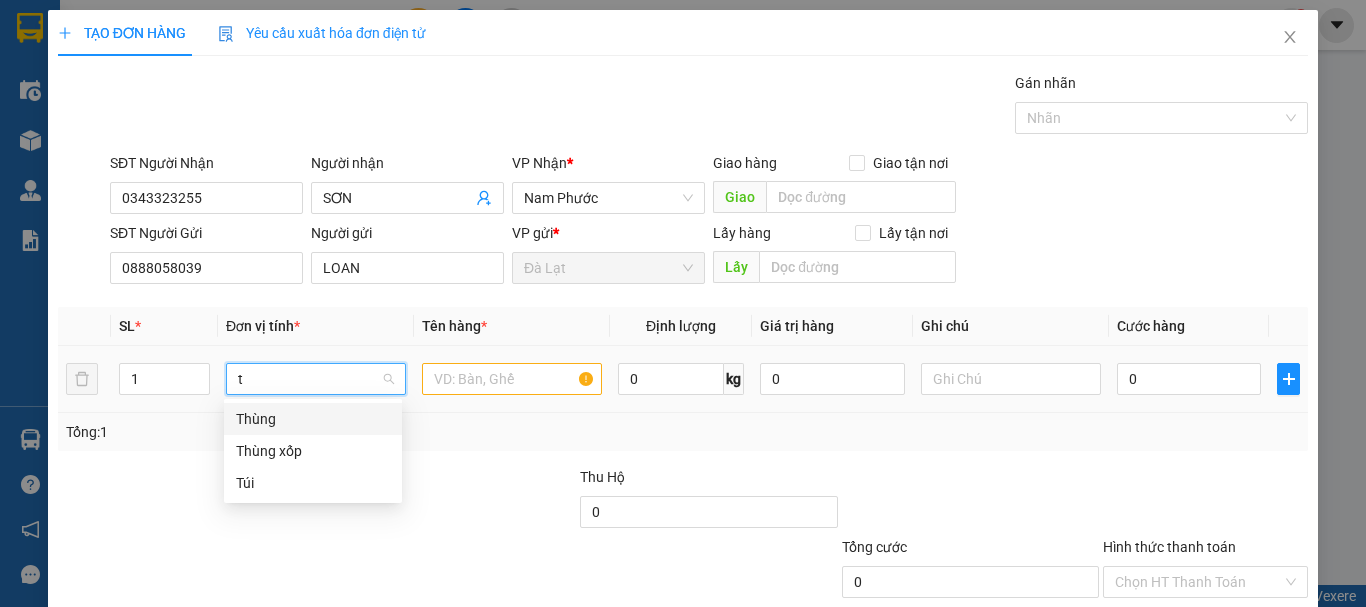 scroll, scrollTop: 0, scrollLeft: 0, axis: both 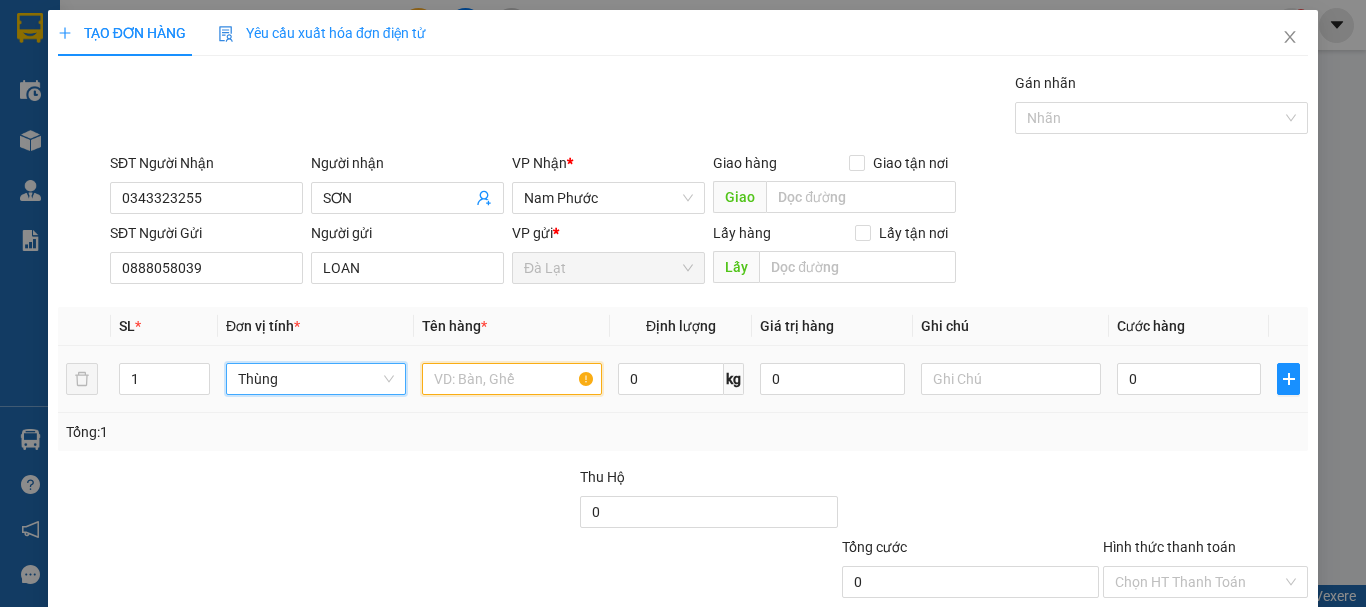 click at bounding box center (512, 379) 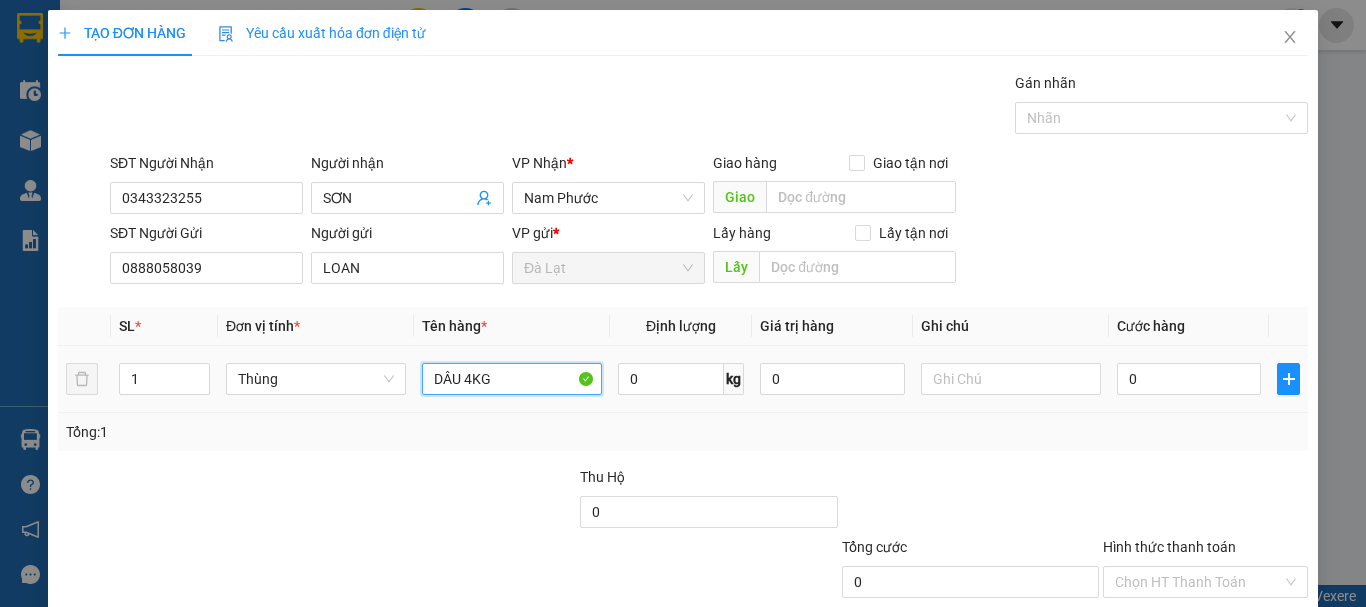 type on "DÂU 4KG" 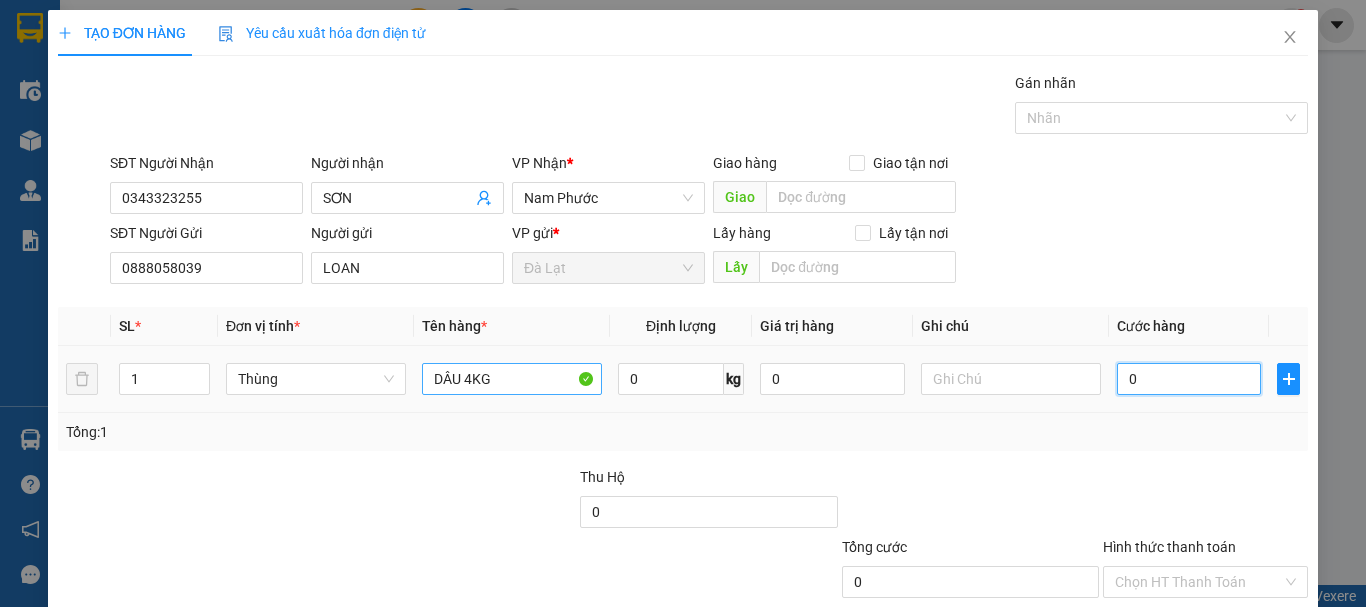 type on "4" 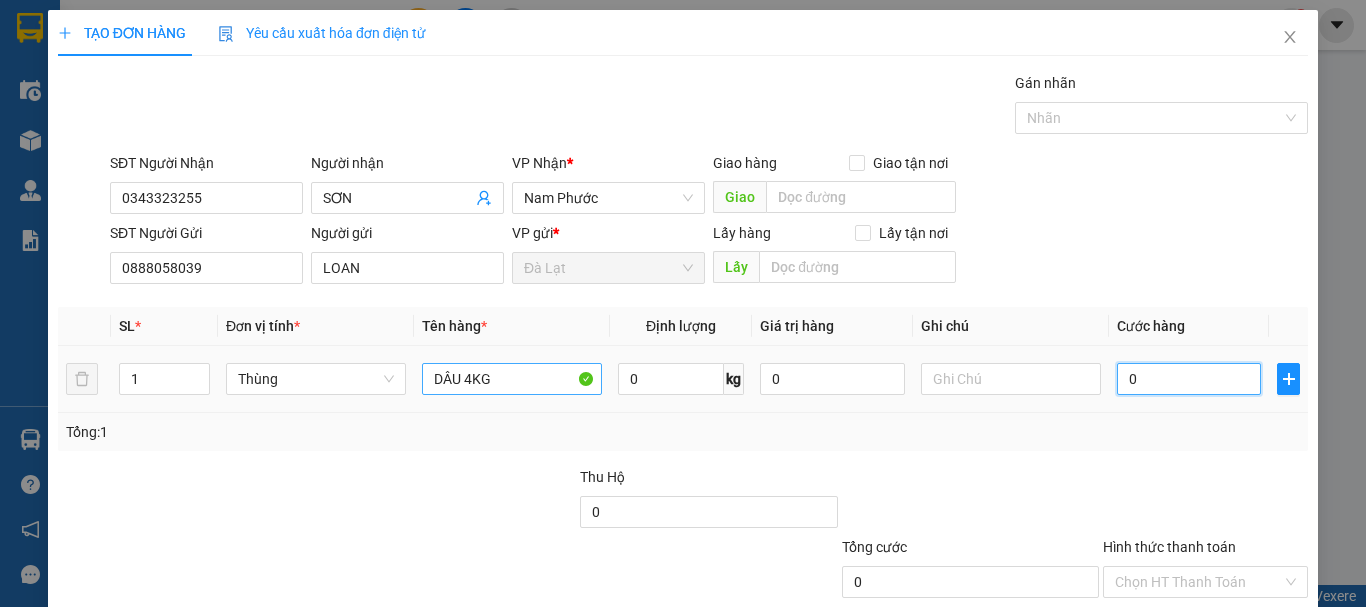 type on "4" 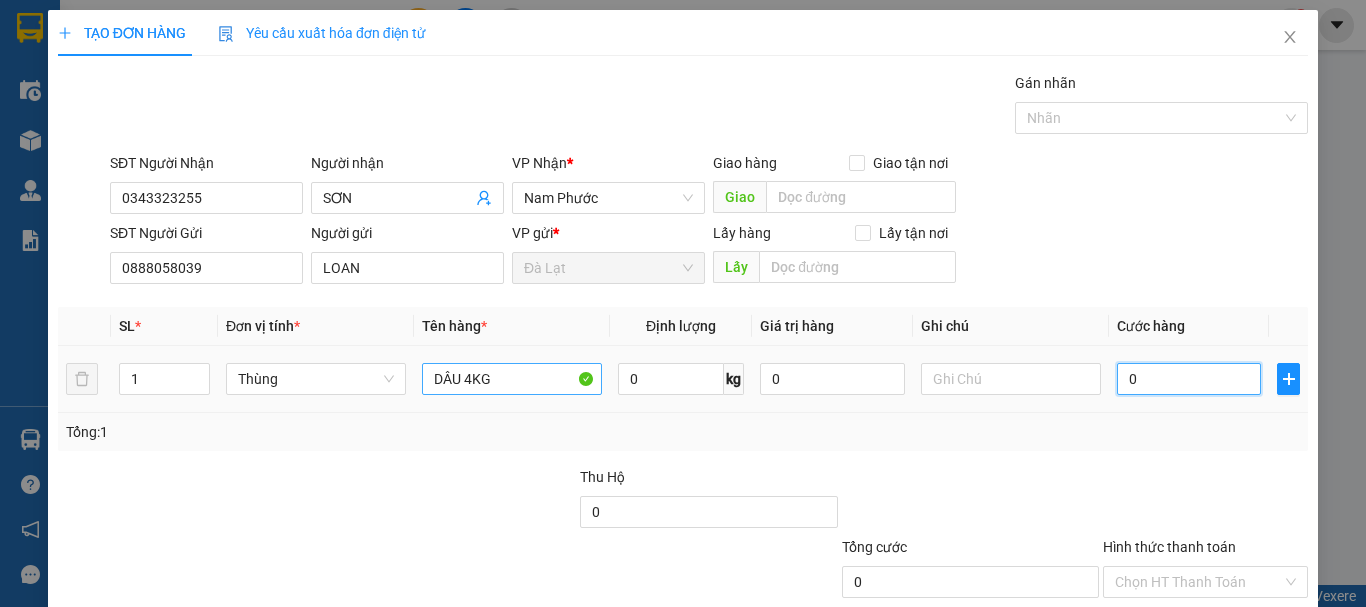 type on "4" 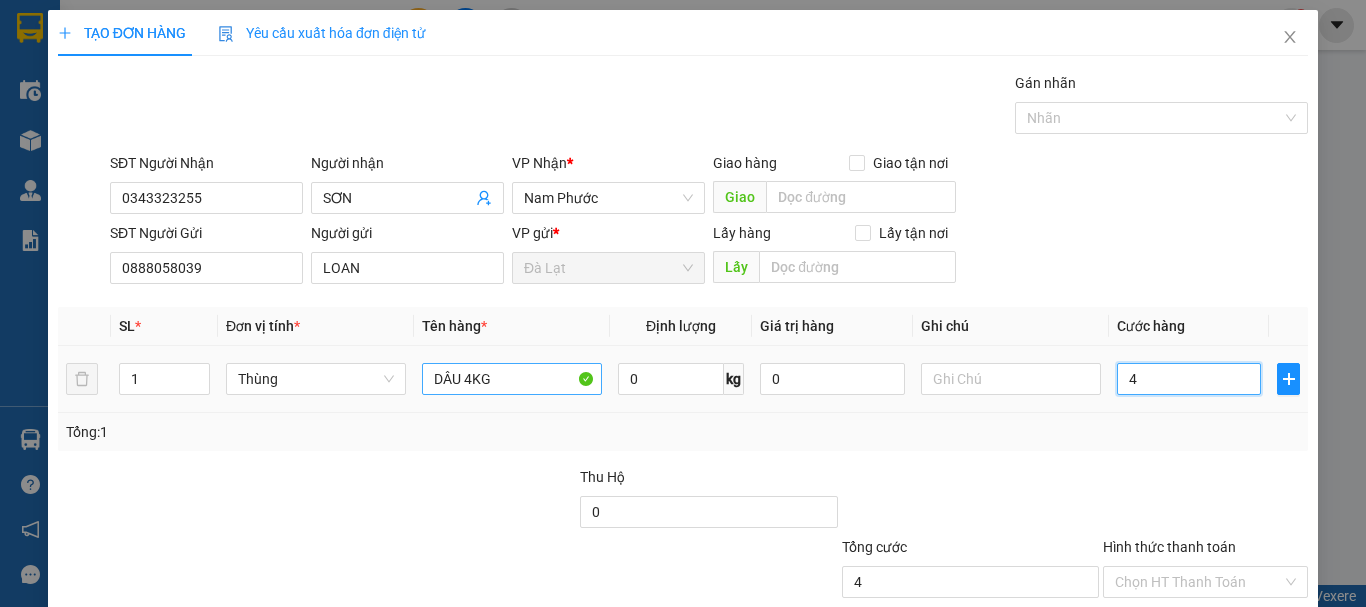 type on "40" 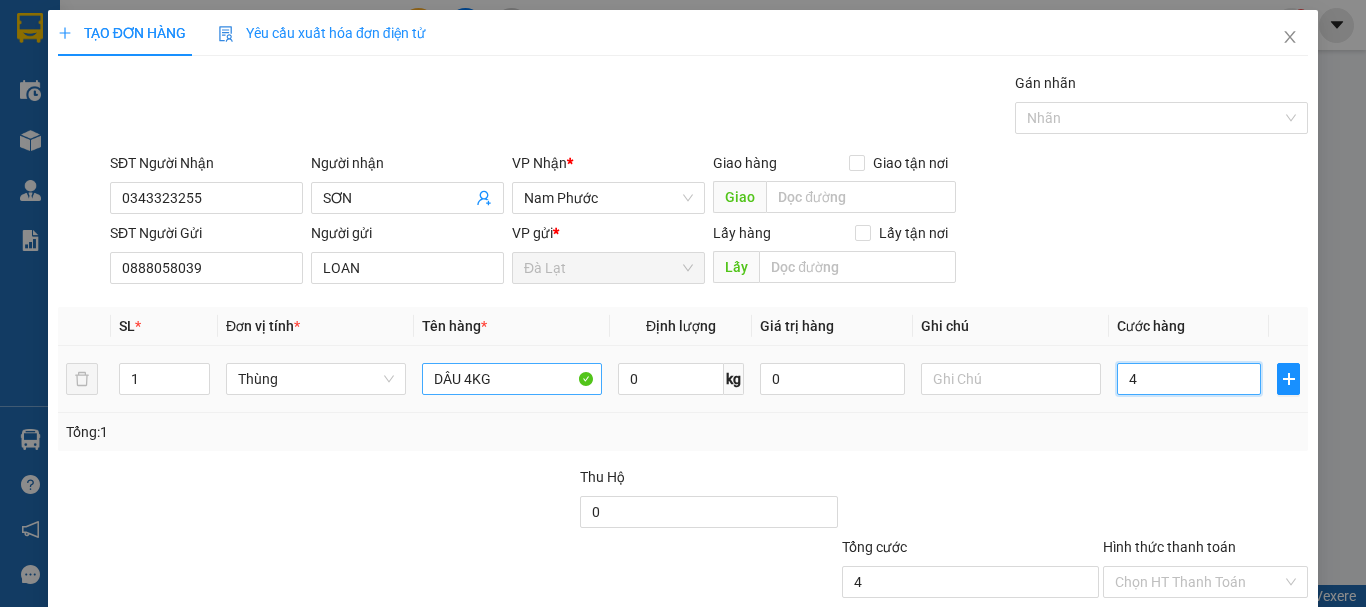 type on "40" 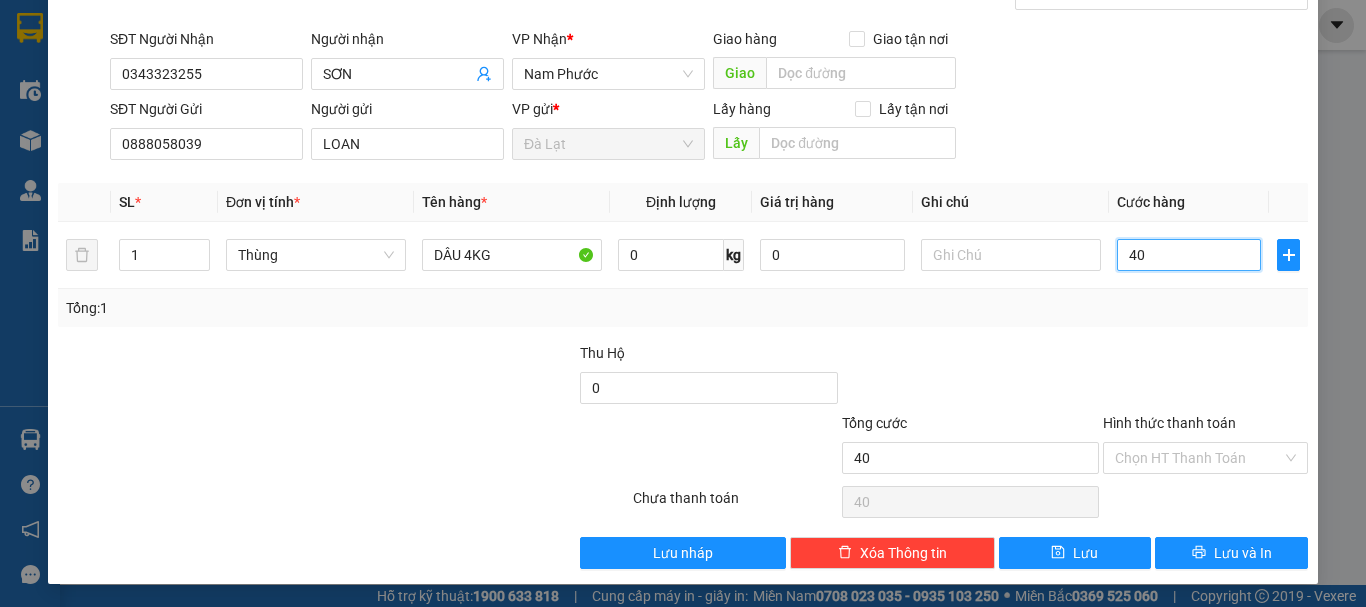 scroll, scrollTop: 125, scrollLeft: 0, axis: vertical 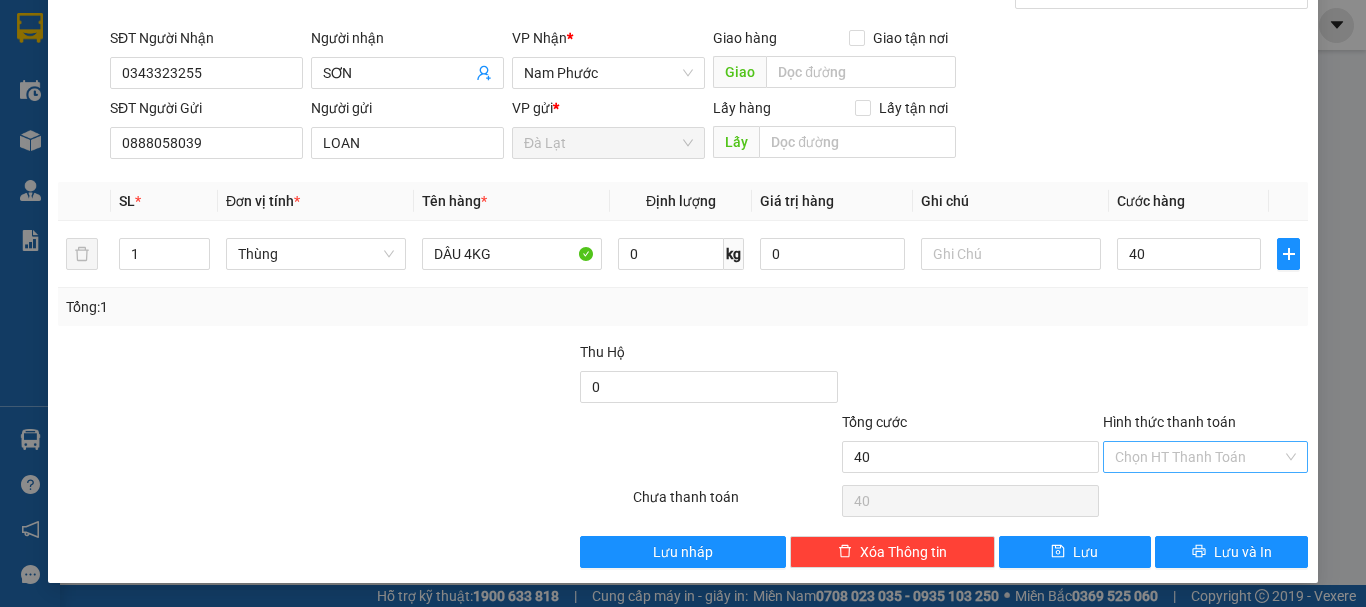 type on "40.000" 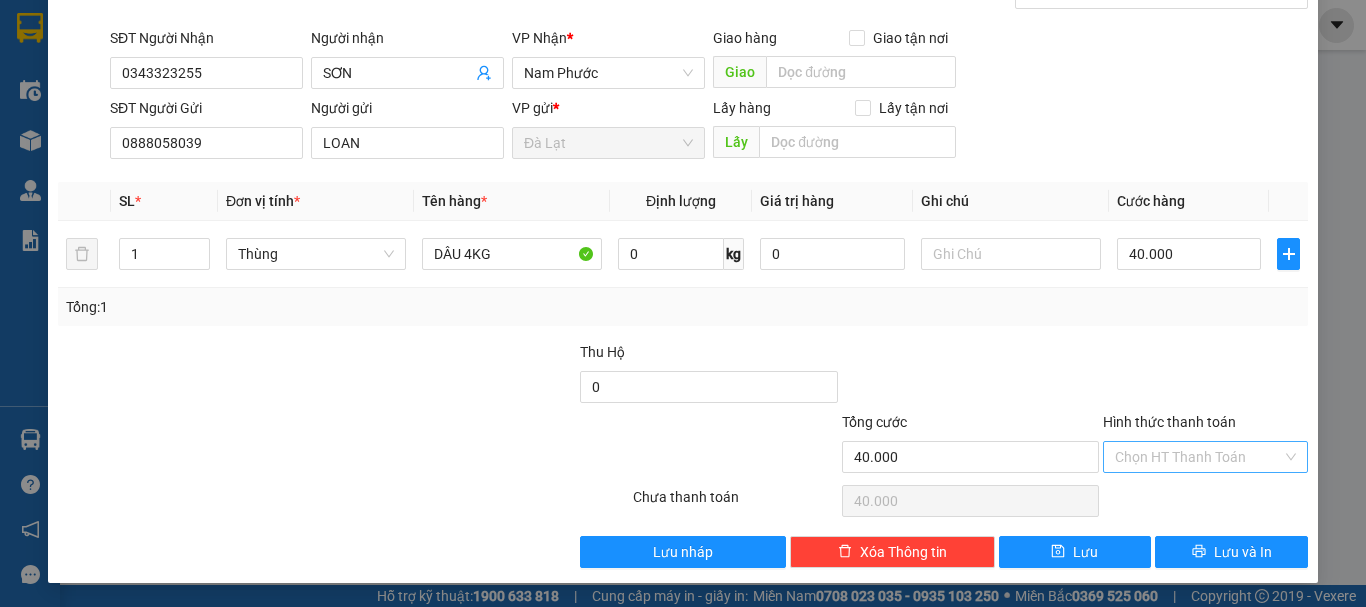 click on "Hình thức thanh toán" at bounding box center [1198, 457] 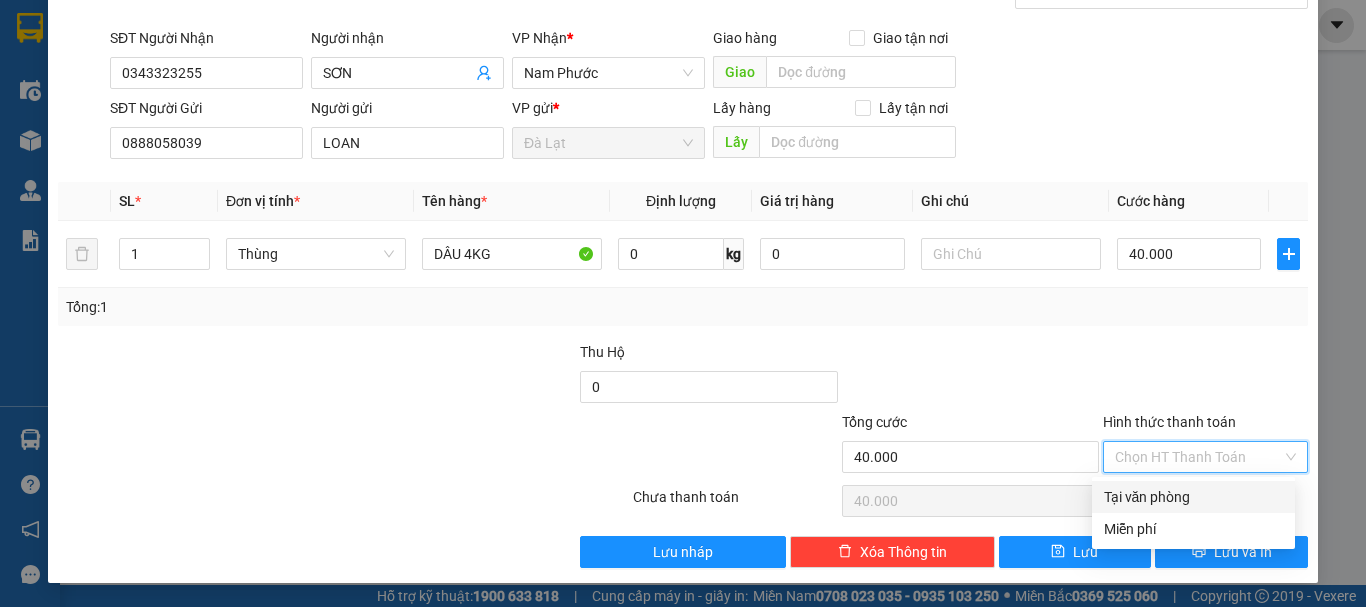 click on "Tại văn phòng" at bounding box center [1193, 497] 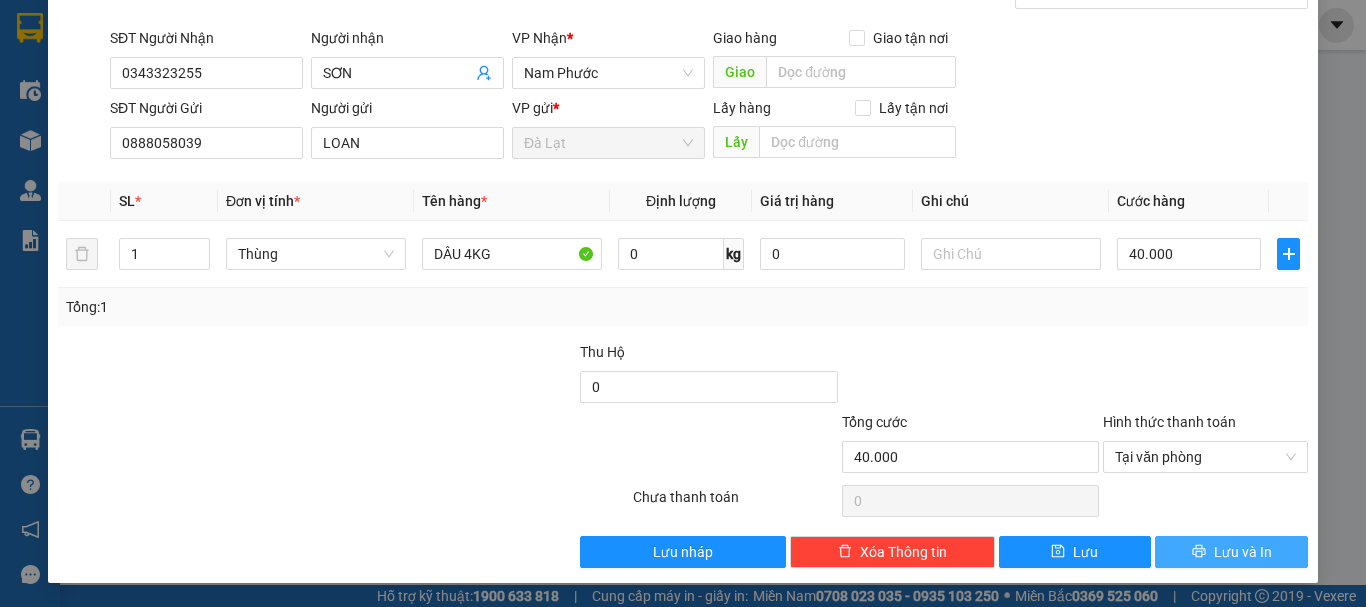 click on "Lưu và In" at bounding box center [1243, 552] 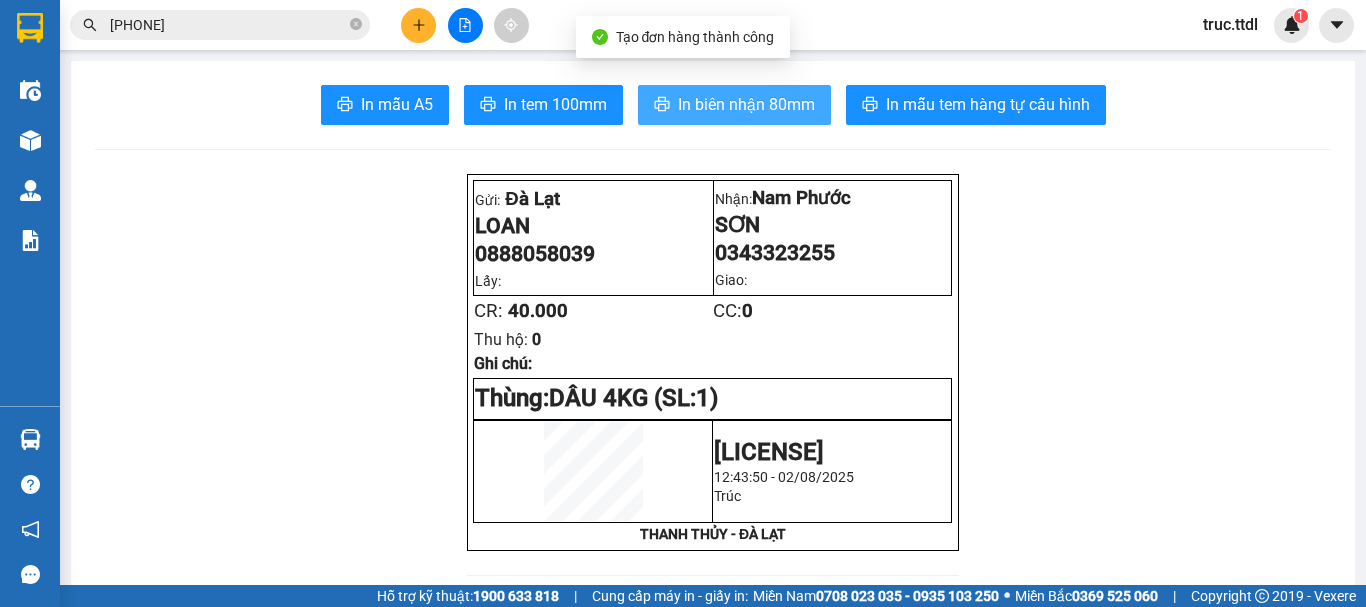 click on "In biên nhận 80mm" at bounding box center [746, 104] 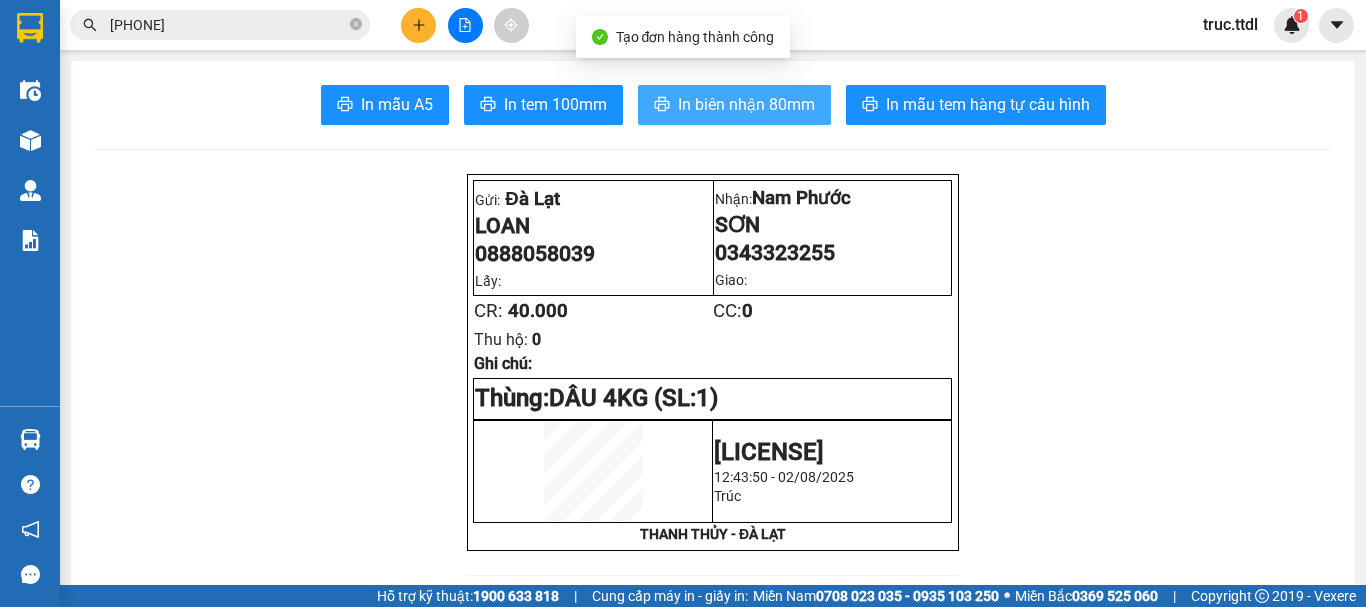 scroll, scrollTop: 0, scrollLeft: 0, axis: both 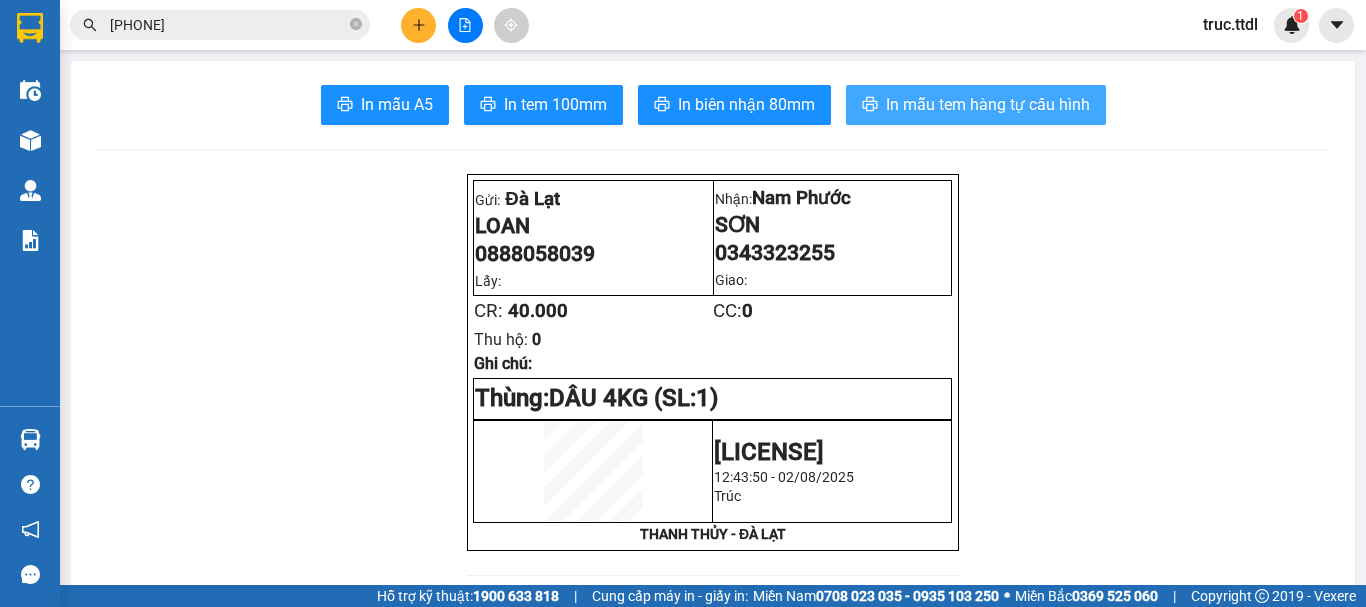 click on "In mẫu tem hàng tự cấu hình" at bounding box center [988, 104] 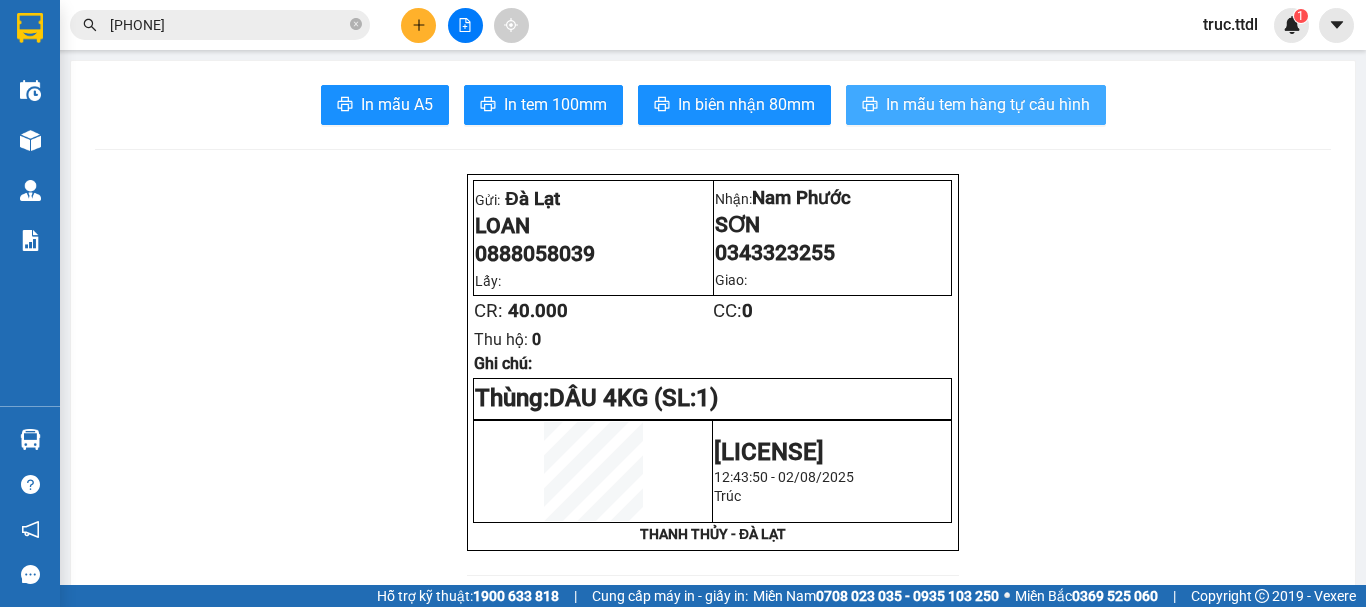 scroll, scrollTop: 0, scrollLeft: 0, axis: both 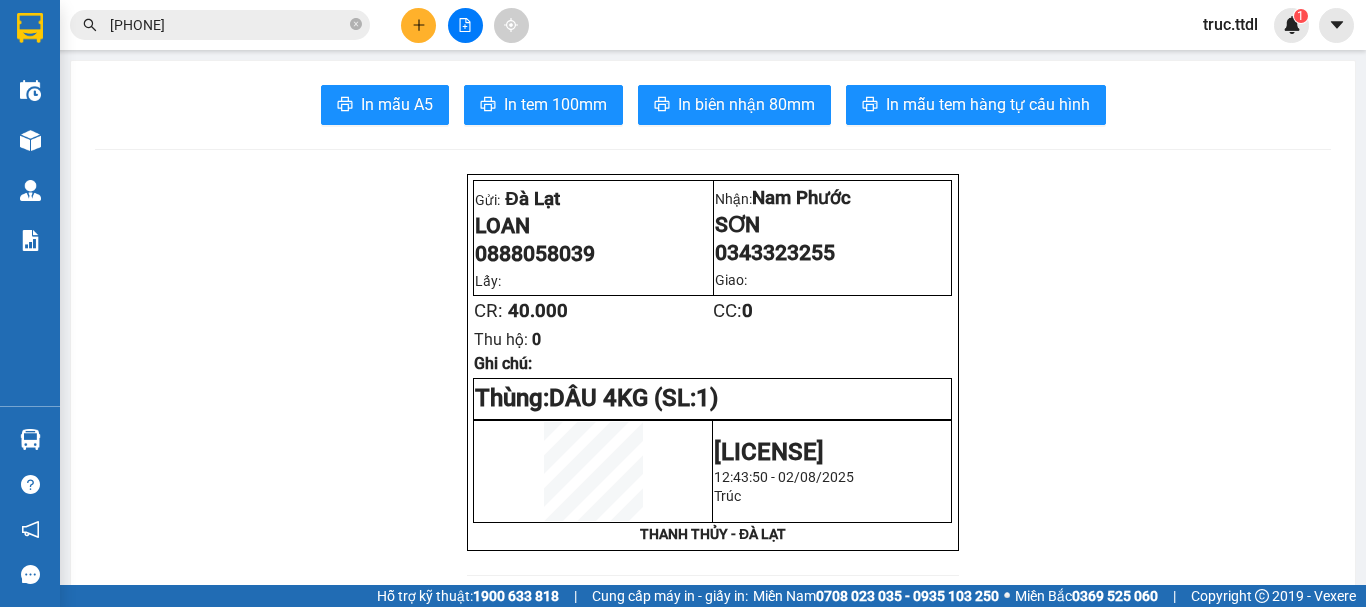 click 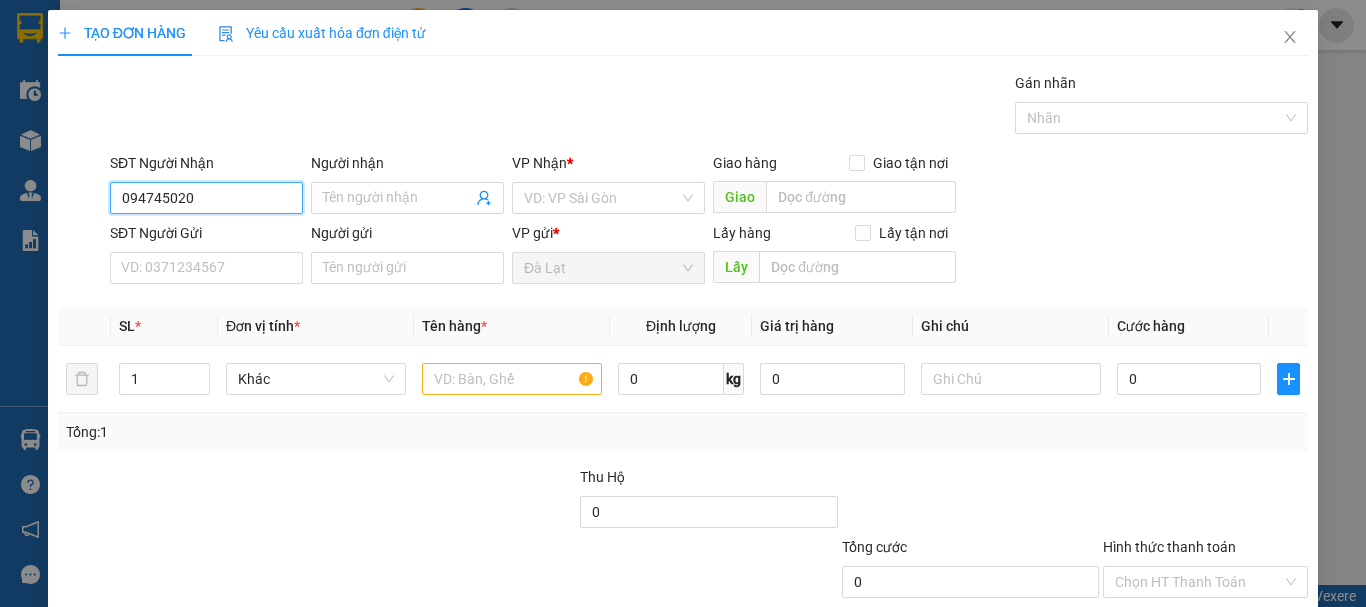 type on "0947450208" 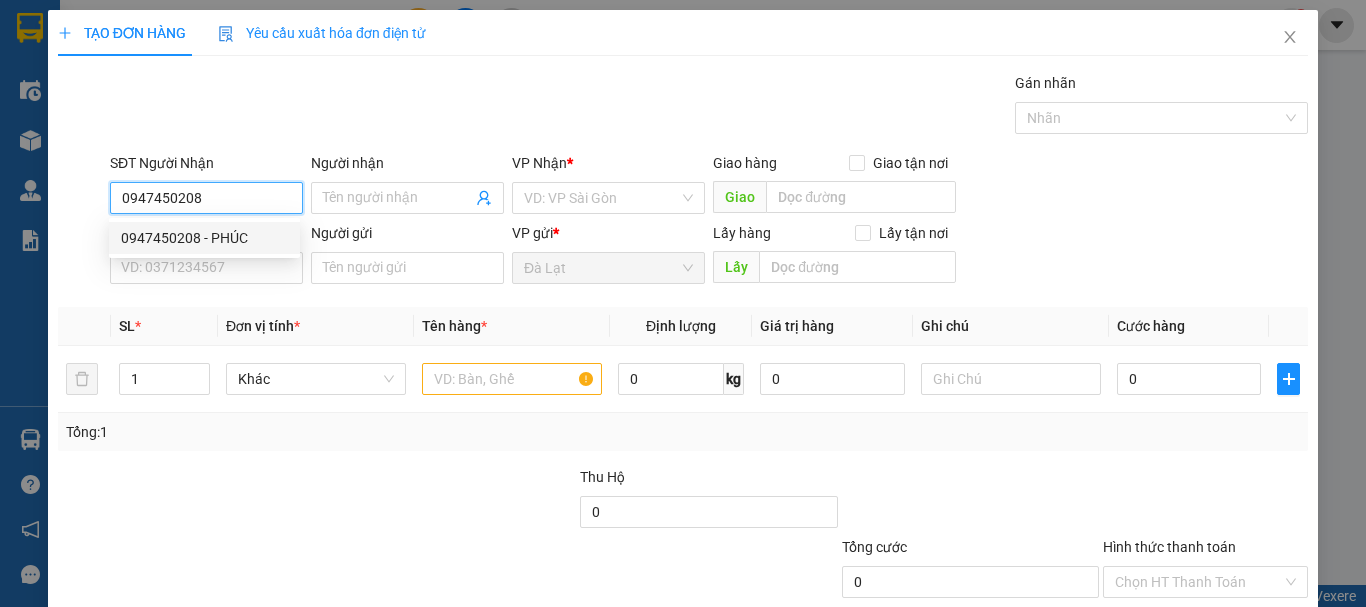 click on "0947450208 - PHÚC" at bounding box center (204, 238) 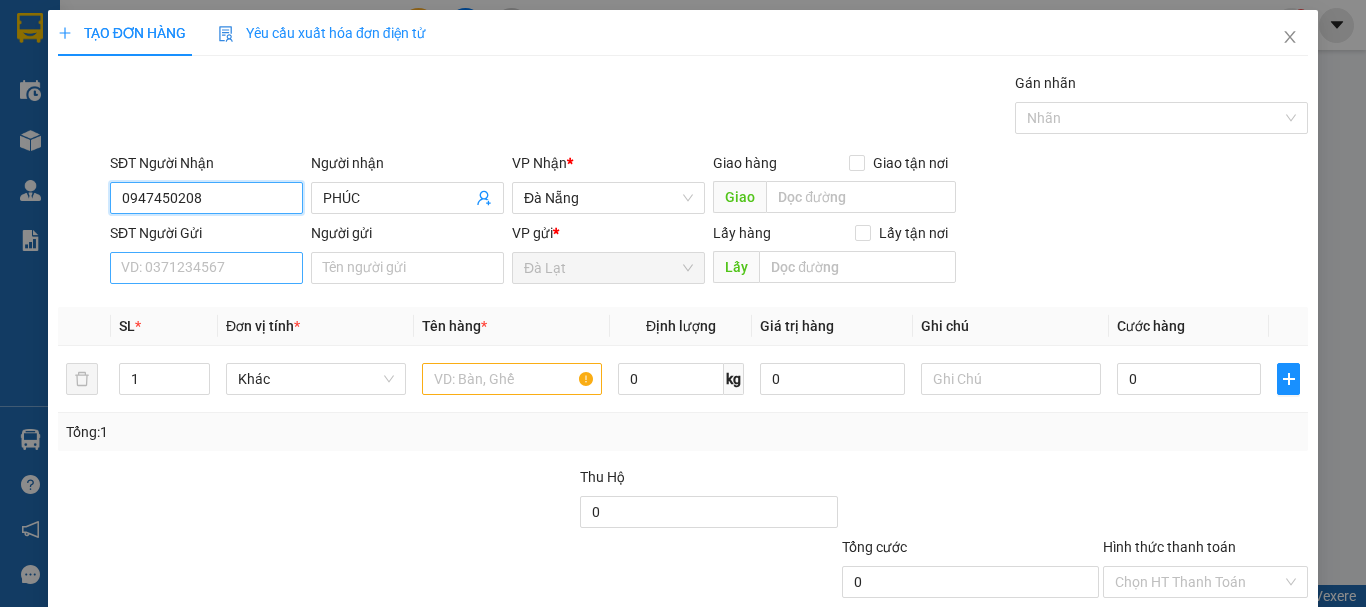 type on "0947450208" 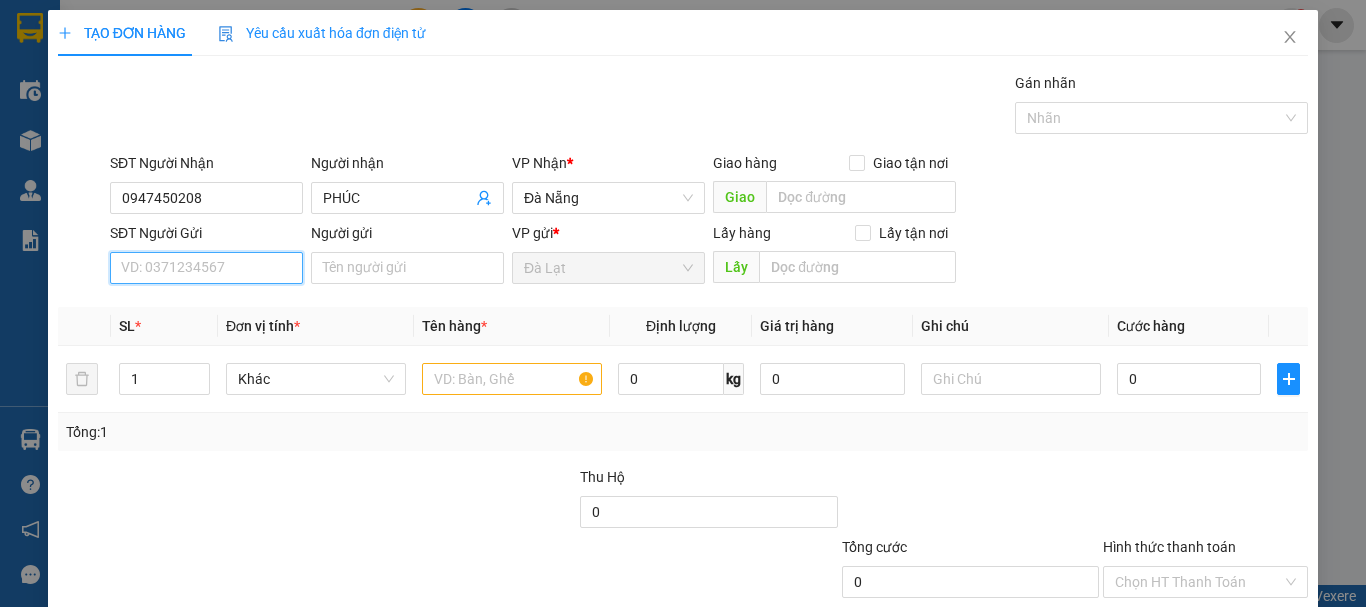 click on "SĐT Người Gửi" at bounding box center (206, 268) 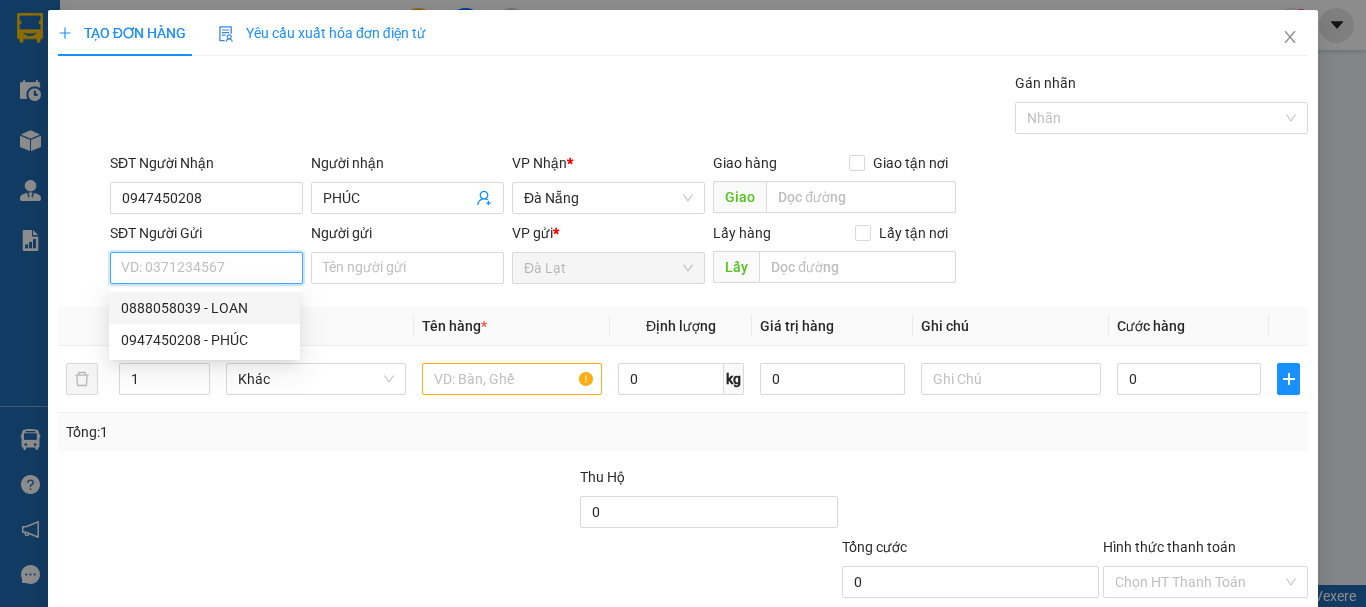 click on "0888058039 - LOAN" at bounding box center (204, 308) 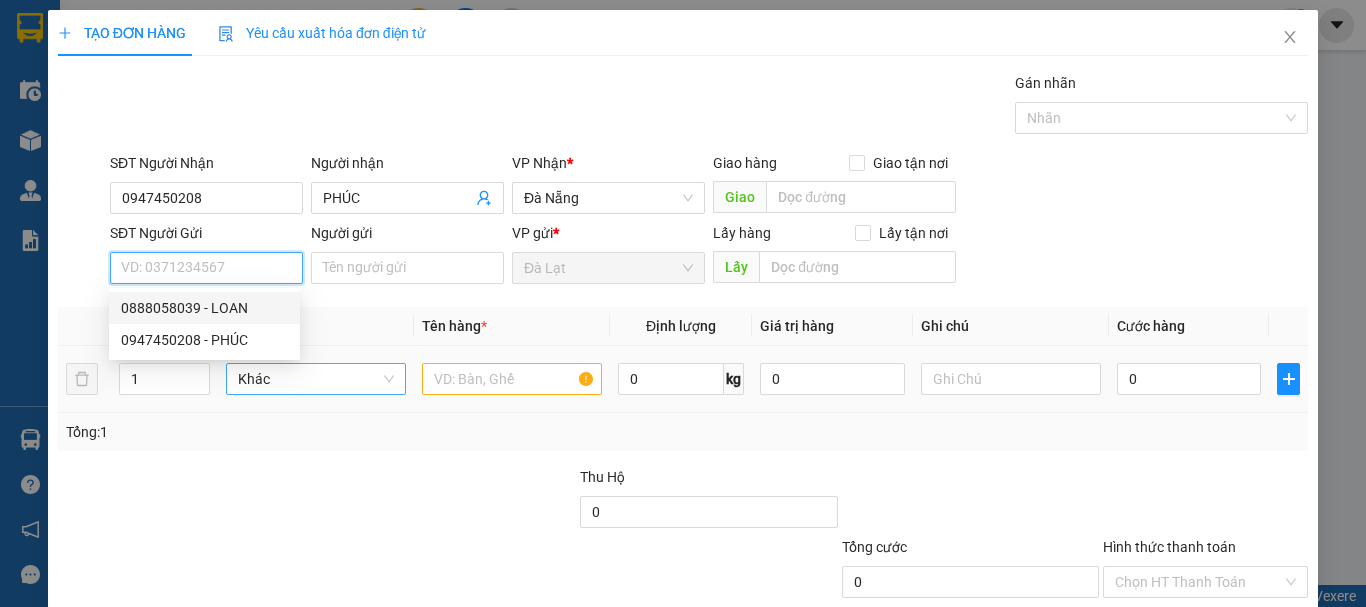 type on "0888058039" 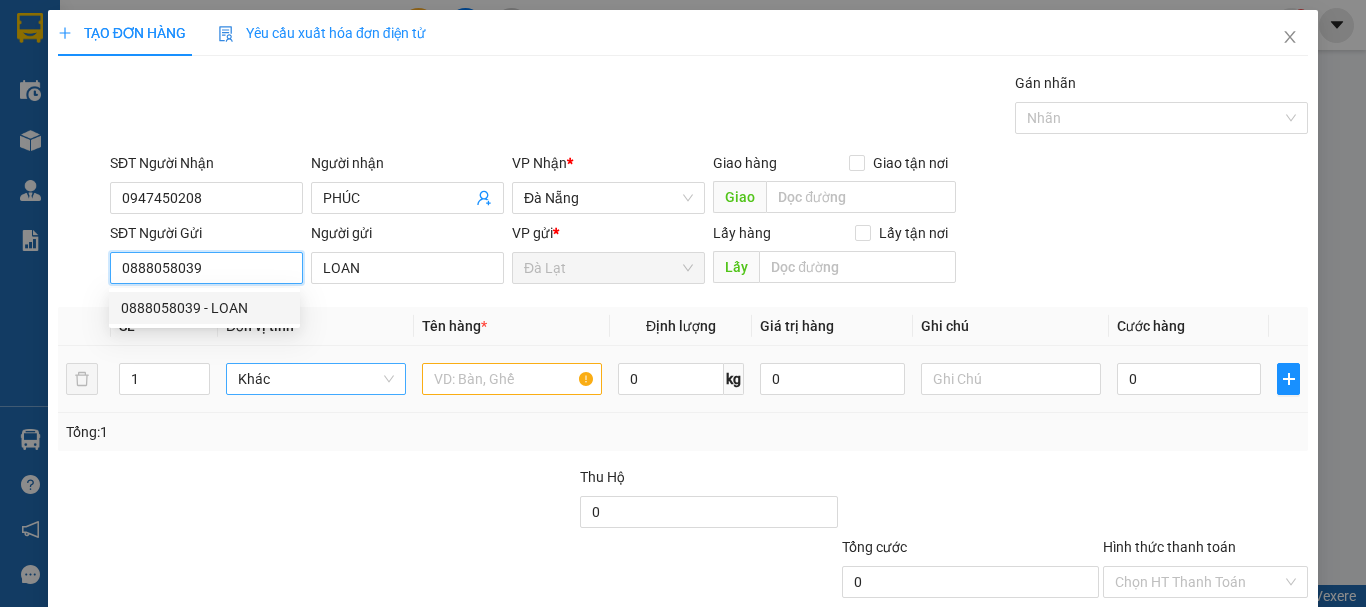 click on "Khác" at bounding box center [316, 379] 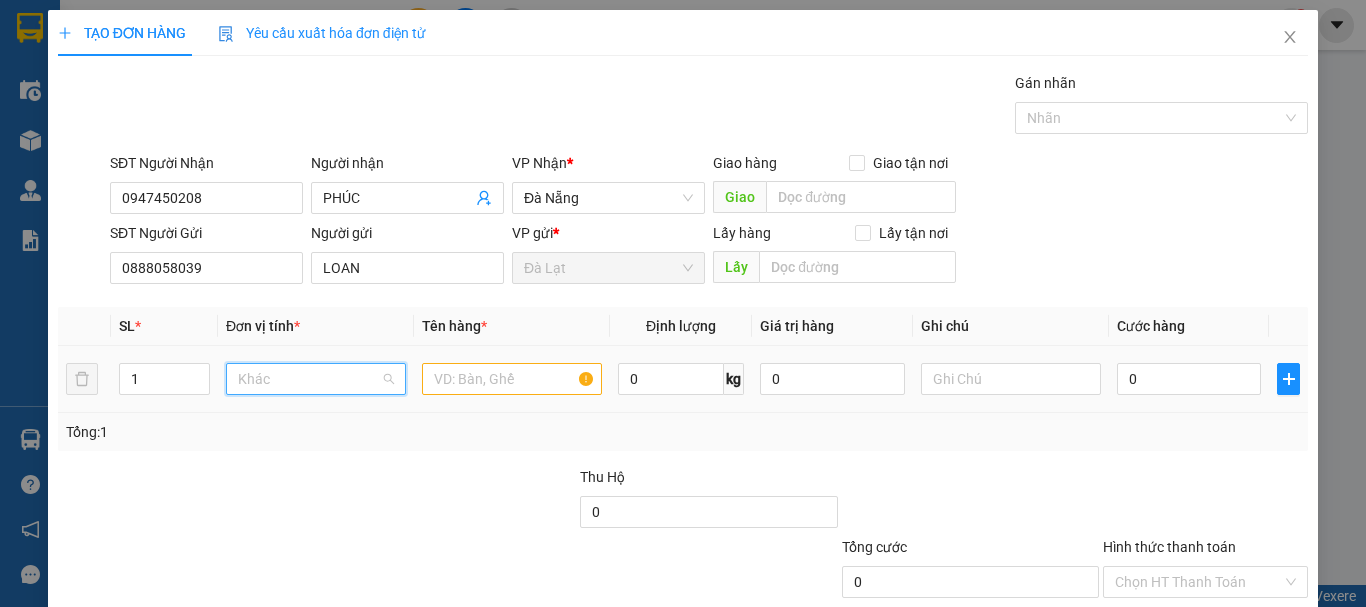 scroll, scrollTop: 192, scrollLeft: 0, axis: vertical 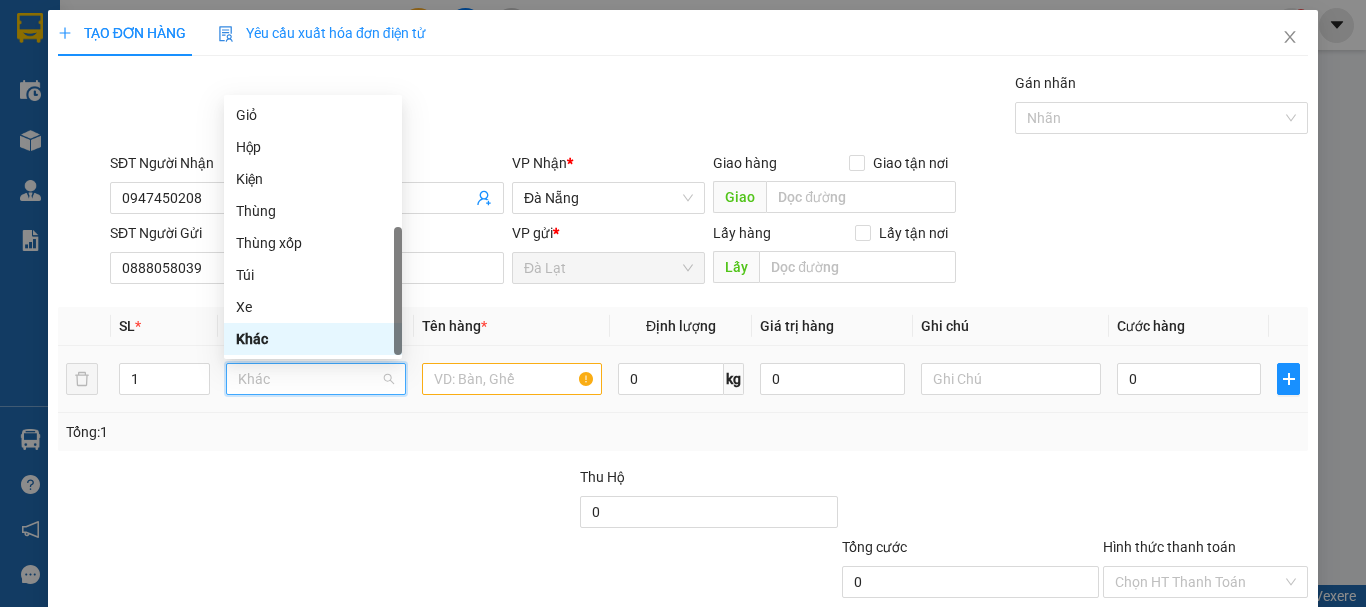 type on "T" 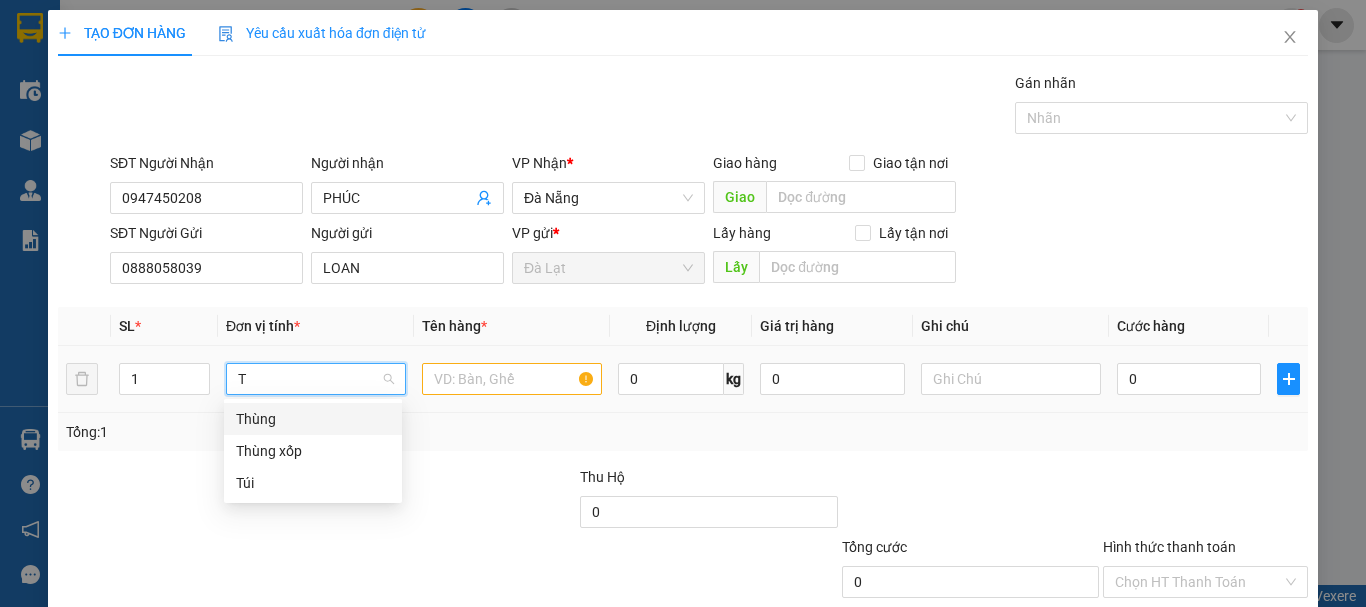 scroll, scrollTop: 0, scrollLeft: 0, axis: both 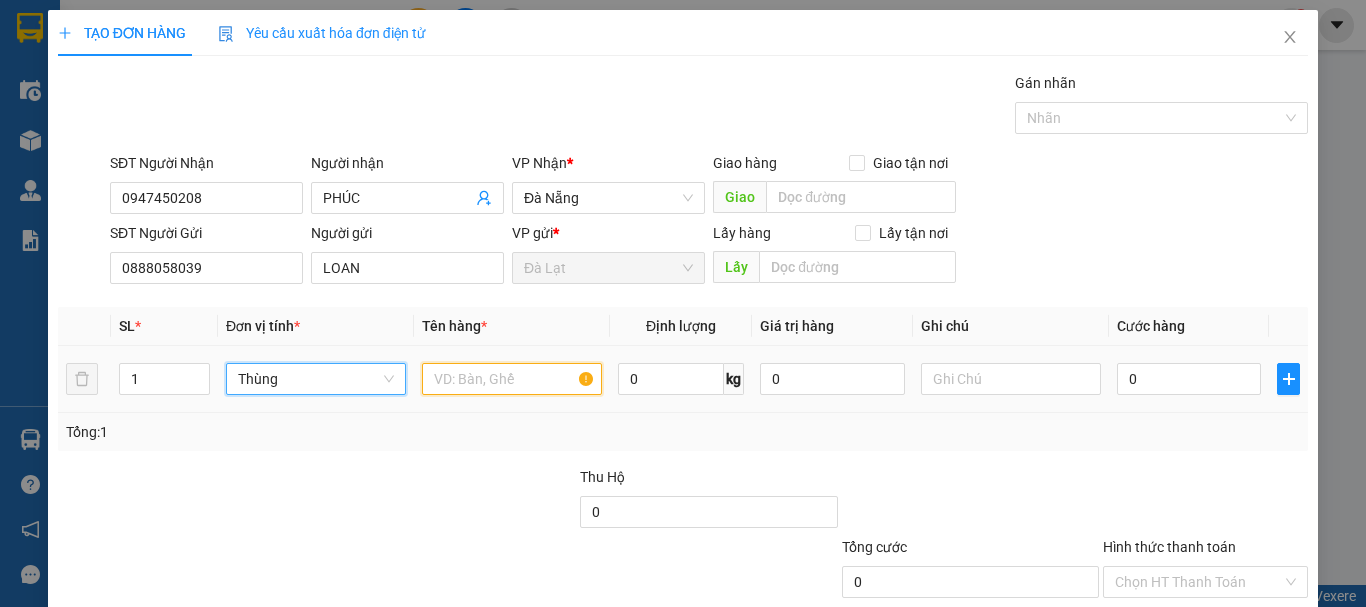 click at bounding box center [512, 379] 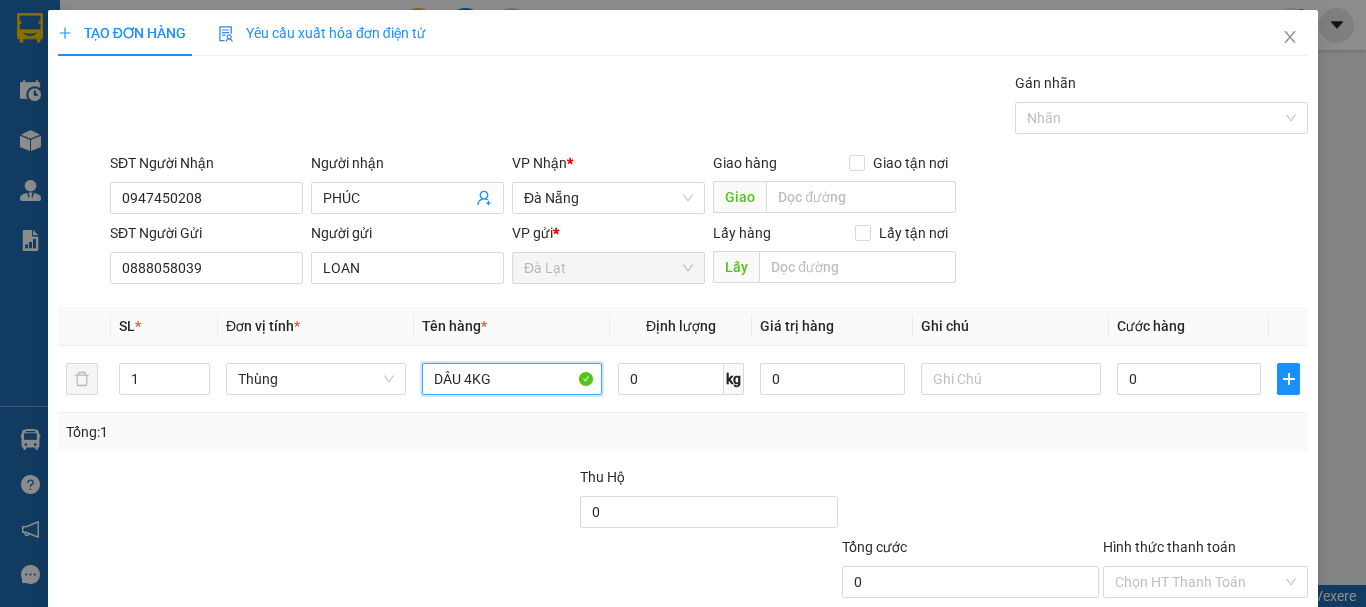 type on "DÂU 4KG" 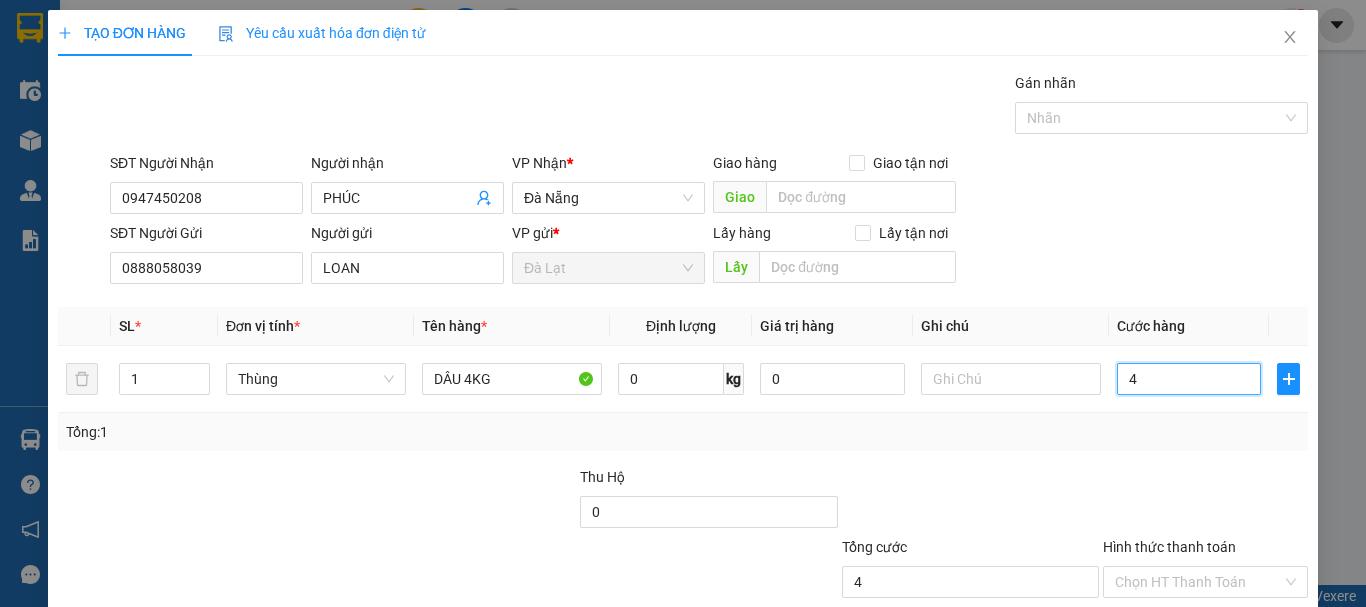 type on "4" 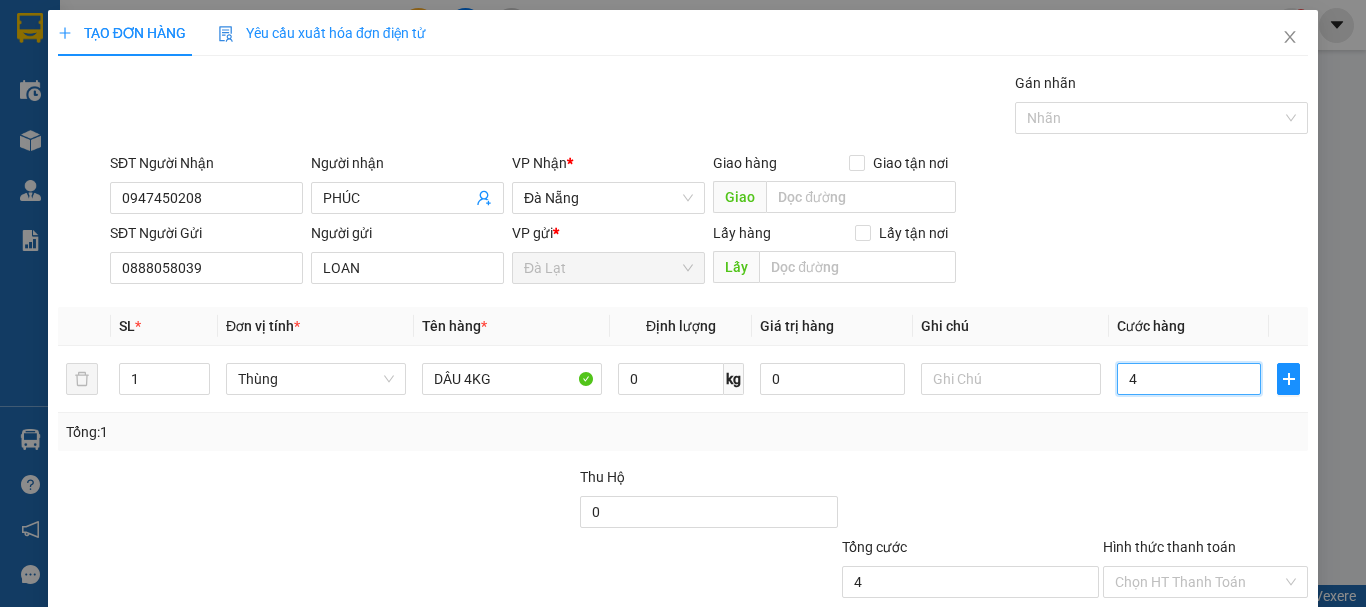 type on "4" 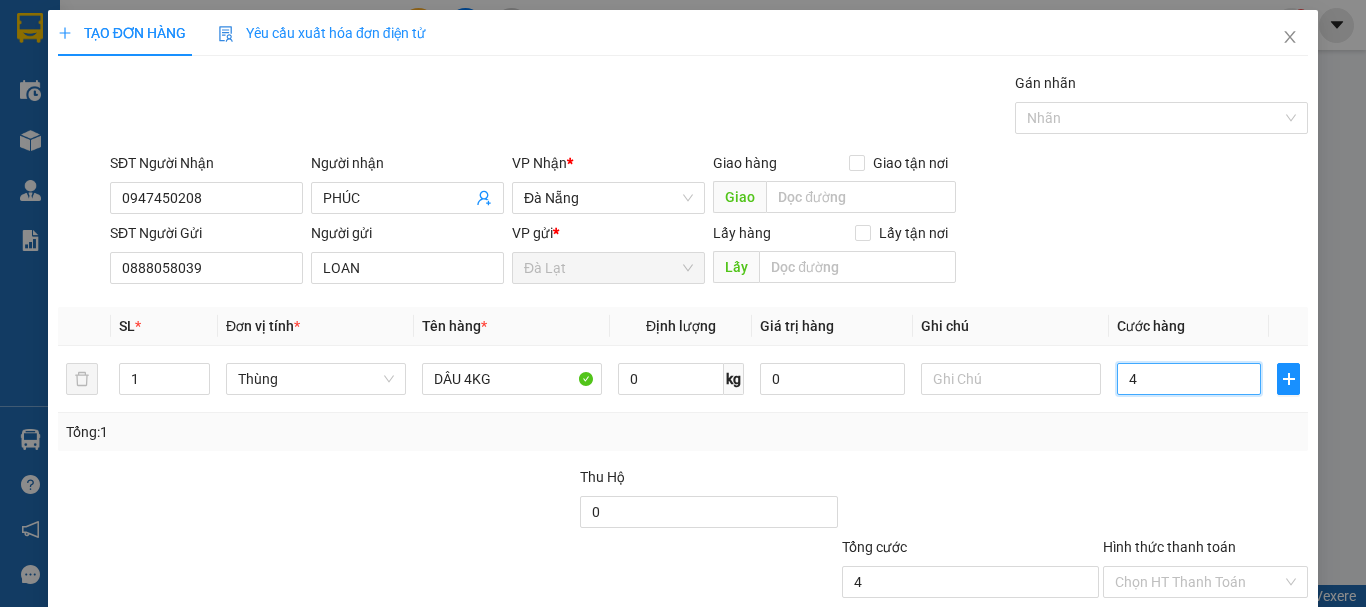type on "40" 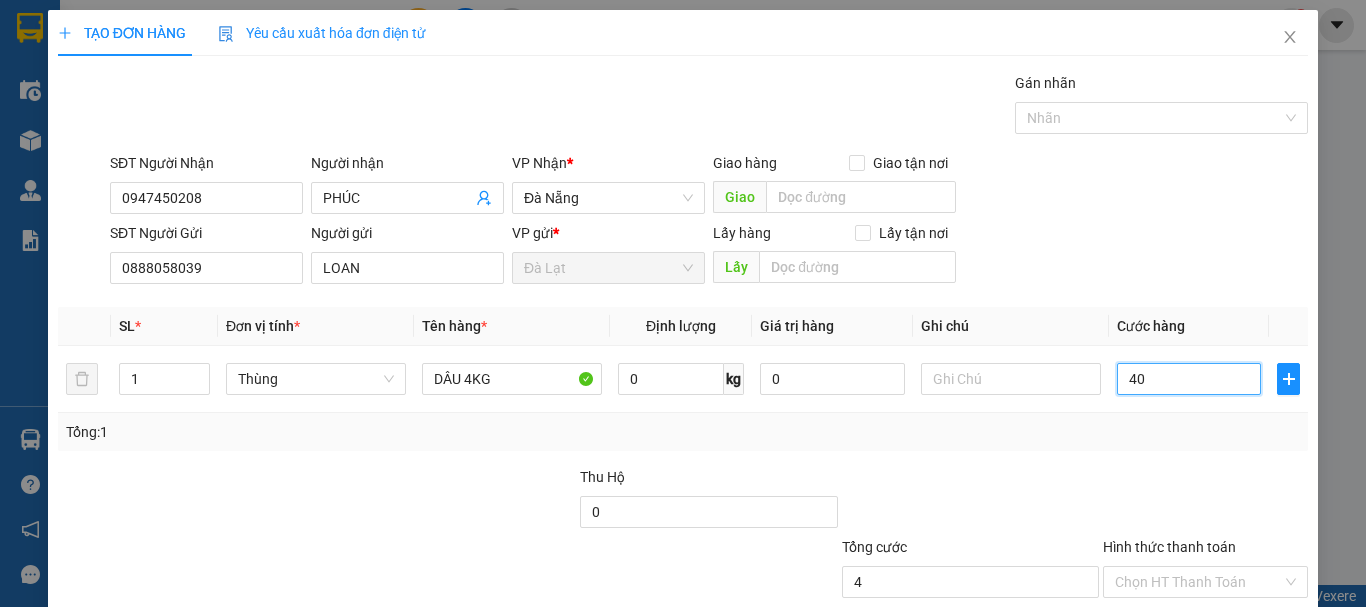 type on "40" 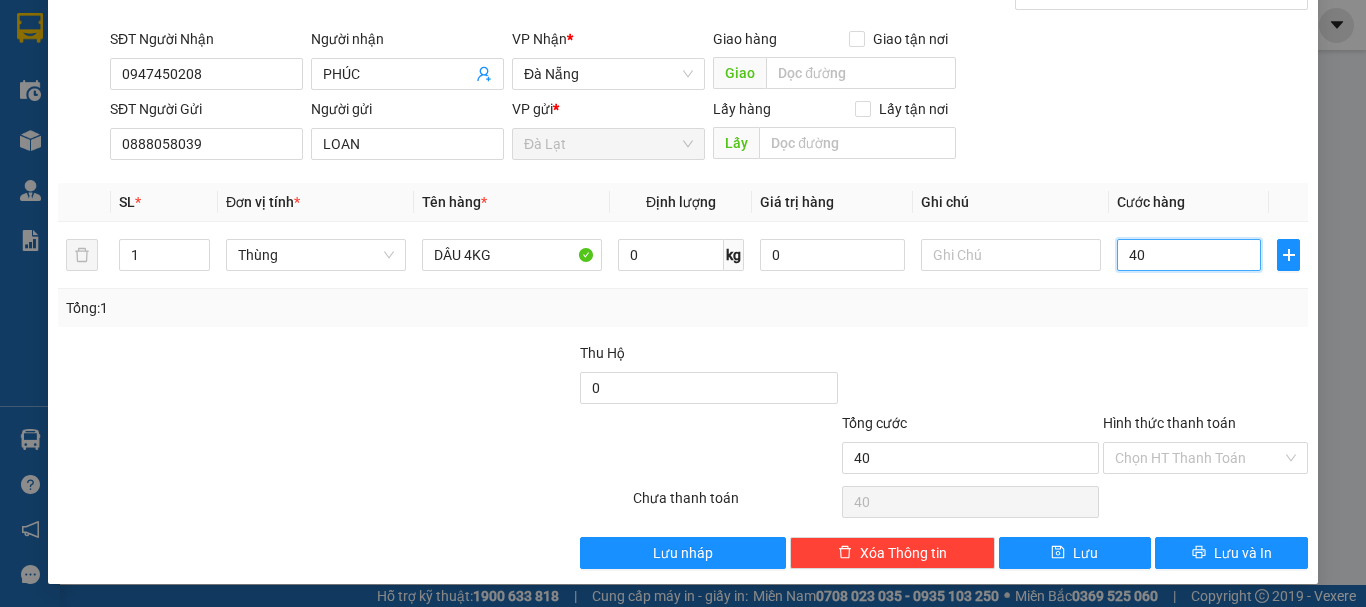 scroll, scrollTop: 125, scrollLeft: 0, axis: vertical 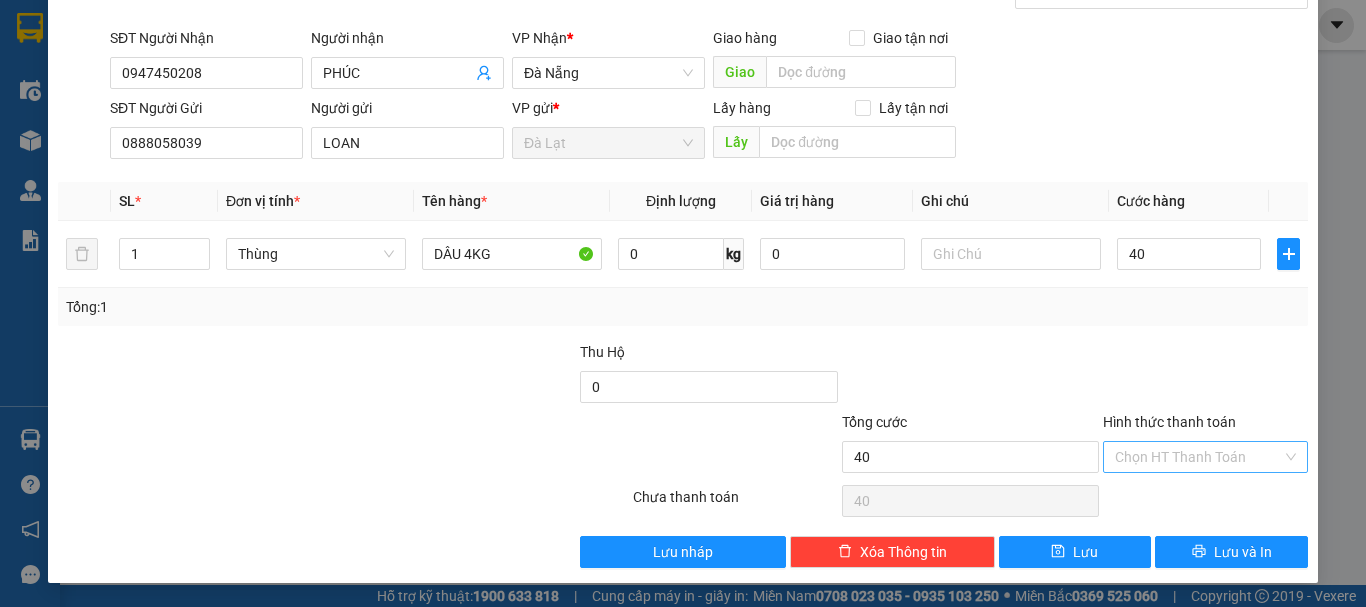 type on "40.000" 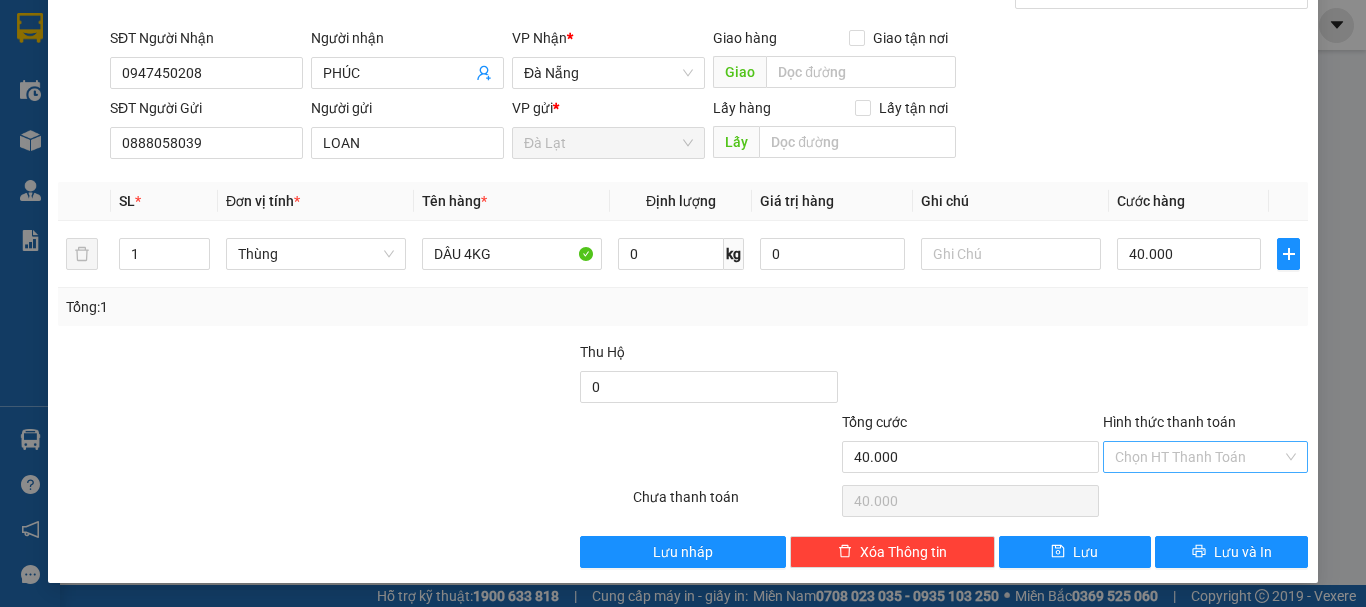 click on "Hình thức thanh toán" at bounding box center [1198, 457] 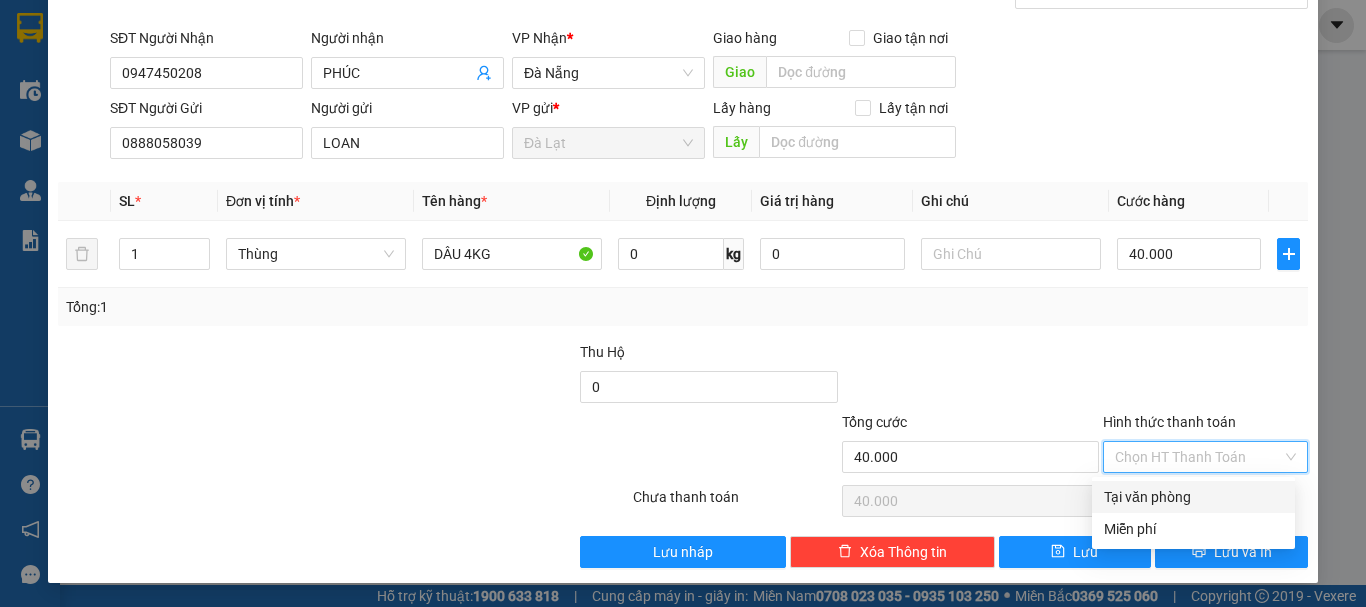 click on "Tại văn phòng" at bounding box center [1193, 497] 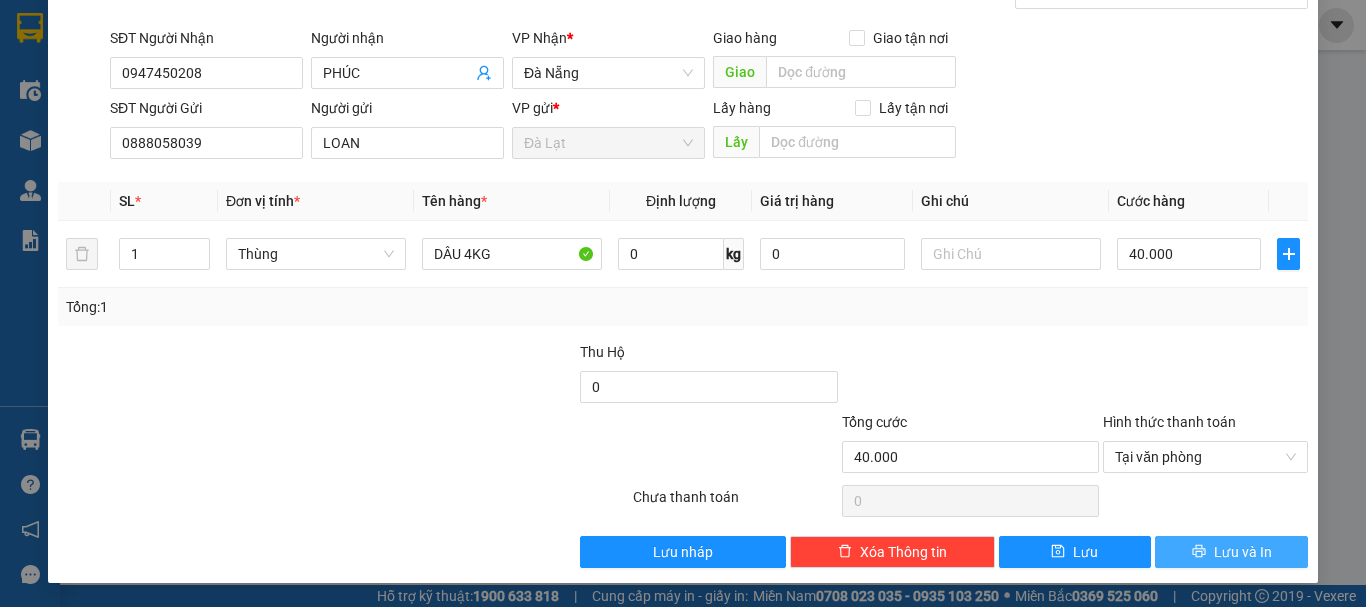 click on "Lưu và In" at bounding box center (1231, 552) 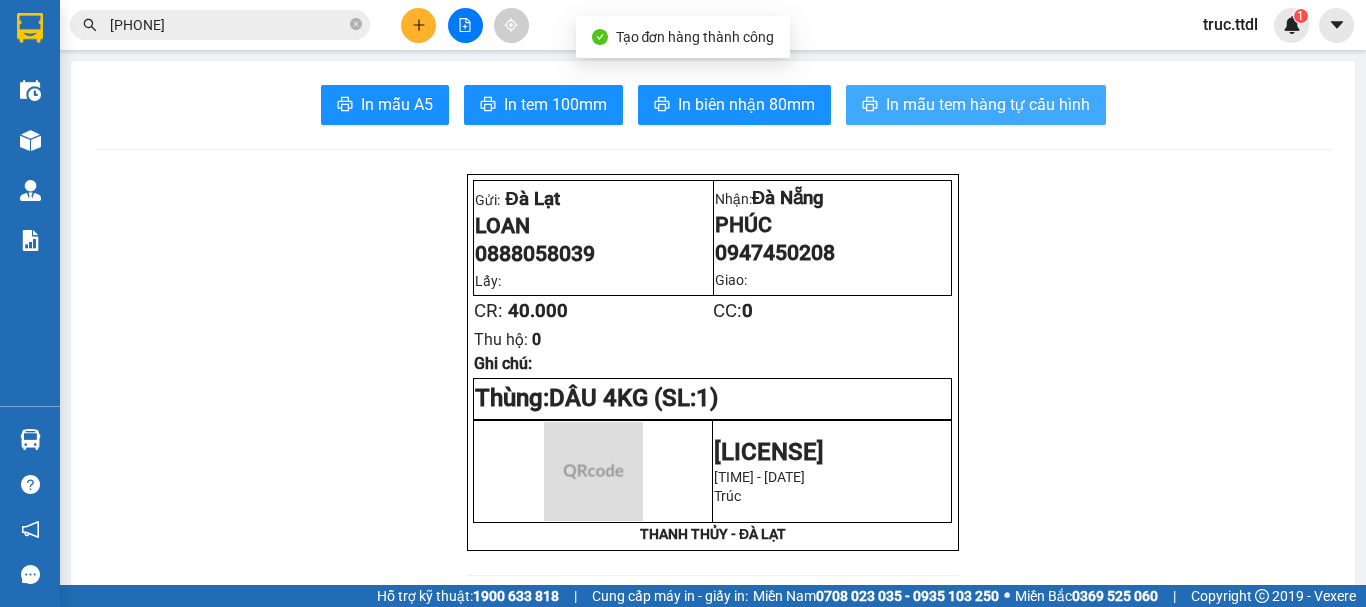 click on "In mẫu tem hàng tự cấu hình" at bounding box center [988, 104] 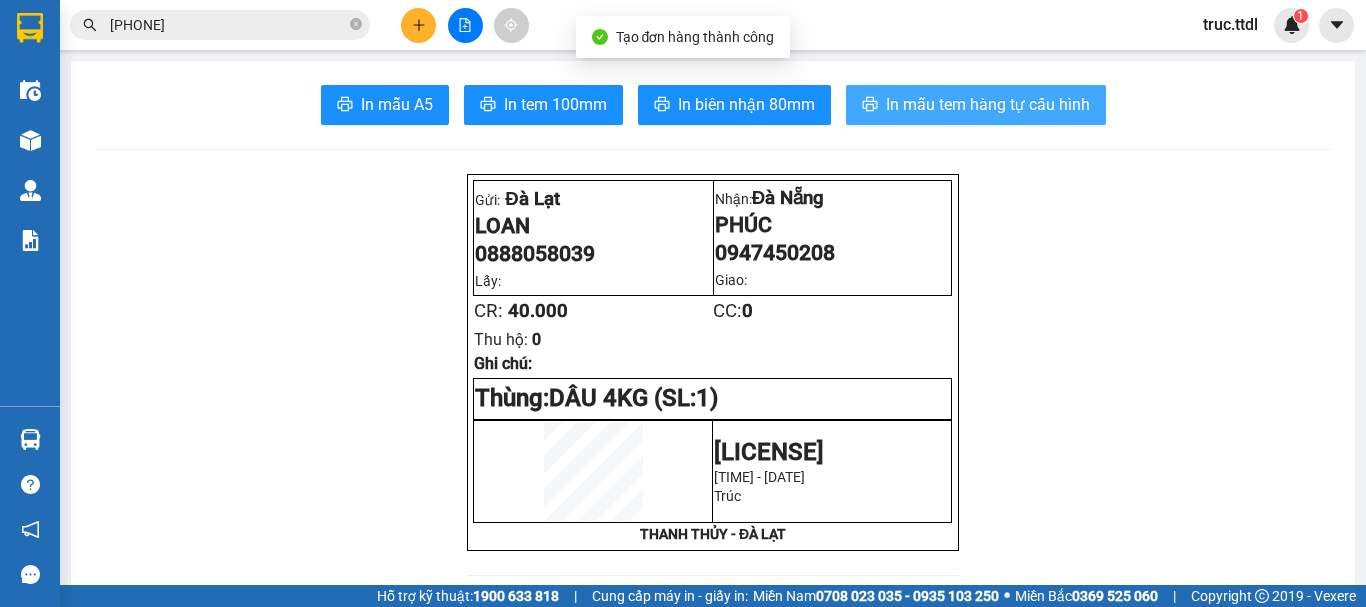 scroll, scrollTop: 0, scrollLeft: 0, axis: both 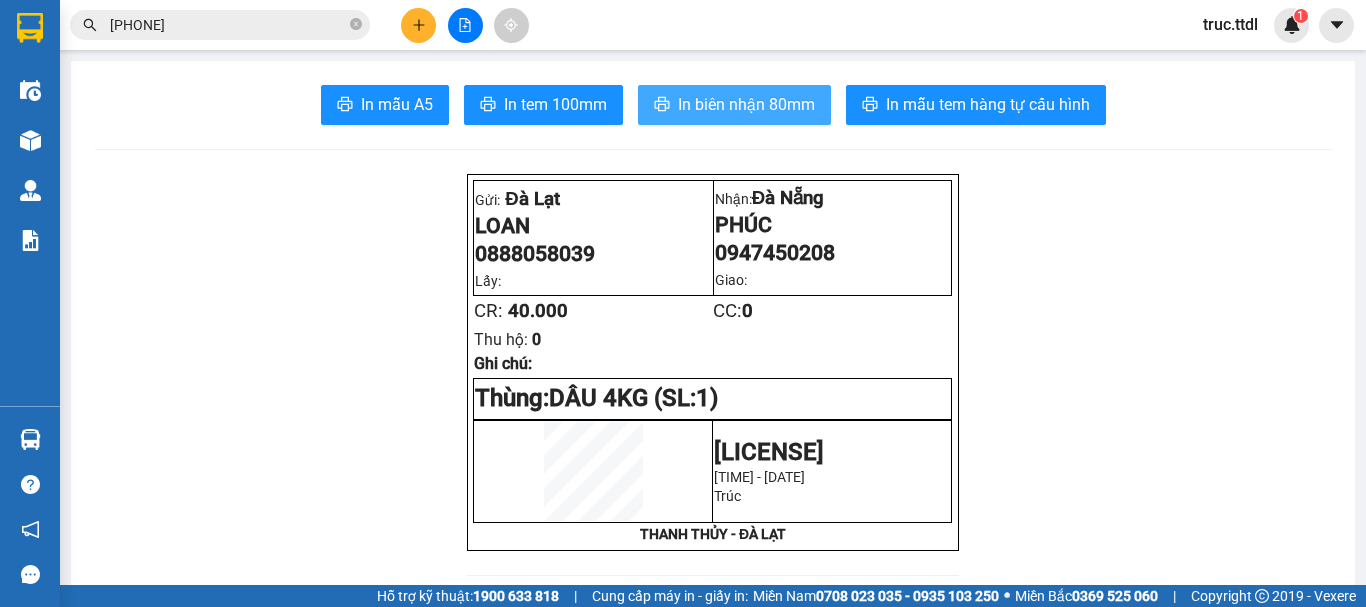 click on "In biên nhận 80mm" at bounding box center (746, 104) 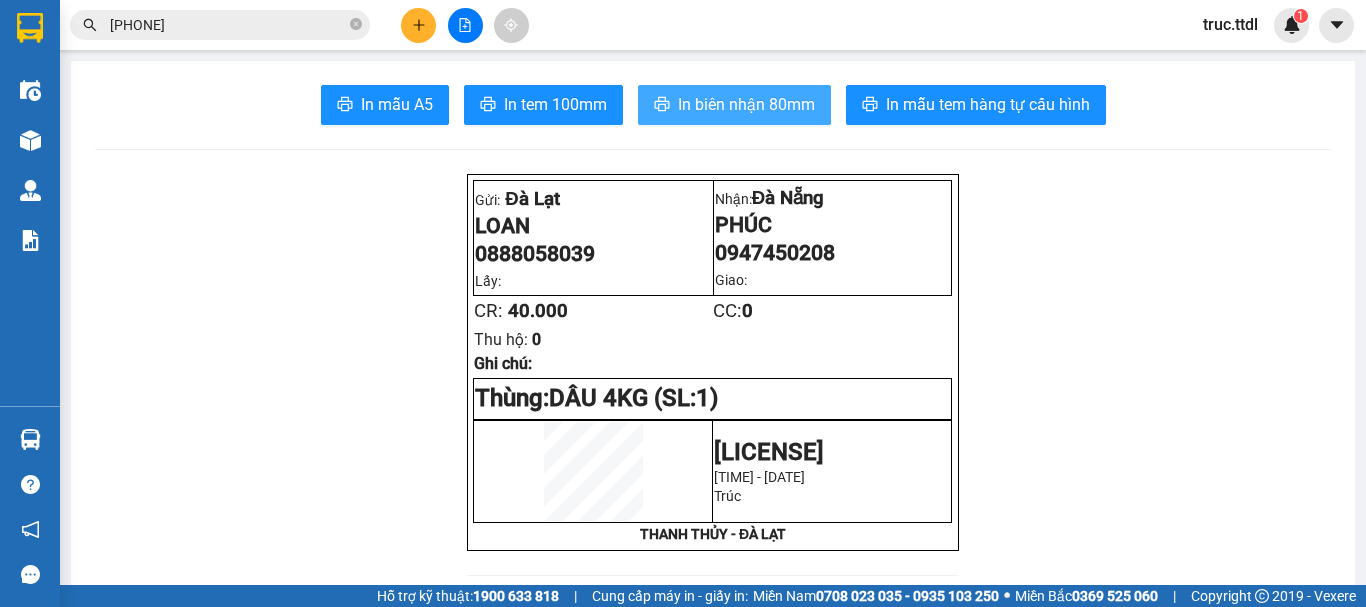 scroll, scrollTop: 0, scrollLeft: 0, axis: both 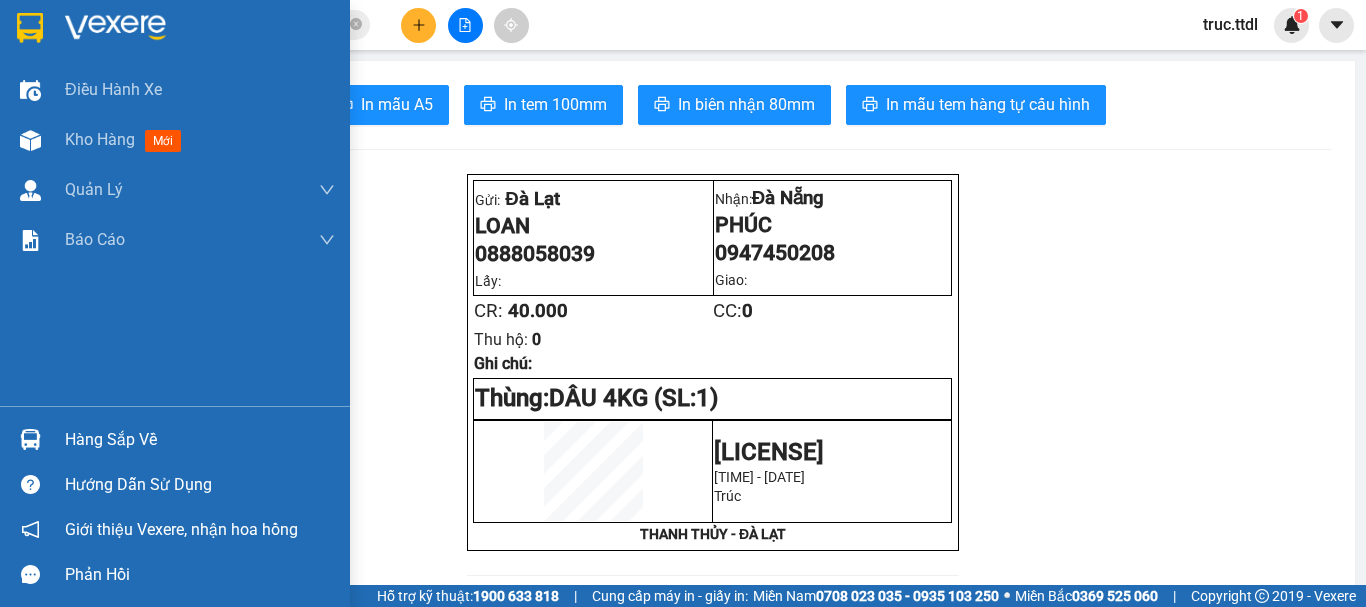 click at bounding box center [30, 28] 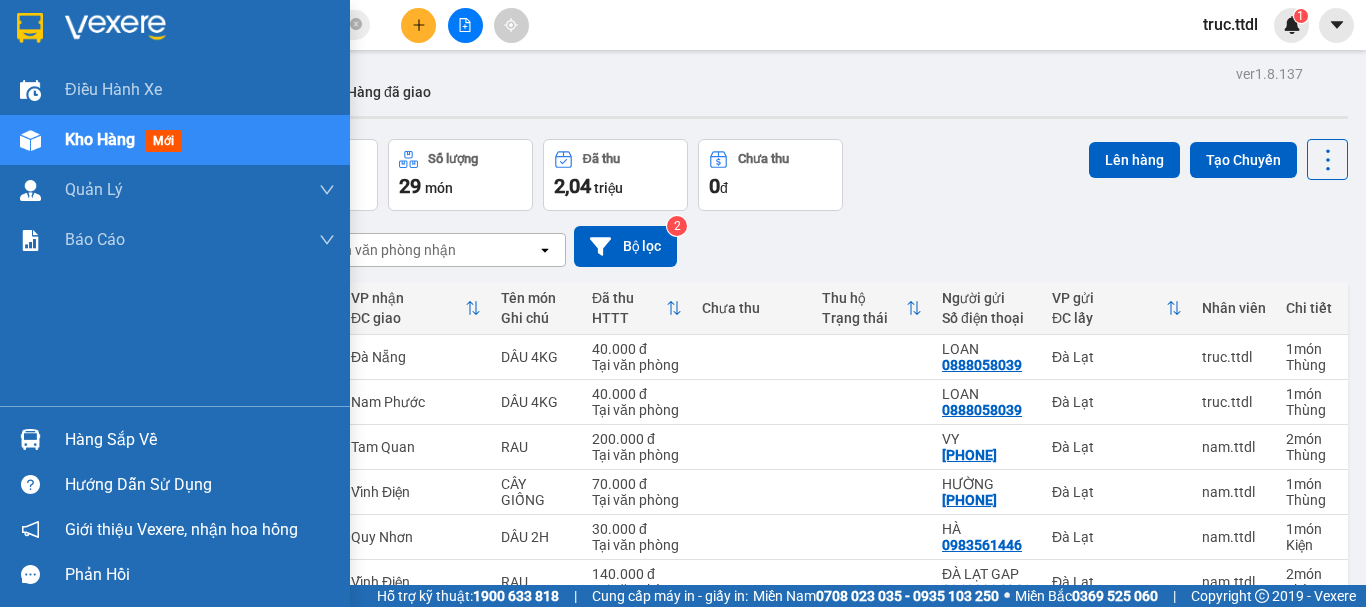click at bounding box center [30, 28] 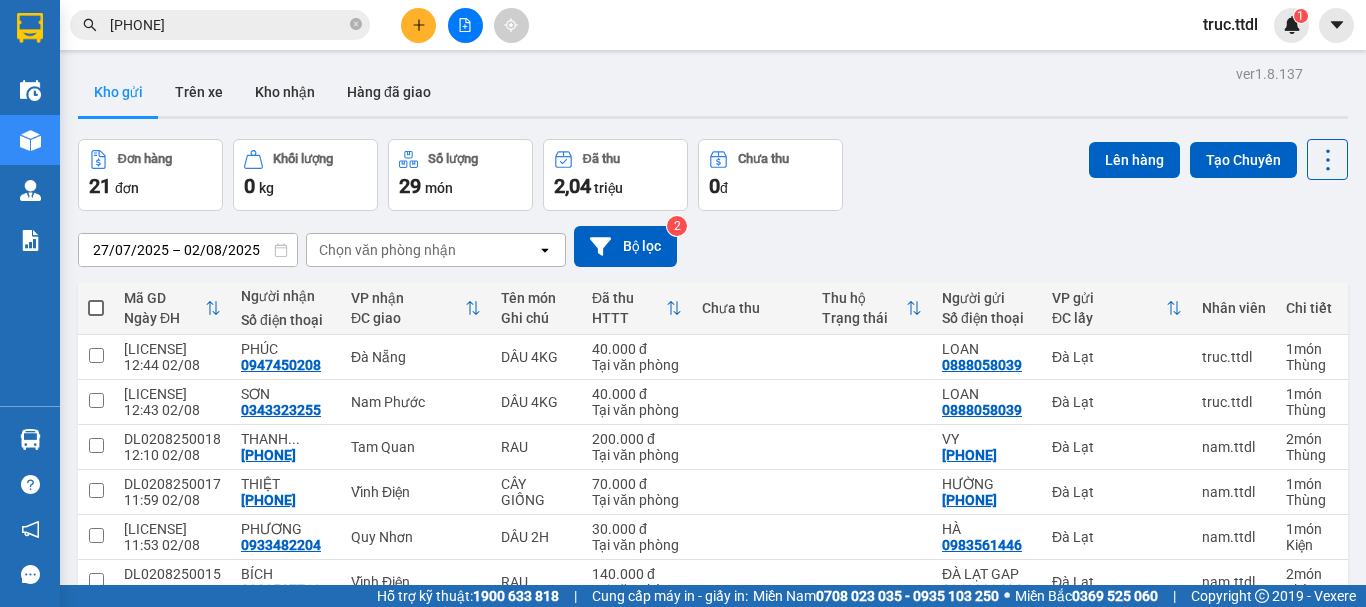 click on "Đơn hàng 21 đơn Khối lượng 0 kg Số lượng 29 món Đã thu 2,04   triệu Chưa thu 0  đ Lên hàng Tạo Chuyến" at bounding box center (713, 175) 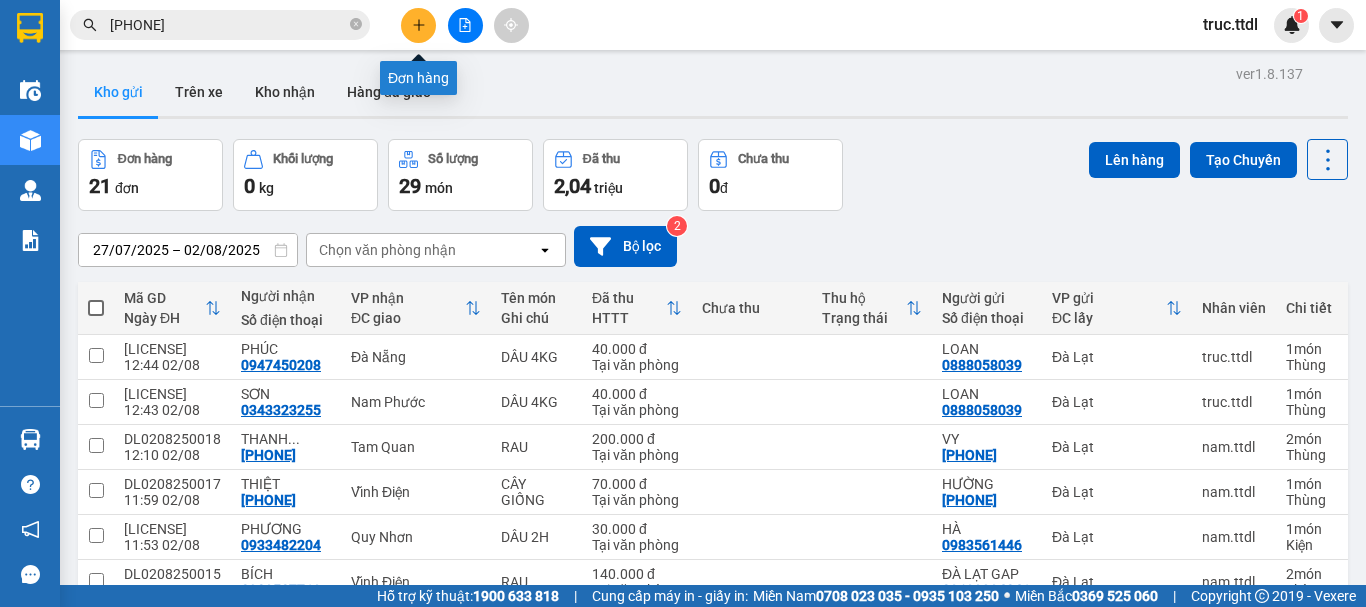 click at bounding box center [418, 25] 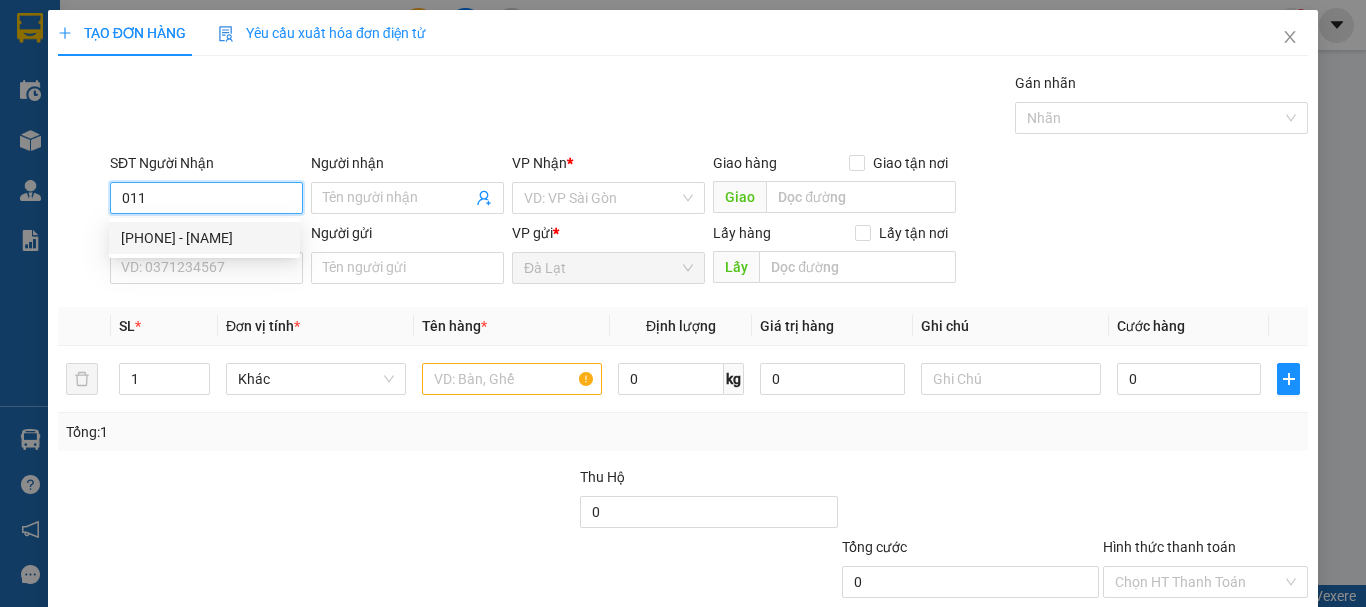 click on "[PHONE] - [NAME]" at bounding box center (204, 238) 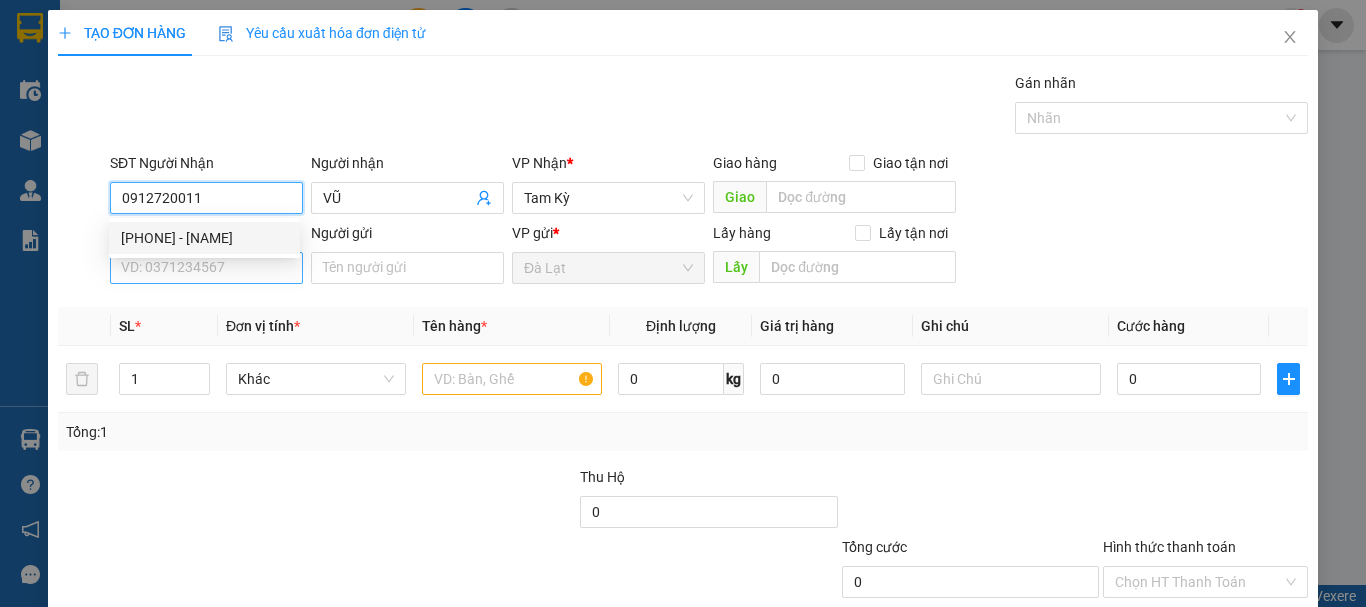 type on "0912720011" 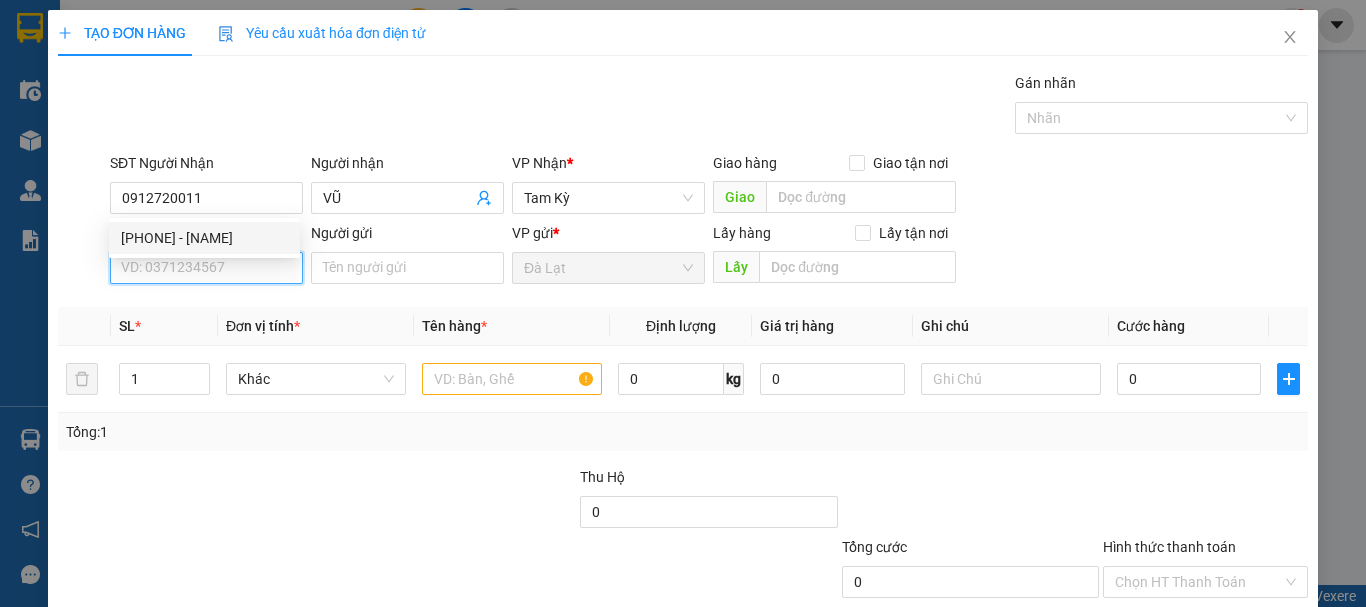 click on "SĐT Người Gửi" at bounding box center (206, 268) 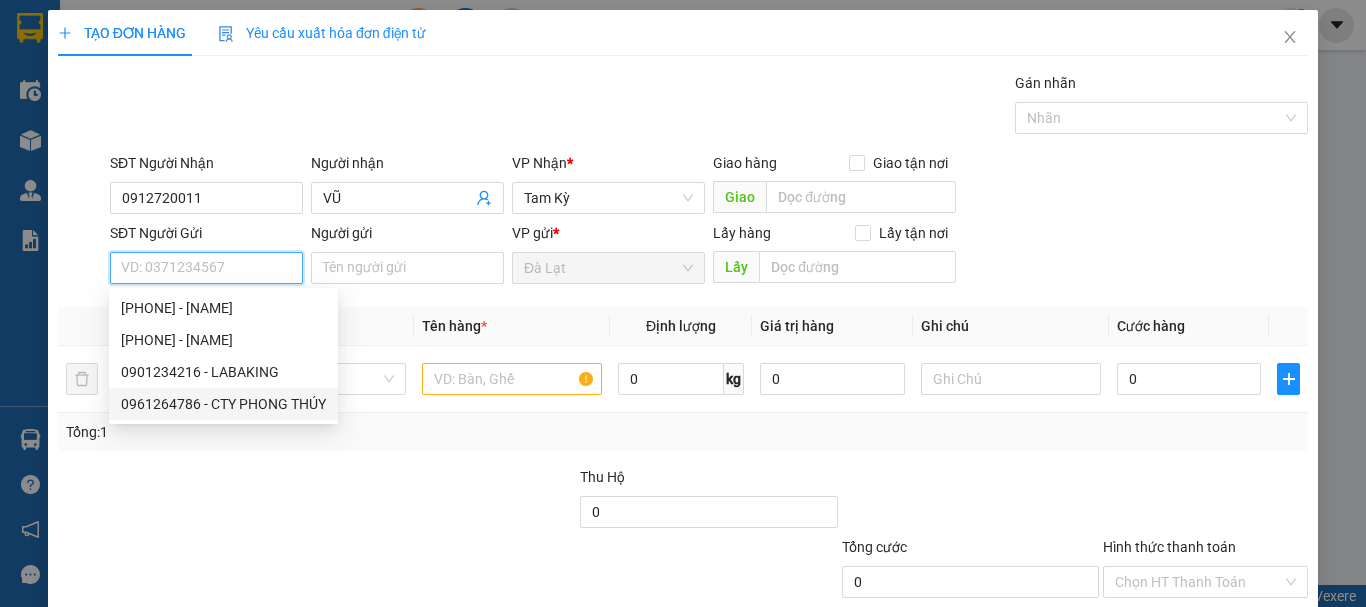 click on "0961264786 - CTY PHONG THÚY" at bounding box center [223, 404] 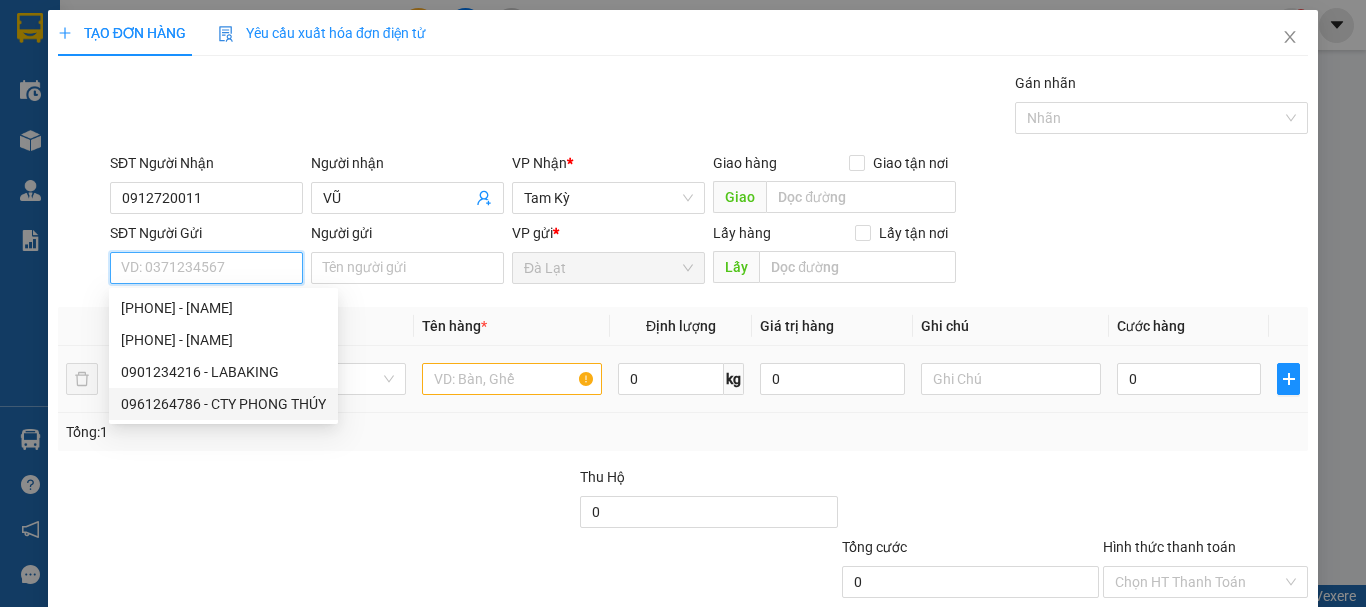 type on "0961264786" 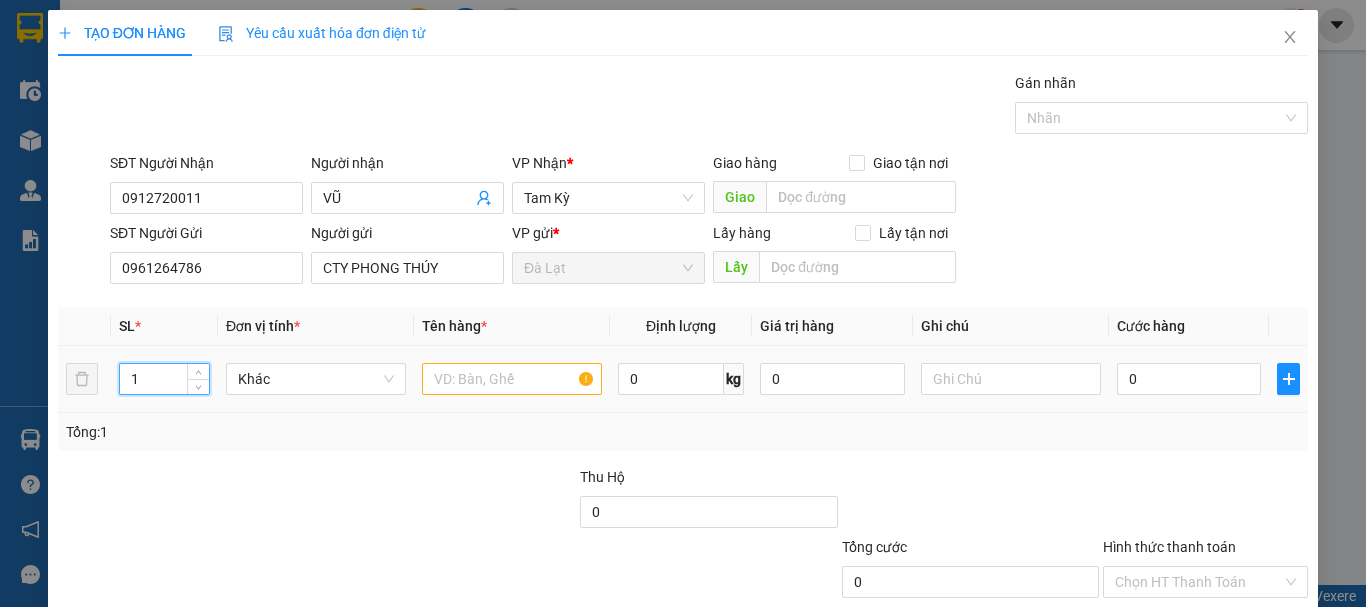 click on "1 Khác 0 kg 0 0" at bounding box center (683, 379) 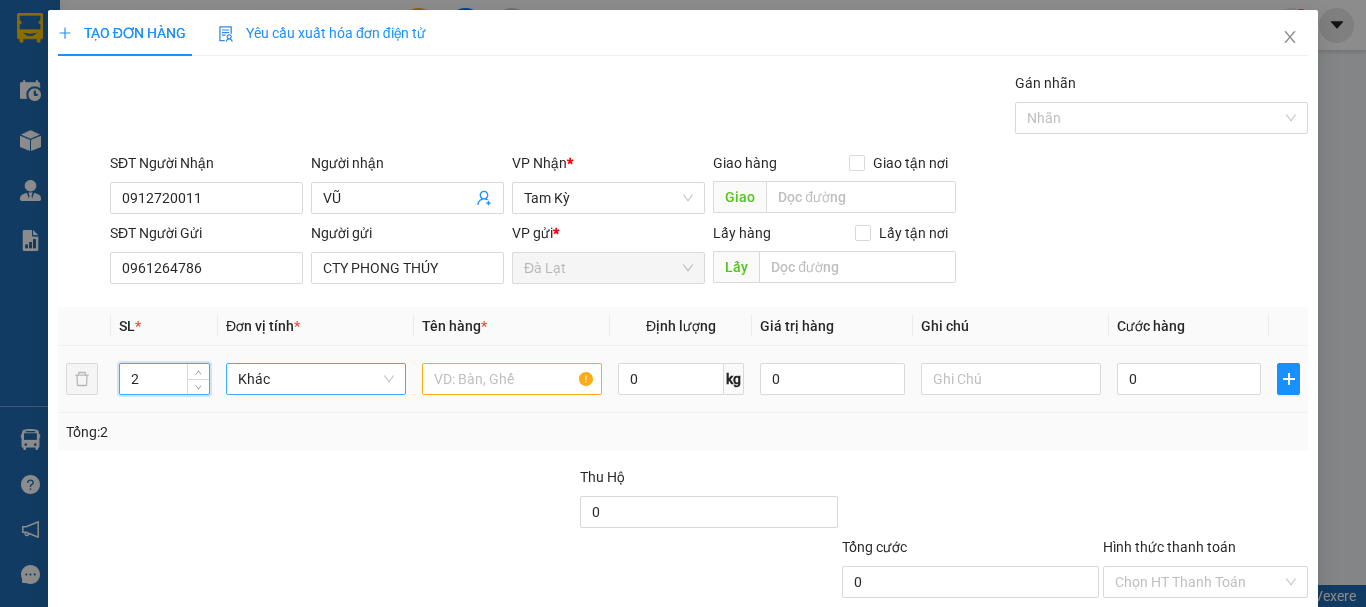 click on "Khác" at bounding box center (316, 379) 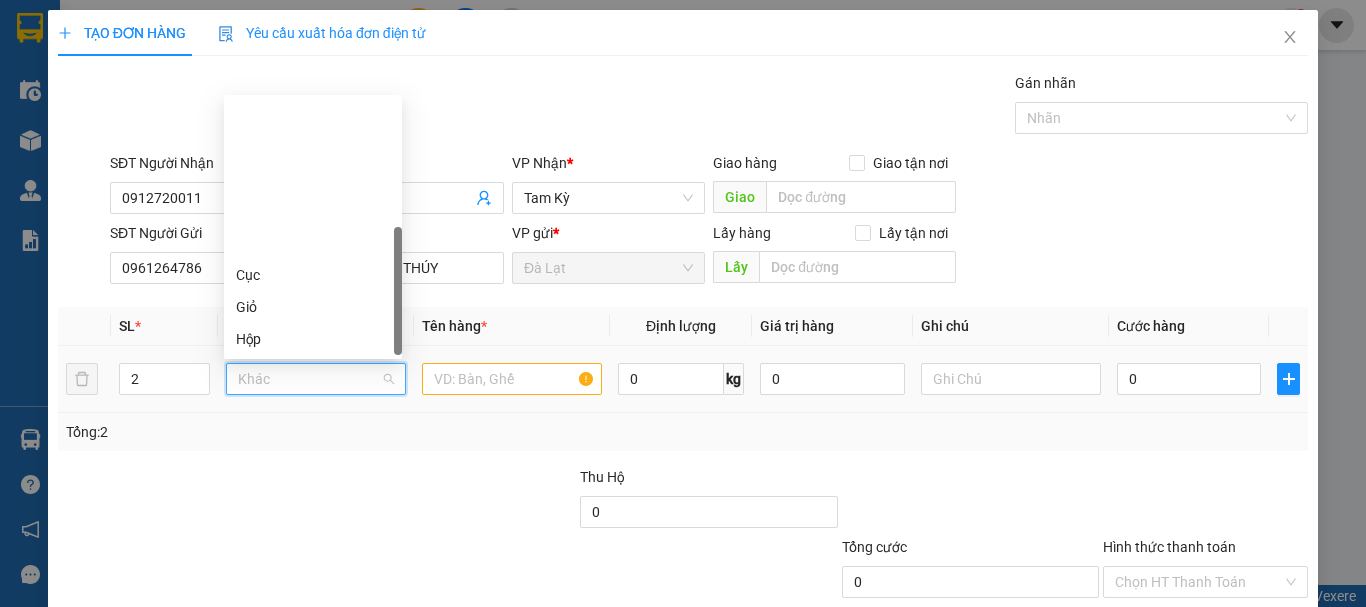 scroll, scrollTop: 192, scrollLeft: 0, axis: vertical 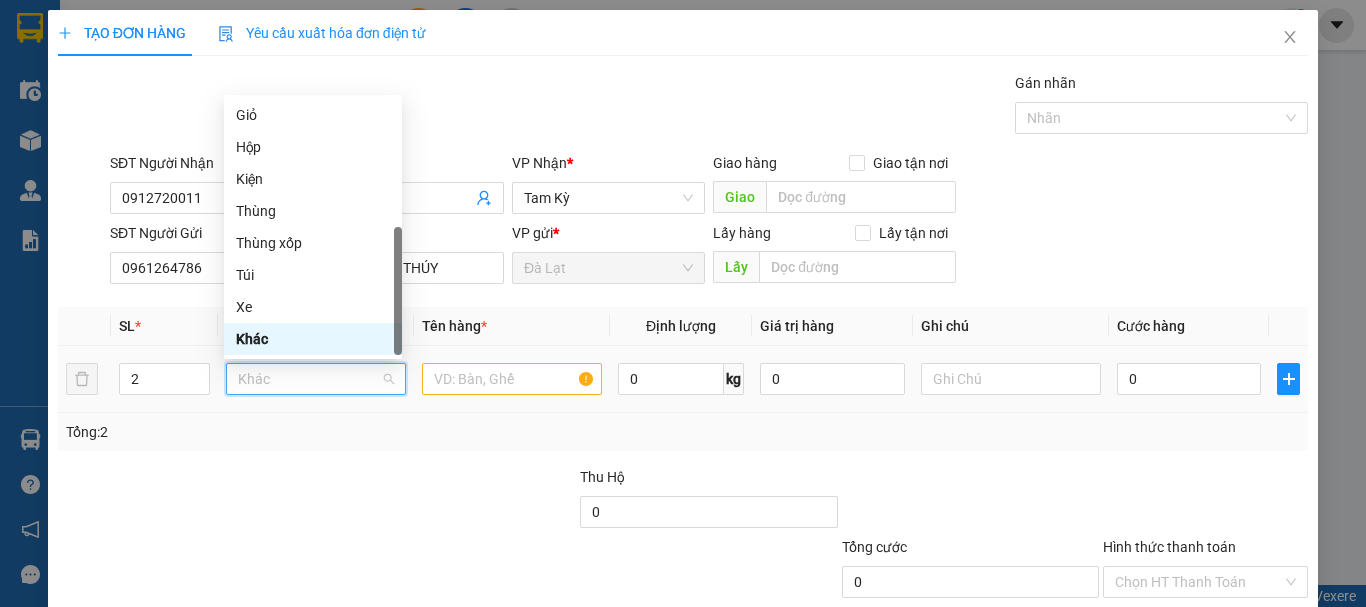 type on "T" 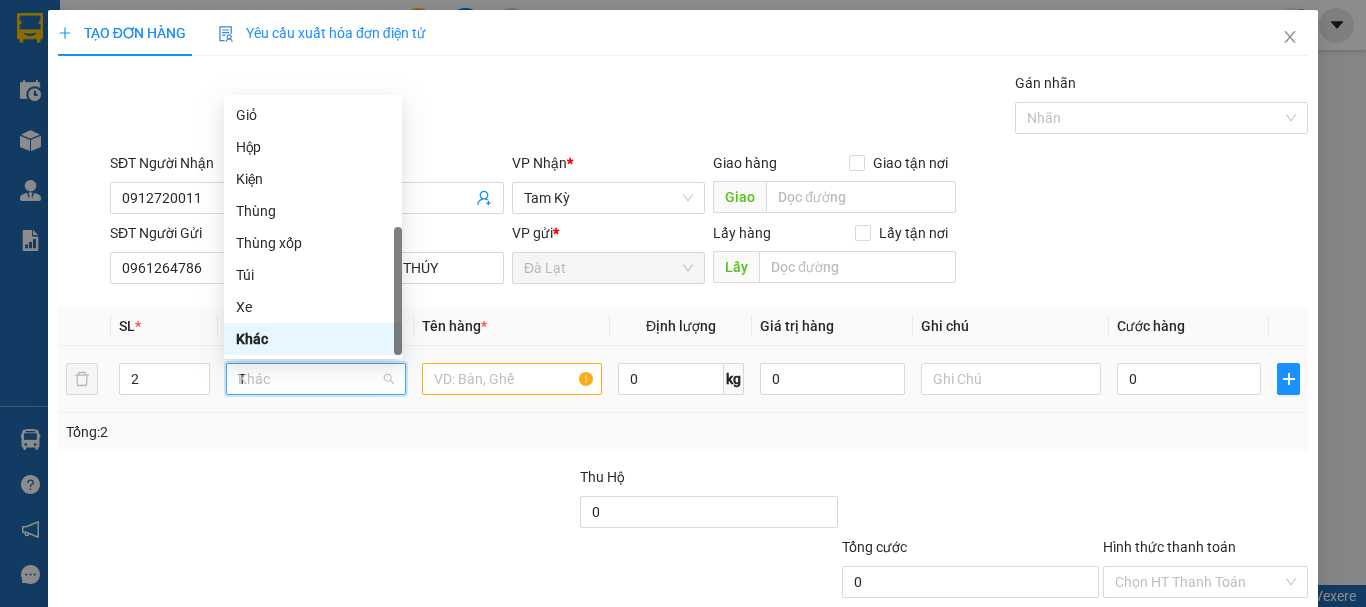 scroll, scrollTop: 0, scrollLeft: 0, axis: both 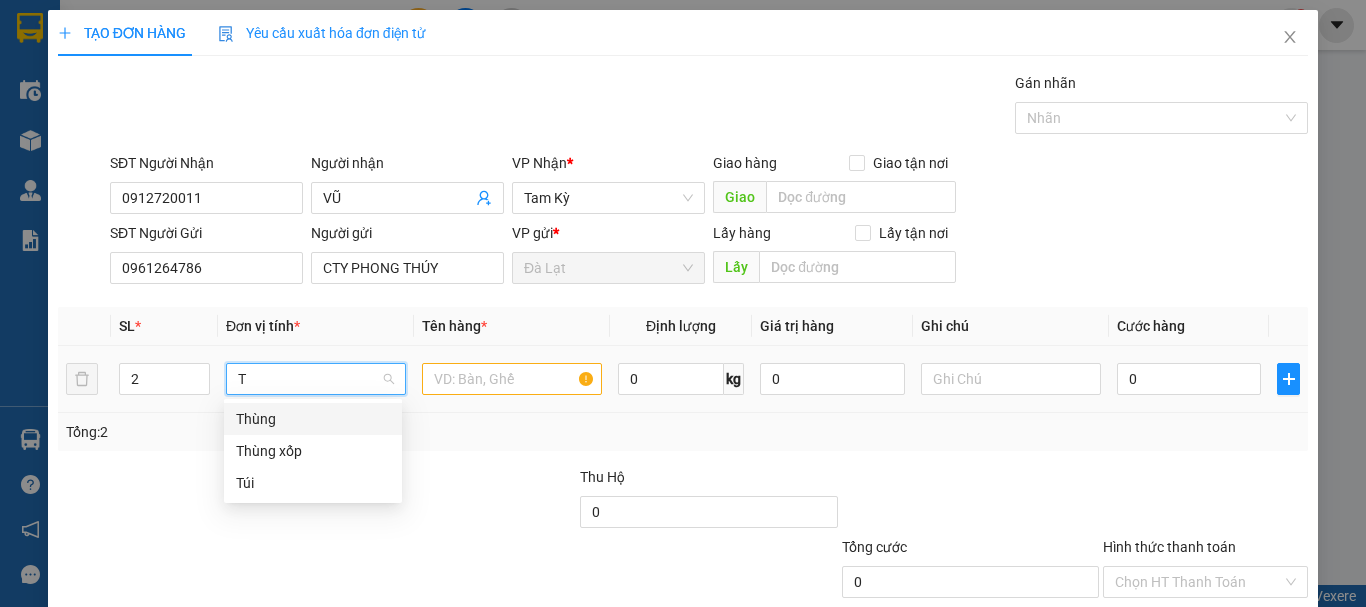 drag, startPoint x: 326, startPoint y: 417, endPoint x: 407, endPoint y: 402, distance: 82.37718 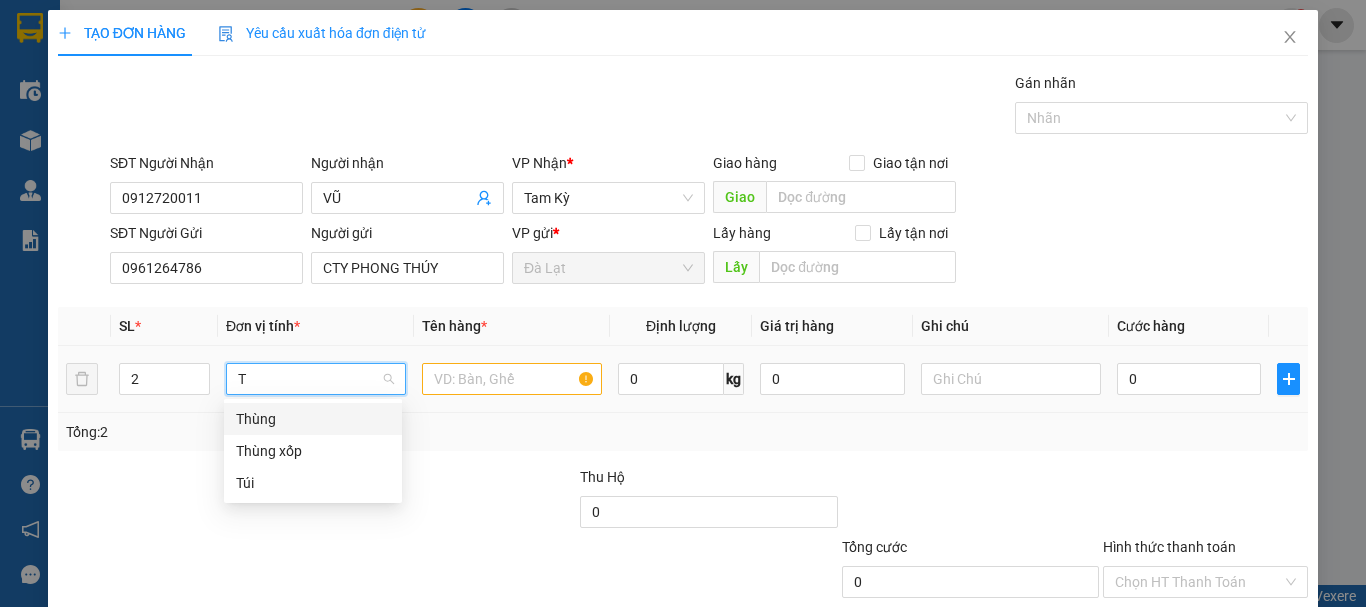 click on "Thùng" at bounding box center [313, 419] 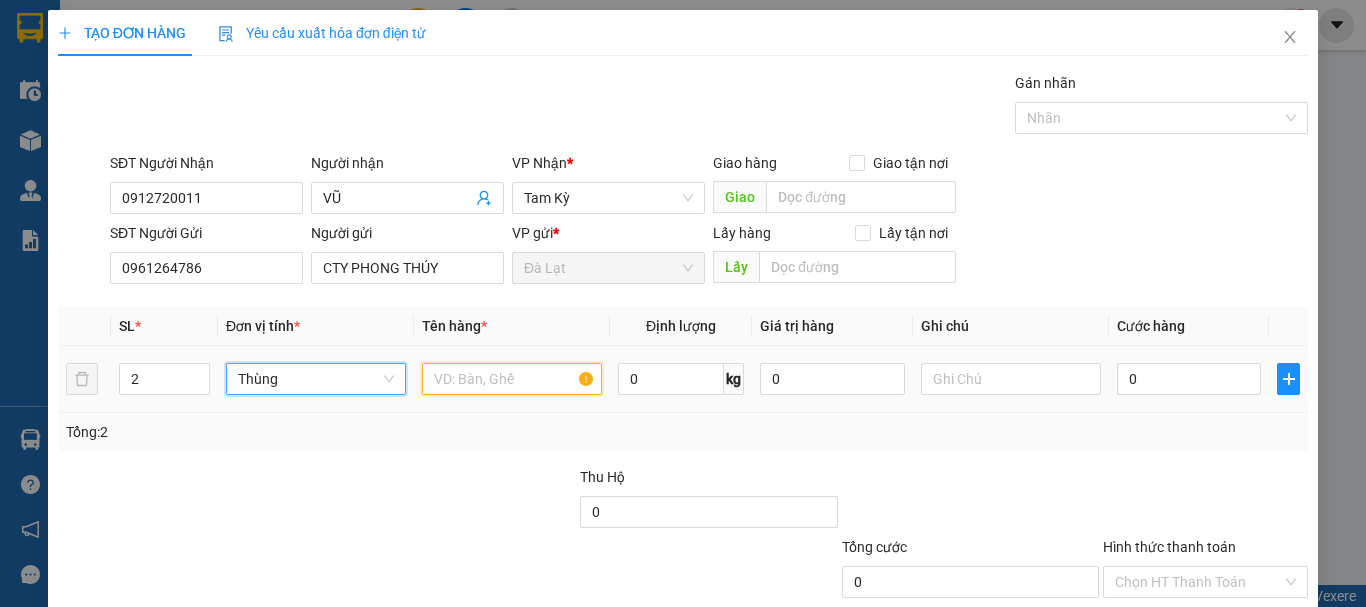 click at bounding box center [512, 379] 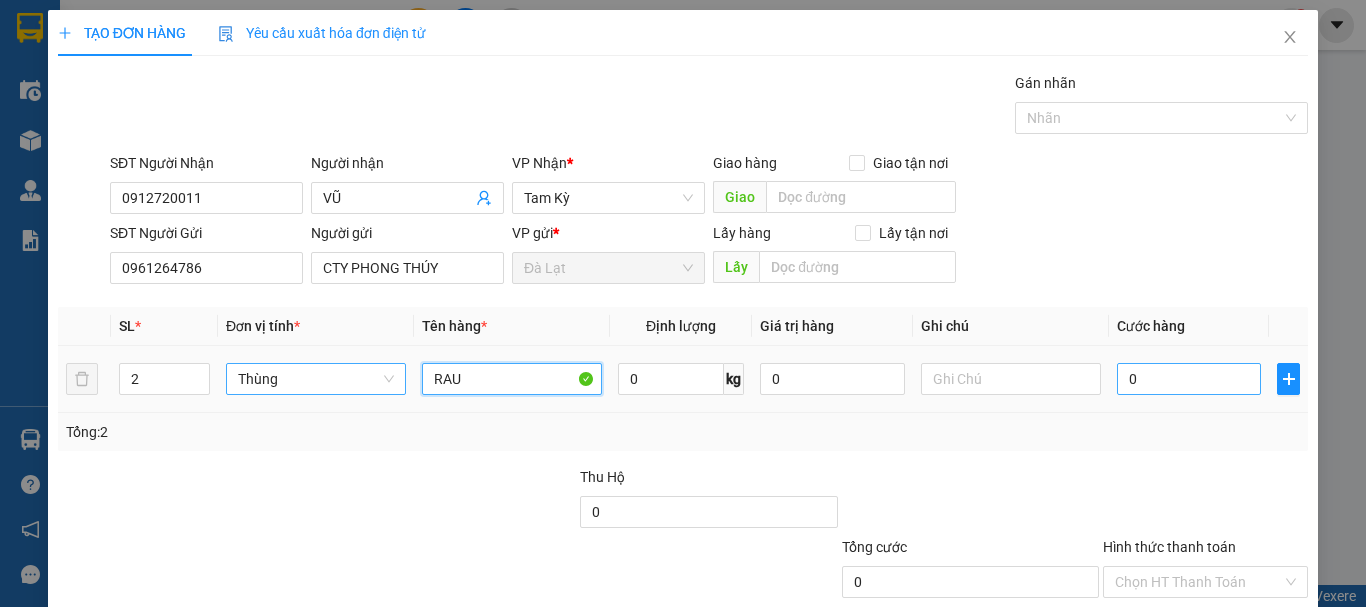 type on "RAU" 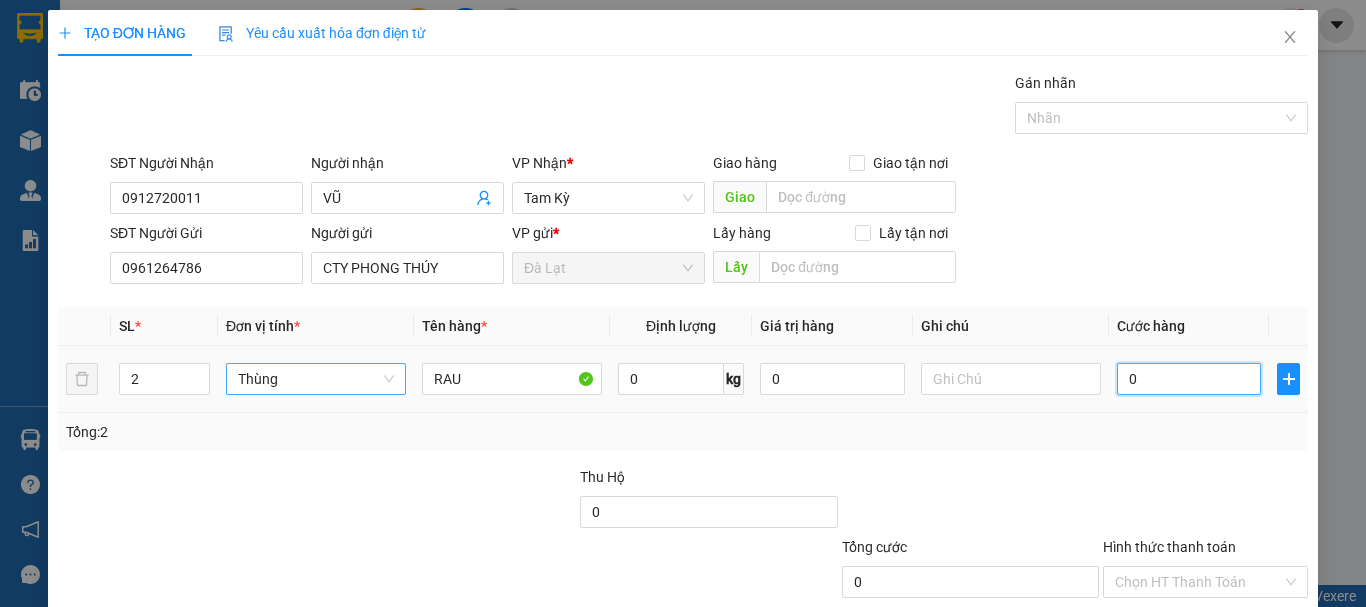 click on "0" at bounding box center (1189, 379) 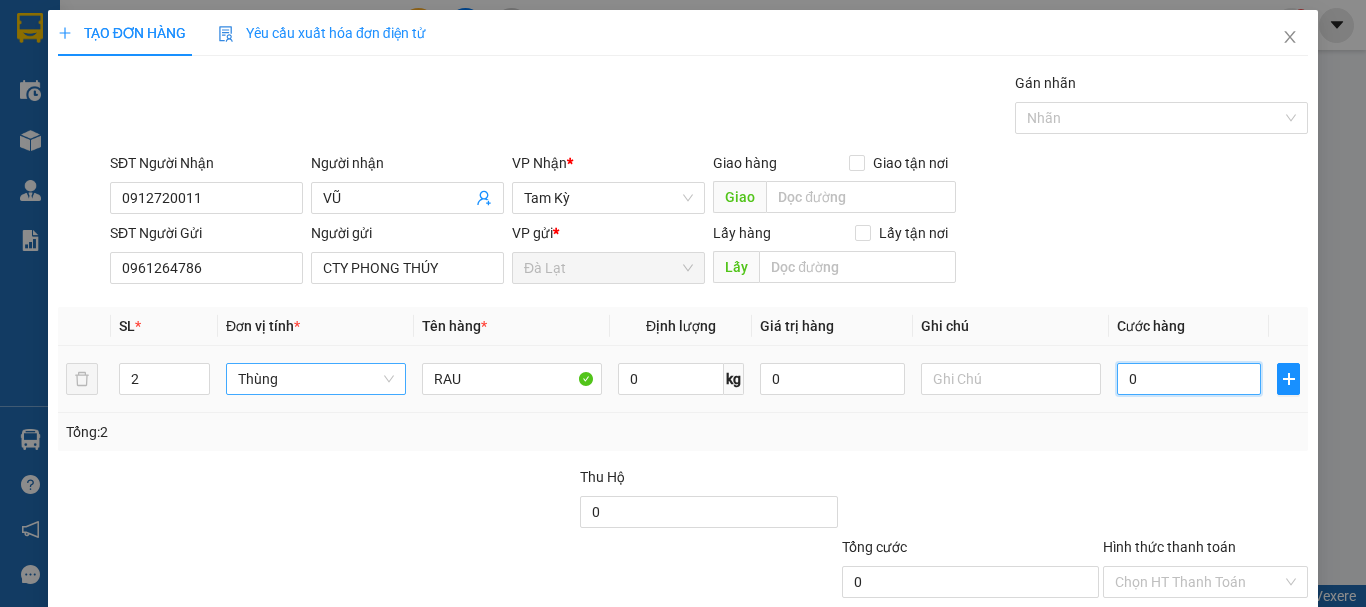 type on "1" 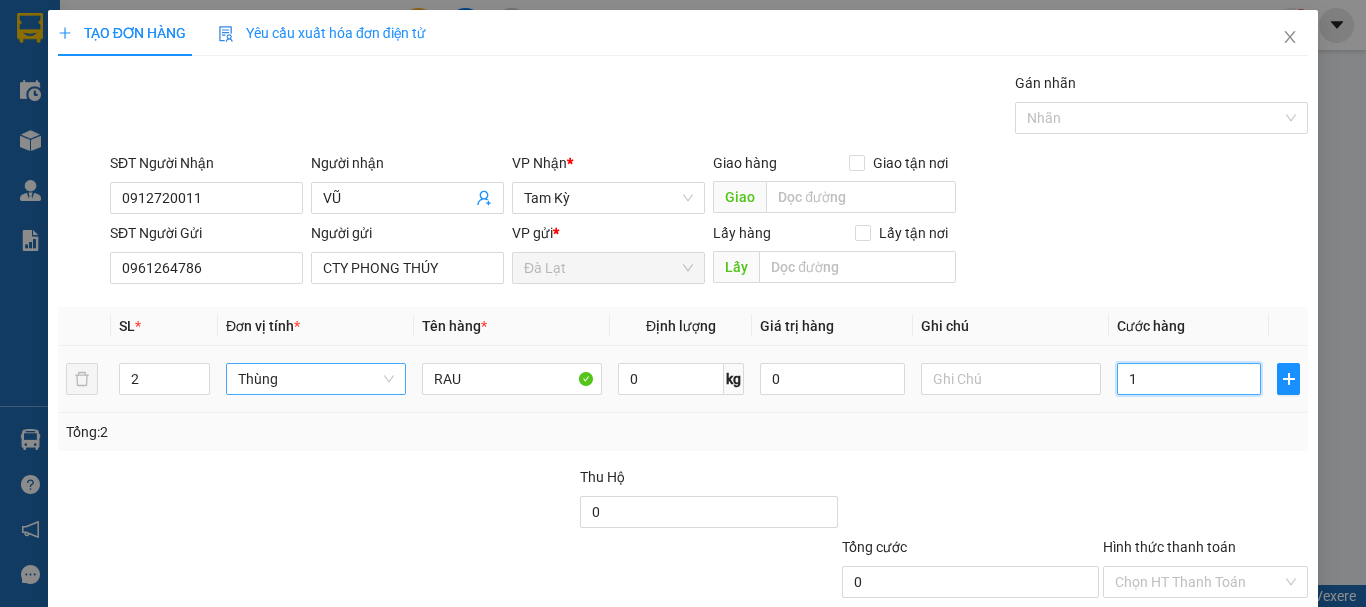 type on "1" 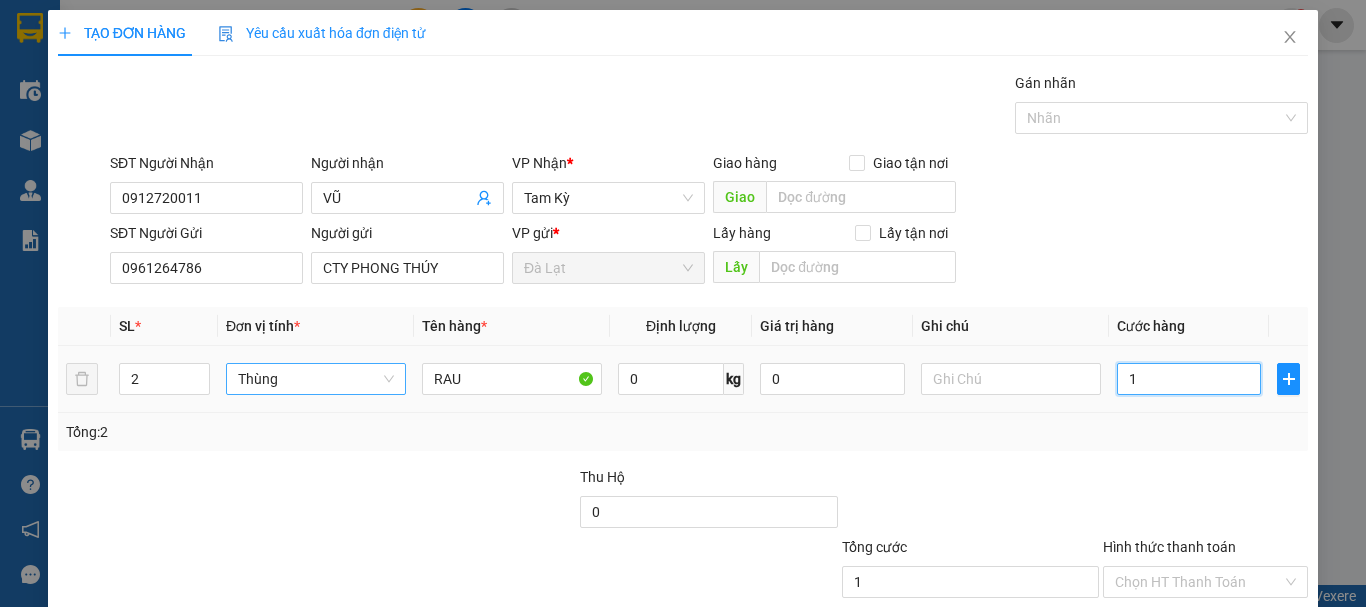 type on "14" 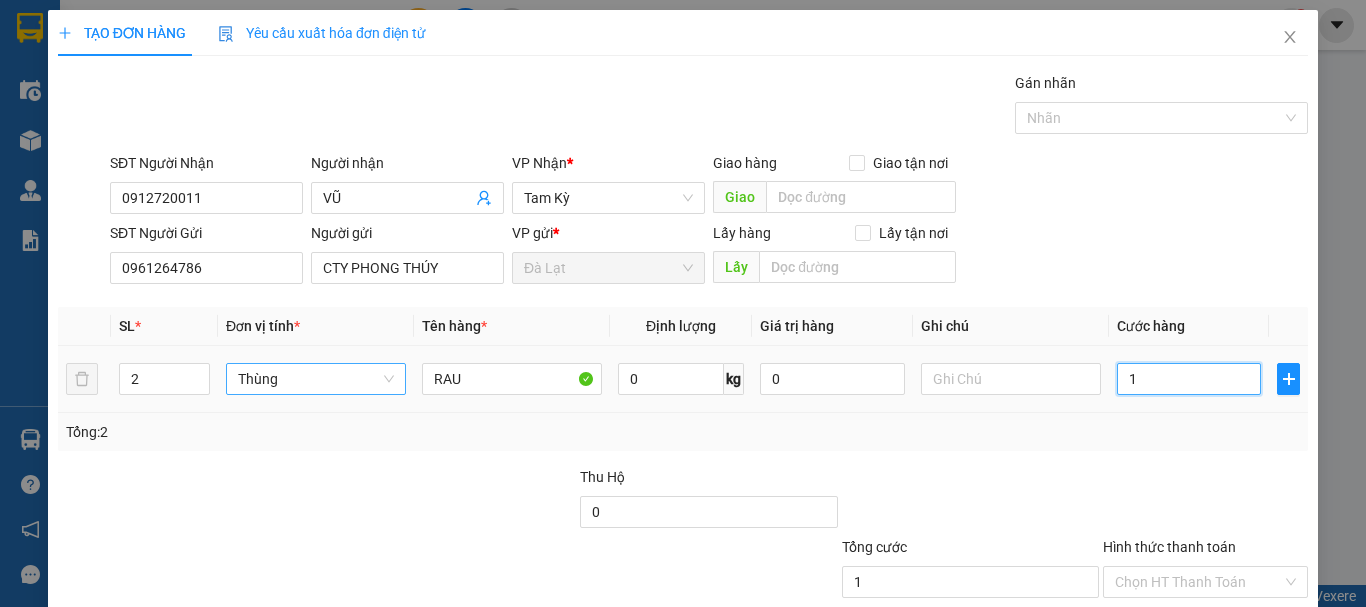 type on "14" 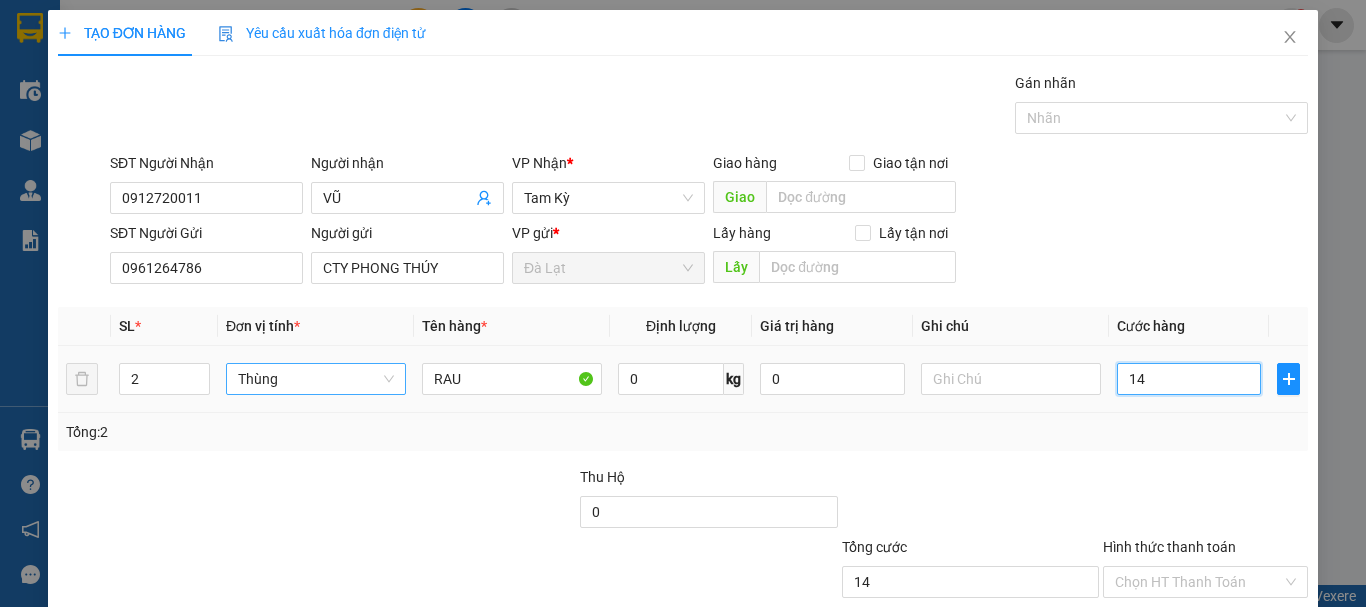 type on "140" 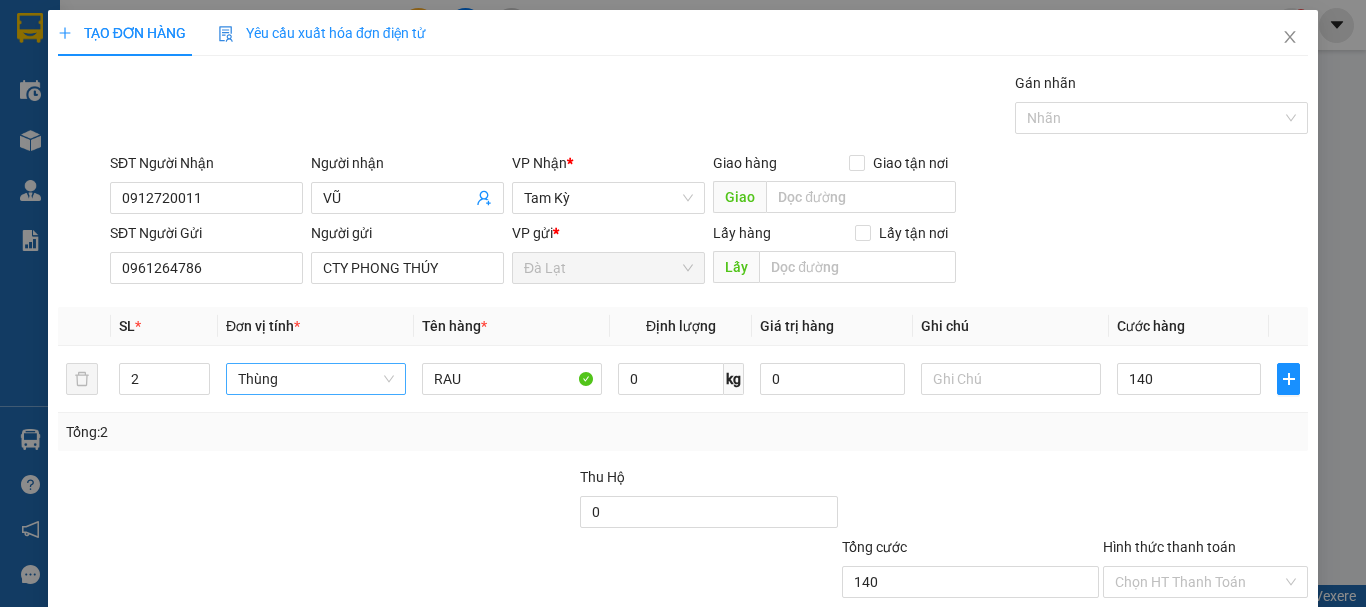 type on "140.000" 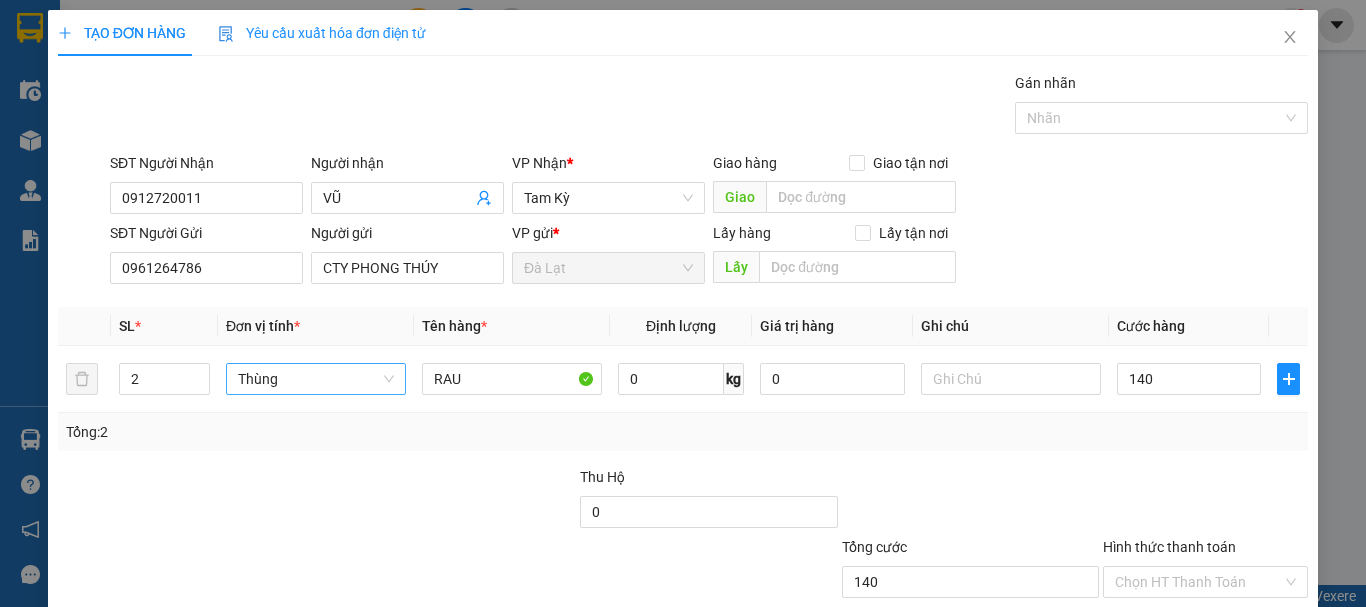type on "140.000" 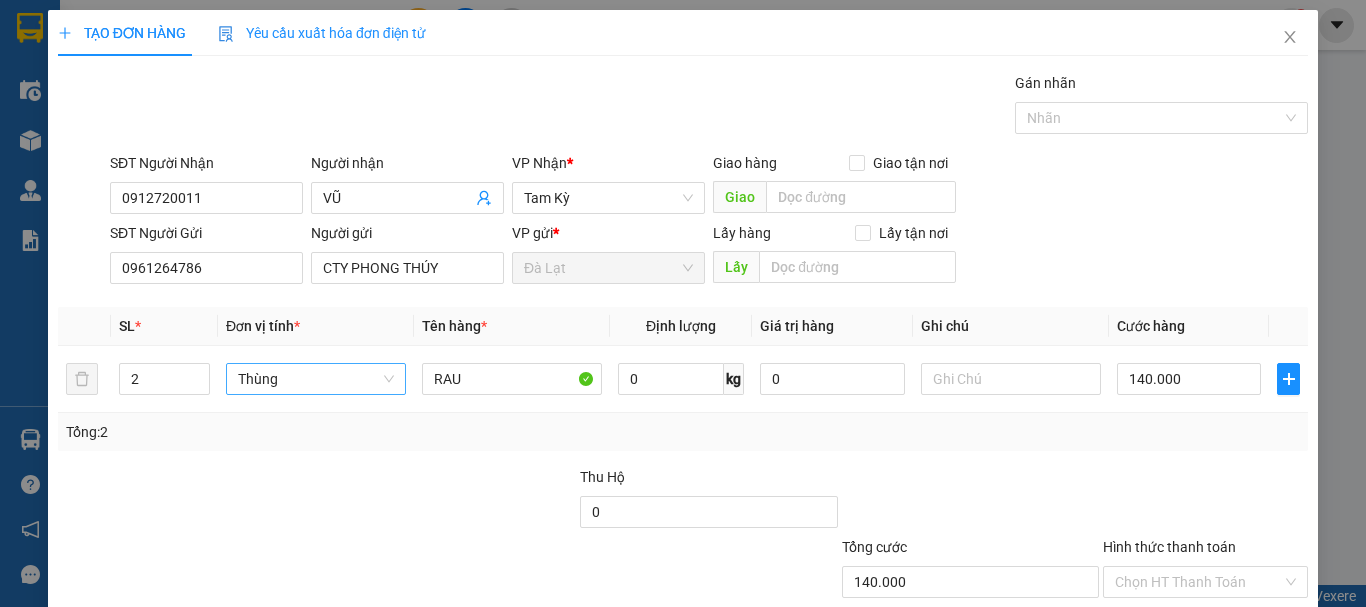click on "Transit Pickup Surcharge Ids Transit Deliver Surcharge Ids Transit Deliver Surcharge Transit Deliver Surcharge Gói vận chuyển  * Tiêu chuẩn Gán nhãn   Nhãn SĐT Người Nhận 0912720011 Người nhận VŨ VP Nhận  * Tam Kỳ Giao hàng Giao tận nơi Giao SĐT Người Gửi 0961264786 Người gửi CTY PHONG THÚY VP gửi  * Đà Lạt  Lấy hàng Lấy tận nơi Lấy SL  * Đơn vị tính  * Tên hàng  * Định lượng Giá trị hàng Ghi chú Cước hàng                   2 Thùng RAU 0 kg 0 140.000 Tổng:  2 Thu Hộ 0 Tổng cước 140.000 Hình thức thanh toán Chọn HT Thanh Toán Số tiền thu trước 0 Chưa thanh toán 140.000 Chọn HT Thanh Toán Lưu nháp Xóa Thông tin Lưu Lưu và In" at bounding box center [683, 382] 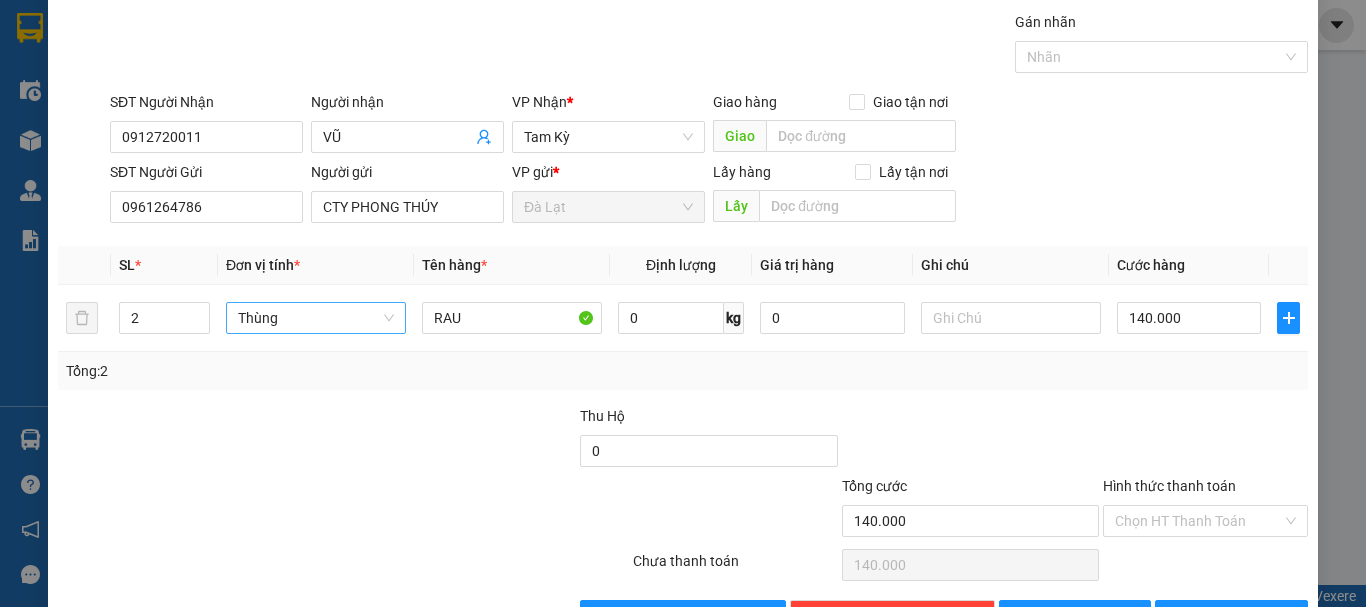 scroll, scrollTop: 125, scrollLeft: 0, axis: vertical 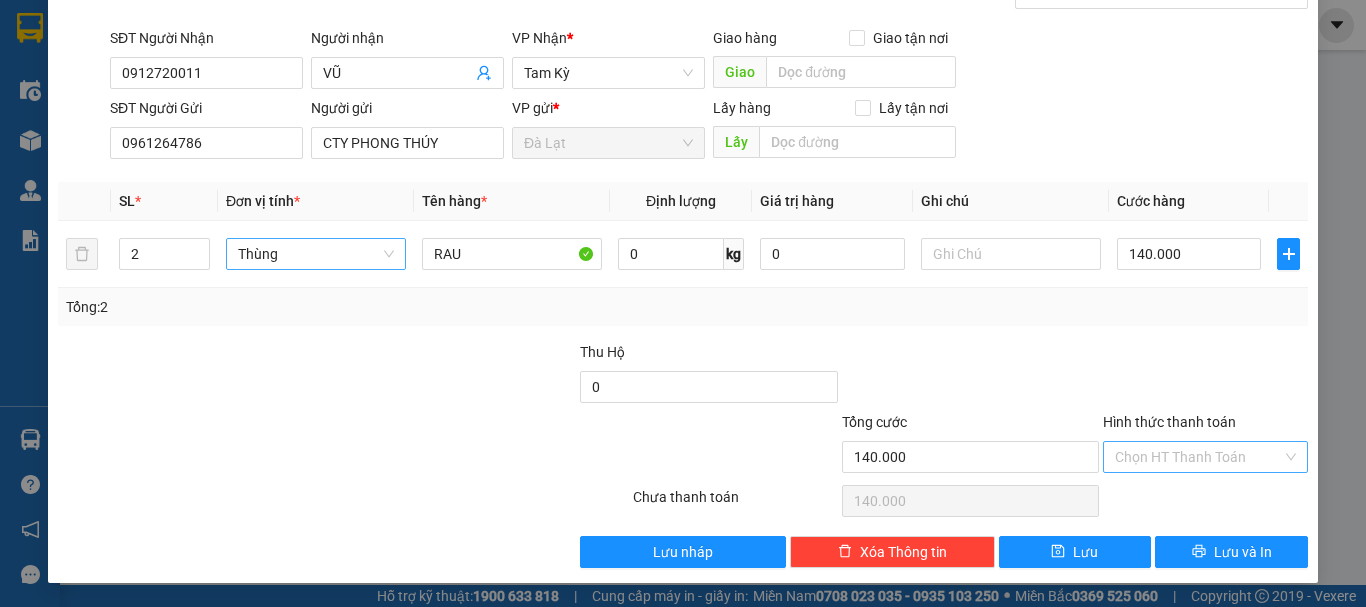 click on "Hình thức thanh toán" at bounding box center [1198, 457] 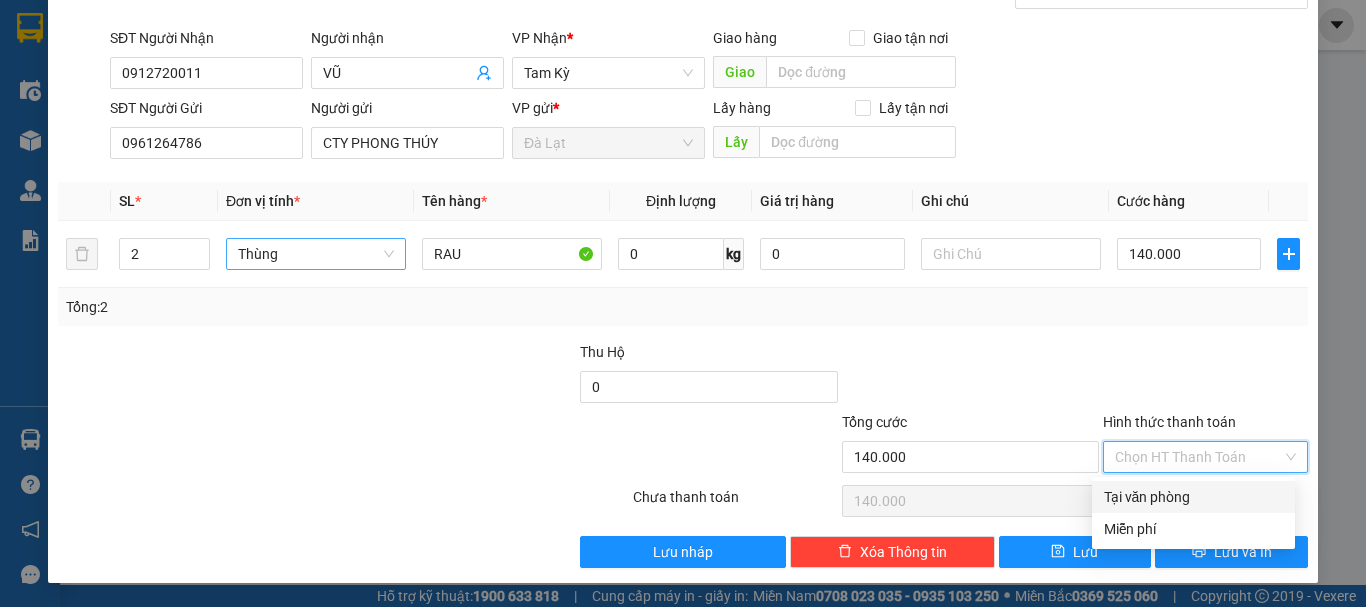 click on "Tại văn phòng" at bounding box center (1193, 497) 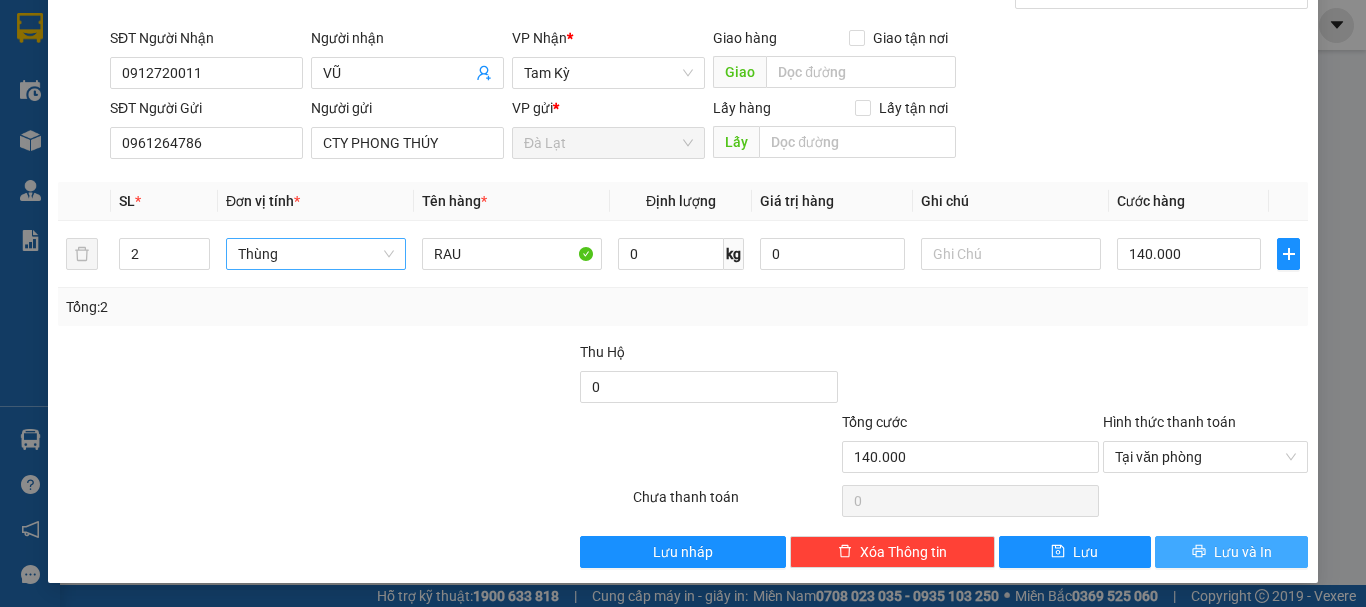 click on "Lưu và In" at bounding box center [1243, 552] 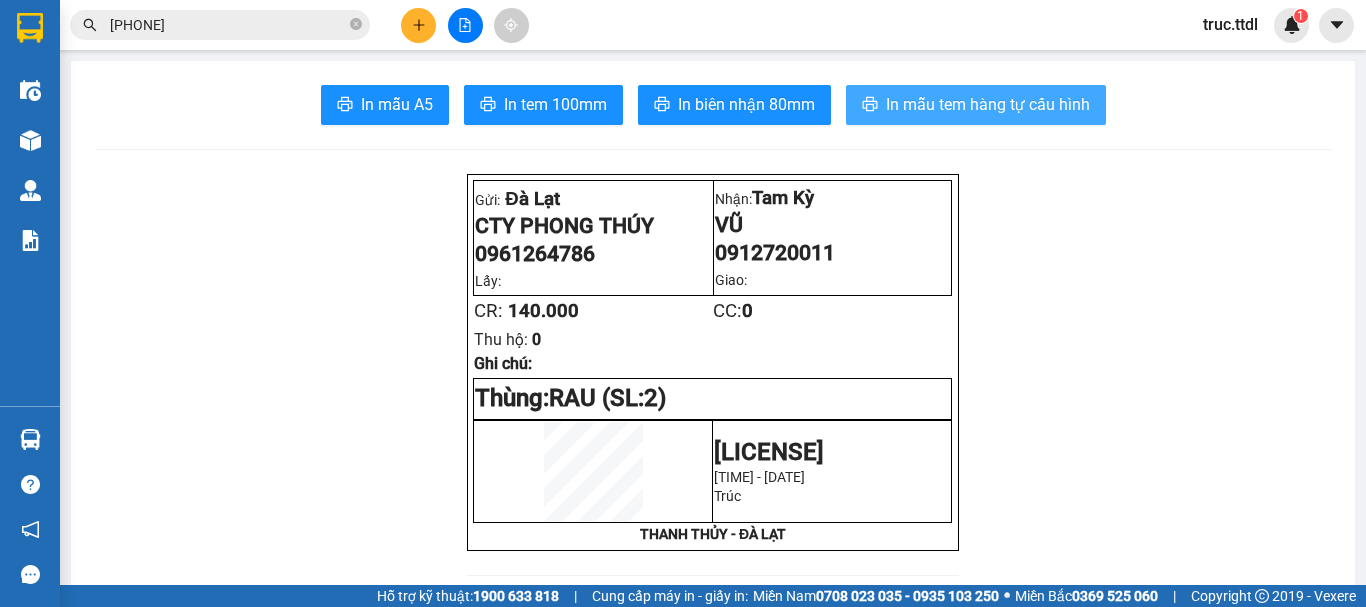 click on "In mẫu tem hàng tự cấu hình" at bounding box center (988, 104) 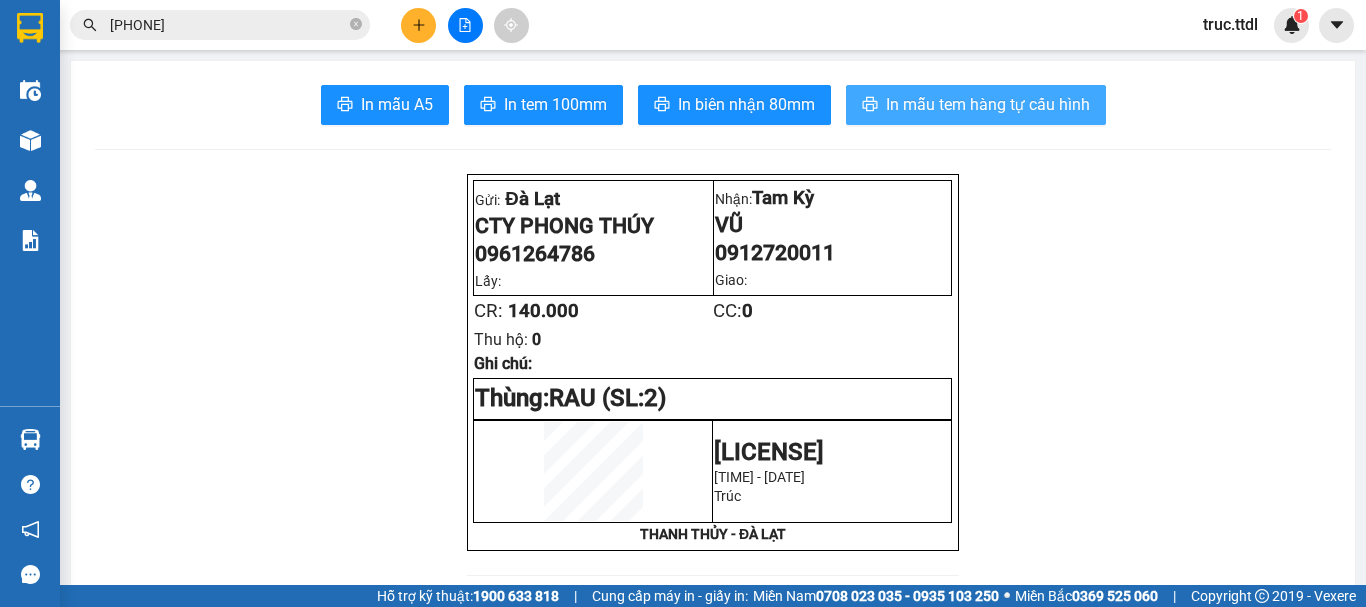 scroll, scrollTop: 0, scrollLeft: 0, axis: both 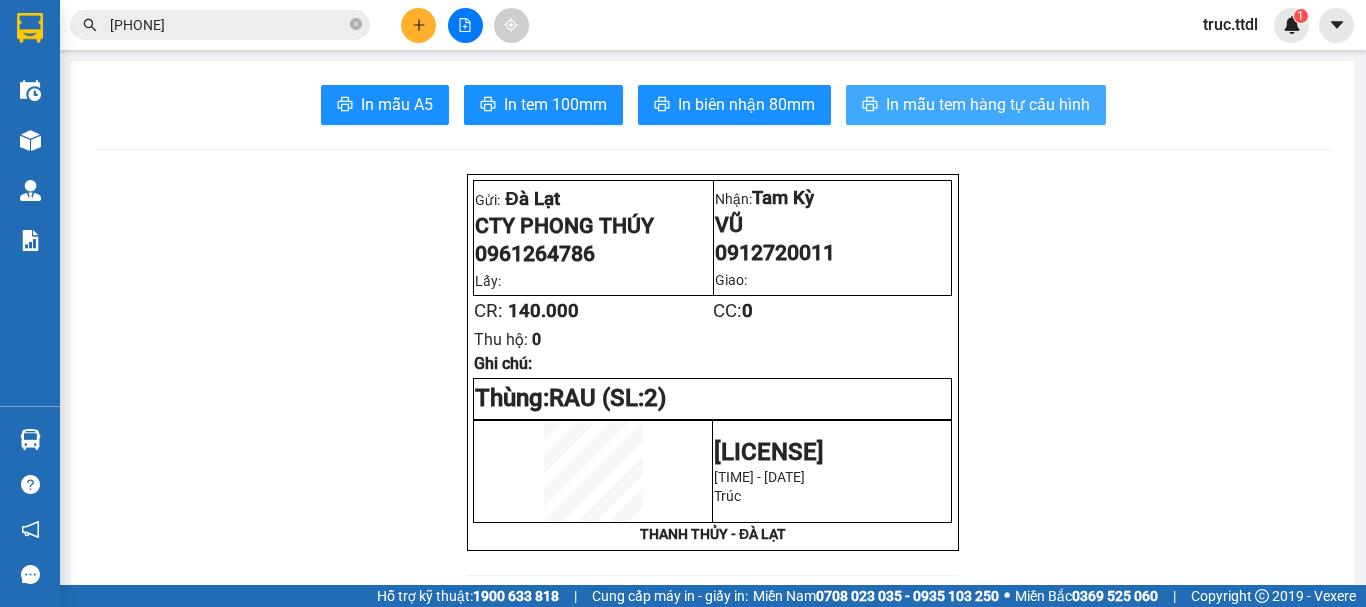 click on "In mẫu tem hàng tự cấu hình" at bounding box center (988, 104) 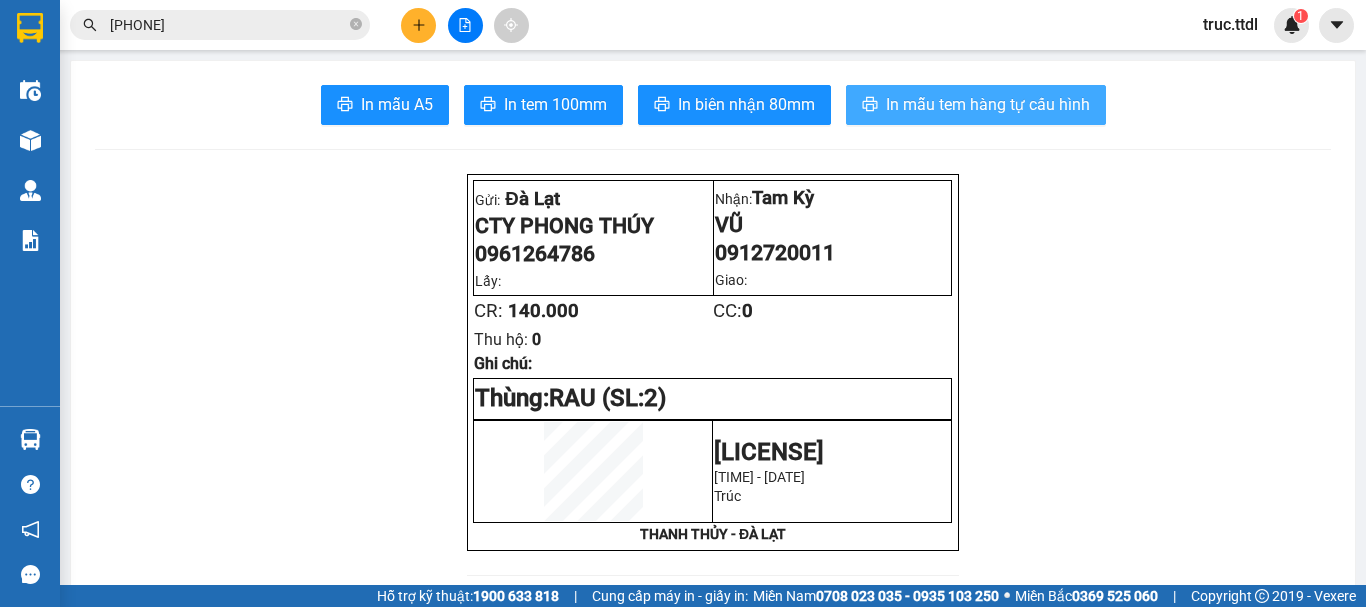 scroll, scrollTop: 0, scrollLeft: 0, axis: both 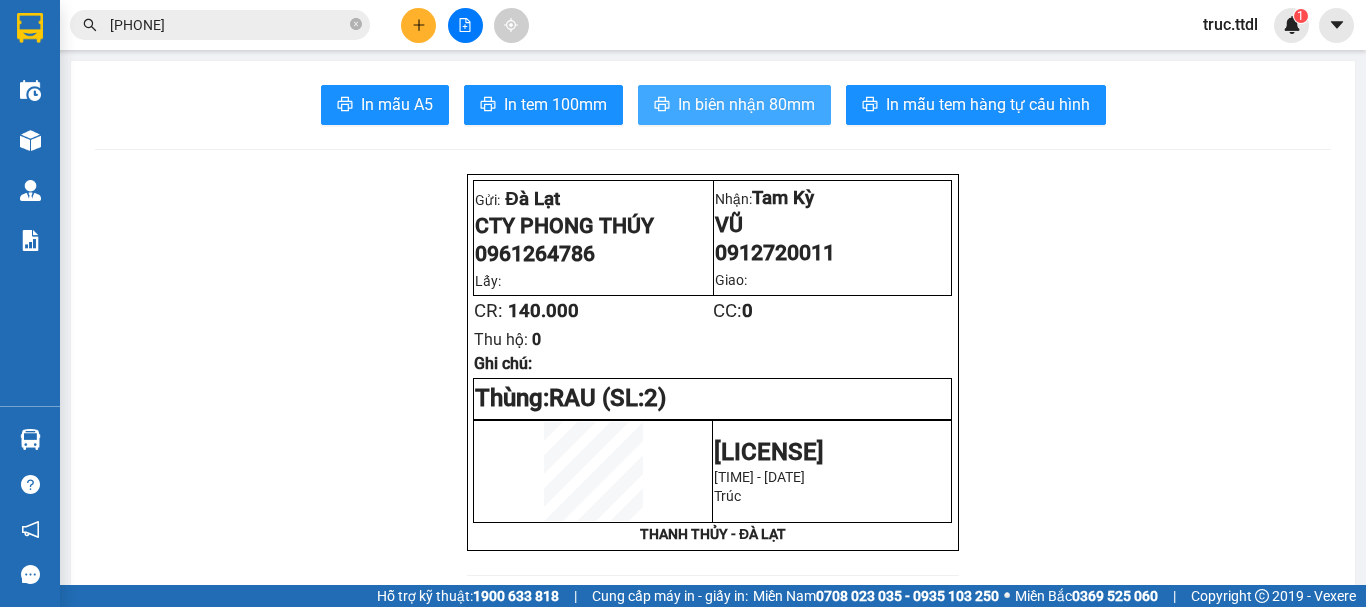 click on "In biên nhận 80mm" at bounding box center [746, 104] 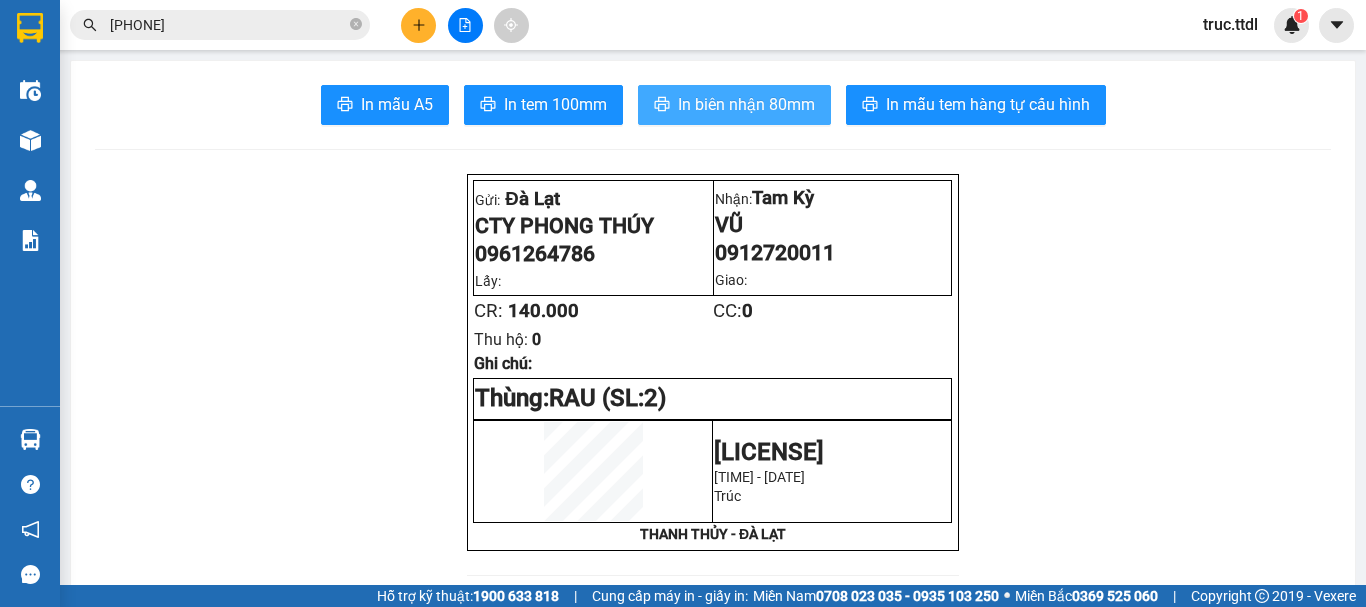 scroll, scrollTop: 0, scrollLeft: 0, axis: both 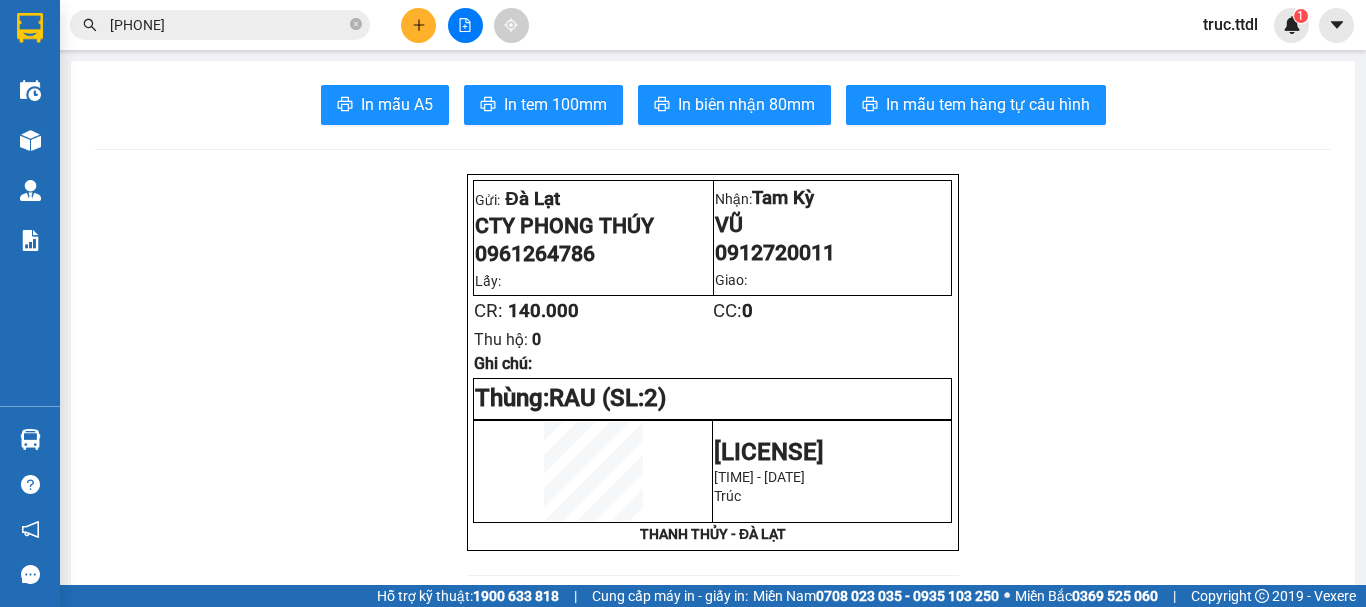 click on "Kết quả tìm kiếm ( 2 )  Bộ lọc  Ngày tạo đơn gần nhất Mã ĐH Trạng thái Món hàng Thu hộ Tổng cước Chưa cước Người gửi VP Gửi Người nhận VP Nhận DN0108250006 11:38 - 01/08 Trên xe   49B-019.20 15:30  -   01/08 MẮM SL:  1 70.000 70.000 Đà Nẵng 0366919878 CHỊ HƯƠNG Đà Lạt  DN1507250002 08:49 - 15/07 VP Nhận   49H-035.79 03:30 - 17/07 LY SL:  1 80.000 80.000 Đà Nẵng 0366919878 CHỊ HƯƠNG Đà Lạt  1 0366919878 truc.ttdl 1" at bounding box center [683, 25] 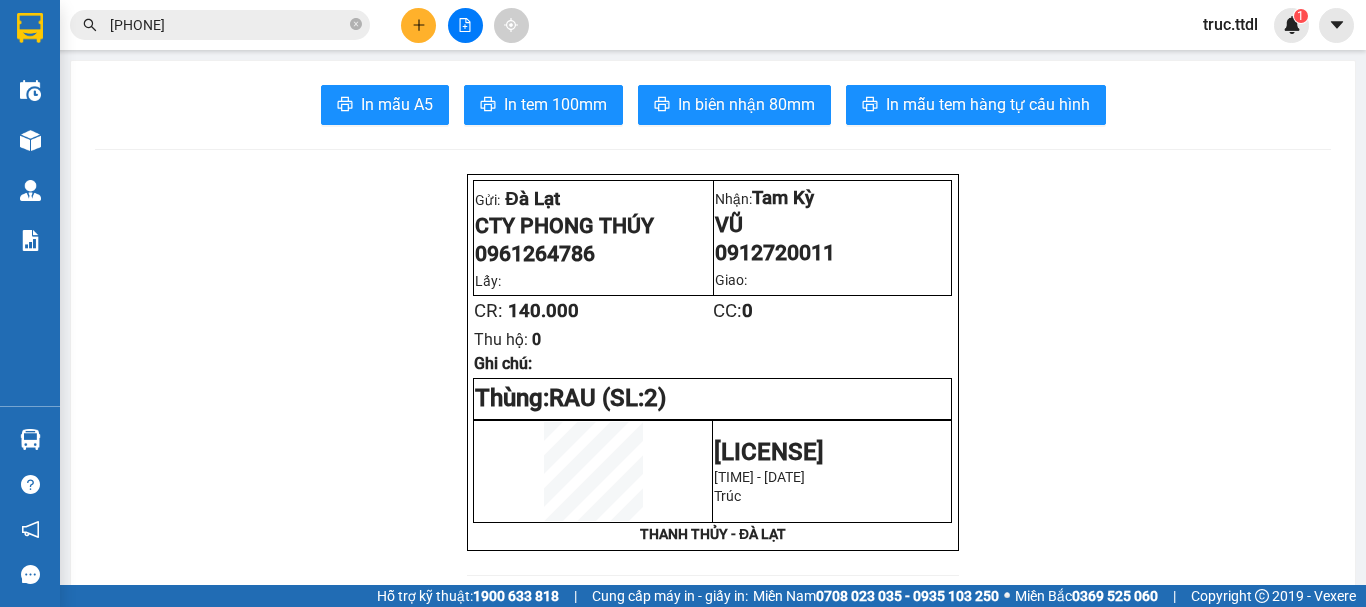 click 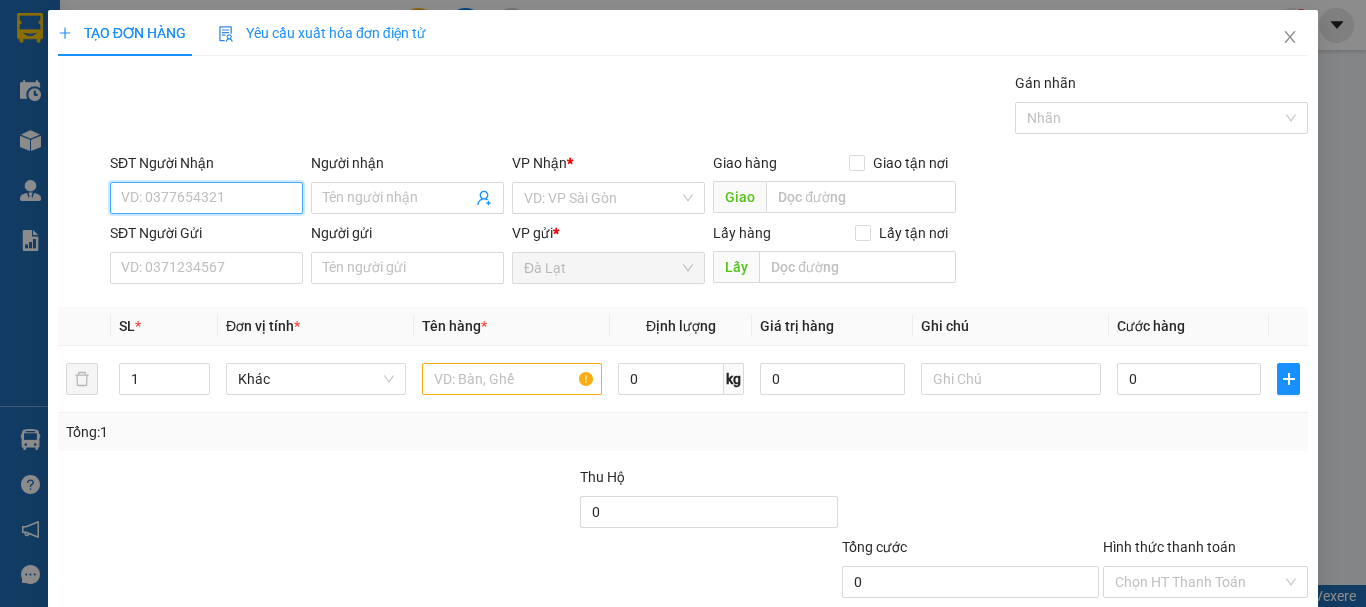 click on "SĐT Người Nhận" at bounding box center [206, 198] 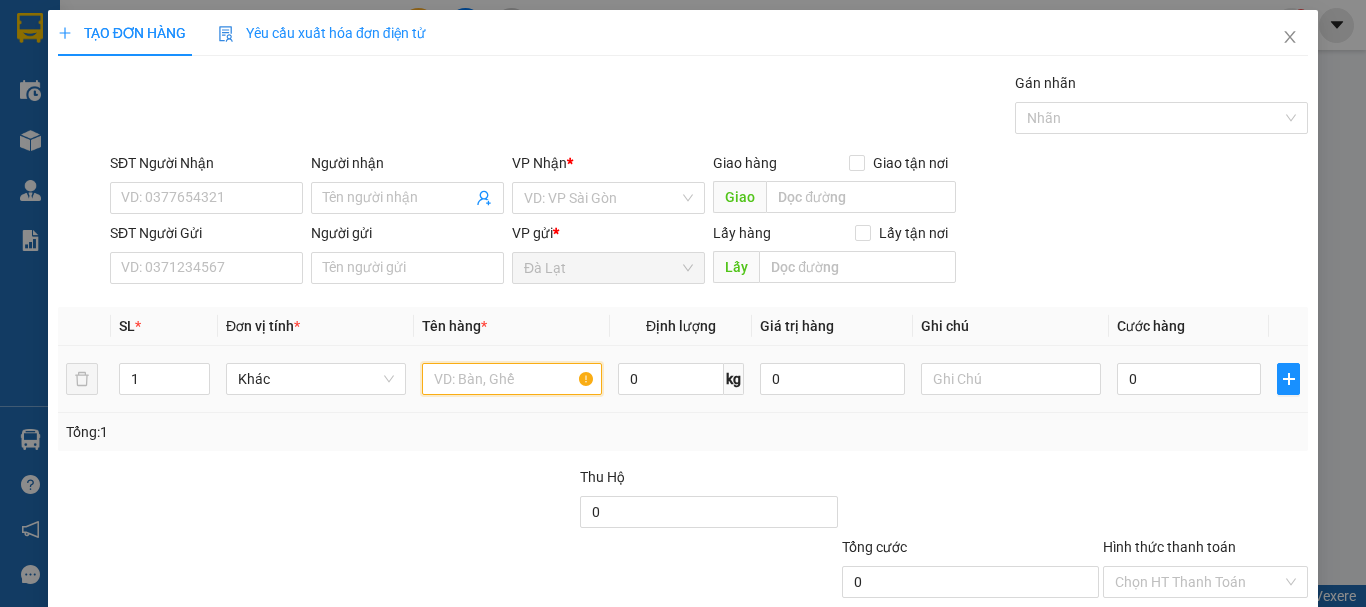 click at bounding box center (512, 379) 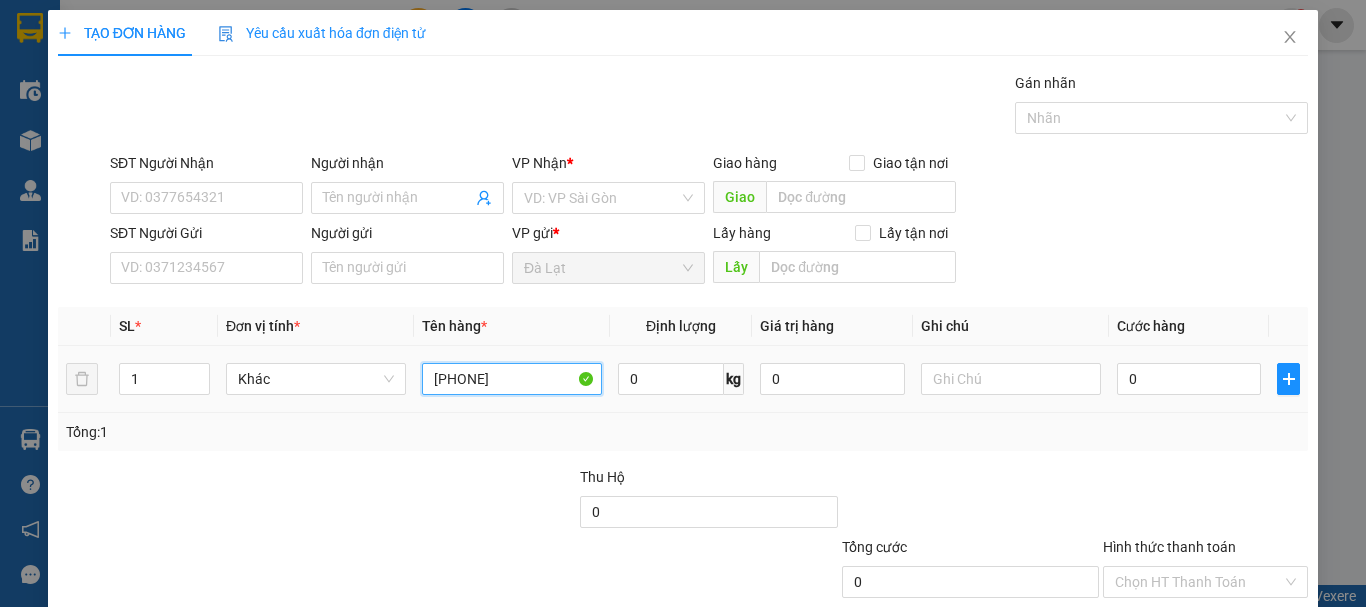 type on "0382648792" 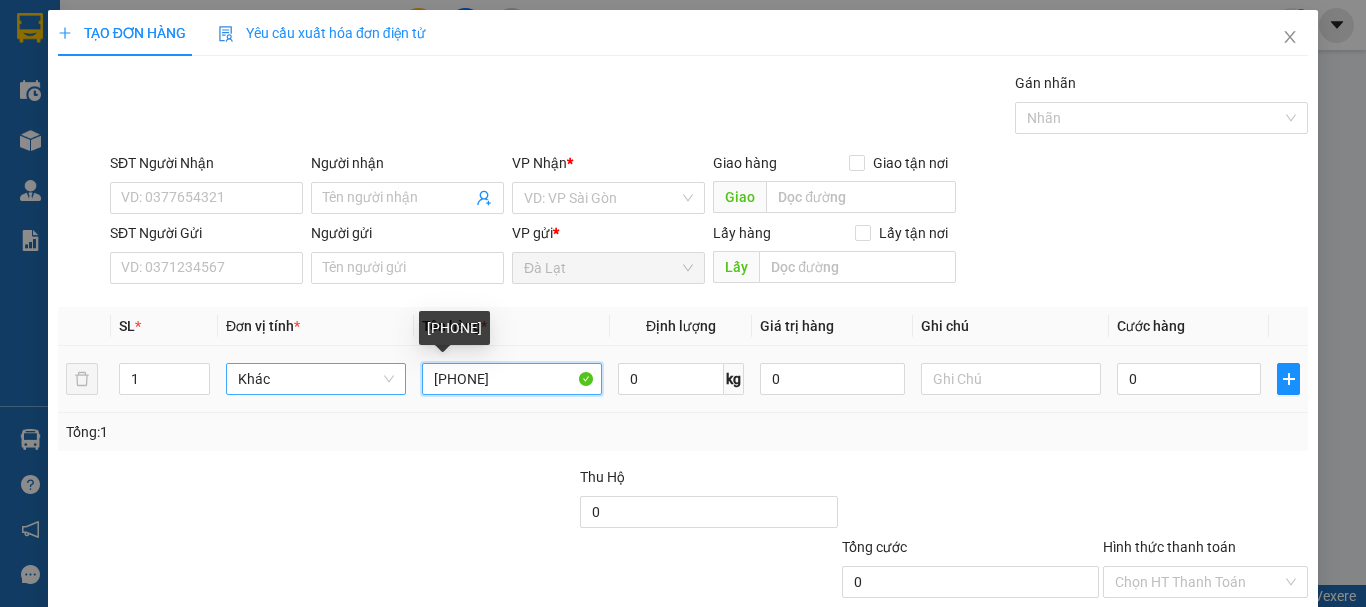 drag, startPoint x: 523, startPoint y: 380, endPoint x: 384, endPoint y: 388, distance: 139.23003 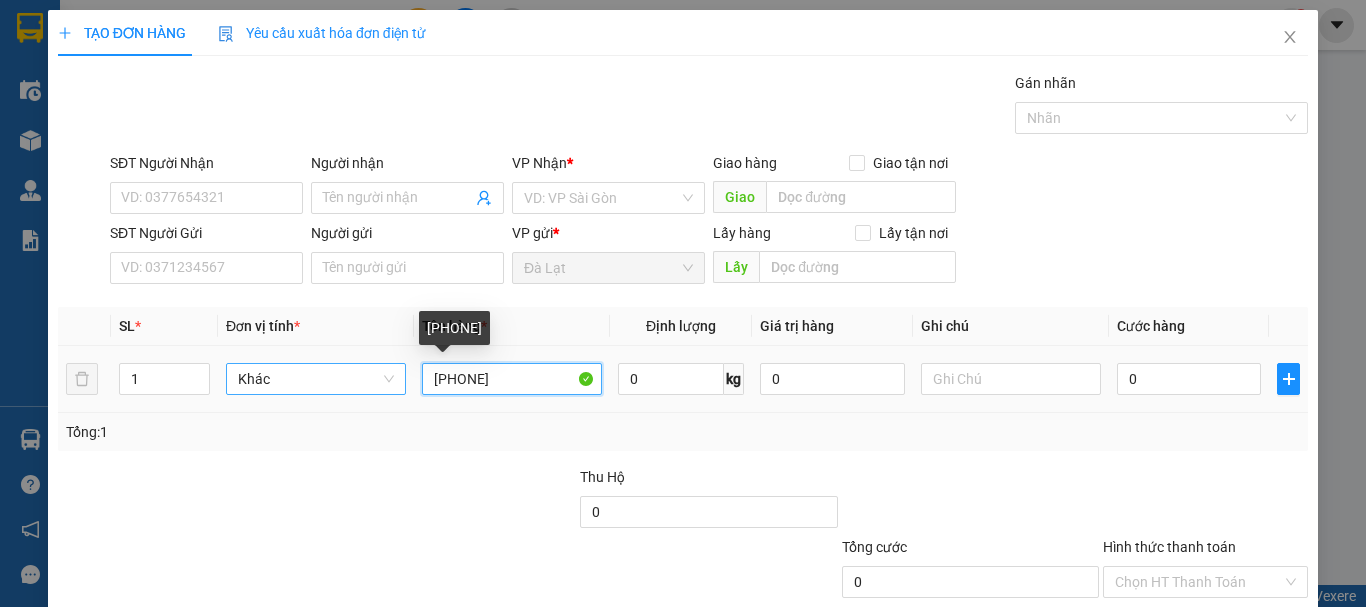 click on "1 Khác 0382648792 0 kg 0 0" at bounding box center [683, 379] 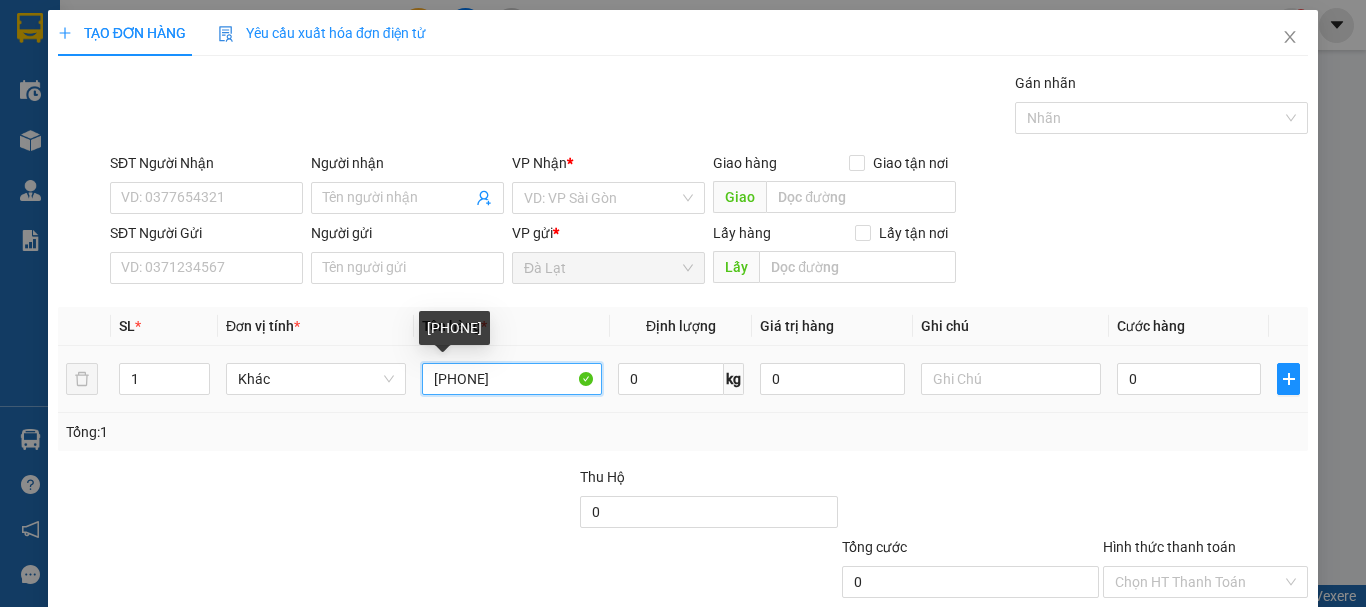 type 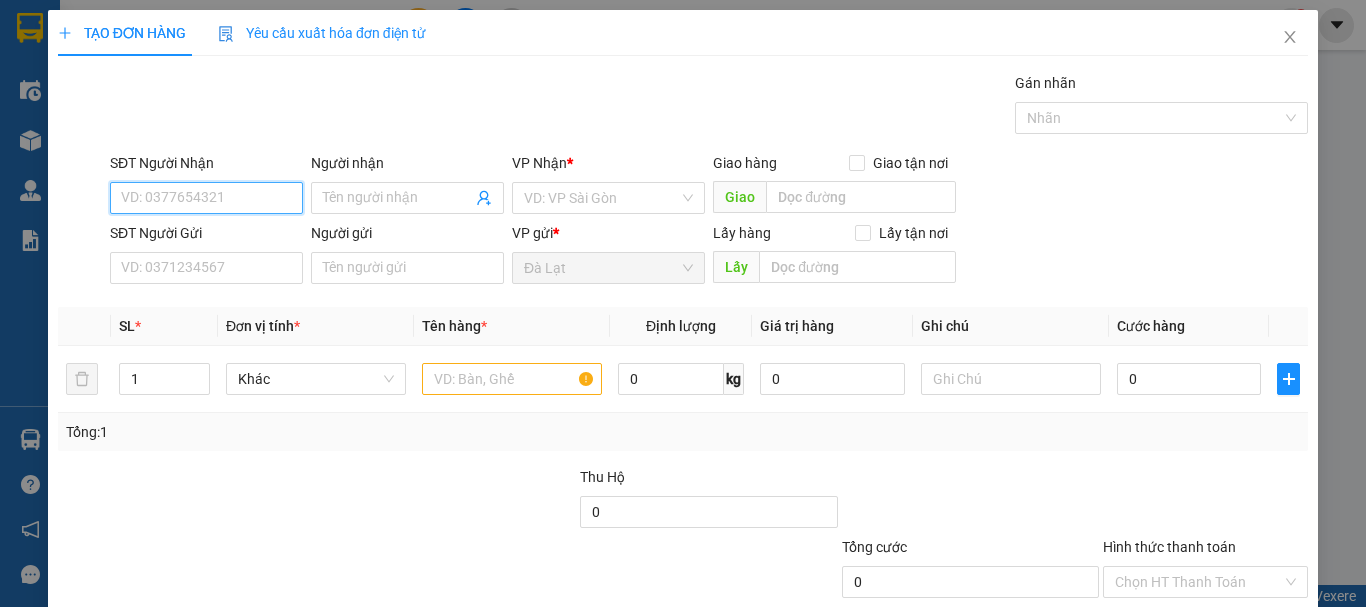 click on "SĐT Người Nhận" at bounding box center (206, 198) 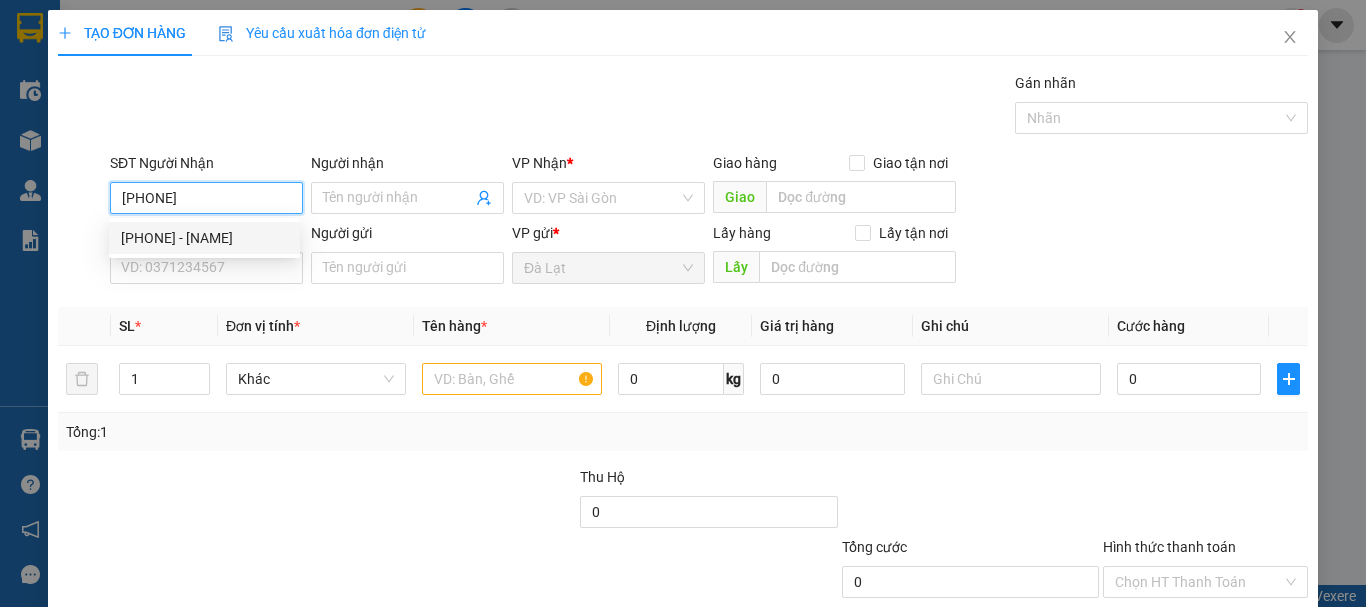 drag, startPoint x: 192, startPoint y: 233, endPoint x: 204, endPoint y: 252, distance: 22.472204 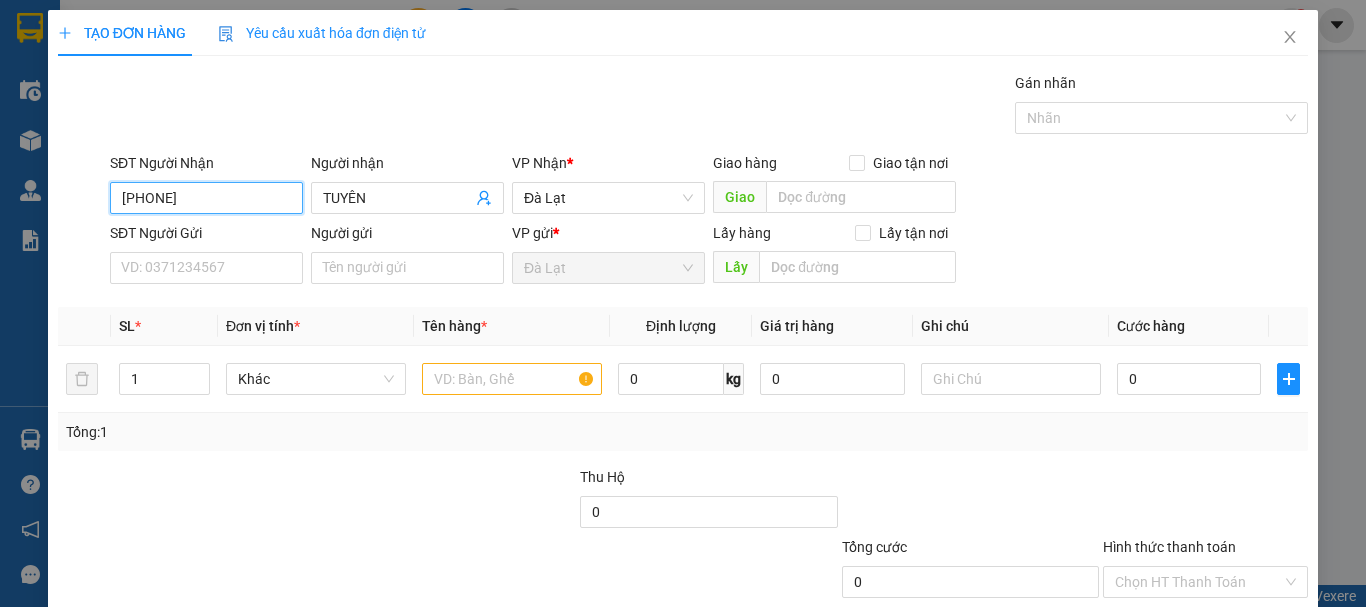drag, startPoint x: 255, startPoint y: 200, endPoint x: 0, endPoint y: 226, distance: 256.32205 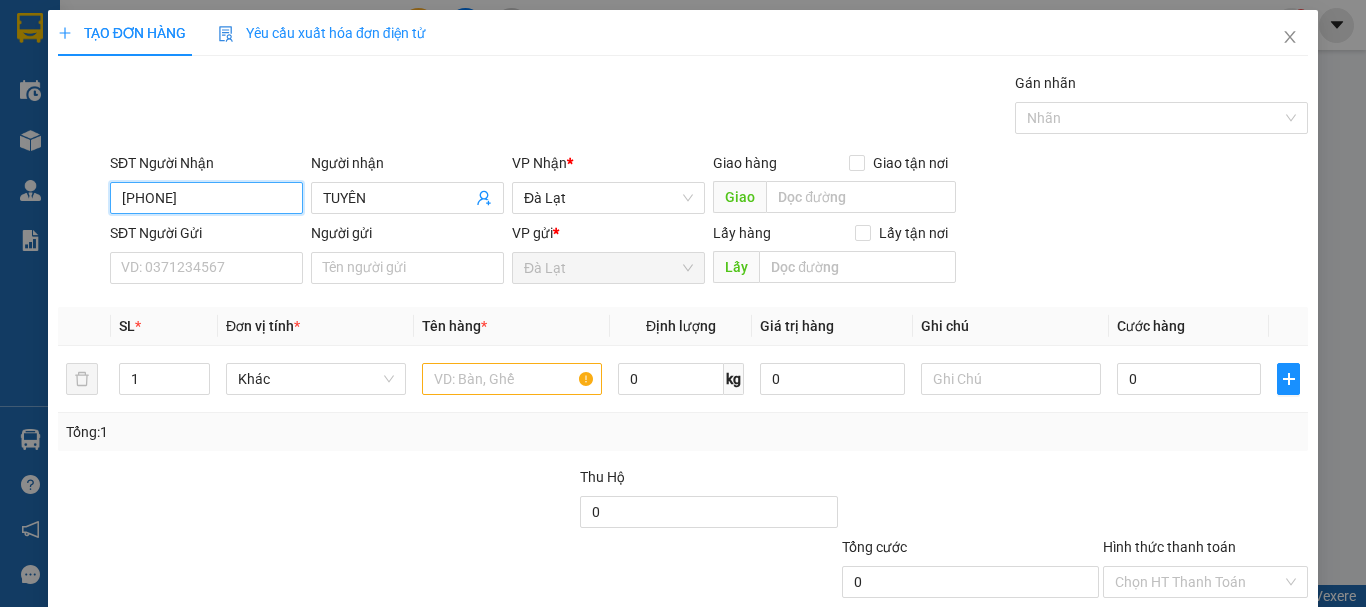 click on "TẠO ĐƠN HÀNG Yêu cầu xuất hóa đơn điện tử Transit Pickup Surcharge Ids Transit Deliver Surcharge Ids Transit Deliver Surcharge Transit Deliver Surcharge Gói vận chuyển  * Tiêu chuẩn Gán nhãn   Nhãn SĐT Người Nhận 0382648792 0382648792 Người nhận TUYÊN VP Nhận  * Đà Lạt  Giao hàng Giao tận nơi Giao SĐT Người Gửi VD: 0371234567 Người gửi Tên người gửi VP gửi  * Đà Lạt  Lấy hàng Lấy tận nơi Lấy SL  * Đơn vị tính  * Tên hàng  * Định lượng Giá trị hàng Ghi chú Cước hàng                   1 Khác 0 kg 0 0 Tổng:  1 Thu Hộ 0 Tổng cước 0 Hình thức thanh toán Chọn HT Thanh Toán Số tiền thu trước 0 Chưa thanh toán 0 Chọn HT Thanh Toán Lưu nháp Xóa Thông tin Lưu Lưu và In" at bounding box center [683, 303] 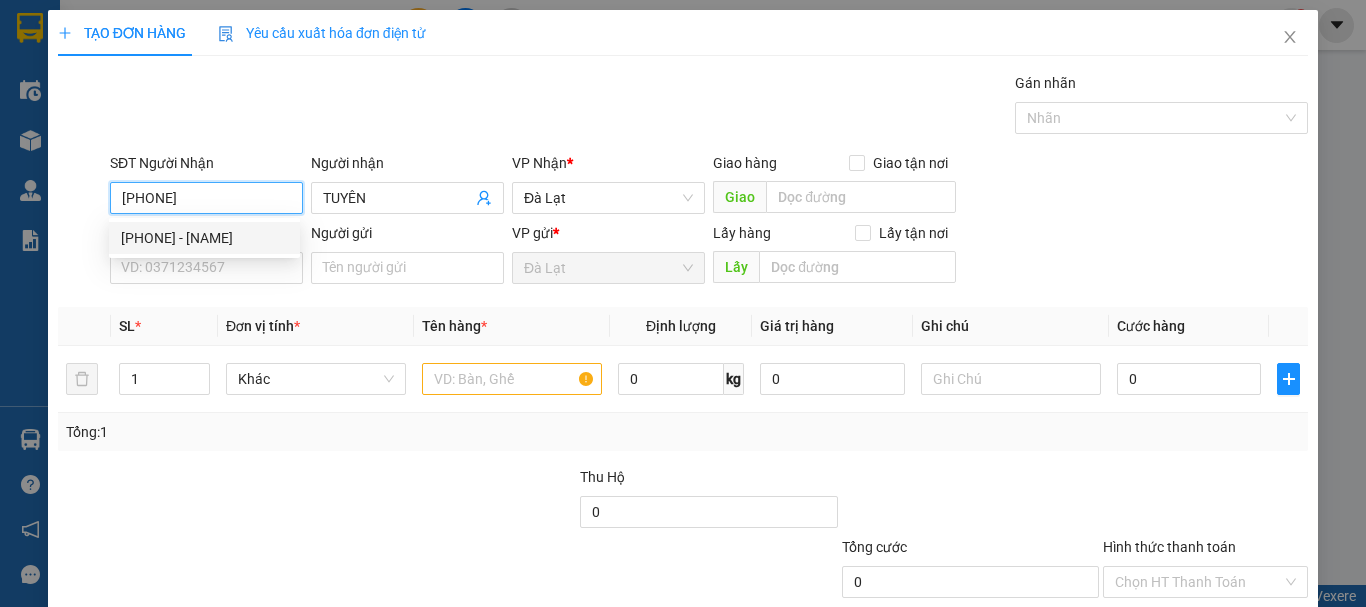 type 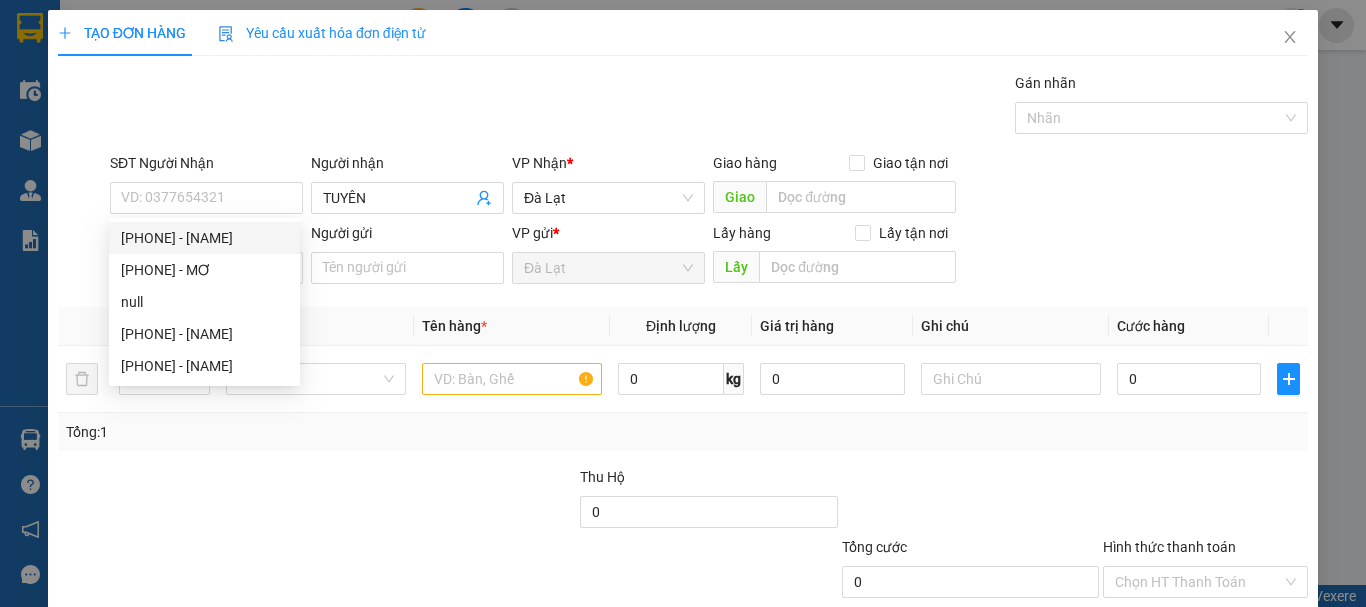 click on "Người gửi" at bounding box center (407, 233) 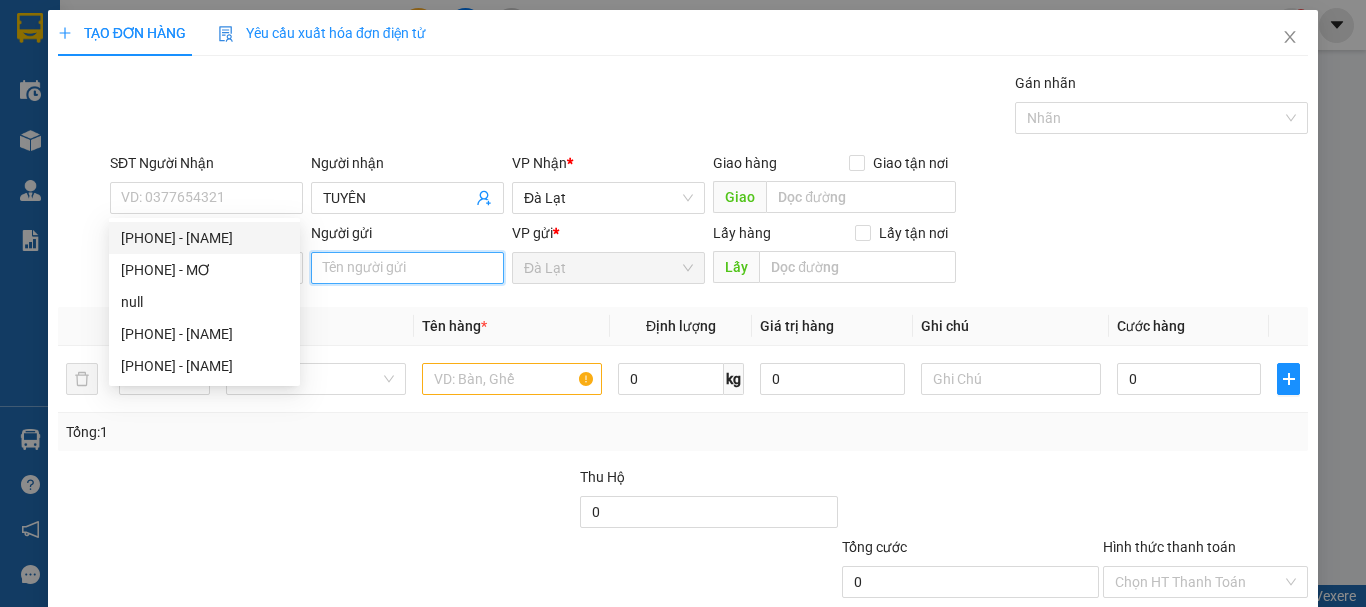 click on "Người gửi" at bounding box center [407, 268] 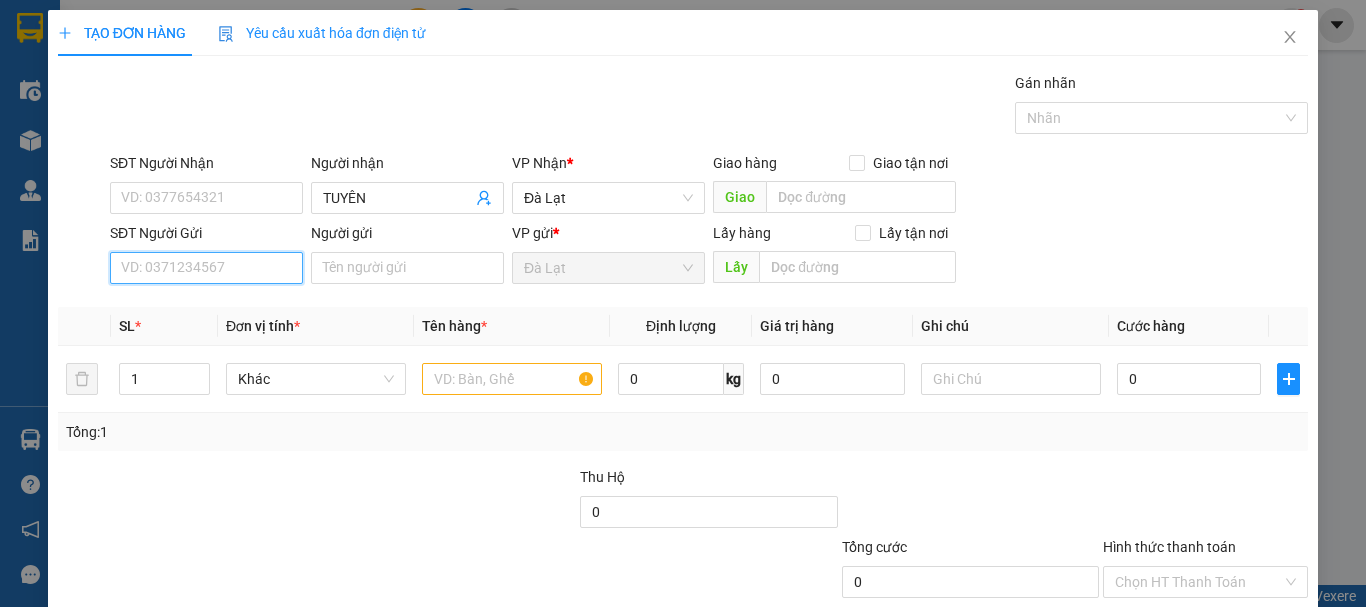click on "SĐT Người Gửi" at bounding box center [206, 268] 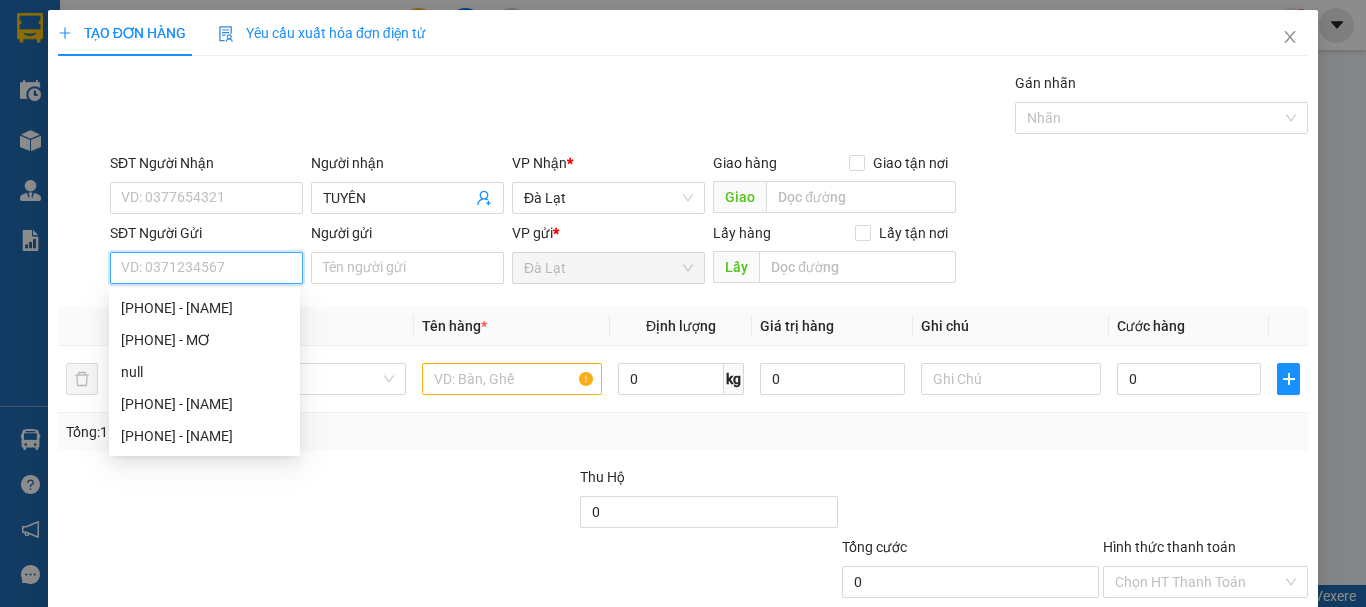 paste on "0382648792" 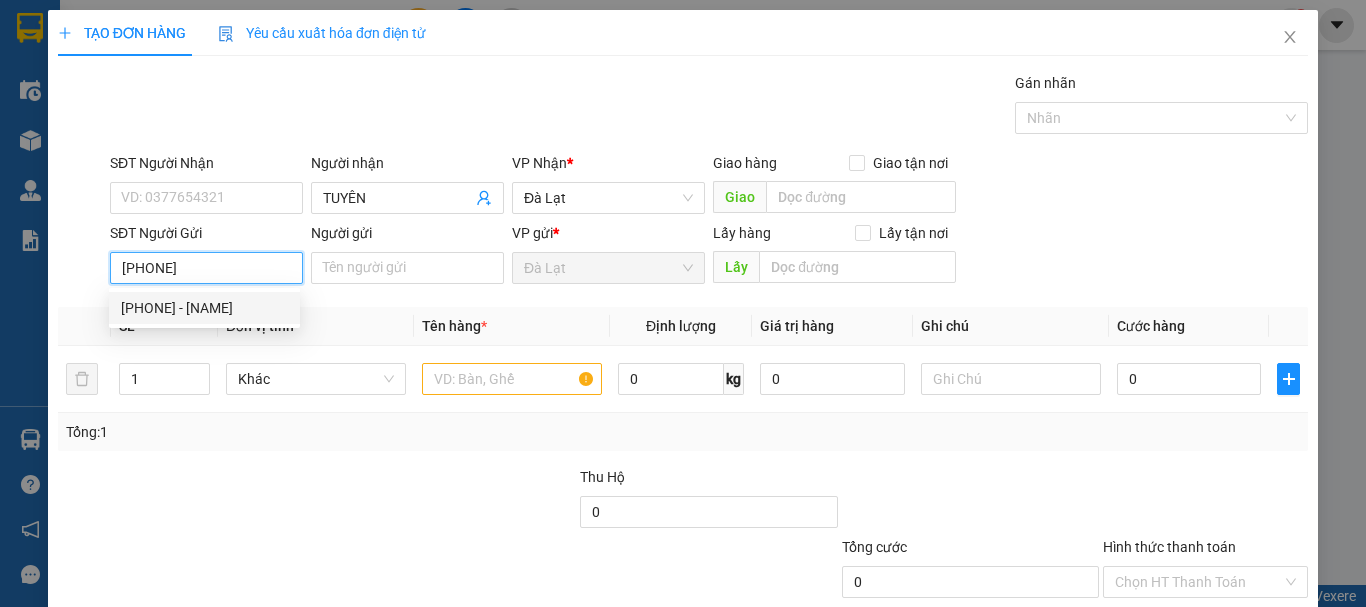 click on "0382648792 - TUYÊN" at bounding box center [204, 308] 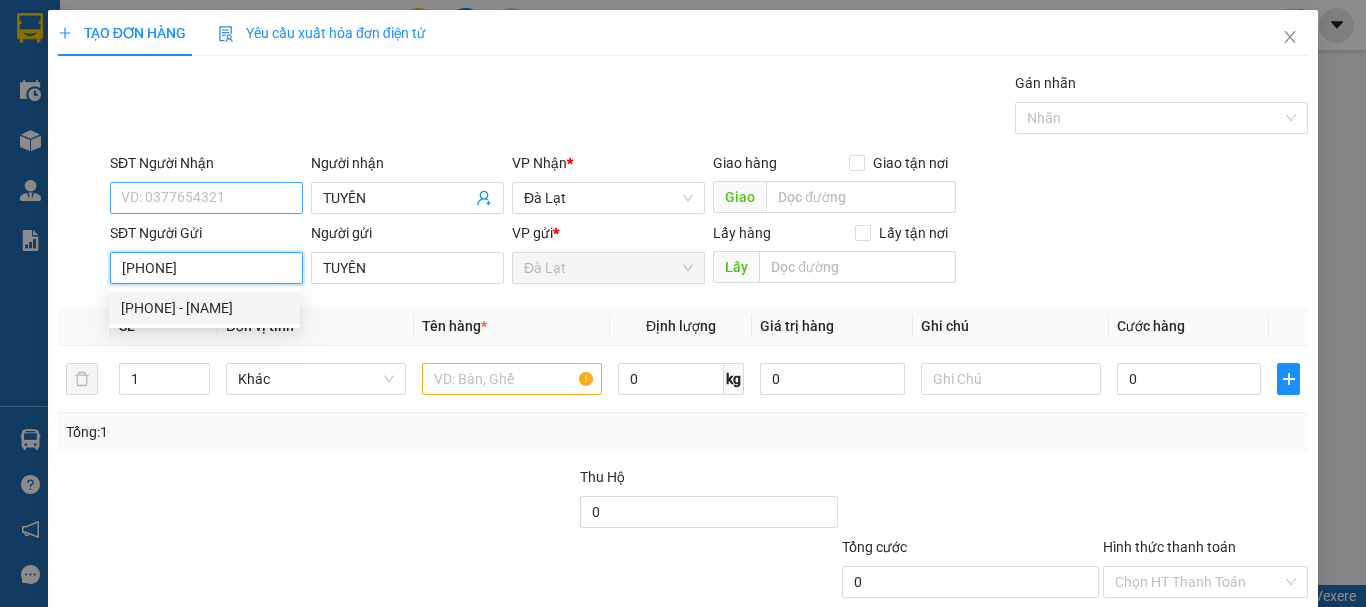 type on "0382648792" 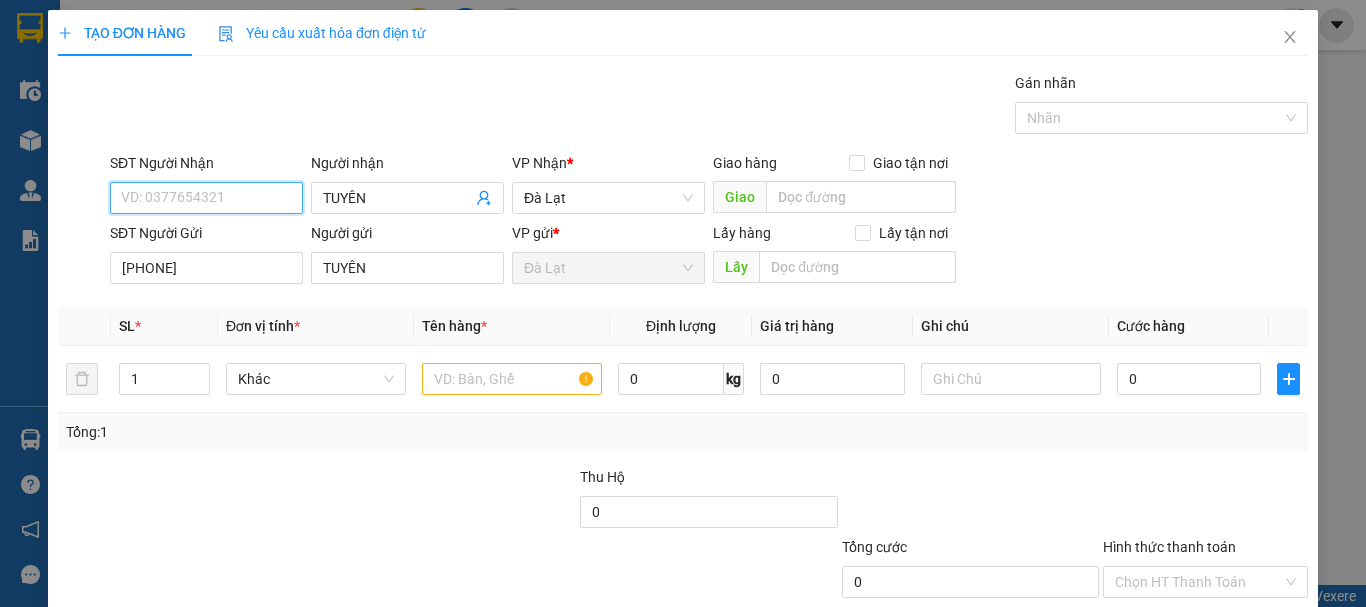 click on "SĐT Người Nhận" at bounding box center (206, 198) 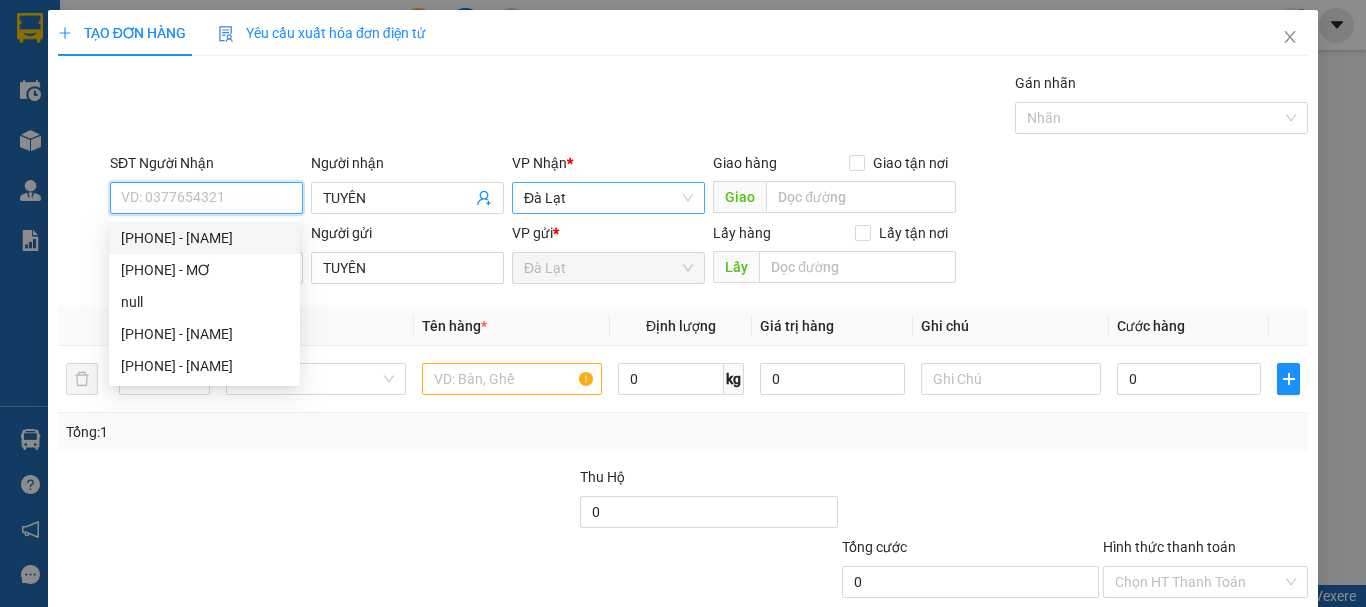 click on "Đà Lạt" at bounding box center [608, 198] 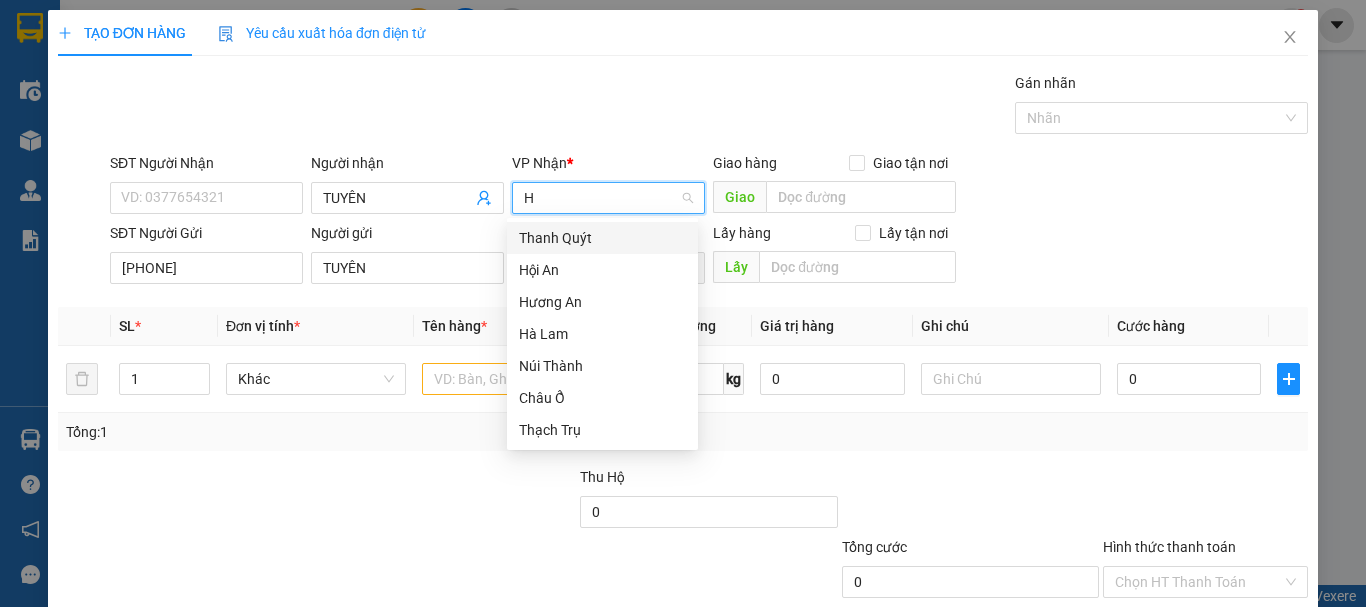 type on "HÀ" 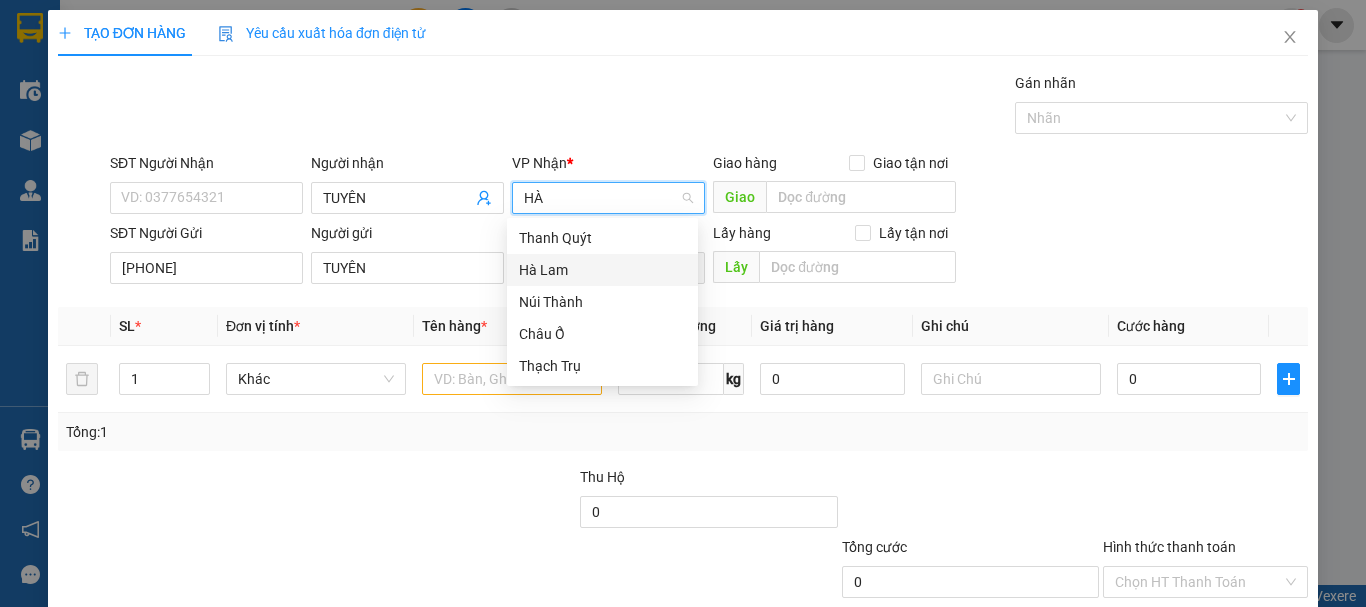 click on "Hà Lam" at bounding box center (602, 270) 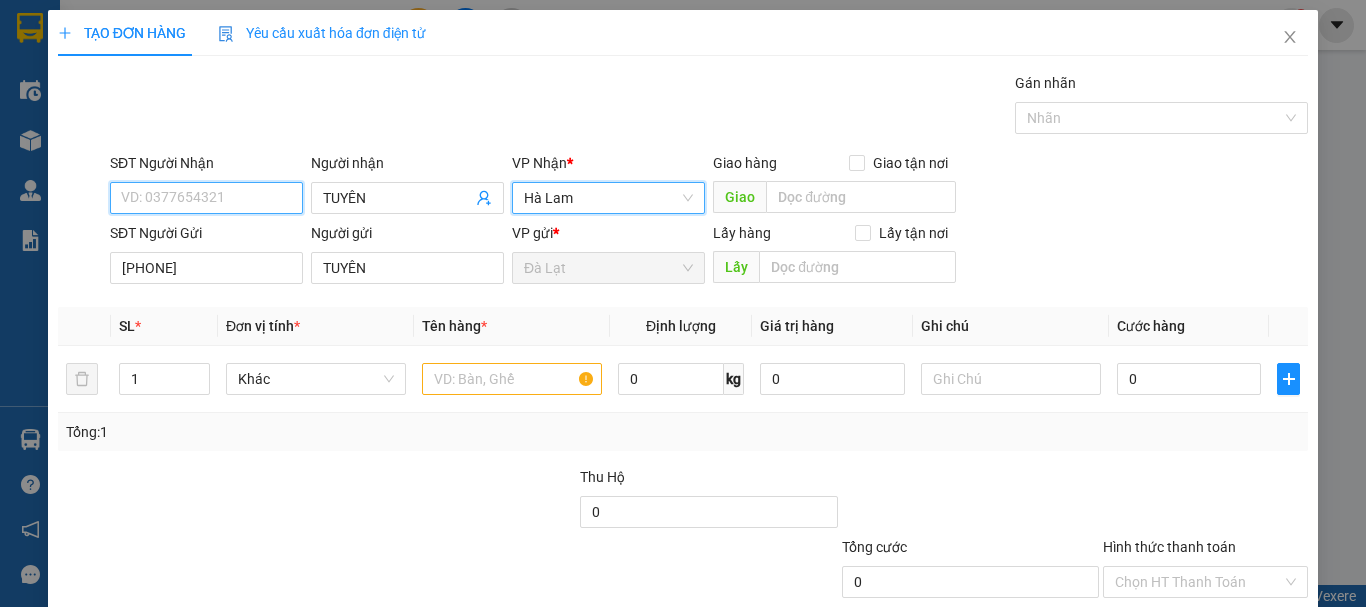click on "SĐT Người Nhận" at bounding box center [206, 198] 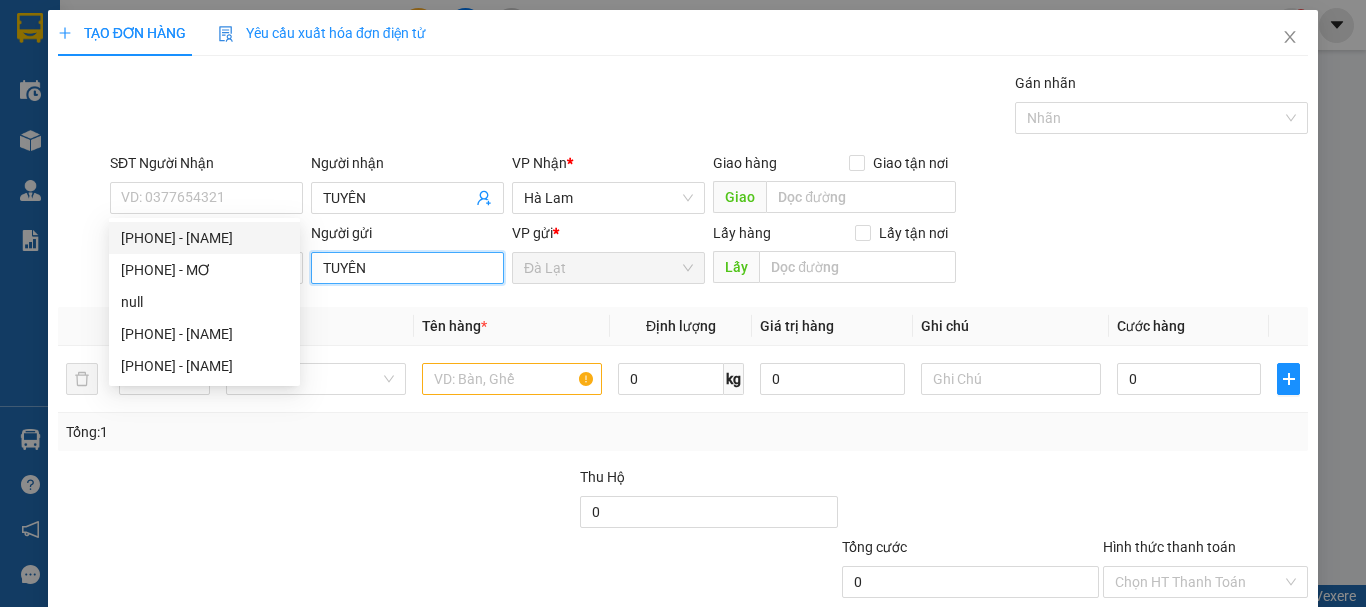 click on "TUYÊN" at bounding box center [407, 268] 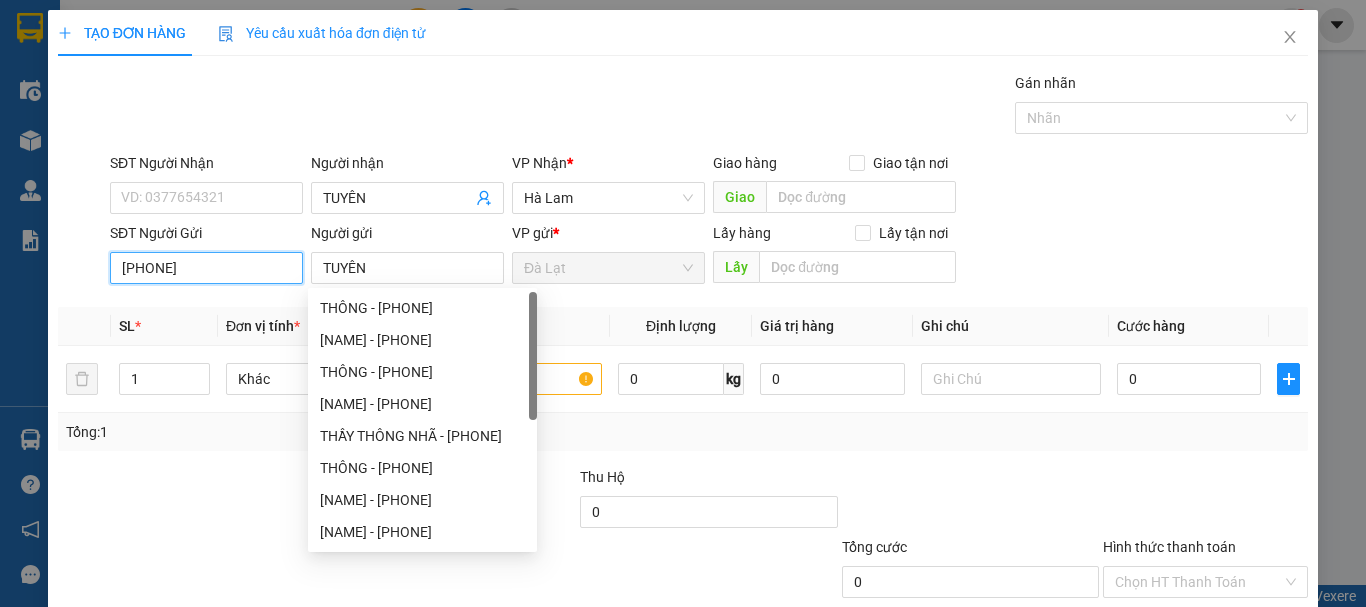 drag, startPoint x: 248, startPoint y: 281, endPoint x: 75, endPoint y: 279, distance: 173.01157 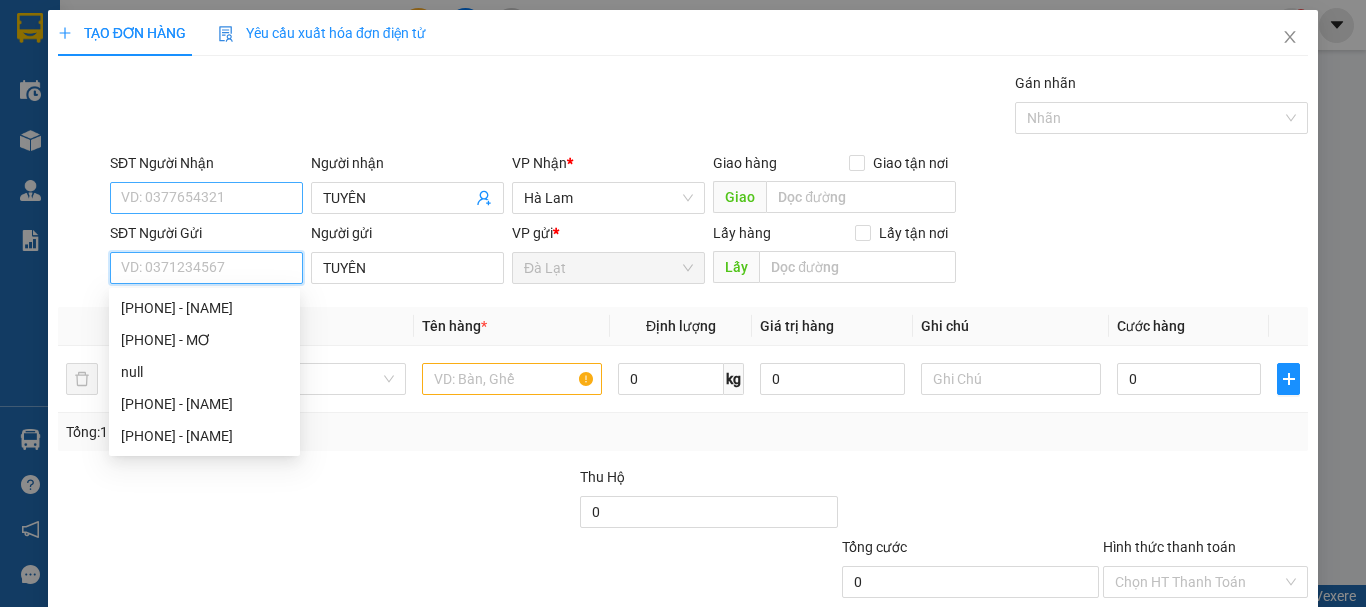 type 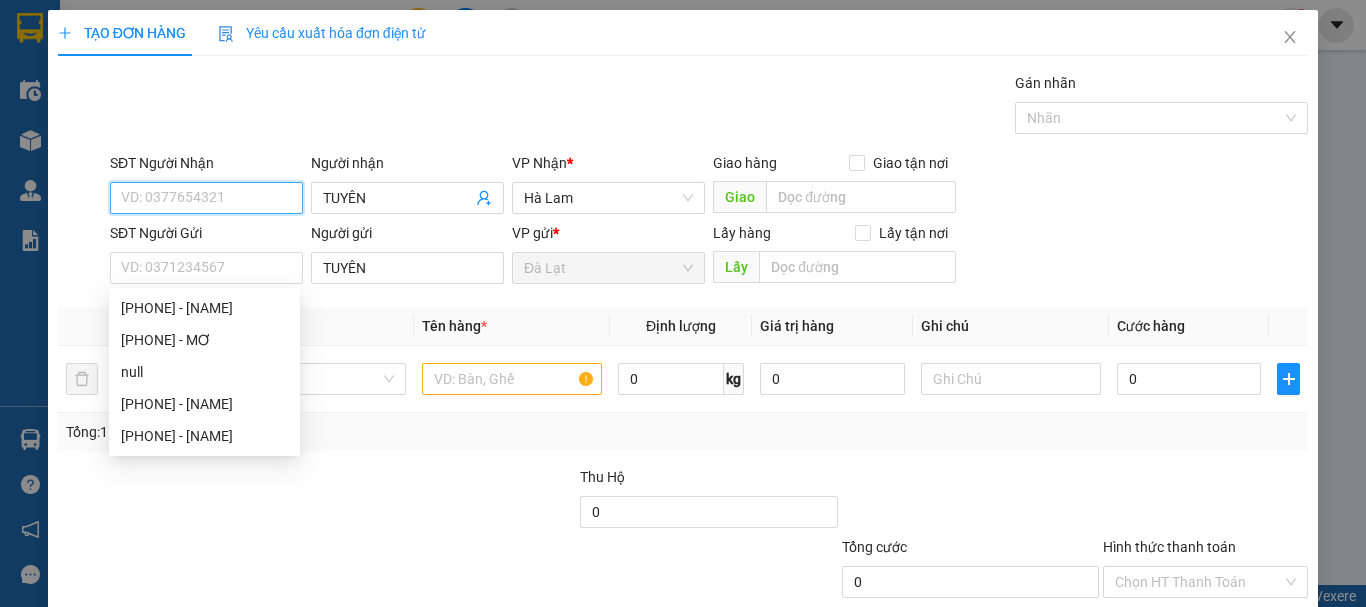 click on "SĐT Người Nhận" at bounding box center (206, 198) 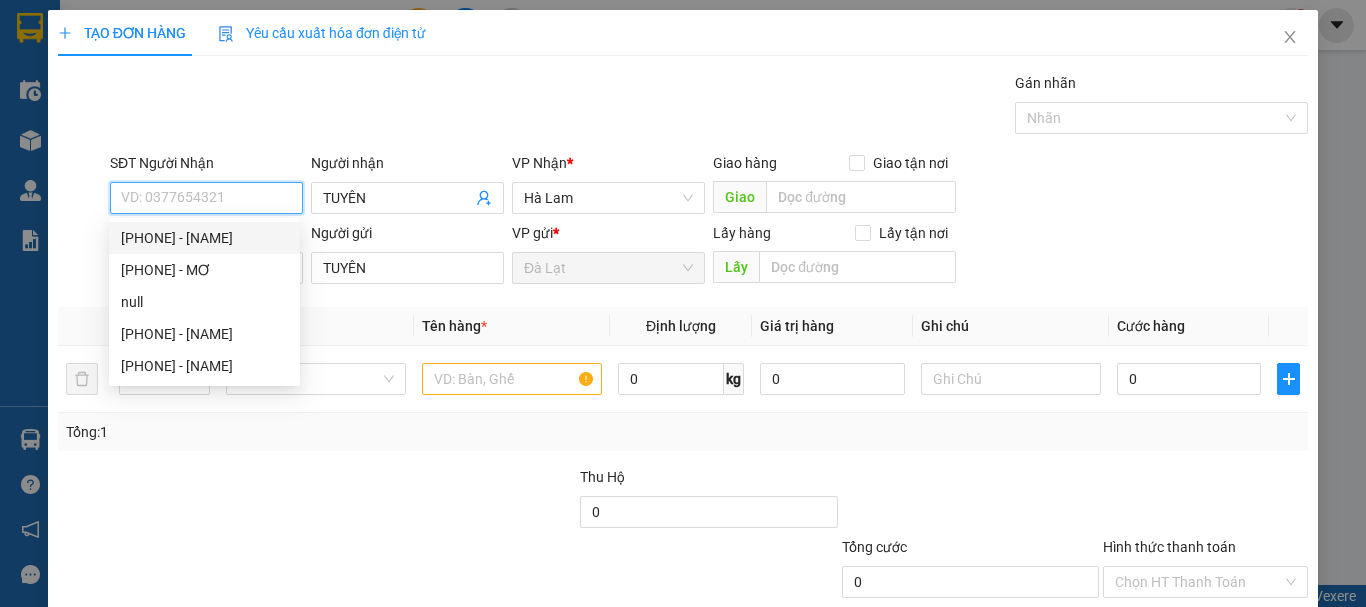 paste on "0382648792" 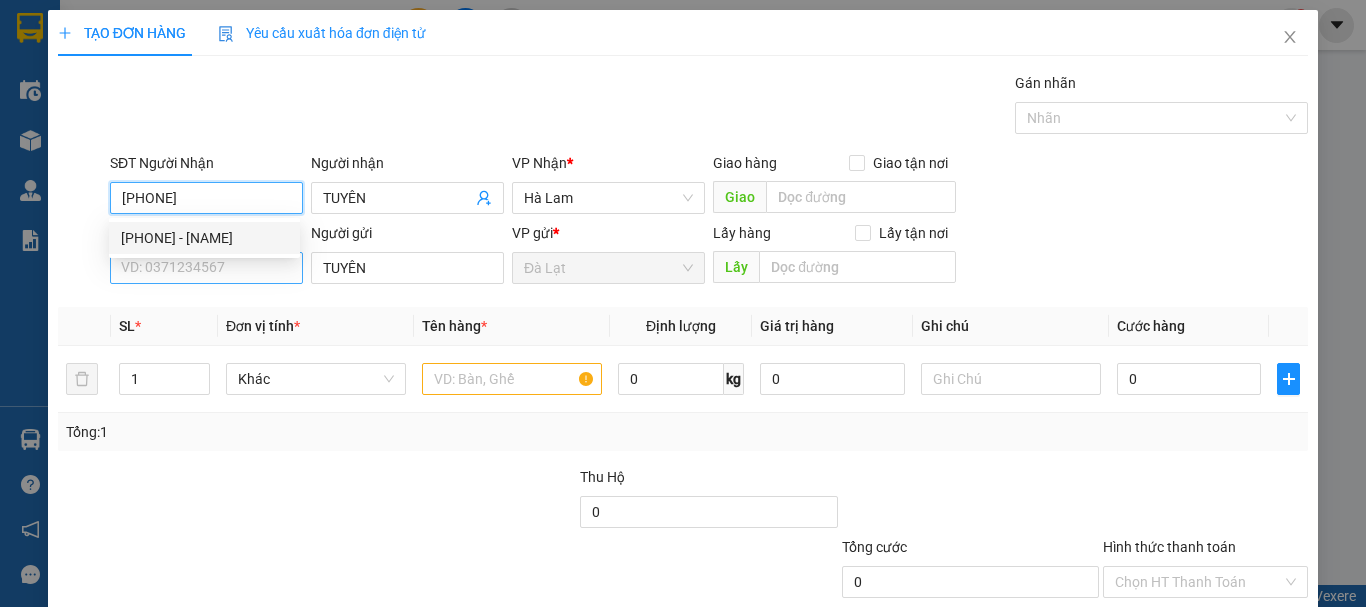 type on "0382648792" 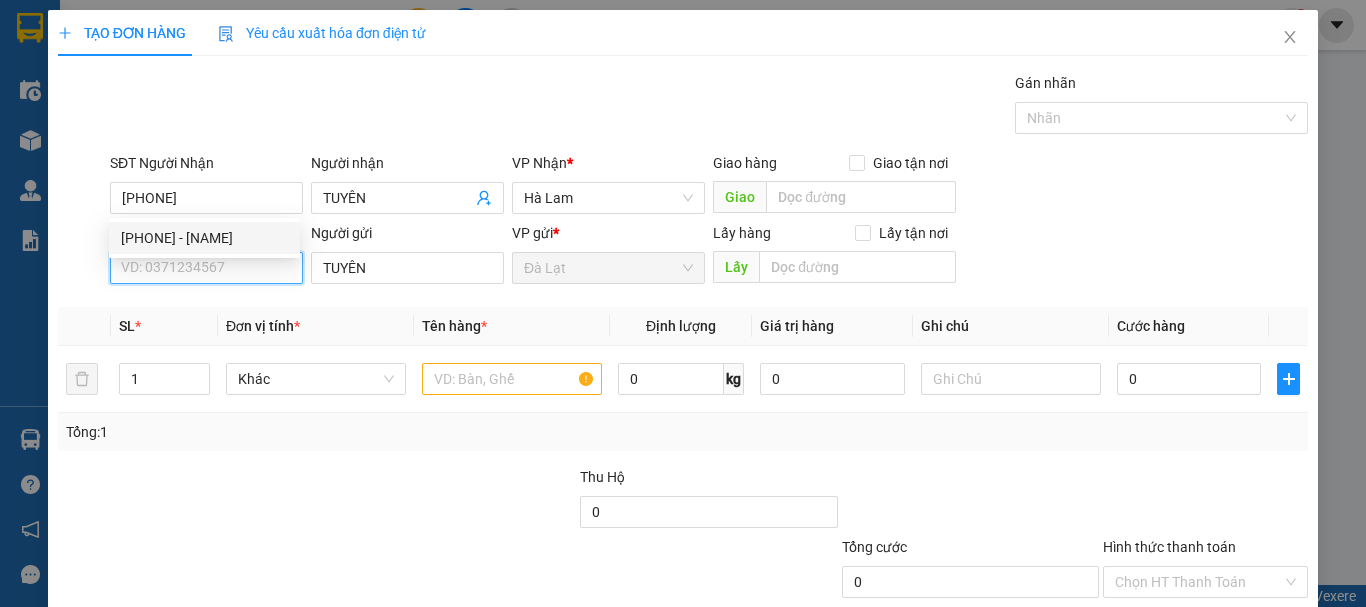 click on "SĐT Người Gửi" at bounding box center (206, 268) 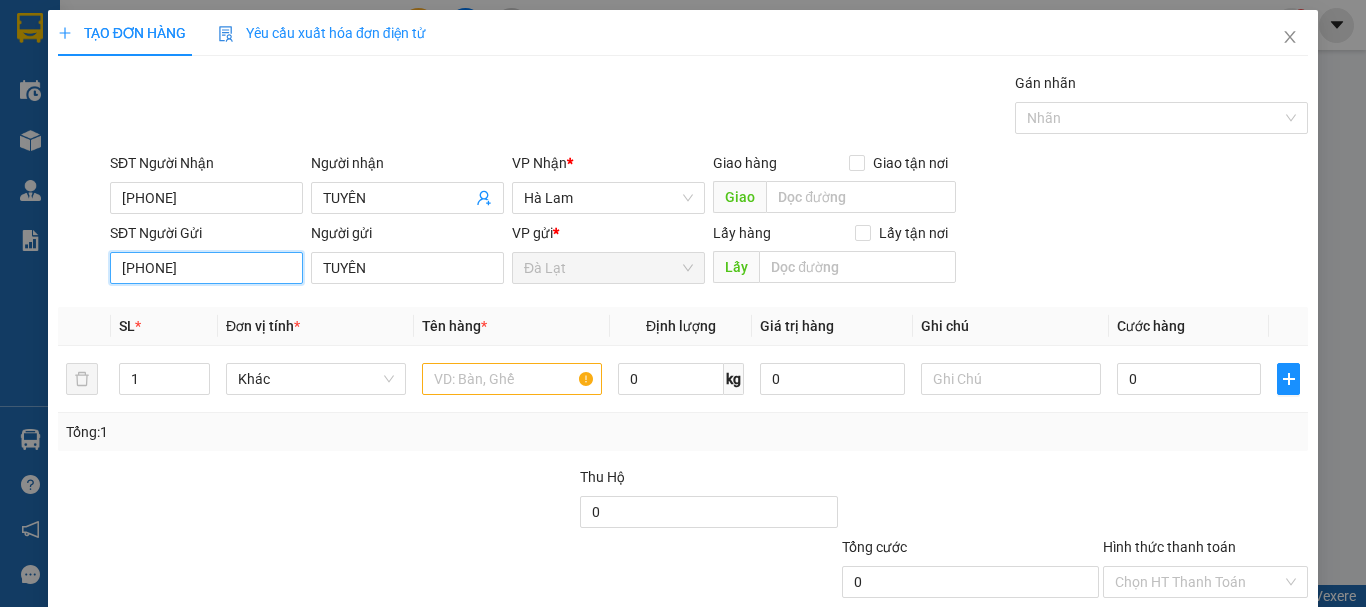 click on "0941474072" at bounding box center [206, 268] 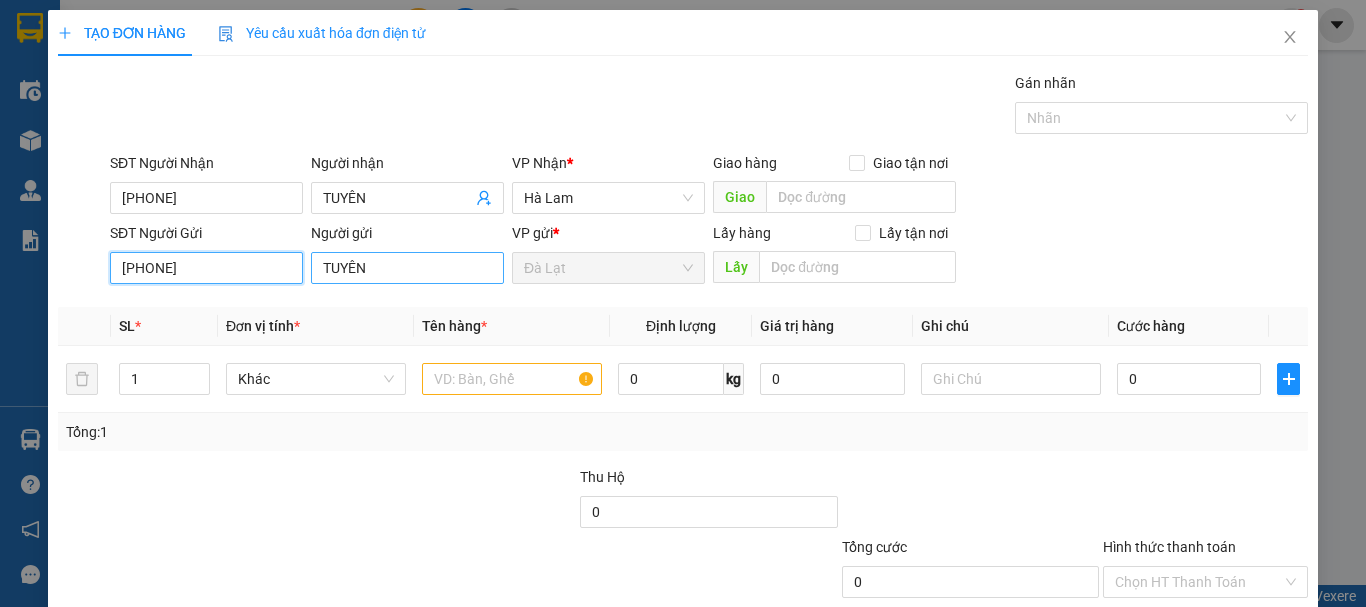 type on "0941474072" 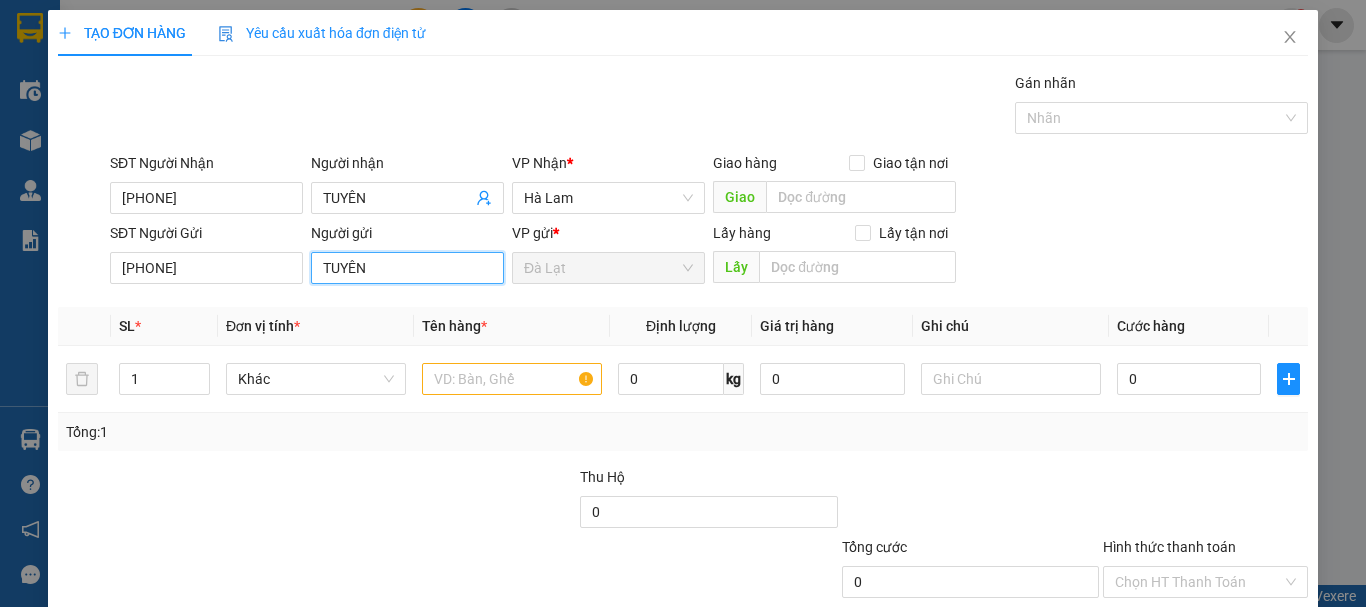 click on "TUYÊN" at bounding box center (407, 268) 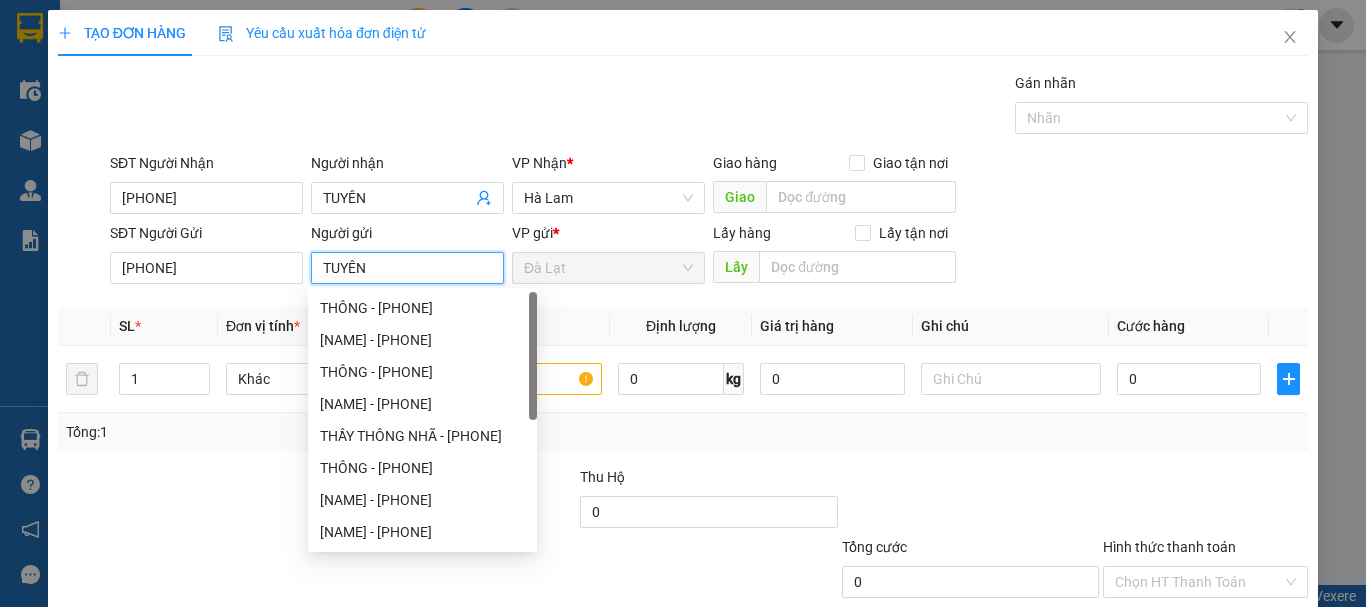 click on "TUYÊN" at bounding box center (407, 268) 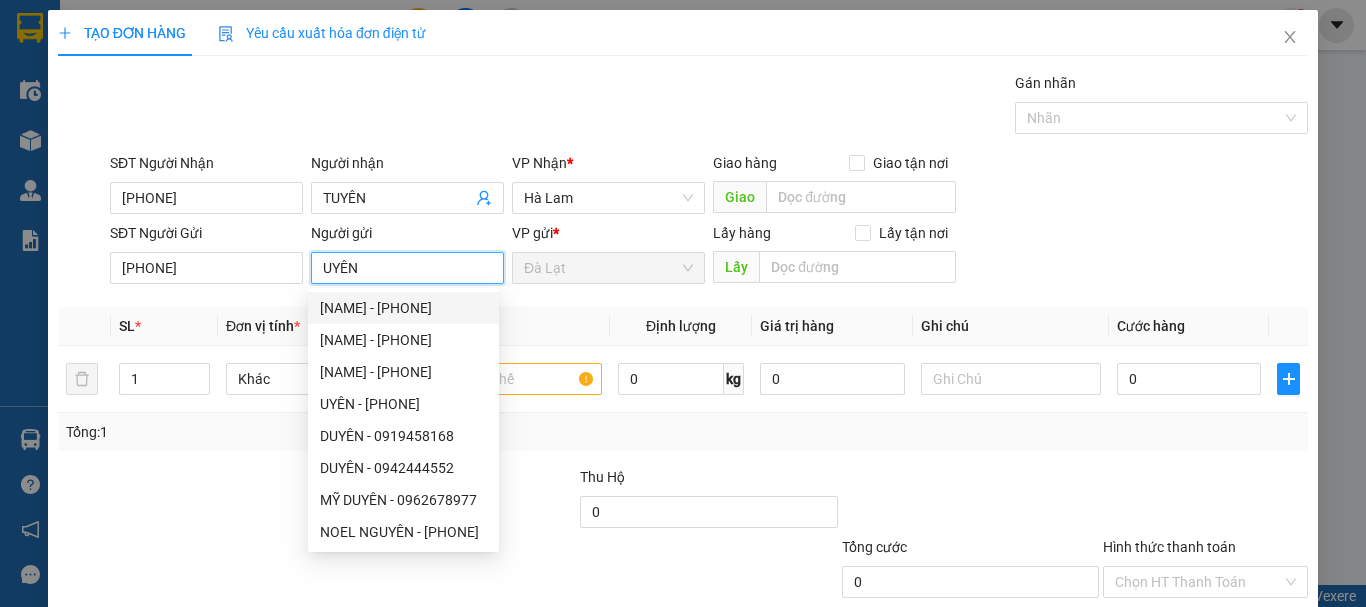 type on "UYÊN" 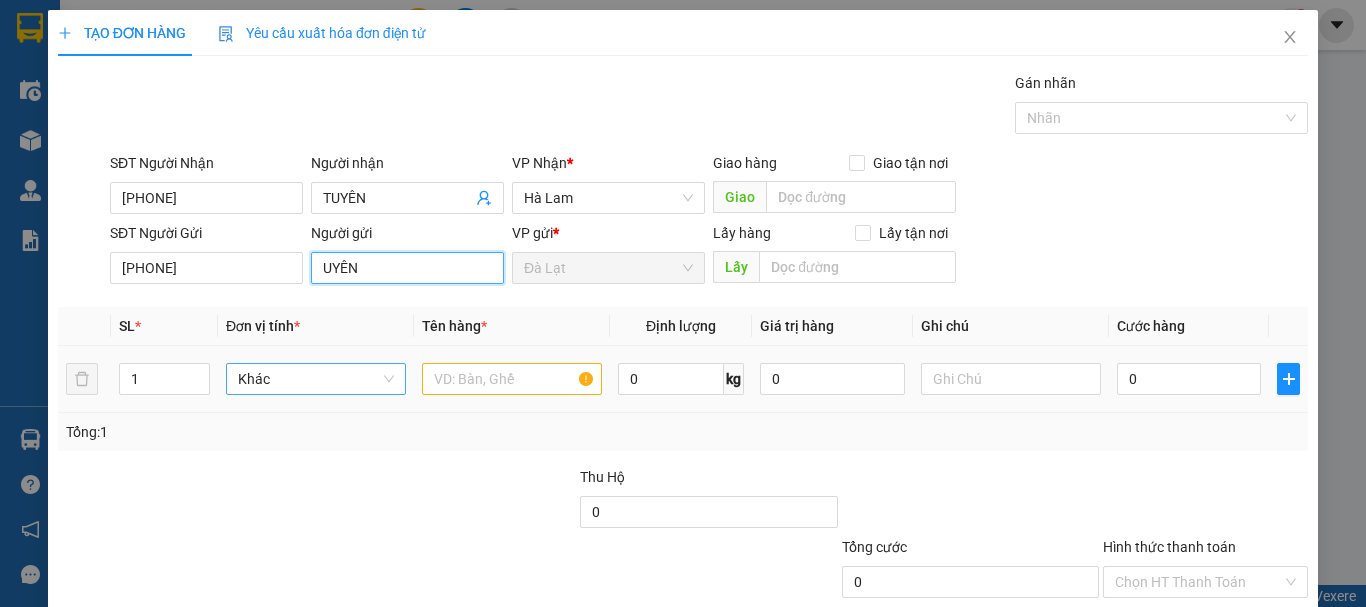 click on "Khác" at bounding box center (316, 379) 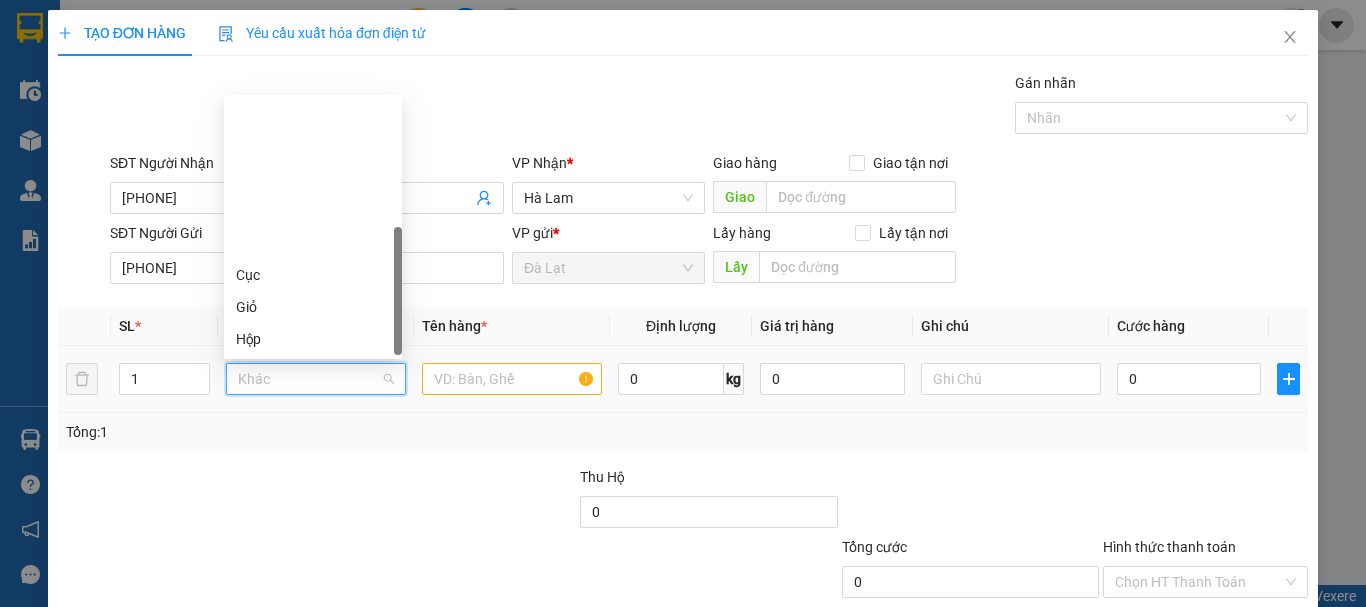 scroll, scrollTop: 192, scrollLeft: 0, axis: vertical 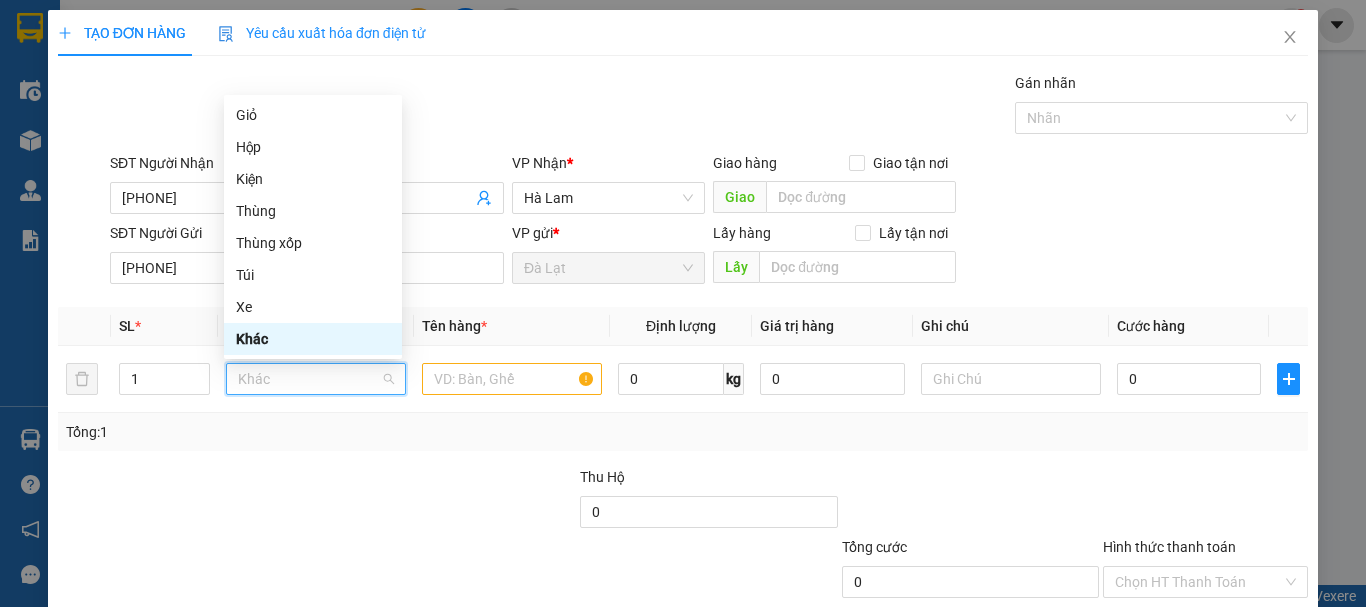 type on "B" 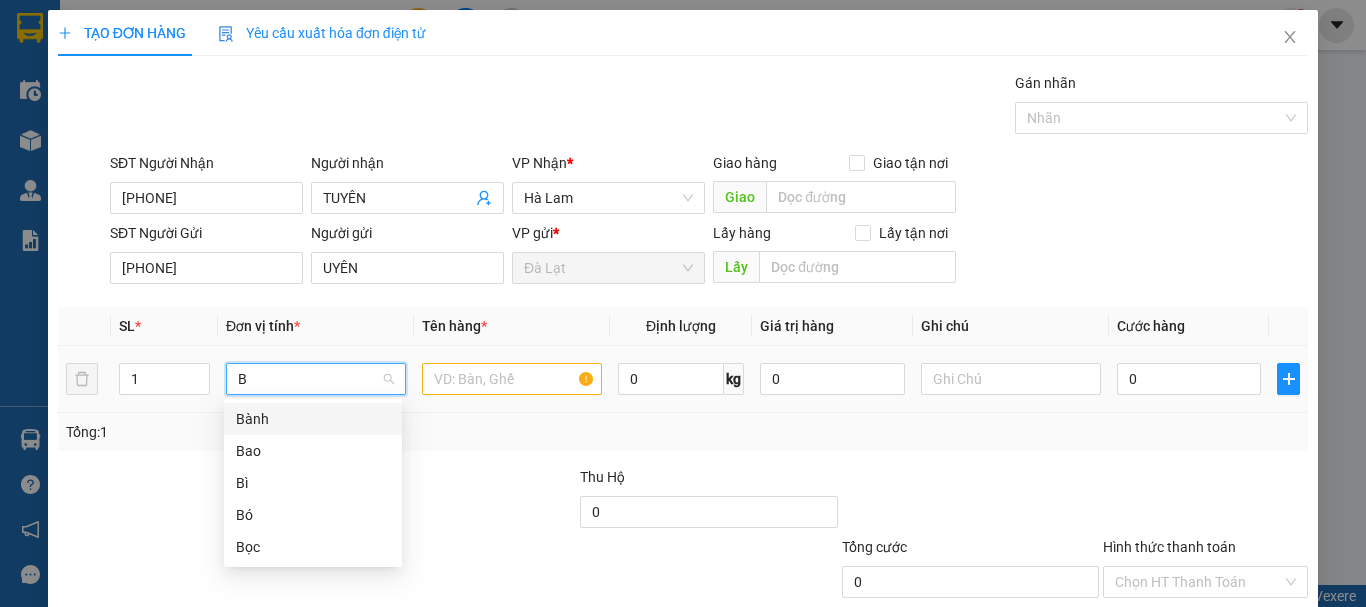 scroll, scrollTop: 0, scrollLeft: 0, axis: both 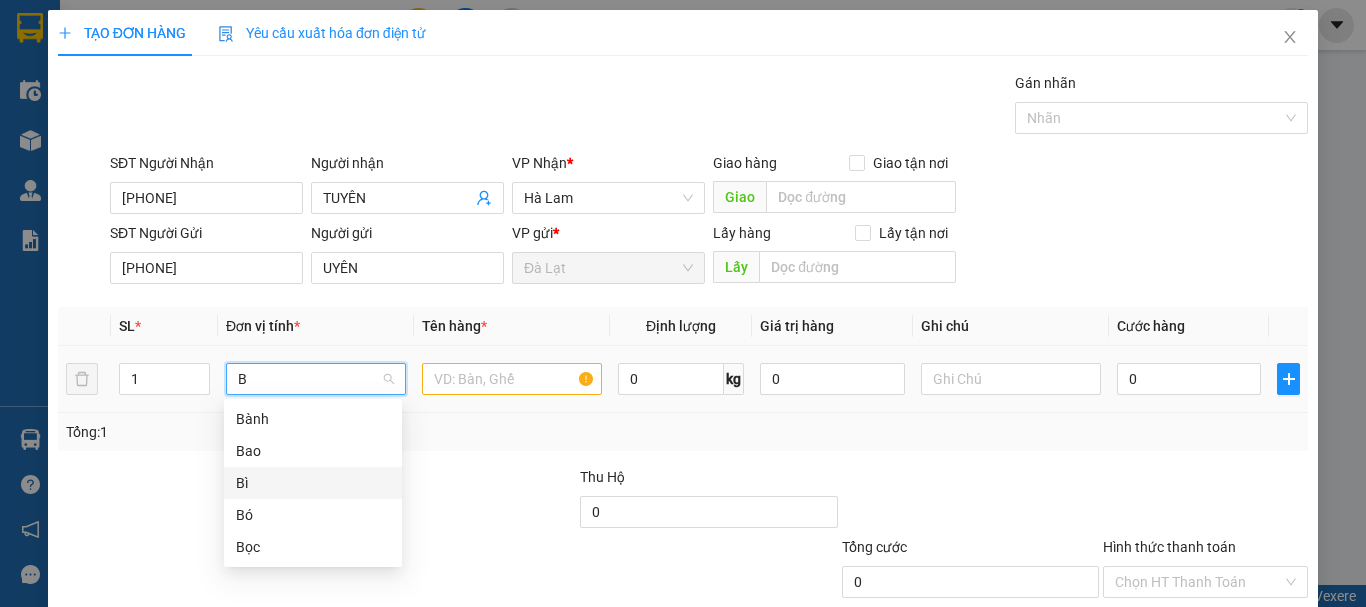 click on "Bì" at bounding box center [313, 483] 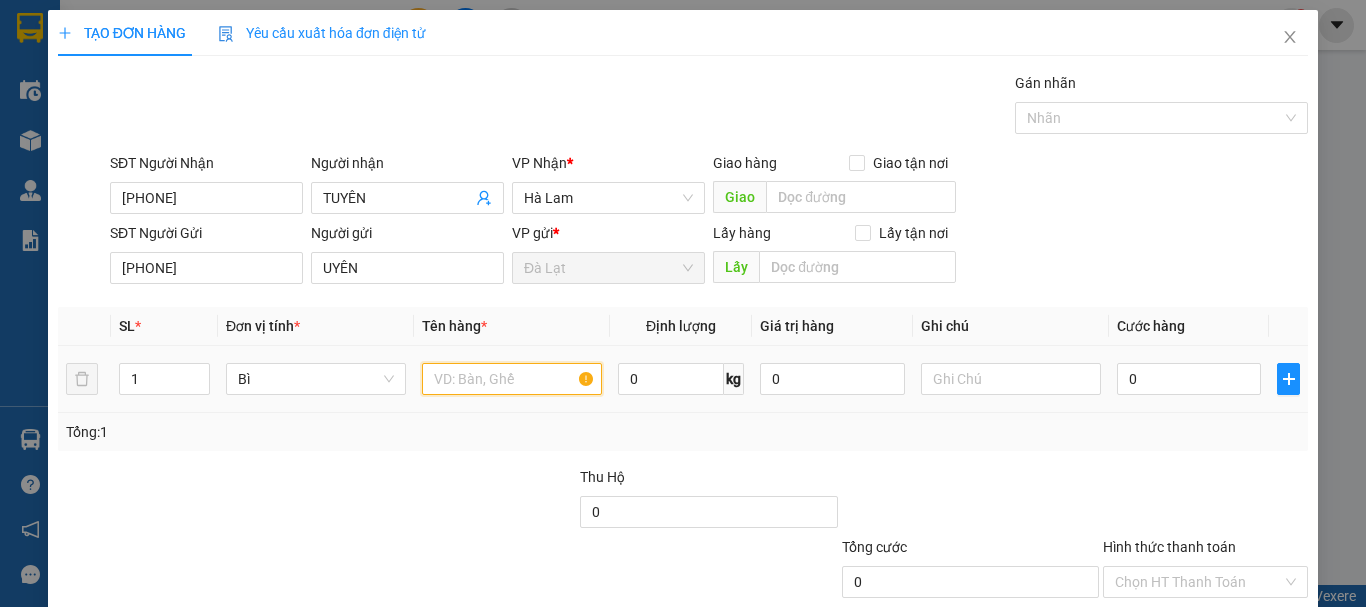 click at bounding box center [512, 379] 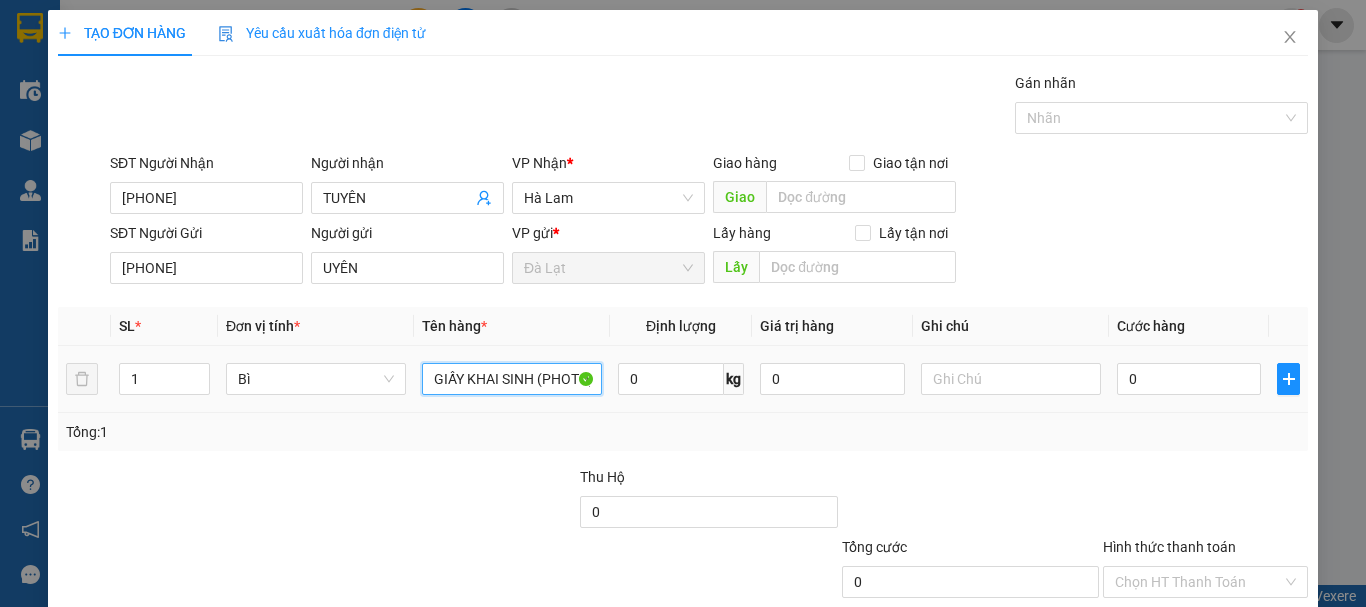 scroll, scrollTop: 0, scrollLeft: 3, axis: horizontal 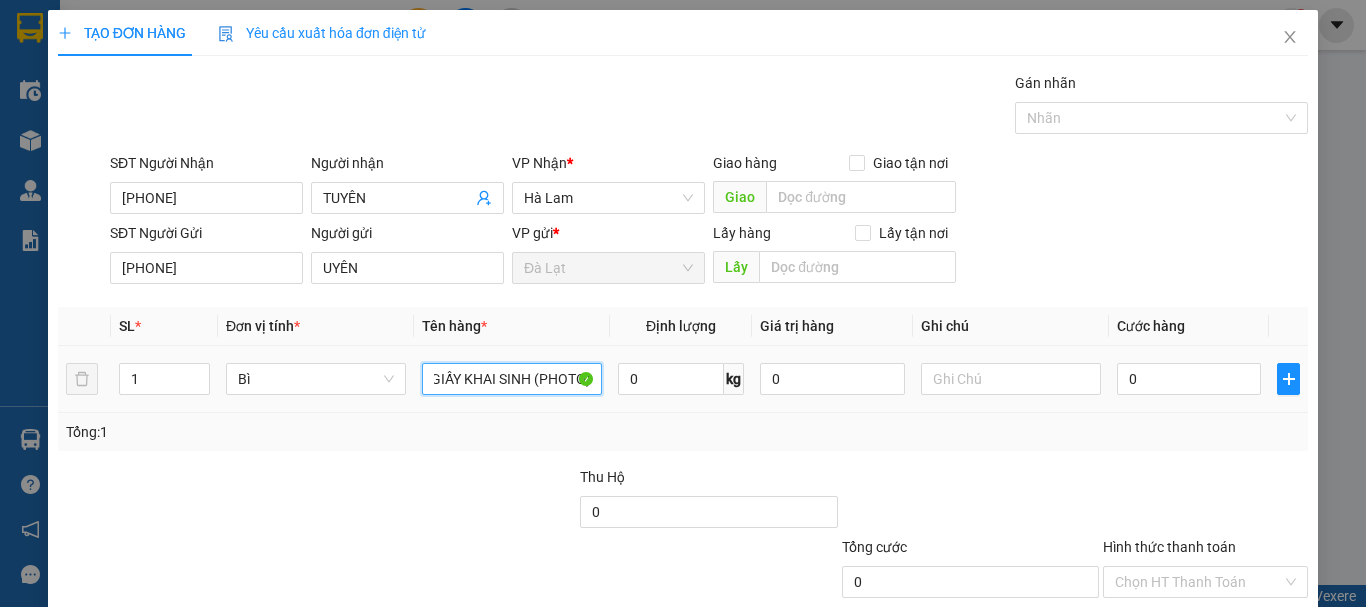 type on "GIẤY KHAI SINH (PHOTO)" 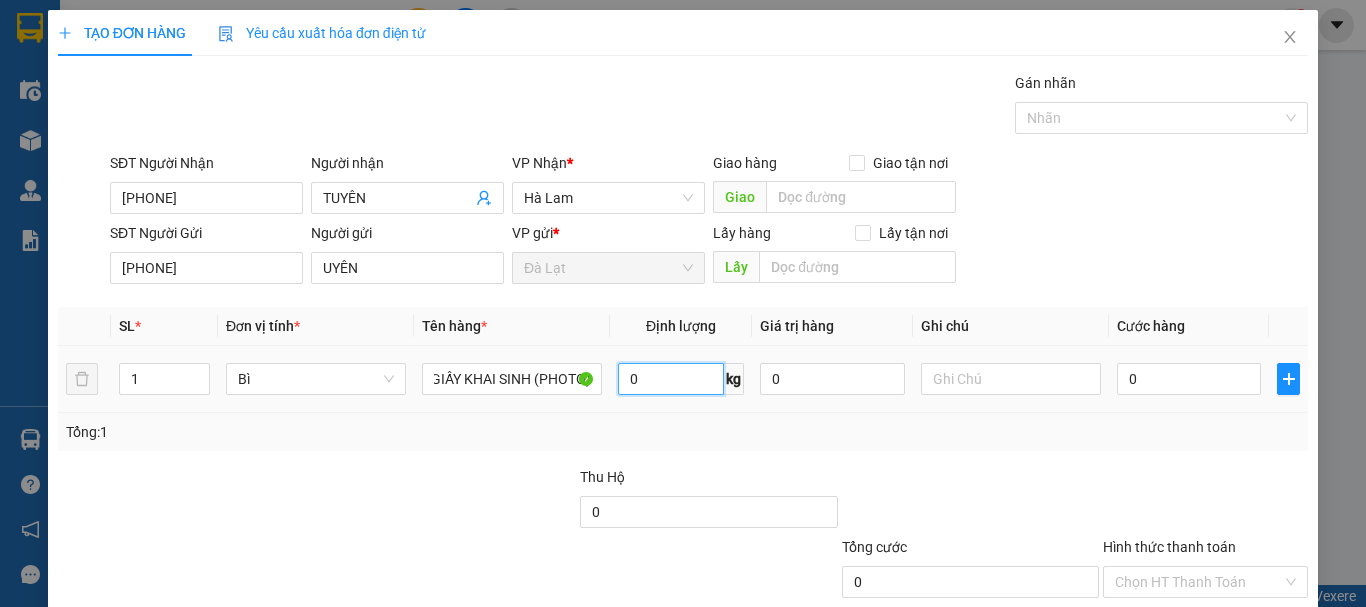 scroll, scrollTop: 0, scrollLeft: 0, axis: both 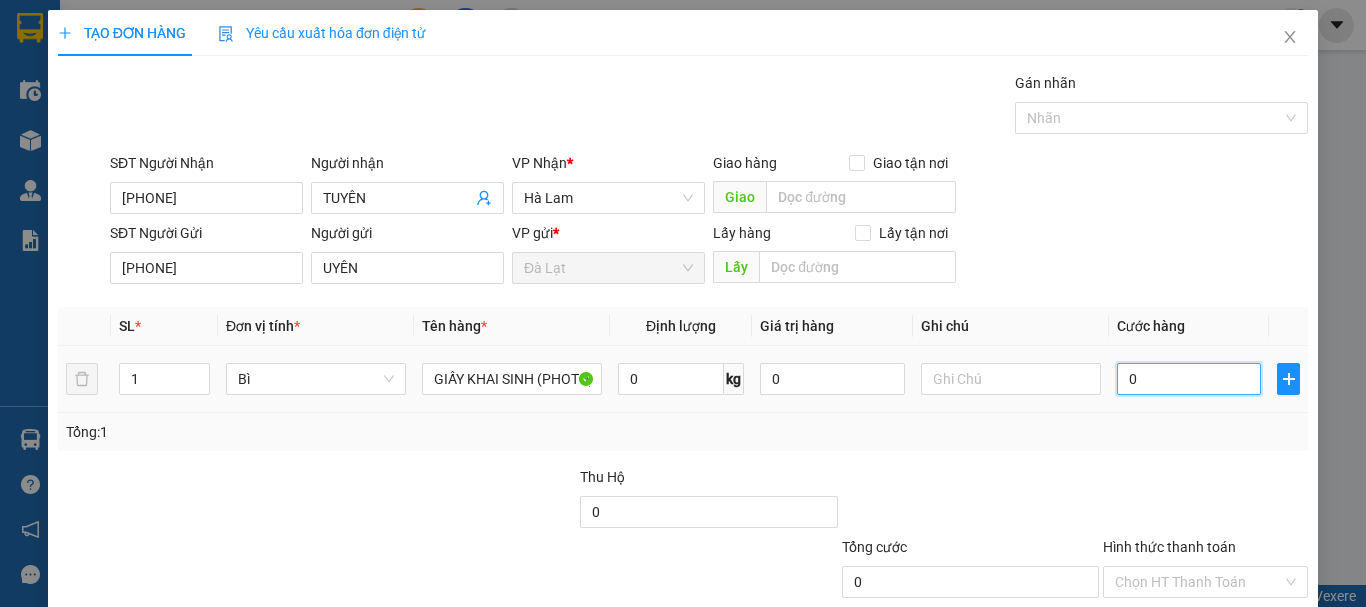 type on "5" 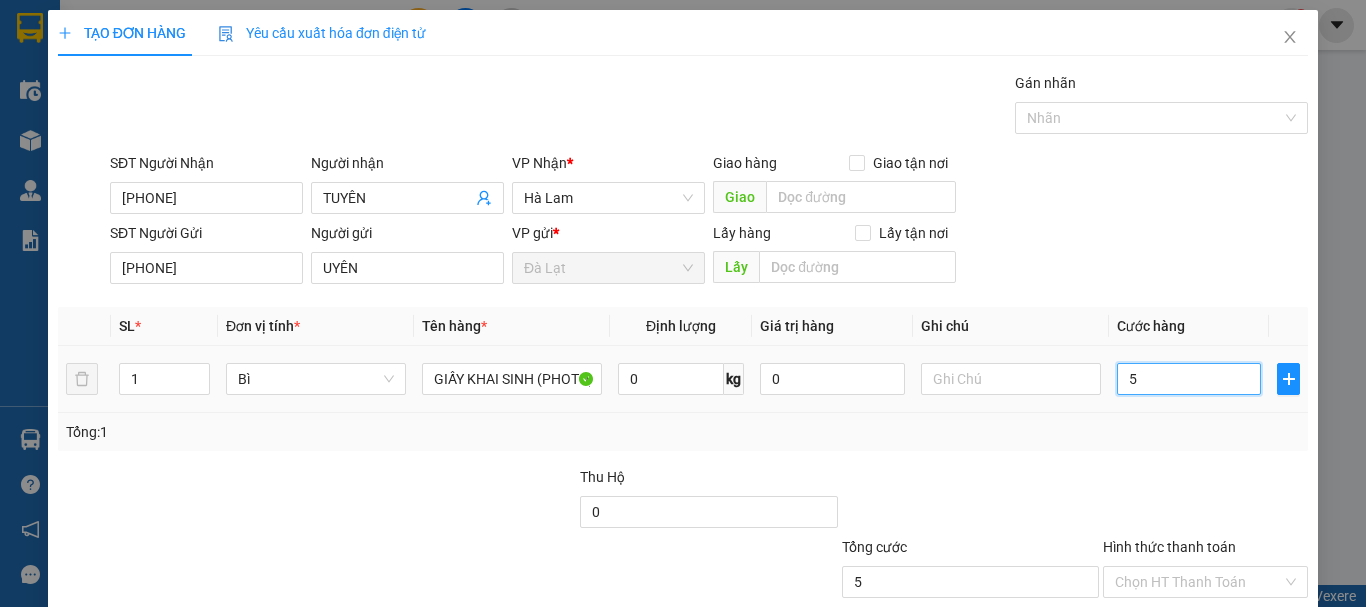 type on "50" 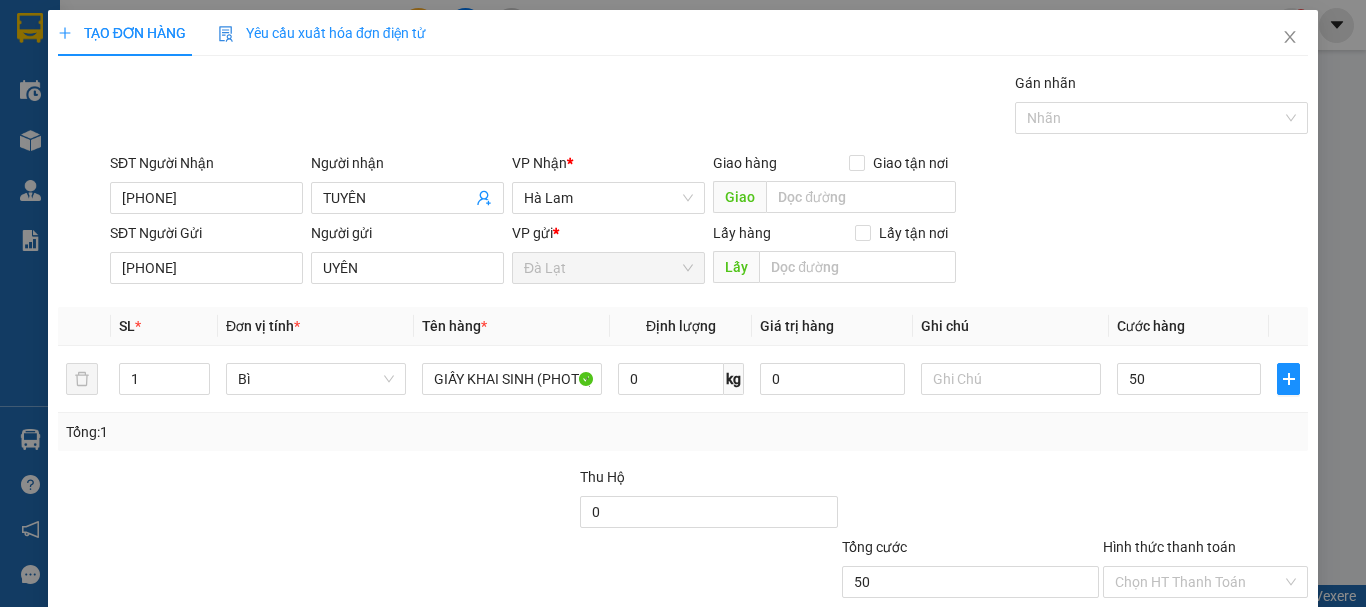 type on "50.000" 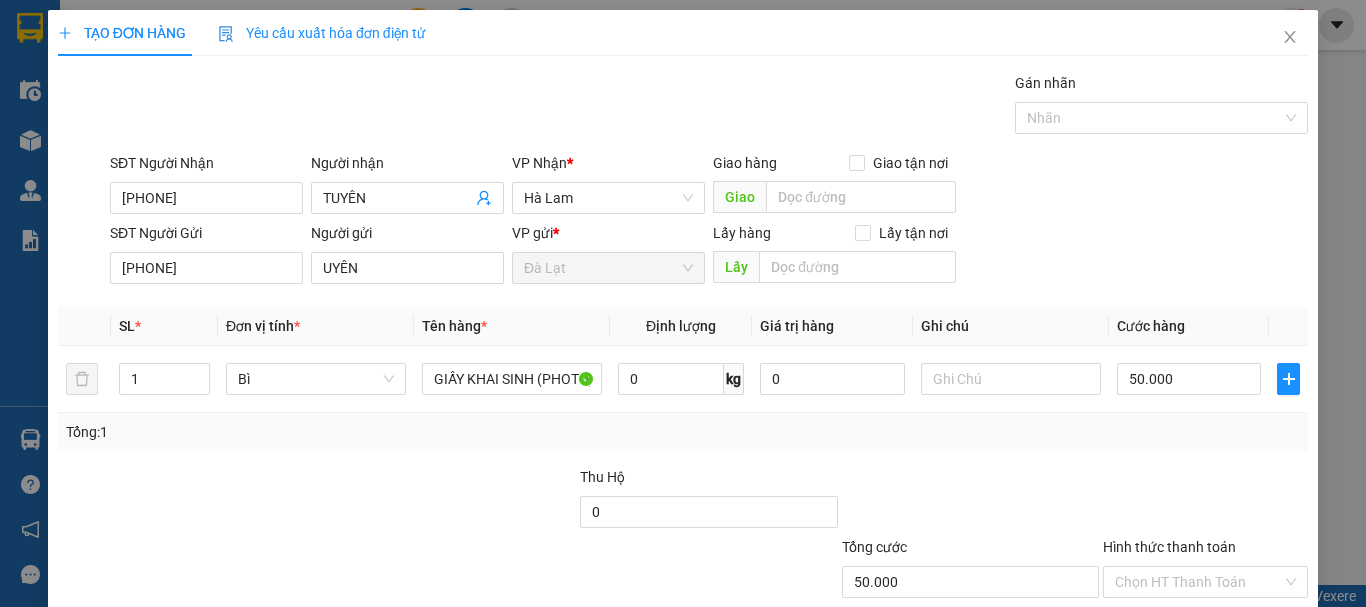 click on "Transit Pickup Surcharge Ids Transit Deliver Surcharge Ids Transit Deliver Surcharge Transit Deliver Surcharge Gói vận chuyển  * Tiêu chuẩn Gán nhãn   Nhãn SĐT Người Nhận 0382648792 Người nhận TUYÊN VP Nhận  * Hà Lam Giao hàng Giao tận nơi Giao SĐT Người Gửi 0941474072 Người gửi UYÊN VP gửi  * Đà Lạt  Lấy hàng Lấy tận nơi Lấy SL  * Đơn vị tính  * Tên hàng  * Định lượng Giá trị hàng Ghi chú Cước hàng                   1 Bì GIẤY KHAI SINH (PHOTO) 0 kg 0 50.000 Tổng:  1 Thu Hộ 0 Tổng cước 50.000 Hình thức thanh toán Chọn HT Thanh Toán Số tiền thu trước 0 Chưa thanh toán 50.000 Chọn HT Thanh Toán Lưu nháp Xóa Thông tin Lưu Lưu và In GIẤY KHAI SINH (PHOTO)" at bounding box center (683, 382) 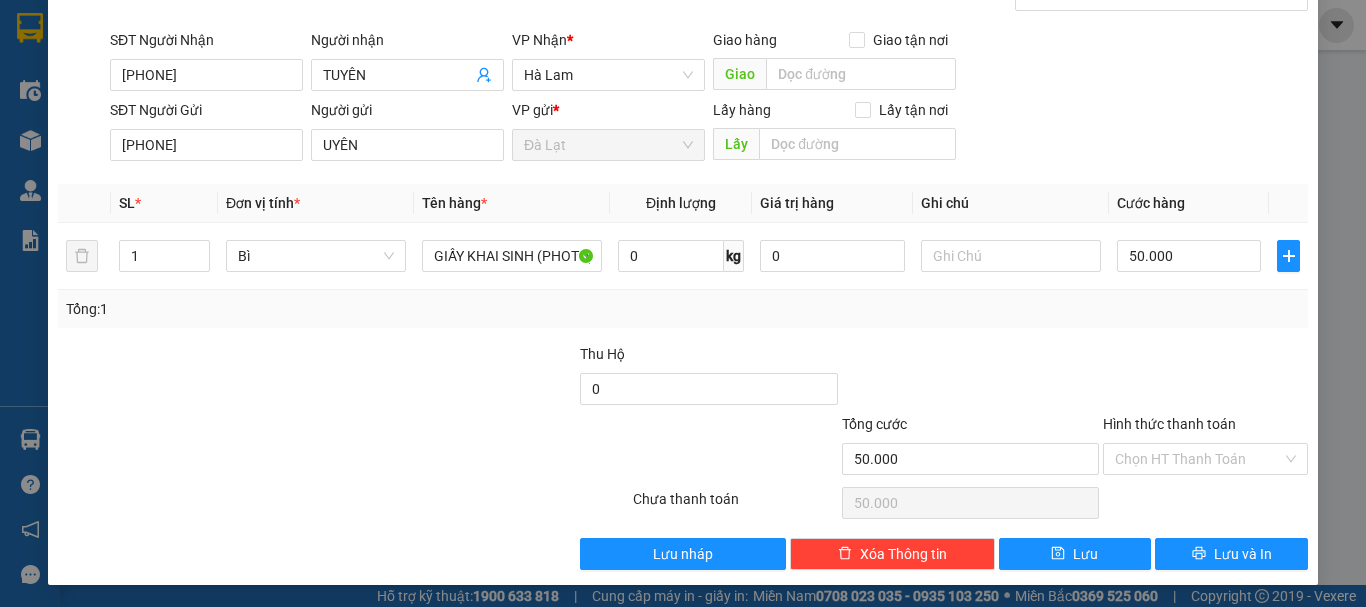 scroll, scrollTop: 125, scrollLeft: 0, axis: vertical 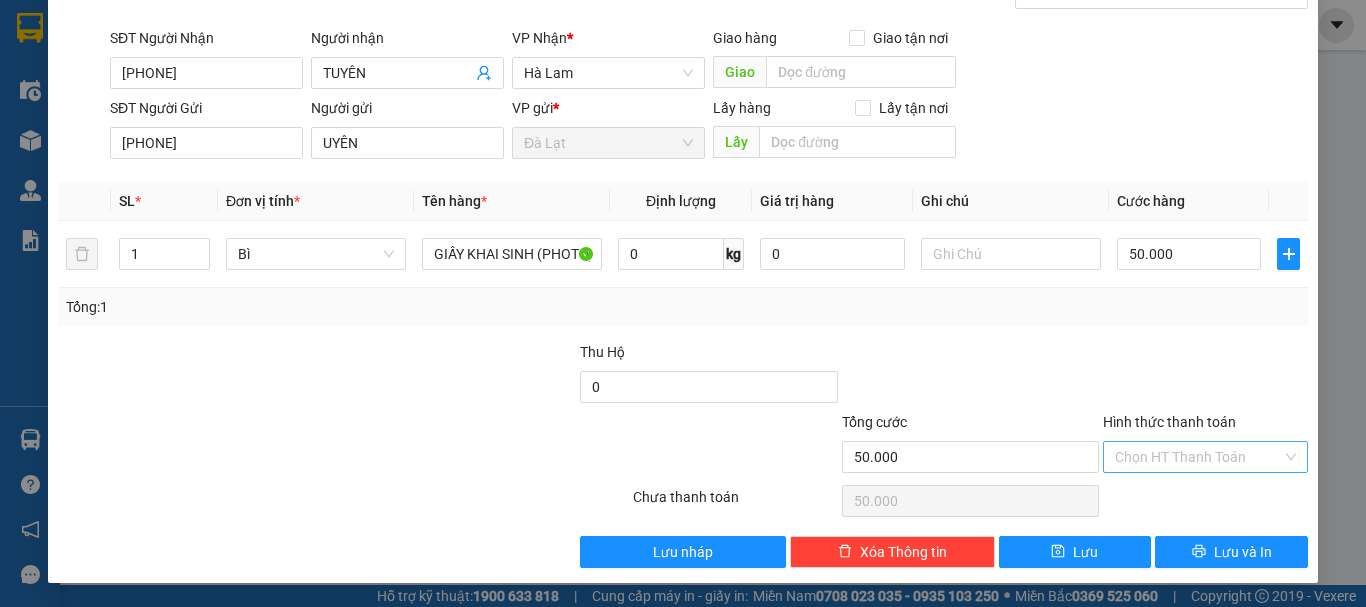 click on "Hình thức thanh toán" at bounding box center [1198, 457] 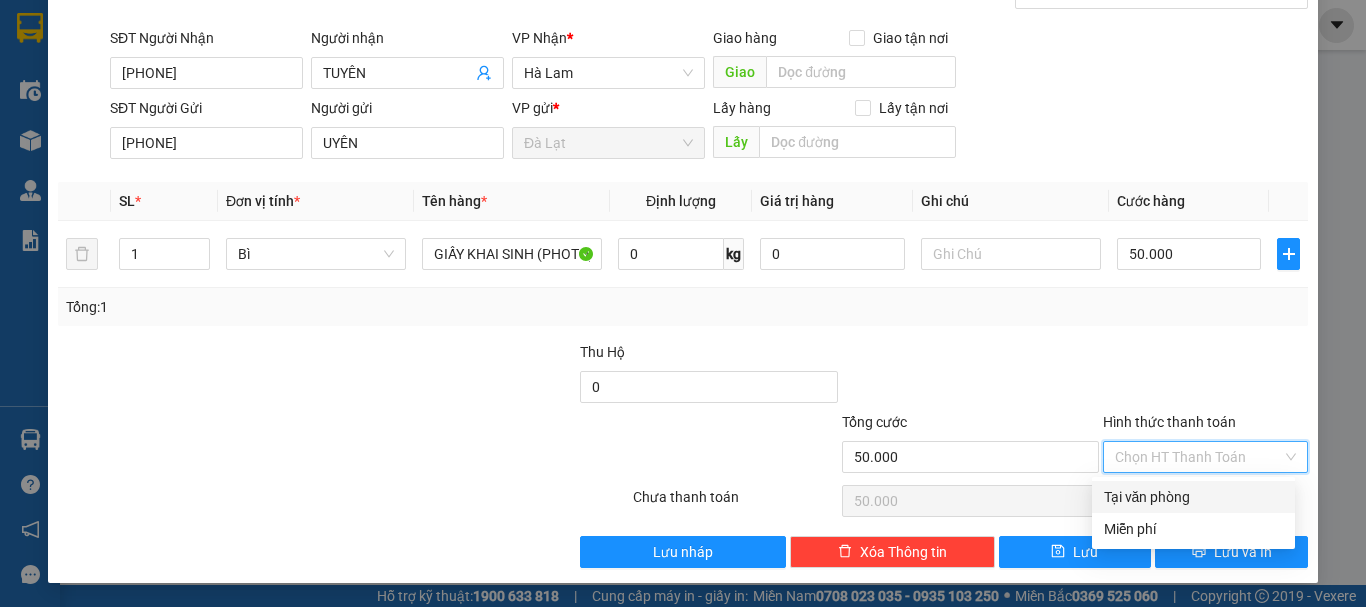 click on "Tại văn phòng" at bounding box center [1193, 497] 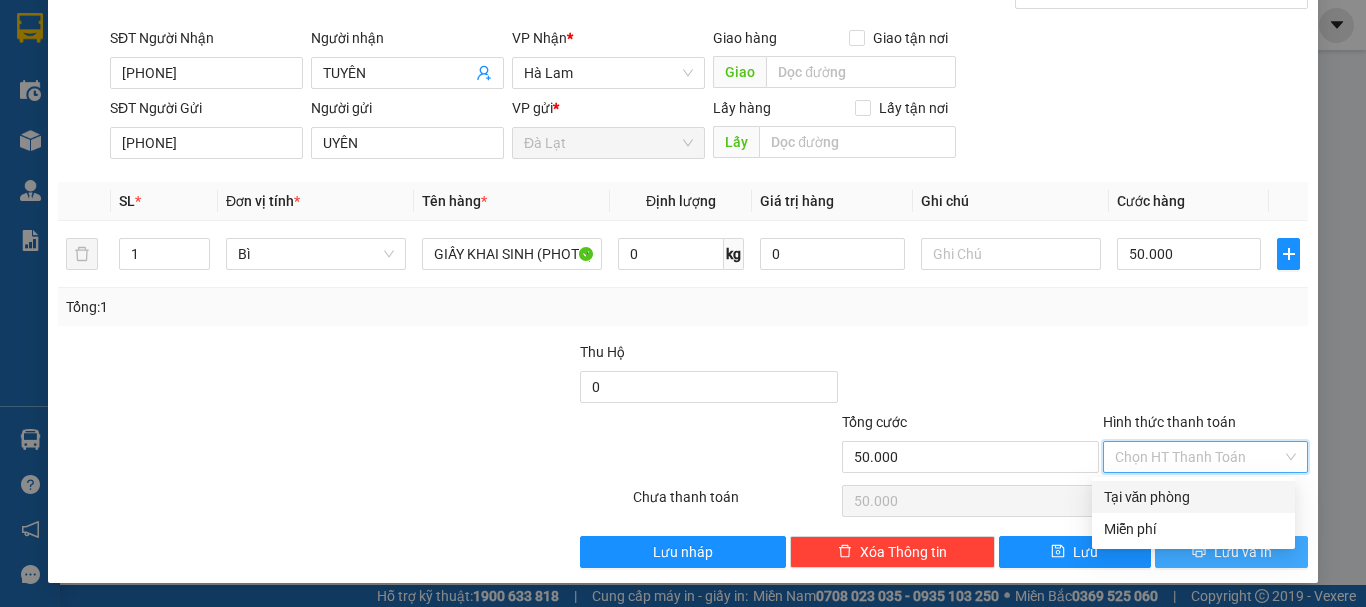type on "0" 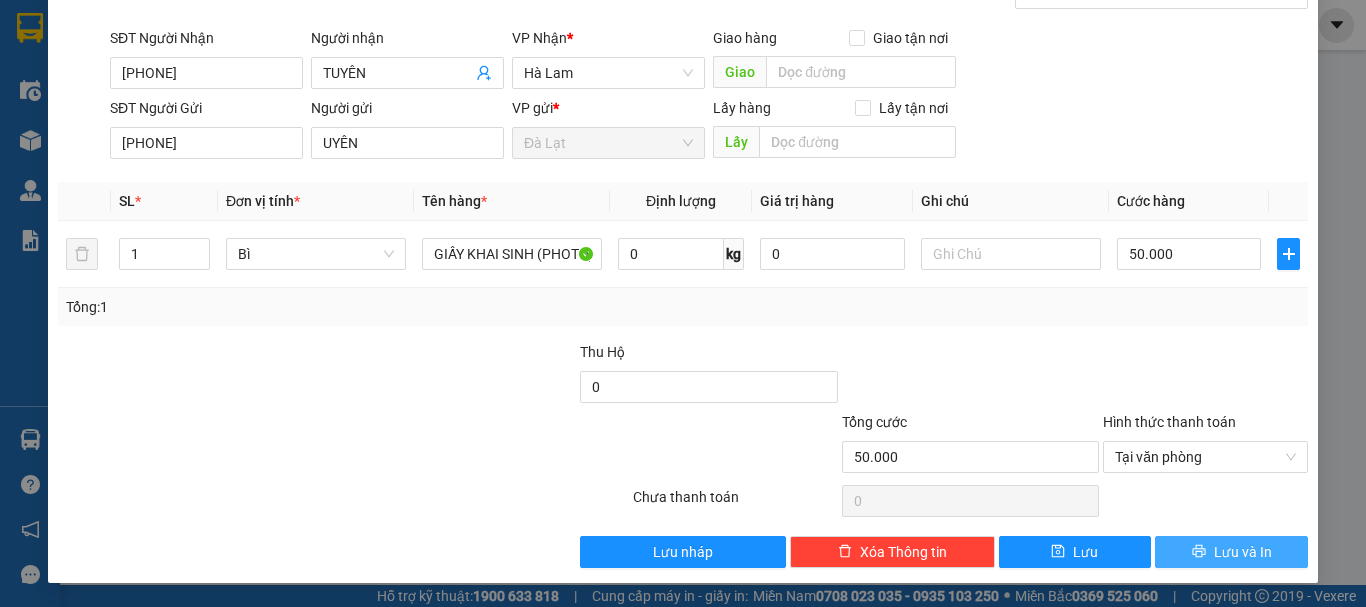 click on "Lưu và In" at bounding box center (1243, 552) 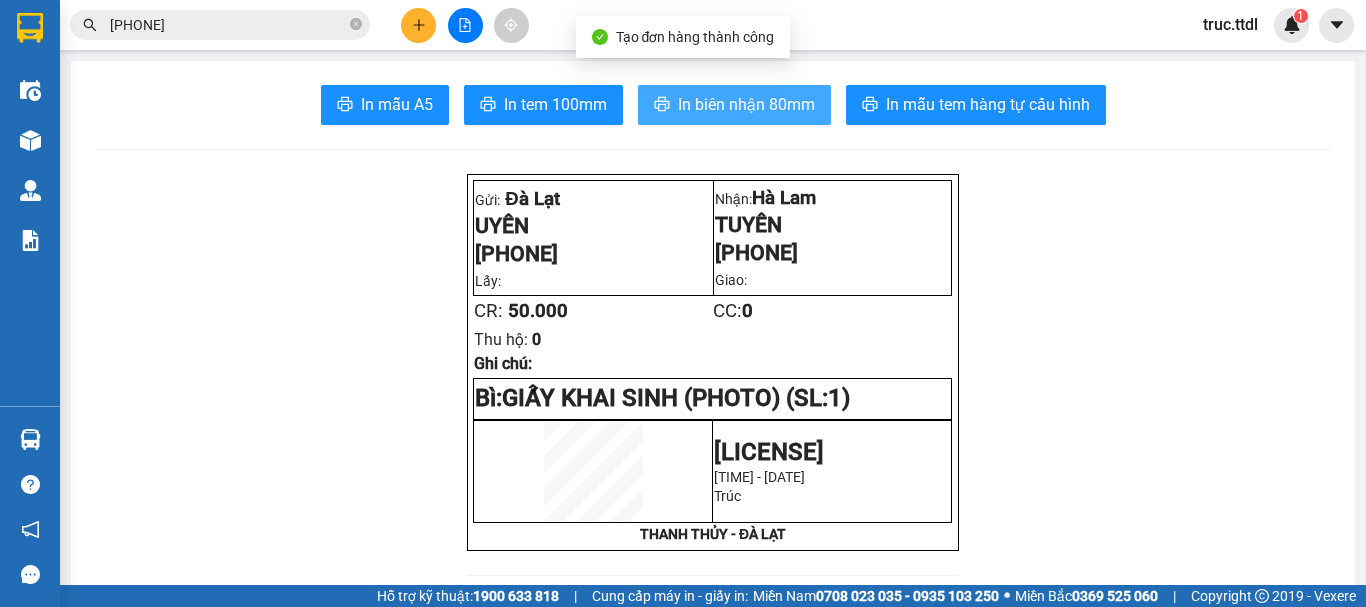 click on "In biên nhận 80mm" at bounding box center (746, 104) 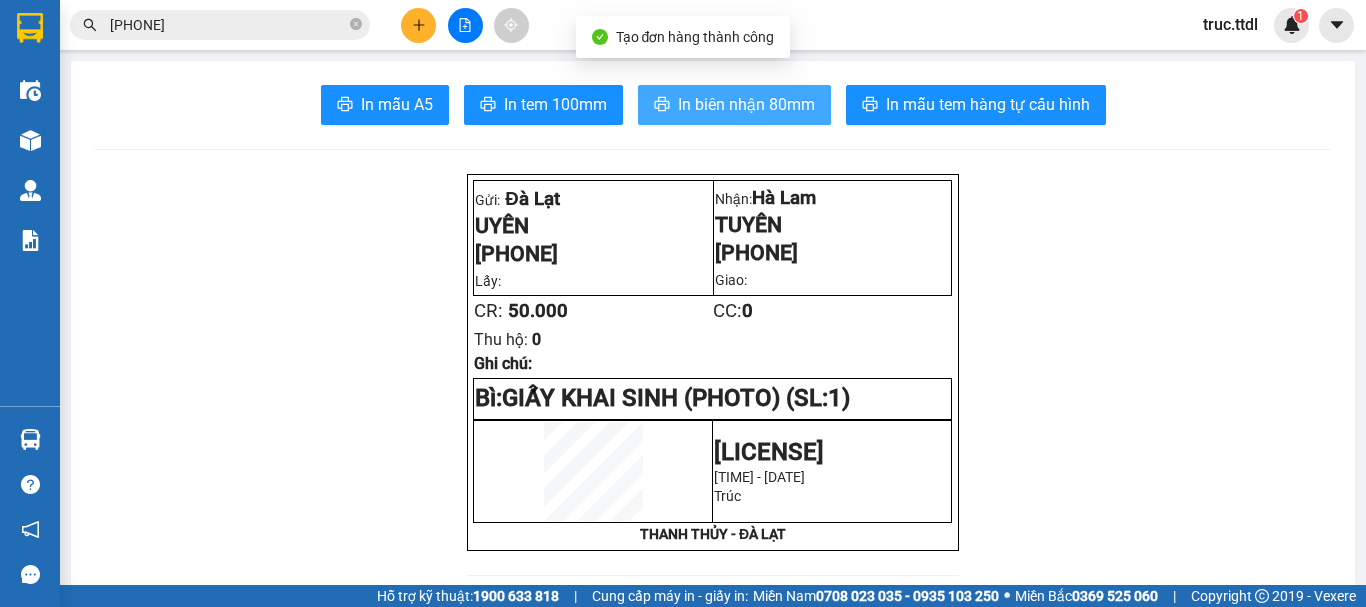 scroll, scrollTop: 0, scrollLeft: 0, axis: both 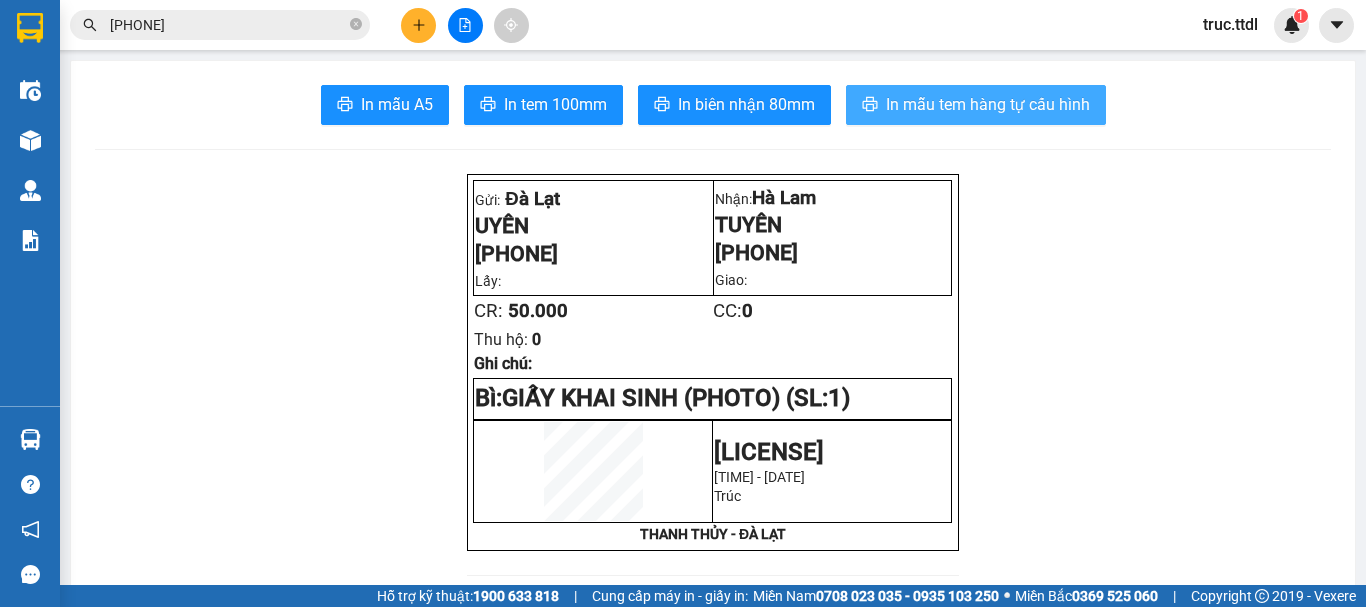 click on "In mẫu tem hàng tự cấu hình" at bounding box center [988, 104] 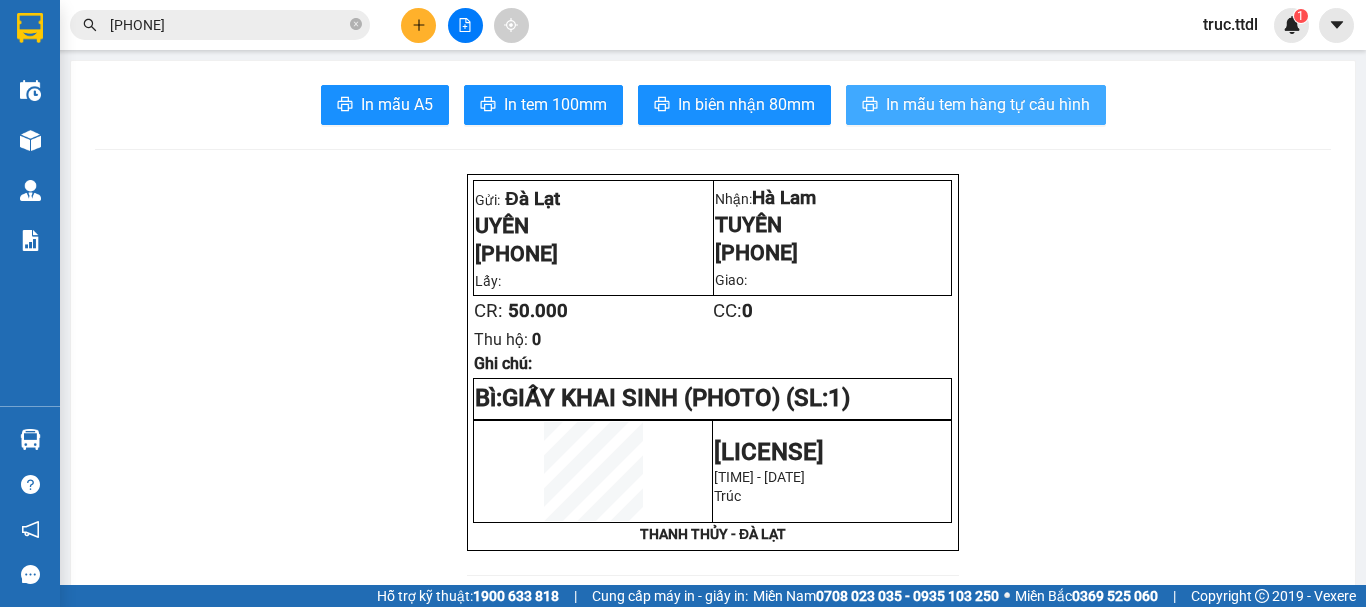 scroll, scrollTop: 0, scrollLeft: 0, axis: both 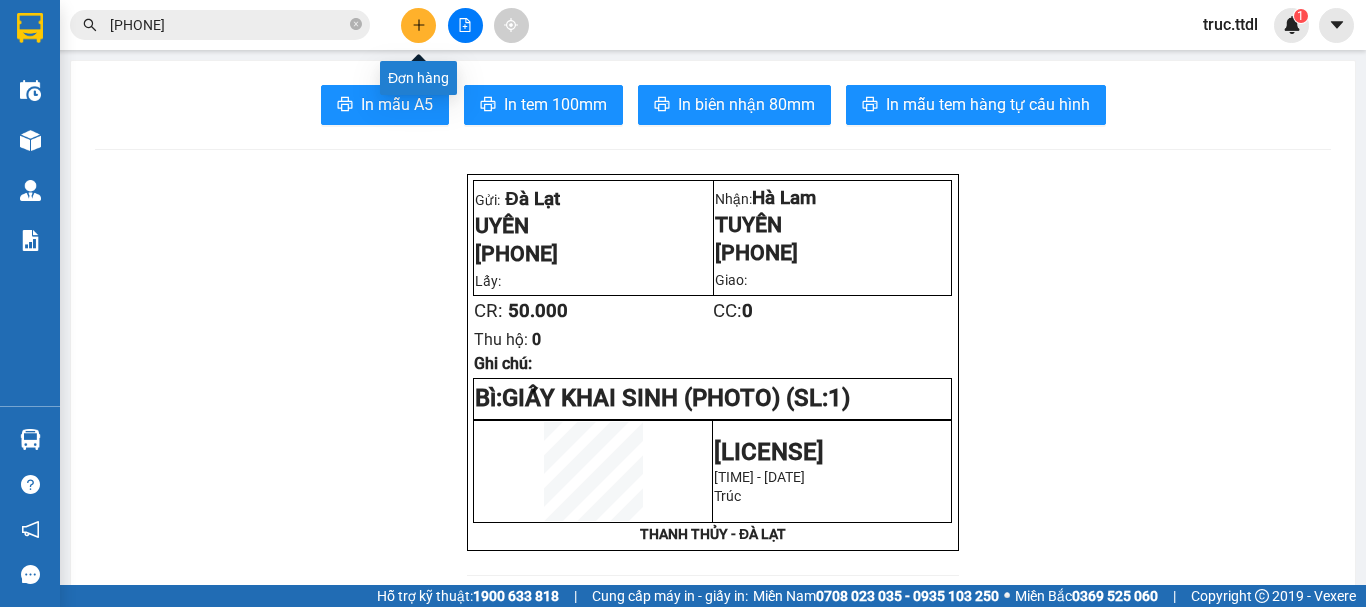 click 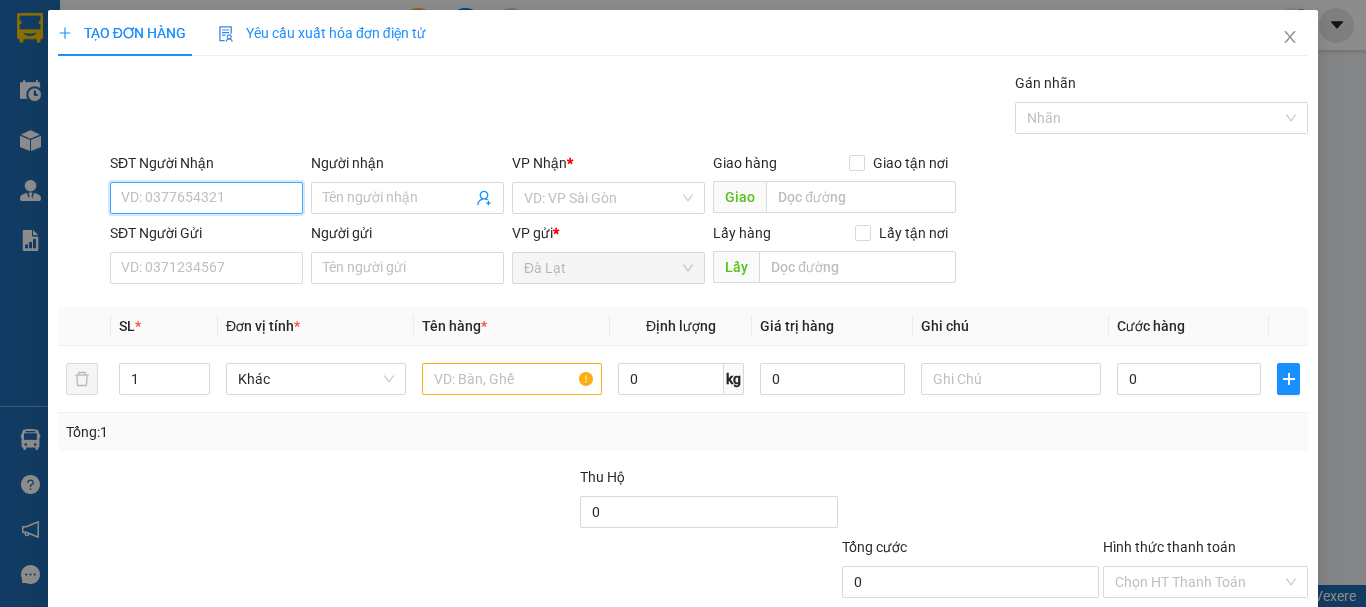 click on "SĐT Người Nhận" at bounding box center [206, 198] 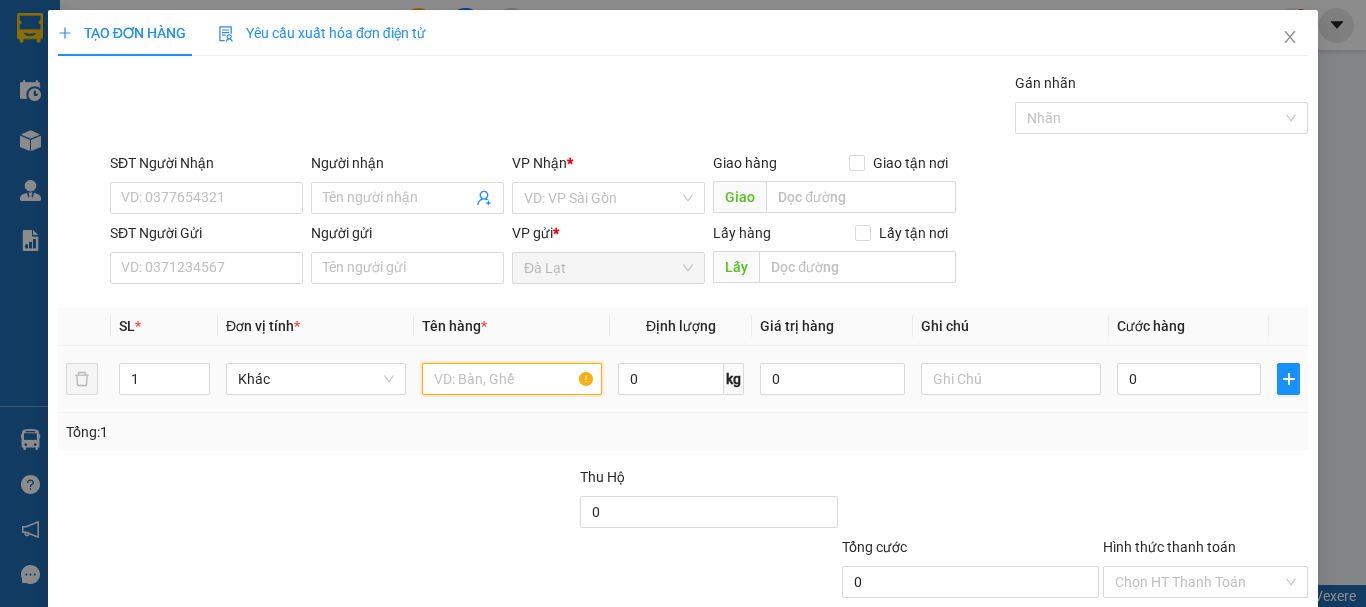 click at bounding box center [512, 379] 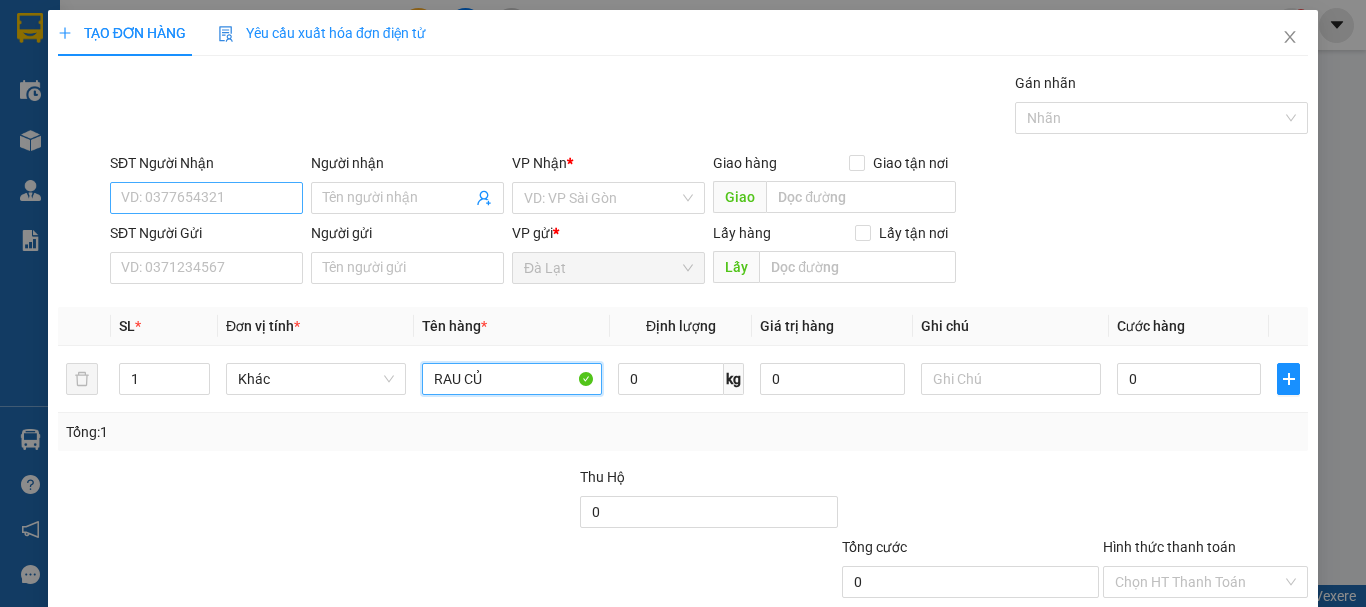 type on "RAU CỦ" 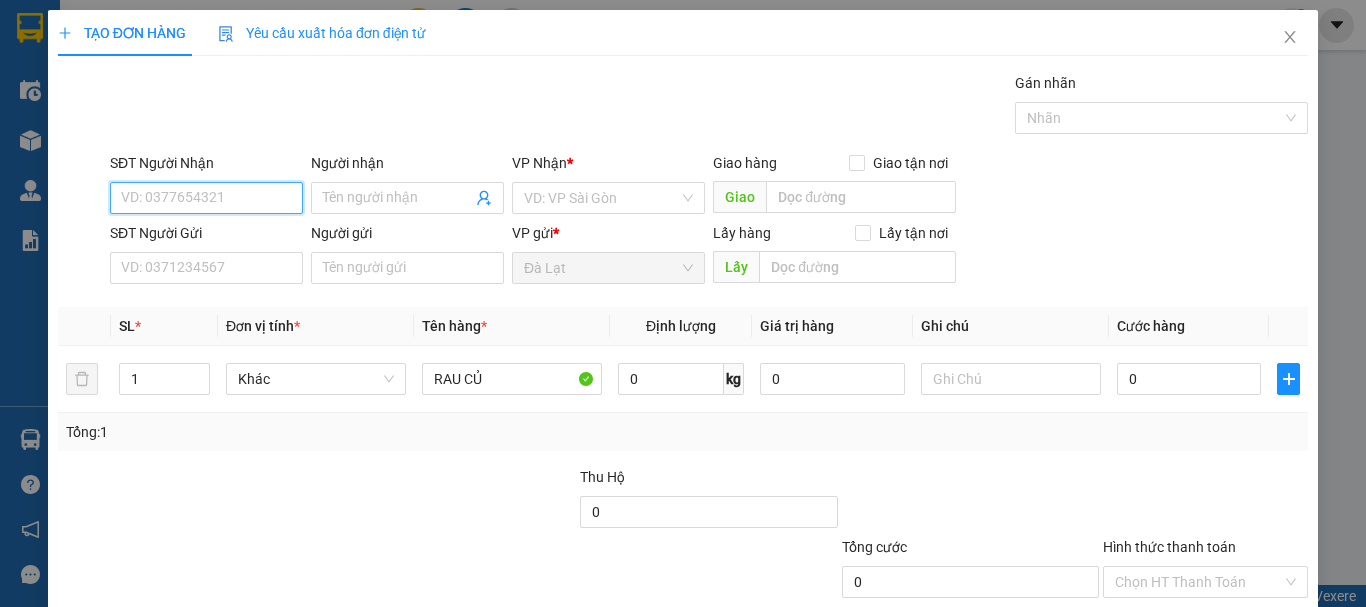 click on "SĐT Người Nhận" at bounding box center [206, 198] 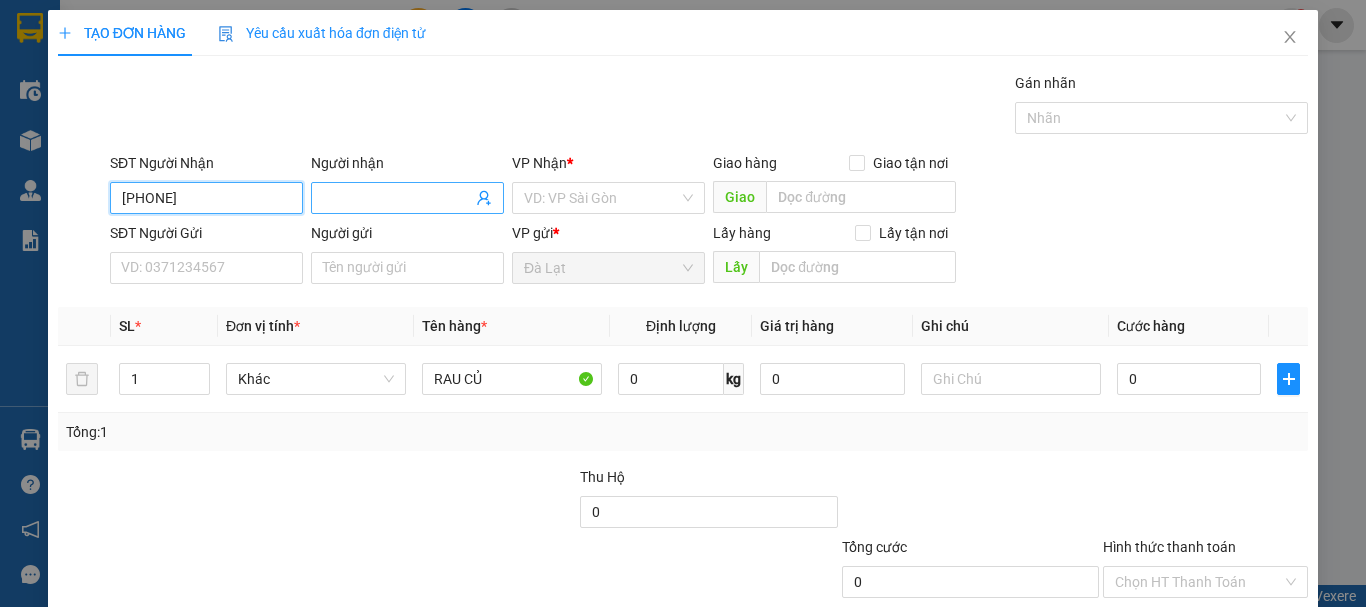 type on "0394763076" 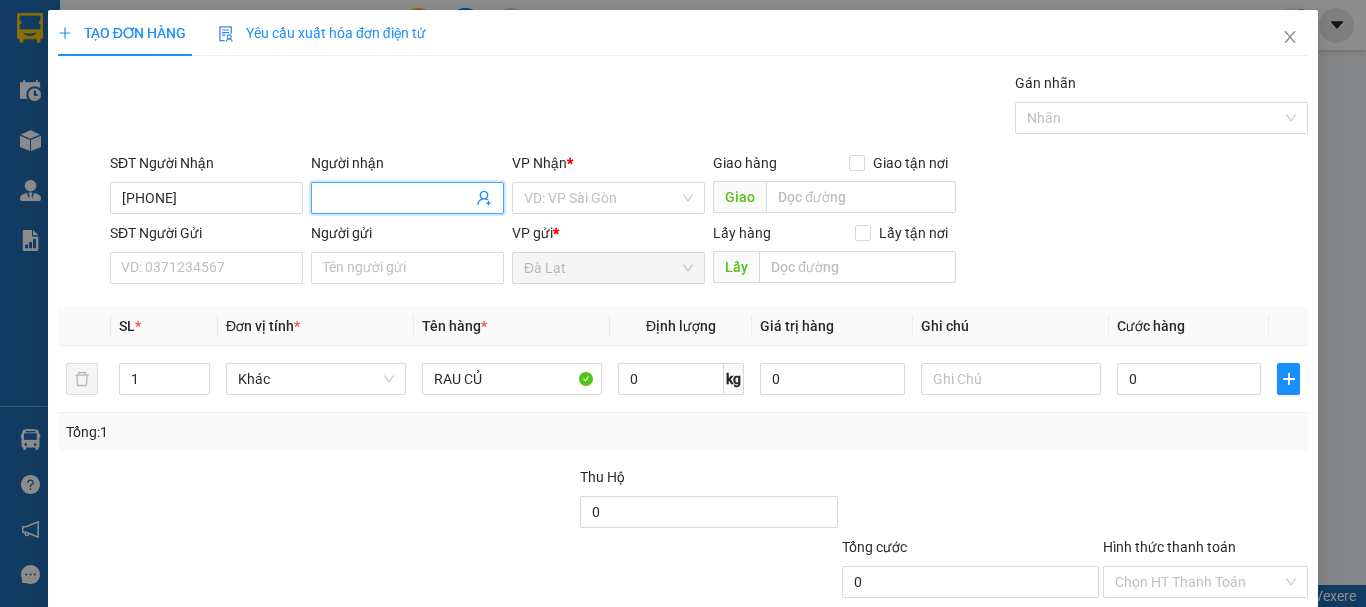 click on "Người nhận" at bounding box center [397, 198] 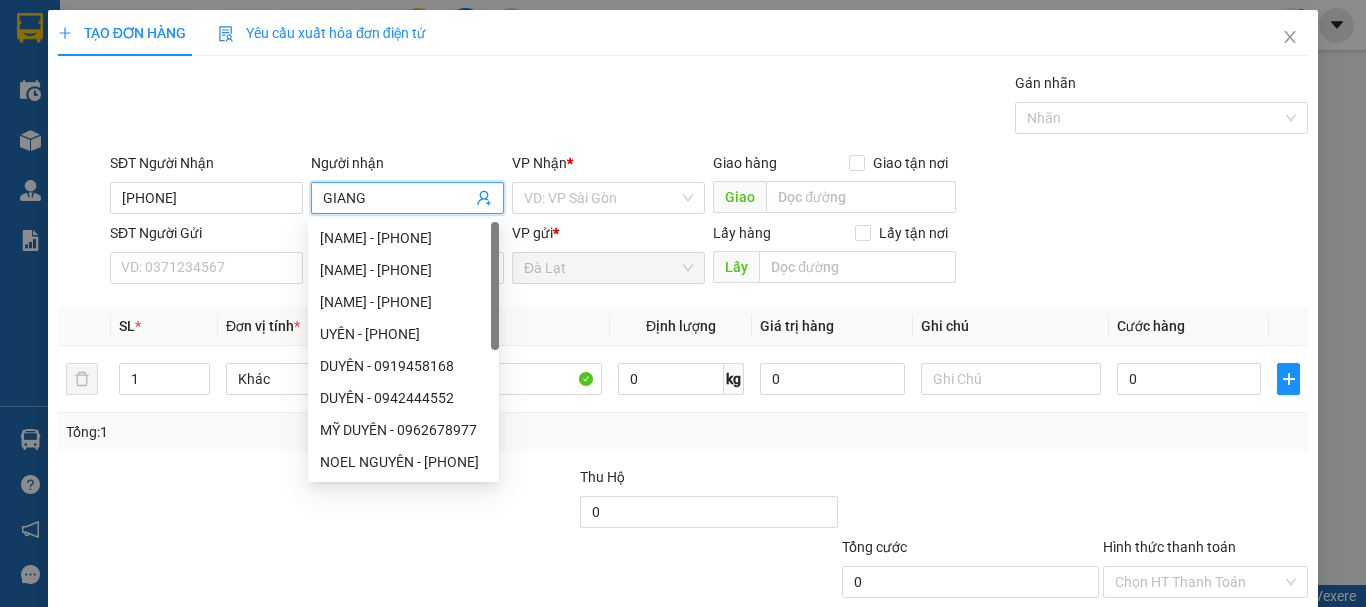 type on "GIANG" 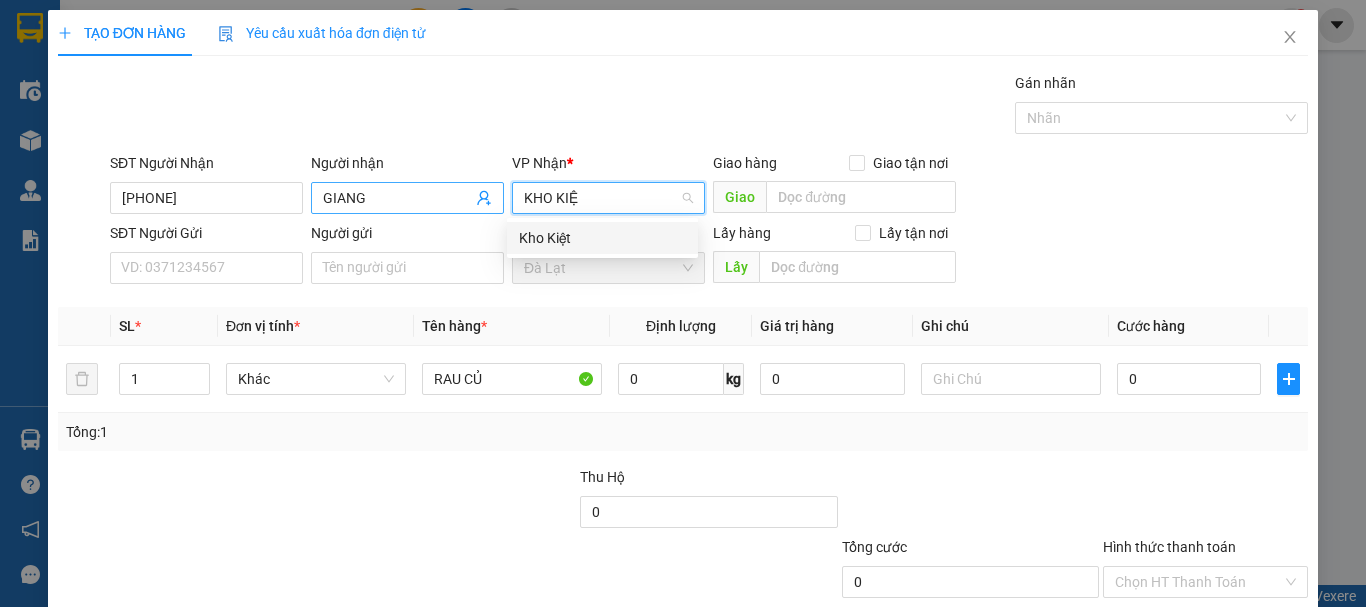 type on "KHO KIỆT" 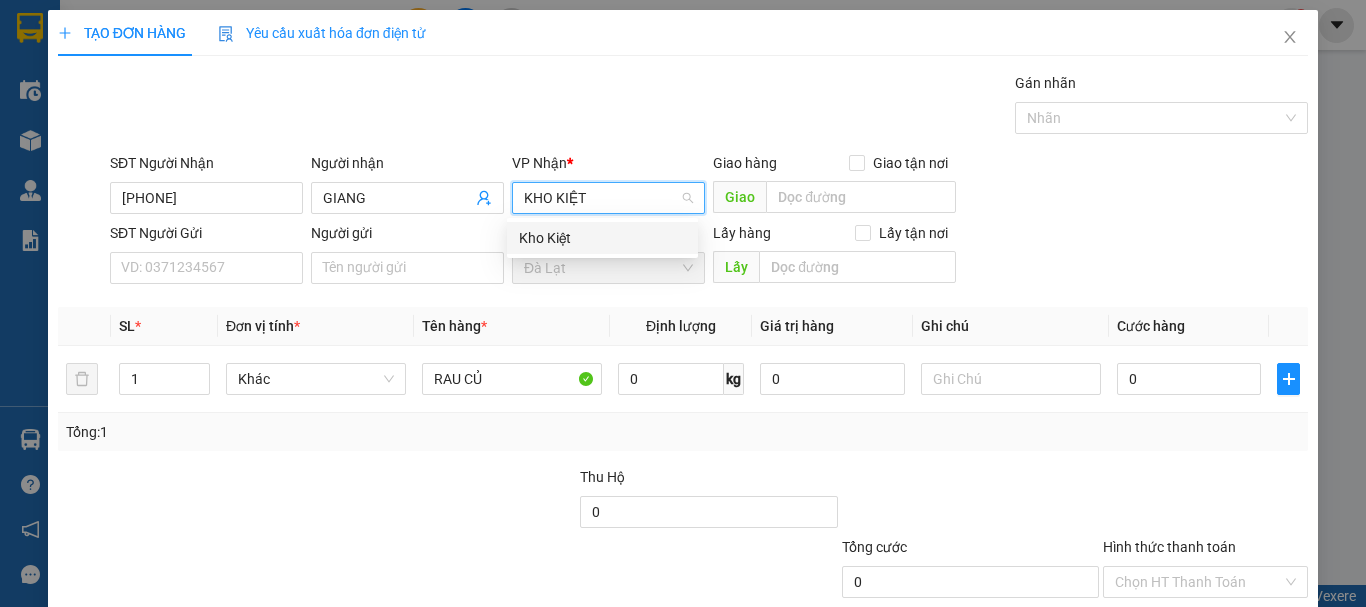 click on "Kho Kiệt" at bounding box center [602, 238] 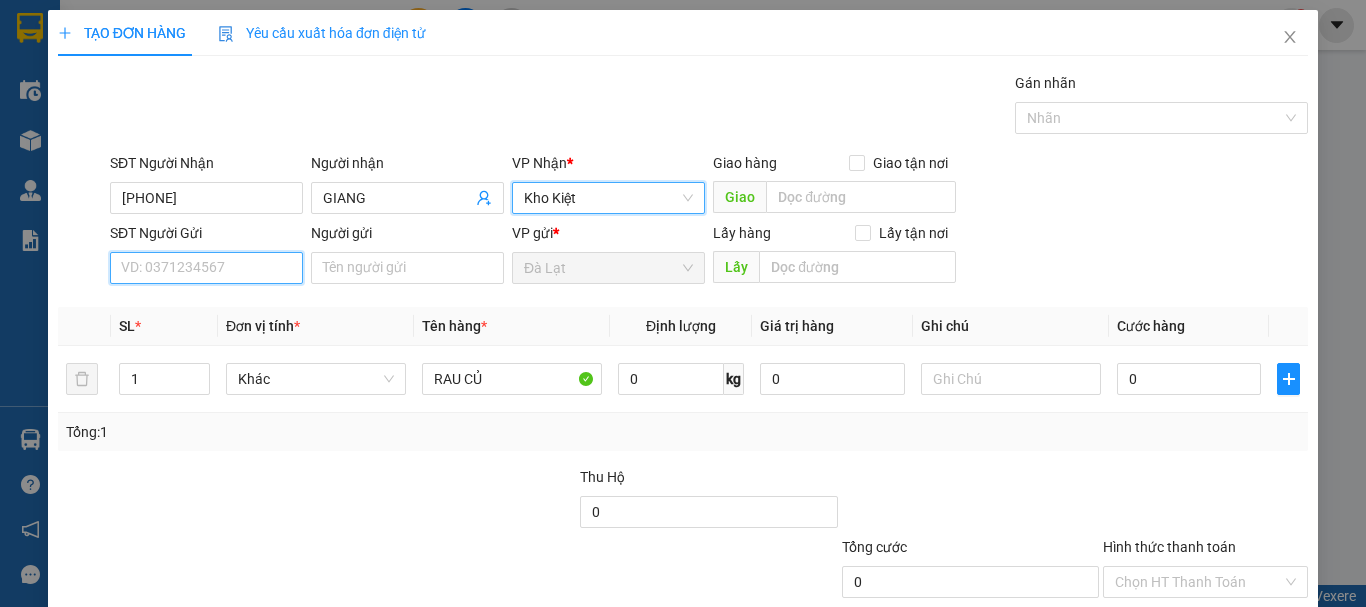 click on "SĐT Người Gửi" at bounding box center [206, 268] 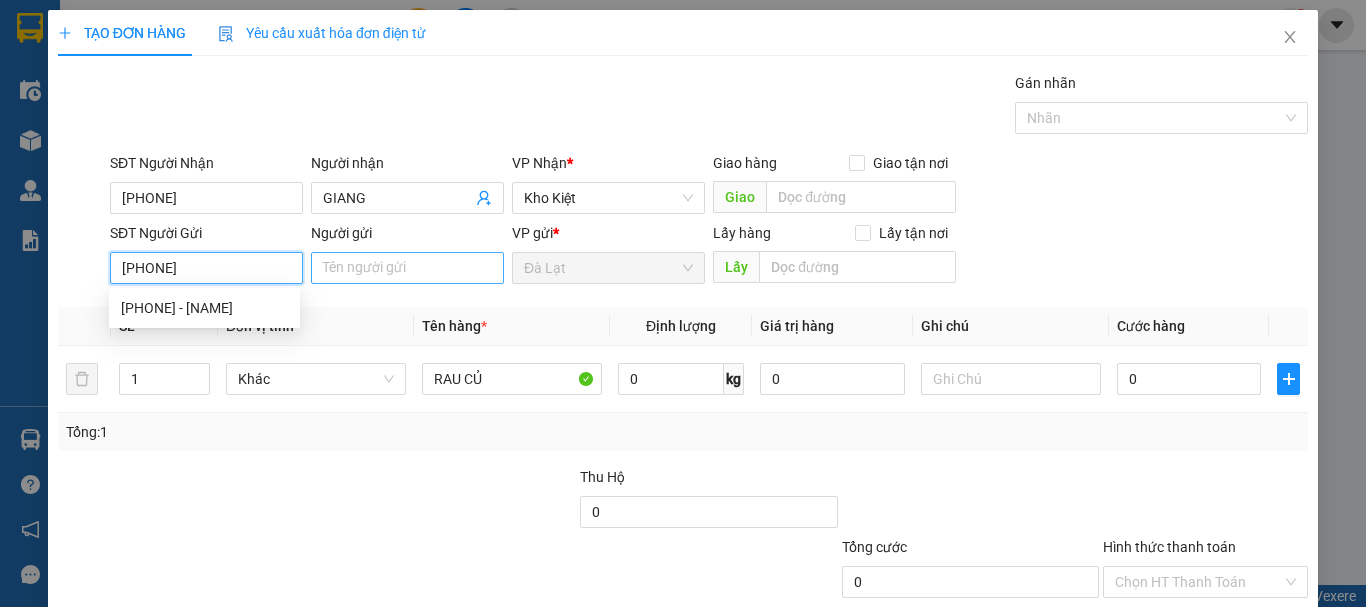 type on "0817002099" 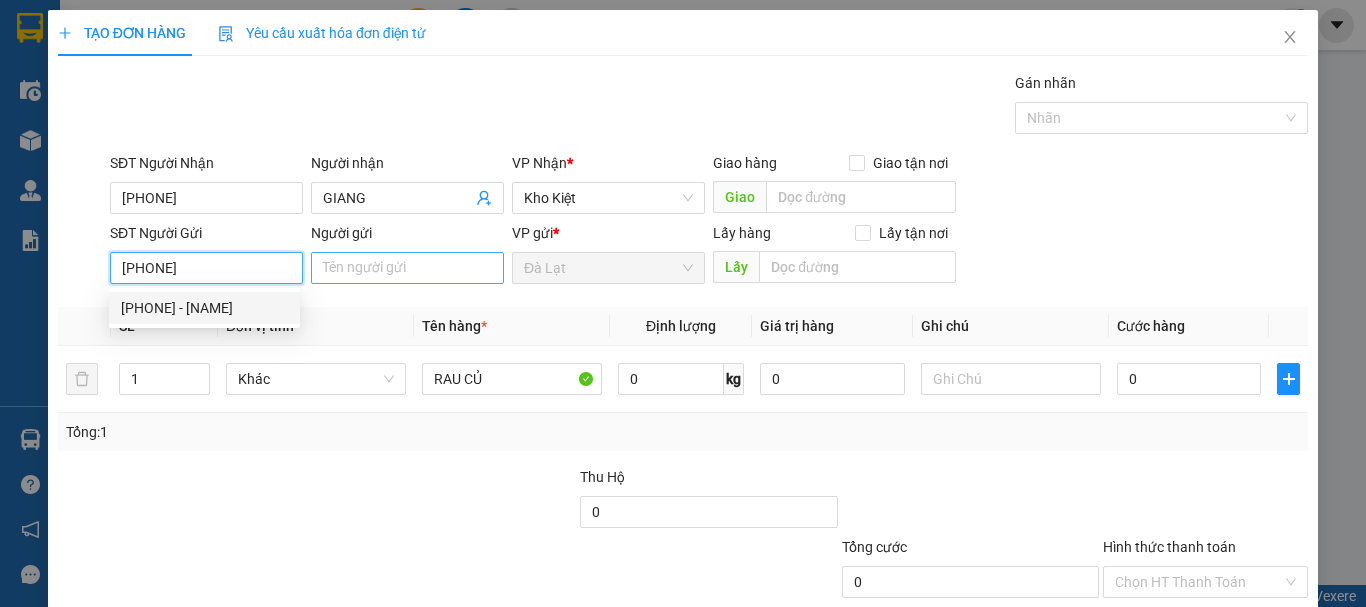 type on "DUNG" 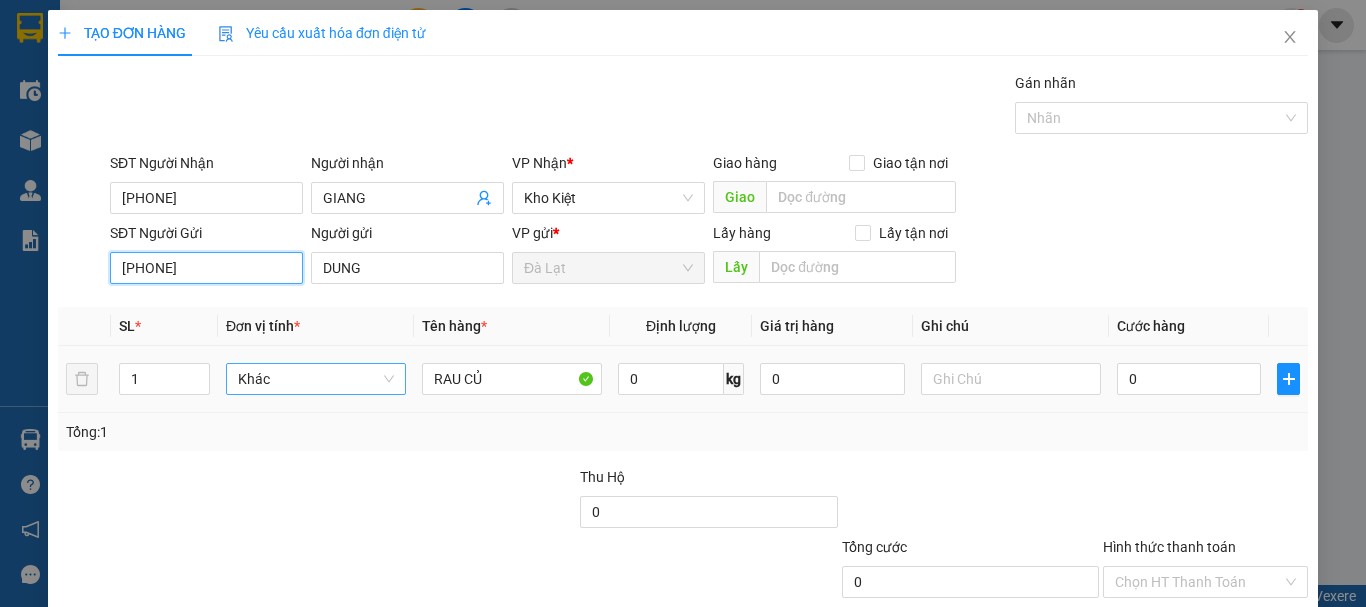 click on "Khác" at bounding box center [316, 379] 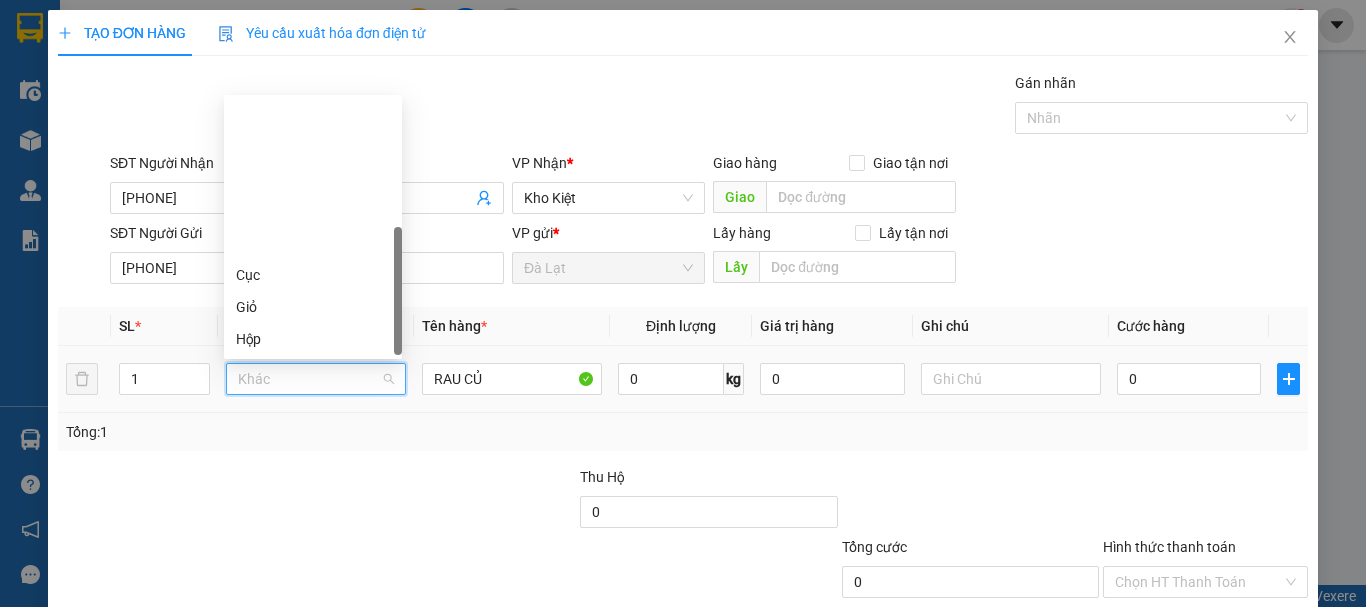 scroll, scrollTop: 192, scrollLeft: 0, axis: vertical 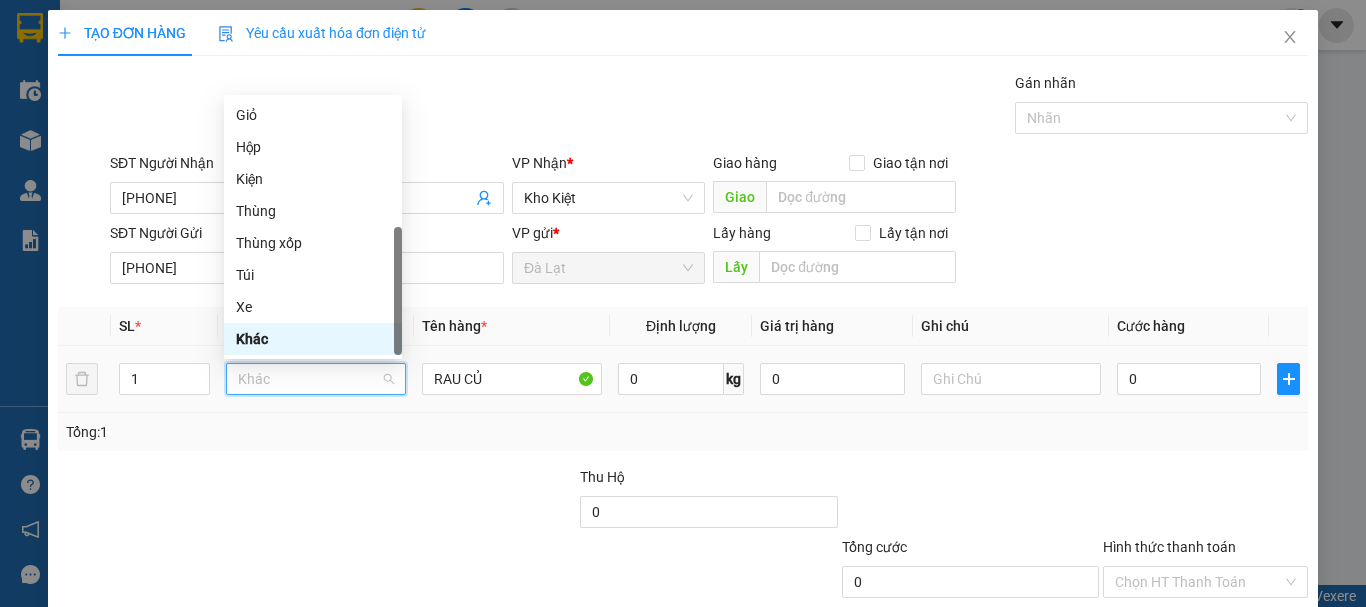 type on "X" 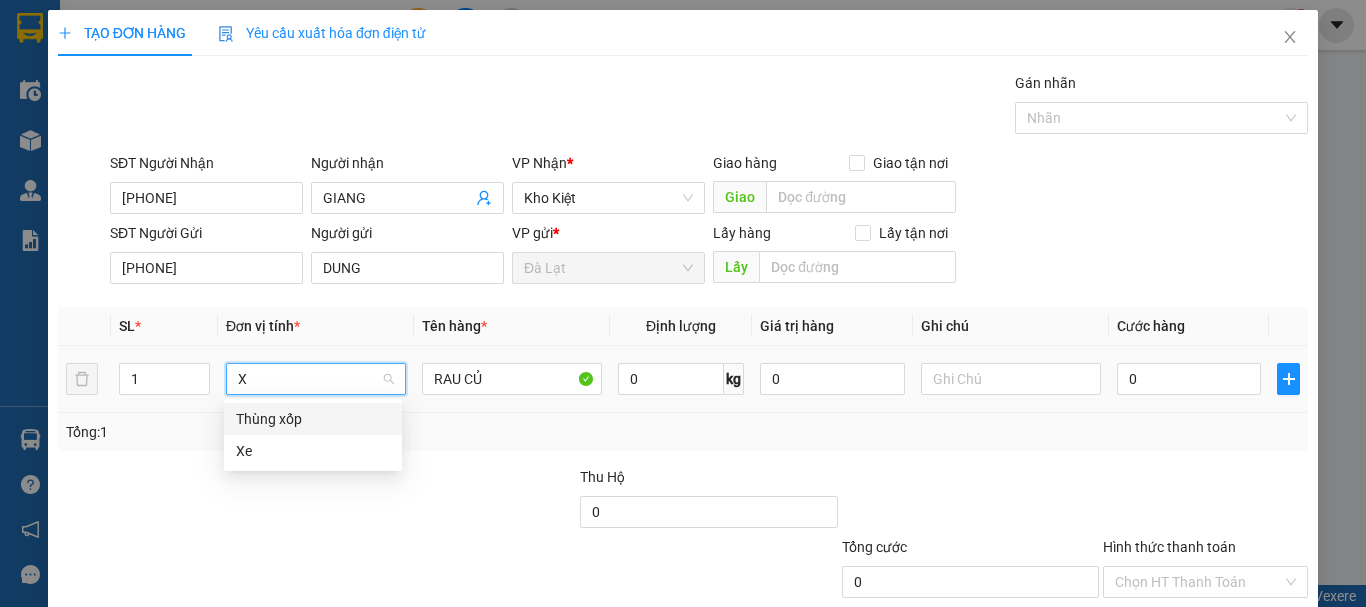 scroll, scrollTop: 0, scrollLeft: 0, axis: both 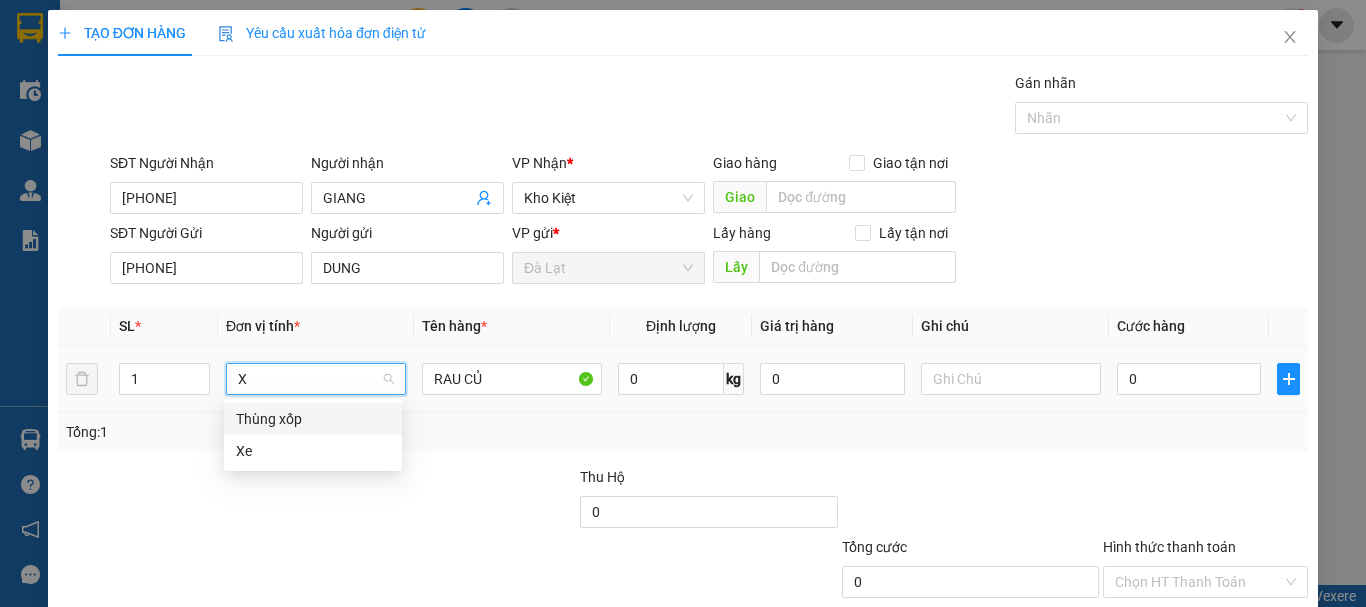 click on "Thùng xốp" at bounding box center (313, 419) 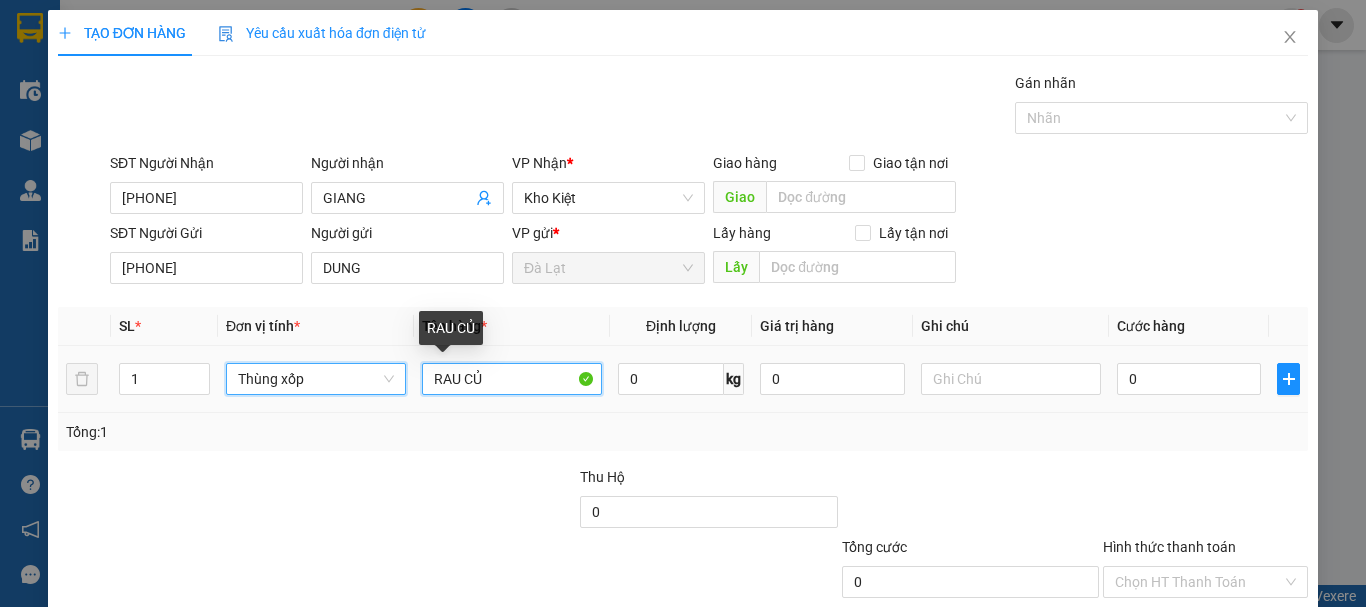 click on "RAU CỦ" at bounding box center [512, 379] 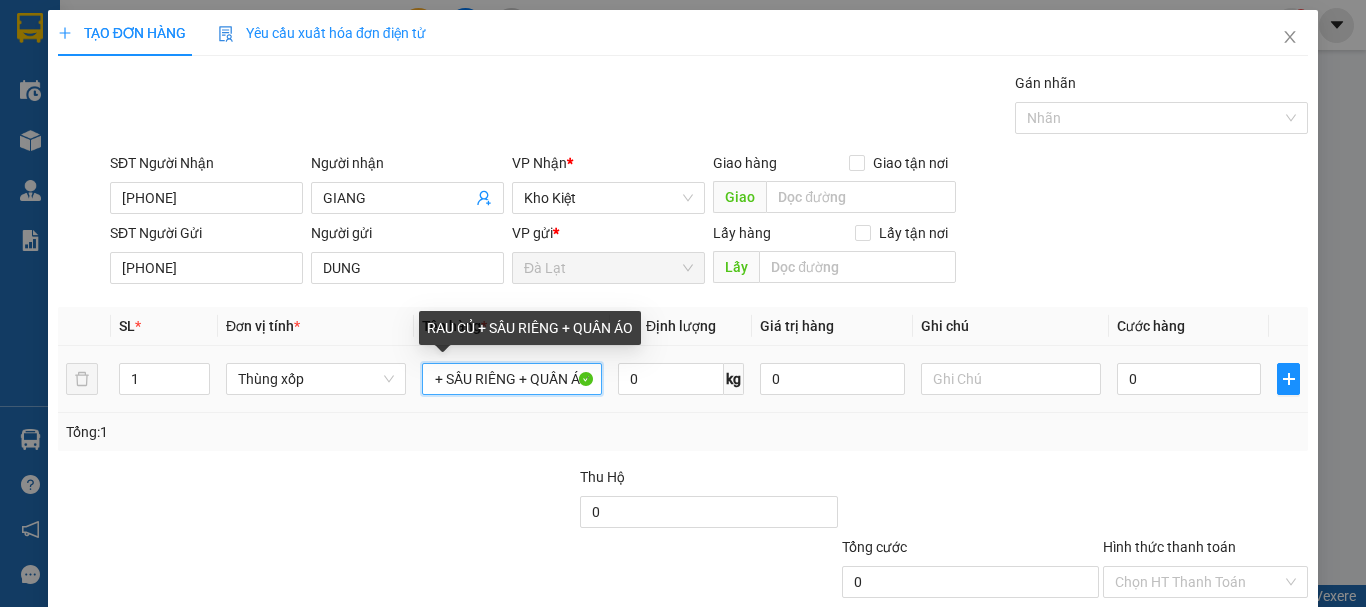 scroll, scrollTop: 0, scrollLeft: 61, axis: horizontal 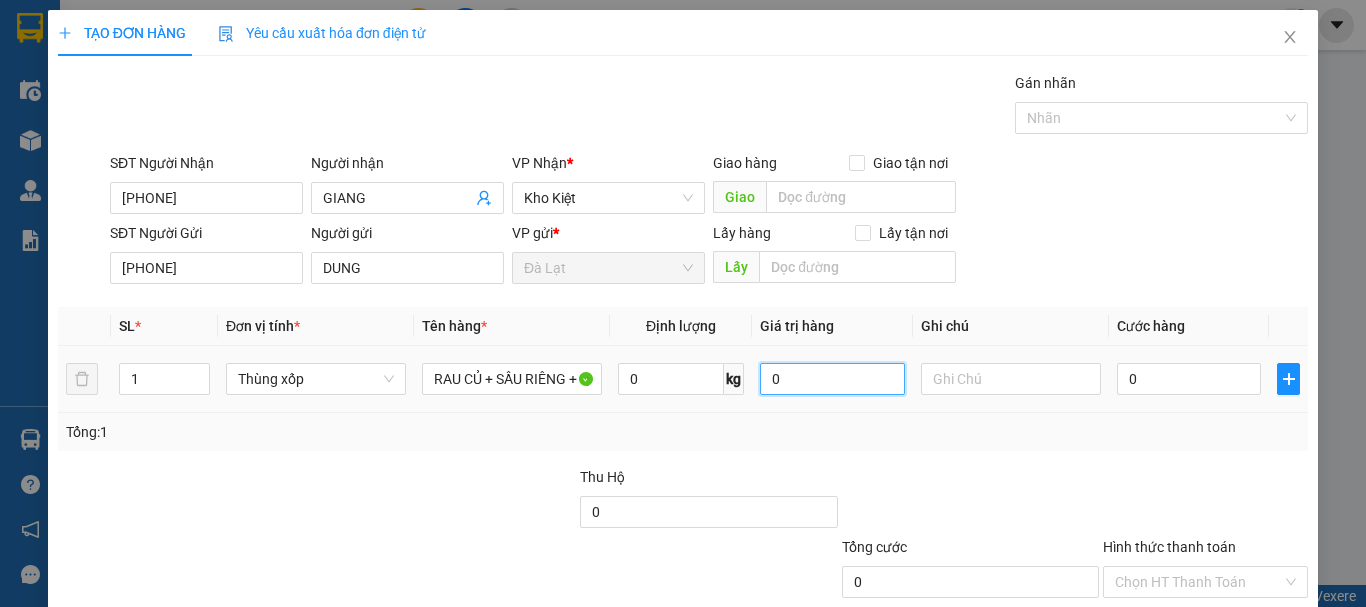 click on "0" at bounding box center [832, 379] 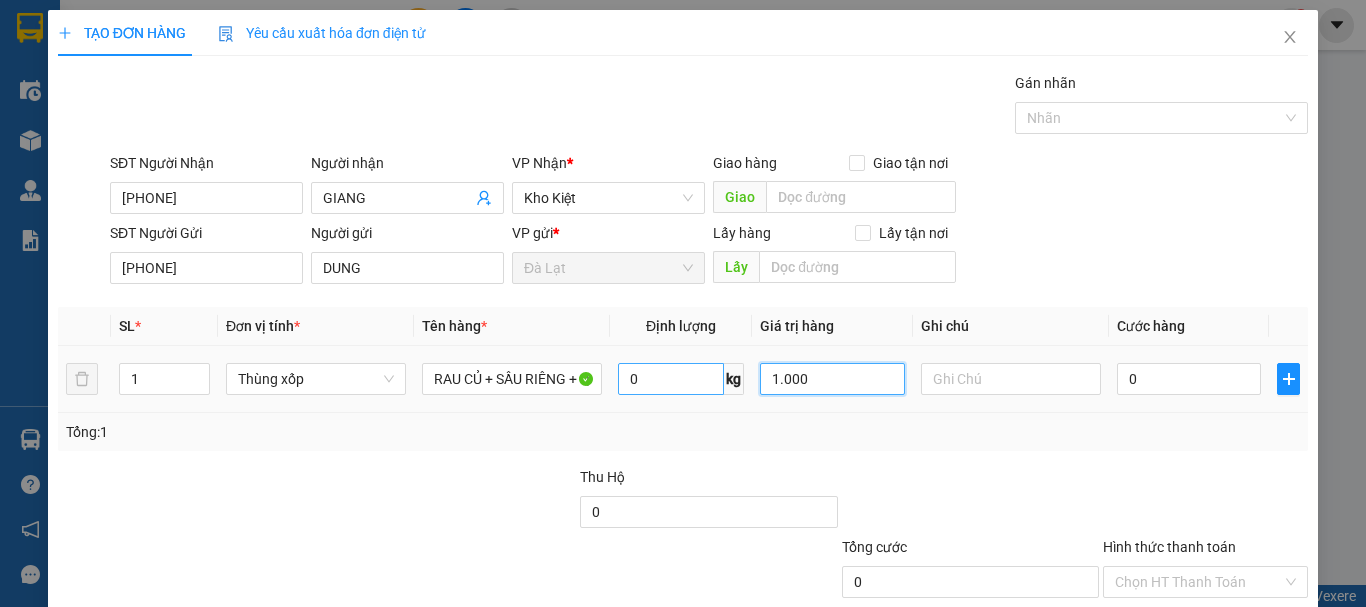 click on "1 Thùng xốp RAU CỦ + SẦU RIÊNG + QUẦN ÁO 0 kg 1.000 0" at bounding box center [683, 379] 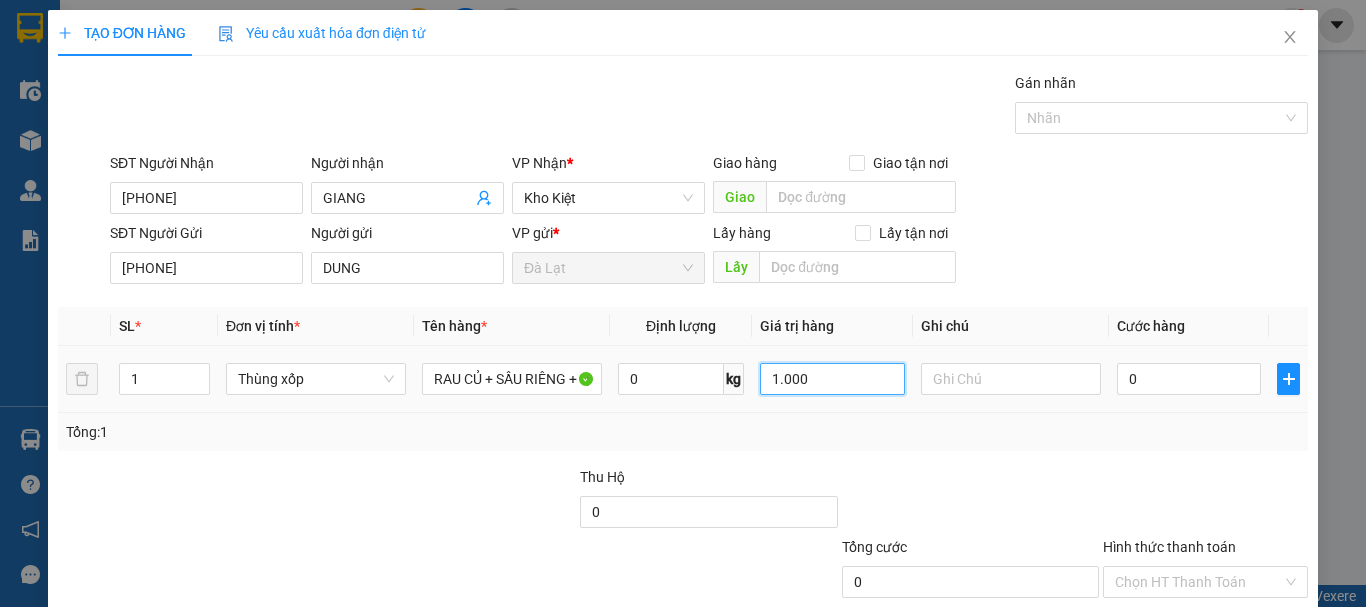 type on "0" 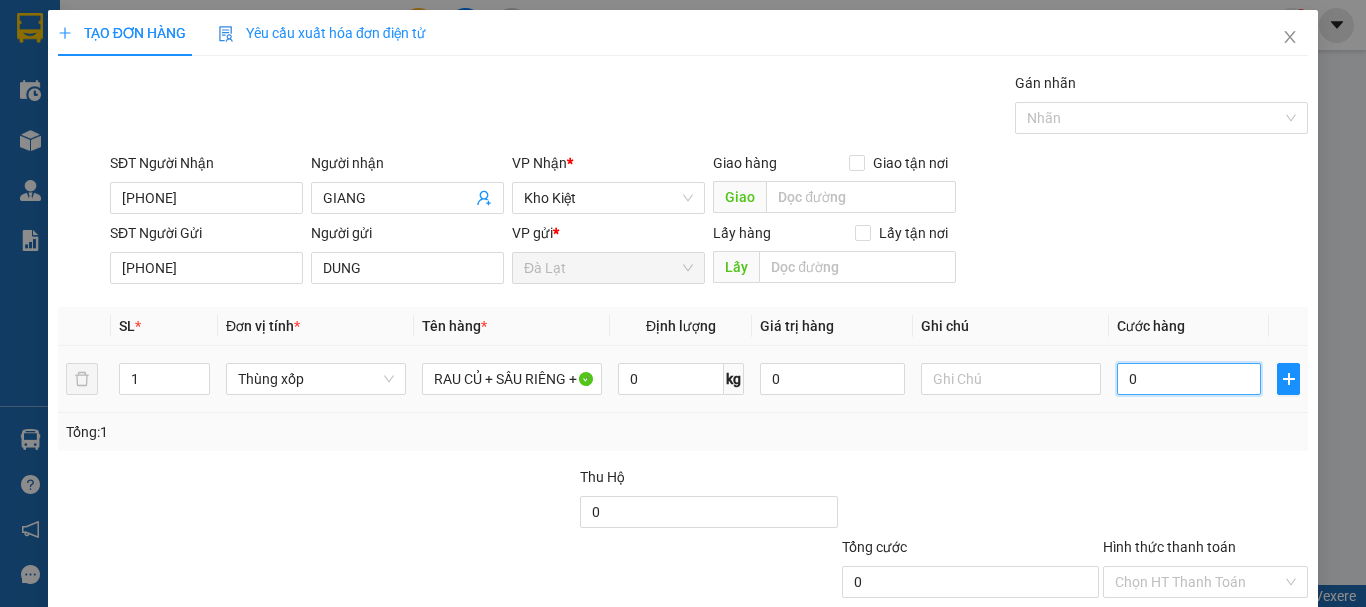 click on "0" at bounding box center [1189, 379] 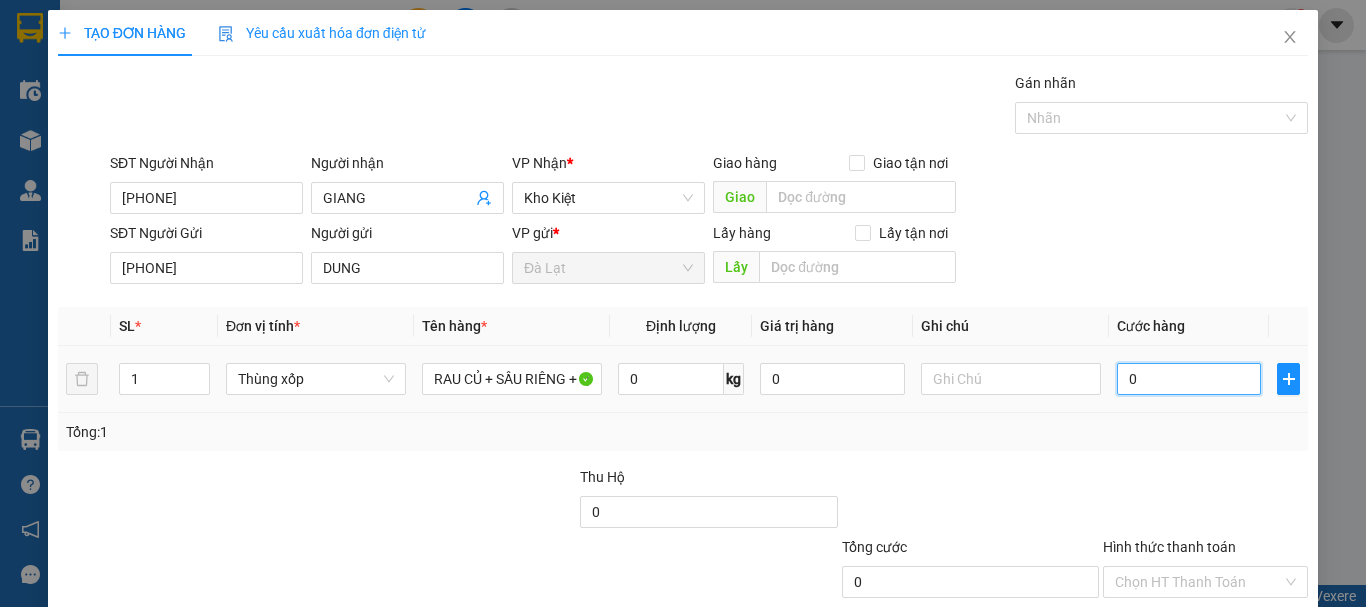 type on "1" 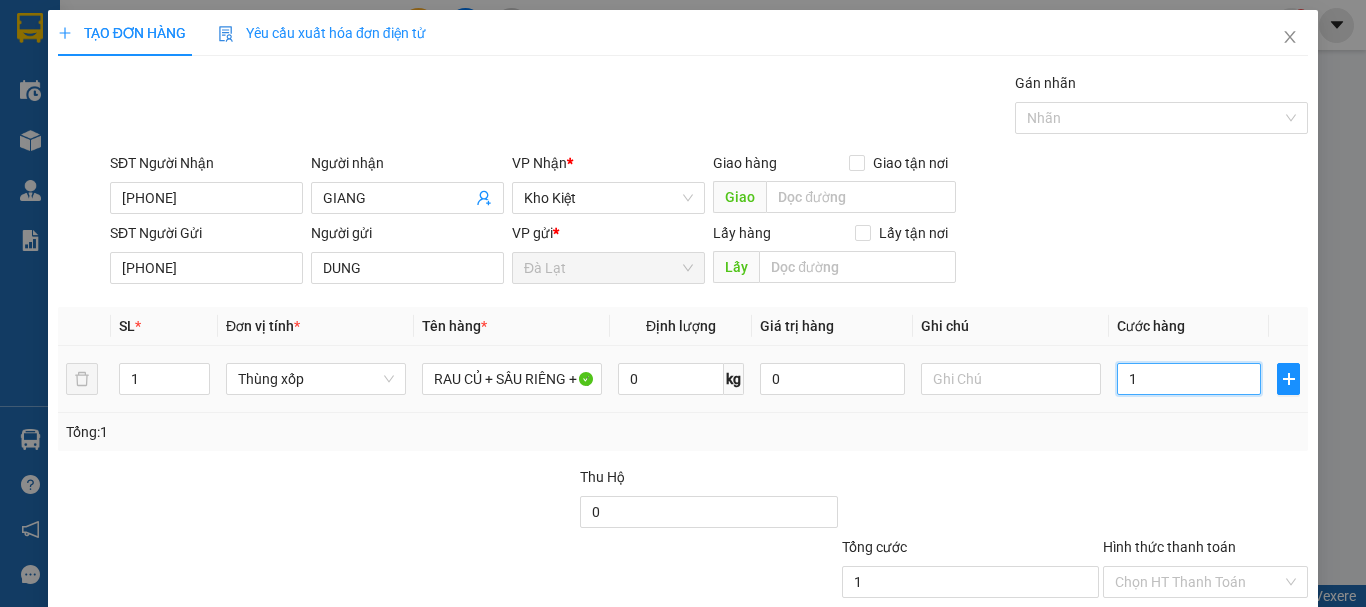 type on "10" 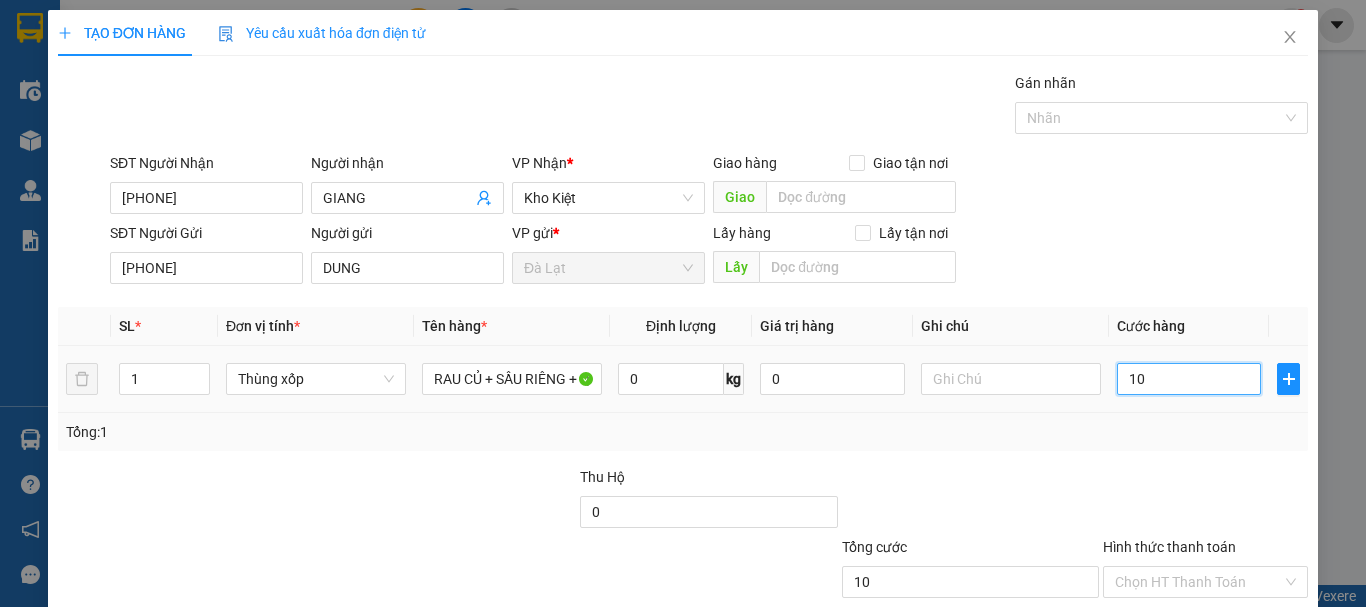 type on "100" 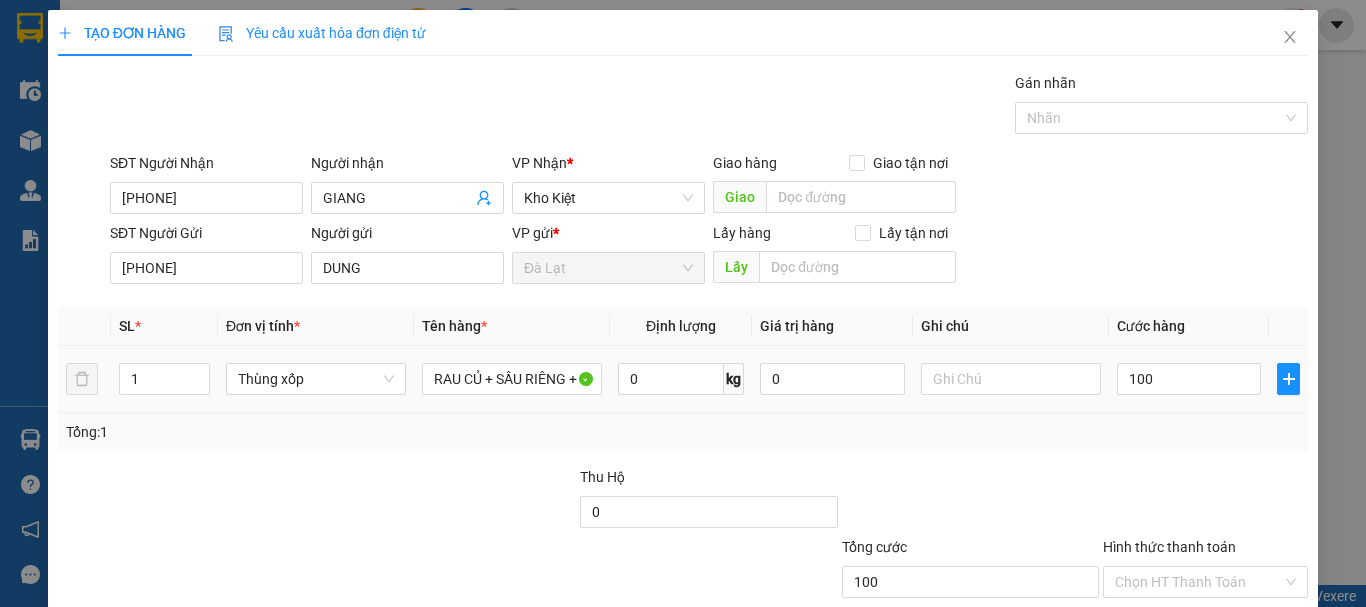 type on "100.000" 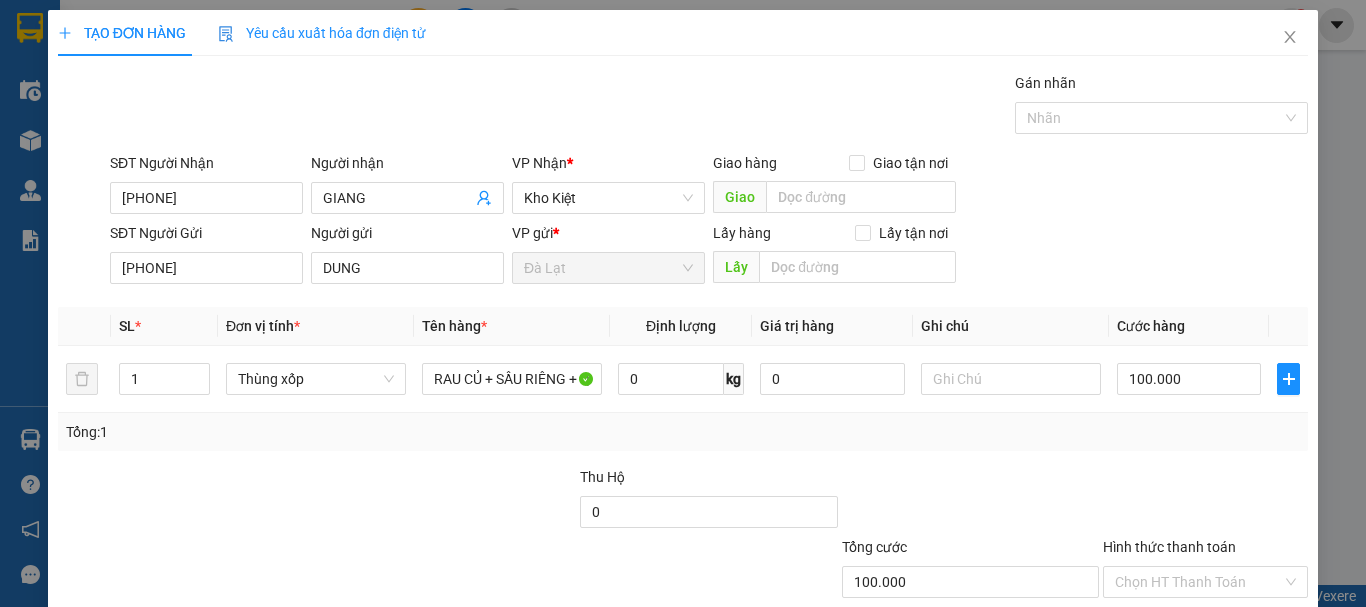 click on "Tổng:  1" at bounding box center [683, 432] 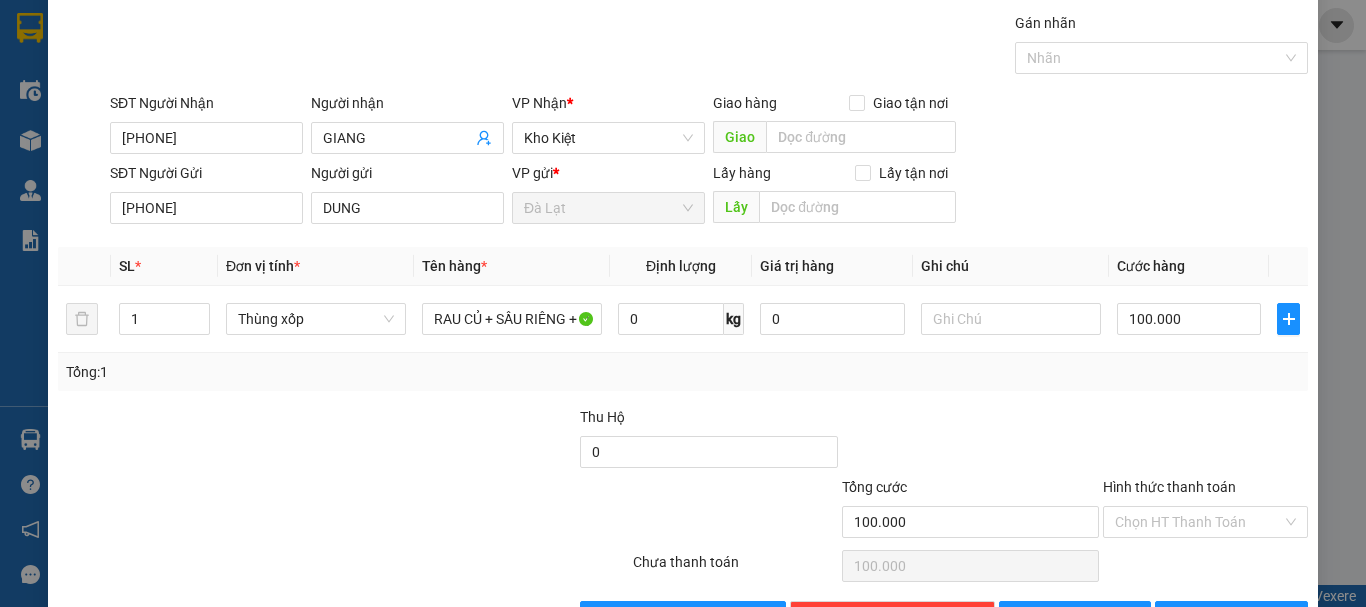 scroll, scrollTop: 125, scrollLeft: 0, axis: vertical 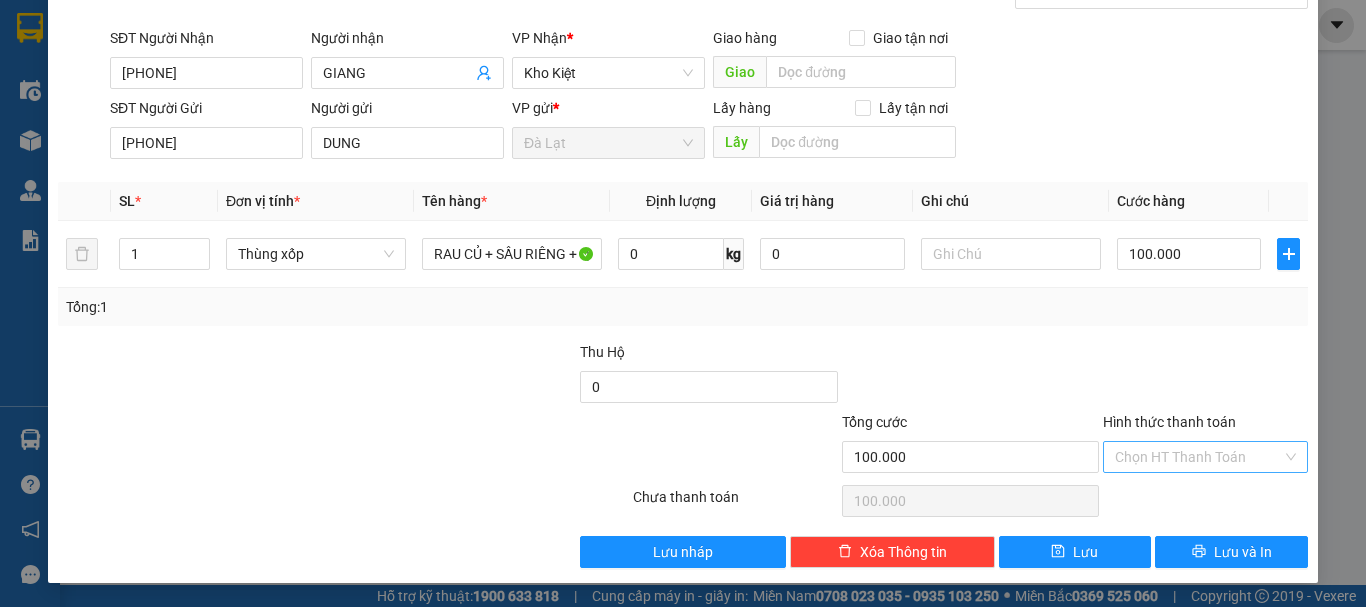 click on "Hình thức thanh toán" at bounding box center [1198, 457] 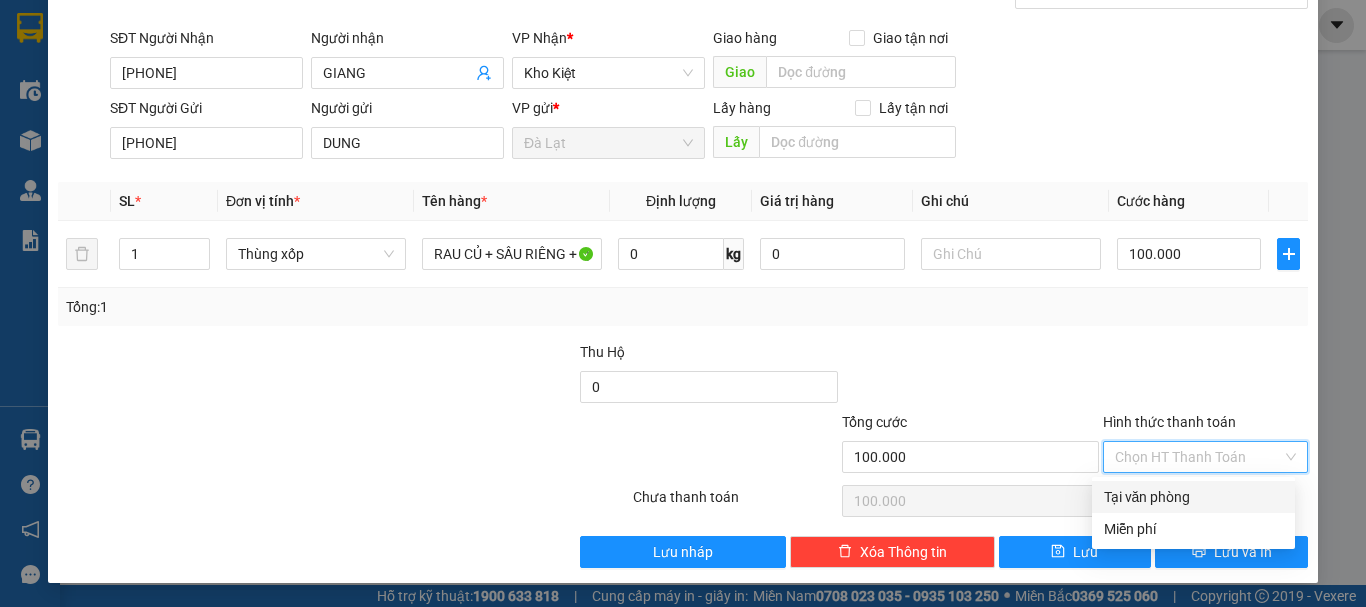 click on "Tại văn phòng" at bounding box center (1193, 497) 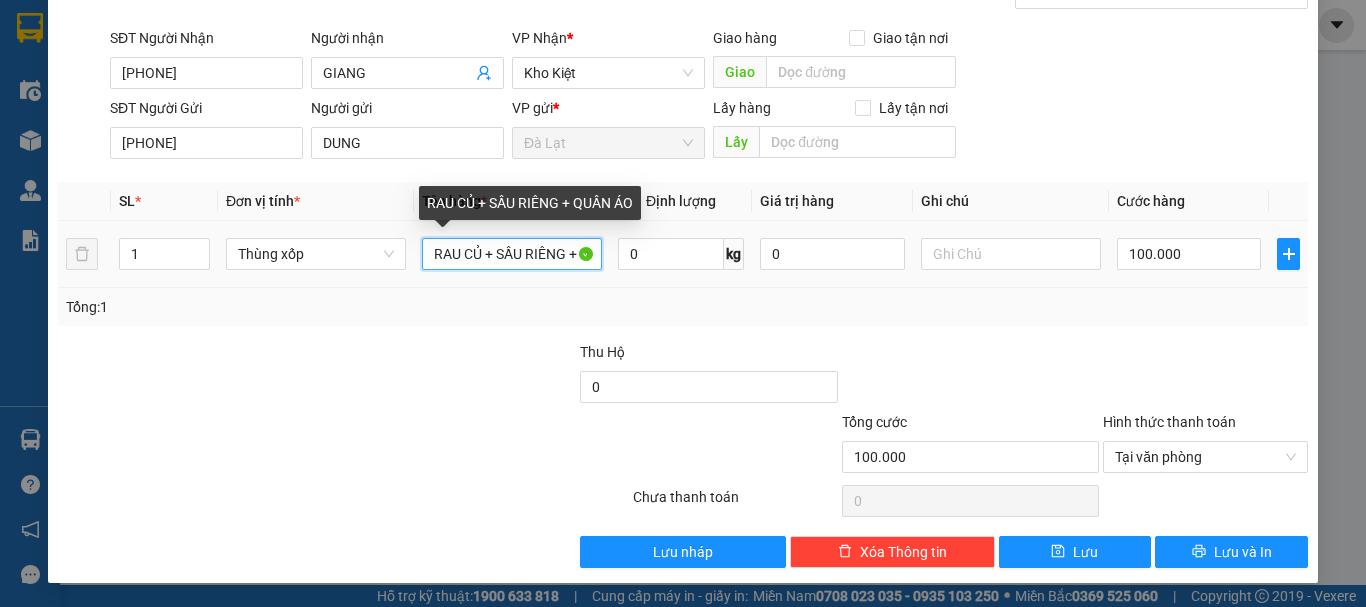 scroll, scrollTop: 0, scrollLeft: 61, axis: horizontal 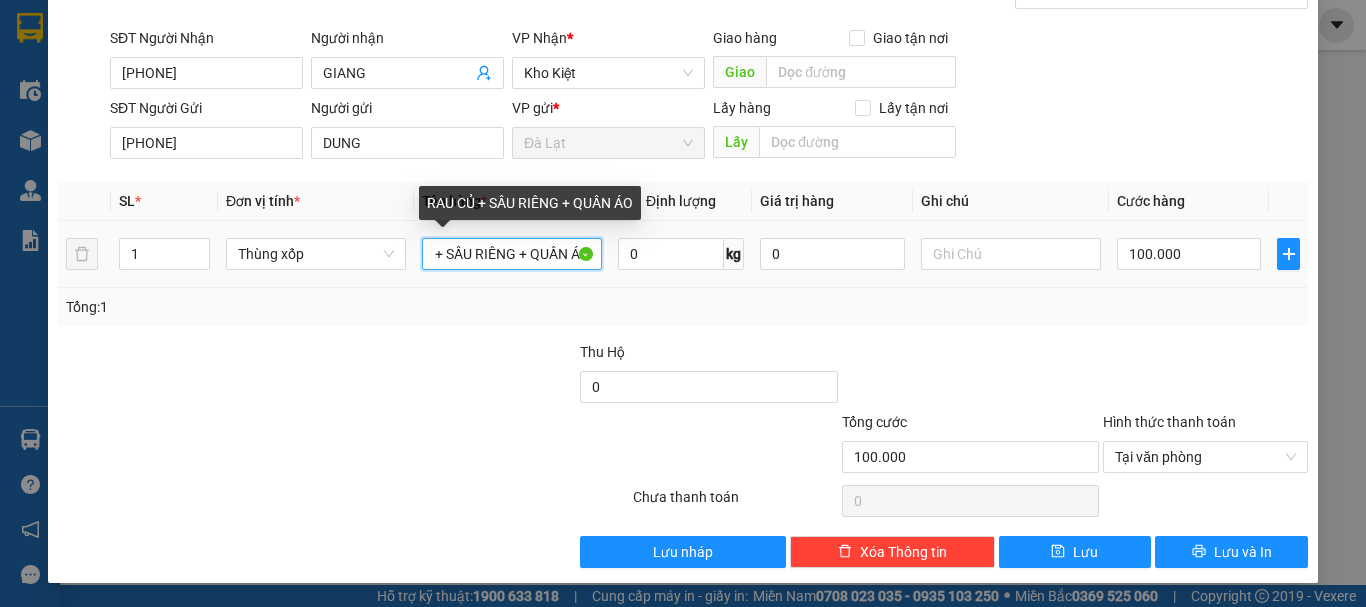drag, startPoint x: 476, startPoint y: 256, endPoint x: 588, endPoint y: 256, distance: 112 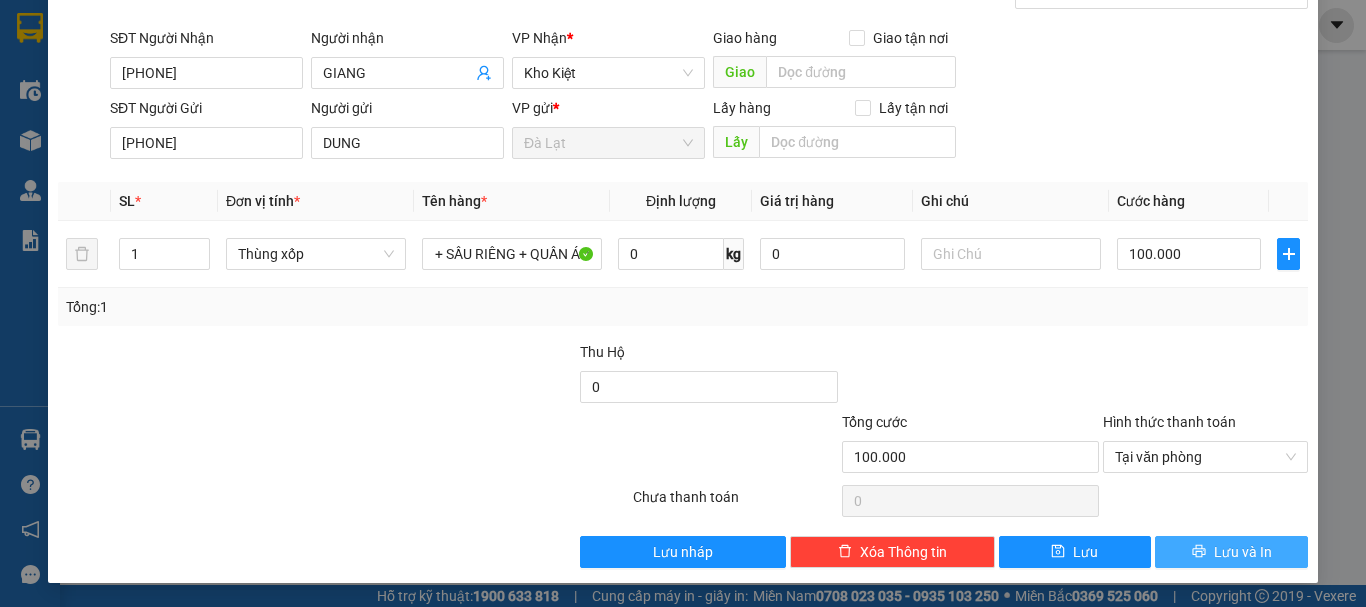 scroll, scrollTop: 0, scrollLeft: 0, axis: both 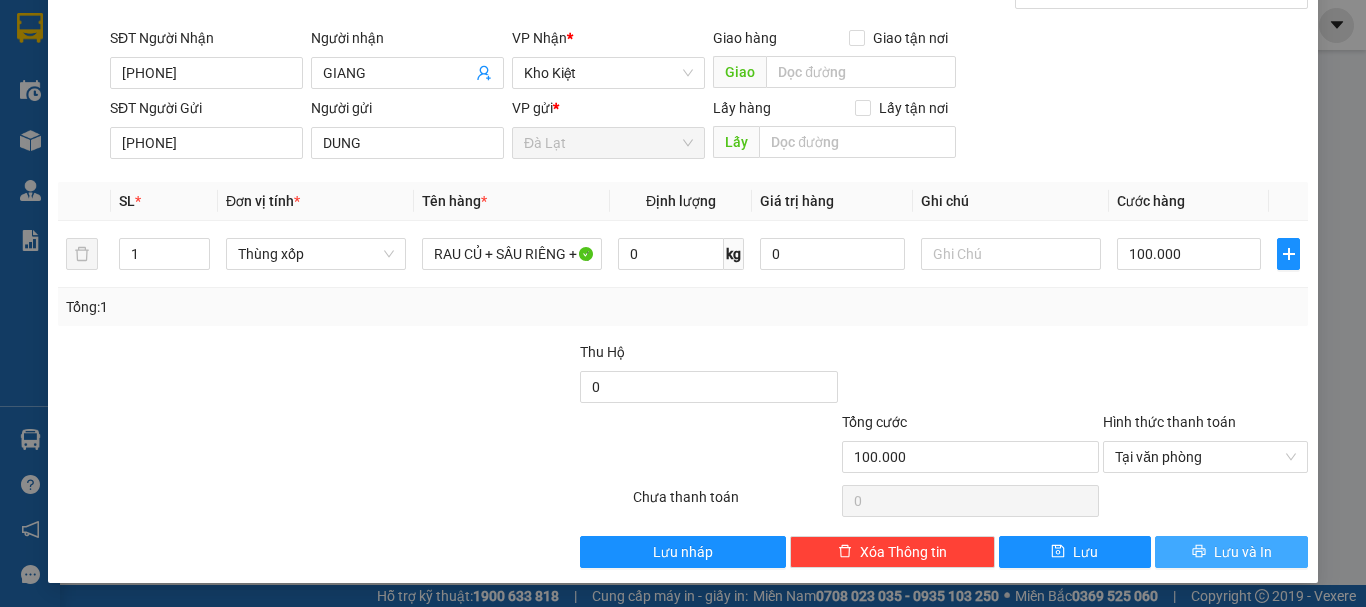 click on "Lưu và In" at bounding box center [1243, 552] 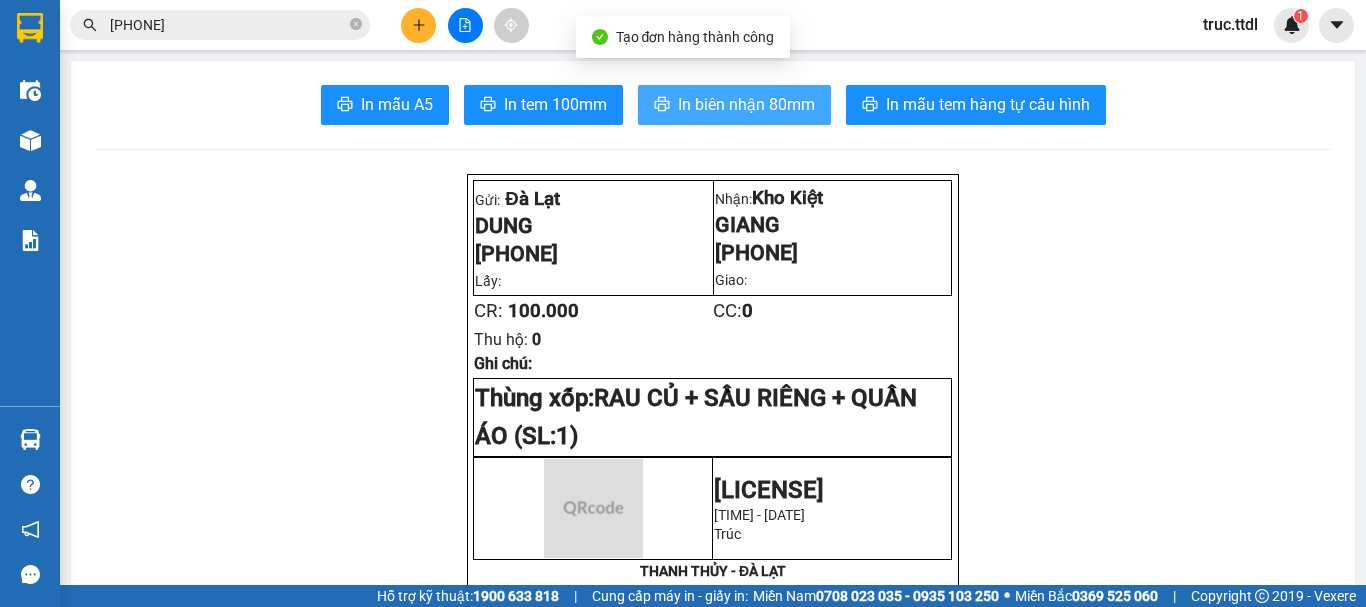 click on "In biên nhận 80mm" at bounding box center (746, 104) 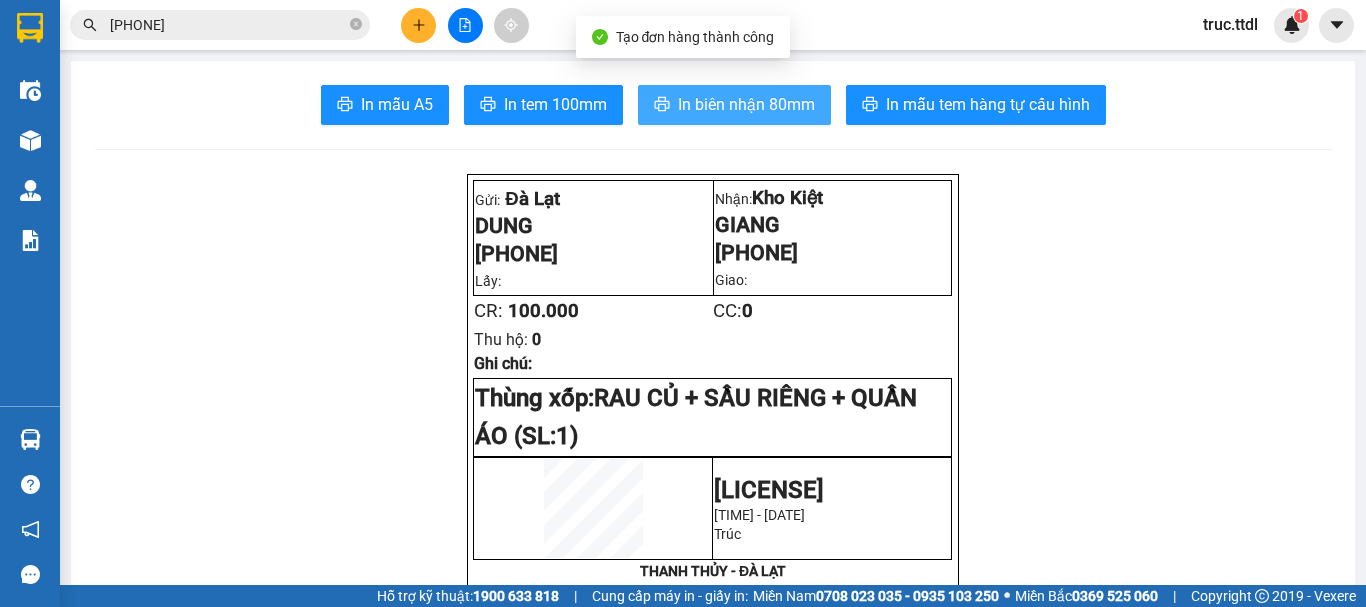 scroll, scrollTop: 0, scrollLeft: 0, axis: both 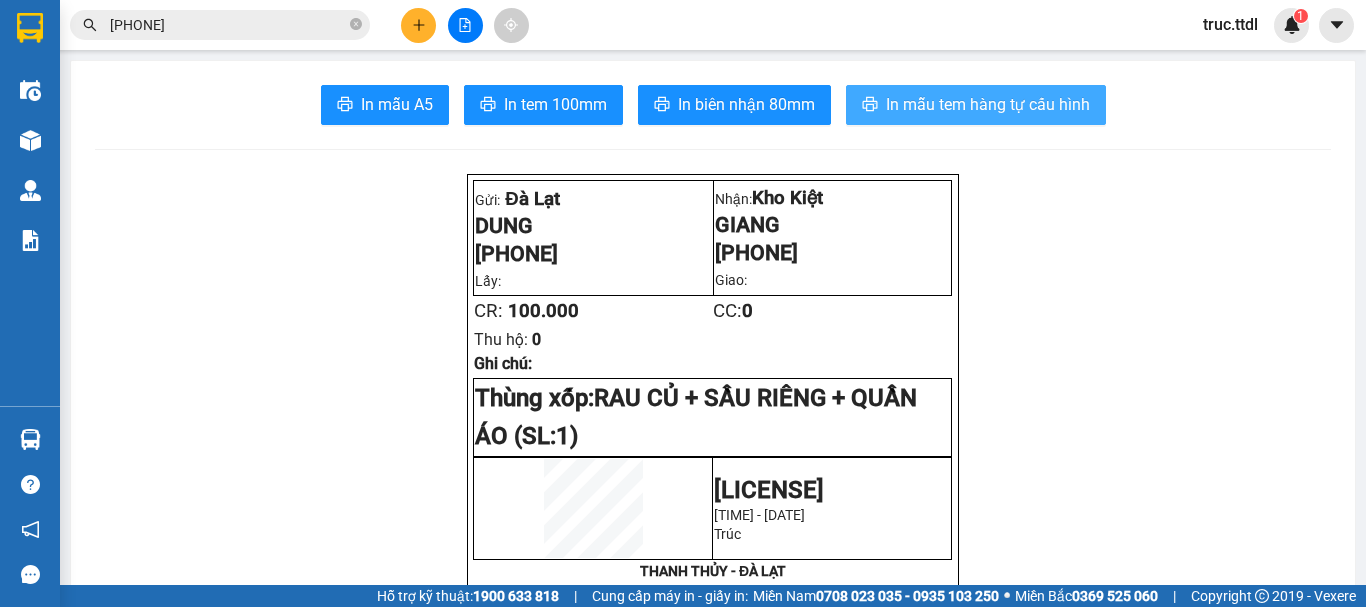 click on "In mẫu tem hàng tự cấu hình" at bounding box center (988, 104) 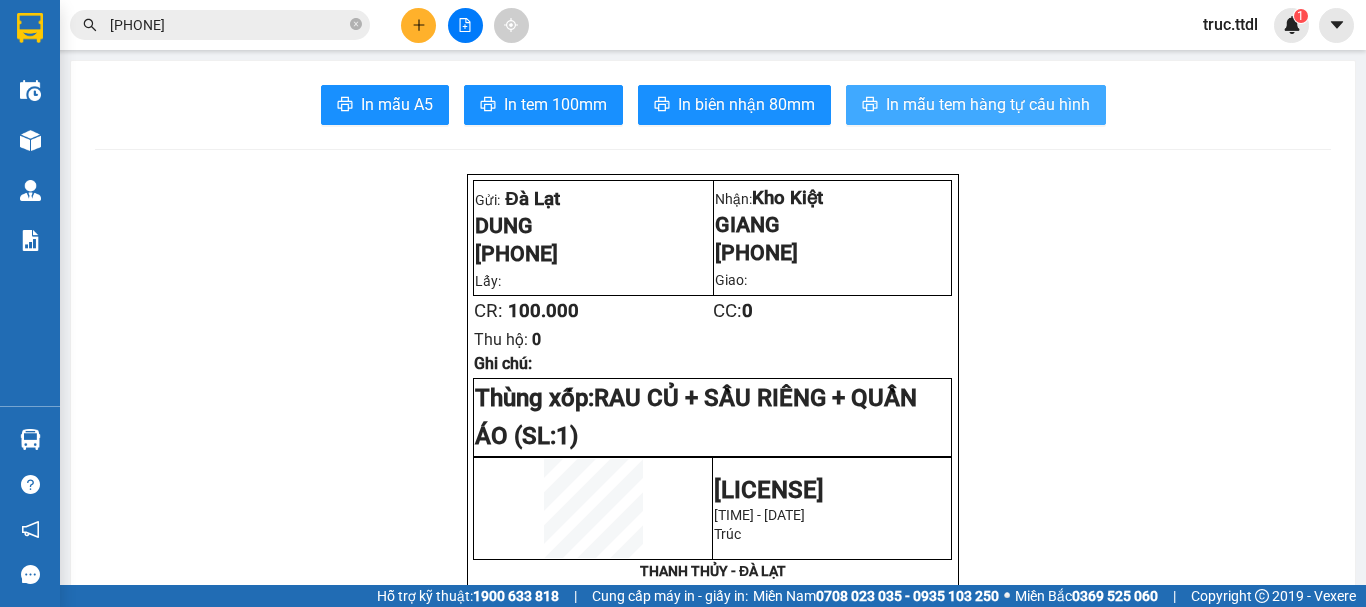 scroll, scrollTop: 0, scrollLeft: 0, axis: both 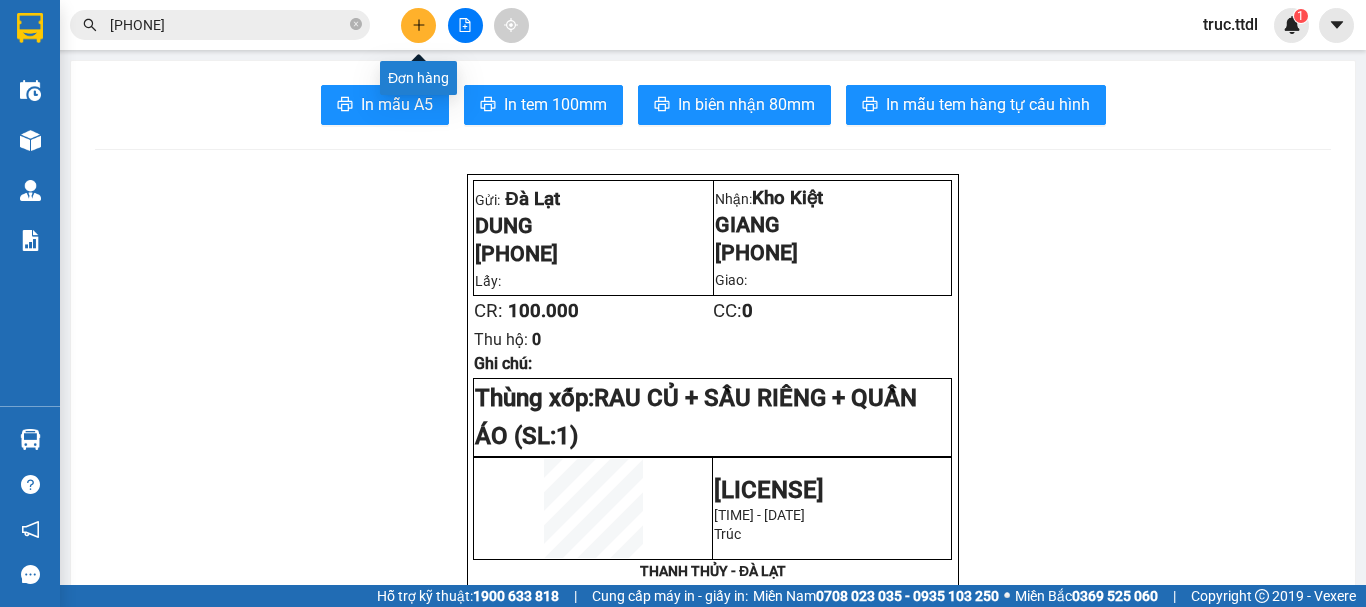click 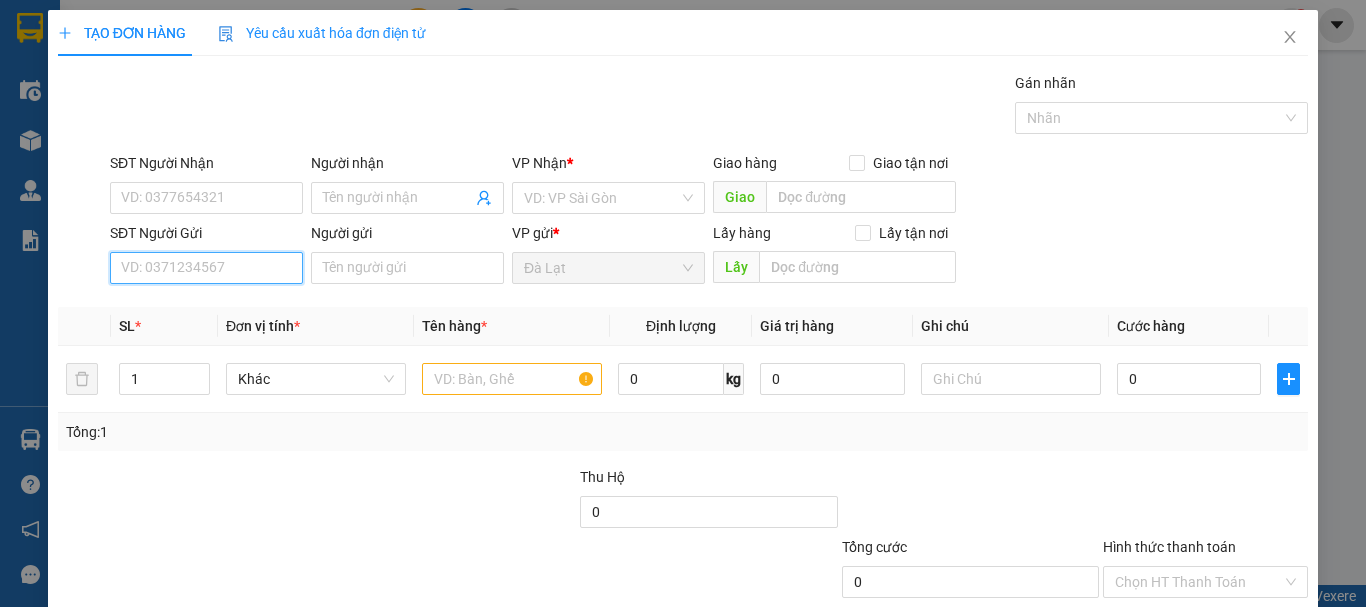 click on "SĐT Người Gửi" at bounding box center [206, 268] 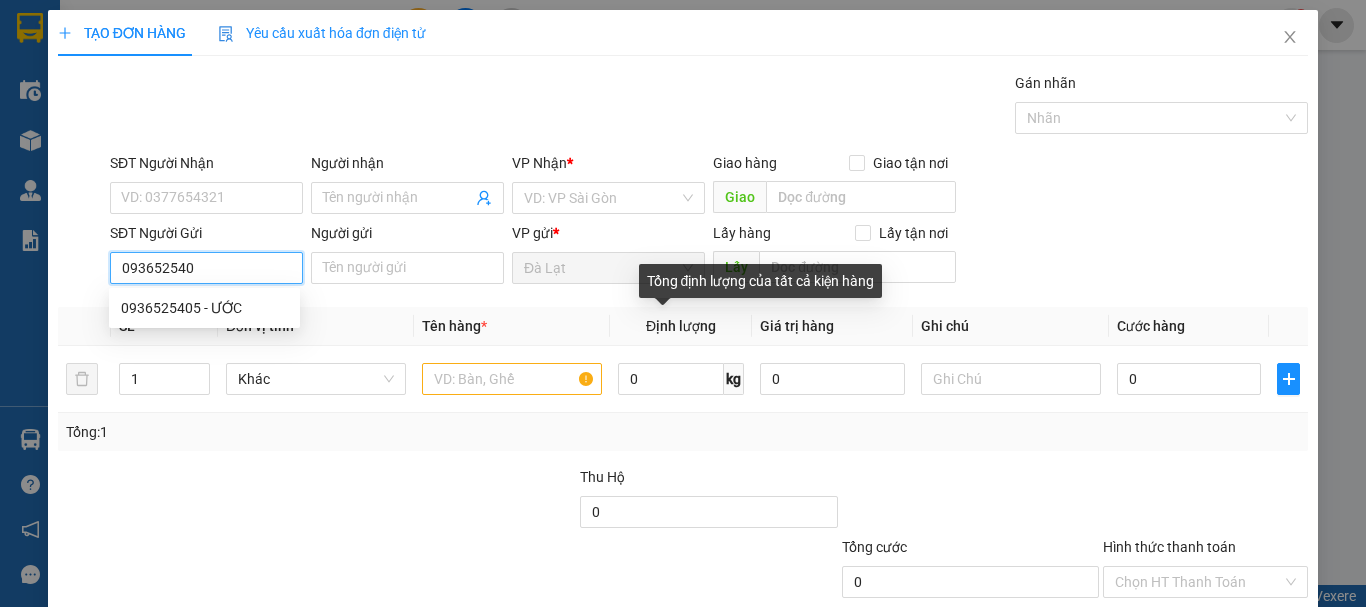 type on "0936525405" 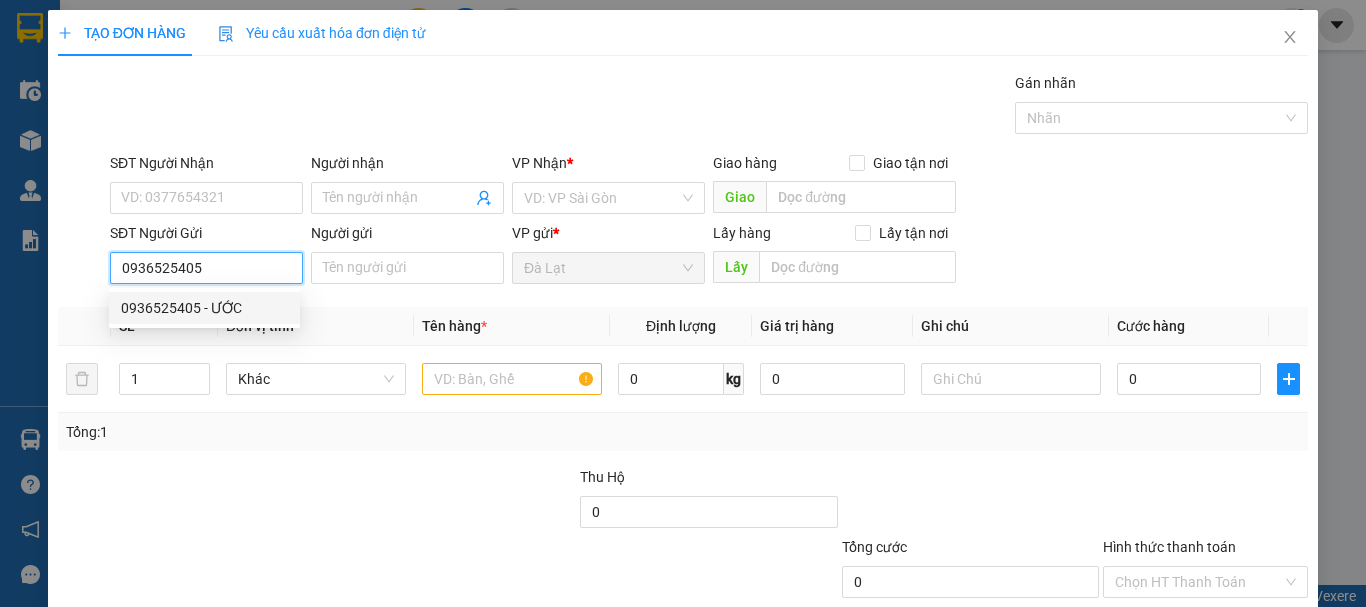 click on "0936525405 - ƯỚC" at bounding box center (204, 308) 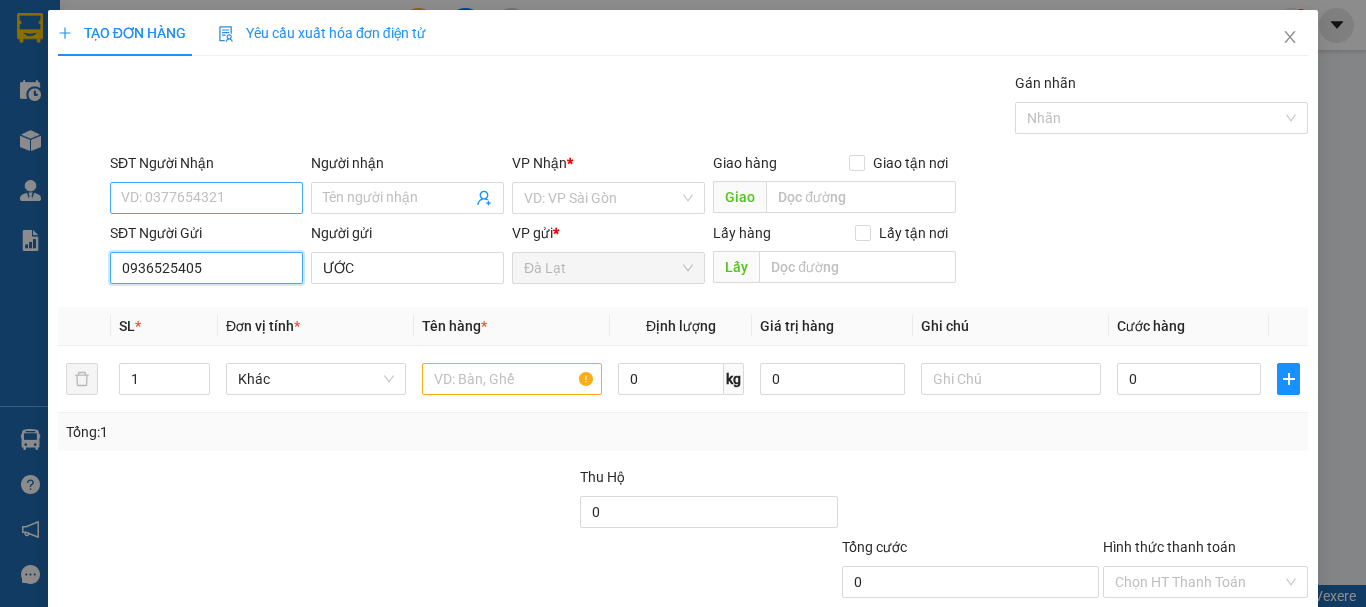 type on "0936525405" 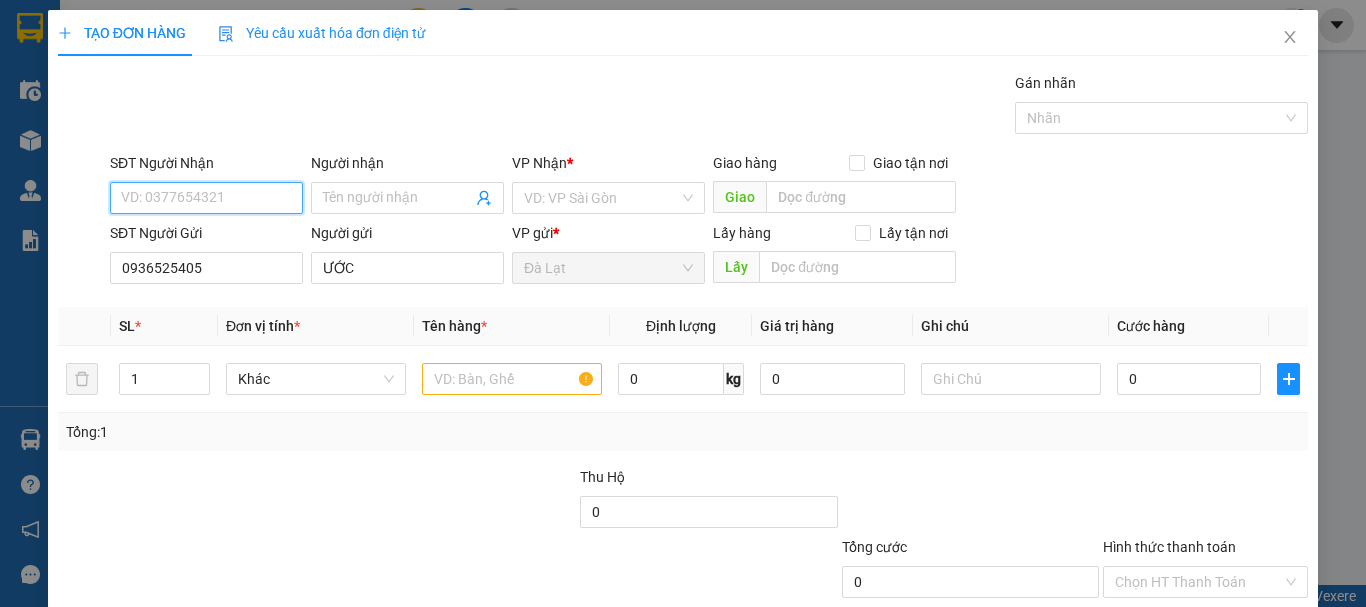 drag, startPoint x: 239, startPoint y: 185, endPoint x: 282, endPoint y: 276, distance: 100.6479 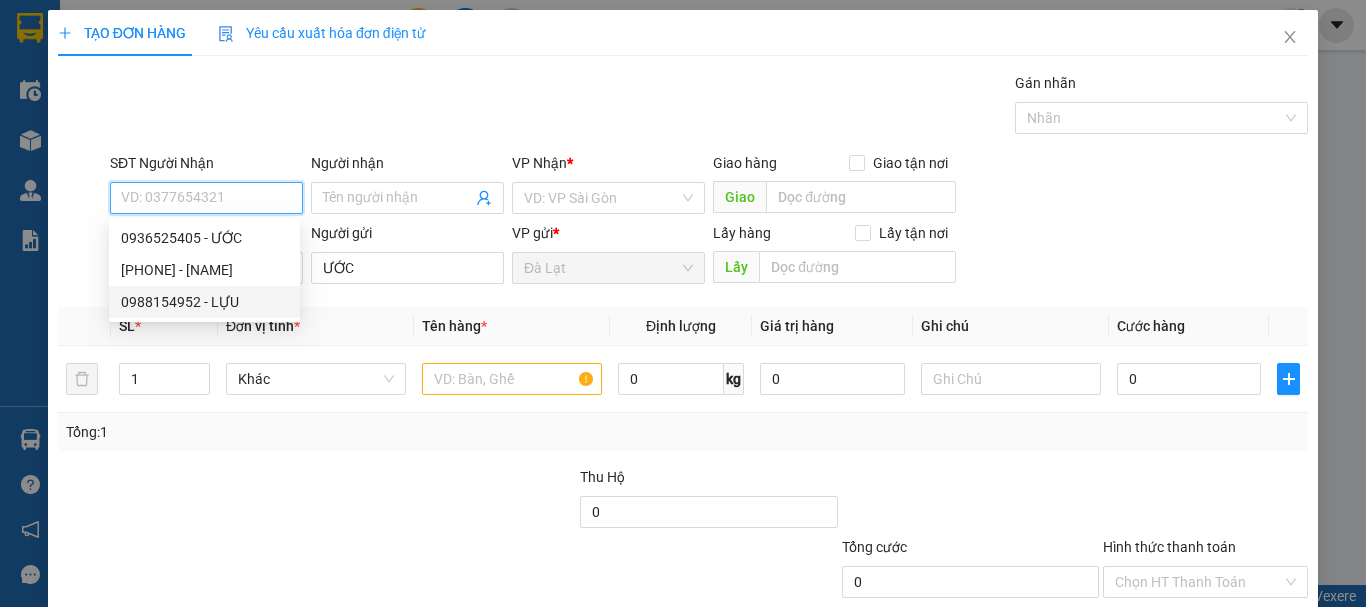 click on "0988154952 - LỰU" at bounding box center [204, 302] 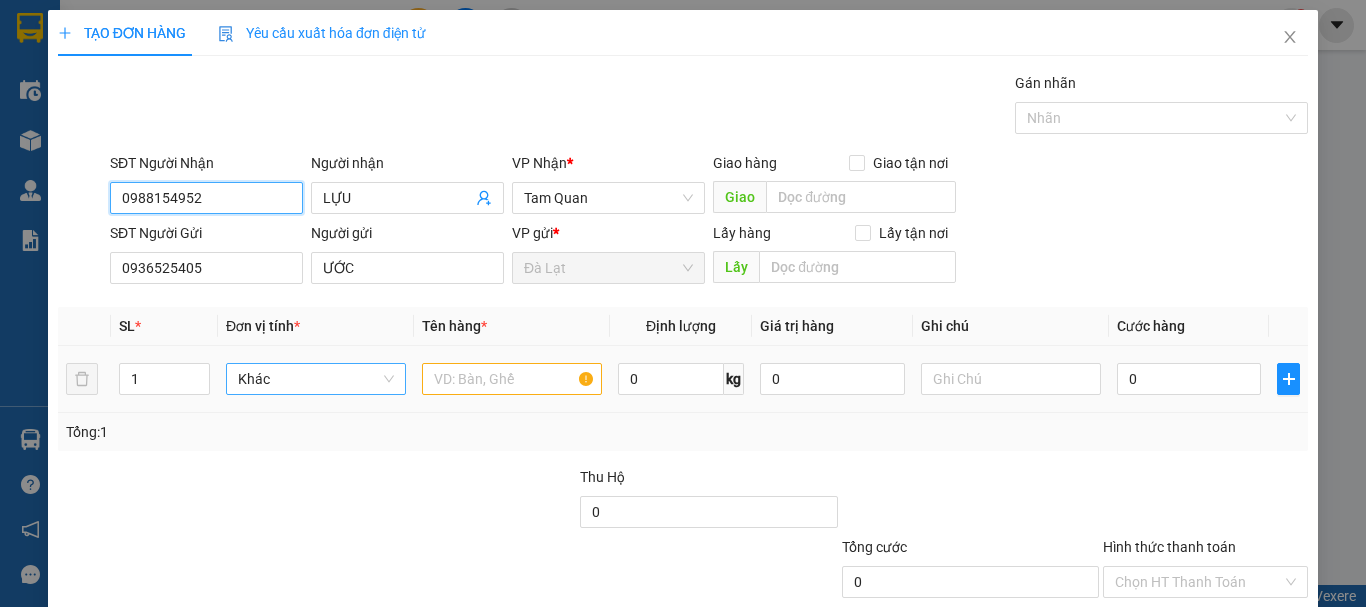 click on "Khác" at bounding box center [316, 379] 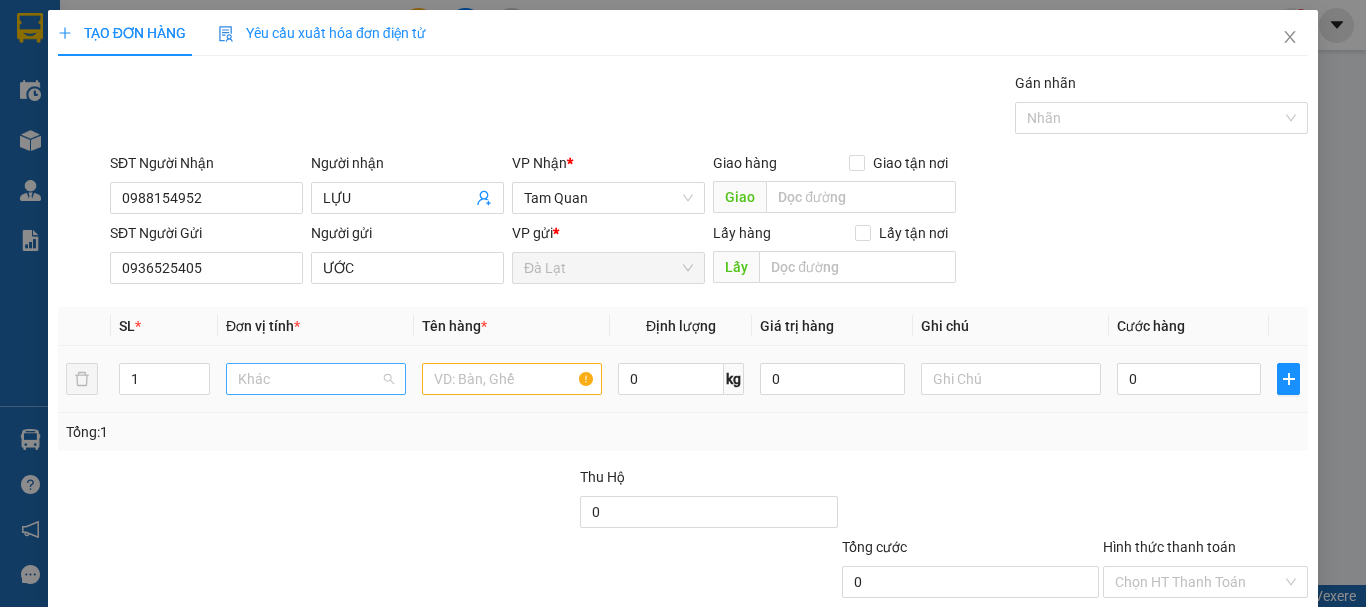 scroll, scrollTop: 192, scrollLeft: 0, axis: vertical 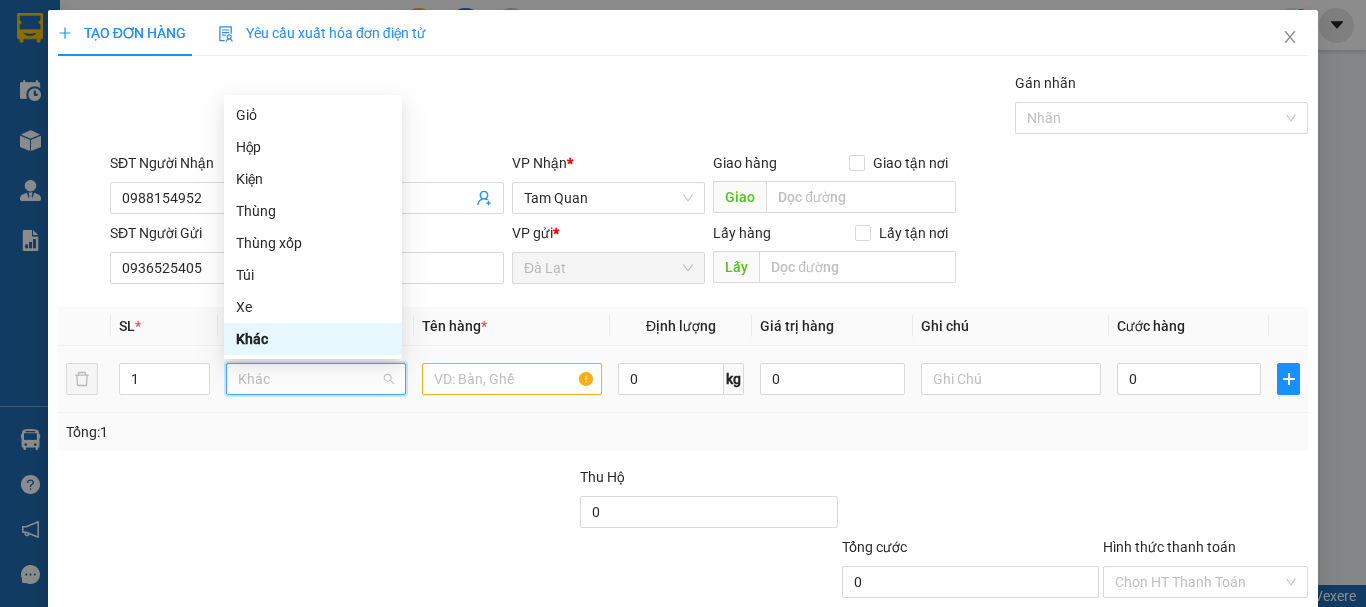 type on "T" 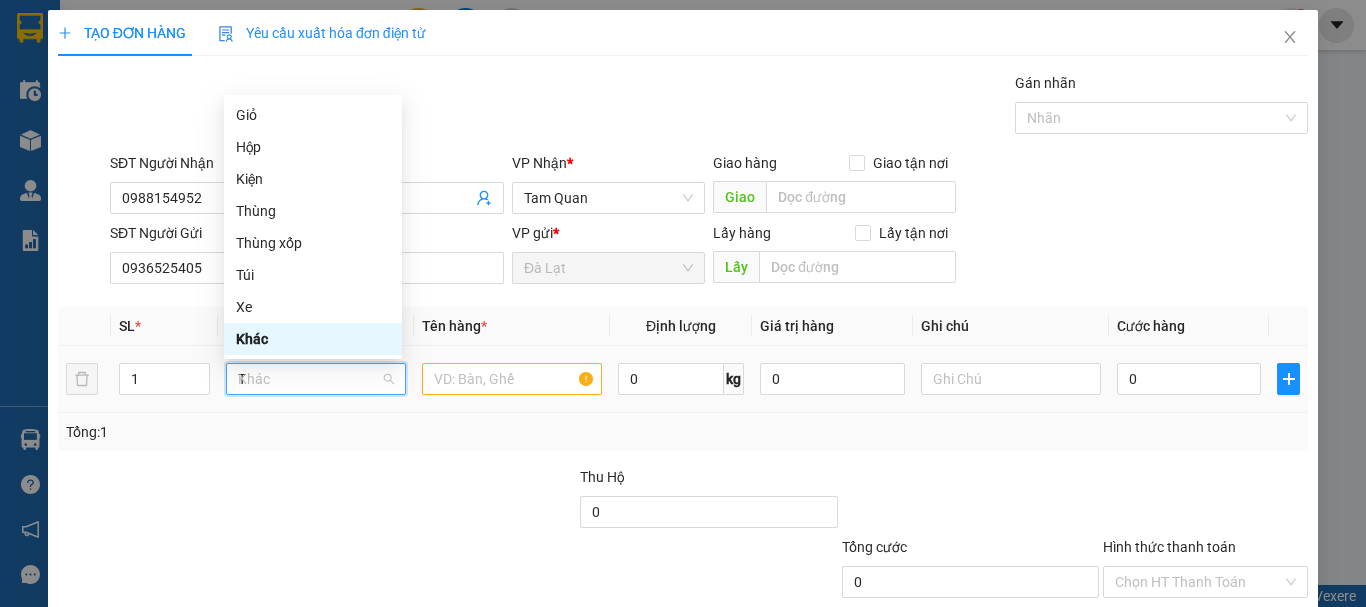 scroll, scrollTop: 0, scrollLeft: 0, axis: both 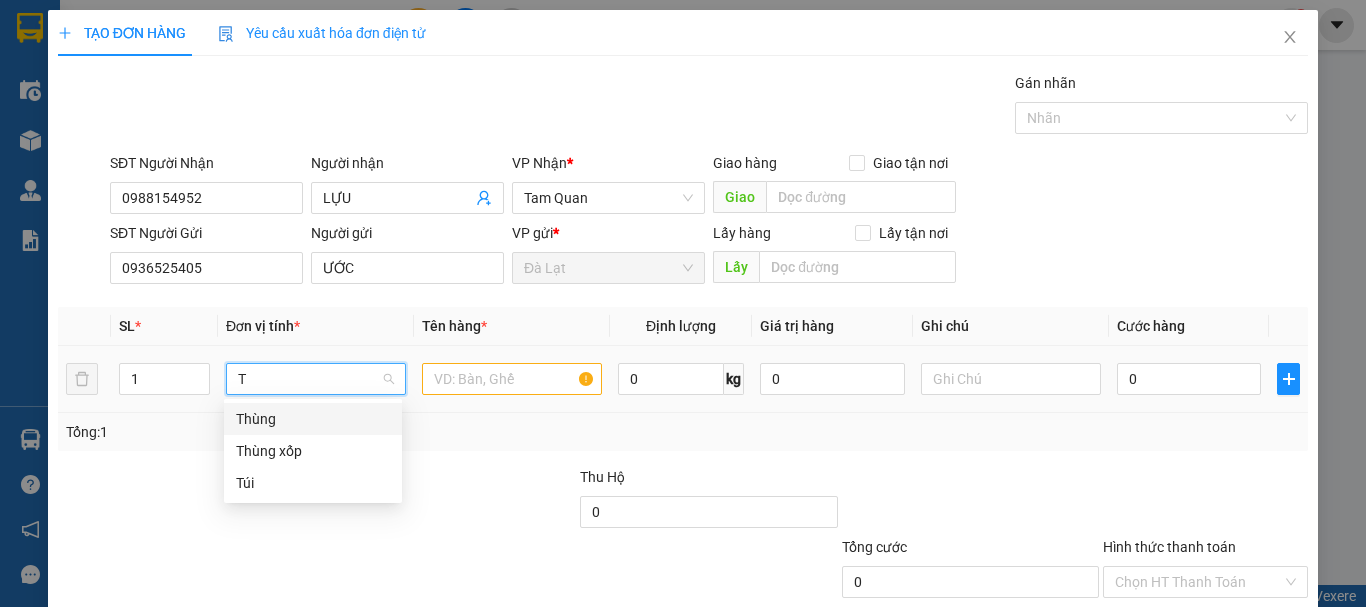 click on "Thùng" at bounding box center (313, 419) 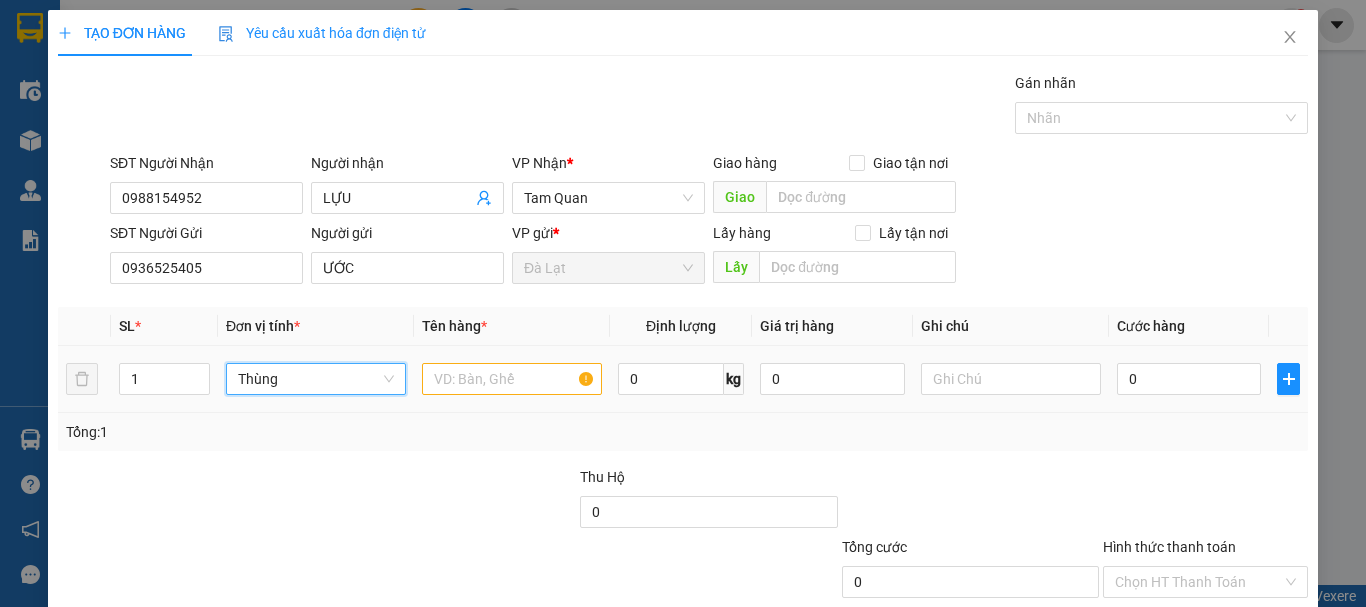 drag, startPoint x: 180, startPoint y: 385, endPoint x: 116, endPoint y: 415, distance: 70.68239 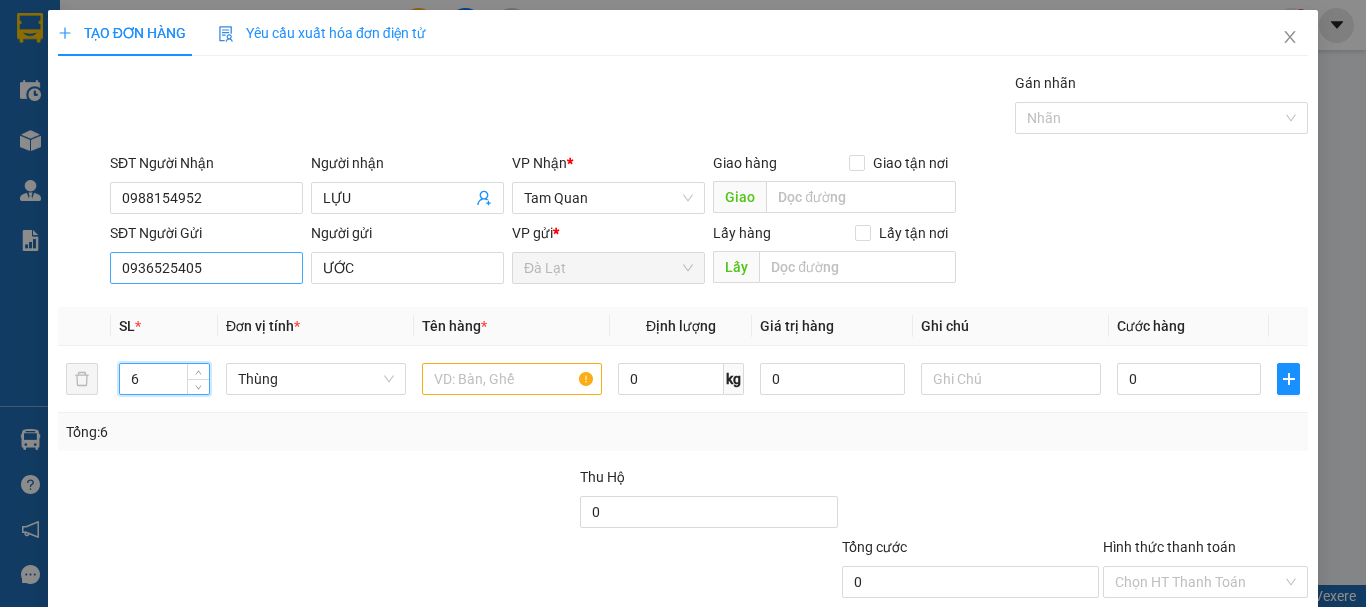 type on "6" 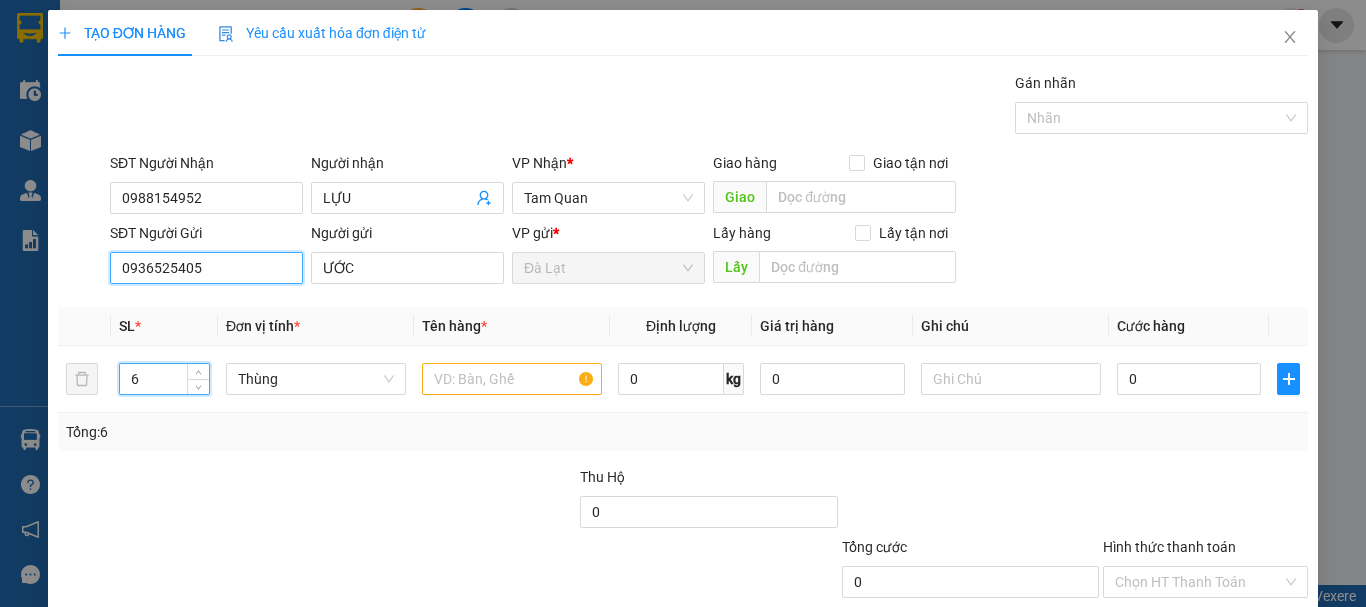 drag, startPoint x: 213, startPoint y: 267, endPoint x: 95, endPoint y: 300, distance: 122.52755 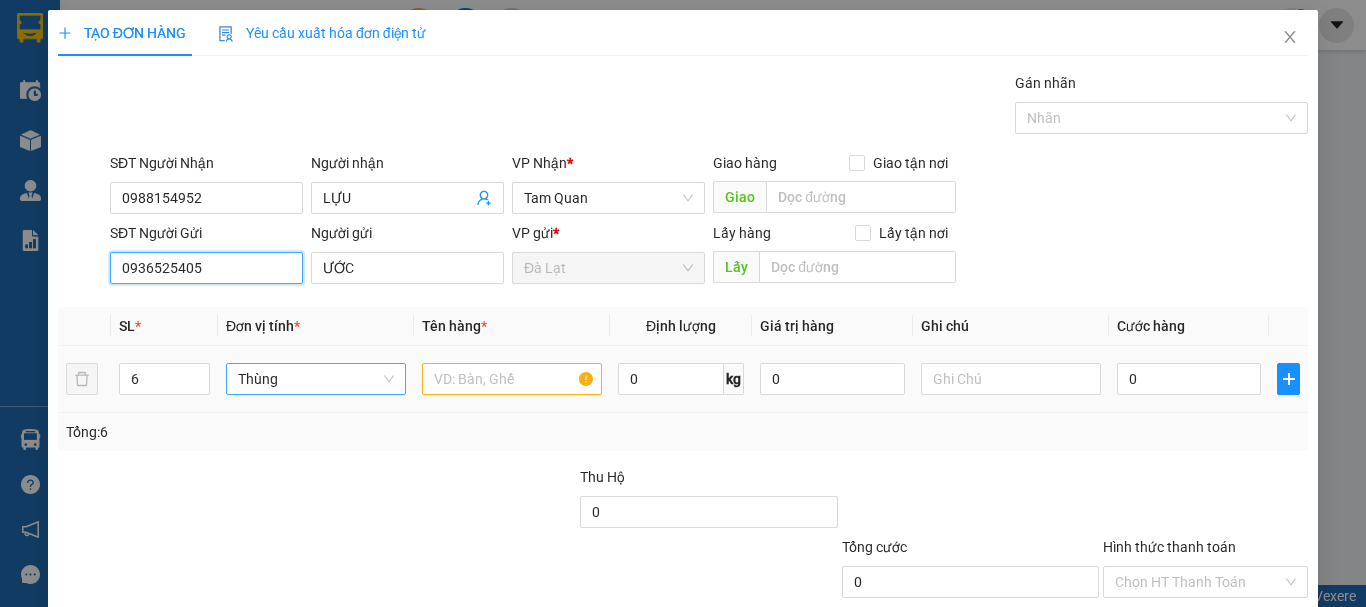 click on "Thùng" at bounding box center (316, 379) 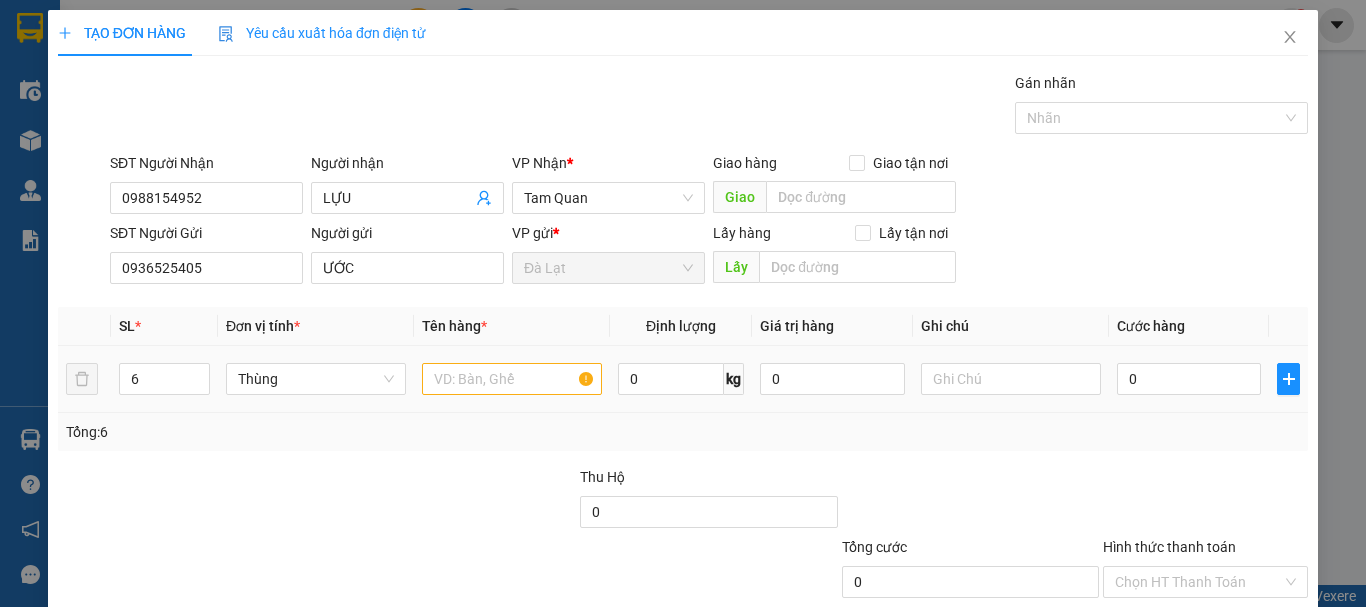 scroll, scrollTop: 64, scrollLeft: 0, axis: vertical 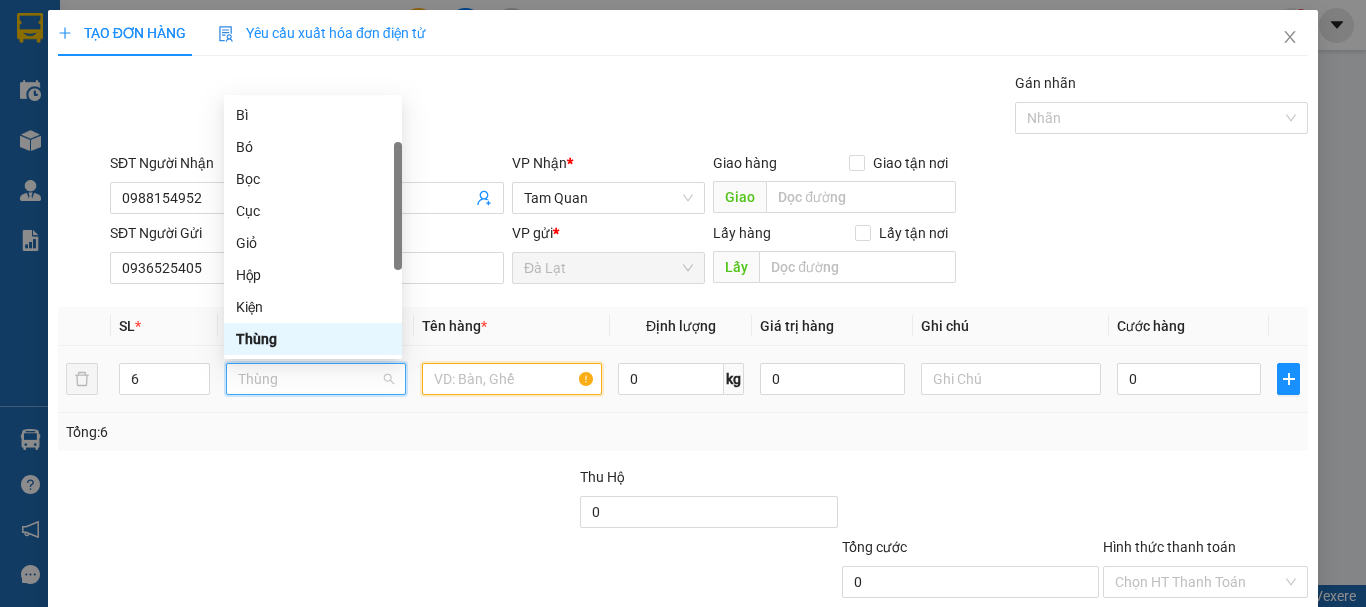 click at bounding box center [512, 379] 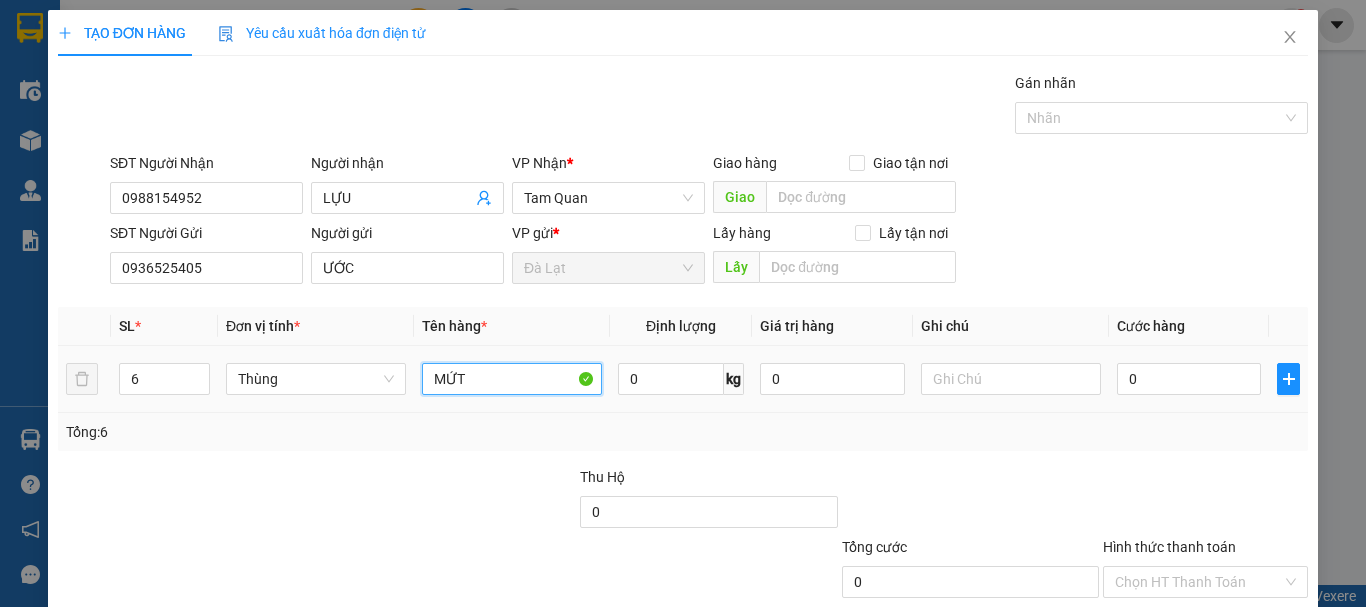 type on "MỨT" 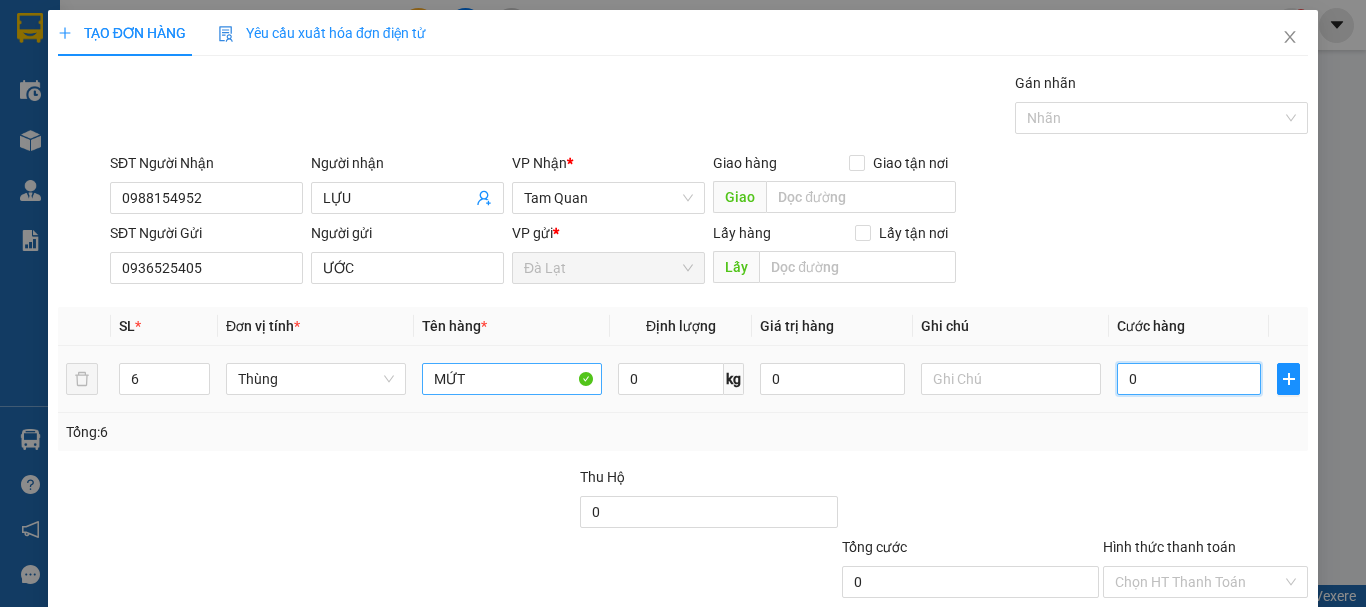 type on "6" 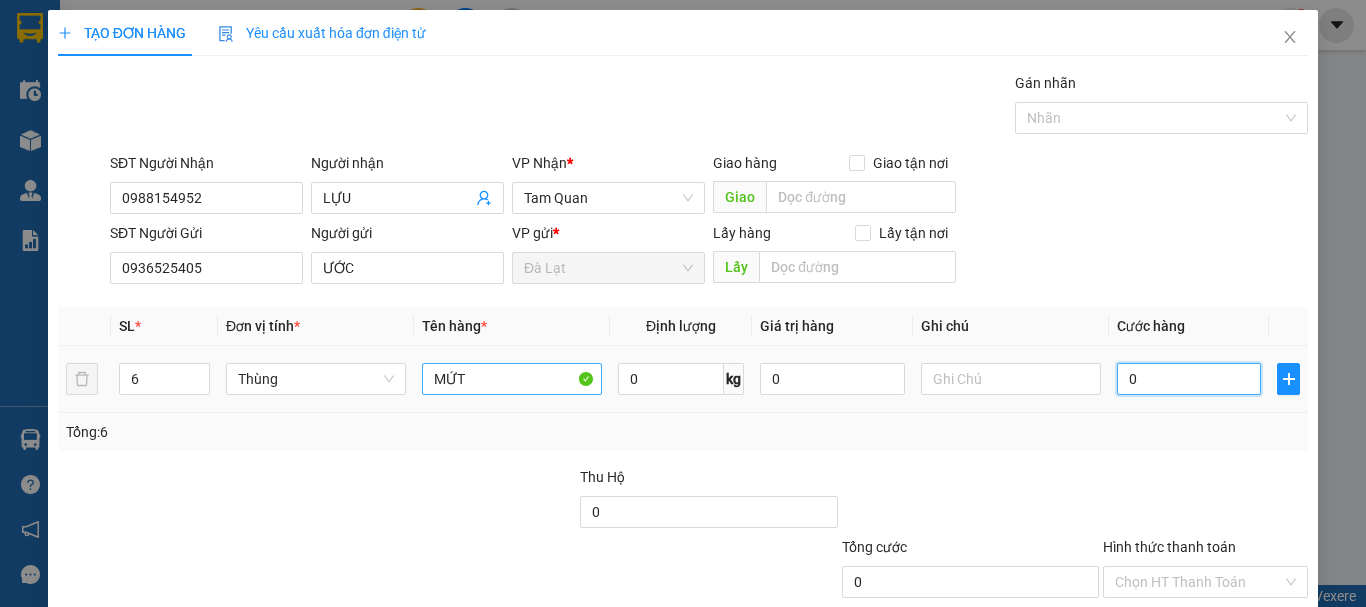 type on "6" 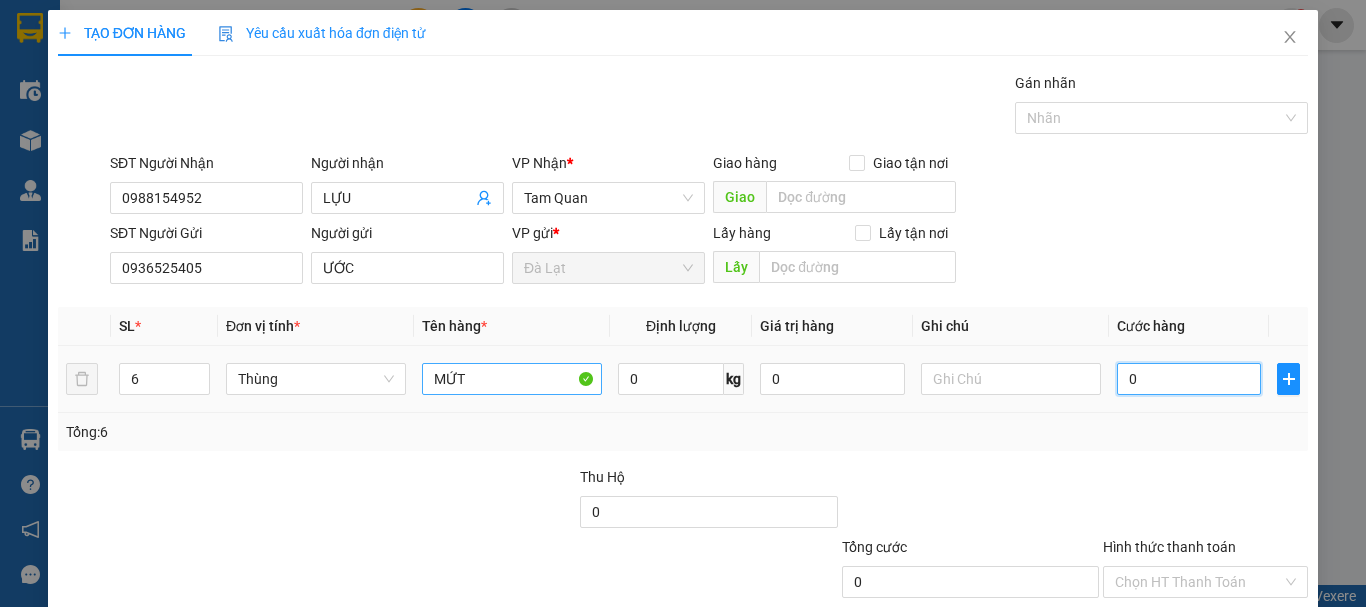 type on "6" 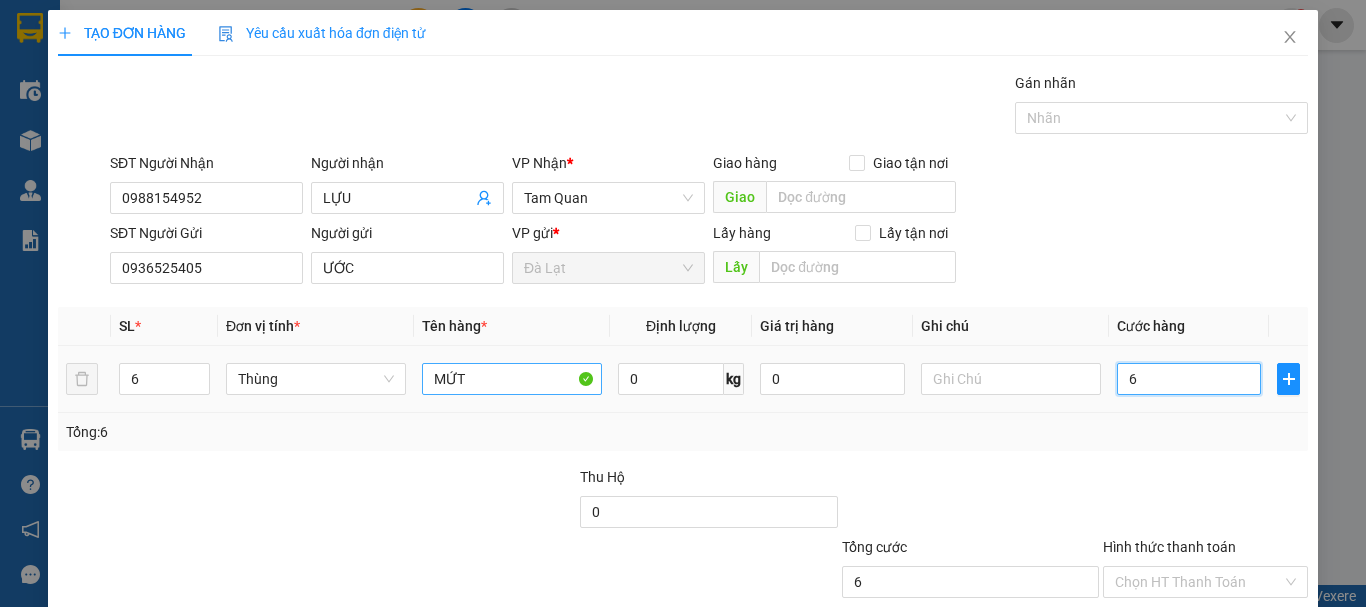type on "6*" 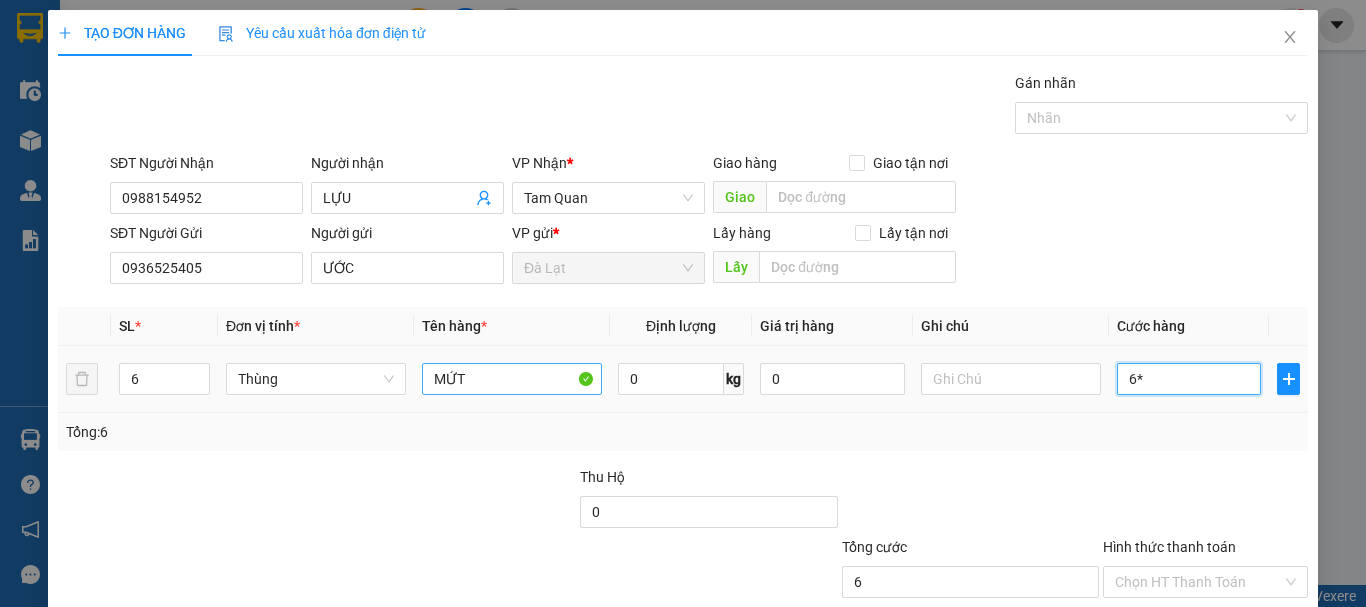 type on "0" 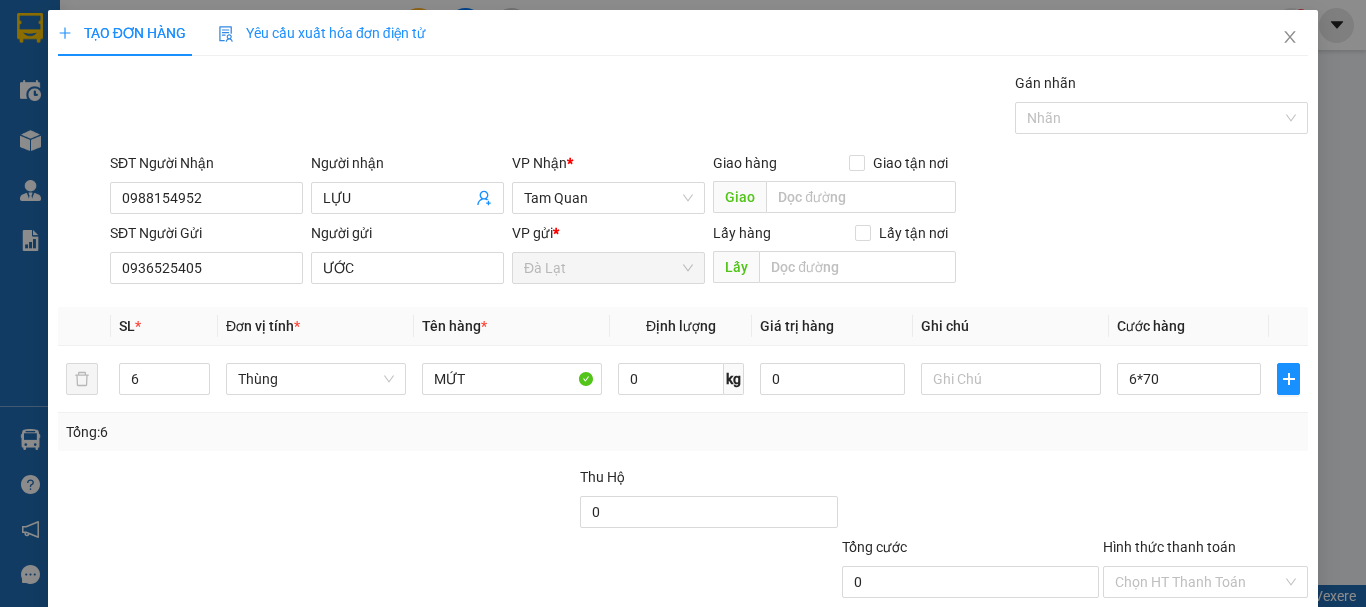 click at bounding box center [970, 501] 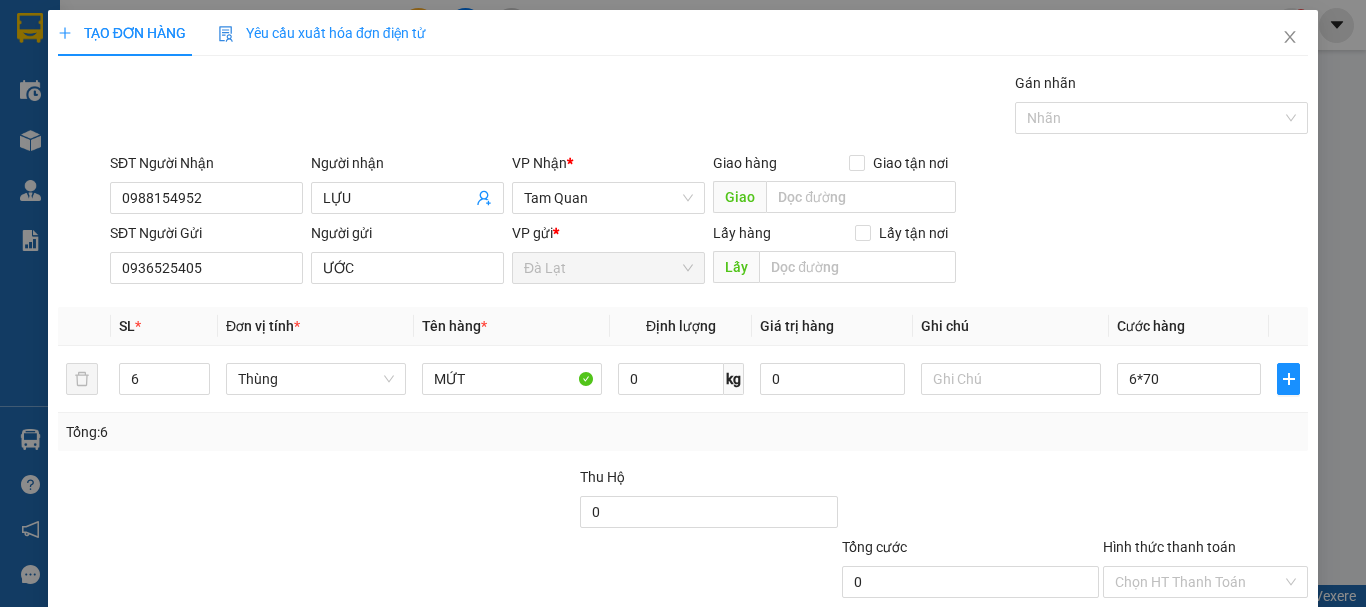 type on "420.000" 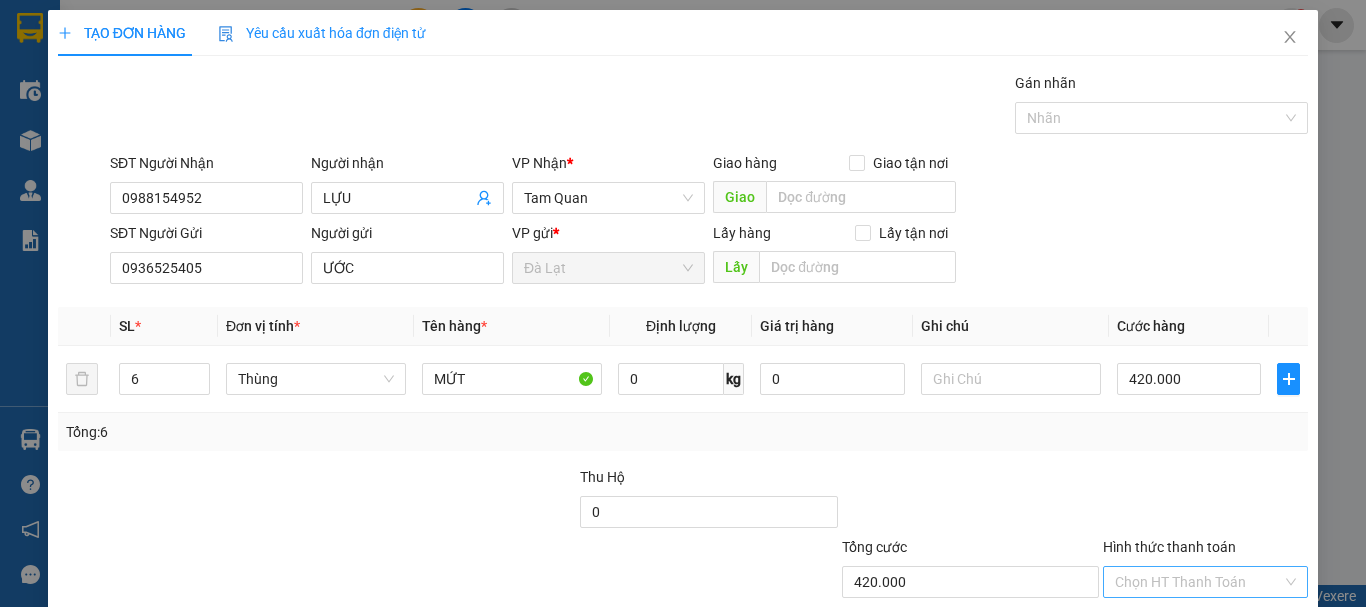 click on "Hình thức thanh toán" at bounding box center [1198, 582] 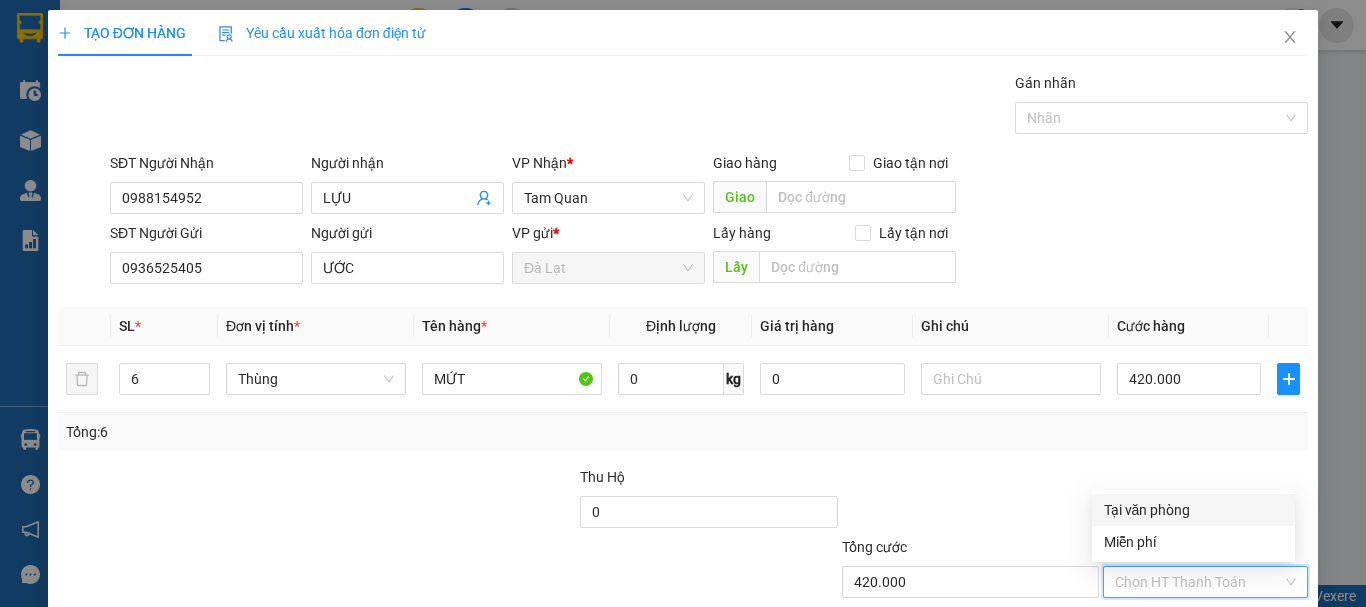 click on "Tại văn phòng" at bounding box center (1193, 510) 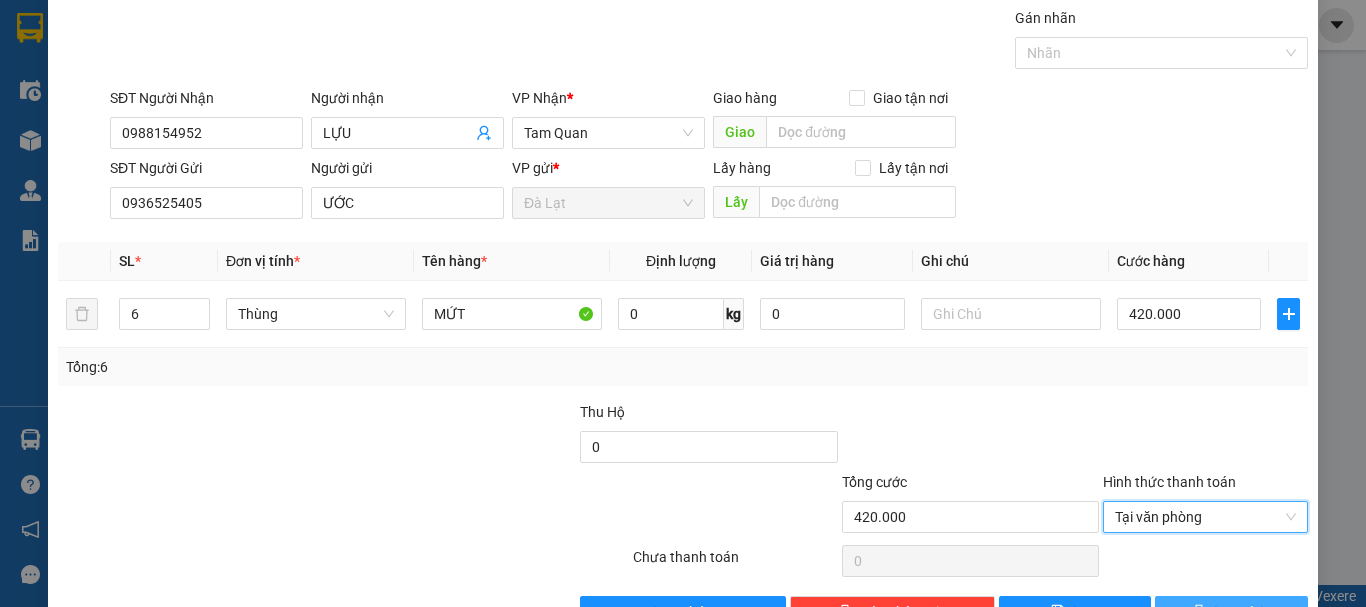 scroll, scrollTop: 125, scrollLeft: 0, axis: vertical 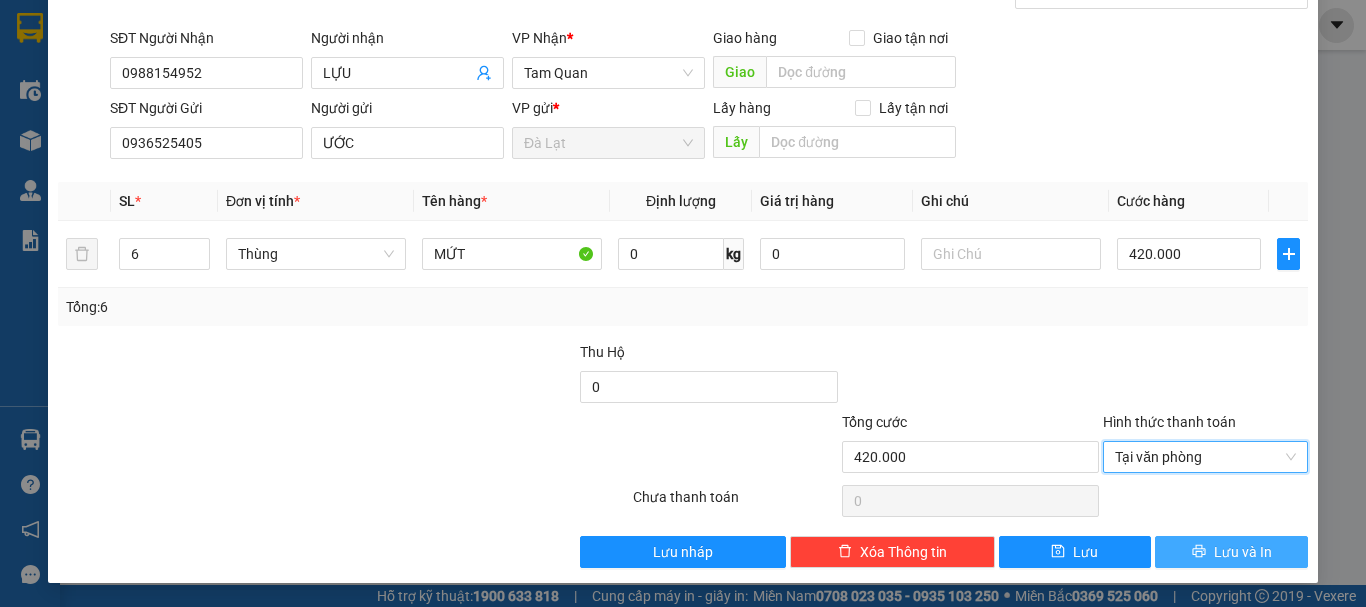 click 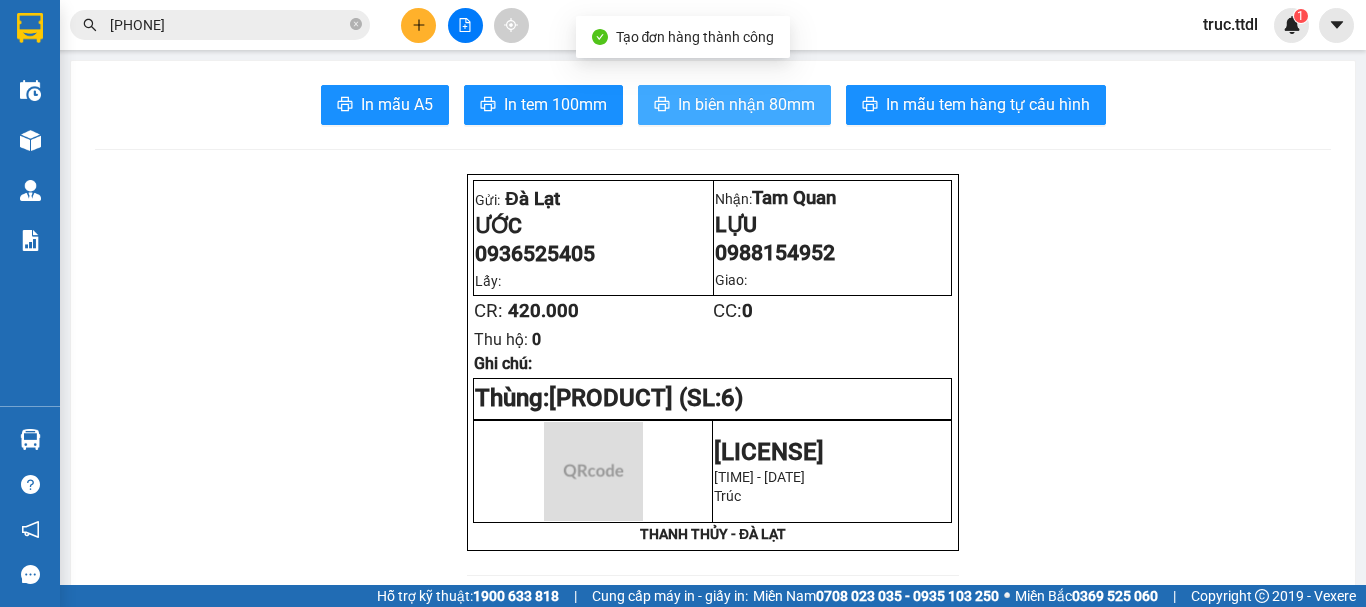 click on "In biên nhận 80mm" at bounding box center [746, 104] 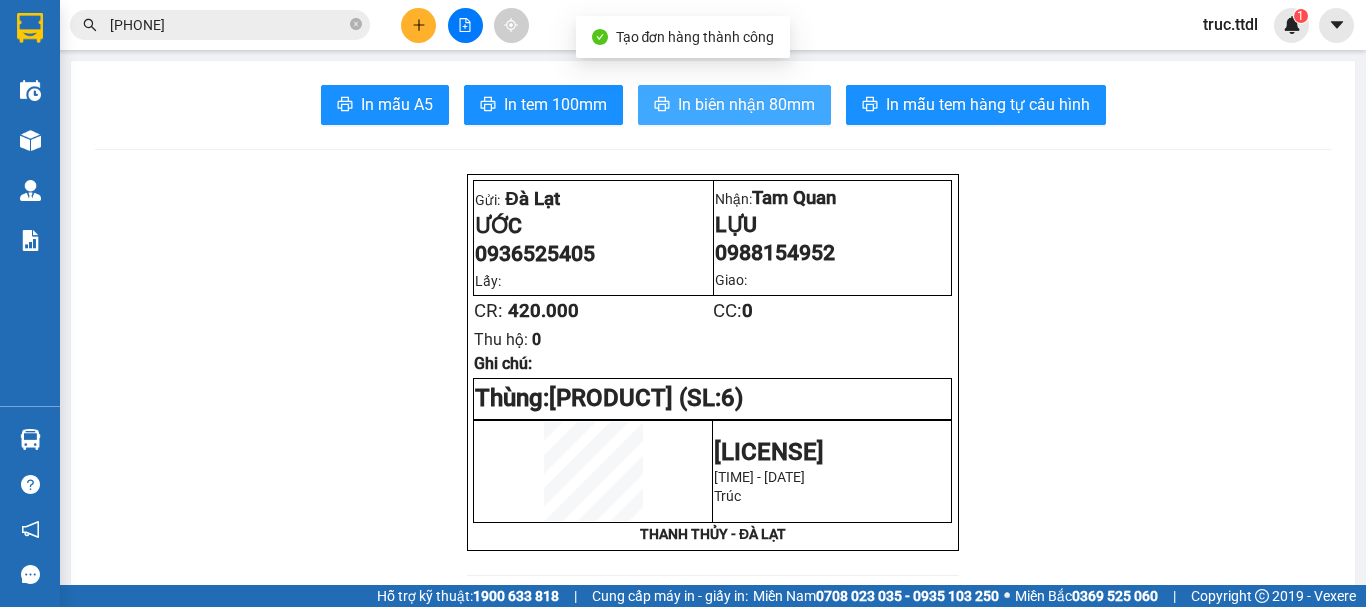 scroll, scrollTop: 0, scrollLeft: 0, axis: both 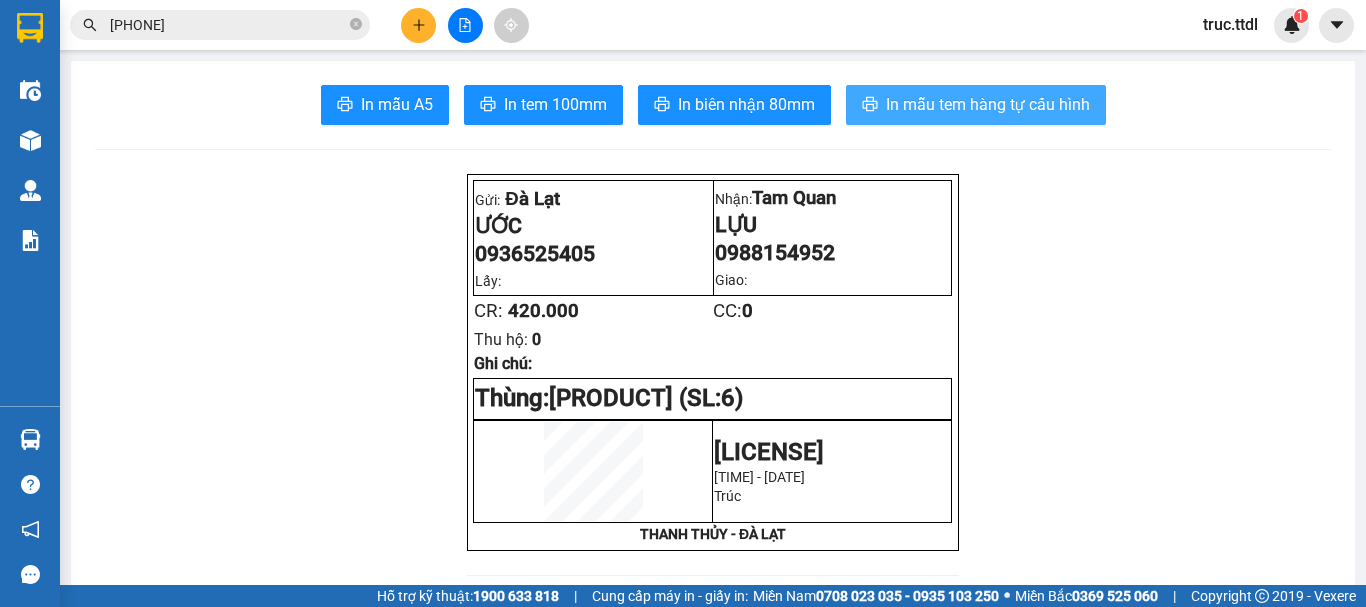 click on "In mẫu tem hàng tự cấu hình" at bounding box center (988, 104) 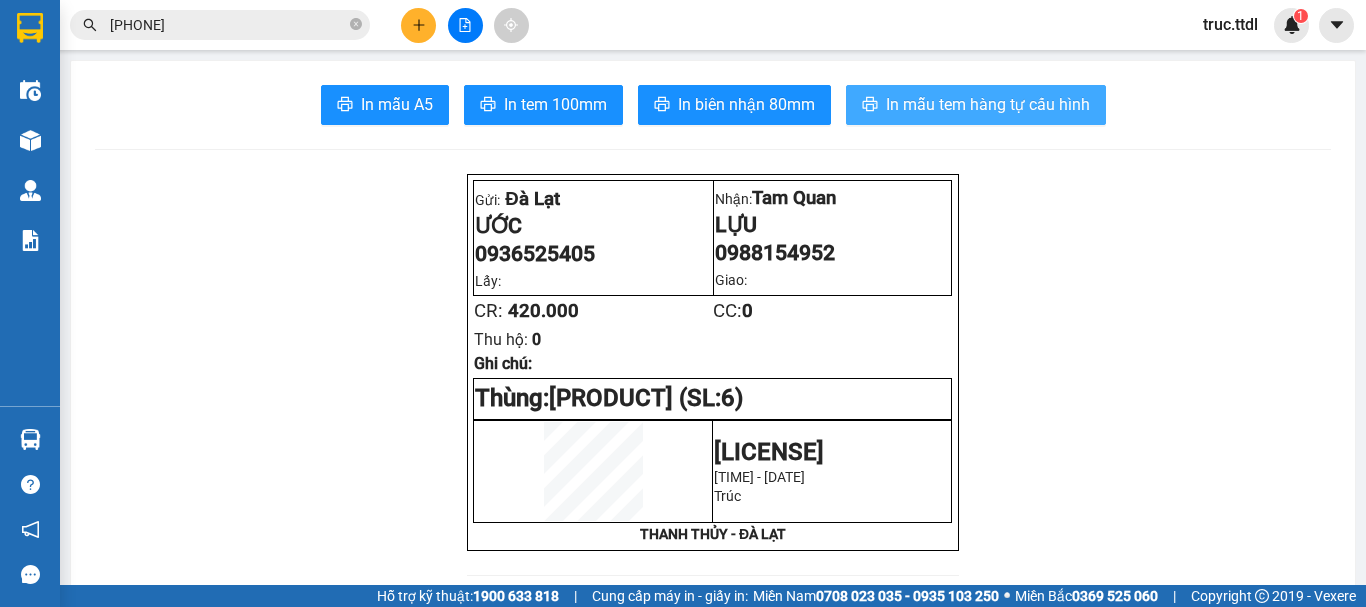 scroll, scrollTop: 0, scrollLeft: 0, axis: both 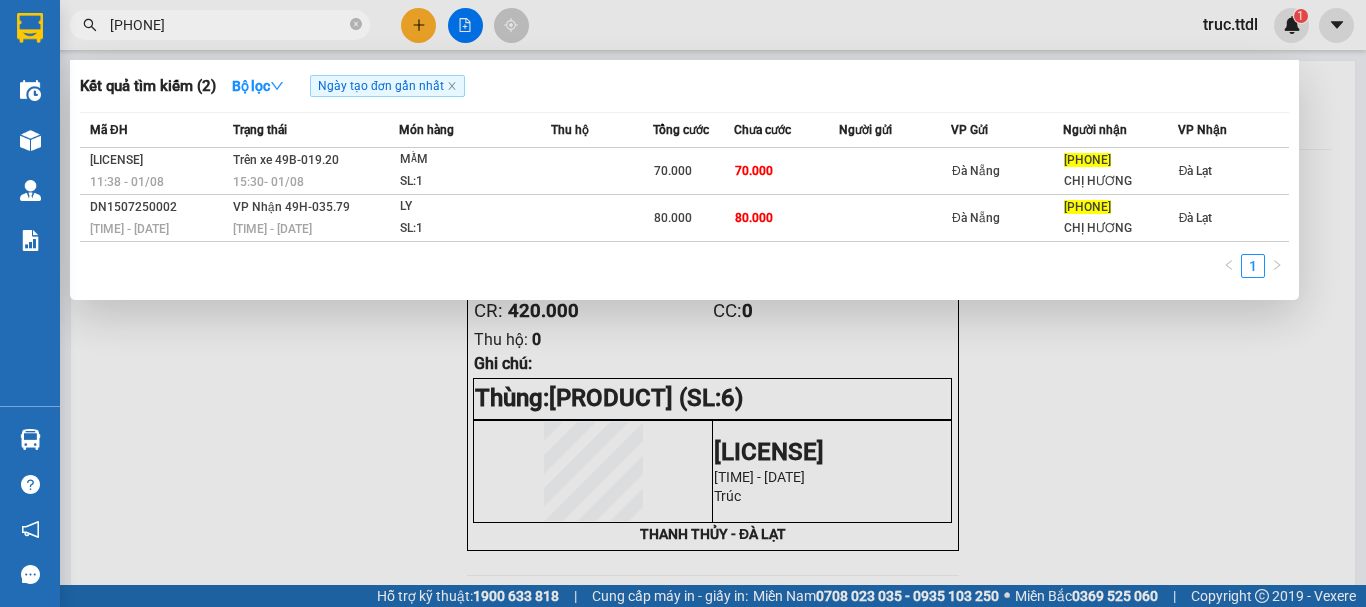 click on "0366919878" at bounding box center (228, 25) 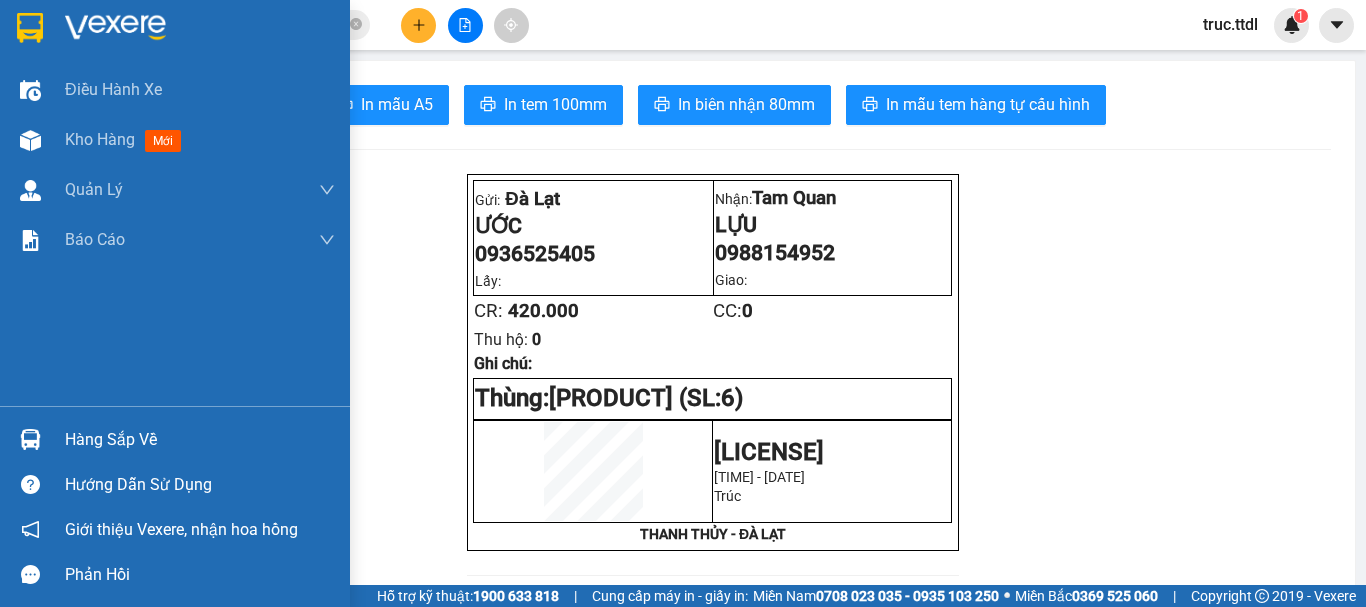 click at bounding box center [30, 28] 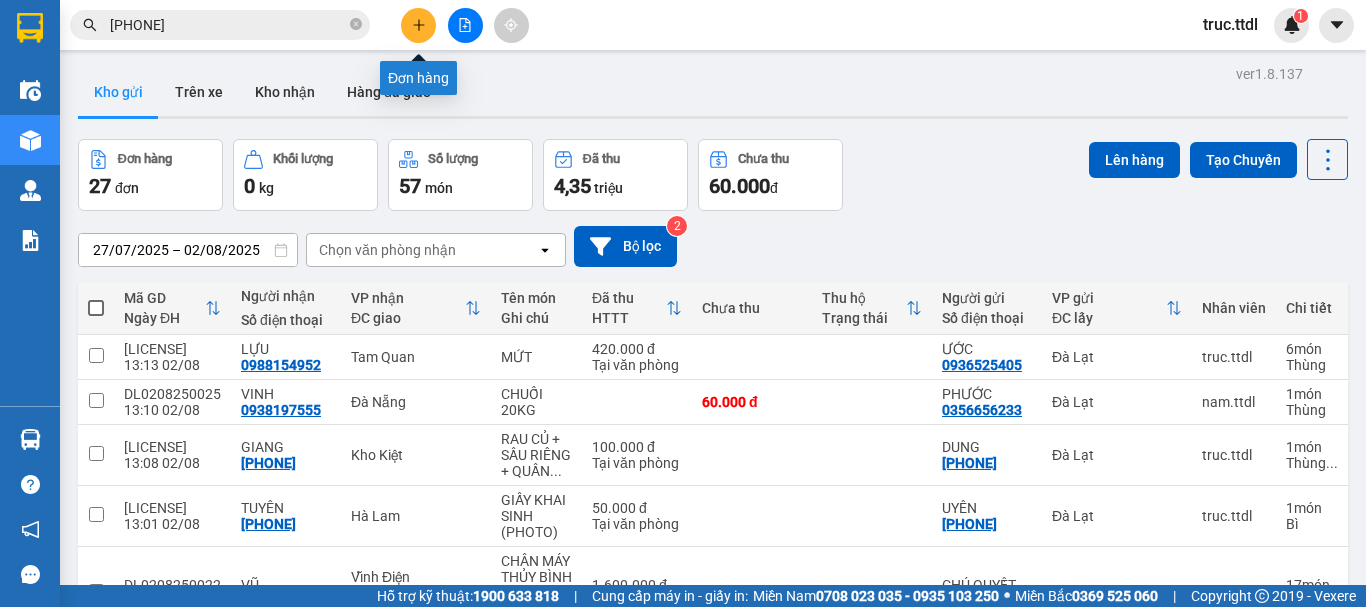 click at bounding box center [418, 25] 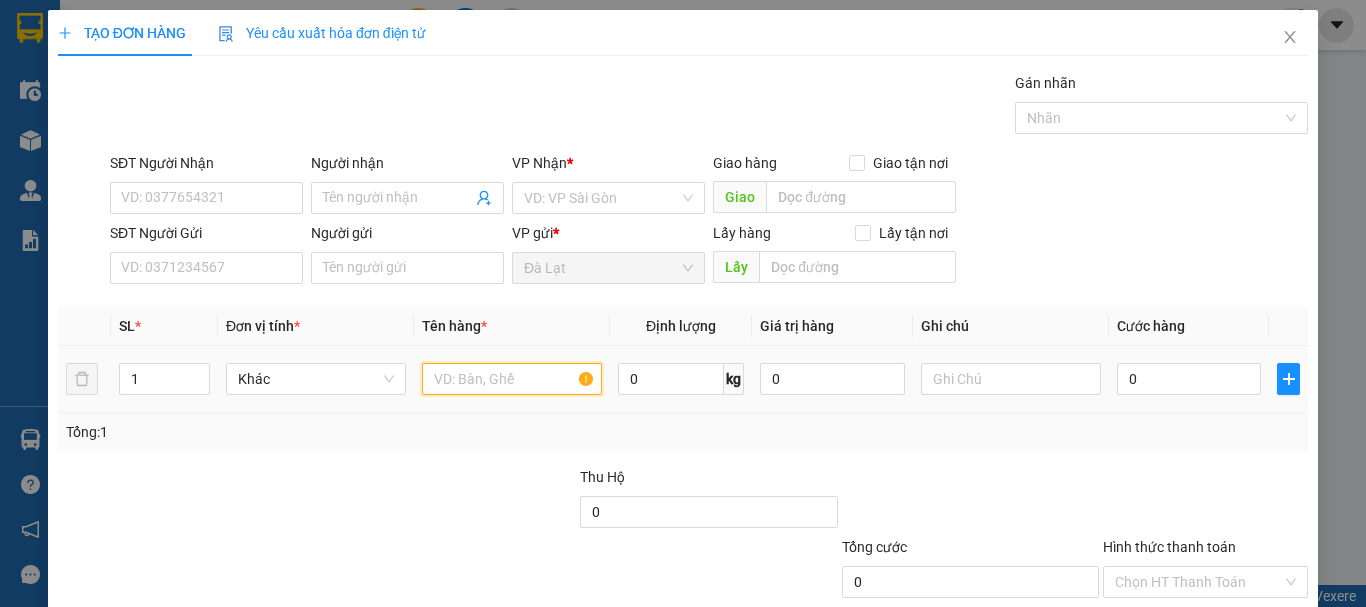 click at bounding box center (512, 379) 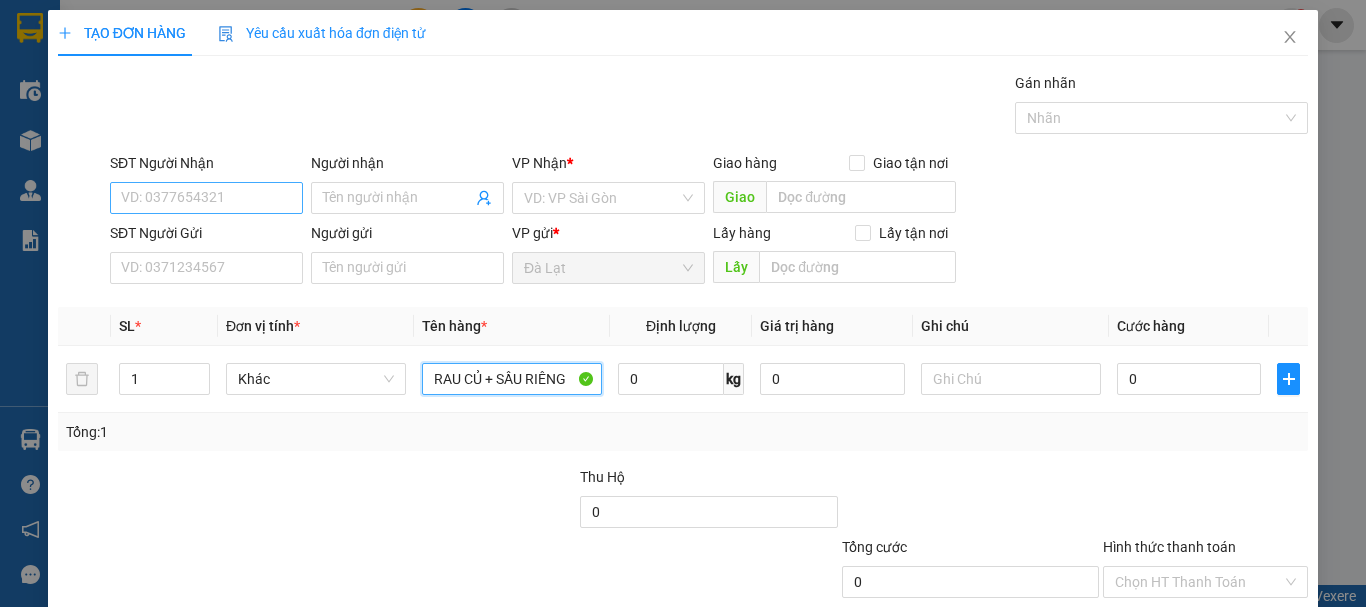 type on "RAU CỦ + SẦU RIÊNG" 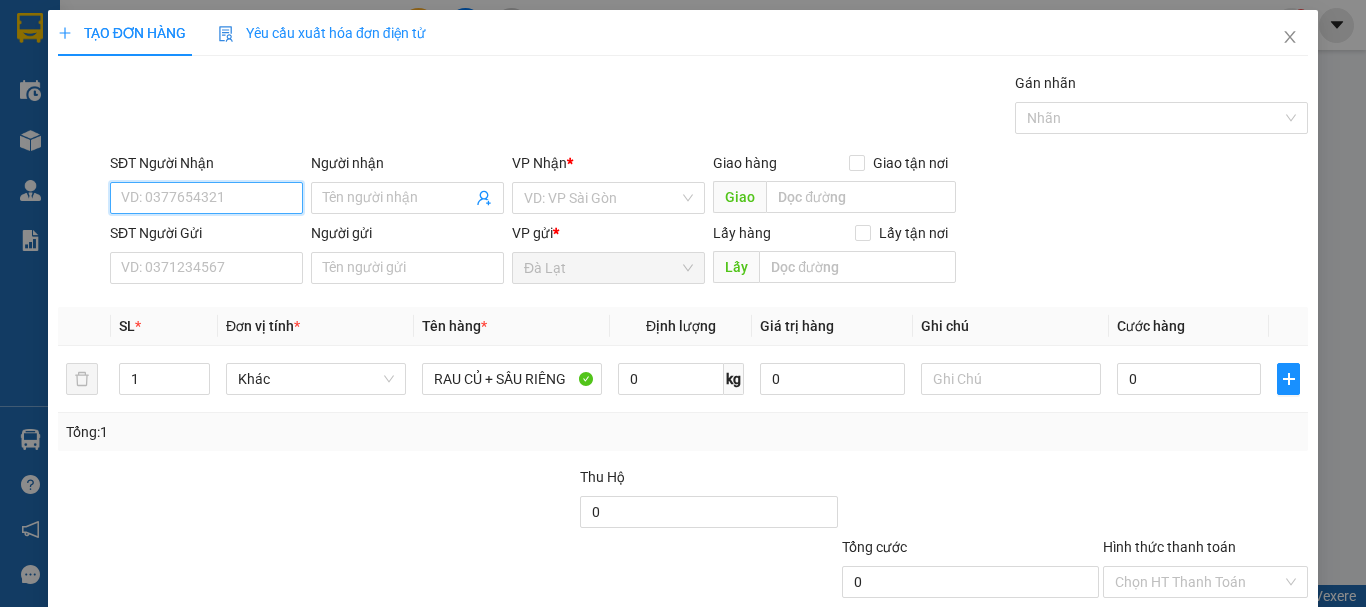 click on "SĐT Người Nhận" at bounding box center [206, 198] 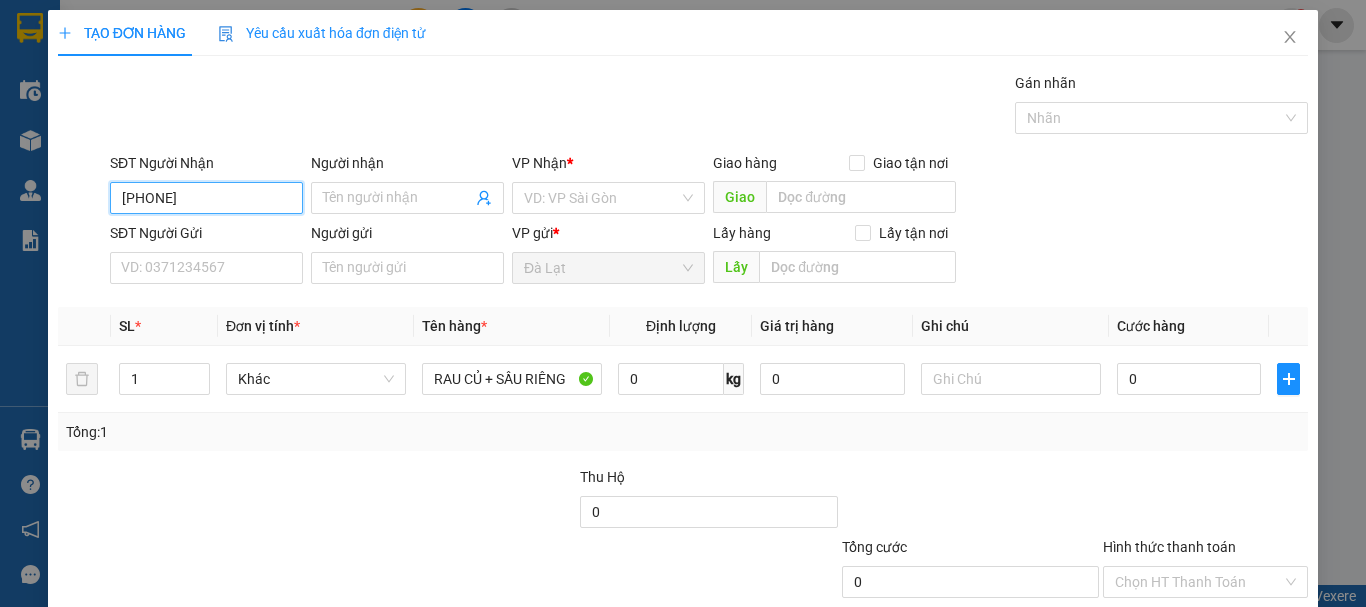 type on "0914465281" 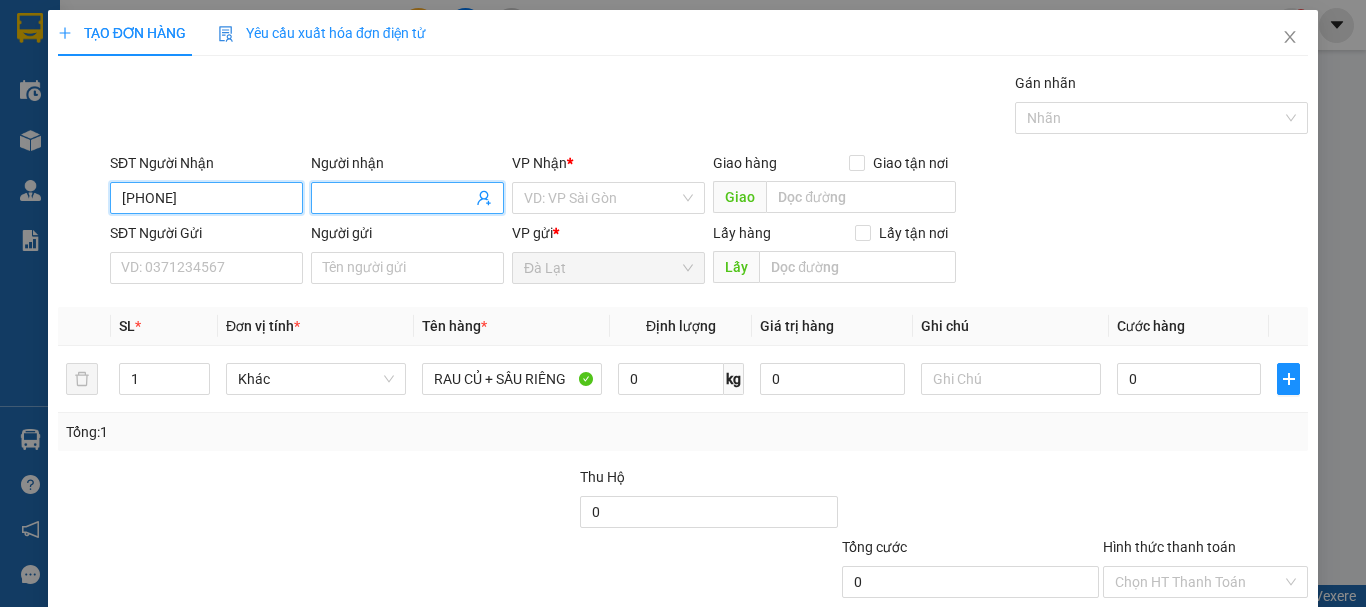 click on "0914465281" at bounding box center (206, 198) 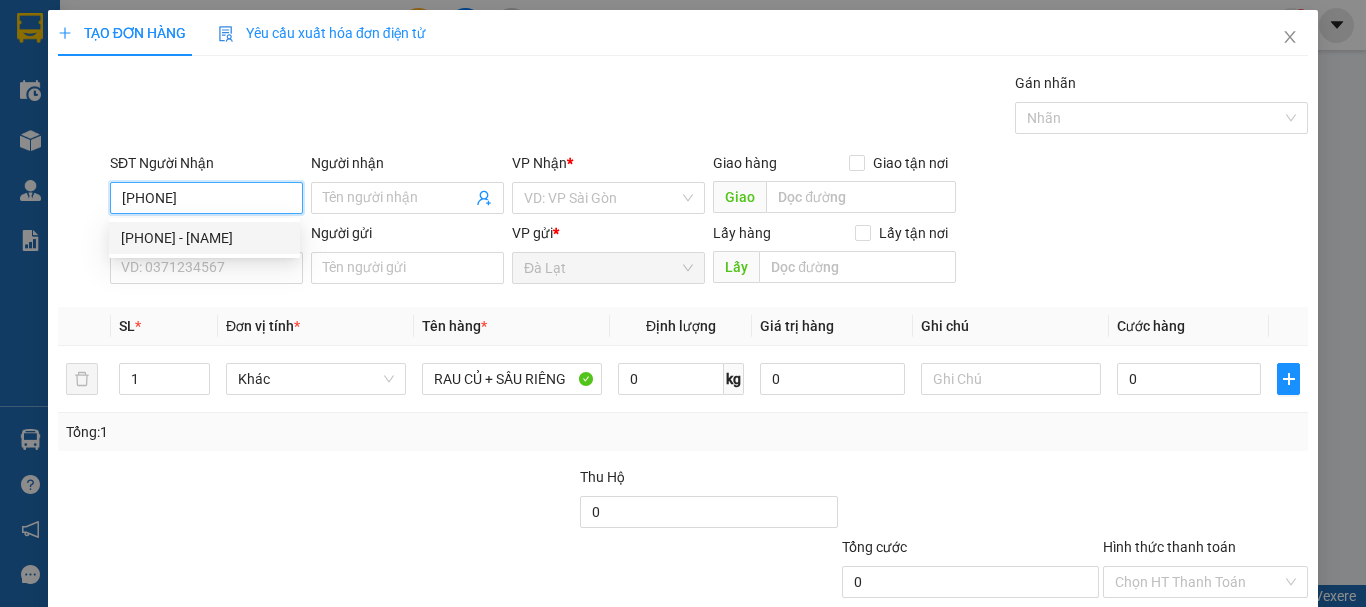click on "0914465281 - QUÝ" at bounding box center (204, 238) 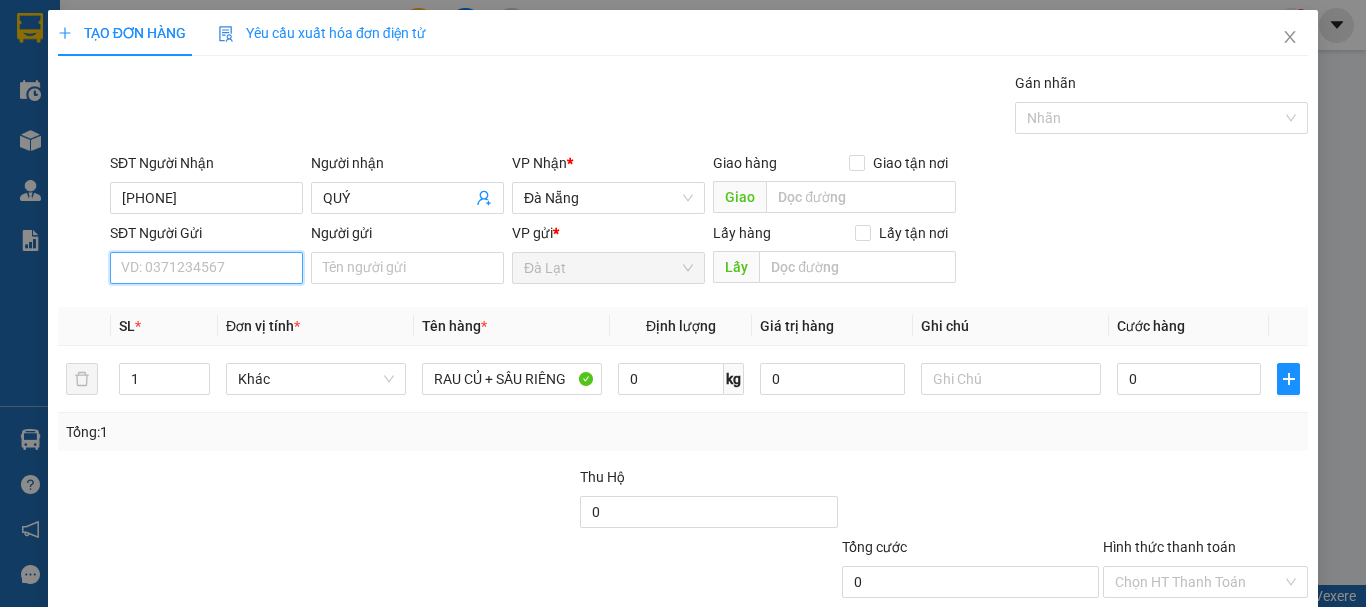 click on "SĐT Người Gửi" at bounding box center [206, 268] 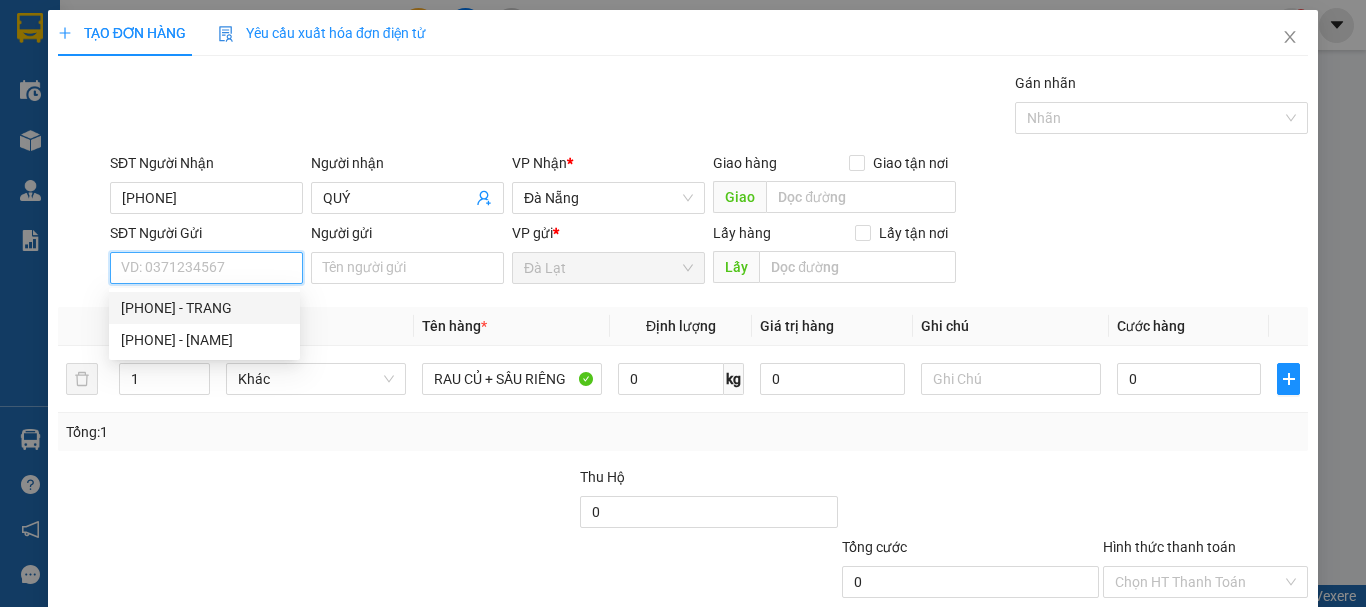 click on "0762796211 - TRANG" at bounding box center [204, 308] 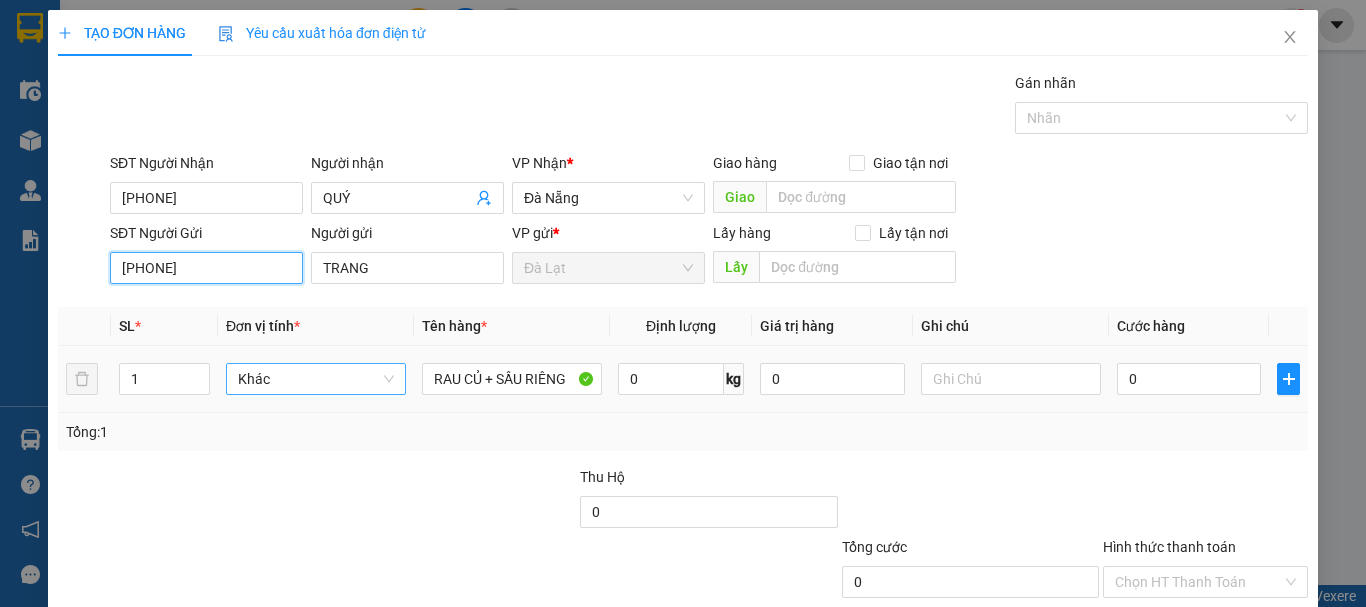 click on "Khác" at bounding box center [316, 379] 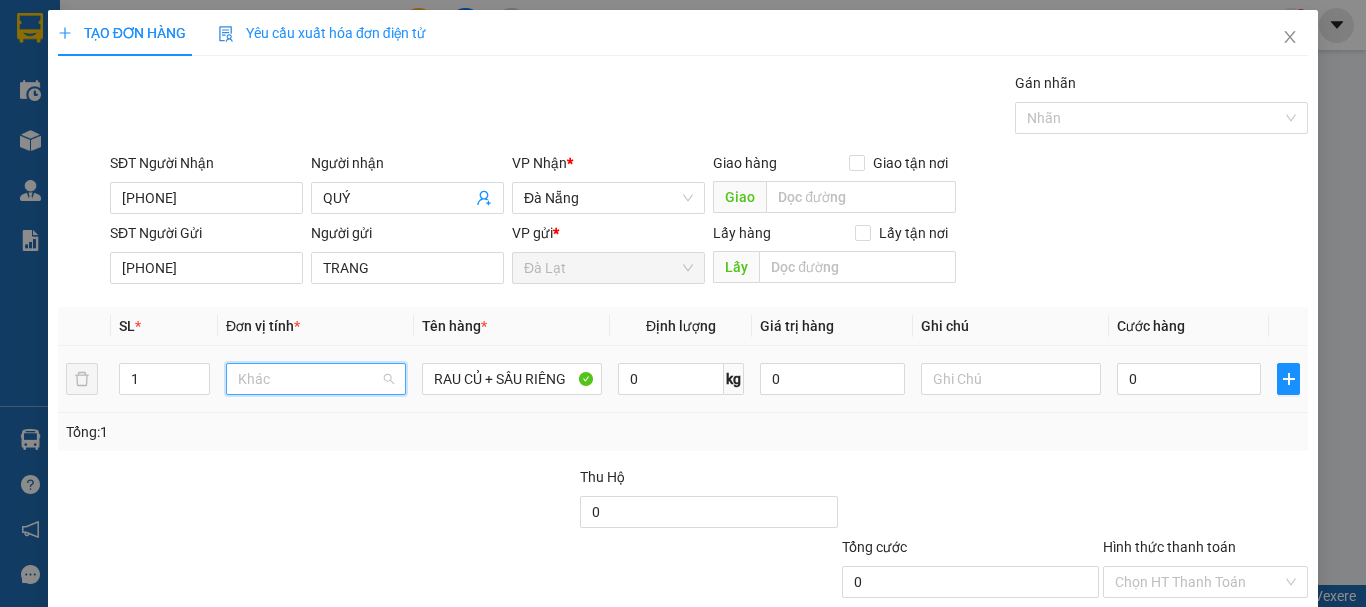 scroll, scrollTop: 192, scrollLeft: 0, axis: vertical 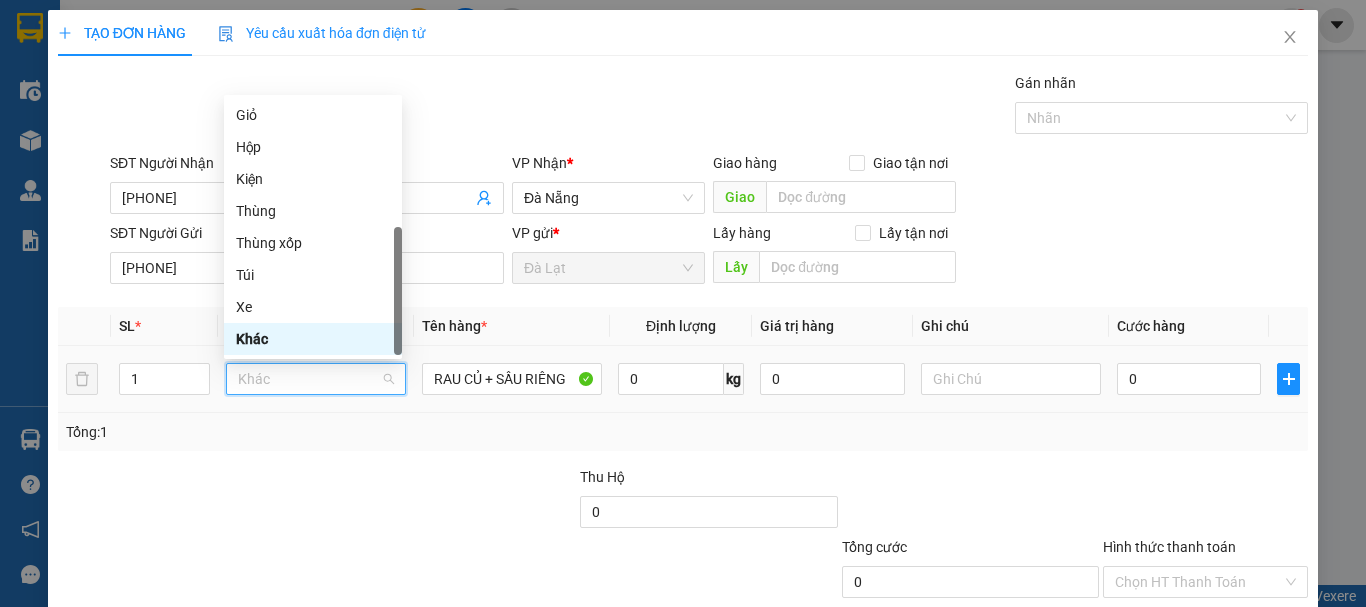type on "X" 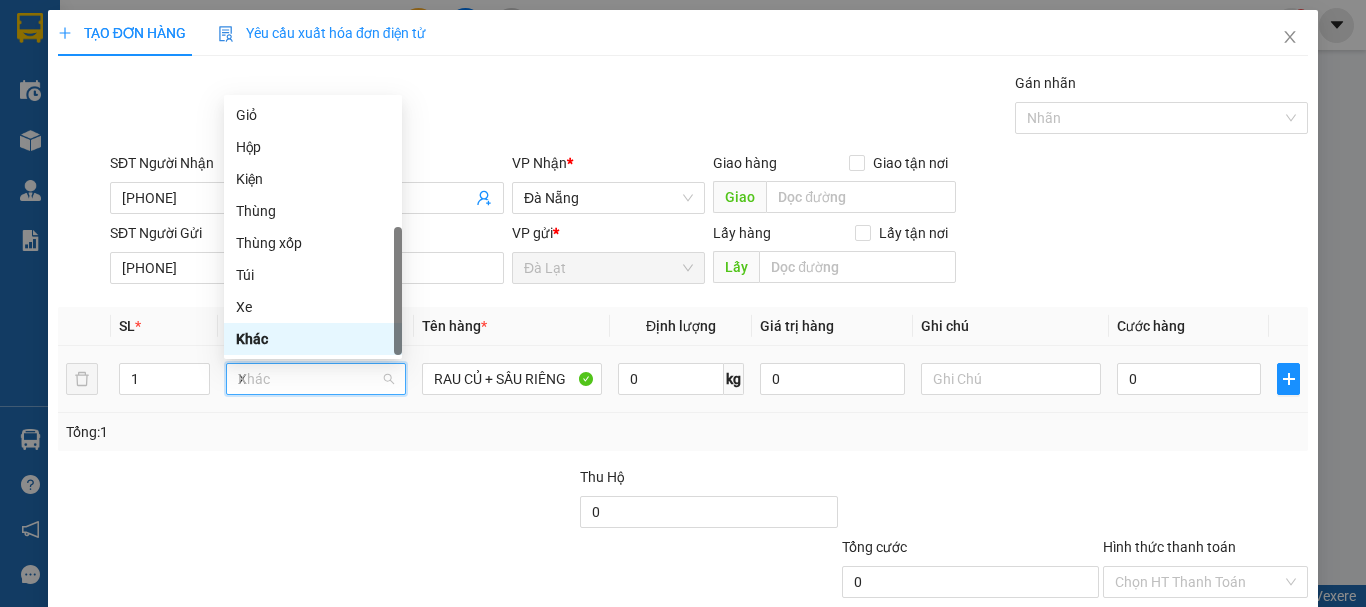 scroll, scrollTop: 0, scrollLeft: 0, axis: both 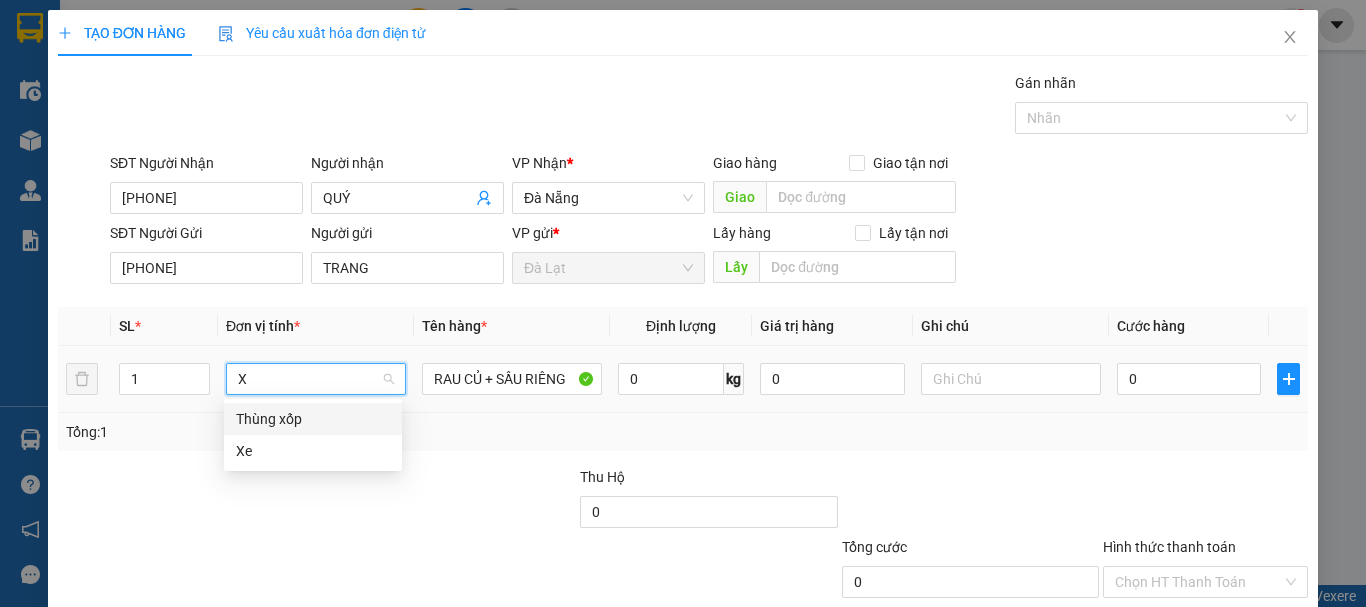 click on "Thùng xốp" at bounding box center (313, 419) 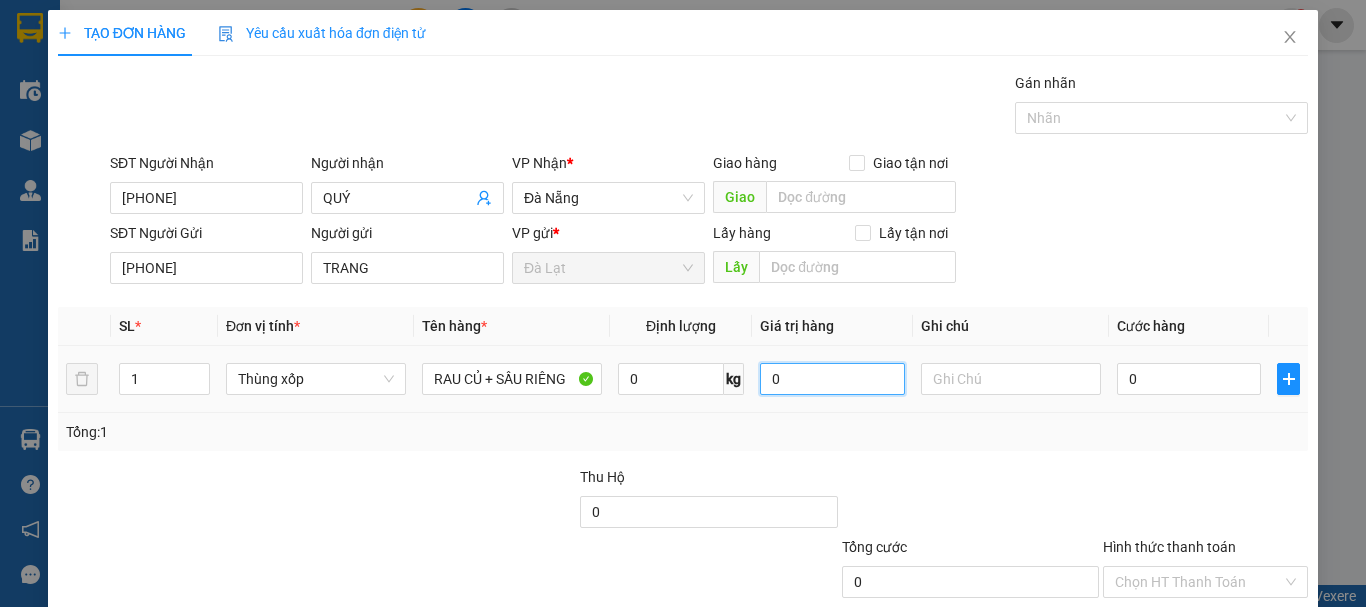 drag, startPoint x: 809, startPoint y: 388, endPoint x: 778, endPoint y: 395, distance: 31.780497 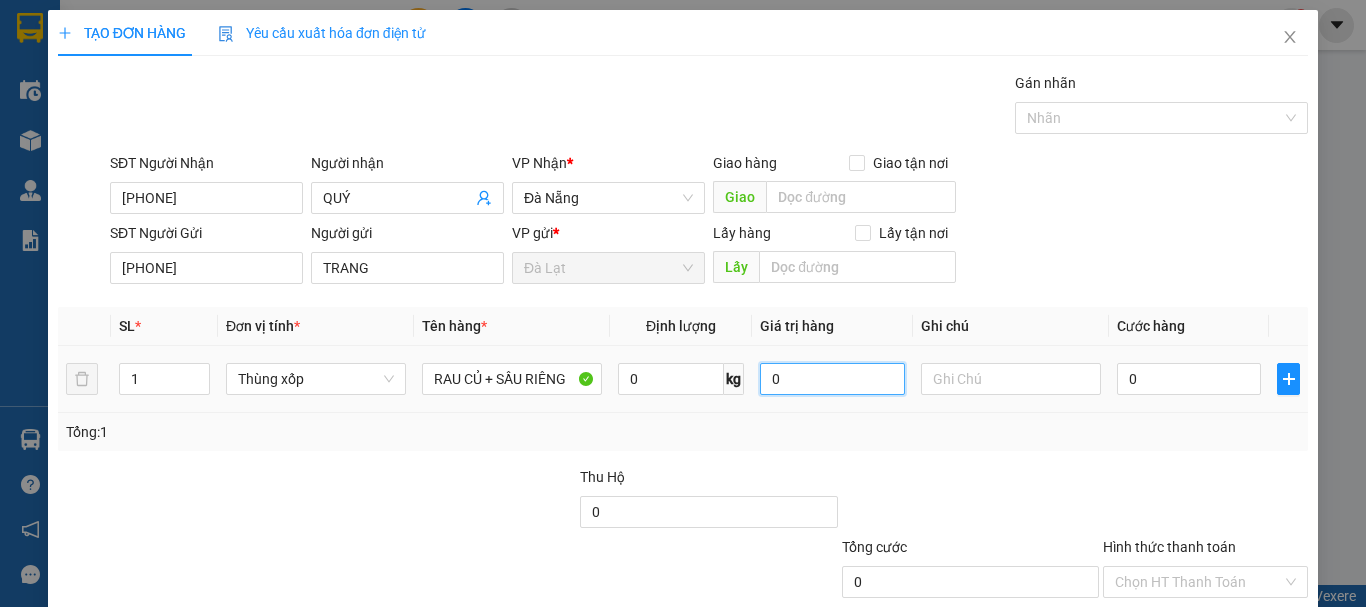 click on "0" at bounding box center [832, 379] 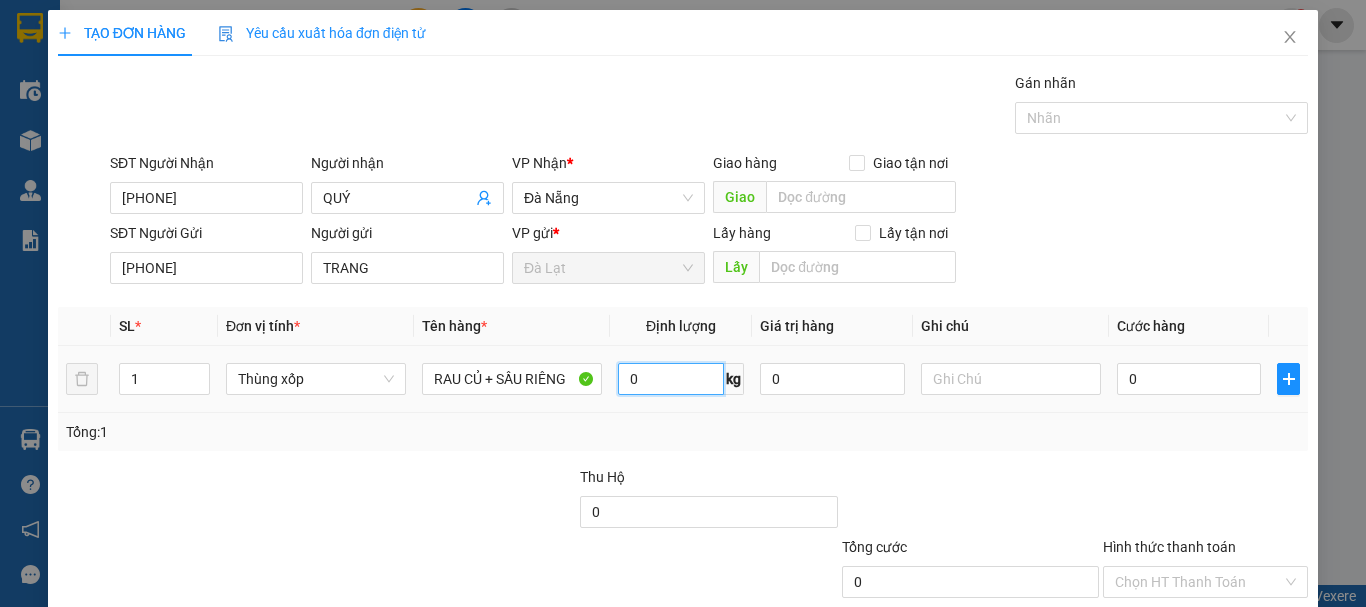 click on "0" at bounding box center (671, 379) 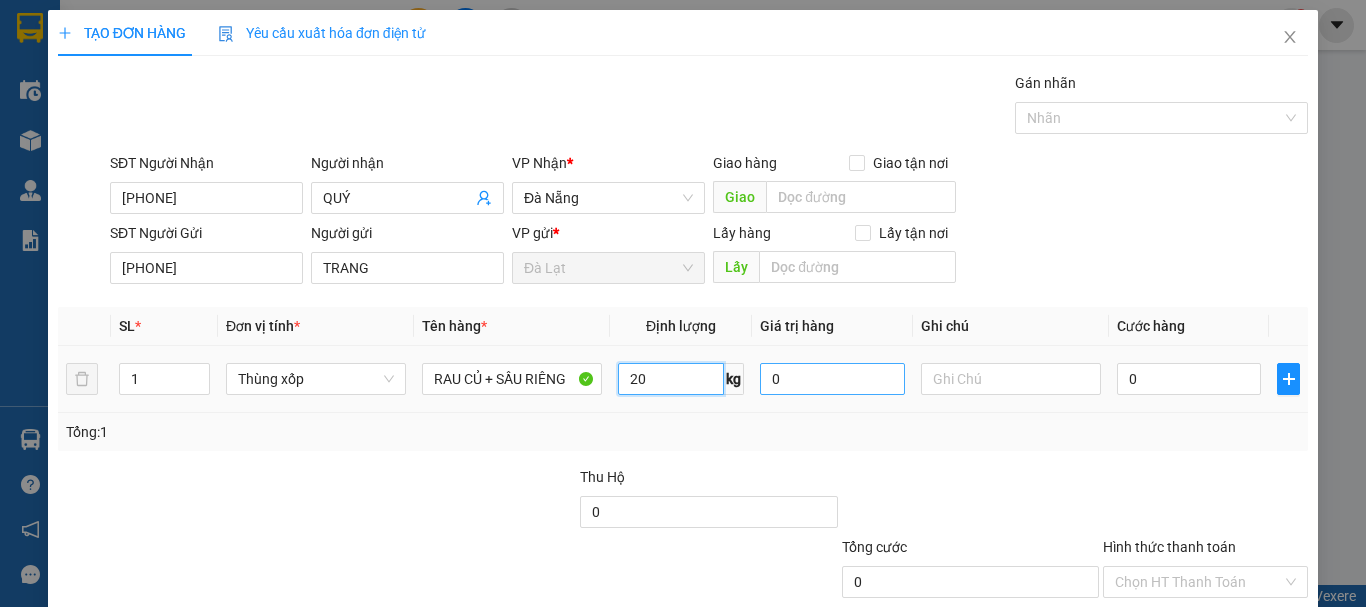 type on "20" 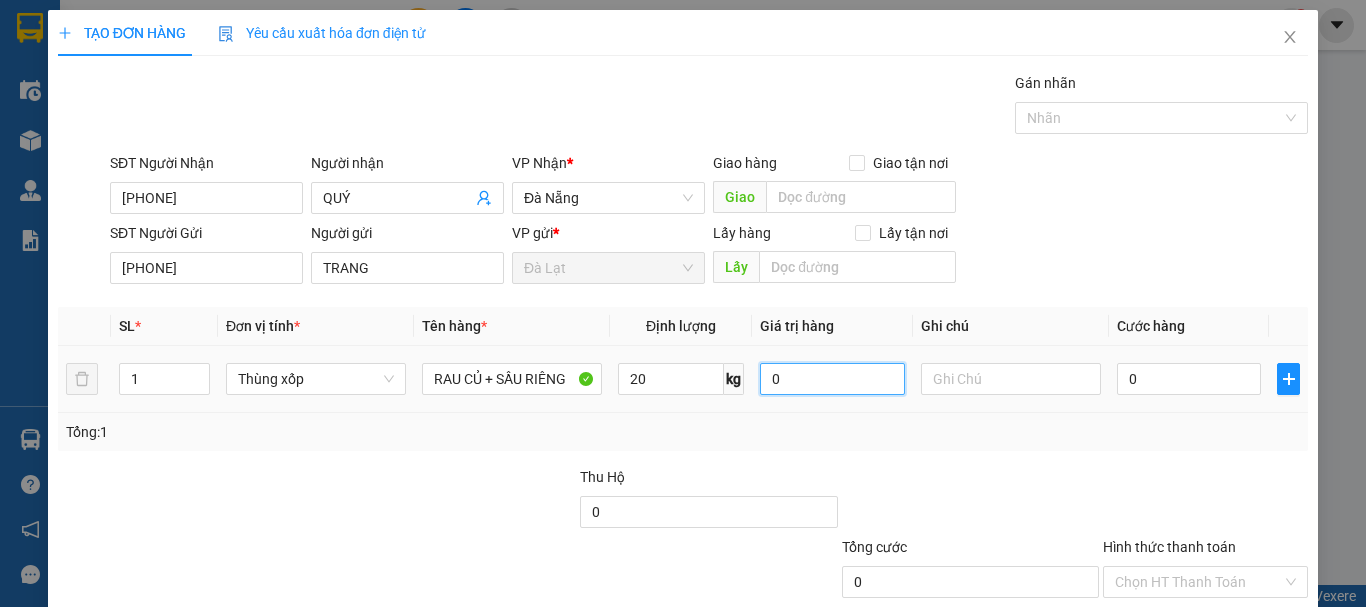 drag, startPoint x: 788, startPoint y: 373, endPoint x: 719, endPoint y: 392, distance: 71.568146 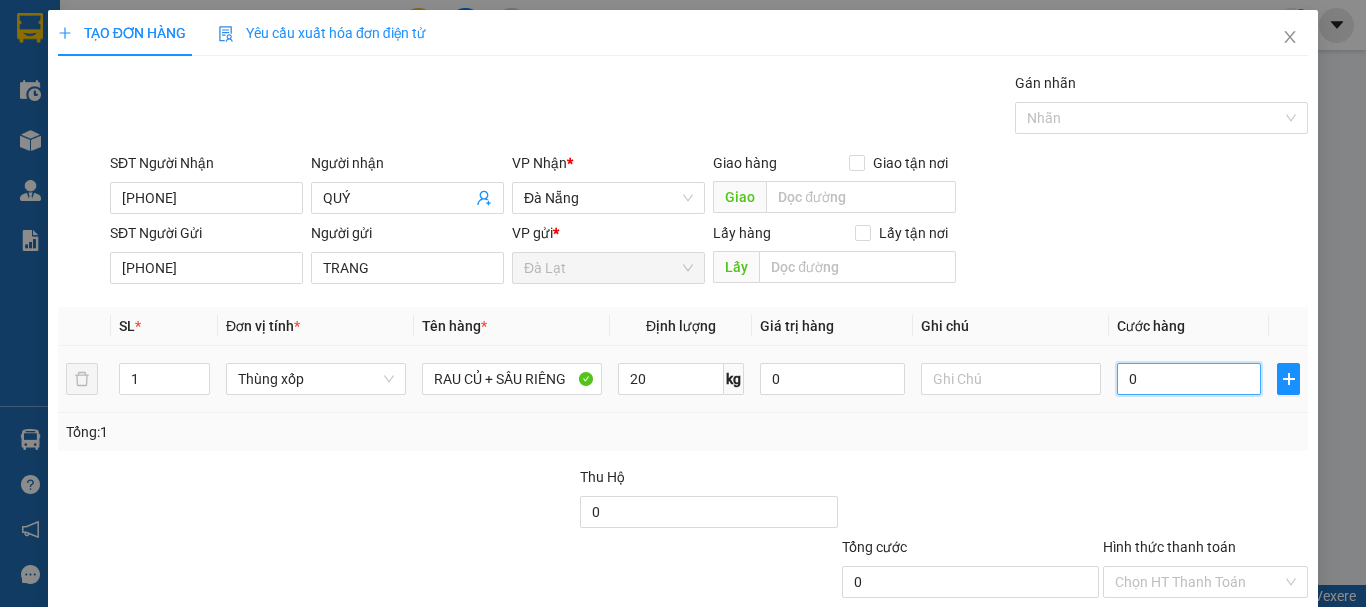 click on "0" at bounding box center (1189, 379) 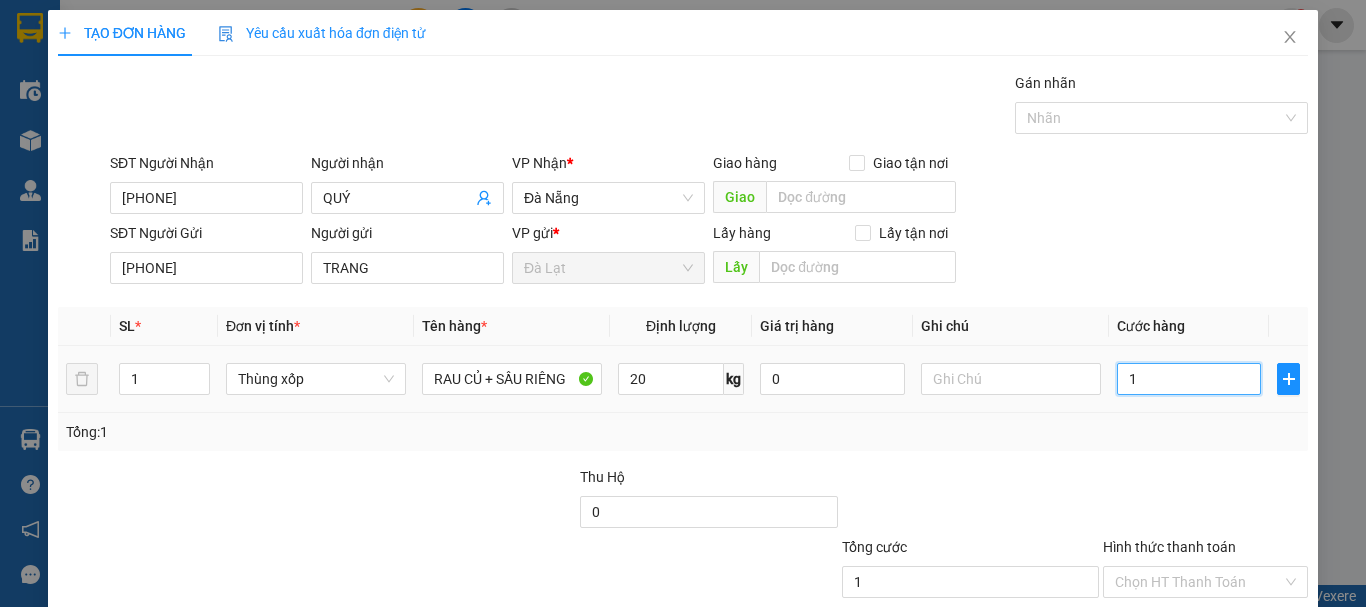 type on "10" 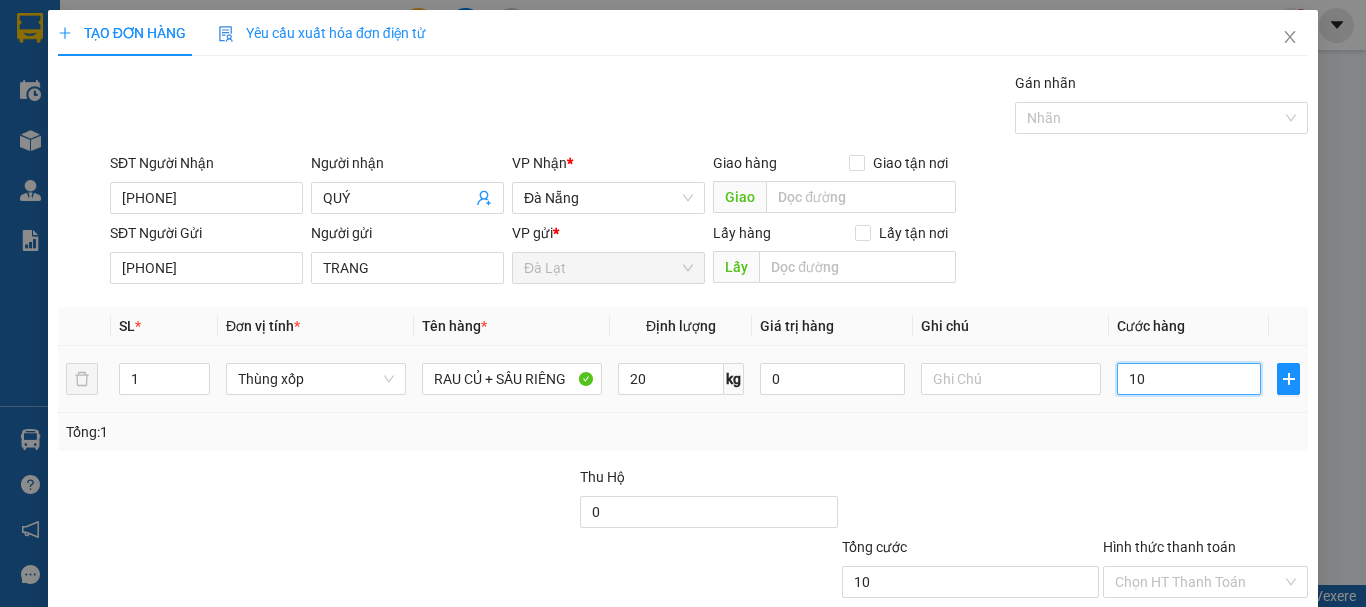 type on "100" 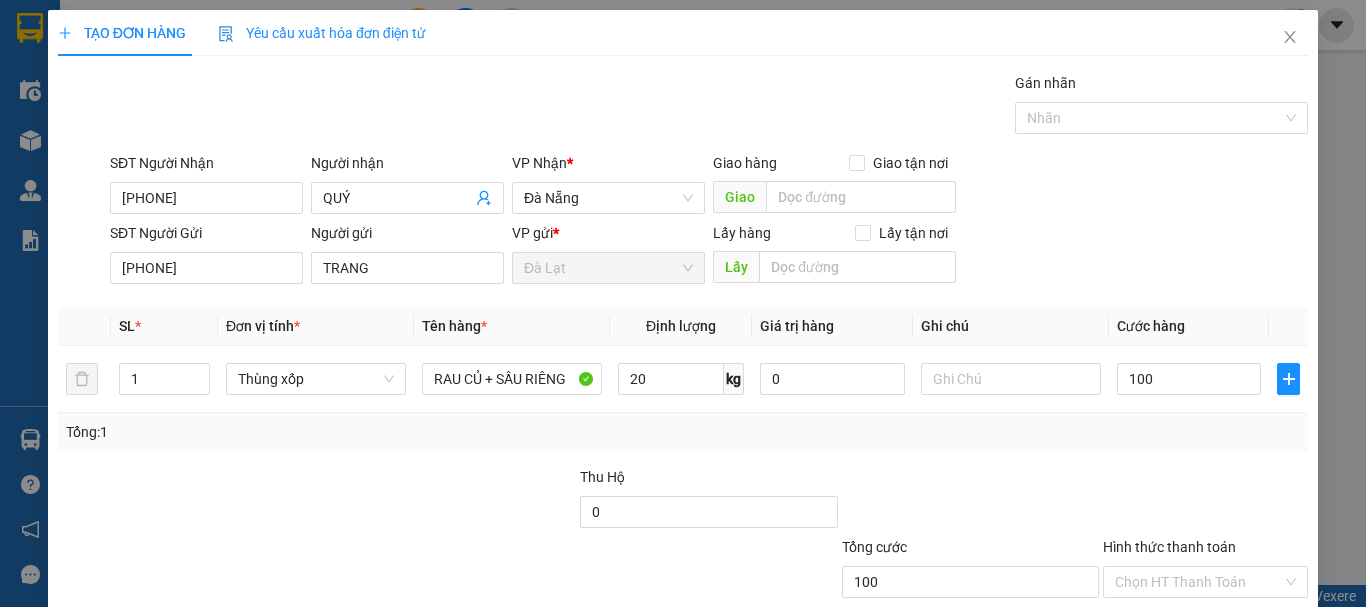type on "100.000" 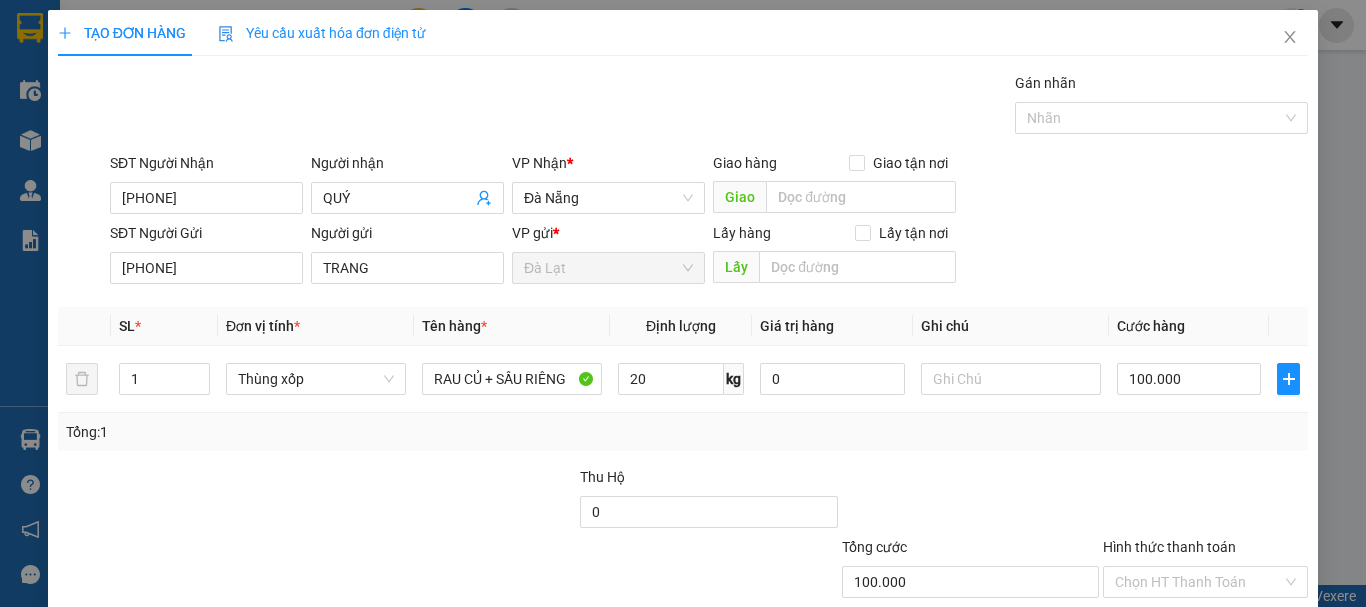 click on "Tổng:  1" at bounding box center (683, 432) 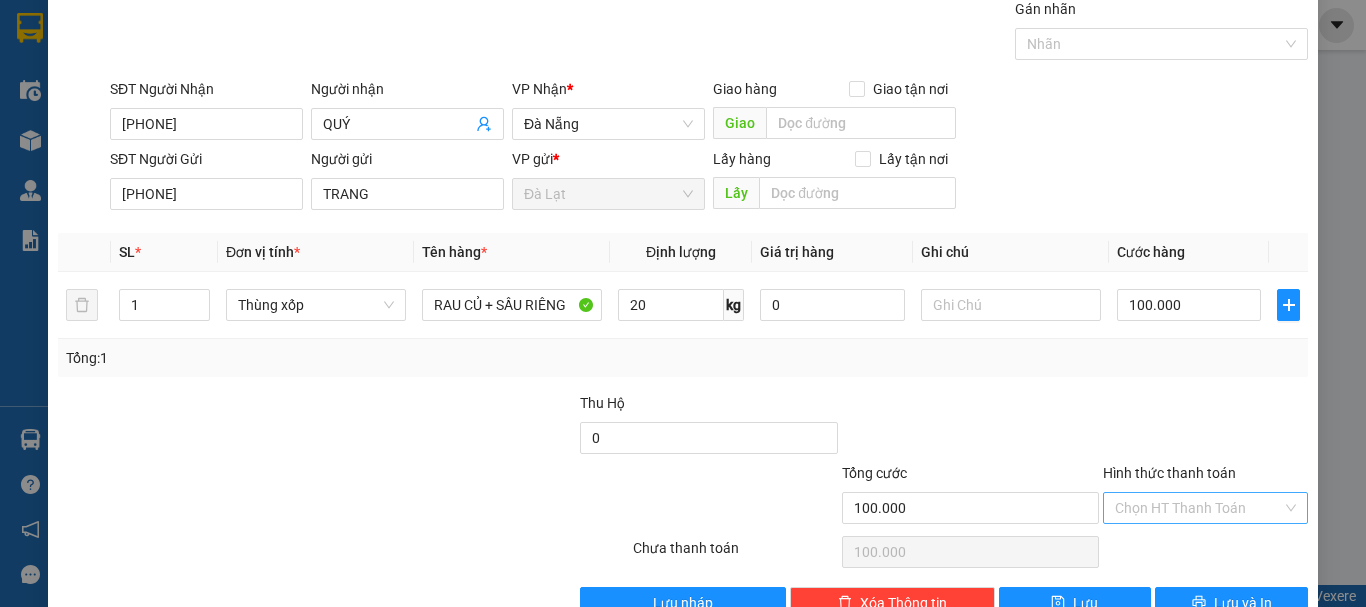 scroll, scrollTop: 125, scrollLeft: 0, axis: vertical 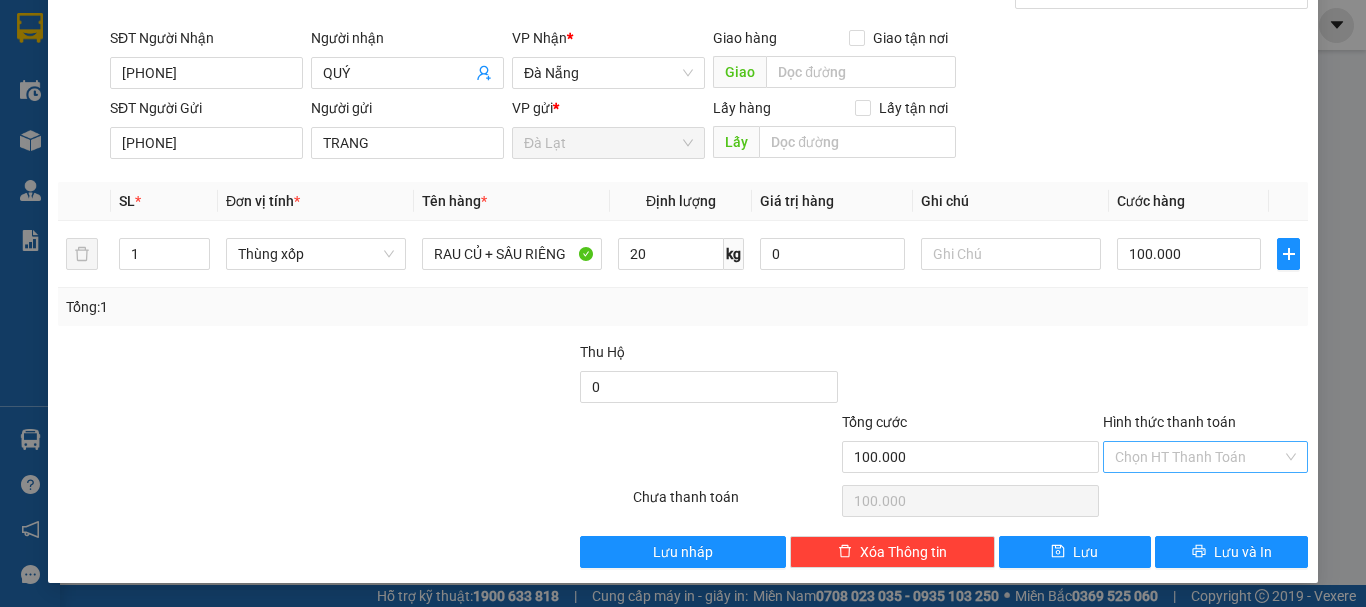 click on "Hình thức thanh toán" at bounding box center [1198, 457] 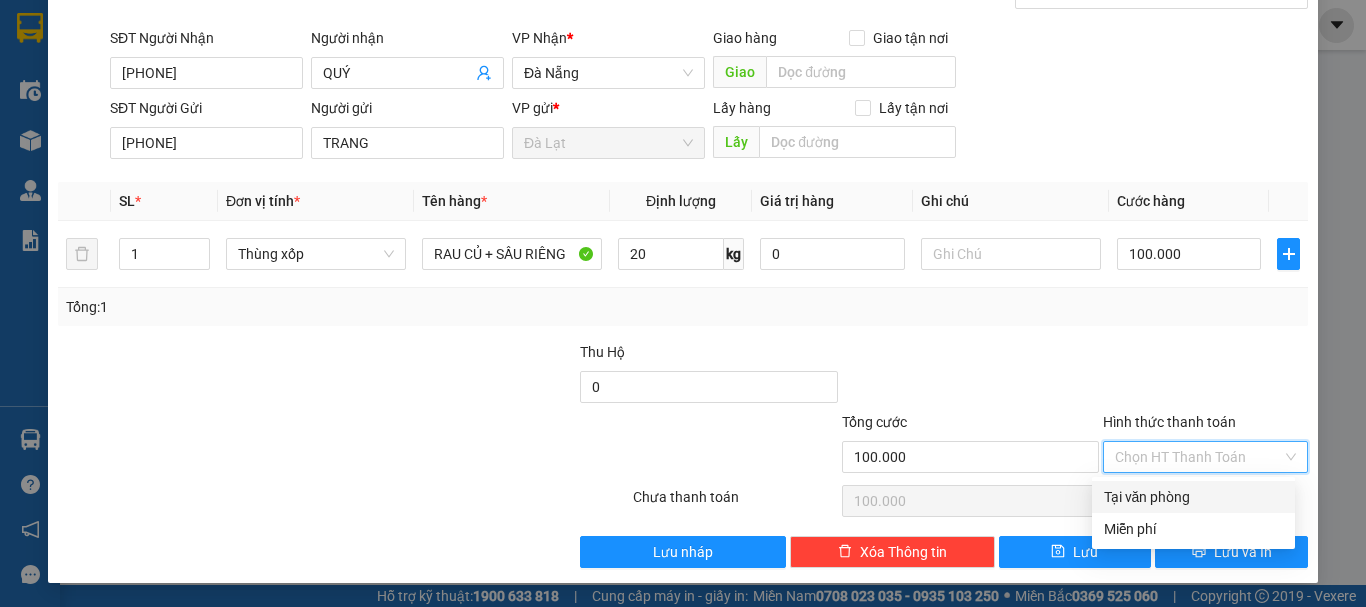 click on "Tại văn phòng" at bounding box center [1193, 497] 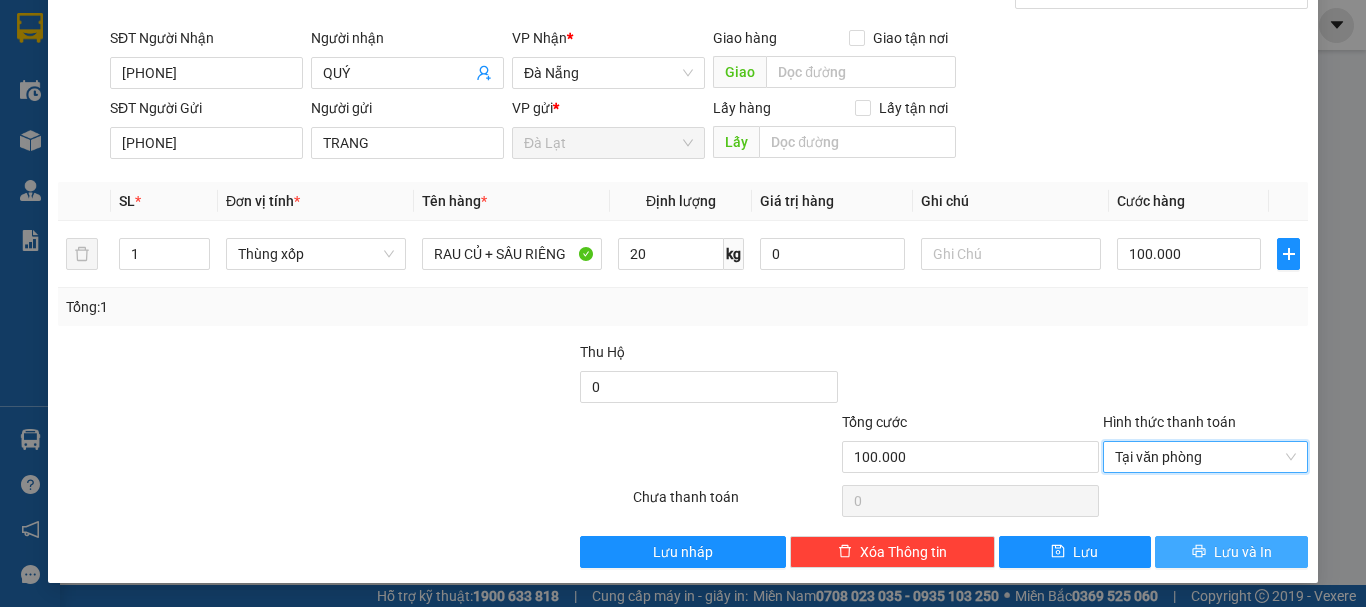 click on "Lưu và In" at bounding box center (1231, 552) 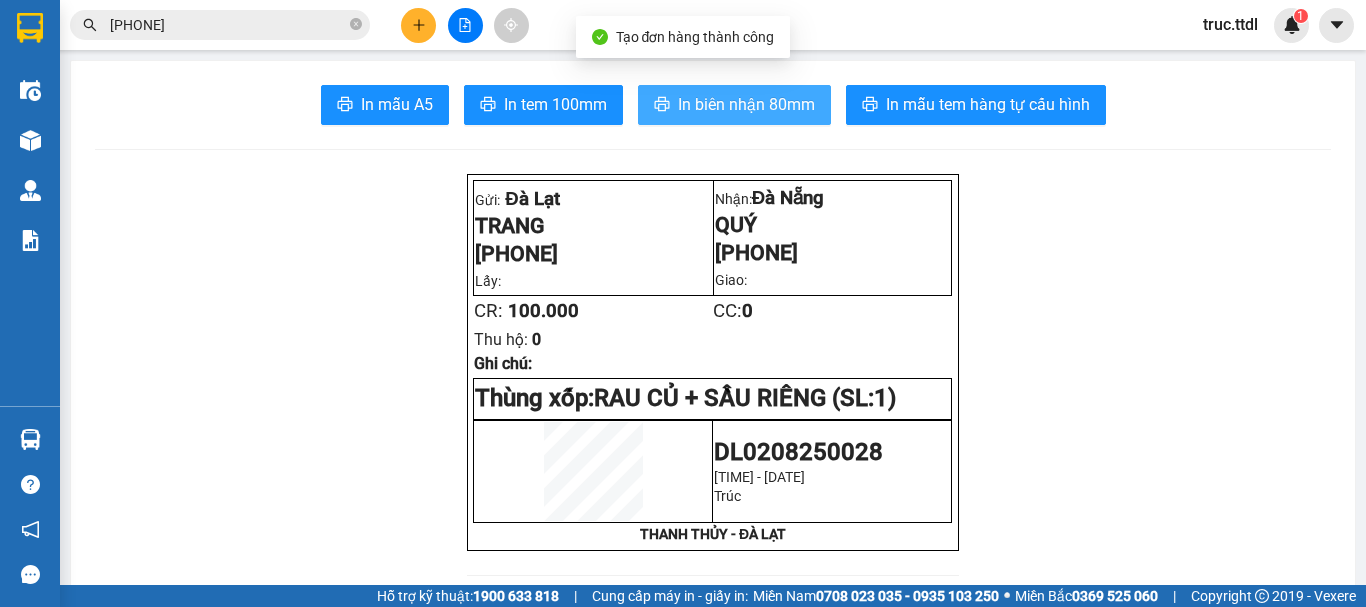 click on "In biên nhận 80mm" at bounding box center [746, 104] 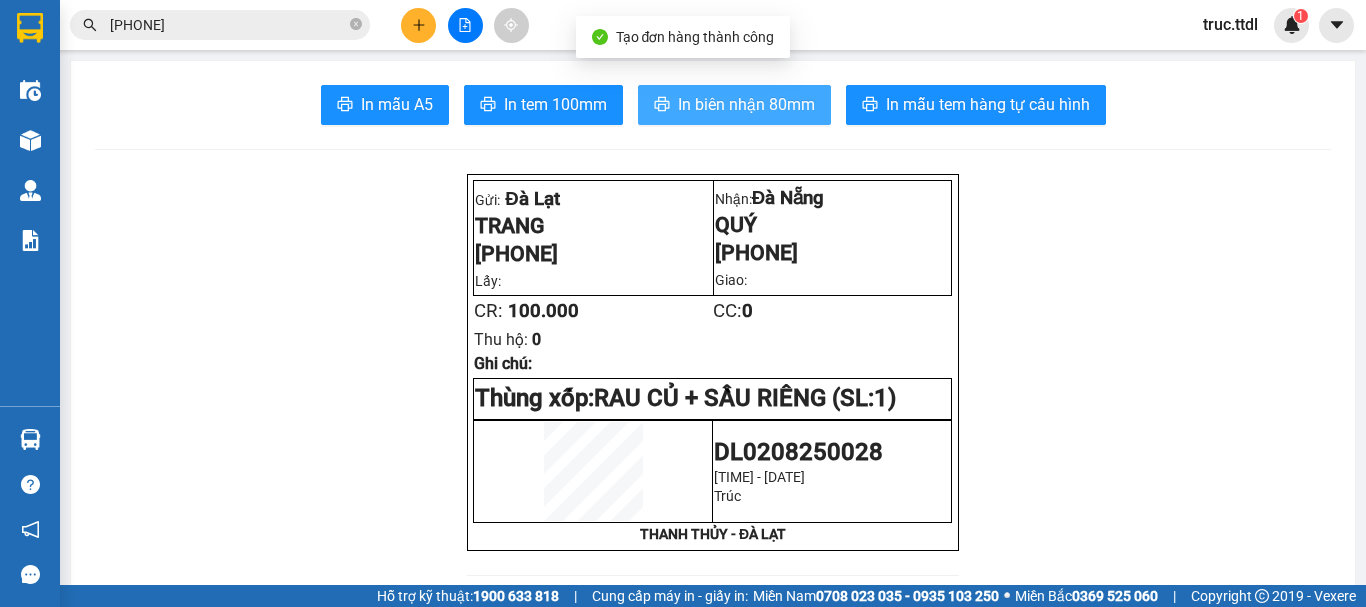scroll, scrollTop: 0, scrollLeft: 0, axis: both 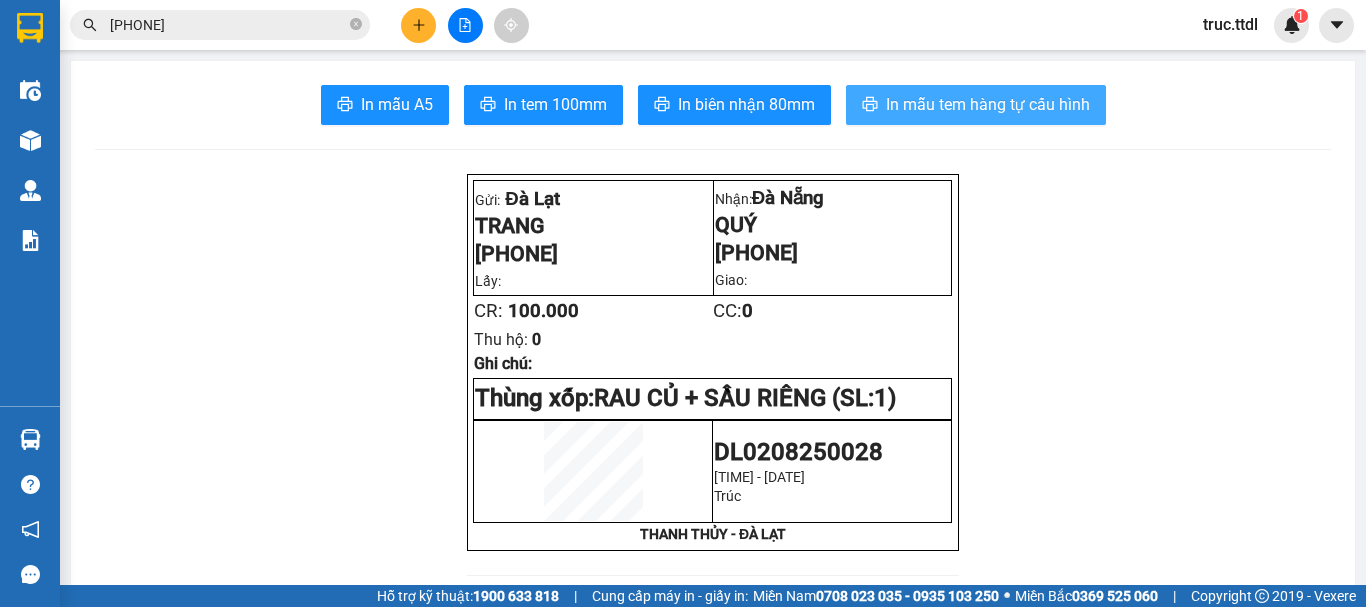 click on "In mẫu tem hàng tự cấu hình" at bounding box center (988, 104) 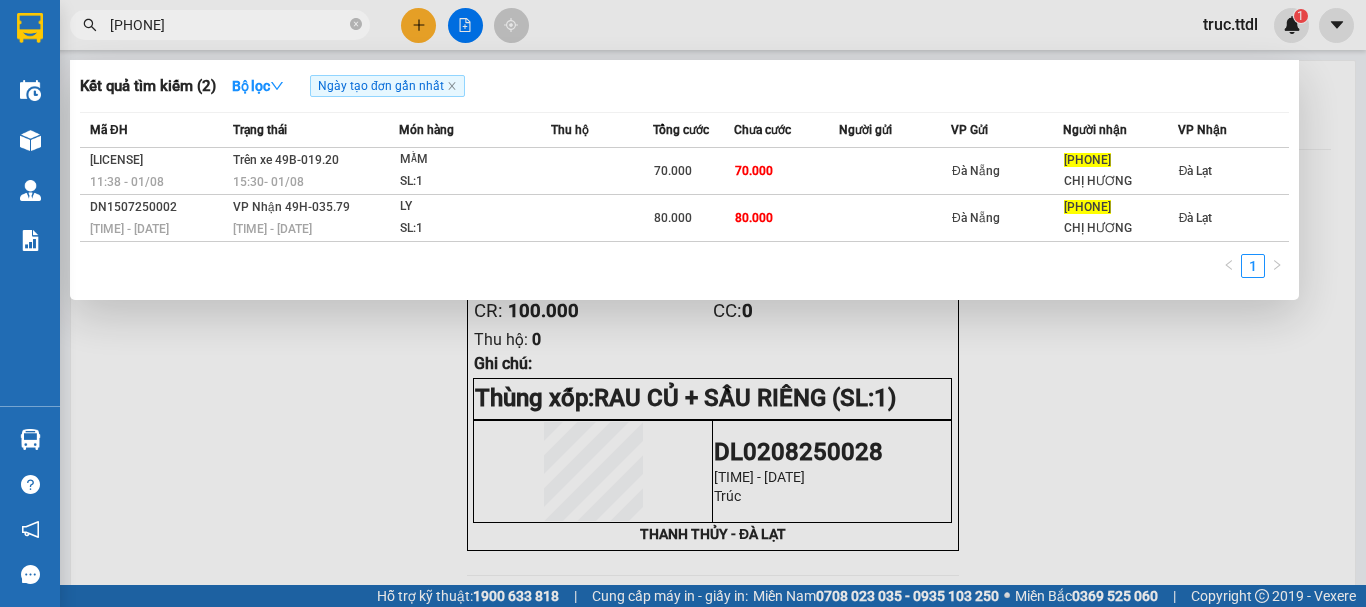 click on "0366919878" at bounding box center [228, 25] 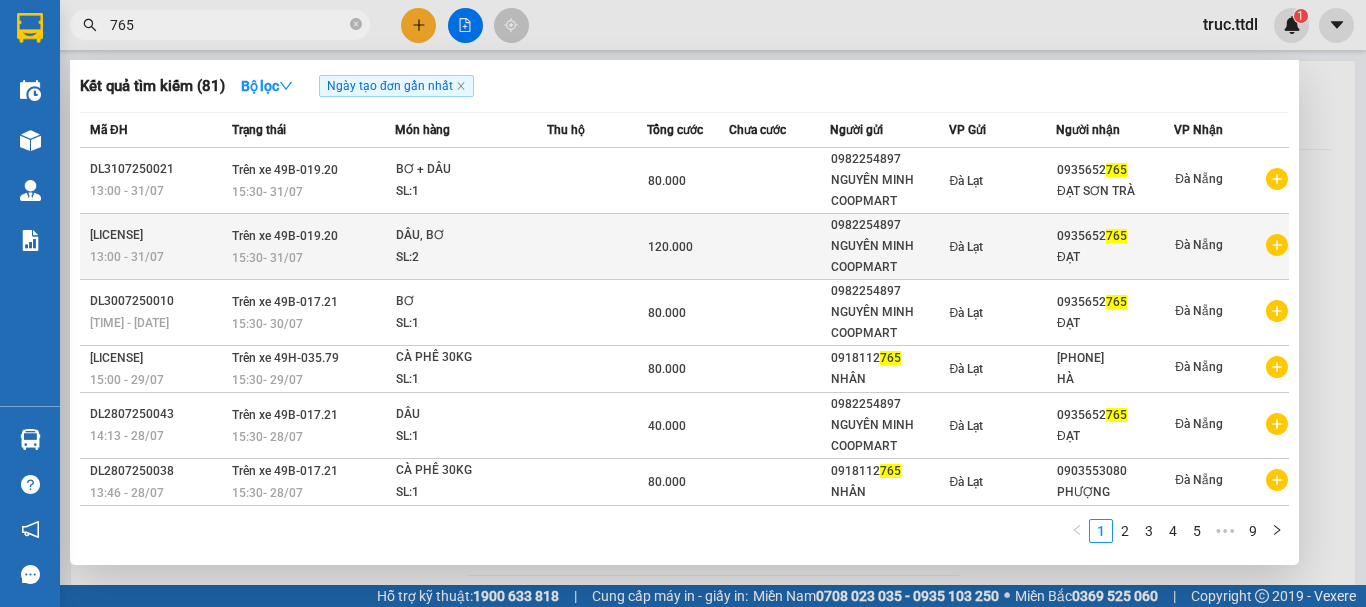 type on "765" 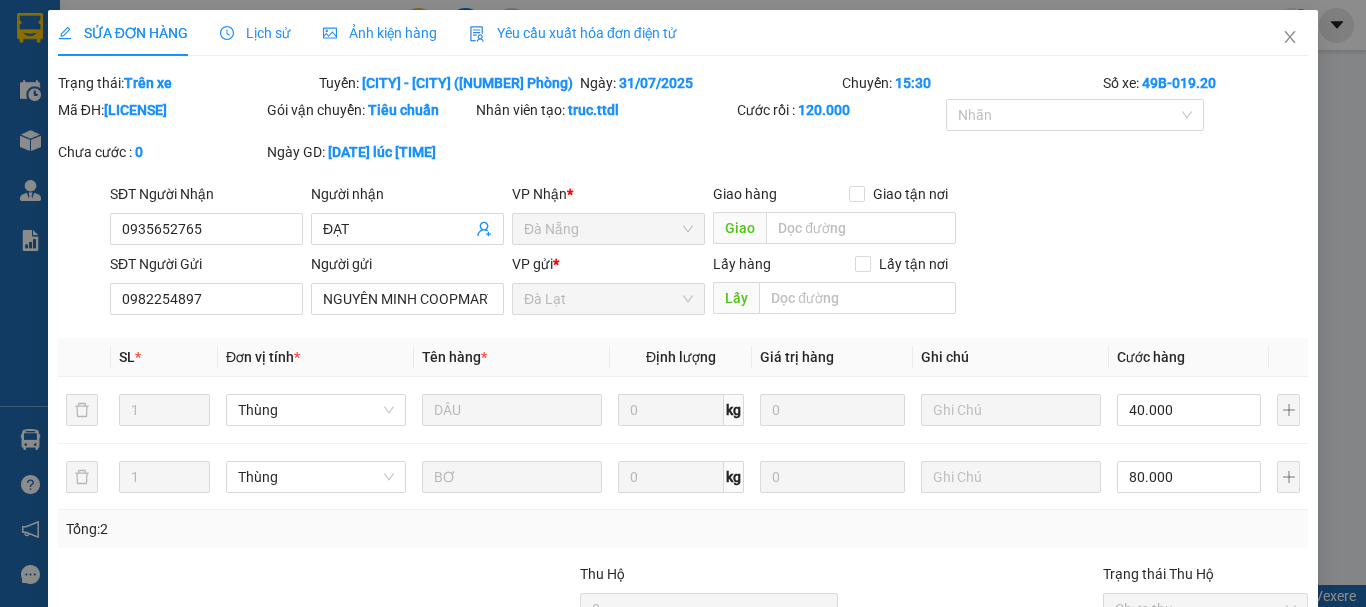 click on "Thêm ĐH mới" at bounding box center (929, 774) 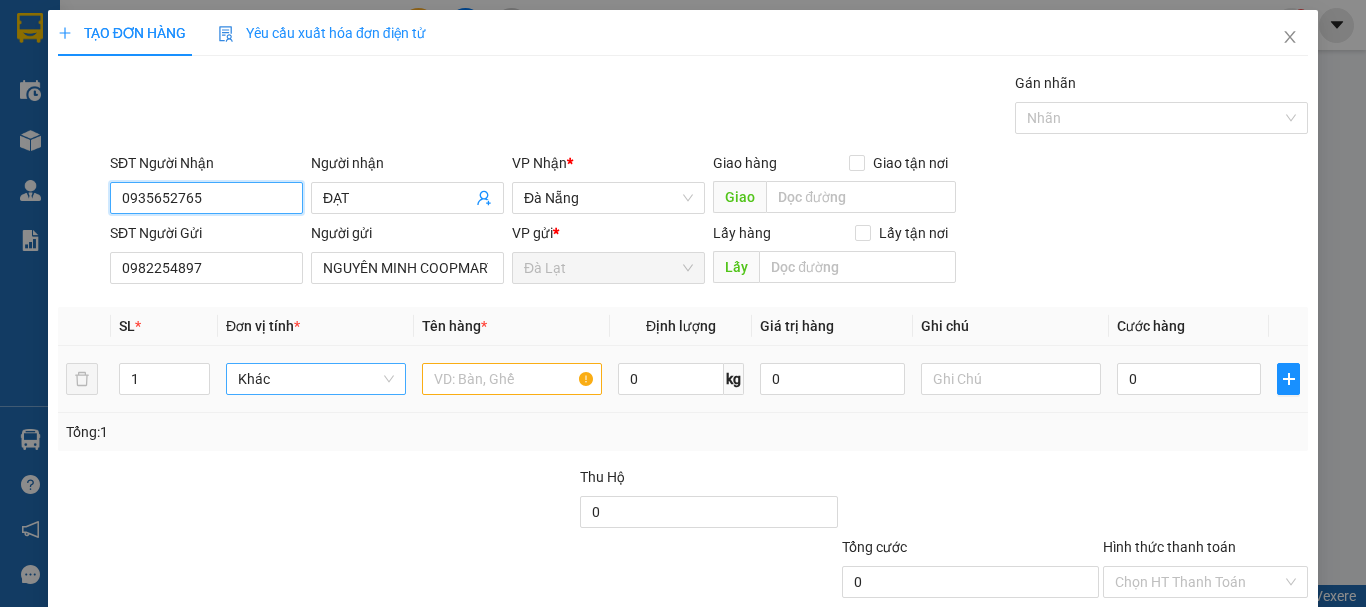 click on "Khác" at bounding box center [316, 379] 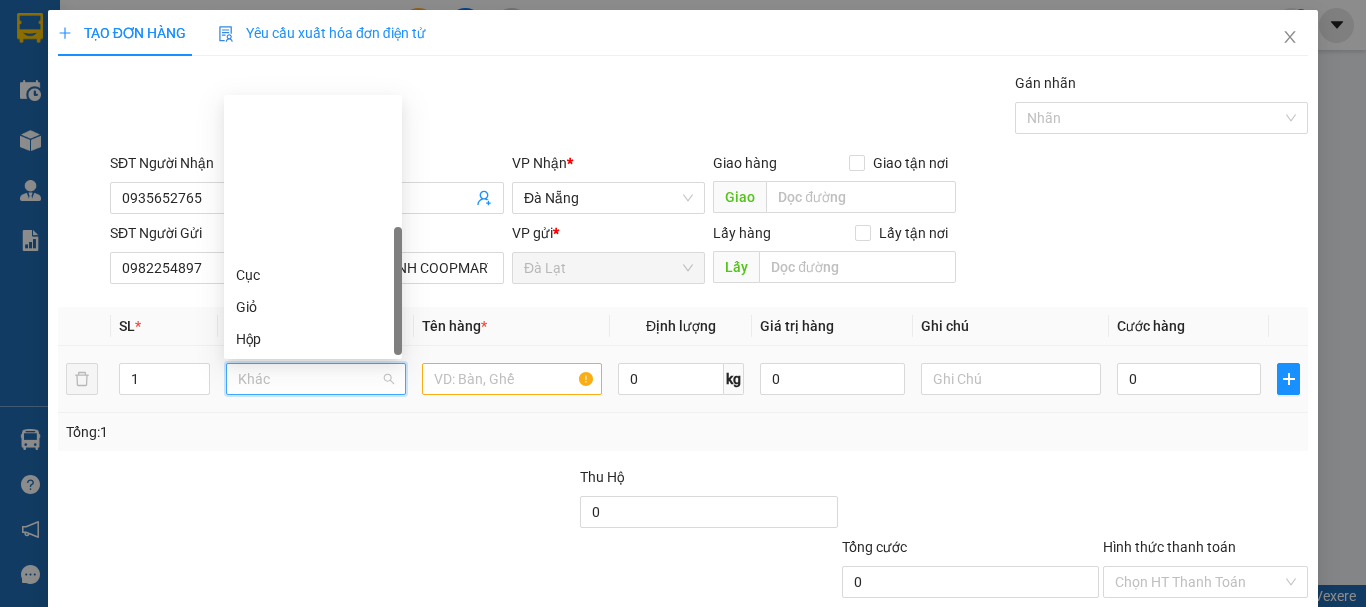 type on "T" 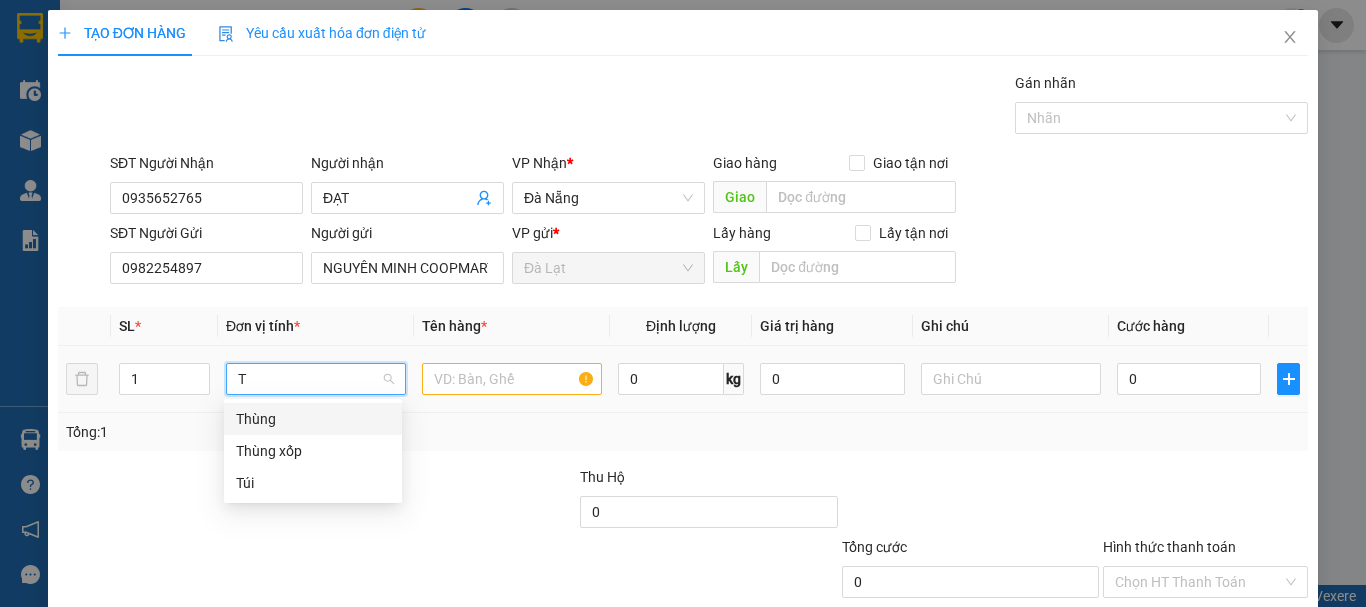 click on "Thùng" at bounding box center [313, 419] 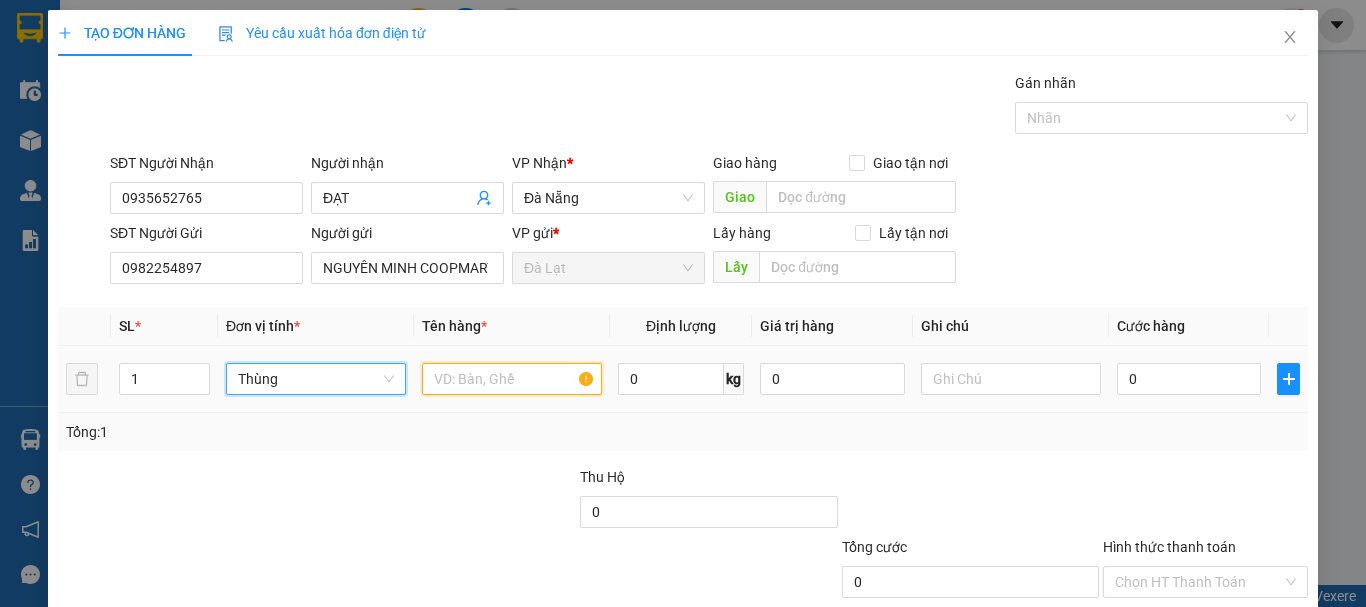 click at bounding box center (512, 379) 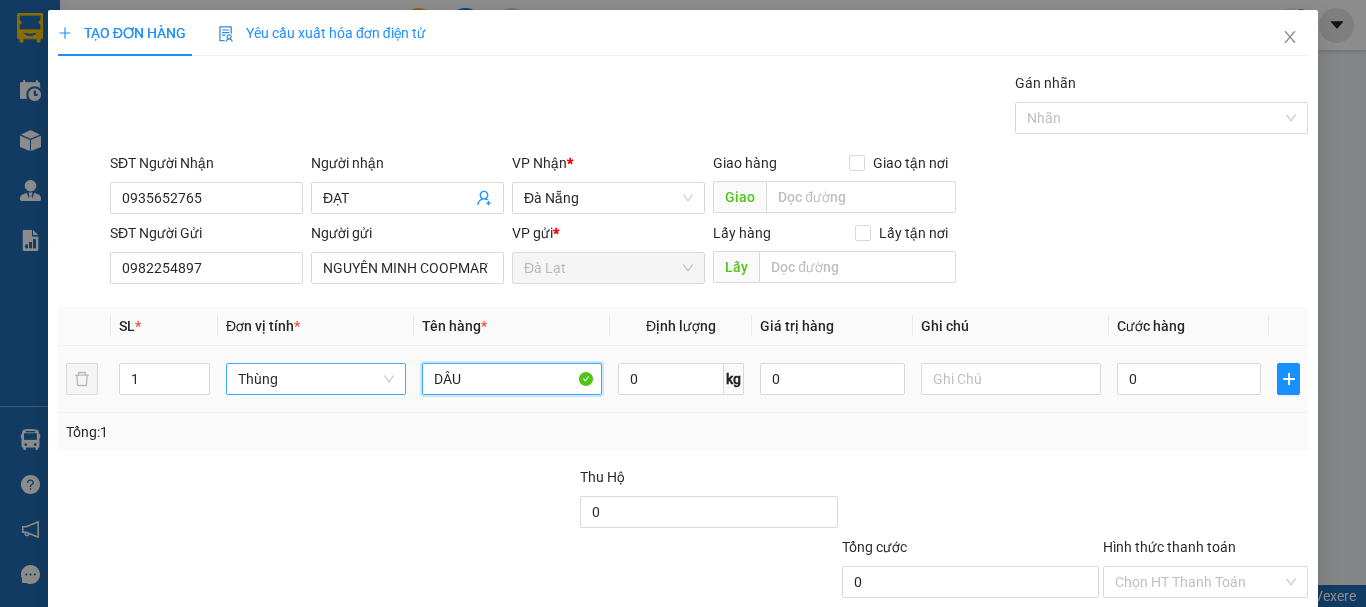 type on "DÂU" 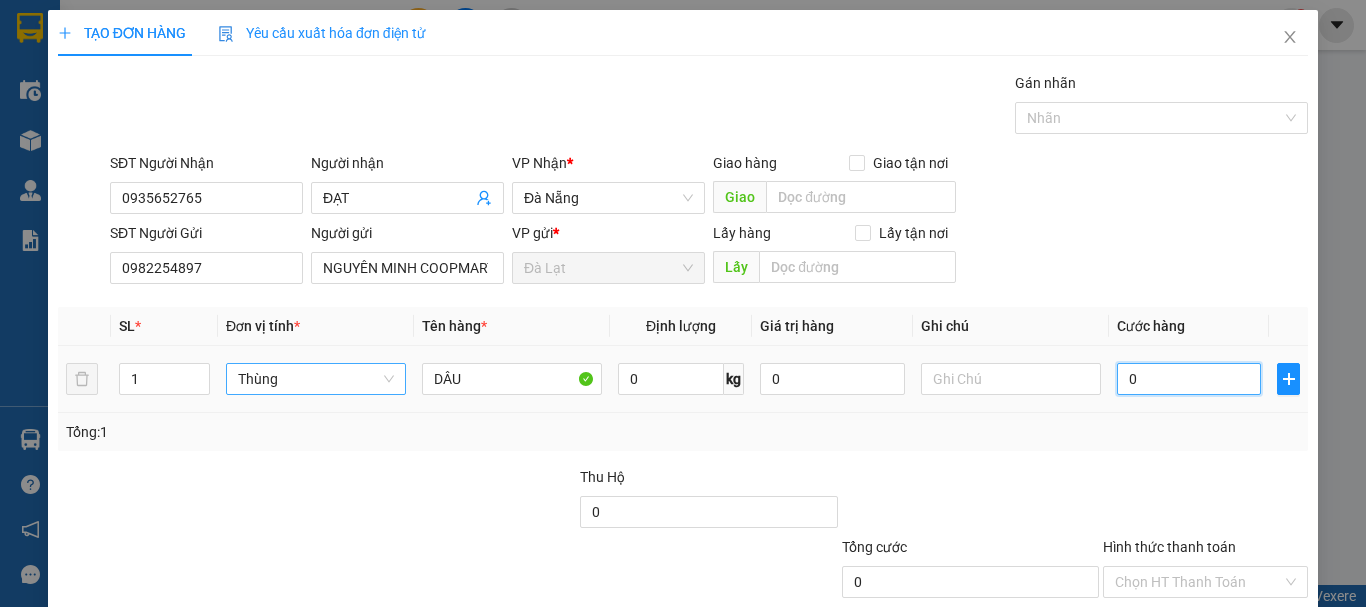 type on "4" 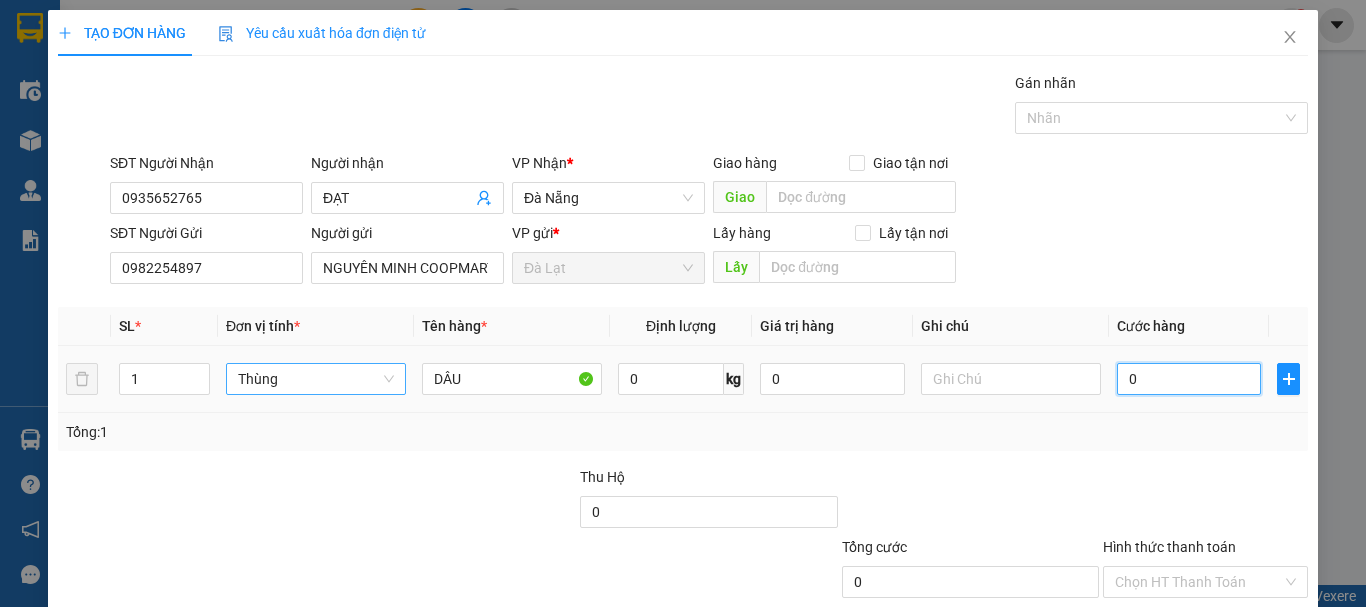 type on "4" 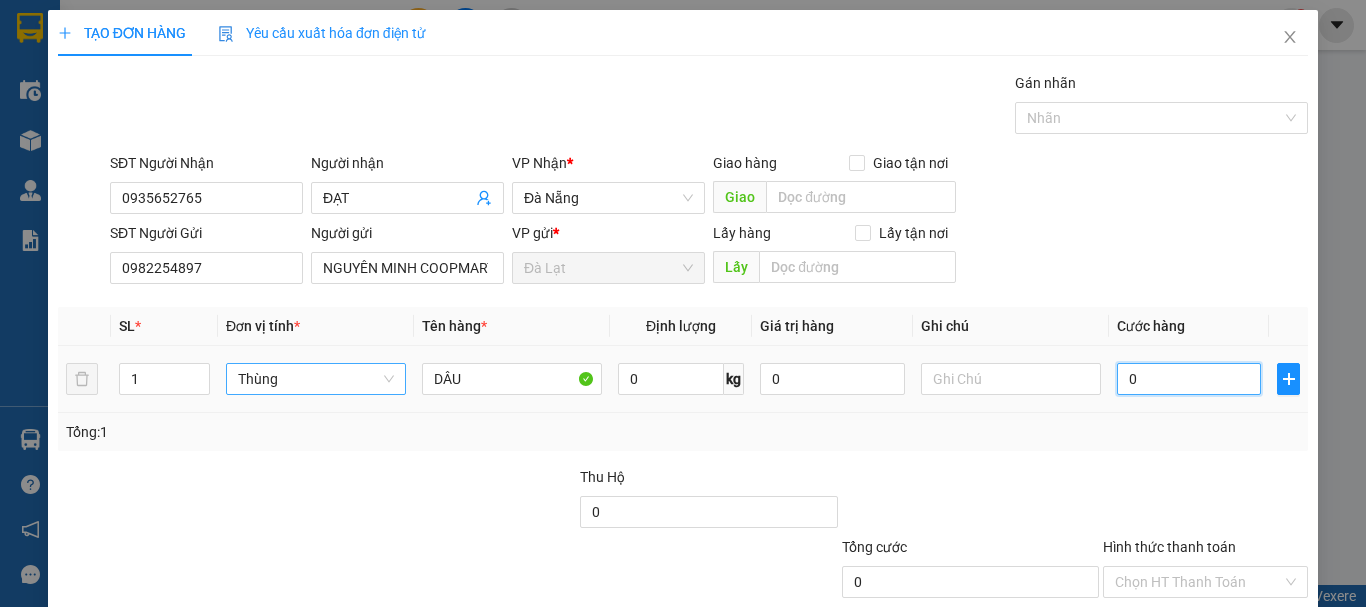 type on "4" 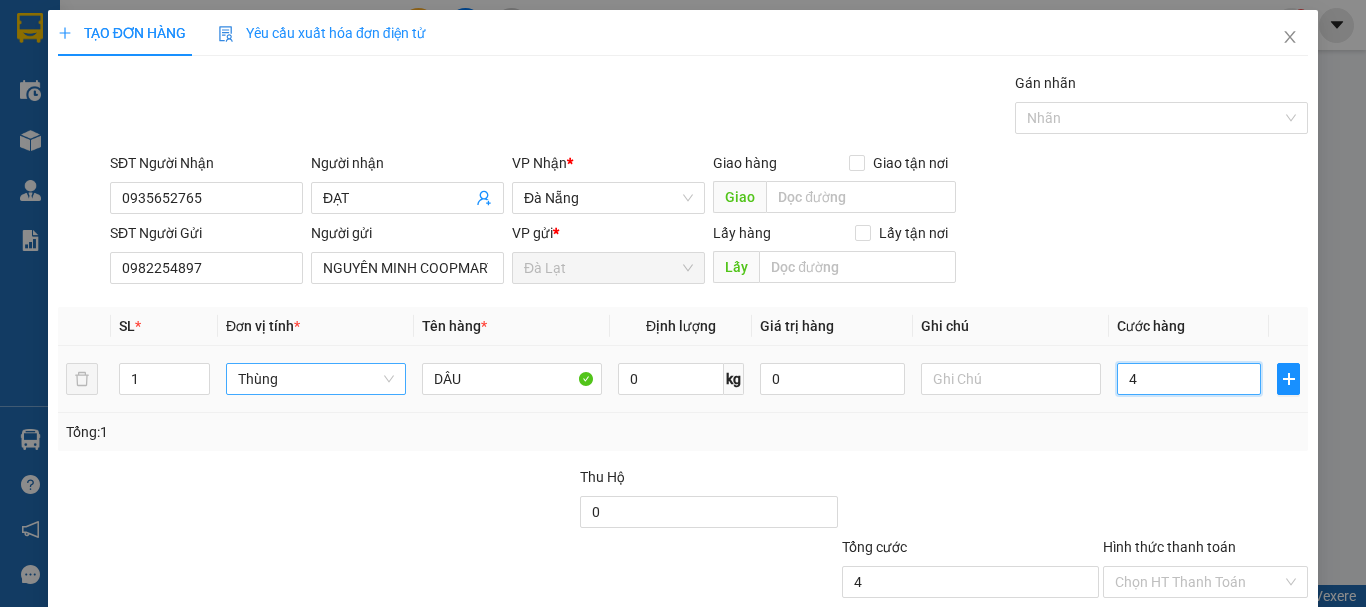 type on "40" 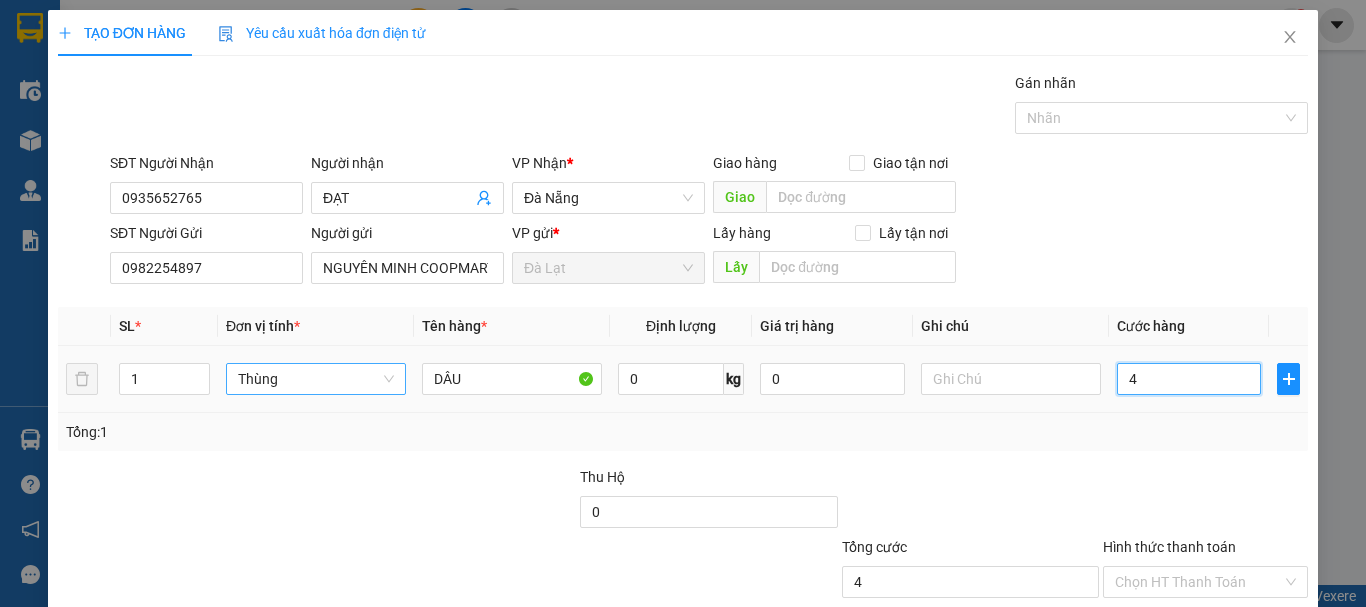 type on "40" 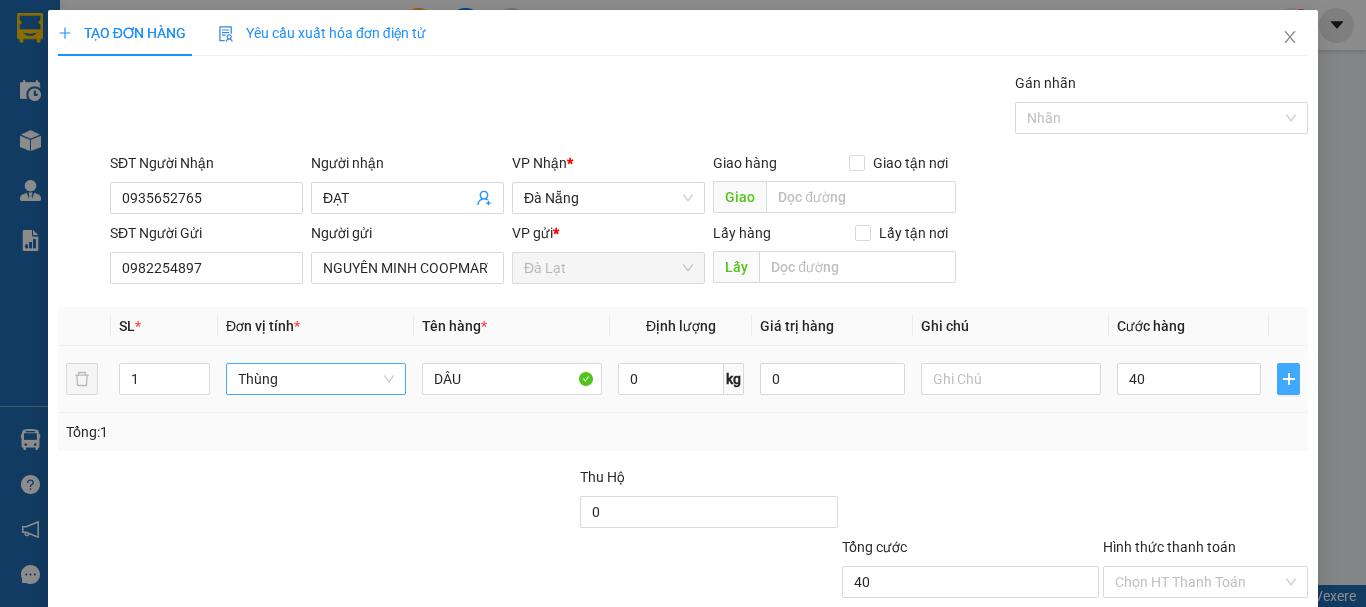 click 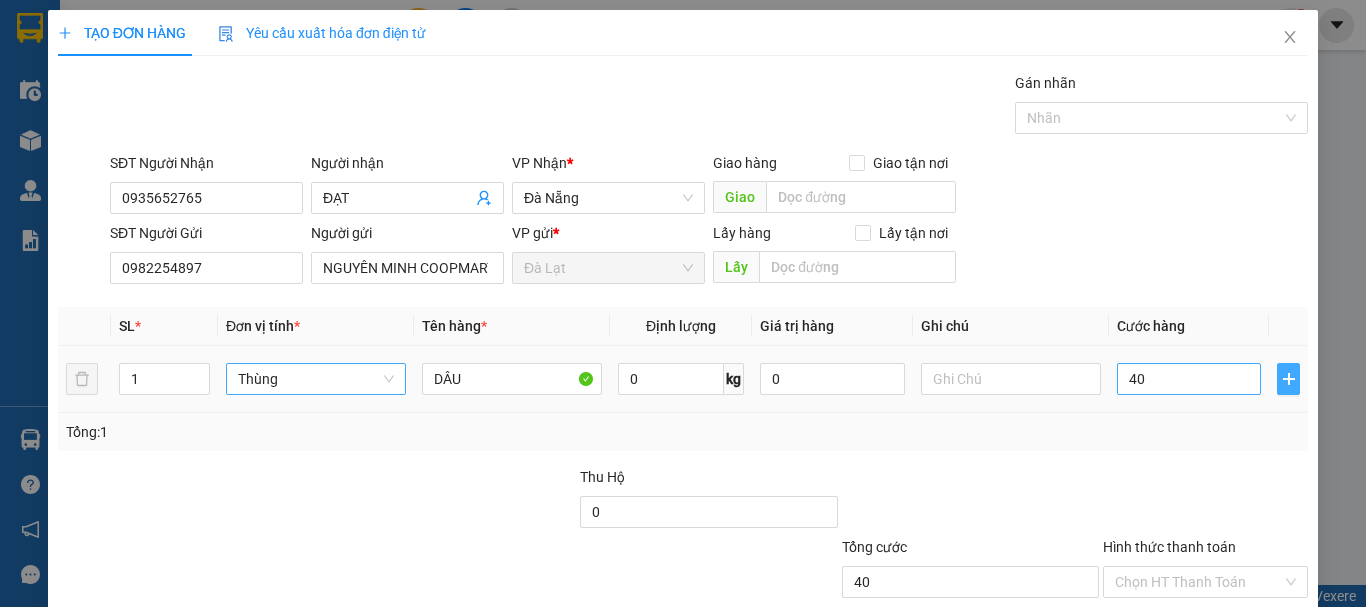 type on "40.000" 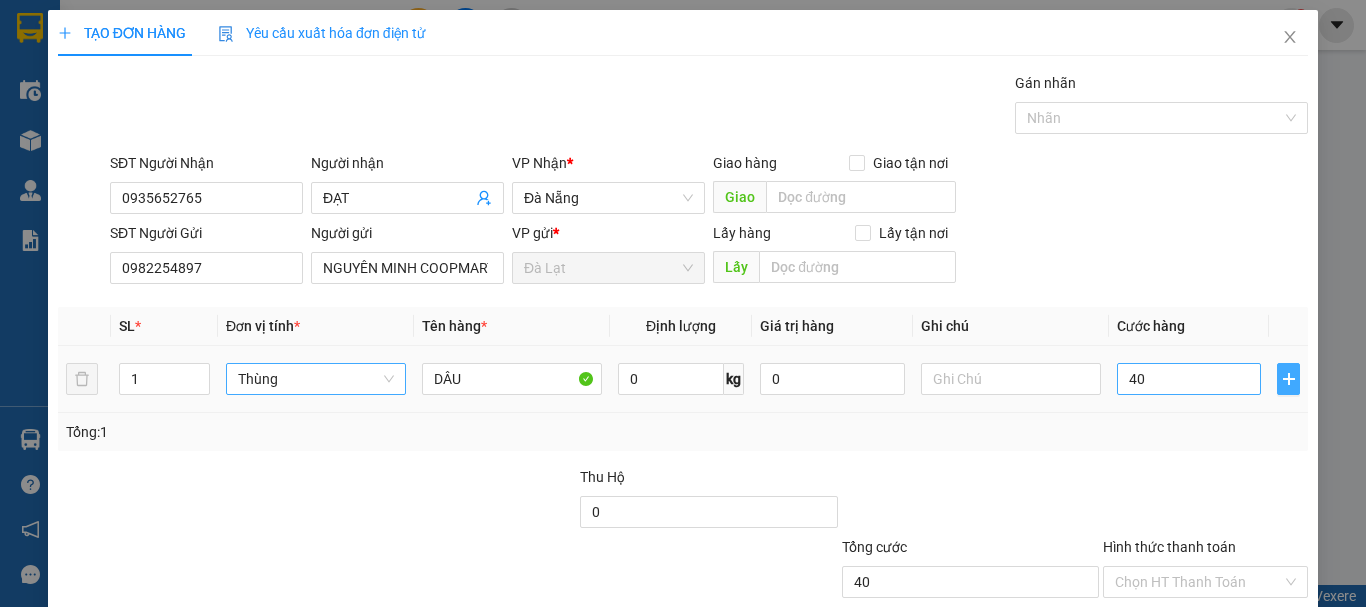 type on "40.000" 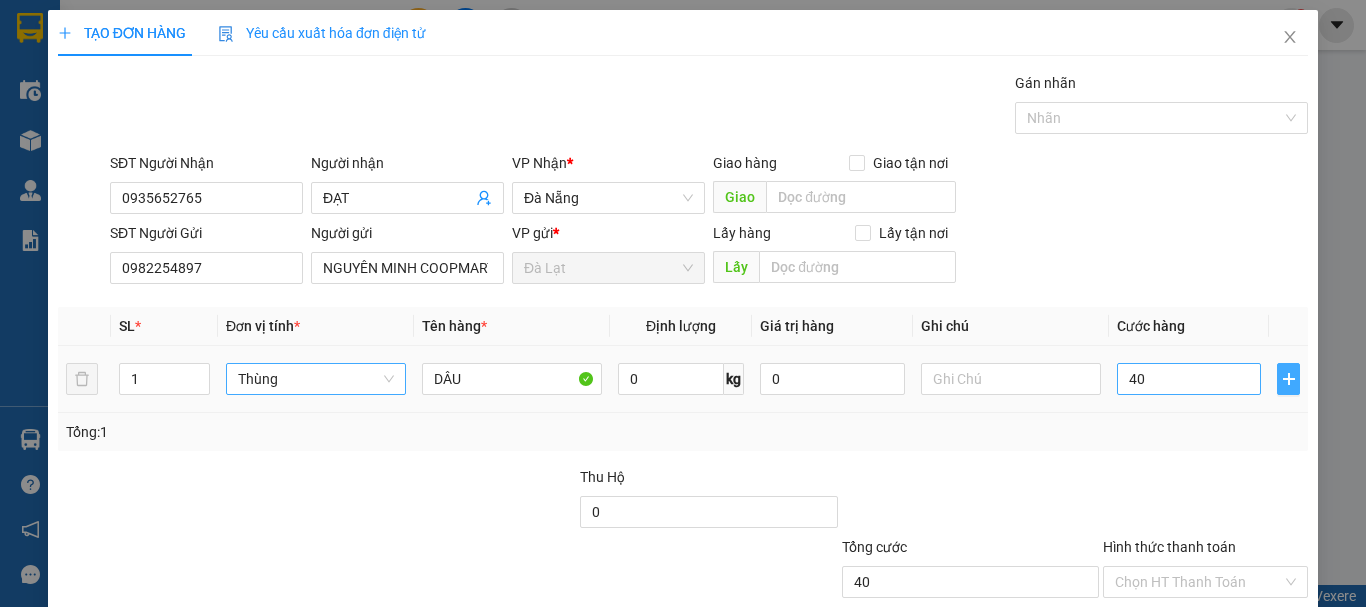 type on "40.000" 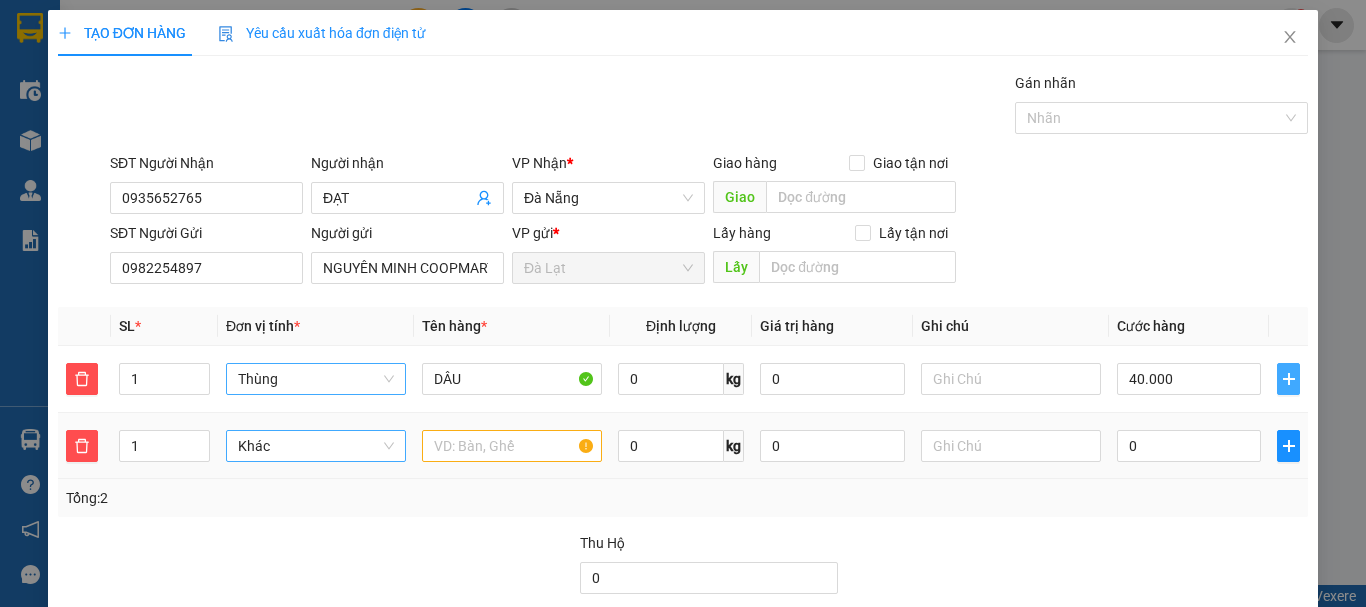 click on "Khác" at bounding box center (316, 446) 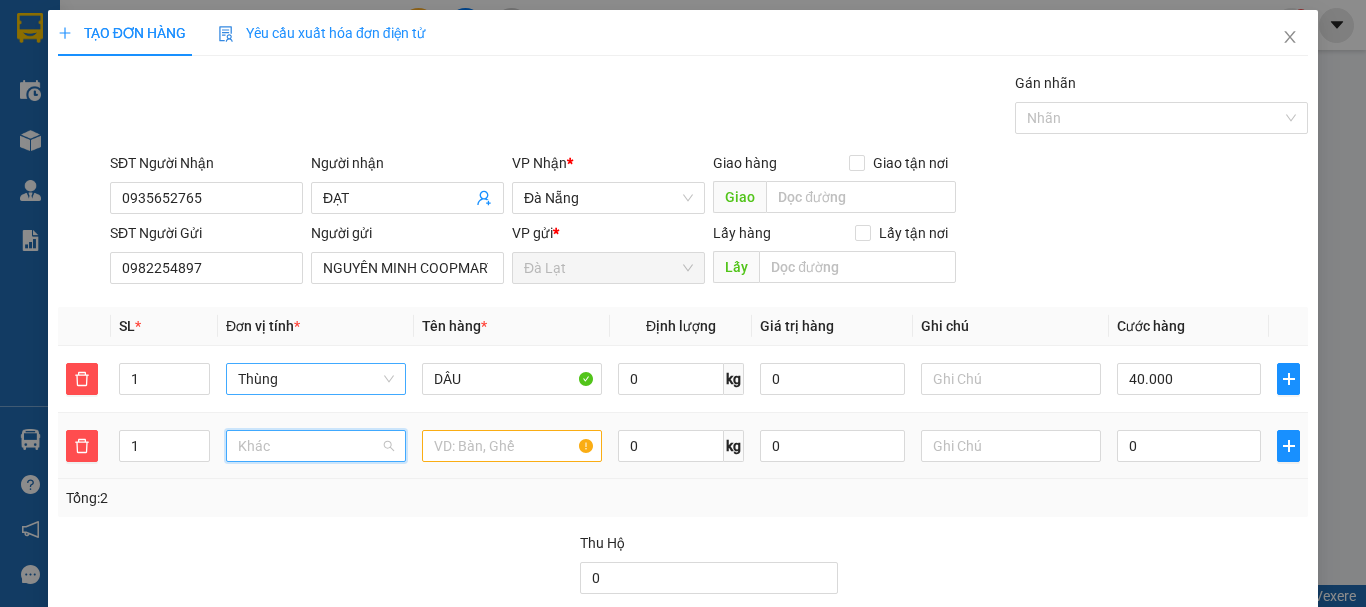 type on "T" 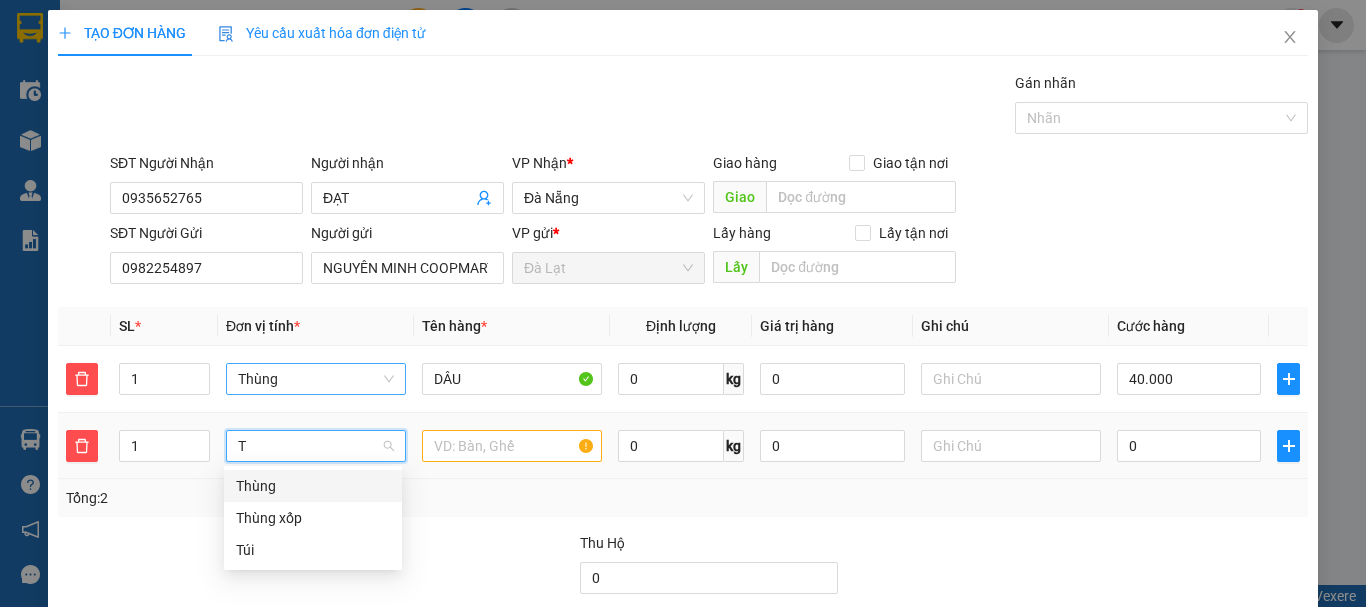 click on "Thùng" at bounding box center [313, 486] 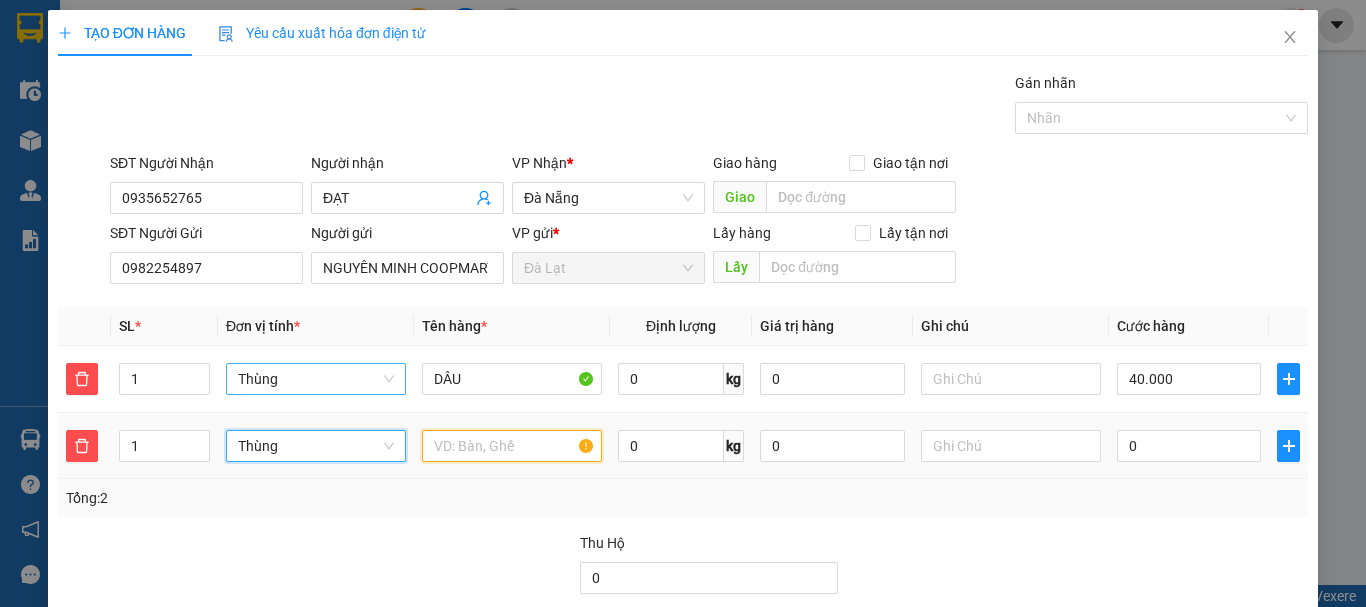 click at bounding box center (512, 446) 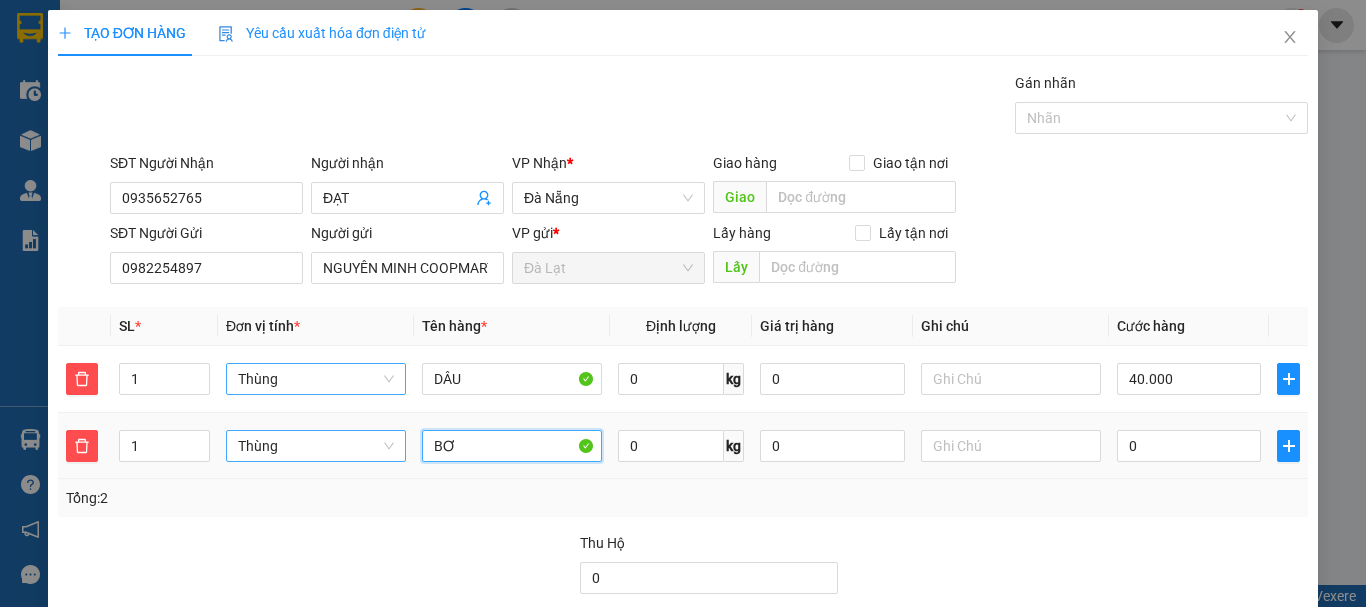 type on "BƠ" 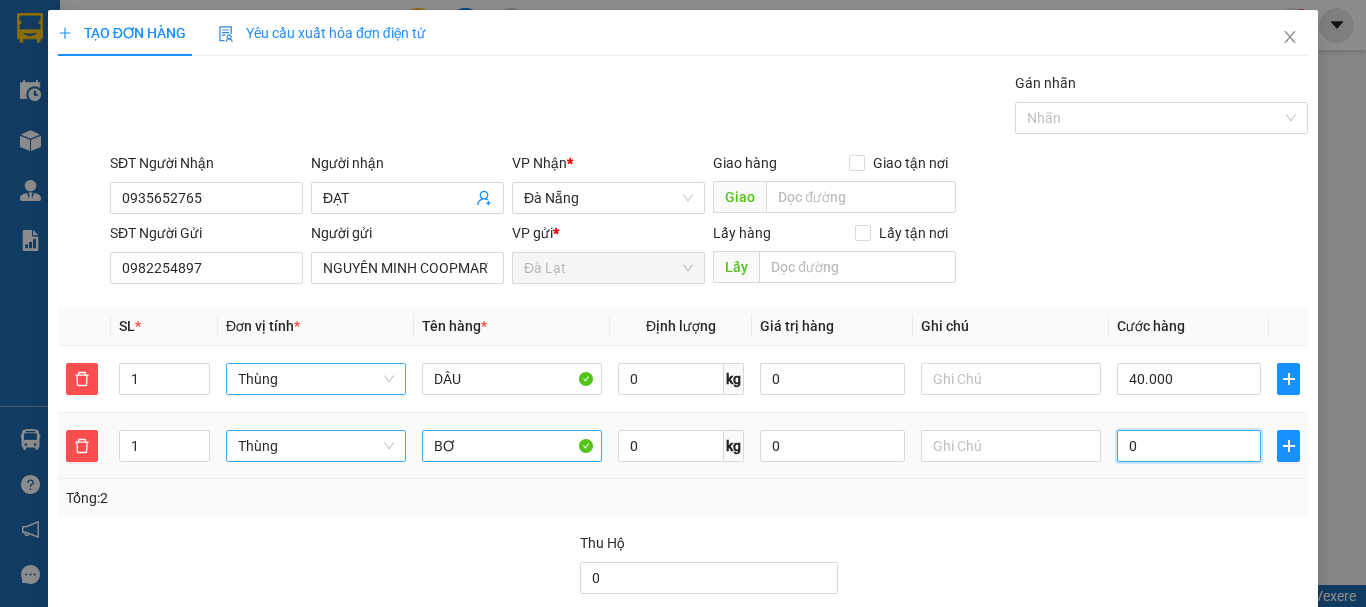 type on "40.008" 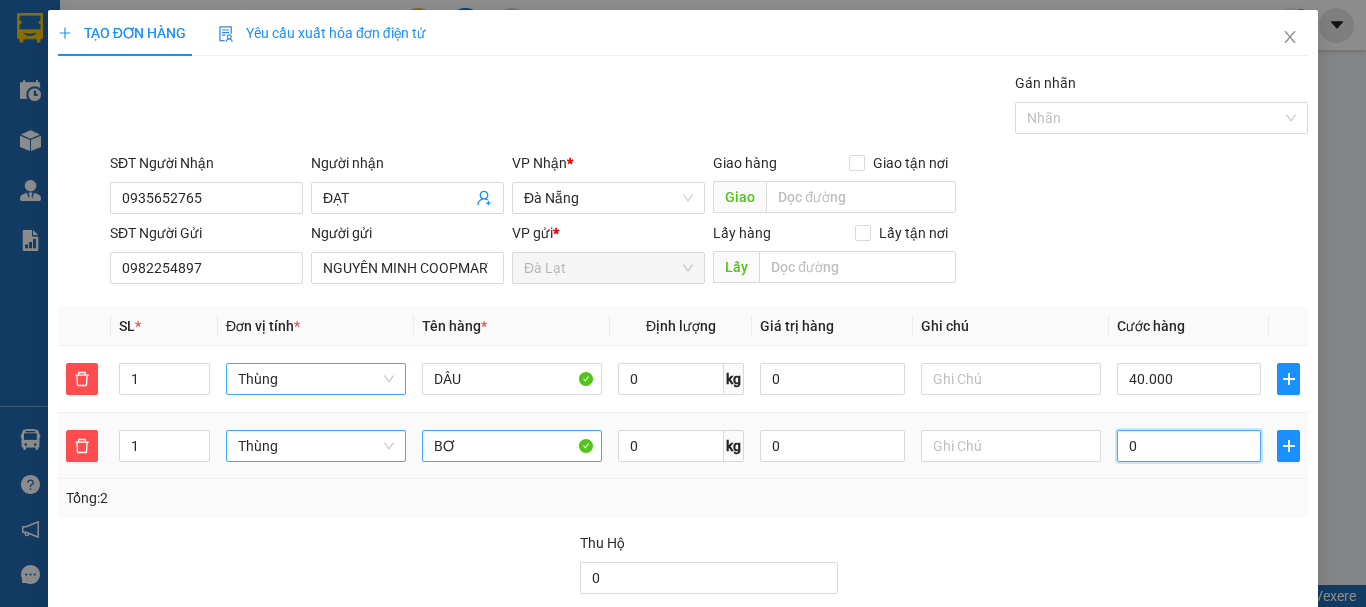 type on "40.008" 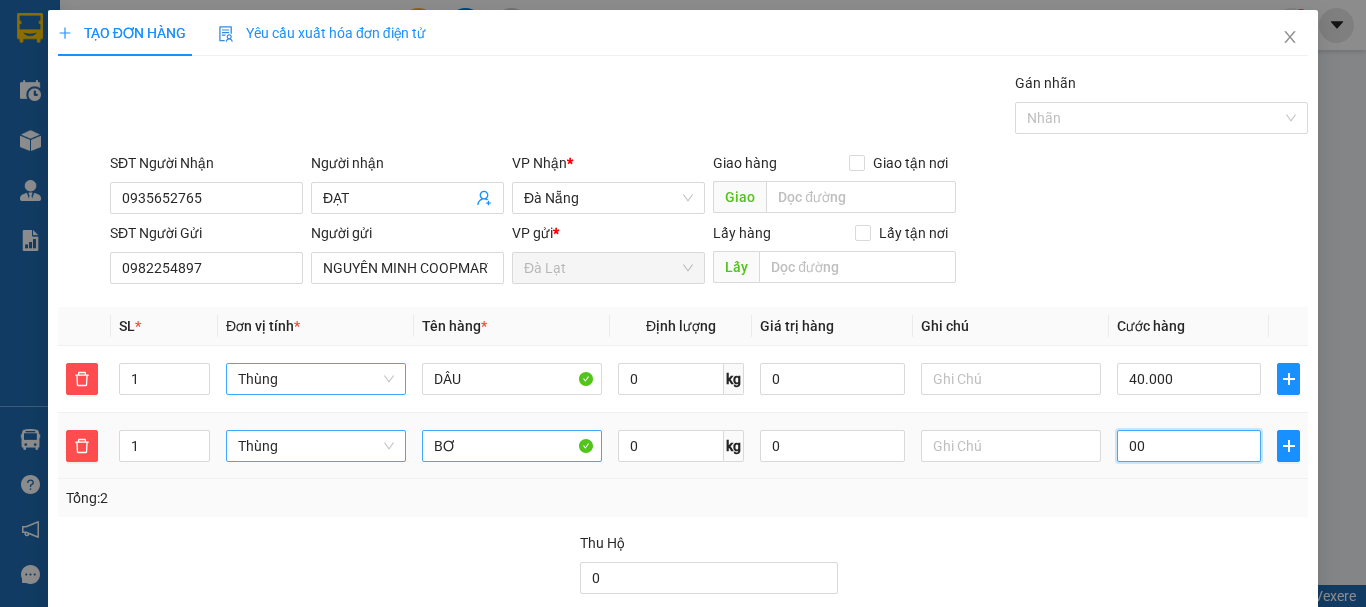 type on "40.000" 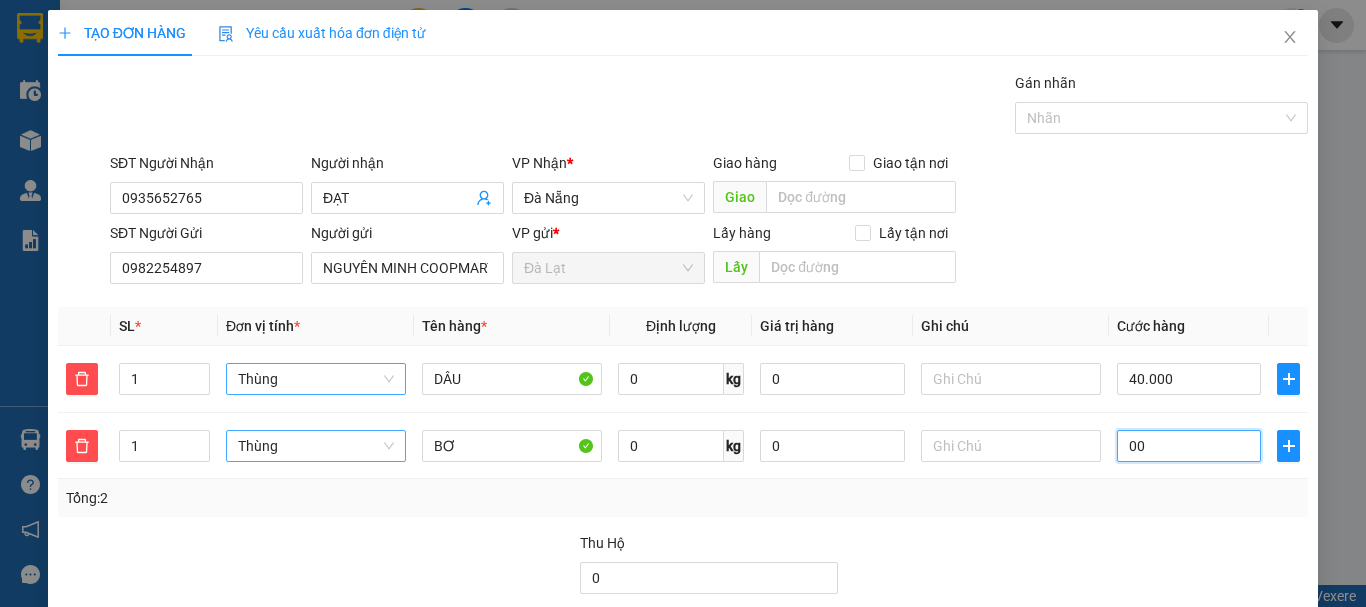 type on "40.008" 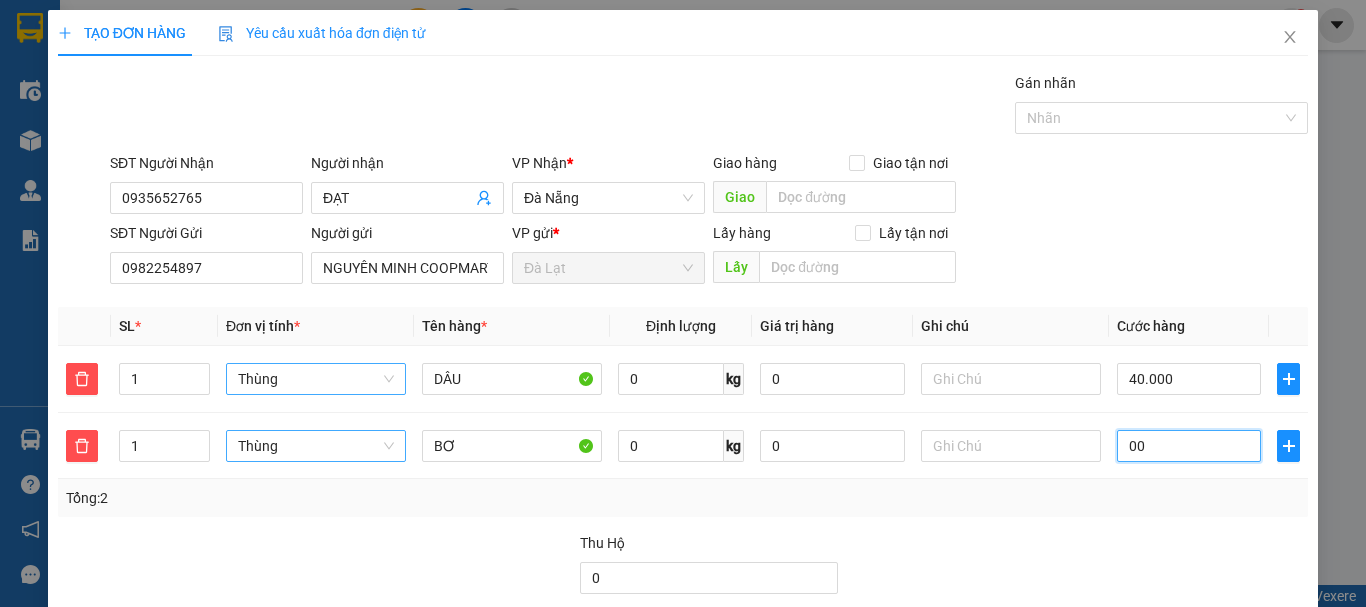 type on "40.008" 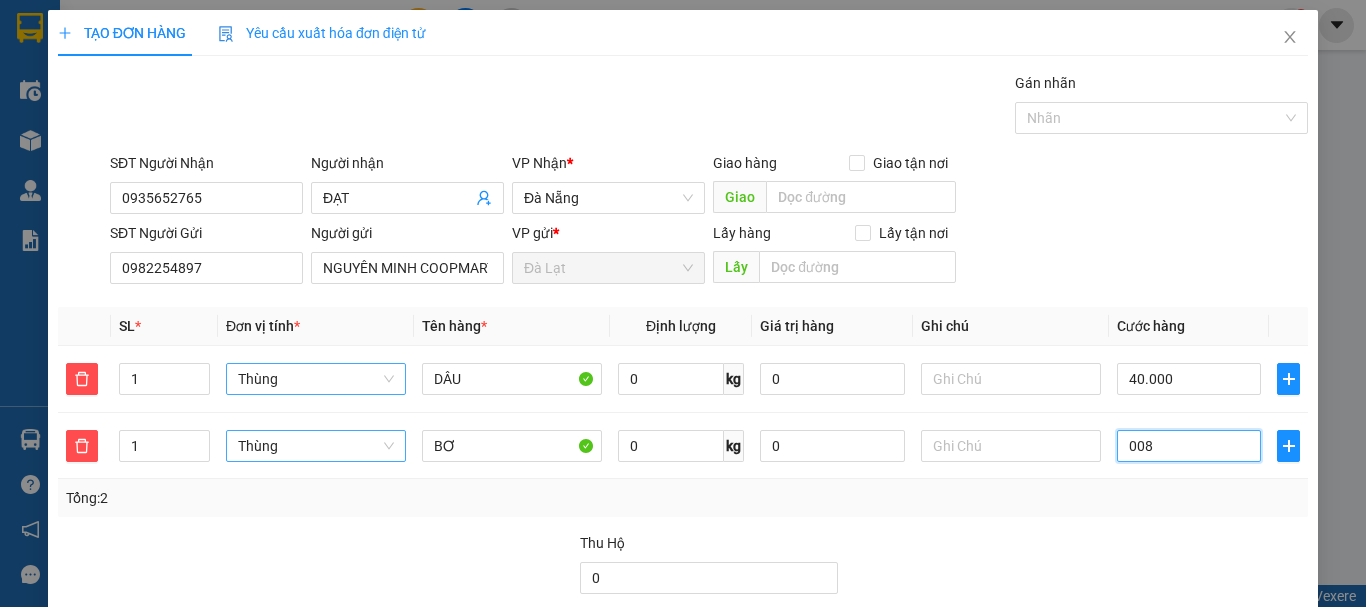 type on "40.080" 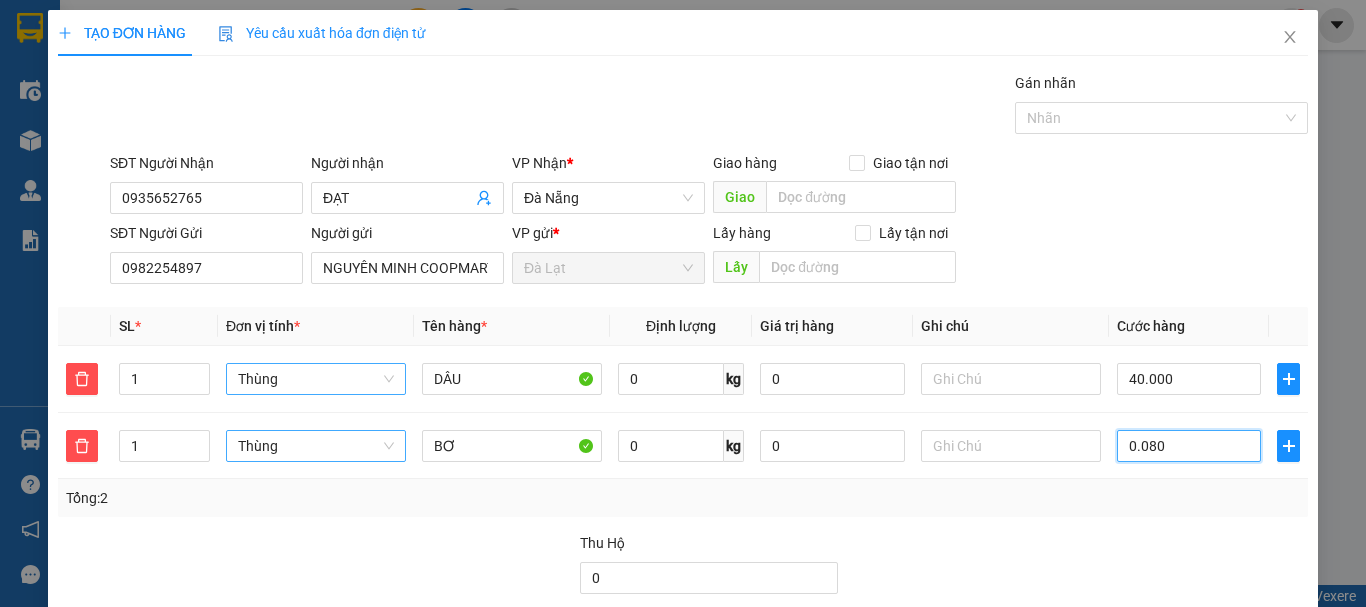 type on "0.080" 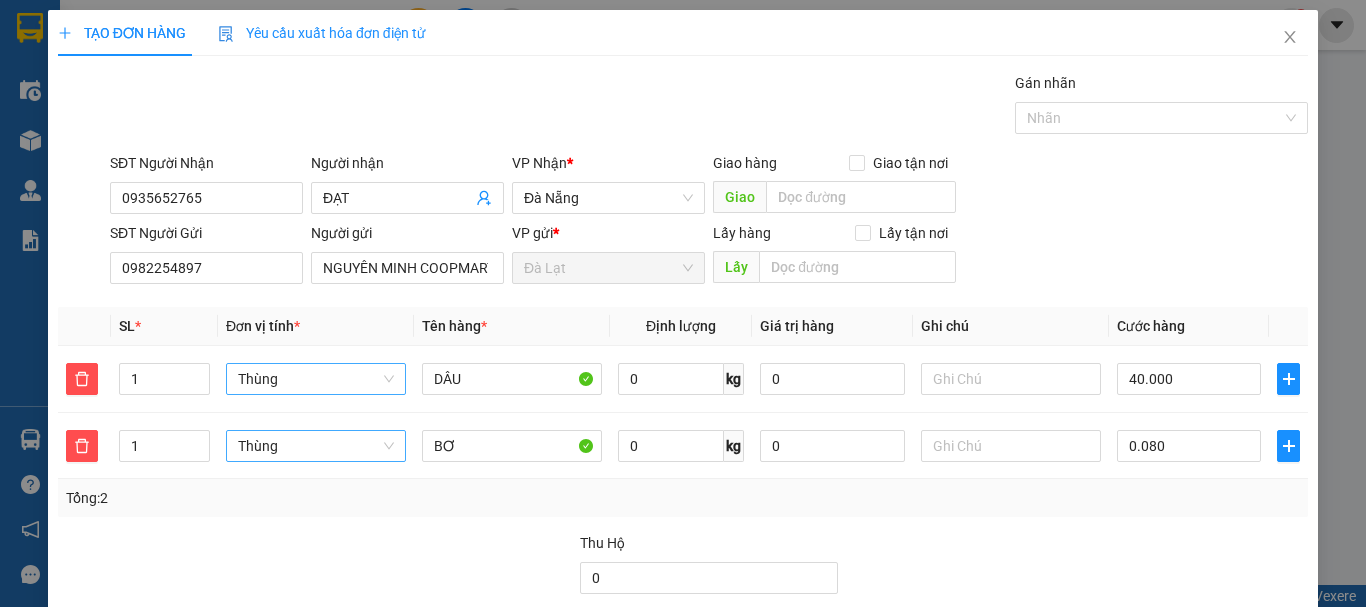 type on "120.000" 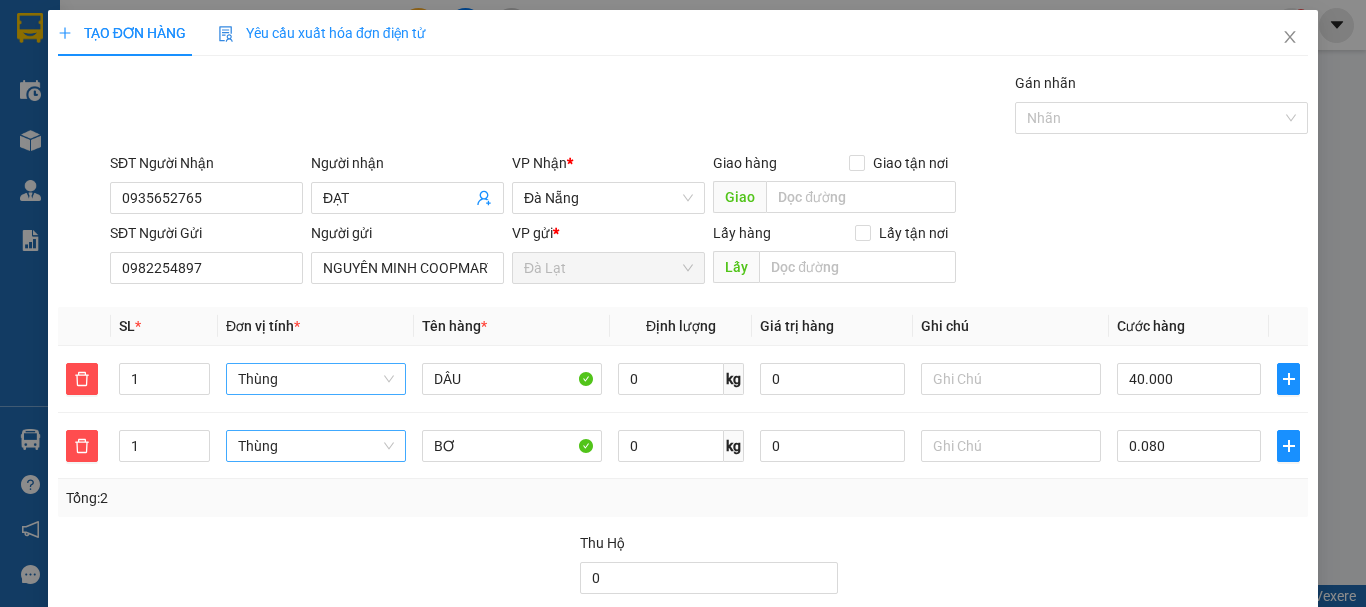 type on "80.000" 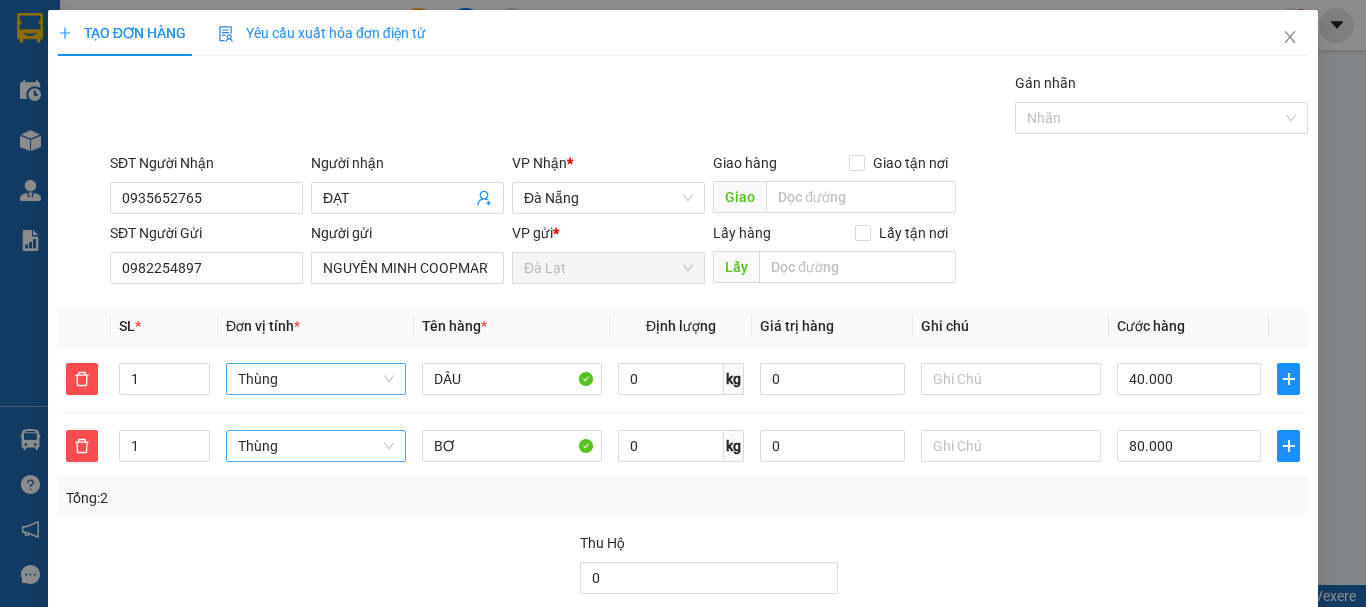click on "Transit Pickup Surcharge Ids Transit Deliver Surcharge Ids Transit Deliver Surcharge Transit Deliver Surcharge Gói vận chuyển  * Tiêu chuẩn Gán nhãn   Nhãn SĐT Người Nhận 0935652765 Người nhận ĐẠT VP Nhận  * Đà Nẵng Giao hàng Giao tận nơi Giao SĐT Người Gửi 0982254897 Người gửi NGUYÊN MINH COOPMART VP gửi  * Đà Lạt  Lấy hàng Lấy tận nơi Lấy SL  * Đơn vị tính  * Tên hàng  * Định lượng Giá trị hàng Ghi chú Cước hàng                   1 Thùng DÂU 0 kg 0 40.000 1 Thùng BƠ 0 kg 0 80.000 Tổng:  2 Thu Hộ 0 Tổng cước 120.000 Hình thức thanh toán Chọn HT Thanh Toán Số tiền thu trước 0 Chưa thanh toán 120.000 Chọn HT Thanh Toán Lưu nháp Xóa Thông tin Lưu Lưu và In" at bounding box center [683, 415] 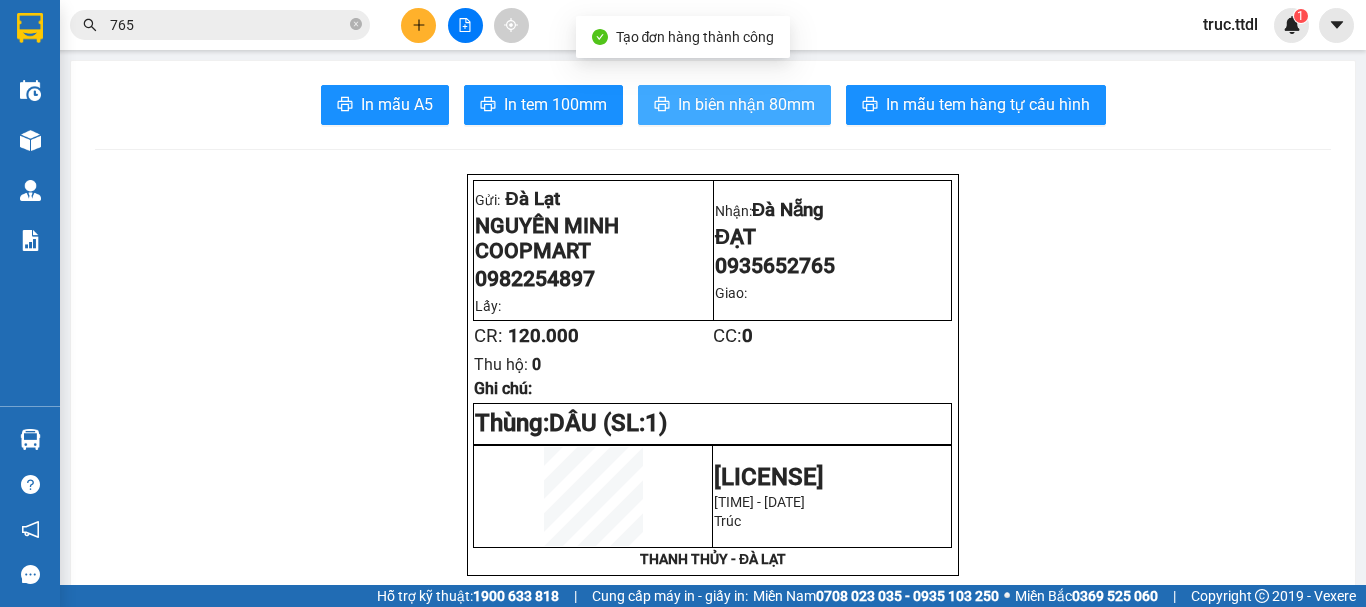 click on "In biên nhận 80mm" at bounding box center [746, 104] 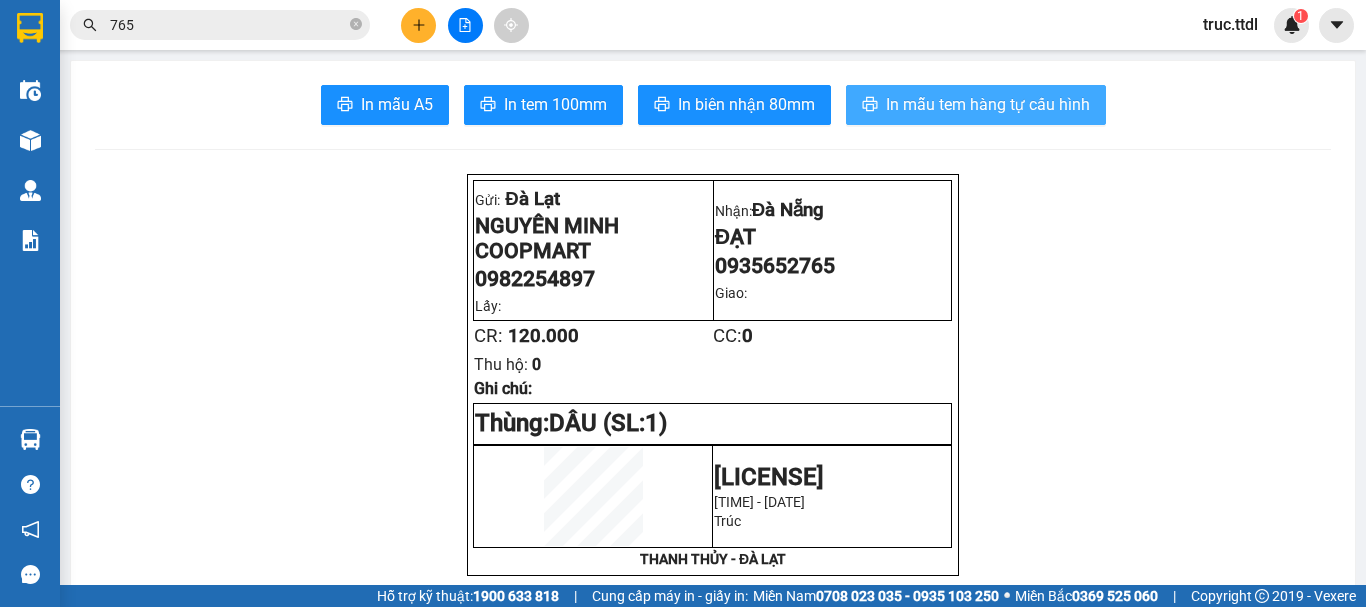 click on "In mẫu tem hàng tự cấu hình" at bounding box center [988, 104] 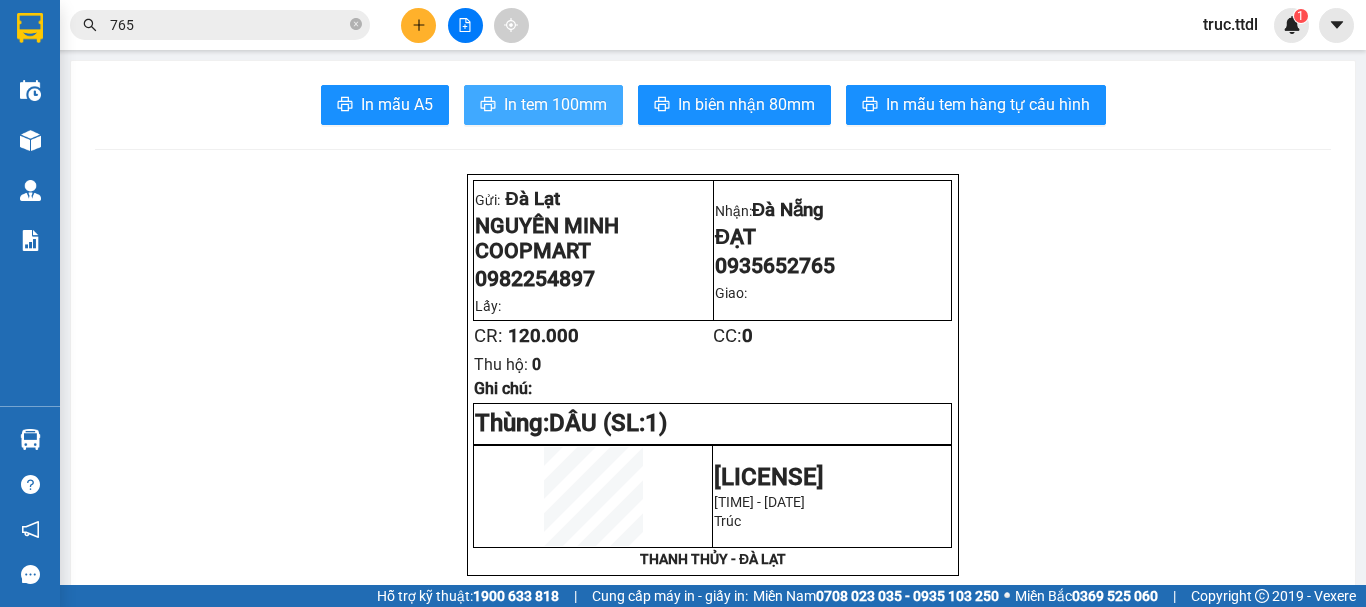 click on "In tem 100mm" at bounding box center [555, 104] 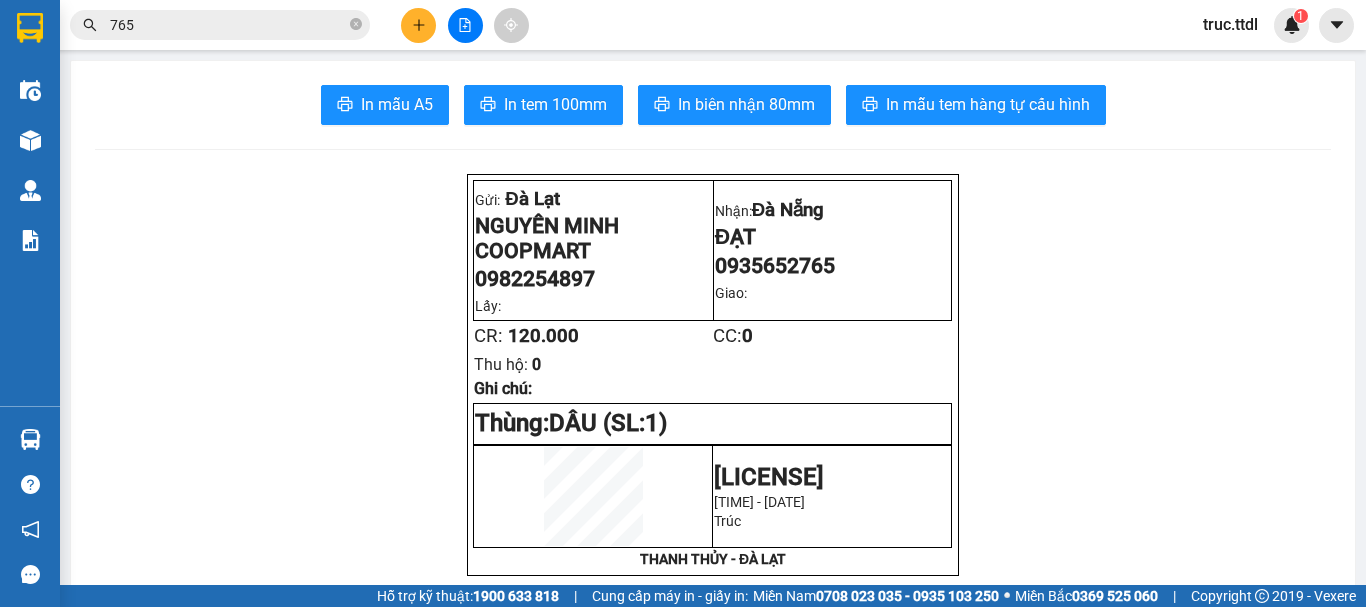 click at bounding box center [418, 25] 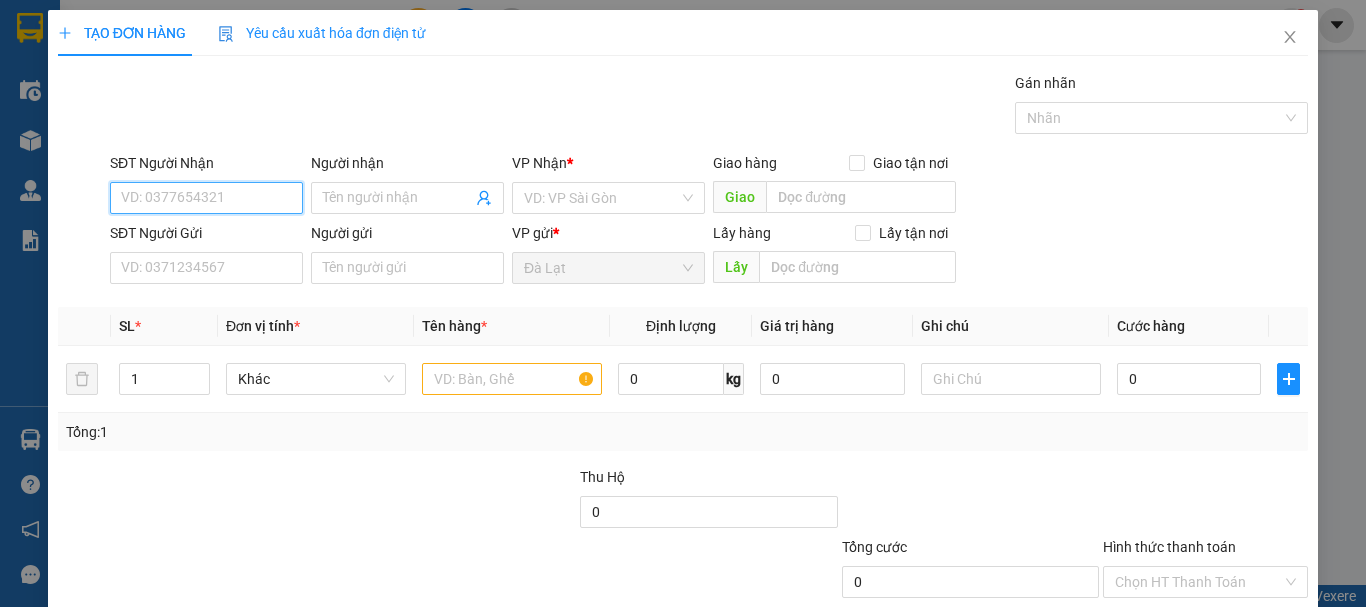 click on "SĐT Người Nhận" at bounding box center [206, 198] 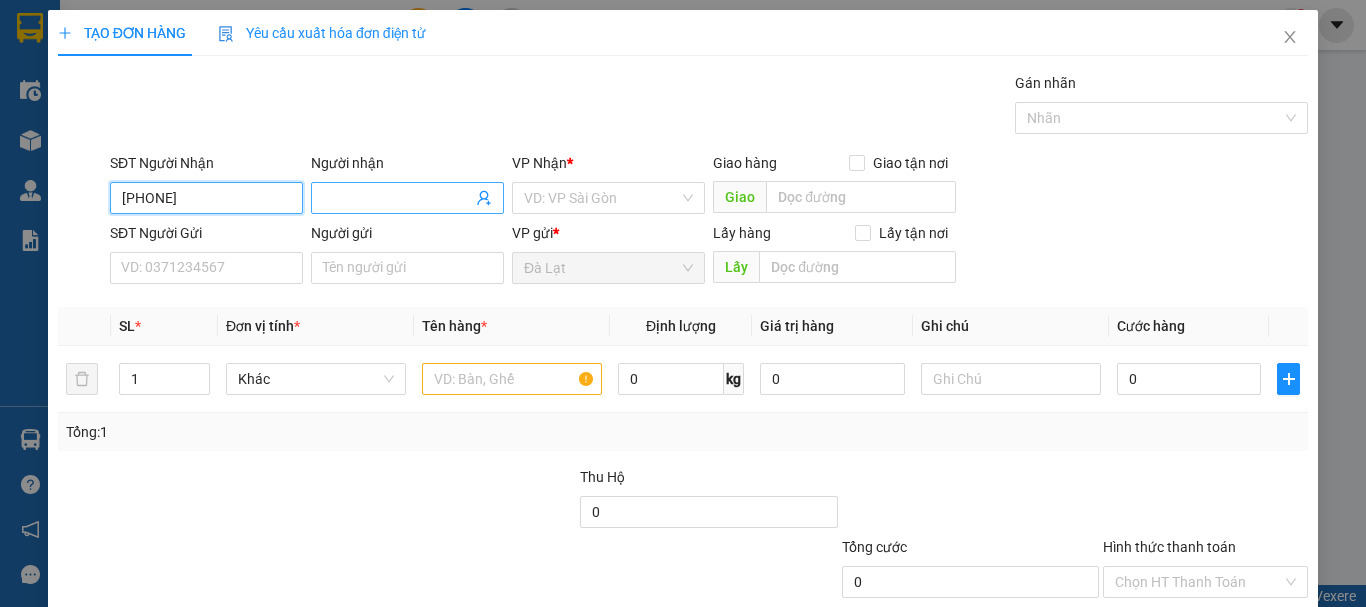 type on "0909462678" 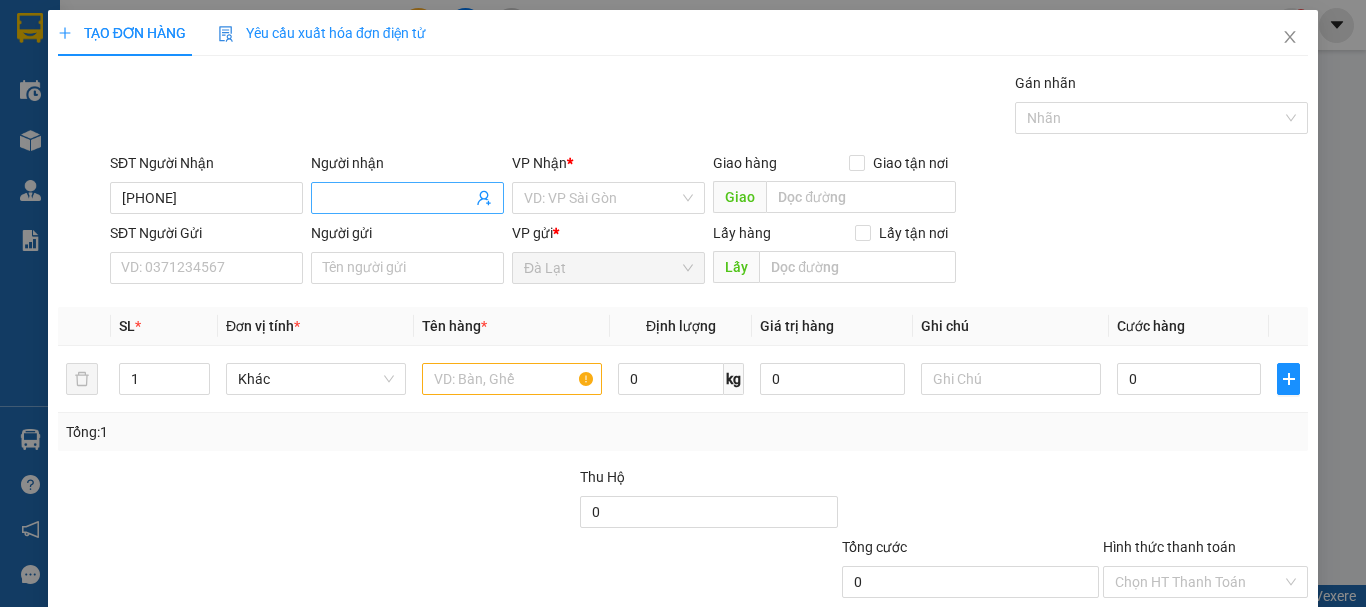 click on "Người nhận" at bounding box center (397, 198) 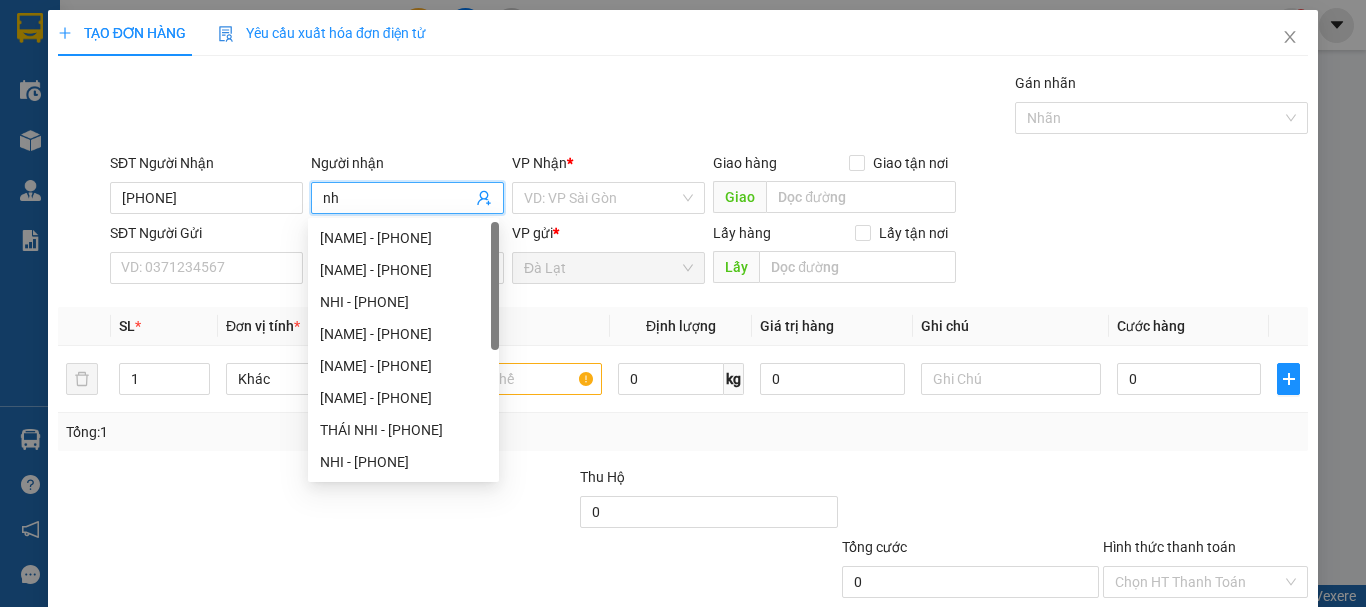 type on "n" 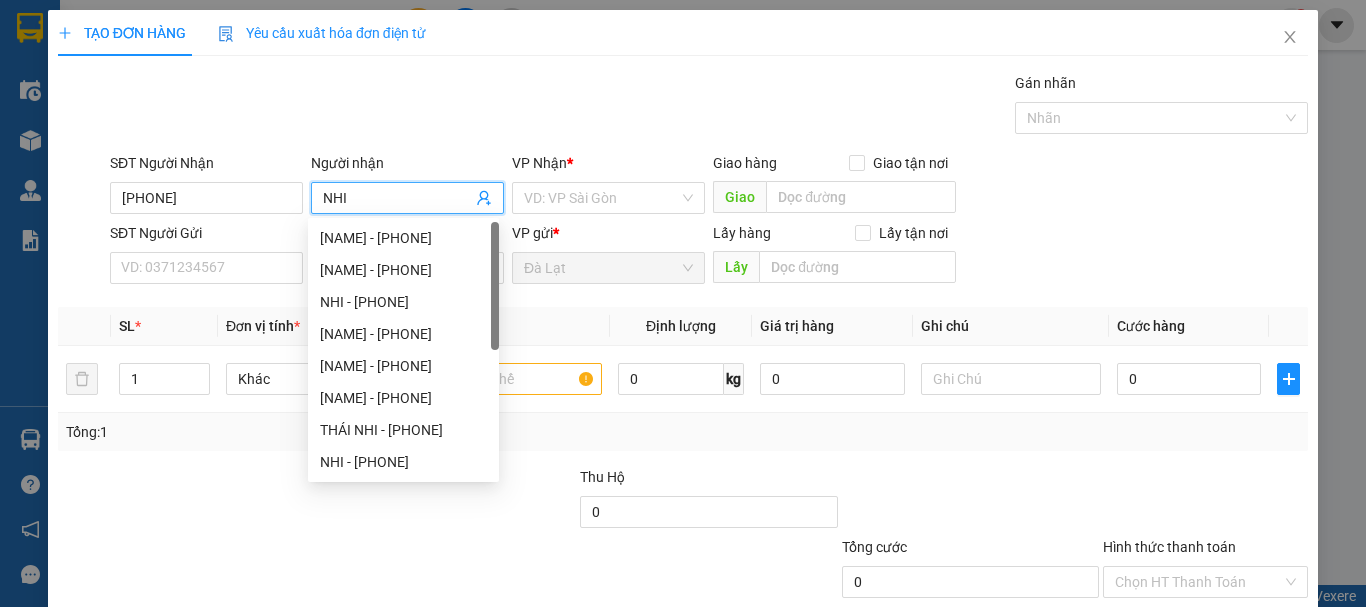 type on "NHI" 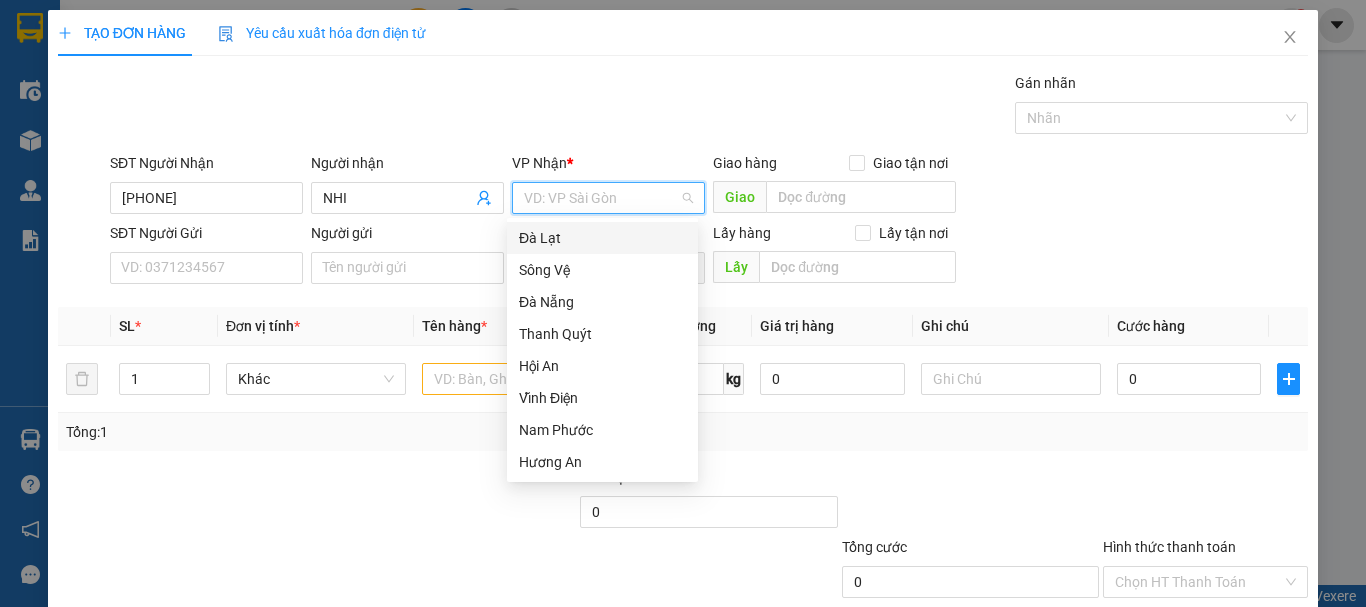 click at bounding box center [601, 198] 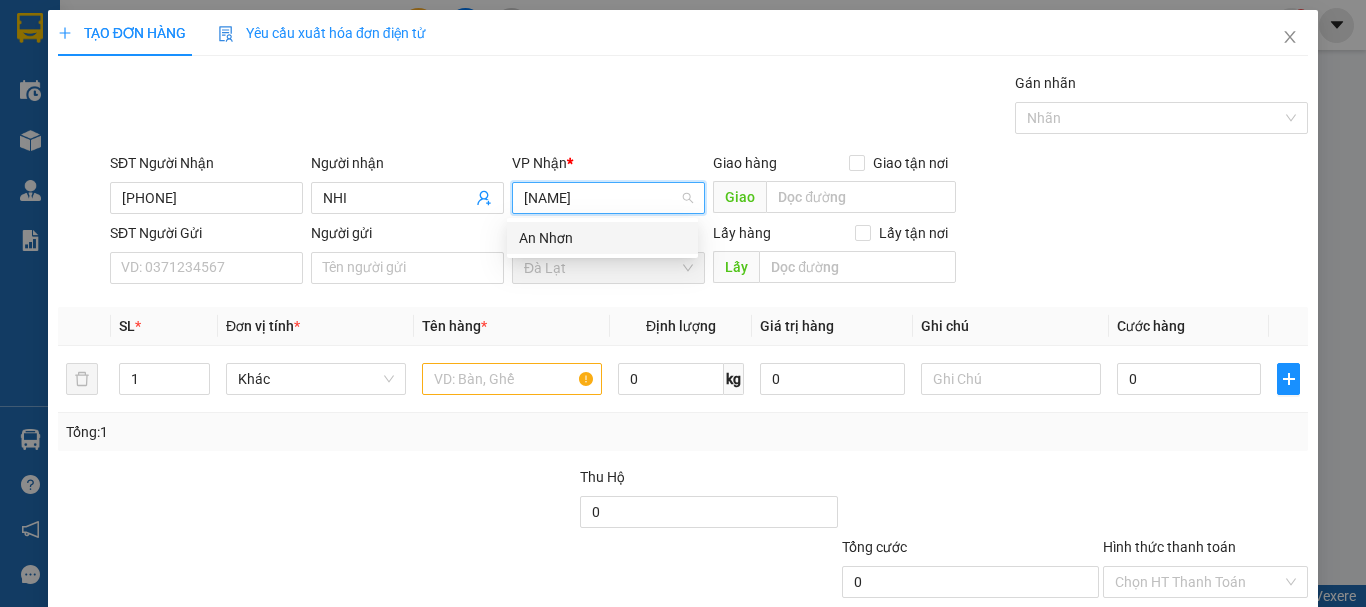 type on "AN NHƠN" 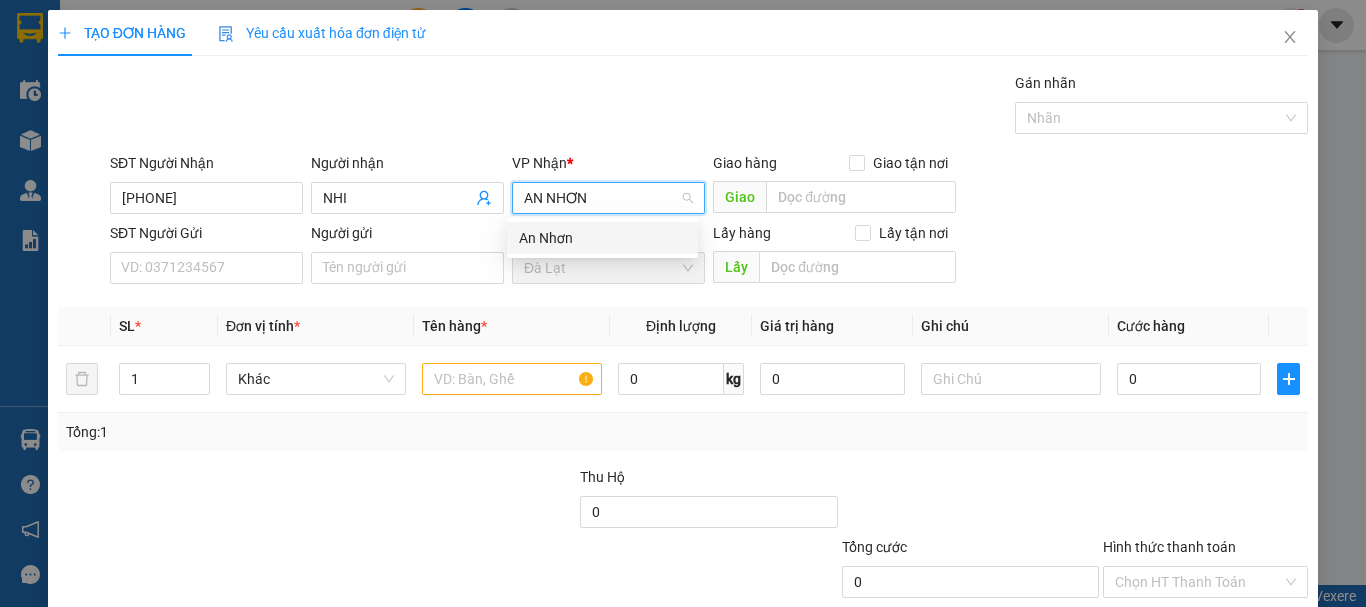 click on "An Nhơn" at bounding box center (602, 238) 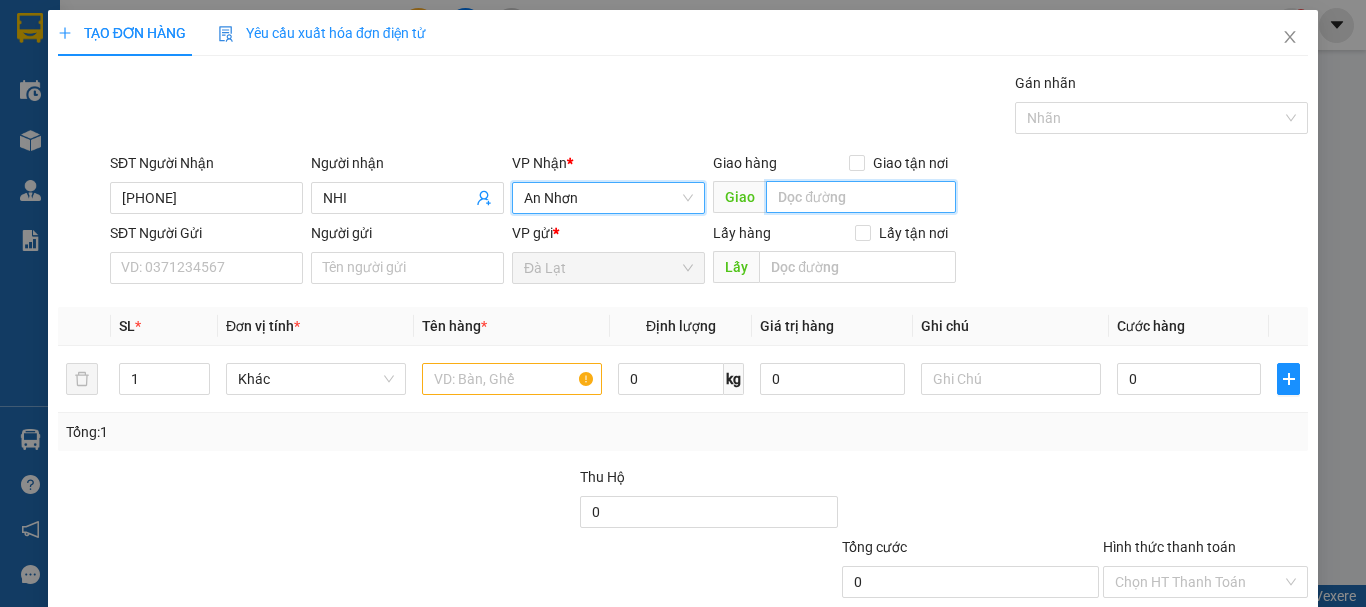 click at bounding box center [861, 197] 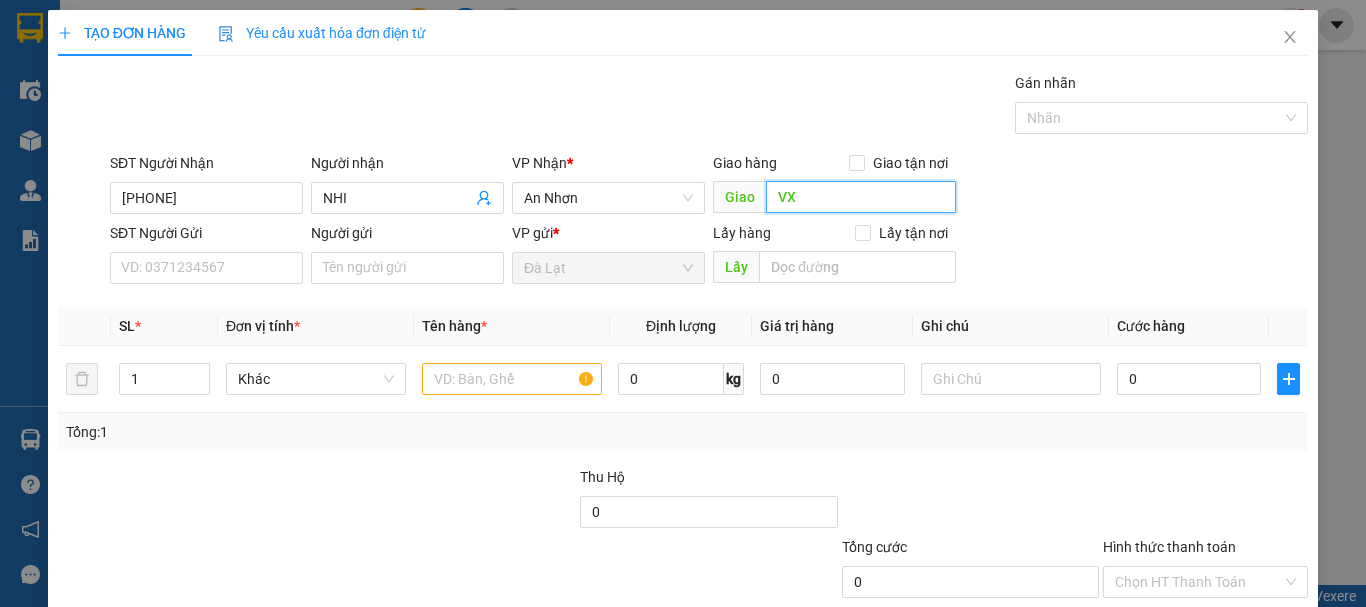 type on "V" 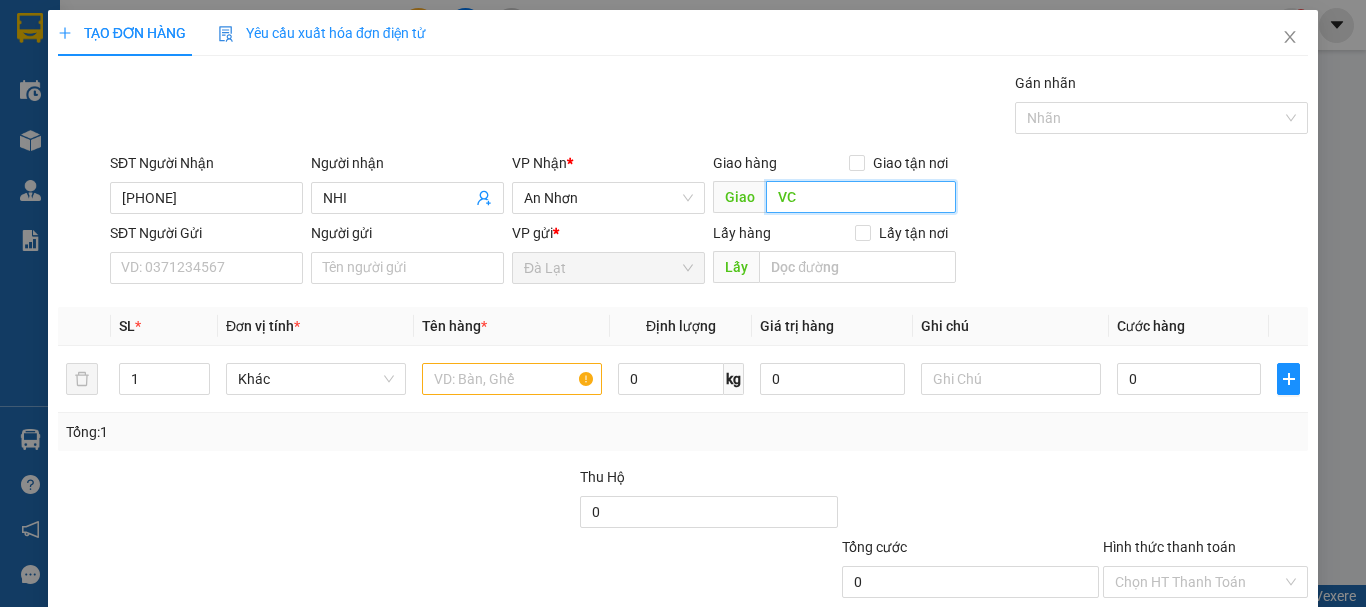 type on "V" 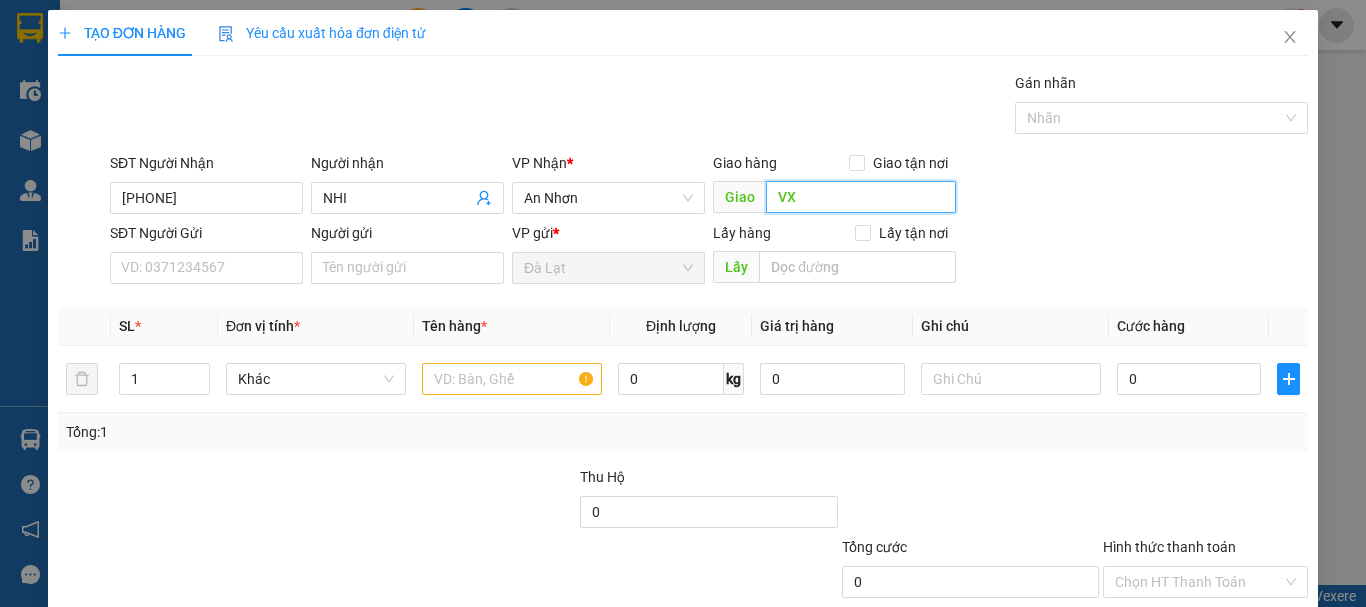 type on "V" 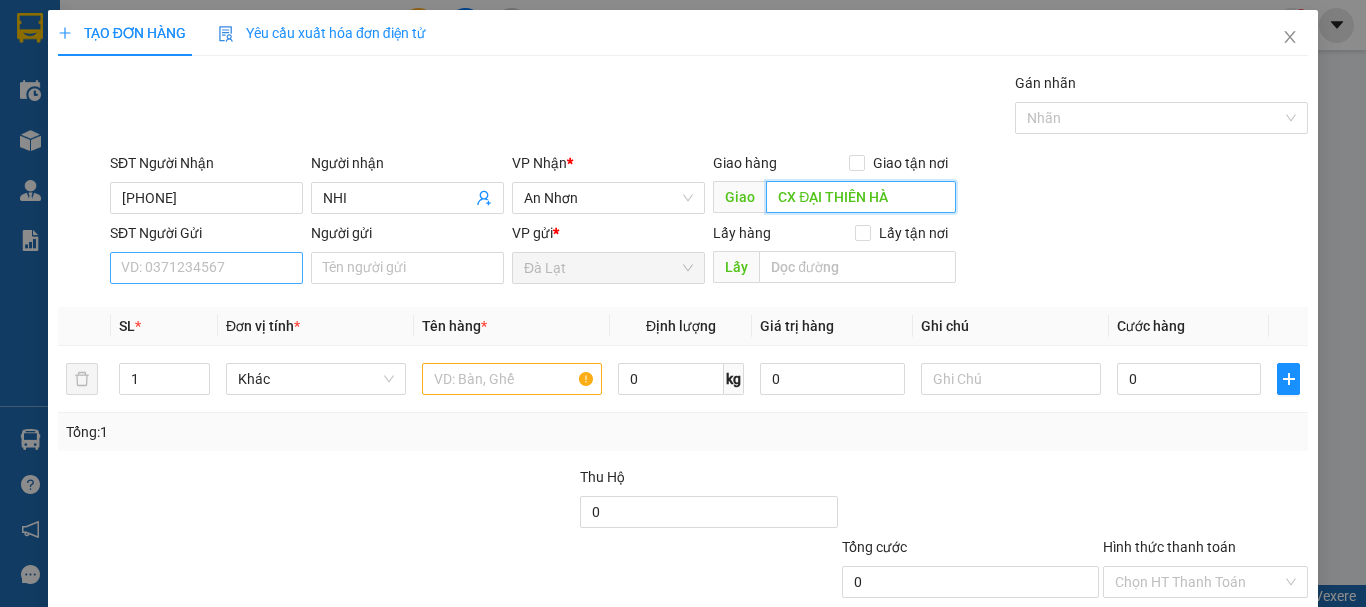 type on "CX ĐẠI THIÊN HÀ" 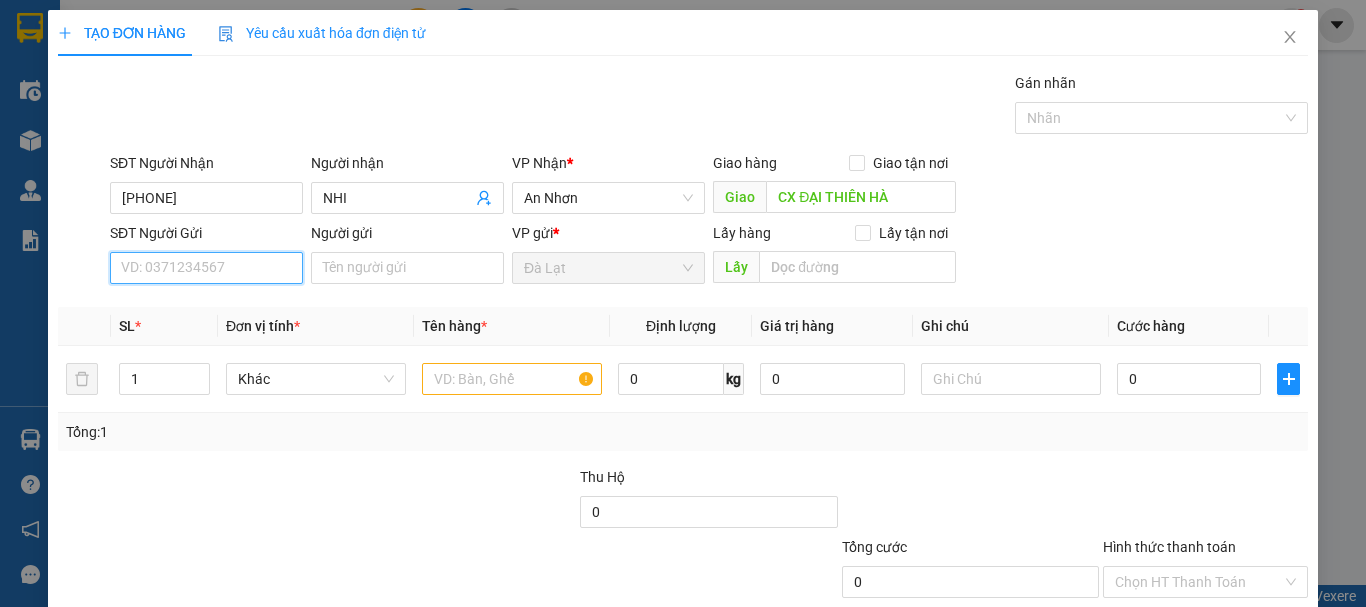 click on "SĐT Người Gửi" at bounding box center (206, 268) 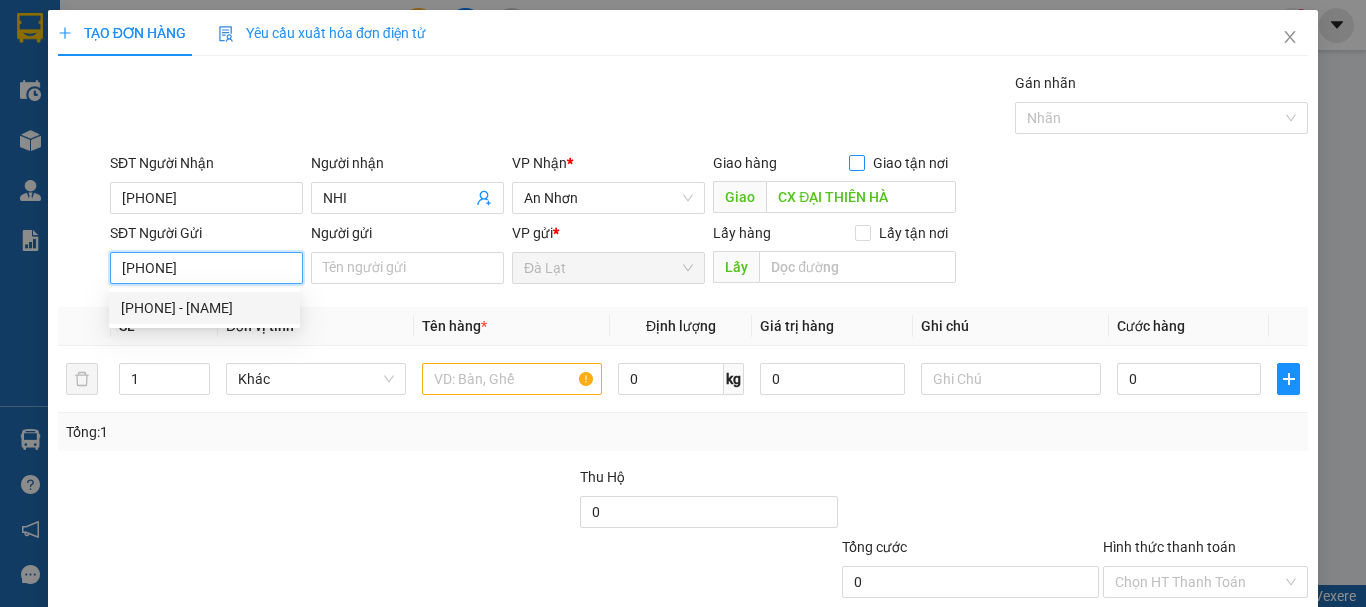 type on "0968231475" 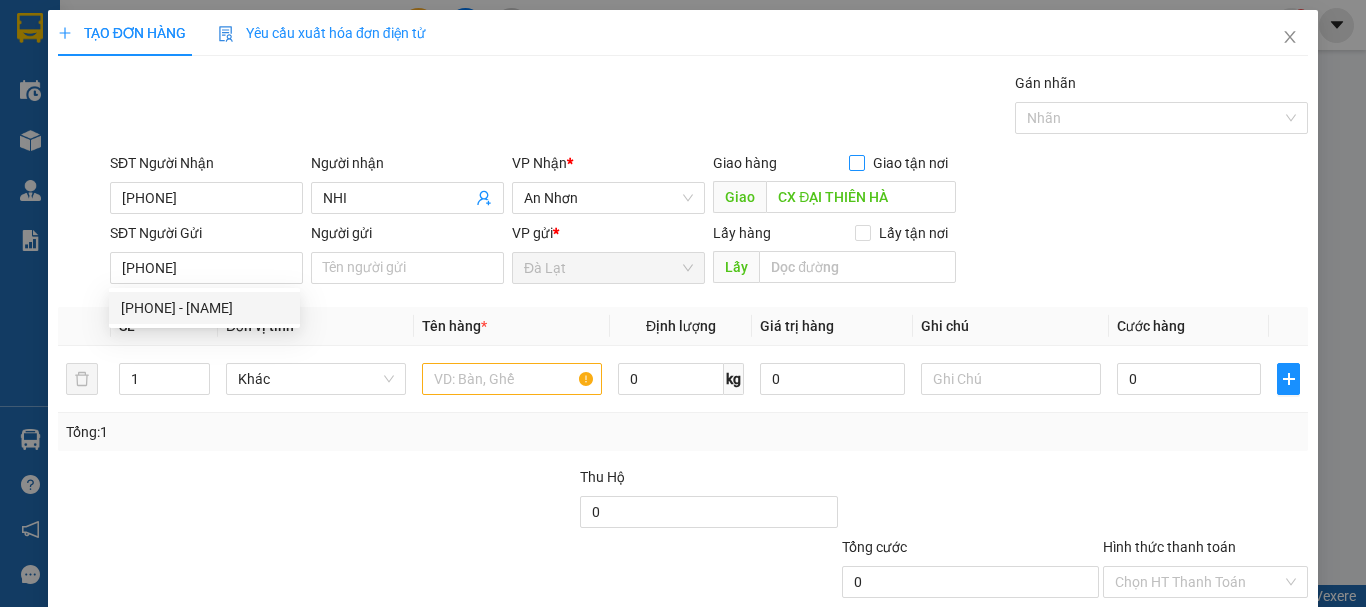 click on "Giao tận nơi" at bounding box center (856, 162) 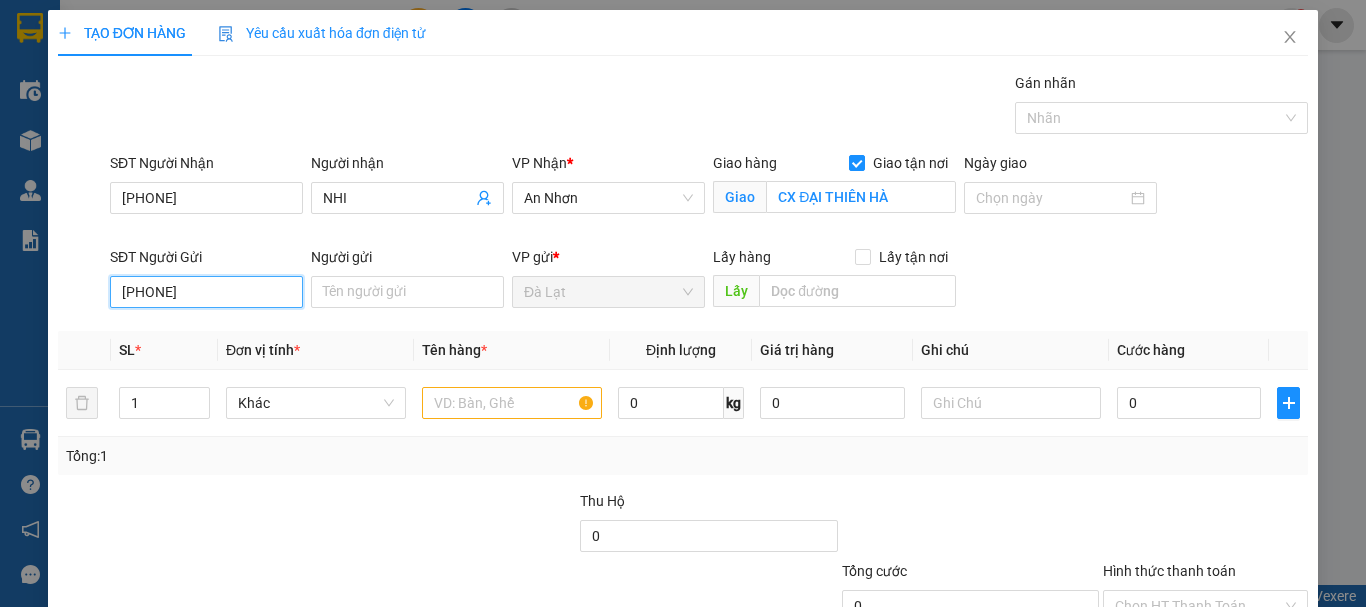 click on "0968231475" at bounding box center [206, 292] 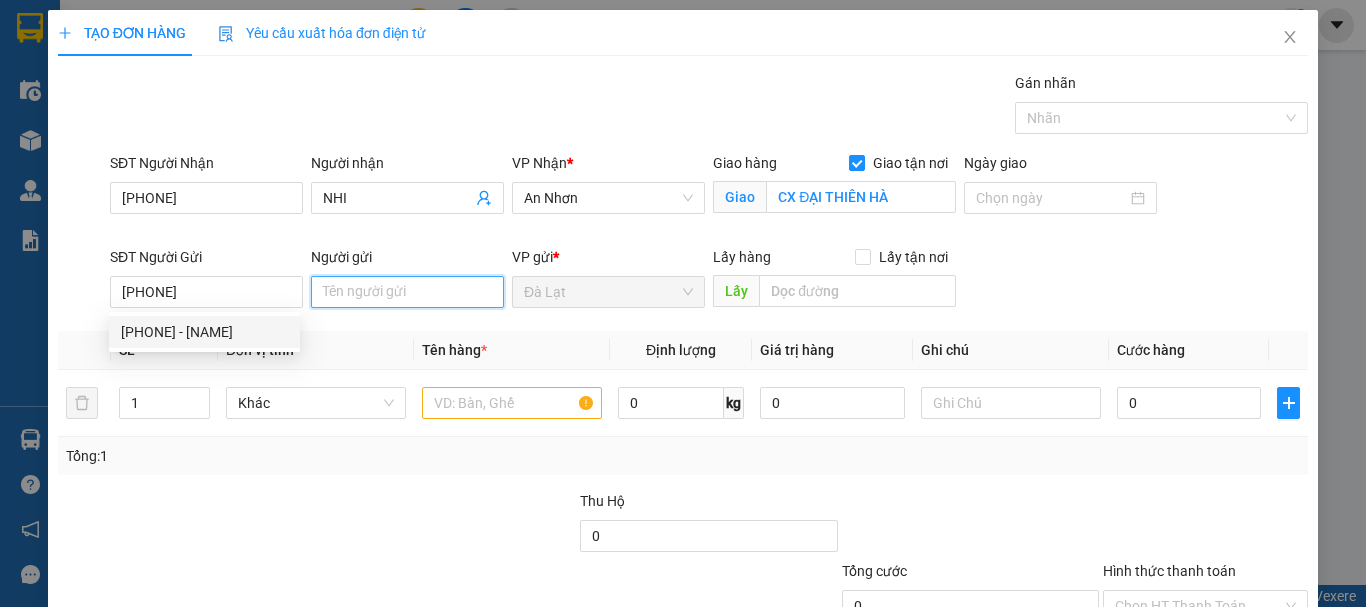 click on "Người gửi" at bounding box center [407, 292] 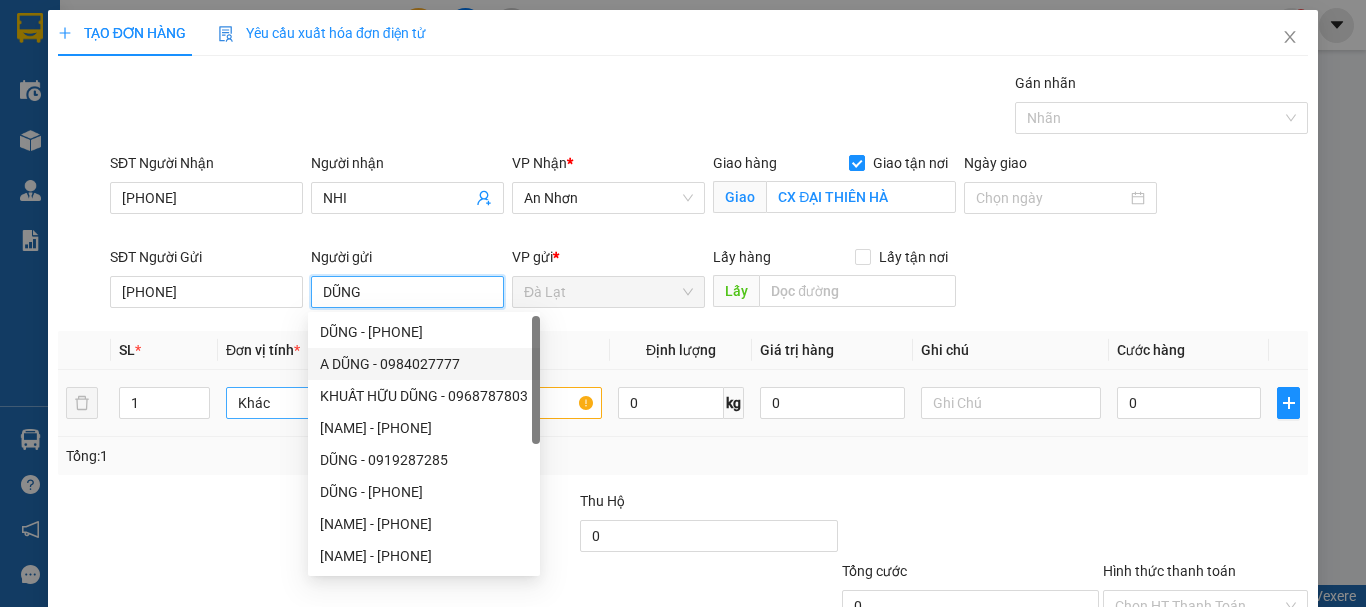click on "Khác" at bounding box center (316, 403) 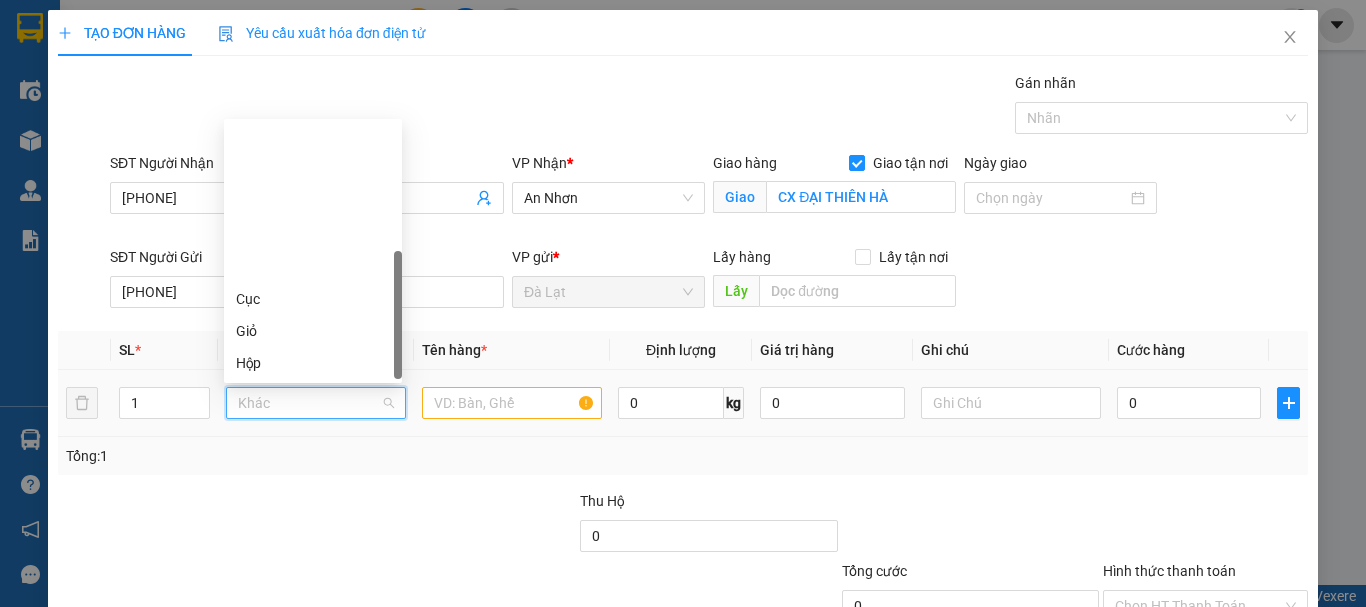 type on "T" 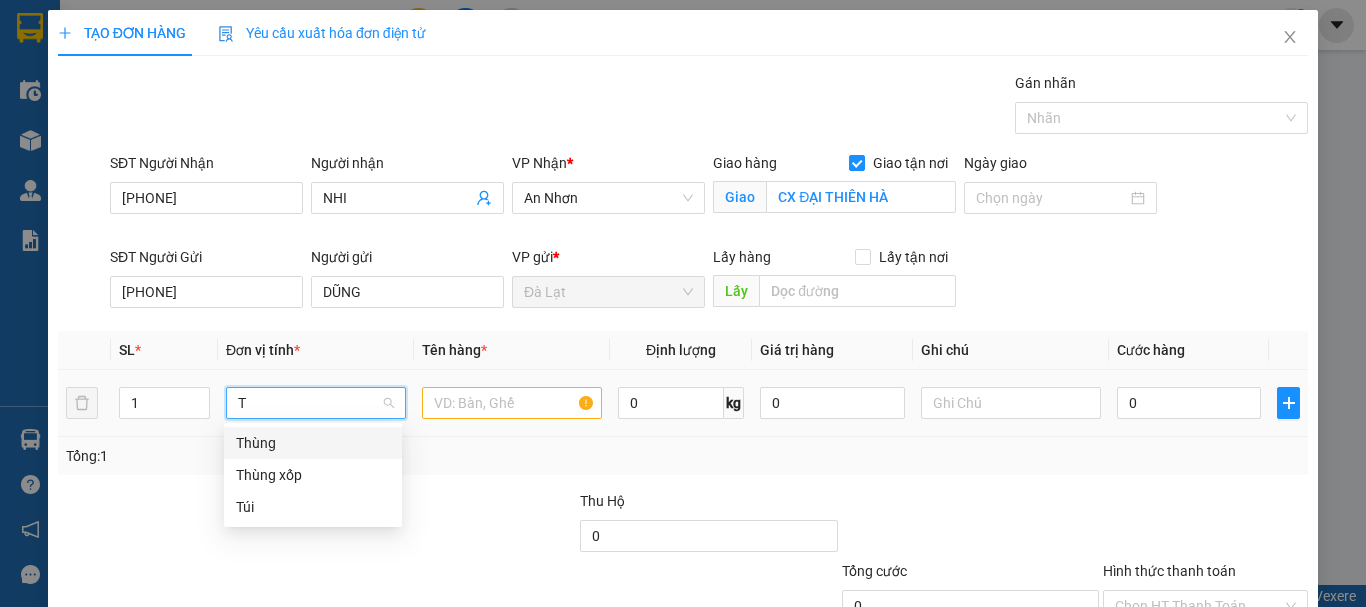 click on "Thùng" at bounding box center [313, 443] 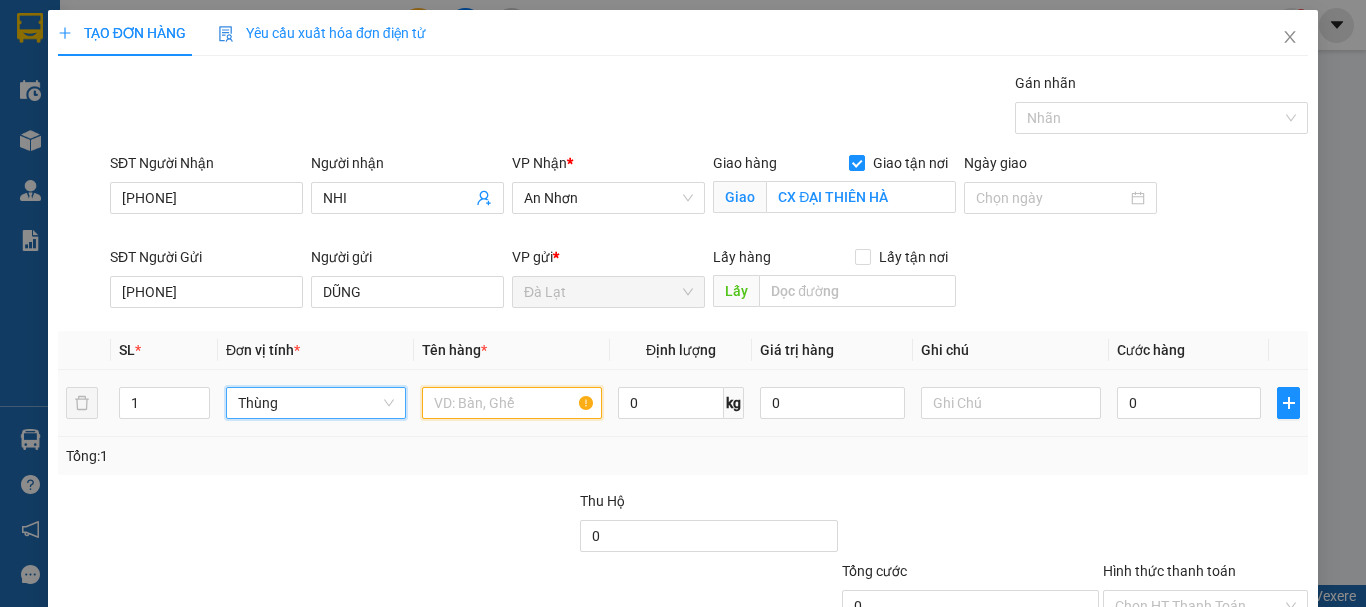 click at bounding box center (512, 403) 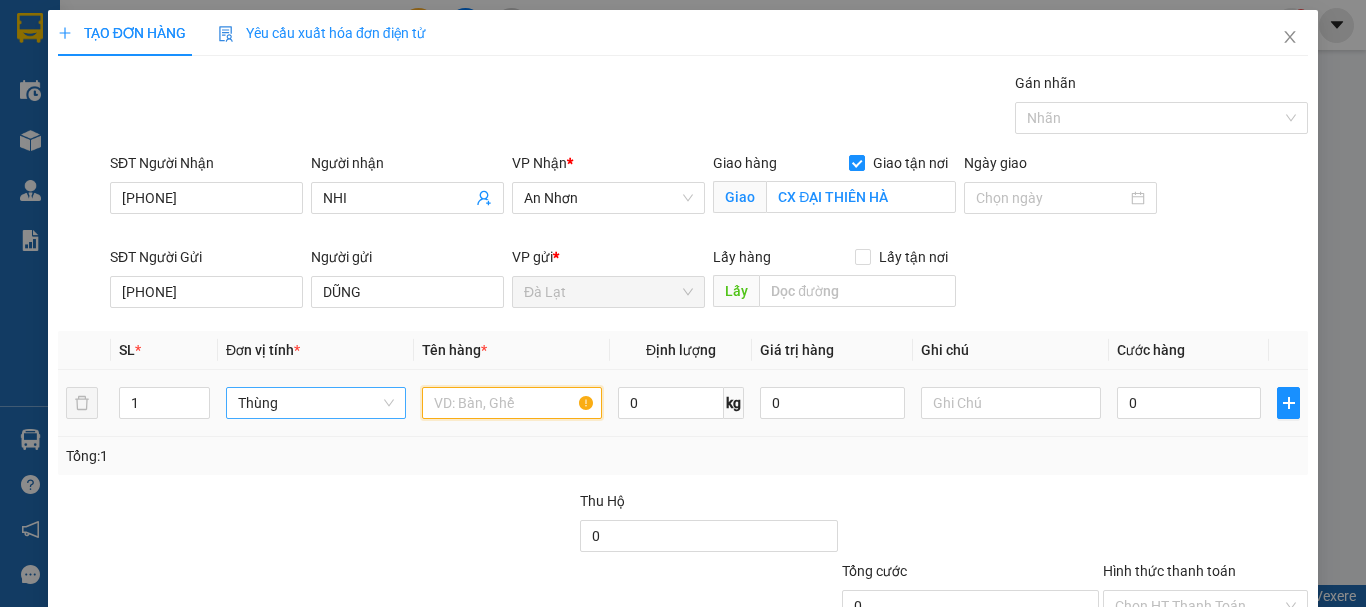 click at bounding box center (512, 403) 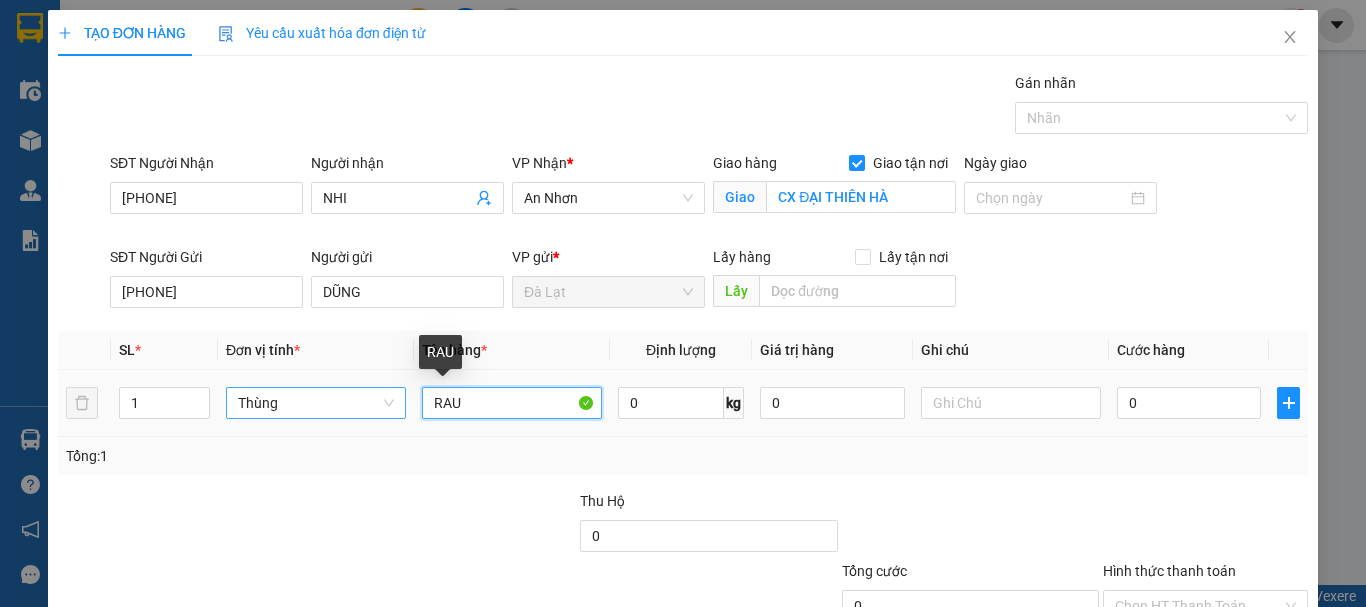 click on "RAU" at bounding box center [512, 403] 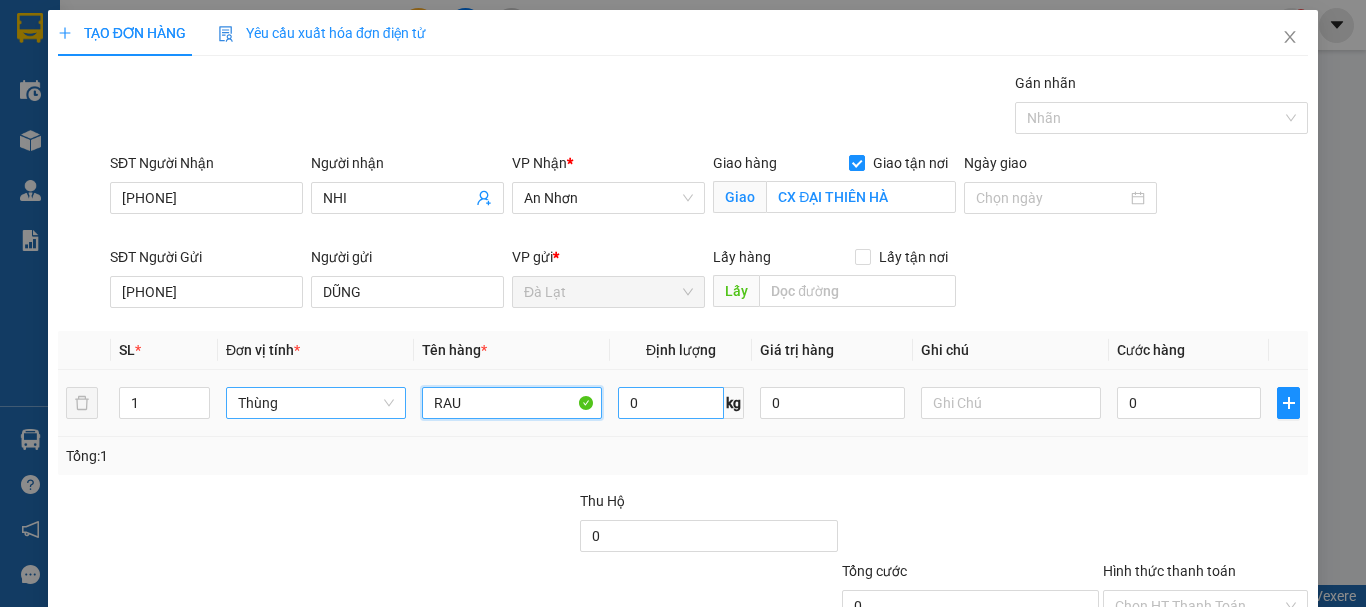 type on "RAU" 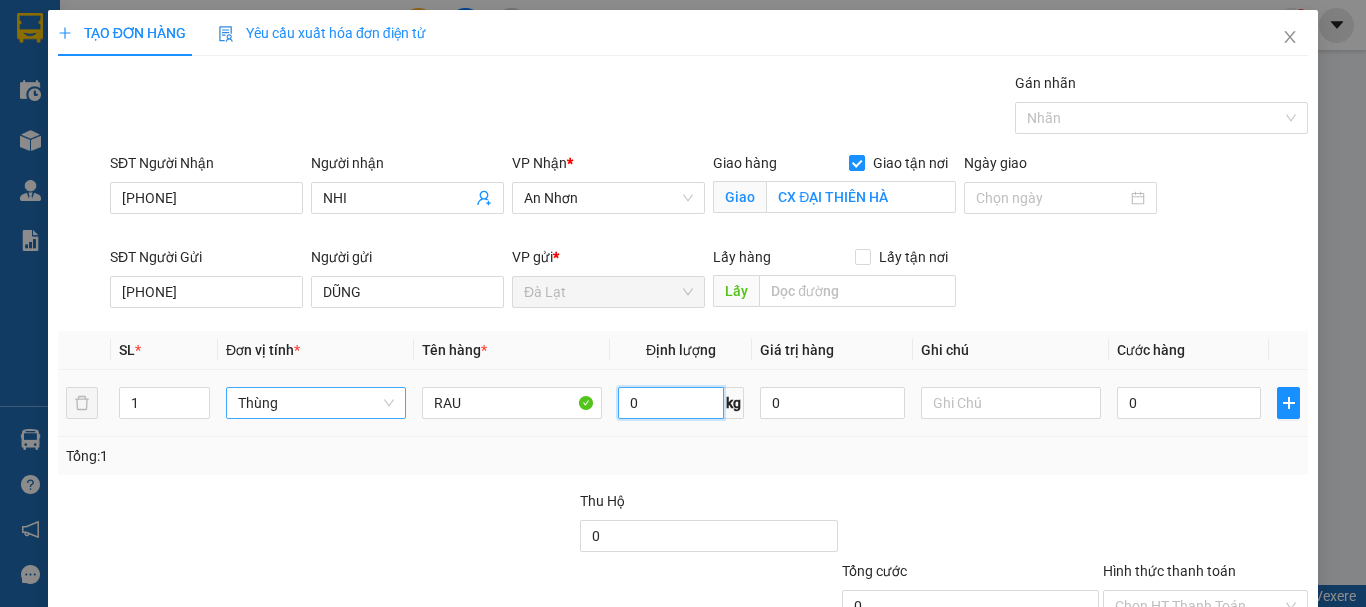 click on "0" at bounding box center [671, 403] 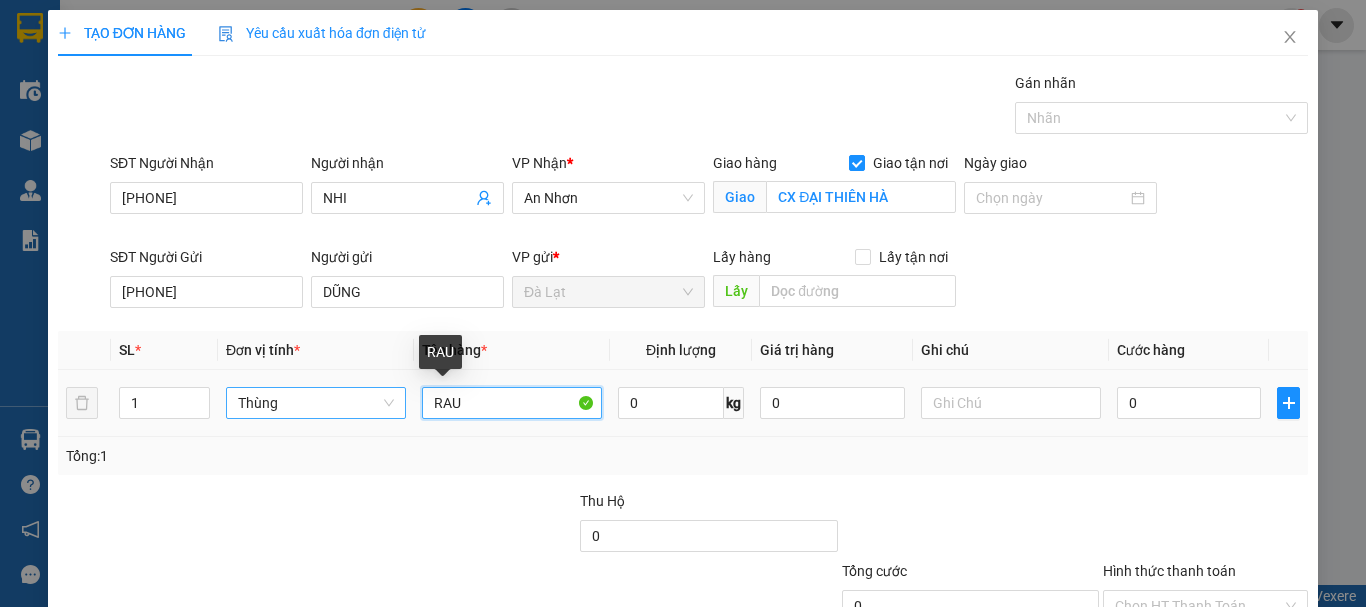 drag, startPoint x: 470, startPoint y: 400, endPoint x: 408, endPoint y: 398, distance: 62.03225 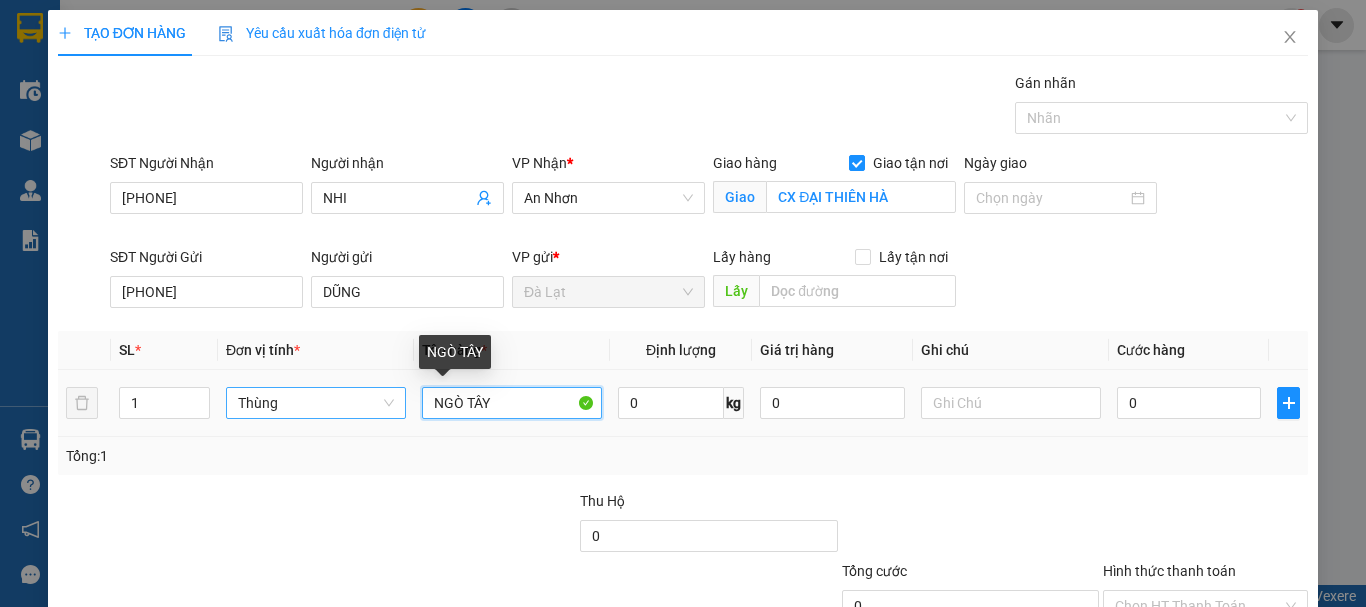 type on "NGÒ TÂY" 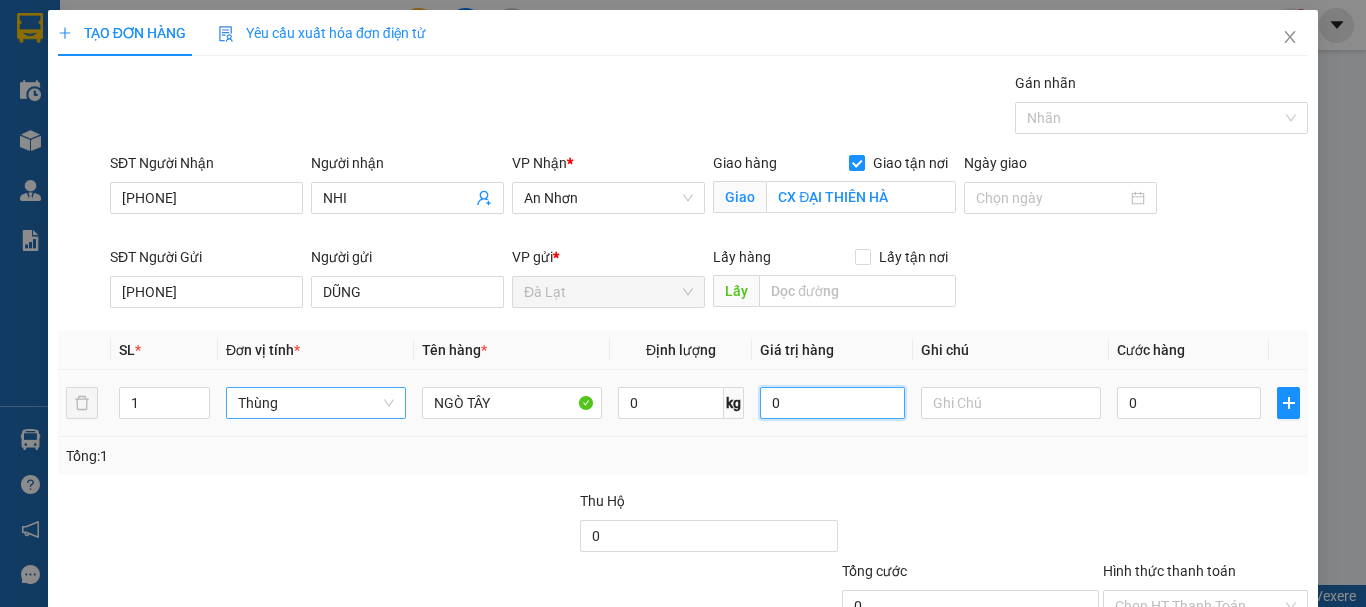 click on "0" at bounding box center [832, 403] 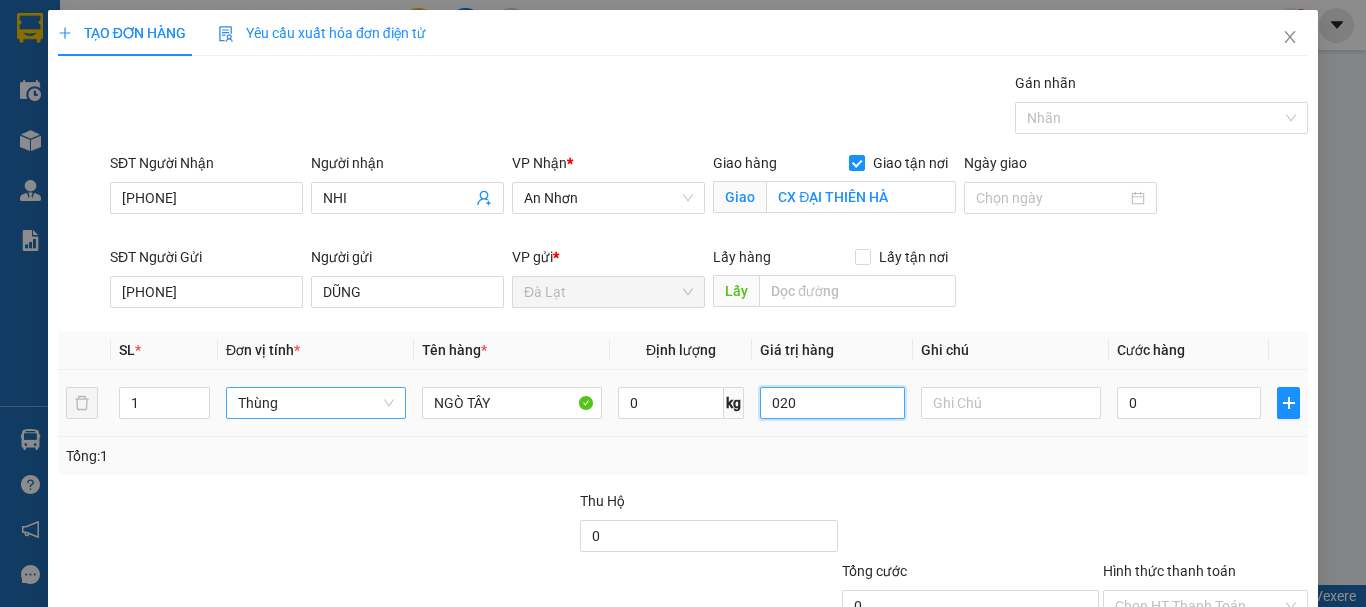 type on "0.200" 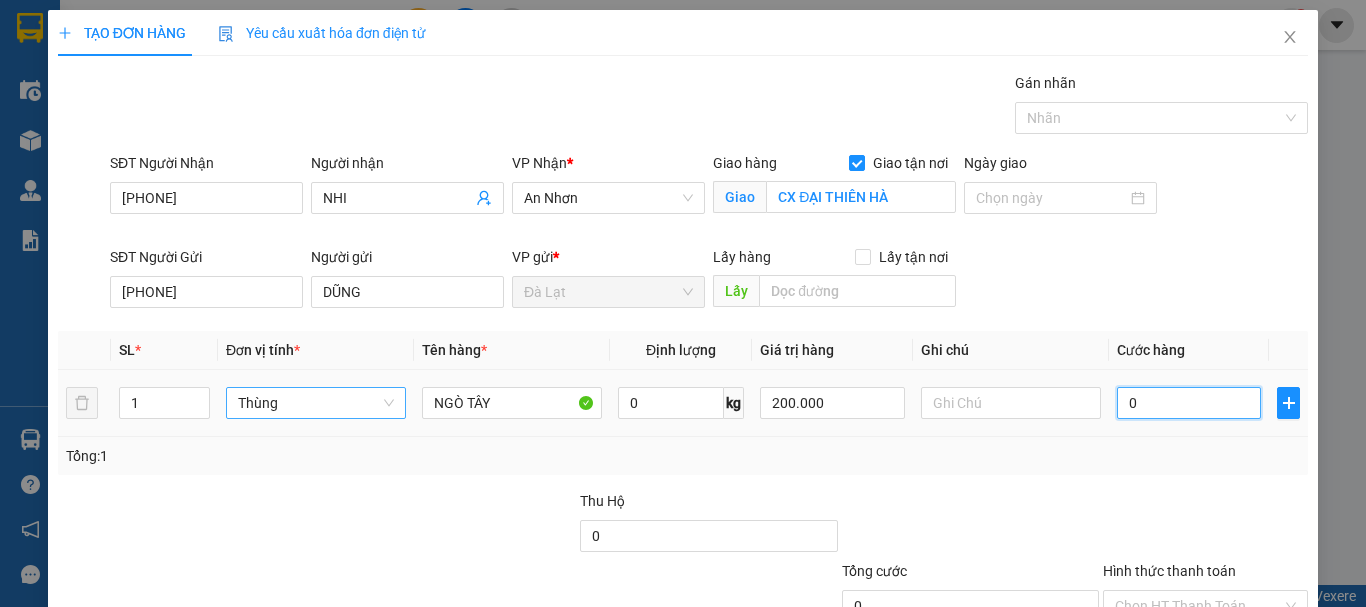 click on "0" at bounding box center [1189, 403] 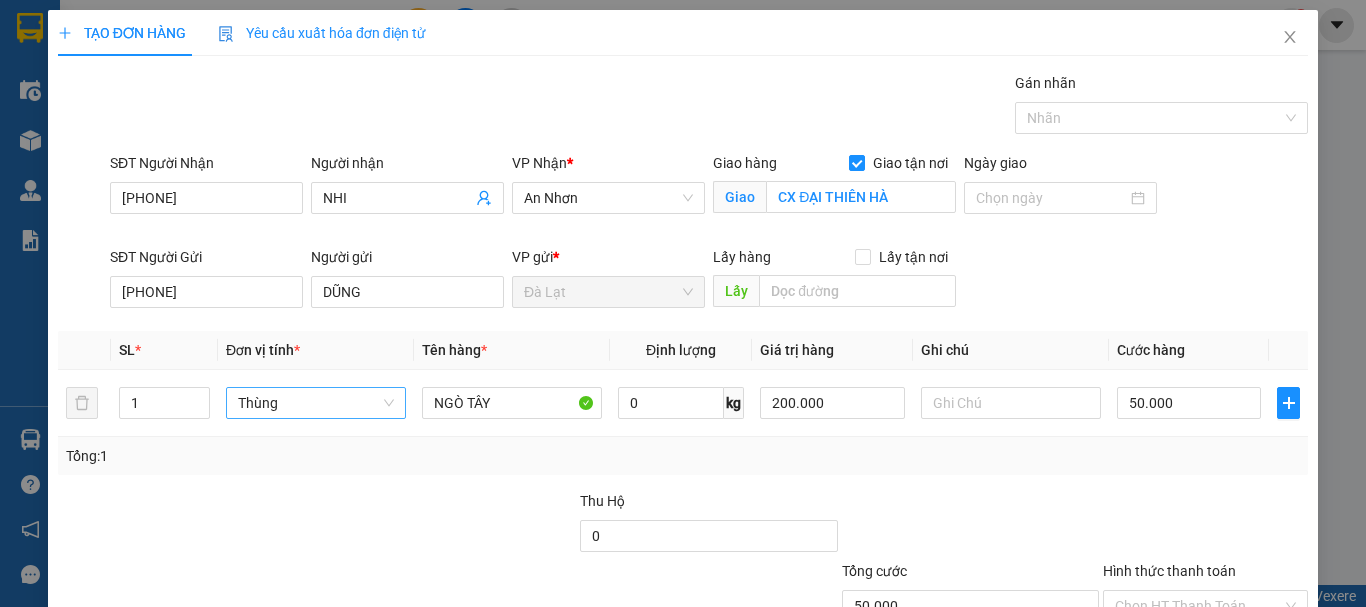 click at bounding box center (970, 525) 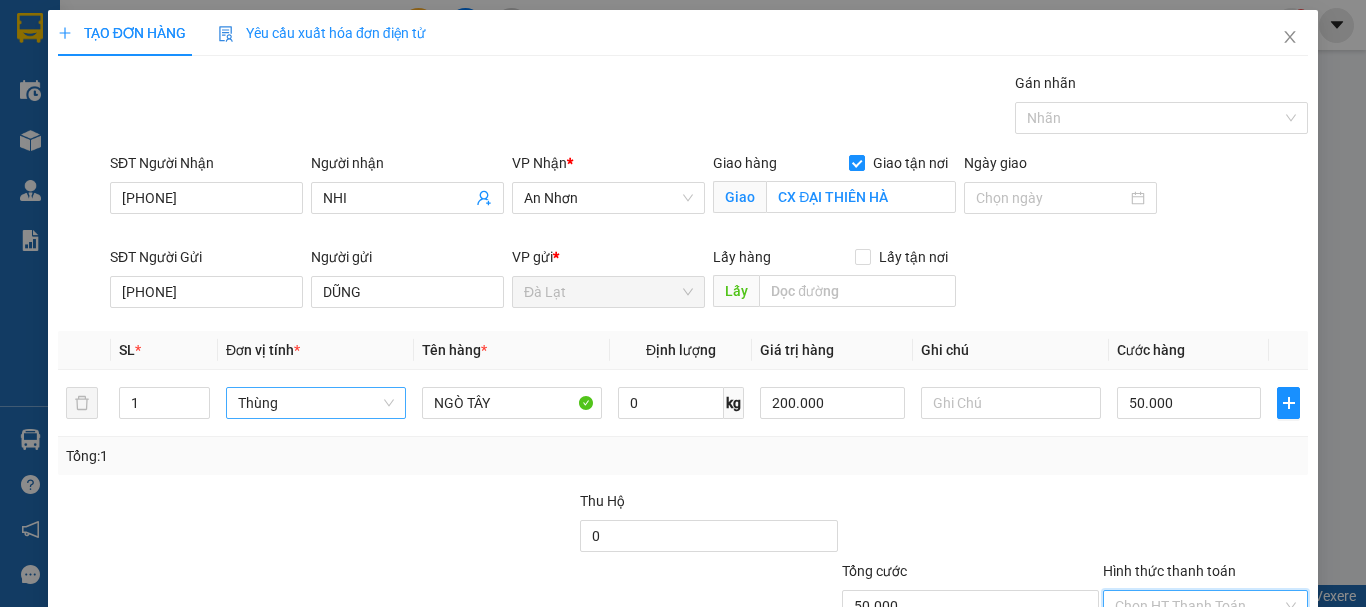 click on "Hình thức thanh toán" at bounding box center [1198, 606] 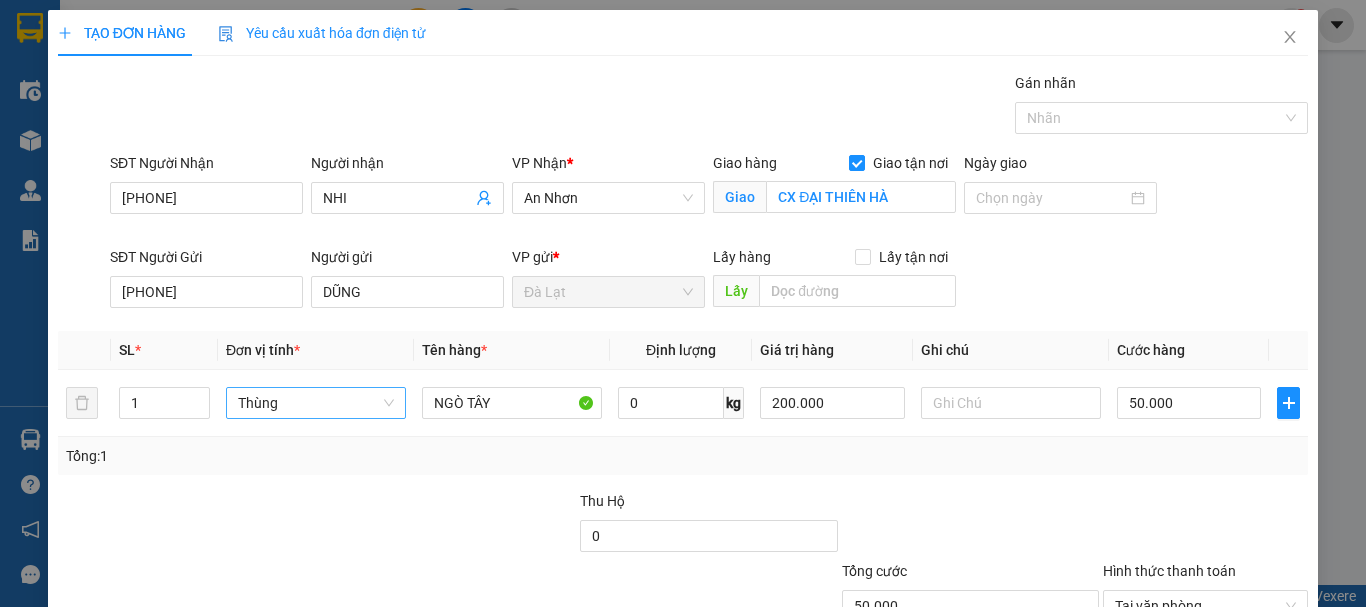 click on "Lưu và In" at bounding box center [1243, 701] 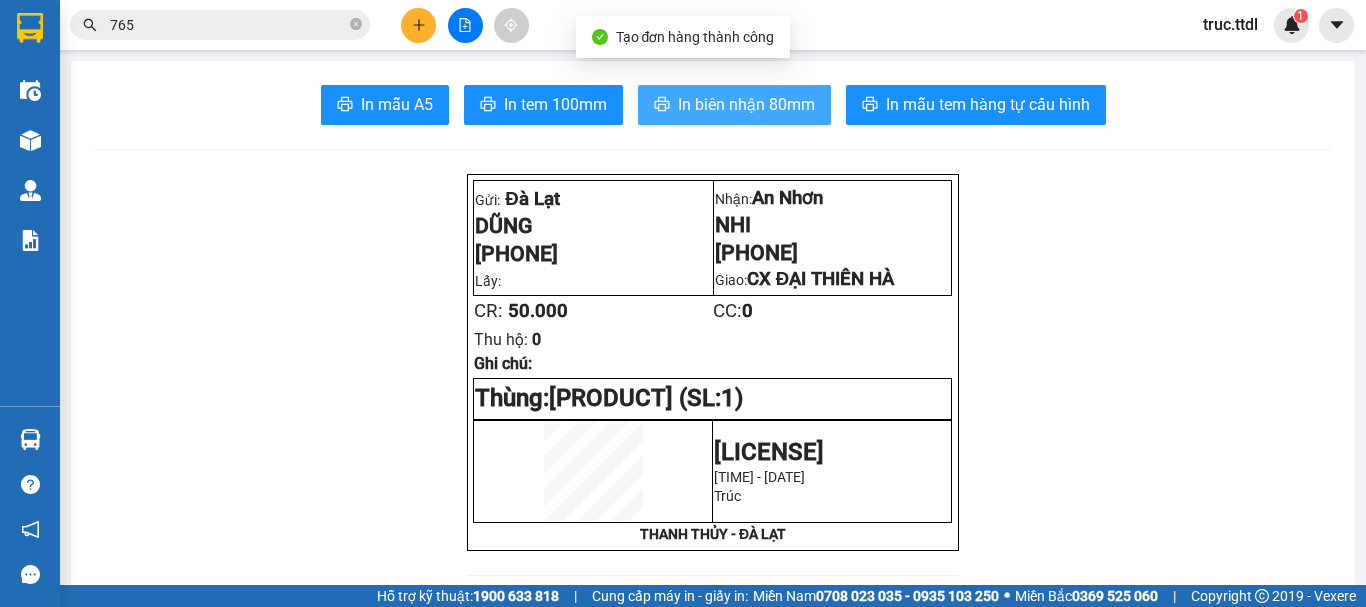 click on "In biên nhận 80mm" at bounding box center [746, 104] 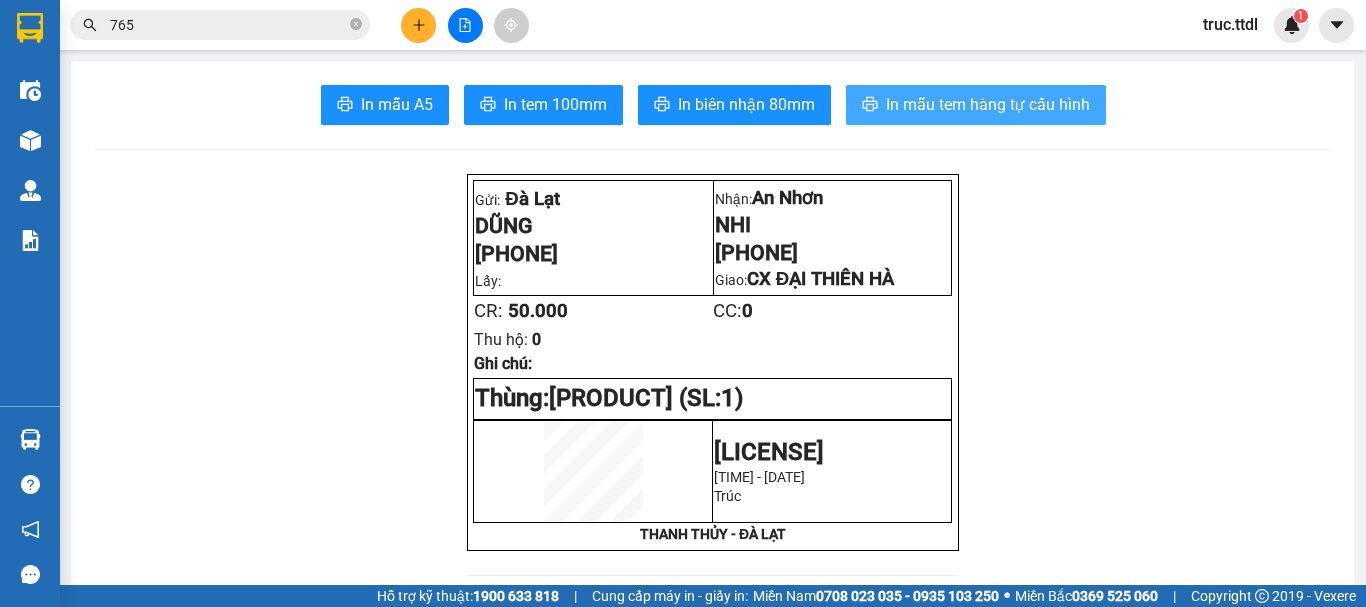click on "In mẫu tem hàng tự cấu hình" at bounding box center [988, 104] 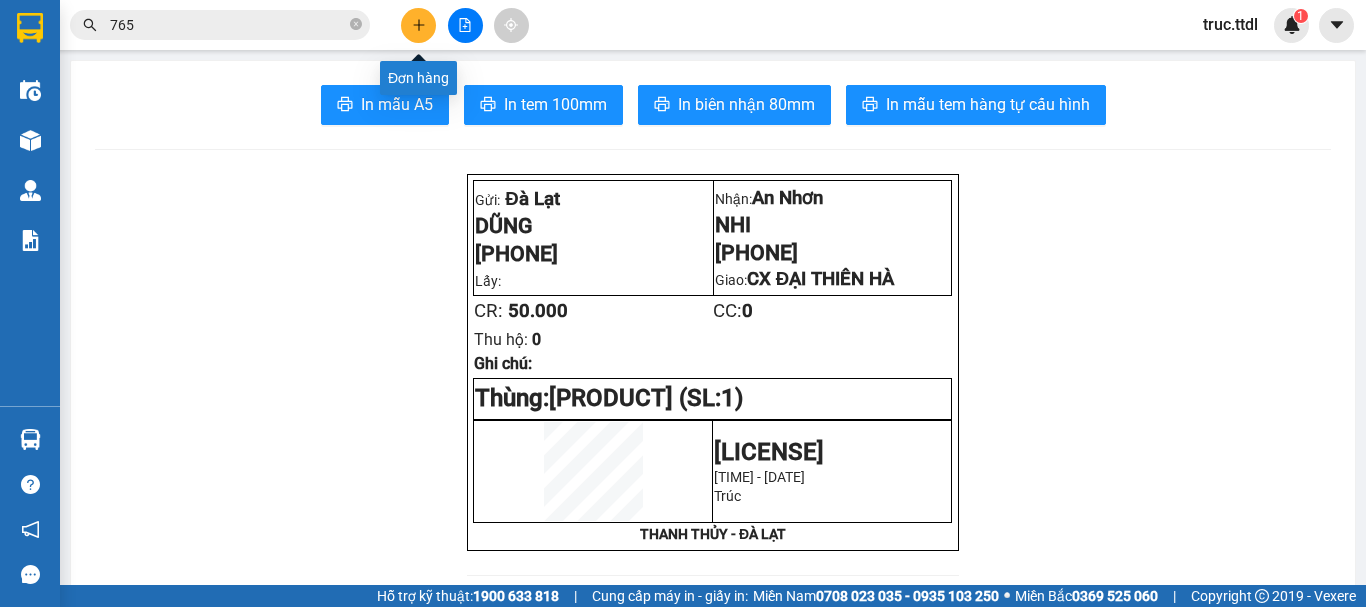 click 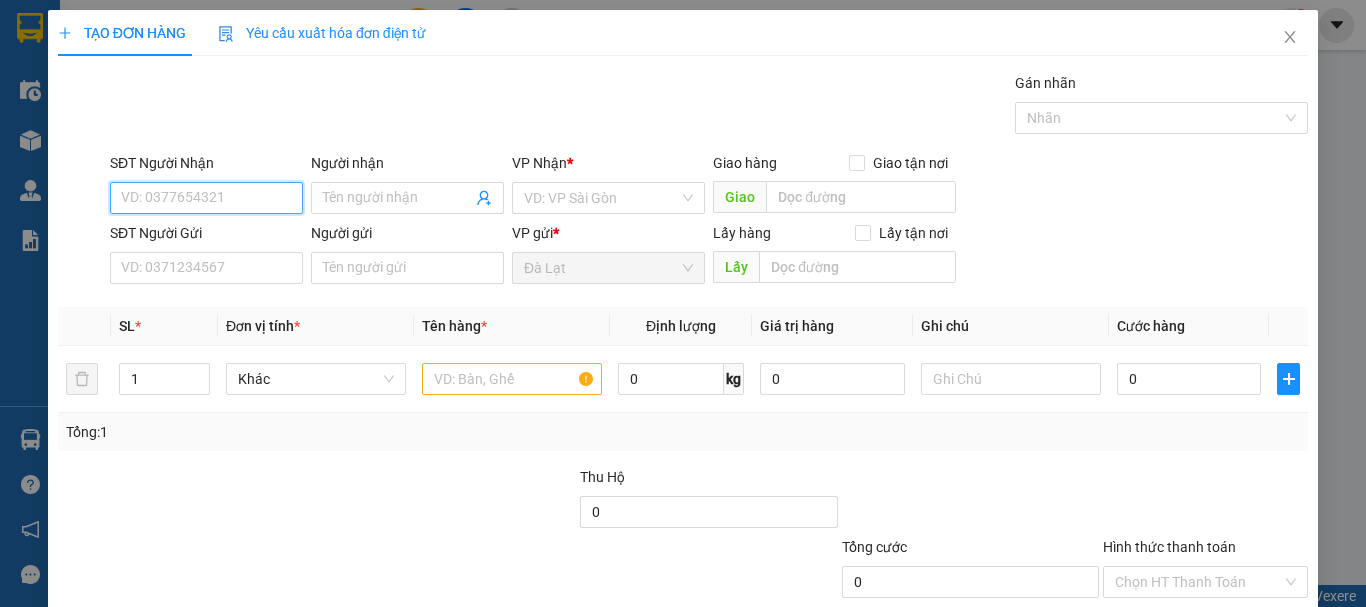 click on "SĐT Người Nhận" at bounding box center (206, 198) 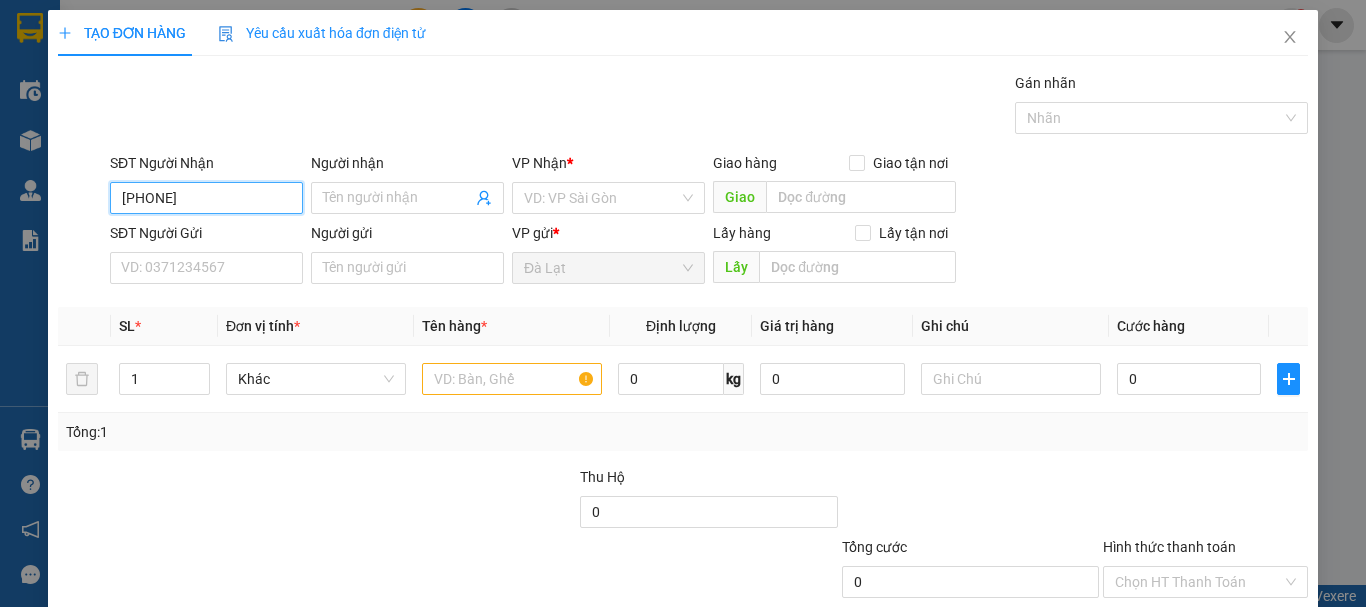 type on "0398233403" 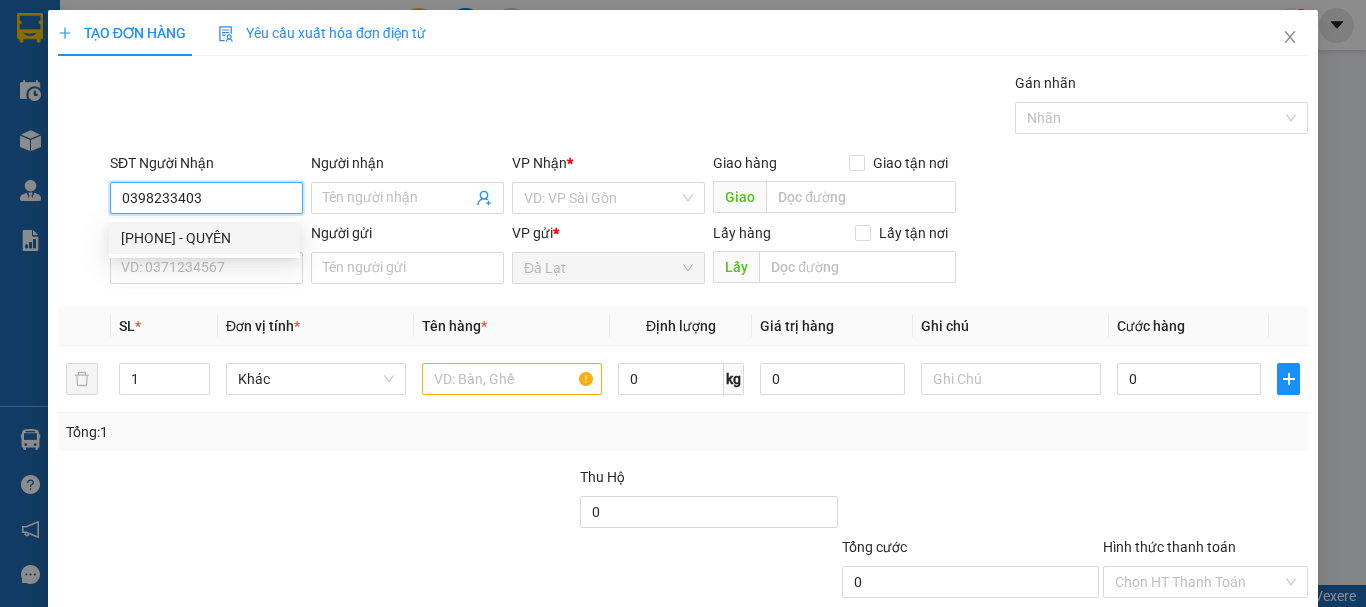 click on "0398233403 - QUYÊN" at bounding box center (204, 238) 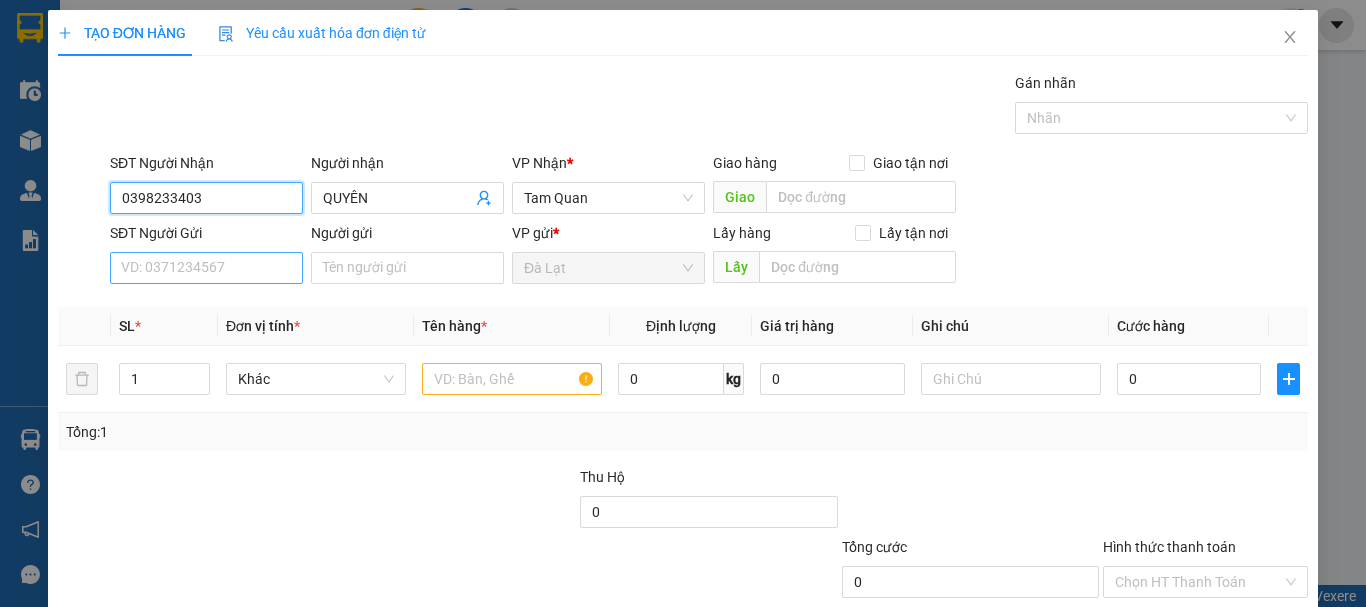type on "0398233403" 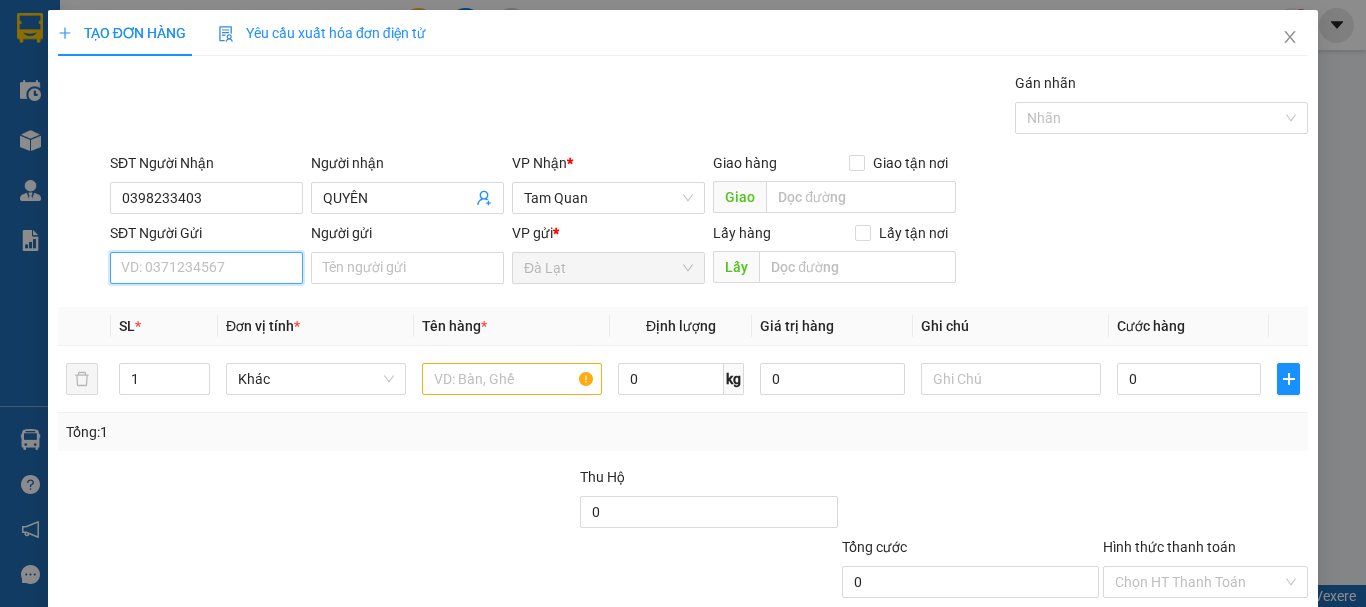 click on "SĐT Người Gửi" at bounding box center (206, 268) 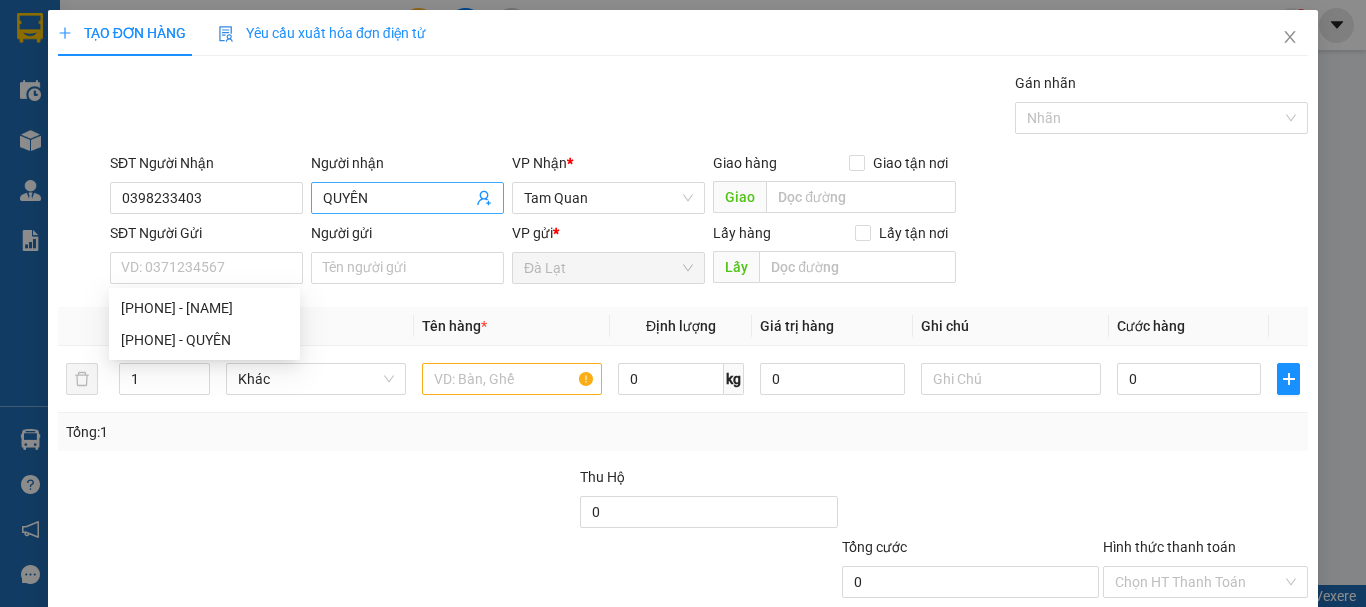 click on "QUYÊN" at bounding box center (397, 198) 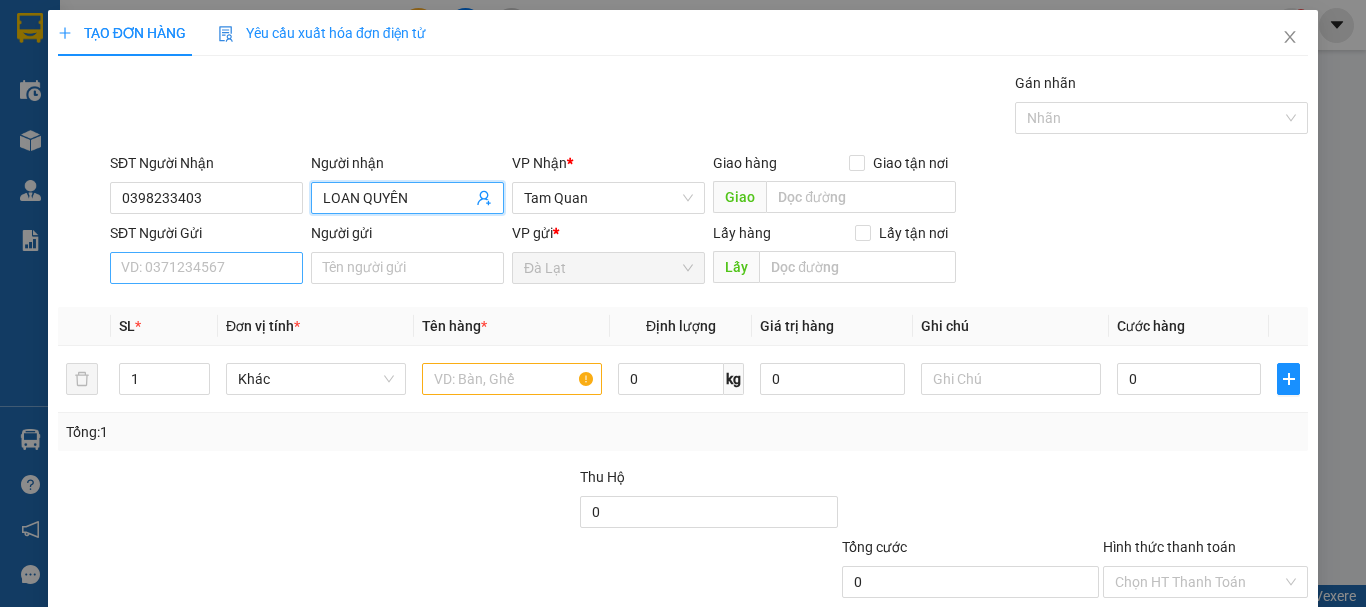 type on "LOAN QUYÊN" 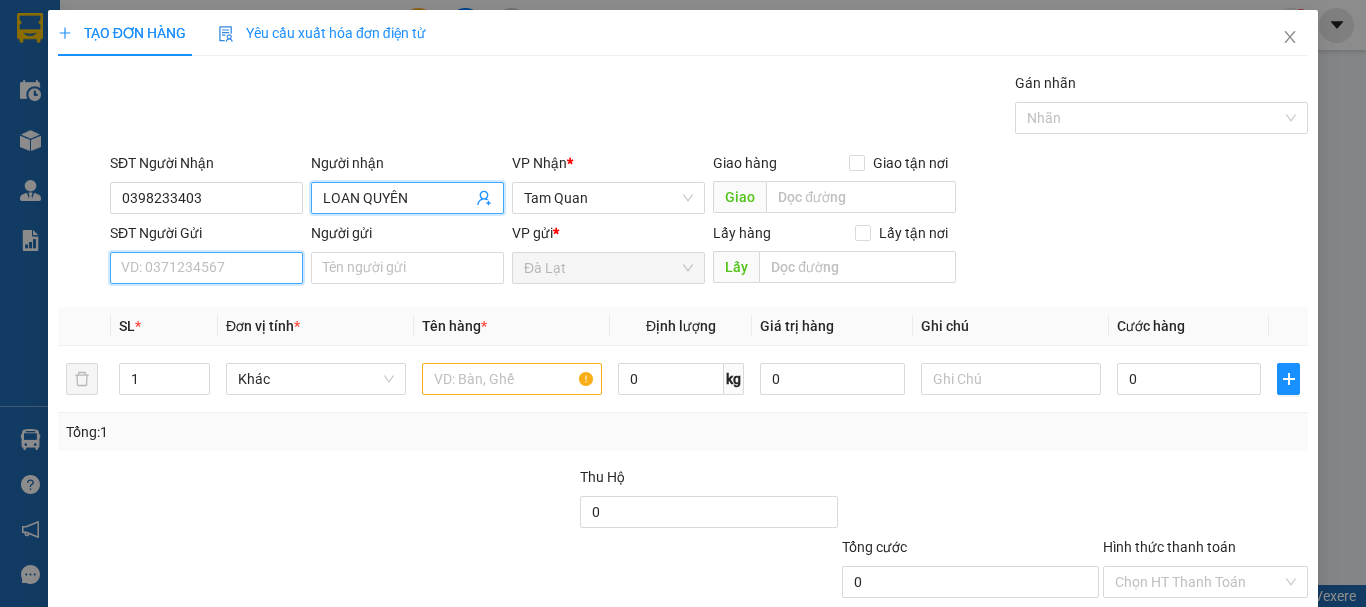 click on "SĐT Người Gửi" at bounding box center [206, 268] 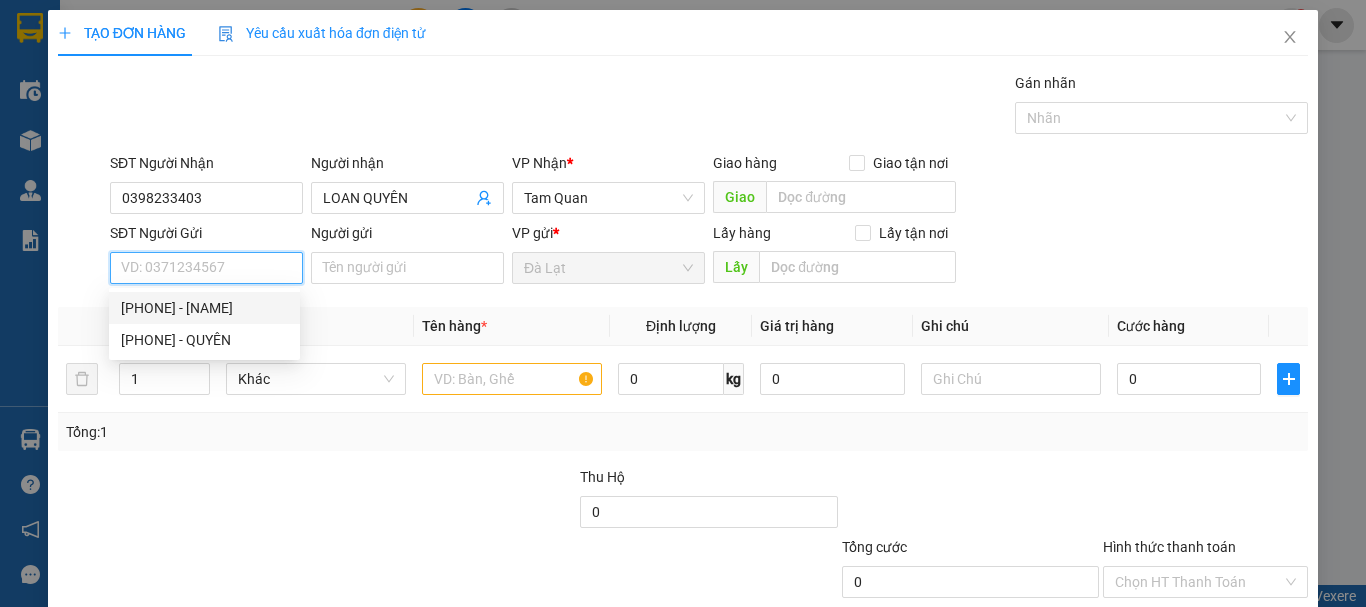 click on "0913123885 - GIA MINH" at bounding box center (204, 308) 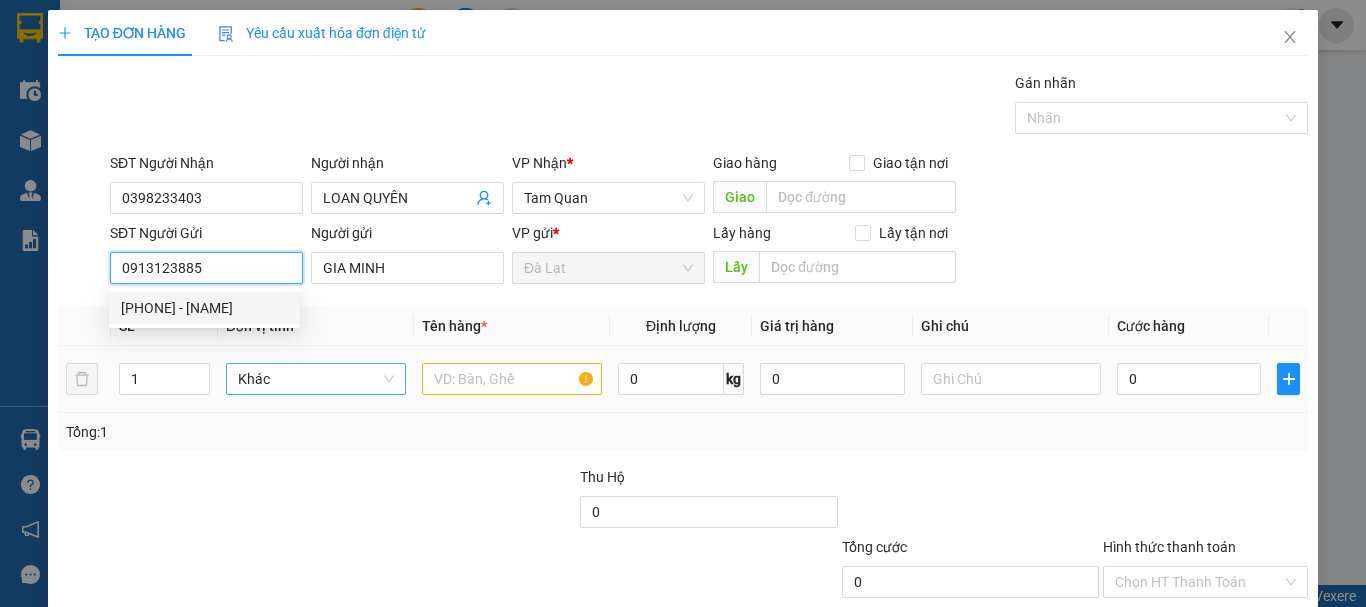 click on "Khác" at bounding box center [316, 379] 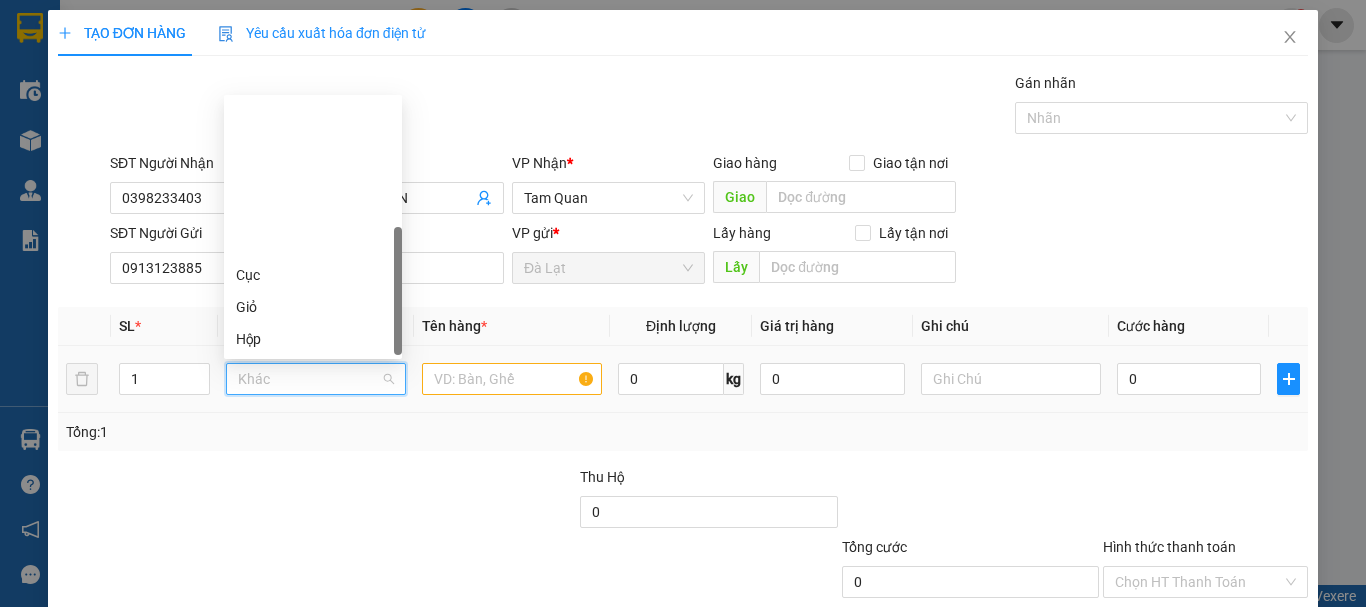 type on "T" 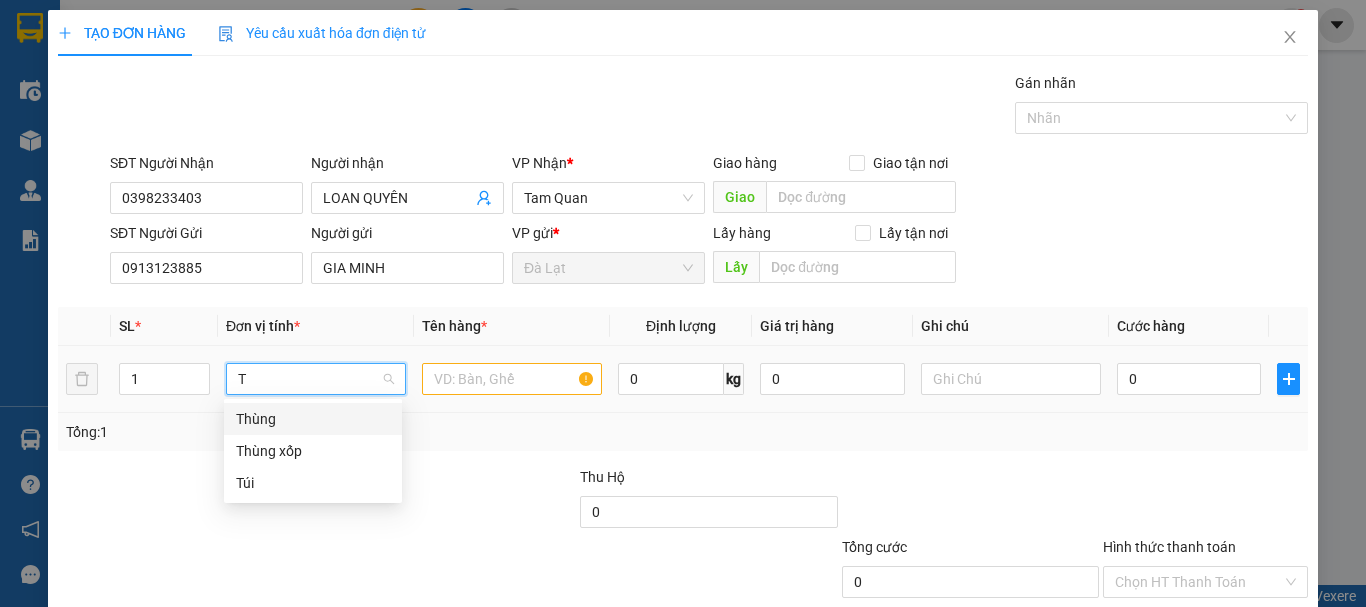 click on "Thùng" at bounding box center (313, 419) 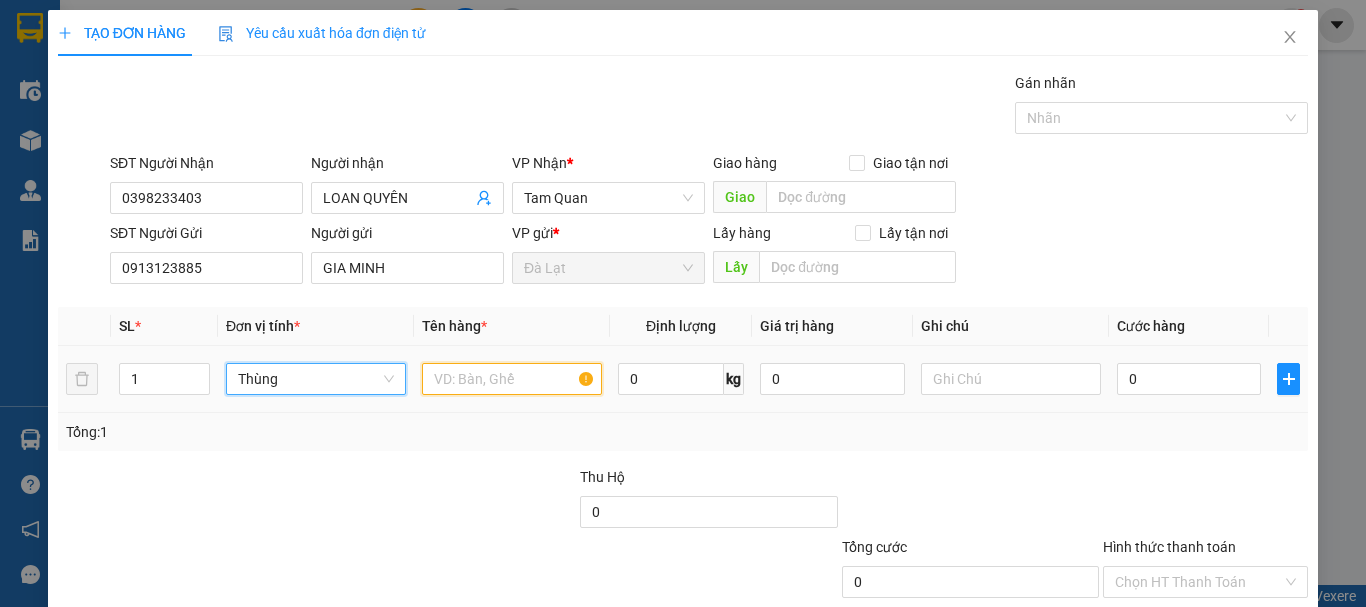 click at bounding box center [512, 379] 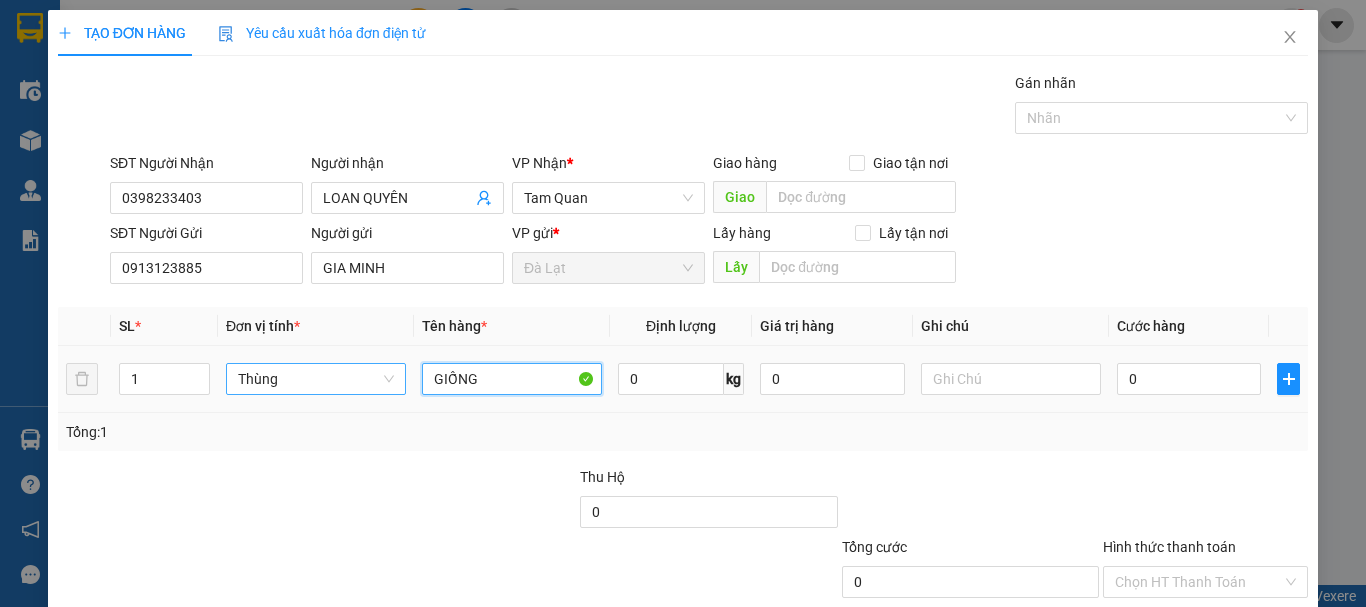 type on "GIỐNG" 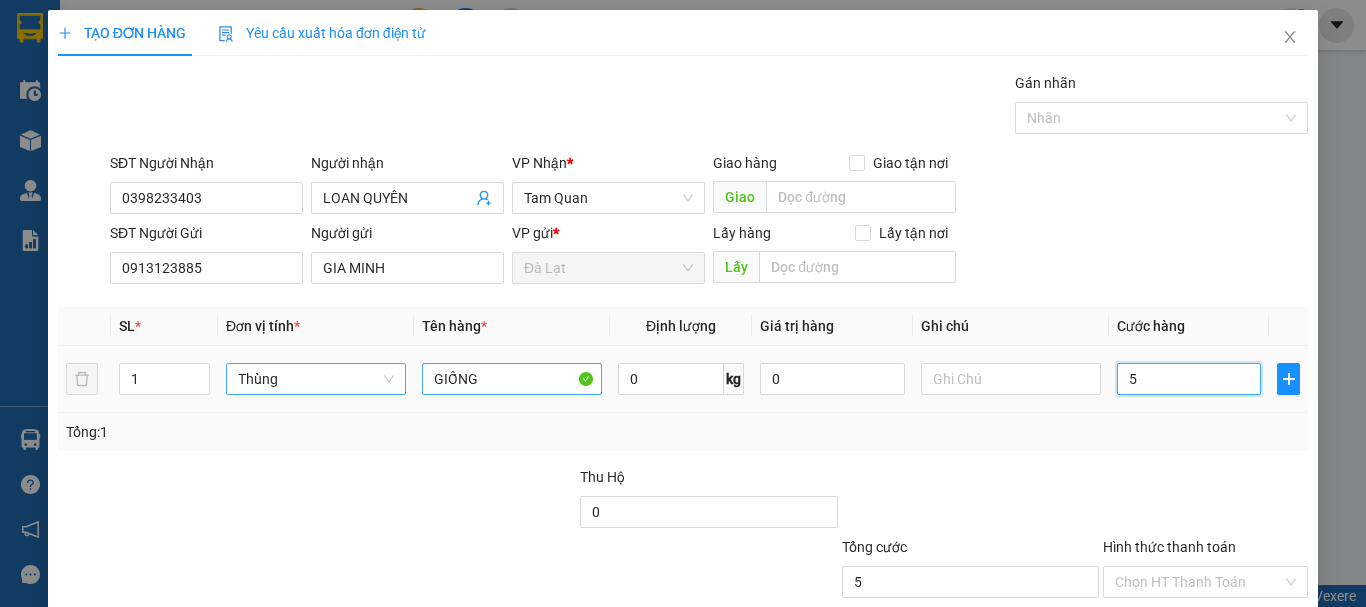 type on "5" 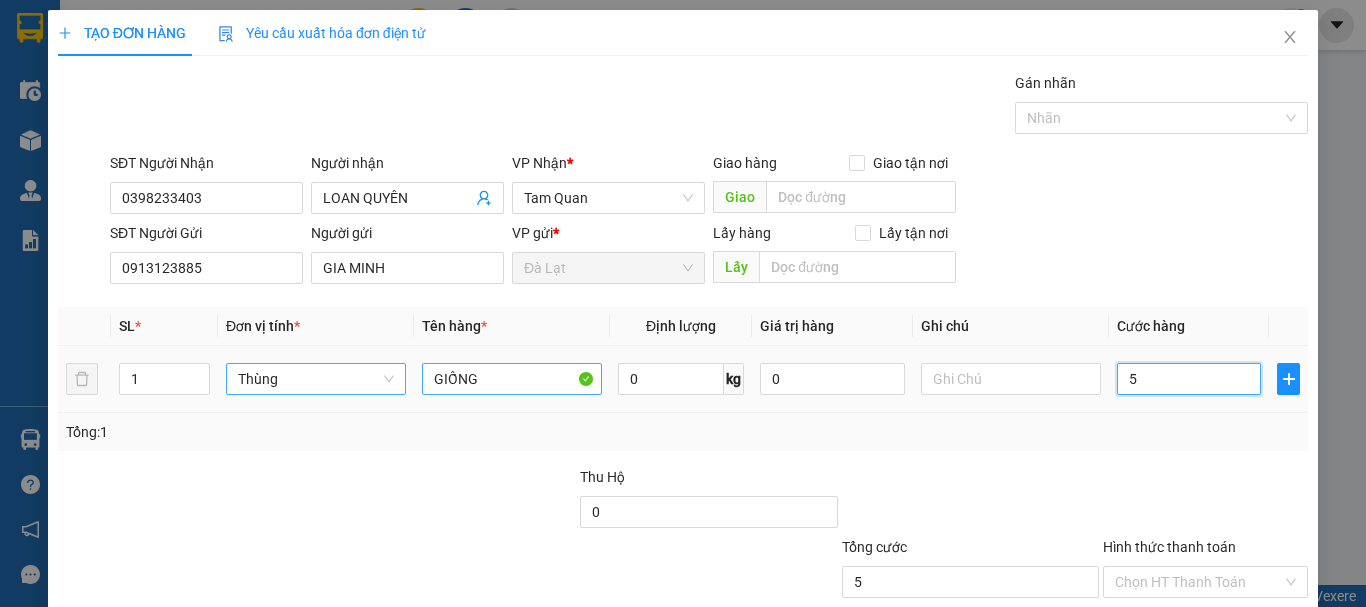 type on "5" 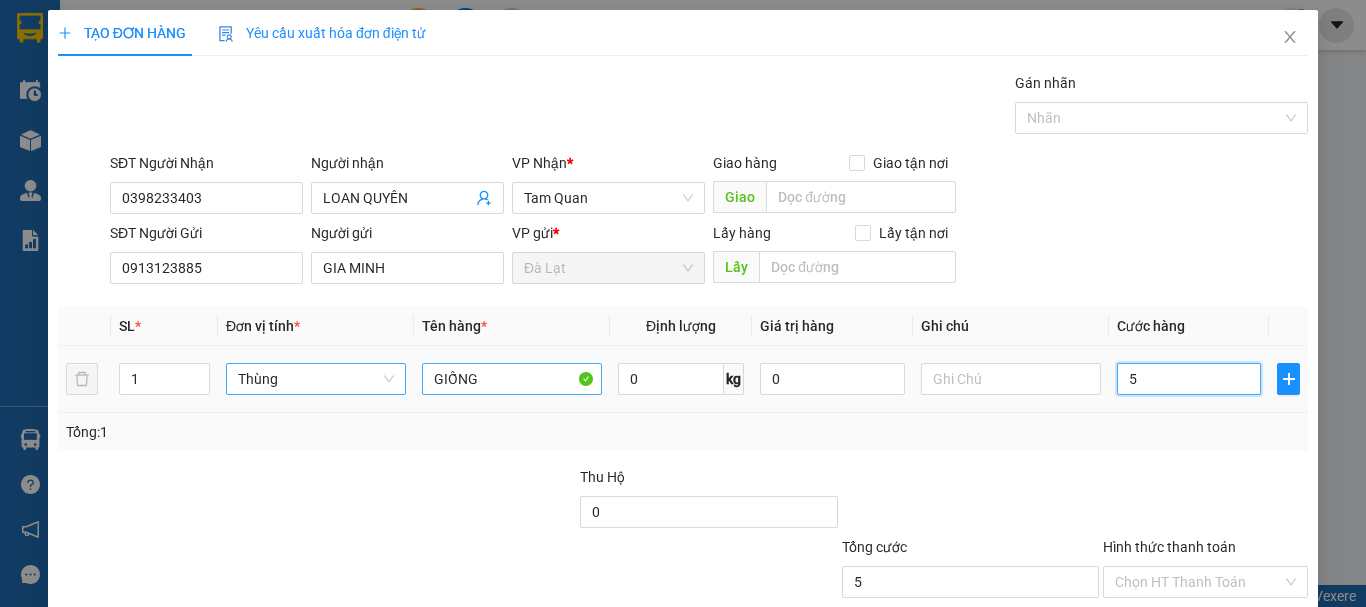 type on "50" 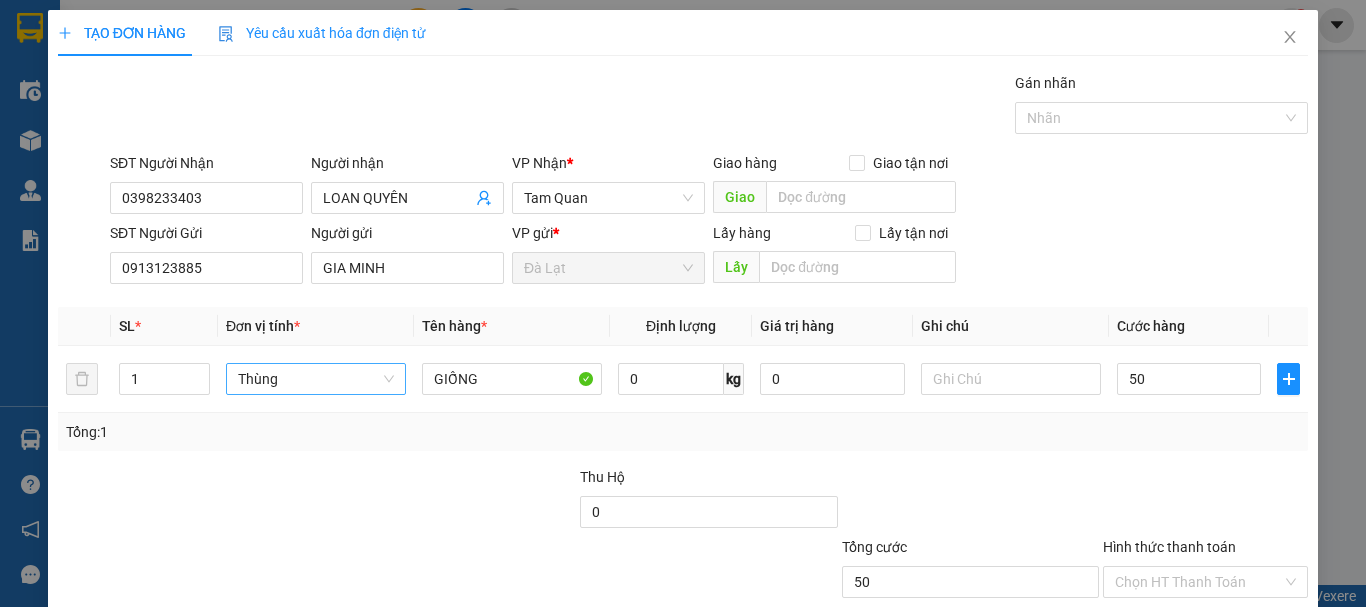type 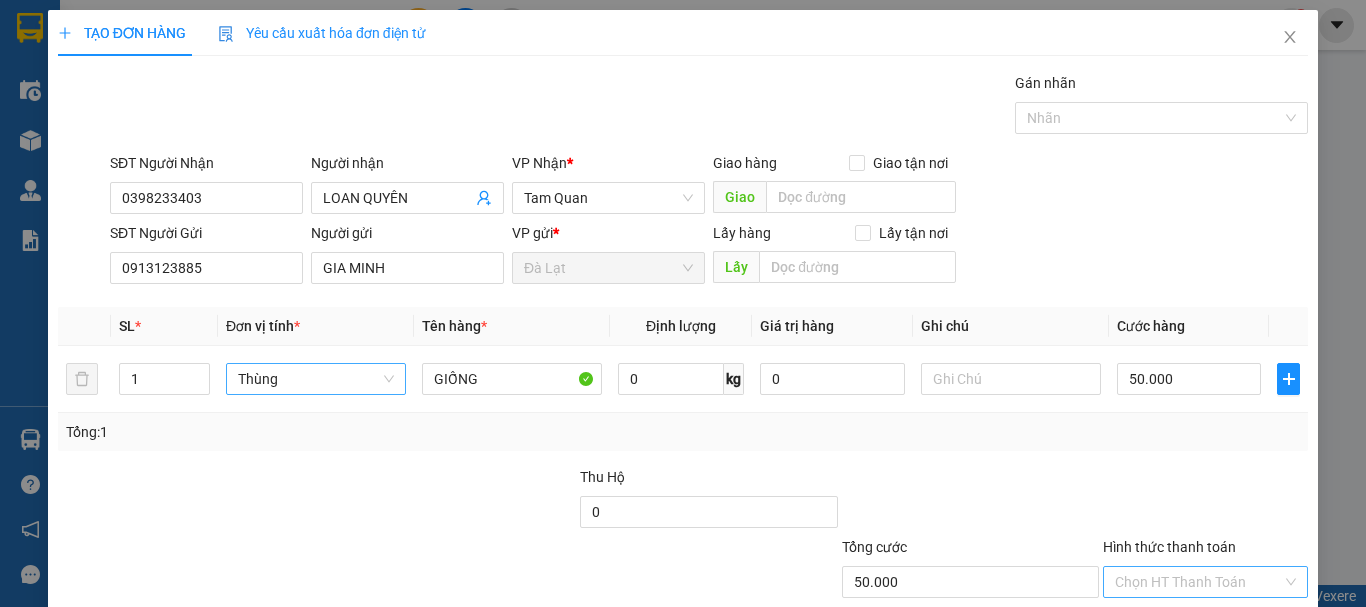 click on "Hình thức thanh toán" at bounding box center (1198, 582) 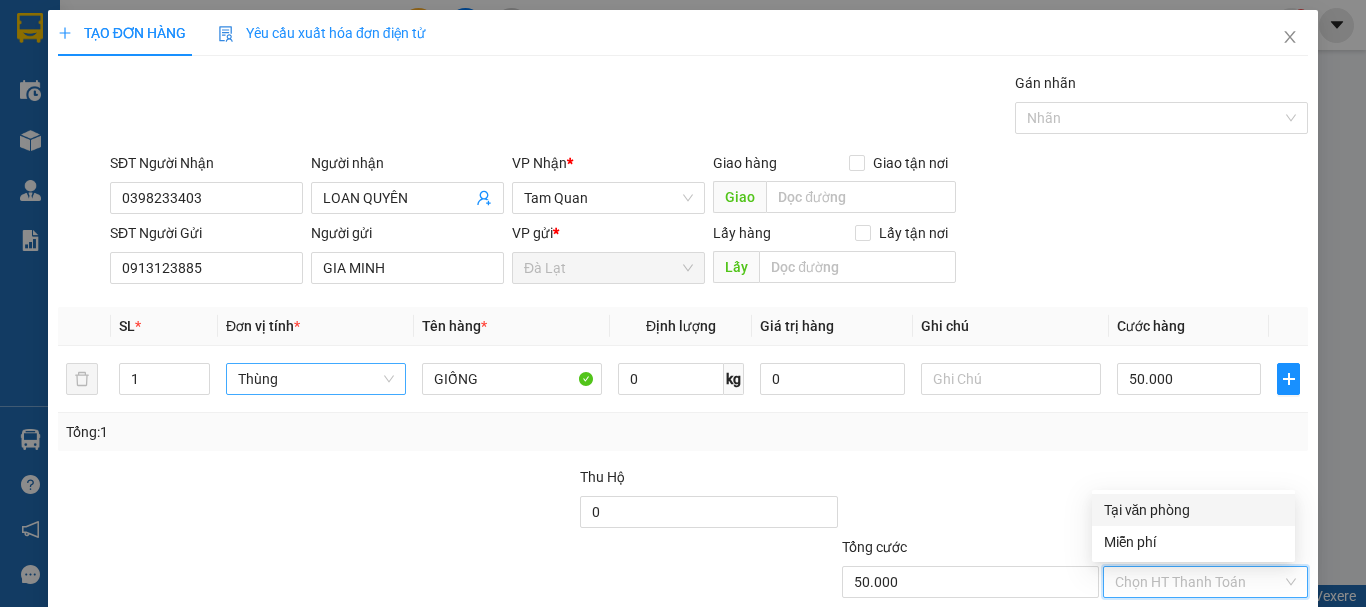 click on "Tại văn phòng" at bounding box center [1193, 510] 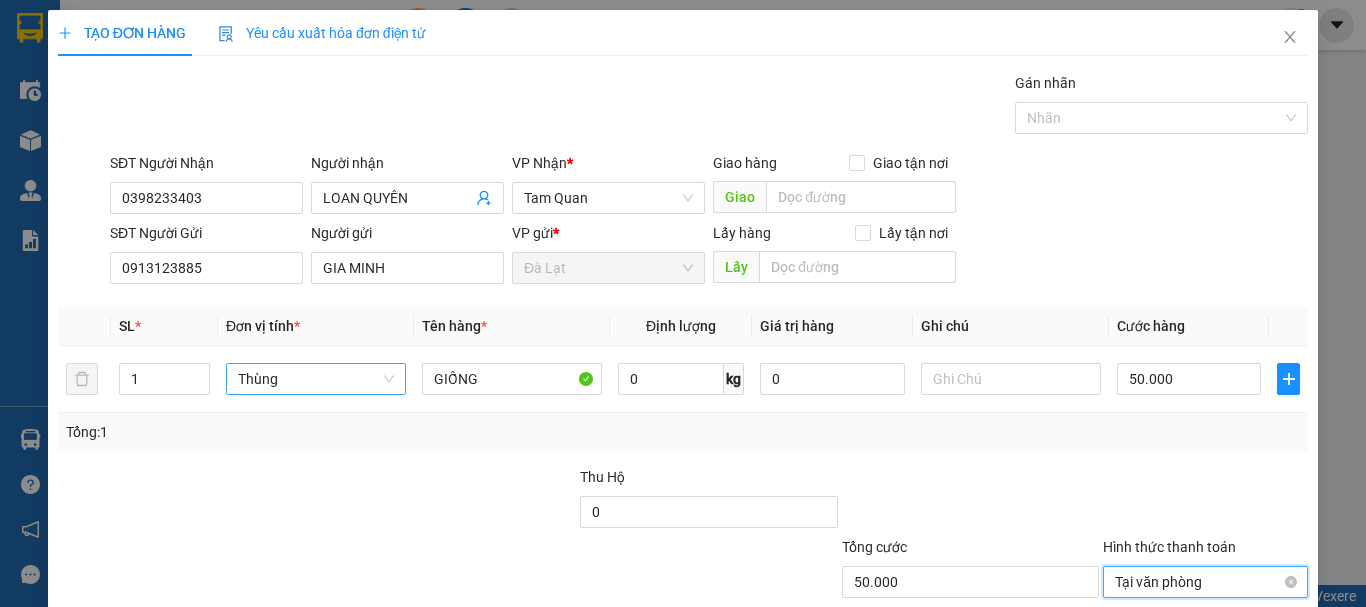 click on "Tại văn phòng" at bounding box center (1205, 582) 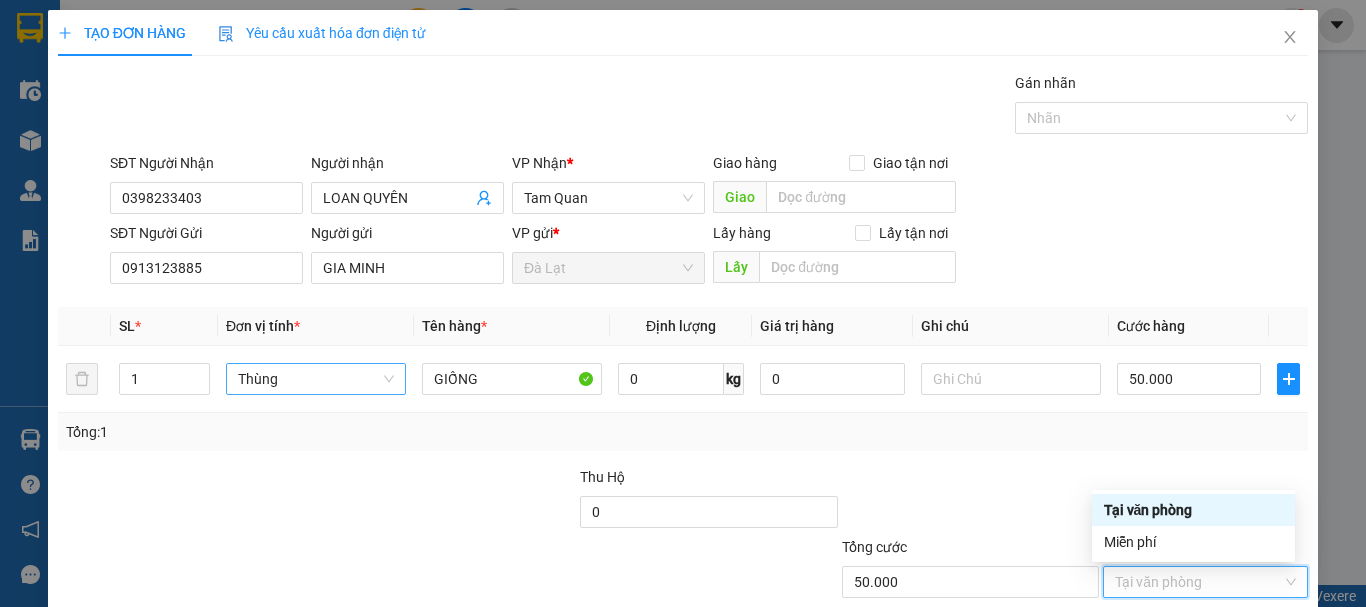 click on "Tại văn phòng" at bounding box center (1193, 510) 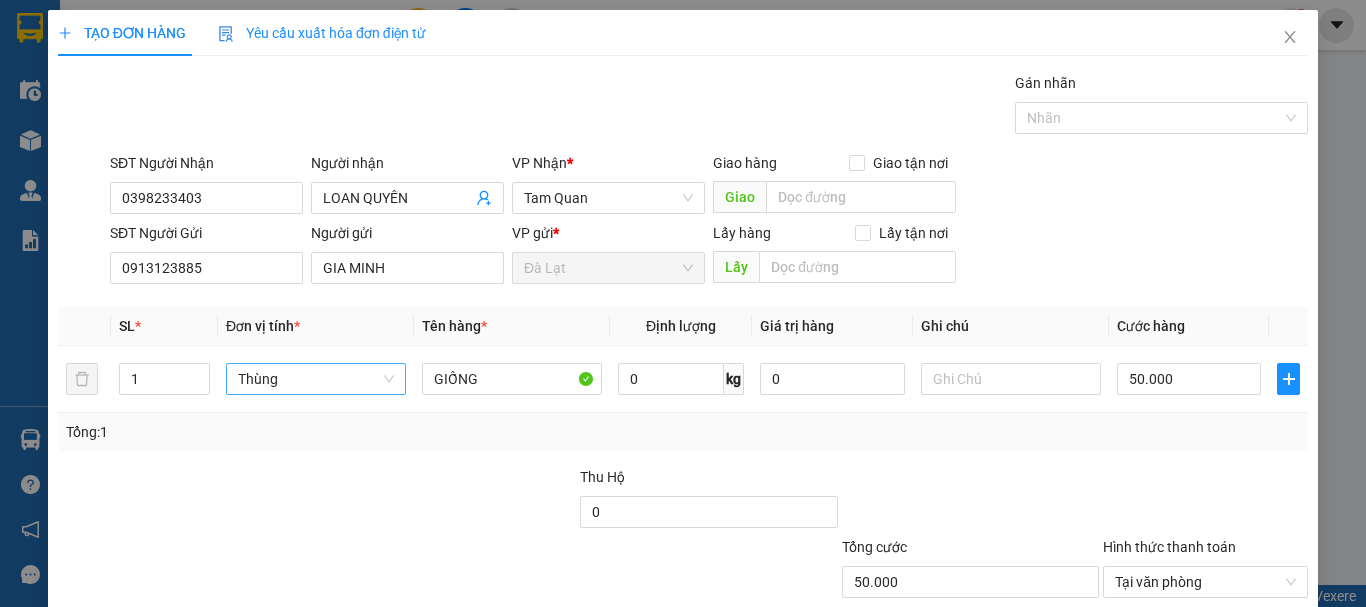 click on "Lưu và In" at bounding box center [1243, 677] 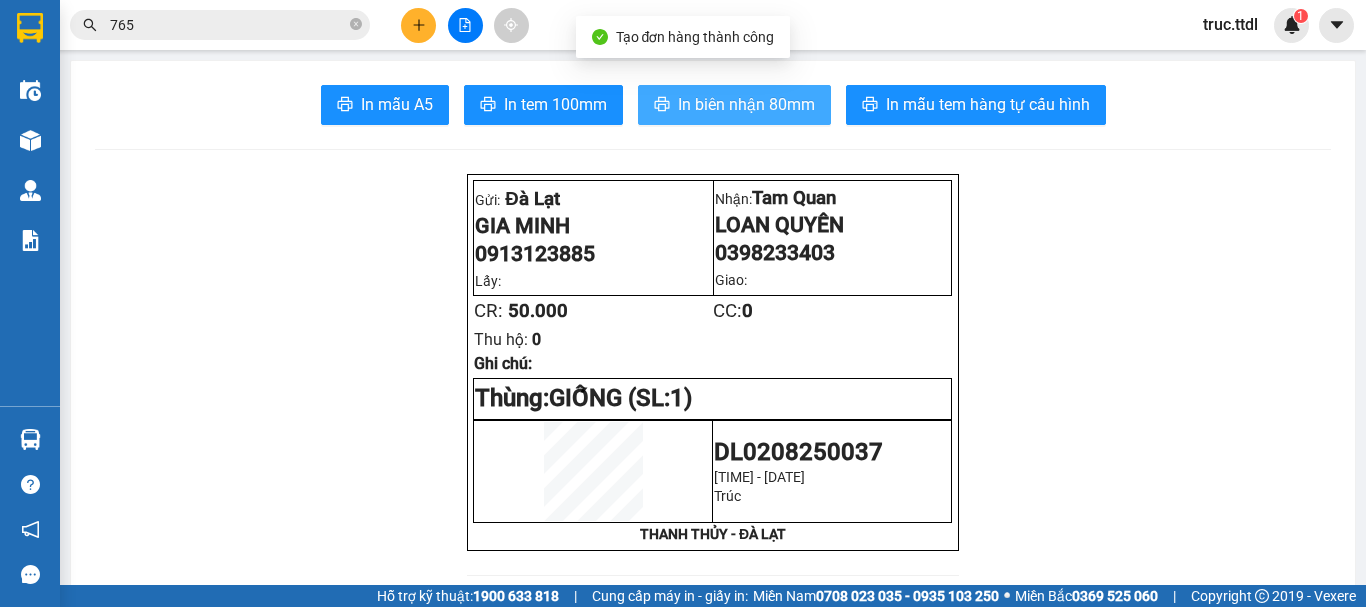 click on "In biên nhận 80mm" at bounding box center (746, 104) 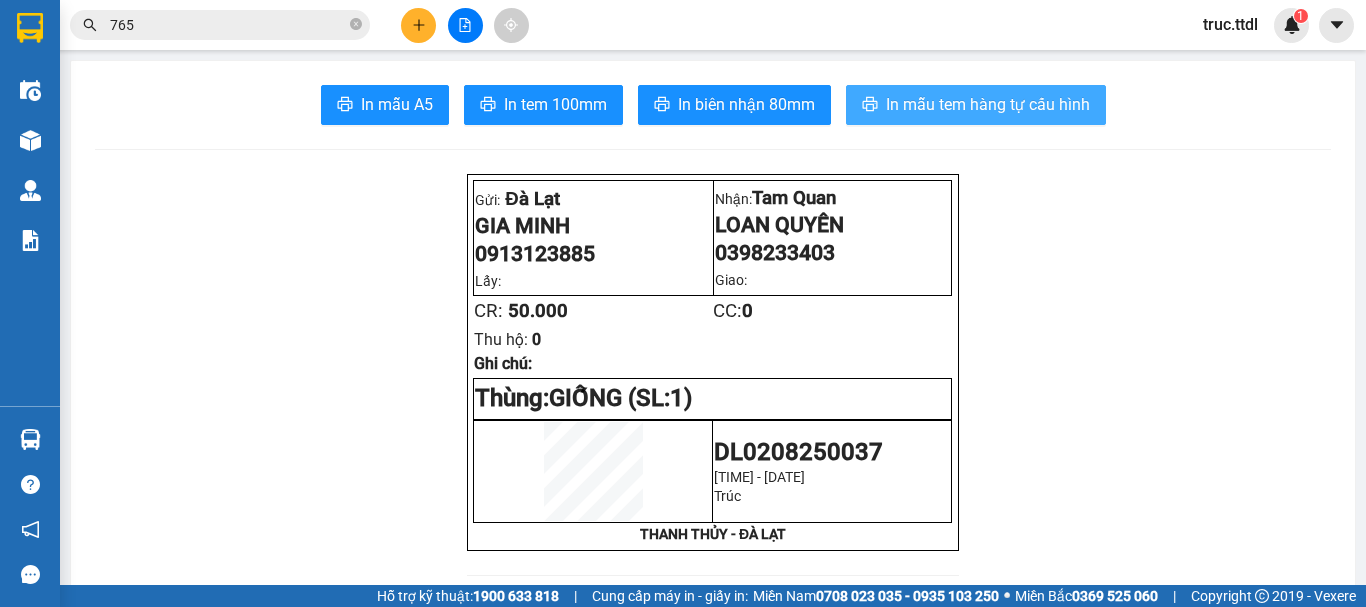 click on "In mẫu tem hàng tự cấu hình" at bounding box center (988, 104) 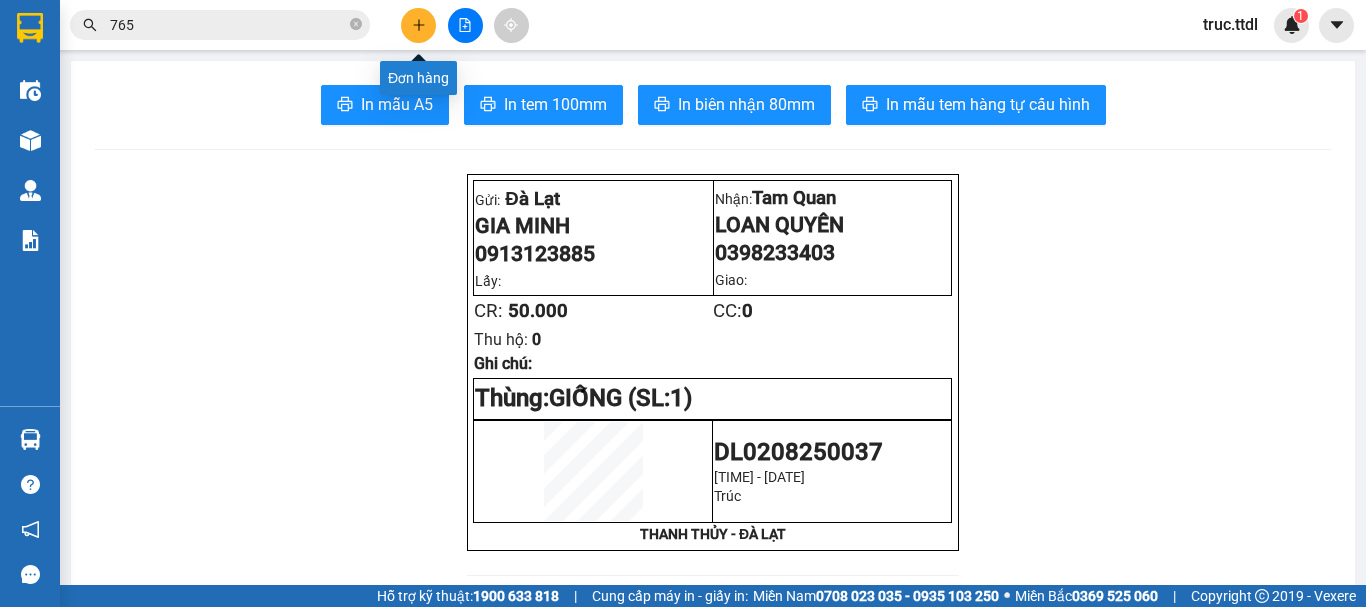 click 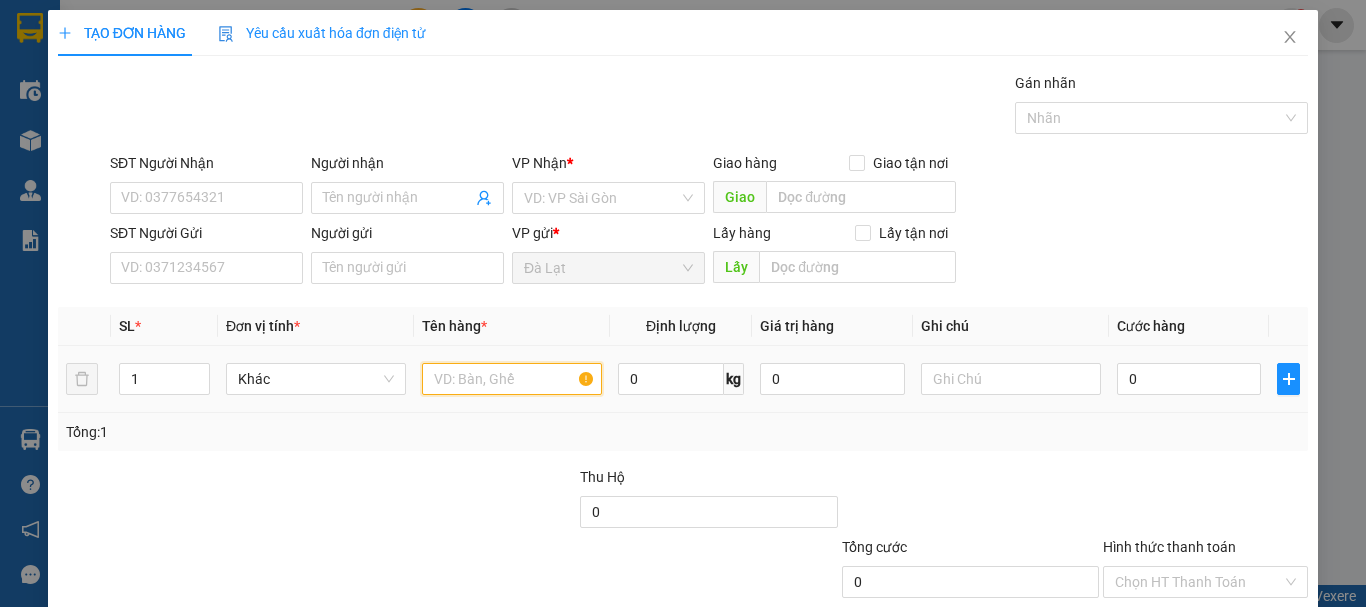 click at bounding box center [512, 379] 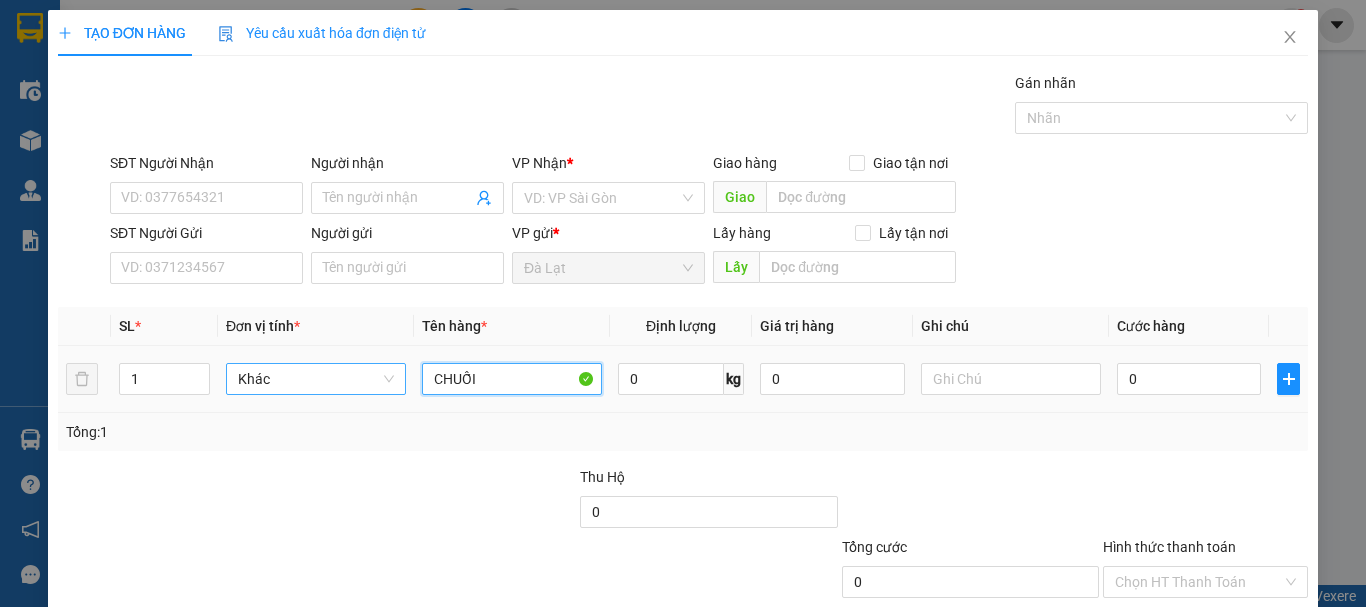drag, startPoint x: 524, startPoint y: 378, endPoint x: 388, endPoint y: 391, distance: 136.6199 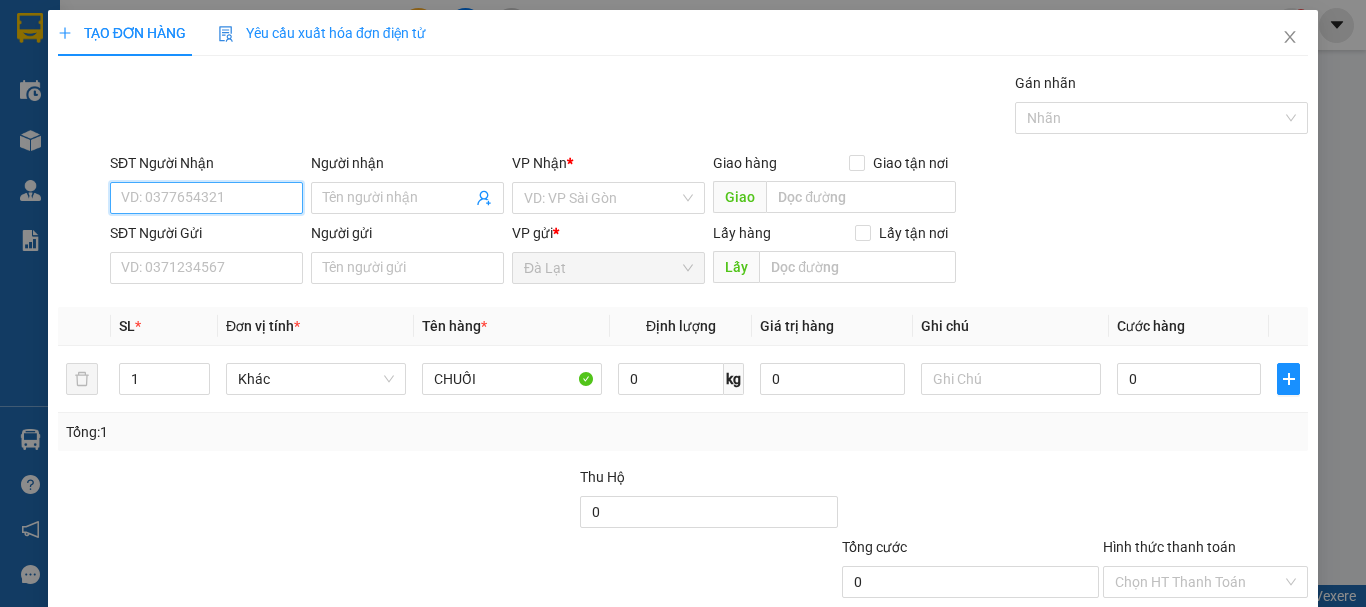 click on "SĐT Người Nhận" at bounding box center (206, 198) 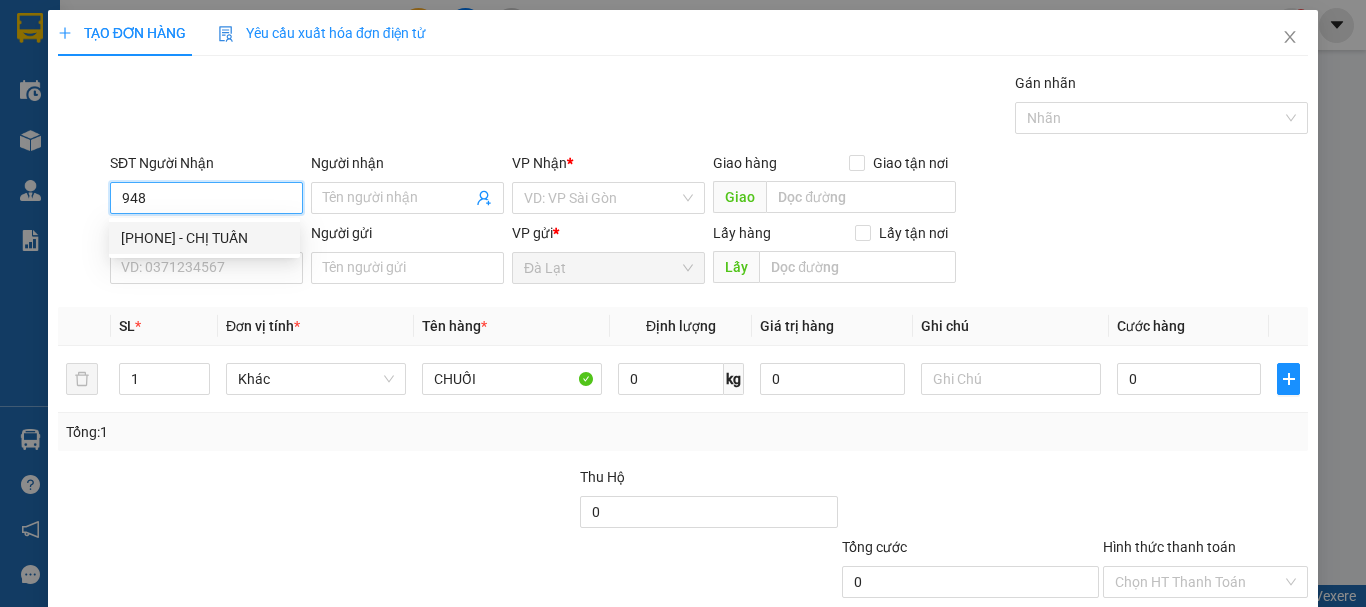 click on "0905771948 - CHỊ TUẤN" at bounding box center (204, 238) 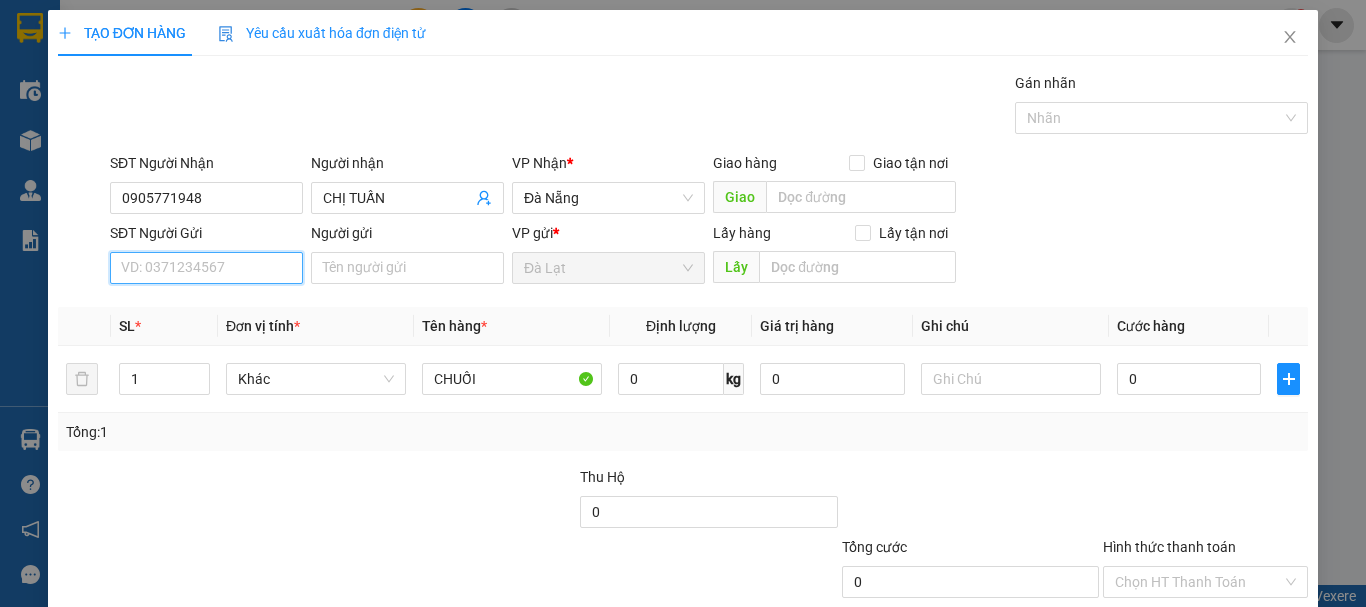 click on "SĐT Người Gửi" at bounding box center [206, 268] 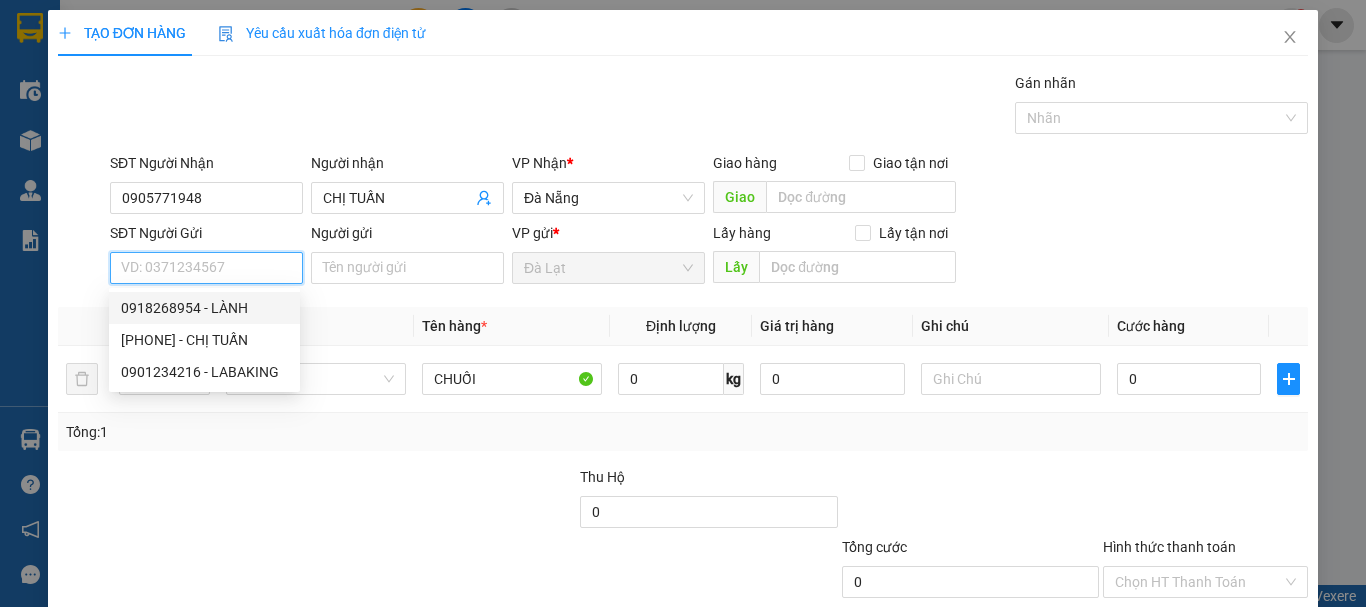 click on "0918268954 - LÀNH" at bounding box center [204, 308] 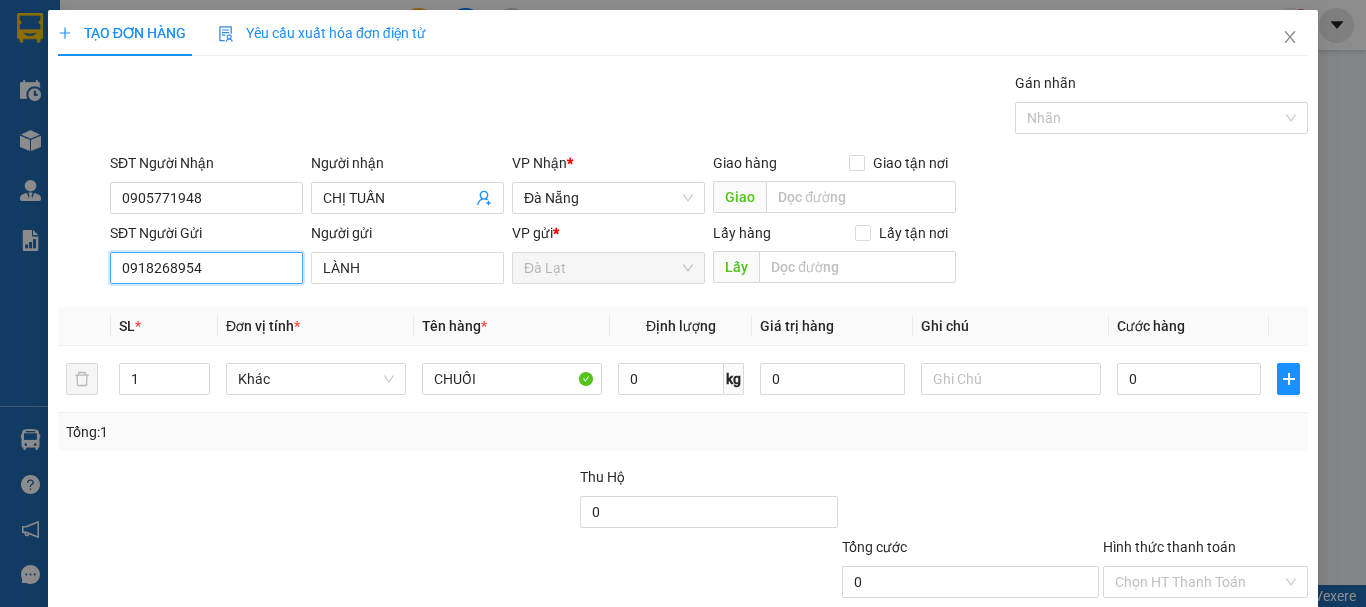 drag, startPoint x: 248, startPoint y: 275, endPoint x: 0, endPoint y: 349, distance: 258.80493 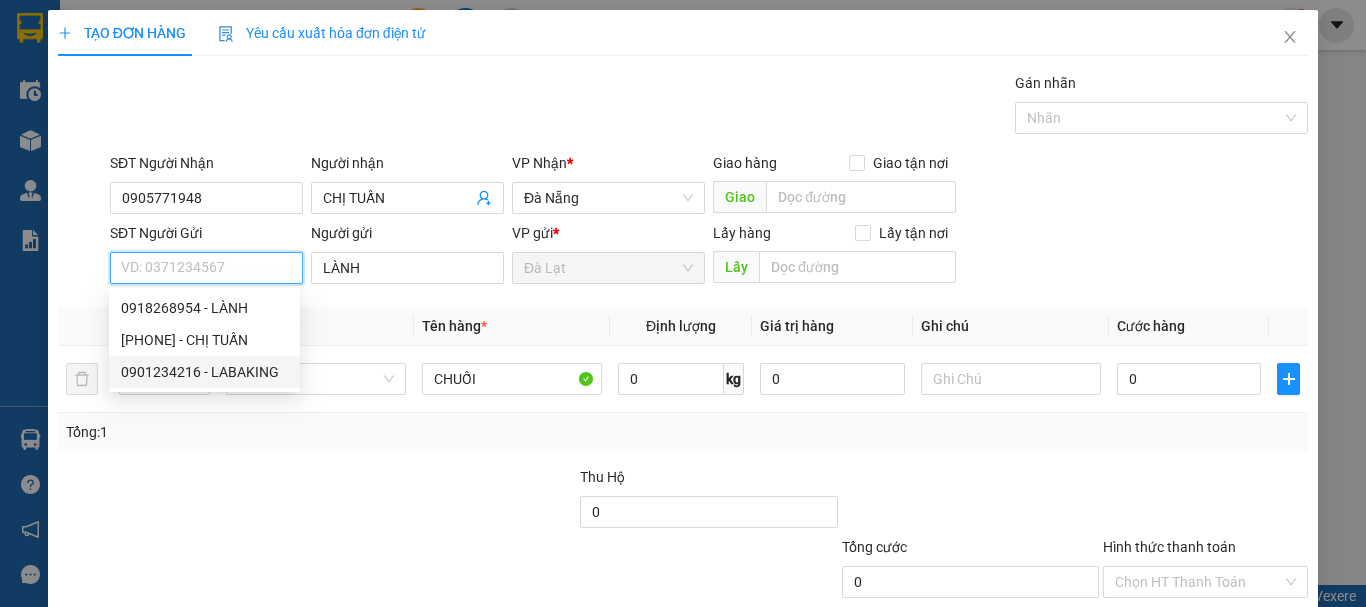 click on "0901234216 - LABAKING" at bounding box center (204, 372) 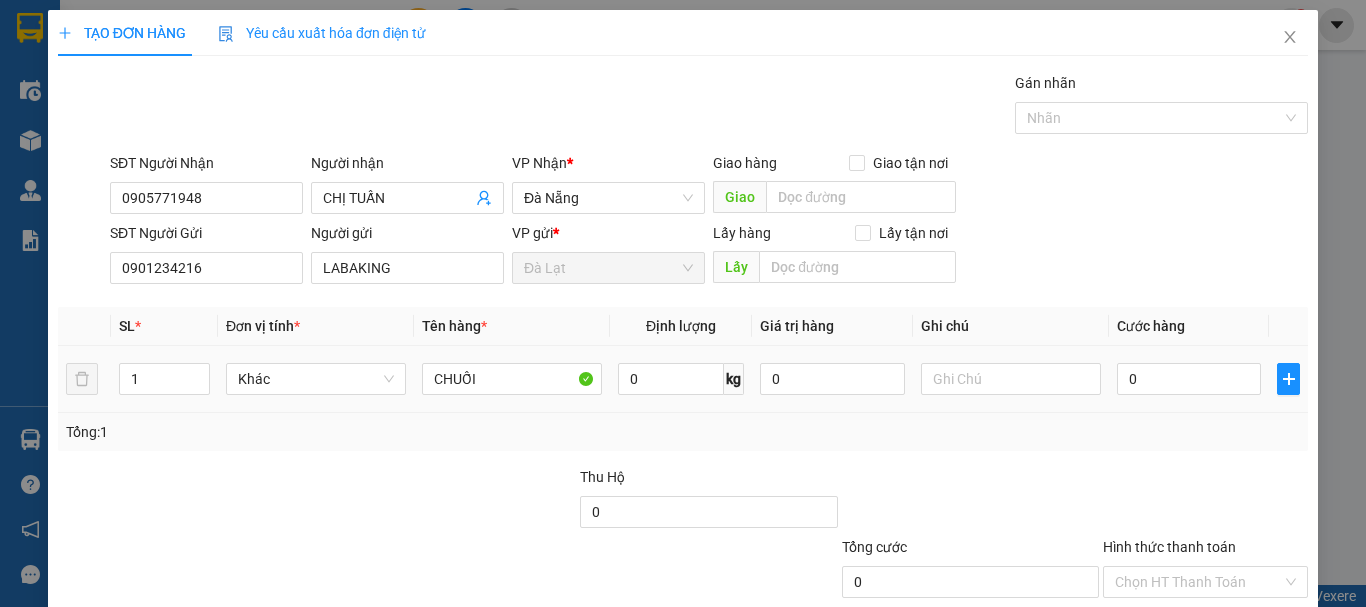drag, startPoint x: 162, startPoint y: 369, endPoint x: 104, endPoint y: 390, distance: 61.68468 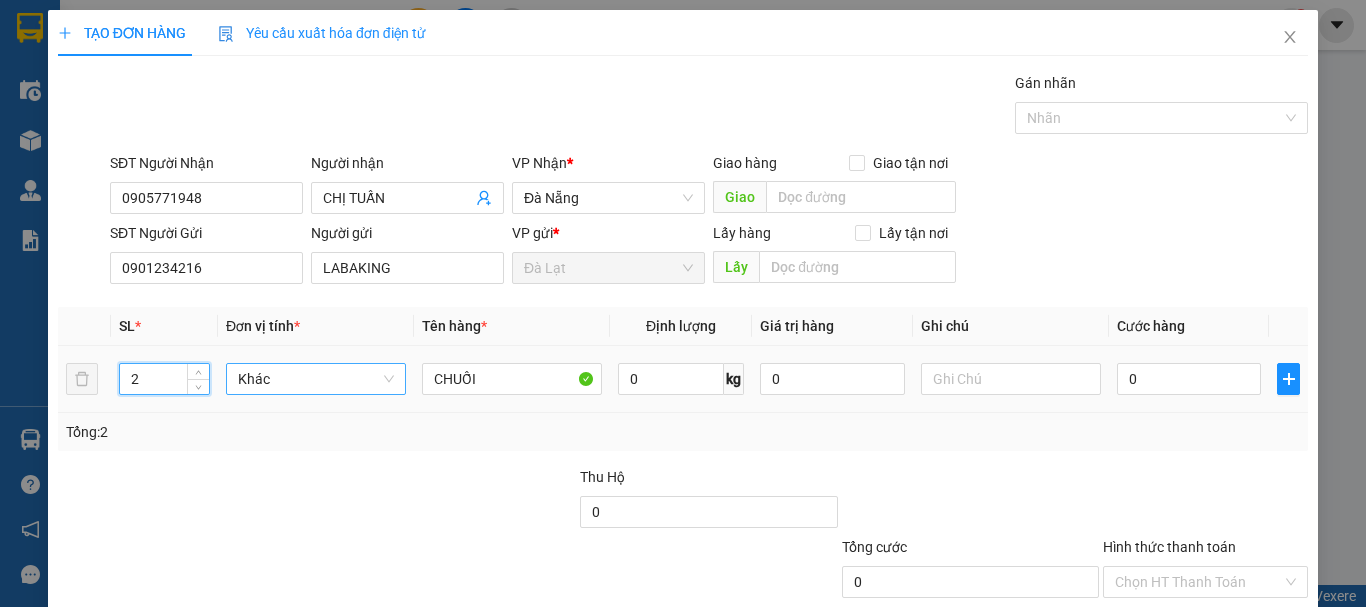 click on "Khác" at bounding box center (316, 379) 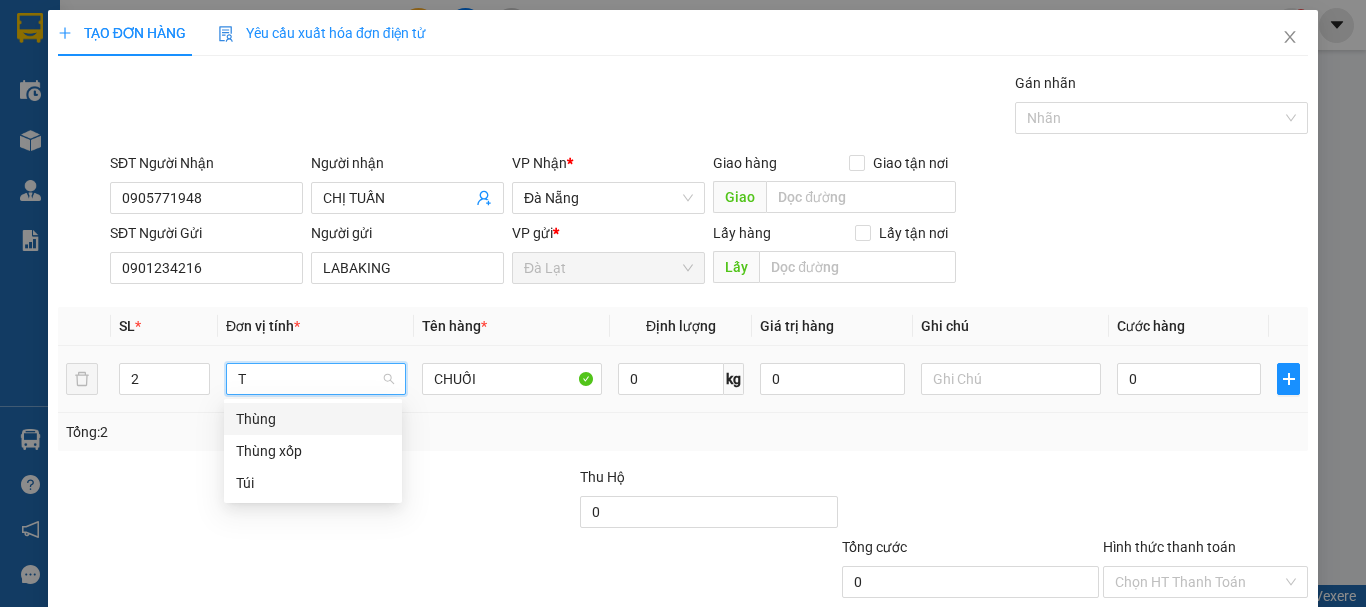click on "Thùng" at bounding box center [313, 419] 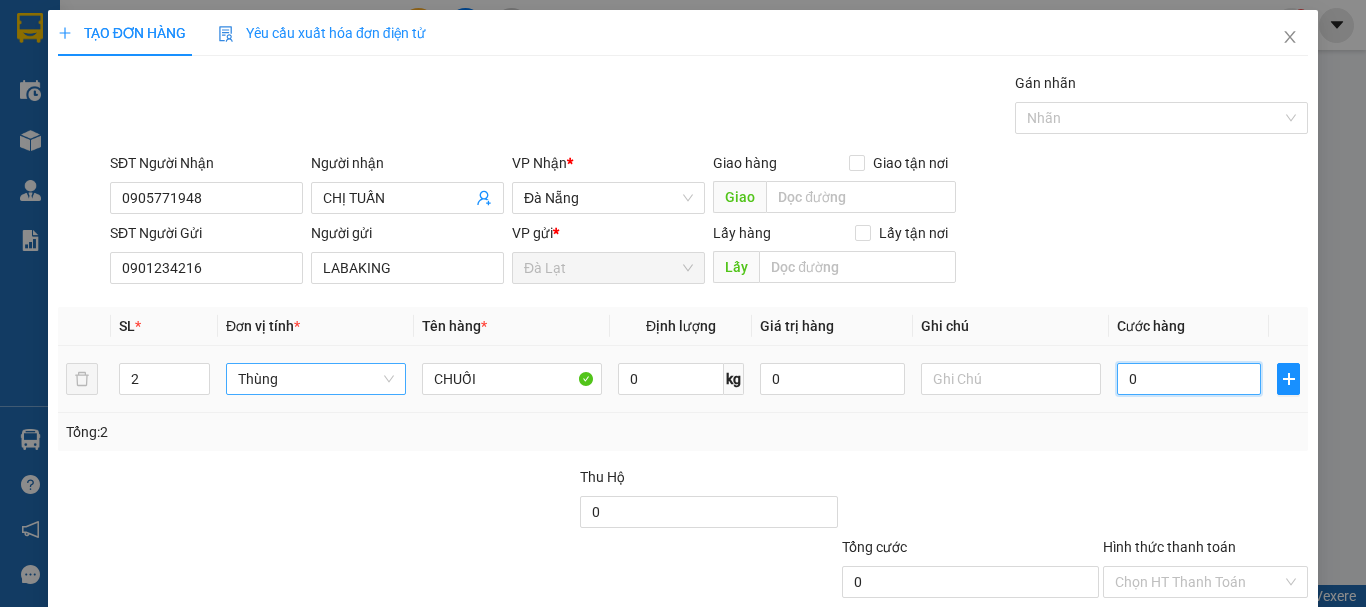 click on "0" at bounding box center (1189, 379) 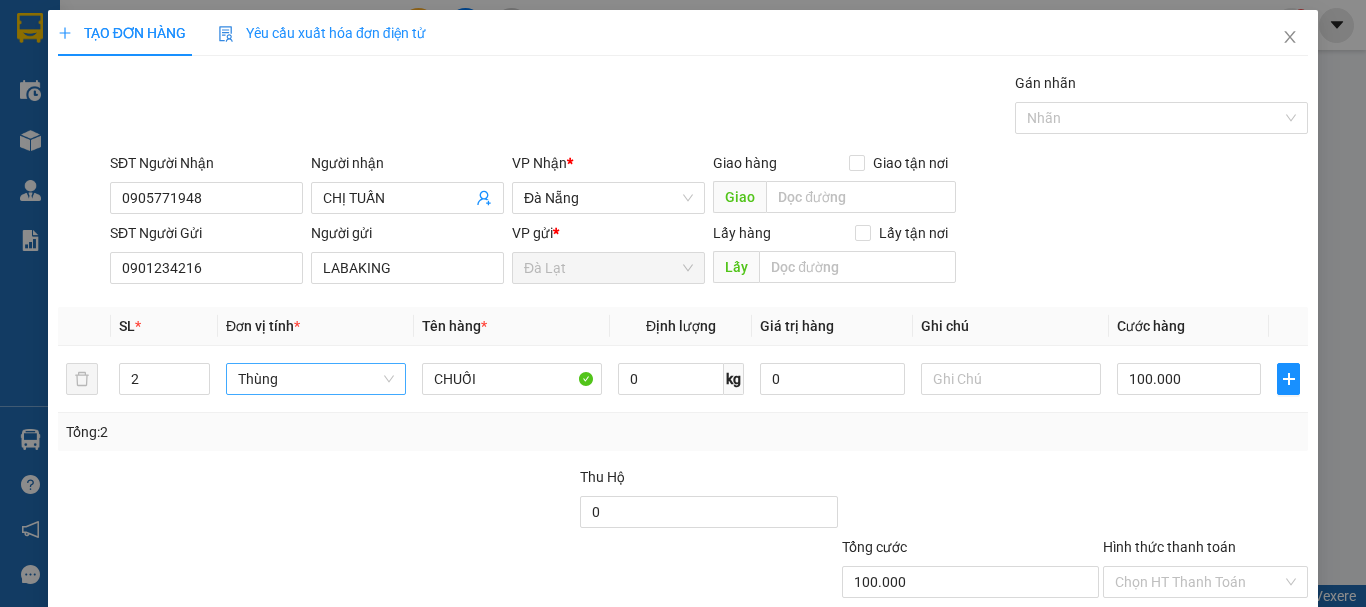 click on "Tổng:  2" at bounding box center [683, 432] 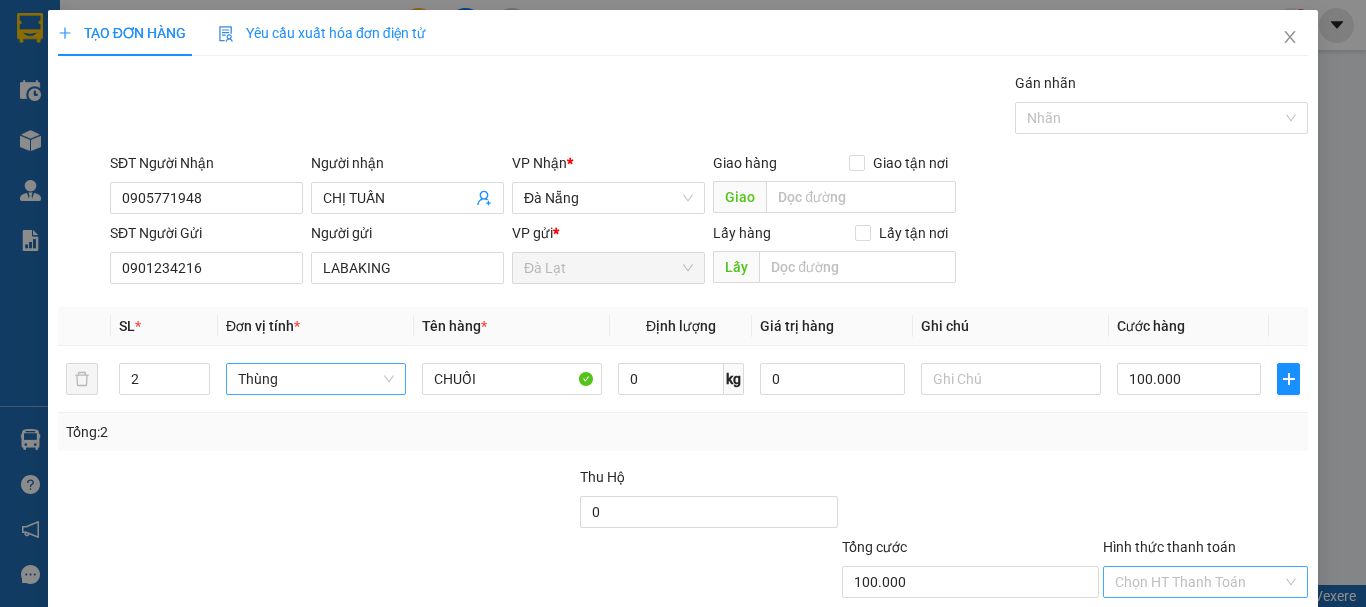 click on "Hình thức thanh toán" at bounding box center [1198, 582] 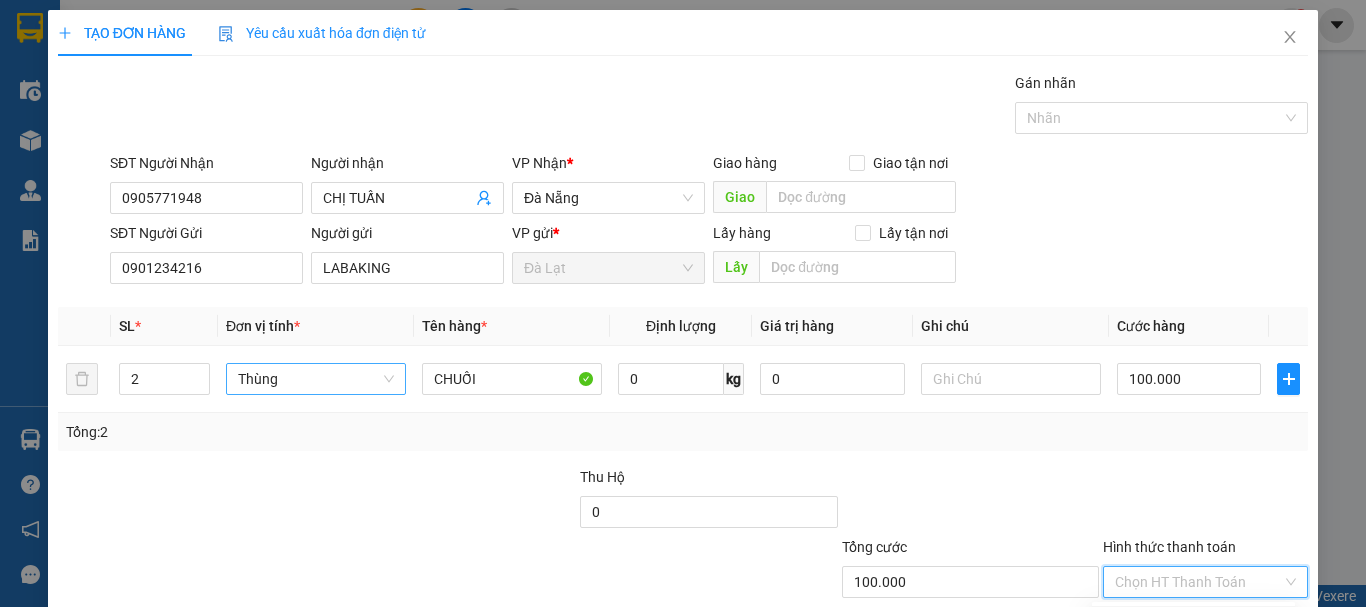 click on "Tại văn phòng" at bounding box center (1193, 622) 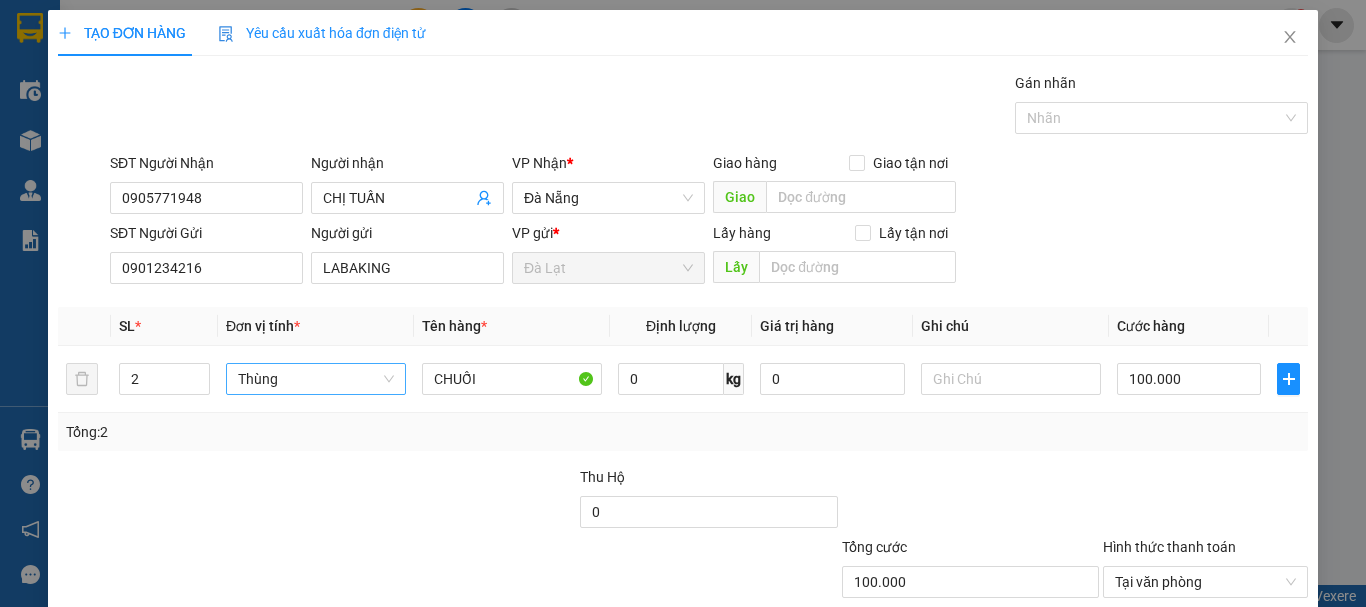 click on "Lưu" at bounding box center (1085, 677) 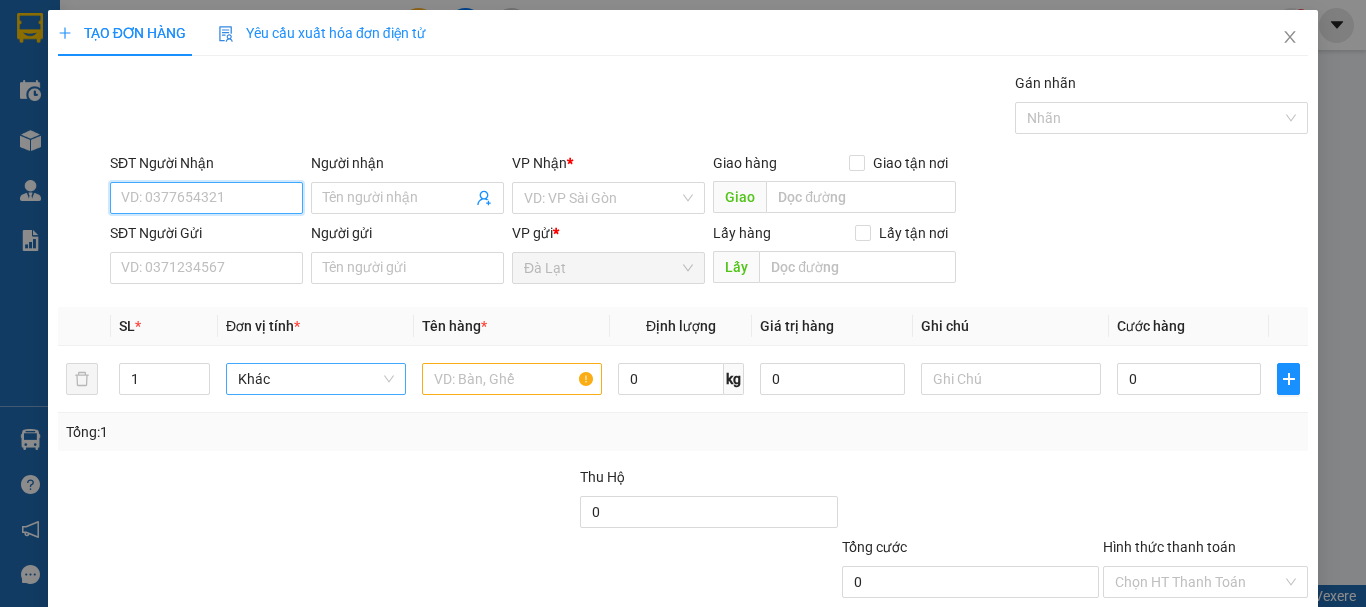 click on "SĐT Người Nhận" at bounding box center [206, 198] 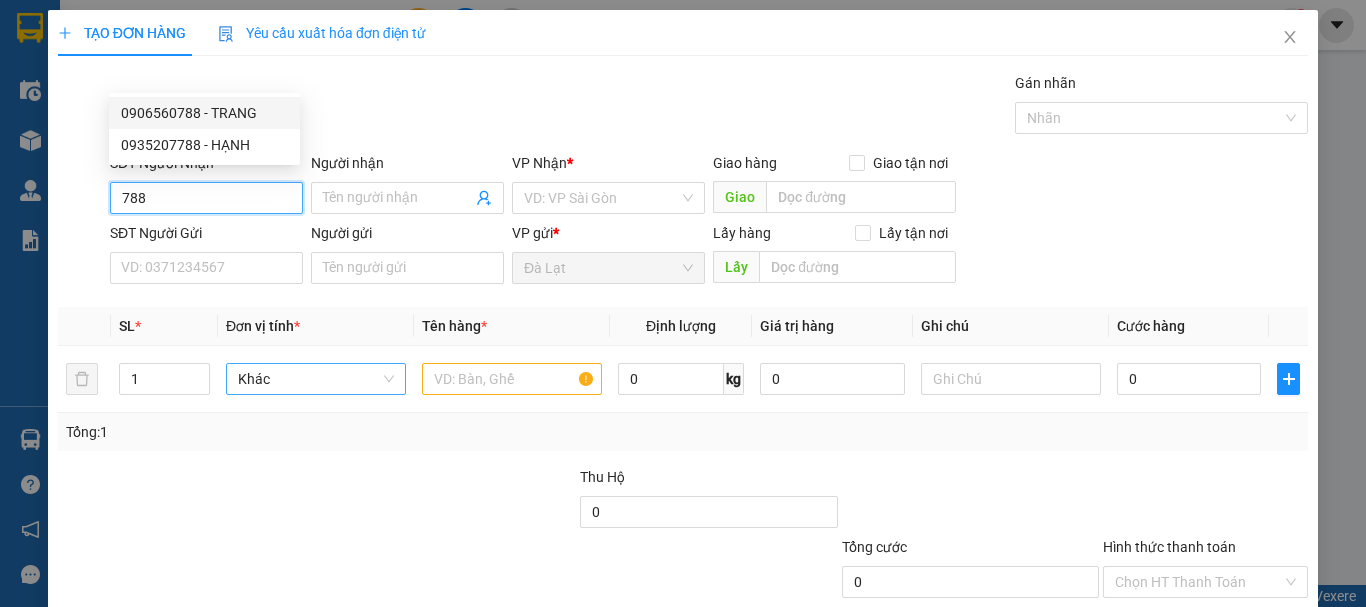 click on "0906560788 - TRANG" at bounding box center (204, 113) 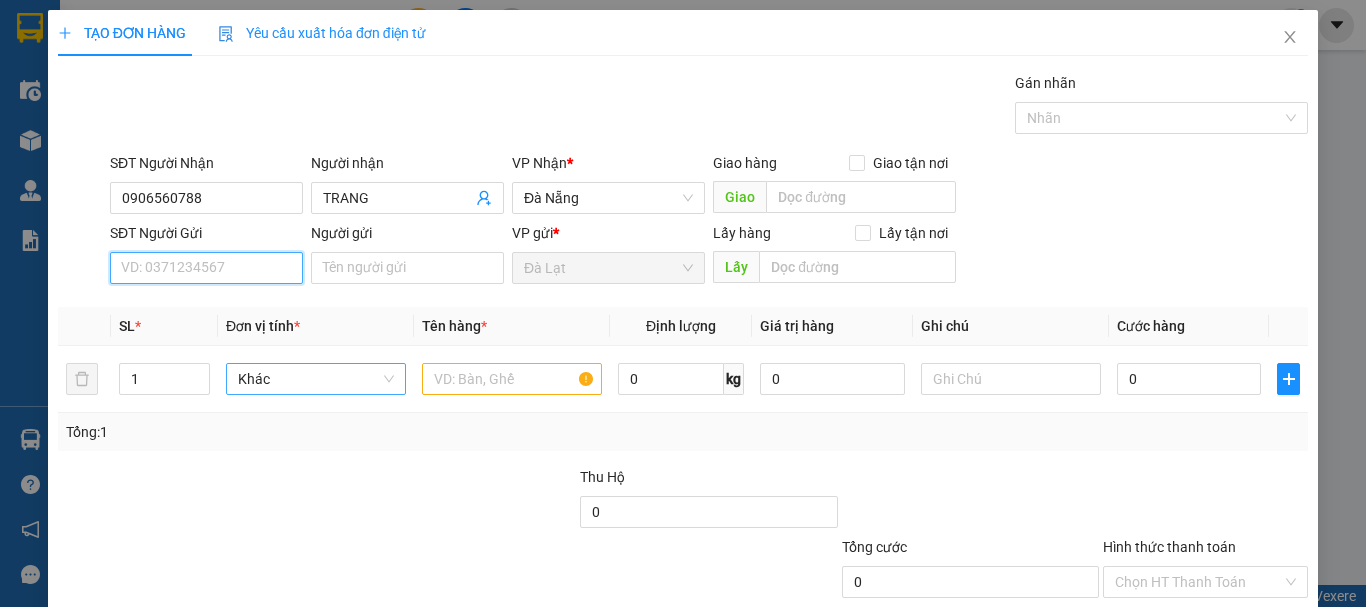 click on "SĐT Người Gửi" at bounding box center (206, 268) 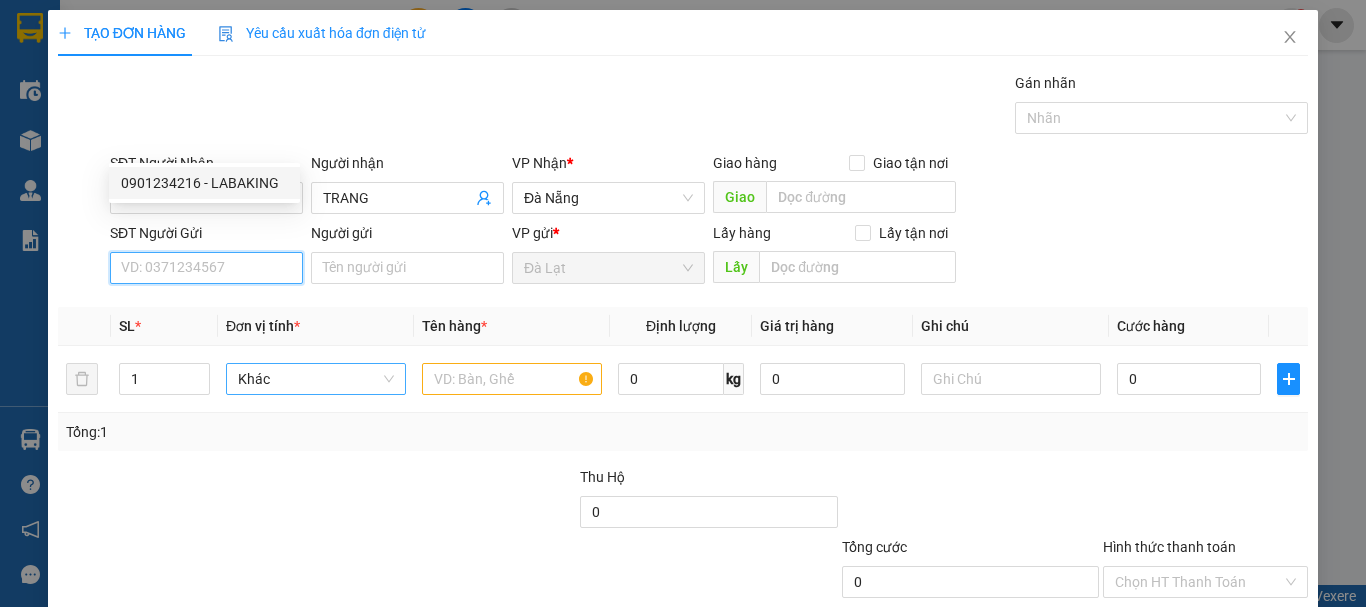 click on "0901234216 - LABAKING" at bounding box center (204, 183) 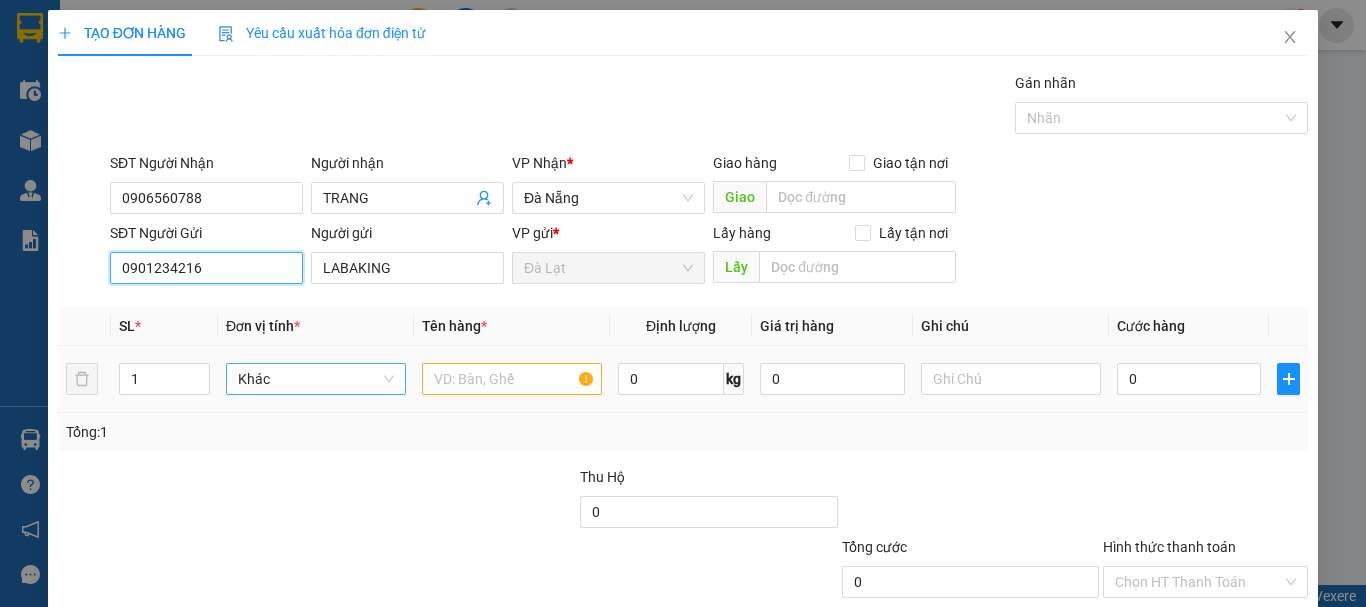click on "Khác" at bounding box center [316, 379] 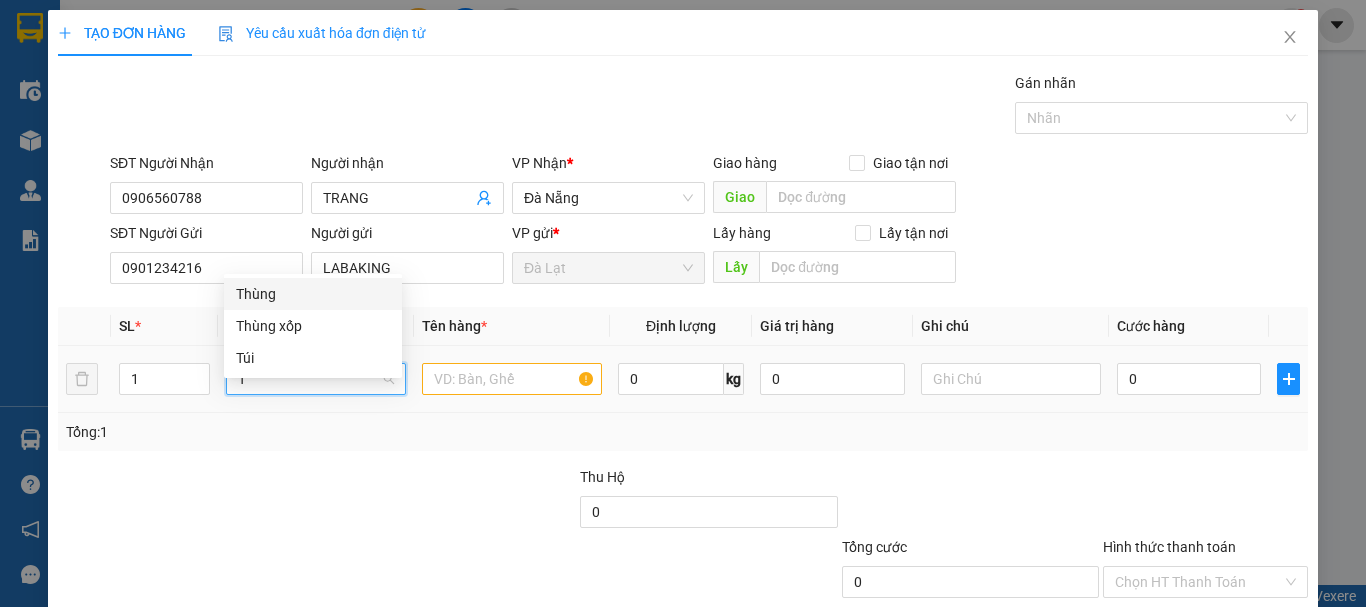 click on "Thùng" at bounding box center [313, 294] 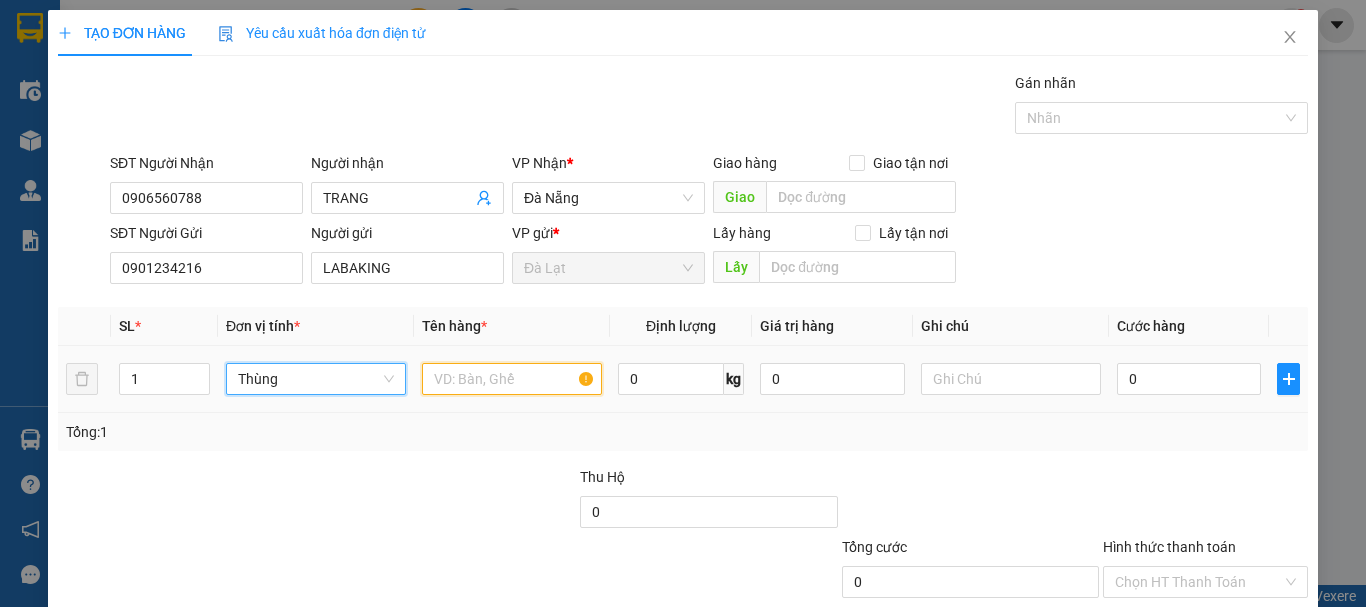 click at bounding box center (512, 379) 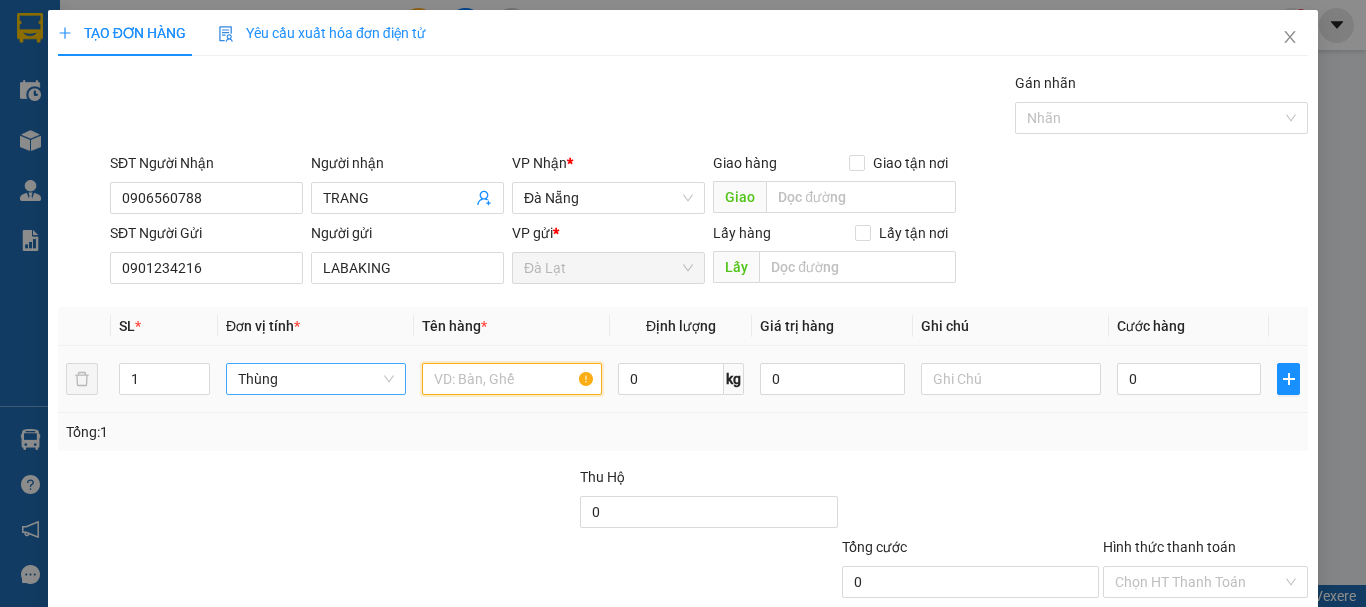 paste on "CHUỐI" 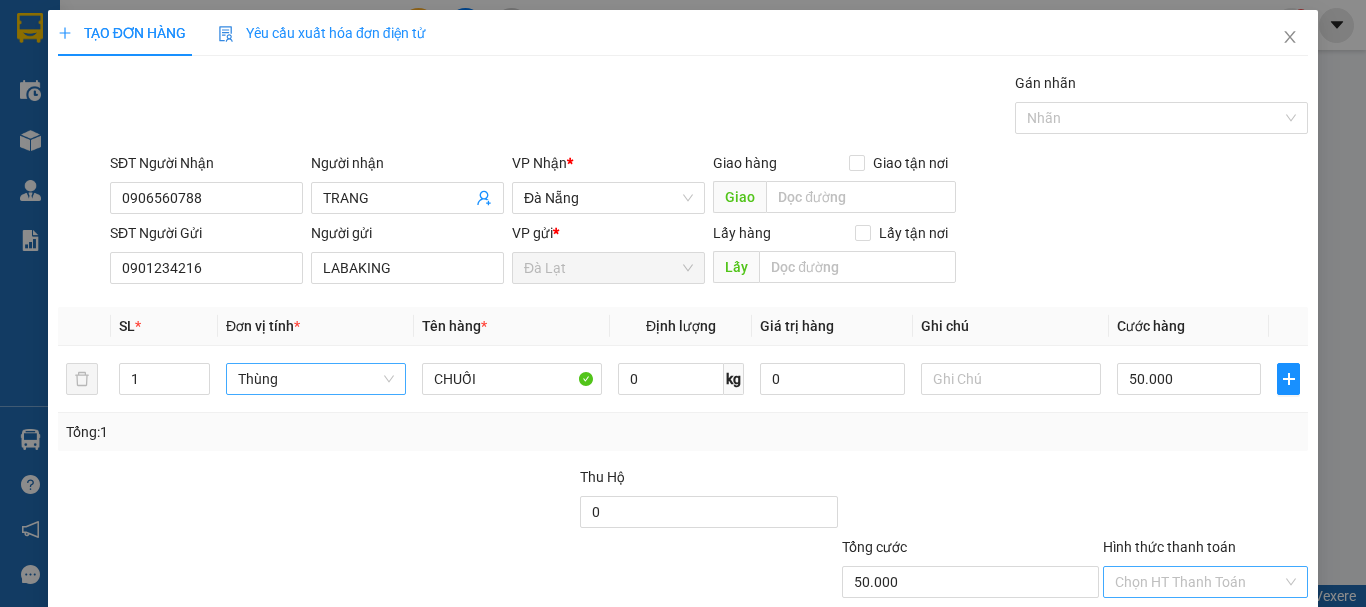 click on "Hình thức thanh toán" at bounding box center [1198, 582] 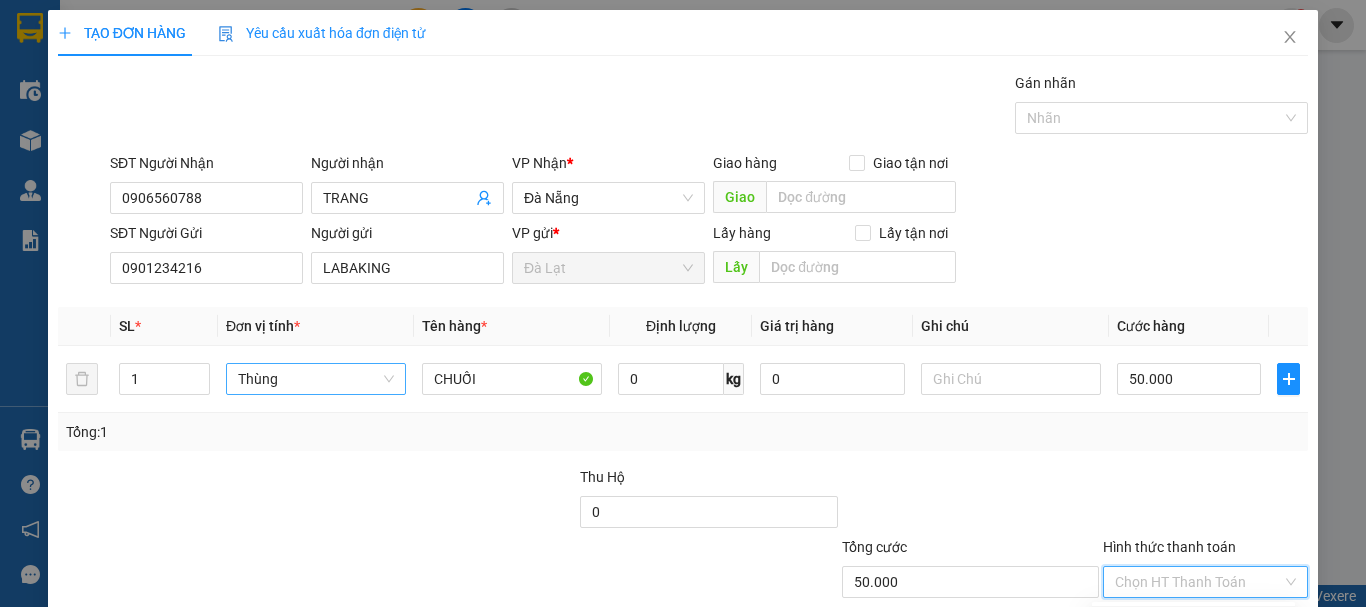 click on "Tại văn phòng" at bounding box center [1193, 622] 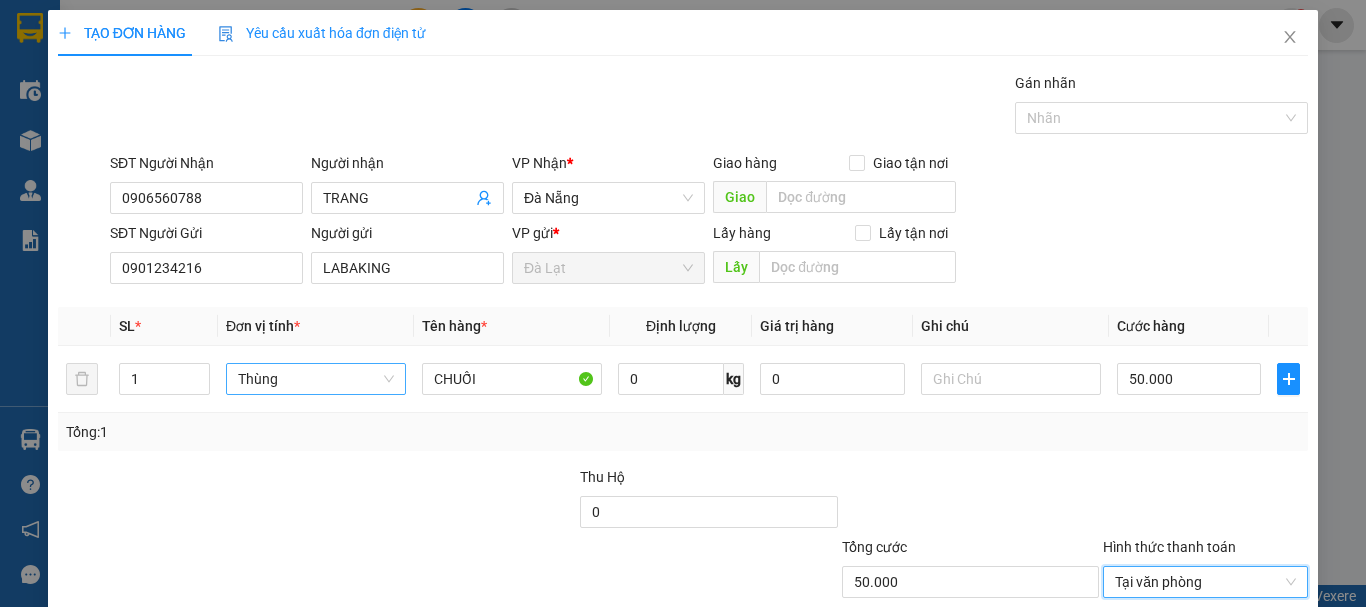 click on "Lưu" at bounding box center [1085, 677] 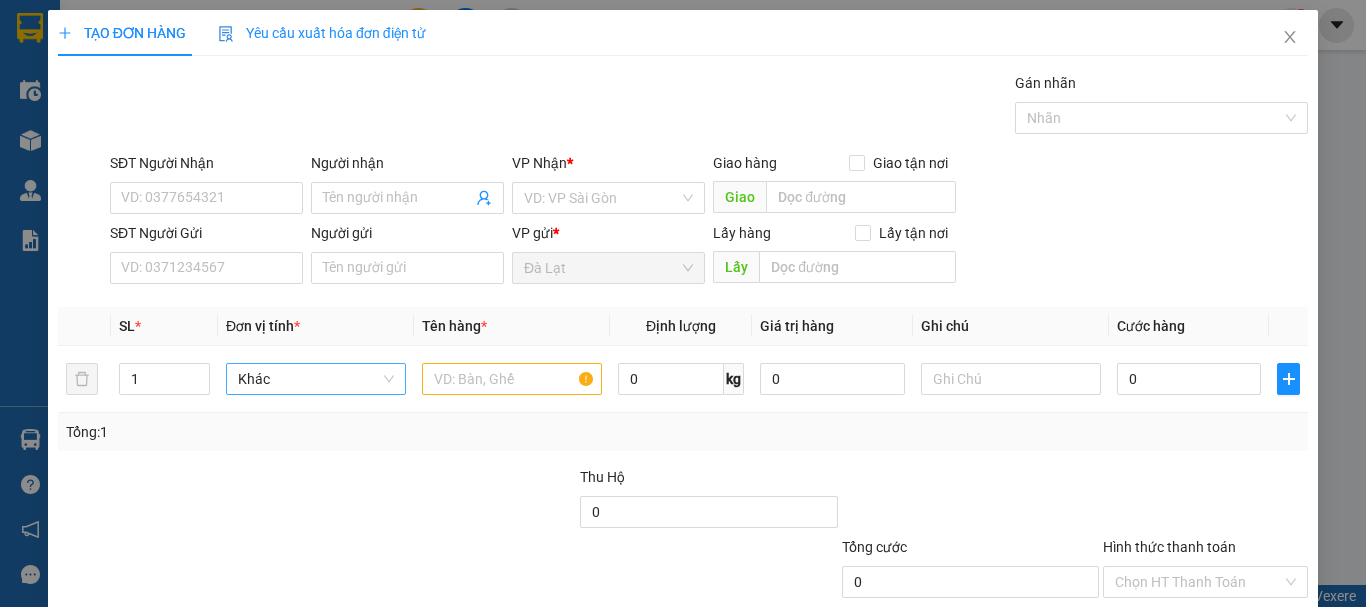 drag, startPoint x: 284, startPoint y: 92, endPoint x: 273, endPoint y: 81, distance: 15.556349 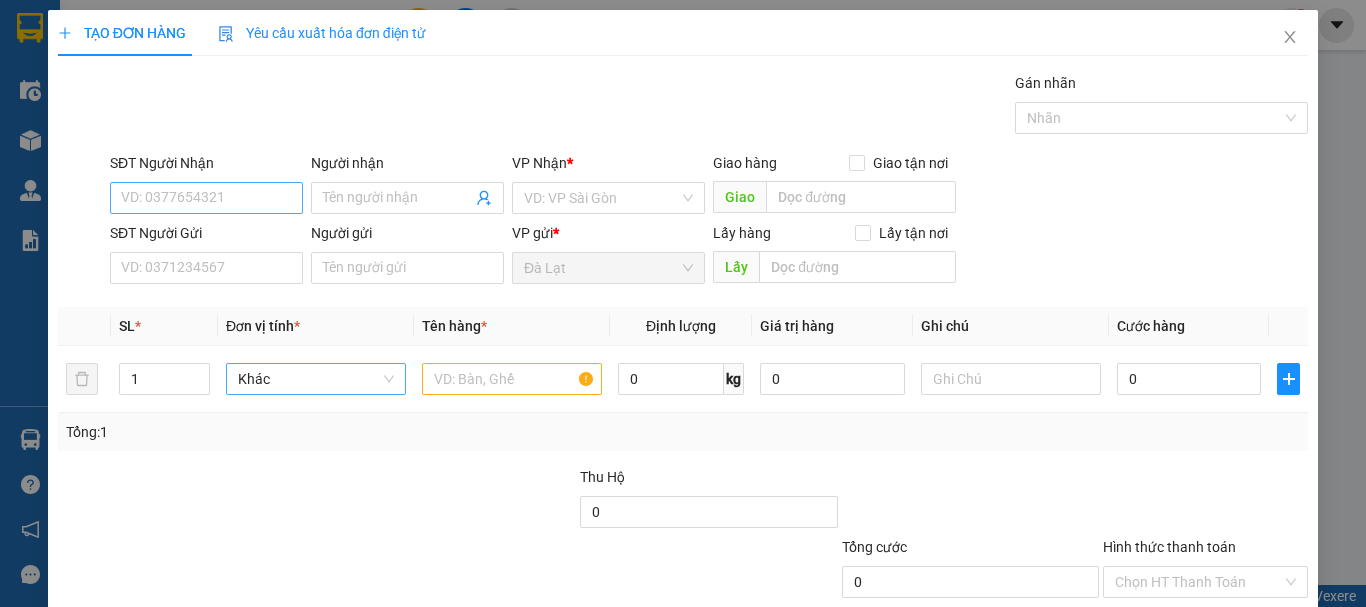 click on "SĐT Người Nhận VD: 0377654321" at bounding box center (206, 187) 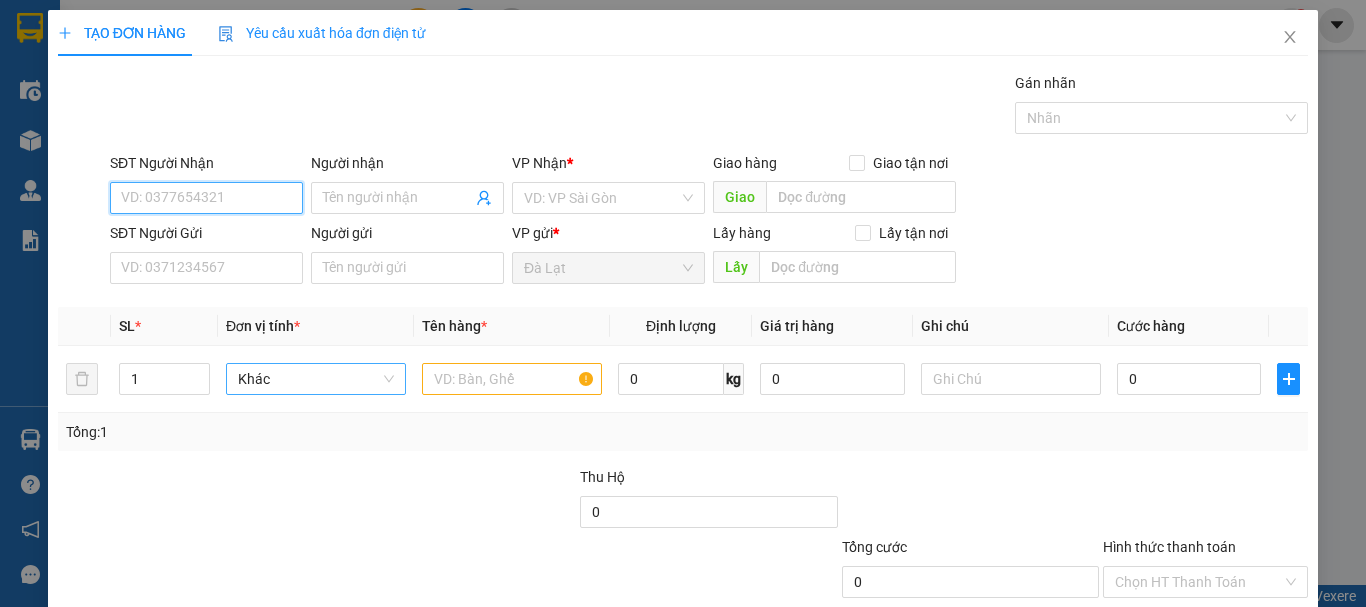 click on "SĐT Người Nhận" at bounding box center [206, 198] 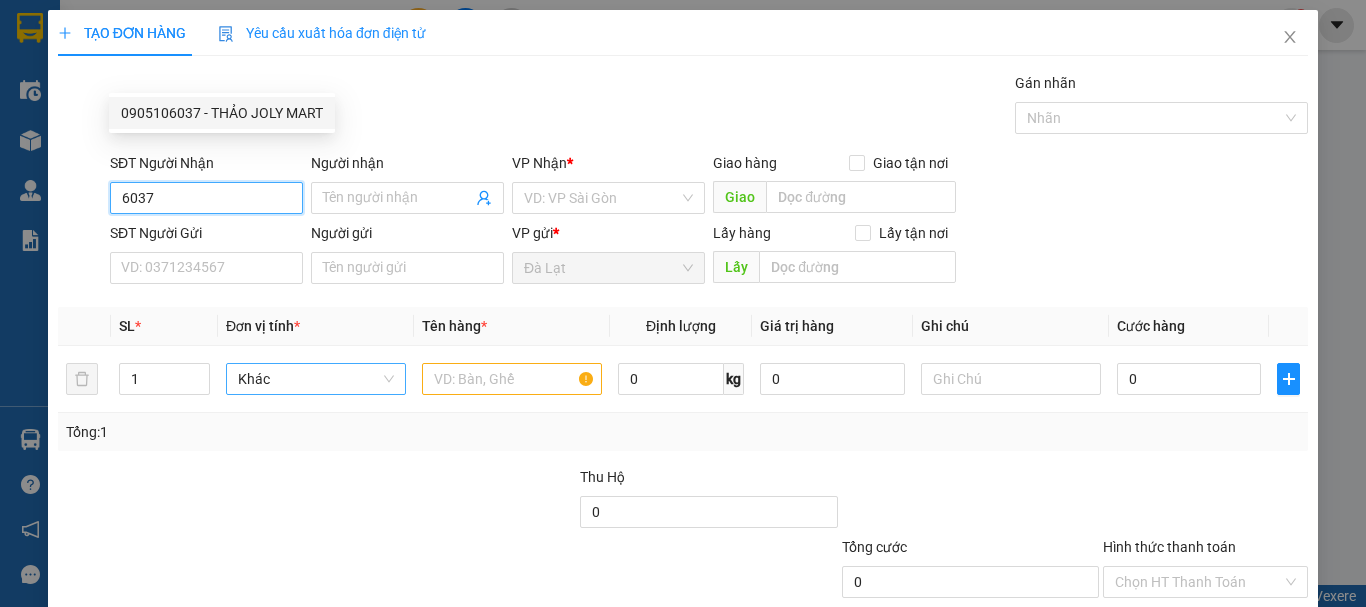 click on "0905106037 - THẢO JOLY MART" at bounding box center (222, 113) 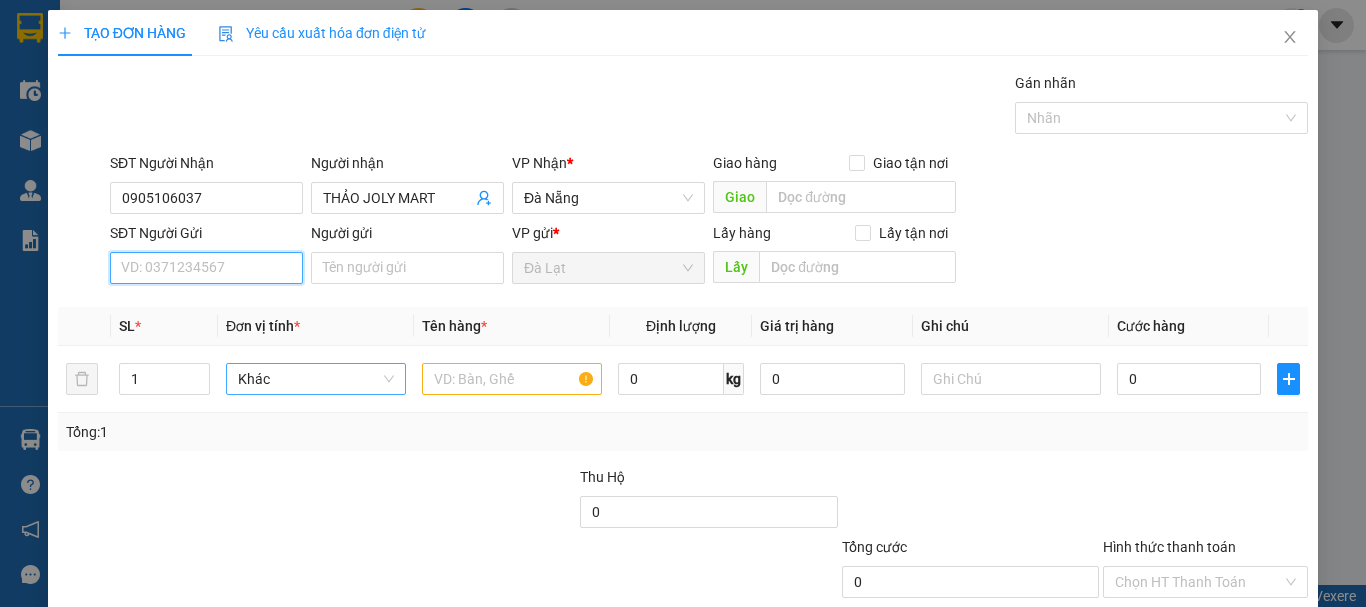 click on "SĐT Người Gửi" at bounding box center [206, 268] 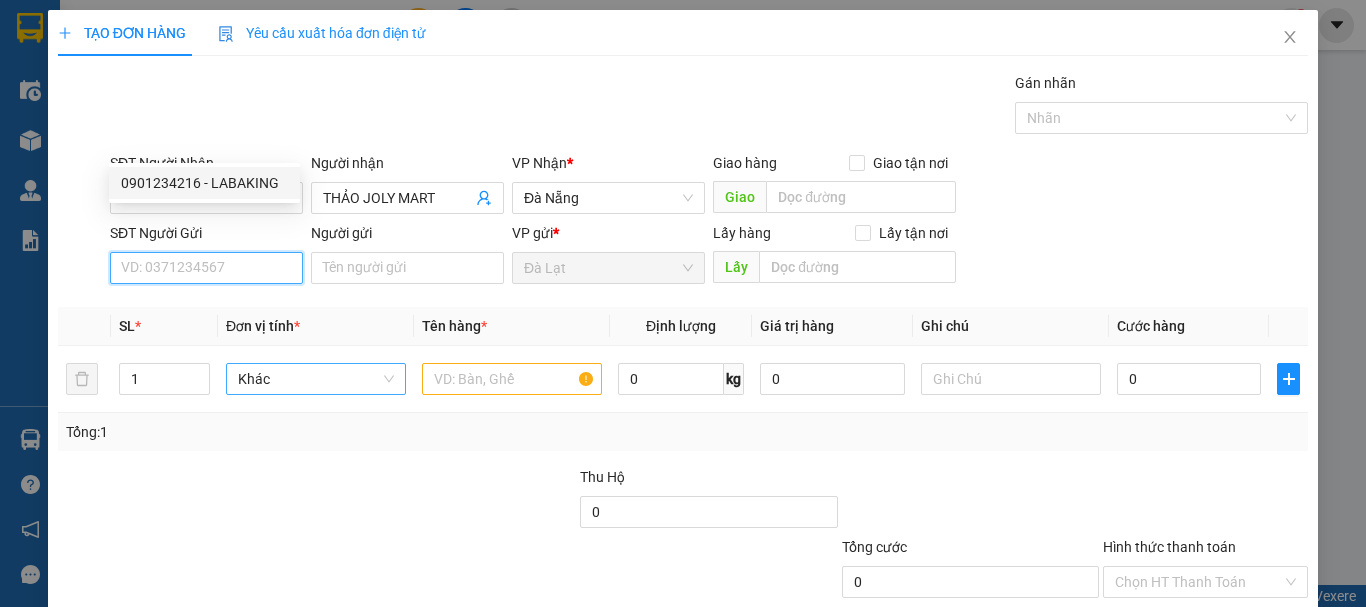 drag, startPoint x: 238, startPoint y: 169, endPoint x: 231, endPoint y: 203, distance: 34.713108 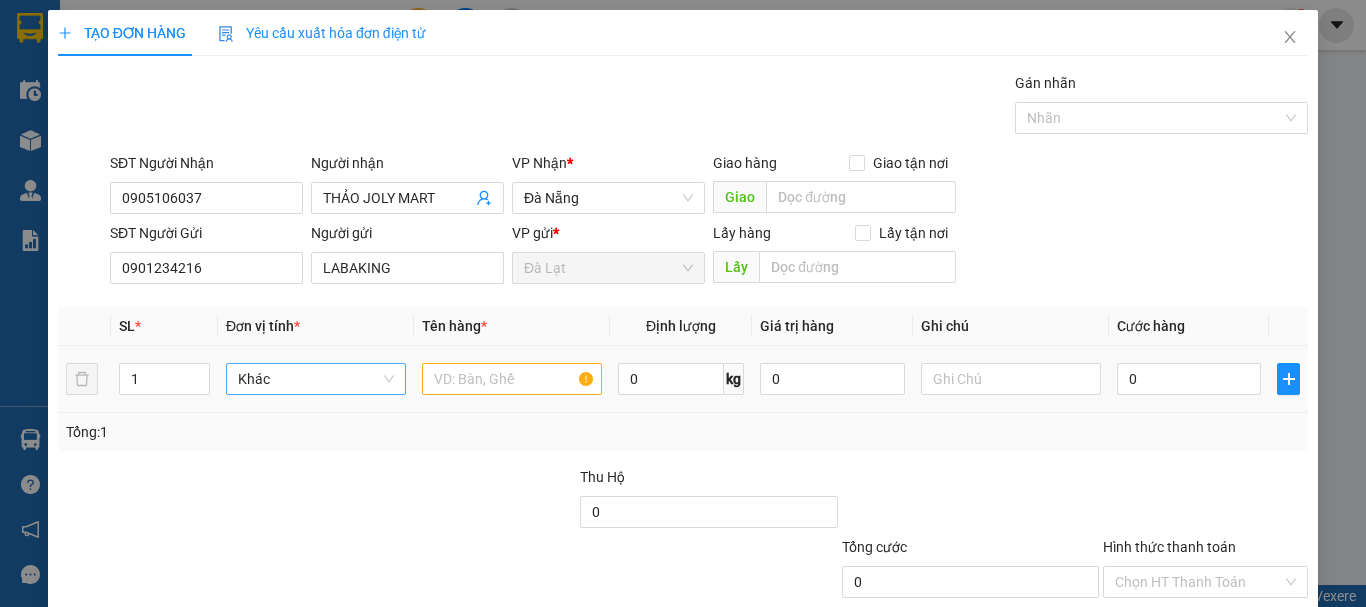 drag, startPoint x: 154, startPoint y: 249, endPoint x: 85, endPoint y: 276, distance: 74.094536 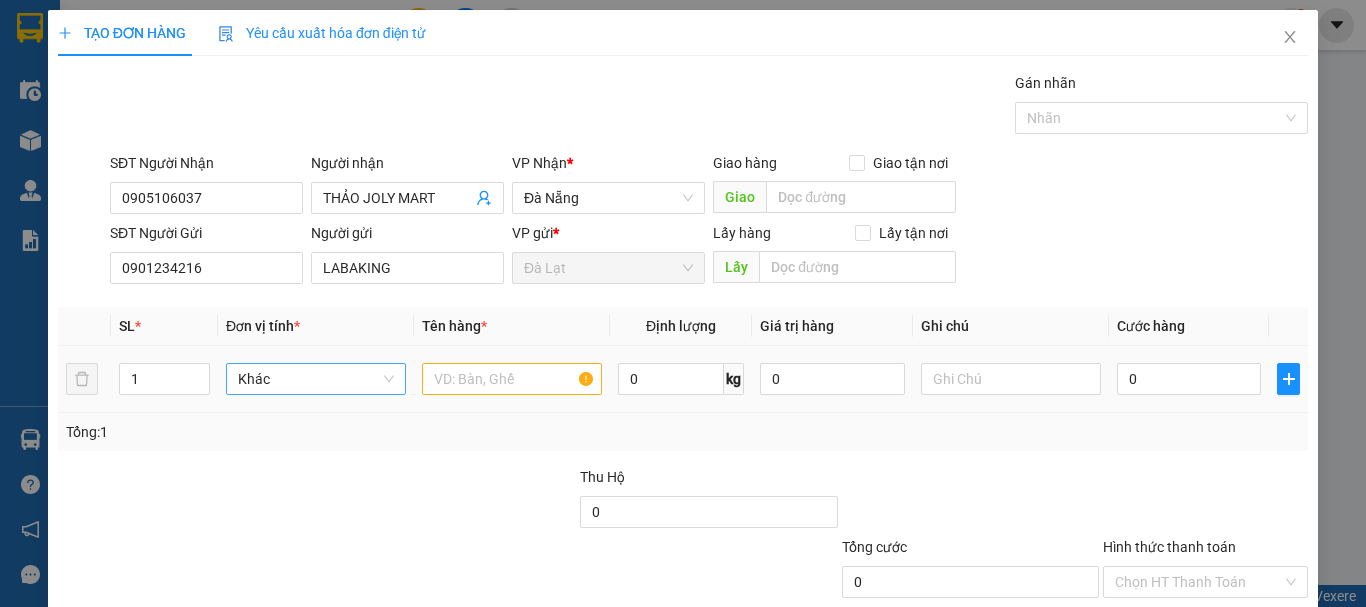 click on "1 Khác 0 kg 0 0" at bounding box center (683, 379) 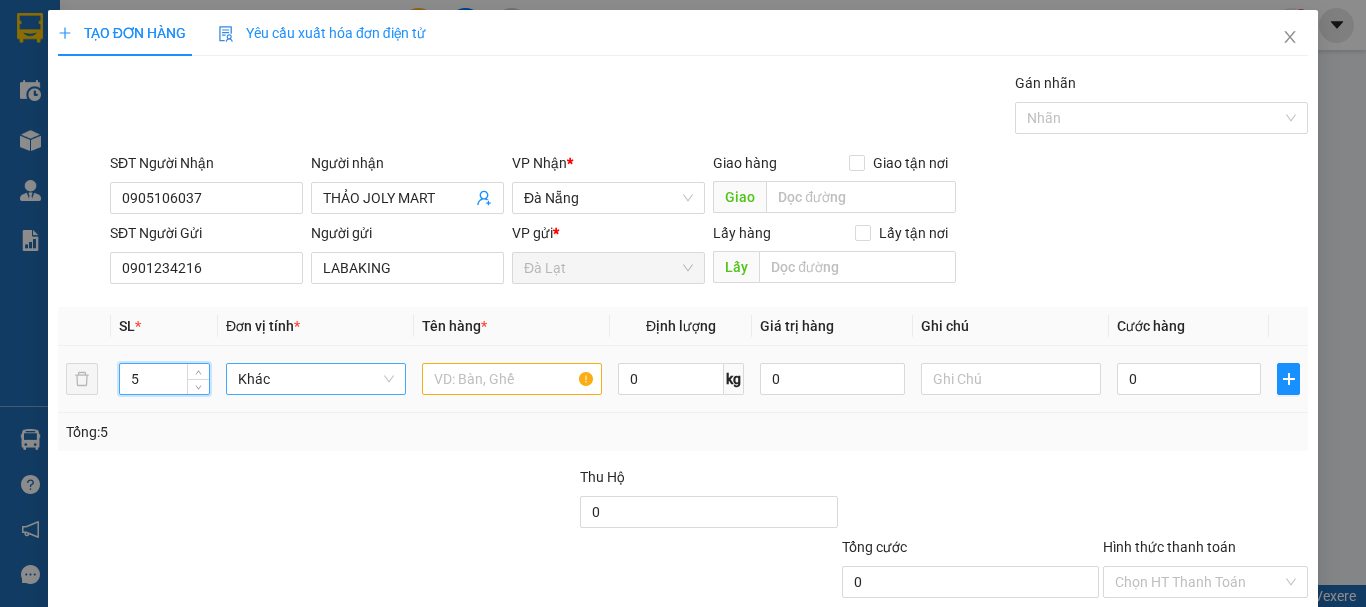 click on "Khác" at bounding box center [316, 379] 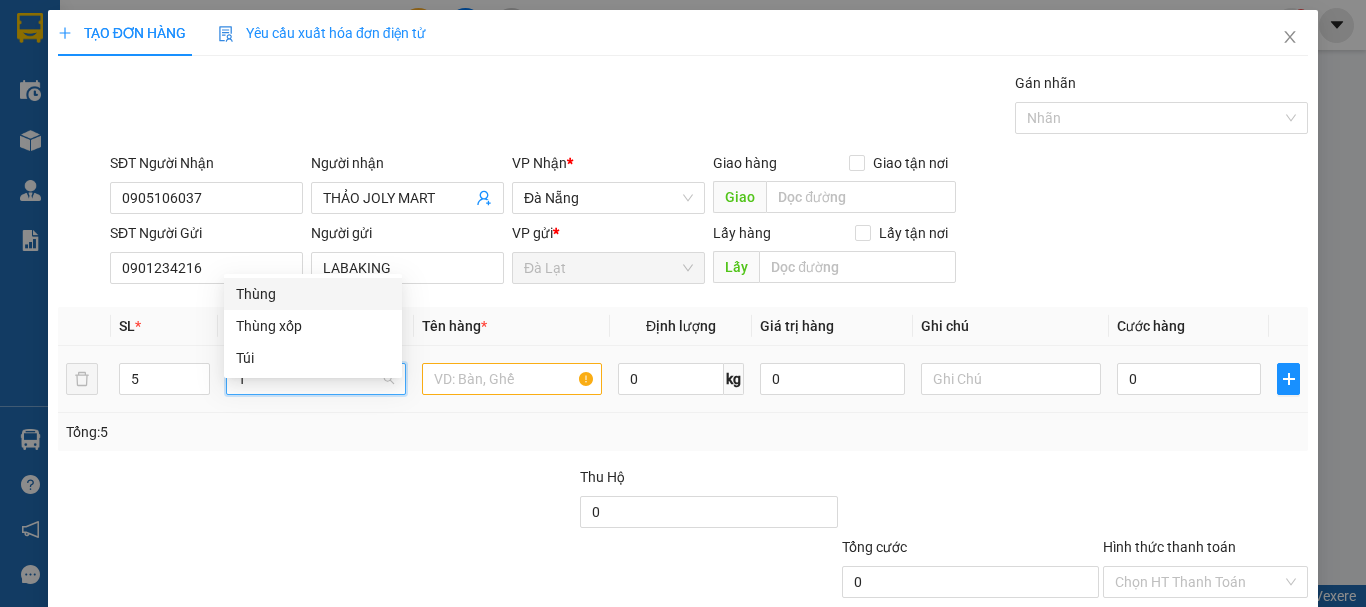 click on "Thùng" at bounding box center [313, 294] 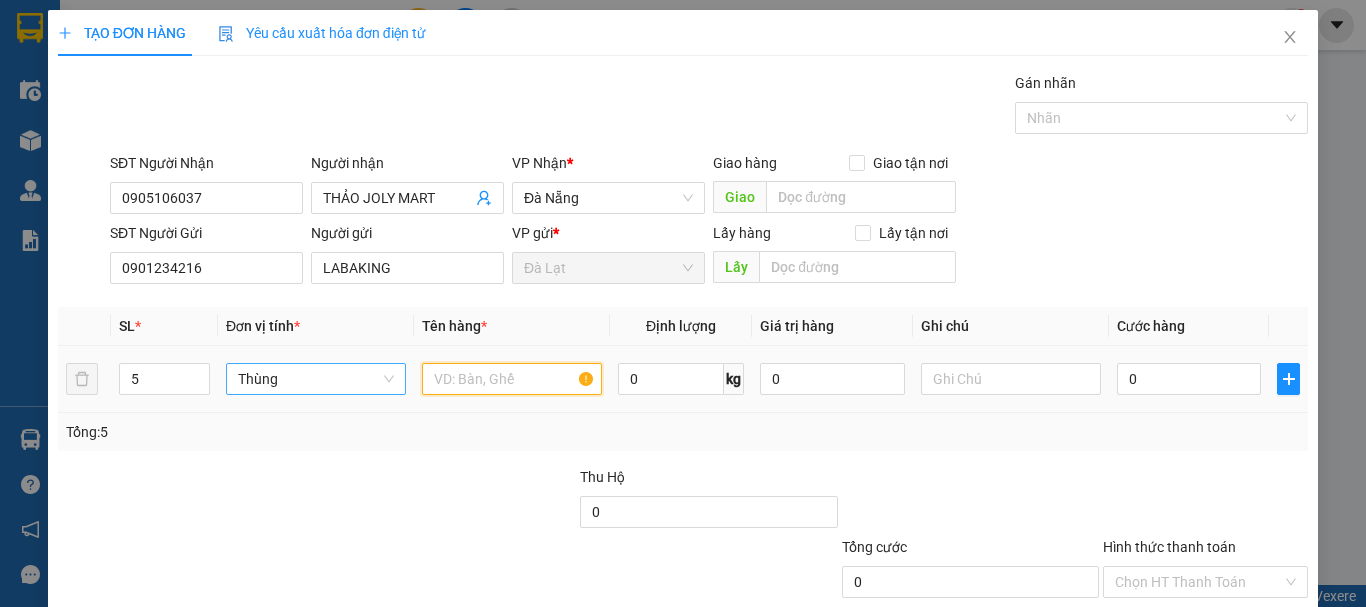 click at bounding box center (512, 379) 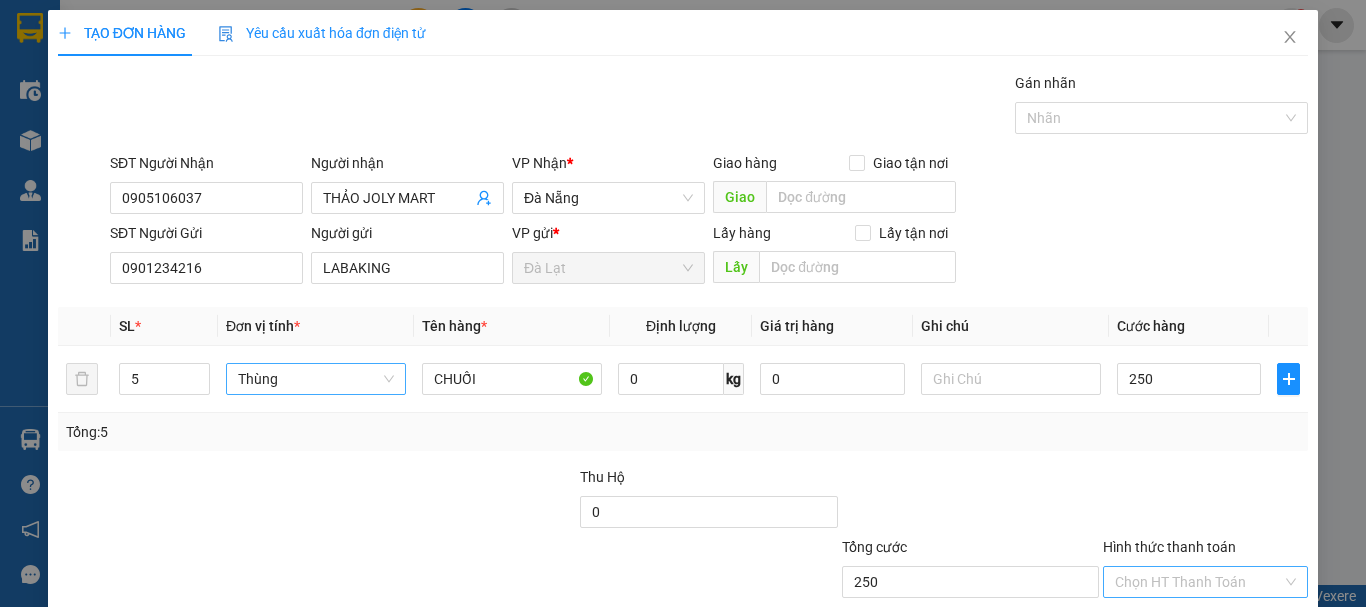 click on "Hình thức thanh toán" at bounding box center (1198, 582) 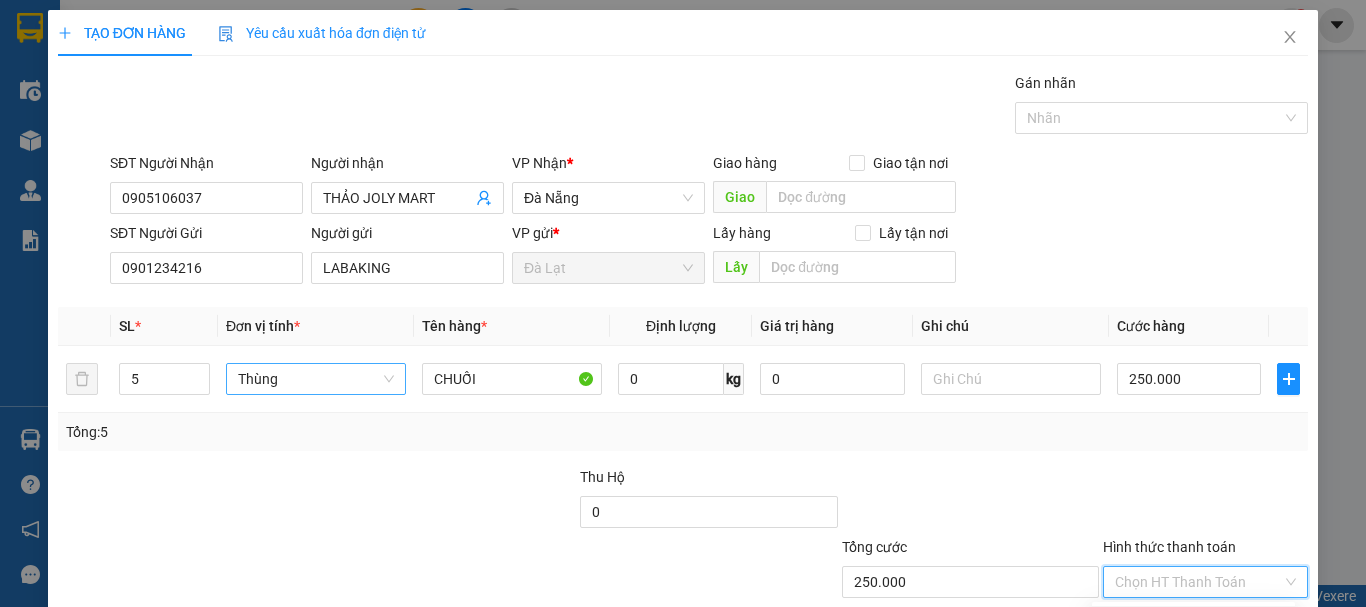 click on "Tại văn phòng" at bounding box center (1193, 622) 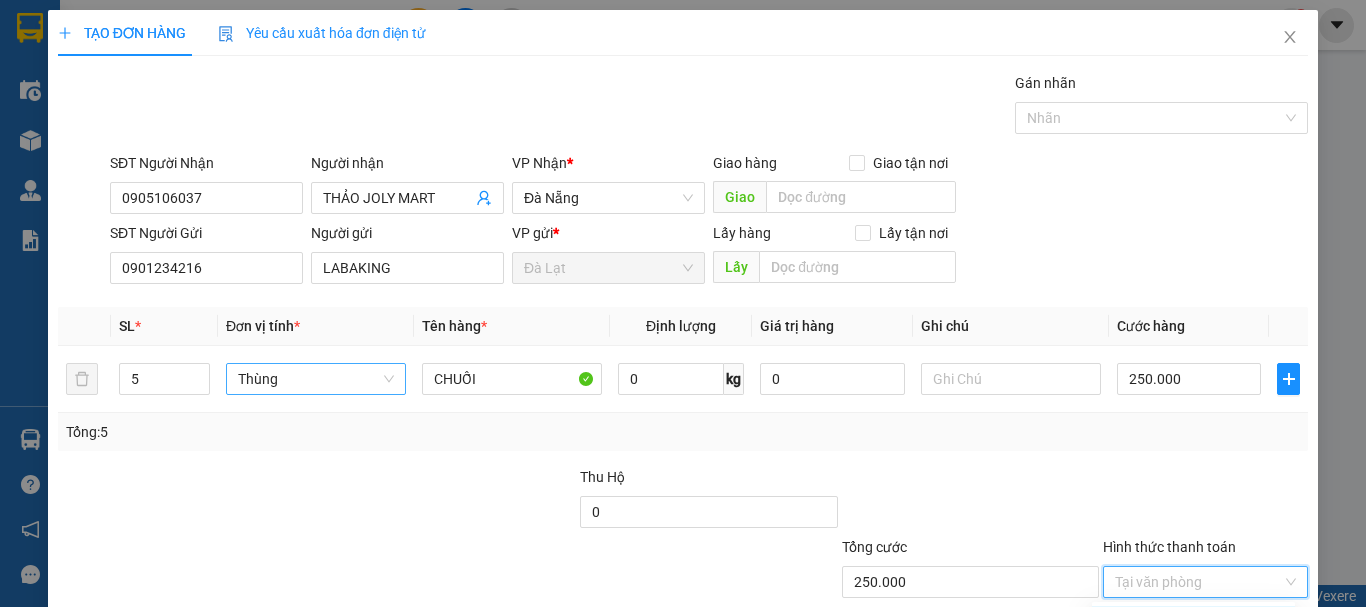 click on "Tại văn phòng" at bounding box center [1193, 622] 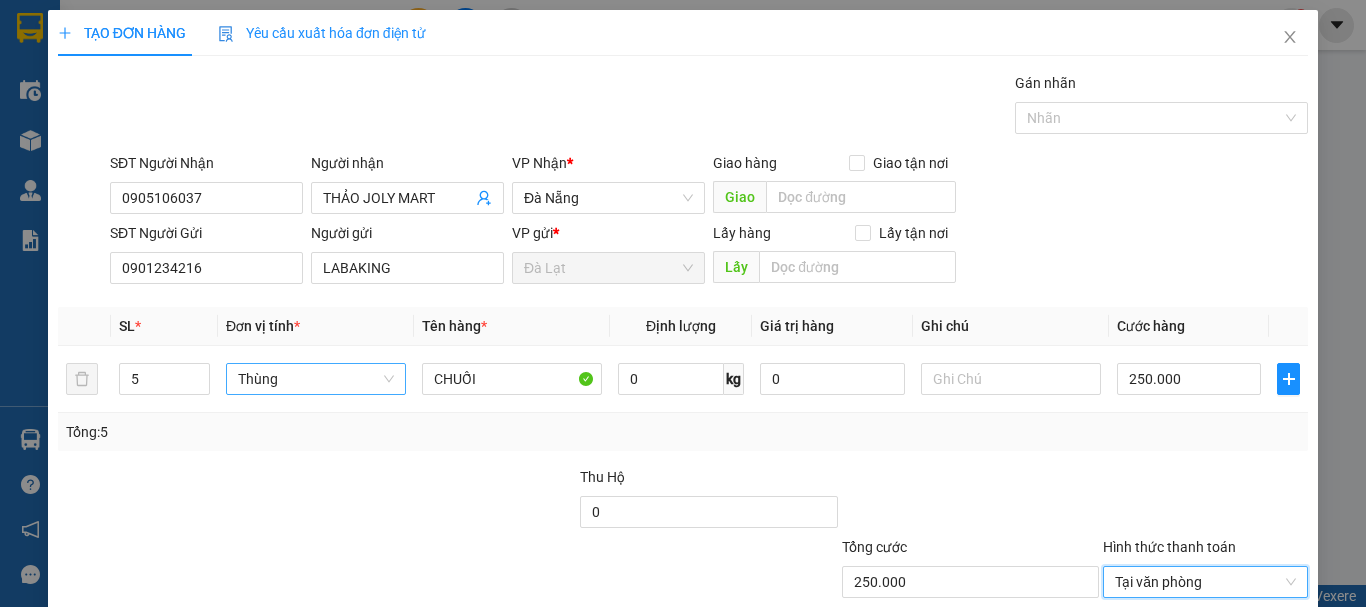 click on "Lưu" at bounding box center [1075, 677] 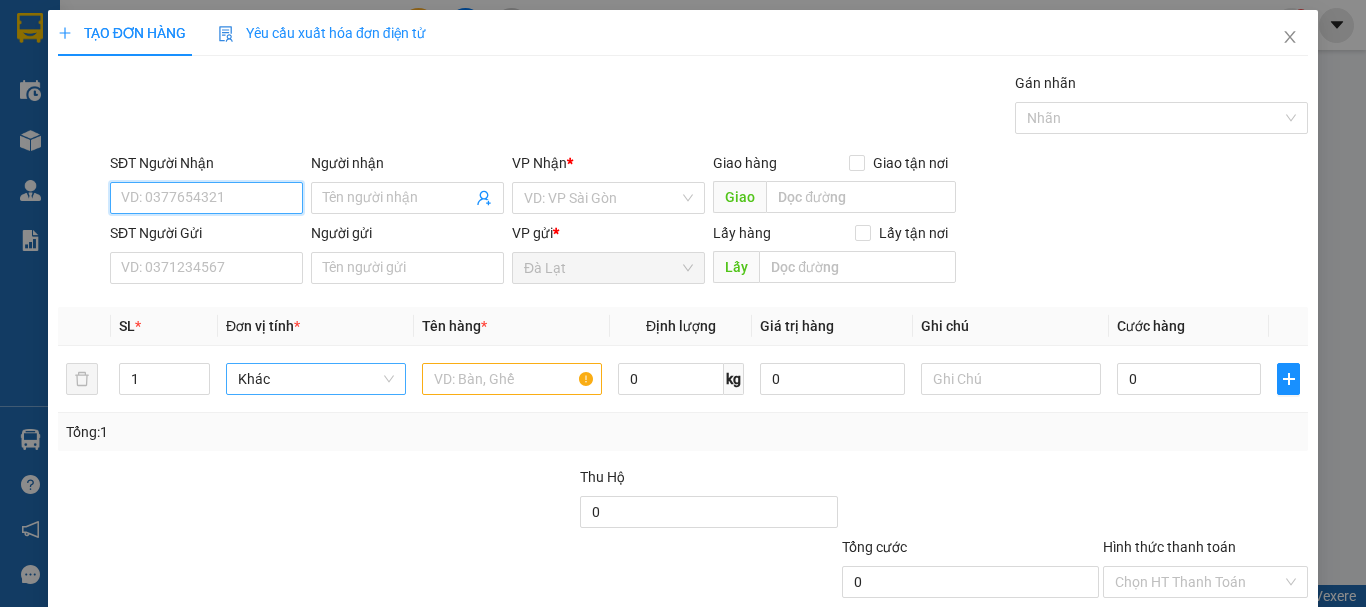 click on "SĐT Người Nhận" at bounding box center [206, 198] 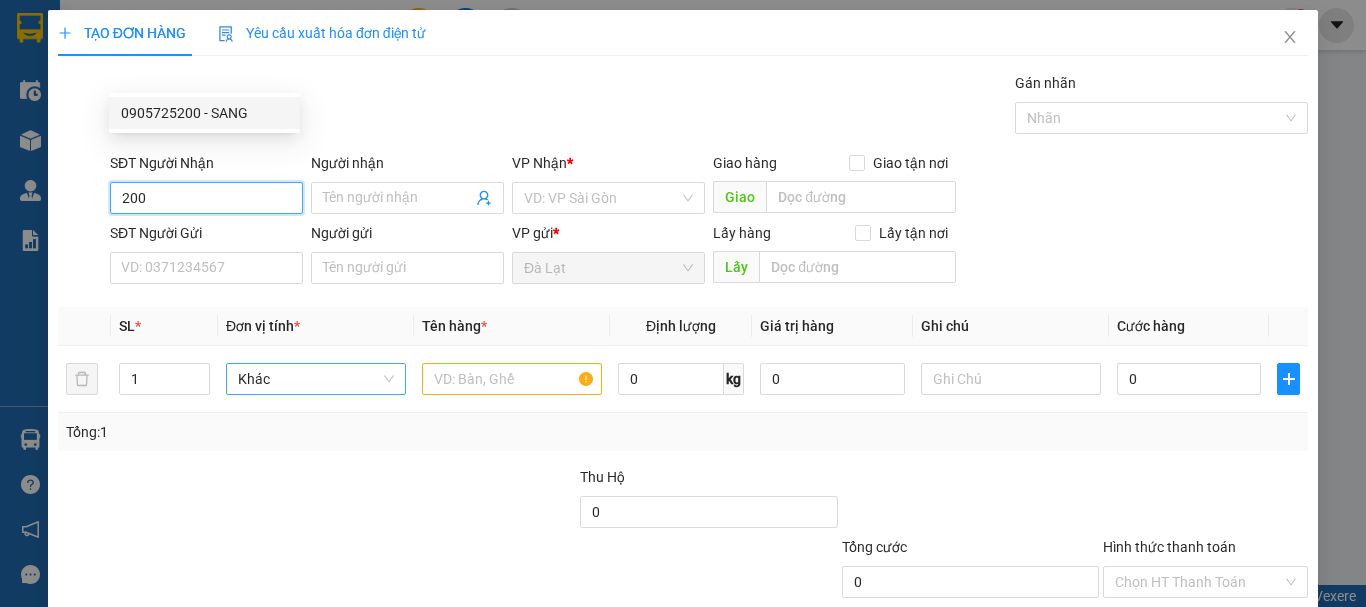 click on "0905725200 - SANG" at bounding box center [204, 113] 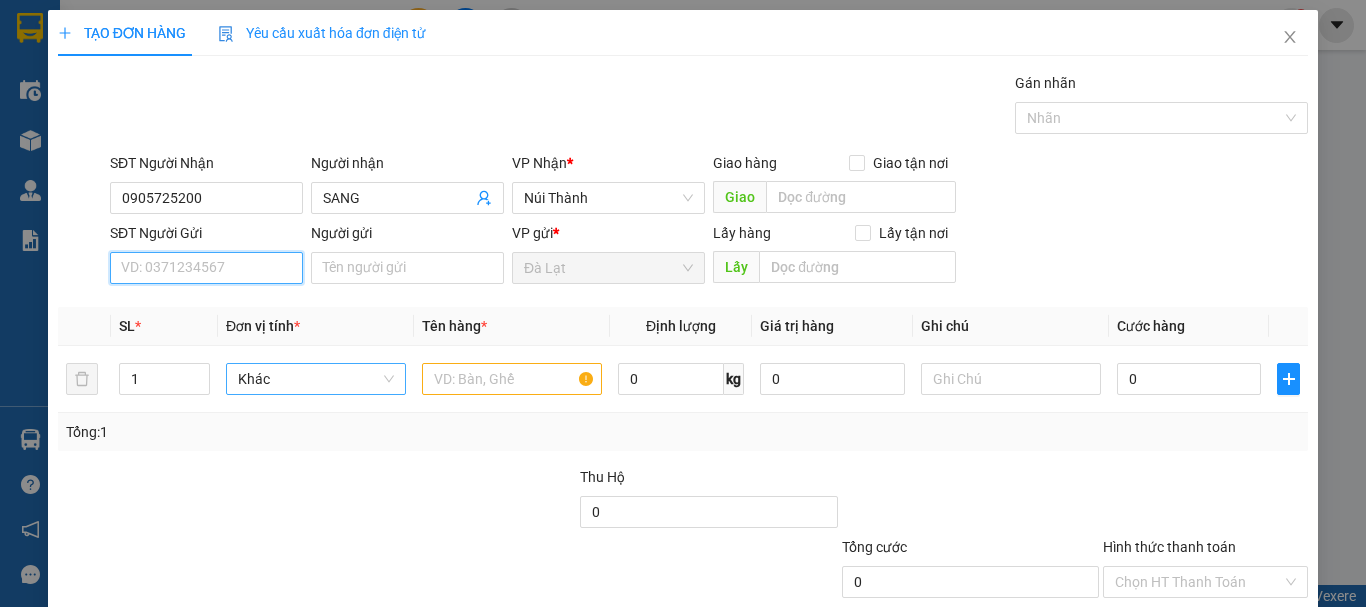 click on "SĐT Người Gửi" at bounding box center [206, 268] 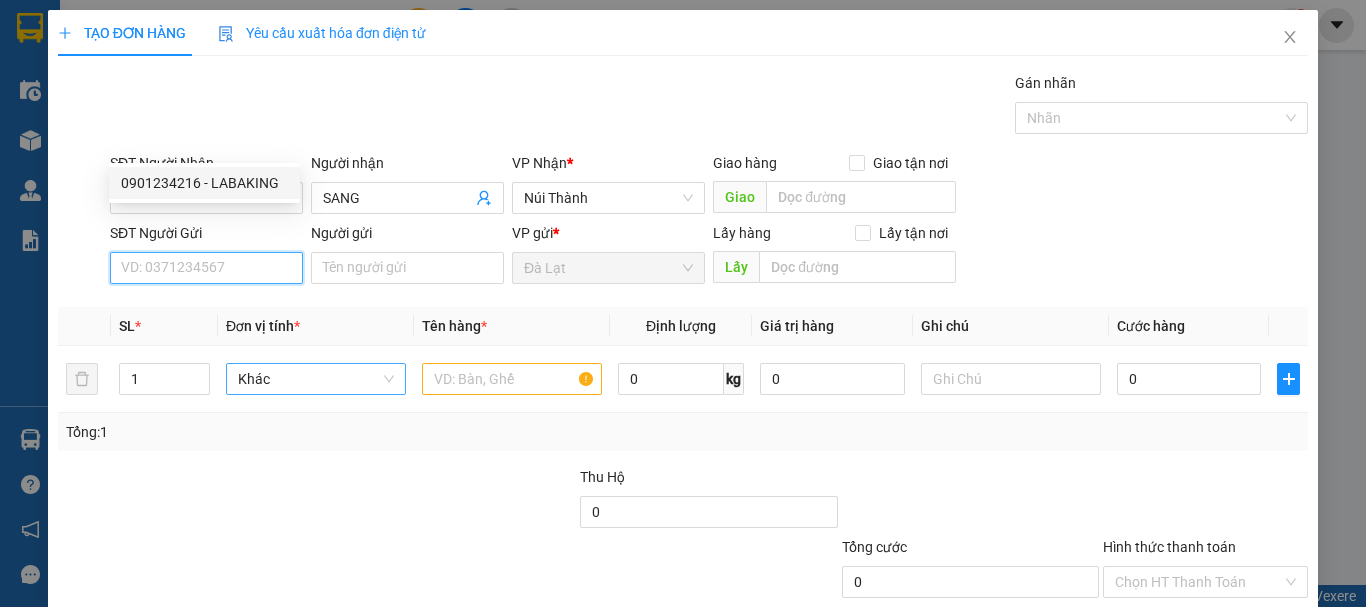 click on "0901234216 - LABAKING" at bounding box center [204, 183] 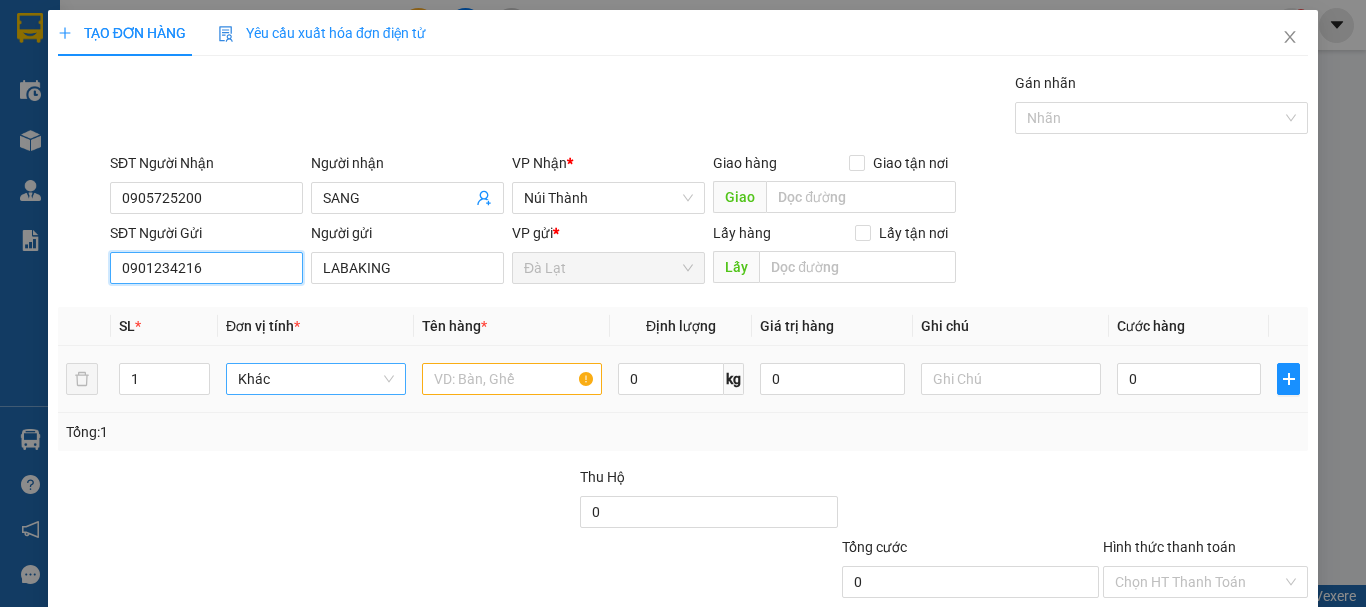 click on "Khác" at bounding box center (316, 379) 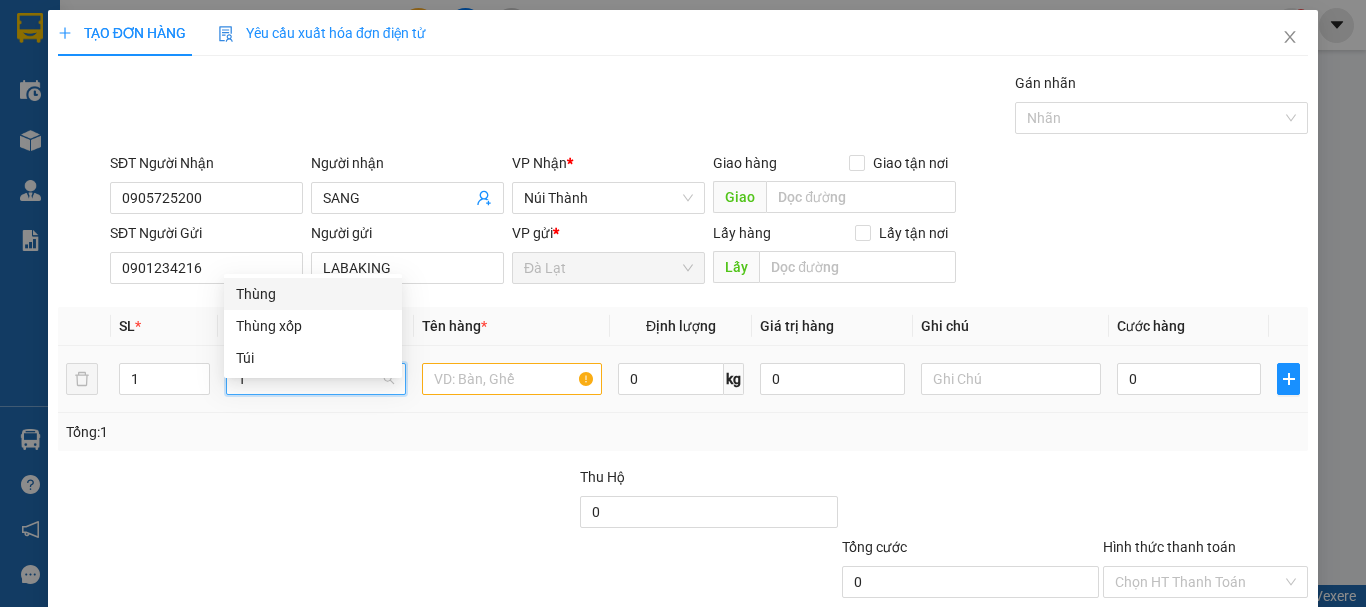click on "Thùng" at bounding box center (313, 294) 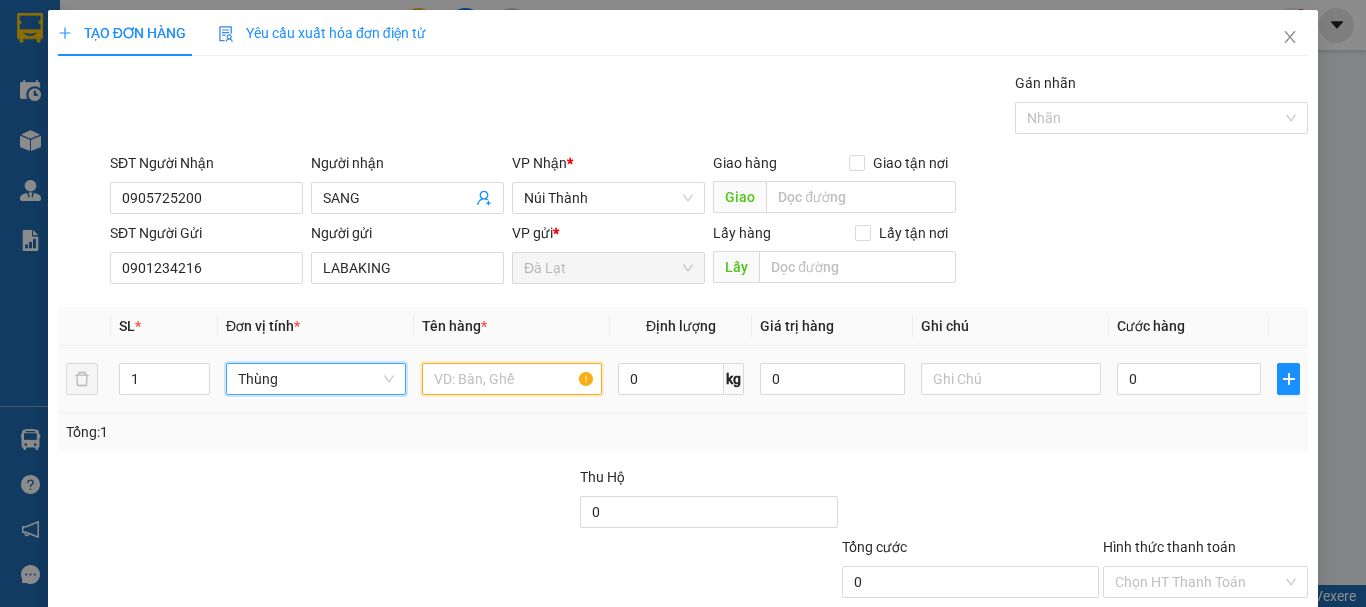 click at bounding box center (512, 379) 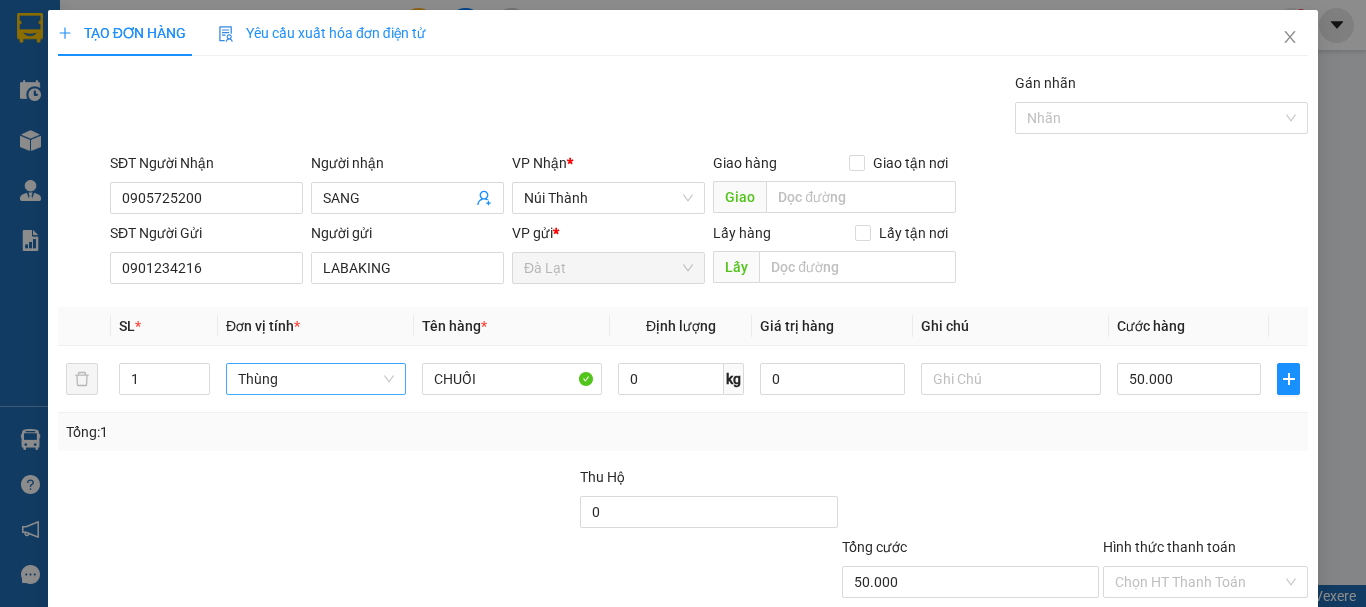 drag, startPoint x: 1201, startPoint y: 461, endPoint x: 1199, endPoint y: 491, distance: 30.066593 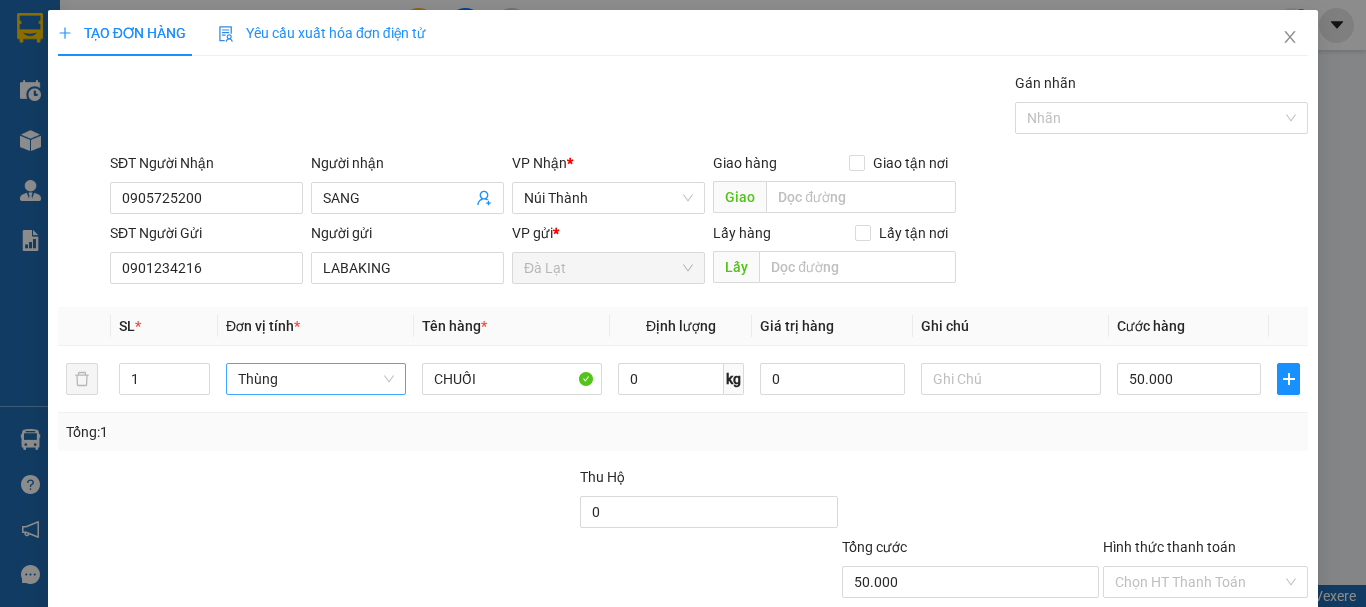 click on "Hình thức thanh toán" at bounding box center (1198, 582) 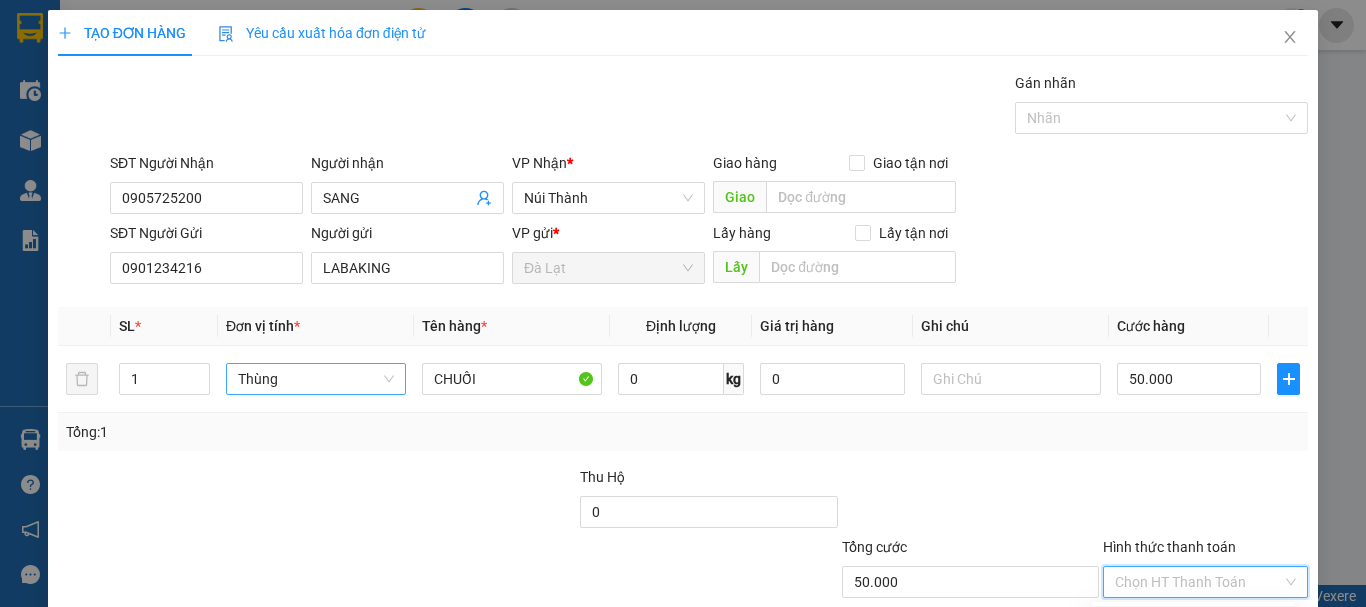drag, startPoint x: 1199, startPoint y: 491, endPoint x: 1189, endPoint y: 508, distance: 19.723083 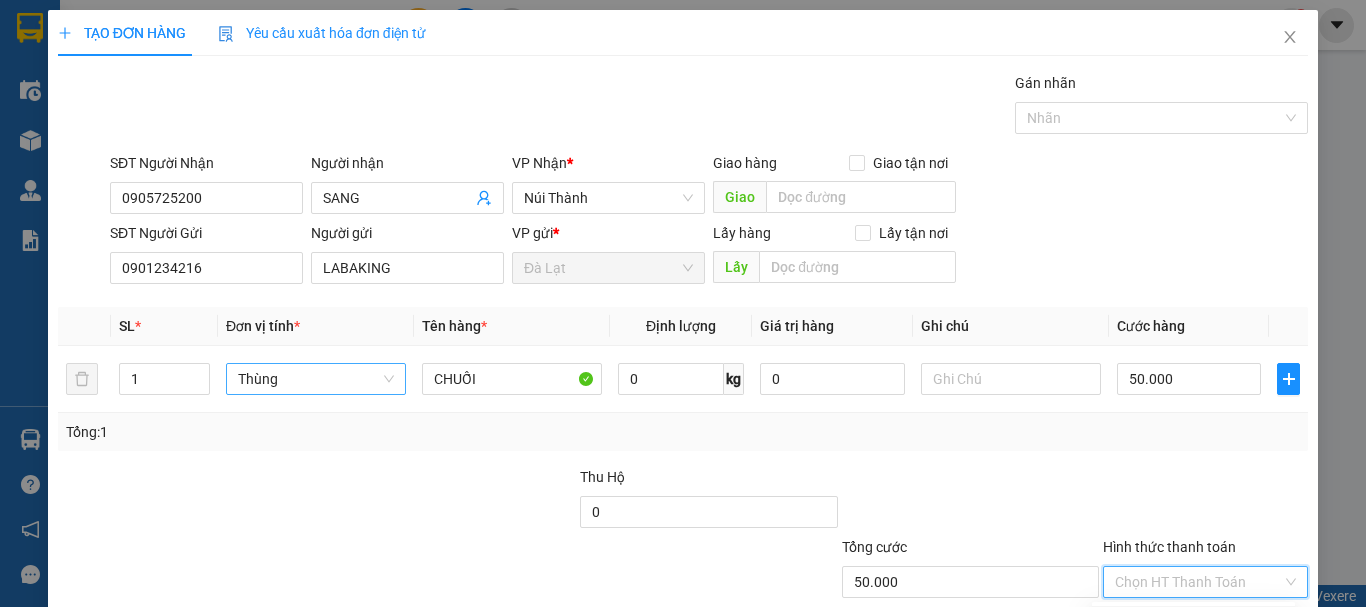 click on "Tại văn phòng" at bounding box center (1193, 622) 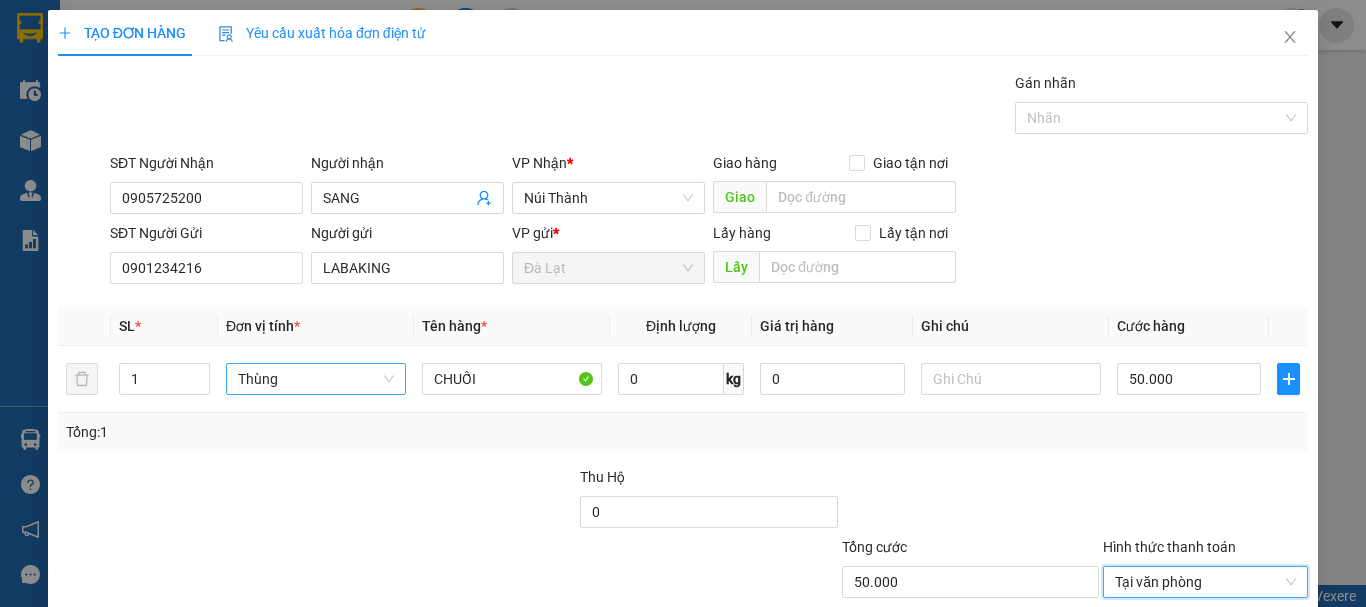 drag, startPoint x: 1086, startPoint y: 553, endPoint x: 1067, endPoint y: 560, distance: 20.248457 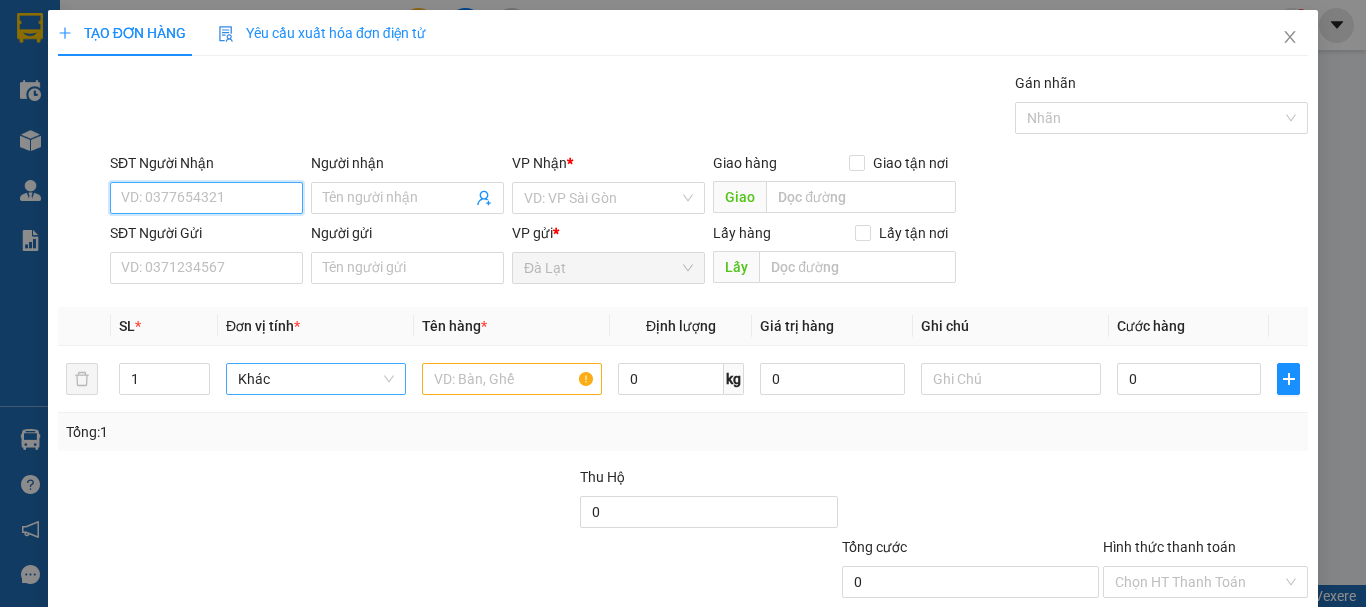 click on "SĐT Người Nhận" at bounding box center (206, 198) 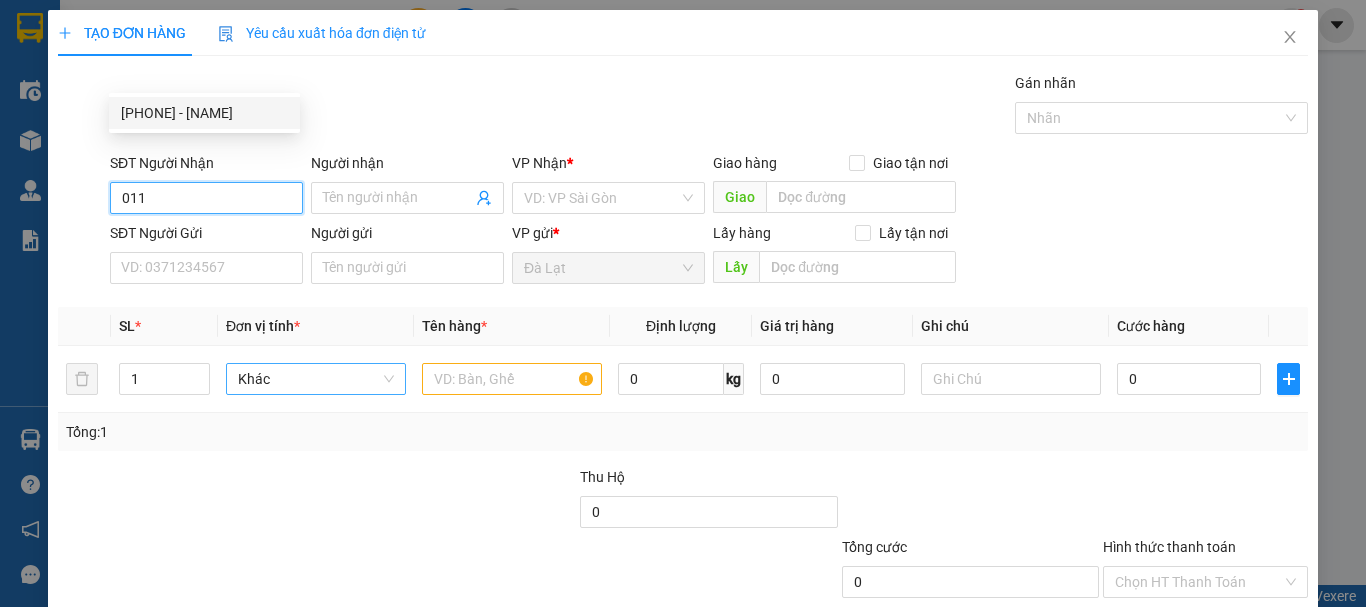 click on "0912720011 - VŨ" at bounding box center (204, 113) 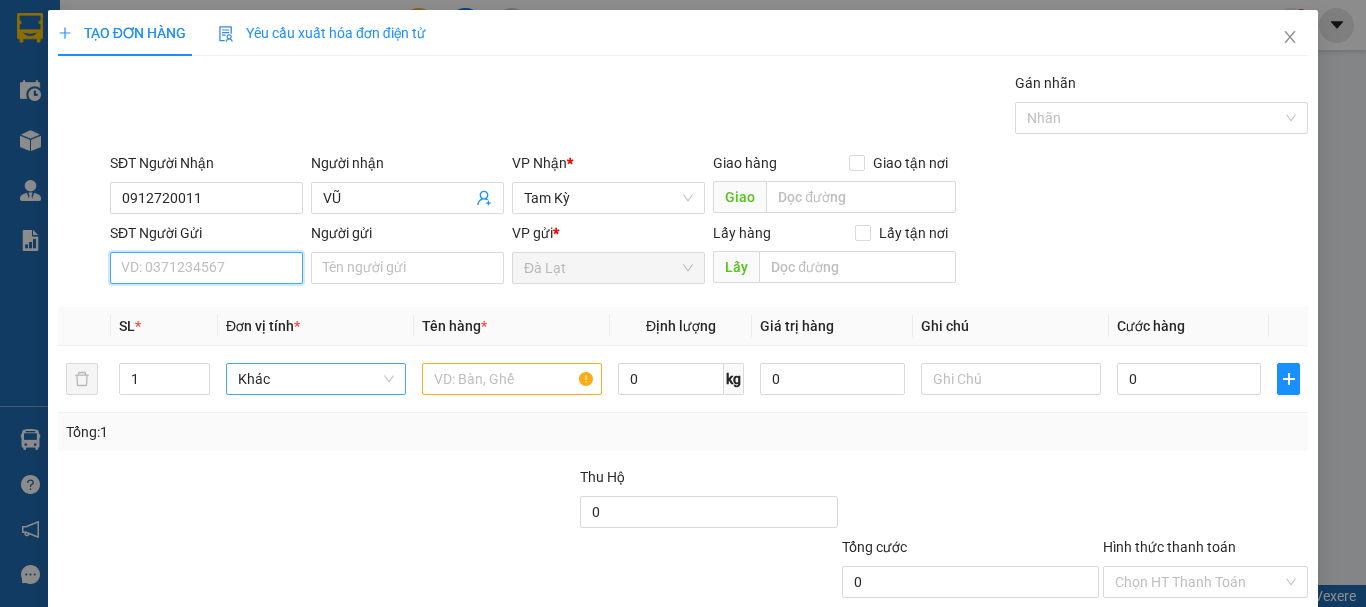 click on "SĐT Người Gửi" at bounding box center [206, 268] 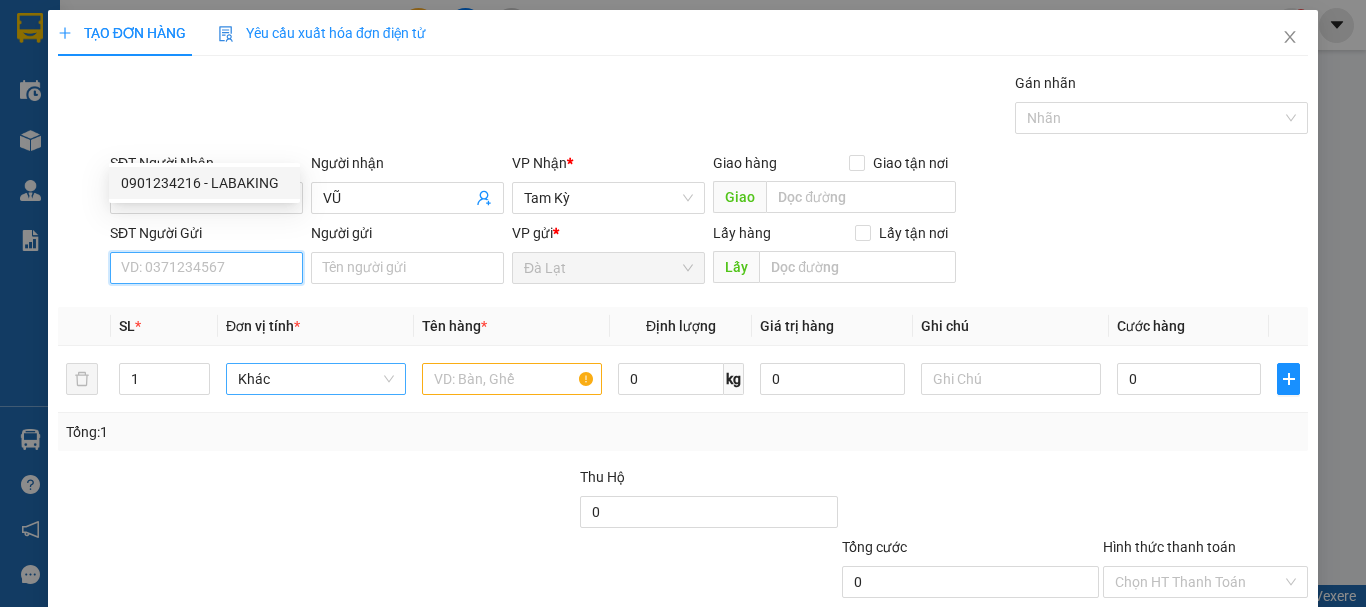 drag, startPoint x: 250, startPoint y: 174, endPoint x: 274, endPoint y: 232, distance: 62.76942 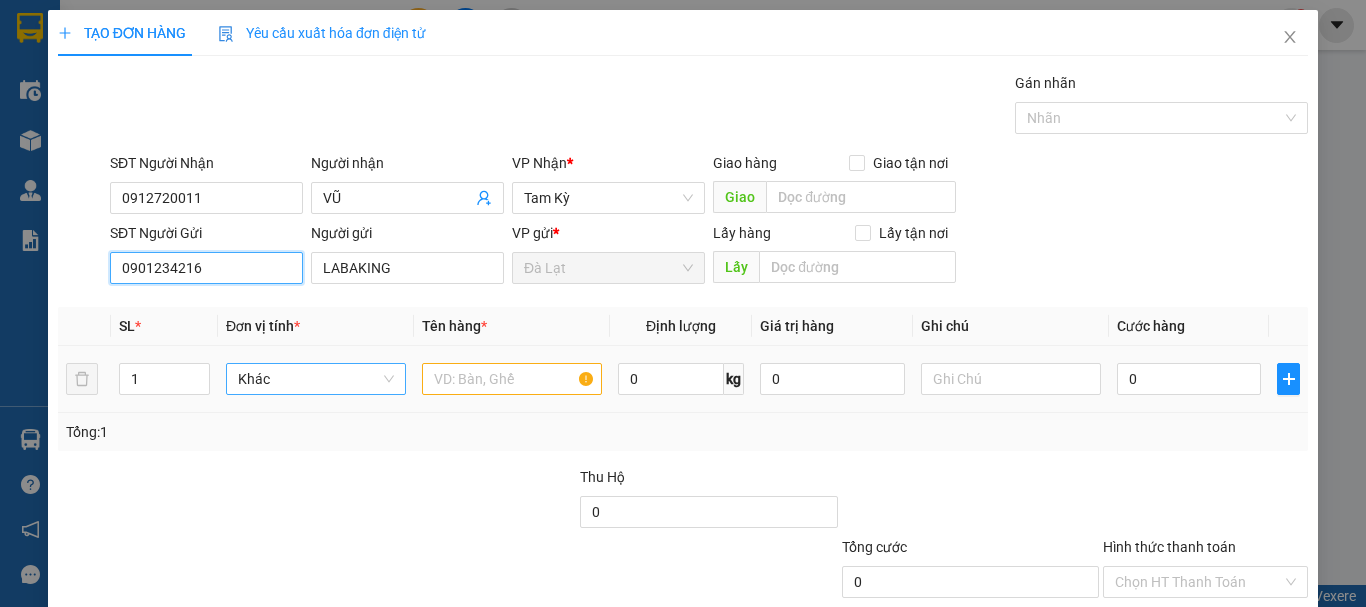click on "Khác" at bounding box center [316, 379] 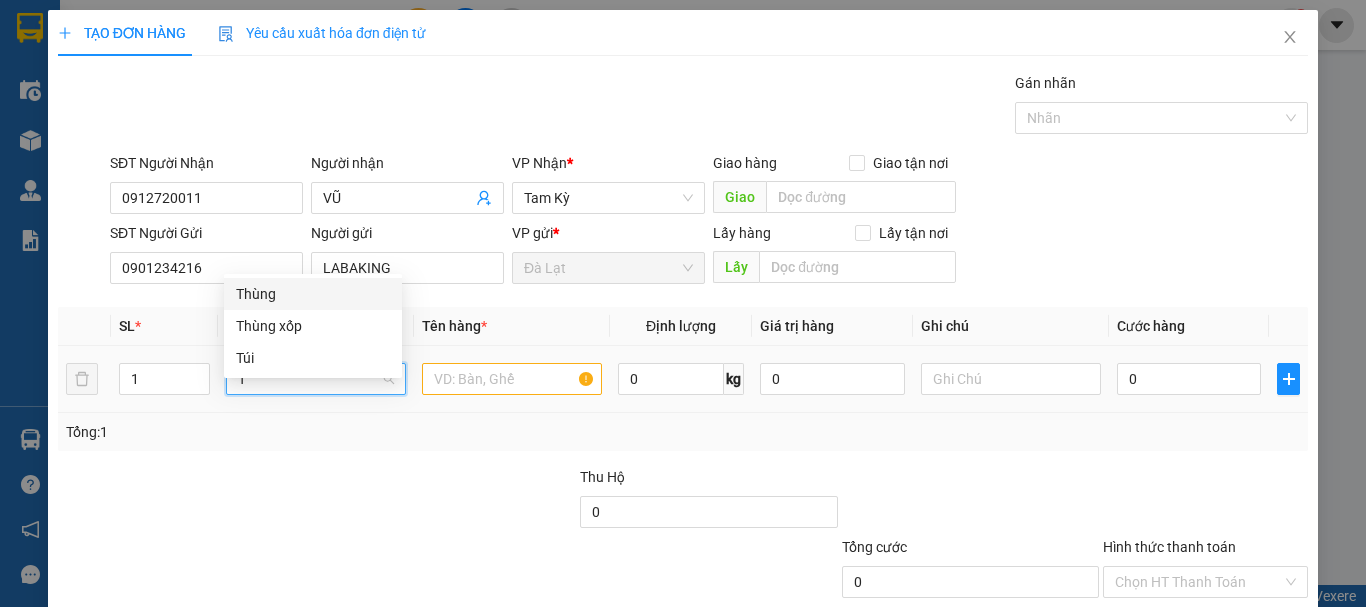click on "Thùng" at bounding box center (313, 294) 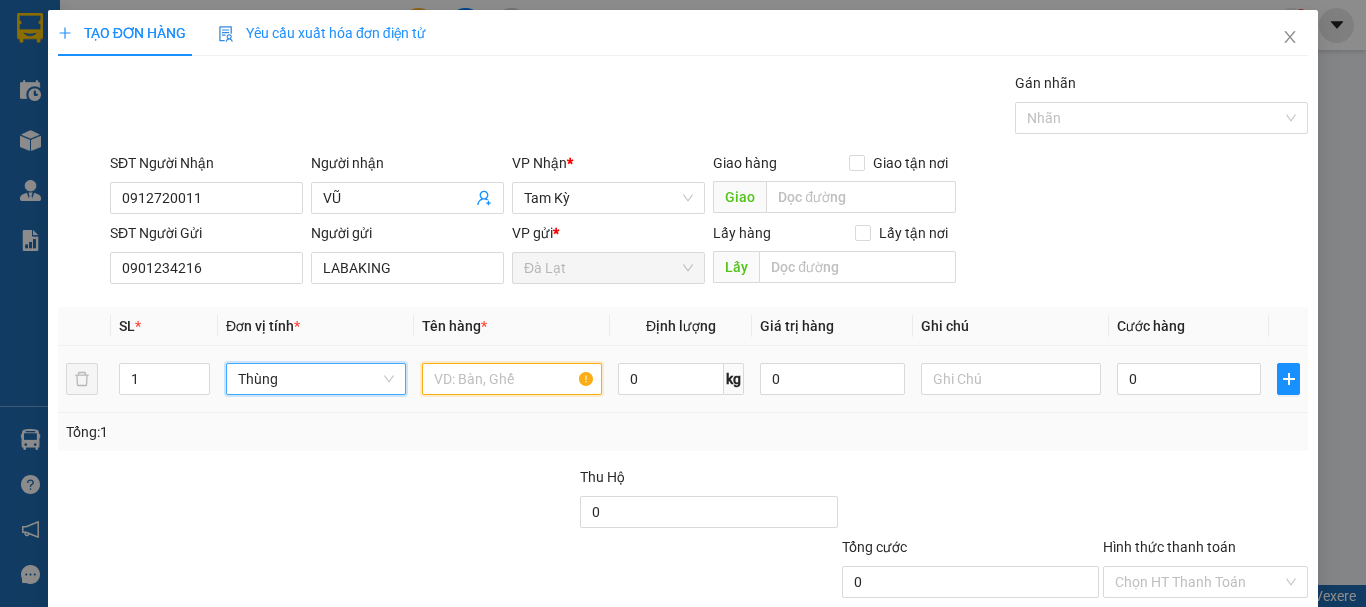 click at bounding box center (512, 379) 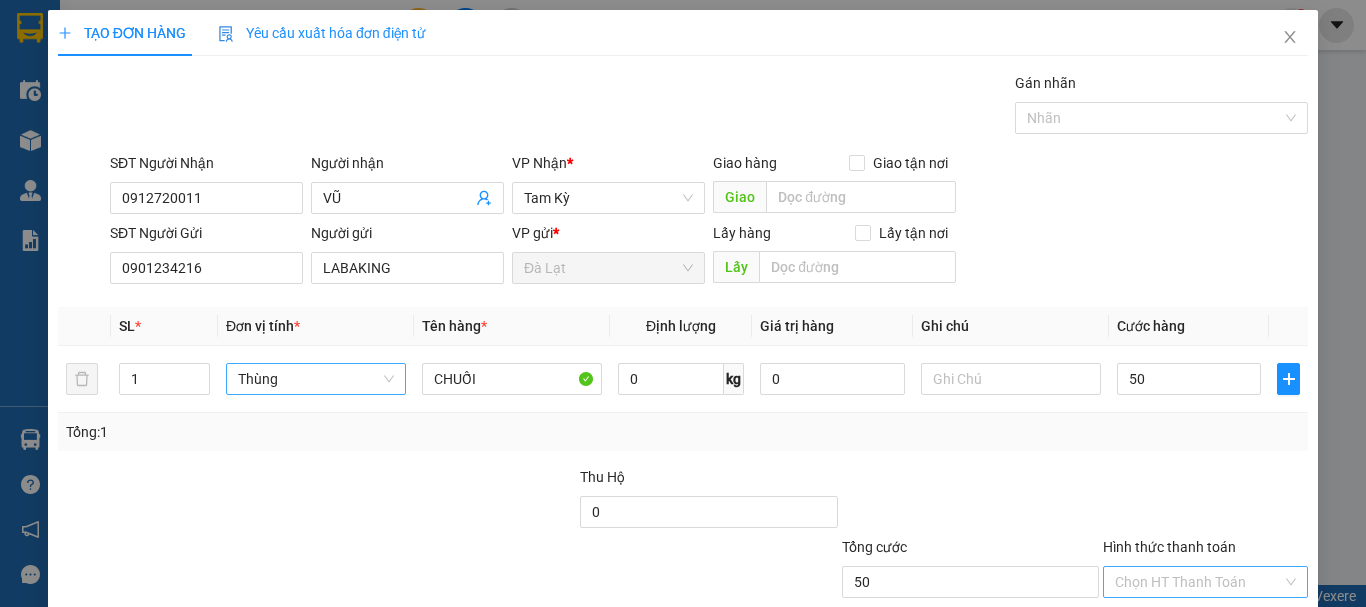 click on "Hình thức thanh toán" at bounding box center [1198, 582] 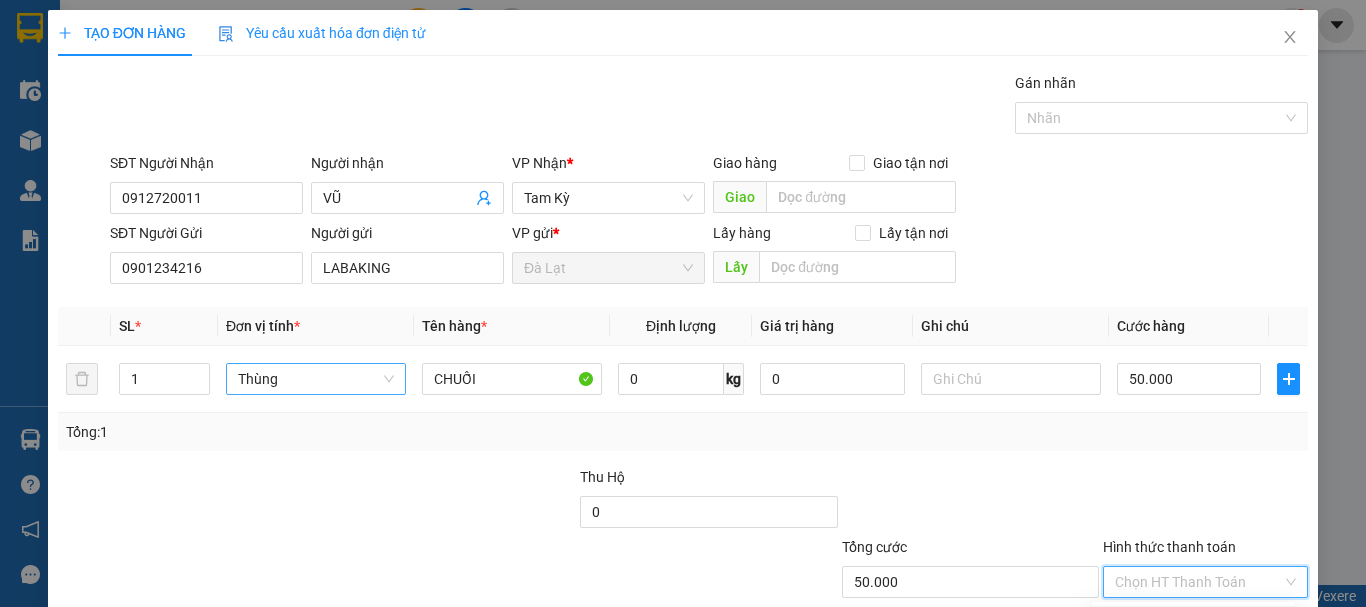 click on "Tại văn phòng" at bounding box center [1193, 622] 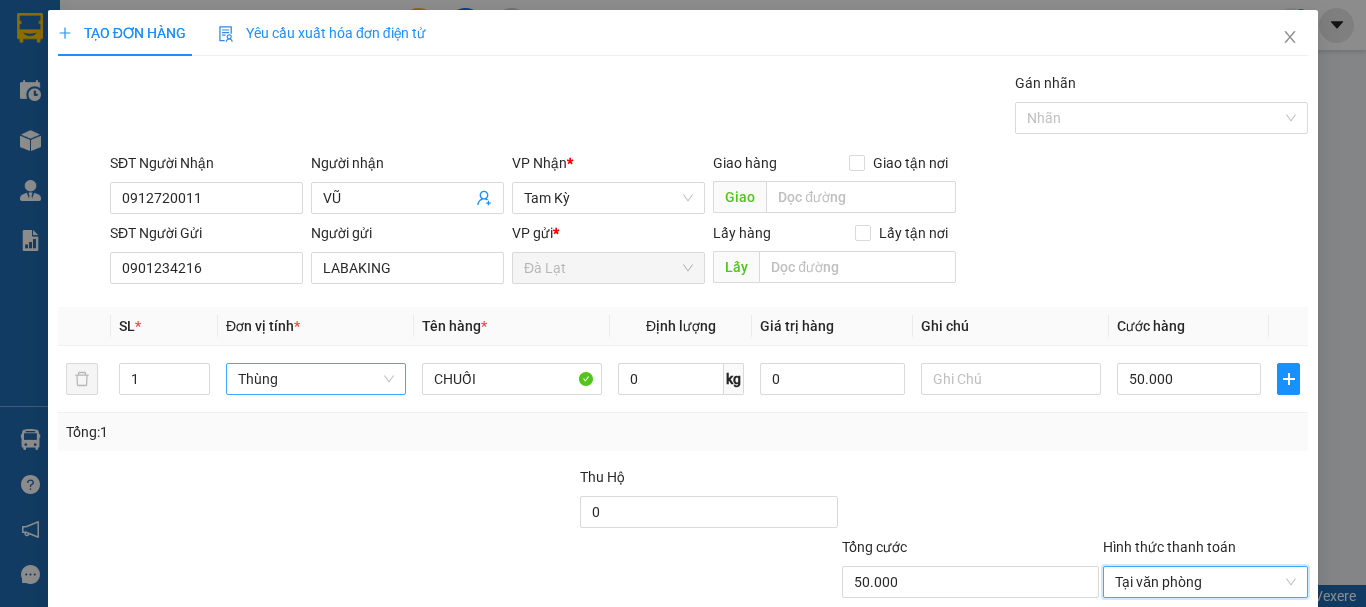 click on "Lưu" at bounding box center [1085, 677] 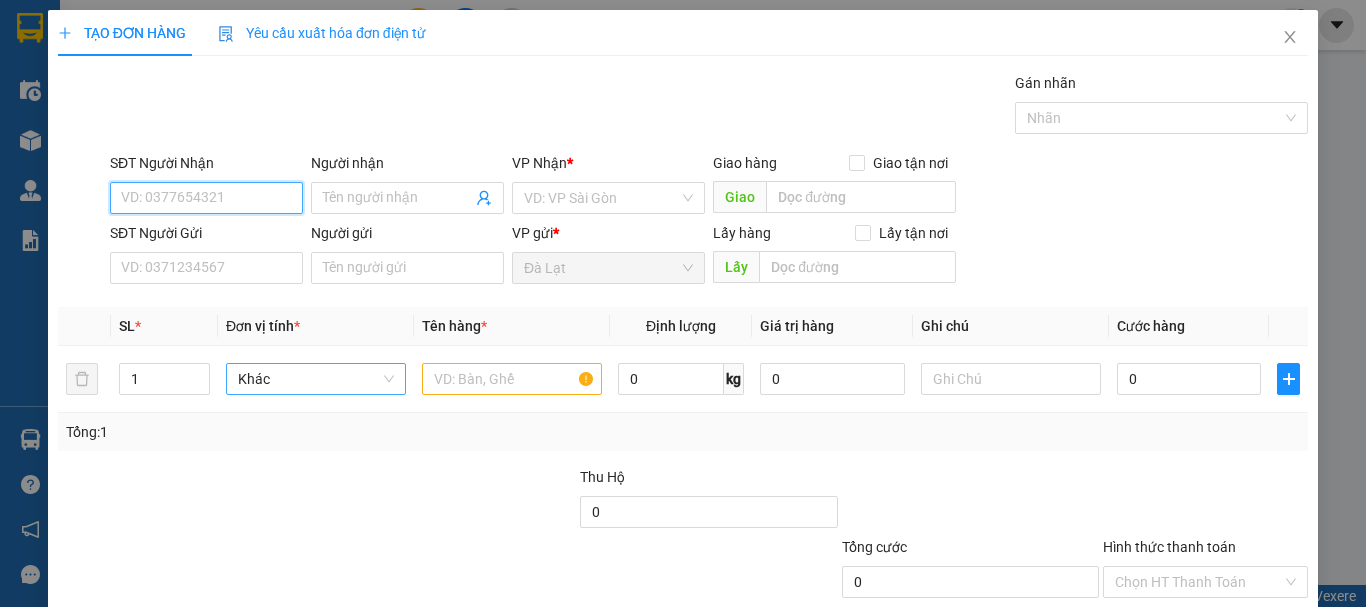 click on "SĐT Người Nhận" at bounding box center (206, 198) 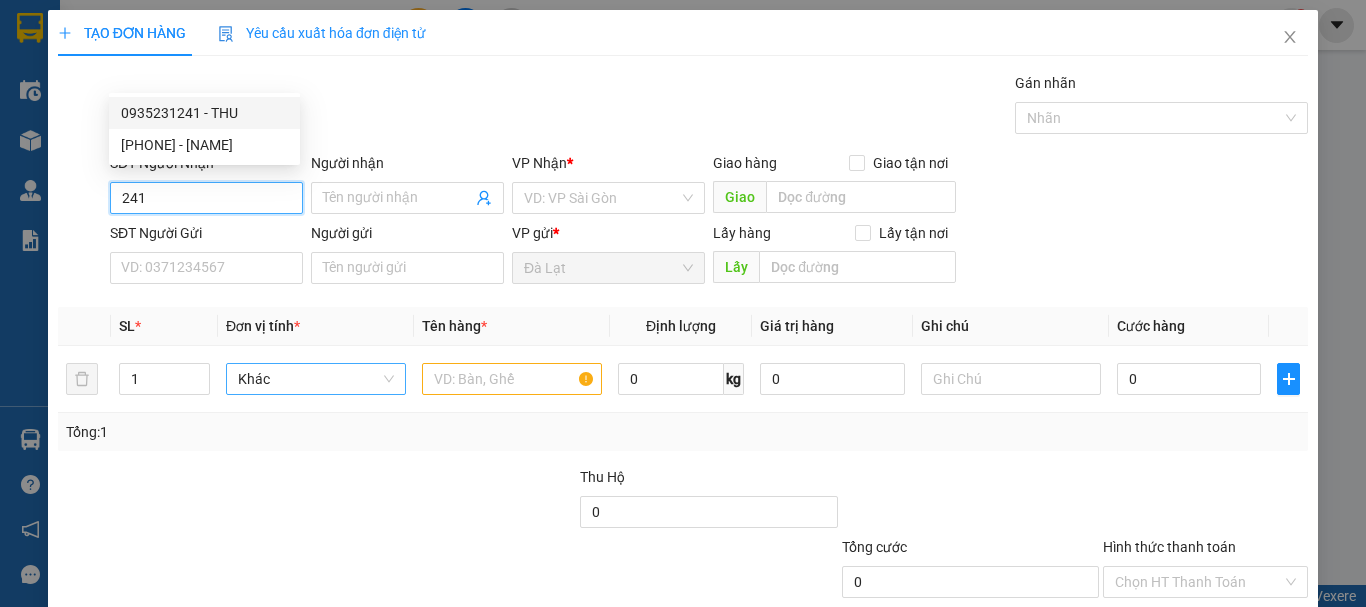 click on "0935231241 - THU" at bounding box center [204, 113] 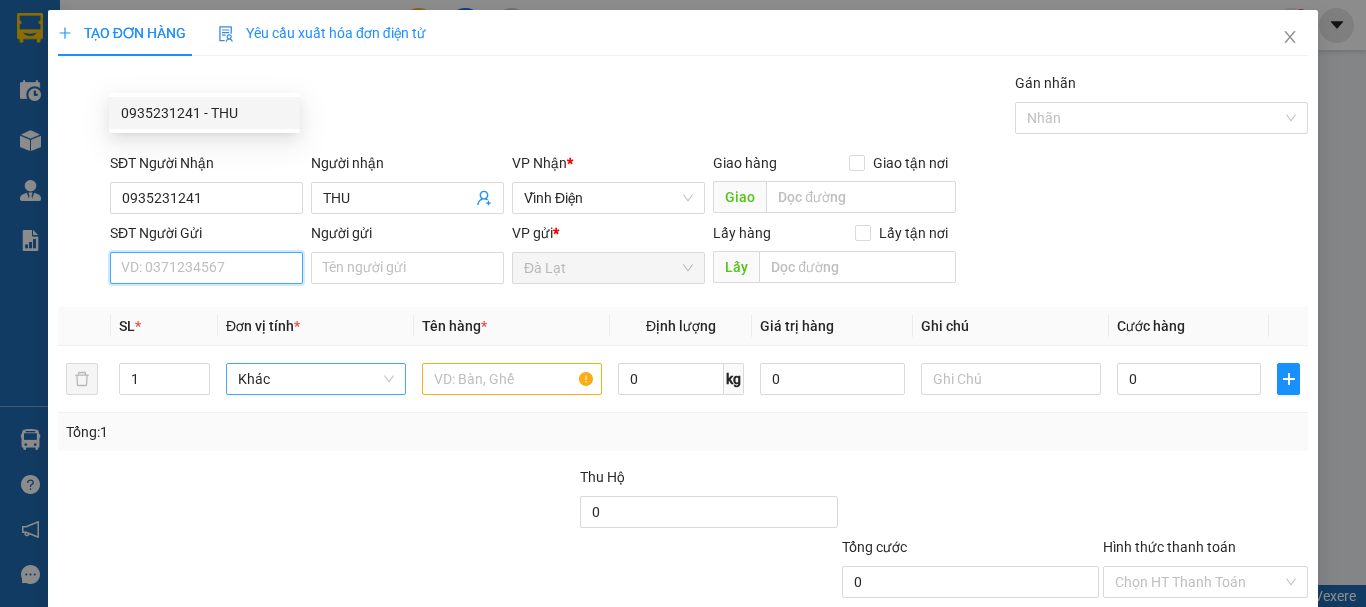 click on "SĐT Người Gửi" at bounding box center [206, 268] 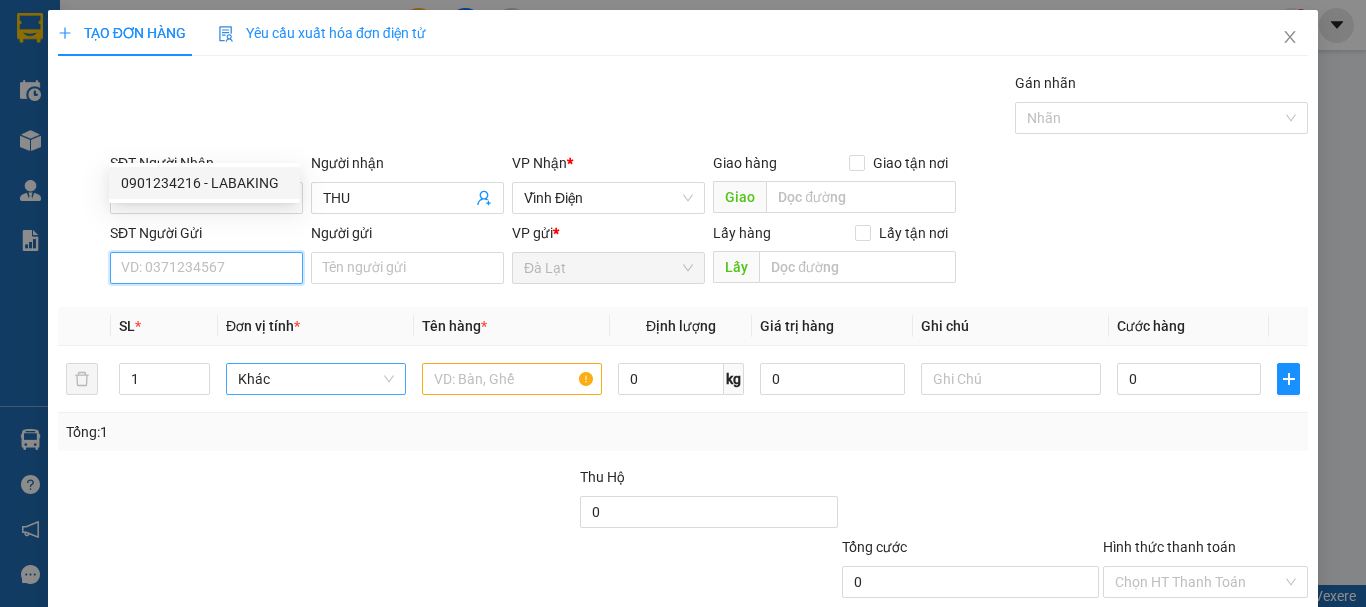 click on "0901234216 - LABAKING" at bounding box center [204, 183] 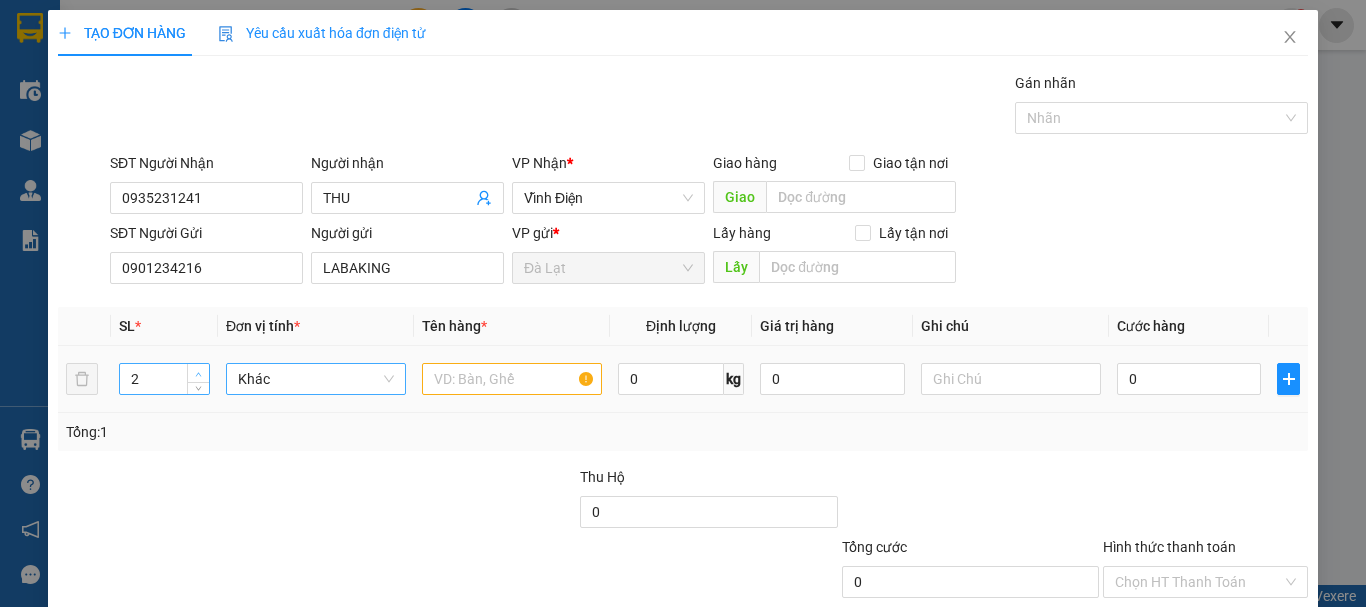 click 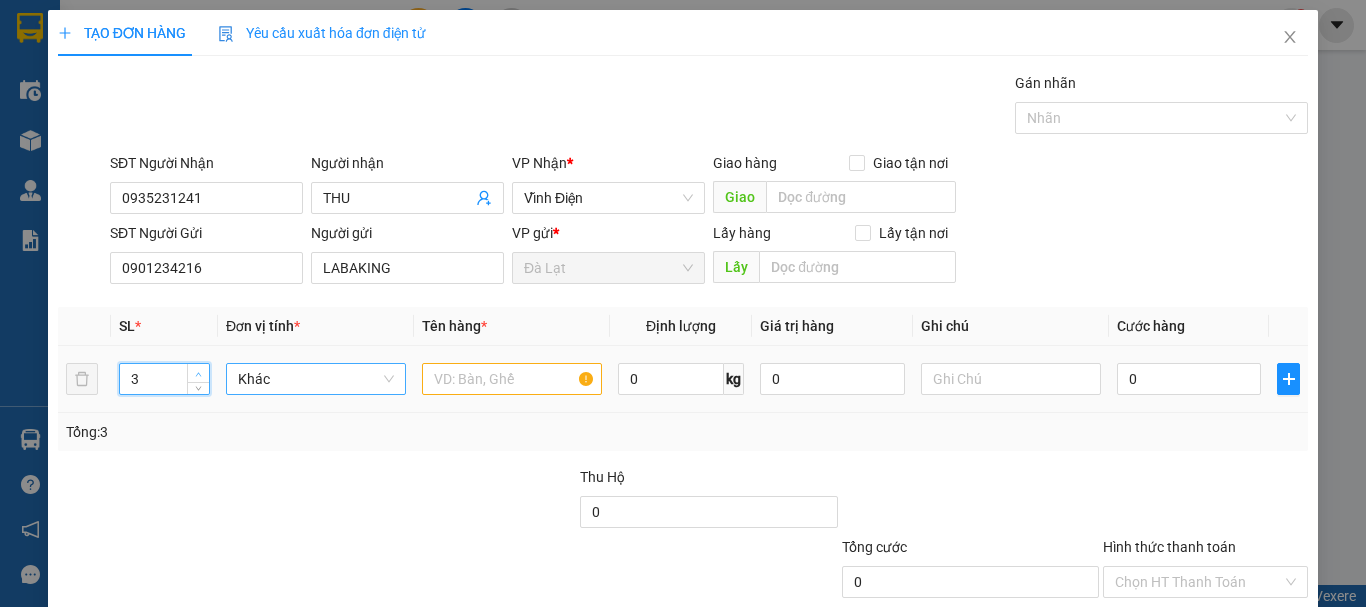 click 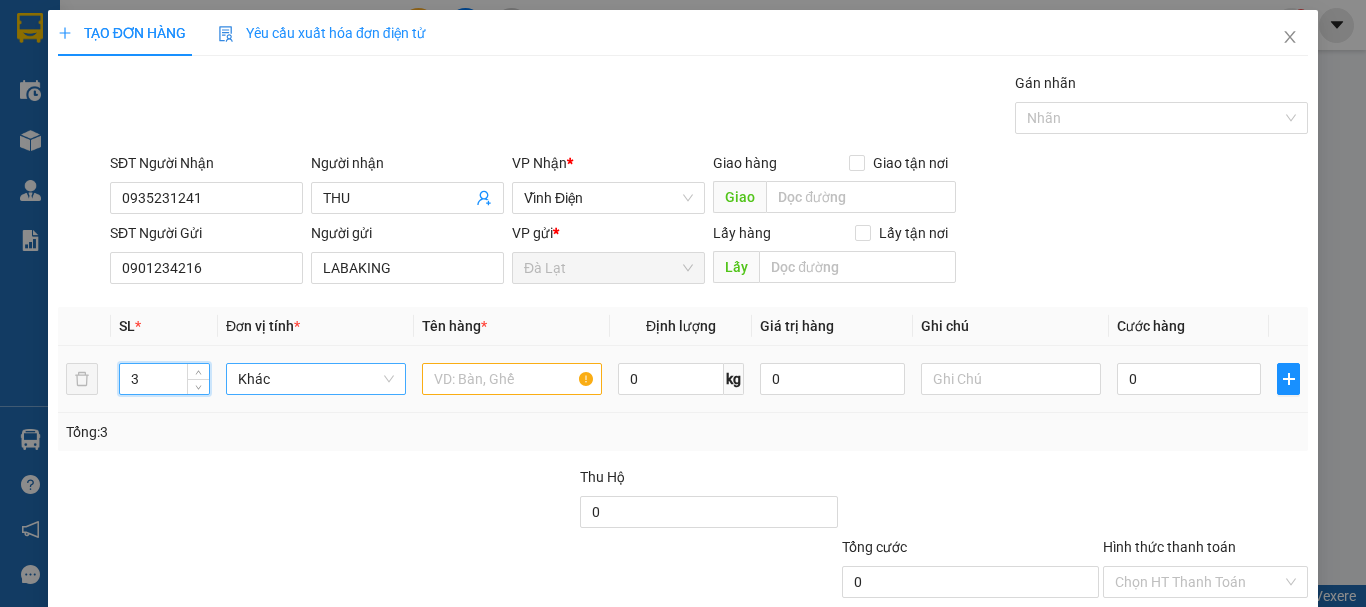 click on "Khác" at bounding box center (316, 379) 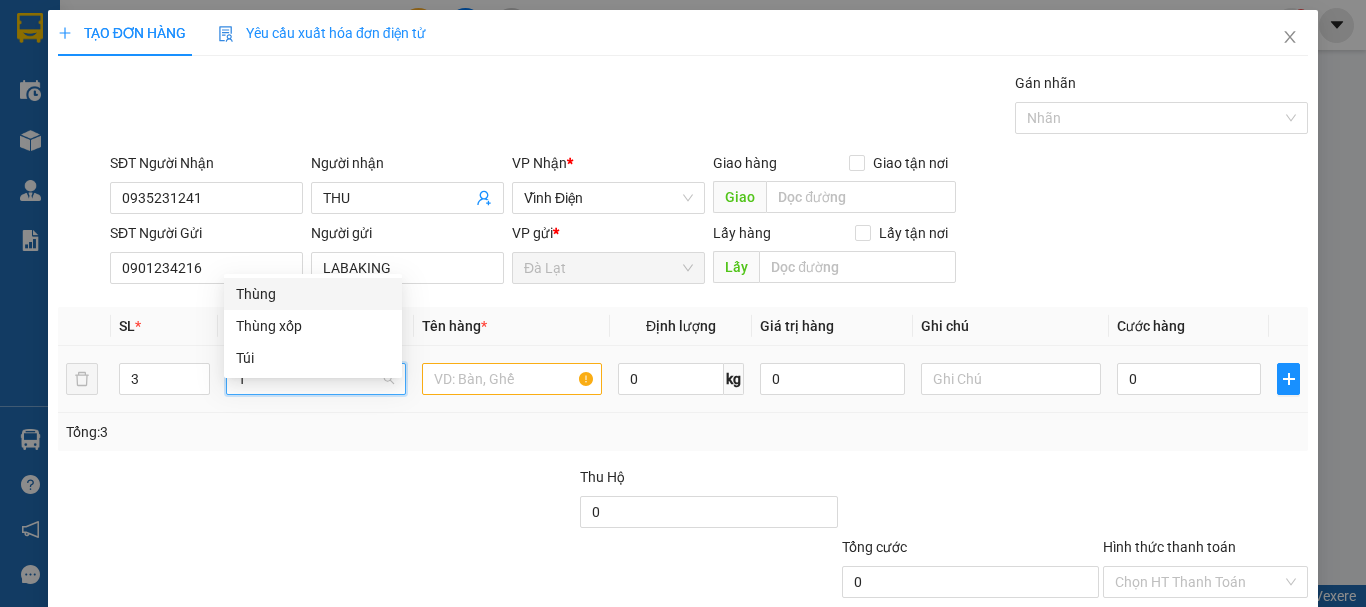 click on "Thùng" at bounding box center (313, 294) 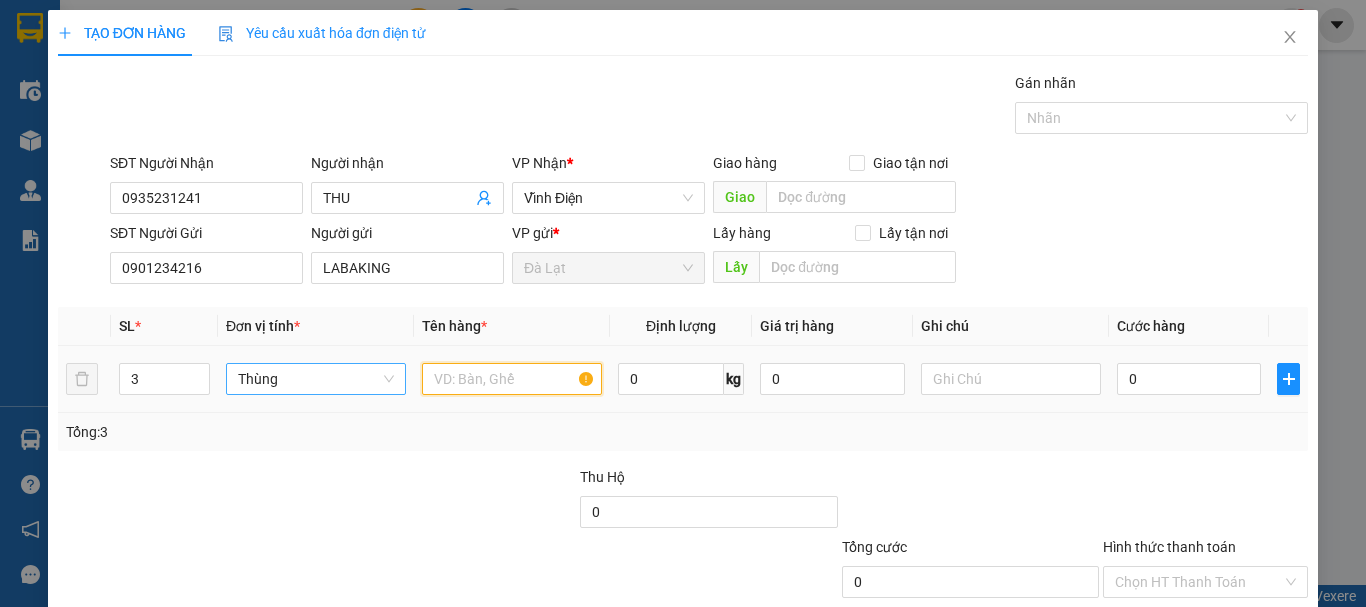 click at bounding box center [512, 379] 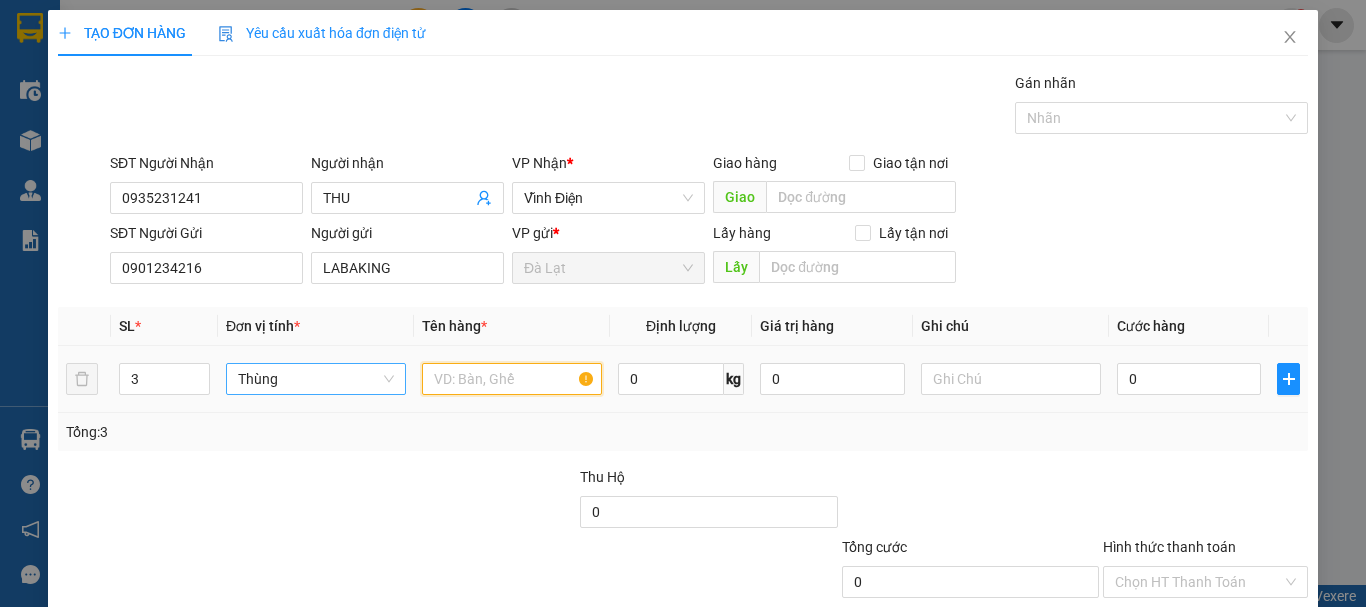 paste on "CHUỐI" 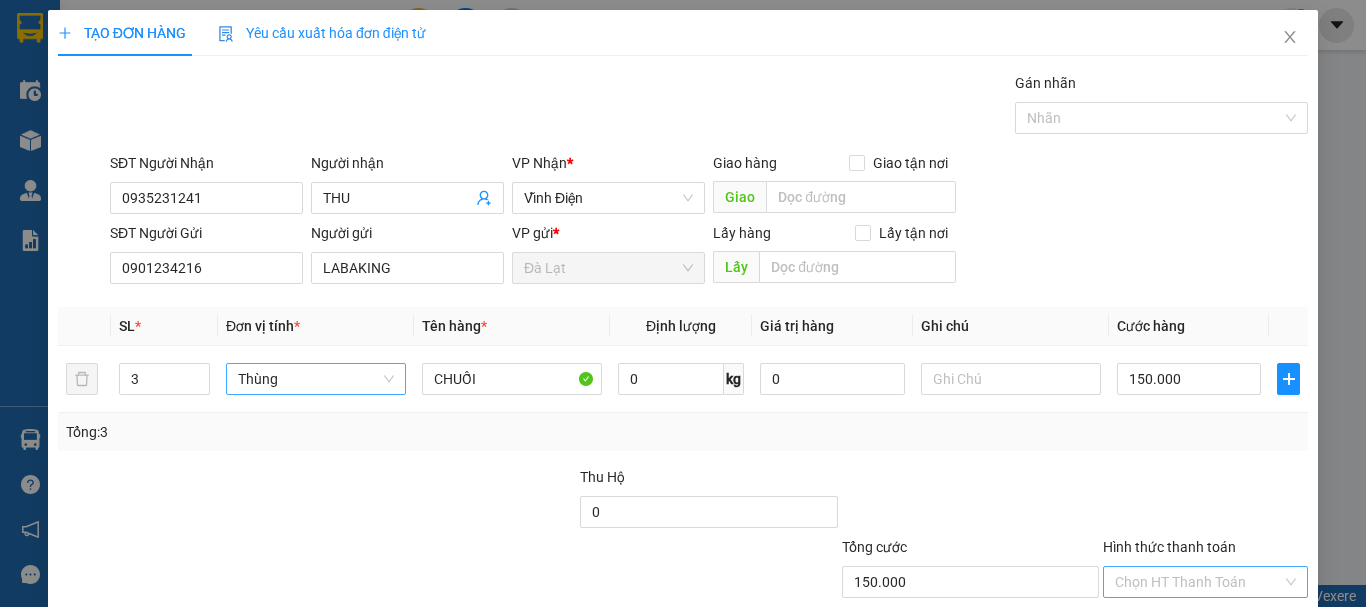 click on "Hình thức thanh toán" at bounding box center (1198, 582) 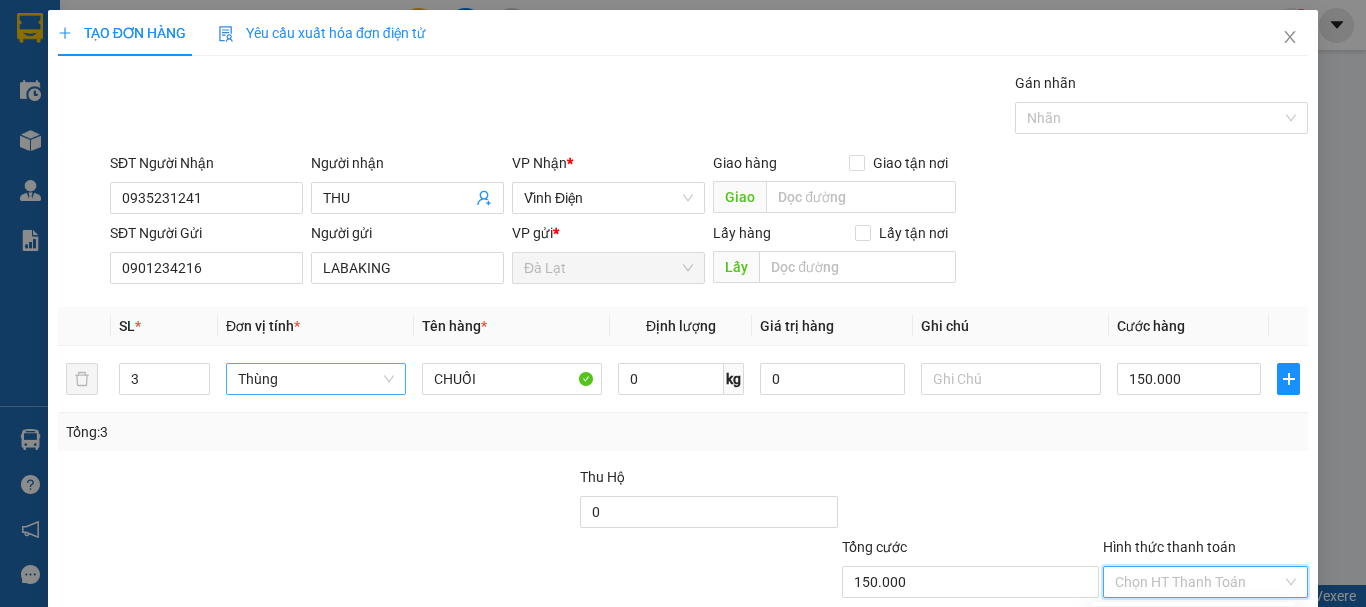 click on "Tại văn phòng" at bounding box center [1193, 622] 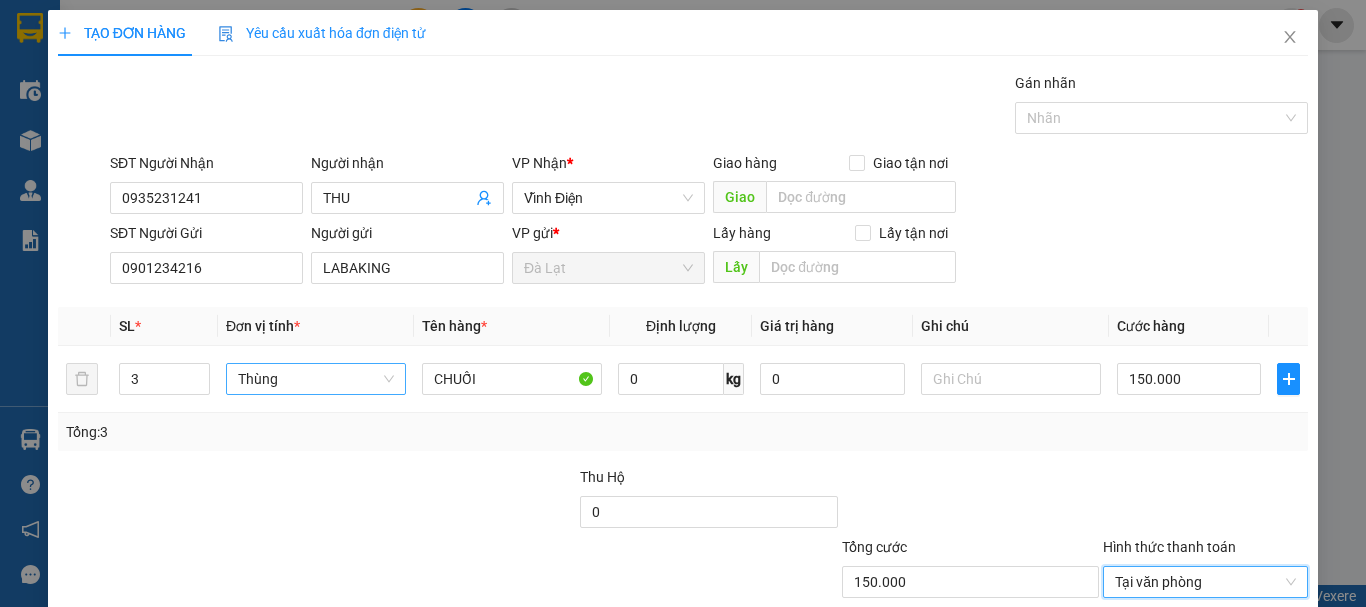 click 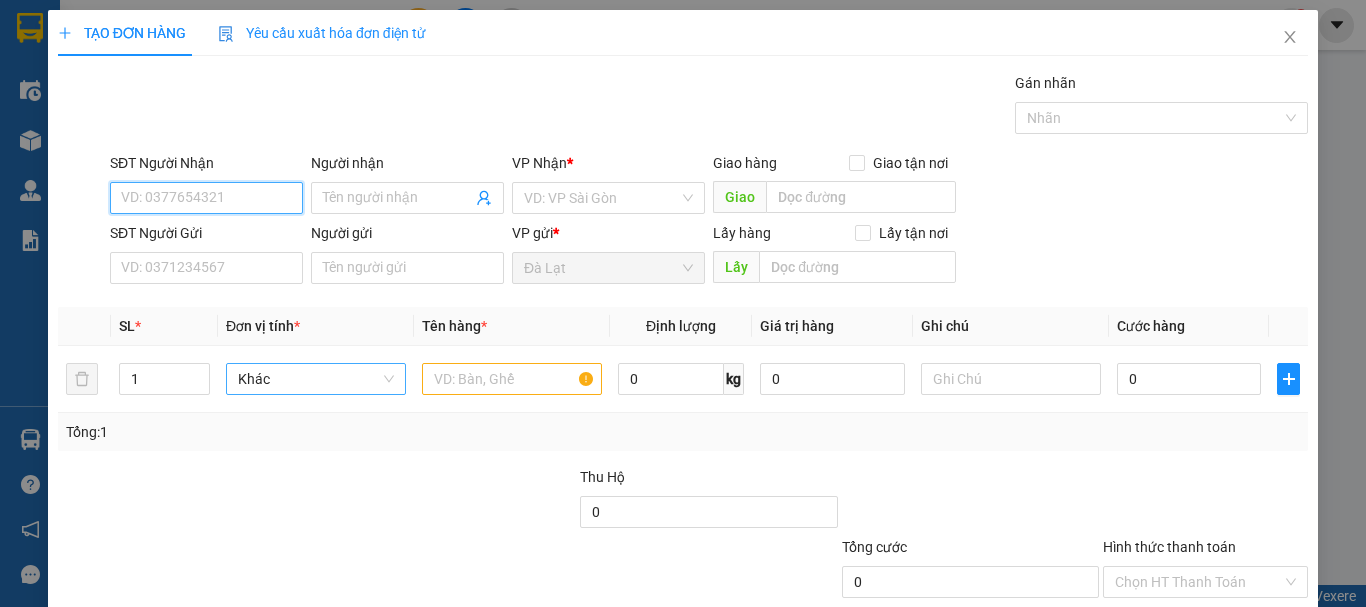 click on "SĐT Người Nhận" at bounding box center (206, 198) 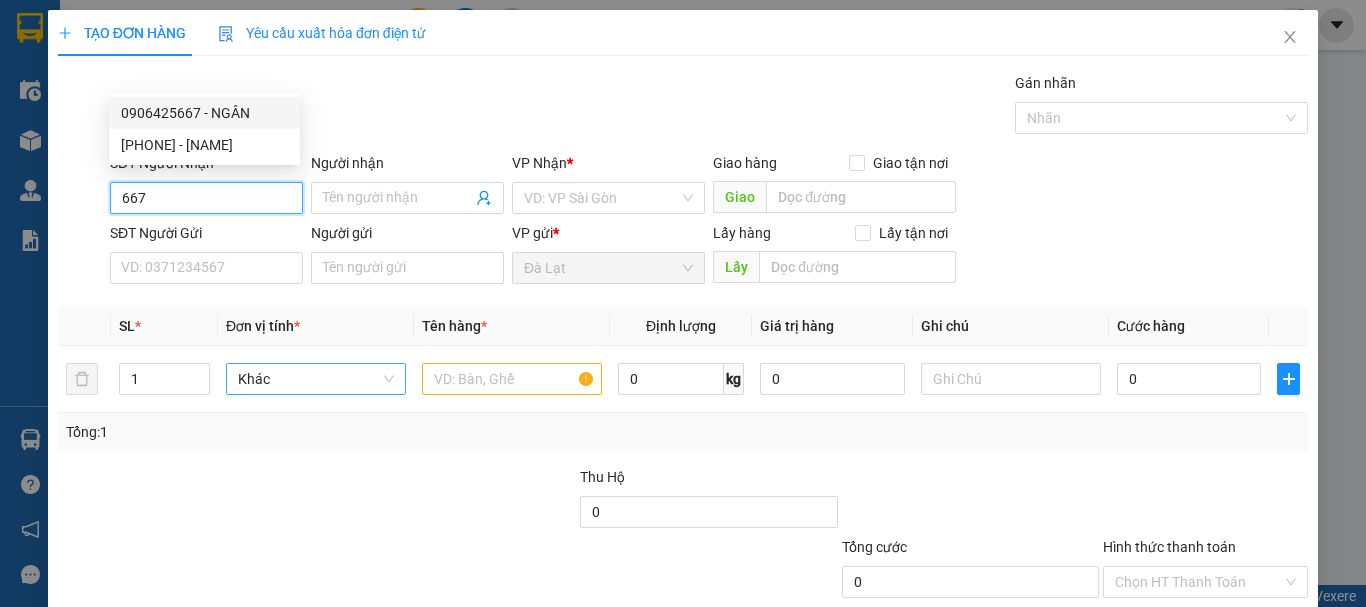 click on "0906425667 - NGÂN" at bounding box center (204, 113) 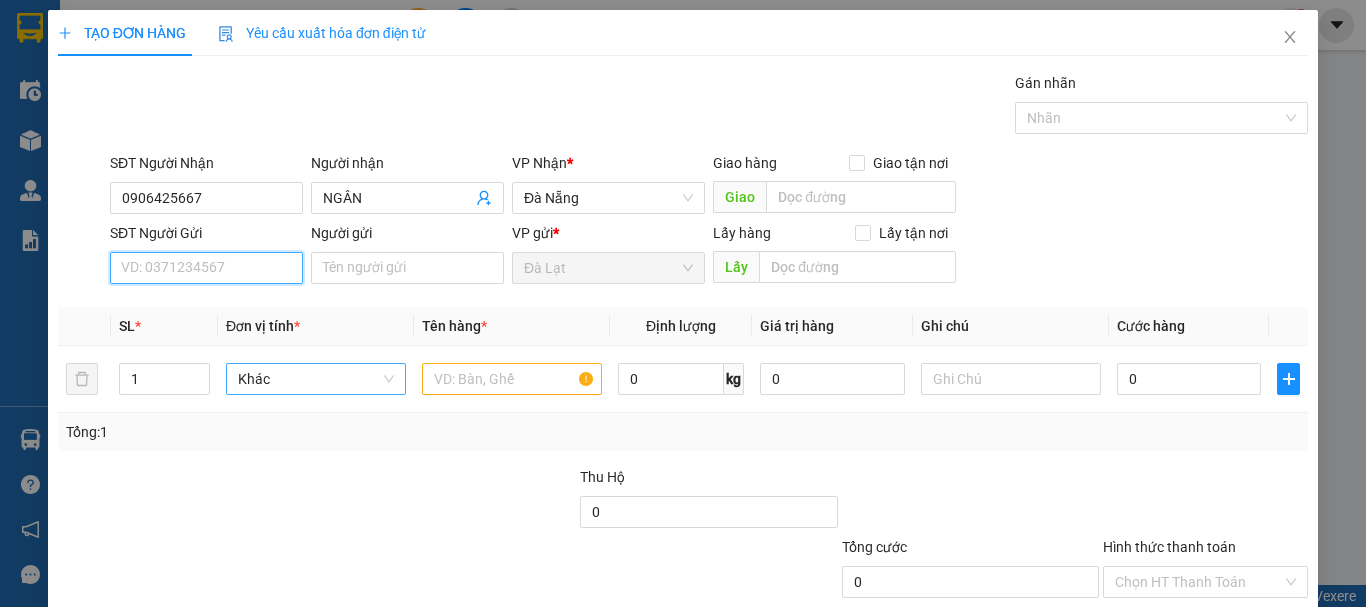 click on "SĐT Người Gửi" at bounding box center (206, 268) 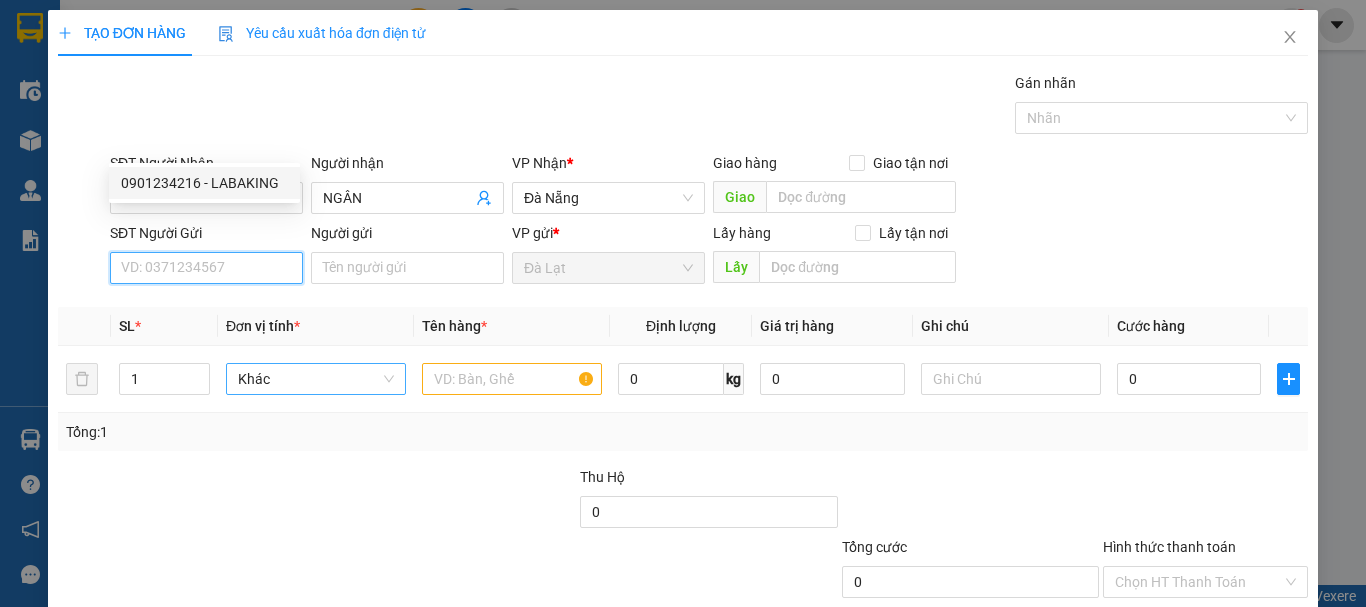 click on "0901234216 - LABAKING" at bounding box center (204, 183) 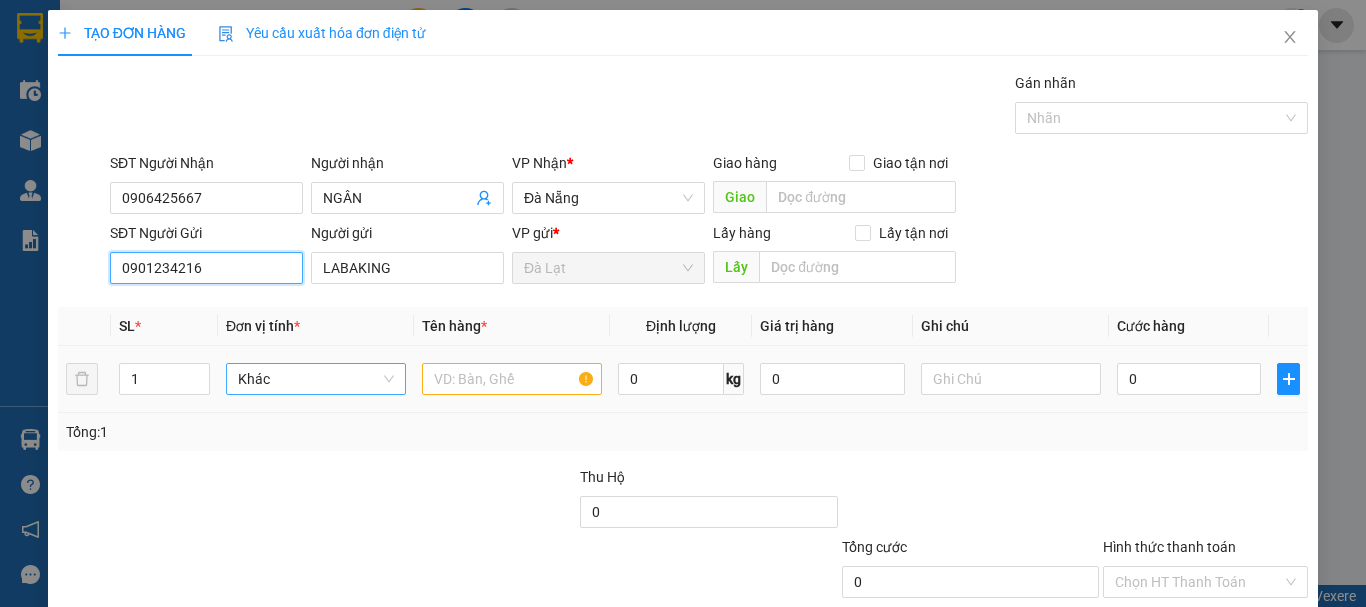 click on "Khác" at bounding box center [316, 379] 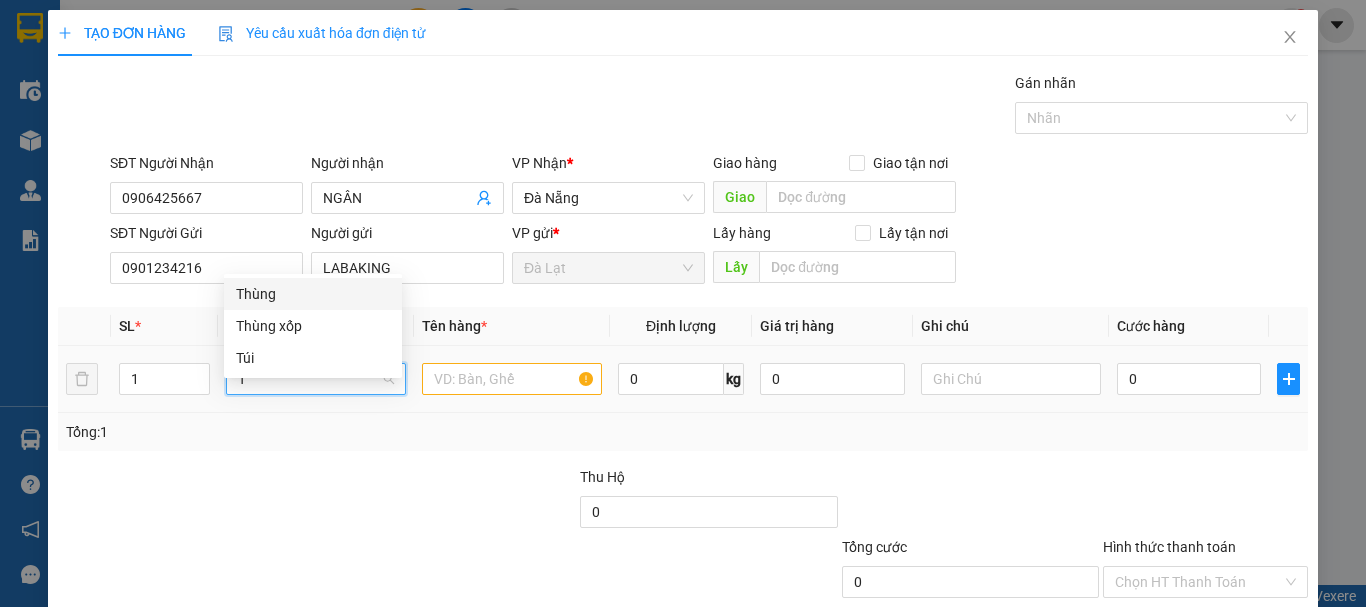 click on "Thùng" at bounding box center [313, 294] 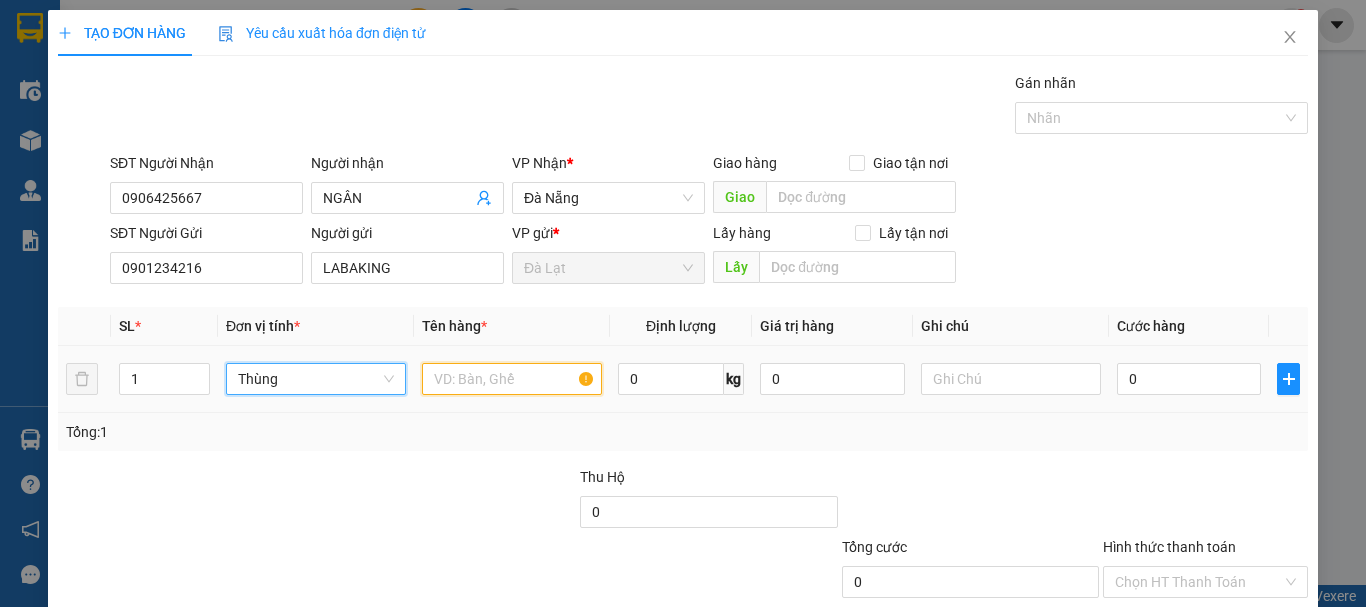 click at bounding box center [512, 379] 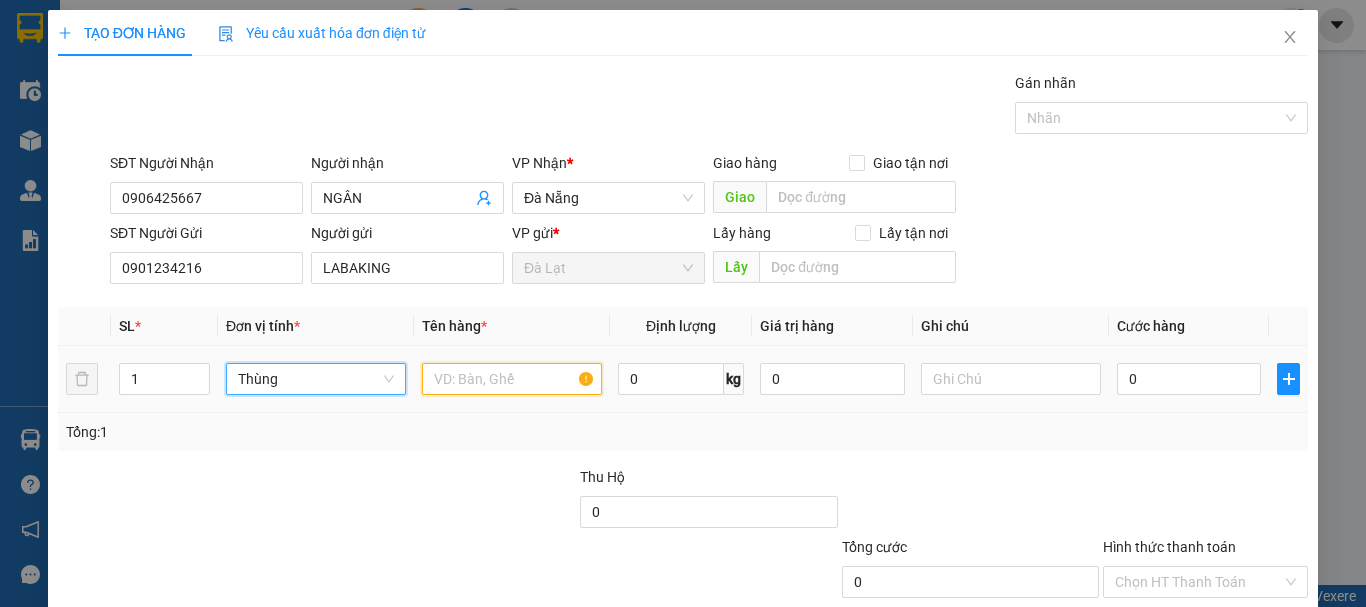 paste on "CHUỐI" 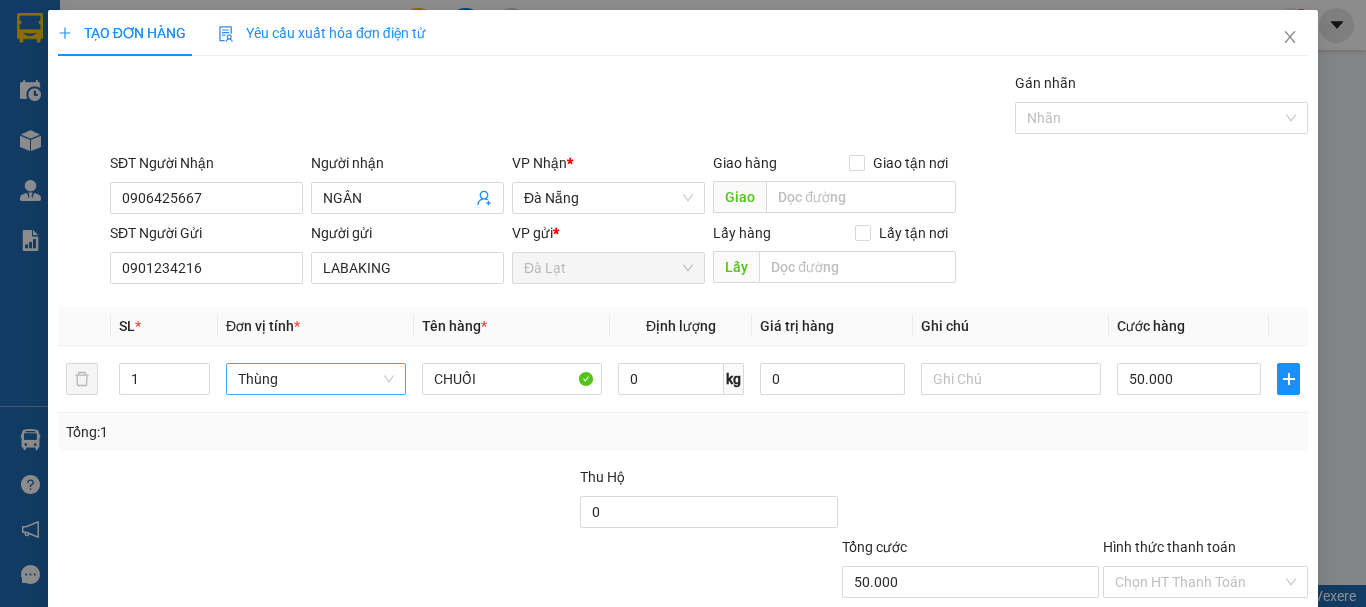 drag, startPoint x: 1258, startPoint y: 454, endPoint x: 1228, endPoint y: 473, distance: 35.510563 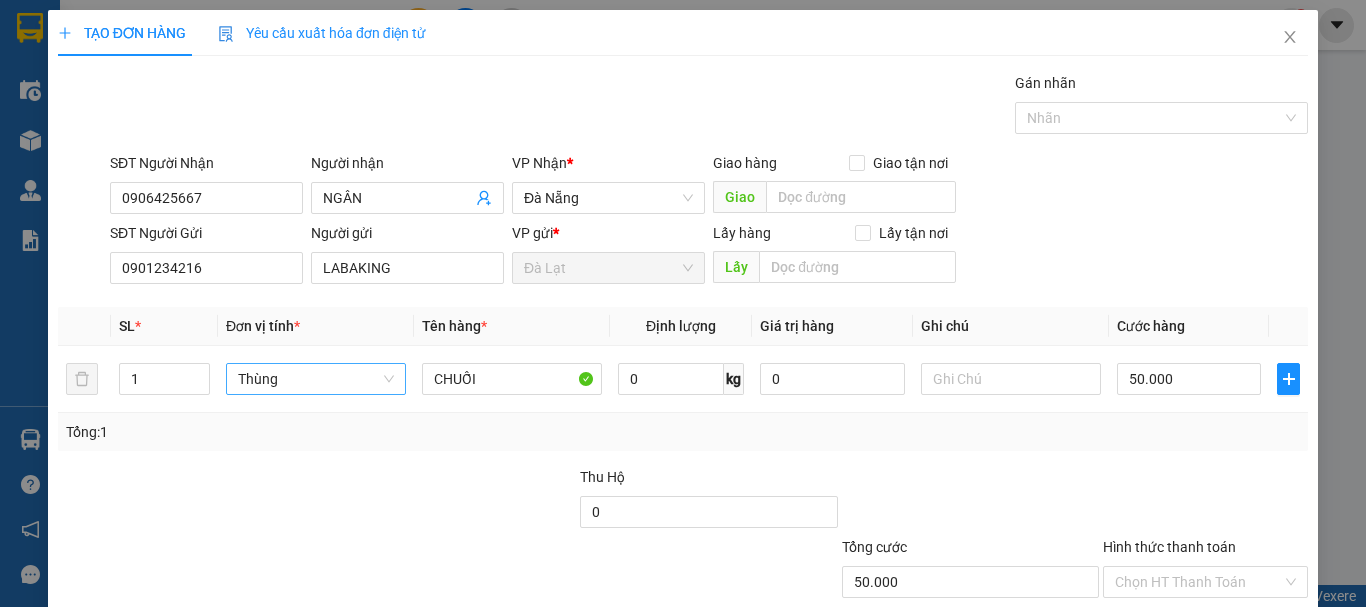 click on "Hình thức thanh toán" at bounding box center [1198, 582] 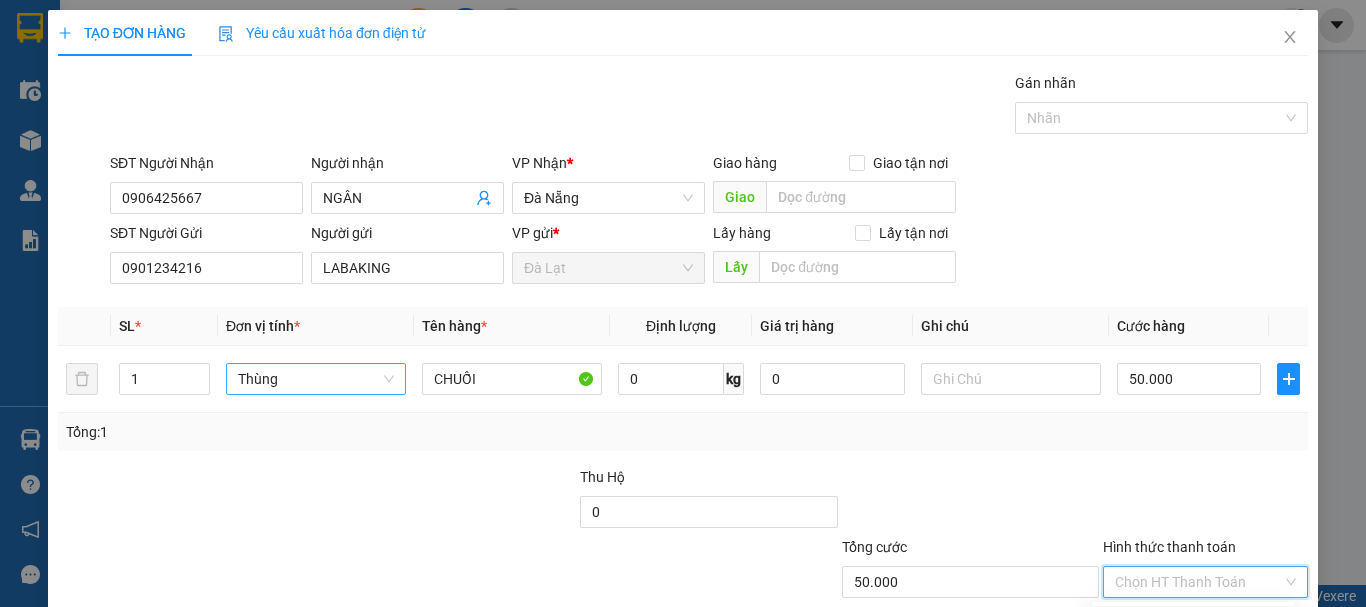 click on "Tại văn phòng" at bounding box center (1193, 622) 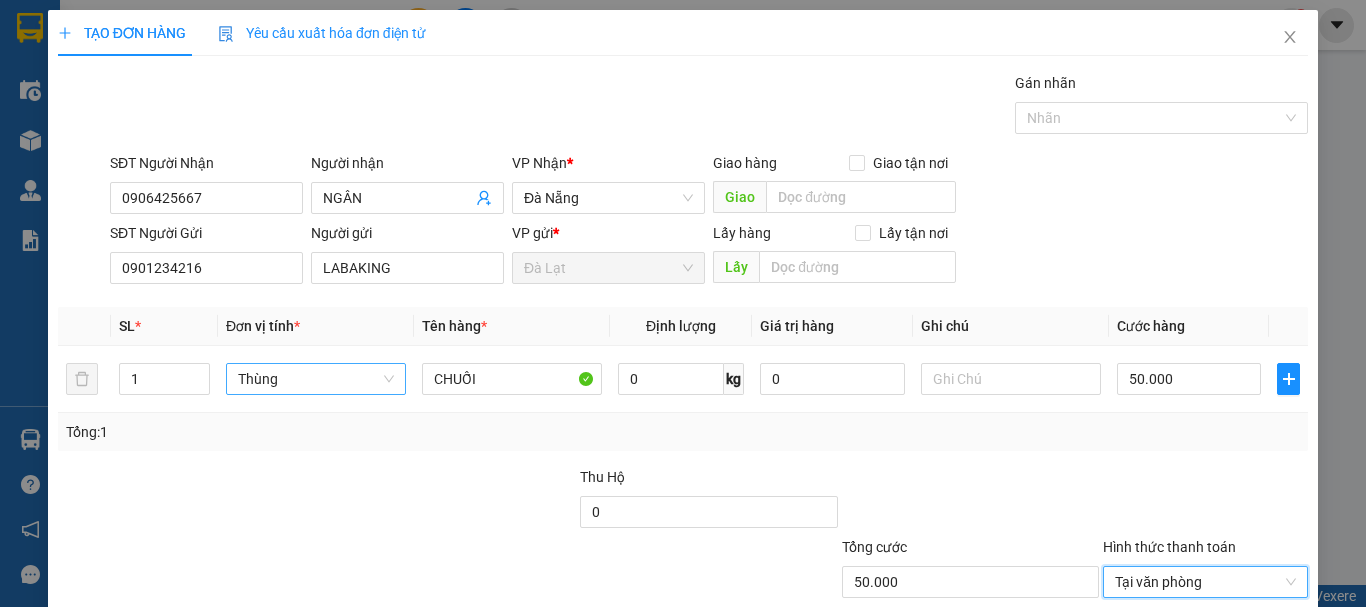 click on "Lưu" at bounding box center [1085, 677] 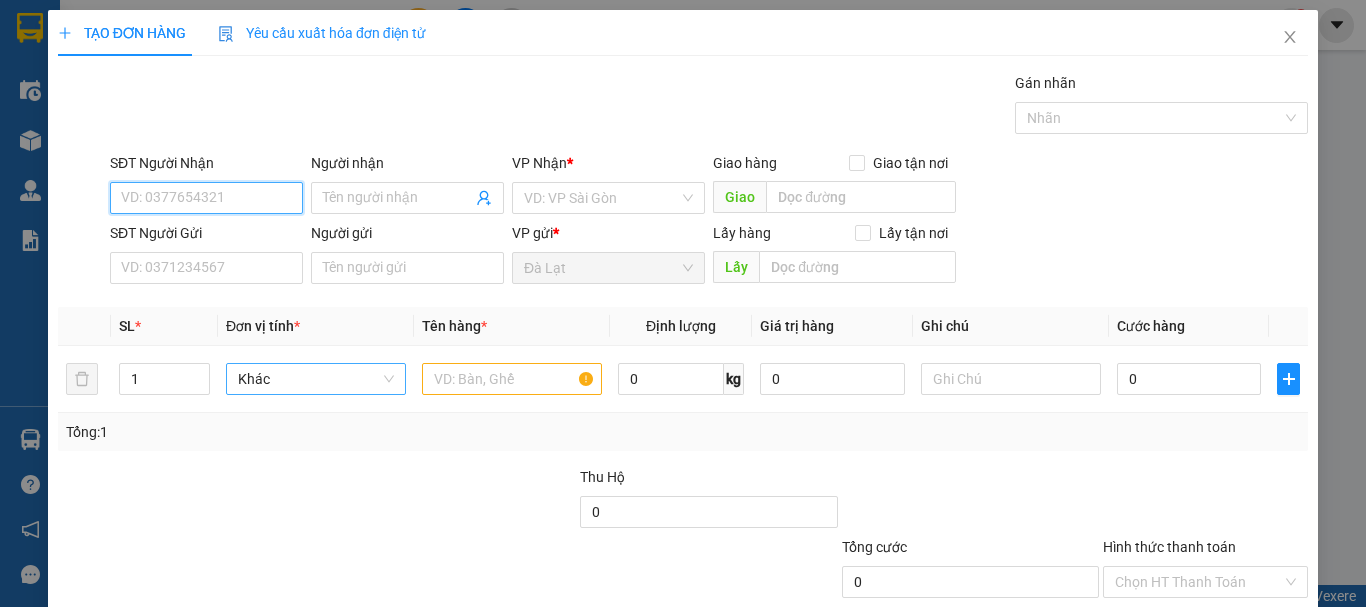 click on "SĐT Người Nhận" at bounding box center (206, 198) 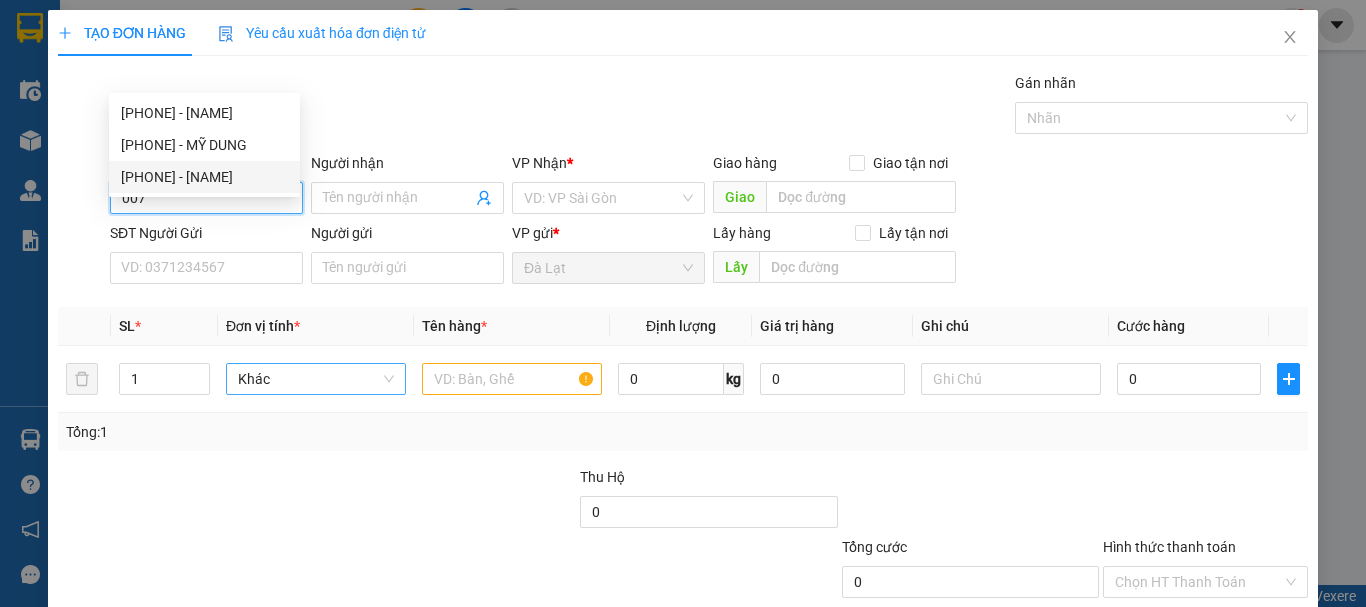 click on "0967460007 - MS.KIM CÚC" at bounding box center (204, 177) 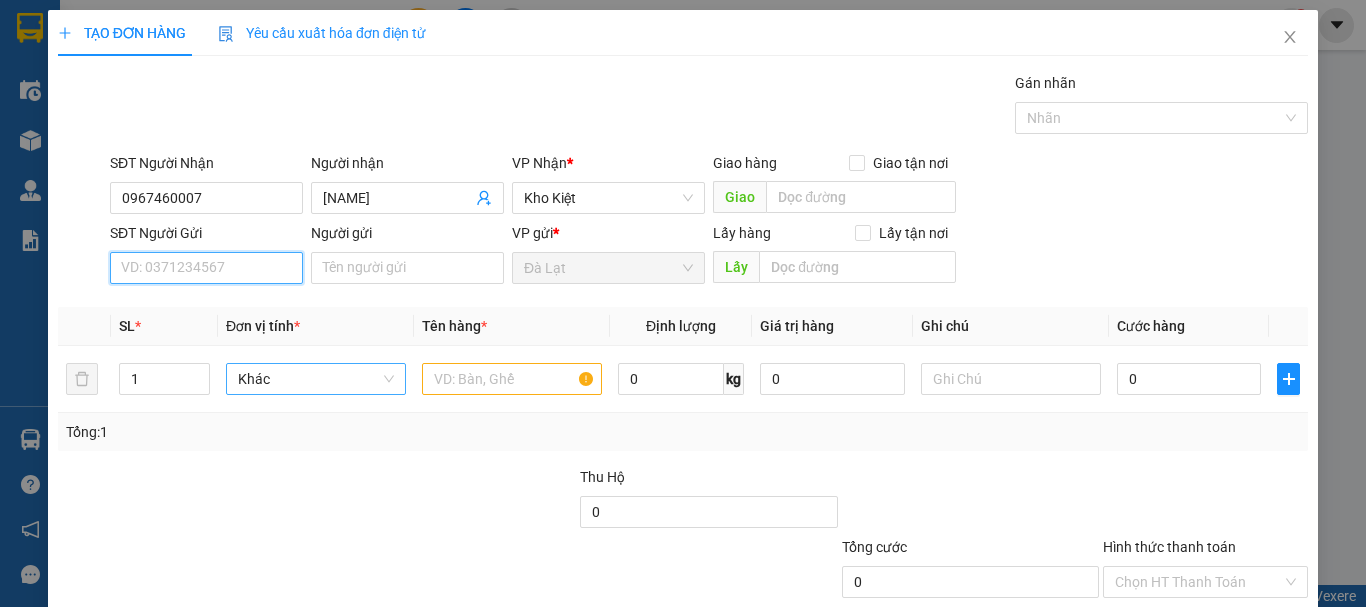 click on "SĐT Người Gửi" at bounding box center (206, 268) 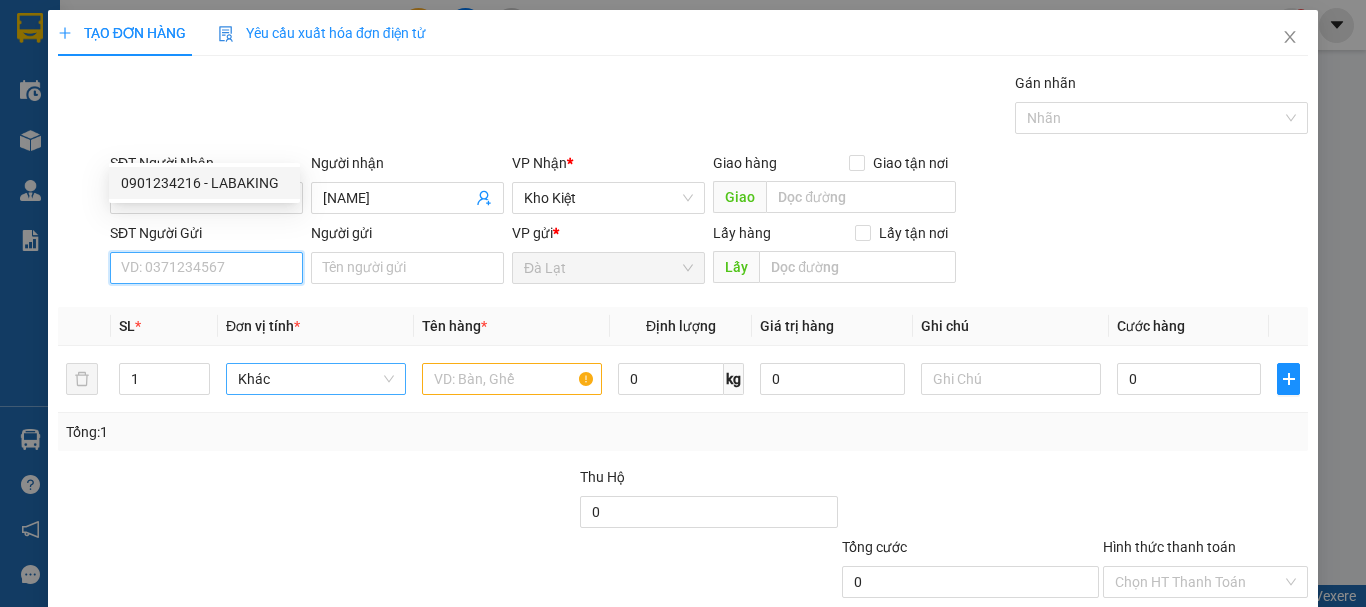 click on "0901234216 - LABAKING" at bounding box center (204, 183) 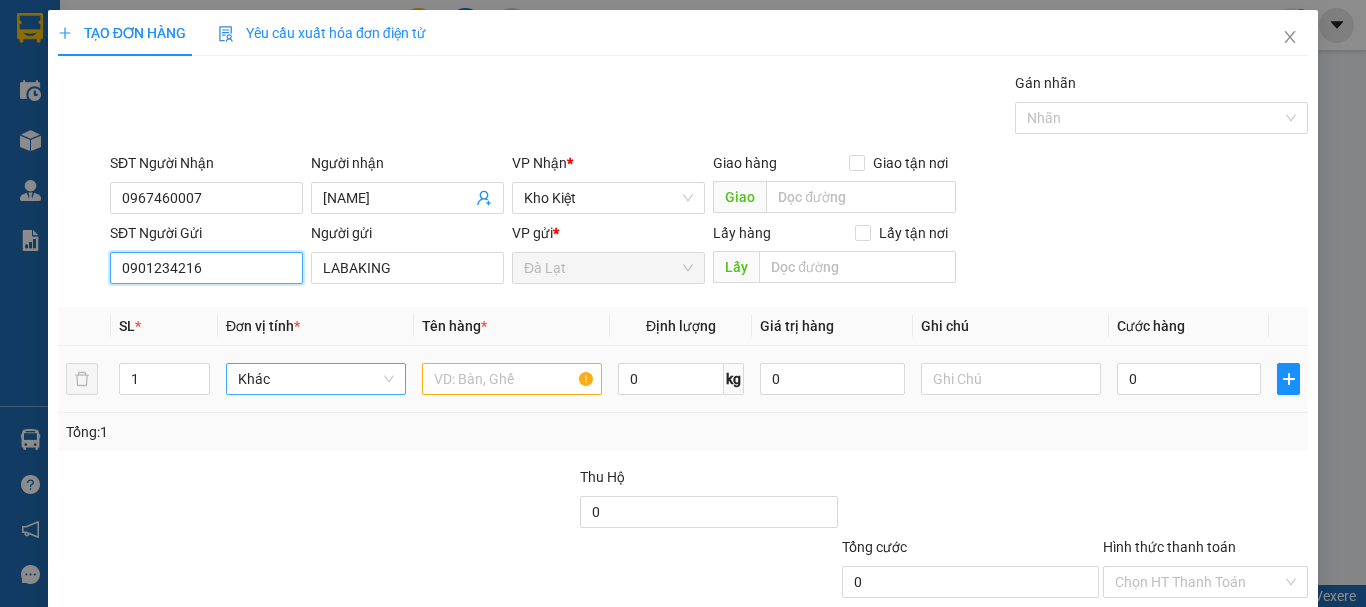 click on "Khác" at bounding box center [316, 379] 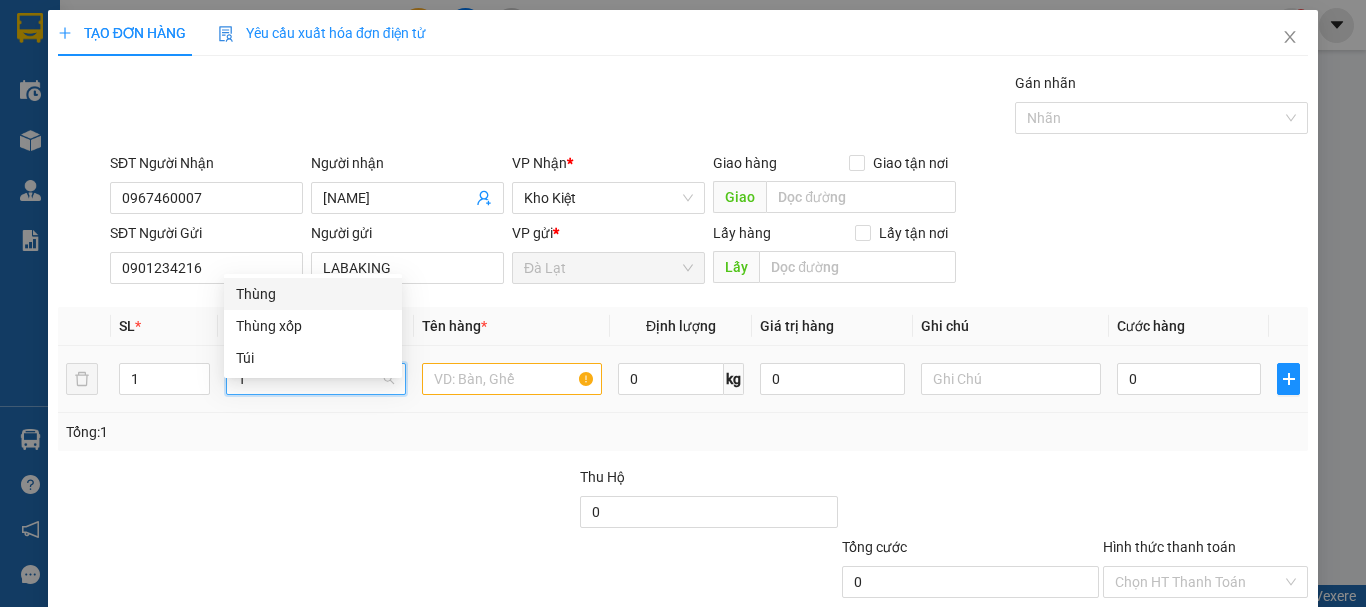 click on "Thùng" at bounding box center (313, 294) 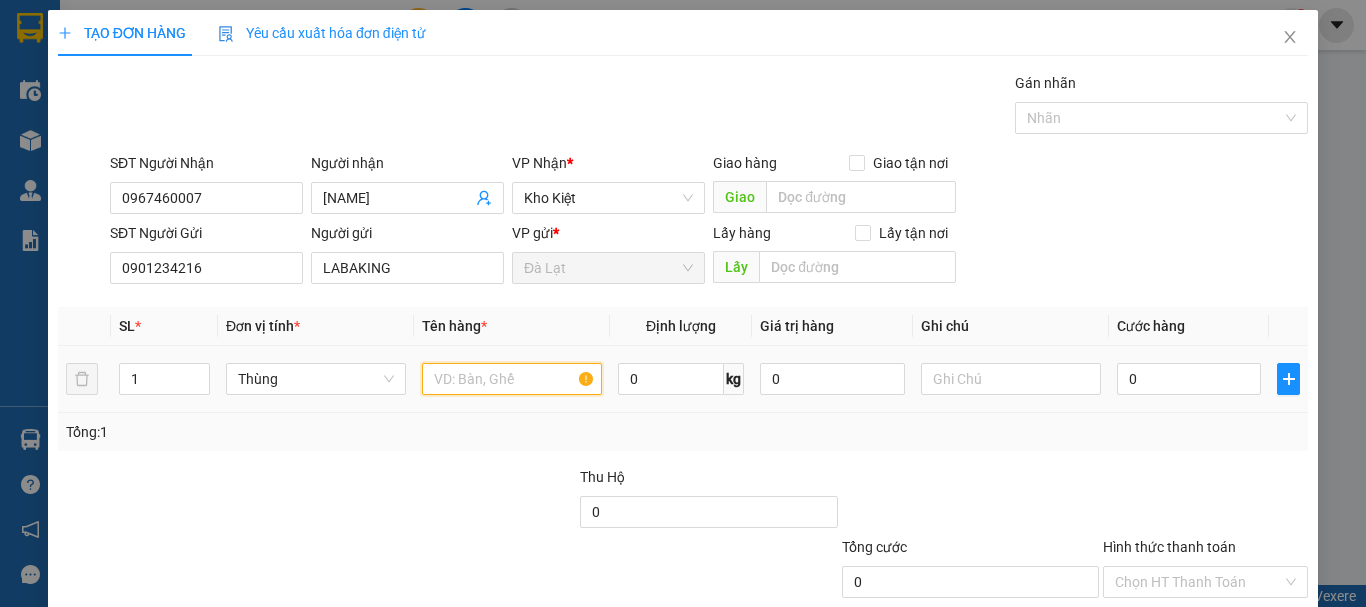 click at bounding box center (512, 379) 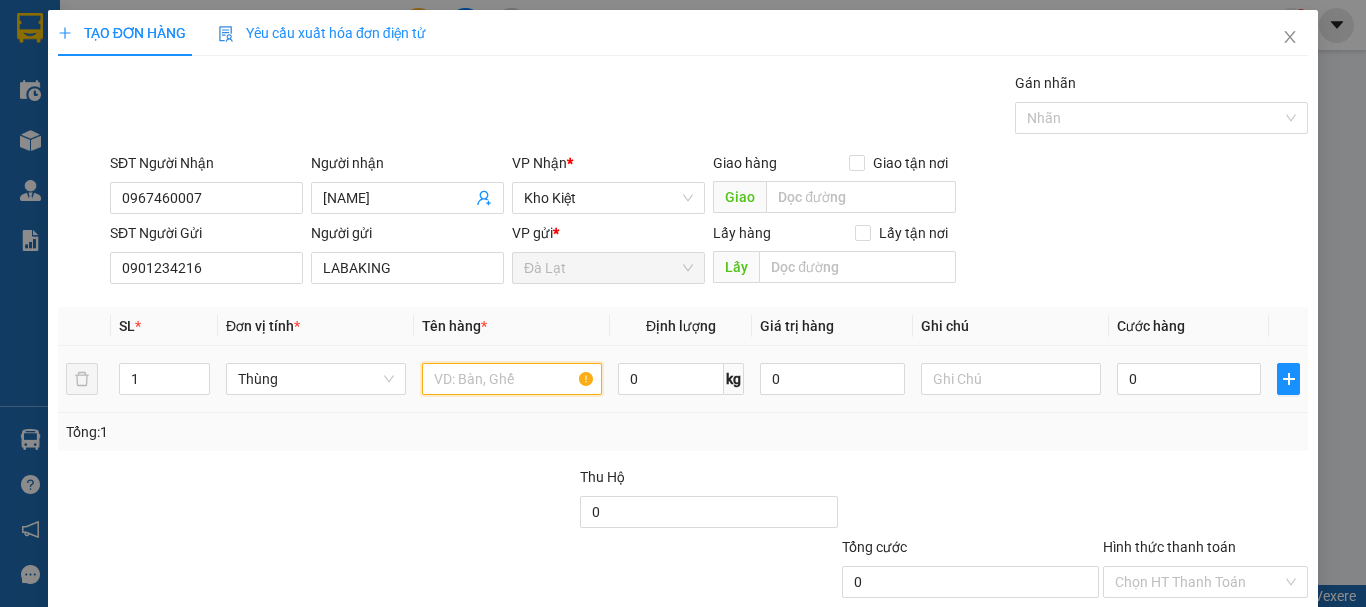paste on "CHUỐI" 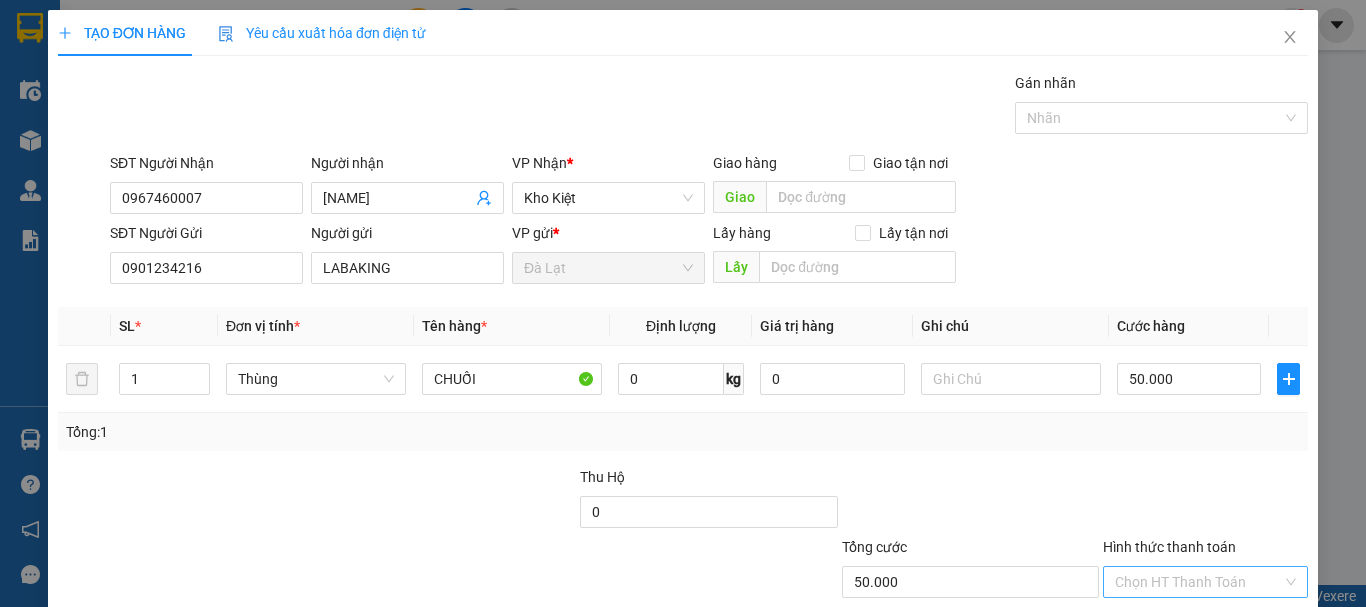 click on "Hình thức thanh toán" at bounding box center [1198, 582] 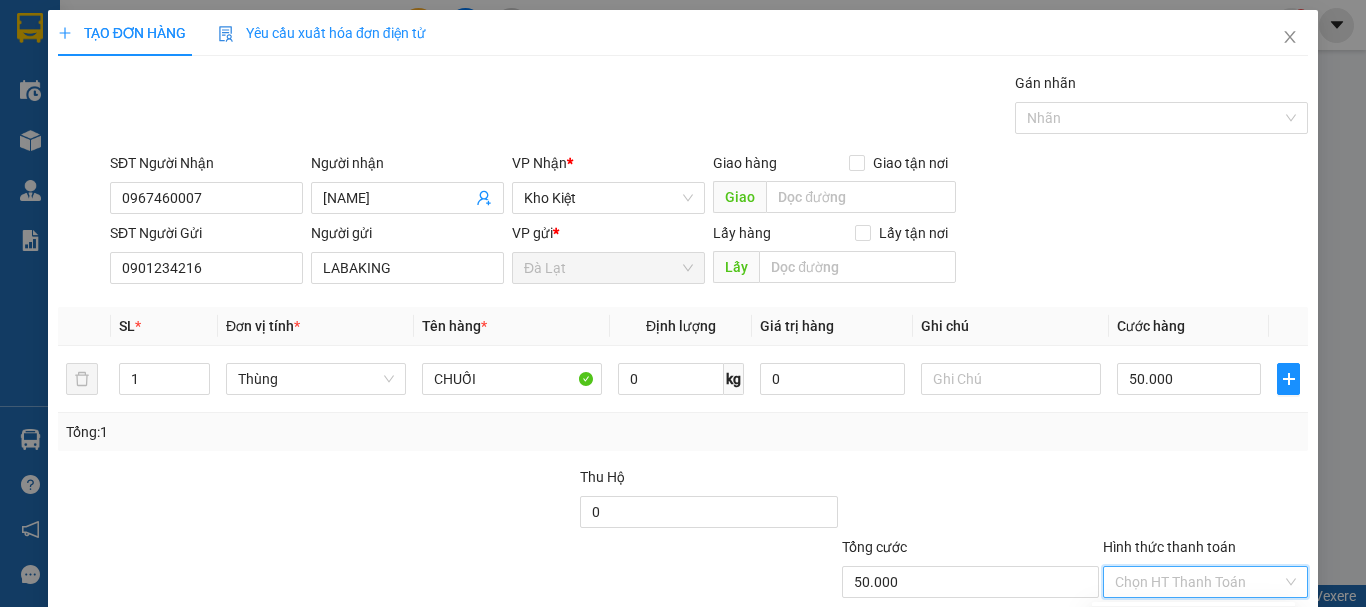 click on "Tại văn phòng" at bounding box center [1193, 622] 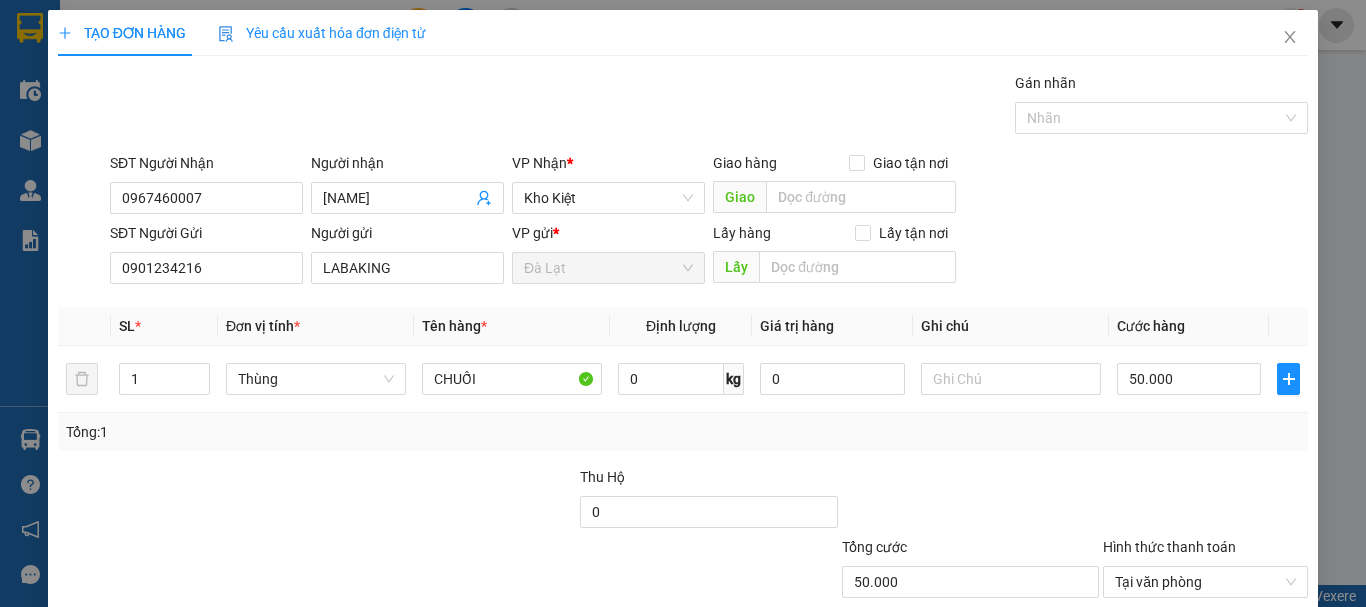 click on "Lưu" at bounding box center [1075, 677] 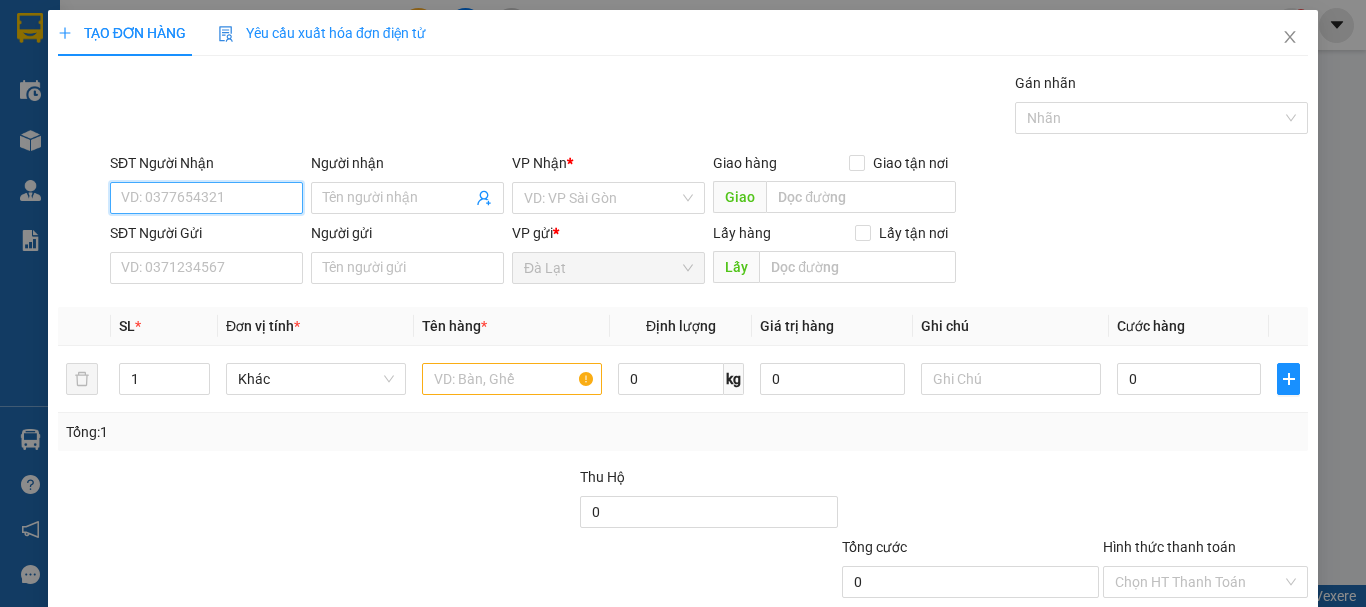 click on "SĐT Người Nhận" at bounding box center [206, 198] 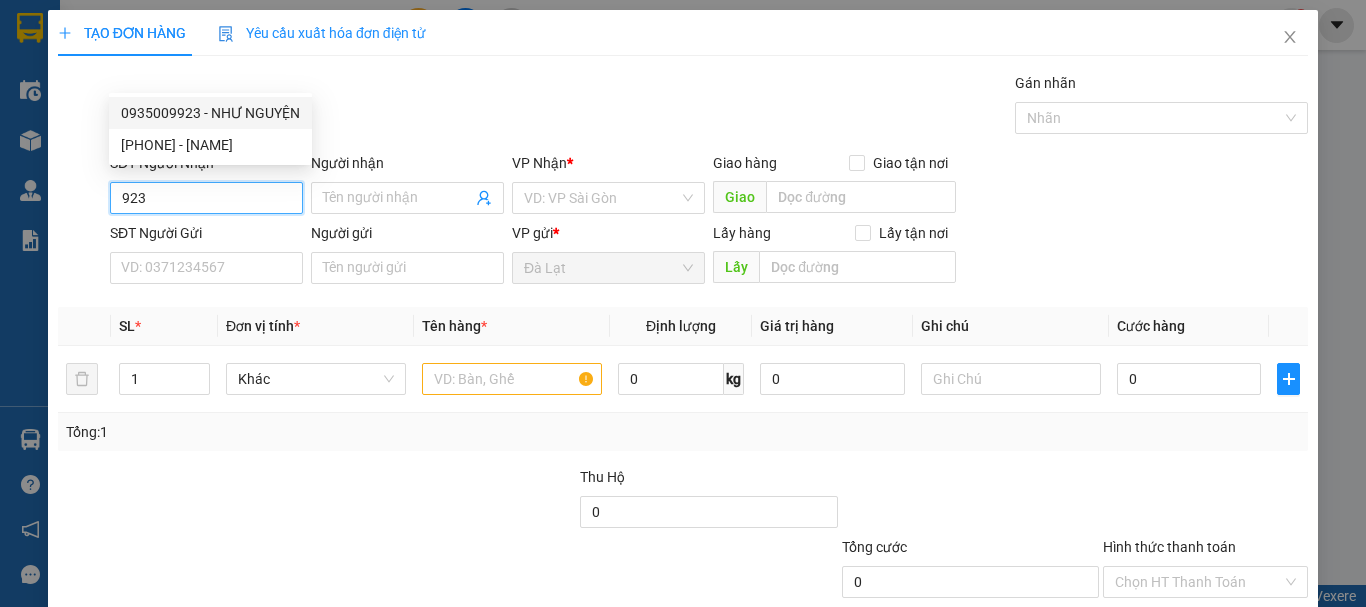 drag, startPoint x: 263, startPoint y: 111, endPoint x: 278, endPoint y: 150, distance: 41.785164 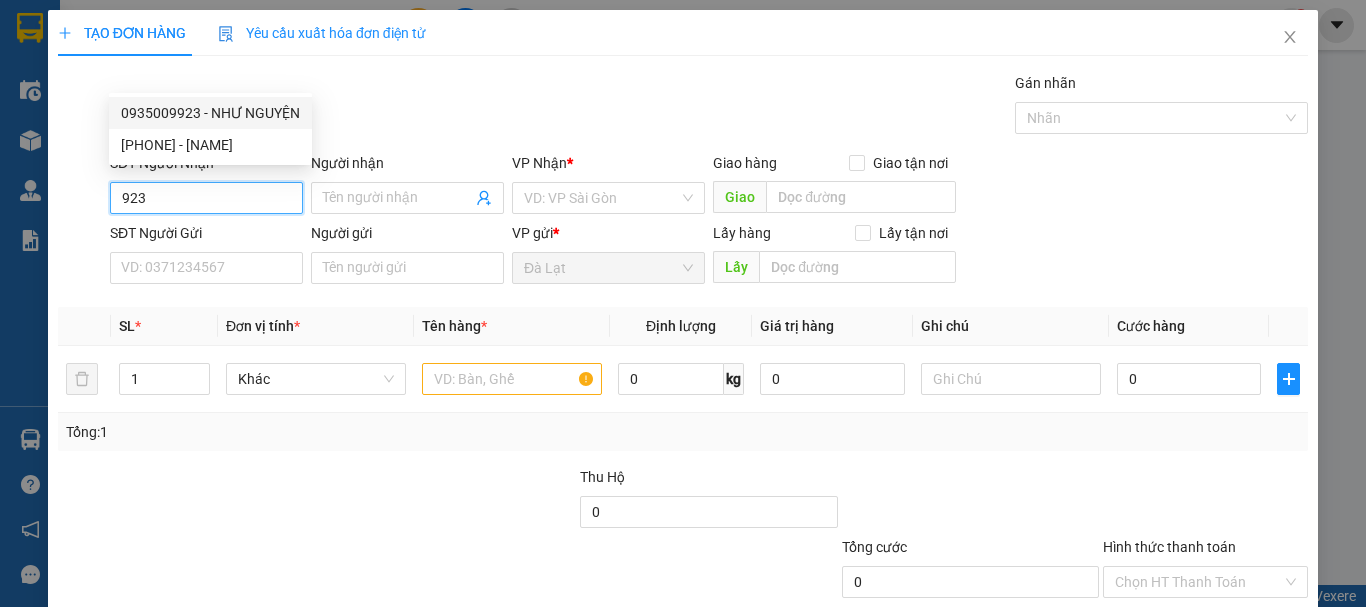 click on "0935009923 - NHƯ NGUYỆN" at bounding box center (210, 113) 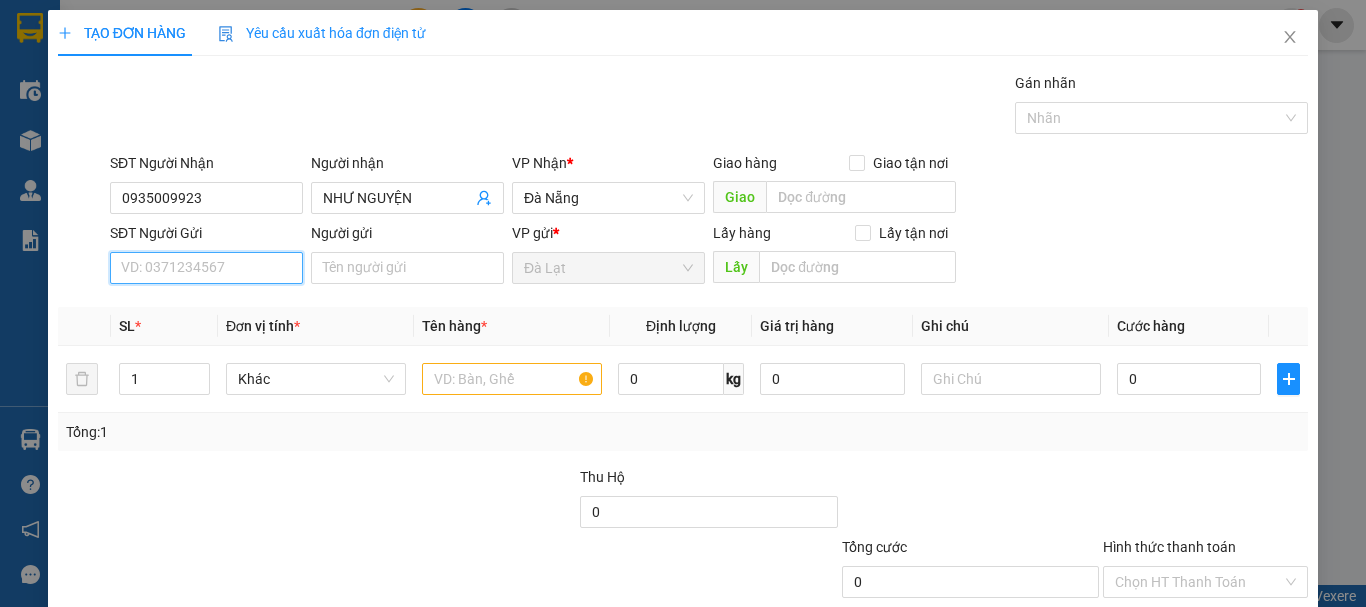 click on "SĐT Người Gửi" at bounding box center (206, 268) 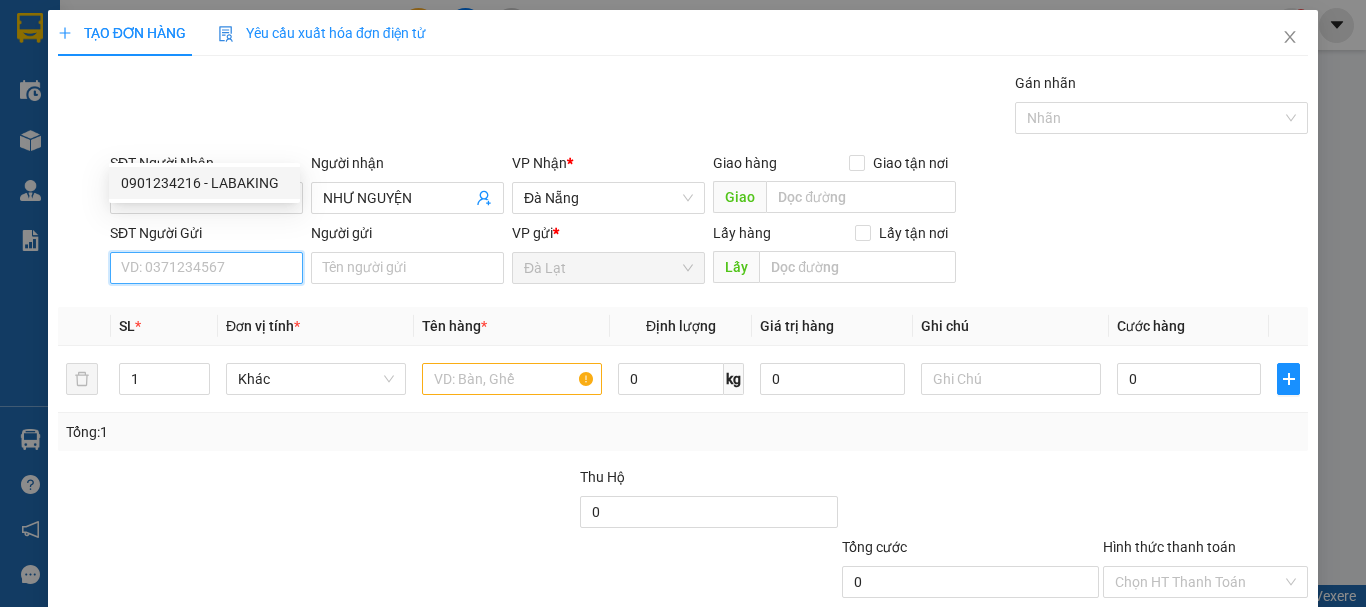 click on "0901234216 - LABAKING" at bounding box center [204, 183] 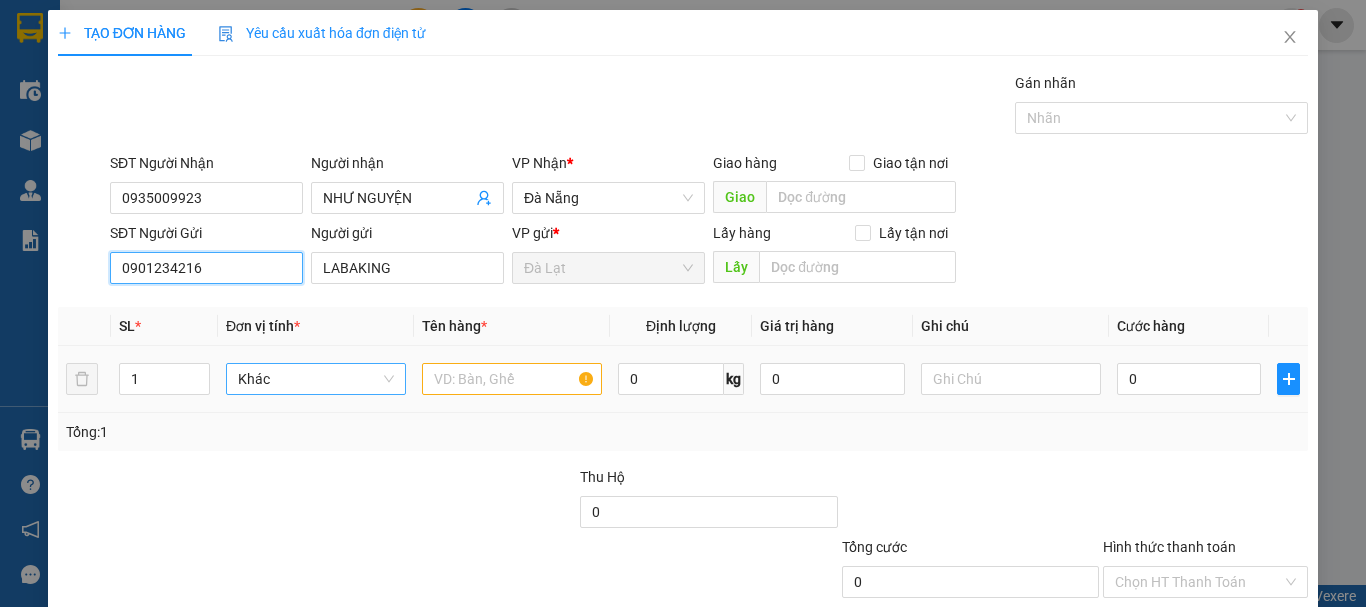 click on "Khác" at bounding box center (316, 379) 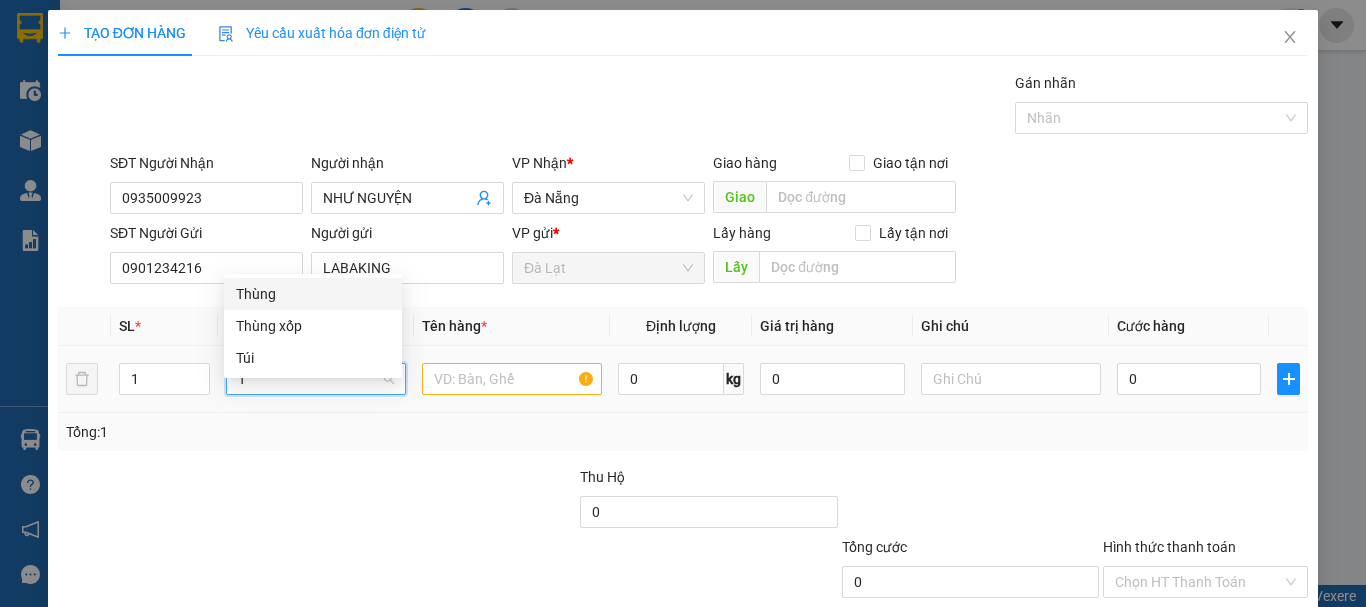 click on "Thùng" at bounding box center [313, 294] 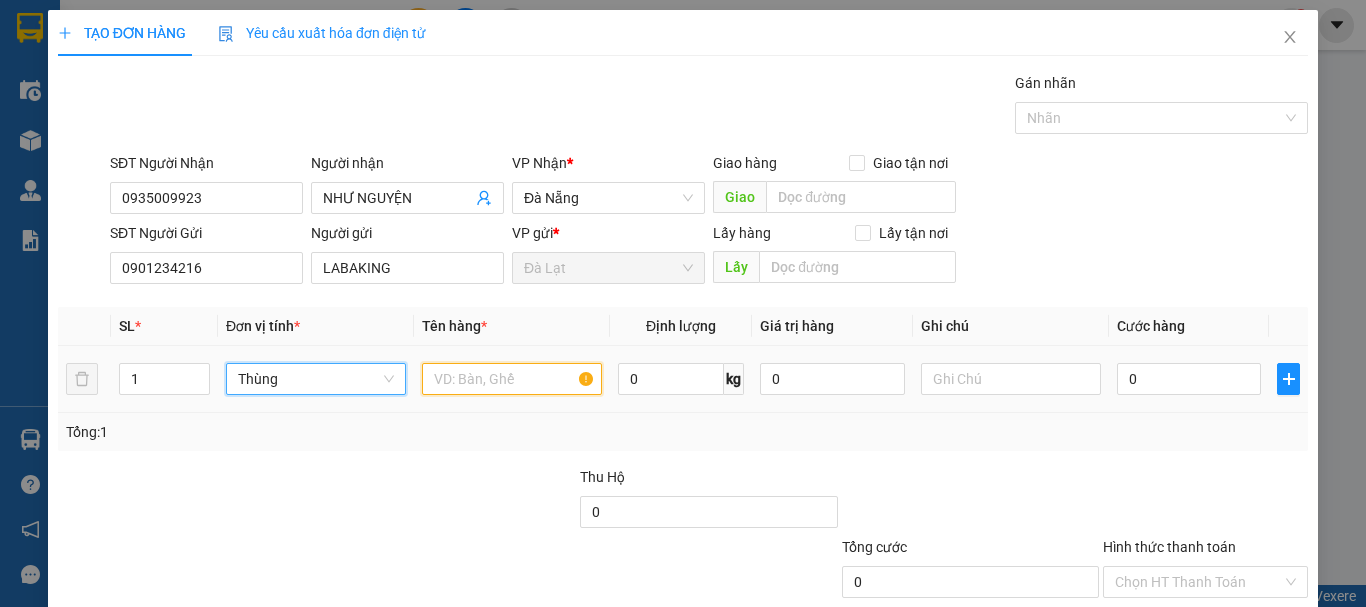click at bounding box center [512, 379] 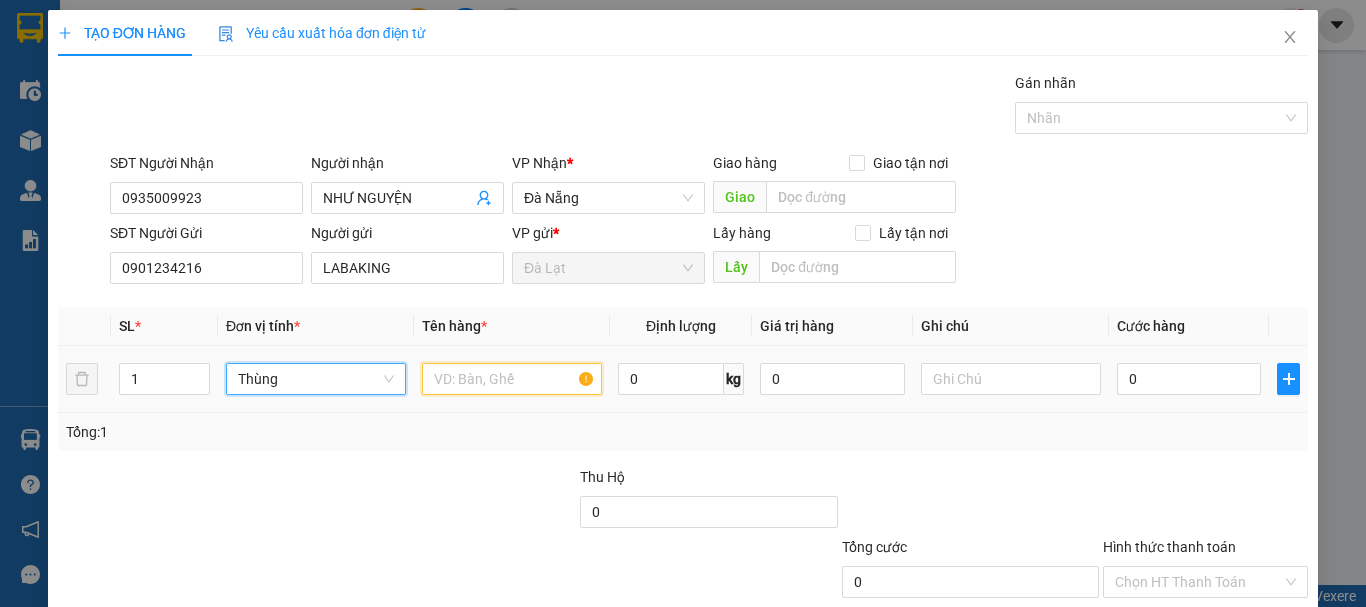 paste on "CHUỐI" 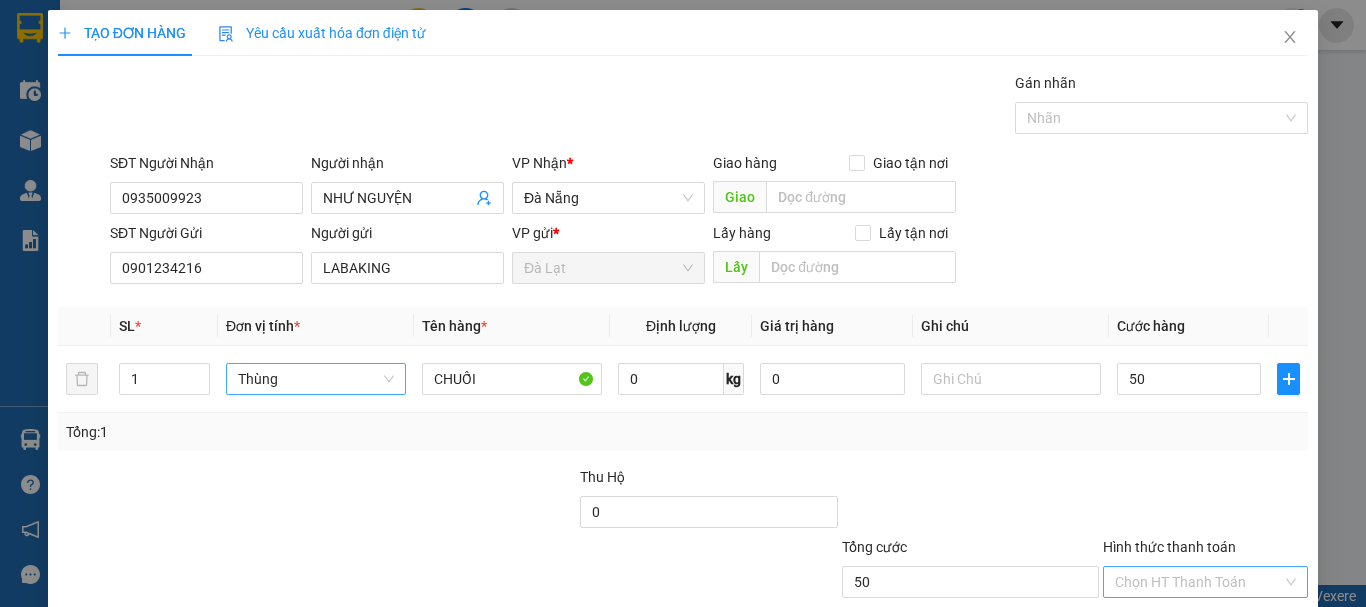 click on "Hình thức thanh toán" at bounding box center (1198, 582) 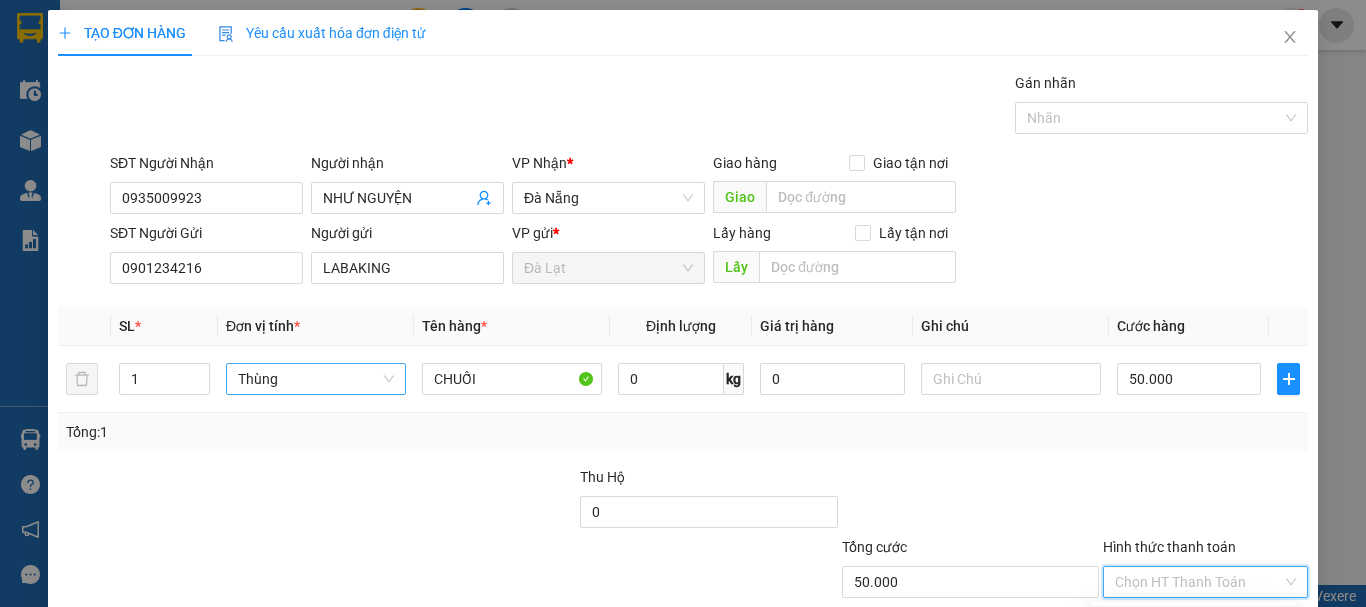 click on "Tại văn phòng" at bounding box center (1193, 622) 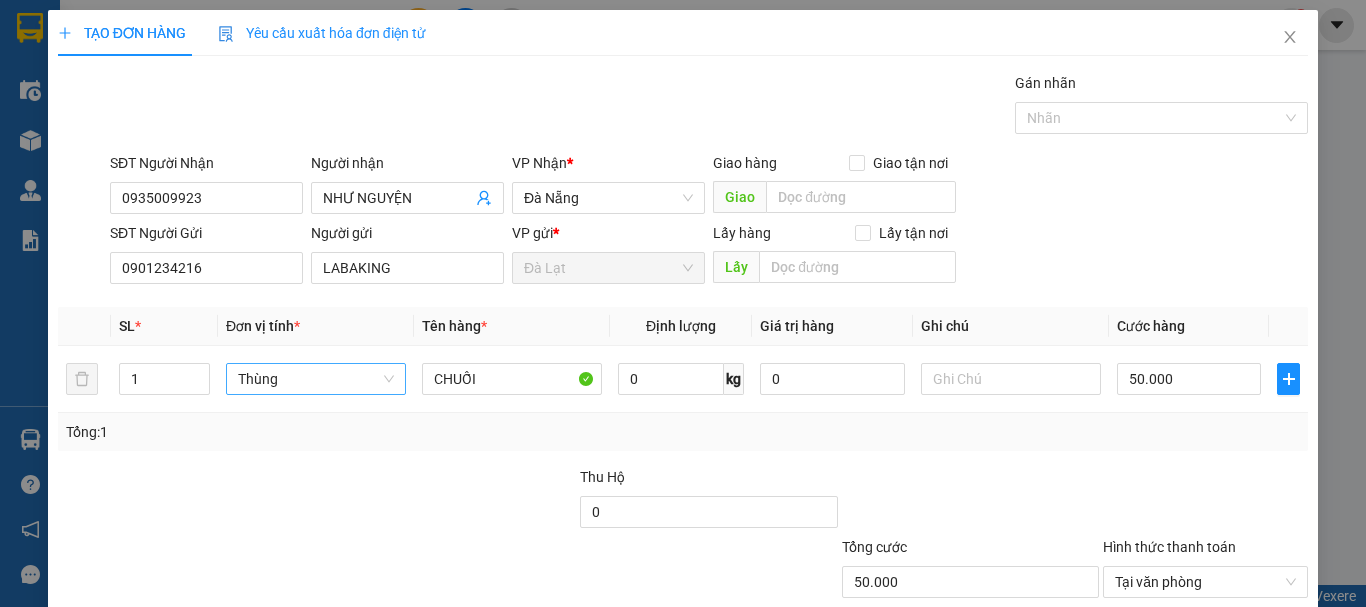 click on "Lưu" at bounding box center [1085, 677] 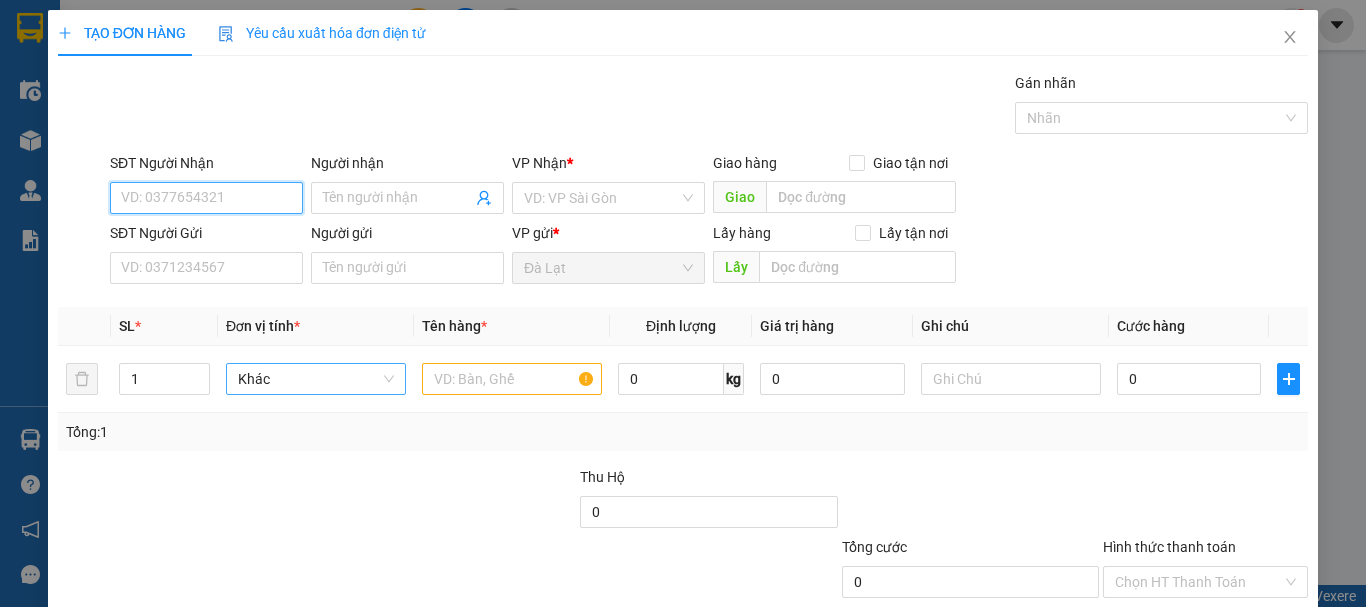 drag, startPoint x: 248, startPoint y: 66, endPoint x: 285, endPoint y: 55, distance: 38.600517 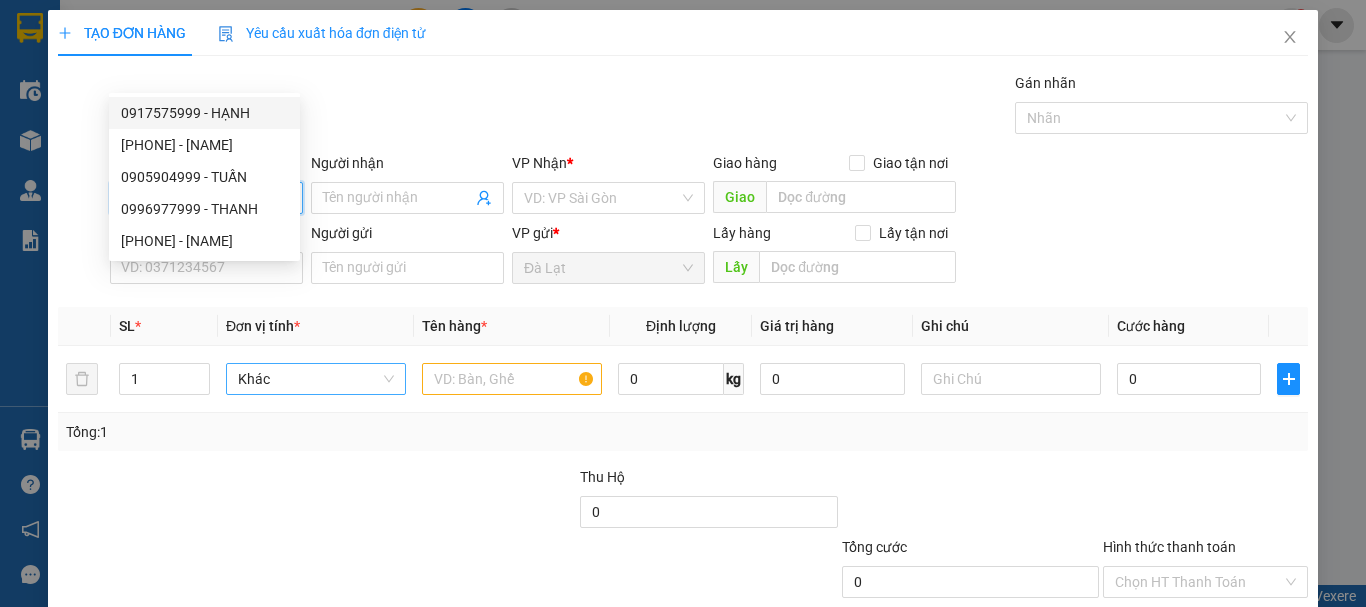 click on "0917575999 - HẠNH" at bounding box center [204, 113] 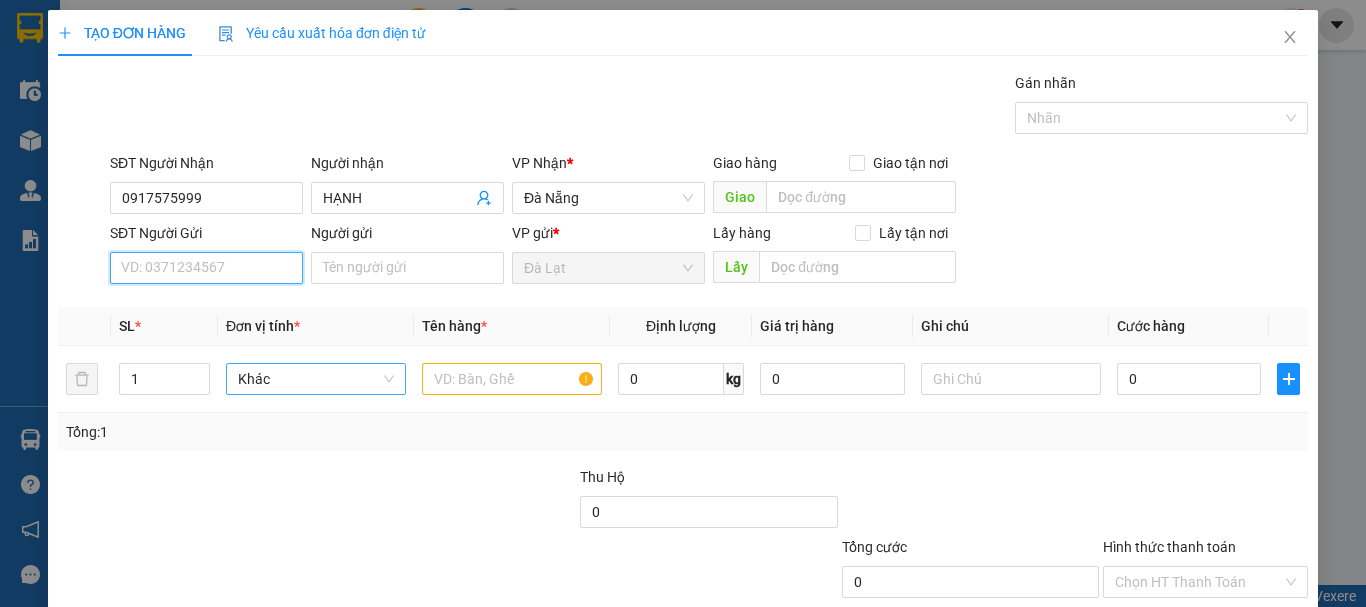 click on "SĐT Người Gửi" at bounding box center (206, 268) 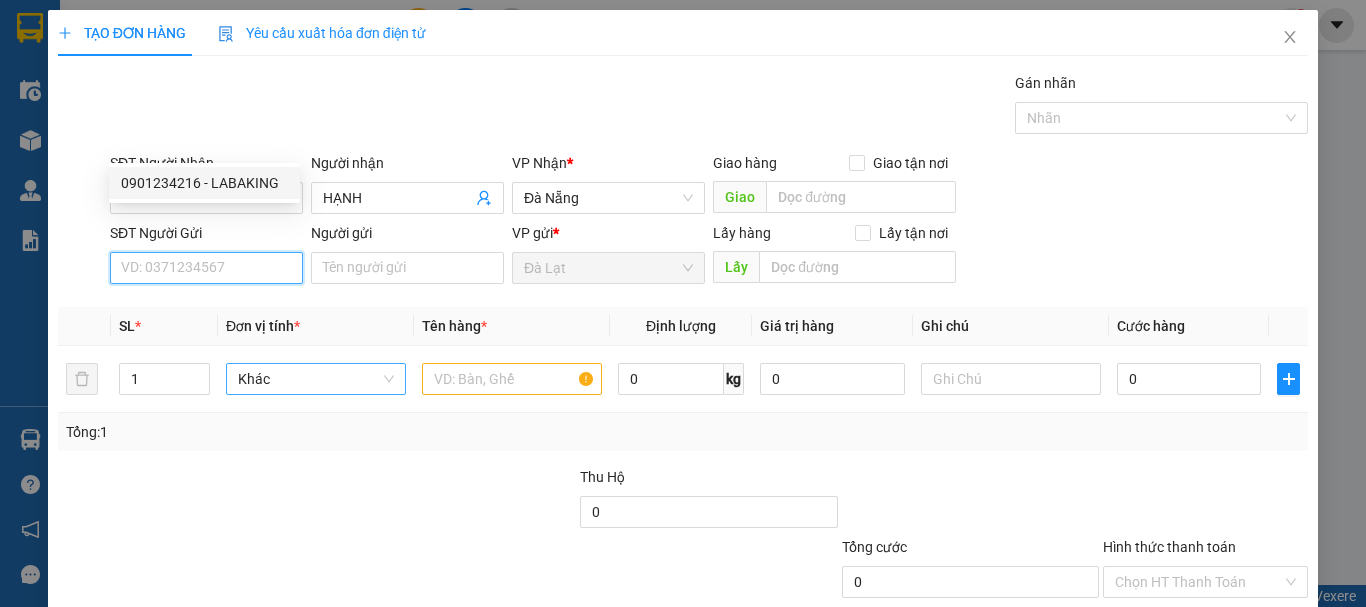 click on "0901234216 - LABAKING" at bounding box center (204, 183) 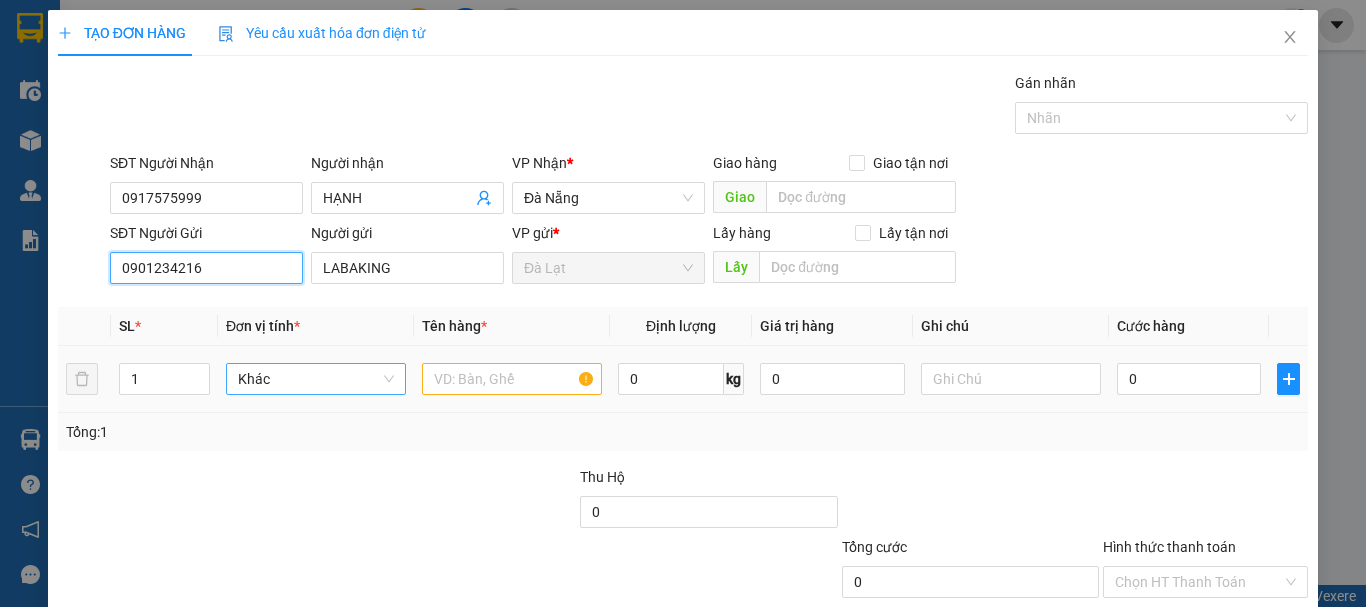 click on "Khác" at bounding box center [316, 379] 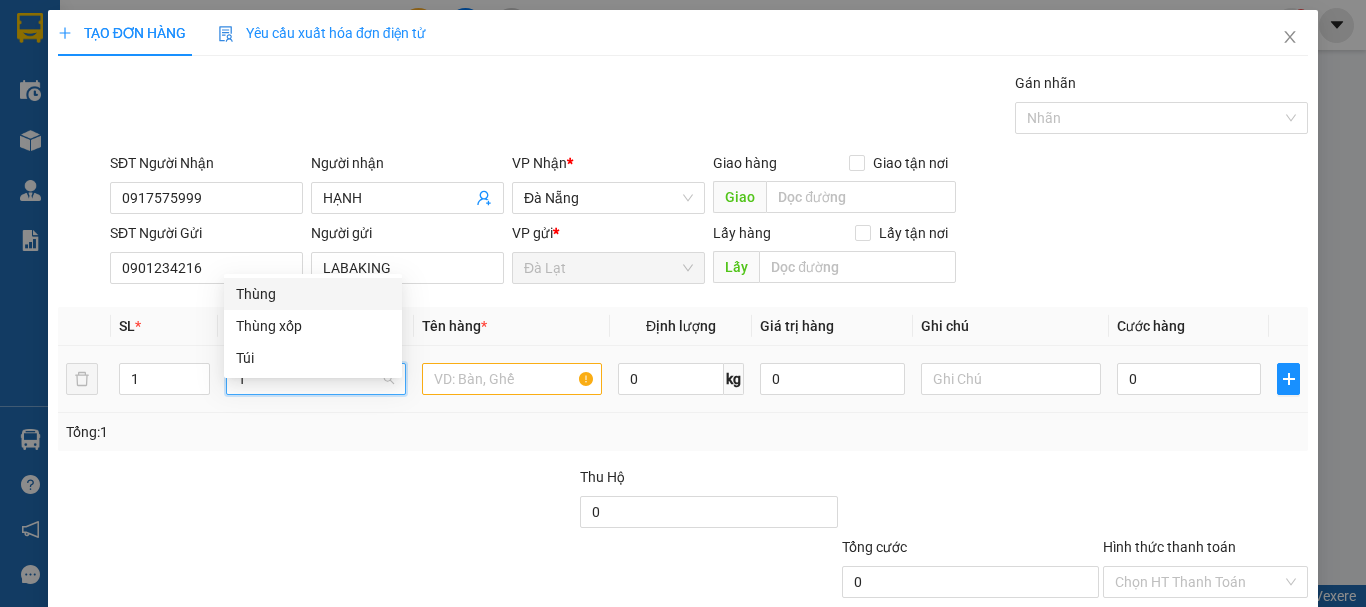 click on "Thùng" at bounding box center [313, 294] 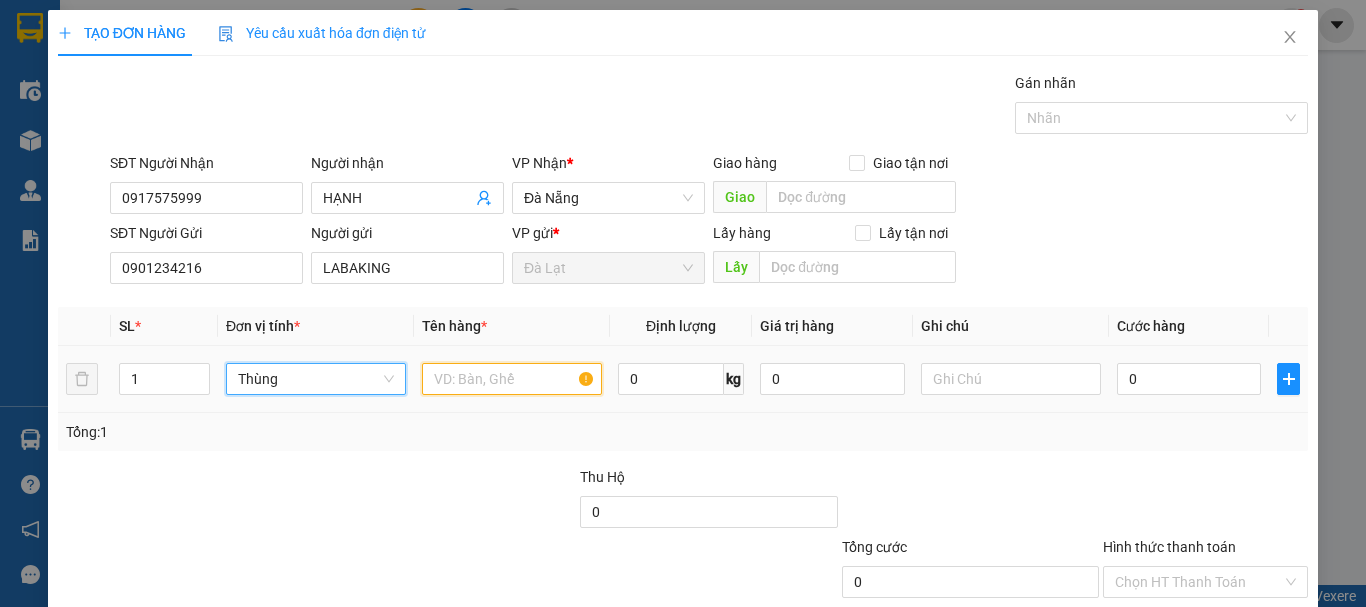 click at bounding box center [512, 379] 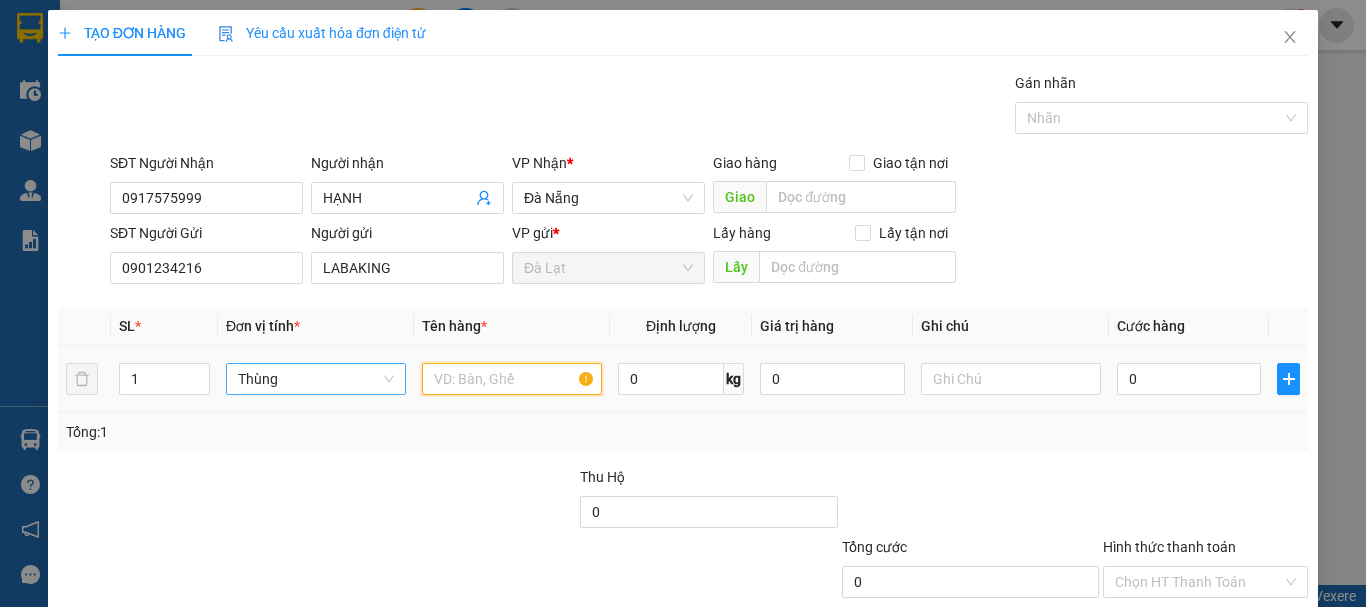 paste on "CHUỐI" 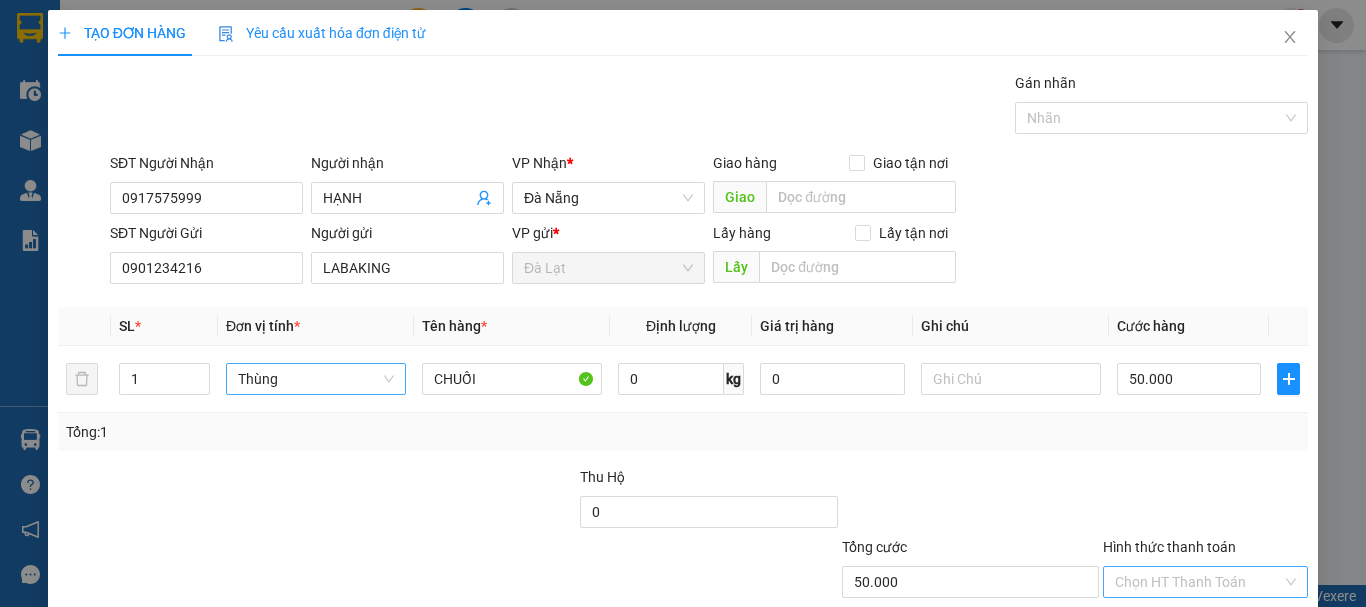 click on "Hình thức thanh toán" at bounding box center (1198, 582) 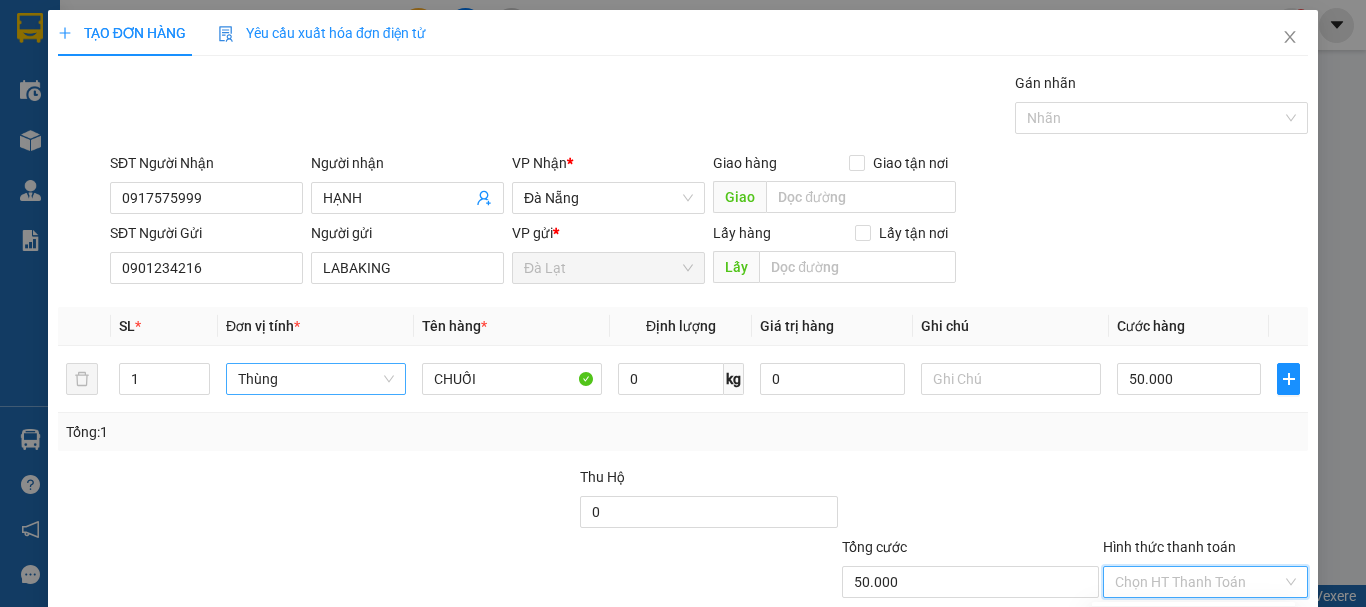 click on "Tại văn phòng" at bounding box center (1193, 622) 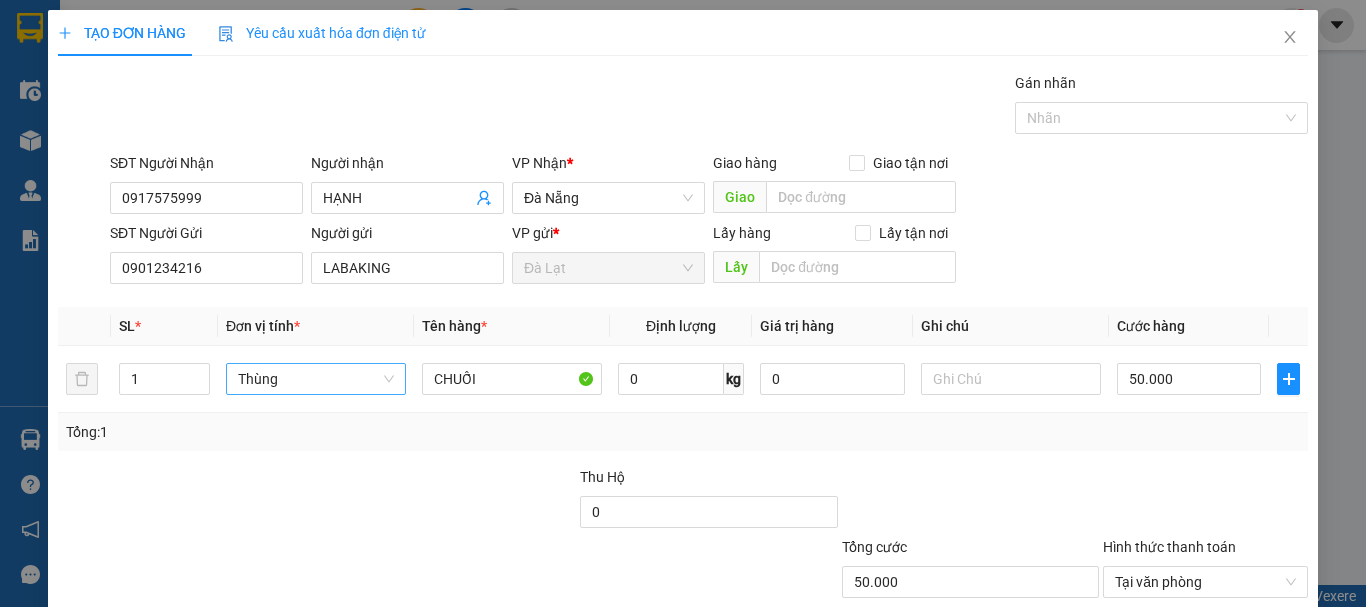 click on "Lưu" at bounding box center (1075, 677) 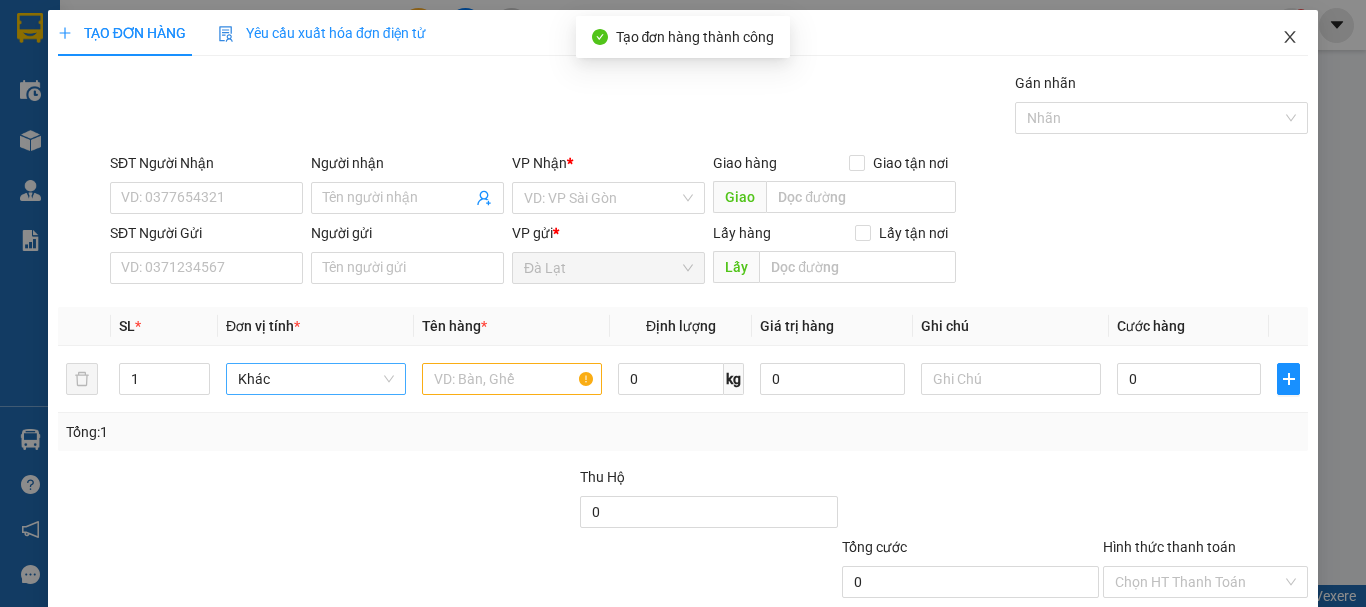 click 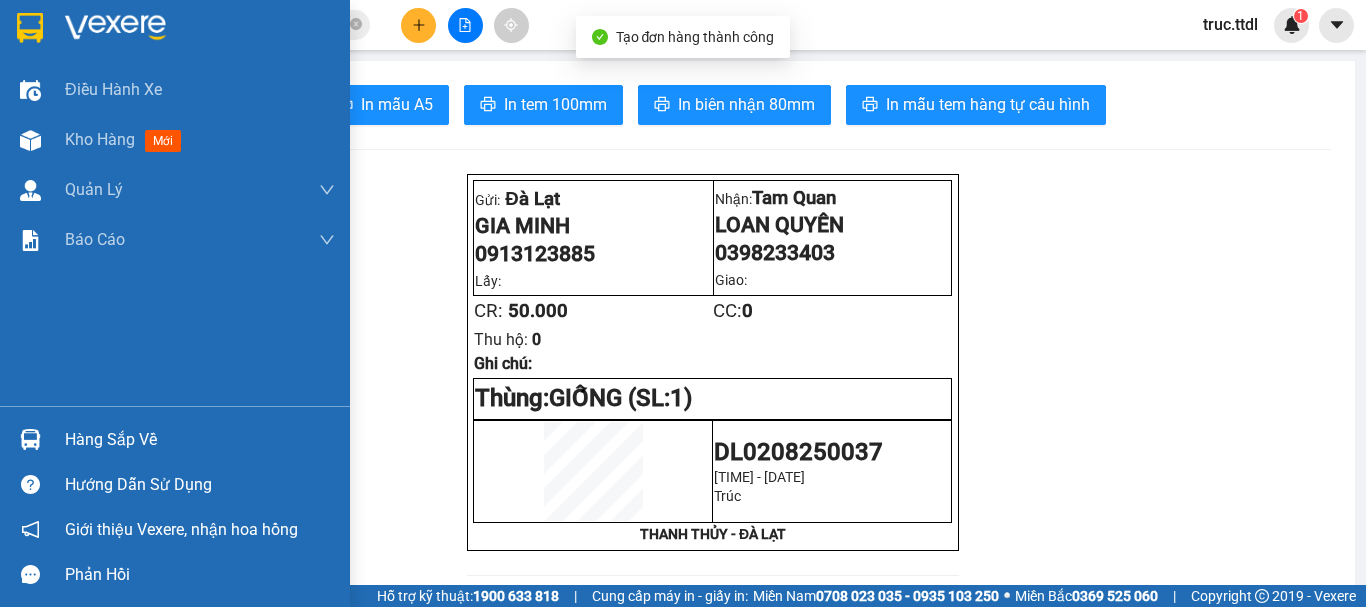 click at bounding box center (30, 28) 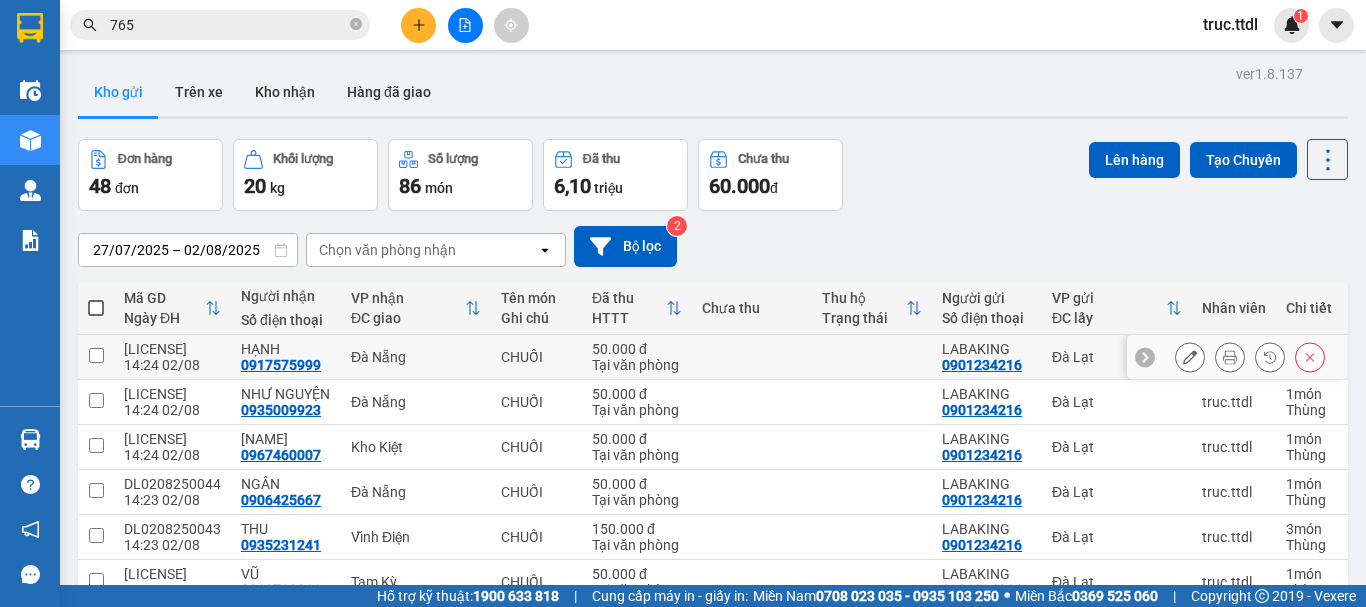 click on "Tại văn phòng" at bounding box center (637, 365) 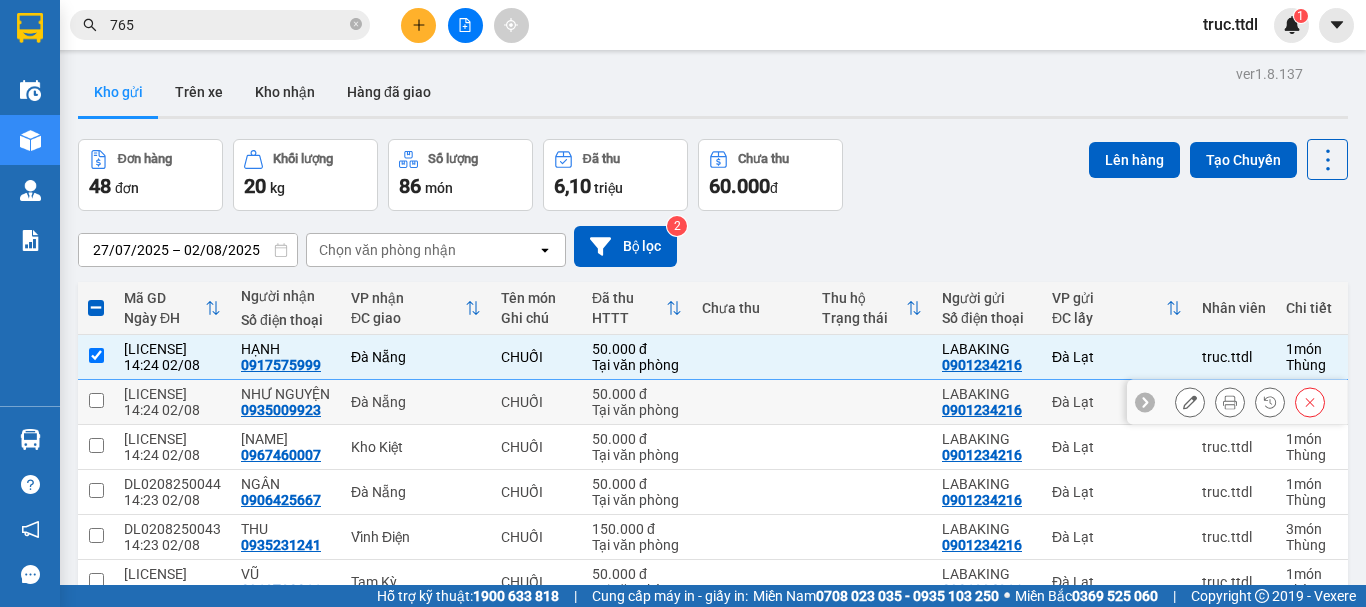 click on "Đà Nẵng" at bounding box center (416, 402) 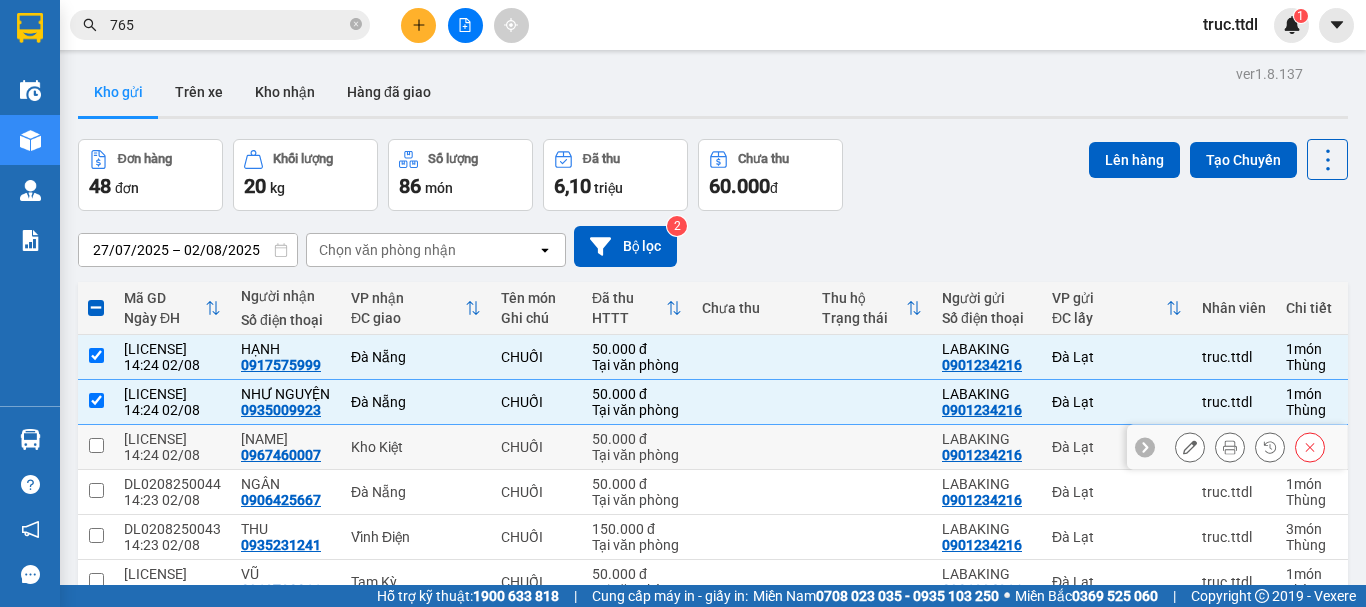 click on "Kho Kiệt" at bounding box center [416, 447] 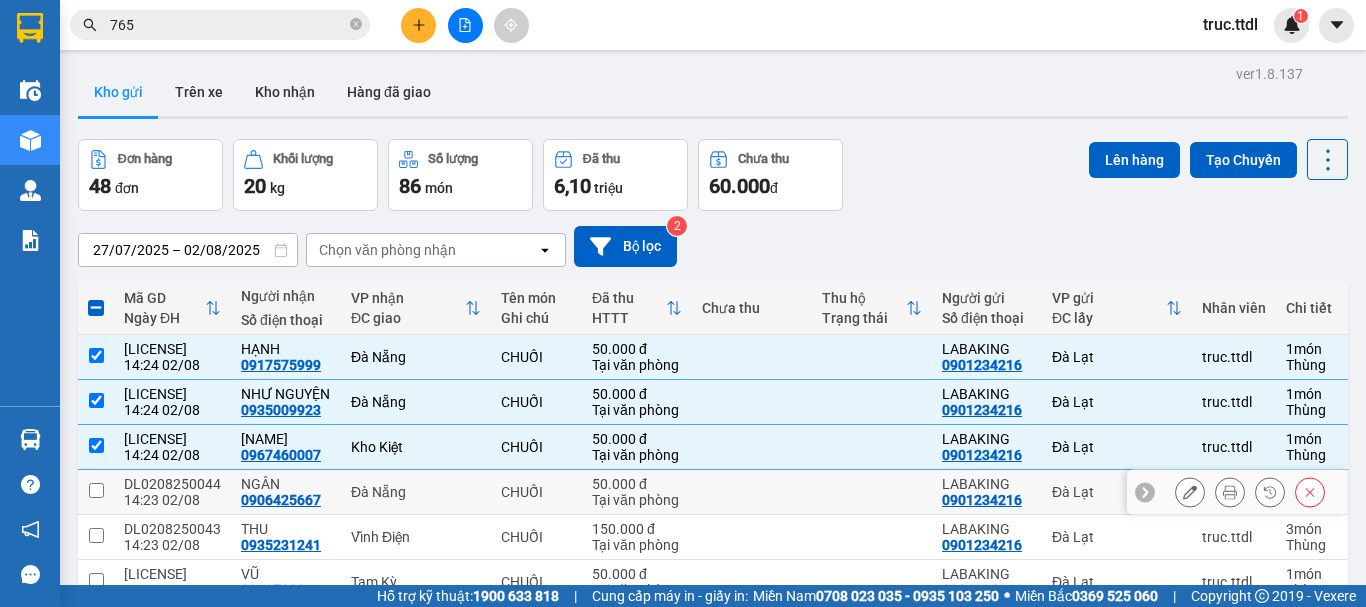 drag, startPoint x: 403, startPoint y: 489, endPoint x: 403, endPoint y: 500, distance: 11 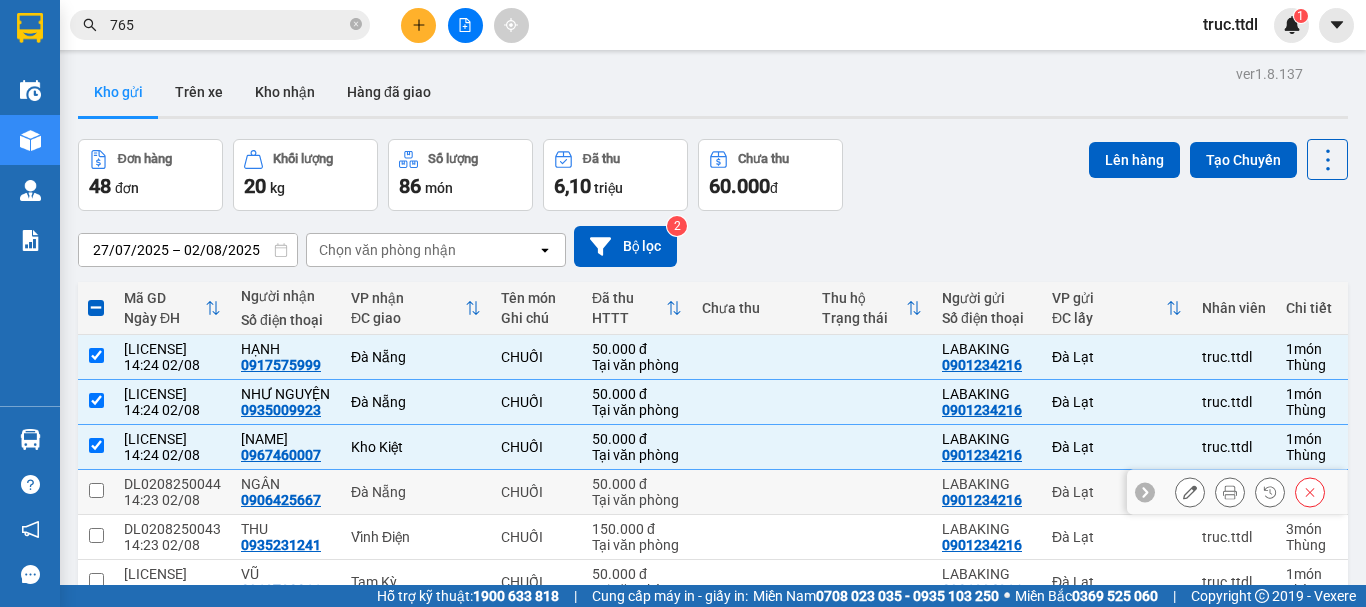click on "Đà Nẵng" at bounding box center (416, 492) 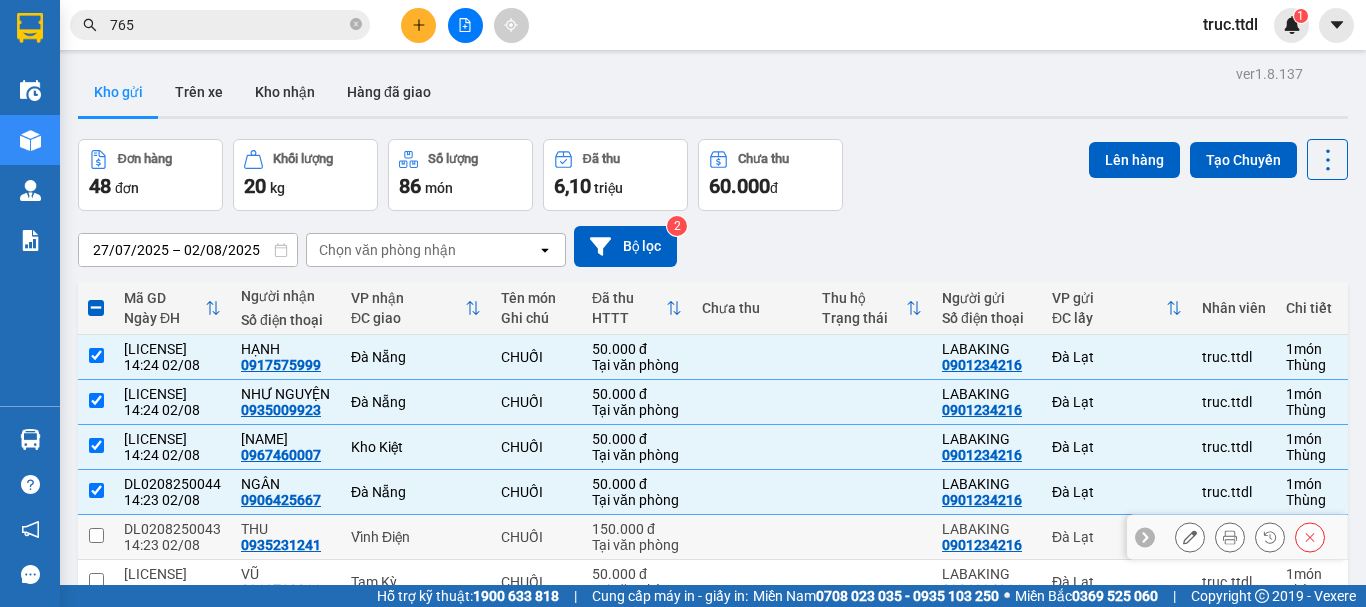click on "Vĩnh Điện" at bounding box center (416, 537) 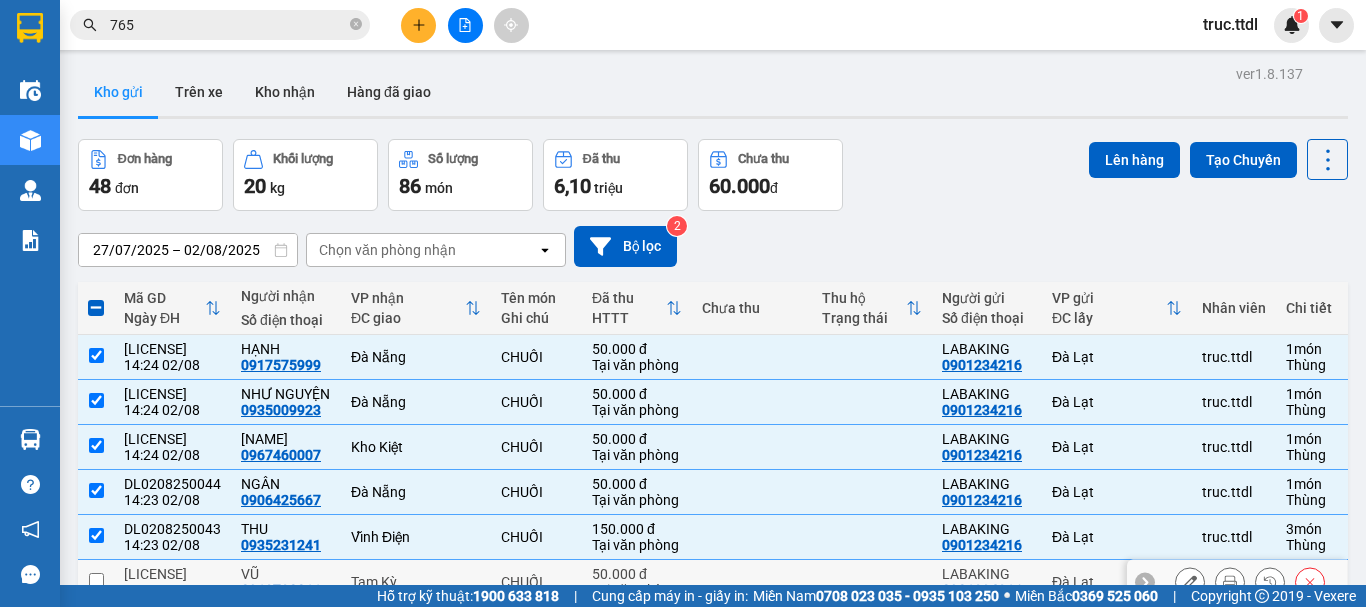 click on "VŨ  0912720011" at bounding box center [286, 582] 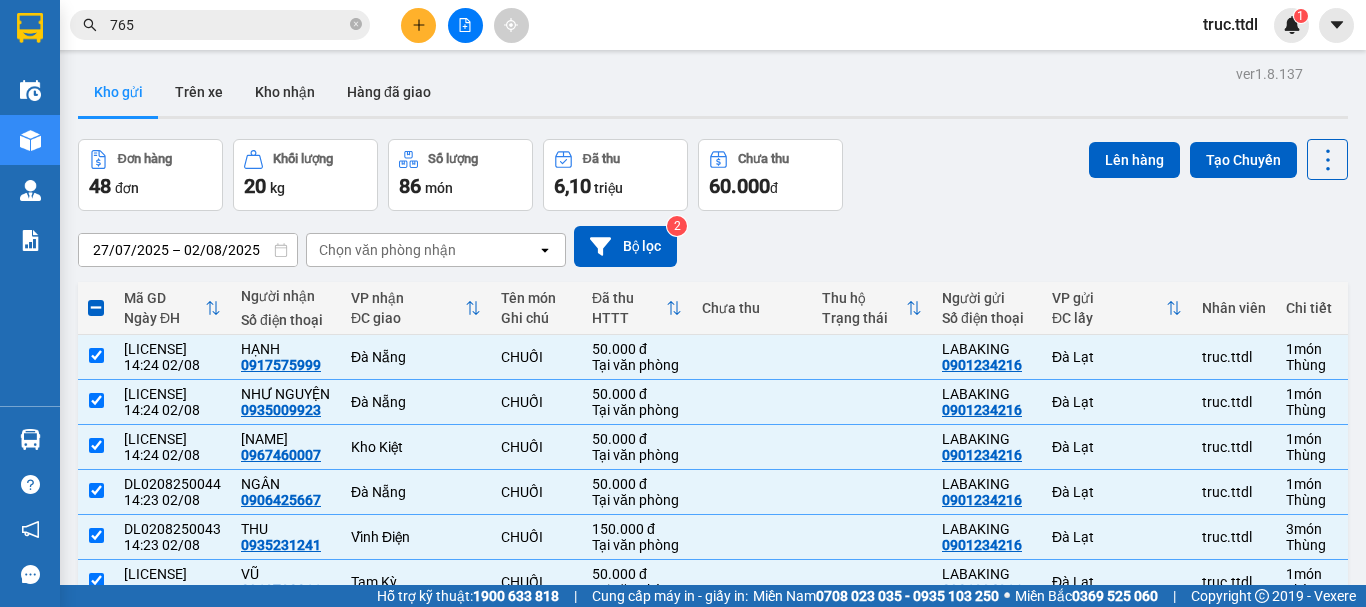 drag, startPoint x: 313, startPoint y: 427, endPoint x: 320, endPoint y: 443, distance: 17.464249 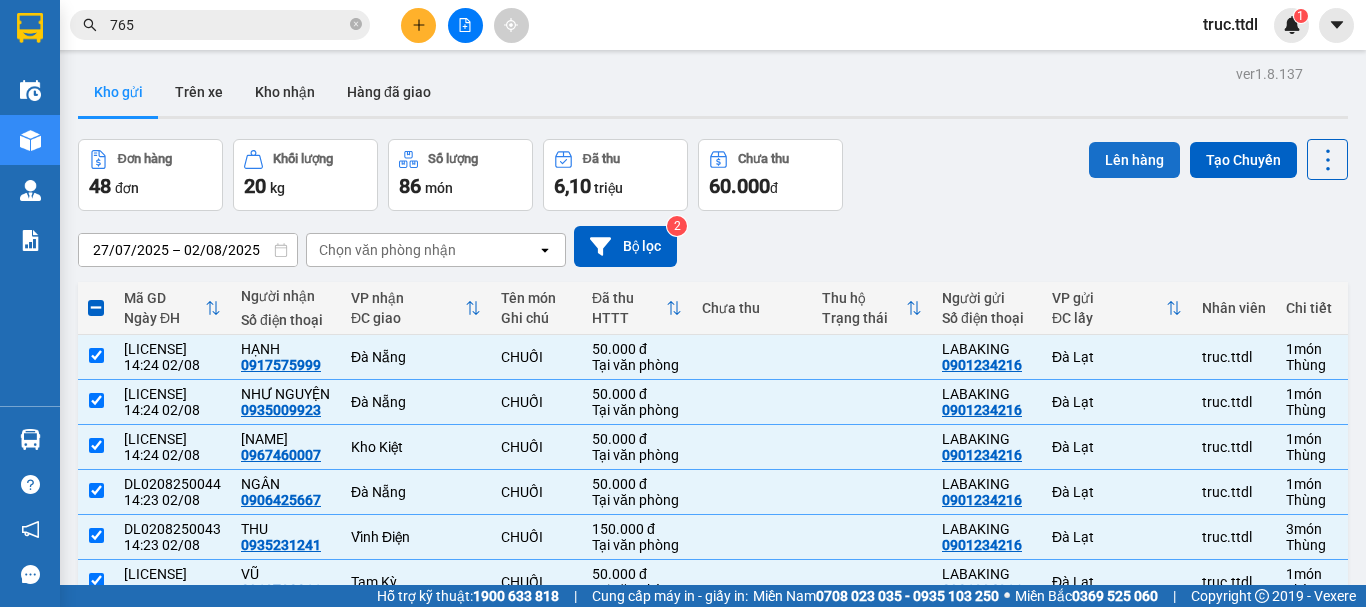 click on "Lên hàng" at bounding box center [1134, 160] 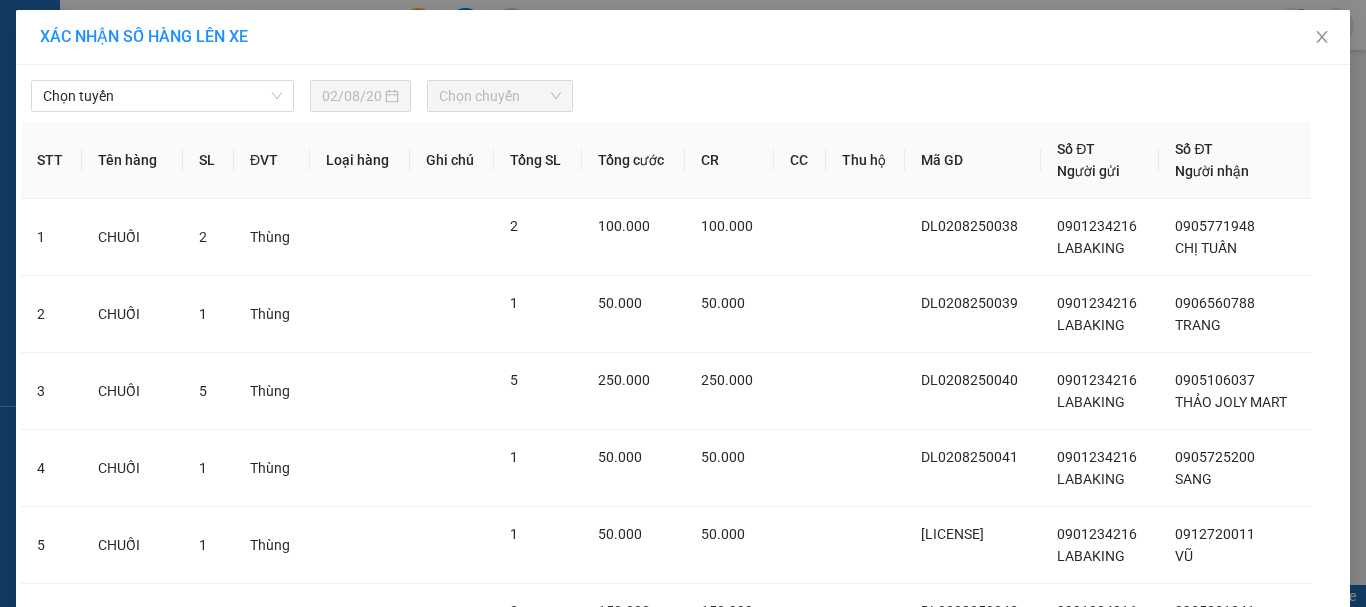 drag, startPoint x: 610, startPoint y: 548, endPoint x: 579, endPoint y: 602, distance: 62.26556 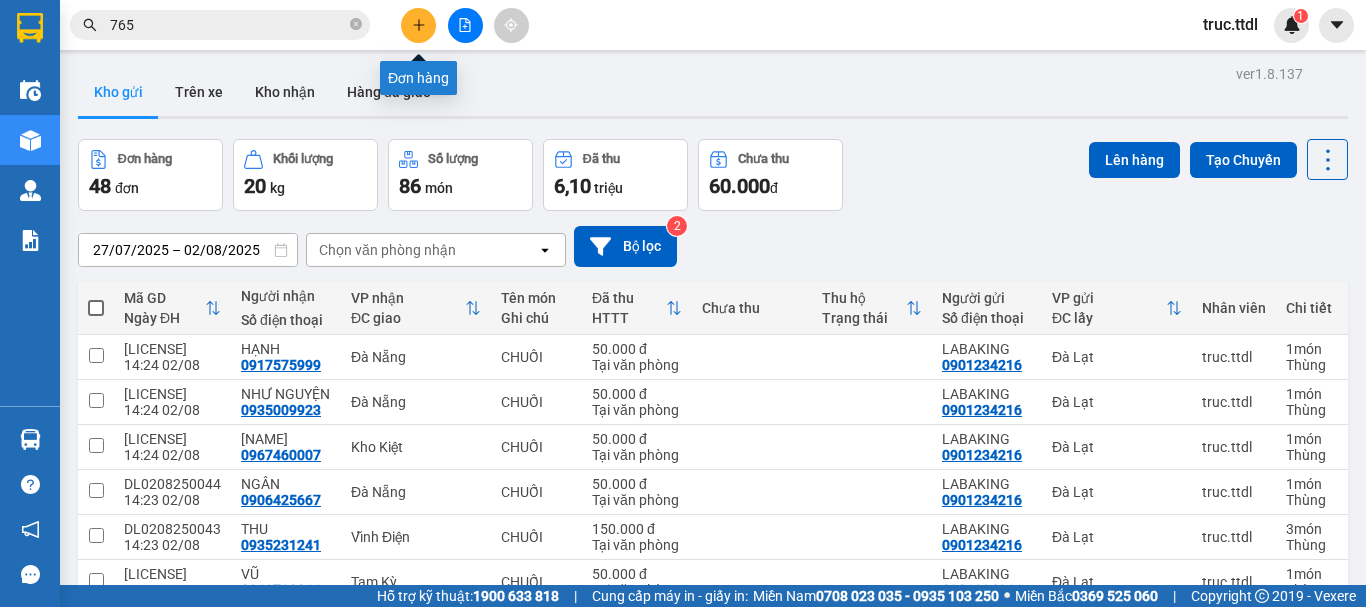 click at bounding box center [418, 25] 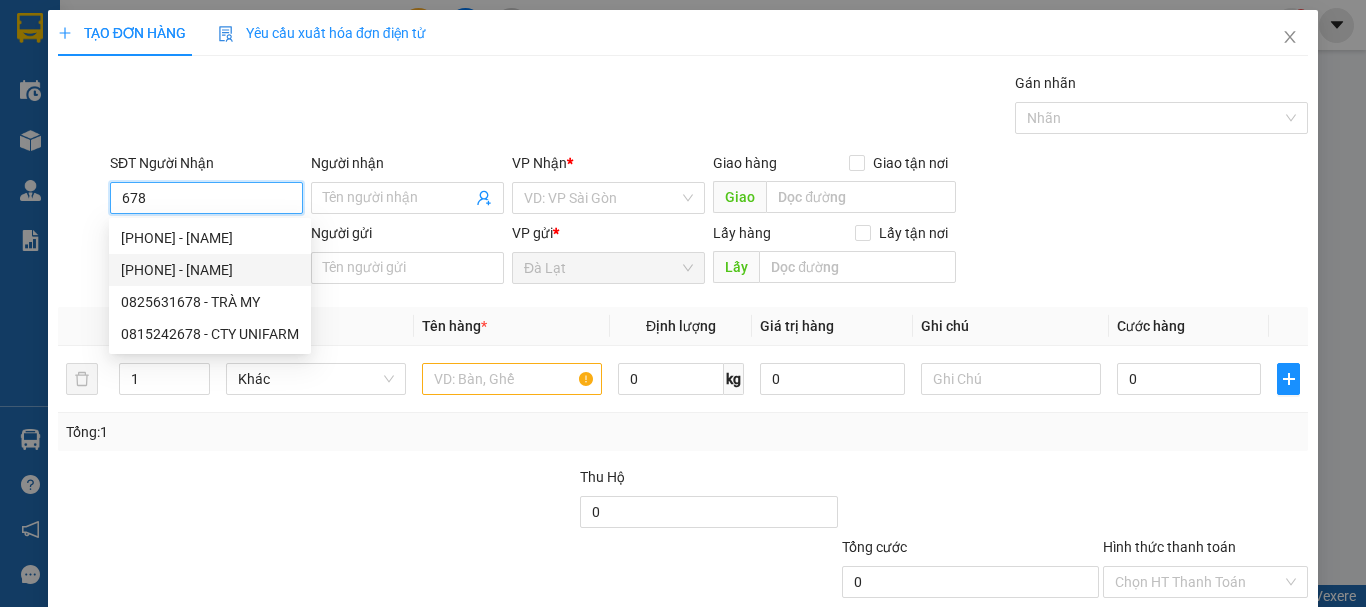 click on "0836705678 - MAI PHƯƠNG" at bounding box center [210, 270] 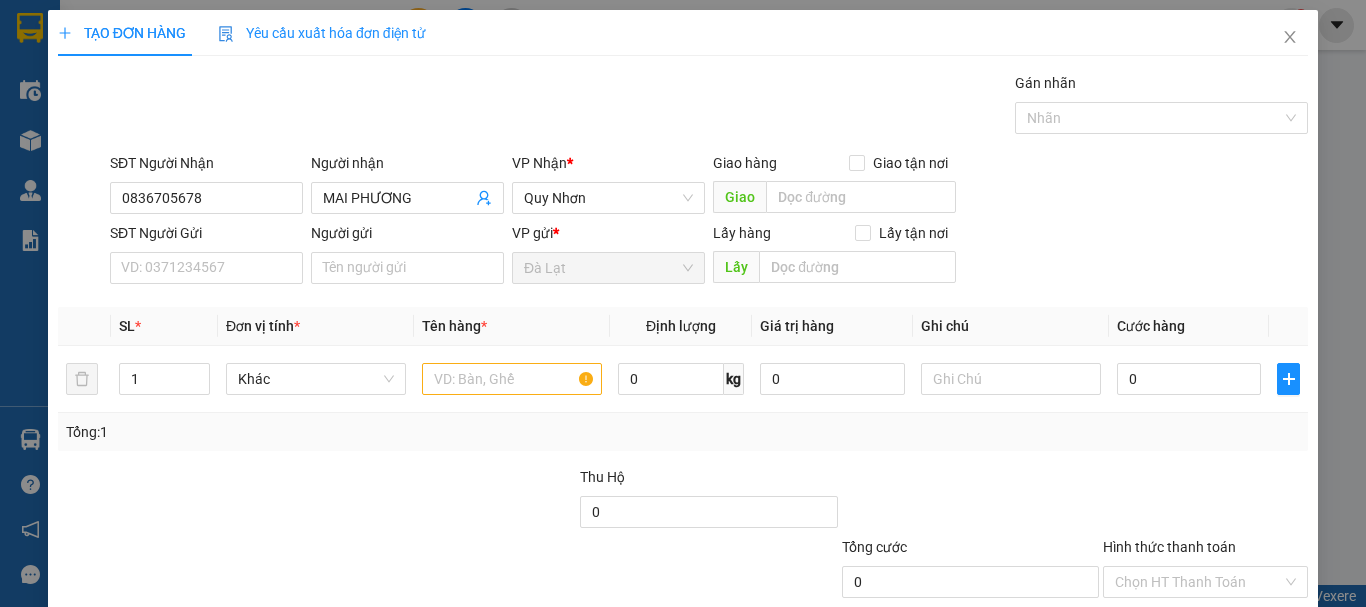 click on "SĐT Người Gửi VD: 0371234567" at bounding box center [206, 257] 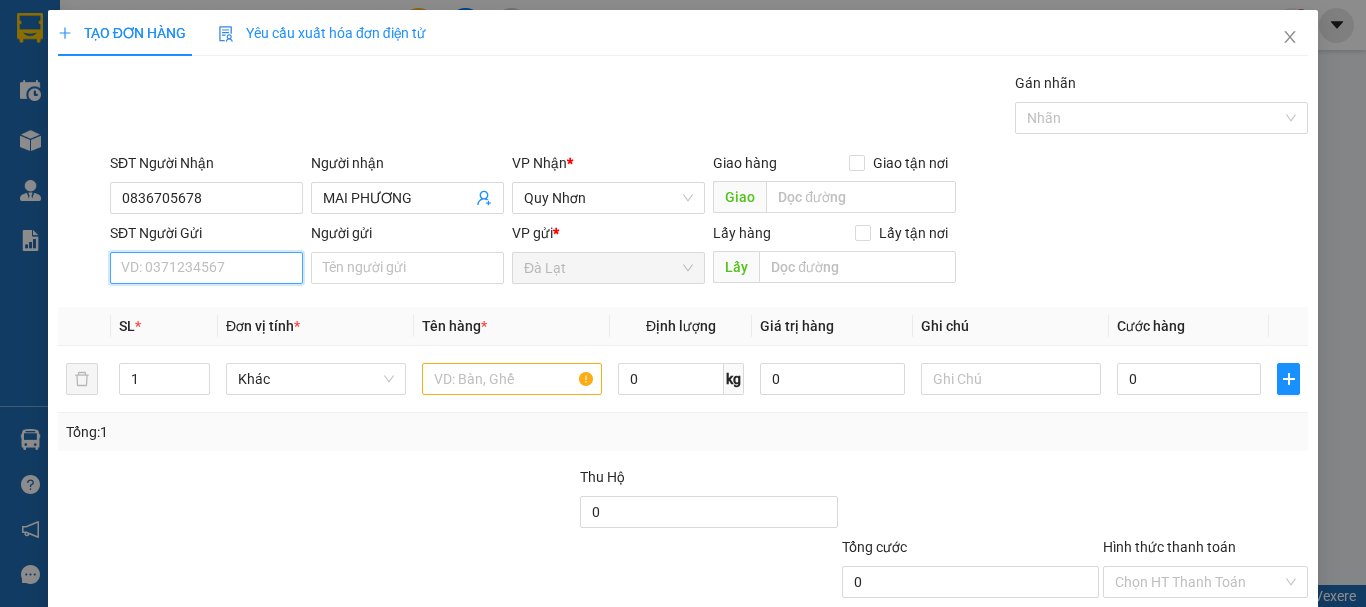 click on "SĐT Người Gửi" at bounding box center (206, 268) 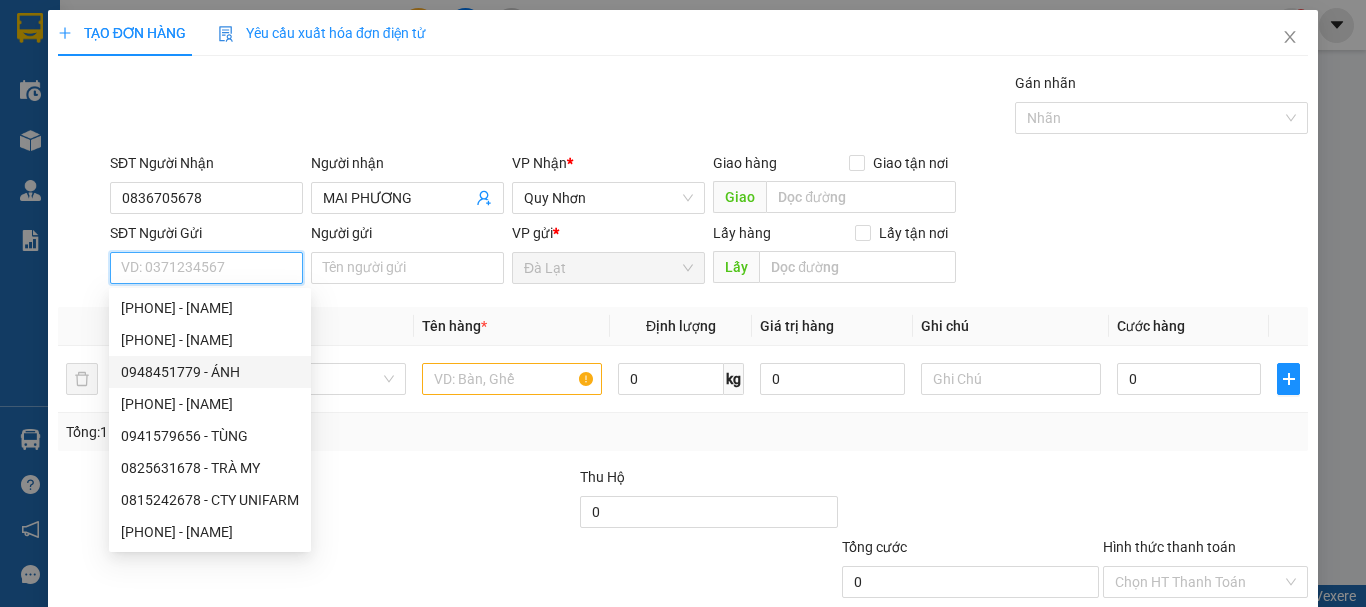 click on "0948451779 - ÁNH" at bounding box center [210, 372] 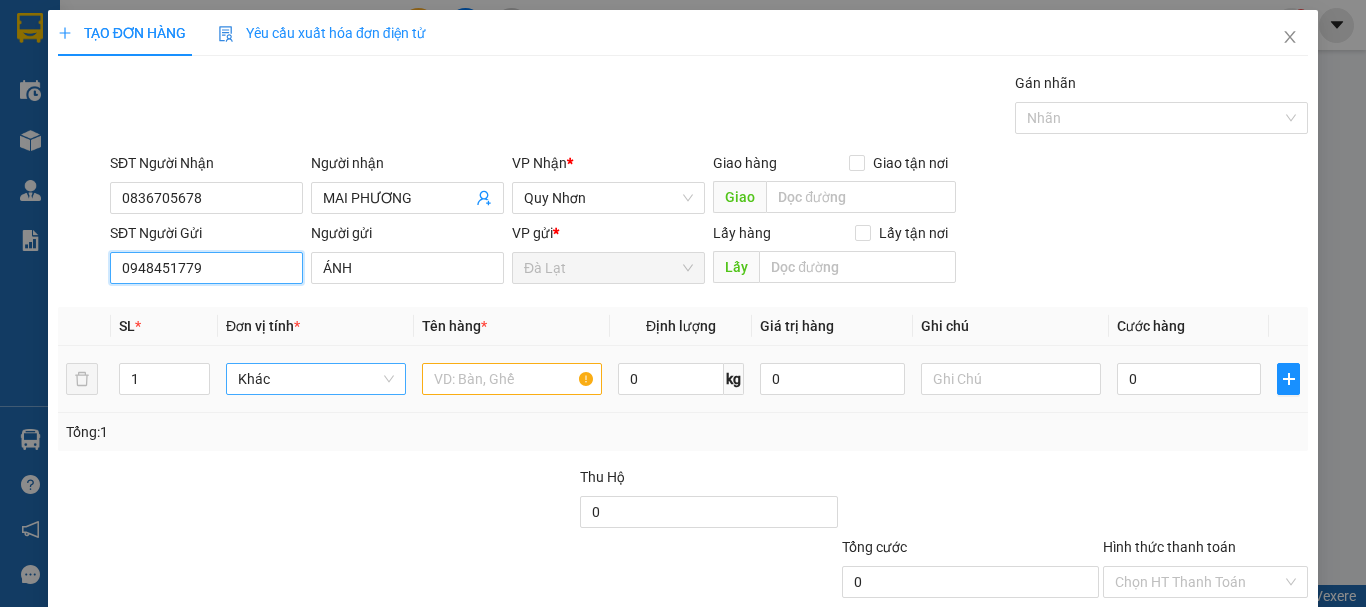 click on "Khác" at bounding box center [316, 379] 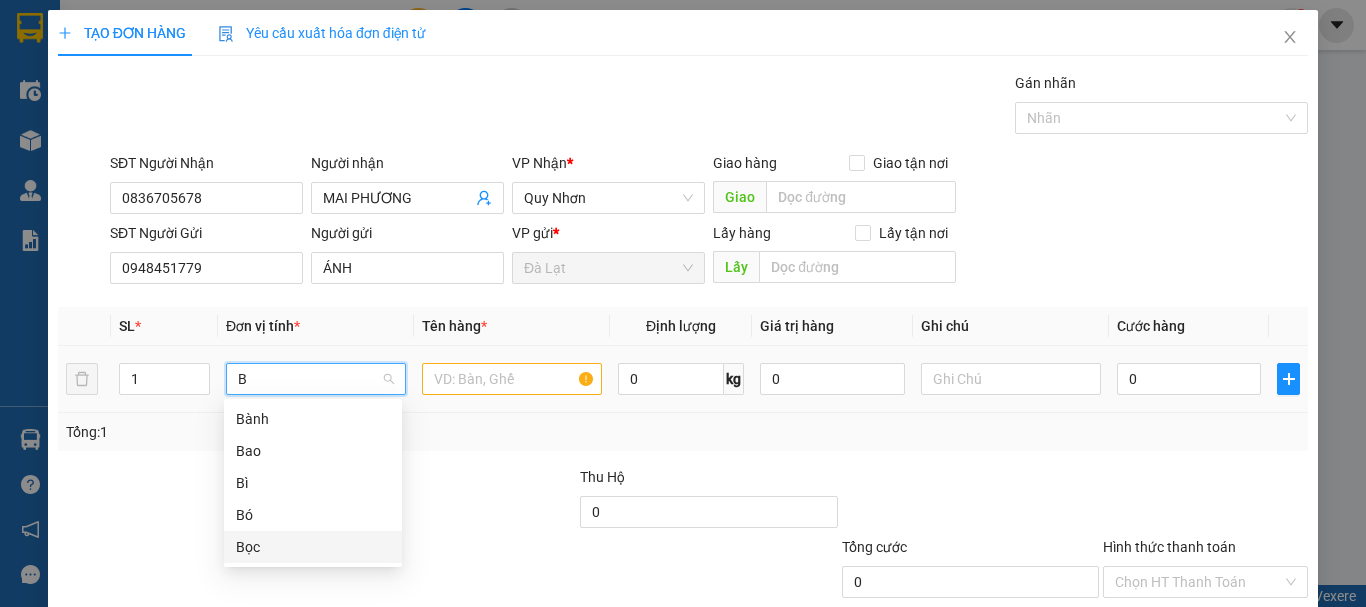 drag, startPoint x: 305, startPoint y: 545, endPoint x: 451, endPoint y: 395, distance: 209.32272 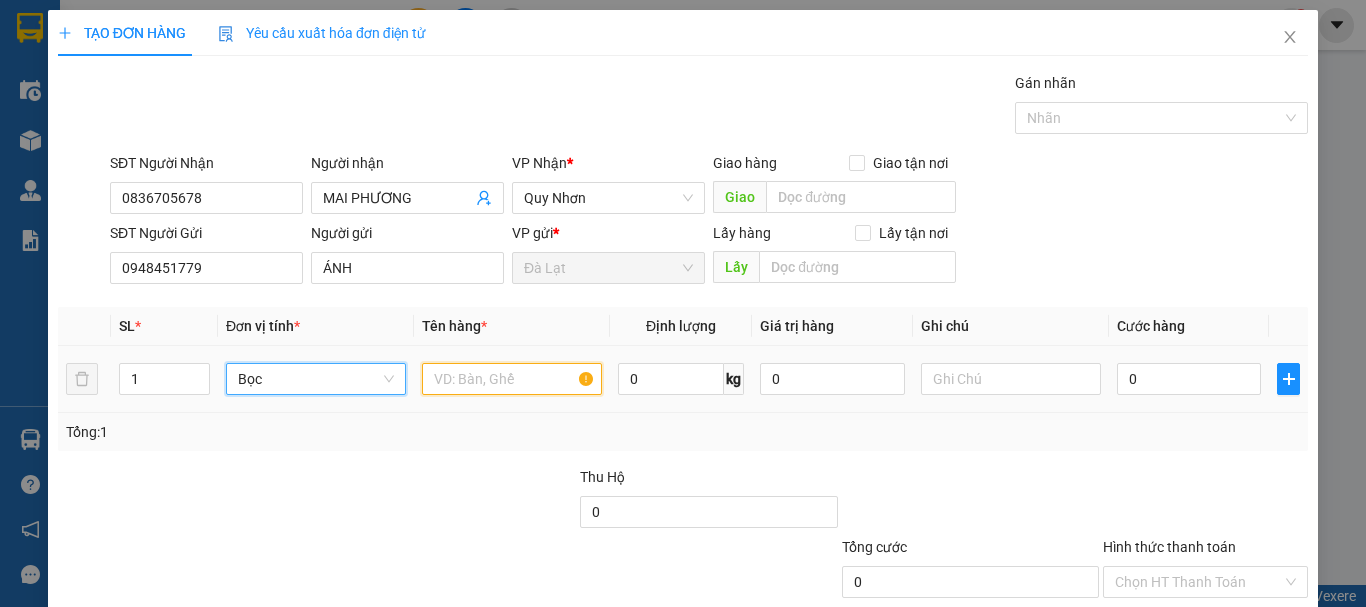 click at bounding box center [512, 379] 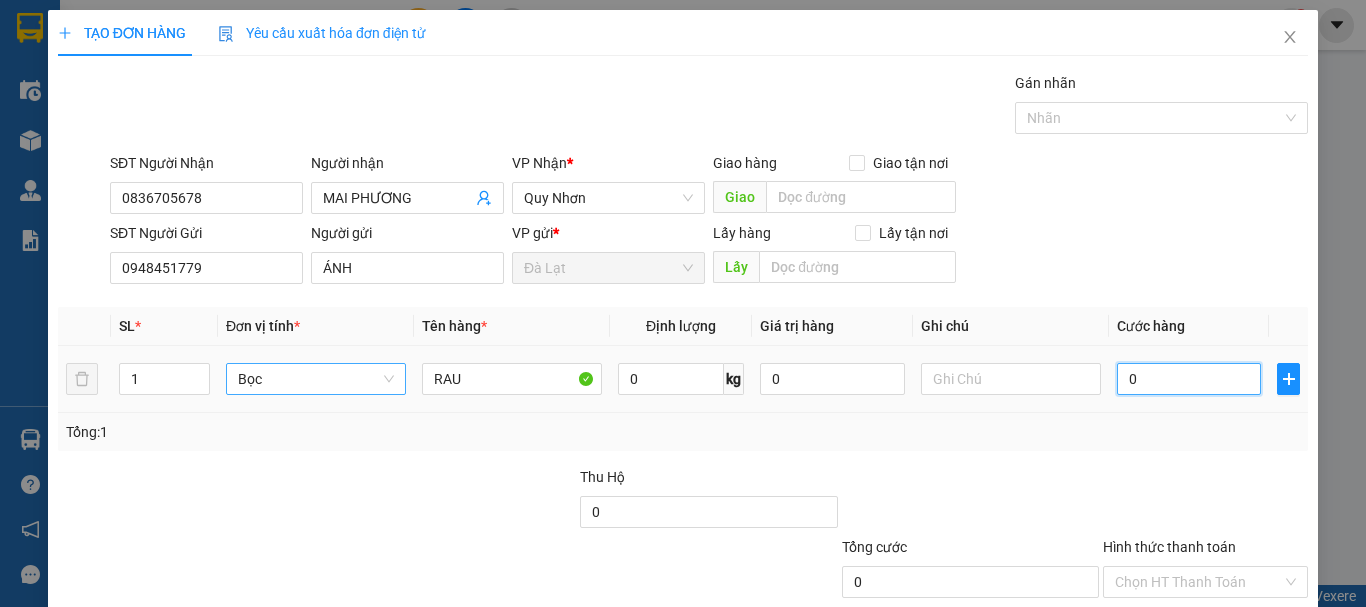 click on "0" at bounding box center (1189, 379) 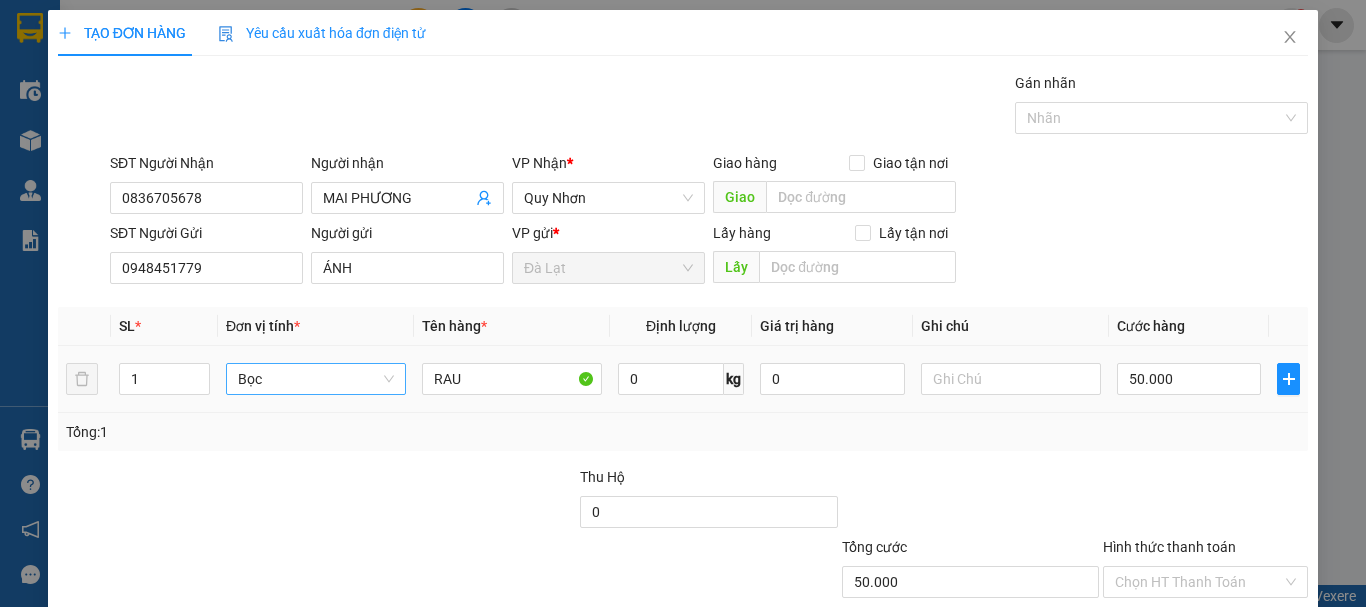 click at bounding box center [1288, 379] 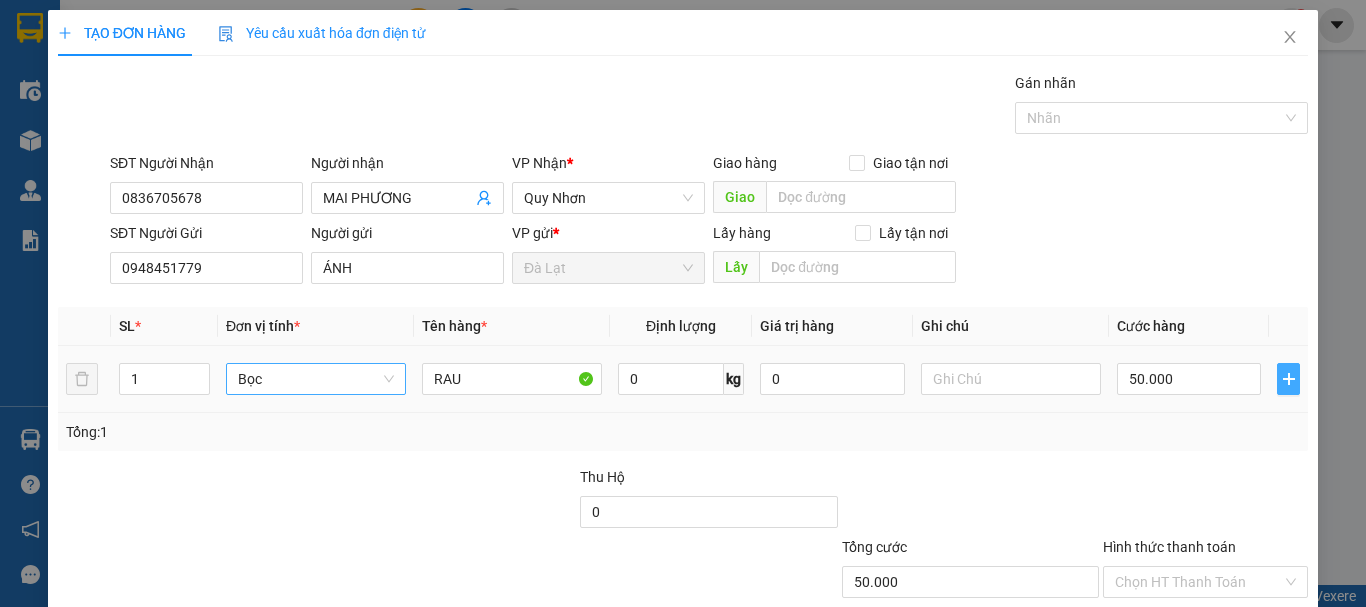 click at bounding box center (1288, 379) 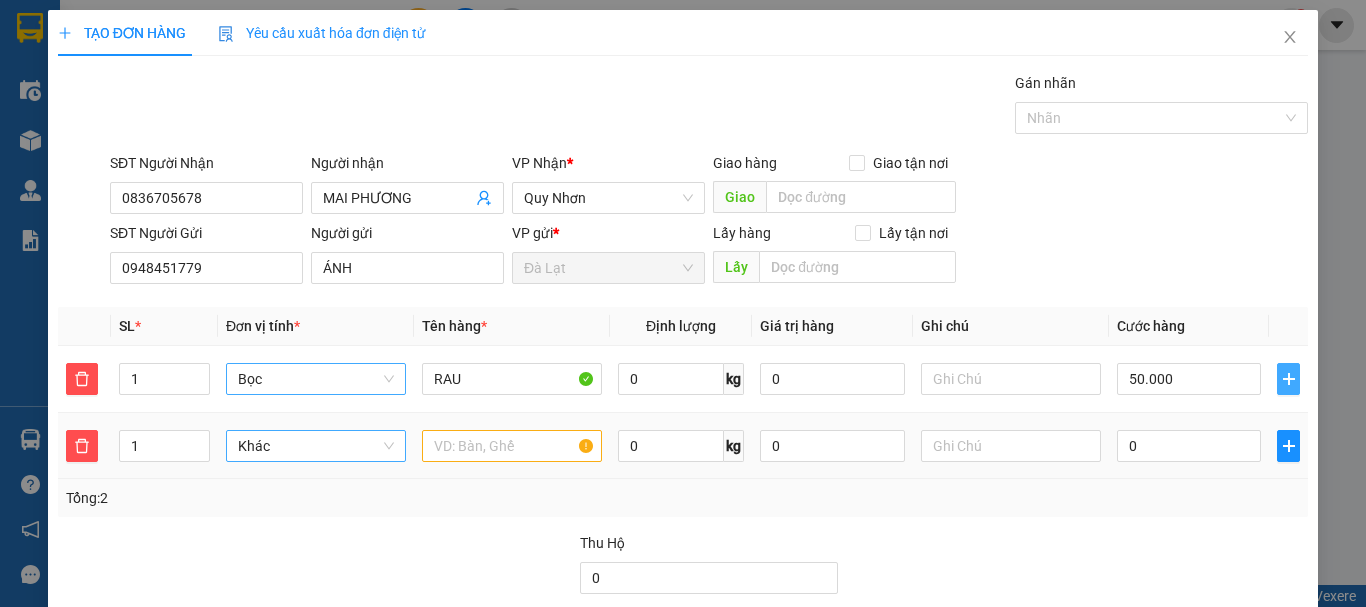 click on "Khác" at bounding box center [316, 446] 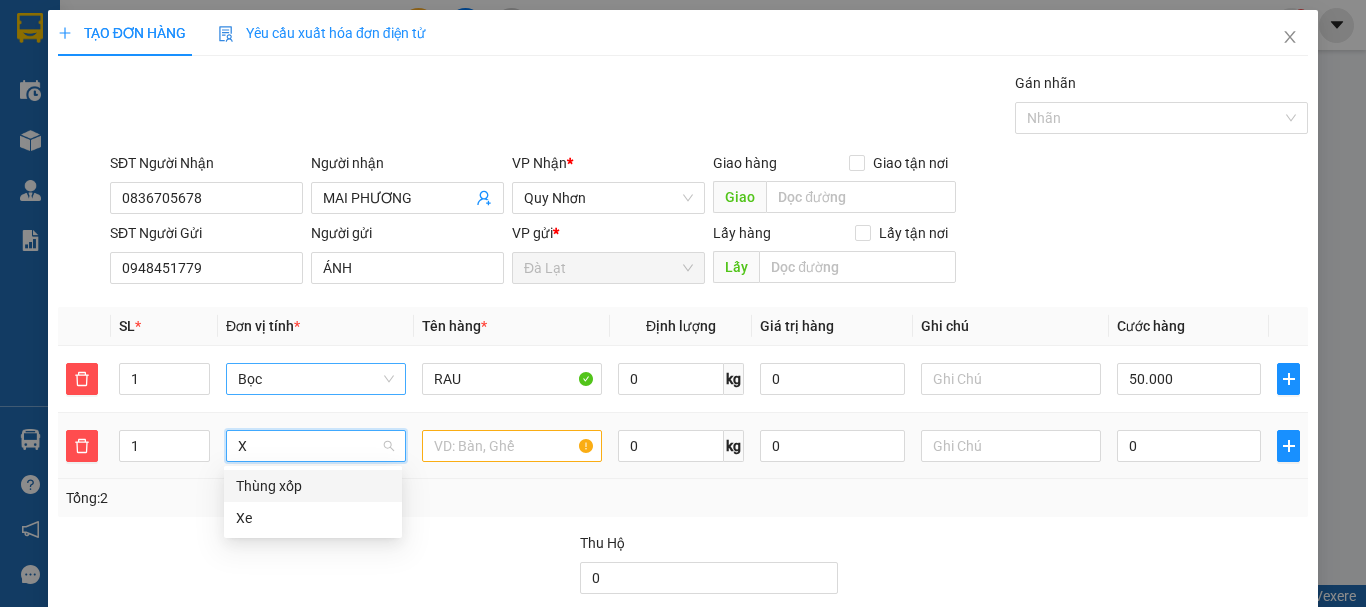 click on "Thùng xốp" at bounding box center (313, 486) 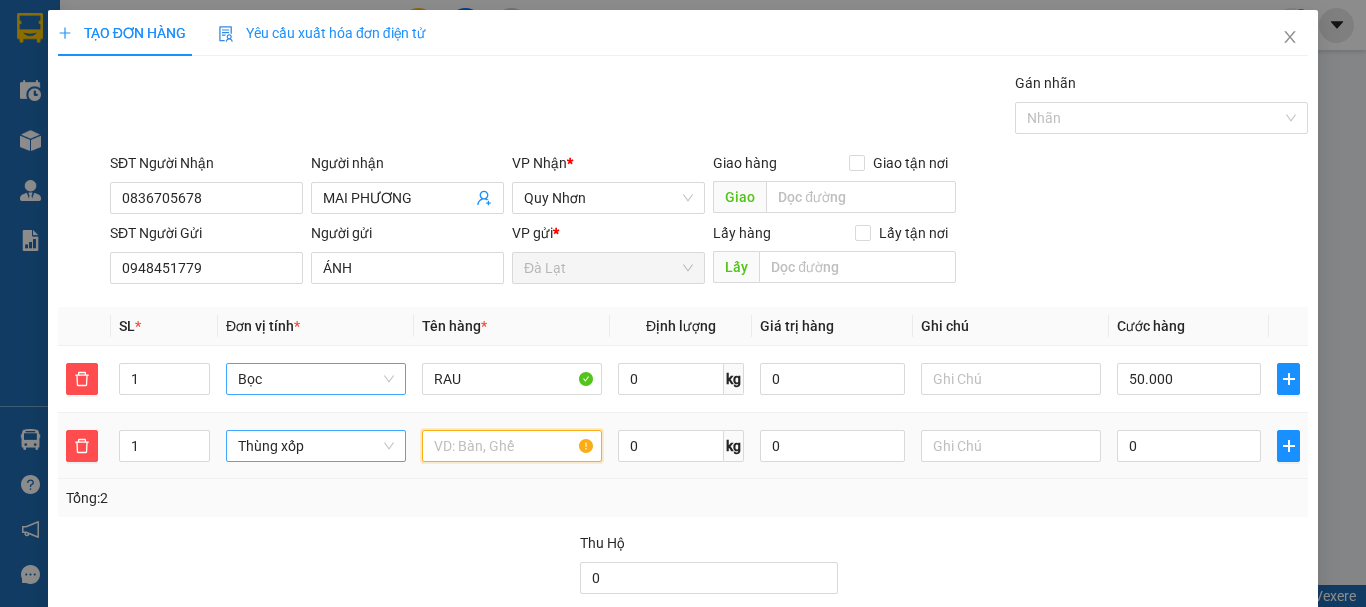 click at bounding box center (512, 446) 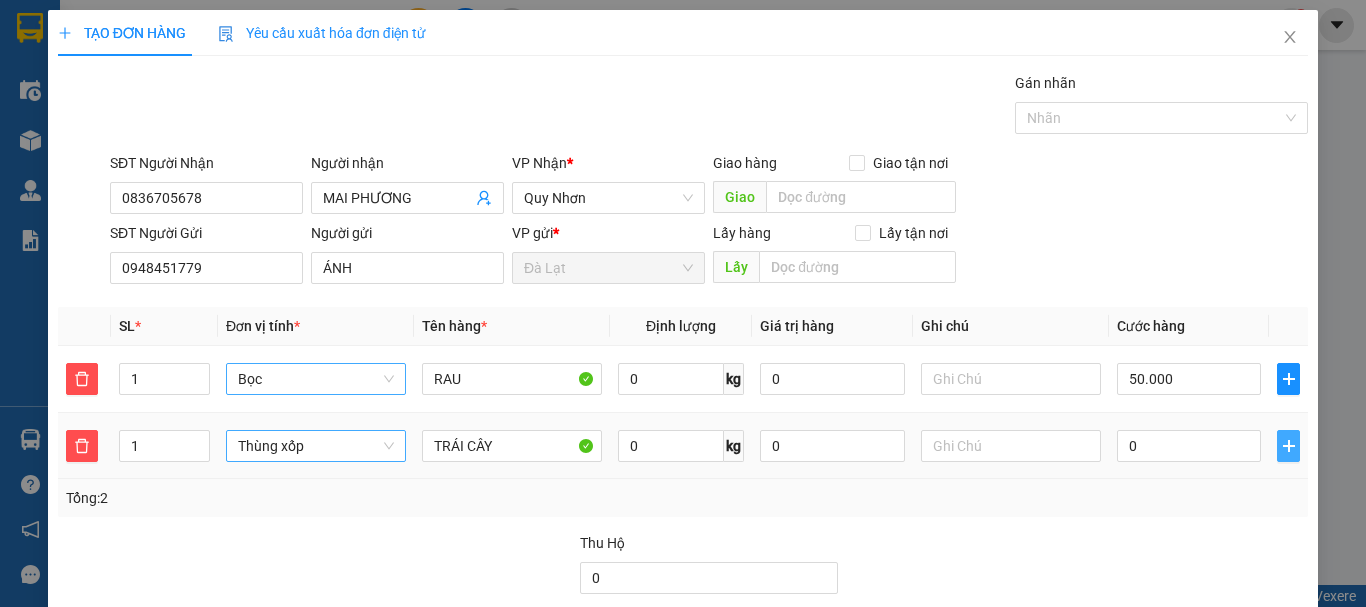 click 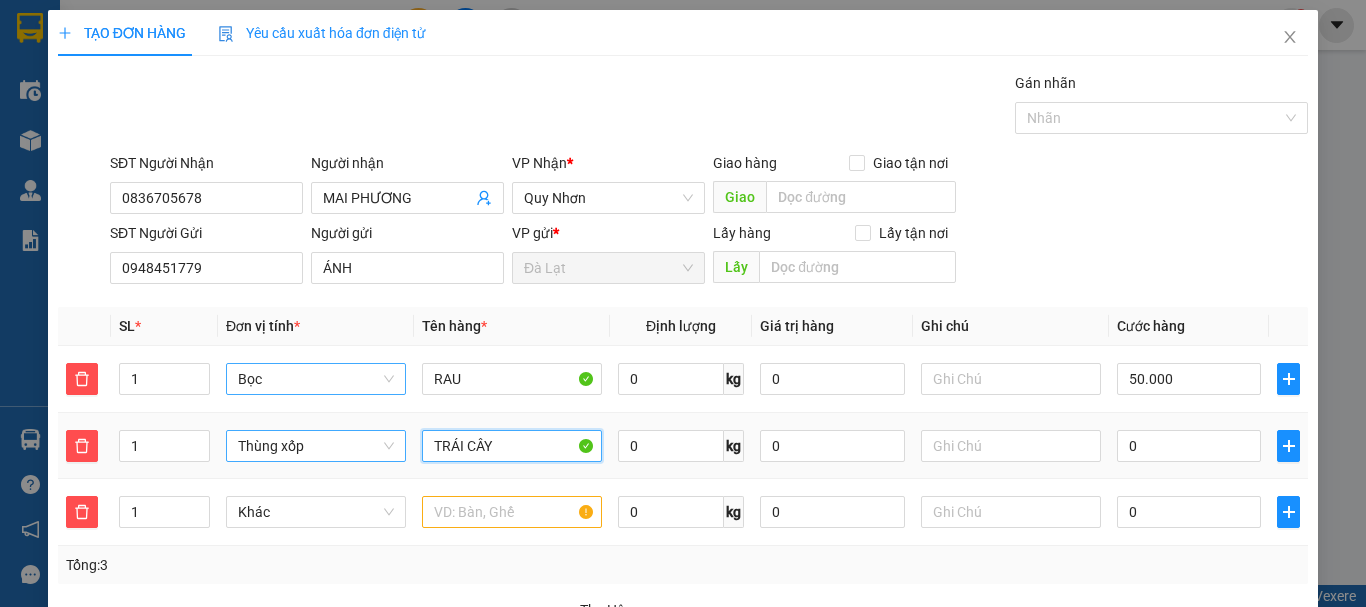 drag, startPoint x: 519, startPoint y: 454, endPoint x: 395, endPoint y: 452, distance: 124.01613 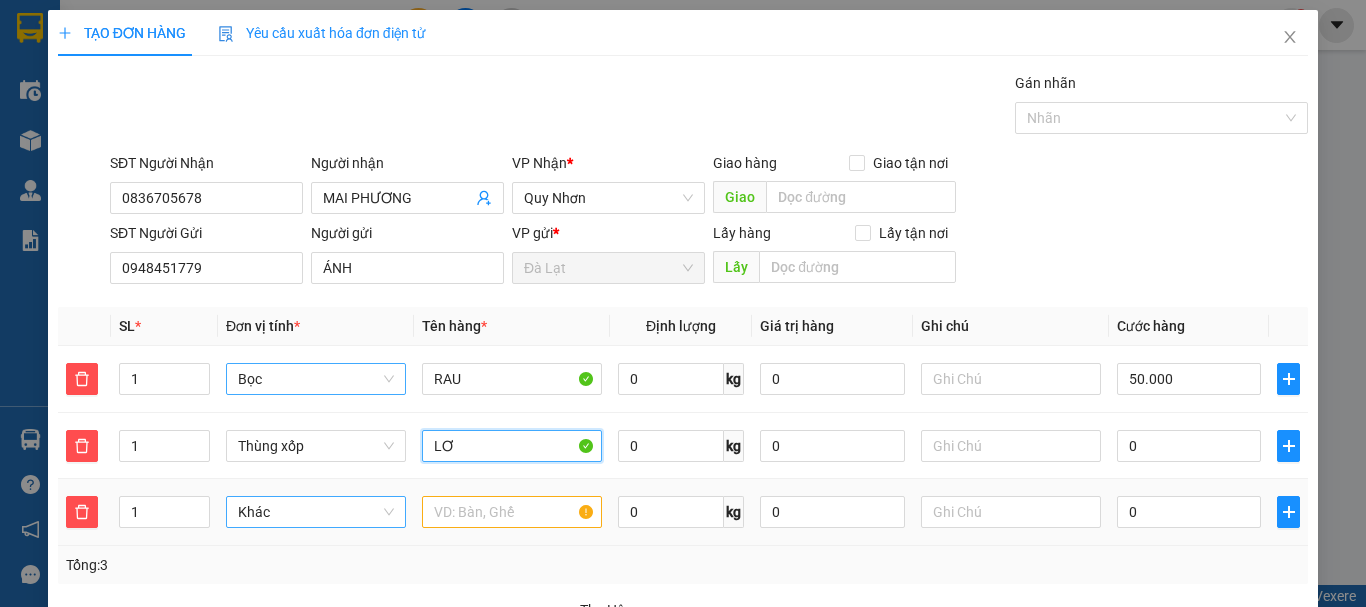 click on "Khác" at bounding box center [316, 512] 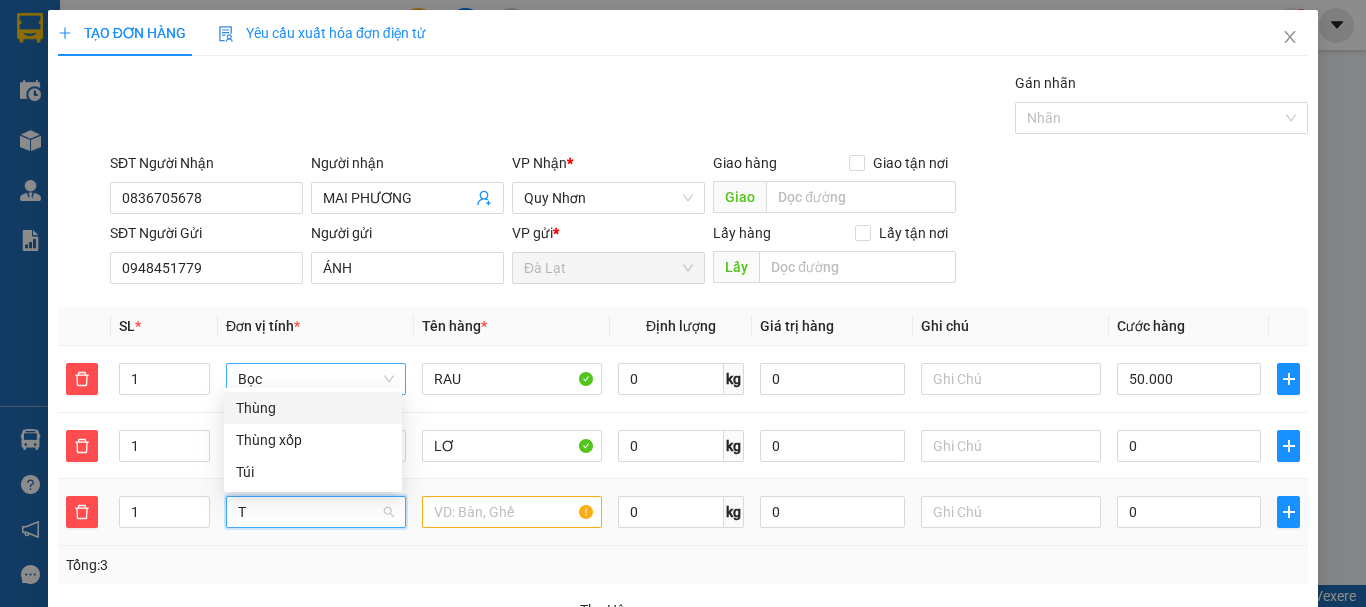click on "Thùng" at bounding box center [313, 408] 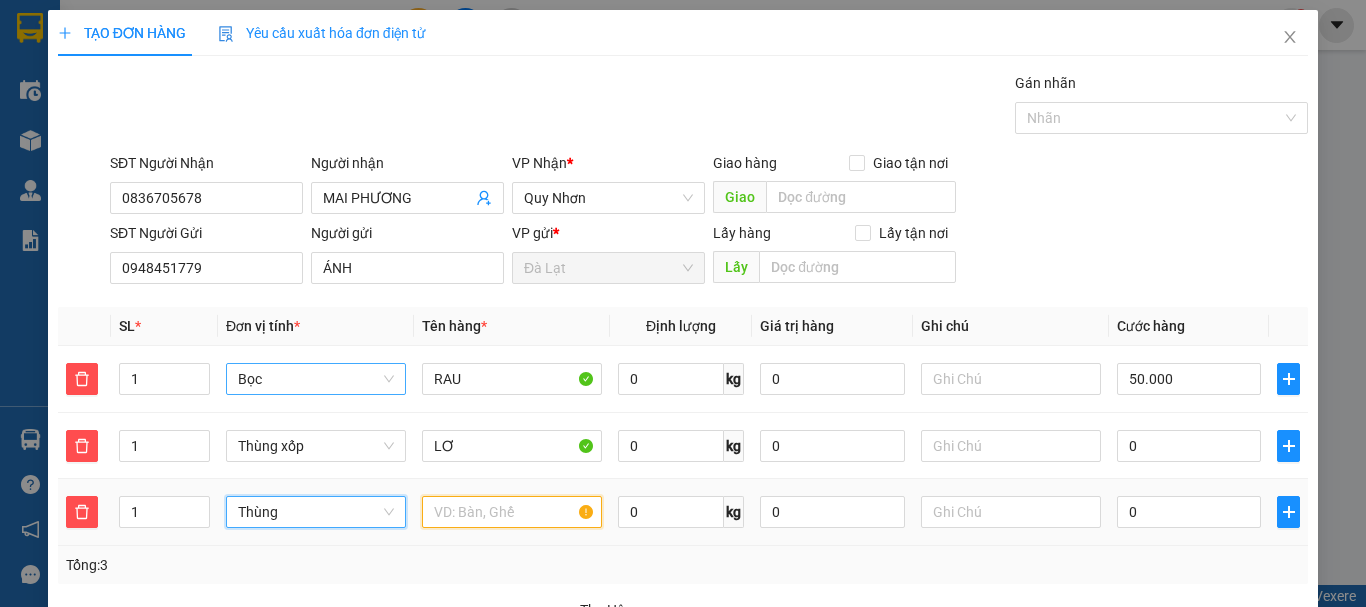 click at bounding box center [512, 512] 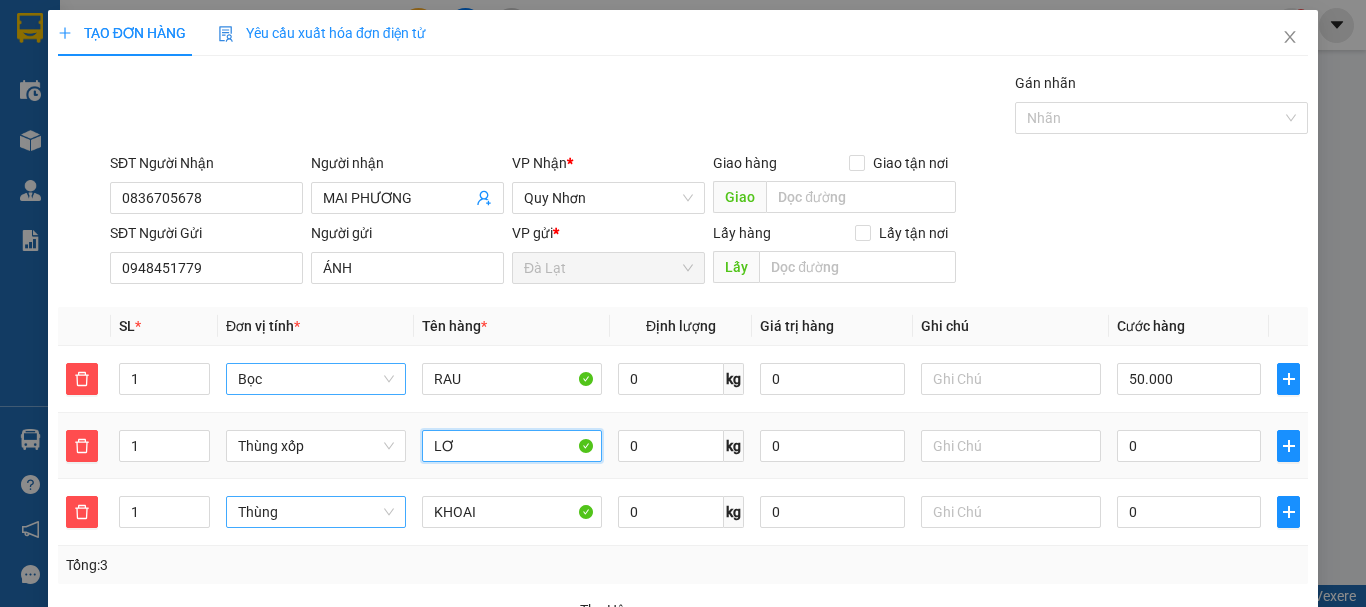 click on "LƠ" at bounding box center [512, 446] 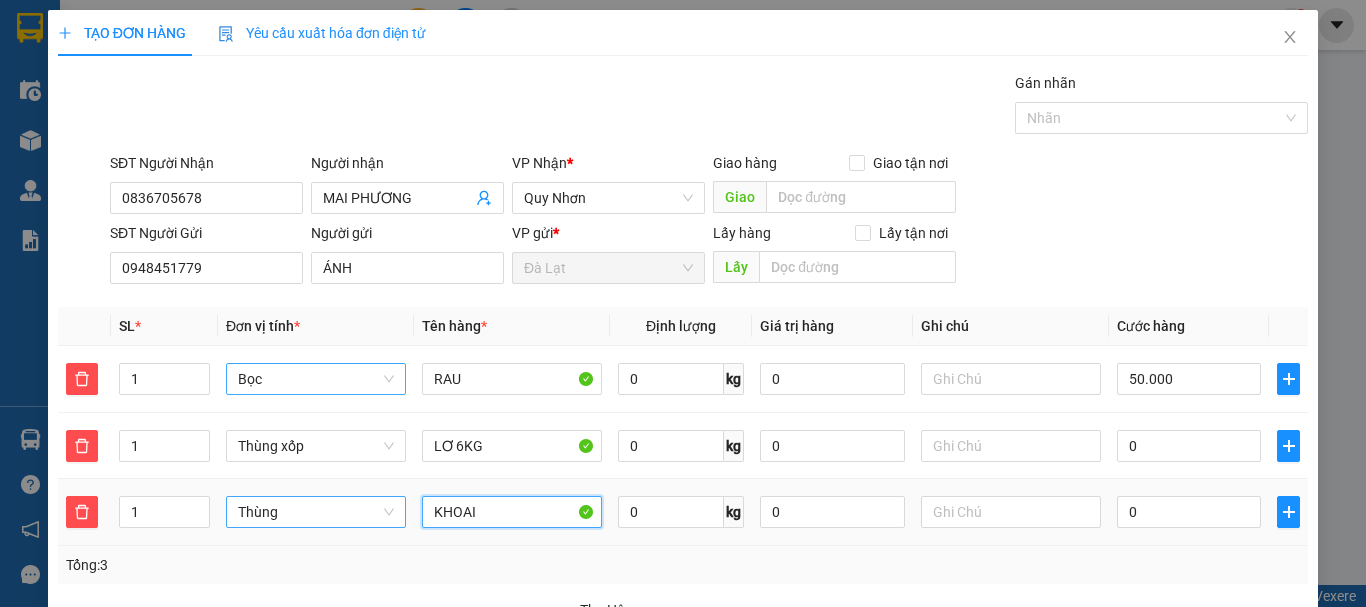click on "KHOAI" at bounding box center (512, 512) 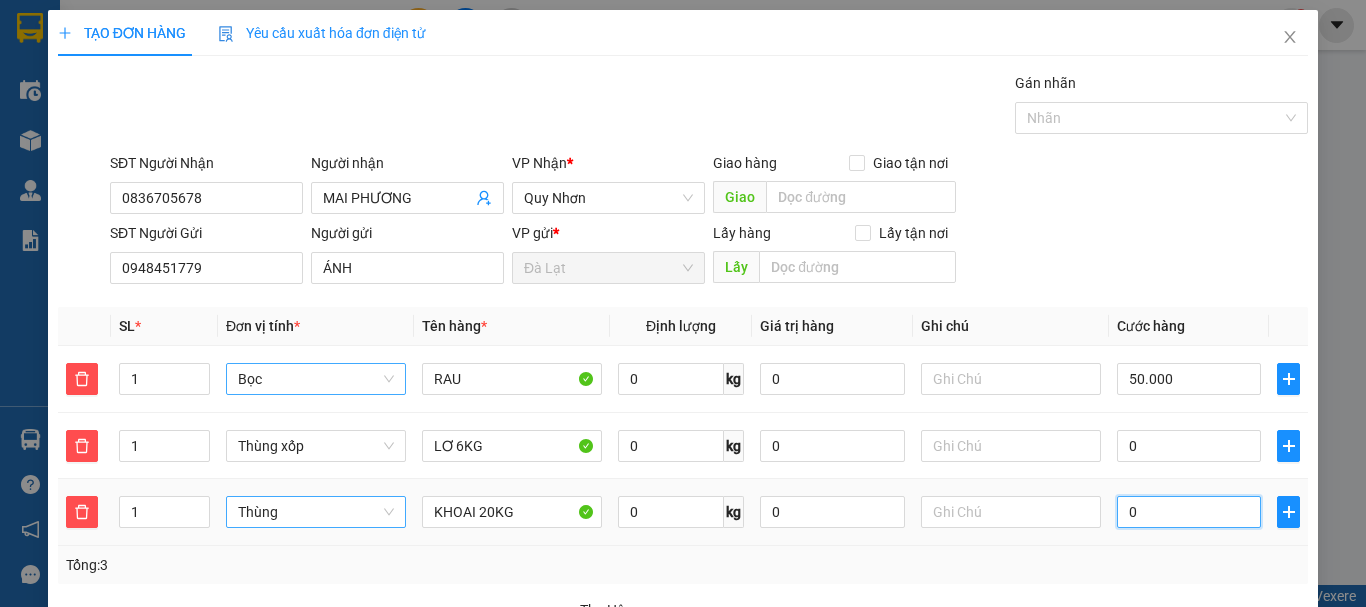 click on "0" at bounding box center (1189, 512) 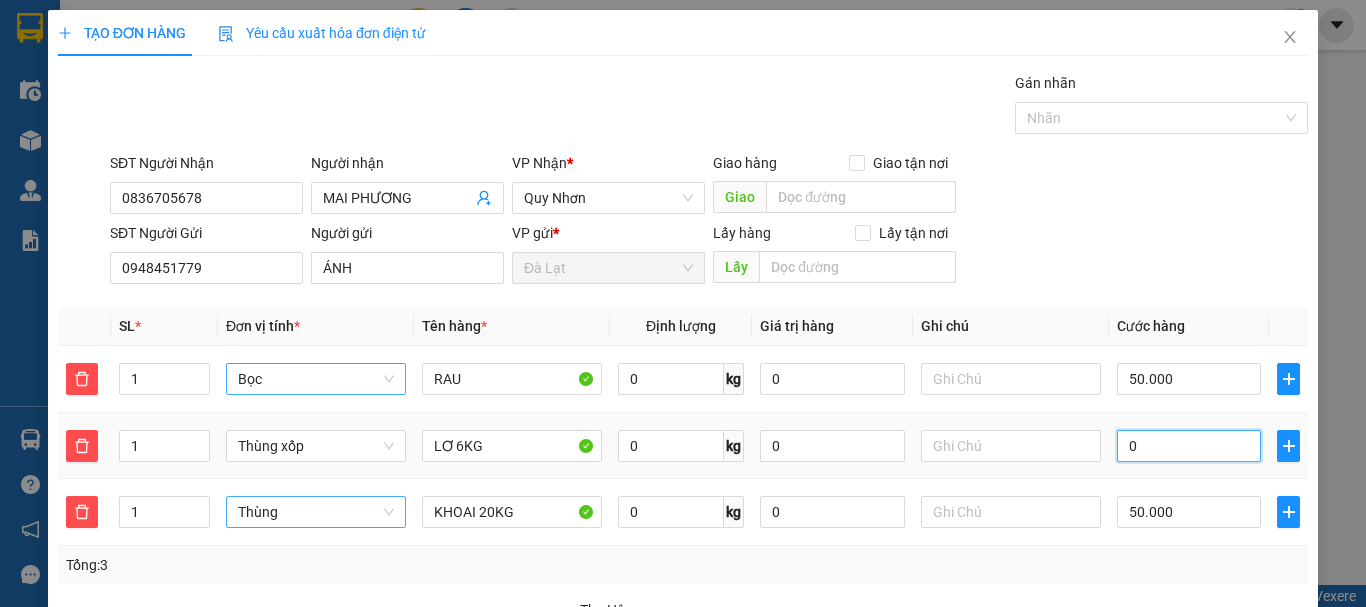 click on "0" at bounding box center [1189, 446] 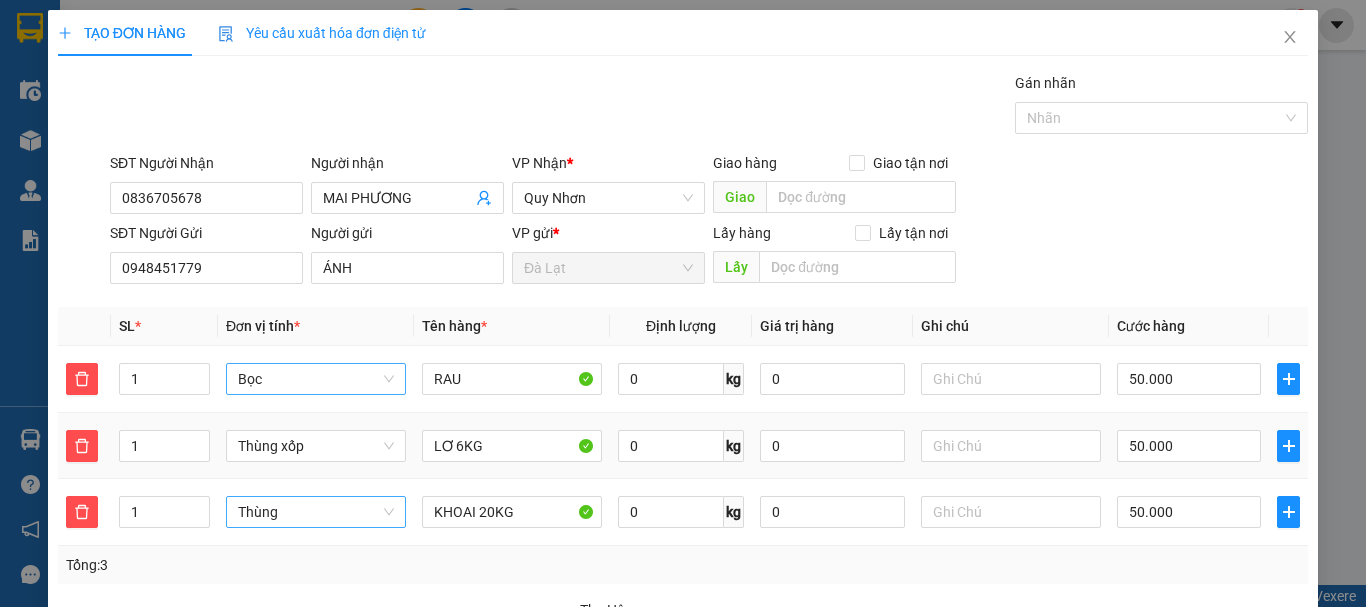 click on "50.000" at bounding box center [1189, 446] 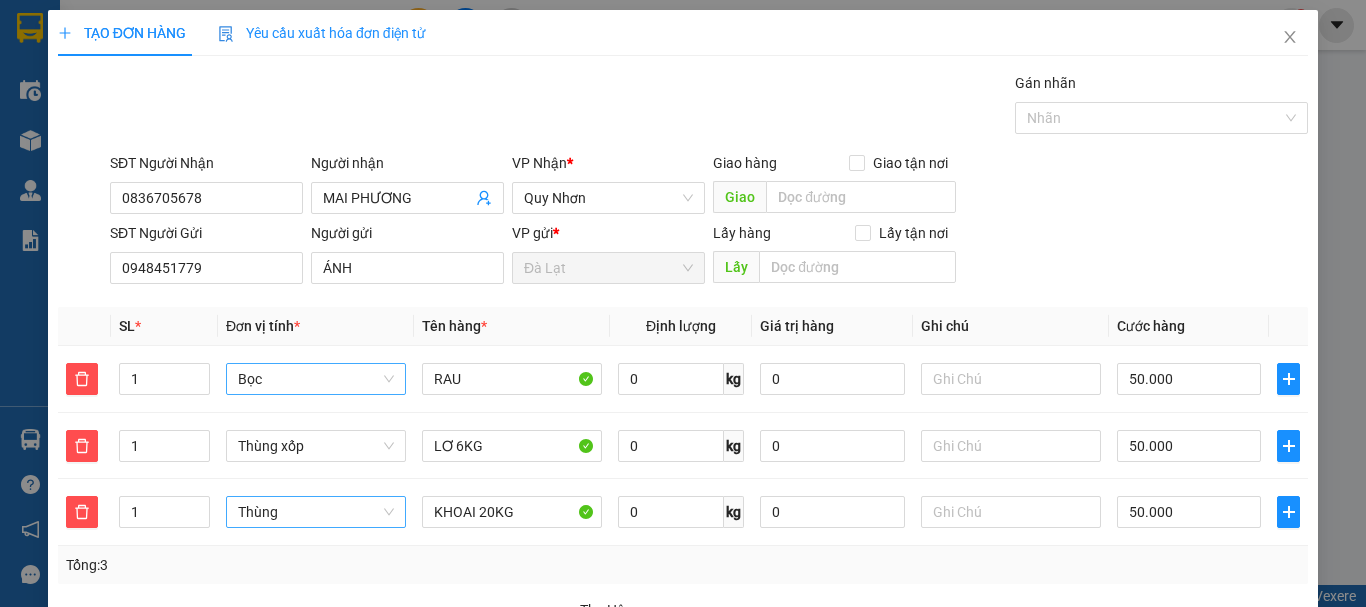 click on "Hình thức thanh toán" at bounding box center (1198, 715) 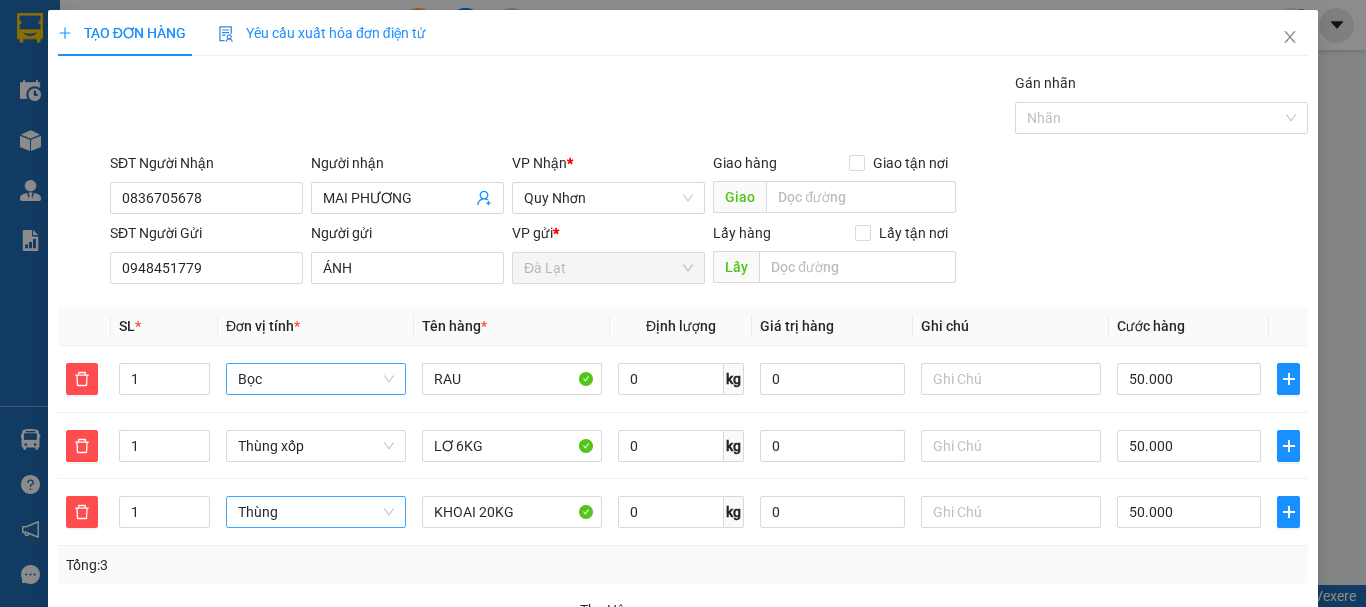 click on "Tại văn phòng" at bounding box center [1193, 755] 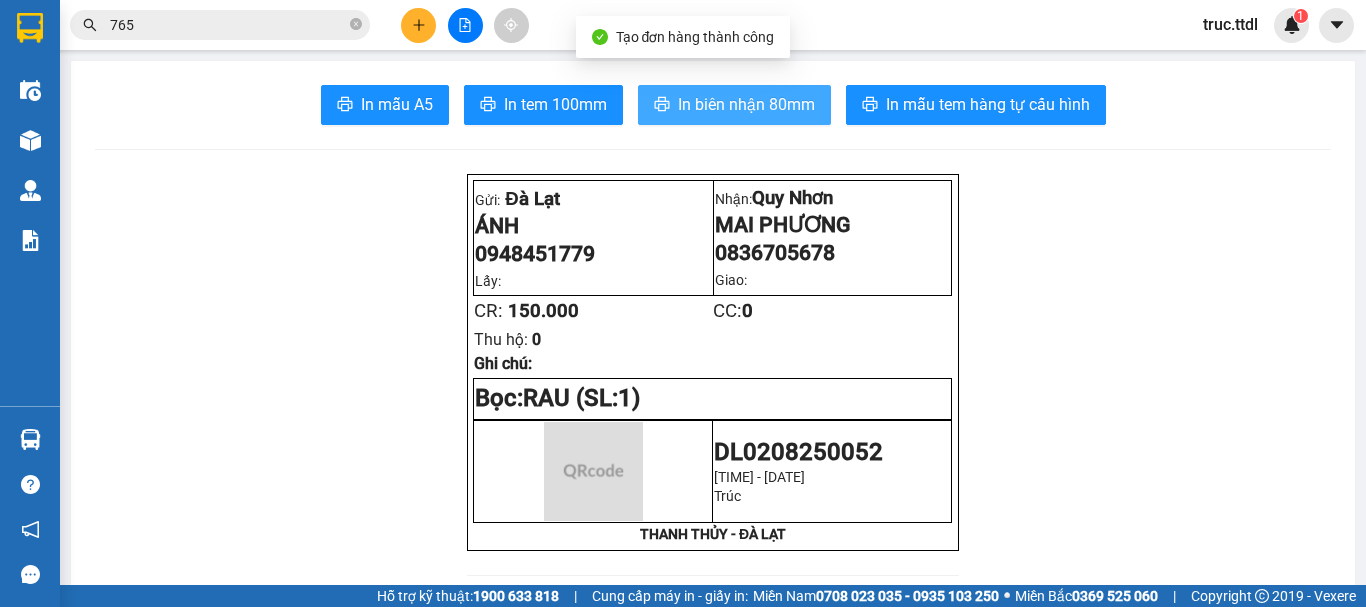 click on "In biên nhận 80mm" at bounding box center [746, 104] 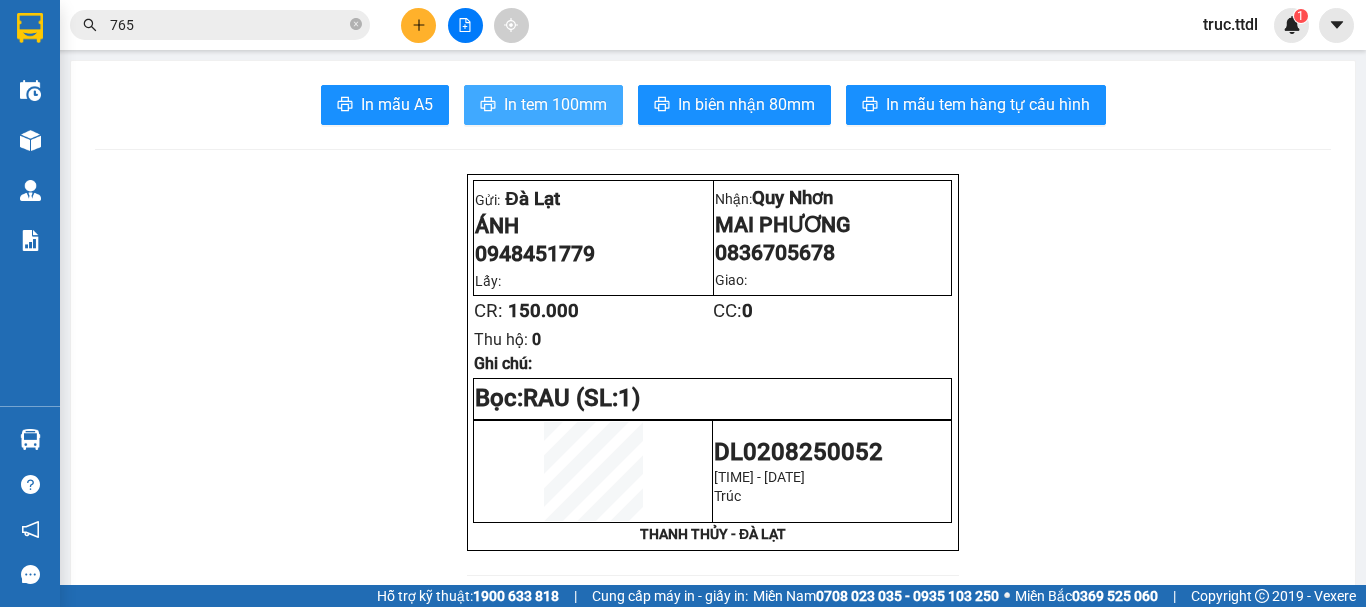 click on "In tem 100mm" at bounding box center [555, 104] 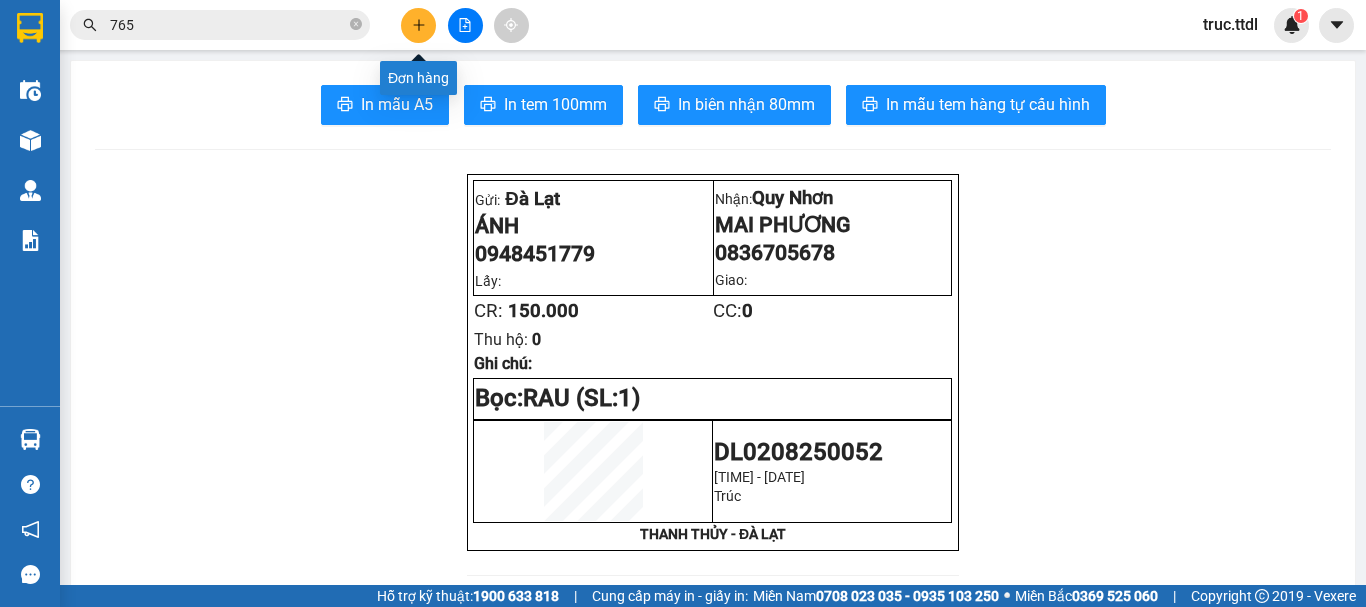 click 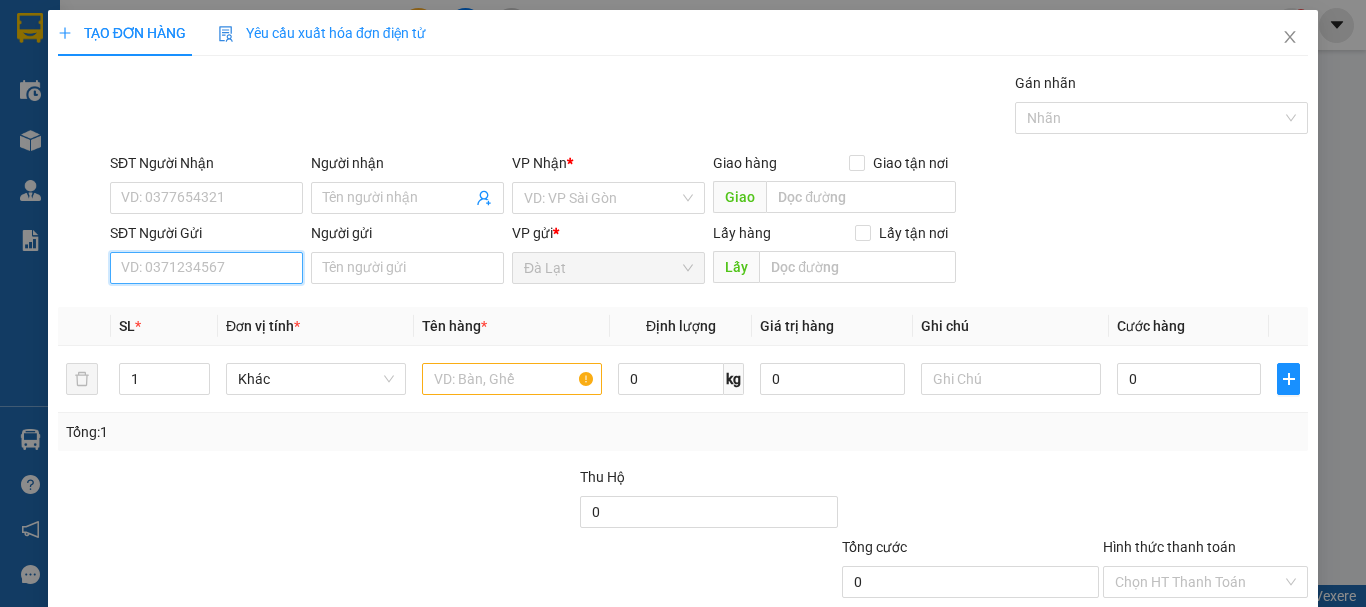drag, startPoint x: 256, startPoint y: 272, endPoint x: 1122, endPoint y: 26, distance: 900.2622 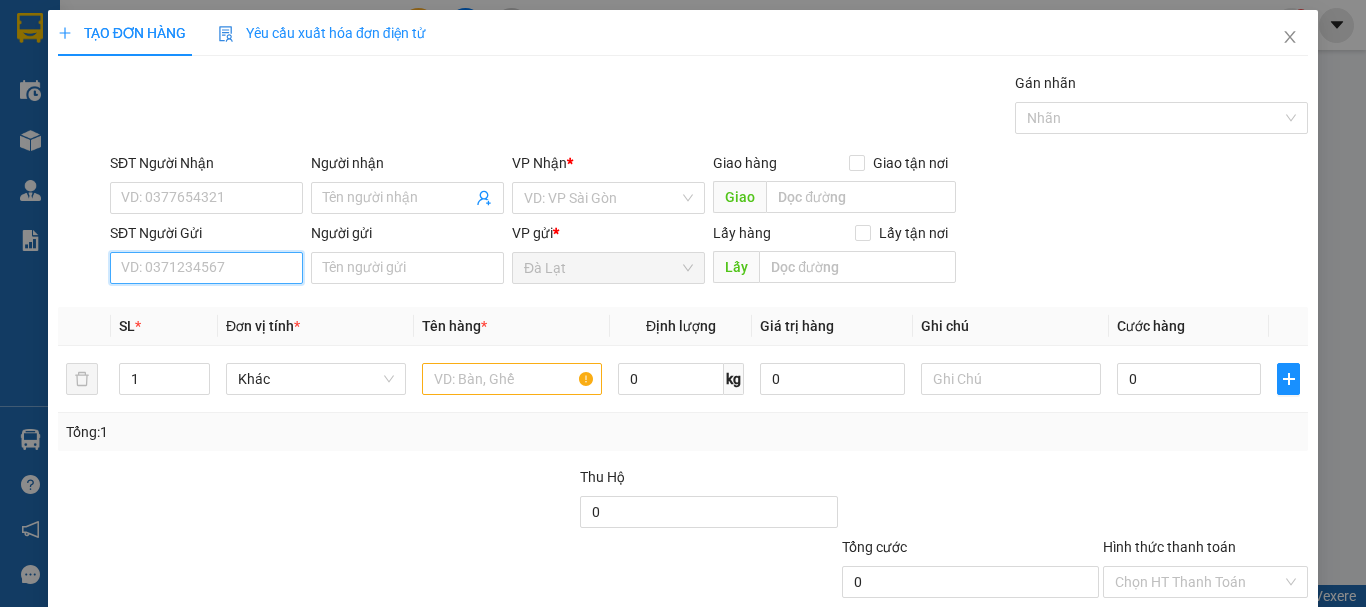 click on "SĐT Người Gửi" at bounding box center [206, 268] 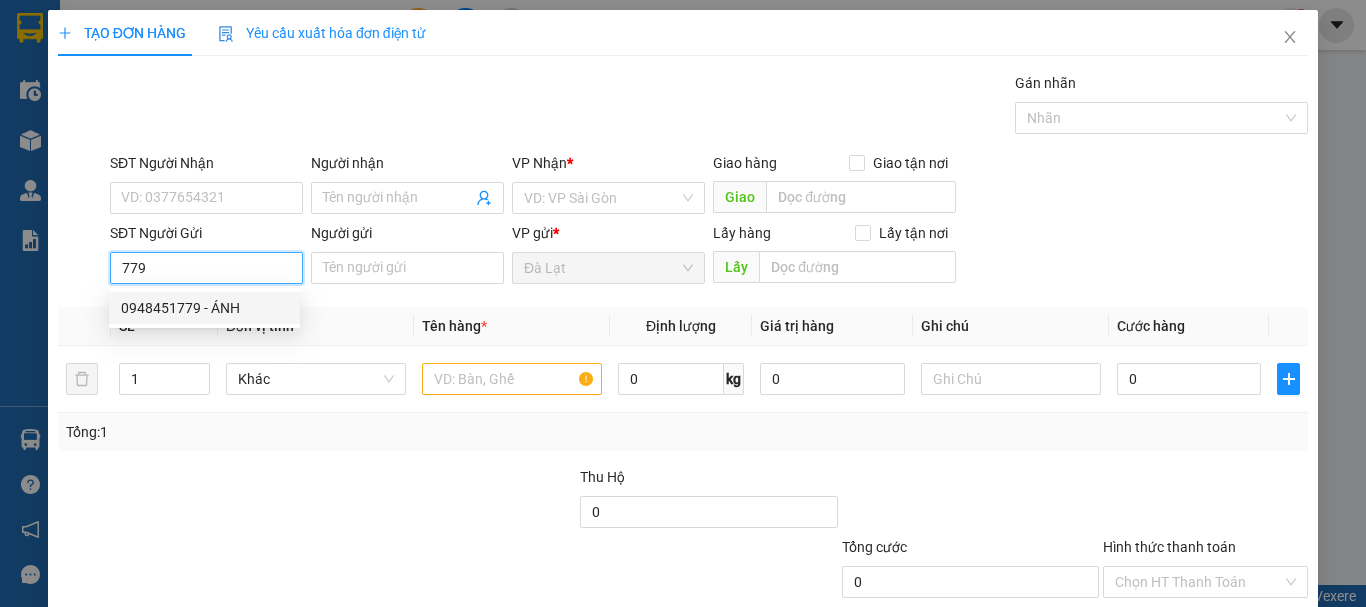 click on "0948451779 - ÁNH" at bounding box center [204, 308] 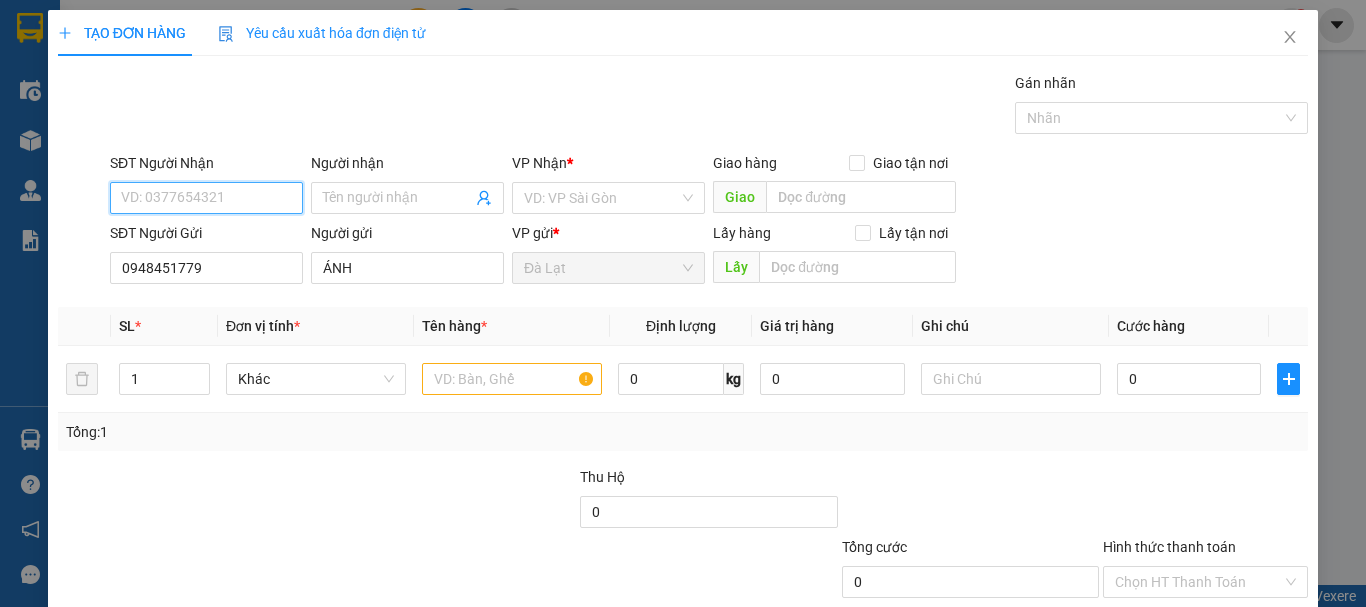 click on "SĐT Người Nhận" at bounding box center [206, 198] 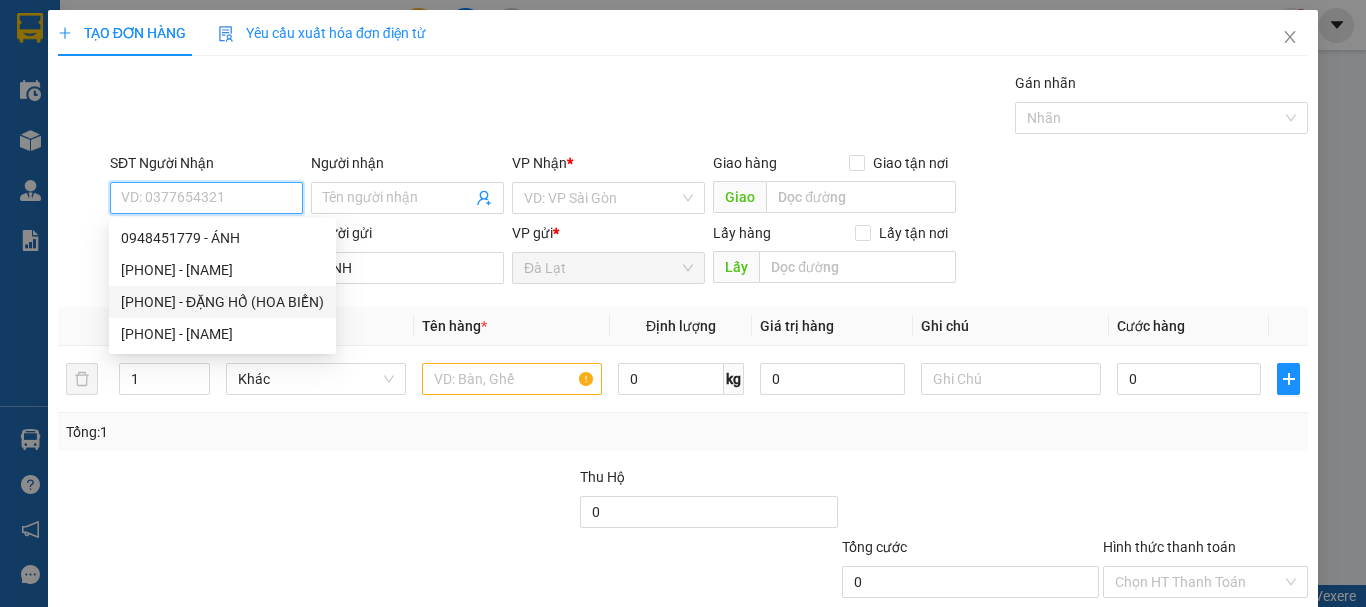 click on "0843050188 - ĐẶNG HỔ (HOA BIỂN)" at bounding box center [222, 302] 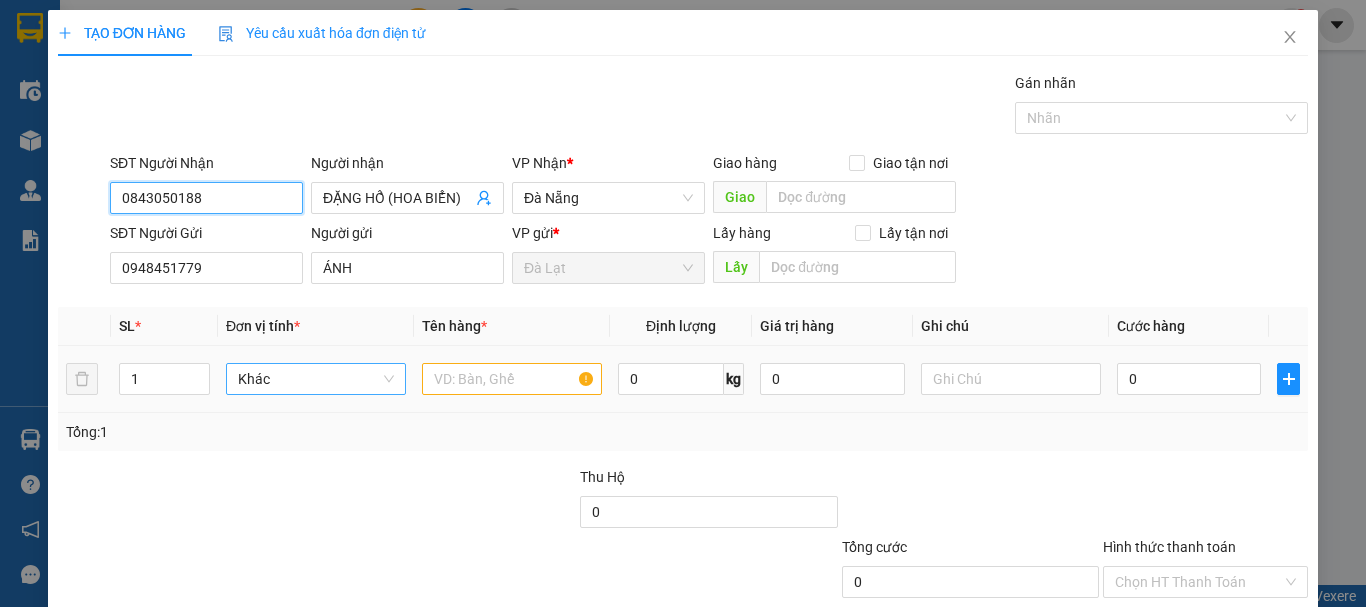 click on "Khác" at bounding box center [316, 379] 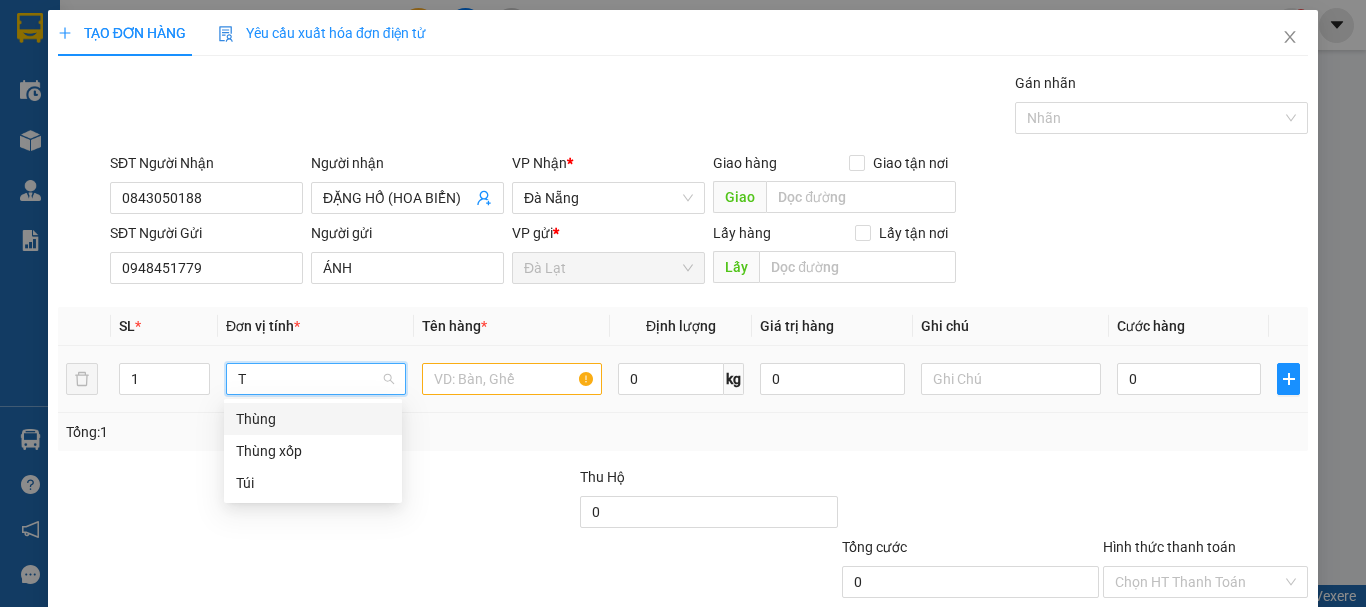 click on "Thùng" at bounding box center (313, 419) 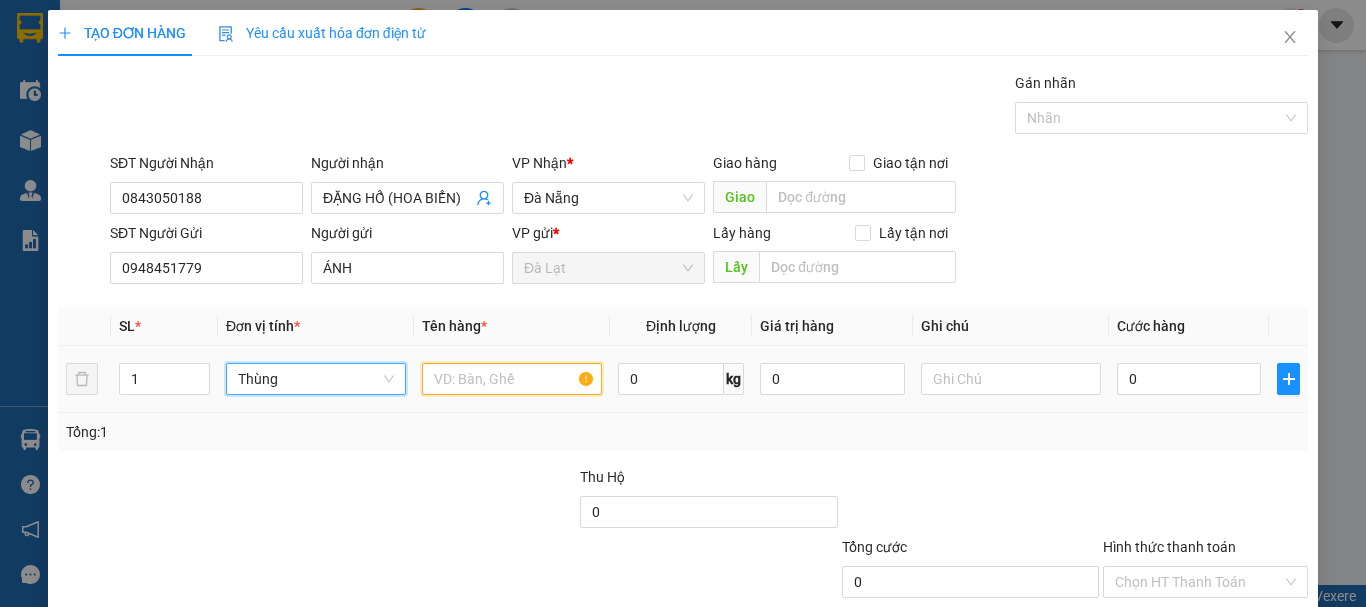 click at bounding box center (512, 379) 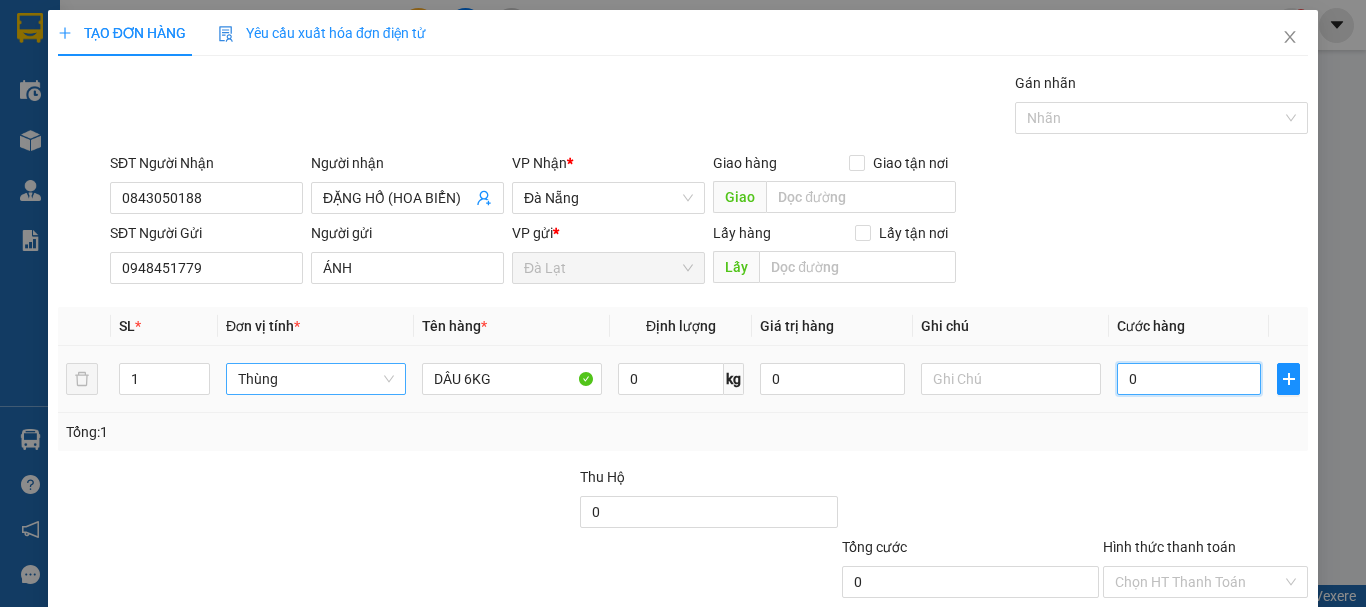 click on "0" at bounding box center [1189, 379] 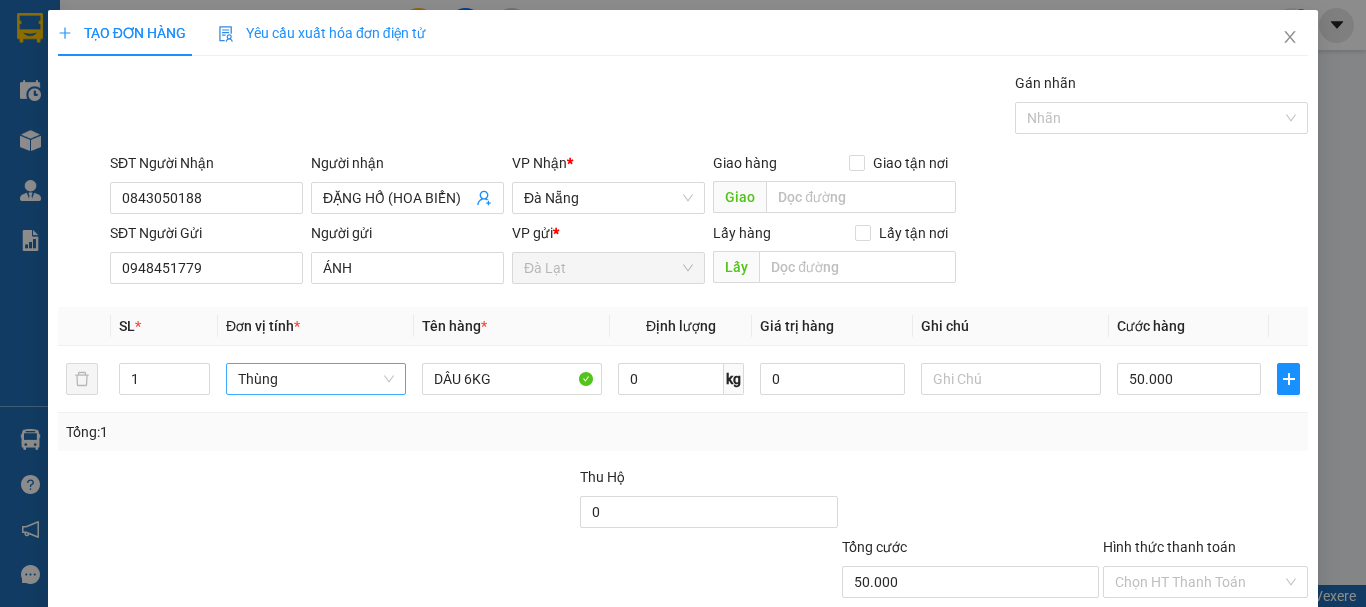 click on "Transit Pickup Surcharge Ids Transit Deliver Surcharge Ids Transit Deliver Surcharge Transit Deliver Surcharge Gói vận chuyển  * Tiêu chuẩn Gán nhãn   Nhãn SĐT Người Nhận 0843050188 Người nhận ĐẶNG HỔ (HOA BIỂN) VP Nhận  * Đà Nẵng Giao hàng Giao tận nơi Giao SĐT Người Gửi 0948451779 Người gửi ÁNH VP gửi  * Đà Lạt  Lấy hàng Lấy tận nơi Lấy SL  * Đơn vị tính  * Tên hàng  * Định lượng Giá trị hàng Ghi chú Cước hàng                   1 Thùng DÂU 6KG 0 kg 0 50.000 Tổng:  1 Thu Hộ 0 Tổng cước 50.000 Hình thức thanh toán Chọn HT Thanh Toán Số tiền thu trước 0 Chưa thanh toán 50.000 Chọn HT Thanh Toán Lưu nháp Xóa Thông tin Lưu Lưu và In" at bounding box center (683, 382) 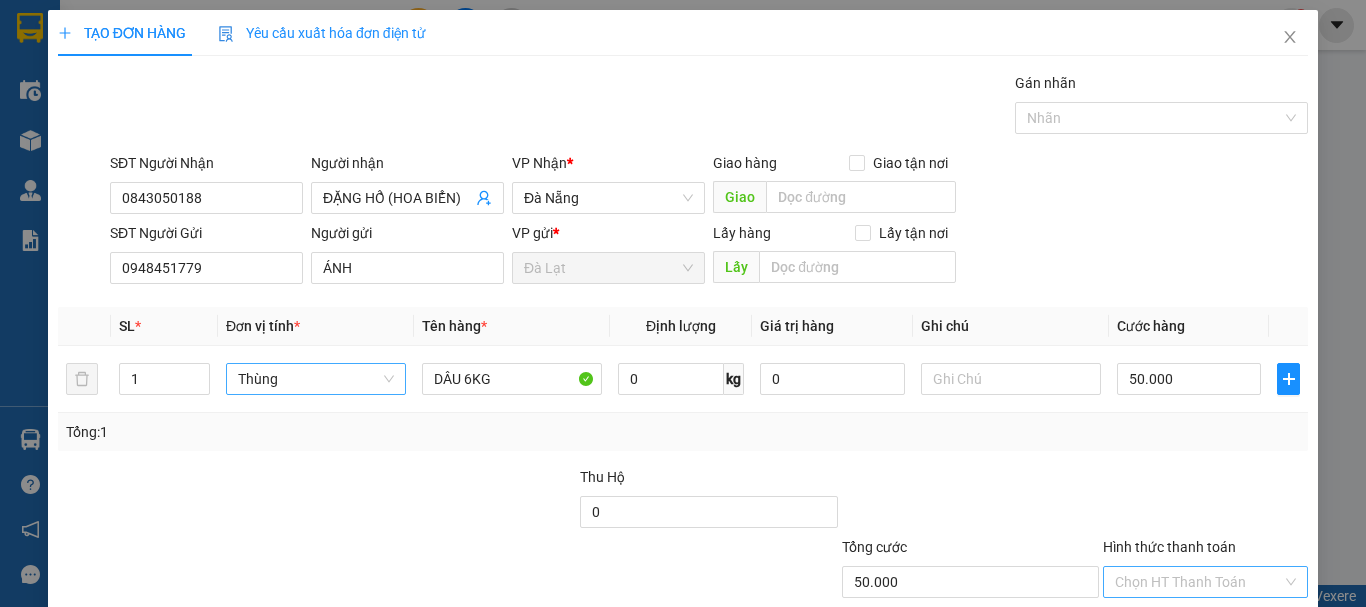 click on "Hình thức thanh toán" at bounding box center (1198, 582) 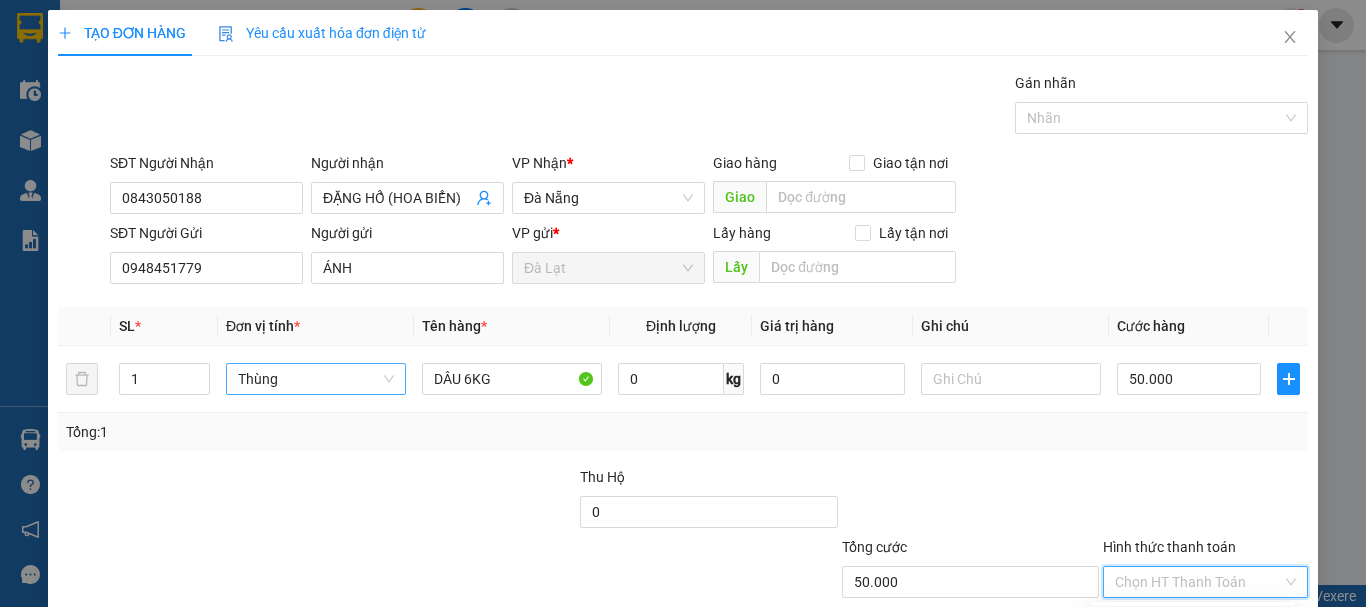 drag, startPoint x: 1191, startPoint y: 488, endPoint x: 1191, endPoint y: 507, distance: 19 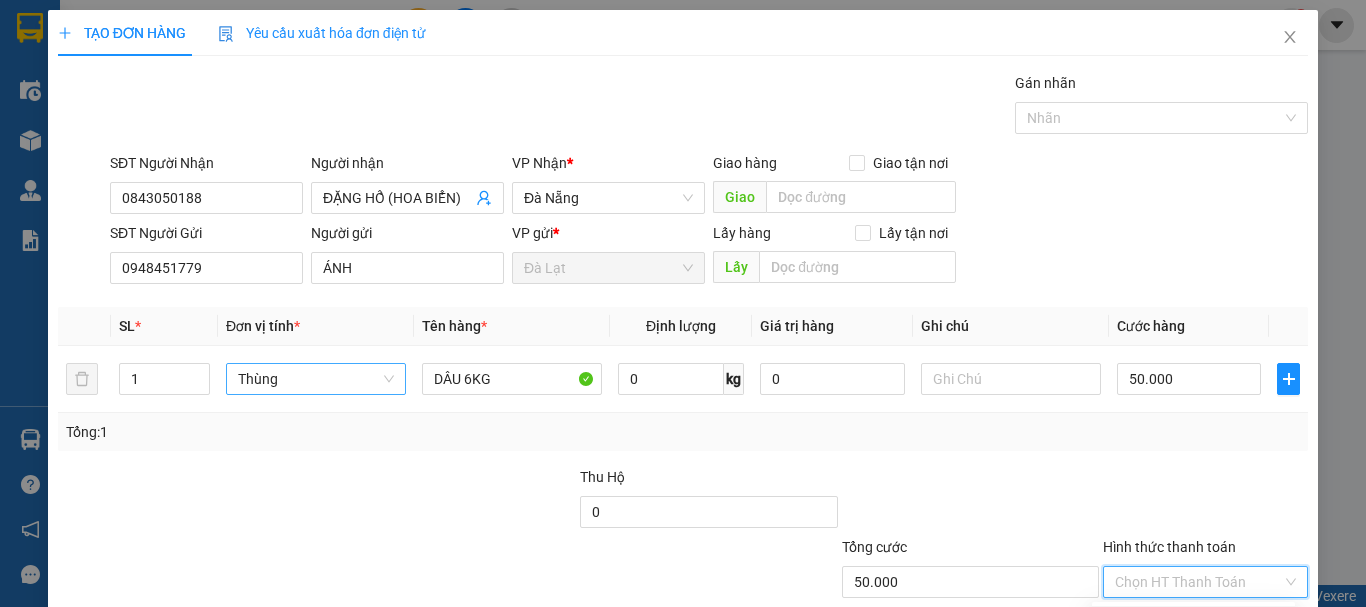 click on "Tại văn phòng" at bounding box center [1193, 622] 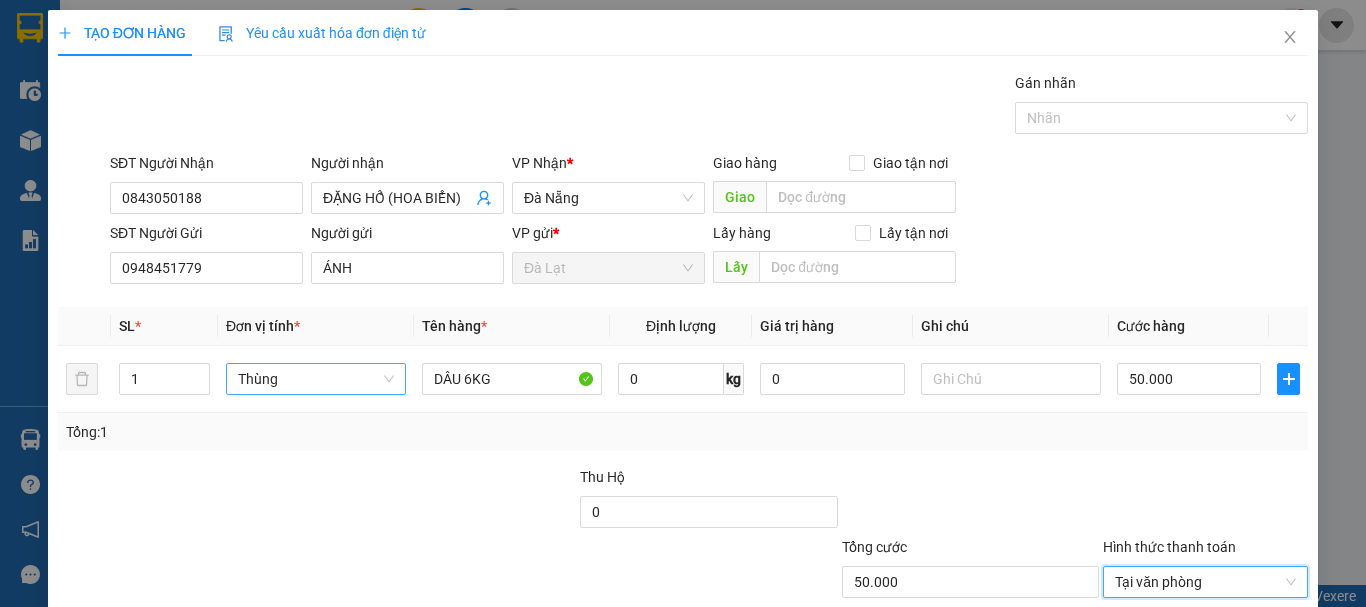click on "Lưu và In" at bounding box center (1231, 677) 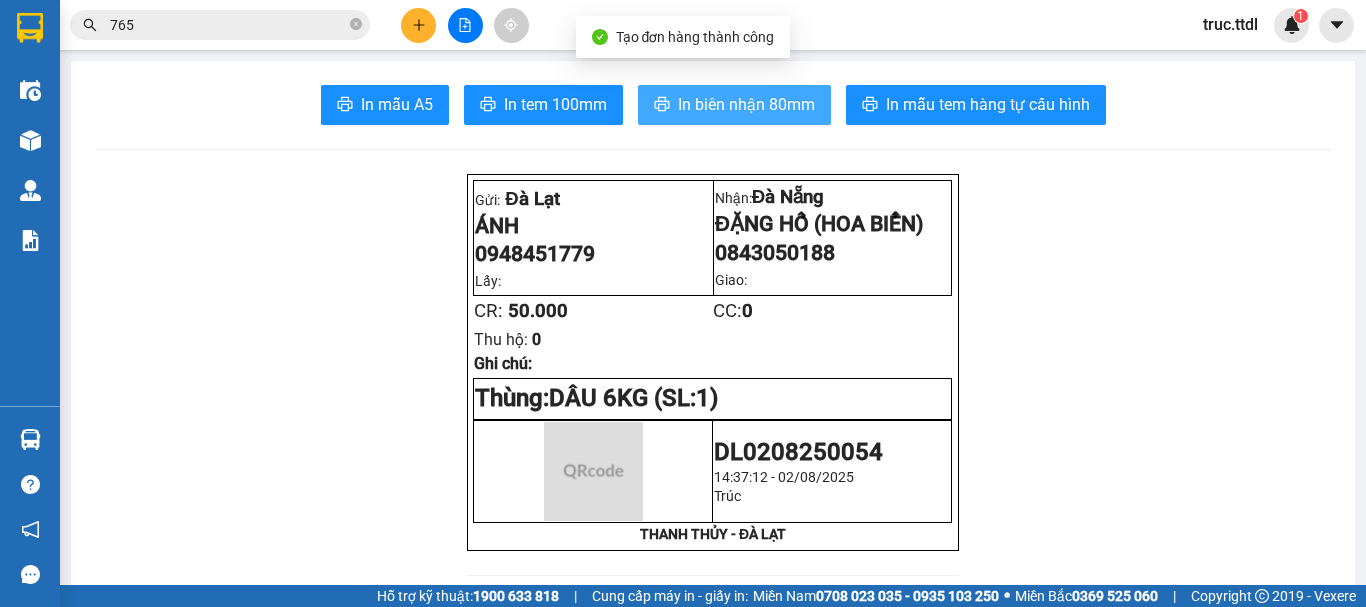 click on "In biên nhận 80mm" at bounding box center (746, 104) 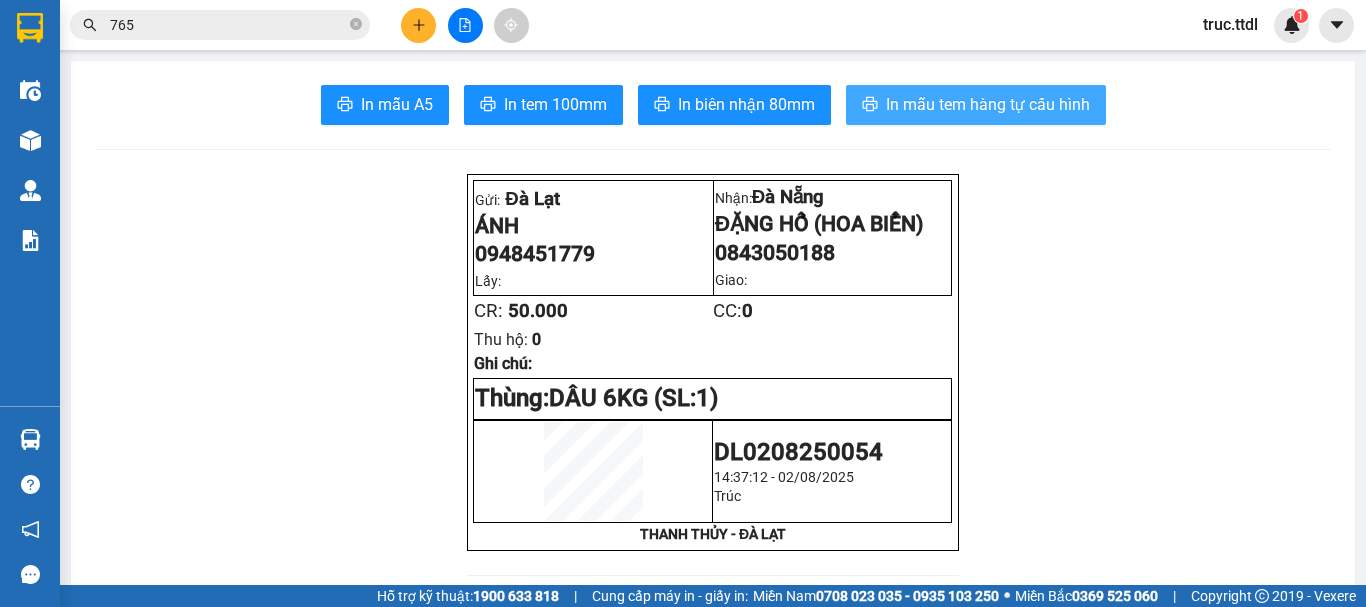click on "In mẫu tem hàng tự cấu hình" at bounding box center [988, 104] 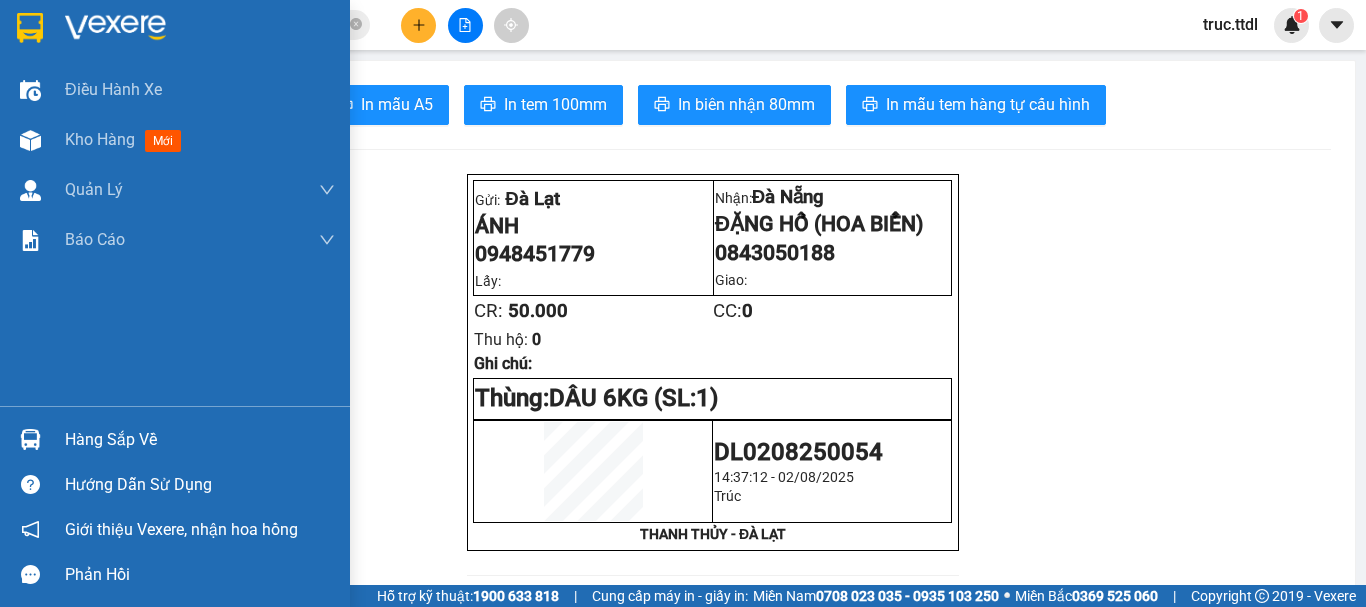drag, startPoint x: 46, startPoint y: 26, endPoint x: 24, endPoint y: 42, distance: 27.202942 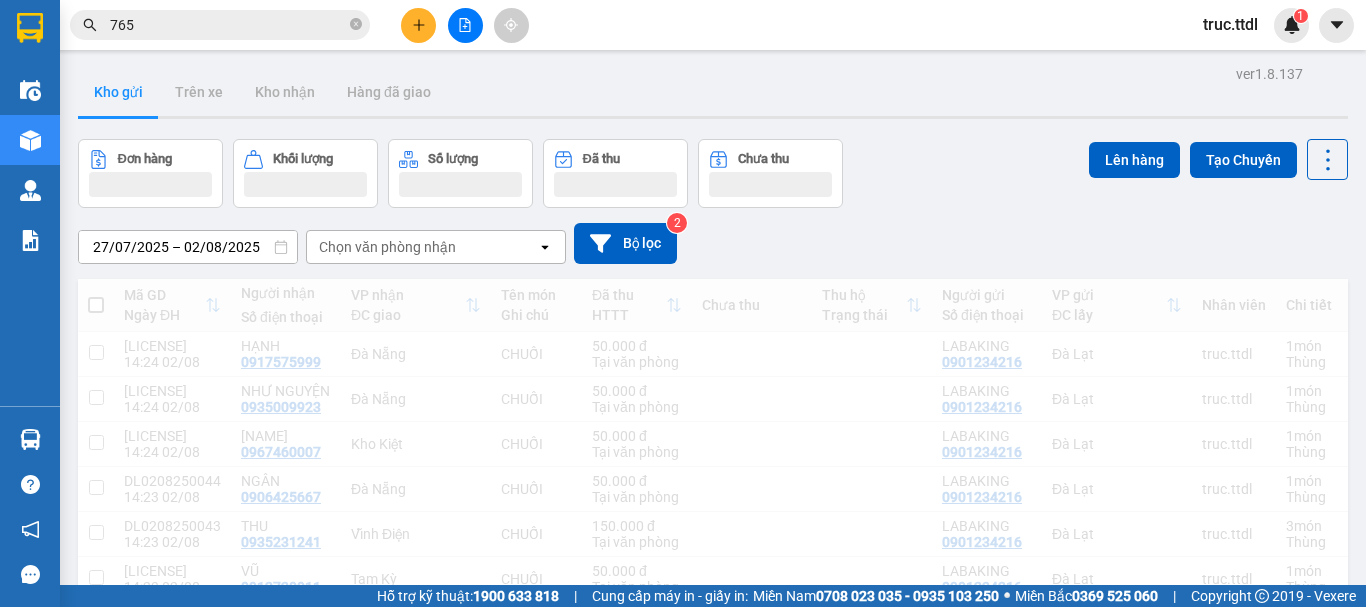 drag, startPoint x: 68, startPoint y: 29, endPoint x: 334, endPoint y: 61, distance: 267.9179 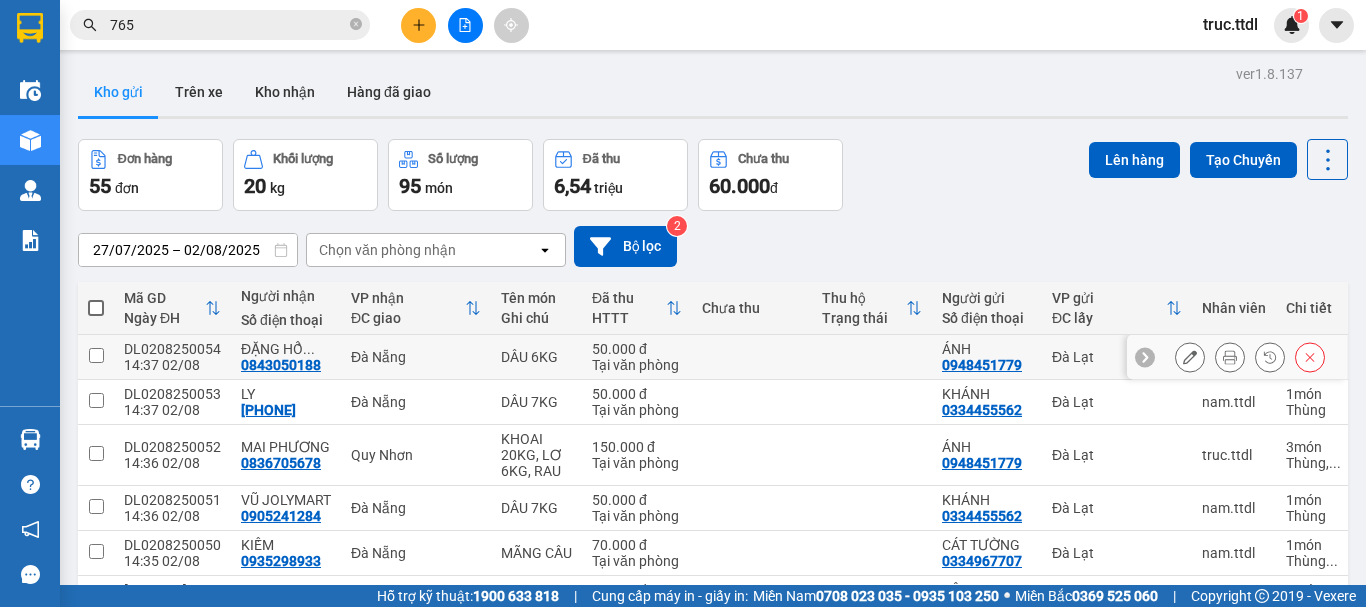 click 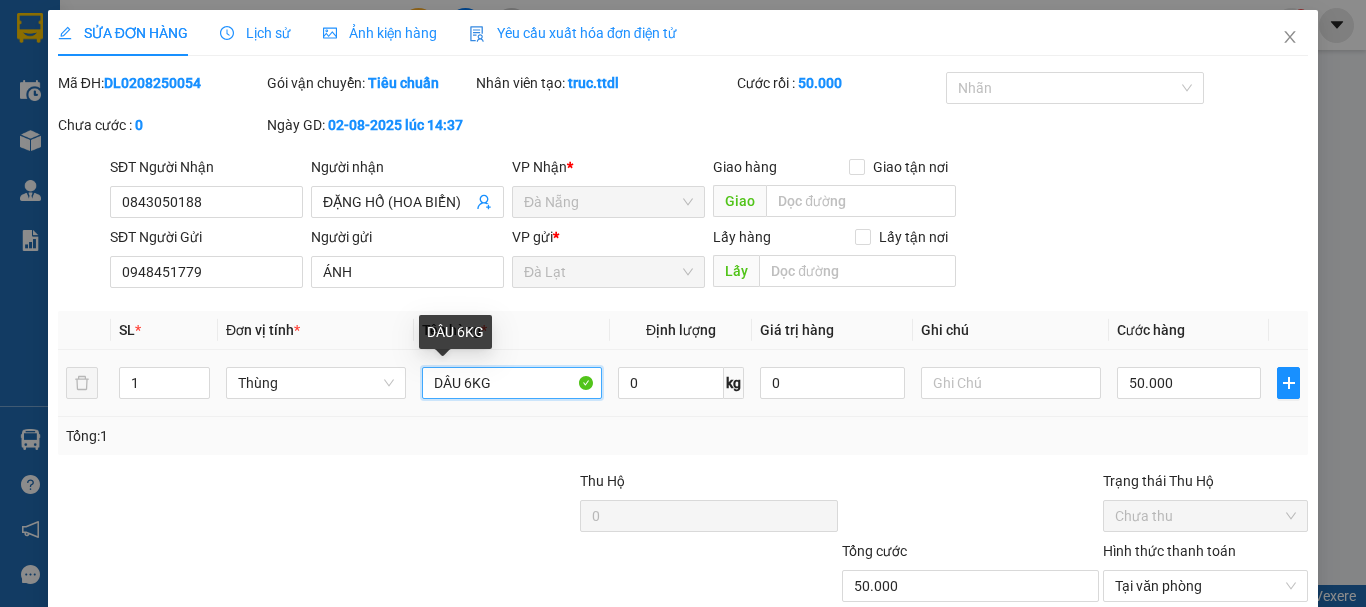 click on "DÂU 6KG" at bounding box center [512, 383] 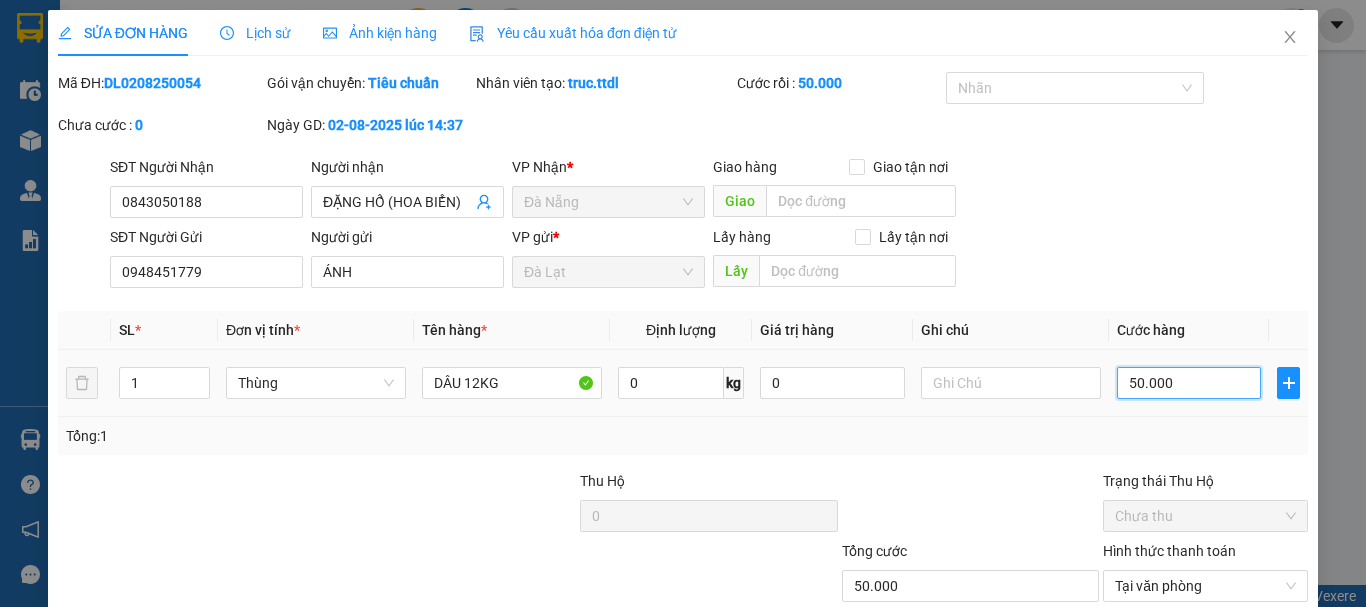 click on "50.000" at bounding box center [1189, 383] 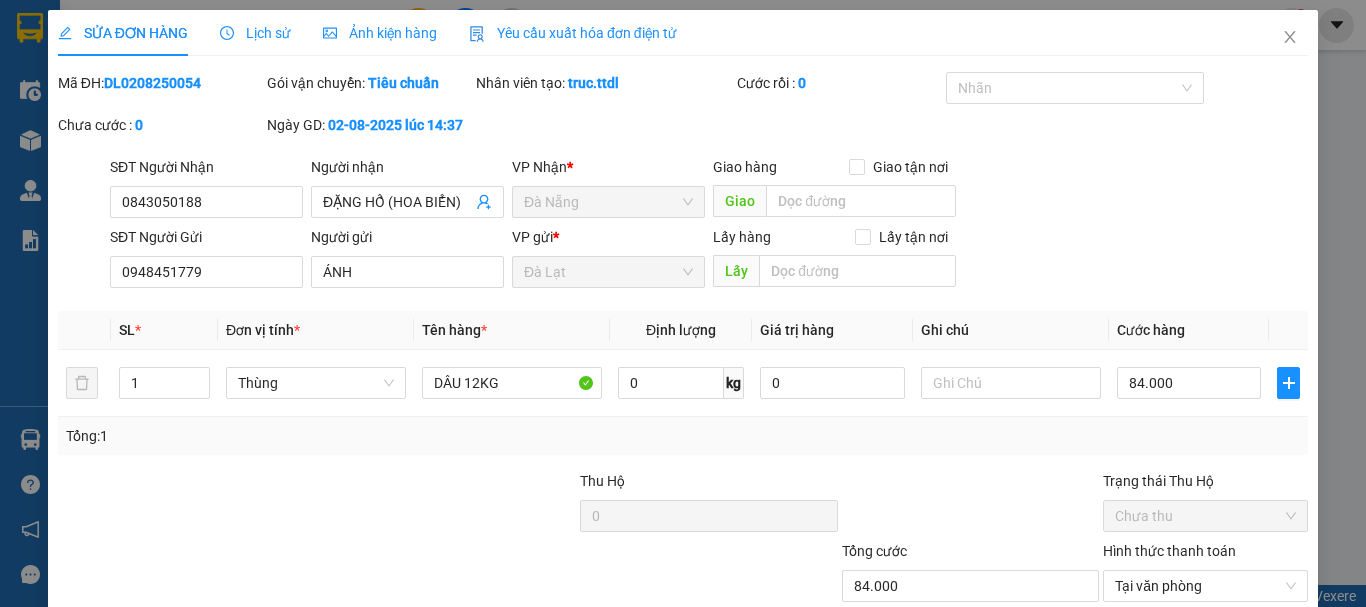 click on "Tổng:  1" at bounding box center (683, 436) 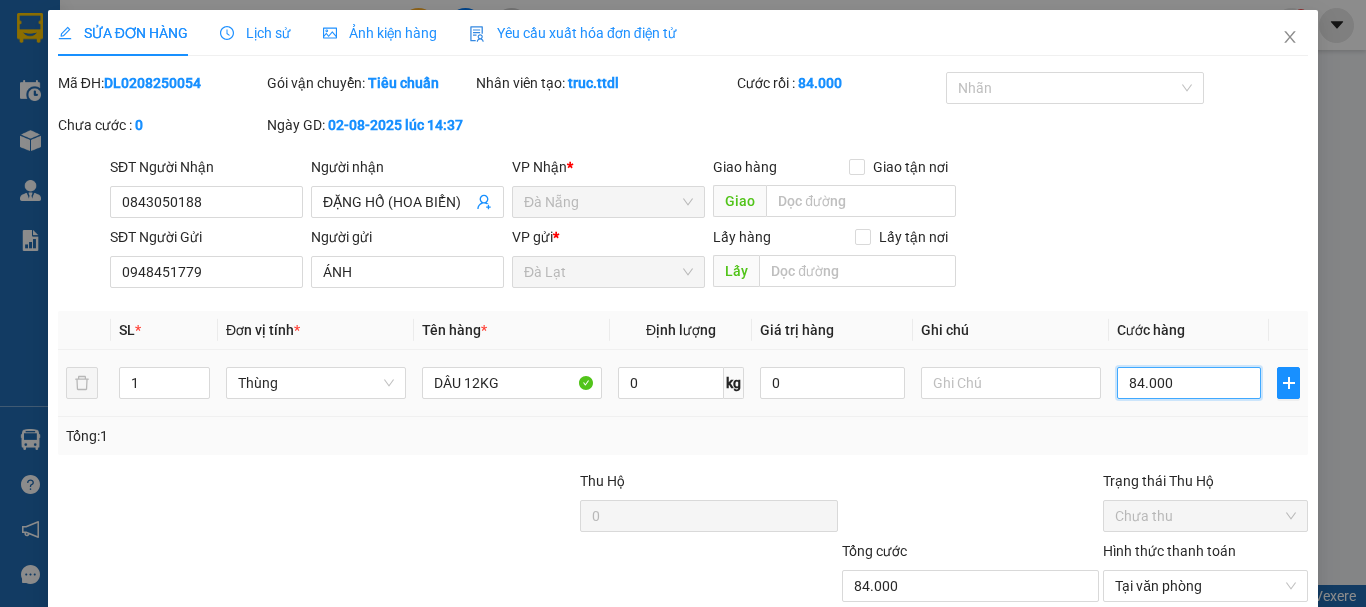 click on "84.000" at bounding box center (1189, 383) 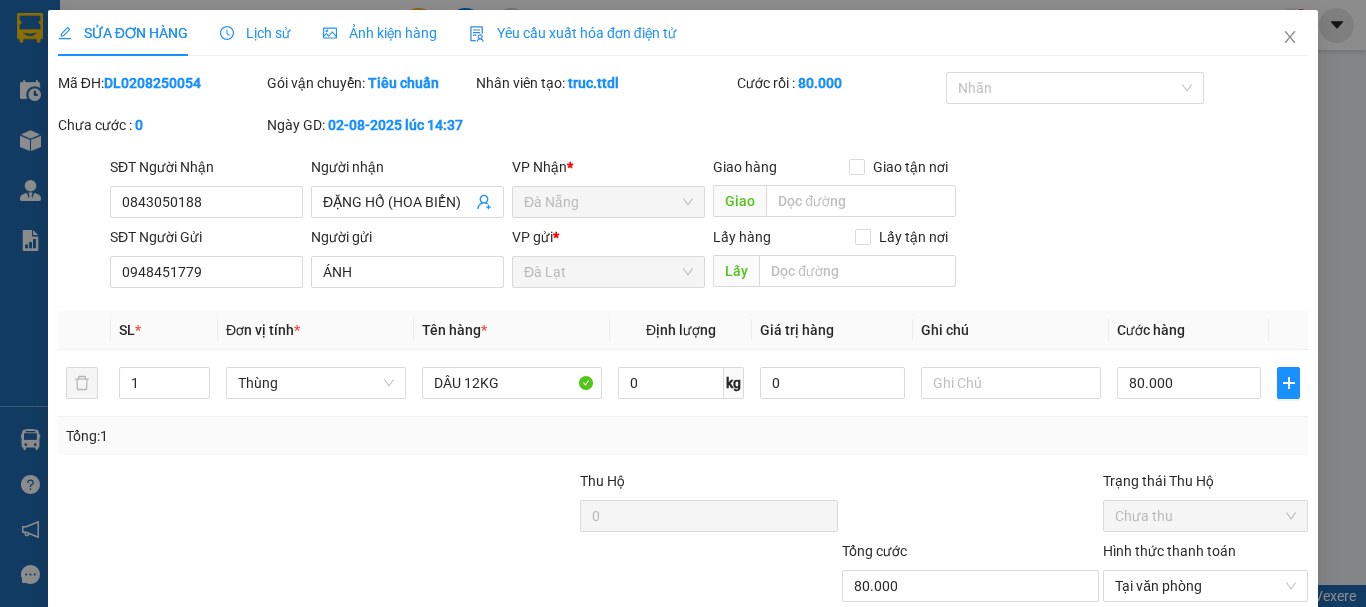 click on "Tổng:  1" at bounding box center (683, 436) 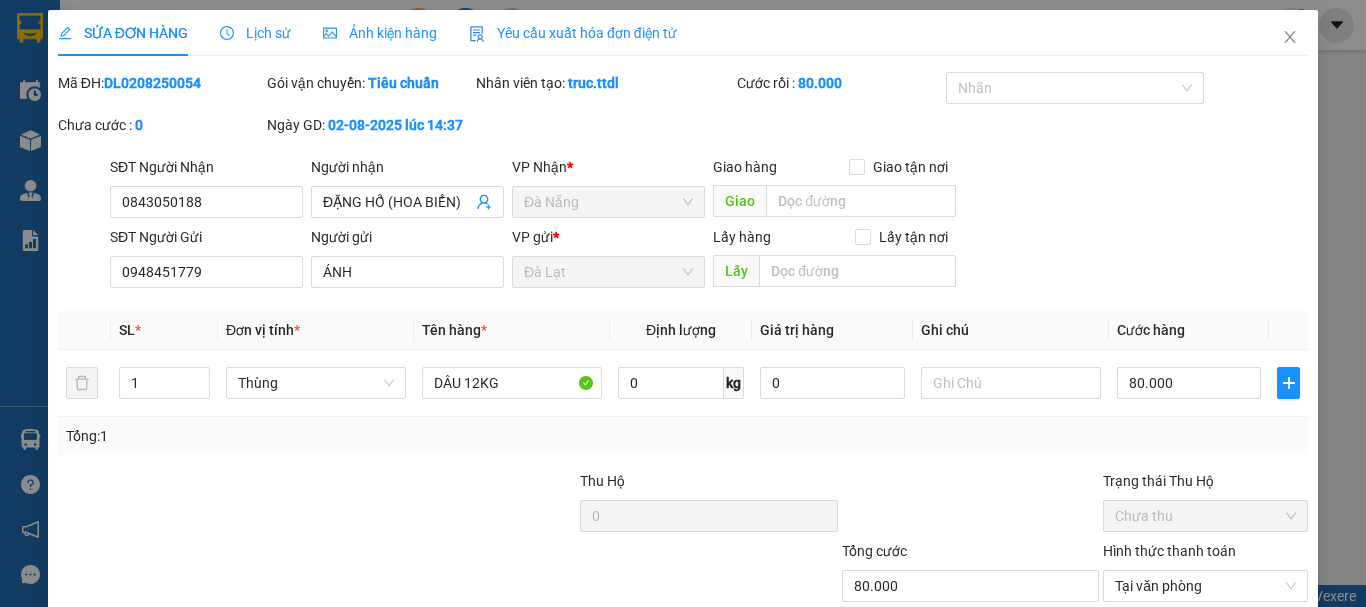 click 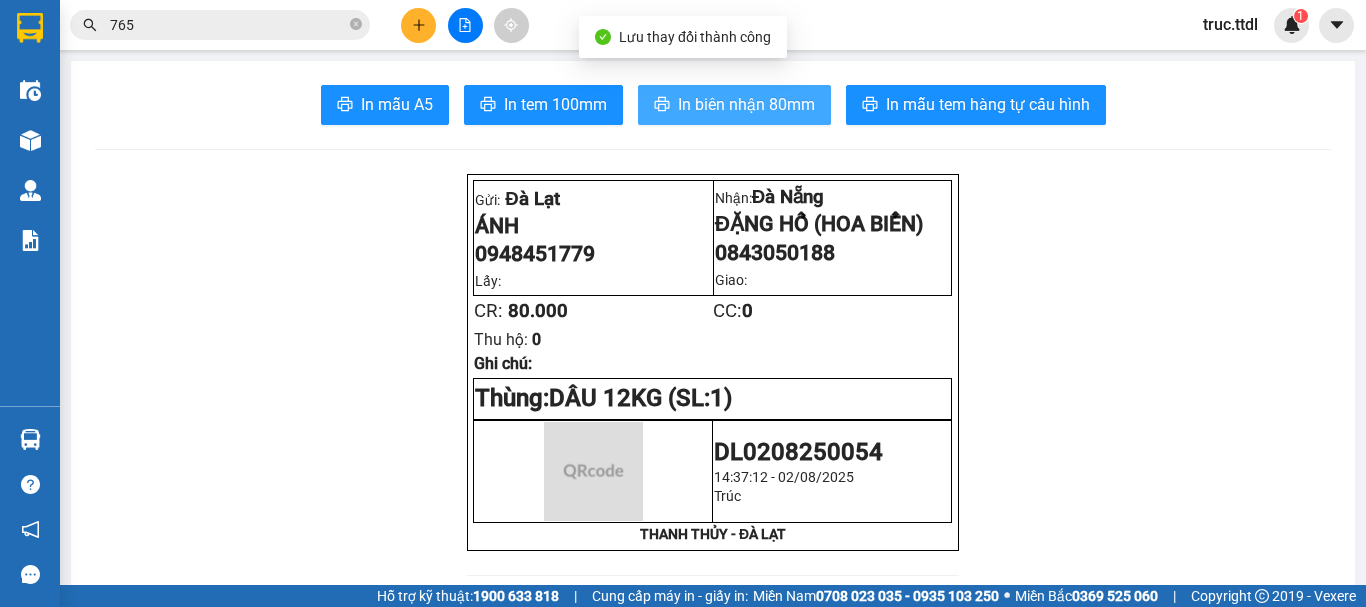 click on "In biên nhận 80mm" at bounding box center [746, 104] 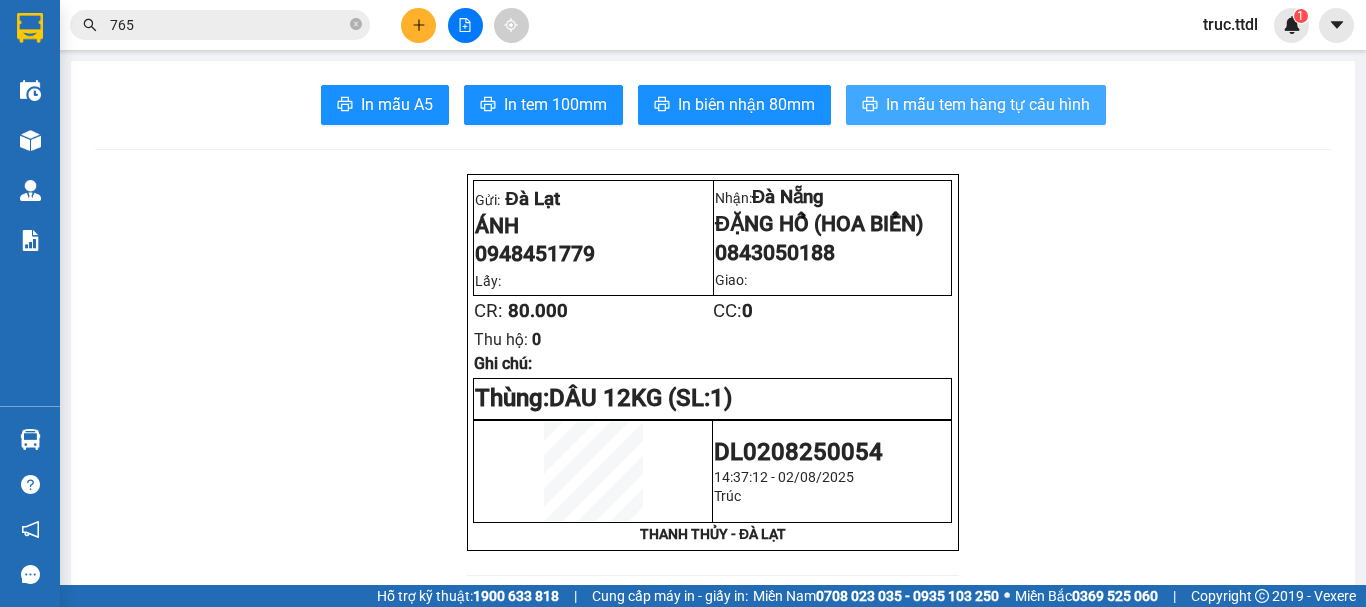 click on "In mẫu tem hàng tự cấu hình" at bounding box center (988, 104) 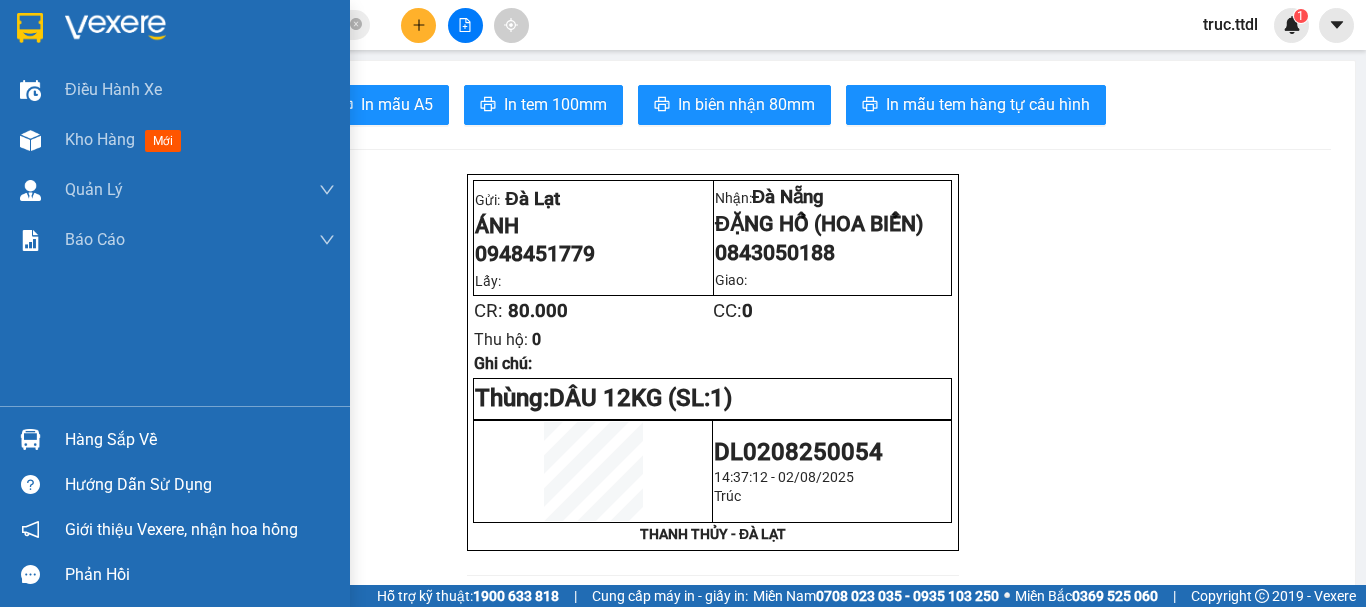 click at bounding box center [30, 28] 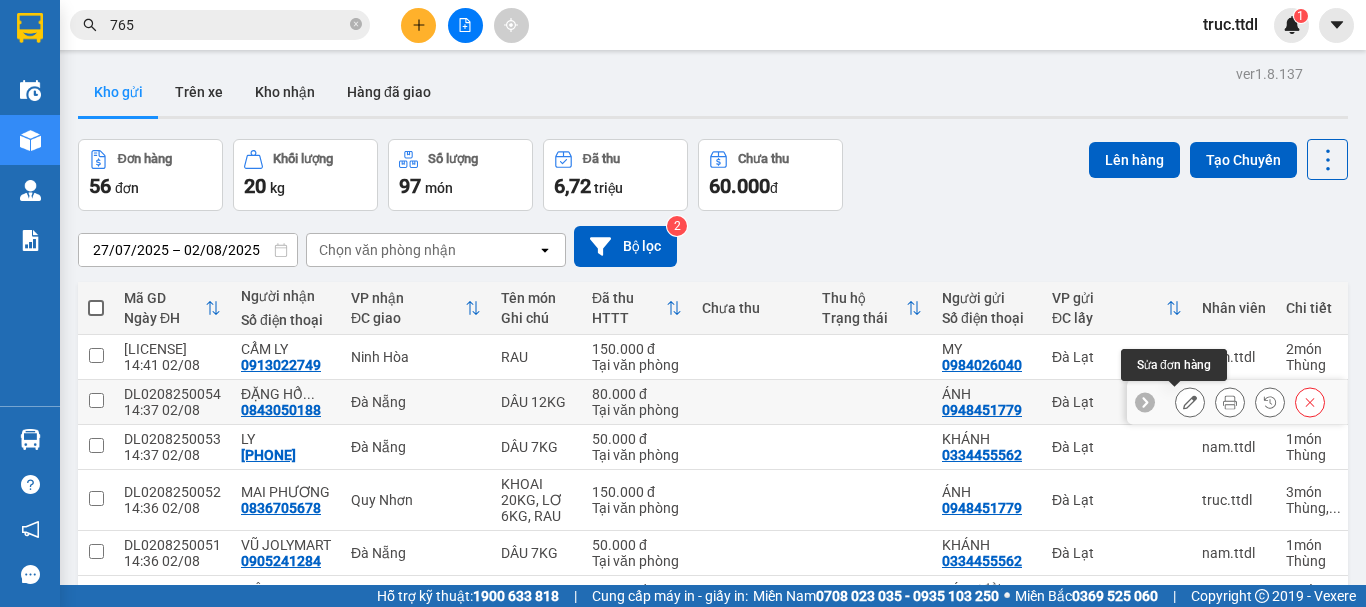 click 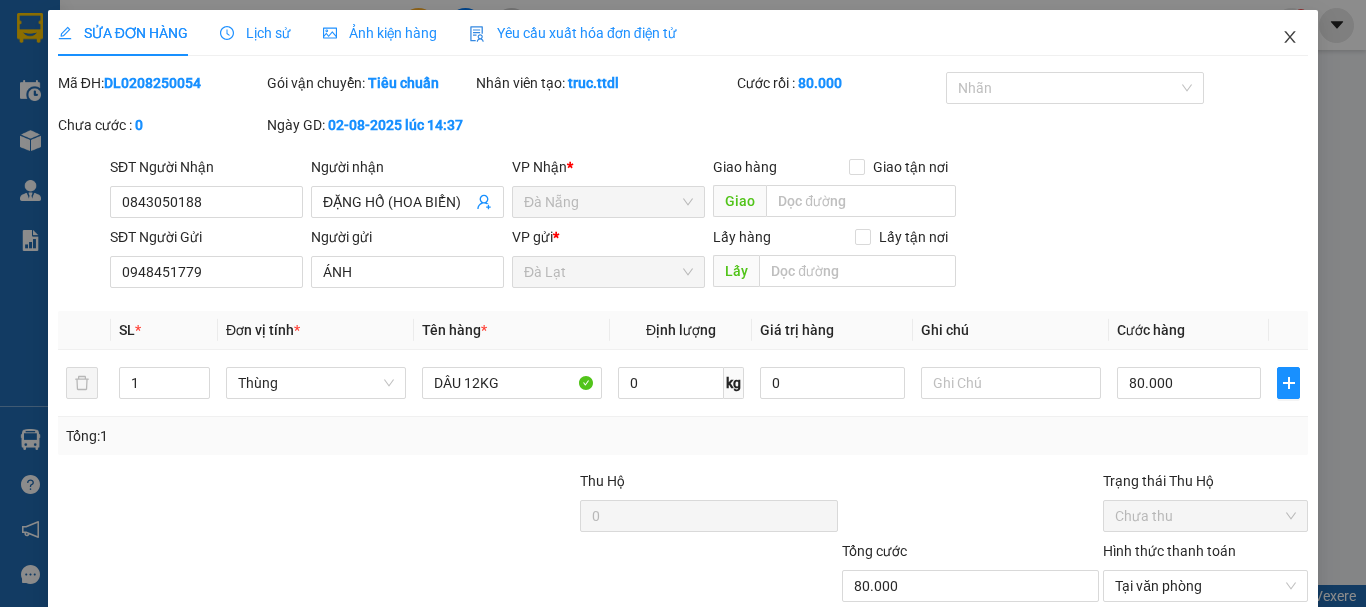 click 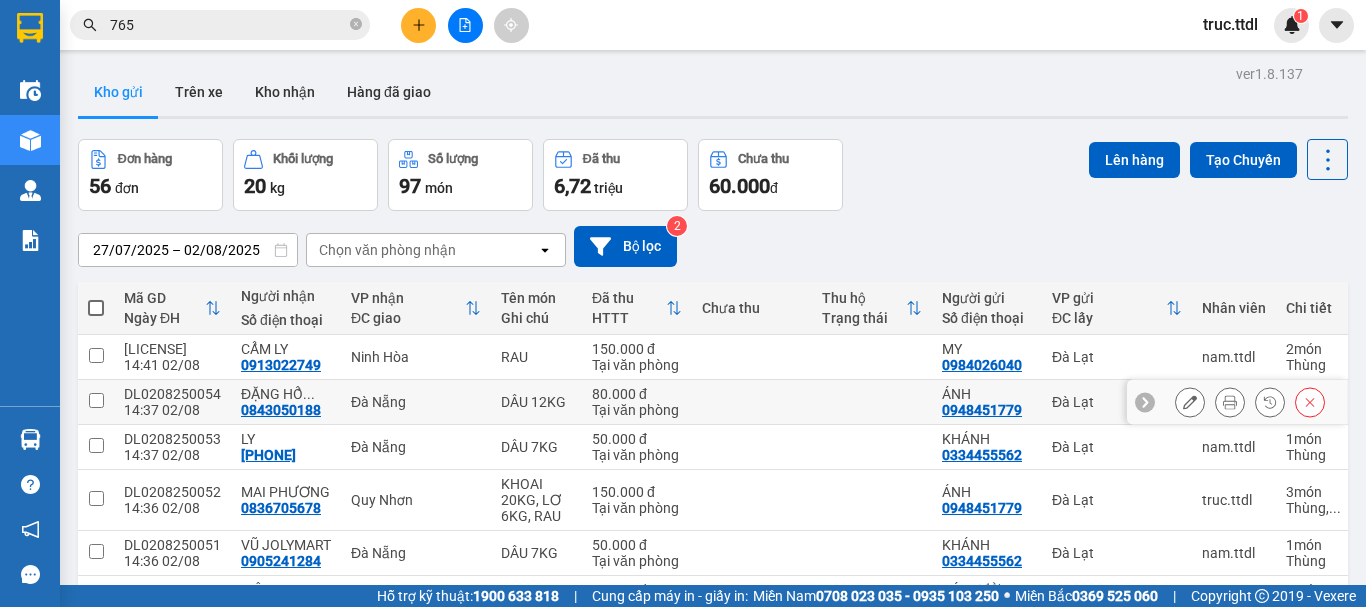 click at bounding box center (872, 402) 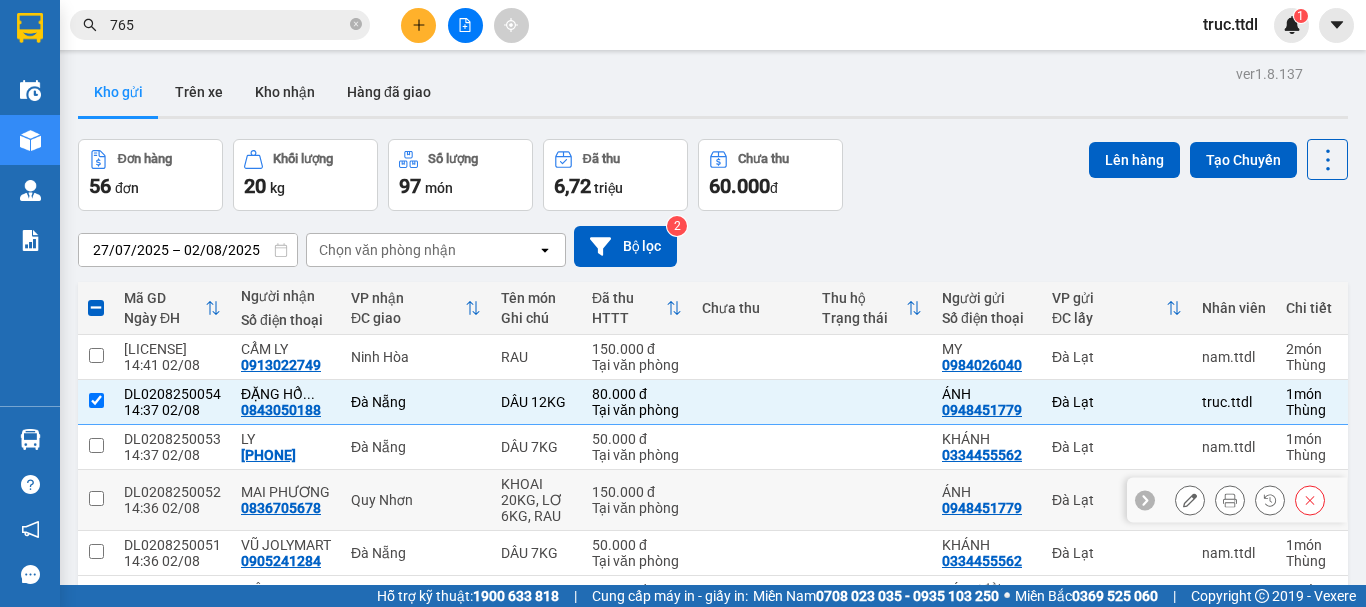click at bounding box center (752, 500) 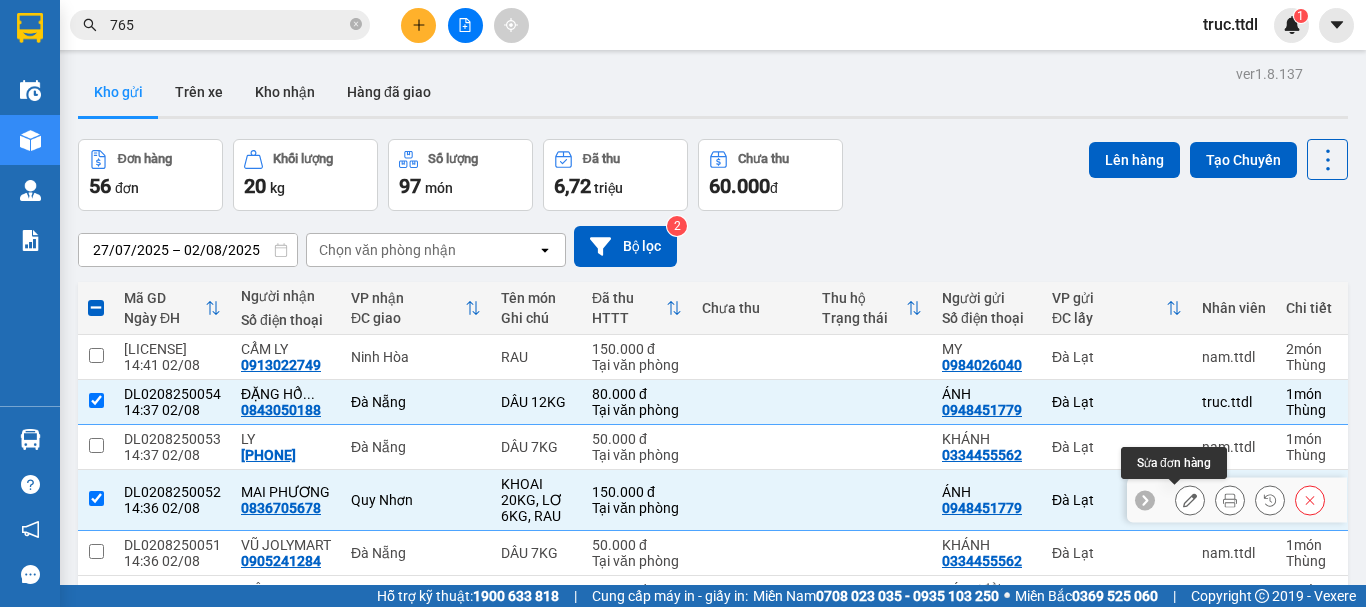 click at bounding box center (1190, 500) 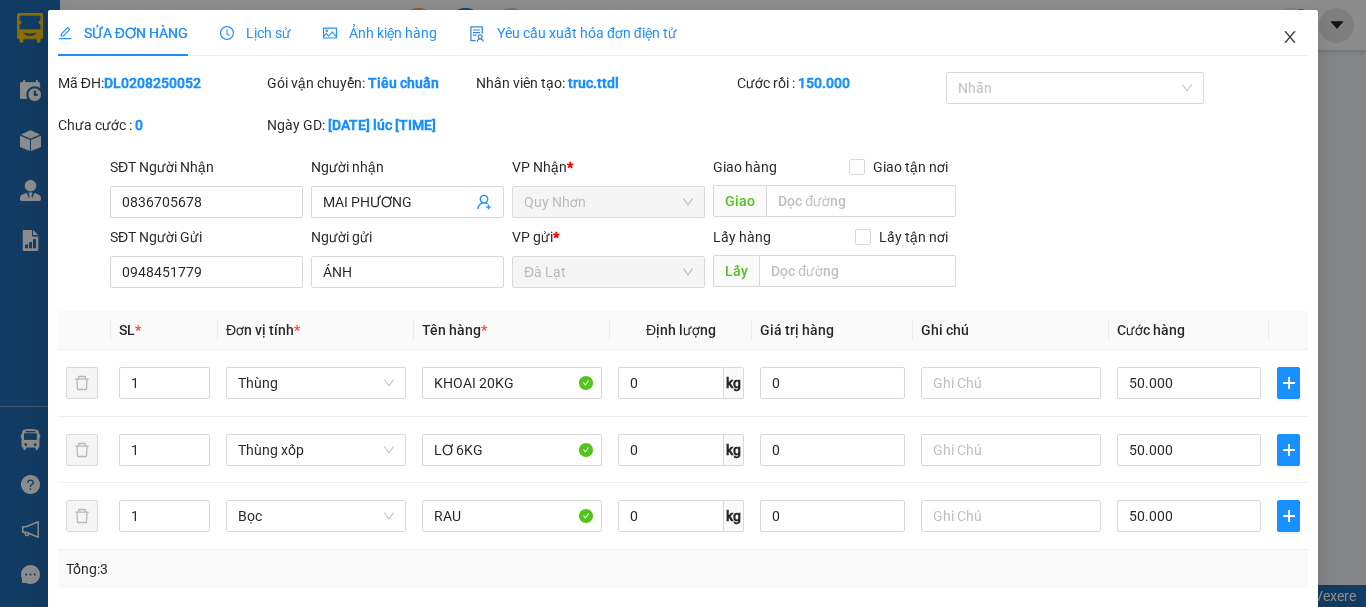 click 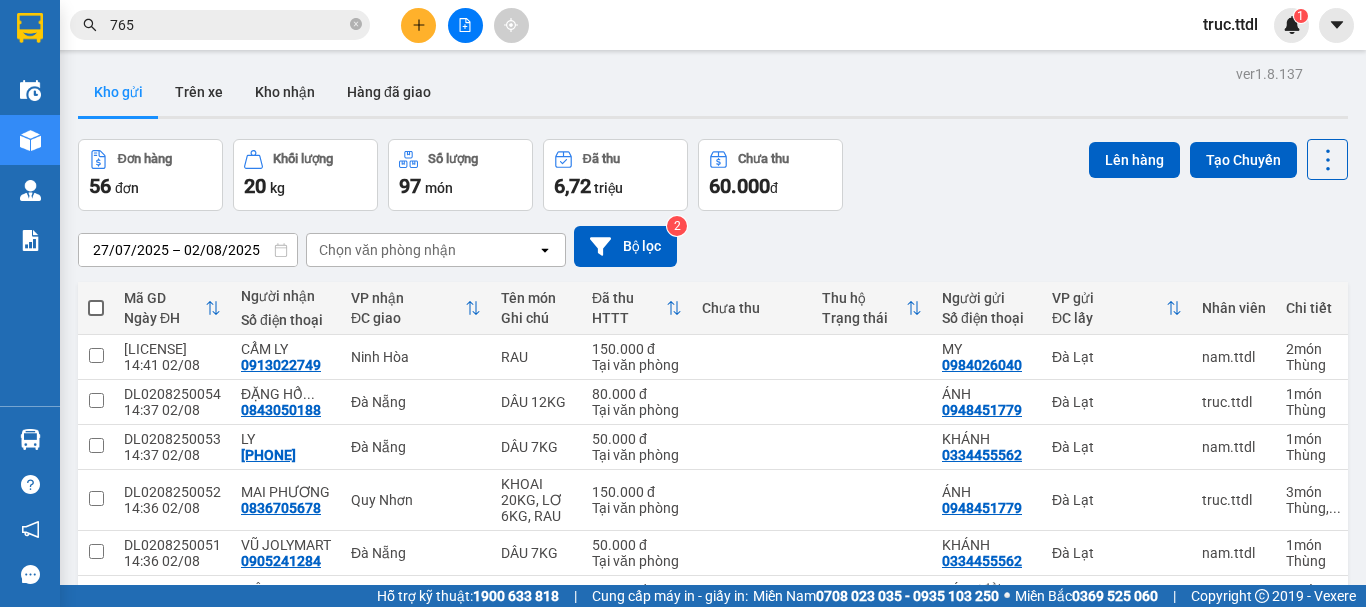 scroll, scrollTop: 0, scrollLeft: 0, axis: both 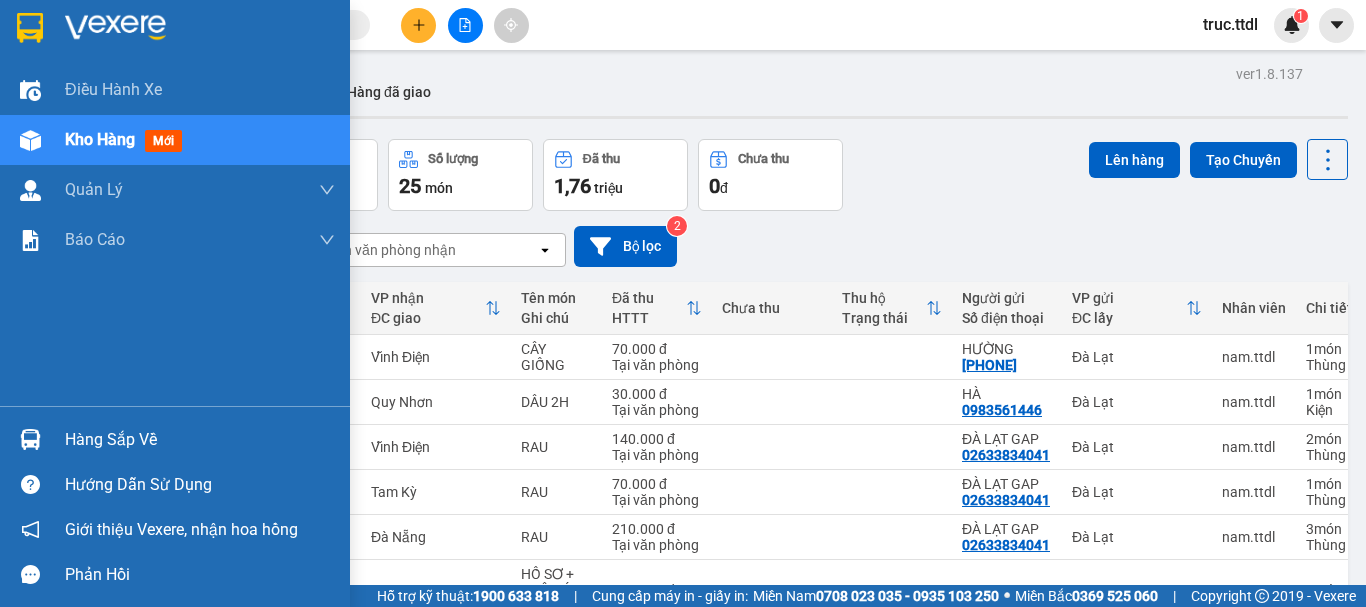 click at bounding box center [30, 28] 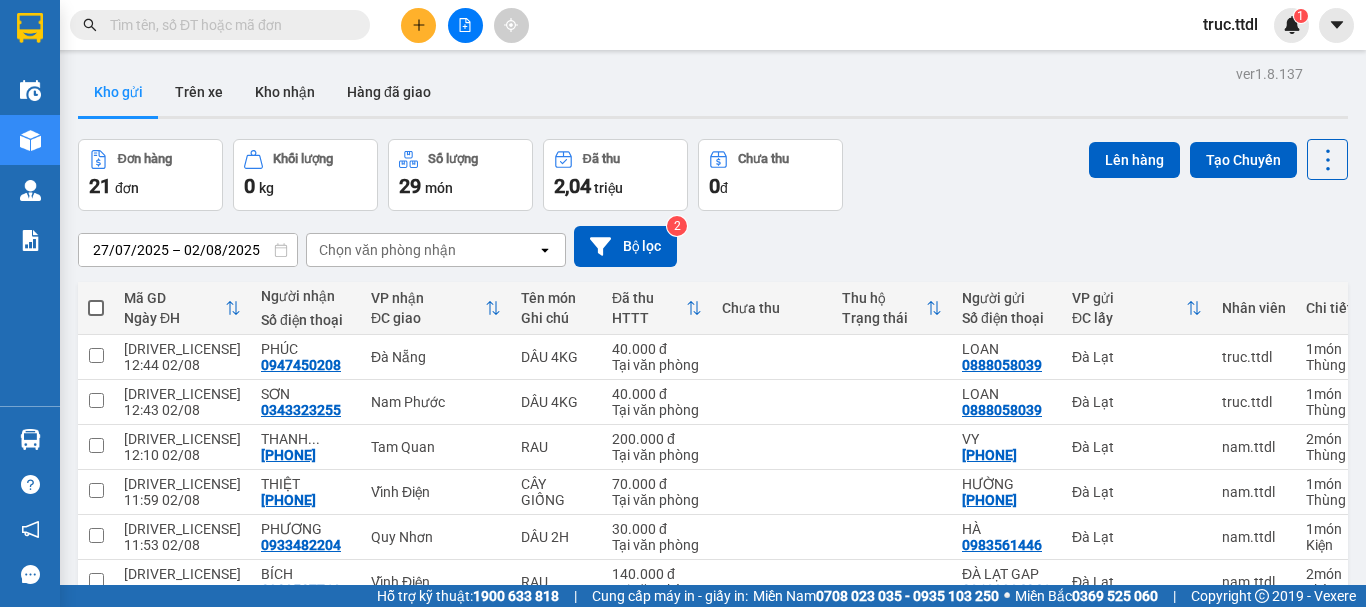 click at bounding box center [228, 25] 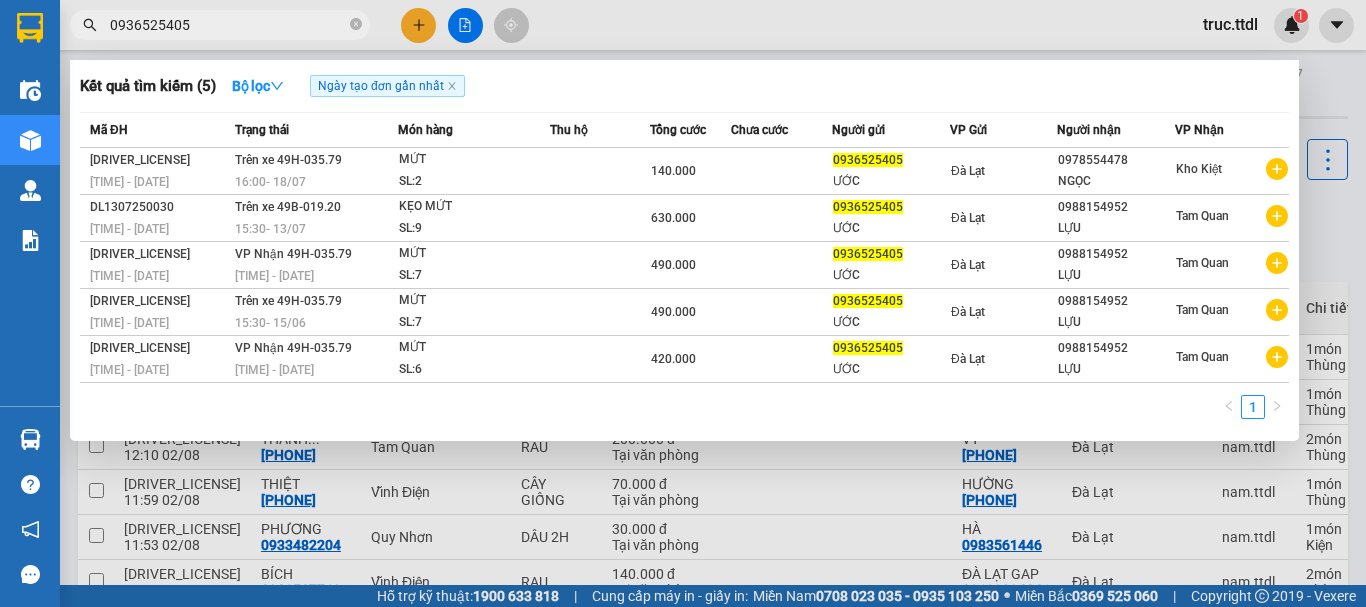 type on "0936525405" 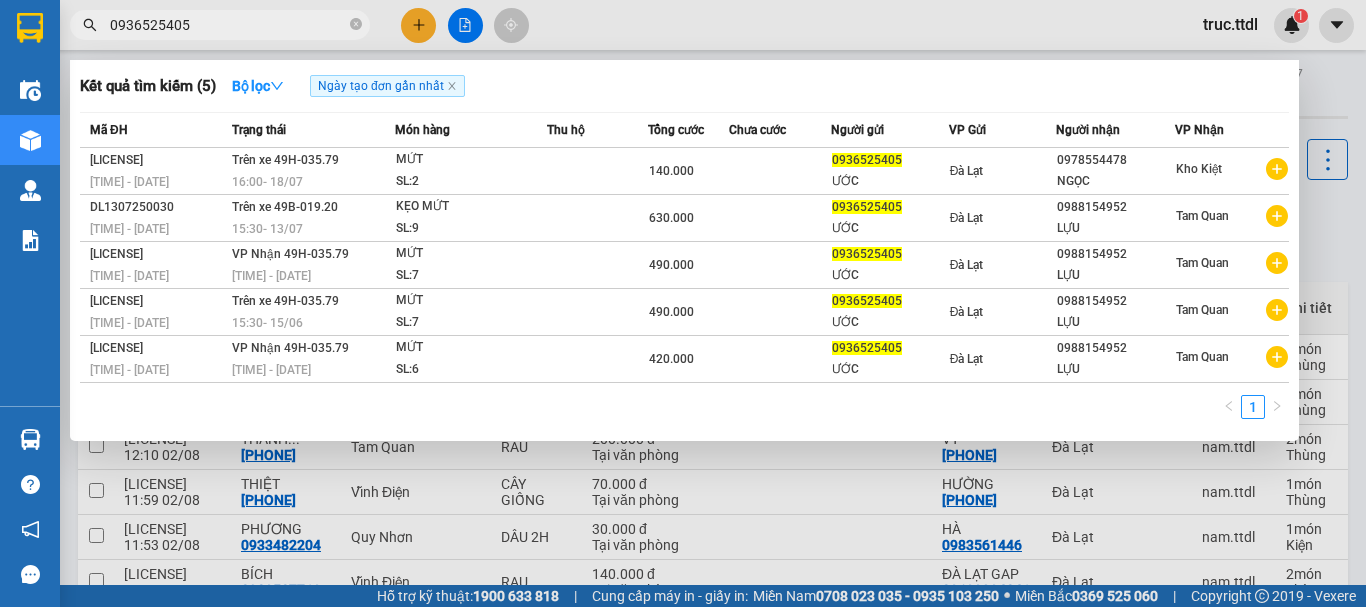 scroll, scrollTop: 0, scrollLeft: 0, axis: both 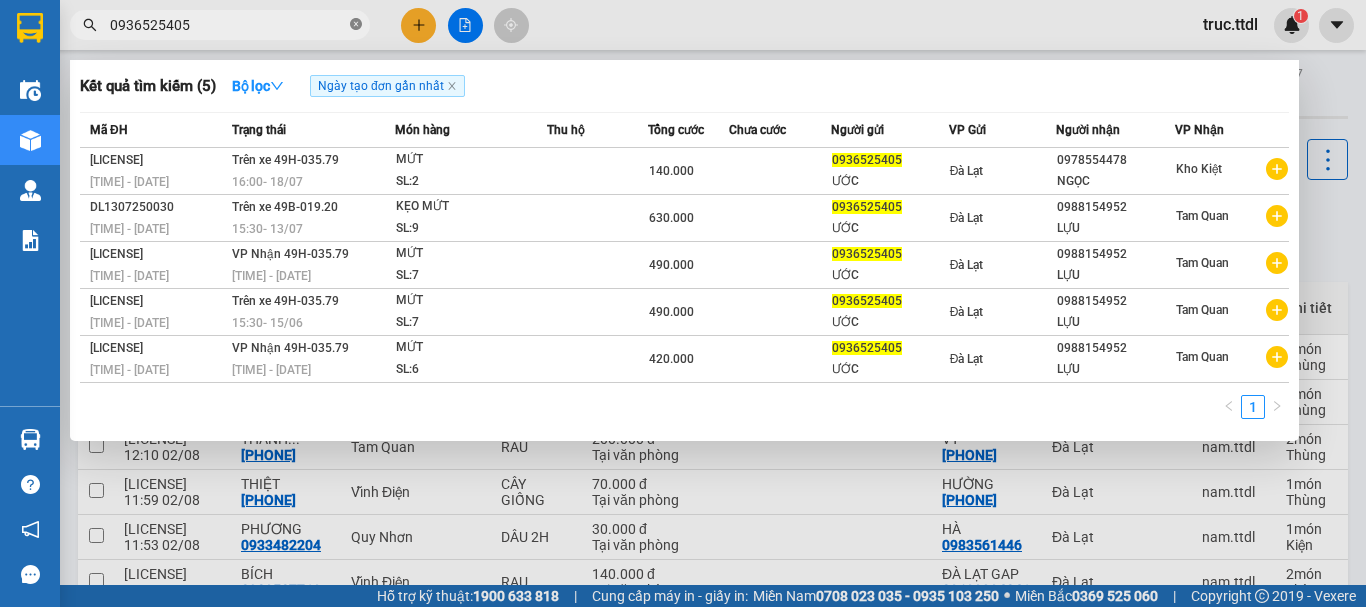 click 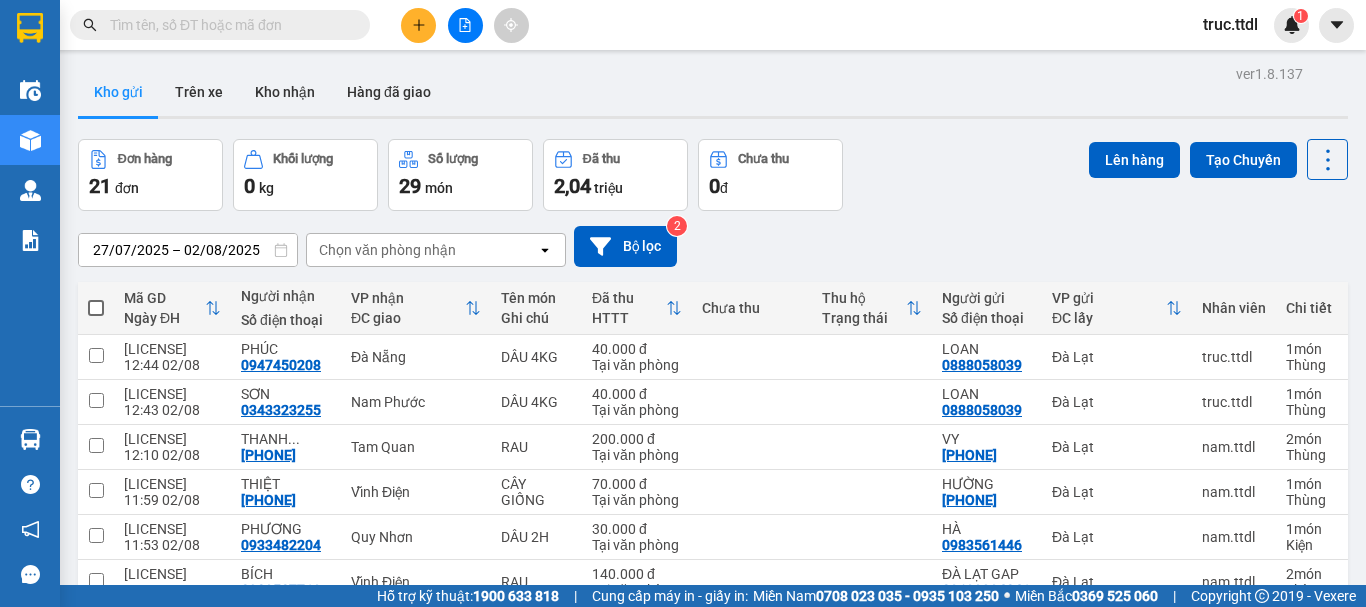 click on "Kết quả tìm kiếm ( 5 )  Bộ lọc  Ngày tạo đơn gần nhất Mã ĐH Trạng thái Món hàng Thu hộ Tổng cước Chưa cước Người gửi VP Gửi Người nhận VP Nhận DL1807250002 08:39 - 18/07 Trên xe   49H-035.79 16:00  -   18/07 MỨT SL:  2 140.000 0936525405 ƯỚC Đà Lạt  0978554478 NGỌC Kho Kiệt DL1307250030 13:30 - 13/07 Trên xe   49B-019.20 15:30  -   13/07 KẸO MỨT SL:  9 630.000 0936525405 ƯỚC Đà Lạt  0988154952 LỰU Tam Quan DL2506250051 14:12 - 25/06 VP Nhận   49H-035.79 03:30 - 27/06 MỨT SL:  7 490.000 0936525405 ƯỚC Đà Lạt  0988154952 LỰU Tam Quan DL1506250040 14:15 - 15/06 Trên xe   49H-035.79 15:30  -   15/06 MỨT SL:  7 490.000 0936525405 ƯỚC Đà Lạt  0988154952 LỰU Tam Quan DL0706250030 13:29 - 07/06 VP Nhận   49H-035.79 03:30 - 09/06 MỨT SL:  6 420.000 0936525405 ƯỚC Đà Lạt  0988154952 LỰU Tam Quan 1 truc.ttdl 1" at bounding box center (683, 25) 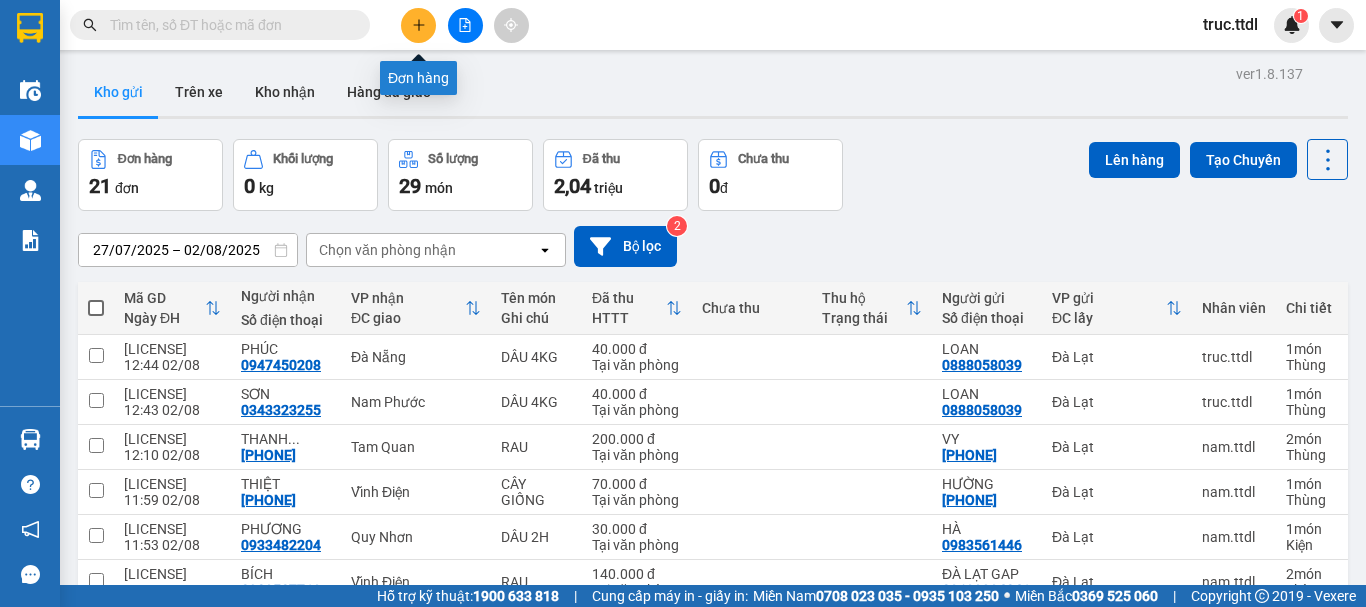 click at bounding box center [418, 25] 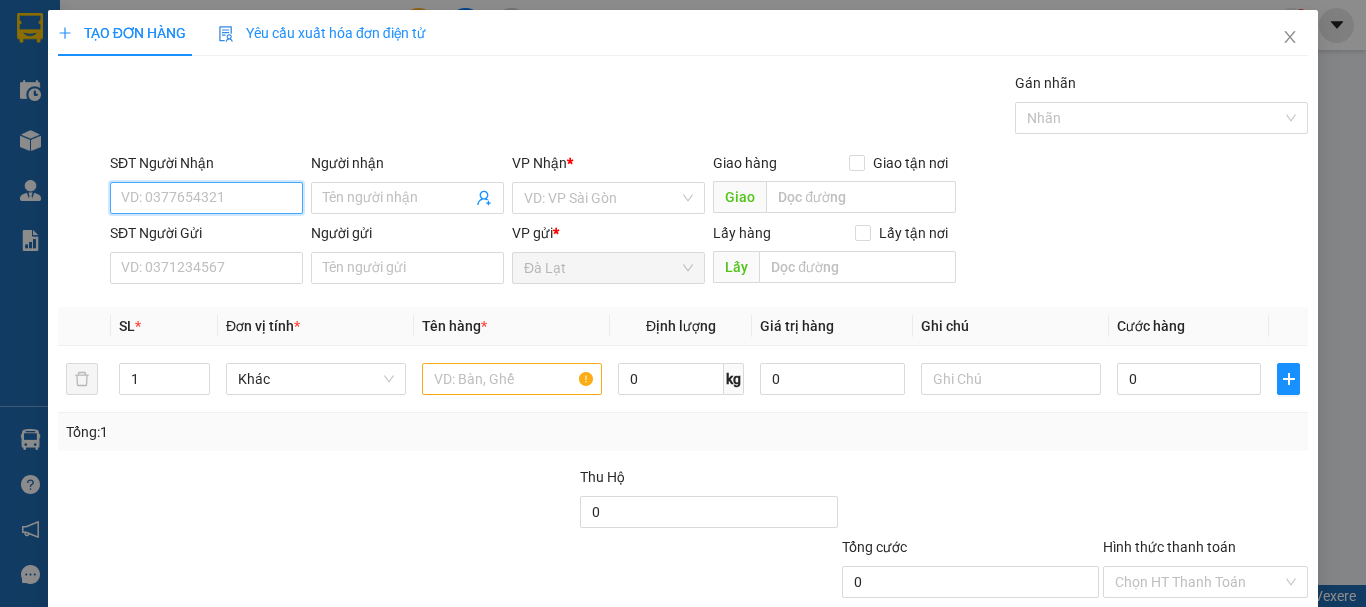 click on "SĐT Người Nhận" at bounding box center (206, 198) 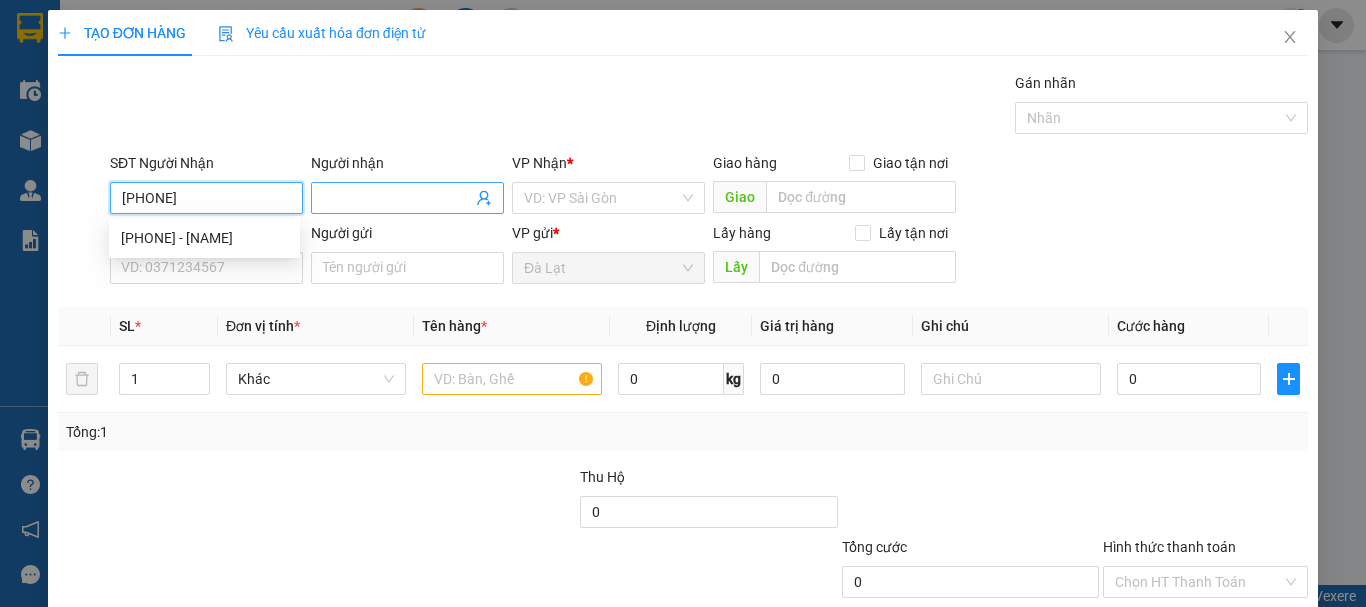 type on "0914107373" 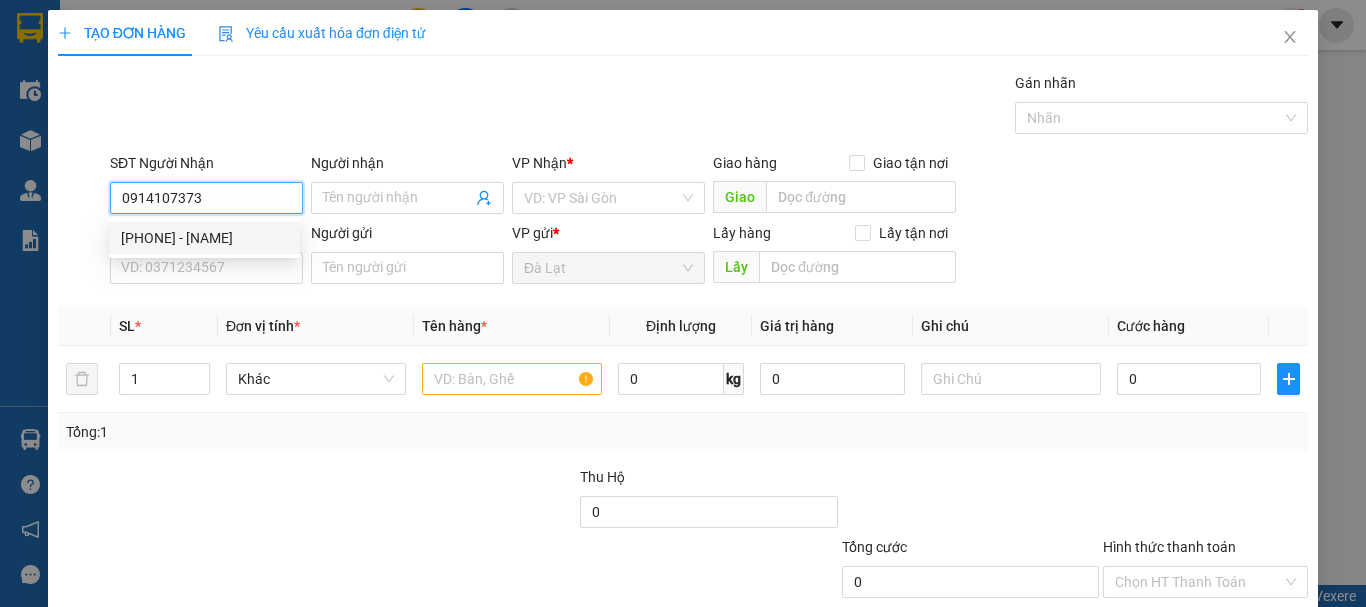 click on "0914107373 - VŨ" at bounding box center (204, 238) 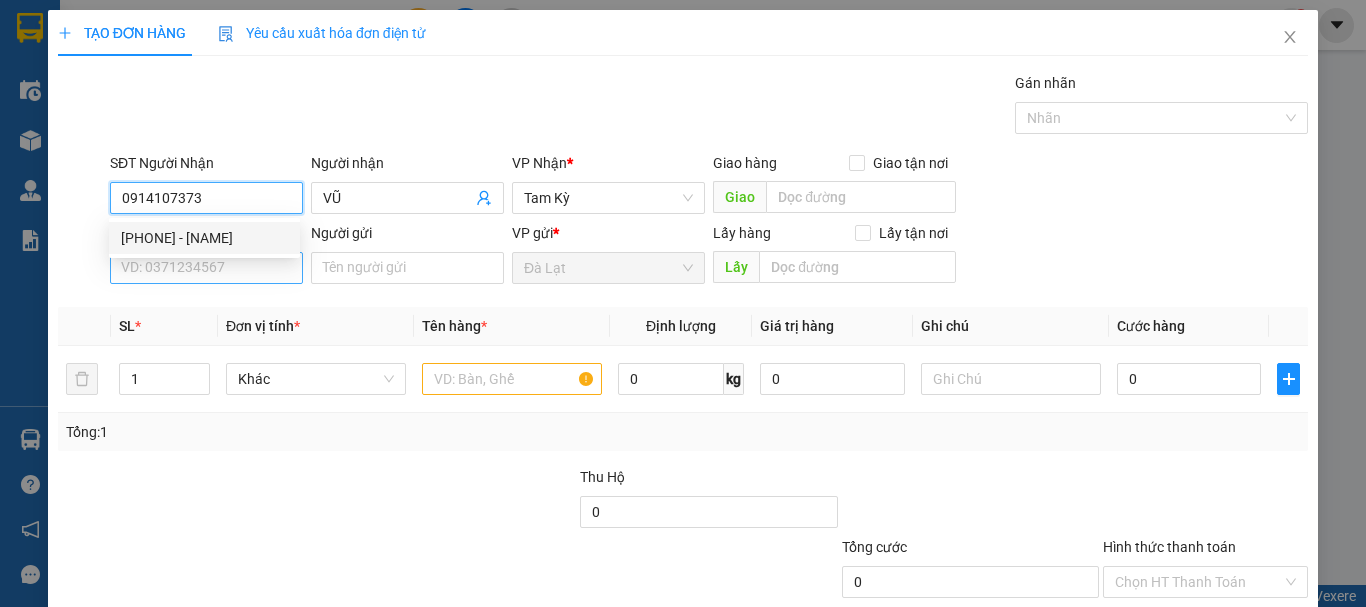 type on "0914107373" 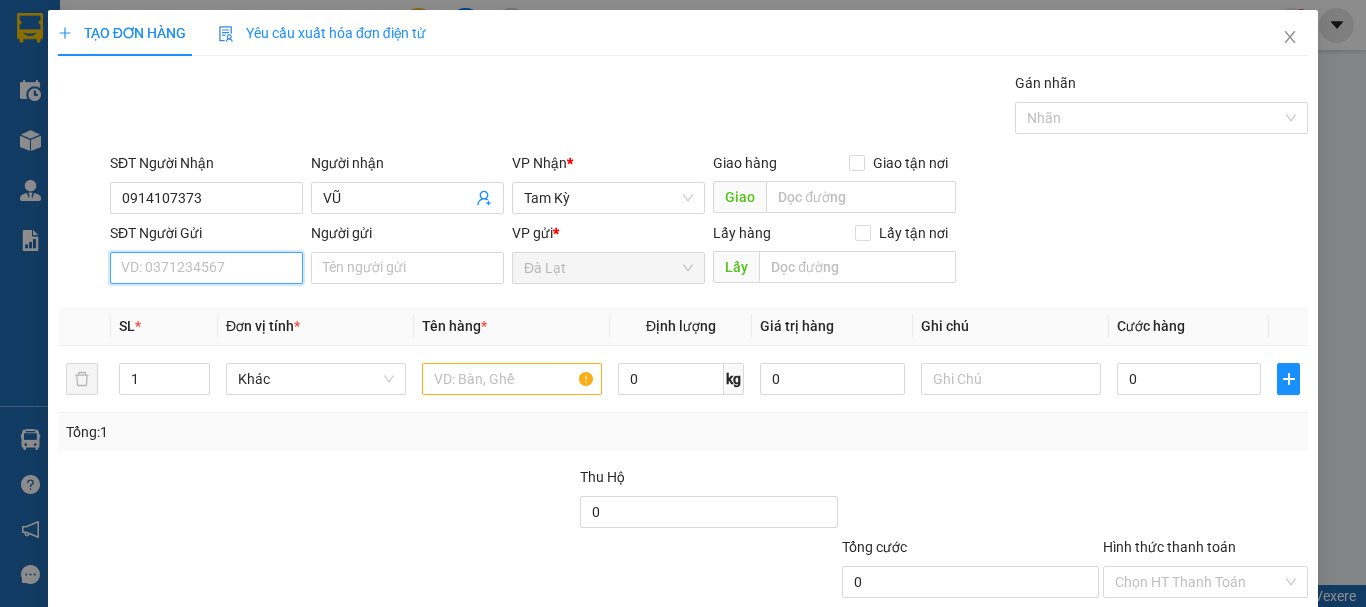click on "SĐT Người Gửi" at bounding box center [206, 268] 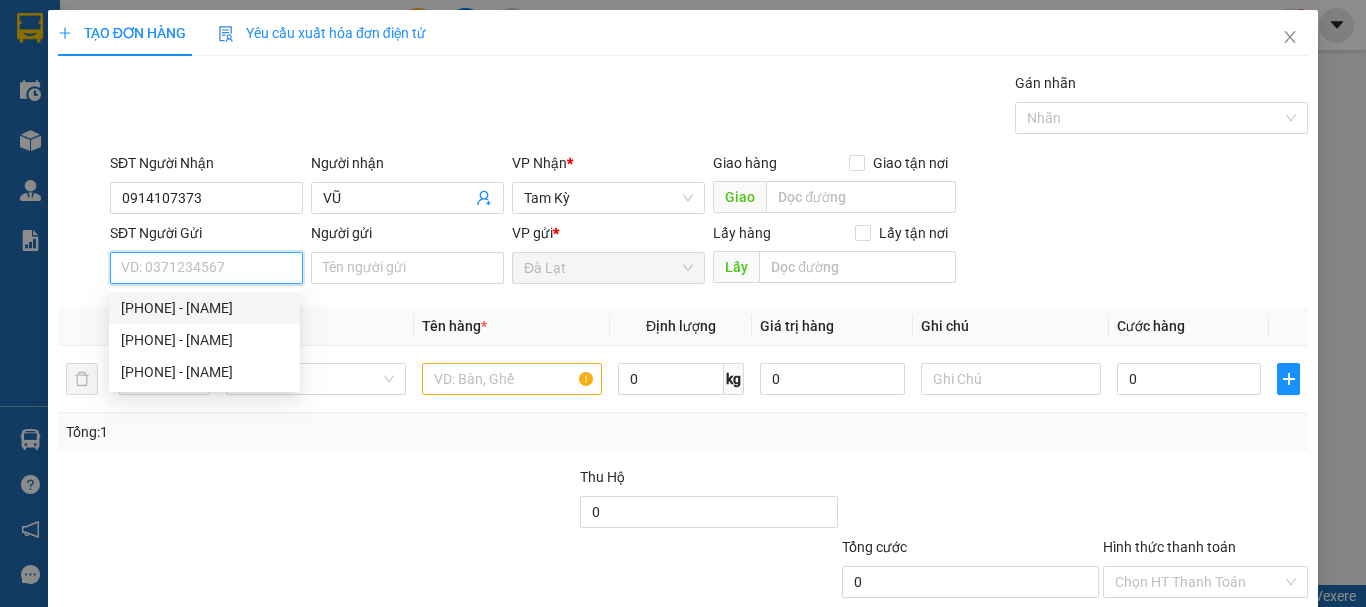 click on "0932672362 - NGA" at bounding box center [204, 308] 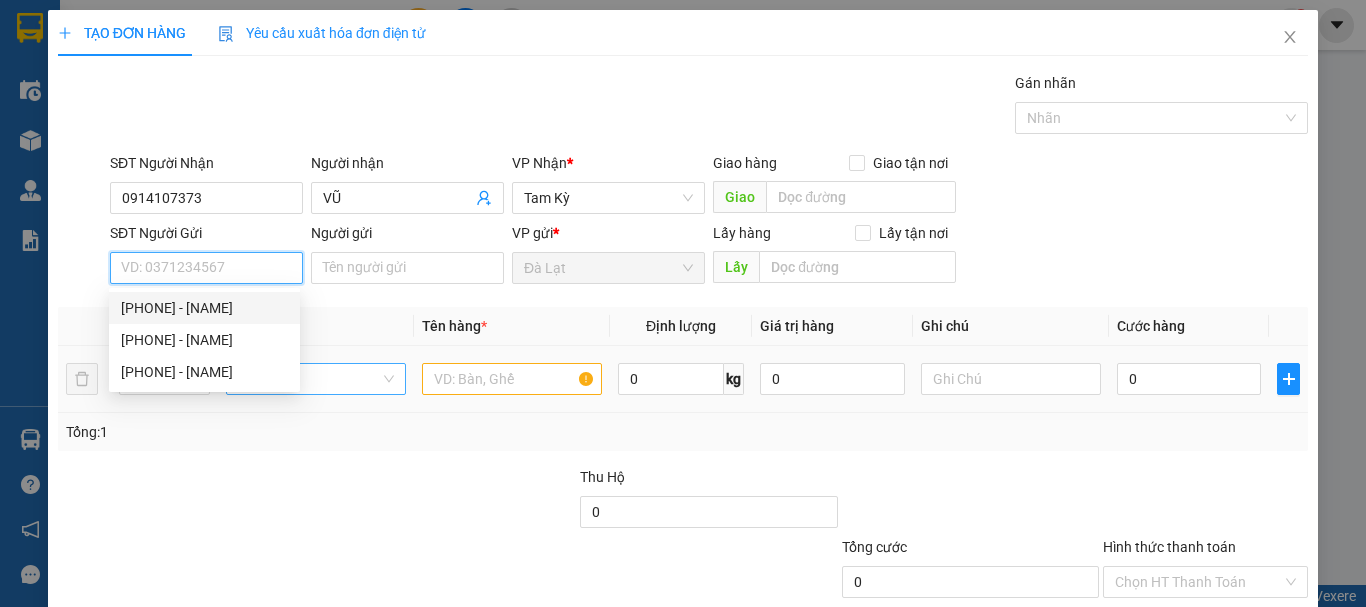 type on "0932672362" 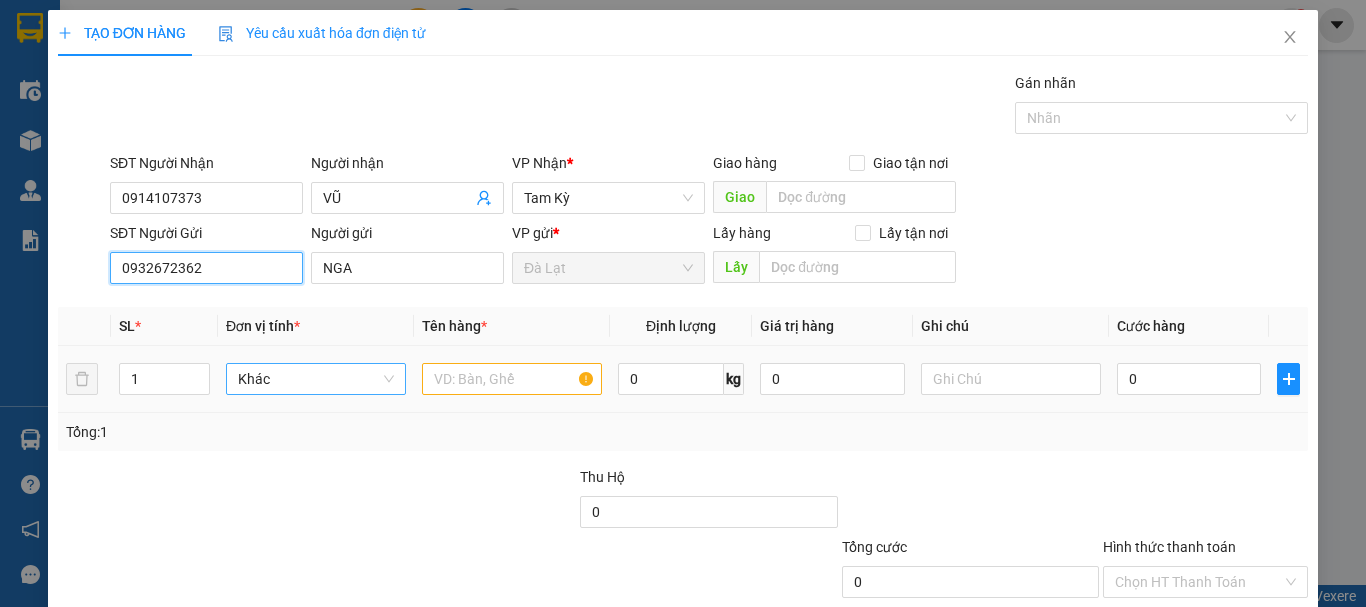 click on "Khác" at bounding box center [316, 379] 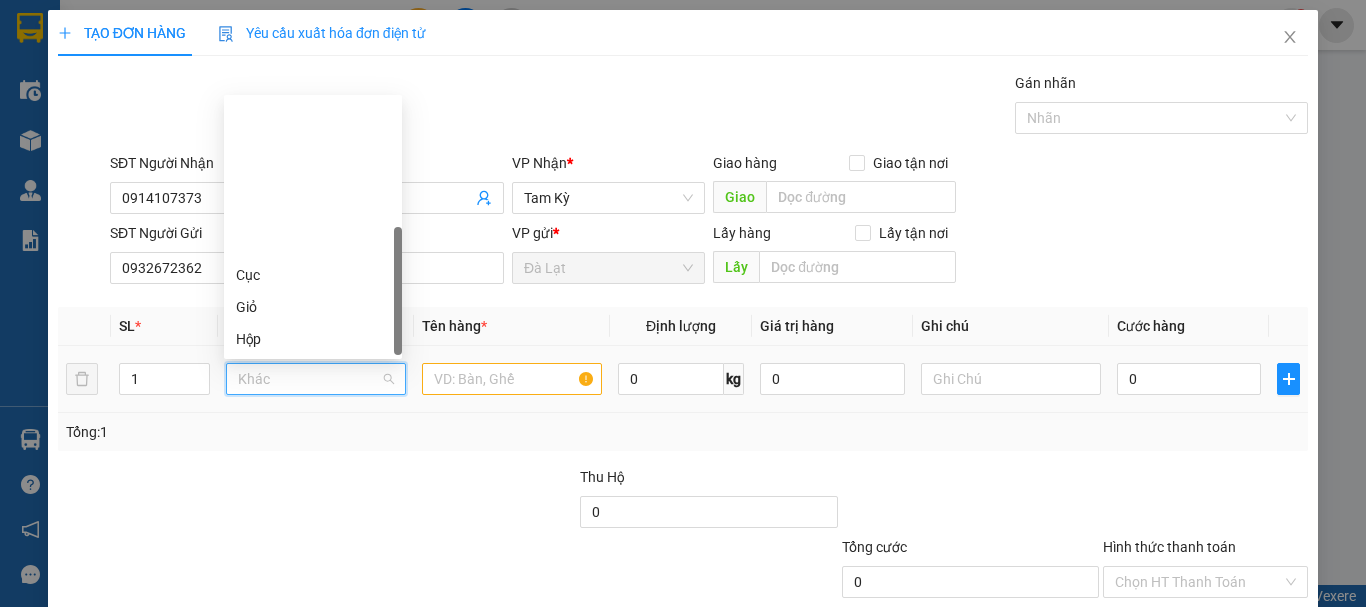 scroll, scrollTop: 192, scrollLeft: 0, axis: vertical 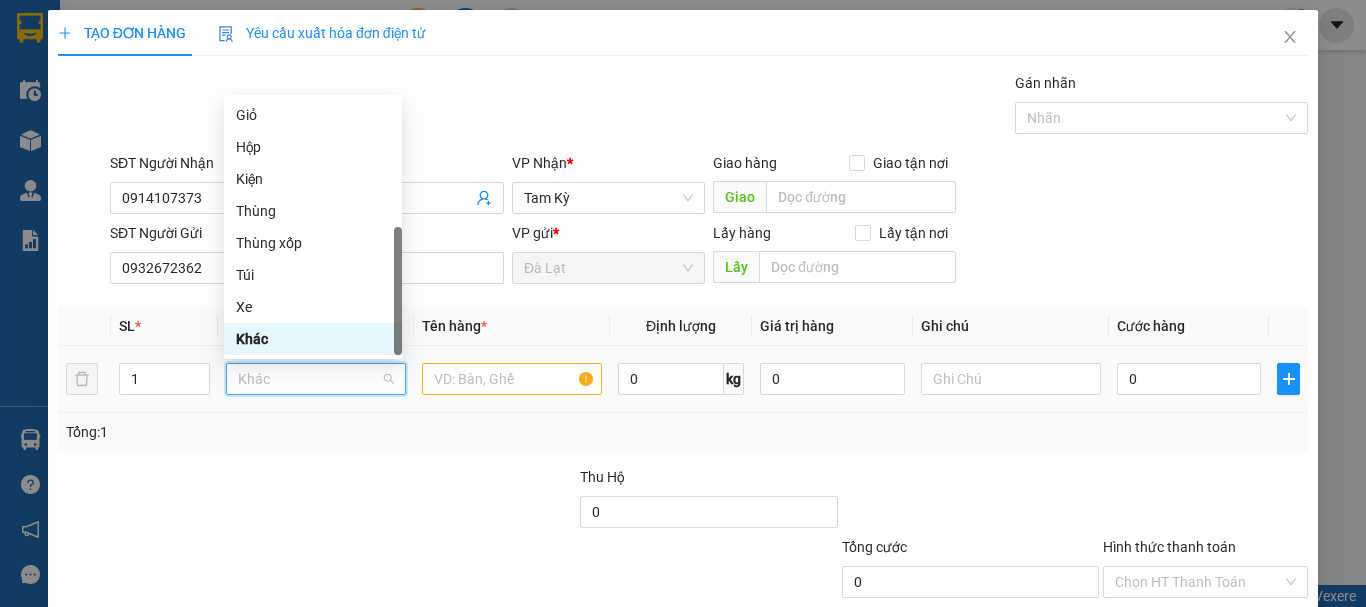 type on "T" 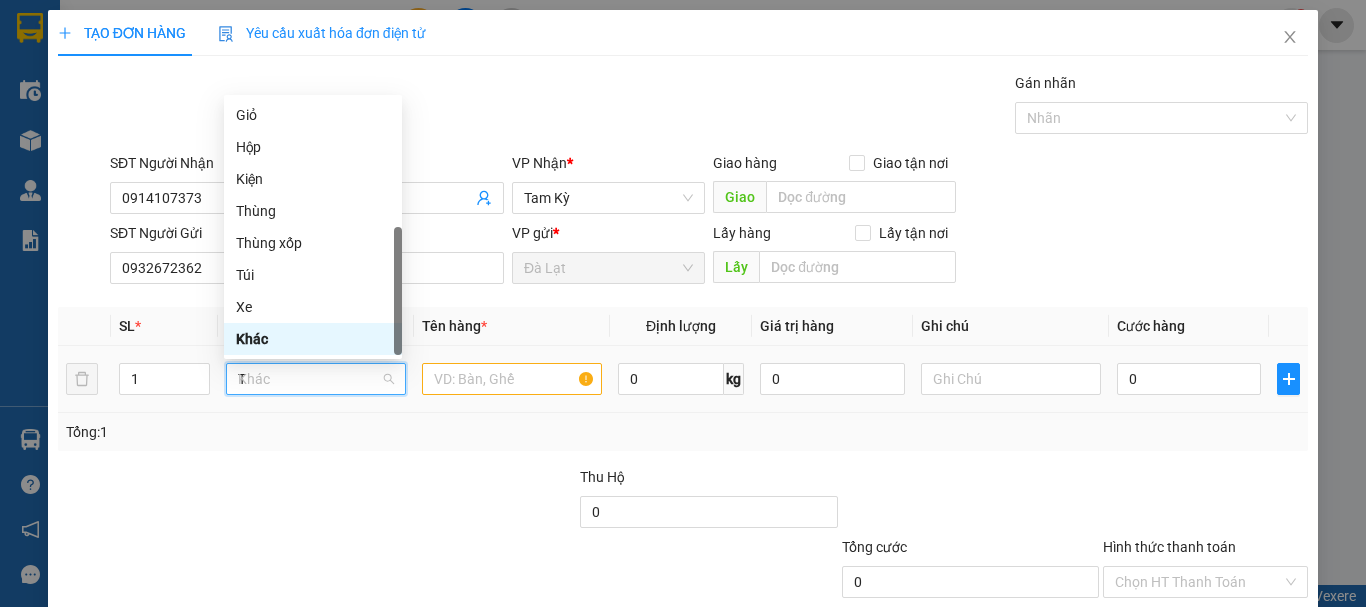 scroll, scrollTop: 0, scrollLeft: 0, axis: both 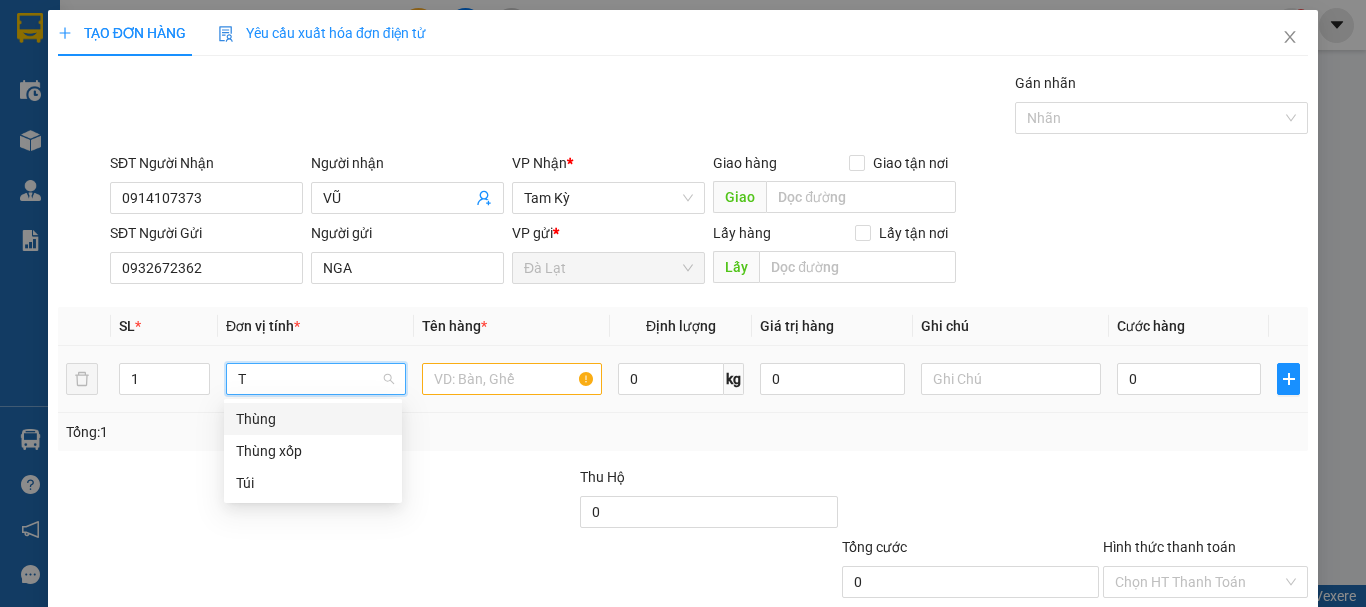 click on "Thùng" at bounding box center (313, 419) 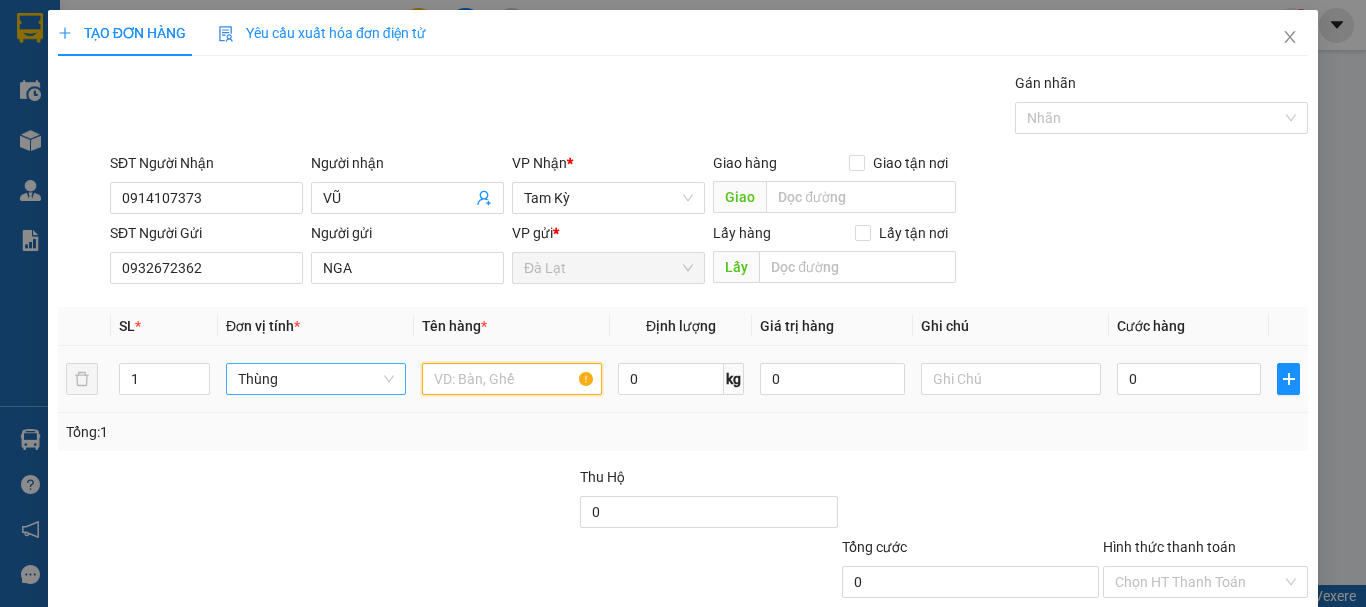 click at bounding box center [512, 379] 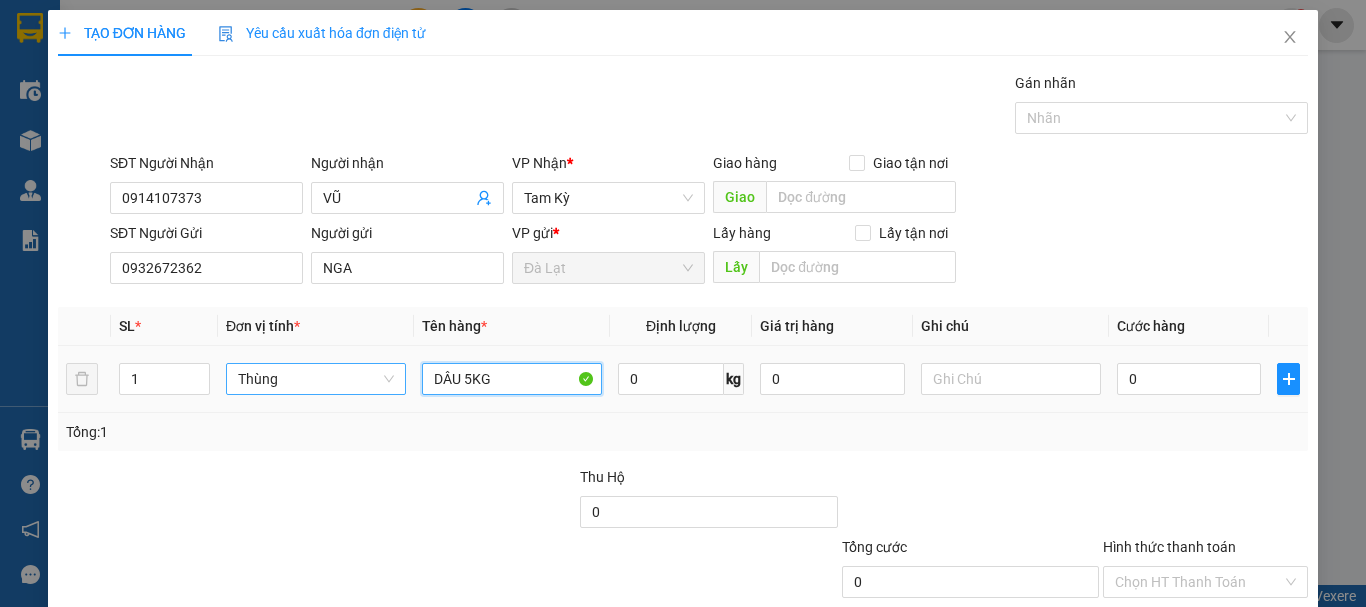 type on "DÂU 5KG" 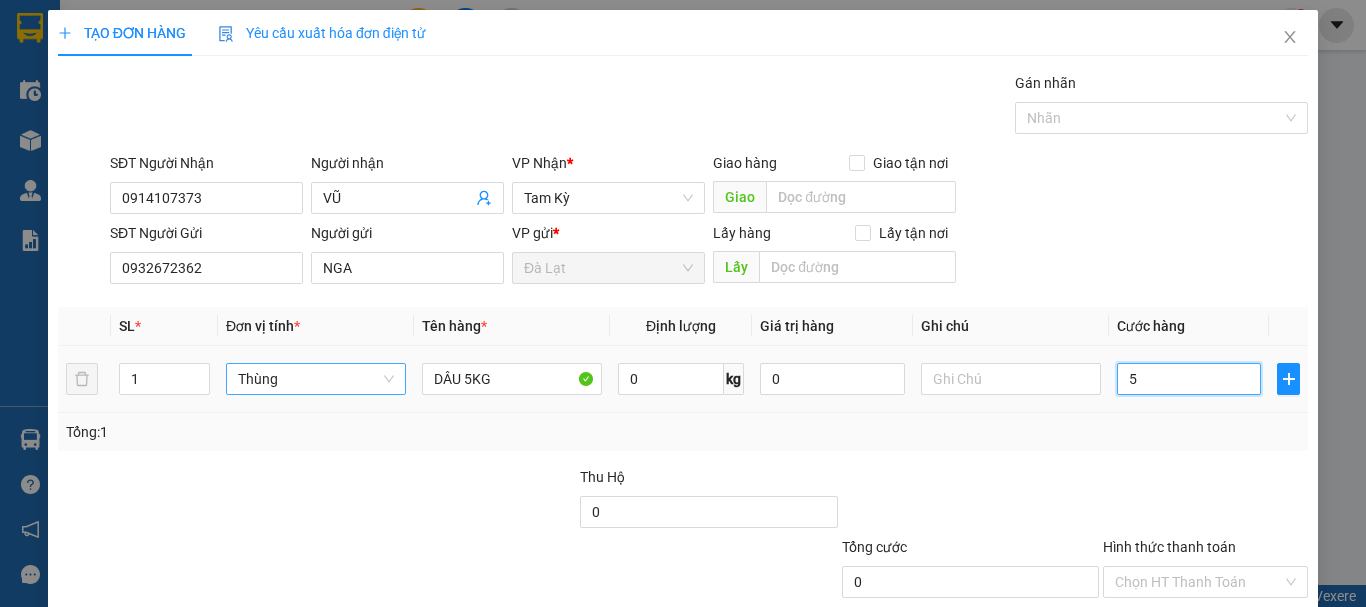 type on "50" 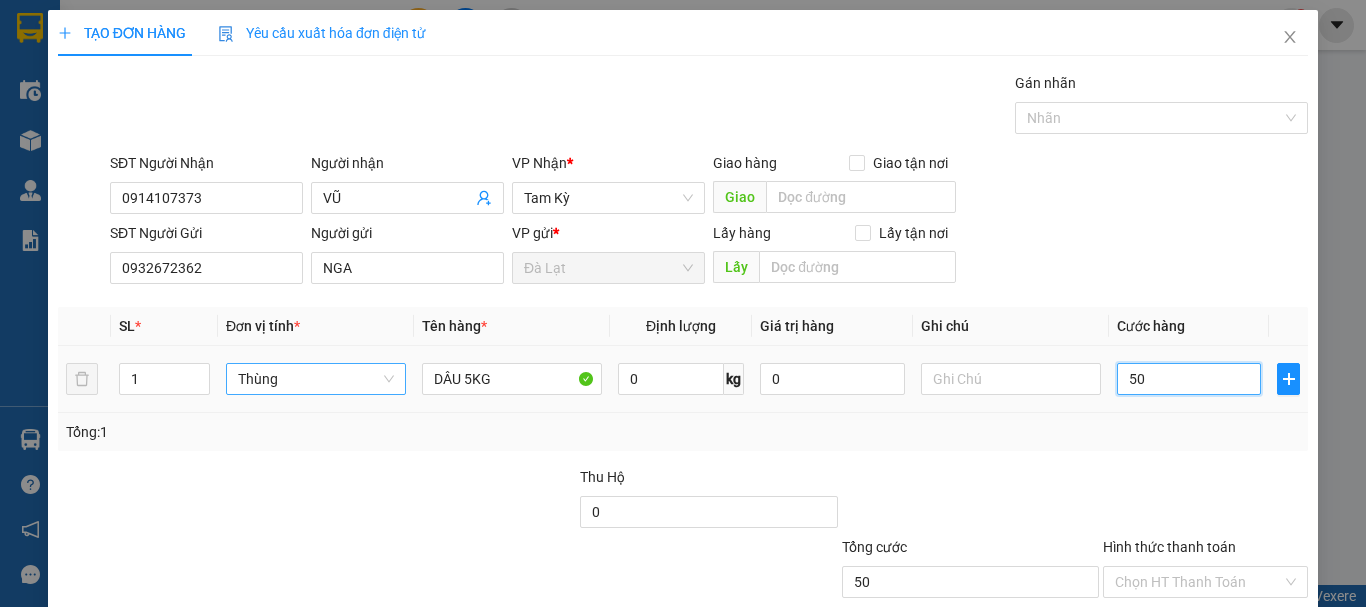 type on "50" 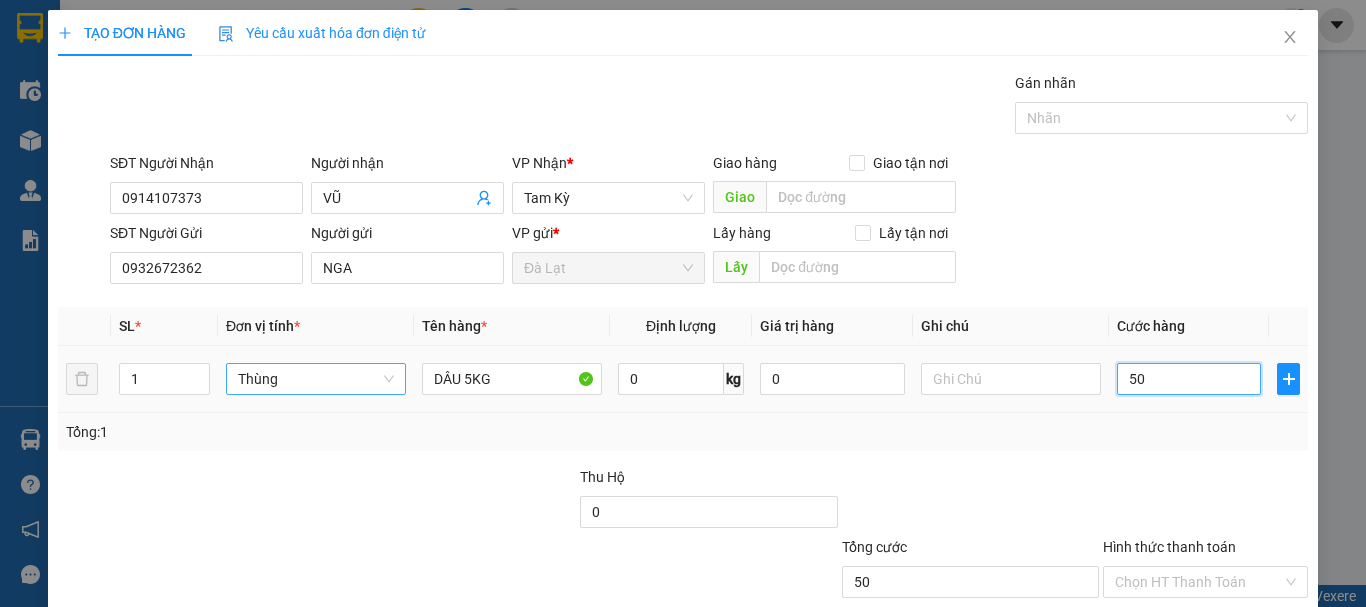 type on "50" 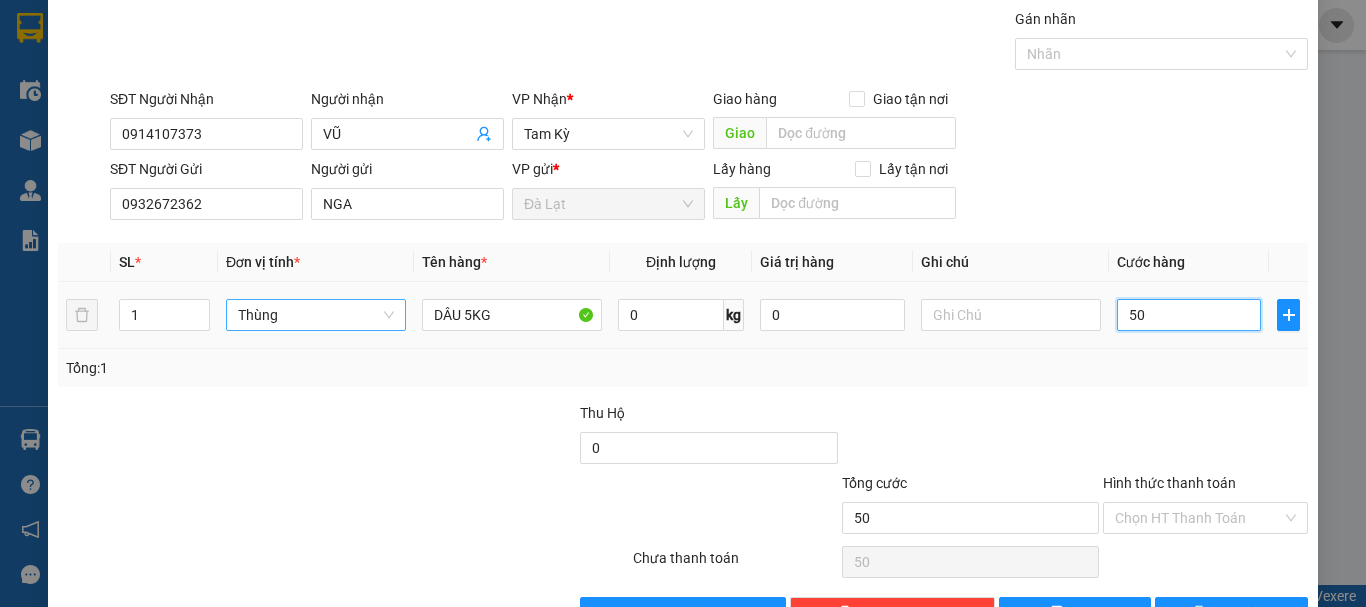 scroll, scrollTop: 125, scrollLeft: 0, axis: vertical 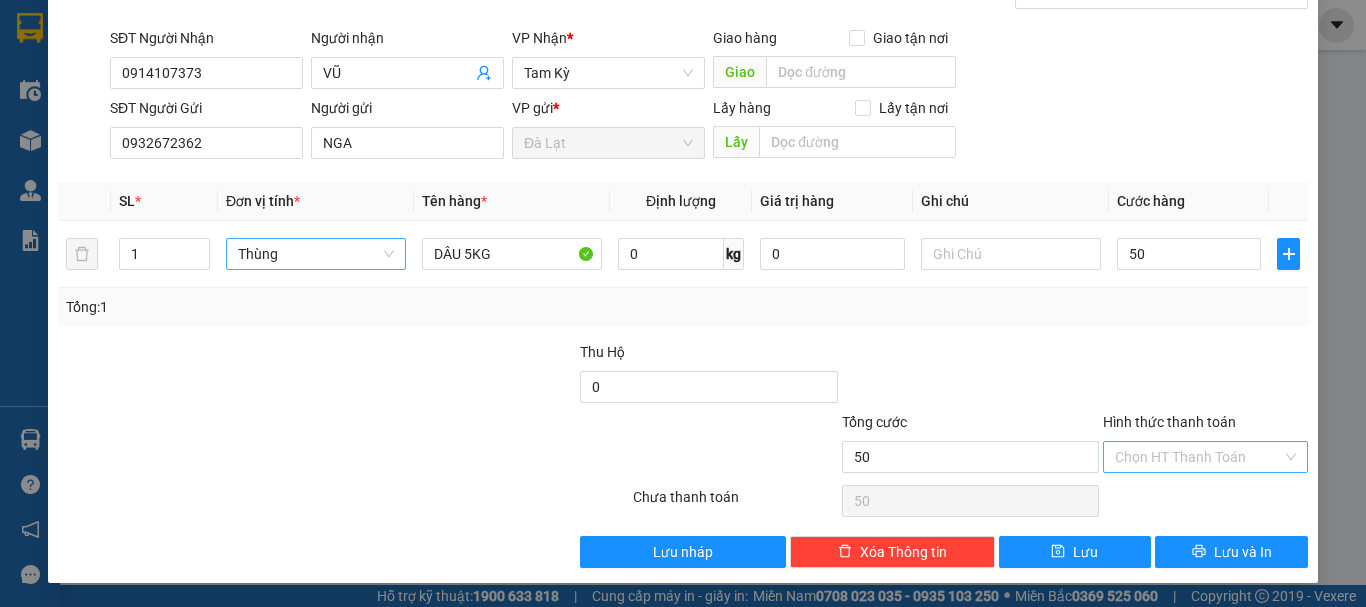 click on "Hình thức thanh toán" at bounding box center (1198, 457) 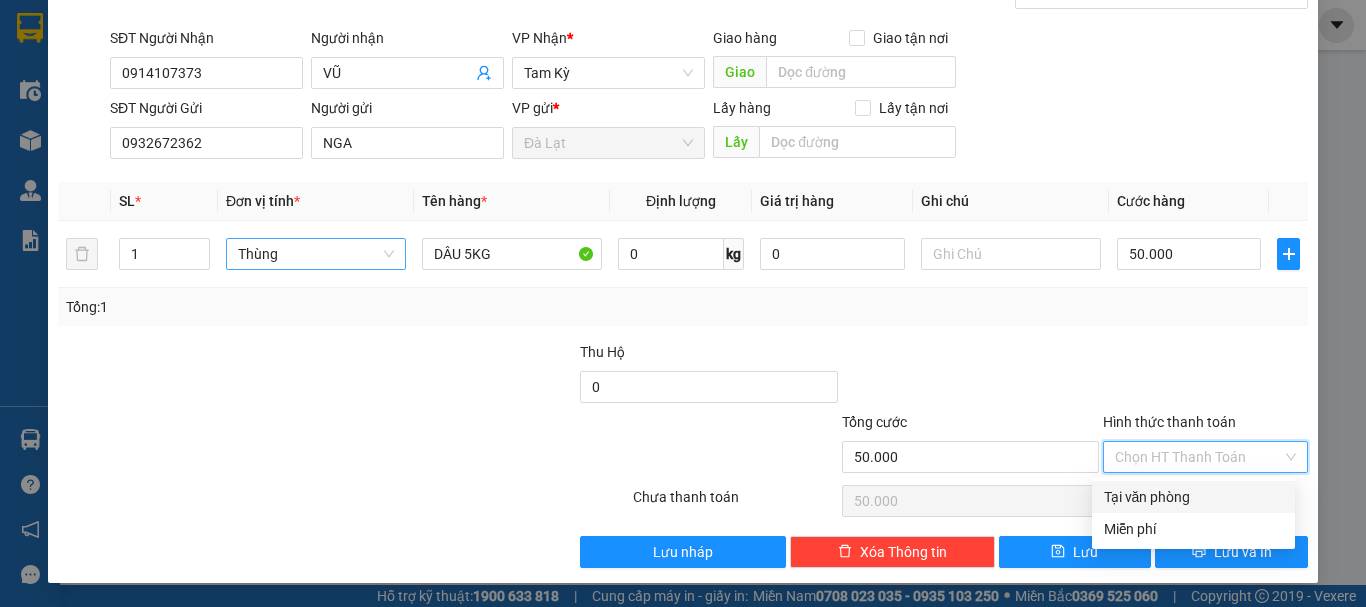 click on "Tại văn phòng" at bounding box center (1193, 497) 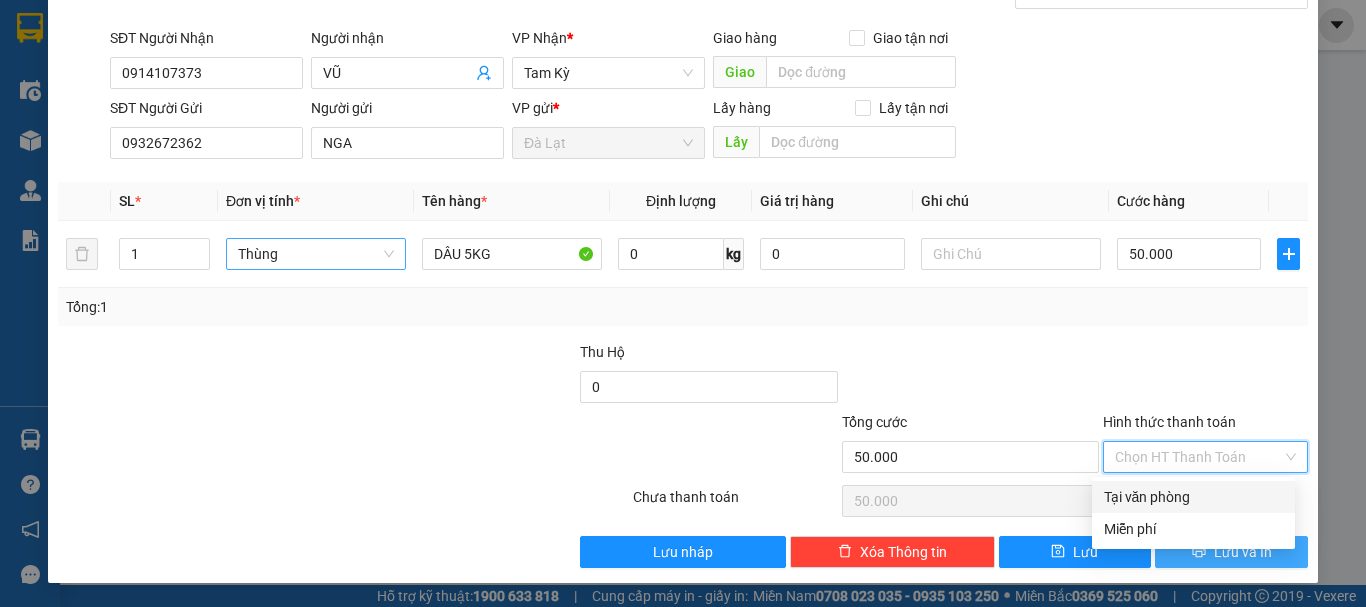 type on "0" 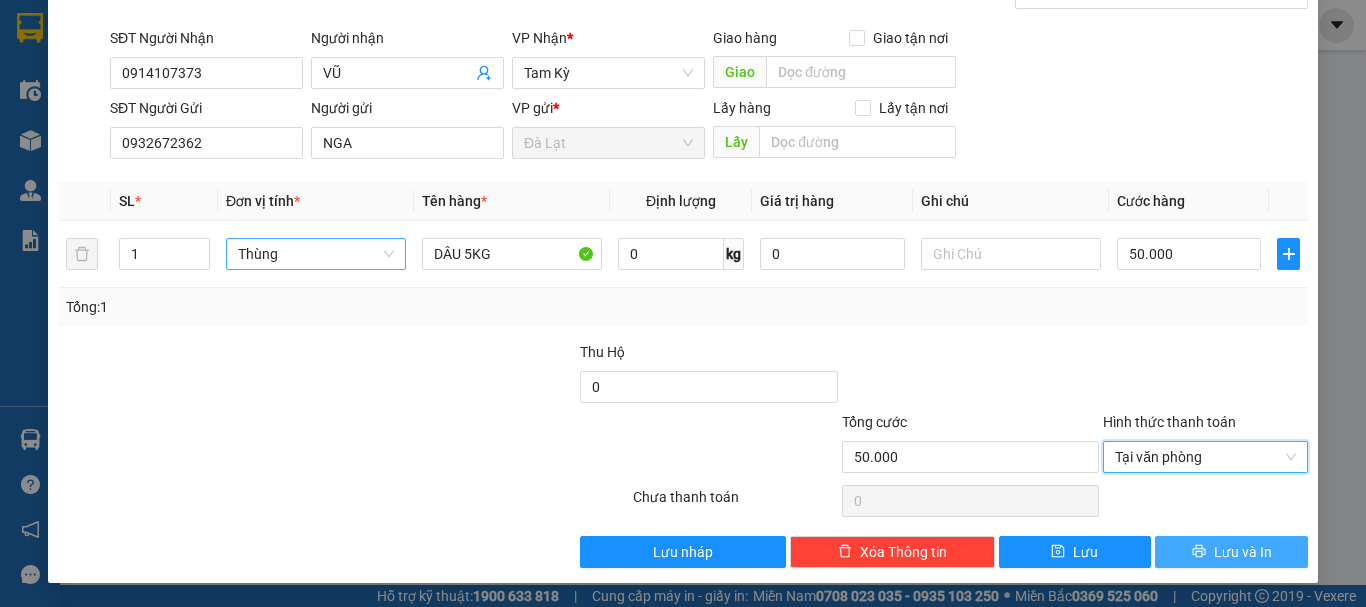 click on "Lưu và In" at bounding box center [1243, 552] 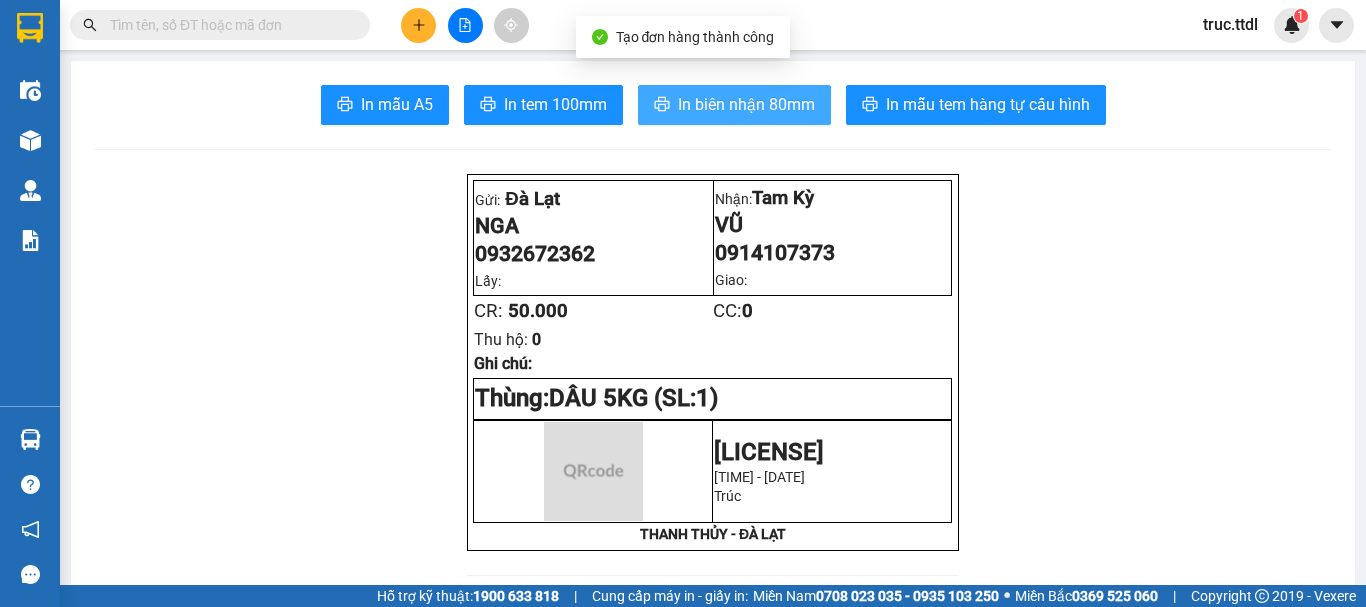 click on "In biên nhận 80mm" at bounding box center [746, 104] 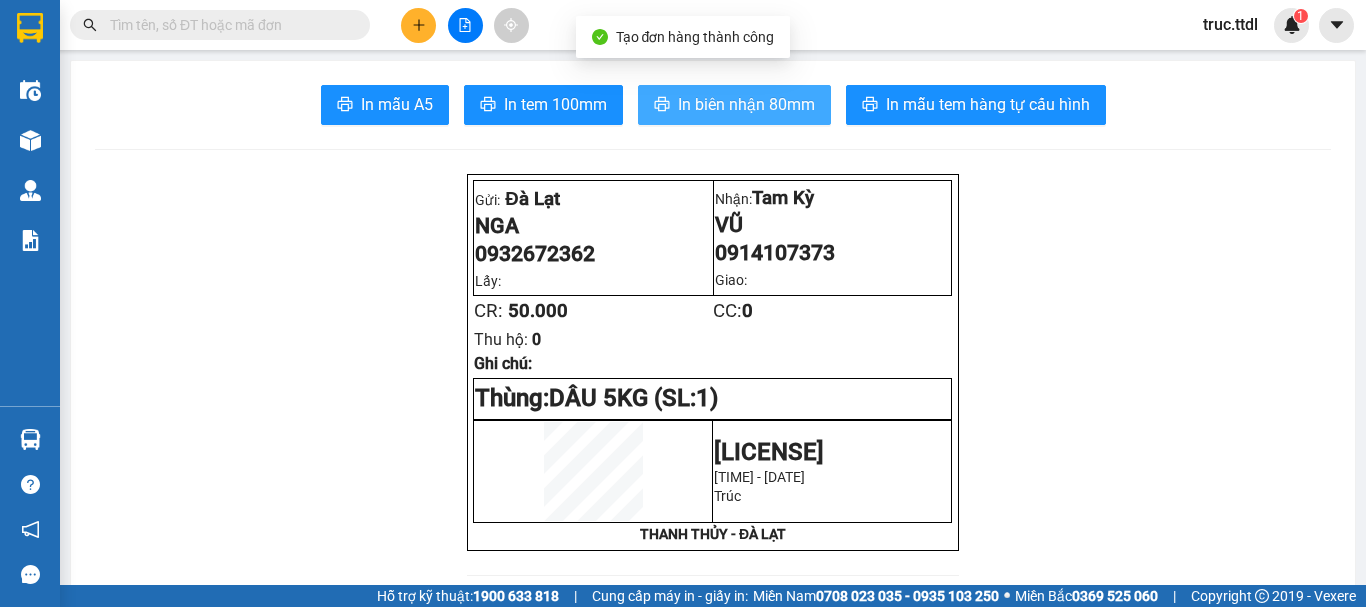 scroll, scrollTop: 0, scrollLeft: 0, axis: both 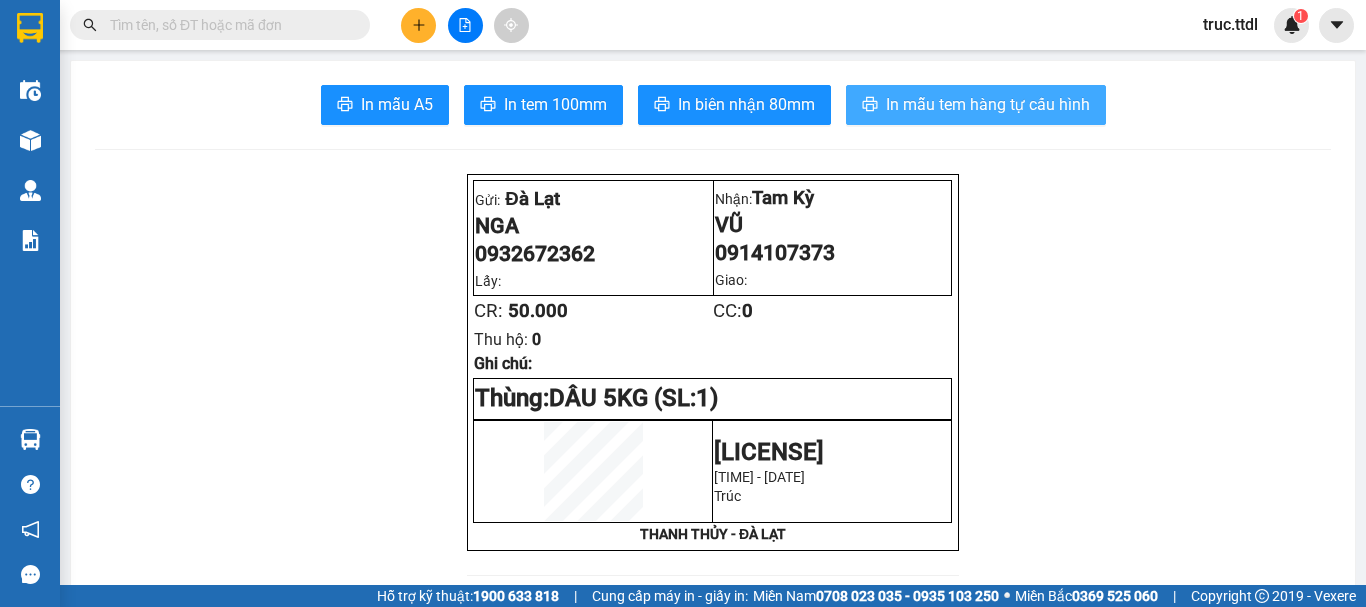 click on "In mẫu tem hàng tự cấu hình" at bounding box center (988, 104) 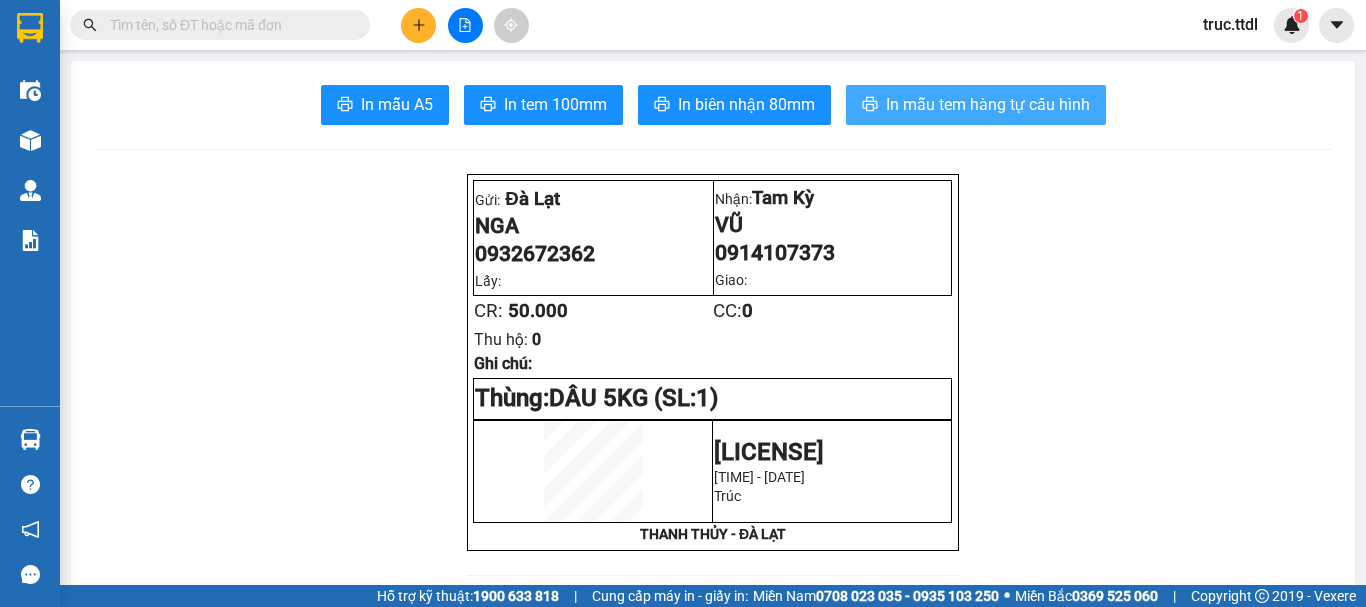 scroll, scrollTop: 0, scrollLeft: 0, axis: both 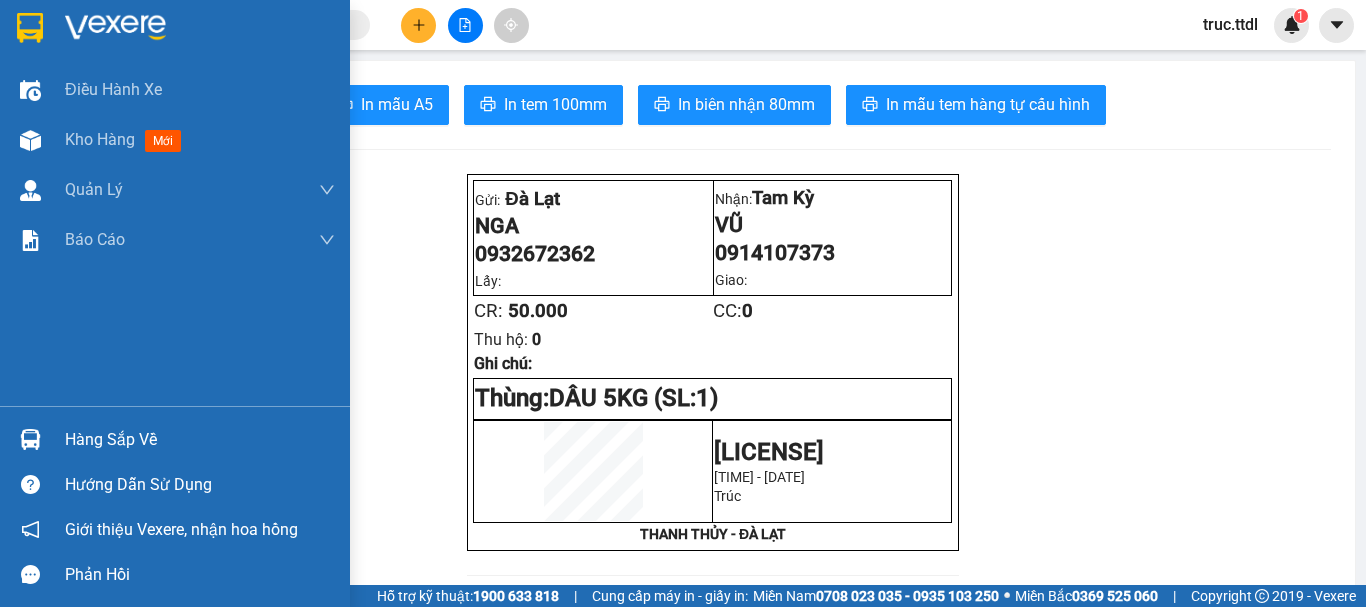click at bounding box center [30, 28] 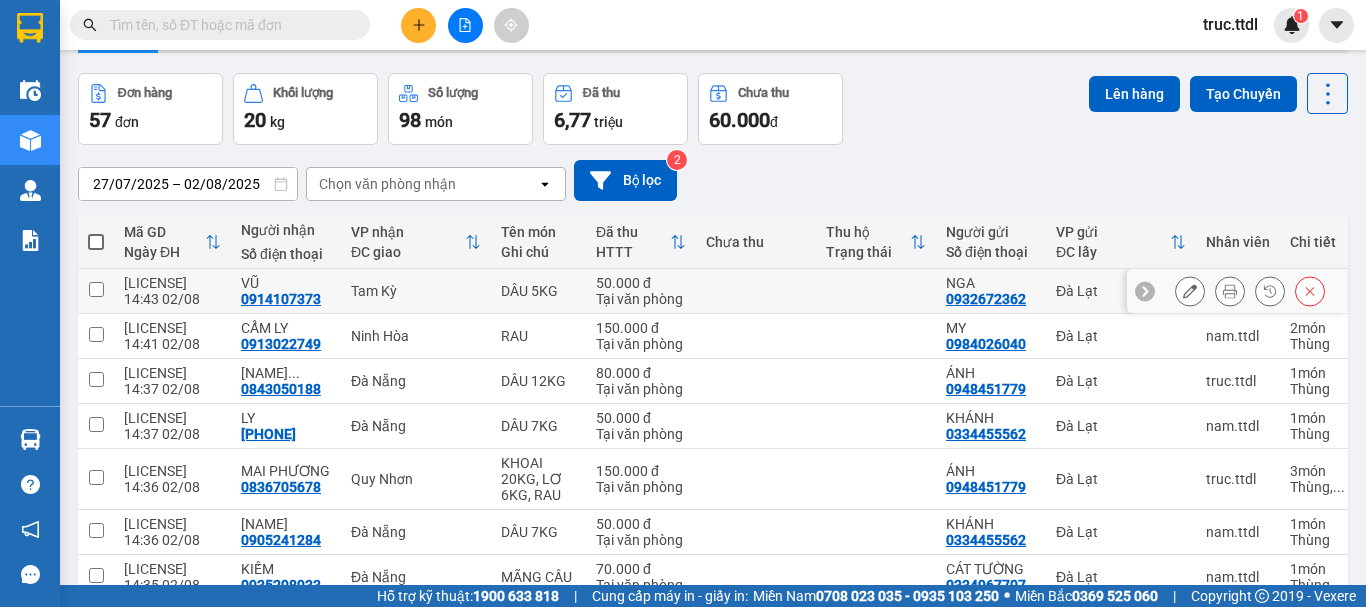 scroll, scrollTop: 100, scrollLeft: 0, axis: vertical 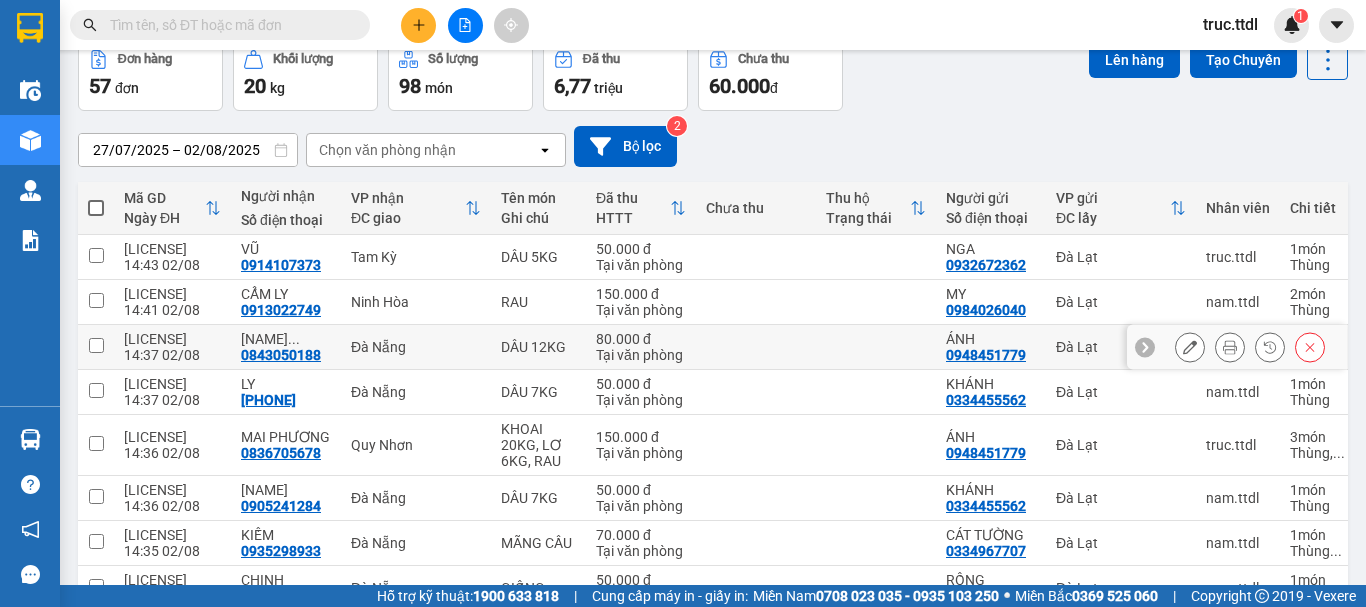 click at bounding box center (876, 347) 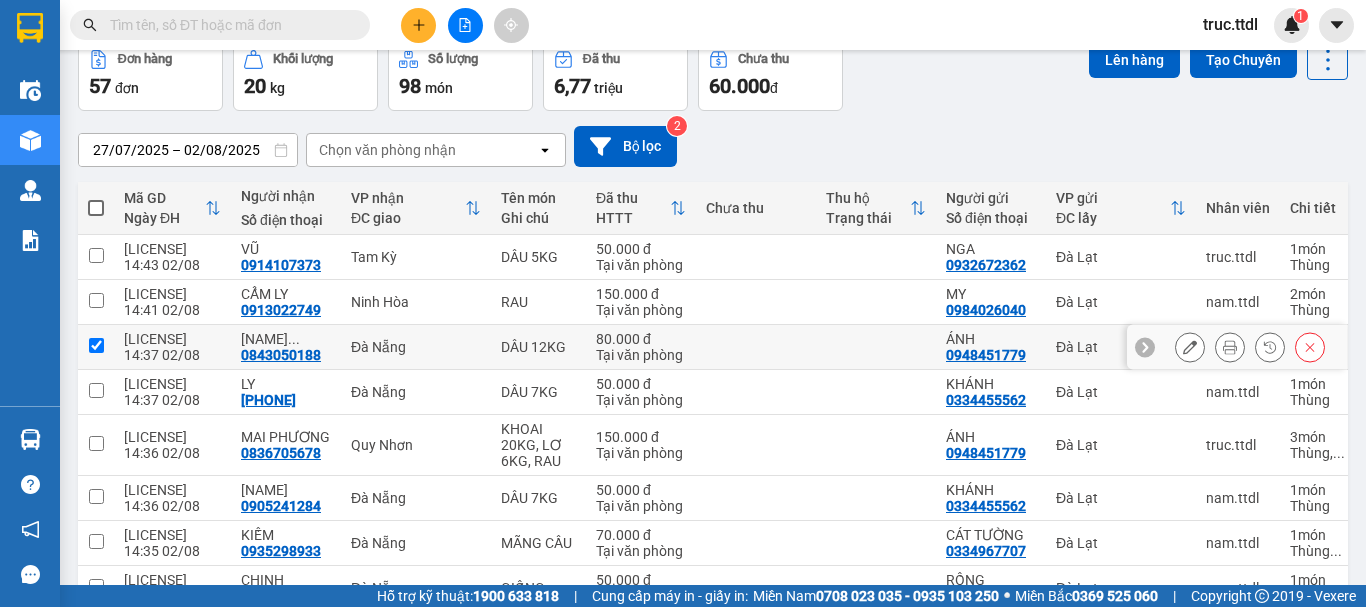 checkbox on "true" 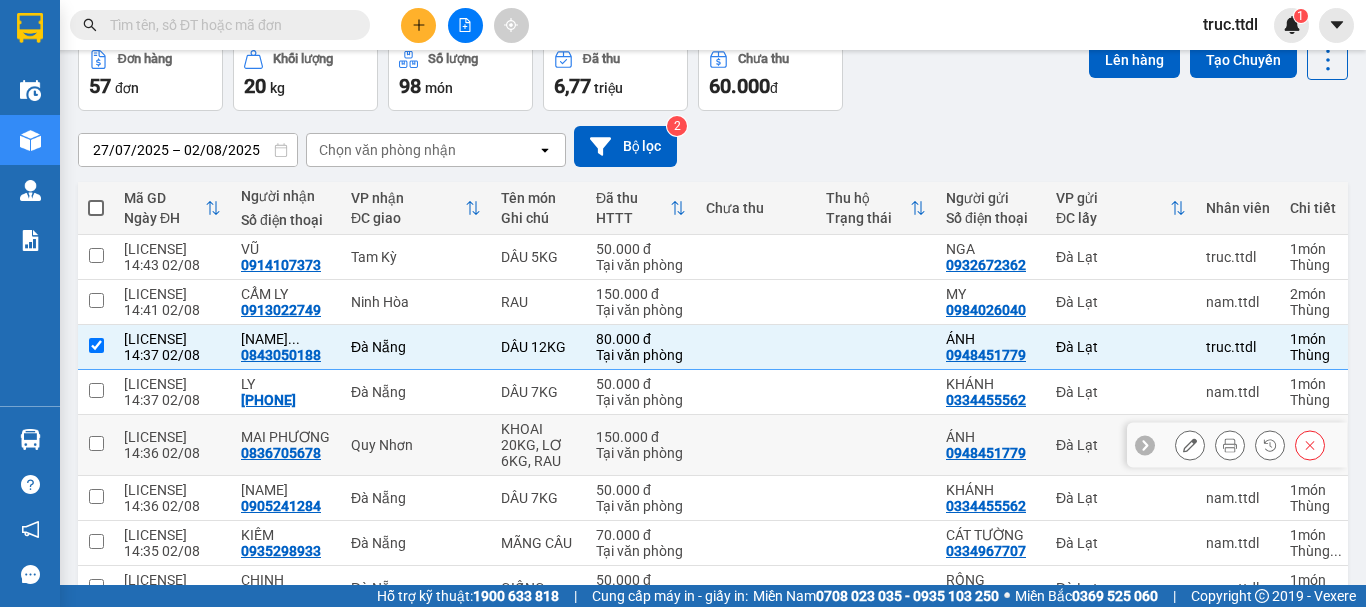 click at bounding box center [876, 445] 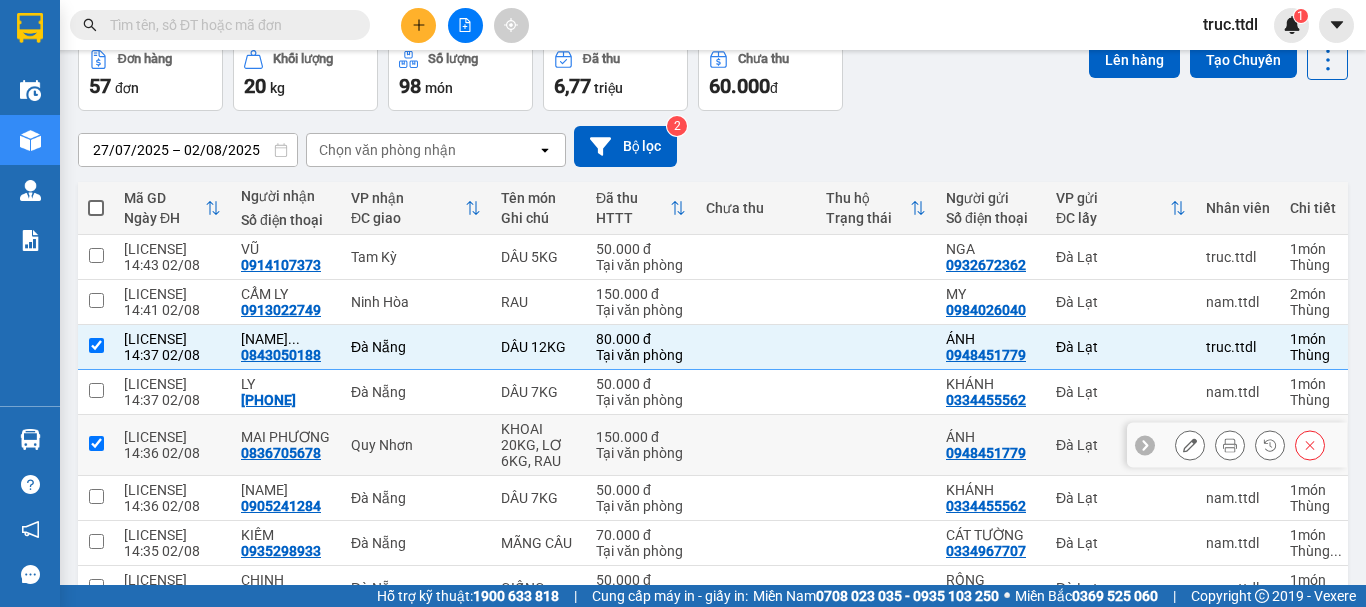 checkbox on "true" 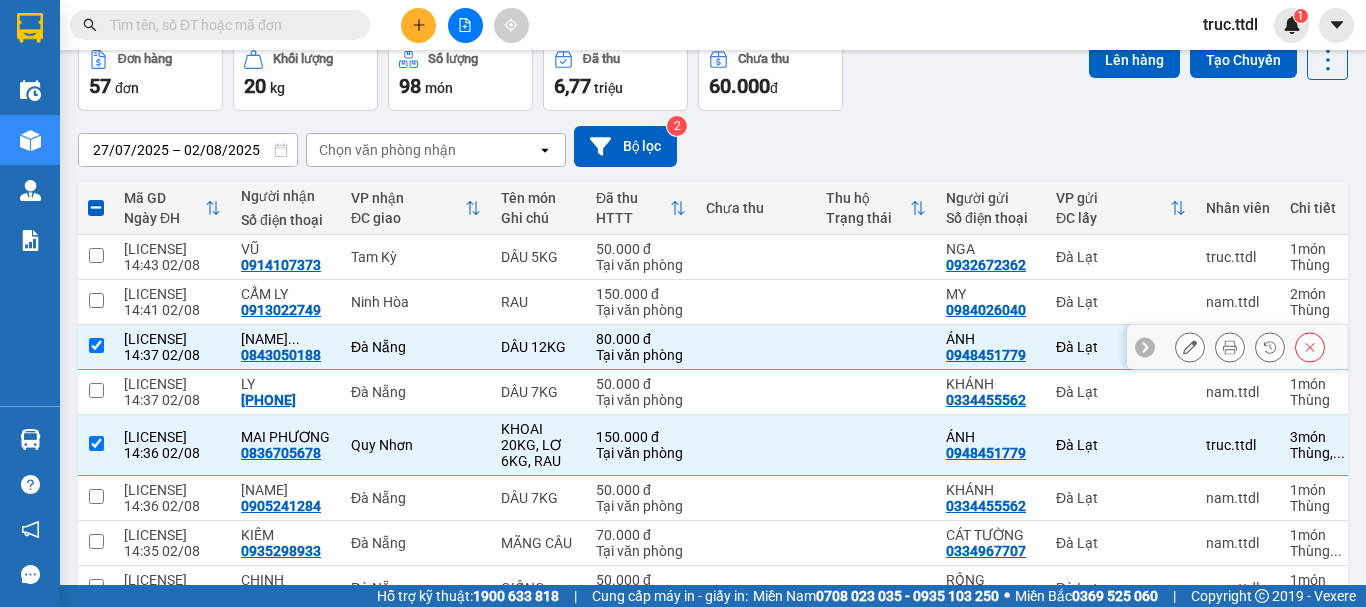 drag, startPoint x: 572, startPoint y: 352, endPoint x: 569, endPoint y: 423, distance: 71.063354 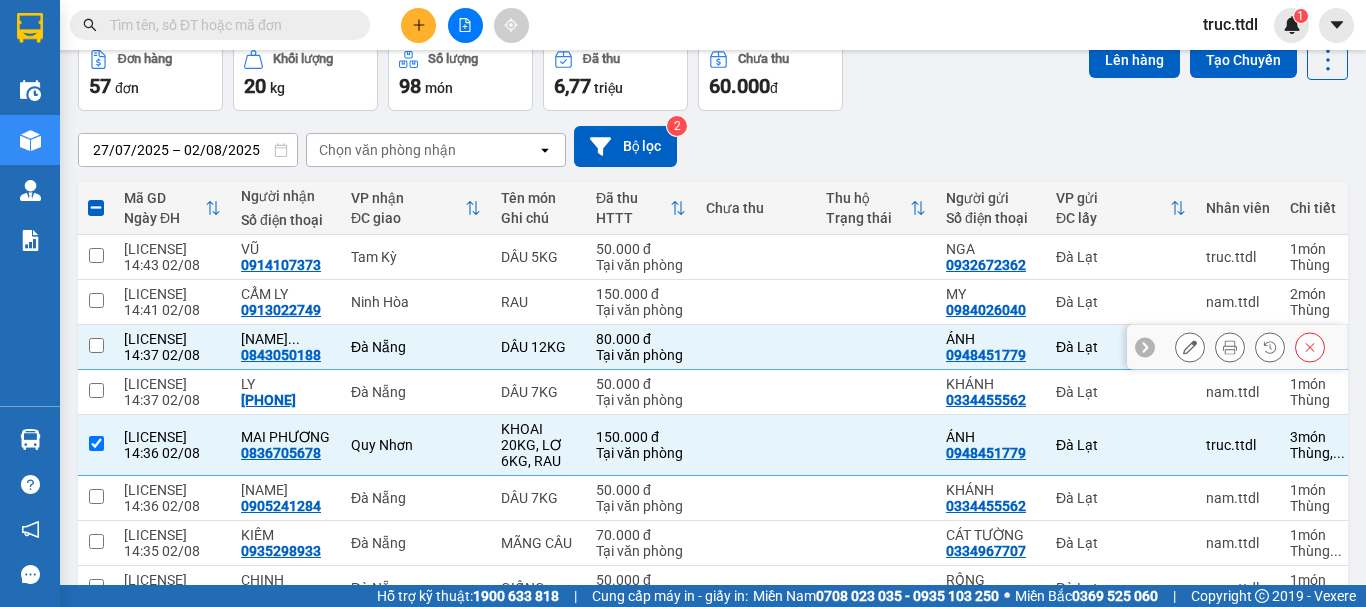 checkbox on "false" 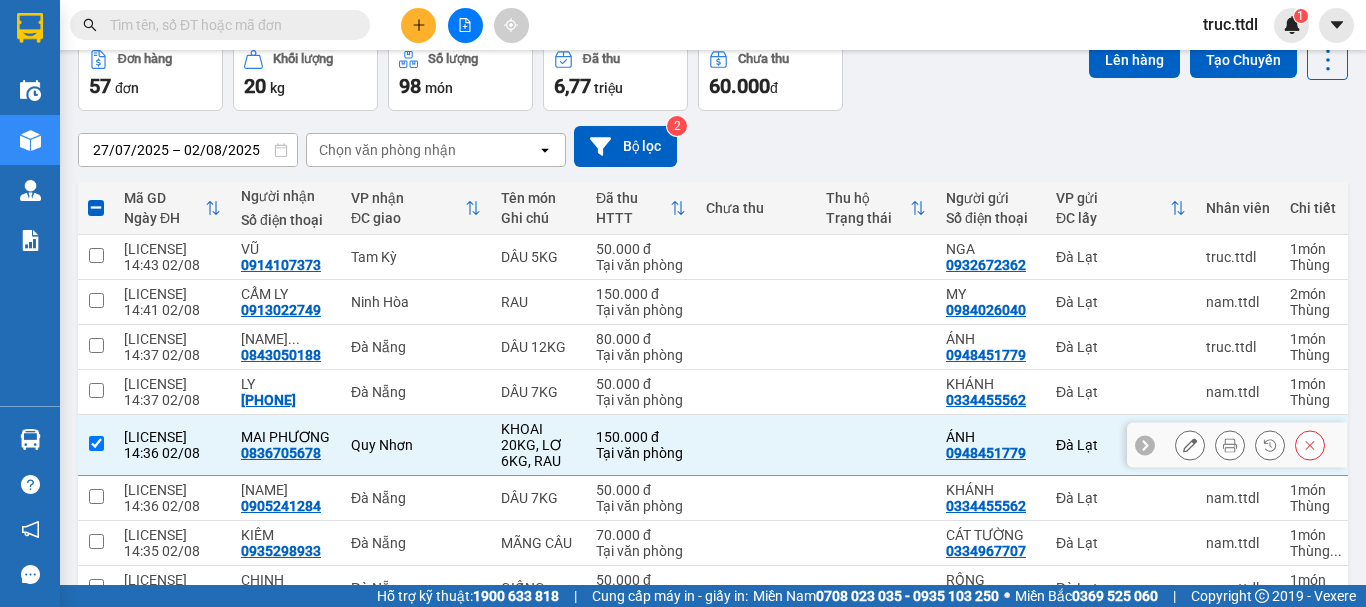click on "KHOAI 20KG, LƠ 6KG, RAU" at bounding box center (538, 445) 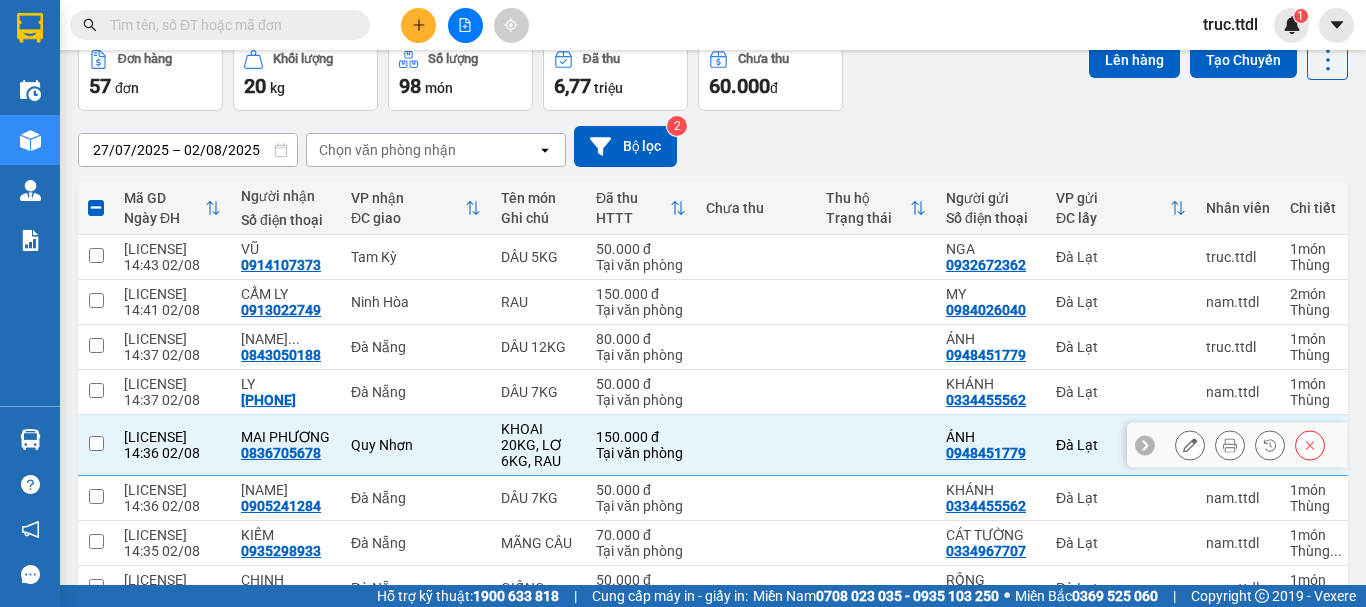 checkbox on "false" 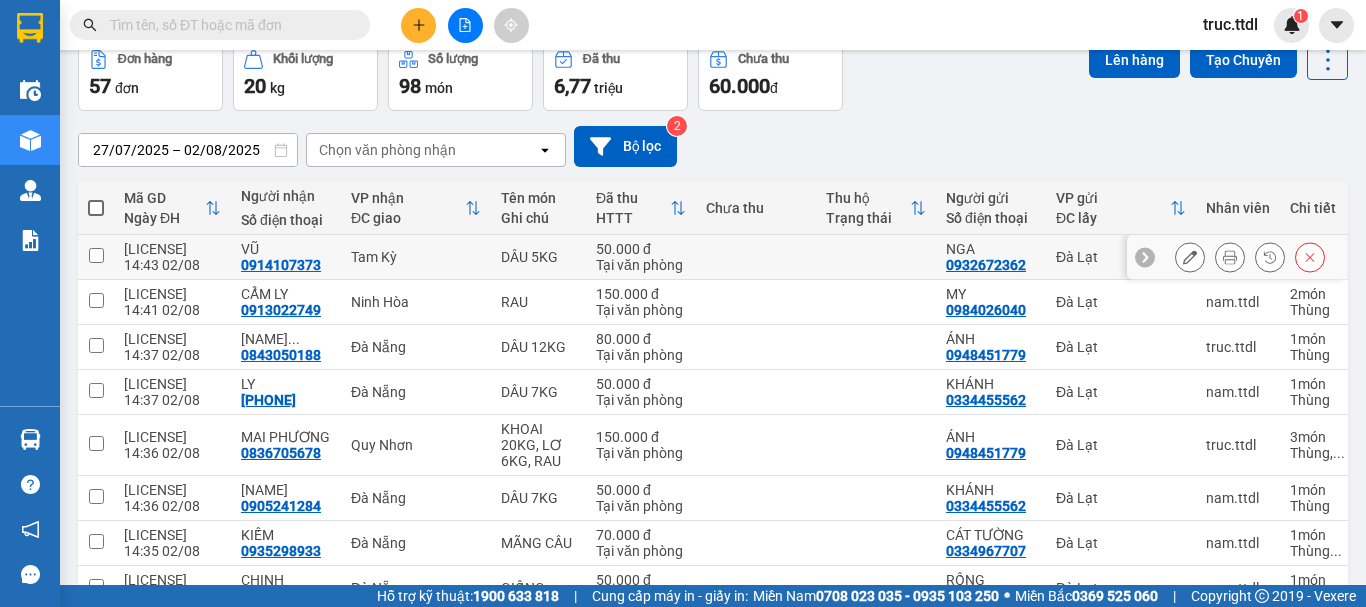 scroll, scrollTop: 0, scrollLeft: 0, axis: both 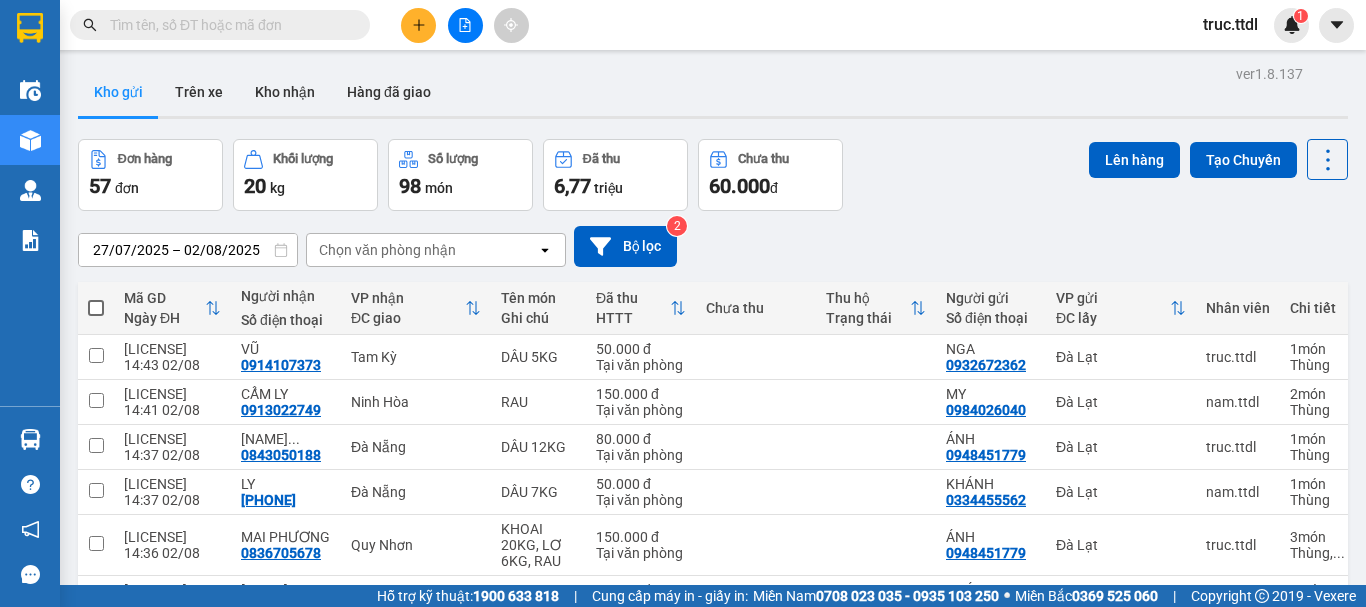 click at bounding box center (418, 25) 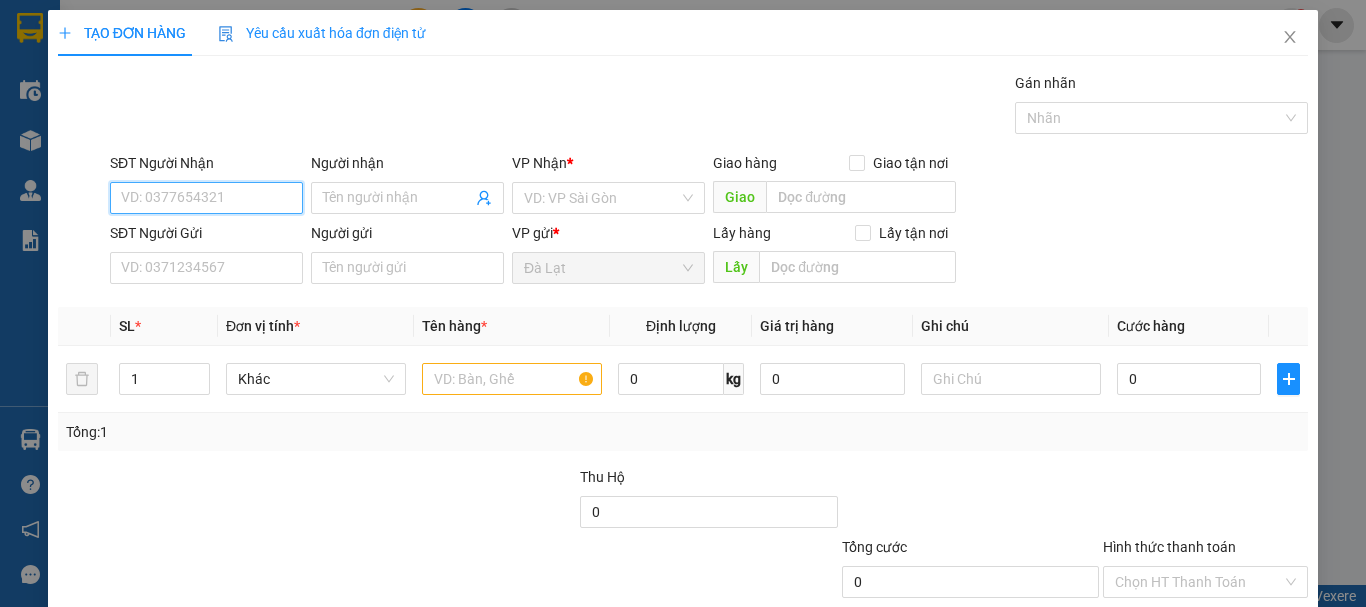 click on "SĐT Người Nhận" at bounding box center [206, 198] 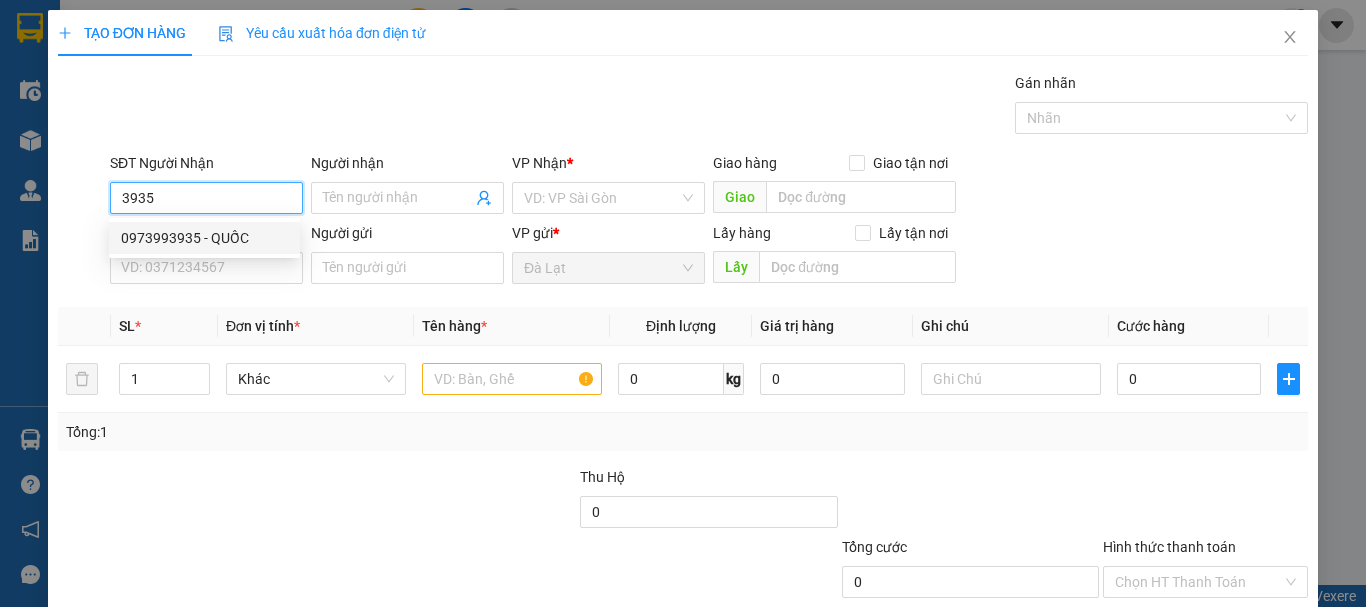 click on "0973993935 -  QUỐC" at bounding box center (204, 238) 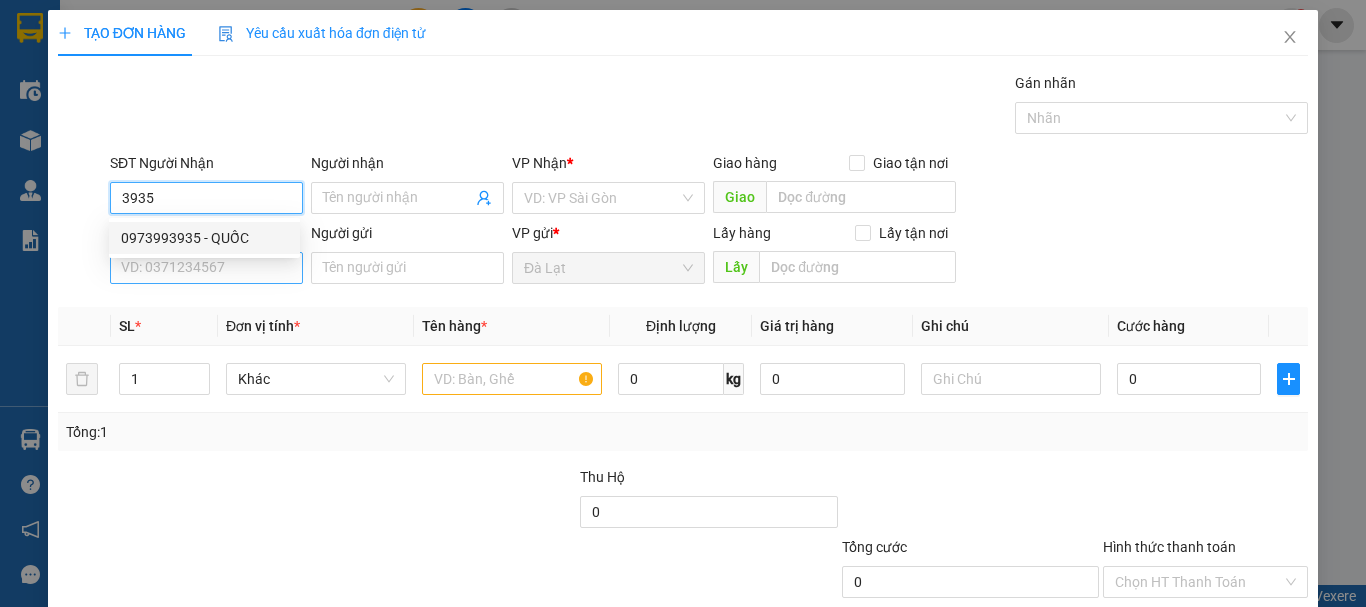 type on "0973993935" 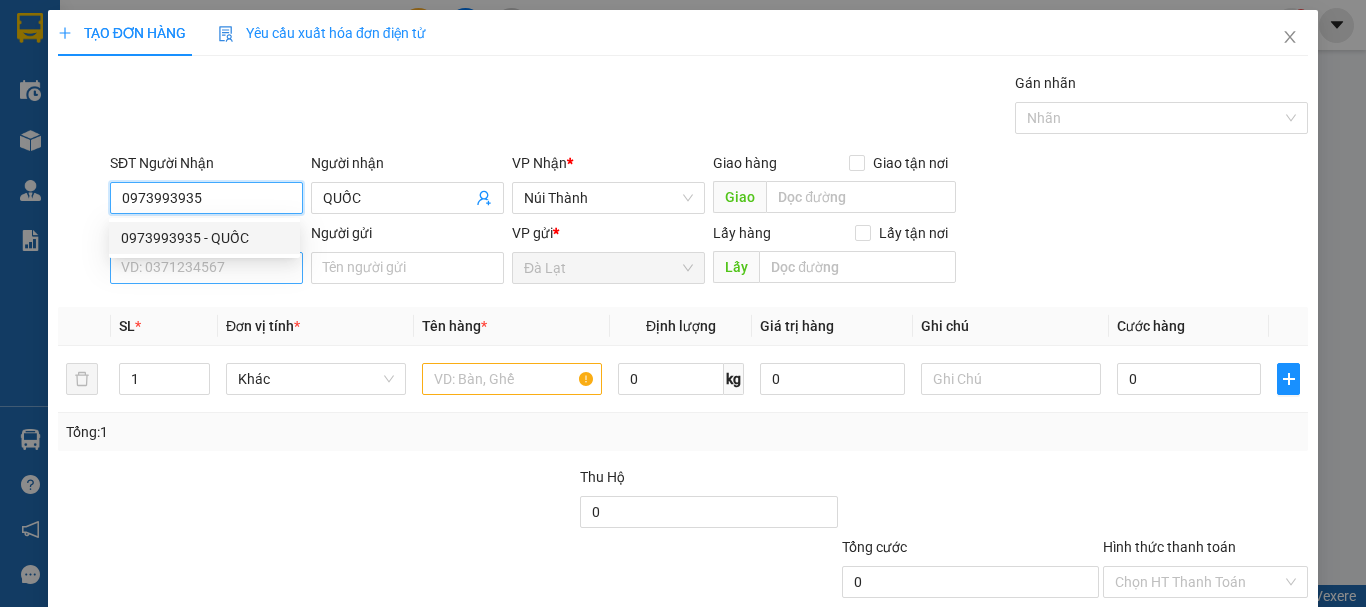 type on "0973993935" 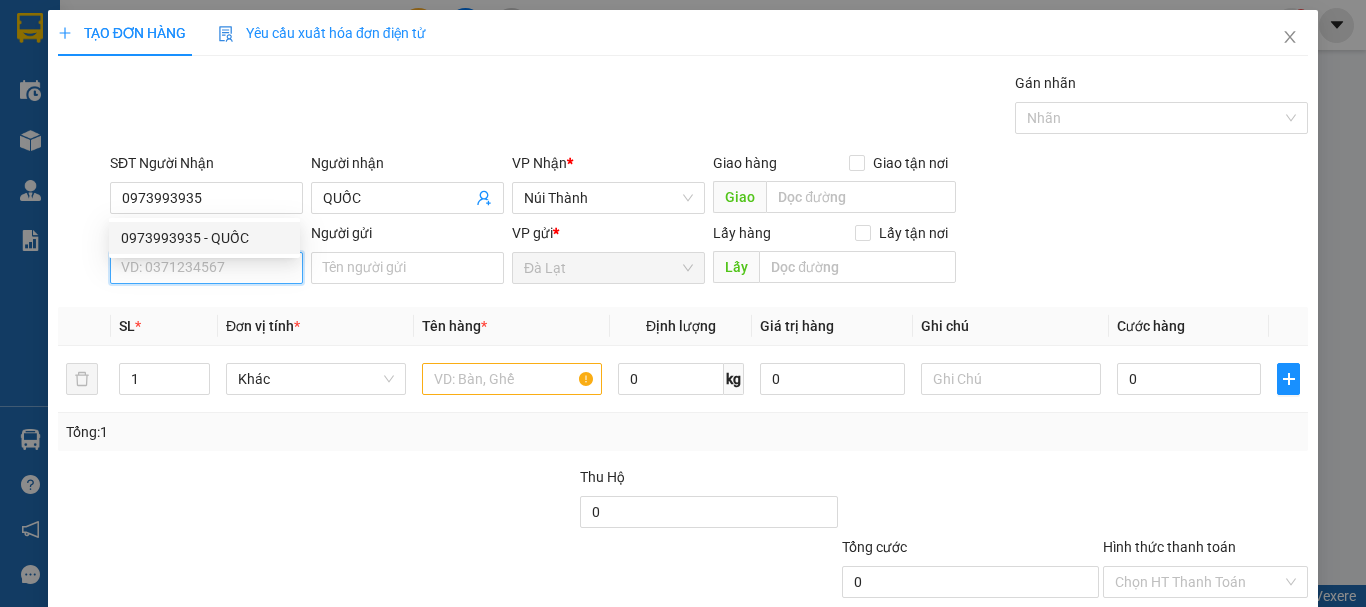 click on "SĐT Người Gửi" at bounding box center (206, 268) 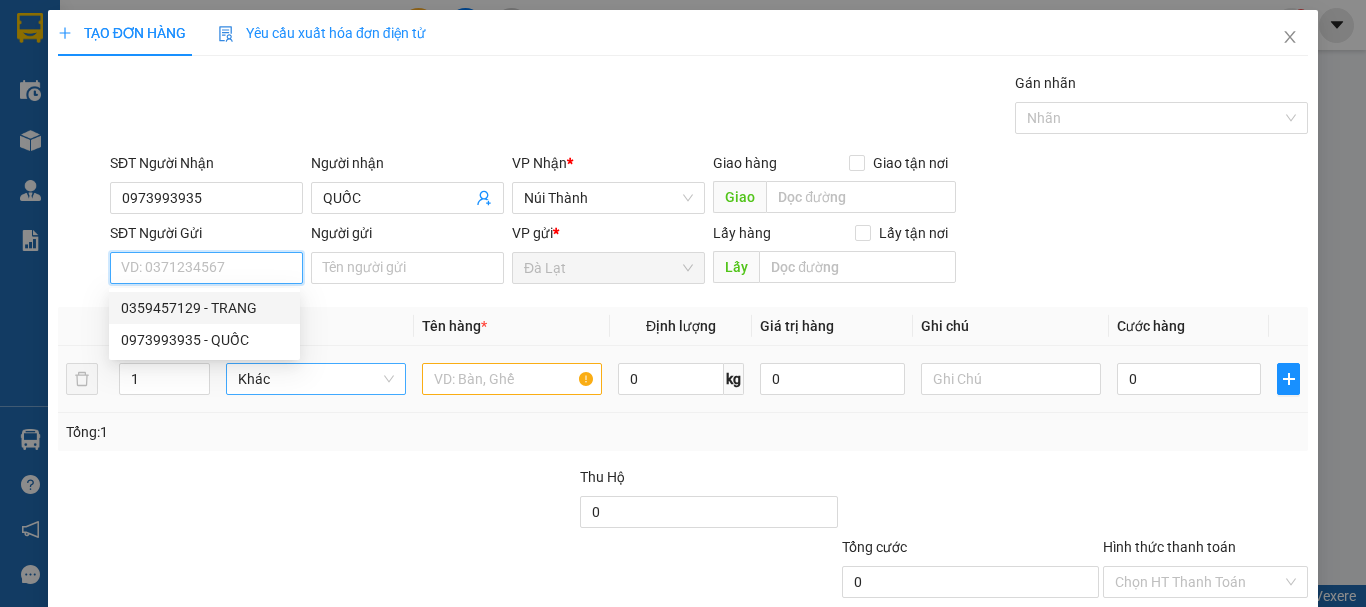 drag, startPoint x: 259, startPoint y: 306, endPoint x: 294, endPoint y: 381, distance: 82.764725 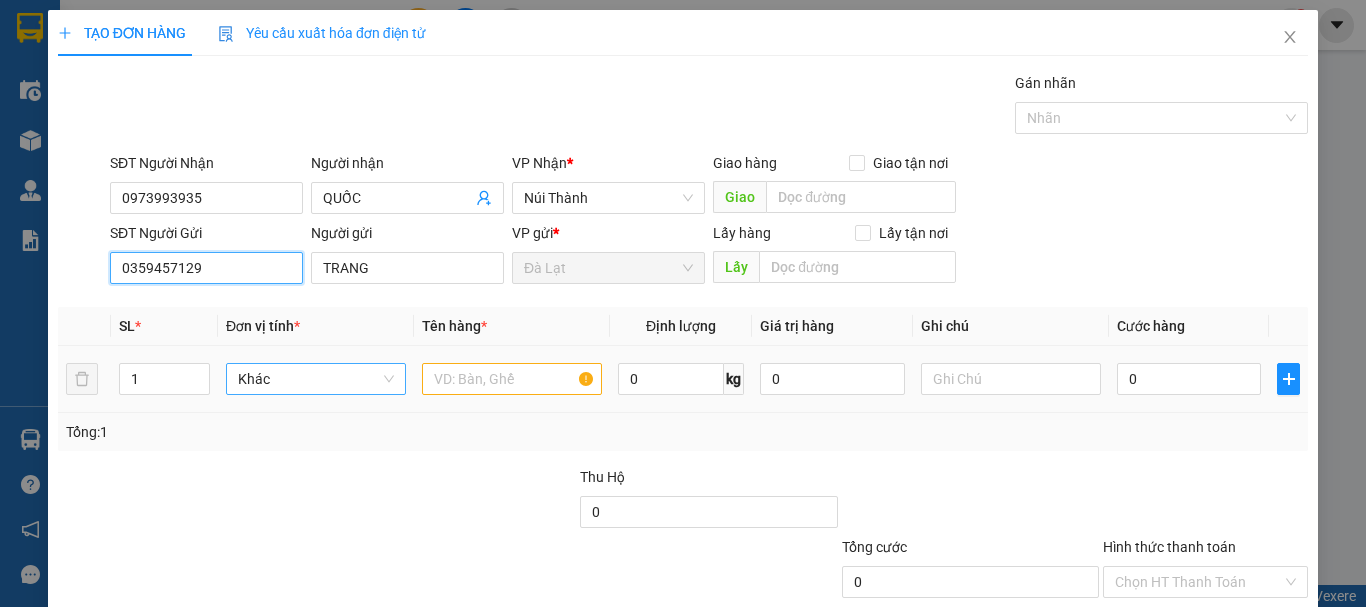click on "Khác" at bounding box center (316, 379) 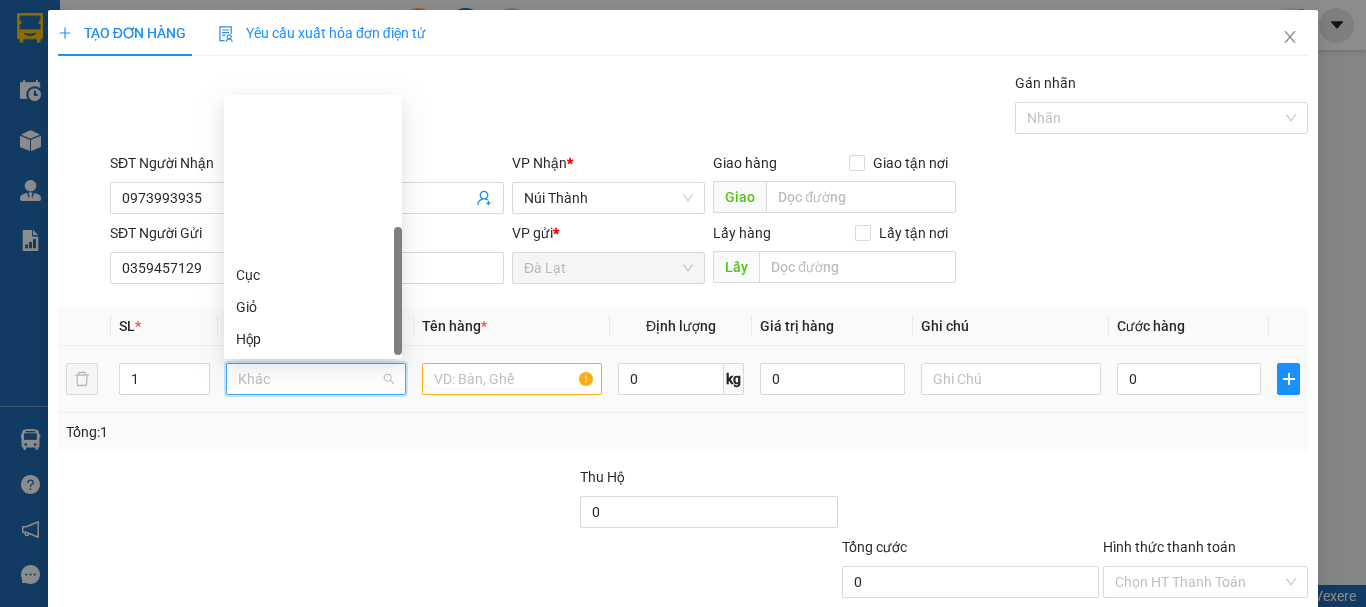 scroll, scrollTop: 192, scrollLeft: 0, axis: vertical 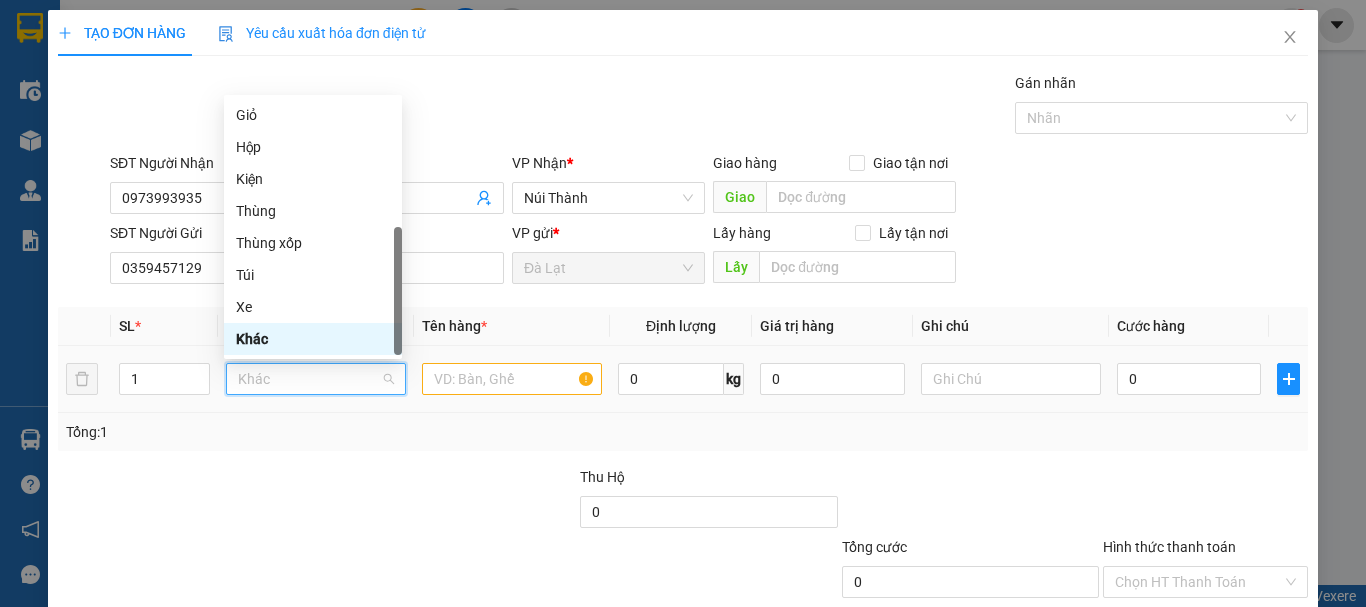 type on "T" 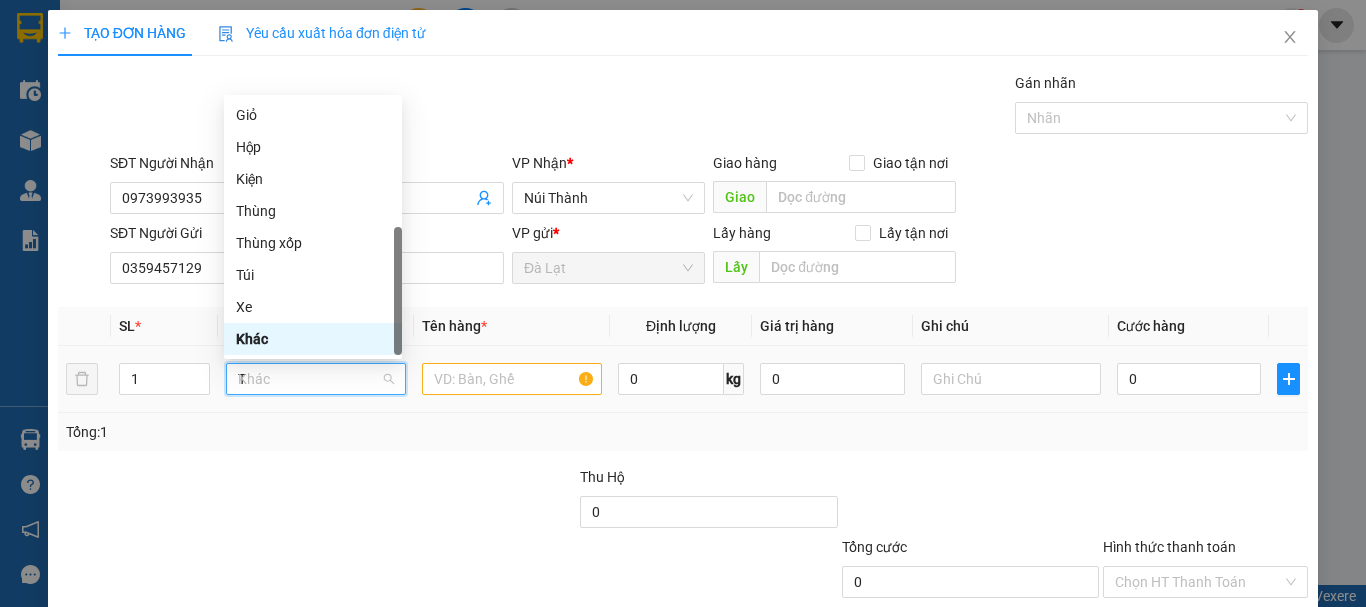 scroll, scrollTop: 0, scrollLeft: 0, axis: both 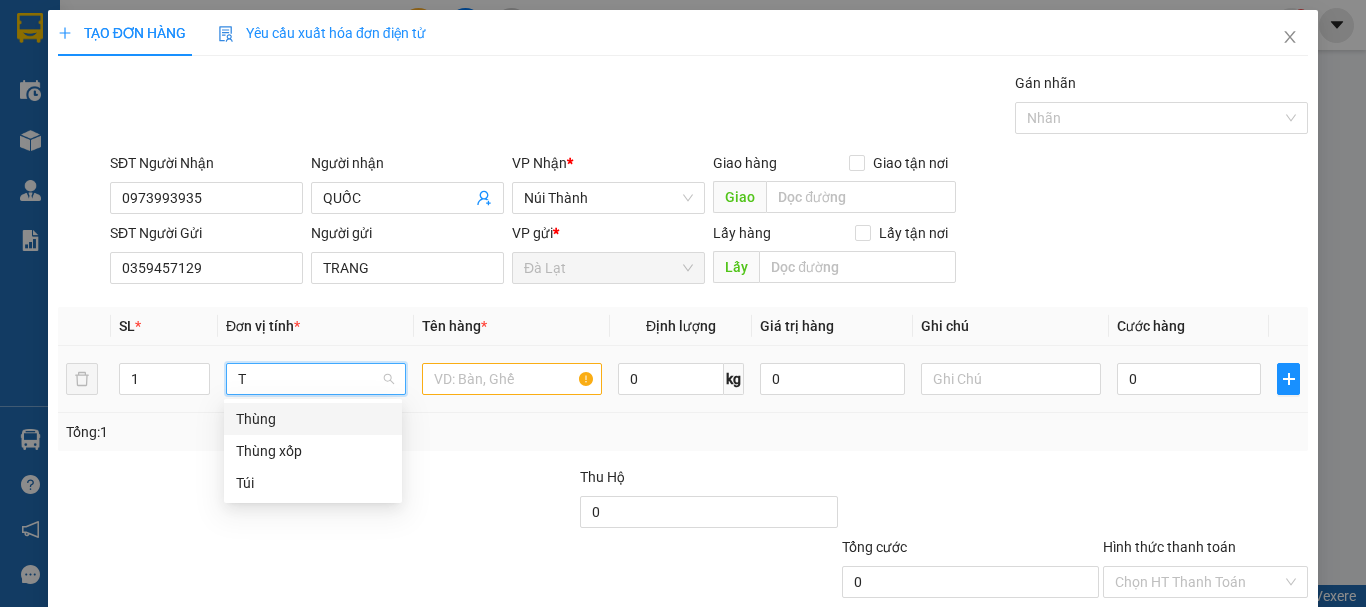 click on "Thùng" at bounding box center [313, 419] 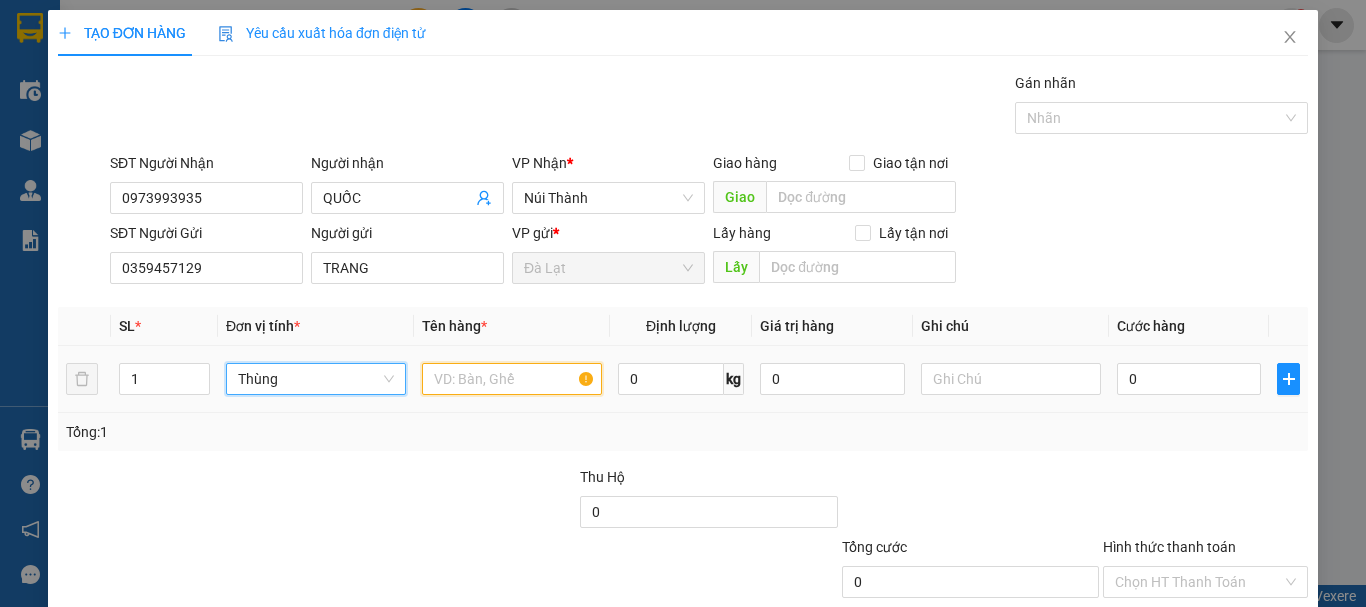 click at bounding box center [512, 379] 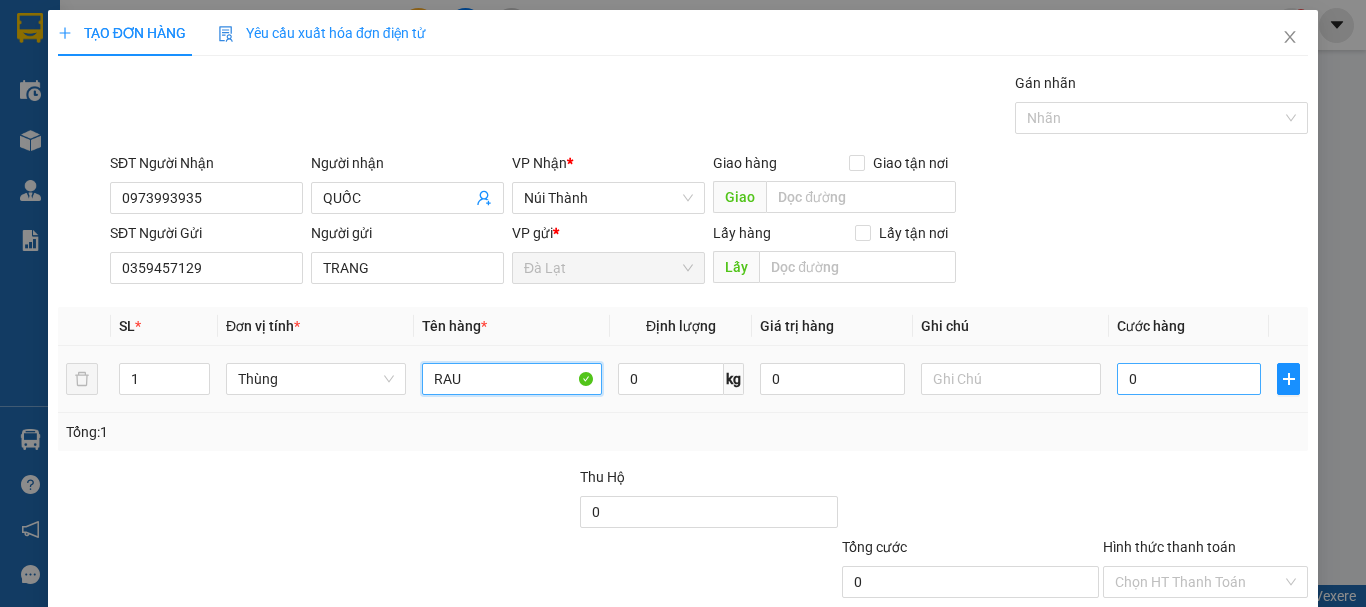 type on "RAU" 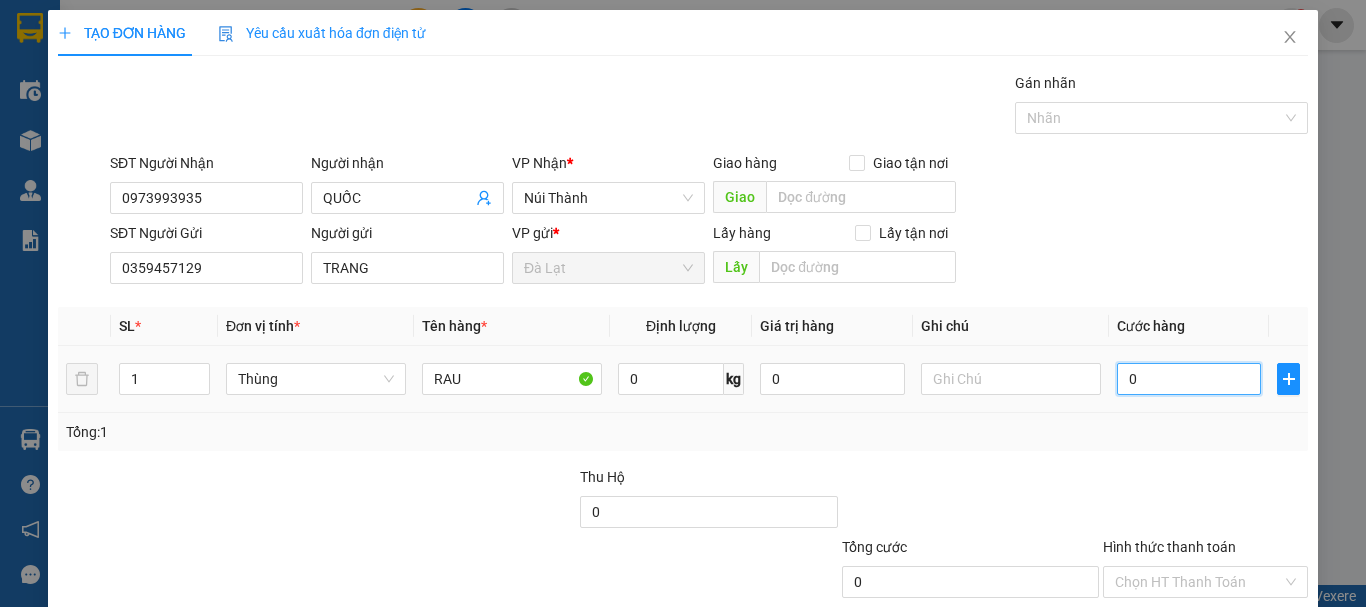 click on "0" at bounding box center (1189, 379) 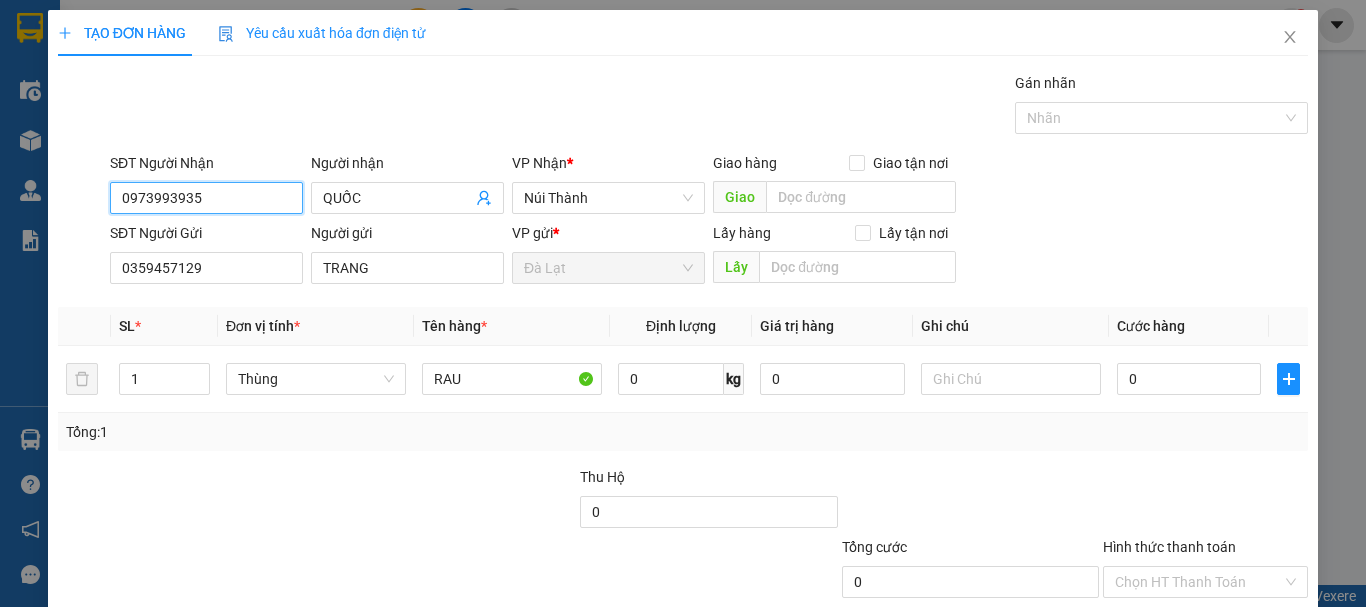 drag, startPoint x: 42, startPoint y: 218, endPoint x: 26, endPoint y: 254, distance: 39.39543 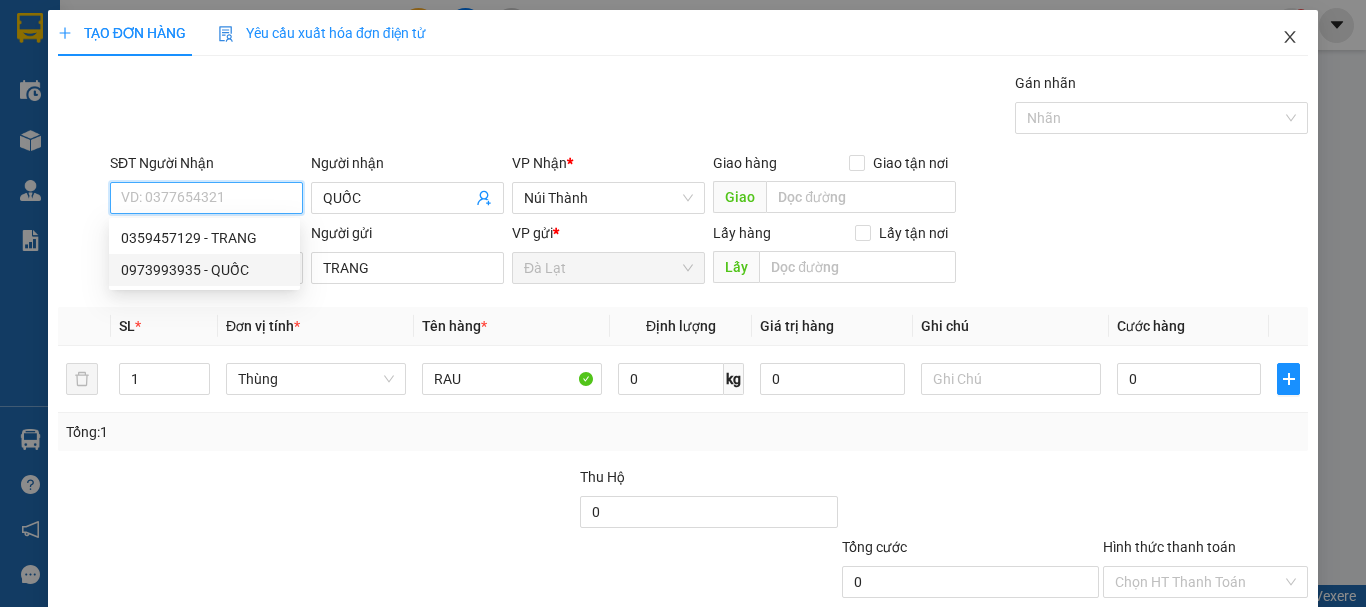 type 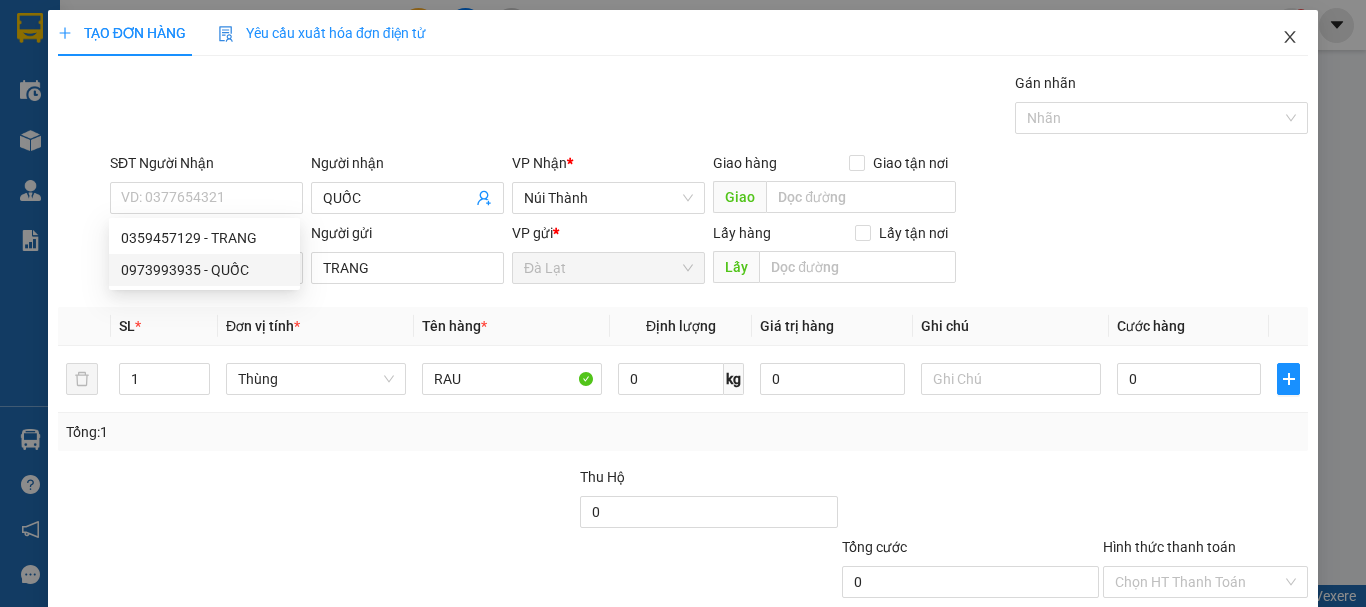 click 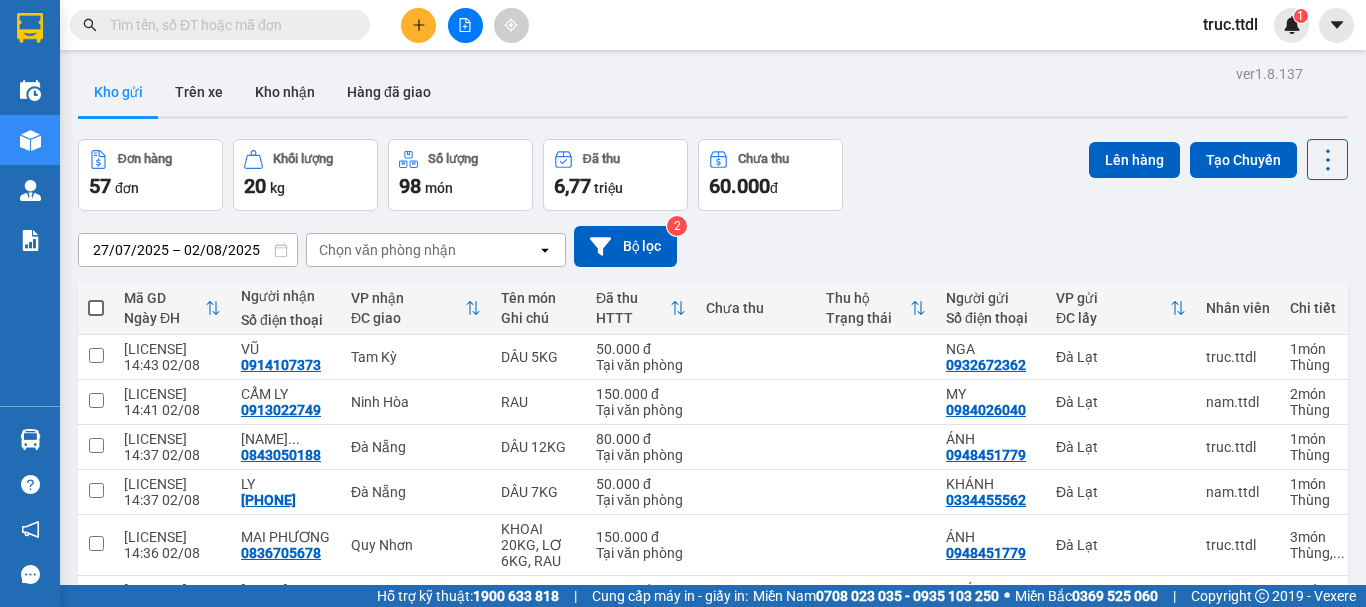click at bounding box center [228, 25] 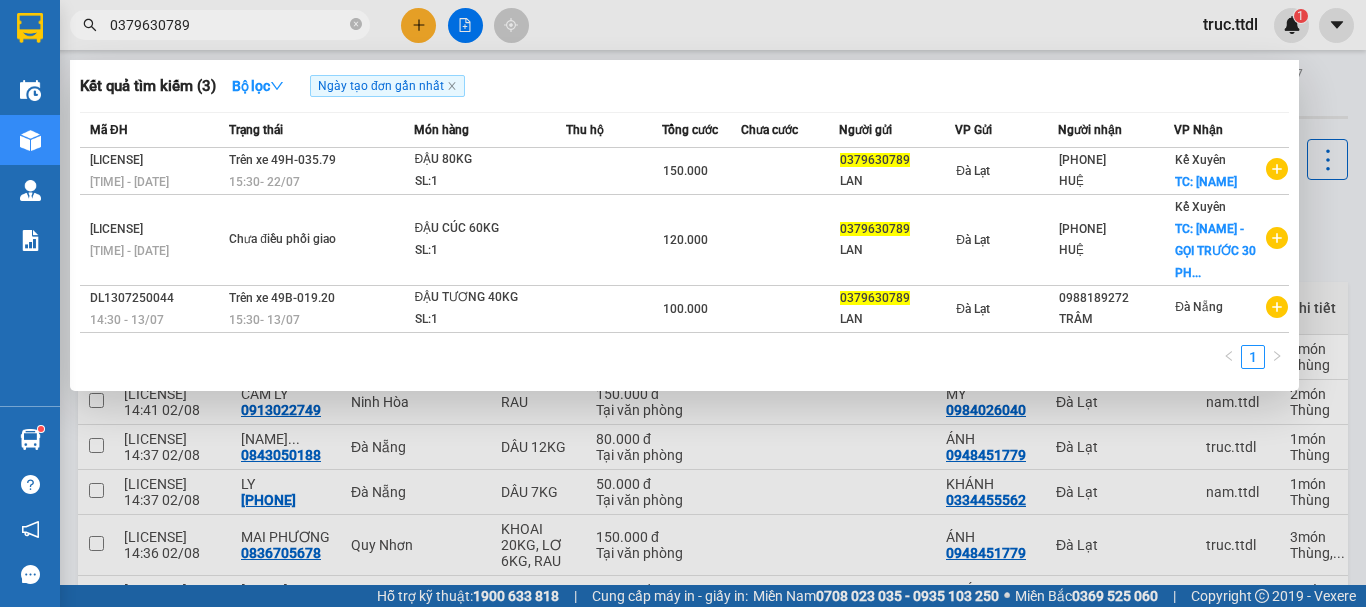 drag, startPoint x: 281, startPoint y: 29, endPoint x: 0, endPoint y: 116, distance: 294.15982 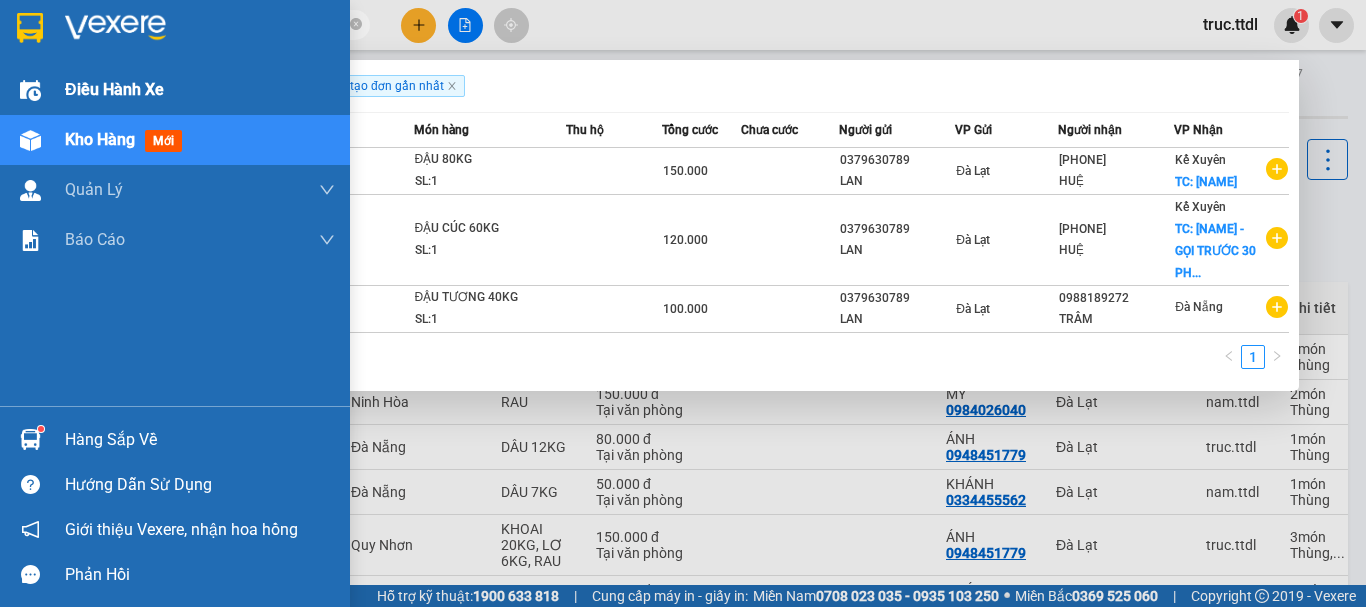 type on "THÚY" 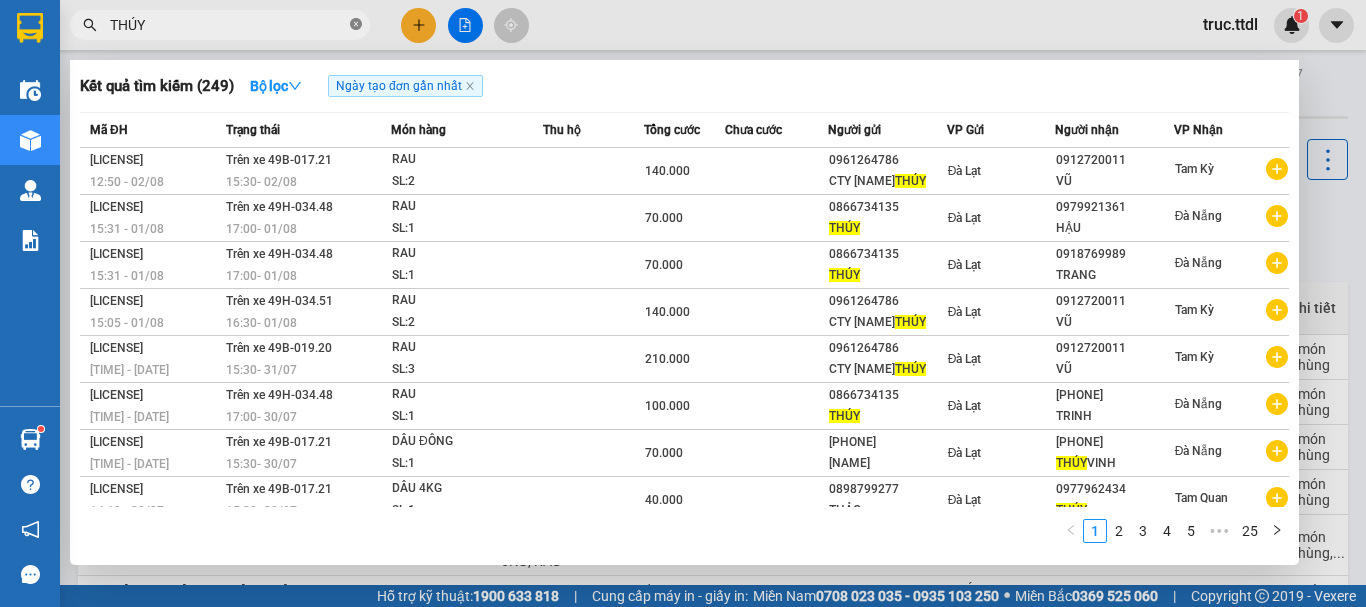 click 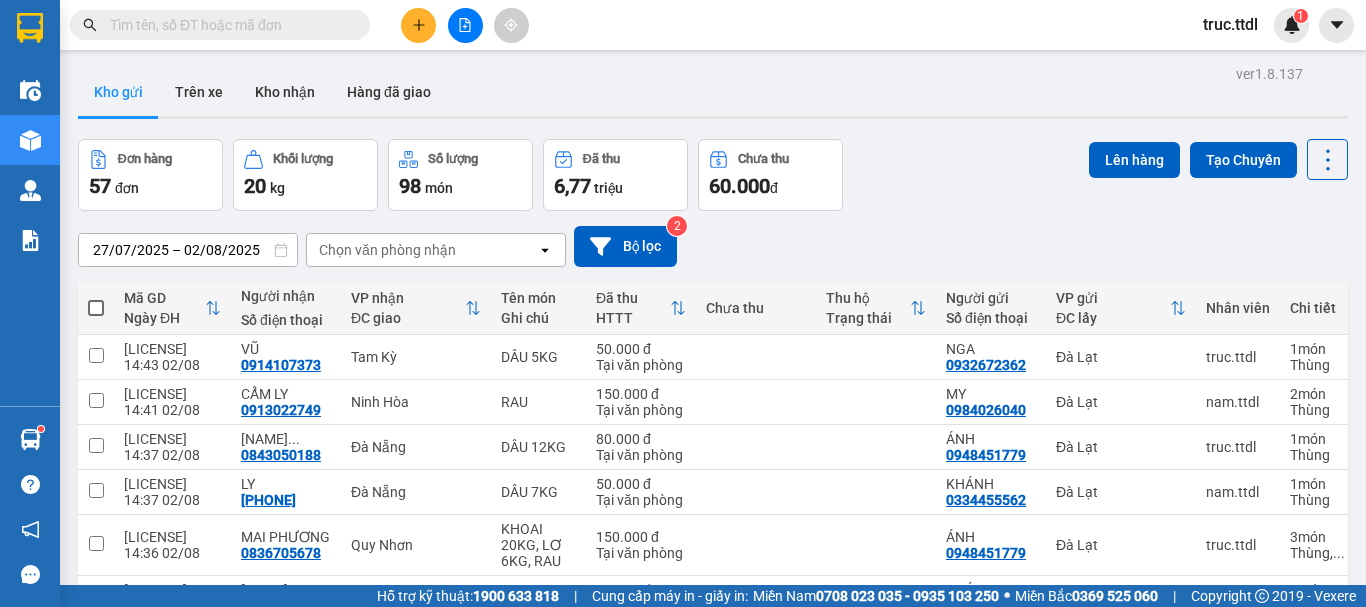 type 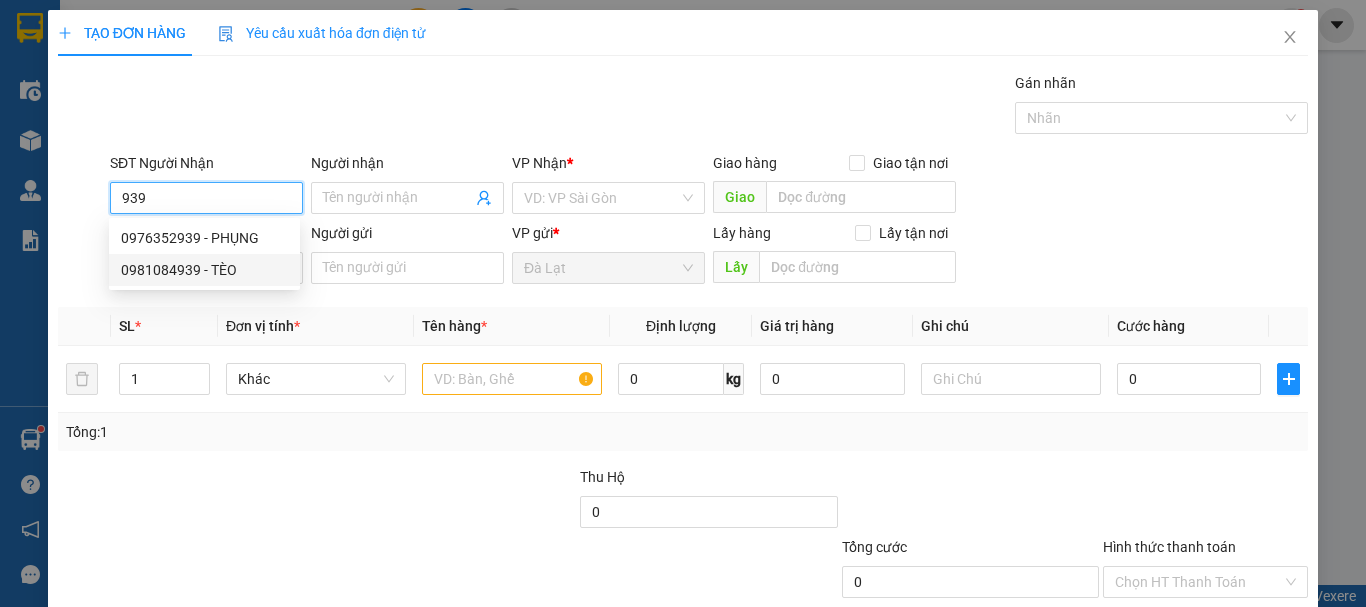 click on "0981084939 - TÈO" at bounding box center (204, 270) 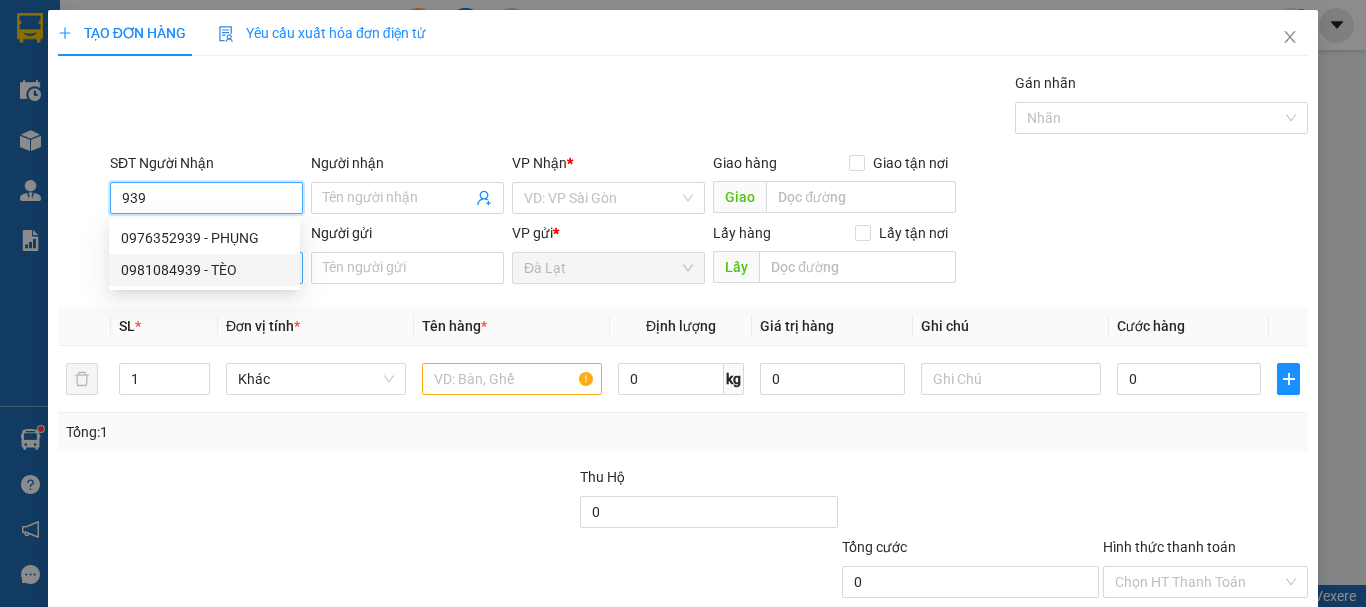 type on "0981084939" 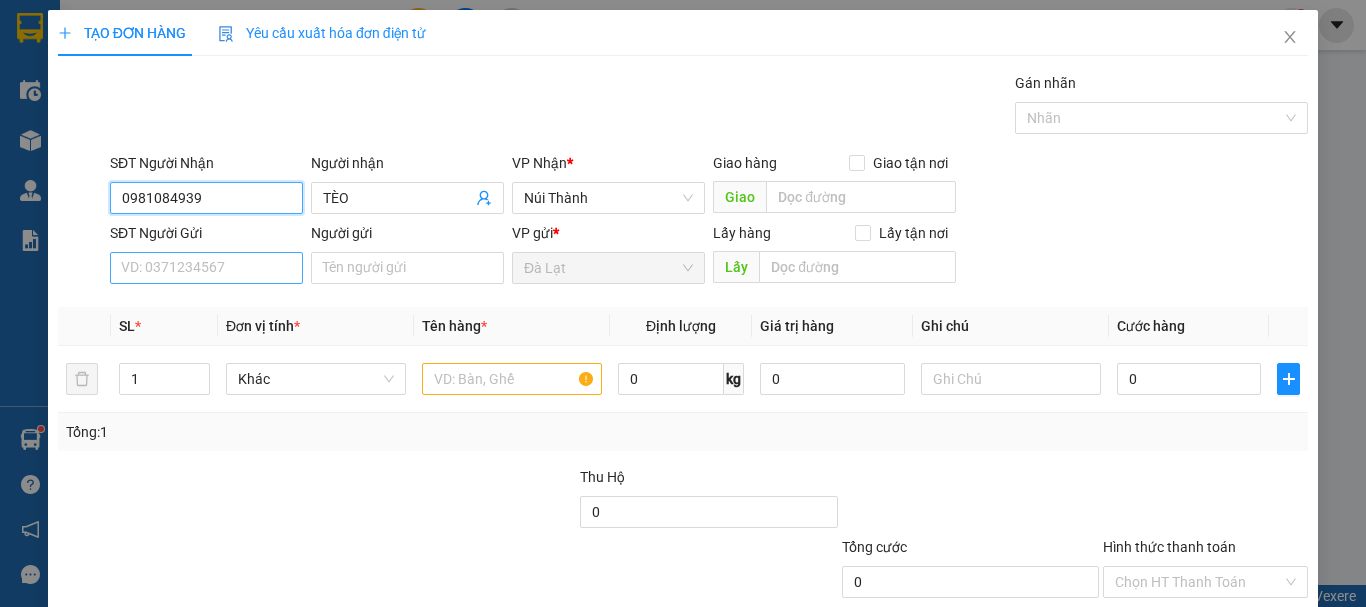 type on "0981084939" 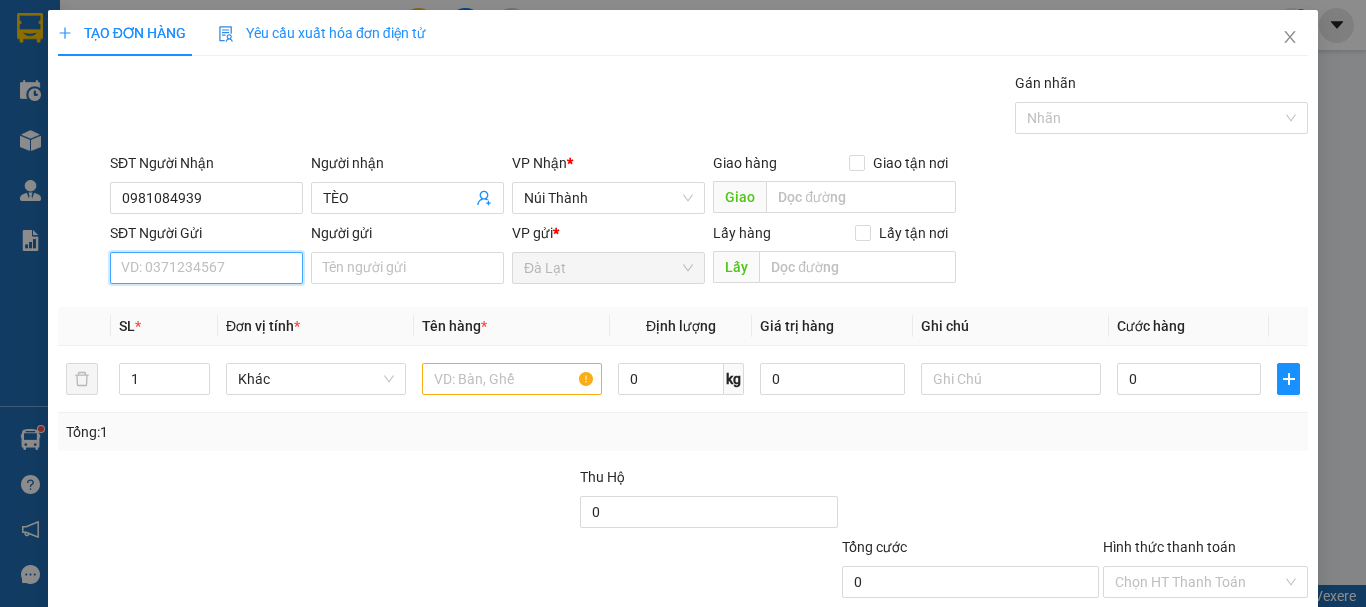 click on "SĐT Người Gửi" at bounding box center [206, 268] 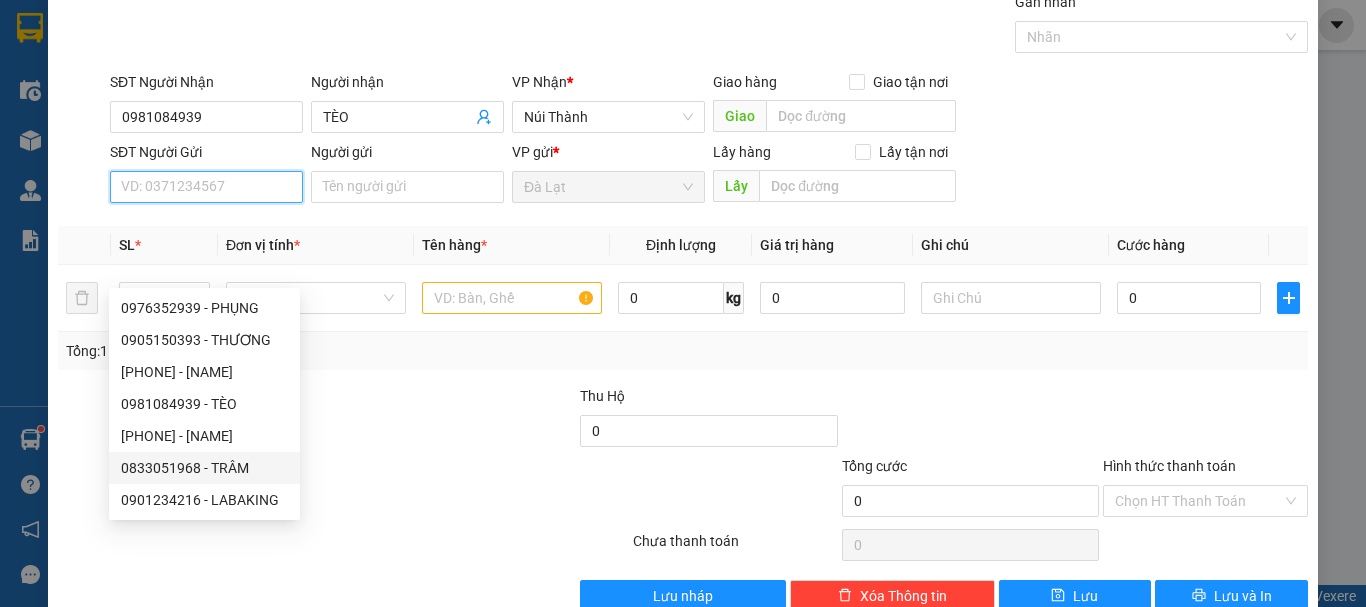 scroll, scrollTop: 100, scrollLeft: 0, axis: vertical 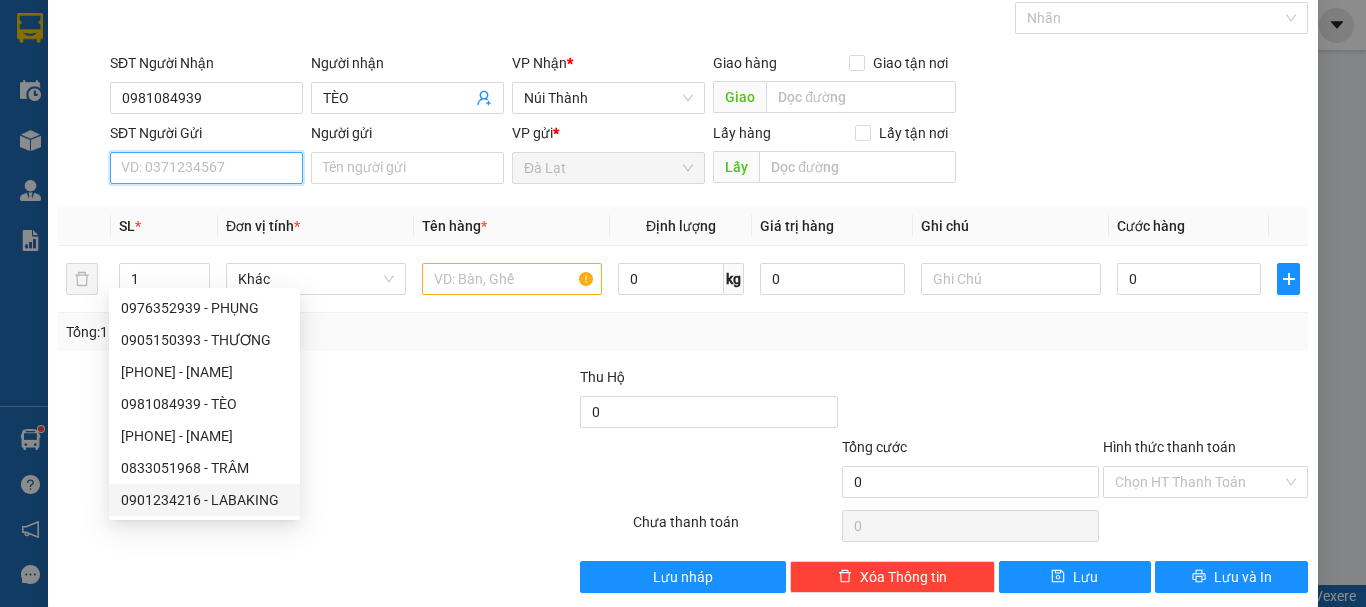 drag, startPoint x: 237, startPoint y: 495, endPoint x: 253, endPoint y: 451, distance: 46.818798 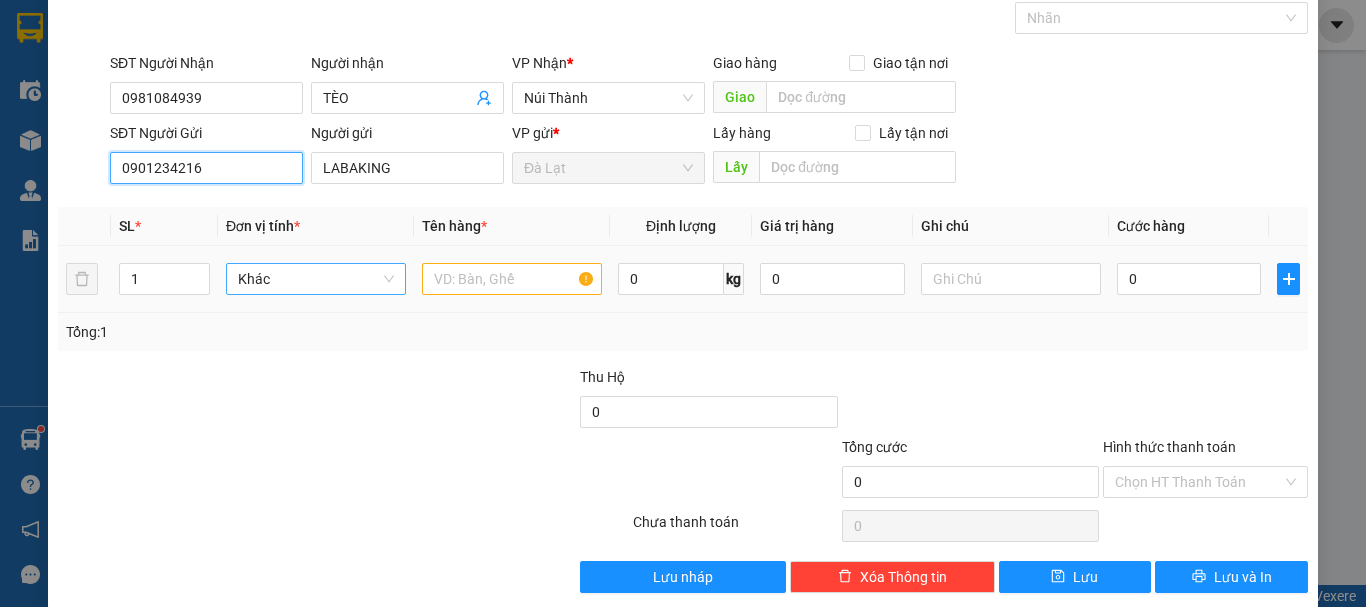 click on "Khác" at bounding box center [316, 279] 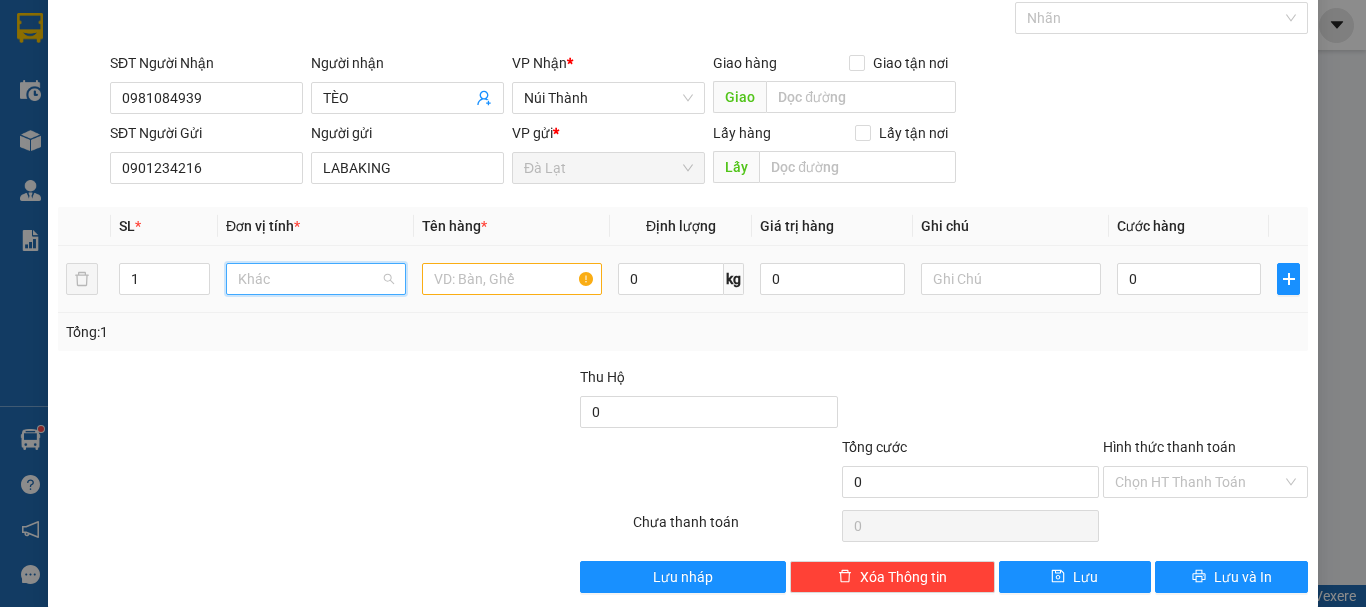 scroll, scrollTop: 192, scrollLeft: 0, axis: vertical 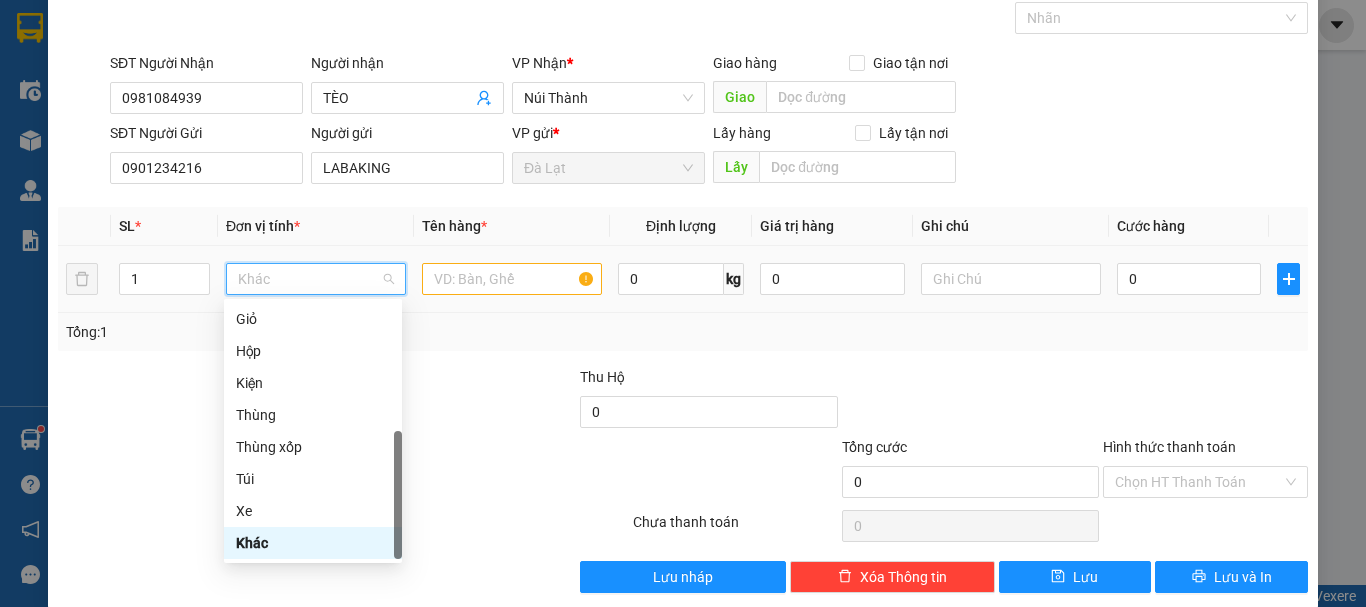 type on "T" 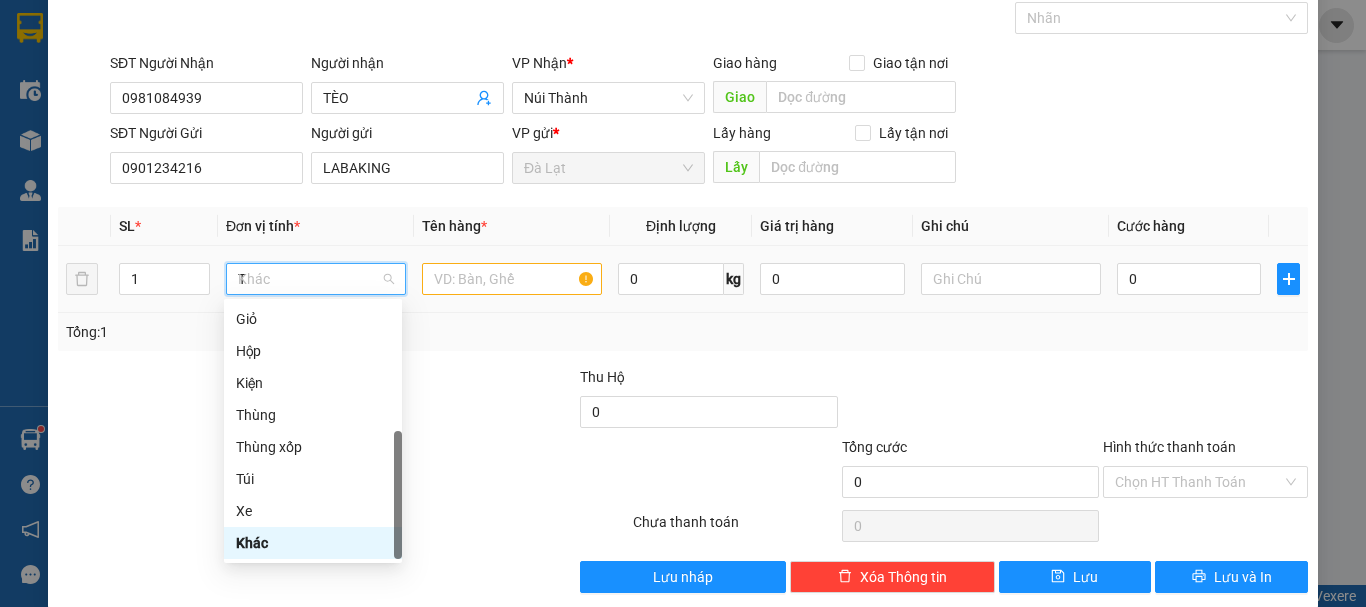 scroll, scrollTop: 0, scrollLeft: 0, axis: both 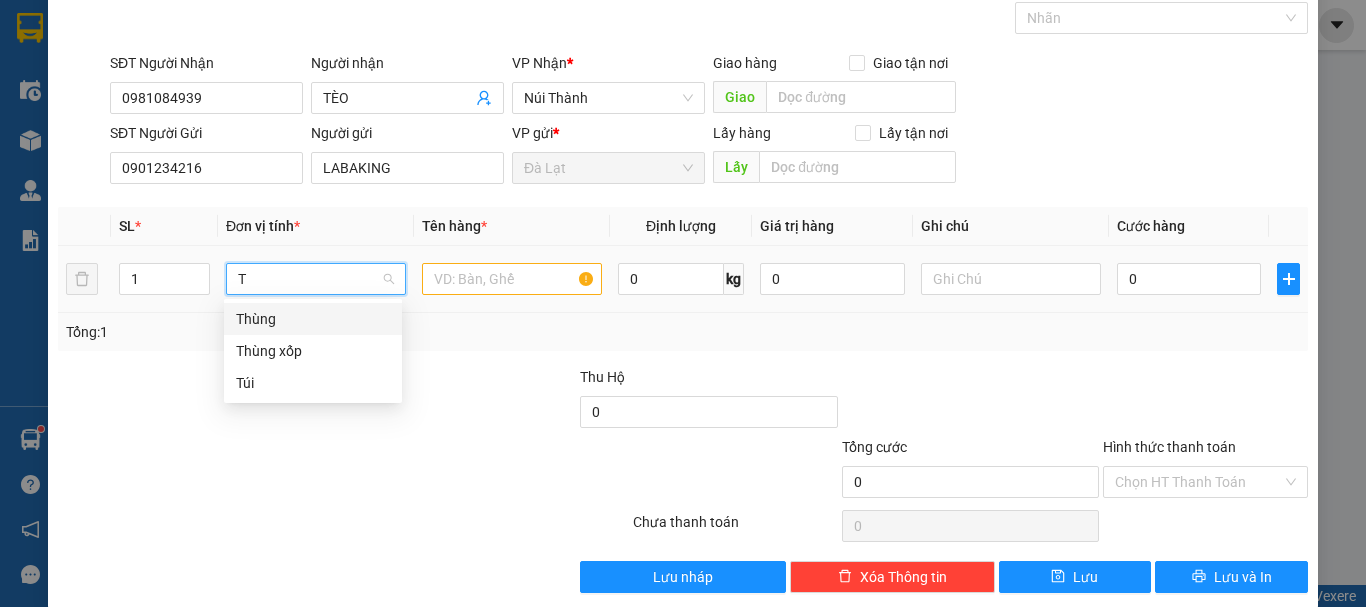 click on "Thùng" at bounding box center [313, 319] 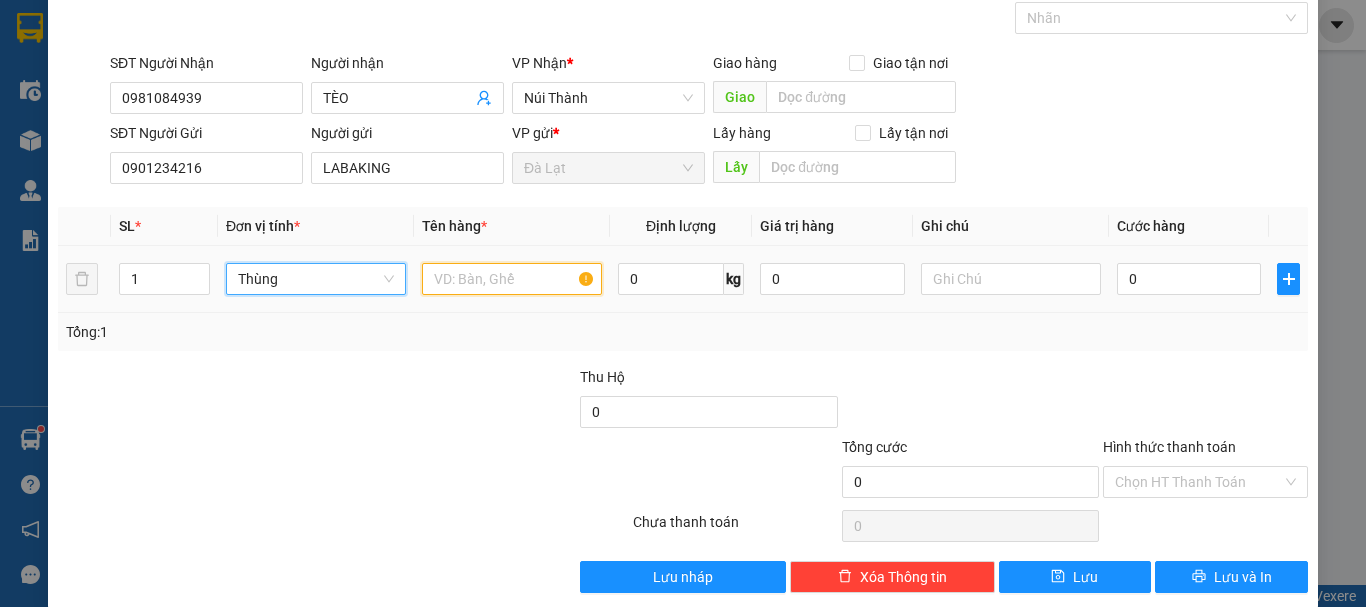 click at bounding box center [512, 279] 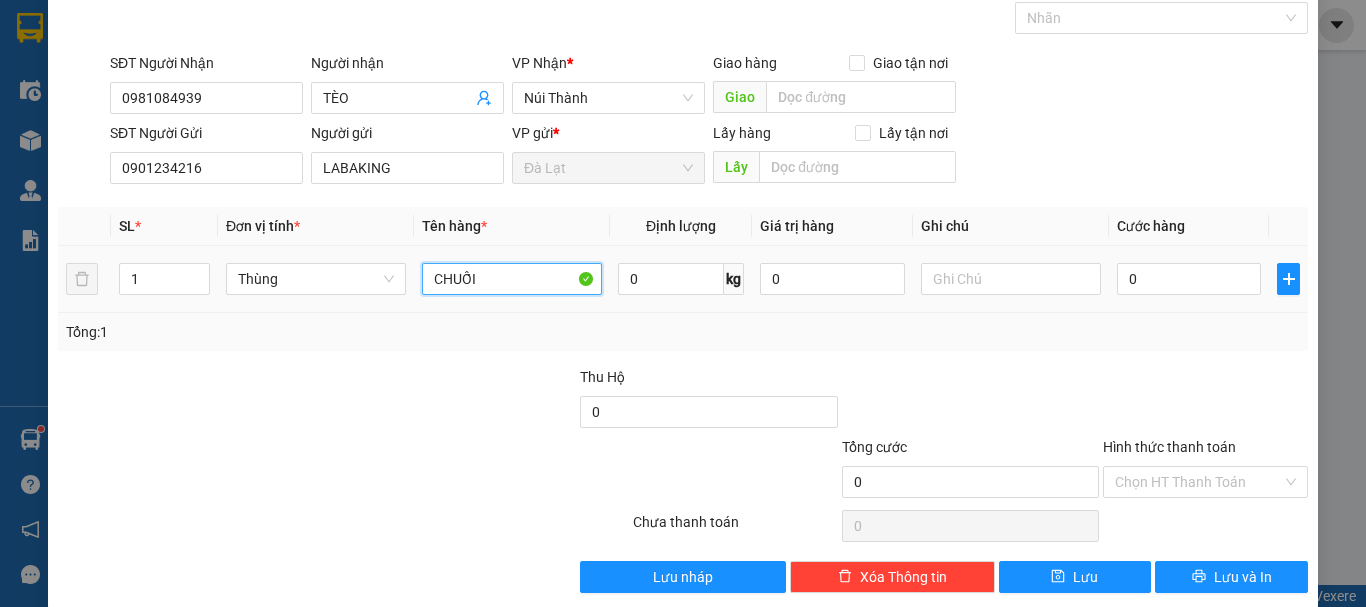 type on "CHUỐI" 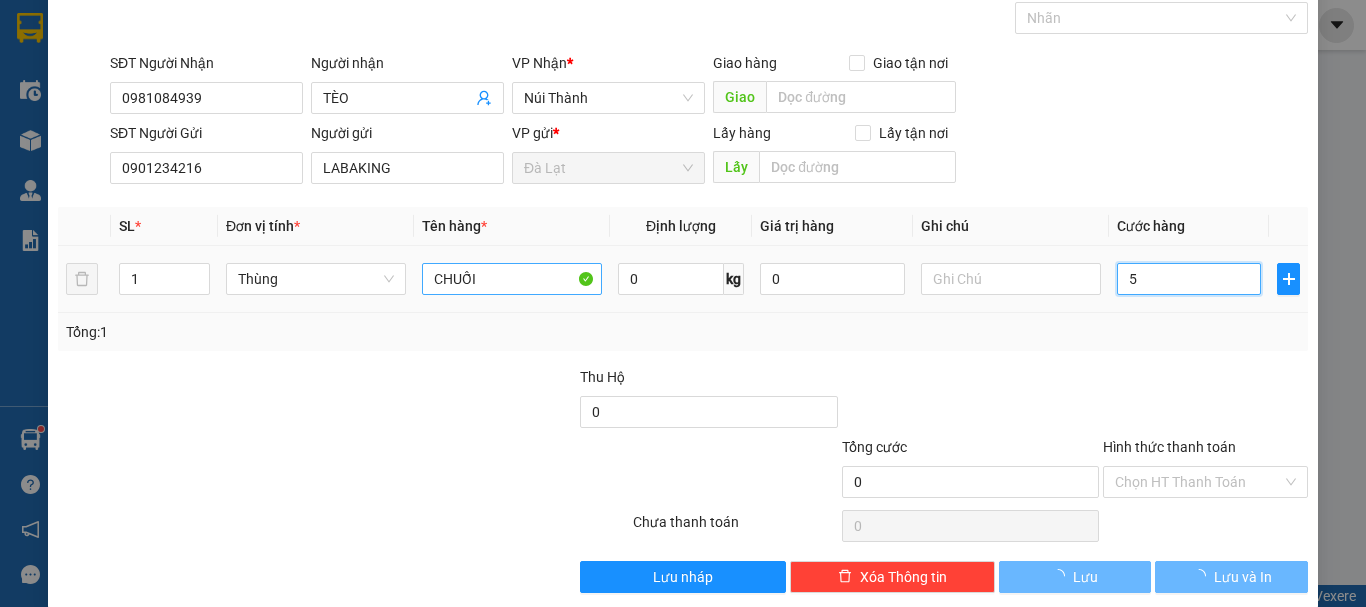 type on "50" 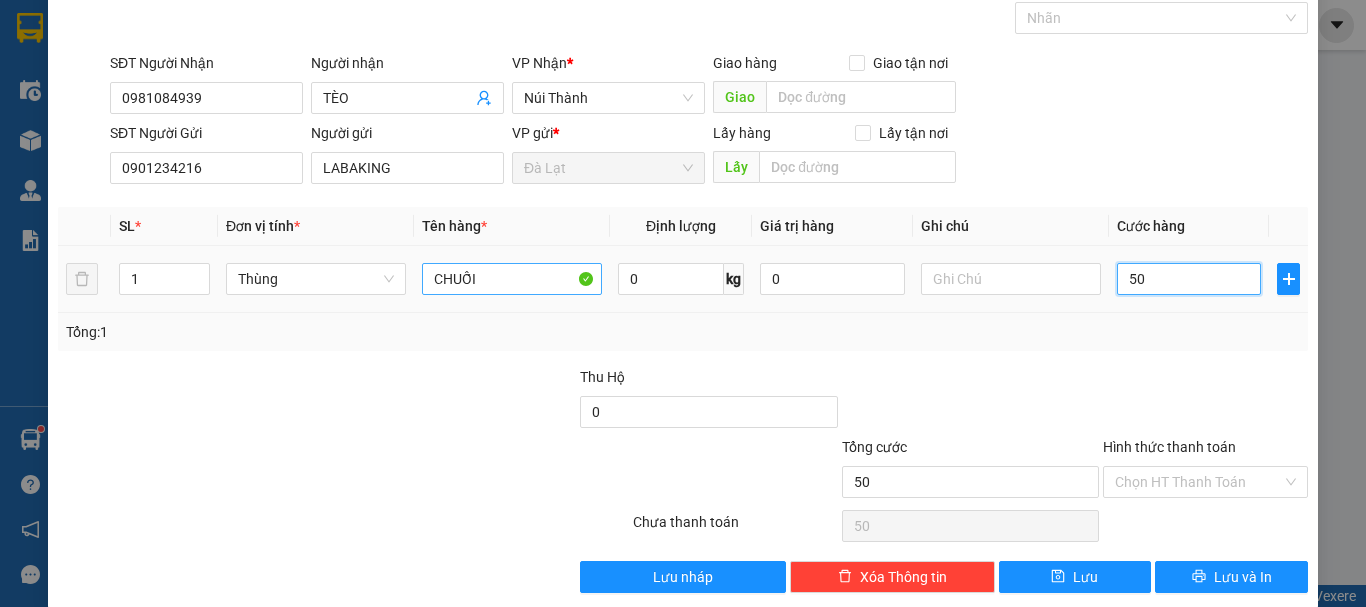 type on "50" 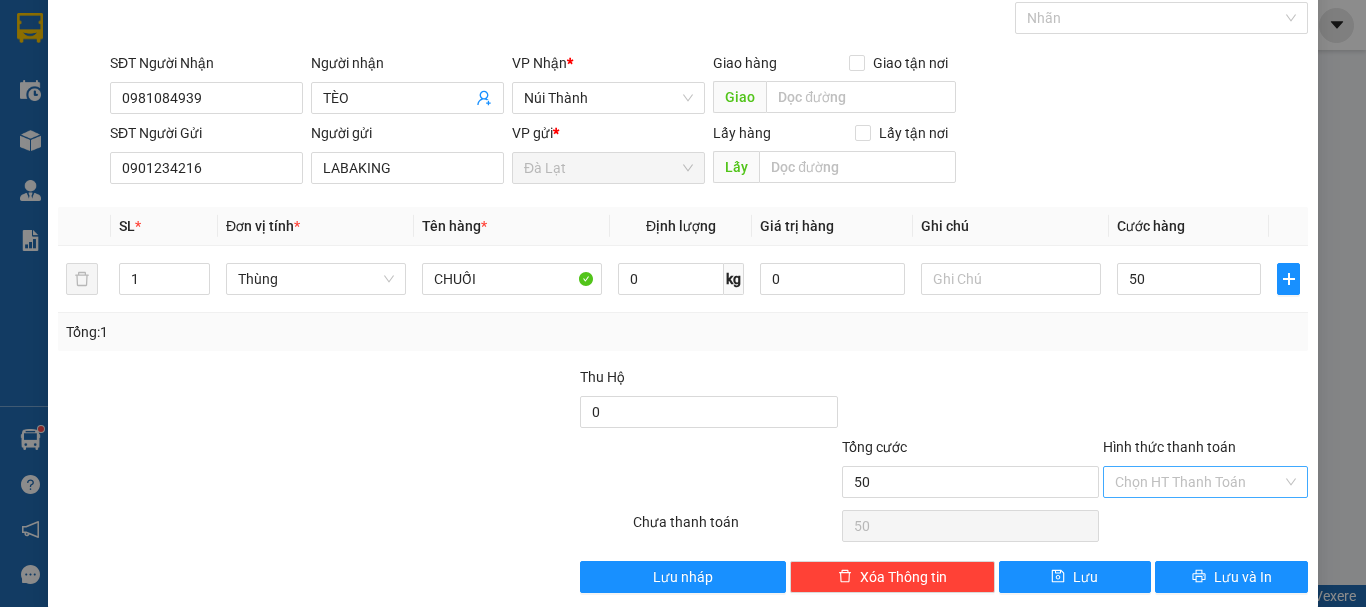 type on "50.000" 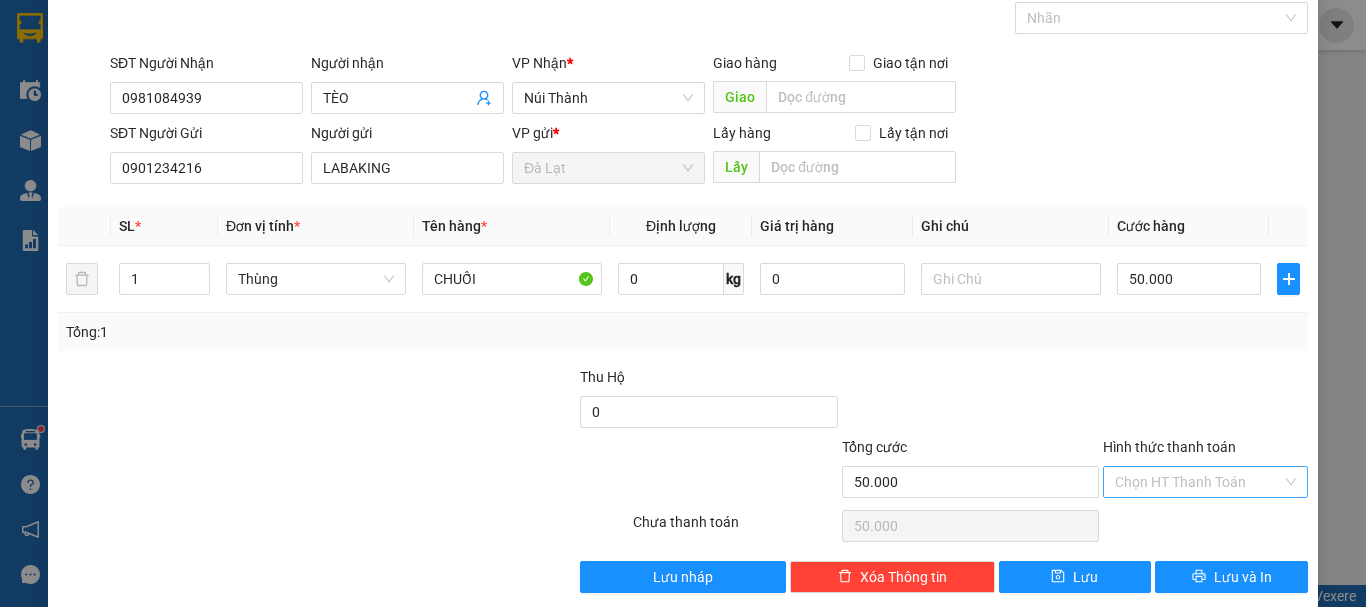 click on "Hình thức thanh toán" at bounding box center (1198, 482) 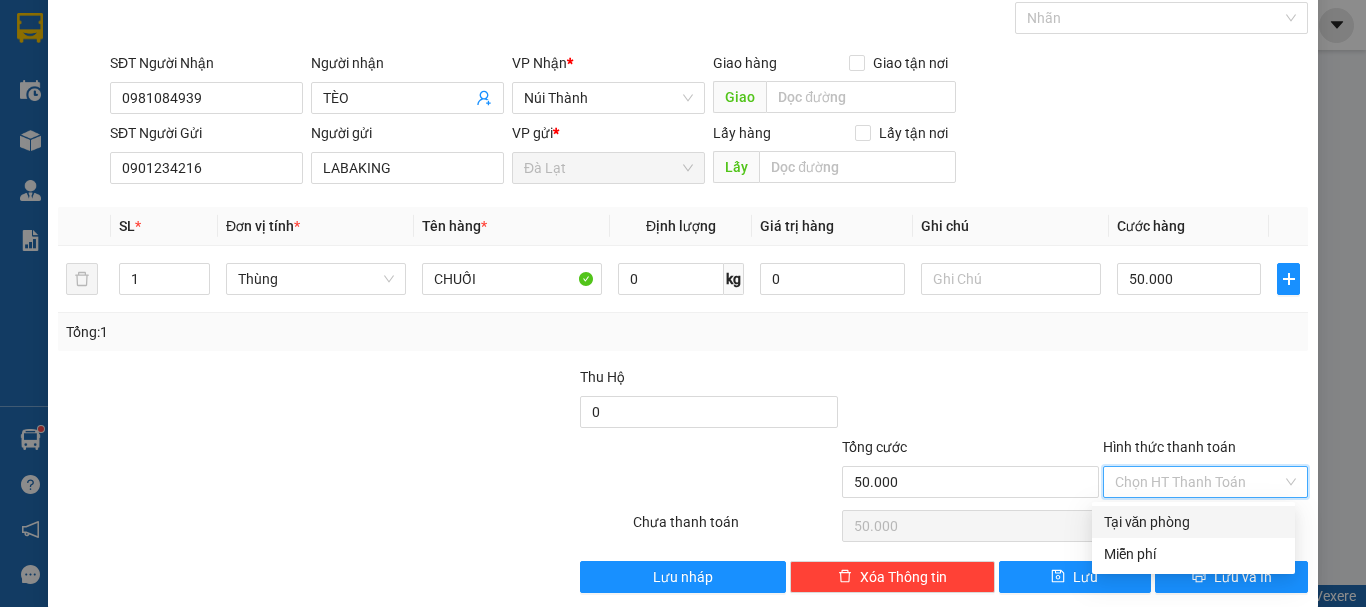 click on "Tại văn phòng" at bounding box center [1193, 522] 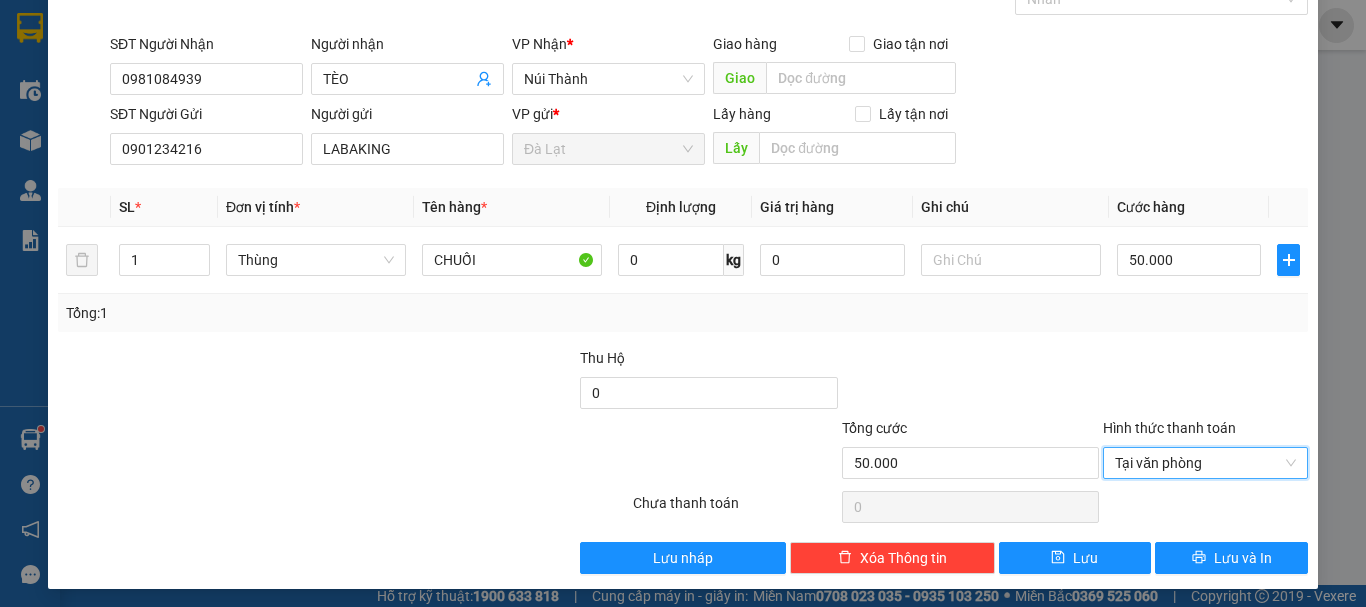 scroll, scrollTop: 125, scrollLeft: 0, axis: vertical 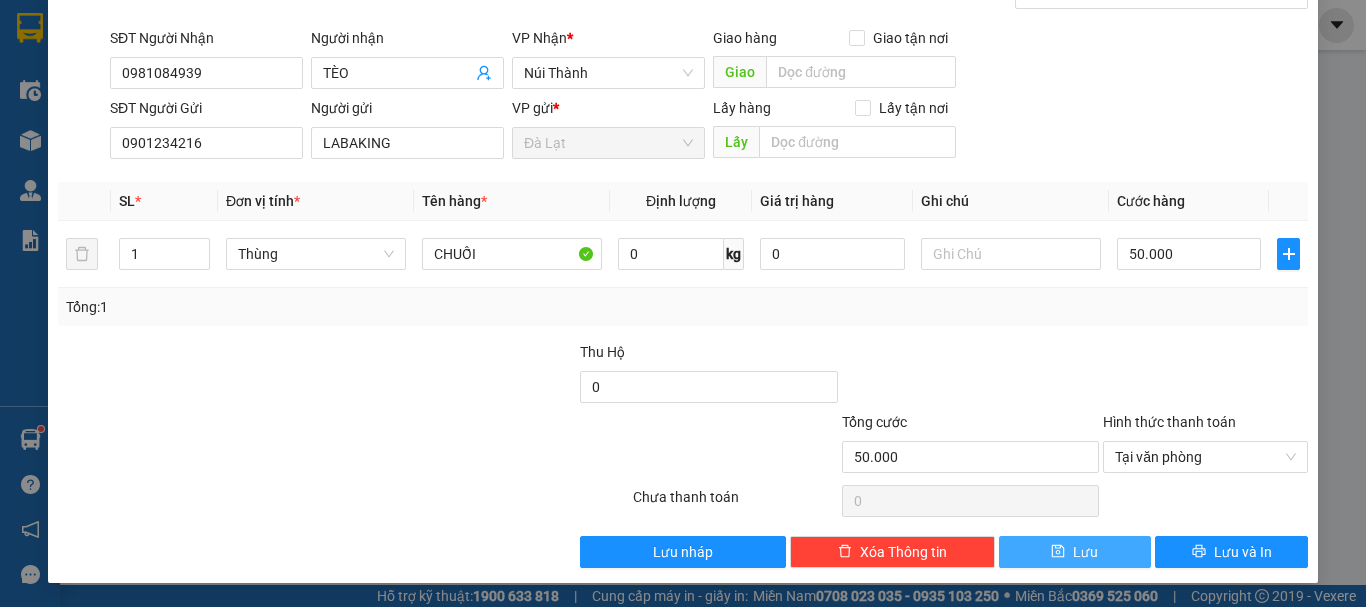 click on "Lưu" at bounding box center [1085, 552] 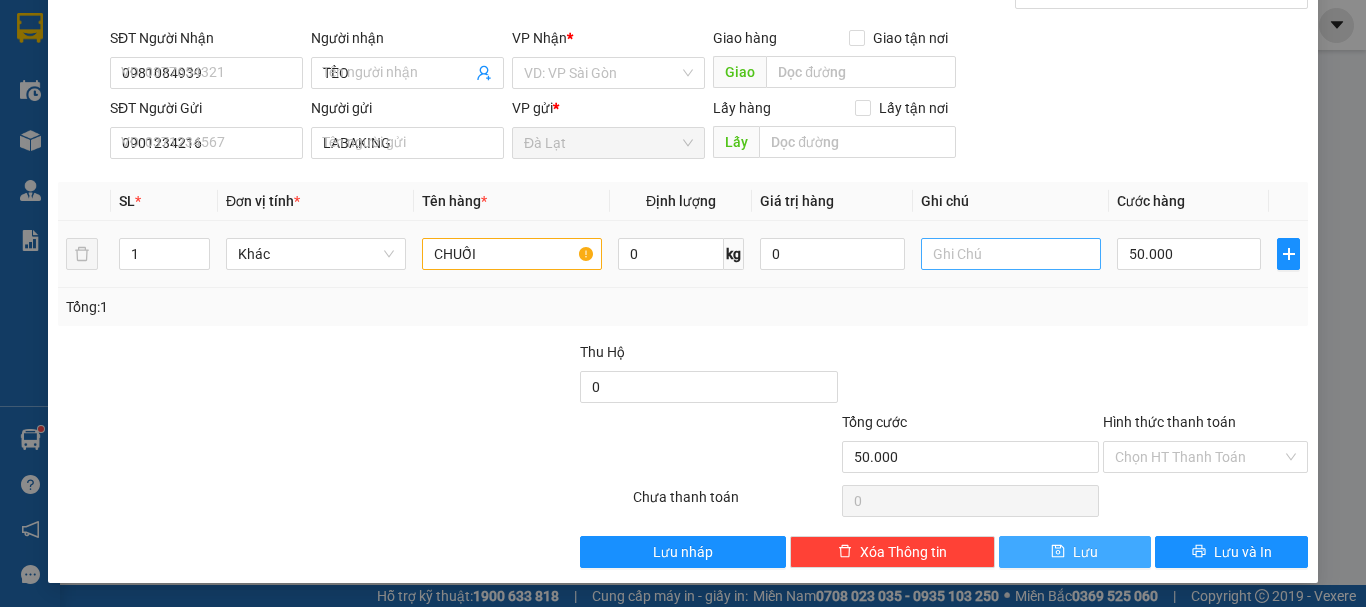 type 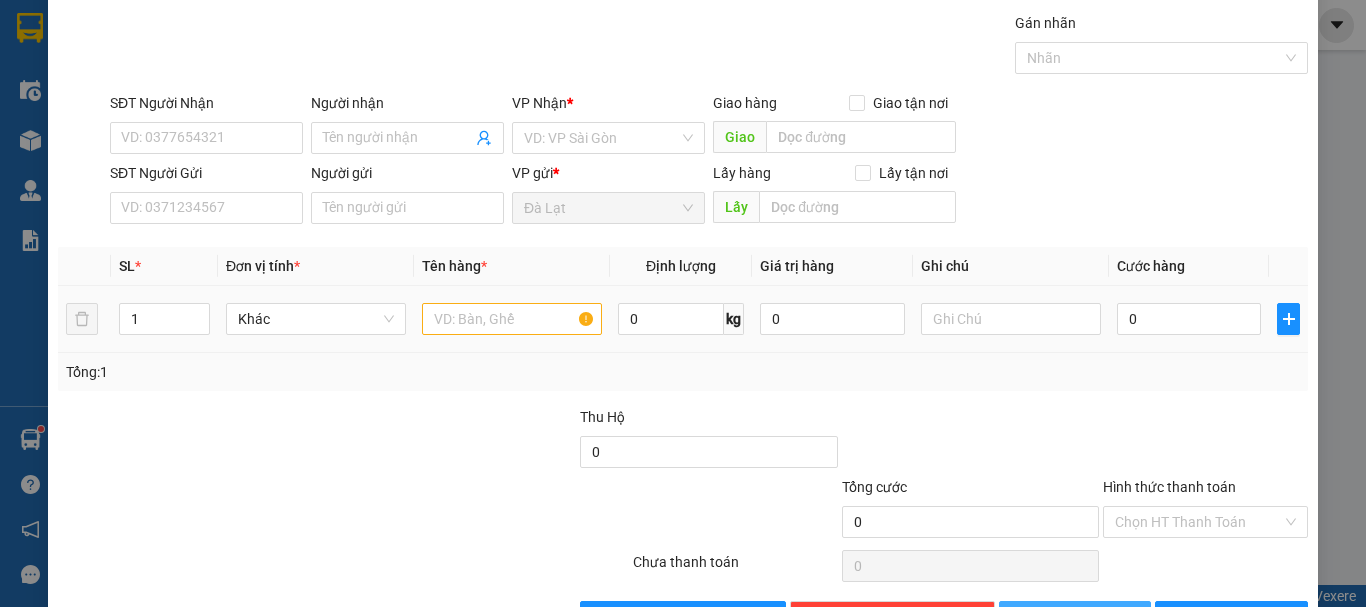 scroll, scrollTop: 0, scrollLeft: 0, axis: both 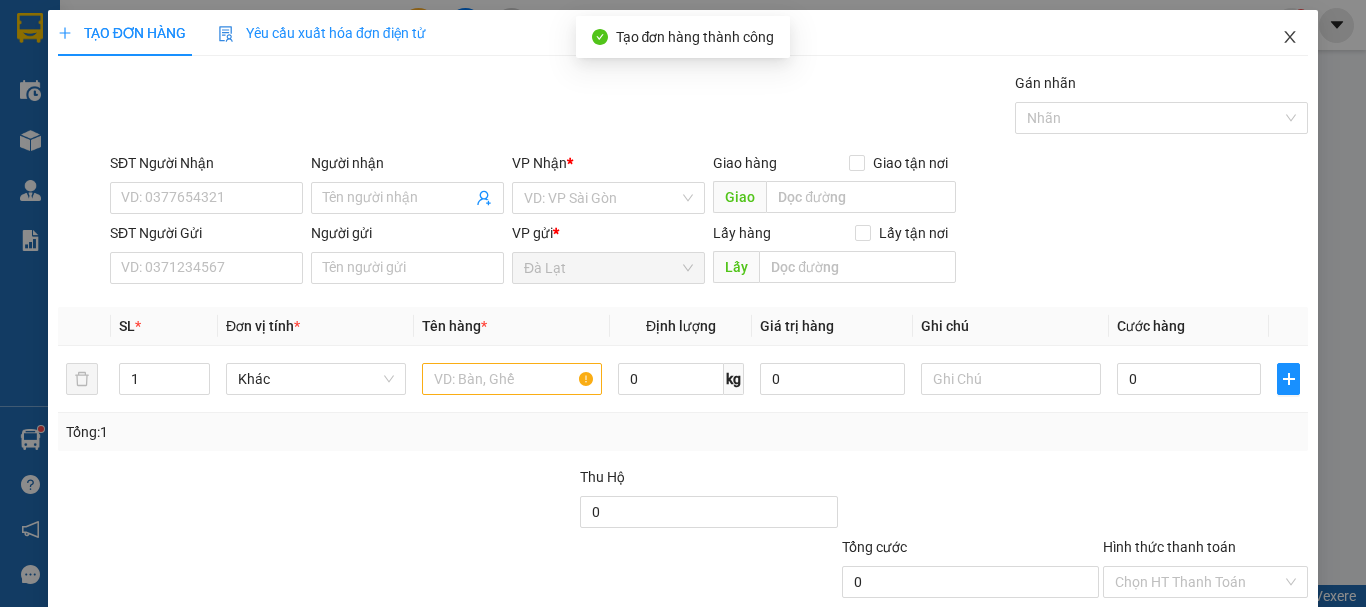 click 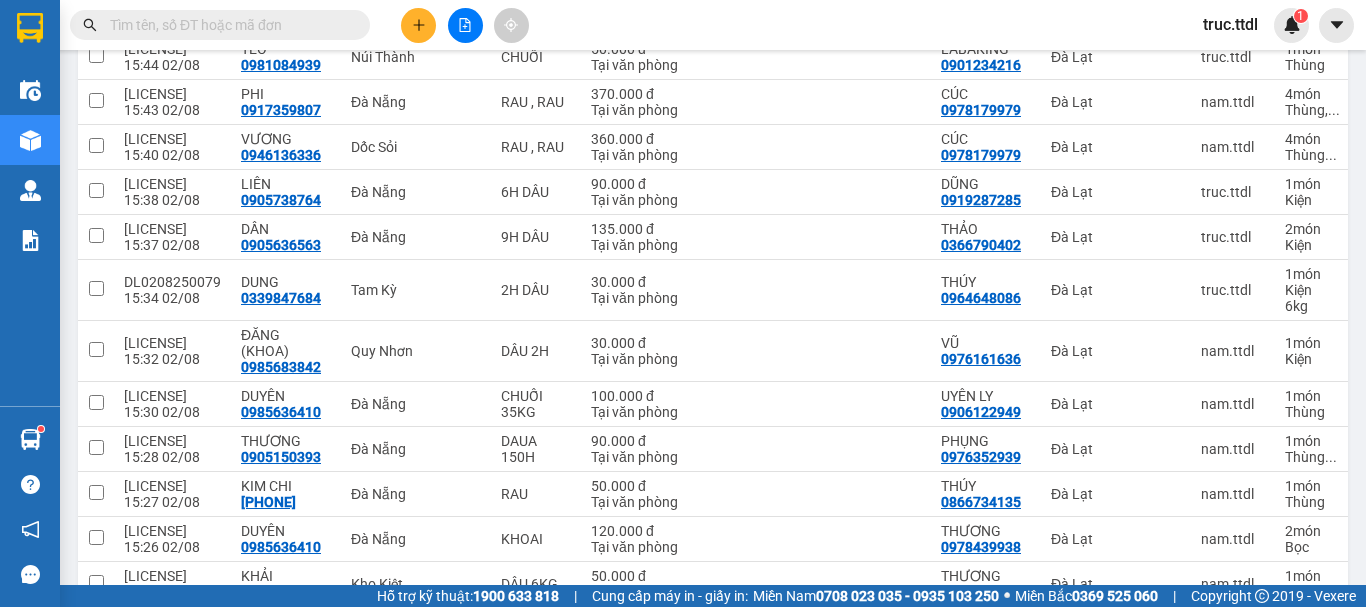 scroll, scrollTop: 0, scrollLeft: 0, axis: both 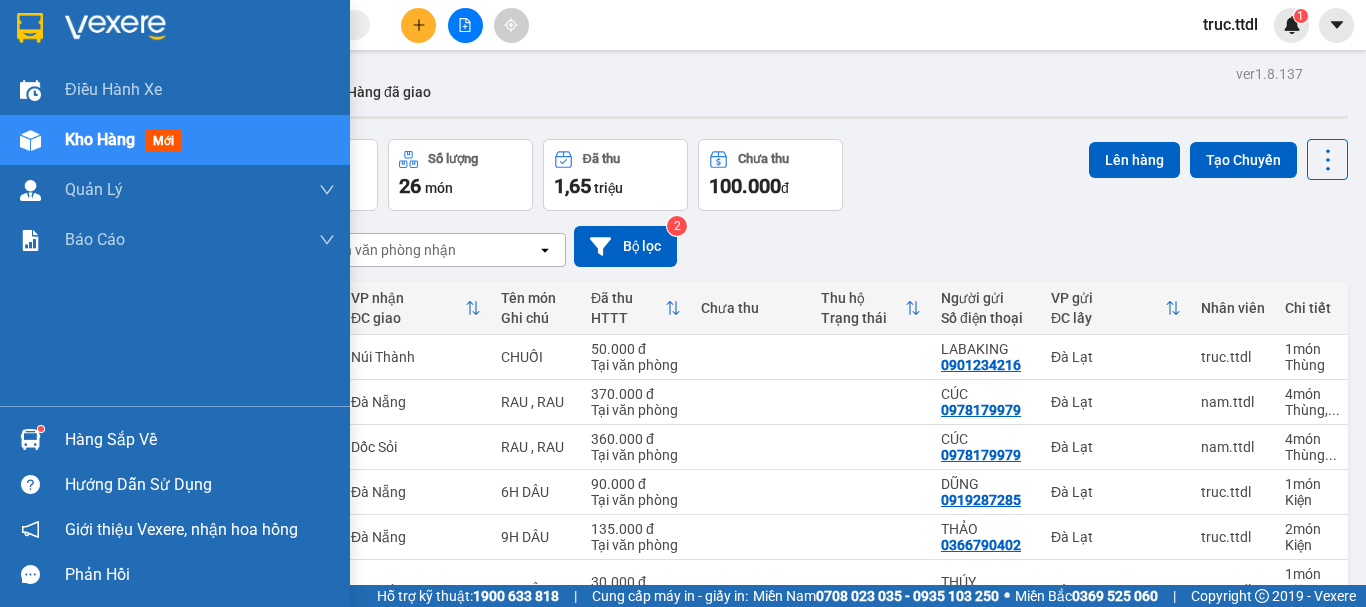 click at bounding box center [175, 32] 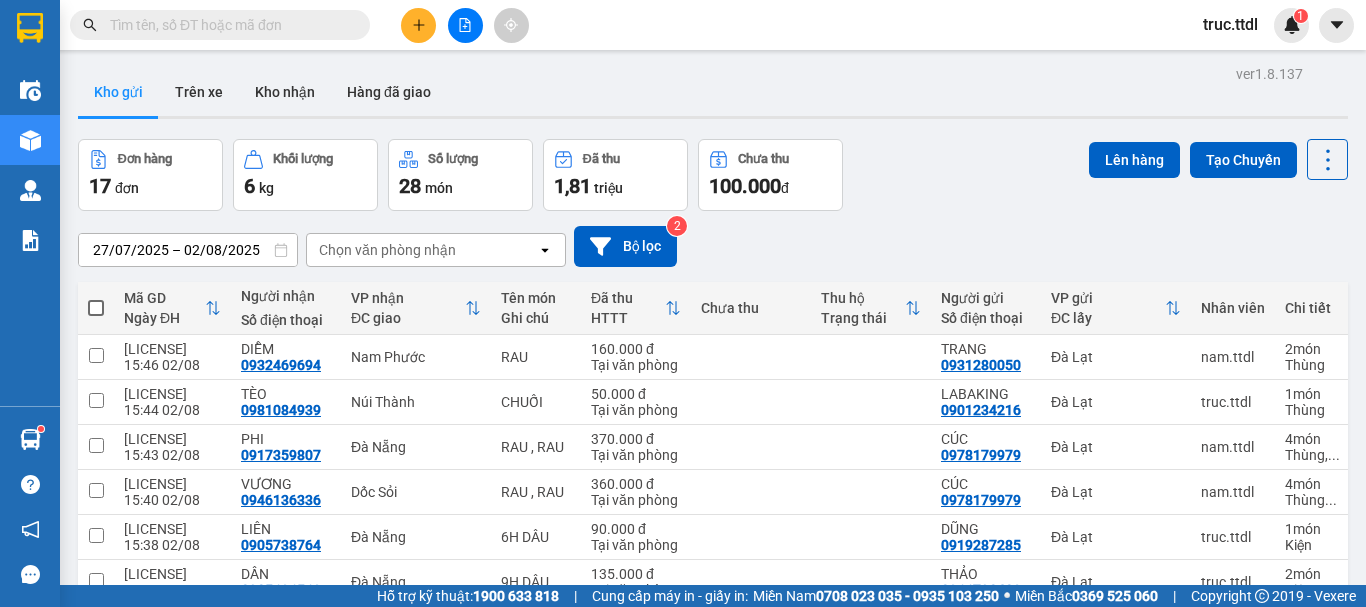 click at bounding box center (228, 25) 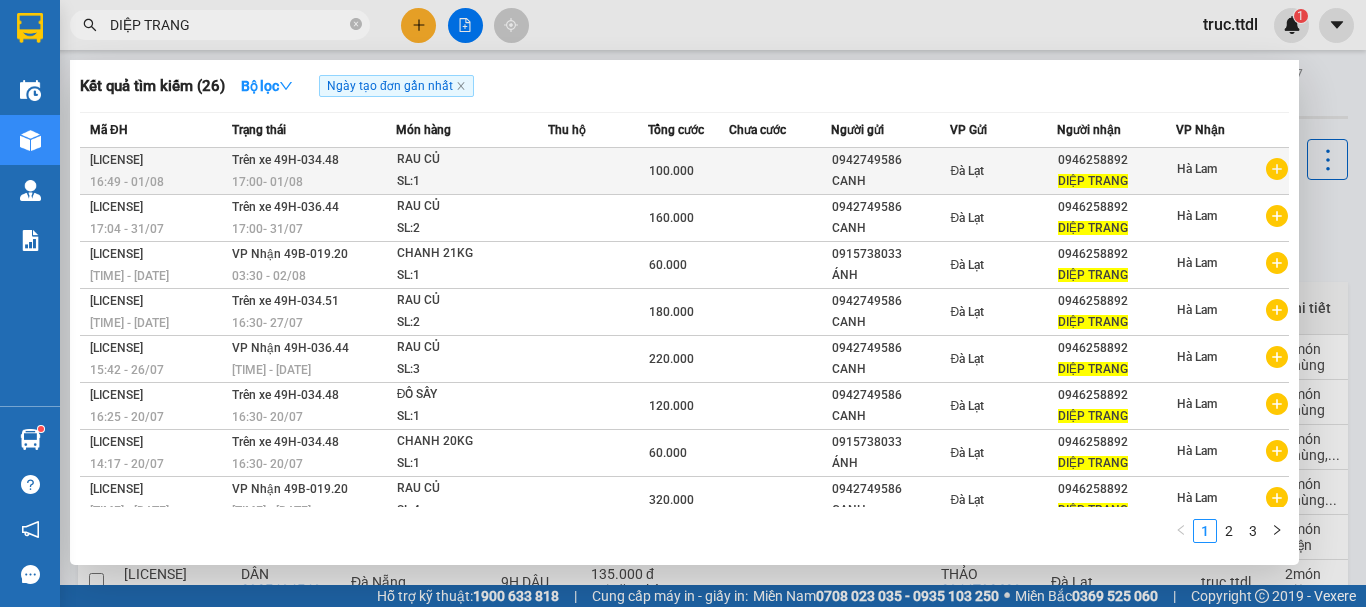 type on "DIỆP TRANG" 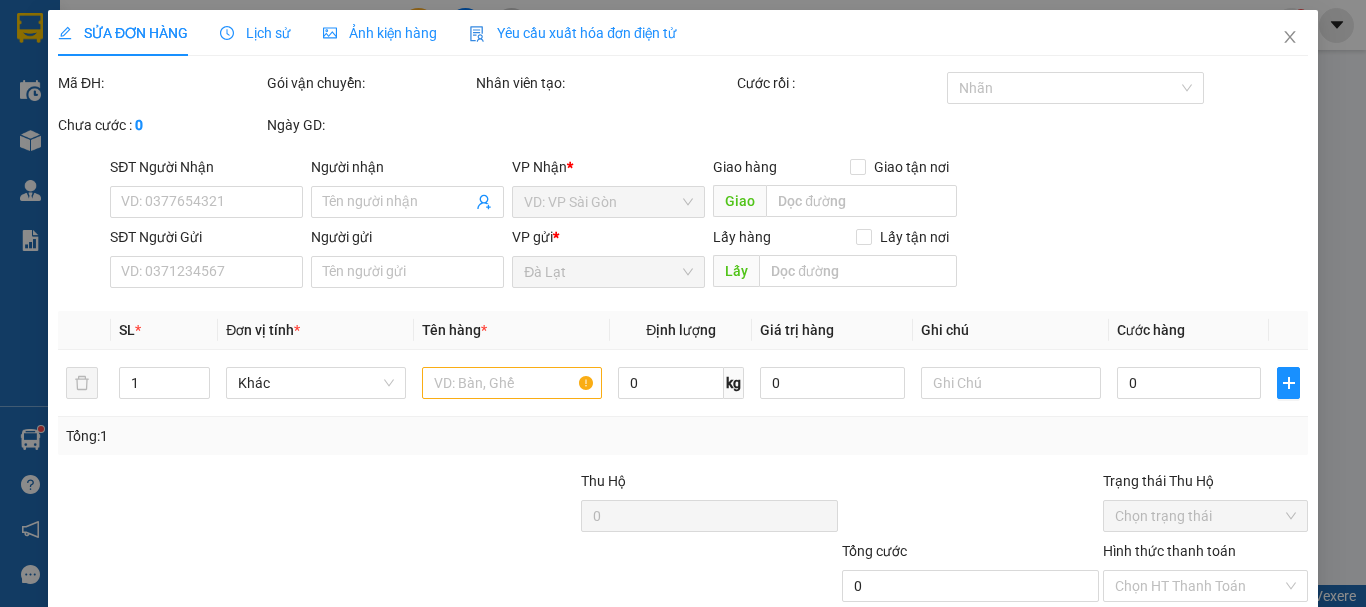 type on "0946258892" 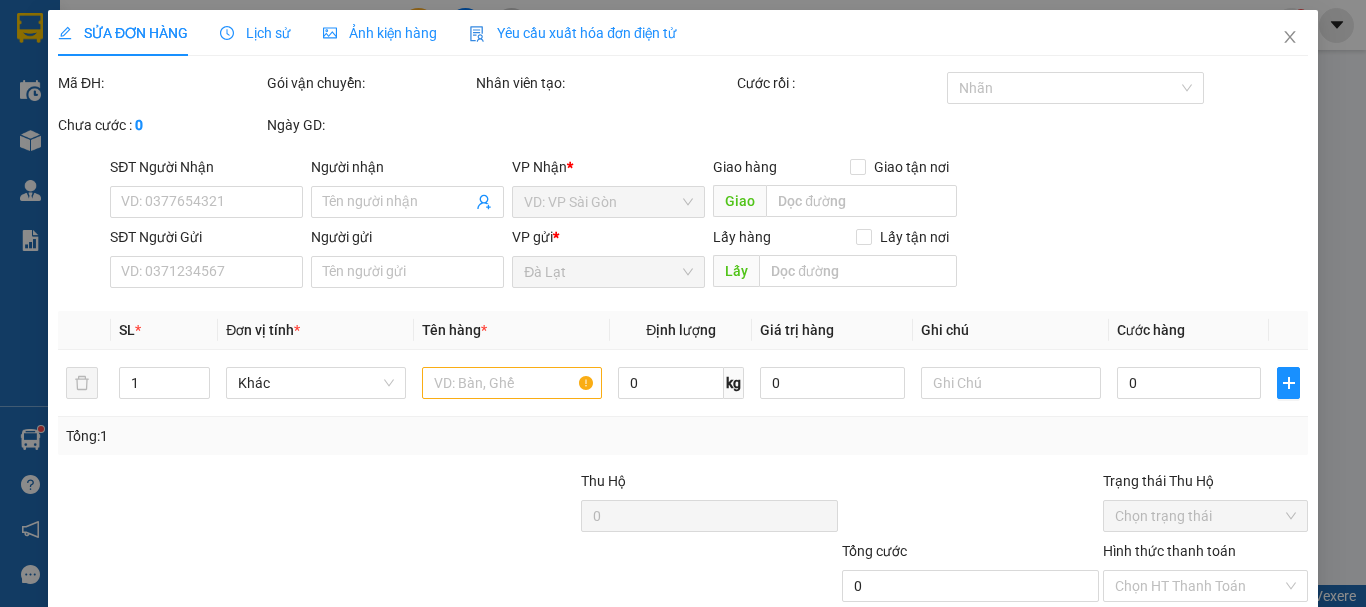 type on "0942749586" 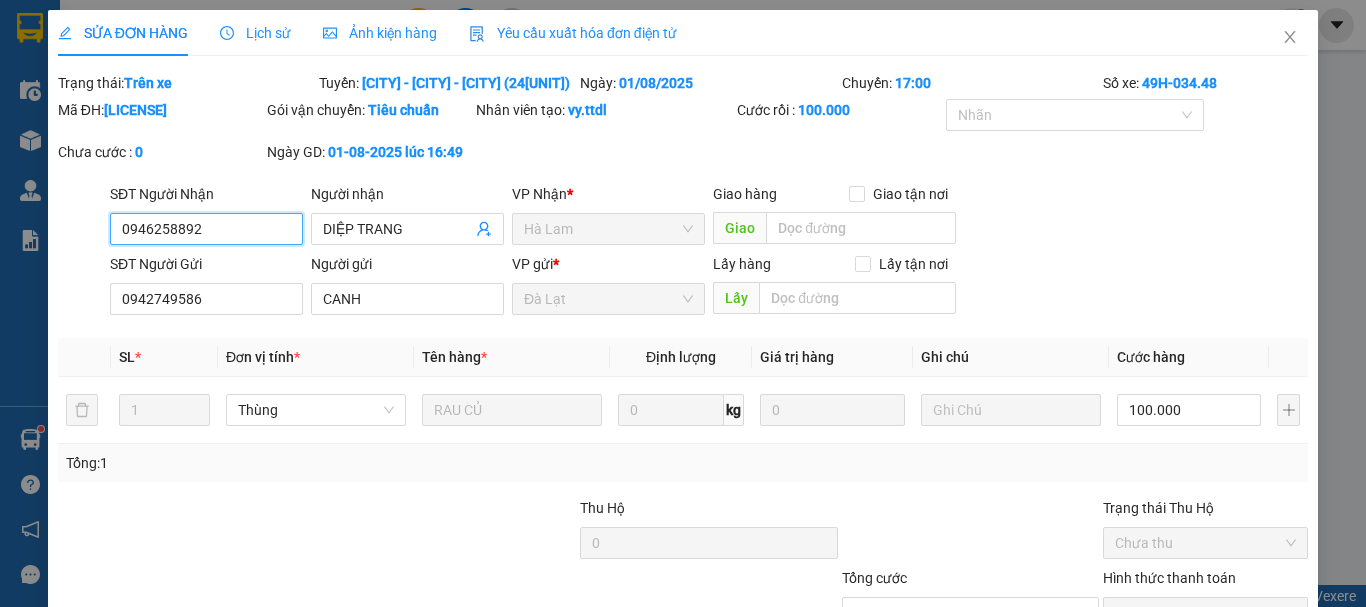 scroll, scrollTop: 178, scrollLeft: 0, axis: vertical 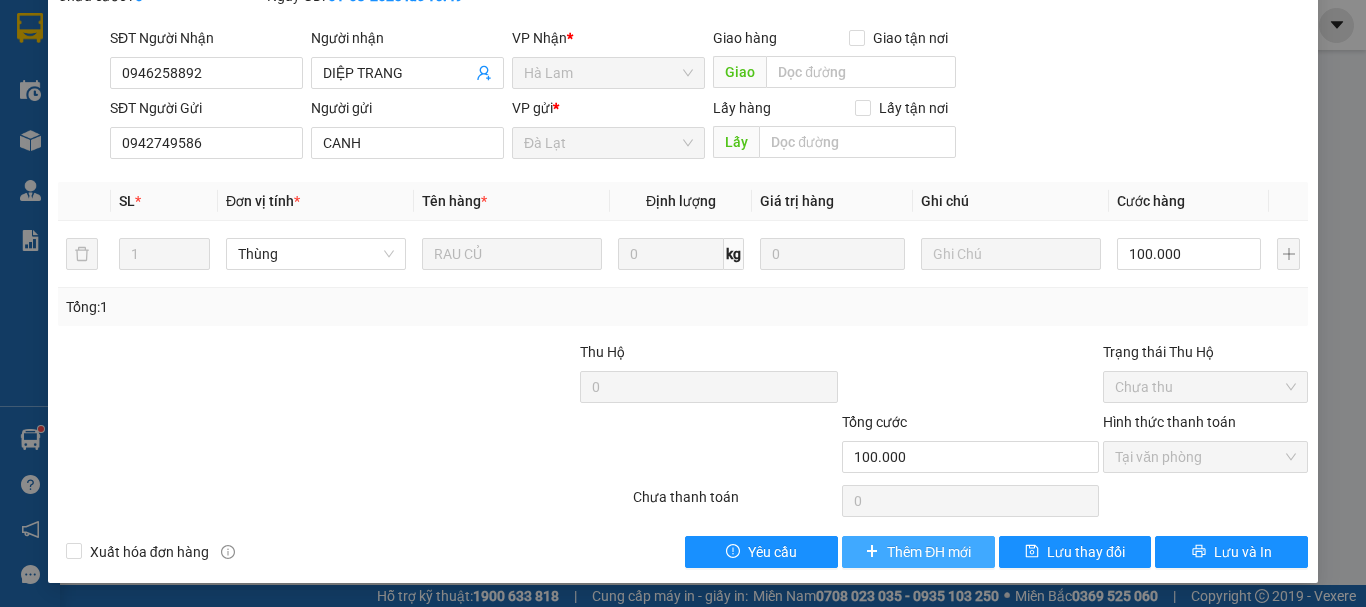 click on "Thêm ĐH mới" at bounding box center [929, 552] 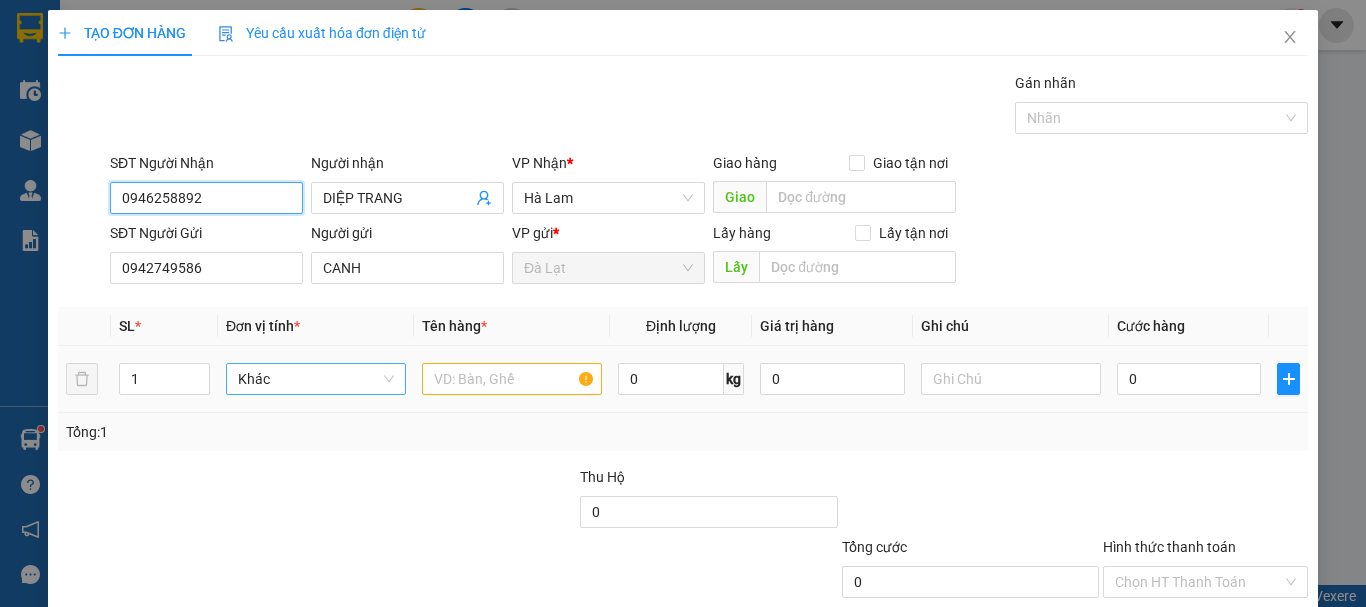 click on "Khác" at bounding box center (316, 379) 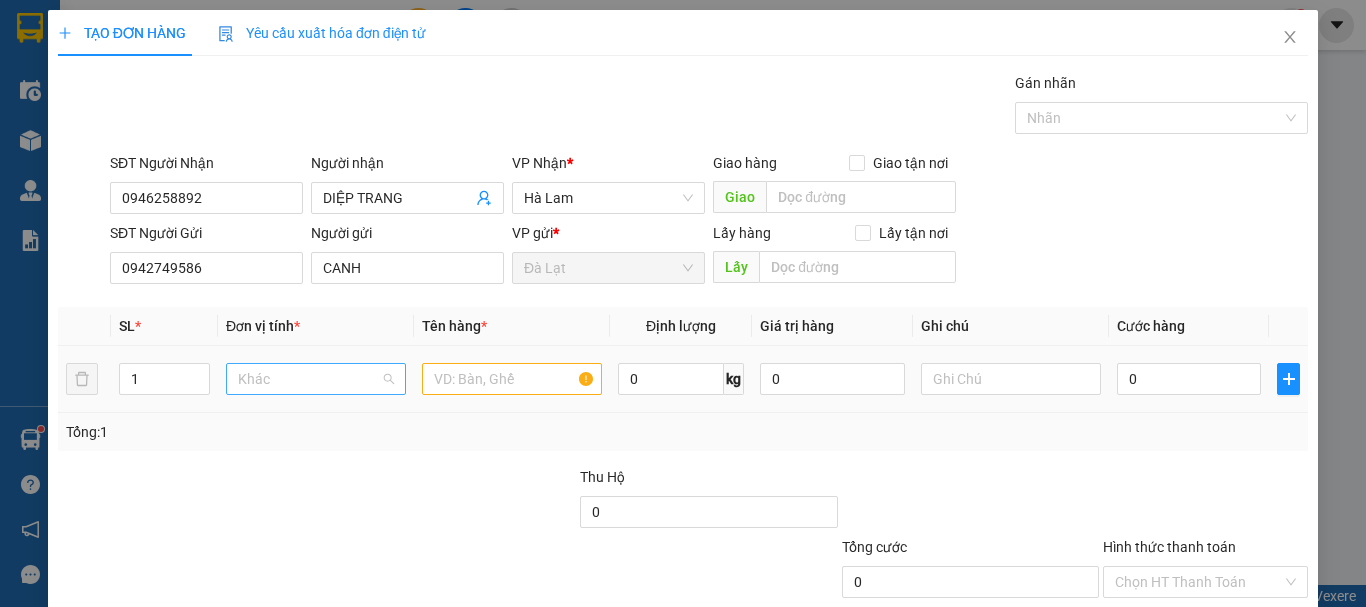 scroll, scrollTop: 192, scrollLeft: 0, axis: vertical 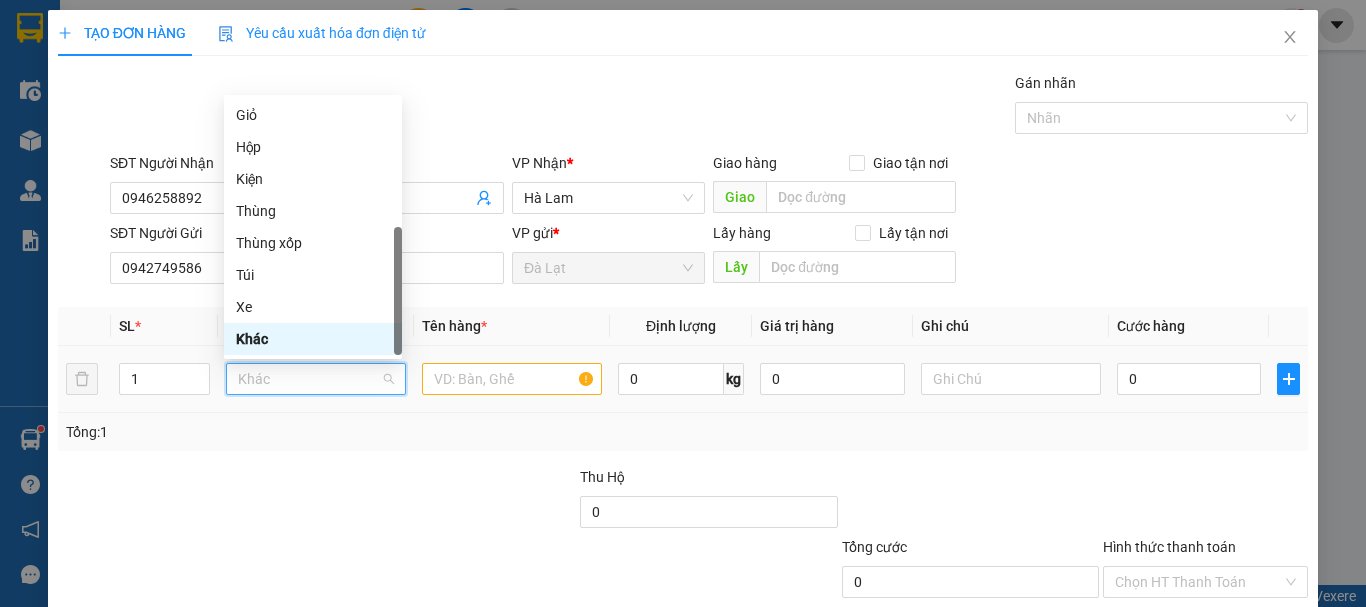 type on "T" 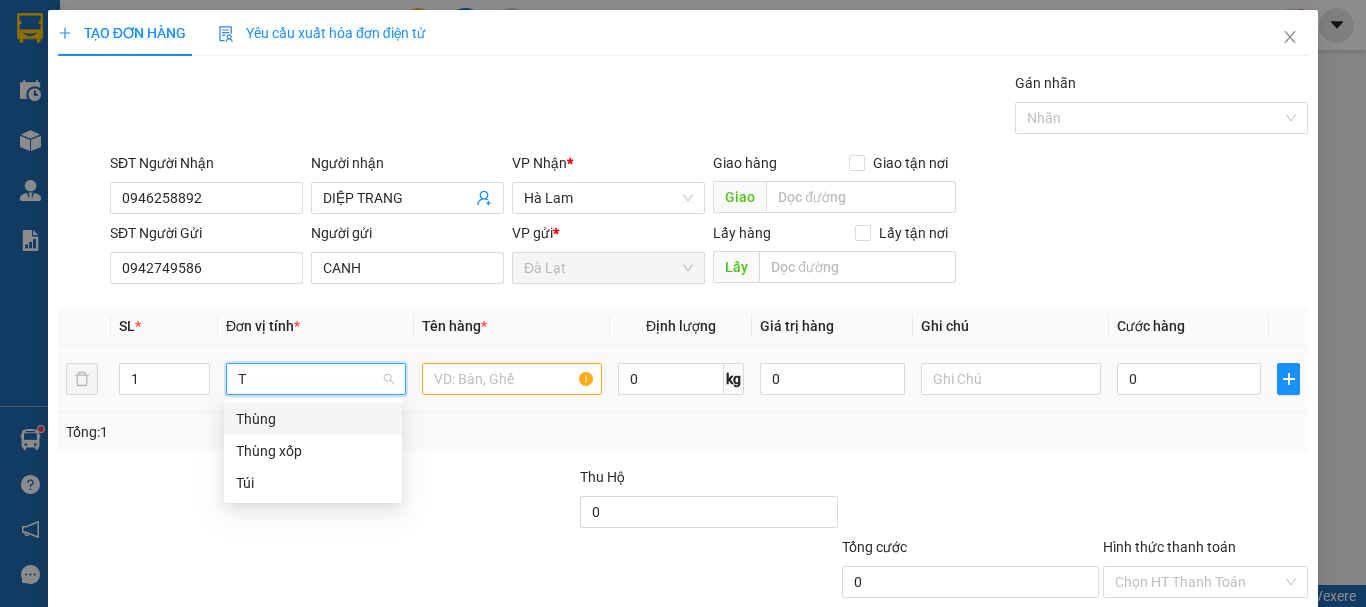 scroll, scrollTop: 0, scrollLeft: 0, axis: both 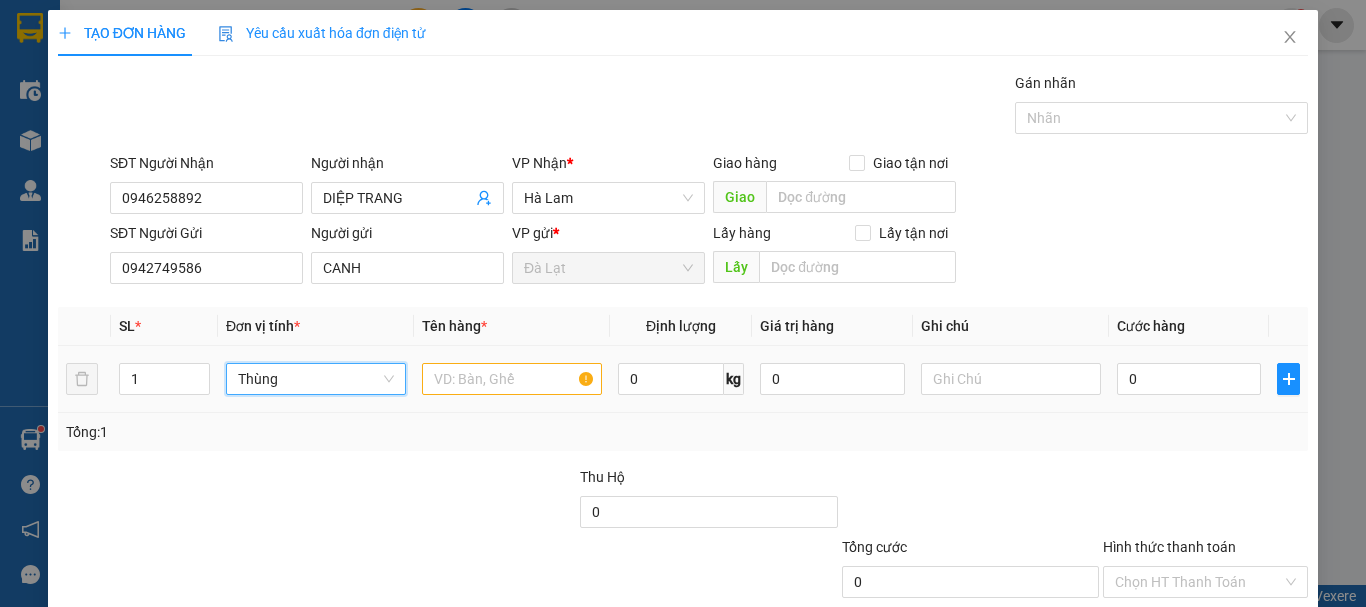 drag, startPoint x: 164, startPoint y: 381, endPoint x: 128, endPoint y: 397, distance: 39.39543 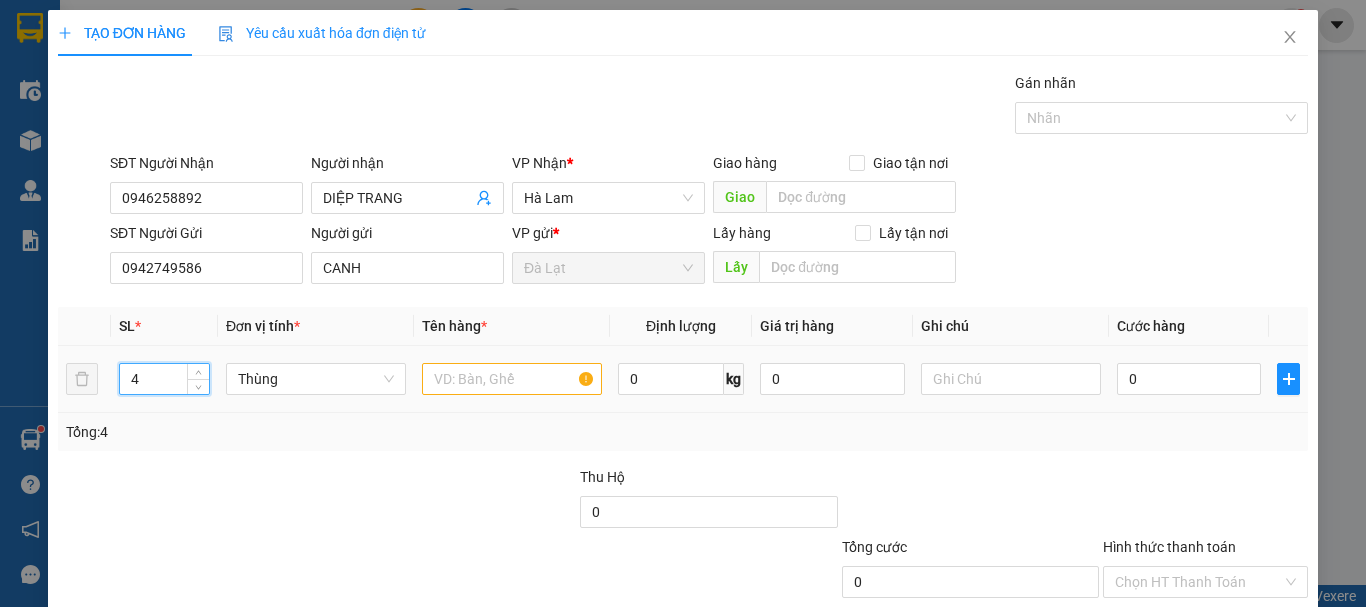 type on "4" 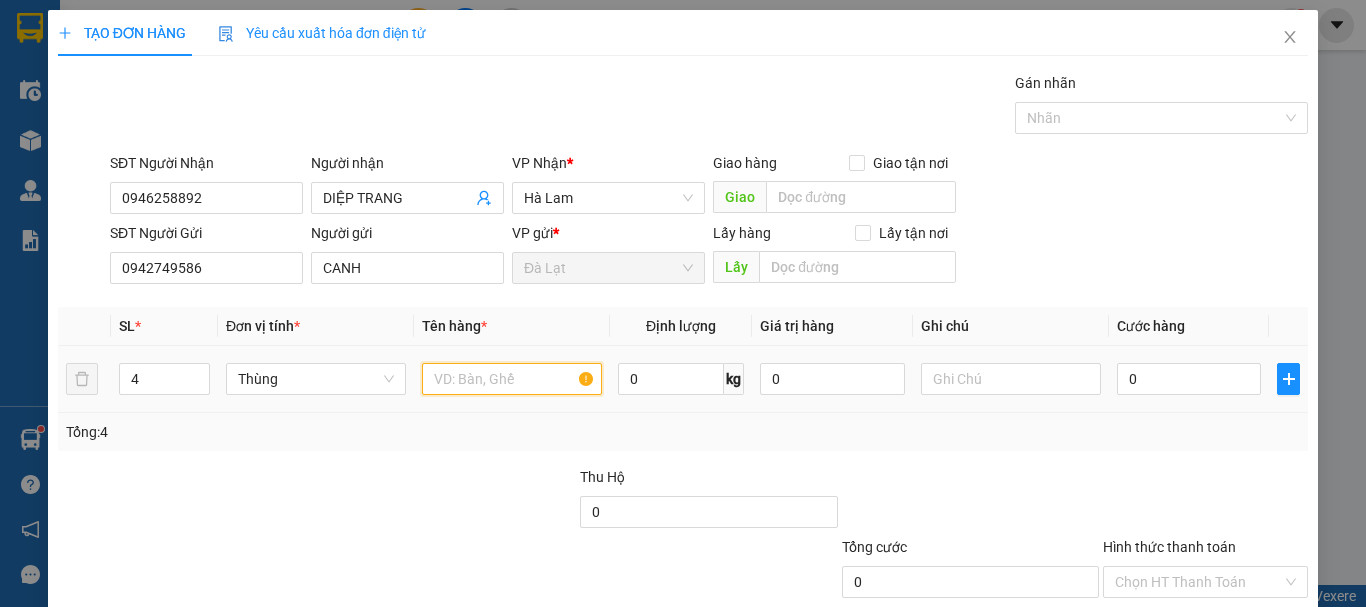 click at bounding box center (512, 379) 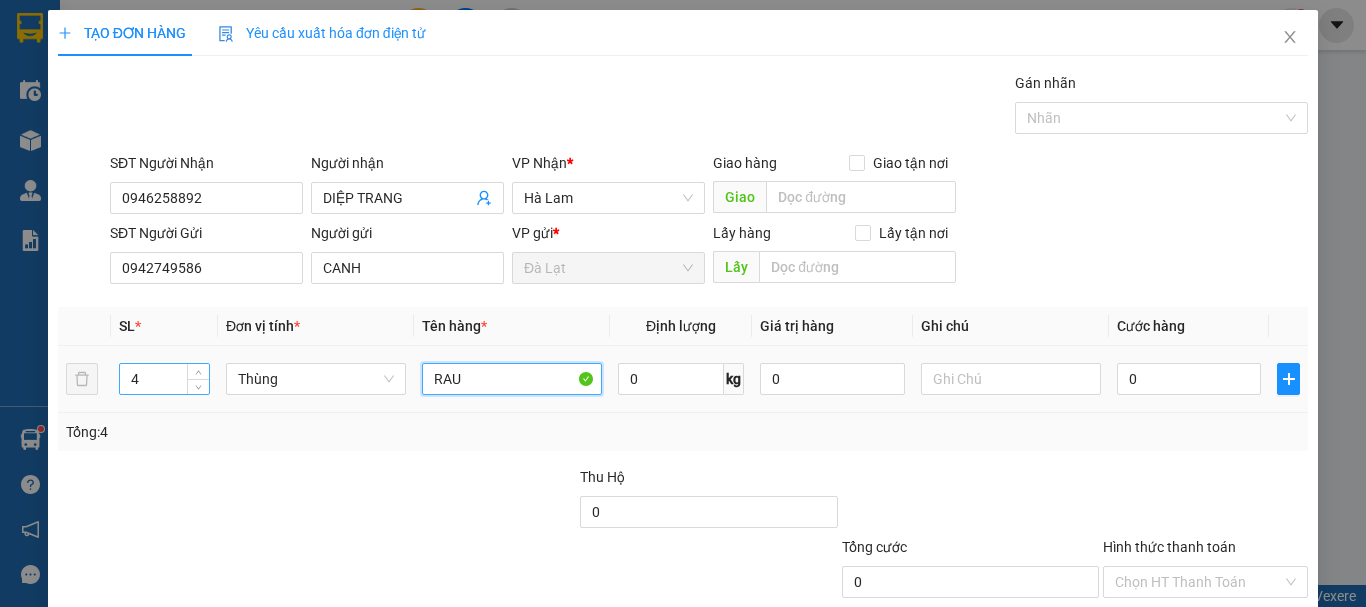 type on "RAU" 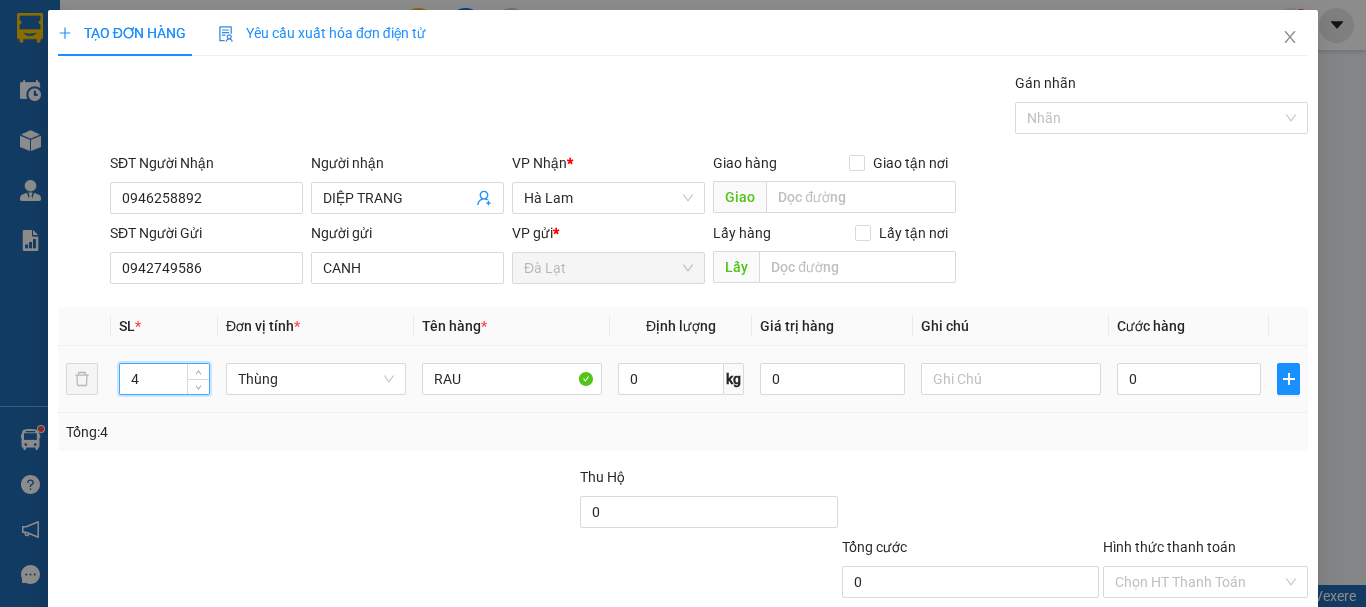 drag, startPoint x: 150, startPoint y: 377, endPoint x: 126, endPoint y: 381, distance: 24.33105 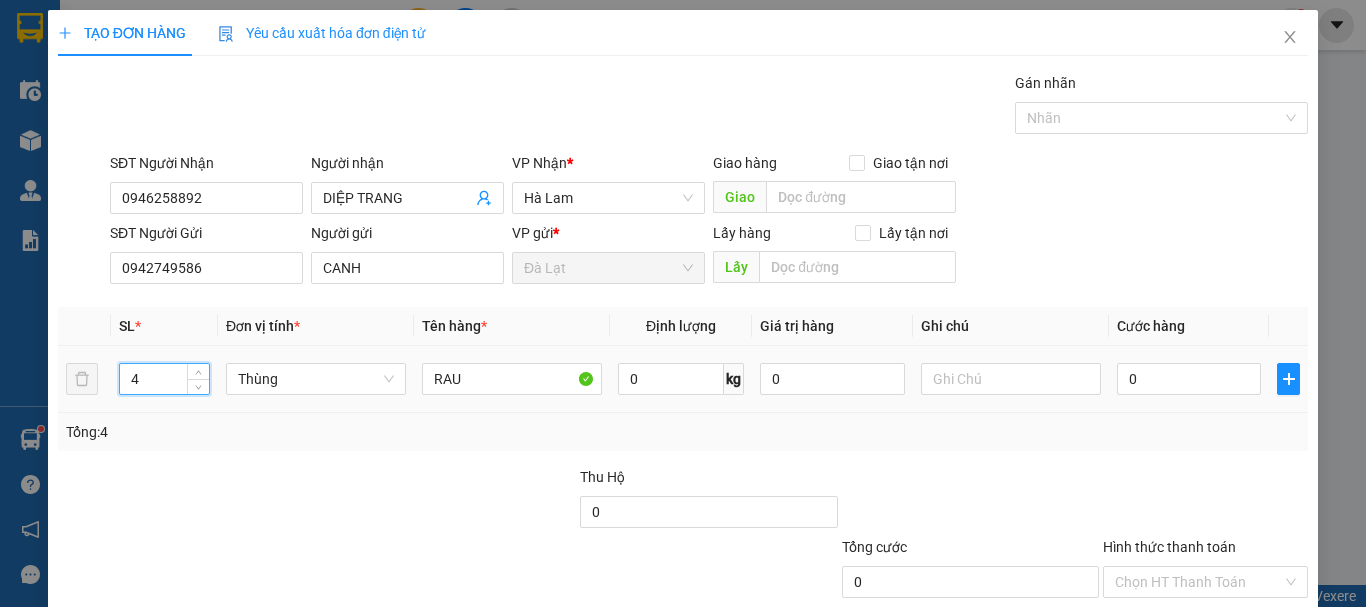 click on "4" at bounding box center [164, 379] 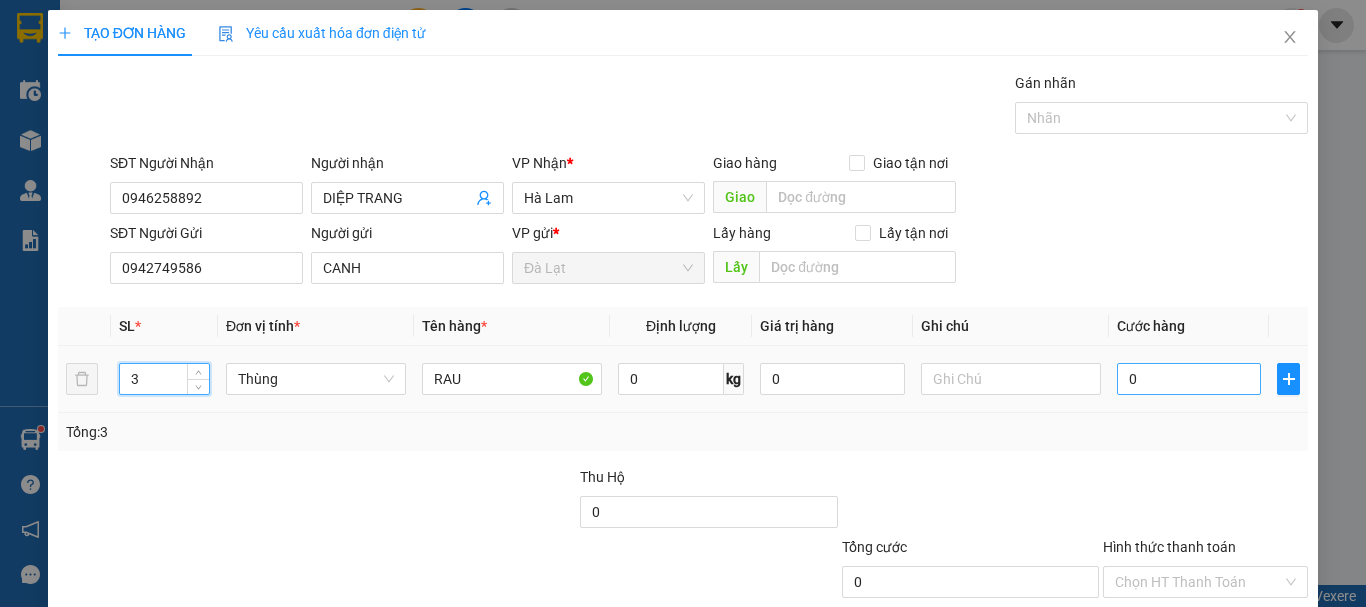 type on "3" 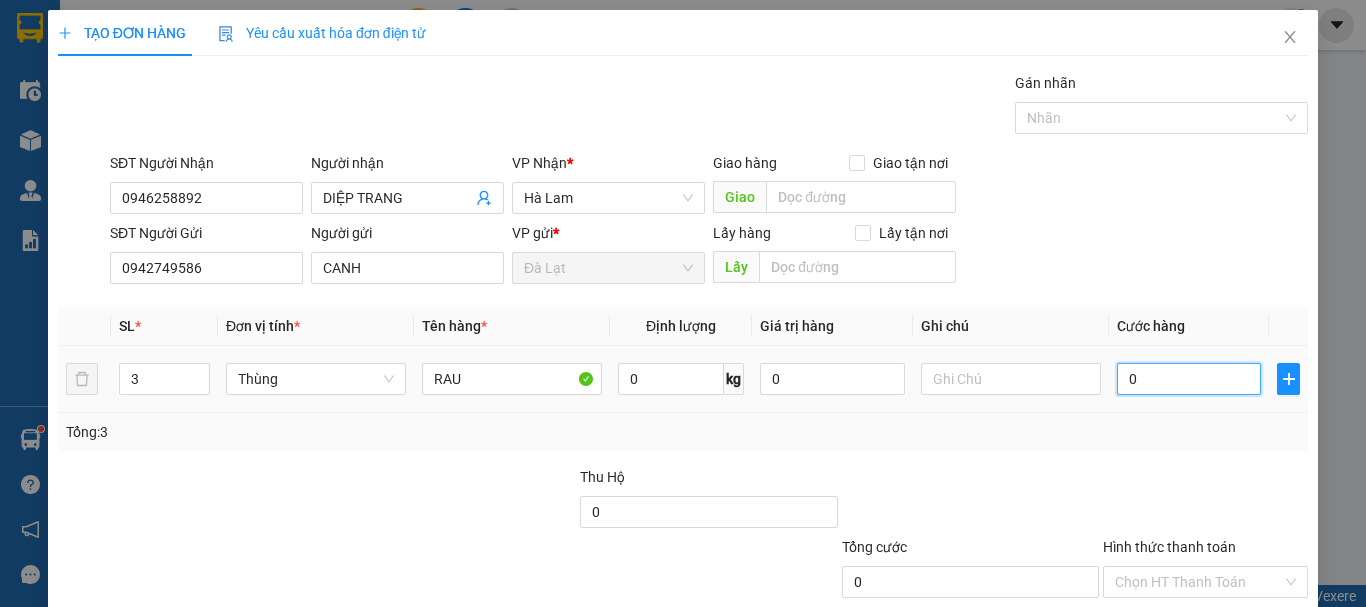 click on "0" at bounding box center [1189, 379] 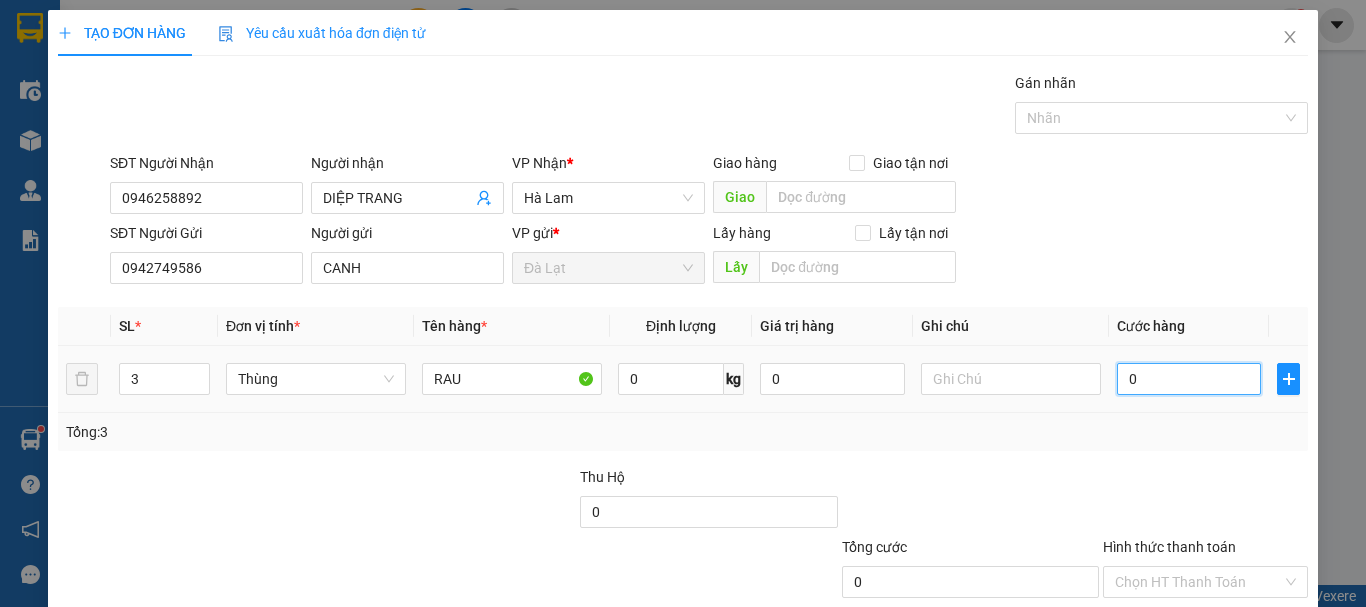 type on "3" 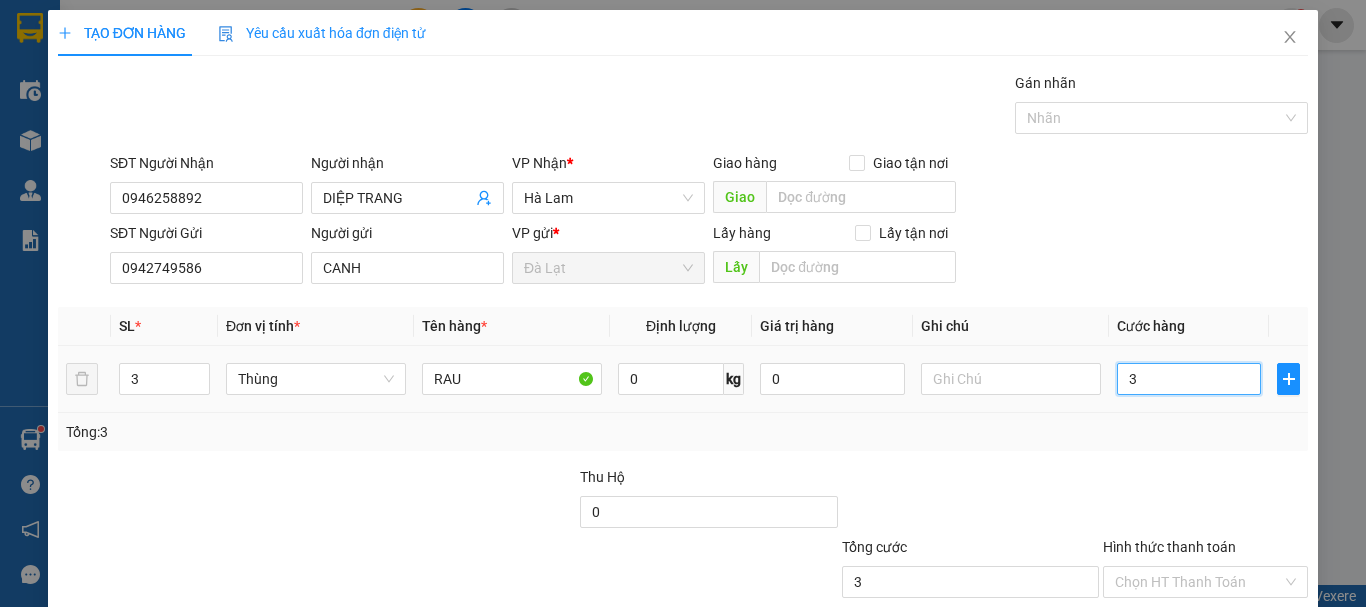 type on "30" 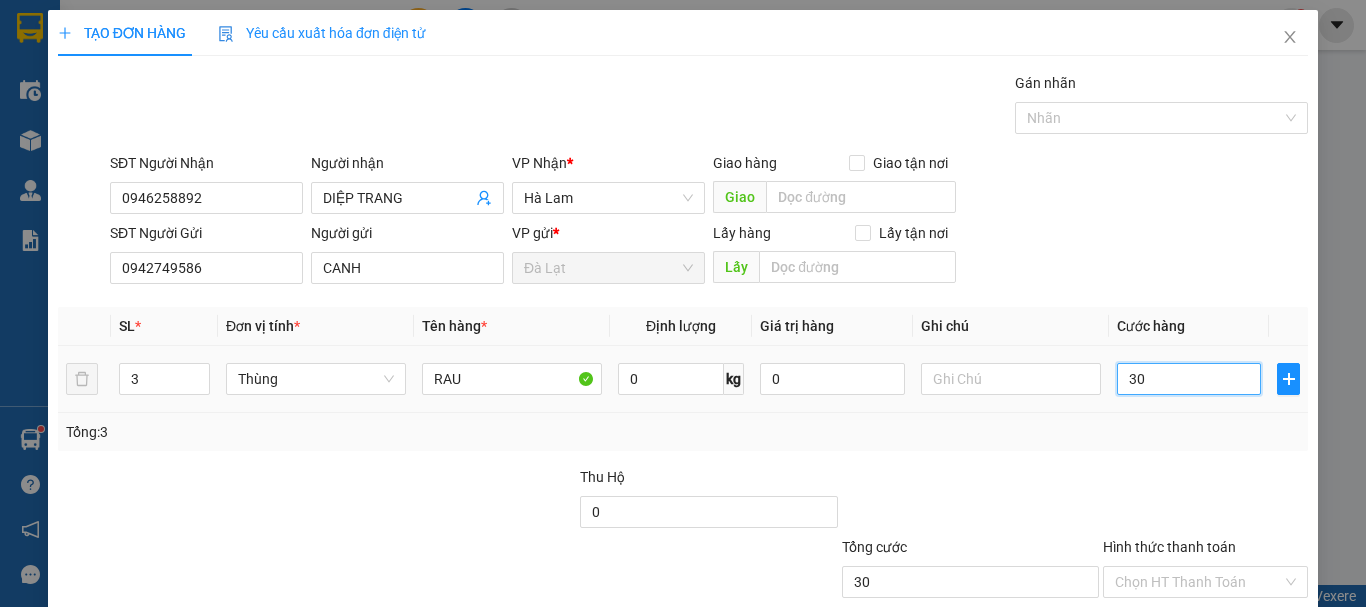 type on "300" 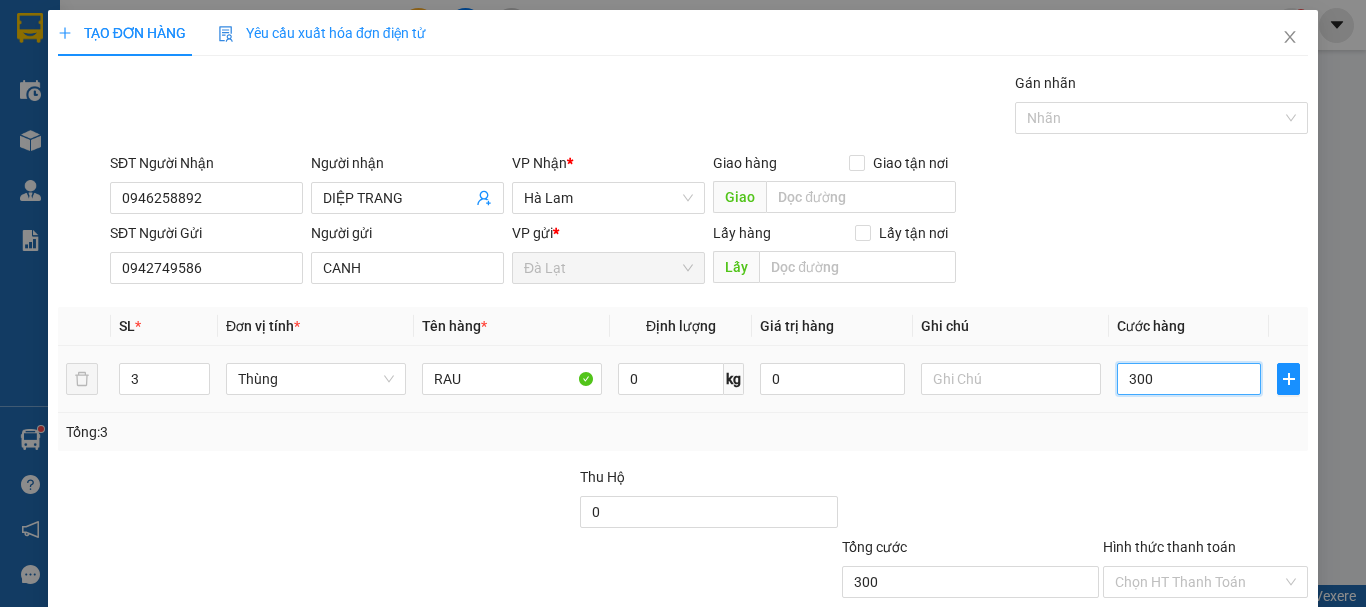 type on "30" 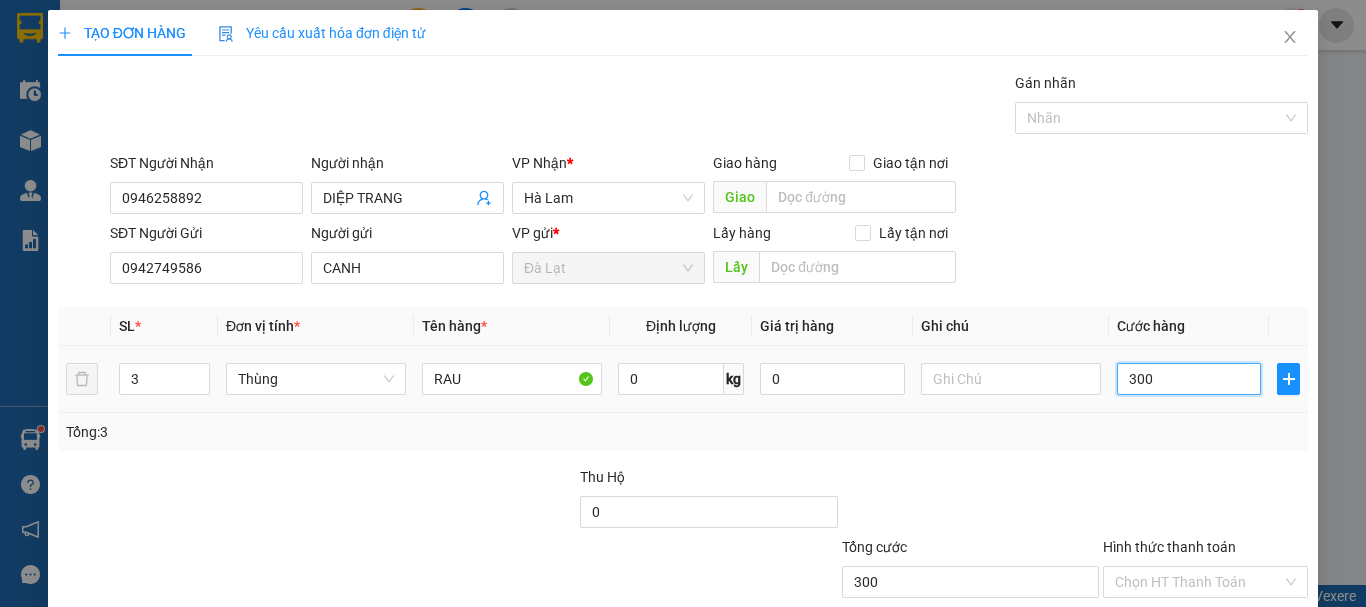 type on "30" 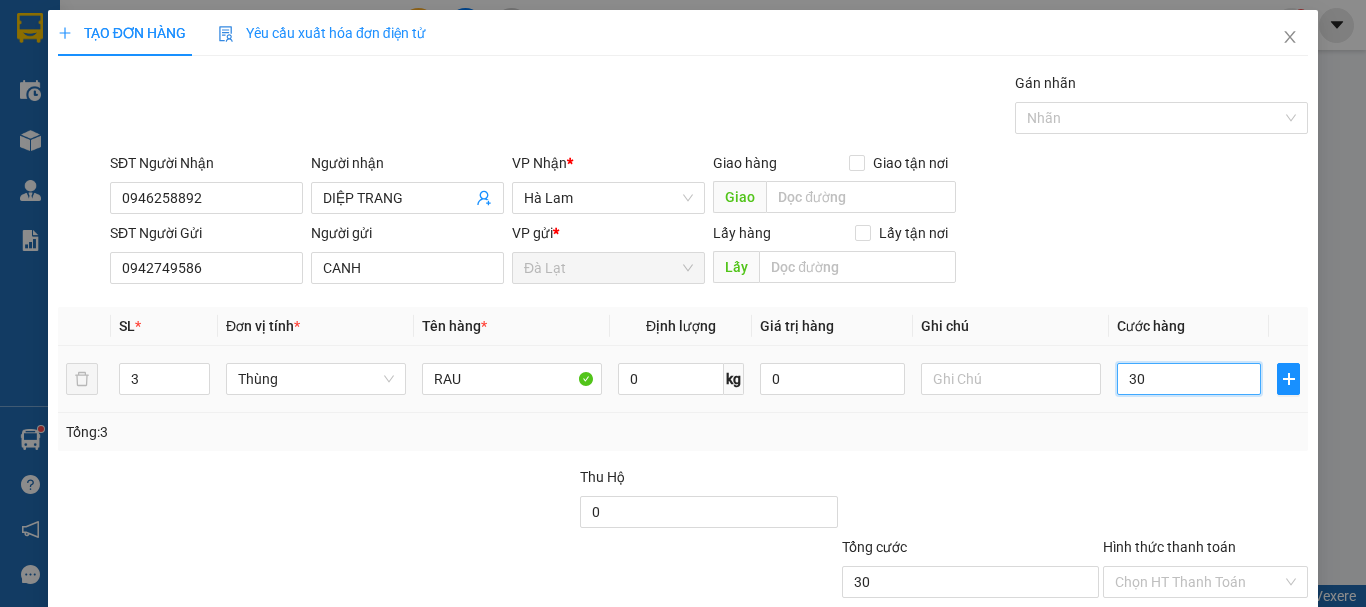 type on "3" 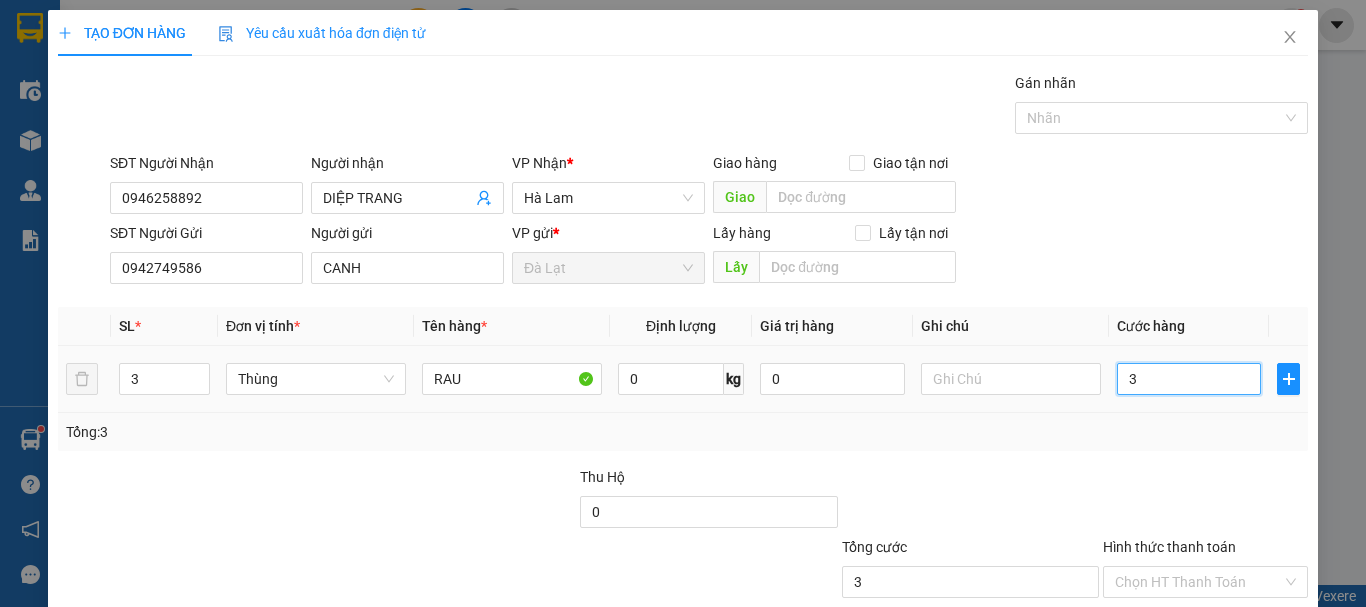type on "0" 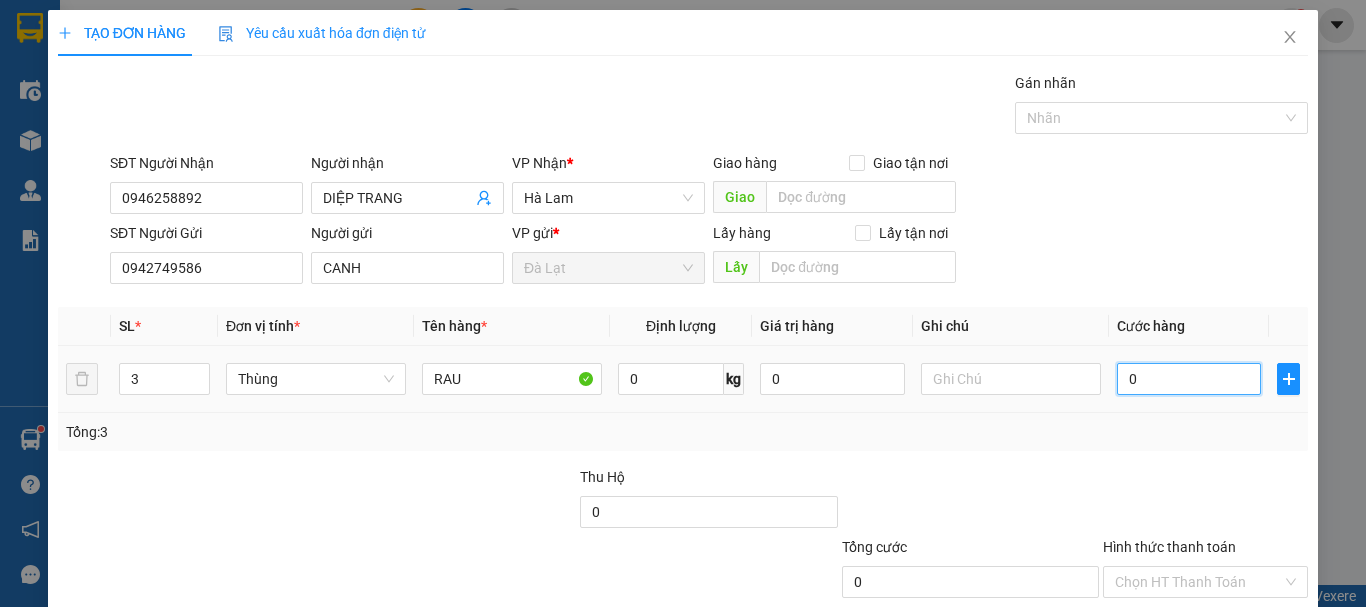 type on "02" 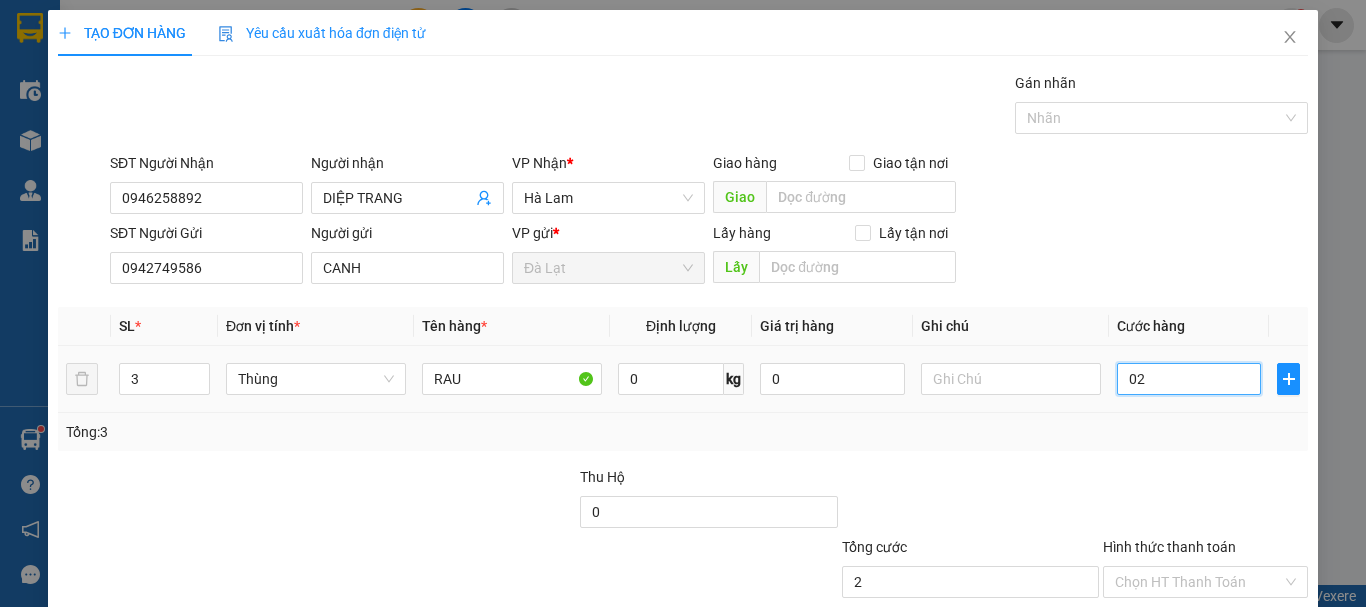 type on "024" 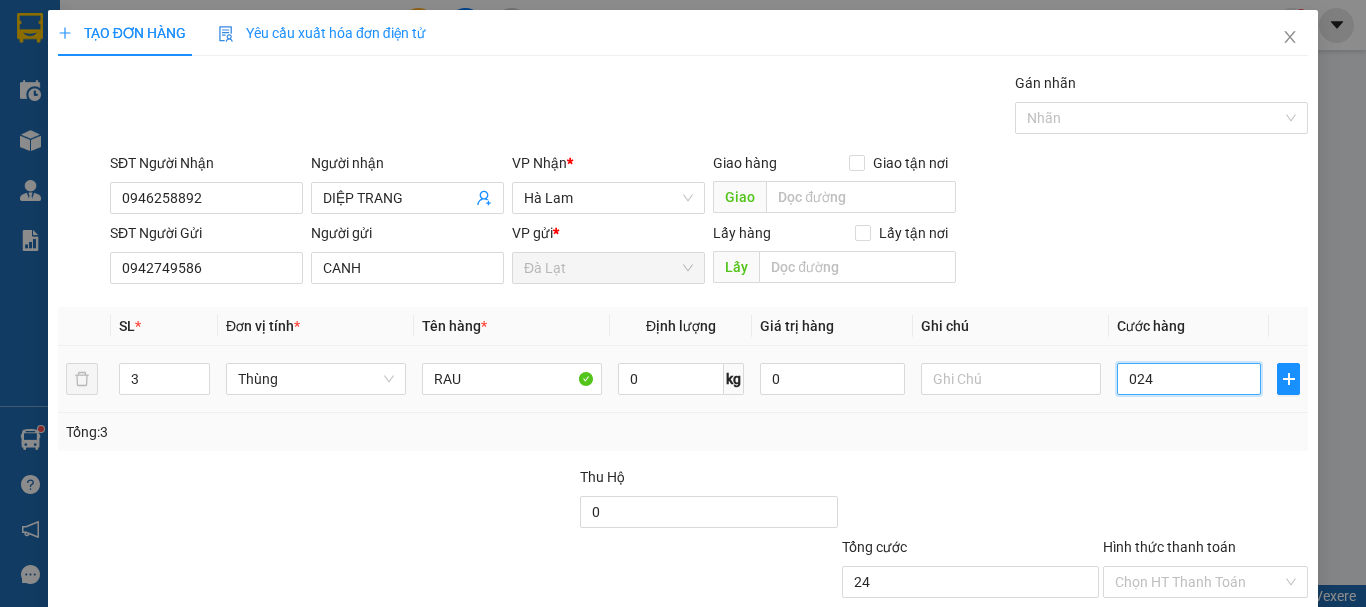 type on "0.240" 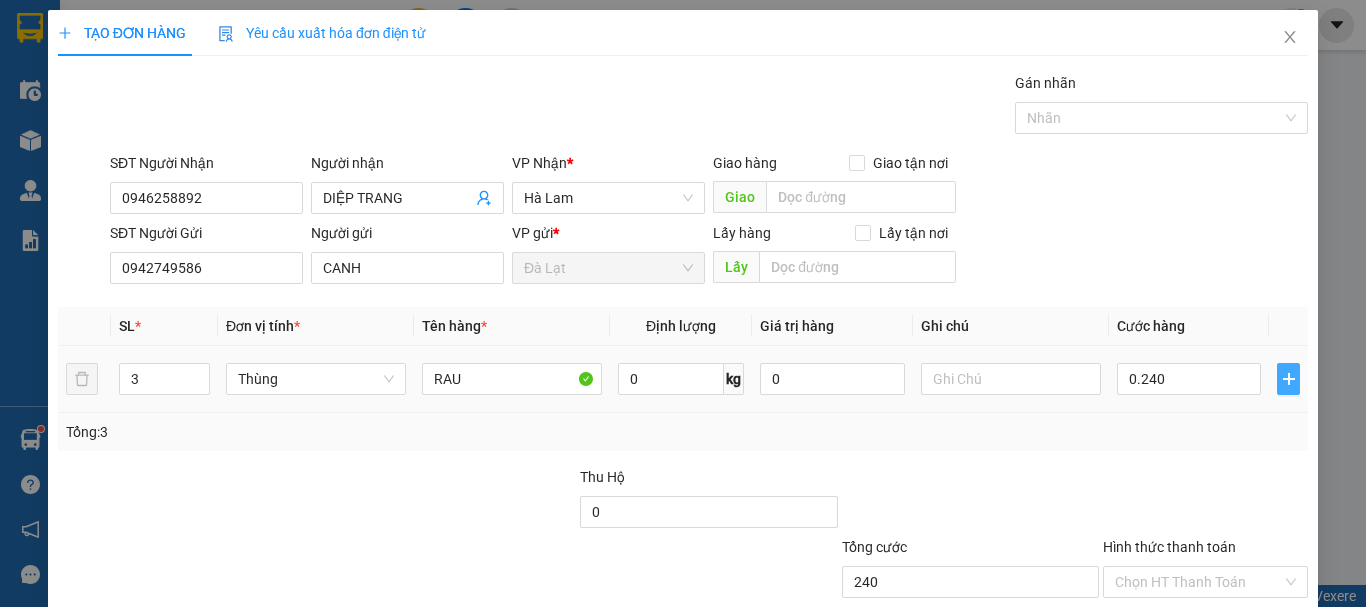 type on "240.000" 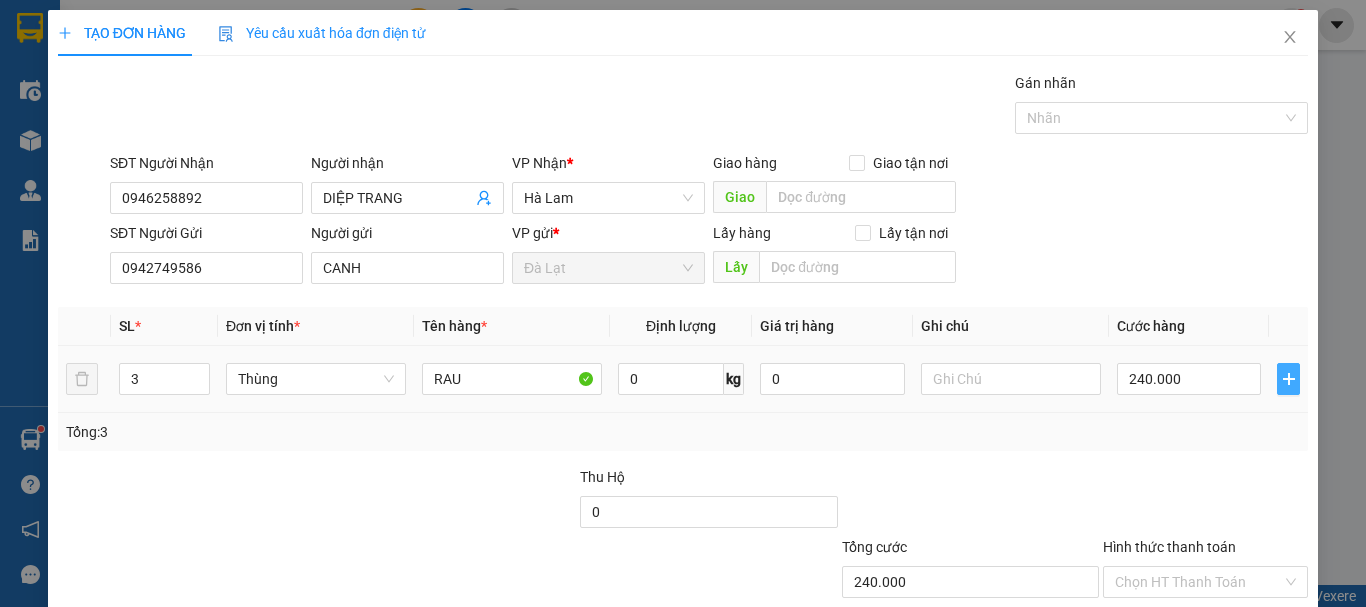 click 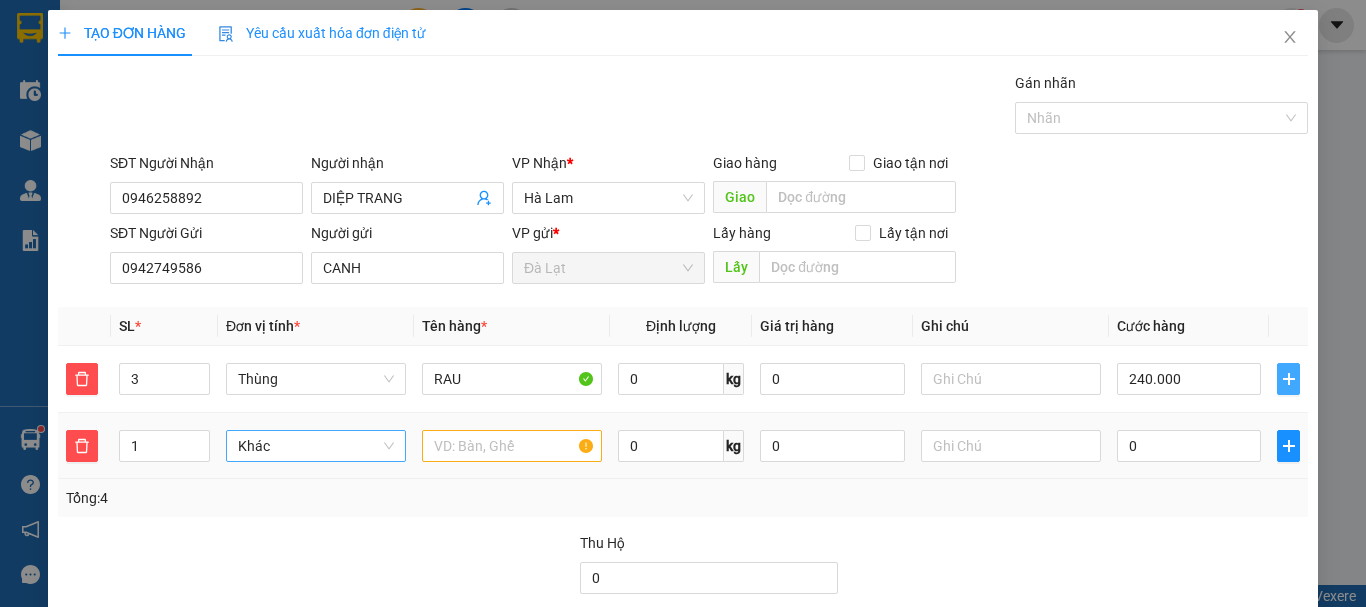 click on "Khác" at bounding box center [316, 446] 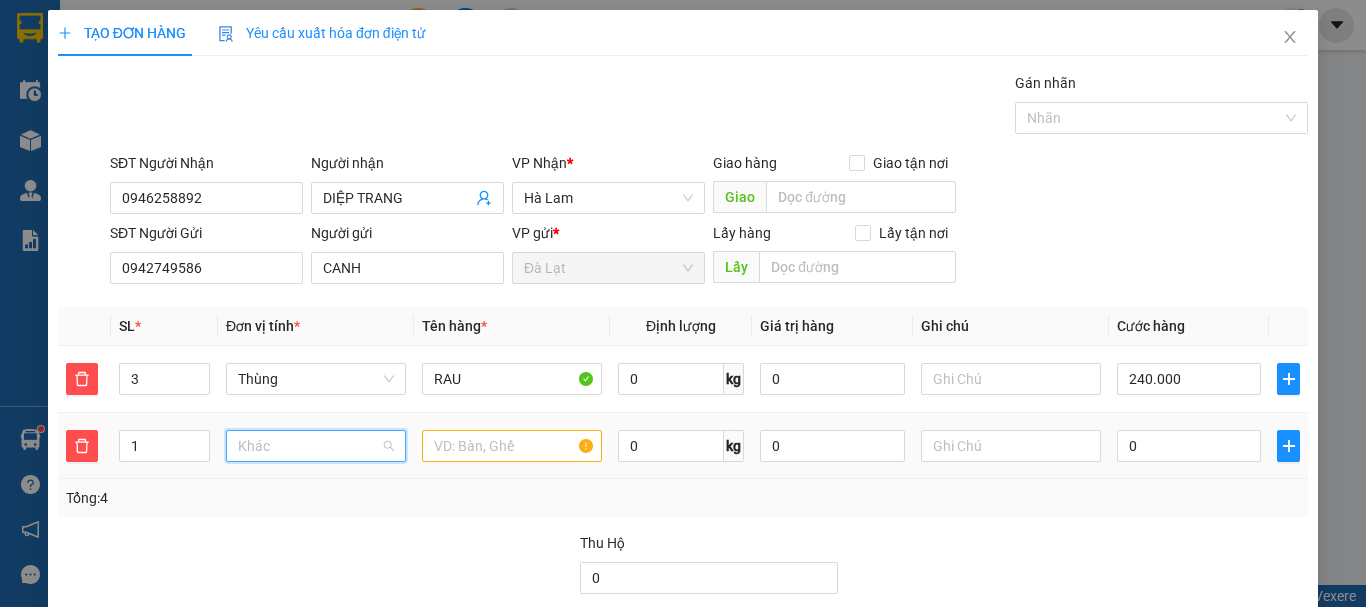 scroll, scrollTop: 192, scrollLeft: 0, axis: vertical 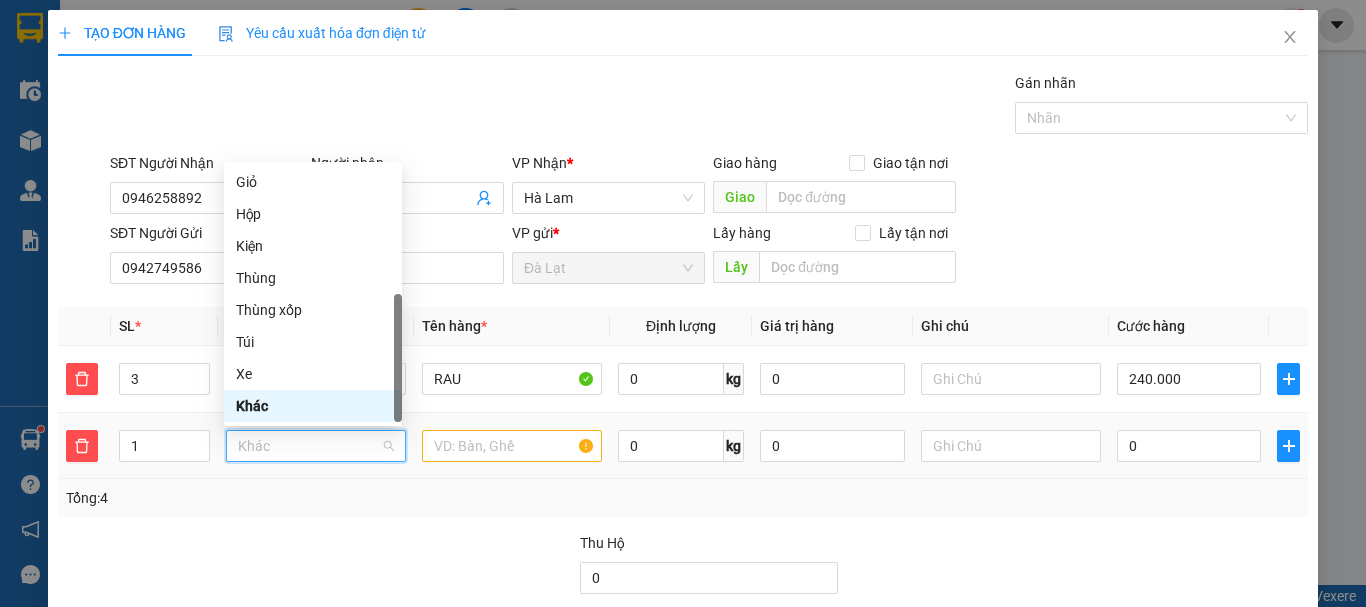 type on "T" 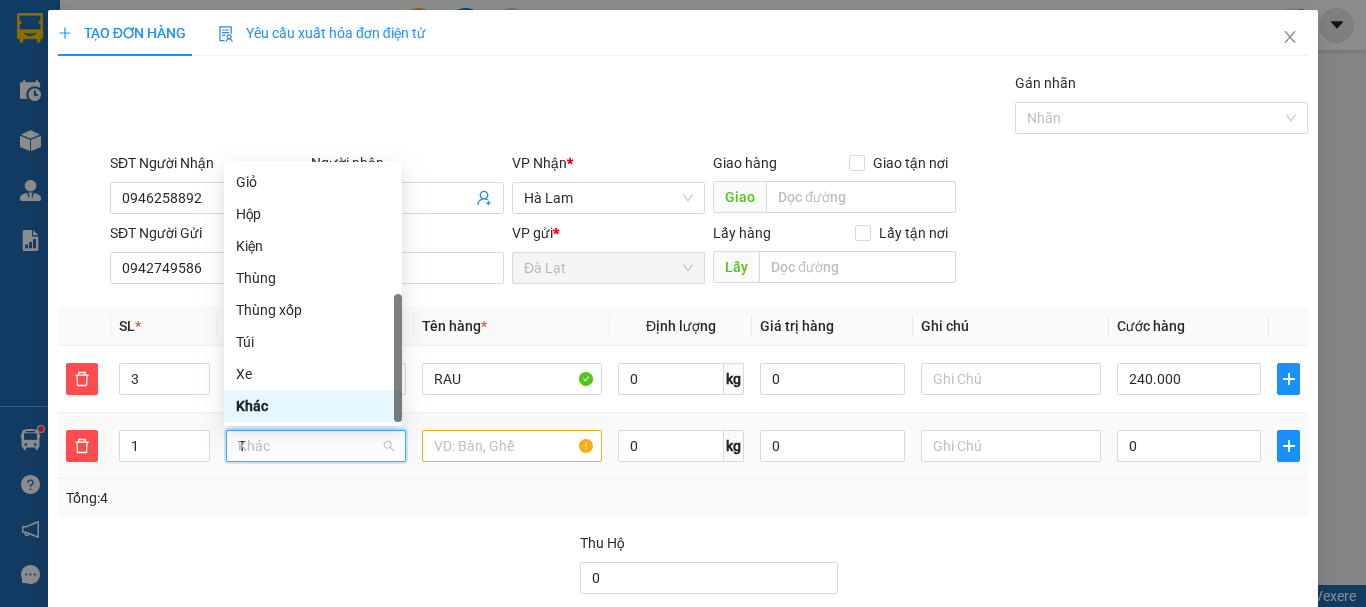 scroll, scrollTop: 0, scrollLeft: 0, axis: both 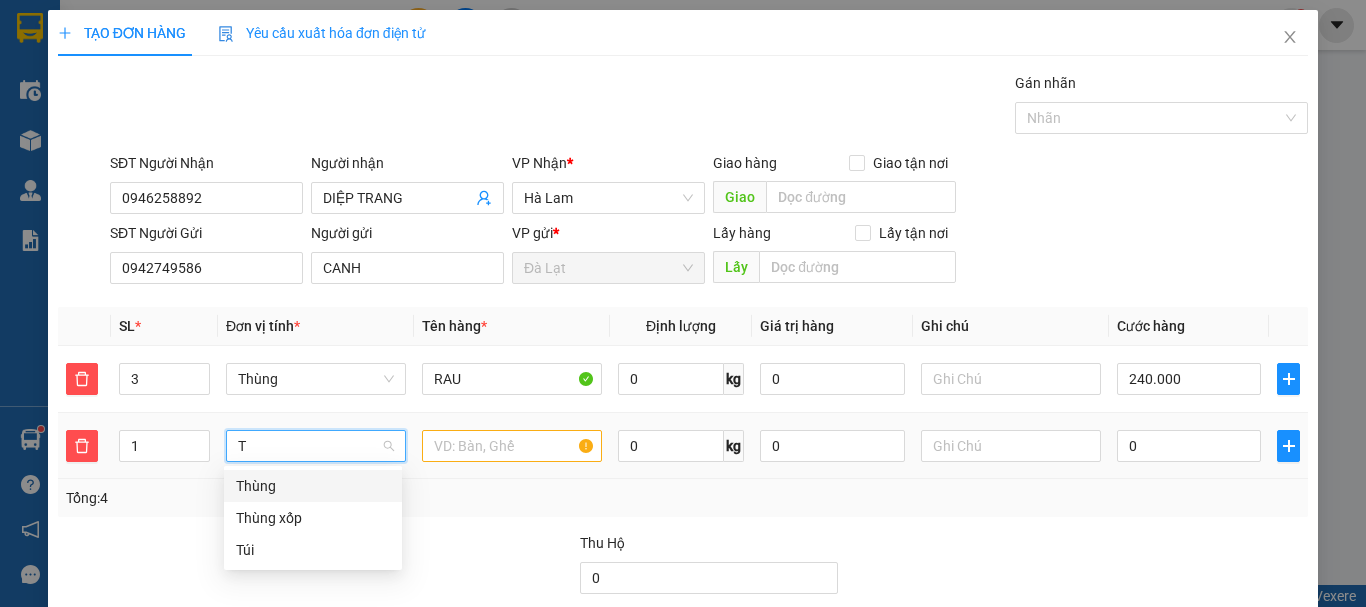 click on "Thùng" at bounding box center (313, 486) 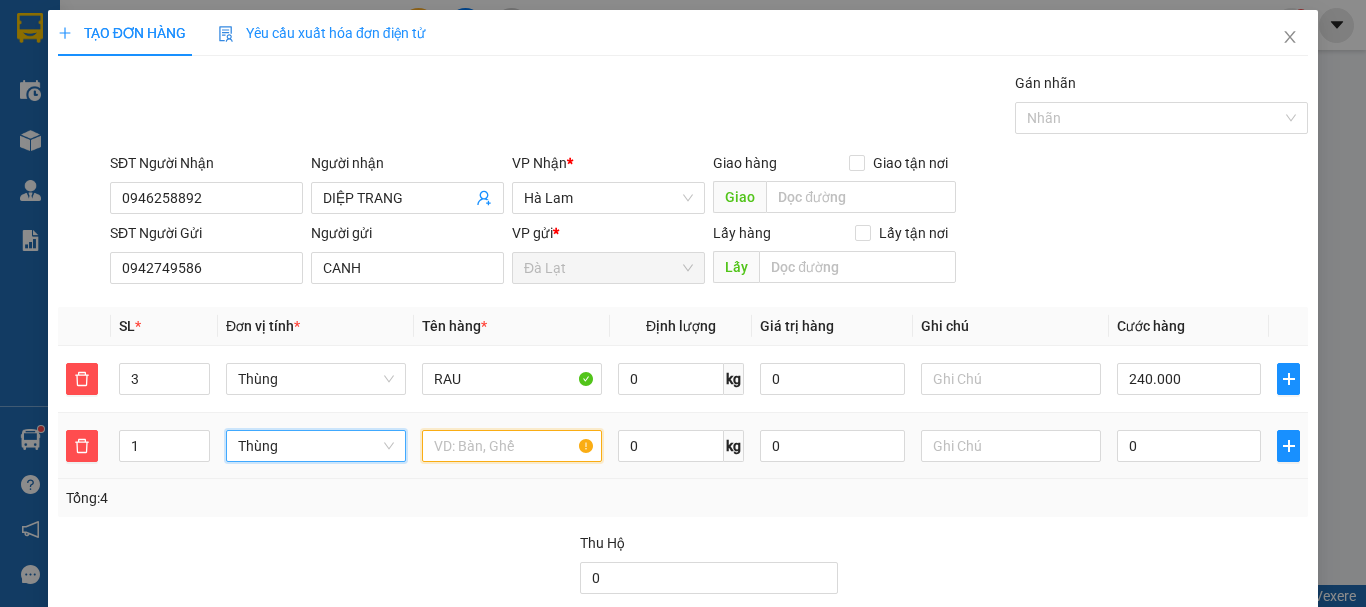 click at bounding box center [512, 446] 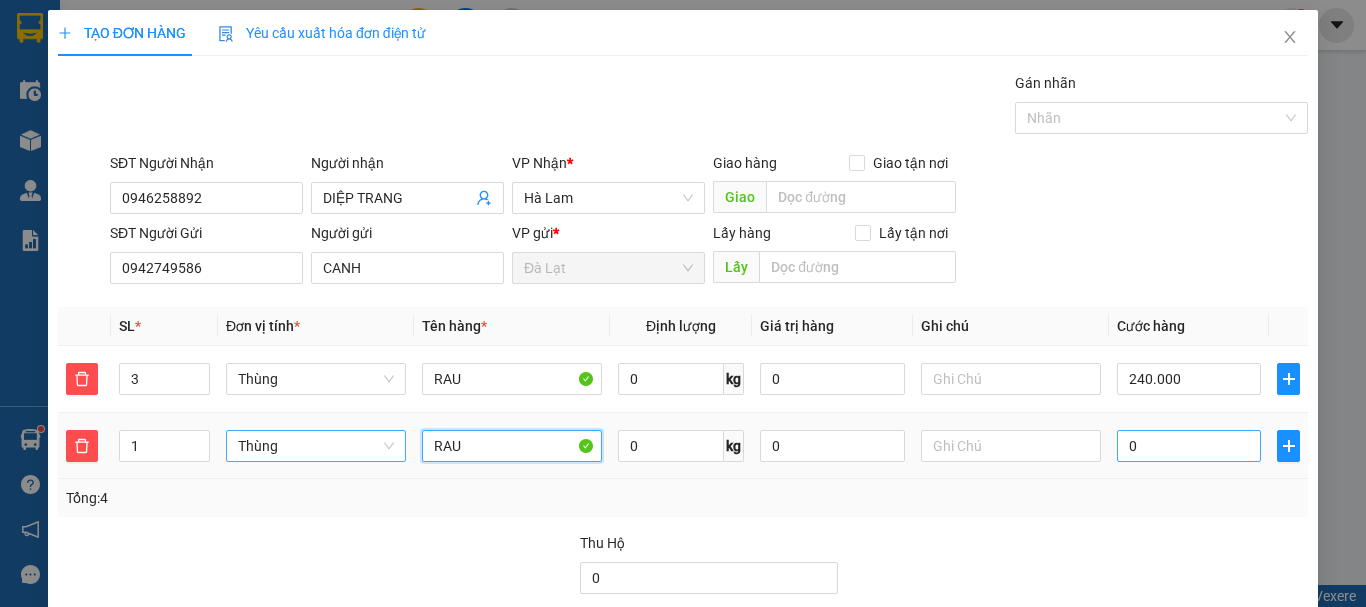 type on "RAU" 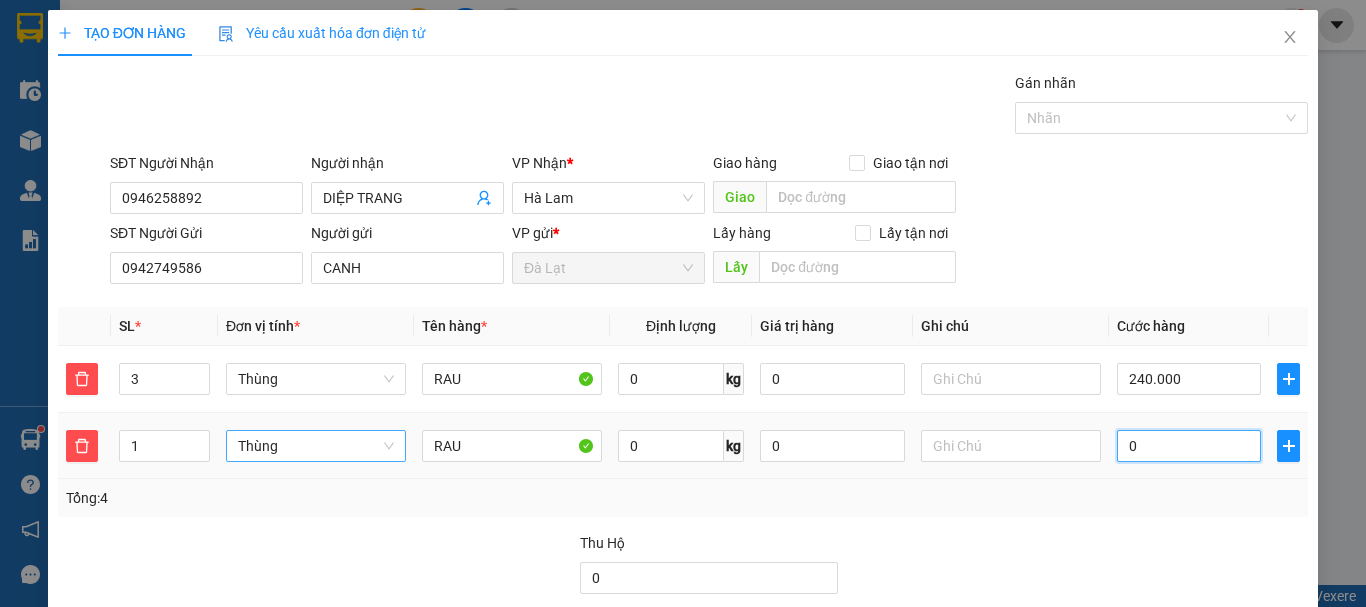 click on "0" at bounding box center (1189, 446) 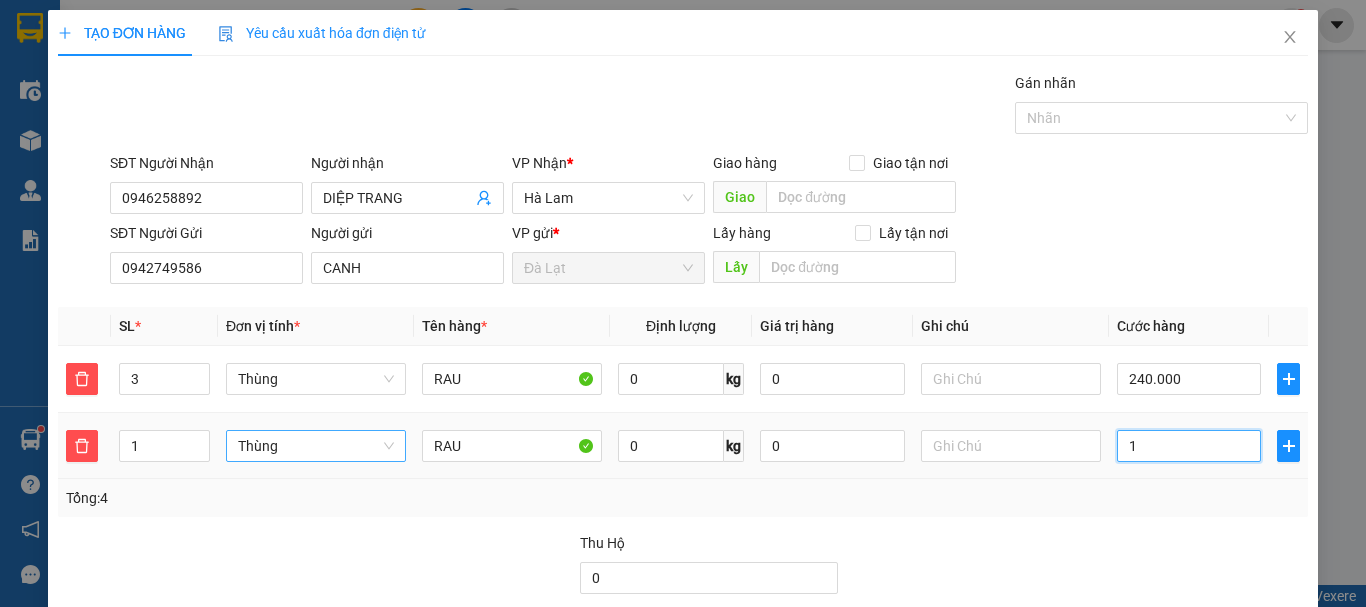 type on "240.010" 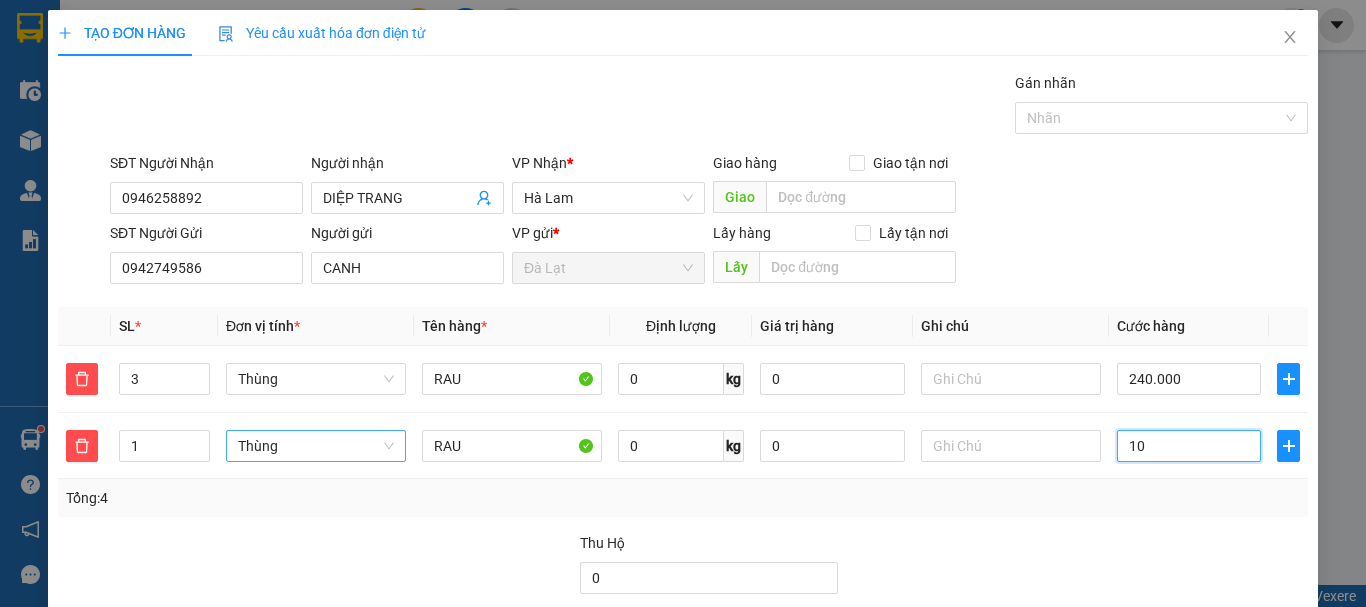 type on "240.100" 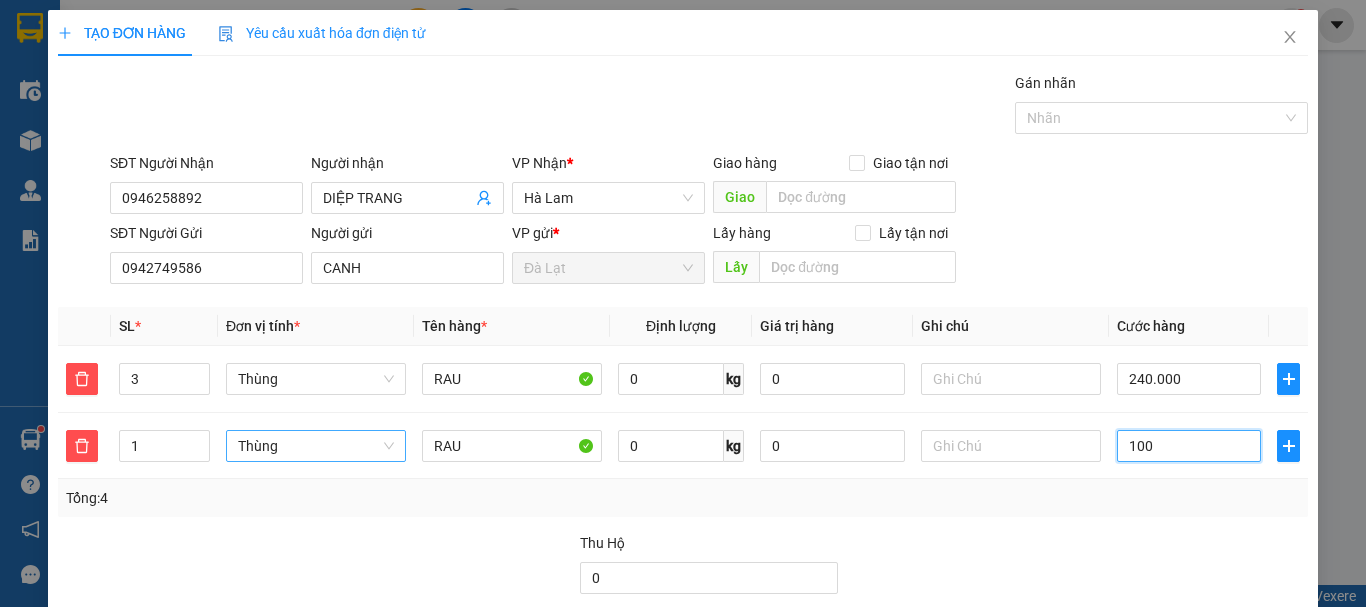 type on "100" 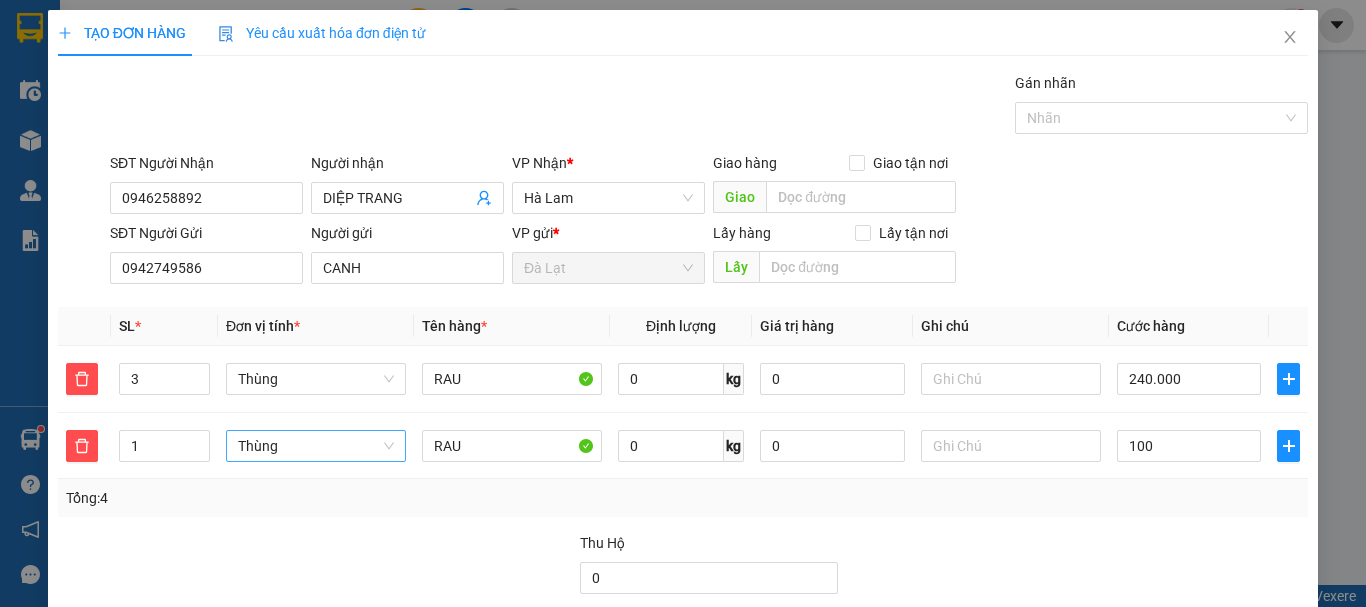 type on "340.000" 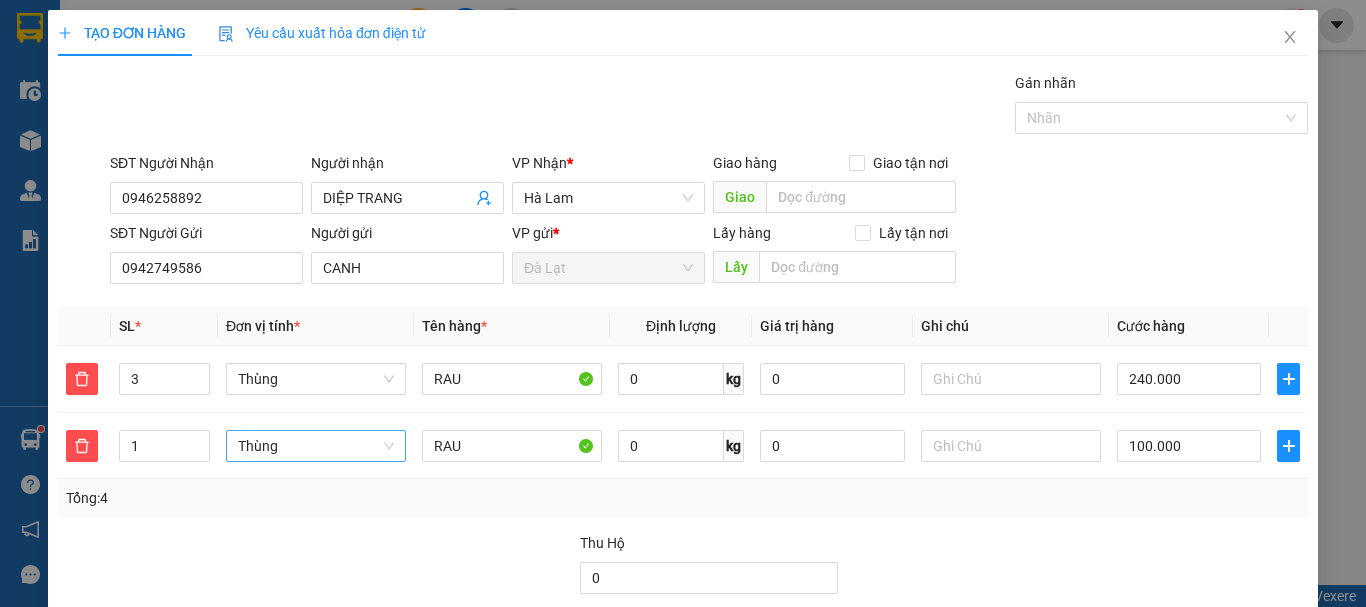 click on "Tổng:  4" at bounding box center [683, 498] 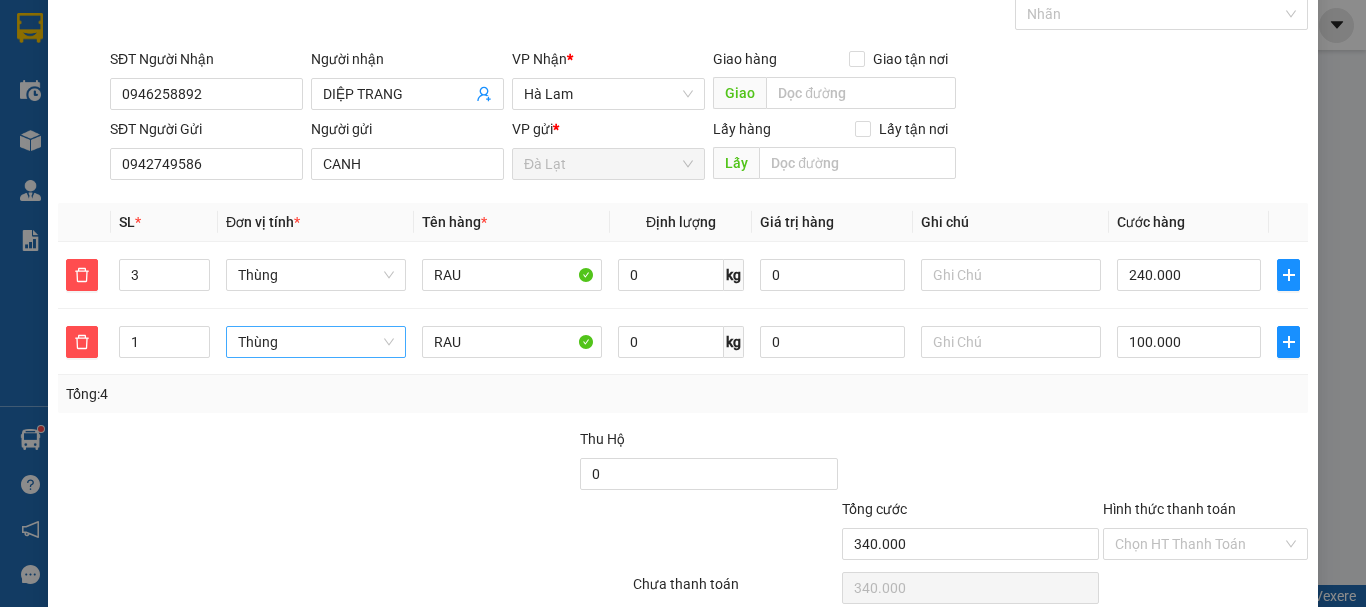 scroll, scrollTop: 191, scrollLeft: 0, axis: vertical 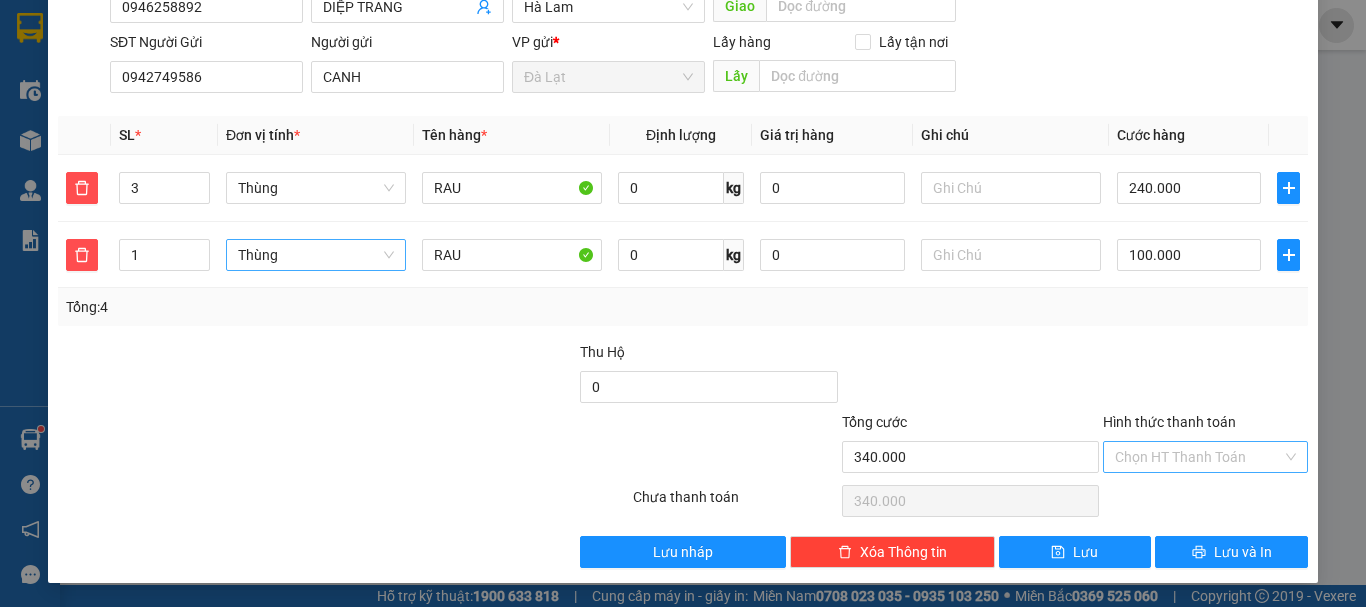 click on "Hình thức thanh toán" at bounding box center (1198, 457) 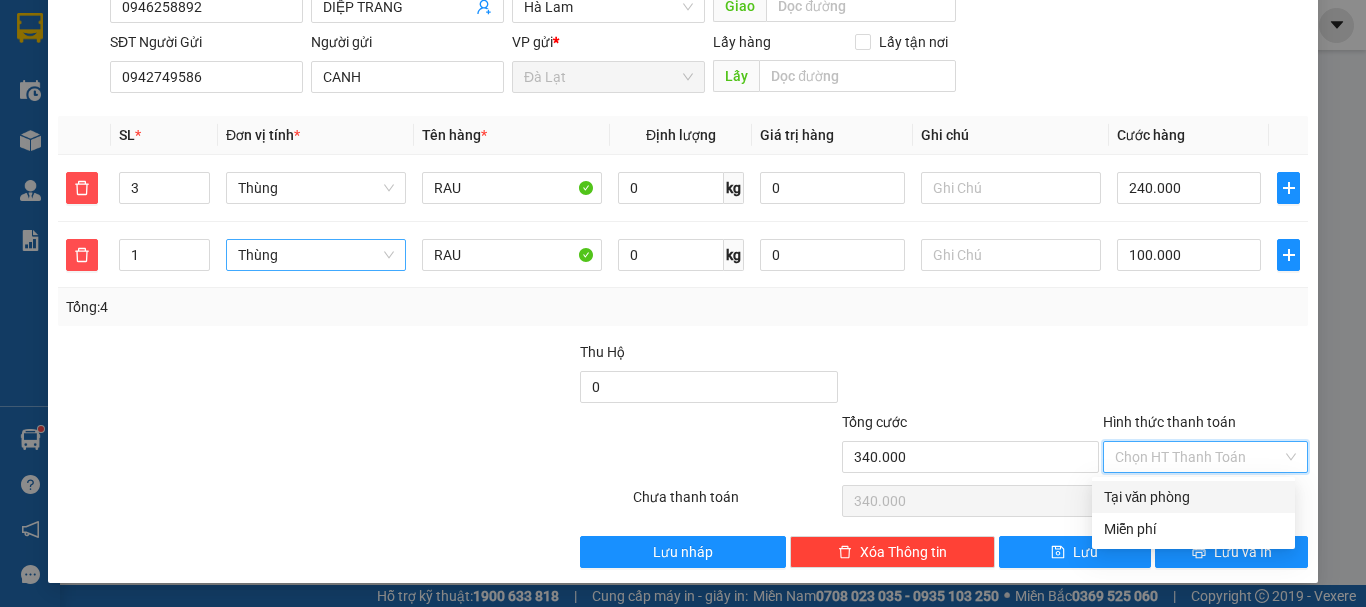 click on "Tại văn phòng" at bounding box center (1193, 497) 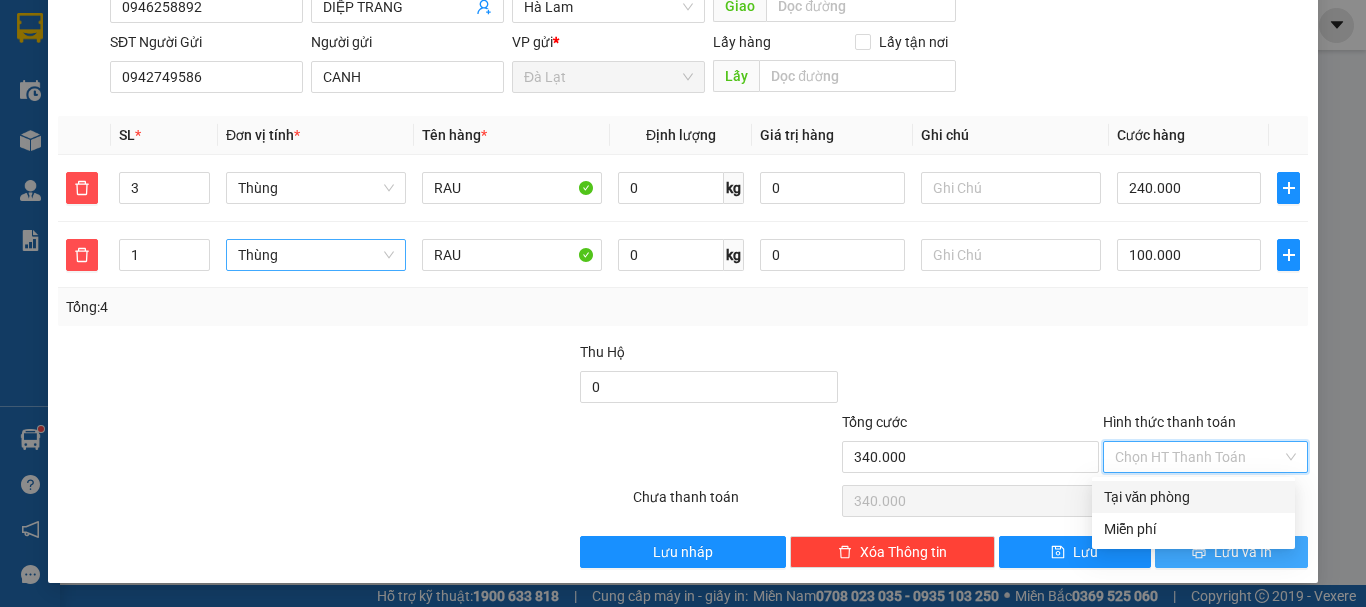type on "0" 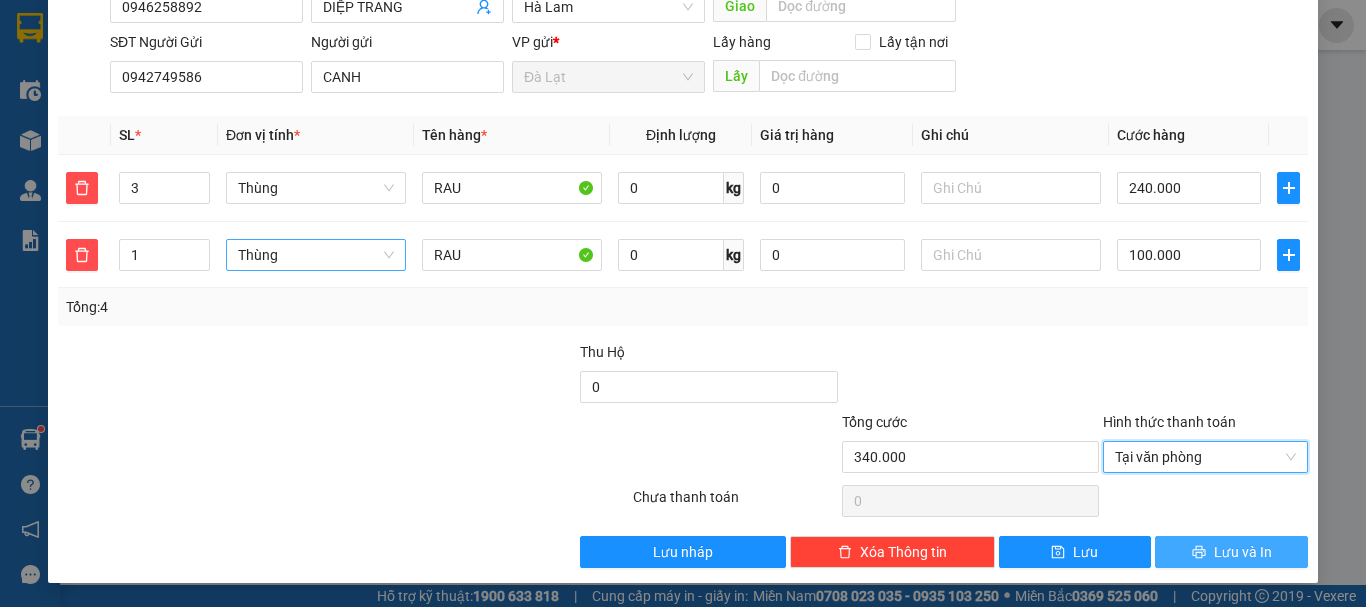 click on "Lưu và In" at bounding box center [1243, 552] 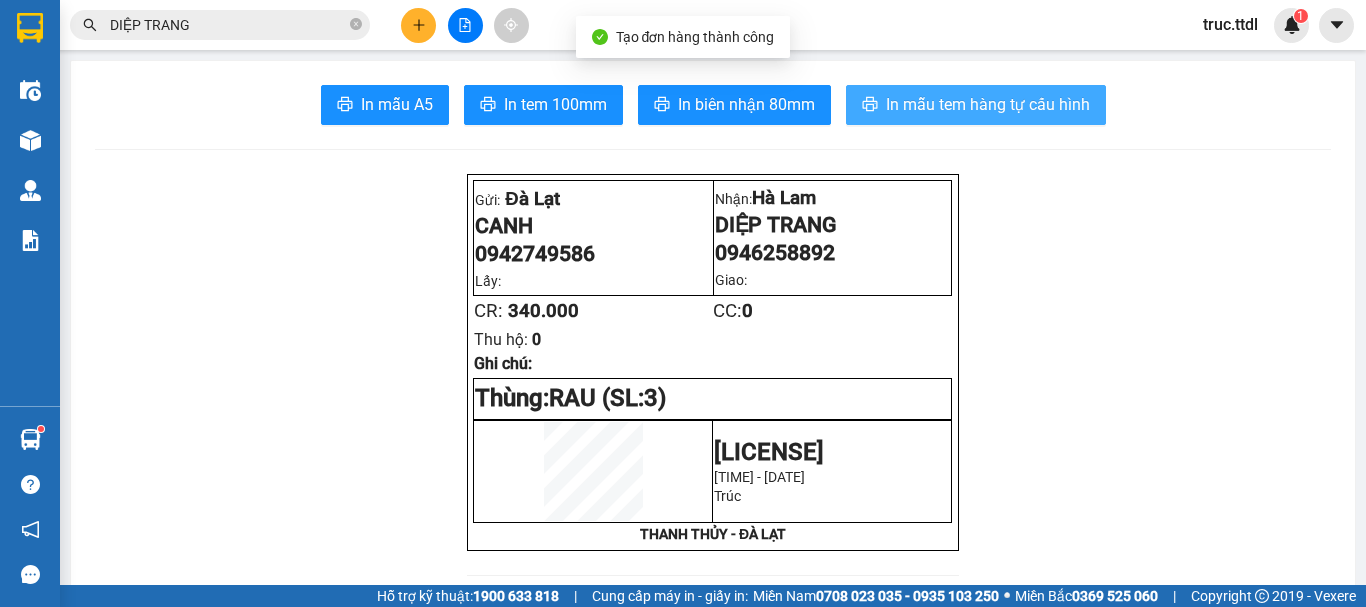 click on "In mẫu tem hàng tự cấu hình" at bounding box center [988, 104] 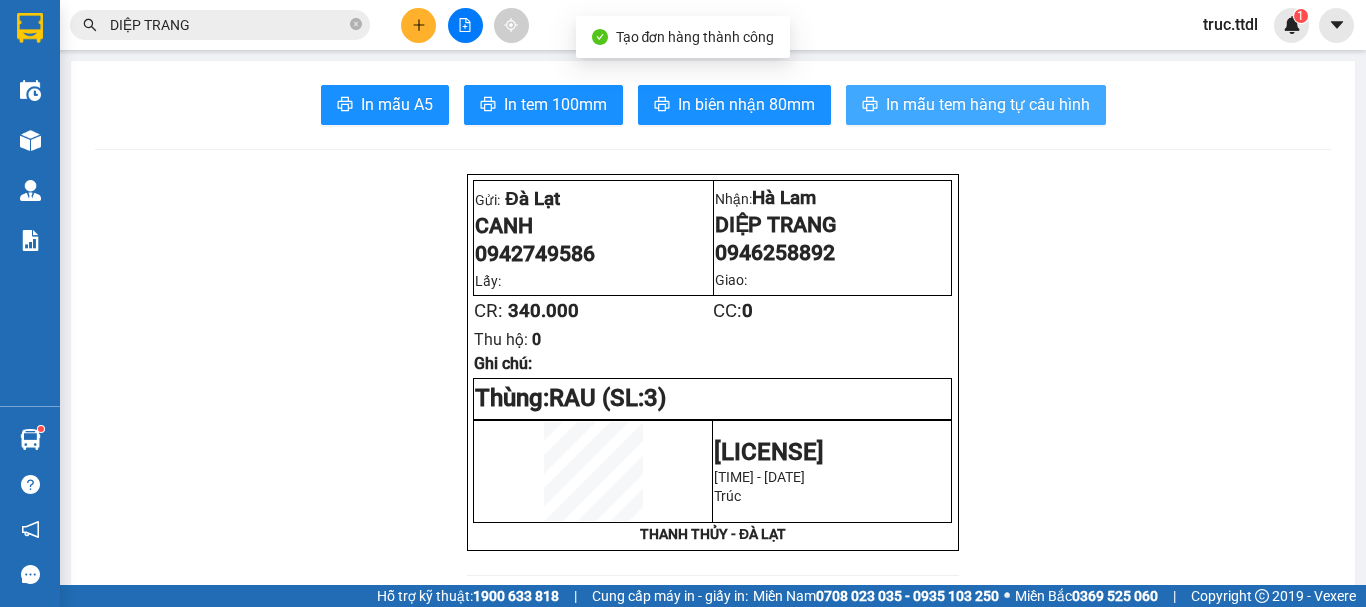 scroll, scrollTop: 0, scrollLeft: 0, axis: both 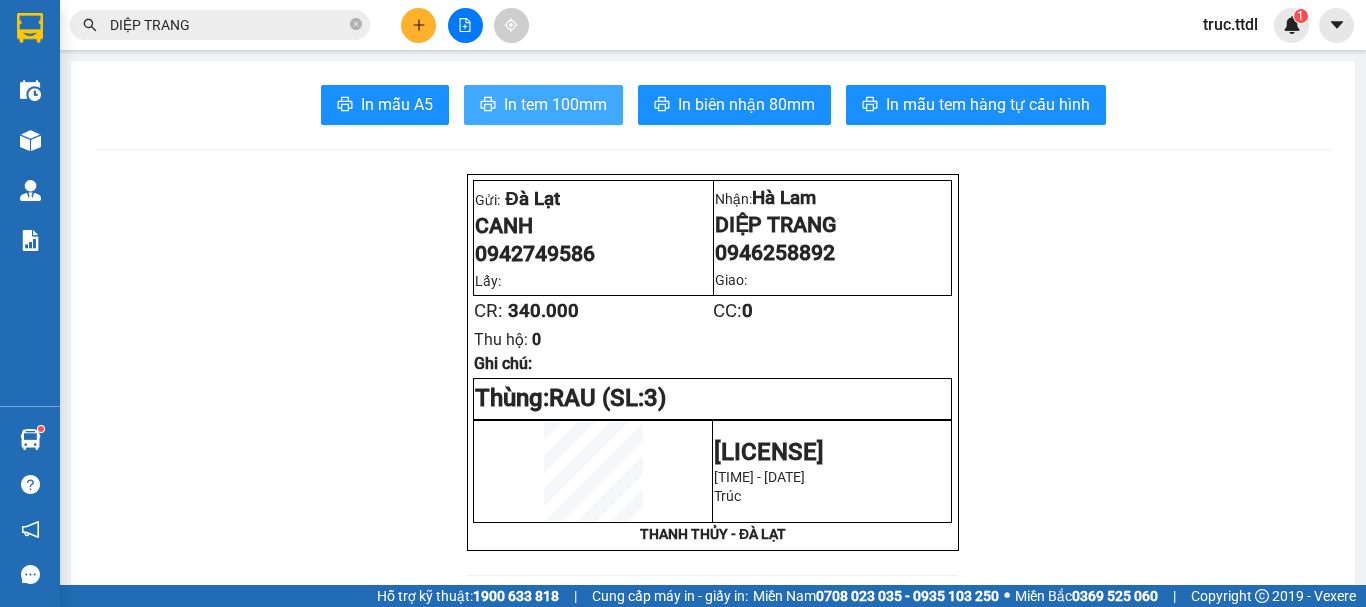 click on "In tem 100mm" at bounding box center (555, 104) 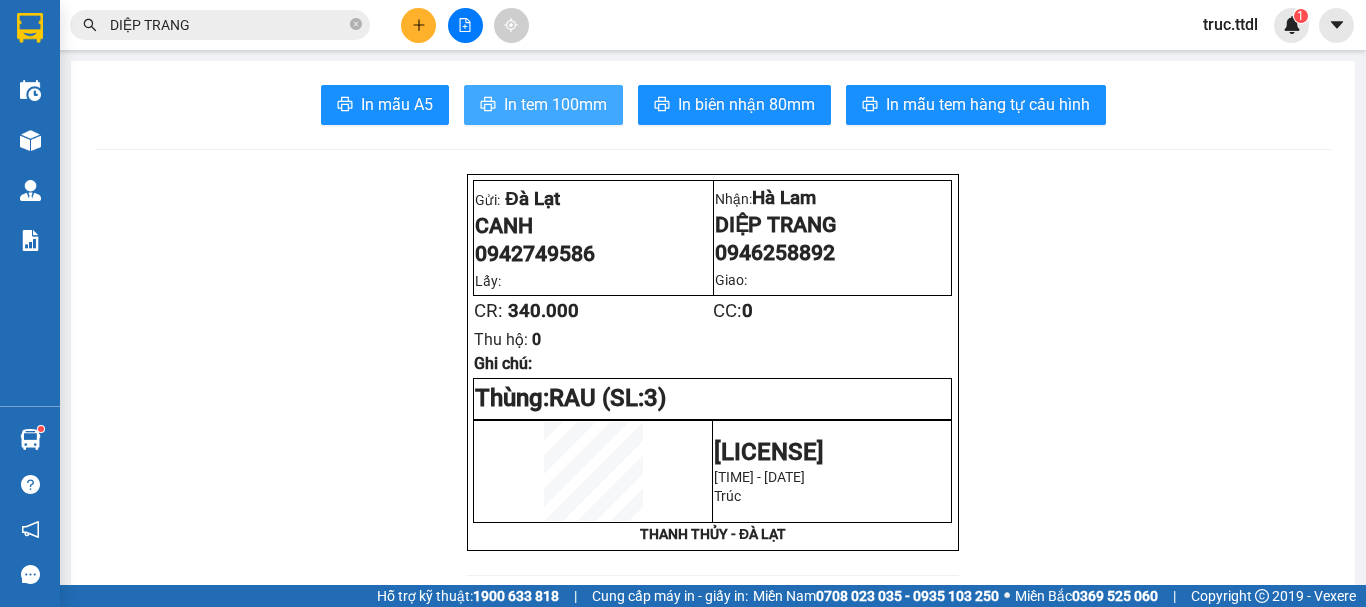 scroll, scrollTop: 0, scrollLeft: 0, axis: both 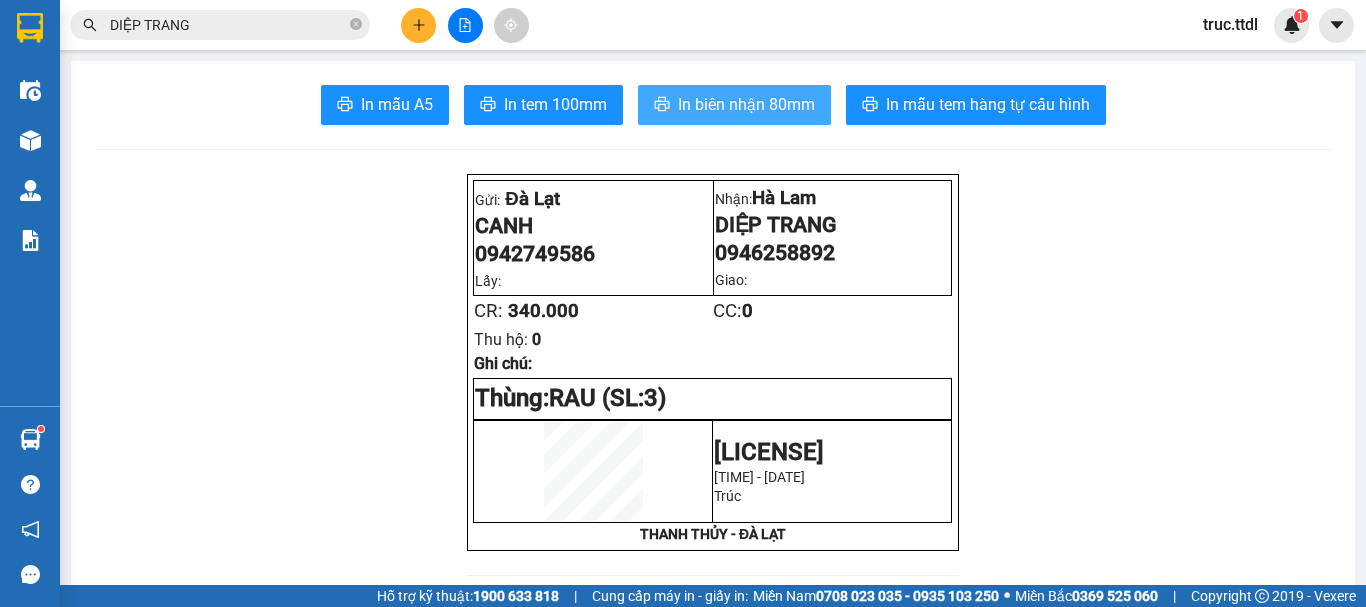 click on "In biên nhận 80mm" at bounding box center [746, 104] 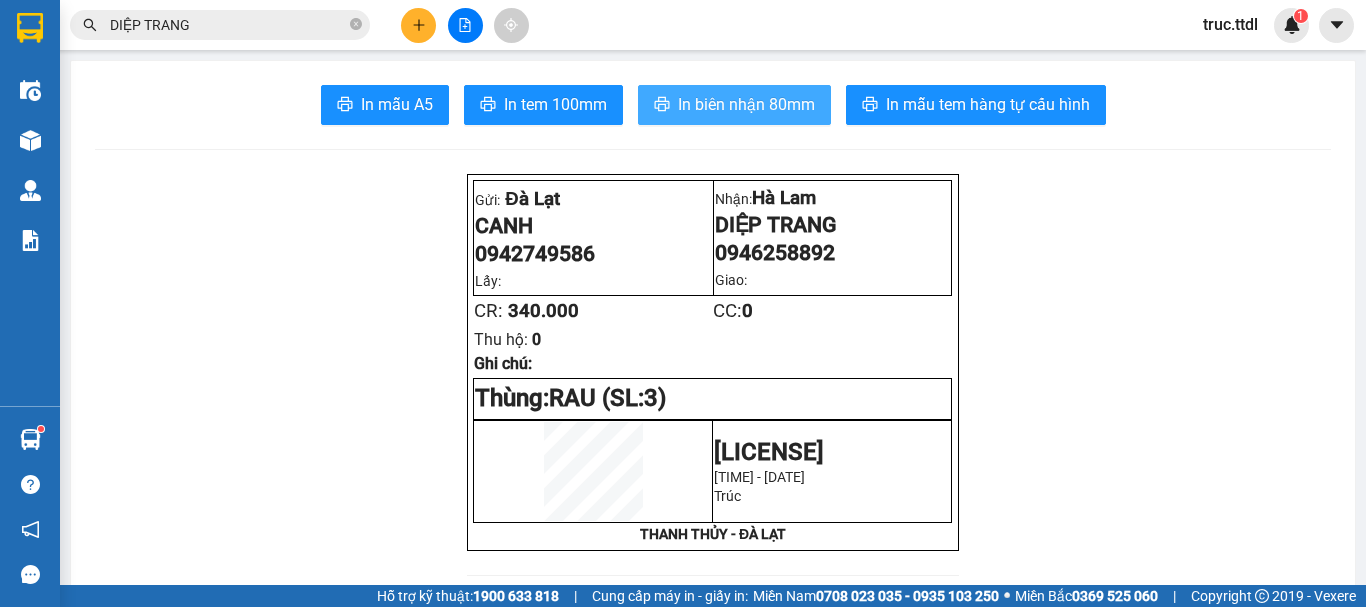 scroll, scrollTop: 0, scrollLeft: 0, axis: both 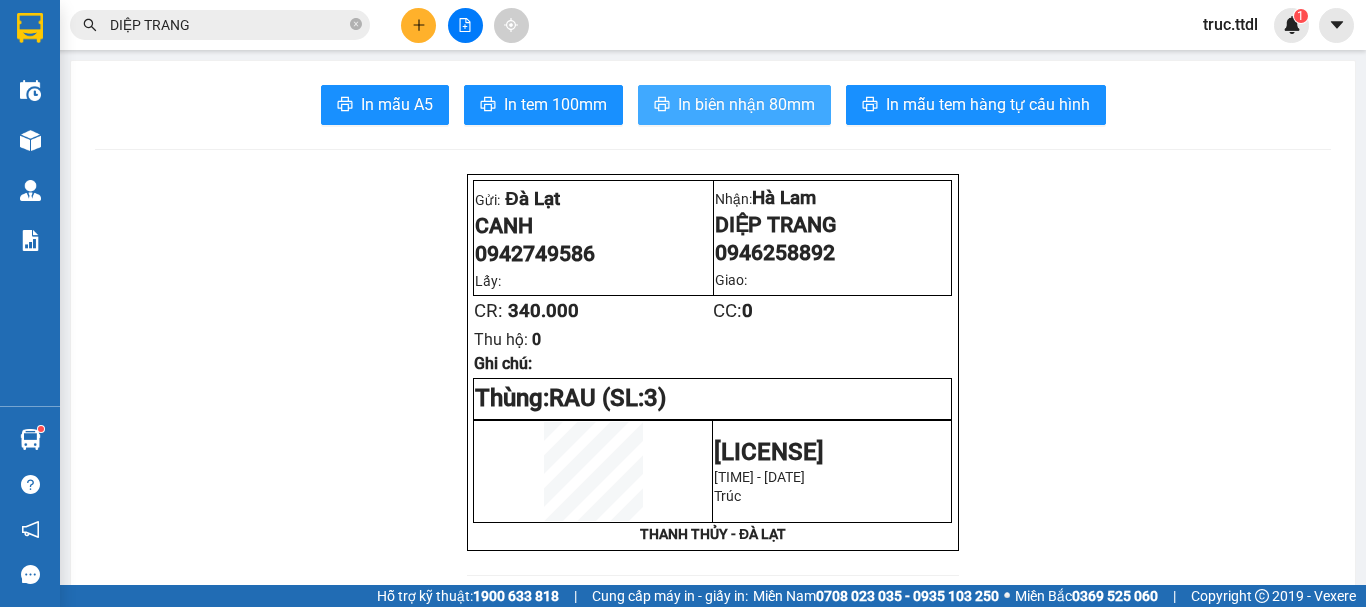 click on "In biên nhận 80mm" at bounding box center (746, 104) 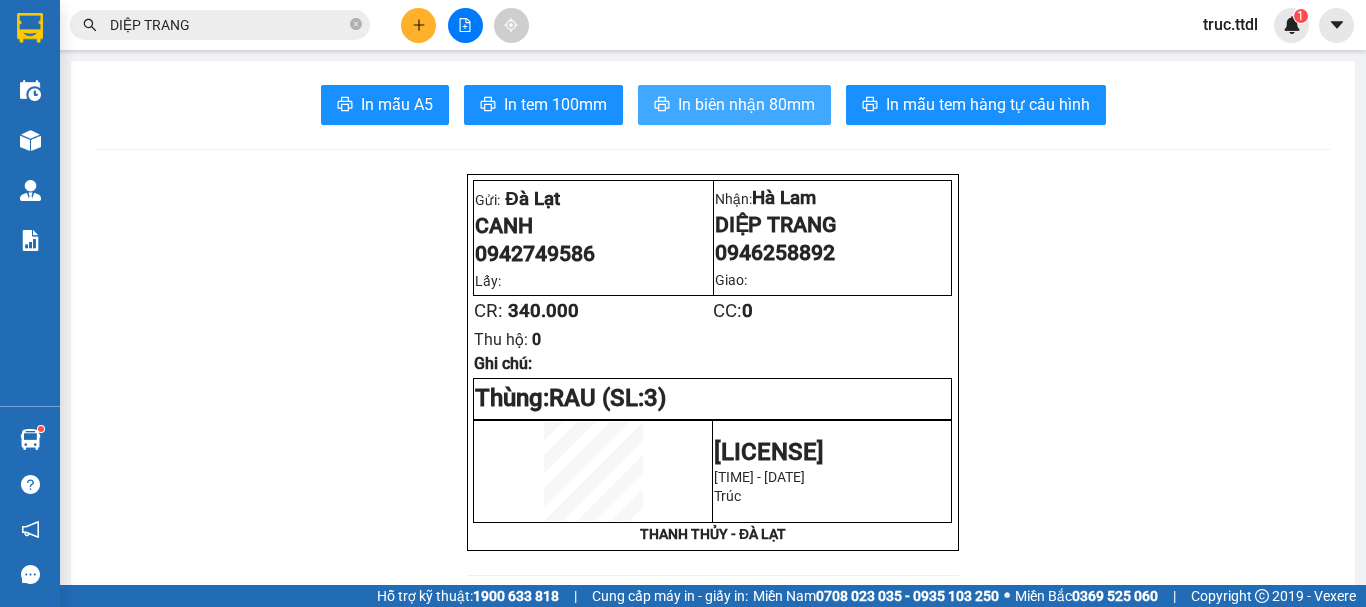 scroll, scrollTop: 0, scrollLeft: 0, axis: both 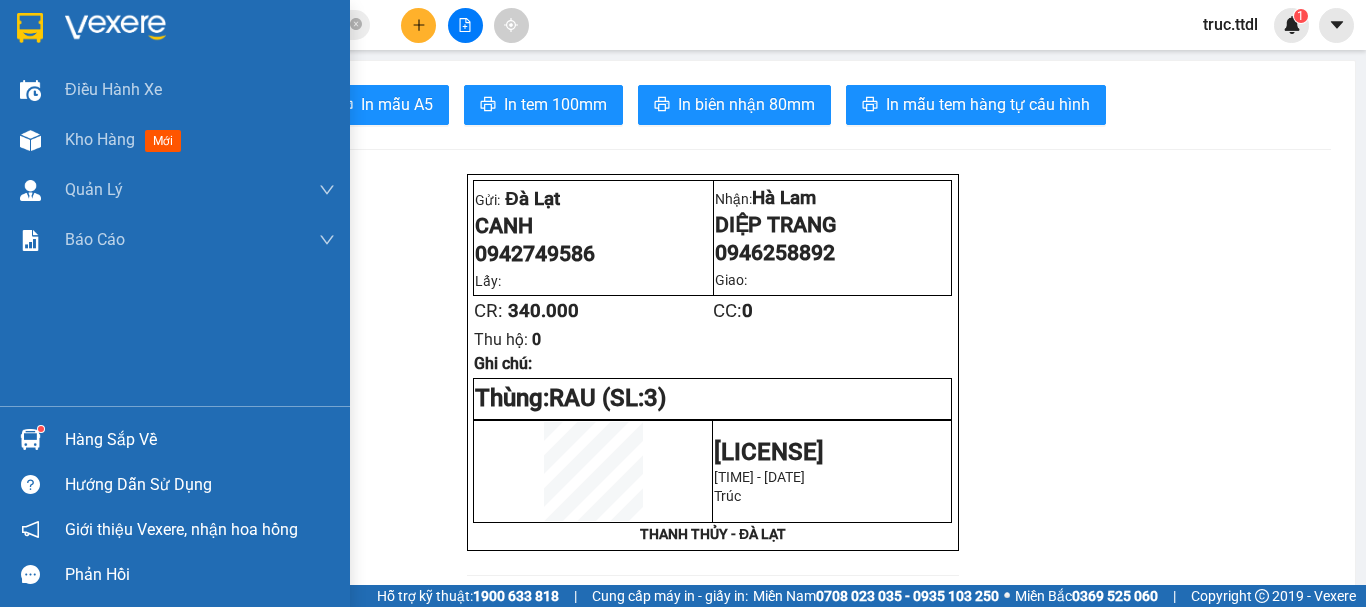 click at bounding box center [30, 28] 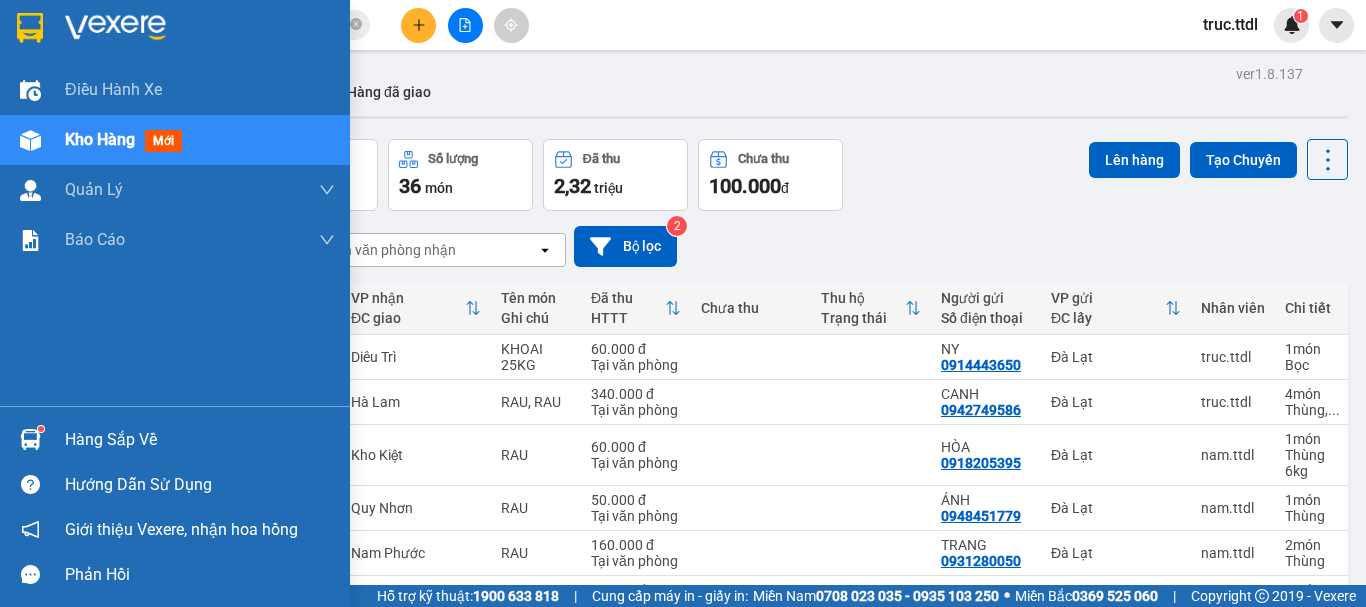 click at bounding box center (30, 28) 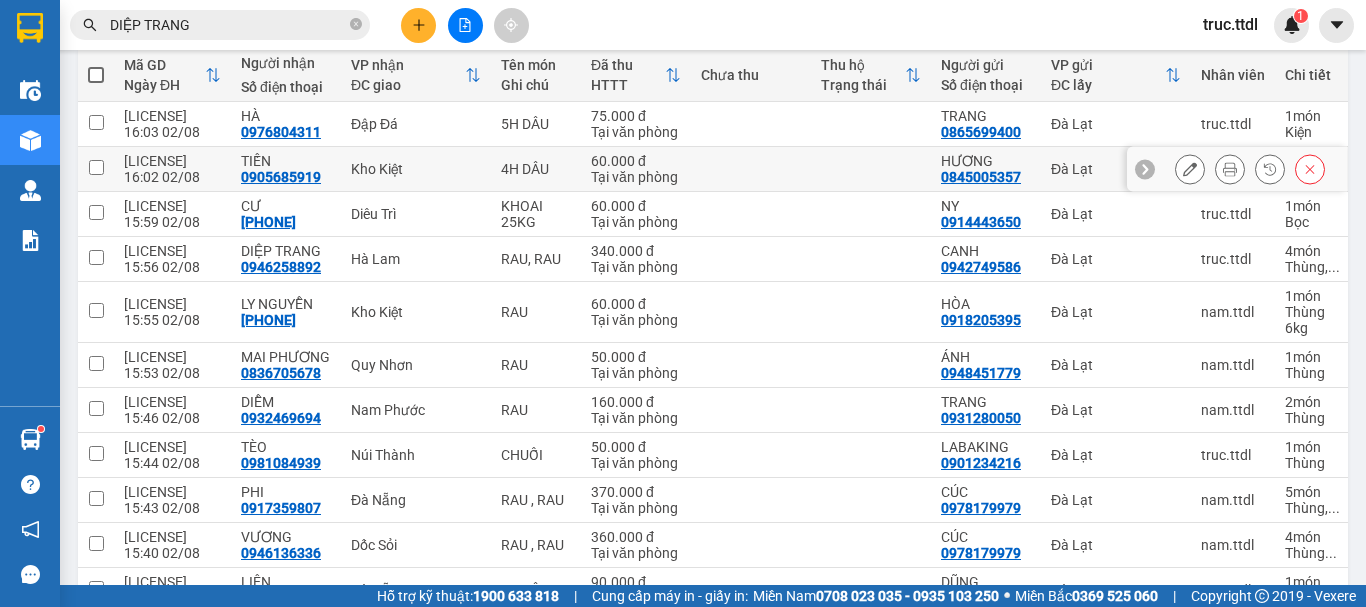 scroll, scrollTop: 0, scrollLeft: 0, axis: both 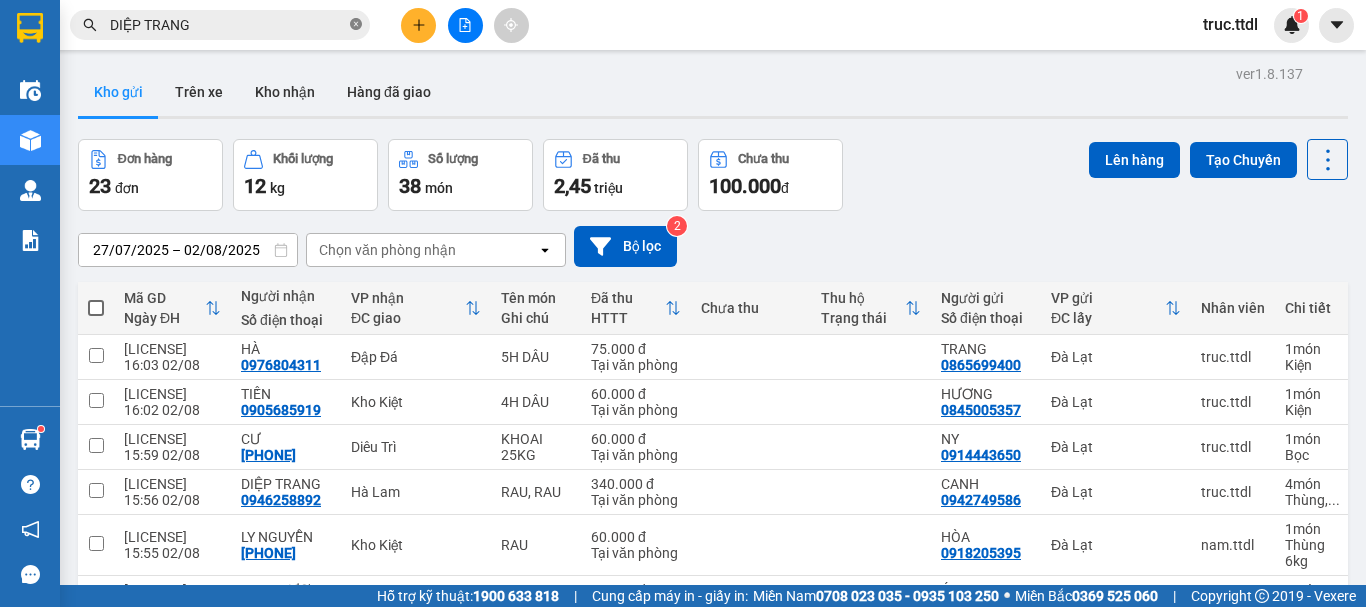 click 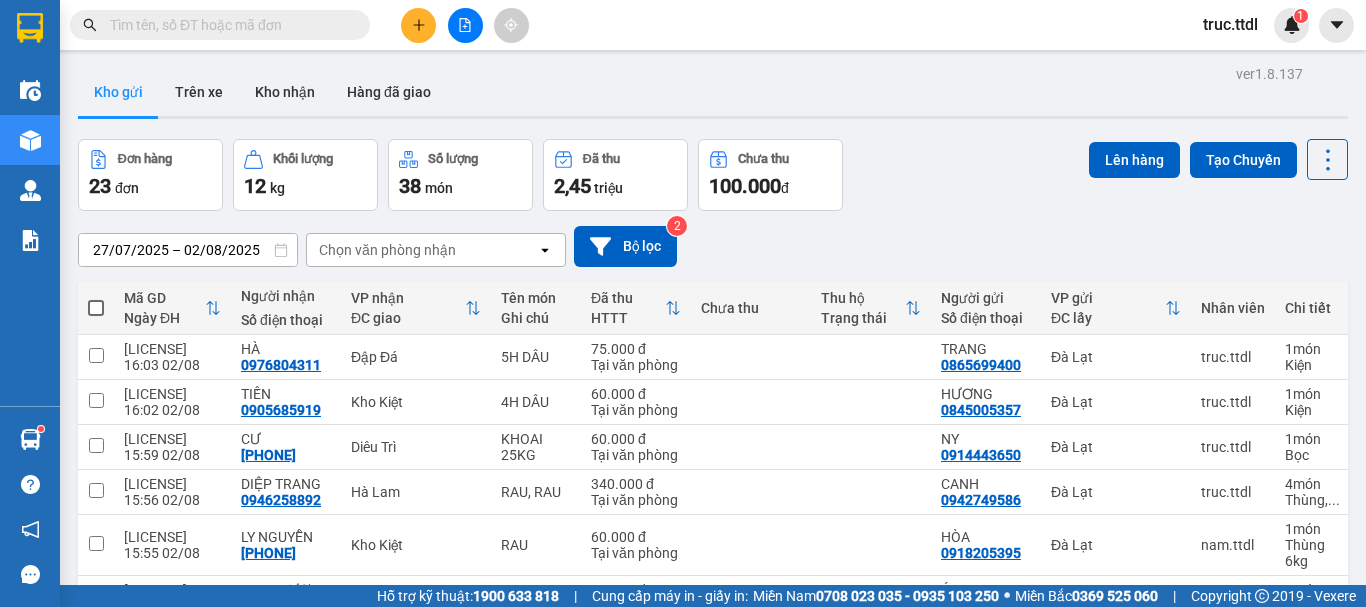 click on "Đơn hàng 23 đơn Khối lượng 12 kg Số lượng 38 món Đã thu 2,45   triệu Chưa thu 100.000  đ Lên hàng Tạo Chuyến" at bounding box center [713, 175] 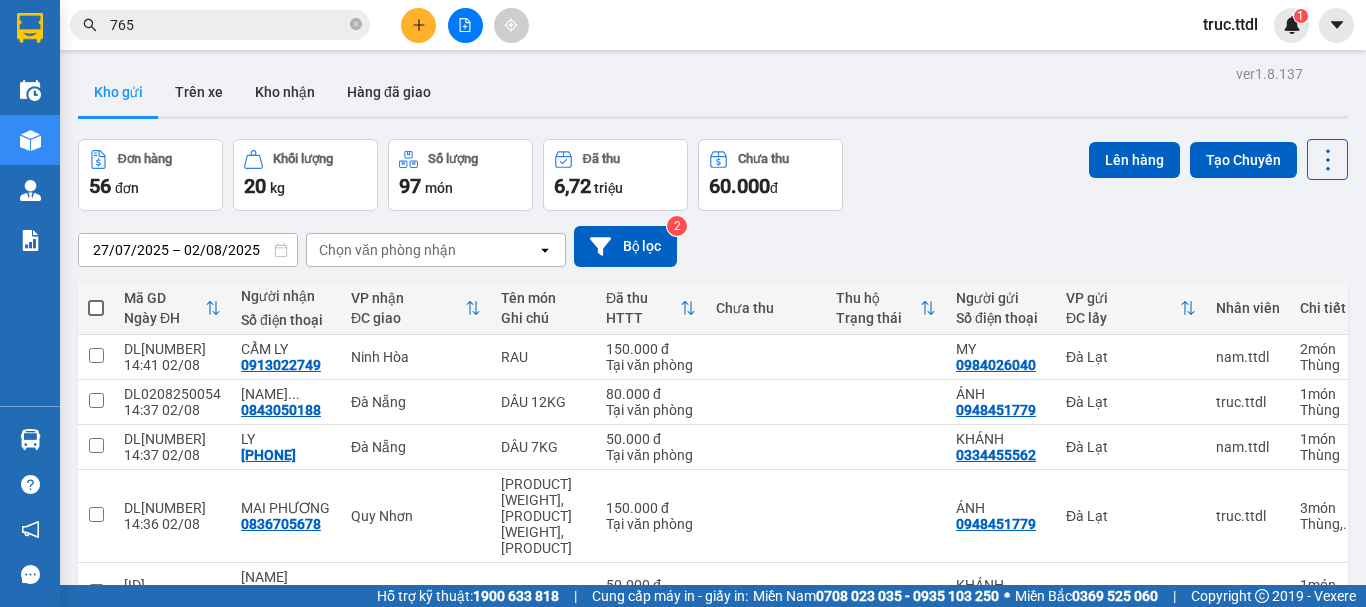 scroll, scrollTop: 0, scrollLeft: 0, axis: both 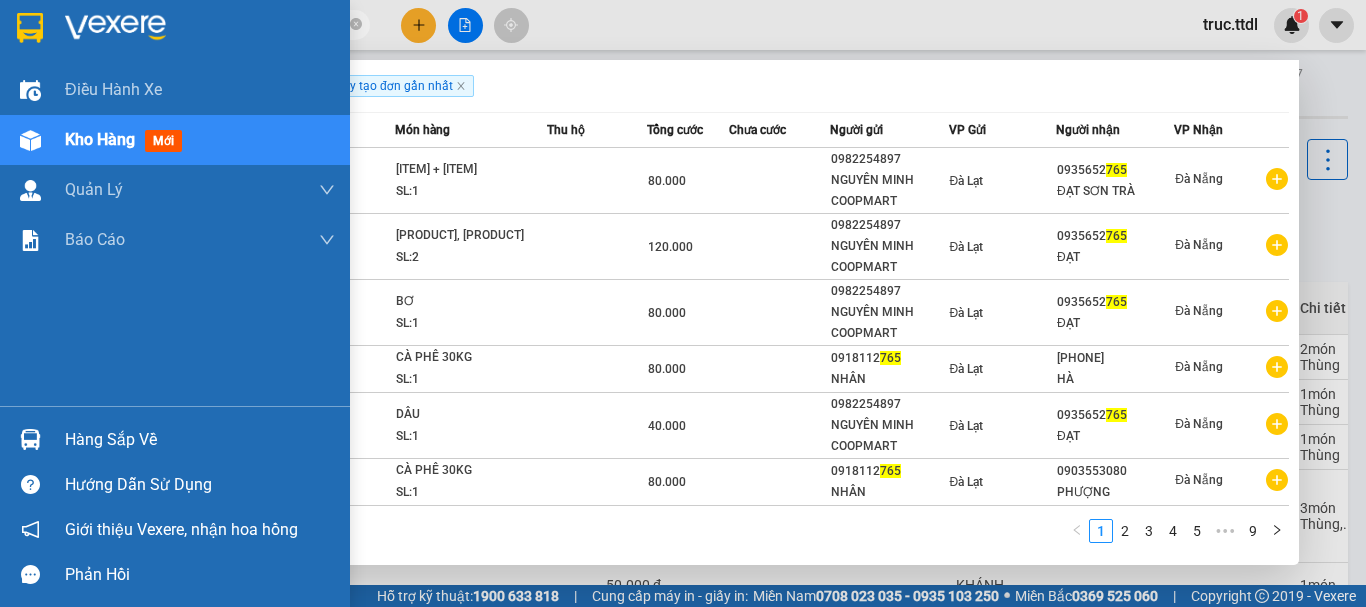 drag, startPoint x: 225, startPoint y: 28, endPoint x: 0, endPoint y: 60, distance: 227.26416 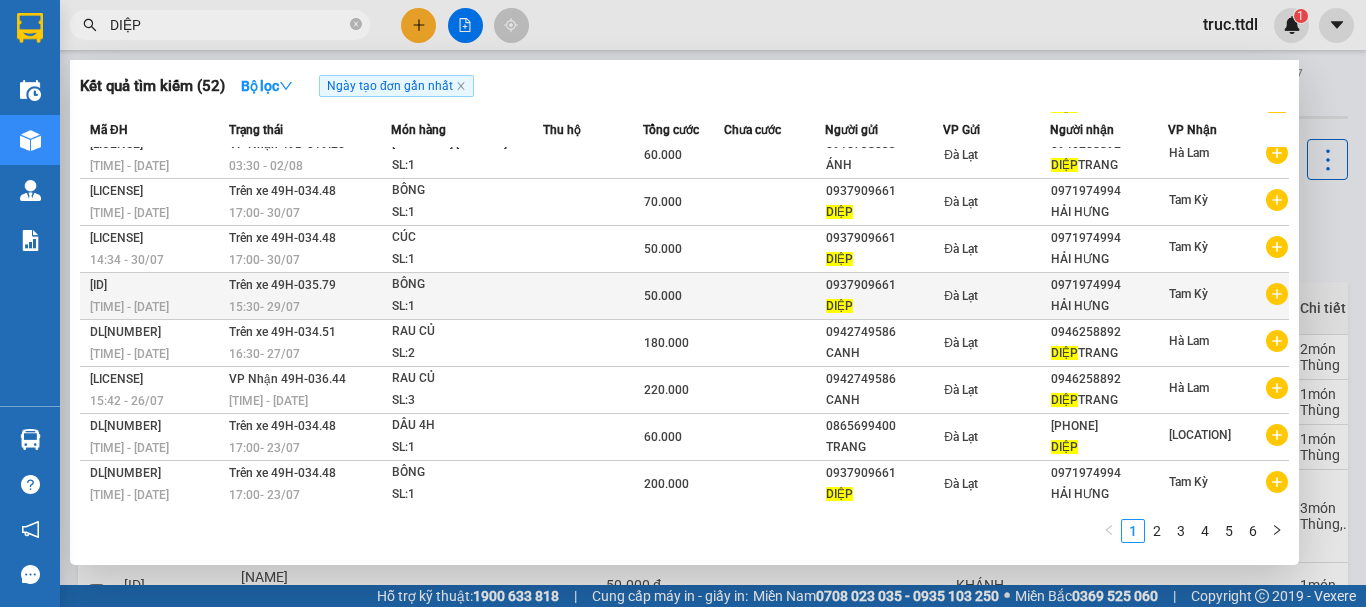 scroll, scrollTop: 111, scrollLeft: 0, axis: vertical 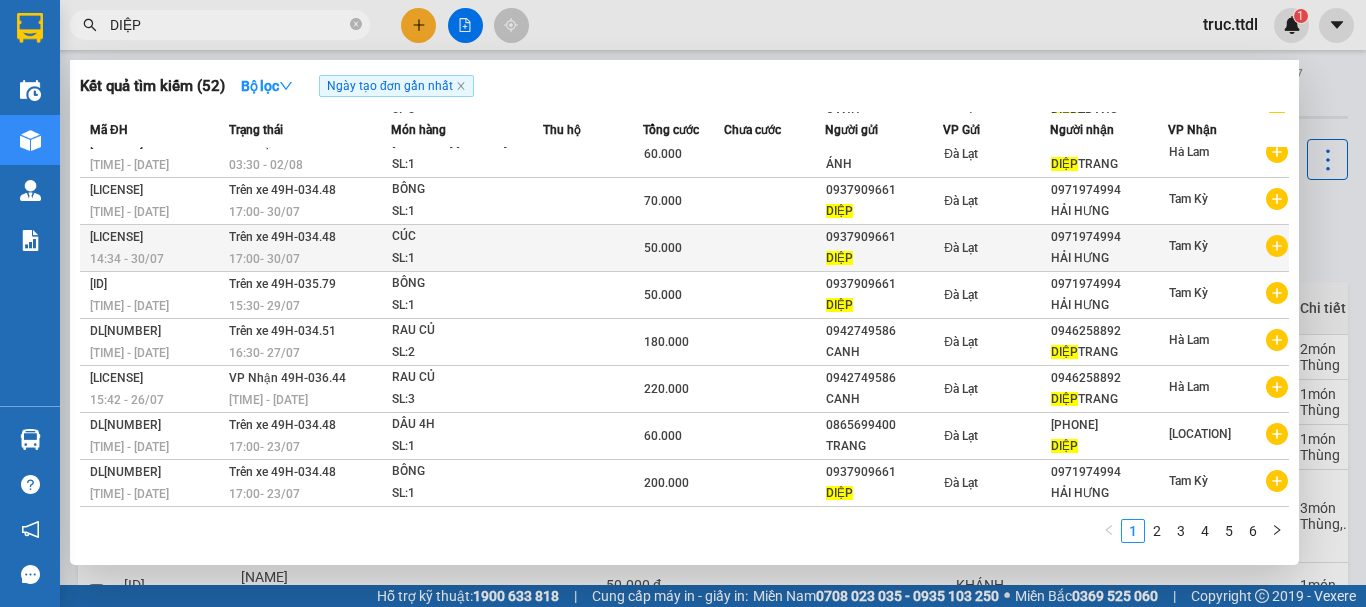 type on "DIỆP" 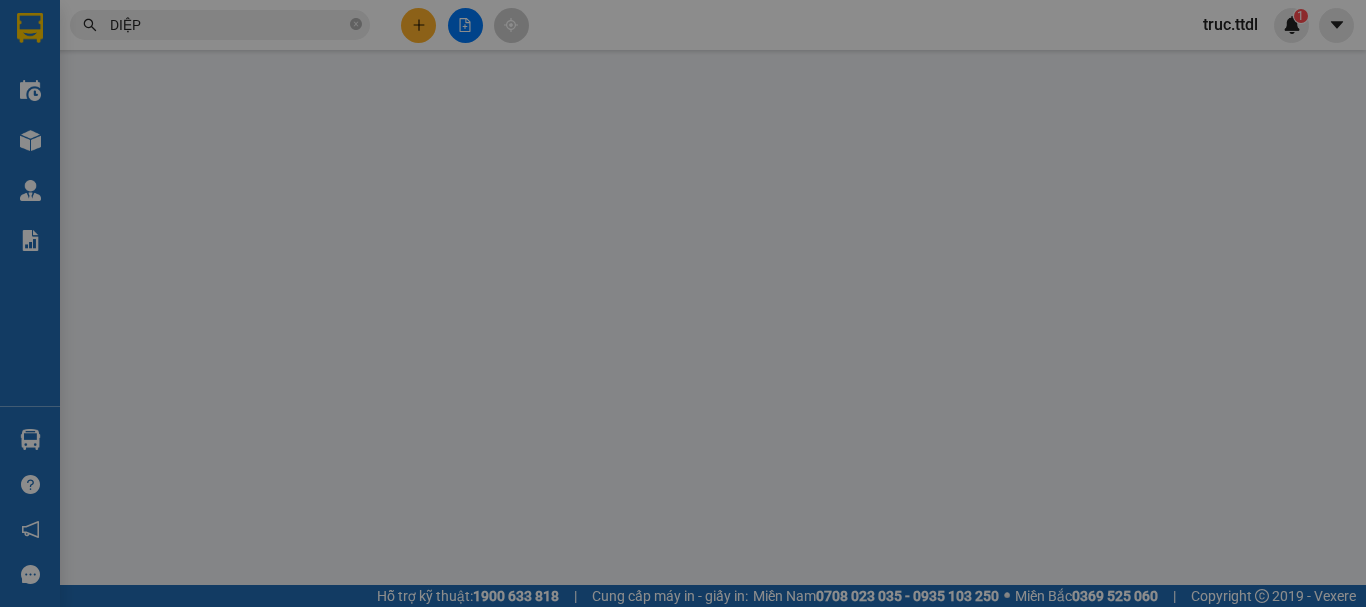 type on "0971974994" 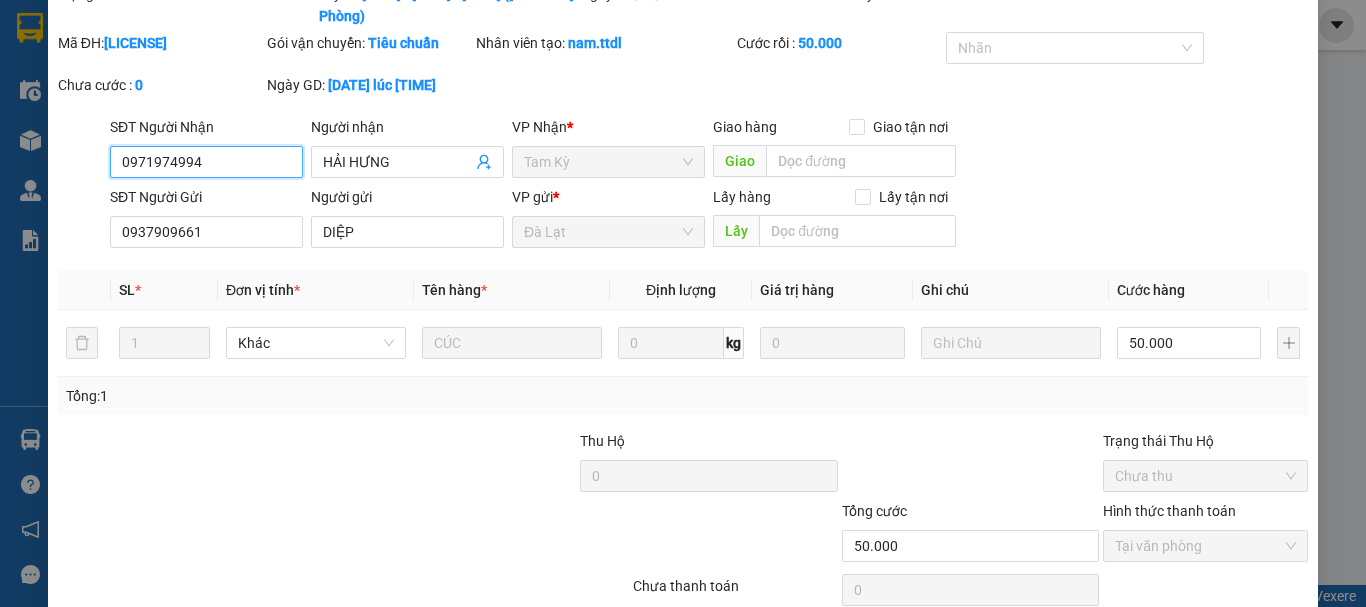 scroll, scrollTop: 178, scrollLeft: 0, axis: vertical 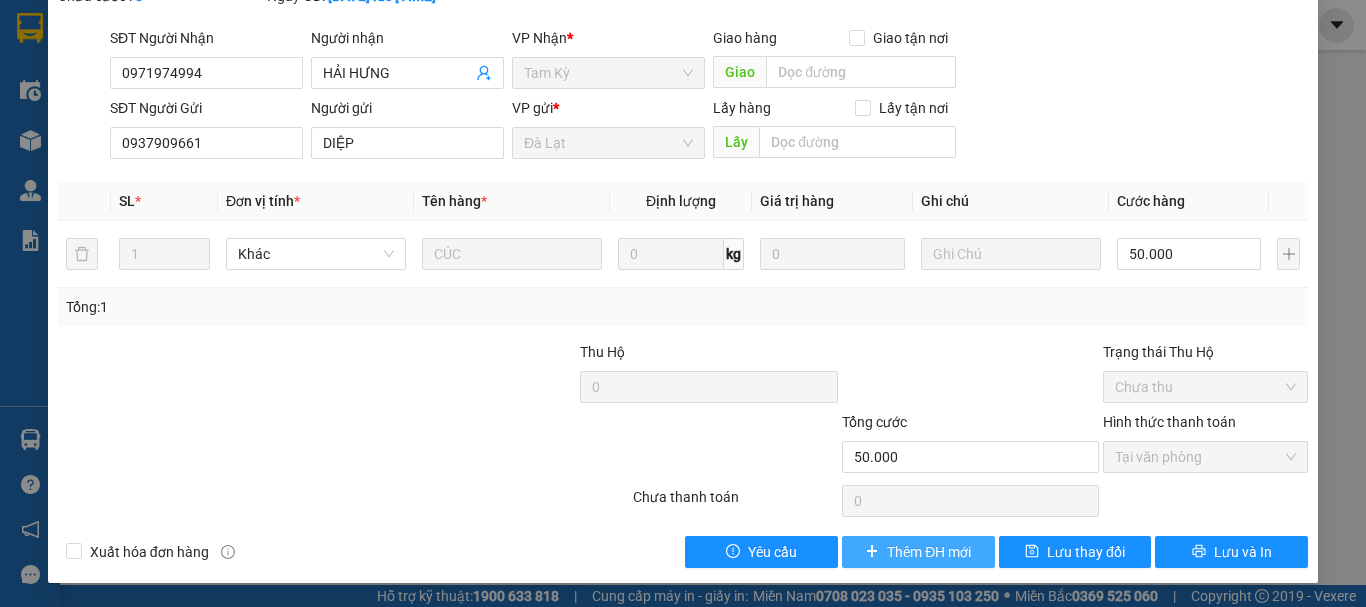 click on "Thêm ĐH mới" at bounding box center (929, 552) 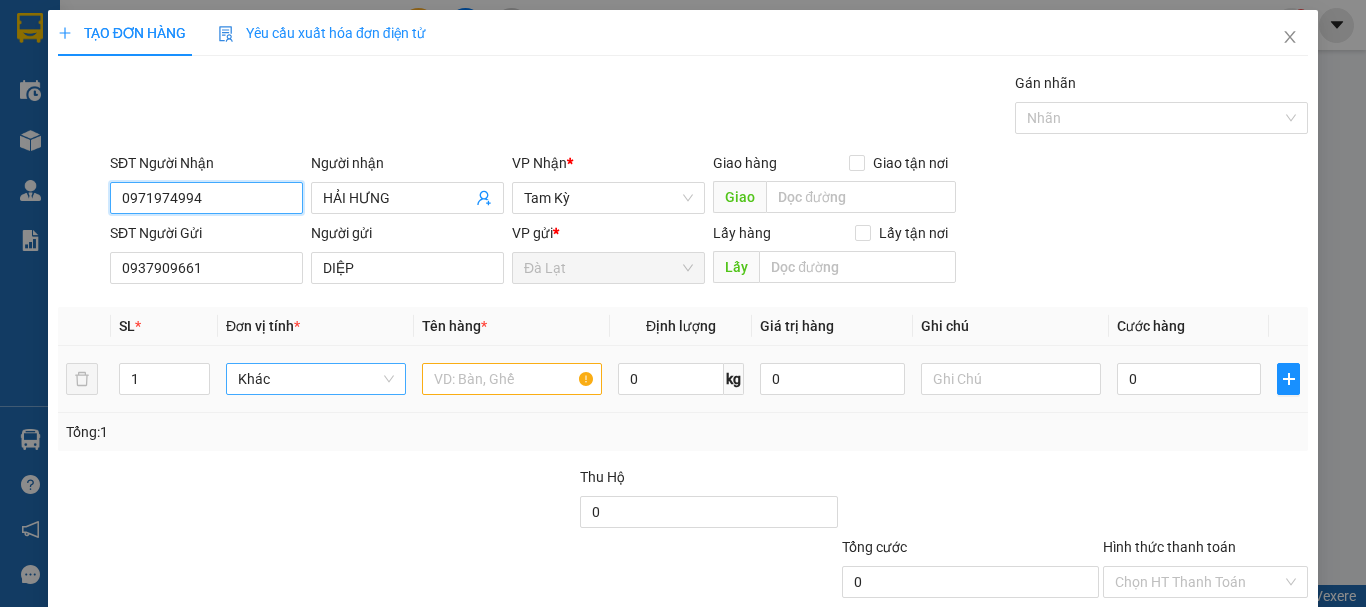click on "Khác" at bounding box center (316, 379) 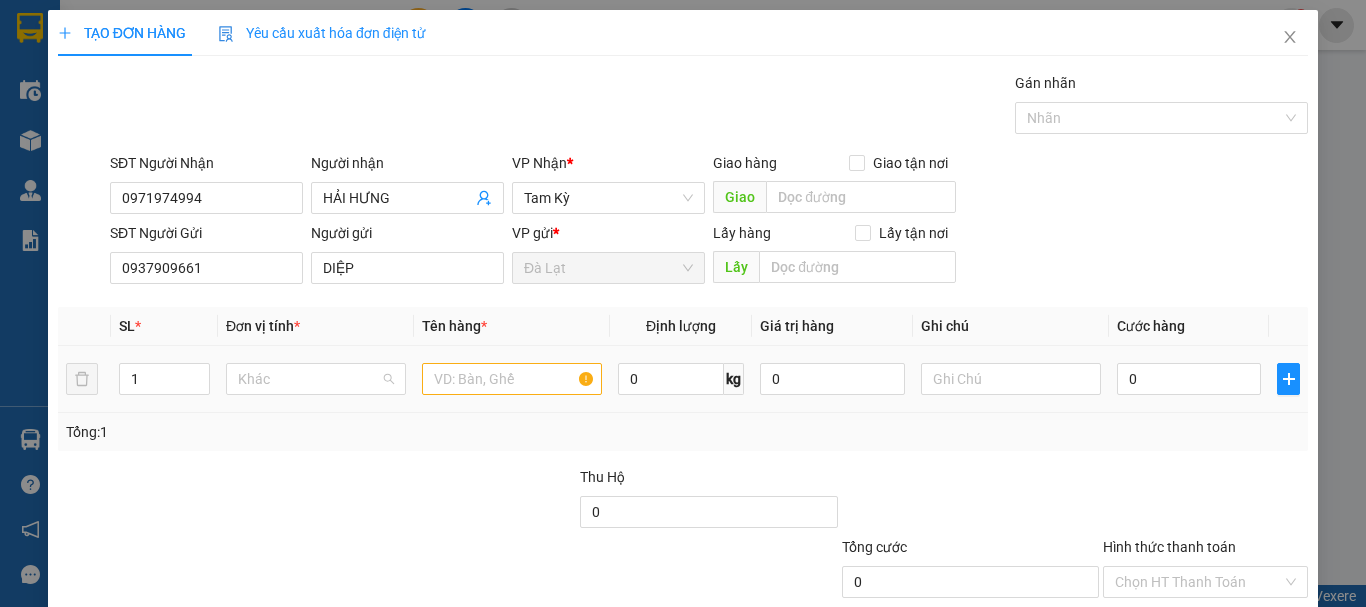 scroll, scrollTop: 192, scrollLeft: 0, axis: vertical 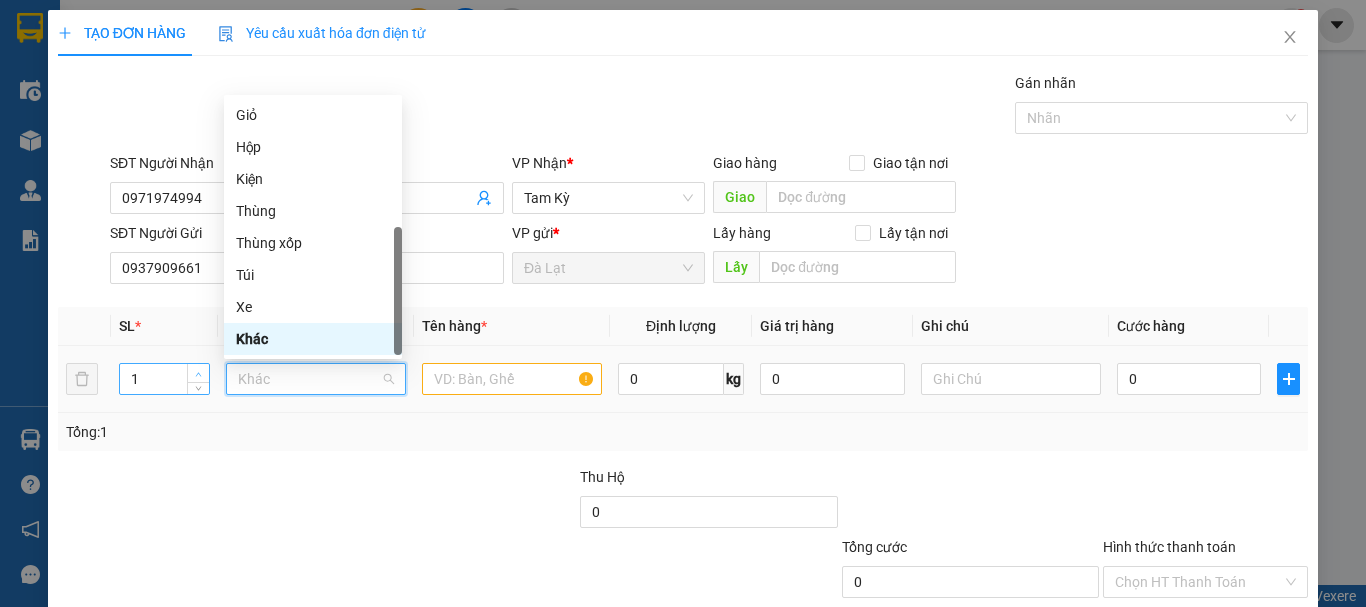 type on "B" 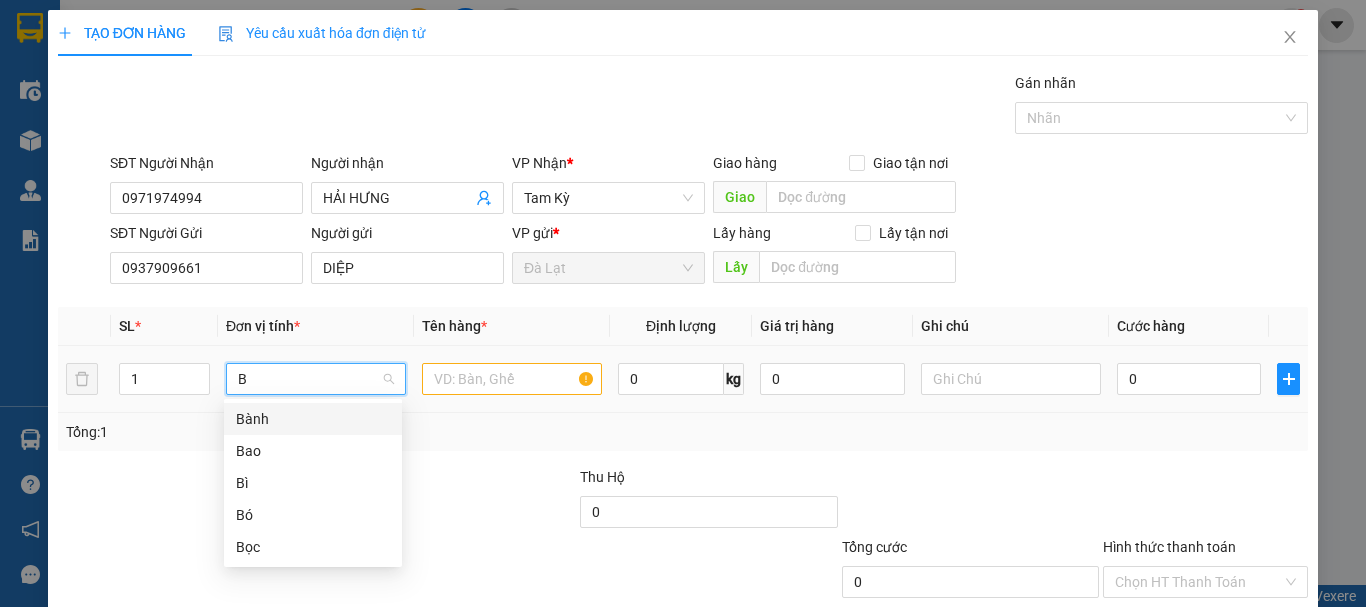 scroll, scrollTop: 0, scrollLeft: 0, axis: both 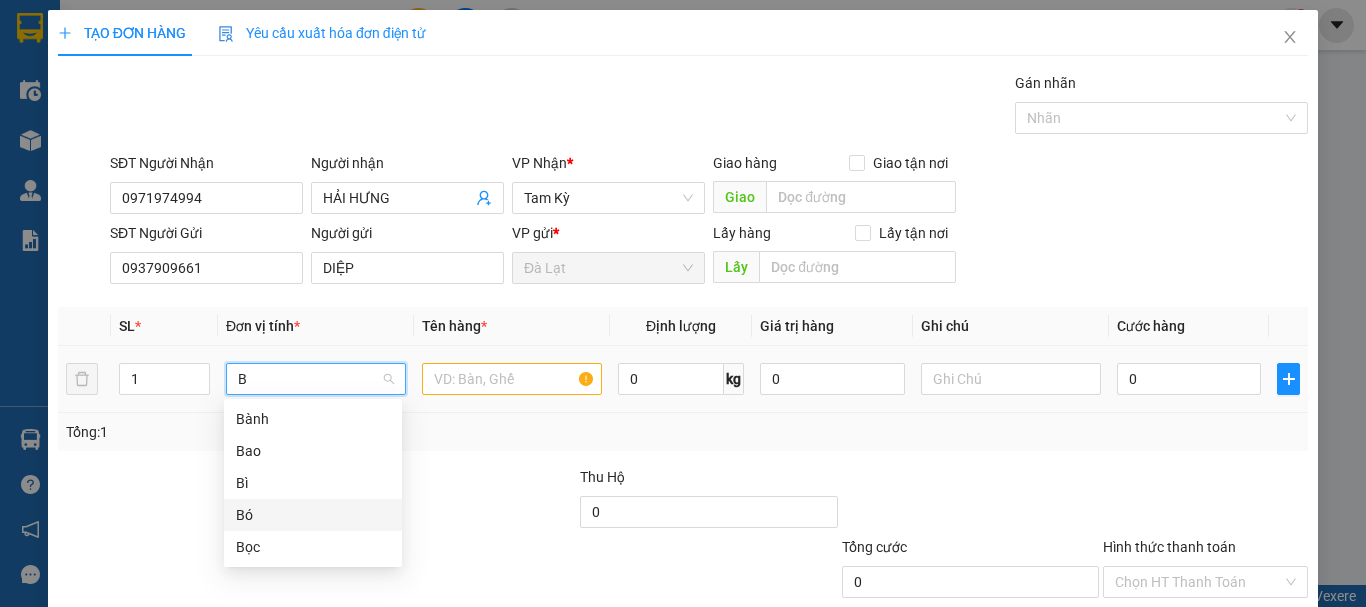 click on "Bó" at bounding box center (313, 515) 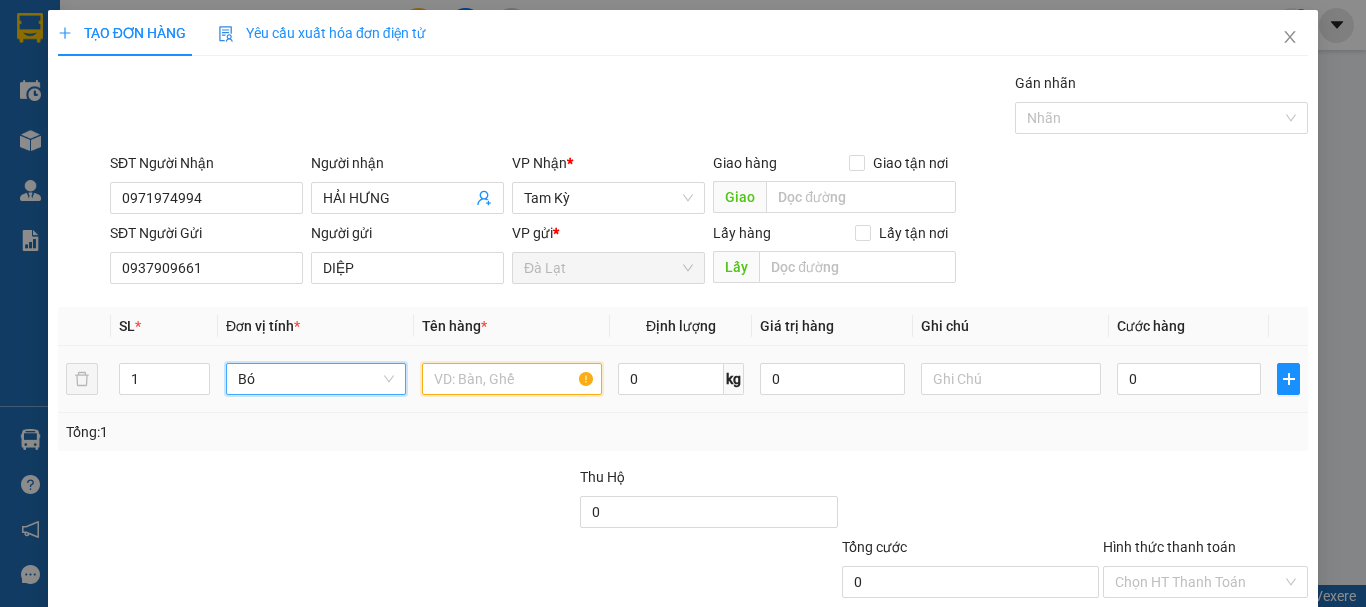click at bounding box center (512, 379) 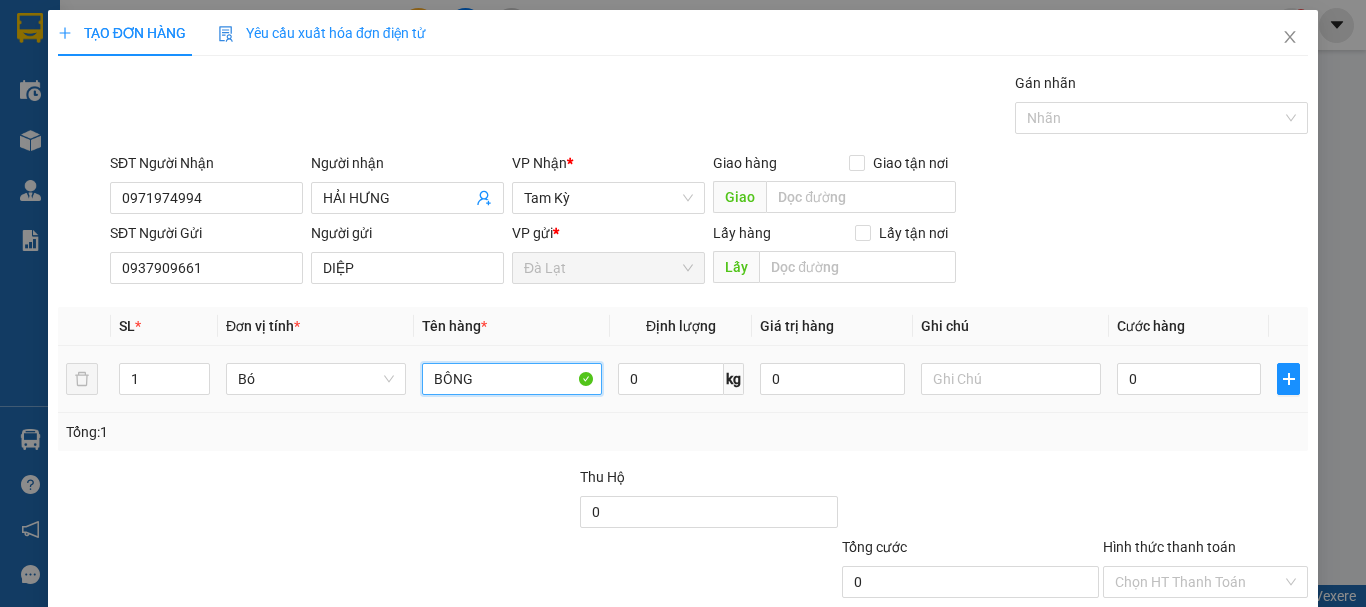 type on "BÔNG" 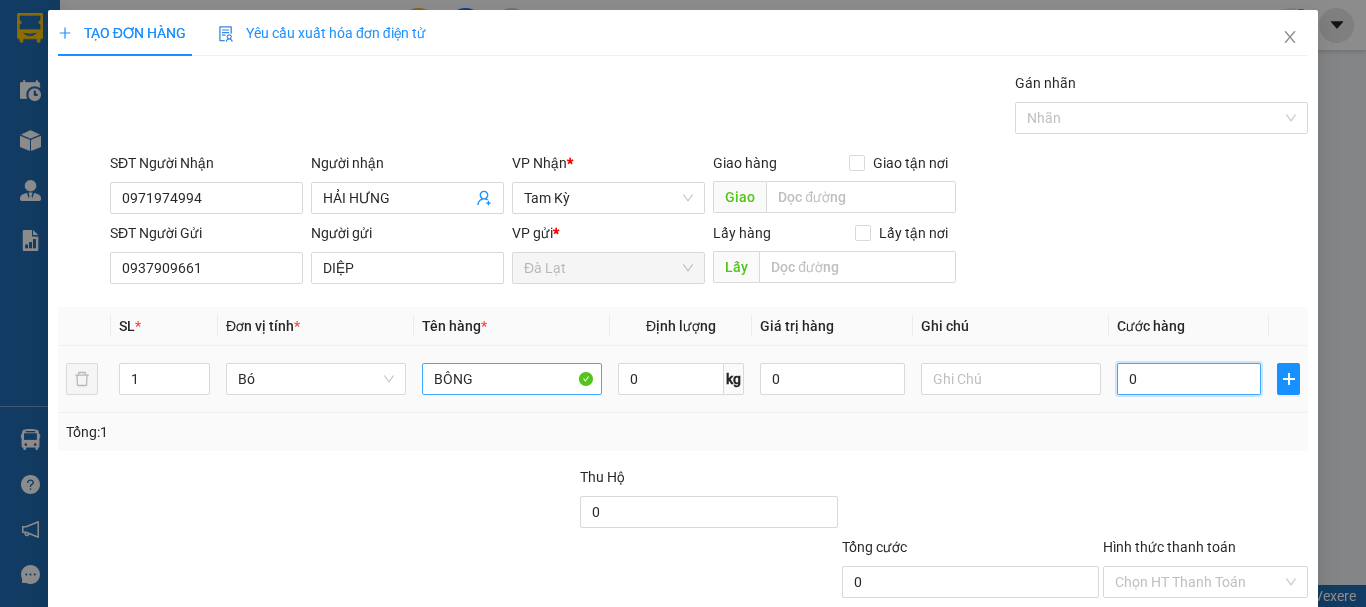 type on "5" 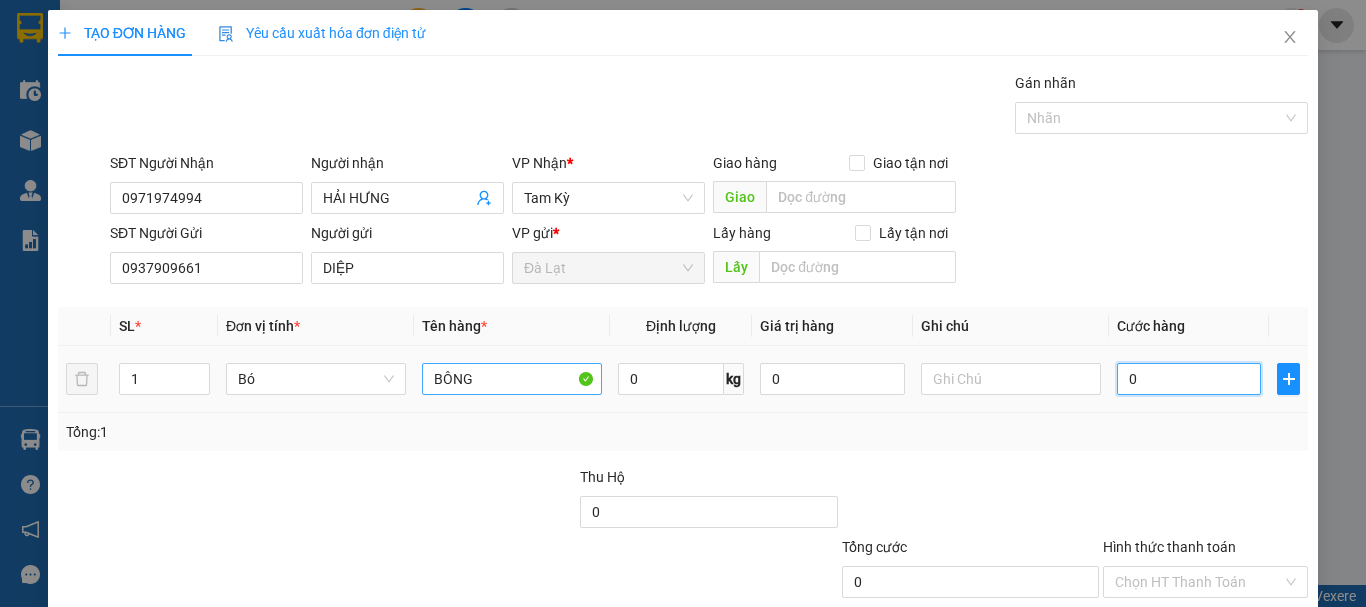 type on "5" 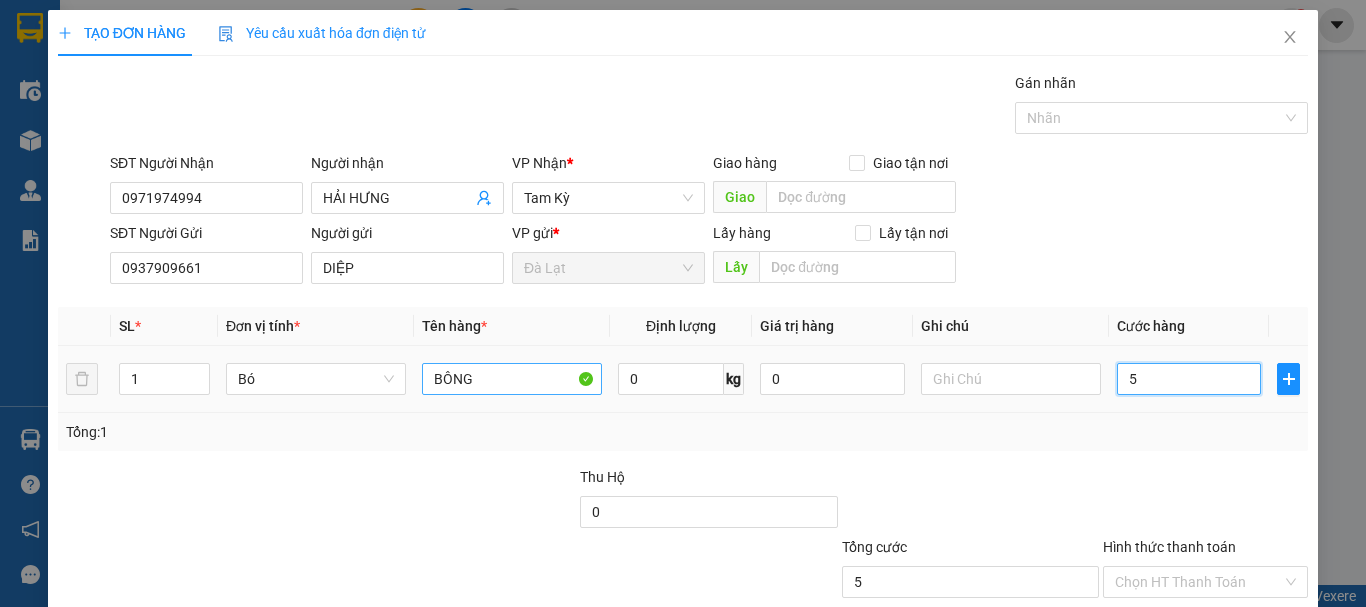 type on "50" 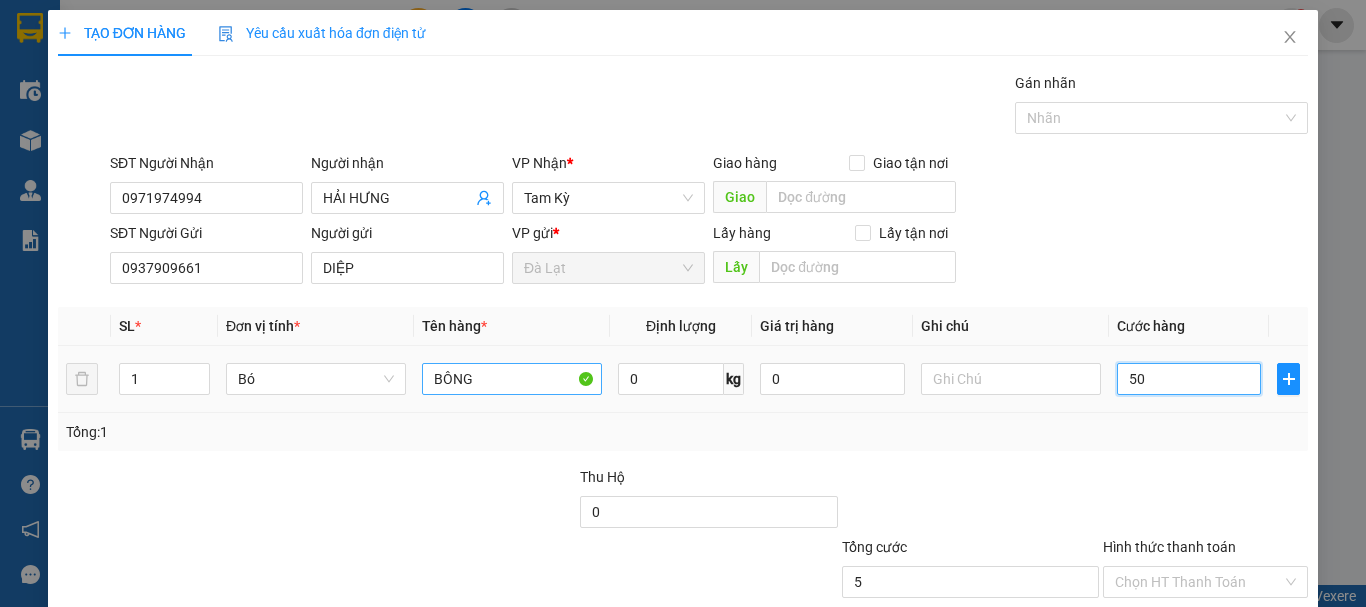 type on "50" 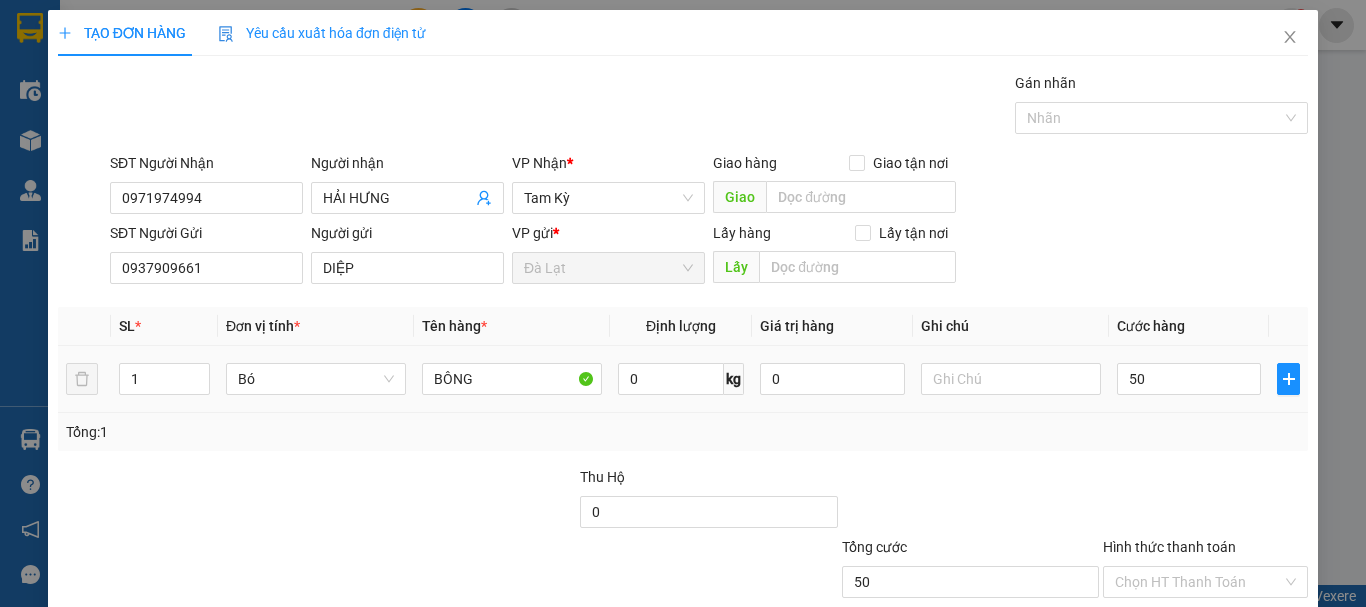 type on "50.000" 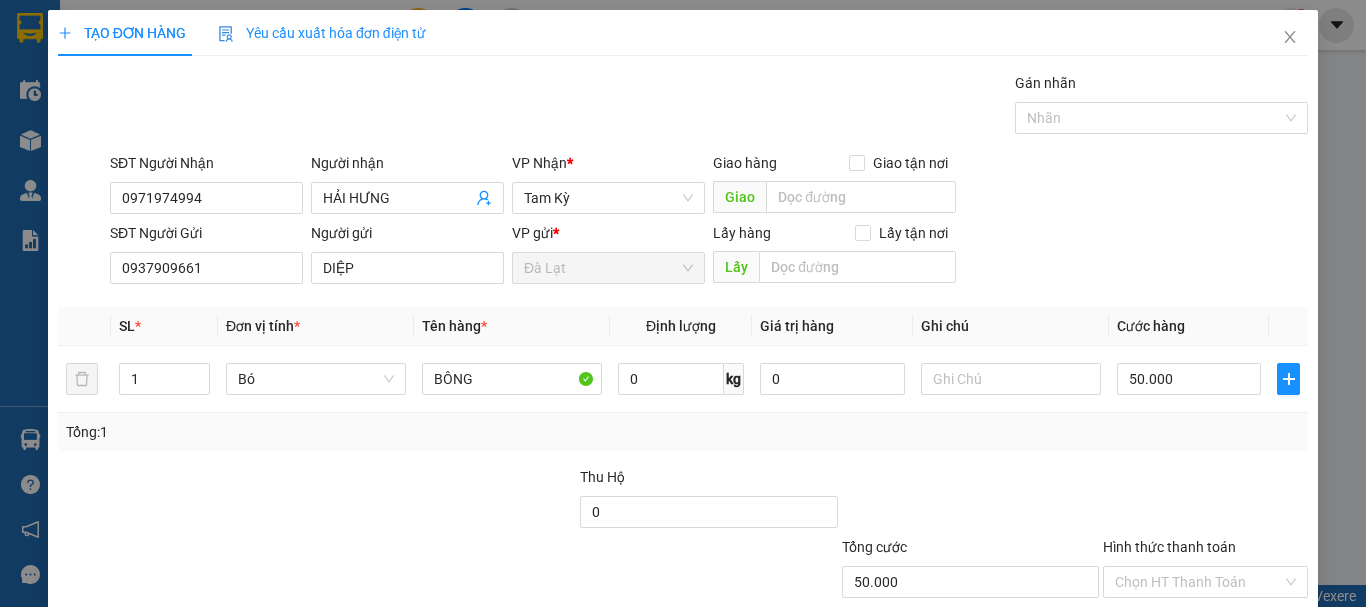 click on "Tổng:  1" at bounding box center (683, 432) 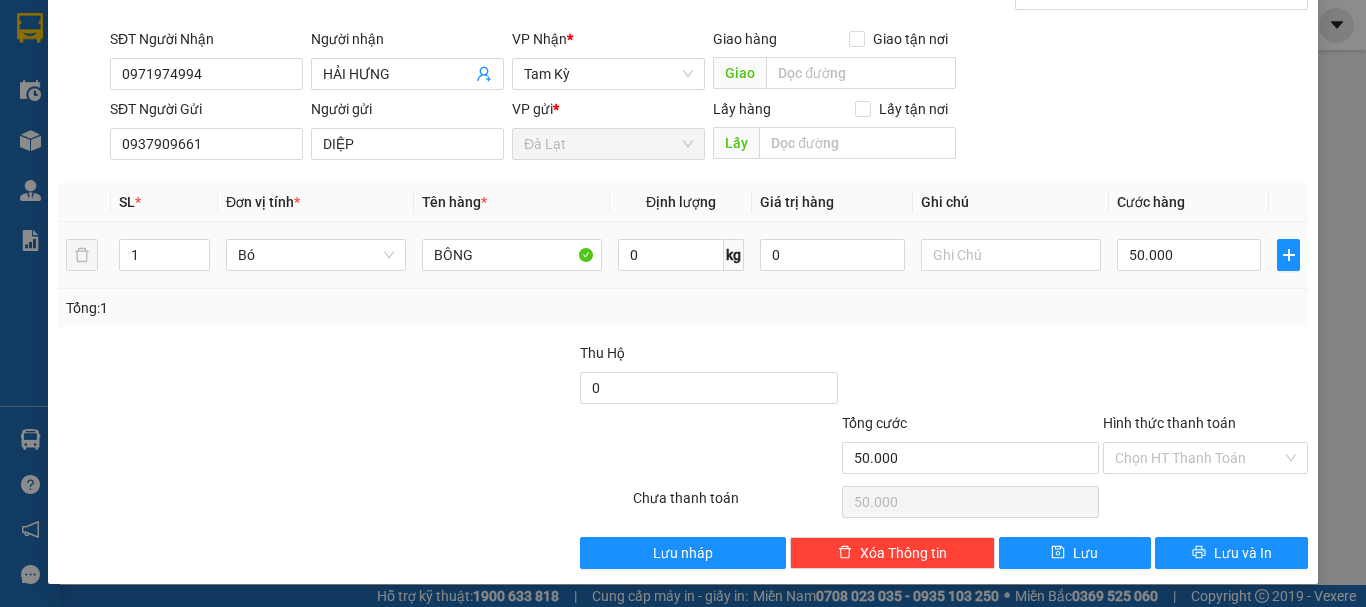 scroll, scrollTop: 125, scrollLeft: 0, axis: vertical 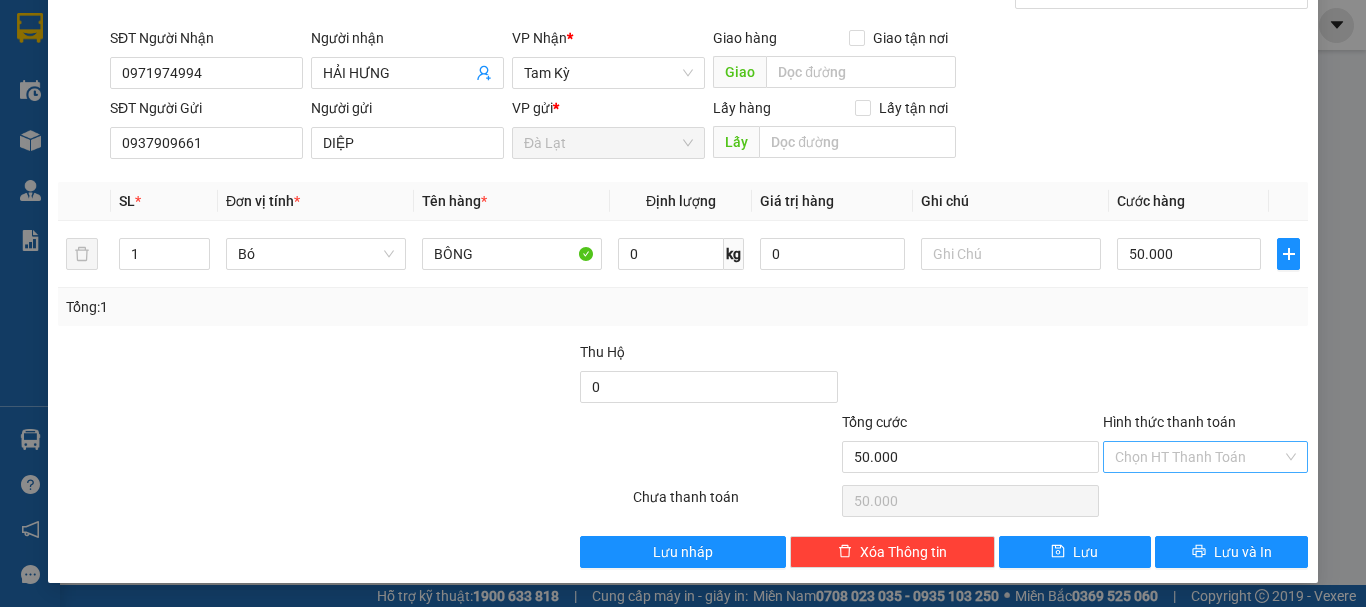 click on "Hình thức thanh toán" at bounding box center [1198, 457] 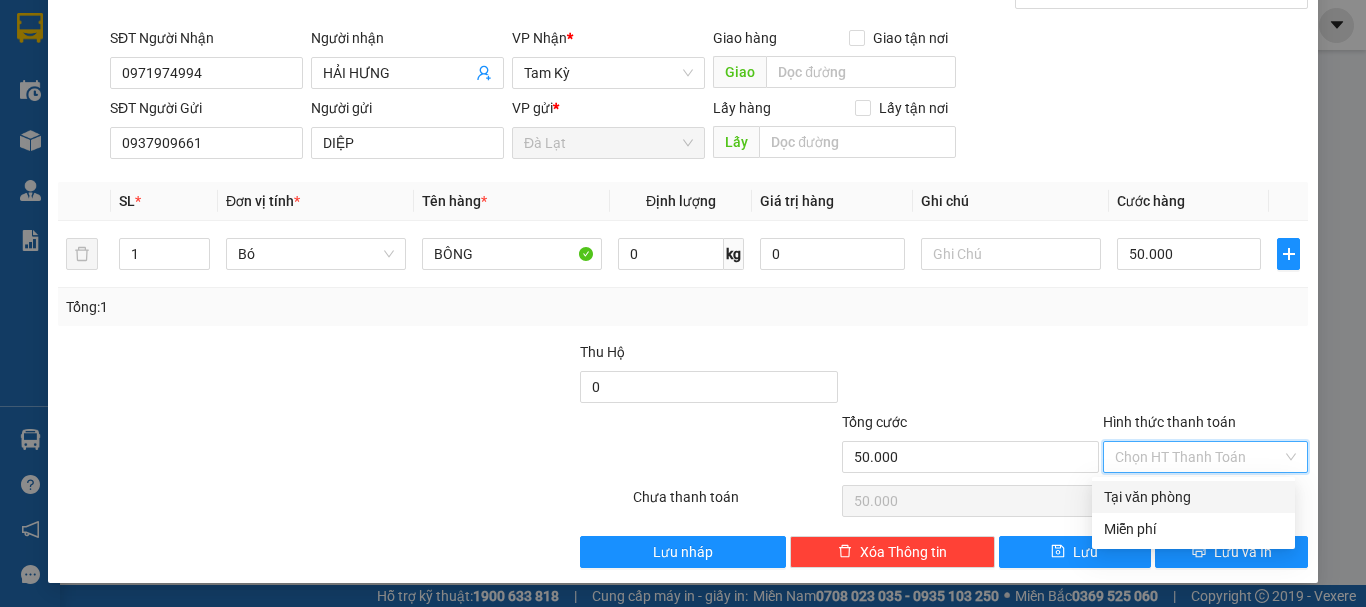 click on "Tại văn phòng" at bounding box center [1193, 497] 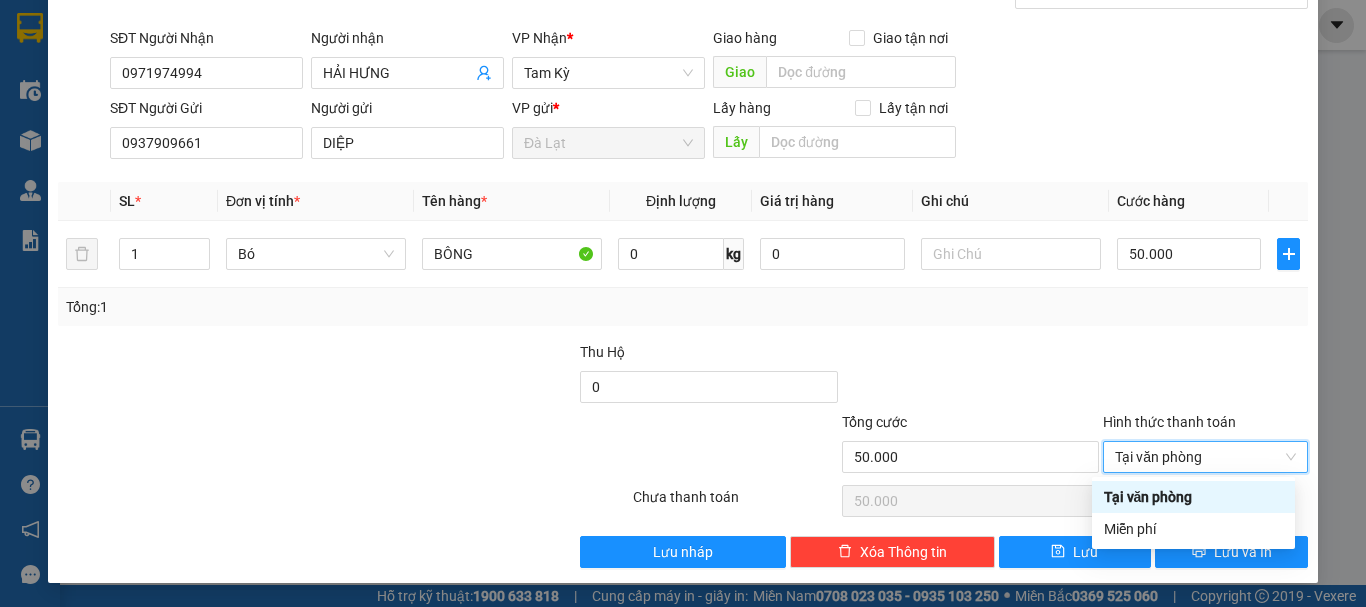 type on "0" 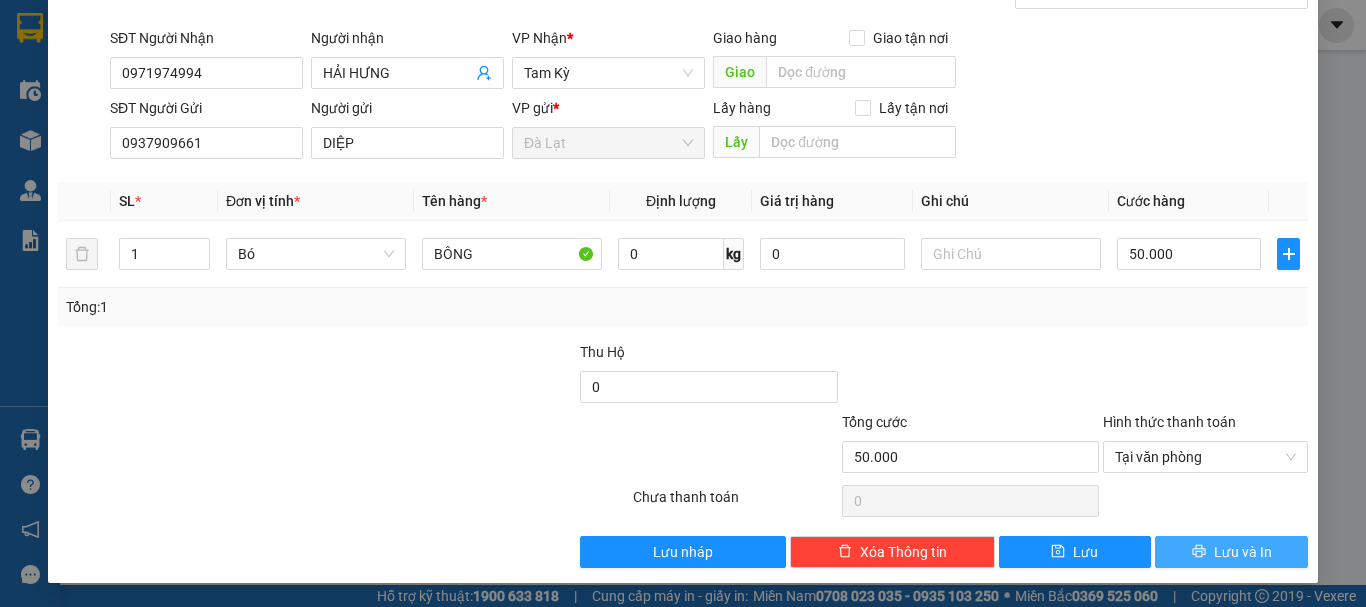 click on "Lưu và In" at bounding box center [1231, 552] 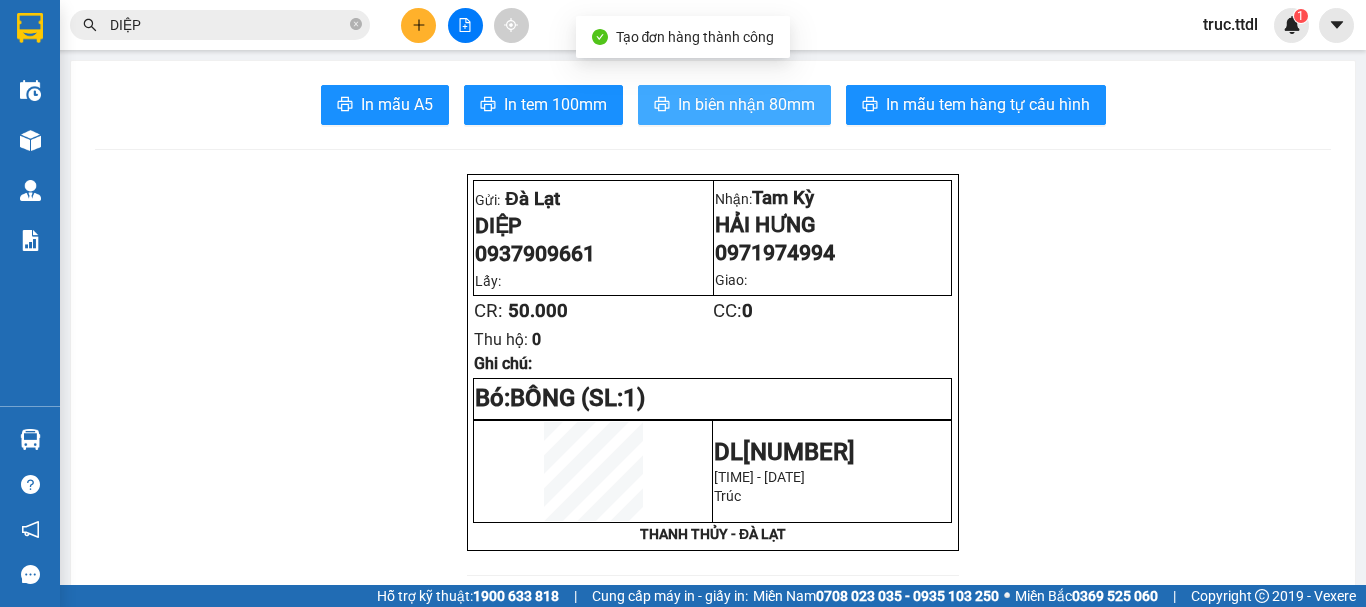 click on "In biên nhận 80mm" at bounding box center [746, 104] 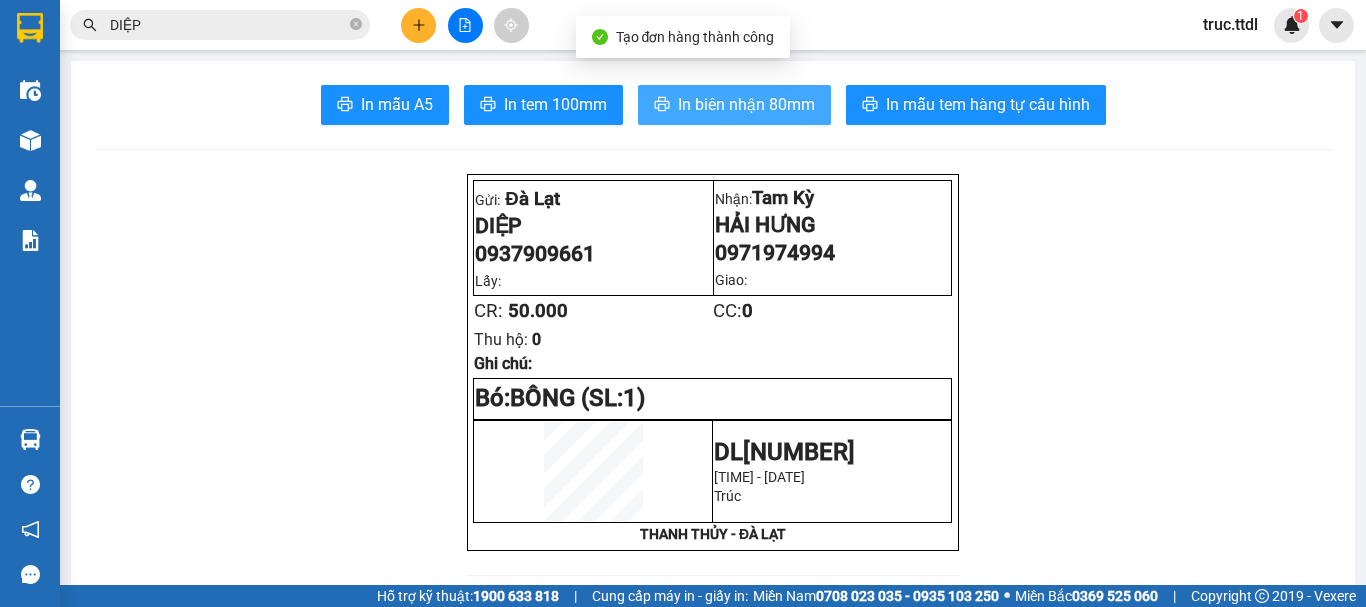 scroll, scrollTop: 0, scrollLeft: 0, axis: both 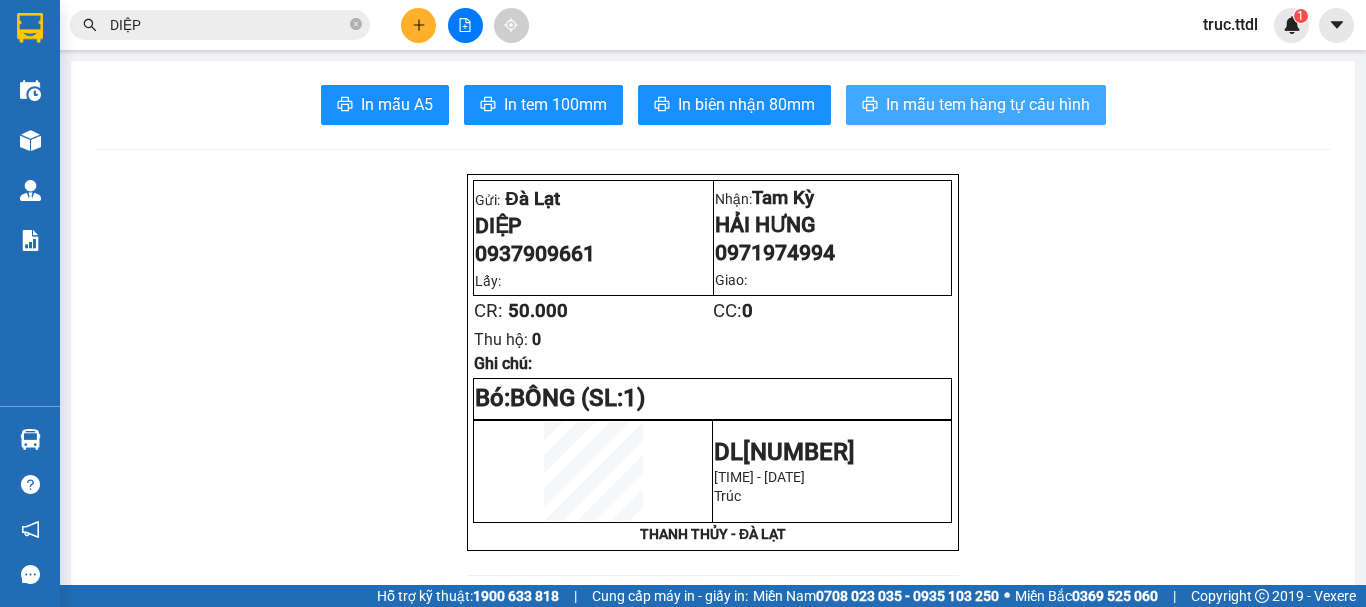click on "In mẫu tem hàng tự cấu hình" at bounding box center [988, 104] 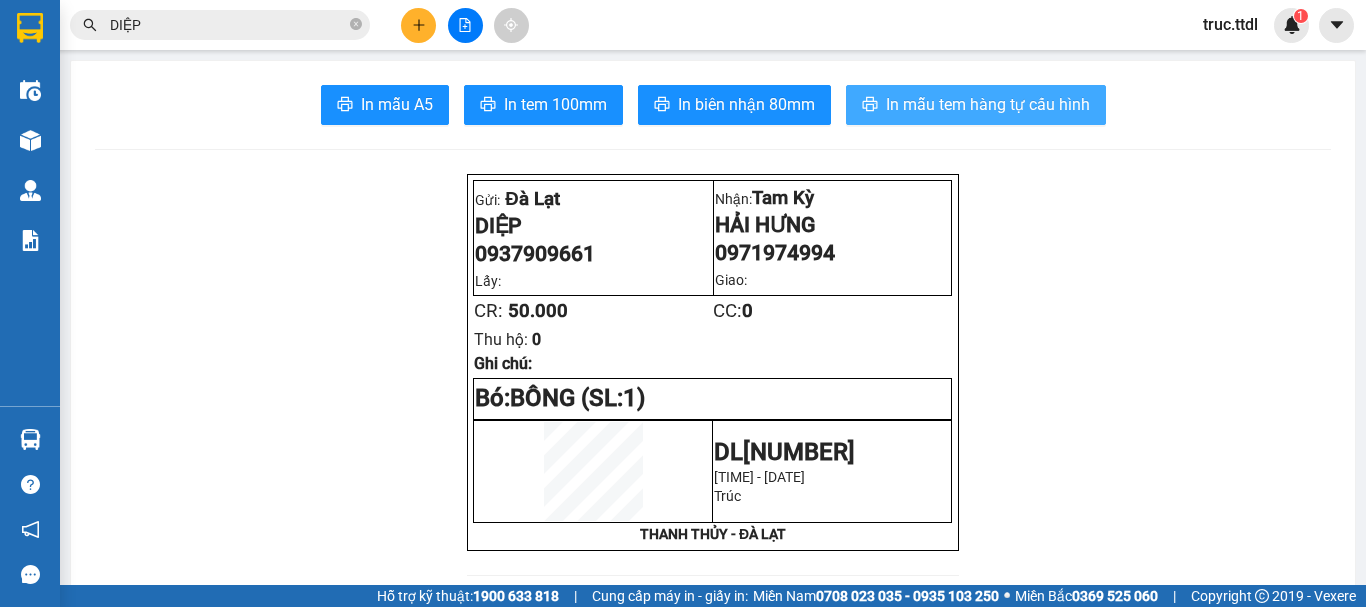 scroll, scrollTop: 0, scrollLeft: 0, axis: both 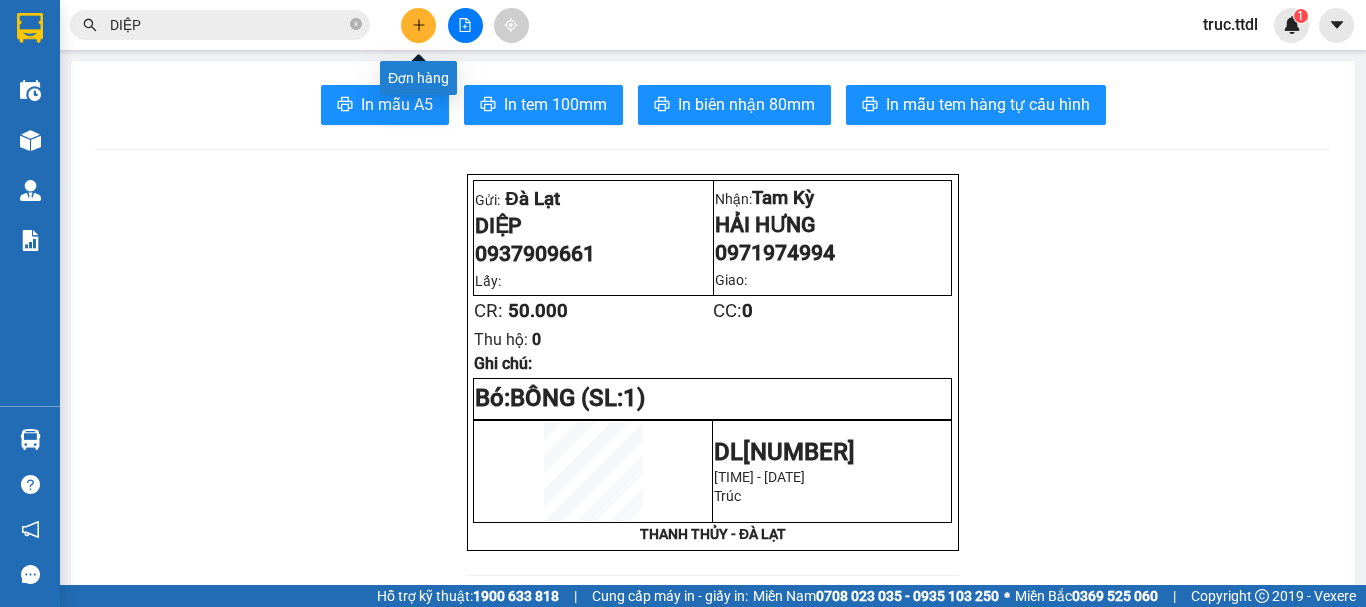 click 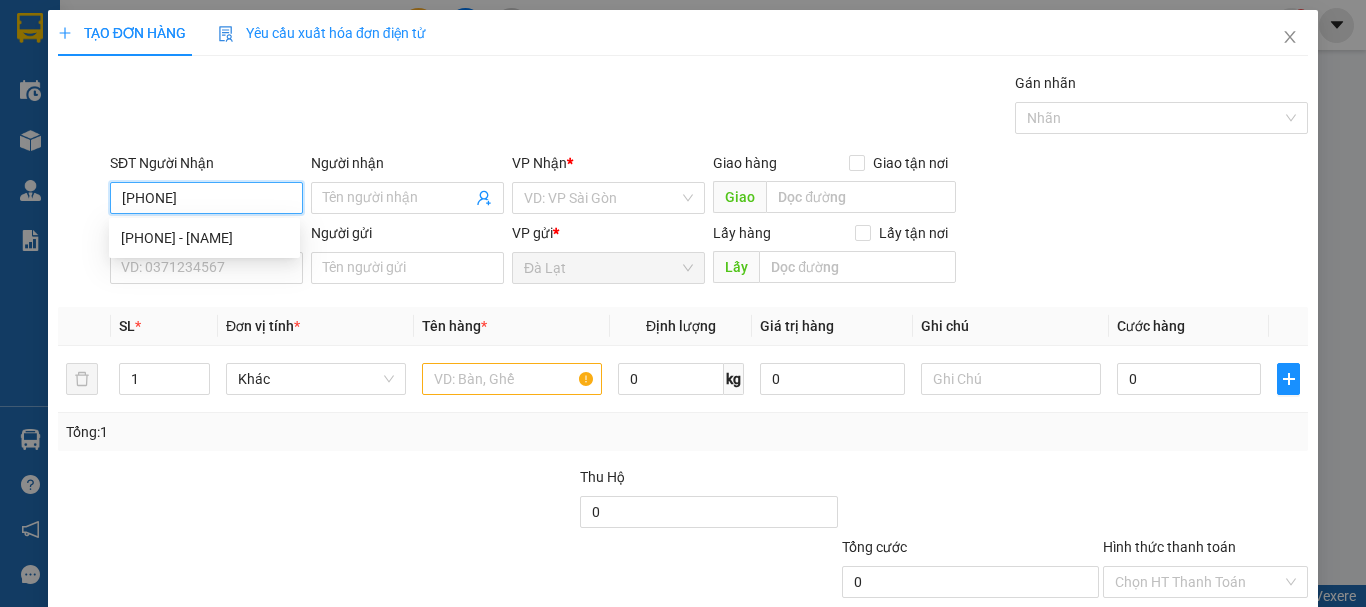 type on "0903542500" 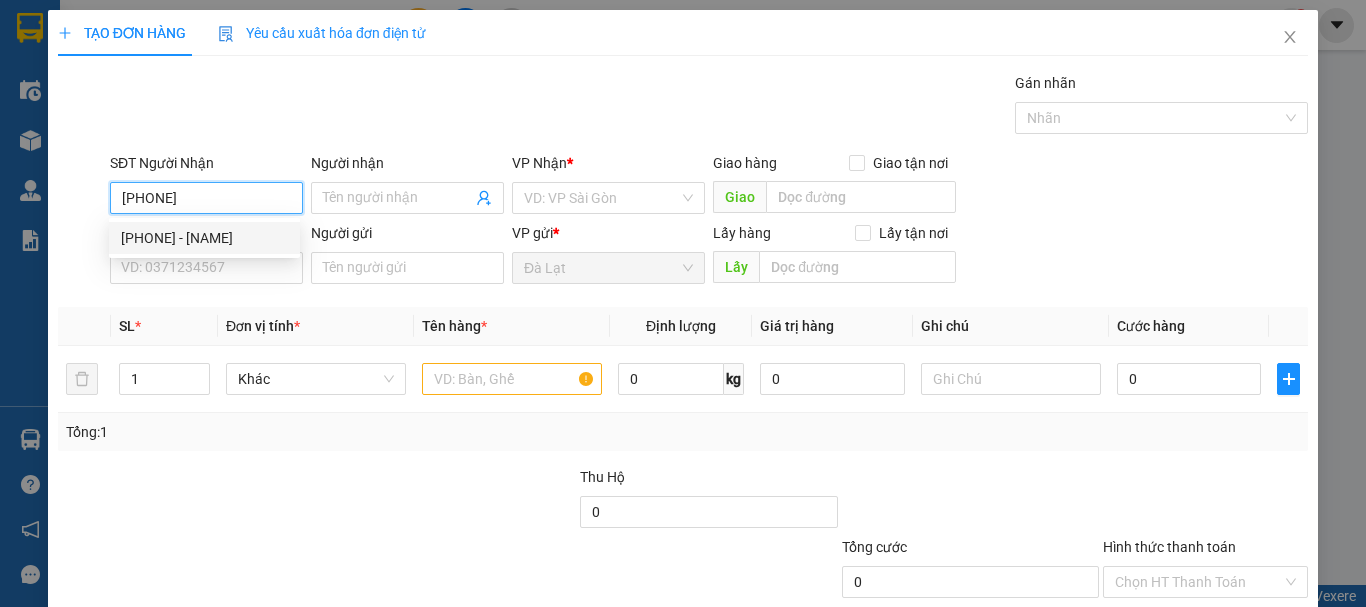 type on "PHƯỚC" 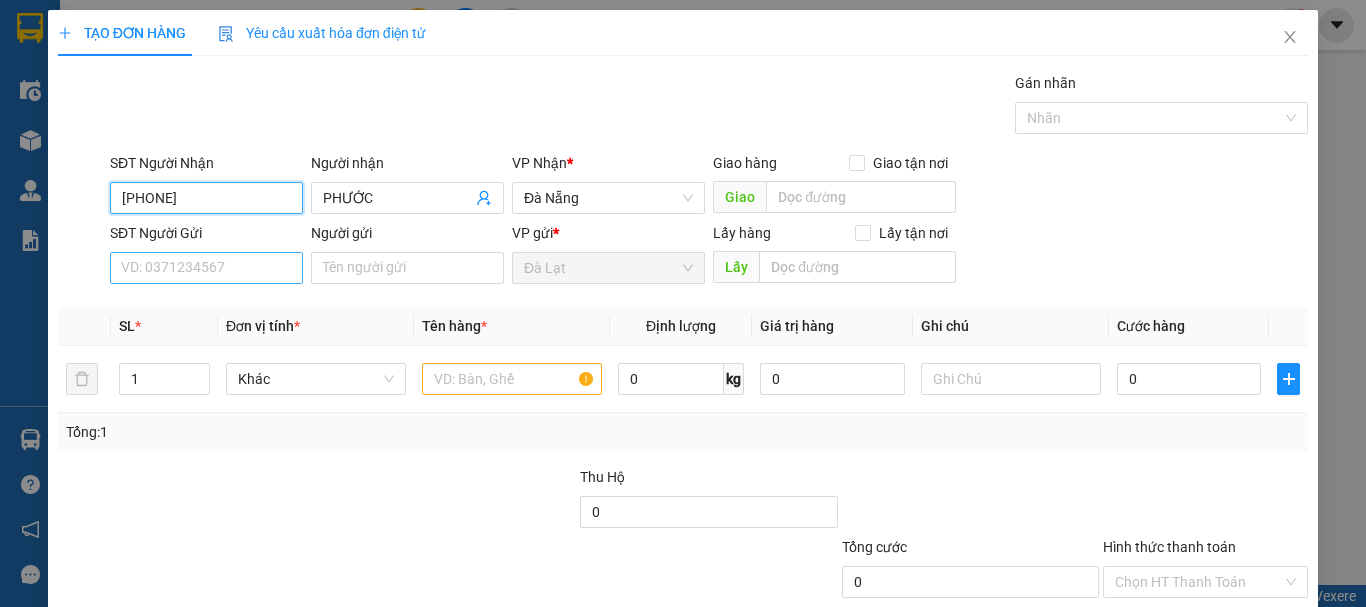type on "0903542500" 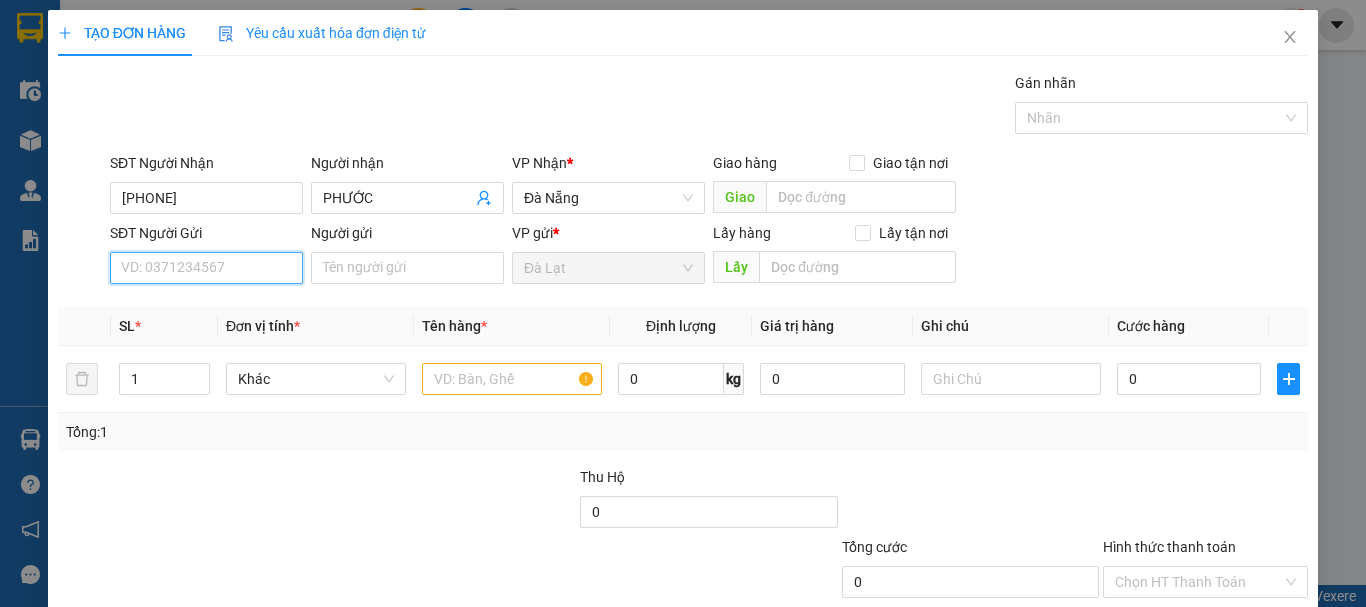 click on "SĐT Người Gửi" at bounding box center (206, 268) 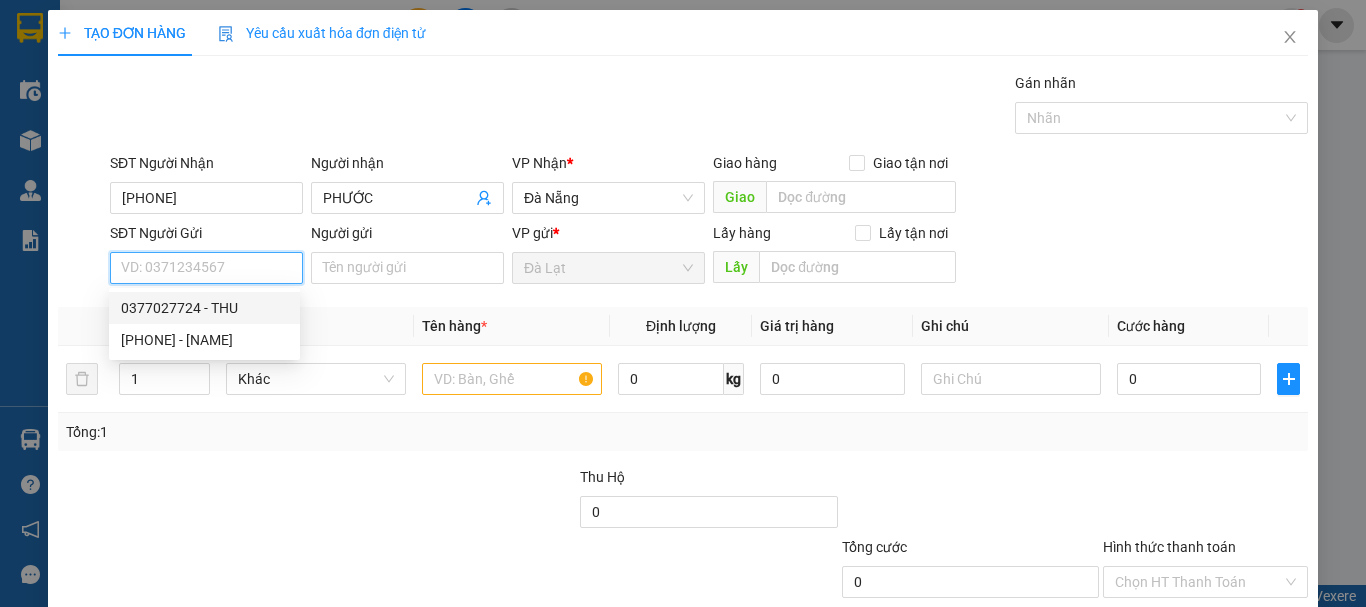 click on "0377027724 - THU" at bounding box center (204, 308) 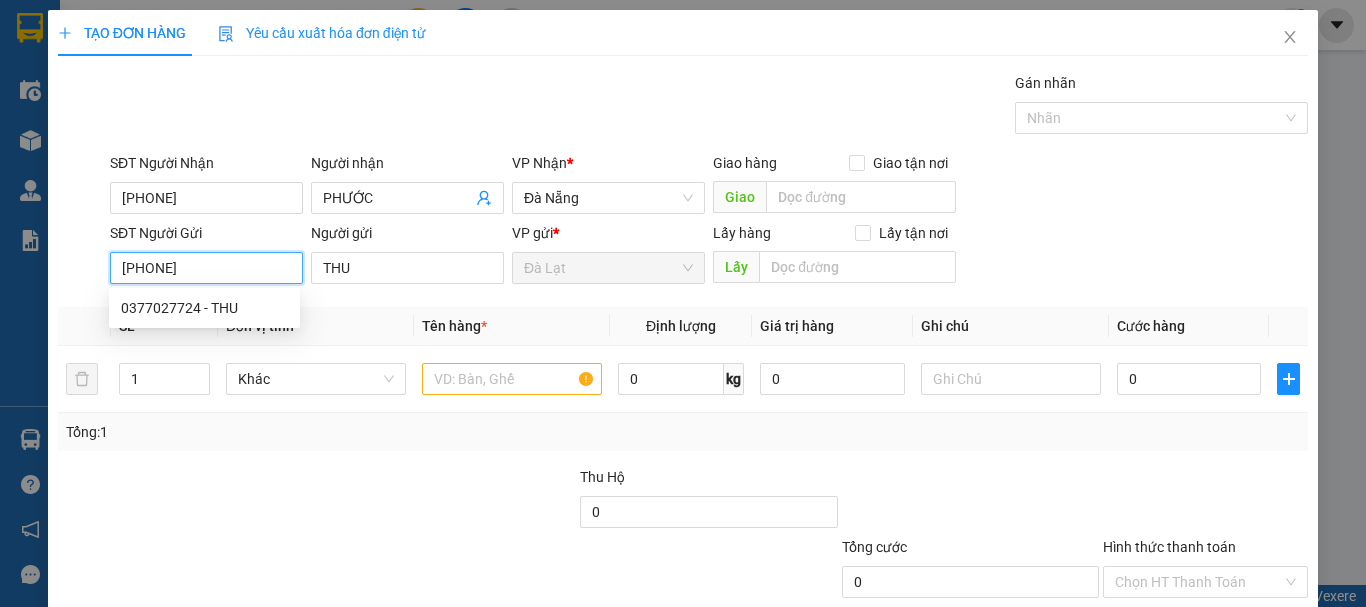 type on "0377027724" 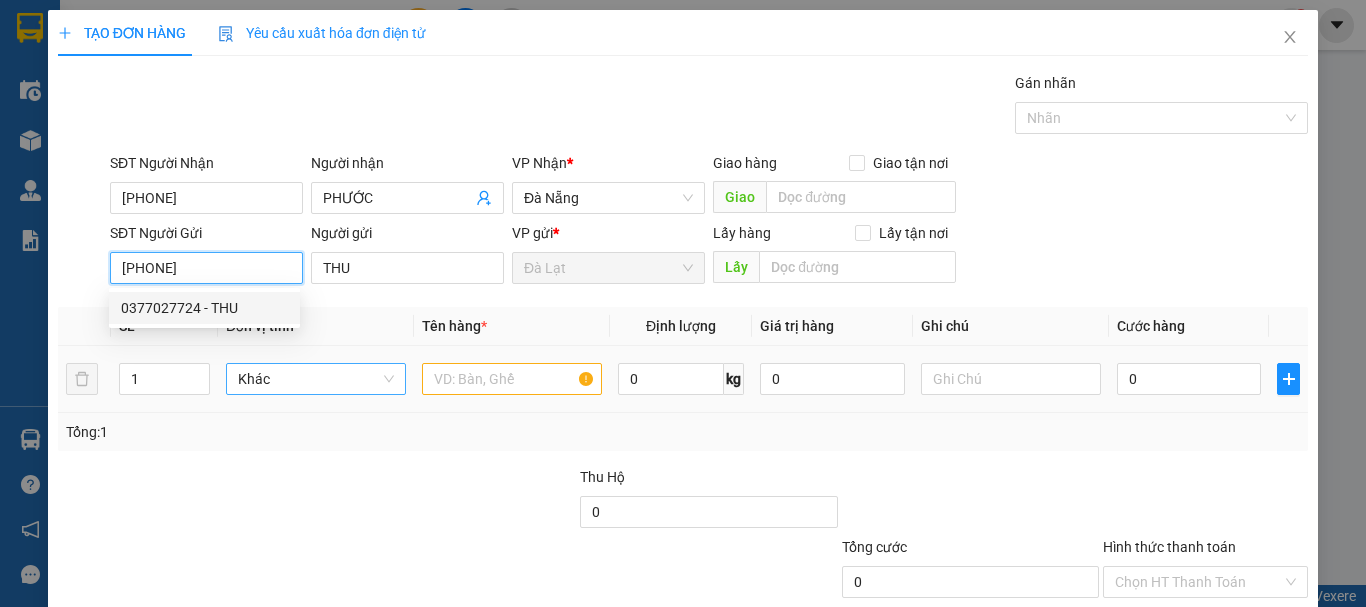 click on "Khác" at bounding box center [316, 379] 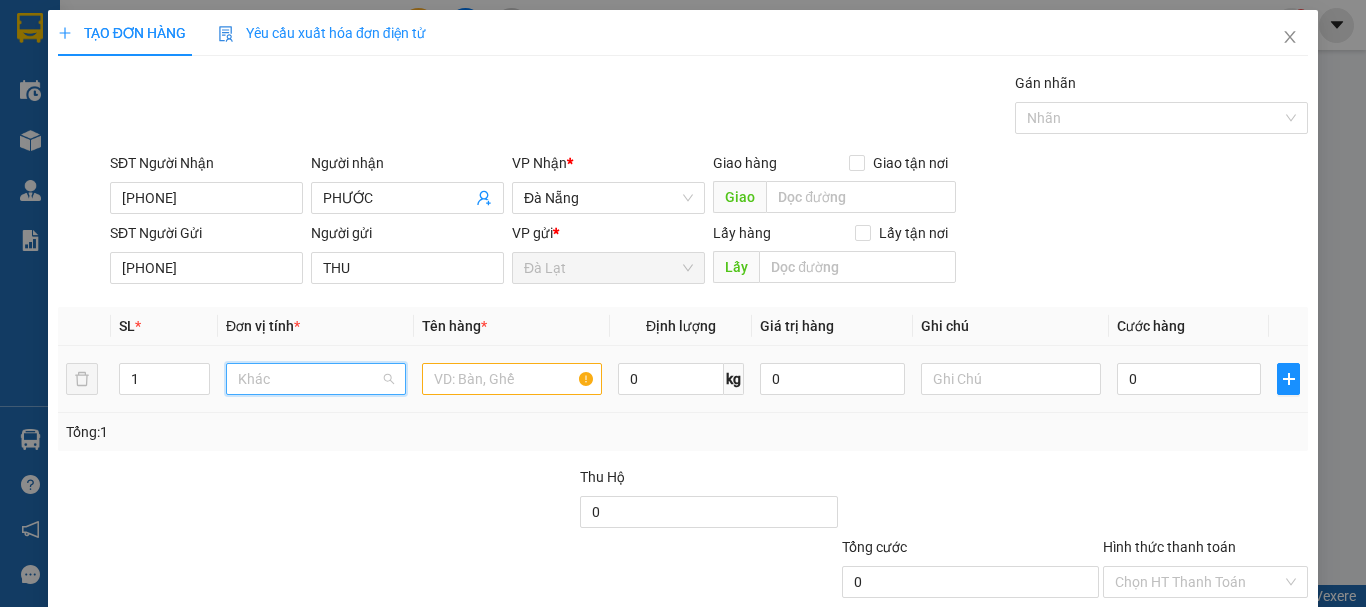 scroll, scrollTop: 192, scrollLeft: 0, axis: vertical 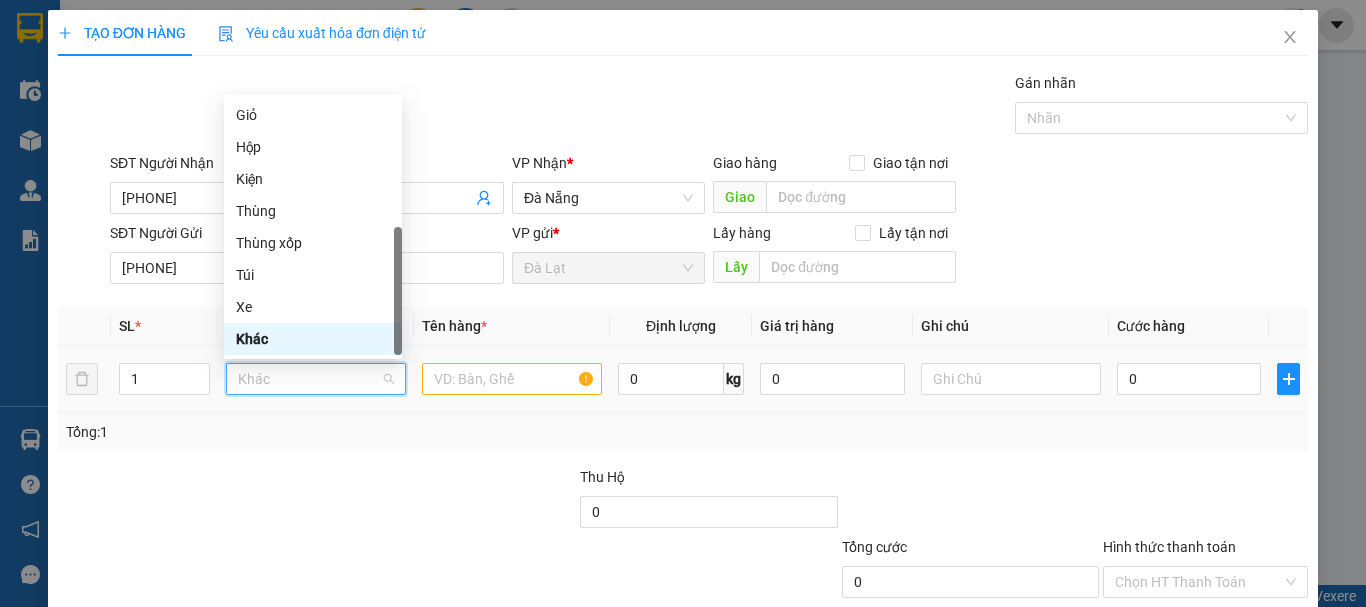 type on "T" 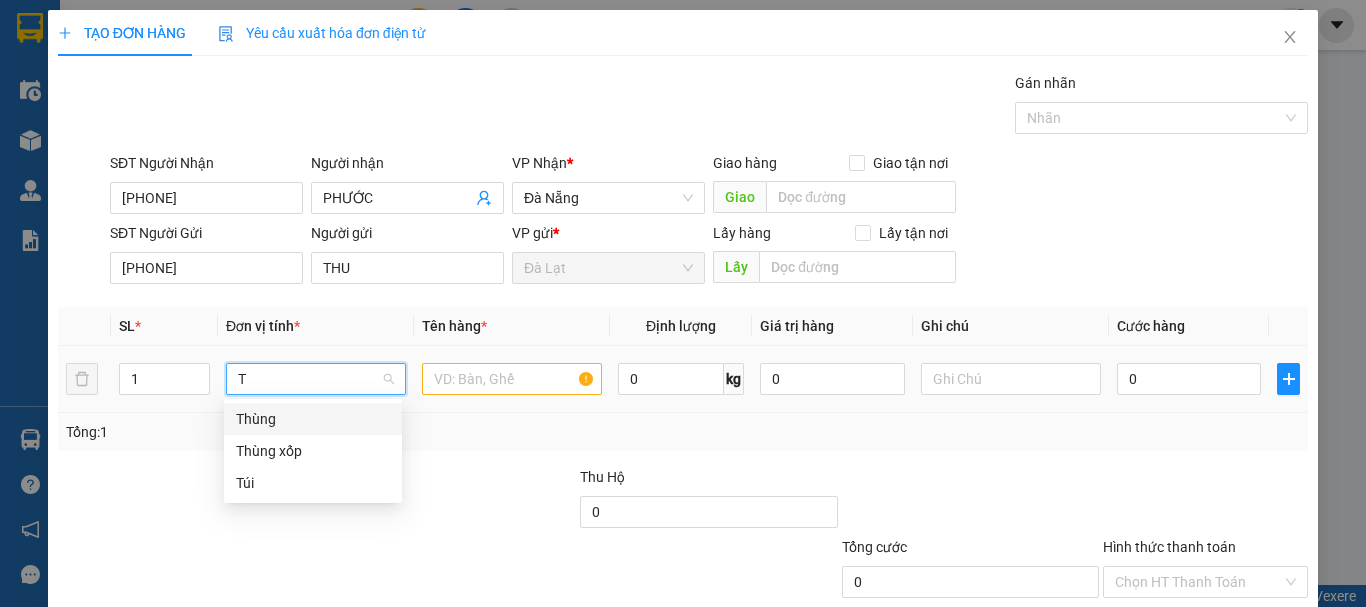 scroll, scrollTop: 0, scrollLeft: 0, axis: both 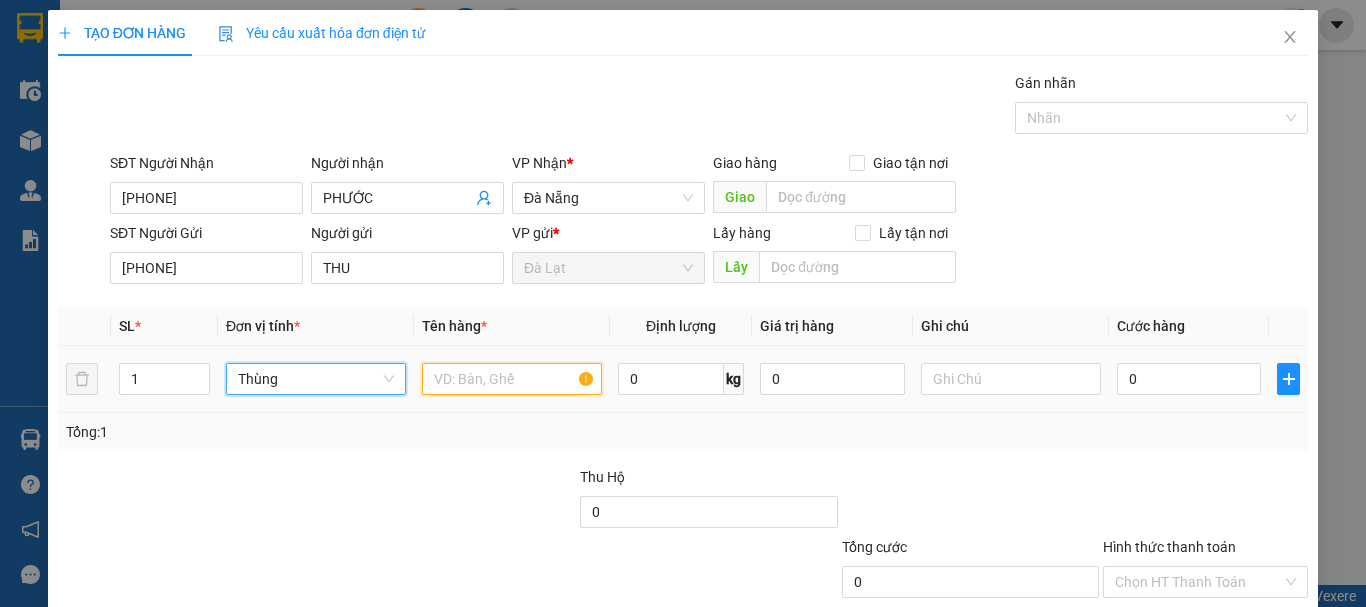 click at bounding box center [512, 379] 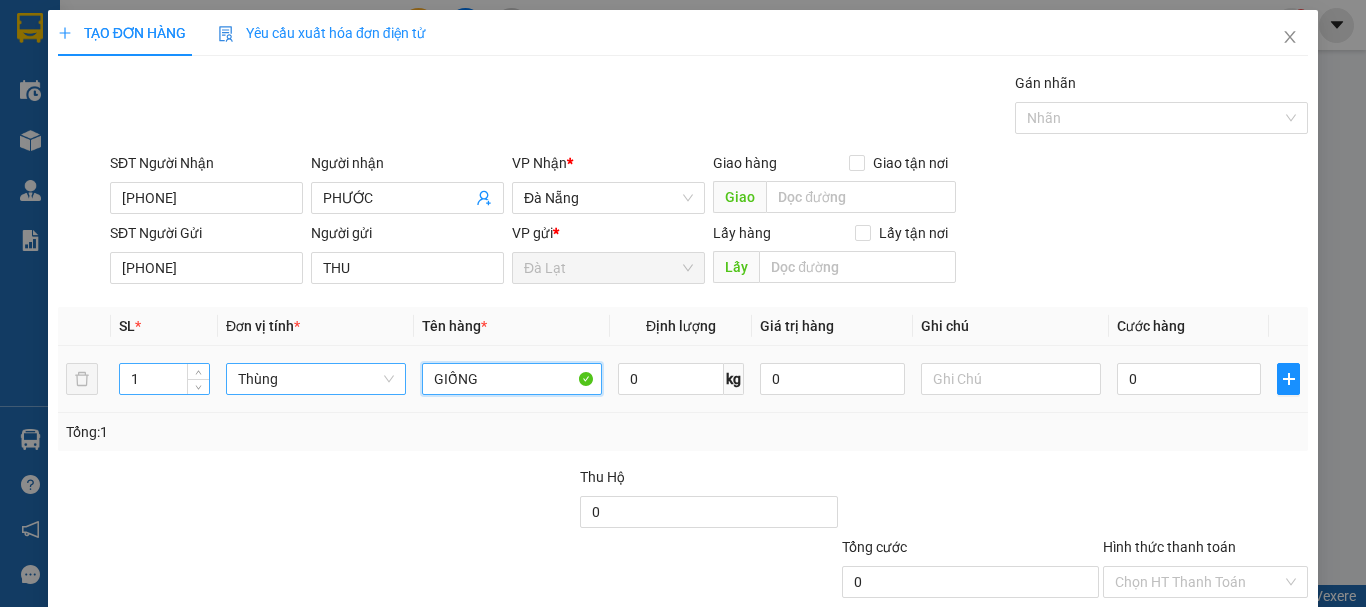 type on "GIỐNG" 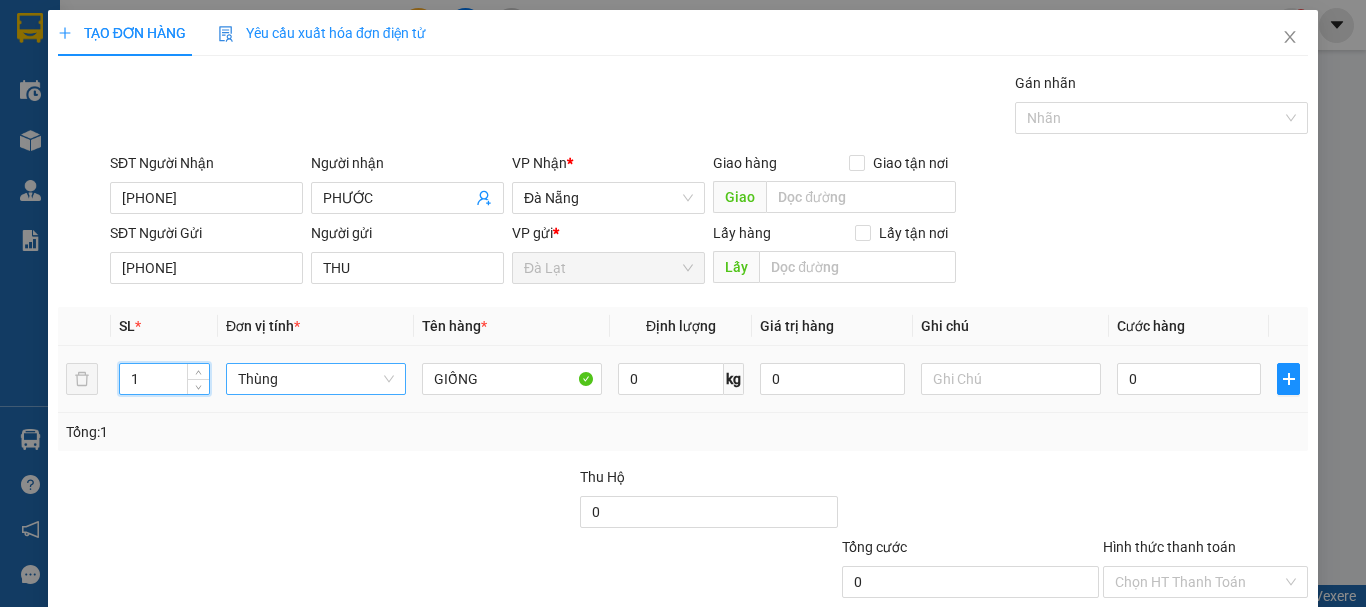 drag, startPoint x: 142, startPoint y: 377, endPoint x: 73, endPoint y: 400, distance: 72.73238 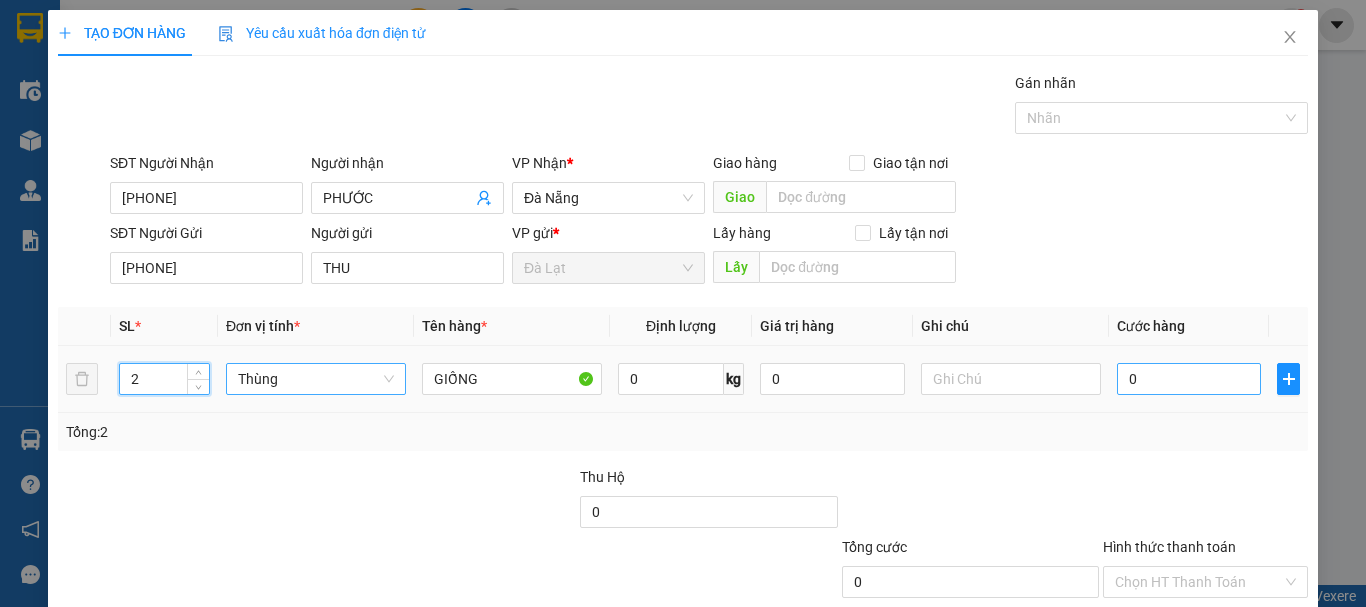 type on "2" 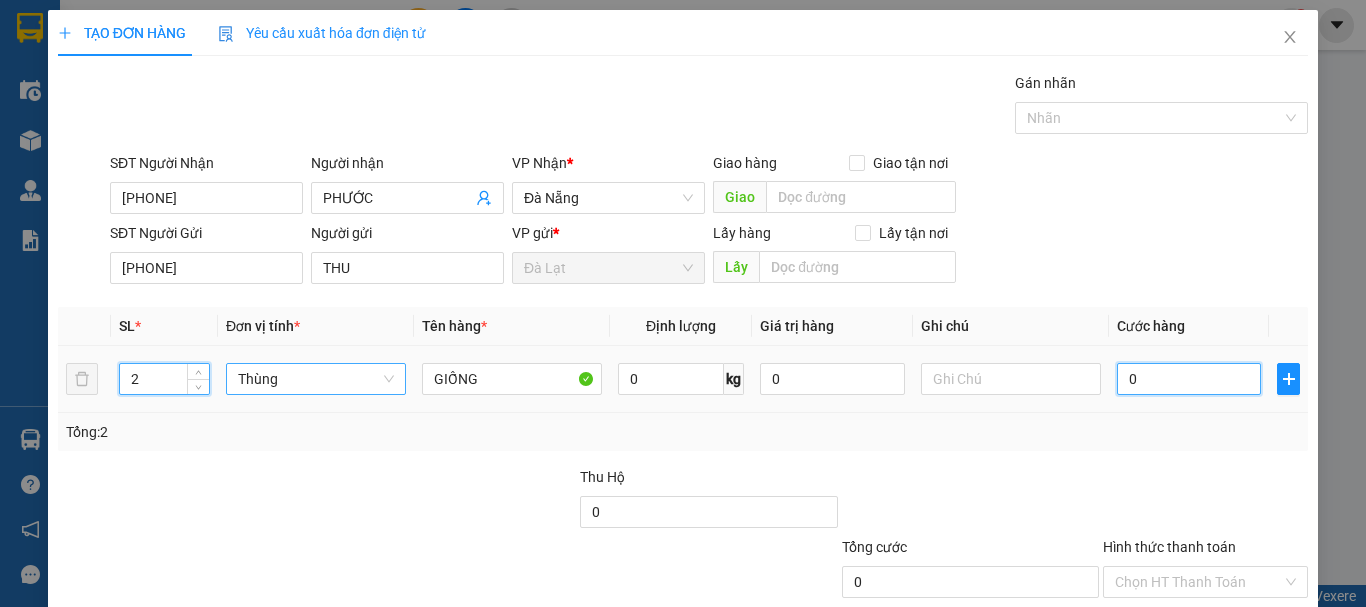 click on "0" at bounding box center [1189, 379] 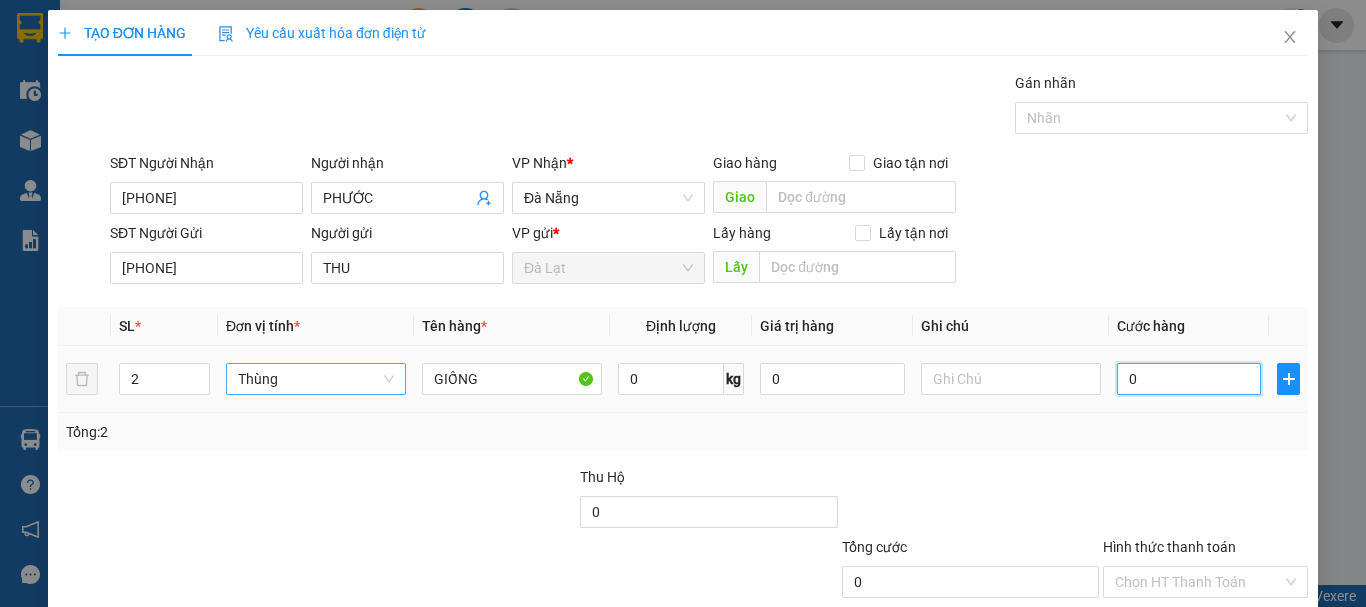 type on "1" 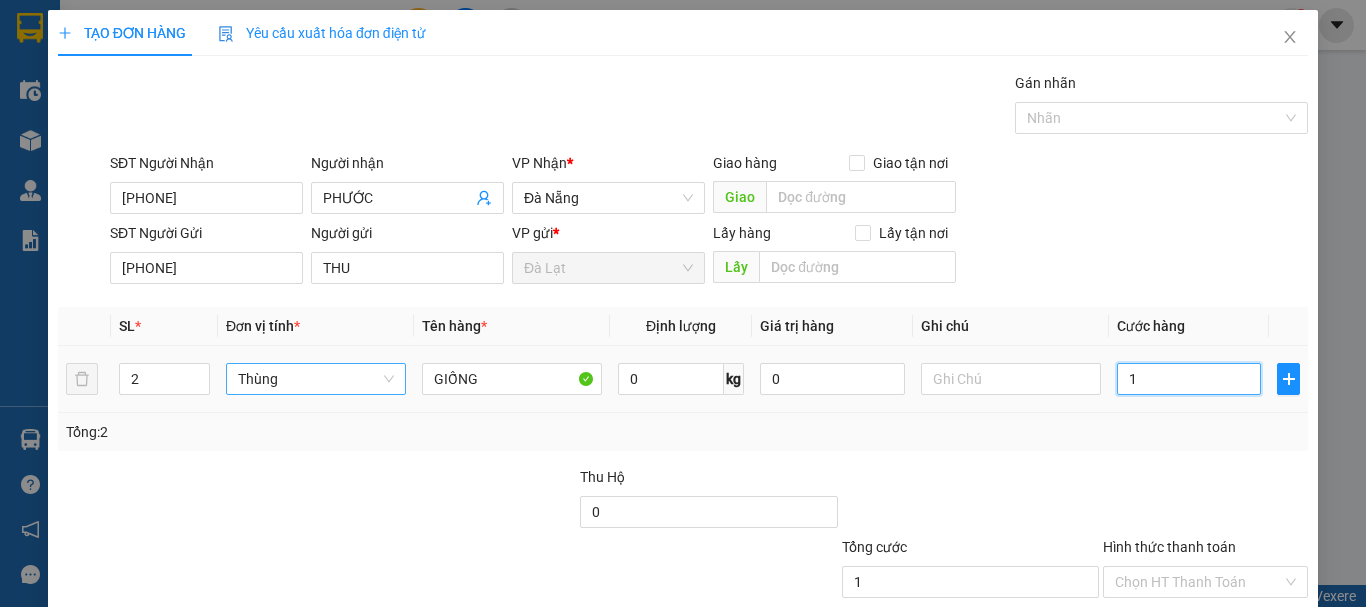 type on "10" 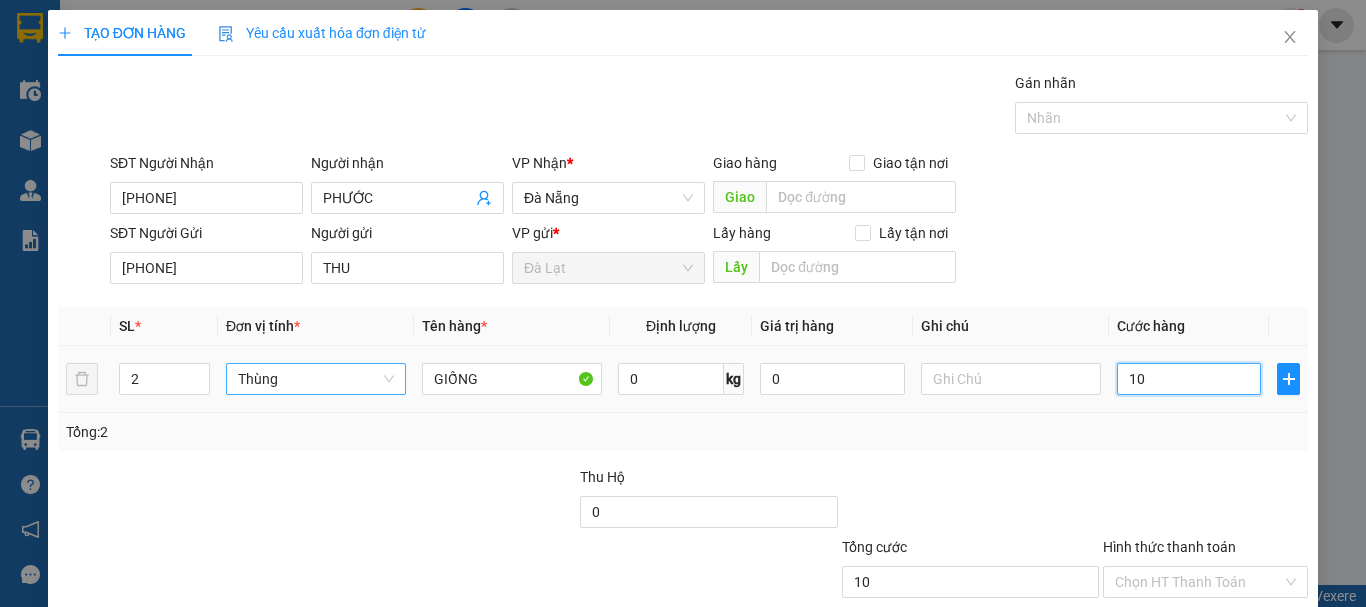 type on "100" 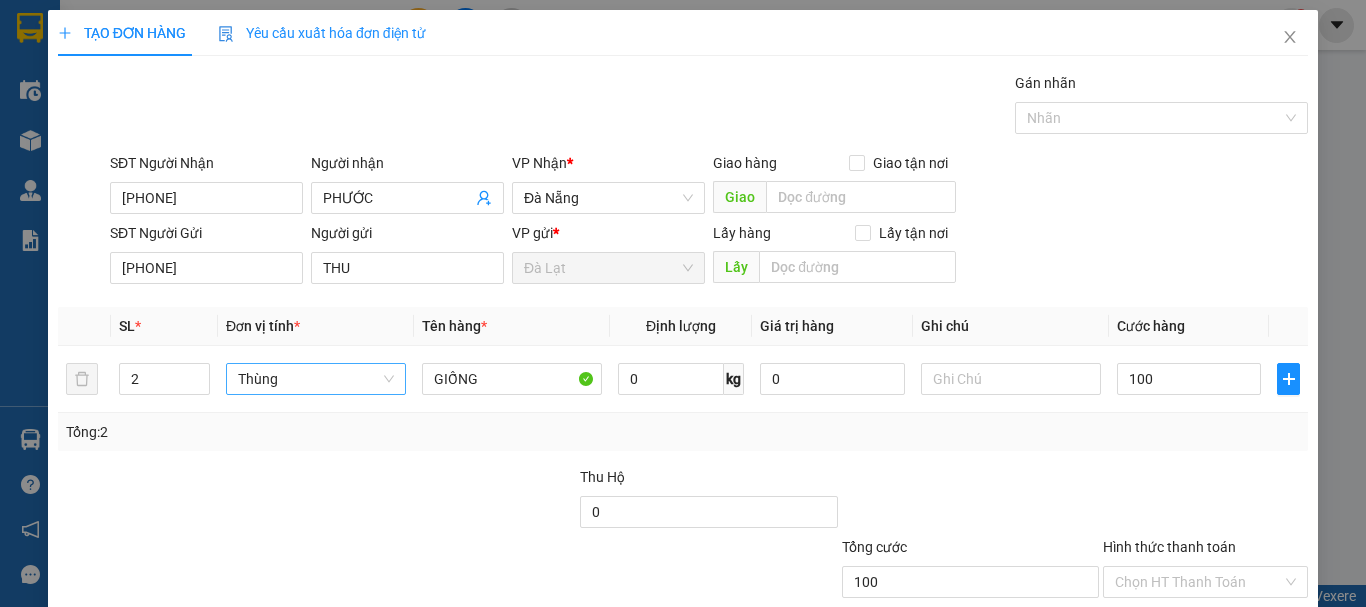 type on "100.000" 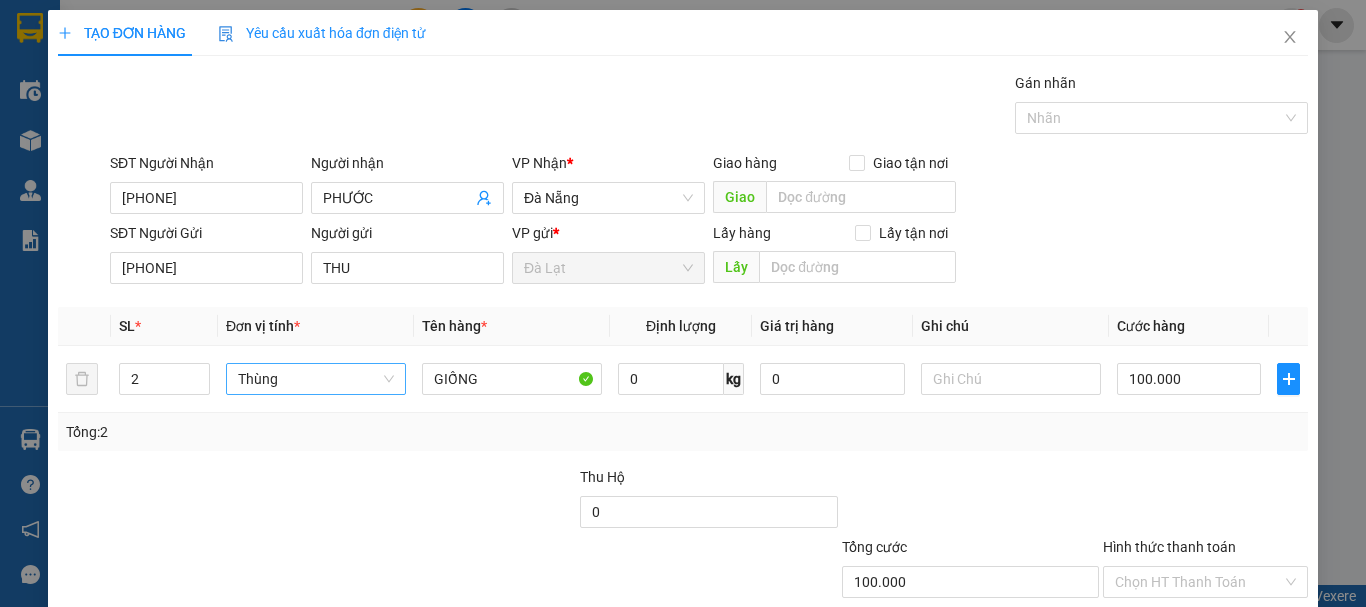 click on "Tổng:  2" at bounding box center [683, 432] 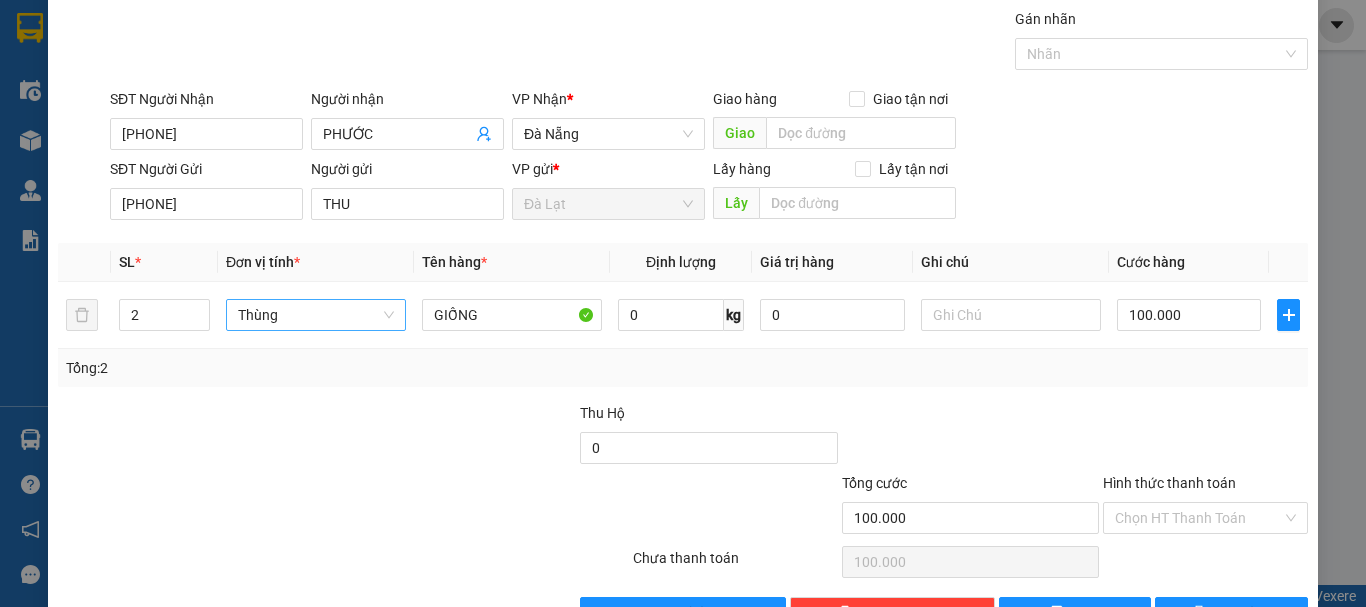scroll, scrollTop: 125, scrollLeft: 0, axis: vertical 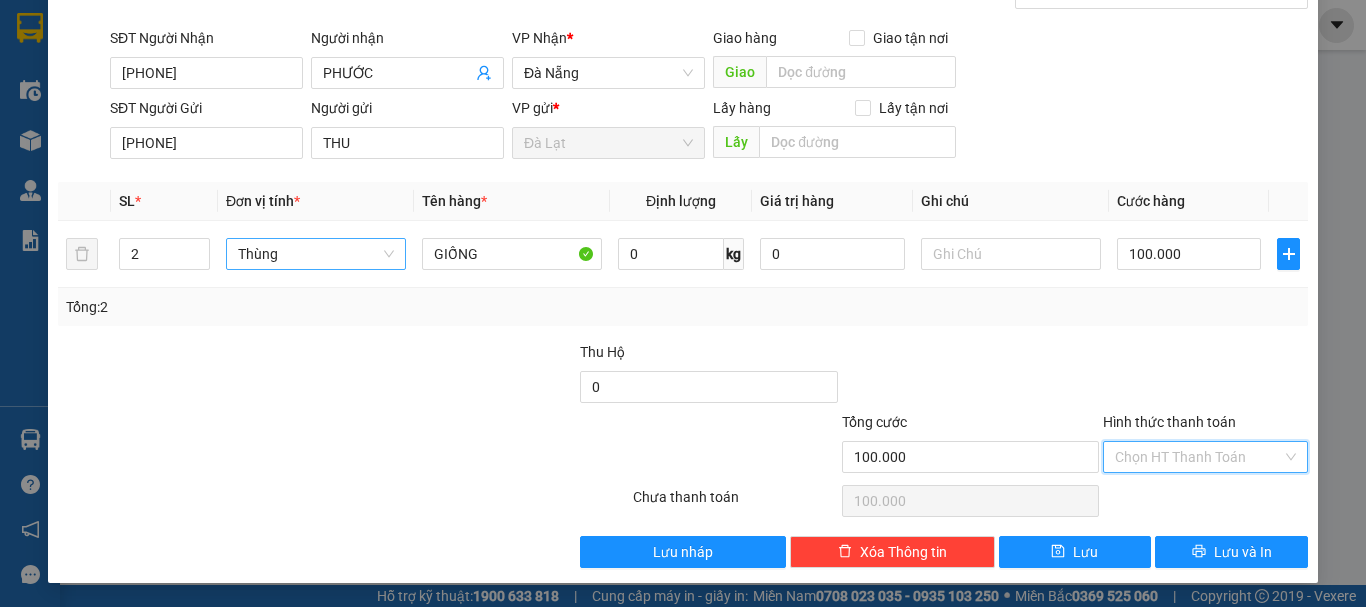 click on "Hình thức thanh toán" at bounding box center (1198, 457) 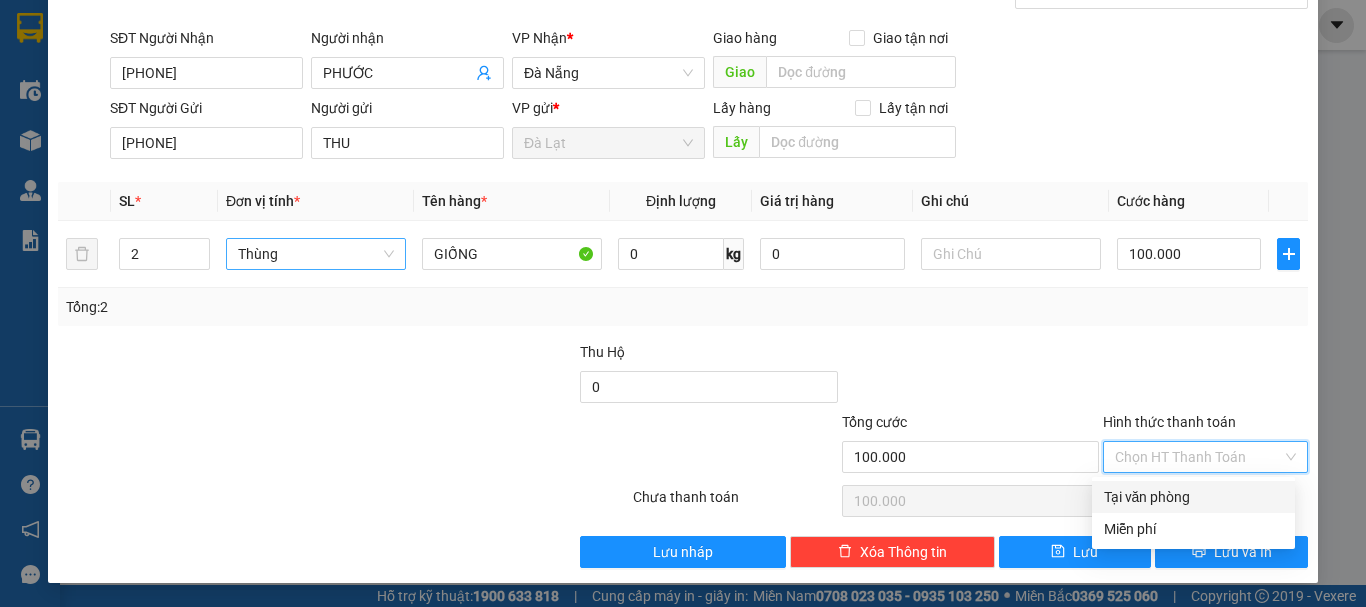 click on "Tại văn phòng" at bounding box center (1193, 497) 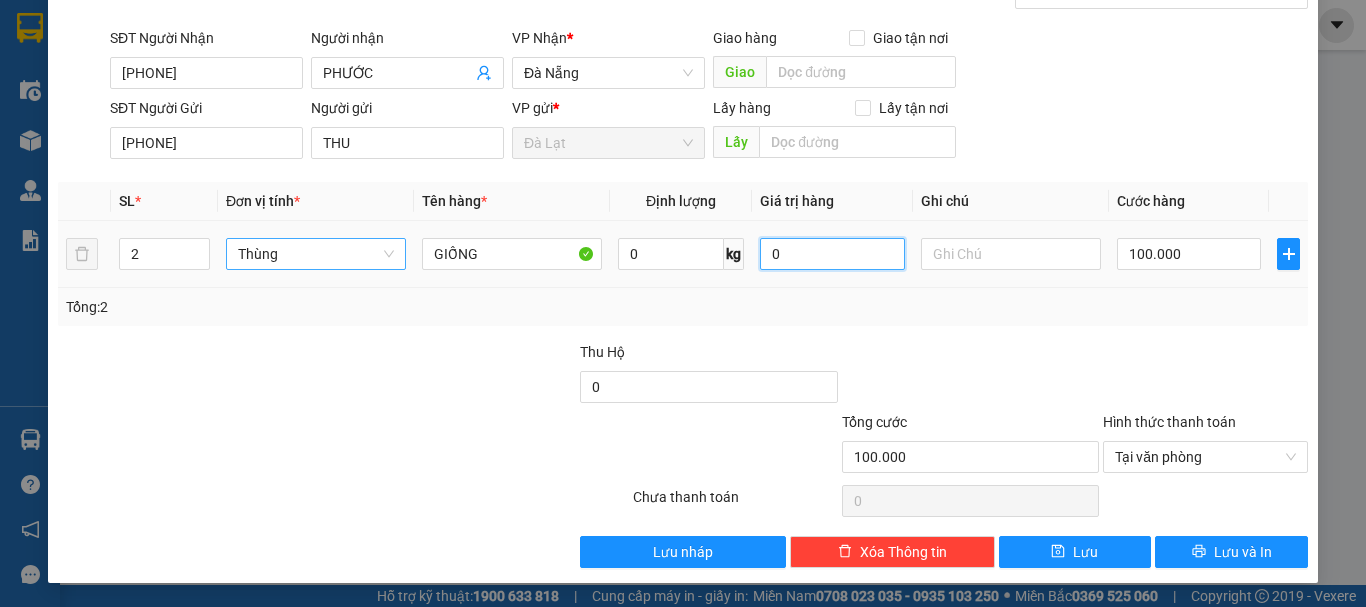 drag, startPoint x: 797, startPoint y: 263, endPoint x: 718, endPoint y: 272, distance: 79.51101 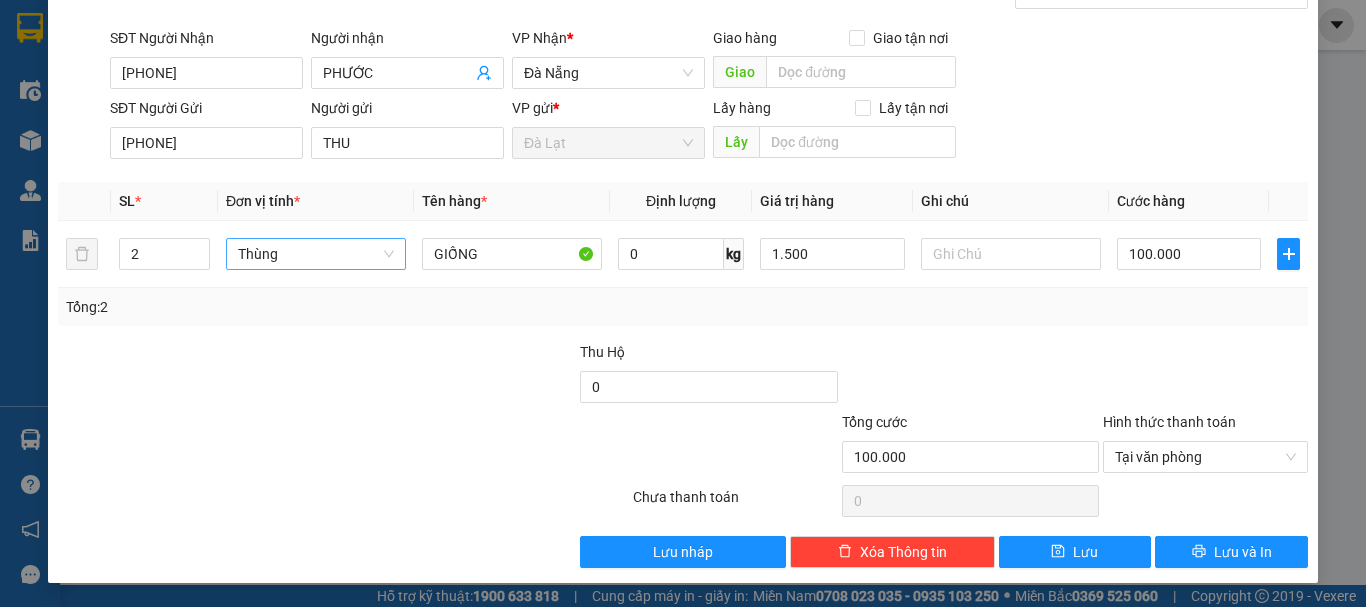type on "1.500.000" 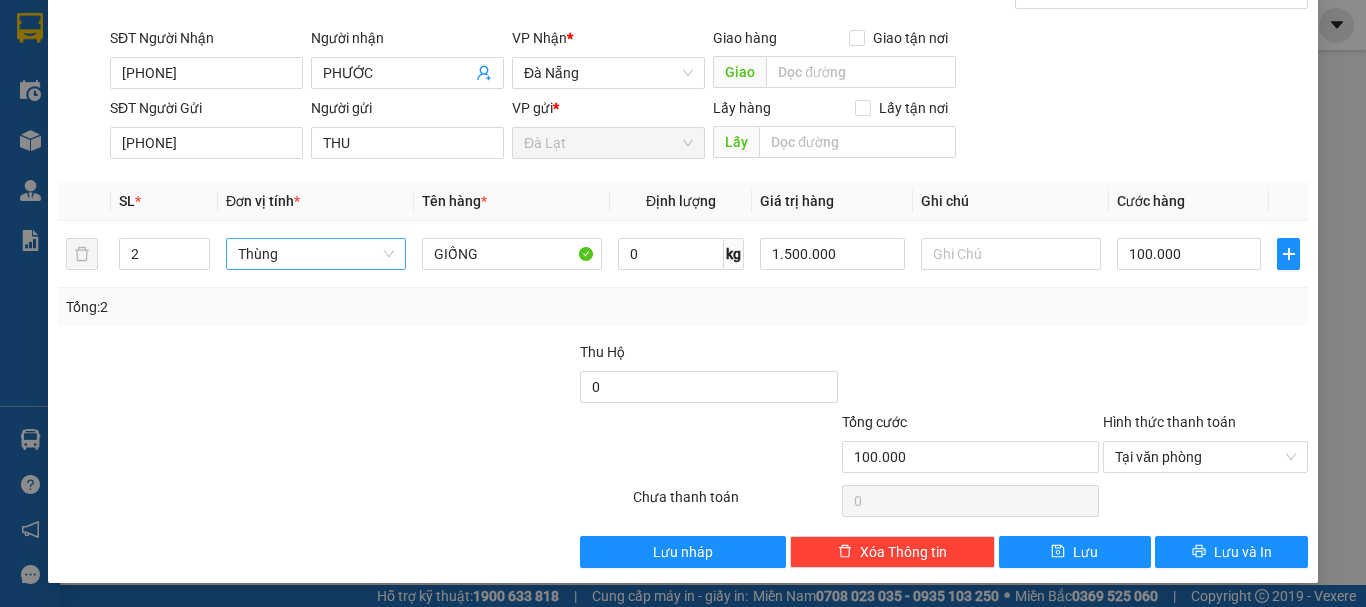 click on "Tổng:  2" at bounding box center [683, 307] 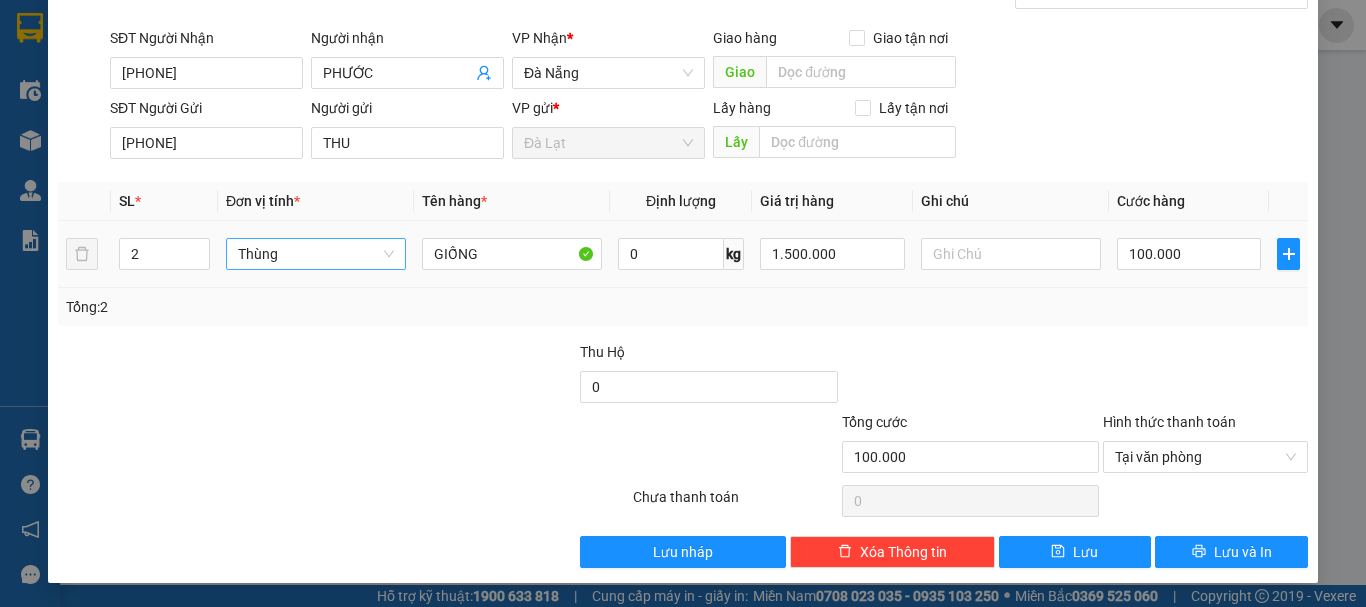 type on "0" 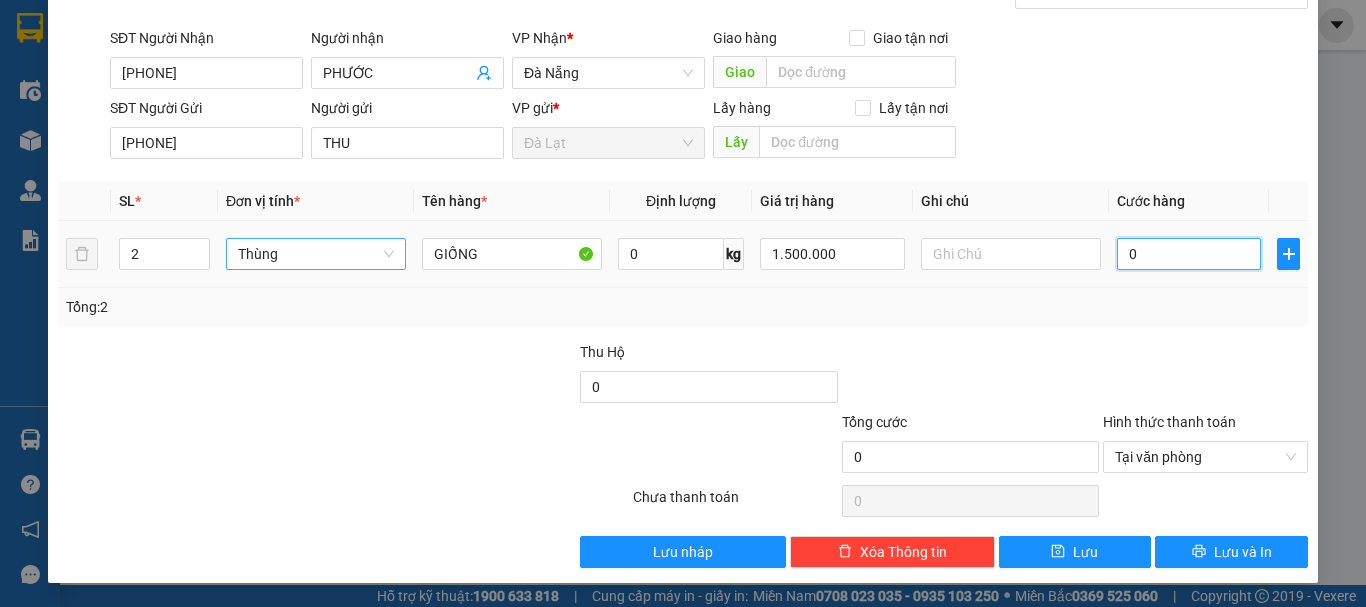 click on "0" at bounding box center [1189, 254] 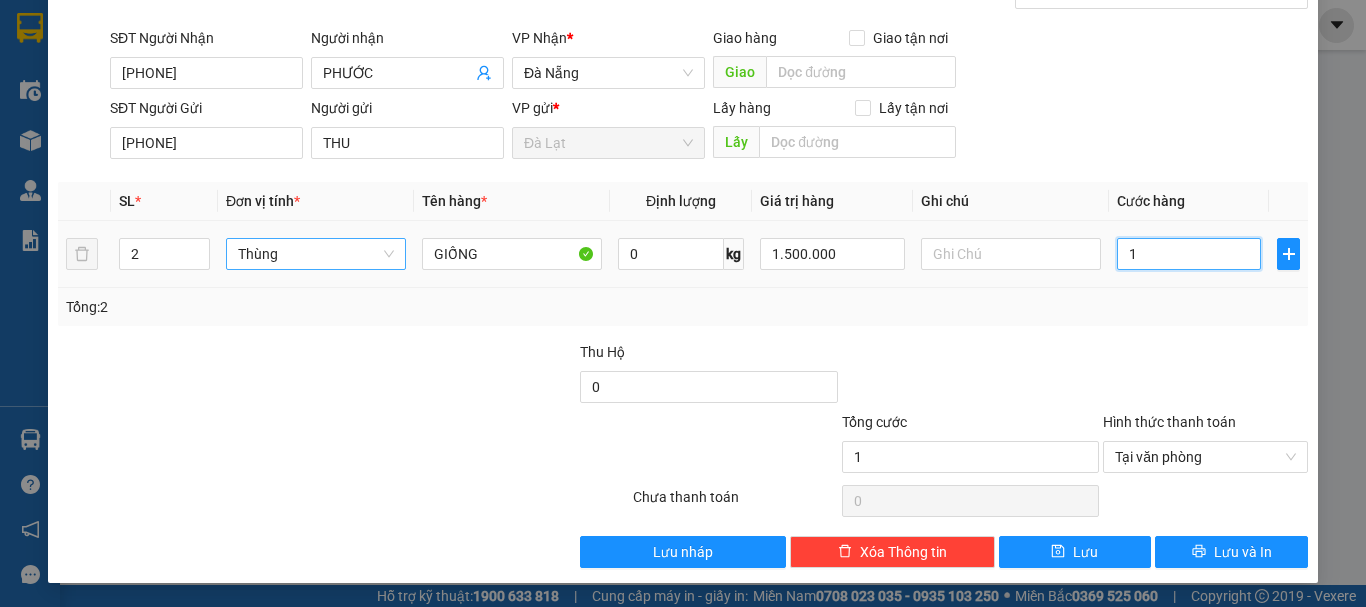 type on "10" 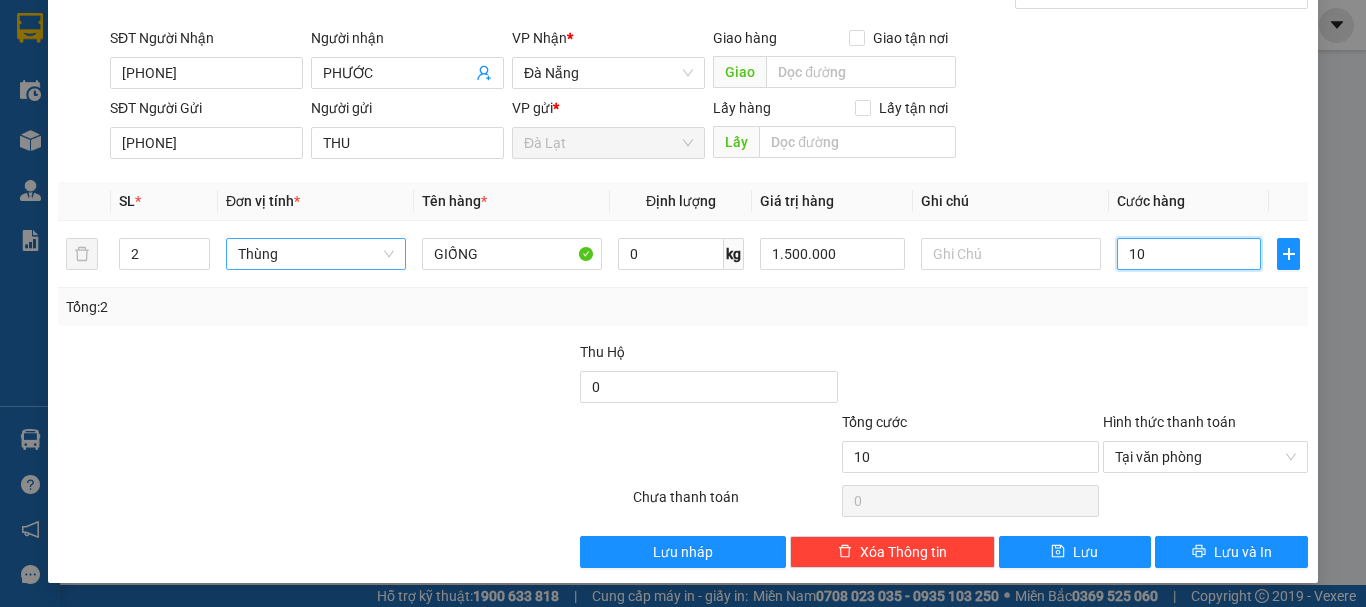 type on "100" 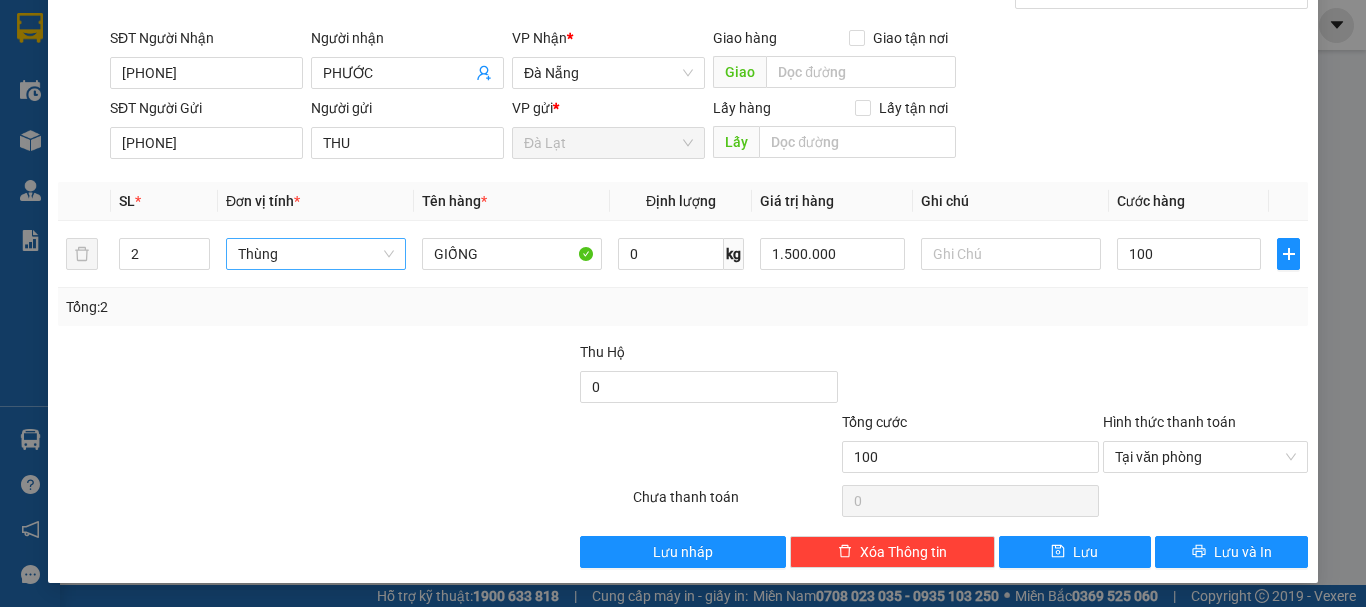 type on "100.000" 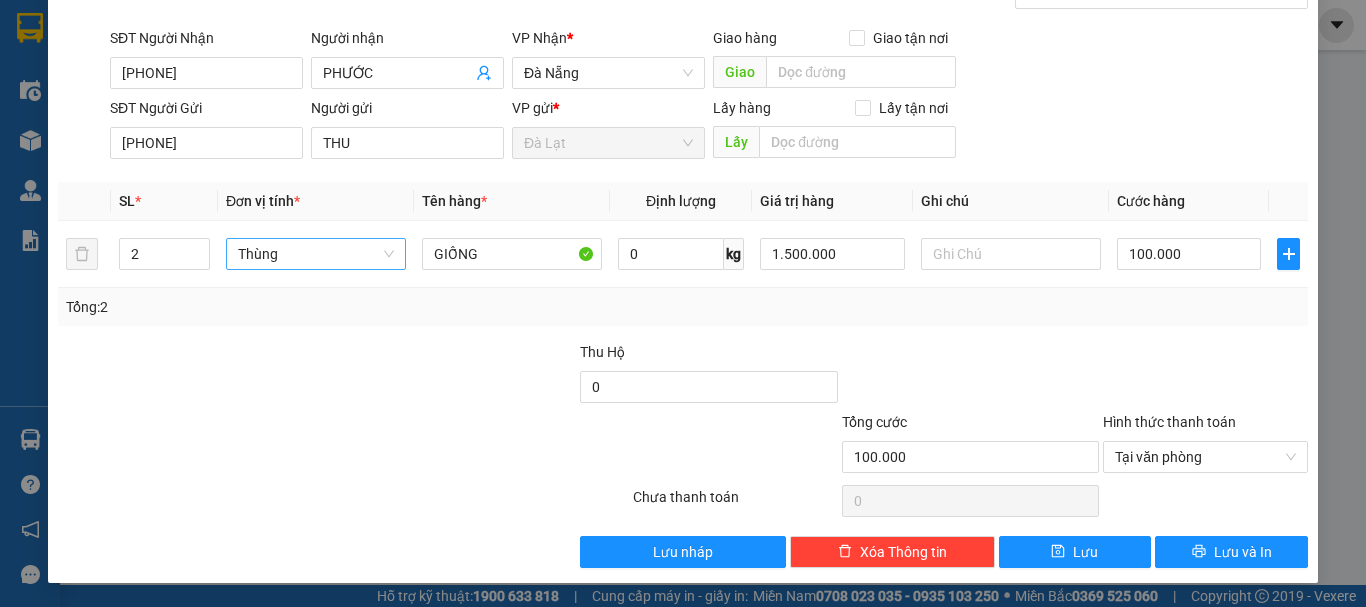 click on "Tổng:  2" at bounding box center (683, 307) 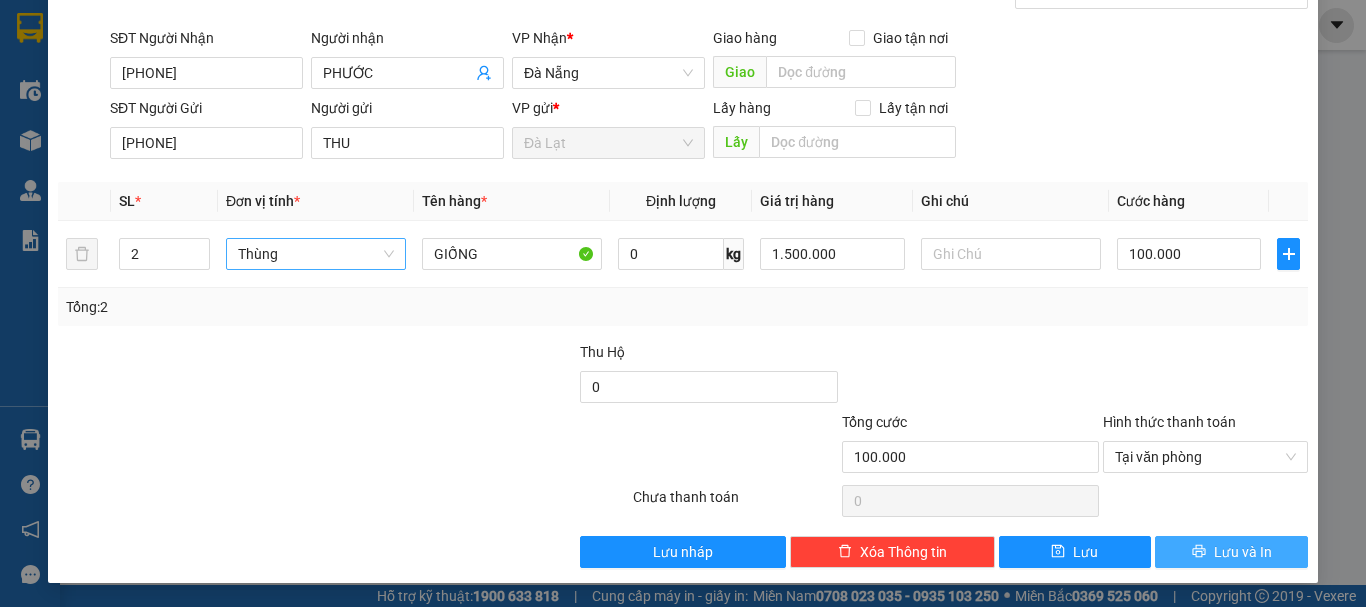 click on "Lưu và In" at bounding box center [1231, 552] 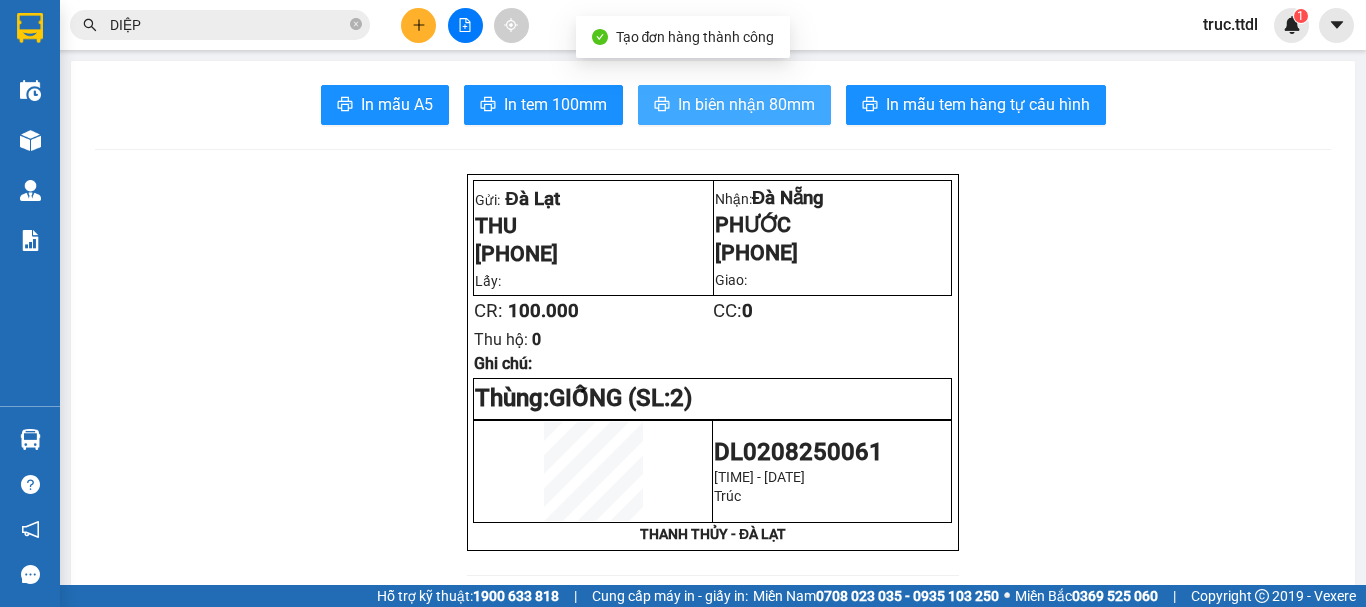 click on "In biên nhận 80mm" at bounding box center [746, 104] 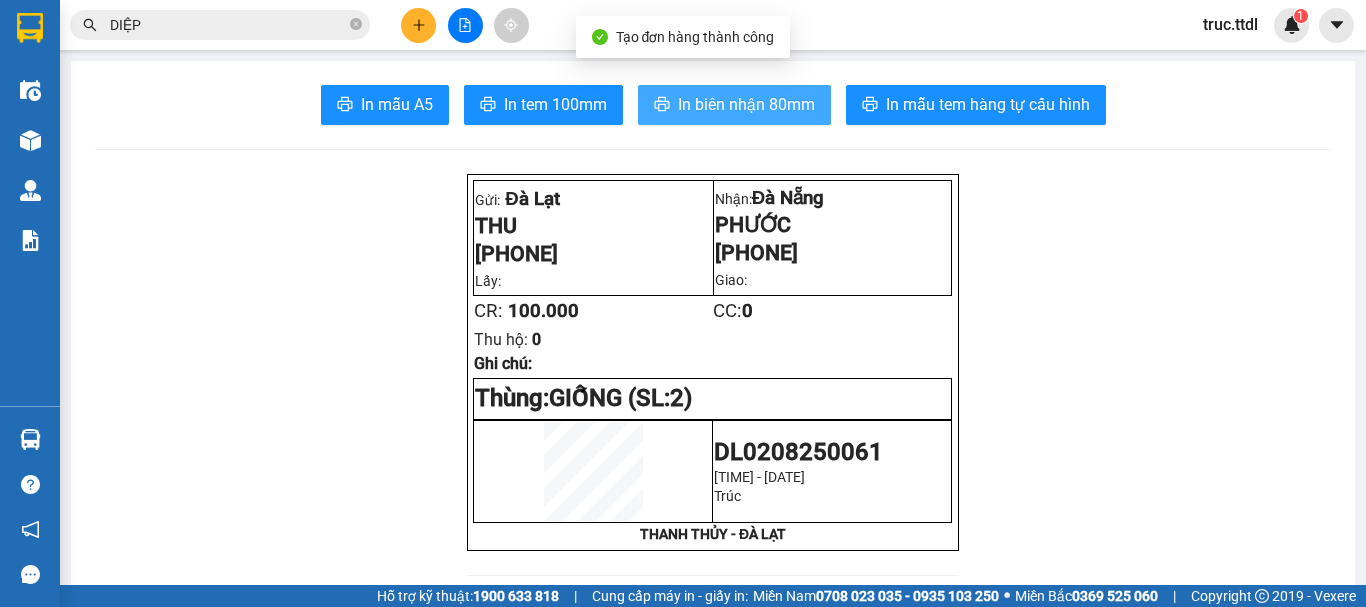 scroll, scrollTop: 0, scrollLeft: 0, axis: both 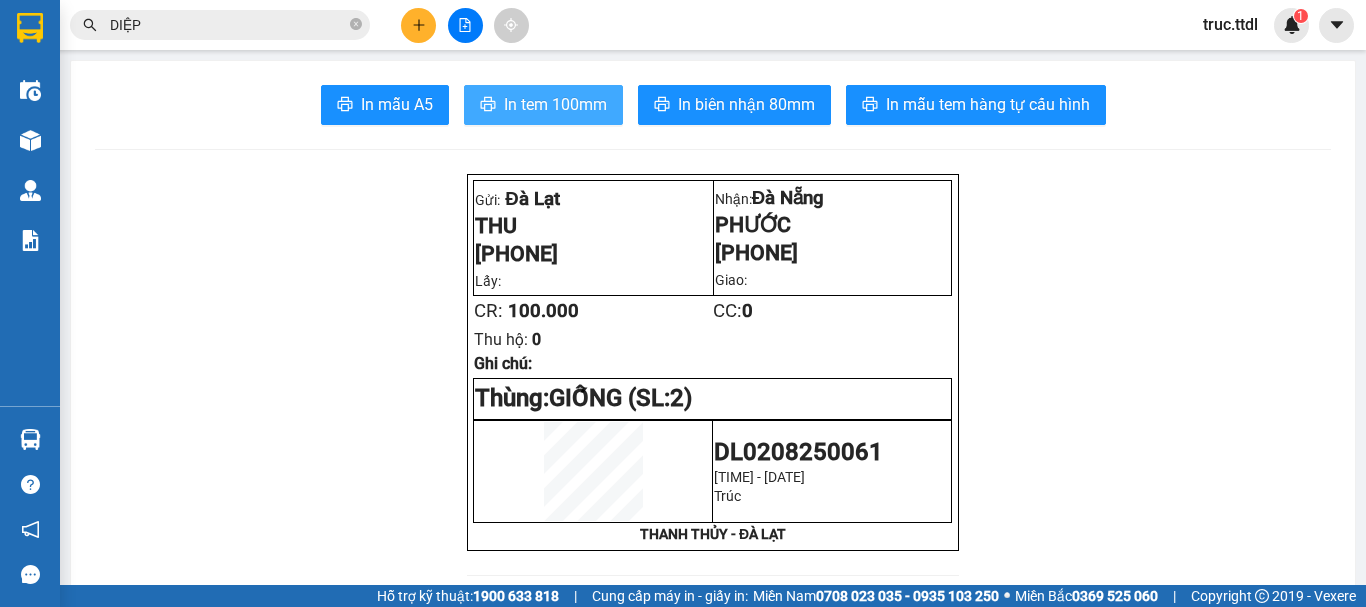 click on "In tem 100mm" at bounding box center (555, 104) 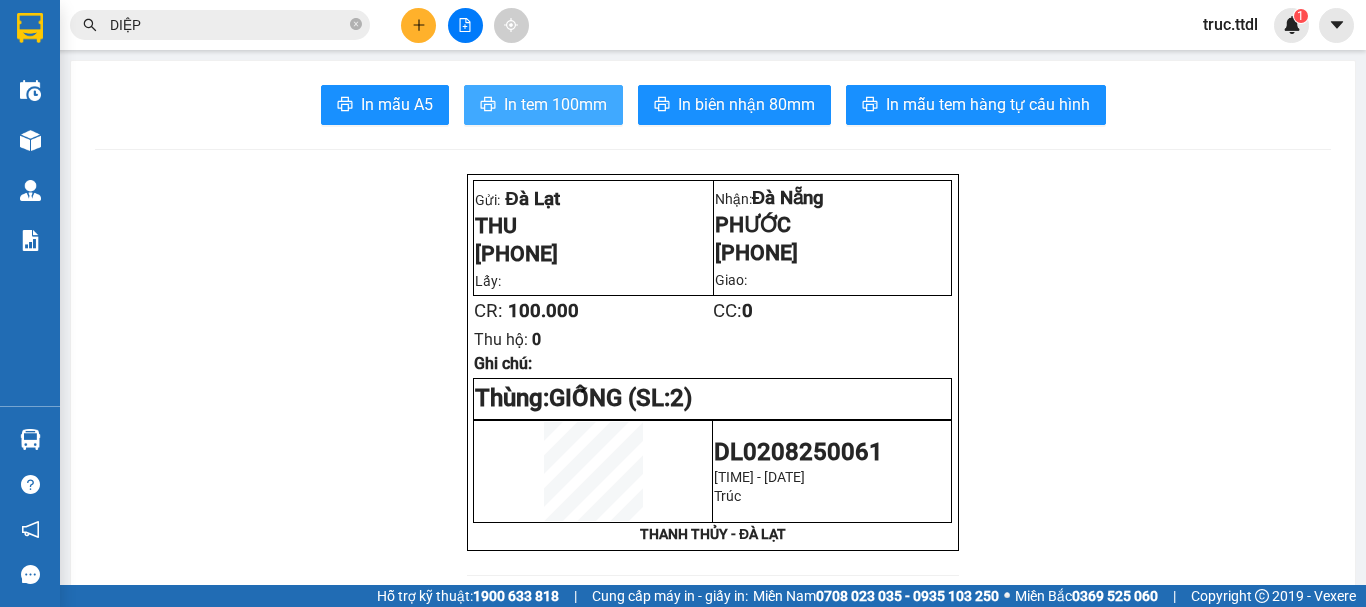 scroll, scrollTop: 0, scrollLeft: 0, axis: both 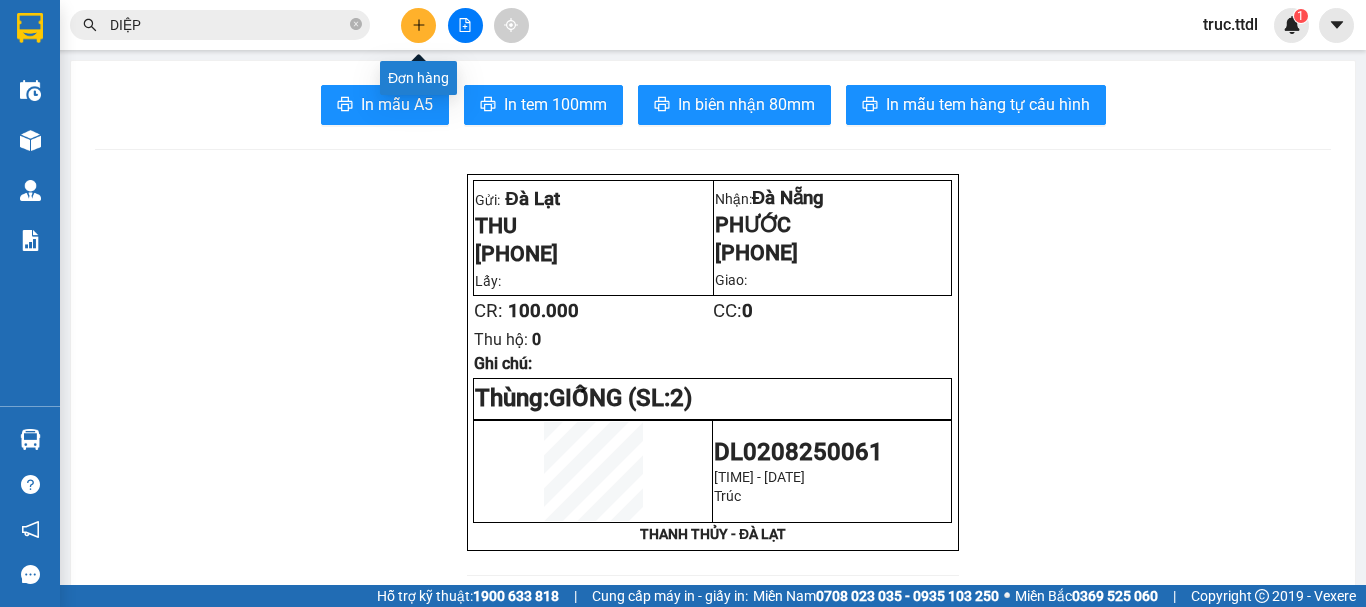 click at bounding box center (418, 25) 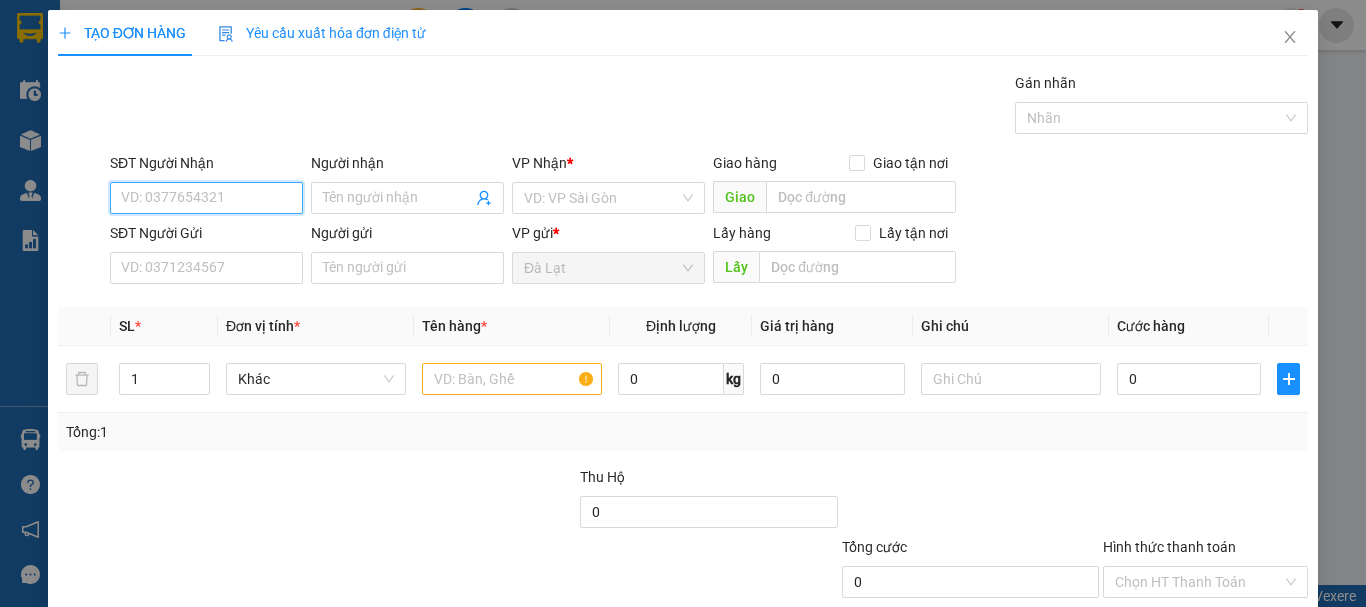 click on "SĐT Người Nhận" at bounding box center (206, 198) 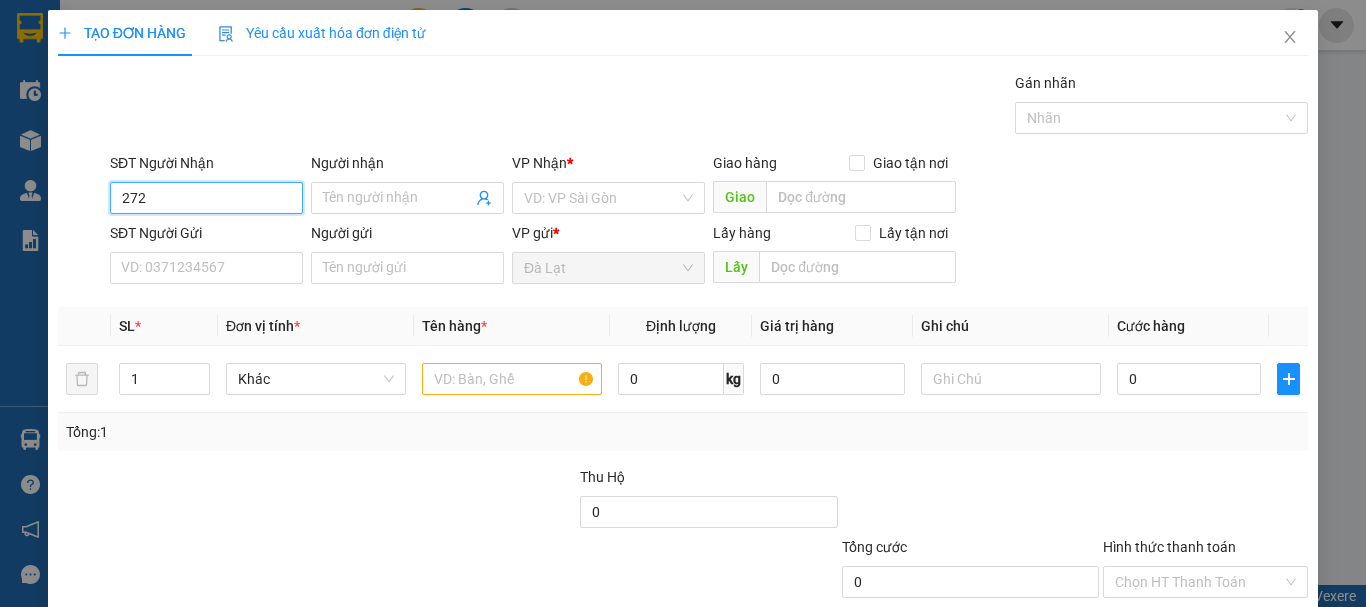 click on "272" at bounding box center (206, 198) 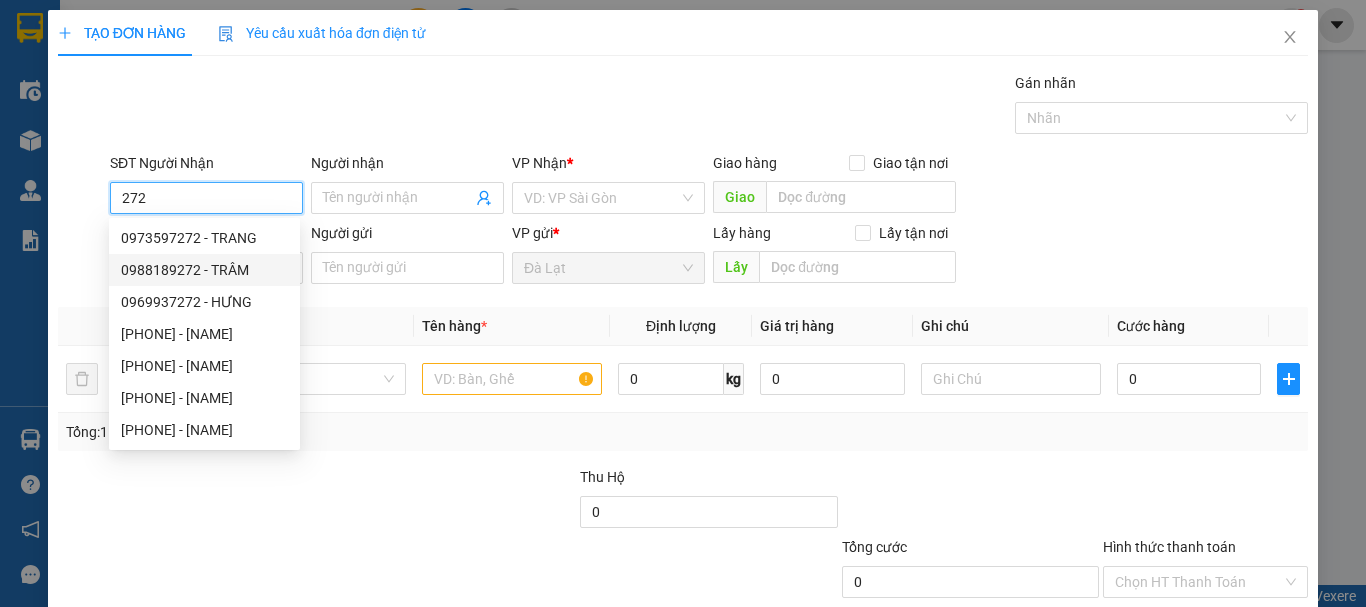click on "0988189272 - TRÂM" at bounding box center (204, 270) 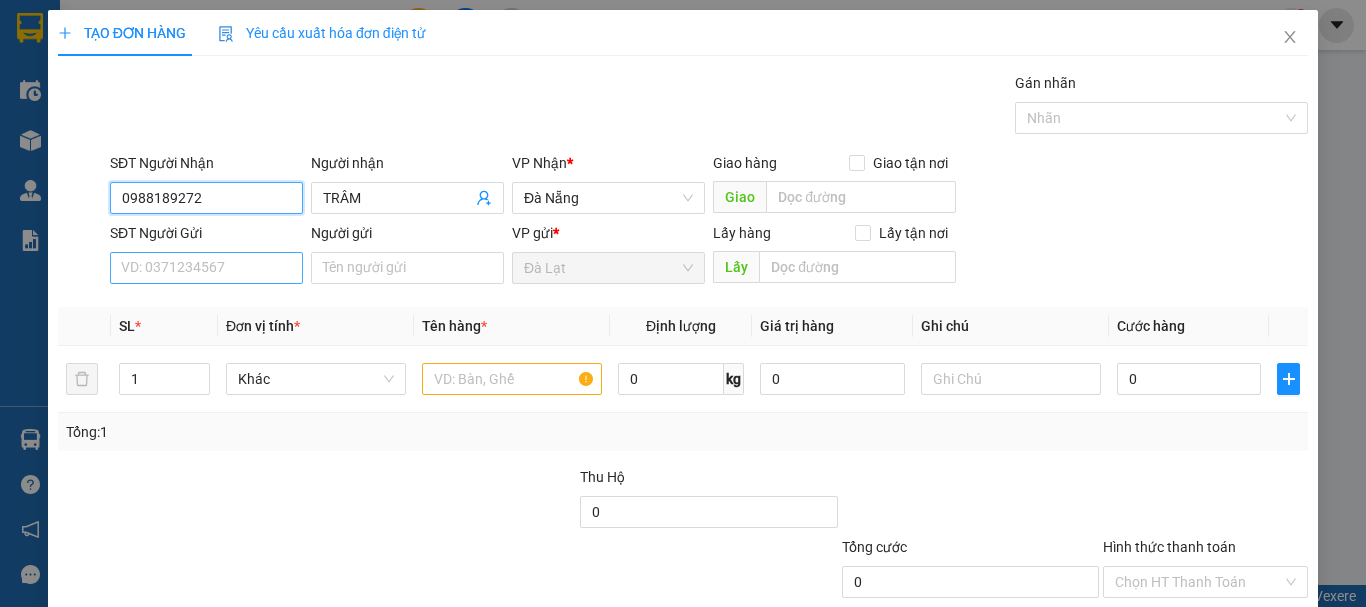 type on "0988189272" 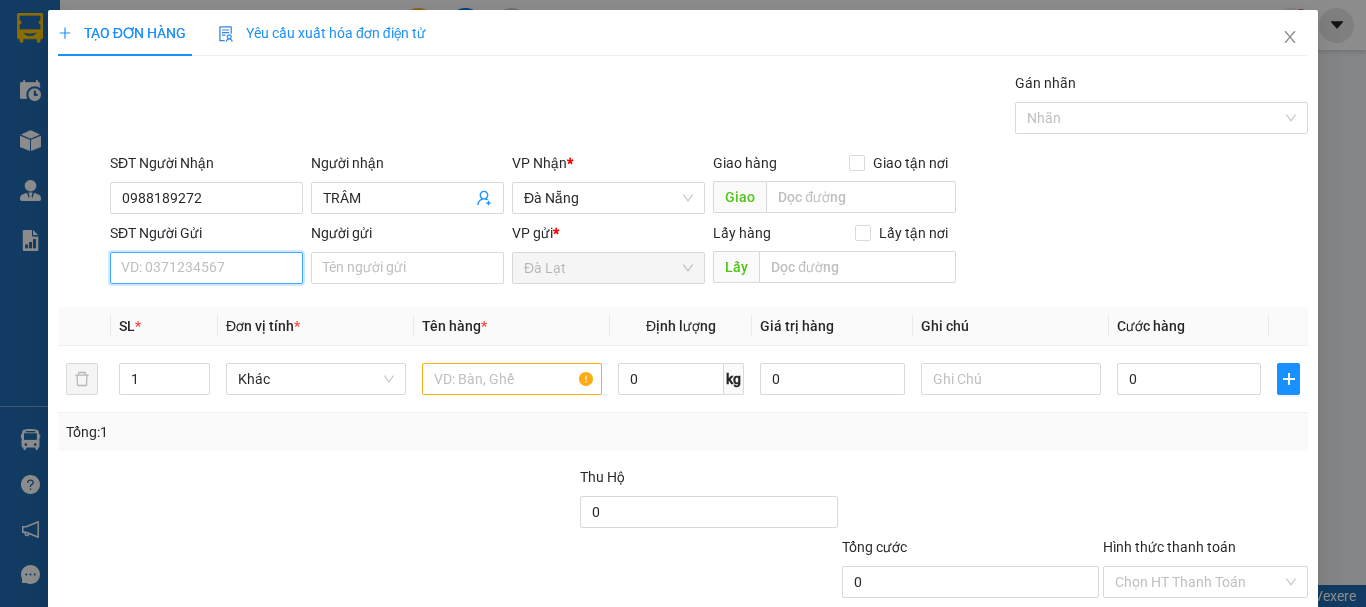 click on "SĐT Người Gửi" at bounding box center (206, 268) 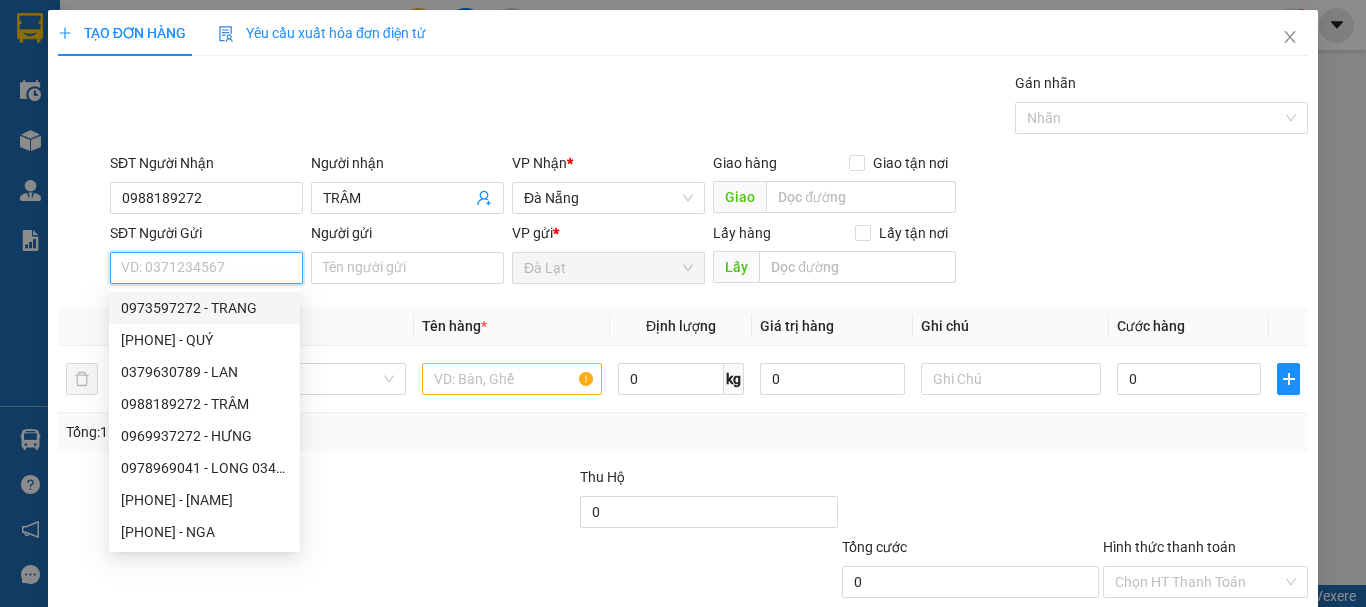 click on "SĐT Người Gửi" at bounding box center (206, 268) 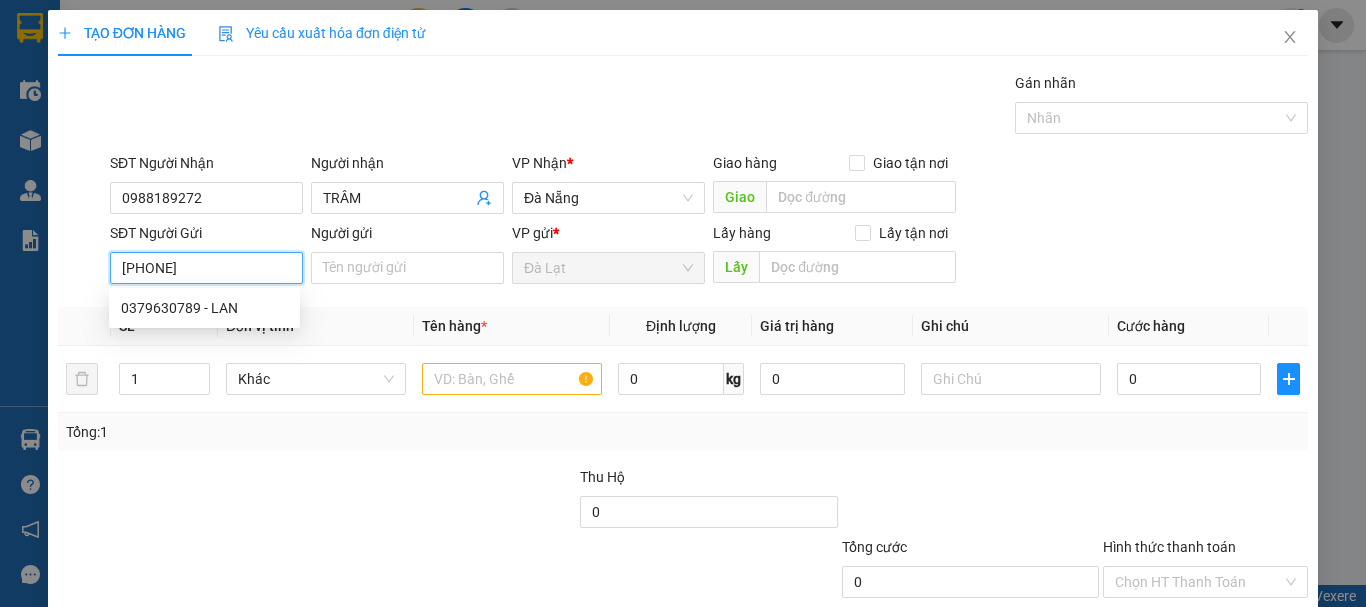 type on "0379630789" 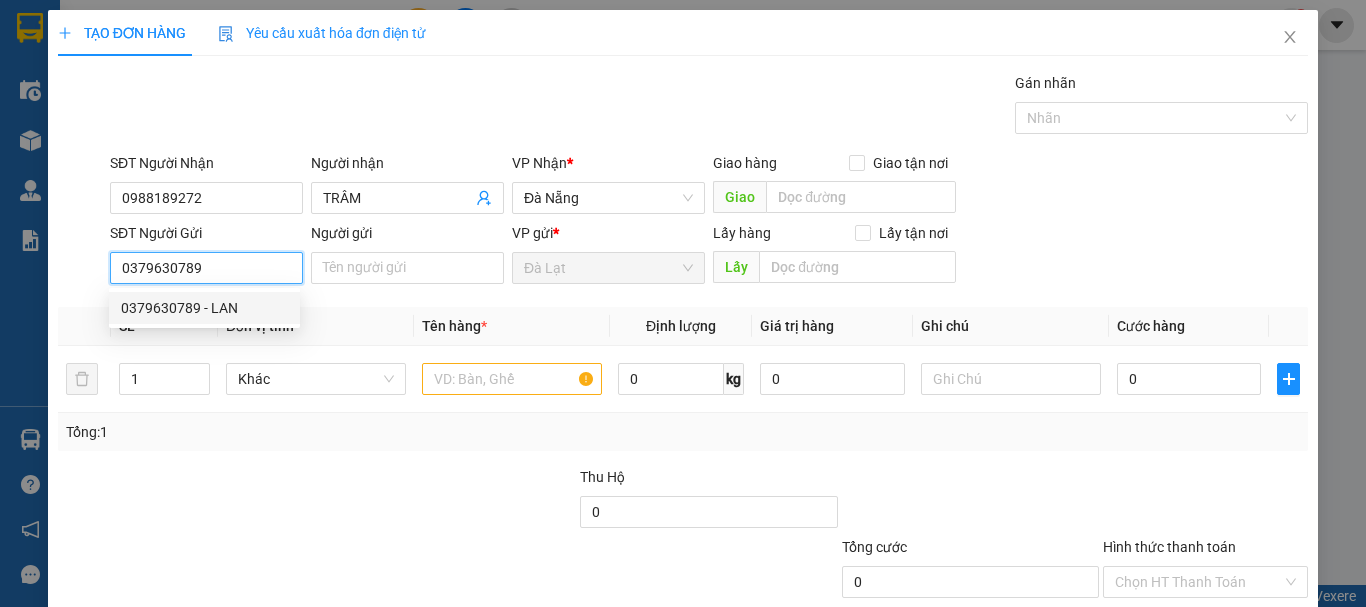 type on "LAN" 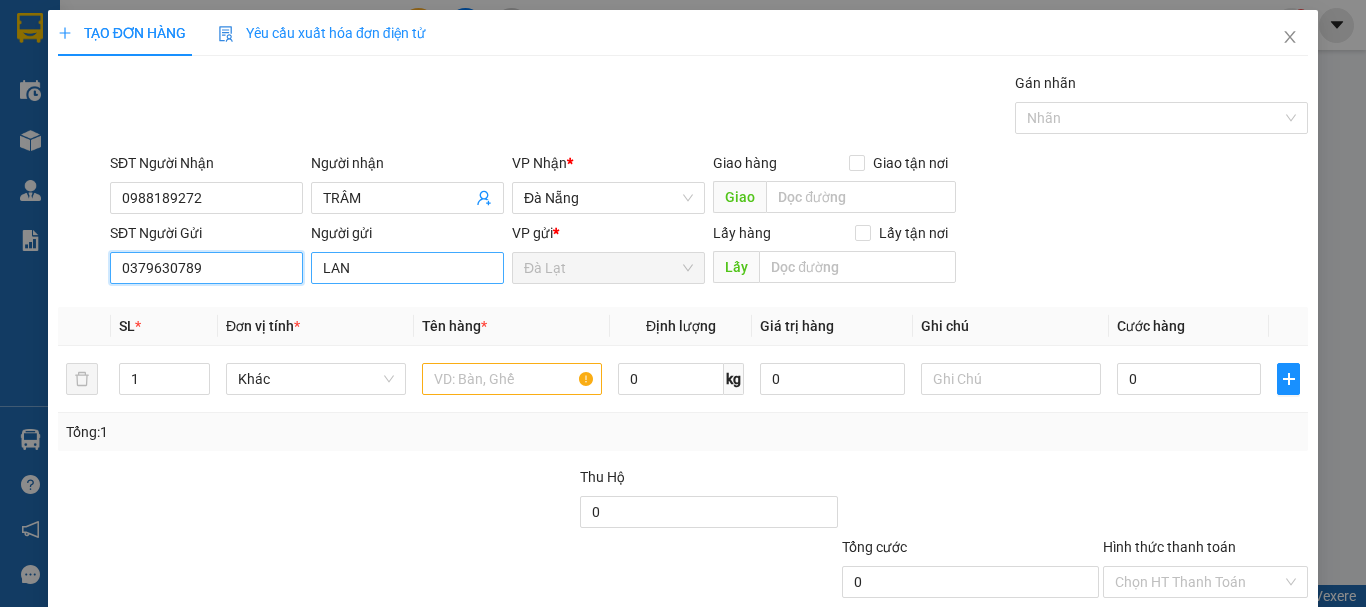 type on "0379630789" 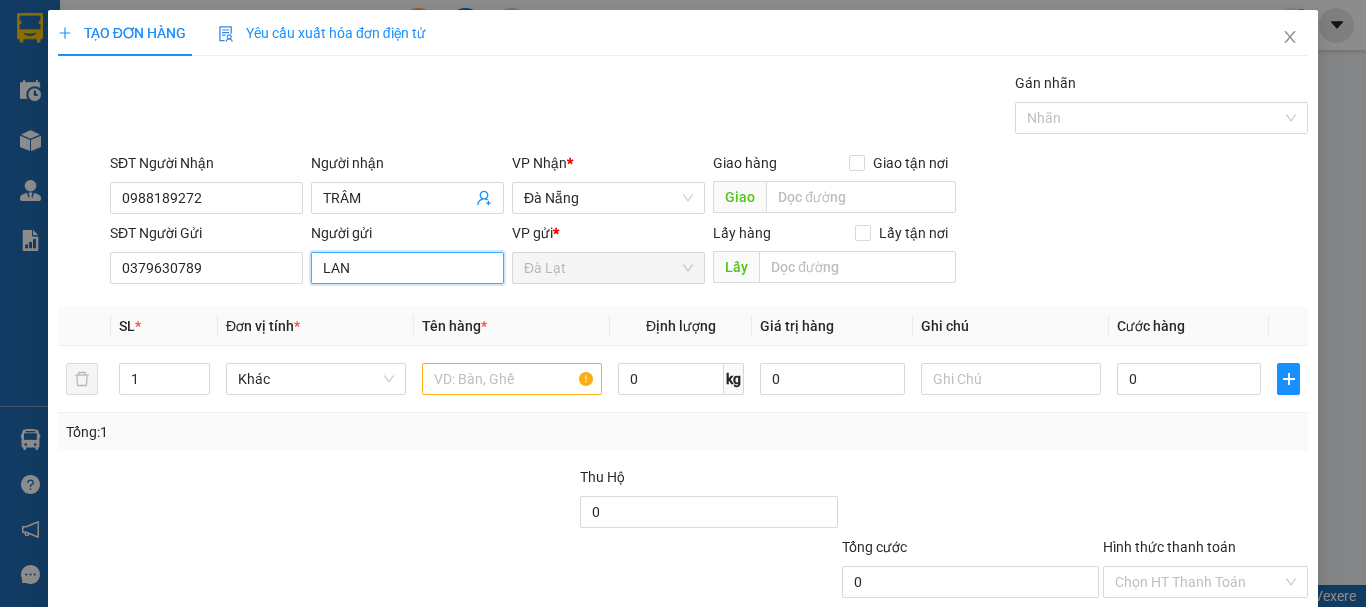 drag, startPoint x: 350, startPoint y: 270, endPoint x: 304, endPoint y: 285, distance: 48.38388 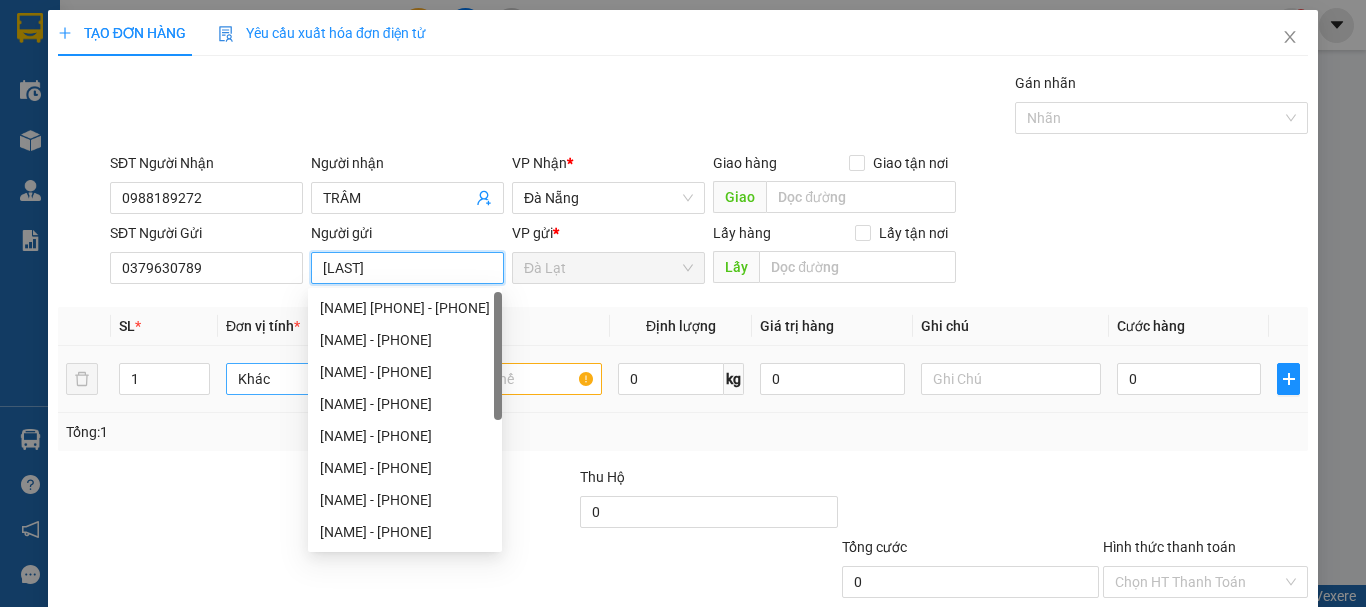 click on "Khác" at bounding box center [316, 379] 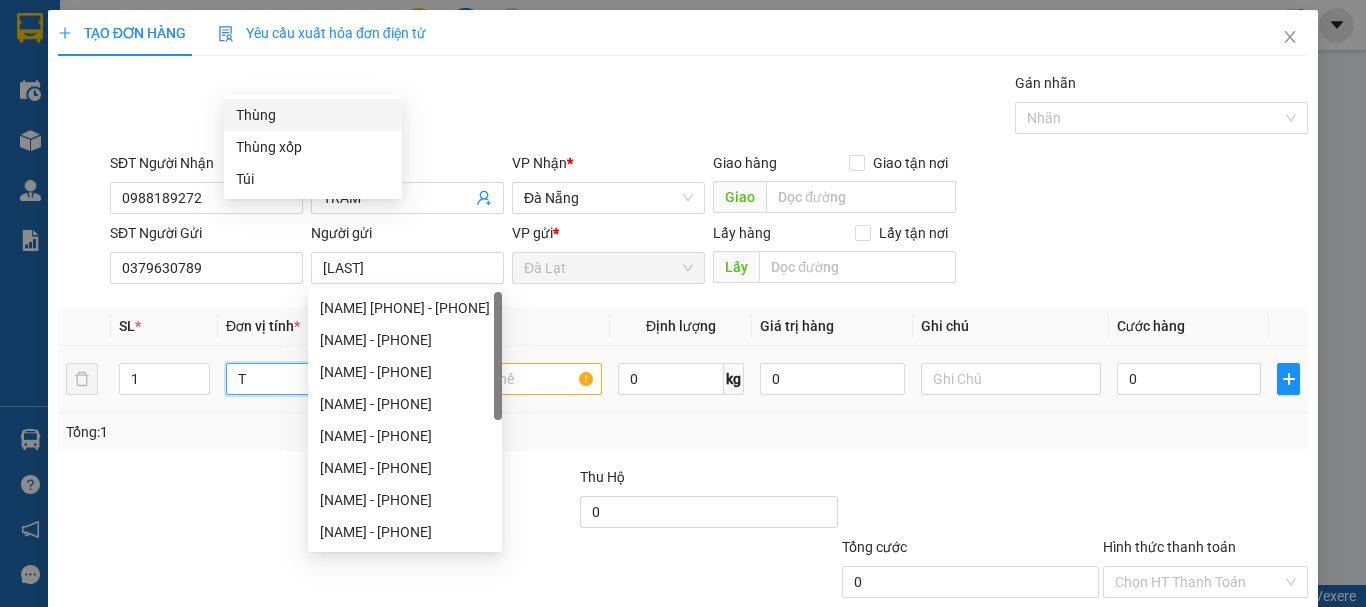 type on "T" 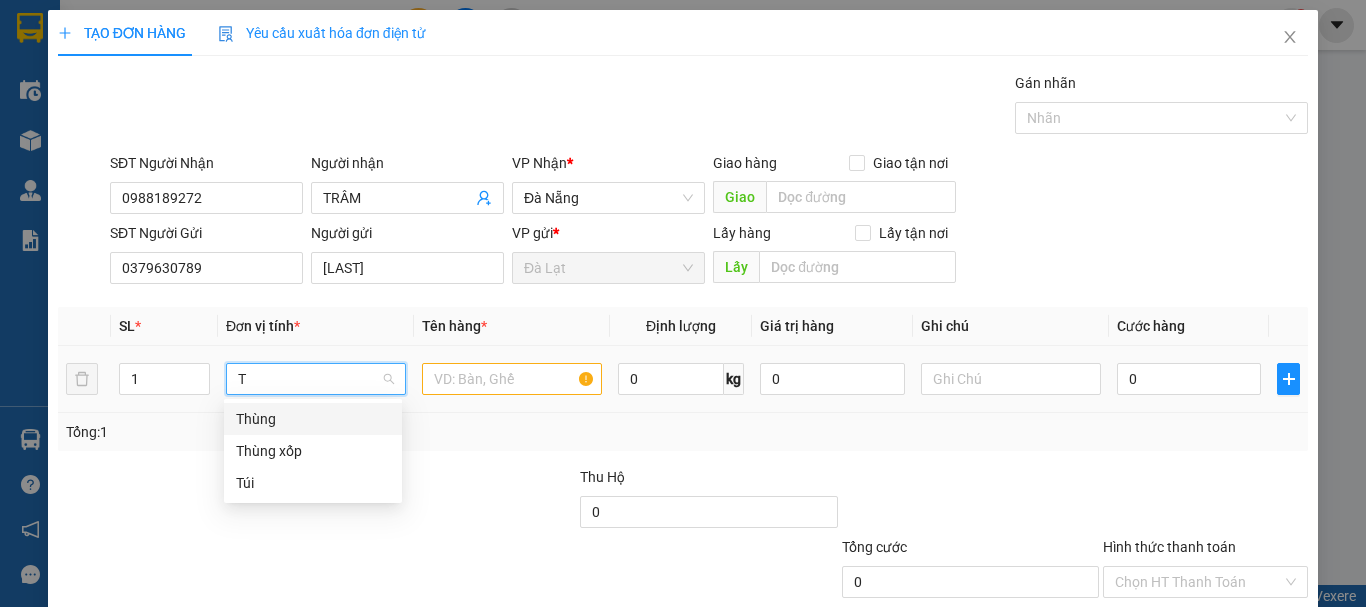 click on "Thùng" at bounding box center [313, 419] 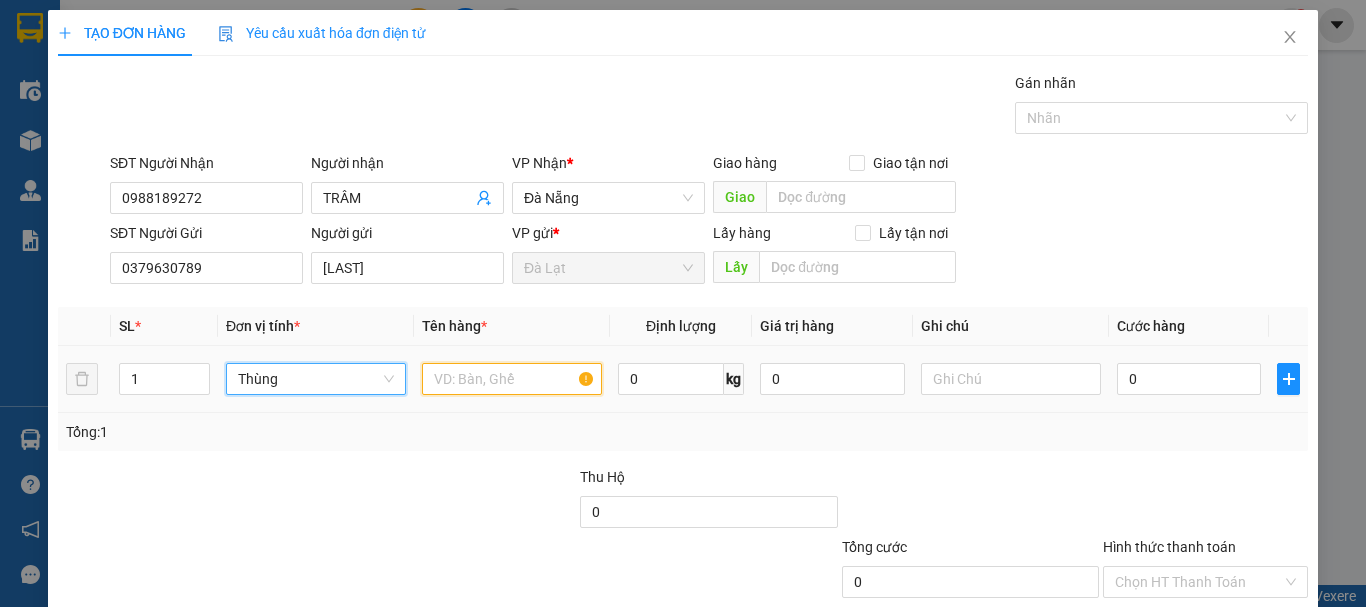 click at bounding box center [512, 379] 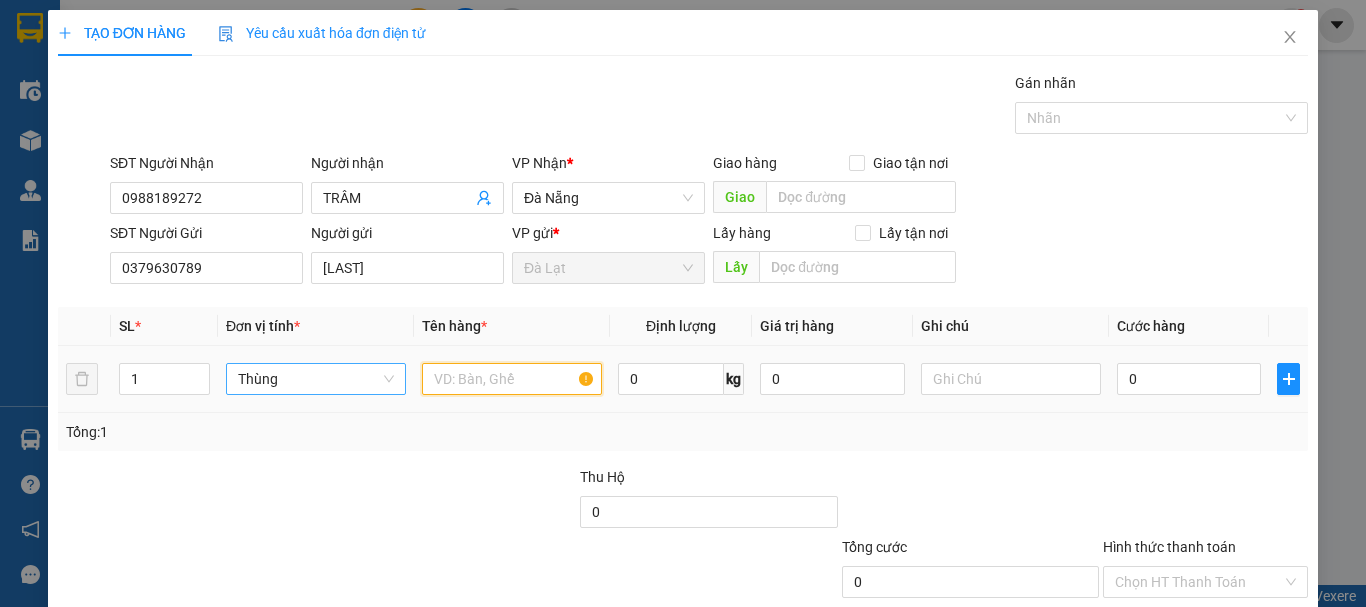 type on "D" 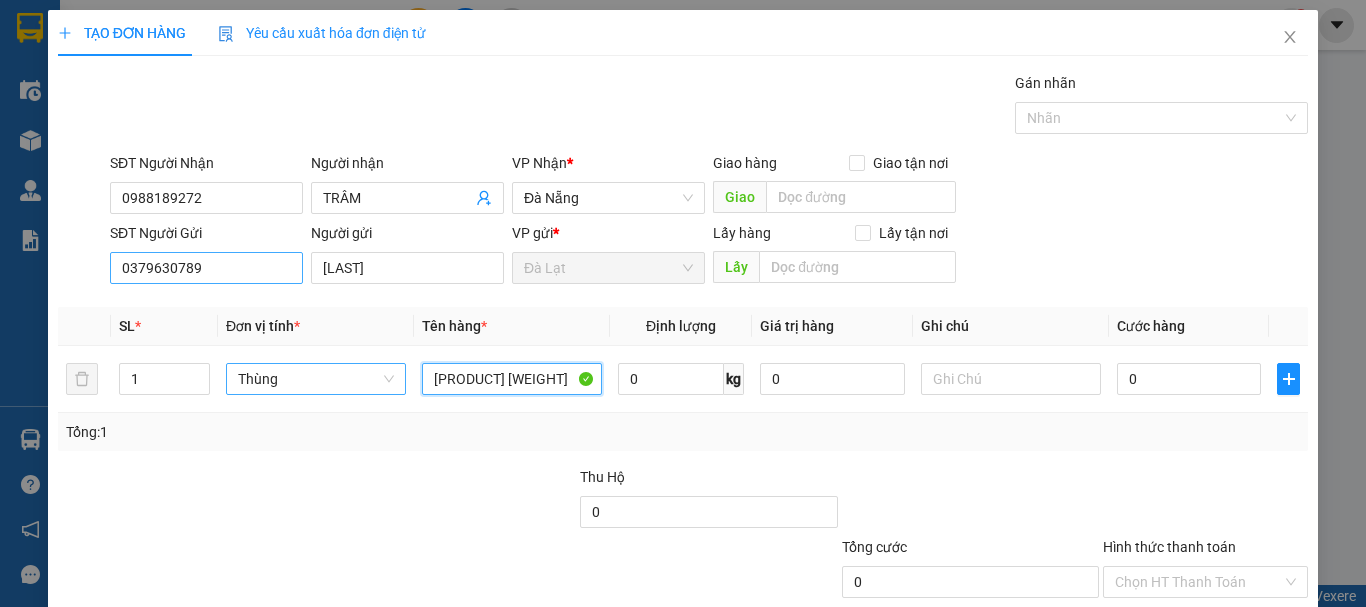 type on "ĐẬU 40KG" 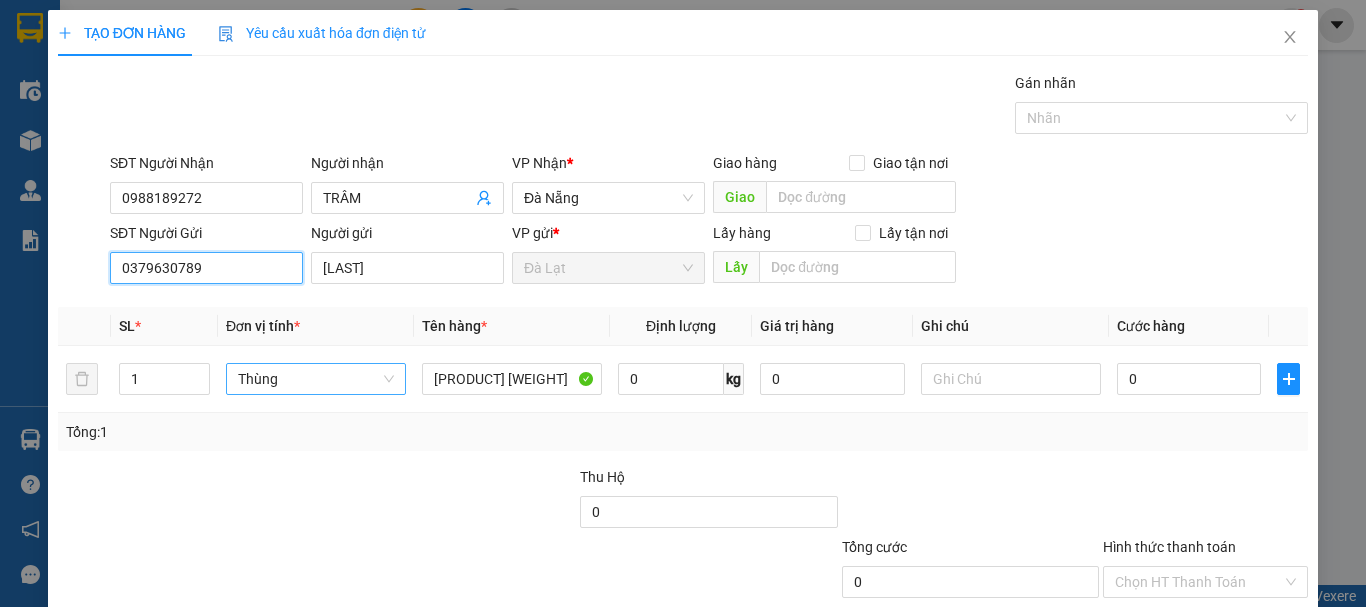 drag, startPoint x: 246, startPoint y: 265, endPoint x: 64, endPoint y: 304, distance: 186.13167 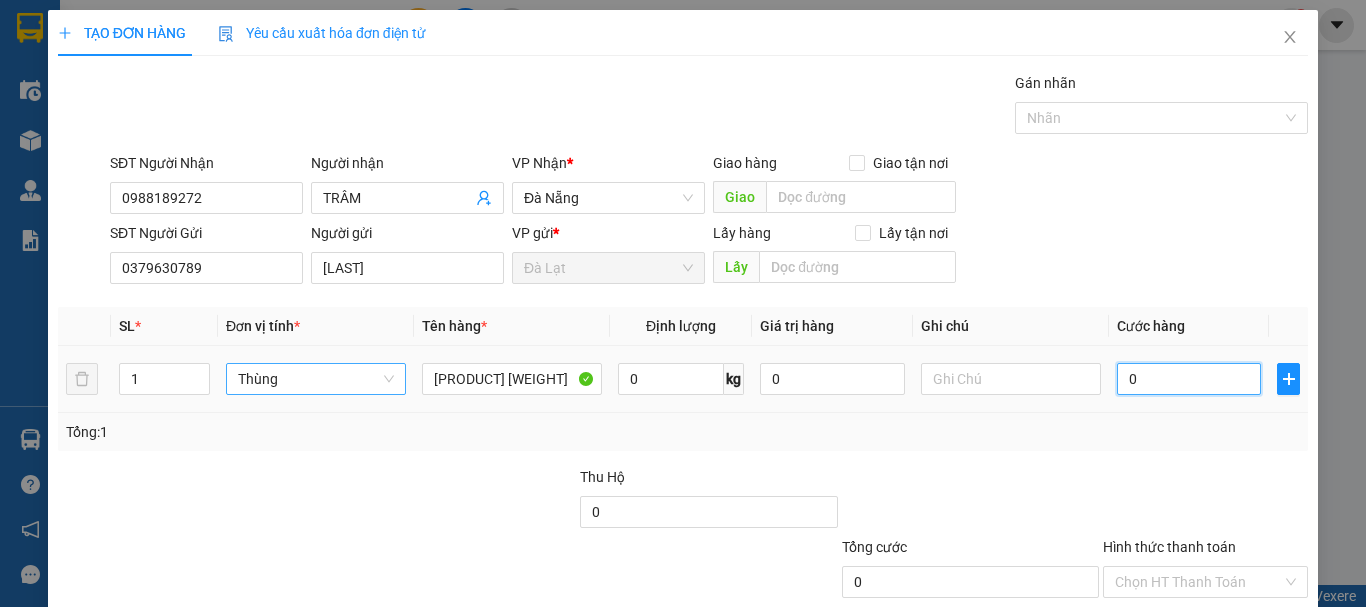 click on "0" at bounding box center (1189, 379) 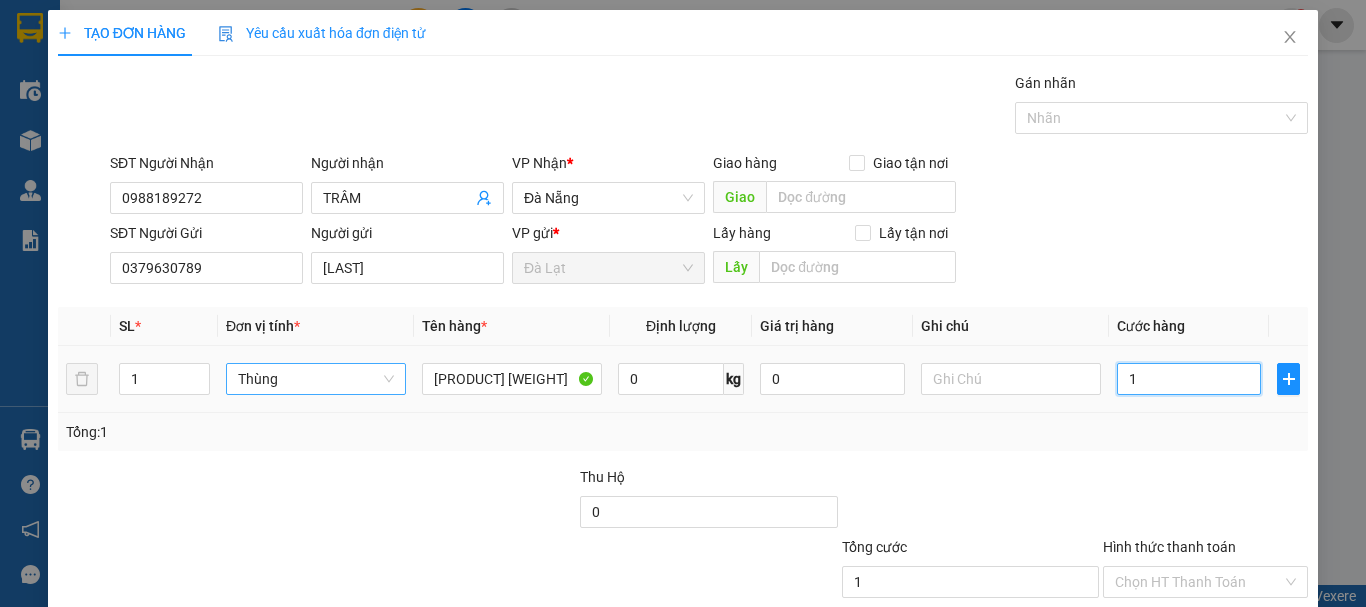 type on "10" 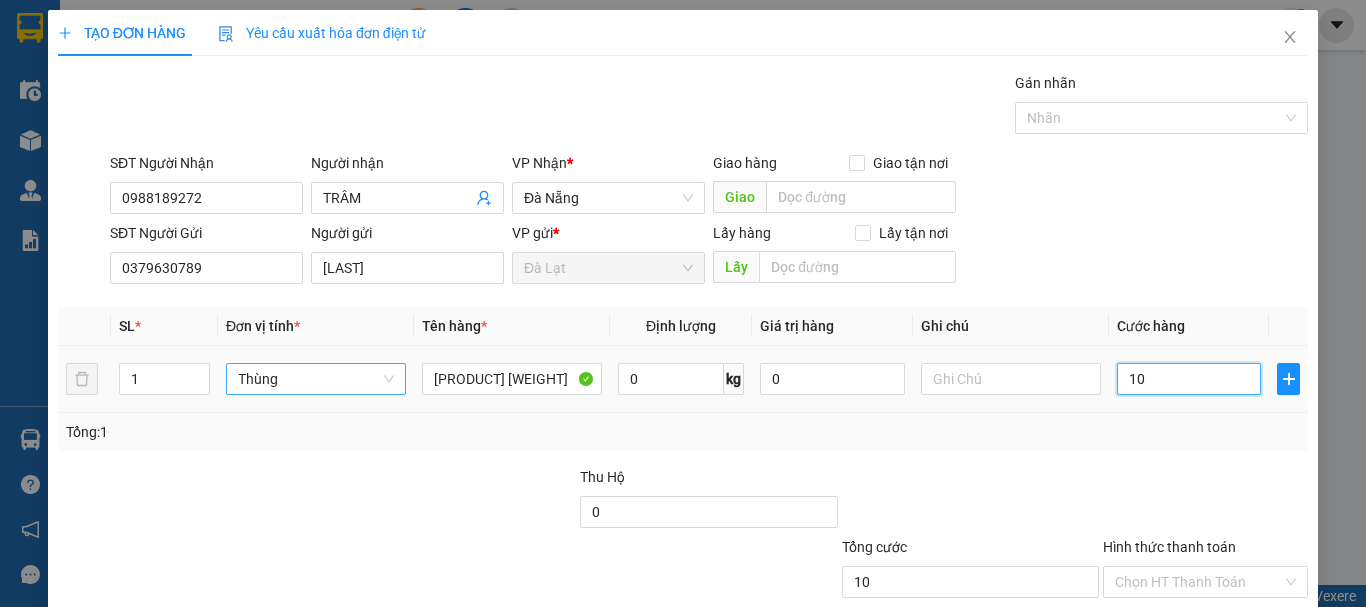 type on "100" 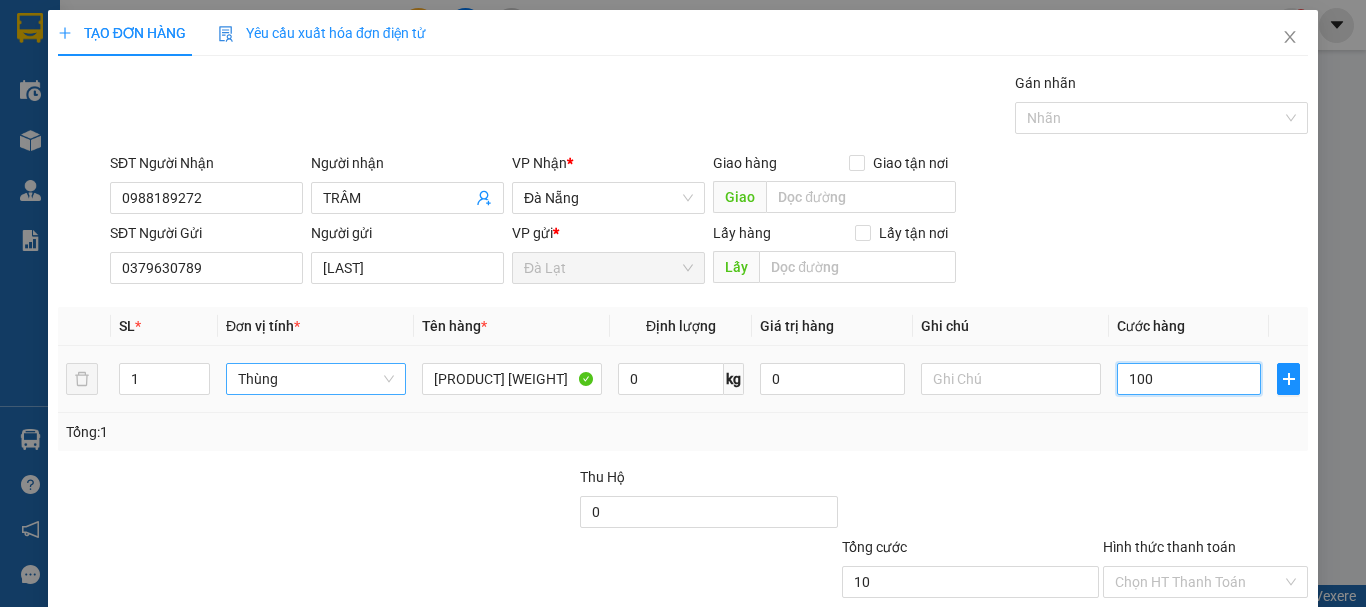 type on "100" 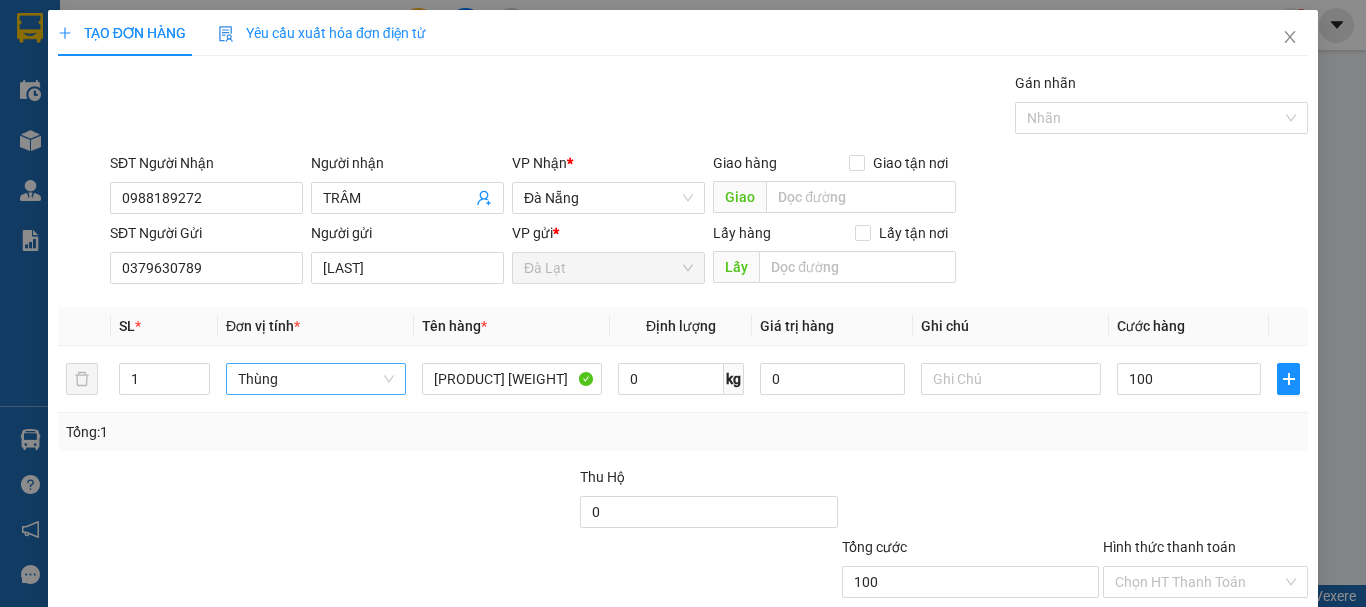 type on "100.000" 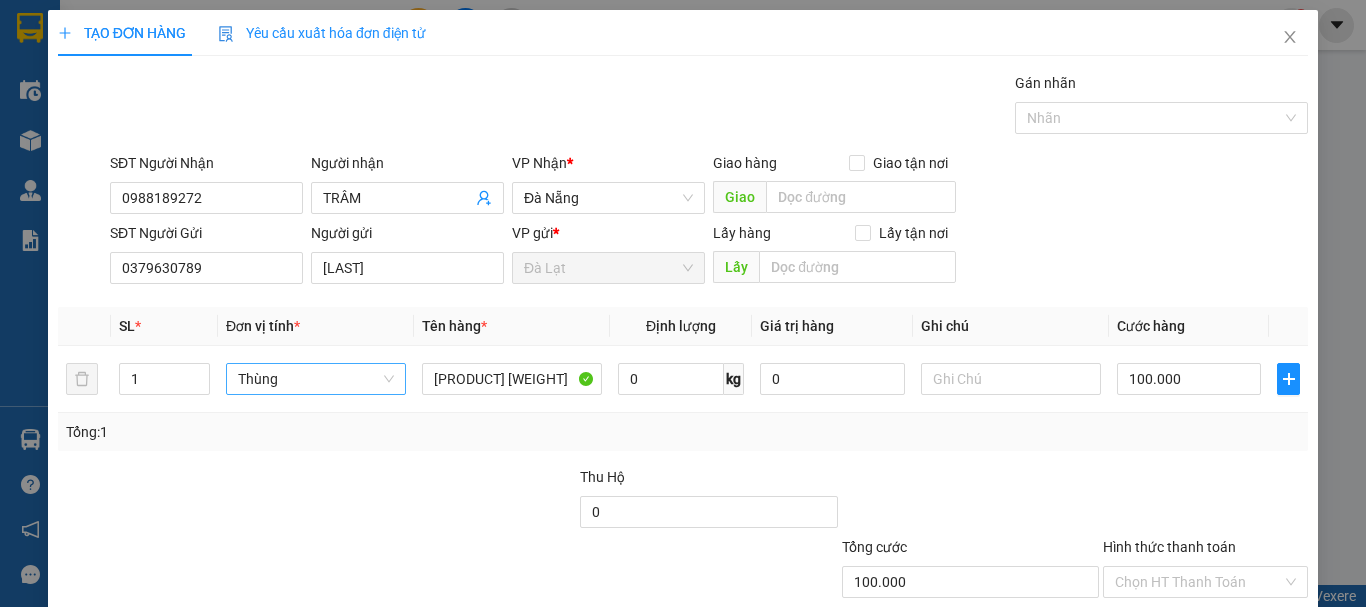 click on "Transit Pickup Surcharge Ids Transit Deliver Surcharge Ids Transit Deliver Surcharge Transit Deliver Surcharge Gói vận chuyển  * Tiêu chuẩn Gán nhãn   Nhãn SĐT Người Nhận 0988189272 Người nhận TRÂM VP Nhận  * Đà Nẵng Giao hàng Giao tận nơi Giao SĐT Người Gửi 0379630789 Người gửi ĐIỆP VP gửi  * Đà Lạt  Lấy hàng Lấy tận nơi Lấy SL  * Đơn vị tính  * Tên hàng  * Định lượng Giá trị hàng Ghi chú Cước hàng                   1 Thùng ĐẬU 40KG 0 kg 0 100.000 Tổng:  1 Thu Hộ 0 Tổng cước 100.000 Hình thức thanh toán Chọn HT Thanh Toán Số tiền thu trước 0 Chưa thanh toán 100.000 Chọn HT Thanh Toán Lưu nháp Xóa Thông tin Lưu Lưu và In" at bounding box center [683, 382] 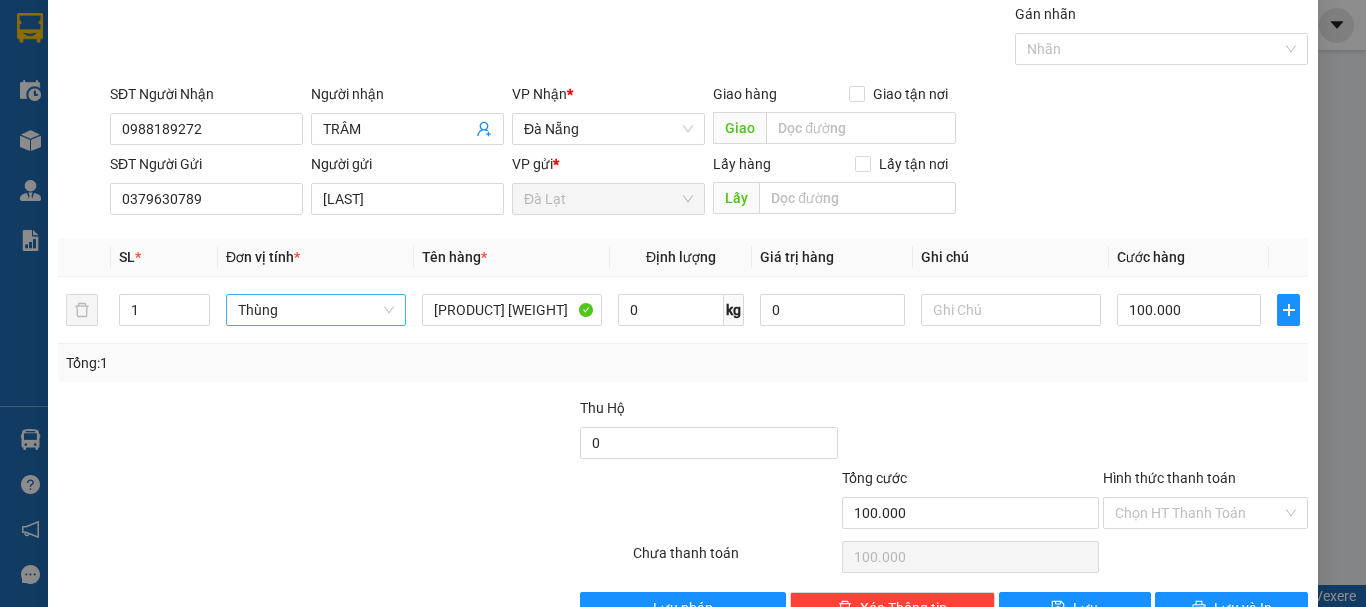 scroll, scrollTop: 125, scrollLeft: 0, axis: vertical 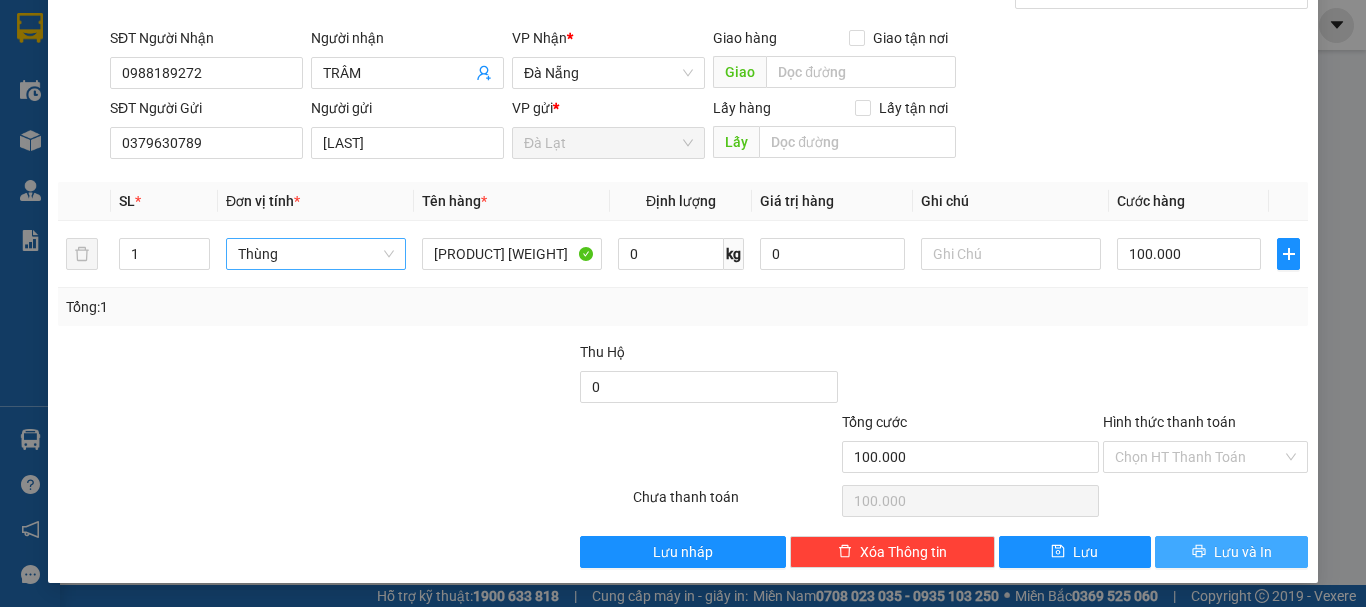 click 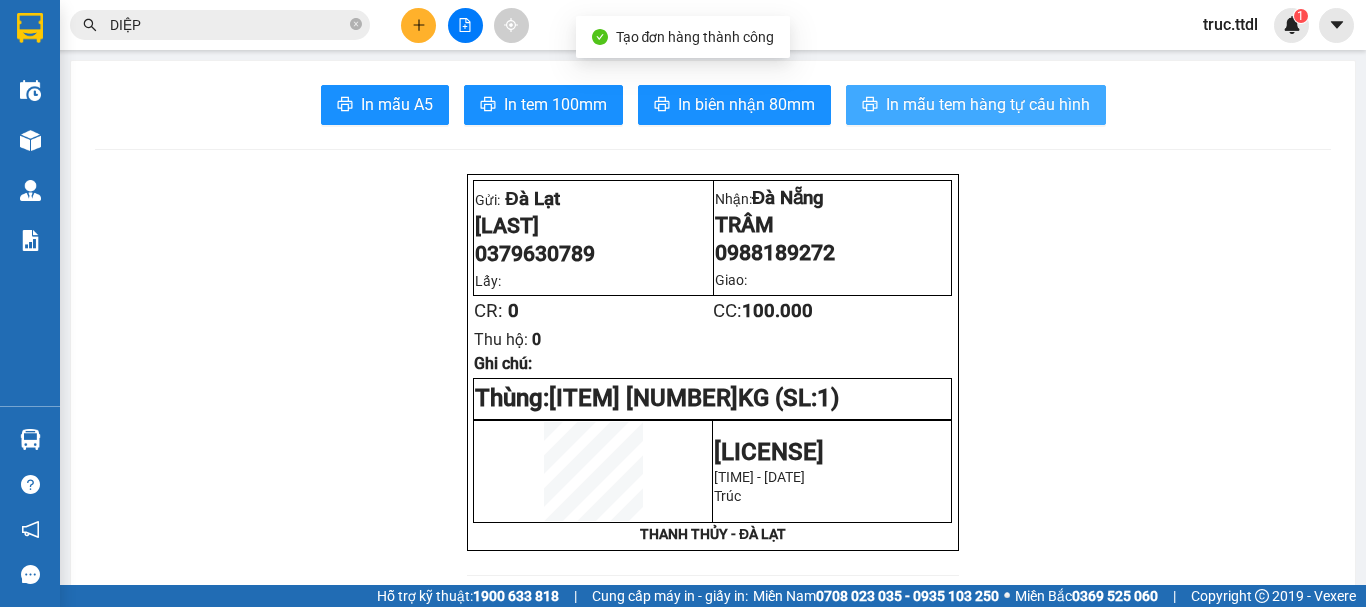 click on "In mẫu tem hàng tự cấu hình" at bounding box center [988, 104] 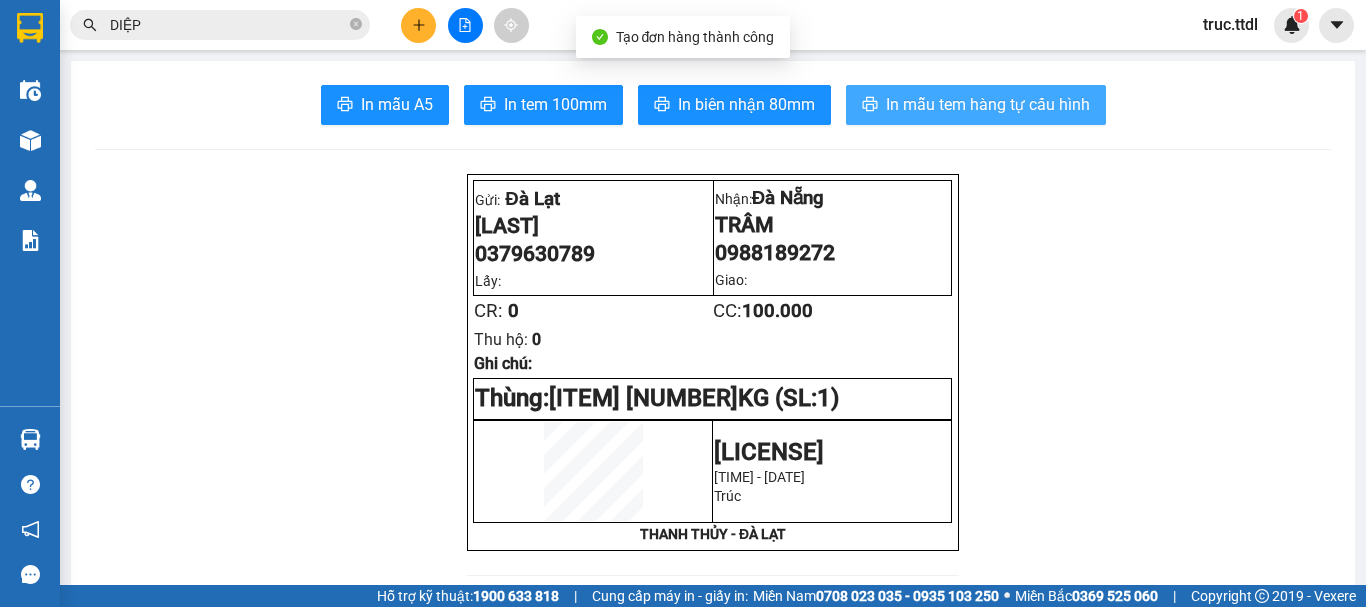 scroll, scrollTop: 0, scrollLeft: 0, axis: both 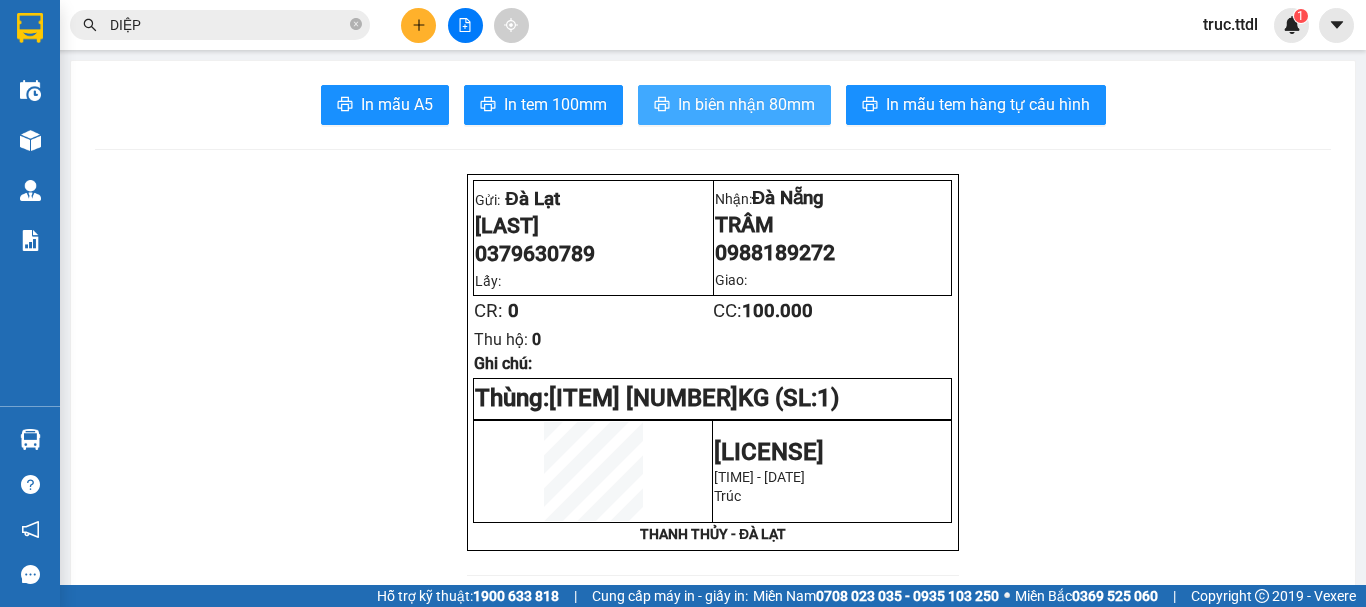 click on "In biên nhận 80mm" at bounding box center (746, 104) 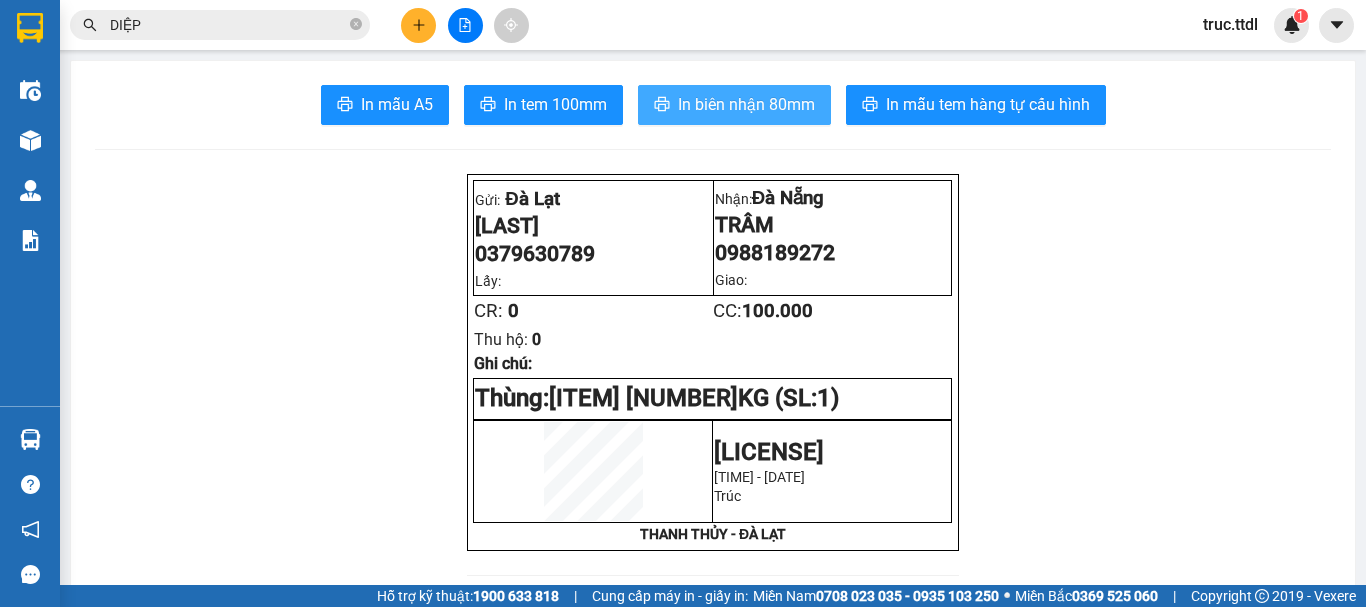 scroll, scrollTop: 0, scrollLeft: 0, axis: both 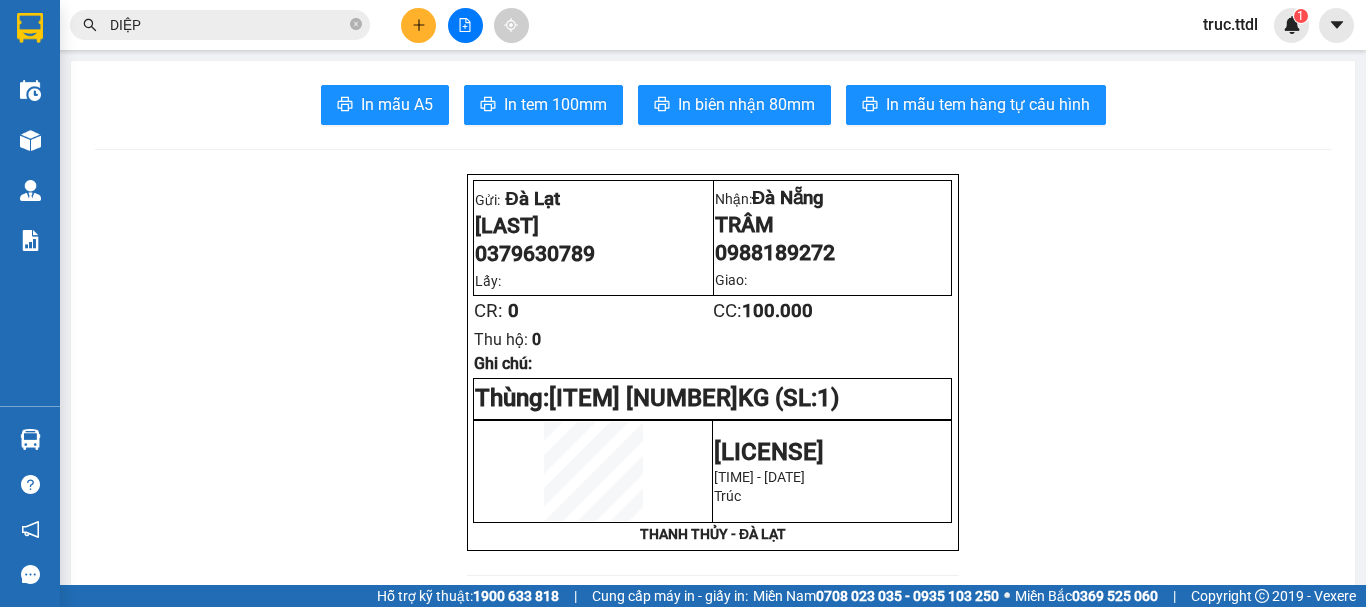 click 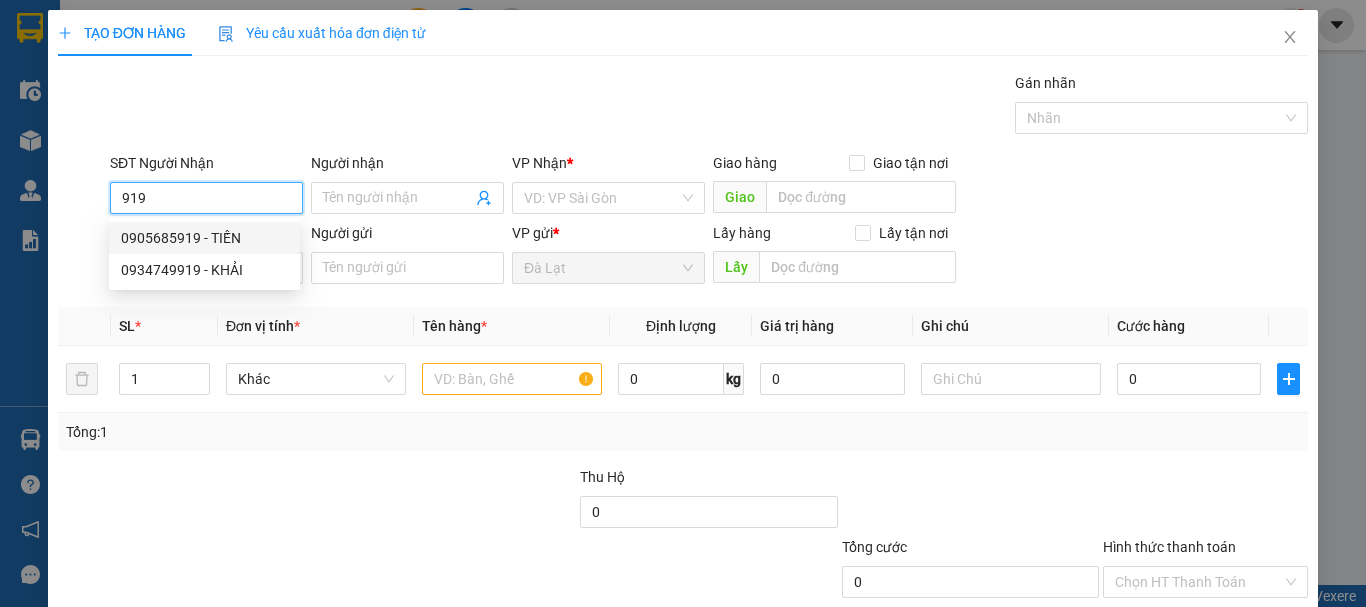 click on "0905685919 - TIẾN" at bounding box center [204, 238] 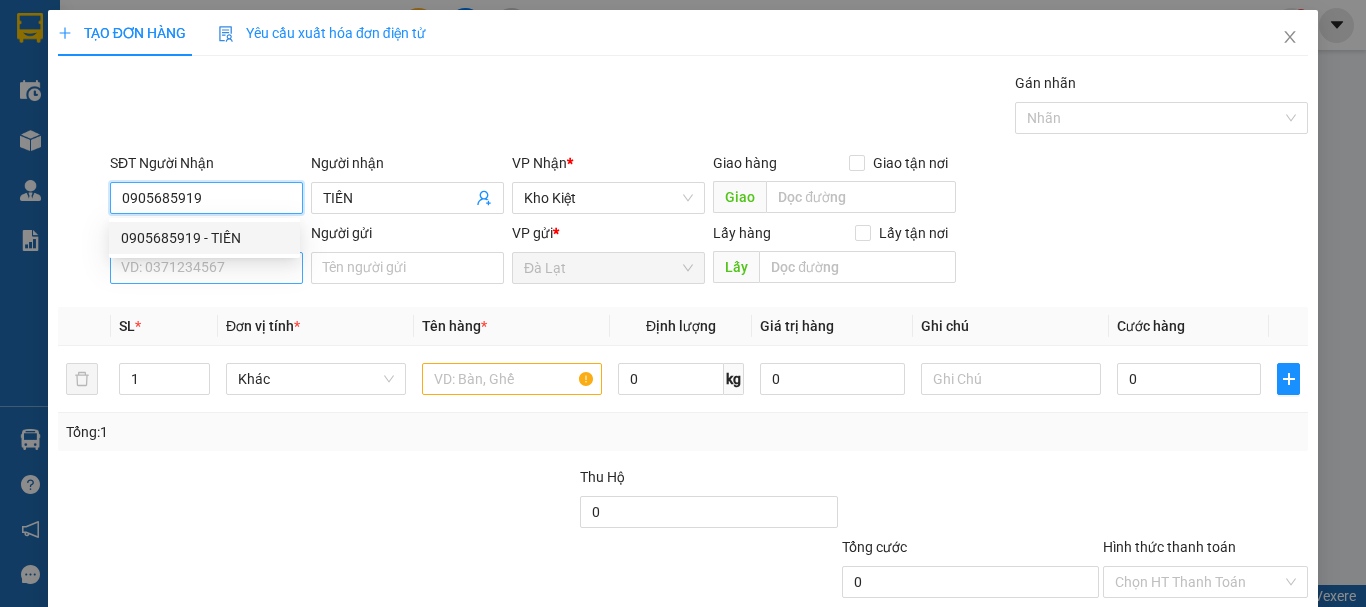 type on "0905685919" 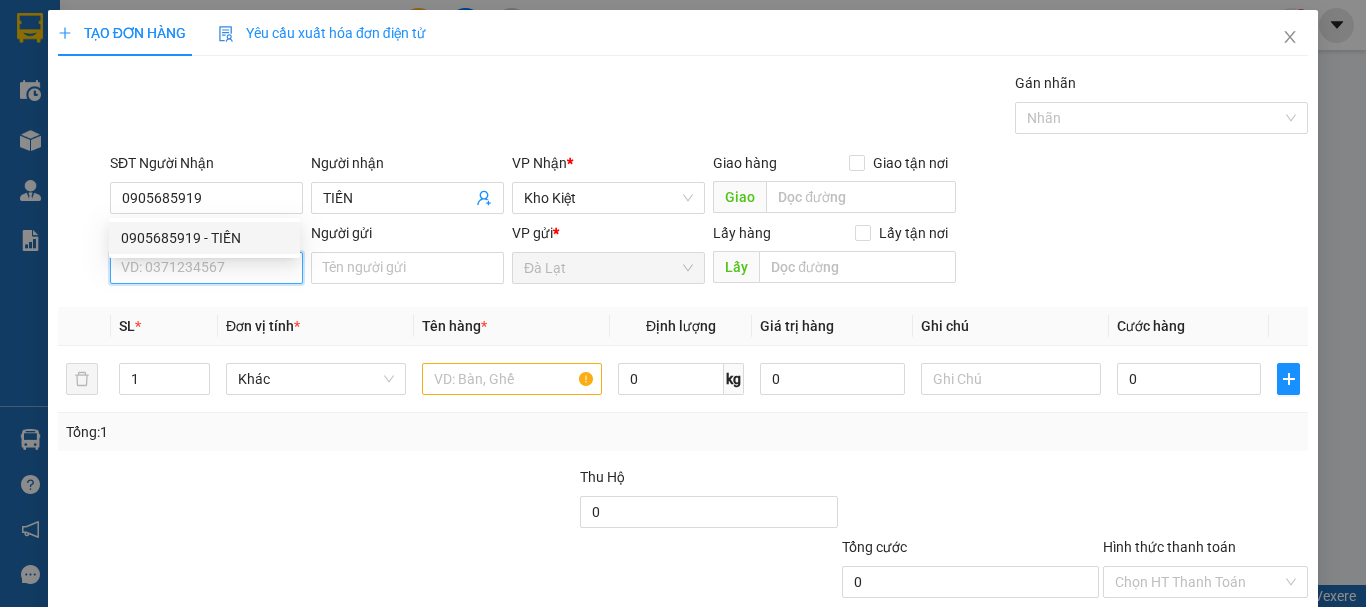 click on "SĐT Người Gửi" at bounding box center [206, 268] 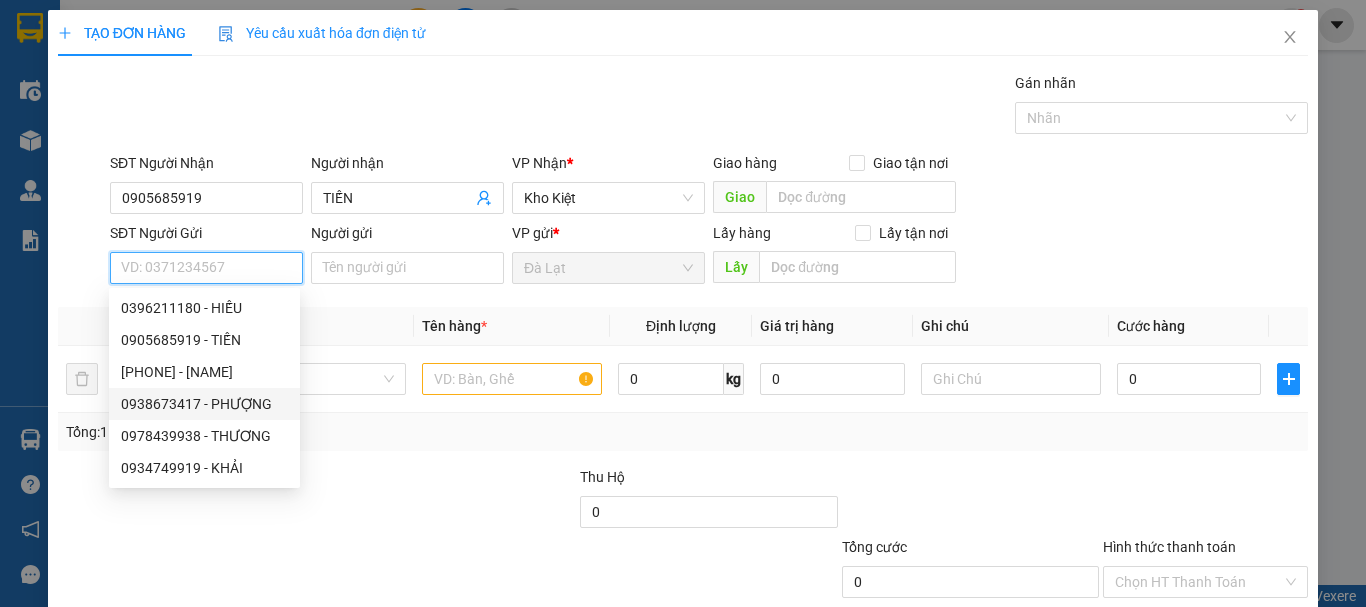 click on "0938673417 - PHƯỢNG" at bounding box center (204, 404) 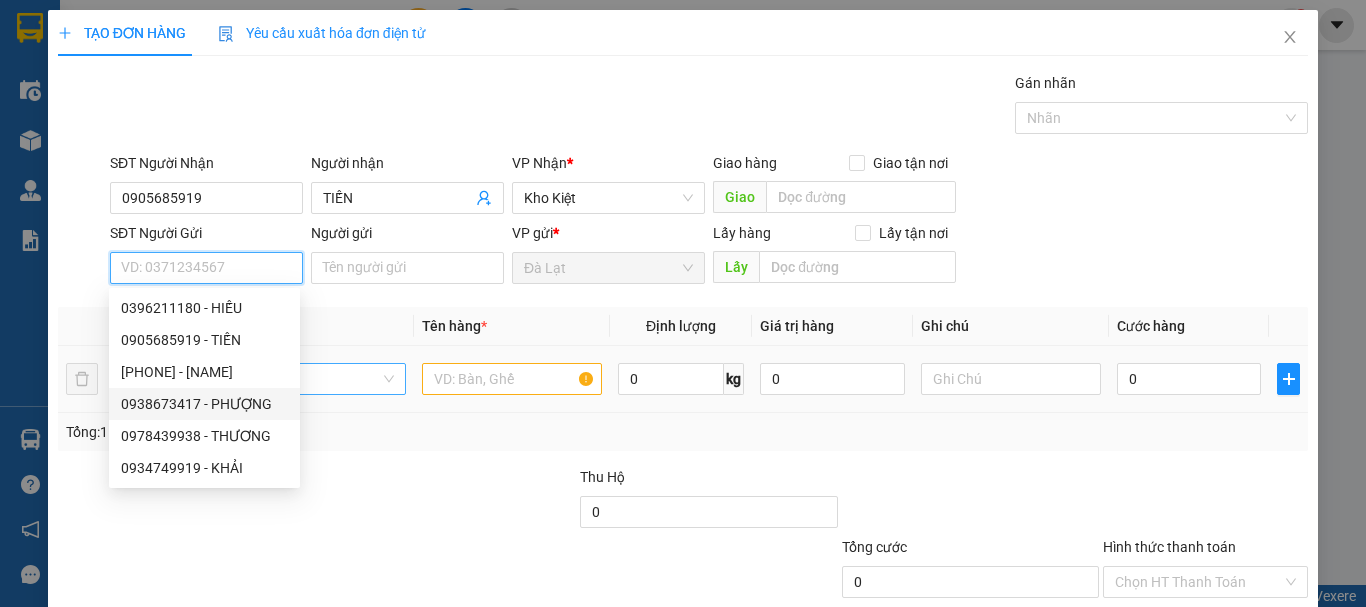 type on "0938673417" 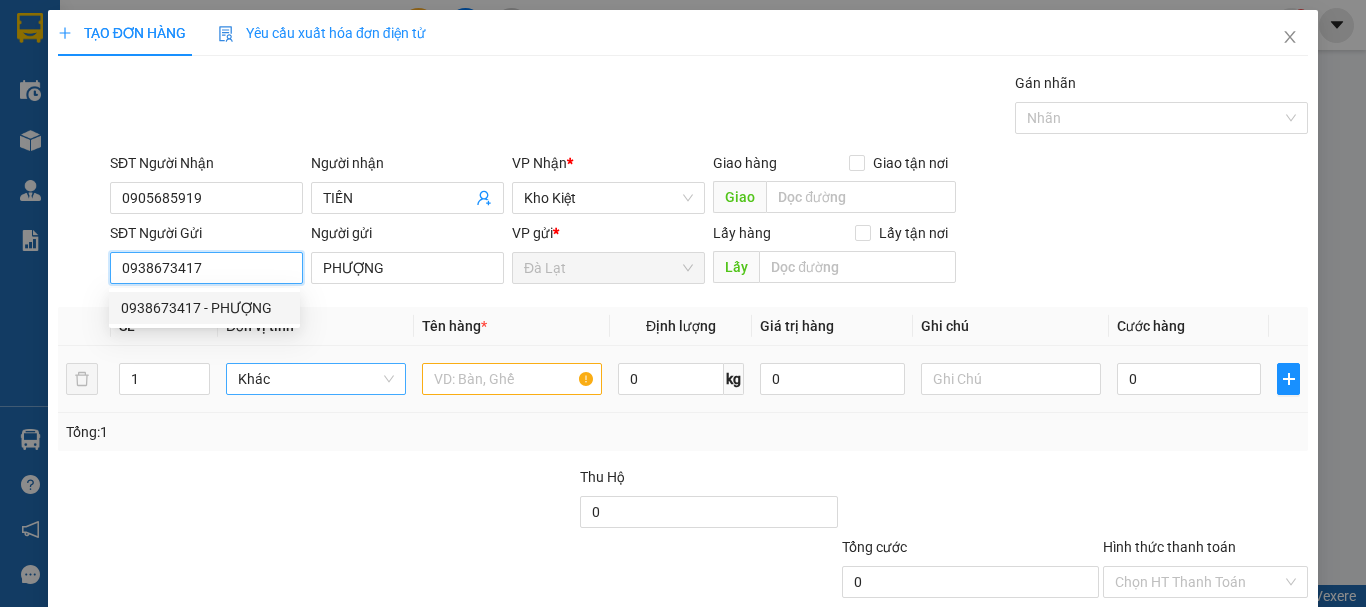 click on "Khác" at bounding box center [316, 379] 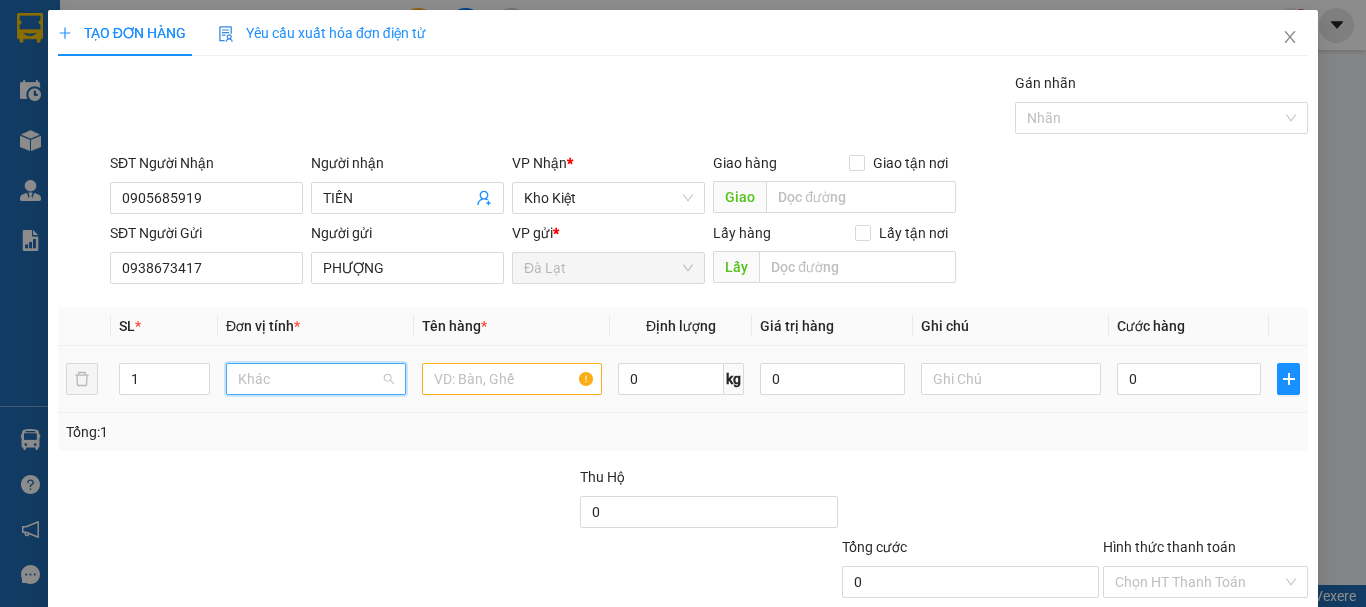 scroll, scrollTop: 192, scrollLeft: 0, axis: vertical 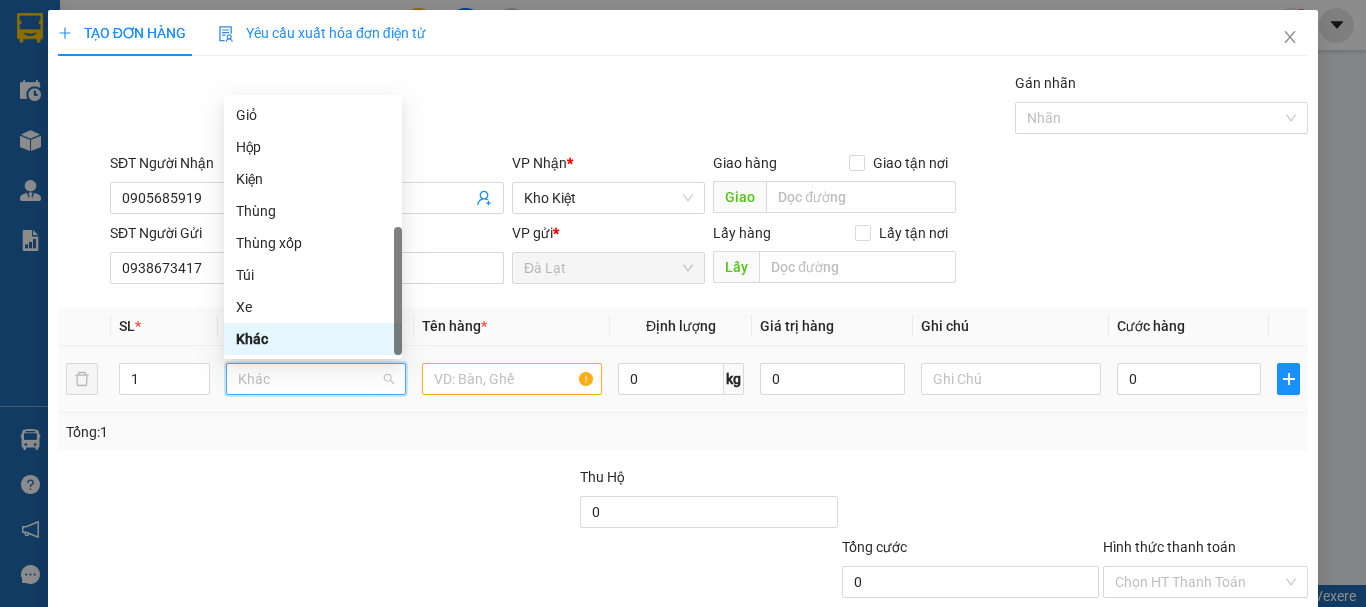 type on "K" 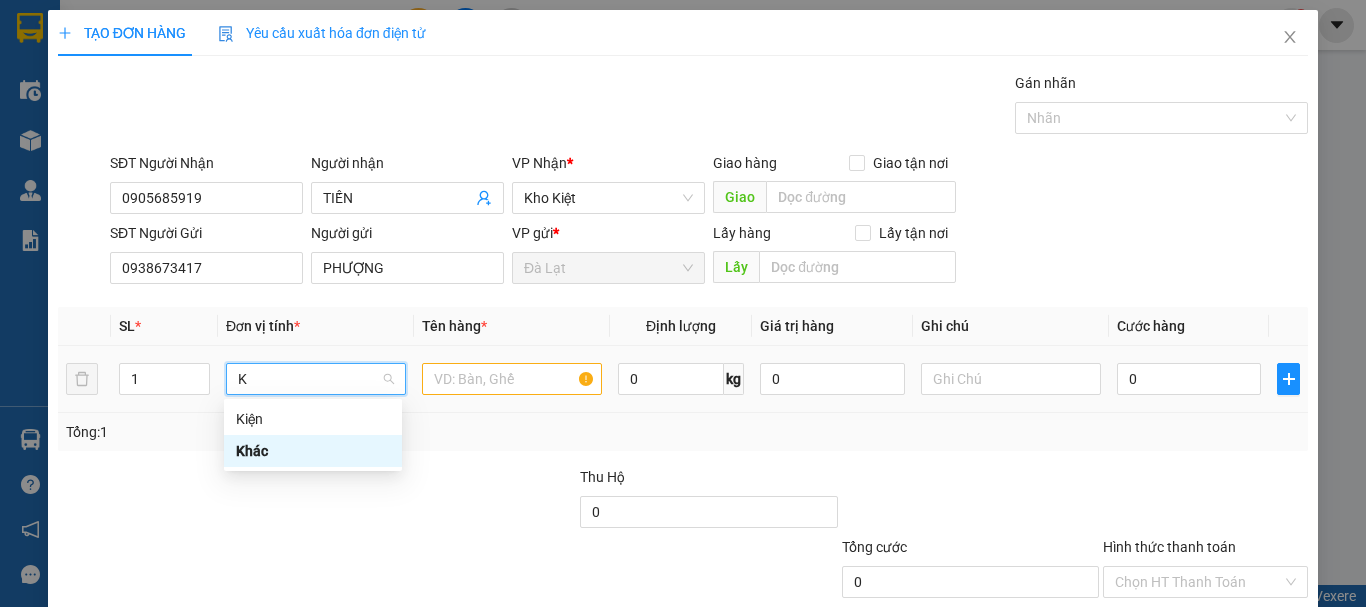 scroll, scrollTop: 0, scrollLeft: 0, axis: both 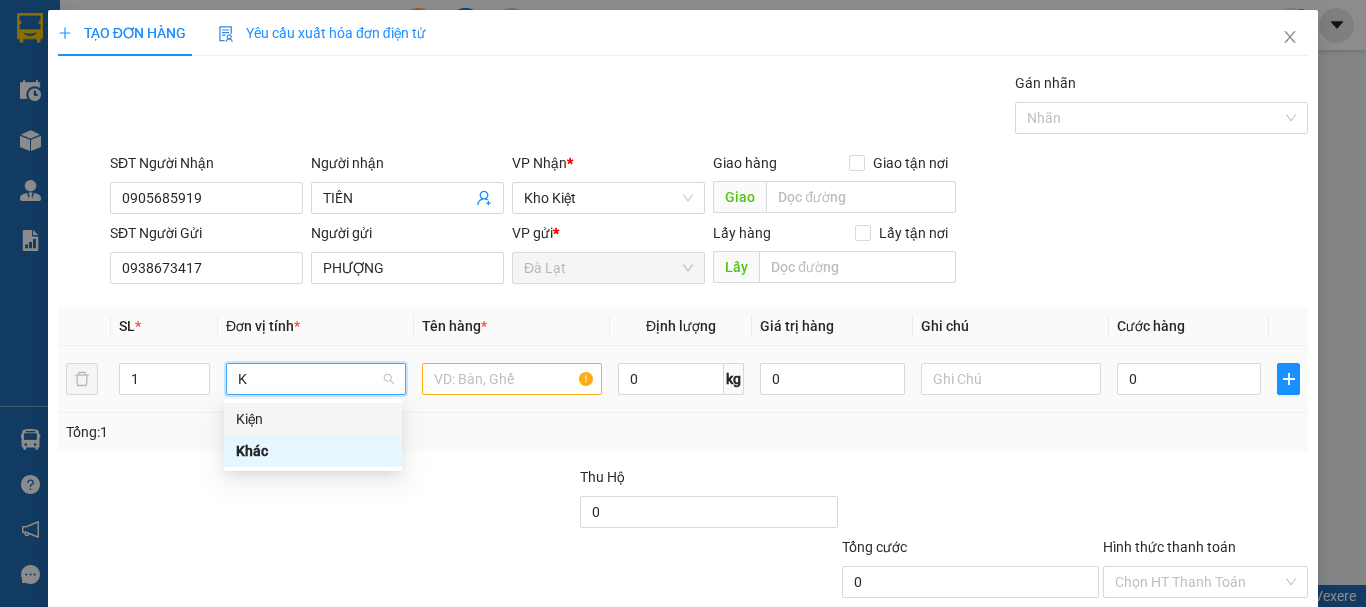 click on "Kiện" at bounding box center (313, 419) 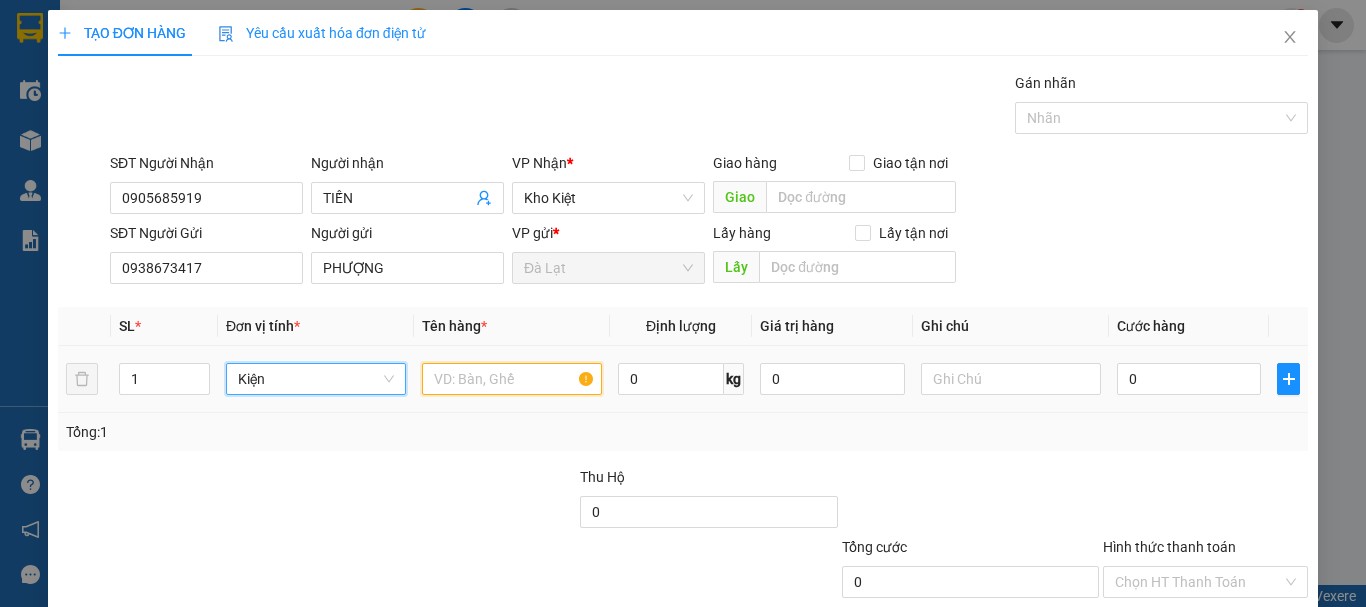 click at bounding box center (512, 379) 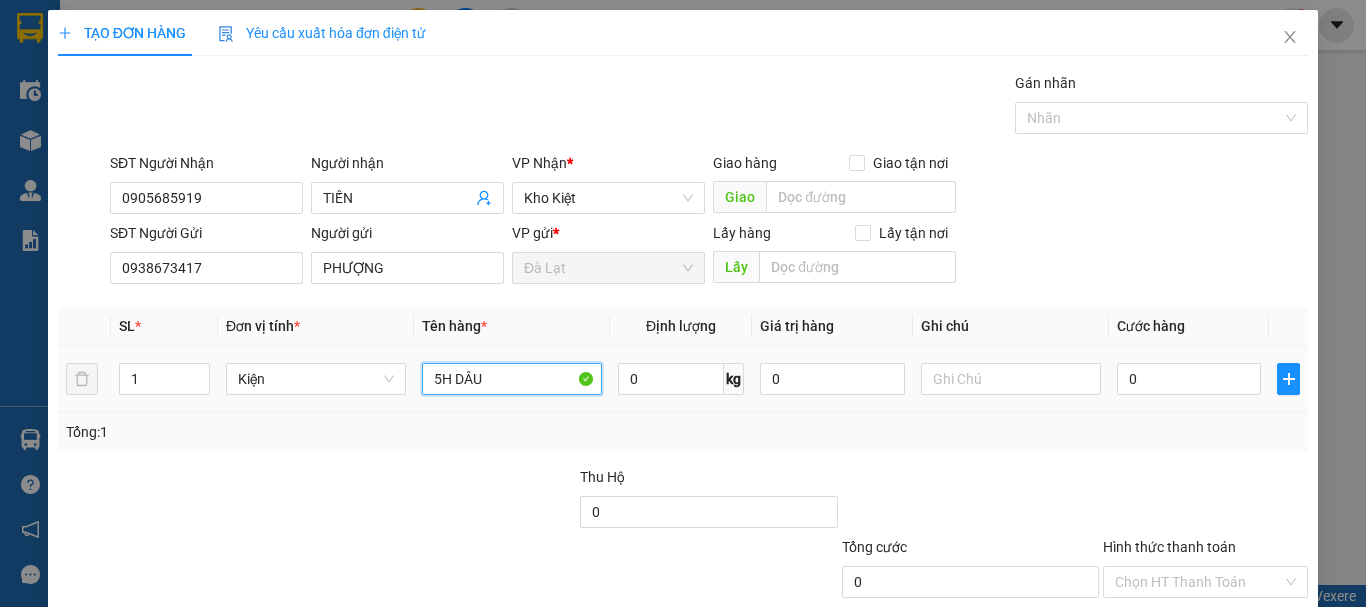 type on "5H DÂU" 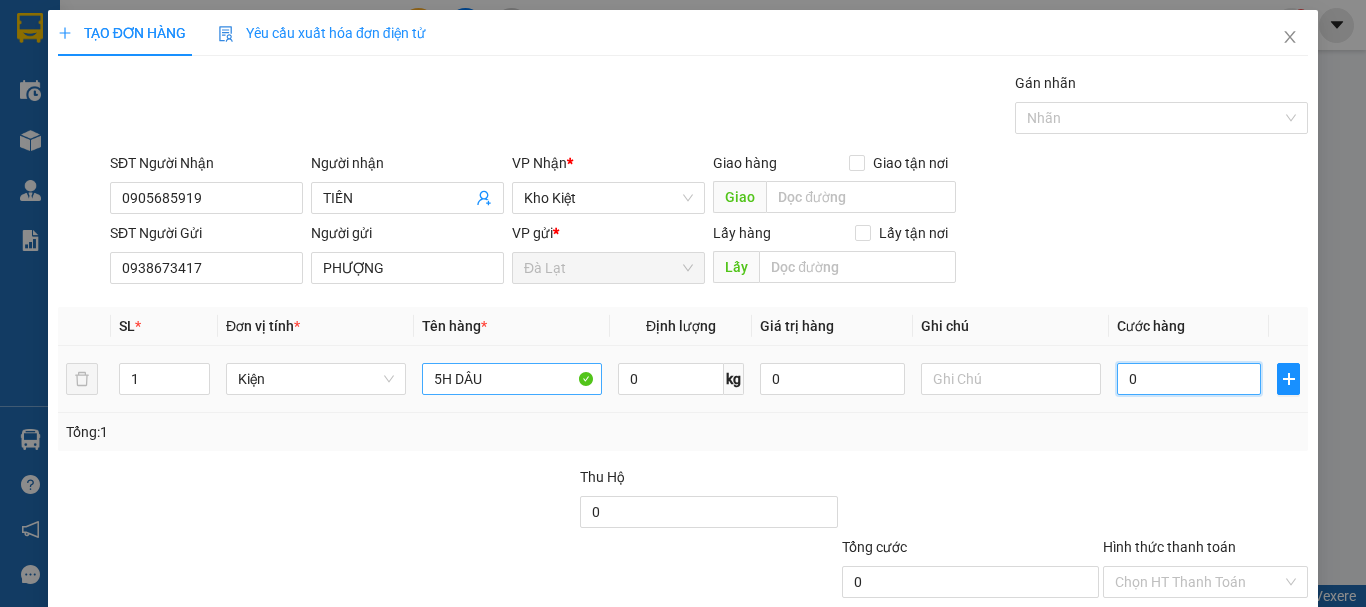type on "7" 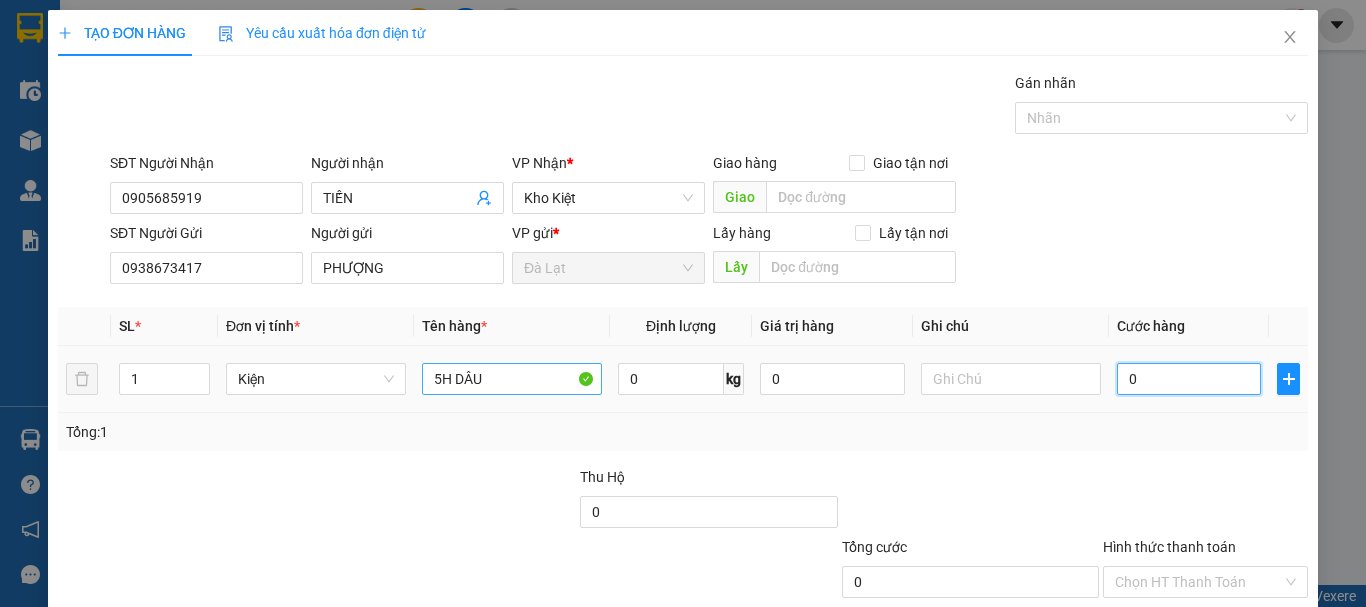 type on "7" 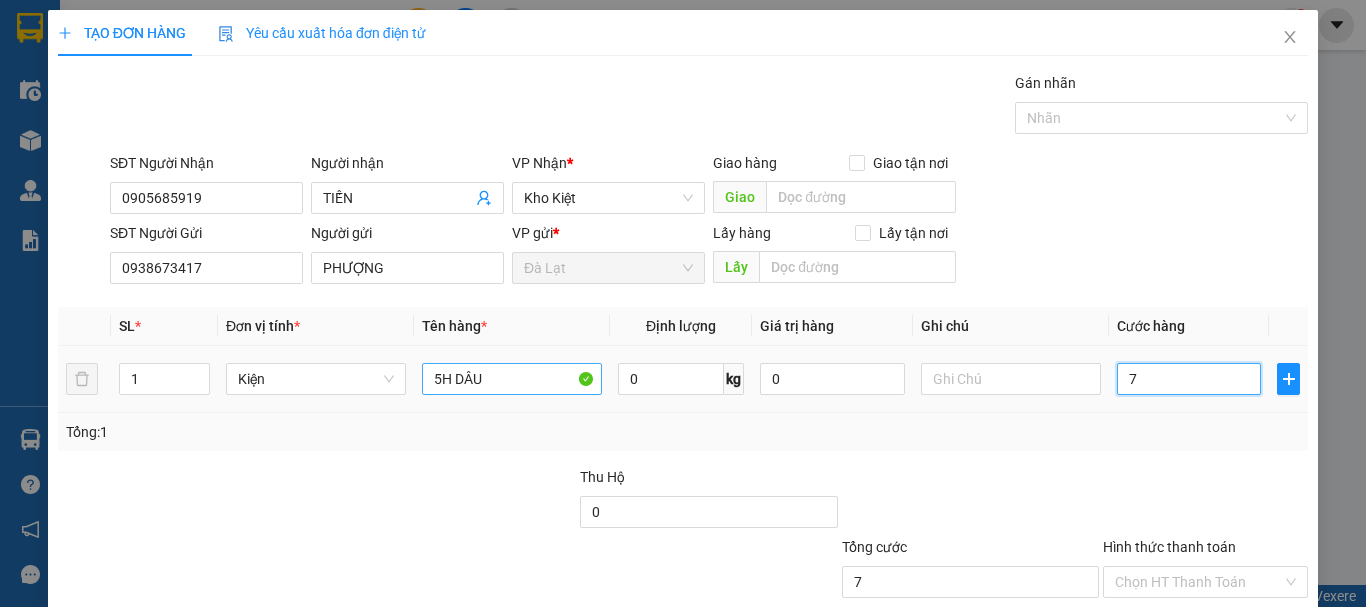 type on "75" 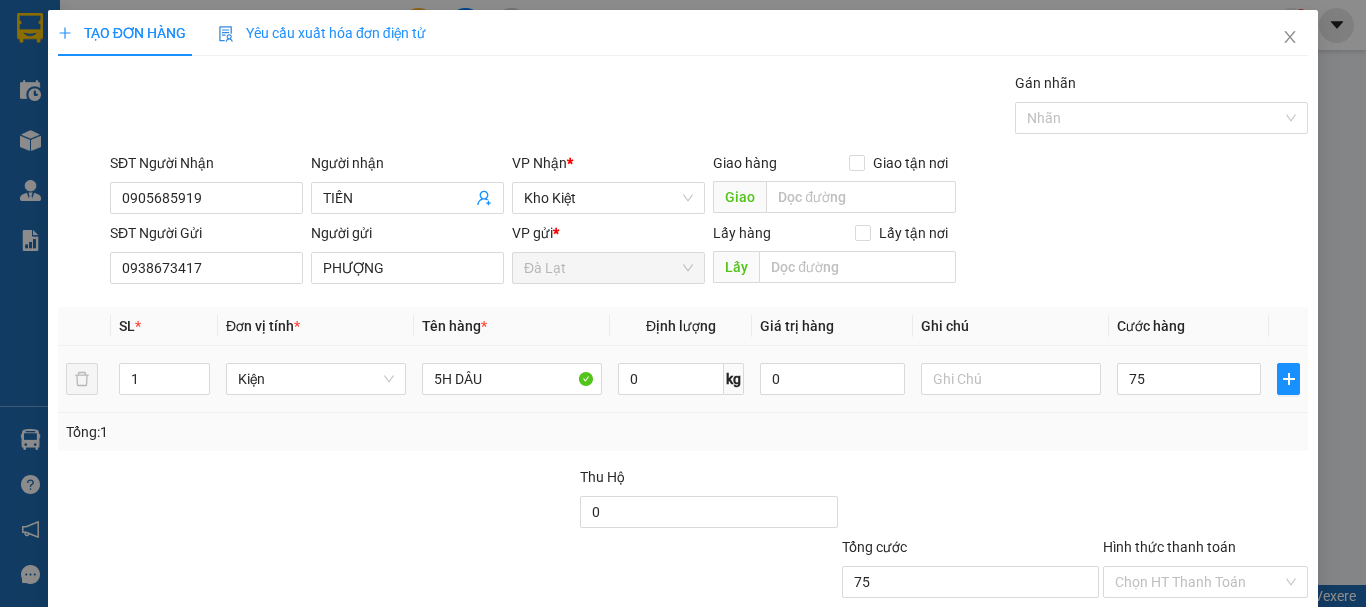 type on "75.000" 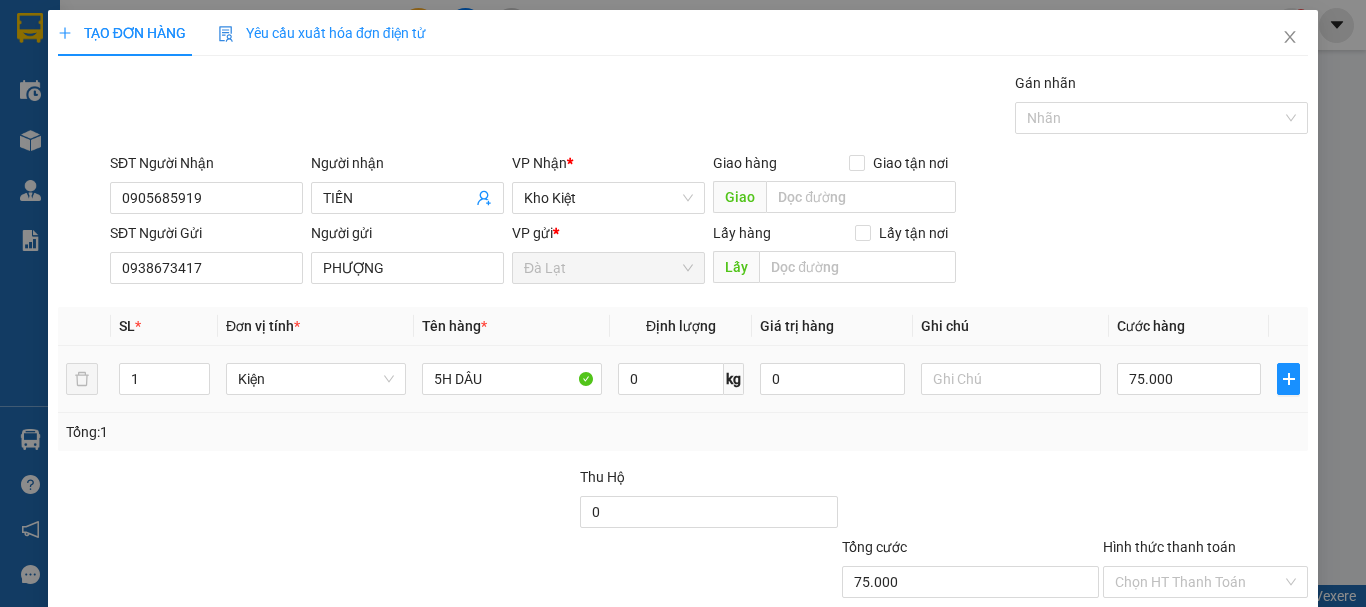 click on "75.000" at bounding box center (1189, 379) 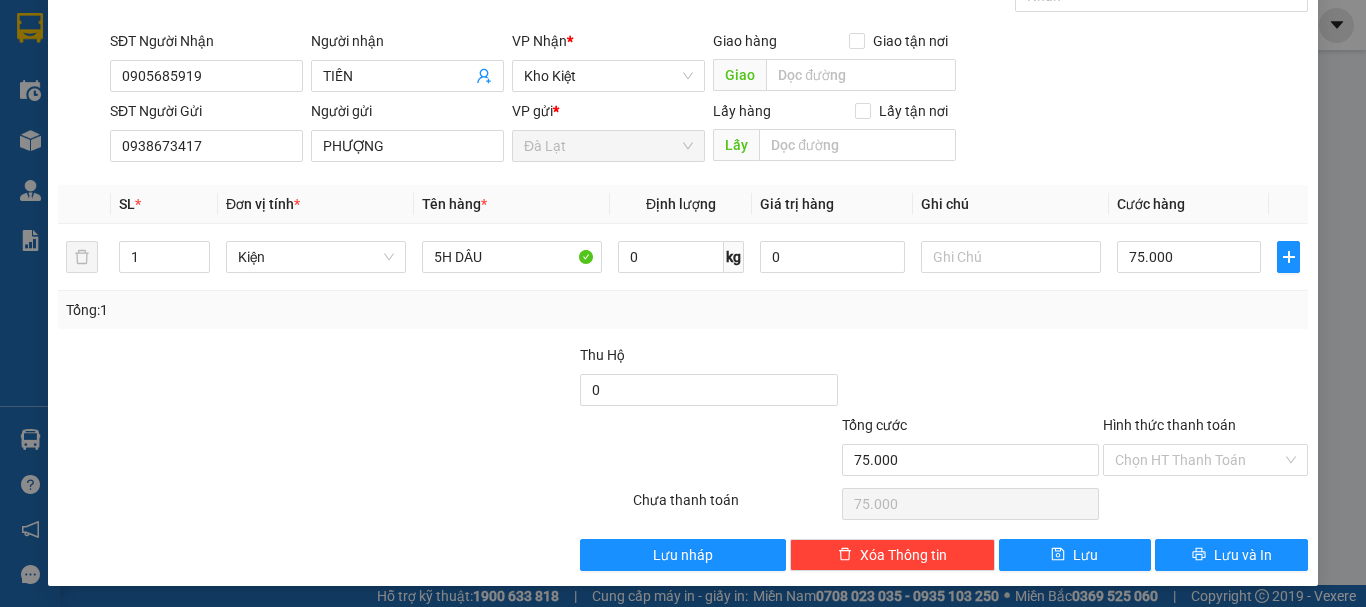 scroll, scrollTop: 125, scrollLeft: 0, axis: vertical 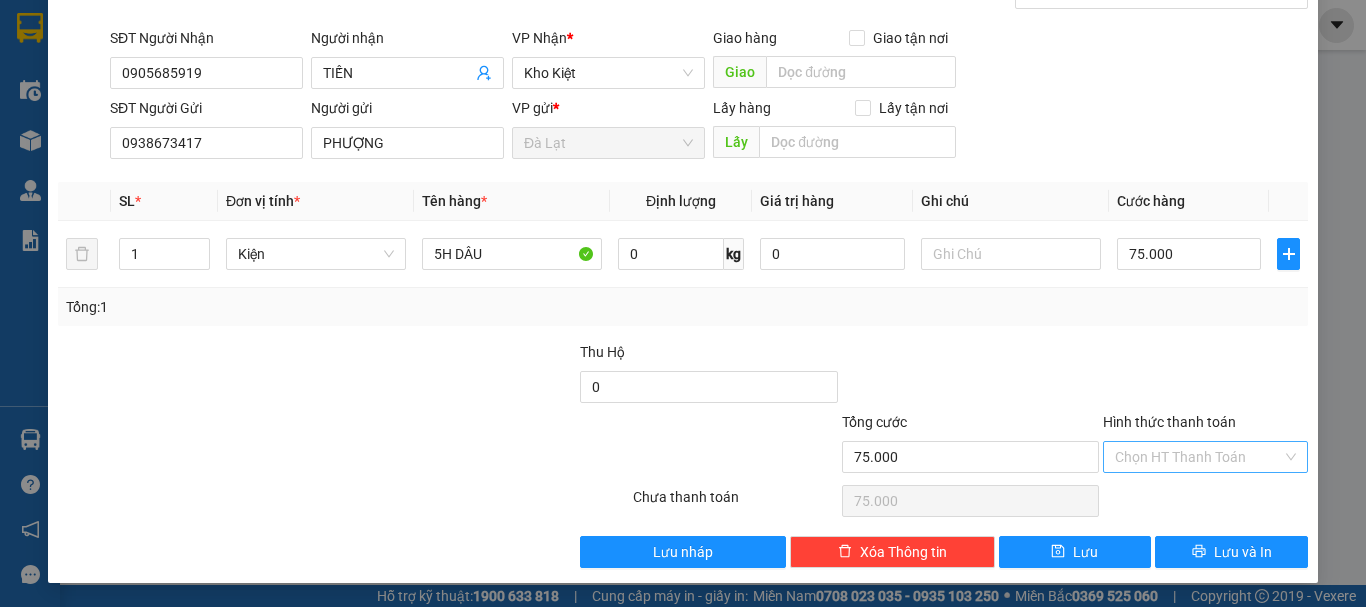 click on "Hình thức thanh toán" at bounding box center [1198, 457] 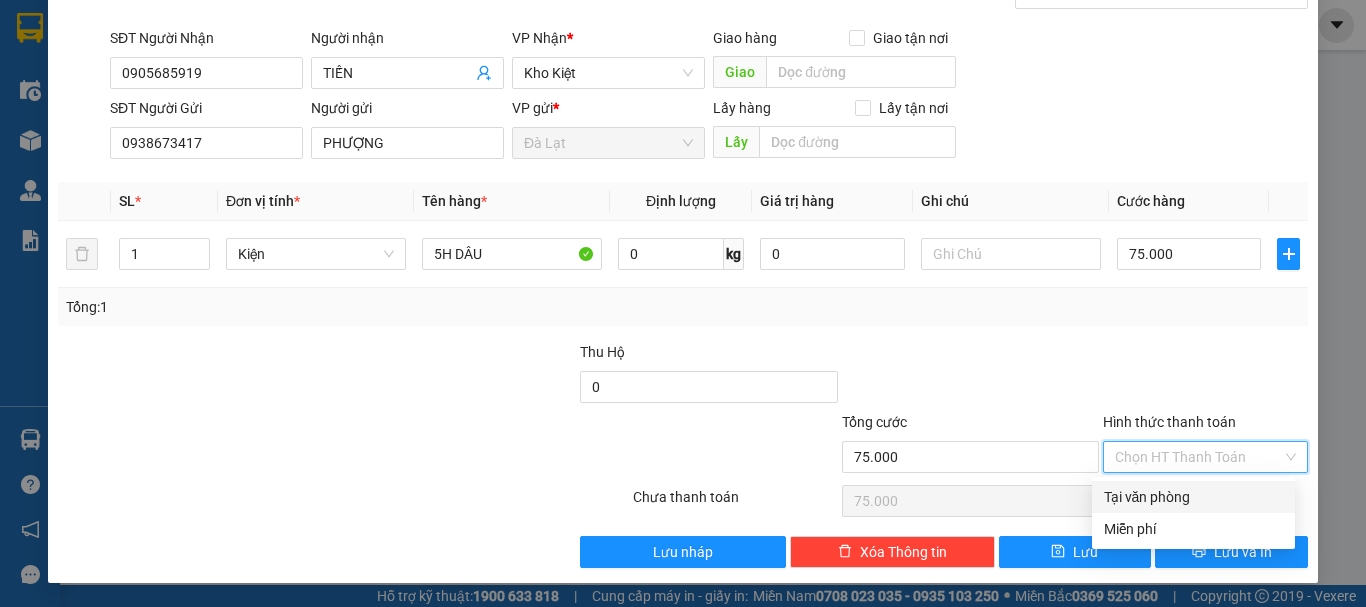 click on "Tại văn phòng" at bounding box center [1193, 497] 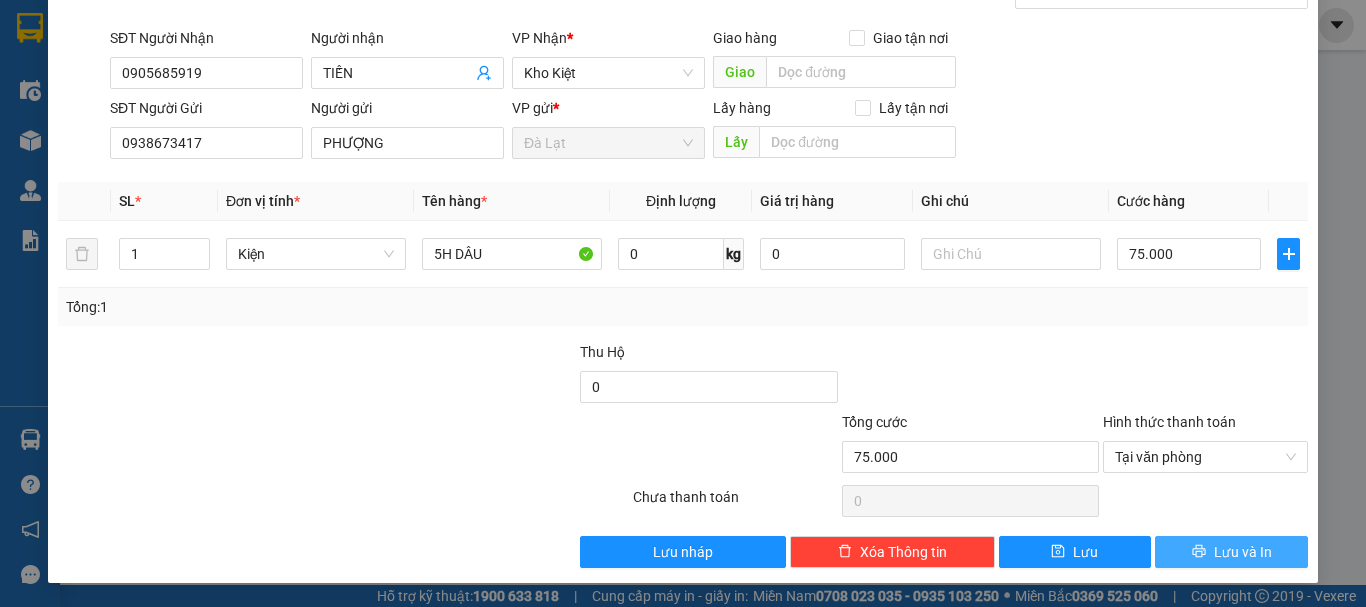 click on "Lưu và In" at bounding box center [1243, 552] 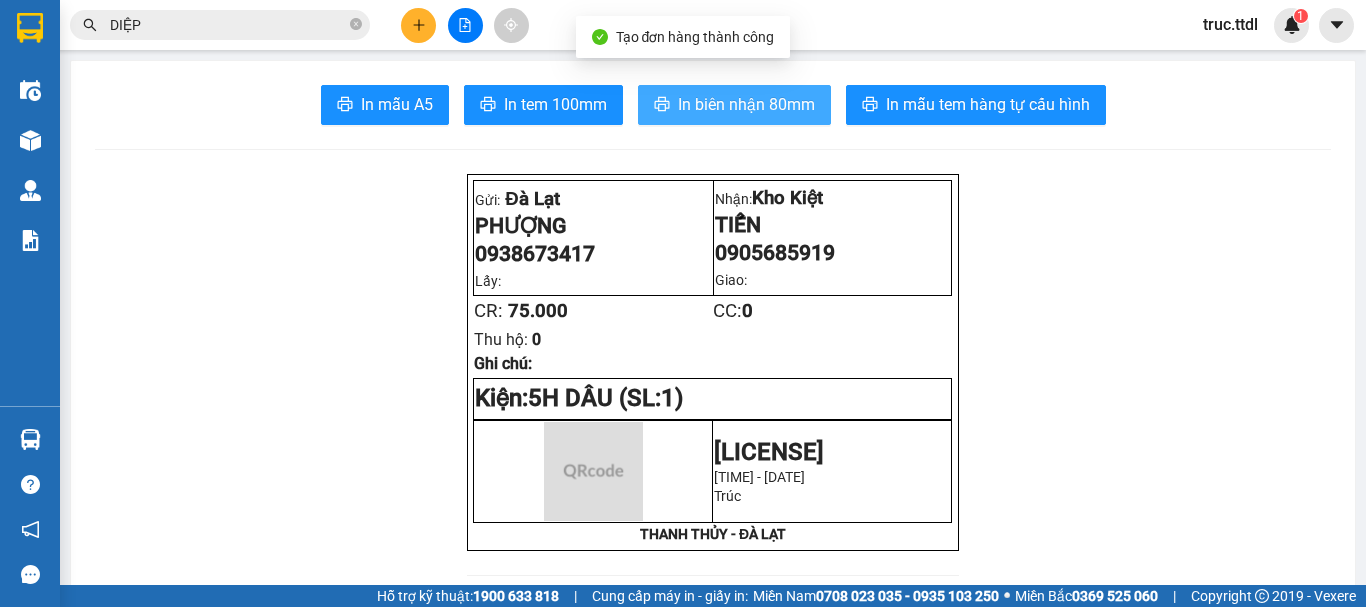click on "In biên nhận 80mm" at bounding box center [746, 104] 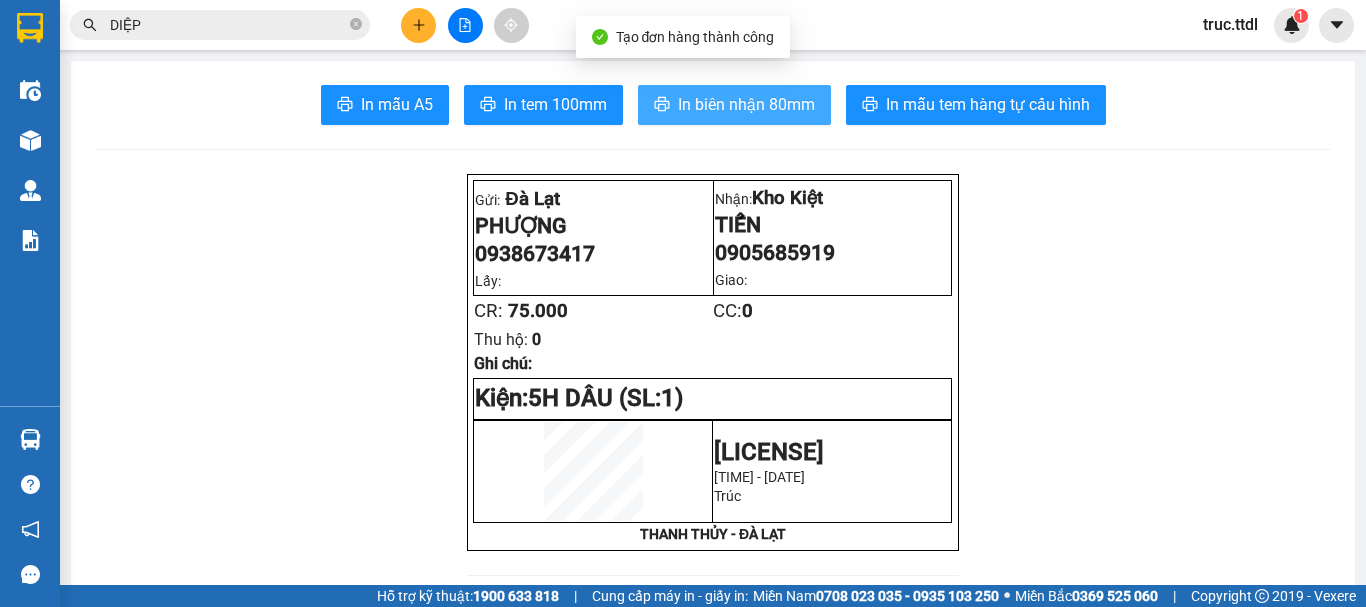 scroll, scrollTop: 0, scrollLeft: 0, axis: both 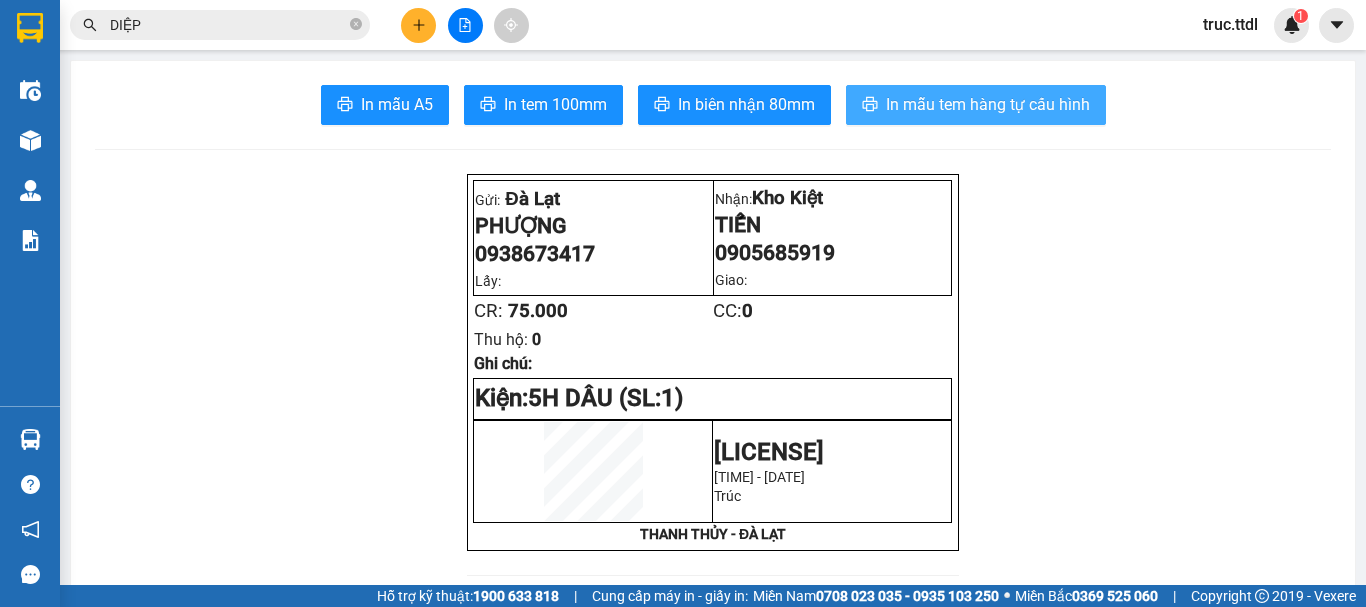 click on "In mẫu tem hàng tự cấu hình" at bounding box center (988, 104) 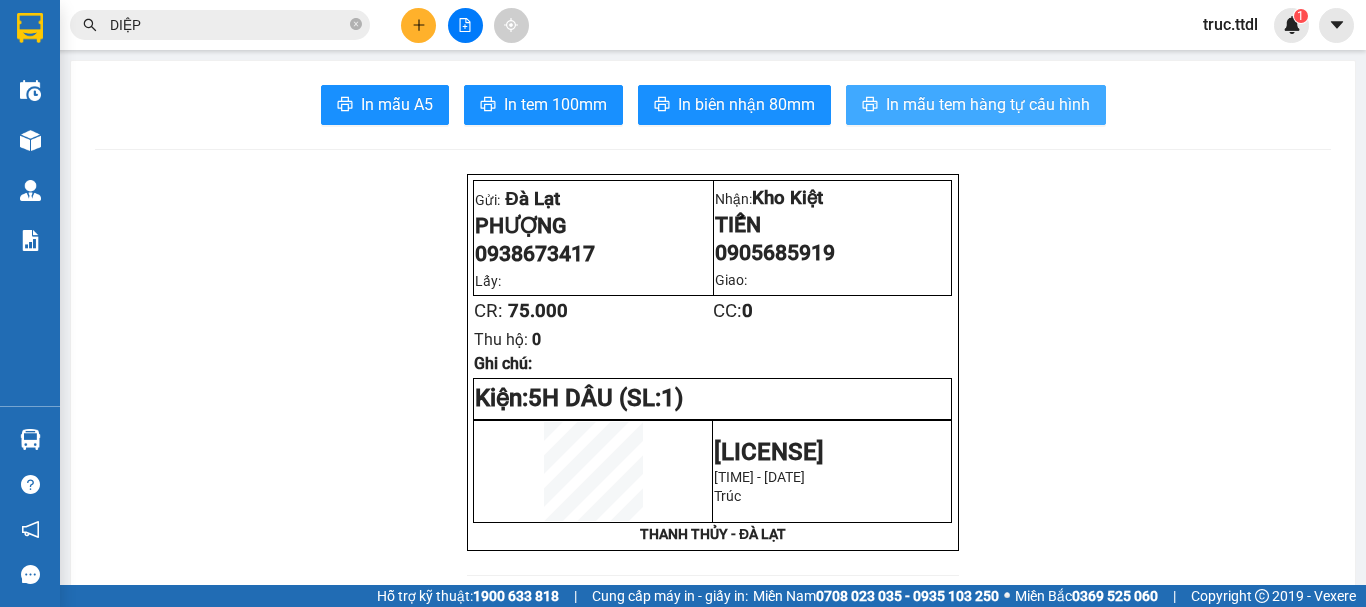 scroll, scrollTop: 0, scrollLeft: 0, axis: both 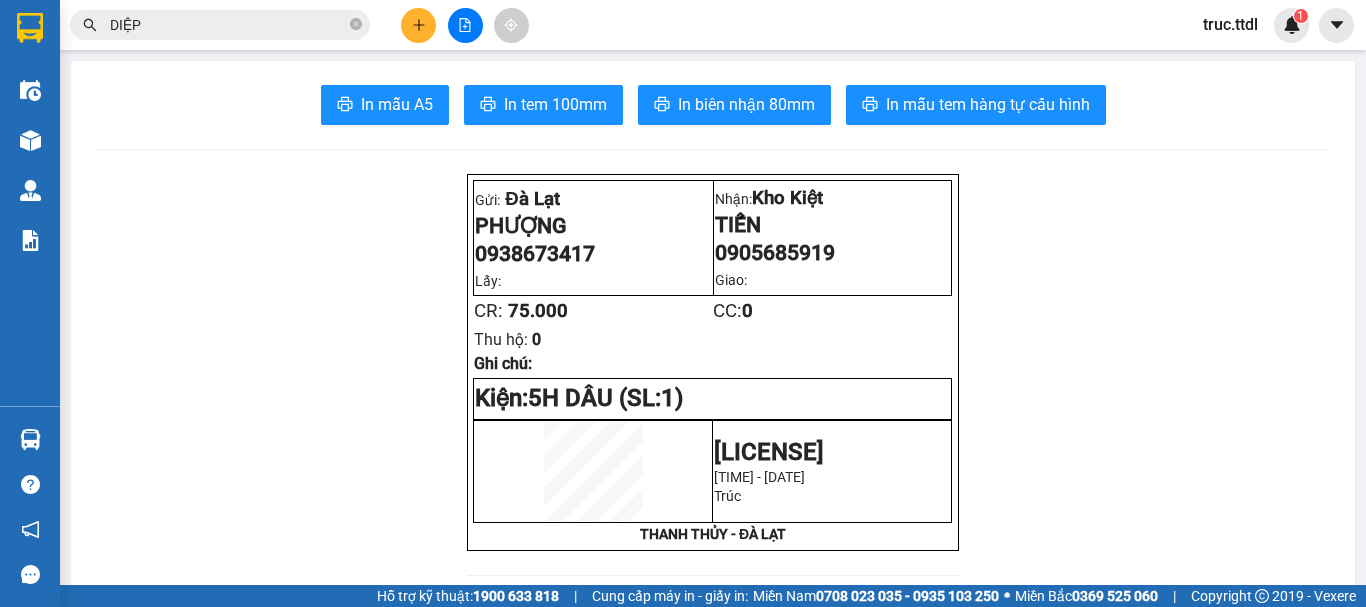 click at bounding box center (418, 25) 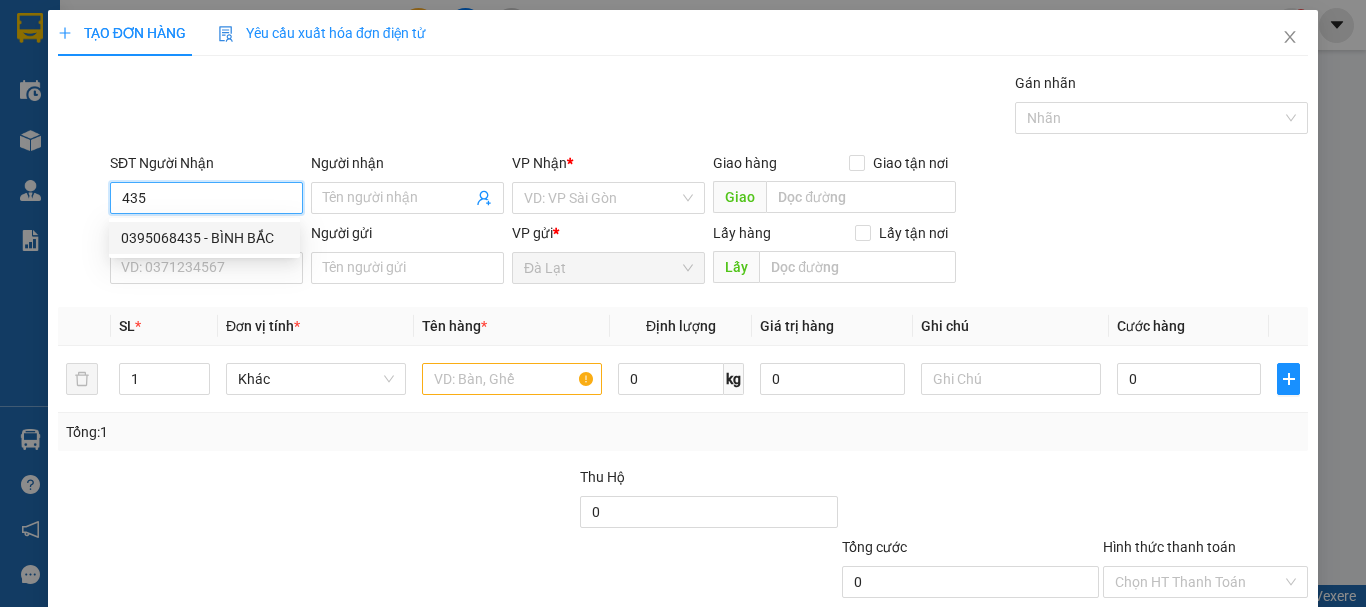 click on "0395068435 - BÌNH BẮC" at bounding box center [204, 238] 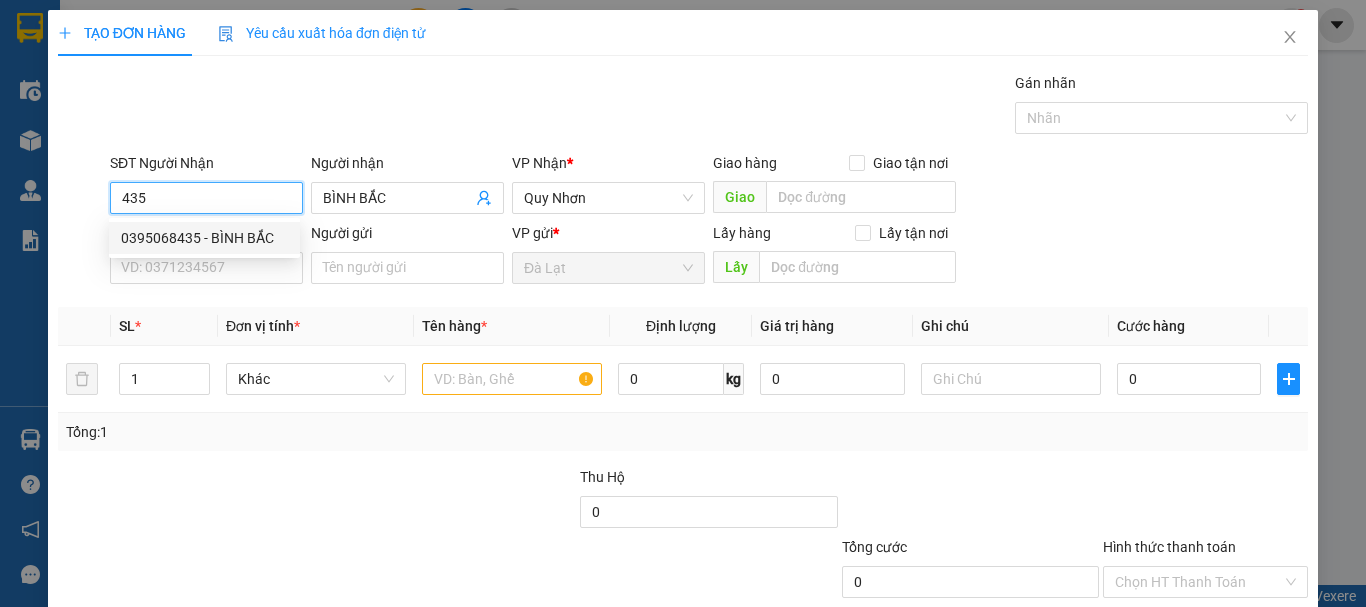 type on "0395068435" 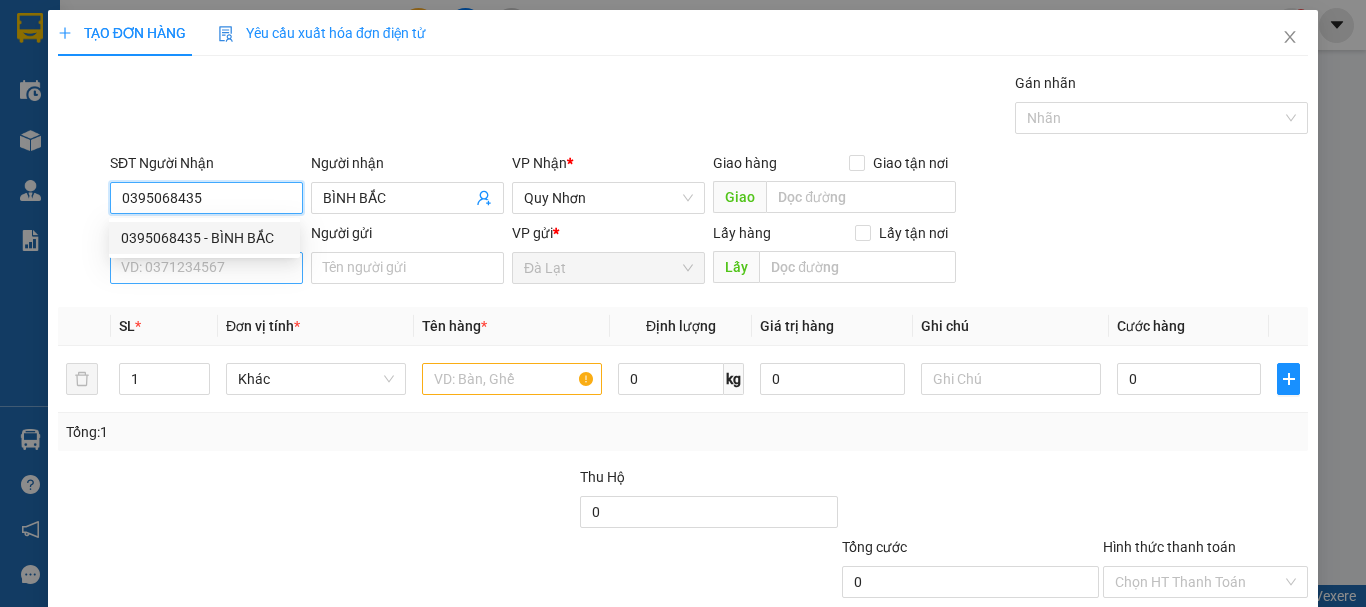 type on "0395068435" 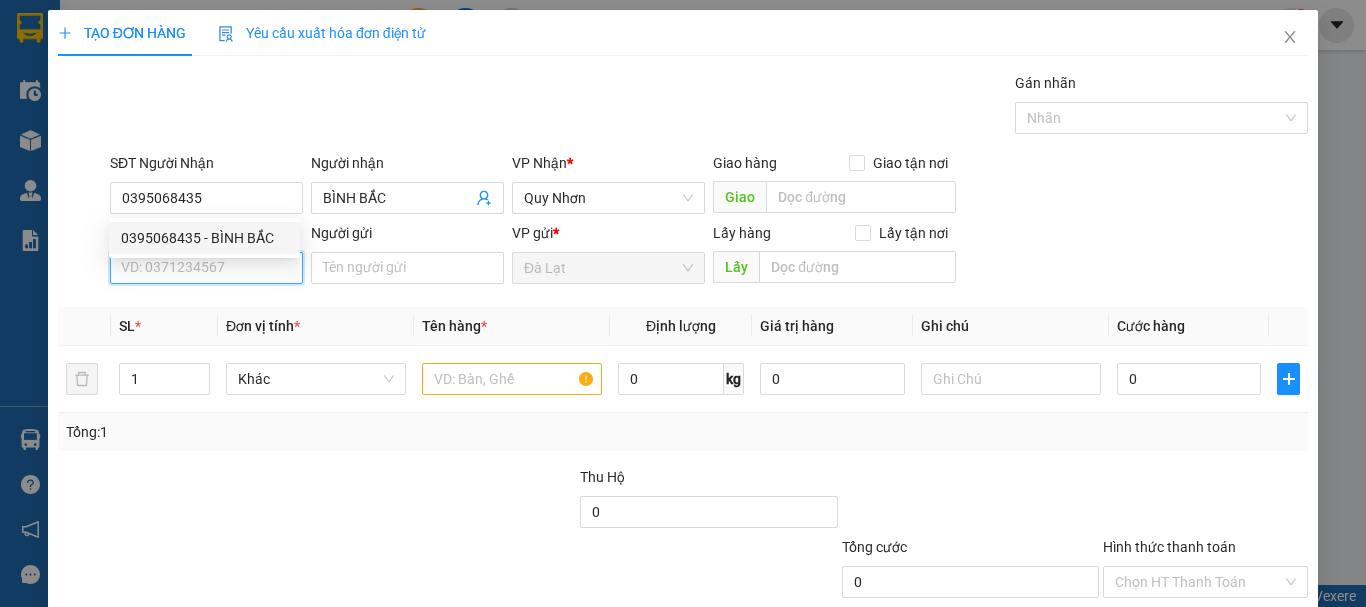 click on "SĐT Người Gửi" at bounding box center (206, 268) 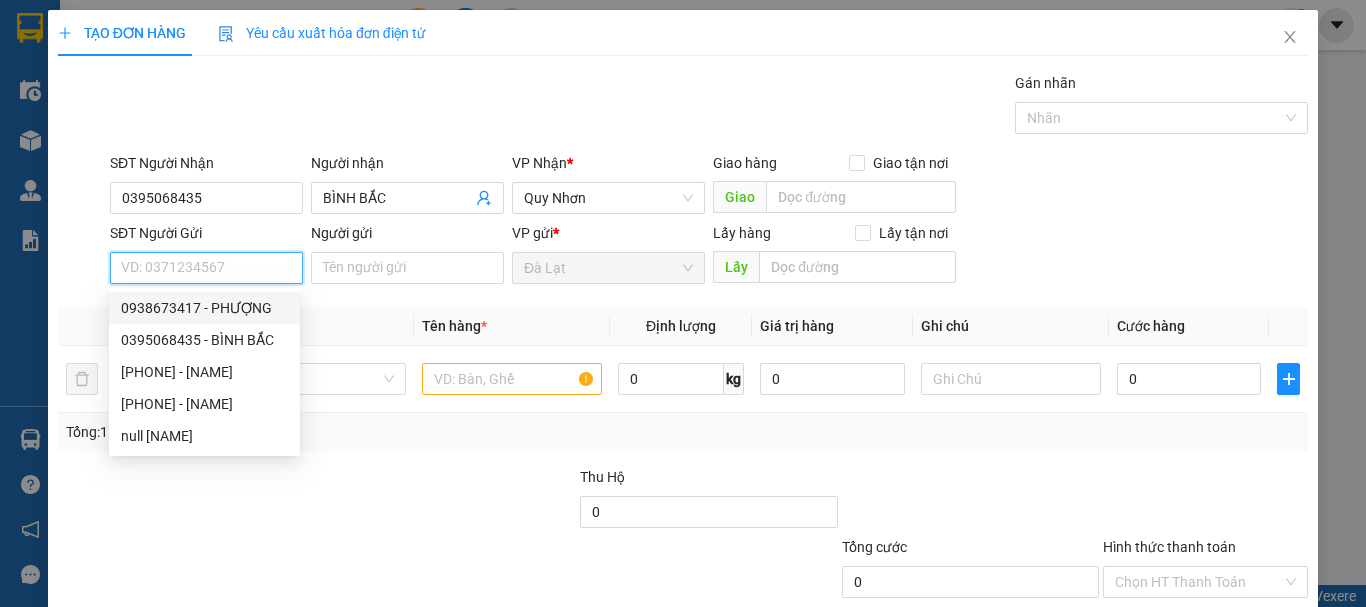click on "0938673417 - PHƯỢNG" at bounding box center [204, 308] 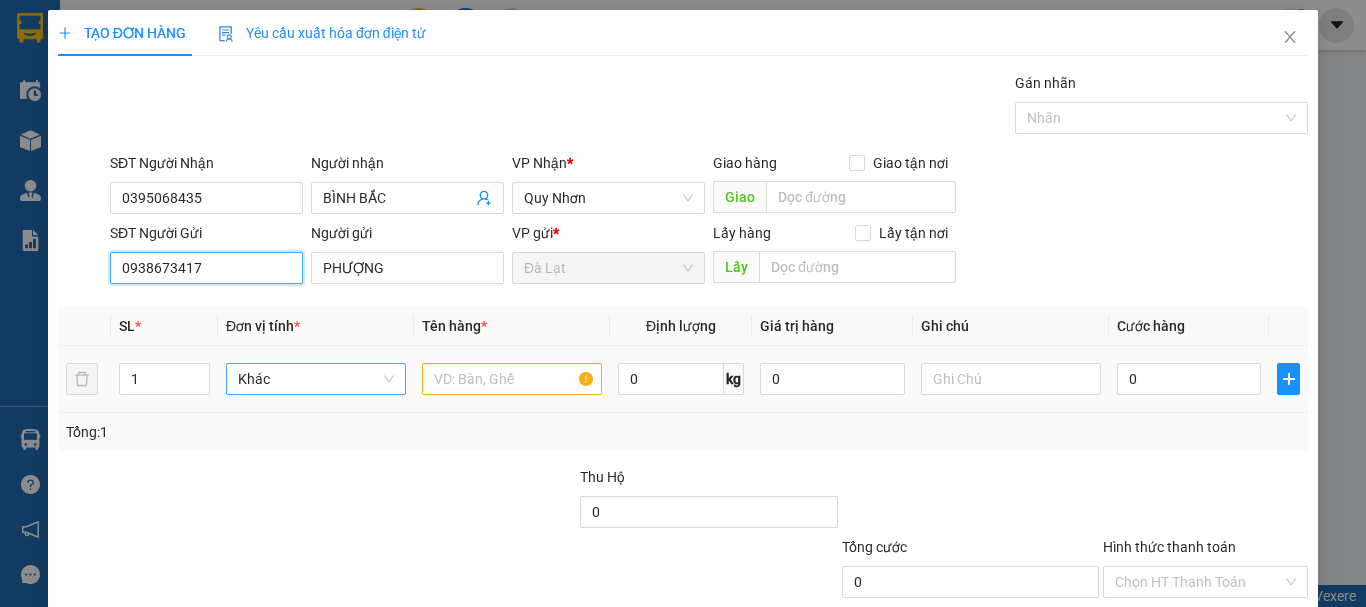 click on "Khác" at bounding box center (316, 379) 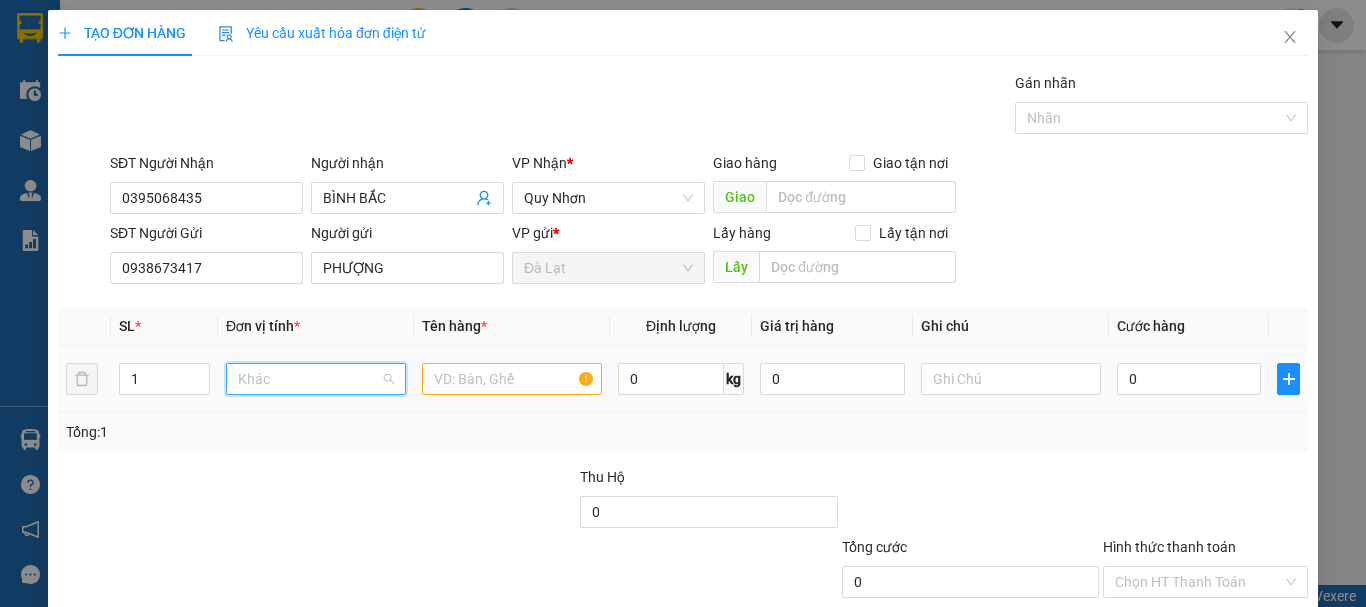 scroll, scrollTop: 192, scrollLeft: 0, axis: vertical 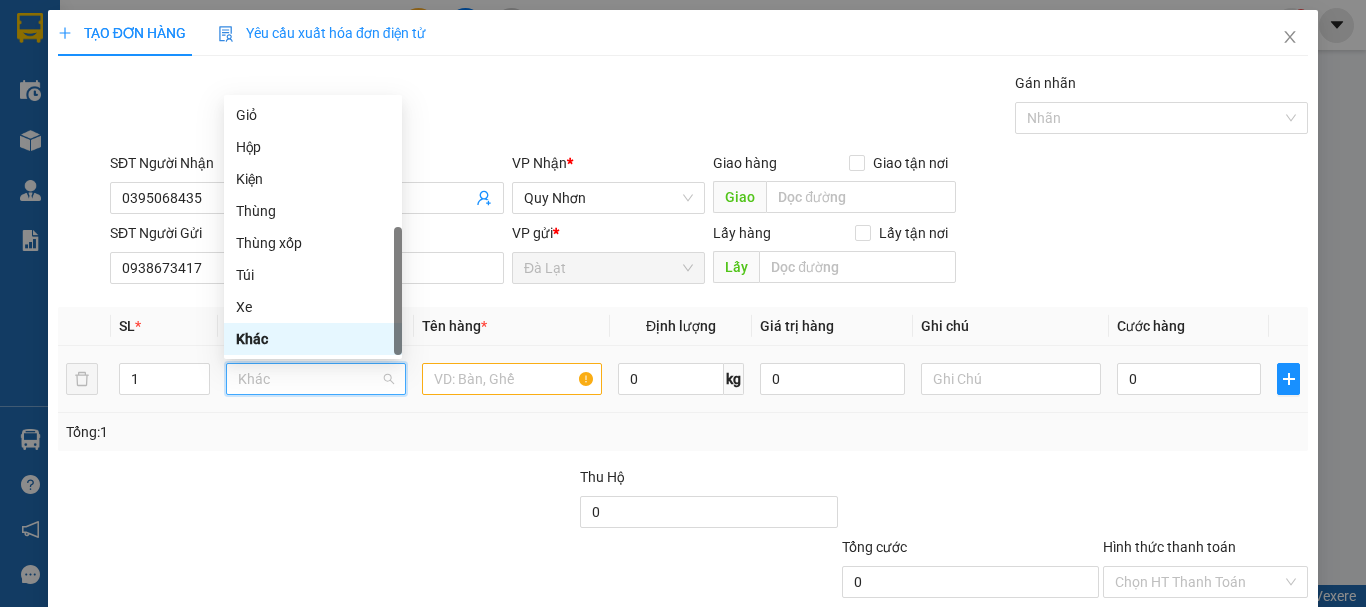 type on "K" 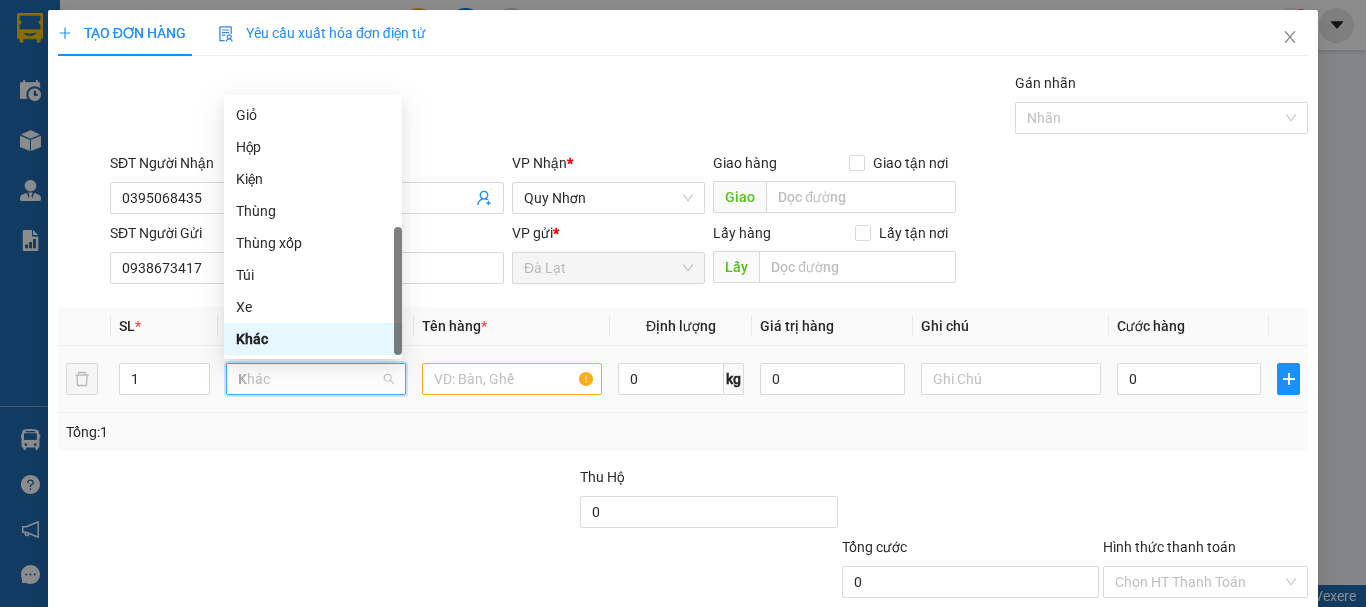scroll, scrollTop: 0, scrollLeft: 0, axis: both 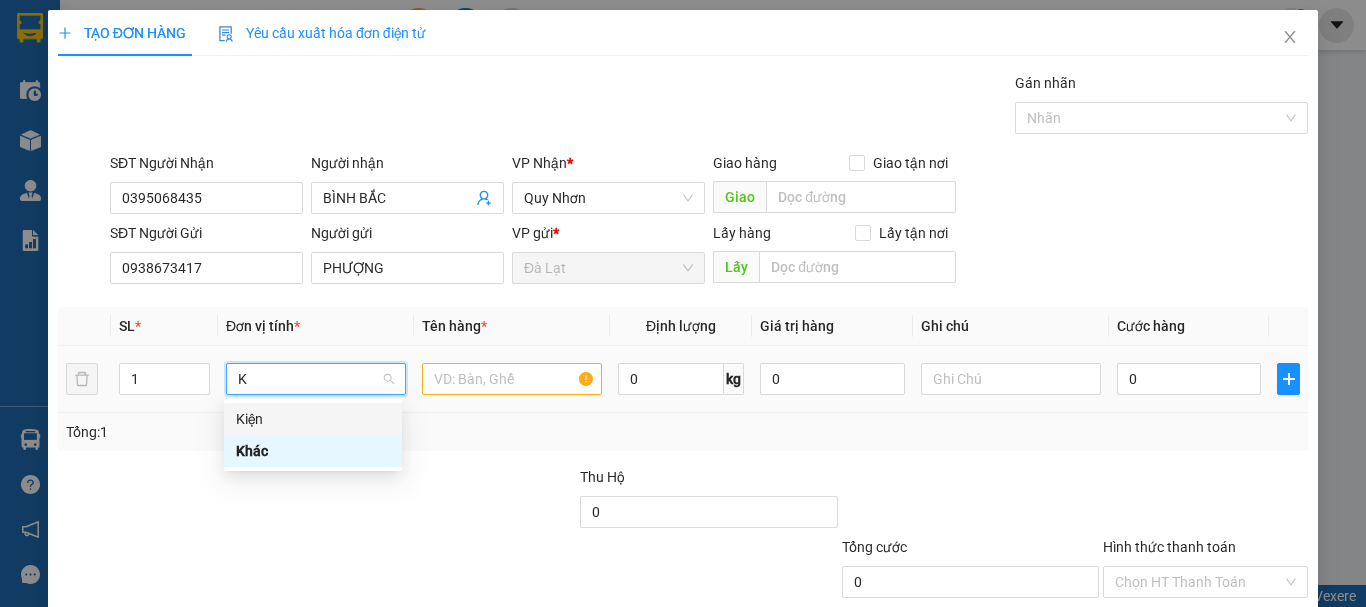 click on "Kiện" at bounding box center (313, 419) 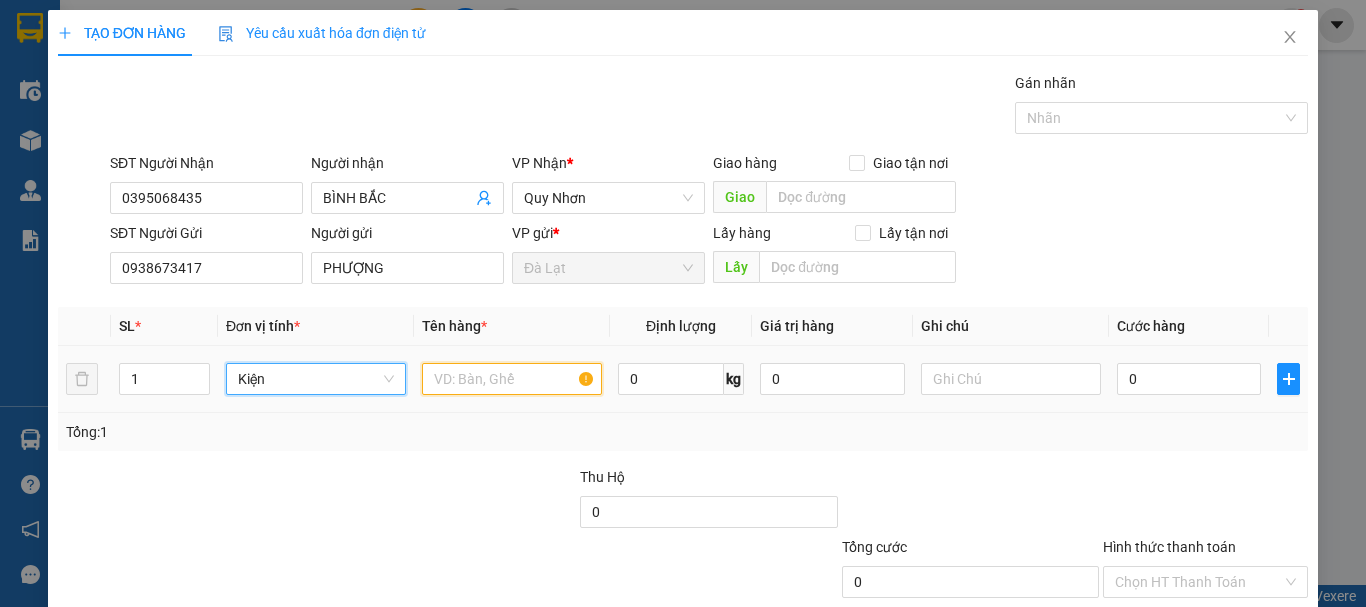 click at bounding box center [512, 379] 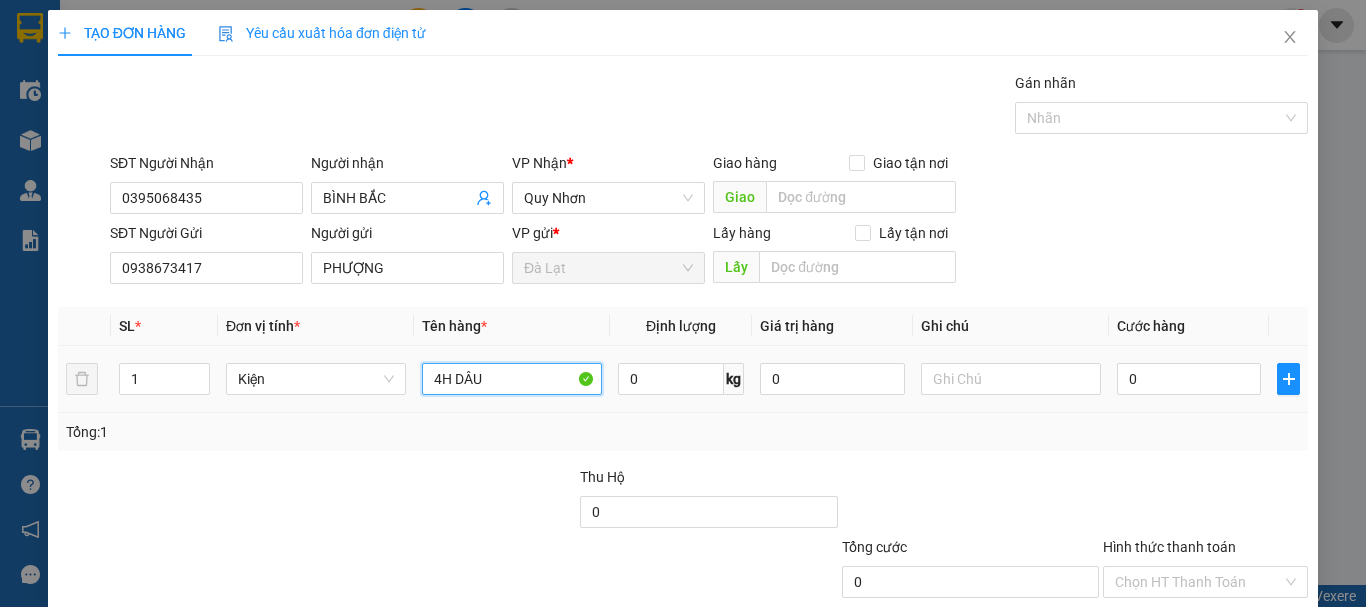 type on "4H DÂU" 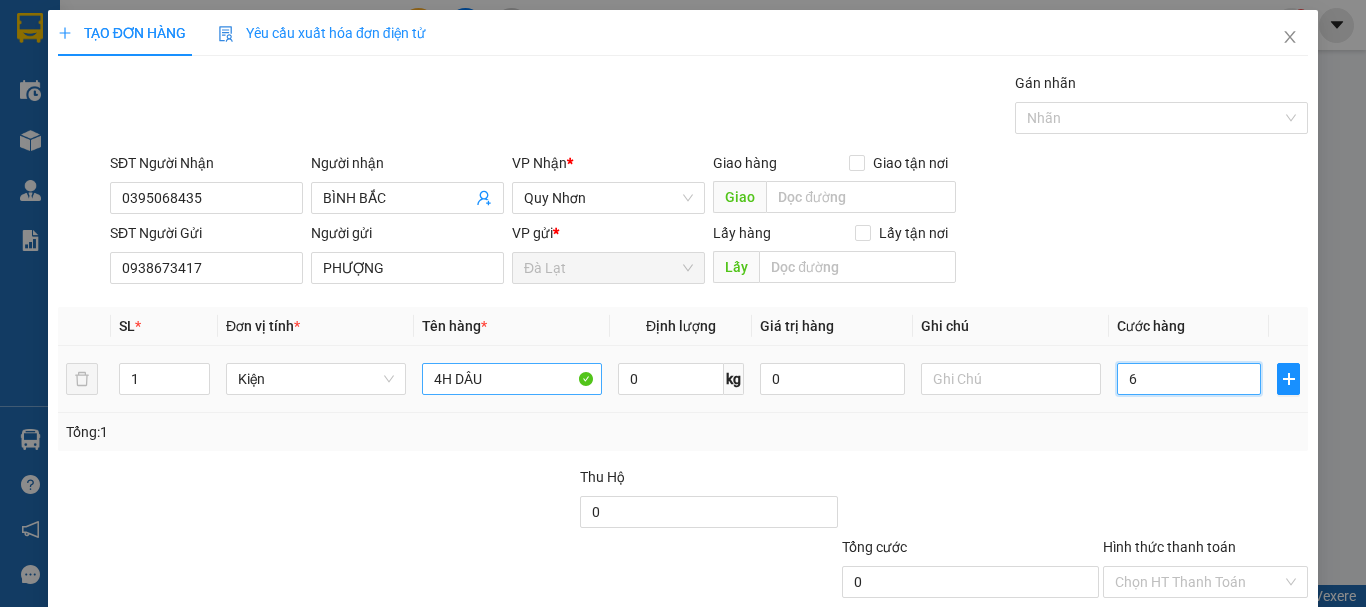 type on "60" 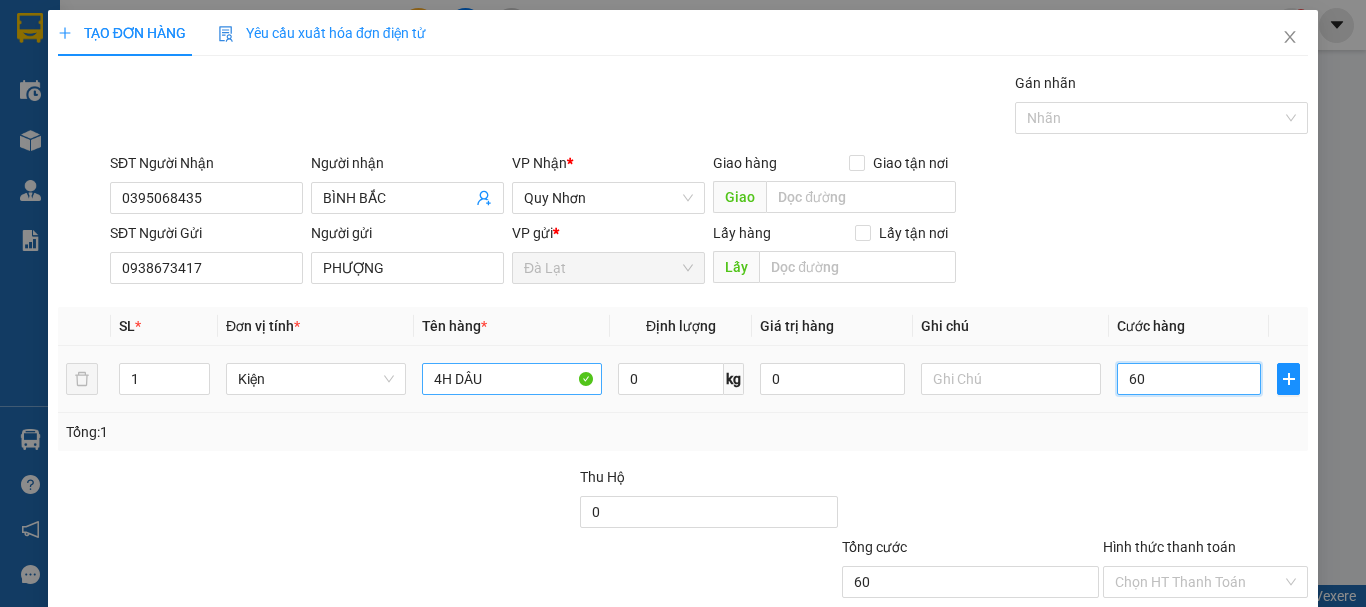 type on "60" 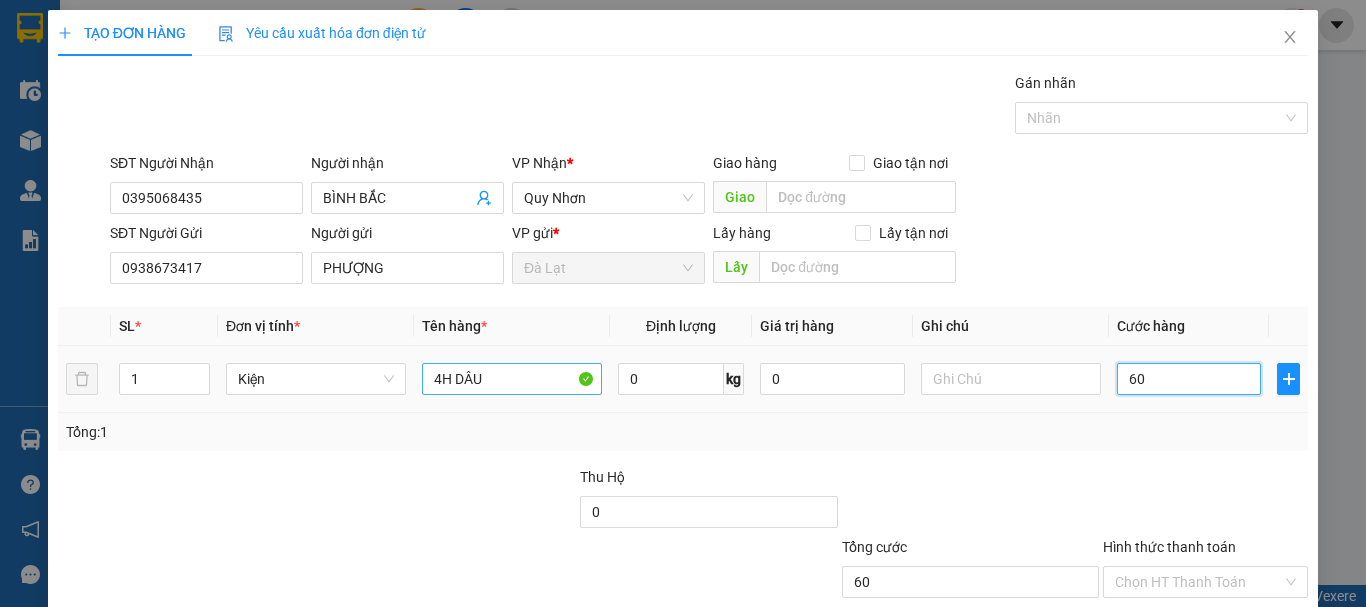 type on "60" 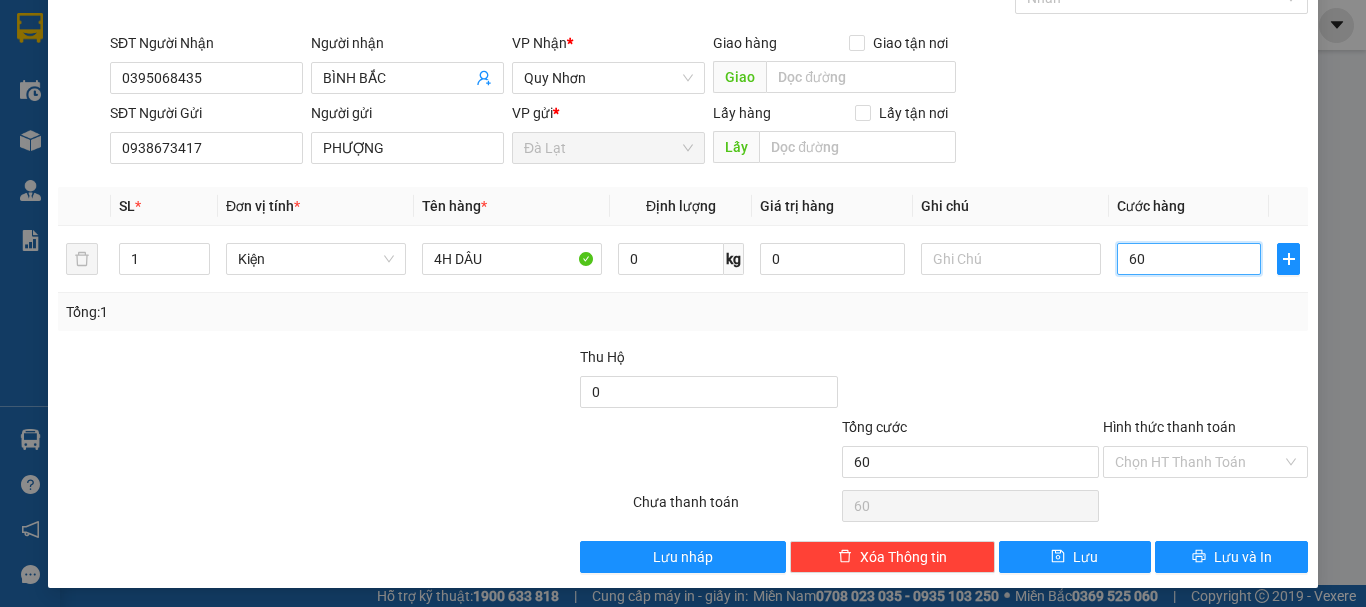 scroll, scrollTop: 125, scrollLeft: 0, axis: vertical 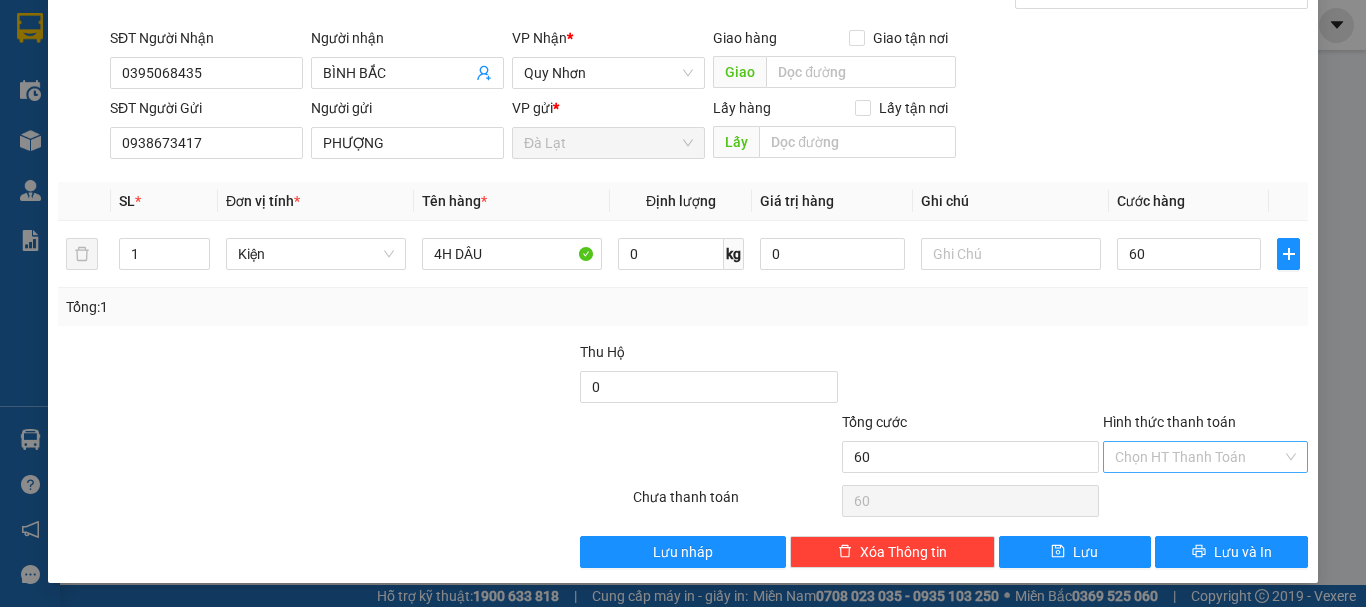 type on "60.000" 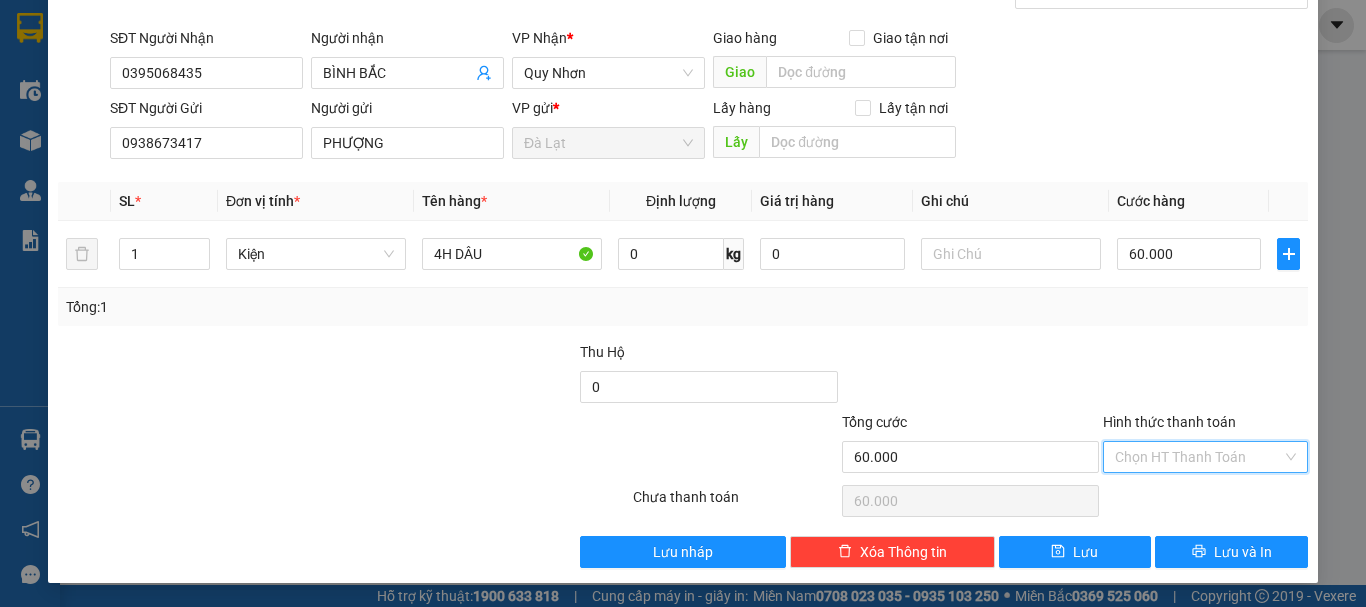 click on "Hình thức thanh toán" at bounding box center [1198, 457] 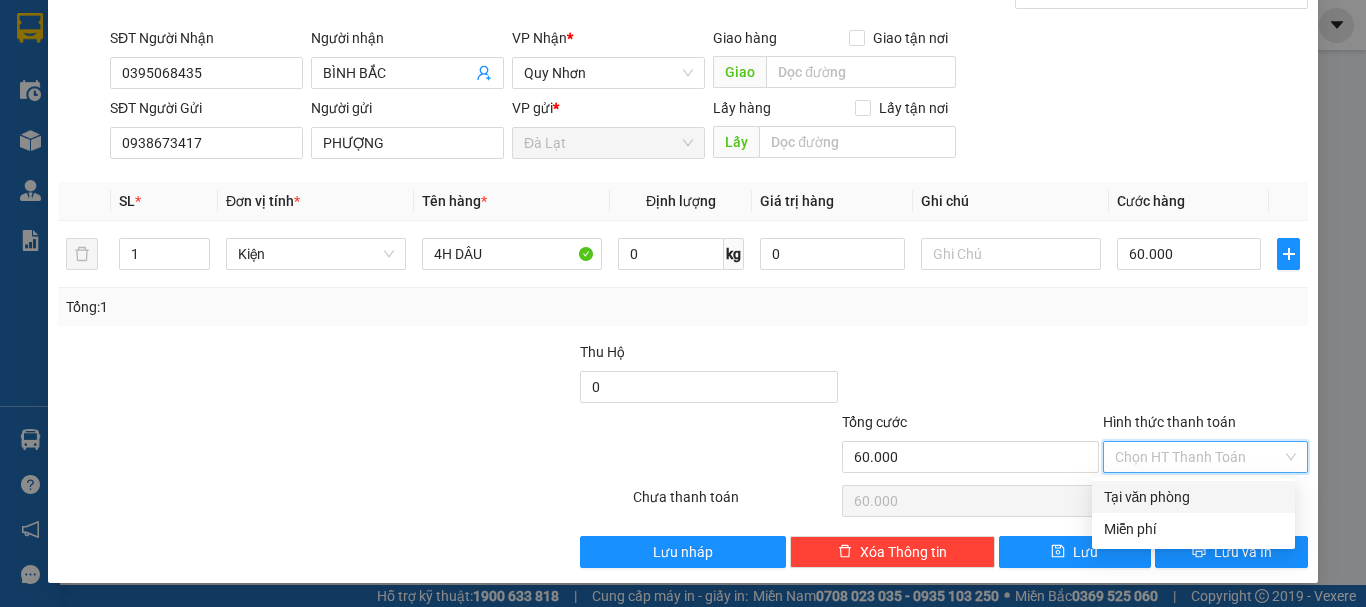 click on "Tại văn phòng" at bounding box center [1193, 497] 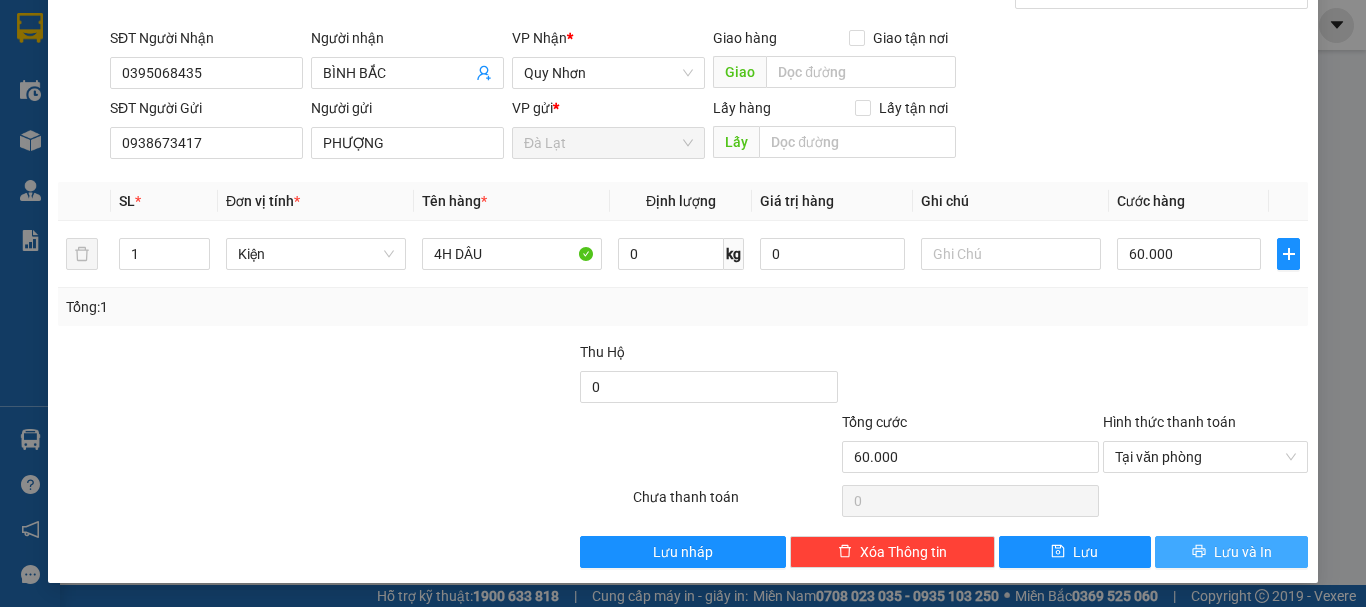 click on "Lưu và In" at bounding box center (1243, 552) 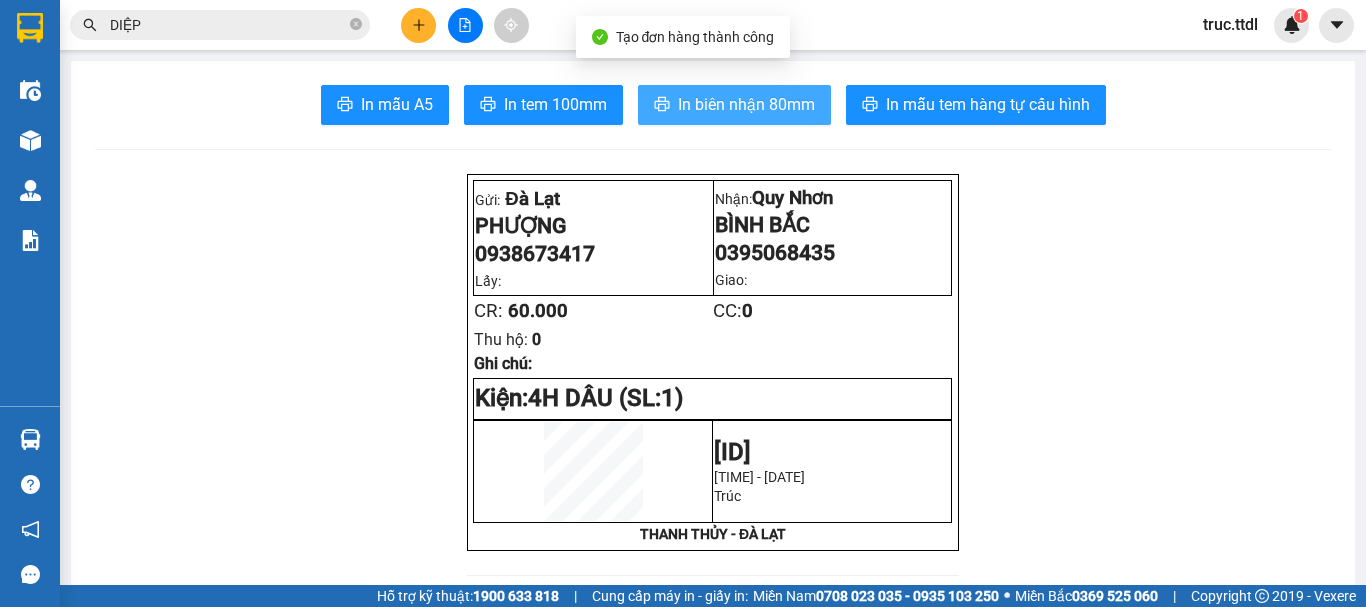 click on "In biên nhận 80mm" at bounding box center (746, 104) 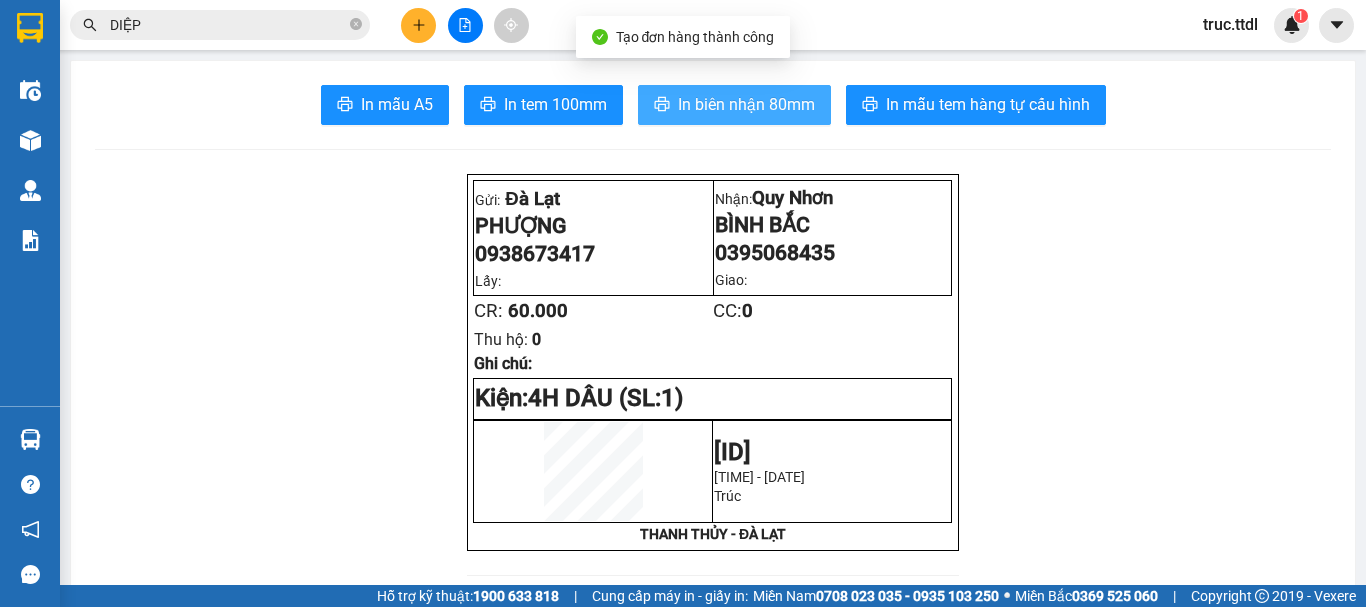 scroll, scrollTop: 0, scrollLeft: 0, axis: both 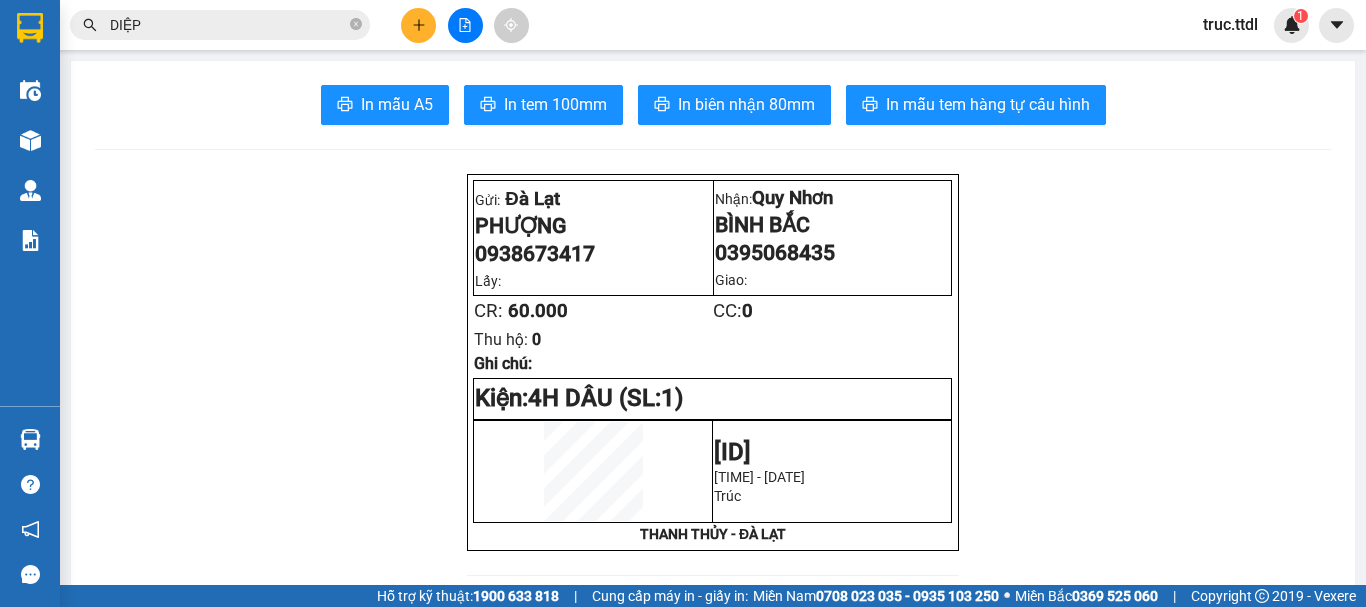 click on "In mẫu A5
In tem 100mm
In biên nhận 80mm In mẫu tem hàng tự cấu hình
Gửi:   Đà Lạt
PHƯỢNG
0938673417
Lấy:
Nhận:  Quy Nhơn
BÌNH BẮC
0395068435
Giao:
CR:   60.000
CC: 0
Thu hộ:   0
Ghi chú:
Kiện:  4H DÂU (SL:  1)
DL0208250065
15:02:04 - 02/08/2025
Trúc
THANH THỦY - ĐÀ LẠT Thanh Thuỷ DL0208250065 02/08 15:02 VP Nhận:   Quy Nhơn BÌNH BẮC 0395068435 SL:  1 CR :   60.000 Tên Số lượng Khối lượng Cước món hàng Ghi chú 4H DÂU (Kiện) 1 0 60.000 Tổng cộng 1 0 60.000 Loading... Người gửi:  PHƯỢNG   -   0938673417     VP gửi :   Đà Lạt  Thanh Thuỷ VP Đà Lạt    296 Nguyên Tử Lực F8   02633 822 151, 02633 823 151 VP Quy Nhơn Gửi khách hàng Mã đơn:   DL0208250065 In ngày:  02/08/2025   15:02 Gửi :   PHƯỢNG - 0938673417 VP Đà Lạt  Nhận :   VP Quy Nhơn SL -" at bounding box center [713, 1385] 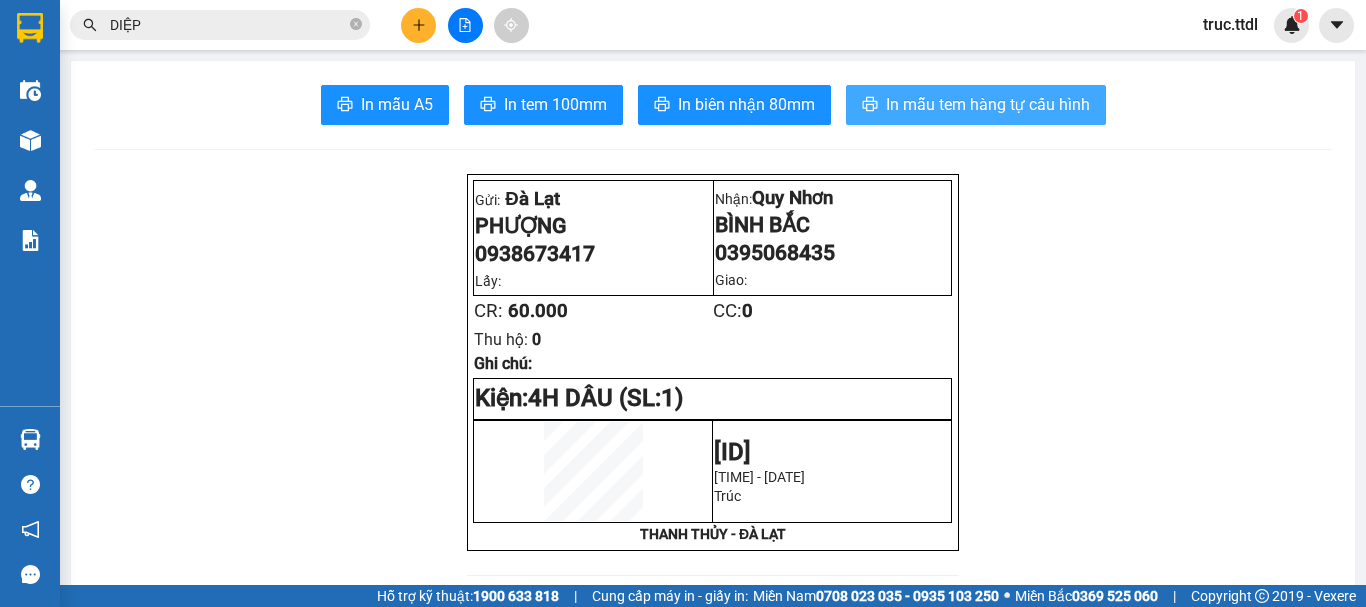 click on "In mẫu tem hàng tự cấu hình" at bounding box center [988, 104] 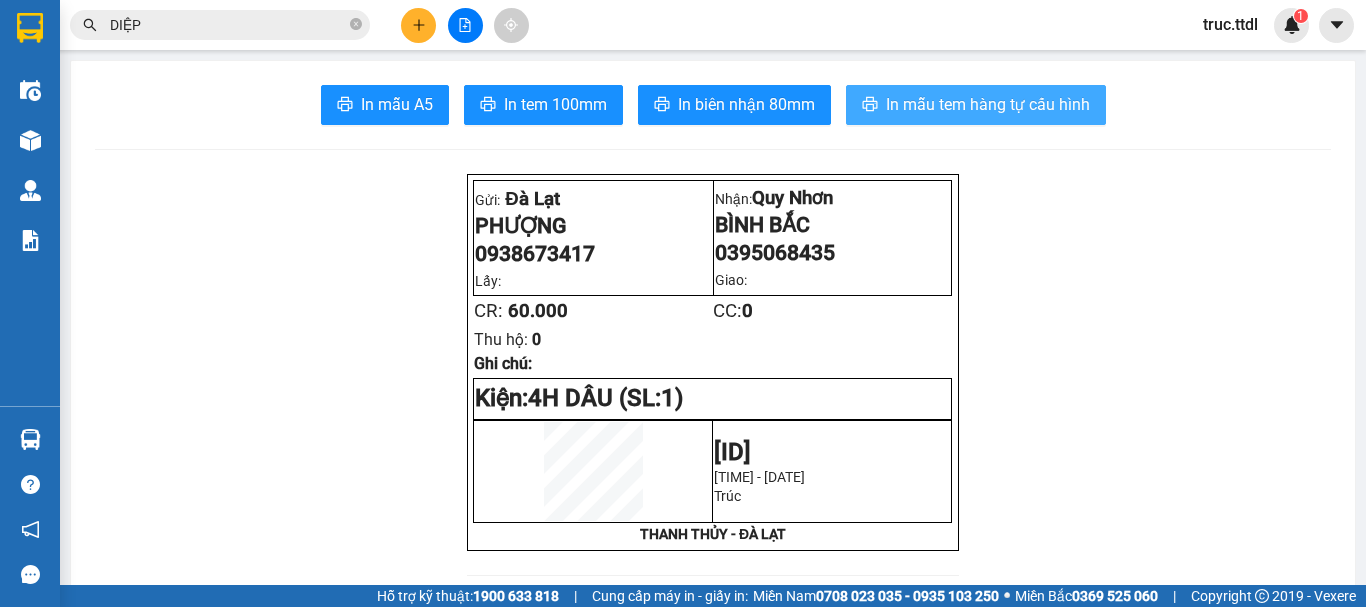 scroll, scrollTop: 0, scrollLeft: 0, axis: both 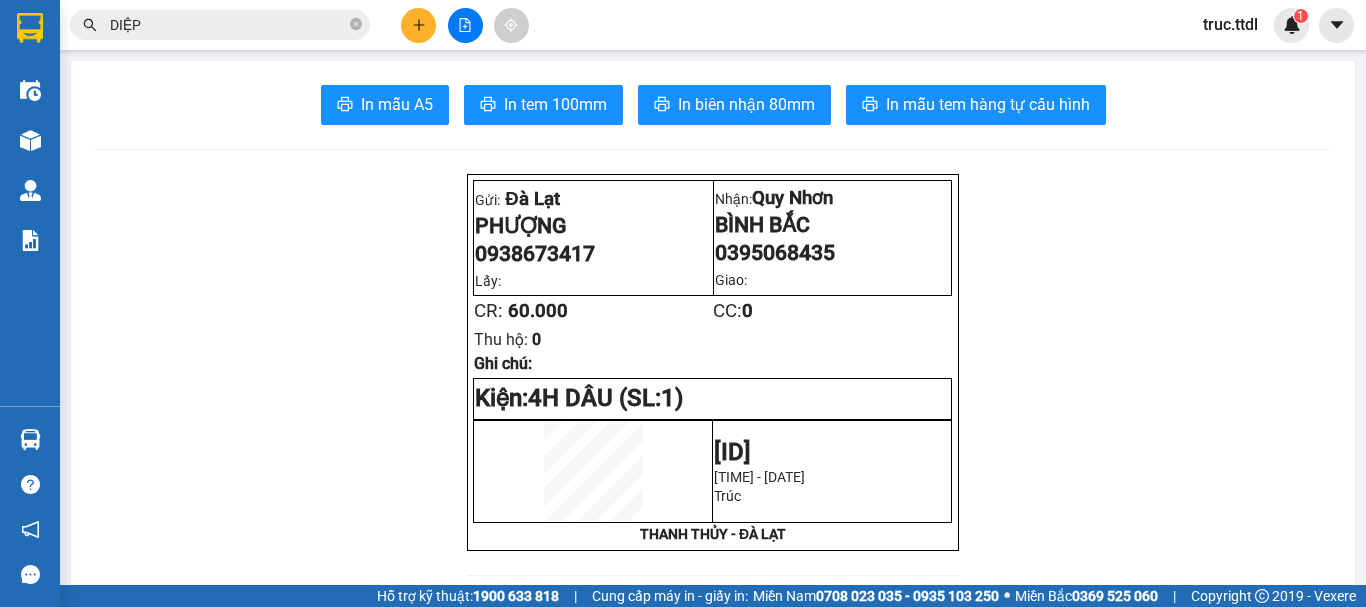drag, startPoint x: 369, startPoint y: 238, endPoint x: 462, endPoint y: 19, distance: 237.92856 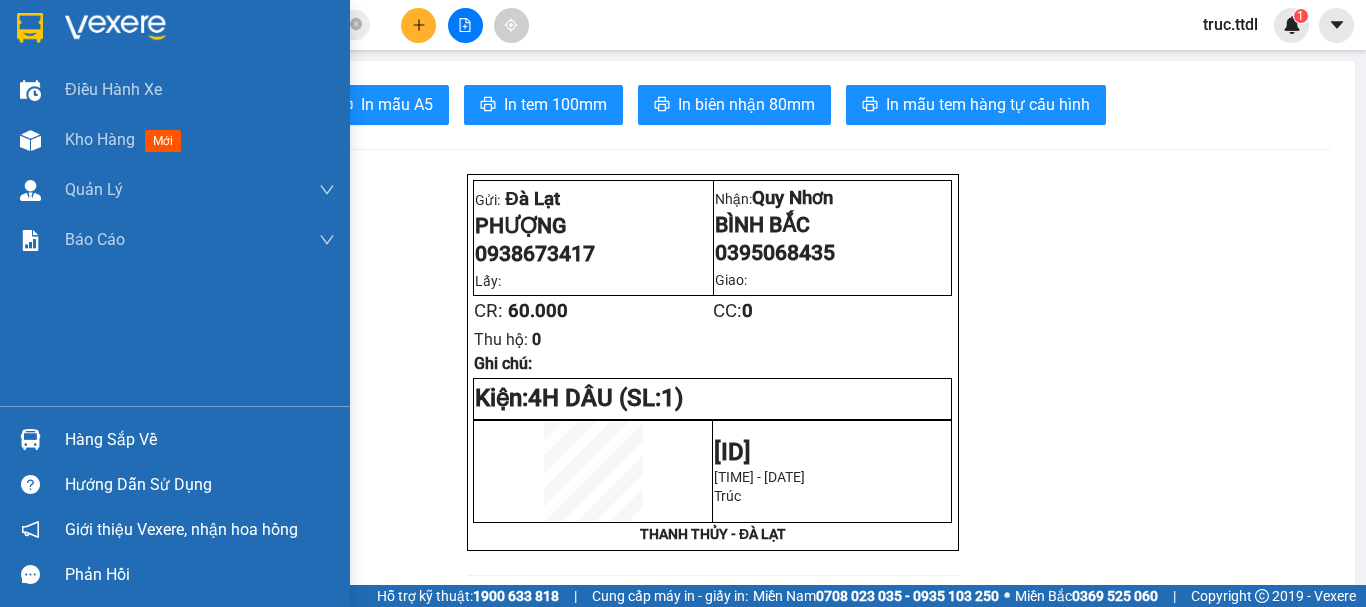 click at bounding box center (30, 28) 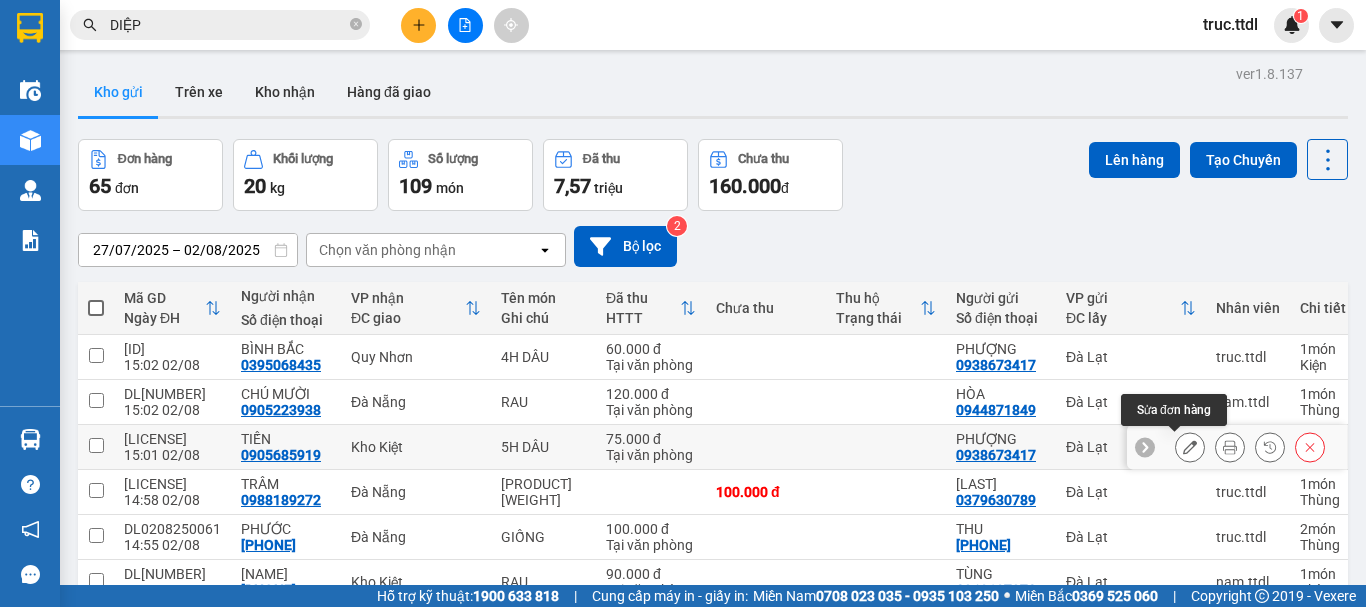 click 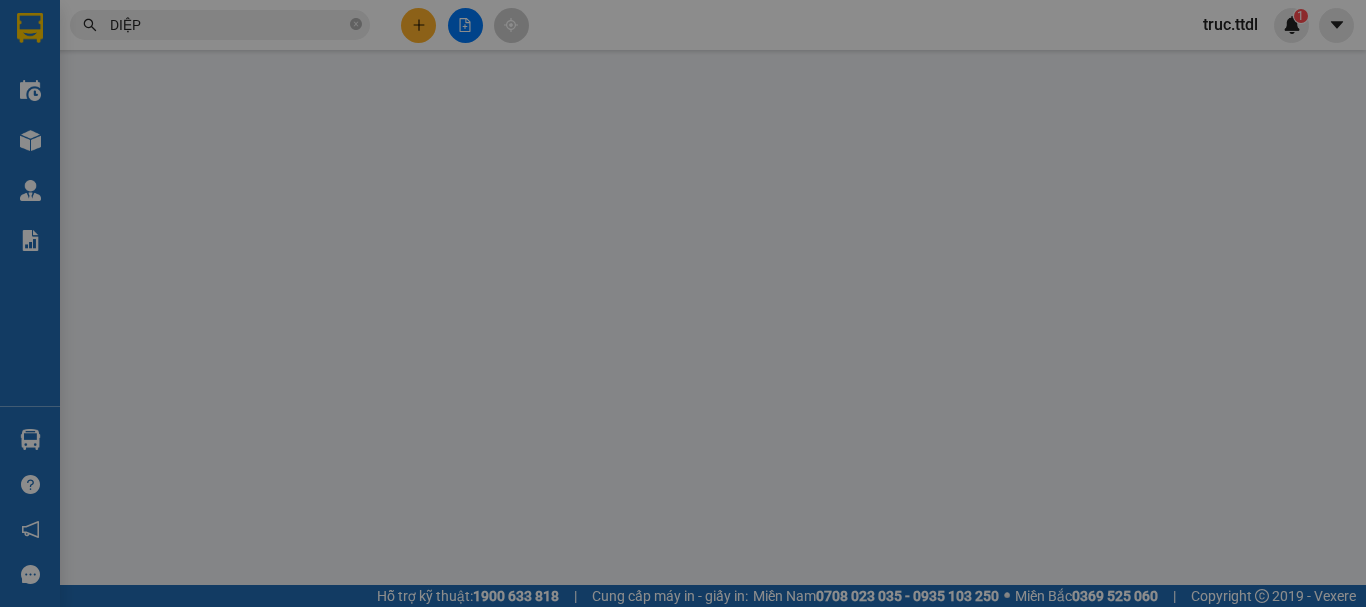 type on "0905685919" 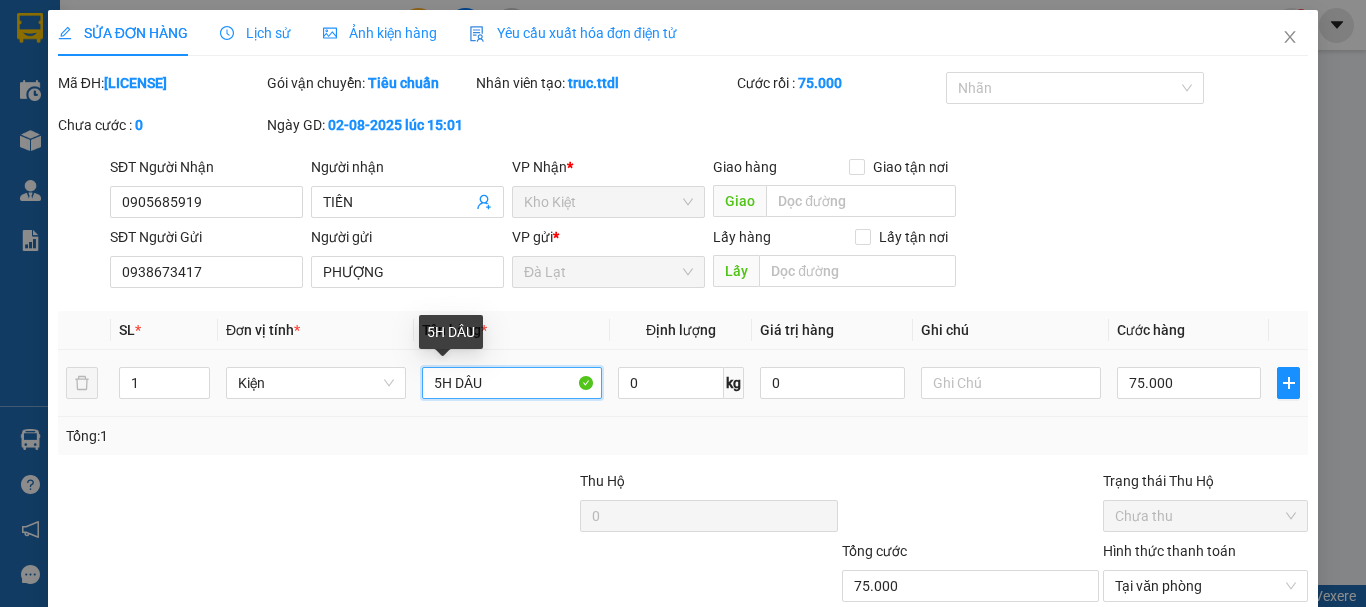 click on "5H DÂU" at bounding box center [512, 383] 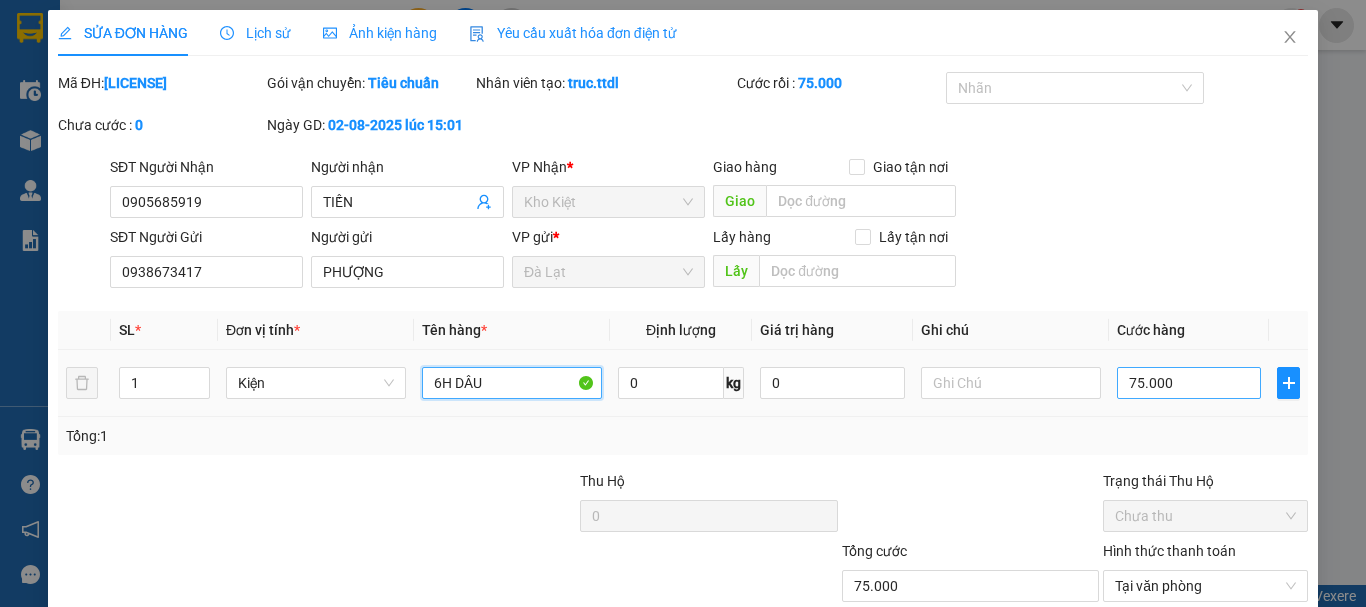 type on "6H DÂU" 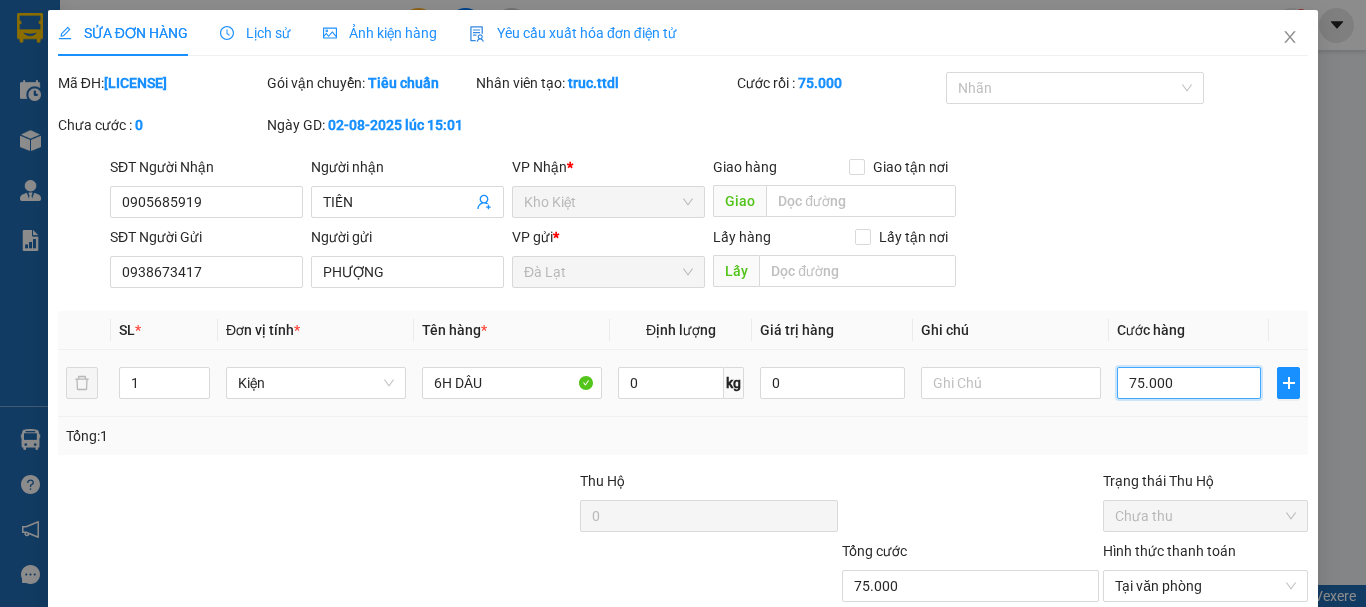 click on "75.000" at bounding box center [1189, 383] 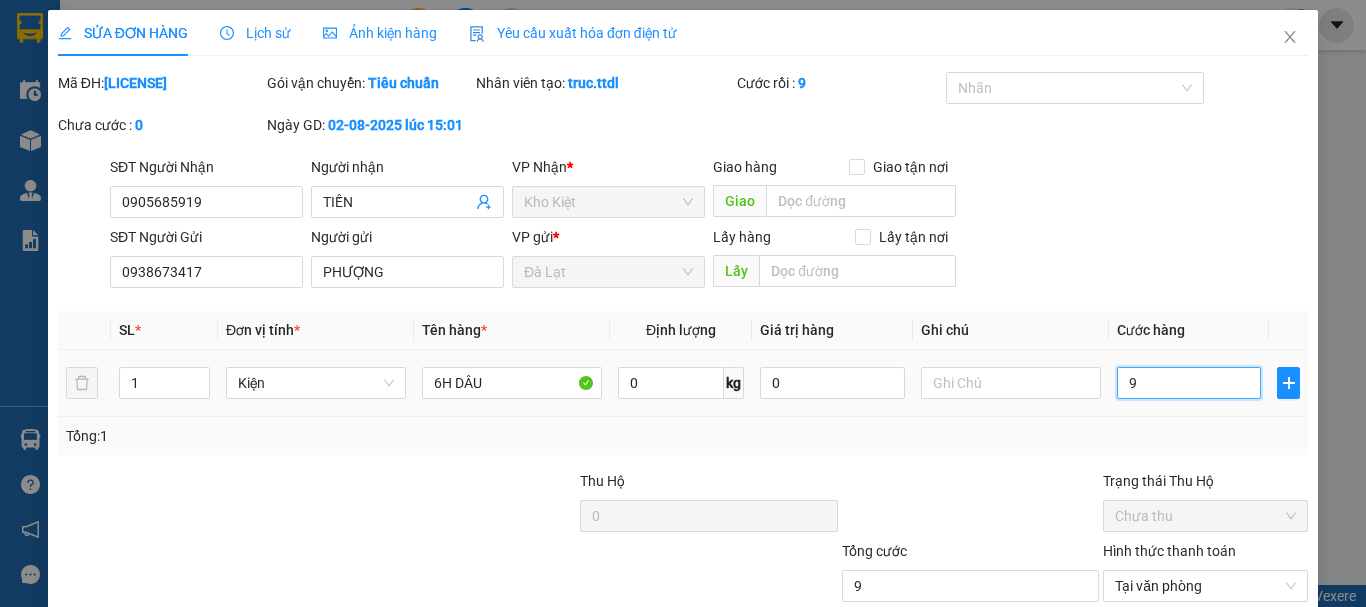 type on "90" 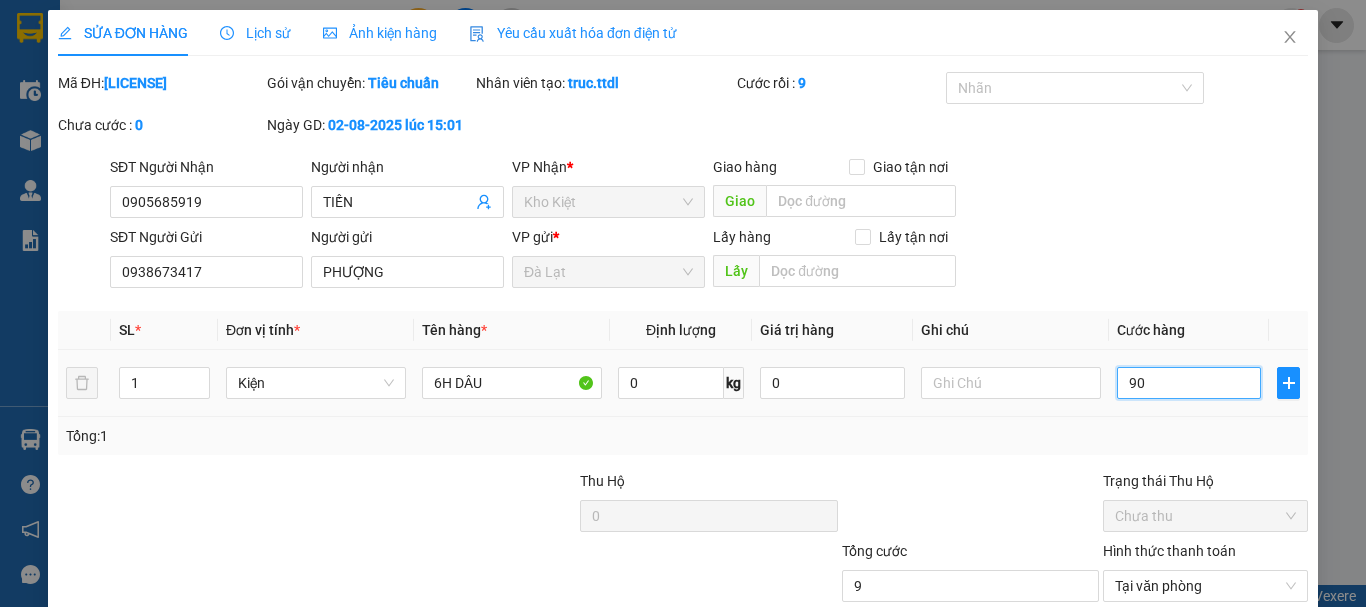 type on "90" 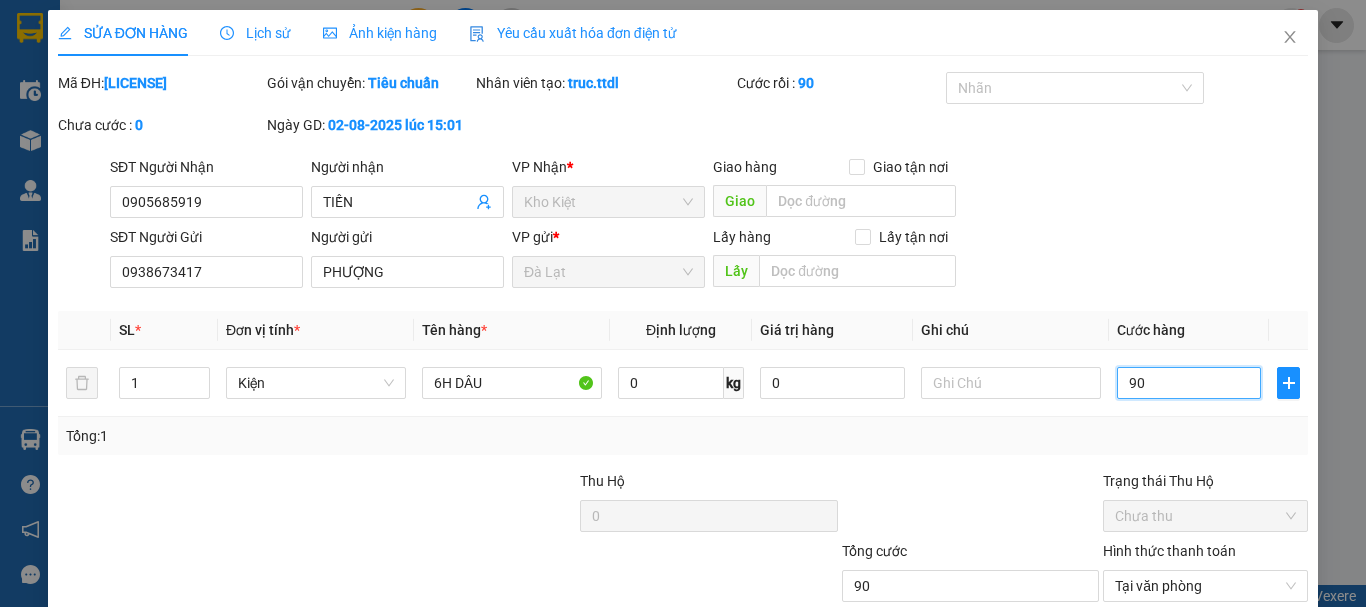 type on "90" 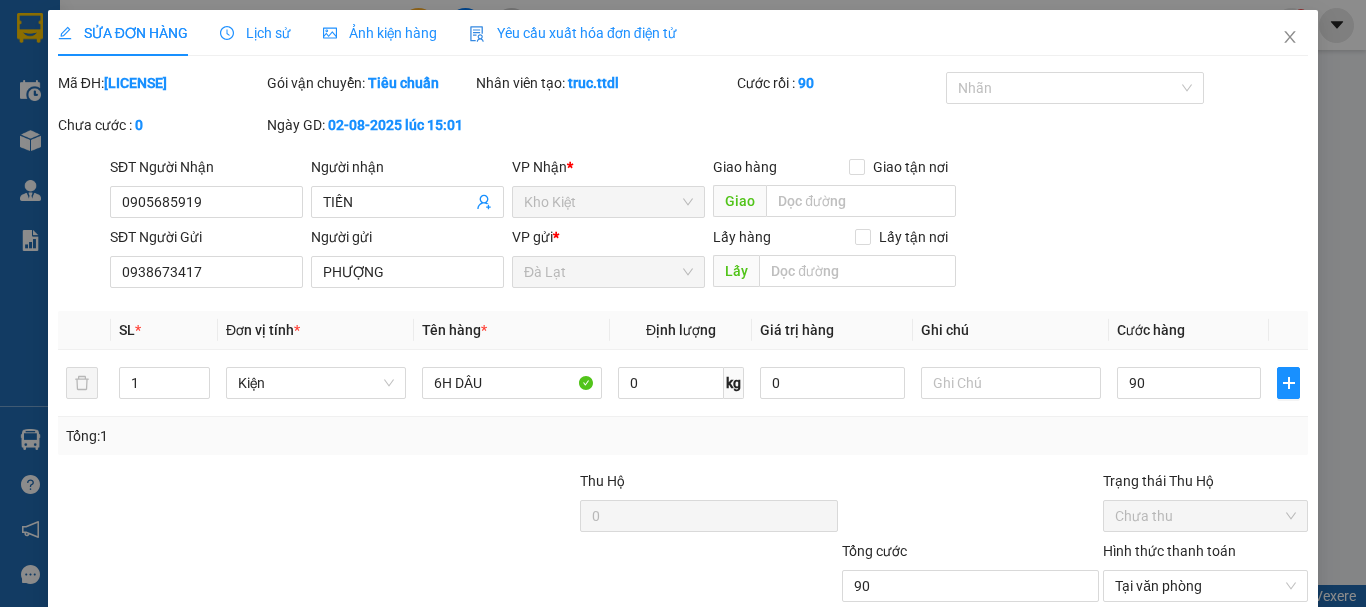 type on "90.000" 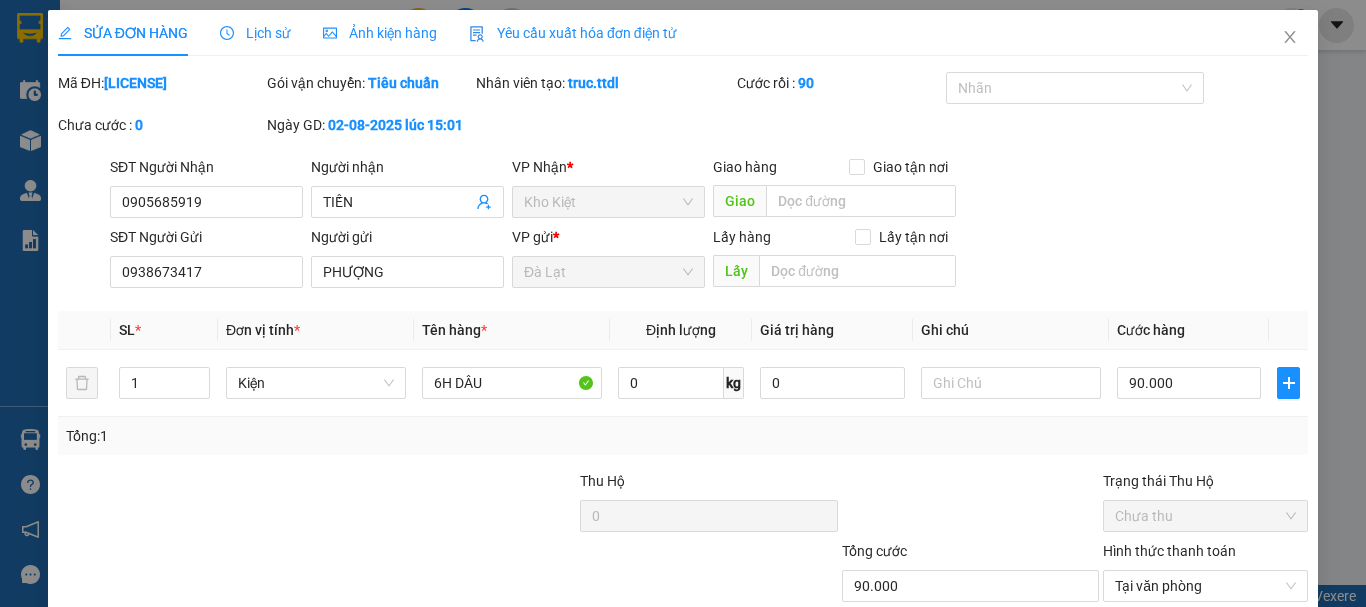 click on "Tổng:  1" at bounding box center (683, 436) 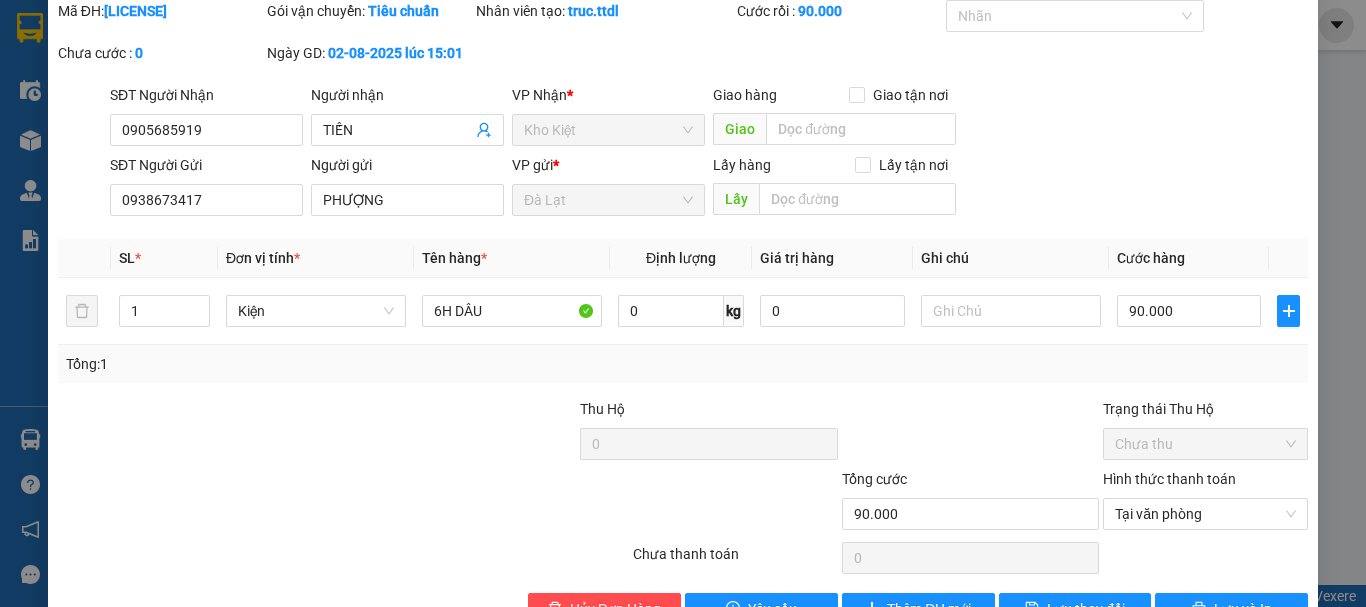 scroll, scrollTop: 129, scrollLeft: 0, axis: vertical 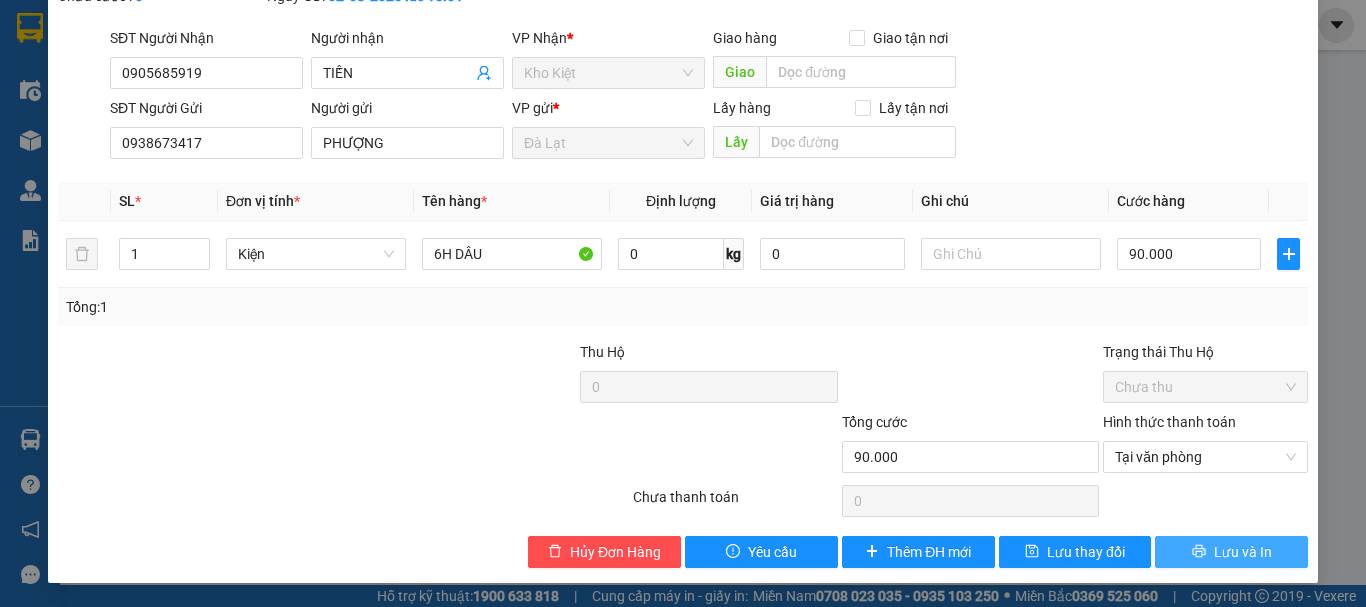 click on "Lưu và In" at bounding box center [1243, 552] 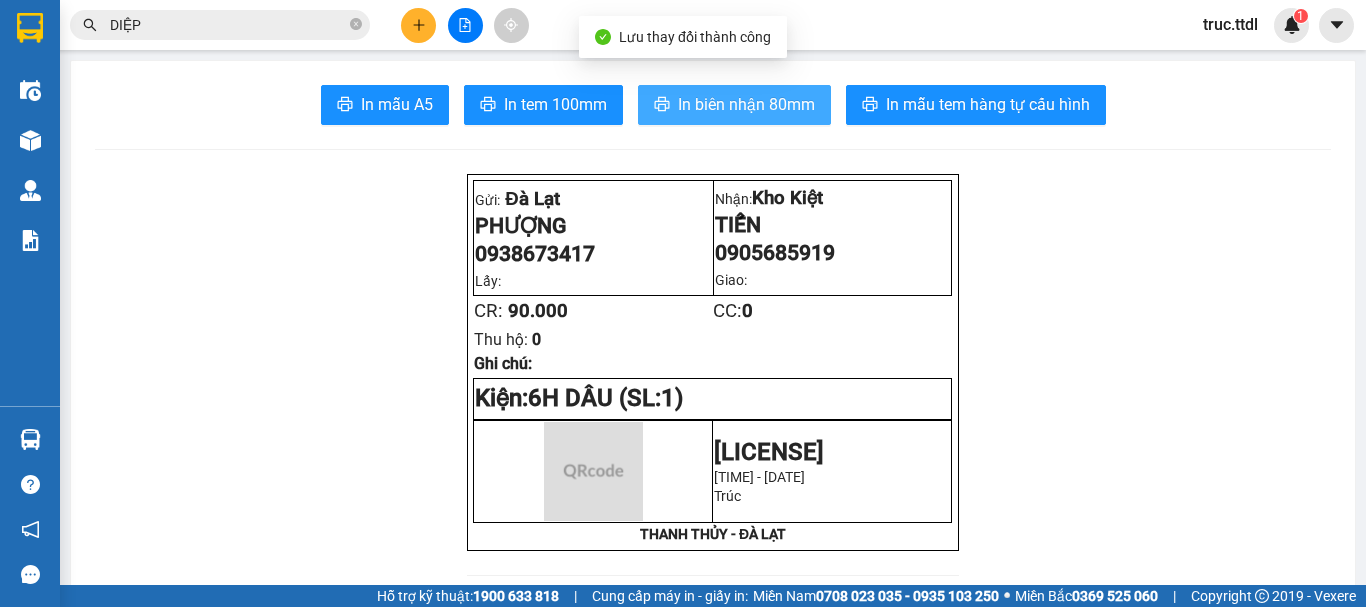 click on "In biên nhận 80mm" at bounding box center (734, 105) 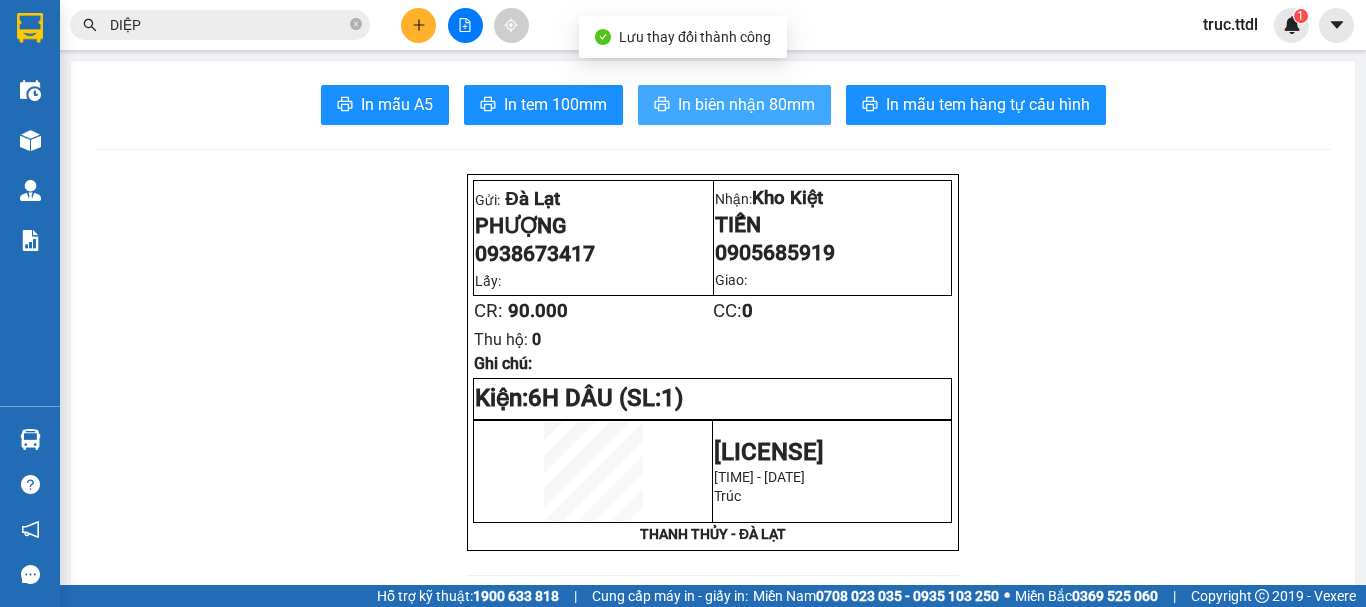 scroll, scrollTop: 0, scrollLeft: 0, axis: both 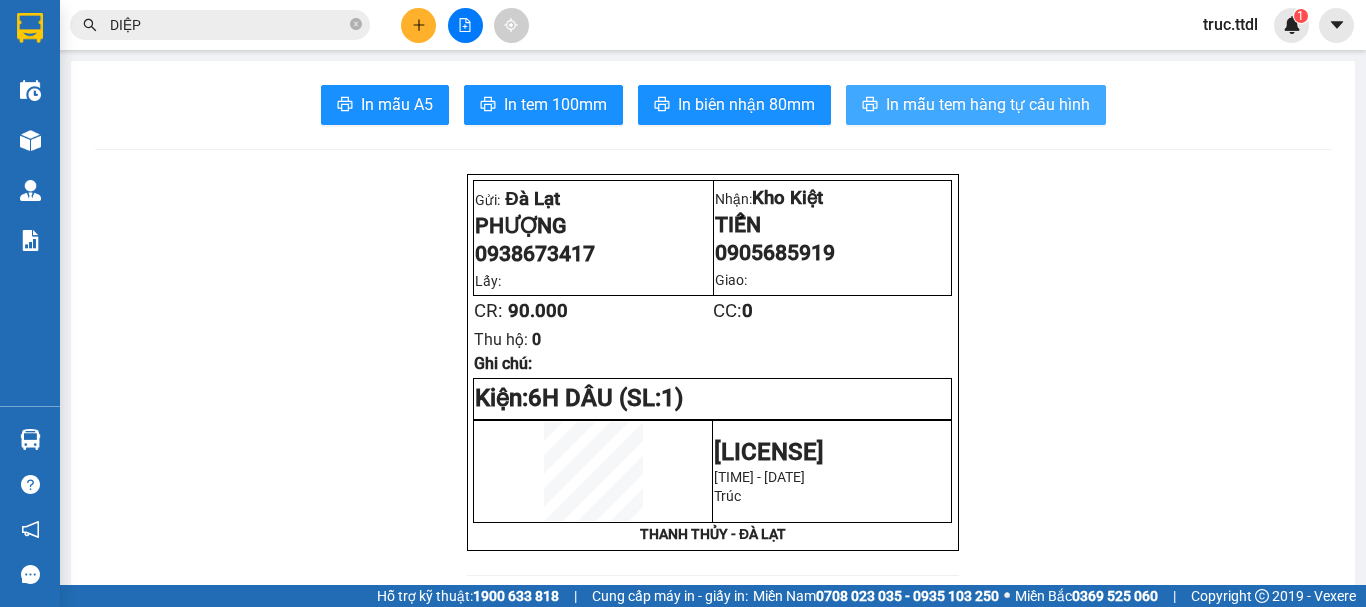 click on "In mẫu tem hàng tự cấu hình" at bounding box center (988, 104) 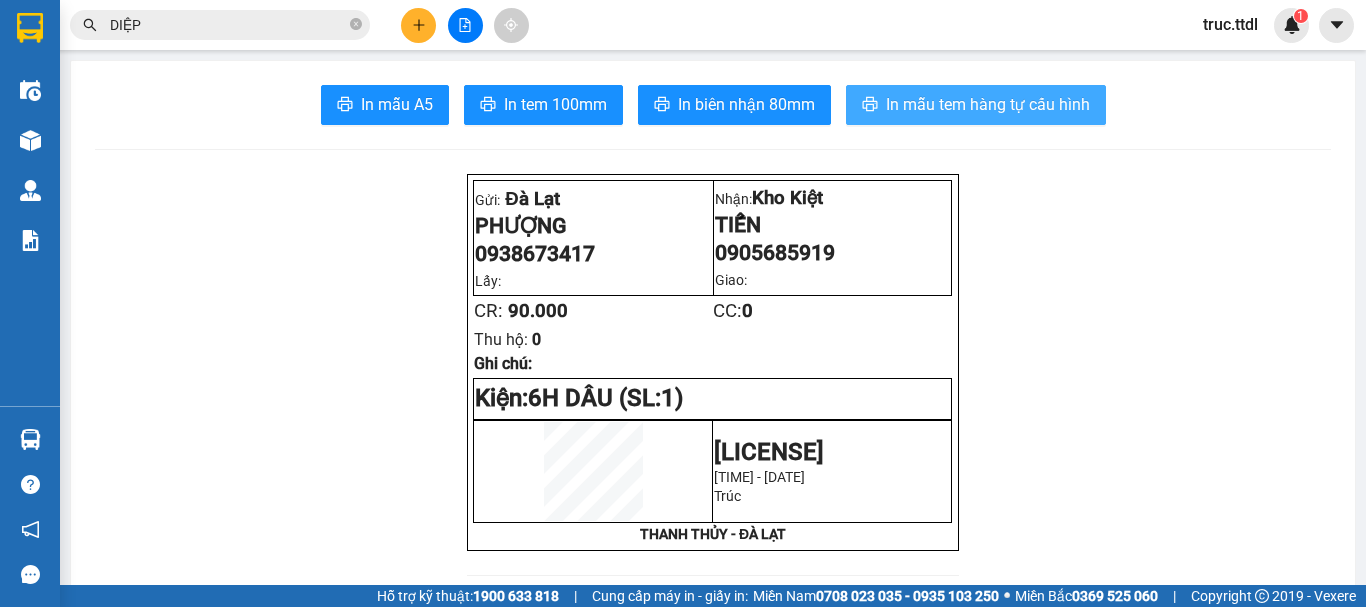 scroll, scrollTop: 0, scrollLeft: 0, axis: both 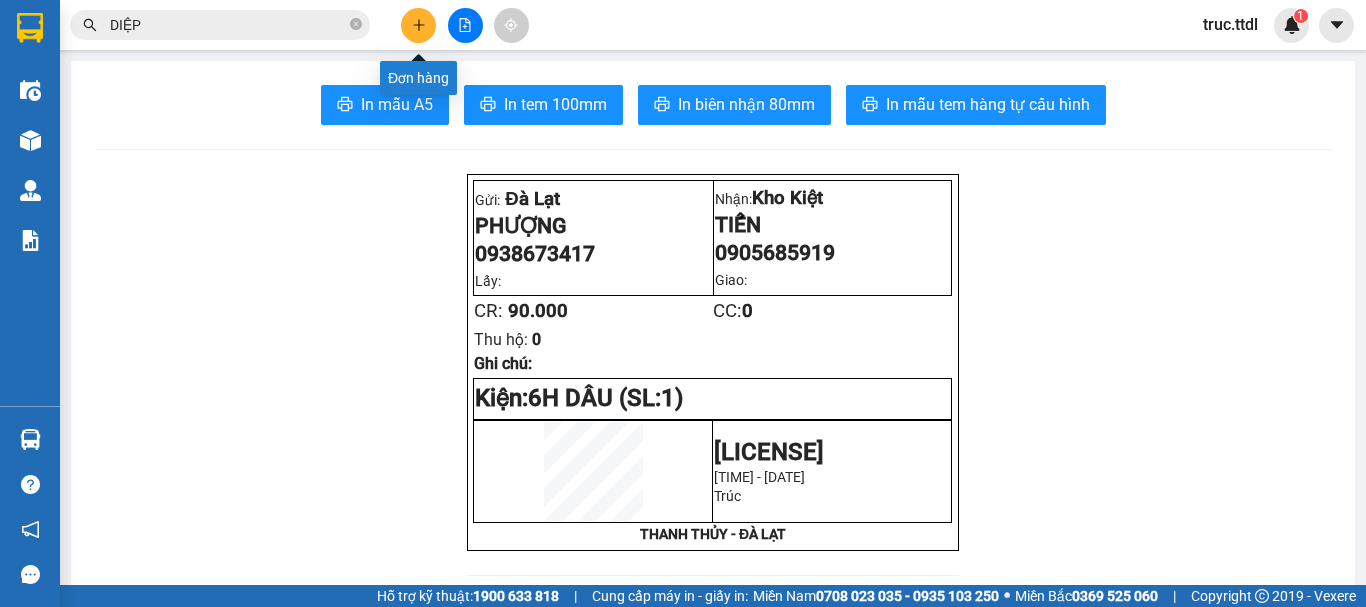 click at bounding box center (418, 25) 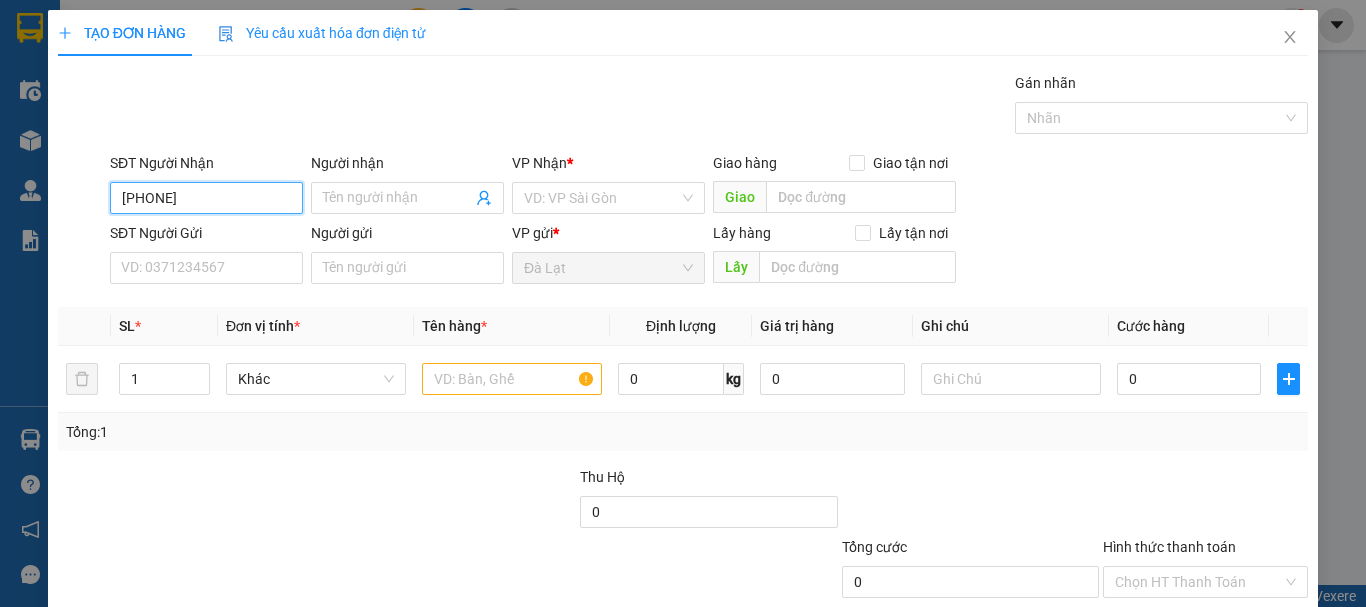 type on "0935663109" 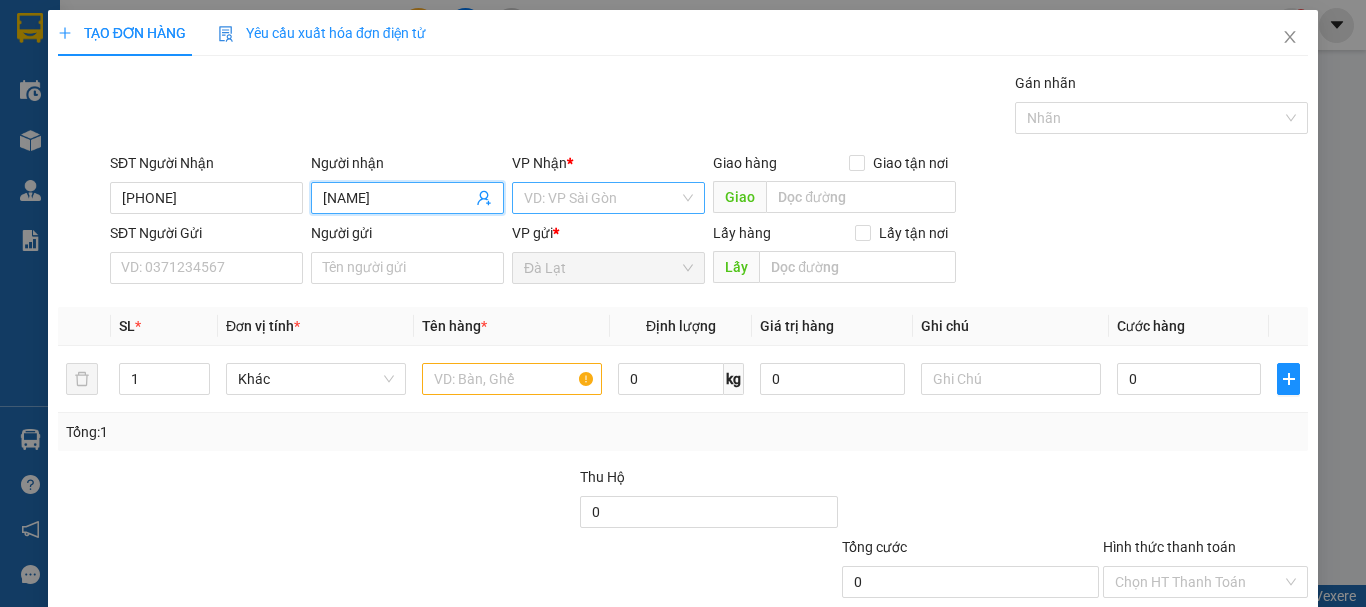 type on "DƯƠNG HỒNG" 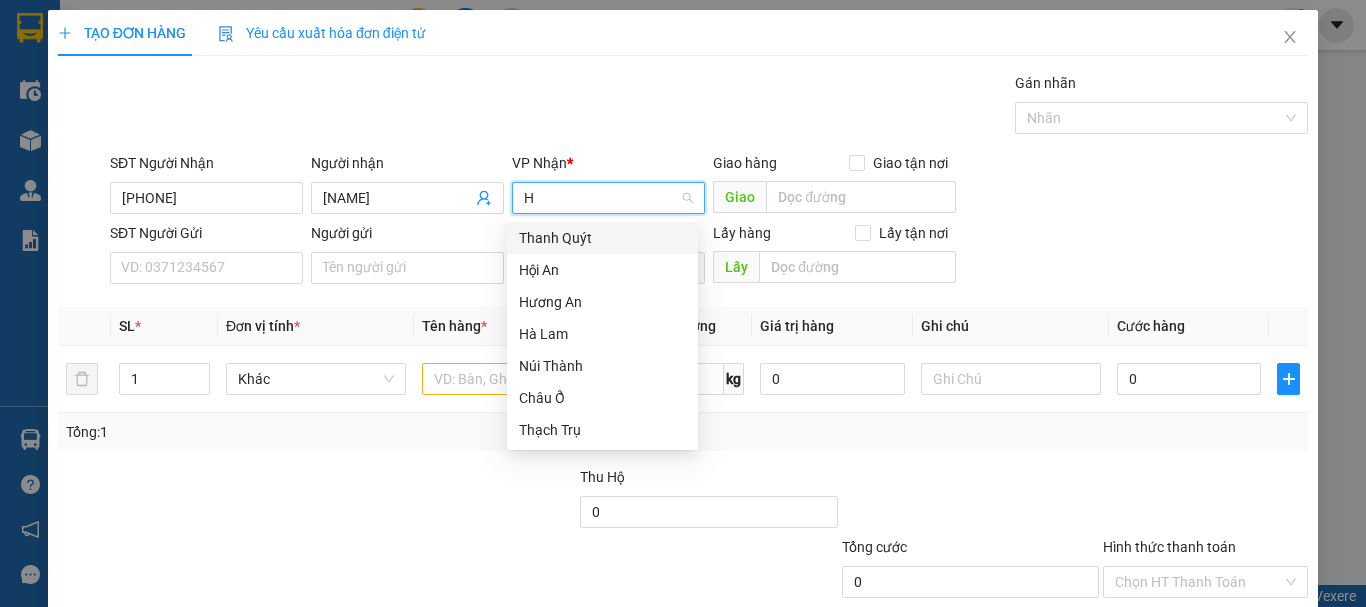 type on "HÀ" 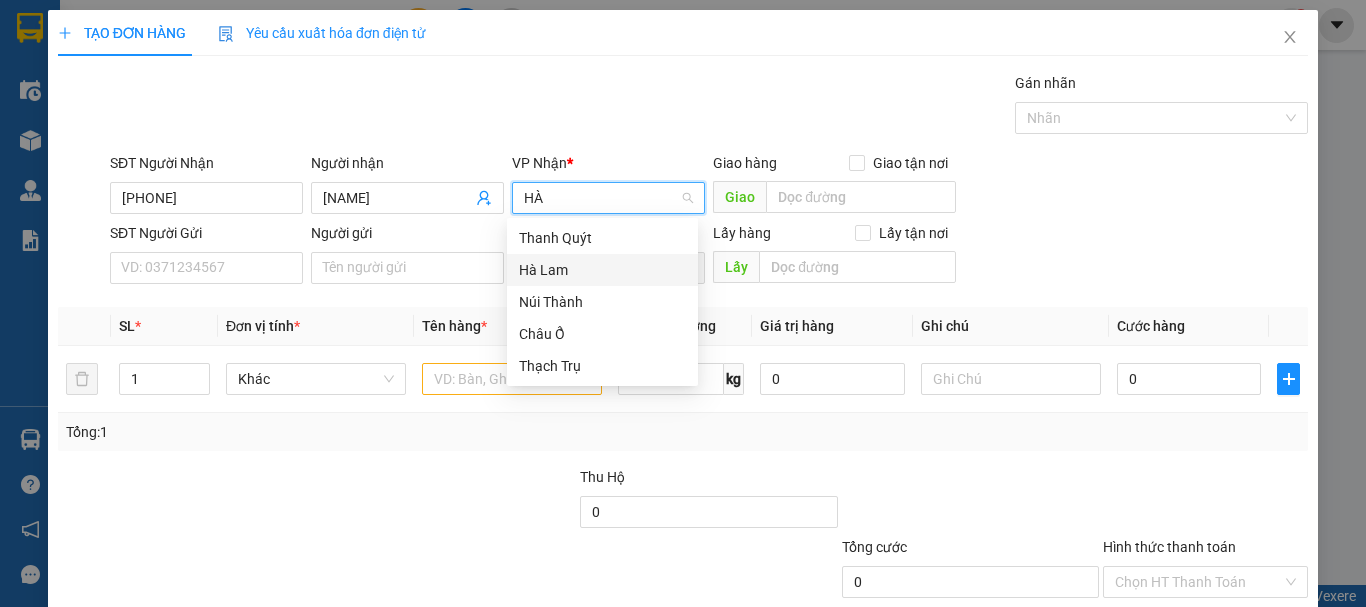 click on "Hà Lam" at bounding box center [602, 270] 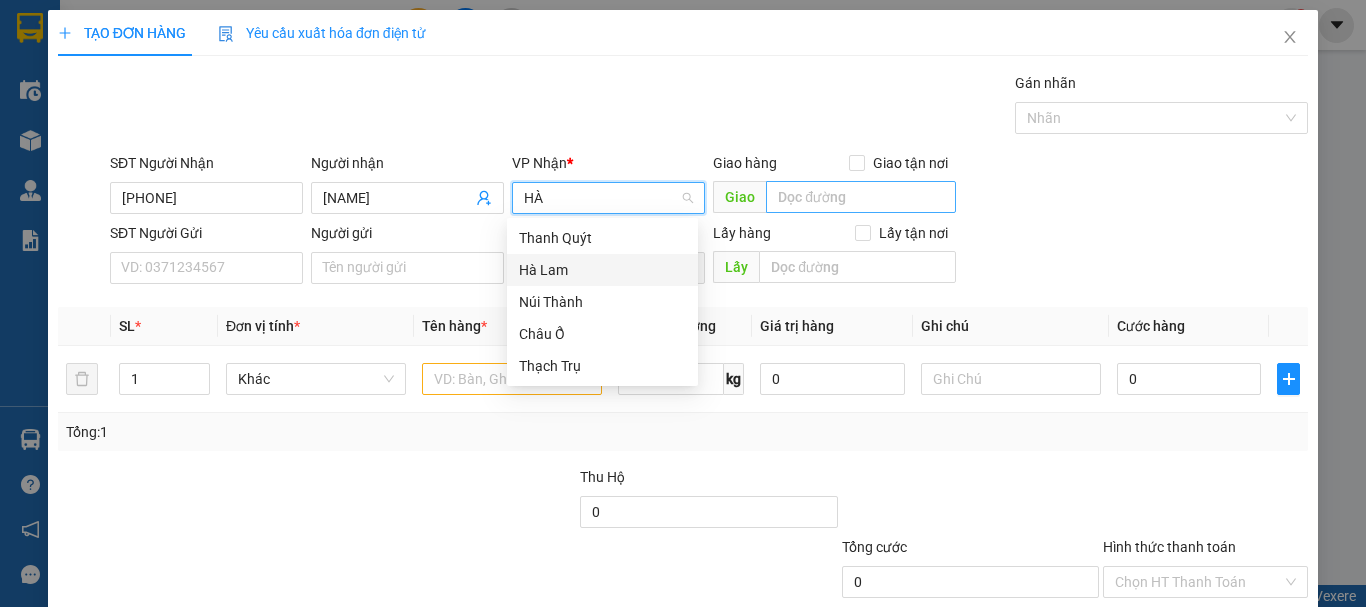 type 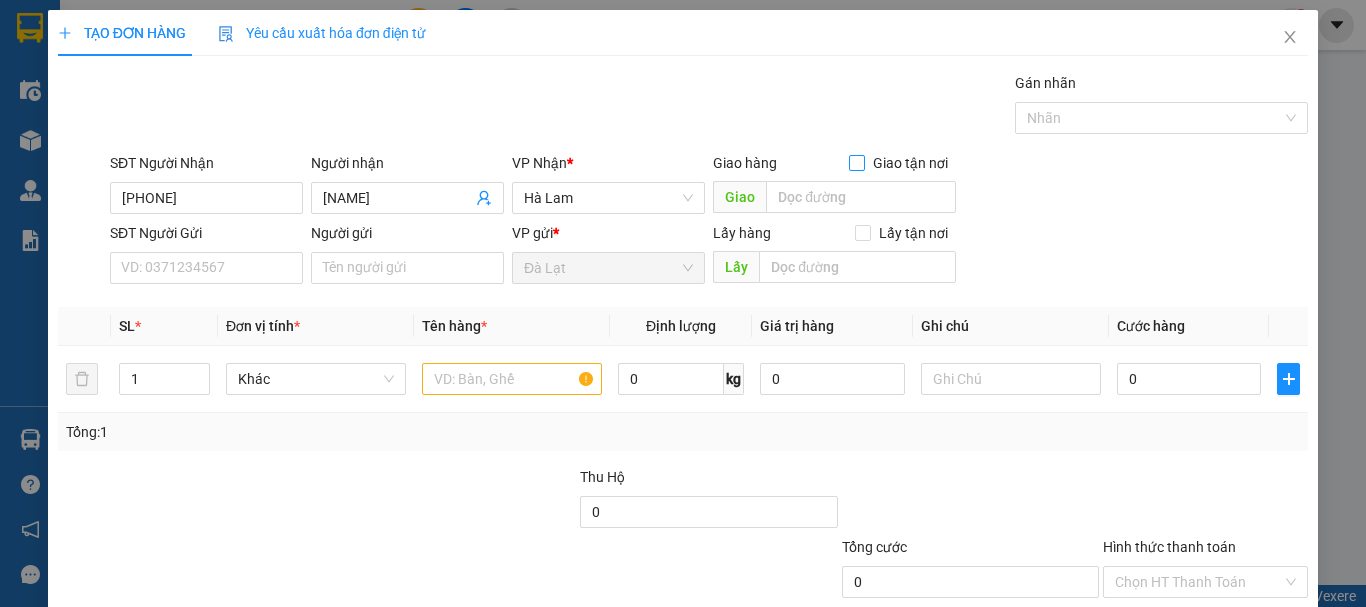 click on "Giao tận nơi" at bounding box center (856, 162) 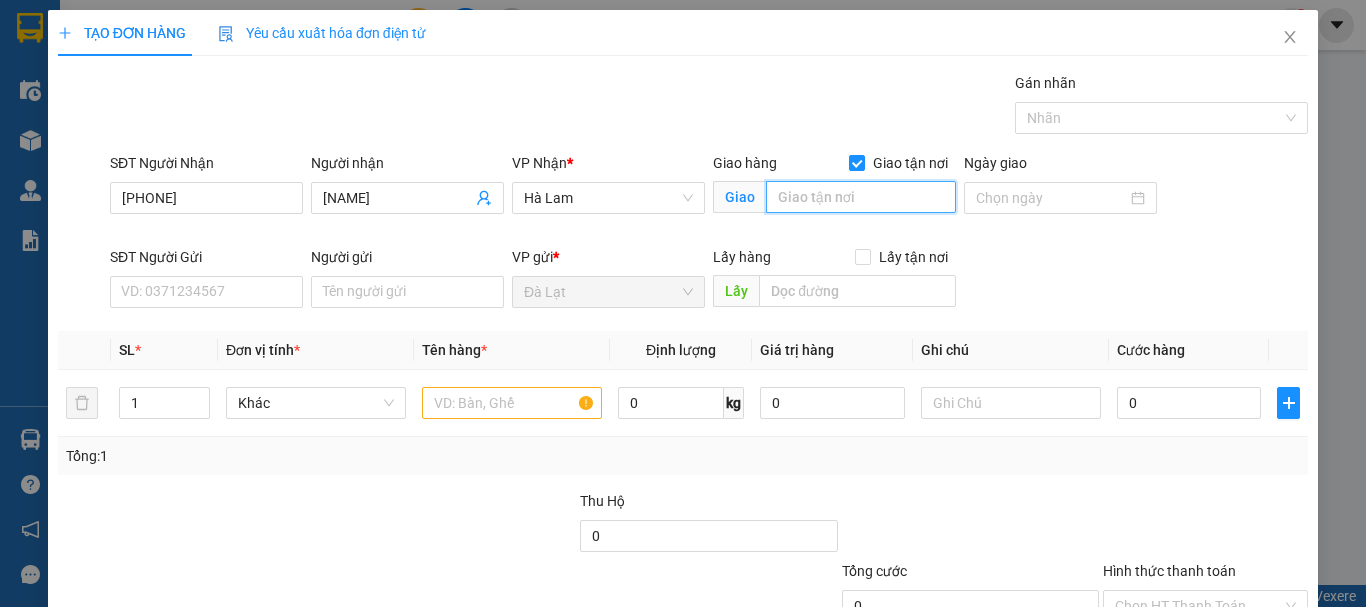 click at bounding box center [861, 197] 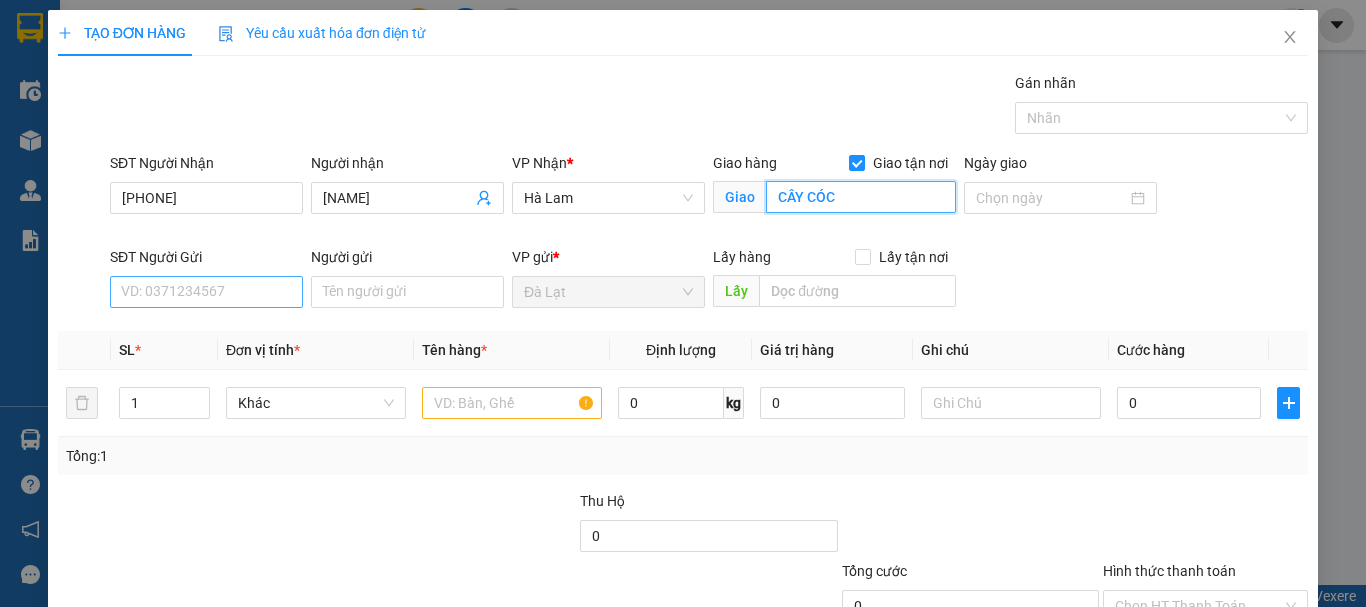 type on "CÂY CÓC" 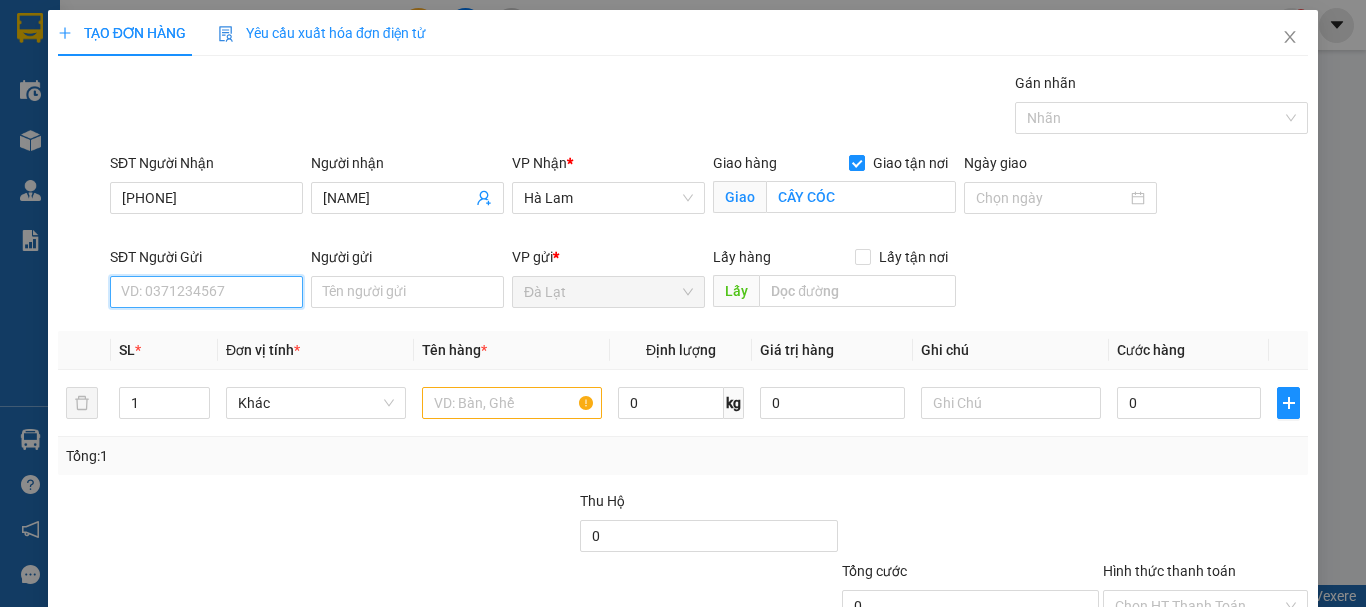 click on "SĐT Người Gửi" at bounding box center (206, 292) 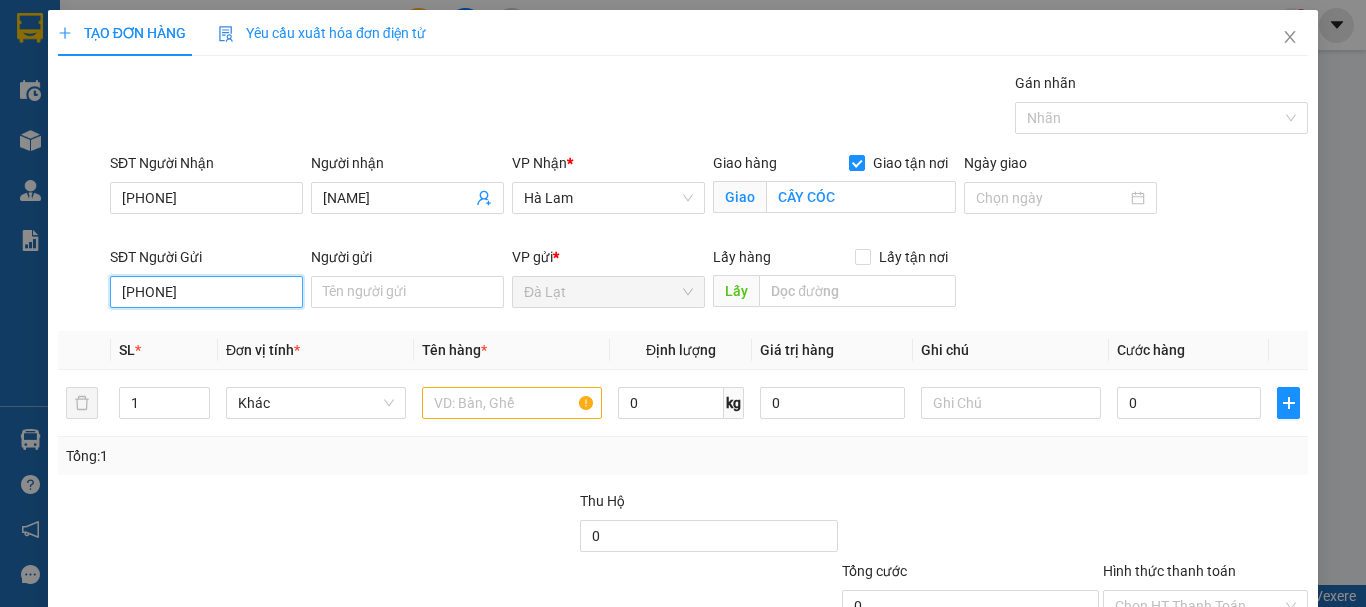 type on "0357890123" 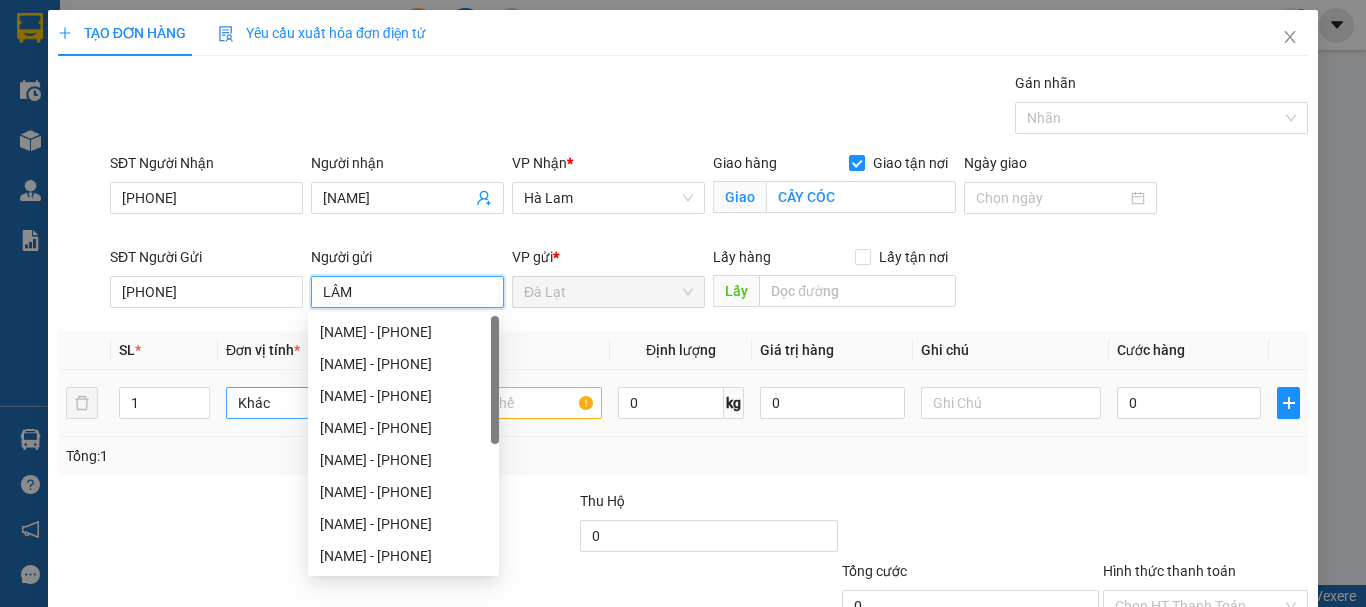 click on "Khác" at bounding box center (316, 403) 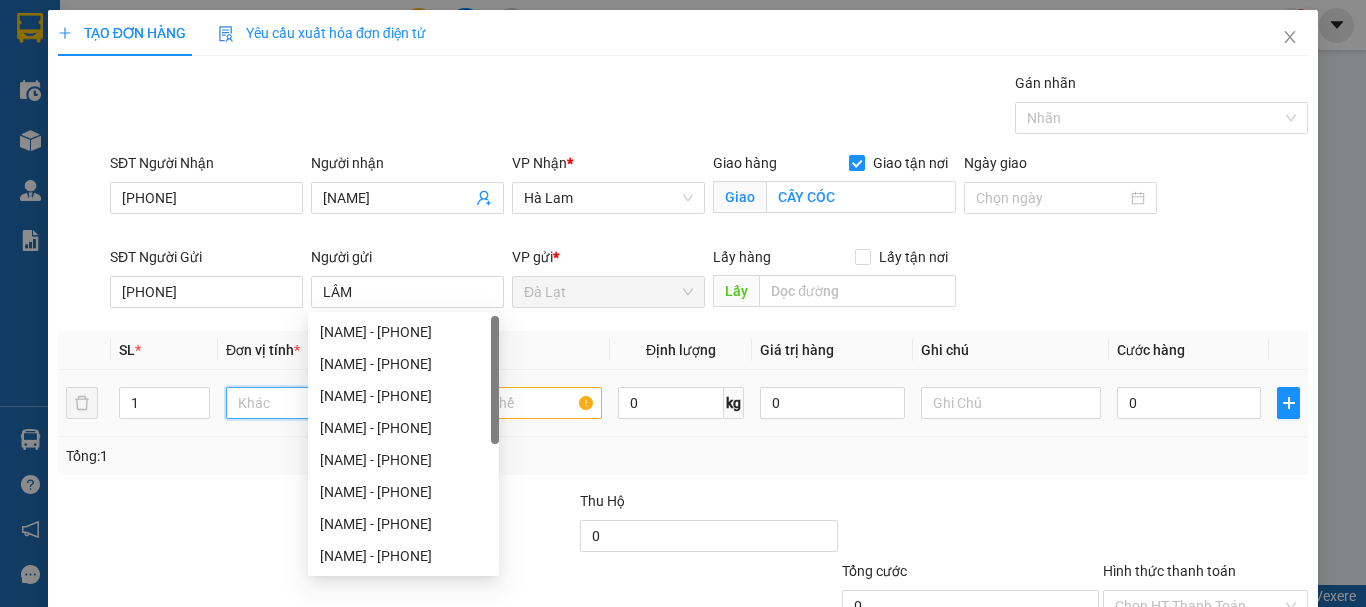 scroll, scrollTop: 192, scrollLeft: 0, axis: vertical 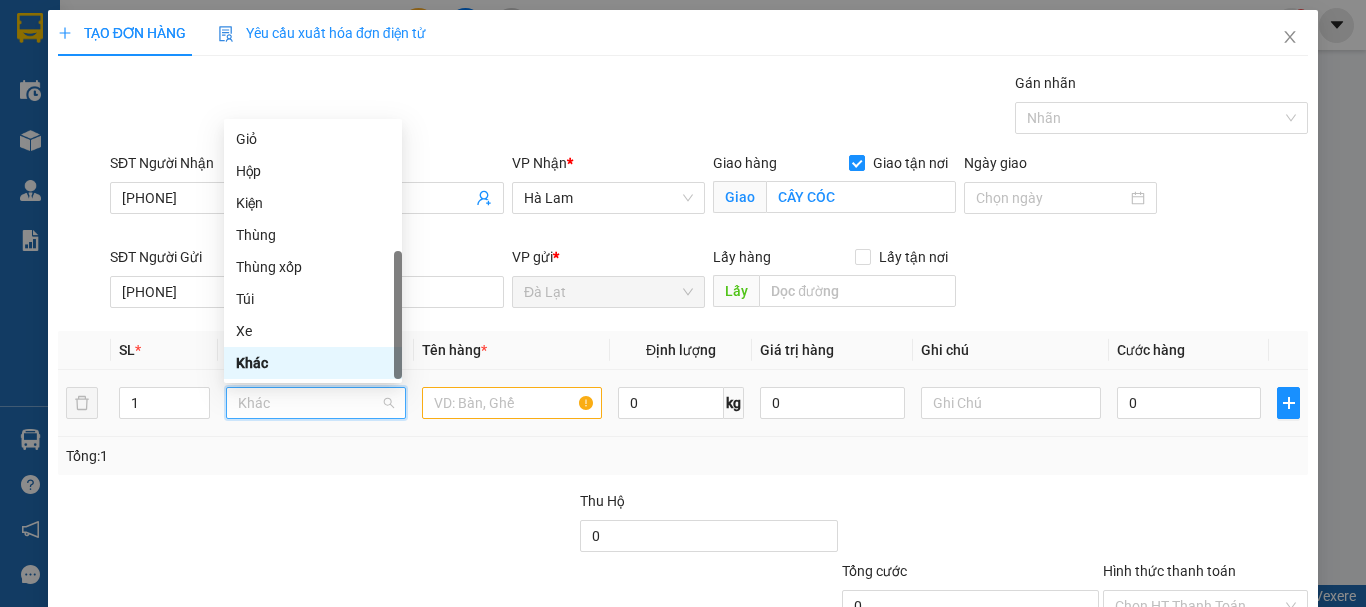 type on "T" 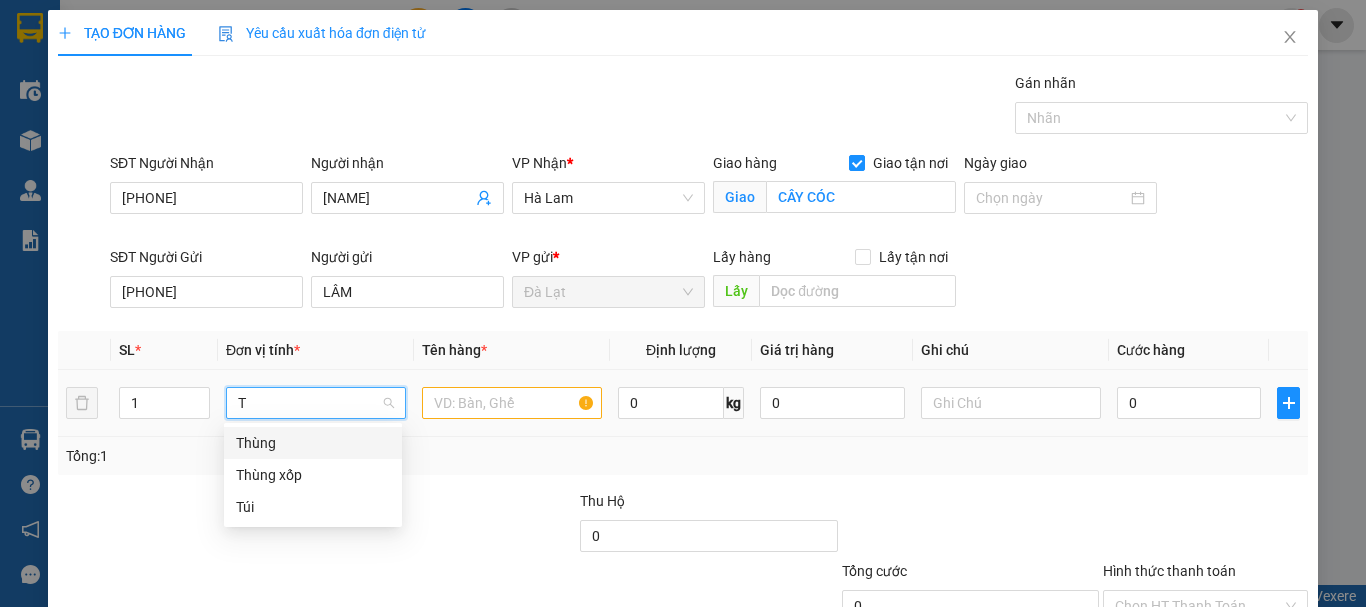 scroll, scrollTop: 0, scrollLeft: 0, axis: both 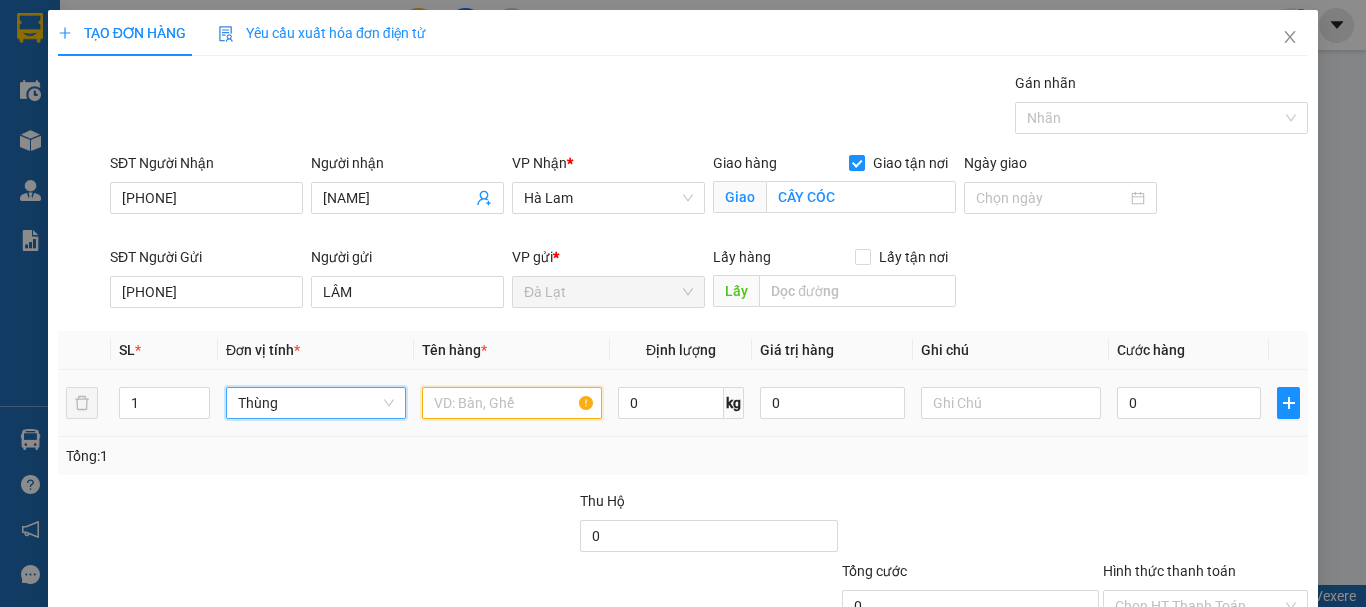 click at bounding box center [512, 403] 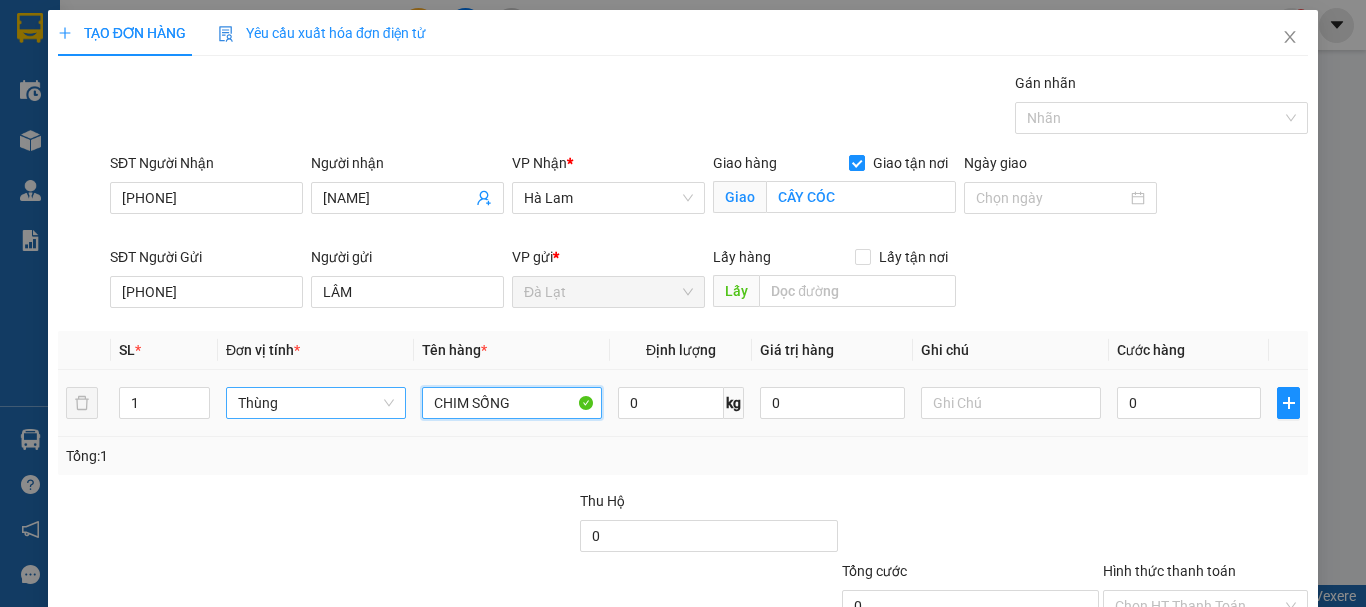 type on "CHIM SỐNG" 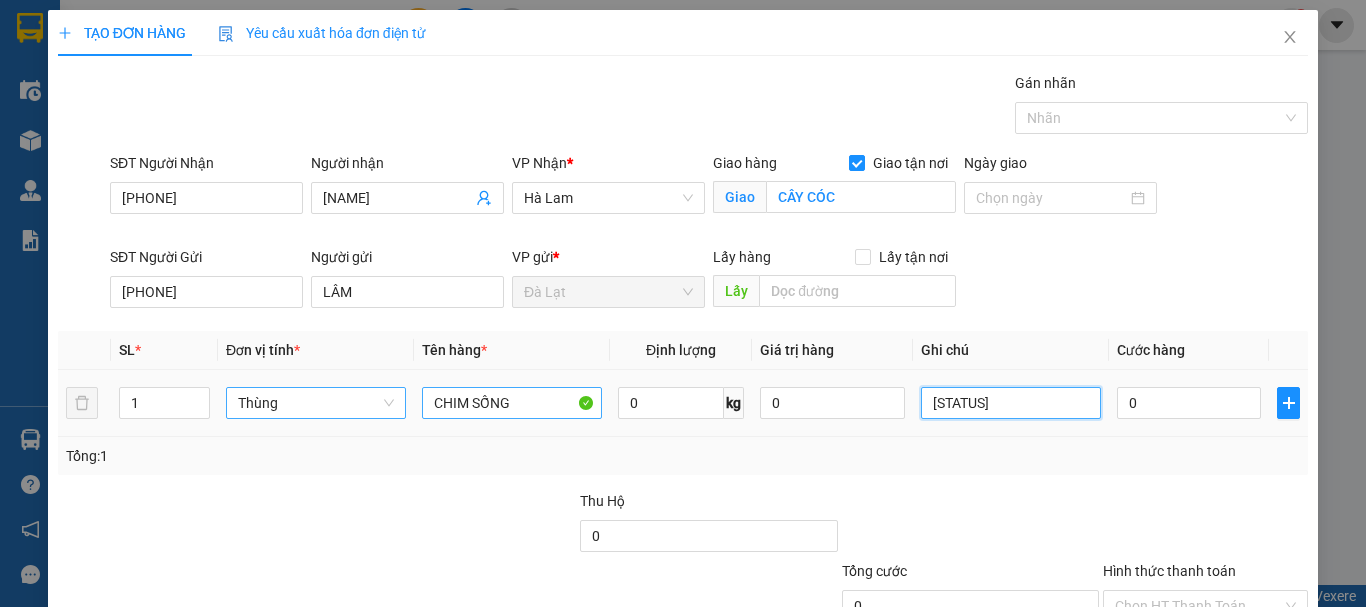 scroll, scrollTop: 0, scrollLeft: 72, axis: horizontal 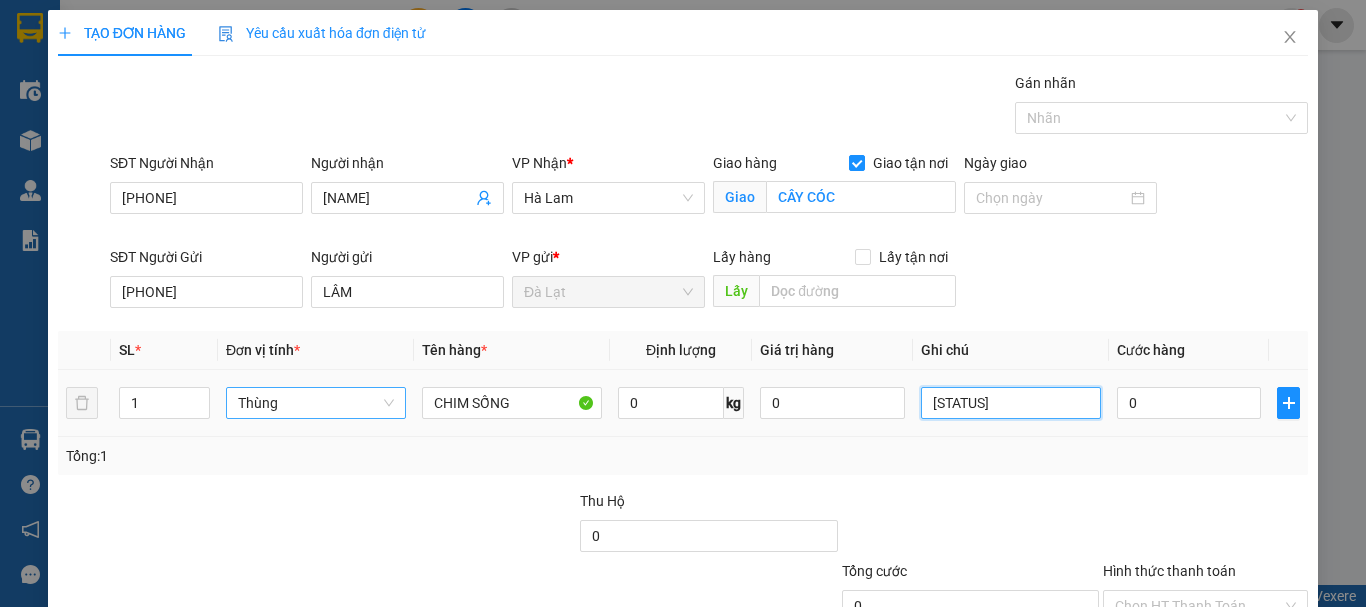 drag, startPoint x: 947, startPoint y: 407, endPoint x: 844, endPoint y: 423, distance: 104.23531 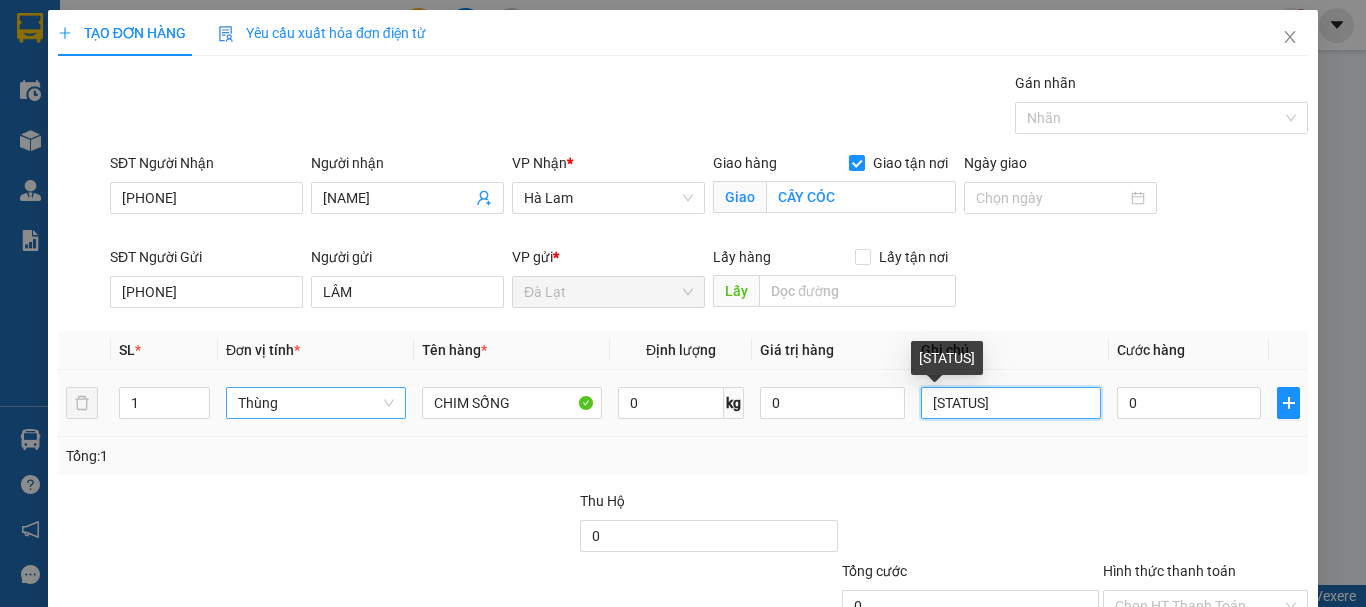 click on "CHẾT KHOOGN CHỊU TRÁCH NHIỆM" at bounding box center (1011, 403) 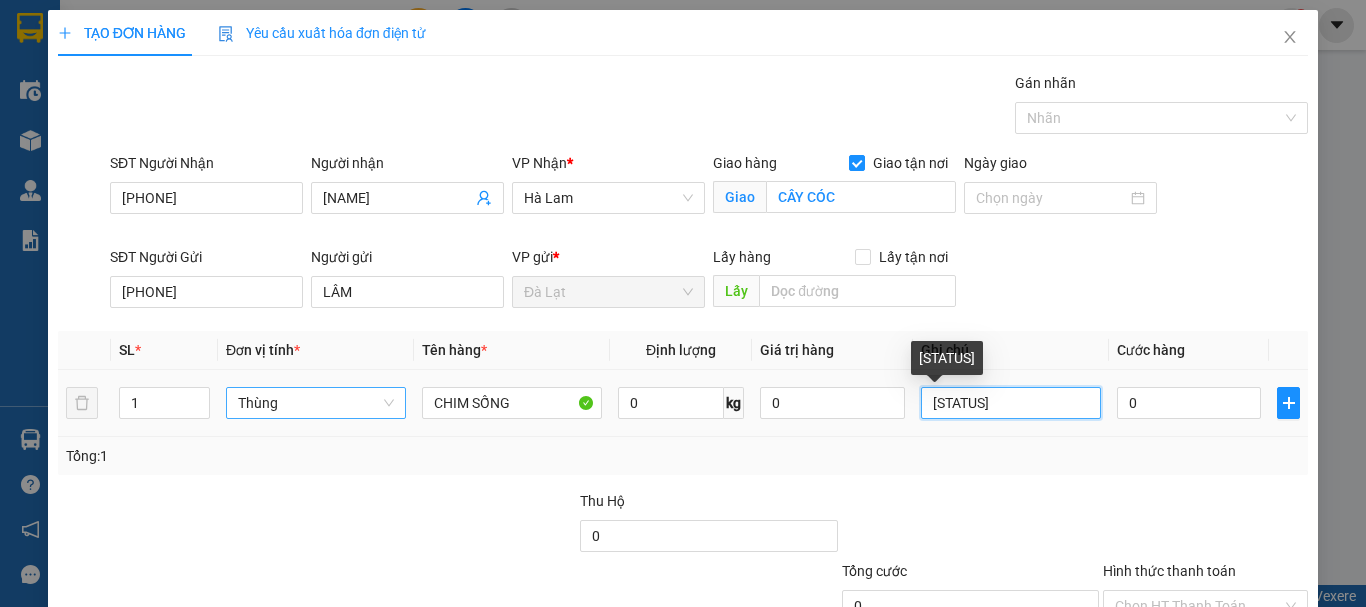 drag, startPoint x: 1009, startPoint y: 401, endPoint x: 976, endPoint y: 402, distance: 33.01515 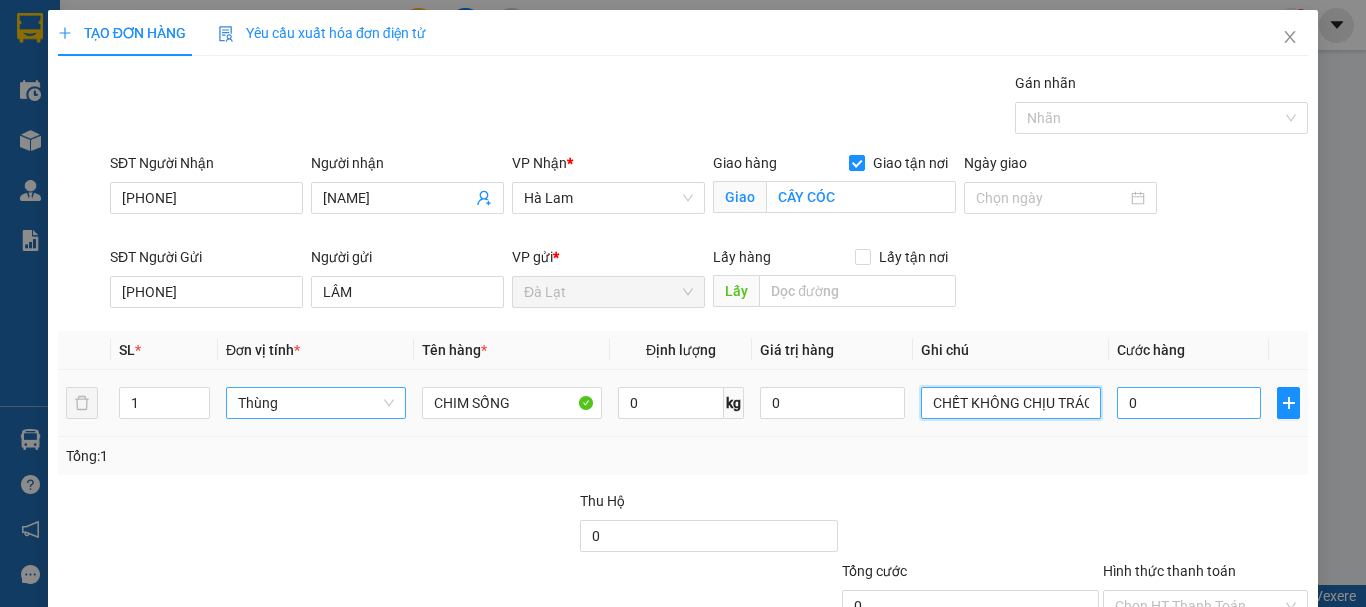 type on "CHẾT KHÔNG CHỊU TRÁCH NHIỆM" 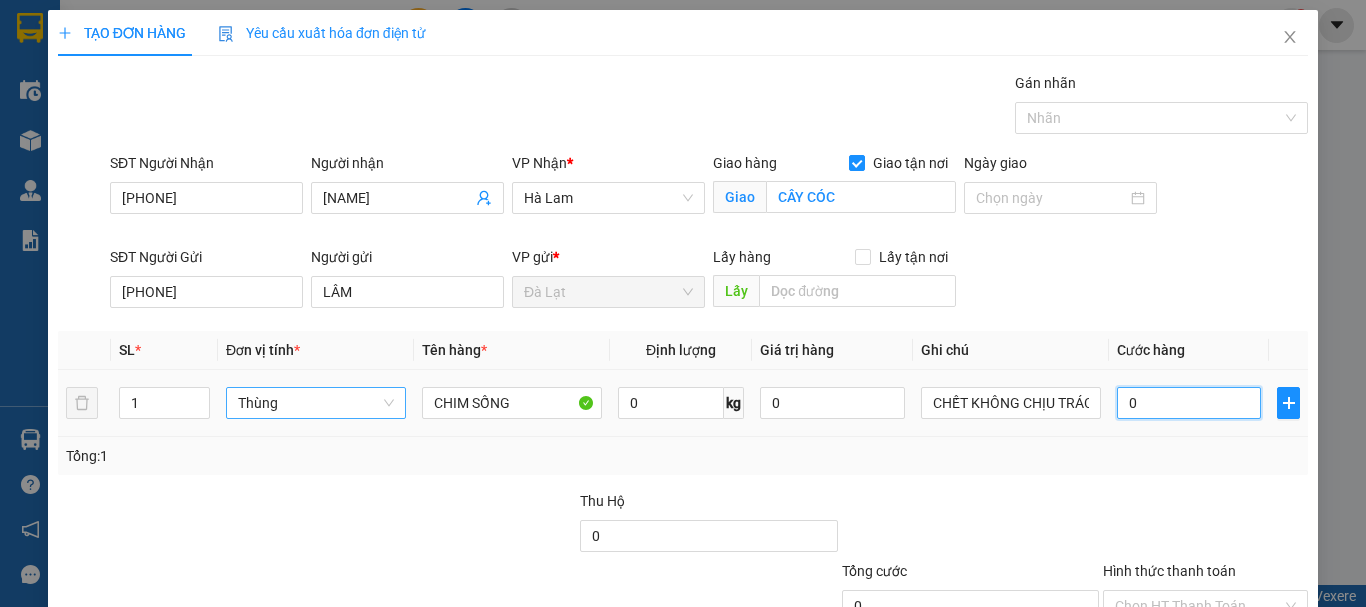 click on "0" at bounding box center [1189, 403] 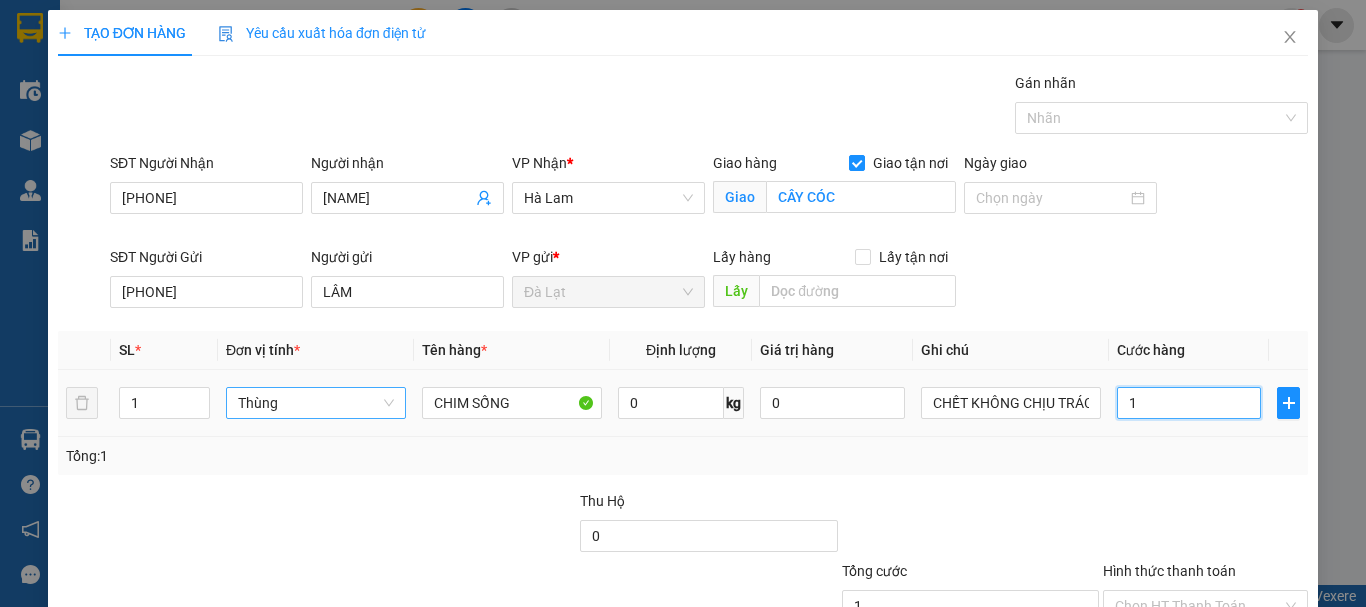type on "10" 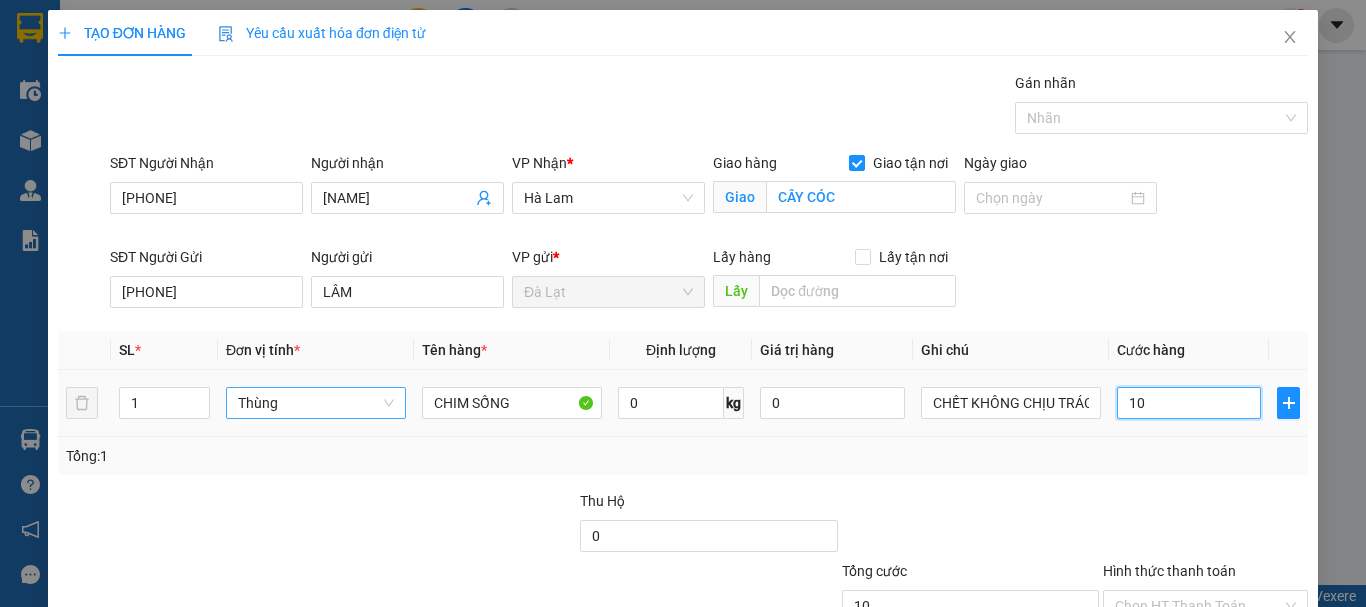 type on "100" 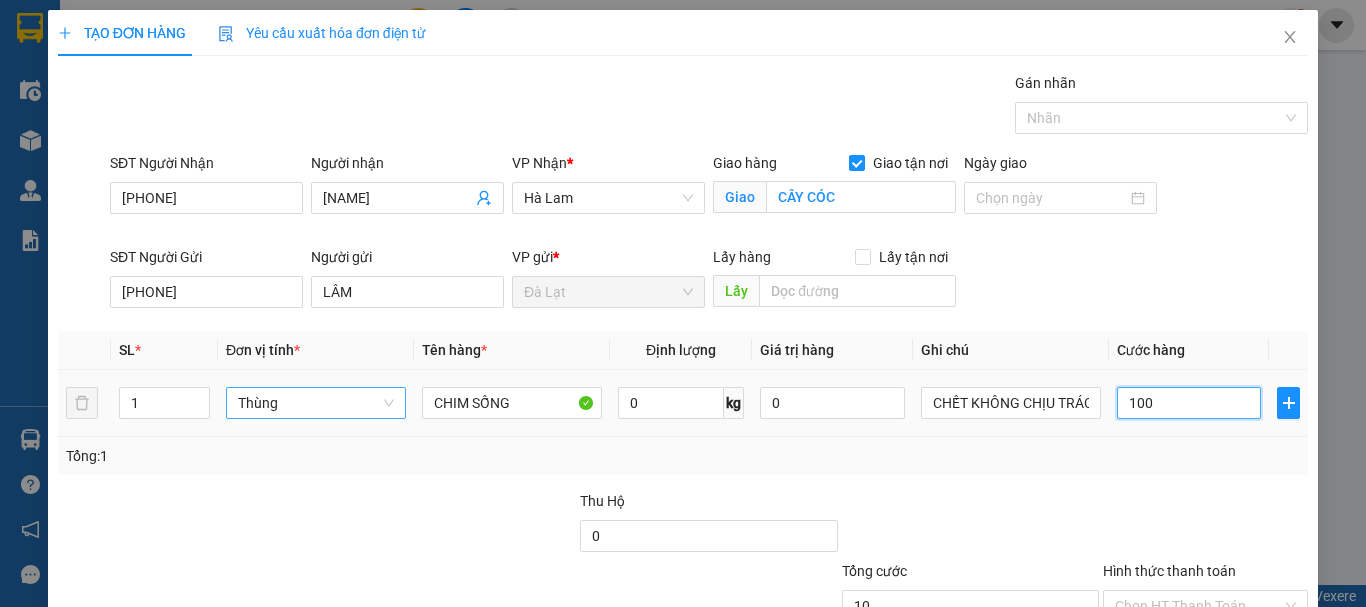 type on "100" 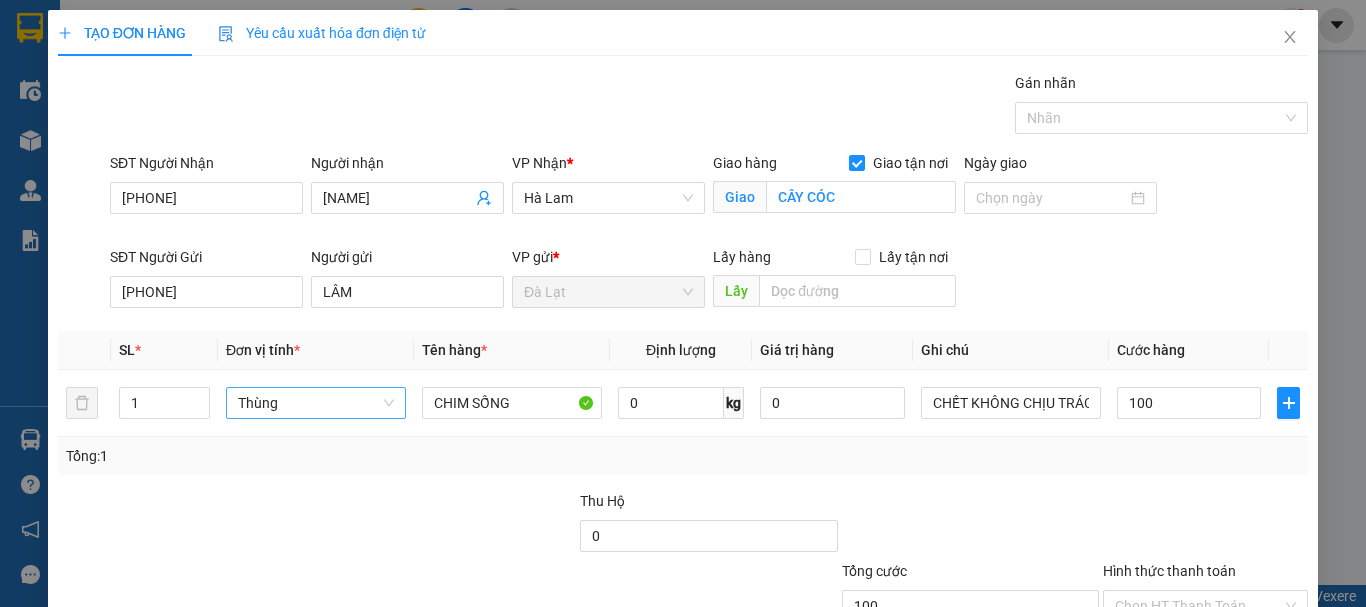 type on "100.000" 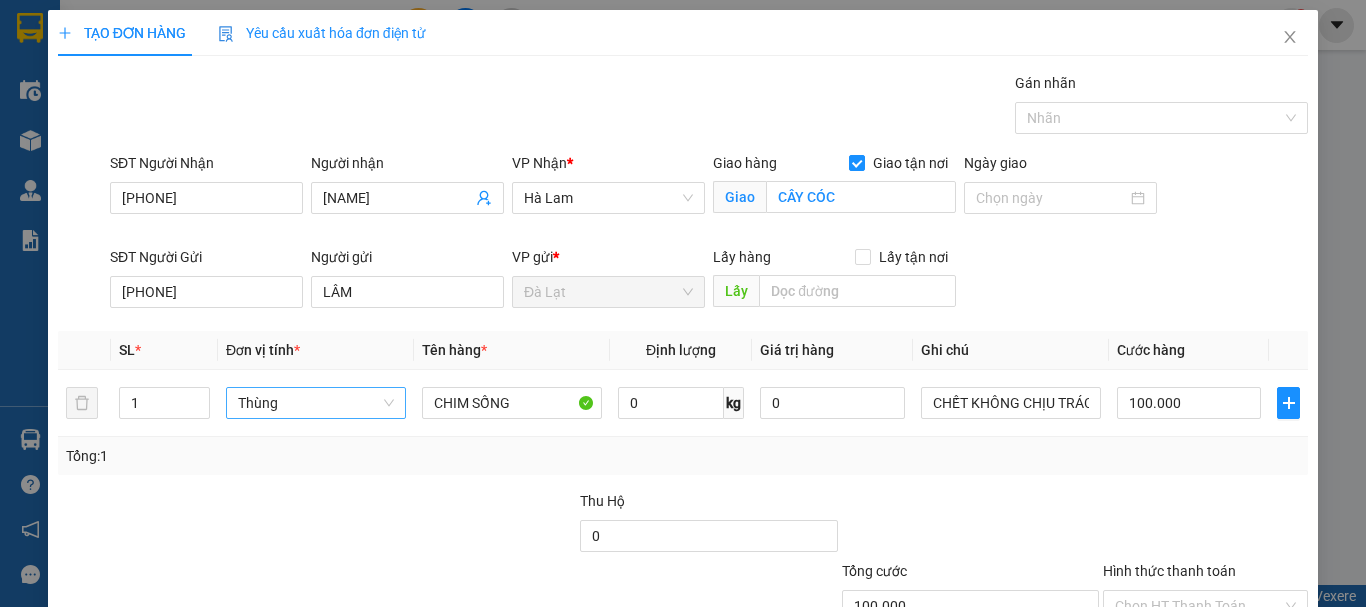click on "Transit Pickup Surcharge Ids Transit Deliver Surcharge Ids Transit Deliver Surcharge Transit Deliver Surcharge Gói vận chuyển  * Tiêu chuẩn Gán nhãn   Nhãn SĐT Người Nhận 0935663109 Người nhận DƯƠNG HỒNG VP Nhận  * Hà Lam Giao hàng Giao tận nơi Giao CÂY CÓC Ngày giao SĐT Người Gửi 0357890123 Người gửi LÂM VP gửi  * Đà Lạt  Lấy hàng Lấy tận nơi Lấy SL  * Đơn vị tính  * Tên hàng  * Định lượng Giá trị hàng Ghi chú Cước hàng                   1 Thùng CHIM SỐNG 0 kg 0 CHẾT KHÔNG CHỊU TRÁCH NHIỆM 100.000 Tổng:  1 Thu Hộ 0 Tổng cước 100.000 Hình thức thanh toán Chọn HT Thanh Toán Số tiền thu trước 0 Chưa thanh toán 100.000 Chọn HT Thanh Toán Lưu nháp Xóa Thông tin Lưu Lưu và In CHẾT KHÔNG CHỊU TRÁCH NHIỆM" at bounding box center [683, 394] 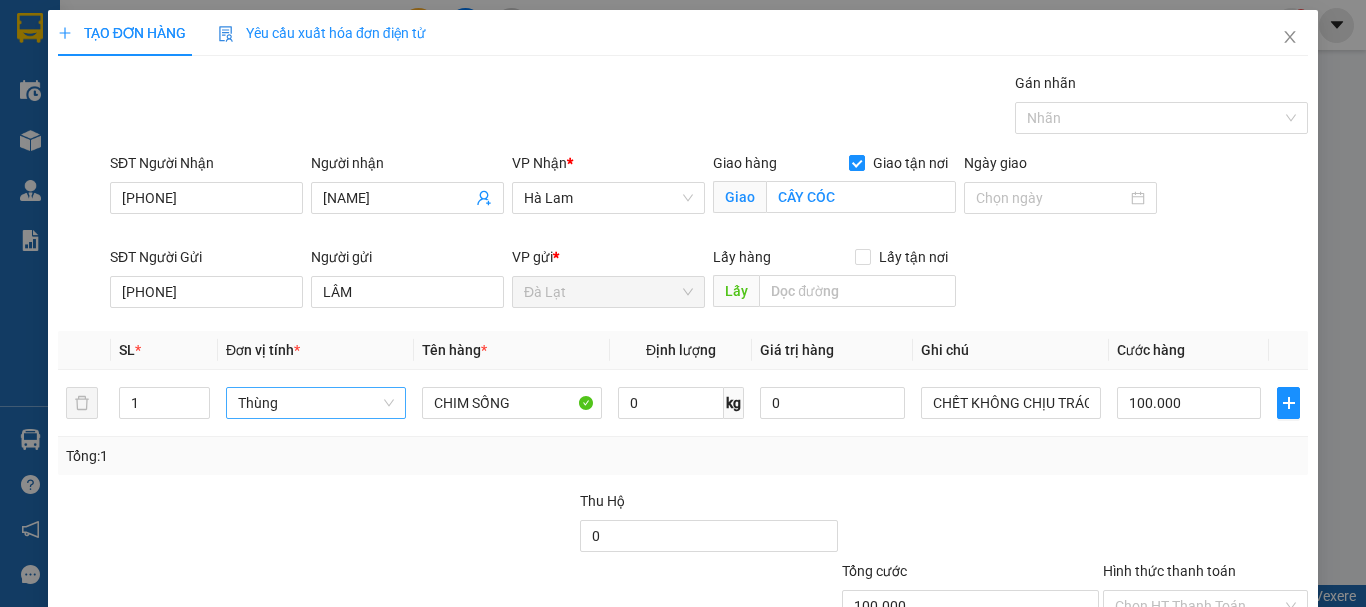 click on "Transit Pickup Surcharge Ids Transit Deliver Surcharge Ids Transit Deliver Surcharge Transit Deliver Surcharge Gói vận chuyển  * Tiêu chuẩn Gán nhãn   Nhãn SĐT Người Nhận 0935663109 Người nhận DƯƠNG HỒNG VP Nhận  * Hà Lam Giao hàng Giao tận nơi Giao CÂY CÓC Ngày giao SĐT Người Gửi 0357890123 Người gửi LÂM VP gửi  * Đà Lạt  Lấy hàng Lấy tận nơi Lấy SL  * Đơn vị tính  * Tên hàng  * Định lượng Giá trị hàng Ghi chú Cước hàng                   1 Thùng CHIM SỐNG 0 kg 0 CHẾT KHÔNG CHỊU TRÁCH NHIỆM 100.000 Tổng:  1 Thu Hộ 0 Tổng cước 100.000 Hình thức thanh toán Chọn HT Thanh Toán Số tiền thu trước 0 Chưa thanh toán 100.000 Chọn HT Thanh Toán Lưu nháp Xóa Thông tin Lưu Lưu và In CHẾT KHÔNG CHỊU TRÁCH NHIỆM" at bounding box center (683, 394) 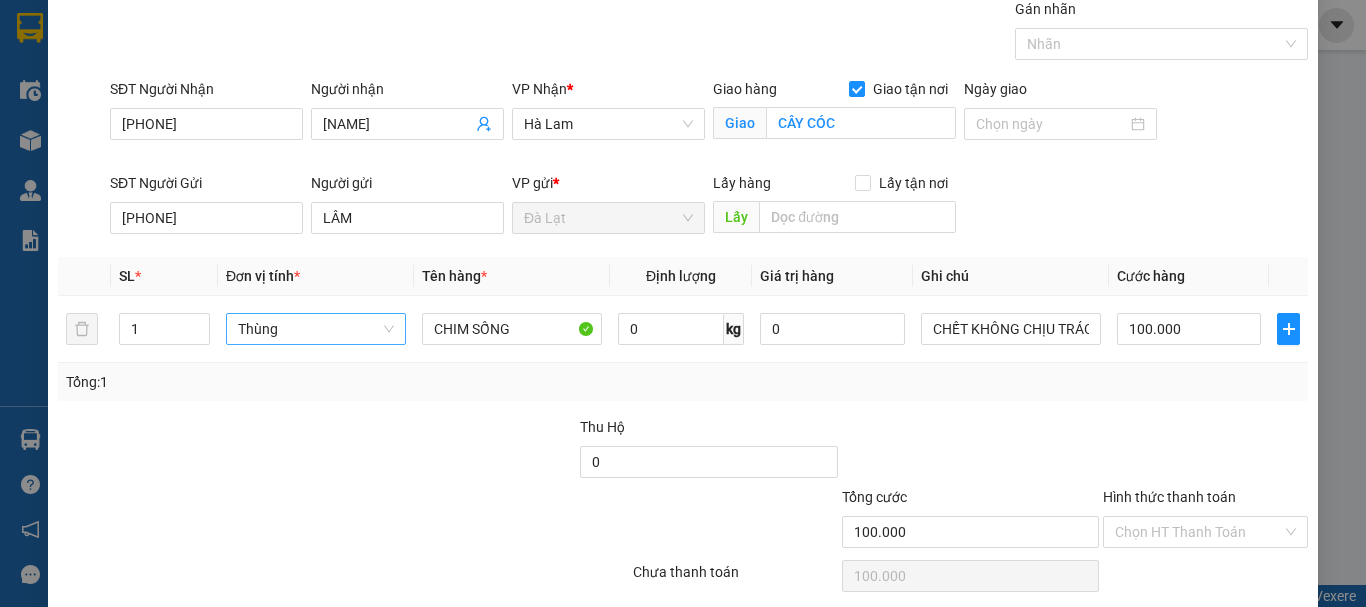 scroll, scrollTop: 149, scrollLeft: 0, axis: vertical 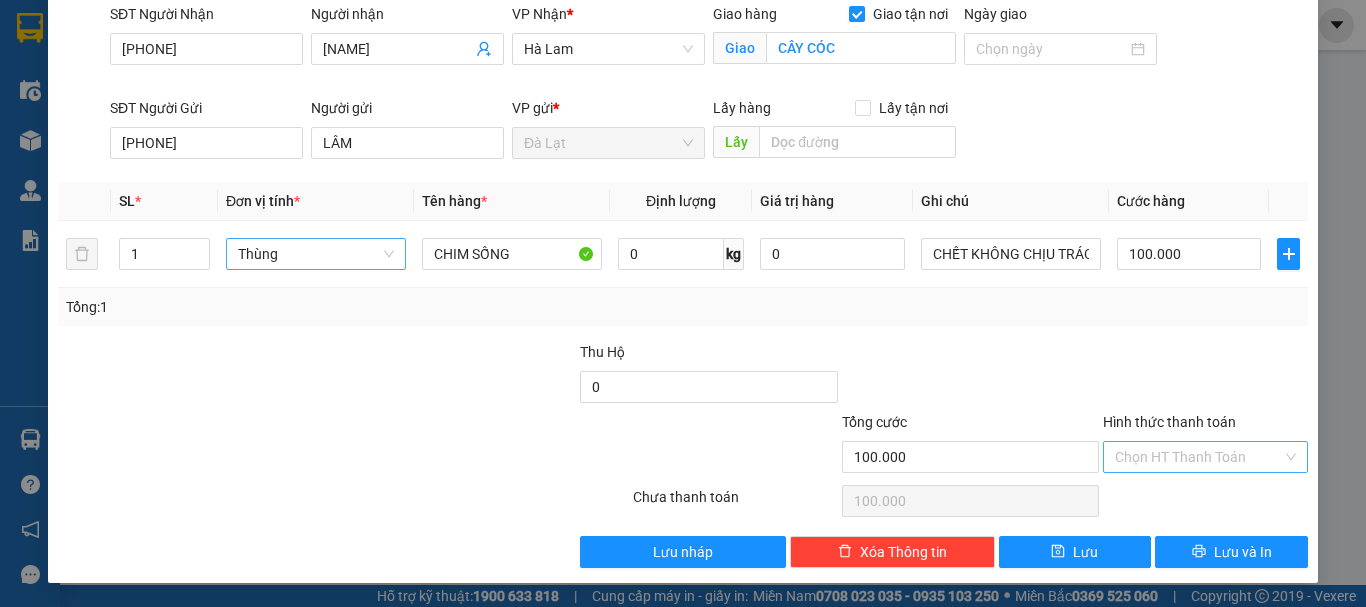 drag, startPoint x: 1184, startPoint y: 463, endPoint x: 1188, endPoint y: 473, distance: 10.770329 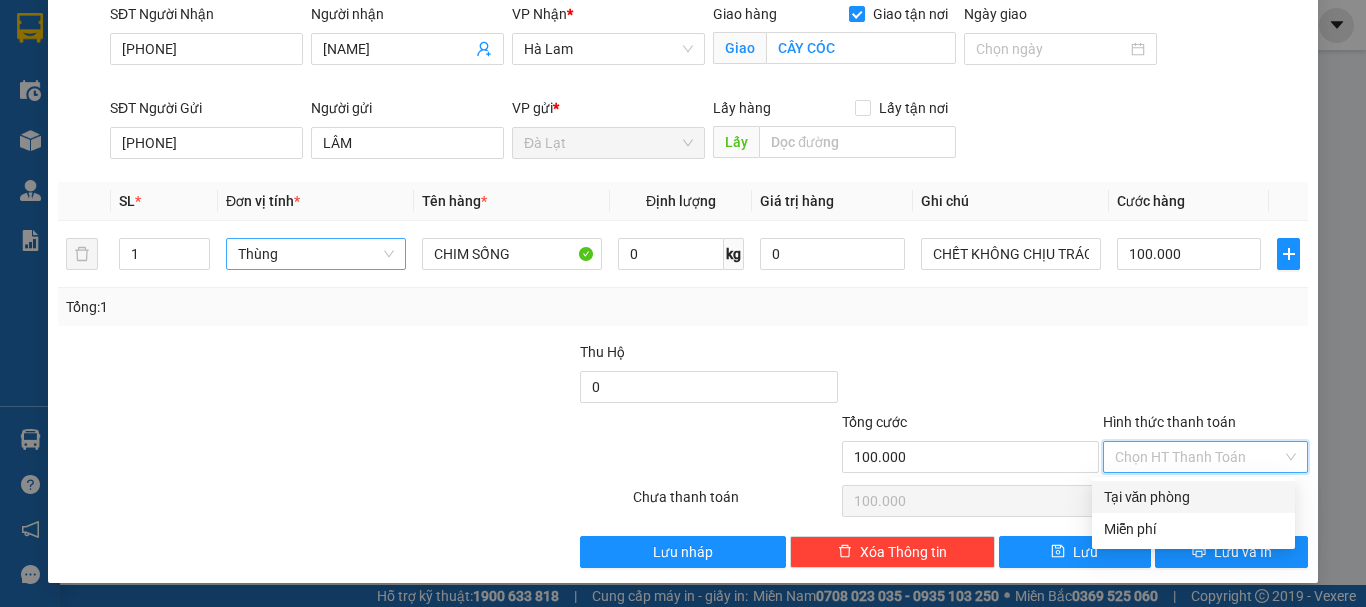 click on "Tại văn phòng" at bounding box center [1193, 497] 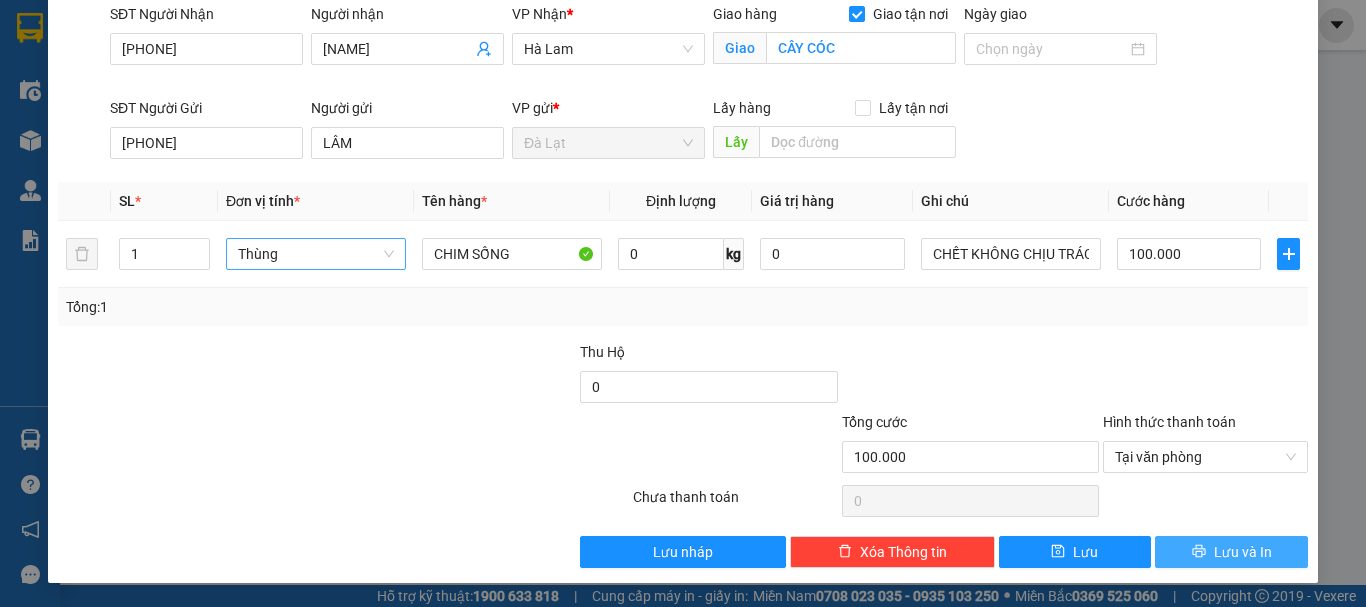 click on "Lưu và In" at bounding box center [1243, 552] 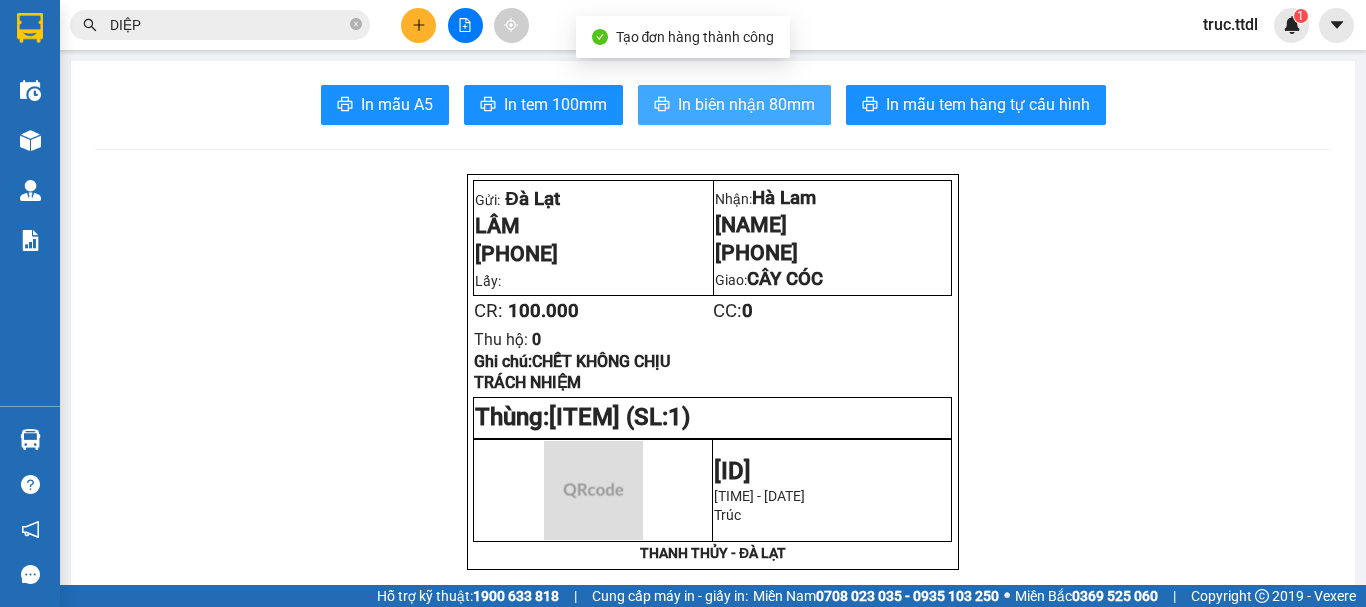 click on "In biên nhận 80mm" at bounding box center (746, 104) 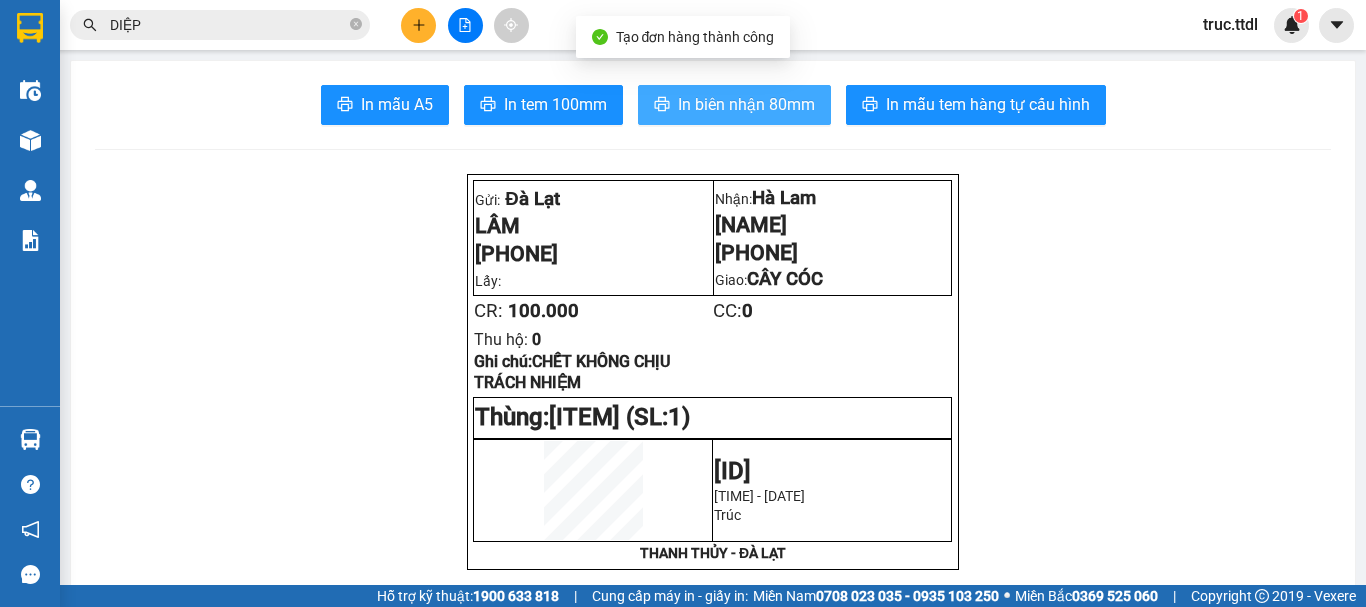 scroll, scrollTop: 0, scrollLeft: 0, axis: both 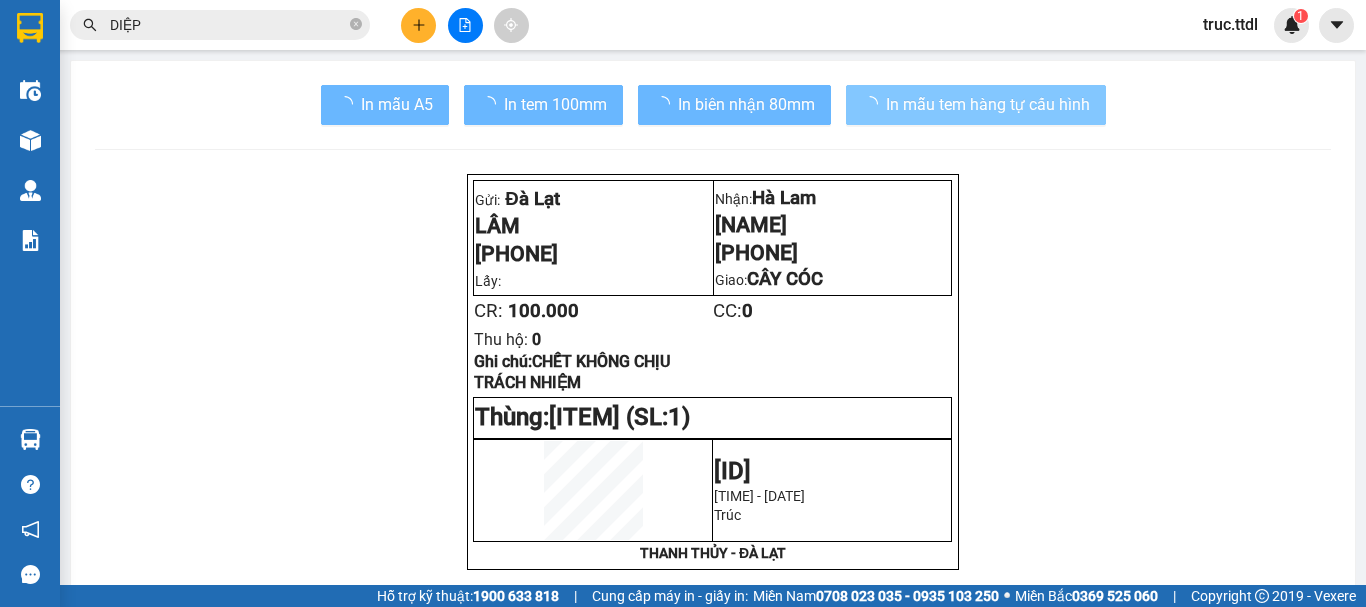 click on "In mẫu tem hàng tự cấu hình" at bounding box center (988, 104) 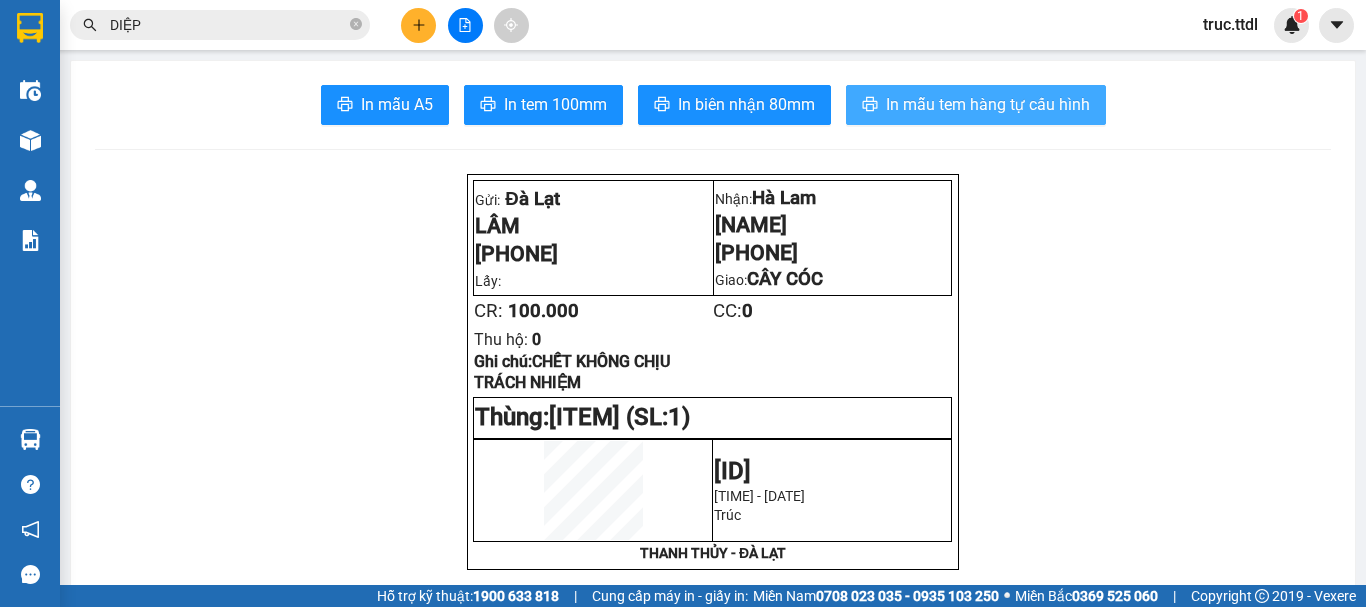 scroll, scrollTop: 0, scrollLeft: 0, axis: both 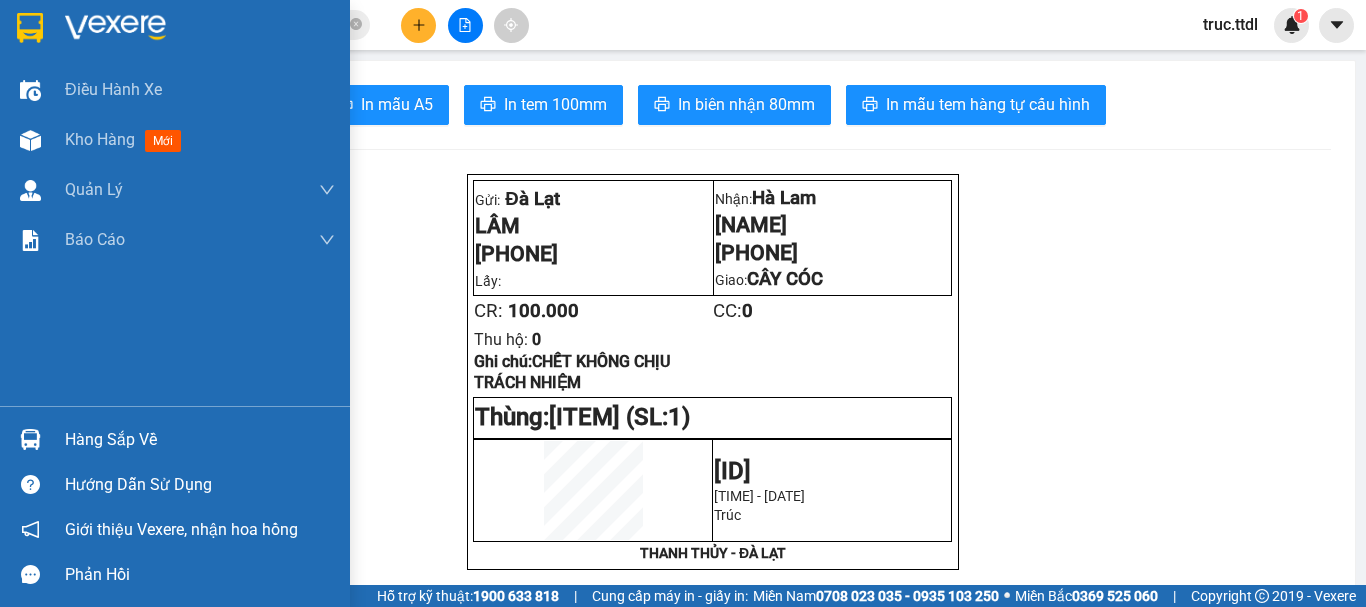 click at bounding box center (175, 32) 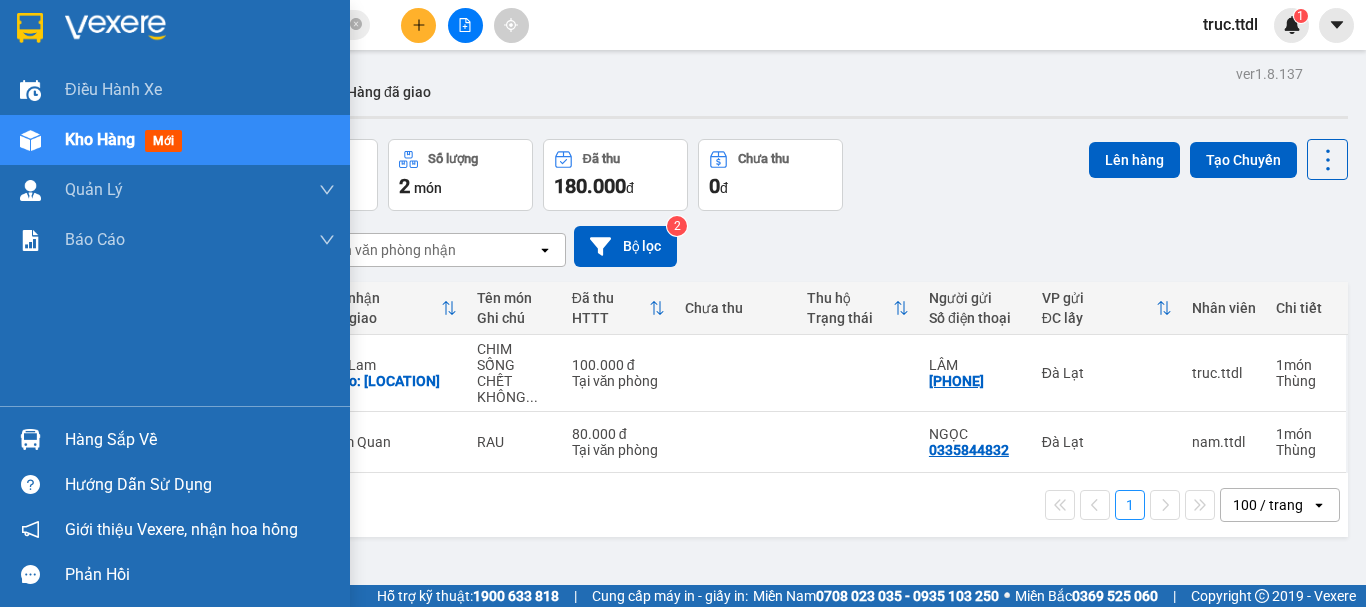 click at bounding box center [30, 28] 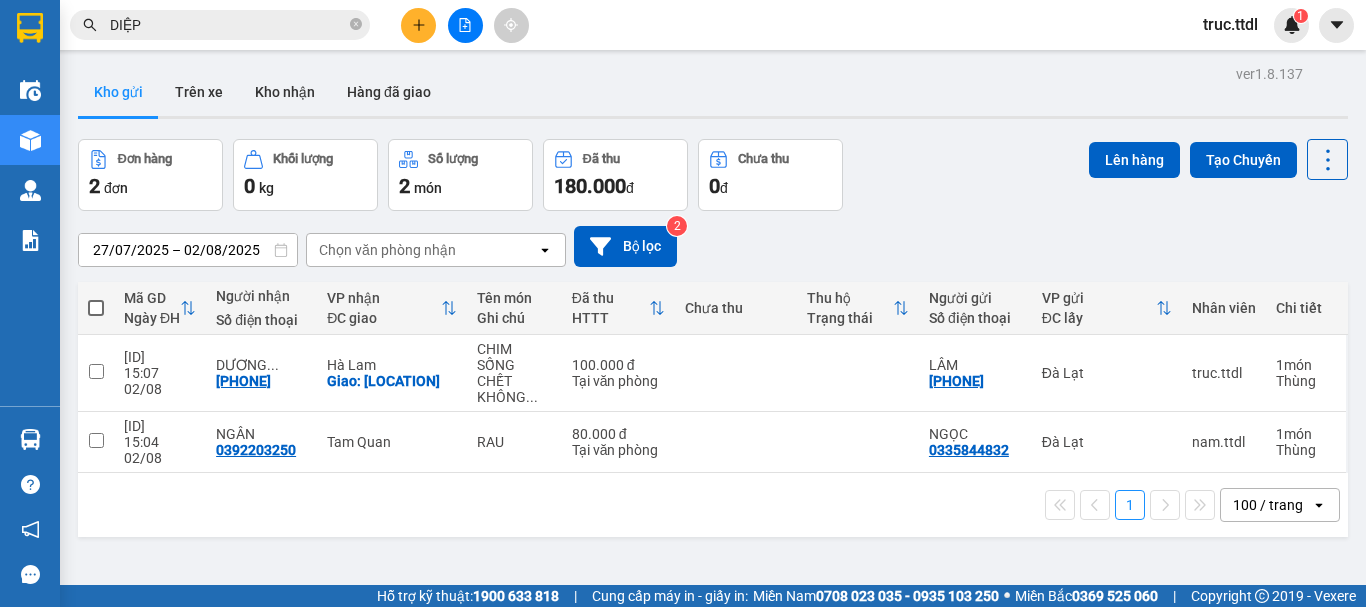 click at bounding box center [465, 25] 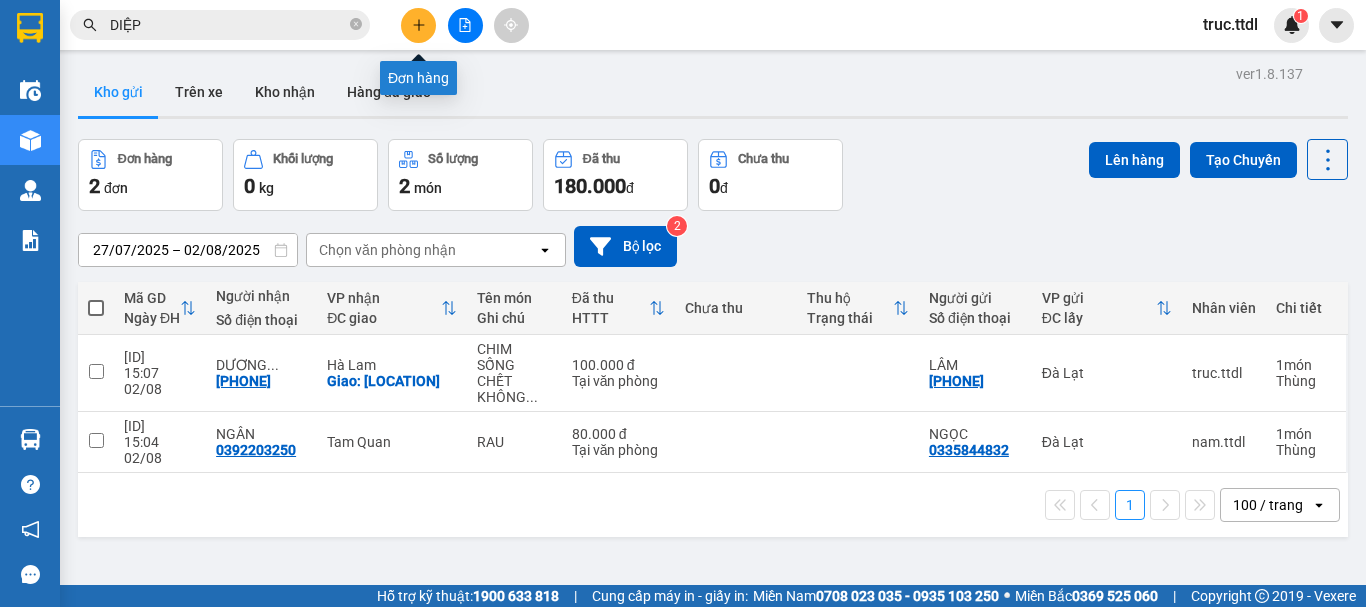 click at bounding box center [418, 25] 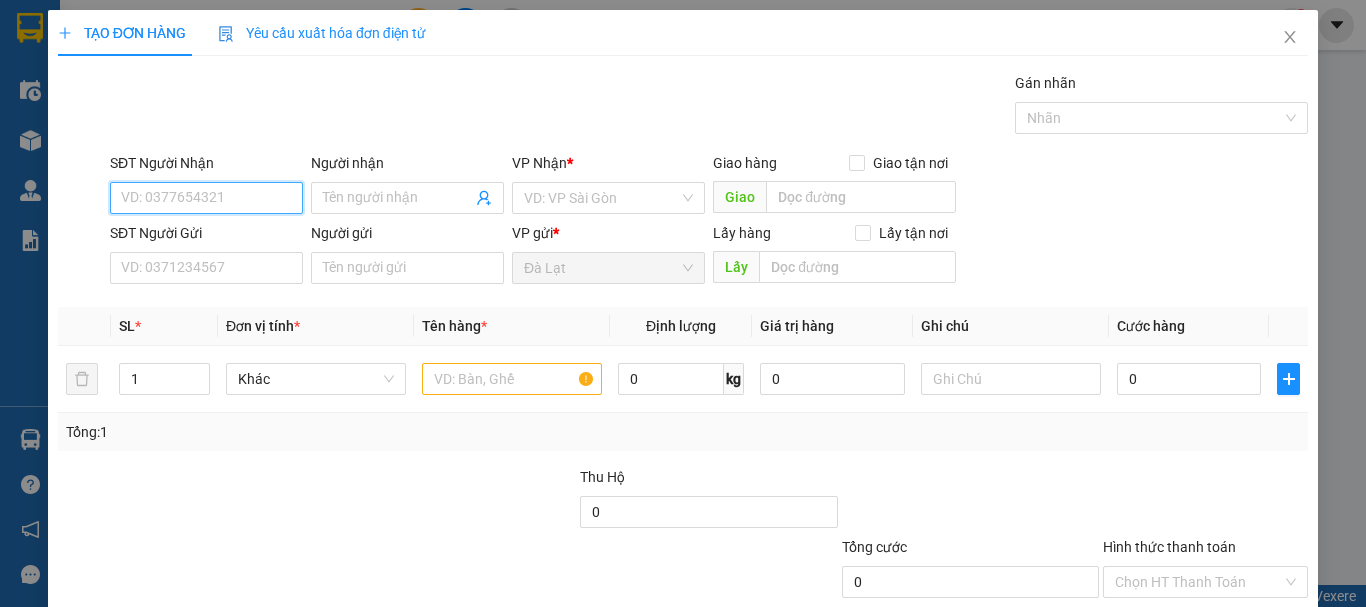 drag, startPoint x: 265, startPoint y: 207, endPoint x: 277, endPoint y: 202, distance: 13 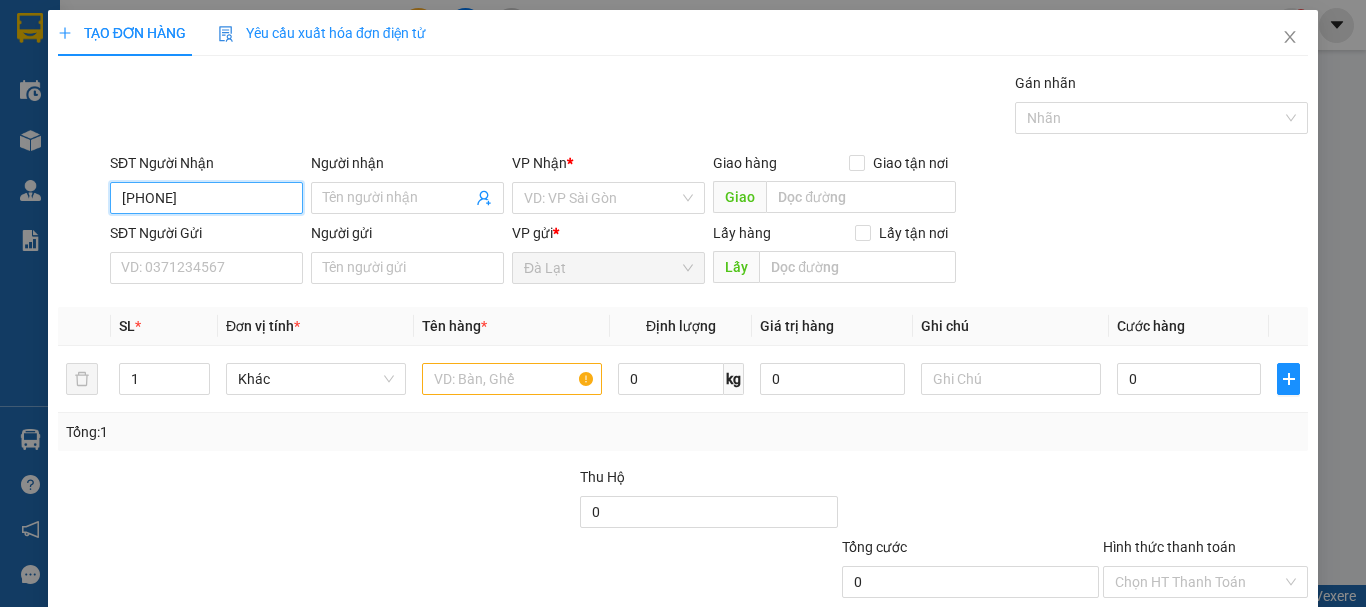click on "0935445693" at bounding box center [206, 198] 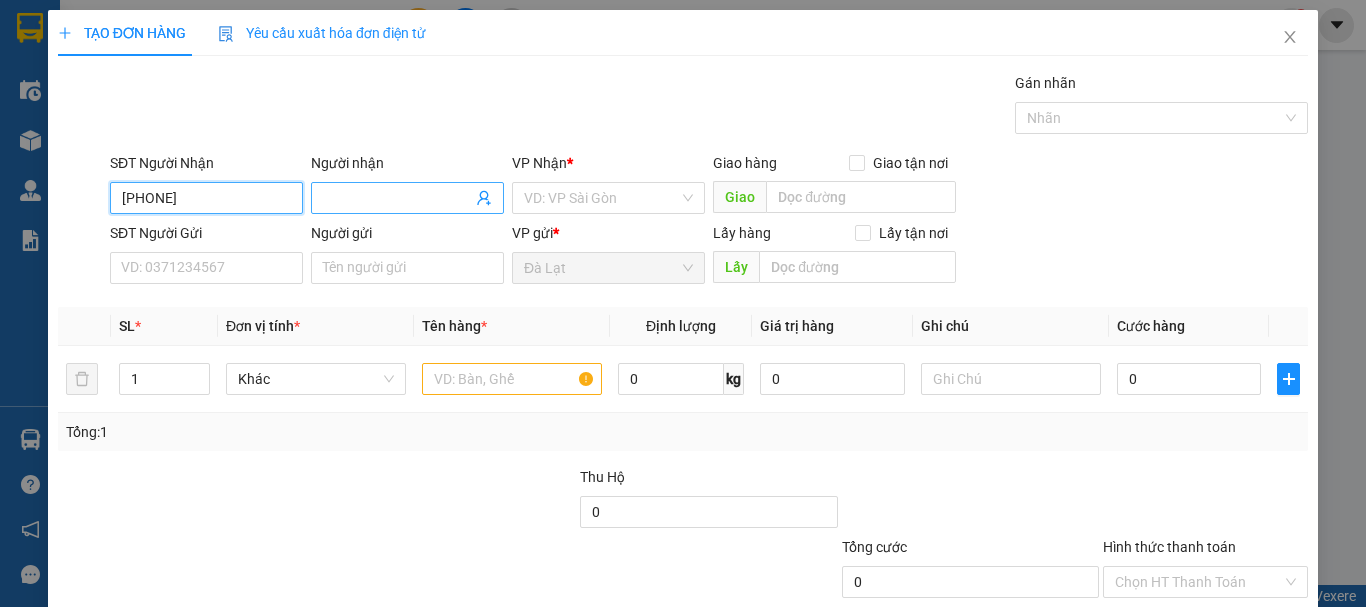 type on "0935445693" 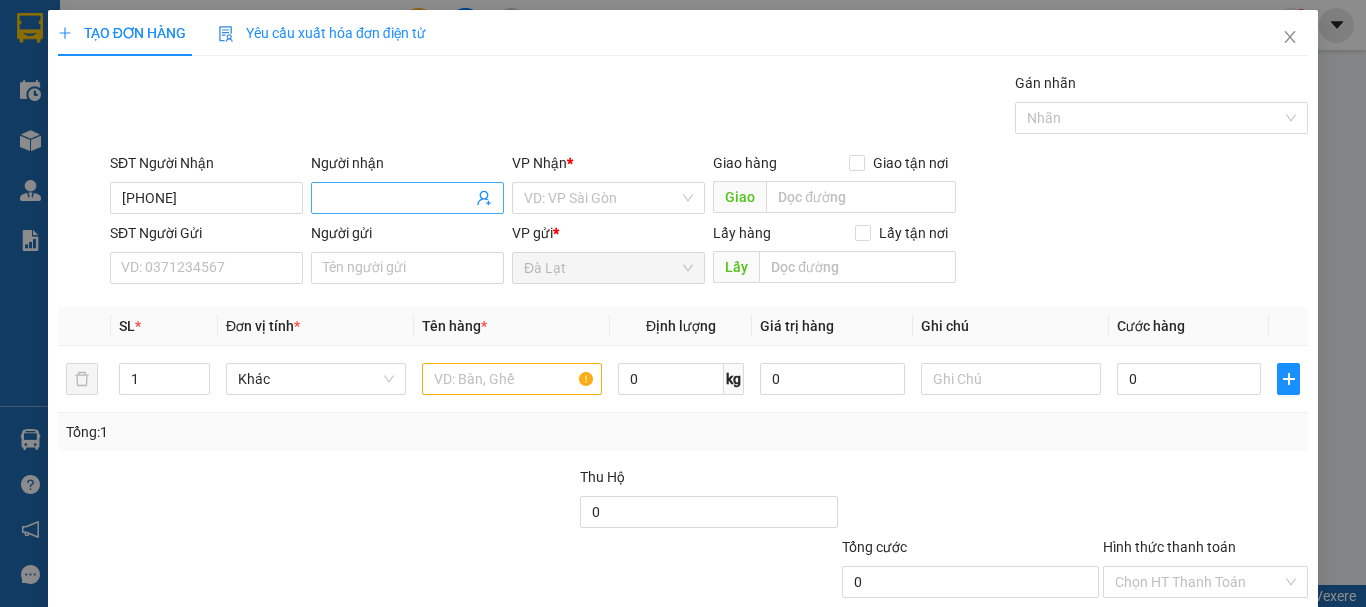click on "Người nhận" at bounding box center [397, 198] 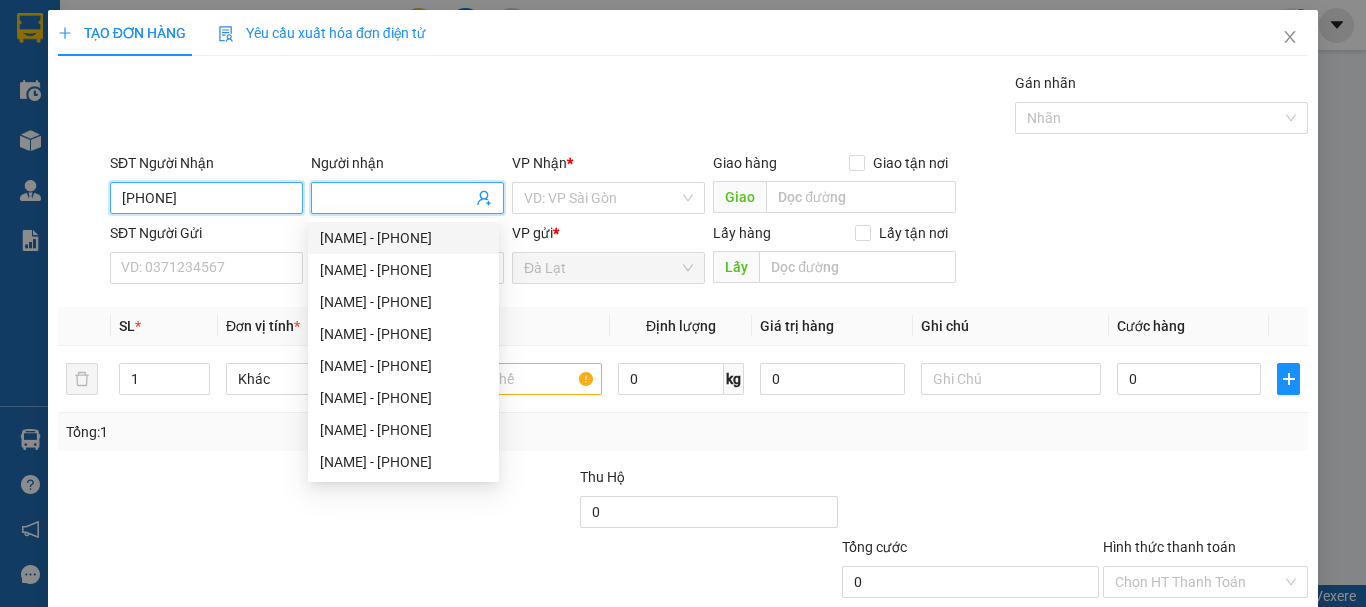 click on "0935445693" at bounding box center (206, 198) 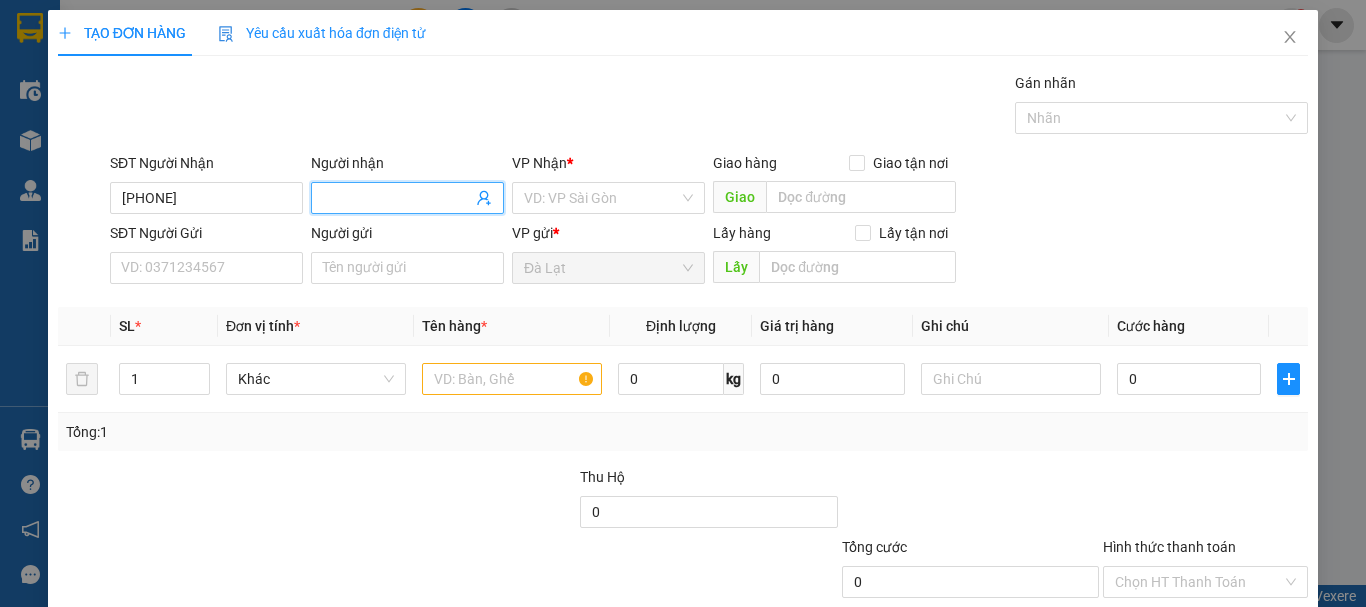 click on "Người nhận" at bounding box center (397, 198) 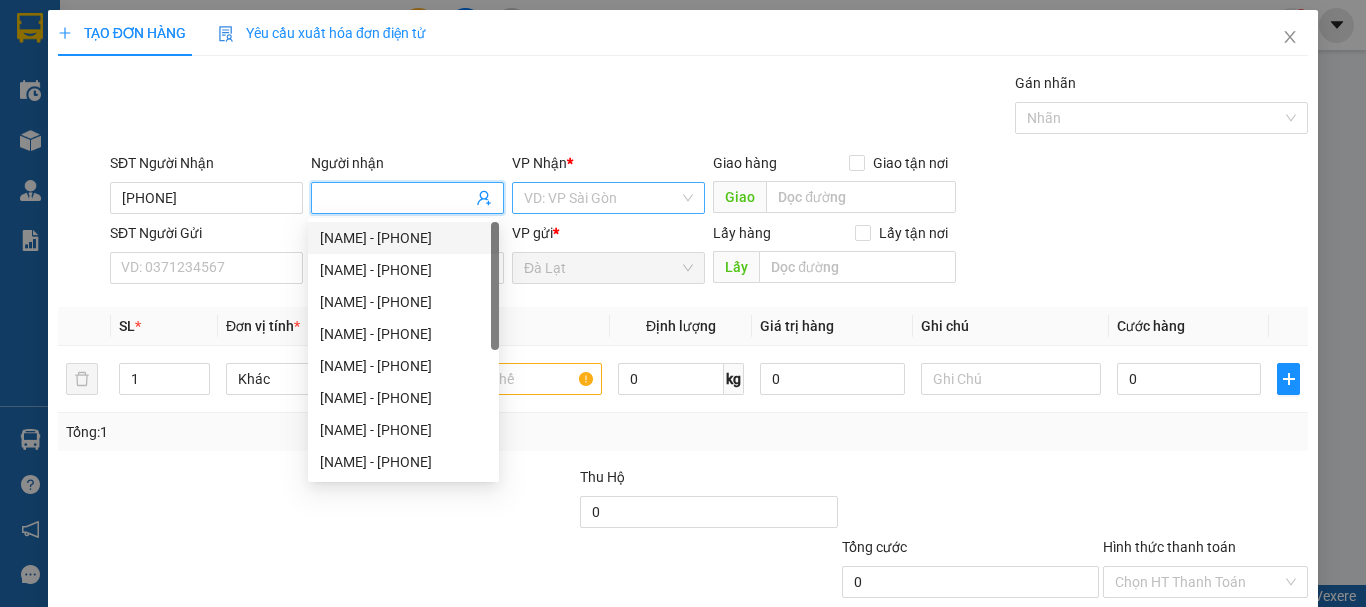 click at bounding box center (601, 198) 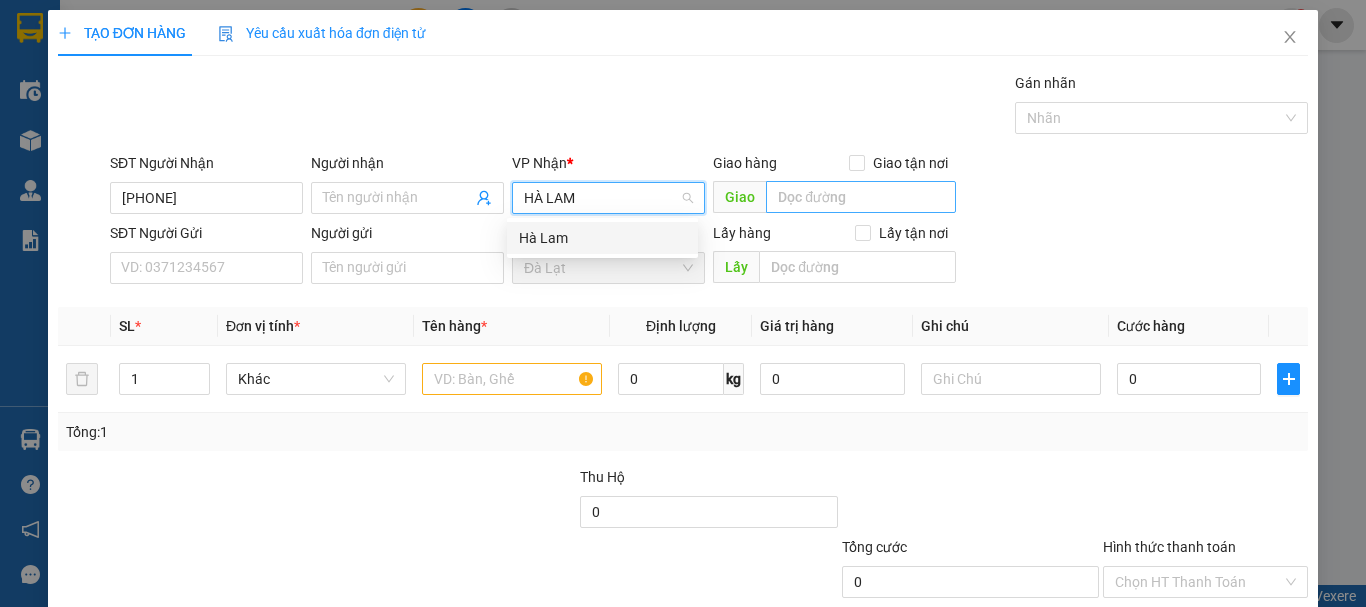 type on "HÀ LAM" 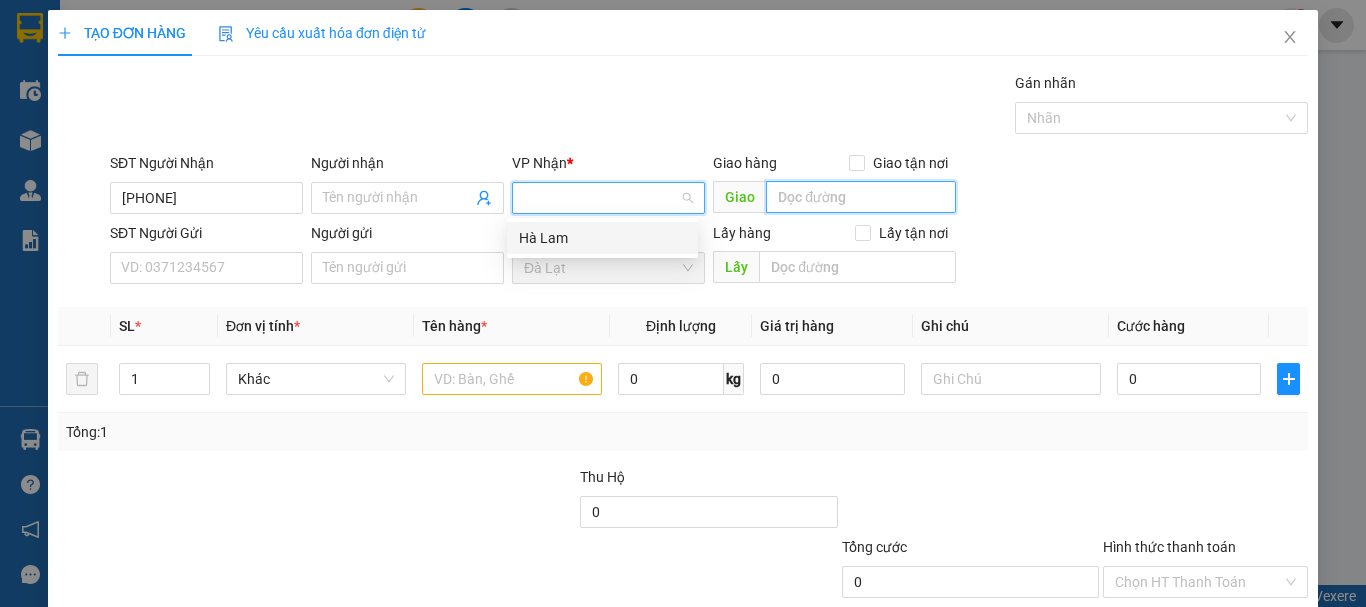 click at bounding box center (861, 197) 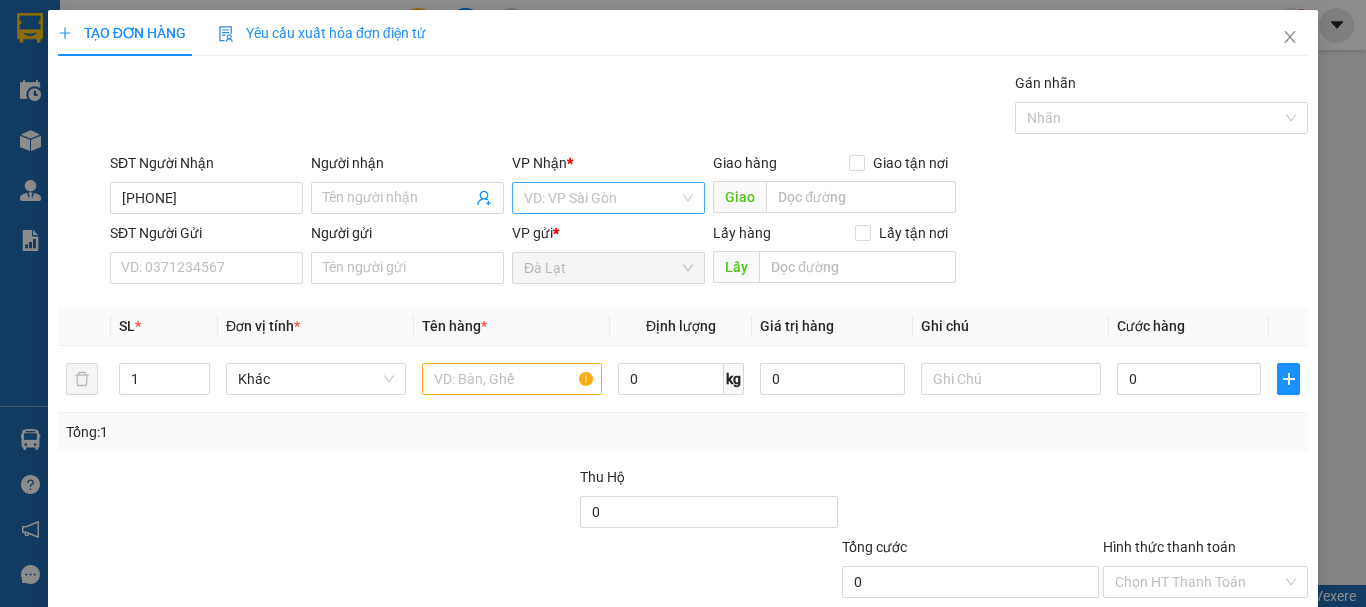 click at bounding box center [601, 198] 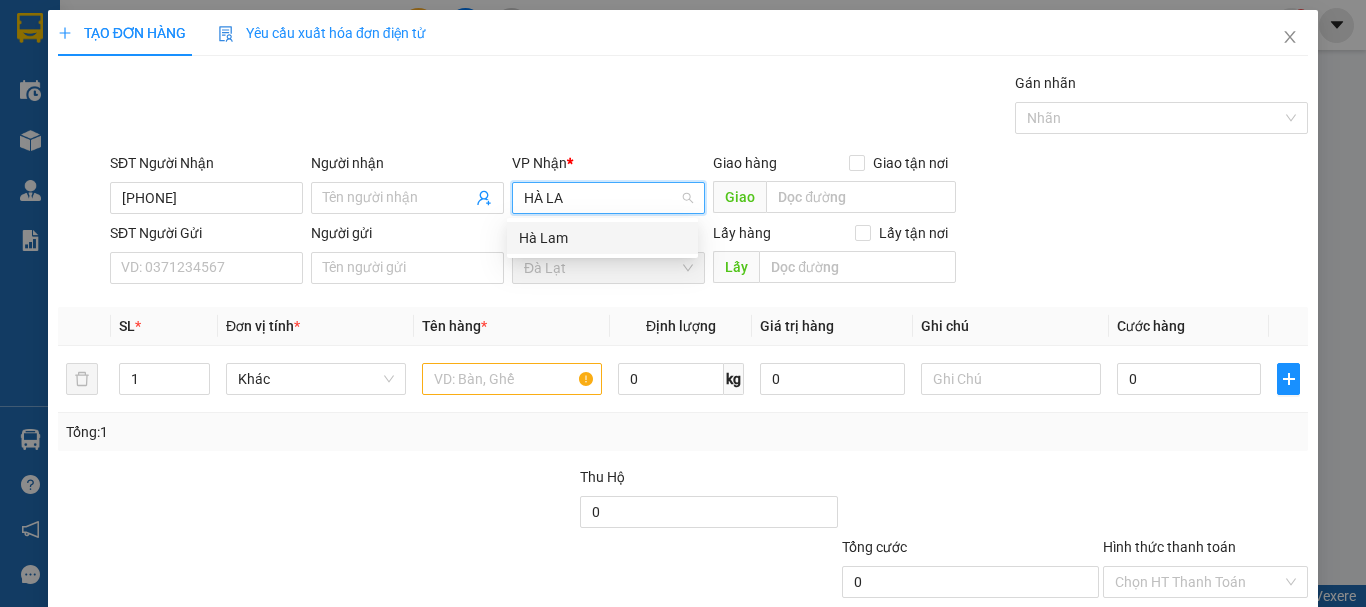 type on "HÀ LAM" 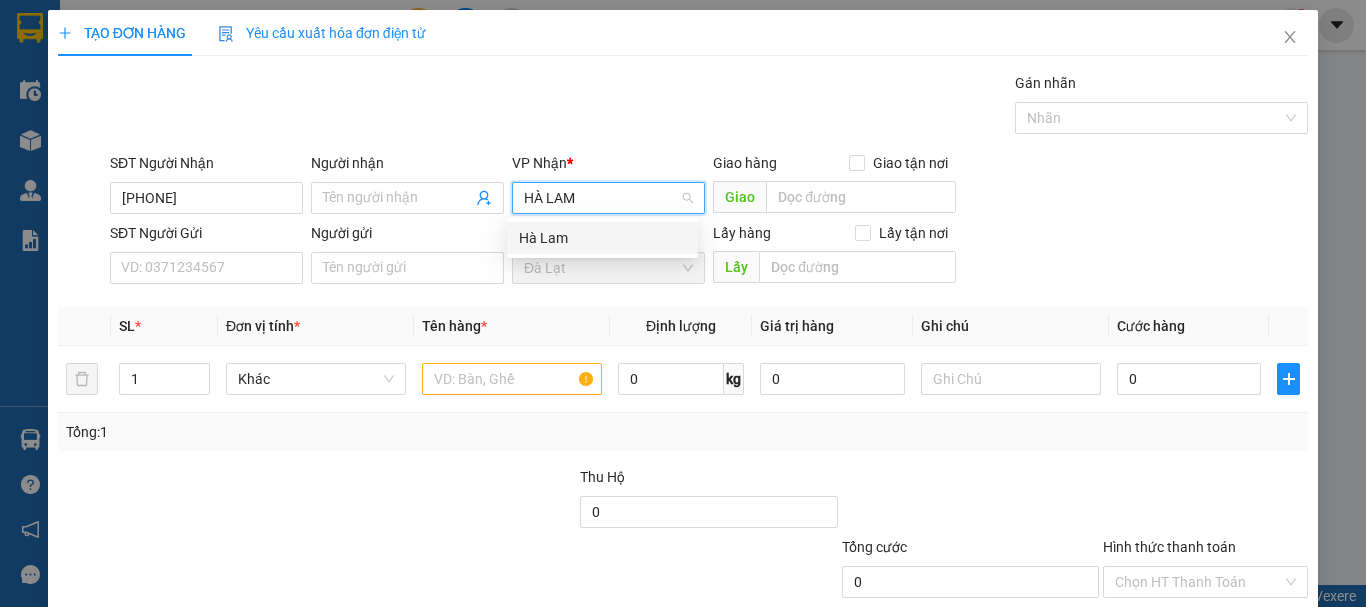 type 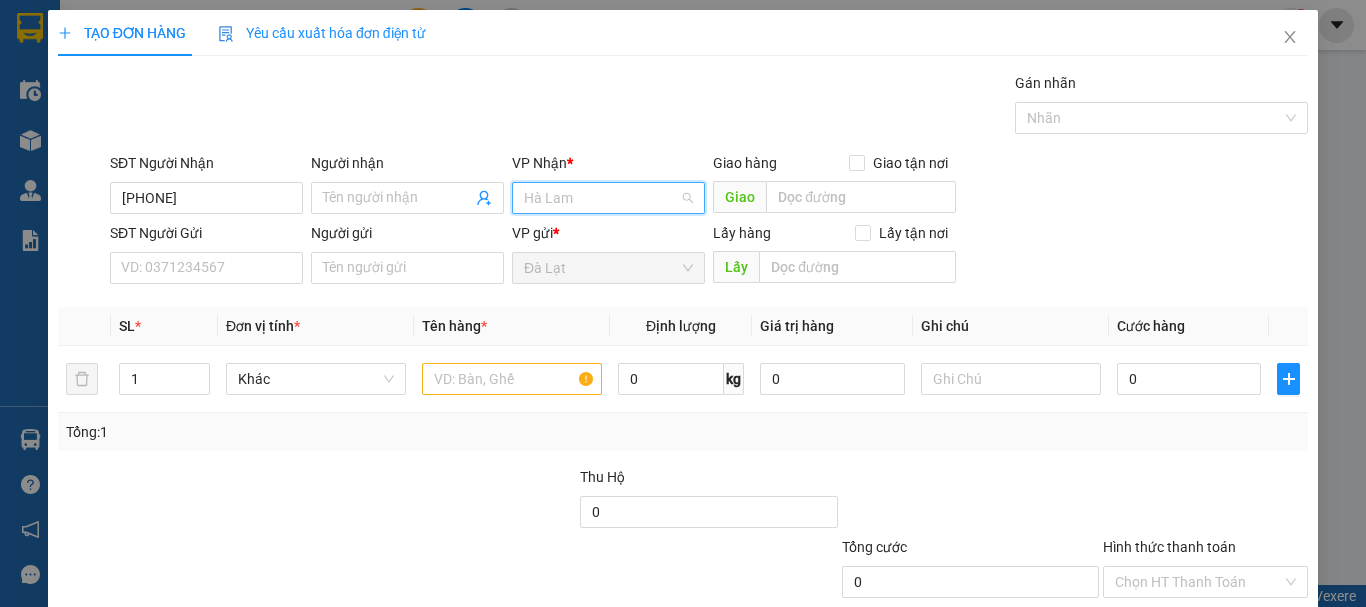 scroll, scrollTop: 32, scrollLeft: 0, axis: vertical 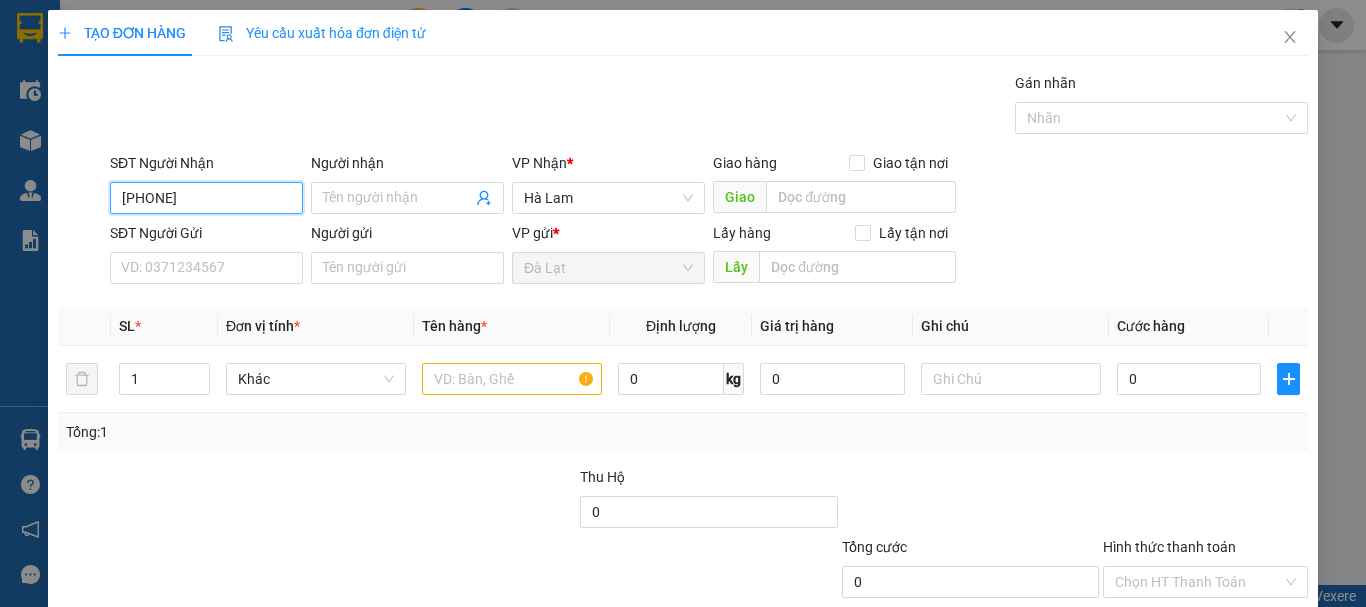 click on "0935445693" at bounding box center (206, 198) 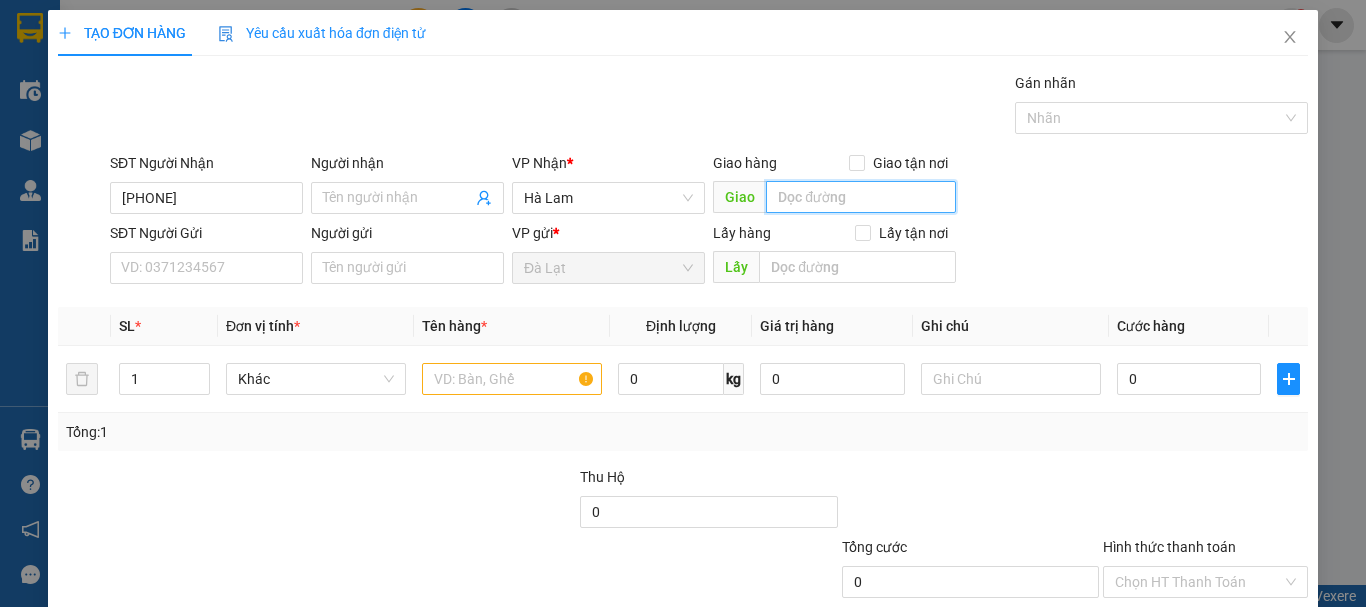 click at bounding box center (861, 197) 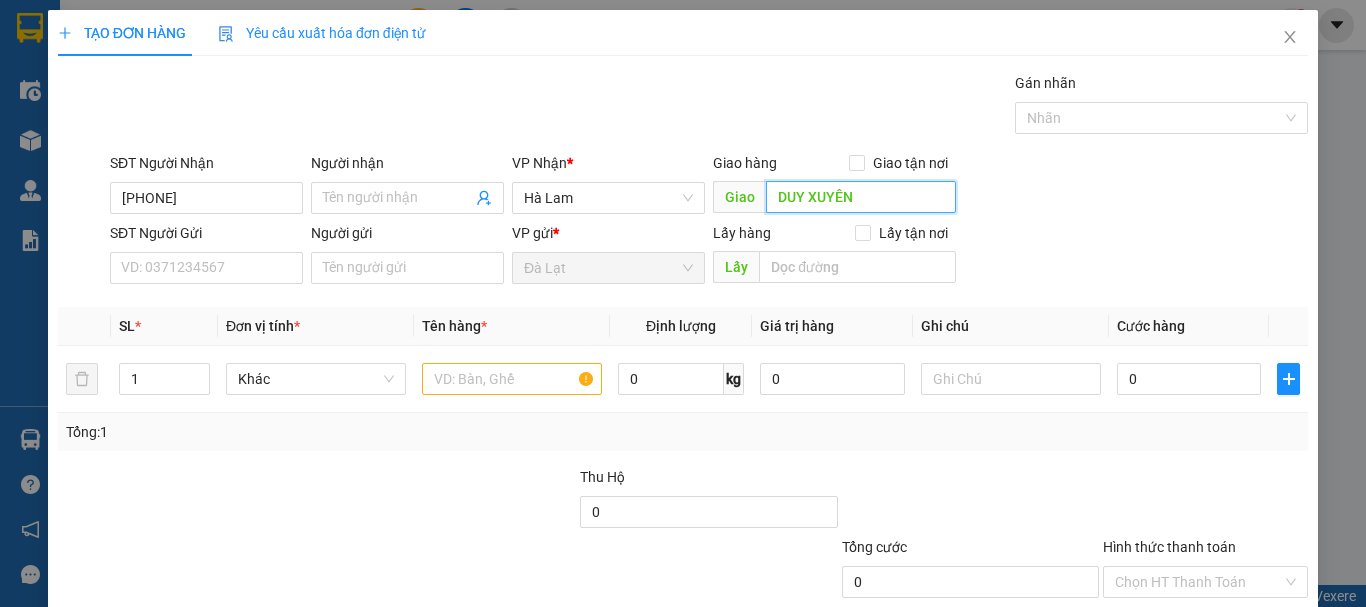 type on "DUY XUYÊN" 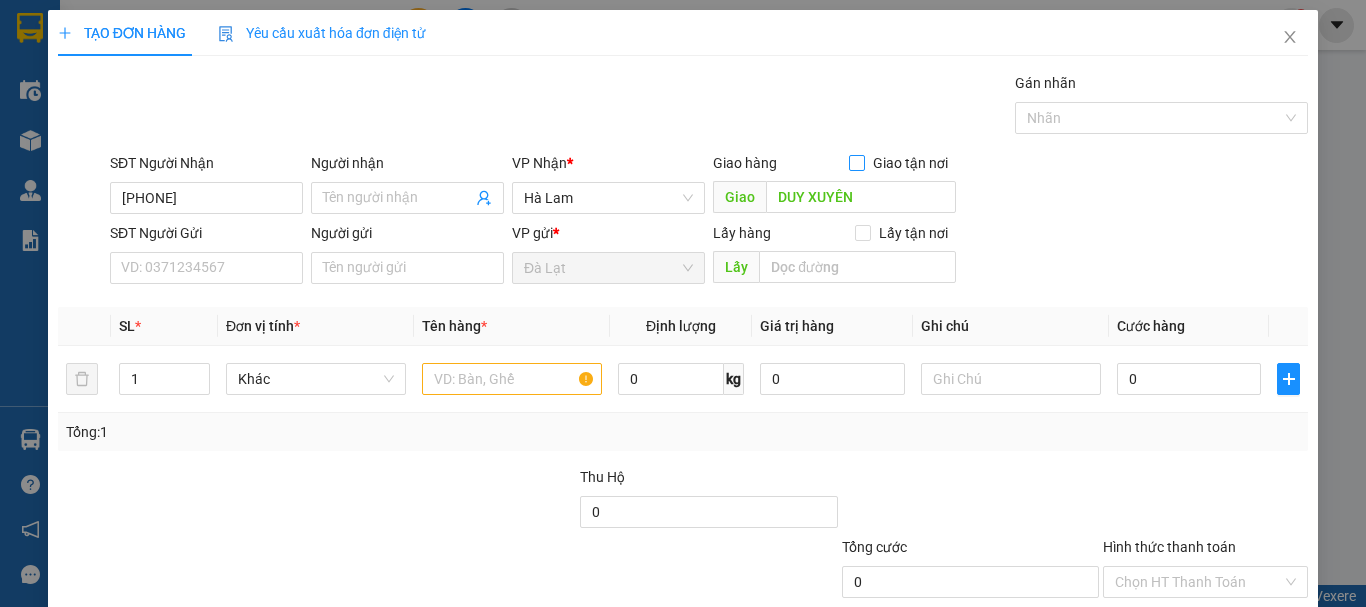 click on "Giao tận nơi" at bounding box center [856, 162] 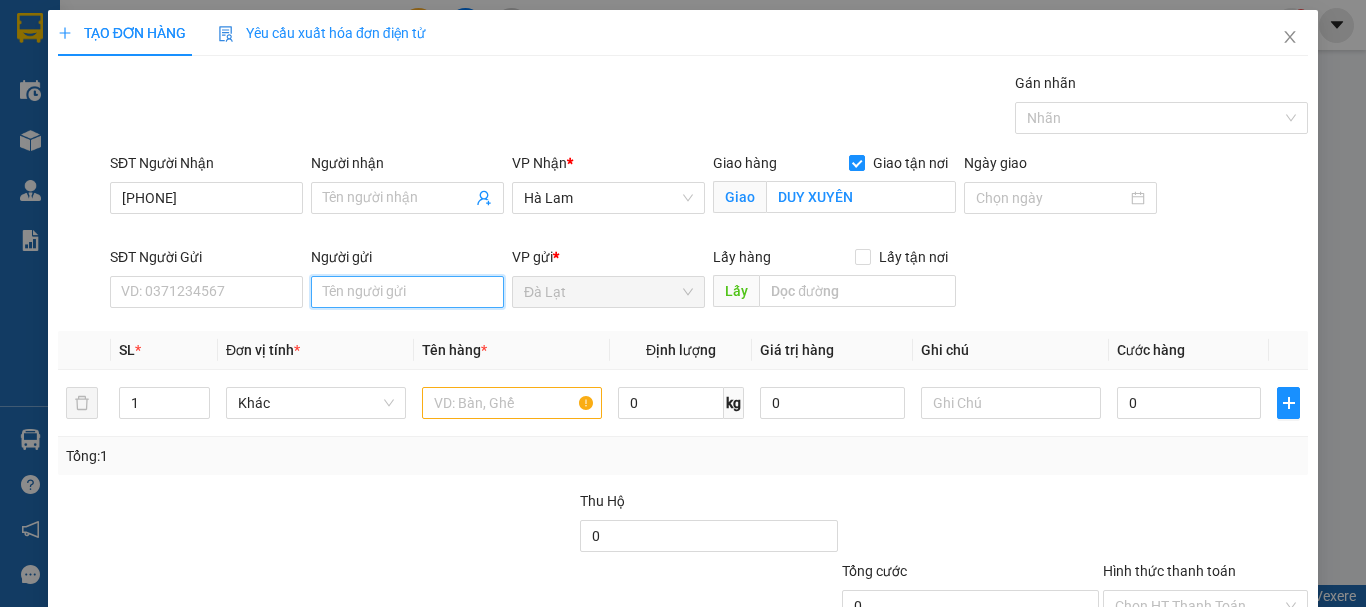 click on "Người gửi" at bounding box center [407, 292] 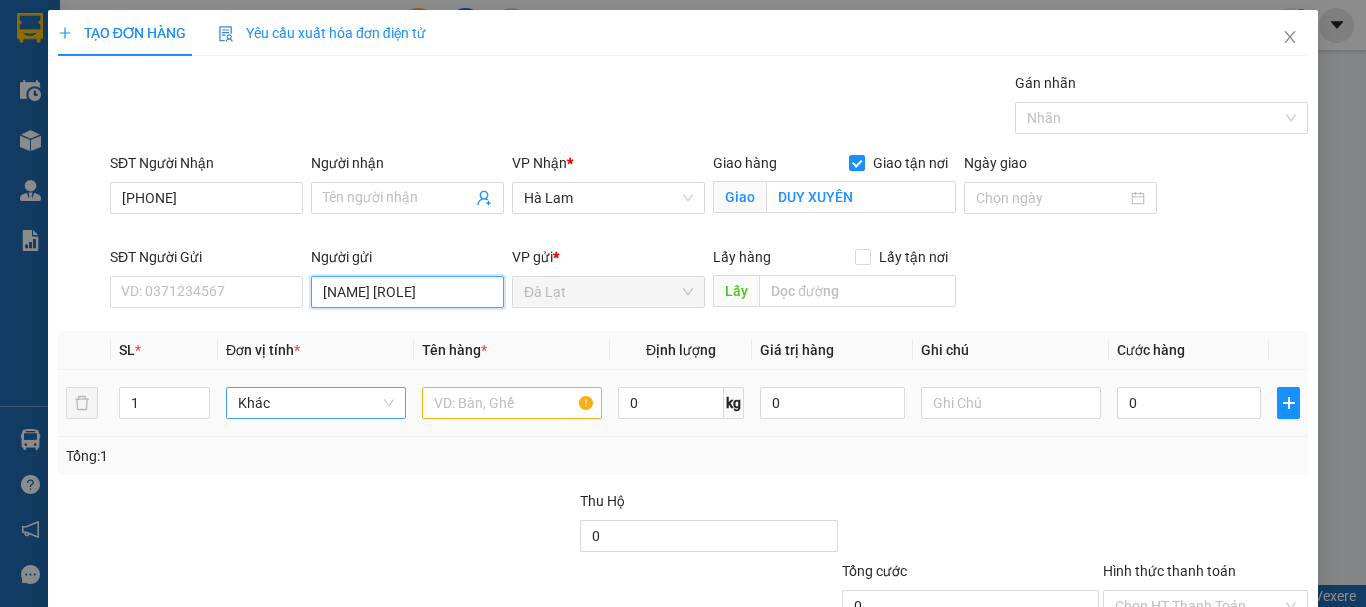 click on "Khác" at bounding box center [316, 403] 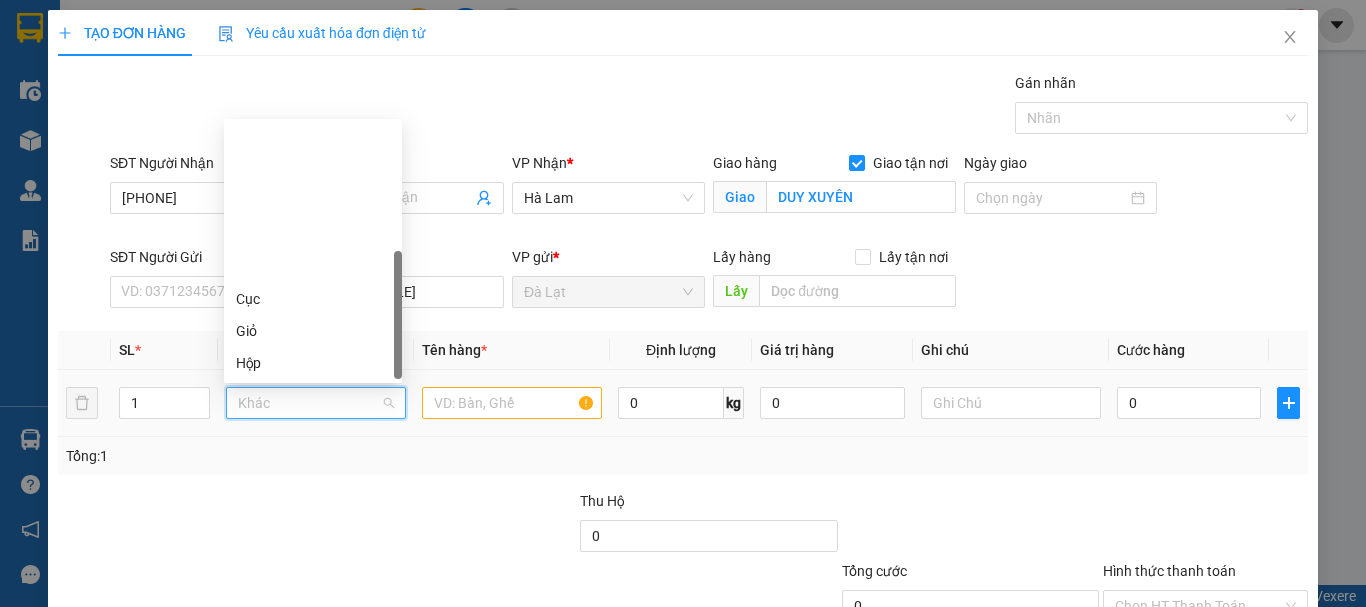 scroll, scrollTop: 192, scrollLeft: 0, axis: vertical 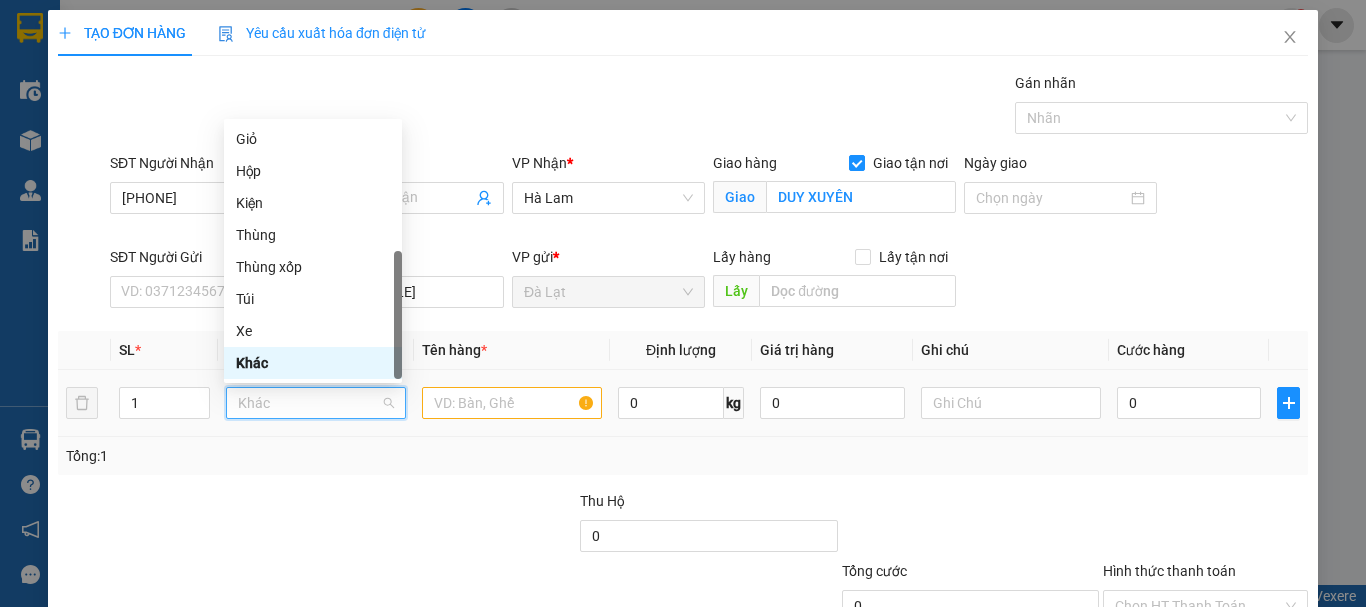 type on "T" 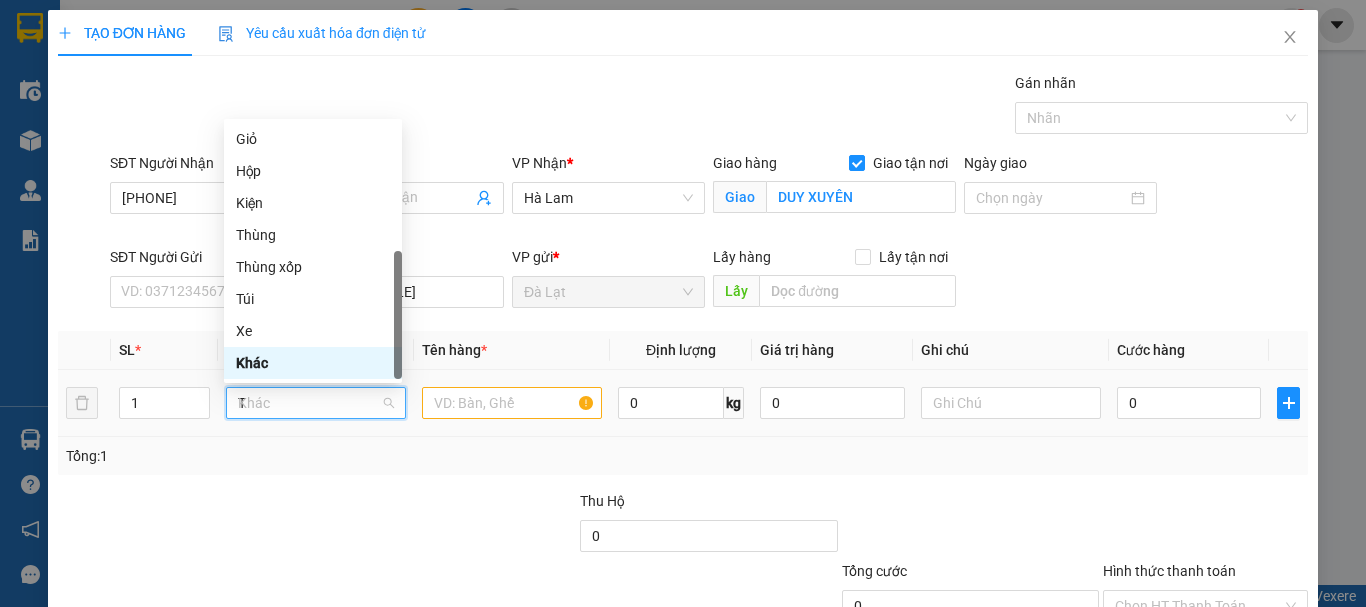 scroll, scrollTop: 0, scrollLeft: 0, axis: both 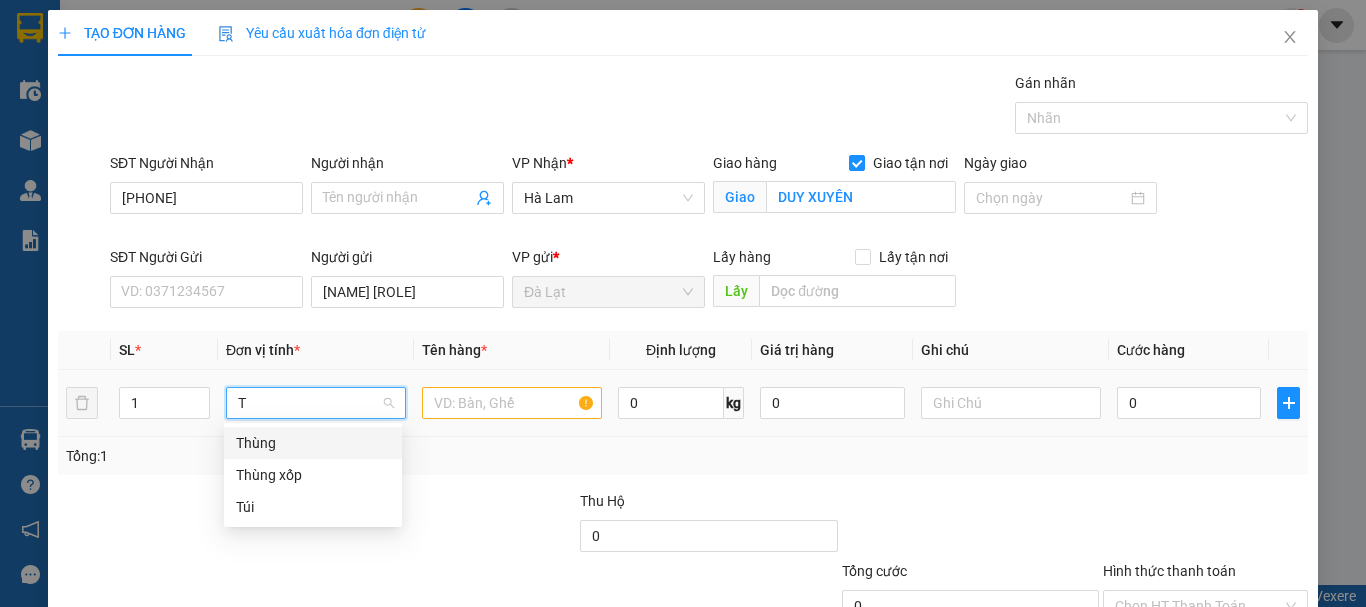 click on "Thùng" at bounding box center (313, 443) 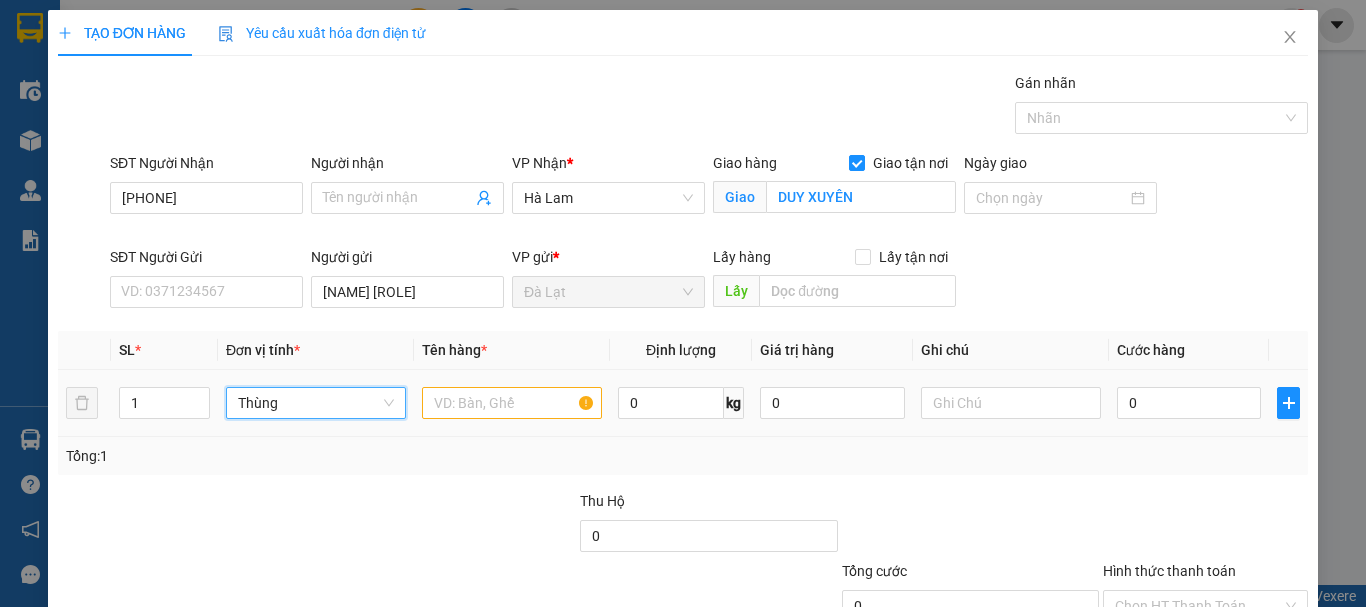 drag, startPoint x: 157, startPoint y: 404, endPoint x: 154, endPoint y: 423, distance: 19.235384 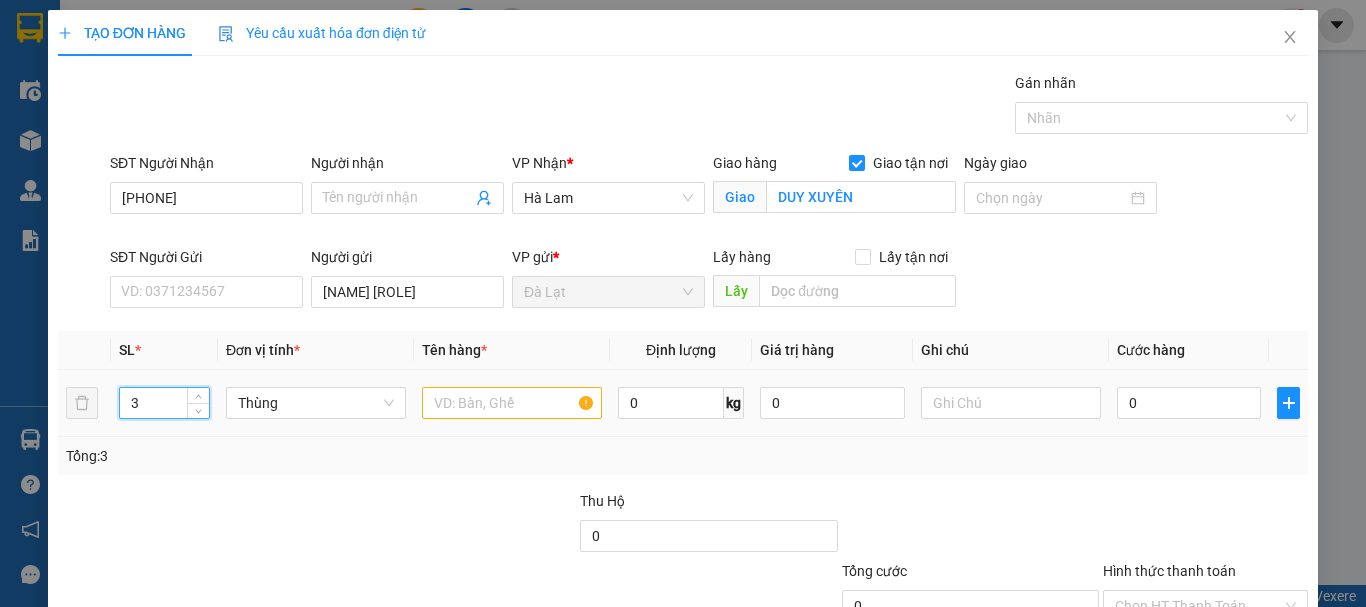type on "3" 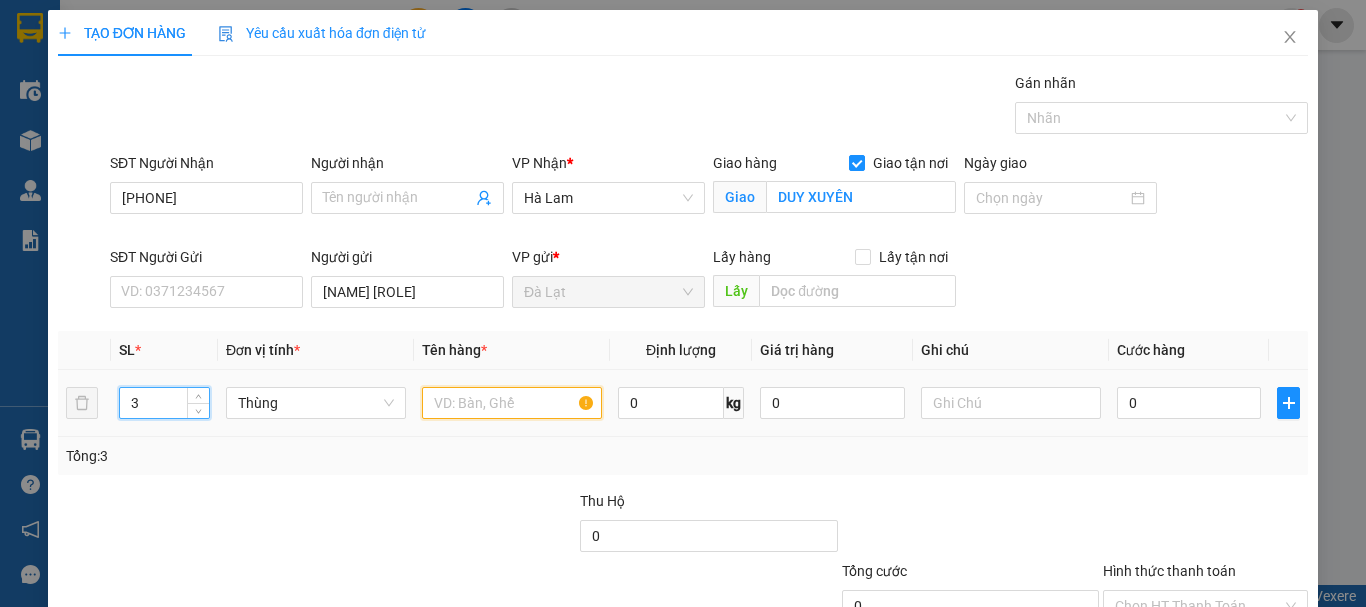 click at bounding box center [512, 403] 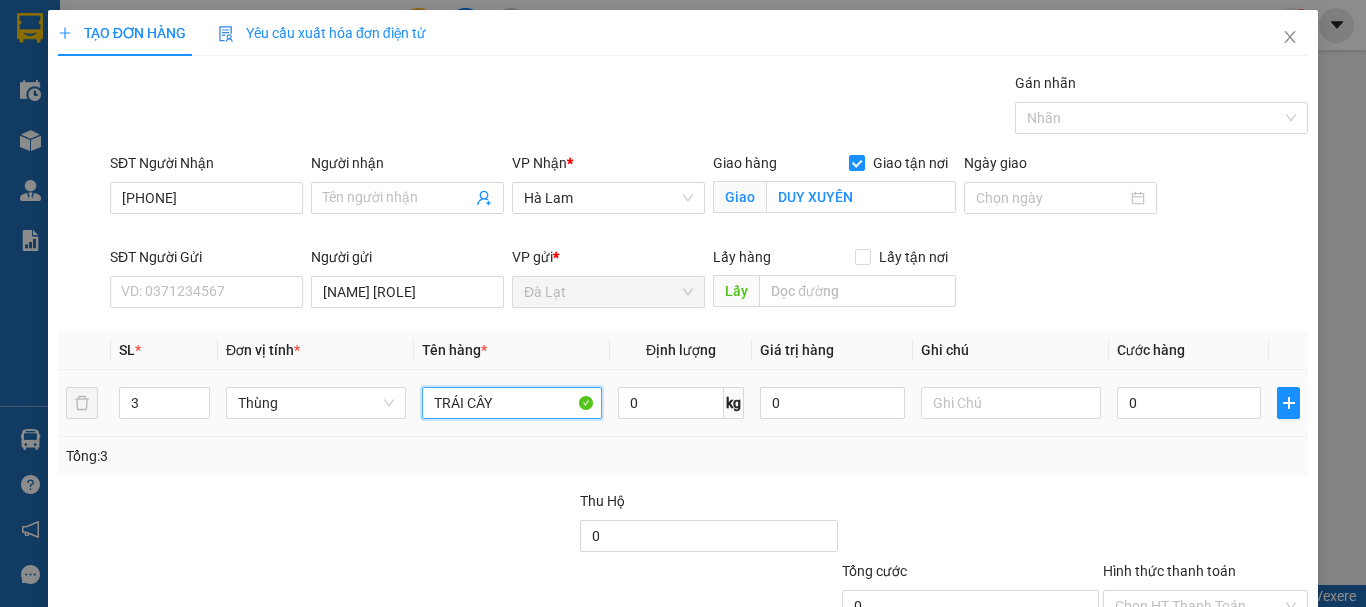 type on "TRÁI CÂY" 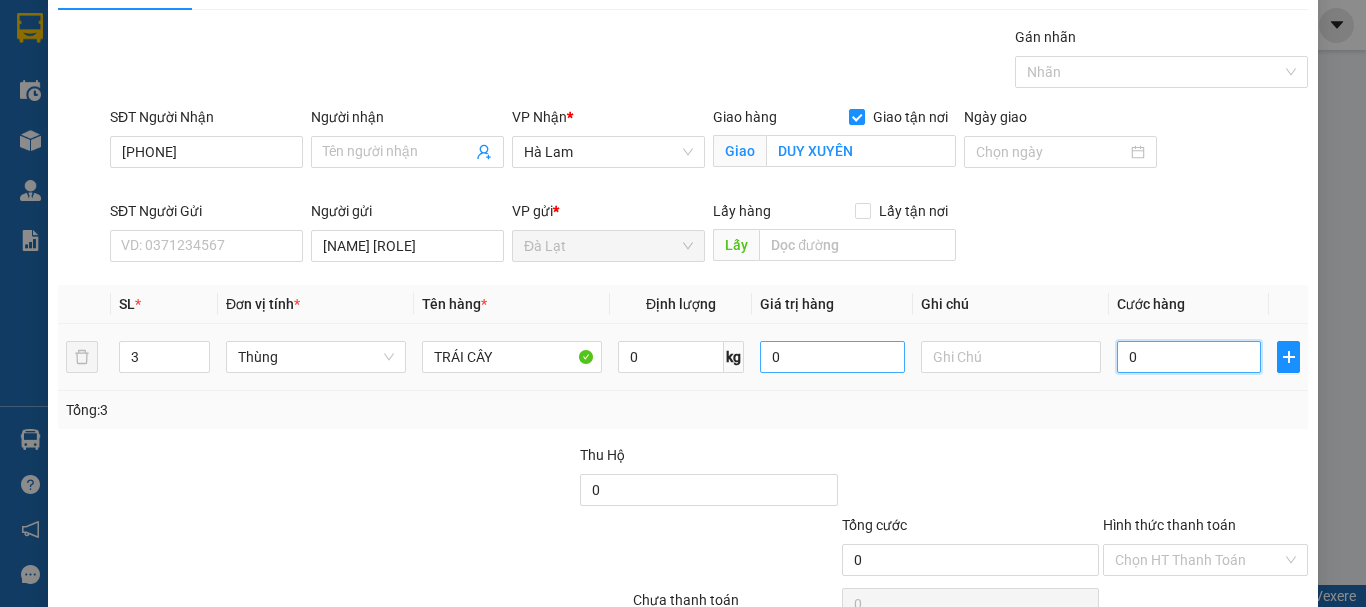 scroll, scrollTop: 149, scrollLeft: 0, axis: vertical 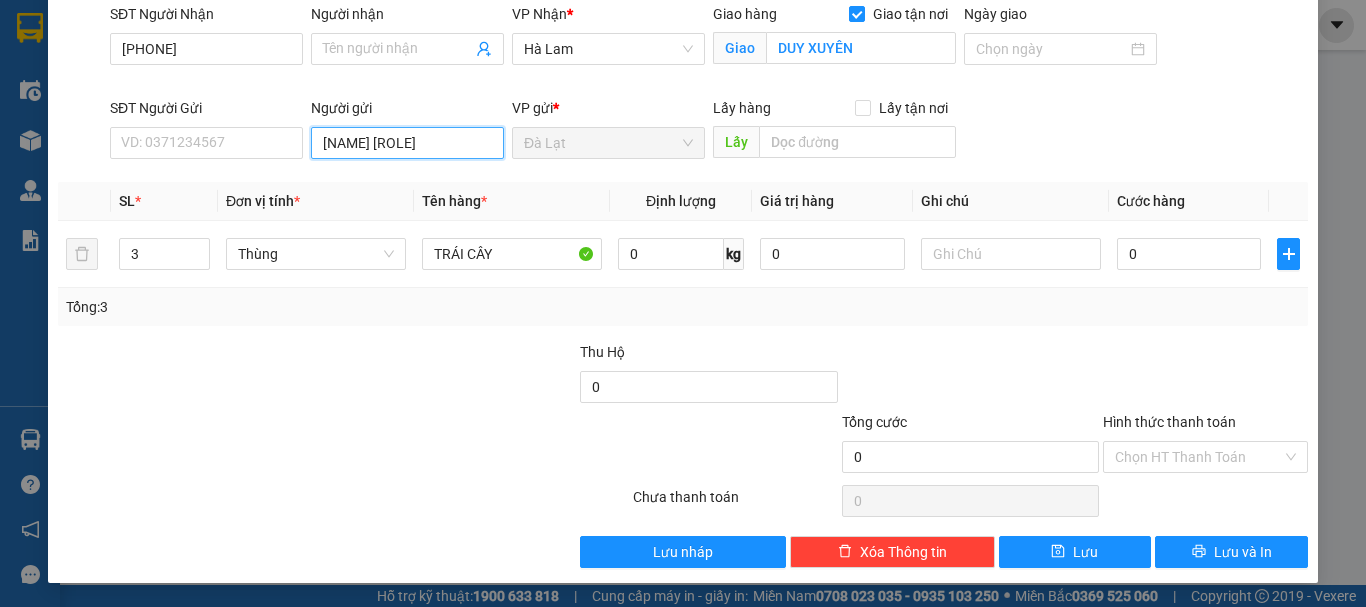 click on "A MẠNH CSGT" at bounding box center [407, 143] 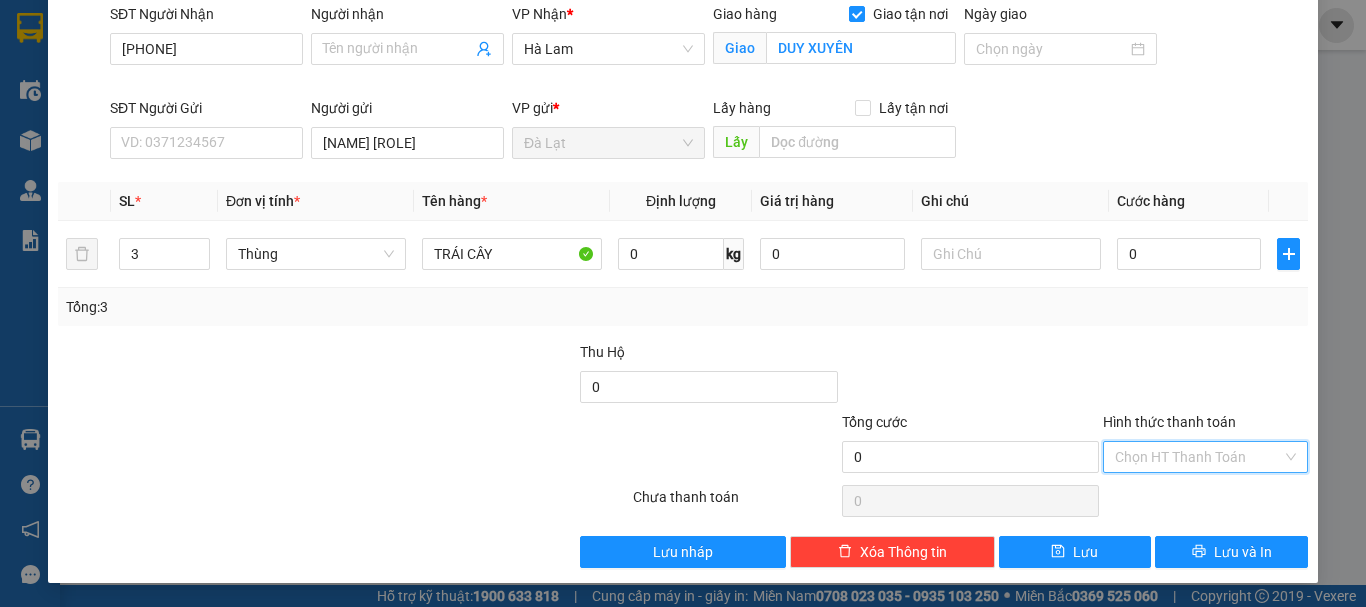click on "Hình thức thanh toán" at bounding box center (1198, 457) 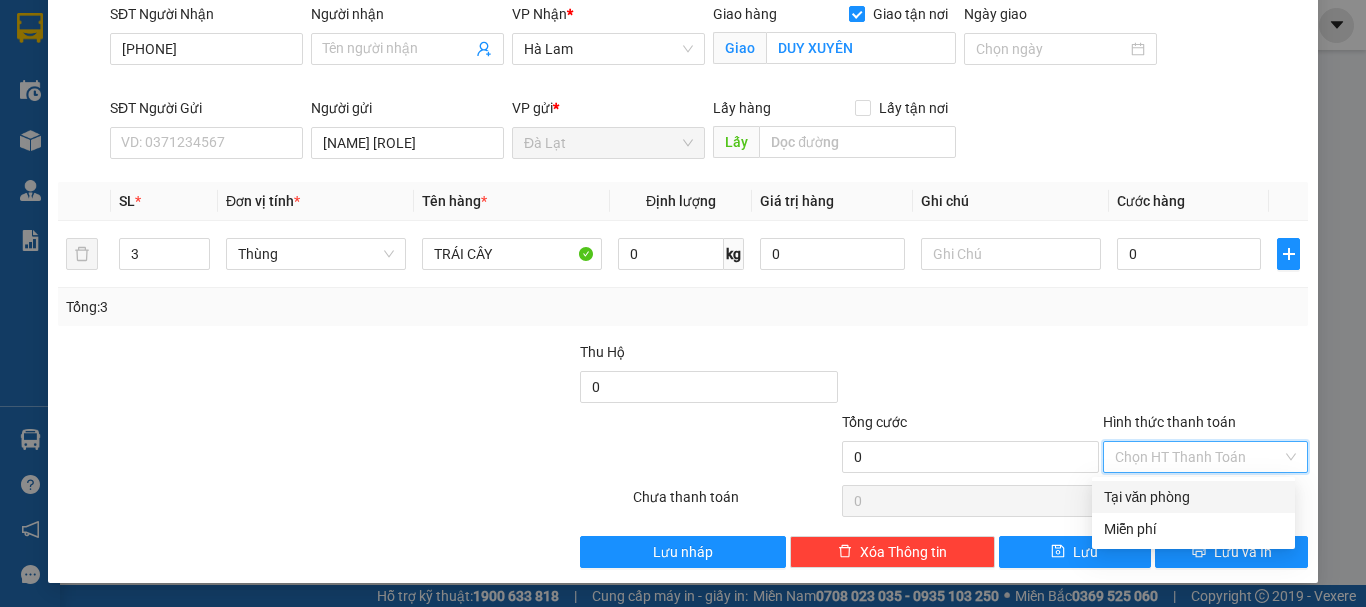click on "Tại văn phòng" at bounding box center (1193, 497) 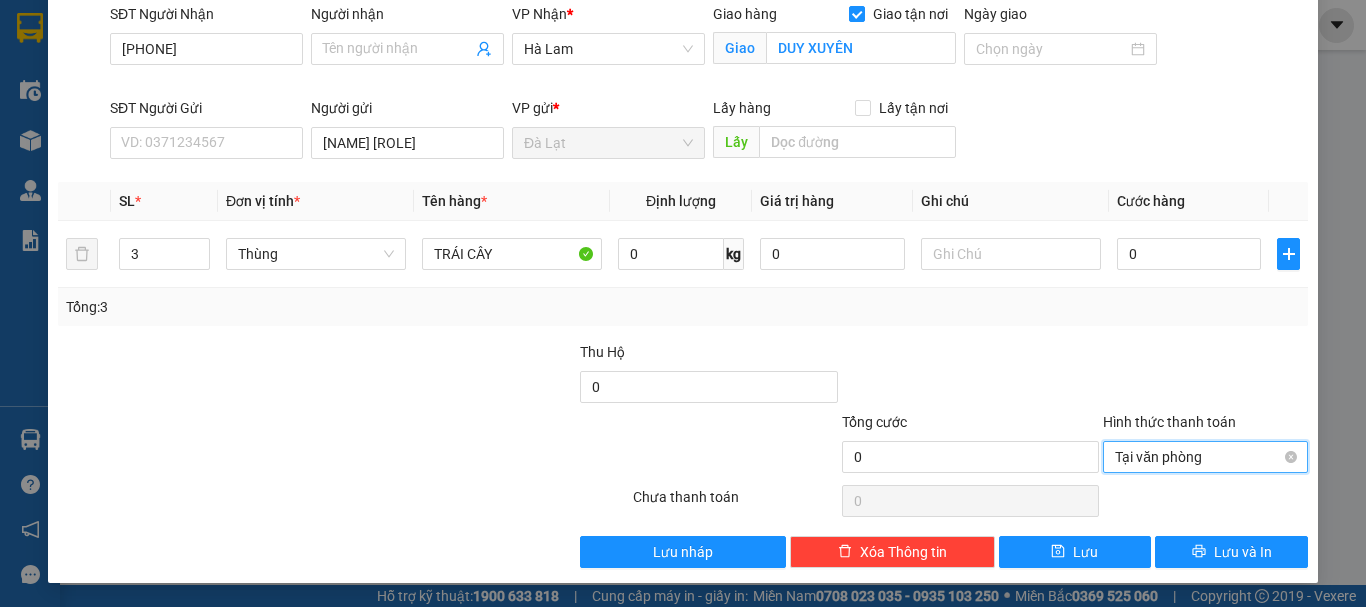 click on "Tại văn phòng" at bounding box center [1205, 457] 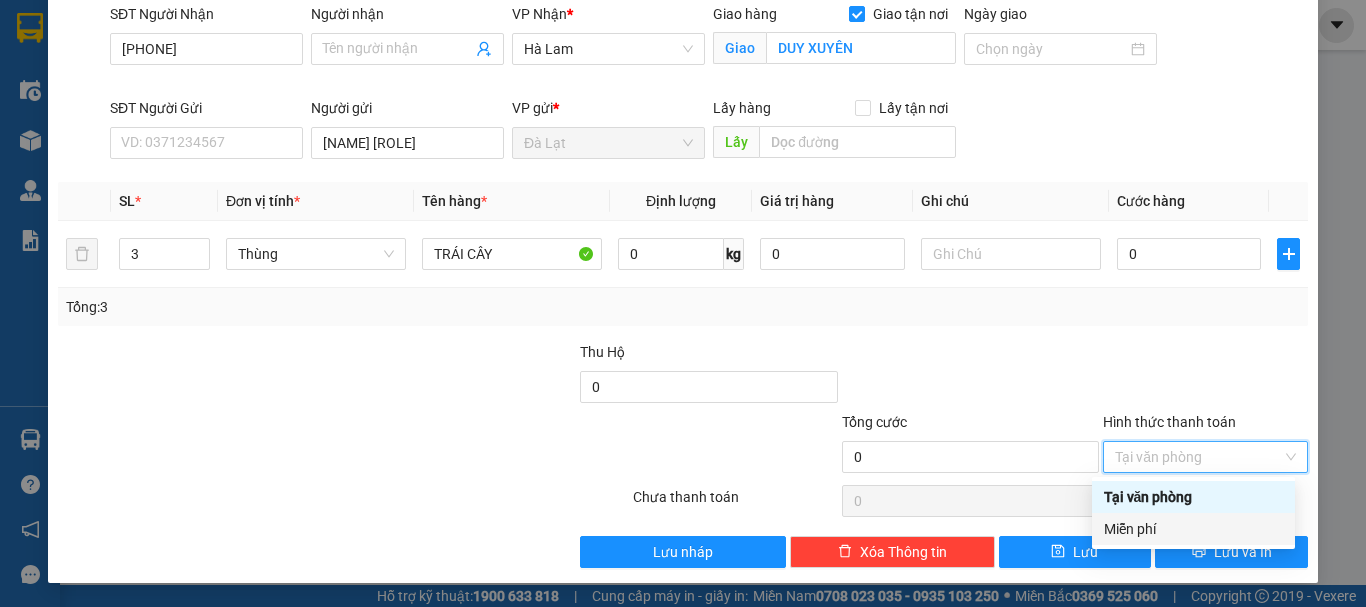 click on "Miễn phí" at bounding box center (1193, 529) 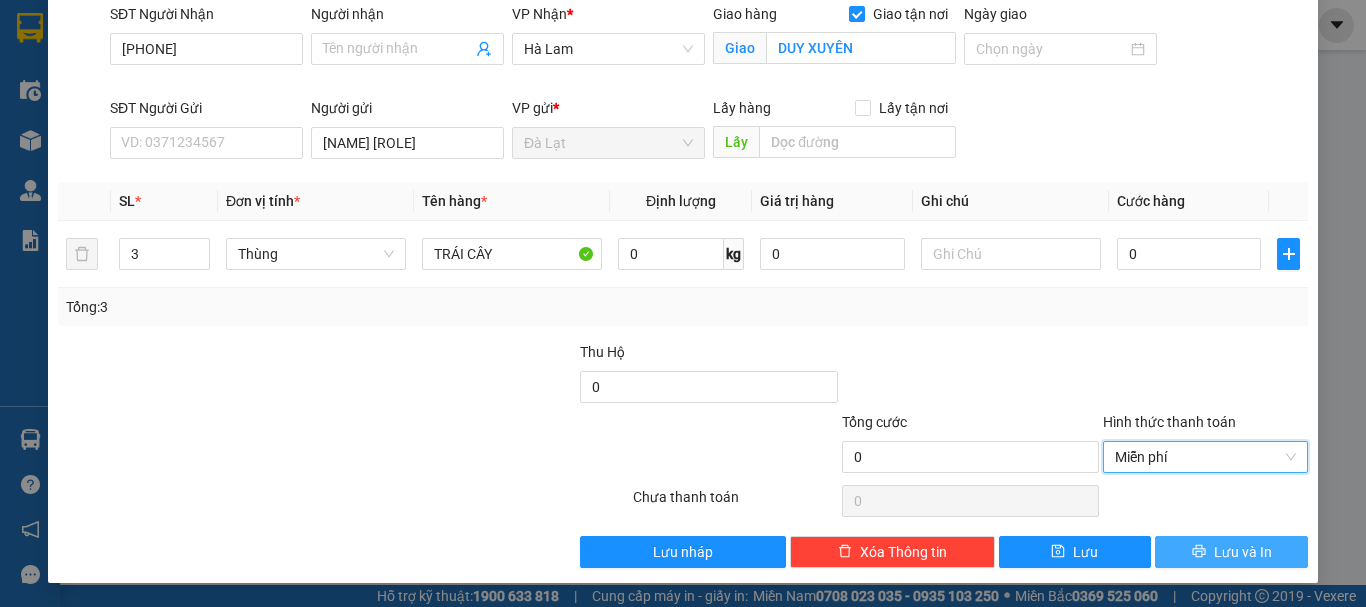 click on "Lưu và In" at bounding box center (1243, 552) 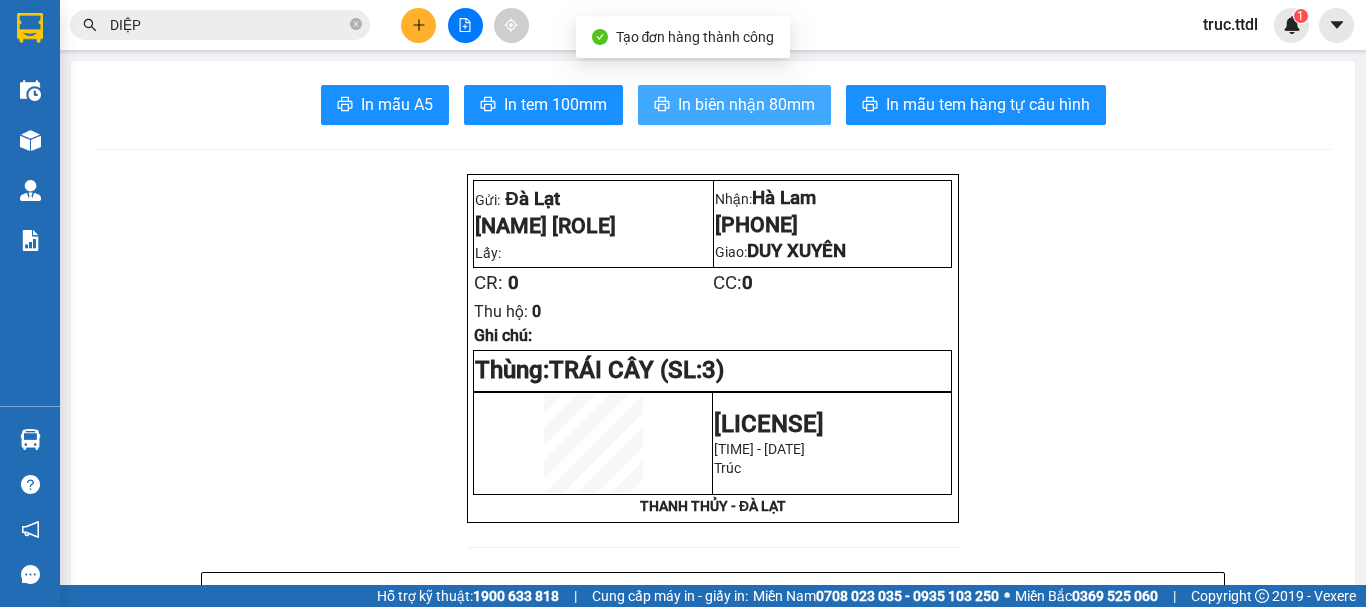 click on "In biên nhận 80mm" at bounding box center (746, 104) 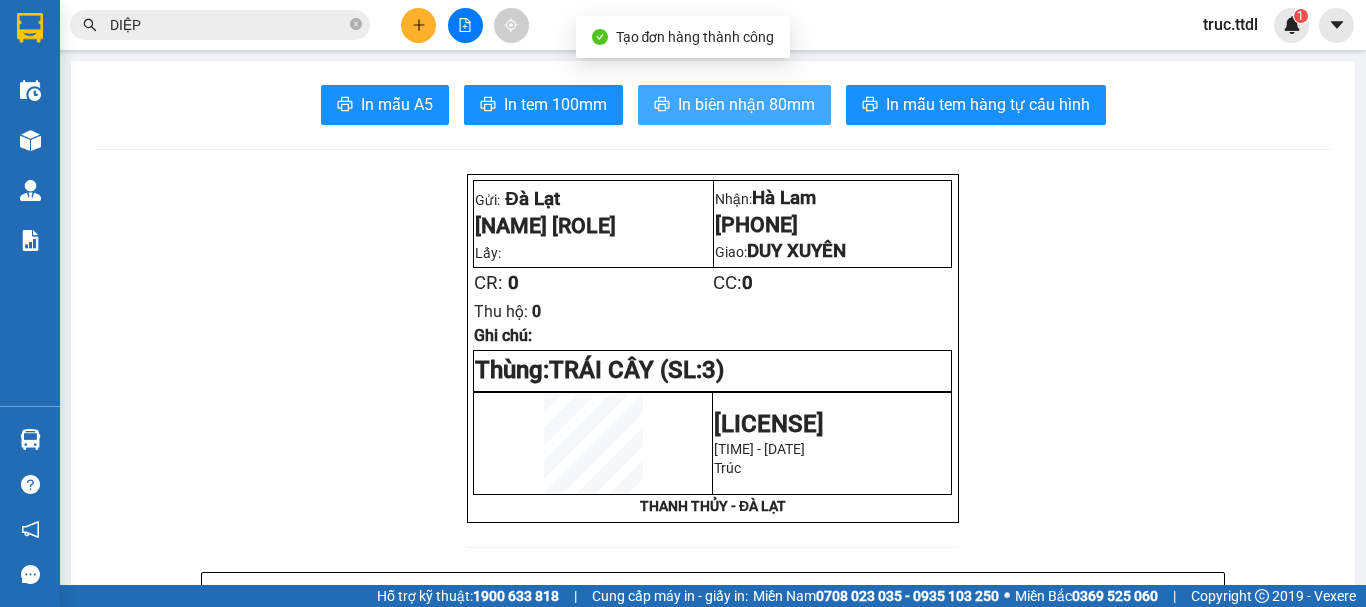 scroll, scrollTop: 0, scrollLeft: 0, axis: both 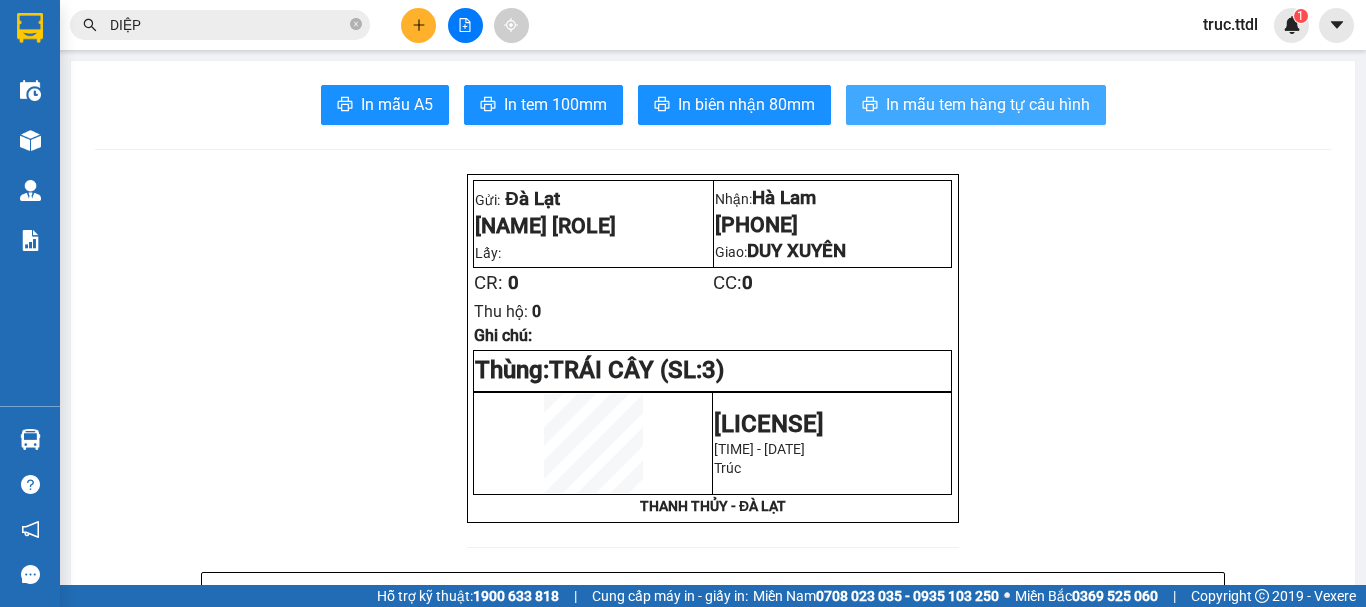 click on "In mẫu tem hàng tự cấu hình" at bounding box center [988, 104] 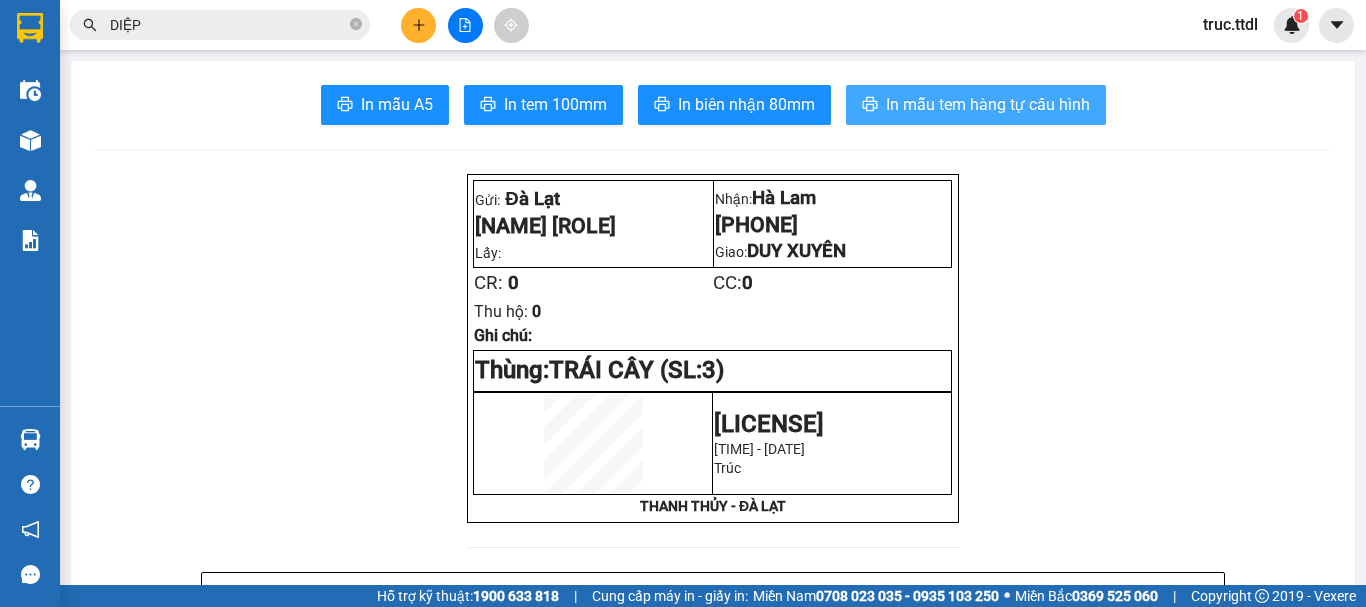 scroll, scrollTop: 0, scrollLeft: 0, axis: both 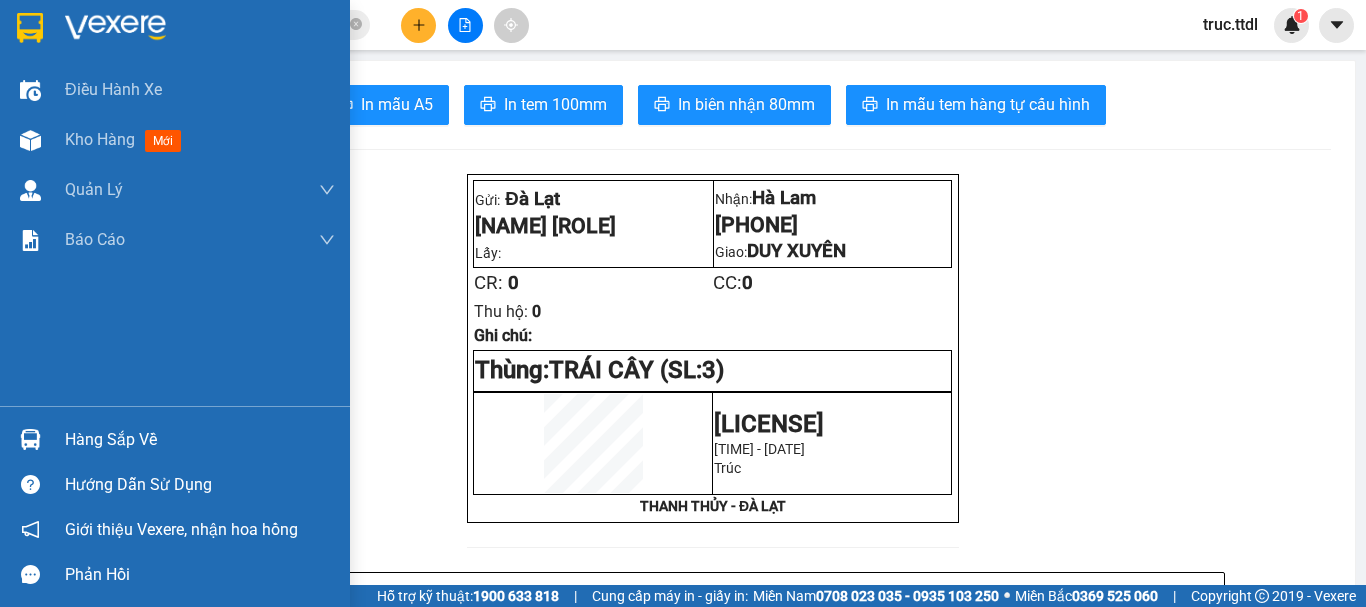 click at bounding box center [30, 27] 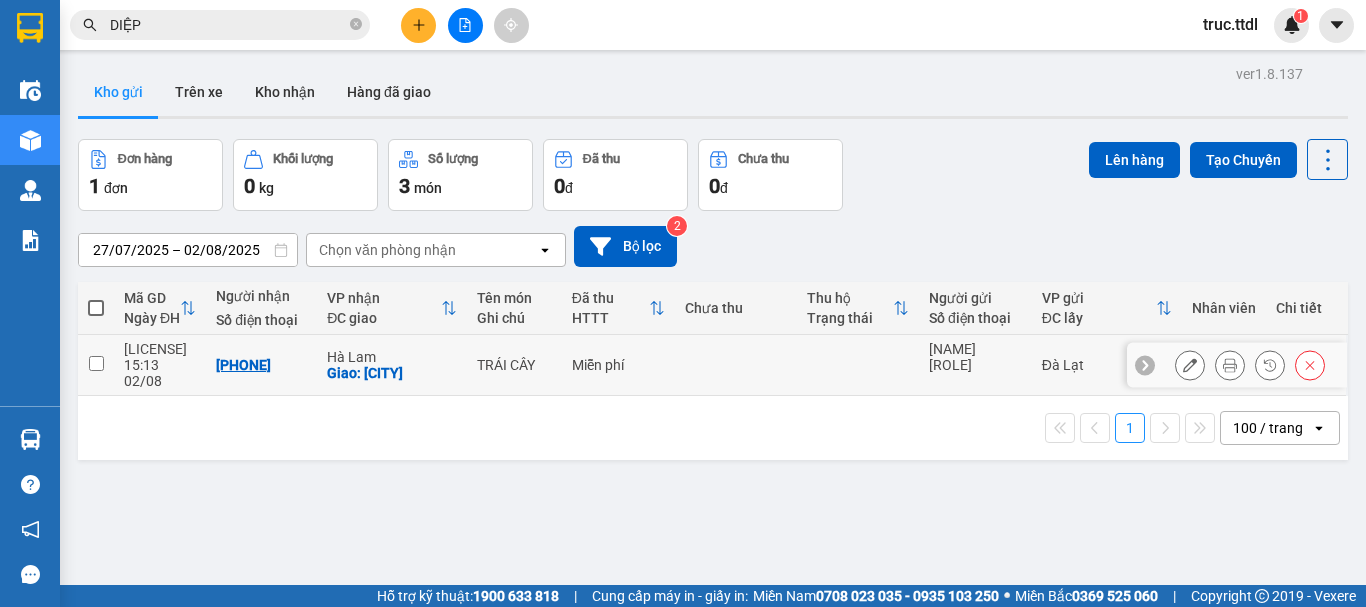 click 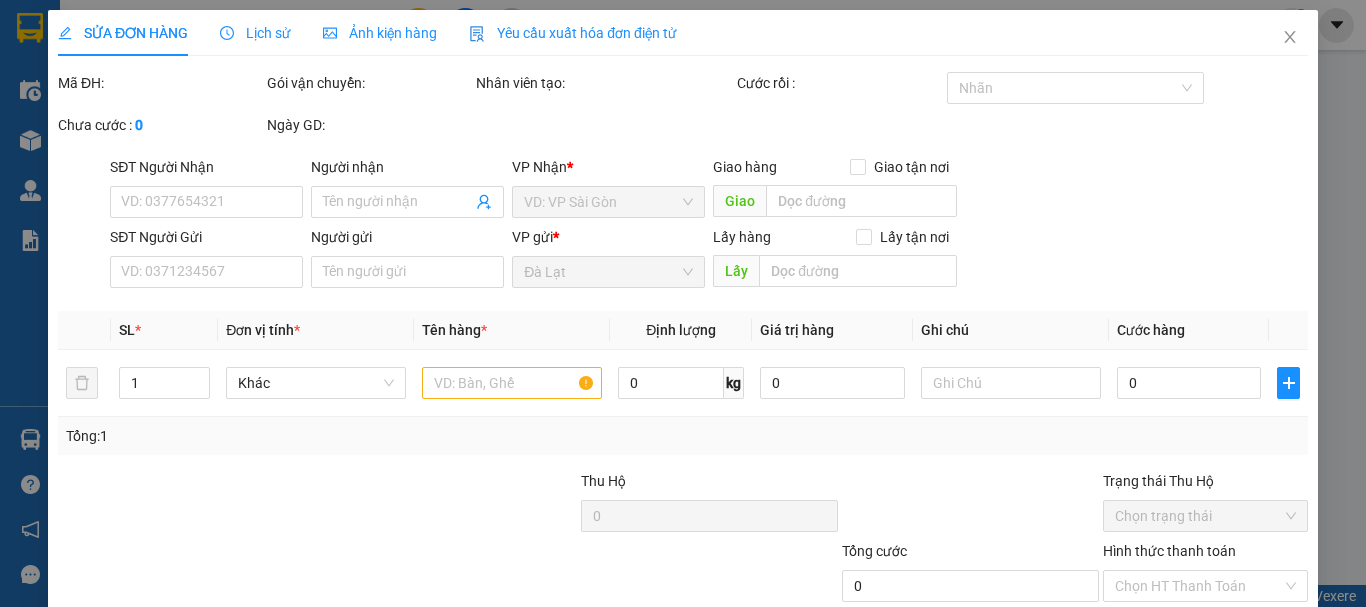 type on "0935445693" 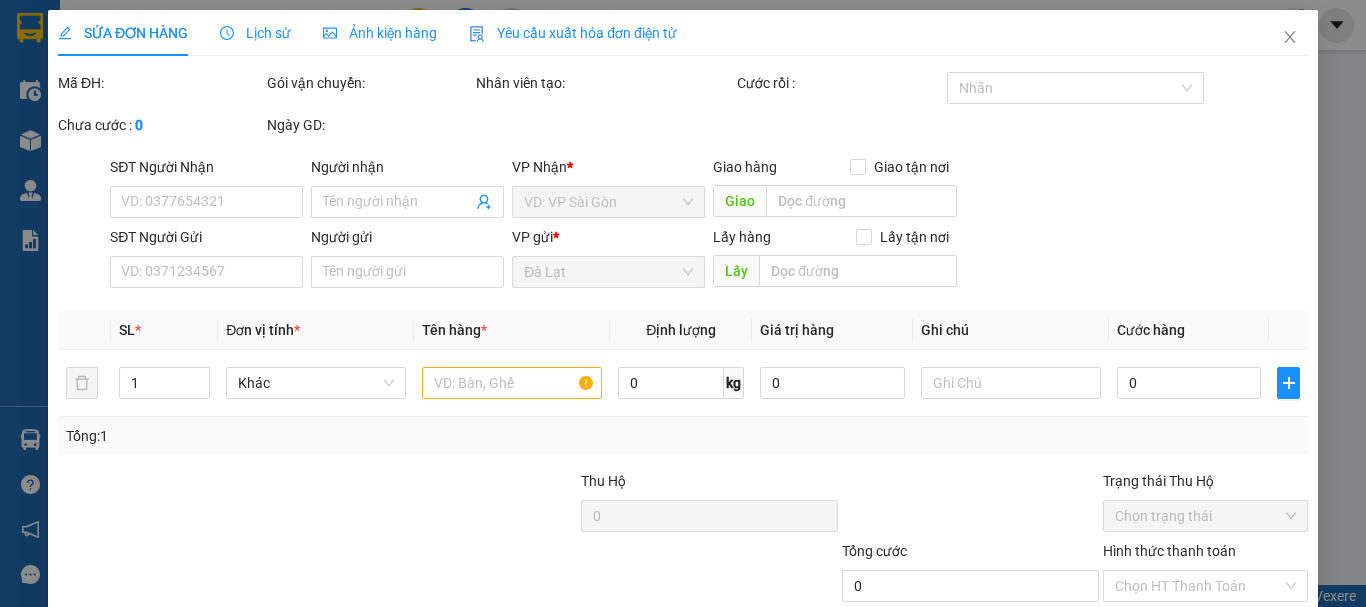 checkbox on "true" 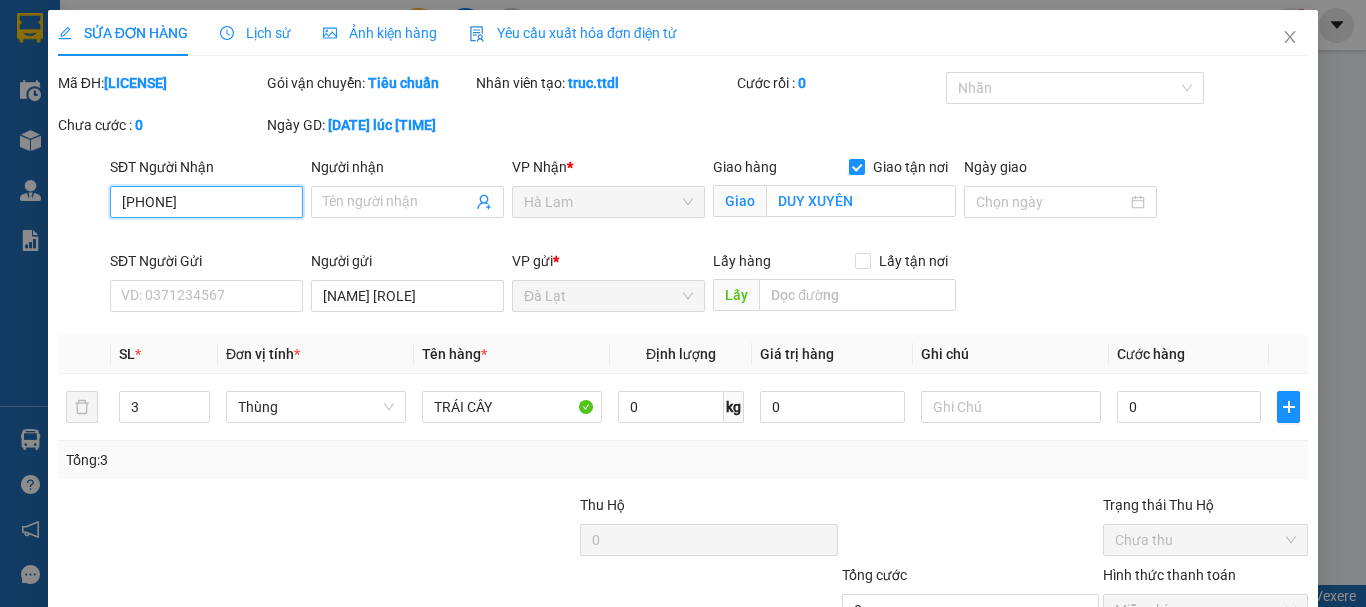 click on "0935445693" at bounding box center (206, 202) 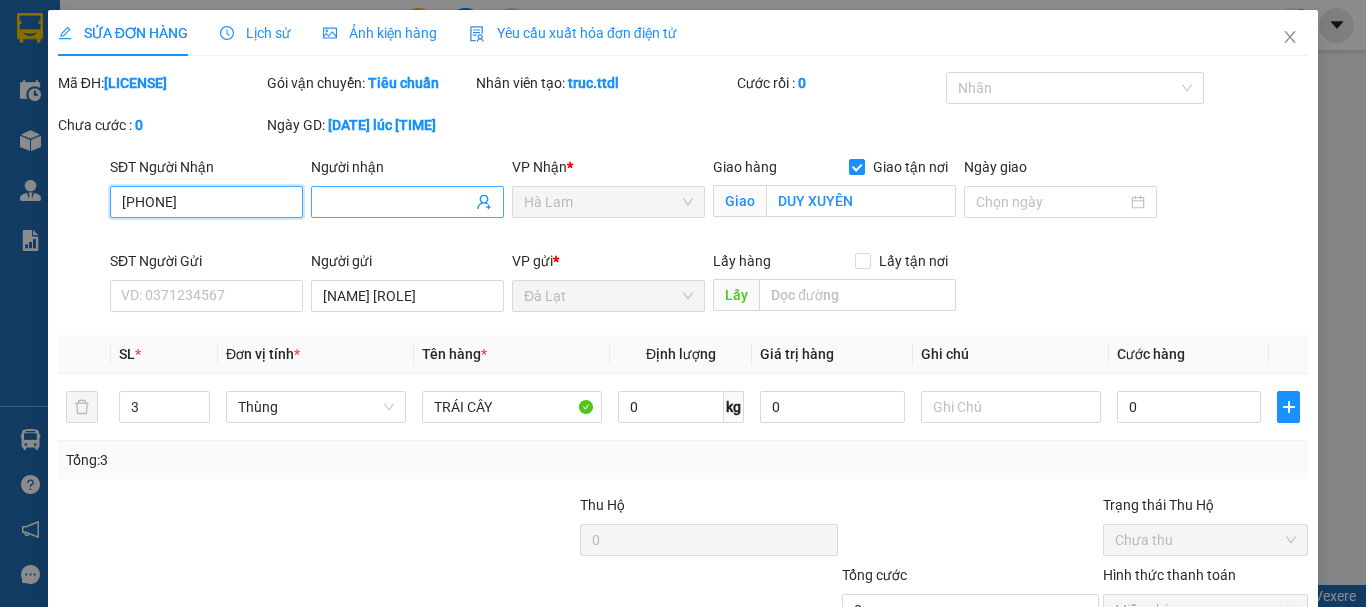 type on "0935445695" 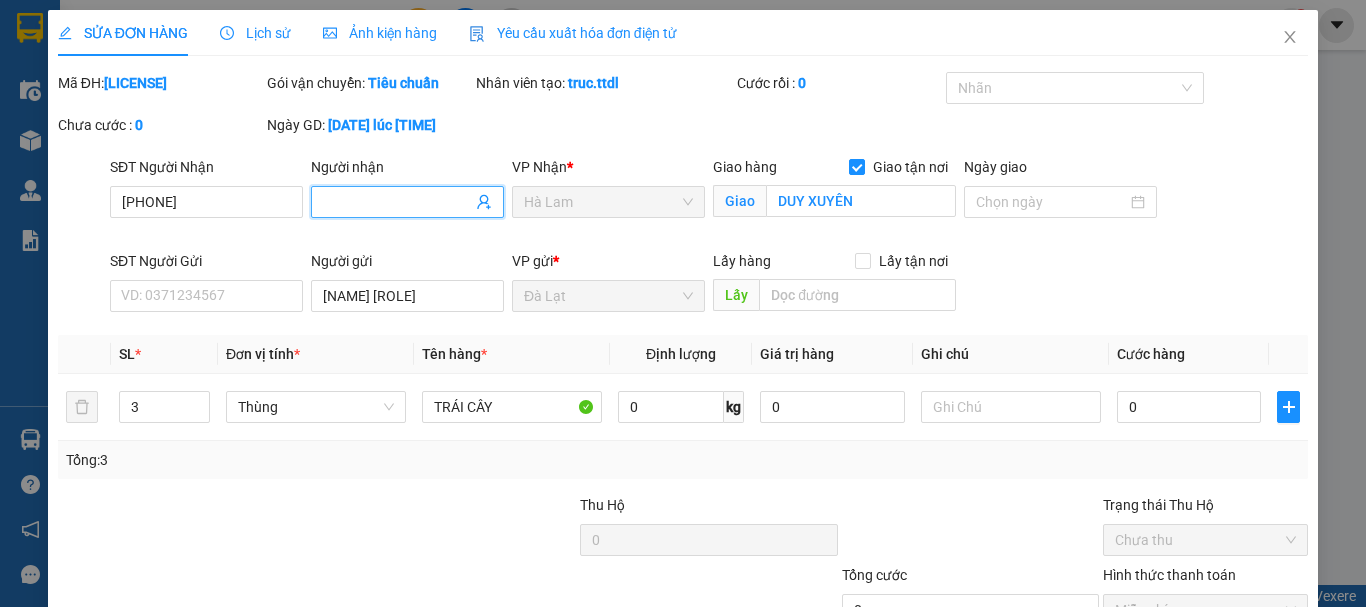 click on "Người nhận" at bounding box center (397, 202) 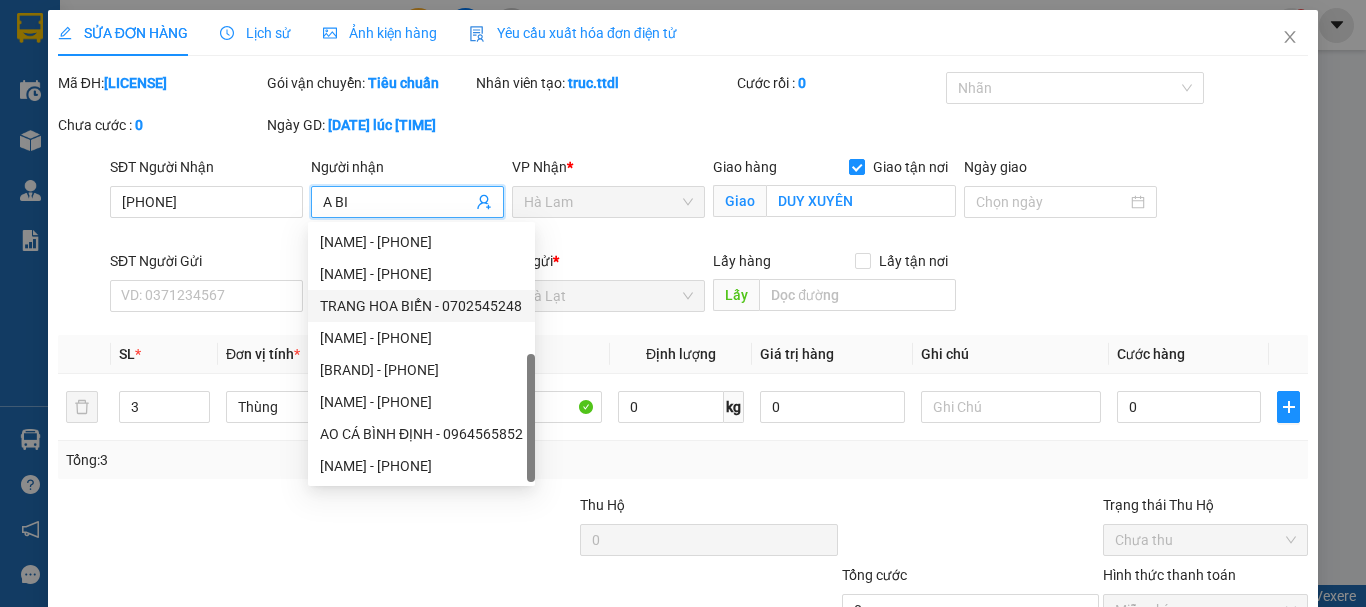 scroll, scrollTop: 64, scrollLeft: 0, axis: vertical 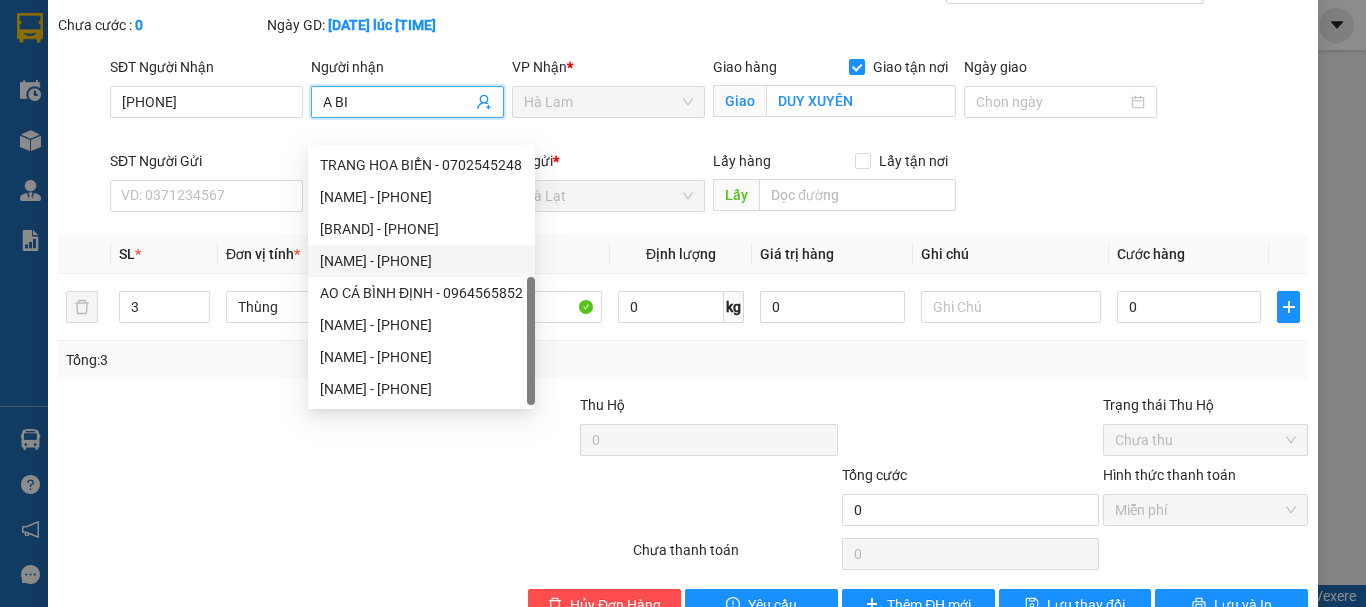 type on "A BI" 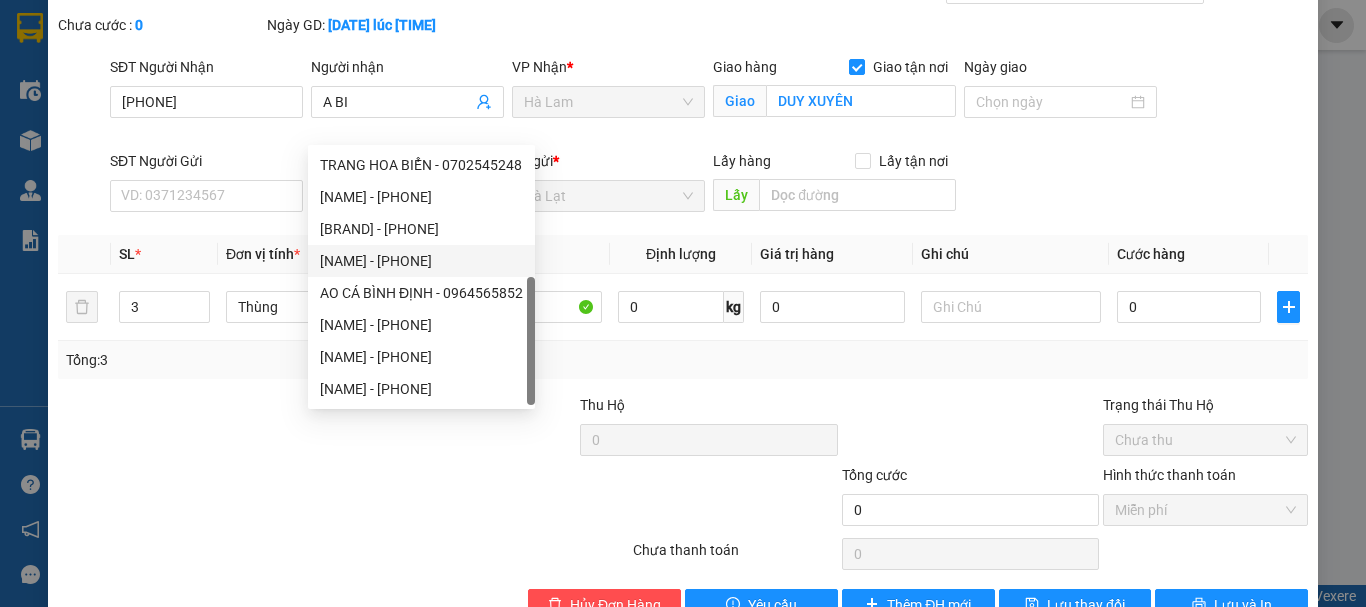 click at bounding box center [970, 429] 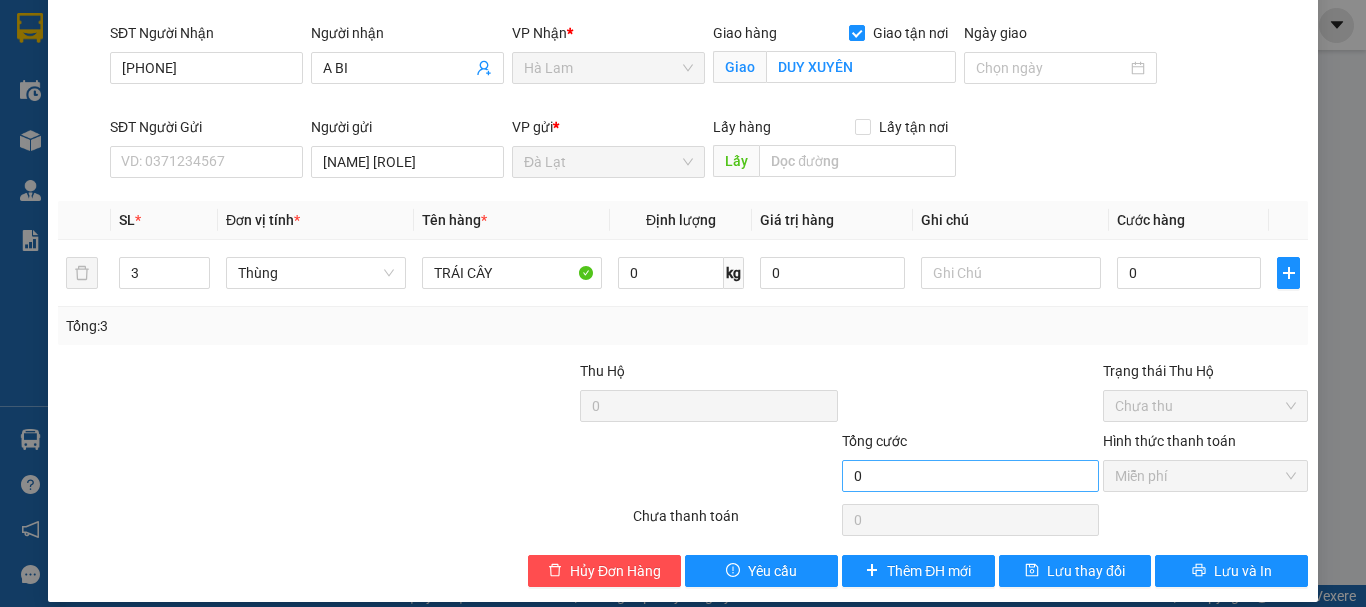 scroll, scrollTop: 153, scrollLeft: 0, axis: vertical 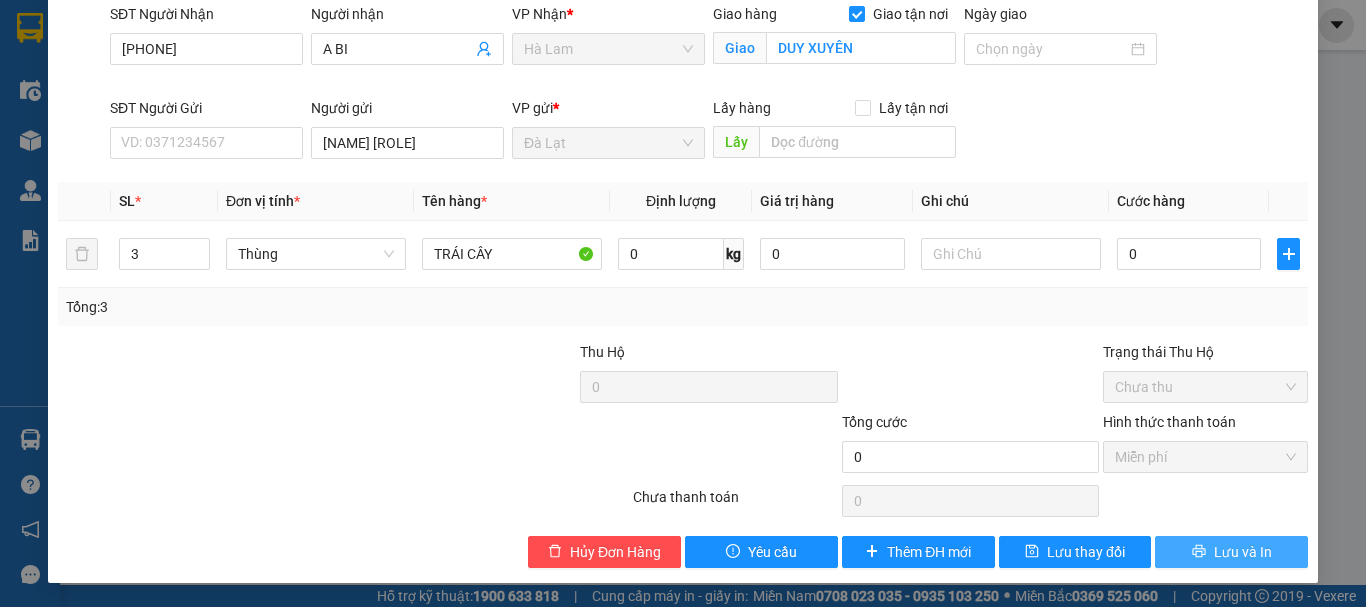 click 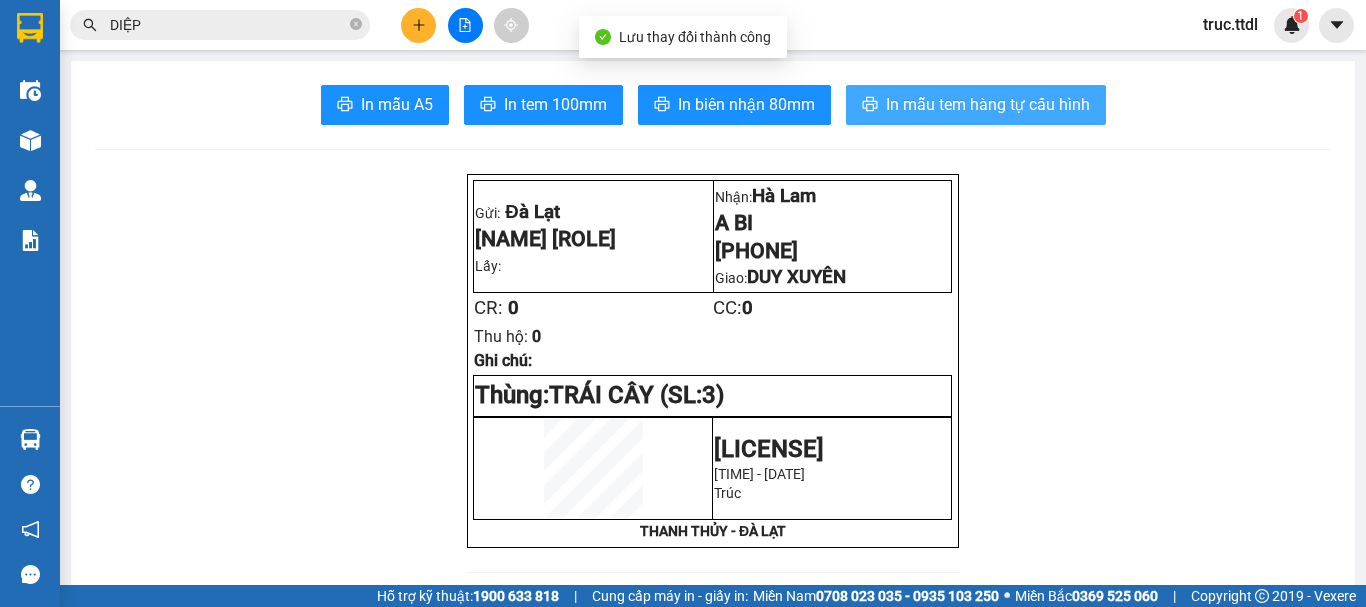 click on "In mẫu tem hàng tự cấu hình" at bounding box center (988, 104) 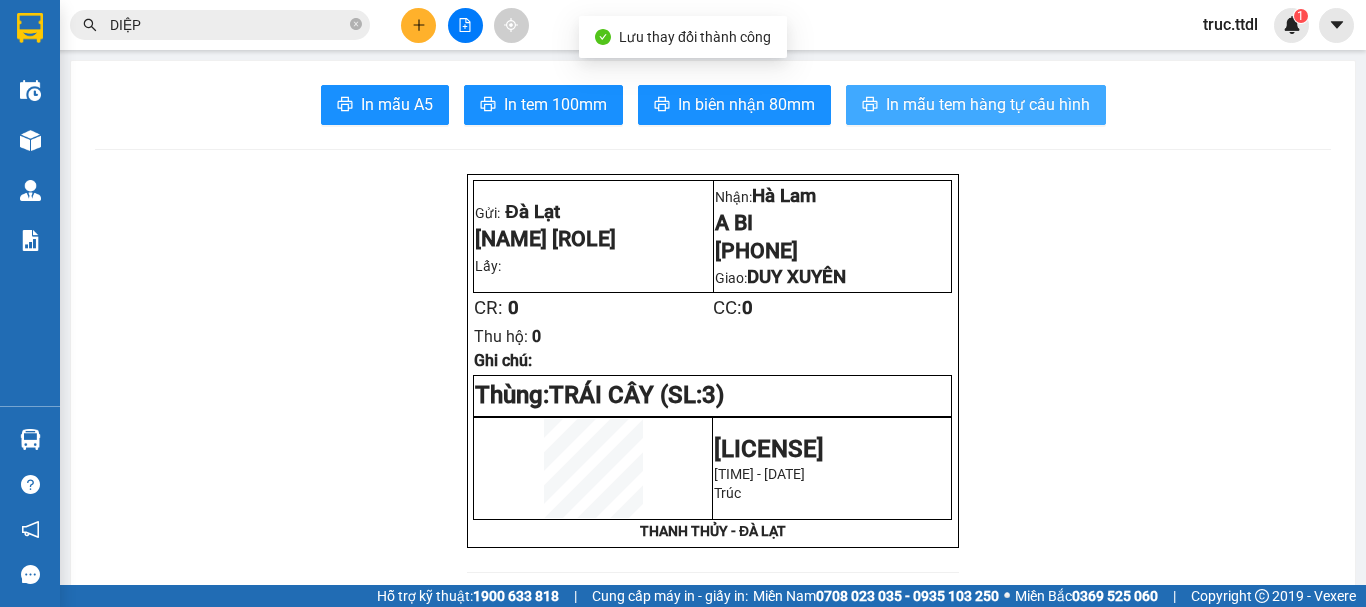 scroll, scrollTop: 0, scrollLeft: 0, axis: both 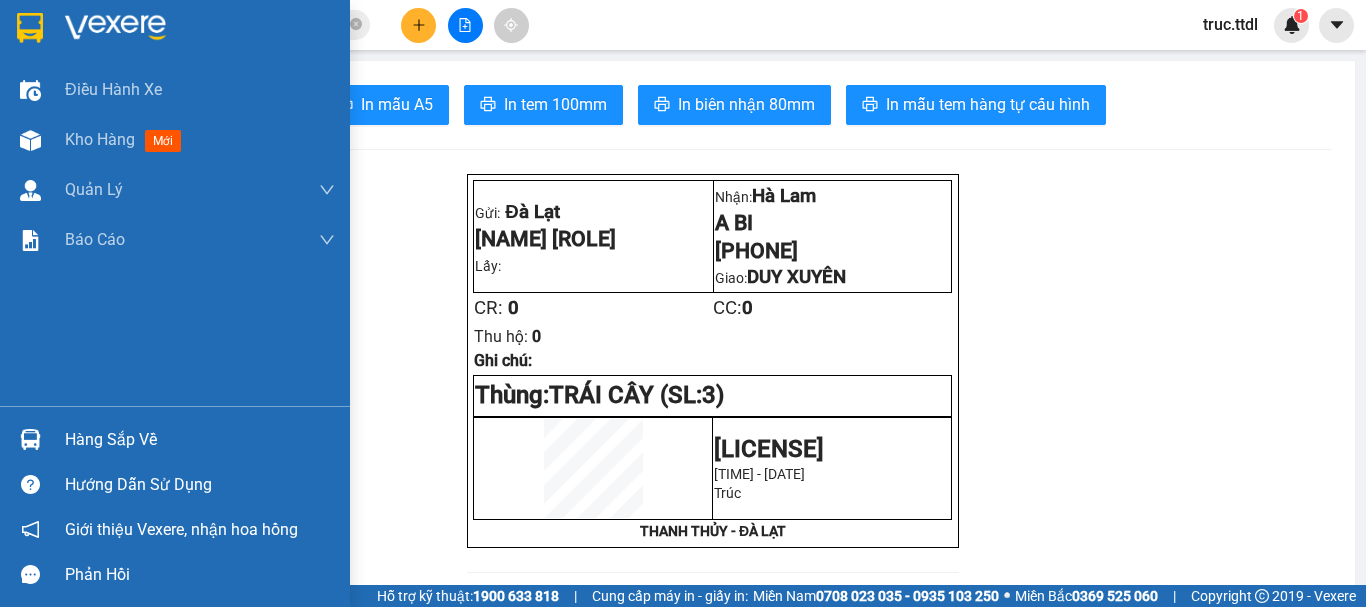 click at bounding box center (30, 28) 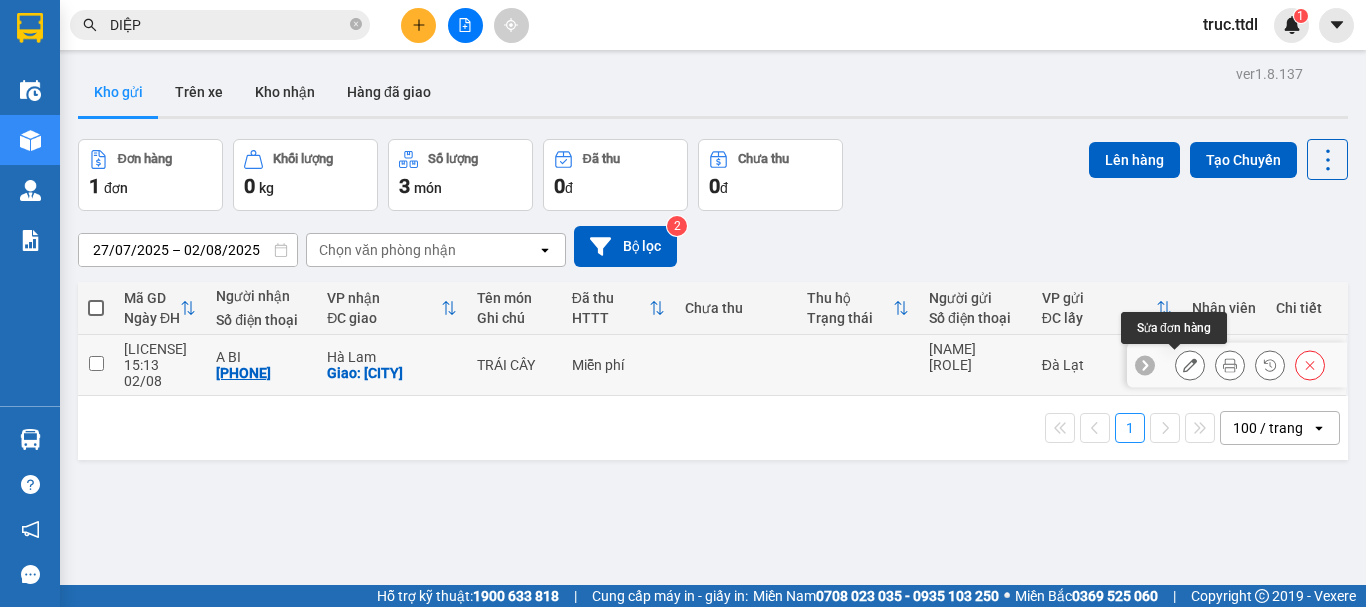 click 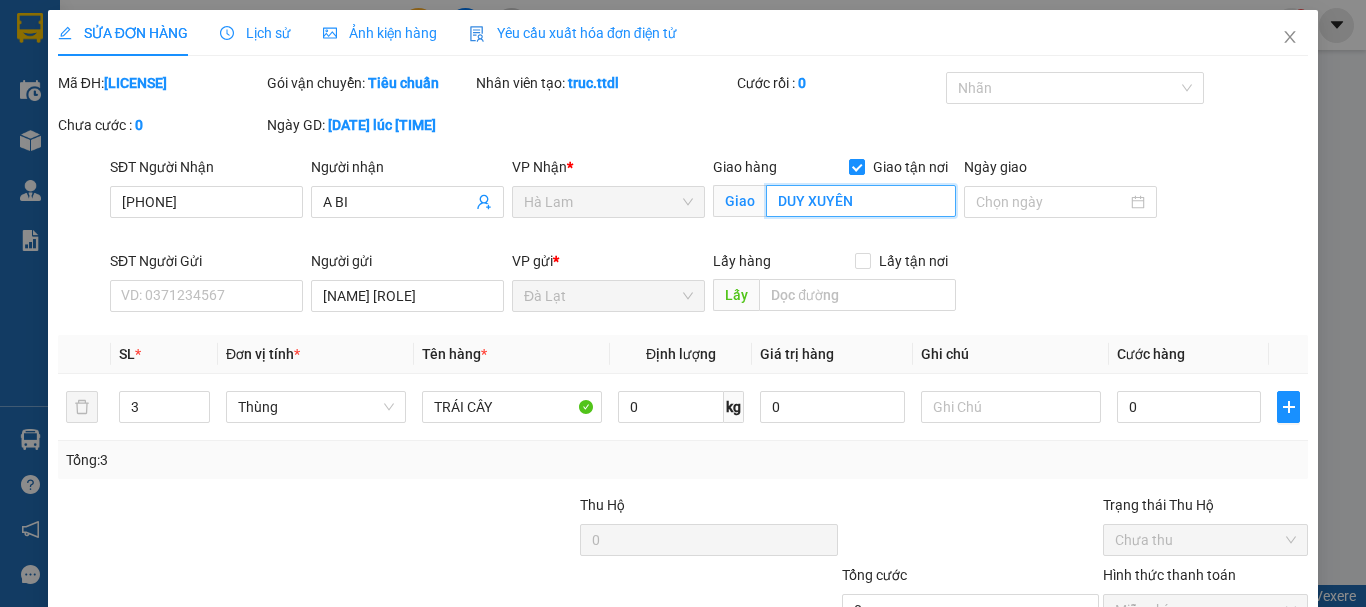 click on "DUY XUYÊN" at bounding box center [861, 201] 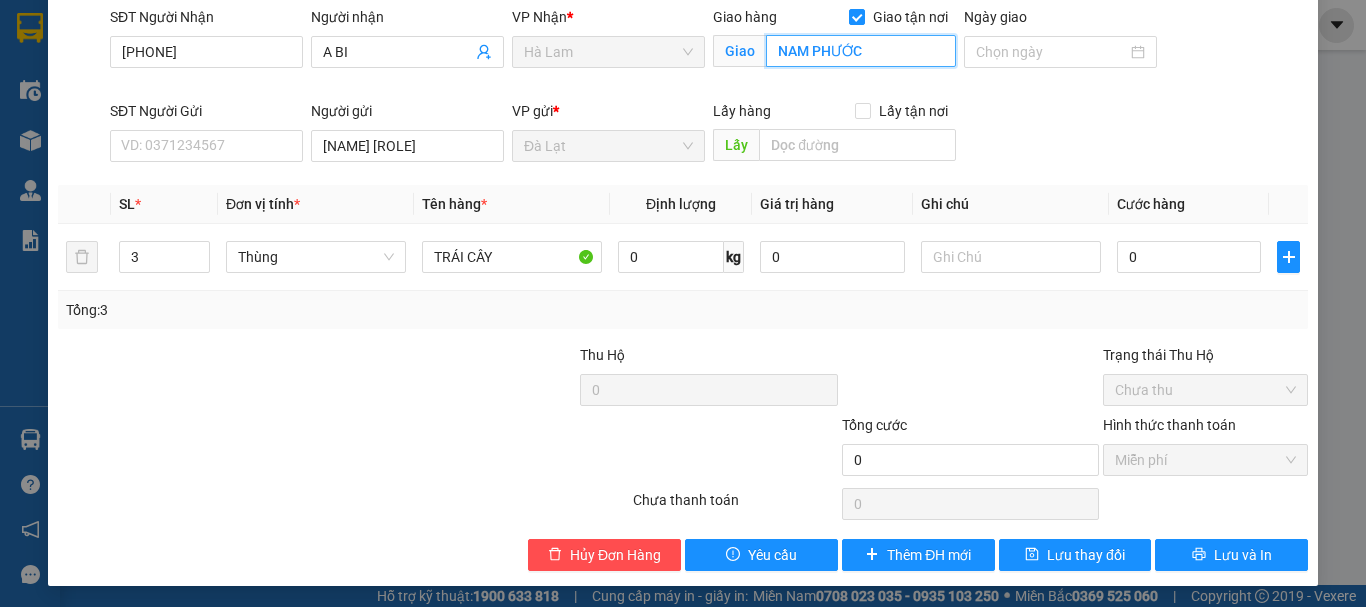 scroll, scrollTop: 153, scrollLeft: 0, axis: vertical 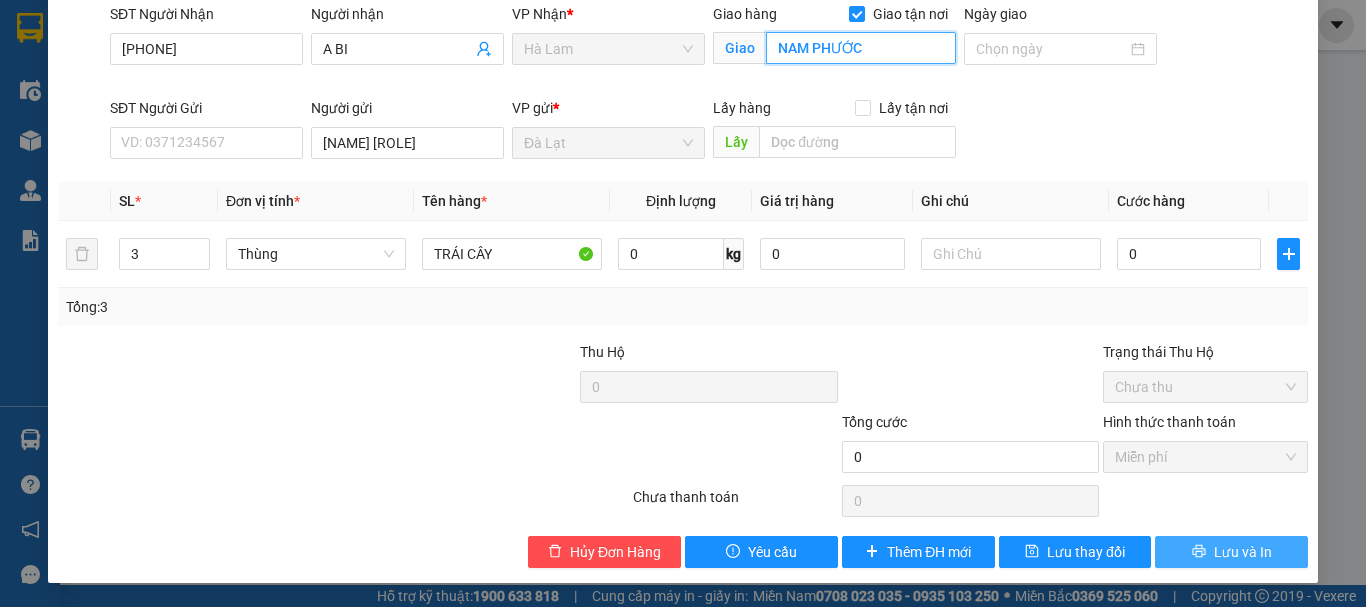 type on "NAM PHƯỚC" 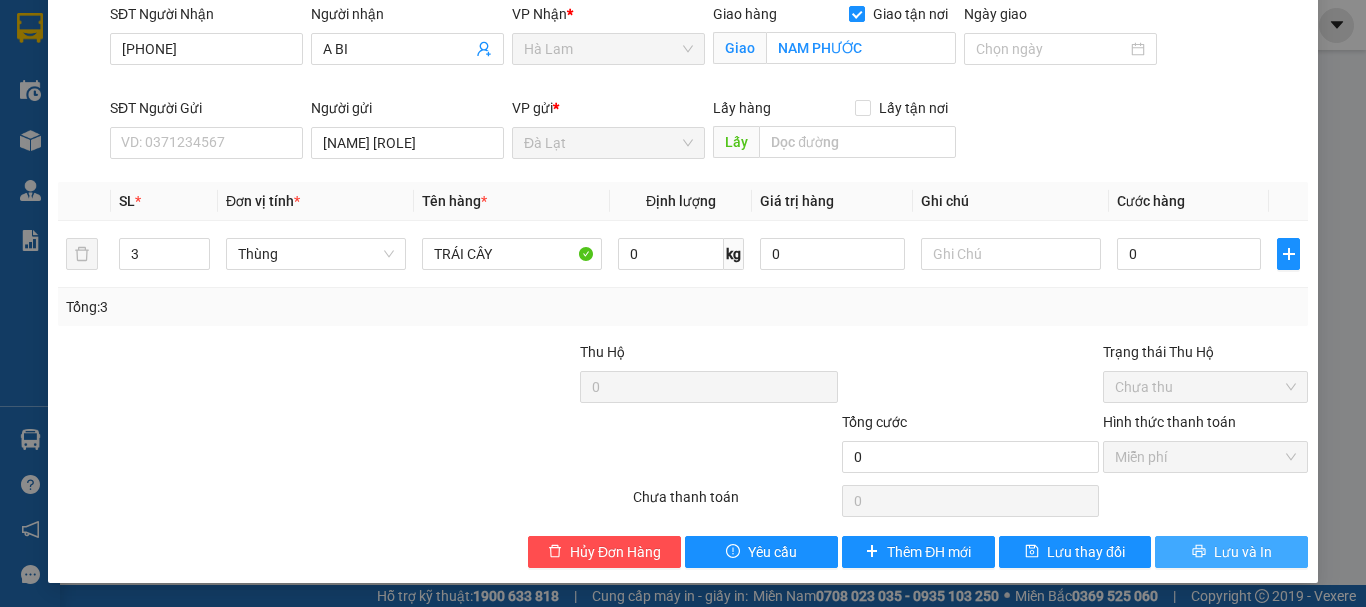 click on "Lưu và In" at bounding box center (1231, 552) 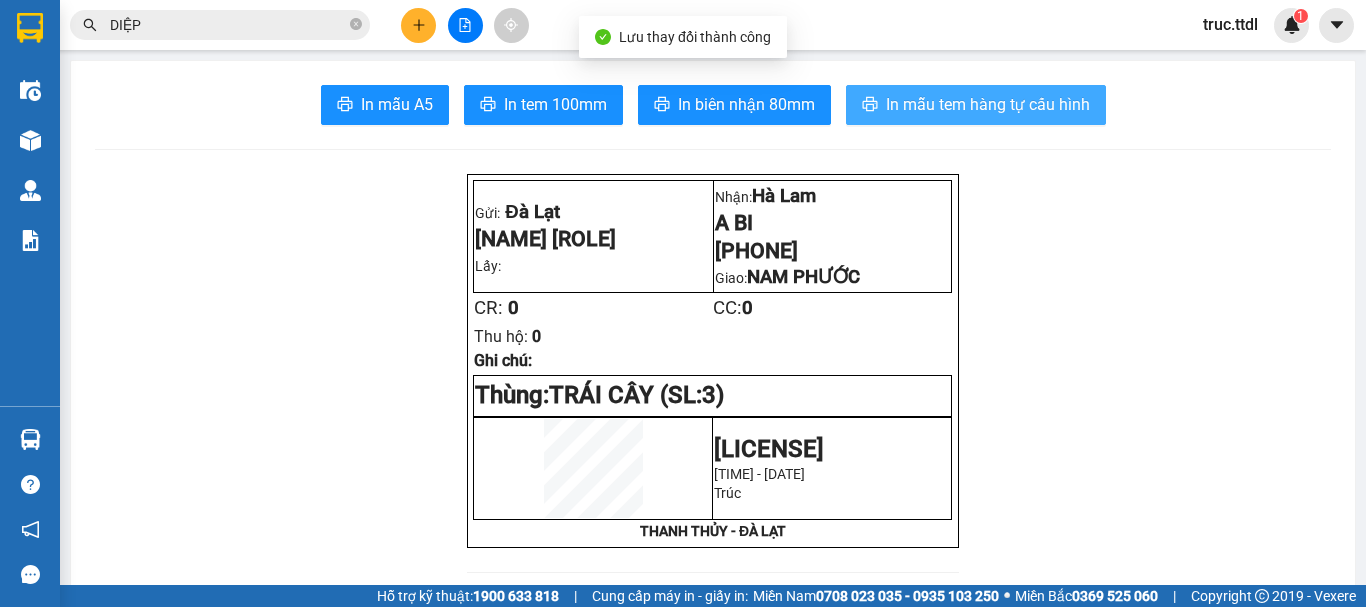 click on "In mẫu tem hàng tự cấu hình" at bounding box center [988, 104] 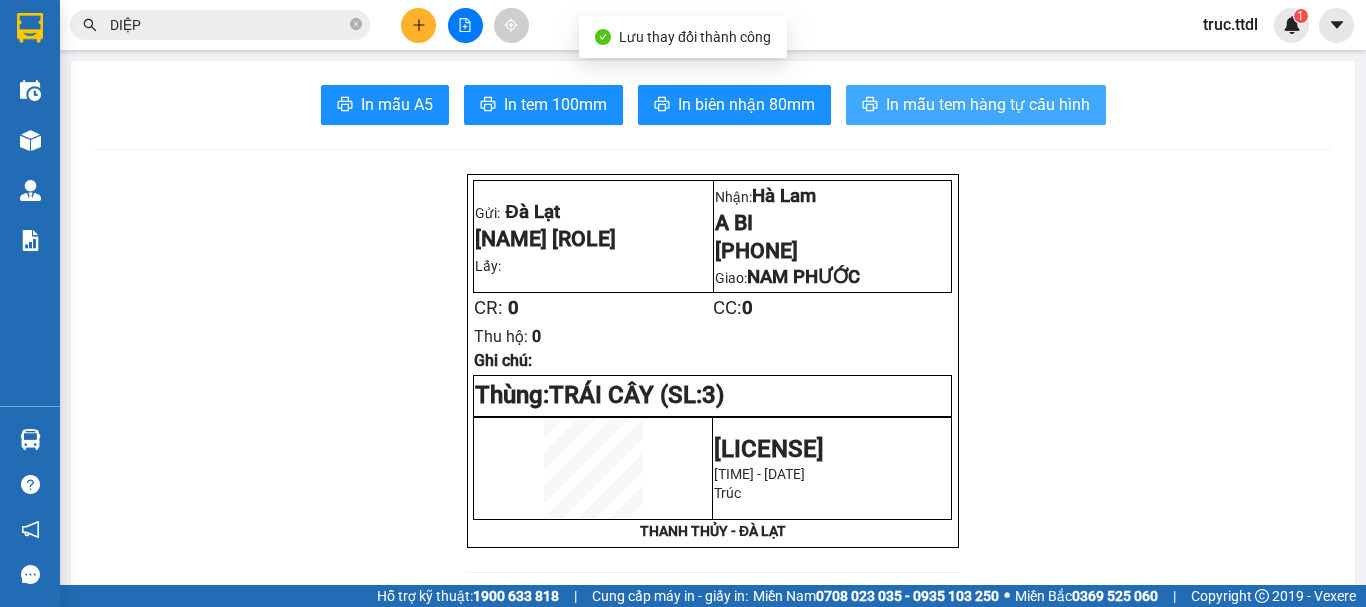 scroll, scrollTop: 0, scrollLeft: 0, axis: both 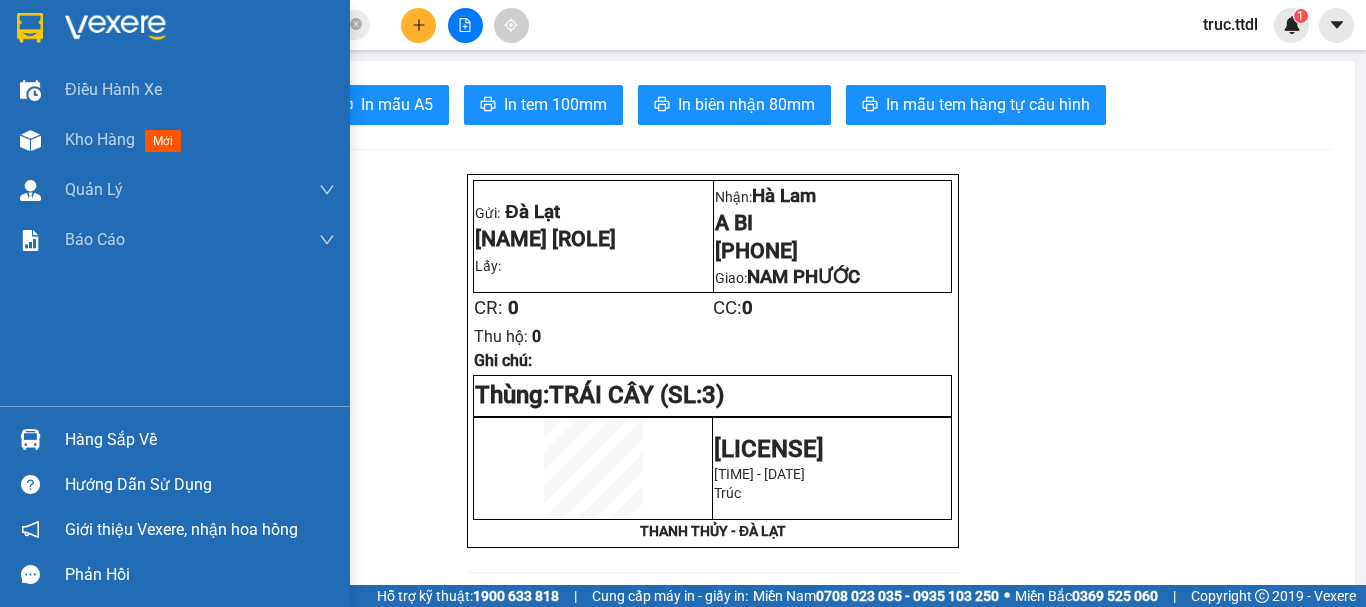 click at bounding box center [30, 28] 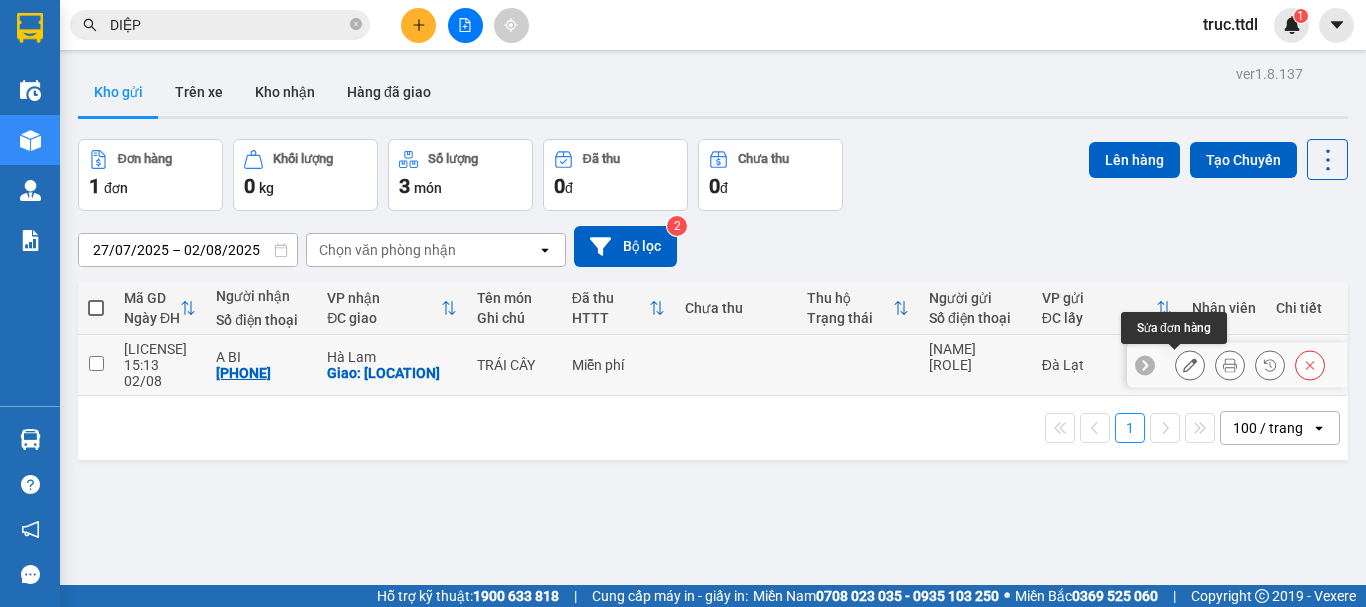 click 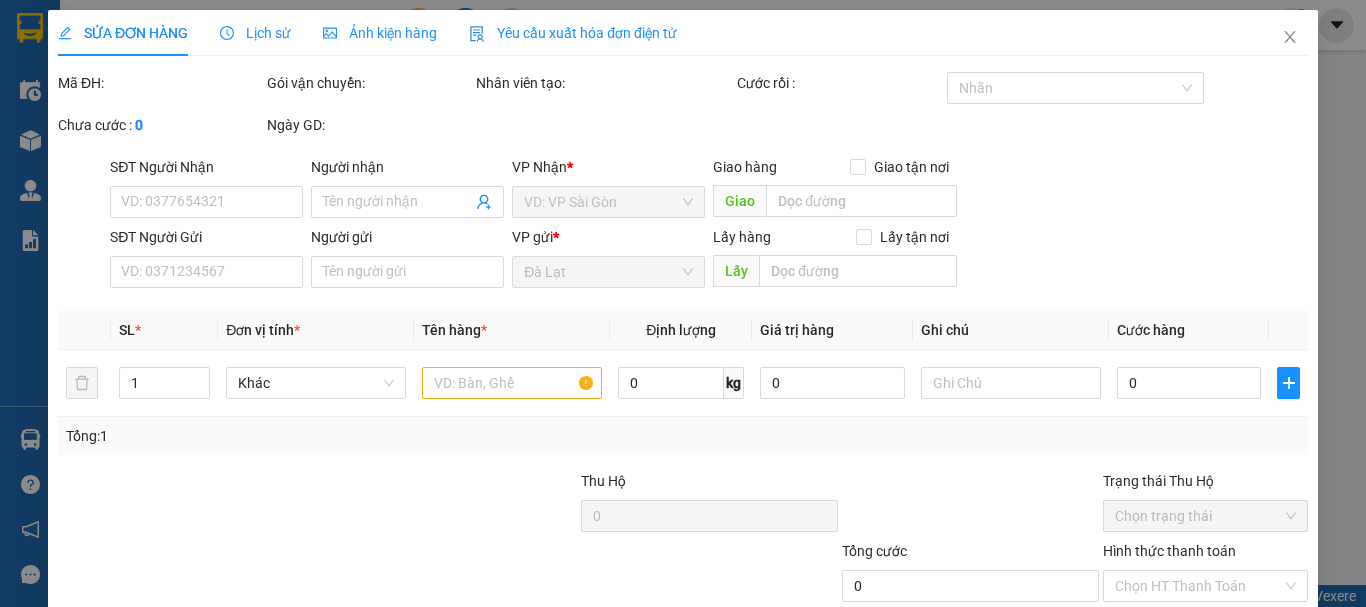 type on "0935445695" 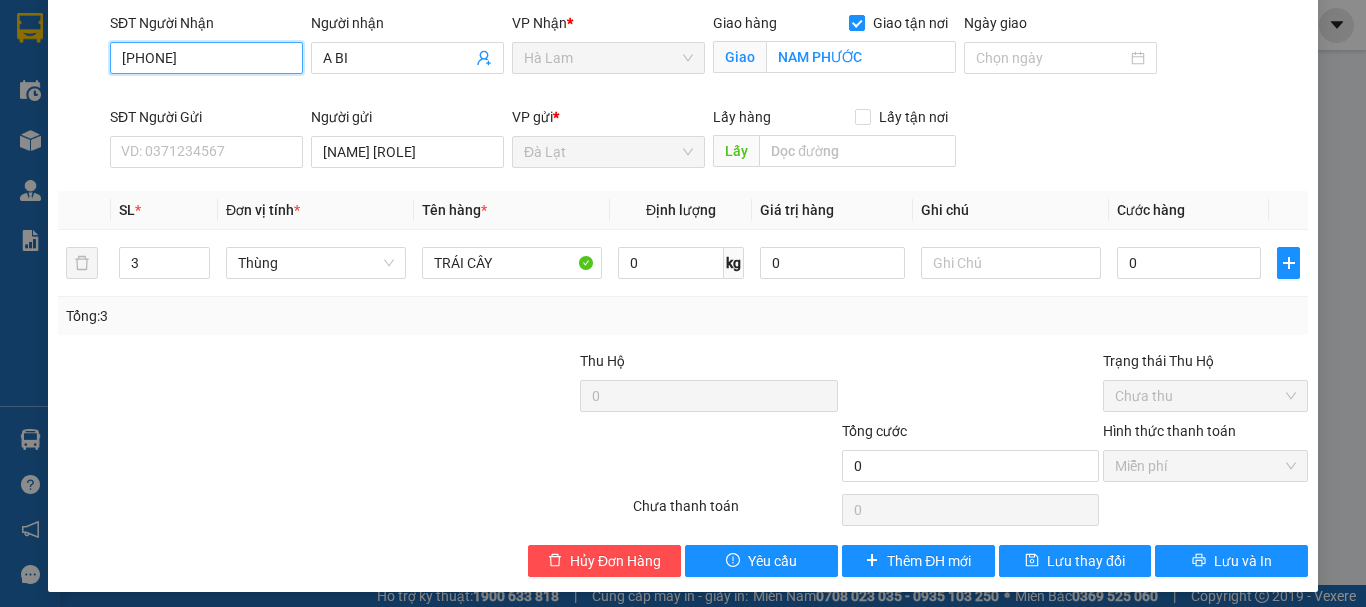 scroll, scrollTop: 153, scrollLeft: 0, axis: vertical 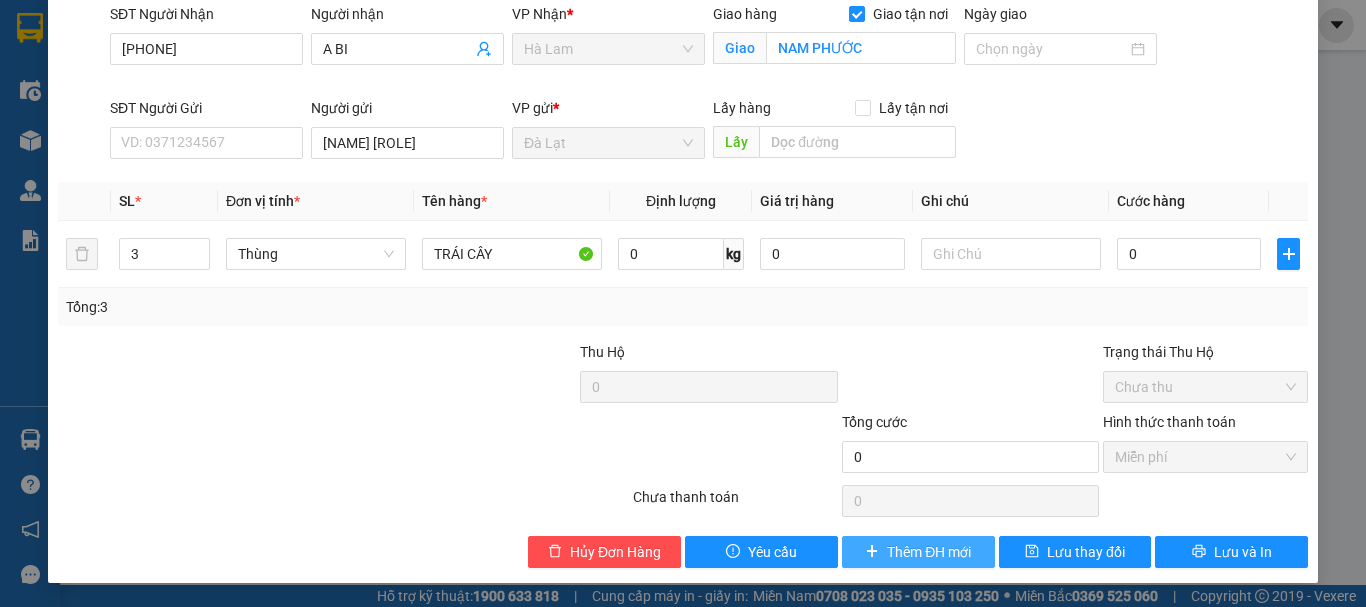 click on "Thêm ĐH mới" at bounding box center (929, 552) 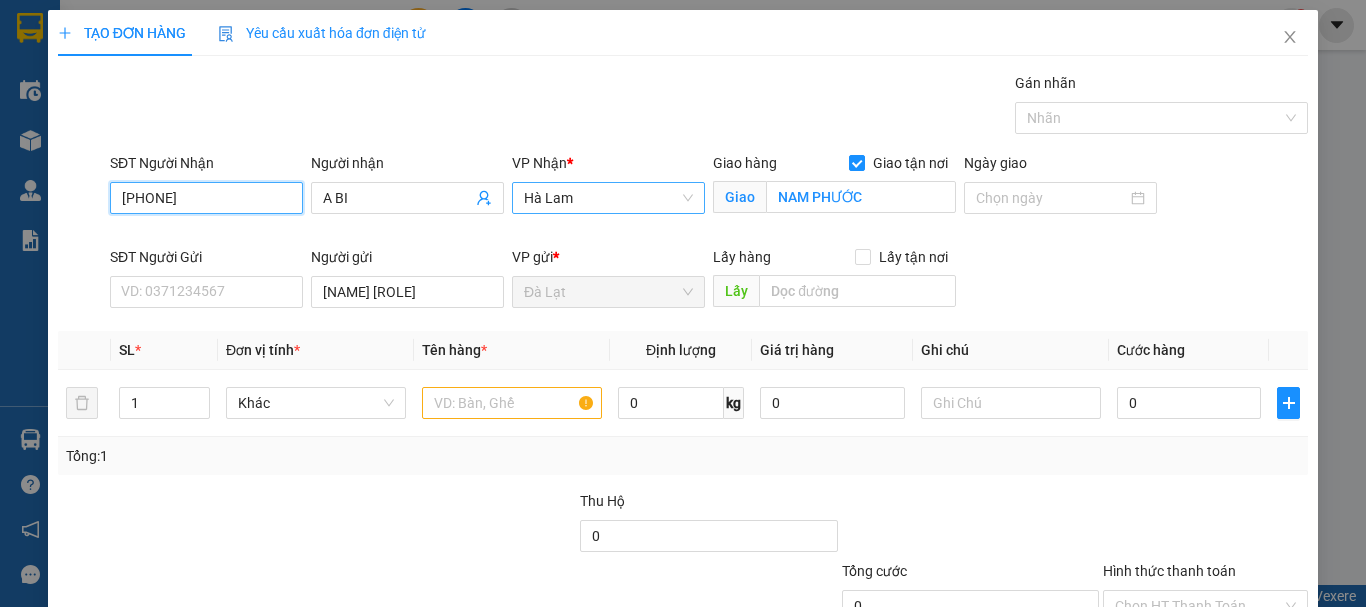 click on "Hà Lam" at bounding box center (608, 198) 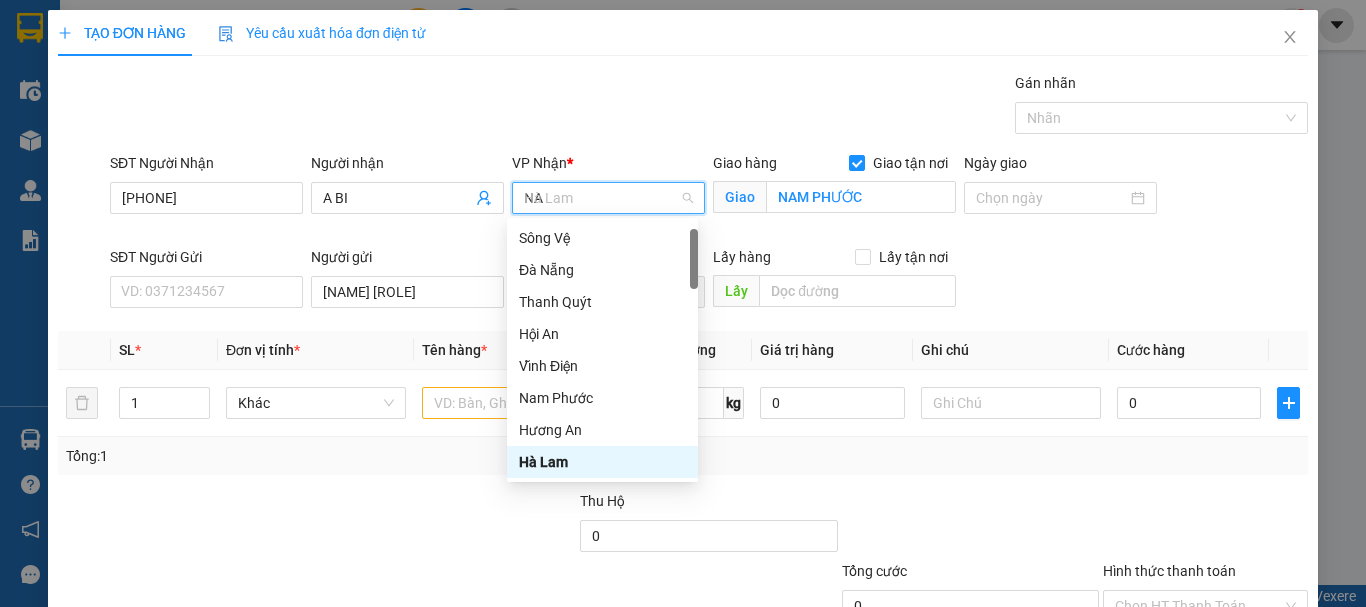 scroll, scrollTop: 0, scrollLeft: 0, axis: both 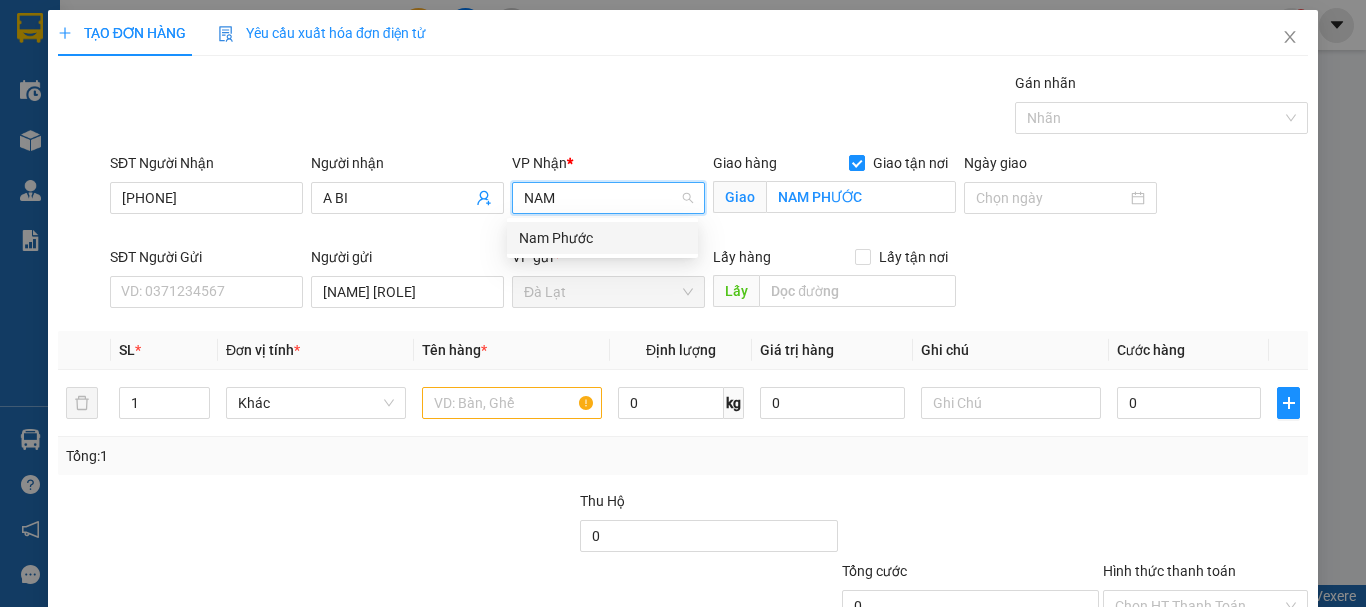 type on "NAM" 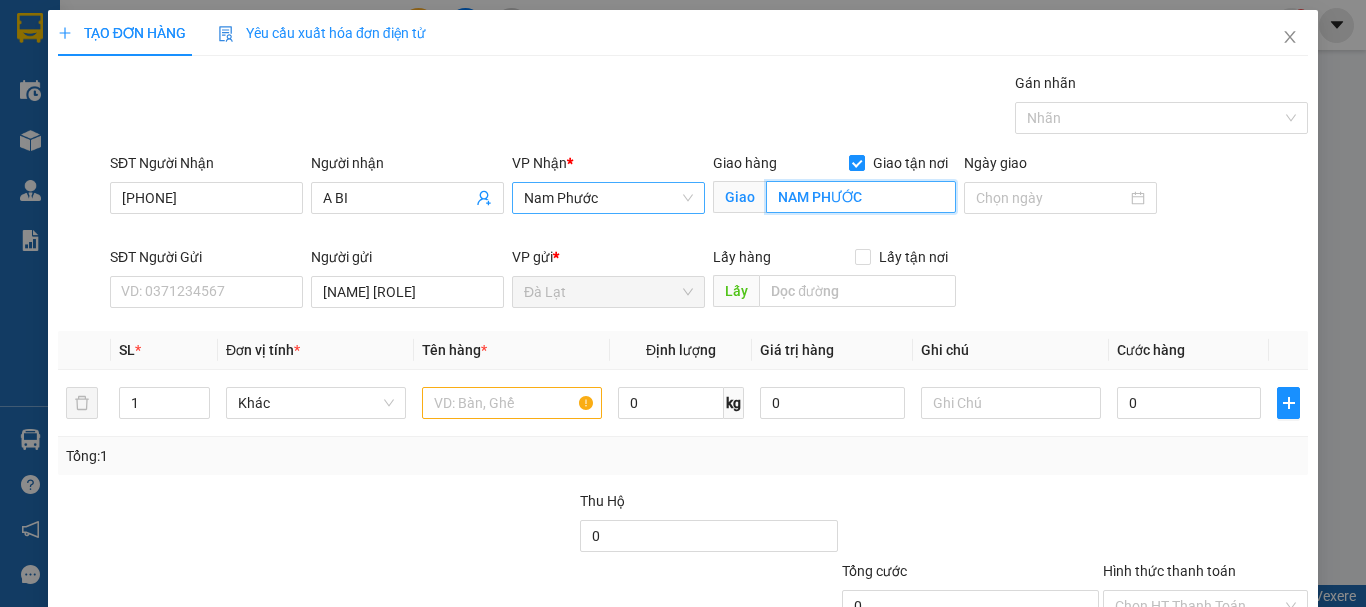 click on "NAM PHƯỚC" at bounding box center (861, 197) 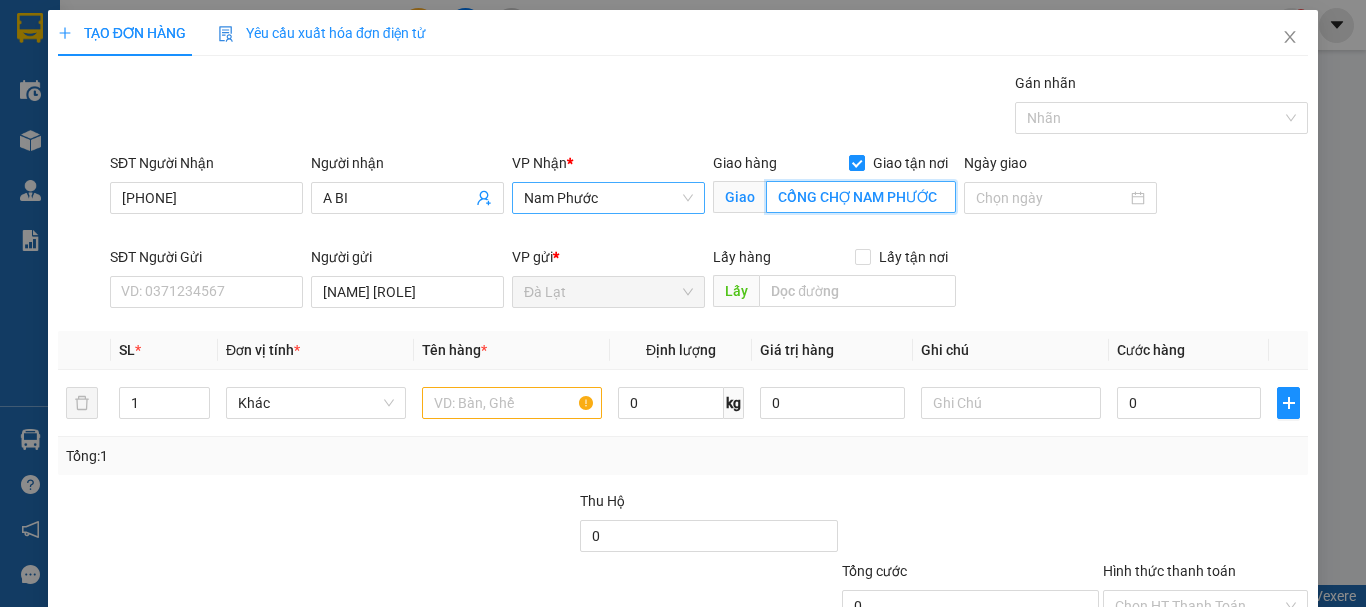 click on "CỔNG CHỢ NAM PHƯỚC" at bounding box center (861, 197) 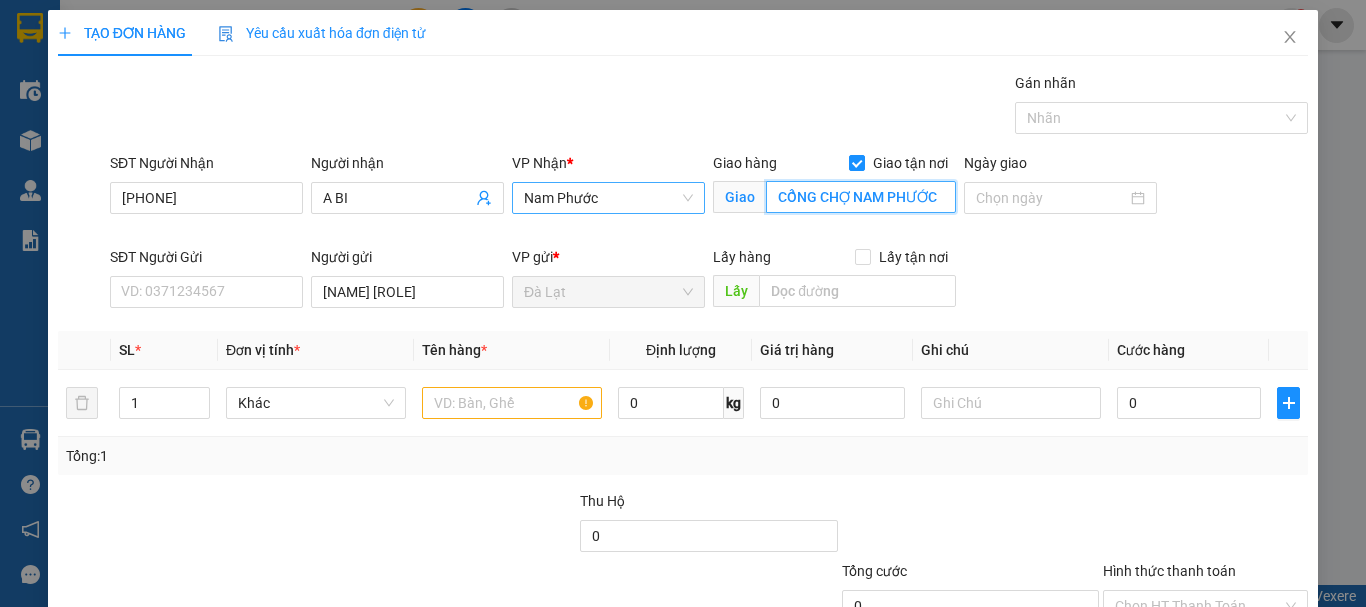 click on "CỔNG CHỢ NAM PHƯỚC" at bounding box center (861, 197) 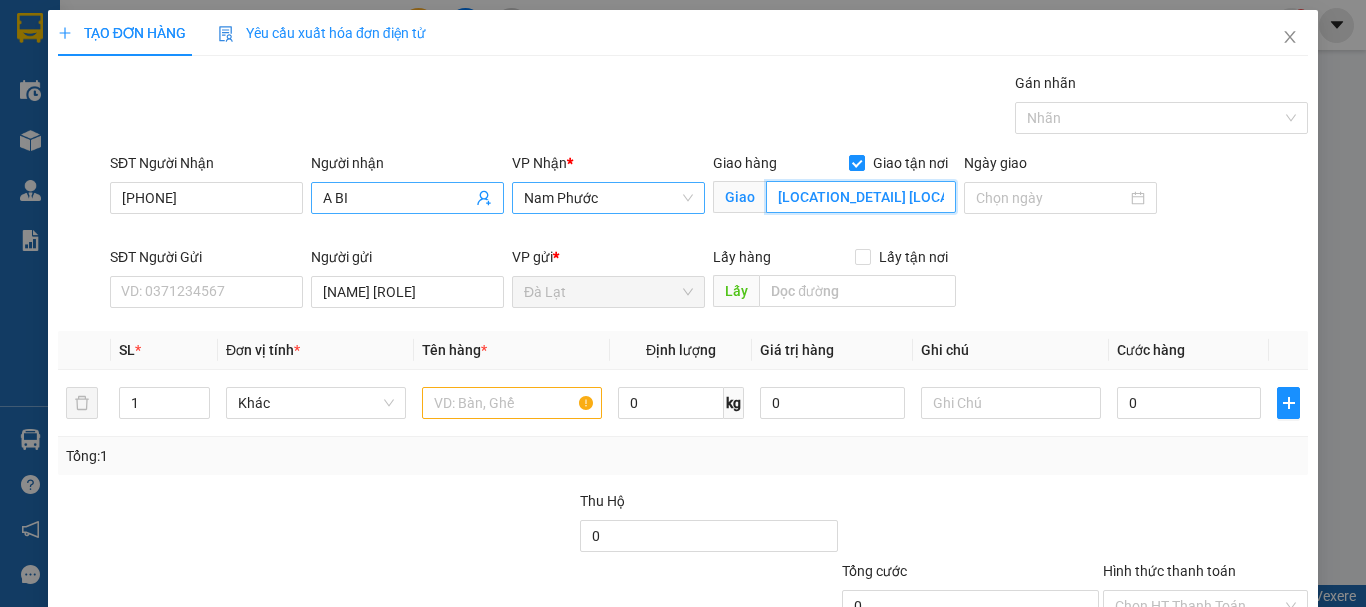 type on "ĐỐI DIỆN CỔNG CHỢ NAM PHƯỚC" 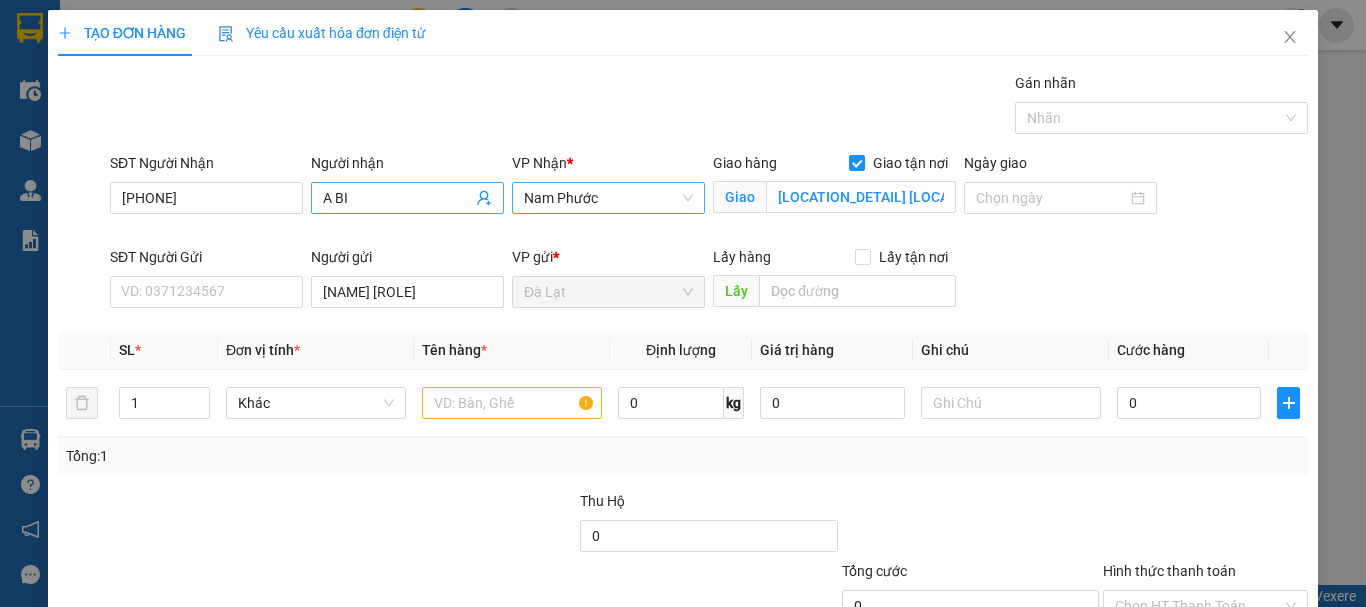 click on "A BI" at bounding box center [397, 198] 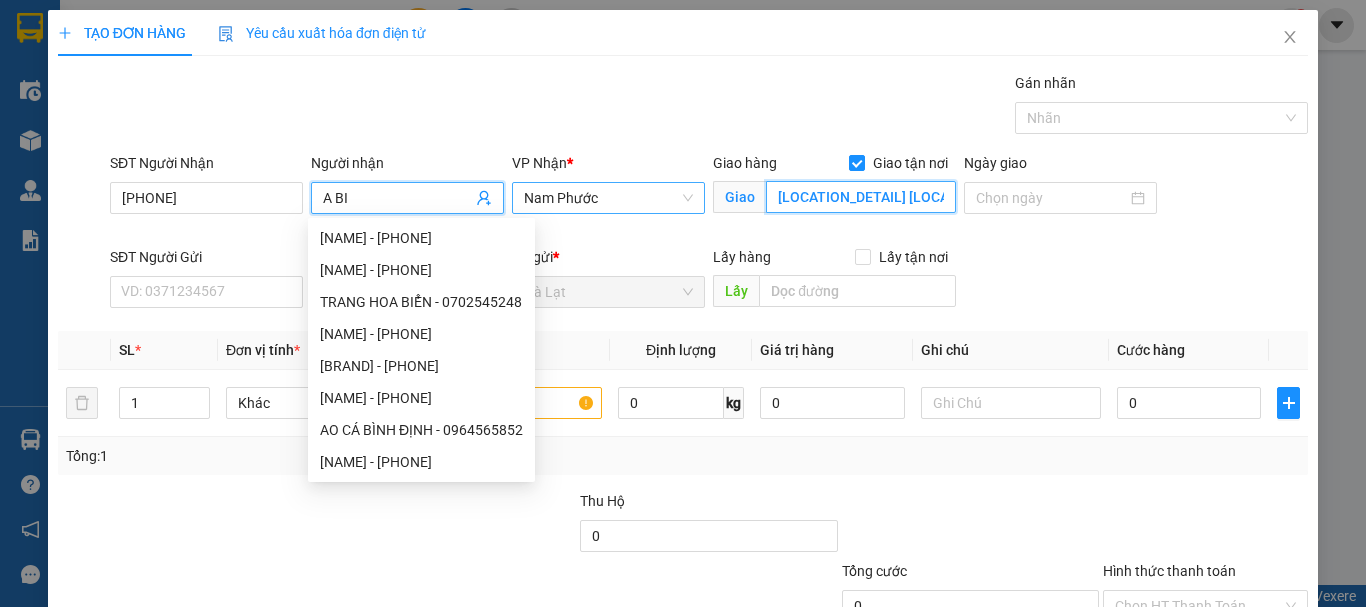 click on "ĐỐI DIỆN CỔNG CHỢ NAM PHƯỚC" at bounding box center [861, 197] 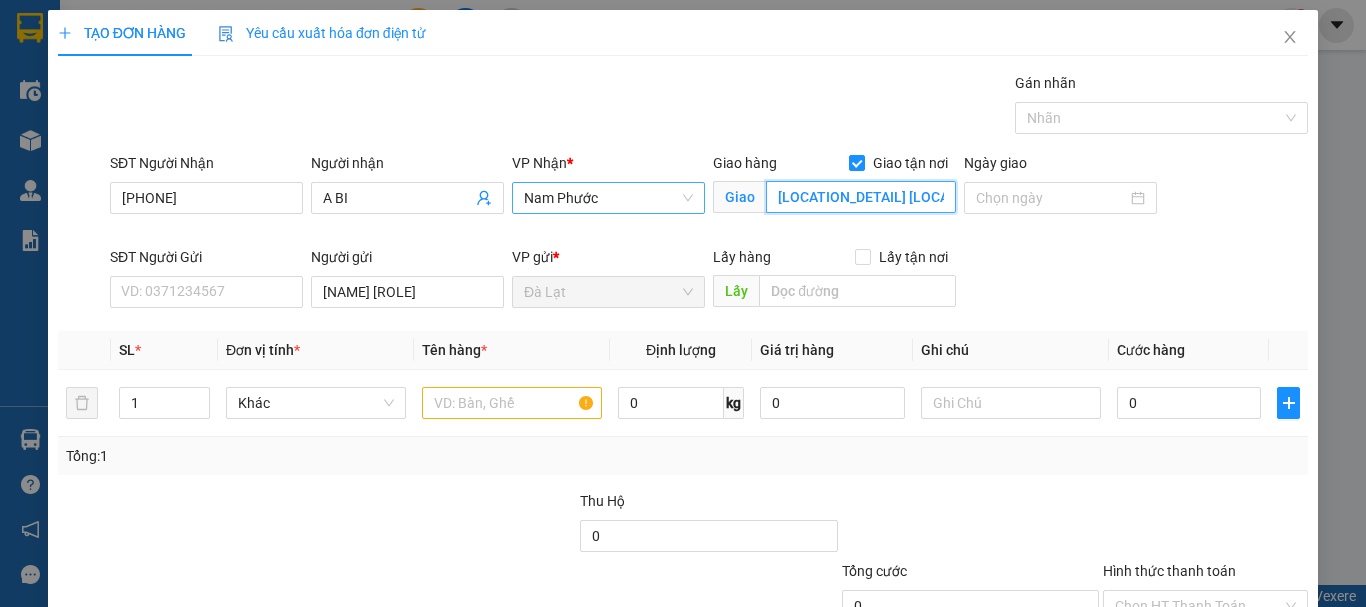 click on "ĐỐI DIỆN CỔNG CHỢ NAM PHƯỚC" at bounding box center (861, 197) 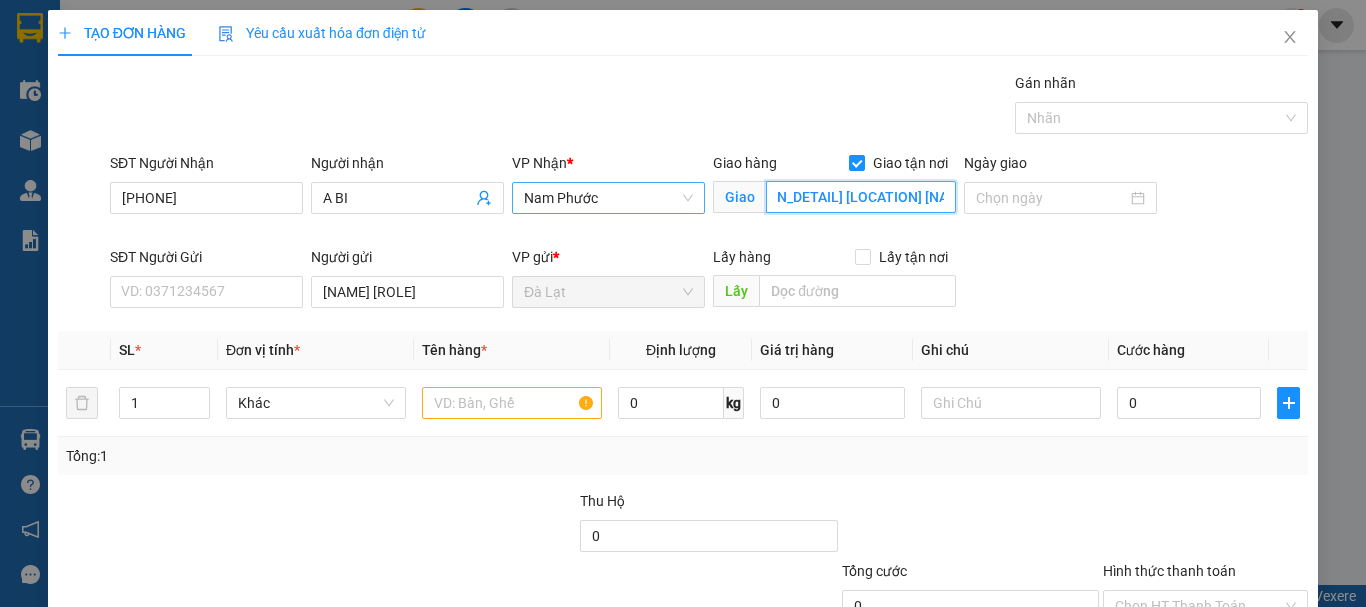 drag, startPoint x: 872, startPoint y: 195, endPoint x: 952, endPoint y: 194, distance: 80.00625 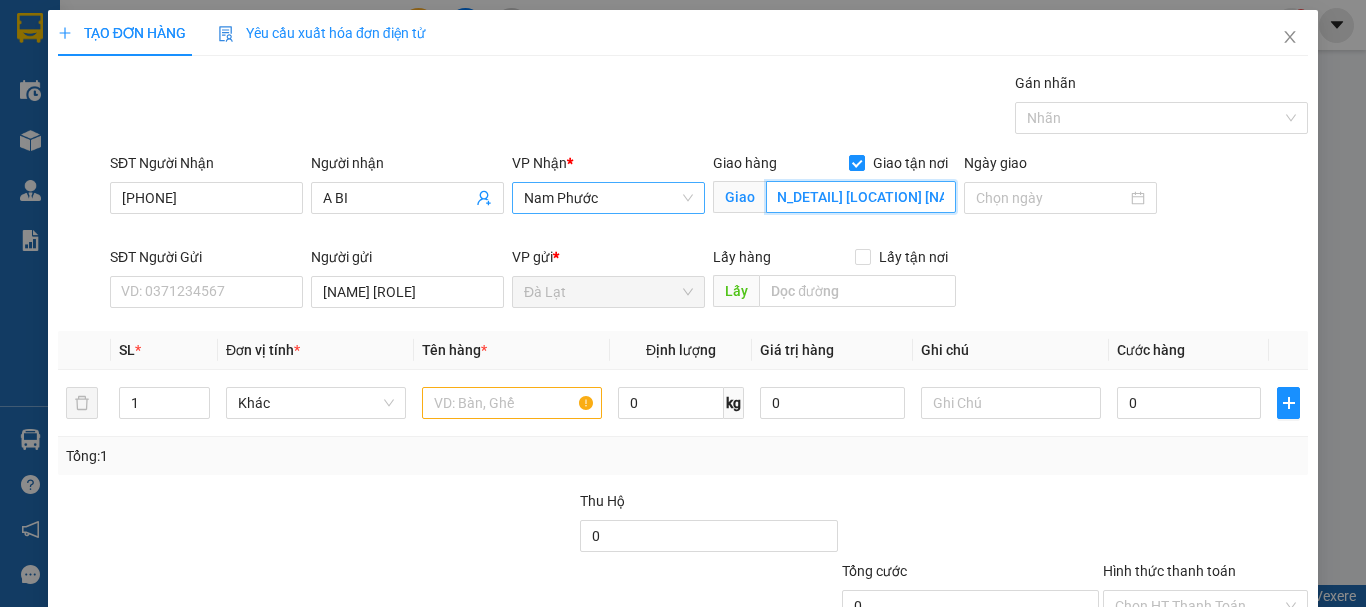 click on "ĐỐI DIỆN CỔNG CHỢ NAM PHƯỚC" at bounding box center (861, 197) 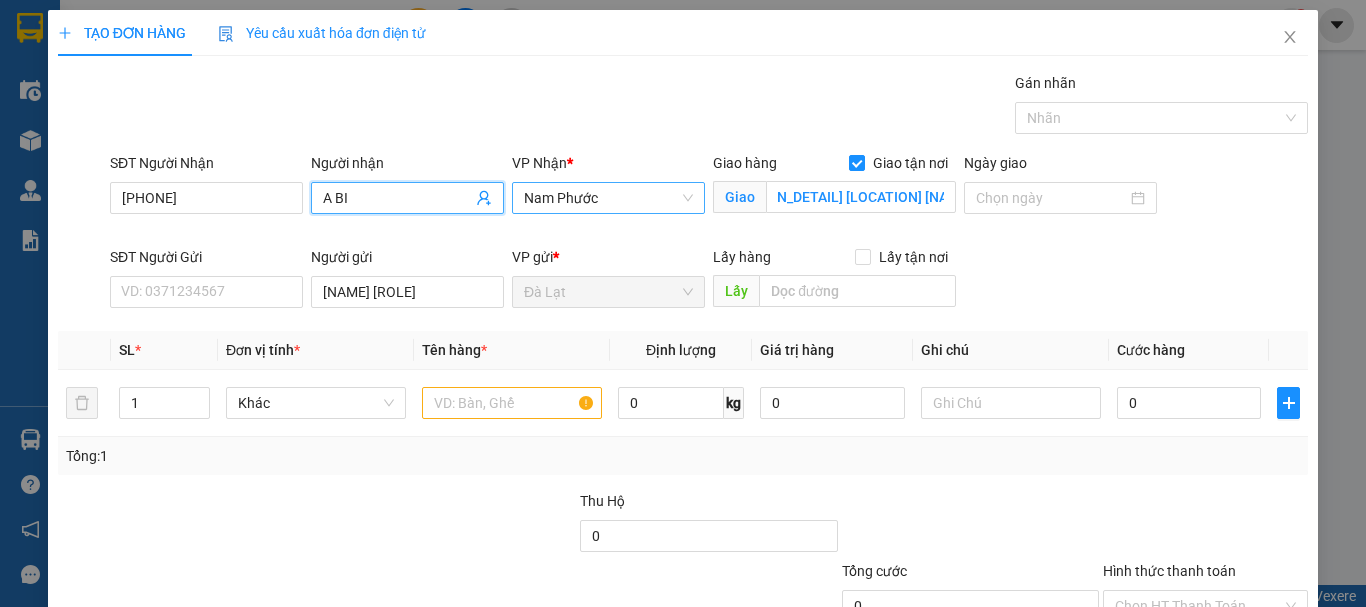 scroll, scrollTop: 0, scrollLeft: 0, axis: both 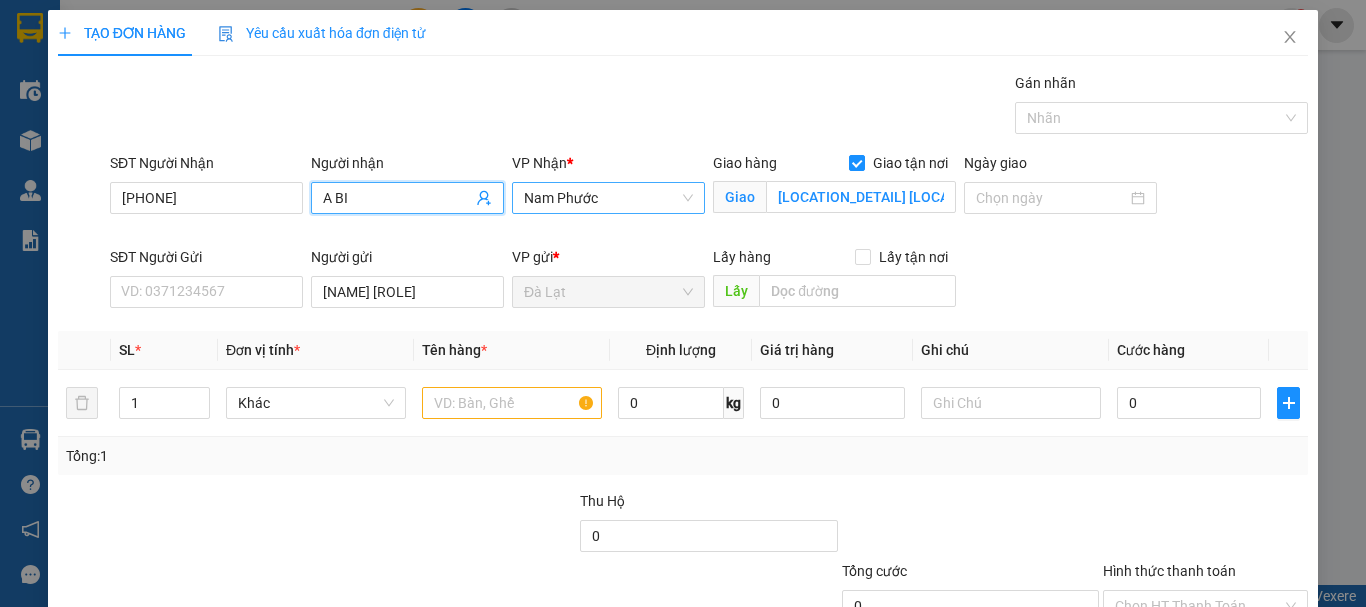 click on "A BI" at bounding box center [397, 198] 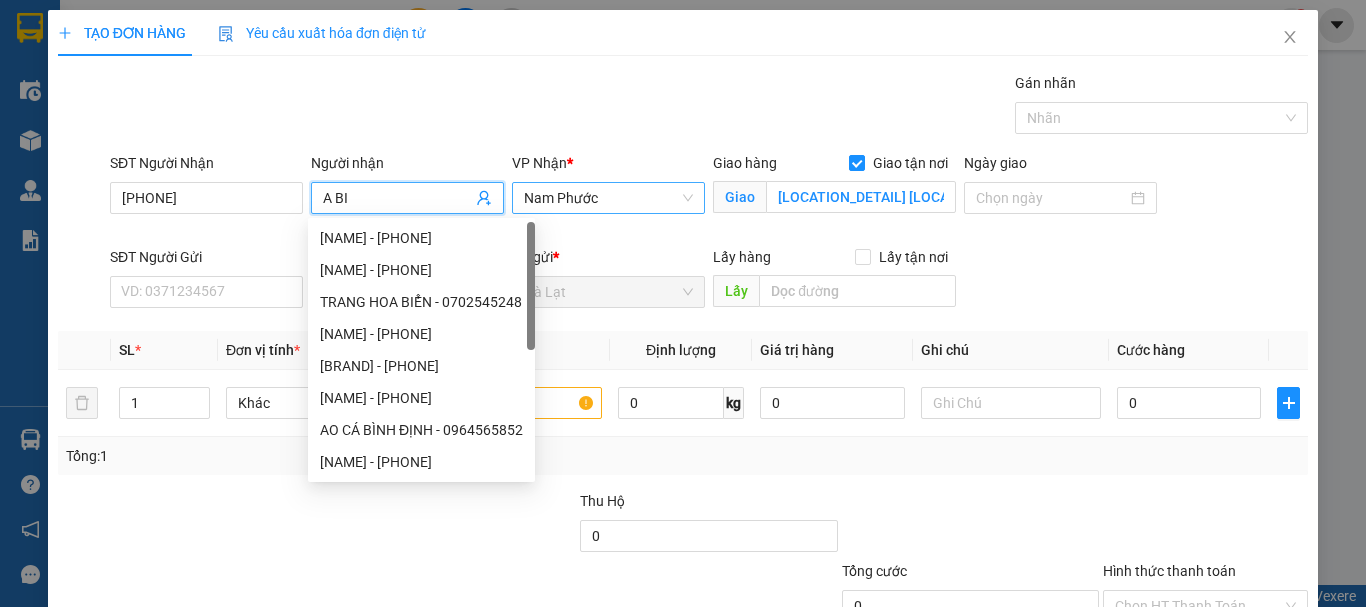 click on "Nam Phước" at bounding box center [608, 198] 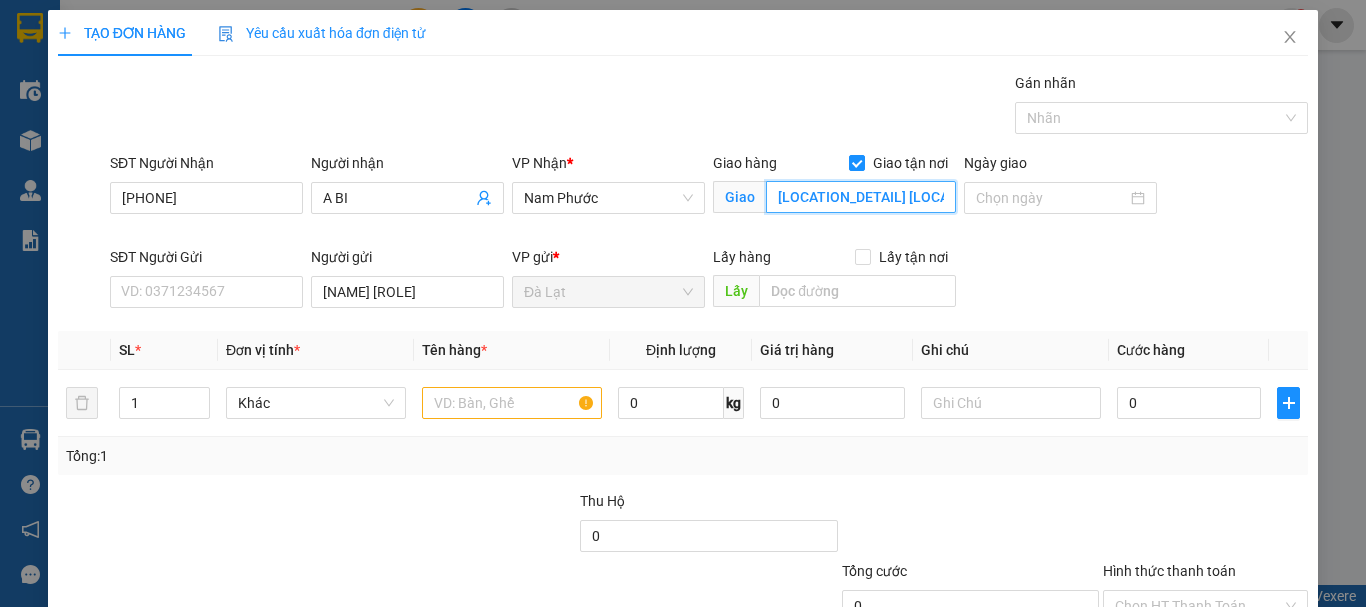 click on "ĐỐI DIỆN CỔNG CHỢ NAM PHƯỚC" at bounding box center [861, 197] 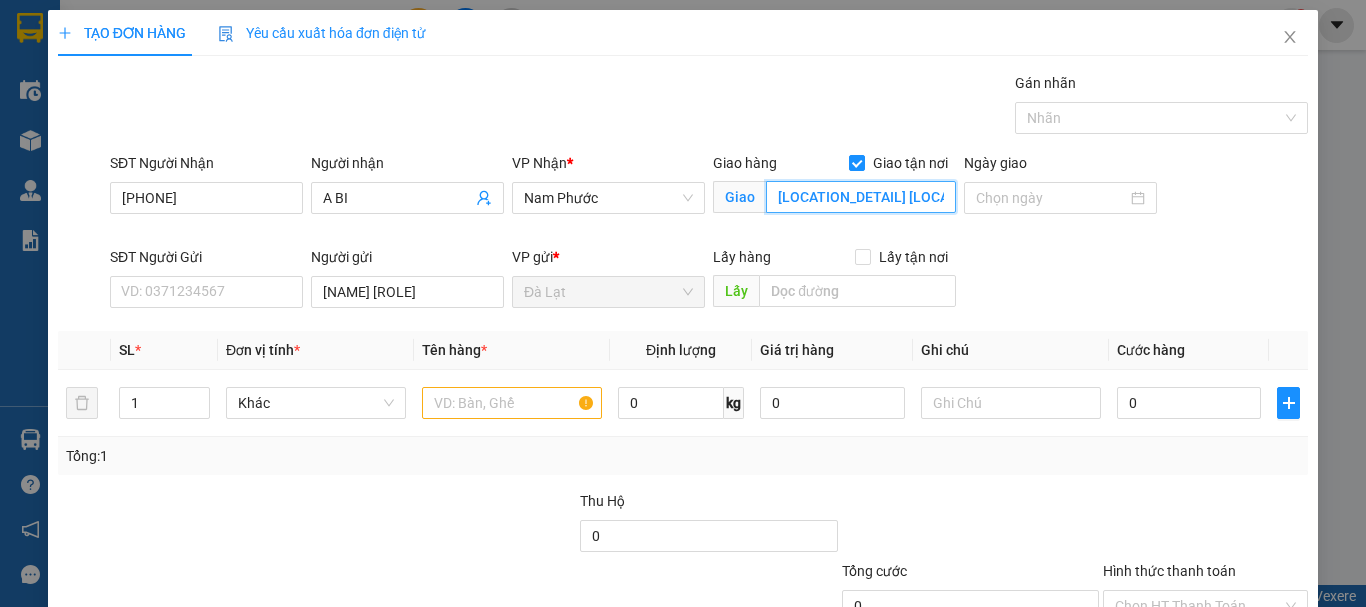 click on "ĐỐI DIỆN CỔNG CHỢ NAM PHƯỚC" at bounding box center [861, 197] 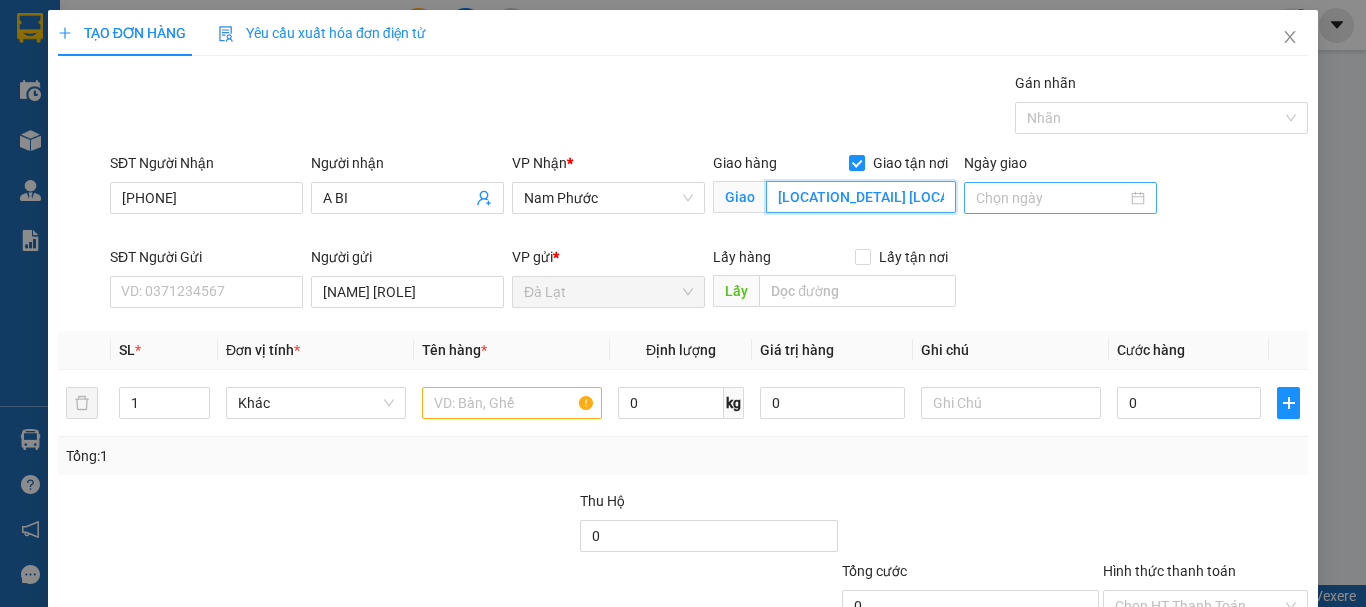 scroll, scrollTop: 0, scrollLeft: 63, axis: horizontal 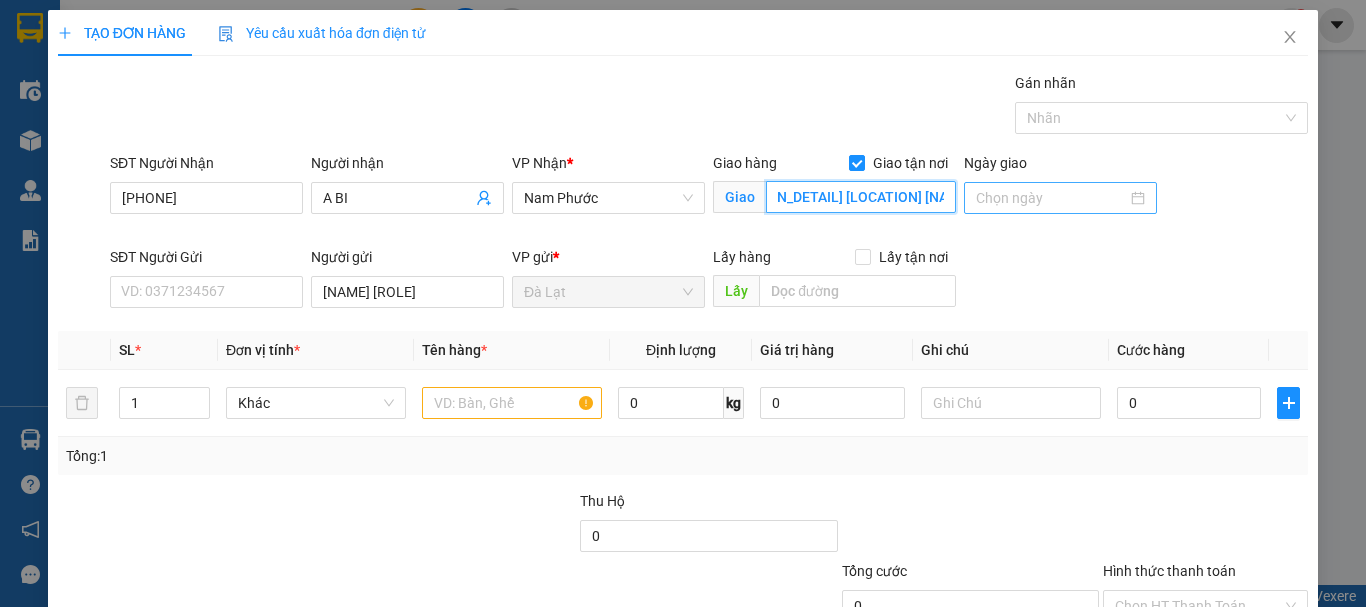 drag, startPoint x: 835, startPoint y: 194, endPoint x: 963, endPoint y: 201, distance: 128.19127 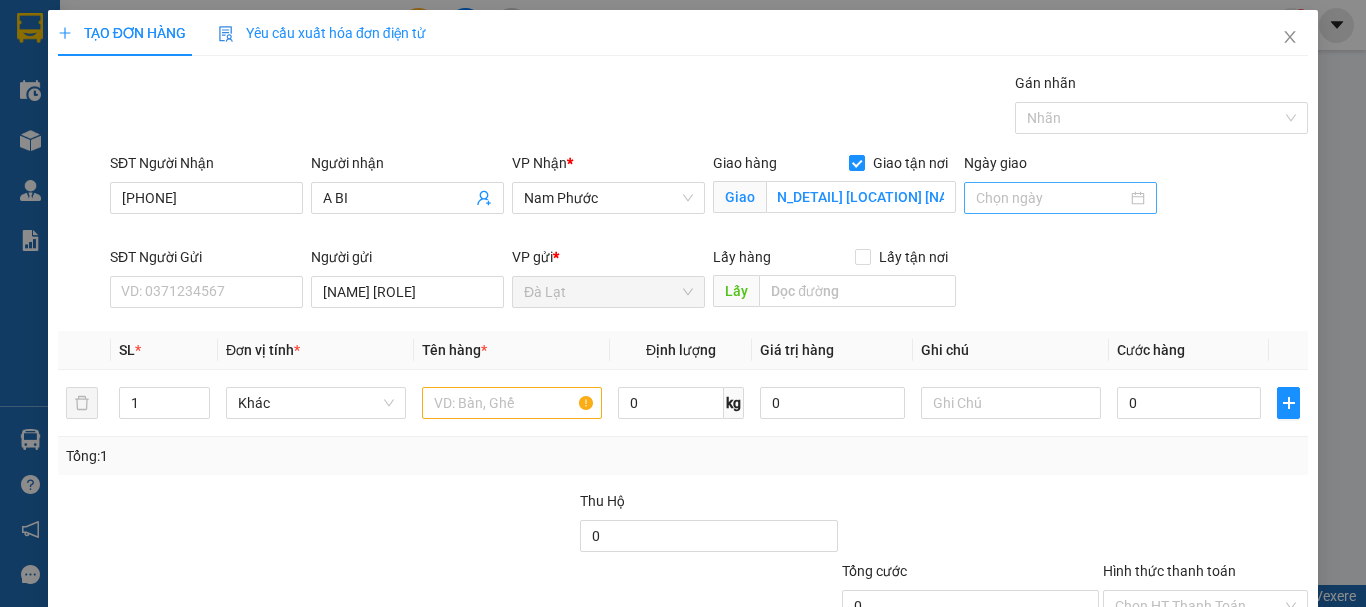click on "SĐT Người Nhận 0935445695 Người nhận A BI VP Nhận  * Nam Phước Giao hàng Giao tận nơi Giao ĐỐI DIỆN CỔNG CHỢ NAM PHƯỚC Ngày giao" at bounding box center (709, 199) 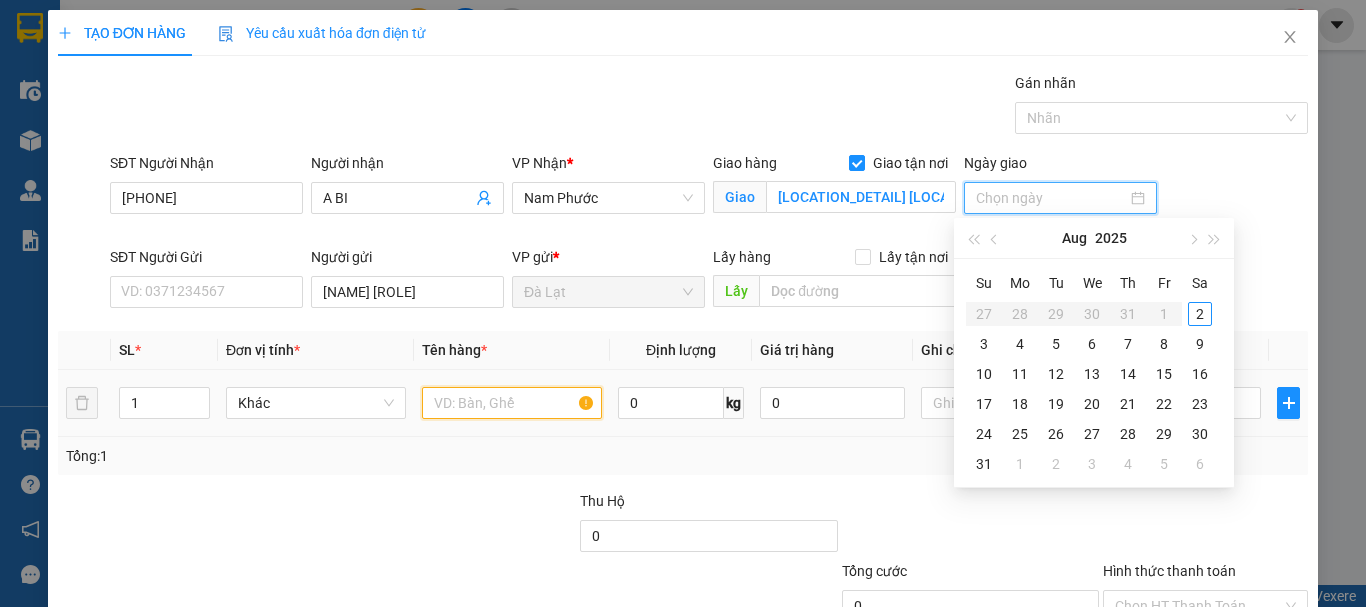 click at bounding box center [512, 403] 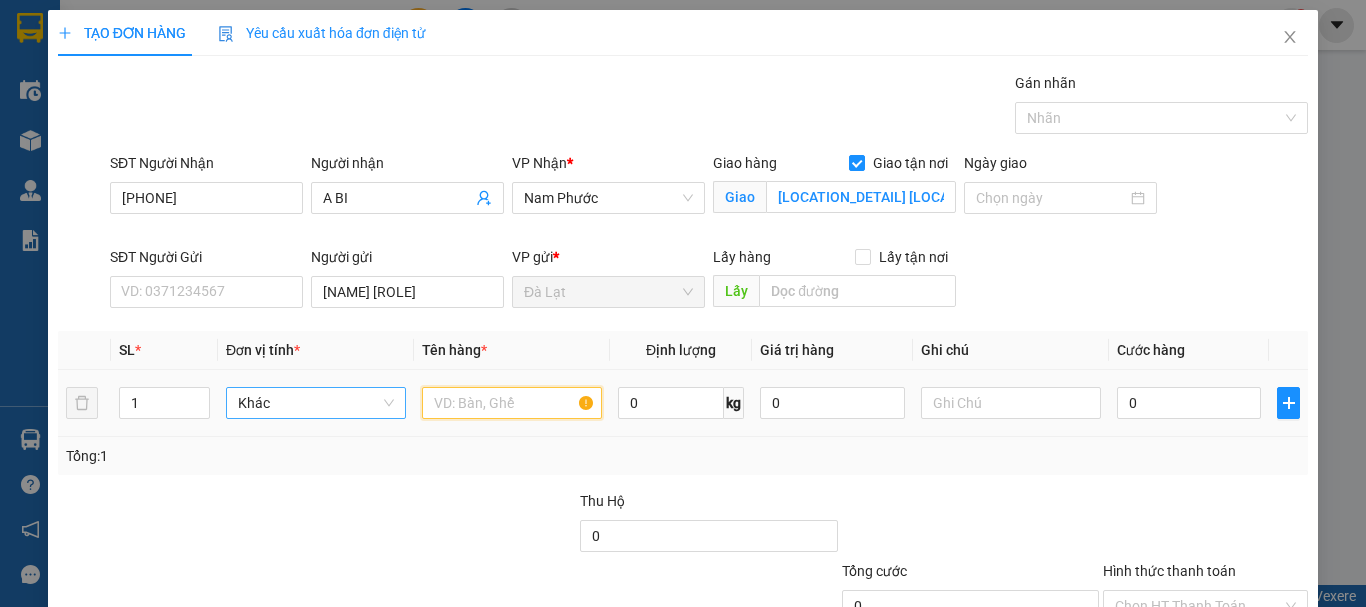click on "Khác" at bounding box center [316, 403] 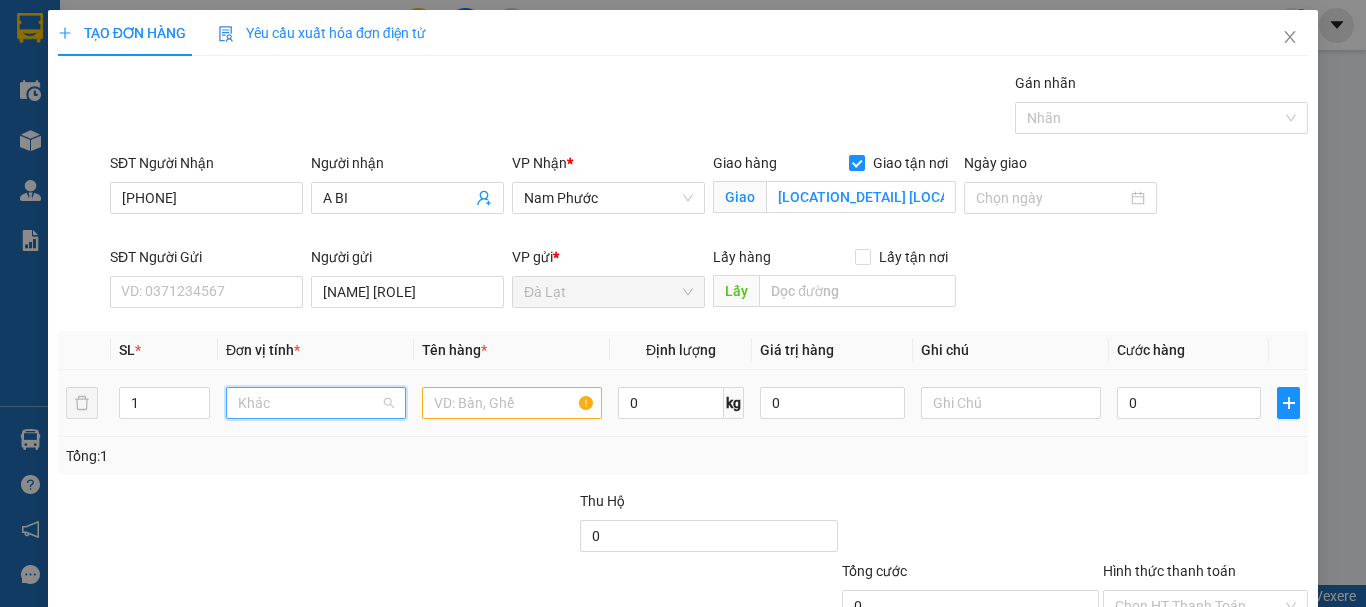 scroll, scrollTop: 192, scrollLeft: 0, axis: vertical 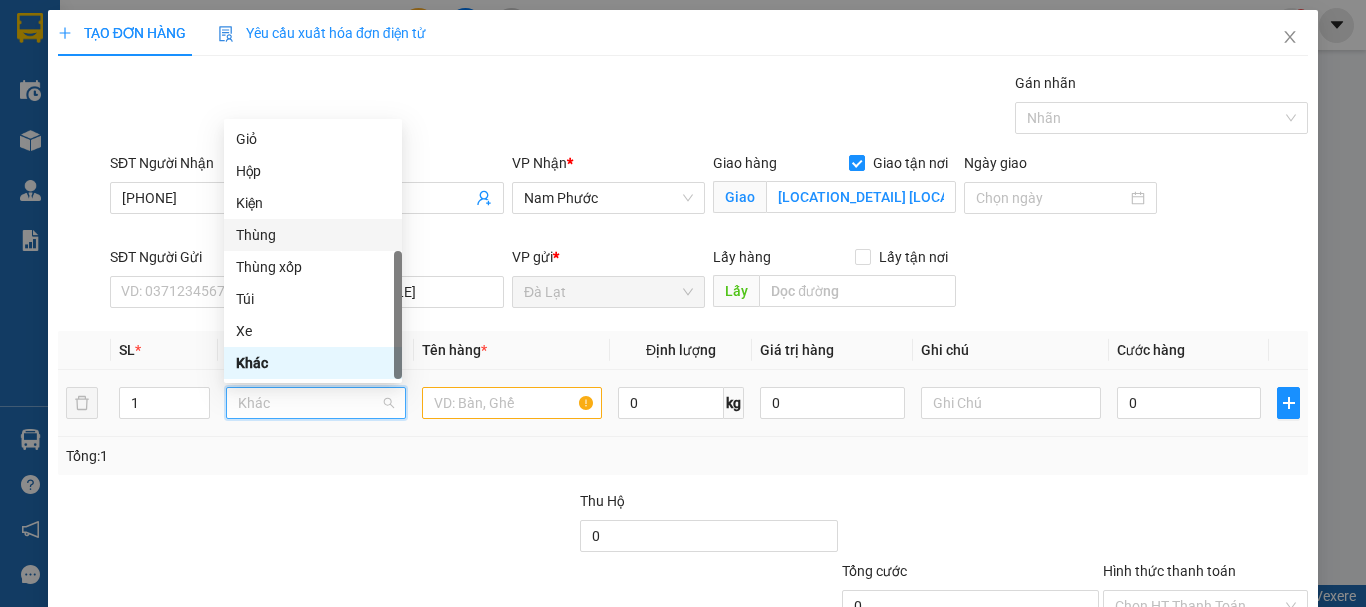 click on "Thùng" at bounding box center (313, 235) 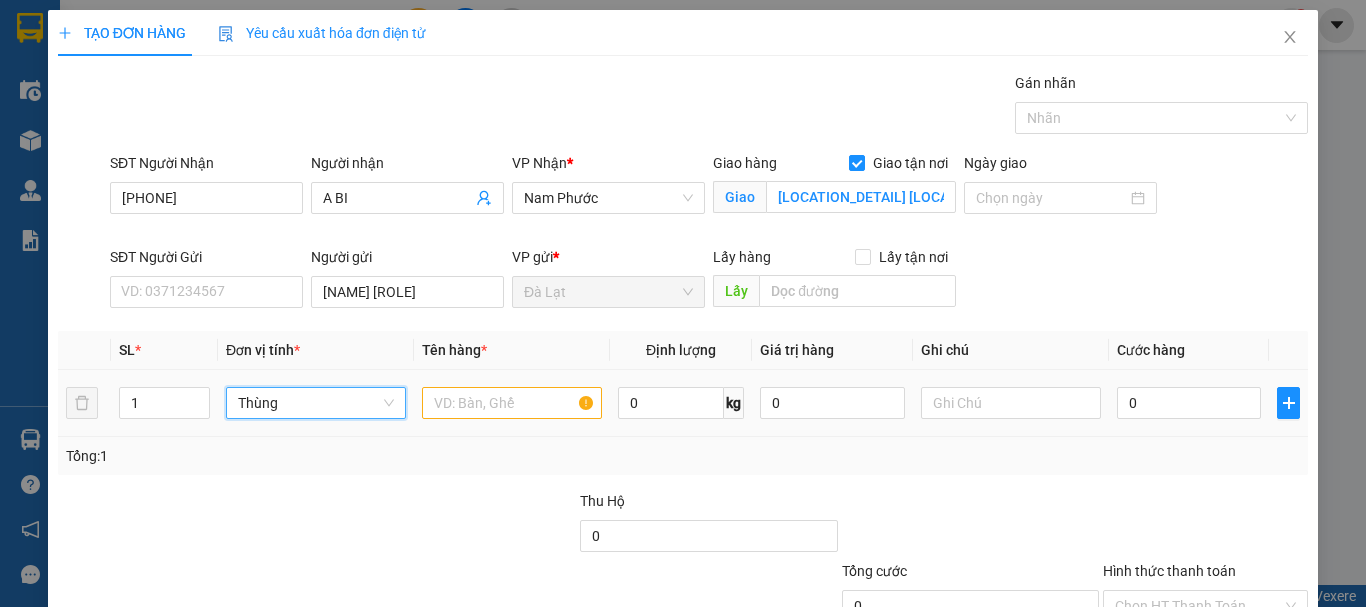 drag, startPoint x: 175, startPoint y: 398, endPoint x: 102, endPoint y: 436, distance: 82.29824 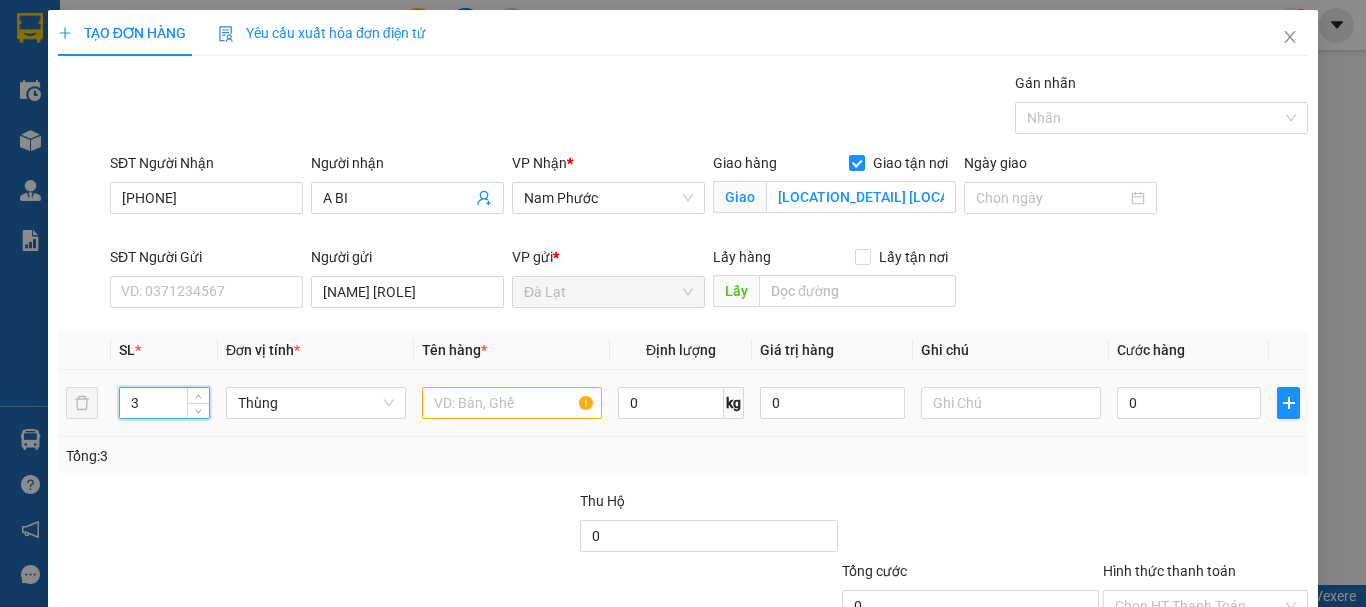 type on "3" 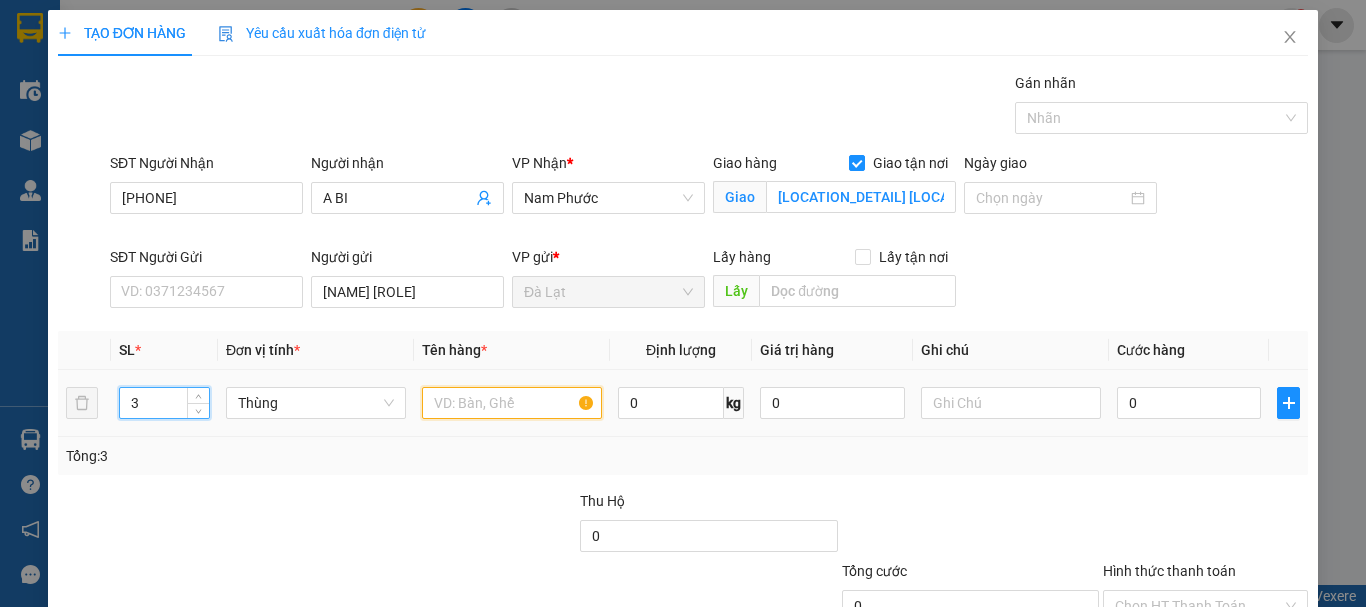 click at bounding box center [512, 403] 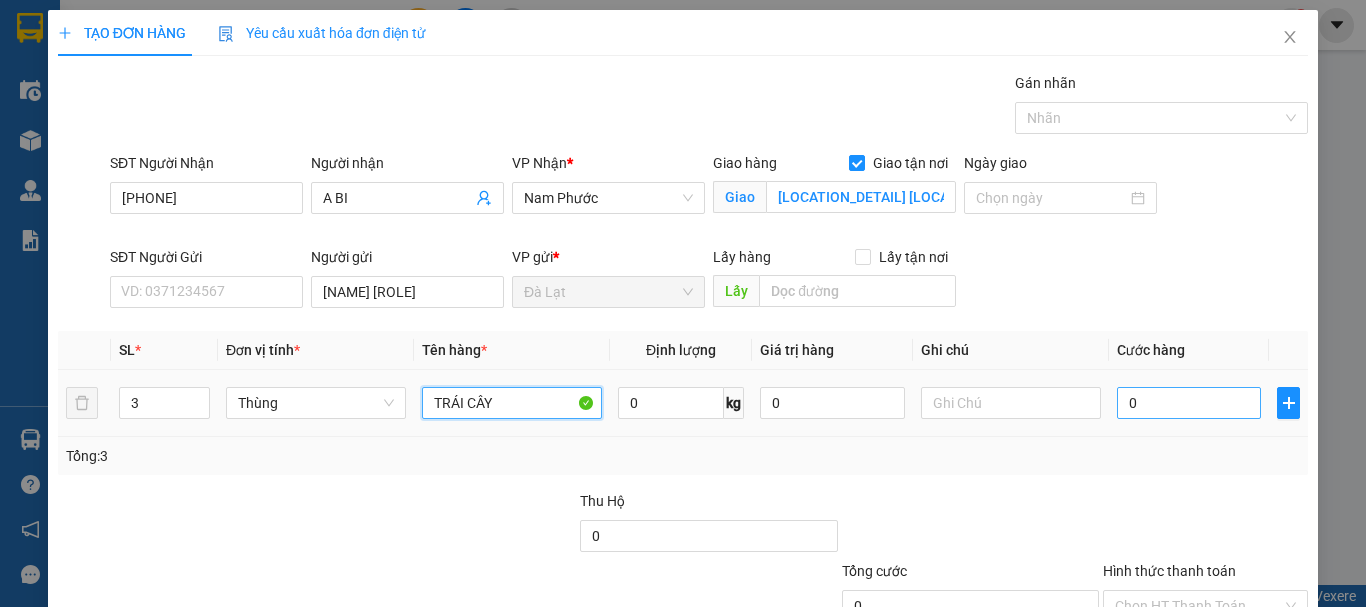 type on "TRÁI CÂY" 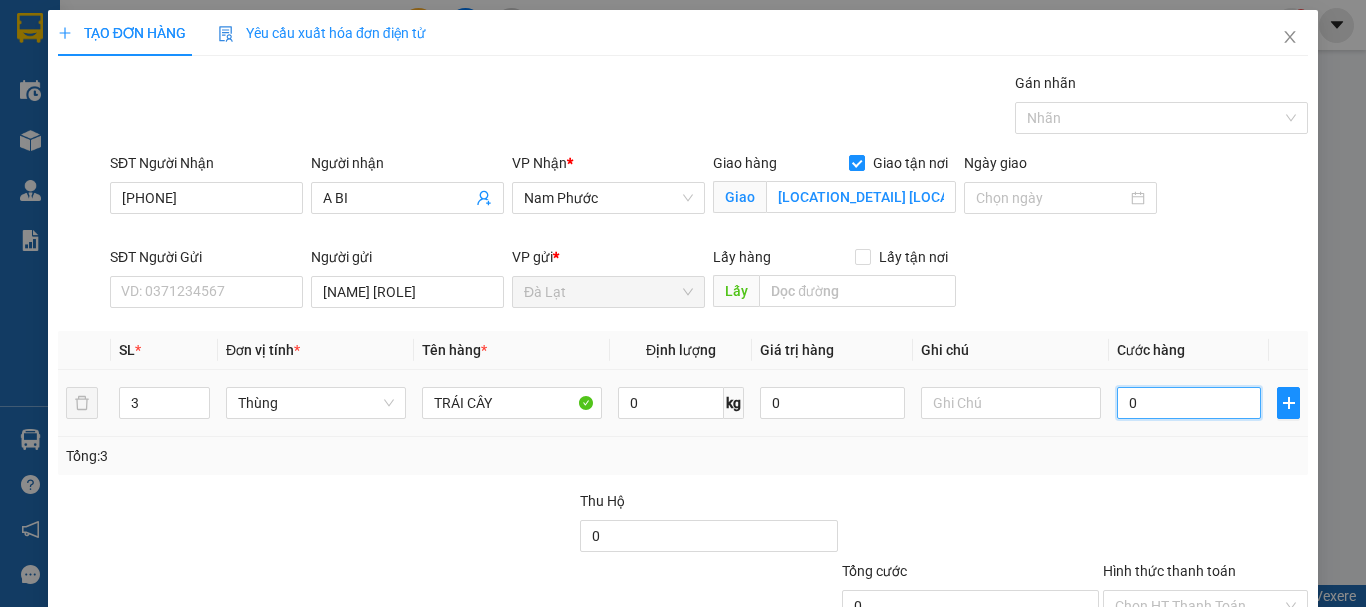 click on "0" at bounding box center [1189, 403] 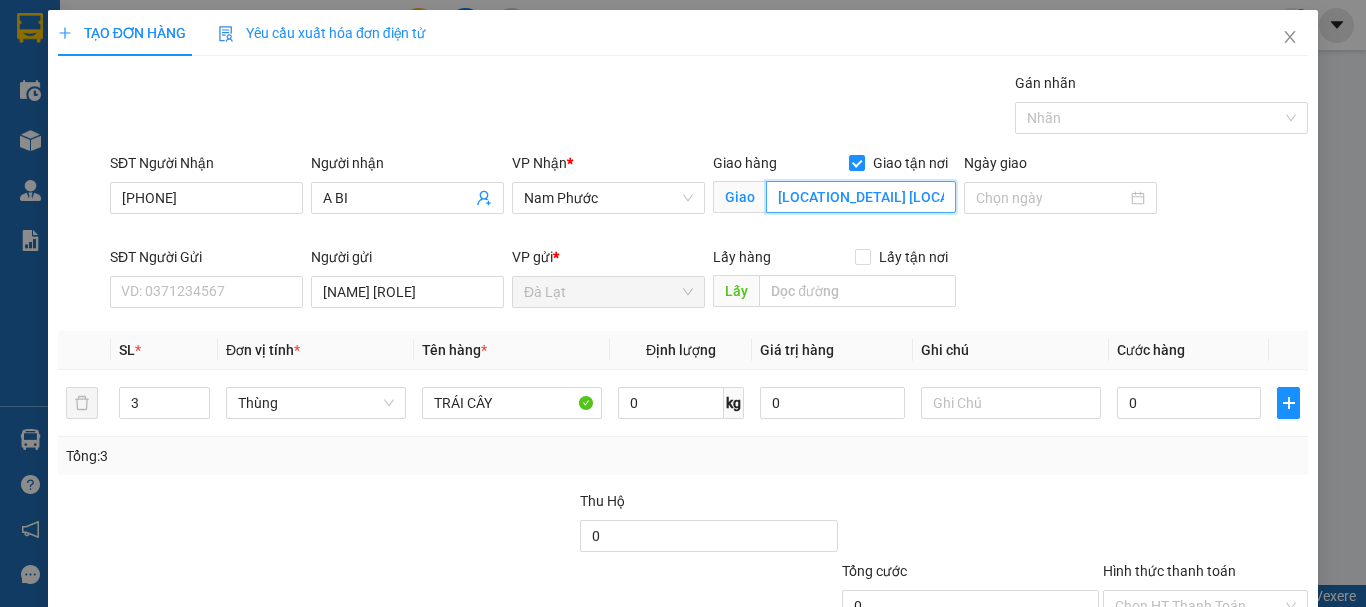 click on "ĐỐI DIỆN CỔNG CHỢ NAM PHƯỚC" at bounding box center (861, 197) 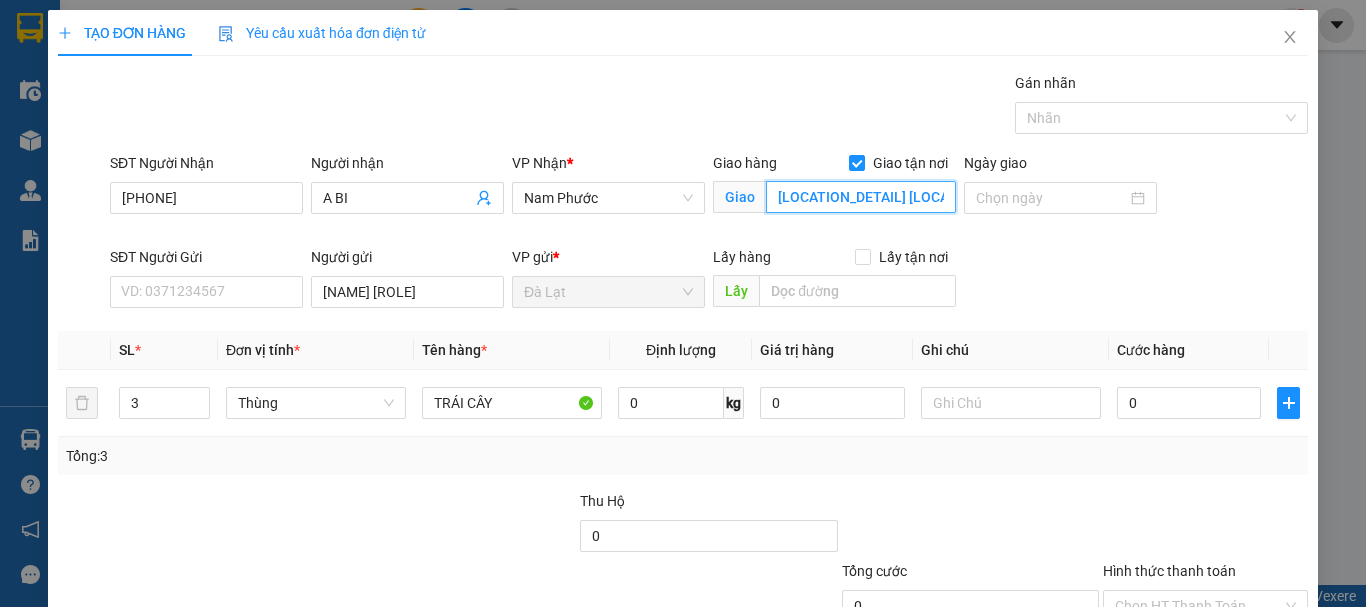 click on "ĐỐI DIỆN CỔNG CHỢ NAM PHƯỚC" at bounding box center [861, 197] 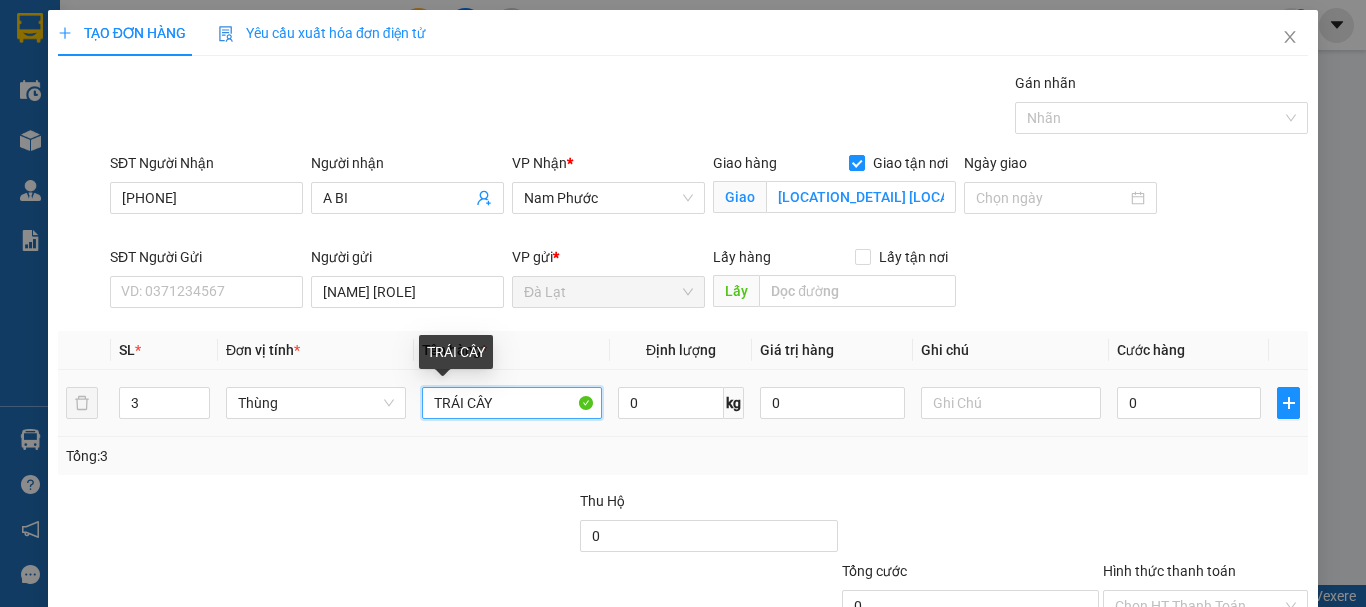 click on "TRÁI CÂY" at bounding box center (512, 403) 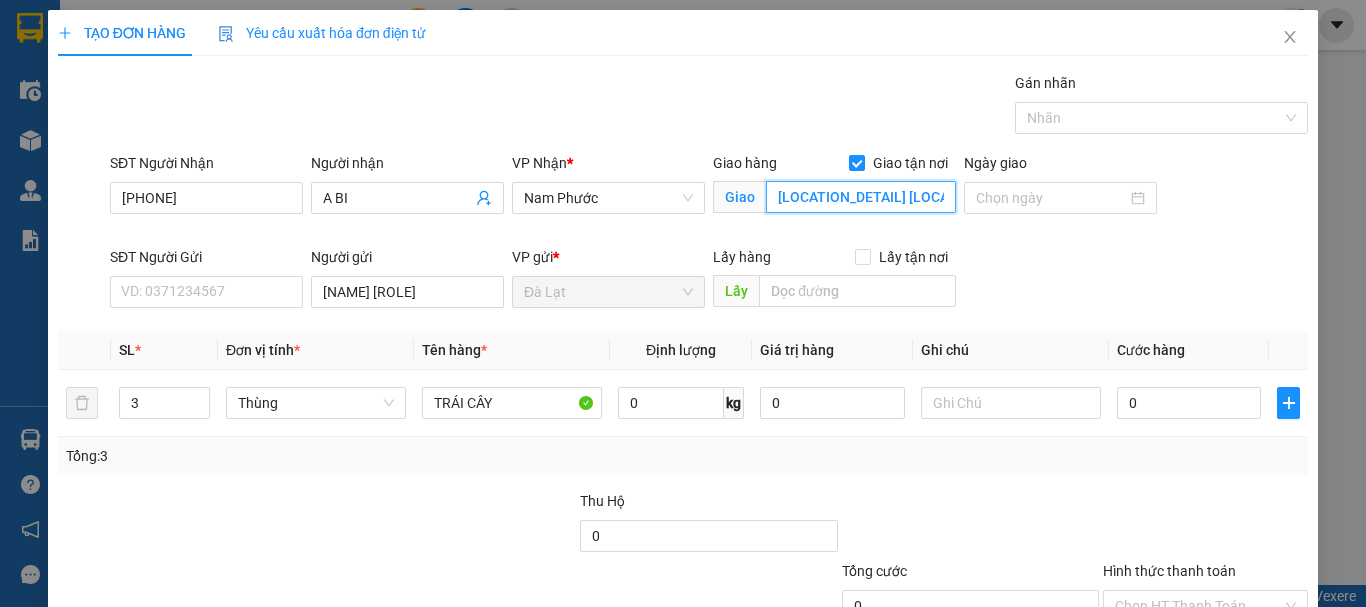 click on "ĐỐI DIỆN CỔNG CHỢ NAM PHƯỚC" at bounding box center (861, 197) 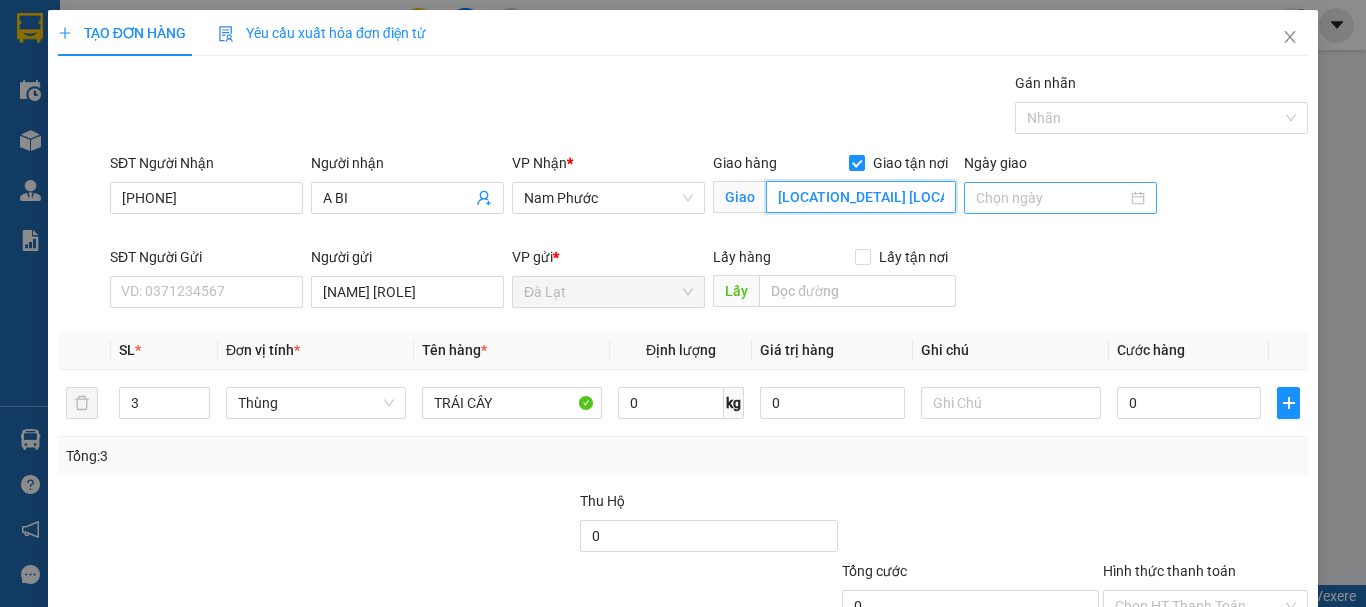 scroll, scrollTop: 0, scrollLeft: 63, axis: horizontal 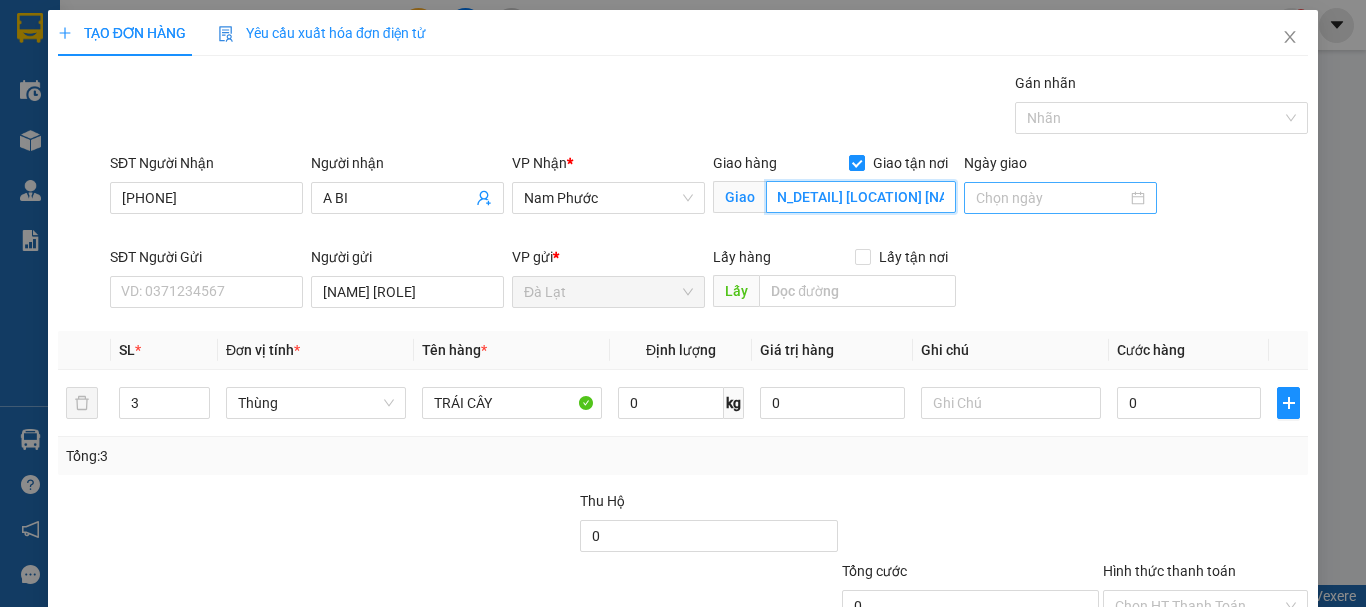 drag, startPoint x: 904, startPoint y: 193, endPoint x: 973, endPoint y: 201, distance: 69.46222 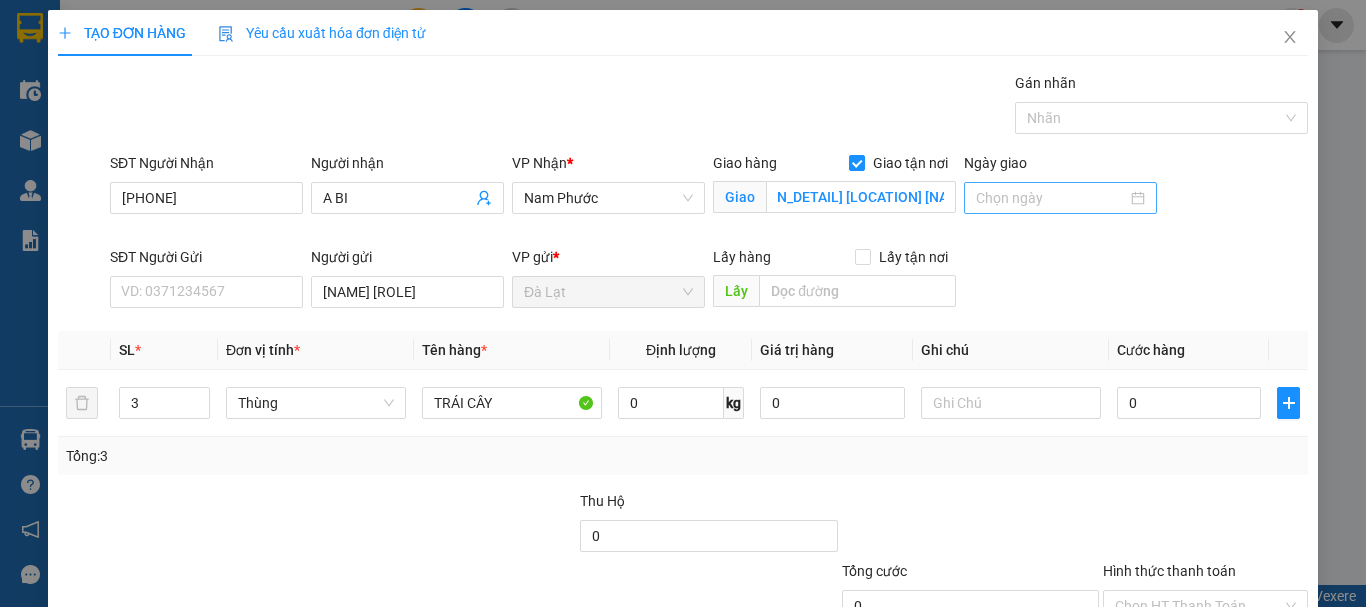click on "SĐT Người Nhận 0935445695 Người nhận A BI VP Nhận  * Nam Phước Giao hàng Giao tận nơi Giao ĐỐI DIỆN CỔNG CHỢ NAM PHƯỚC Ngày giao" at bounding box center (709, 199) 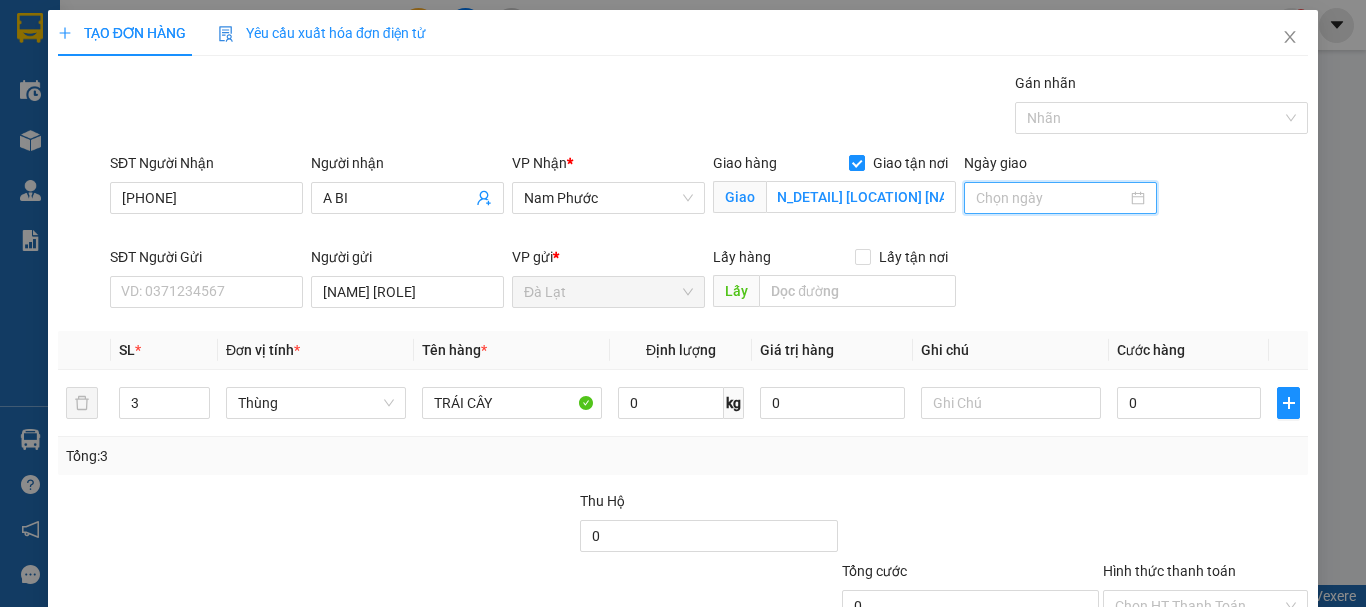 scroll, scrollTop: 0, scrollLeft: 0, axis: both 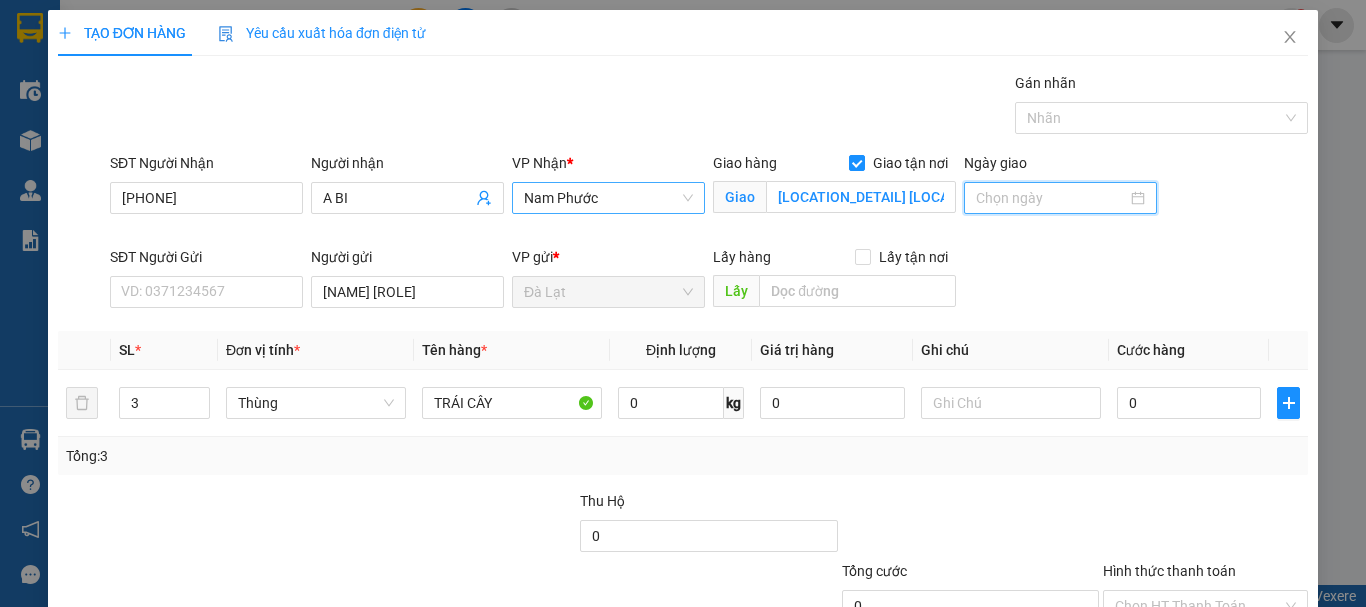 click on "Nam Phước" at bounding box center (608, 198) 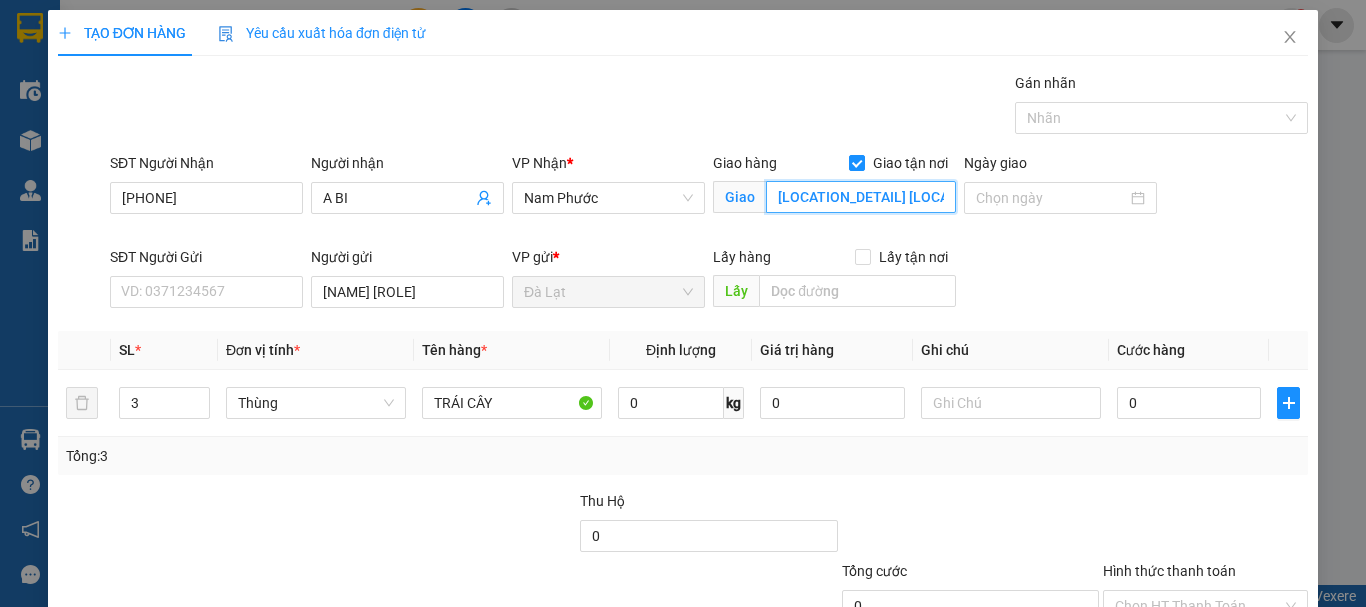 scroll, scrollTop: 0, scrollLeft: 54, axis: horizontal 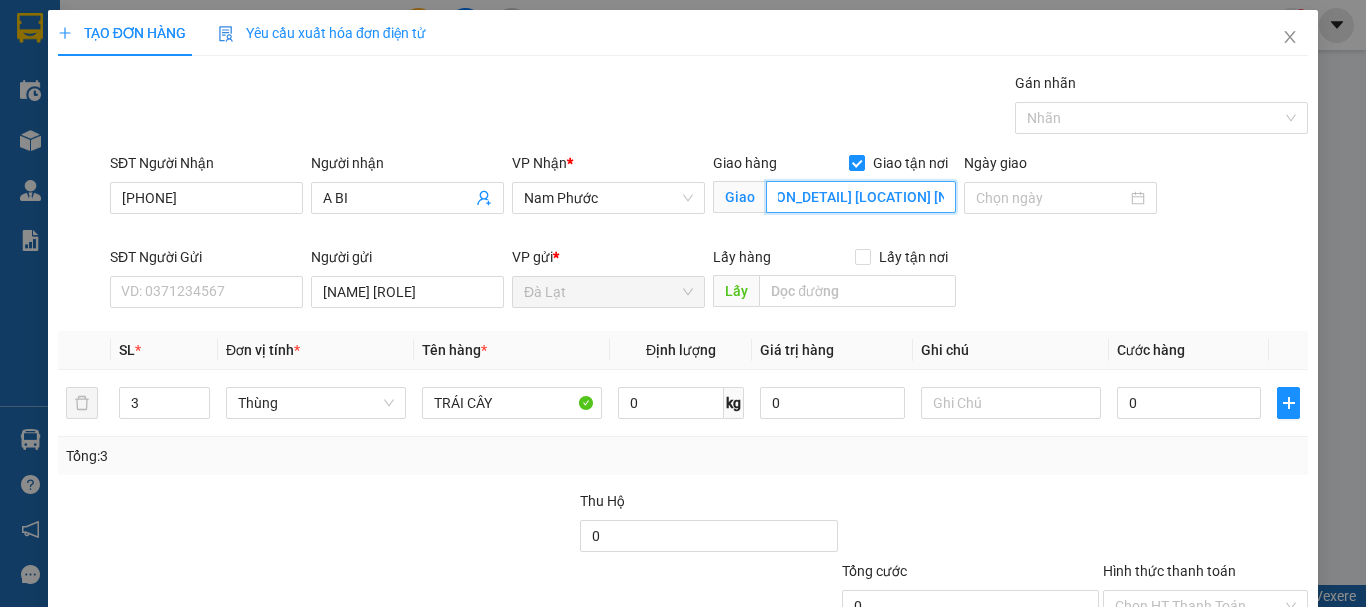 click on "ĐỐI DIỆN CỔNG CHỢ NAM PHƯỚC" at bounding box center [861, 197] 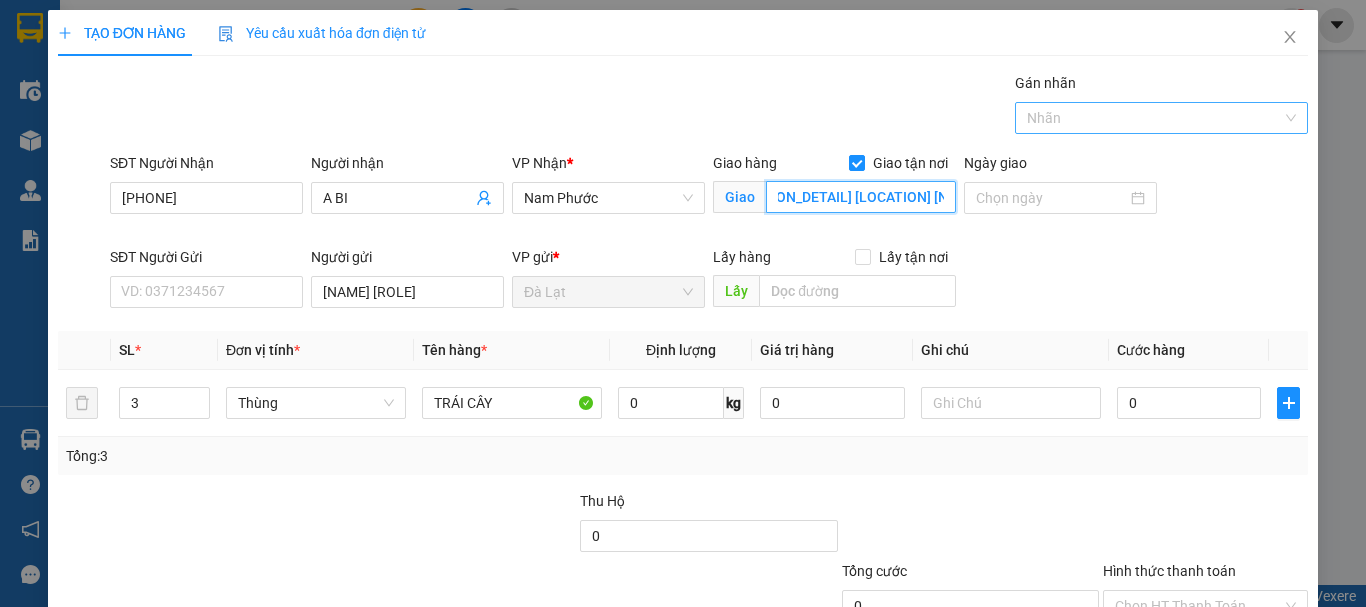 scroll, scrollTop: 0, scrollLeft: 63, axis: horizontal 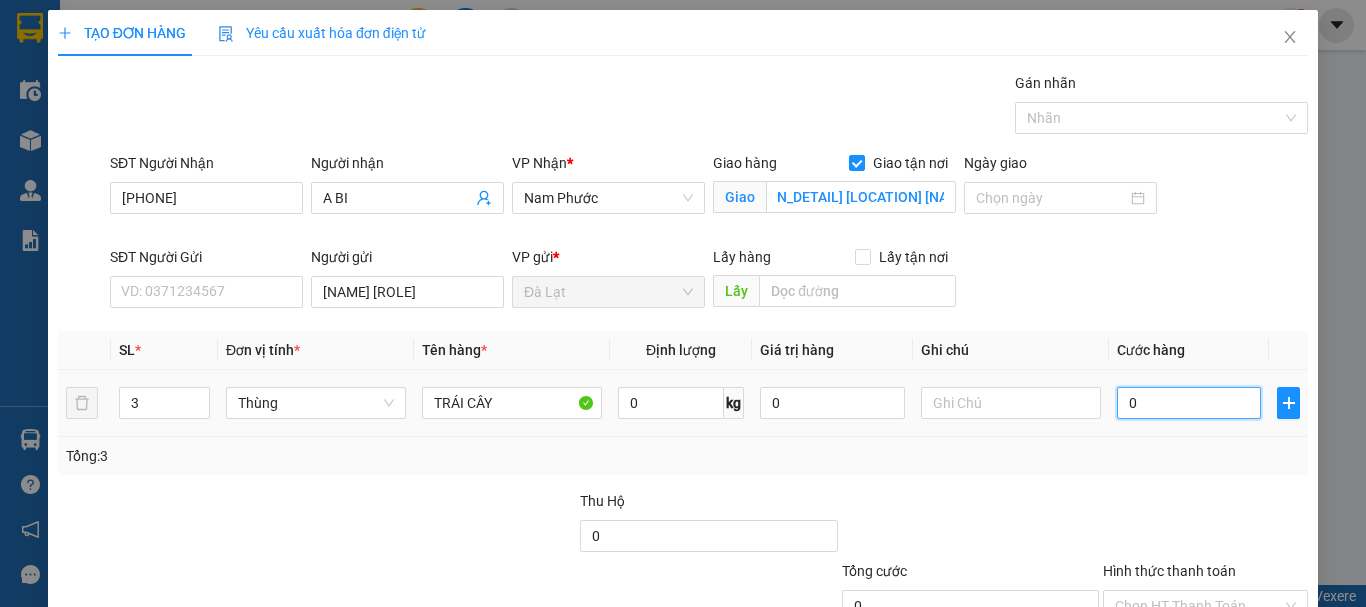click on "0" at bounding box center [1189, 403] 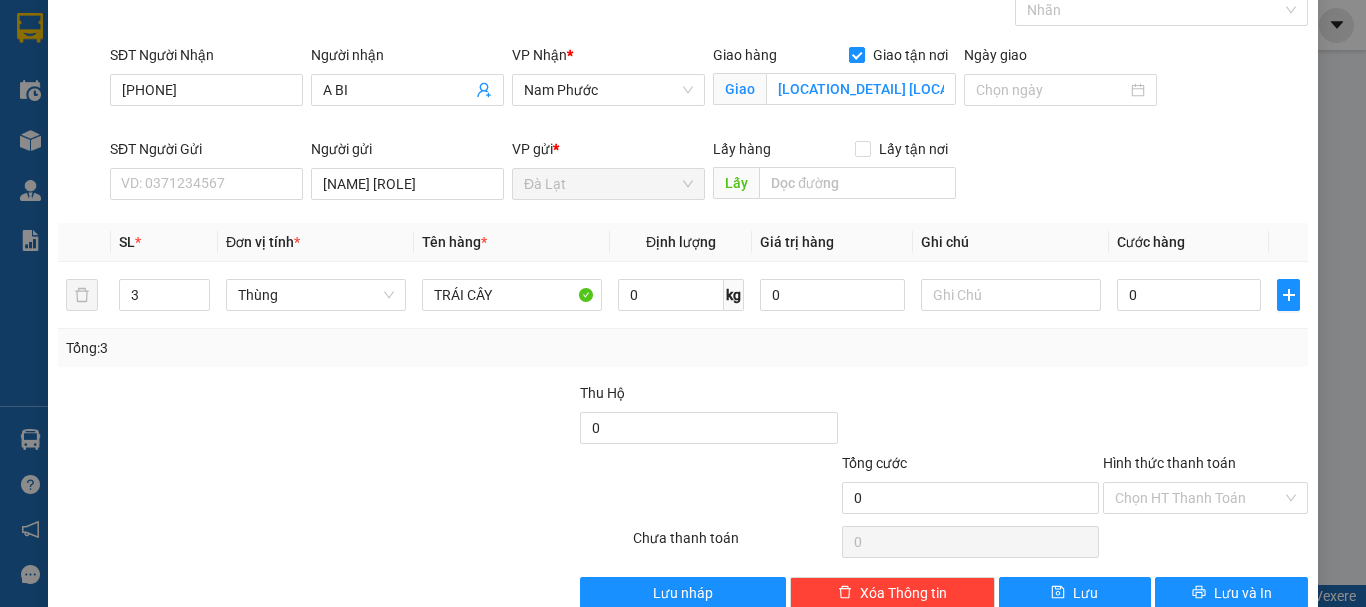 scroll, scrollTop: 49, scrollLeft: 0, axis: vertical 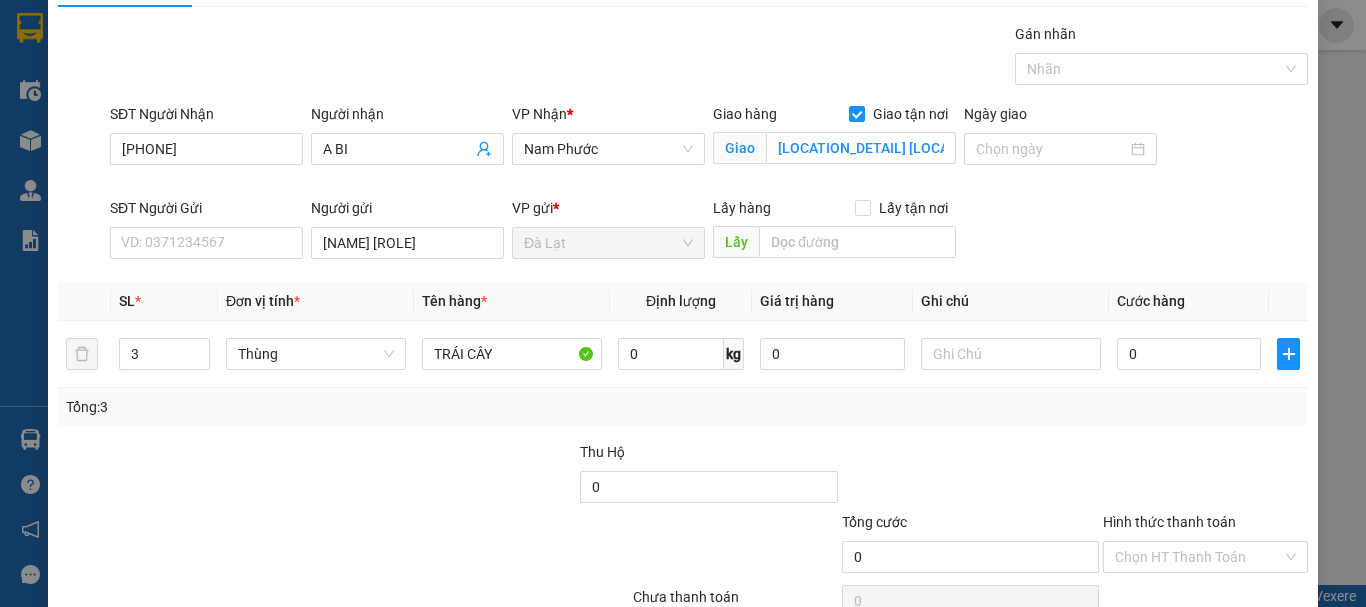 click at bounding box center [1205, 476] 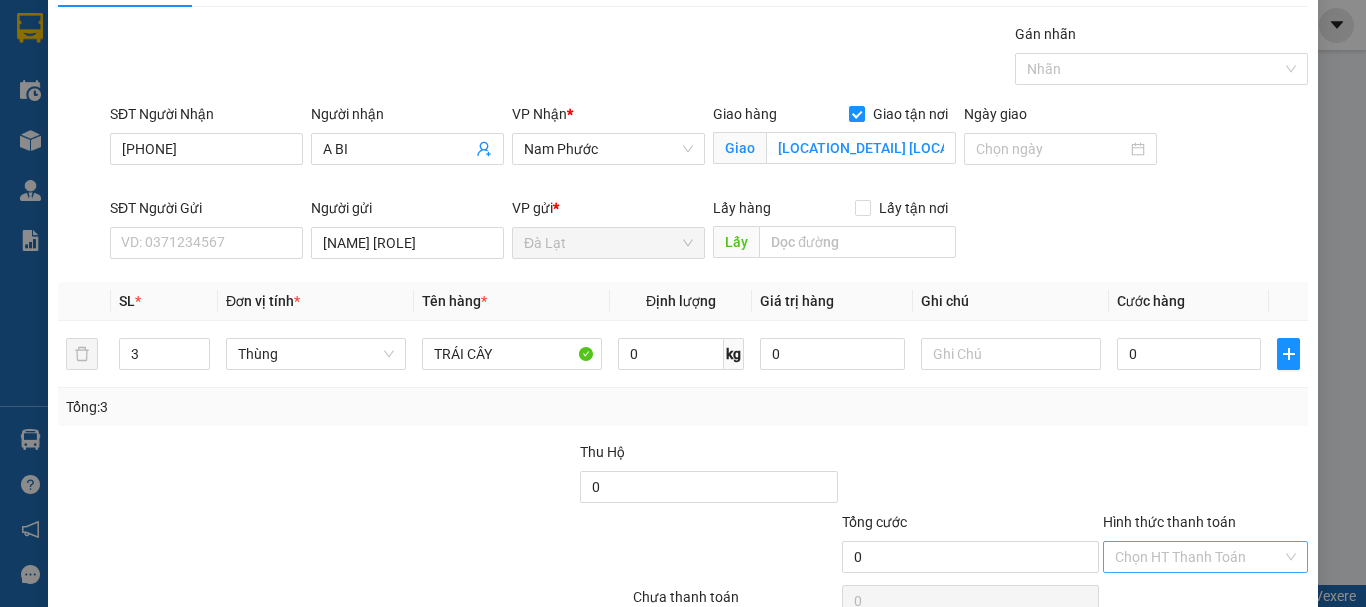 click on "Hình thức thanh toán" at bounding box center (1198, 557) 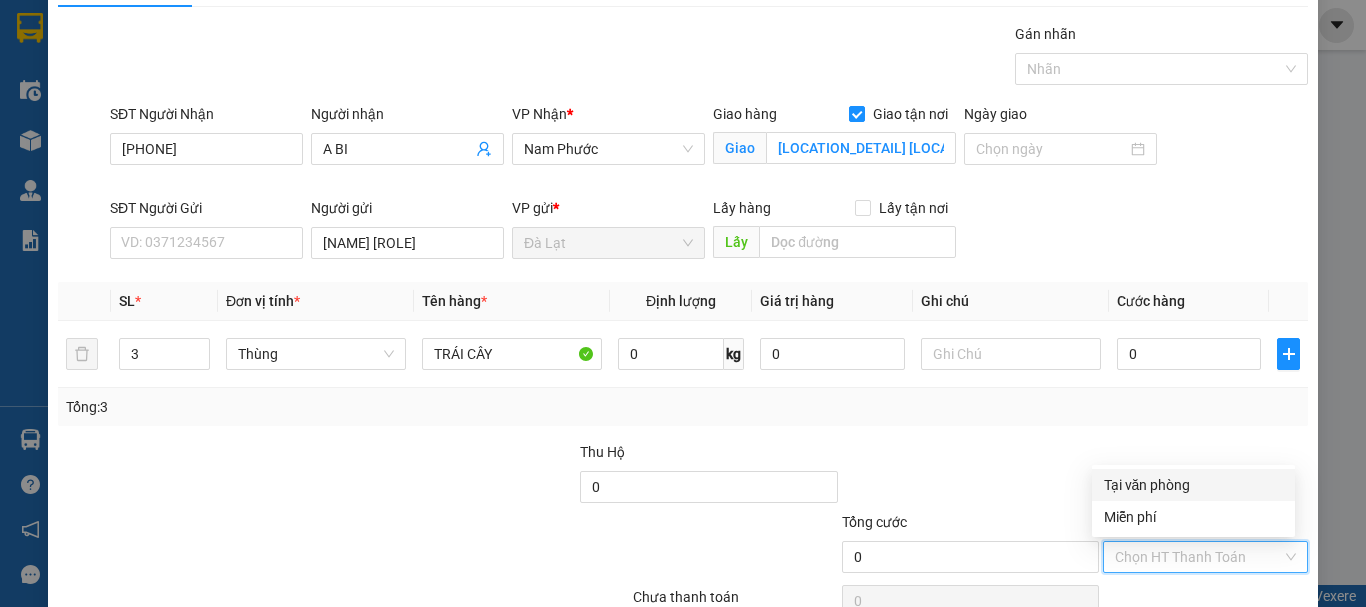 click on "Tại văn phòng" at bounding box center (1193, 485) 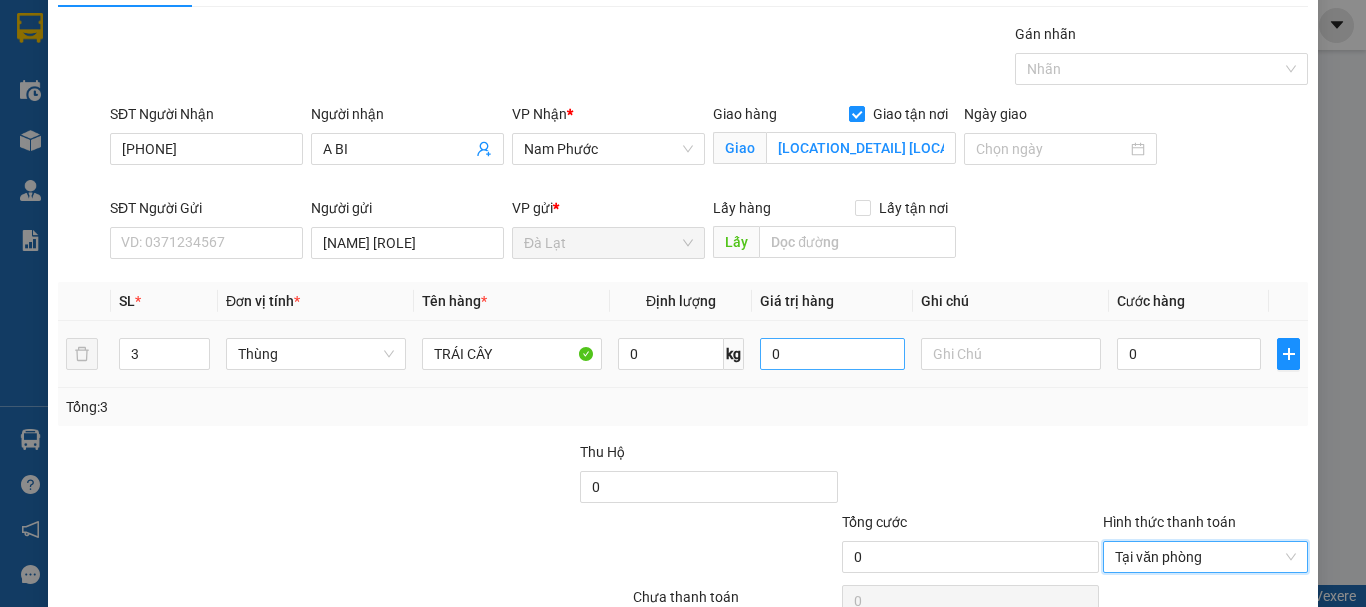 scroll, scrollTop: 149, scrollLeft: 0, axis: vertical 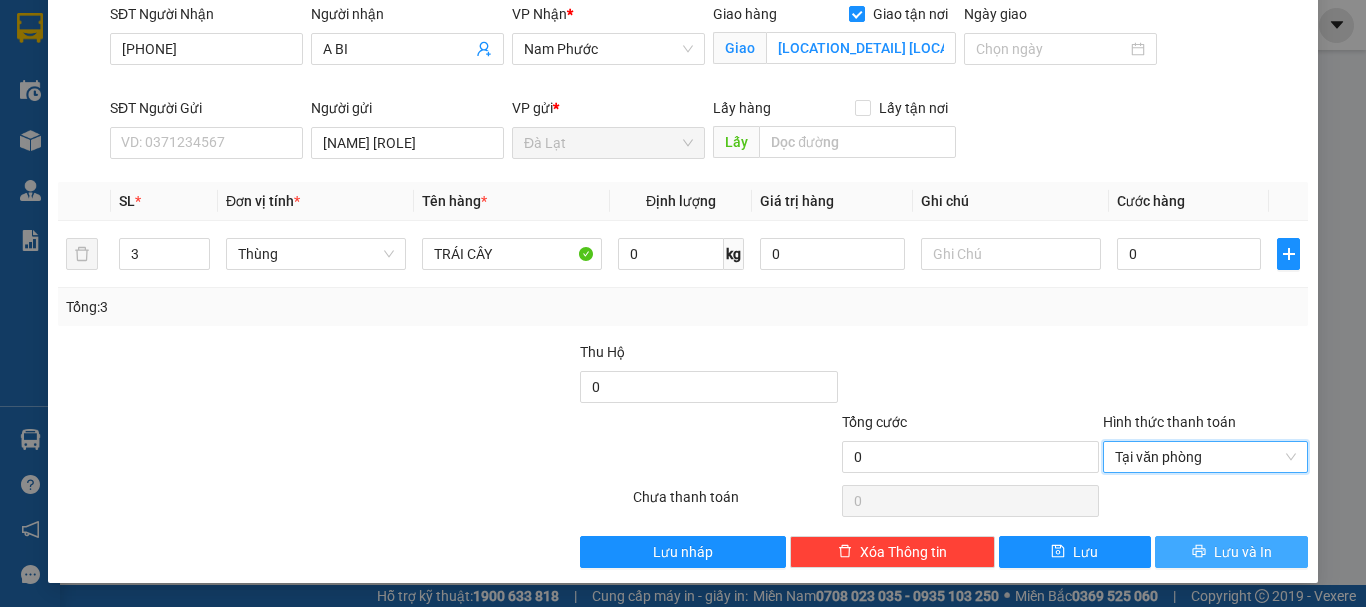 click 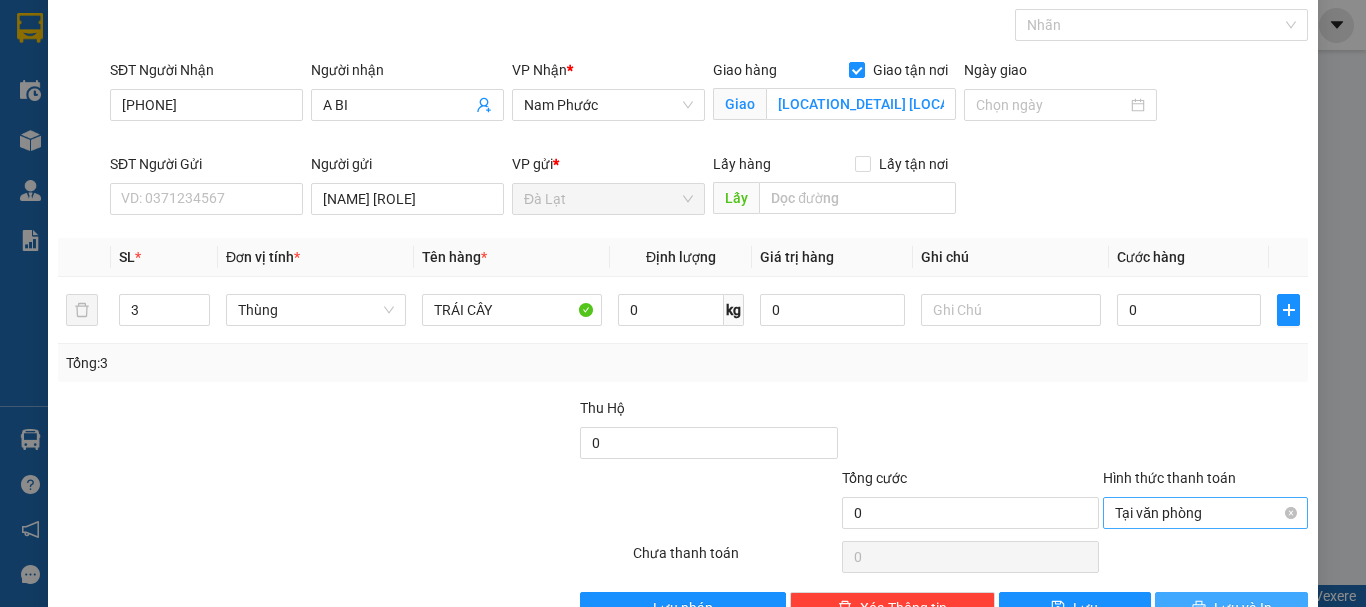 scroll, scrollTop: 149, scrollLeft: 0, axis: vertical 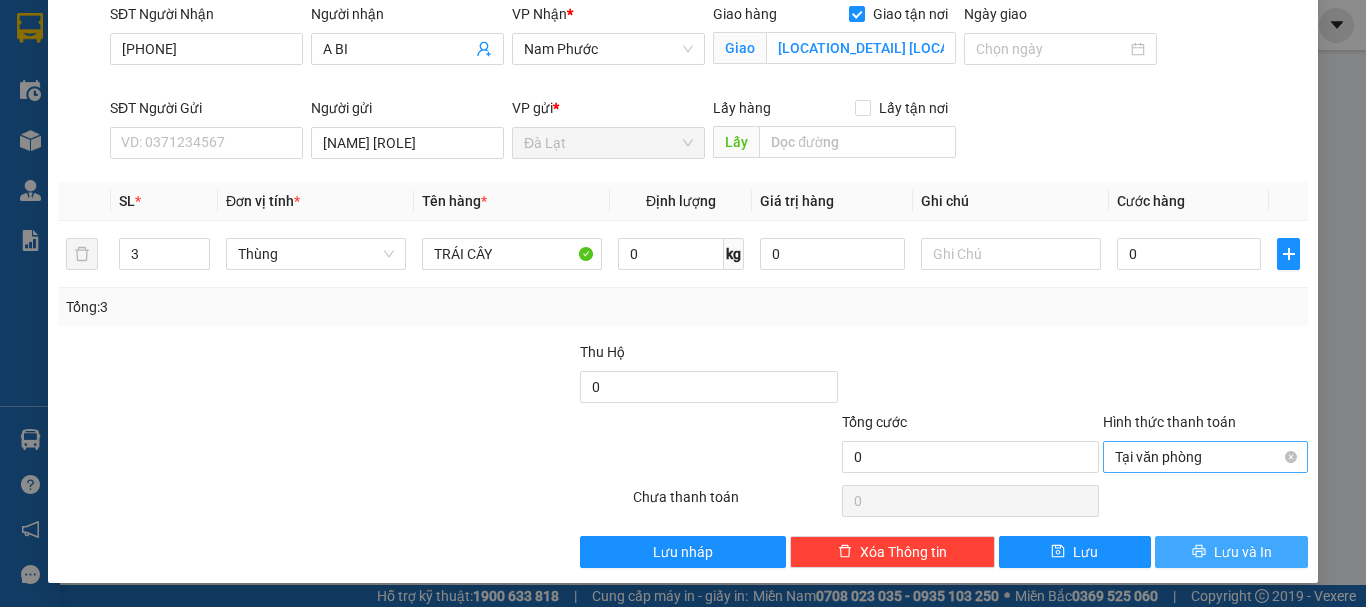 click on "Tại văn phòng" at bounding box center (1205, 457) 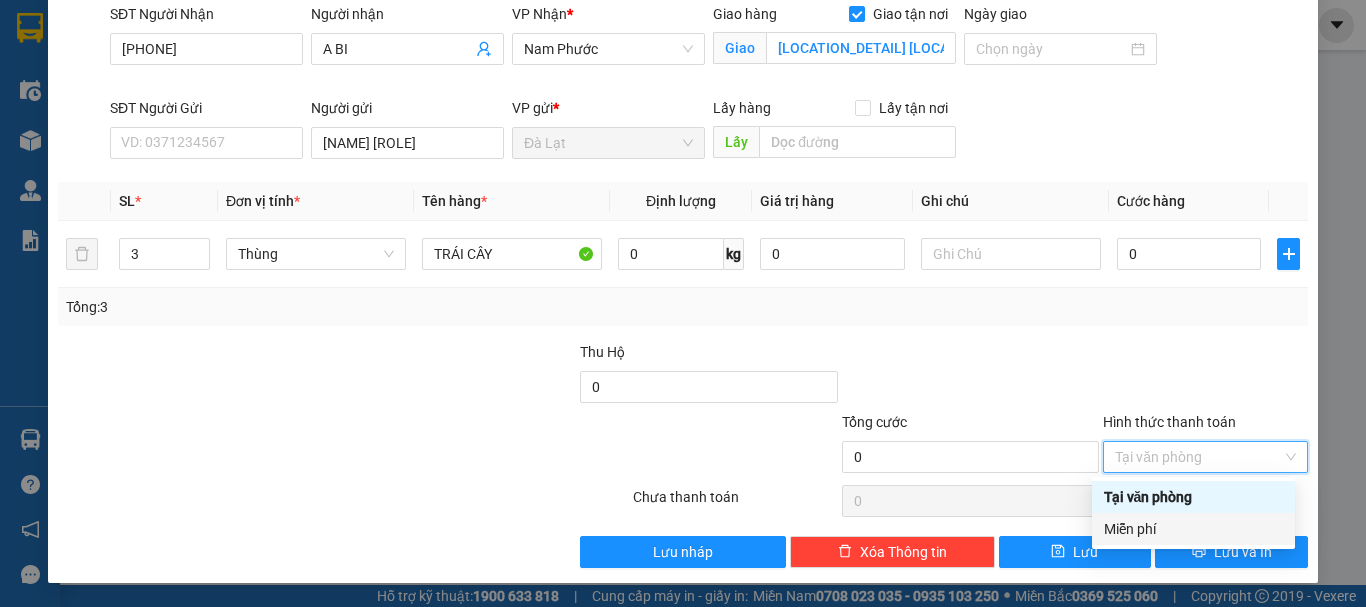 drag, startPoint x: 1175, startPoint y: 524, endPoint x: 1188, endPoint y: 556, distance: 34.539833 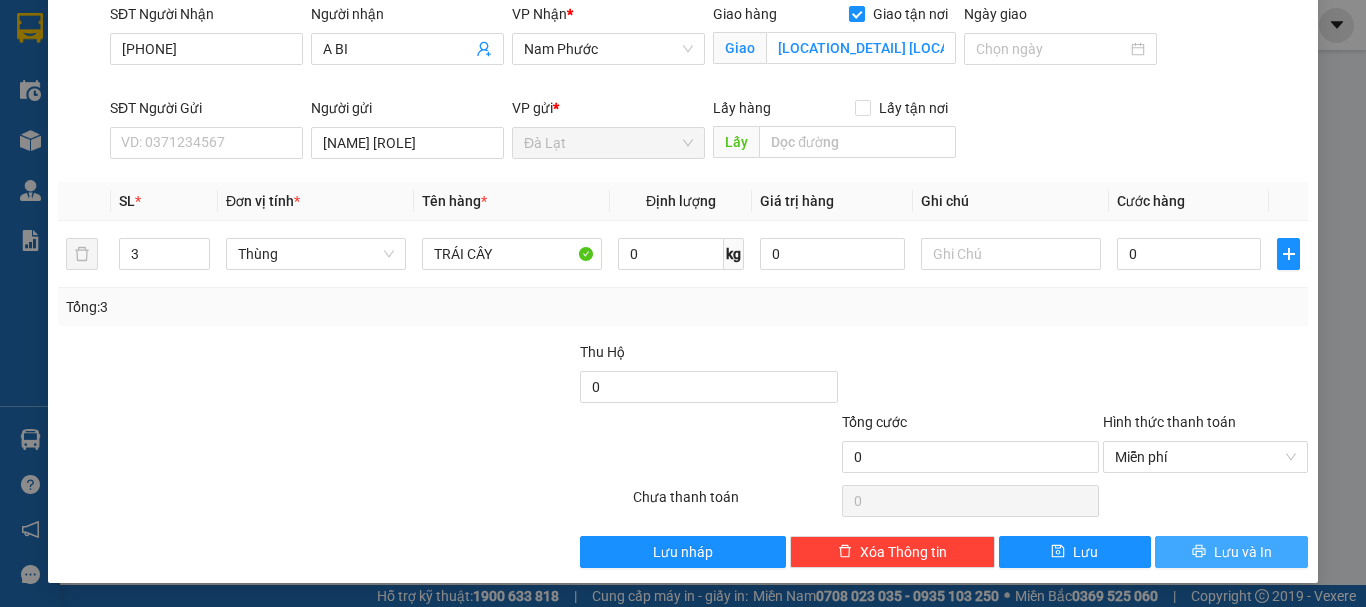 click on "Lưu và In" at bounding box center [1243, 552] 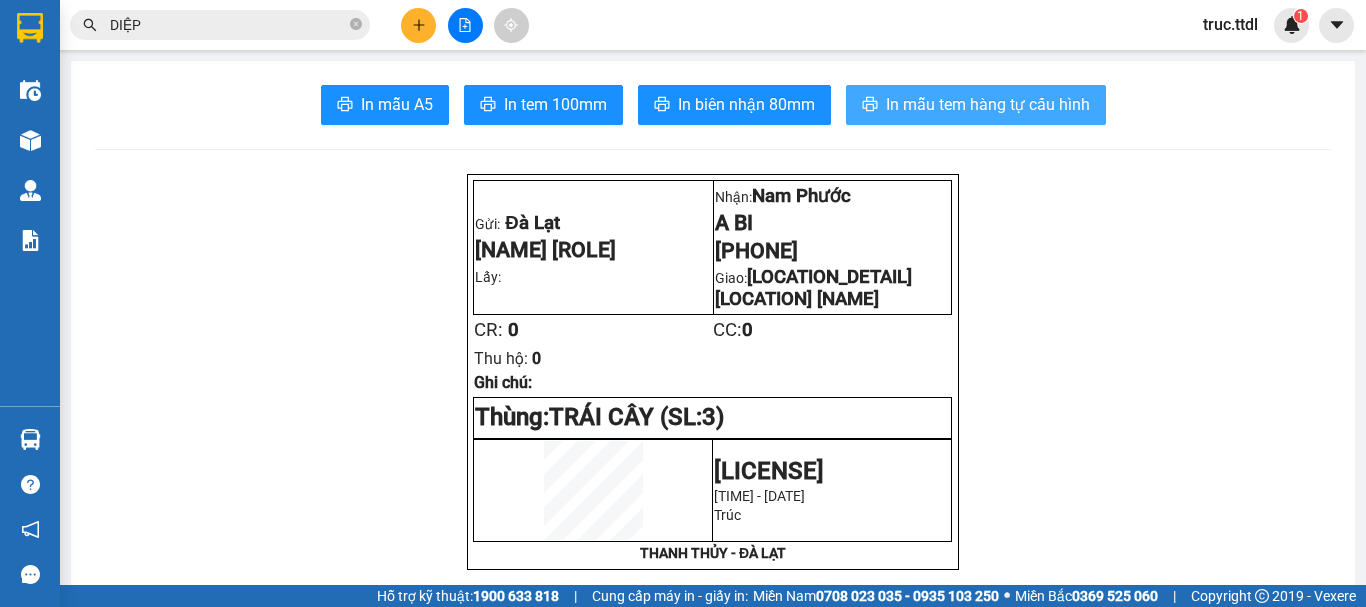 click on "In mẫu tem hàng tự cấu hình" at bounding box center [988, 104] 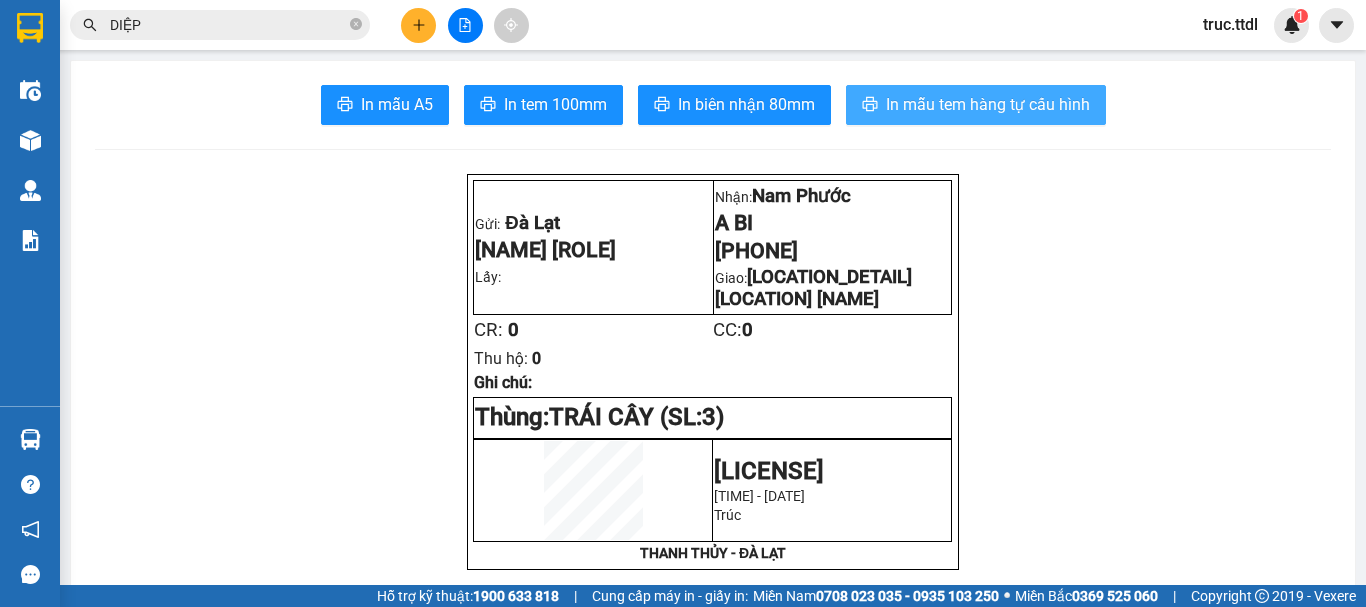 scroll, scrollTop: 0, scrollLeft: 0, axis: both 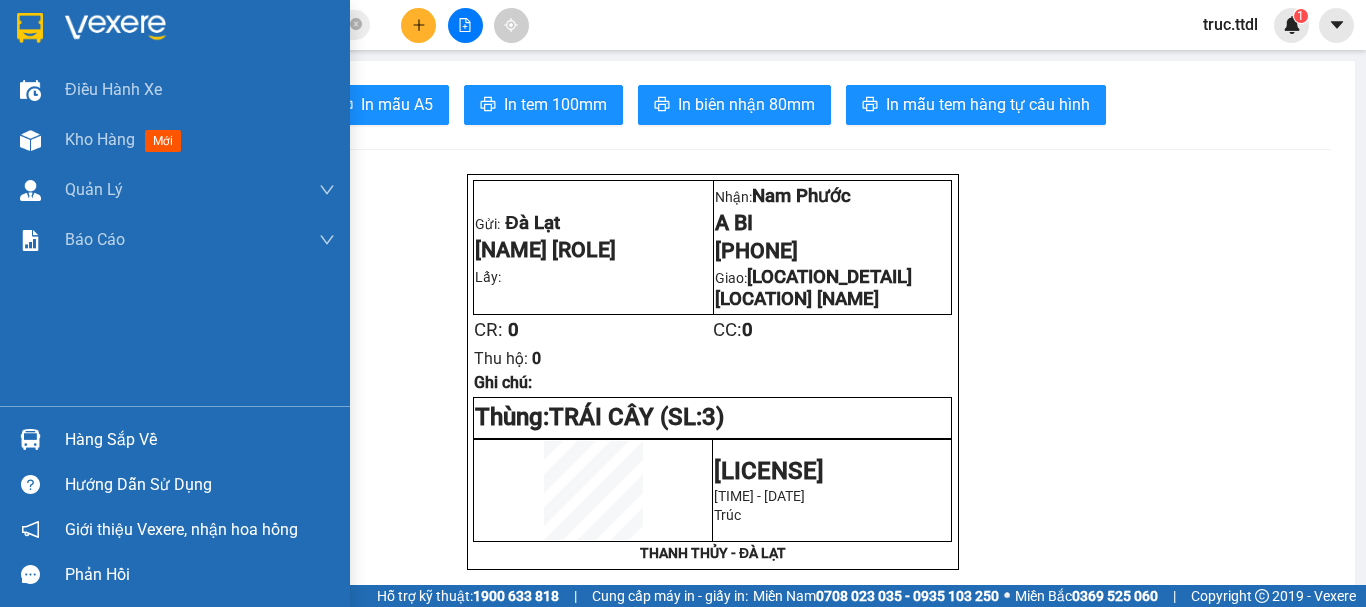 click at bounding box center [30, 28] 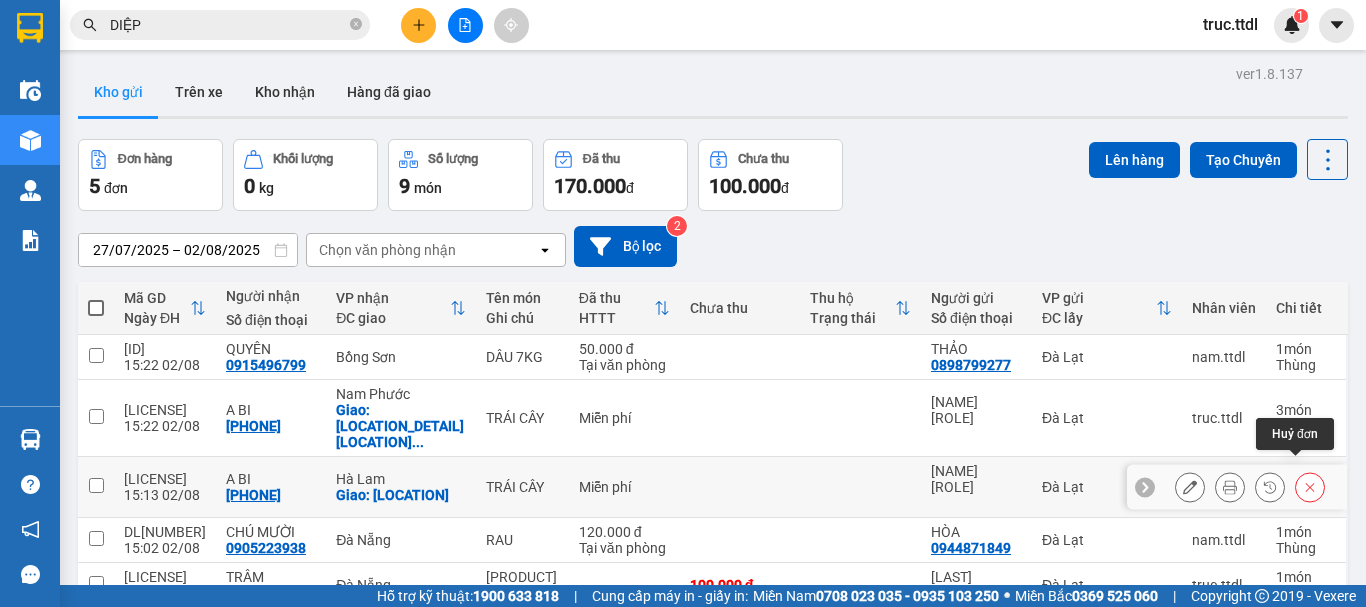 click 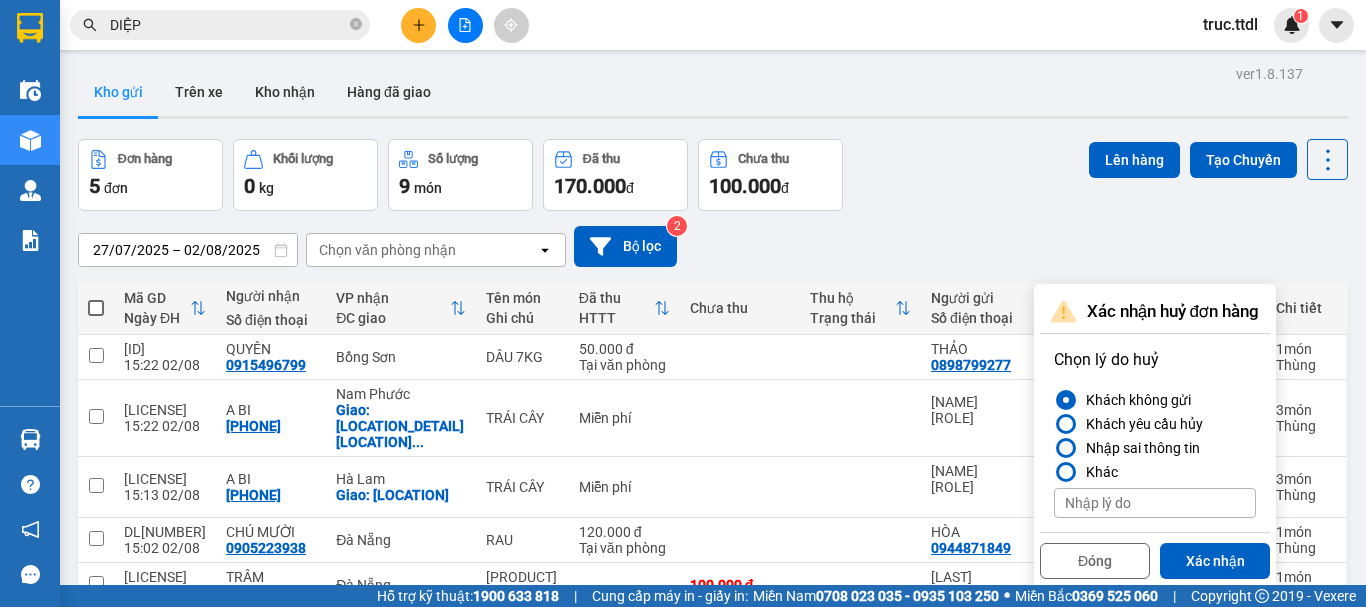 click on "Nhập sai thông tin" at bounding box center (1139, 448) 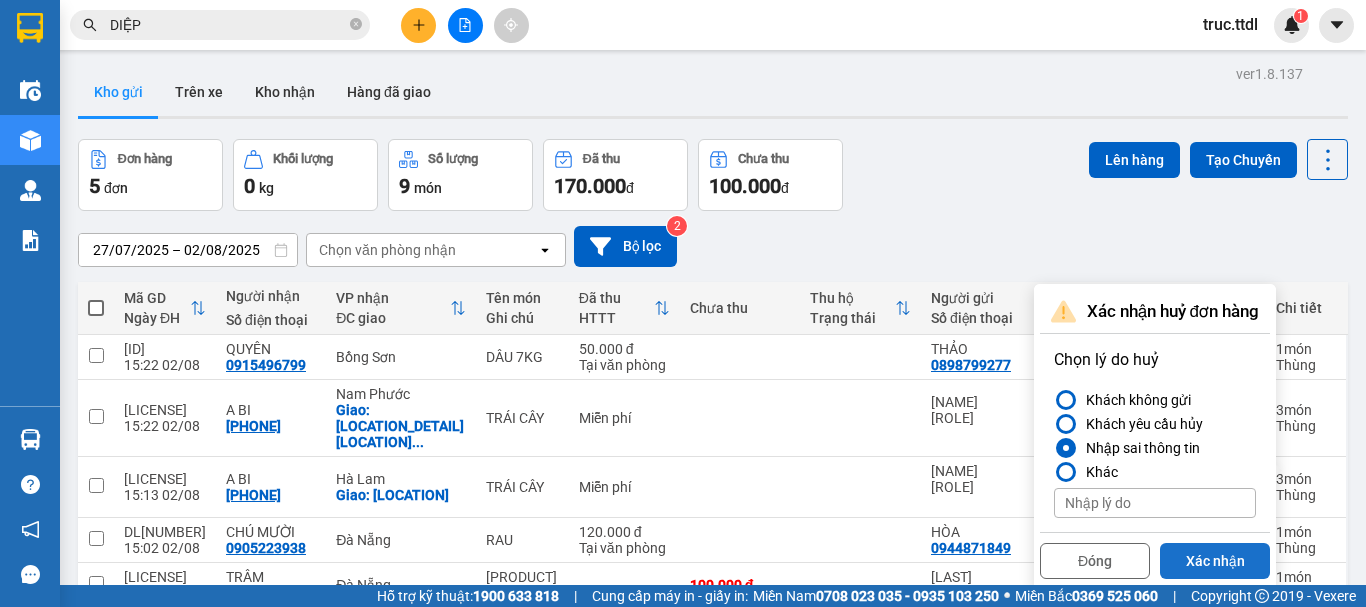 click on "Xác nhận" at bounding box center (1215, 561) 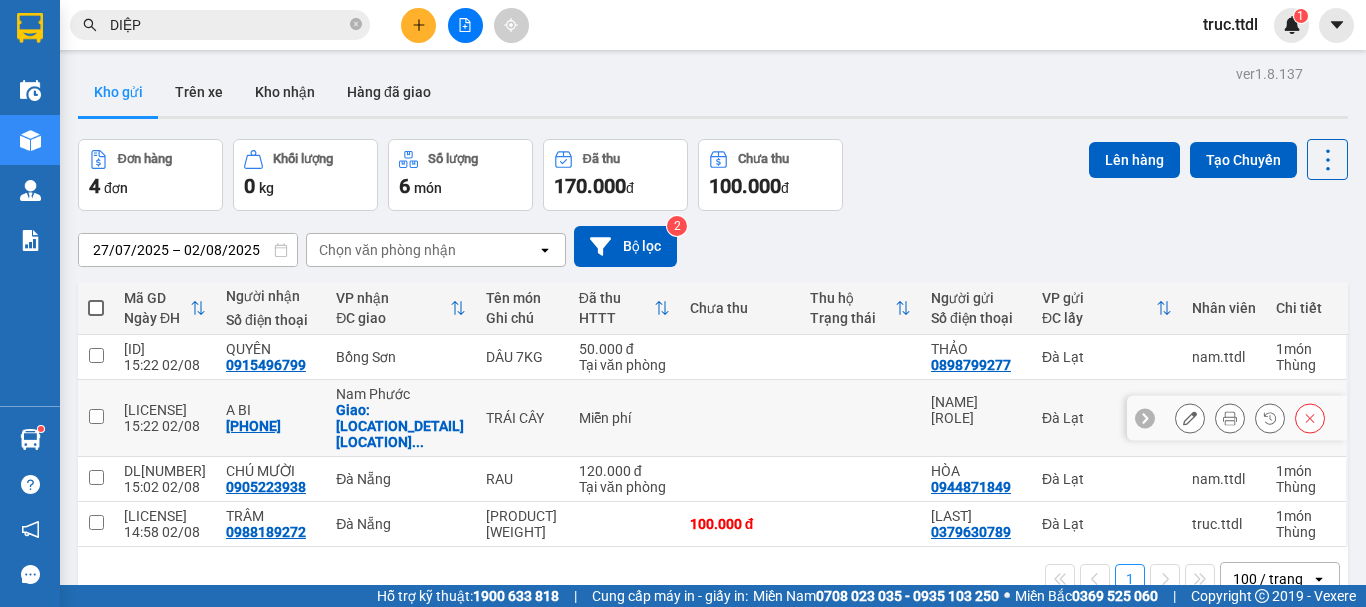 click at bounding box center [740, 418] 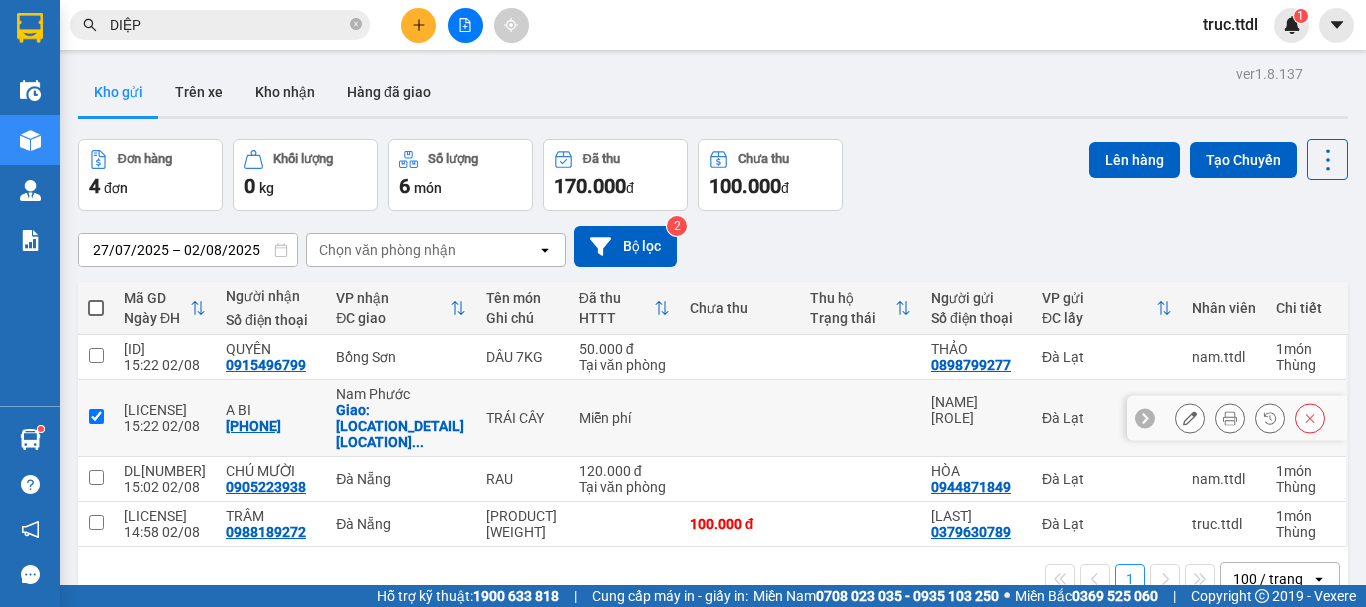 checkbox on "true" 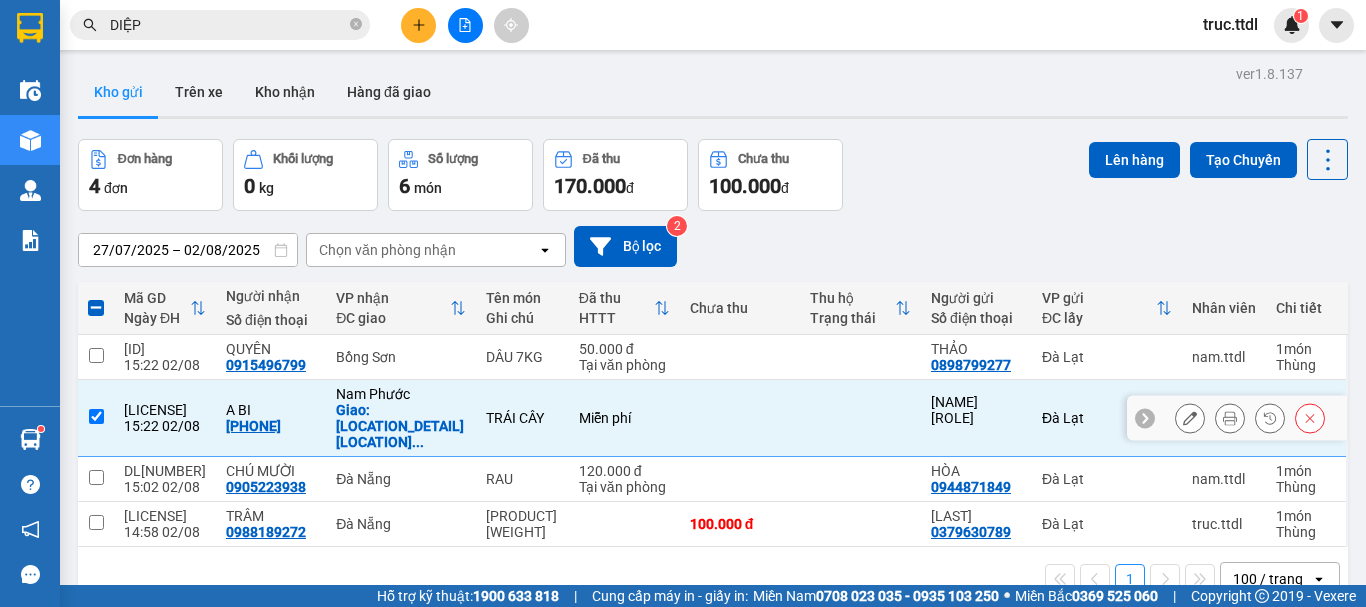 click 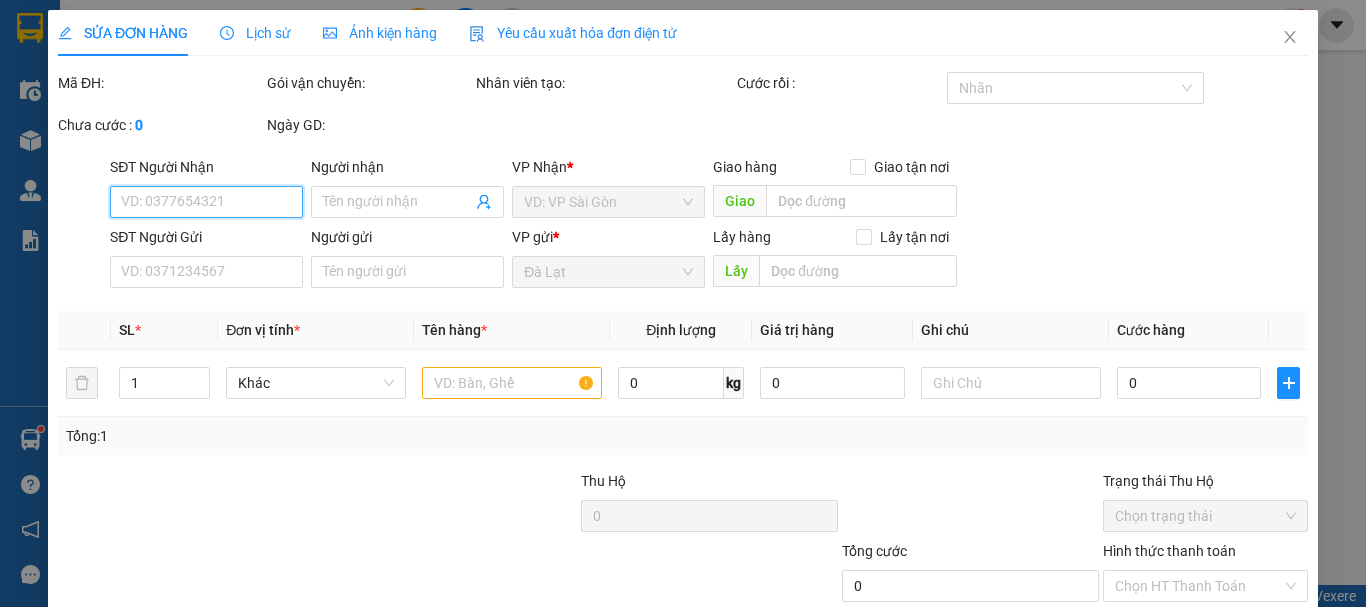 type on "0935445695" 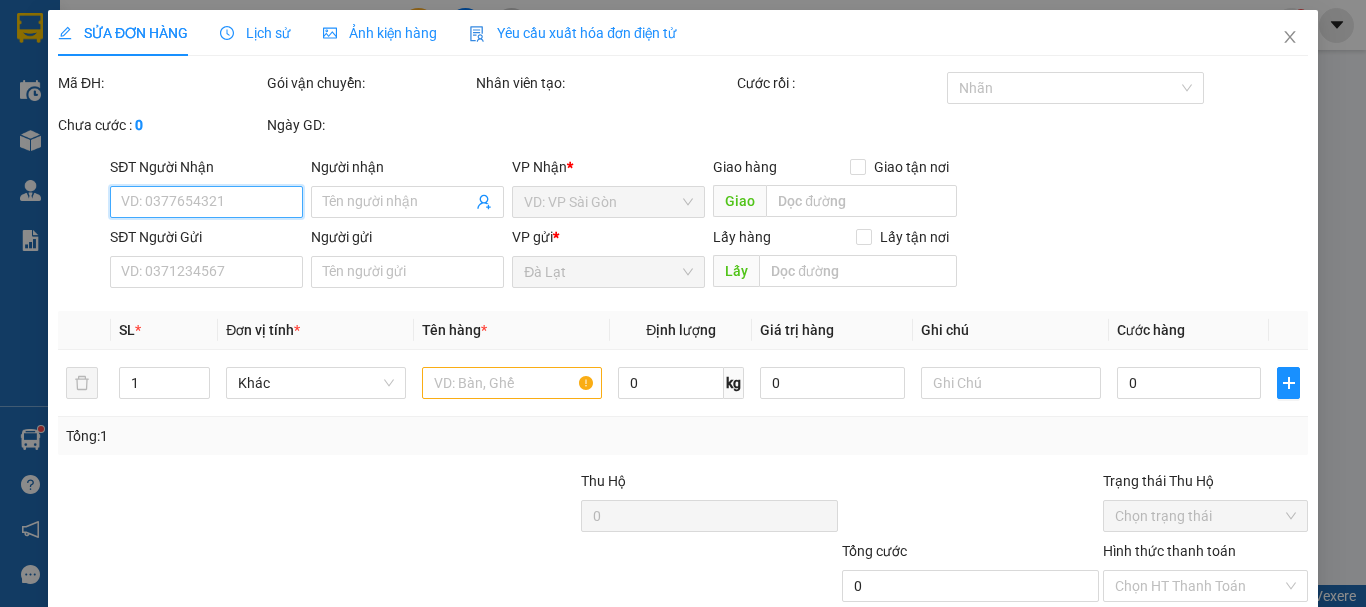 type on "A MẠNH CSGT" 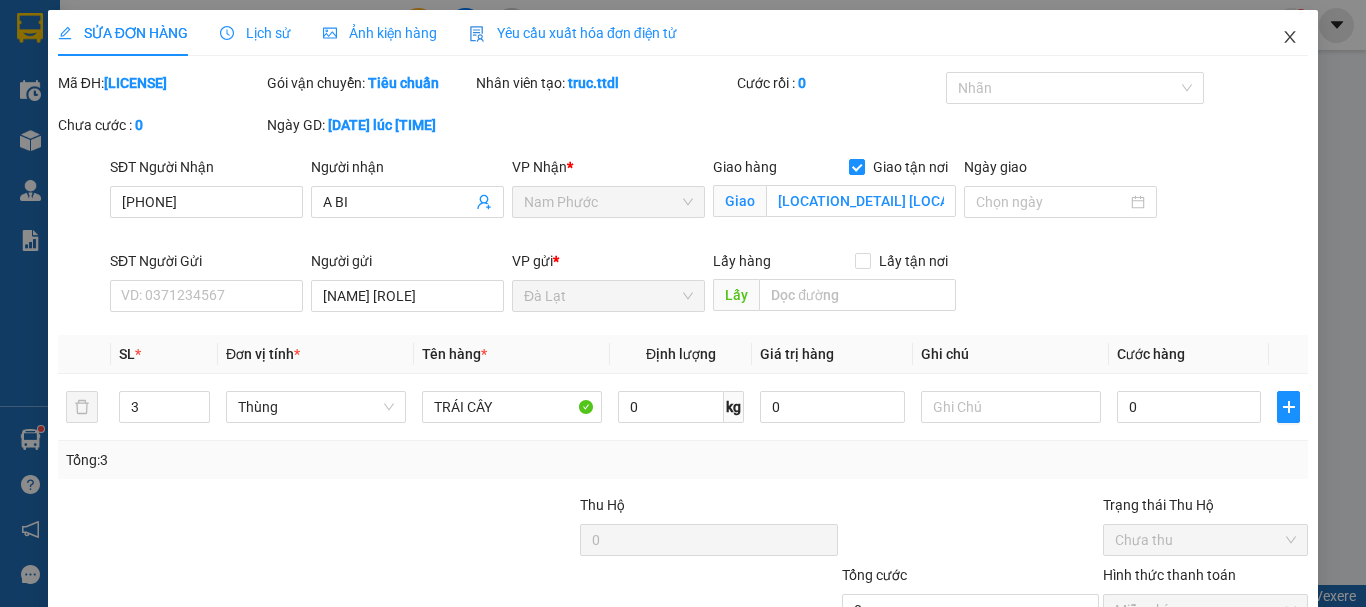 drag, startPoint x: 1273, startPoint y: 37, endPoint x: 1268, endPoint y: 52, distance: 15.811388 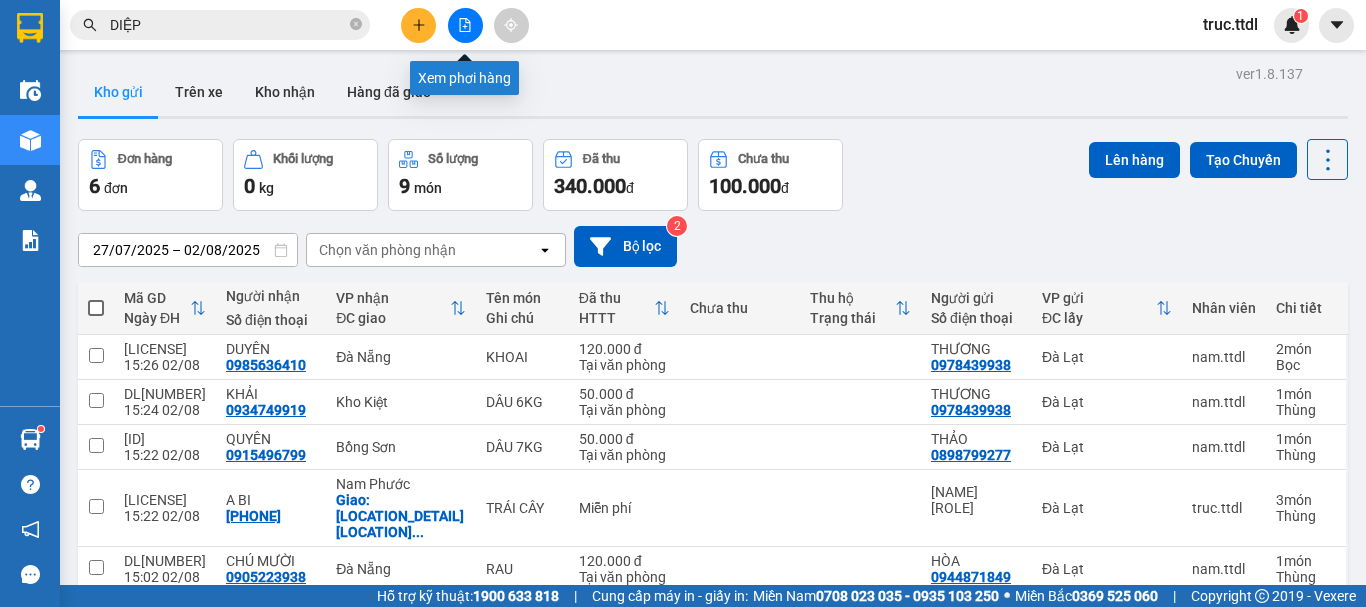 click 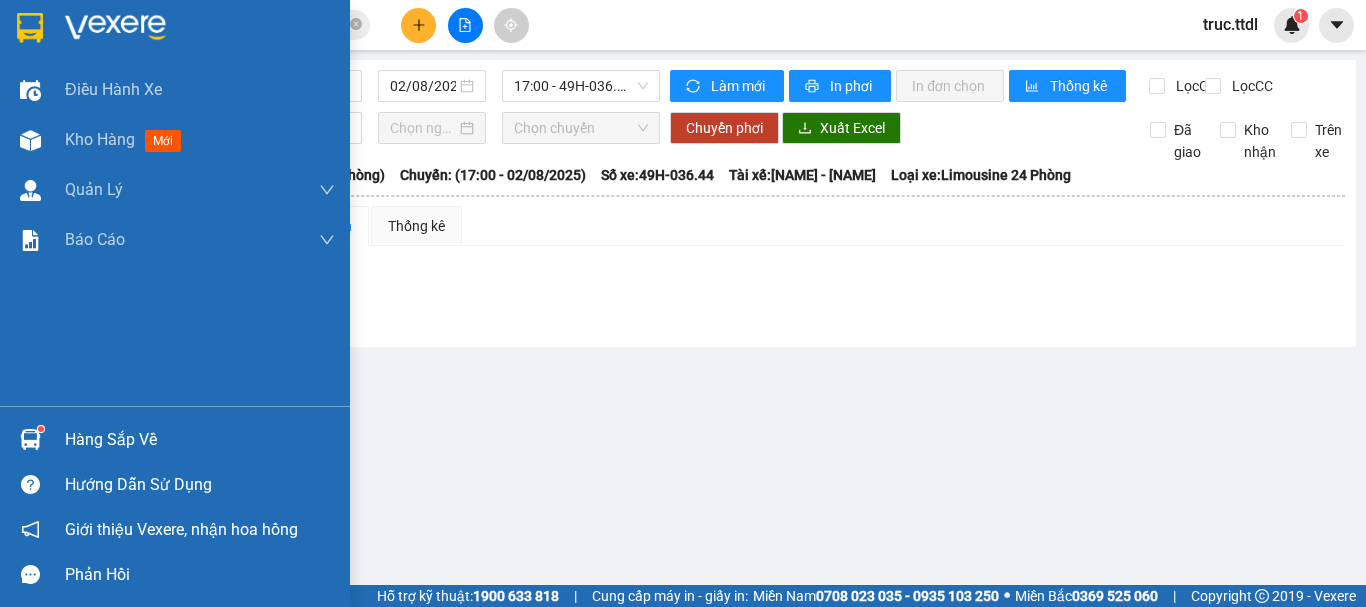 click at bounding box center [30, 28] 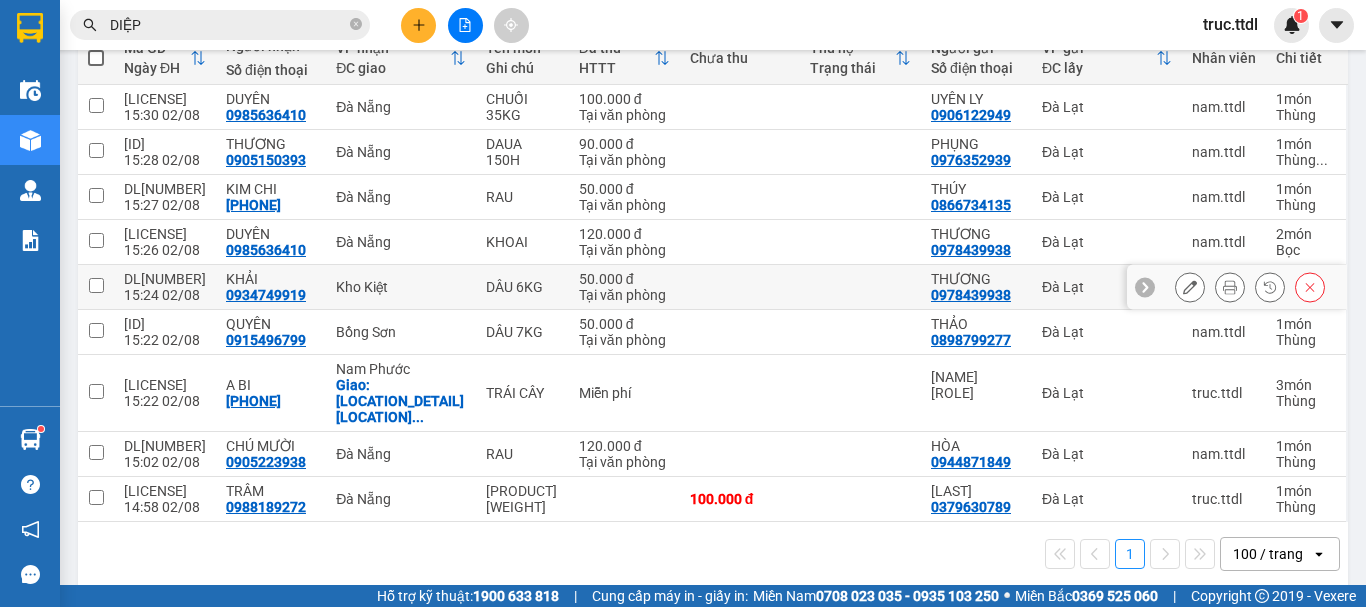 scroll, scrollTop: 261, scrollLeft: 0, axis: vertical 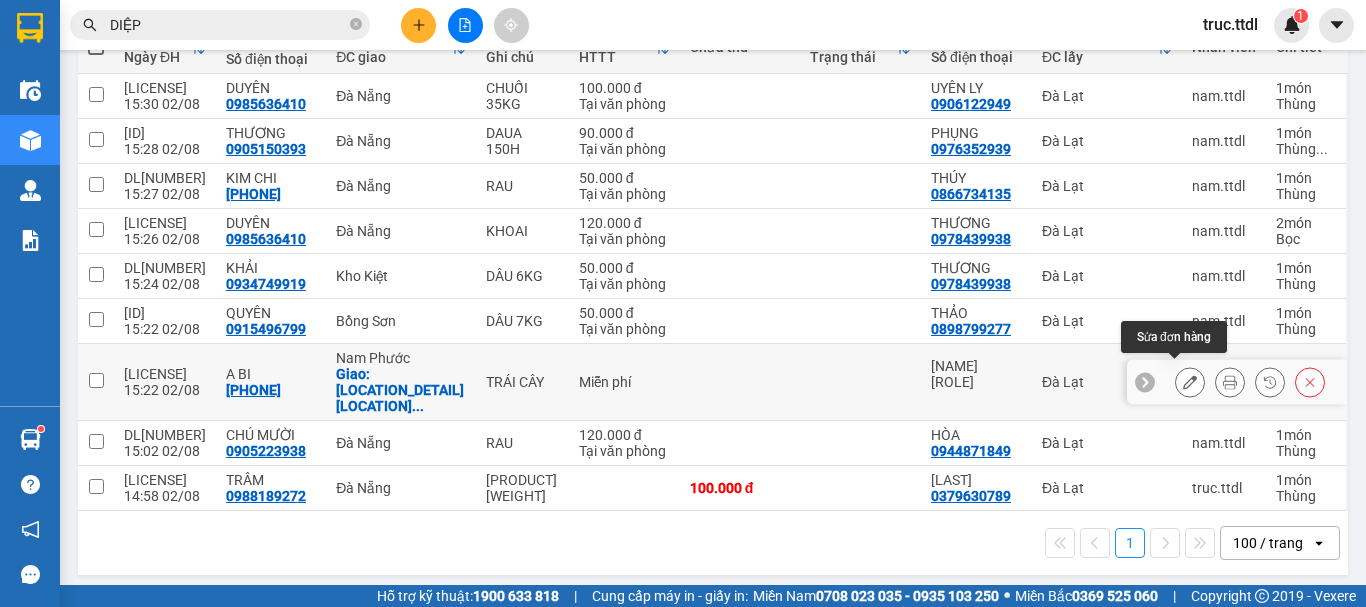 click at bounding box center (1190, 382) 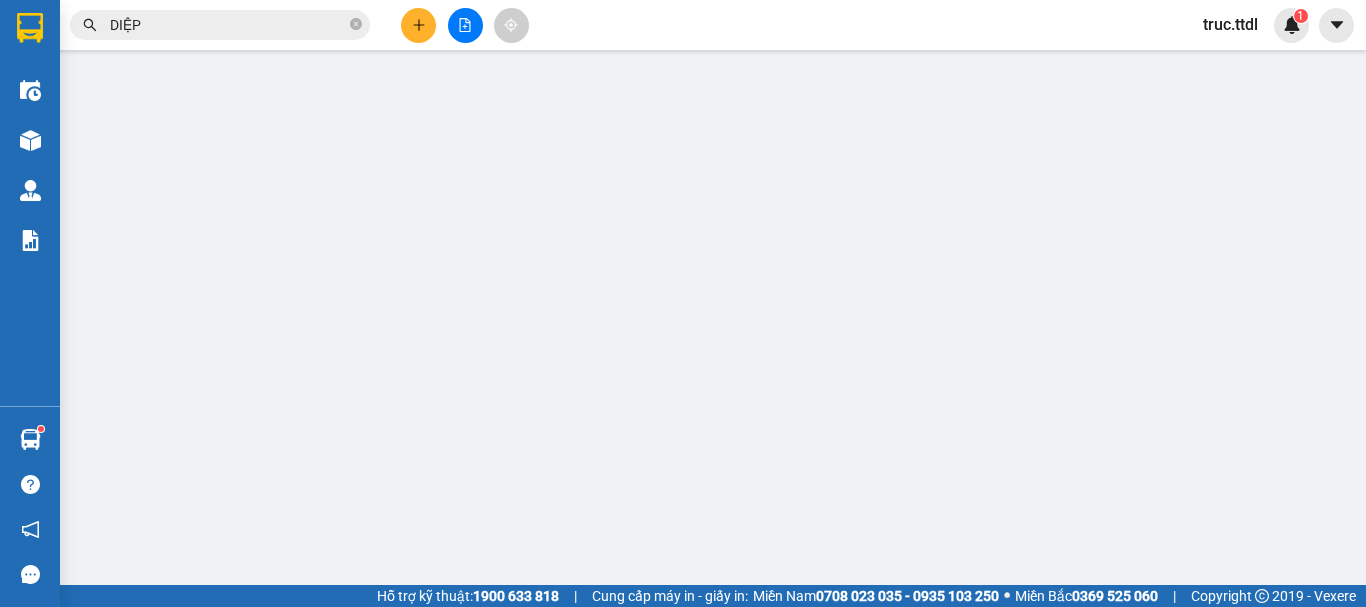 type on "0935445695" 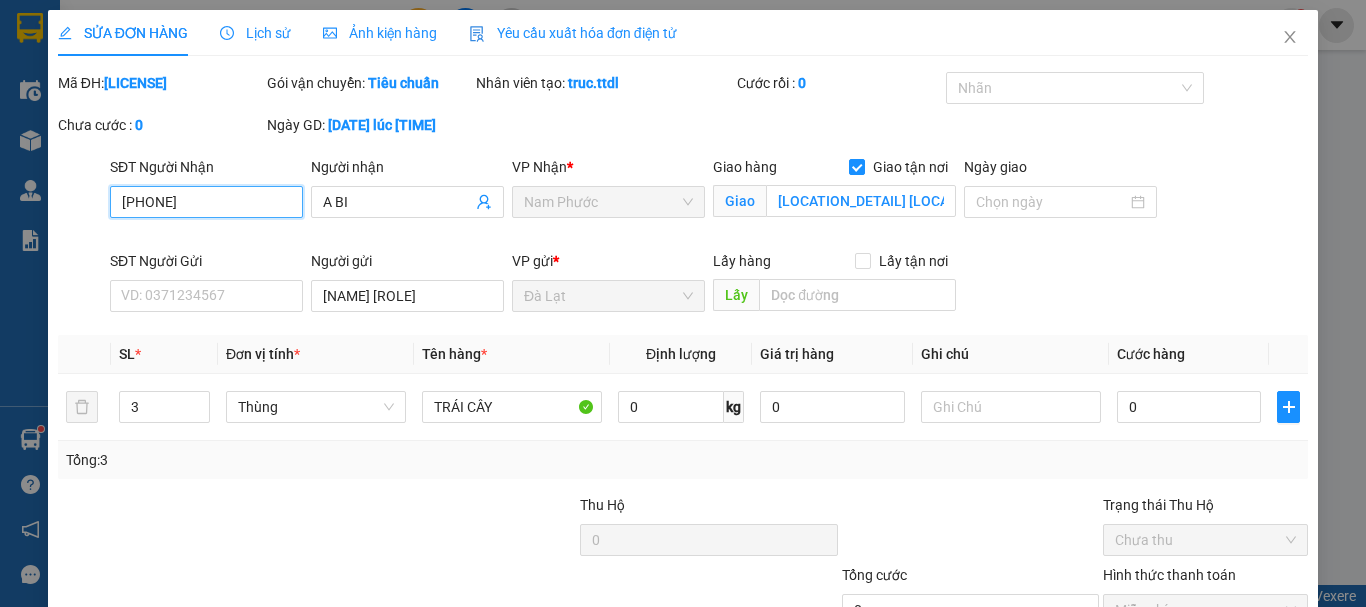 scroll, scrollTop: 0, scrollLeft: 0, axis: both 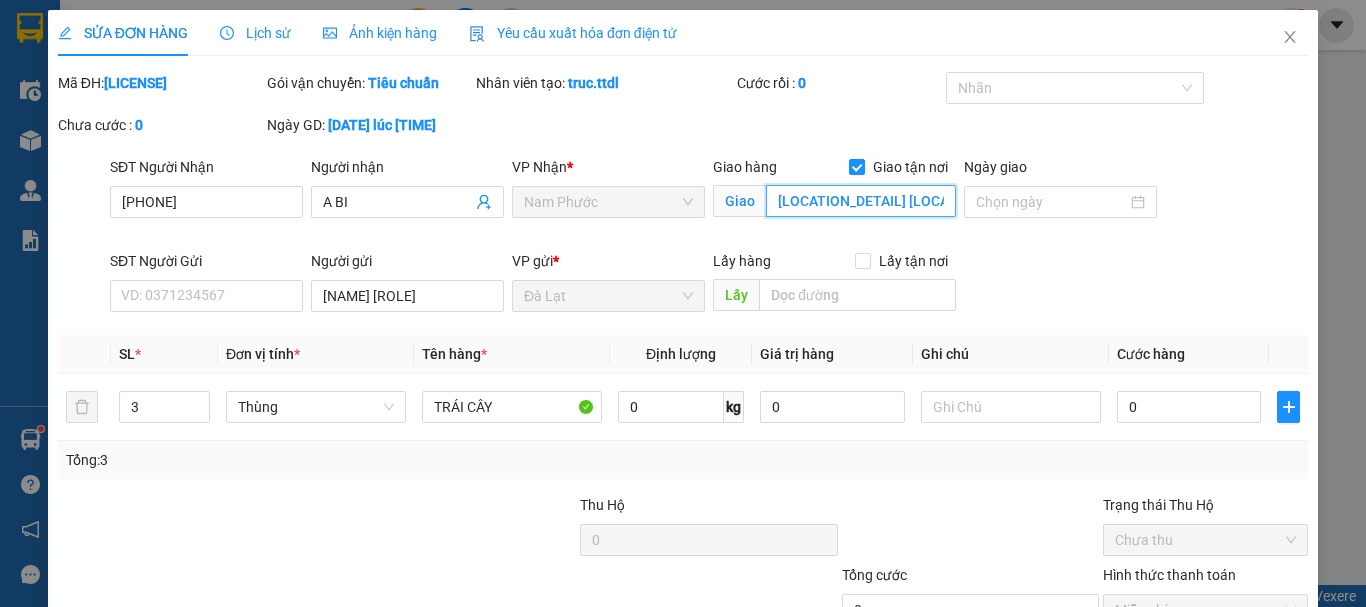 click on "ĐỐI DIỆN CỔNG CHỢ NAM PHƯỚC" at bounding box center (861, 201) 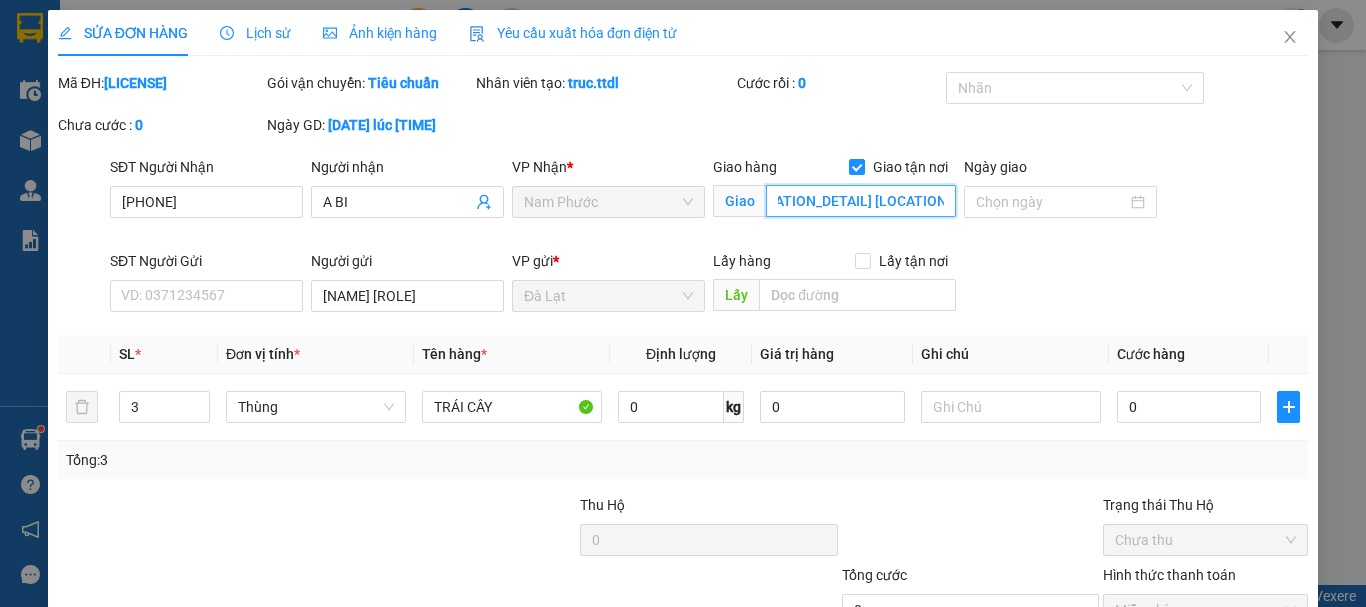 scroll, scrollTop: 0, scrollLeft: 63, axis: horizontal 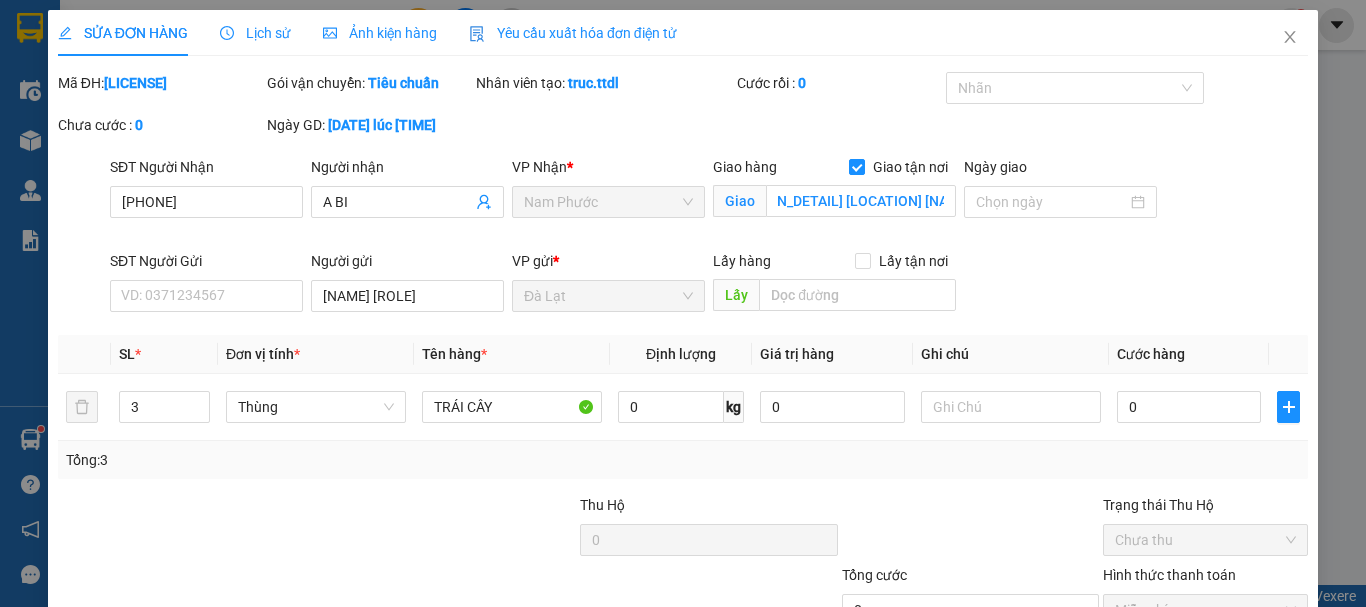 click on "VP Nhận  * Nam Phước" at bounding box center (608, 203) 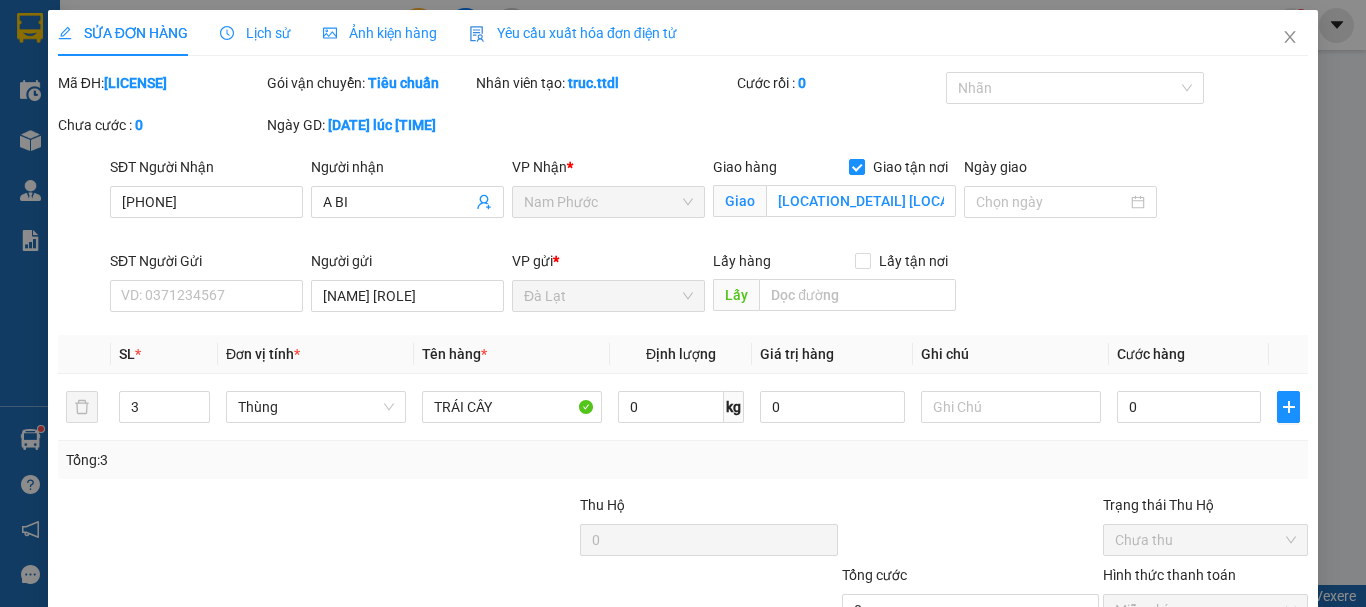 click on "Giao hàng Giao tận nơi Giao ĐỐI DIỆN CỔNG CHỢ NAM PHƯỚC" at bounding box center [834, 203] 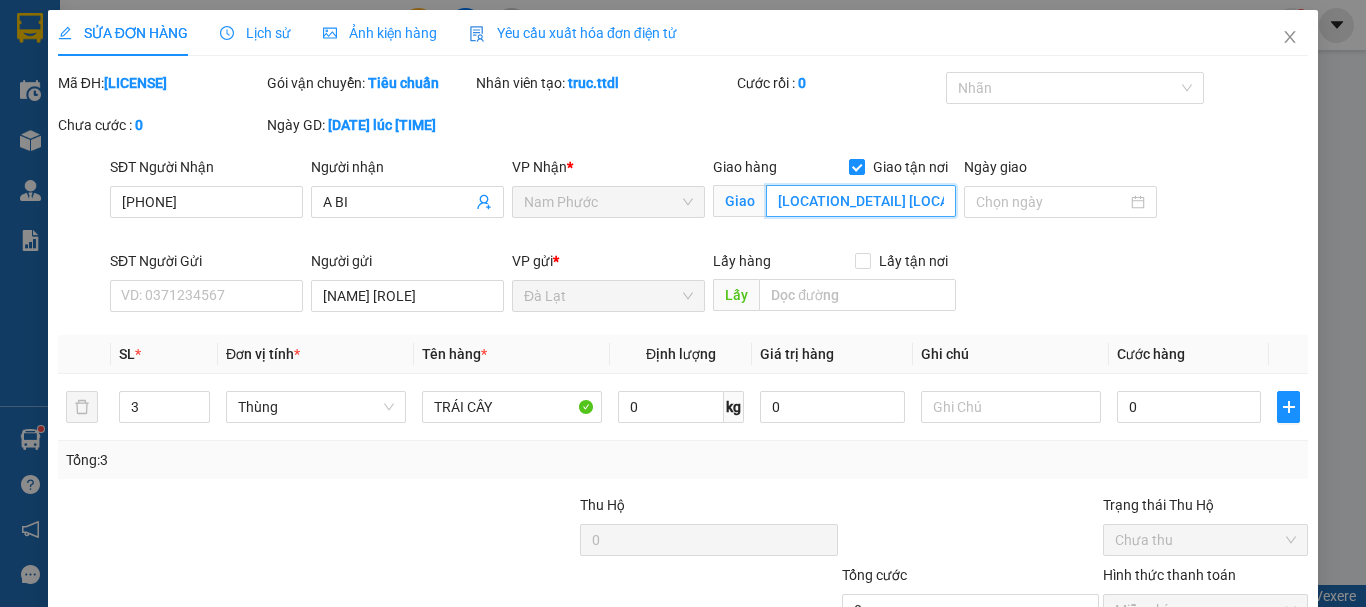 click on "ĐỐI DIỆN CỔNG CHỢ NAM PHƯỚC" at bounding box center (861, 201) 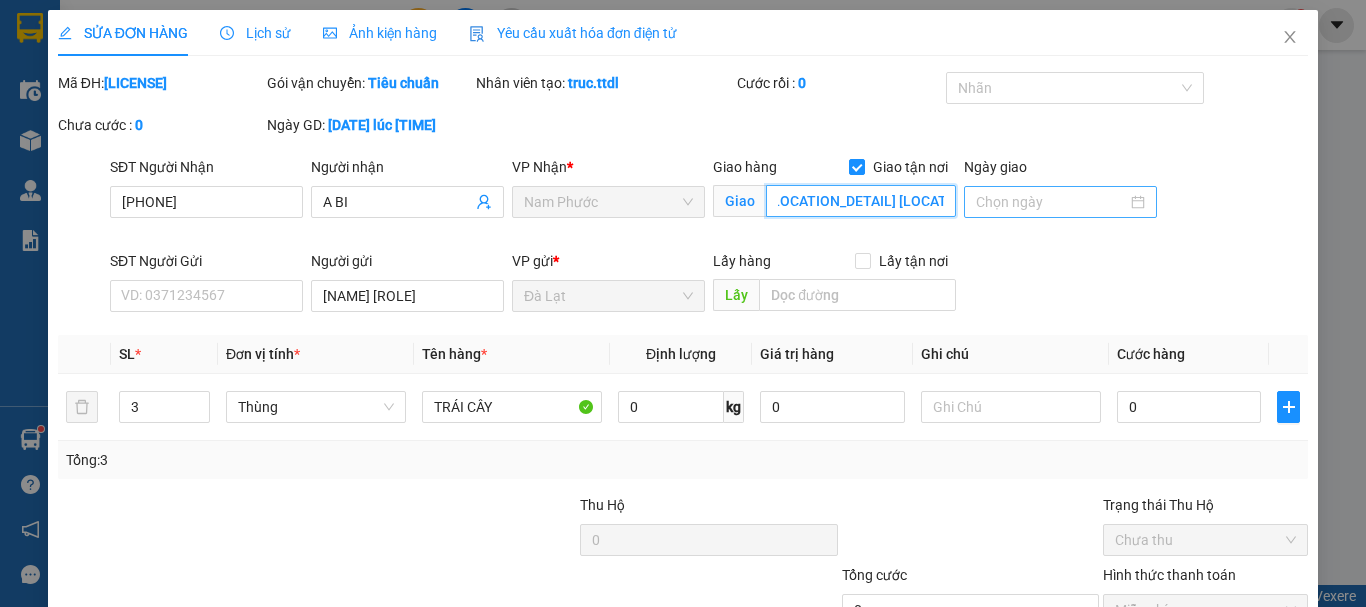 scroll, scrollTop: 0, scrollLeft: 0, axis: both 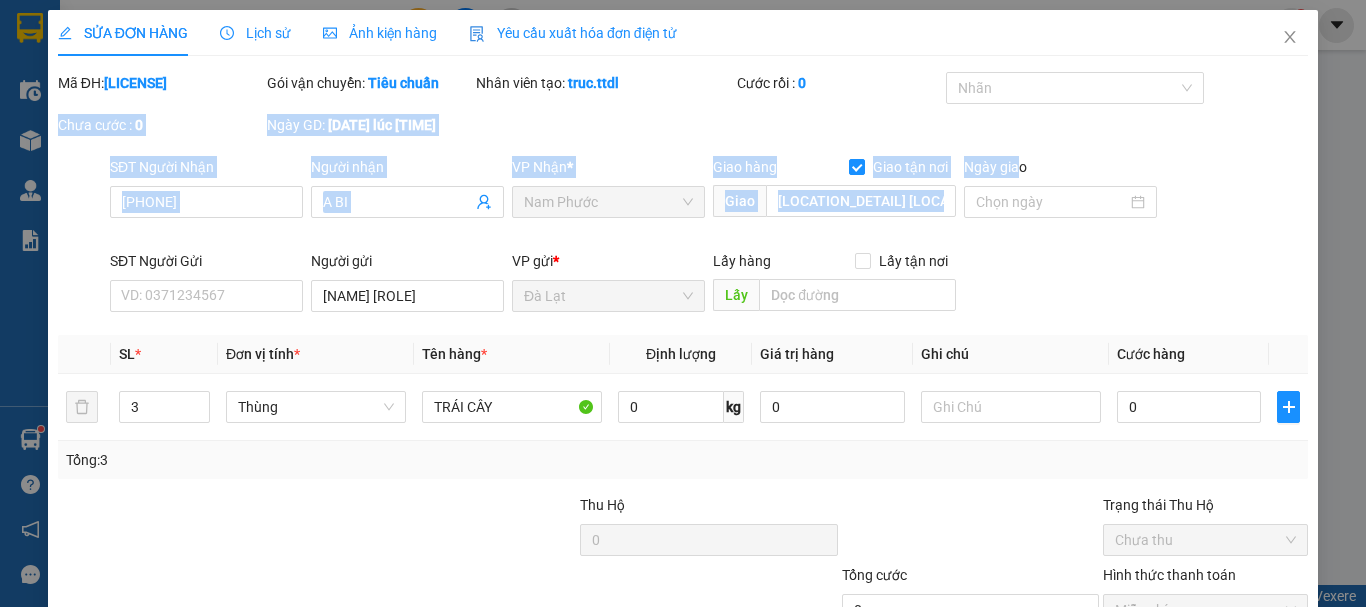 click on "Total Paid Fee 0 Total UnPaid Fee 0 Cash Collection Total Fee Mã ĐH:  DL0208250071 Gói vận chuyển:   Tiêu chuẩn Nhân viên tạo:   truc.ttdl Cước rồi :   0   Nhãn Chưa cước :   0 Ngày GD:   02-08-2025 lúc 15:22 SĐT Người Nhận 0935445695 Người nhận A BI VP Nhận  * Nam Phước Giao hàng Giao tận nơi Giao ĐỐI DIỆN CỔNG CHỢ NAM PHƯỚC Ngày giao SĐT Người Gửi VD: 0371234567 Người gửi A MẠNH CSGT VP gửi  * Đà Lạt  Lấy hàng Lấy tận nơi Lấy SL  * Đơn vị tính  * Tên hàng  * Định lượng Giá trị hàng Ghi chú Cước hàng                   3 Thùng TRÁI CÂY 0 kg 0 0 Tổng:  3 Thu Hộ 0 Trạng thái Thu Hộ   Chưa thu Tổng cước 0 Hình thức thanh toán Miễn phí Số tiền thu trước 0 Chọn HT Thanh Toán Chưa thanh toán 0 Chọn HT Thanh Toán Hủy Đơn Hàng Yêu cầu Thêm ĐH mới Lưu thay đổi Lưu và In" at bounding box center [683, 396] 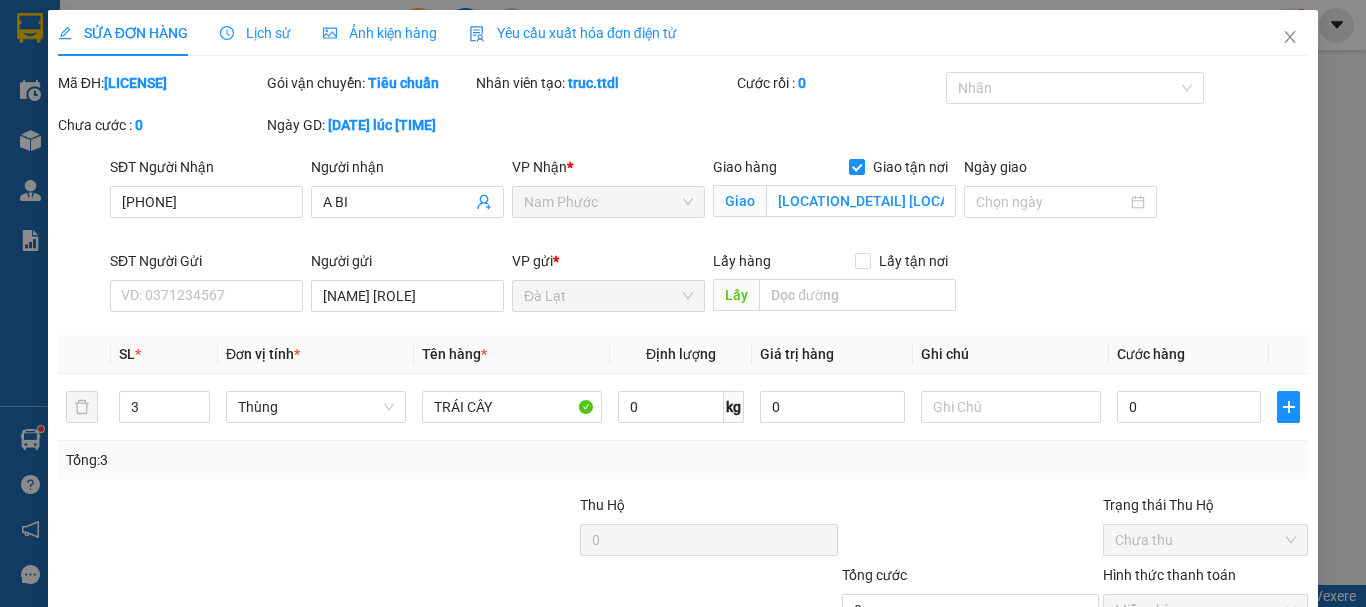 click on "Ngày giao" at bounding box center (1060, 171) 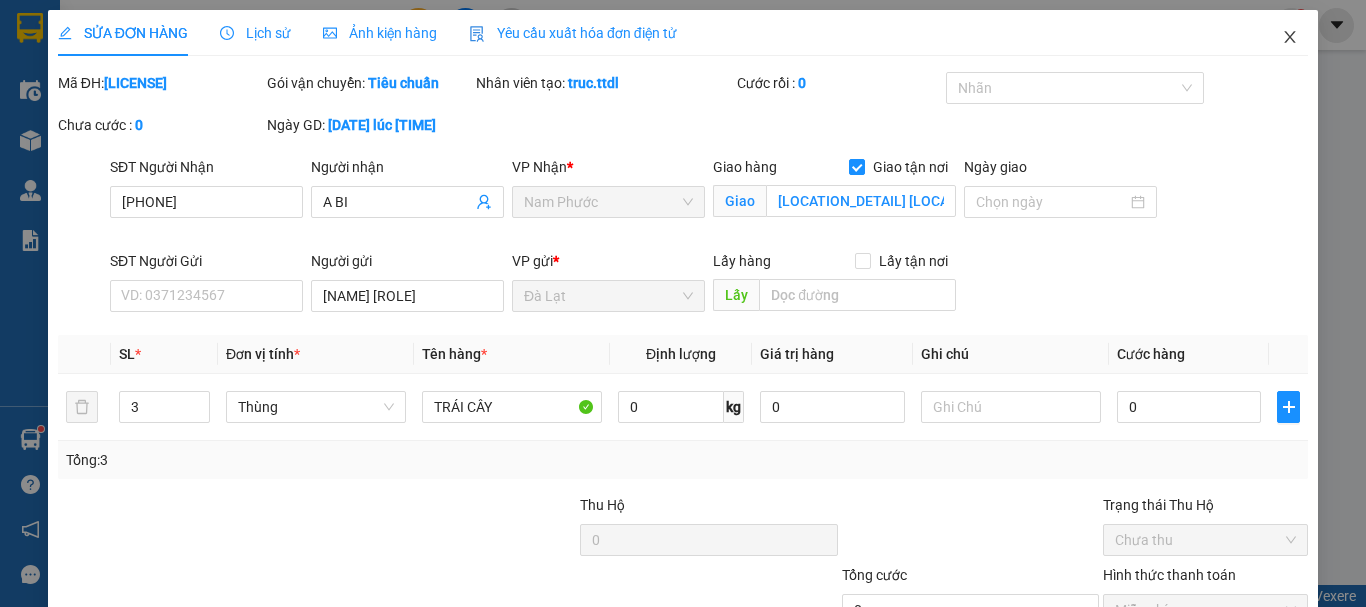 click 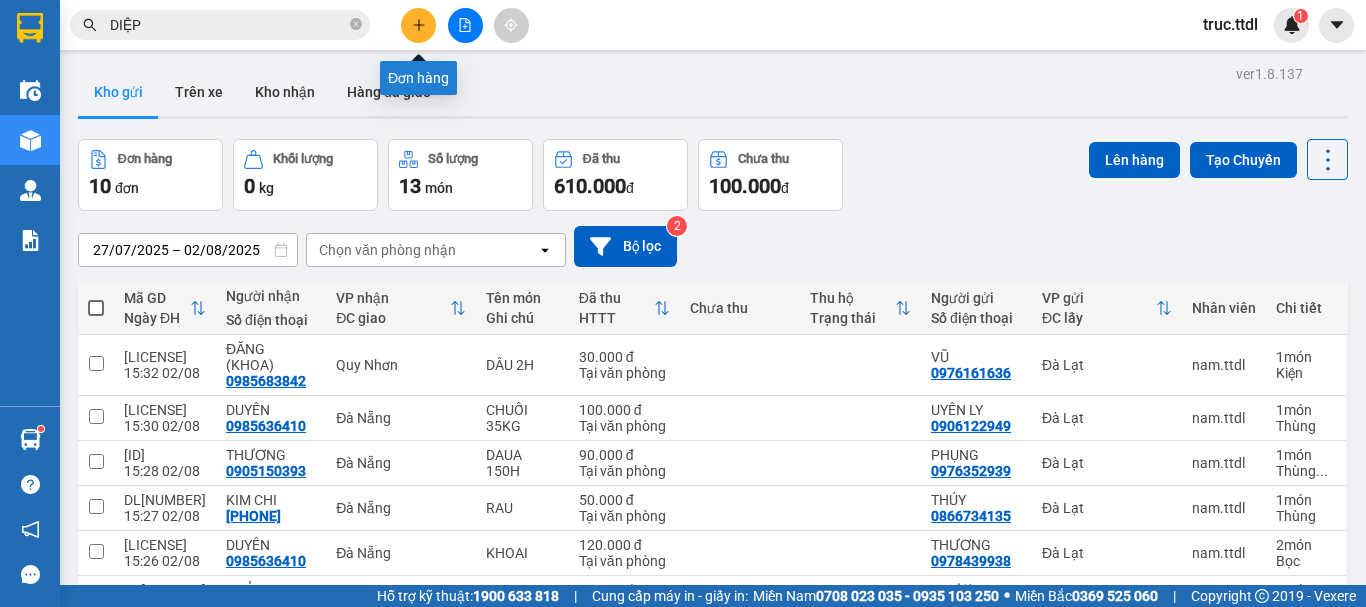 click at bounding box center (418, 25) 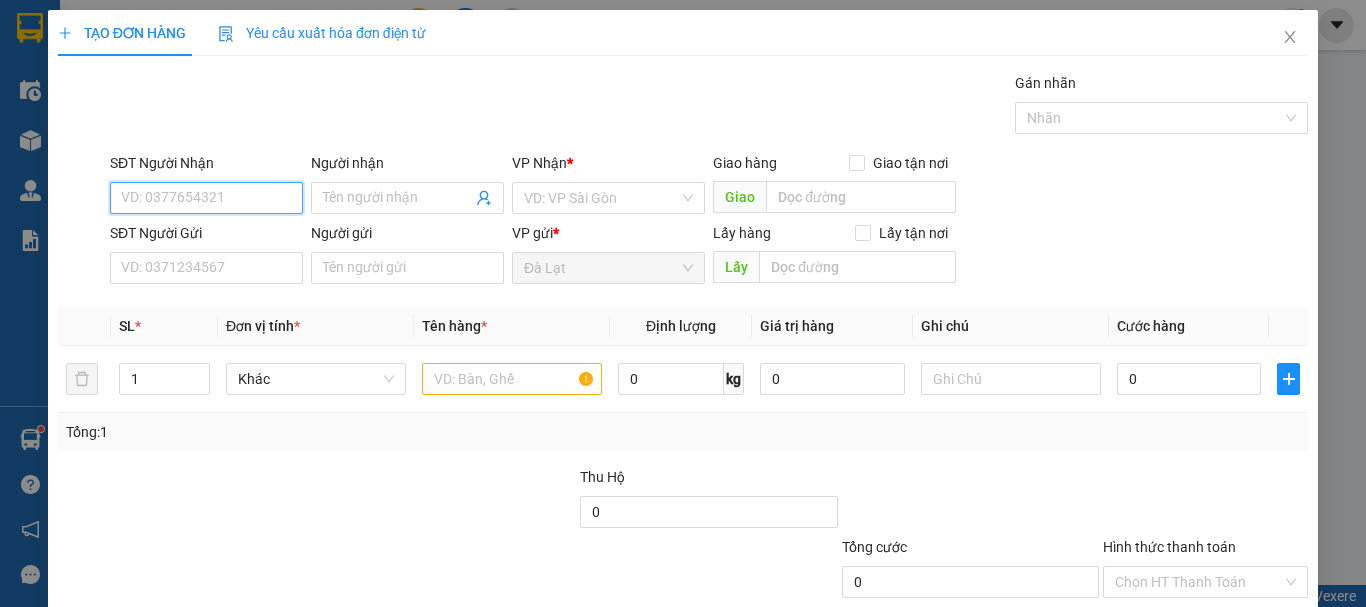click on "SĐT Người Nhận" at bounding box center (206, 198) 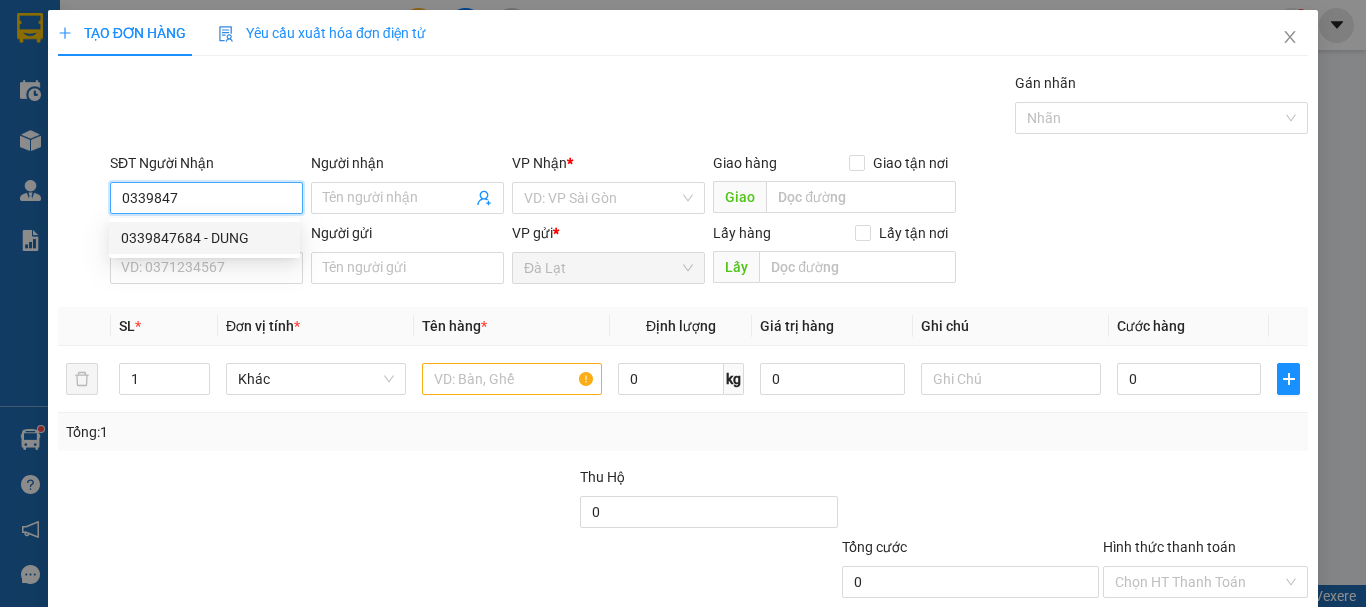 click on "0339847684 - DUNG" at bounding box center (204, 238) 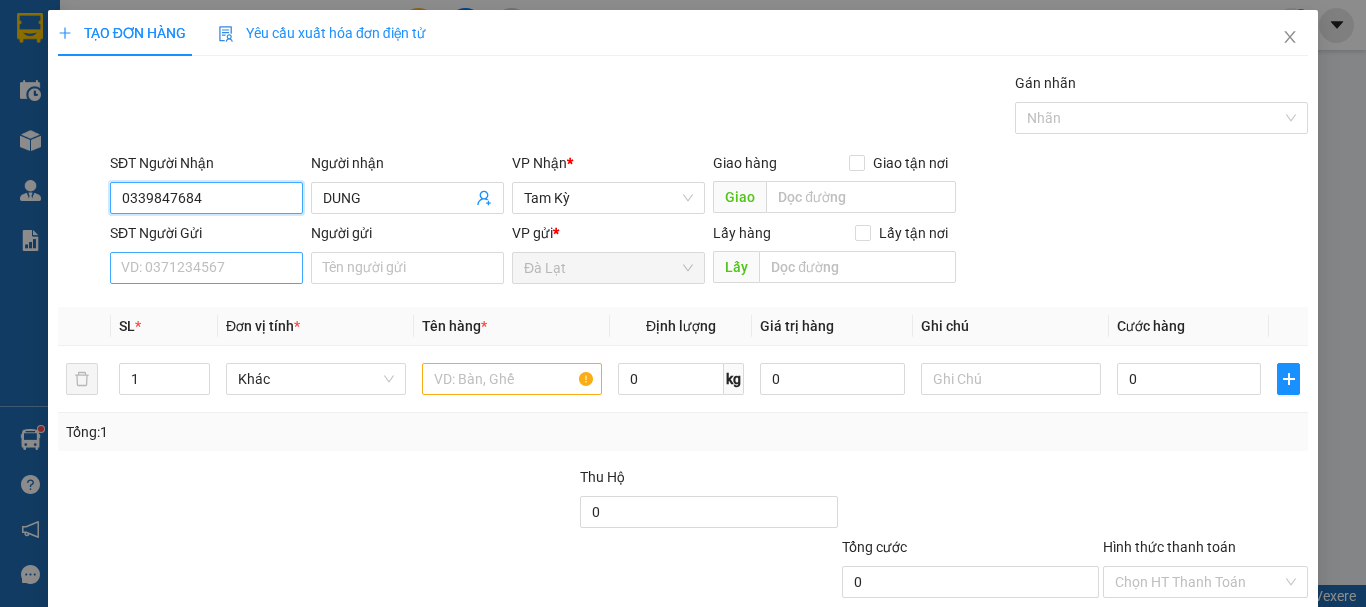 type on "0339847684" 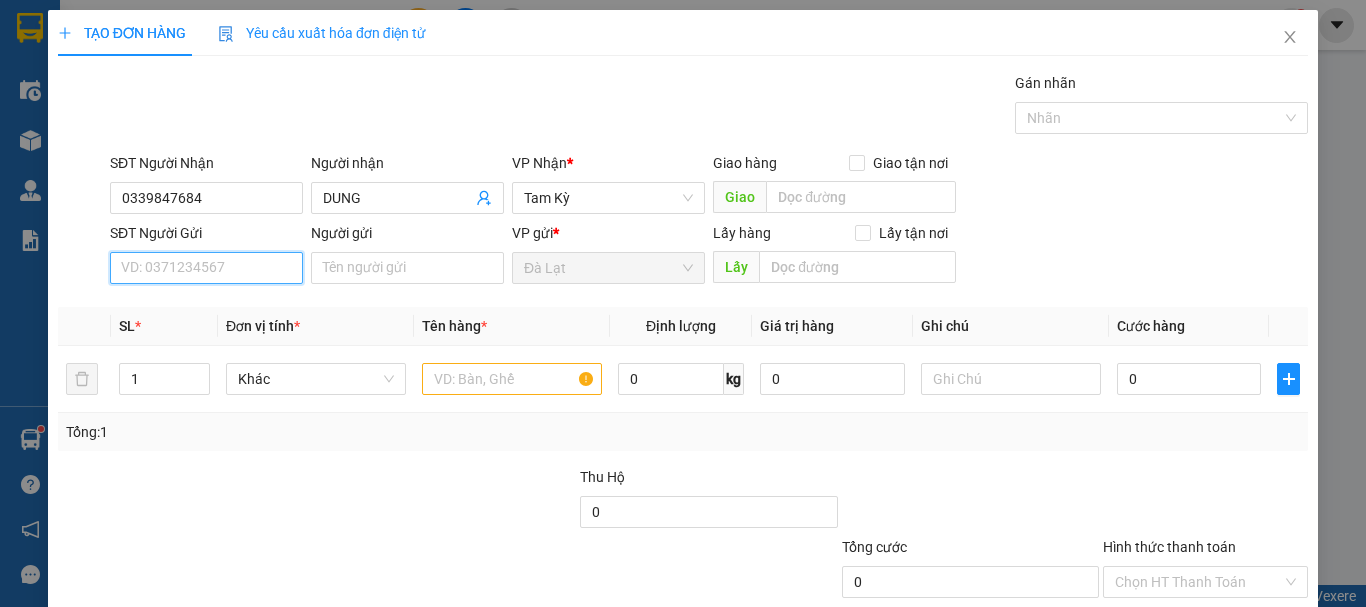 click on "SĐT Người Gửi" at bounding box center (206, 268) 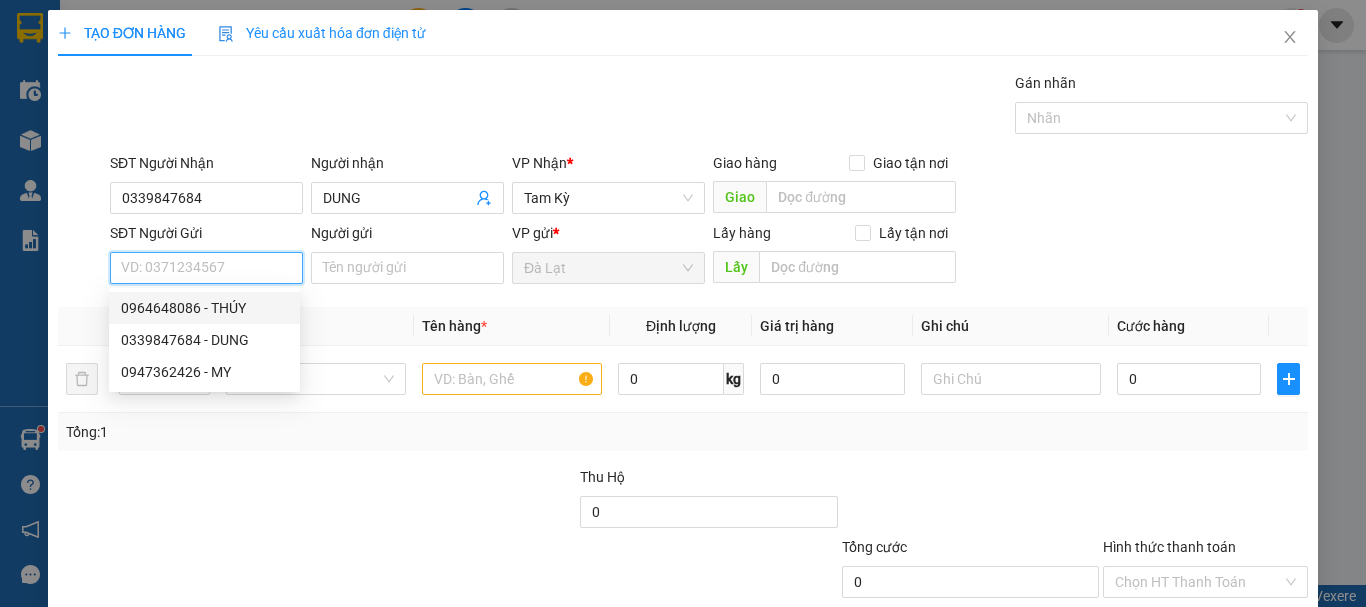 click on "0964648086 - THÚY" at bounding box center [204, 308] 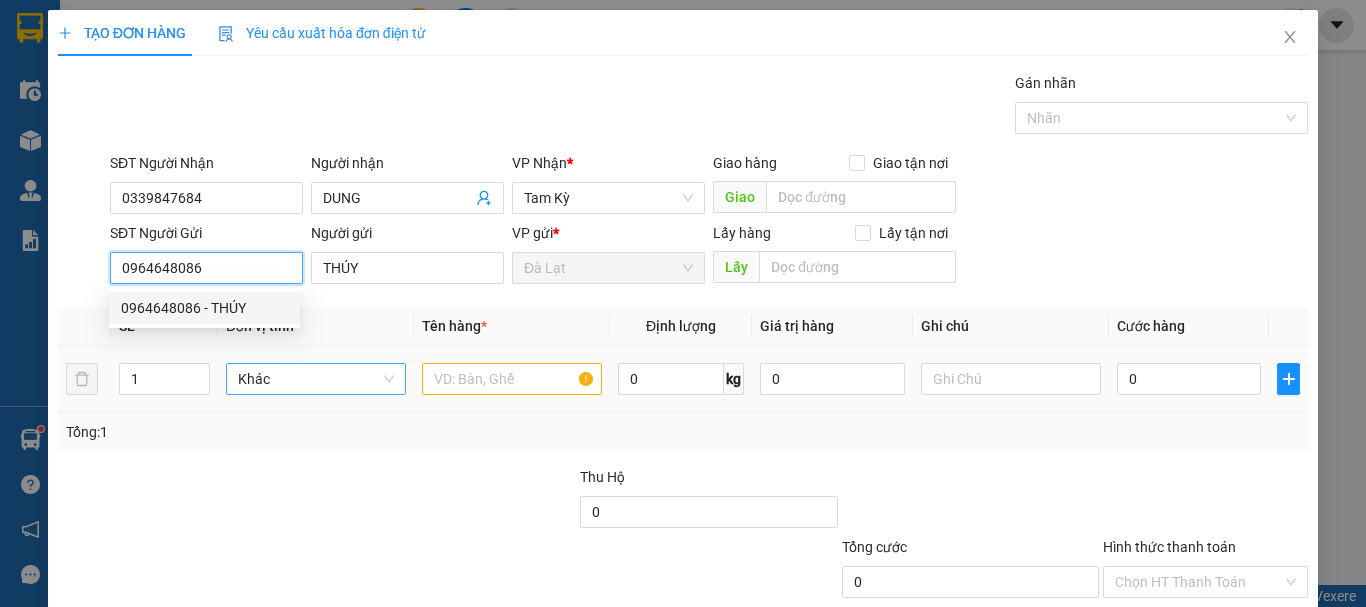 click on "Khác" at bounding box center (316, 379) 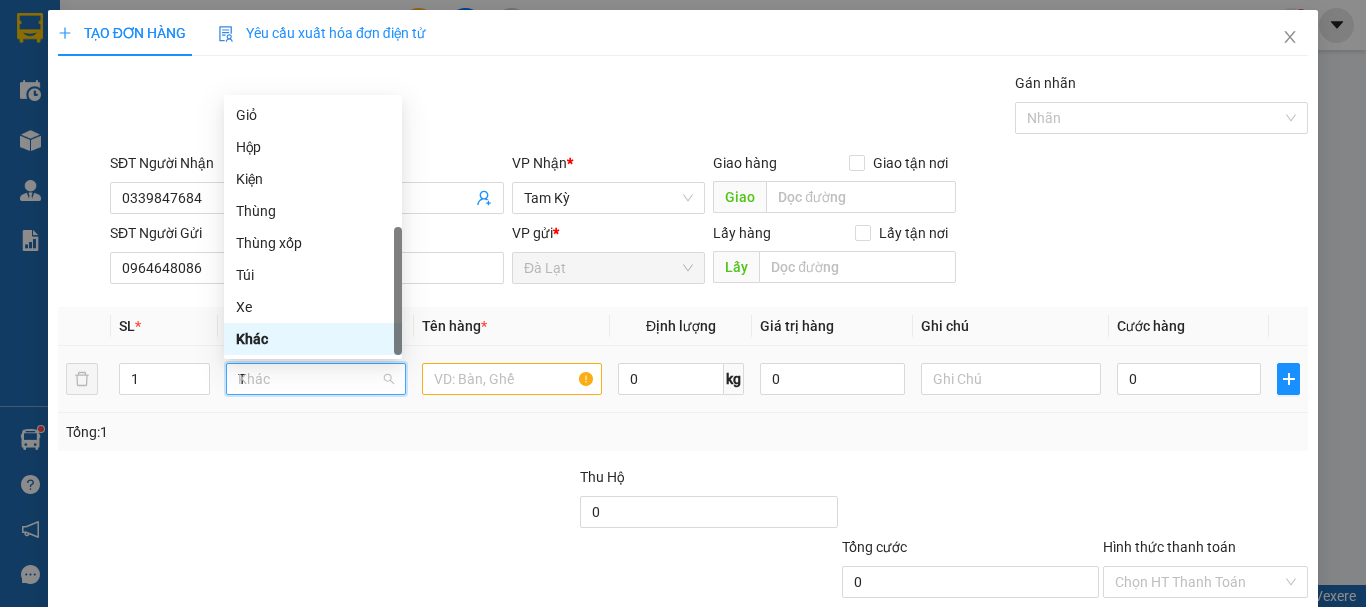 scroll, scrollTop: 0, scrollLeft: 0, axis: both 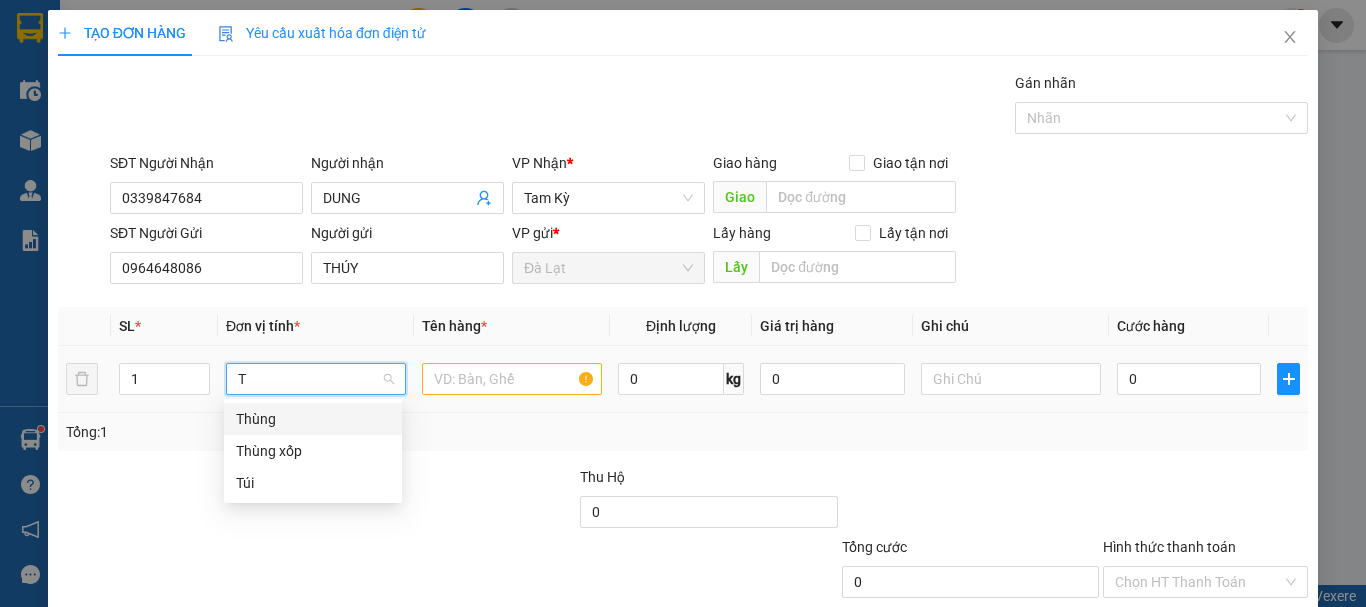 drag, startPoint x: 283, startPoint y: 381, endPoint x: 157, endPoint y: 396, distance: 126.88972 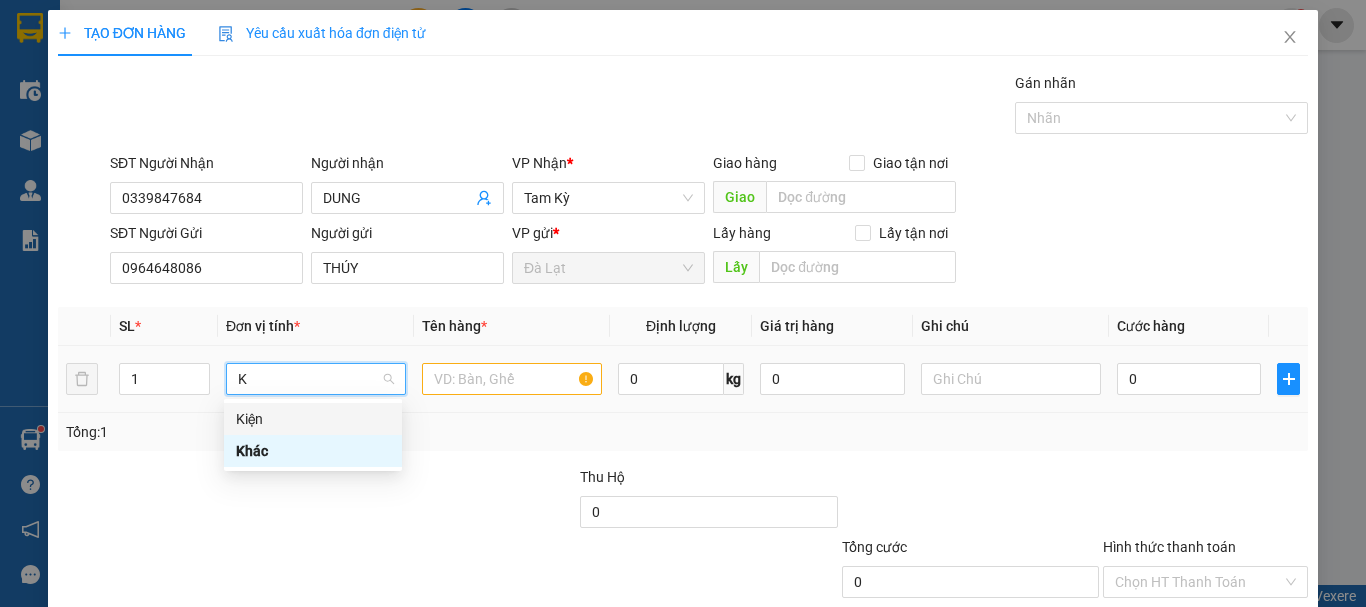 click on "Kiện" at bounding box center (313, 419) 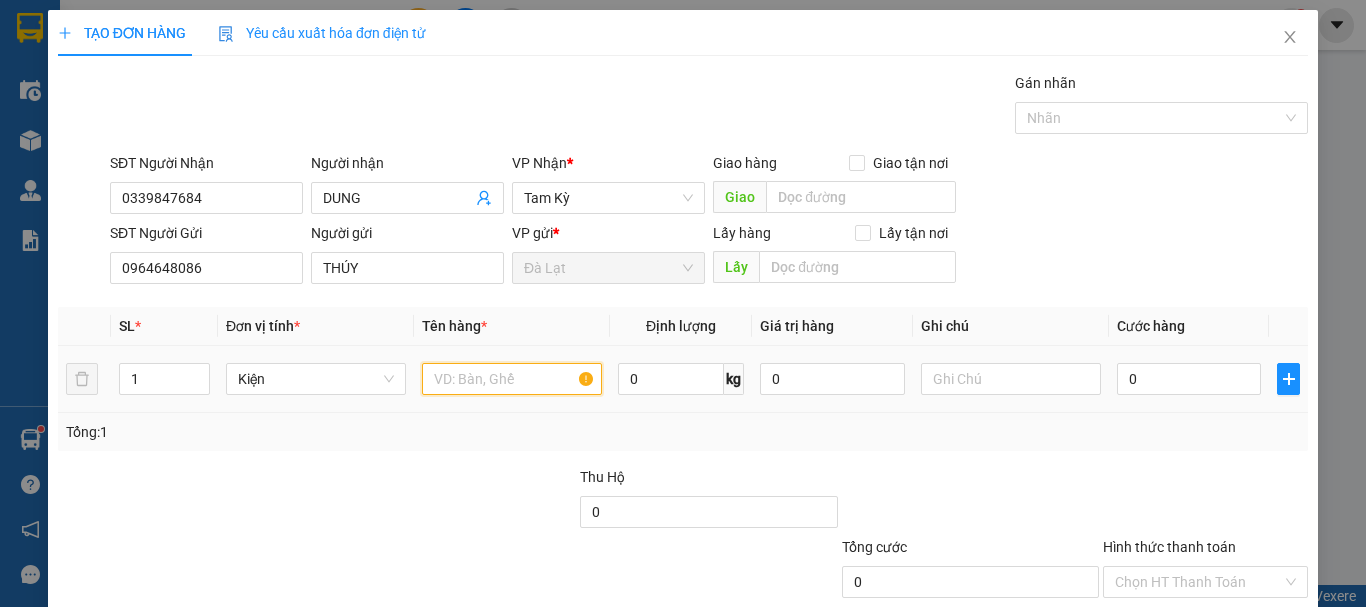 click at bounding box center (512, 379) 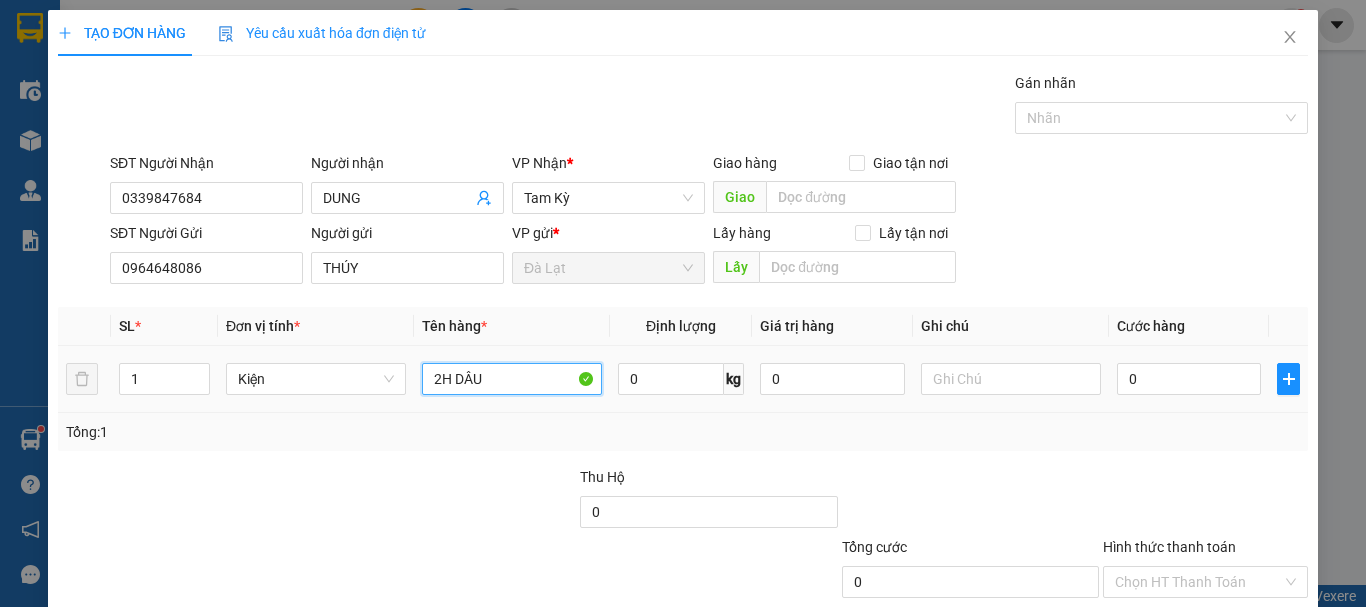 type on "2H DÂU" 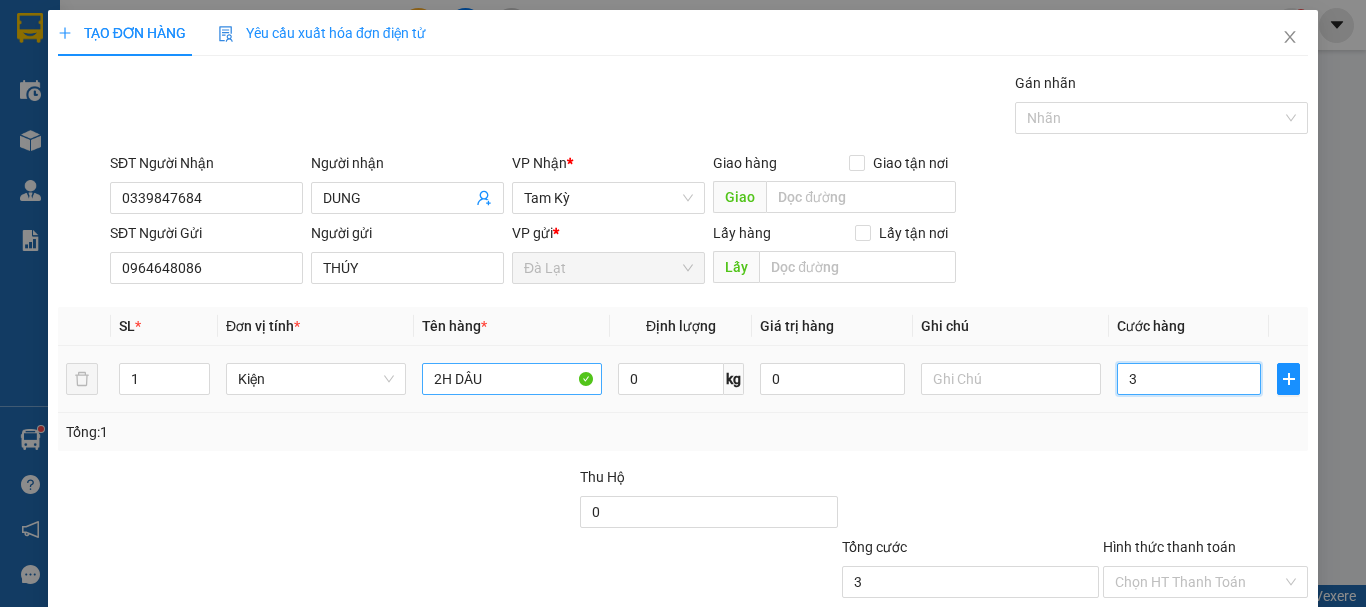 type on "3" 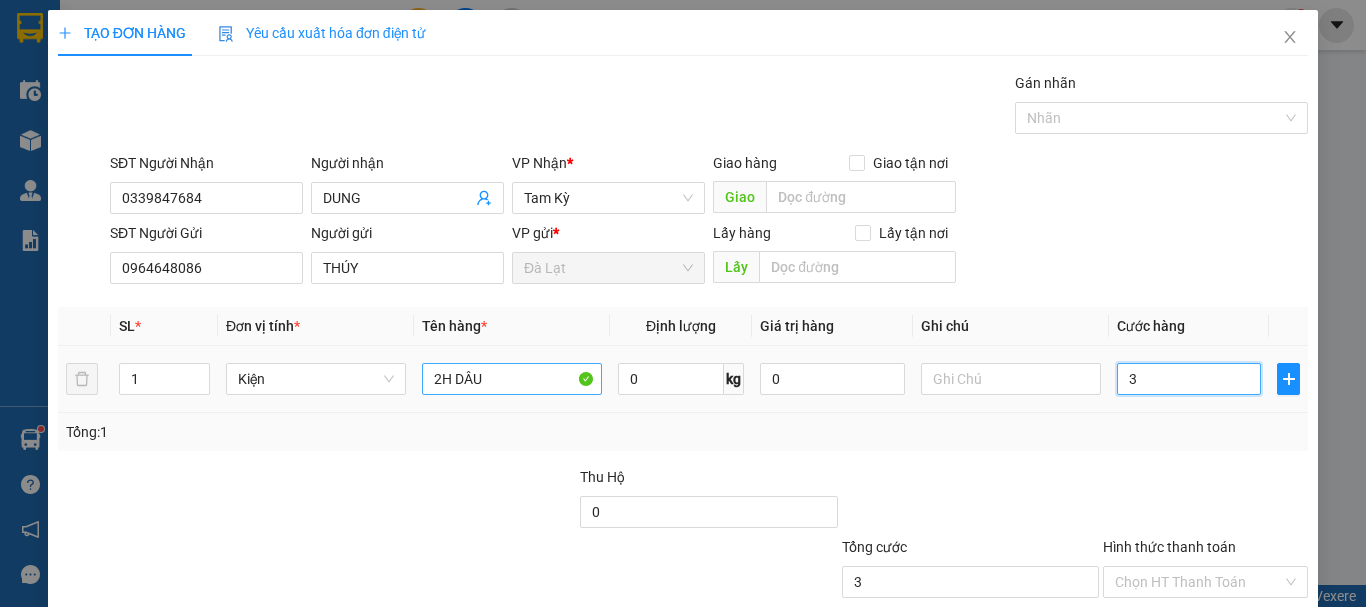 type on "3" 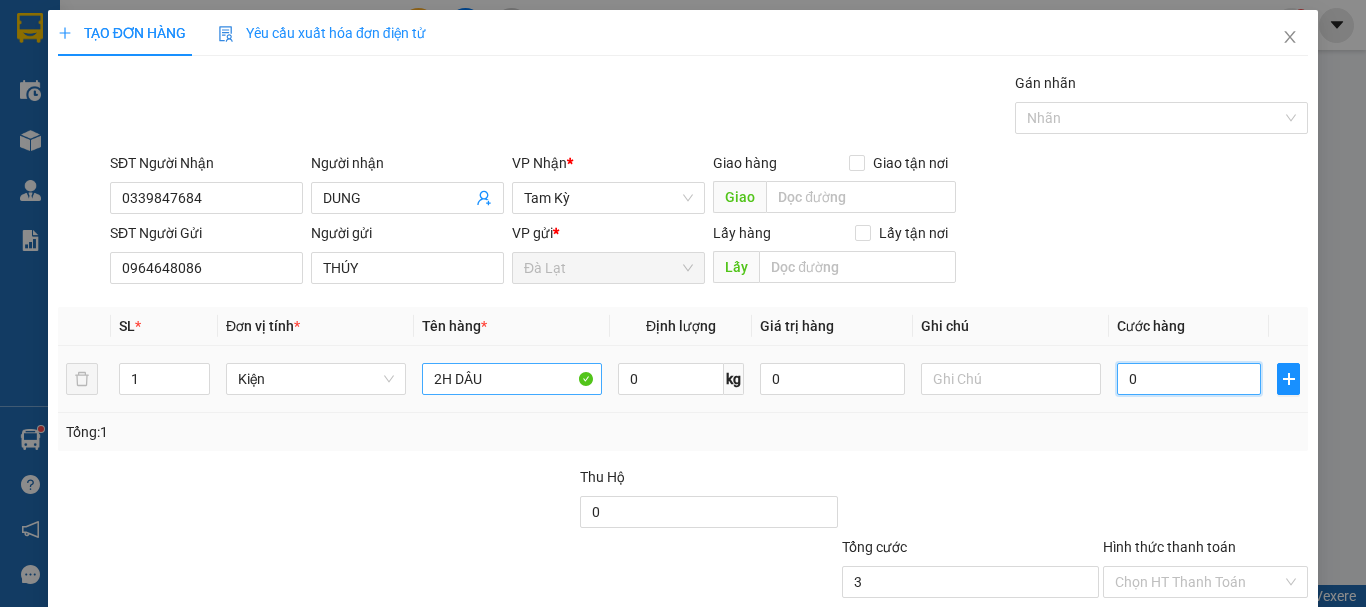 type on "00" 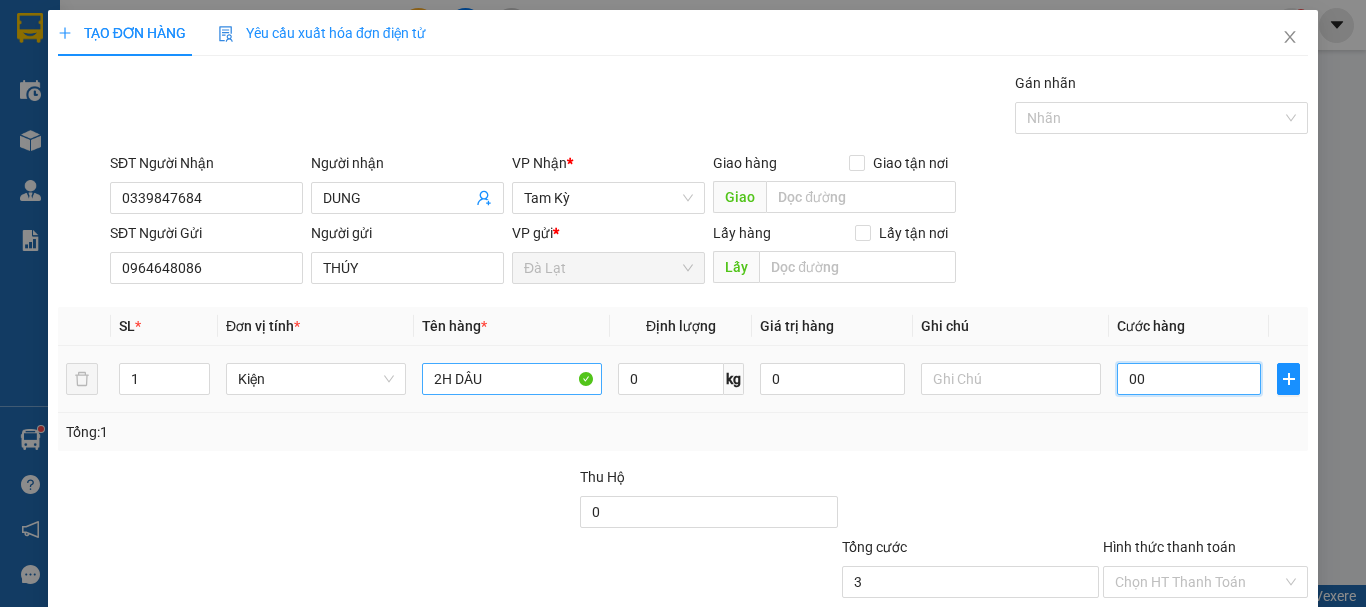 type on "0" 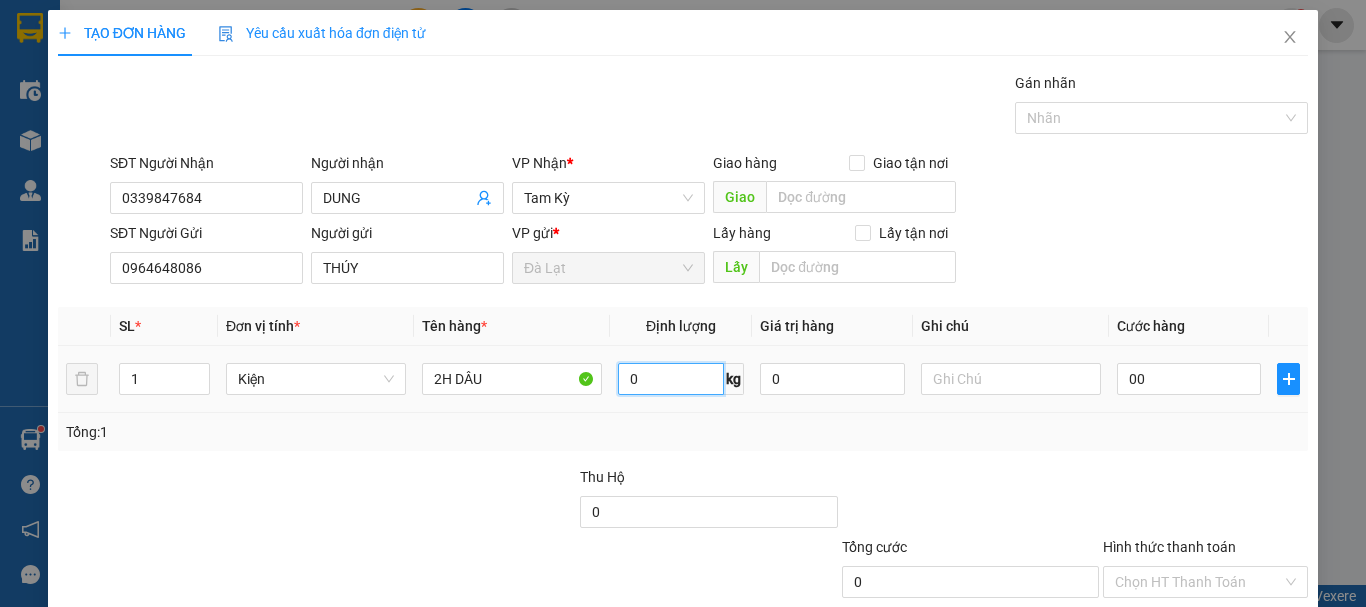 type on "0" 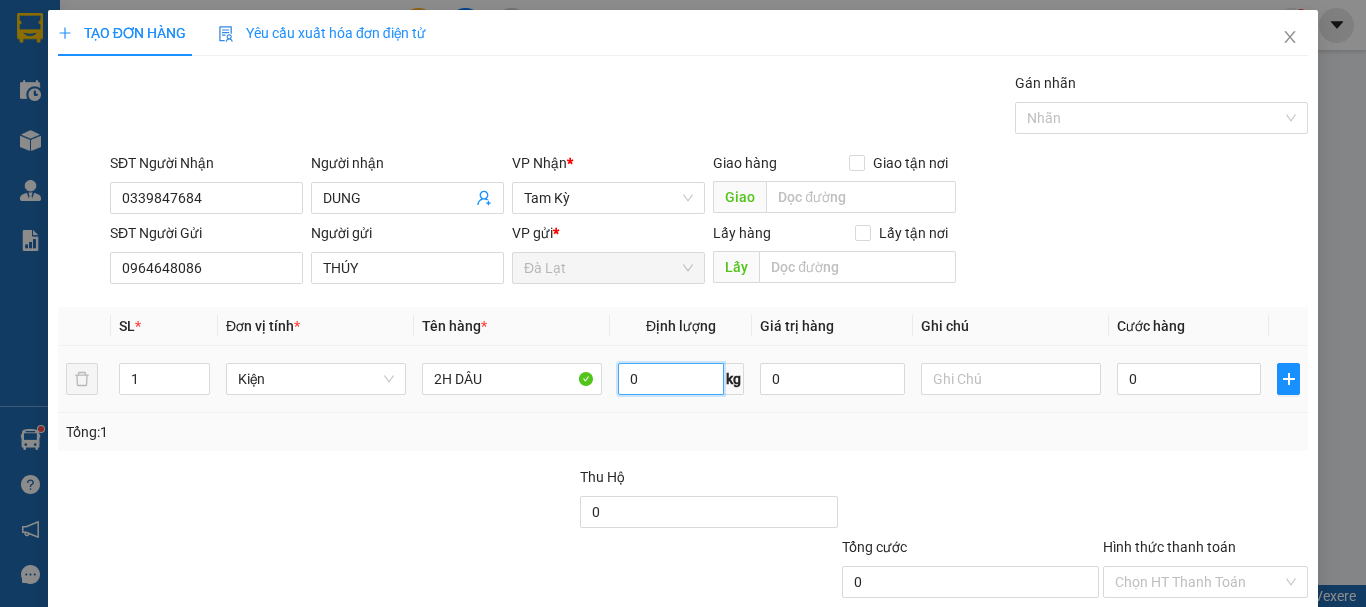 click on "0" at bounding box center [671, 379] 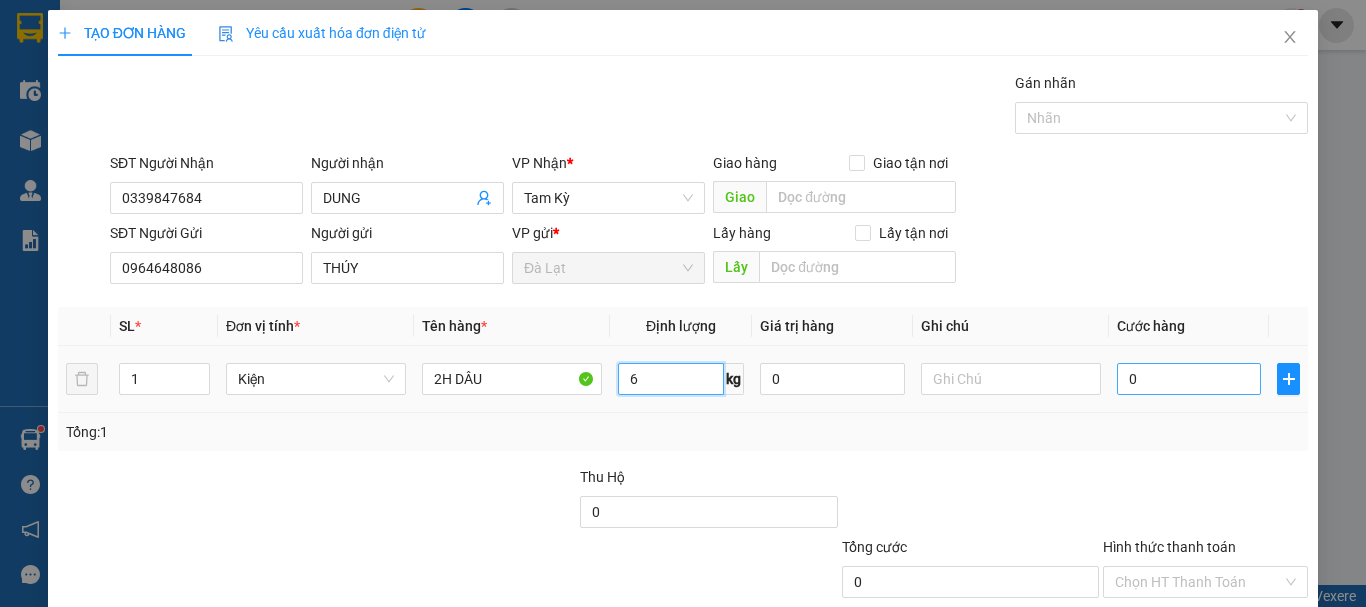type on "6" 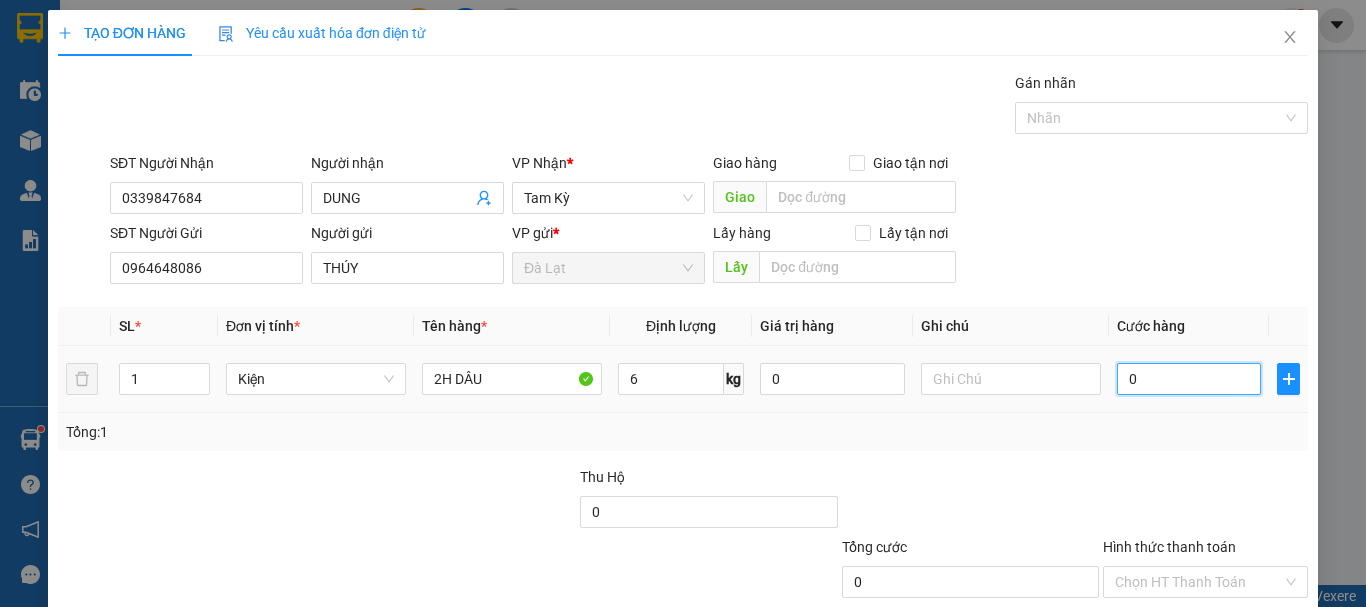 click on "0" at bounding box center (1189, 379) 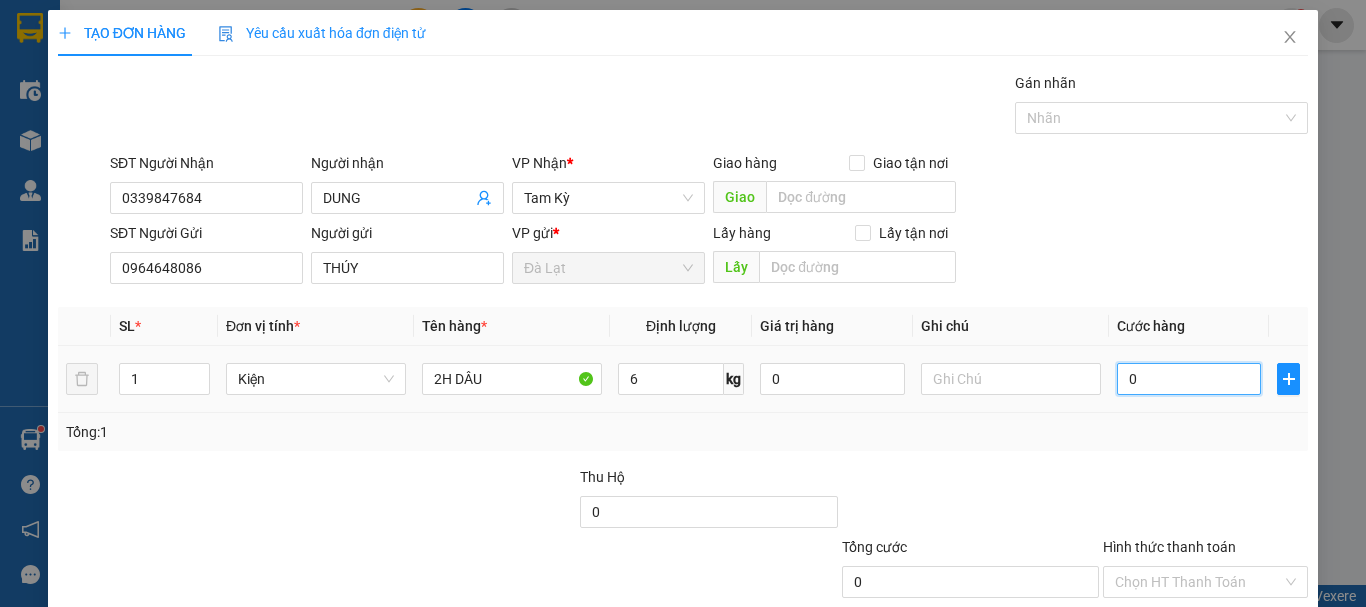 type on "3" 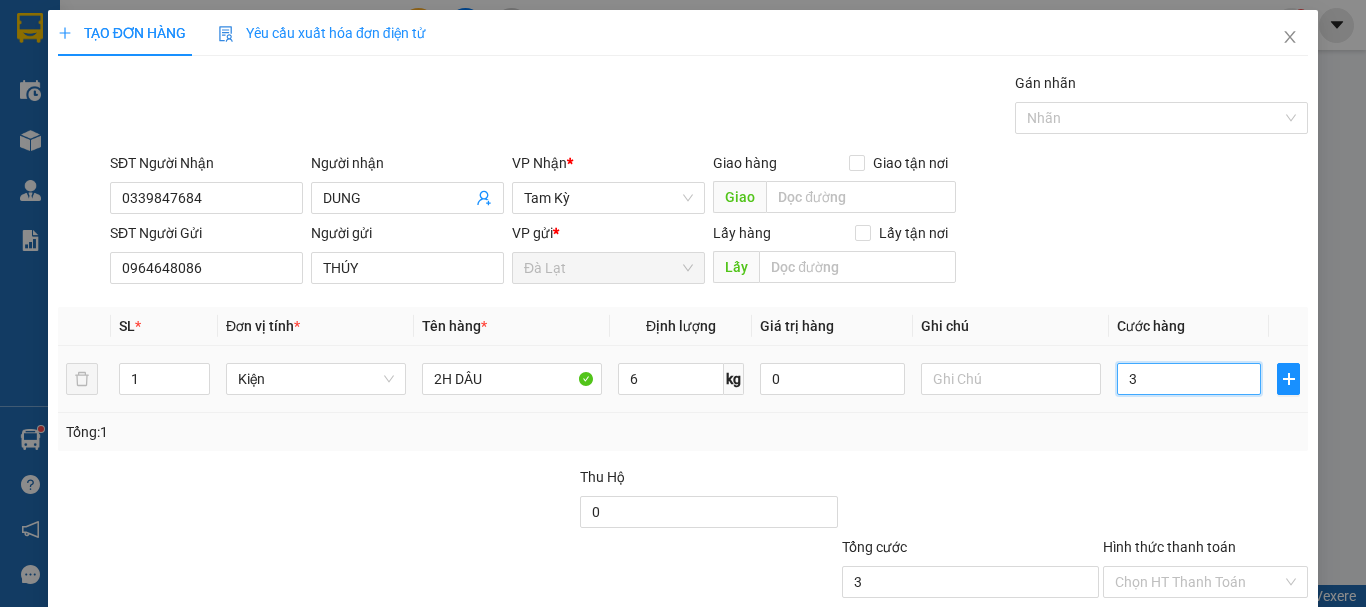 type on "30" 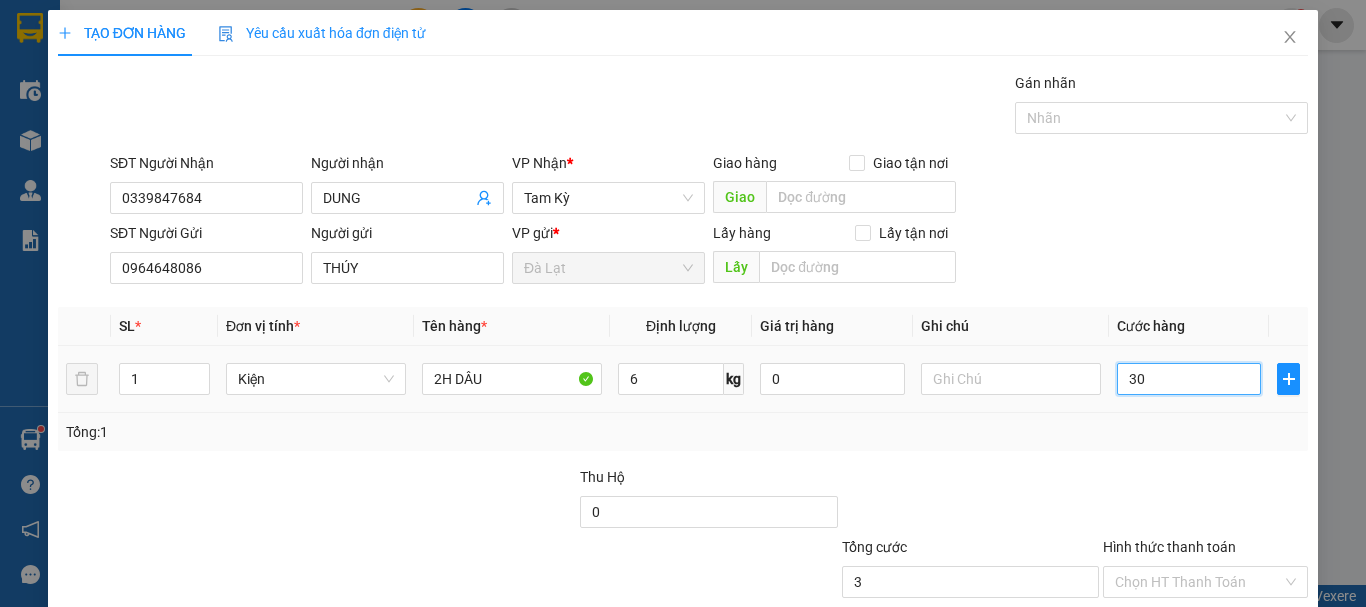type 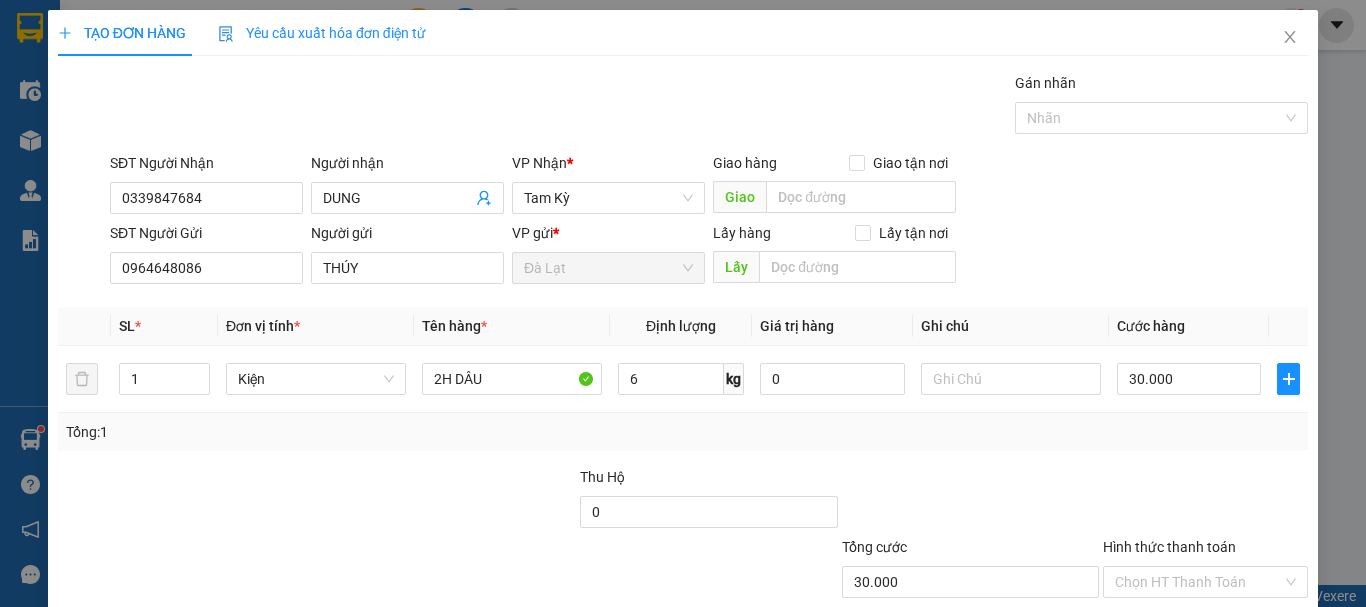click on "Tổng:  1" at bounding box center (683, 432) 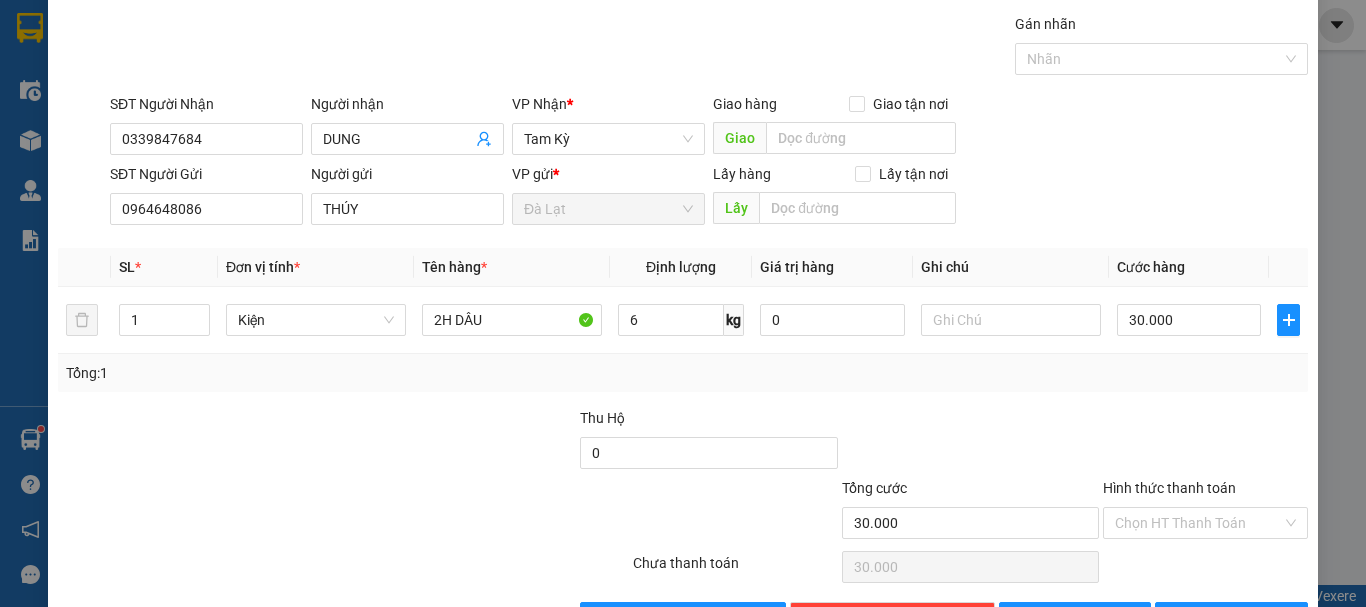scroll, scrollTop: 125, scrollLeft: 0, axis: vertical 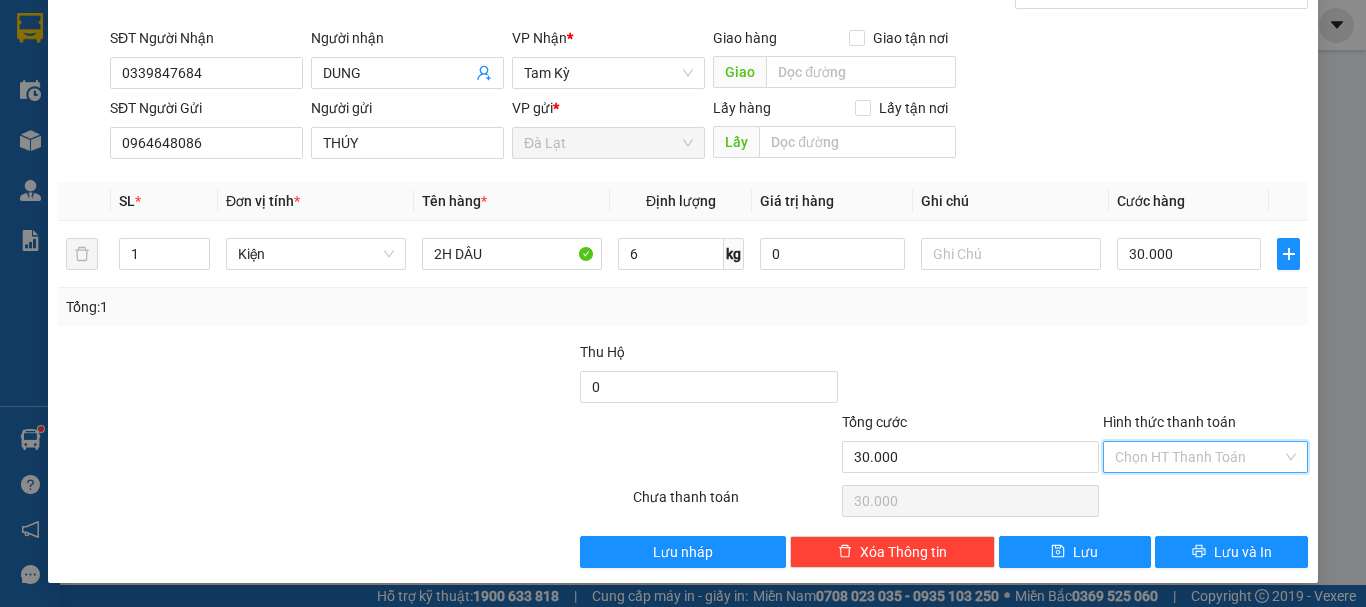 click on "Hình thức thanh toán" at bounding box center (1198, 457) 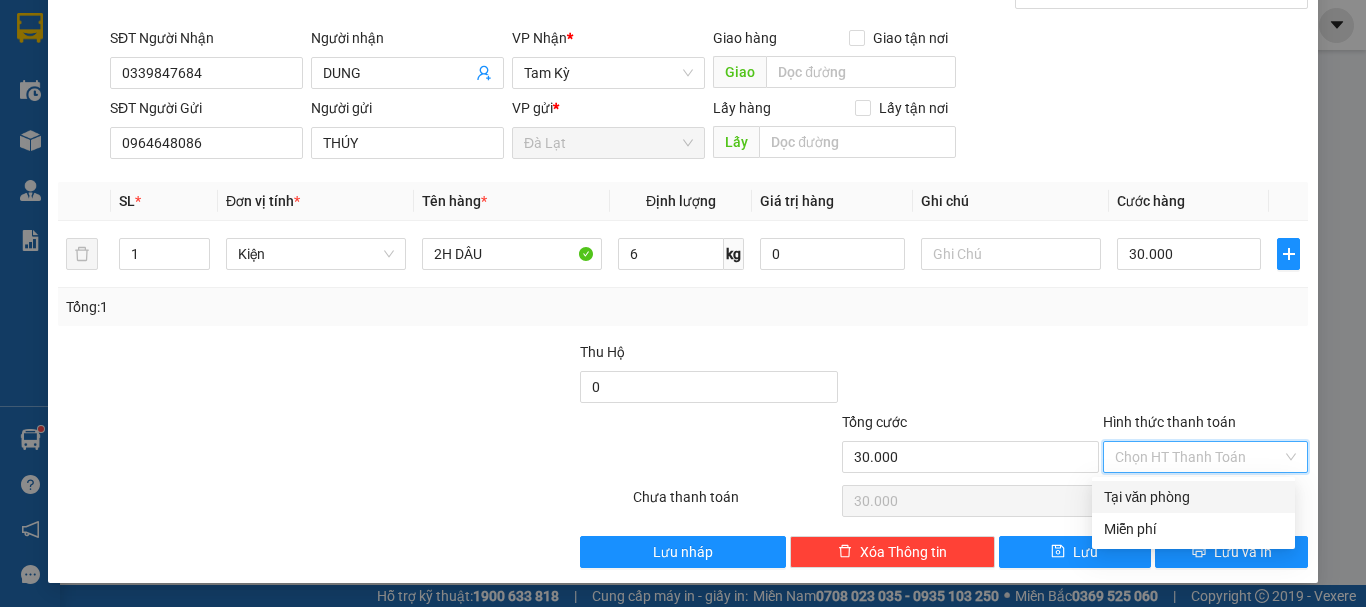 click on "Tại văn phòng" at bounding box center (1193, 497) 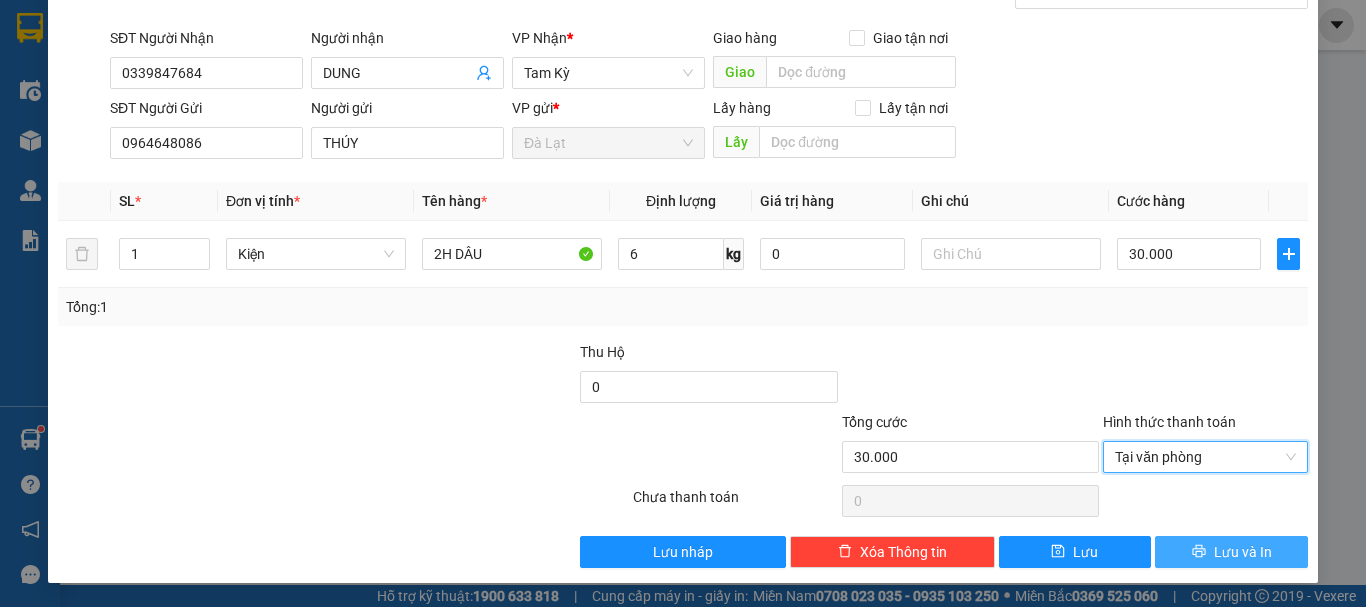 click on "Lưu và In" at bounding box center (1243, 552) 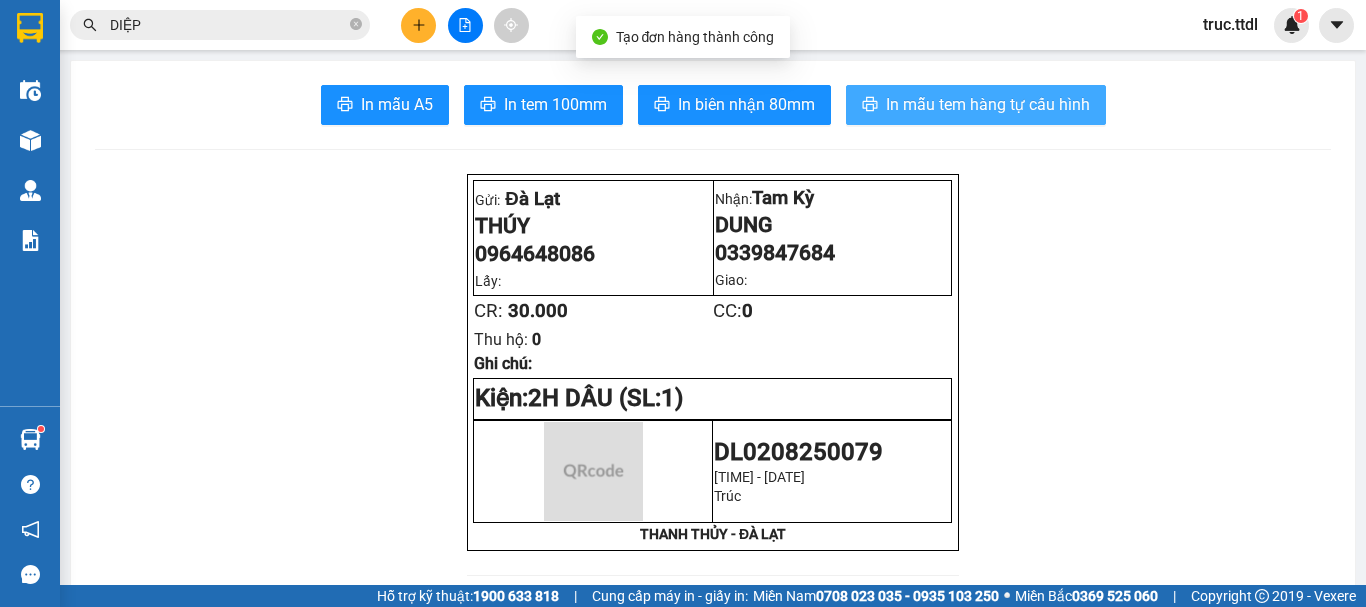click on "In mẫu tem hàng tự cấu hình" at bounding box center (988, 104) 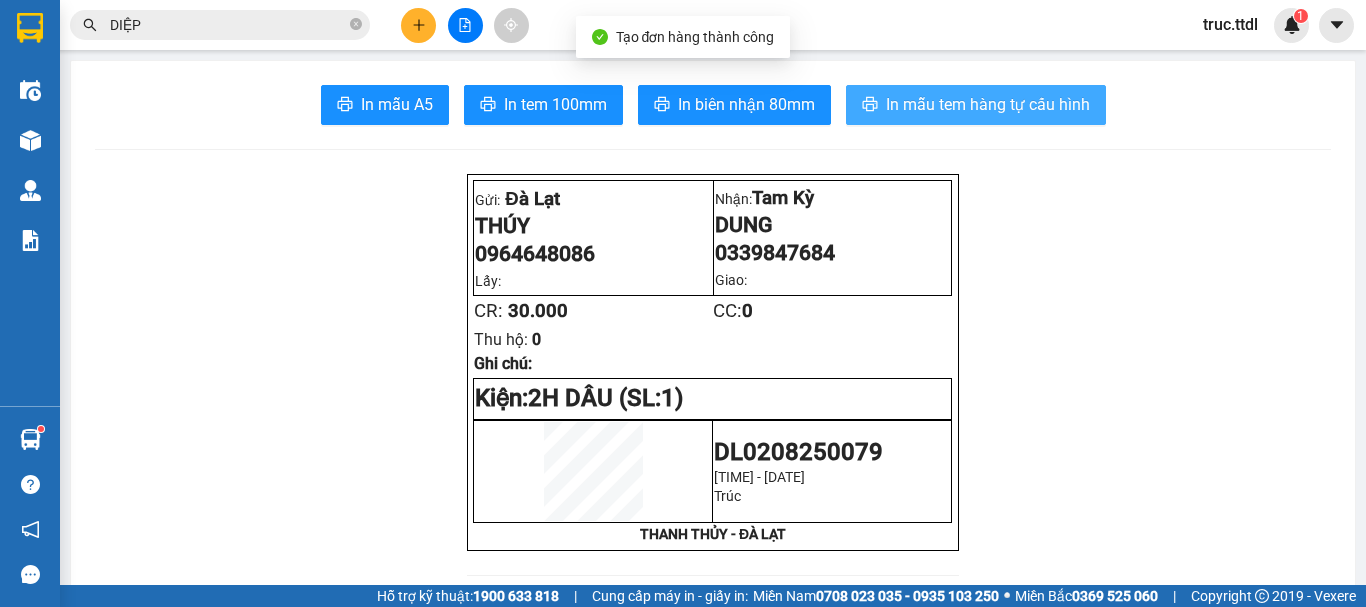 scroll, scrollTop: 0, scrollLeft: 0, axis: both 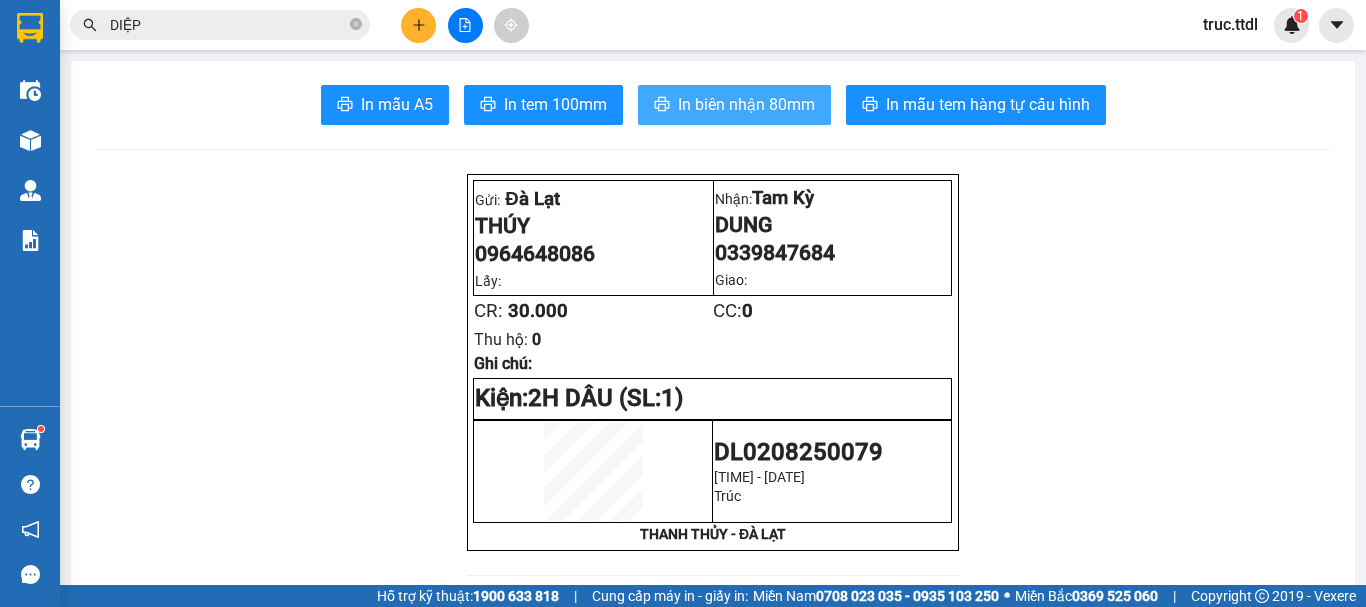 click on "In biên nhận 80mm" at bounding box center [734, 105] 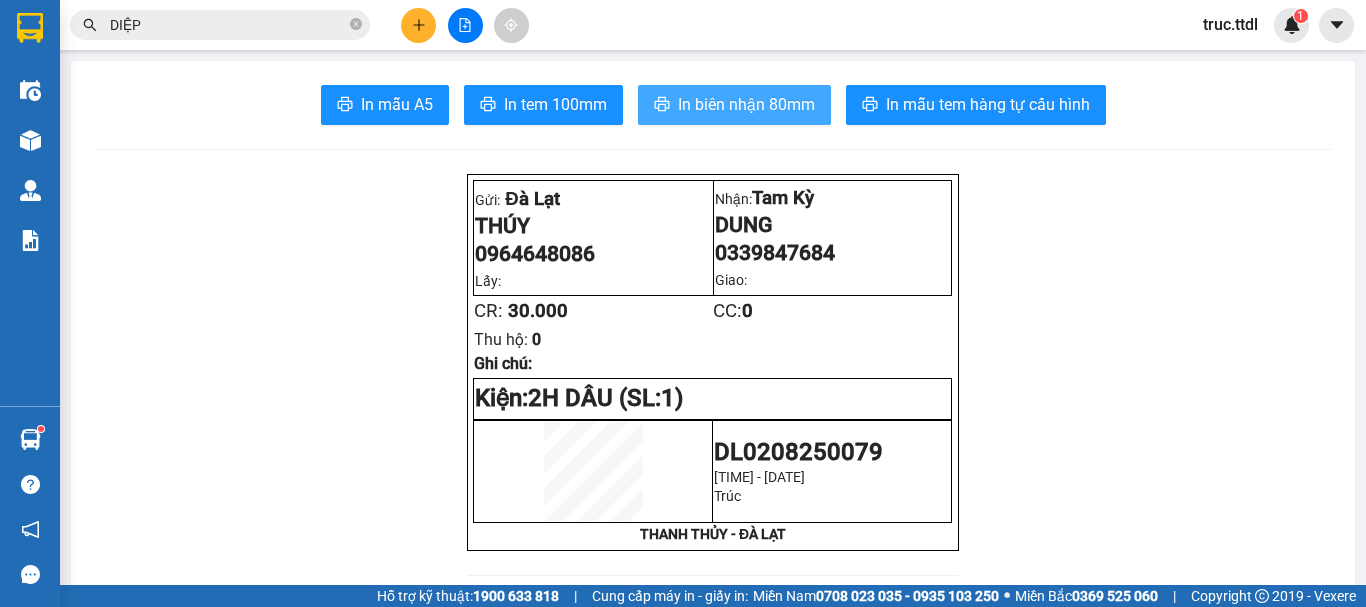 scroll, scrollTop: 0, scrollLeft: 0, axis: both 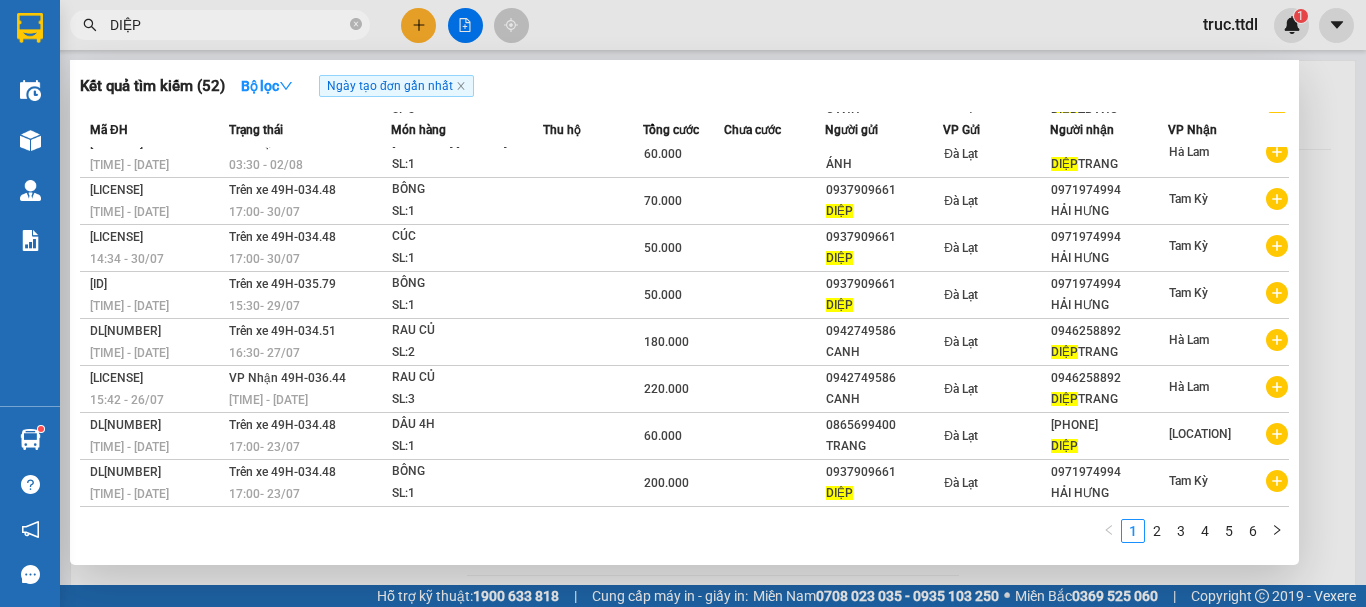 click on "DIỆP" at bounding box center [228, 25] 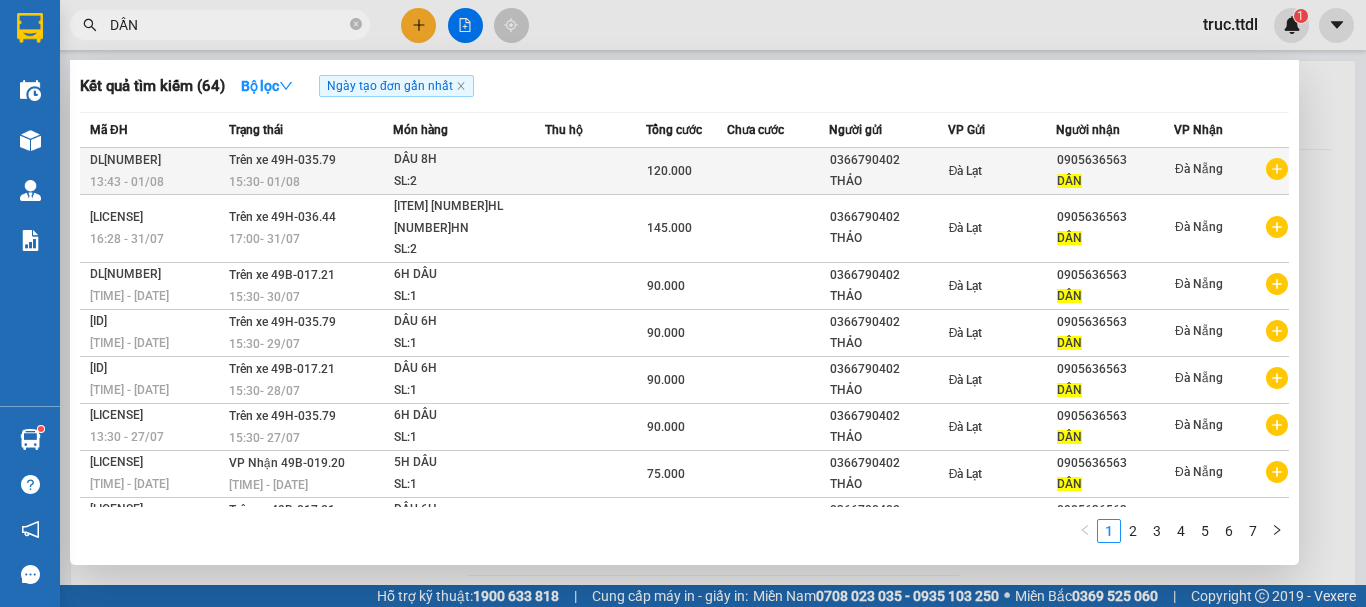 drag, startPoint x: 867, startPoint y: 173, endPoint x: 871, endPoint y: 189, distance: 16.492422 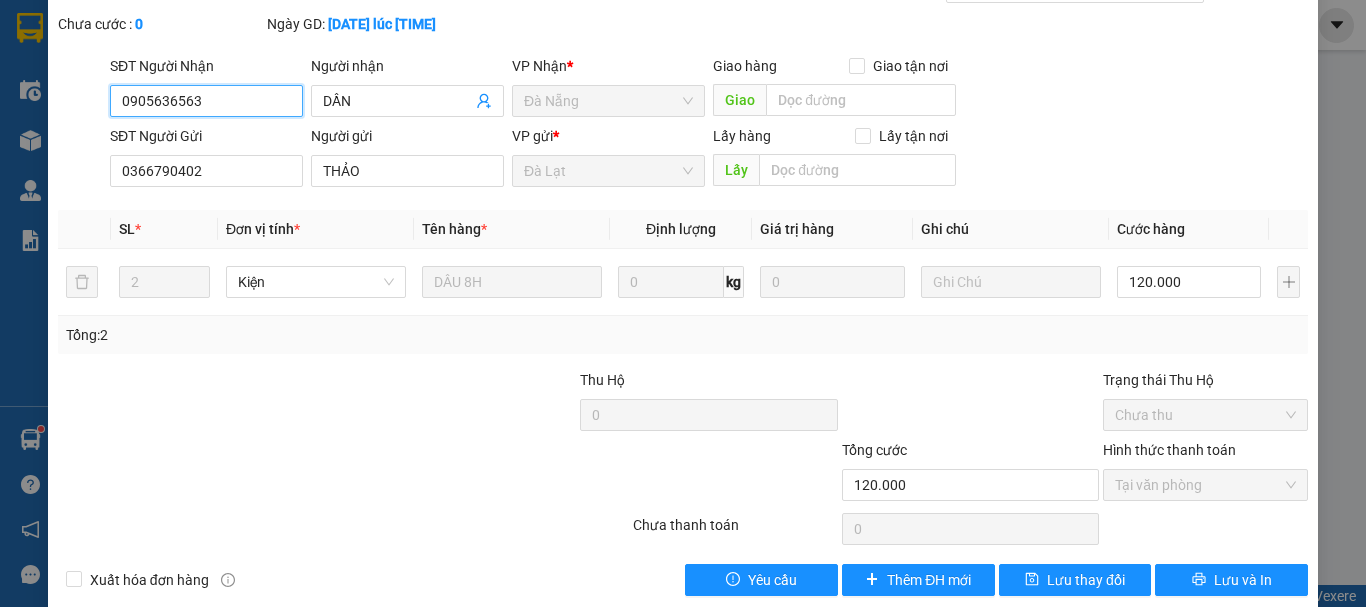 scroll, scrollTop: 156, scrollLeft: 0, axis: vertical 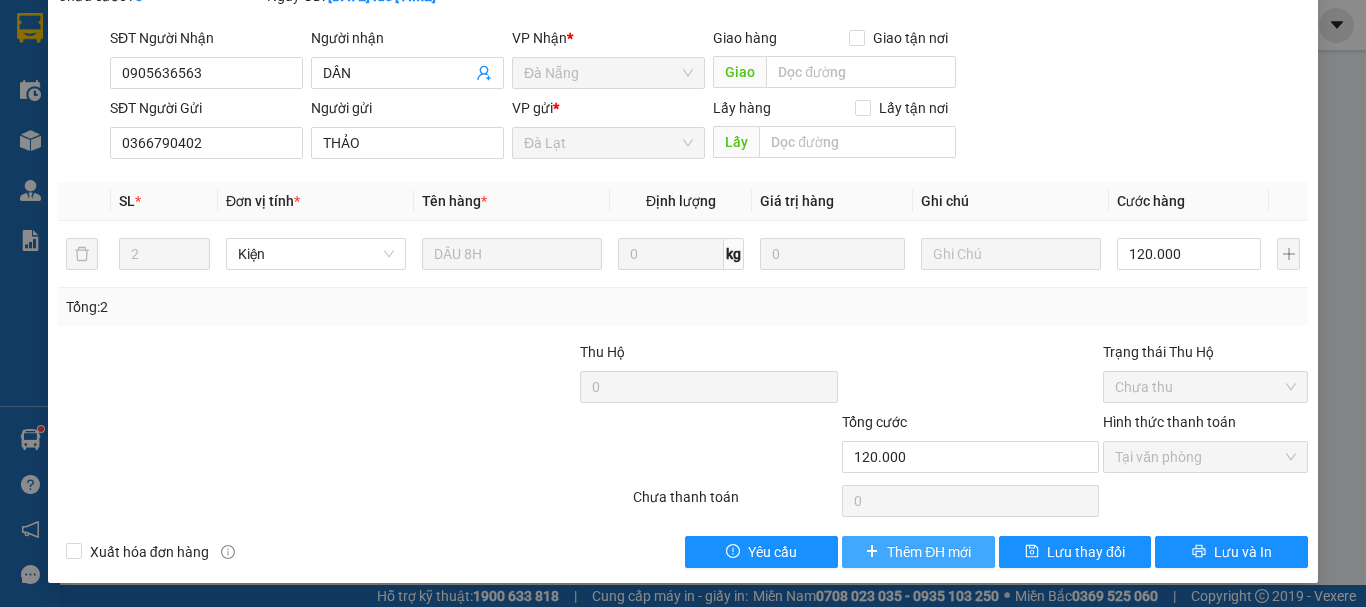 click on "Thêm ĐH mới" at bounding box center [918, 552] 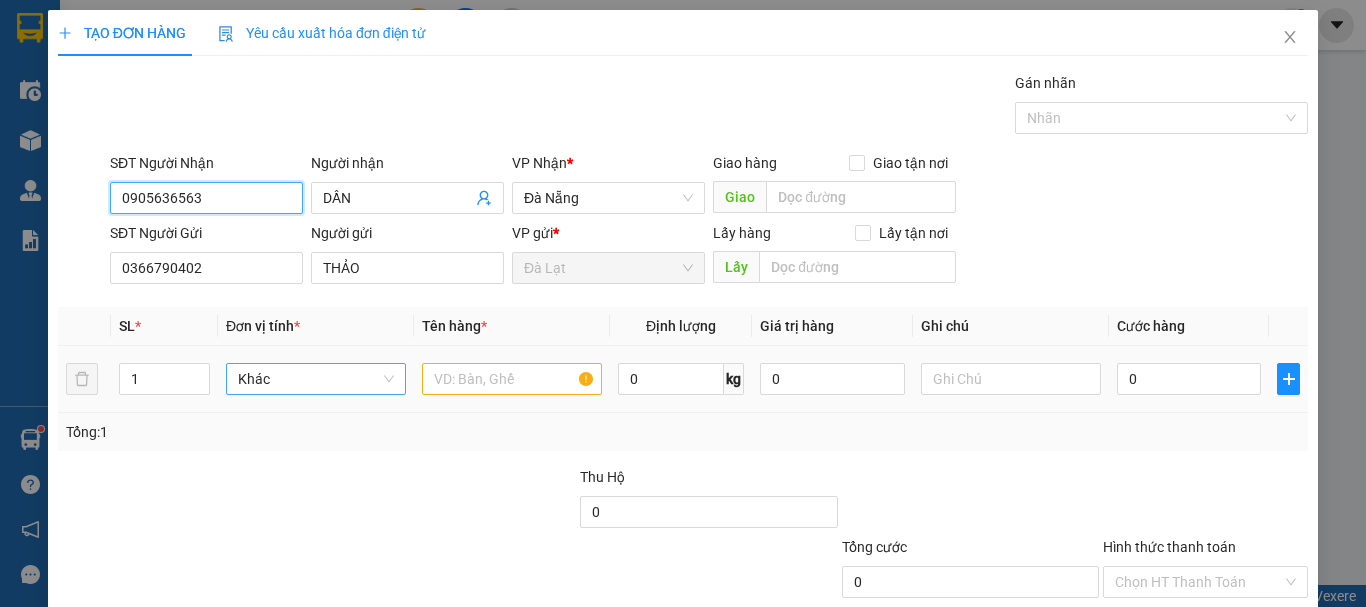 click on "Khác" at bounding box center (316, 379) 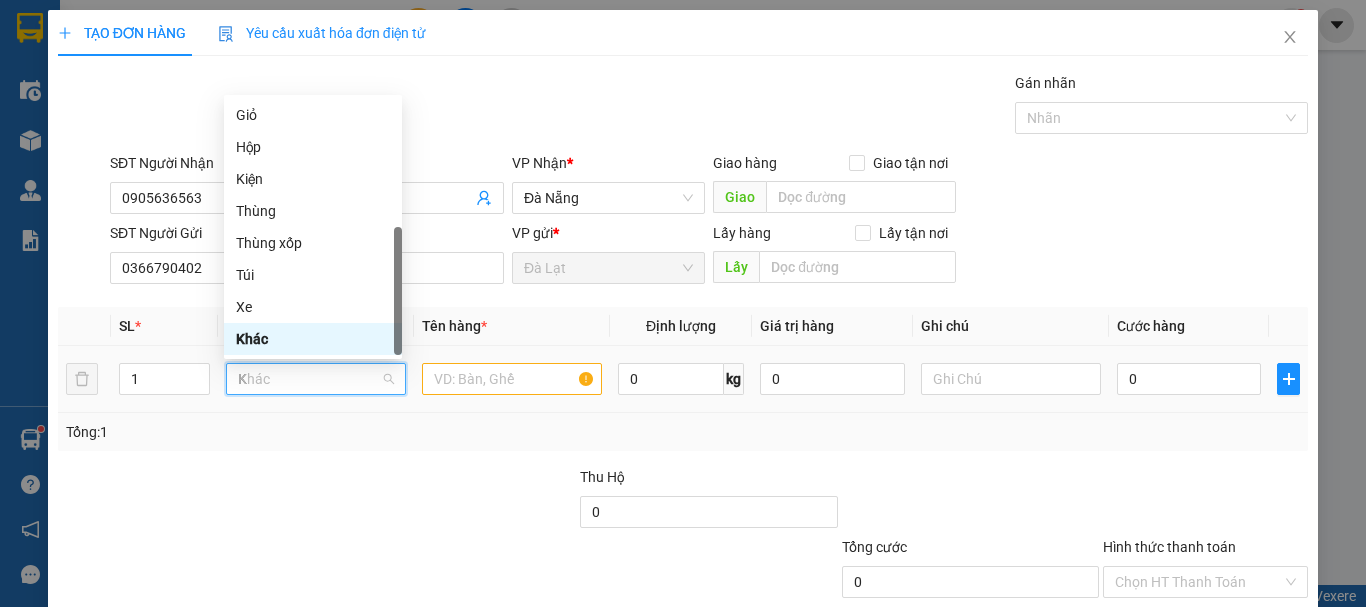 scroll, scrollTop: 0, scrollLeft: 0, axis: both 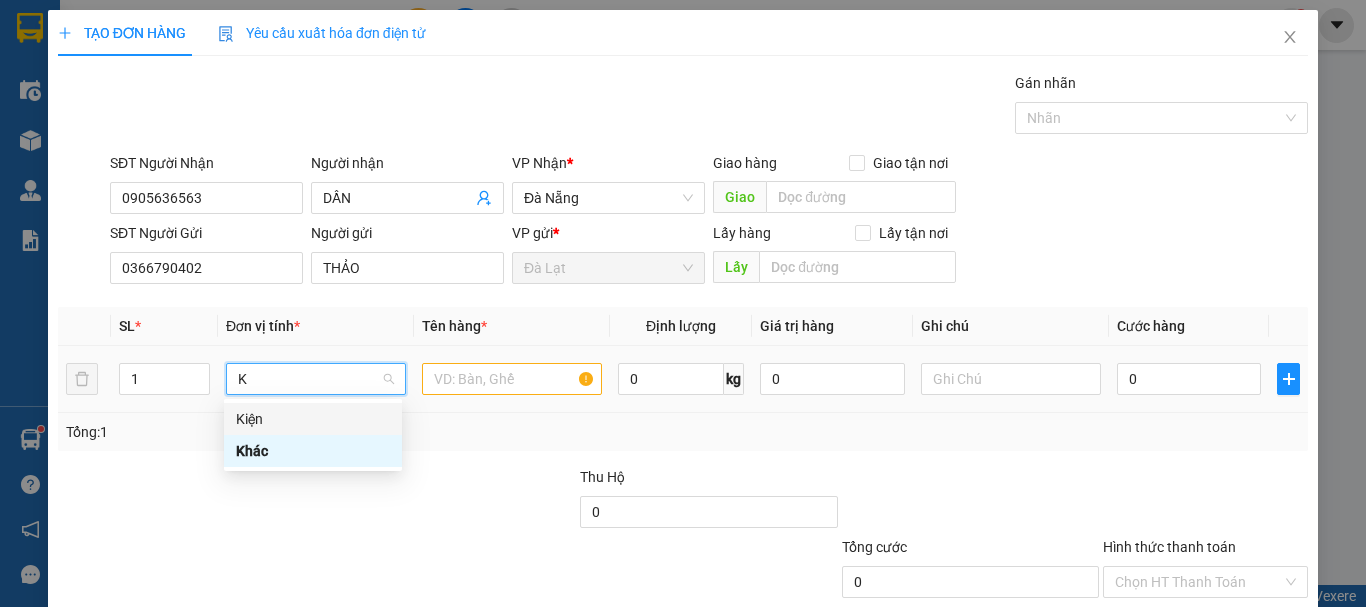 click on "Kiện" at bounding box center (313, 419) 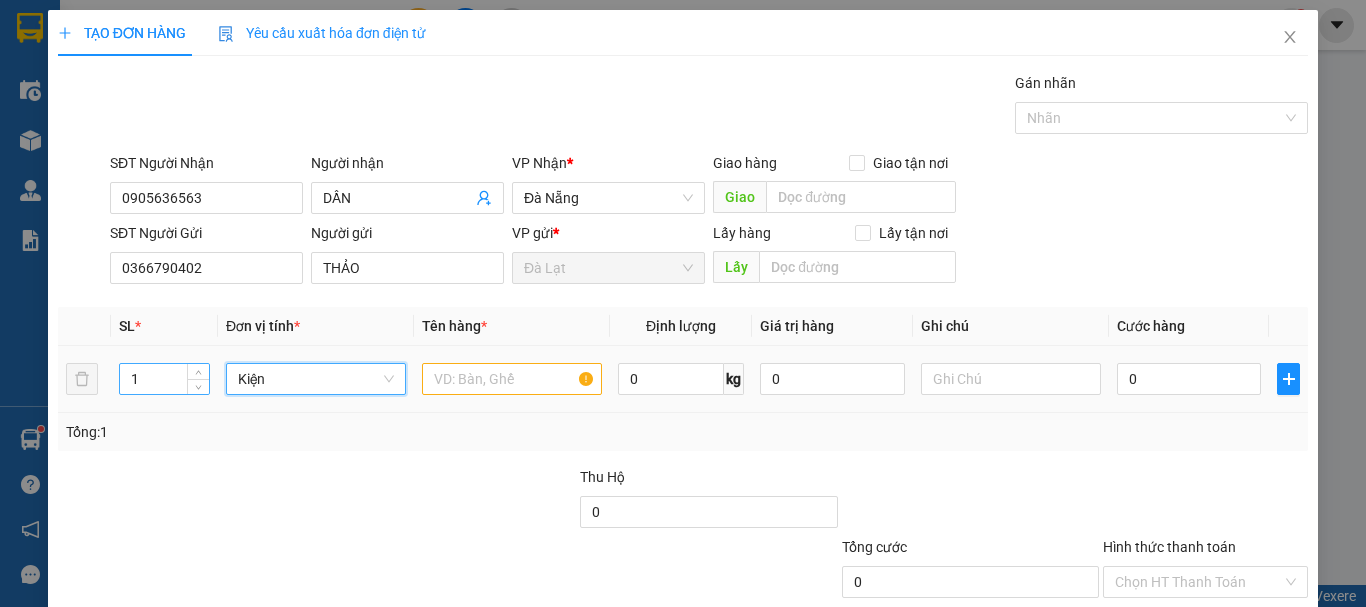 drag, startPoint x: 167, startPoint y: 382, endPoint x: 176, endPoint y: 394, distance: 15 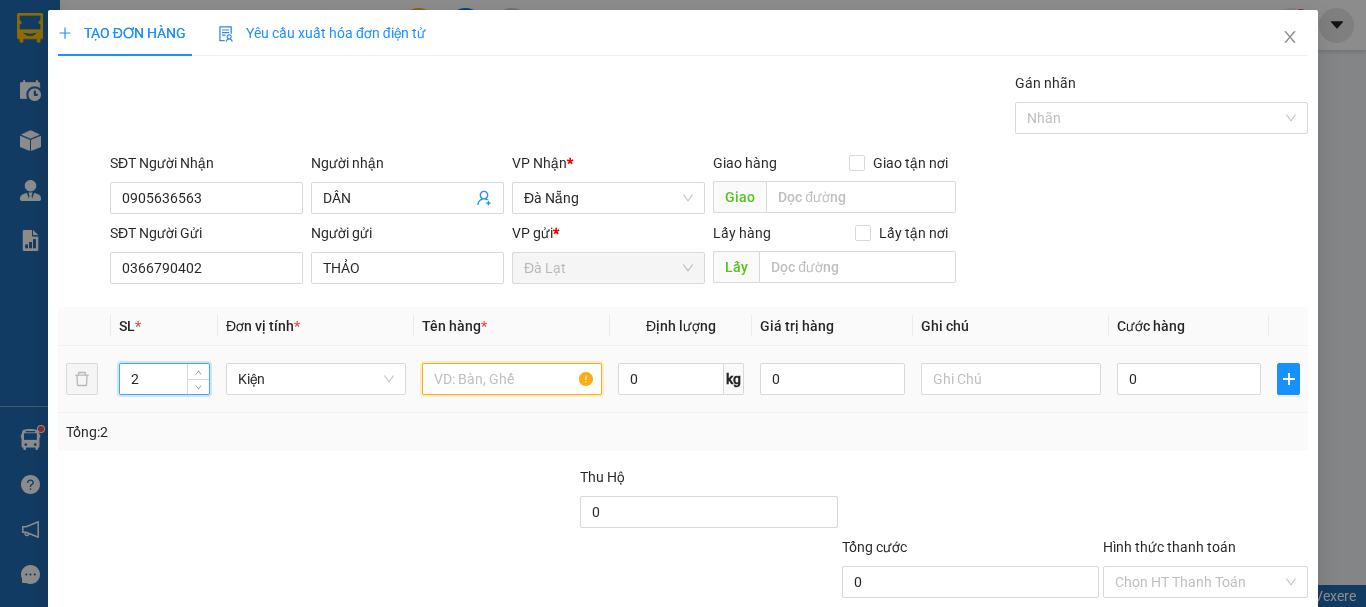 click at bounding box center (512, 379) 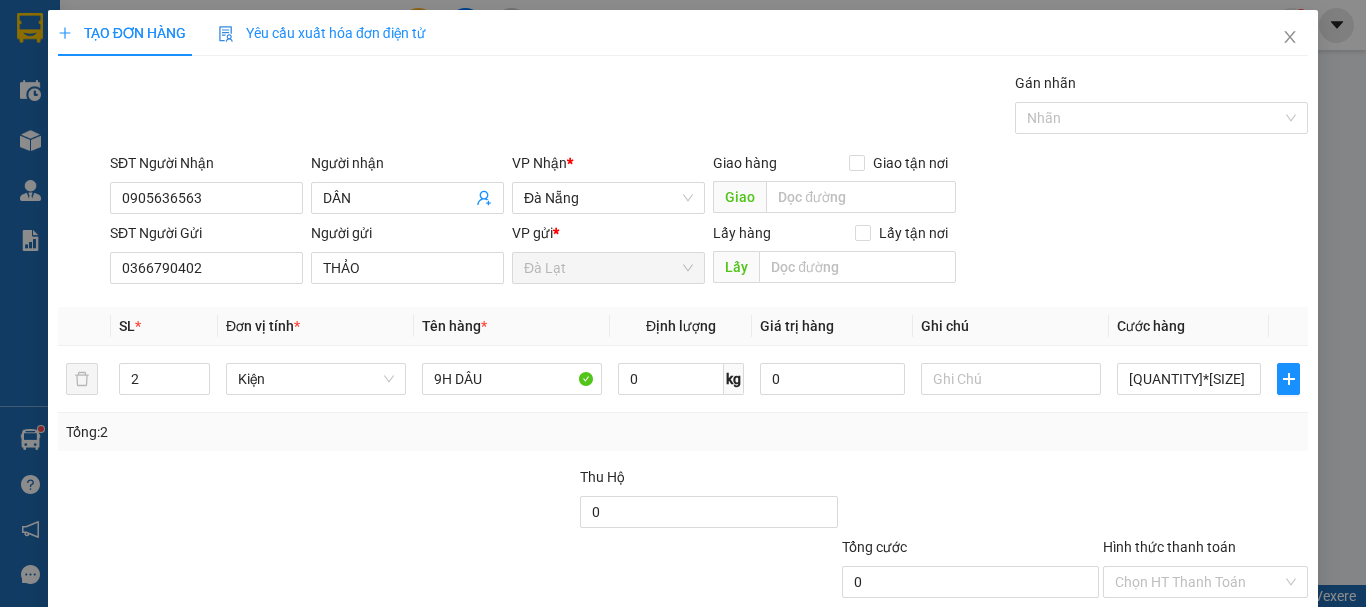 click on "Tổng:  2" at bounding box center (683, 432) 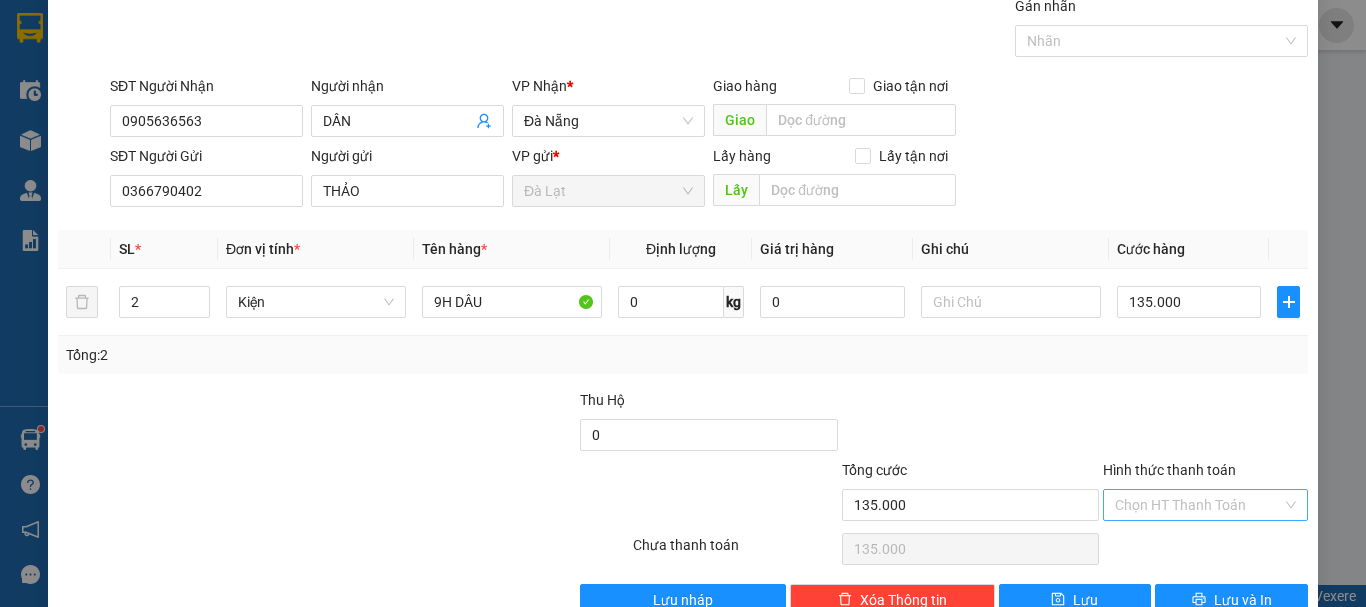 scroll, scrollTop: 125, scrollLeft: 0, axis: vertical 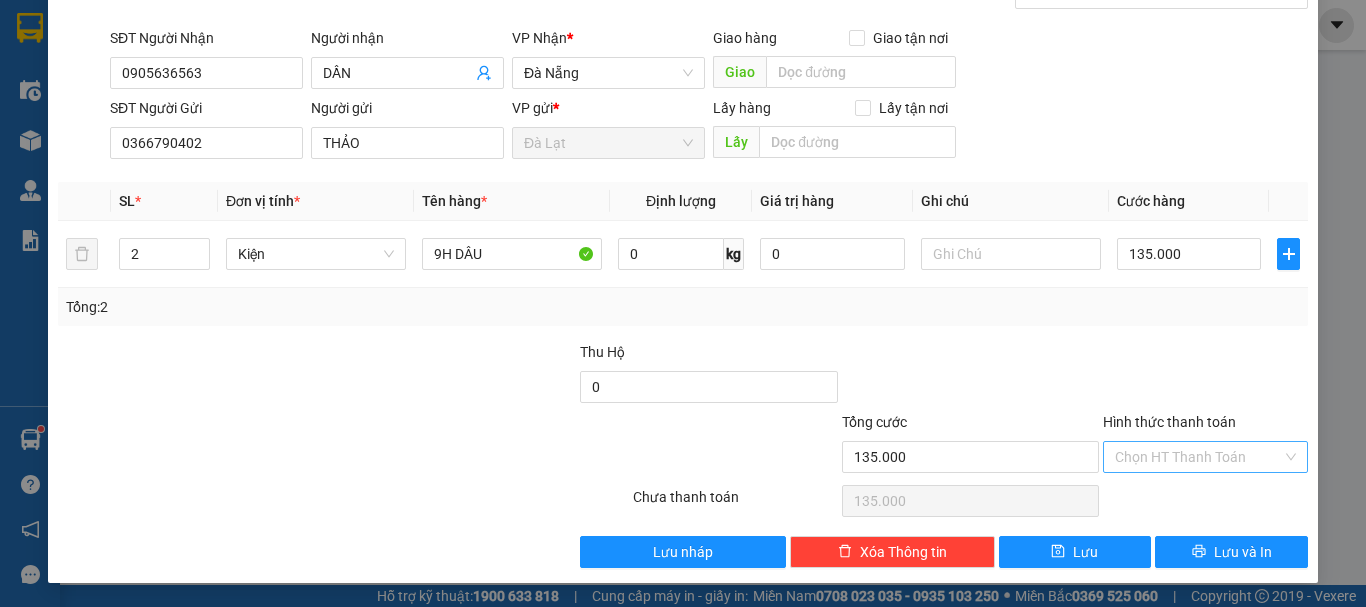 click on "Hình thức thanh toán" at bounding box center [1198, 457] 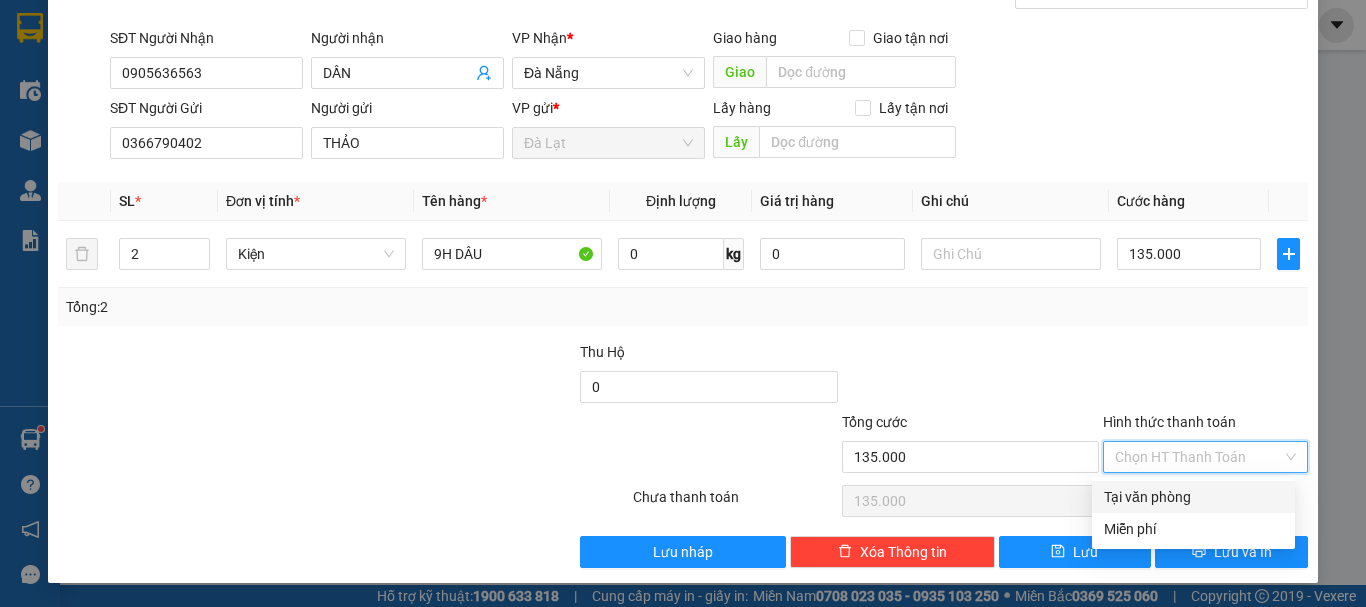 click on "Tại văn phòng" at bounding box center (1193, 497) 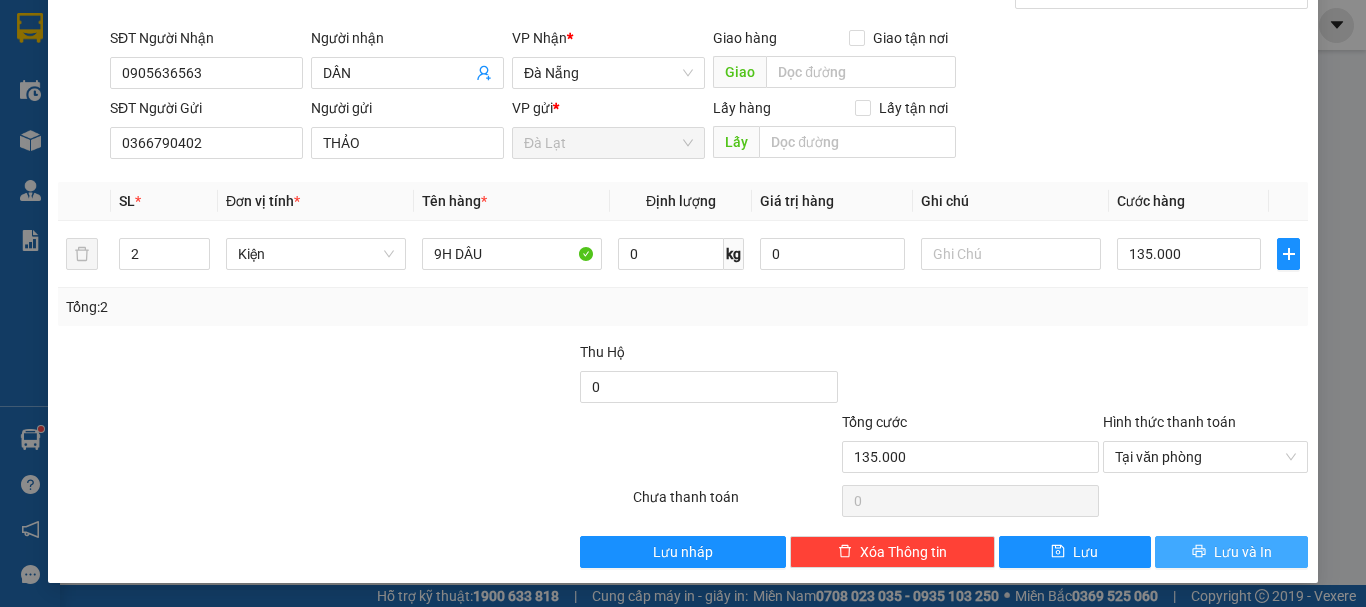 click 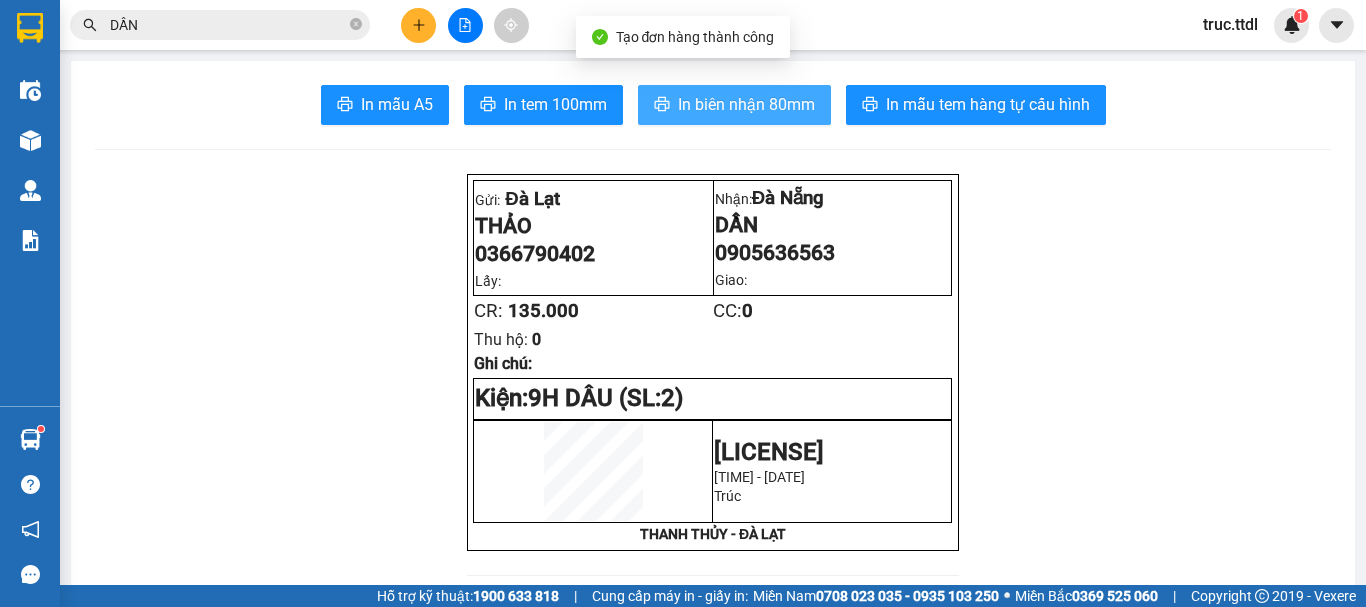 click on "In biên nhận 80mm" at bounding box center [746, 104] 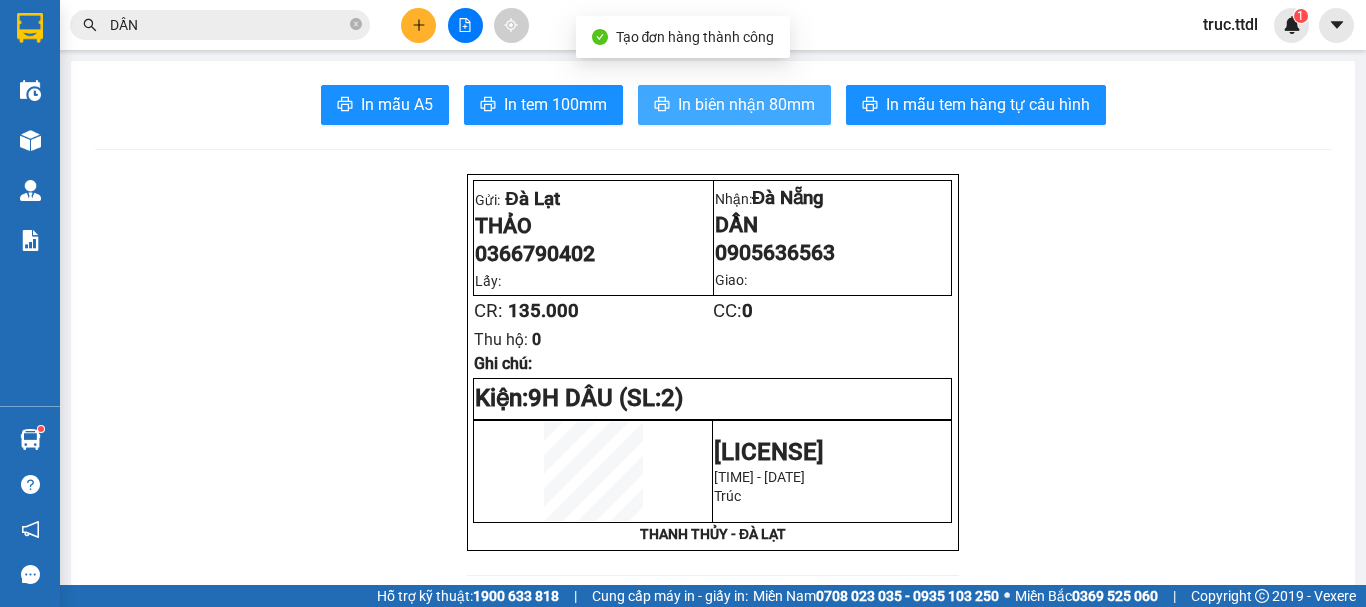 scroll, scrollTop: 0, scrollLeft: 0, axis: both 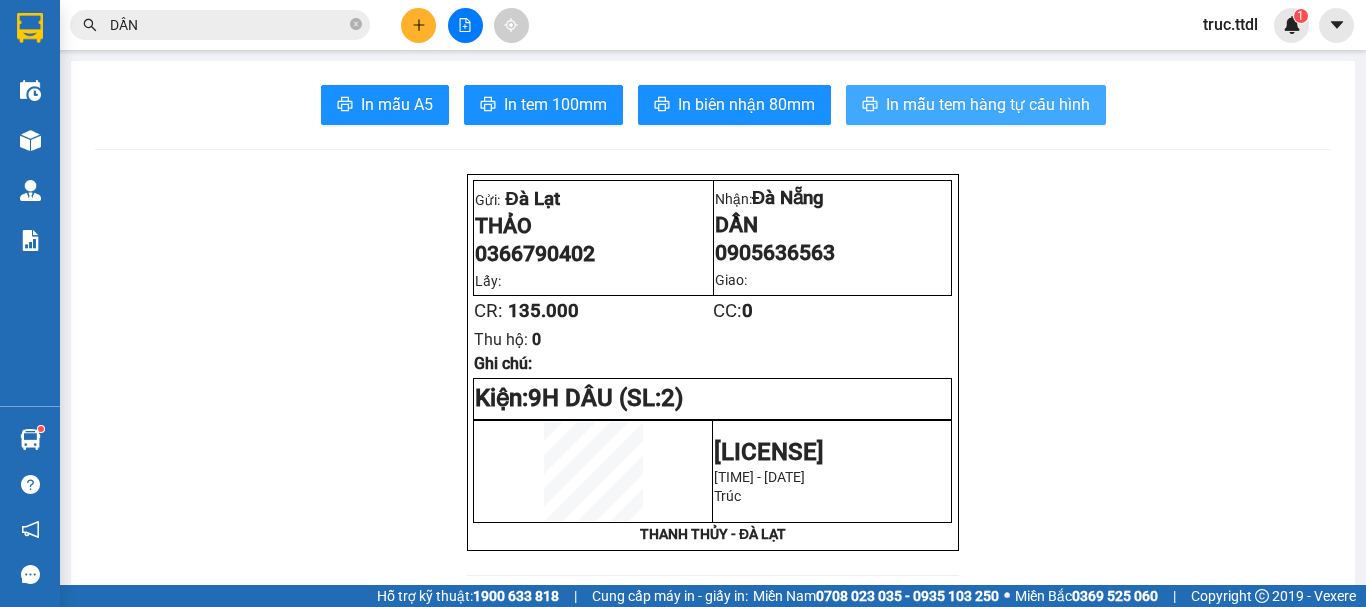 click on "In mẫu tem hàng tự cấu hình" at bounding box center (988, 104) 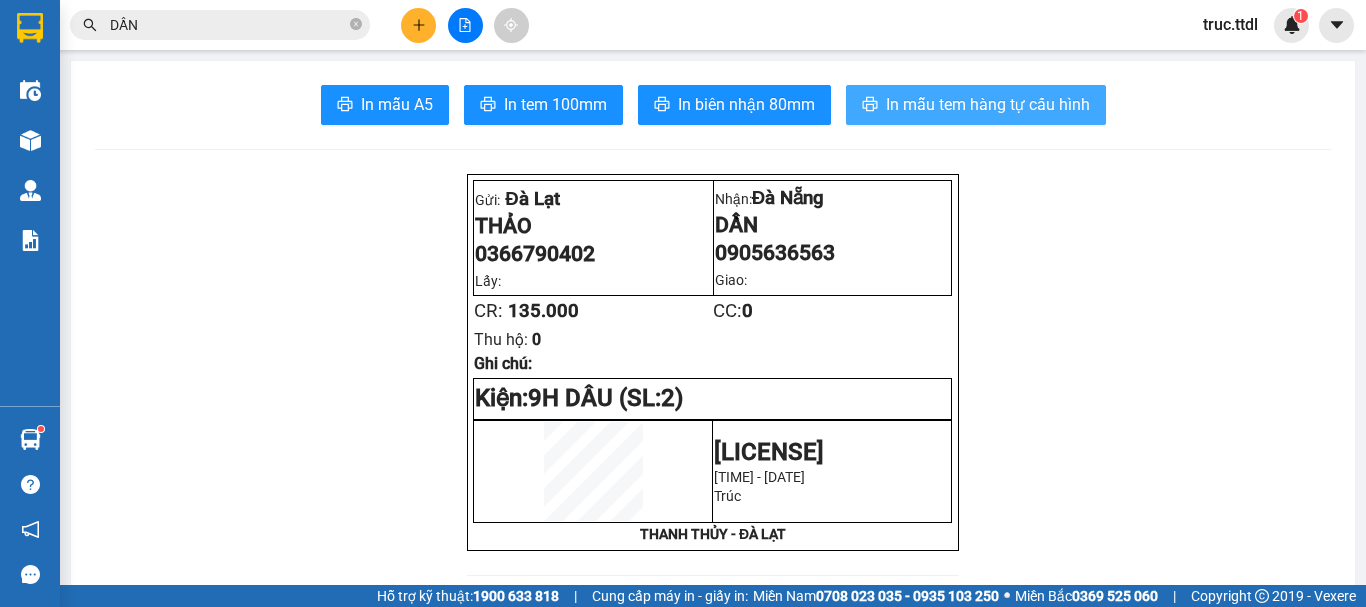 scroll, scrollTop: 0, scrollLeft: 0, axis: both 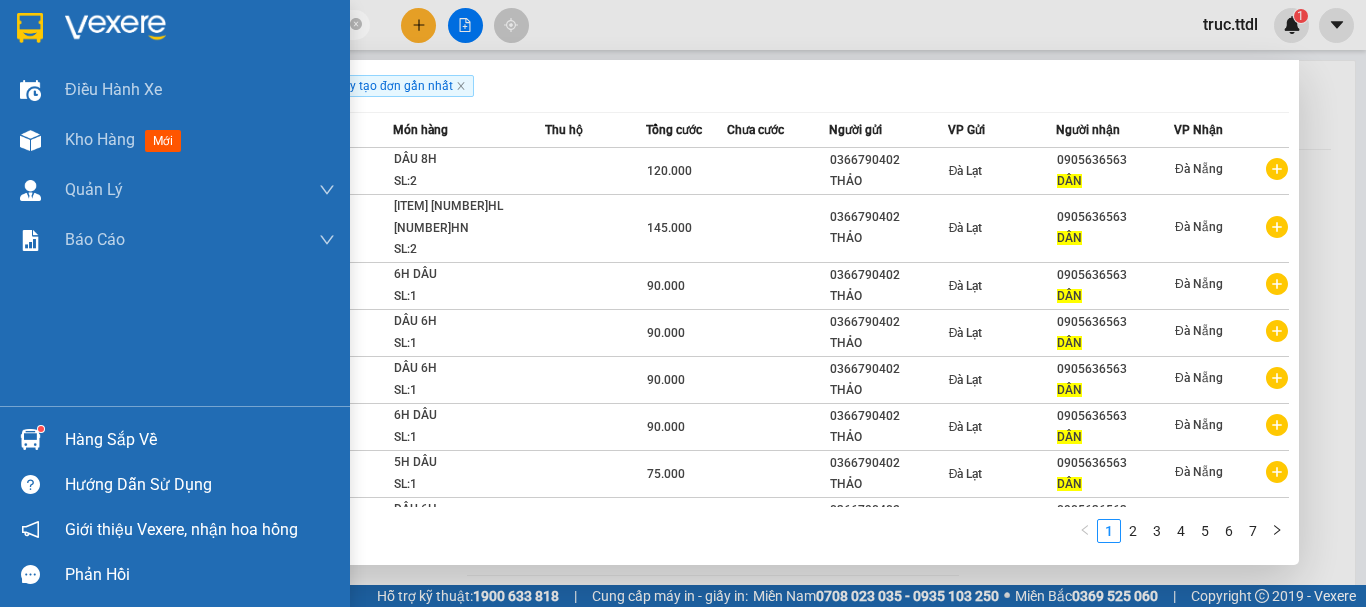 drag, startPoint x: 230, startPoint y: 21, endPoint x: 0, endPoint y: 32, distance: 230.2629 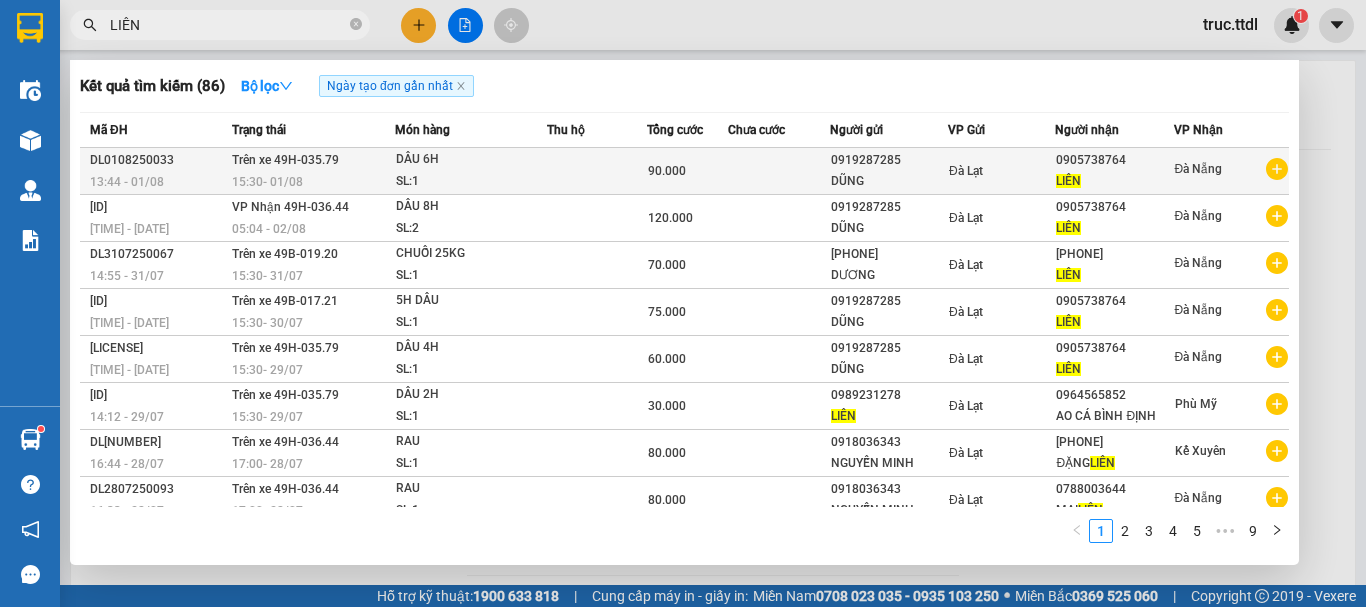 click on "DŨNG" at bounding box center (889, 181) 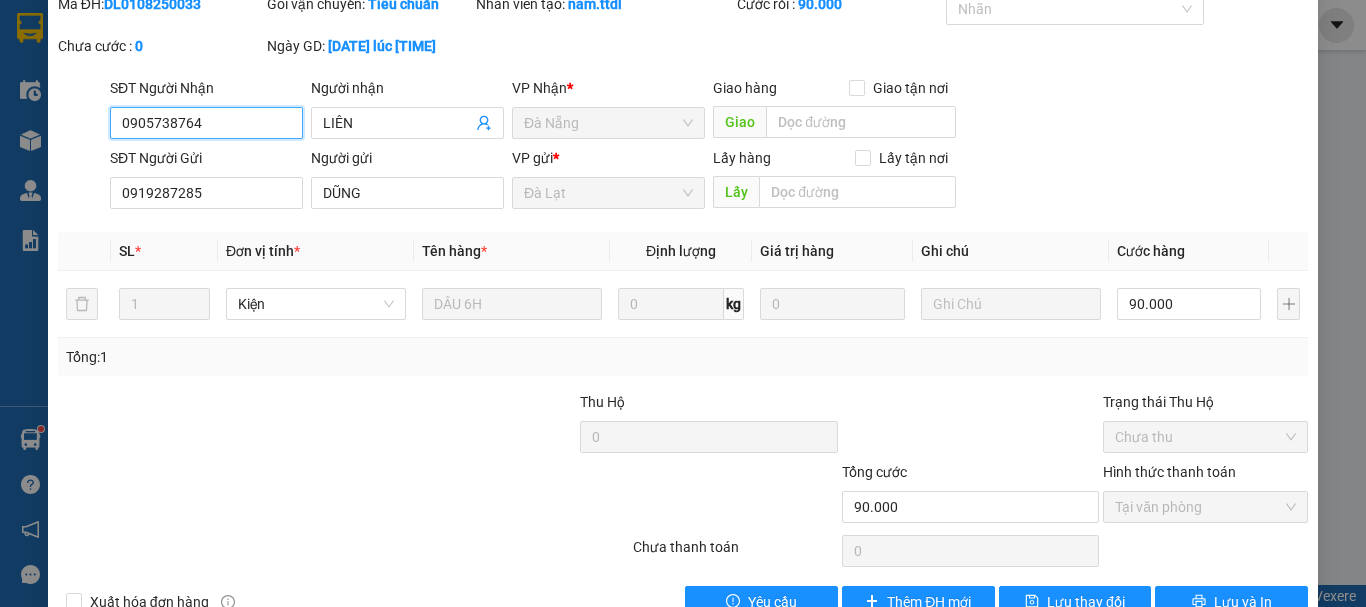 scroll, scrollTop: 156, scrollLeft: 0, axis: vertical 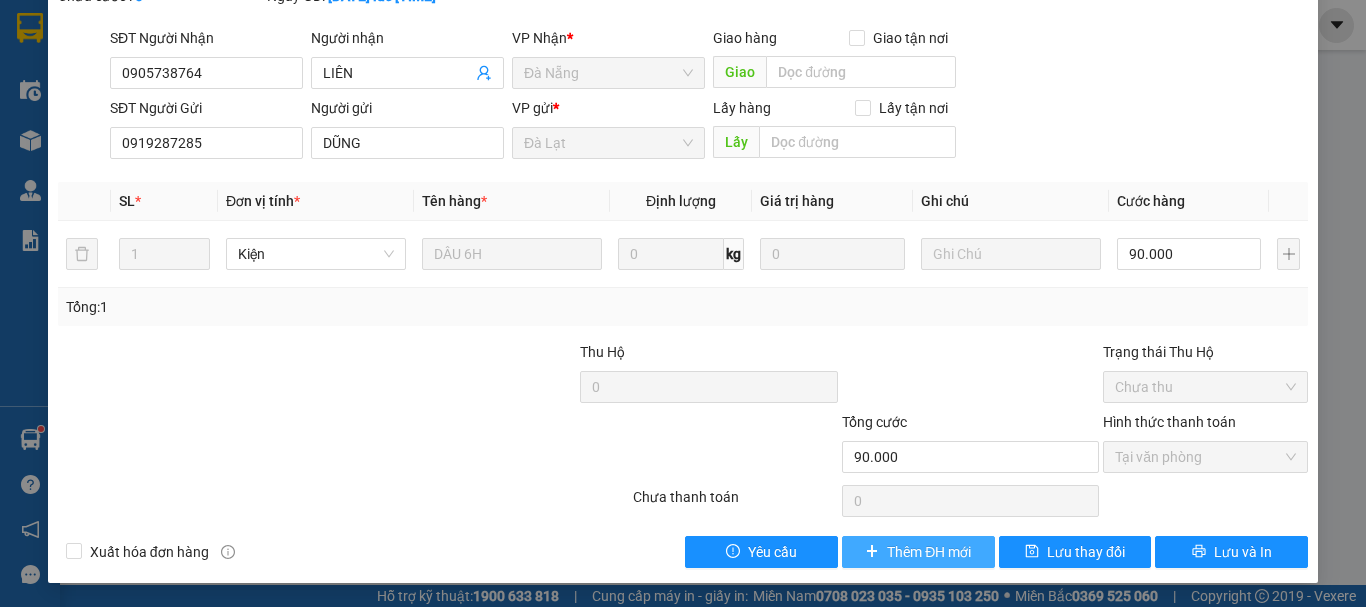 click on "Thêm ĐH mới" at bounding box center [929, 552] 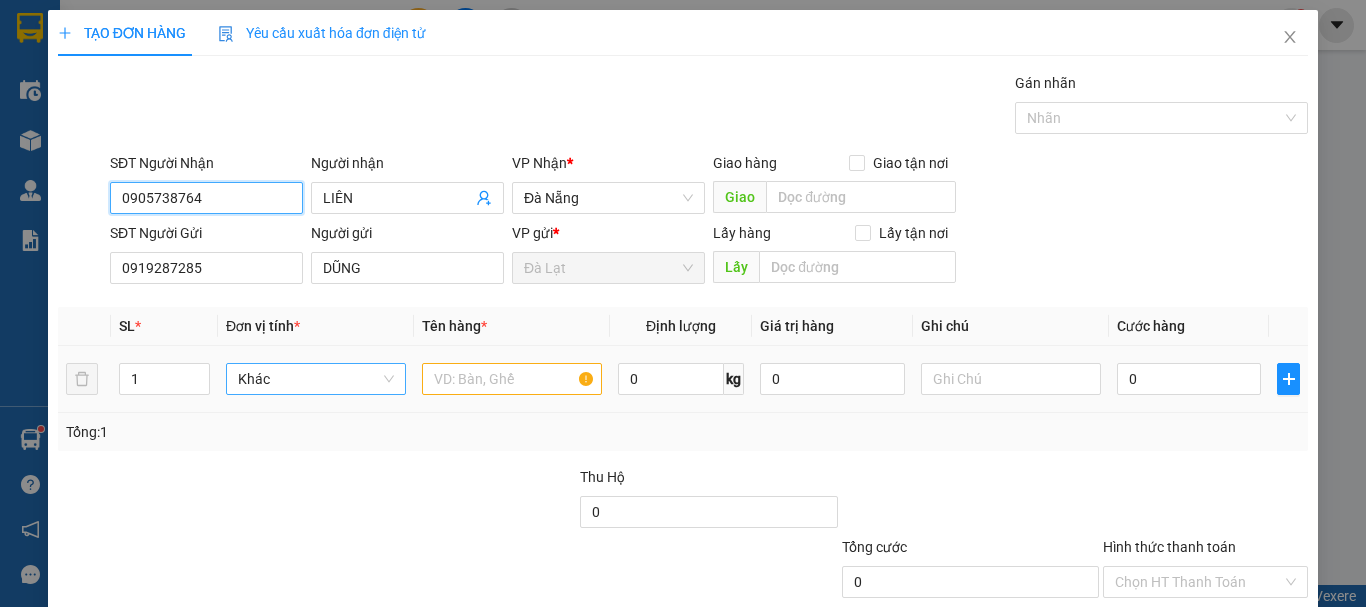 click on "Khác" at bounding box center [316, 379] 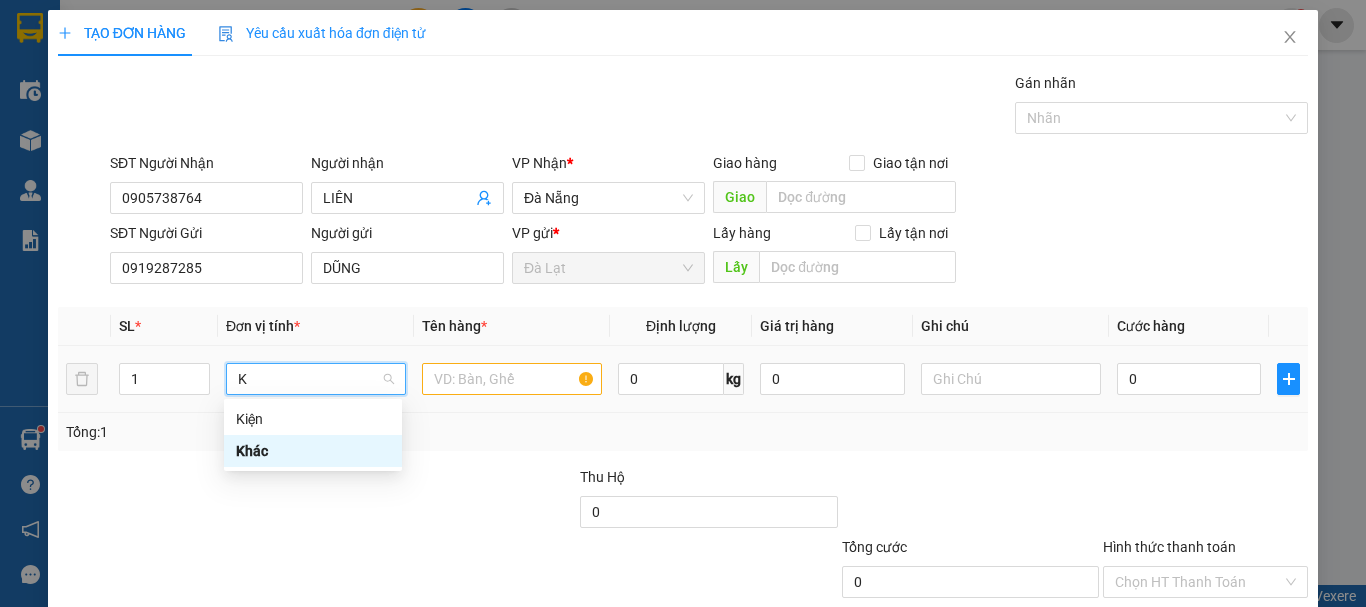 scroll, scrollTop: 0, scrollLeft: 0, axis: both 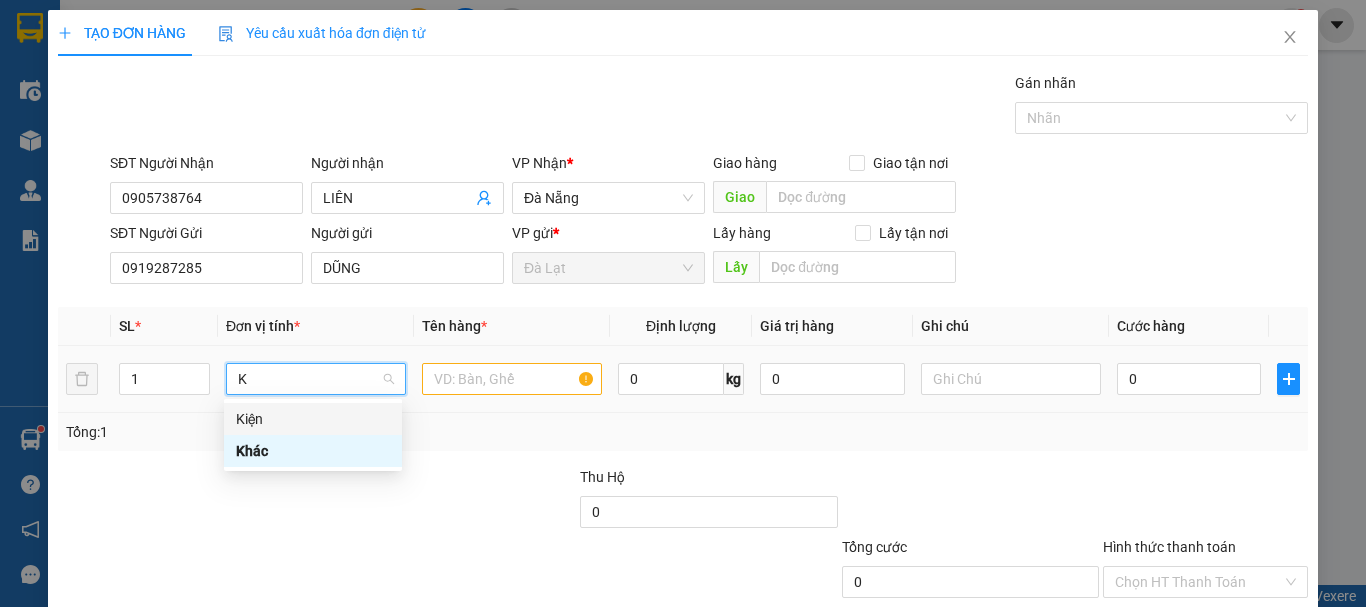 click on "Kiện" at bounding box center [313, 419] 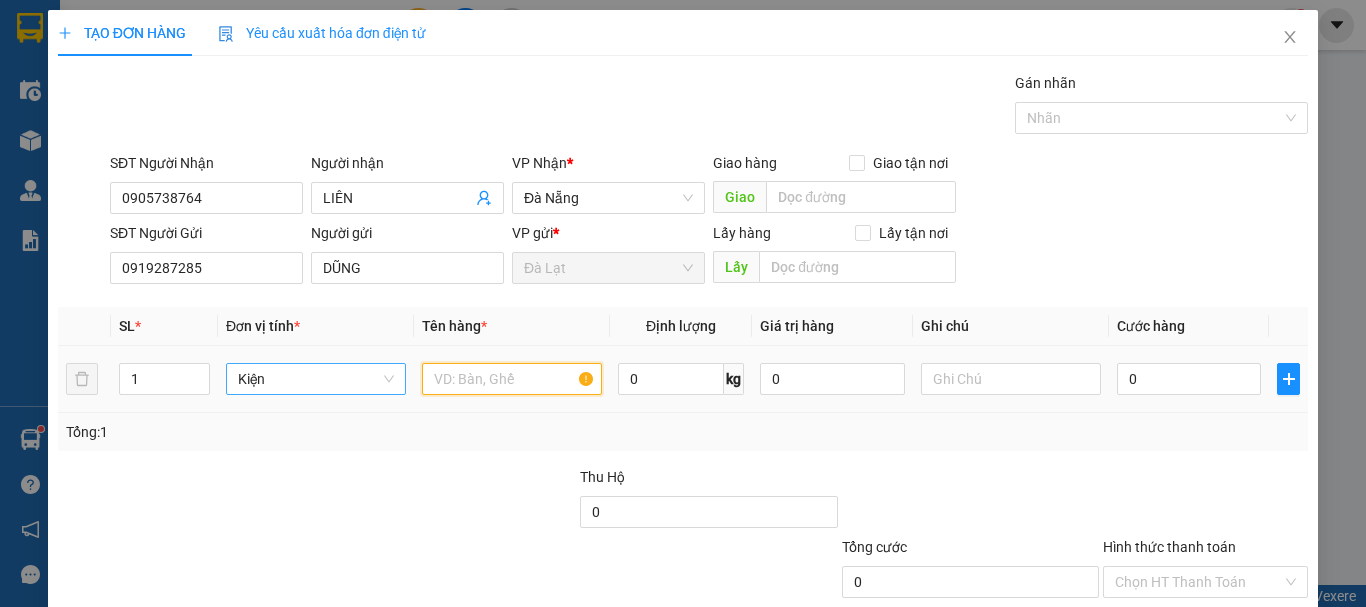 click at bounding box center (512, 379) 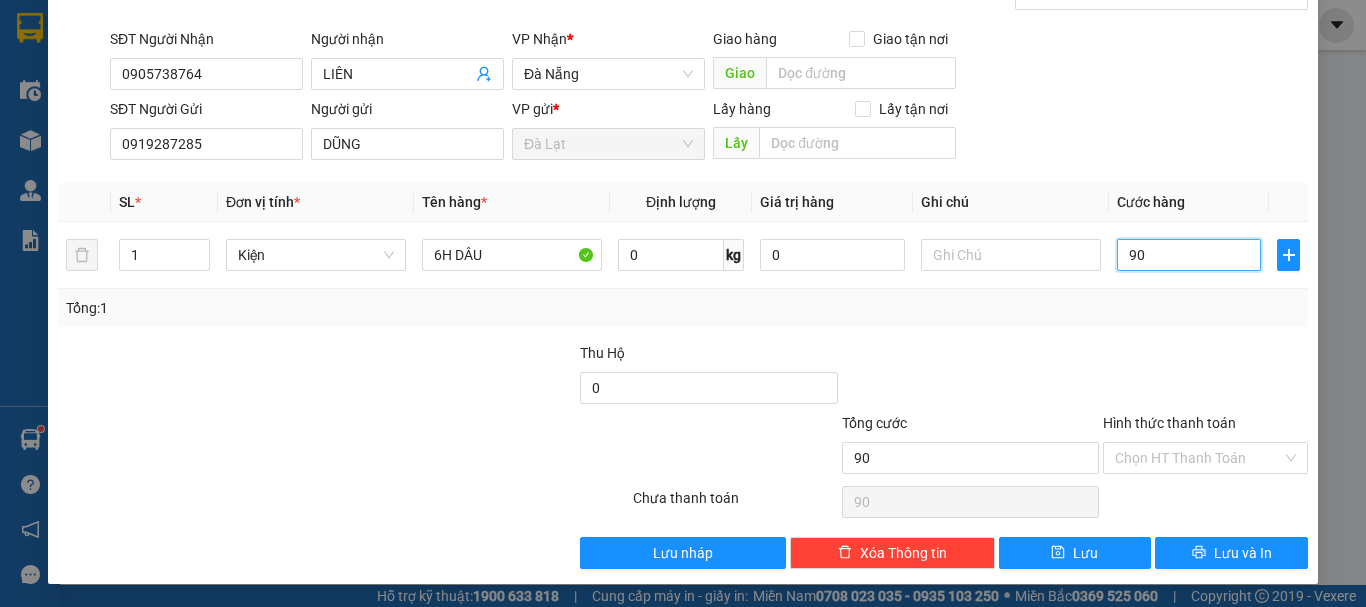 scroll, scrollTop: 125, scrollLeft: 0, axis: vertical 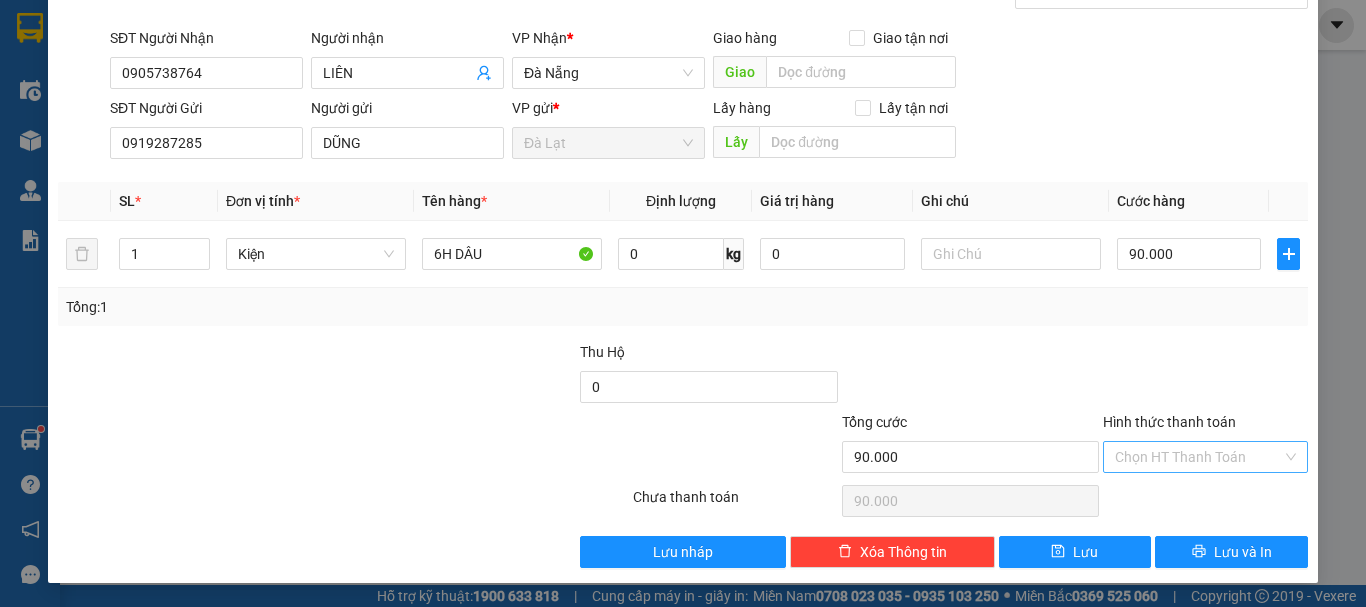 click on "Hình thức thanh toán" at bounding box center [1198, 457] 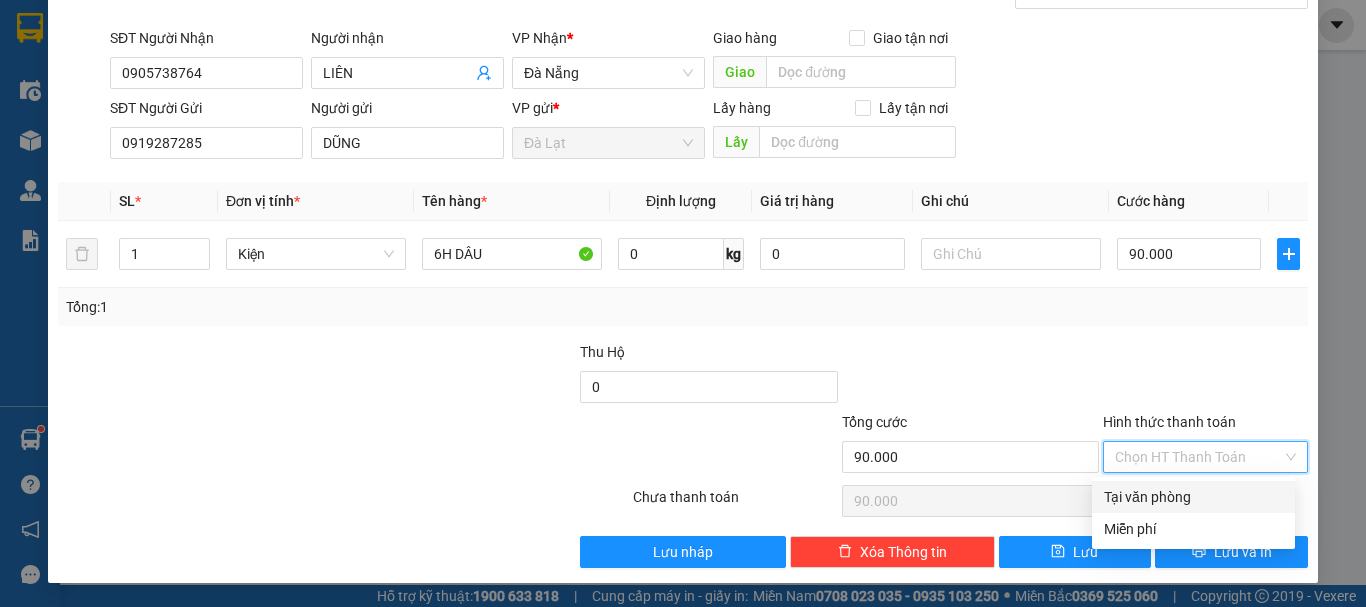 drag, startPoint x: 1194, startPoint y: 469, endPoint x: 1197, endPoint y: 502, distance: 33.13608 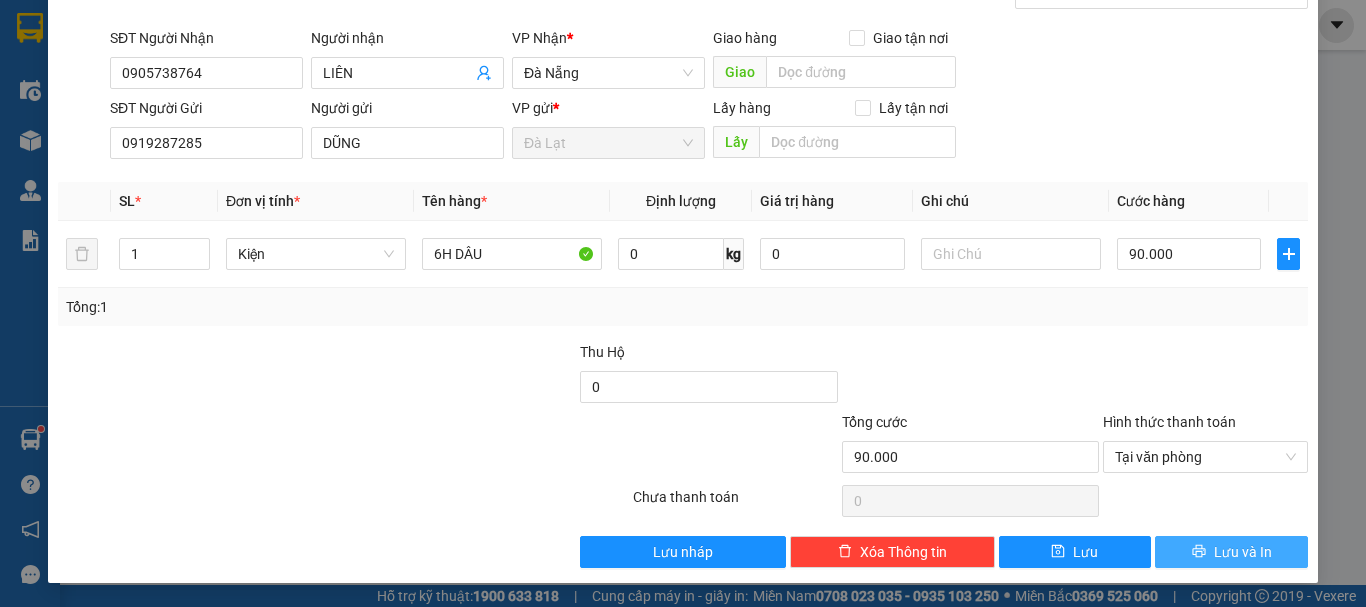click on "Lưu và In" at bounding box center (1243, 552) 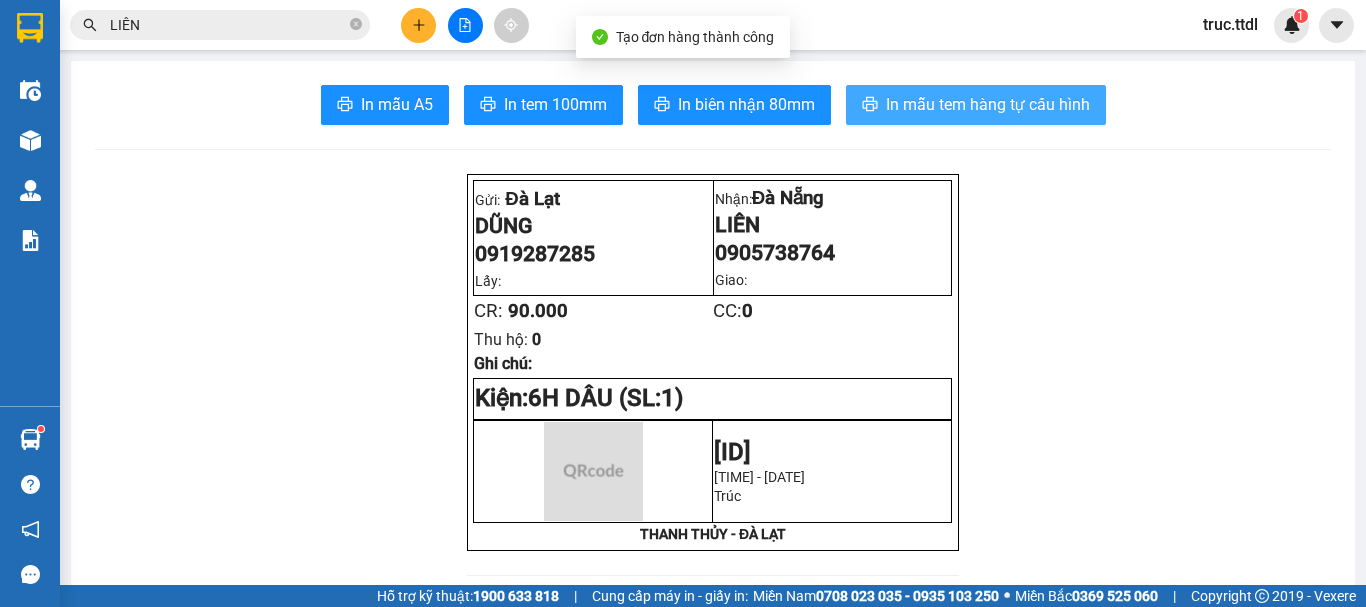 click on "In mẫu tem hàng tự cấu hình" at bounding box center [988, 104] 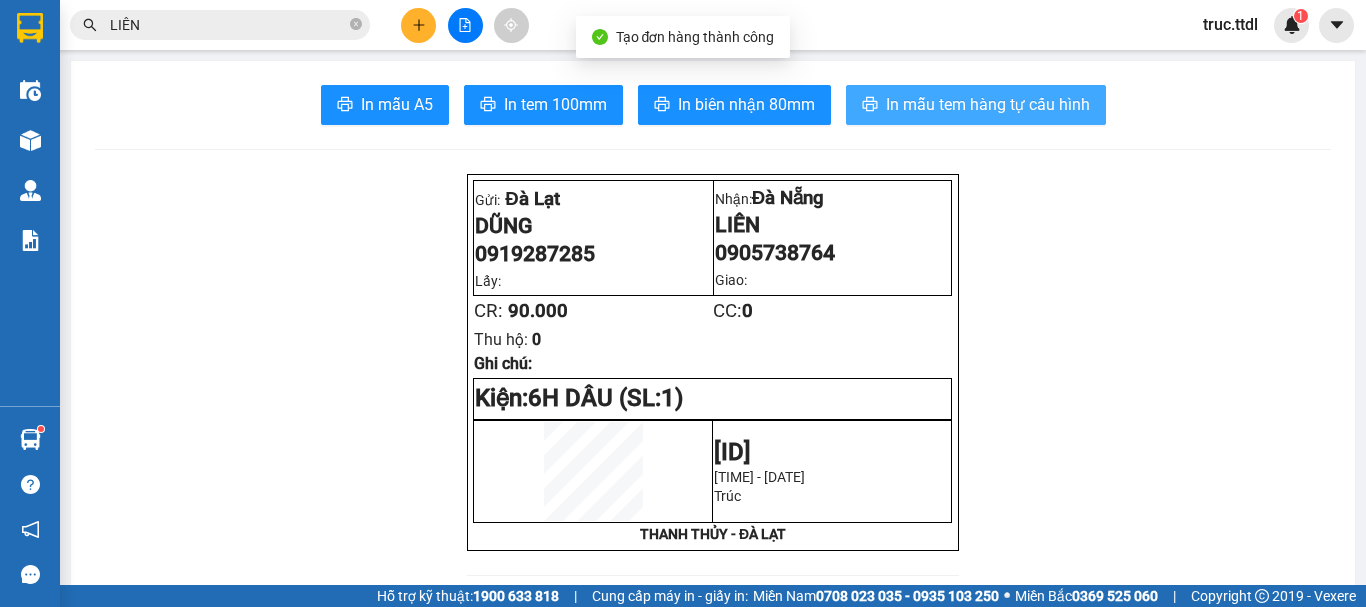 scroll, scrollTop: 0, scrollLeft: 0, axis: both 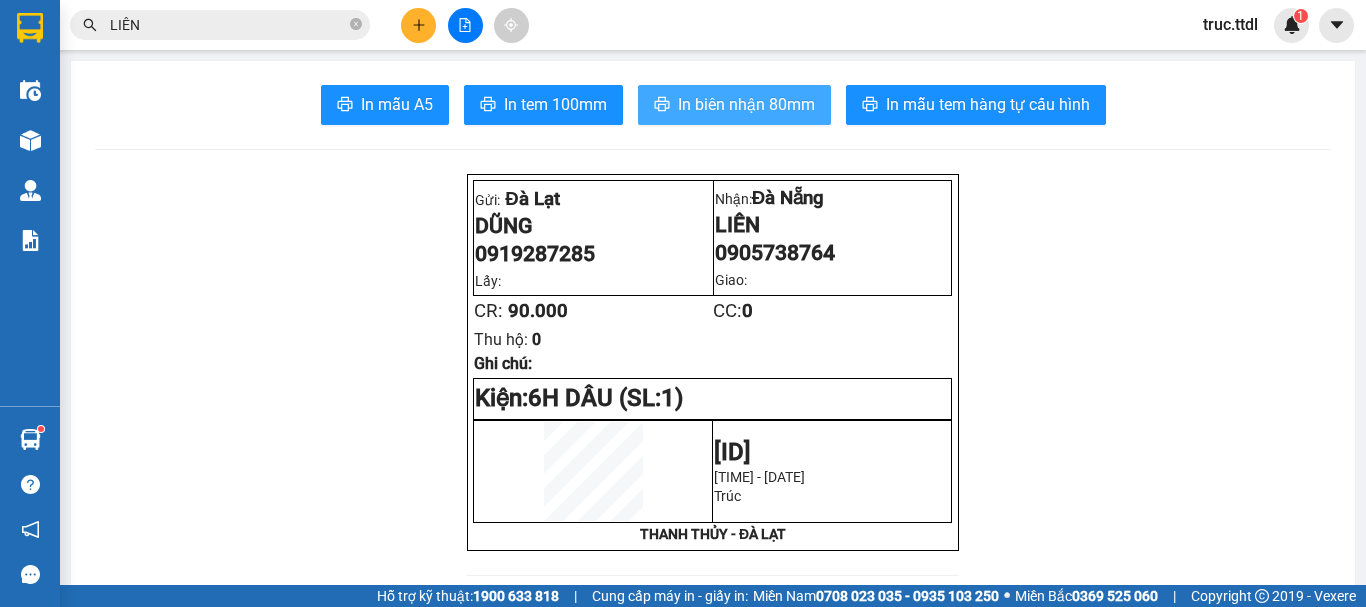 click on "In biên nhận 80mm" at bounding box center [746, 104] 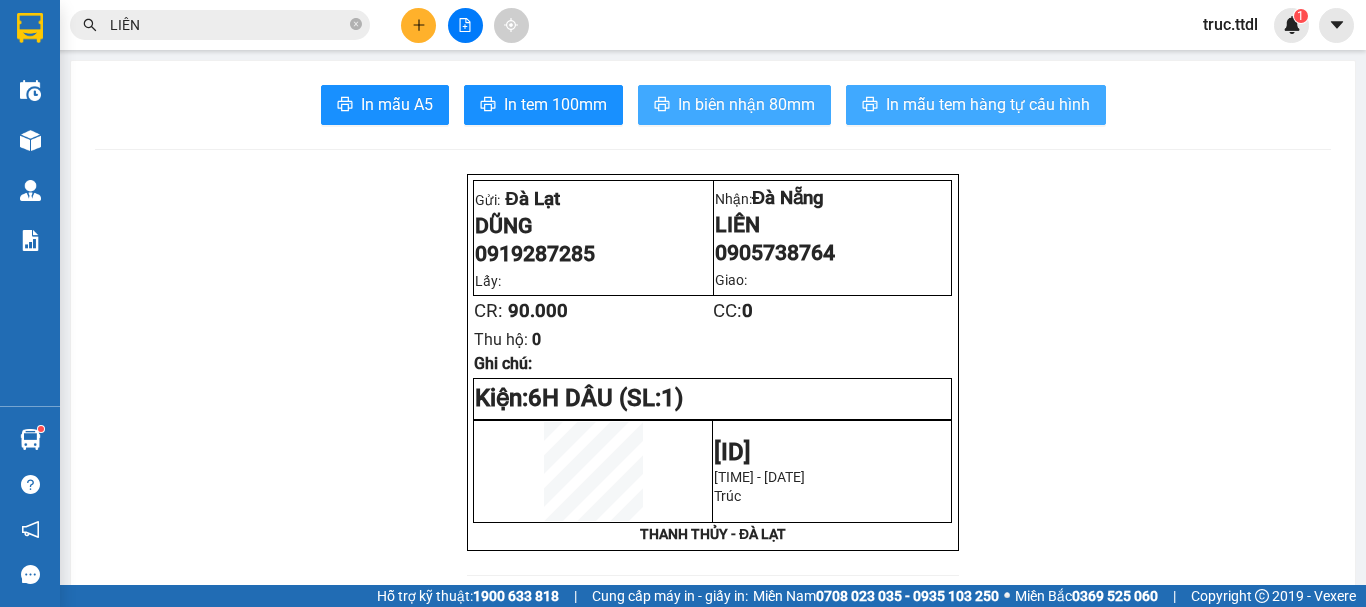 scroll, scrollTop: 0, scrollLeft: 0, axis: both 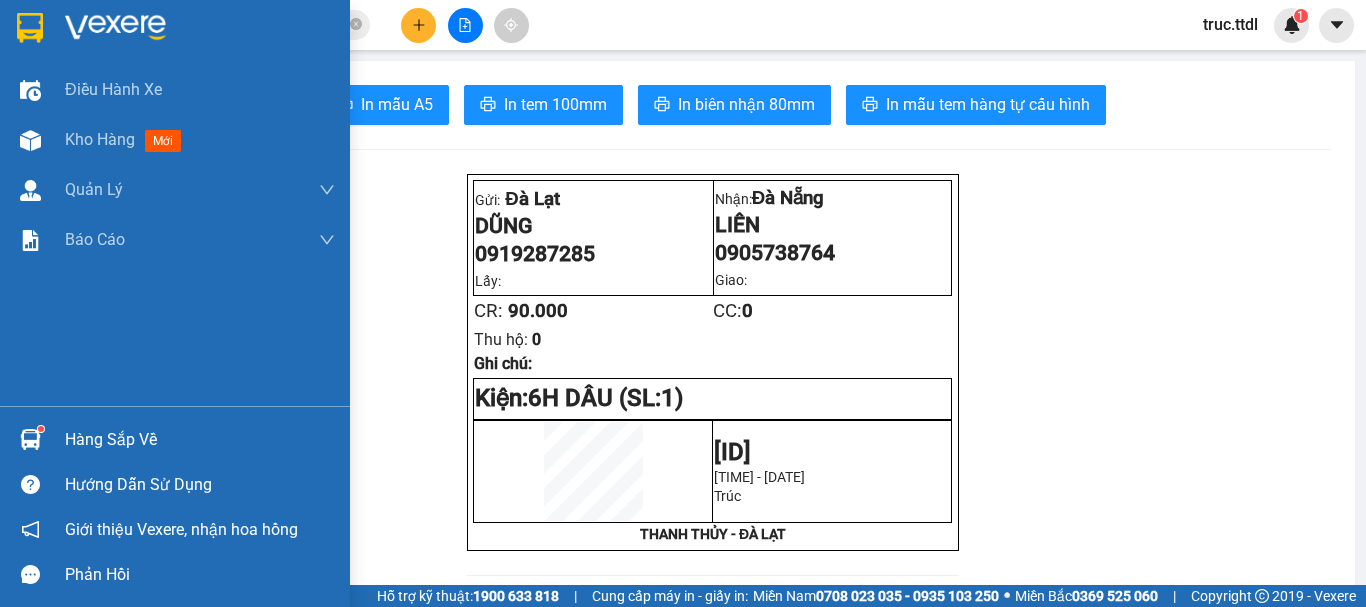 click at bounding box center [115, 28] 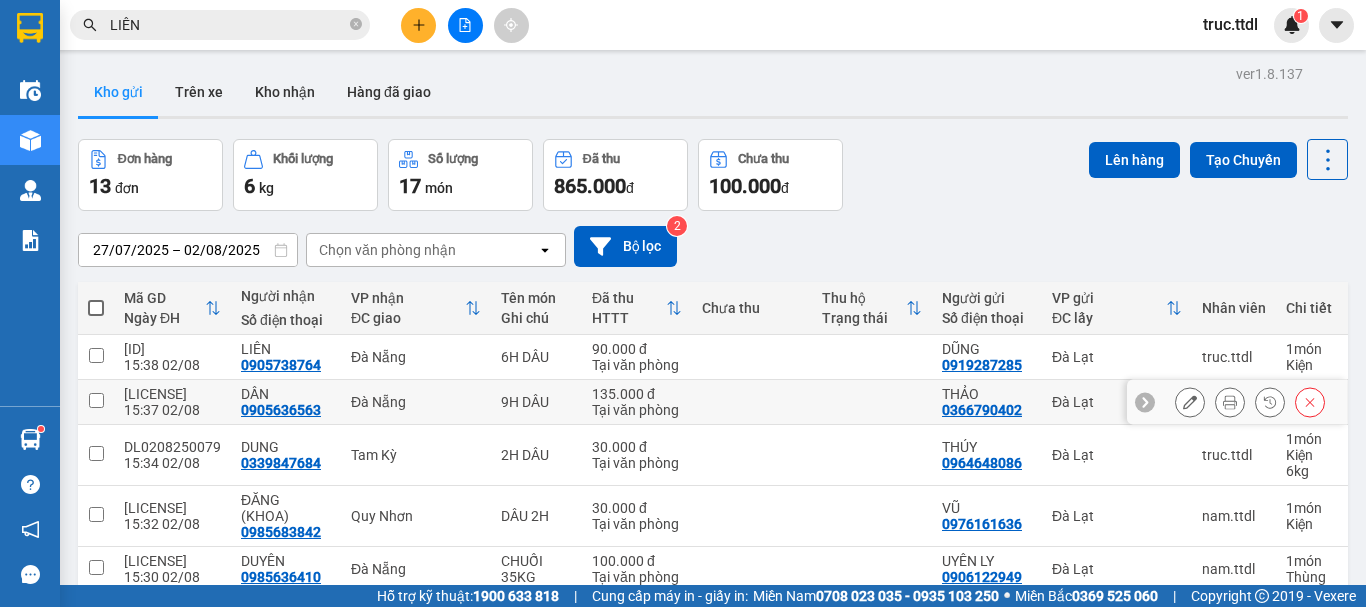 click on "Tại văn phòng" at bounding box center (637, 410) 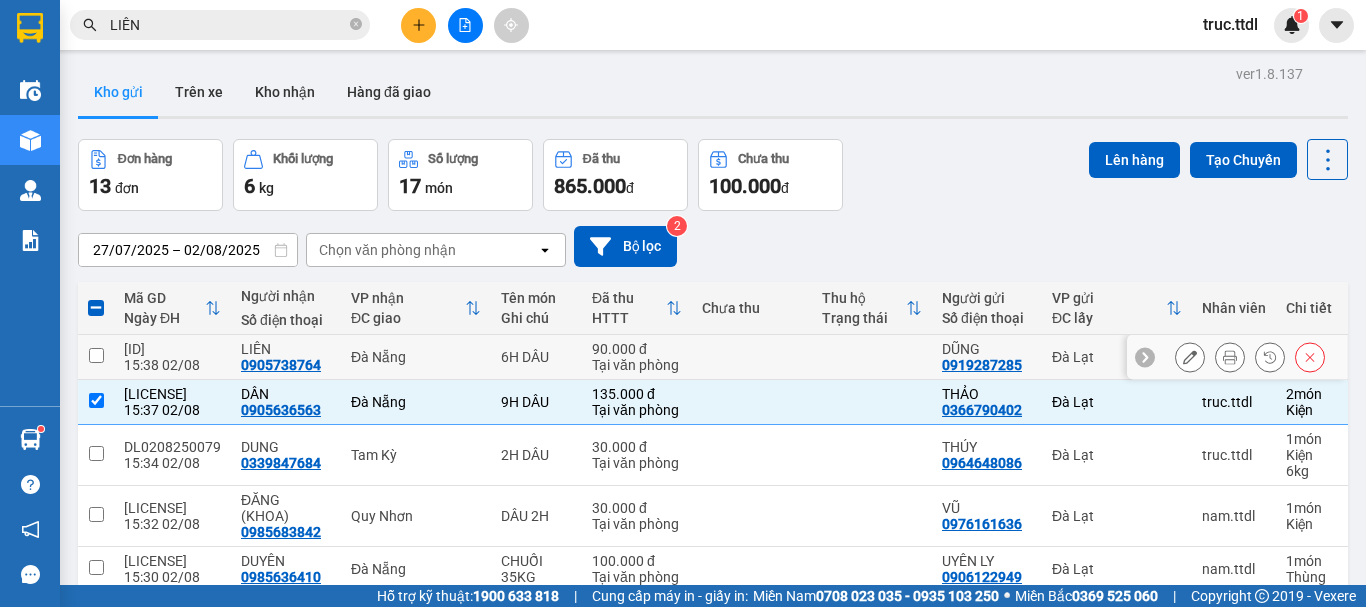 click on "Tại văn phòng" at bounding box center [637, 365] 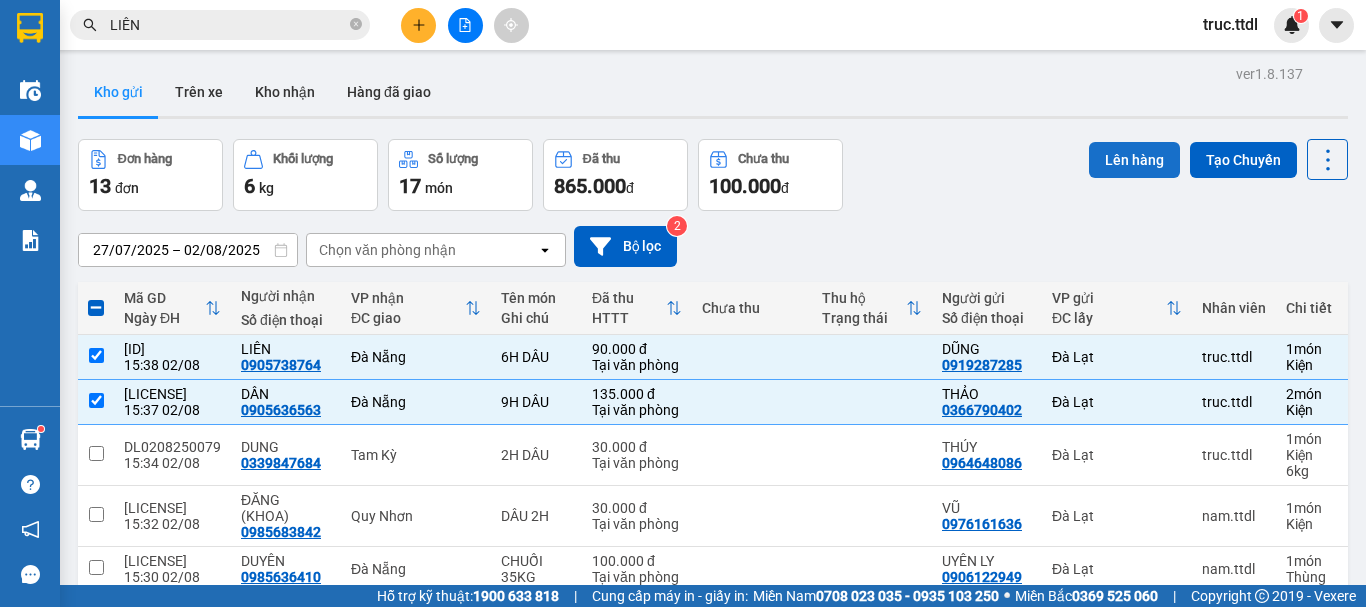 click on "Lên hàng" at bounding box center (1134, 160) 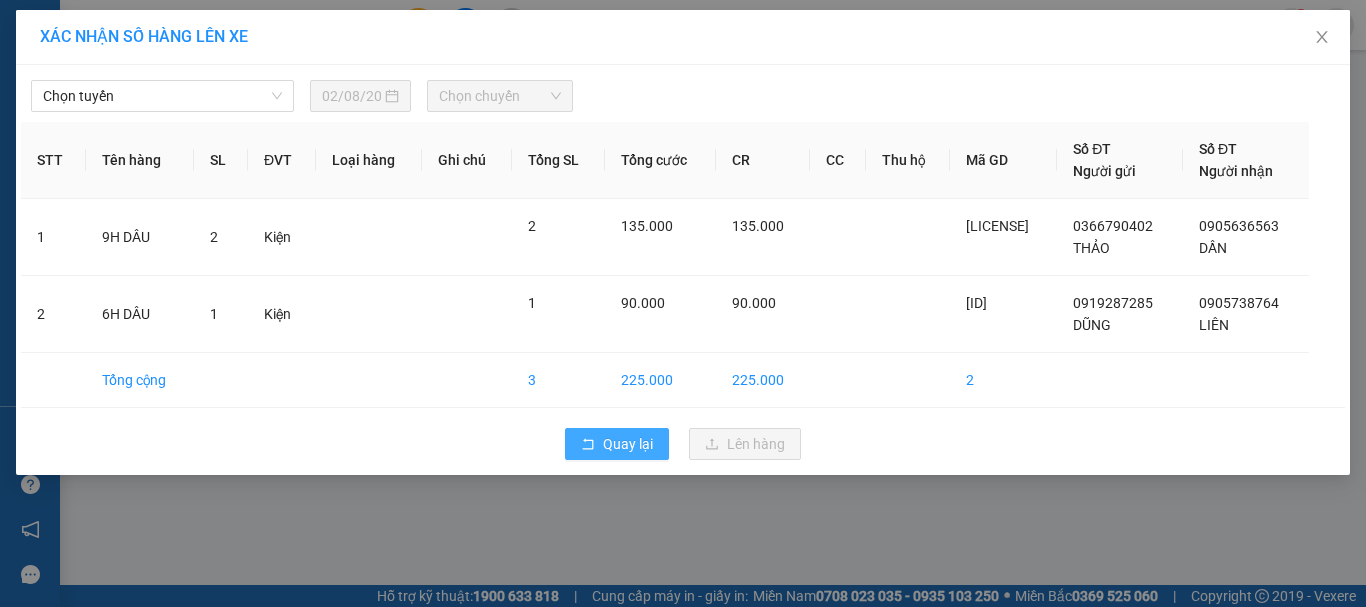 click on "Quay lại" at bounding box center (628, 444) 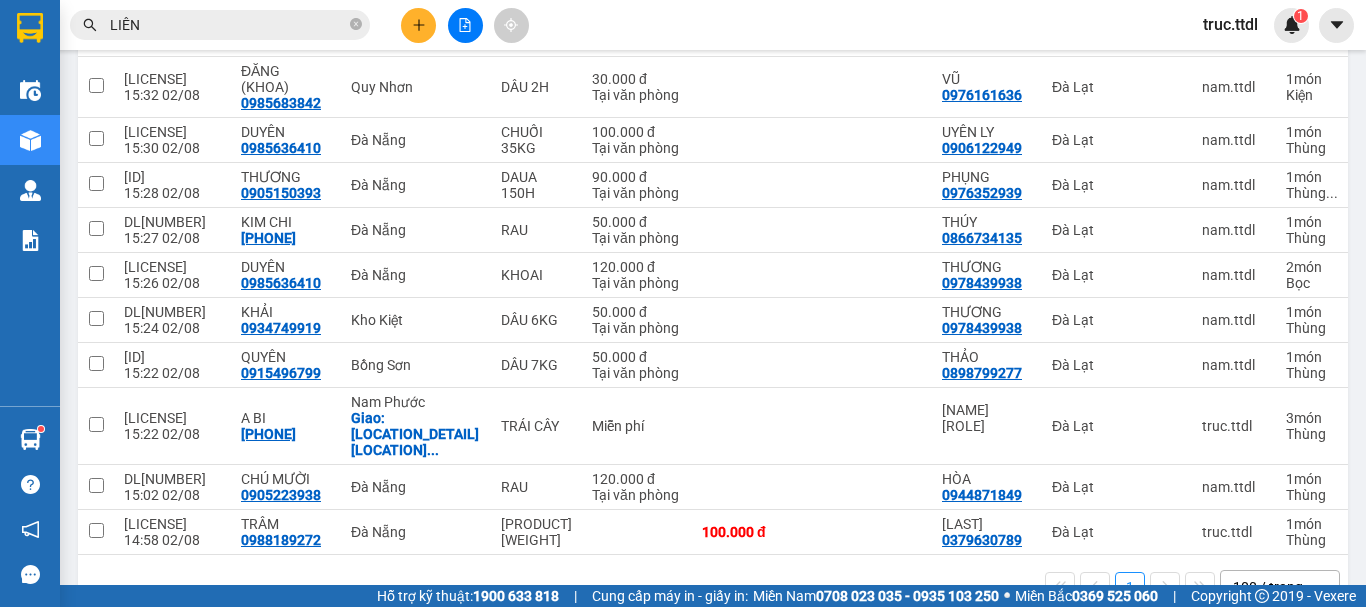 scroll, scrollTop: 457, scrollLeft: 0, axis: vertical 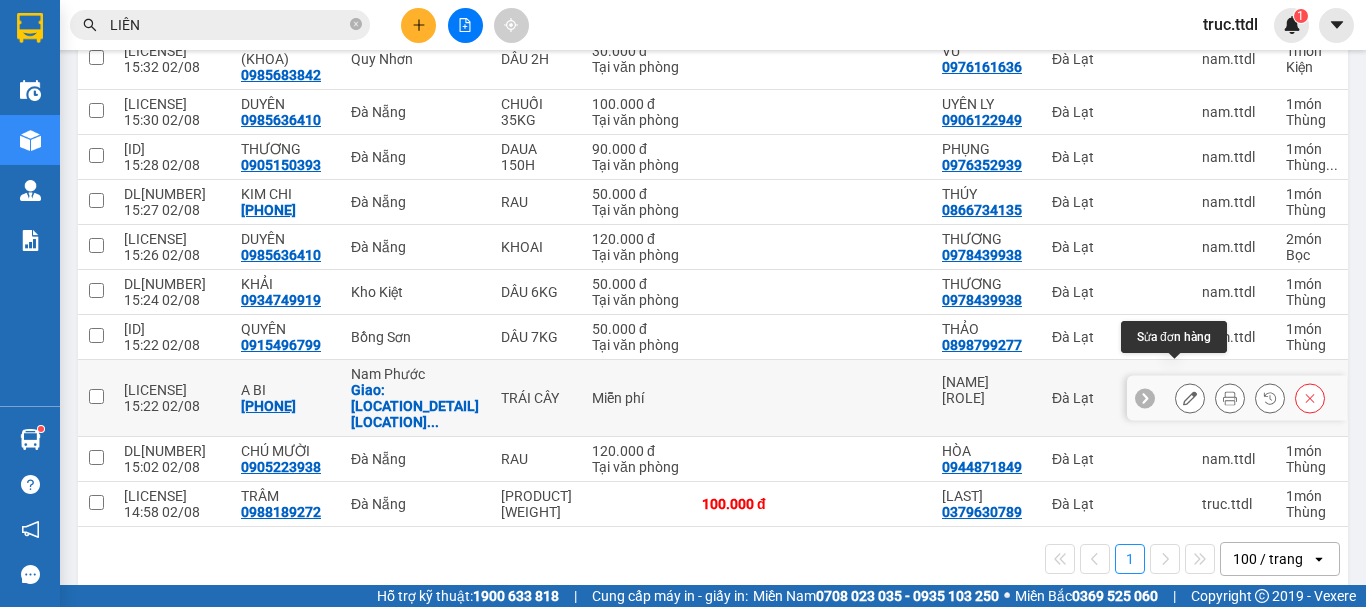 click 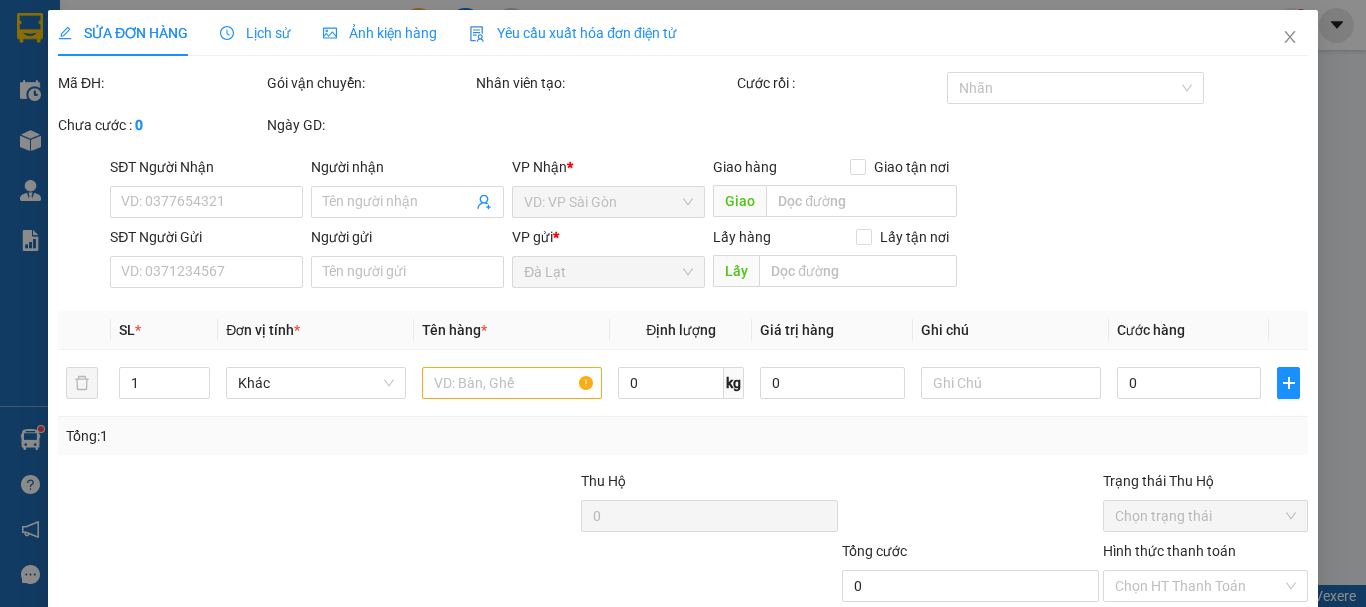 scroll, scrollTop: 0, scrollLeft: 0, axis: both 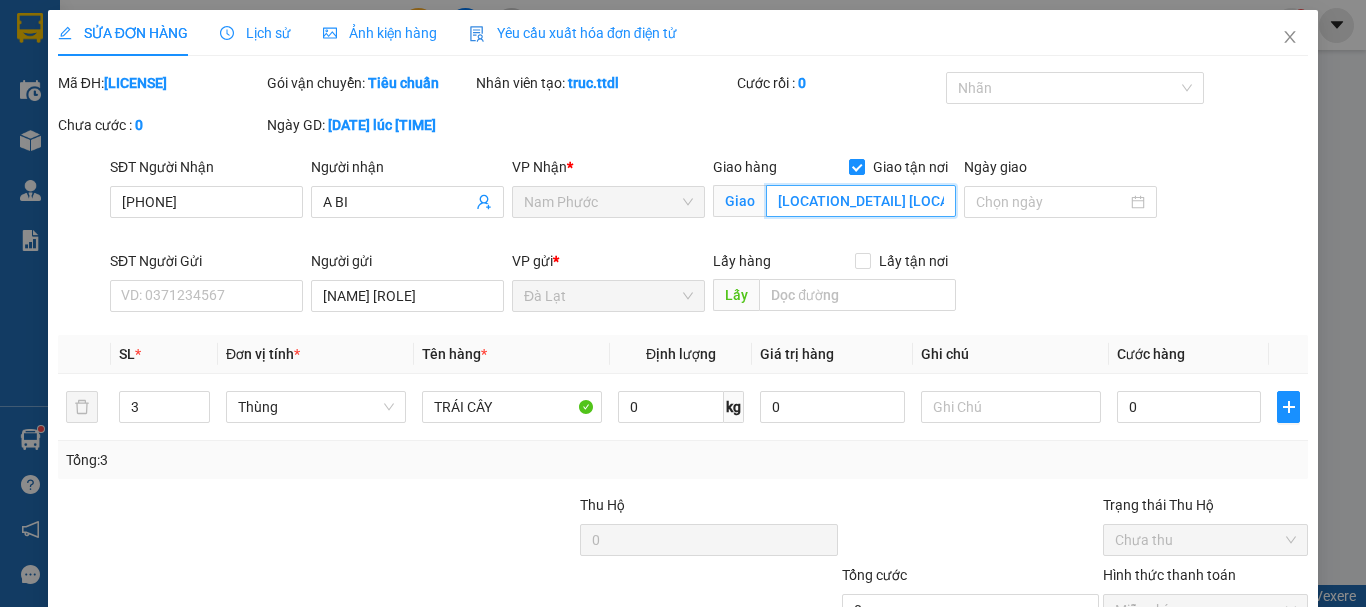 click on "ĐỐI DIỆN CỔNG CHỢ NAM PHƯỚC" at bounding box center (861, 201) 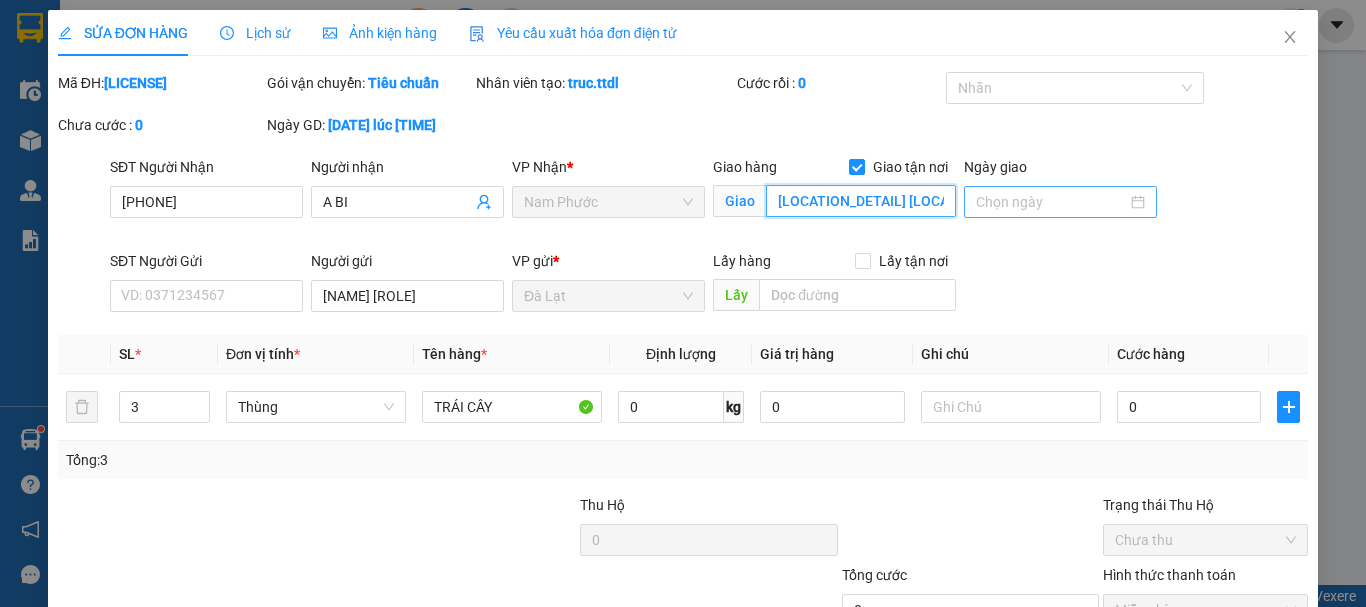 scroll, scrollTop: 0, scrollLeft: 63, axis: horizontal 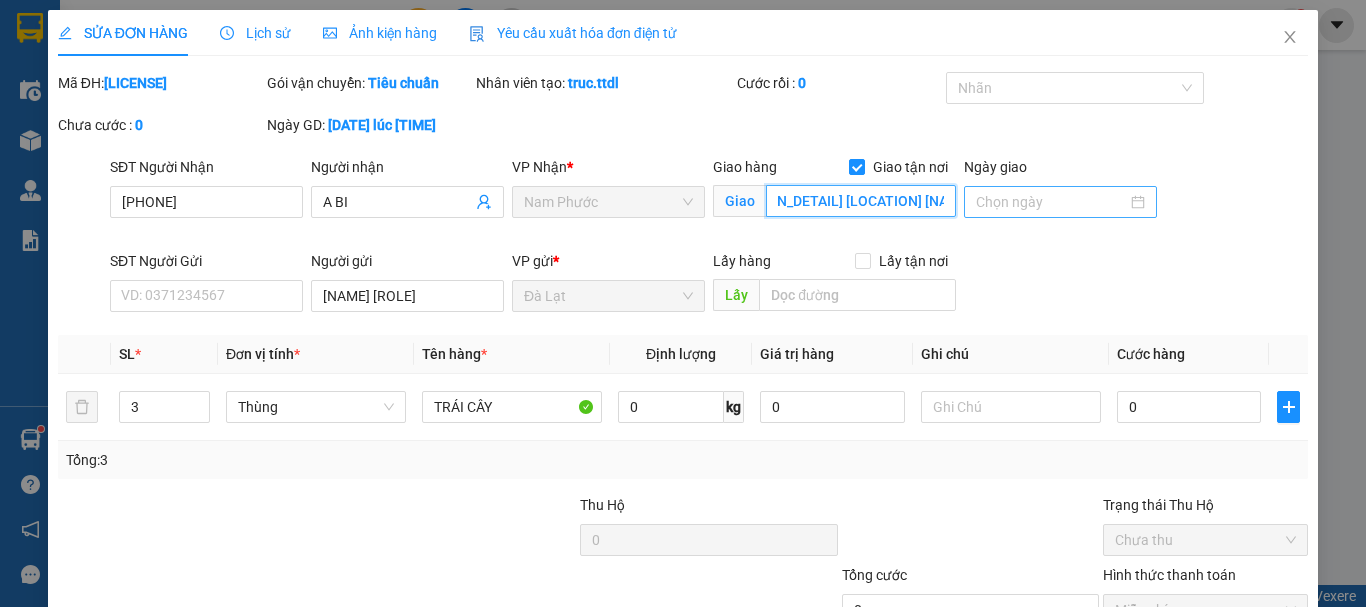 drag, startPoint x: 872, startPoint y: 200, endPoint x: 973, endPoint y: 200, distance: 101 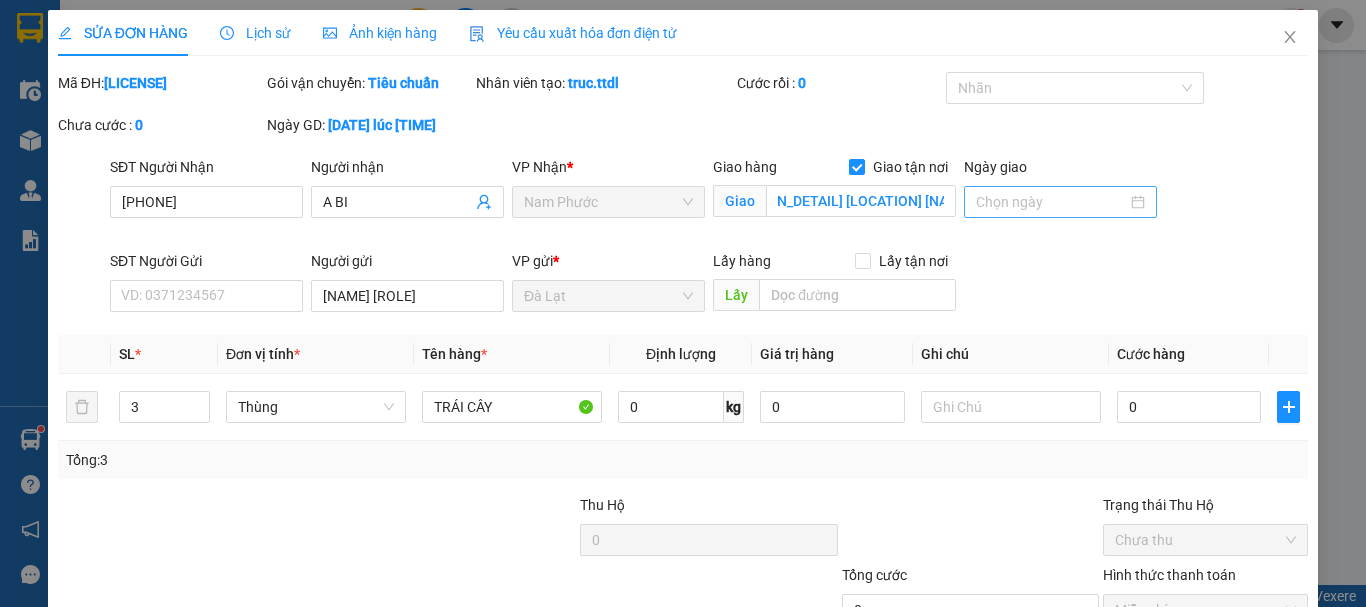 click on "SĐT Người Nhận 0935445695 Người nhận A BI VP Nhận  * Nam Phước Giao hàng Giao tận nơi Giao ĐỐI DIỆN CỔNG CHỢ NAM PHƯỚC Ngày giao" at bounding box center [709, 203] 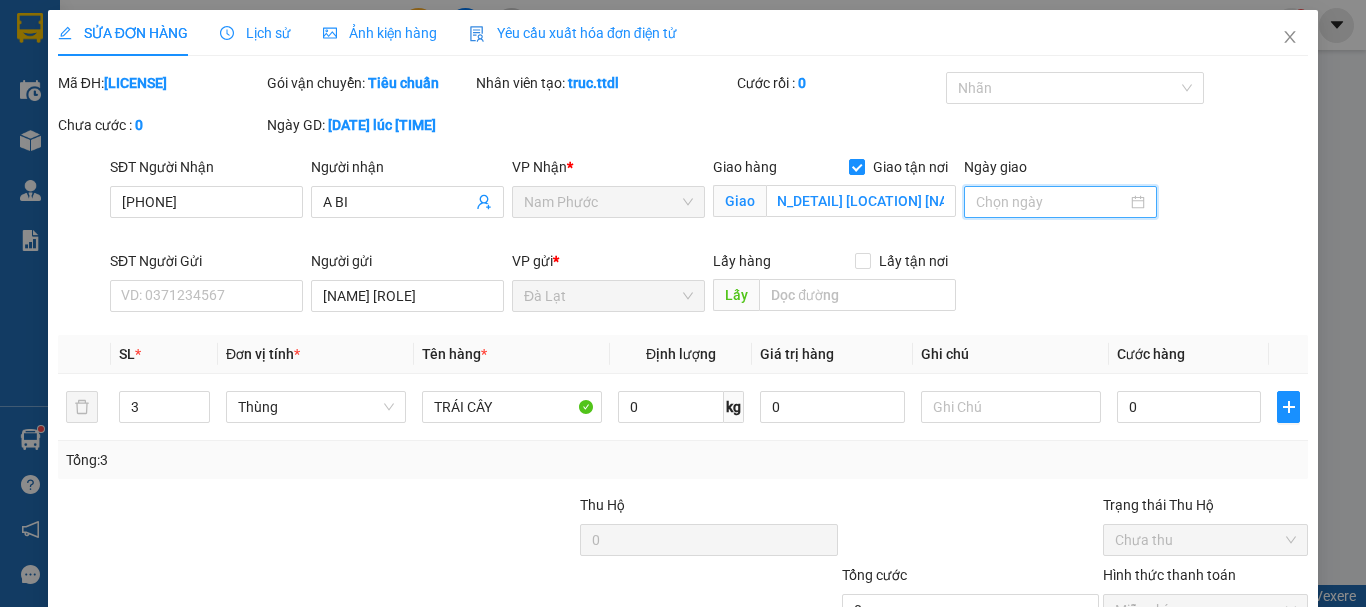 scroll, scrollTop: 0, scrollLeft: 0, axis: both 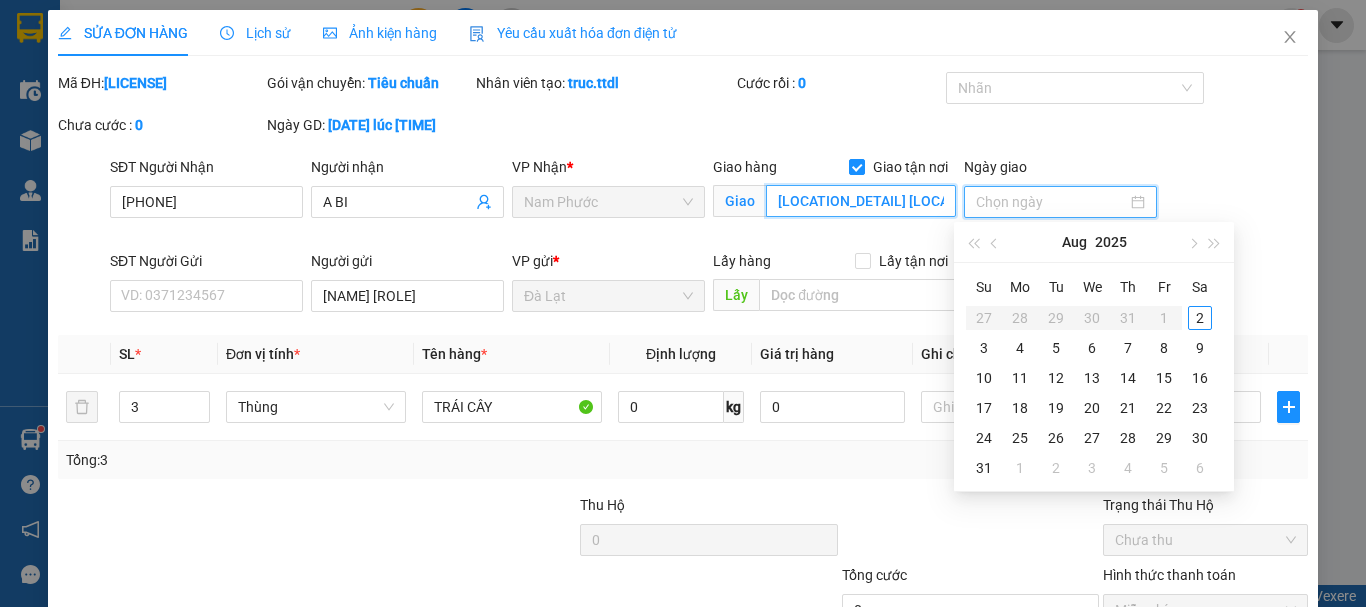 click on "ĐỐI DIỆN CỔNG CHỢ NAM PHƯỚC" at bounding box center (861, 201) 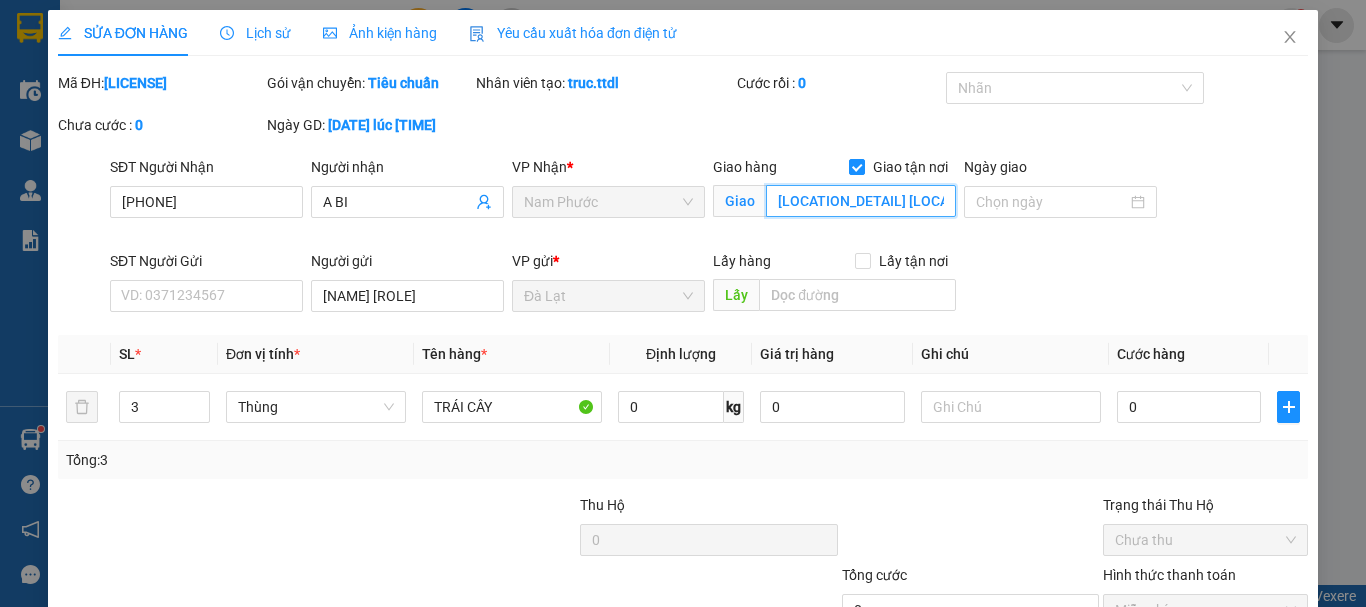 click on "ĐỐI DIỆN CỔNG CHỢ NAM PHƯỚC" at bounding box center [861, 201] 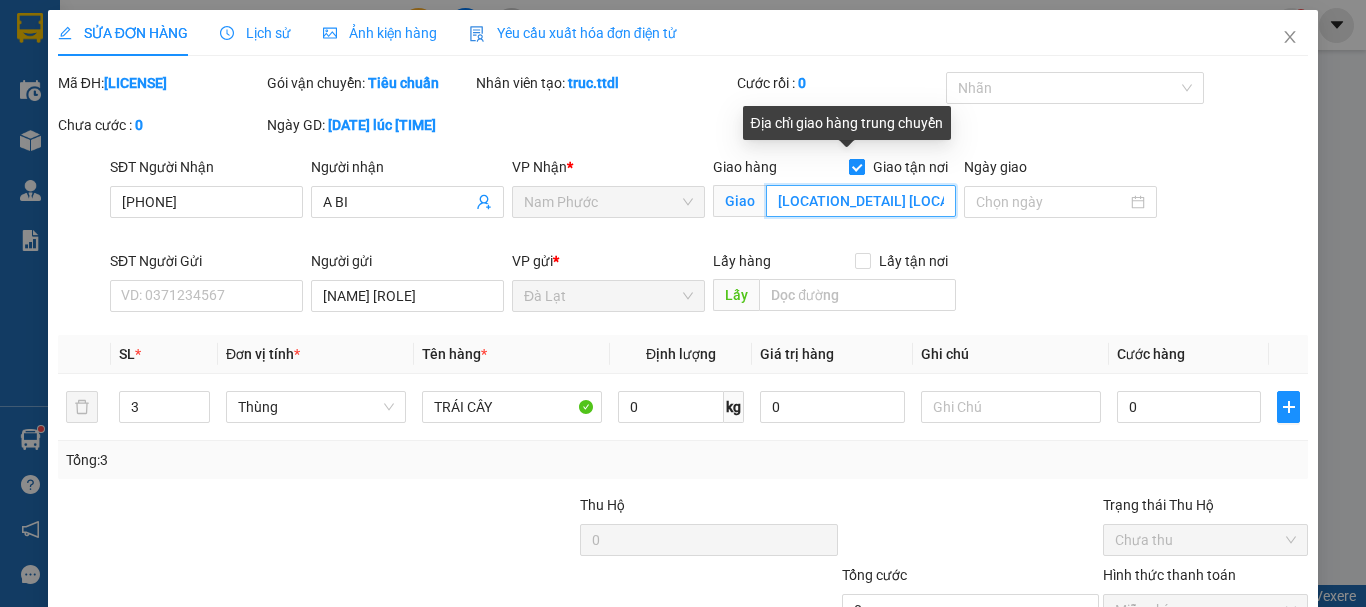 scroll, scrollTop: 0, scrollLeft: 63, axis: horizontal 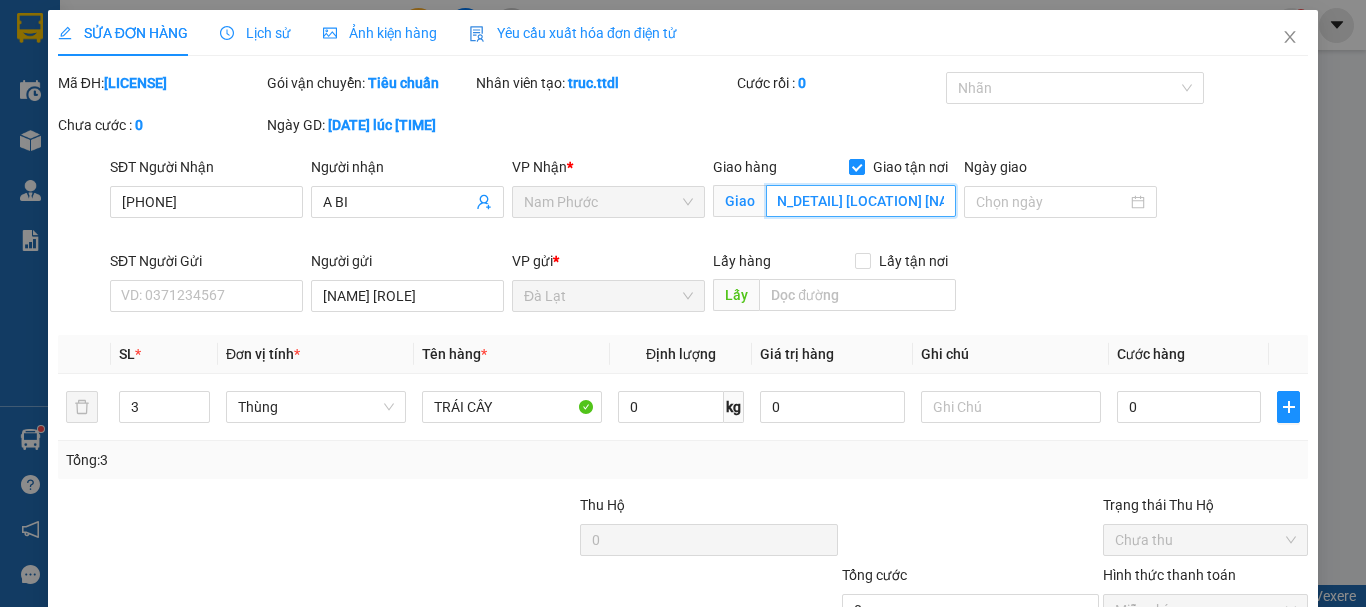 click on "ĐỐI DIỆN CỔNG CHỢ NAM PHƯỚC" at bounding box center (861, 201) 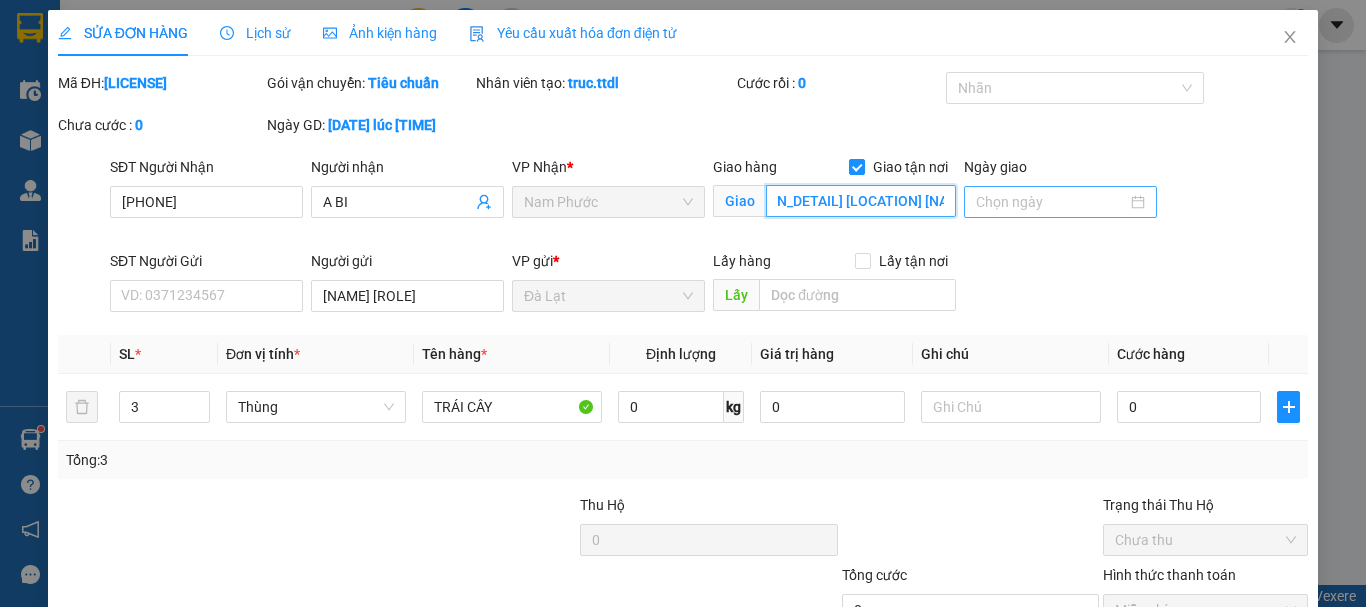 drag, startPoint x: 889, startPoint y: 203, endPoint x: 977, endPoint y: 203, distance: 88 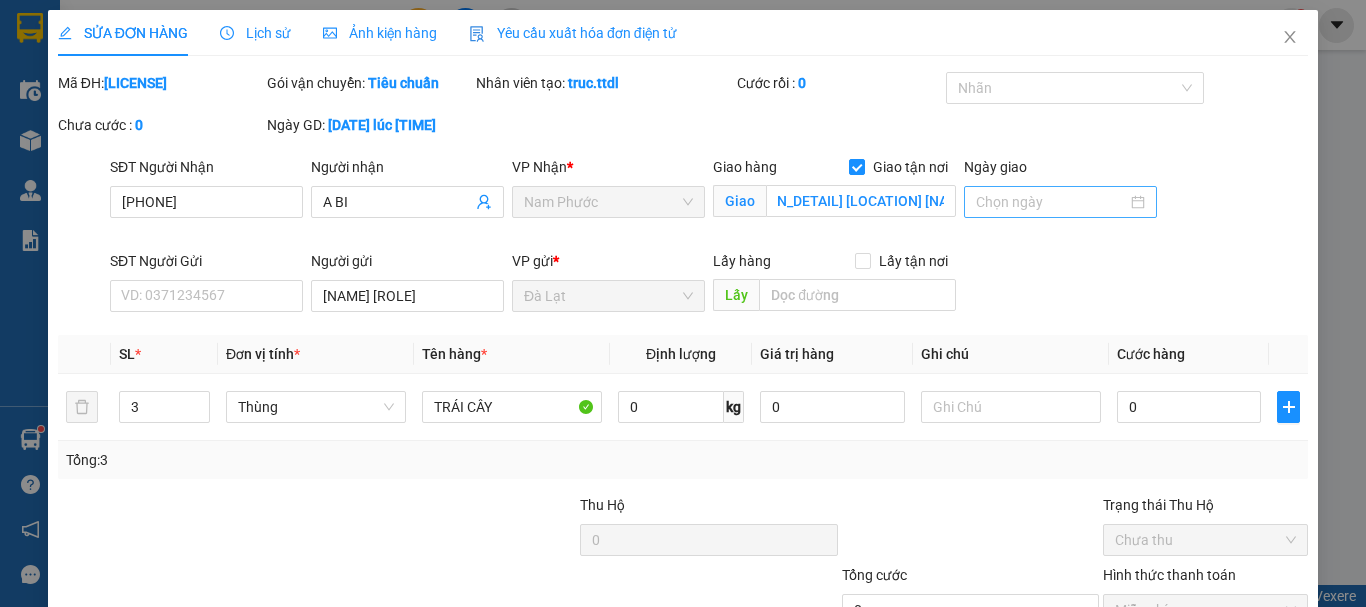 click on "SĐT Người Nhận 0935445695 Người nhận A BI VP Nhận  * Nam Phước Giao hàng Giao tận nơi Giao ĐỐI DIỆN CỔNG CHỢ NAM PHƯỚC Ngày giao" at bounding box center [709, 203] 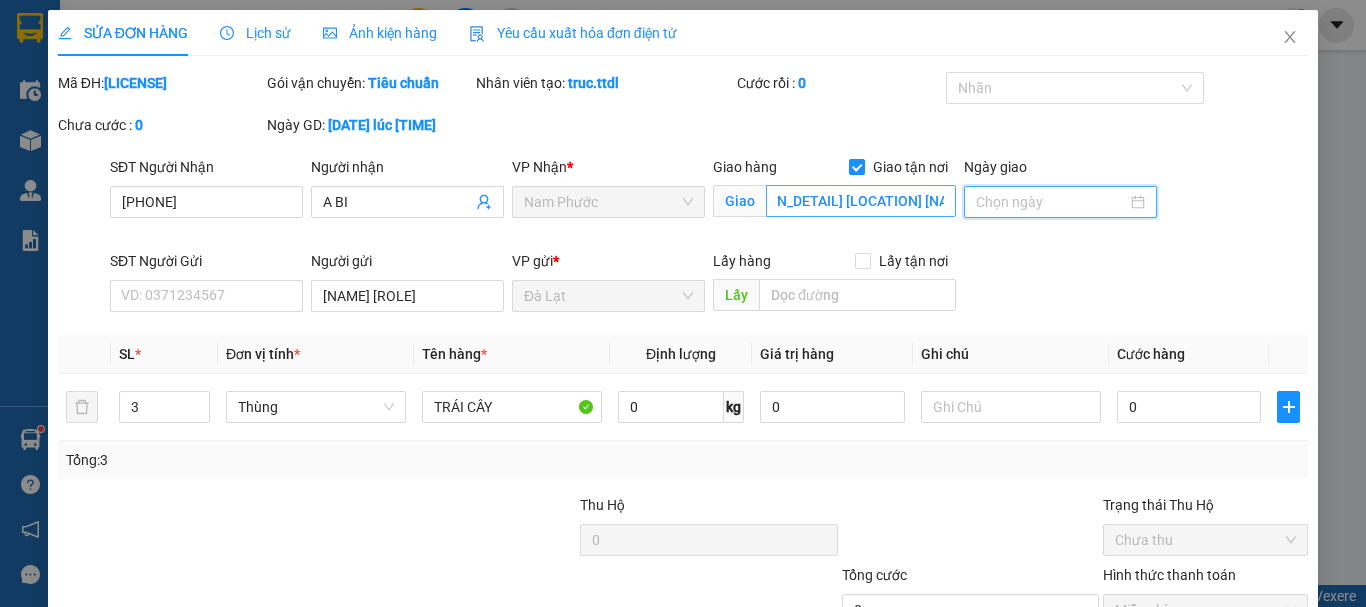 scroll, scrollTop: 0, scrollLeft: 0, axis: both 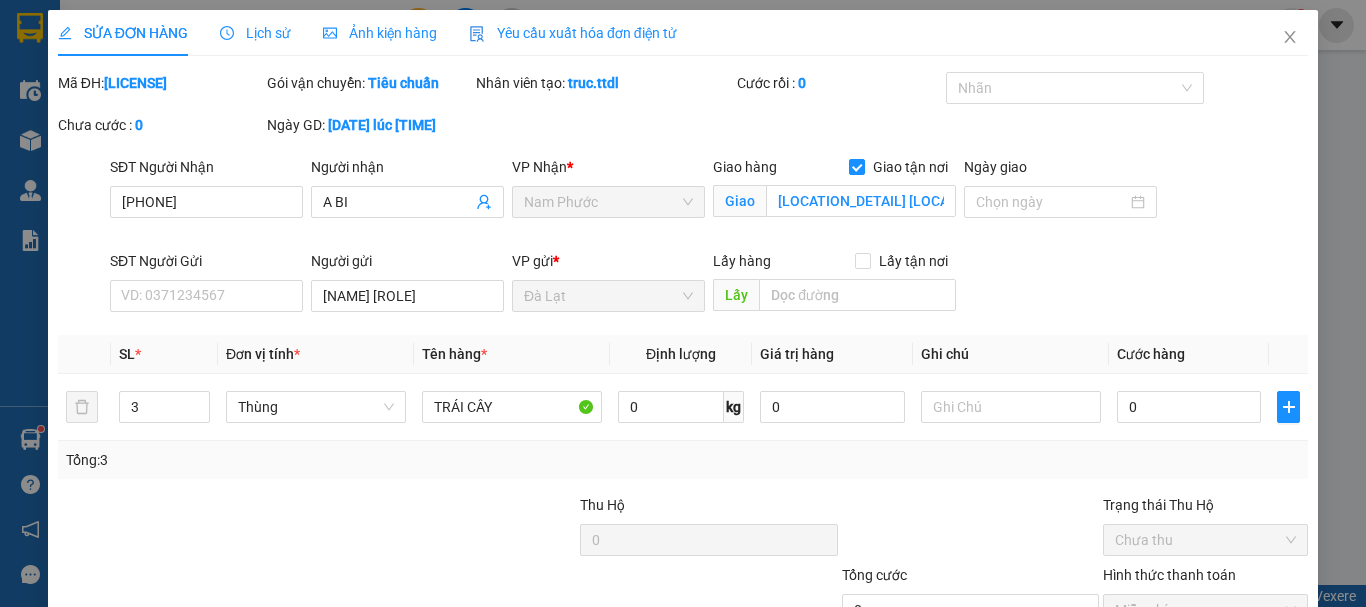 click on "Mã ĐH:  DL0208250071 Gói vận chuyển:   Tiêu chuẩn Nhân viên tạo:   truc.ttdl Cước rồi :   0   Nhãn Chưa cước :   0 Ngày GD:   02-08-2025 lúc 15:22" at bounding box center [683, 114] 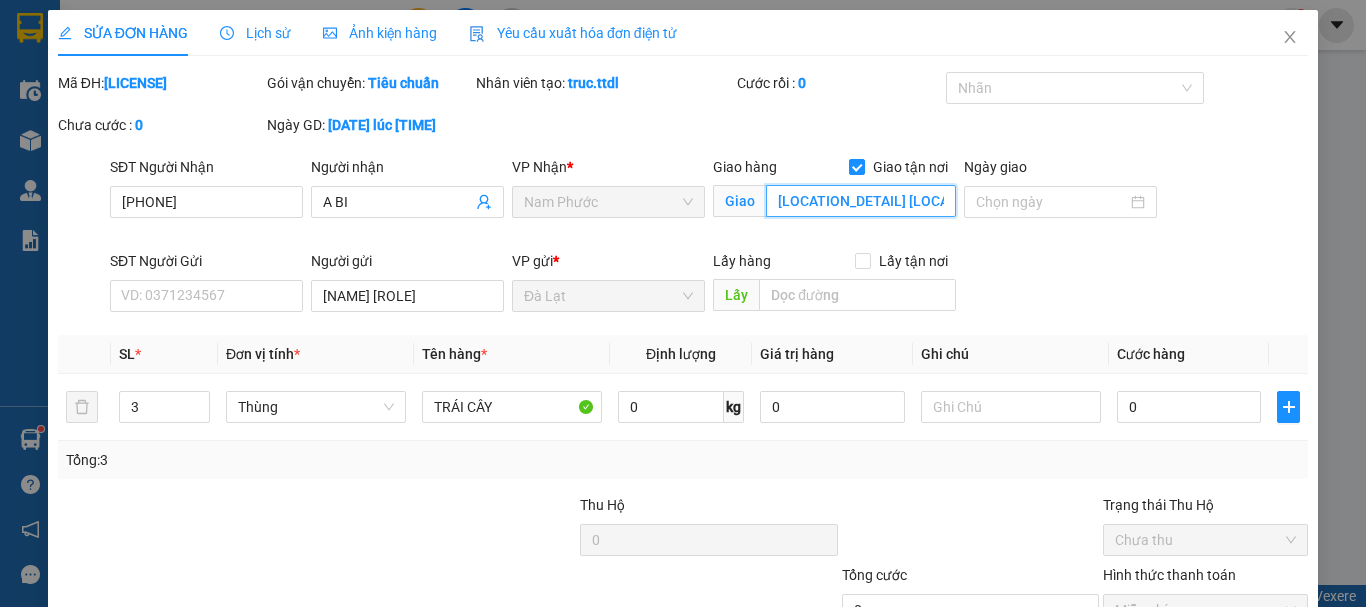 click on "ĐỐI DIỆN CỔNG CHỢ NAM PHƯỚC" at bounding box center [861, 201] 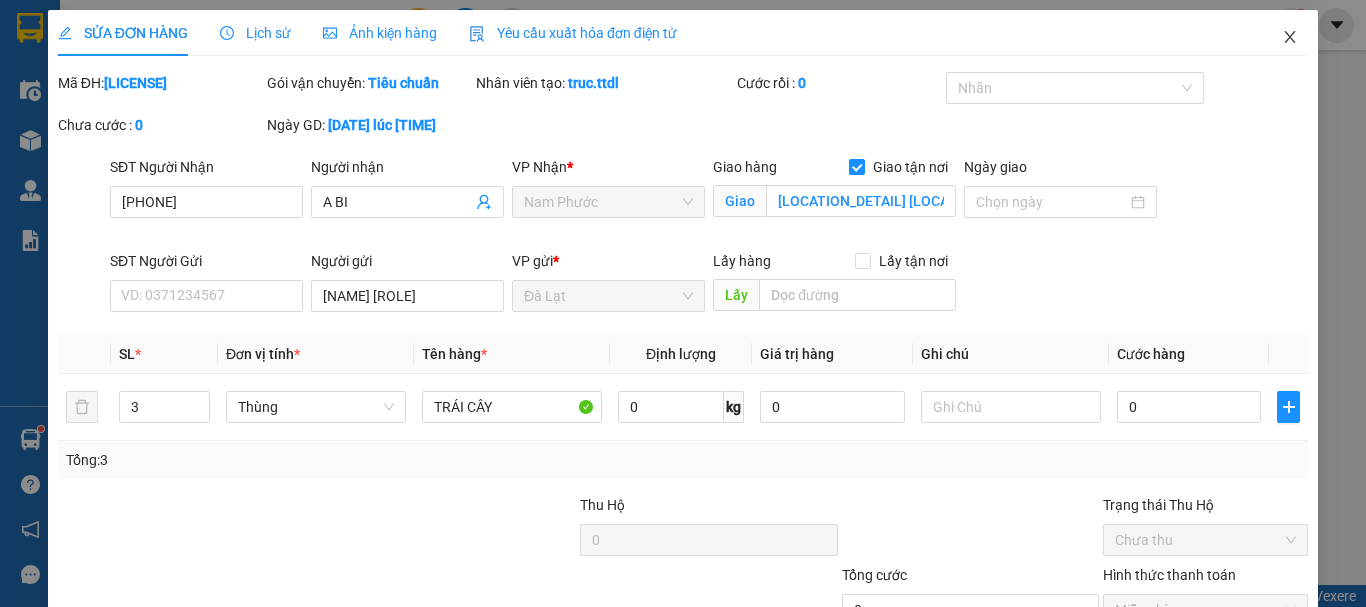 drag, startPoint x: 1289, startPoint y: 105, endPoint x: 1280, endPoint y: 50, distance: 55.7315 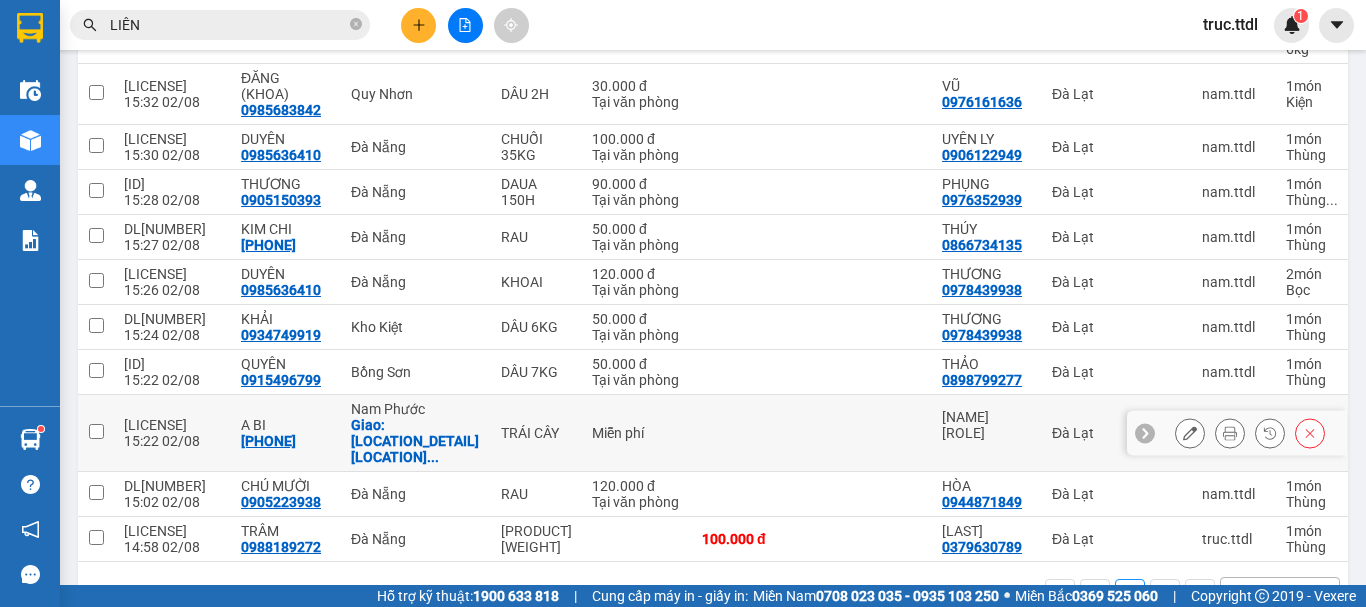 scroll, scrollTop: 637, scrollLeft: 0, axis: vertical 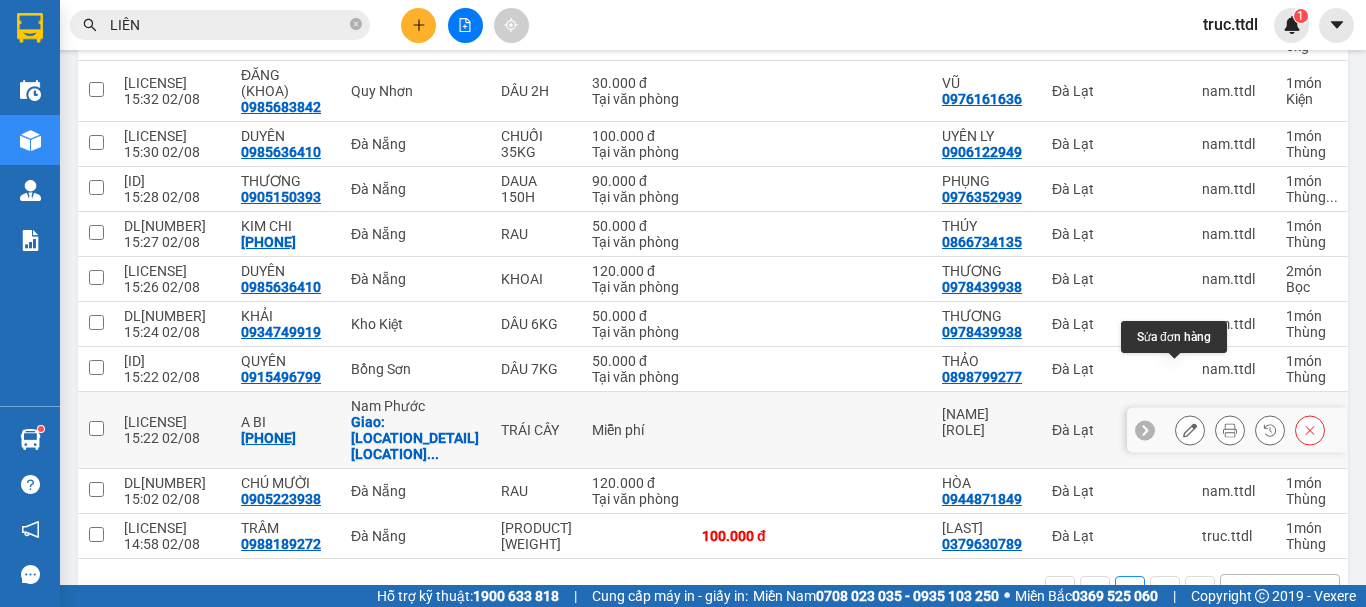 click at bounding box center [1190, 430] 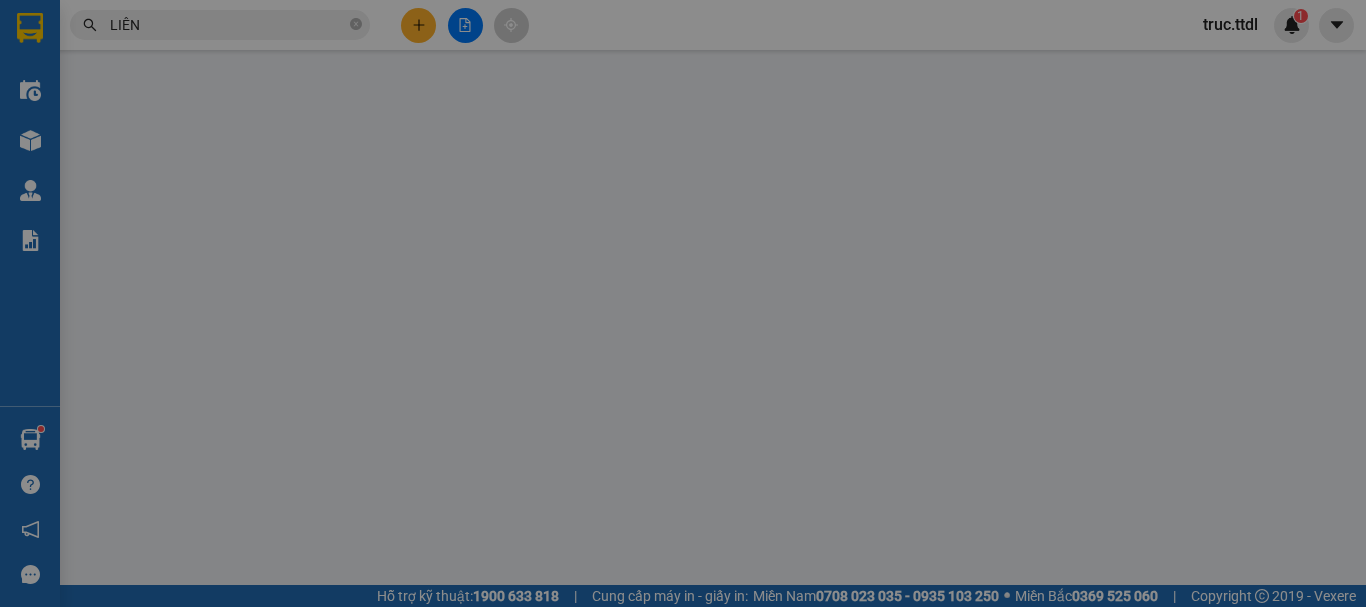 scroll, scrollTop: 0, scrollLeft: 0, axis: both 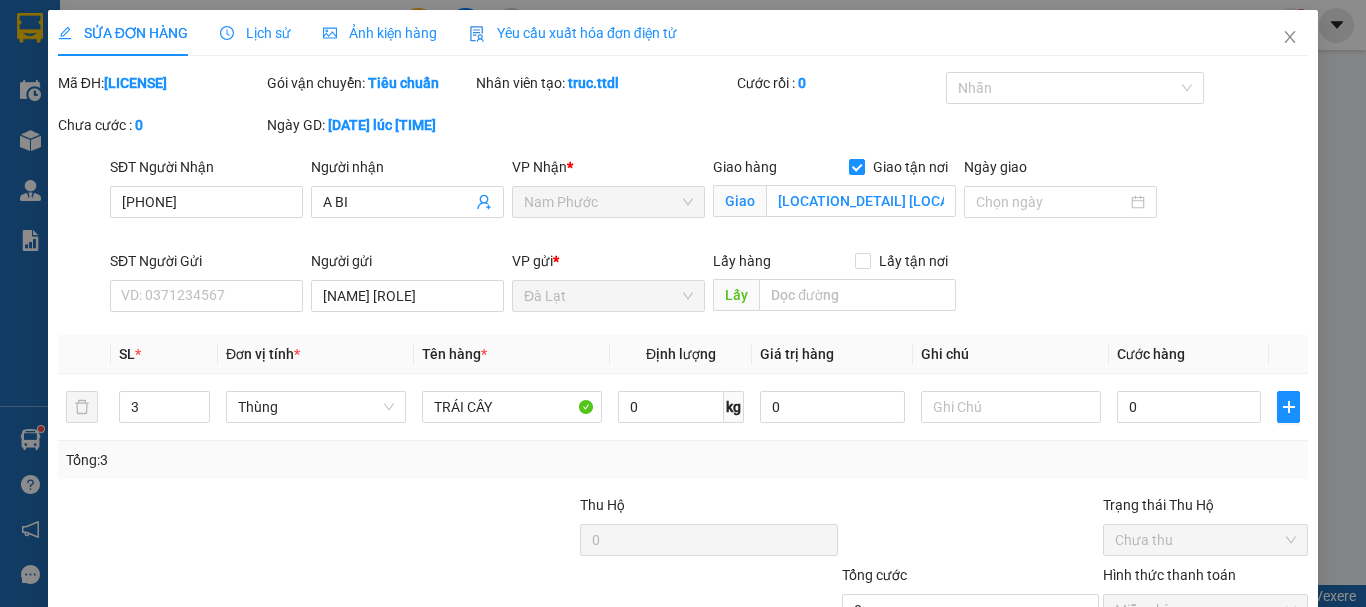 click on "SĐT Người Gửi VD: 0371234567 Người gửi A MẠNH CSGT VP gửi  * Đà Lạt  Lấy hàng Lấy tận nơi Lấy" at bounding box center (709, 285) 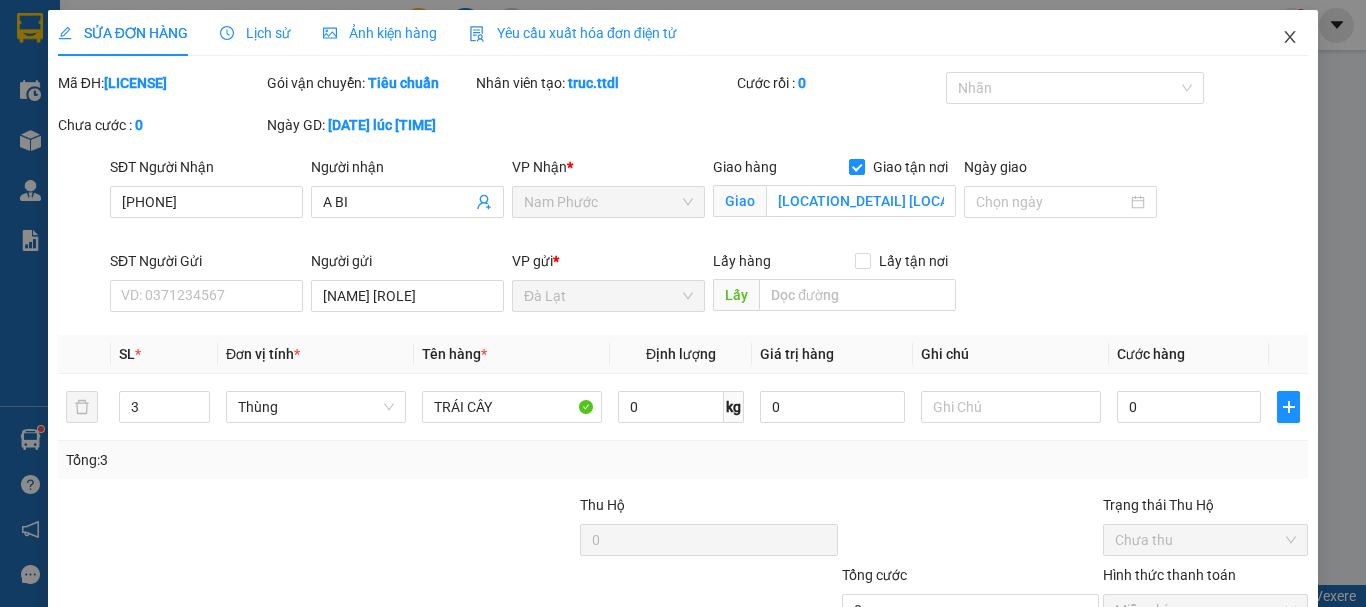 click 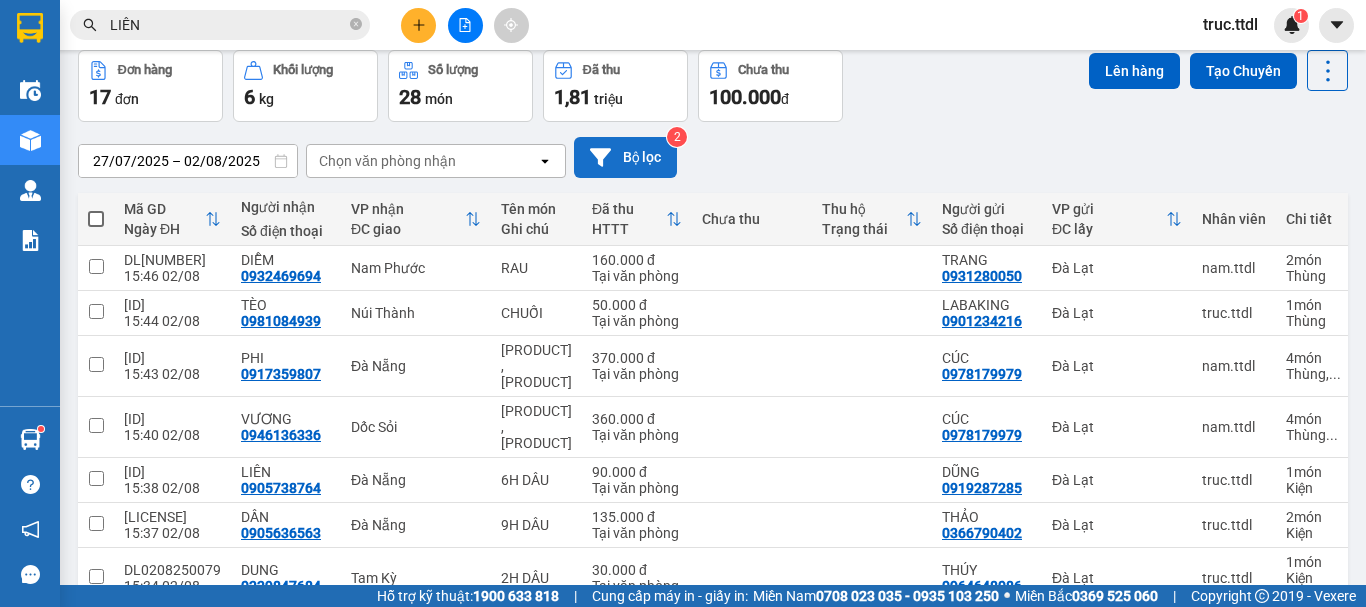 scroll, scrollTop: 137, scrollLeft: 0, axis: vertical 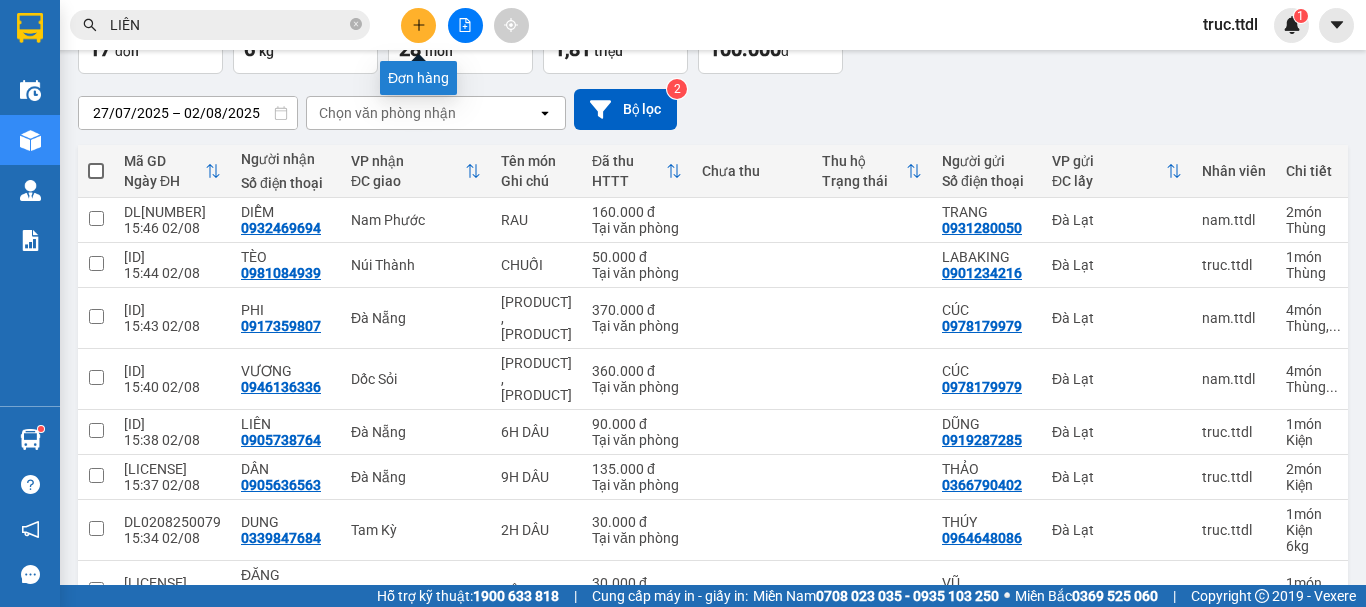 click at bounding box center [418, 25] 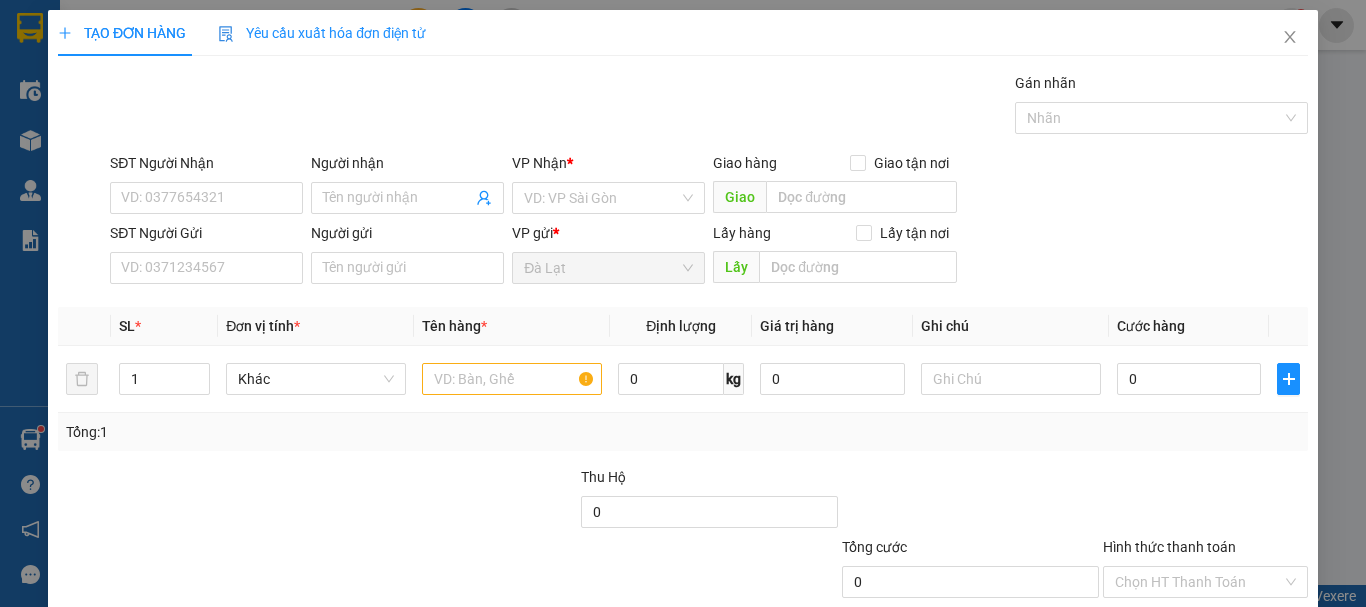 scroll, scrollTop: 0, scrollLeft: 0, axis: both 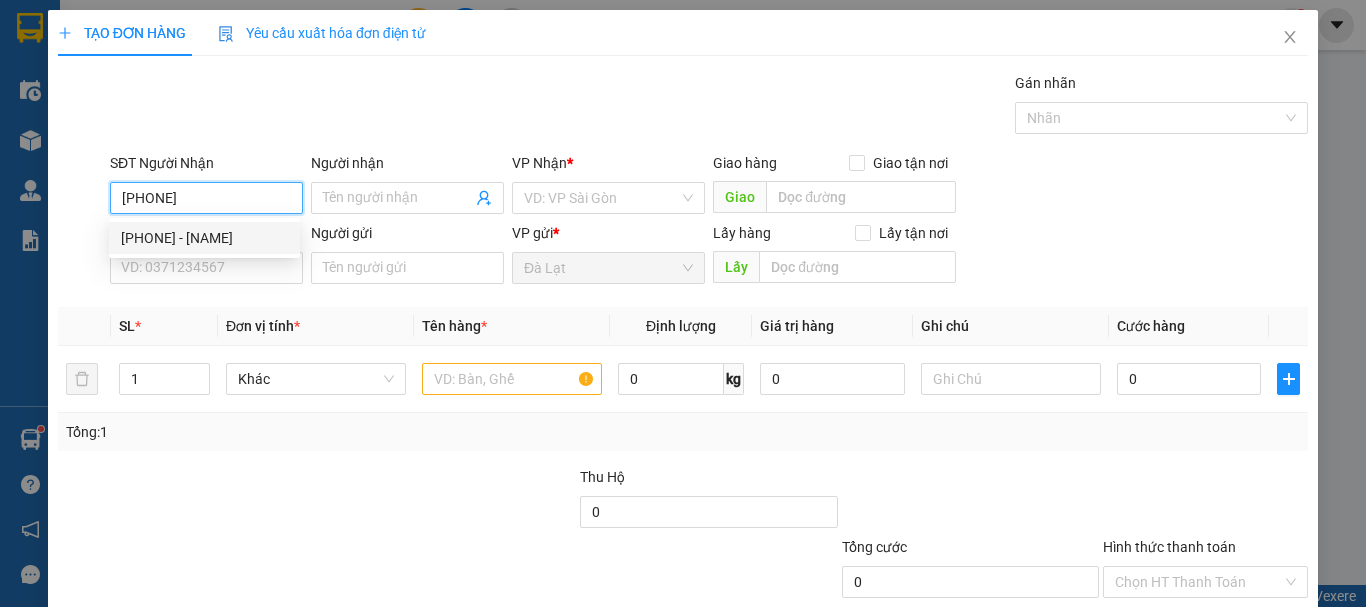 click on "0796782099 - CƯ" at bounding box center (204, 238) 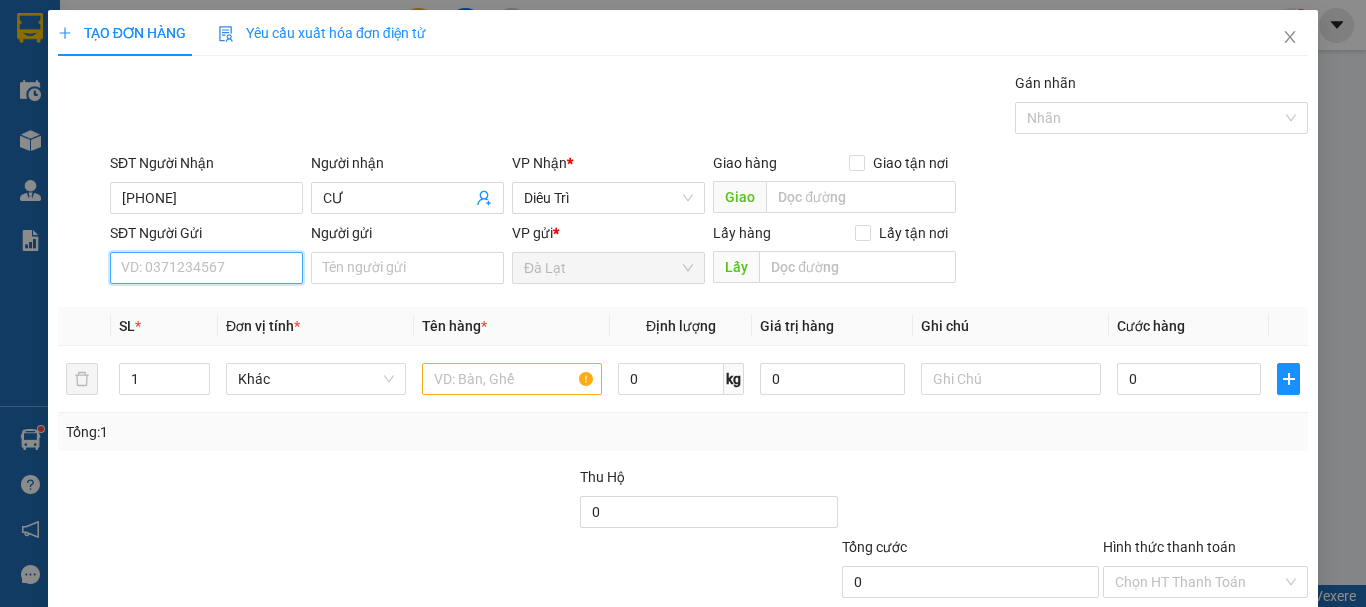 click on "SĐT Người Gửi" at bounding box center [206, 268] 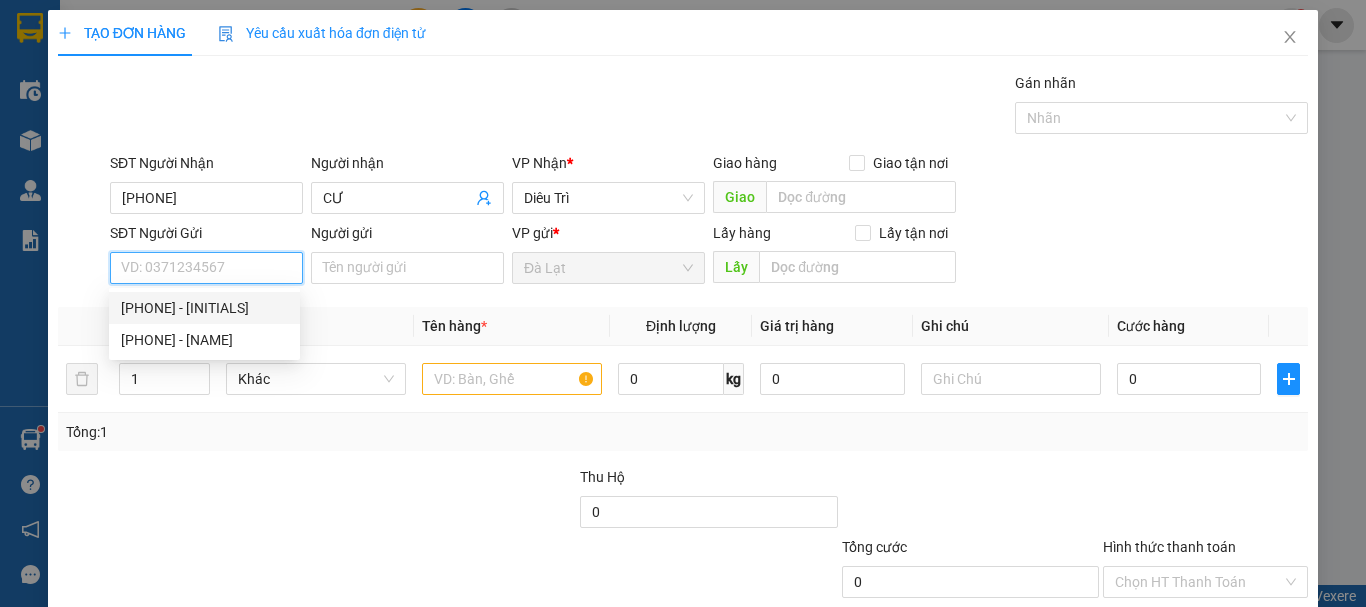 click on "0914443650 - NY" at bounding box center (204, 308) 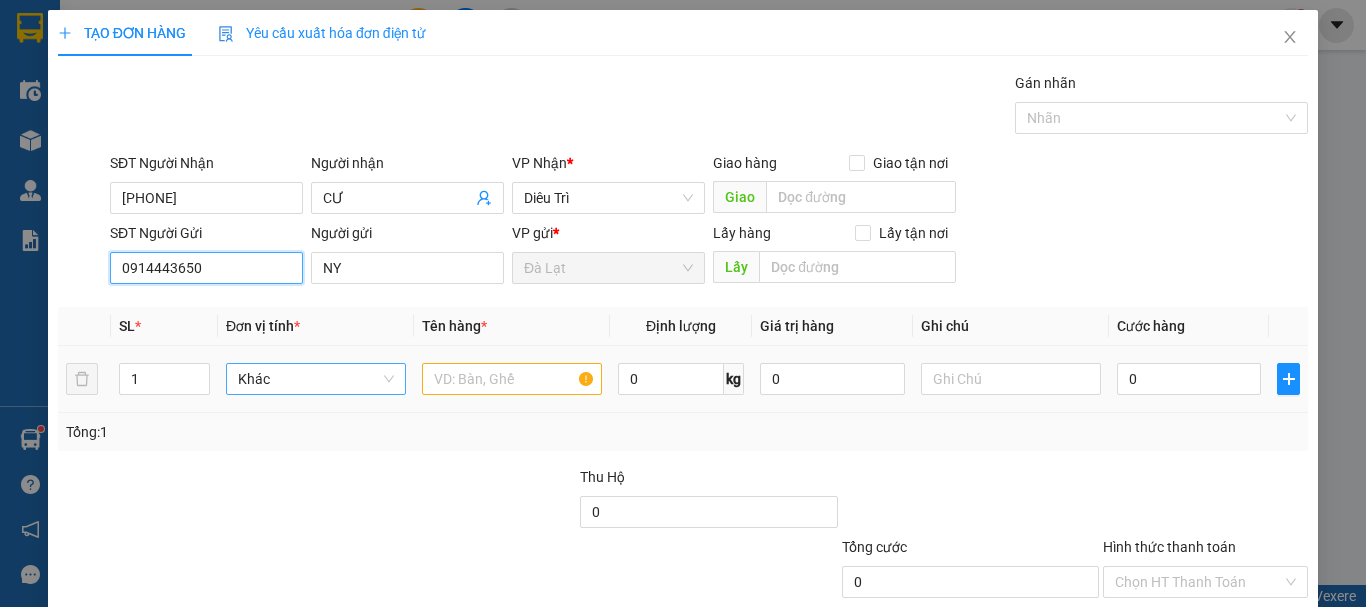 click on "Khác" at bounding box center [316, 379] 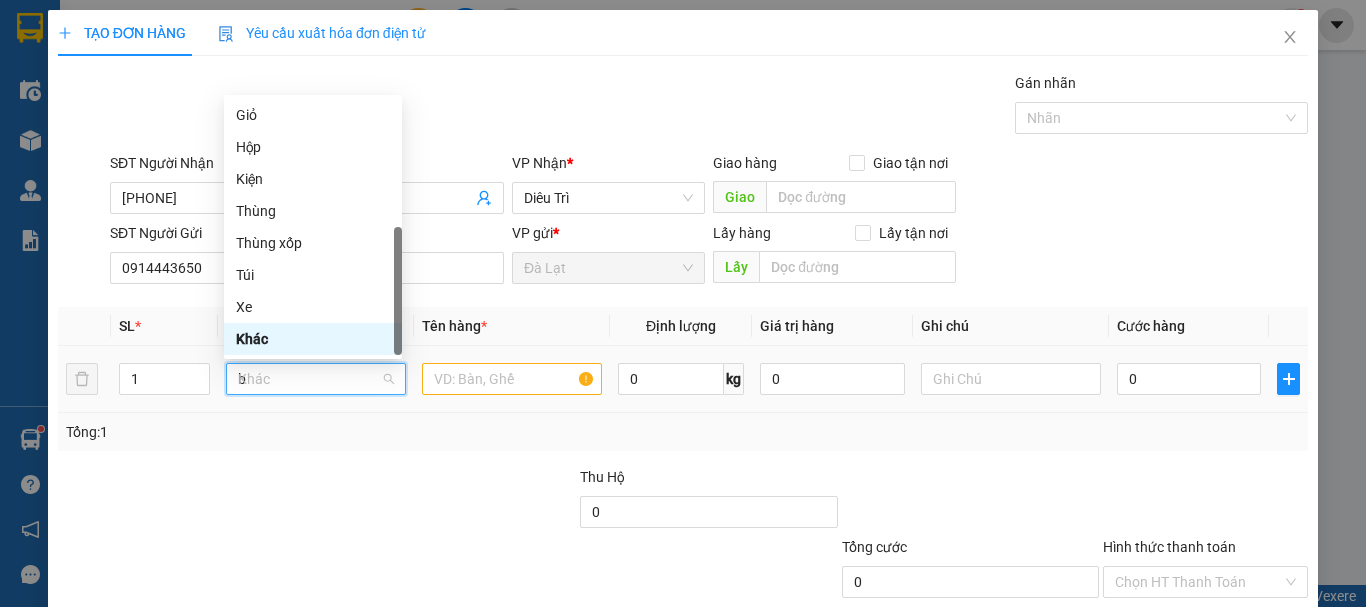 scroll, scrollTop: 0, scrollLeft: 0, axis: both 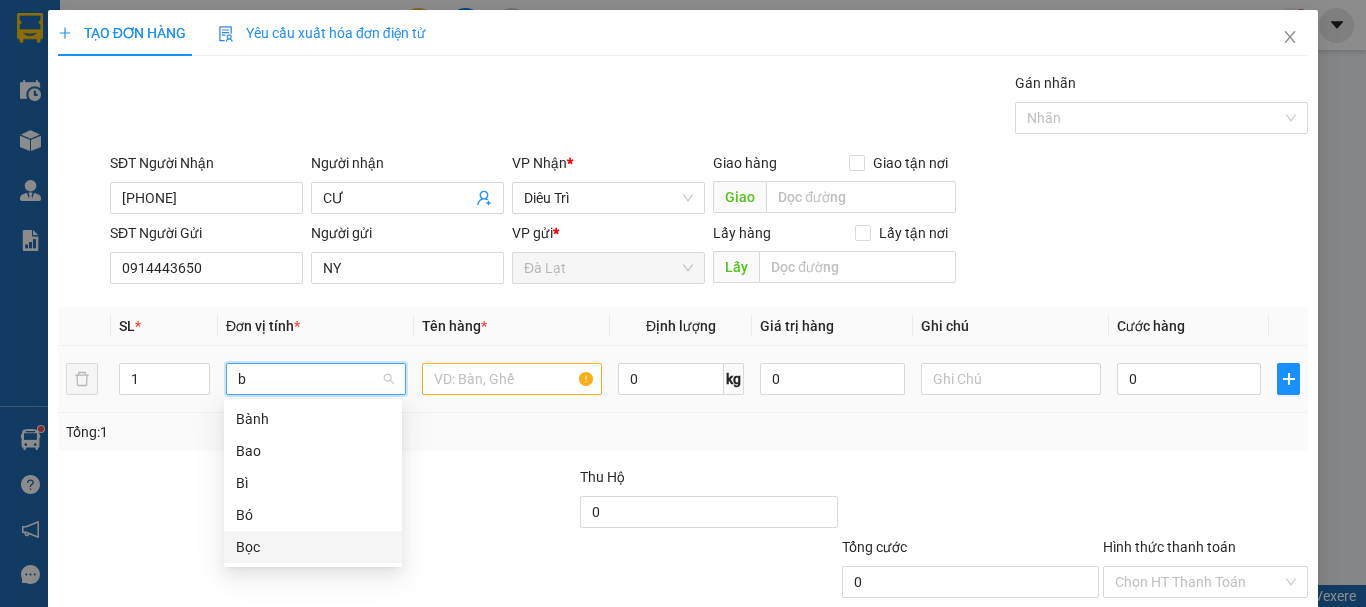 click on "Bọc" at bounding box center (313, 547) 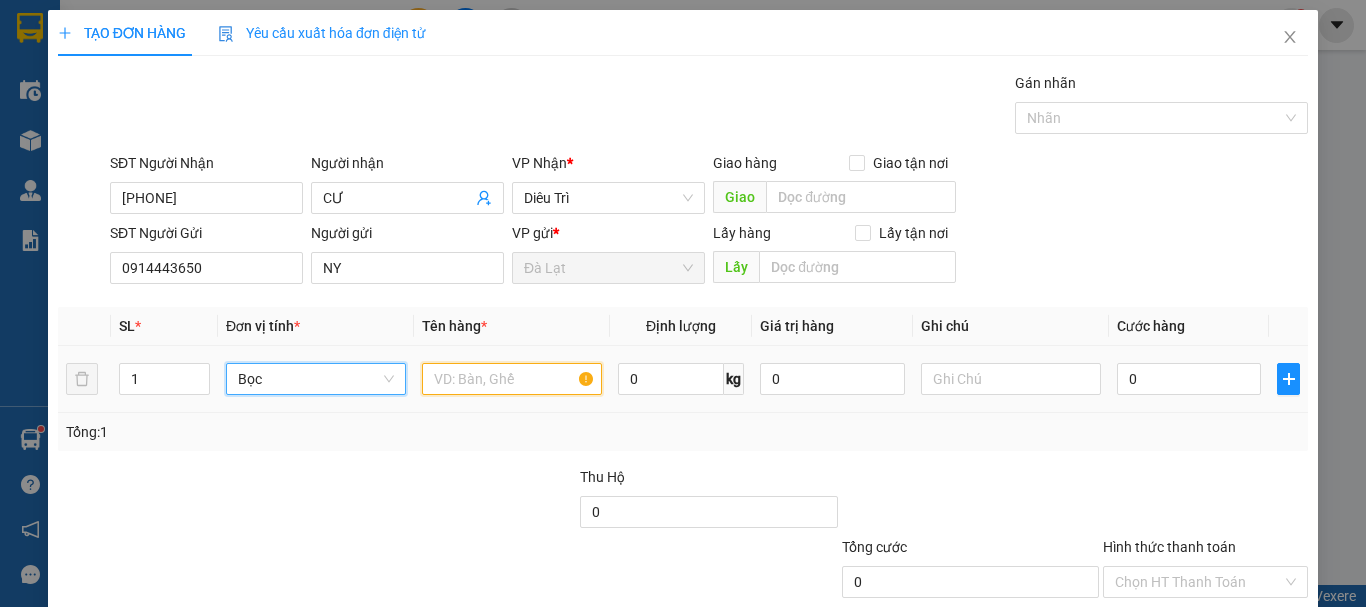 click at bounding box center [512, 379] 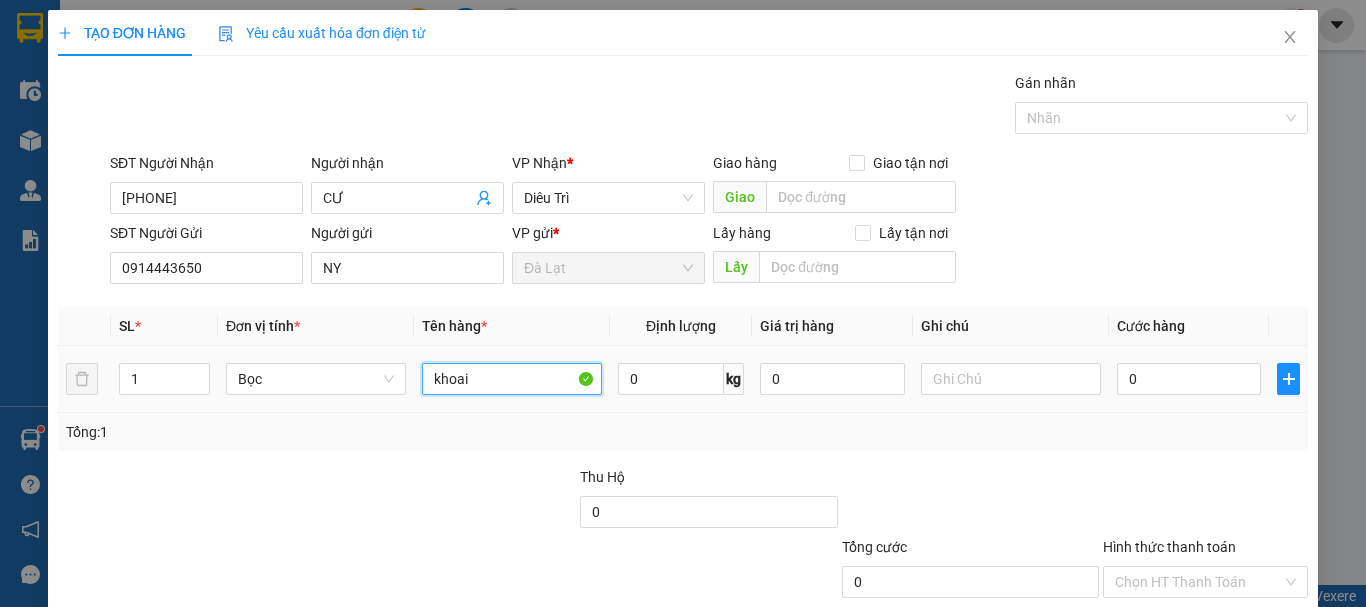 drag, startPoint x: 481, startPoint y: 380, endPoint x: 206, endPoint y: 447, distance: 283.04416 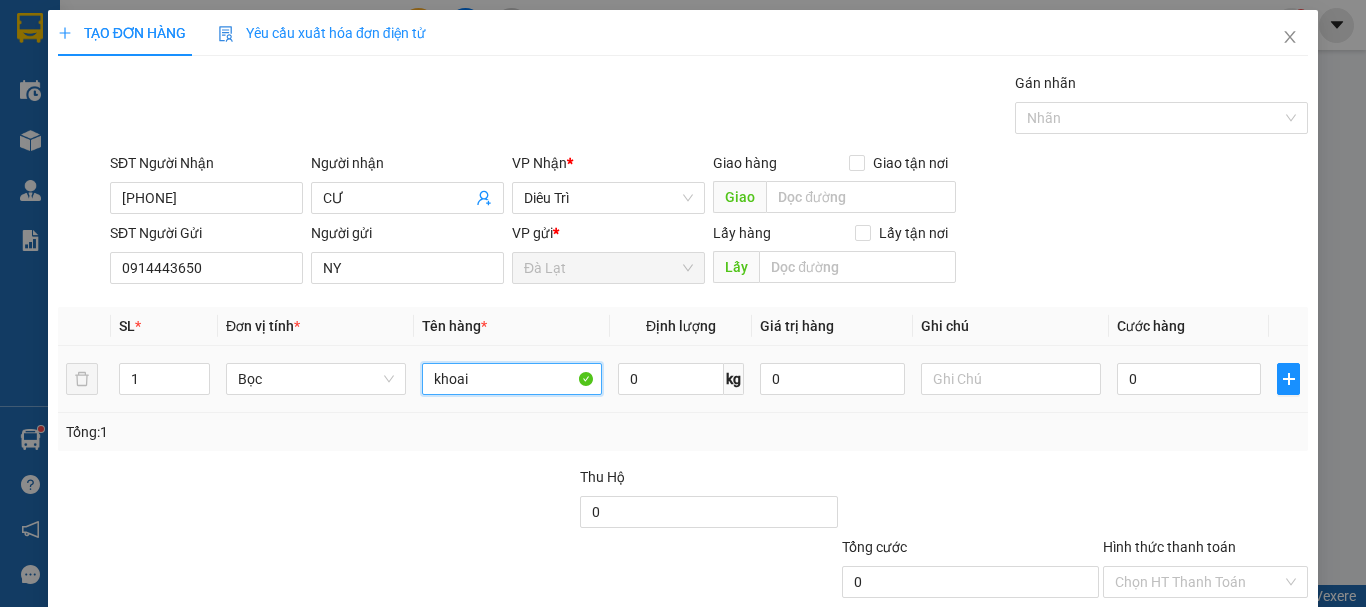 click on "SL  * Đơn vị tính  * Tên hàng  * Định lượng Giá trị hàng Ghi chú Cước hàng                   1 Bọc khoai 0 kg 0 0 Tổng:  1" at bounding box center (683, 379) 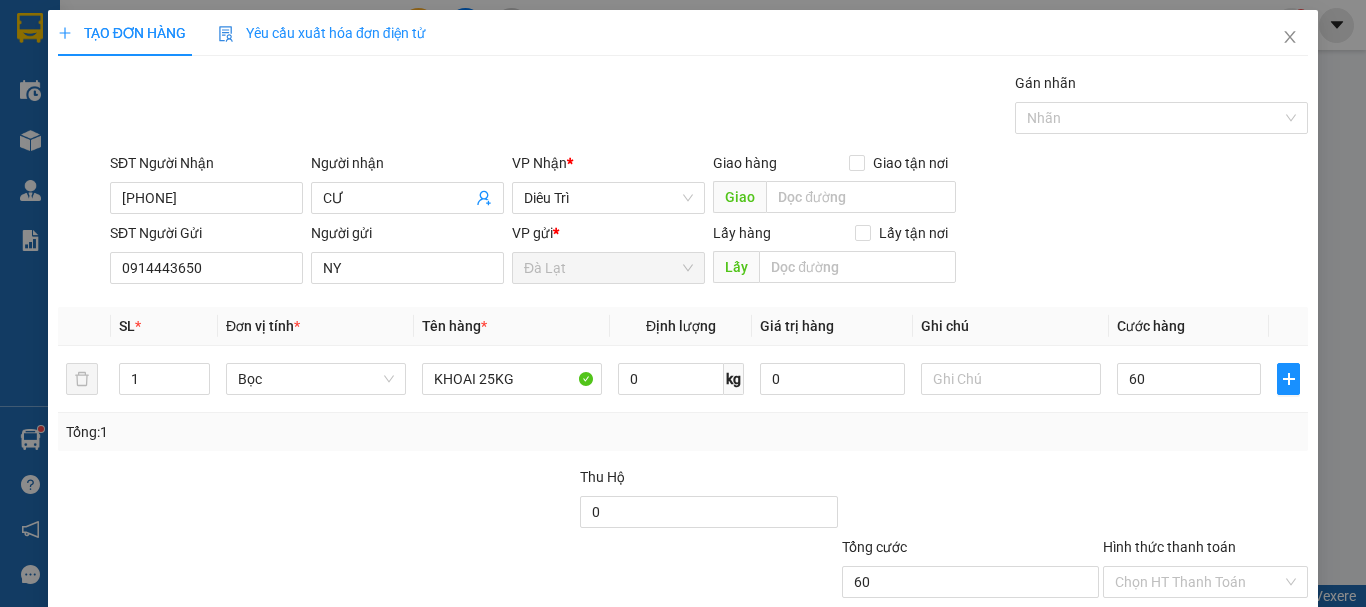 click on "Tổng:  1" at bounding box center [683, 432] 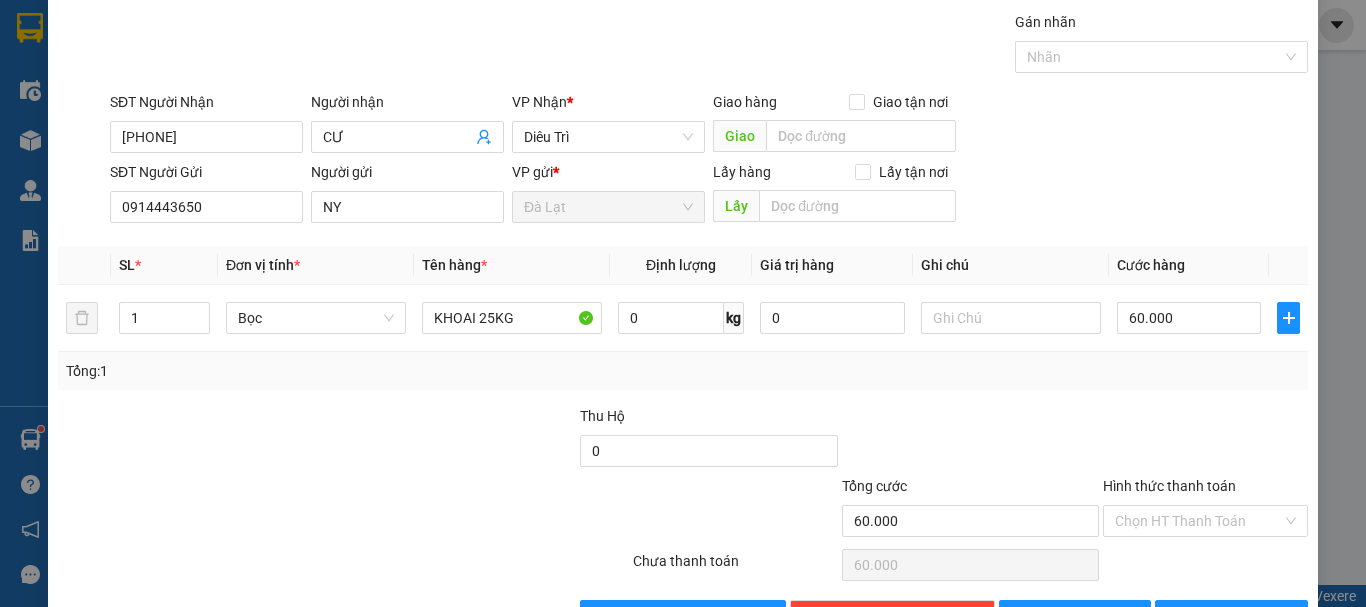 scroll, scrollTop: 125, scrollLeft: 0, axis: vertical 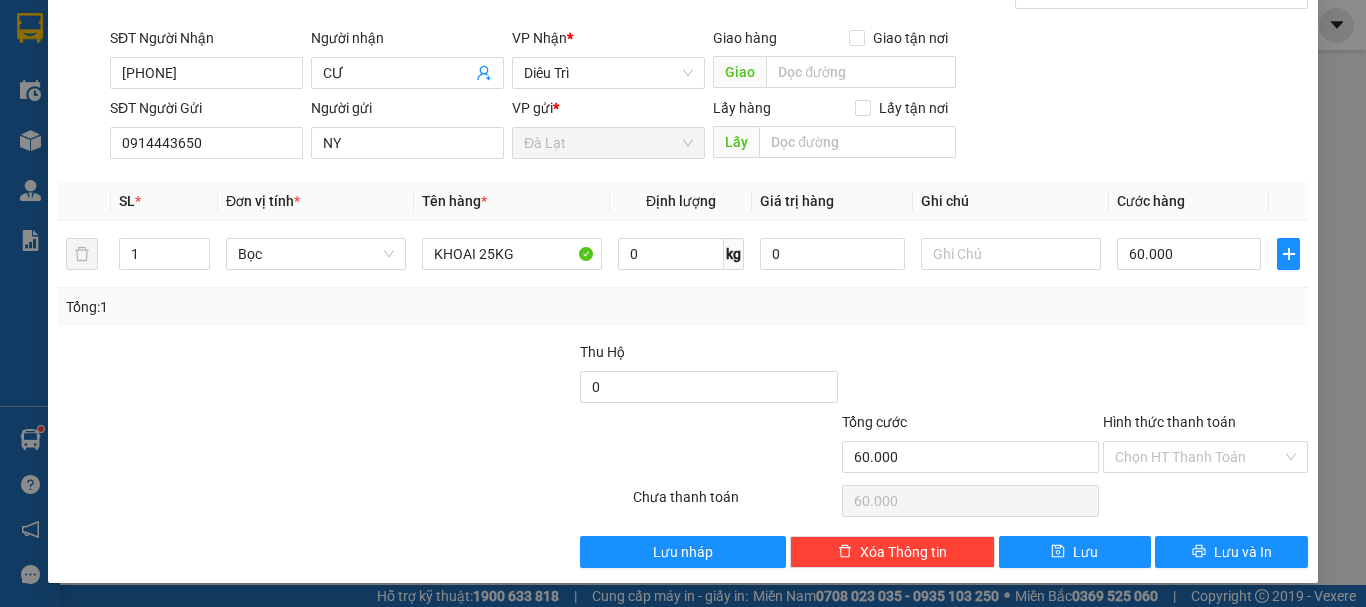click on "Hình thức thanh toán Chọn HT Thanh Toán" at bounding box center [1205, 446] 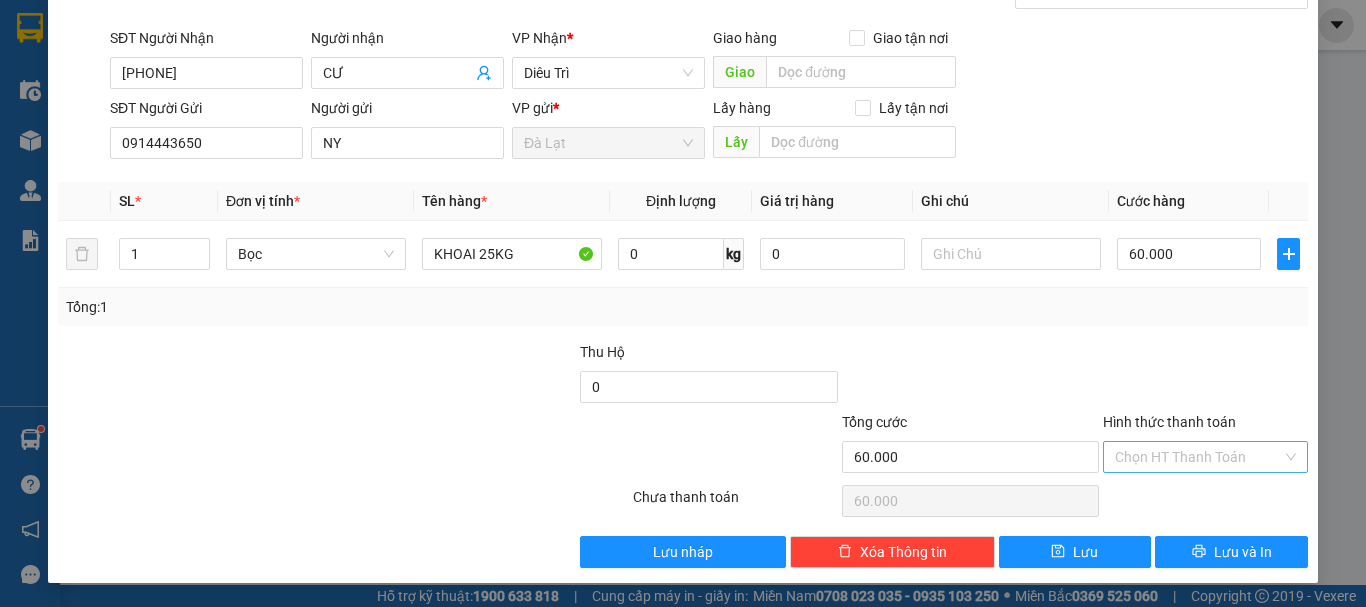 click on "Hình thức thanh toán" at bounding box center (1198, 457) 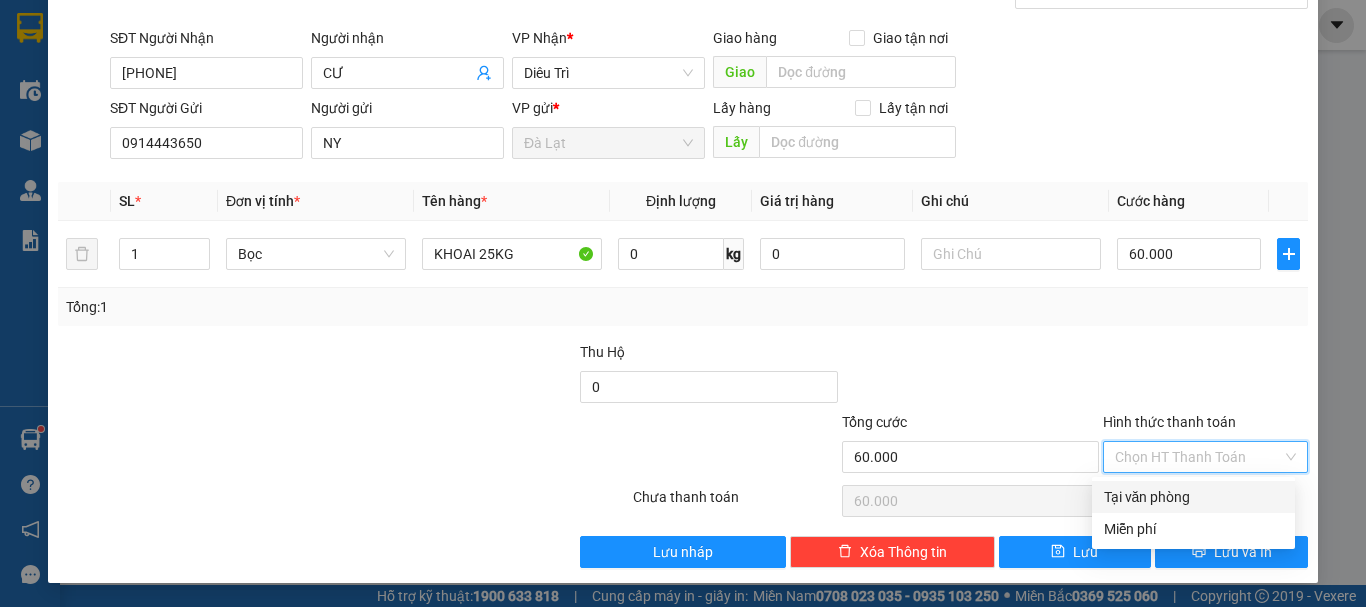 click on "Tại văn phòng" at bounding box center (1193, 497) 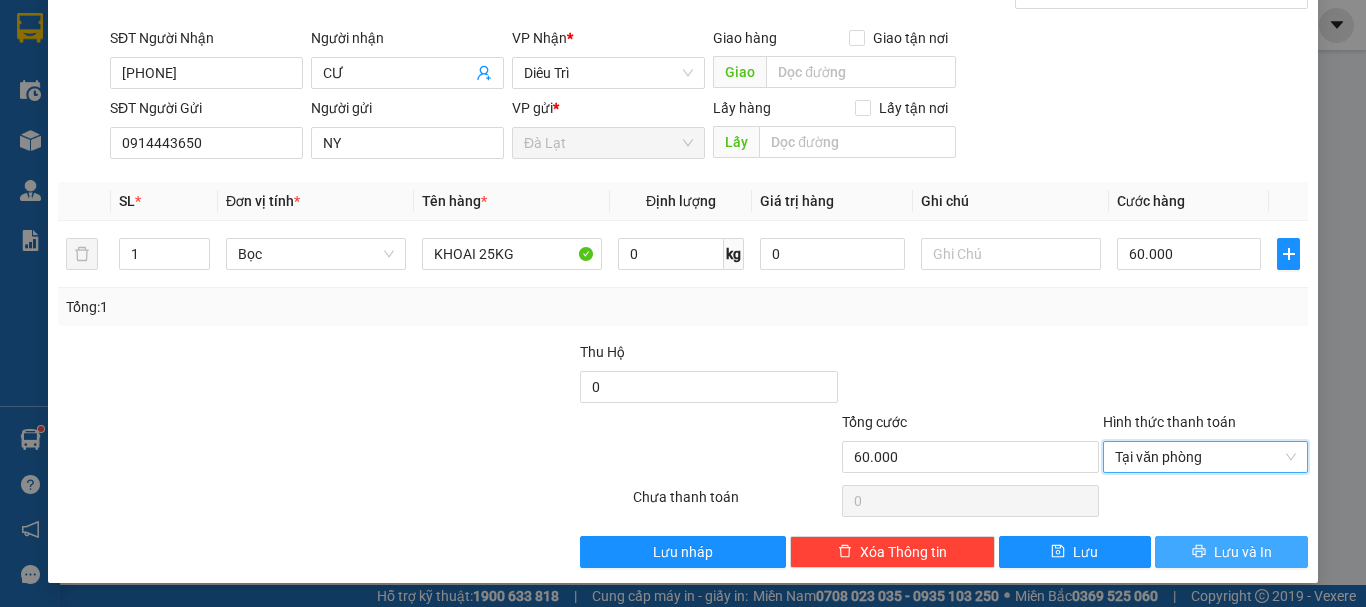 click on "Lưu và In" at bounding box center (1243, 552) 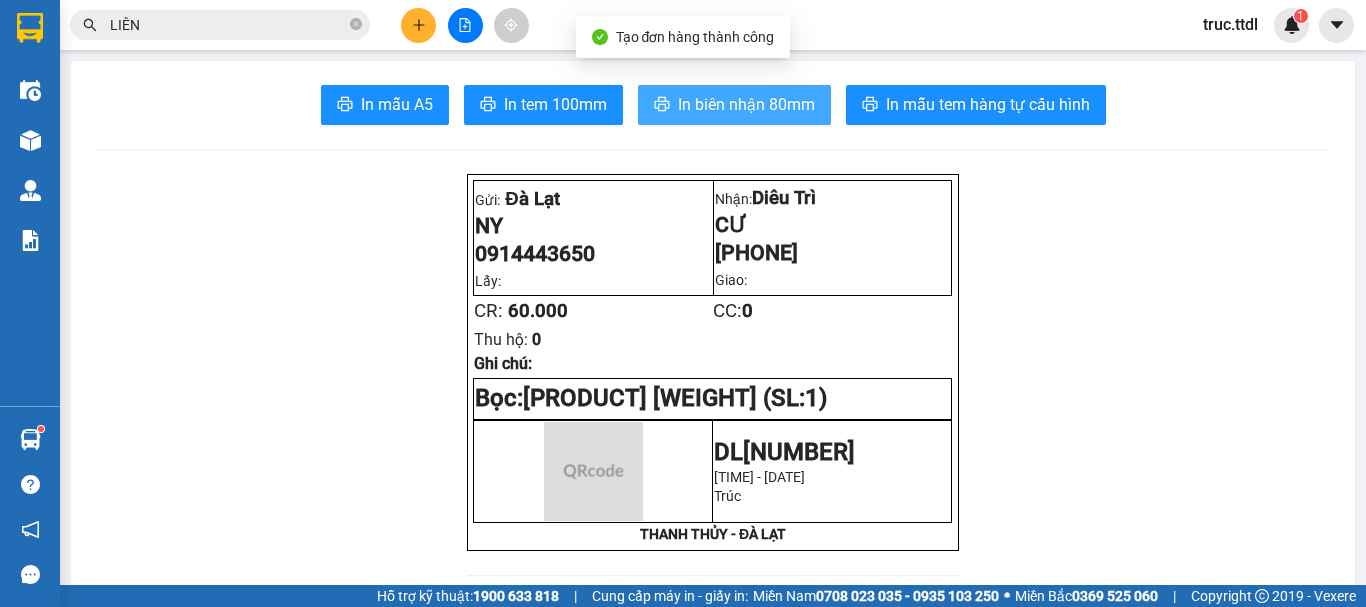 click on "In biên nhận 80mm" at bounding box center [746, 104] 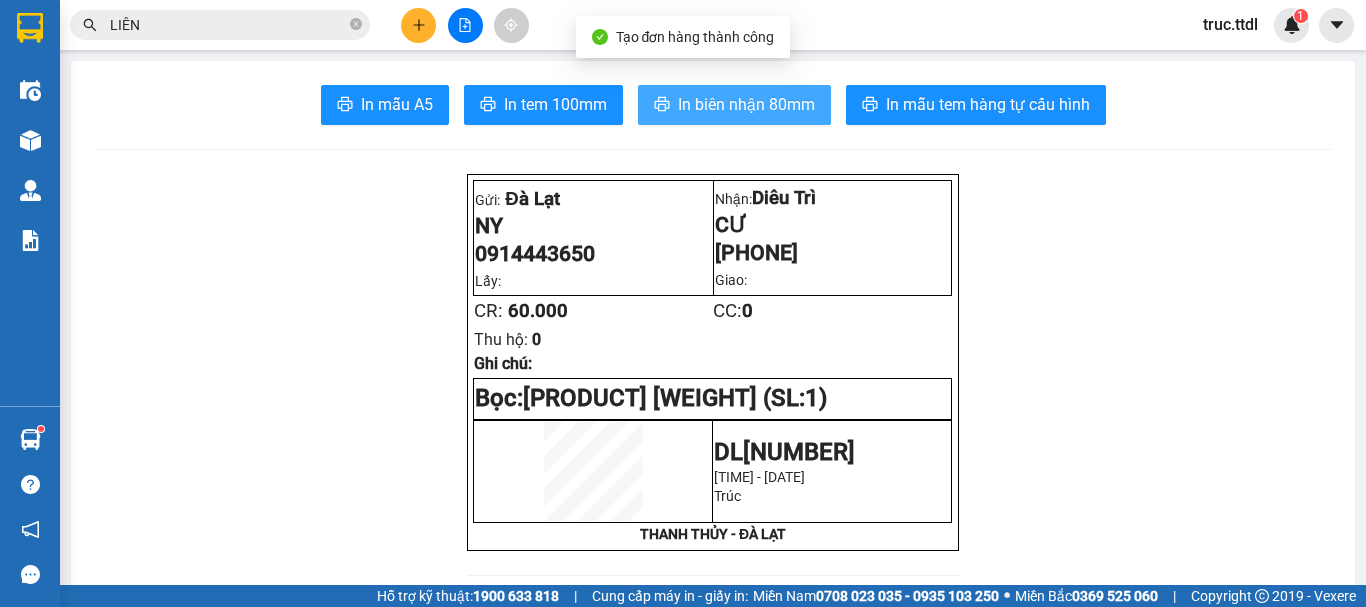 scroll, scrollTop: 0, scrollLeft: 0, axis: both 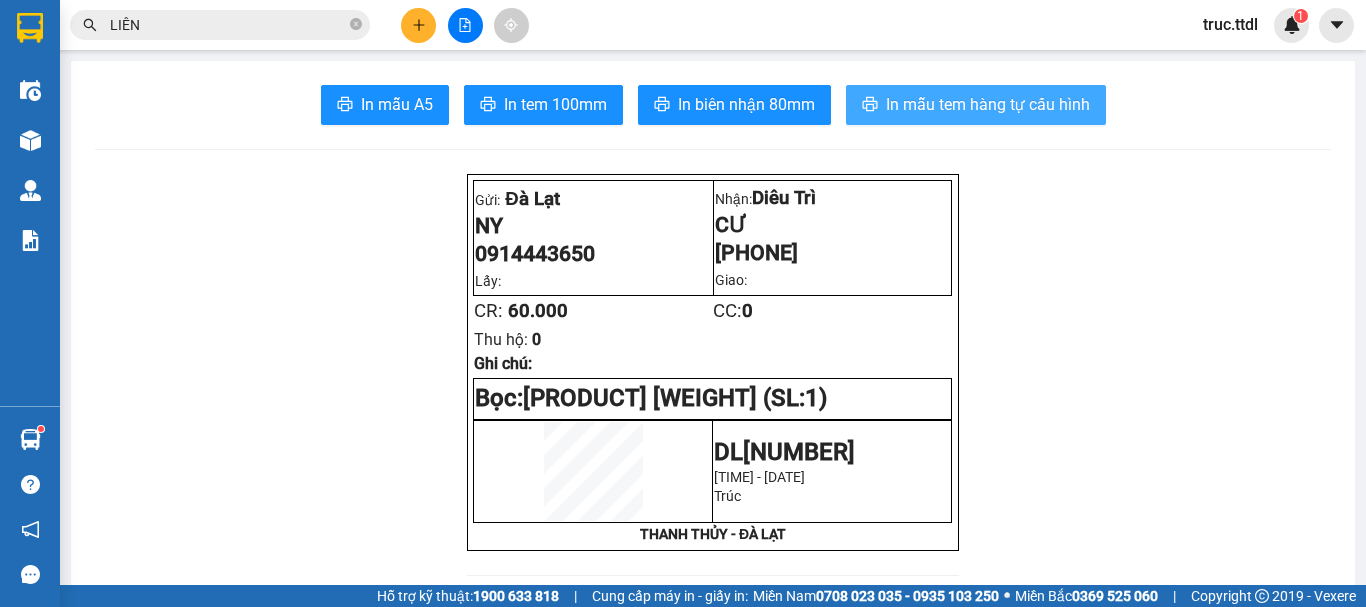 click on "In mẫu tem hàng tự cấu hình" at bounding box center [988, 104] 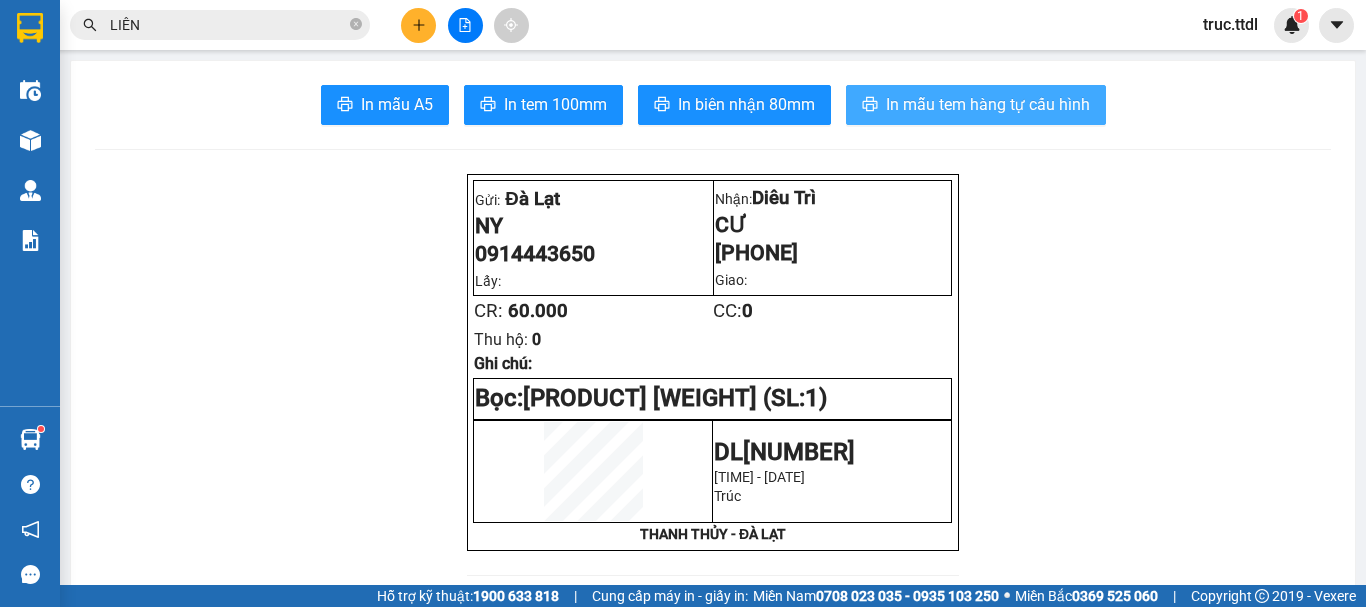 scroll, scrollTop: 0, scrollLeft: 0, axis: both 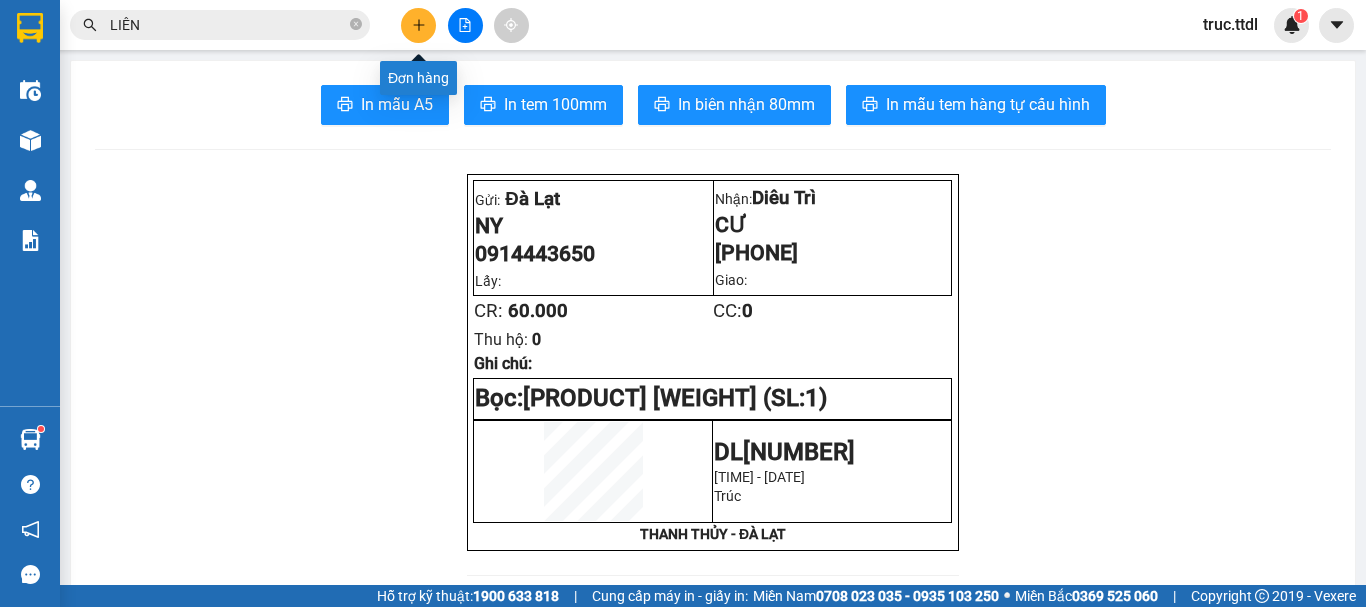 click 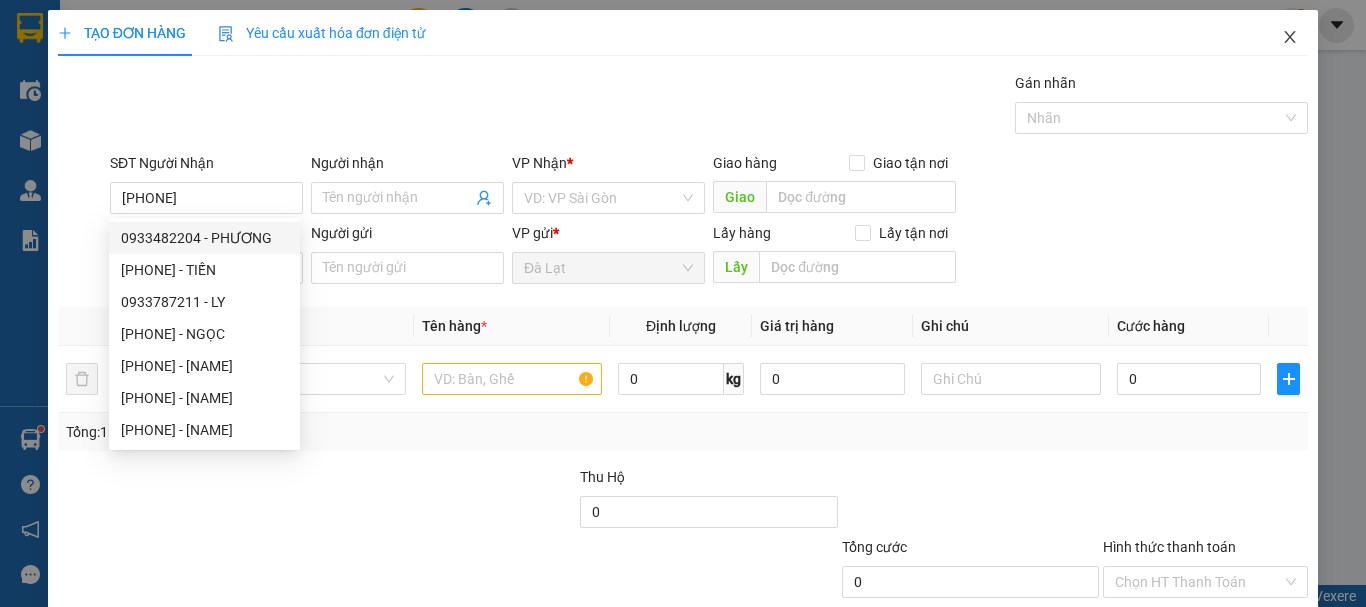 click 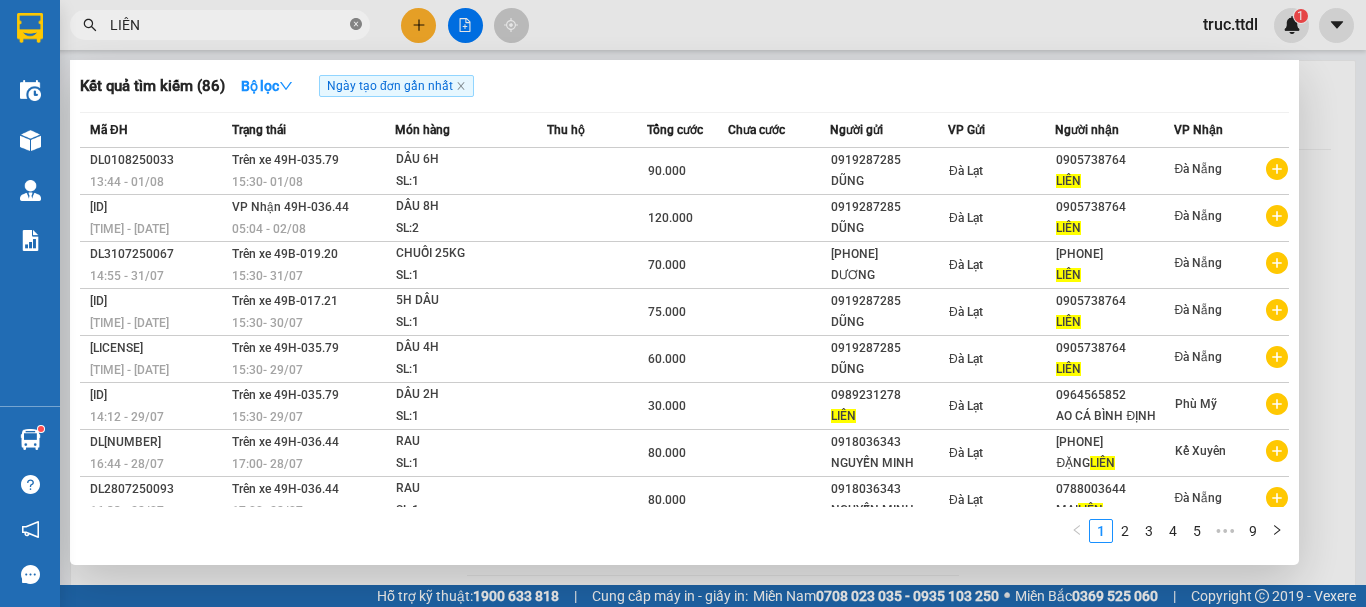 click 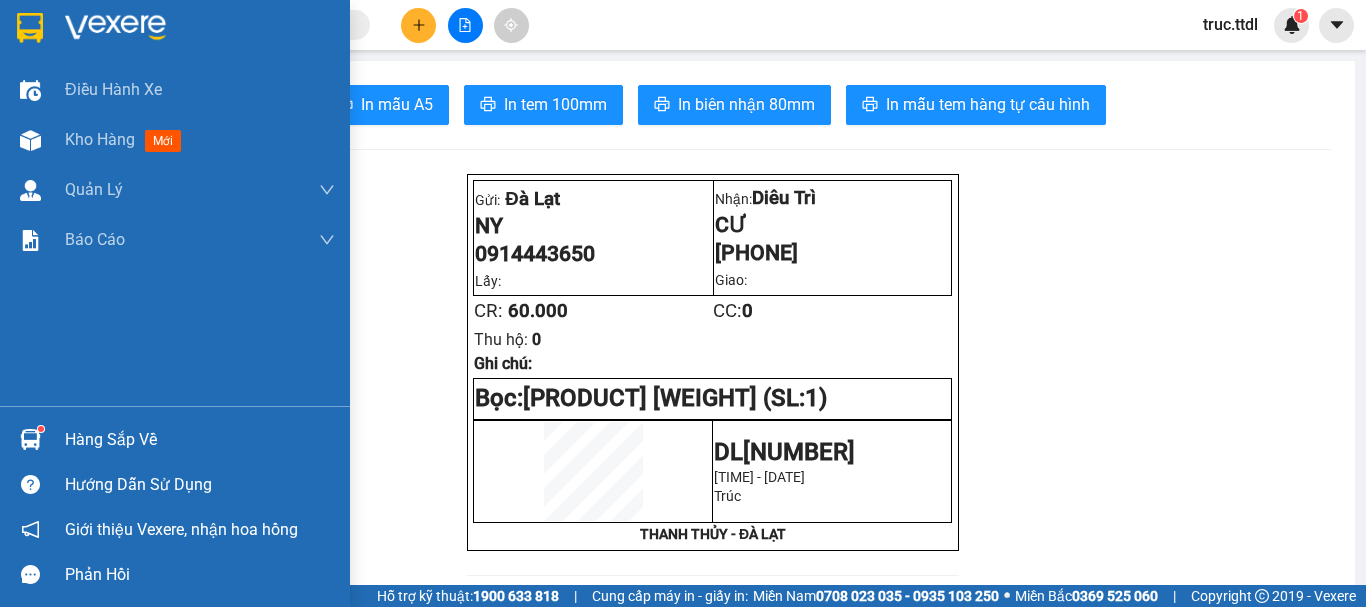 click at bounding box center [30, 28] 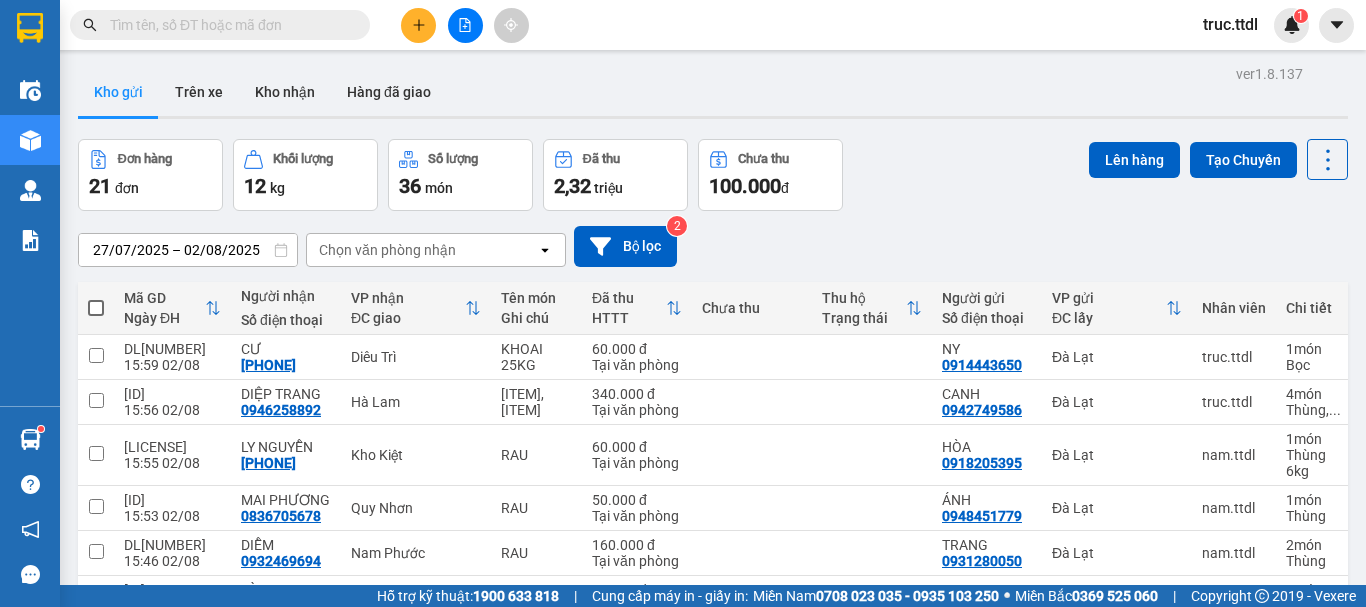 click 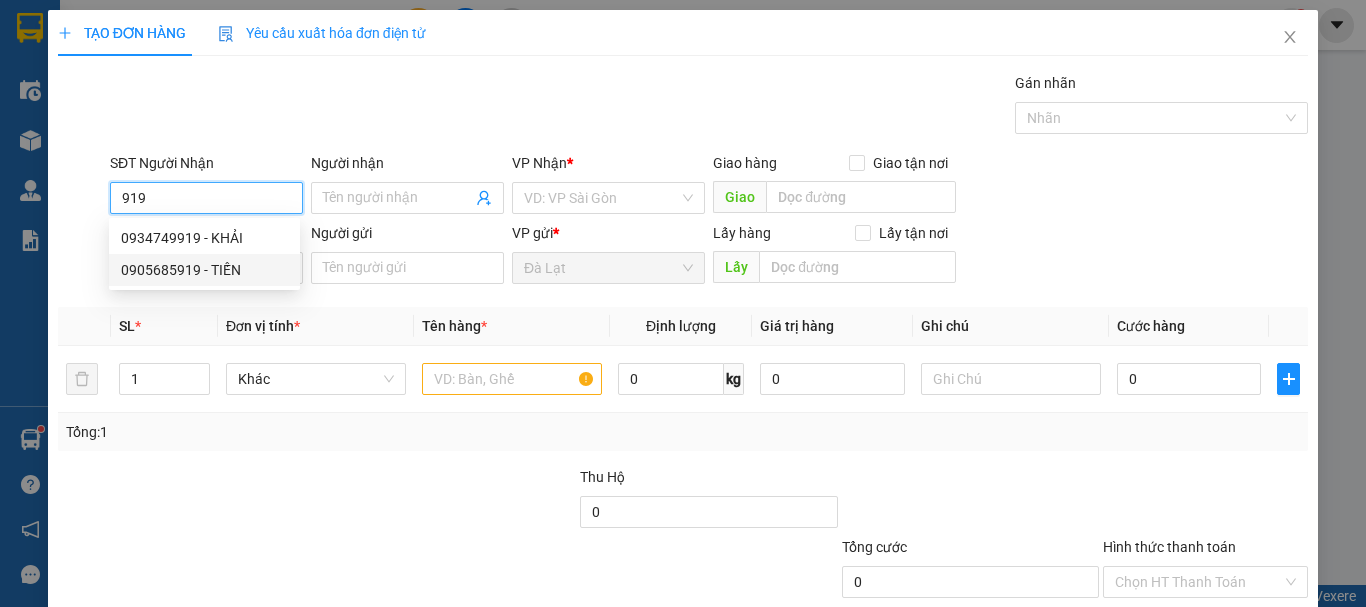 click on "0905685919 - TIẾN" at bounding box center (204, 270) 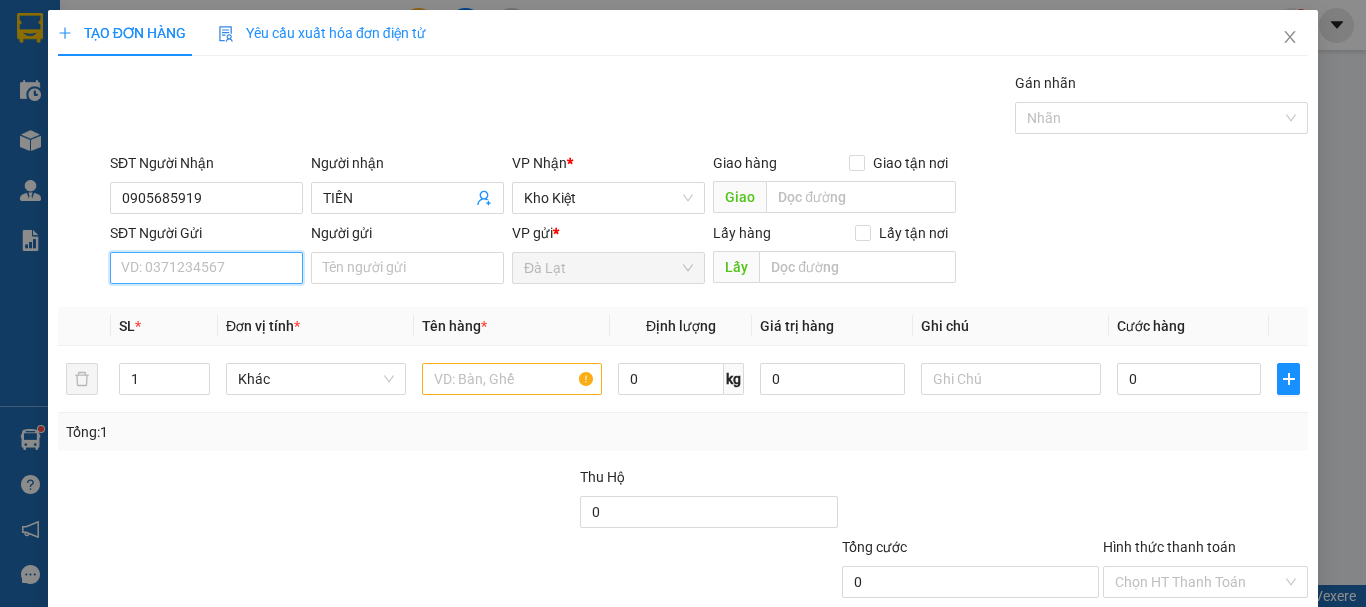 click on "SĐT Người Gửi" at bounding box center (206, 268) 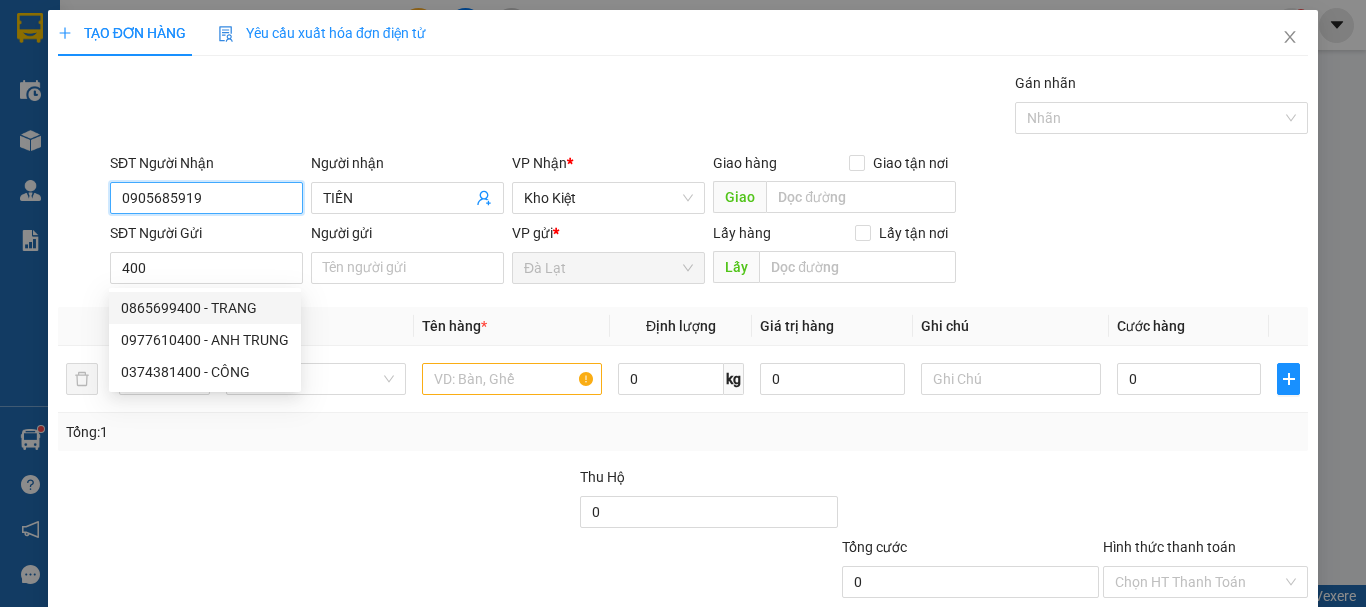 drag, startPoint x: 221, startPoint y: 197, endPoint x: 11, endPoint y: 278, distance: 225.07999 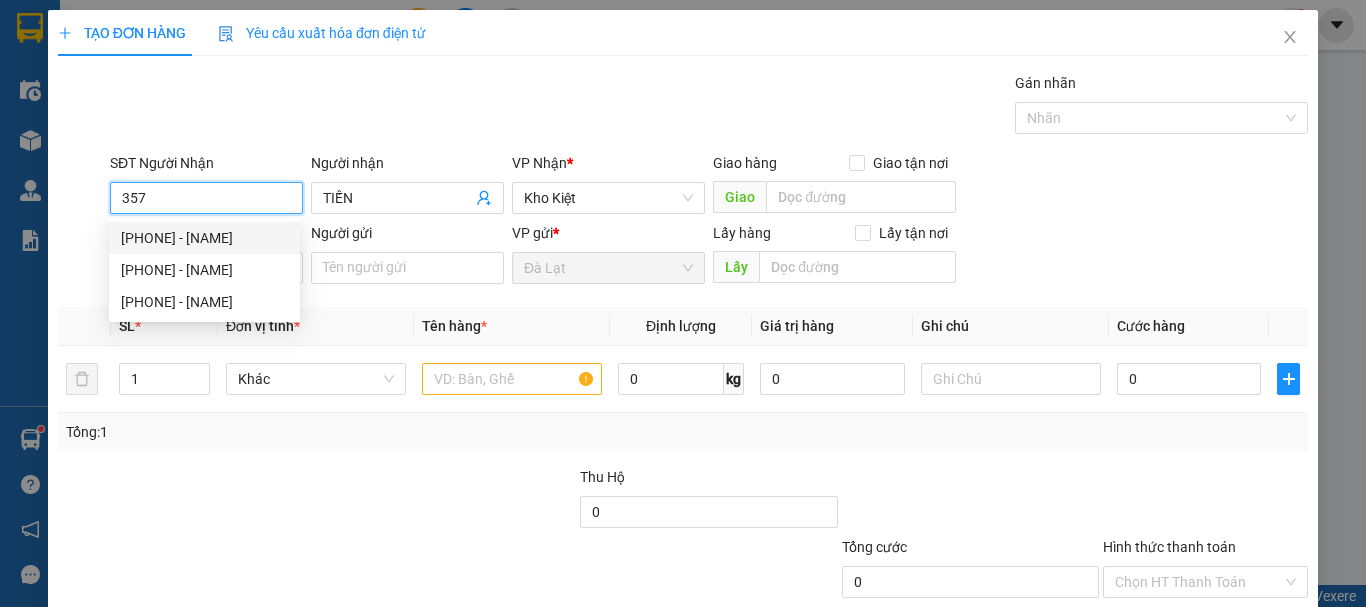 drag, startPoint x: 206, startPoint y: 201, endPoint x: 71, endPoint y: 221, distance: 136.47343 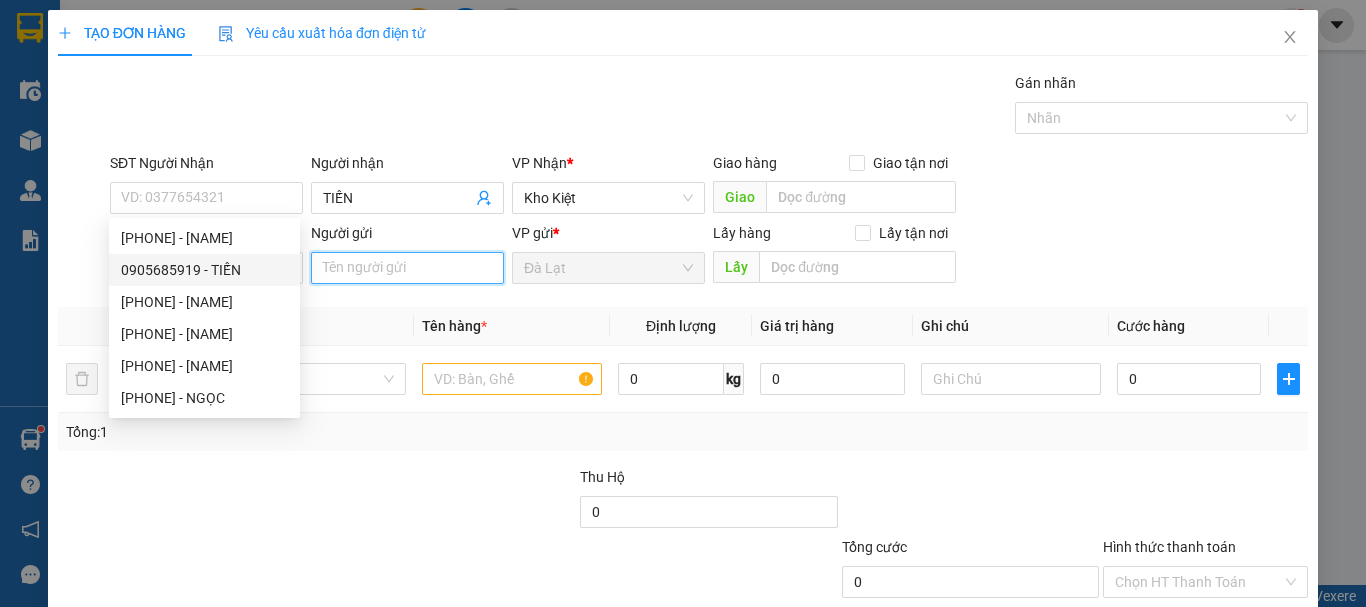 click on "Người gửi" at bounding box center (407, 268) 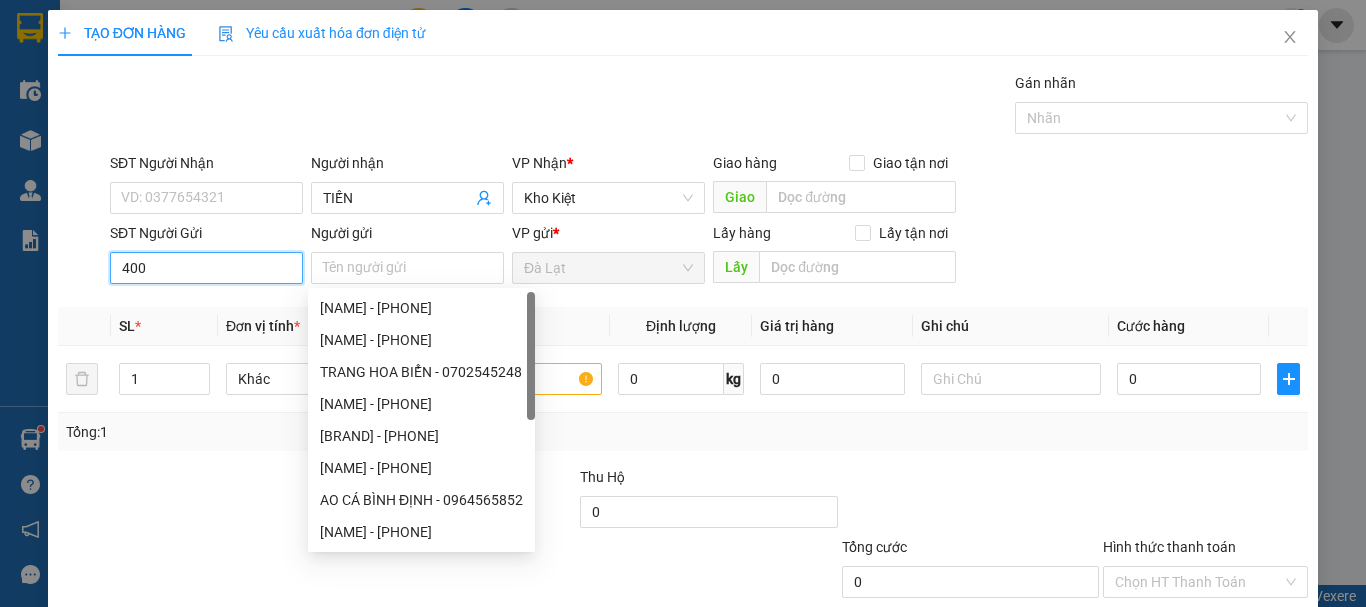 click on "400" at bounding box center [206, 268] 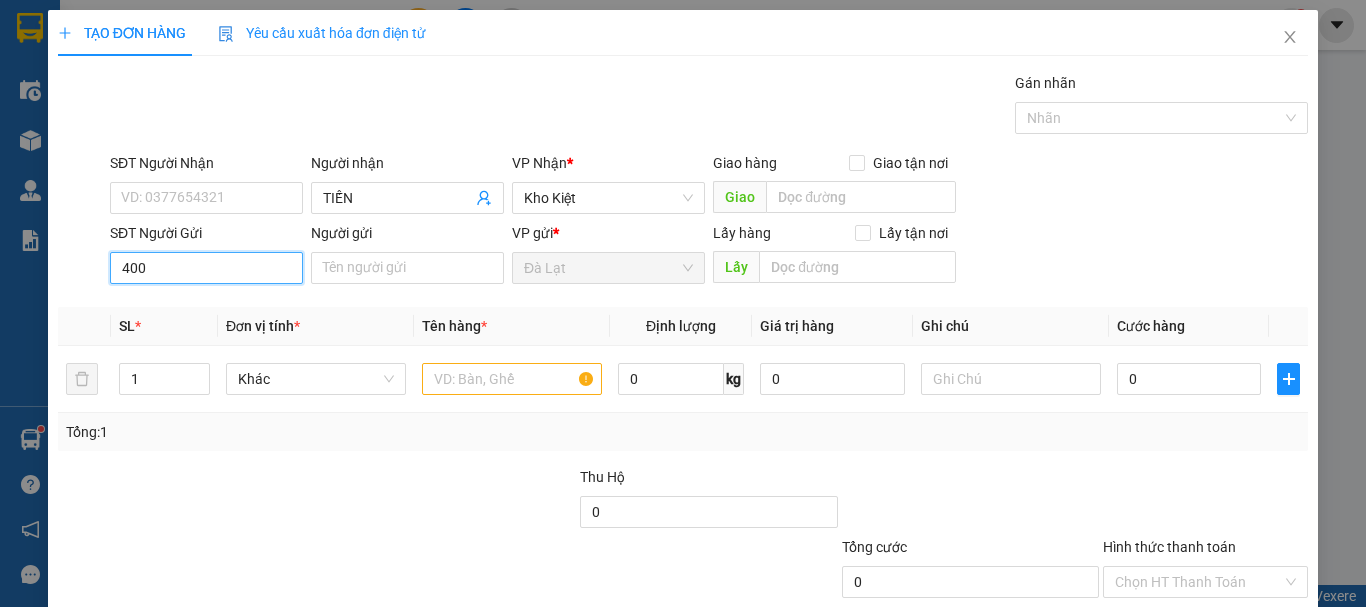 drag, startPoint x: 223, startPoint y: 276, endPoint x: 60, endPoint y: 286, distance: 163.30646 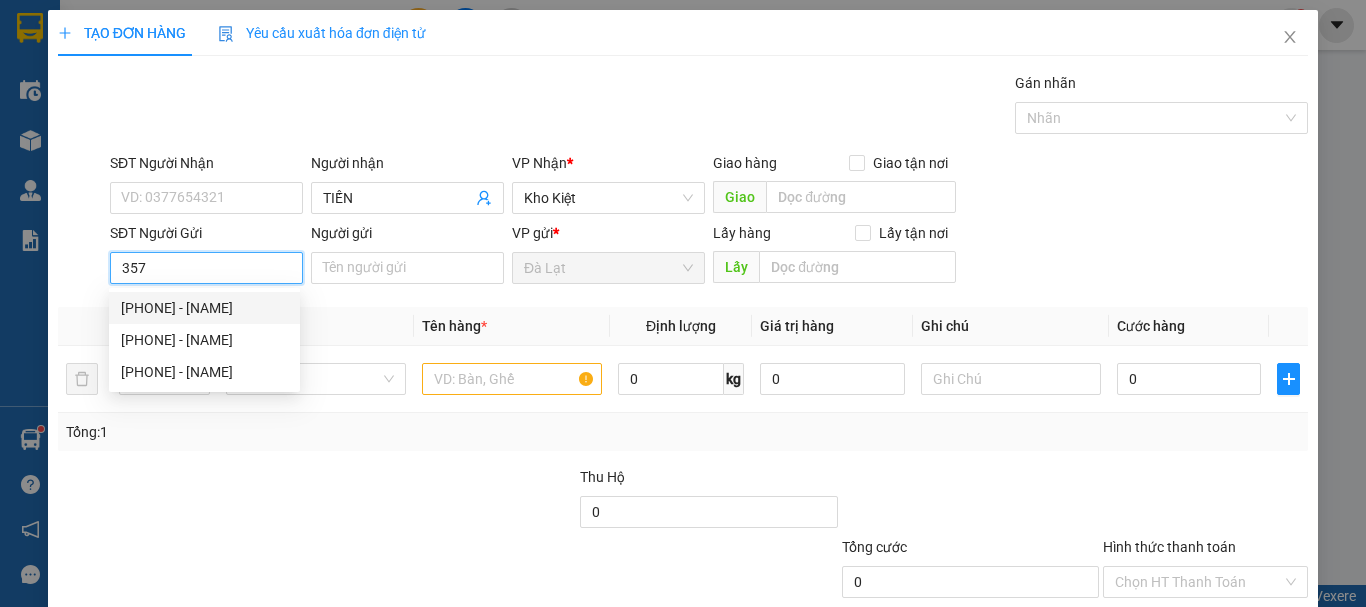 drag, startPoint x: 256, startPoint y: 312, endPoint x: 254, endPoint y: 293, distance: 19.104973 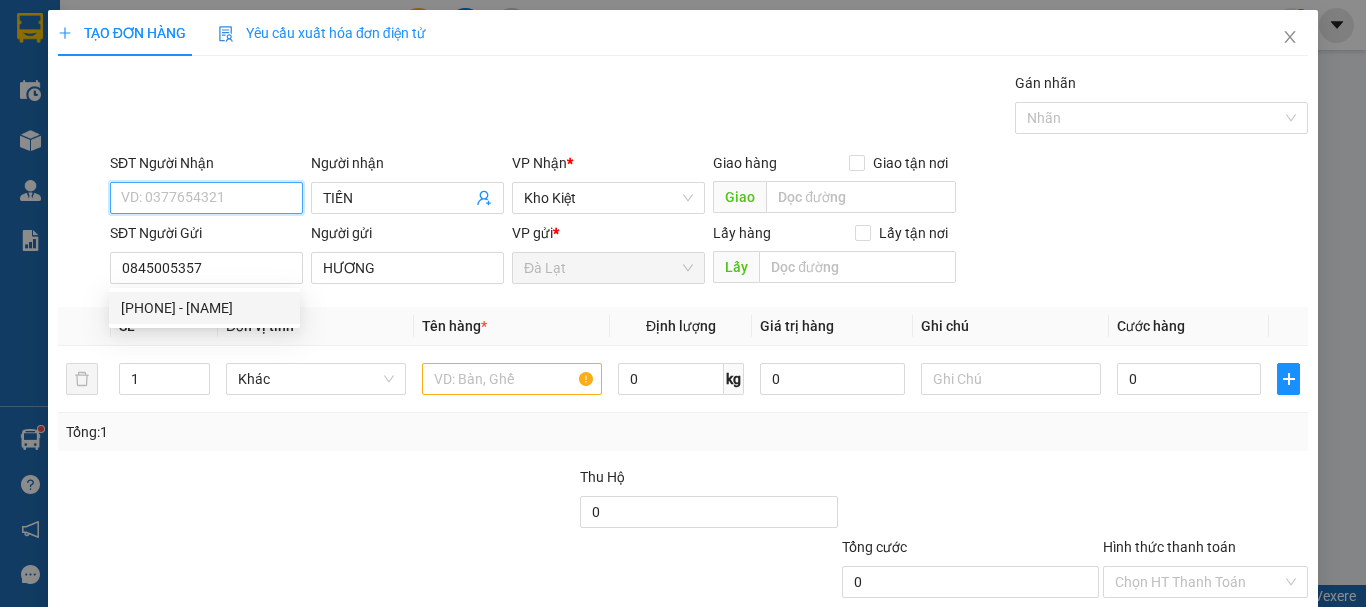 click on "SĐT Người Nhận" at bounding box center [206, 198] 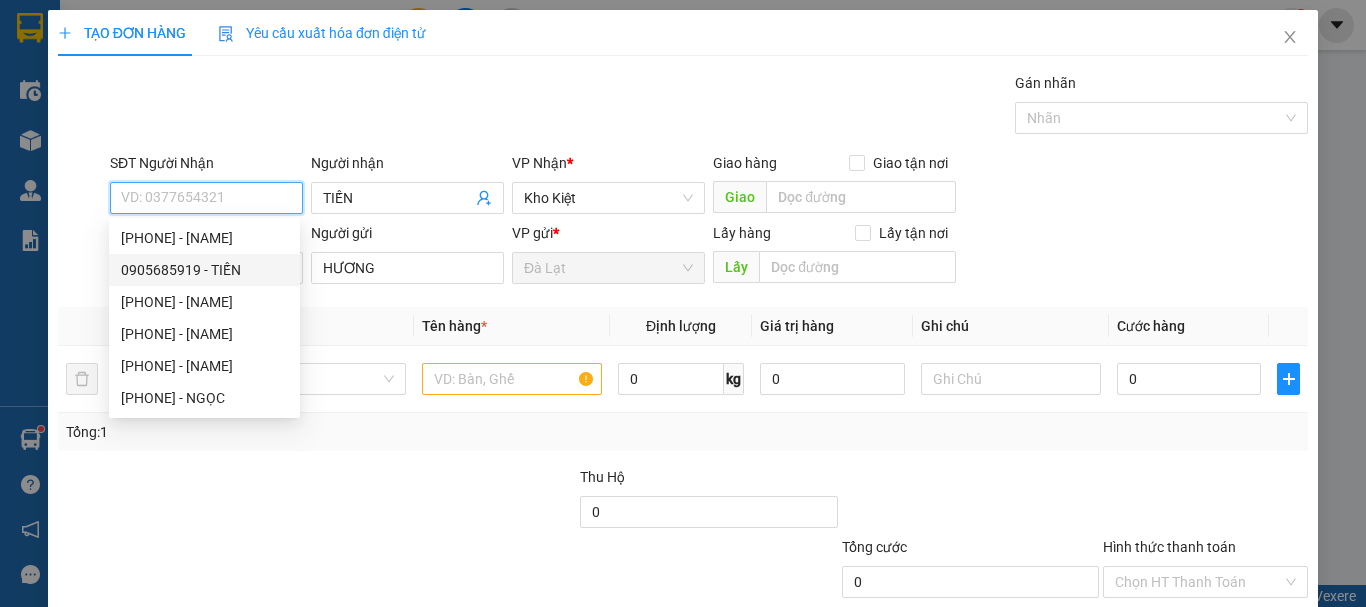 click on "0905685919 - TIẾN" at bounding box center [204, 270] 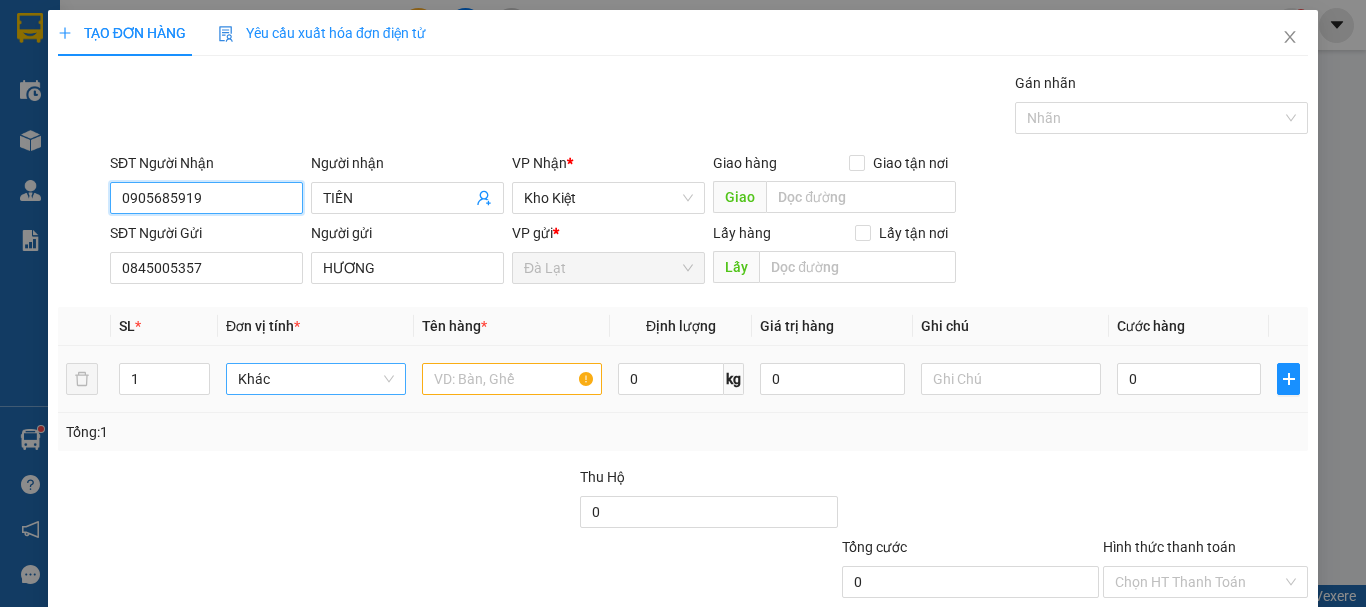 click on "Khác" at bounding box center (316, 379) 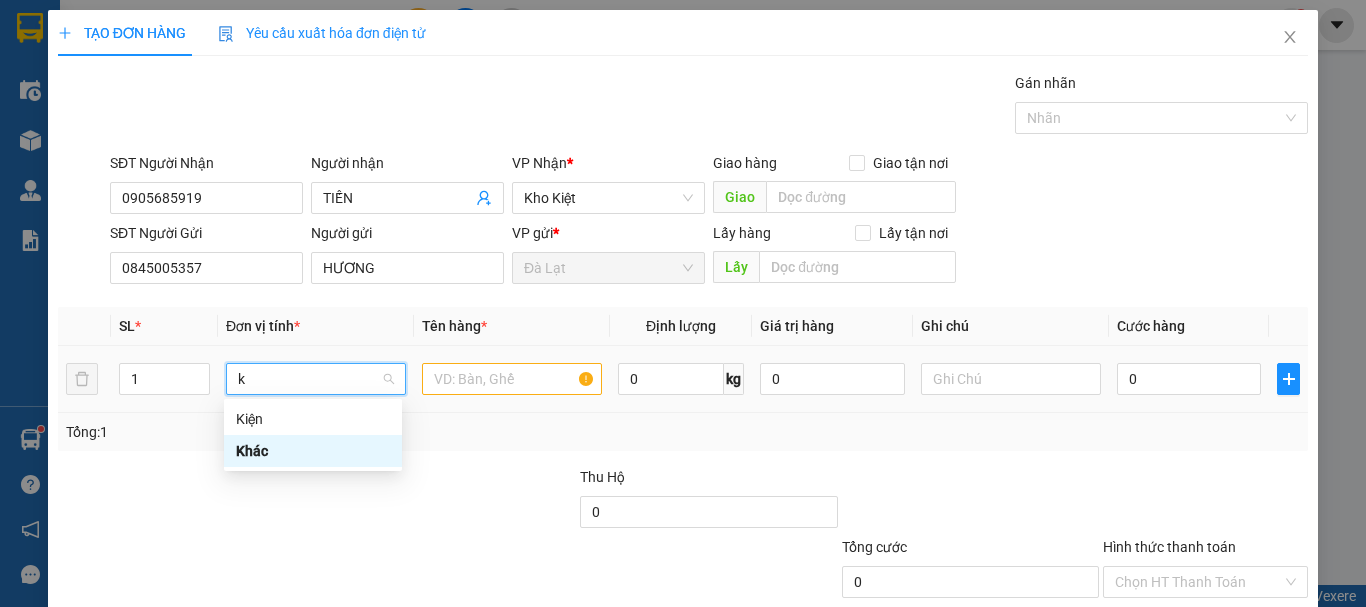 scroll, scrollTop: 0, scrollLeft: 0, axis: both 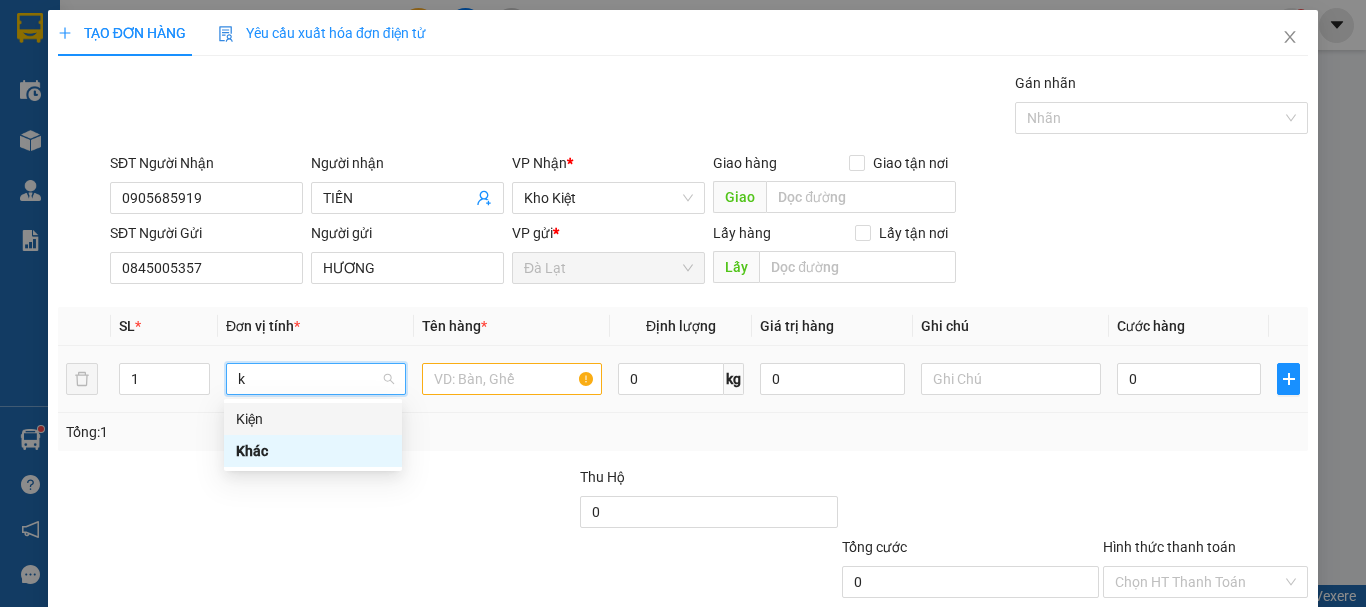 click on "Kiện" at bounding box center (313, 419) 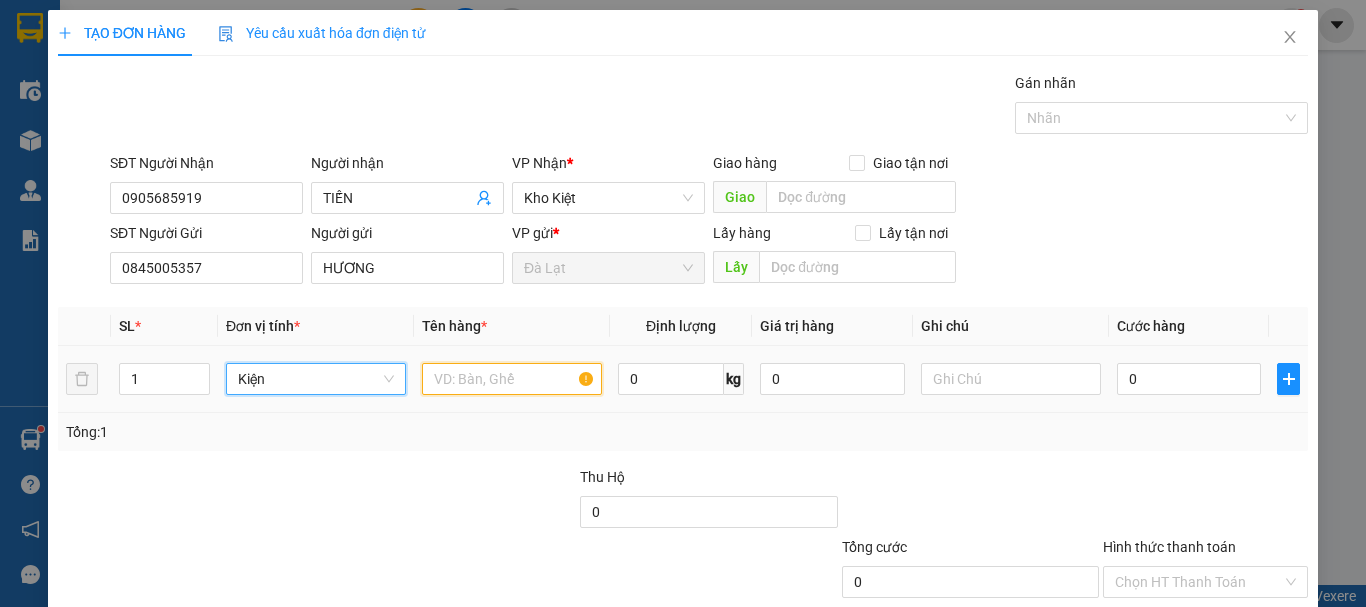 click at bounding box center (512, 379) 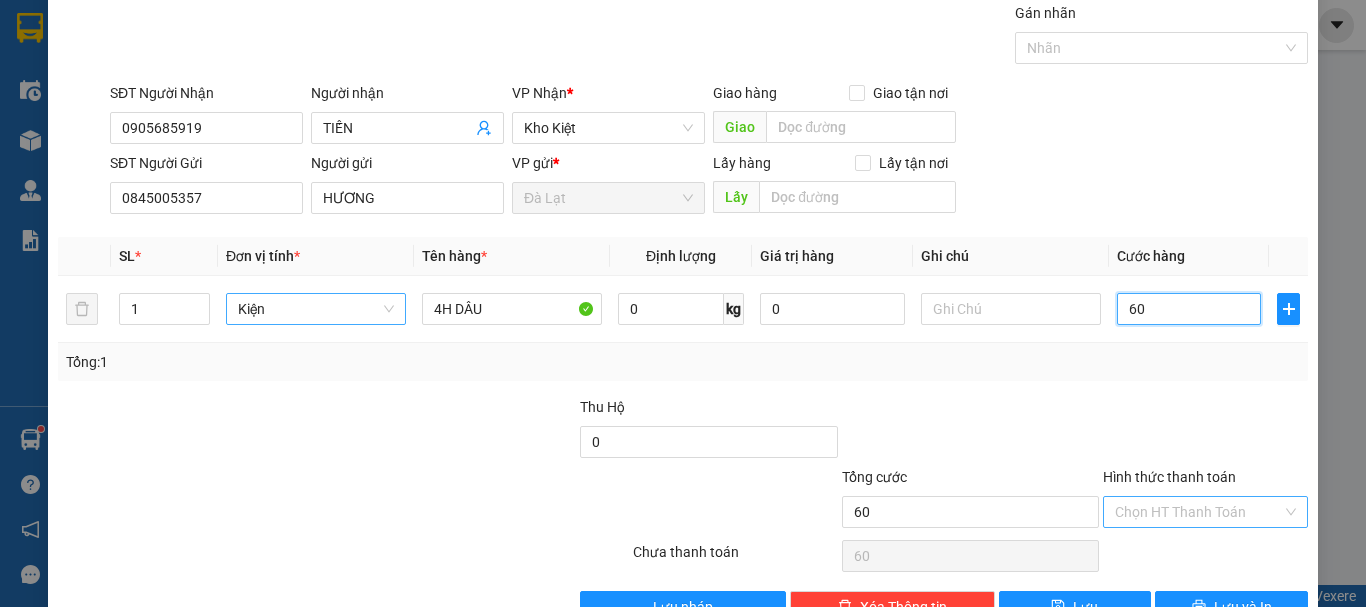 scroll, scrollTop: 125, scrollLeft: 0, axis: vertical 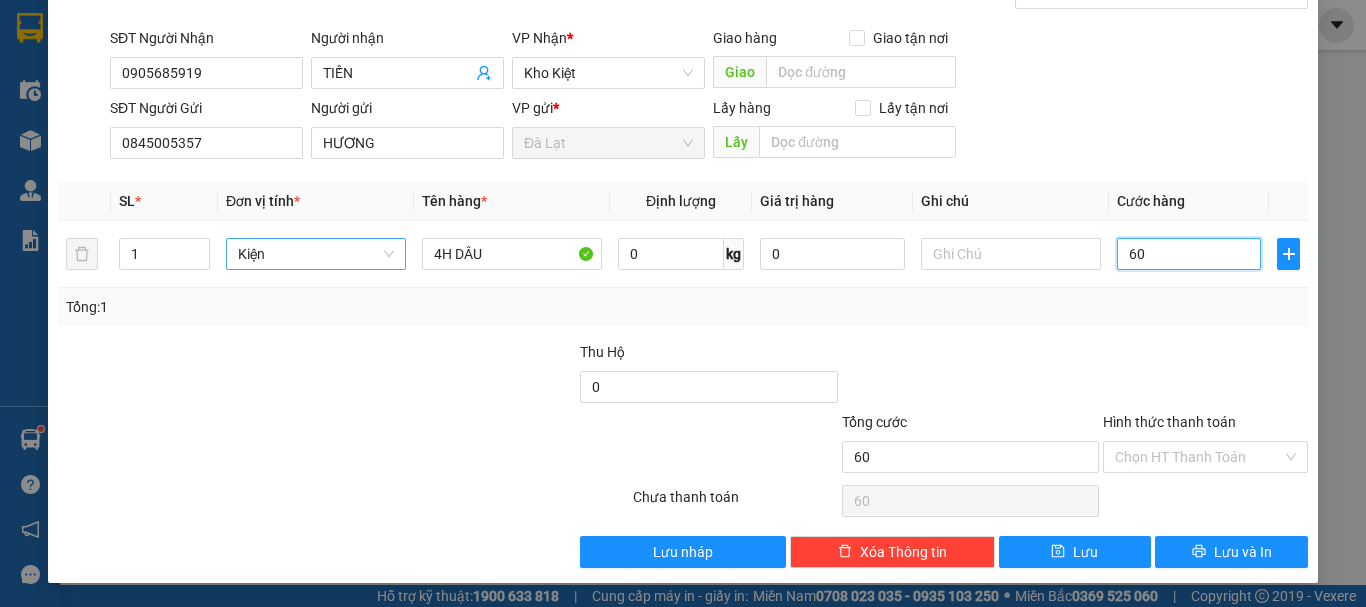 drag, startPoint x: 1268, startPoint y: 451, endPoint x: 1247, endPoint y: 483, distance: 38.27532 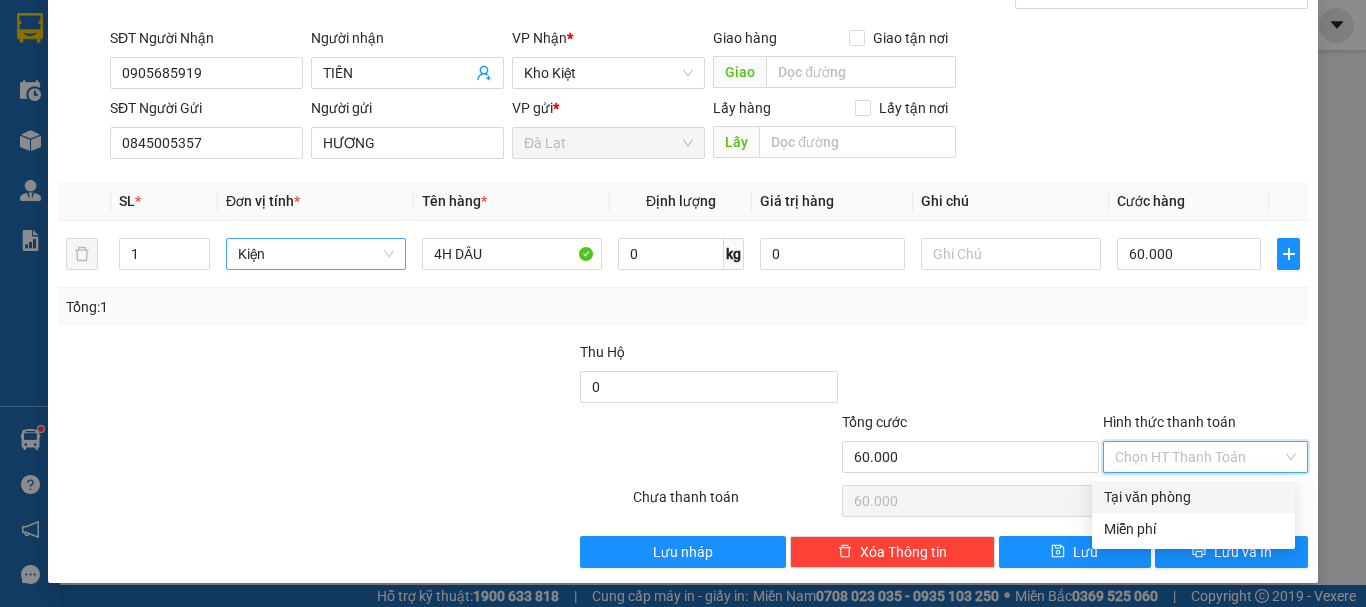 click on "Tại văn phòng" at bounding box center [1193, 497] 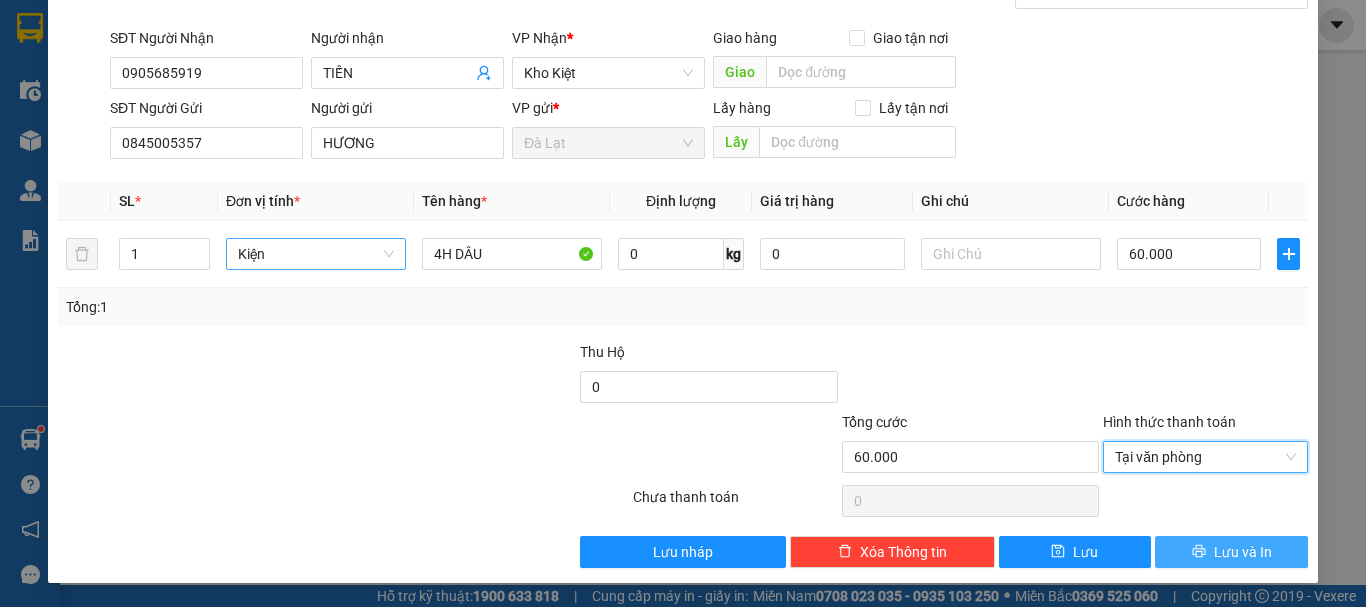 click on "Lưu và In" at bounding box center [1231, 552] 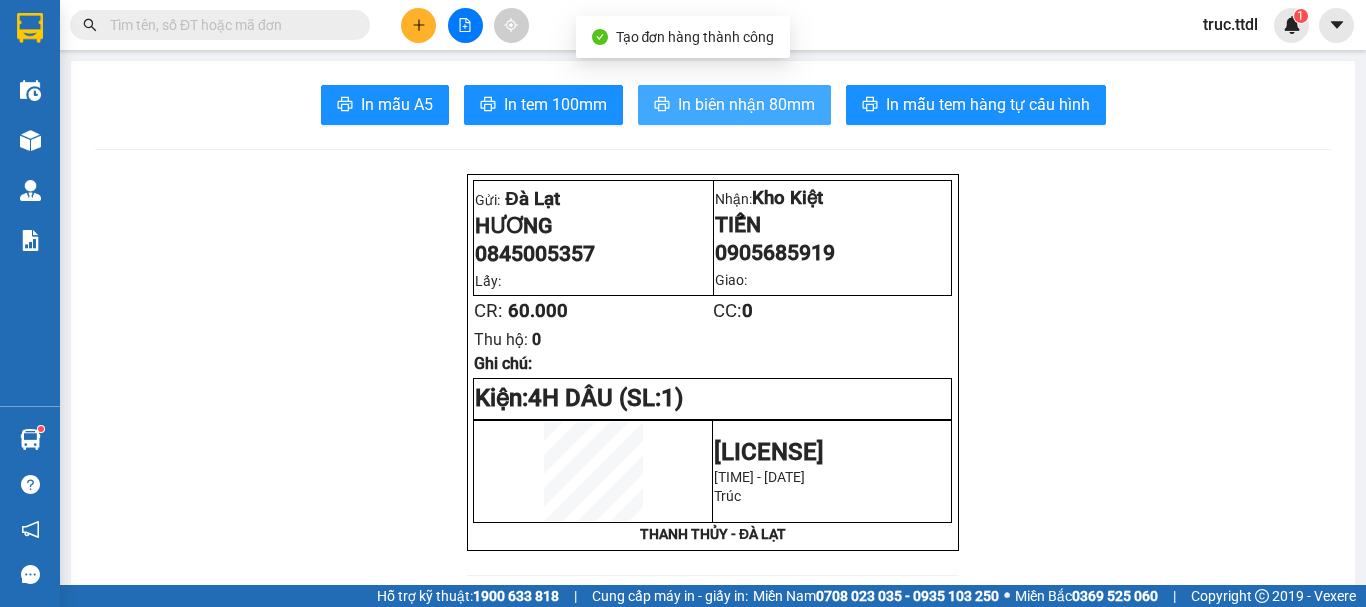 click on "In biên nhận 80mm" at bounding box center [746, 104] 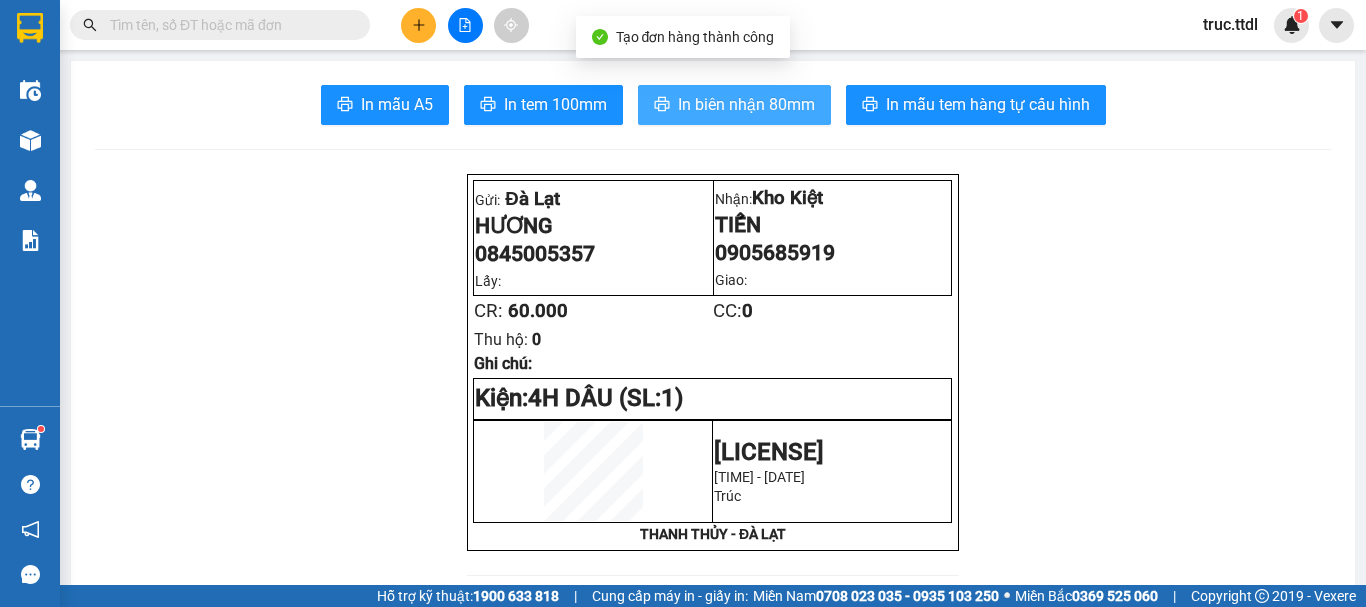 scroll, scrollTop: 0, scrollLeft: 0, axis: both 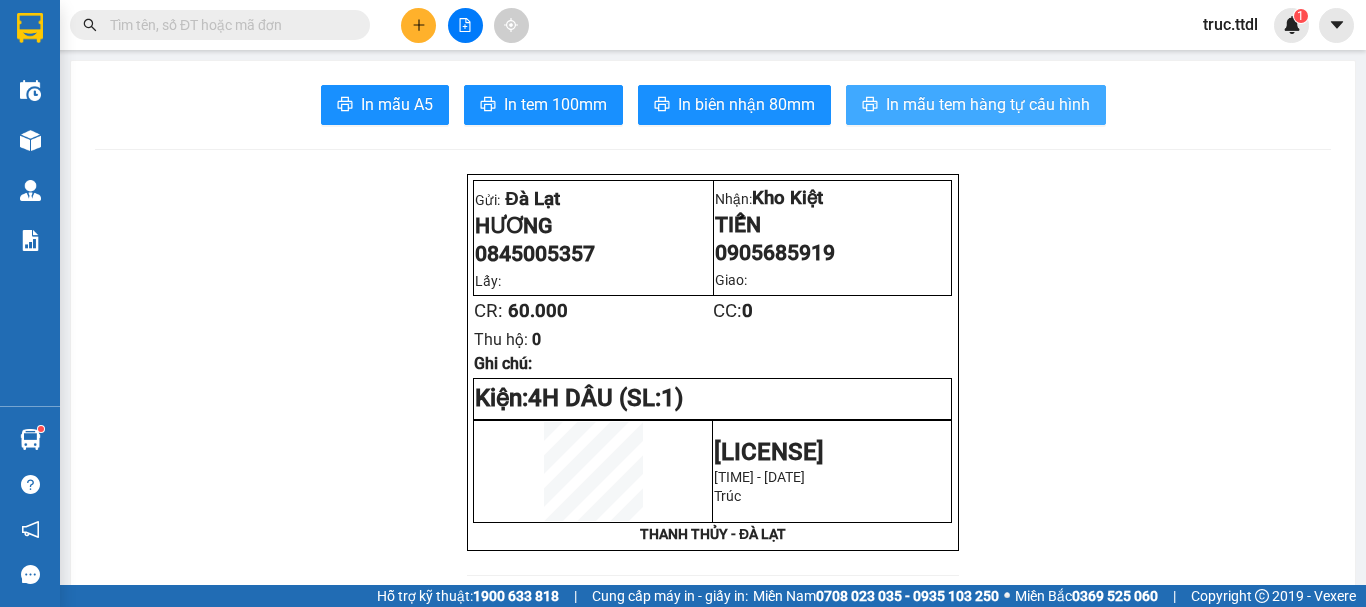 click on "In mẫu tem hàng tự cấu hình" at bounding box center [988, 104] 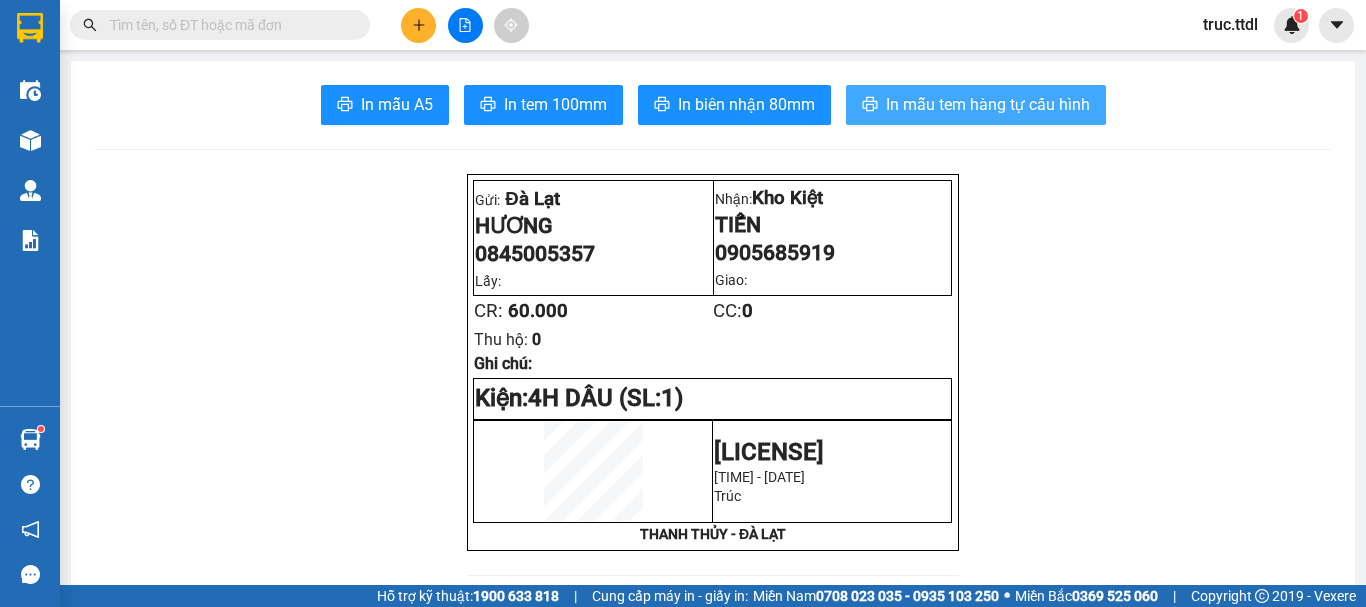 scroll, scrollTop: 0, scrollLeft: 0, axis: both 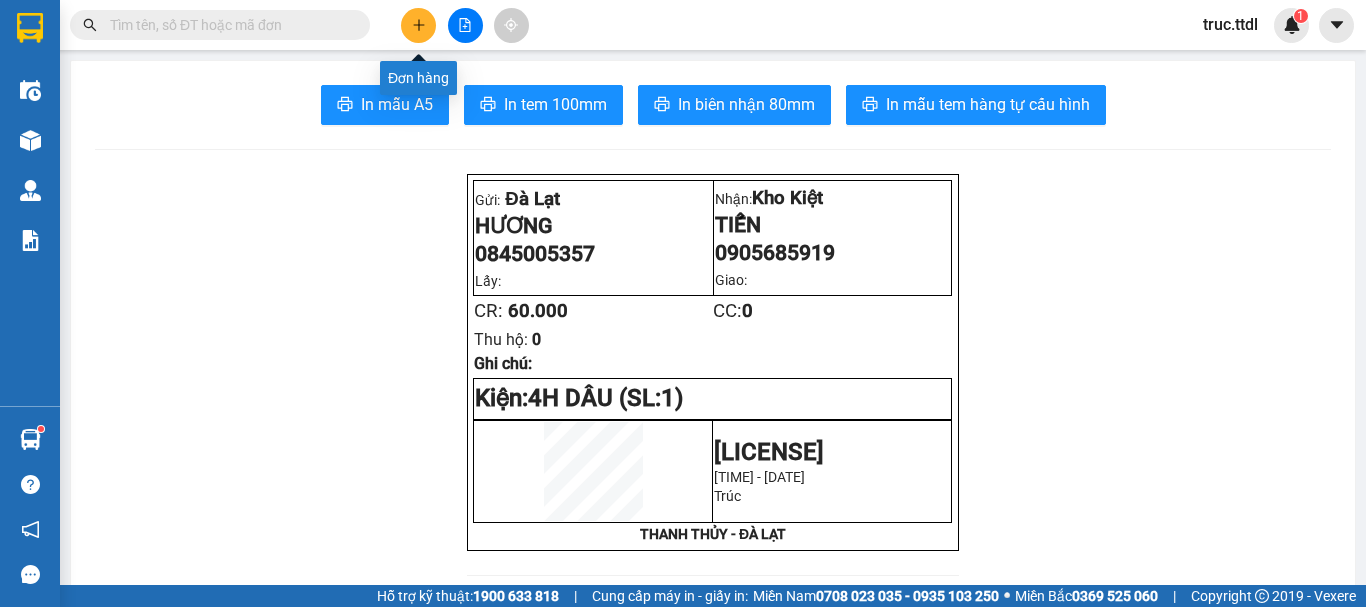 click at bounding box center (418, 25) 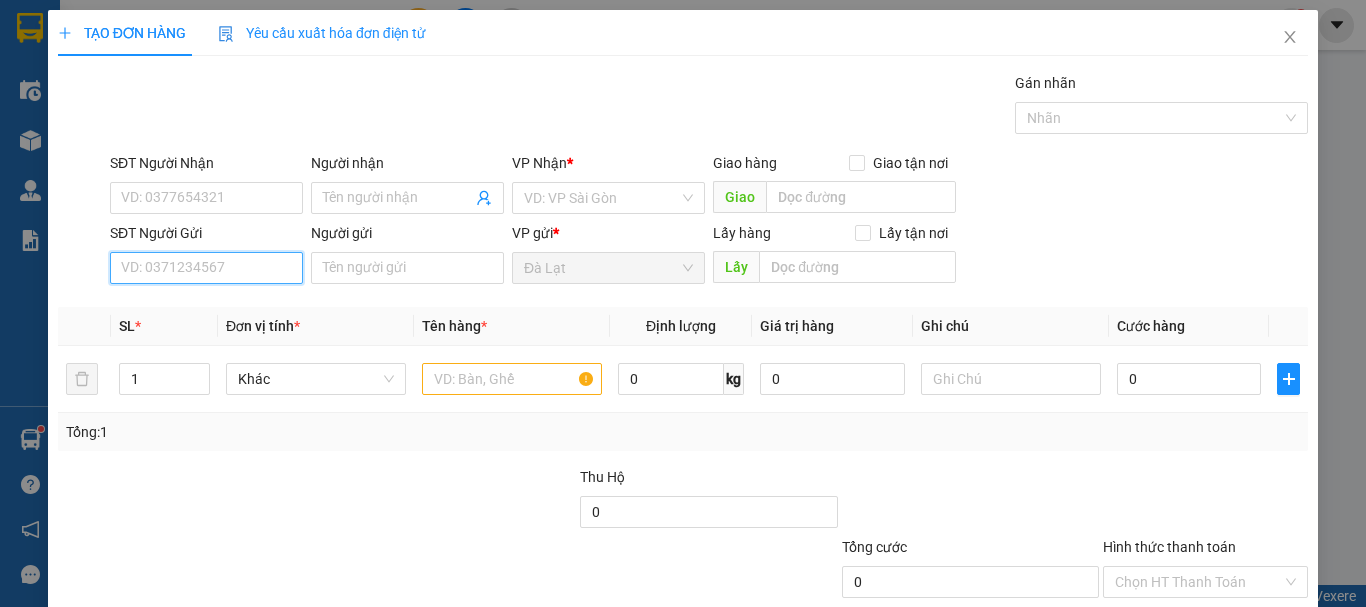 click on "SĐT Người Gửi" at bounding box center (206, 268) 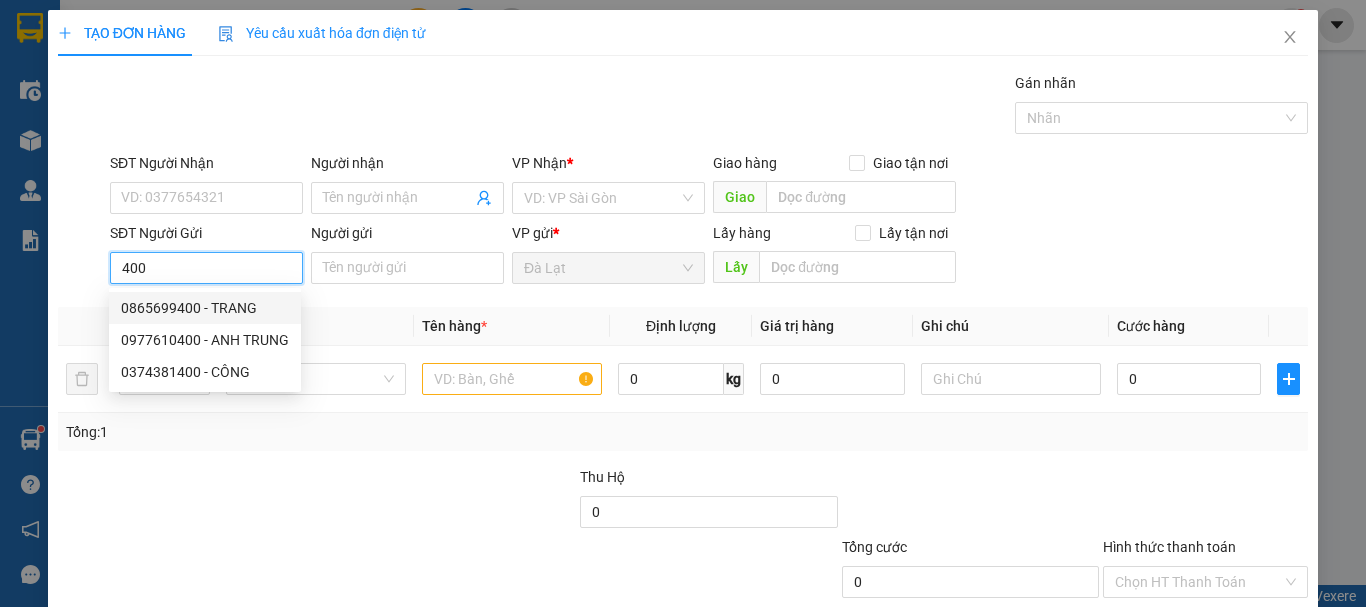 click on "0865699400 - TRANG" at bounding box center (205, 308) 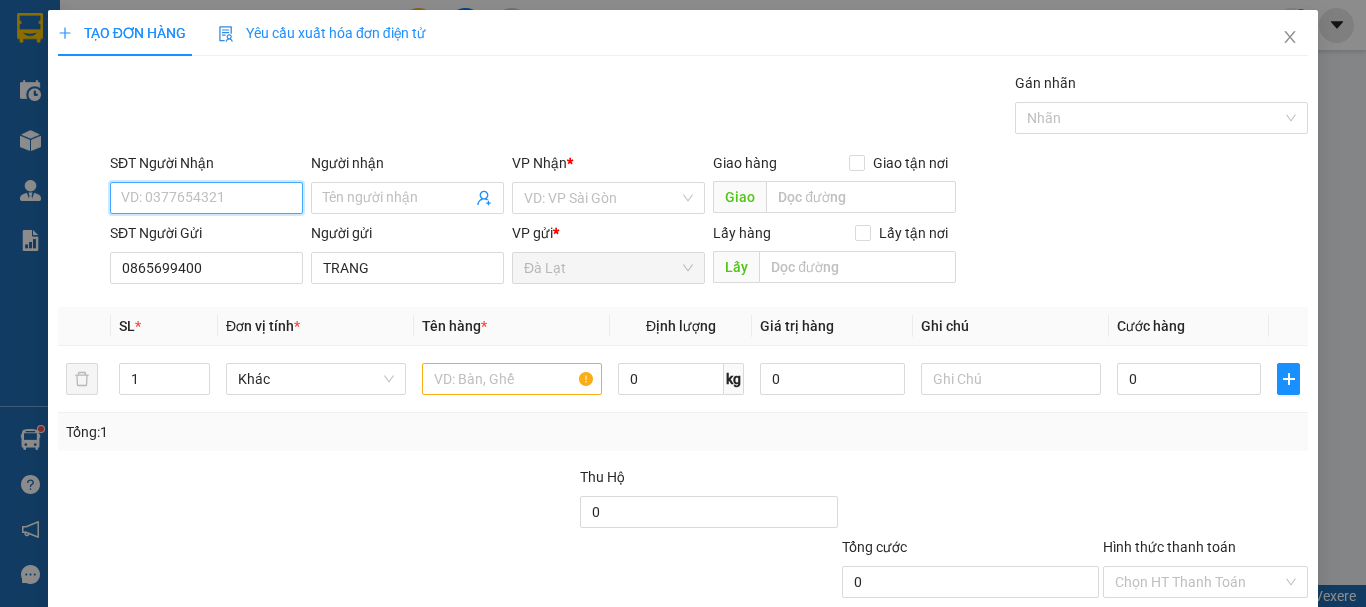 click on "SĐT Người Nhận" at bounding box center (206, 198) 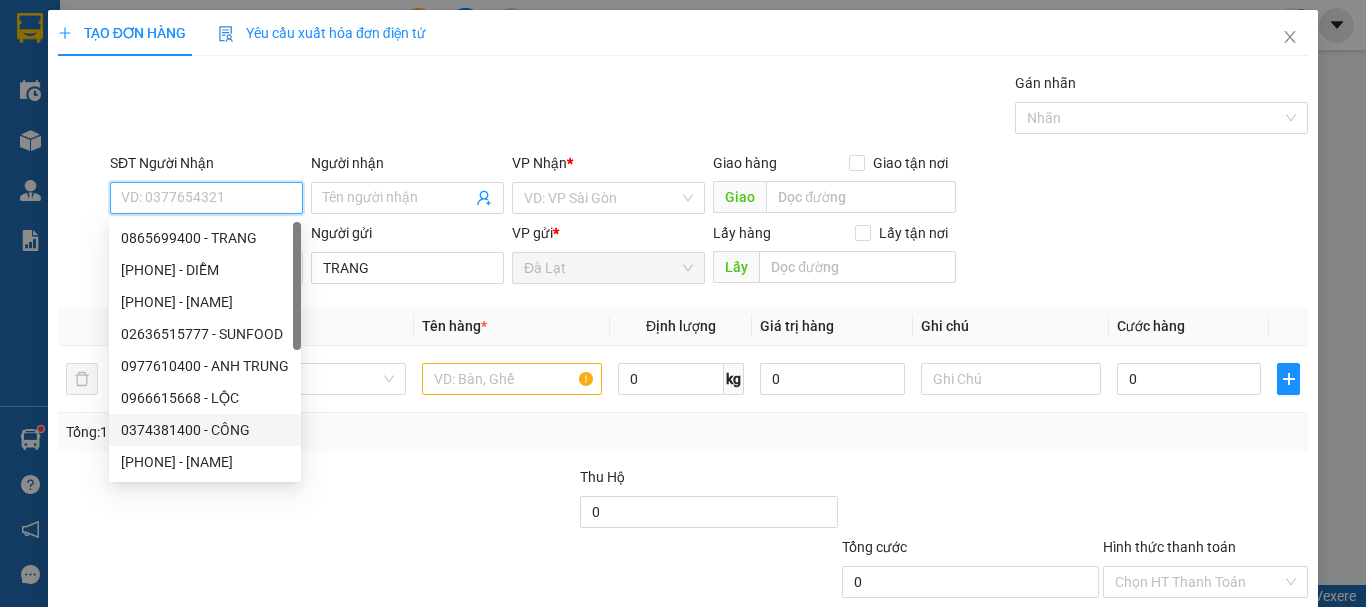 scroll, scrollTop: 32, scrollLeft: 0, axis: vertical 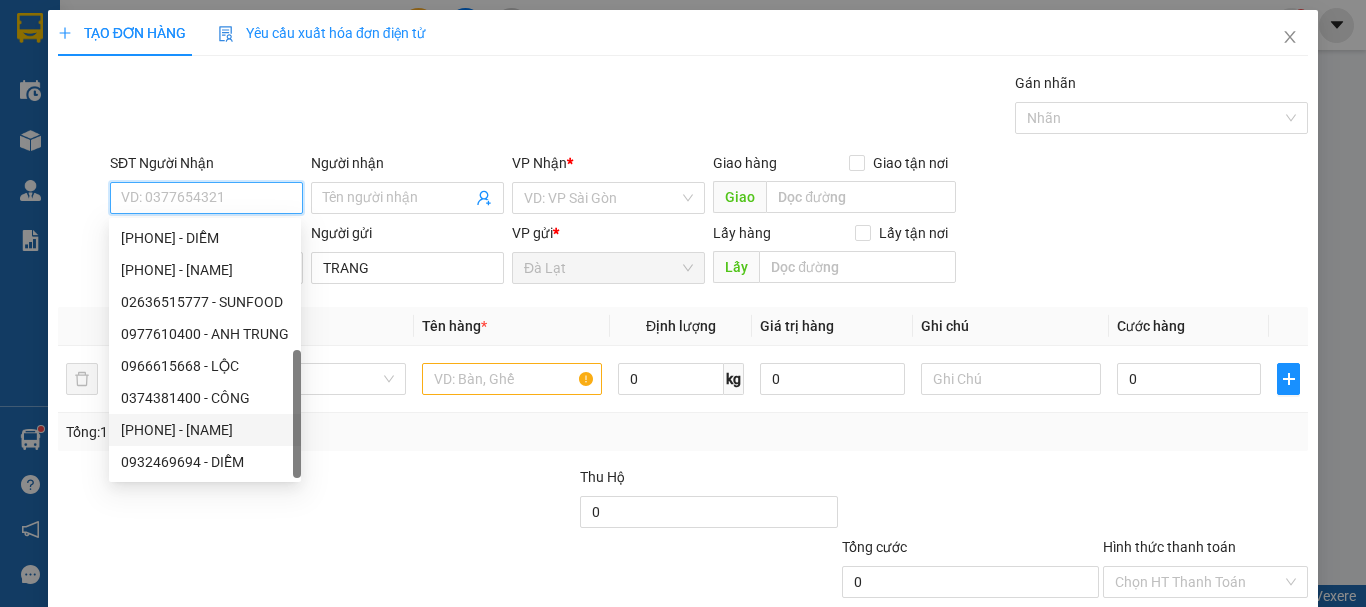click on "0976804311 - HÀ" at bounding box center [205, 430] 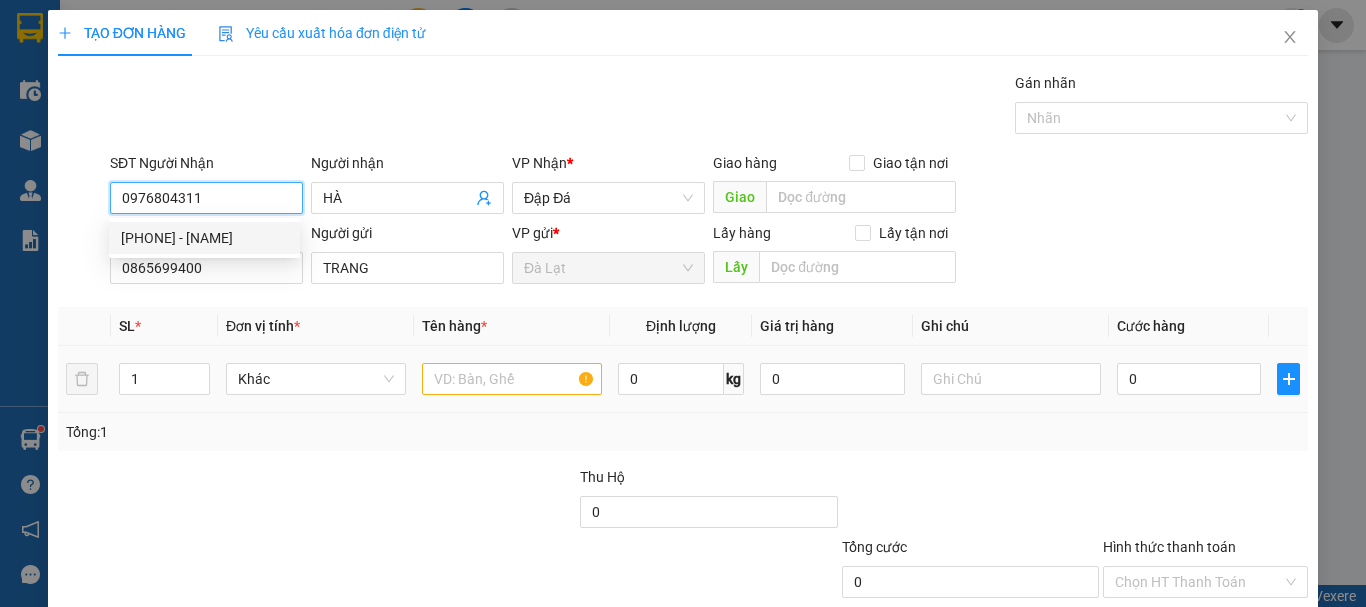 scroll, scrollTop: 0, scrollLeft: 0, axis: both 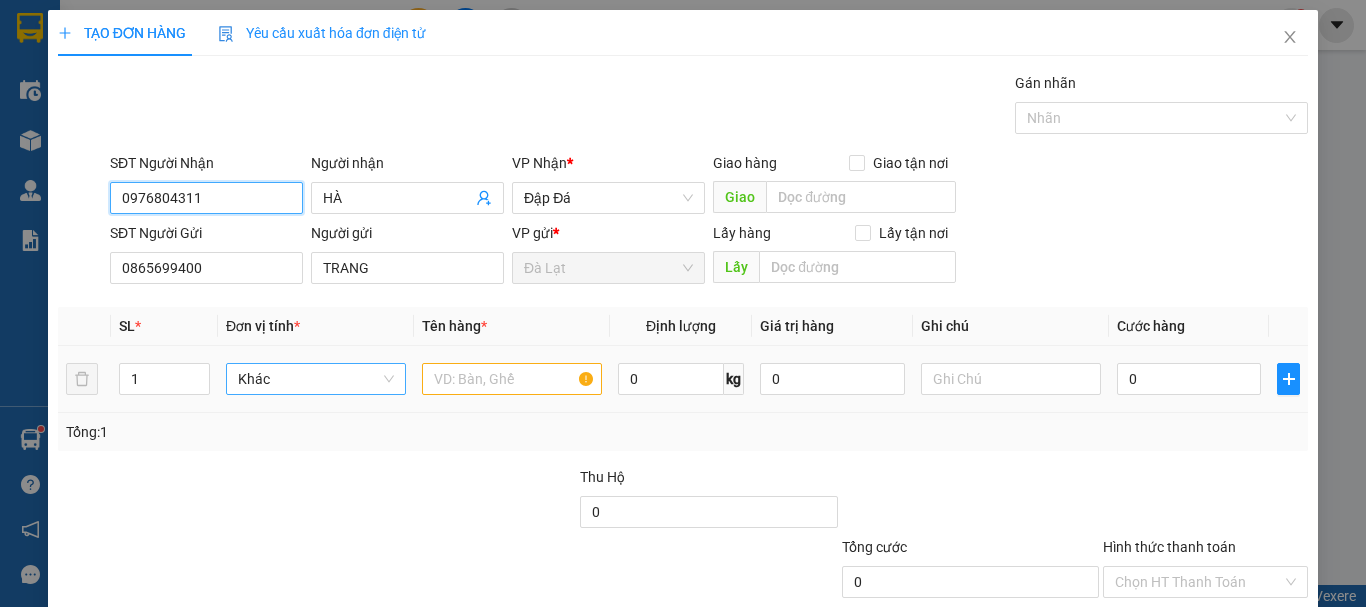 click on "Khác" at bounding box center (316, 379) 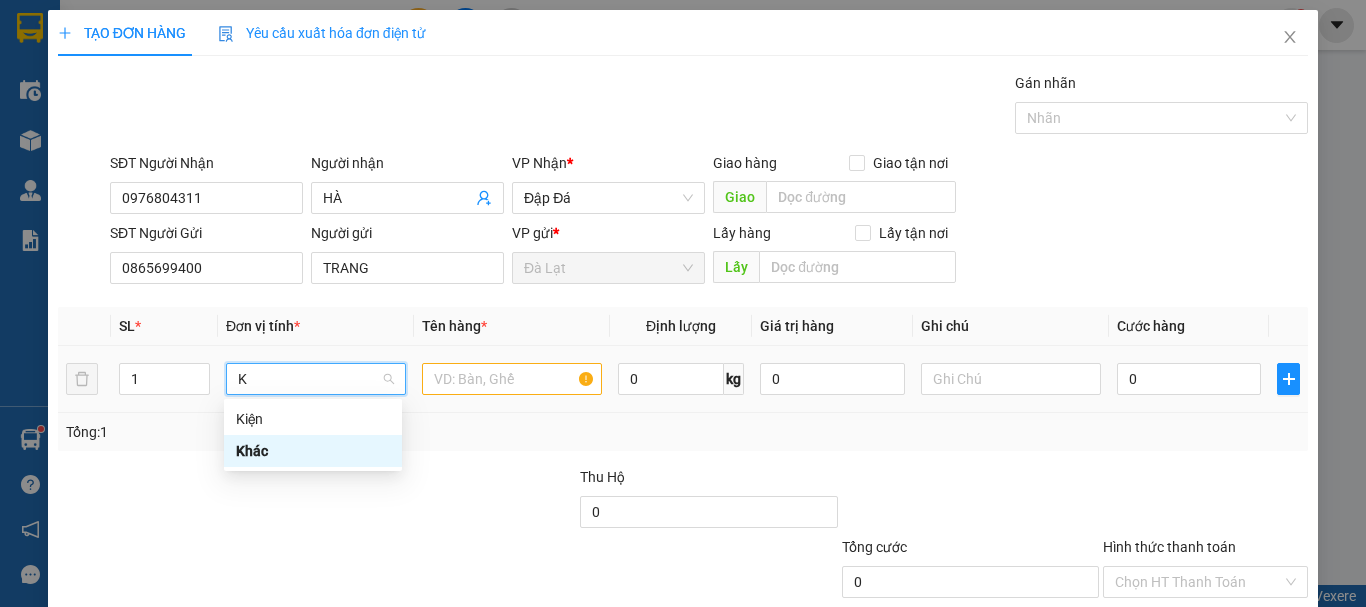 scroll, scrollTop: 0, scrollLeft: 0, axis: both 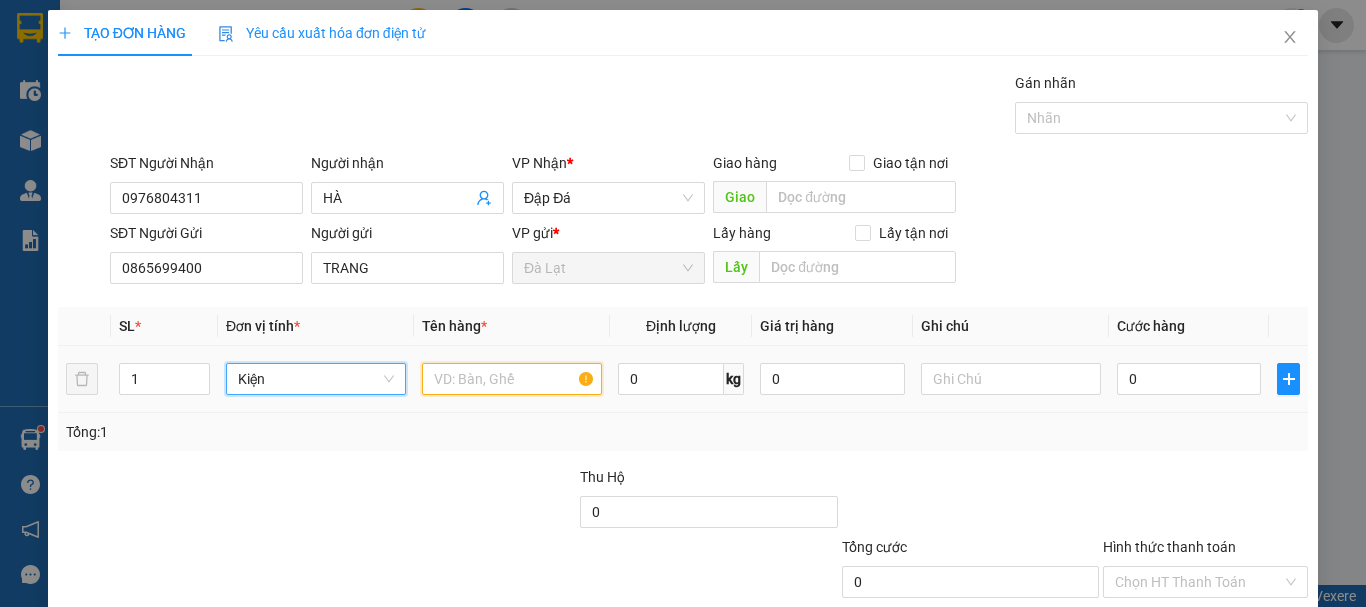 click at bounding box center (512, 379) 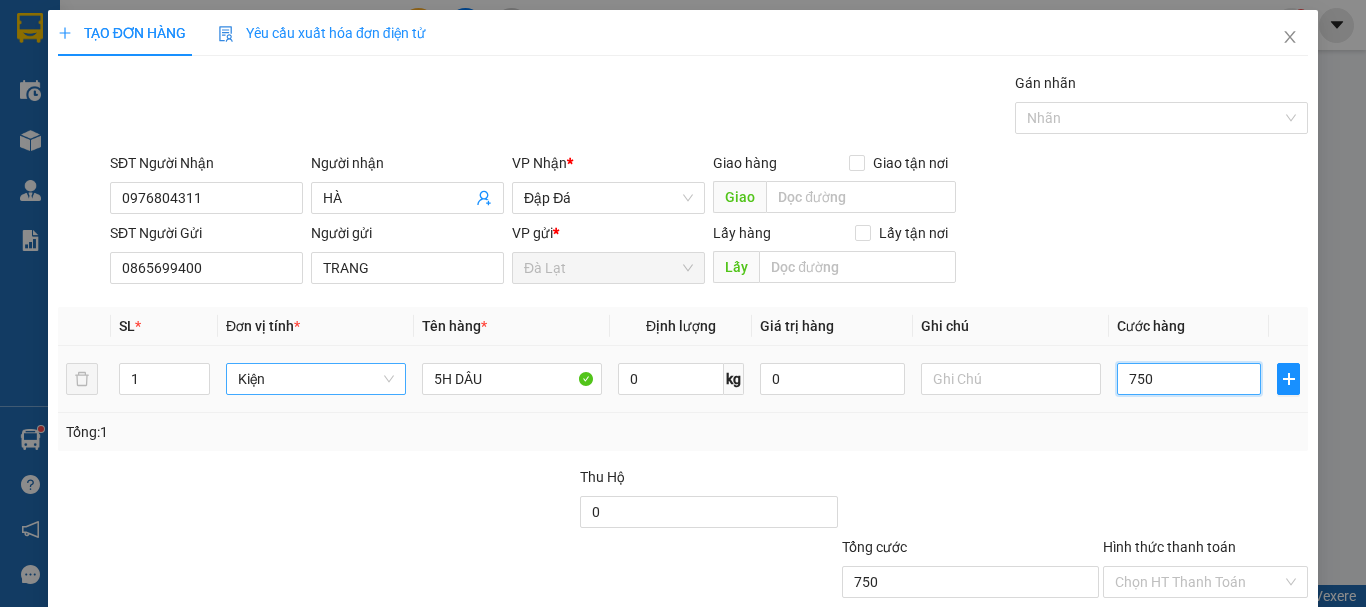 click on "750" at bounding box center (1189, 379) 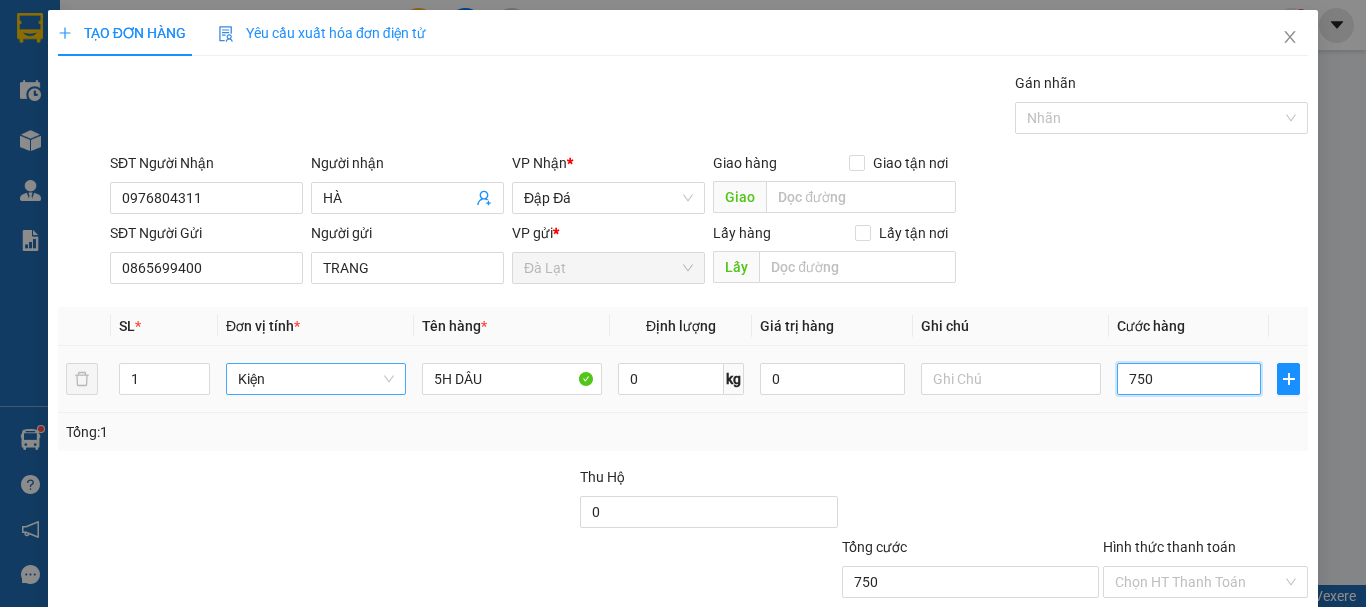 click on "750" at bounding box center (1189, 379) 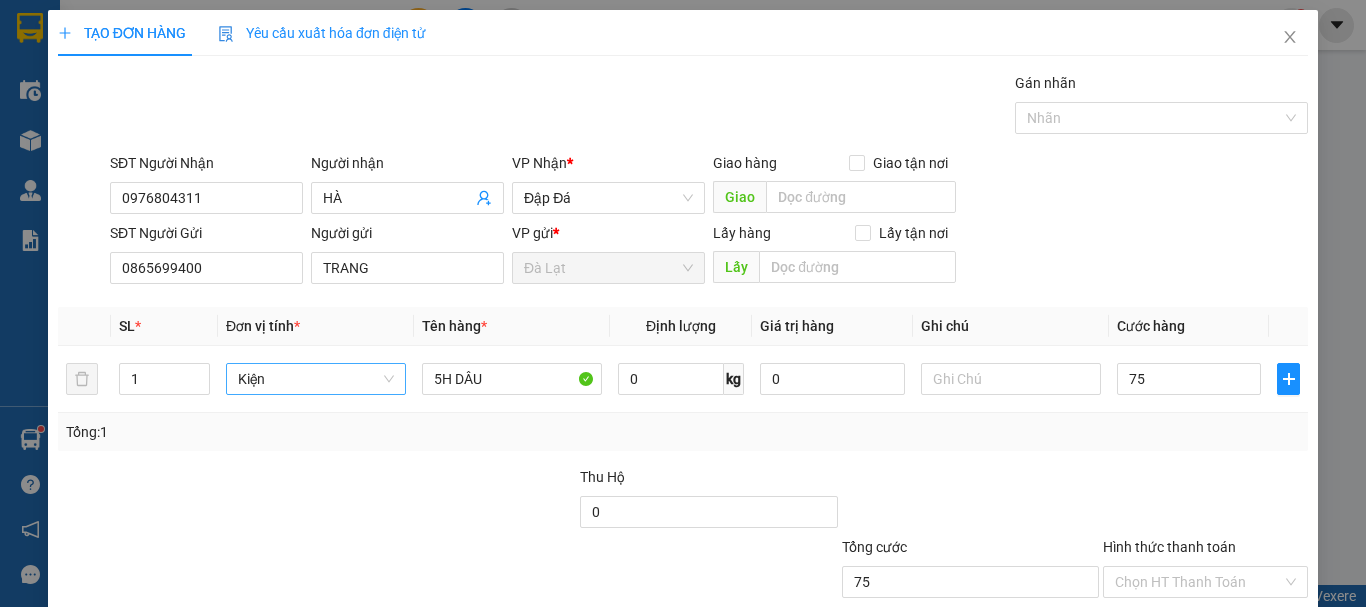 click on "Tổng:  1" at bounding box center (683, 432) 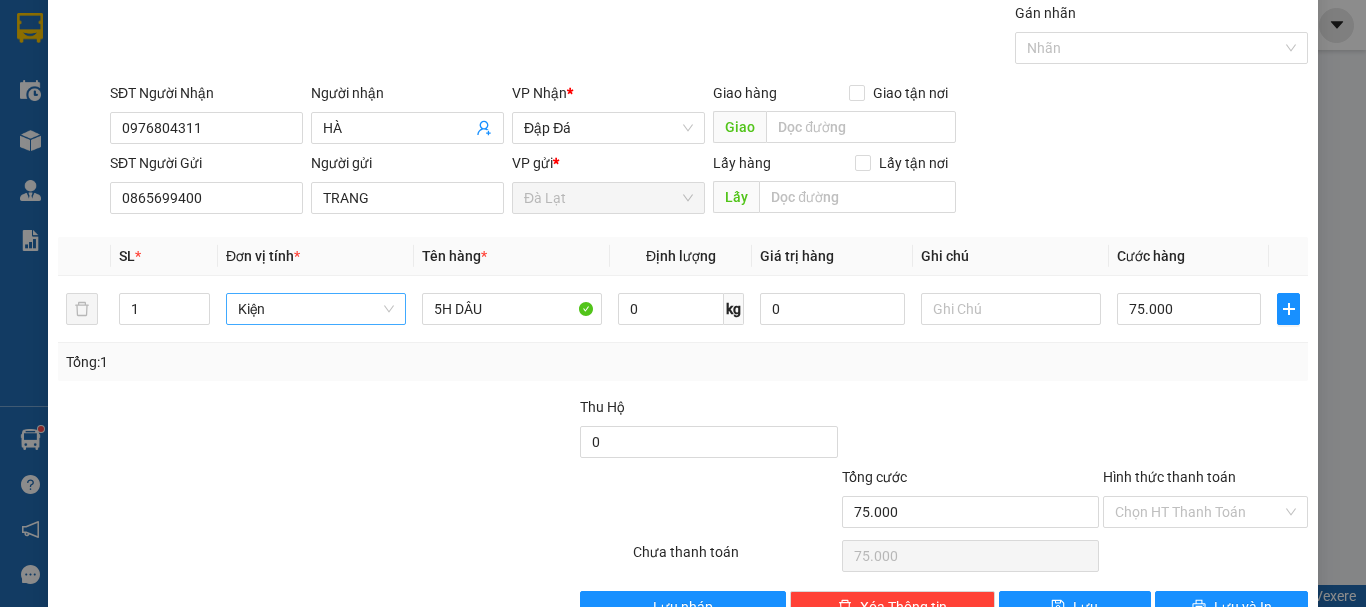 scroll, scrollTop: 125, scrollLeft: 0, axis: vertical 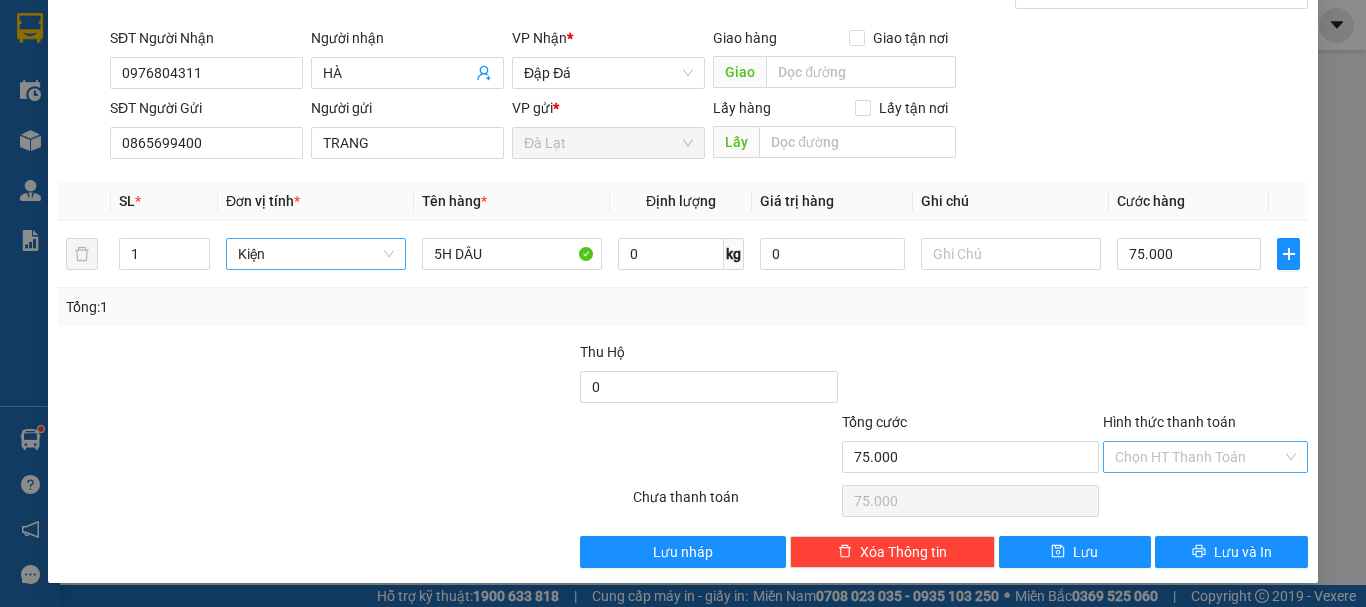 click on "Hình thức thanh toán" at bounding box center [1198, 457] 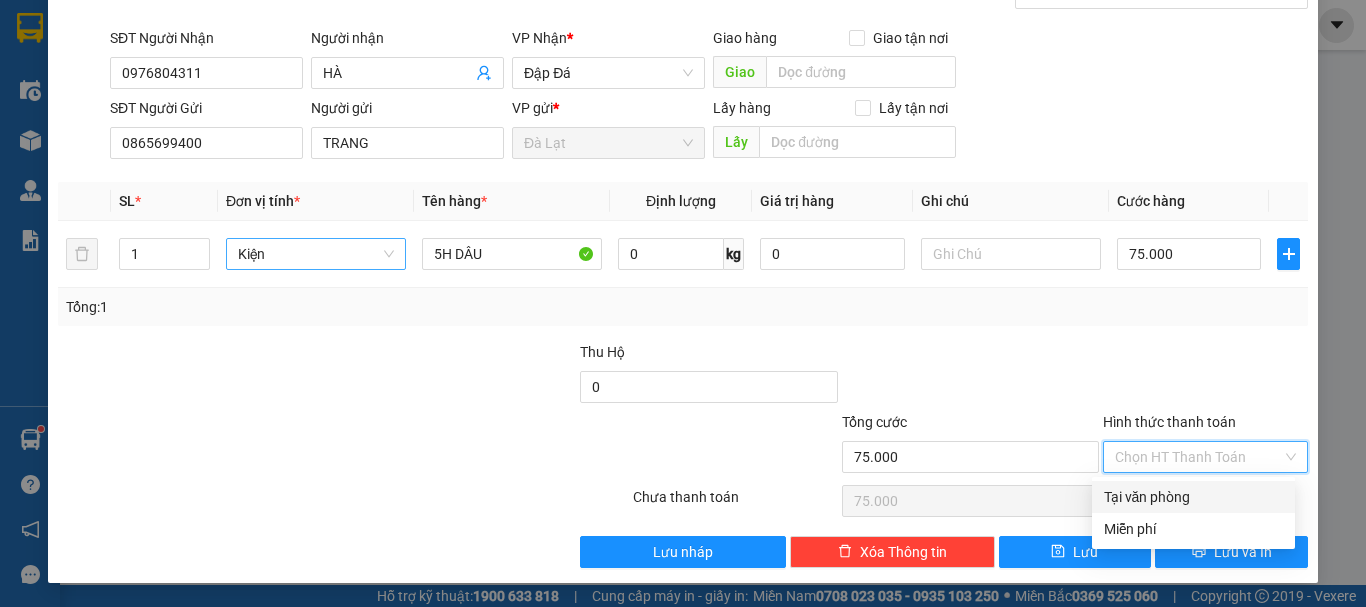 click on "Tại văn phòng" at bounding box center [1193, 497] 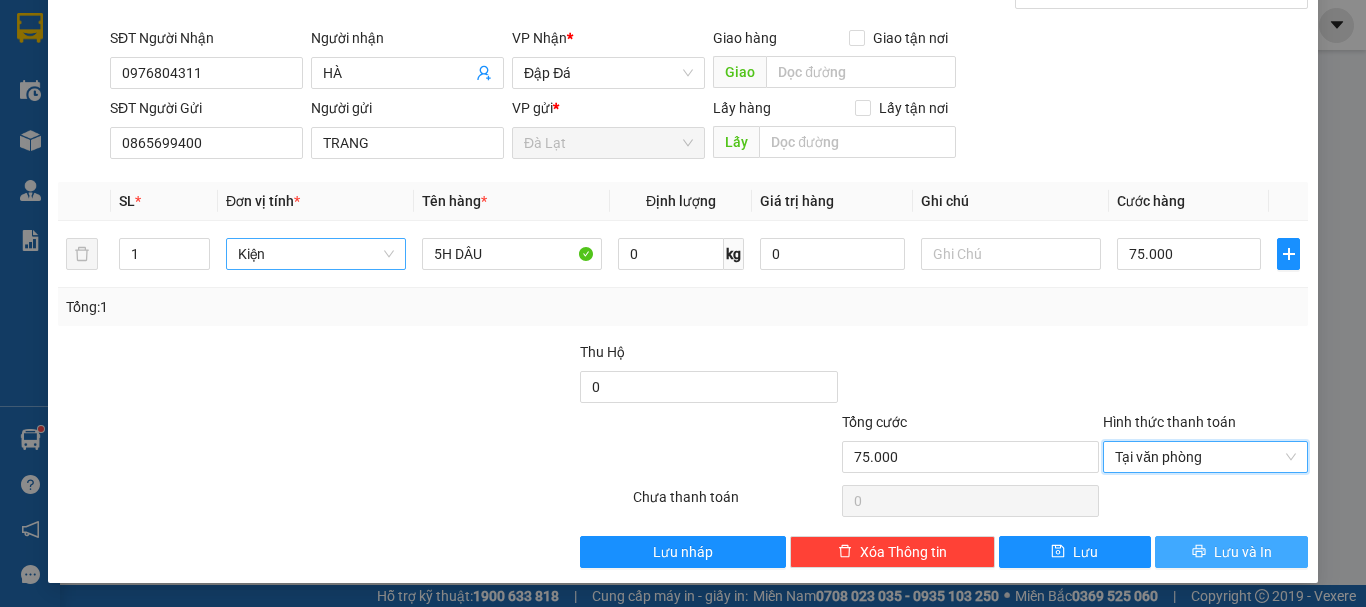 click on "Lưu và In" at bounding box center (1231, 552) 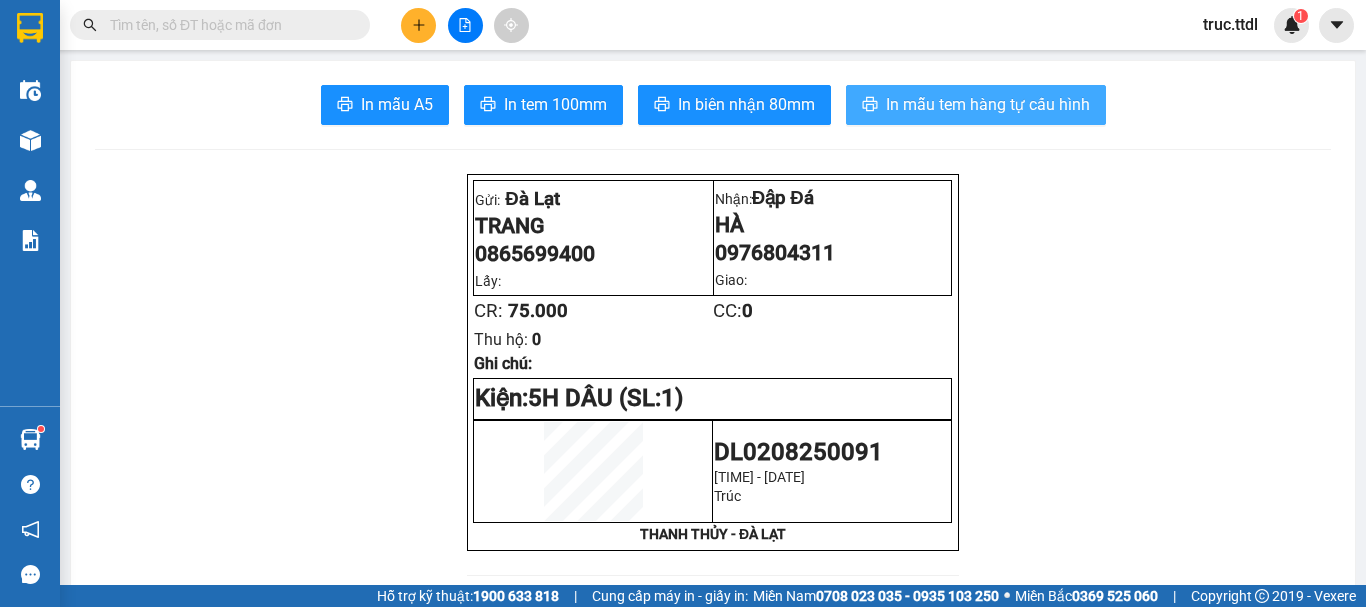 click on "In mẫu tem hàng tự cấu hình" at bounding box center (988, 104) 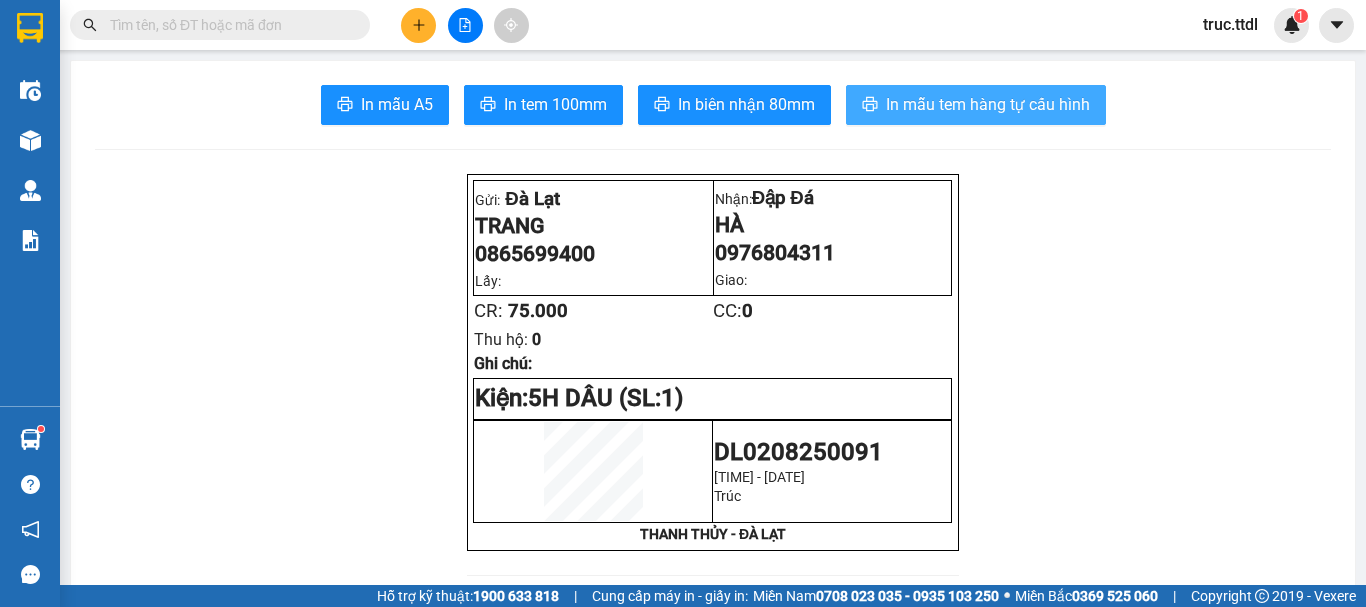 scroll, scrollTop: 0, scrollLeft: 0, axis: both 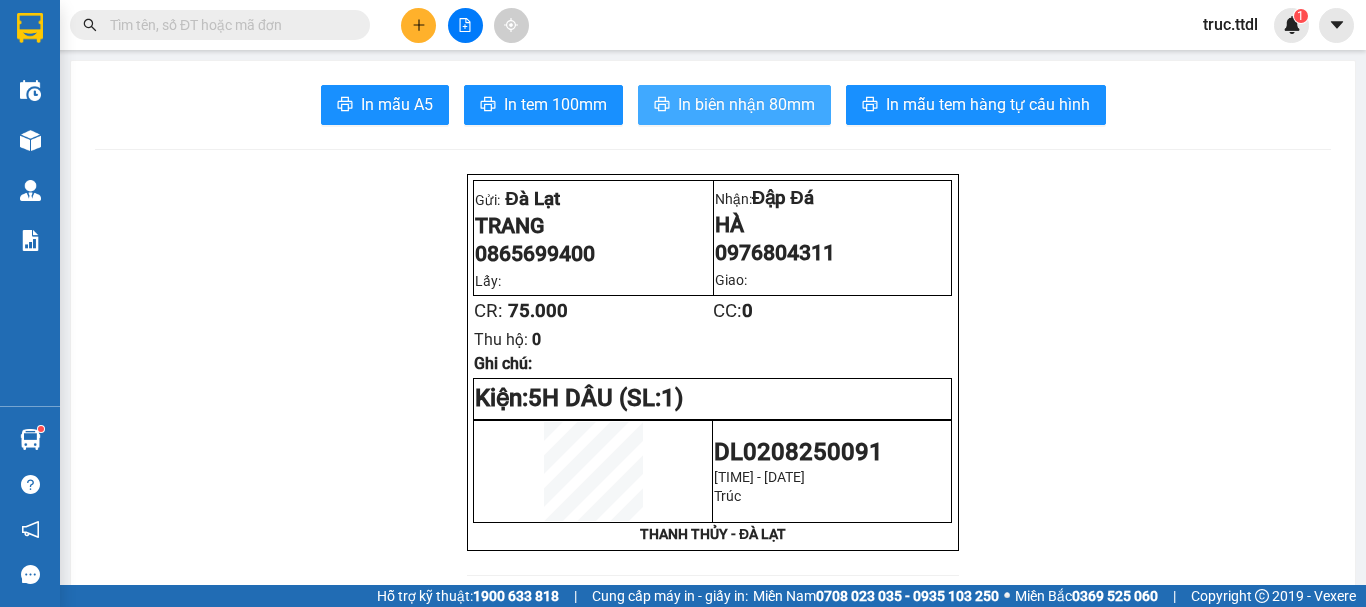 click on "In biên nhận 80mm" at bounding box center [746, 104] 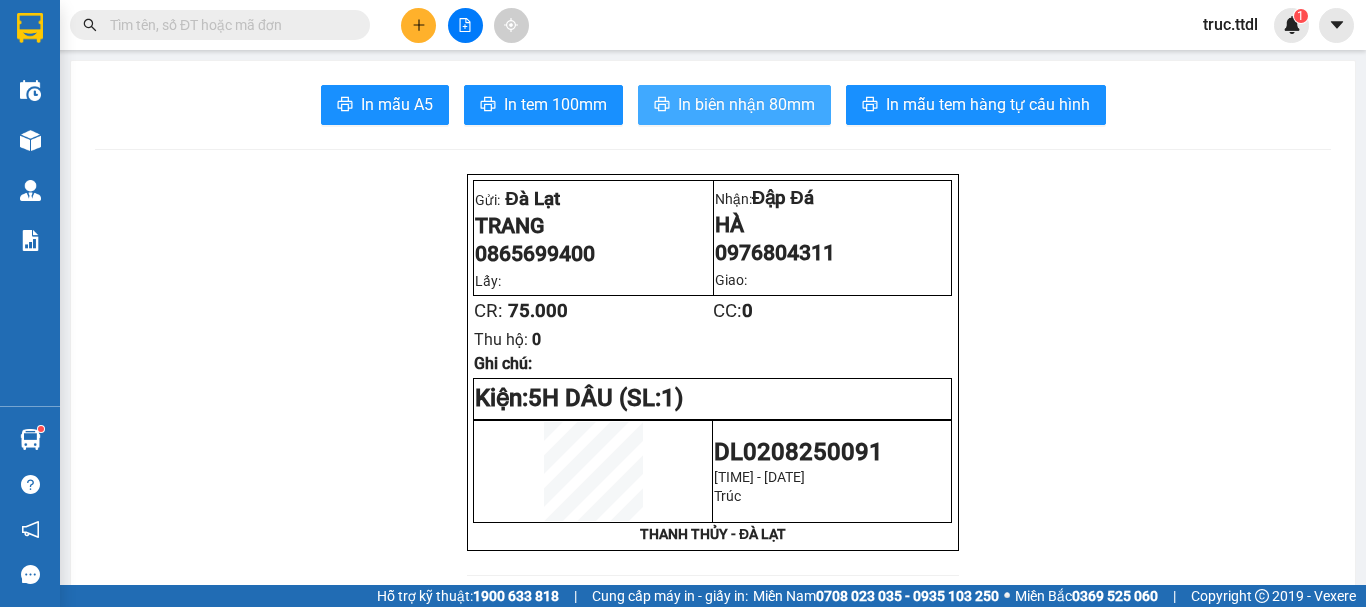 scroll, scrollTop: 0, scrollLeft: 0, axis: both 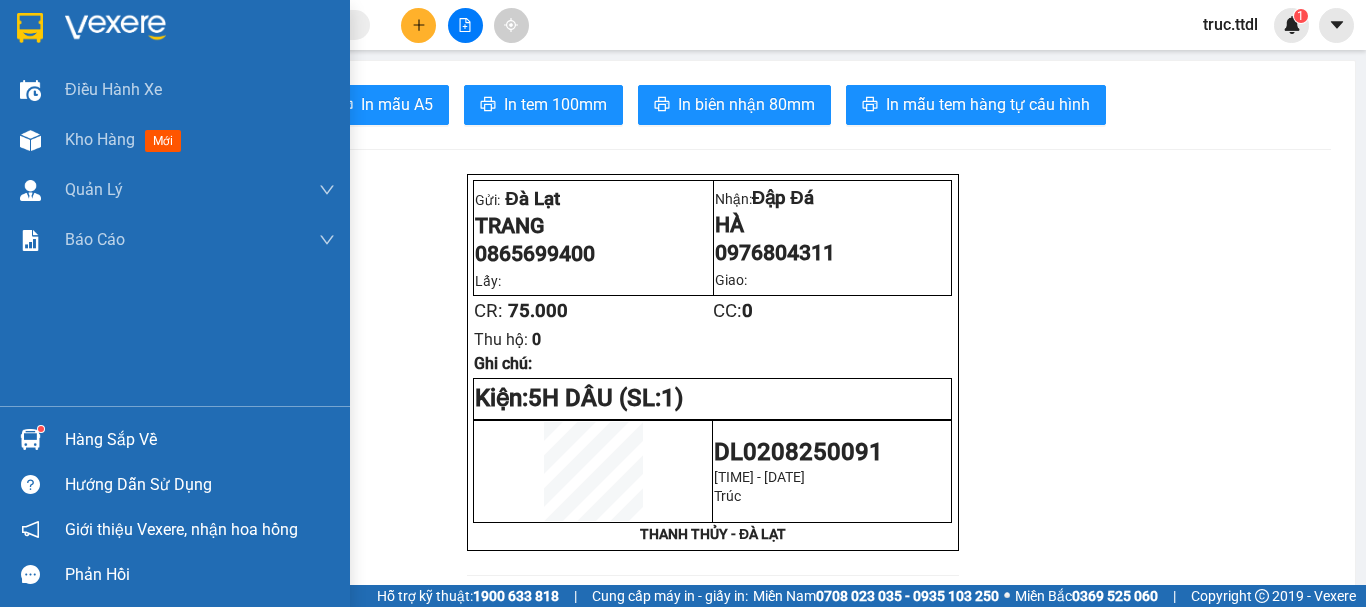 click at bounding box center [30, 28] 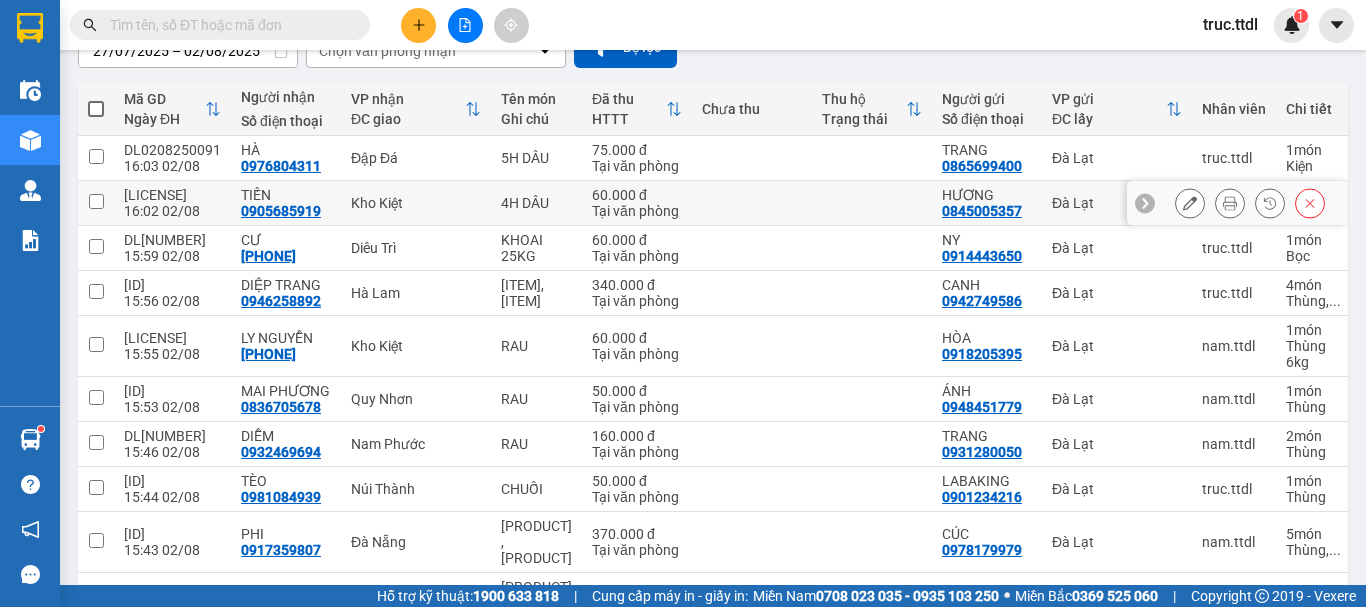 scroll, scrollTop: 200, scrollLeft: 0, axis: vertical 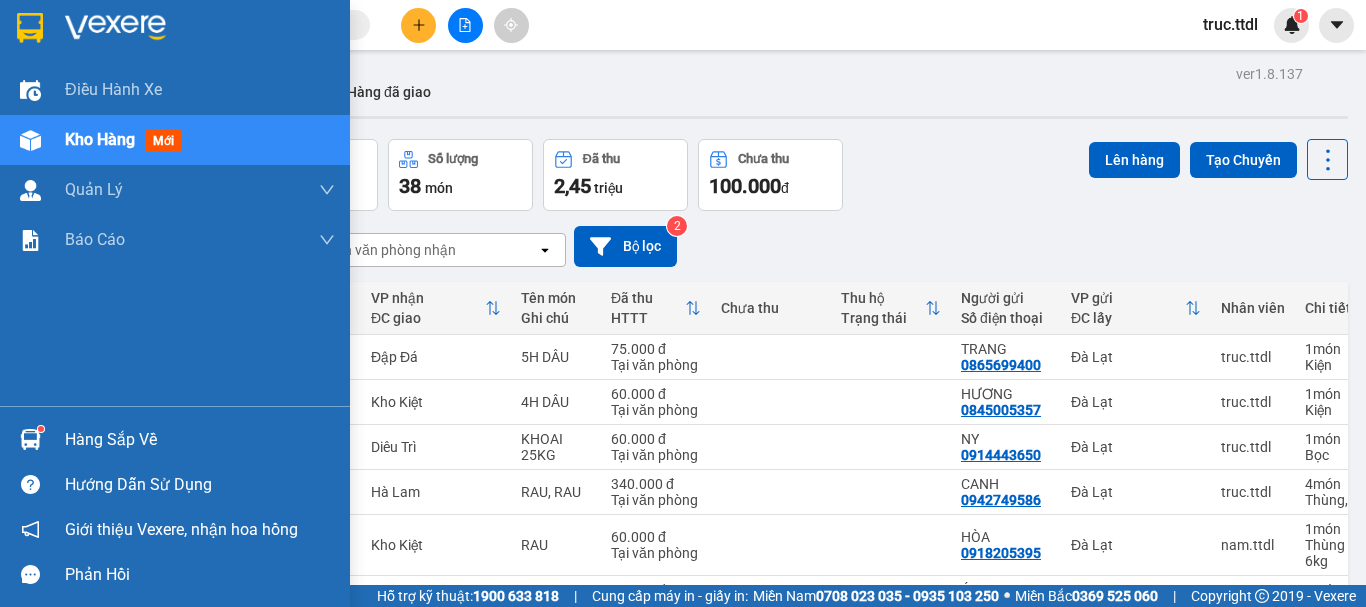 click at bounding box center (30, 28) 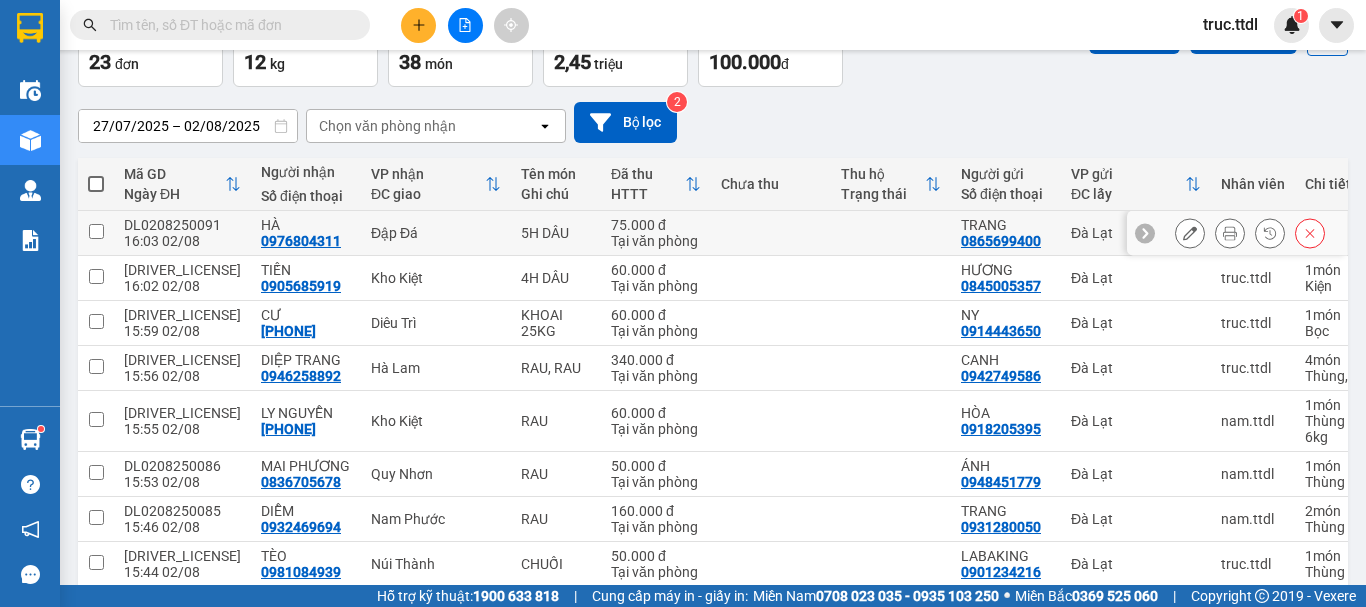scroll, scrollTop: 0, scrollLeft: 0, axis: both 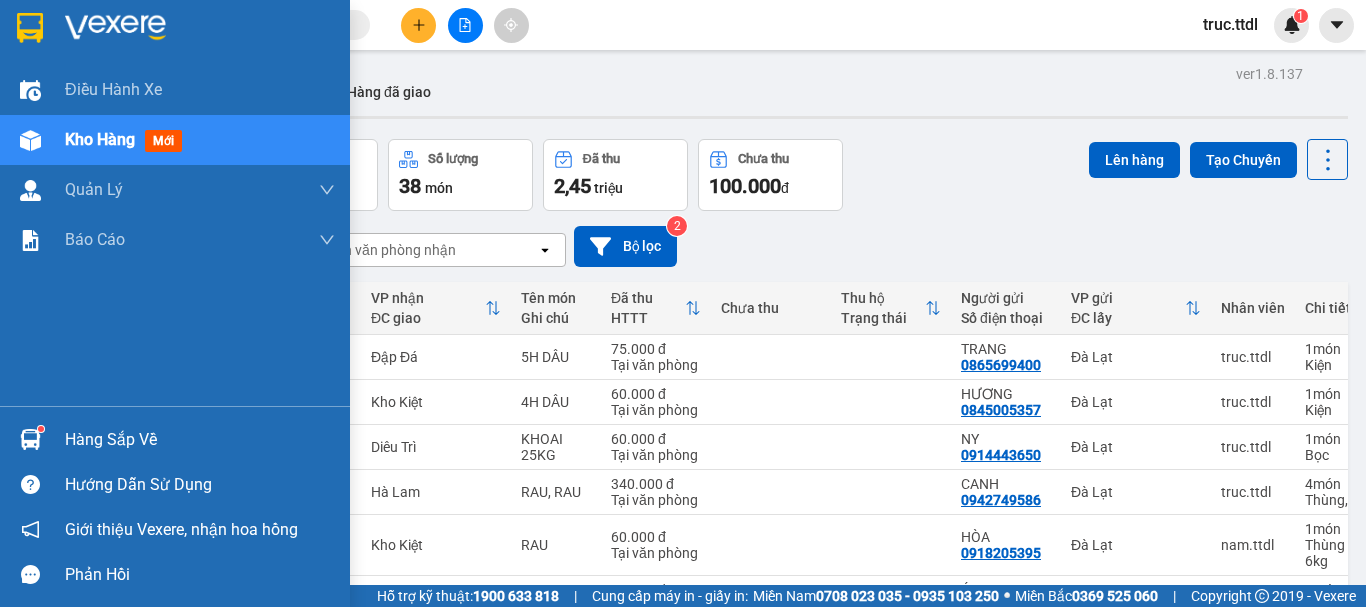 click at bounding box center (30, 28) 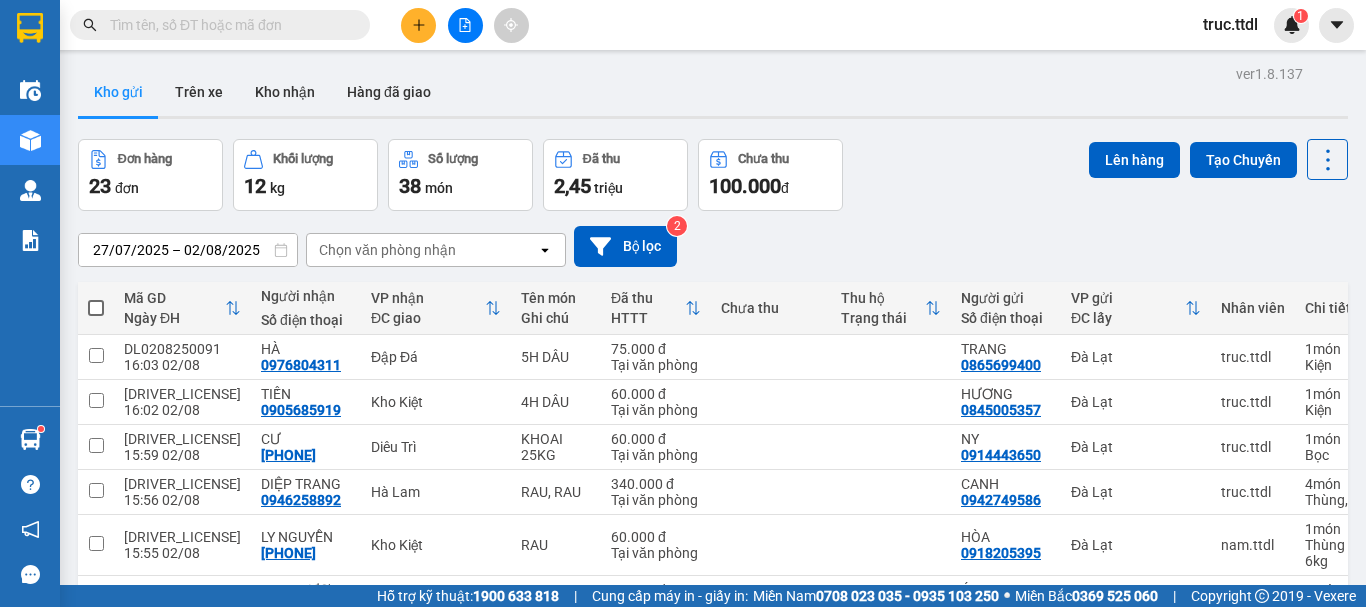click at bounding box center (228, 25) 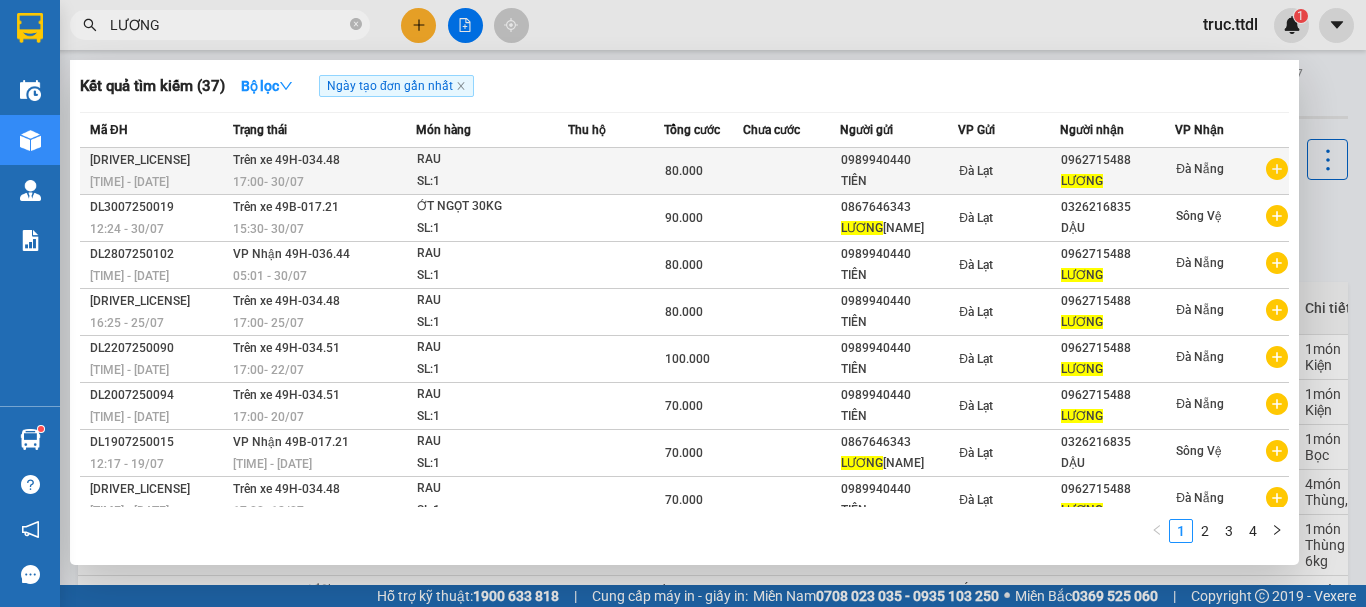 type on "LƯƠNG" 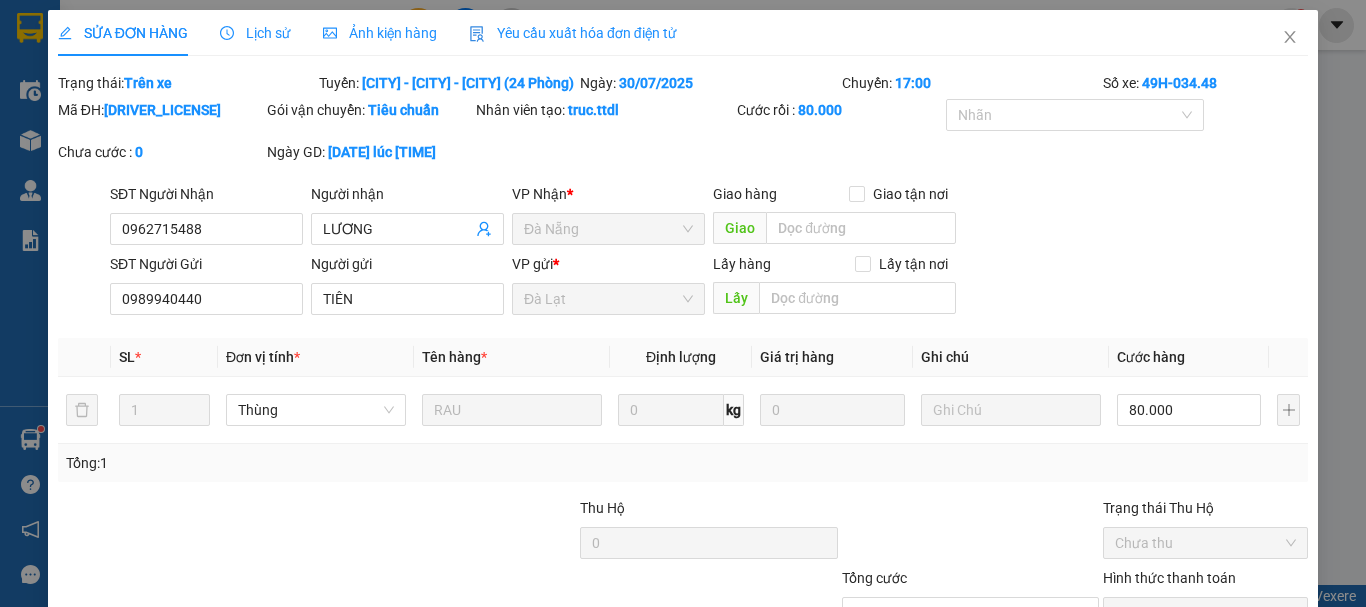 type on "0962715488" 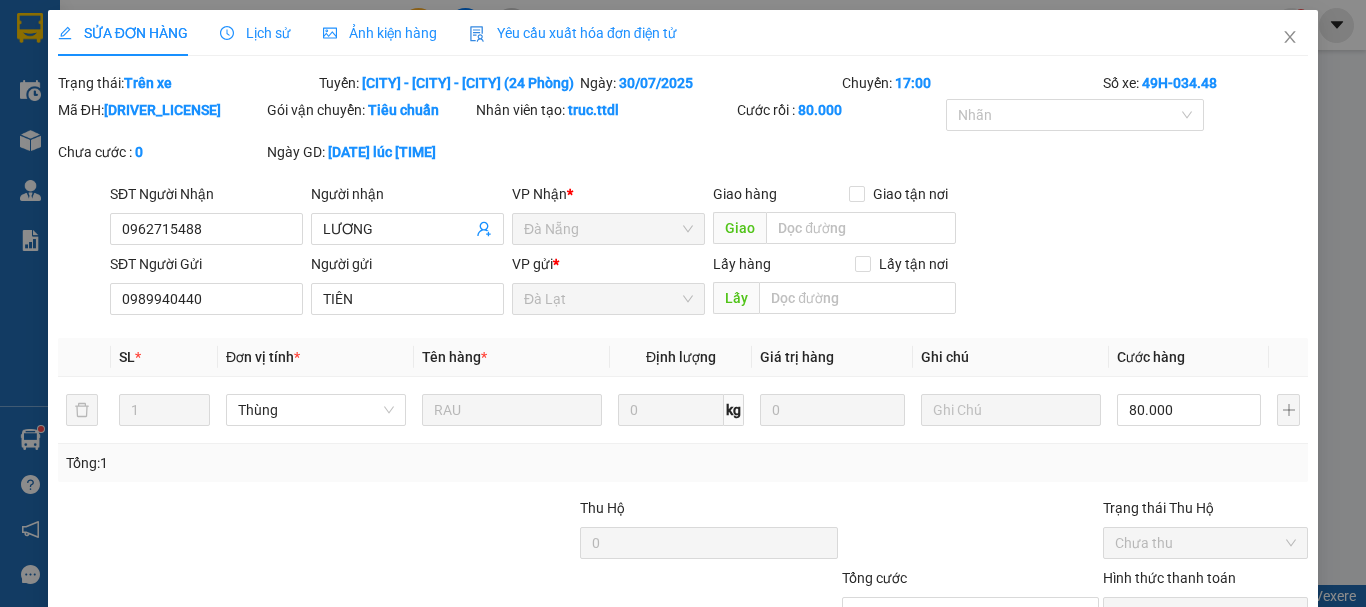 type on "LƯƠNG" 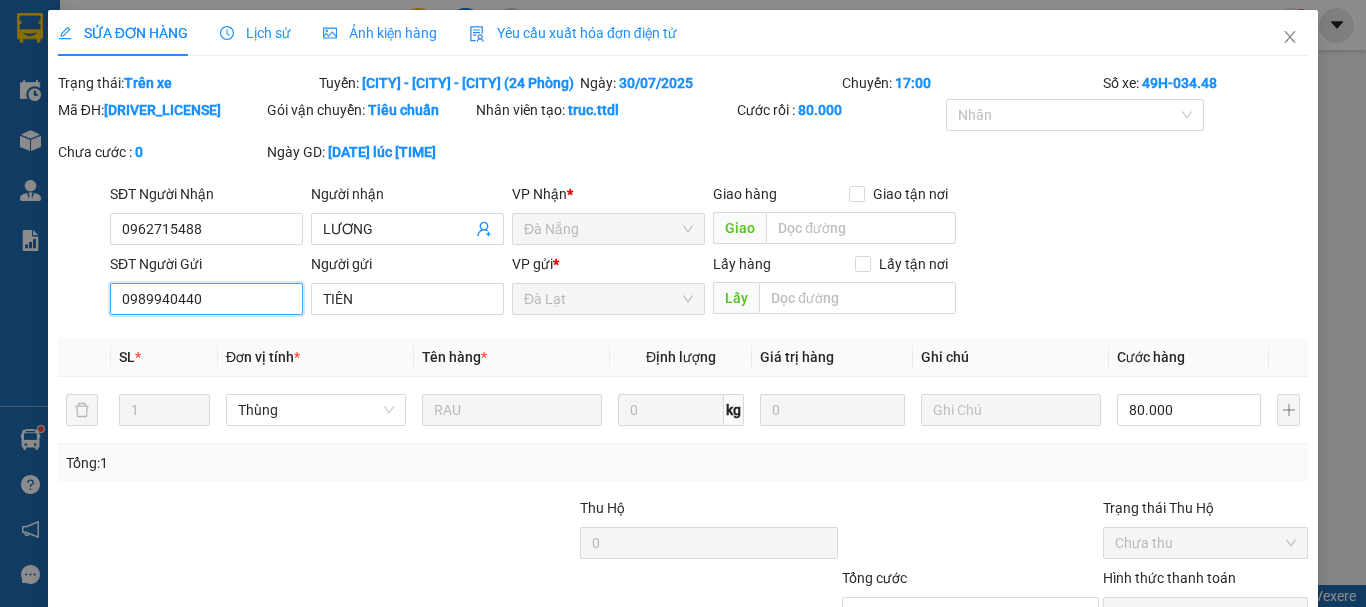 drag, startPoint x: 229, startPoint y: 321, endPoint x: 61, endPoint y: 331, distance: 168.29736 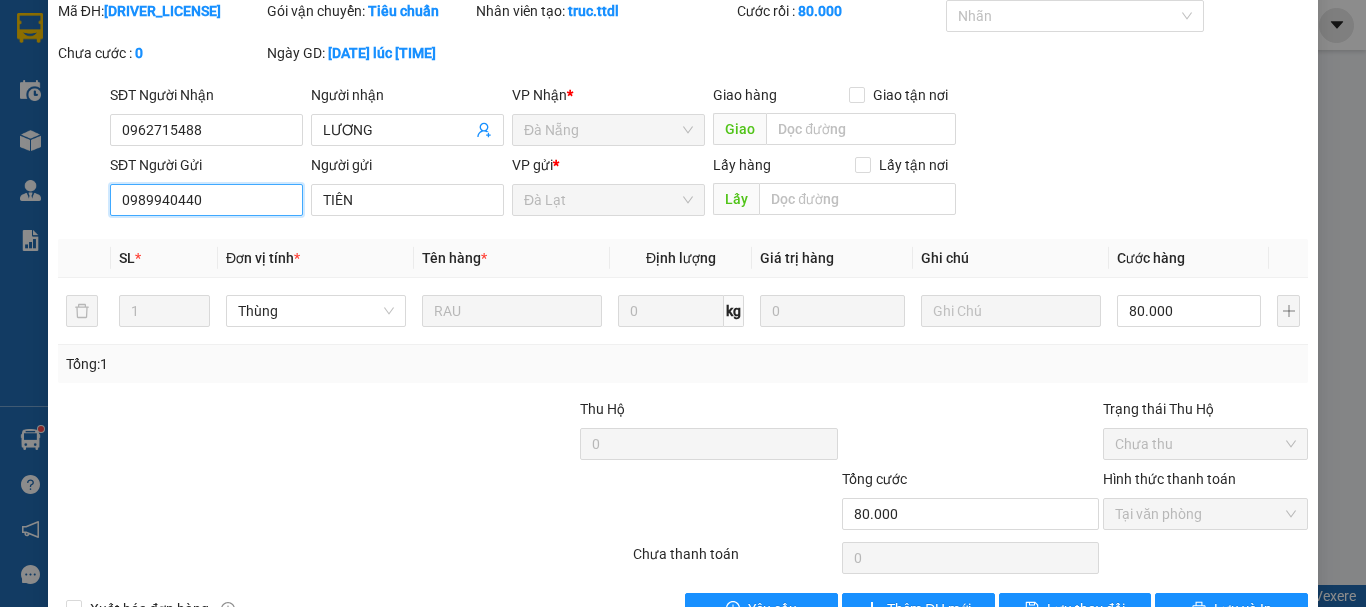 scroll, scrollTop: 178, scrollLeft: 0, axis: vertical 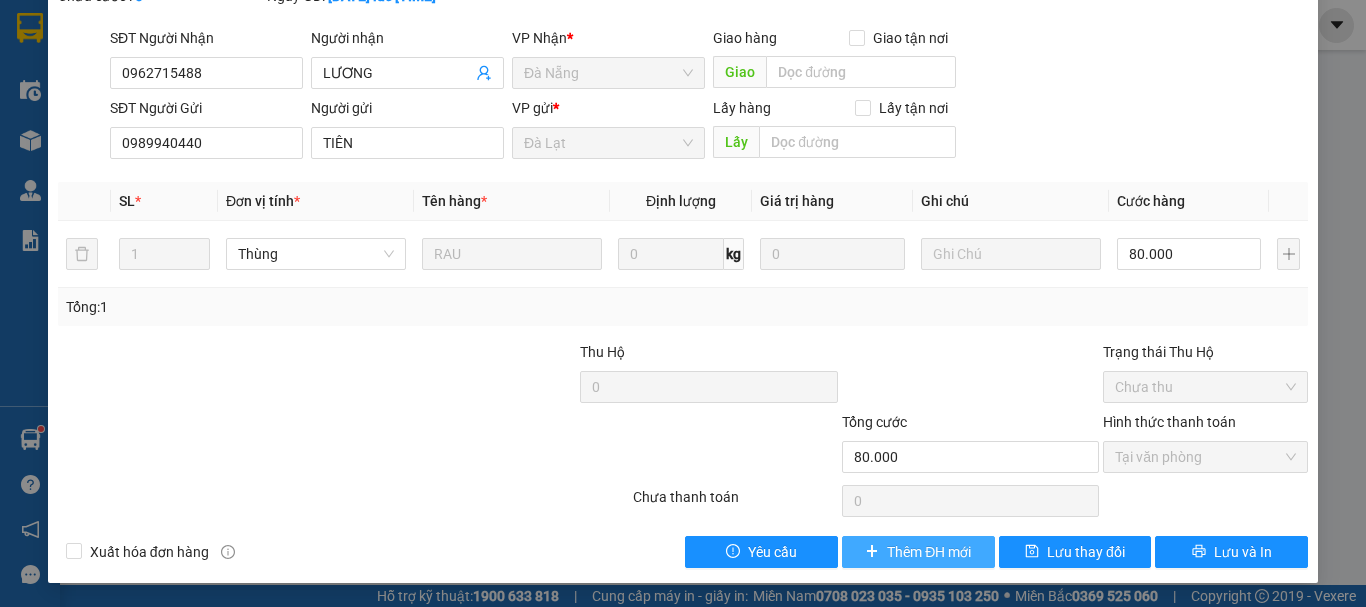 click on "Thêm ĐH mới" at bounding box center (929, 552) 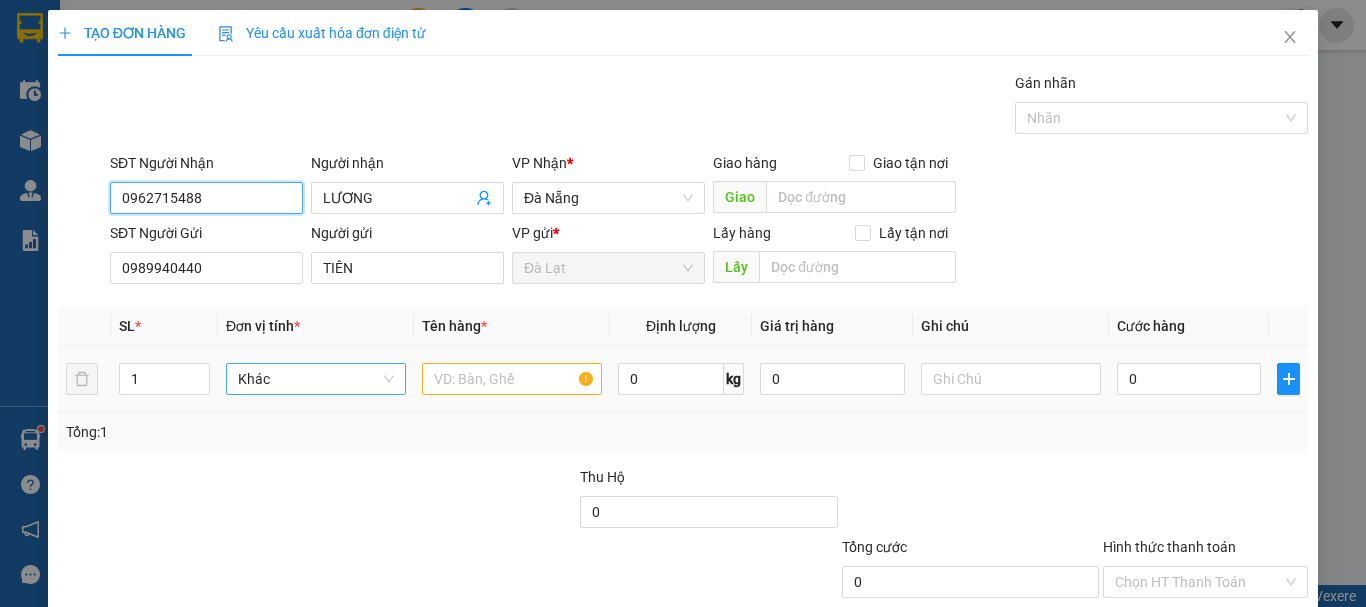 click on "Khác" at bounding box center (316, 379) 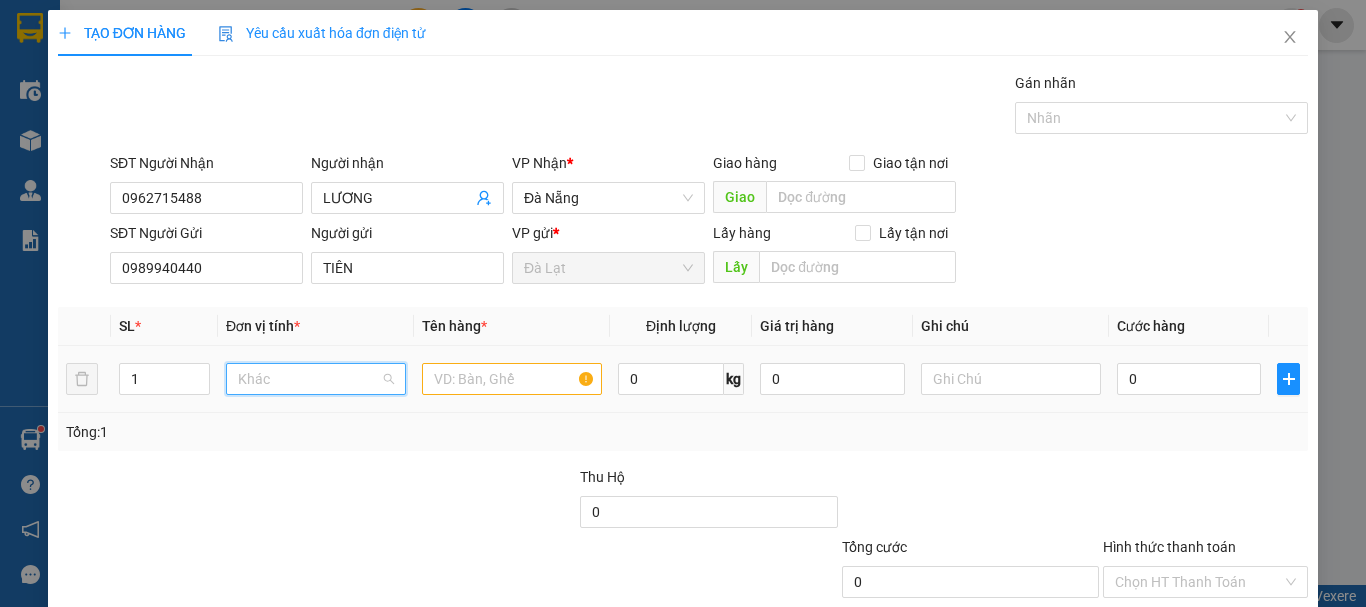 scroll, scrollTop: 192, scrollLeft: 0, axis: vertical 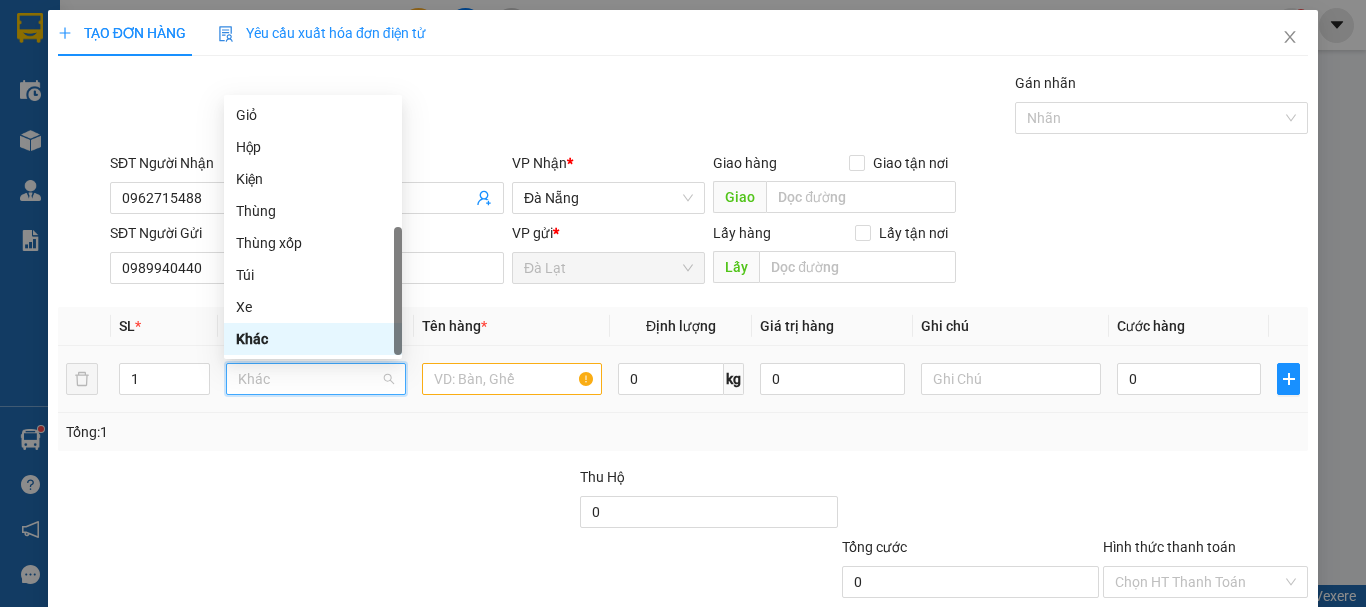 type on "T" 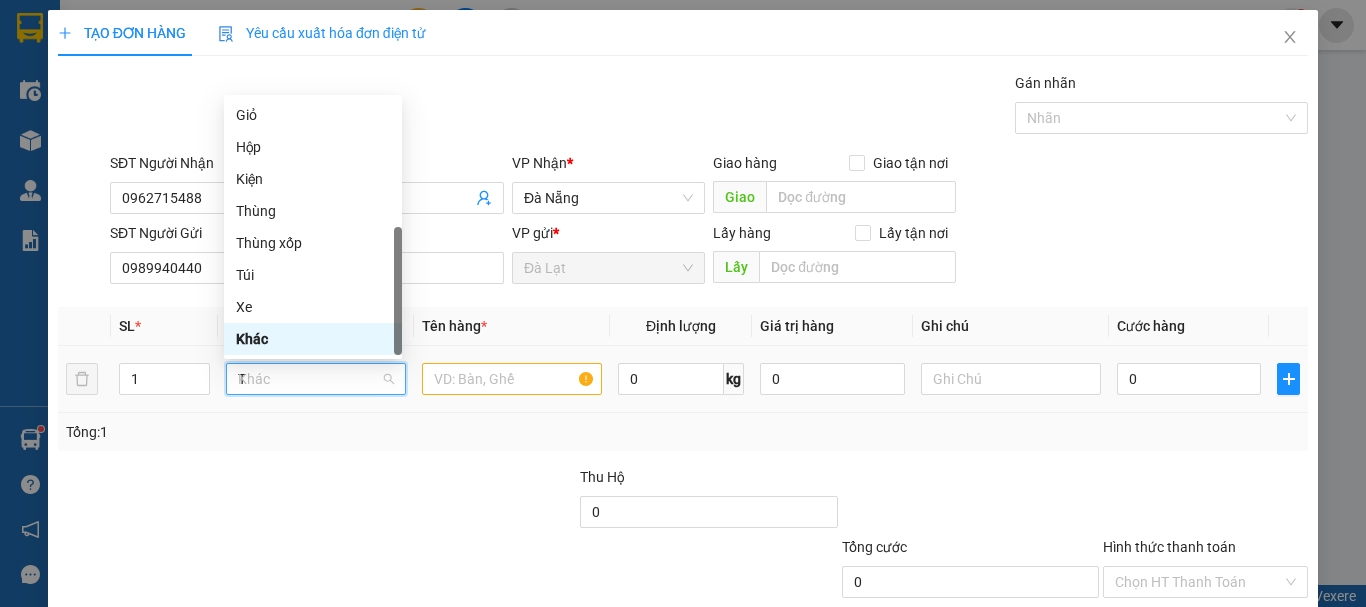 scroll, scrollTop: 0, scrollLeft: 0, axis: both 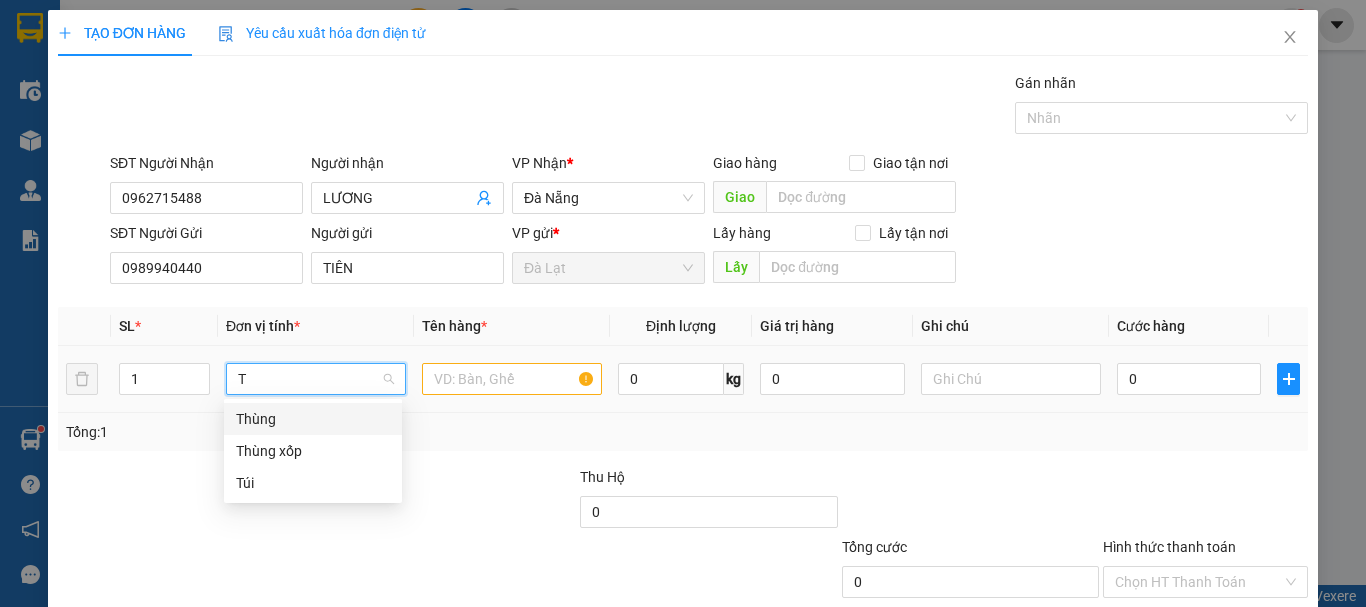 click on "Thùng" at bounding box center [313, 419] 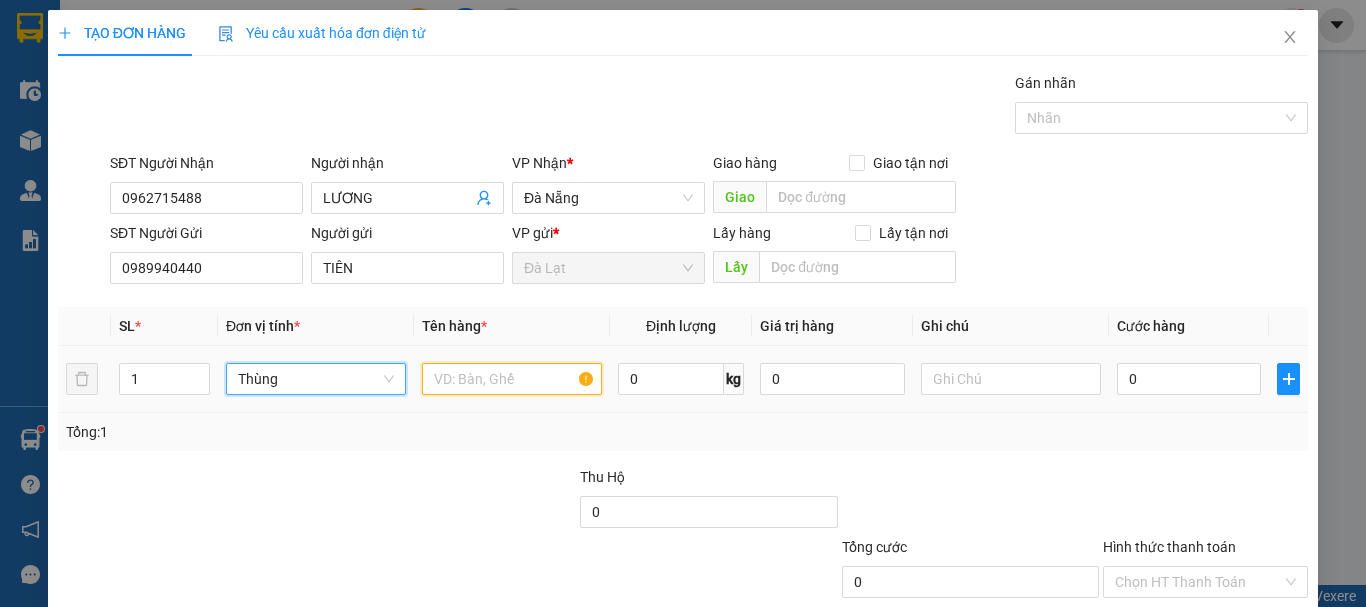 click at bounding box center [512, 379] 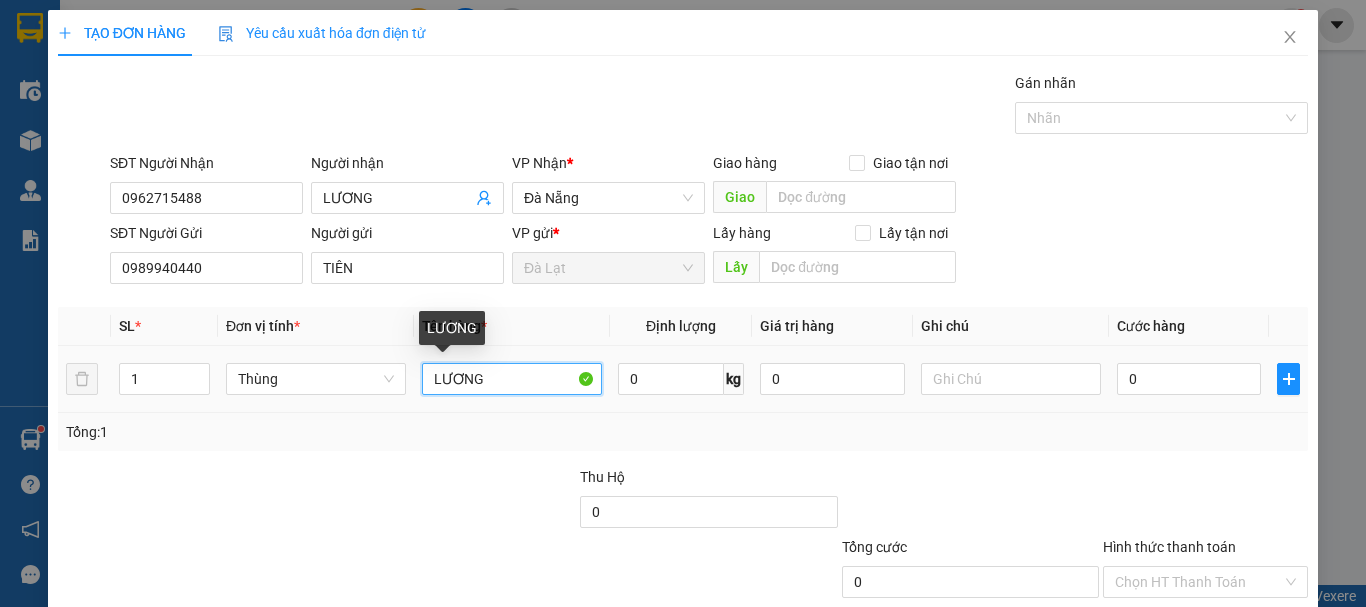 drag, startPoint x: 493, startPoint y: 383, endPoint x: 363, endPoint y: 404, distance: 131.68523 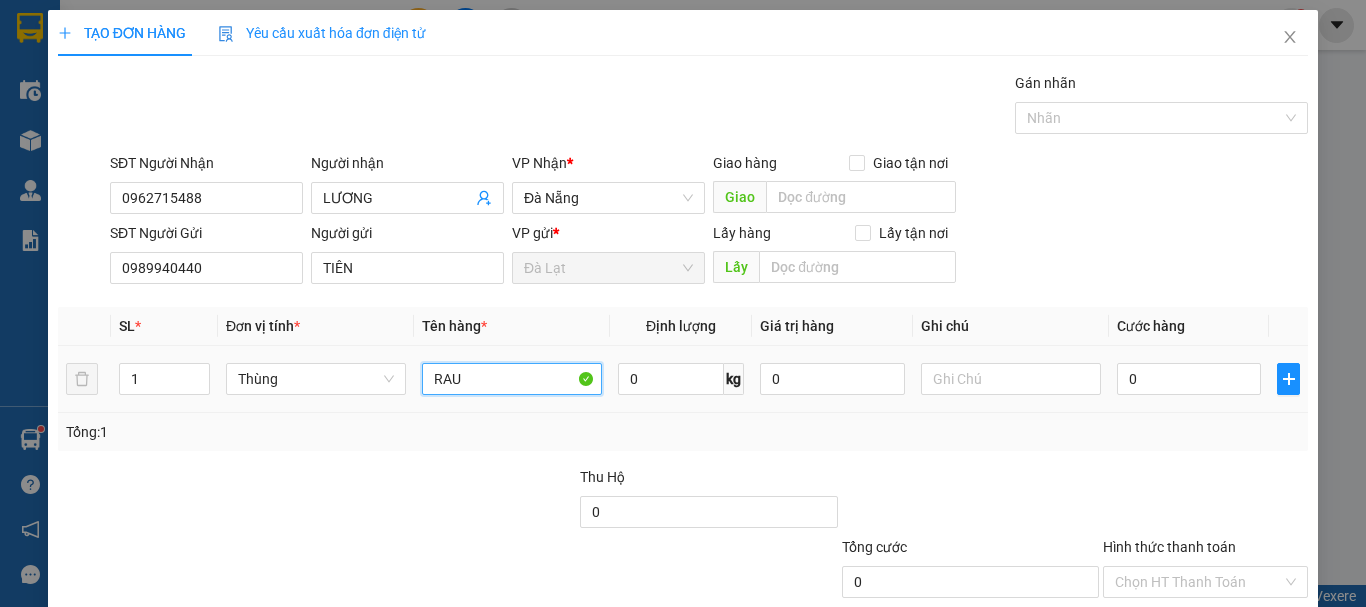 type on "RAU" 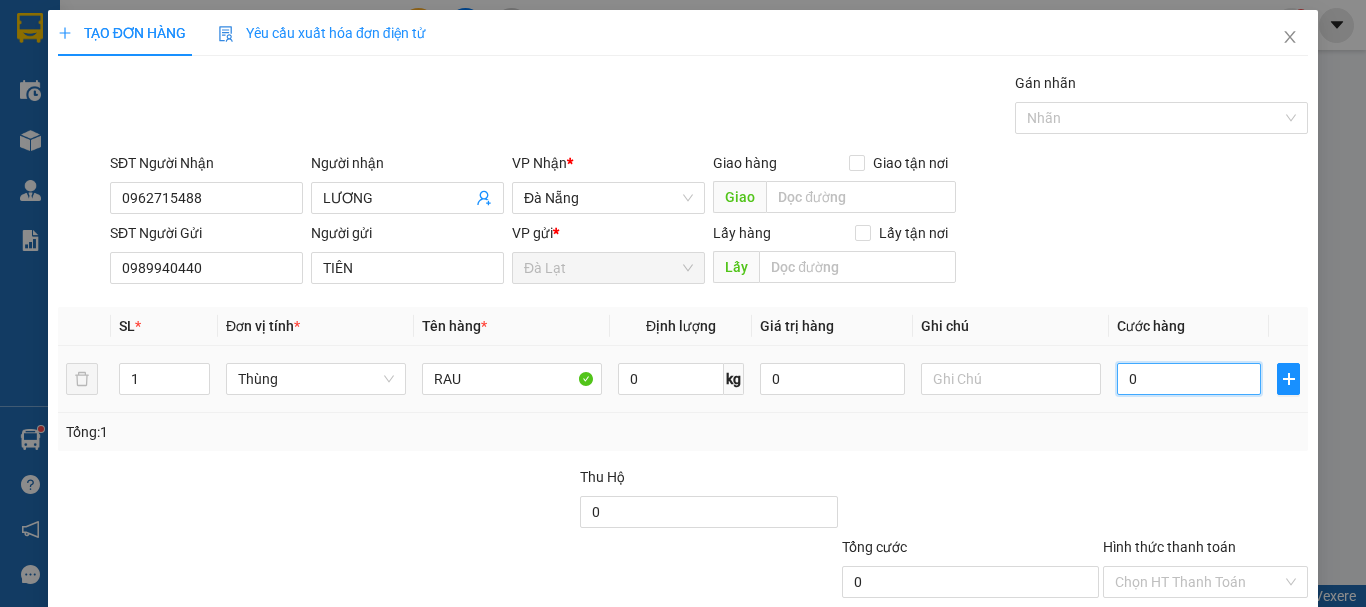 type on "8" 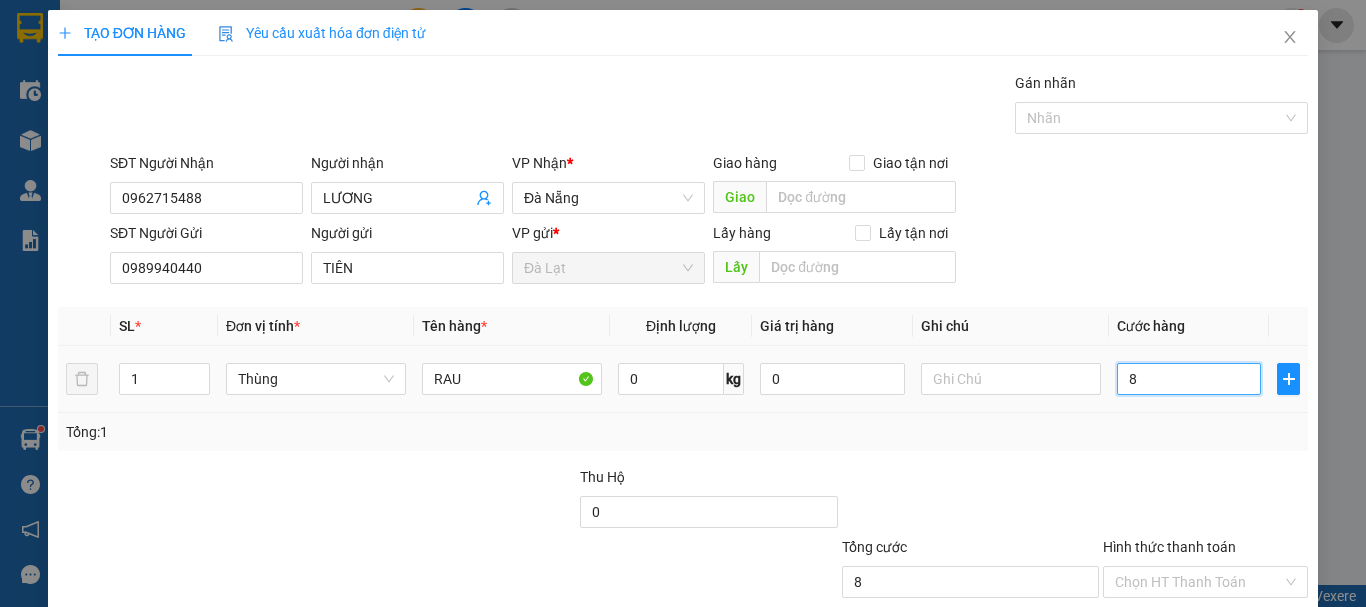 type on "80" 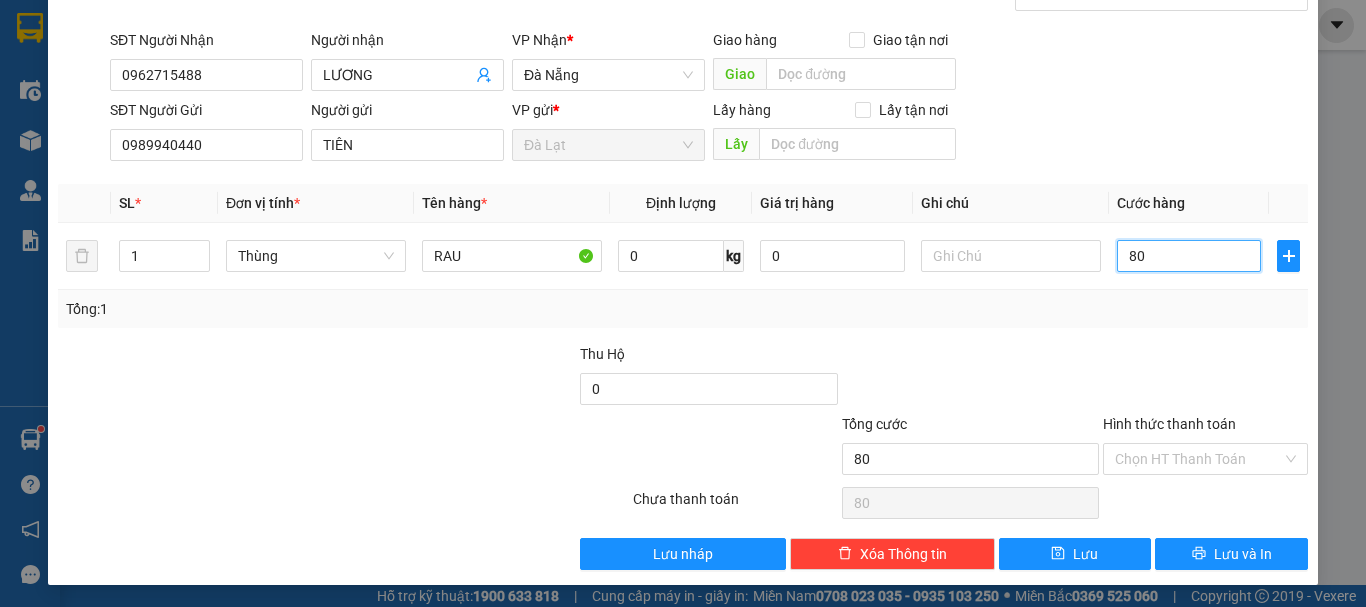 scroll, scrollTop: 125, scrollLeft: 0, axis: vertical 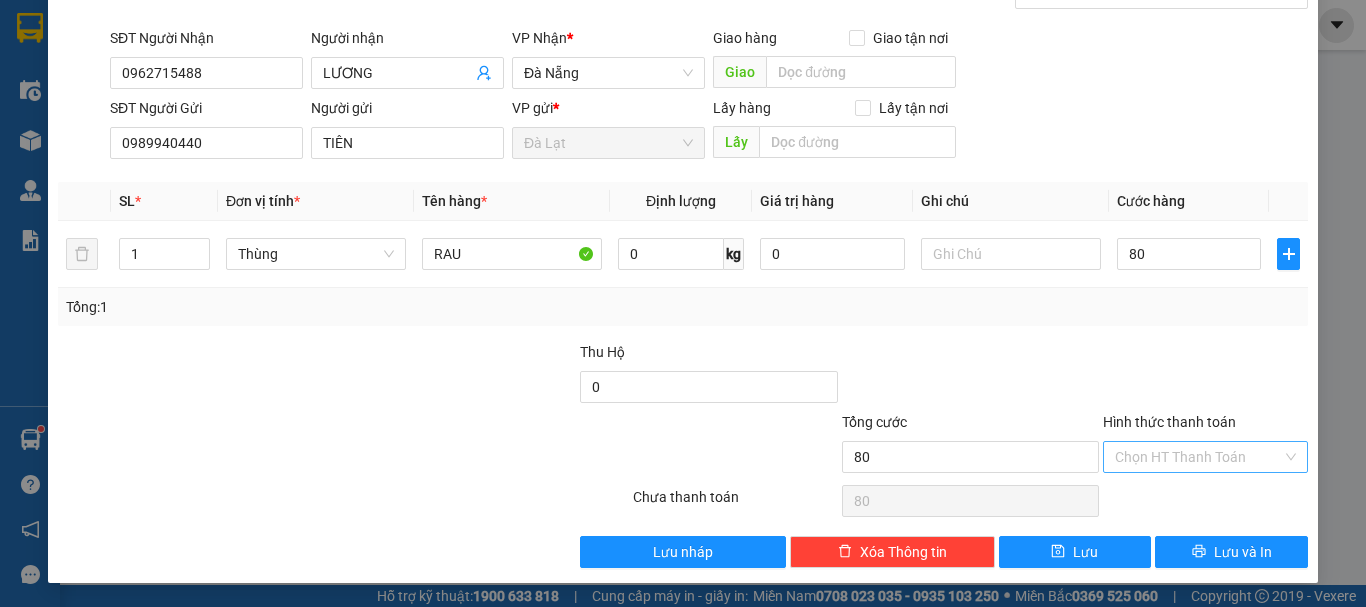 type on "80.000" 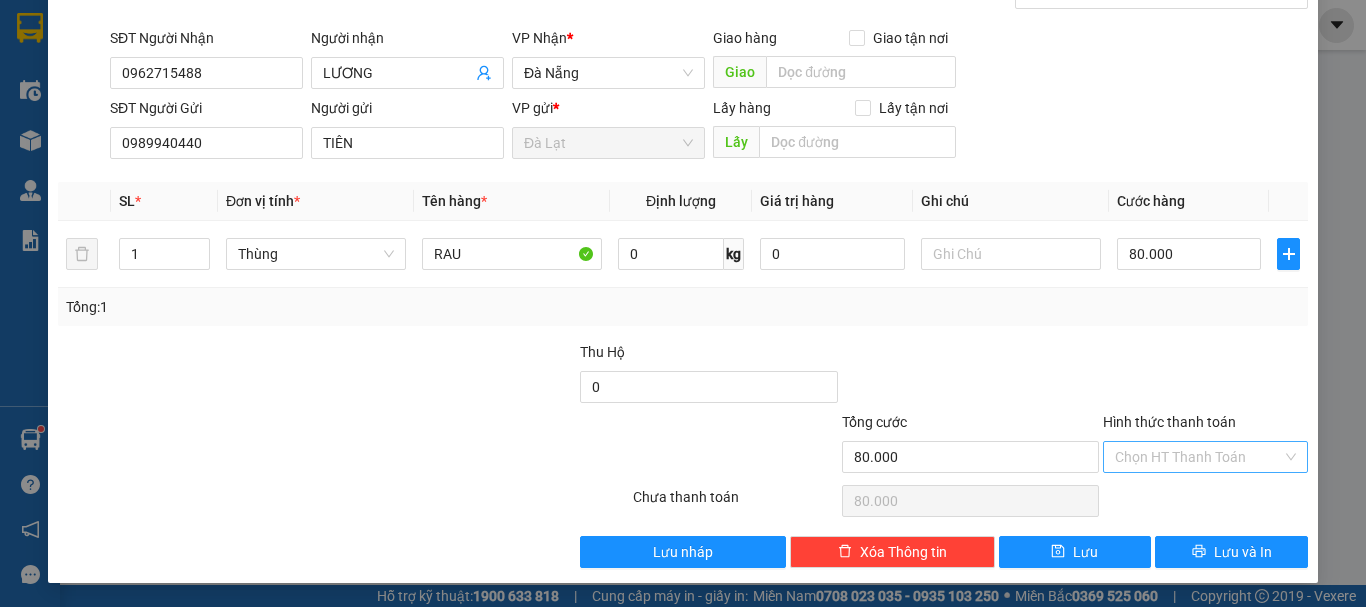 click on "Hình thức thanh toán" at bounding box center [1198, 457] 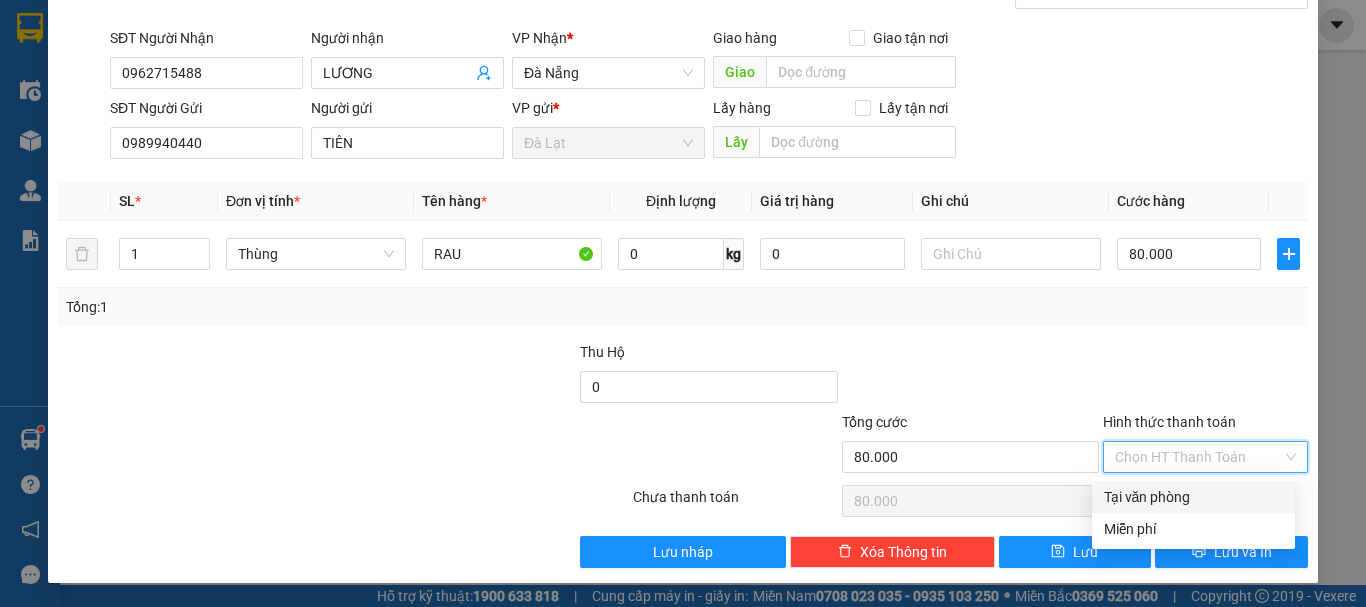 click on "Tại văn phòng" at bounding box center (1193, 497) 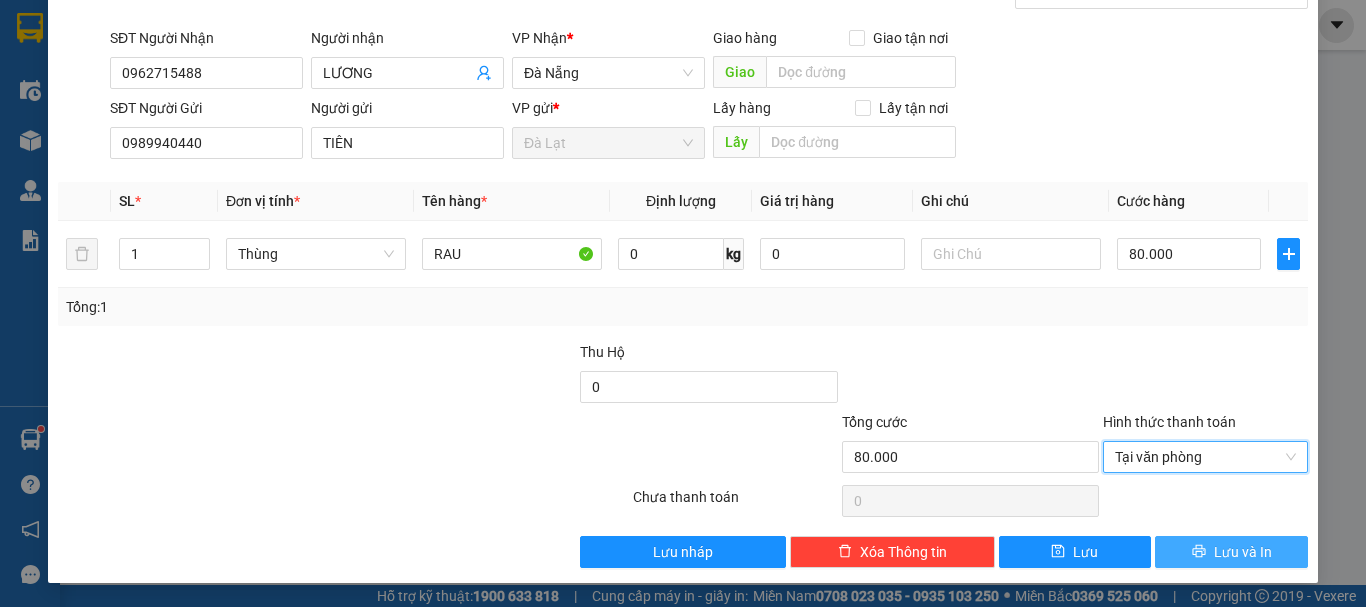 drag, startPoint x: 1203, startPoint y: 549, endPoint x: 1160, endPoint y: 479, distance: 82.1523 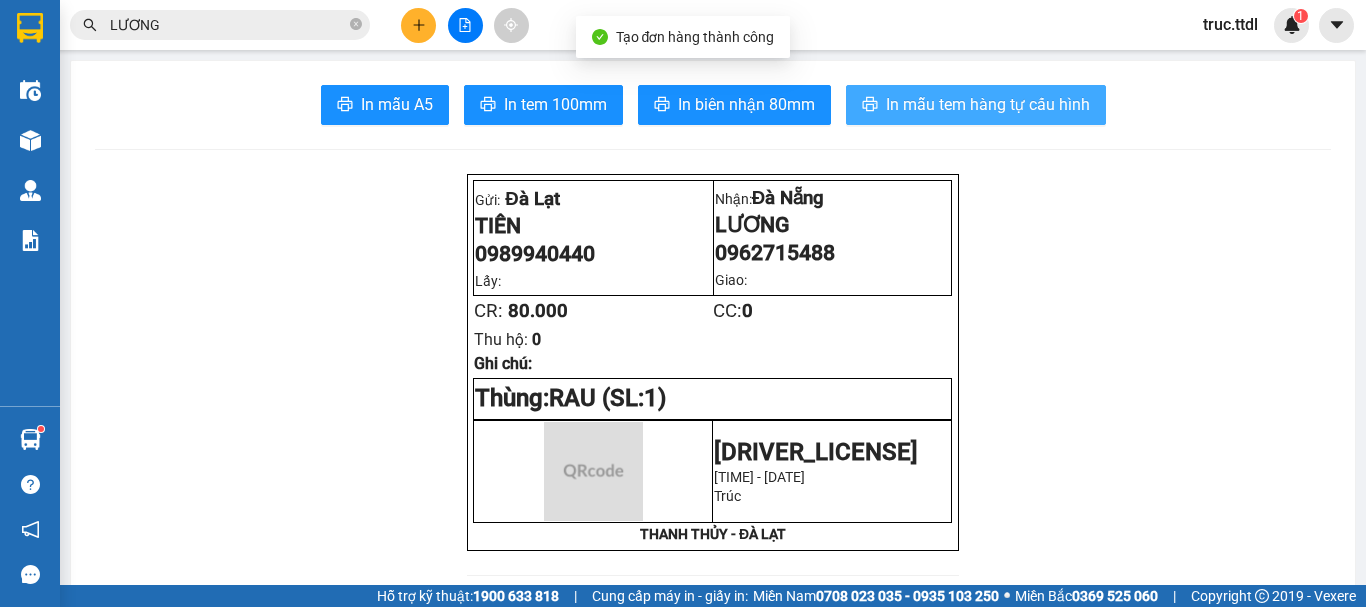 click on "In mẫu tem hàng tự cấu hình" at bounding box center [988, 104] 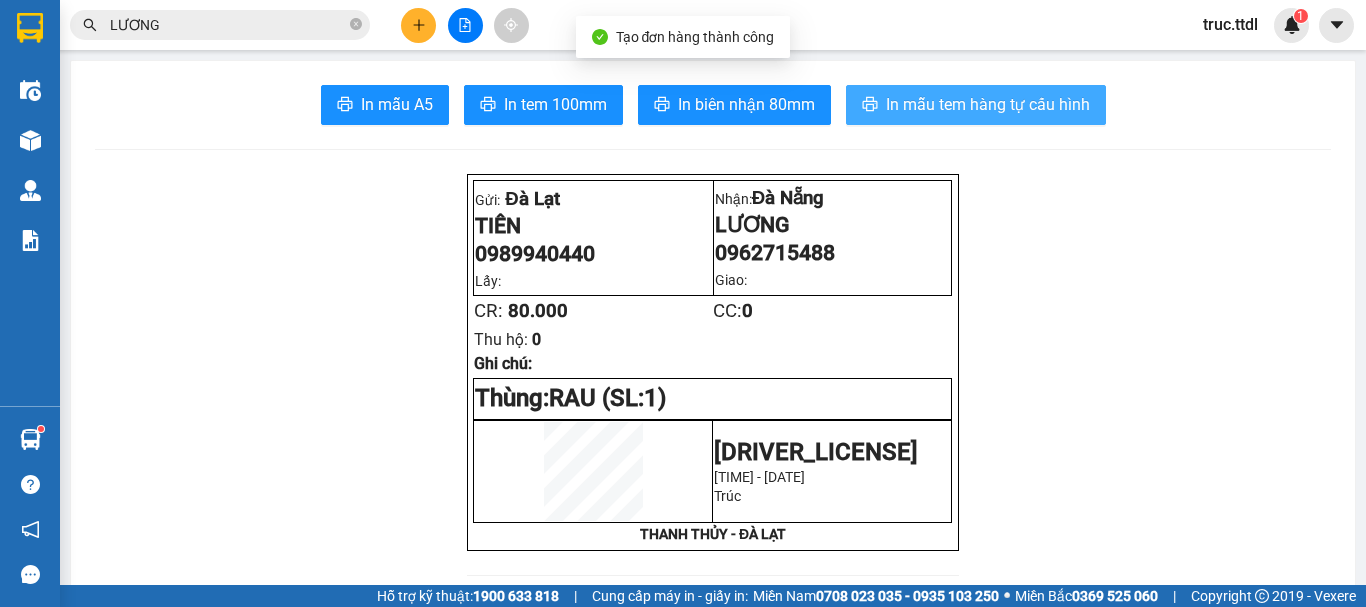 scroll, scrollTop: 0, scrollLeft: 0, axis: both 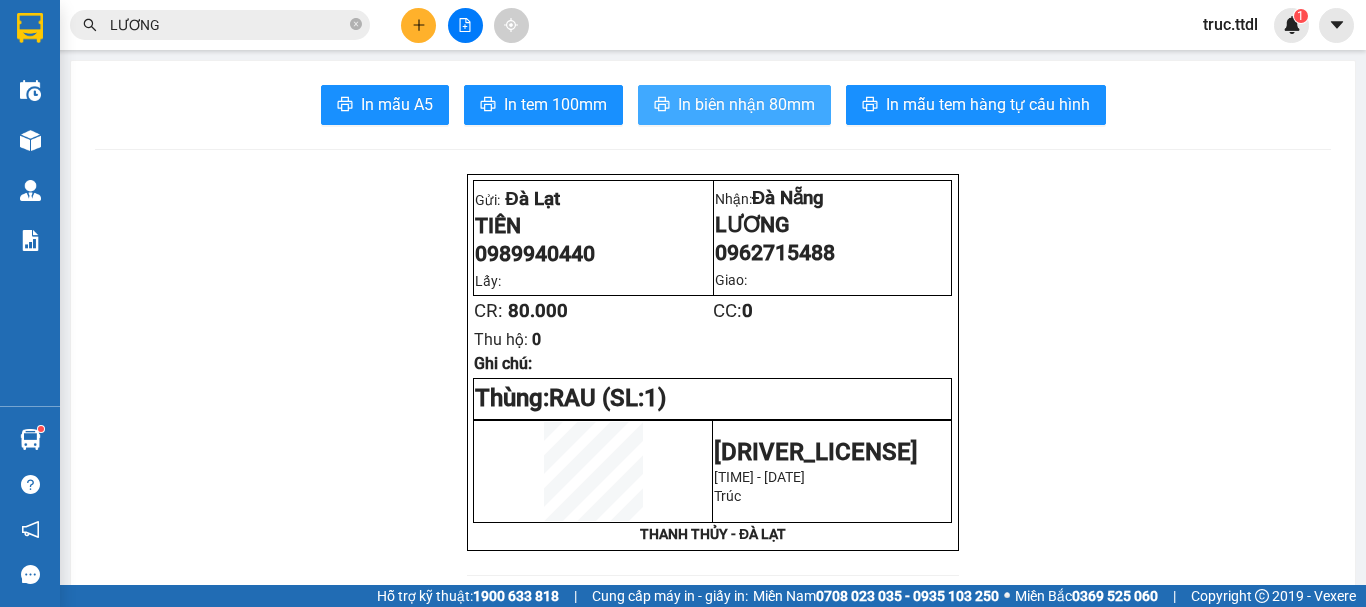 click on "In biên nhận 80mm" at bounding box center [746, 104] 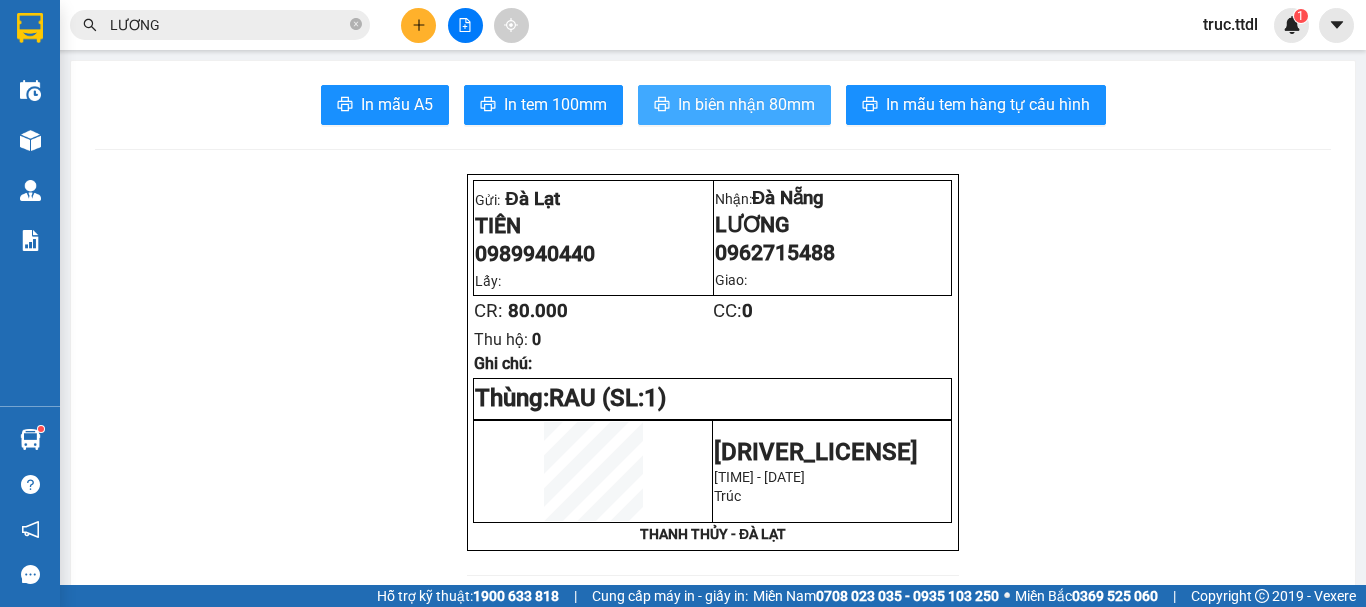 scroll, scrollTop: 0, scrollLeft: 0, axis: both 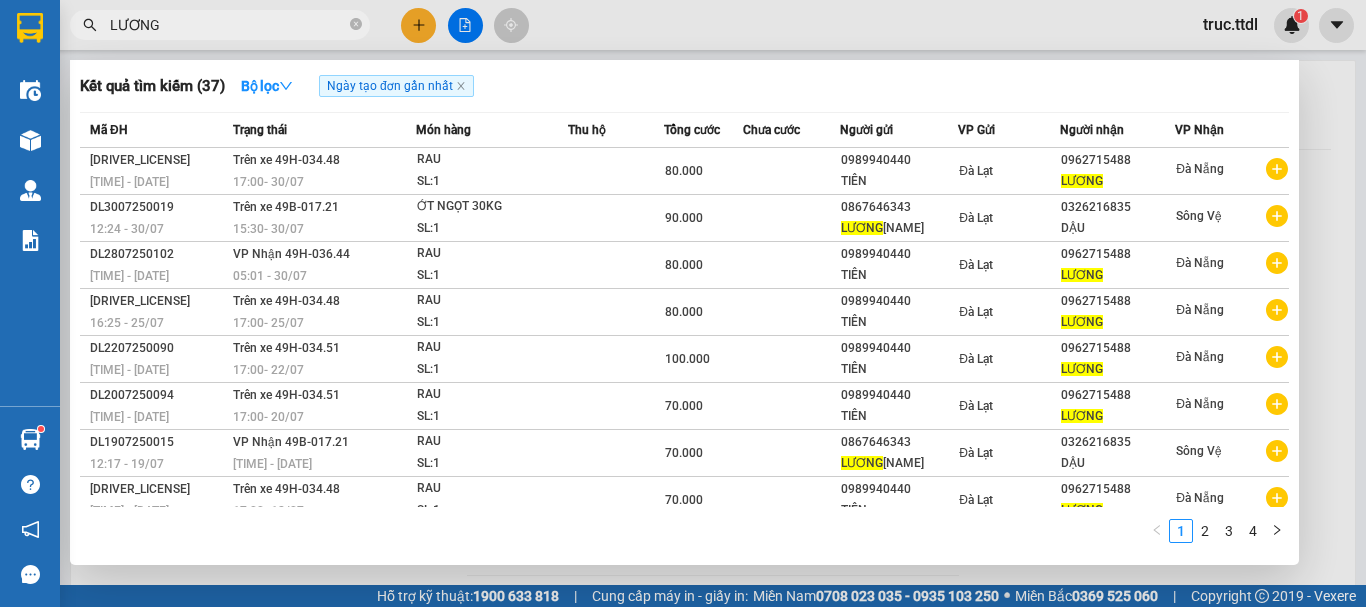 click on "LƯƠNG" at bounding box center [228, 25] 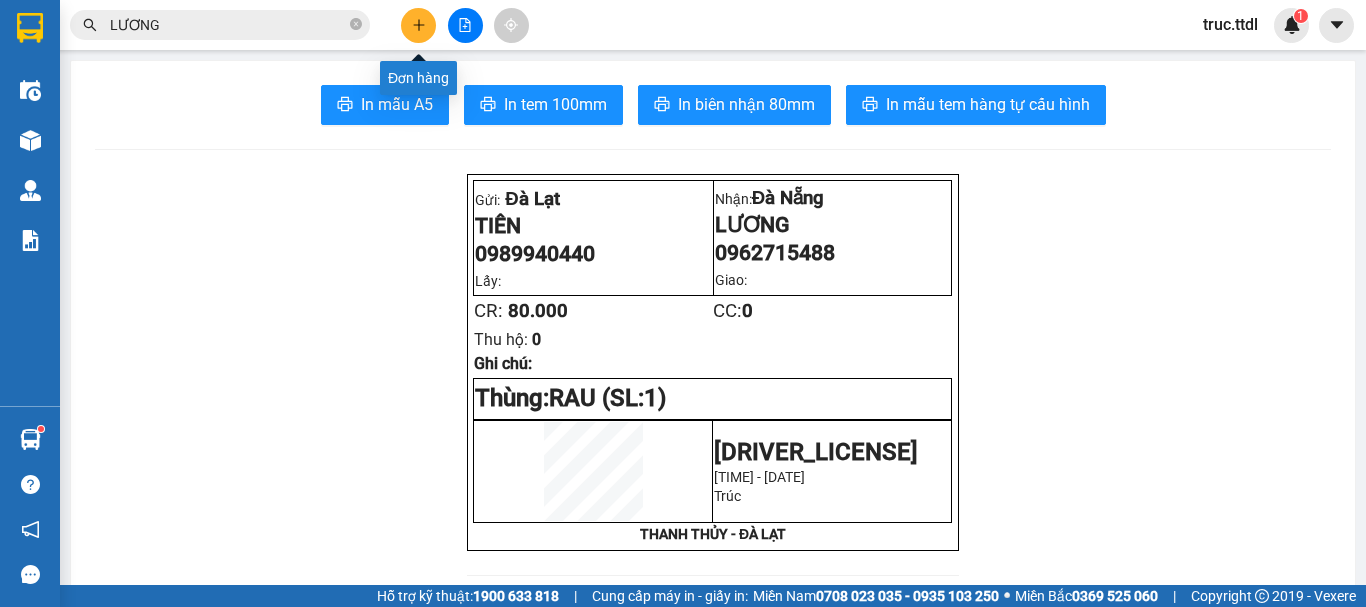 click 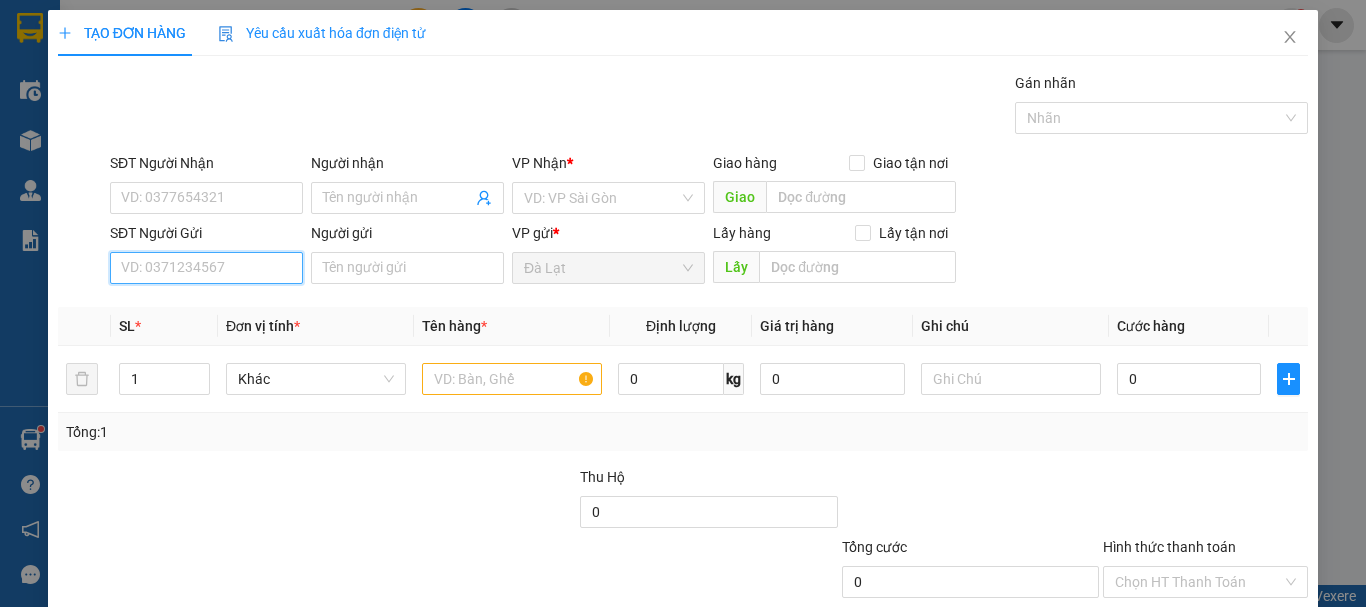 click on "SĐT Người Gửi" at bounding box center (206, 268) 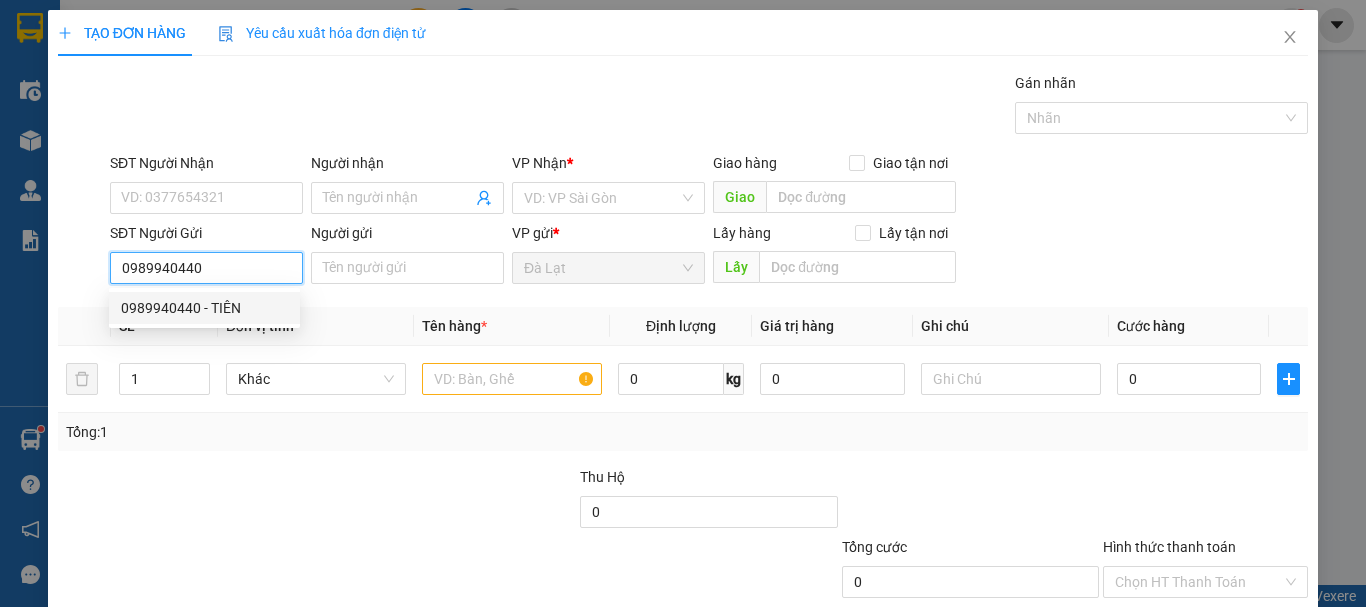 click on "0989940440 - TIÊN" at bounding box center (204, 308) 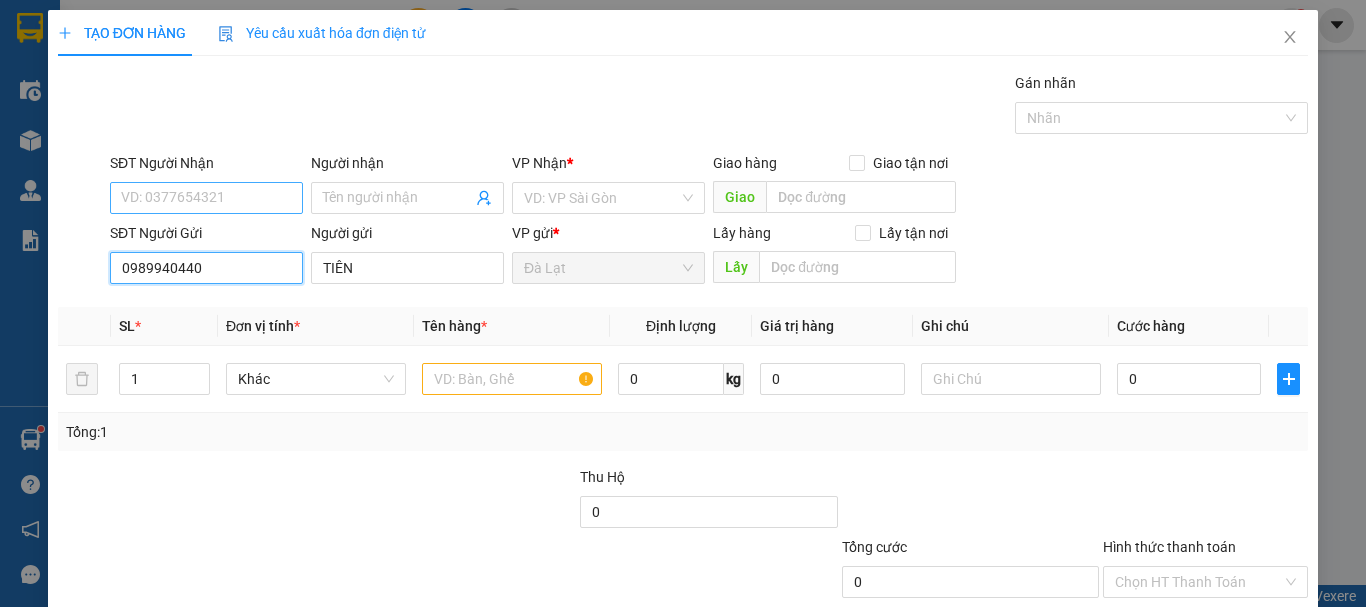 type on "0989940440" 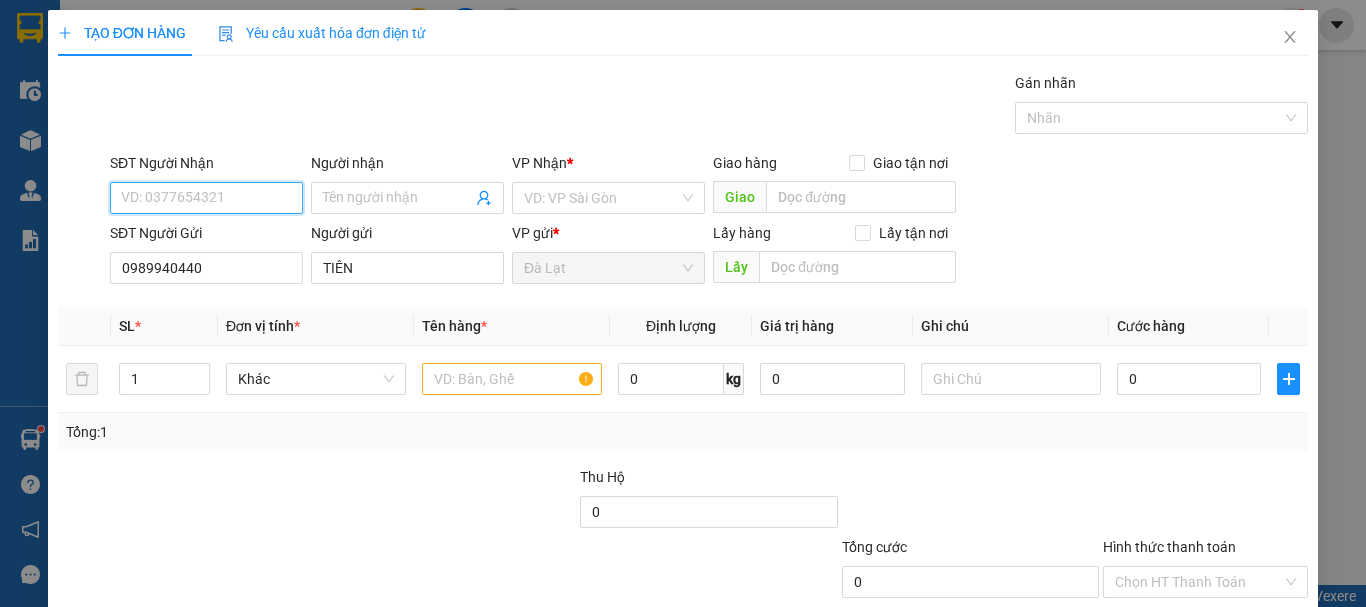 click on "SĐT Người Nhận" at bounding box center (206, 198) 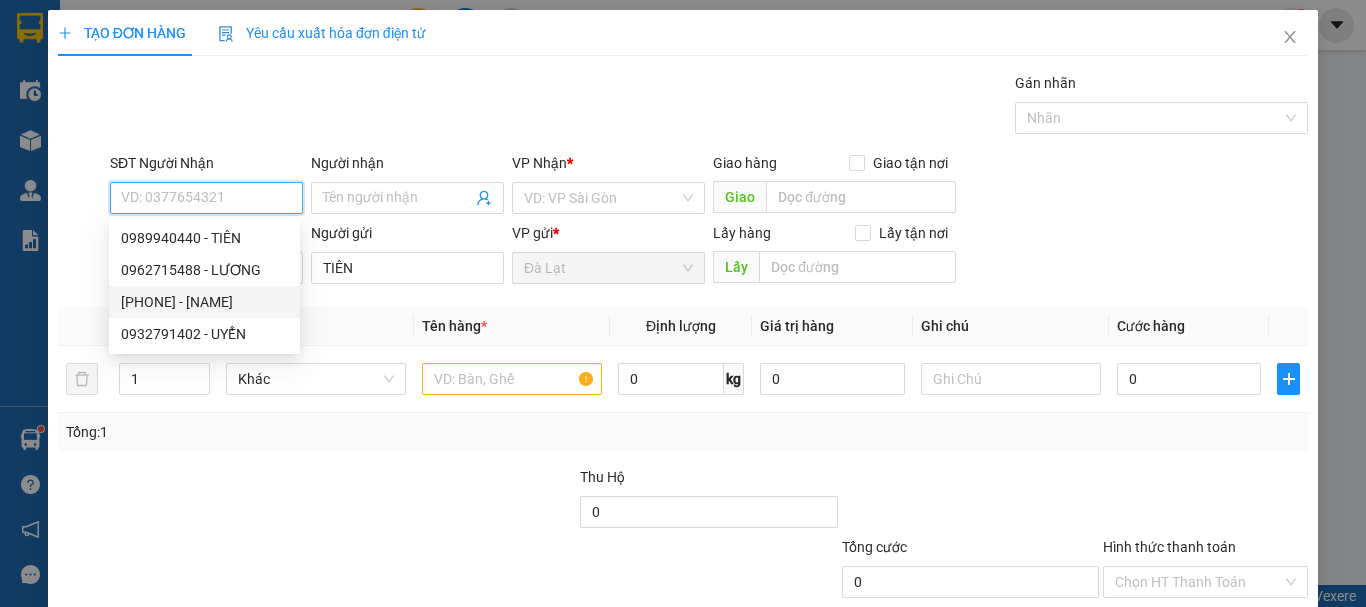click on "0935028088 - DIỆU HIỀN" at bounding box center (204, 302) 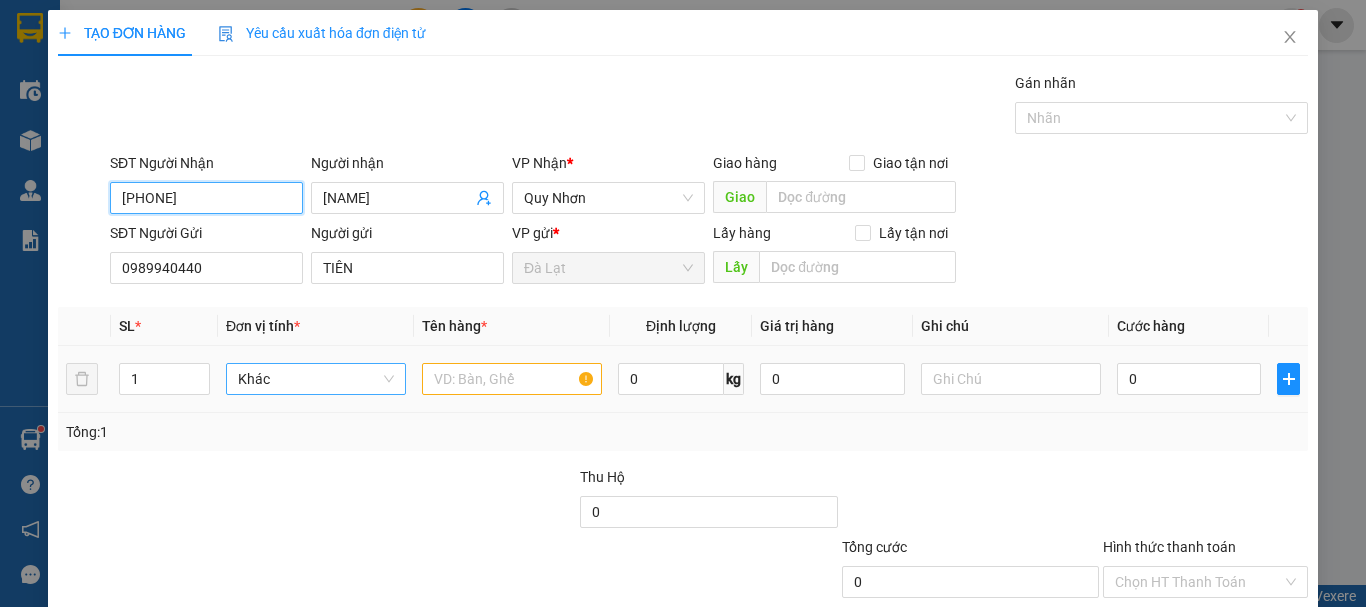 click on "Khác" at bounding box center [316, 379] 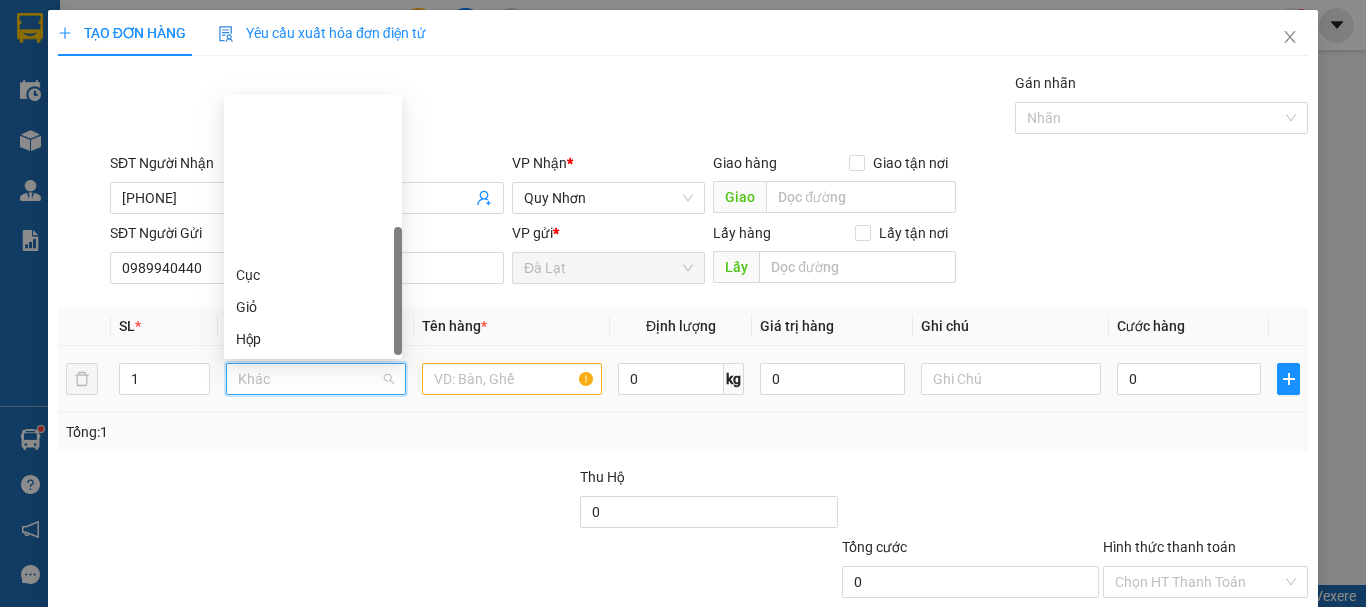 scroll, scrollTop: 192, scrollLeft: 0, axis: vertical 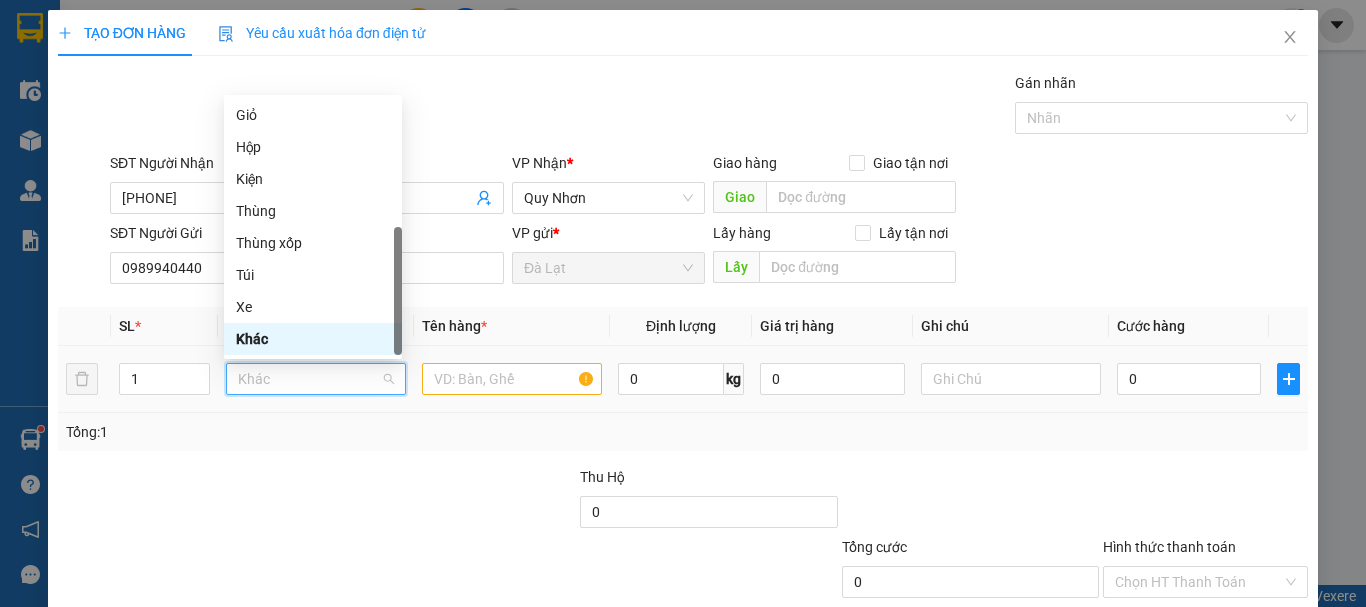 type on "T" 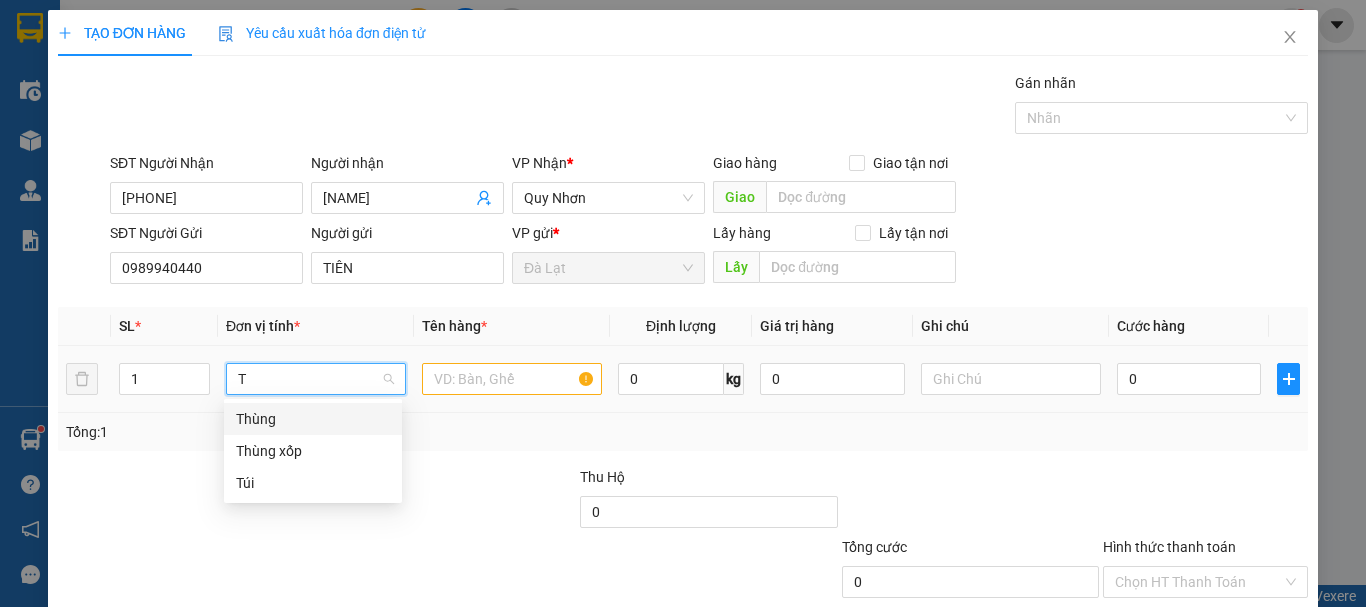 scroll, scrollTop: 0, scrollLeft: 0, axis: both 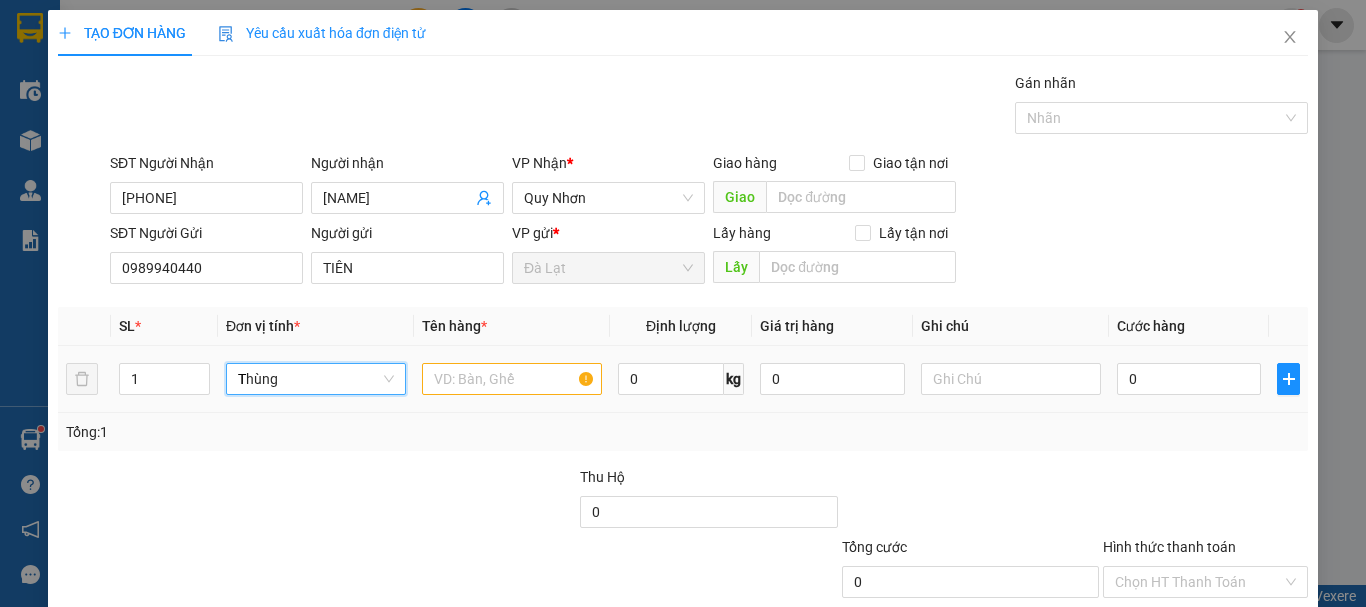 type 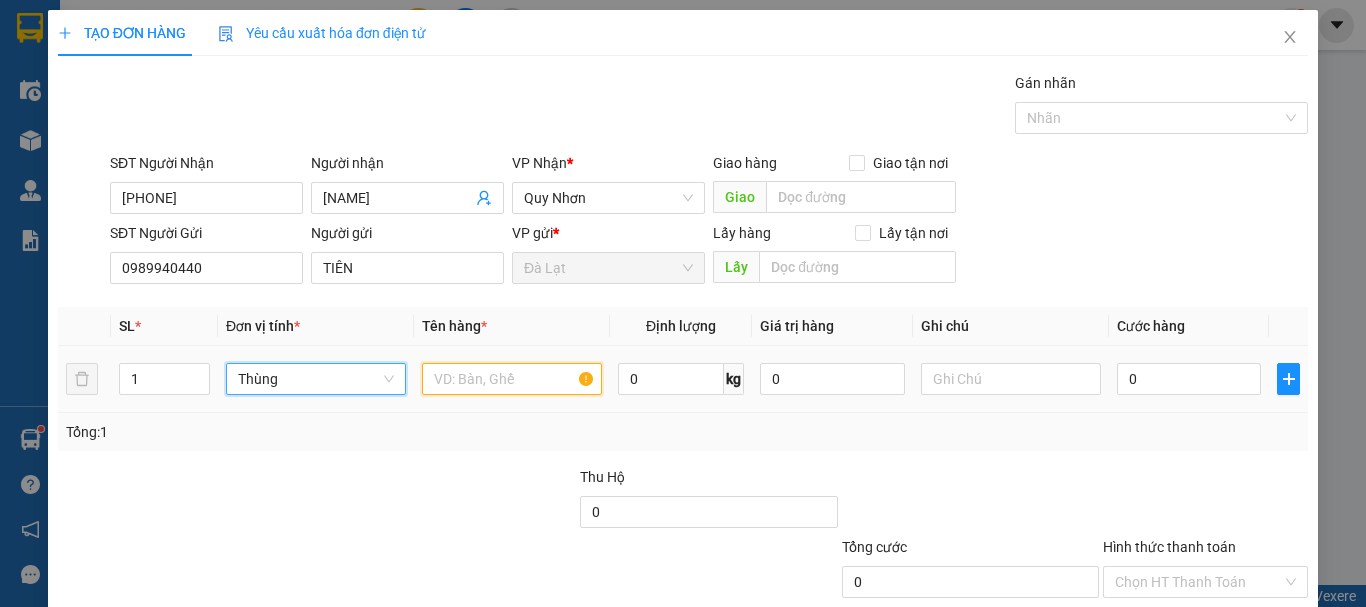 click at bounding box center [512, 379] 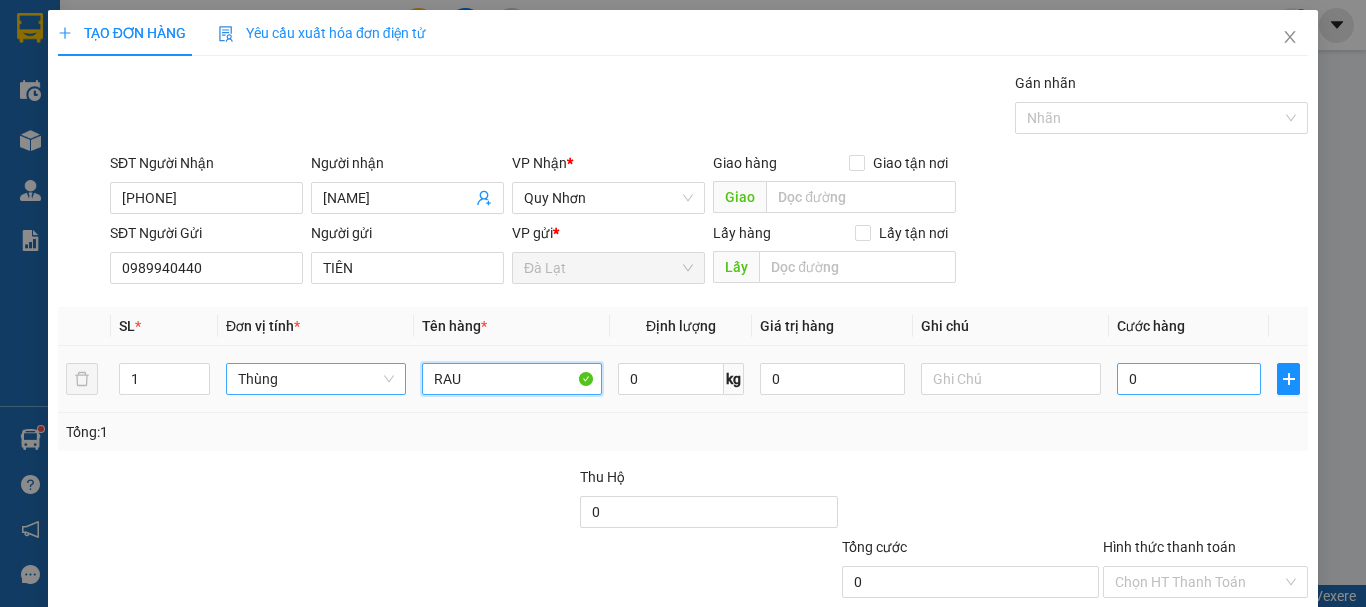 type on "RAU" 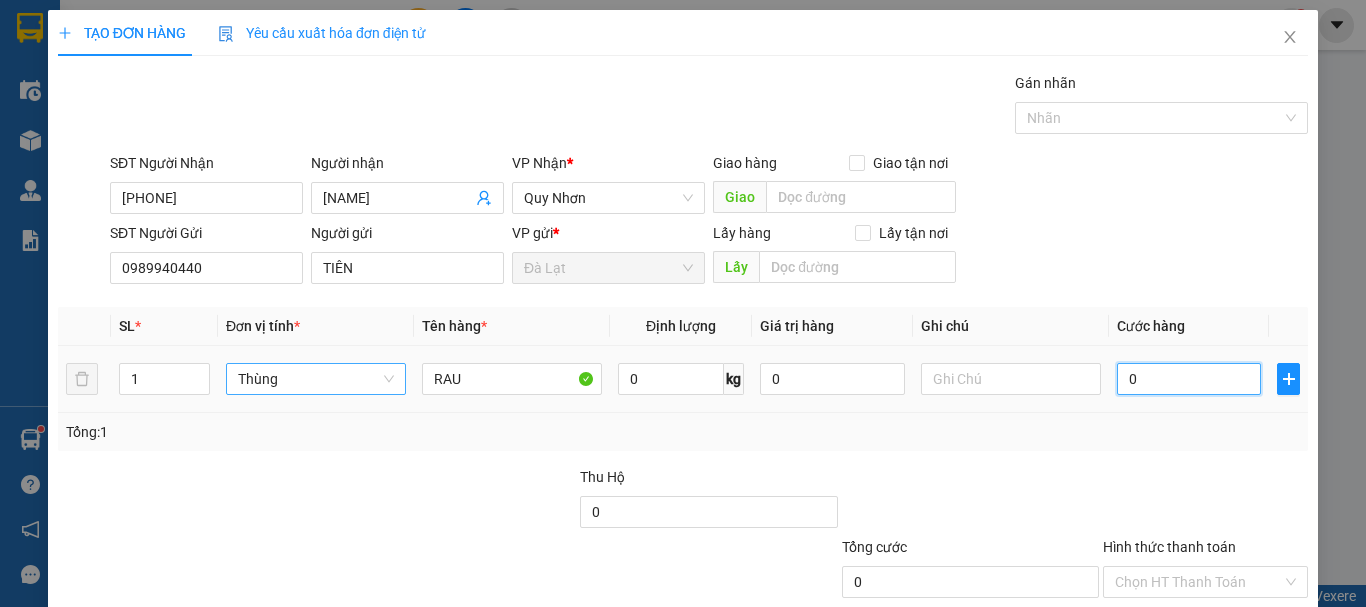 click on "0" at bounding box center (1189, 379) 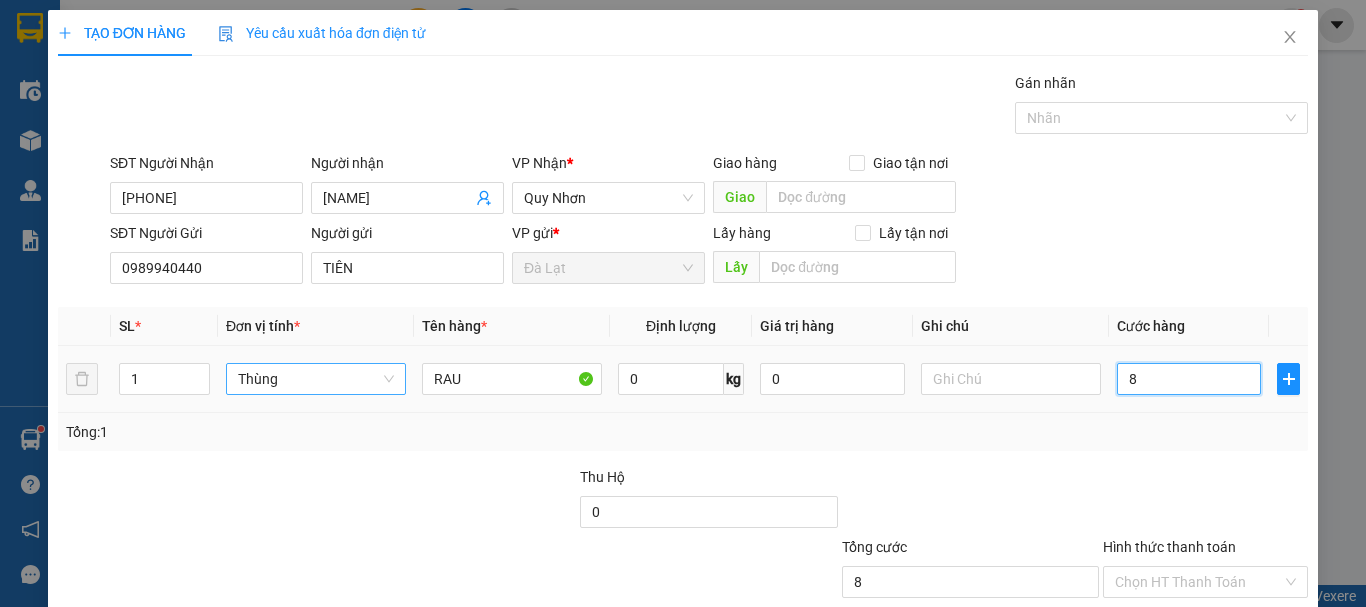 type on "80" 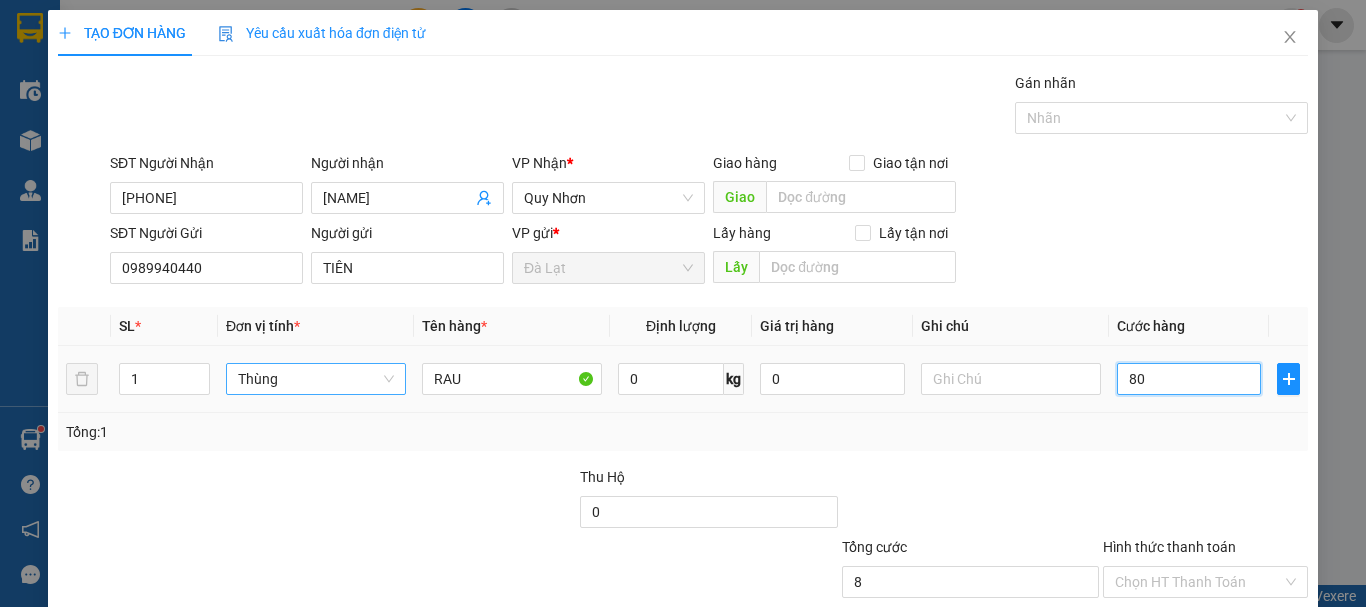 type on "80" 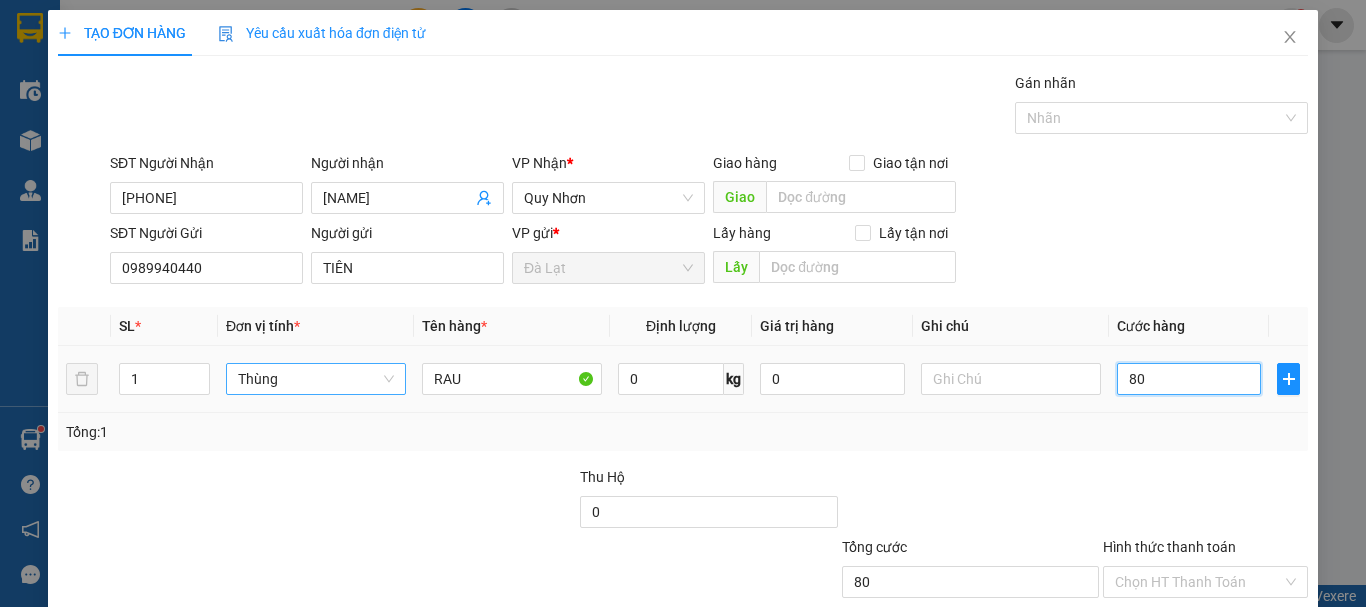 type on "80" 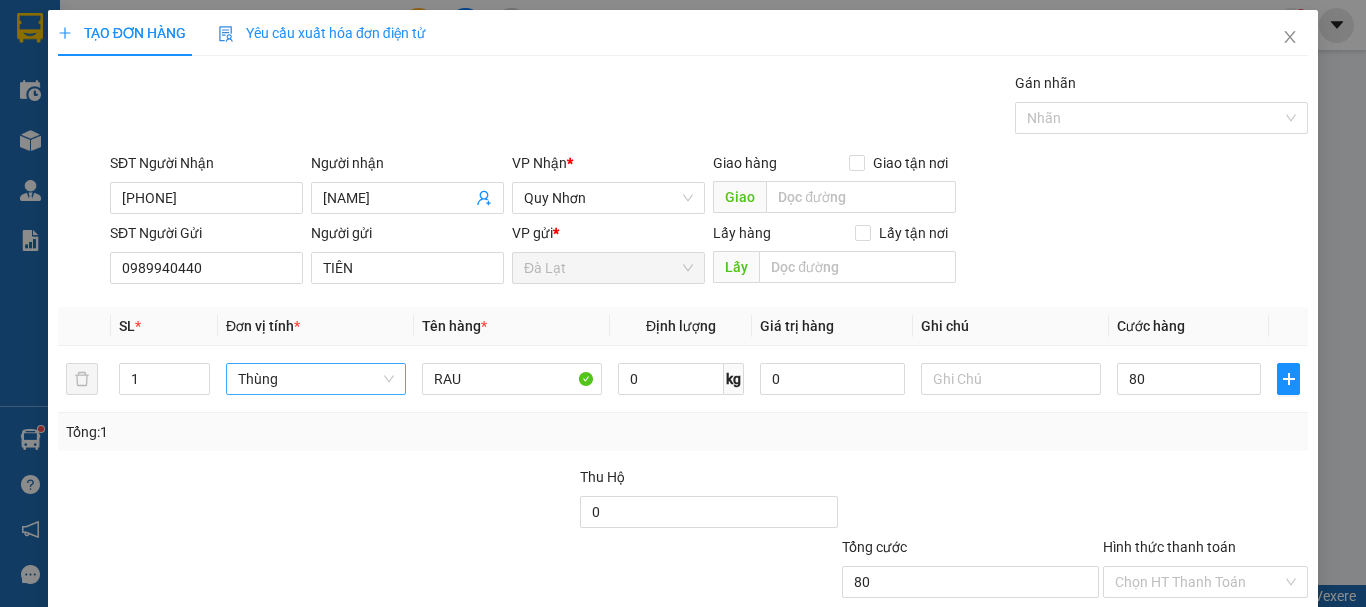 type on "80.000" 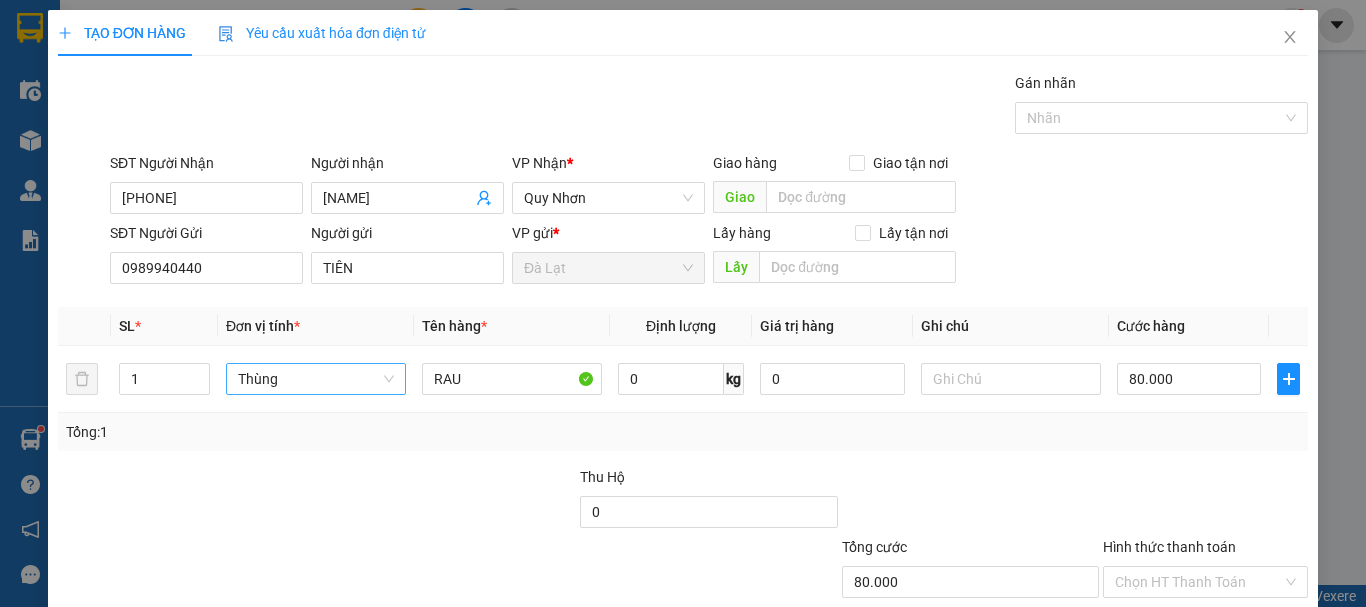 click at bounding box center (1205, 501) 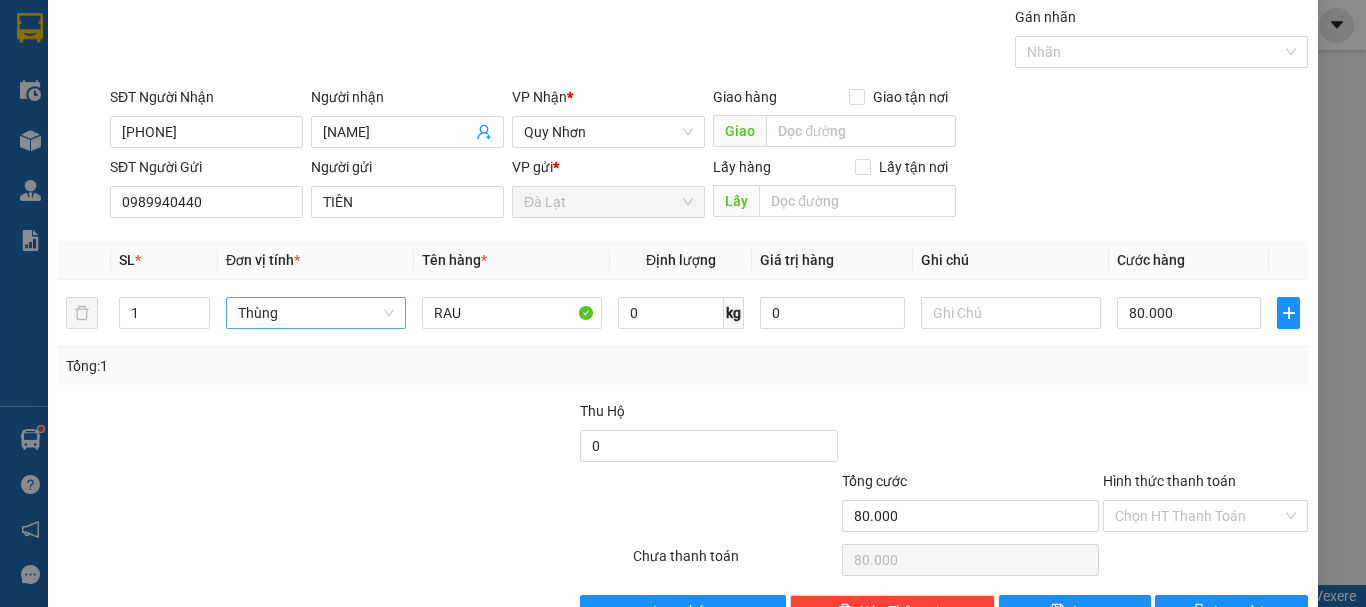 scroll, scrollTop: 125, scrollLeft: 0, axis: vertical 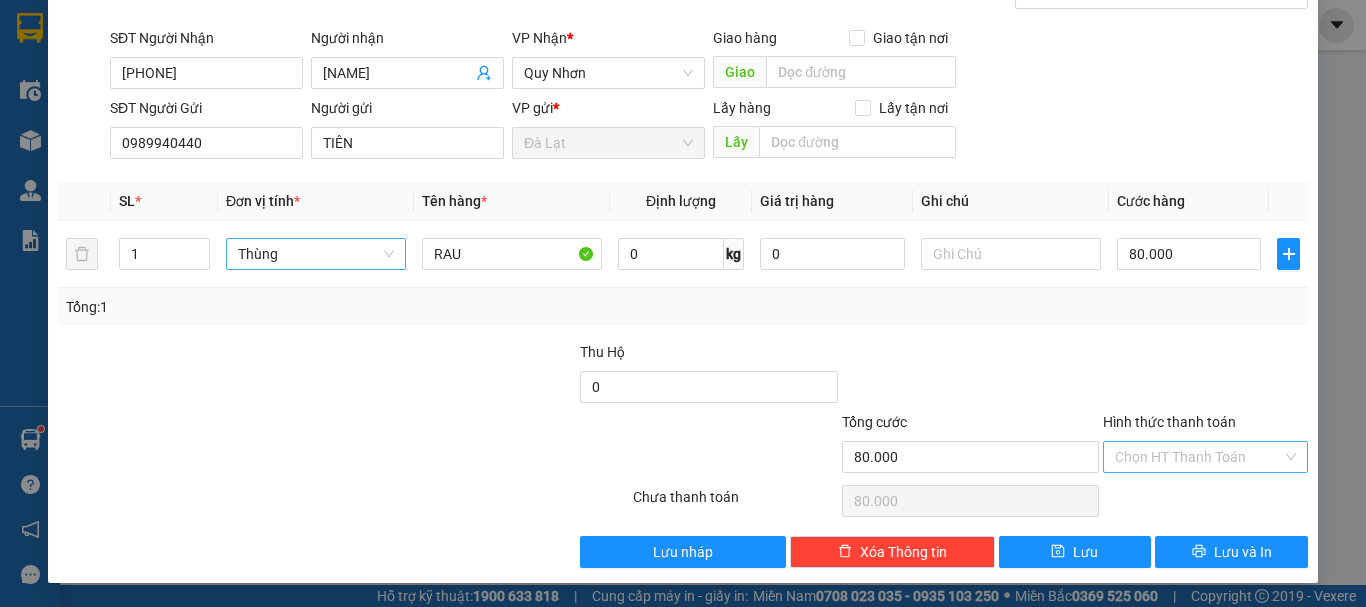 click on "Hình thức thanh toán" at bounding box center [1198, 457] 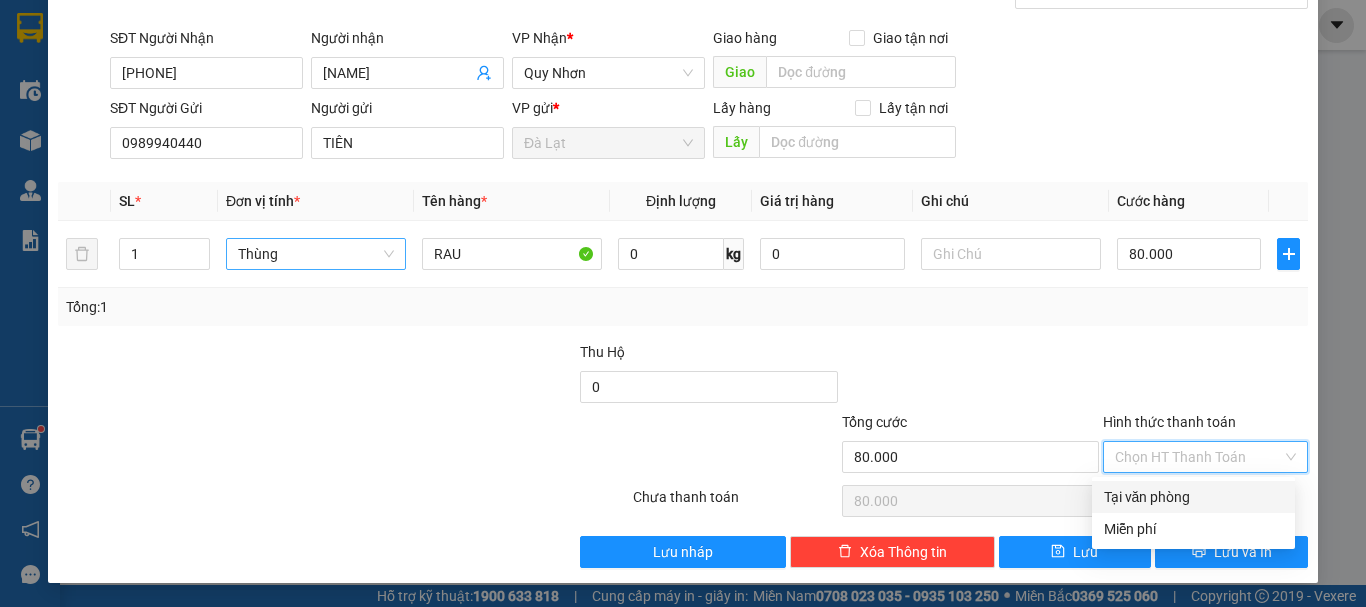 click on "Tại văn phòng" at bounding box center (1193, 497) 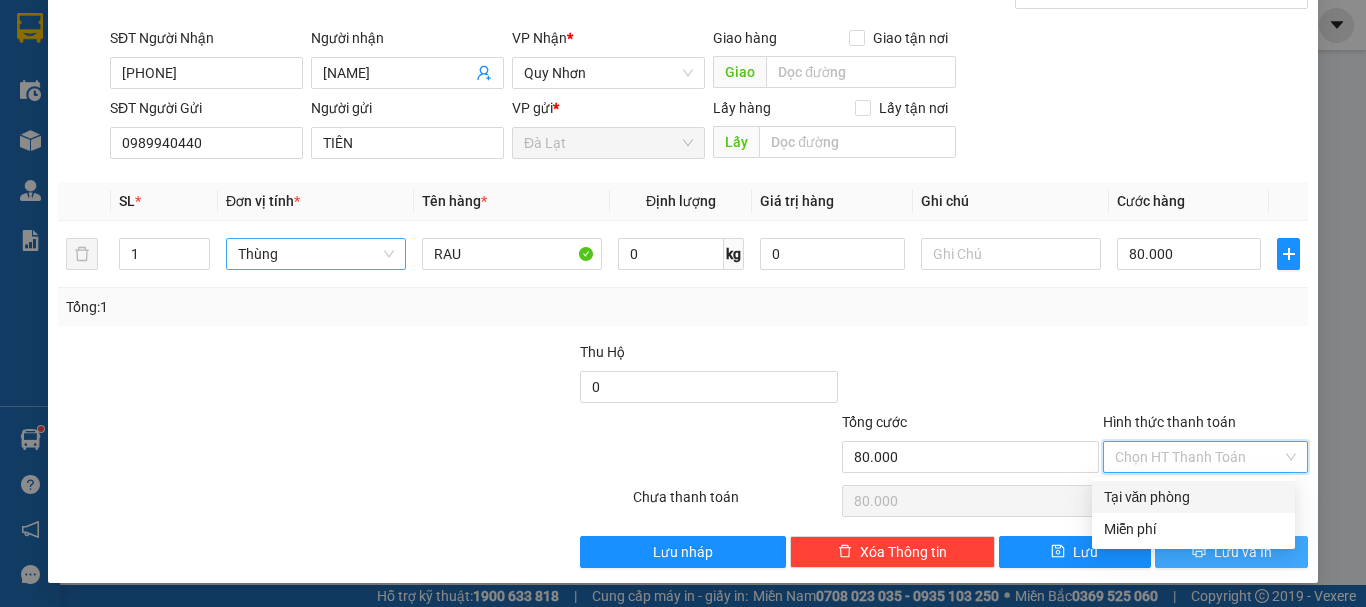 type on "0" 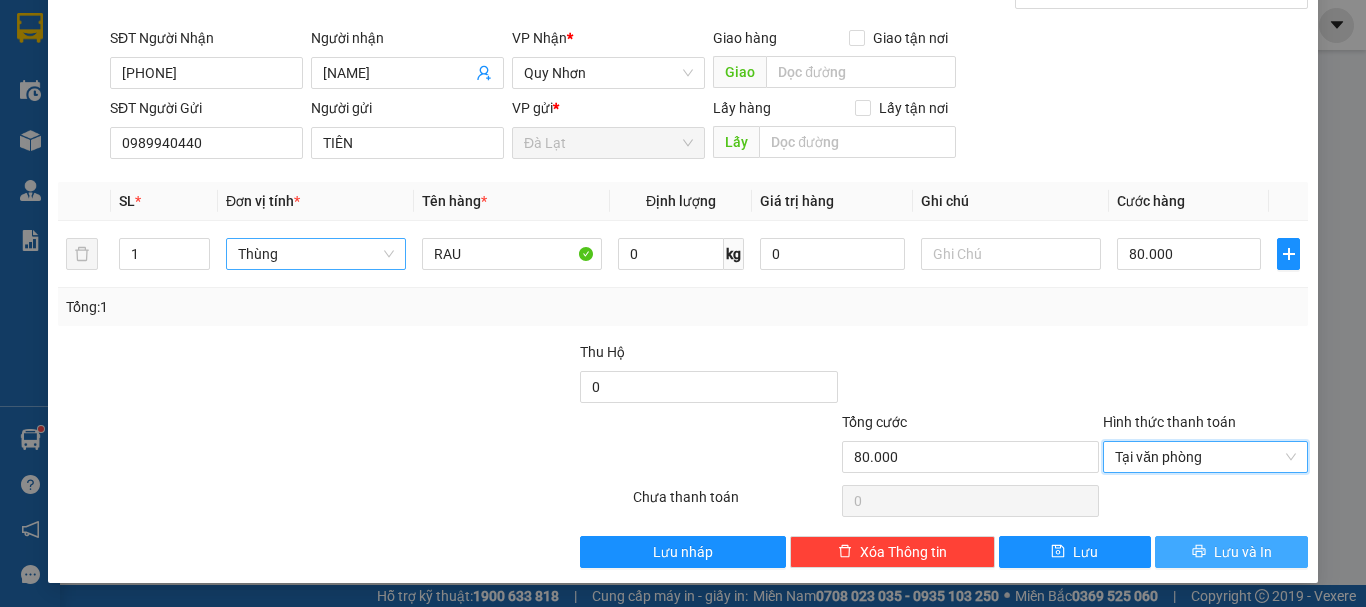 click 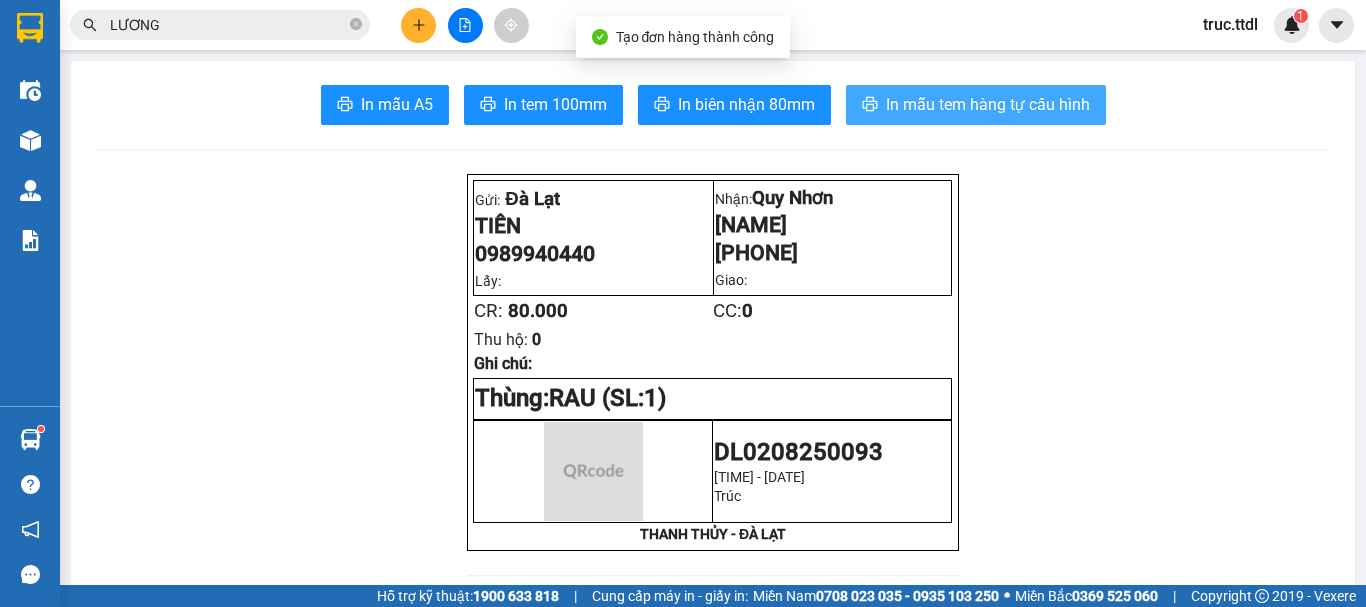 click on "In mẫu tem hàng tự cấu hình" at bounding box center [988, 104] 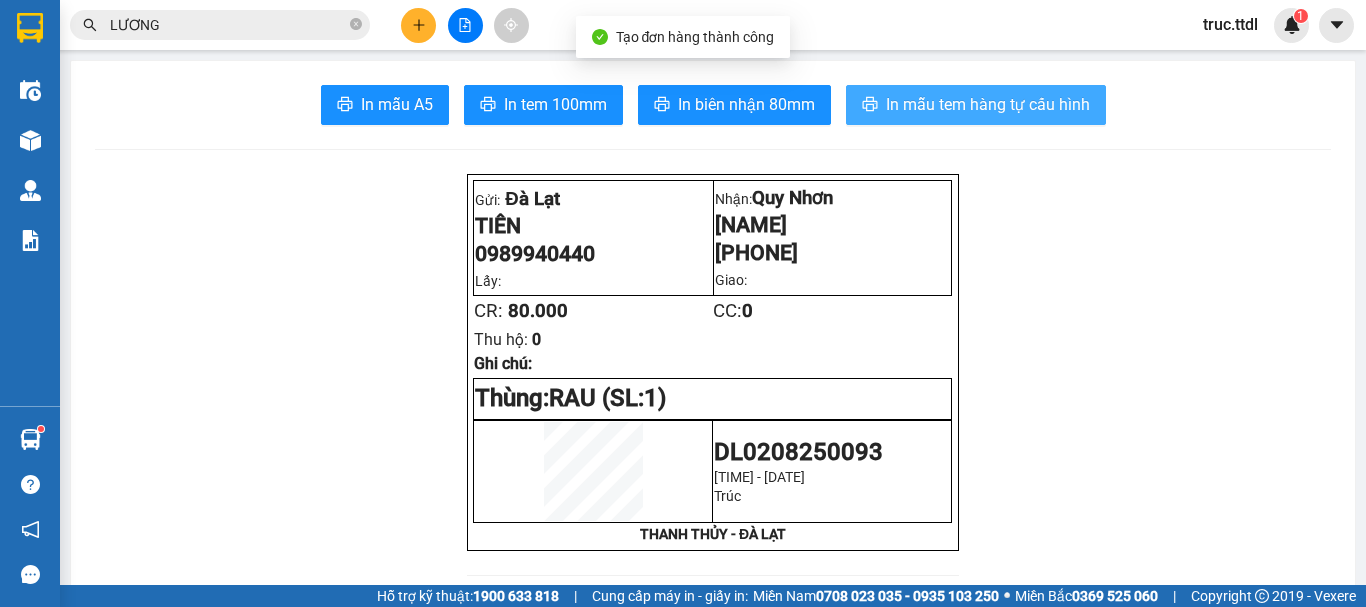 scroll, scrollTop: 0, scrollLeft: 0, axis: both 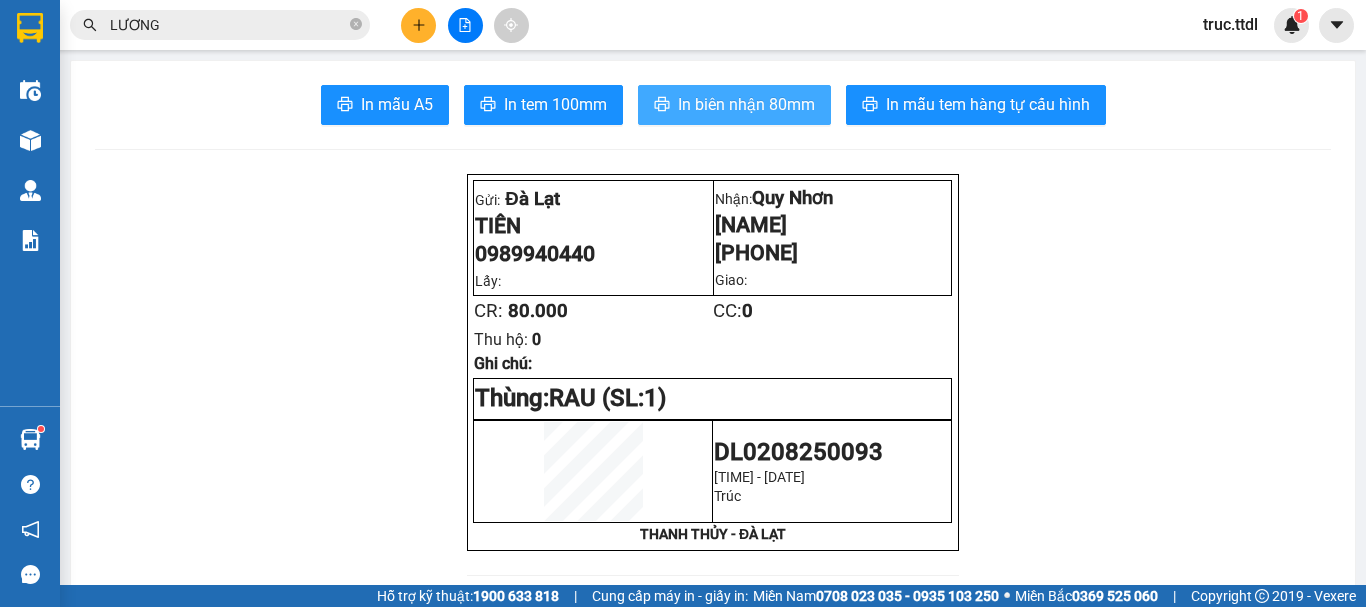 click on "In biên nhận 80mm" at bounding box center (746, 104) 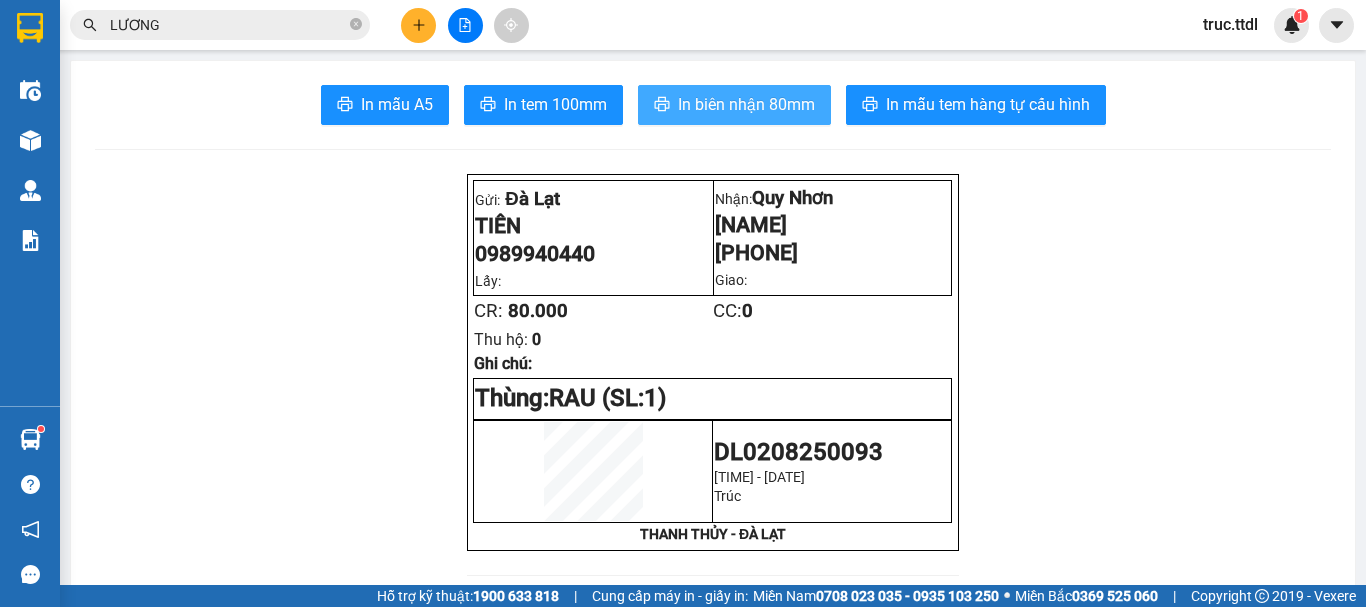scroll, scrollTop: 0, scrollLeft: 0, axis: both 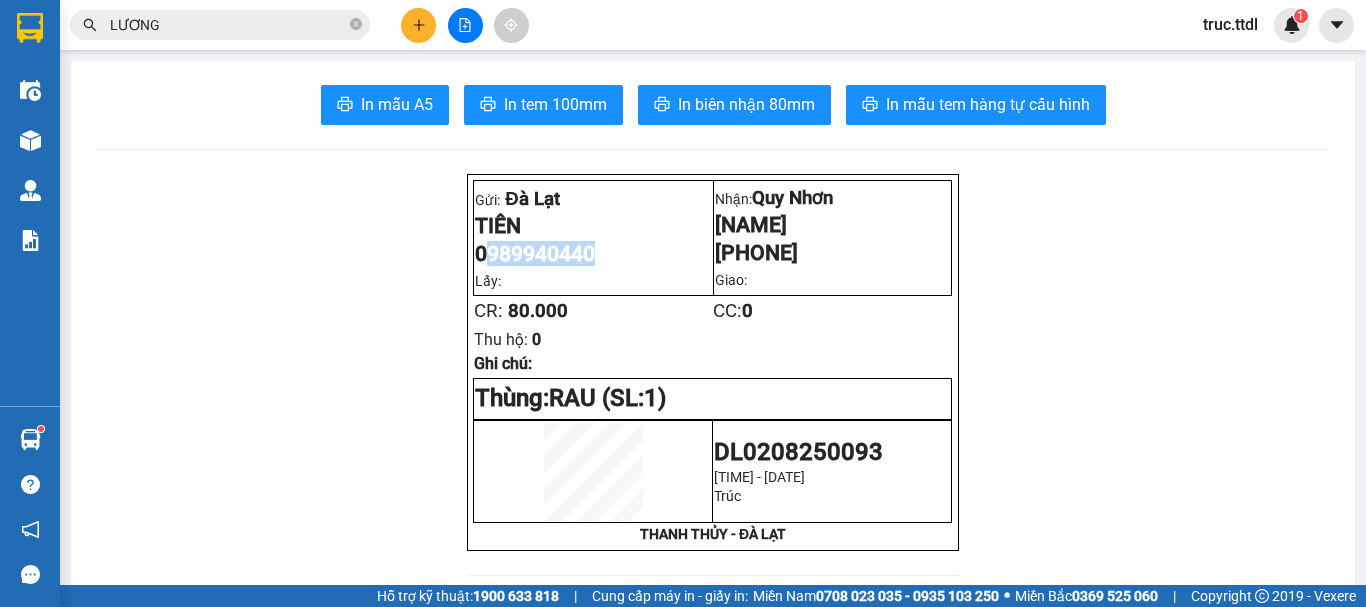 drag, startPoint x: 474, startPoint y: 265, endPoint x: 589, endPoint y: 260, distance: 115.10864 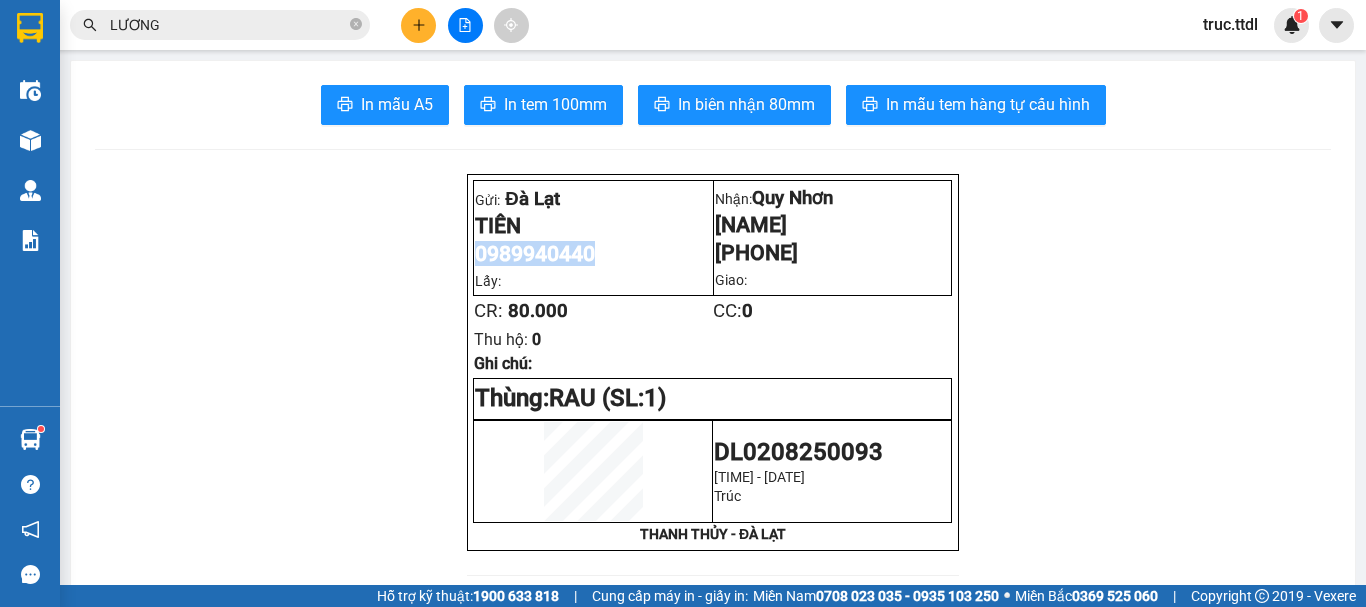 drag, startPoint x: 472, startPoint y: 259, endPoint x: 603, endPoint y: 263, distance: 131.06105 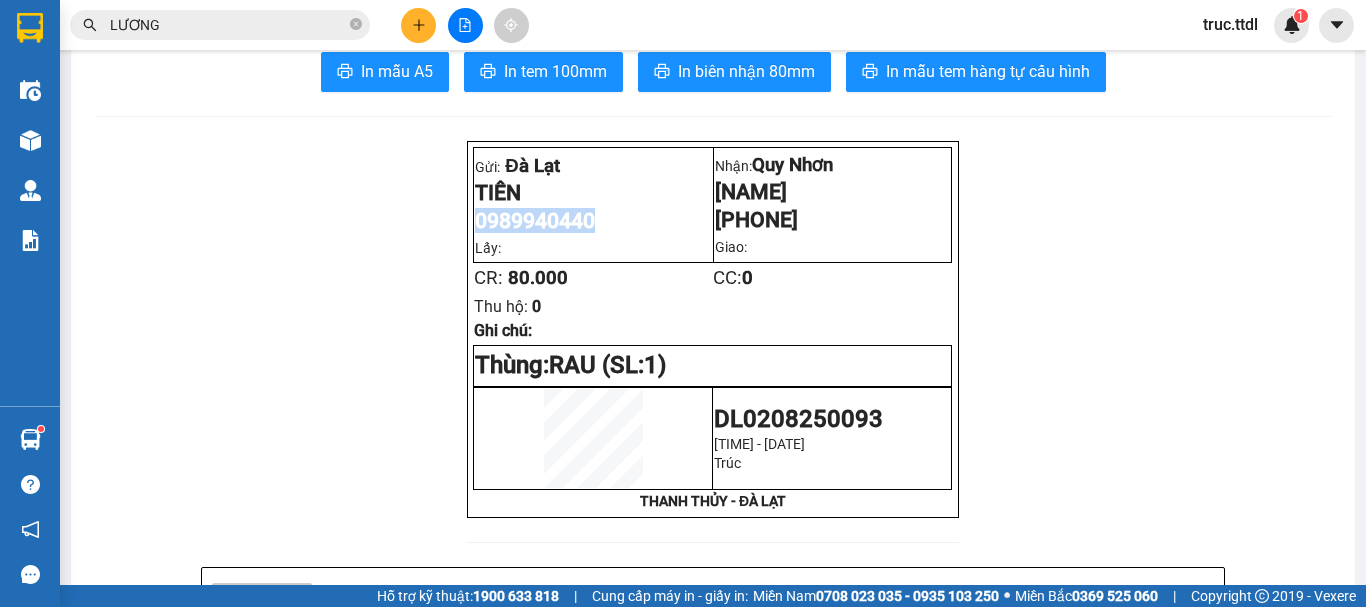 scroll, scrollTop: 0, scrollLeft: 0, axis: both 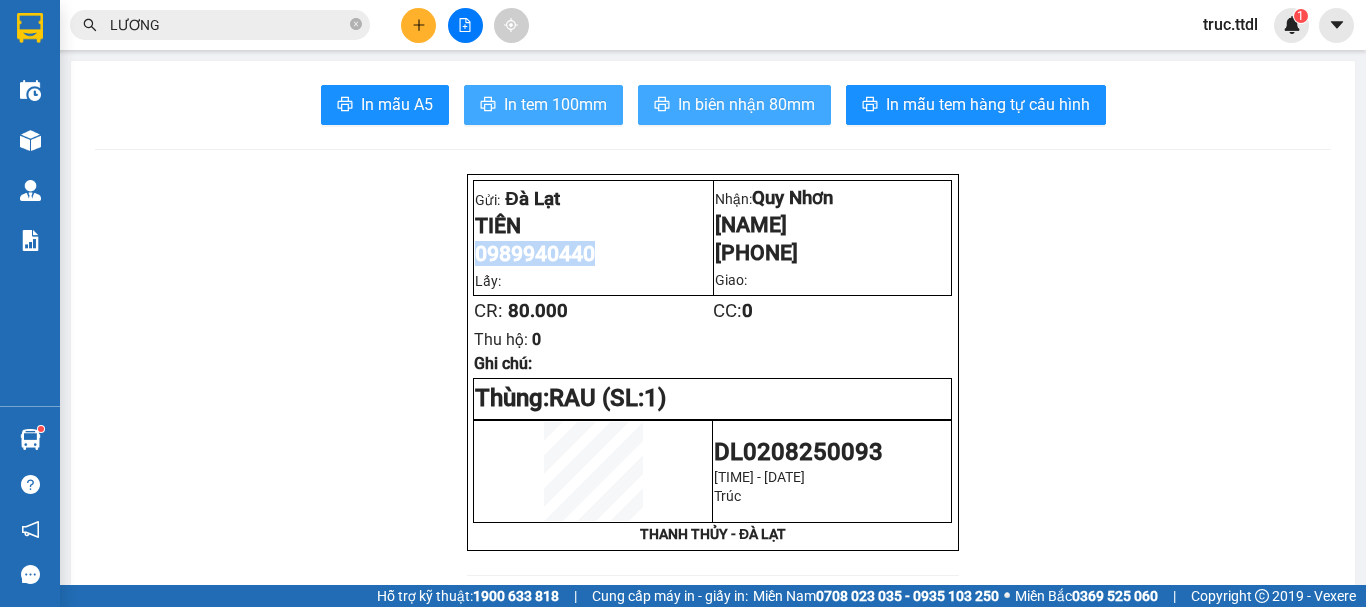 drag, startPoint x: 577, startPoint y: 112, endPoint x: 768, endPoint y: 114, distance: 191.01047 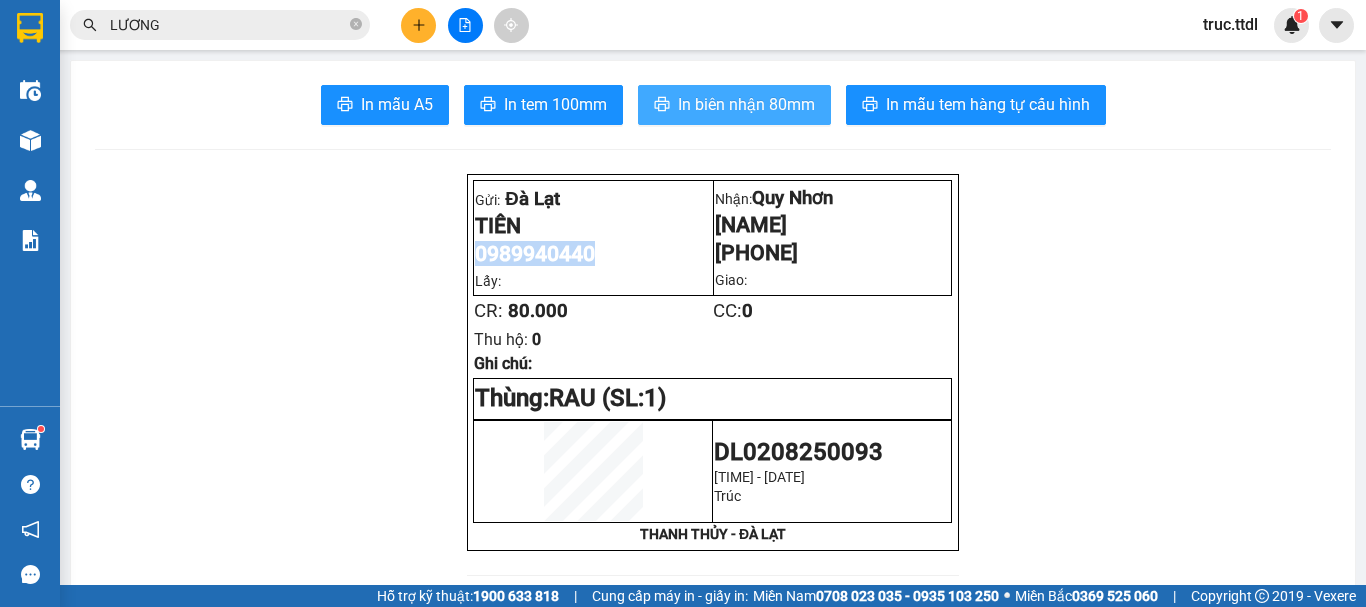 click on "In biên nhận 80mm" at bounding box center [746, 104] 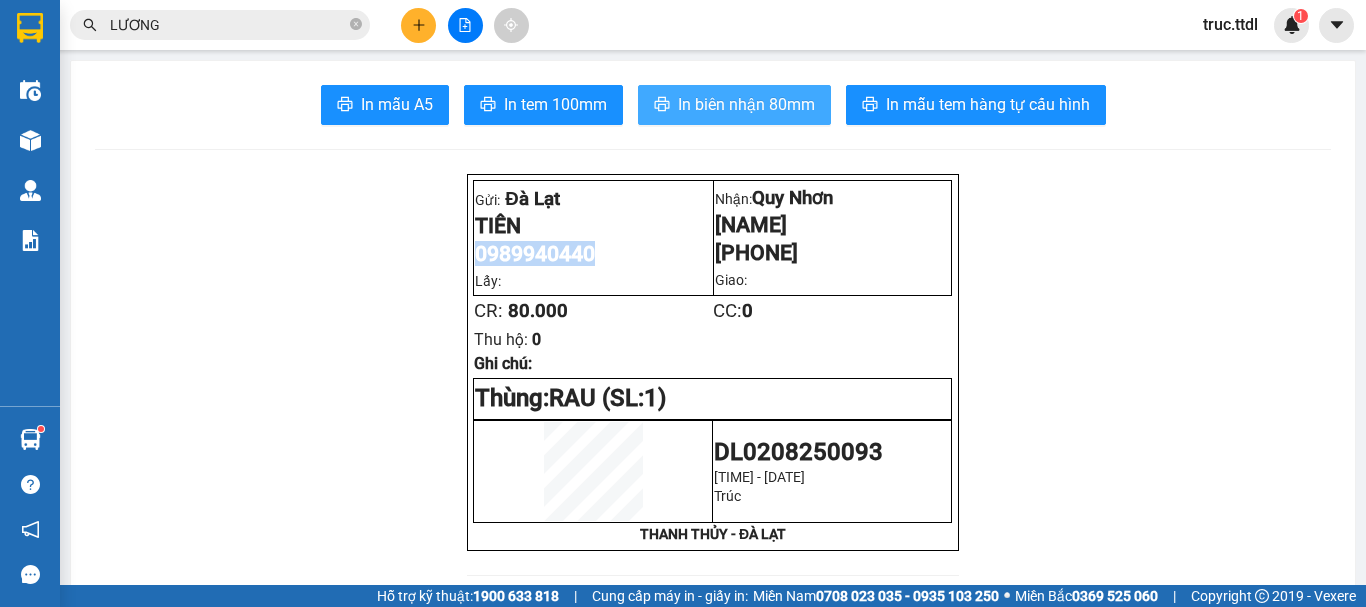 scroll, scrollTop: 0, scrollLeft: 0, axis: both 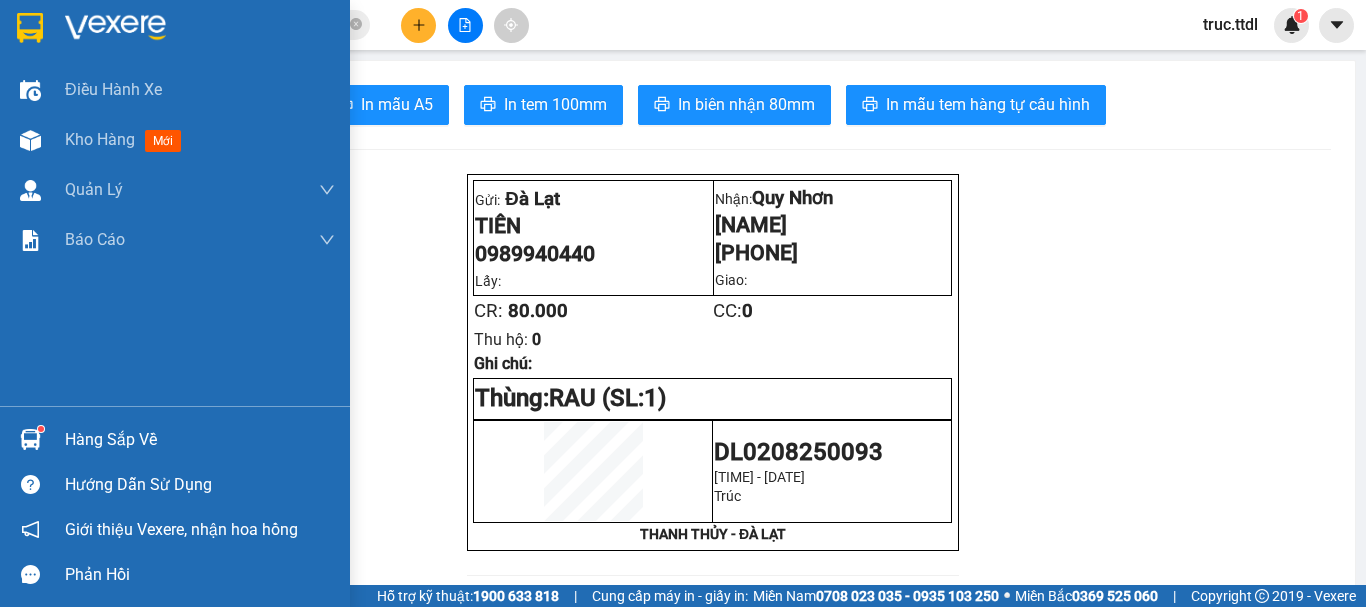 click at bounding box center [175, 32] 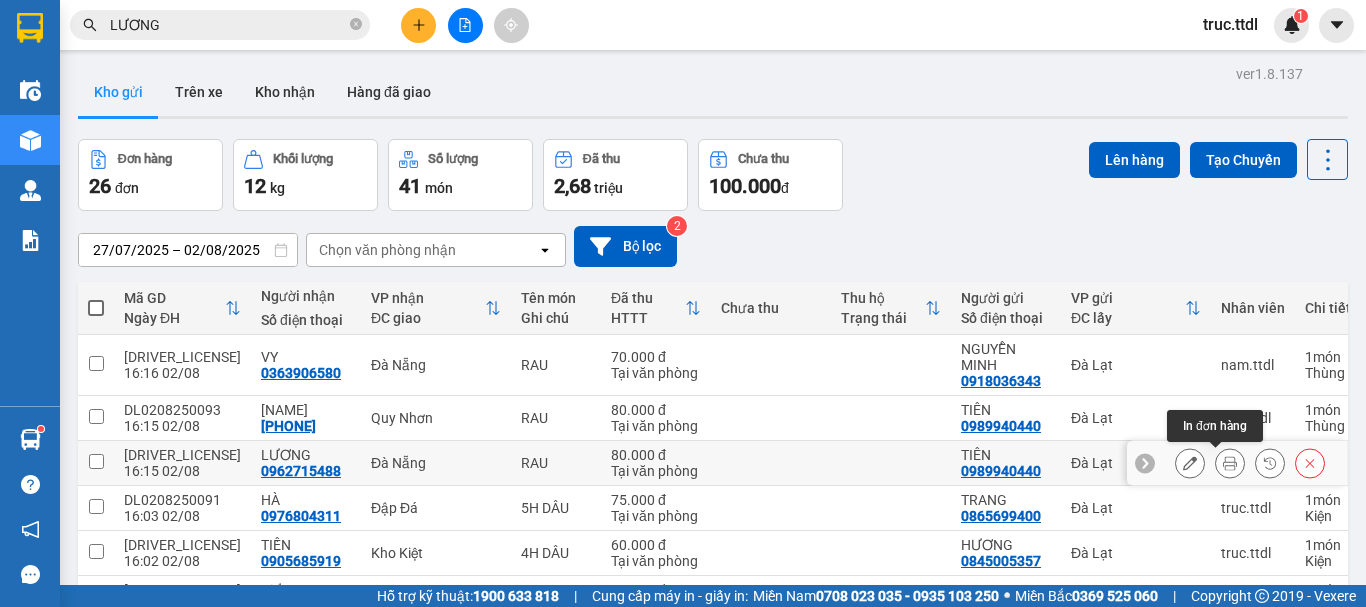 click at bounding box center [1230, 463] 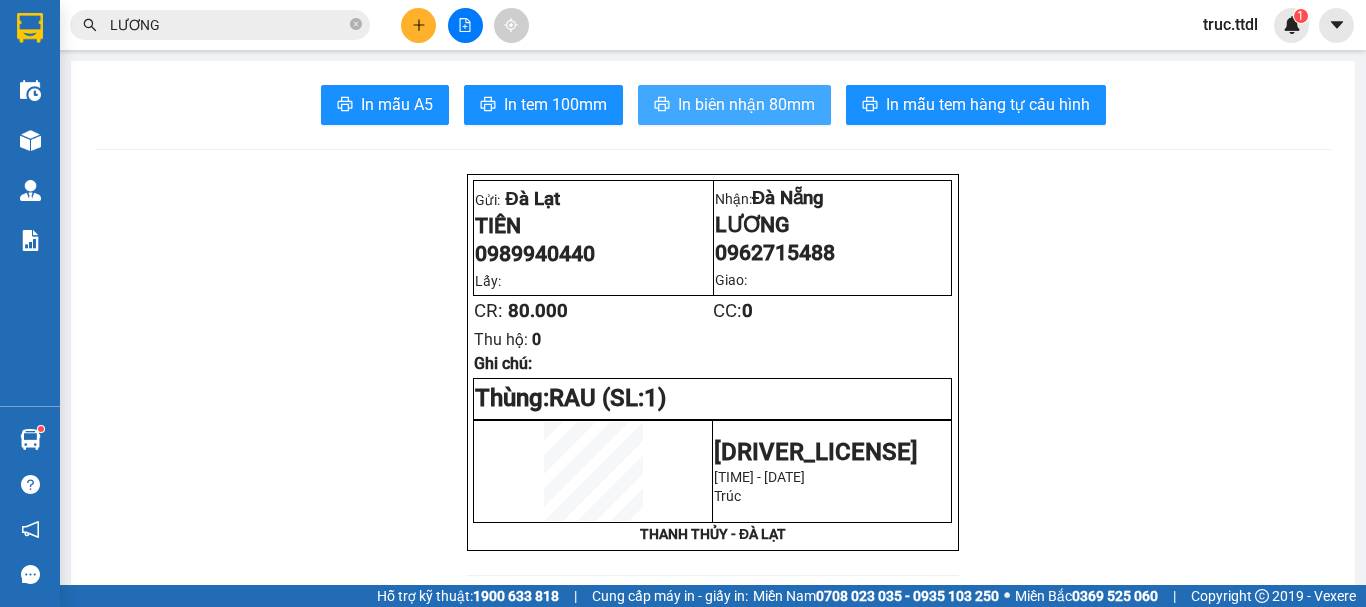 click on "In biên nhận 80mm" at bounding box center (746, 104) 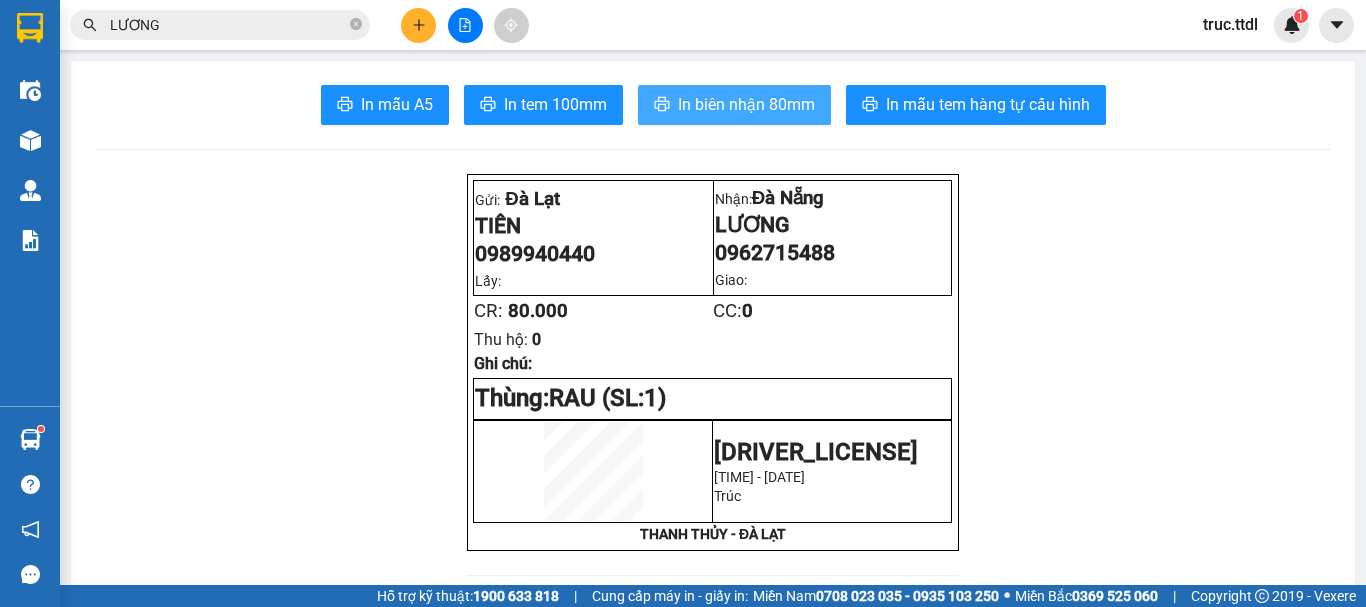 scroll, scrollTop: 0, scrollLeft: 0, axis: both 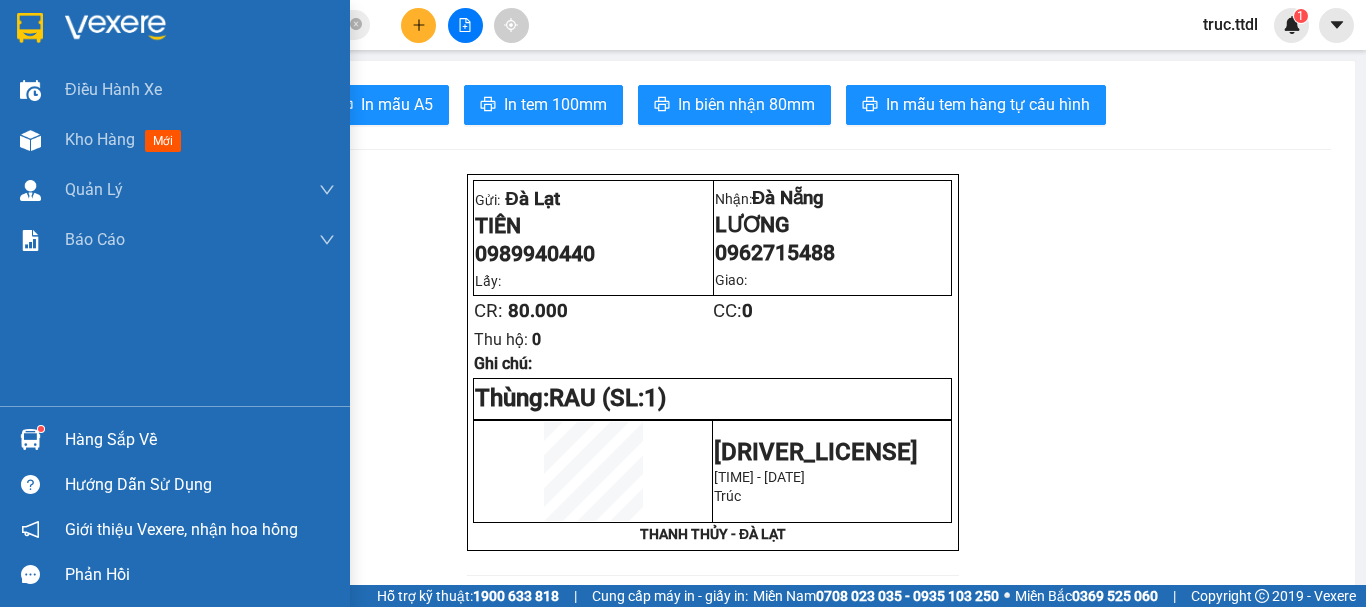 click at bounding box center (30, 27) 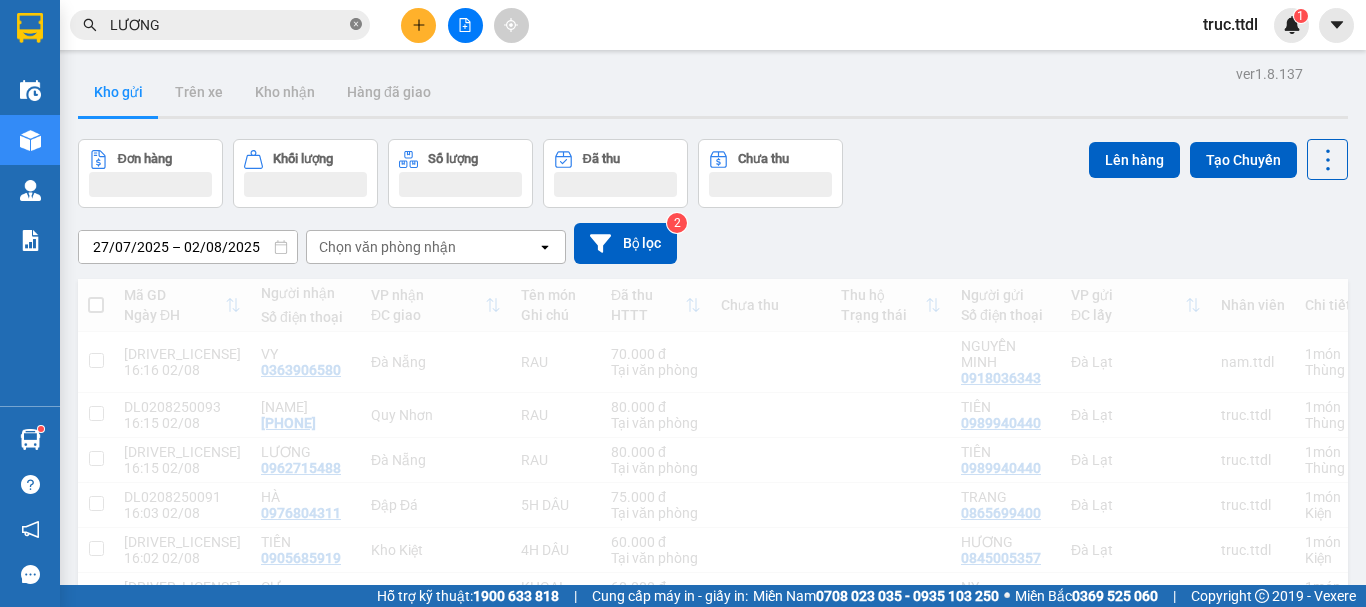 click 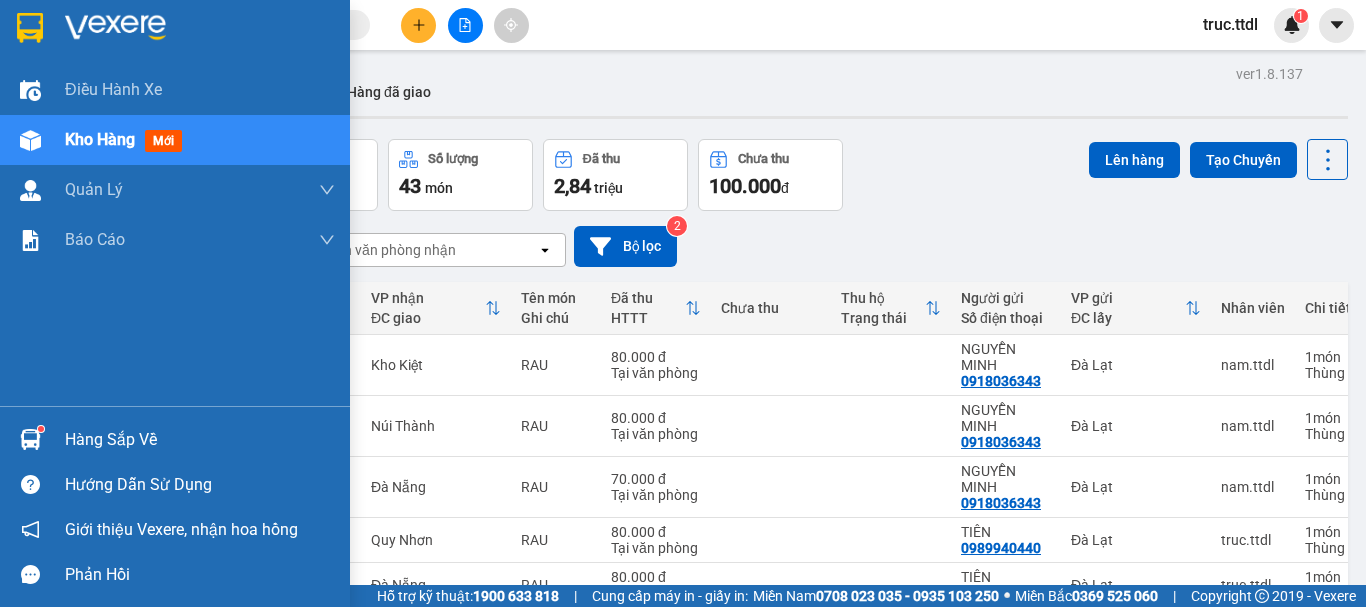 click at bounding box center (175, 32) 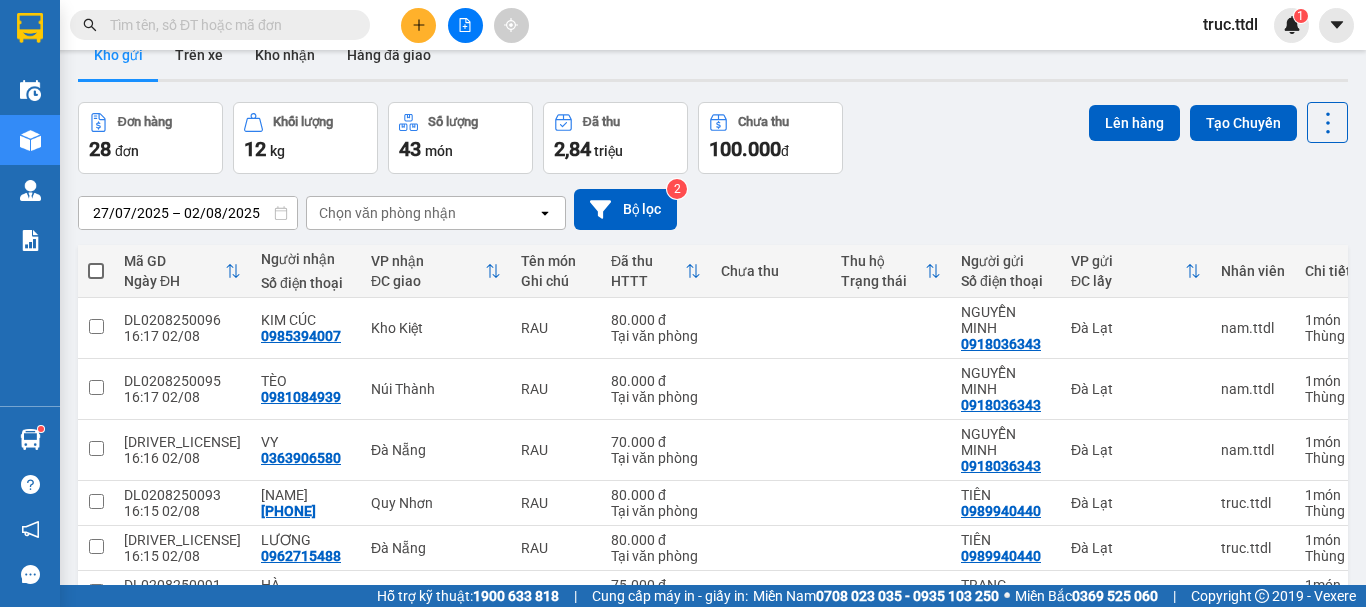 scroll, scrollTop: 100, scrollLeft: 0, axis: vertical 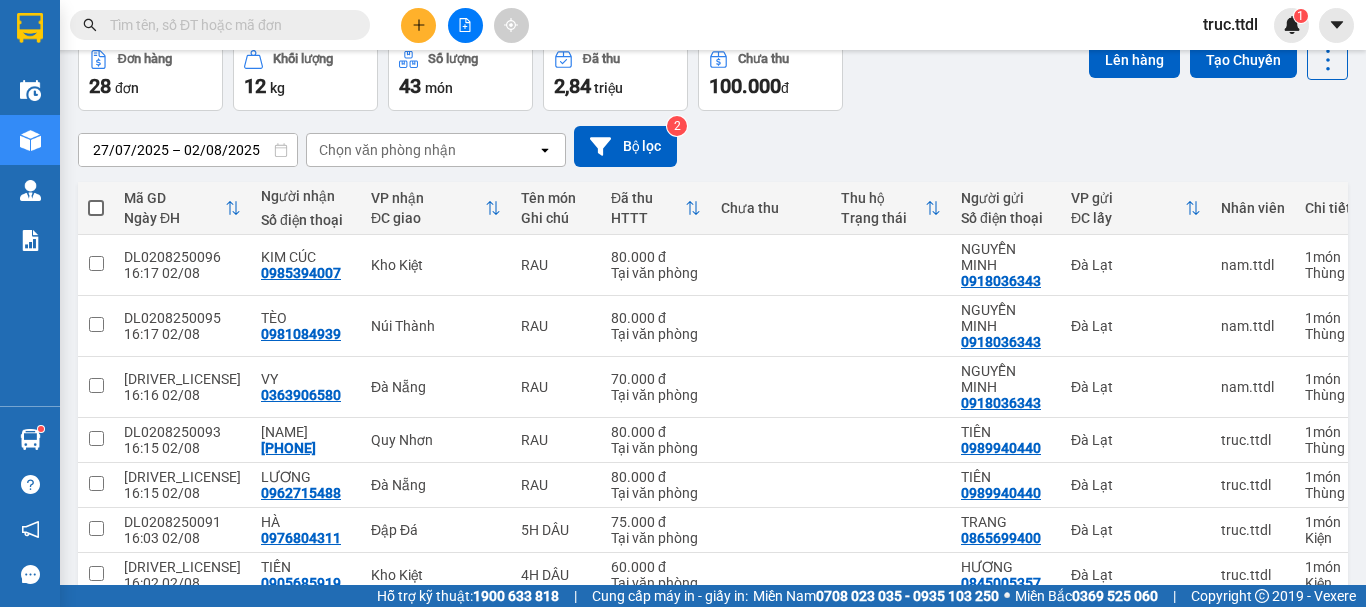 click at bounding box center (228, 25) 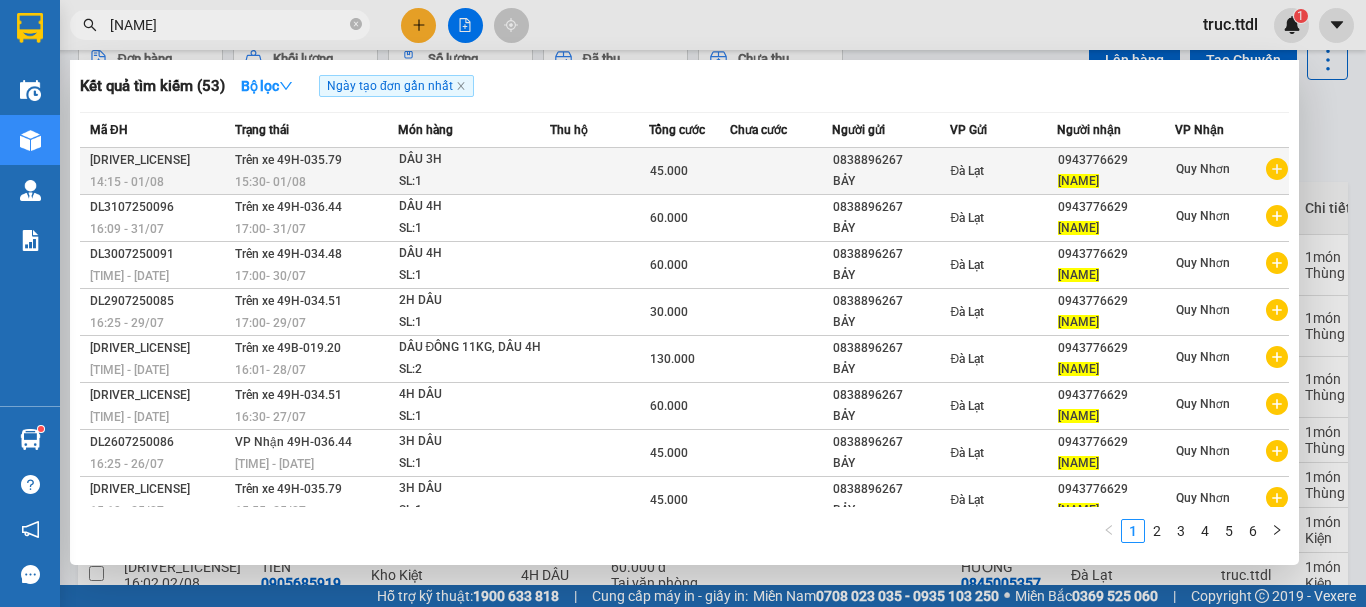 type on "HUÊ ĐẠO" 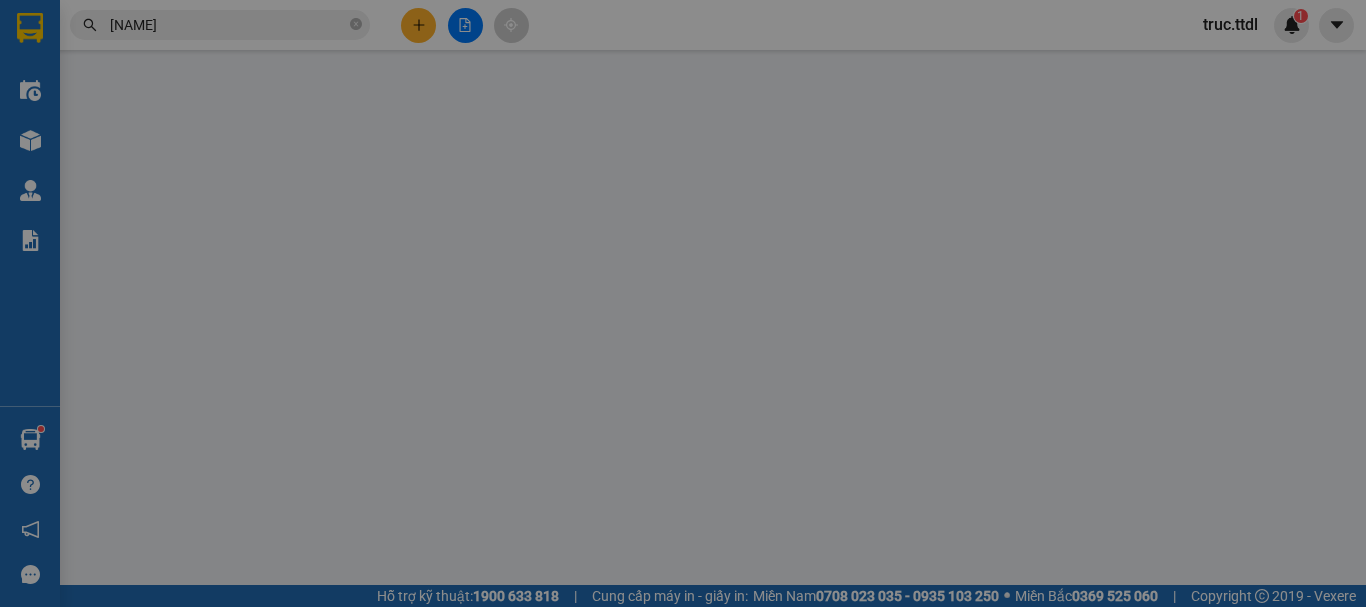 scroll, scrollTop: 0, scrollLeft: 0, axis: both 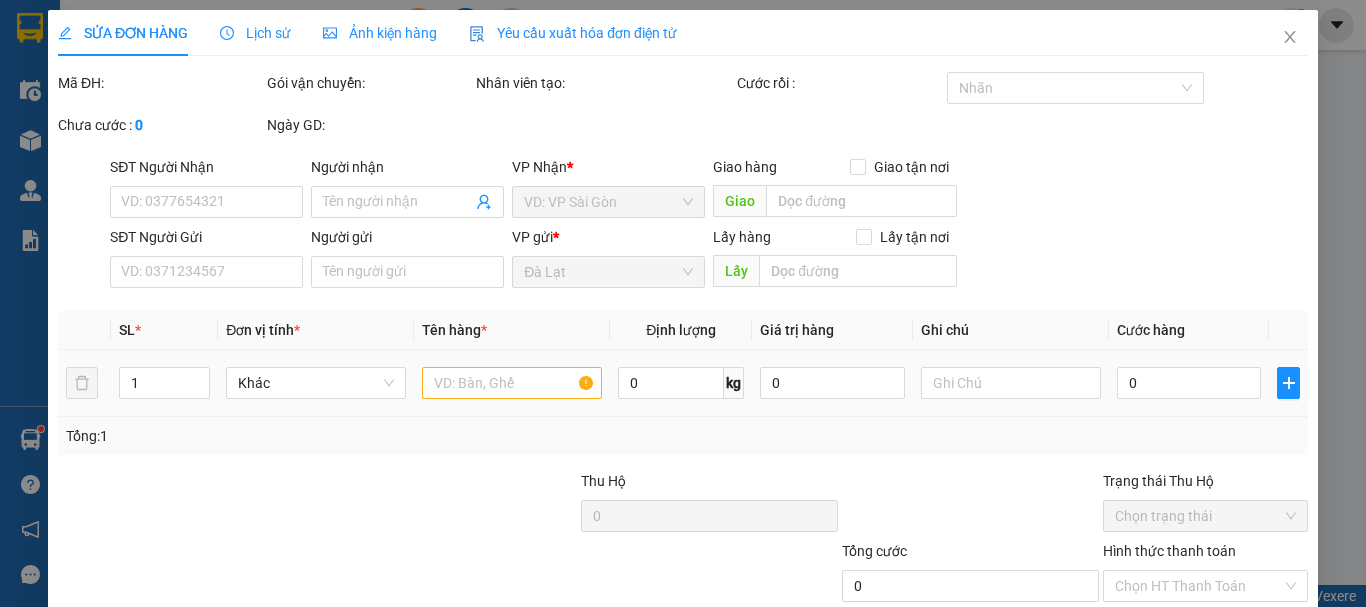 type on "0943776629" 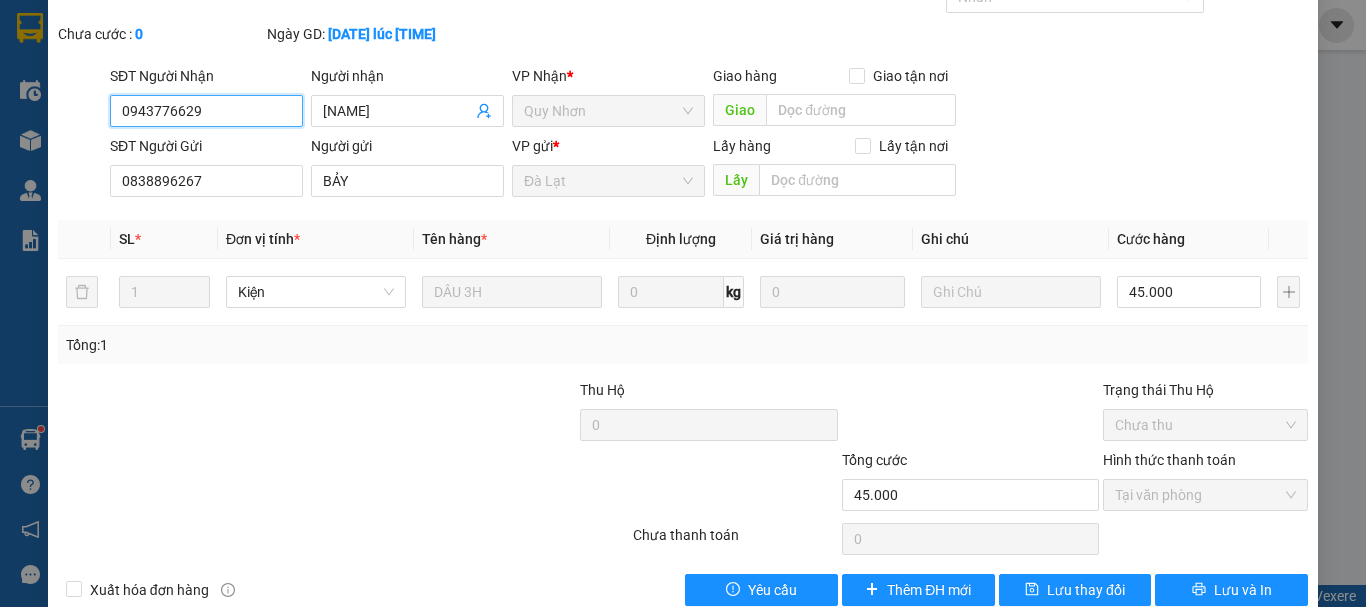 scroll, scrollTop: 156, scrollLeft: 0, axis: vertical 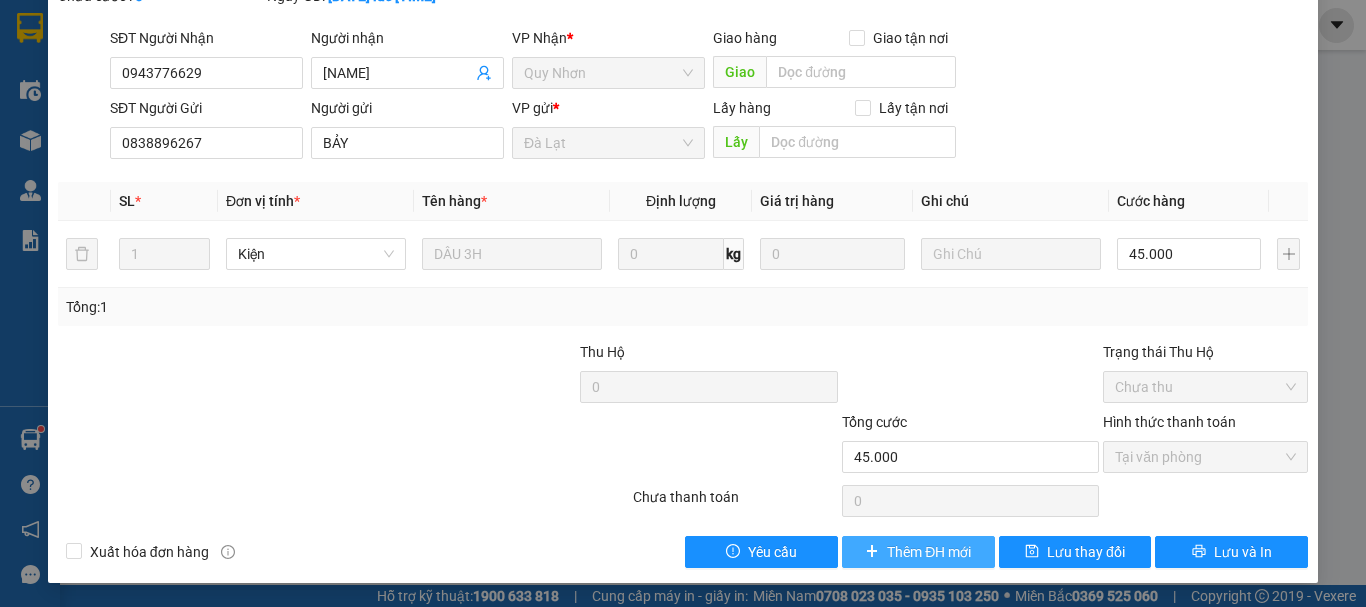 click on "Thêm ĐH mới" at bounding box center (929, 552) 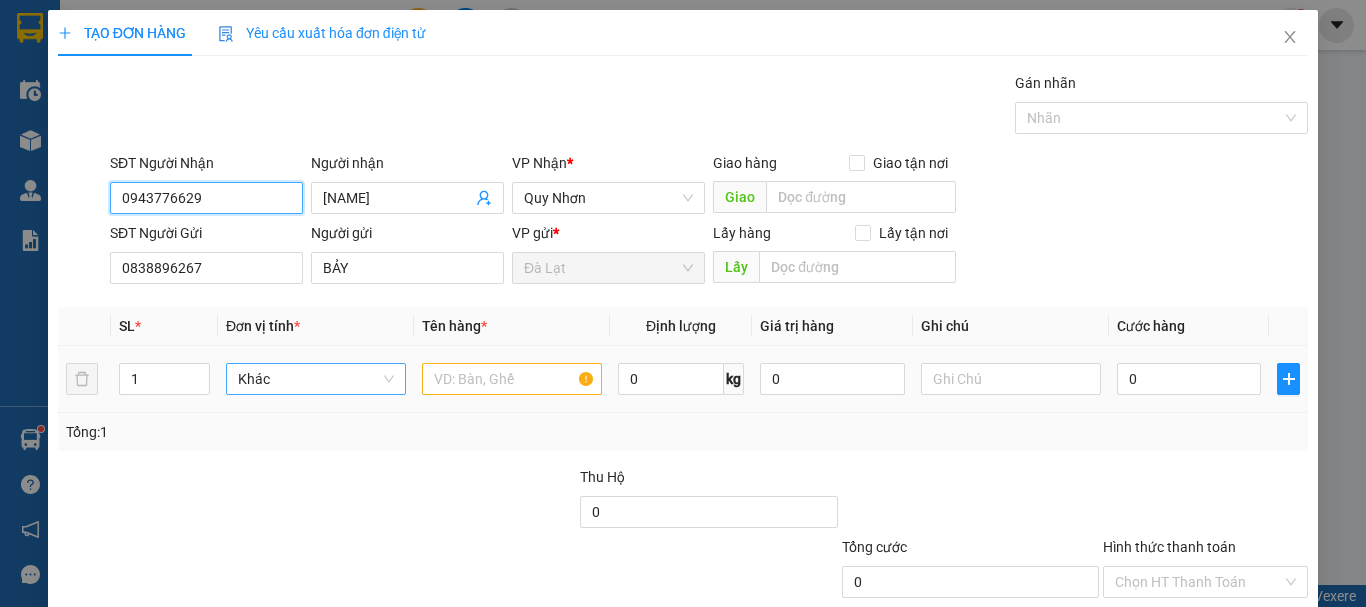 click on "Khác" at bounding box center (316, 379) 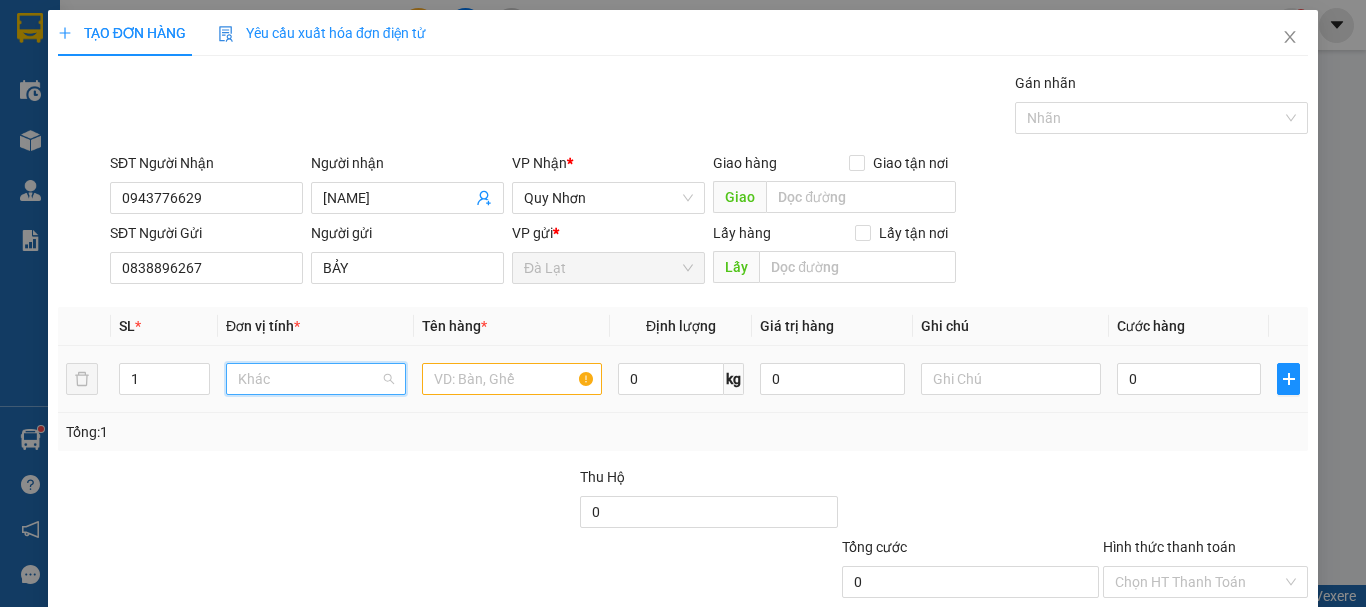 scroll, scrollTop: 192, scrollLeft: 0, axis: vertical 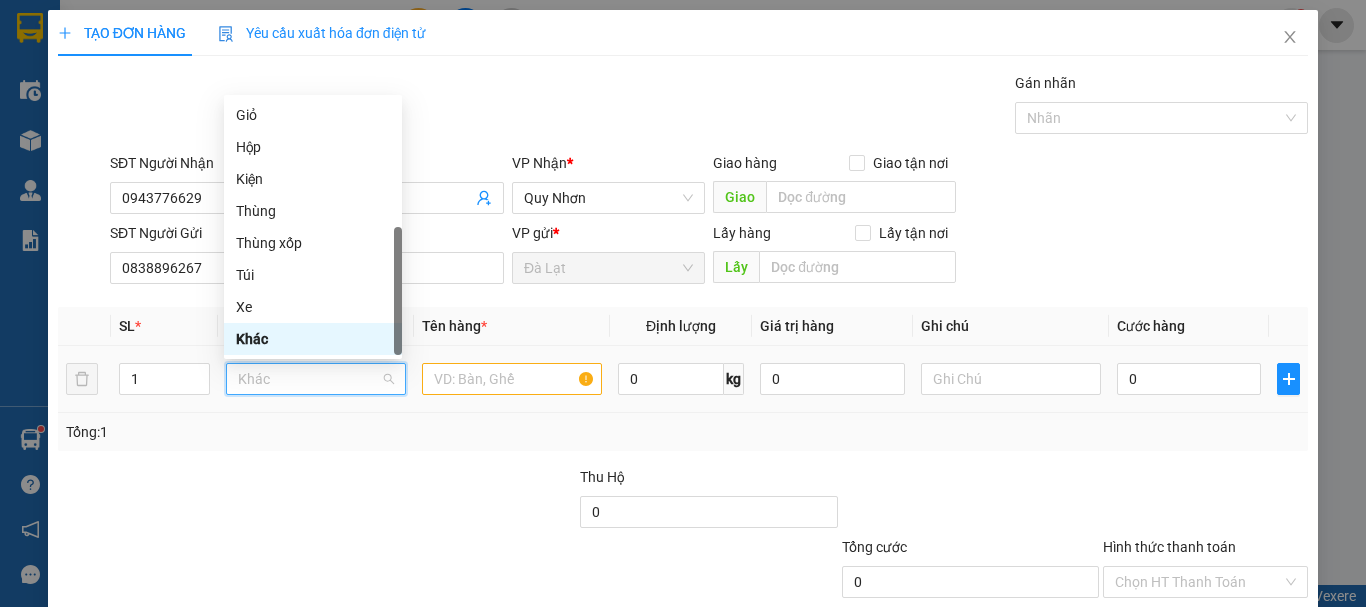 type on "K" 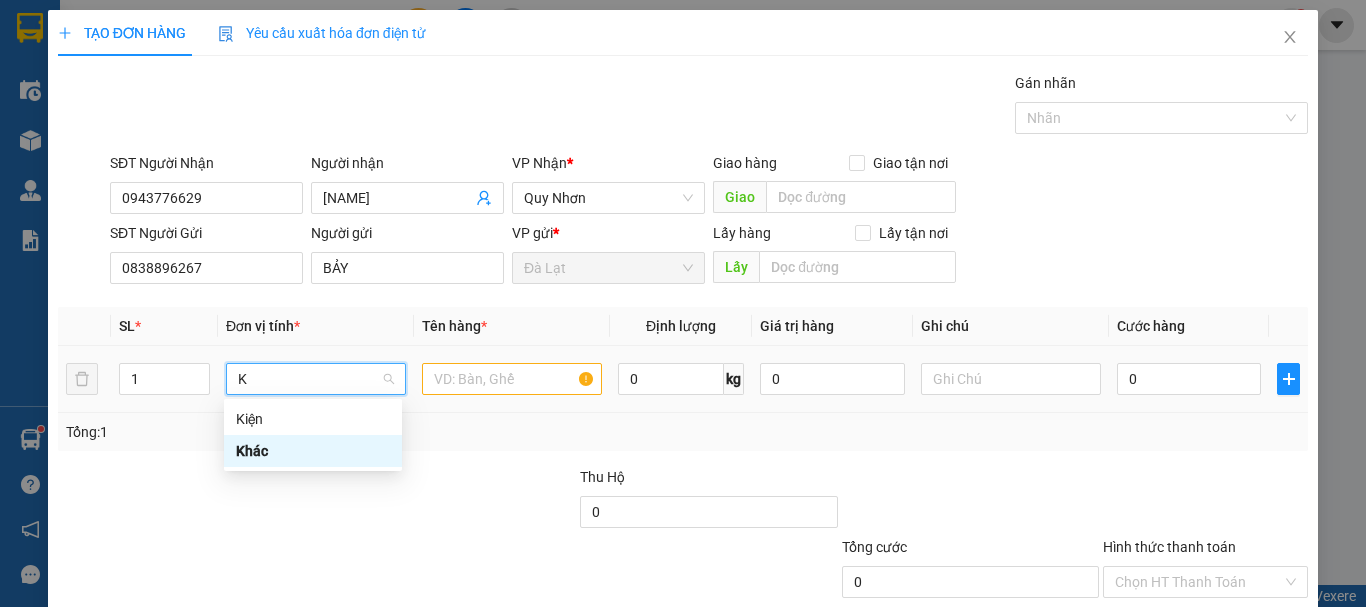 scroll, scrollTop: 0, scrollLeft: 0, axis: both 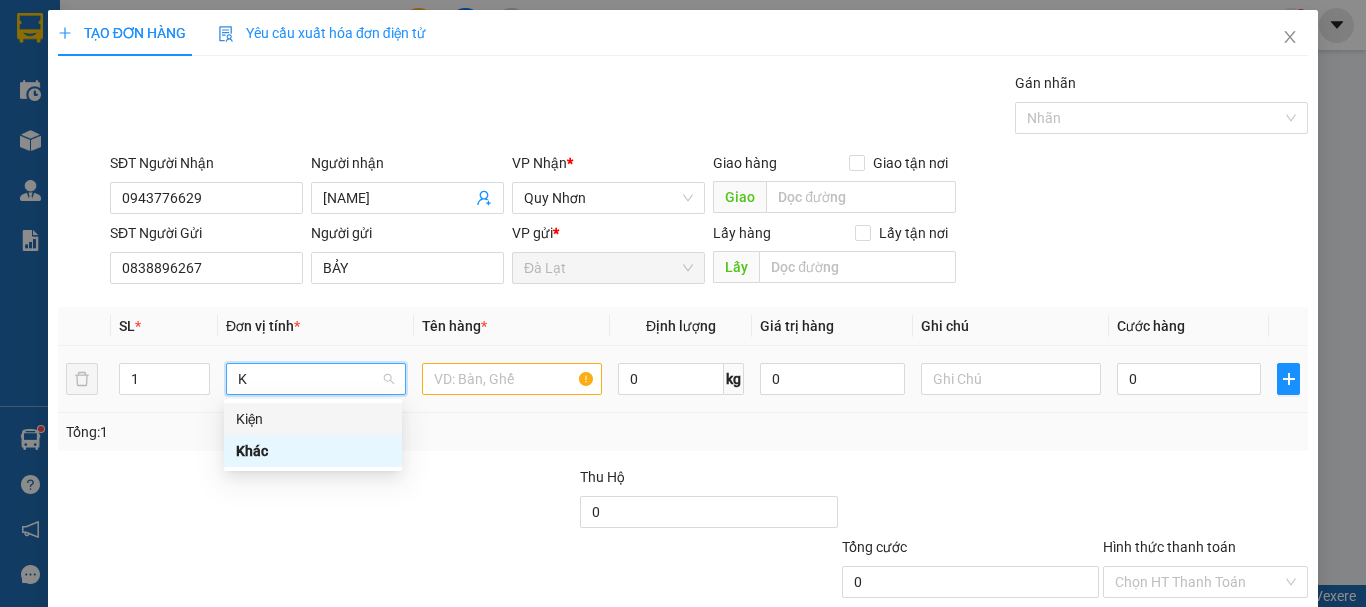 drag, startPoint x: 345, startPoint y: 412, endPoint x: 395, endPoint y: 398, distance: 51.92302 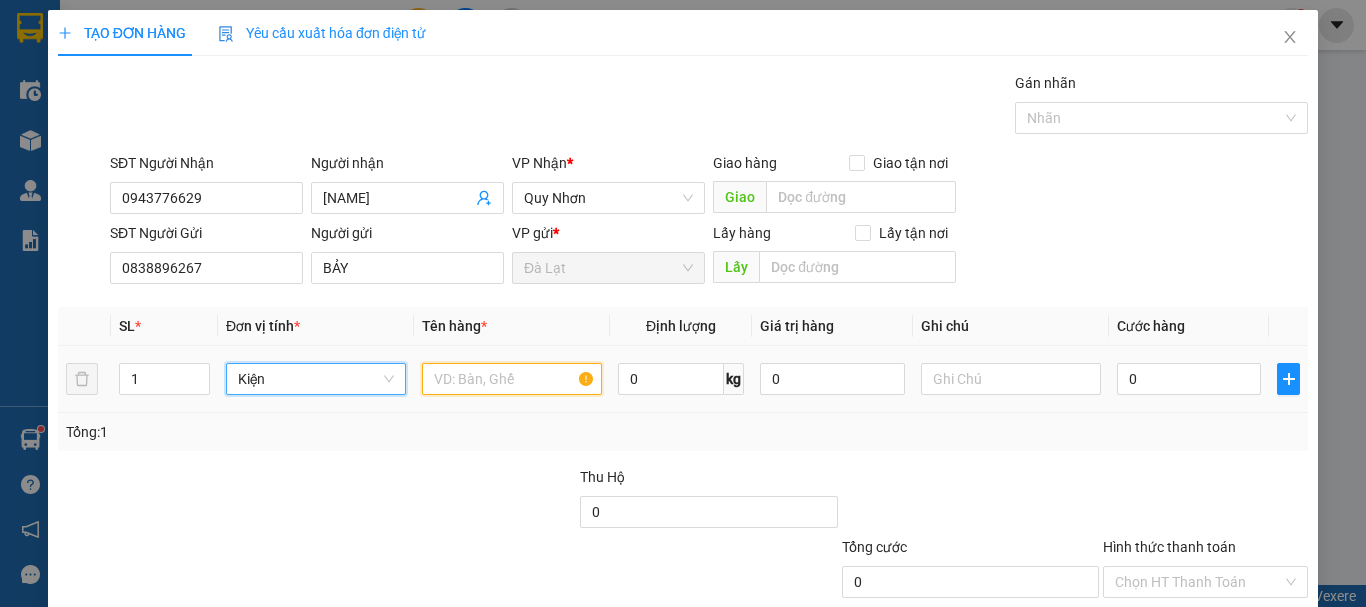 click at bounding box center [512, 379] 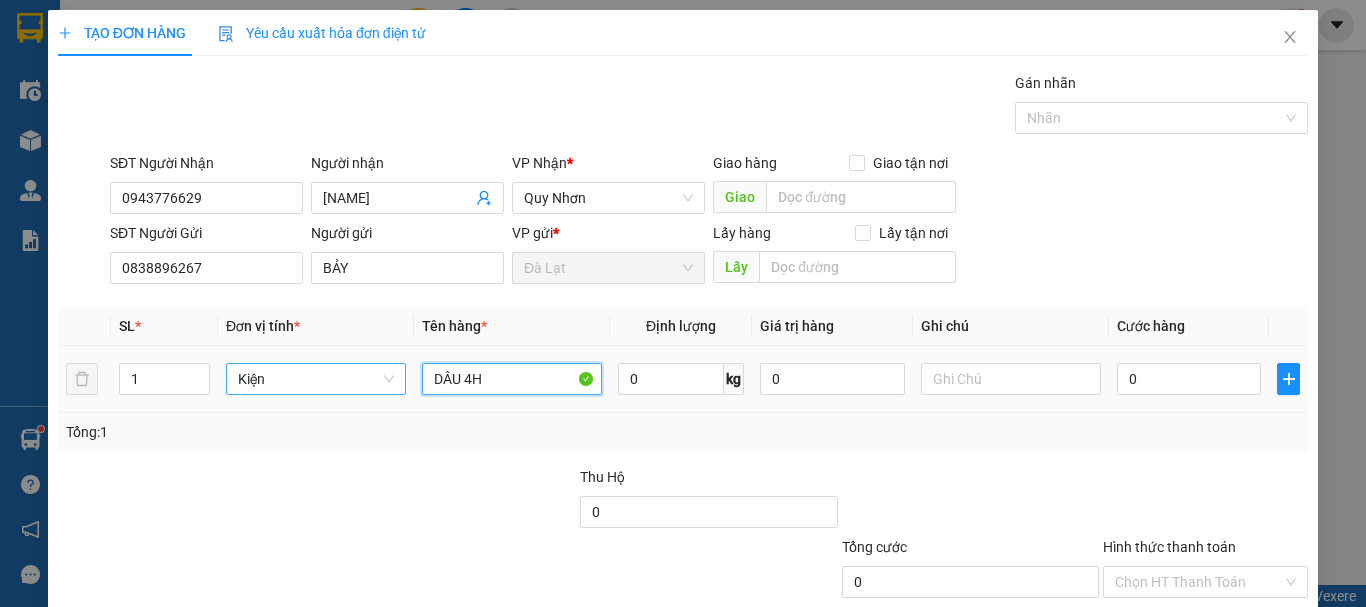 type on "DÂU 4H" 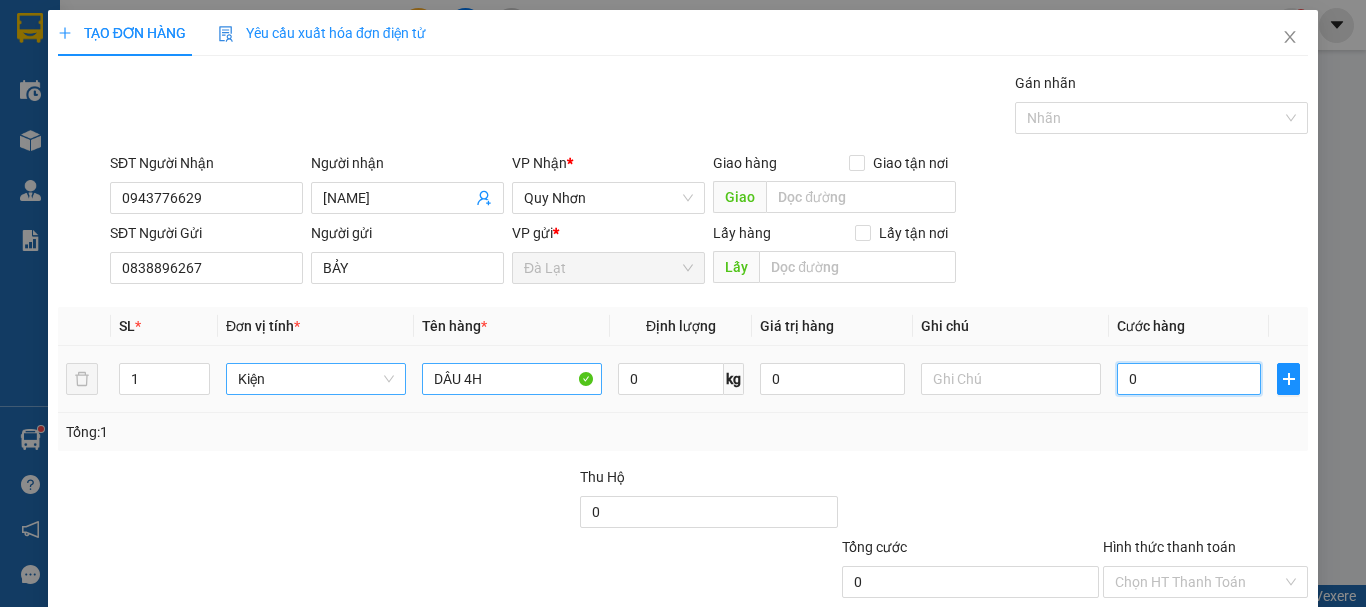 type on "6" 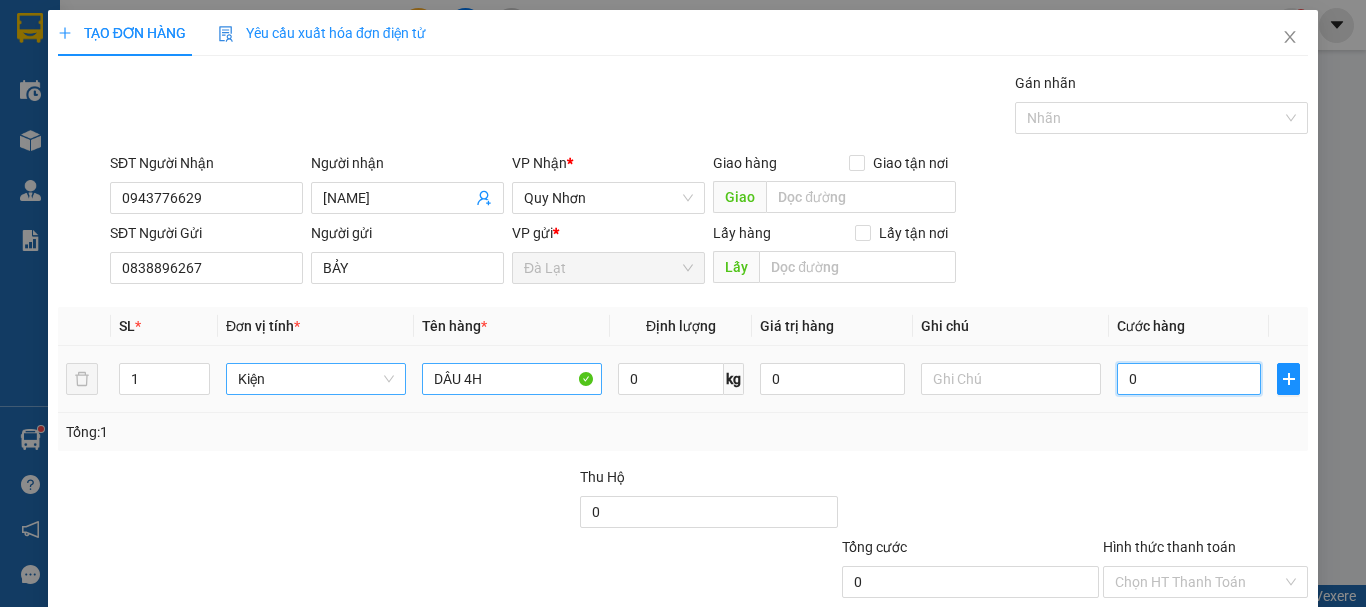 type on "6" 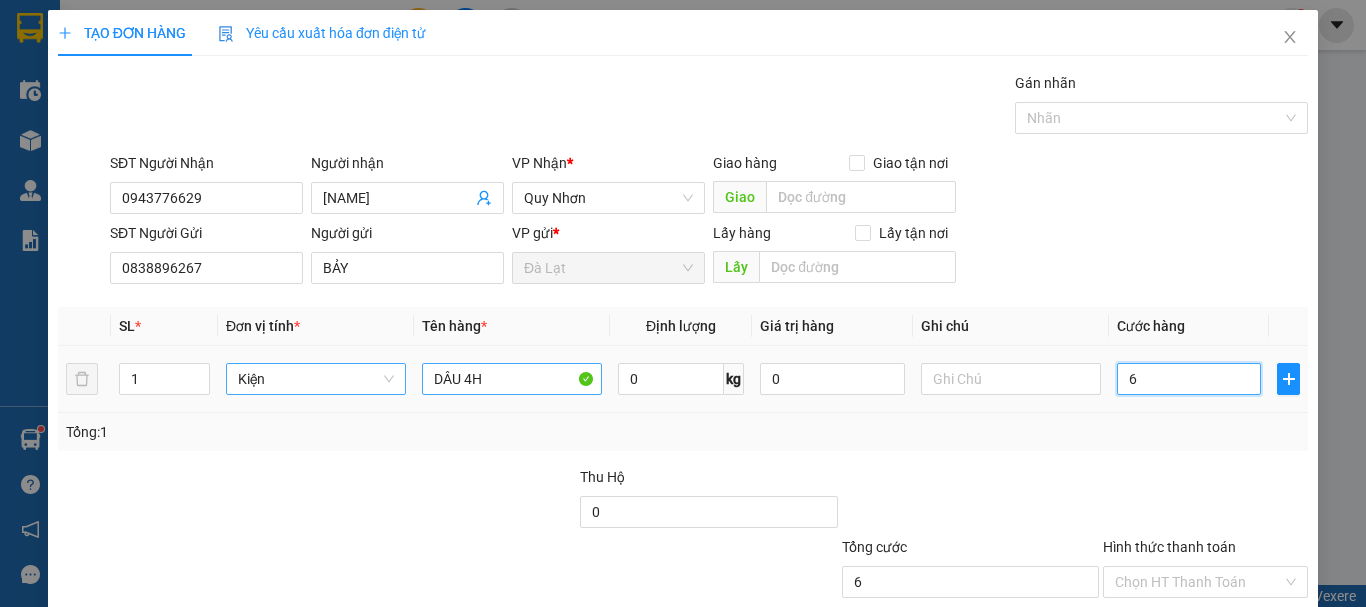 type on "60" 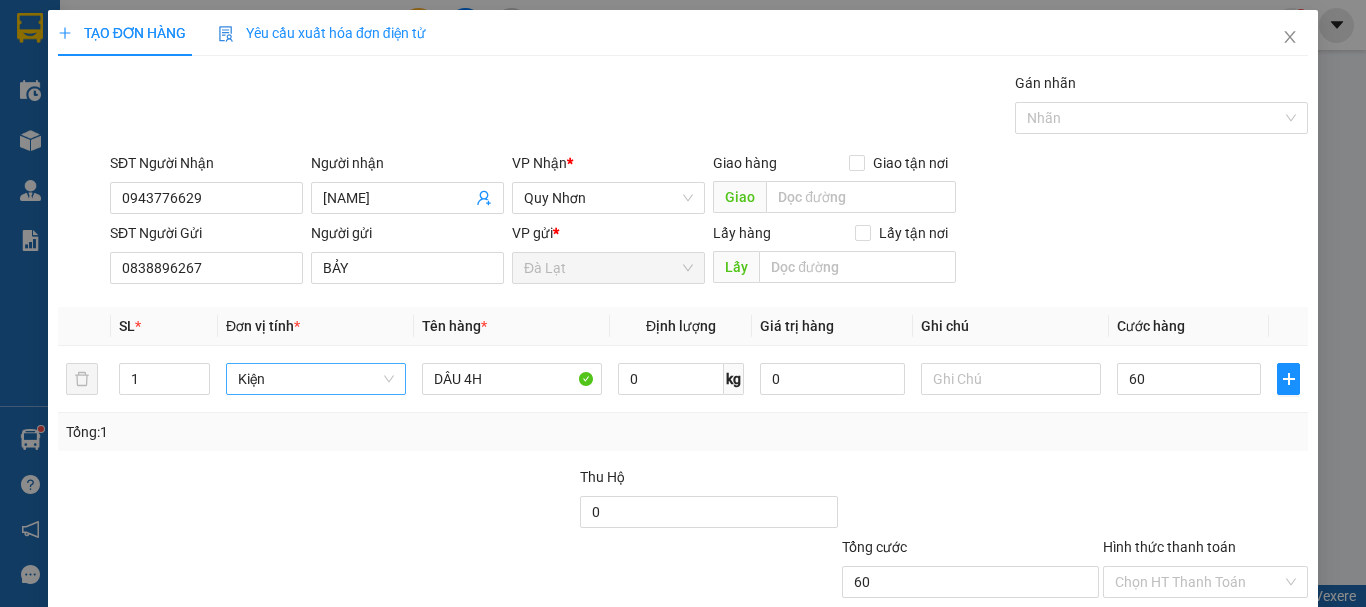 type on "60.000" 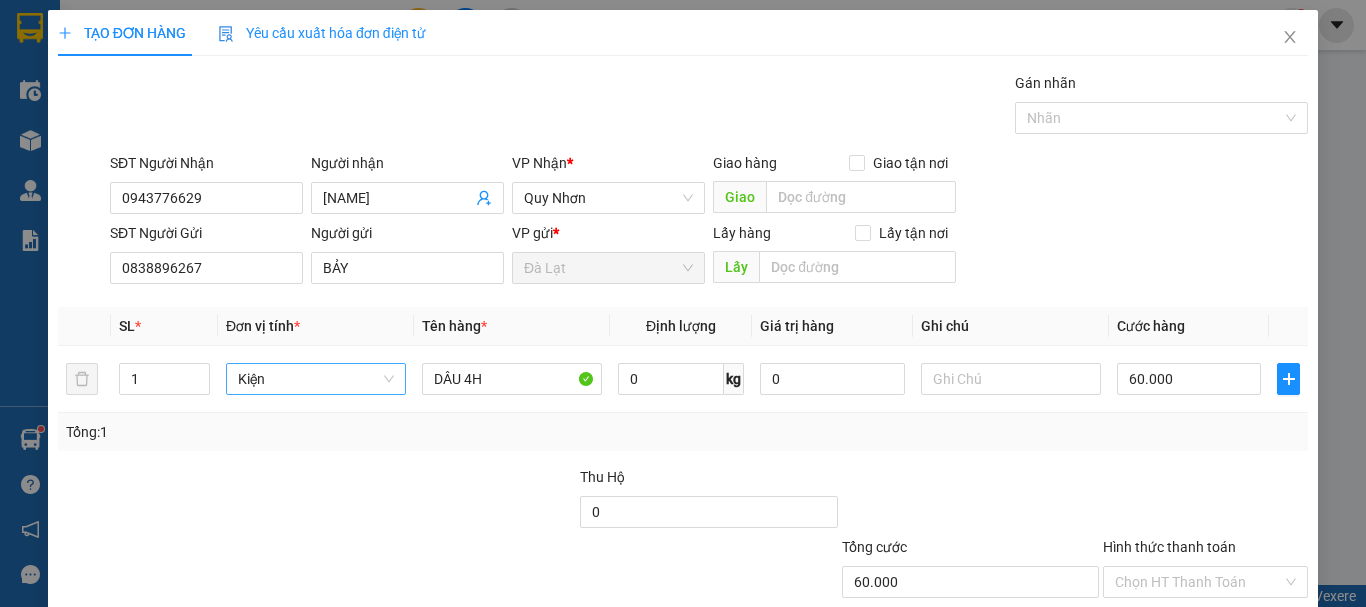 click at bounding box center [1205, 501] 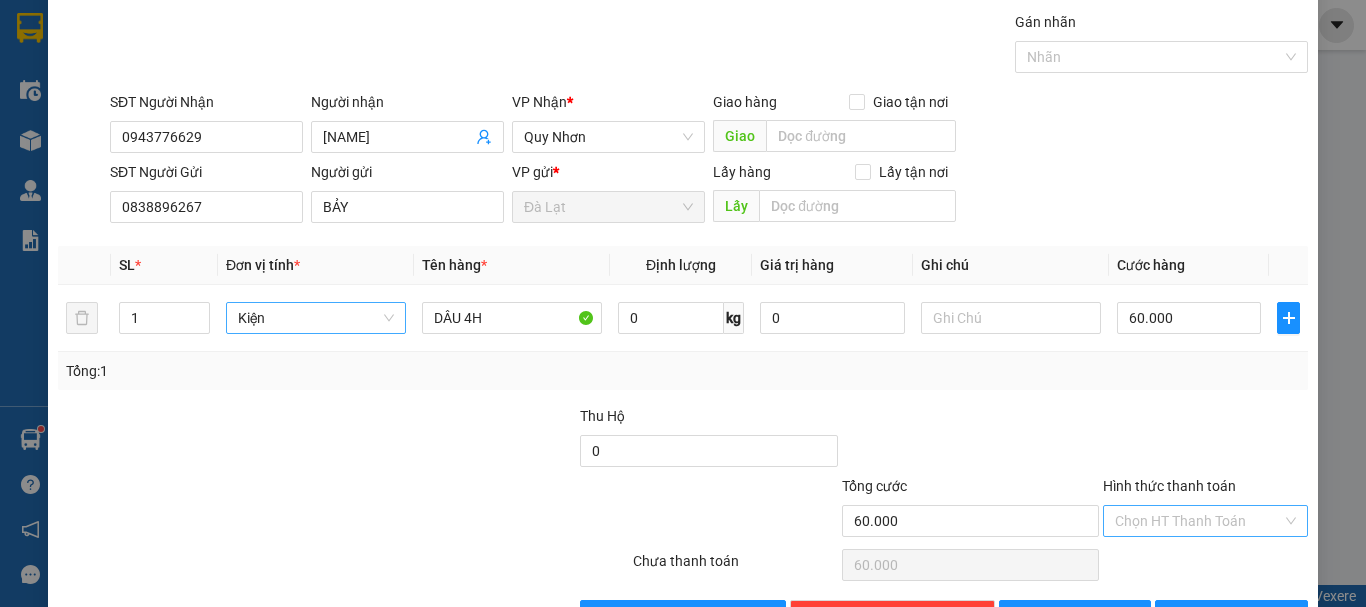 scroll, scrollTop: 125, scrollLeft: 0, axis: vertical 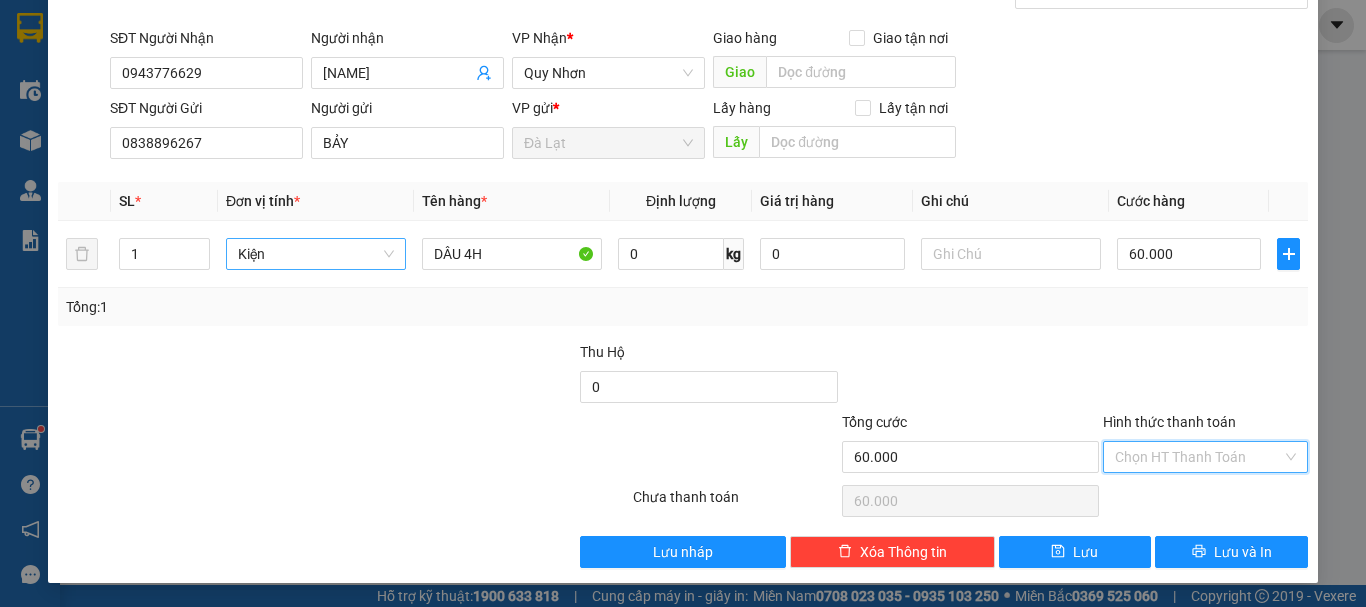 click on "Hình thức thanh toán" at bounding box center (1198, 457) 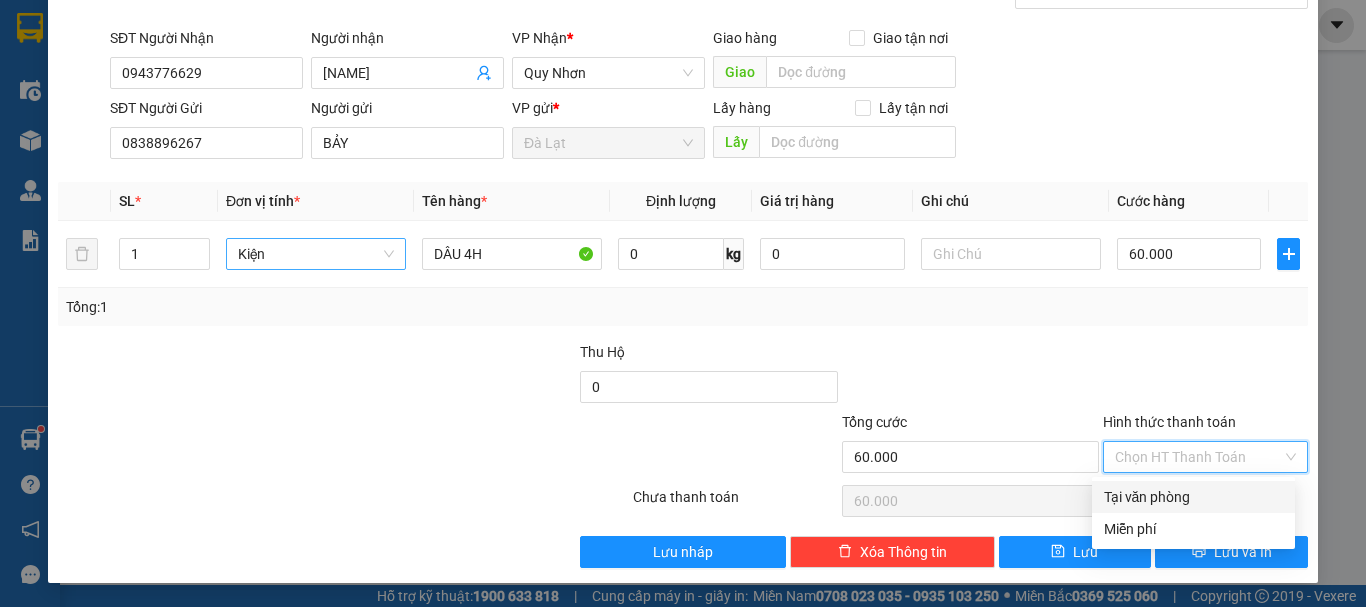 click on "Tại văn phòng" at bounding box center [1193, 497] 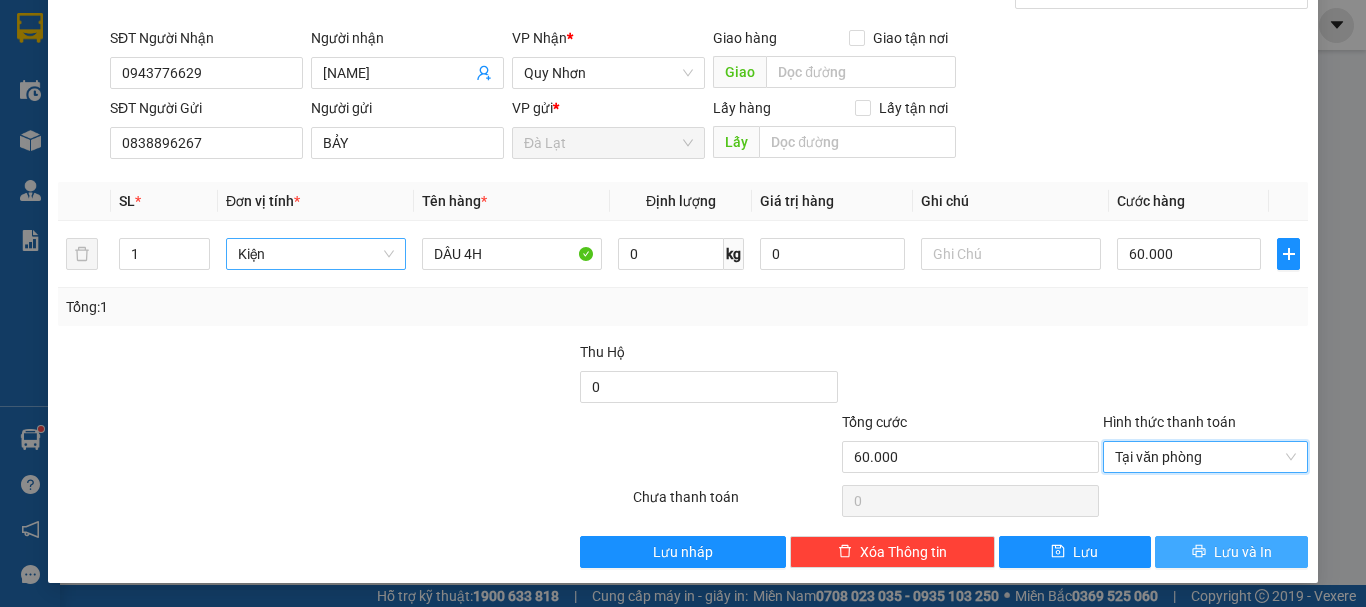 click on "Lưu và In" at bounding box center [1243, 552] 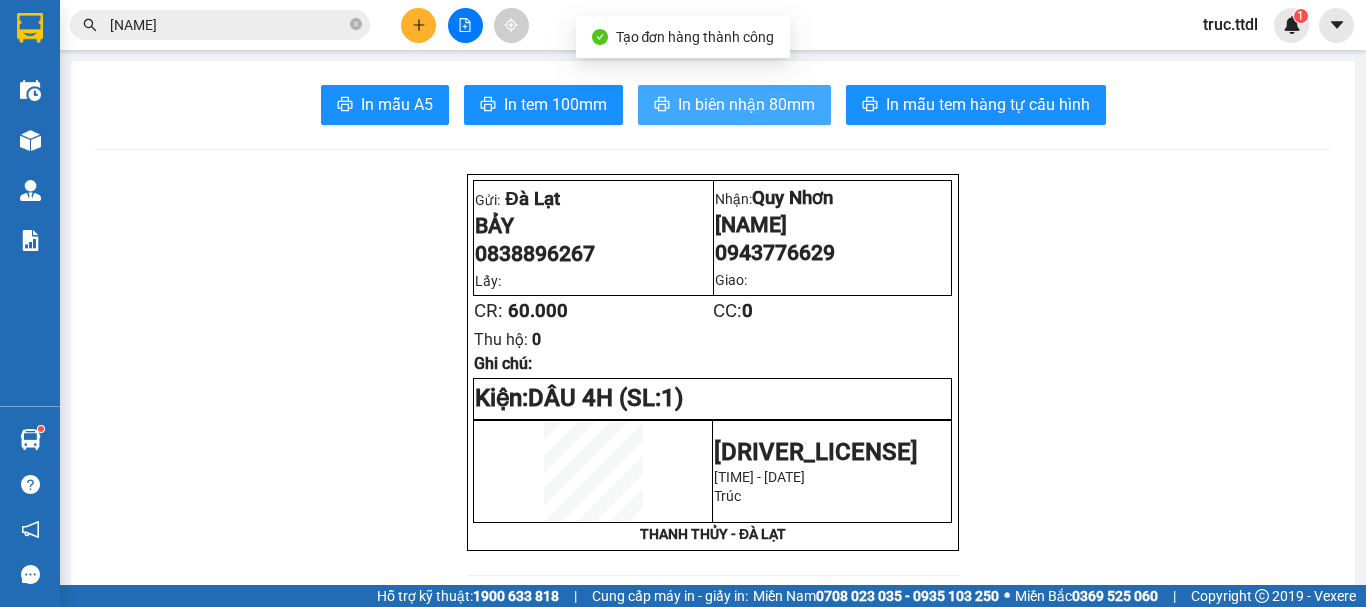 click on "In biên nhận 80mm" at bounding box center [746, 104] 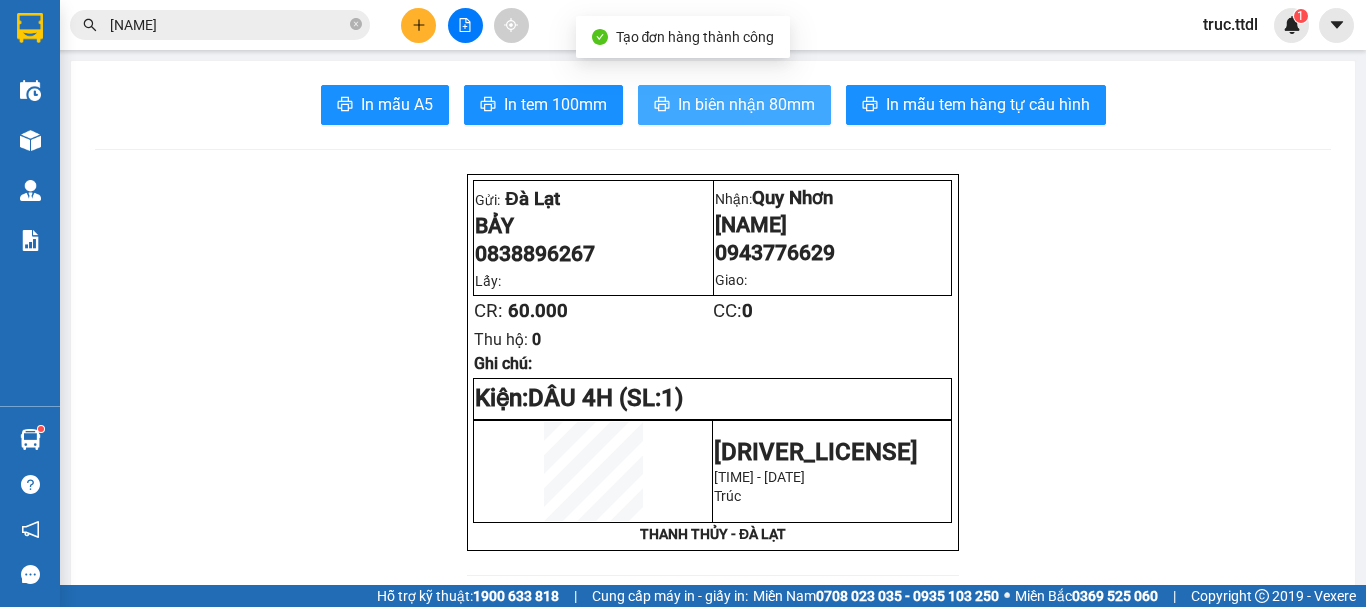 scroll, scrollTop: 0, scrollLeft: 0, axis: both 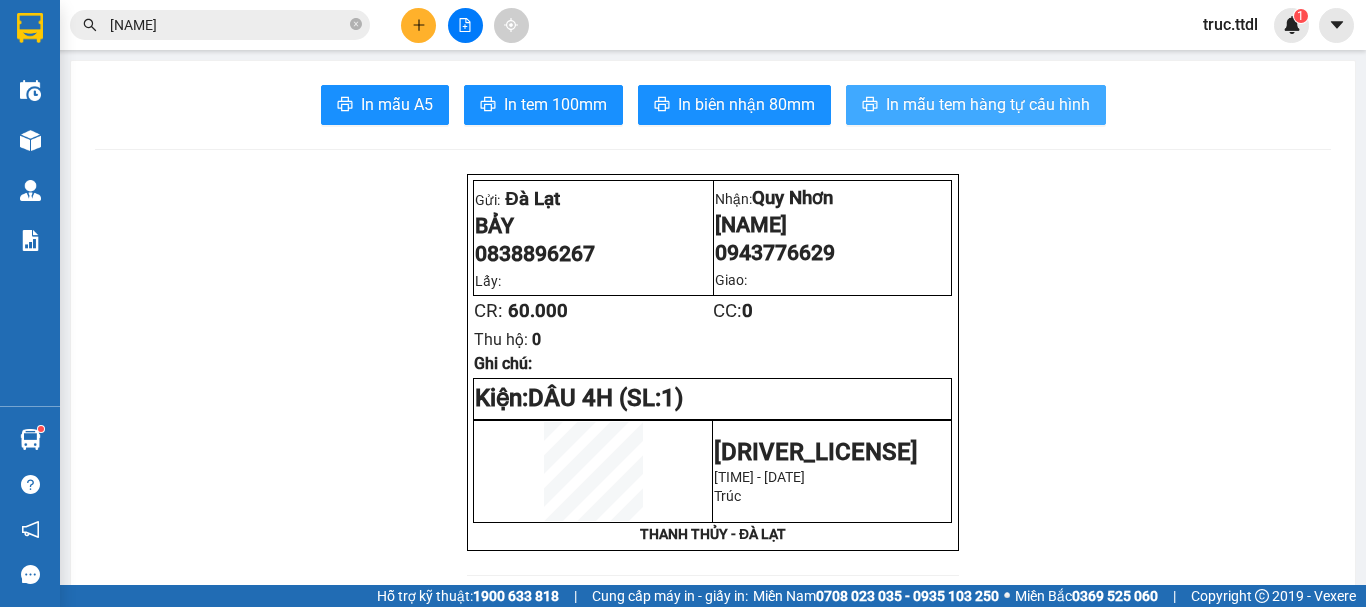 click on "In mẫu tem hàng tự cấu hình" at bounding box center (988, 104) 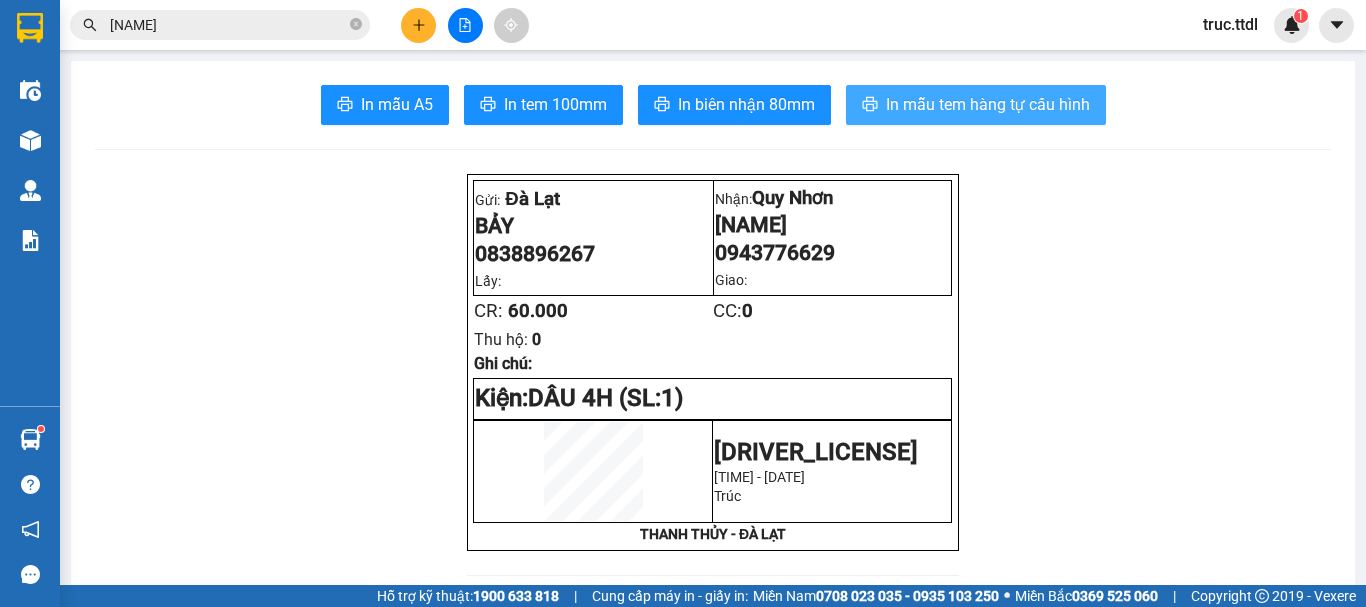 scroll, scrollTop: 0, scrollLeft: 0, axis: both 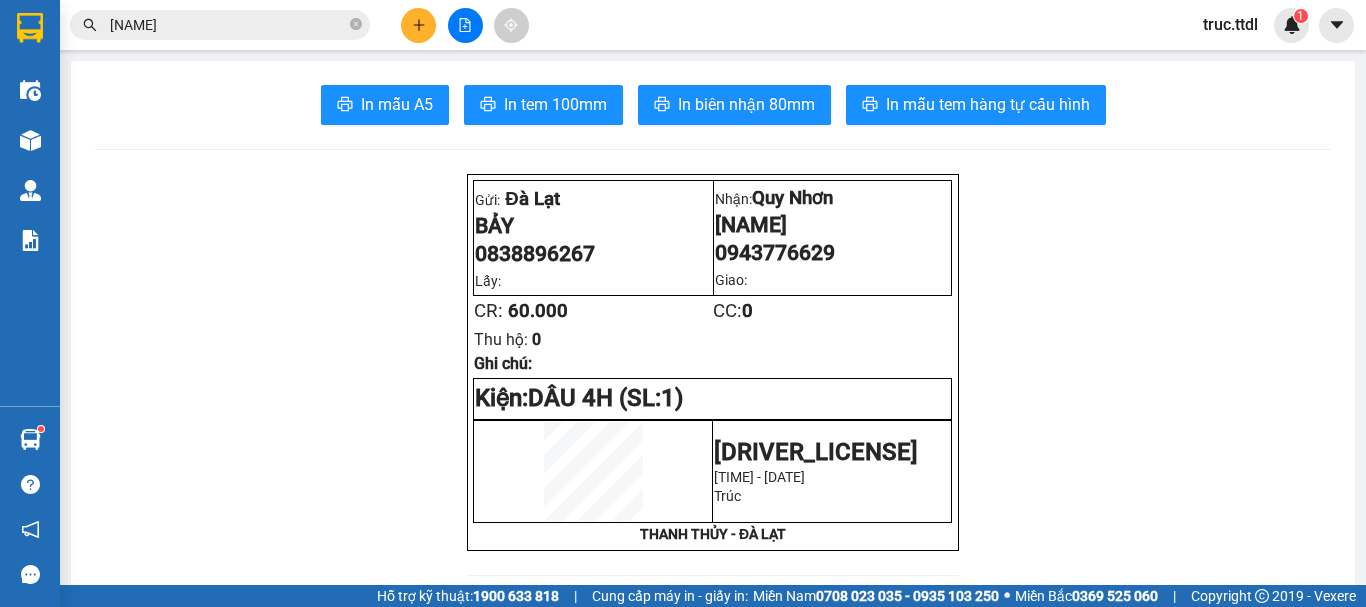 click 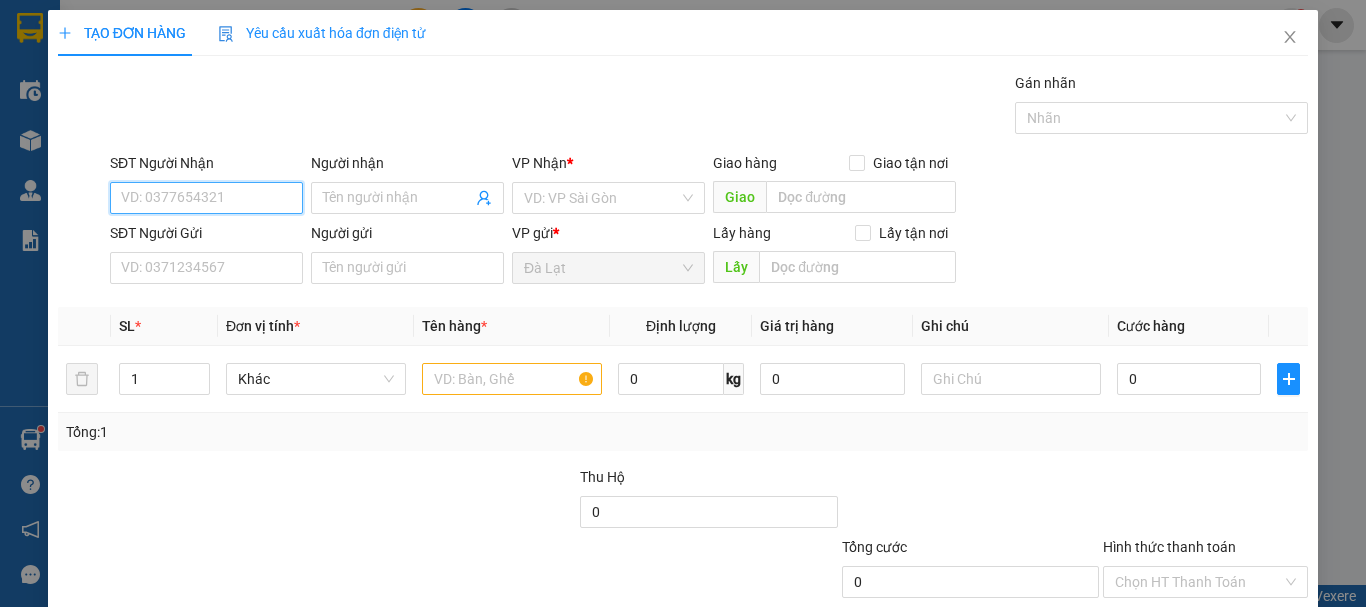 click on "SĐT Người Nhận" at bounding box center [206, 198] 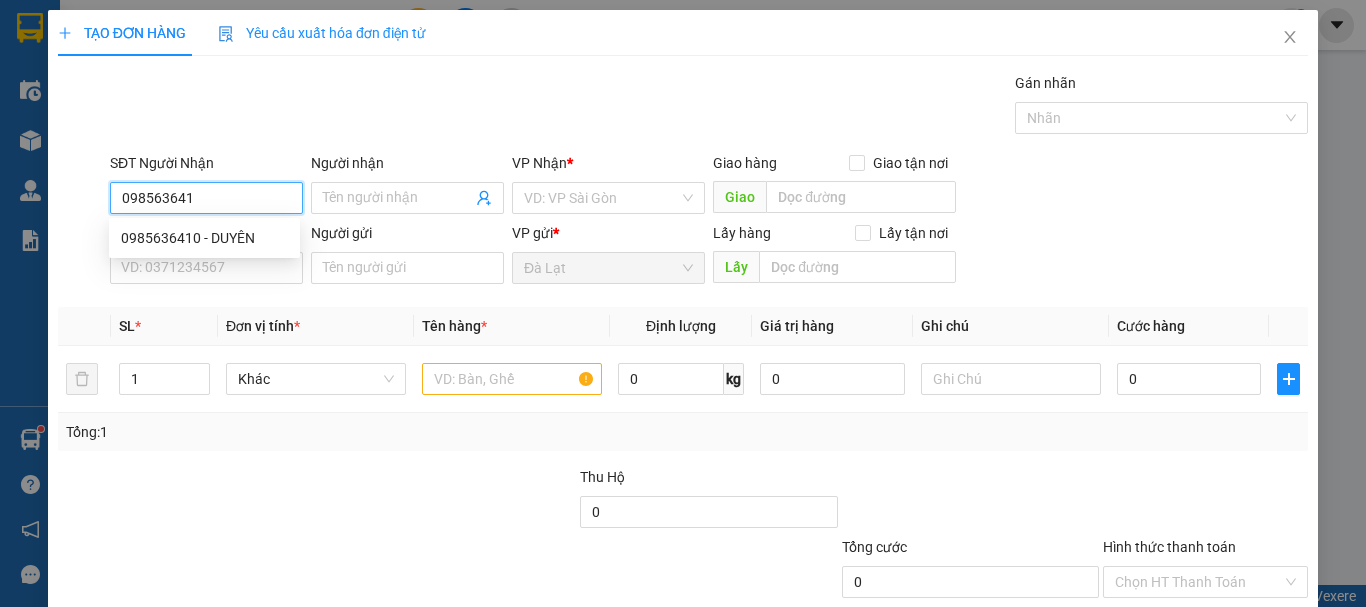 type on "0985636410" 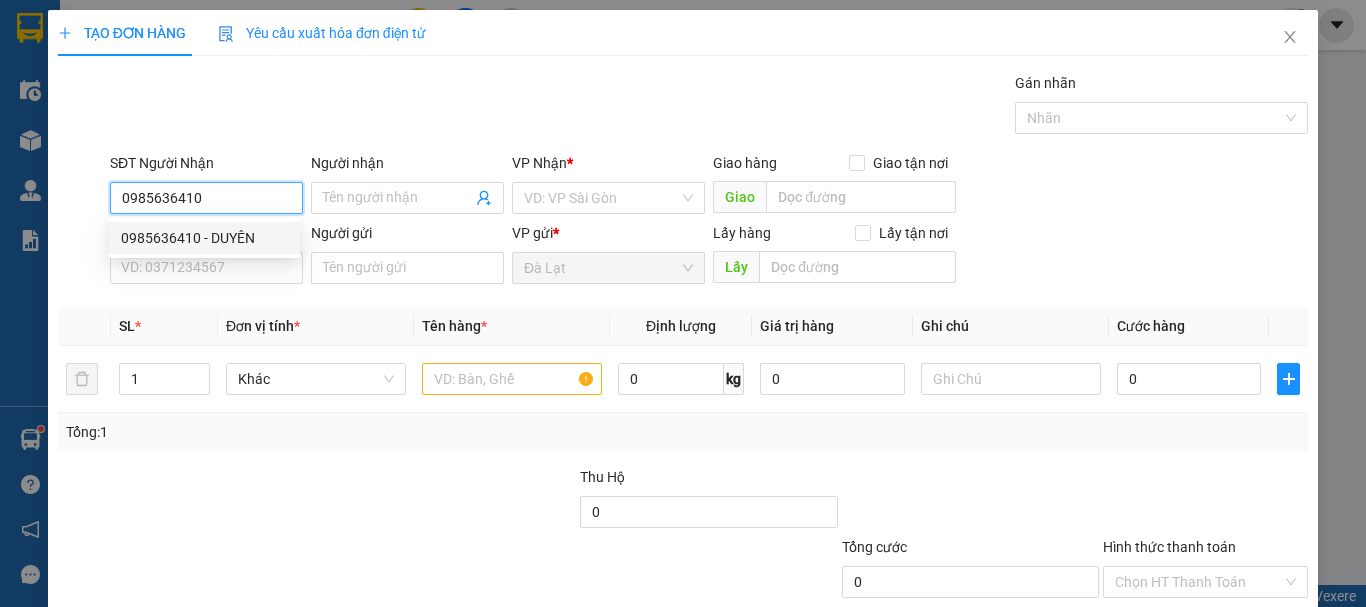 click on "0985636410 - DUYÊN" at bounding box center [204, 238] 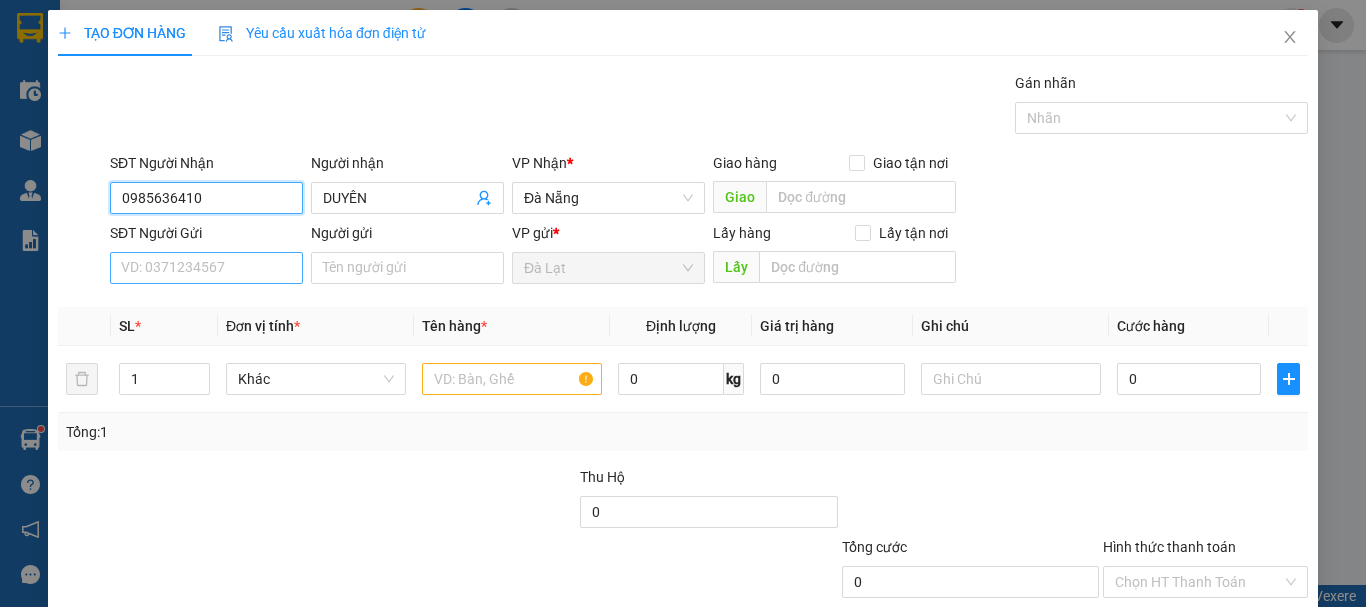 type on "0985636410" 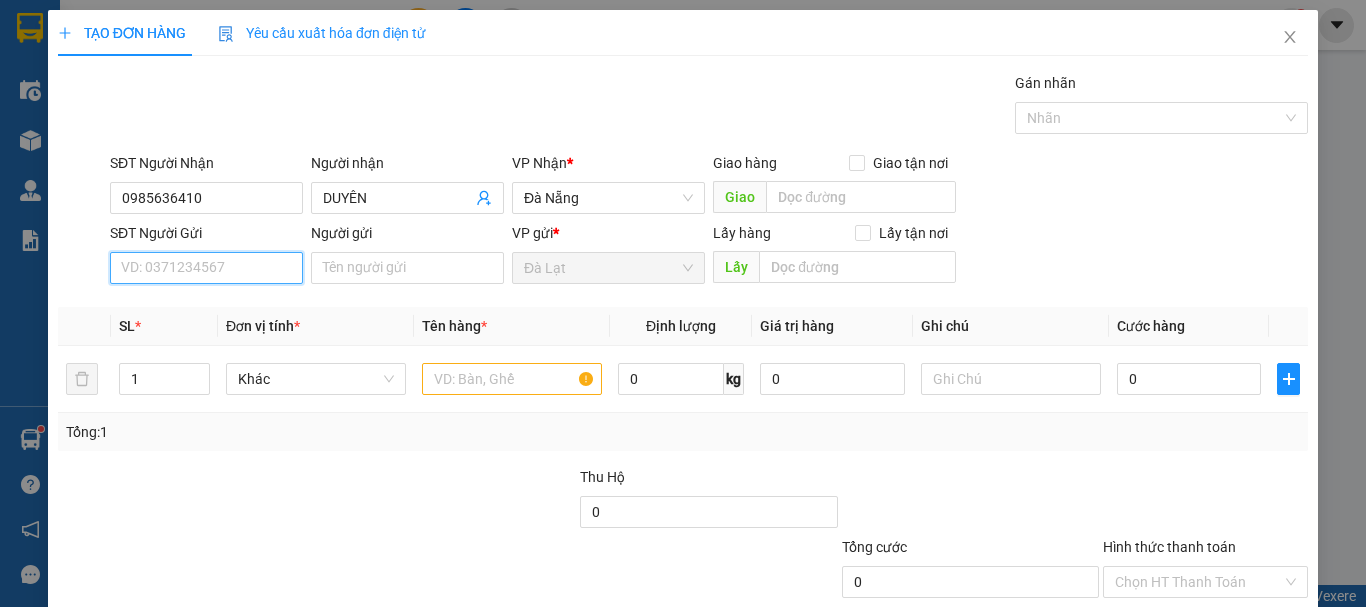 click on "SĐT Người Gửi" at bounding box center (206, 268) 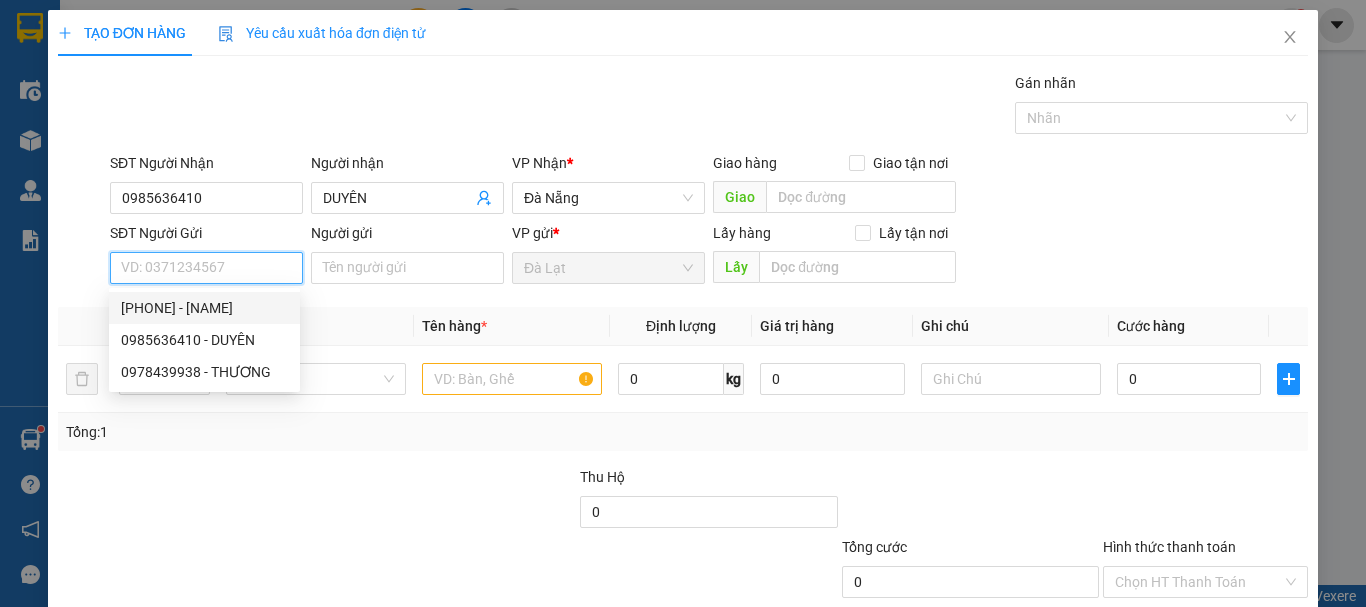 click on "0906122949 - UYÊN LY" at bounding box center [204, 308] 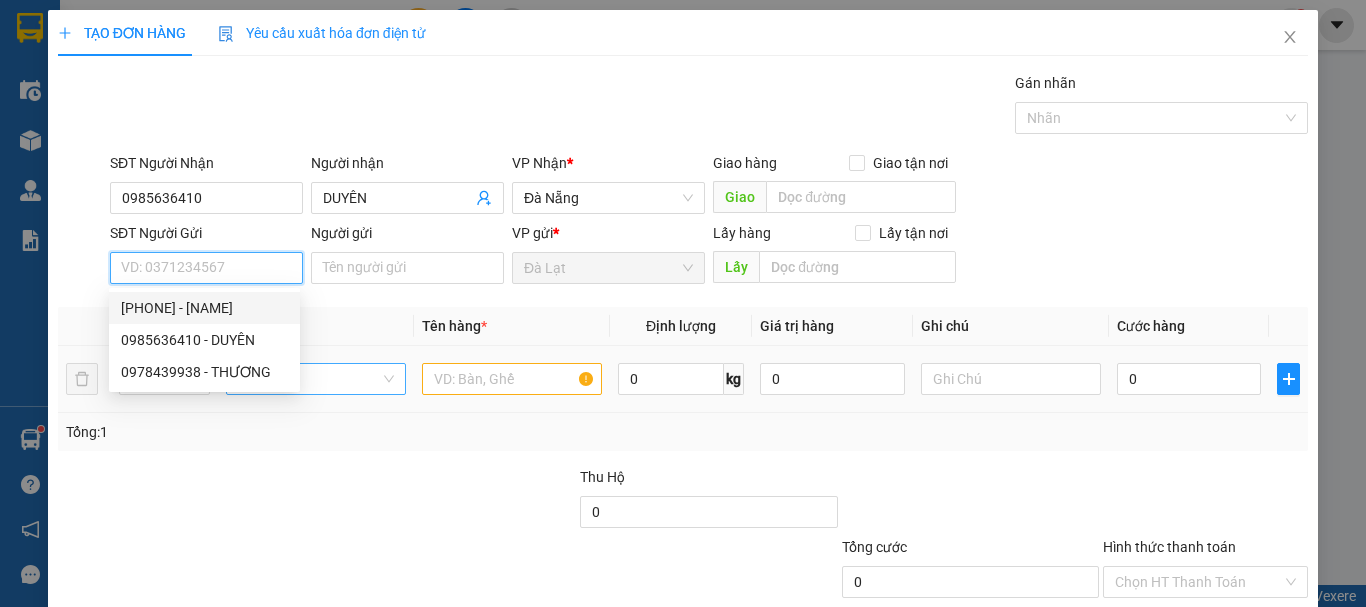 type on "0906122949" 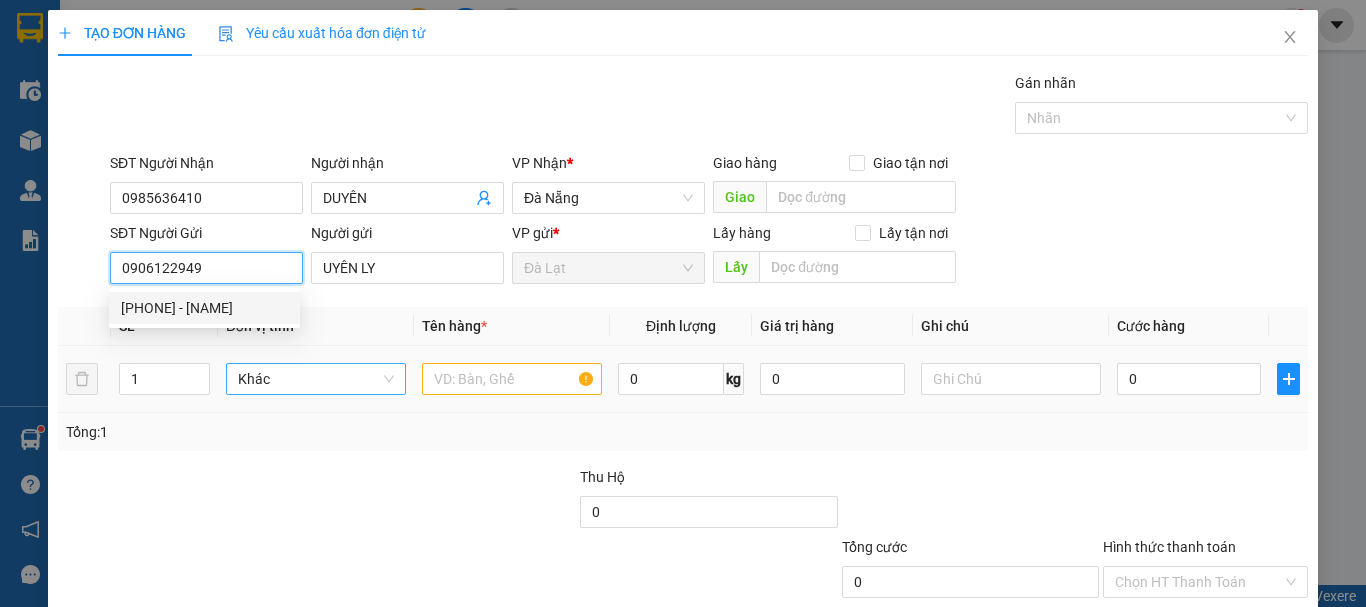 click on "Khác" at bounding box center [316, 379] 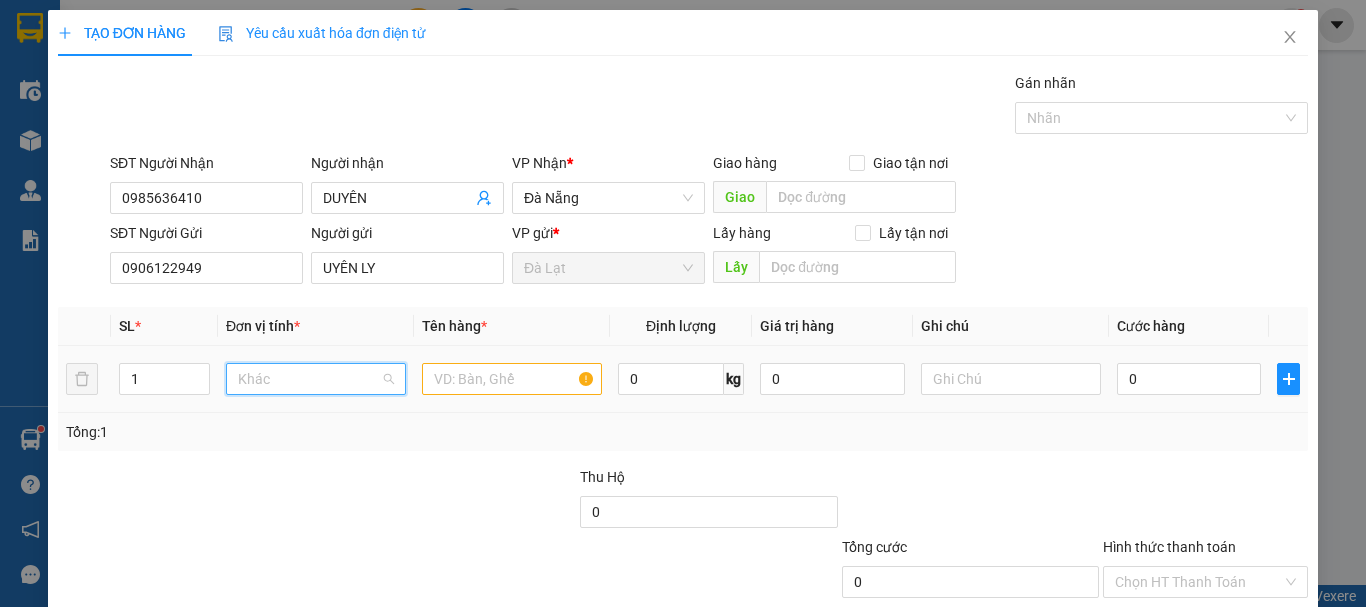 scroll, scrollTop: 192, scrollLeft: 0, axis: vertical 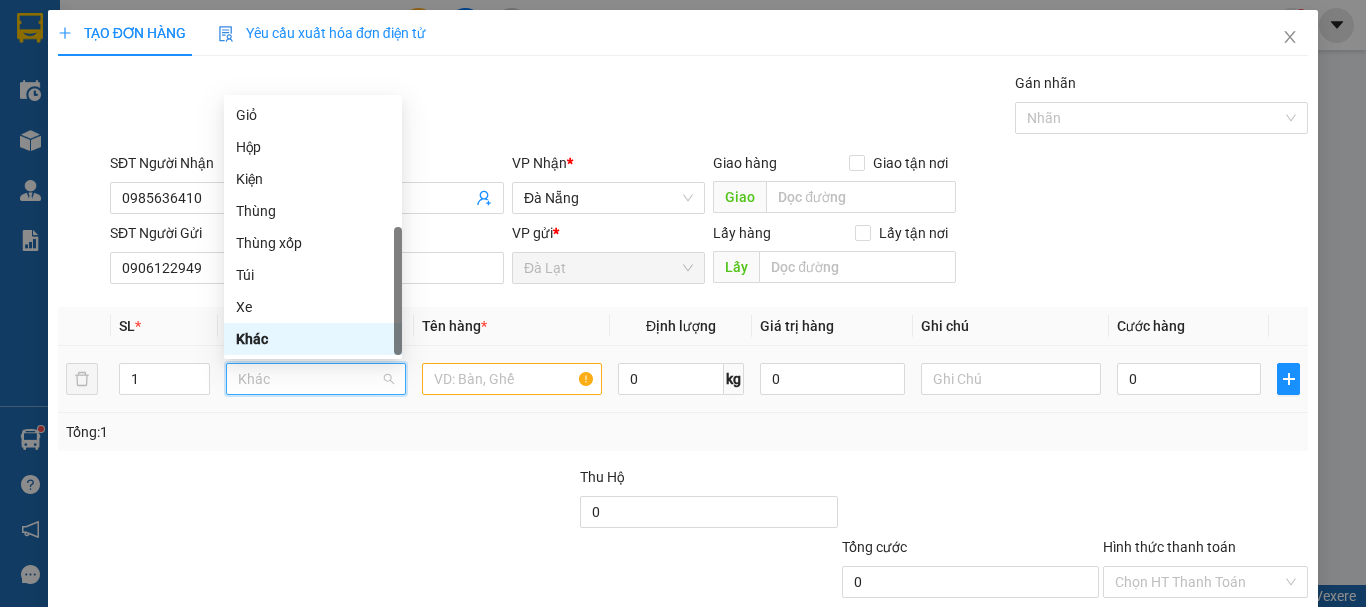 type on "T" 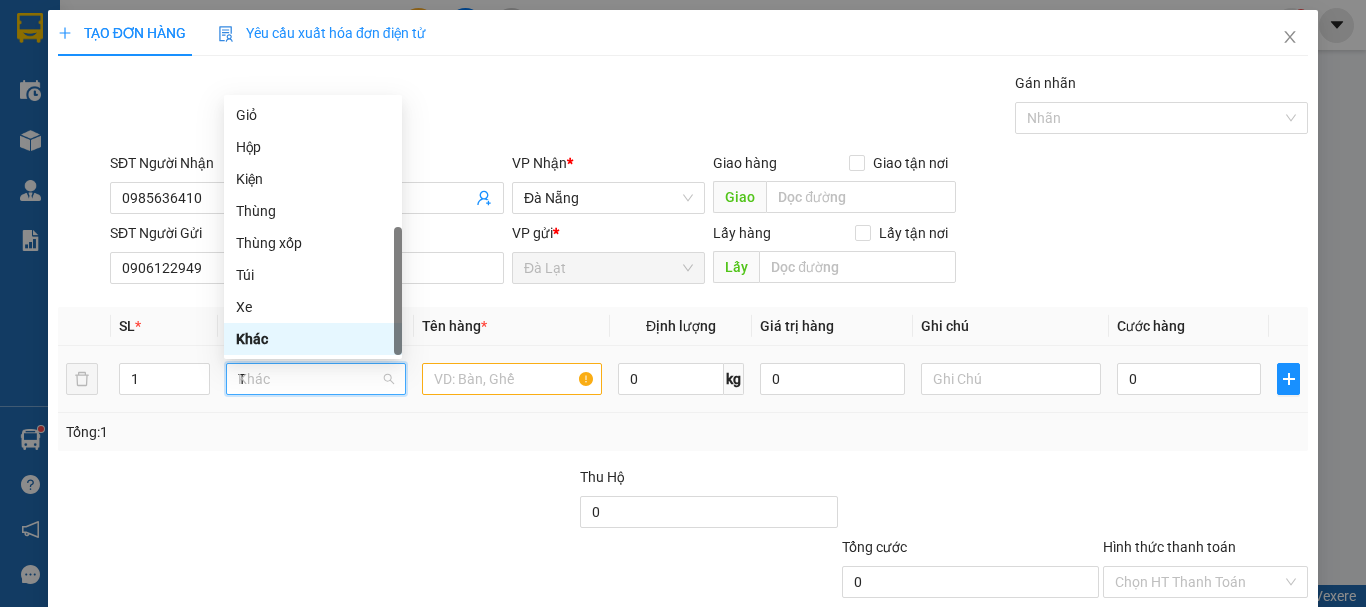 scroll, scrollTop: 0, scrollLeft: 0, axis: both 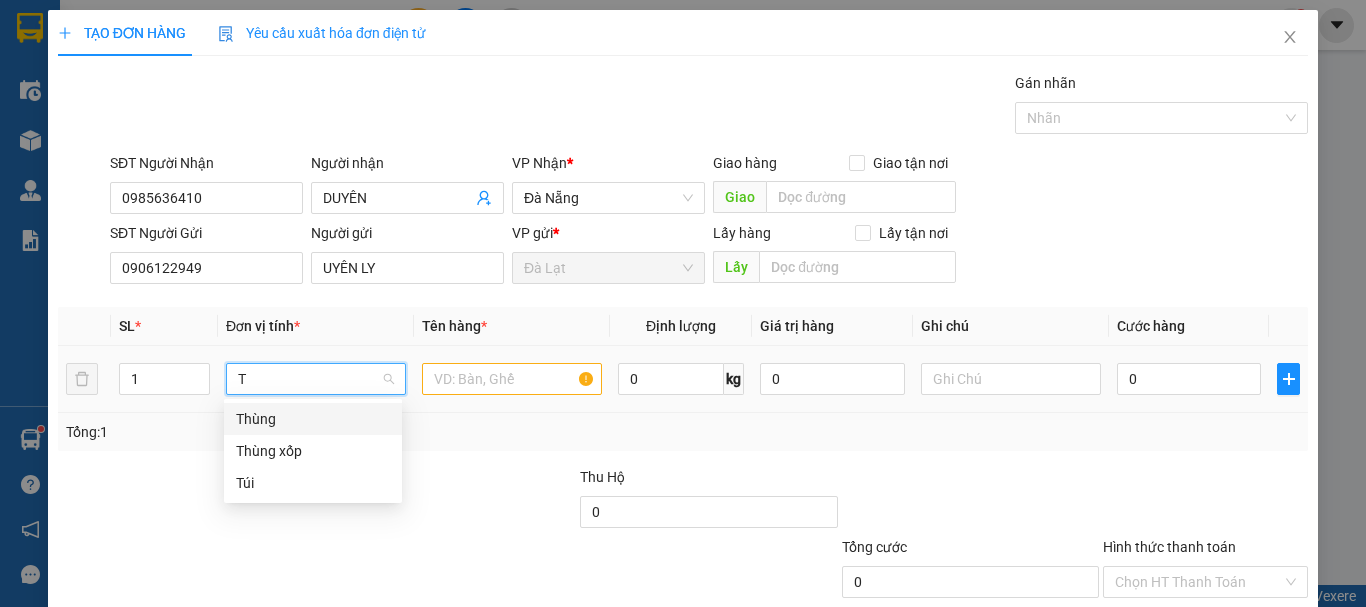 click on "Thùng" at bounding box center (313, 419) 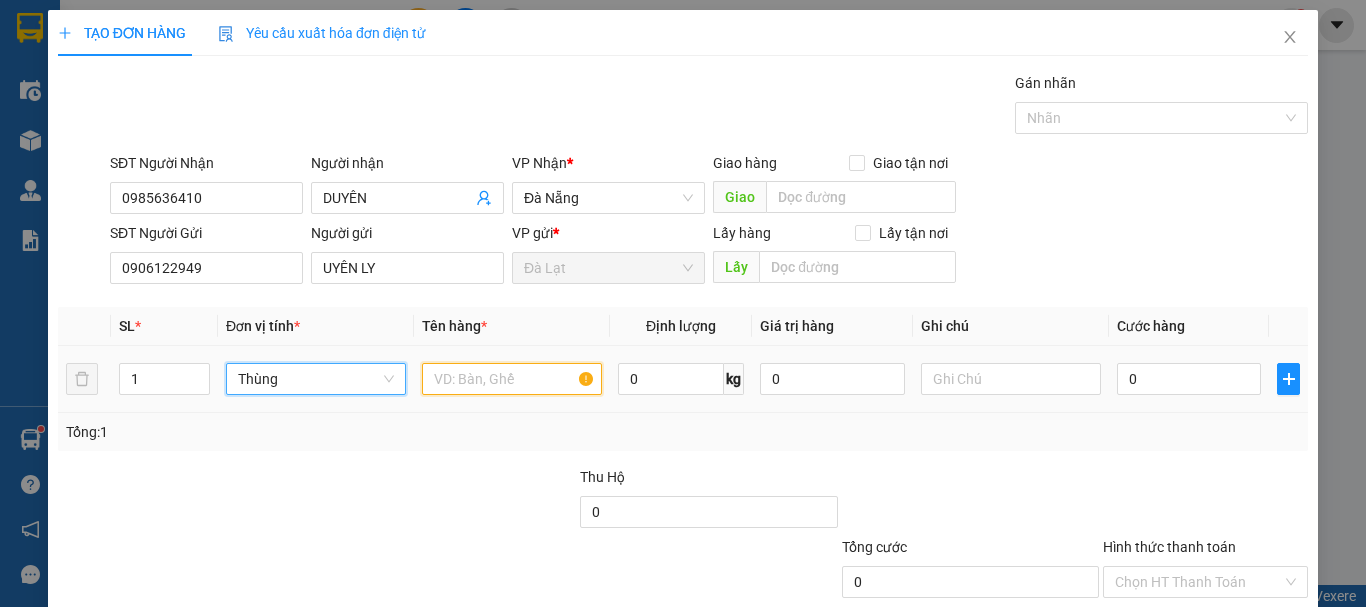 click at bounding box center (512, 379) 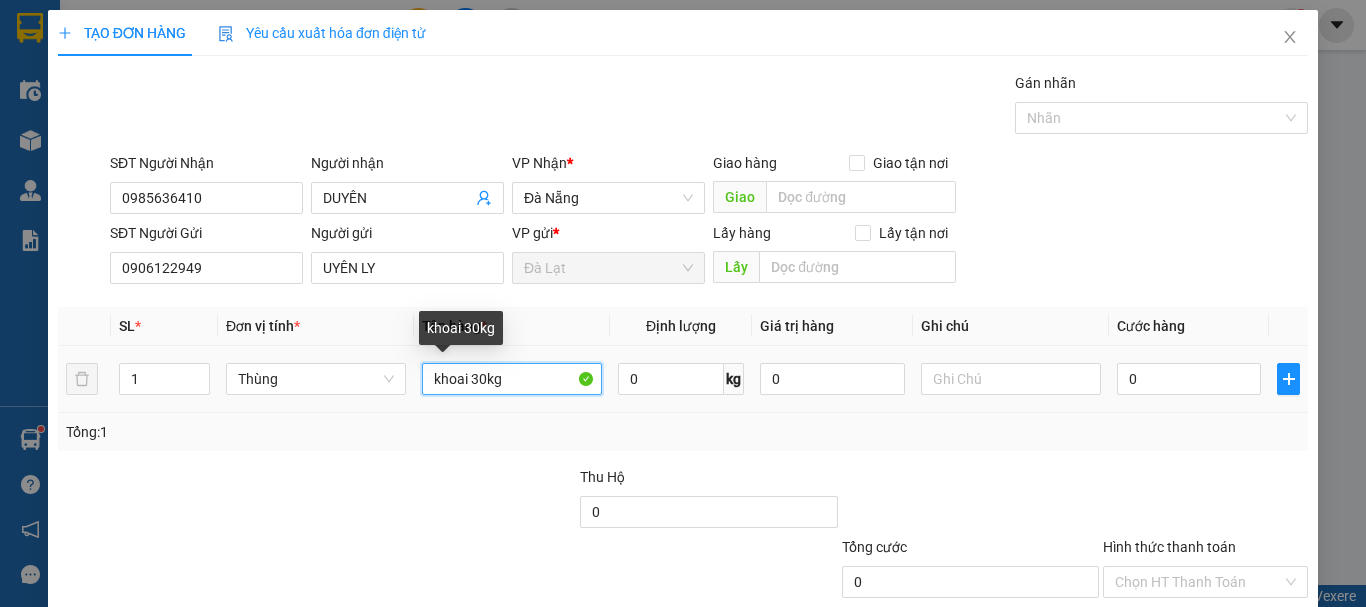 drag, startPoint x: 519, startPoint y: 380, endPoint x: 321, endPoint y: 400, distance: 199.00754 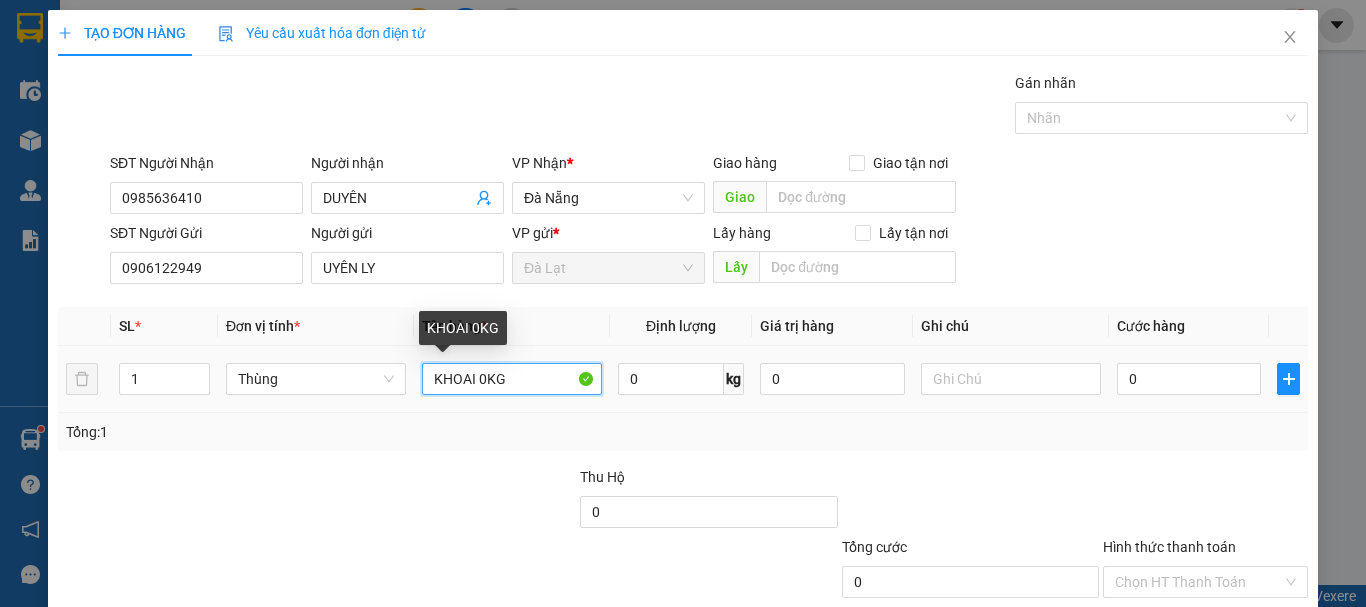 click on "KHOAI 0KG" at bounding box center (512, 379) 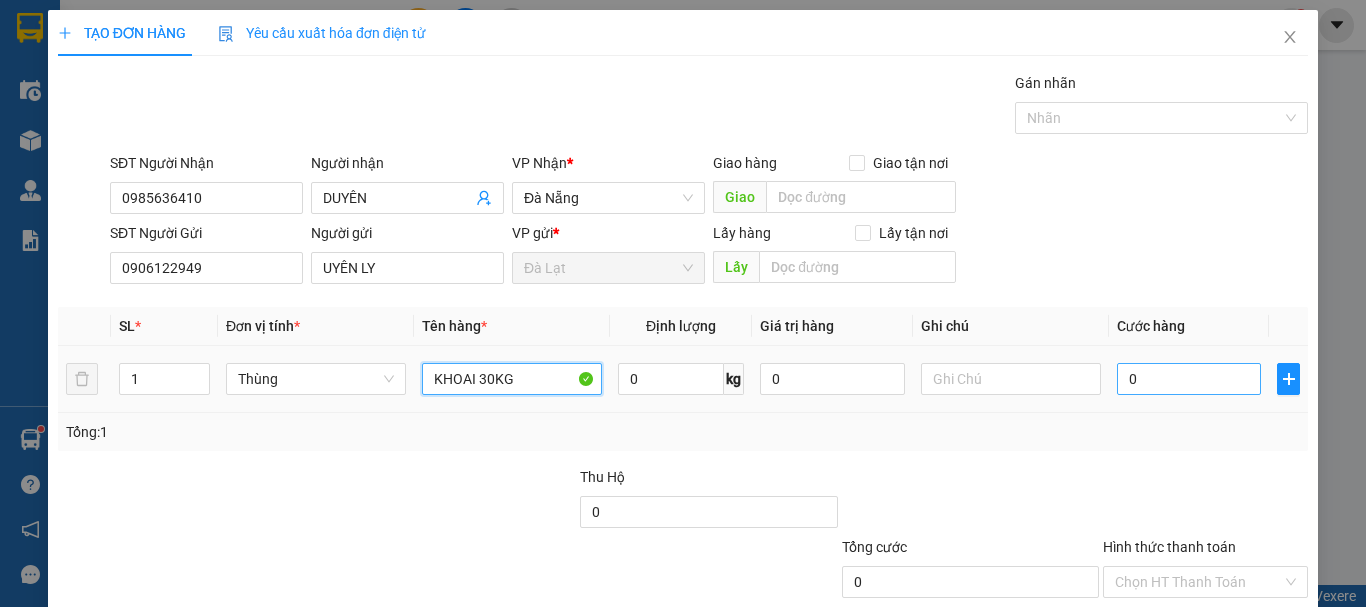 type on "KHOAI 30KG" 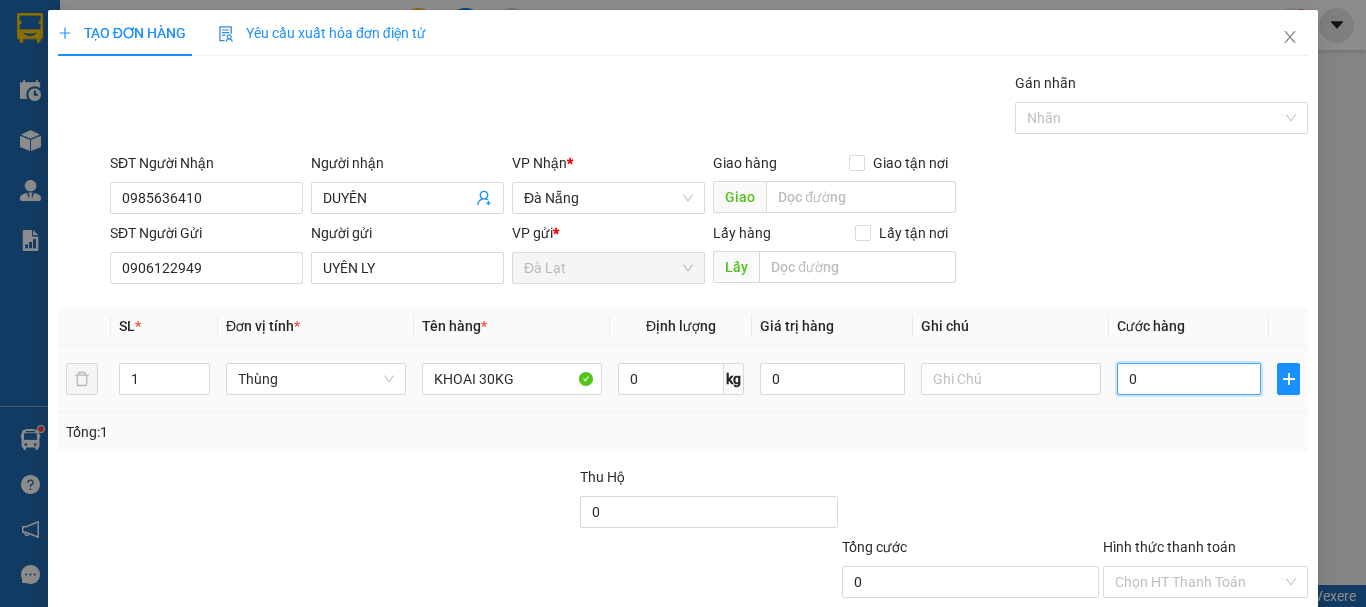 click on "0" at bounding box center (1189, 379) 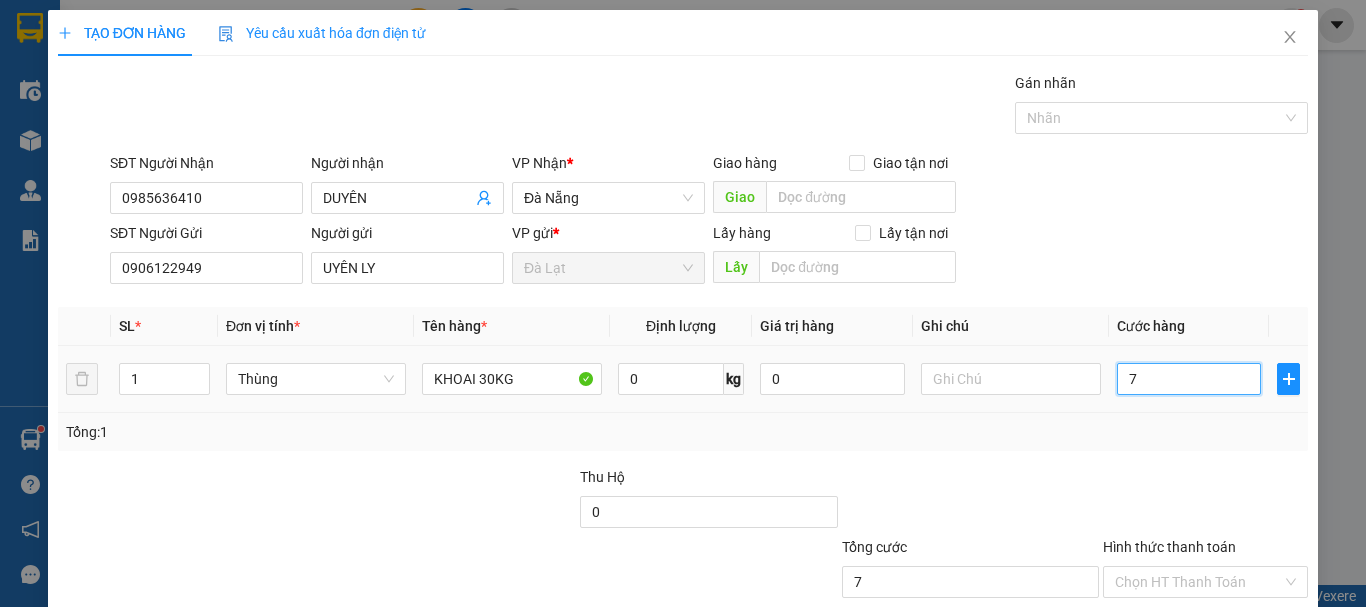 type on "70" 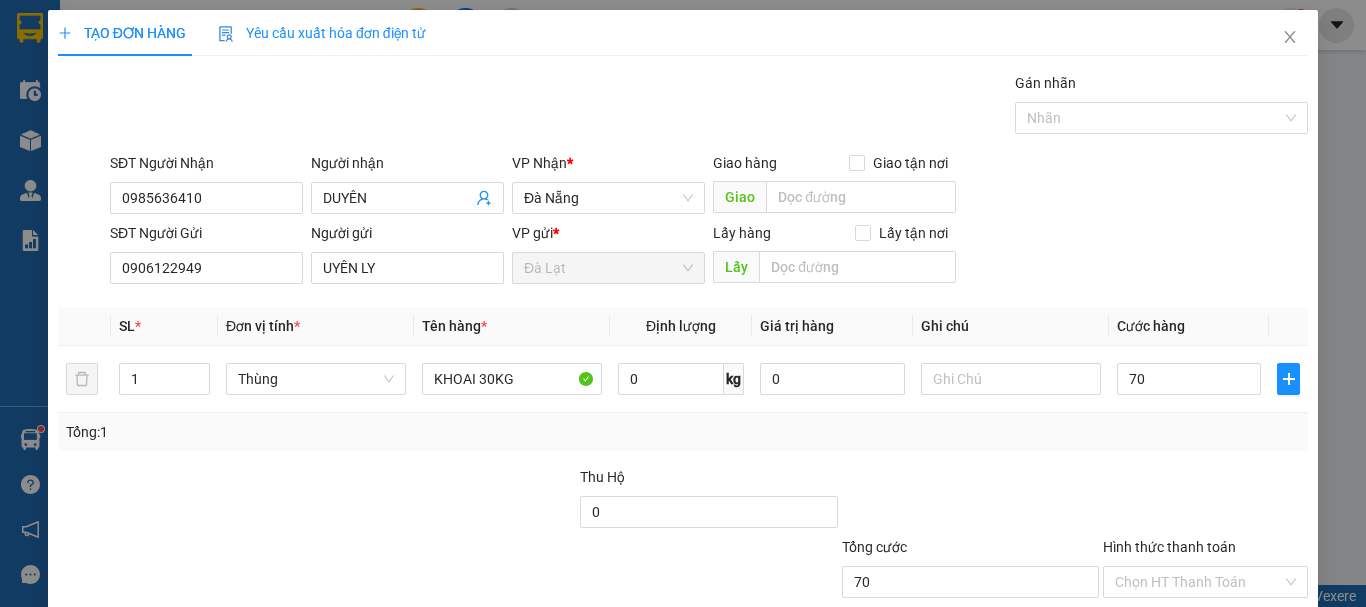 type on "70.000" 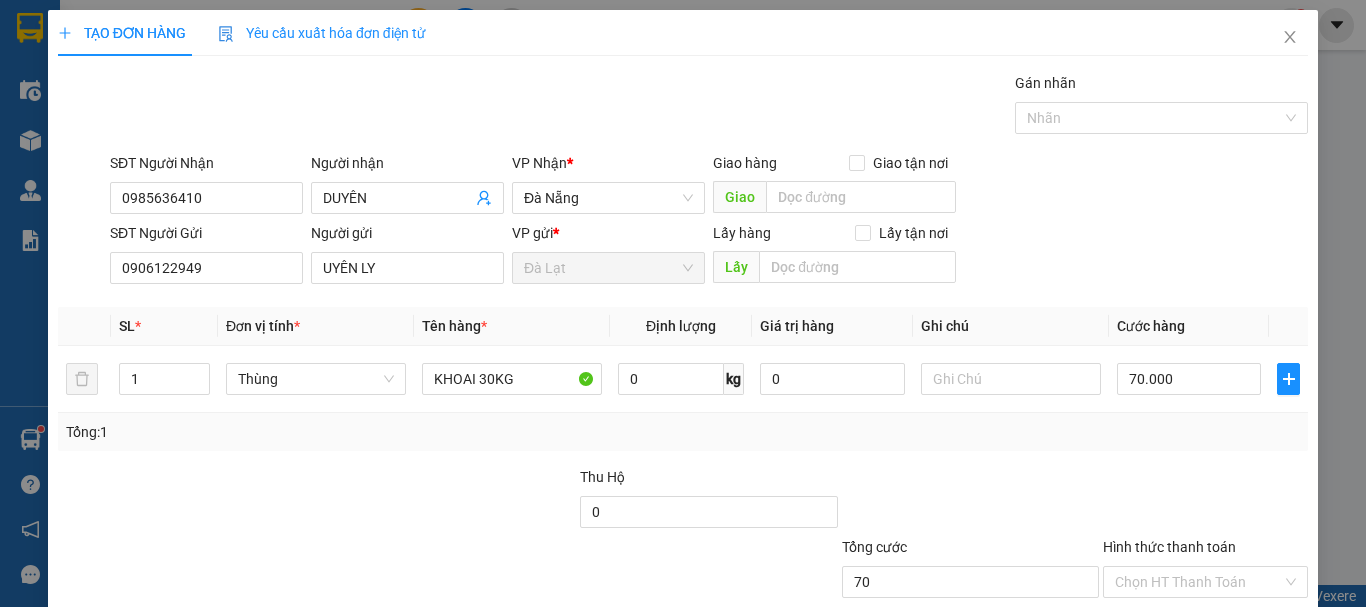 type on "70.000" 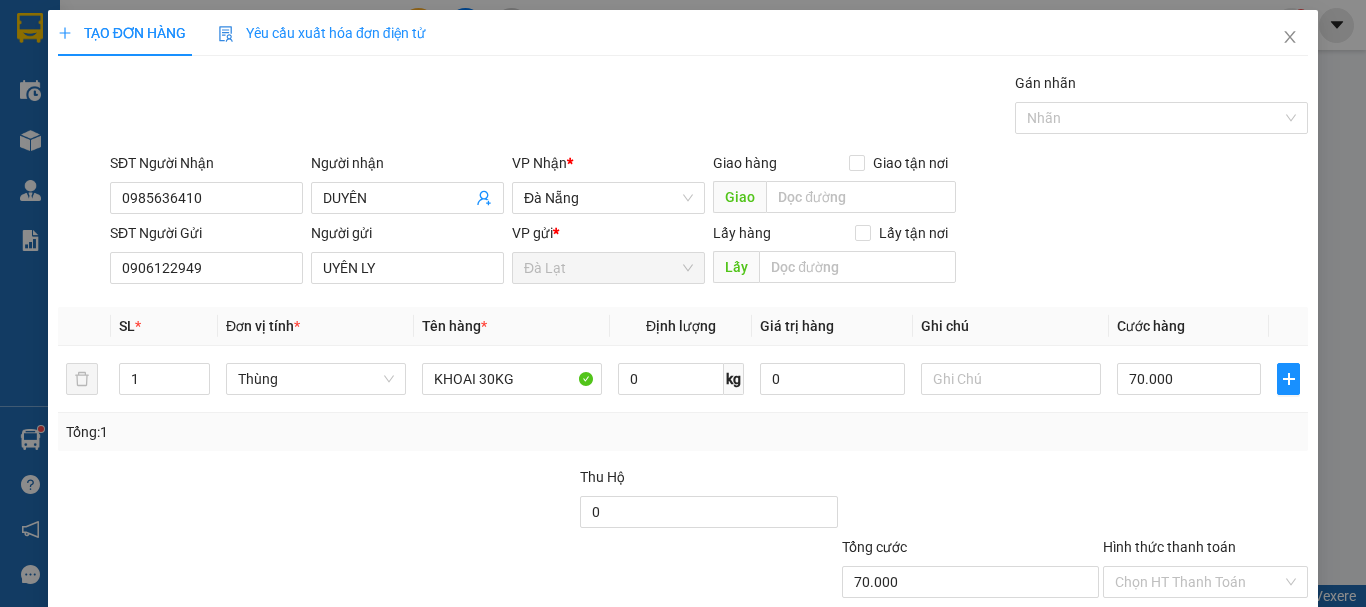 click on "Transit Pickup Surcharge Ids Transit Deliver Surcharge Ids Transit Deliver Surcharge Transit Deliver Surcharge Gói vận chuyển  * Tiêu chuẩn Gán nhãn   Nhãn SĐT Người Nhận 0985636410 Người nhận DUYÊN VP Nhận  * Đà Nẵng Giao hàng Giao tận nơi Giao SĐT Người Gửi 0906122949 Người gửi UYÊN LY VP gửi  * Đà Lạt  Lấy hàng Lấy tận nơi Lấy SL  * Đơn vị tính  * Tên hàng  * Định lượng Giá trị hàng Ghi chú Cước hàng                   1 Thùng KHOAI 30KG 0 kg 0 70.000 Tổng:  1 Thu Hộ 0 Tổng cước 70.000 Hình thức thanh toán Chọn HT Thanh Toán Số tiền thu trước 0 Chưa thanh toán 70.000 Chọn HT Thanh Toán Lưu nháp Xóa Thông tin Lưu Lưu và In KHOAI 30KG" at bounding box center (683, 382) 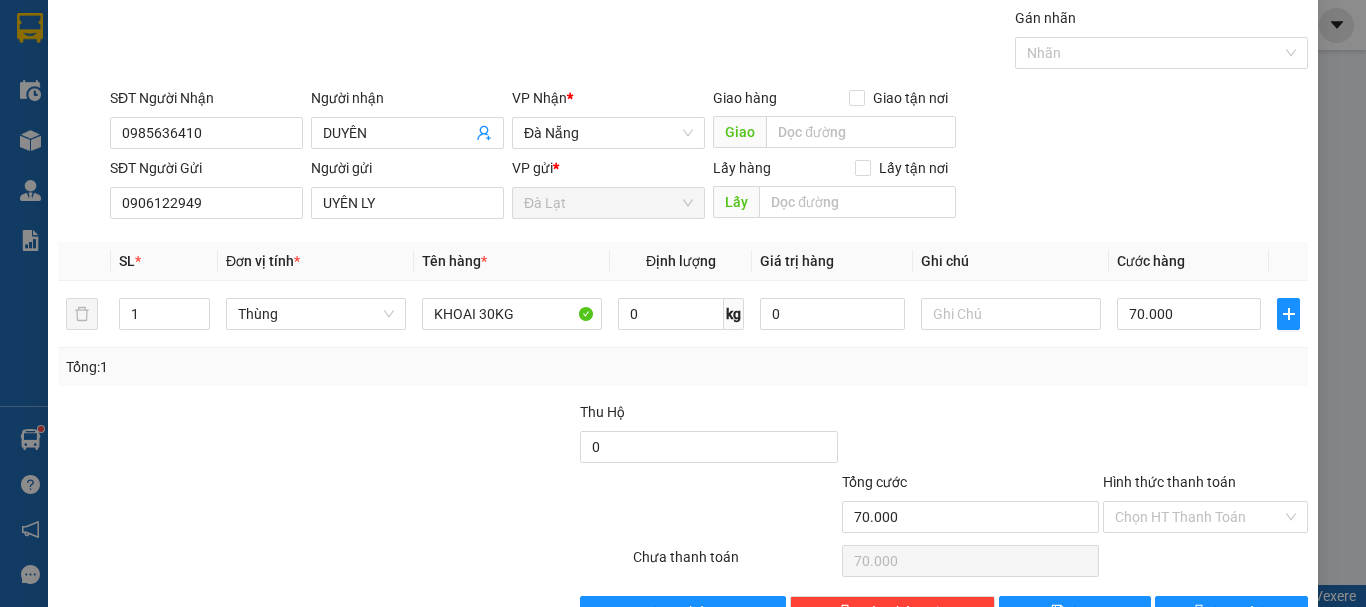 scroll, scrollTop: 125, scrollLeft: 0, axis: vertical 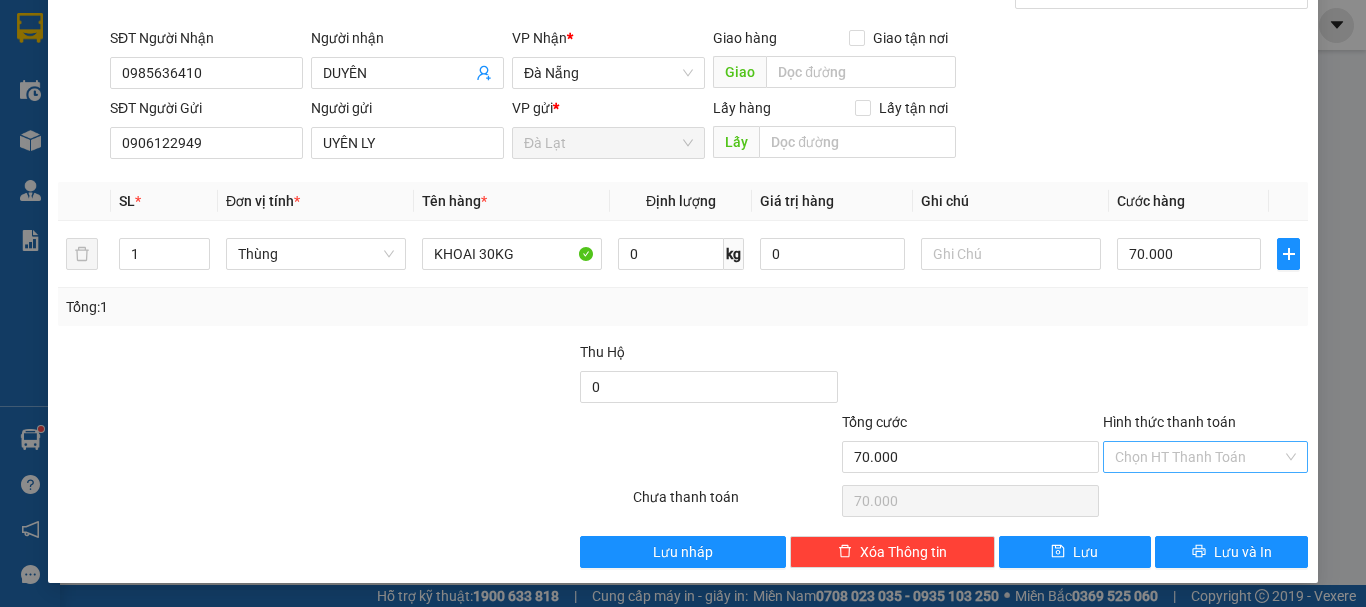 click on "Hình thức thanh toán" at bounding box center [1198, 457] 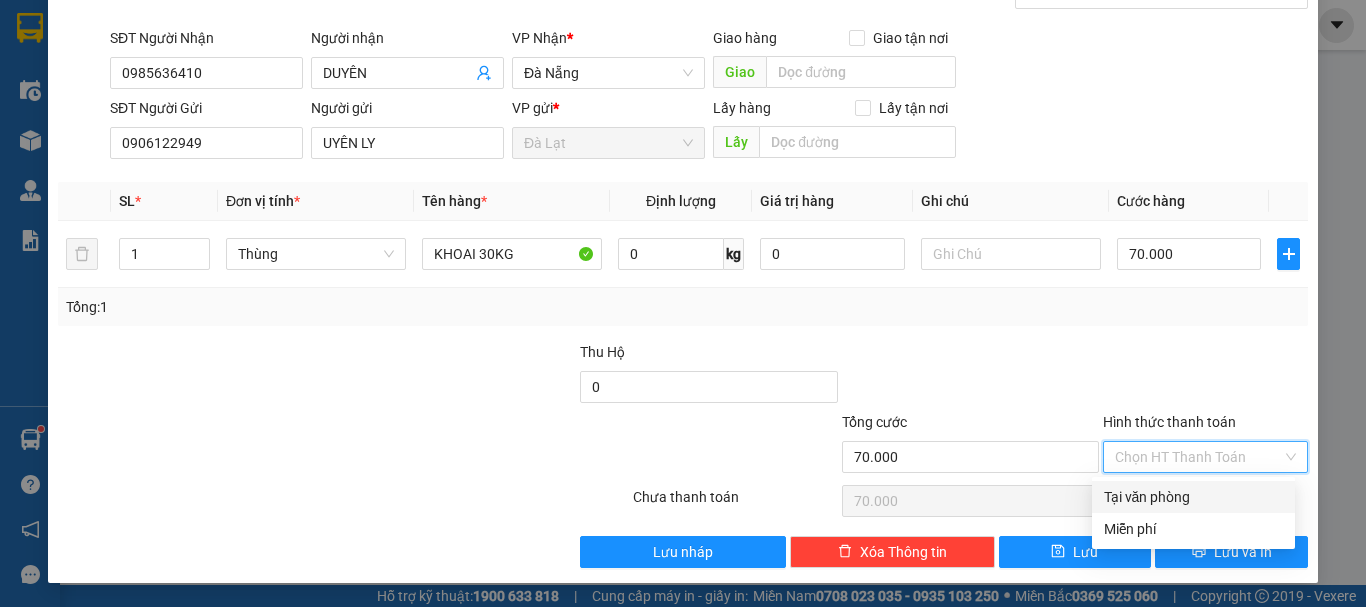 click on "Tại văn phòng" at bounding box center (1193, 497) 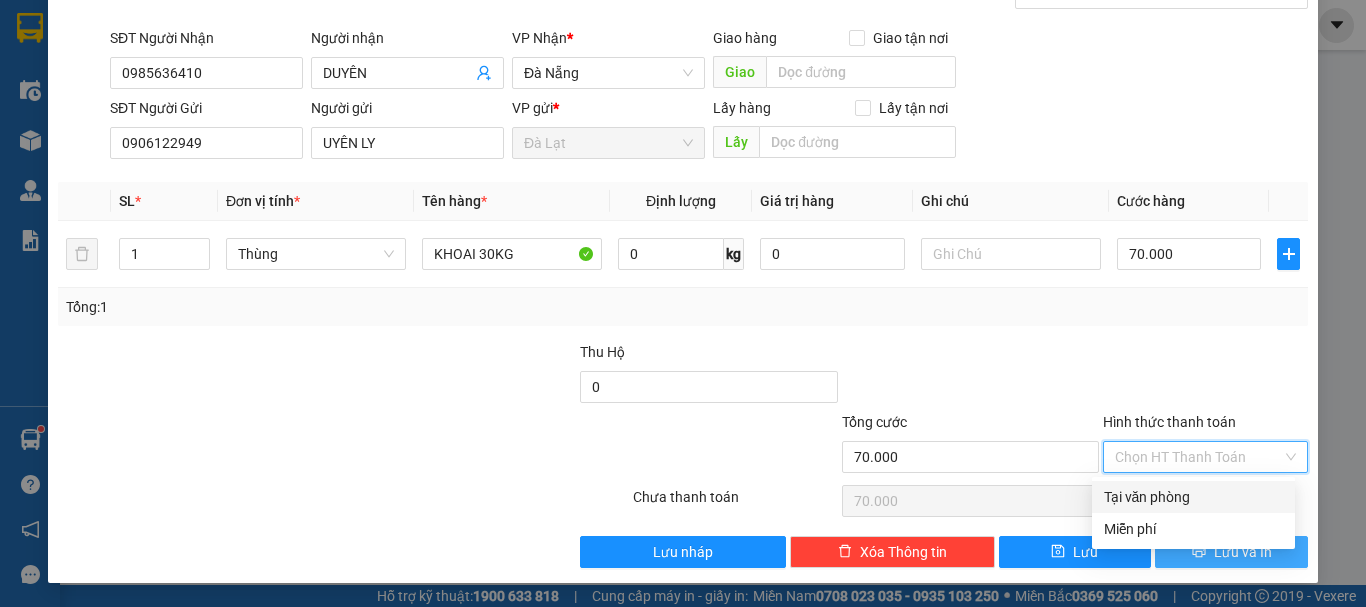 type on "0" 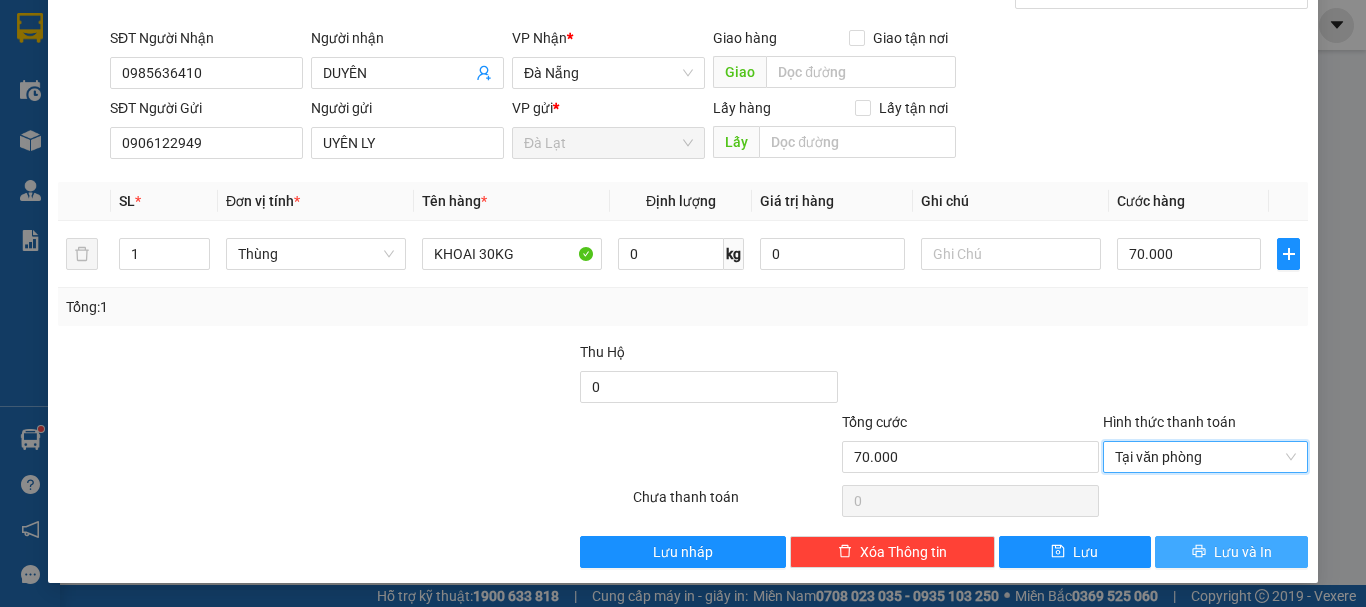 click on "Lưu và In" at bounding box center [1243, 552] 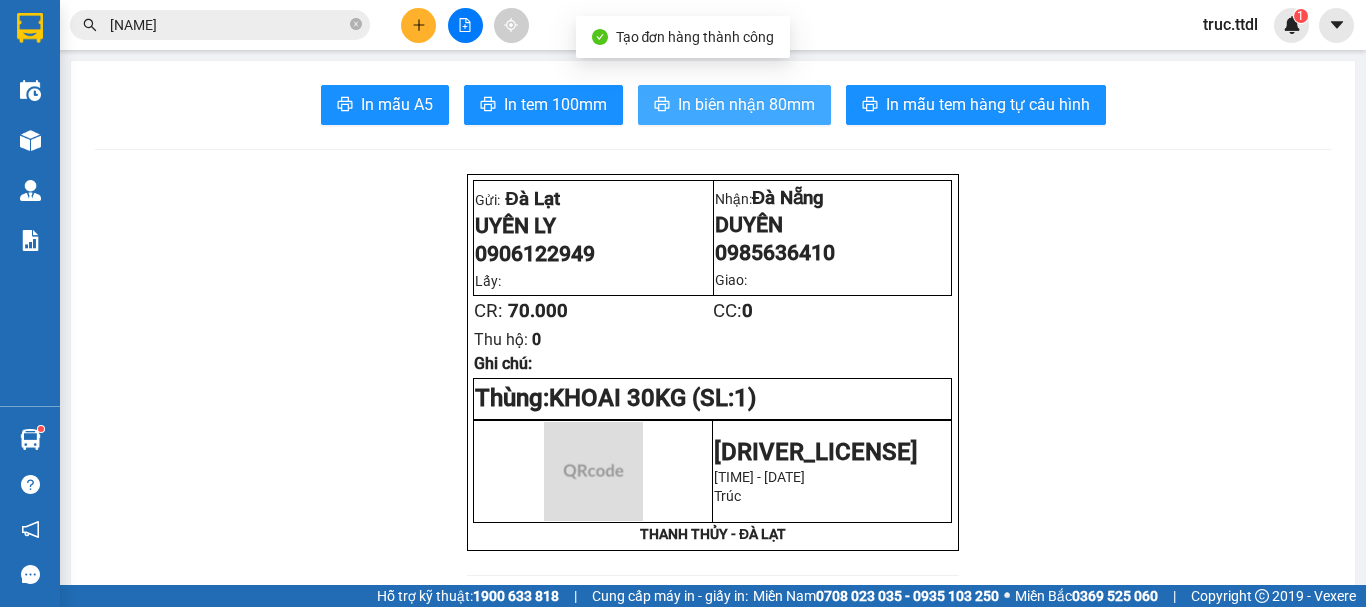 click on "In biên nhận 80mm" at bounding box center [746, 104] 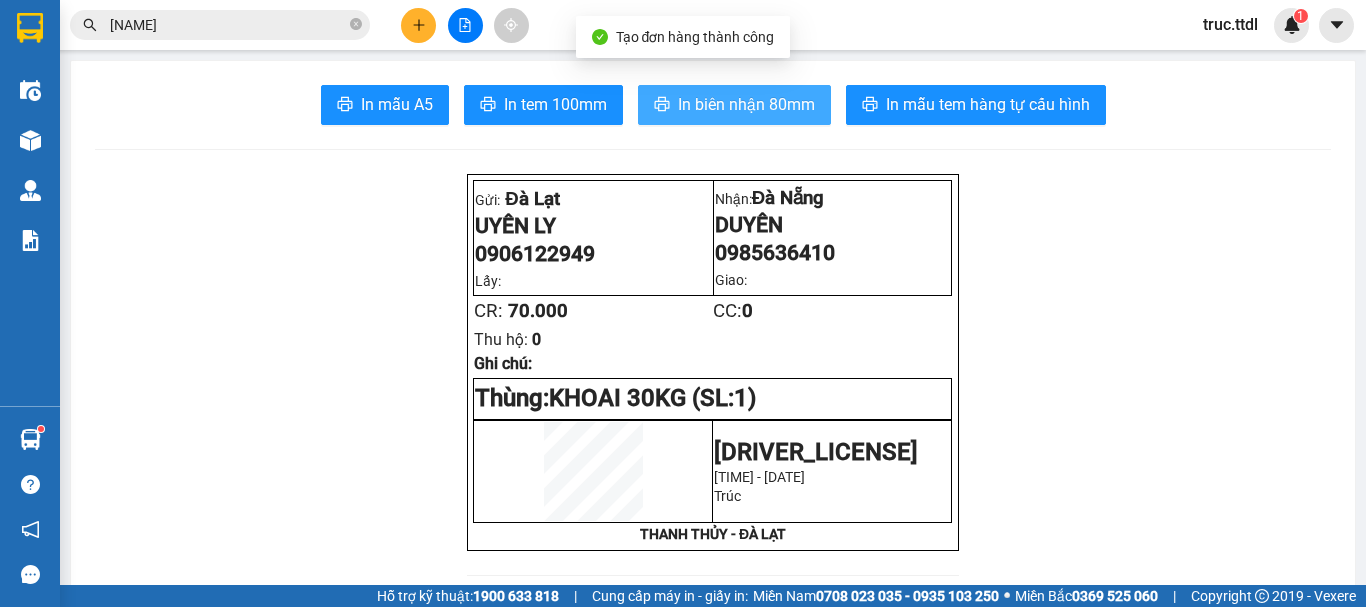 scroll, scrollTop: 0, scrollLeft: 0, axis: both 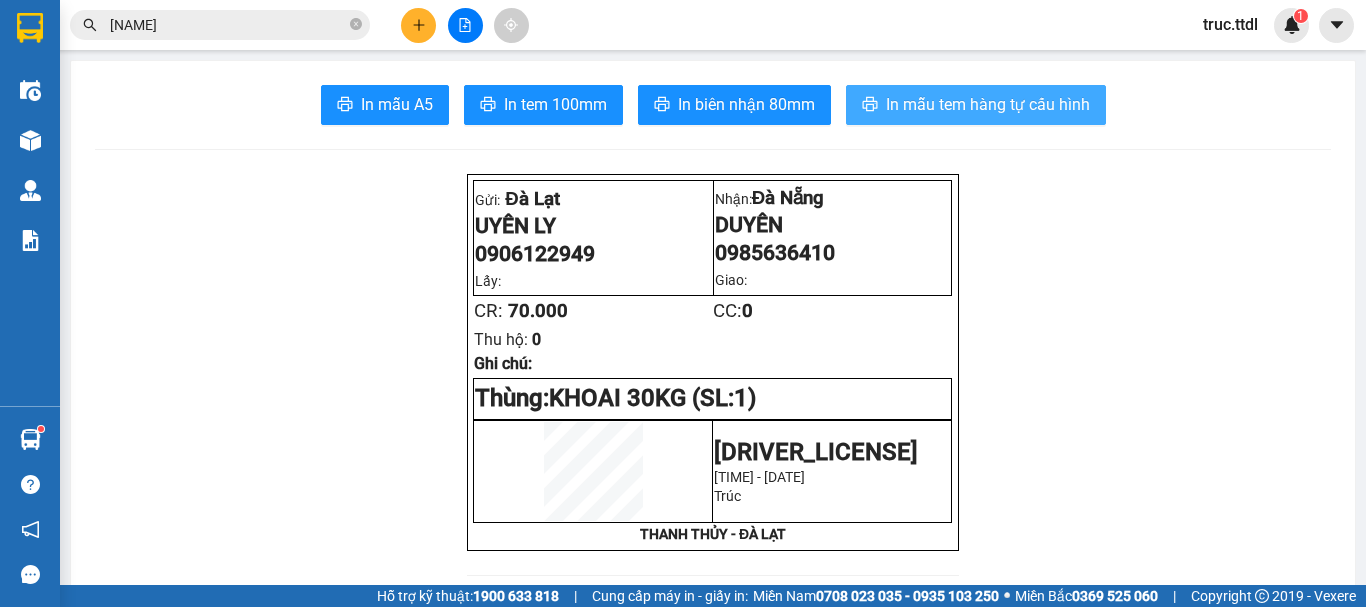 click on "In mẫu tem hàng tự cấu hình" at bounding box center (976, 105) 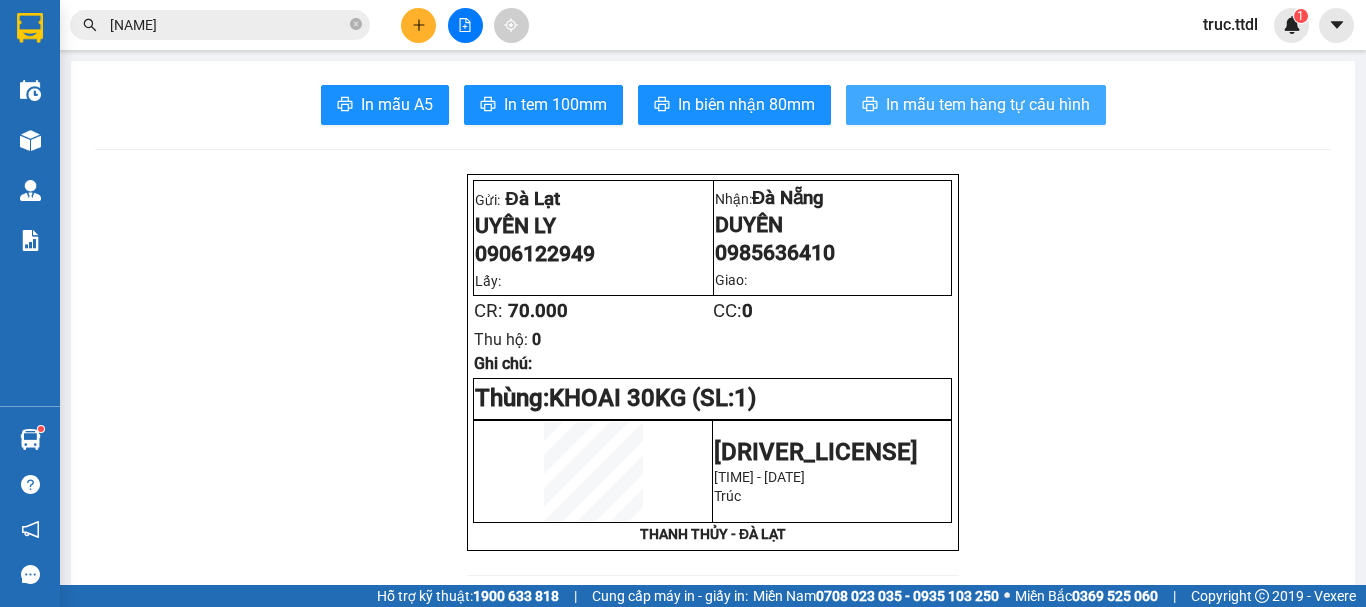 scroll, scrollTop: 0, scrollLeft: 0, axis: both 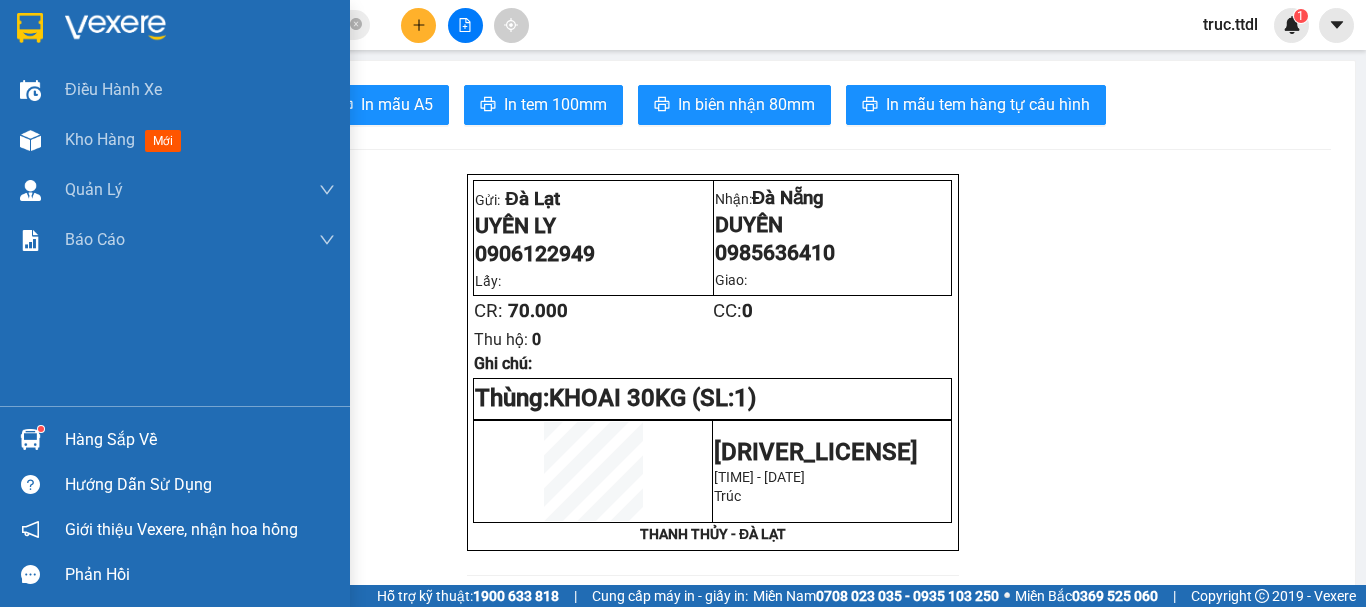 click at bounding box center [115, 28] 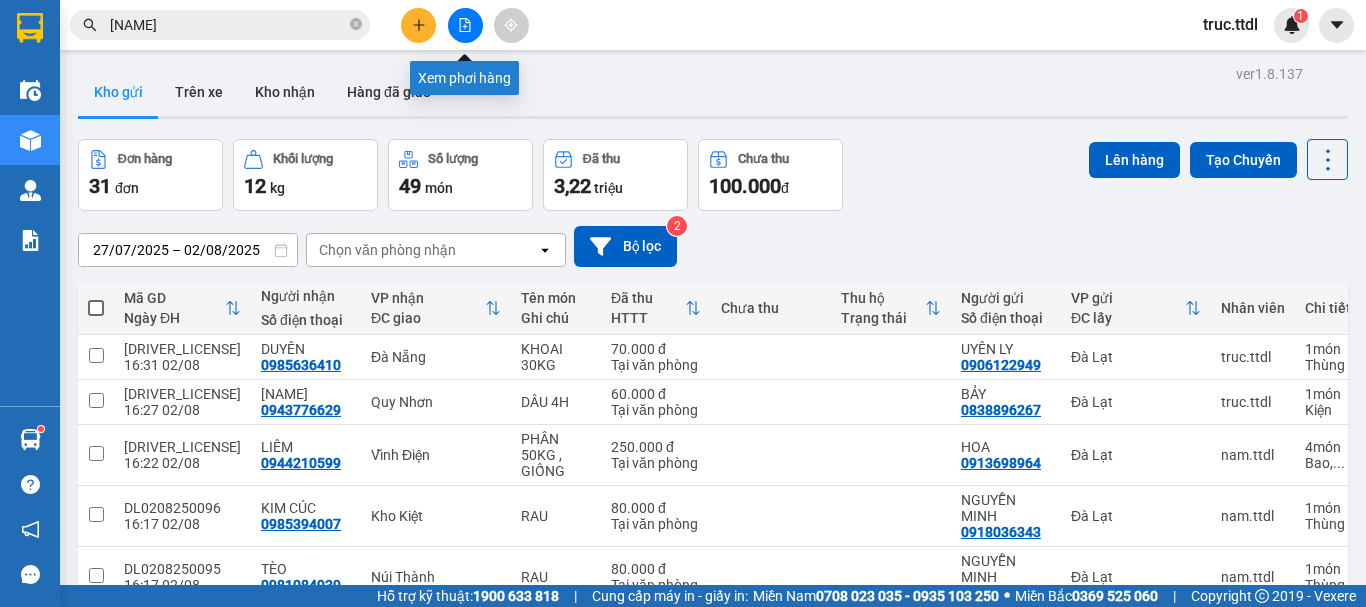 click at bounding box center (465, 25) 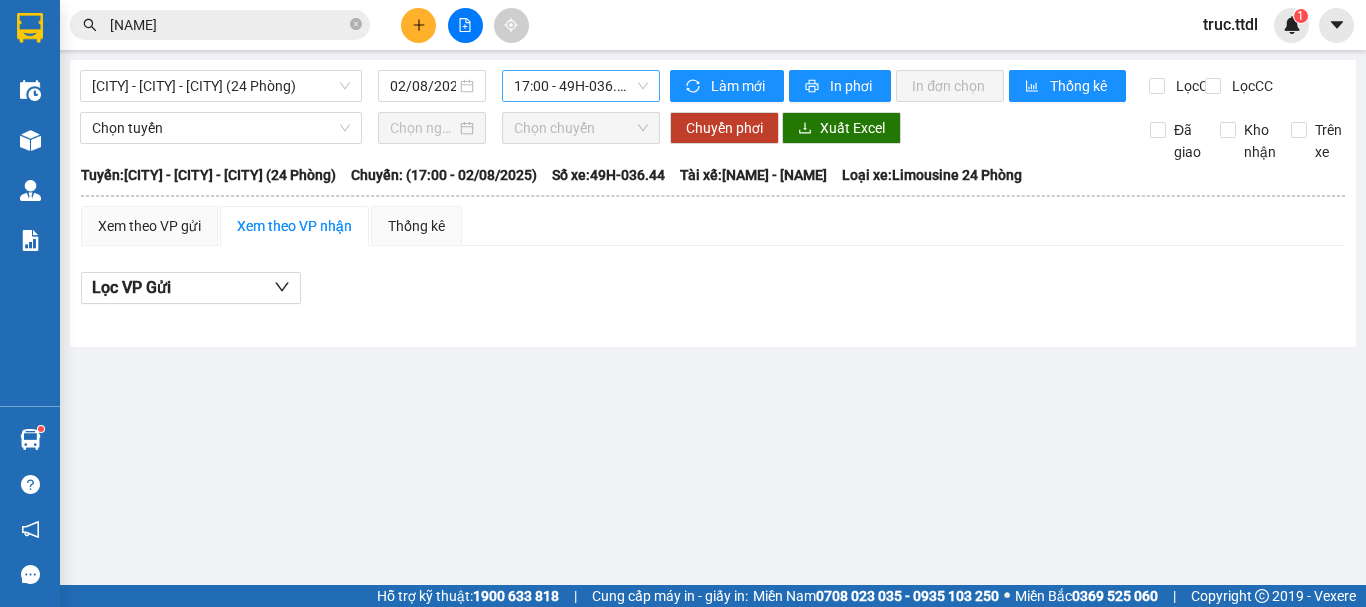 click on "17:00     - 49H-036.44" at bounding box center (581, 86) 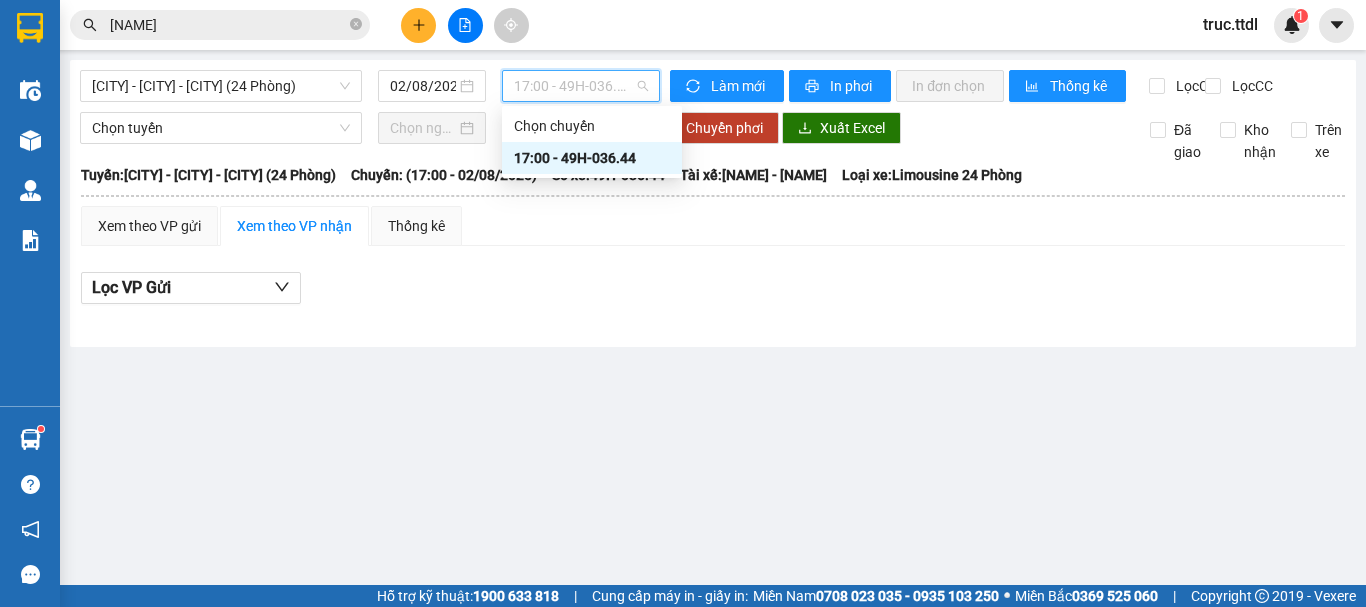 click on "Xem theo VP gửi Xem theo VP nhận Thống kê Lọc VP Gửi" at bounding box center [713, 266] 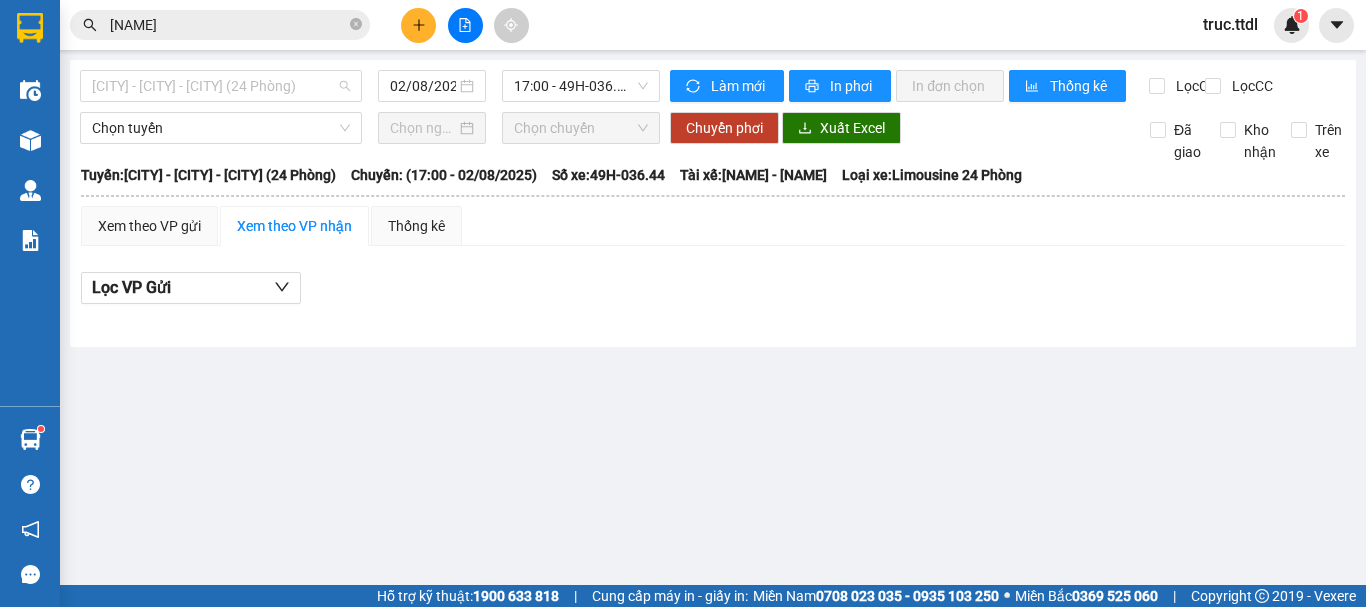 drag, startPoint x: 249, startPoint y: 82, endPoint x: 258, endPoint y: 155, distance: 73.552704 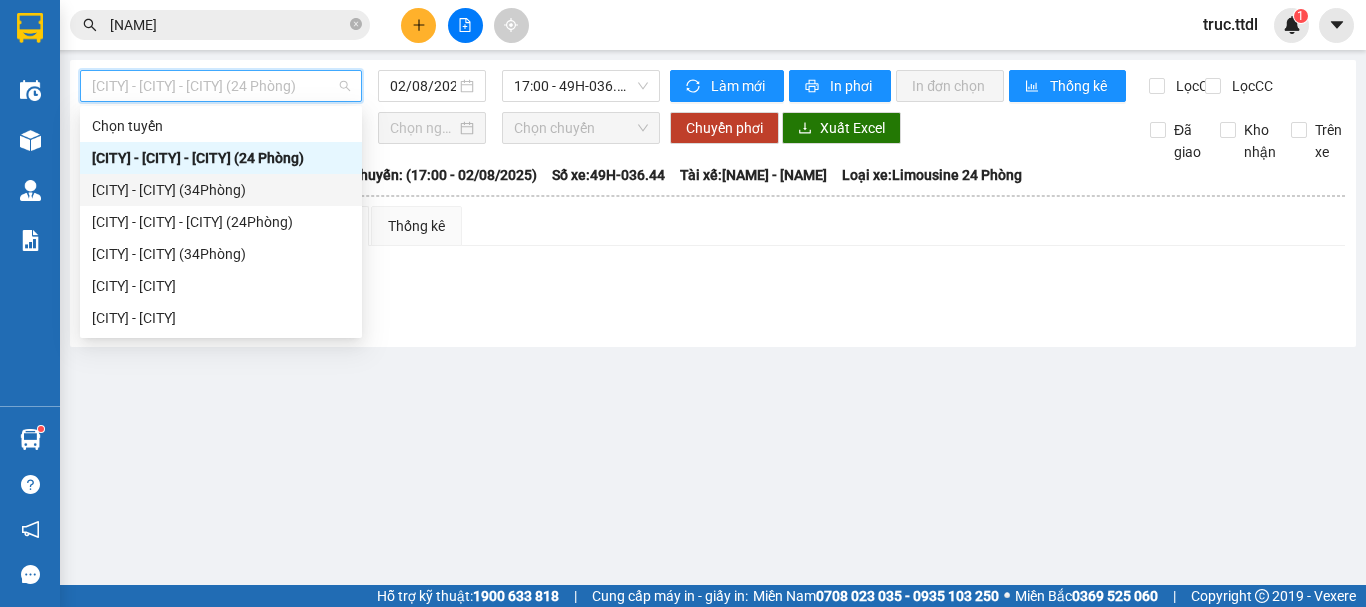 click on "[CITY] - [CITY] ([NUMBER] Phòng)" at bounding box center [221, 190] 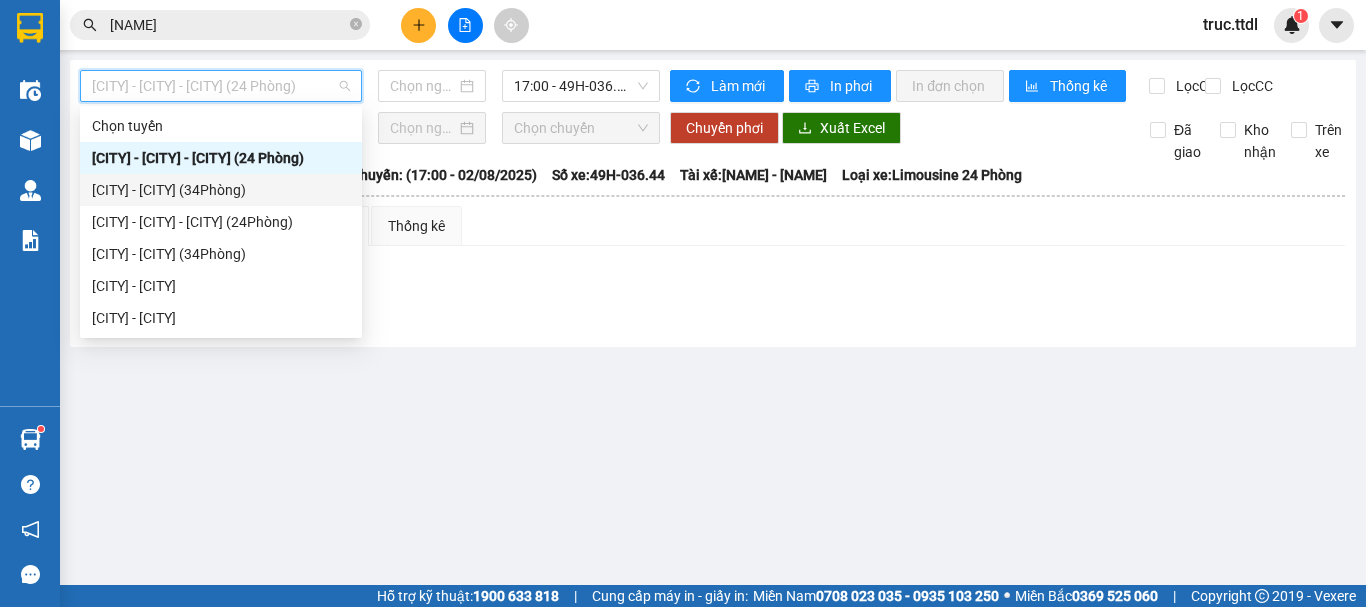 type on "02/08/2025" 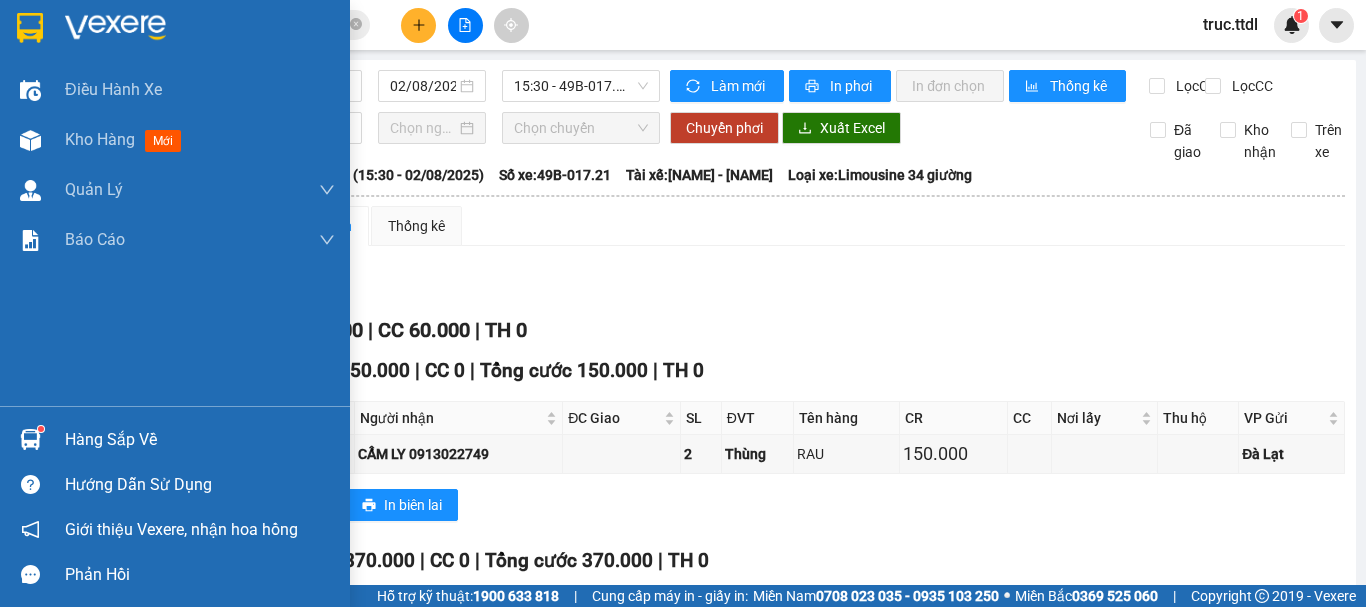 click at bounding box center (30, 28) 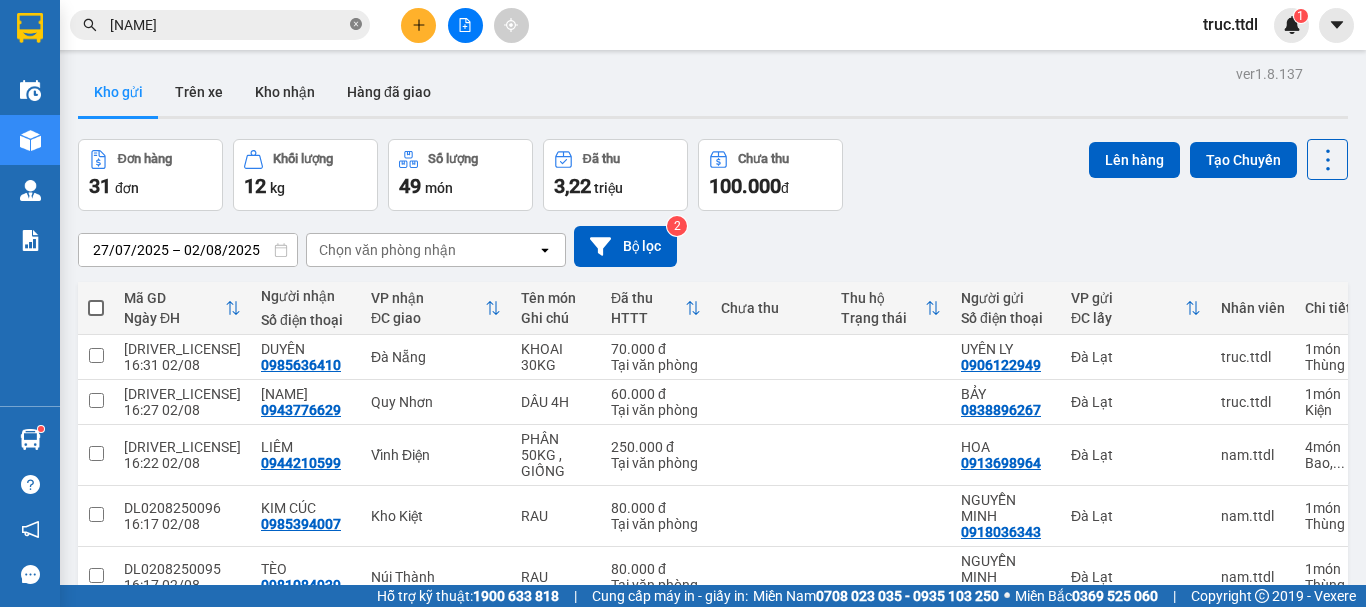 click 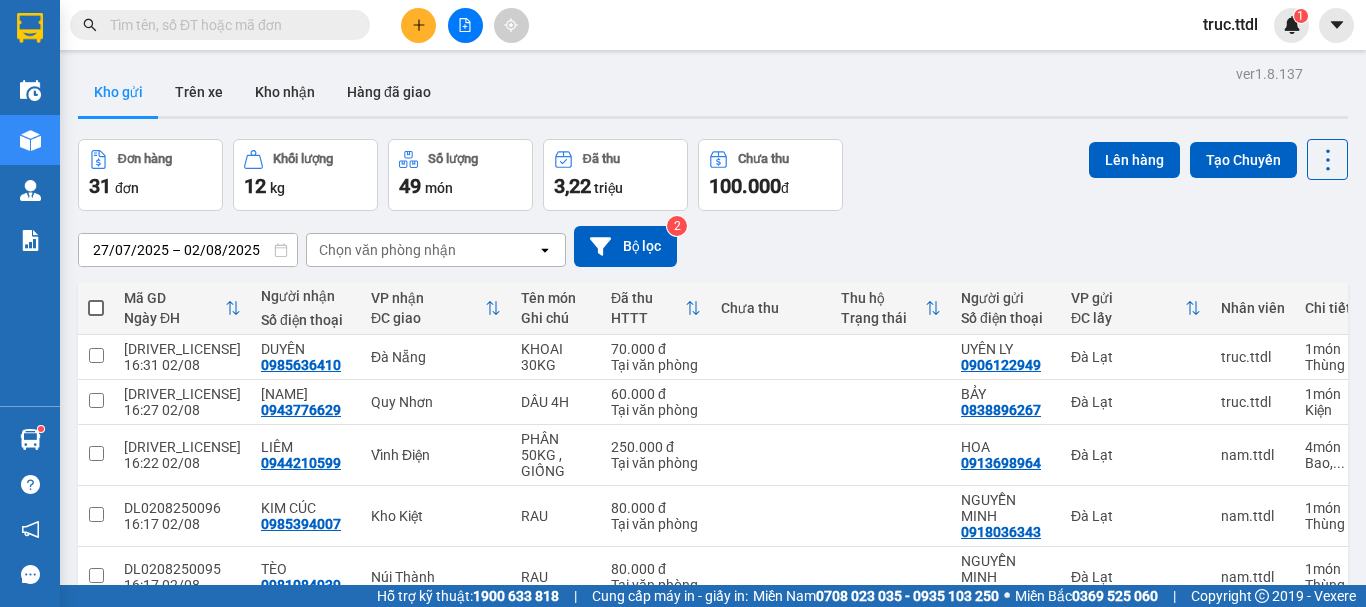 click 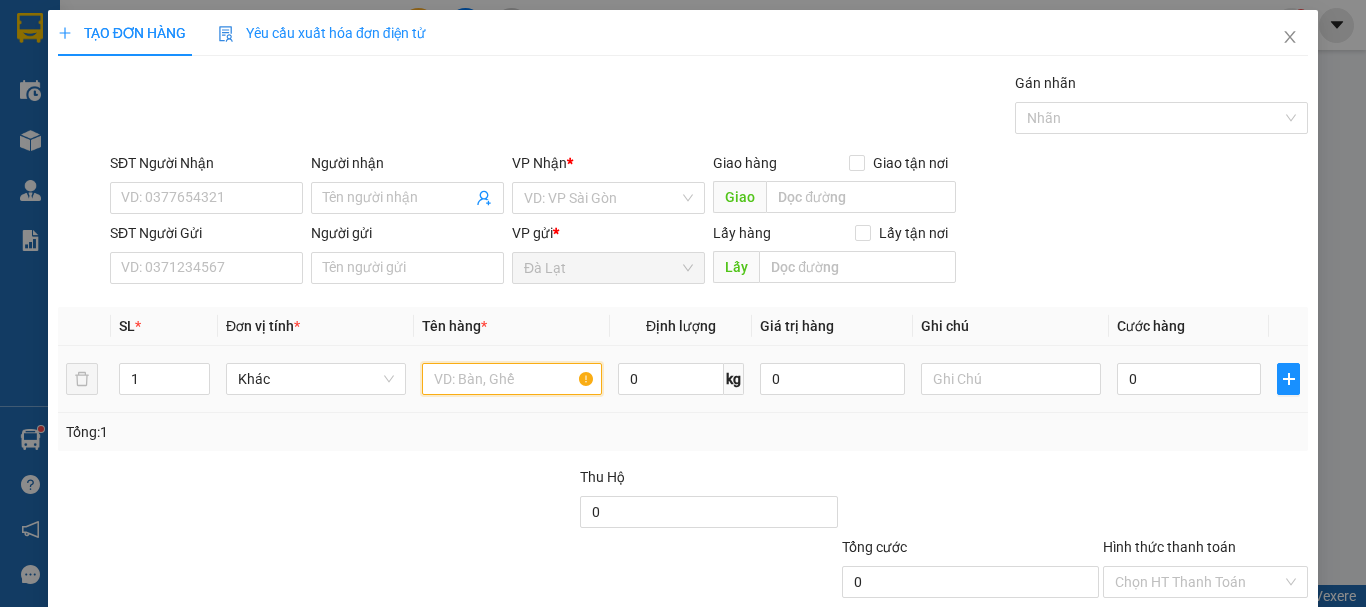 click at bounding box center (512, 379) 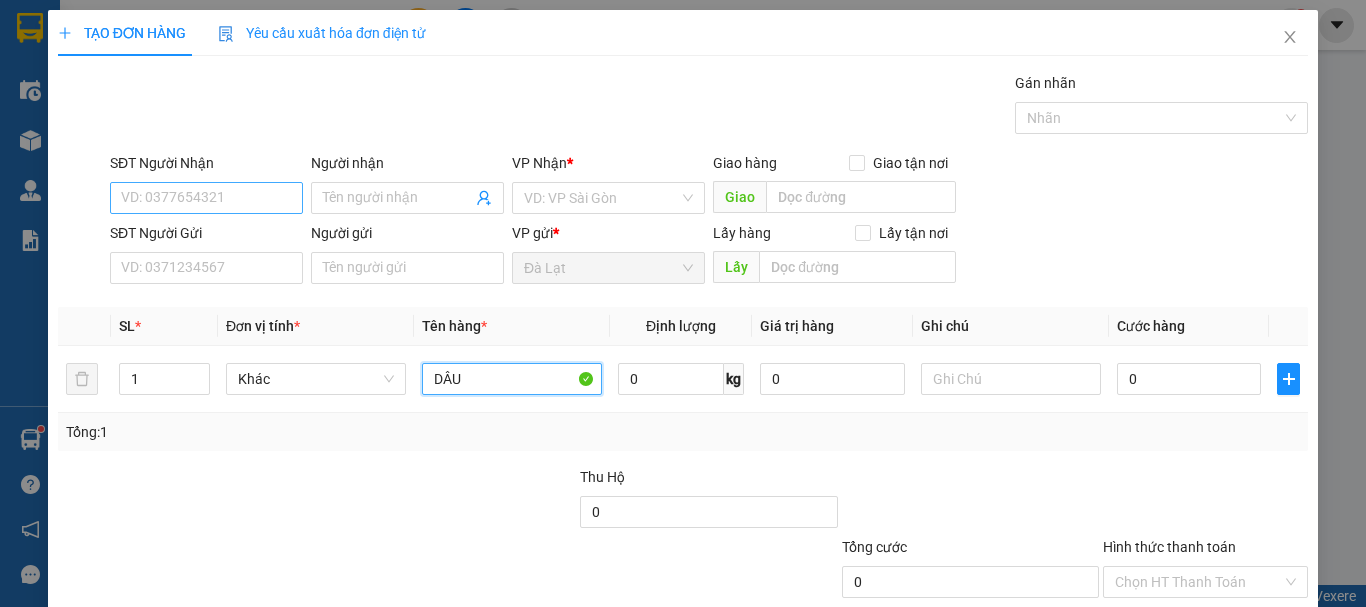 type on "DÂU" 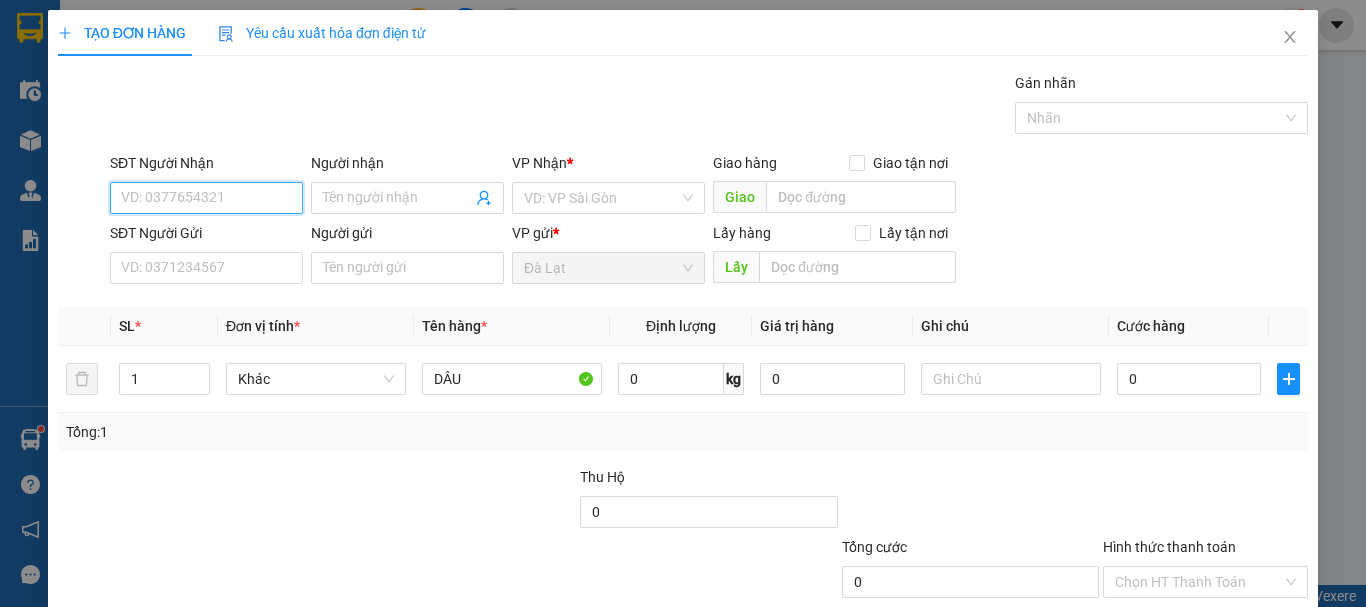 click on "SĐT Người Nhận" at bounding box center [206, 198] 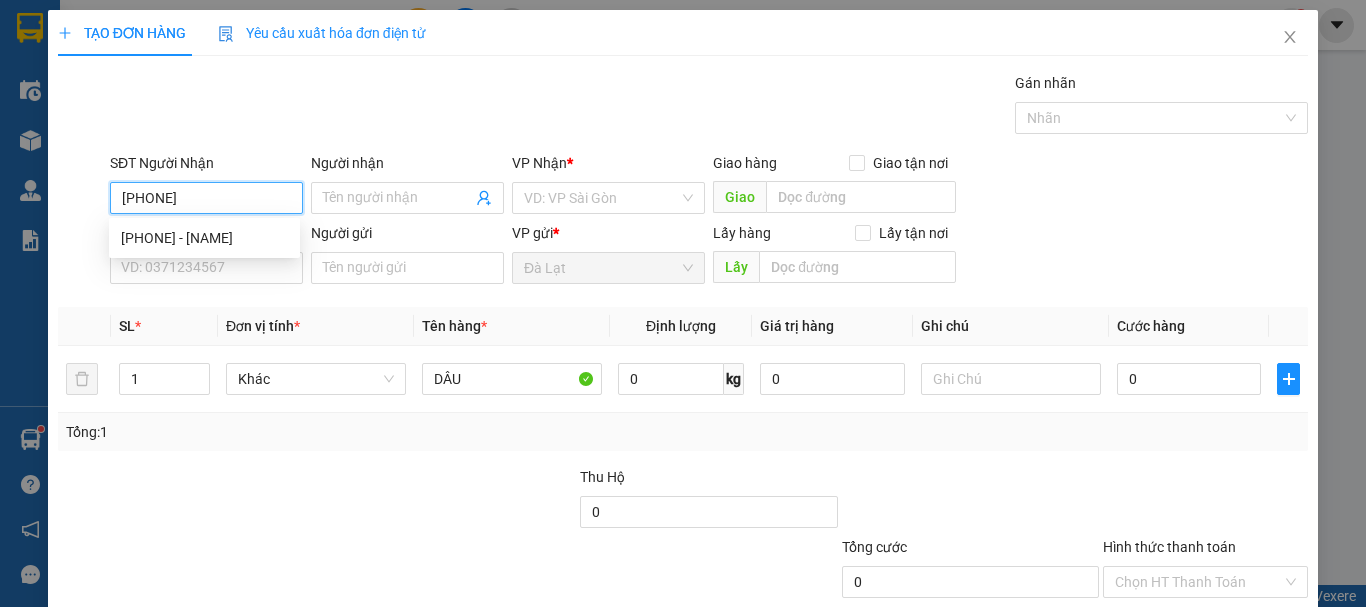 type on "0904350339" 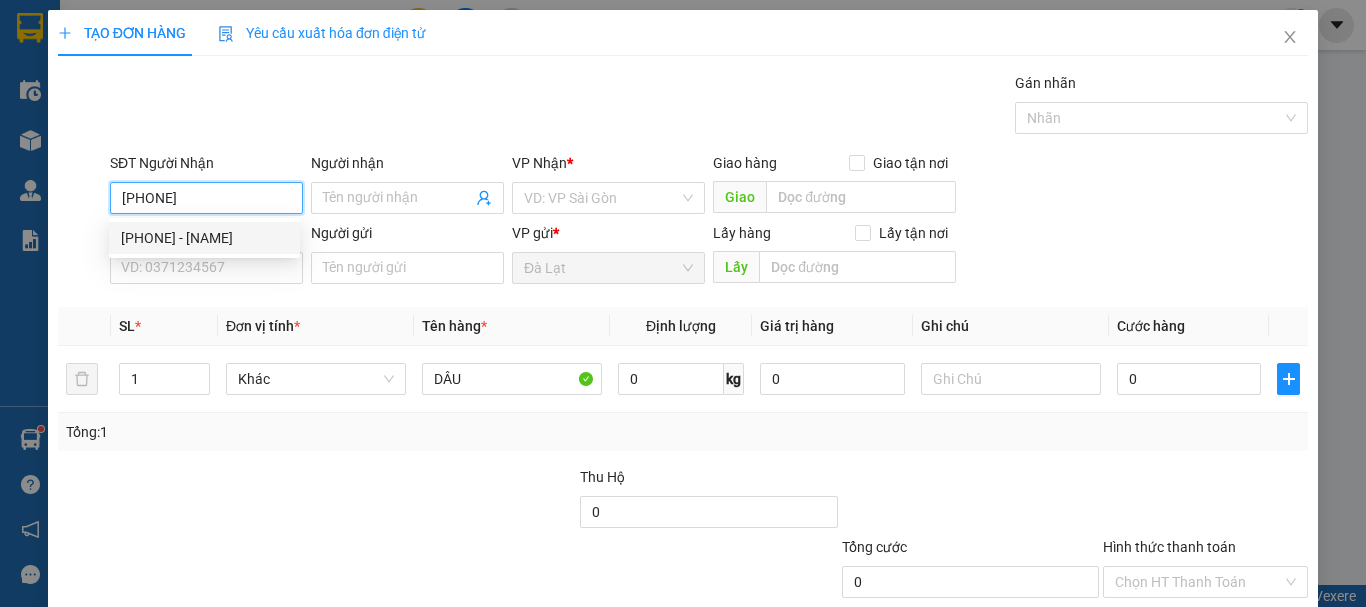 click on "0904350339 - TRÂM MINH" at bounding box center (204, 238) 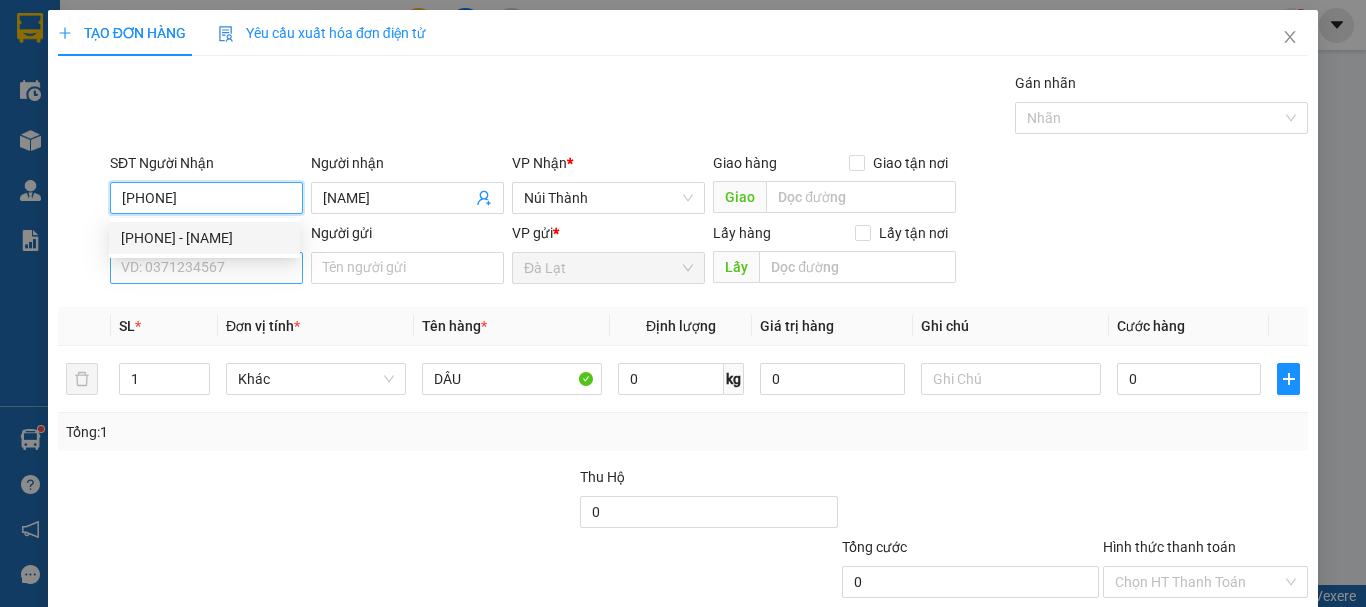 type on "0904350339" 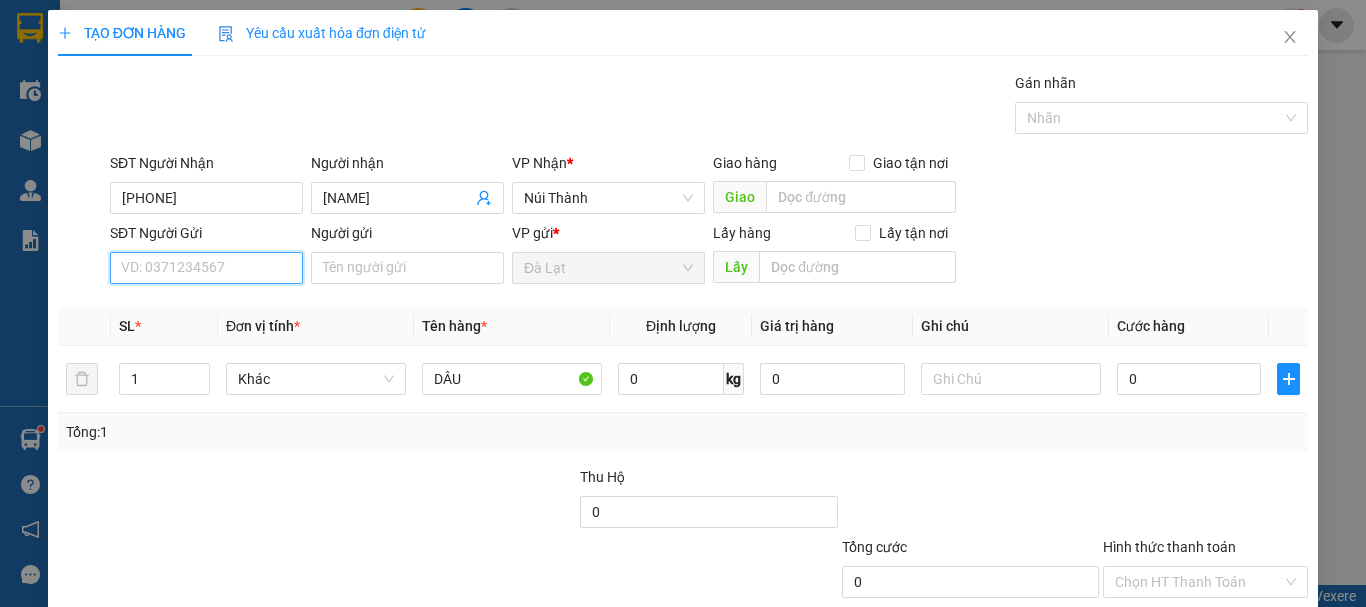click on "SĐT Người Gửi" at bounding box center (206, 268) 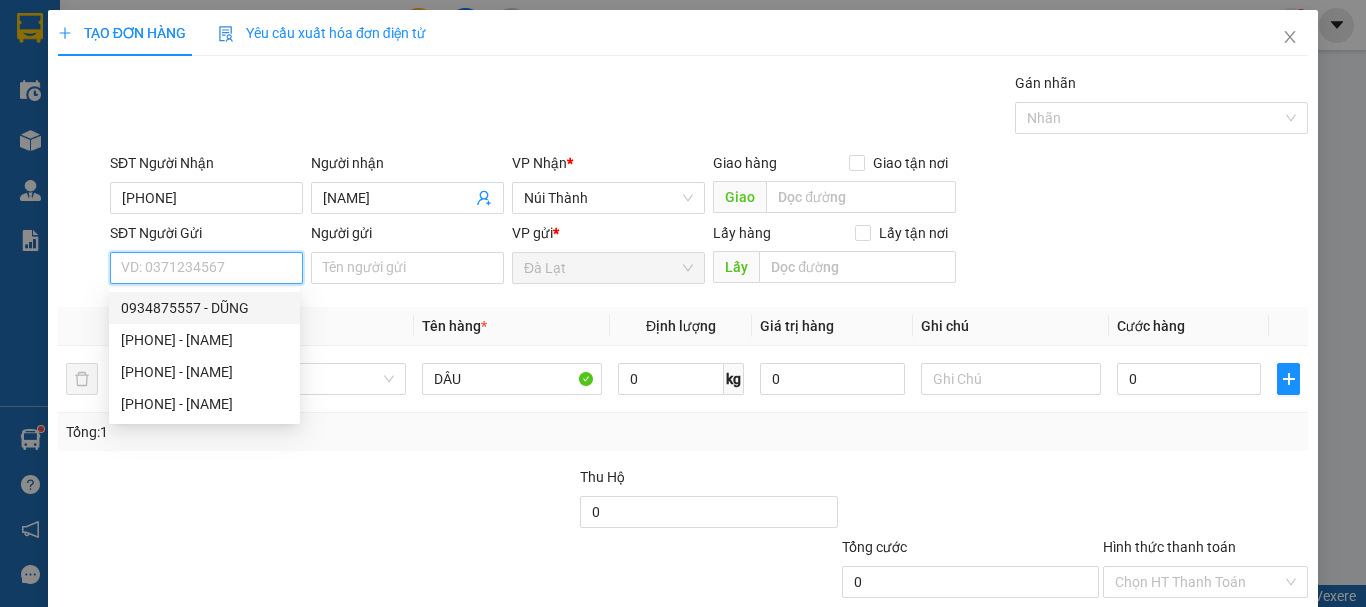 click on "0934875557 - DŨNG" at bounding box center (204, 308) 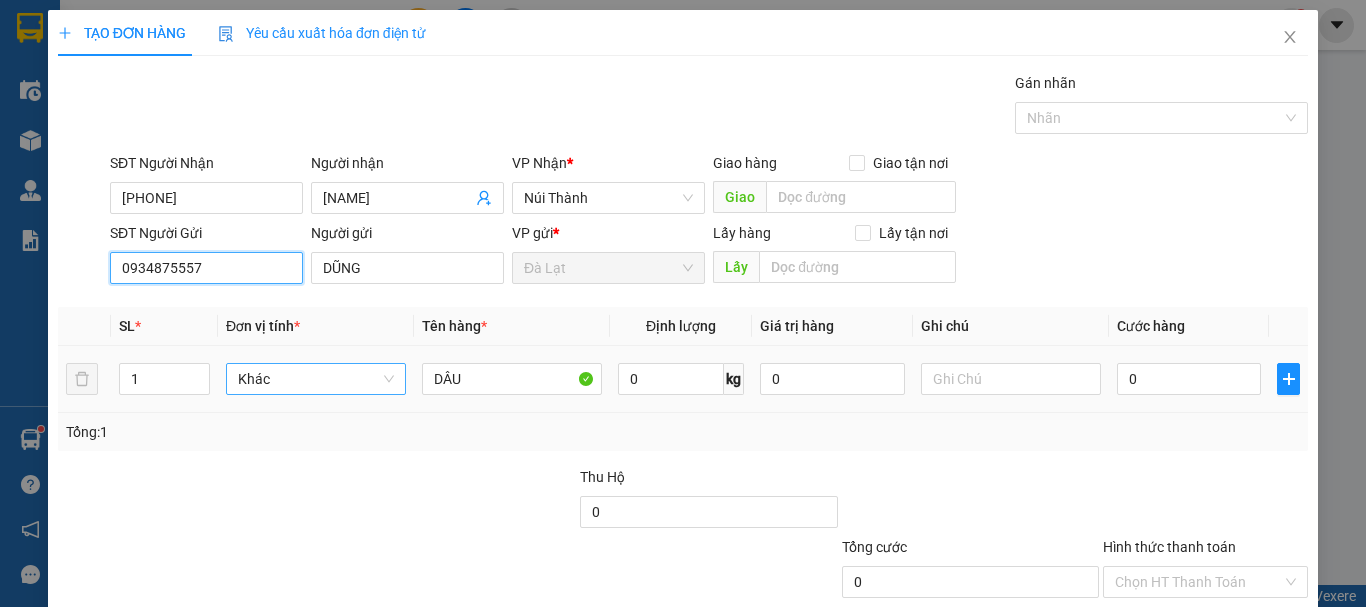 click on "Khác" at bounding box center [316, 379] 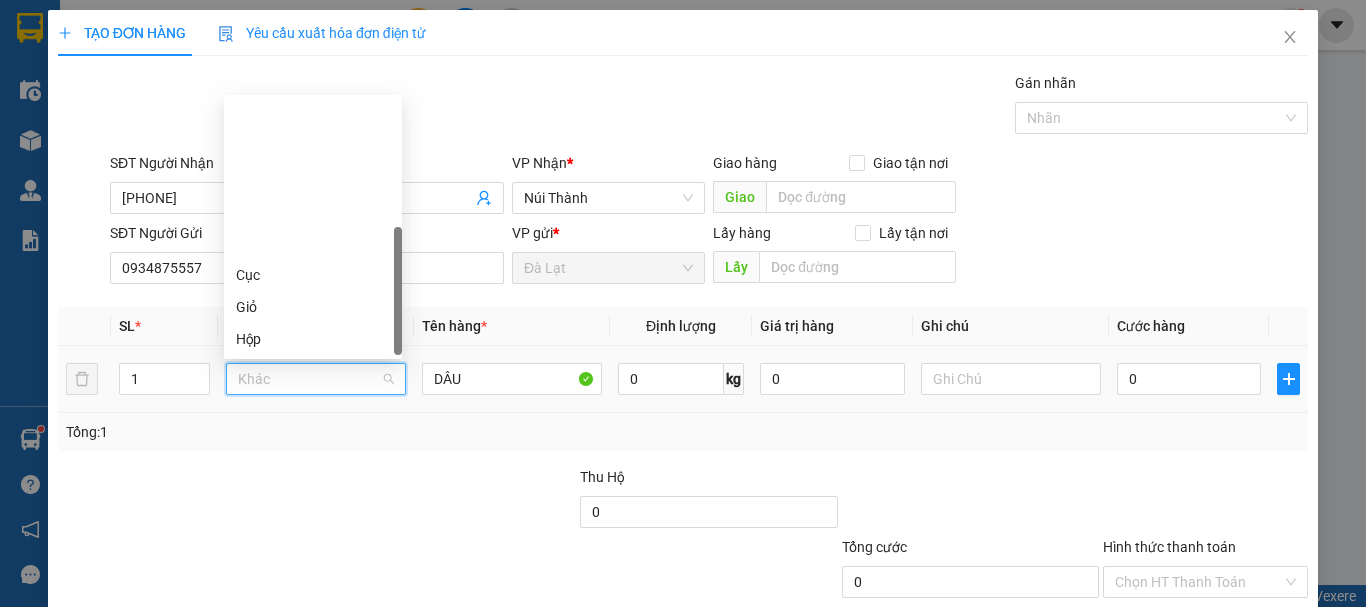 scroll, scrollTop: 192, scrollLeft: 0, axis: vertical 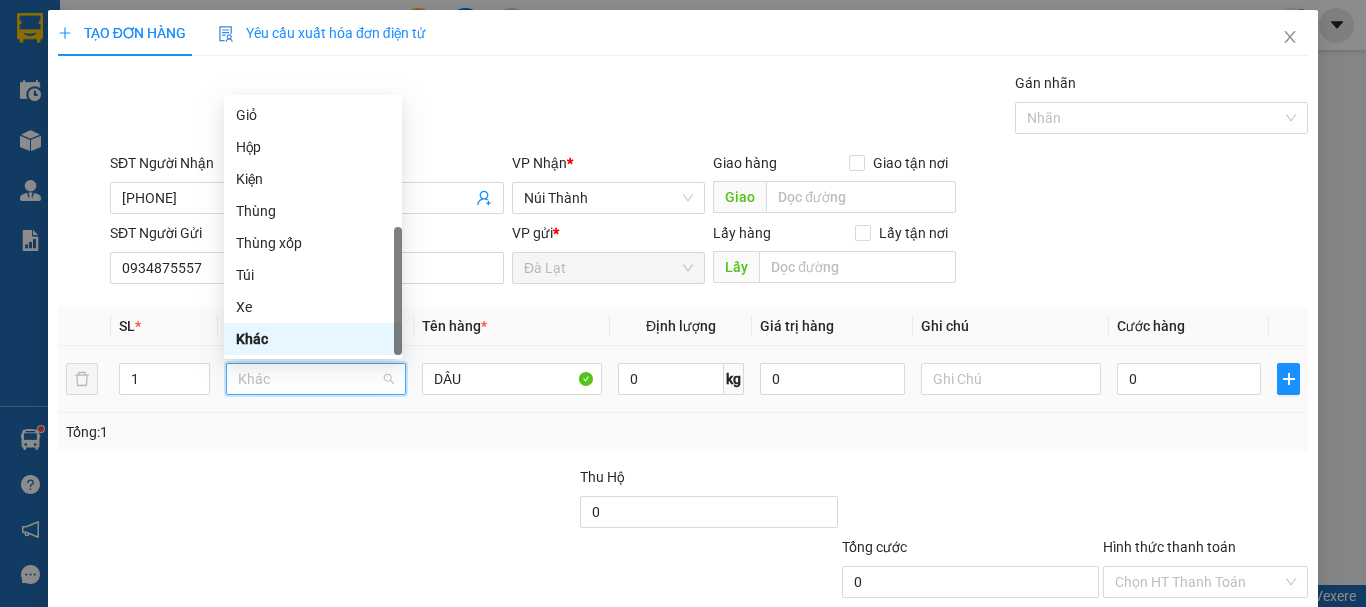 type on "X" 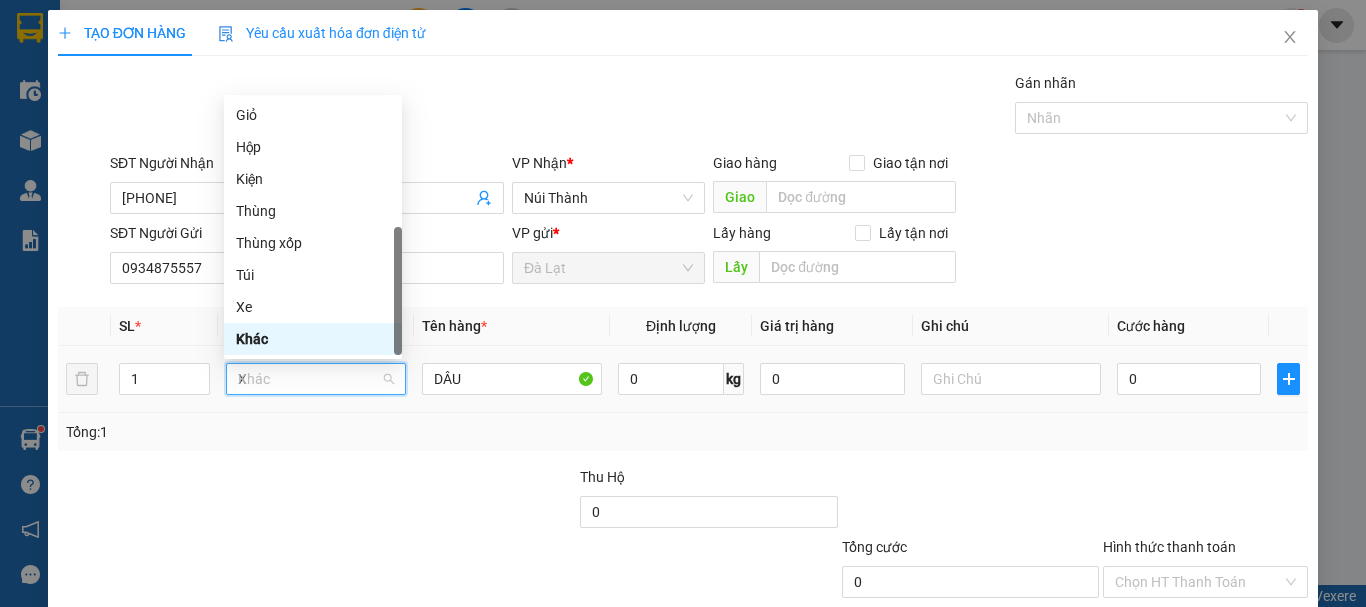 scroll, scrollTop: 0, scrollLeft: 0, axis: both 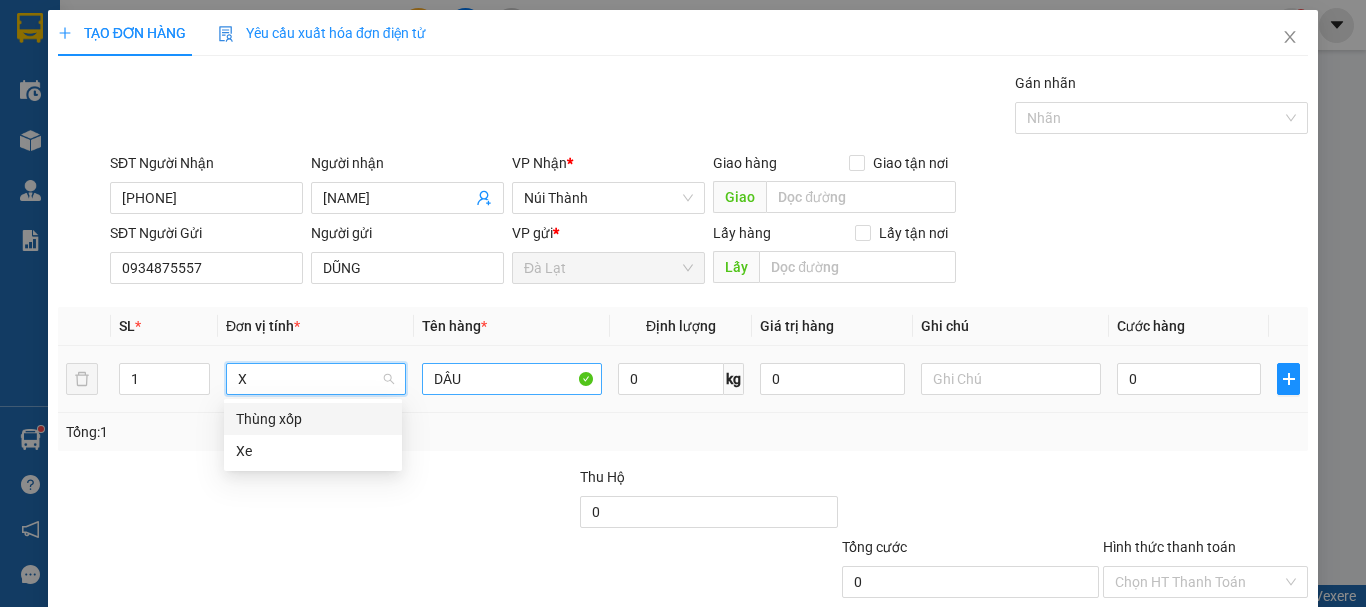 drag, startPoint x: 319, startPoint y: 412, endPoint x: 510, endPoint y: 386, distance: 192.7615 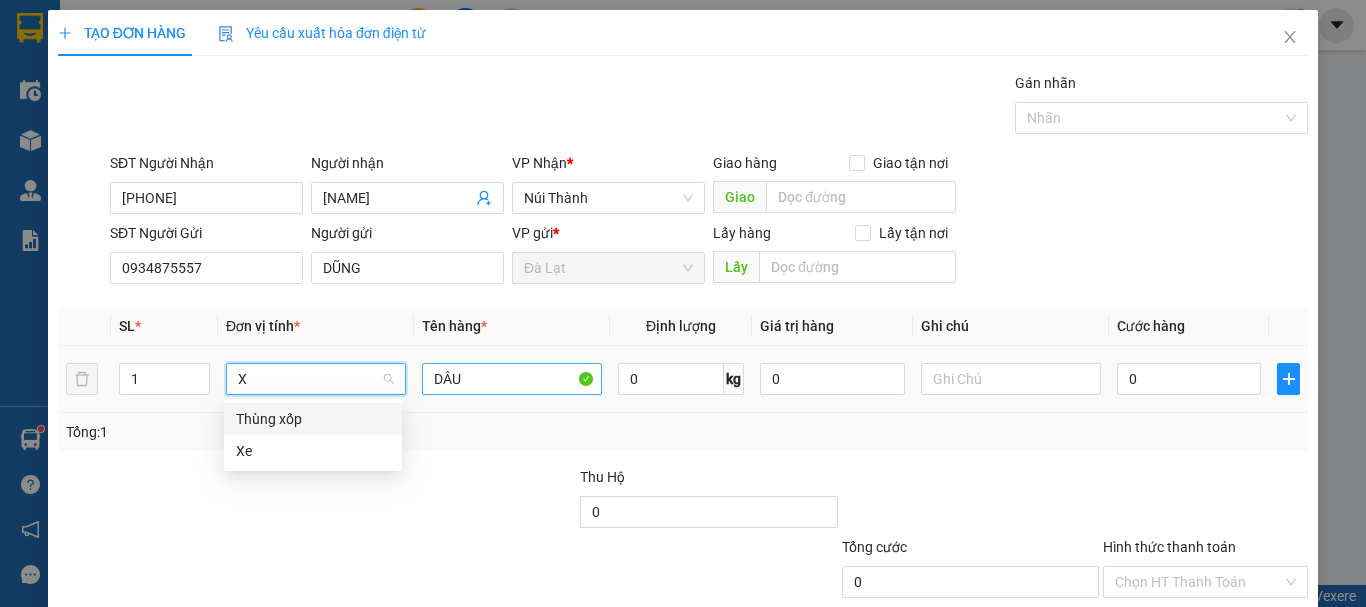click on "Thùng xốp" at bounding box center [313, 419] 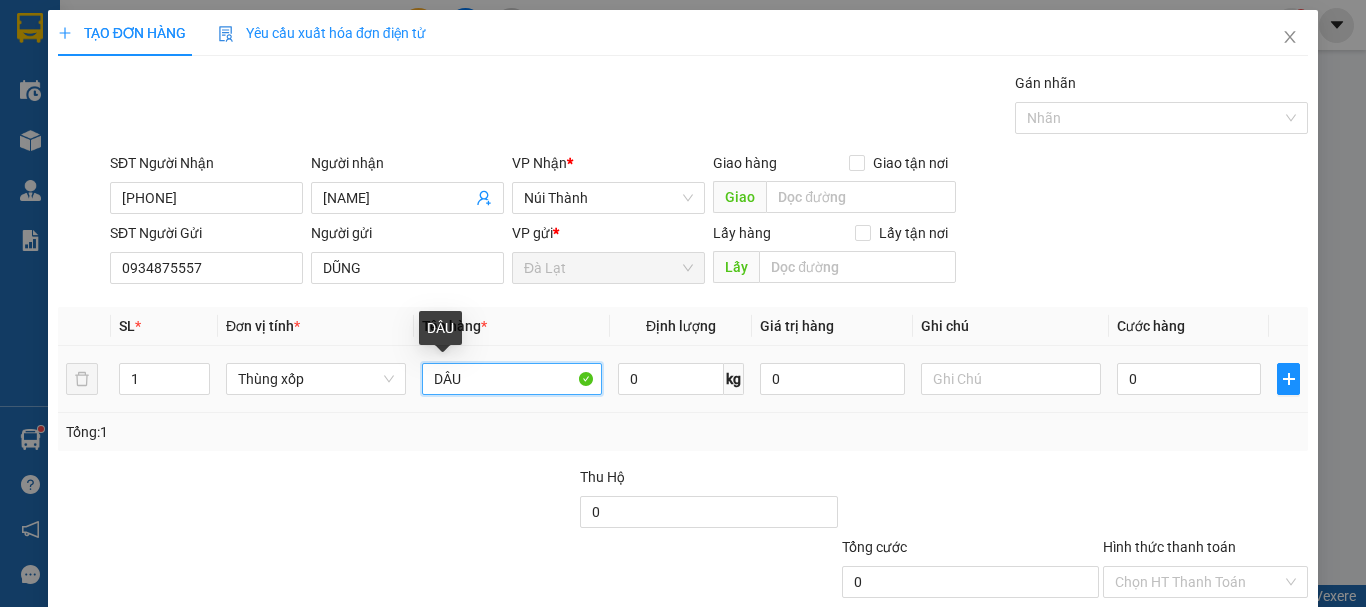 click on "DÂU" at bounding box center (512, 379) 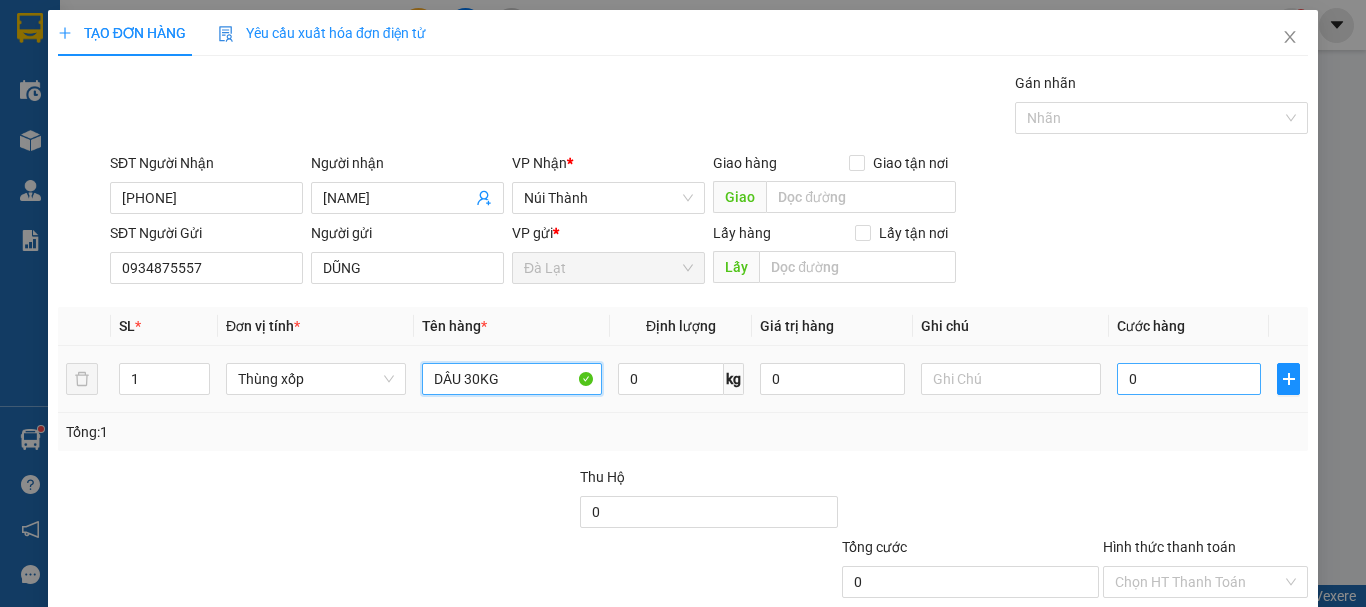 type on "DÂU 30KG" 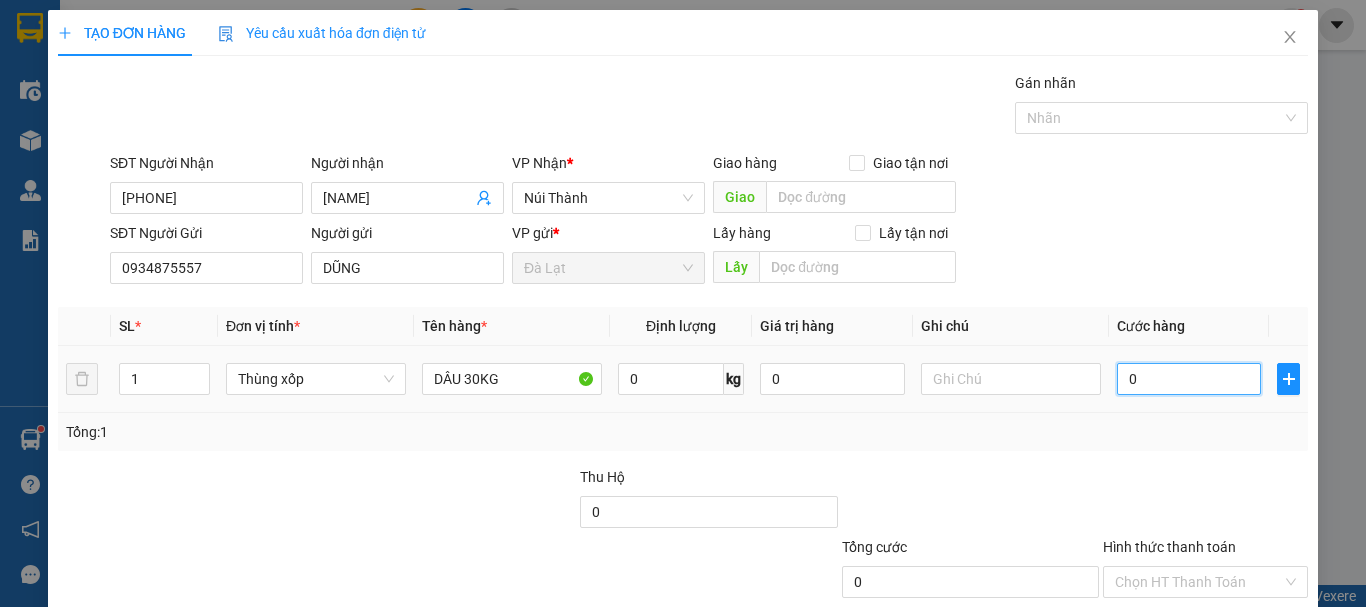 click on "0" at bounding box center (1189, 379) 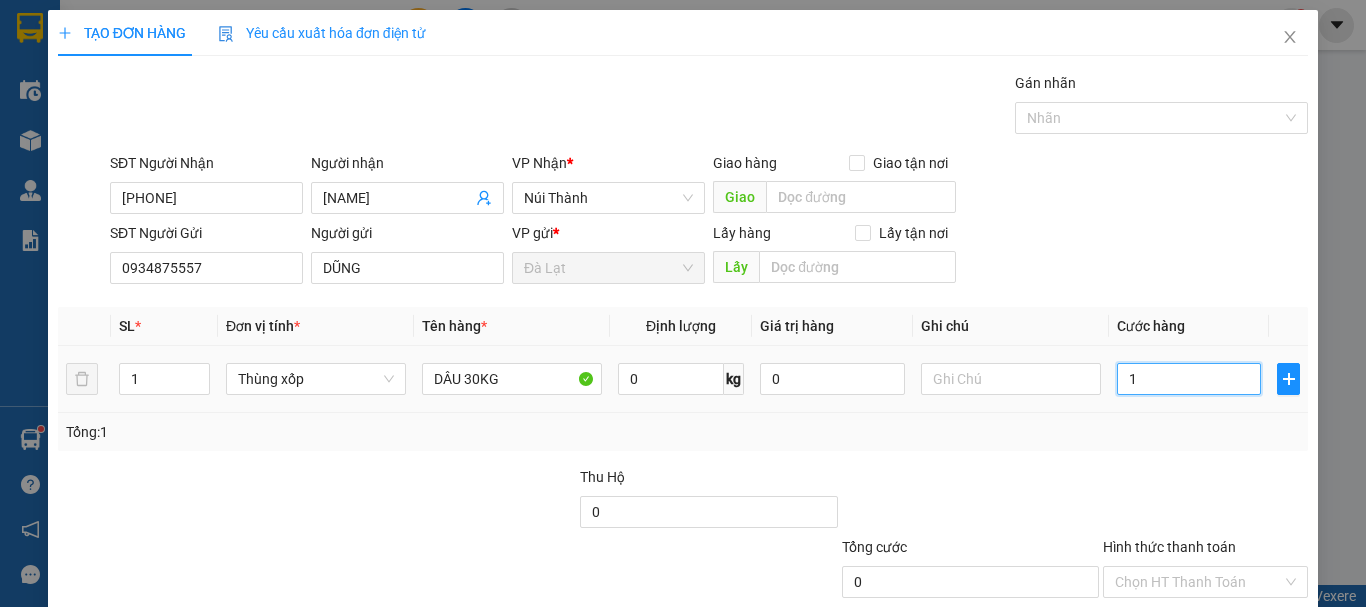 type on "1" 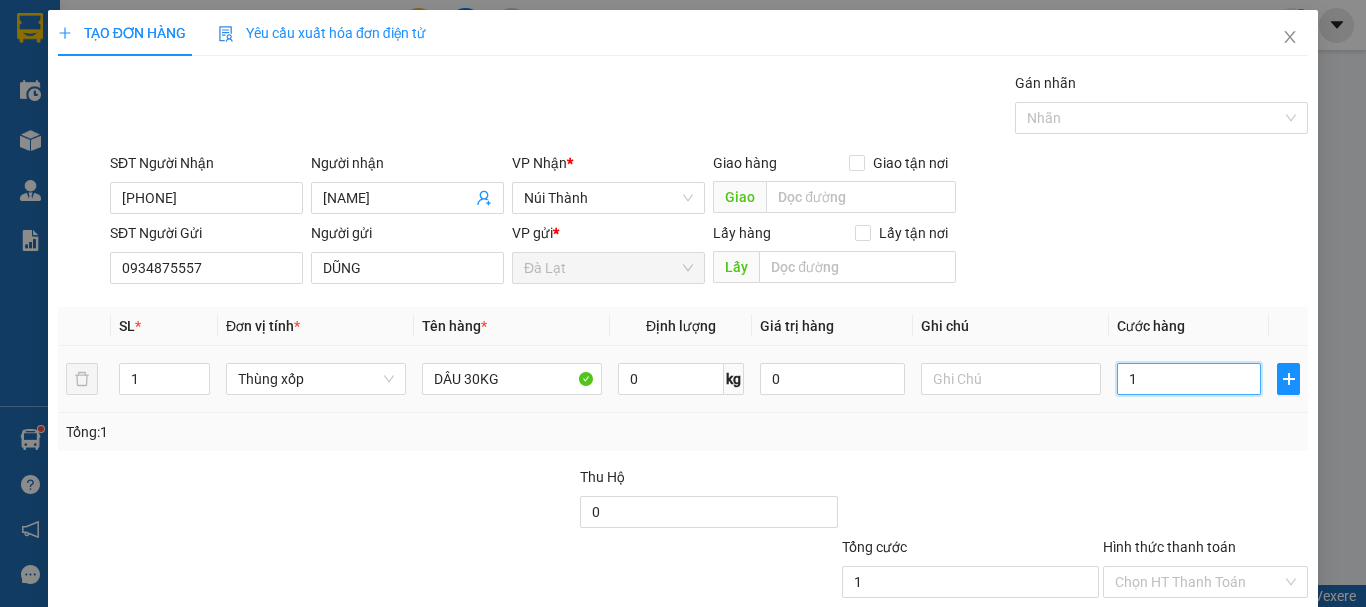 type on "10" 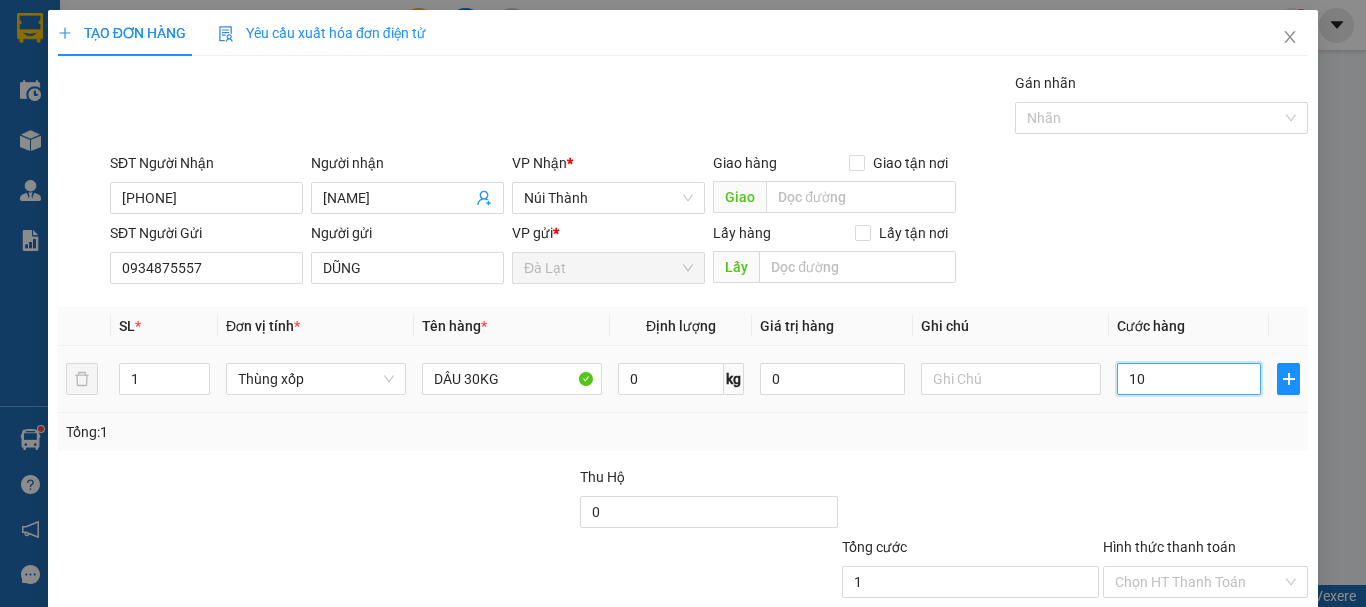 type on "10" 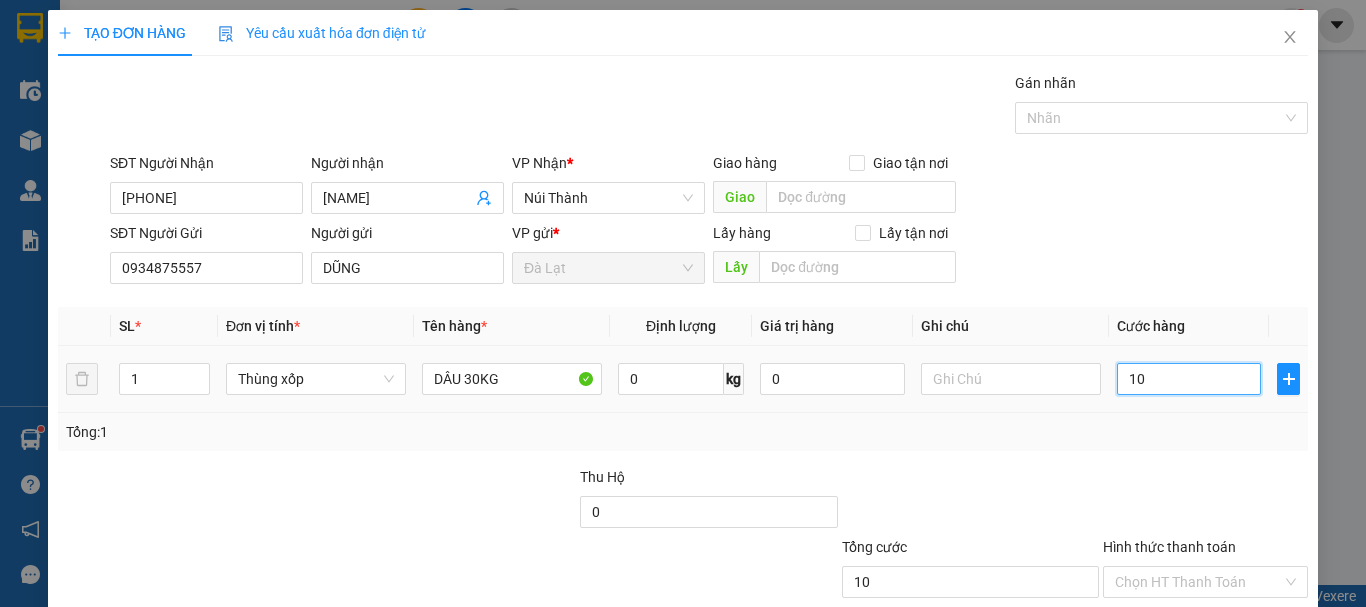type on "100" 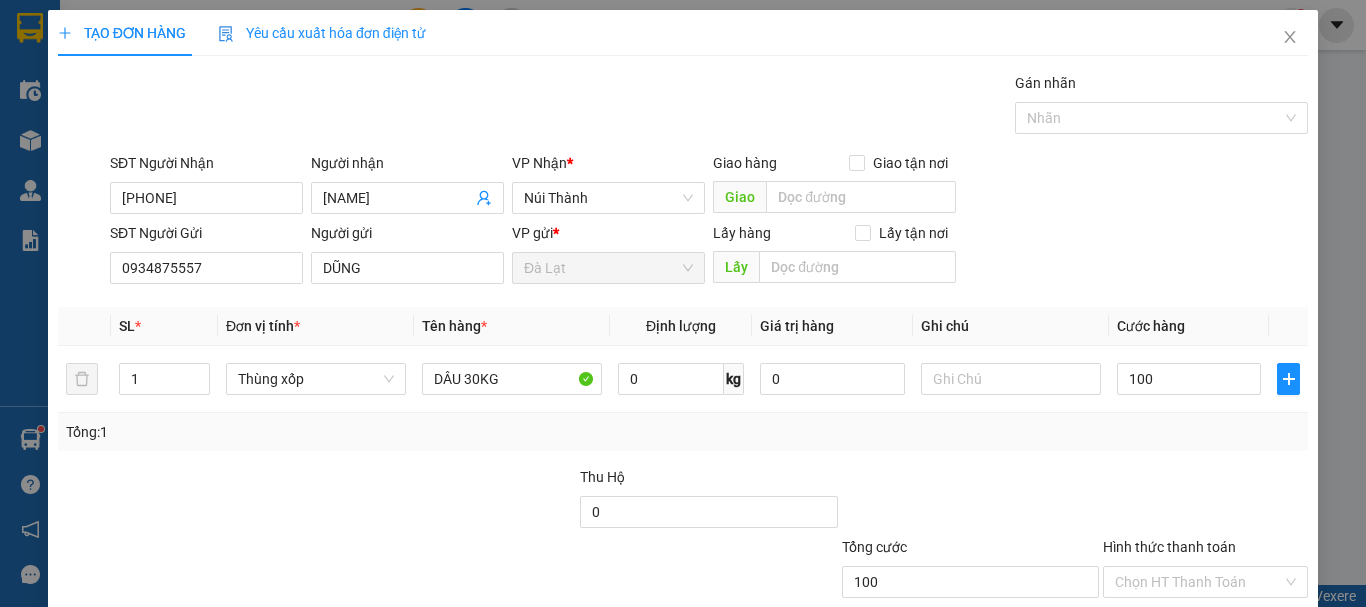 type on "100.000" 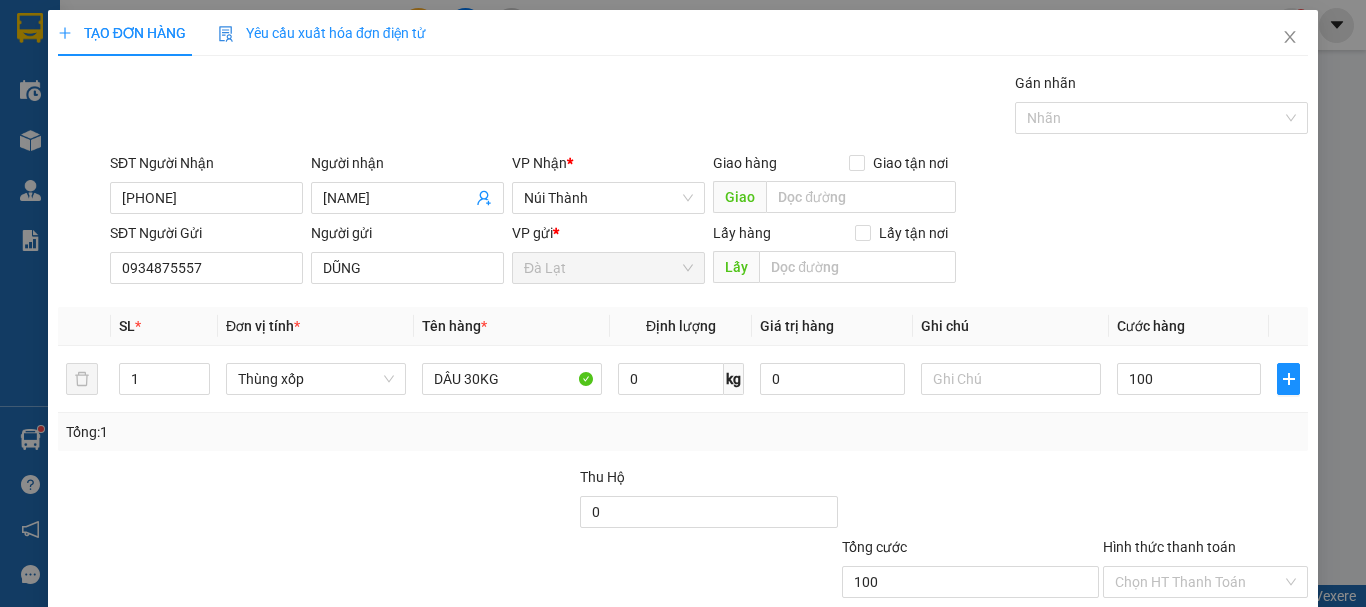 type on "100.000" 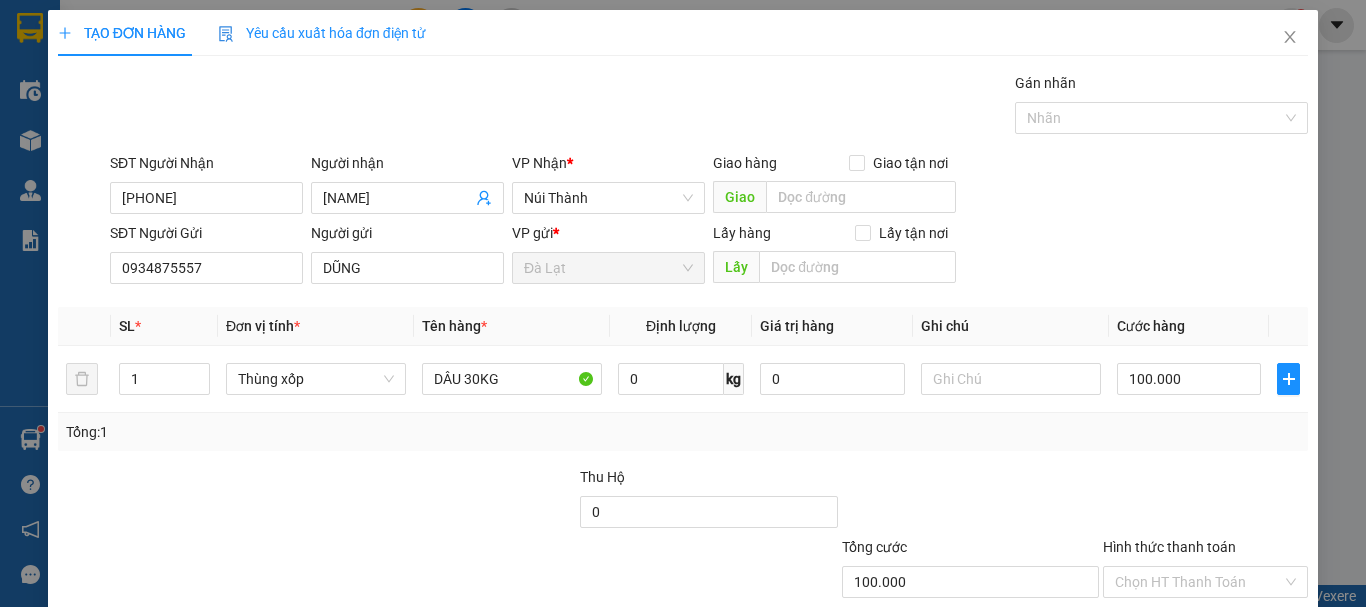 click at bounding box center [1205, 501] 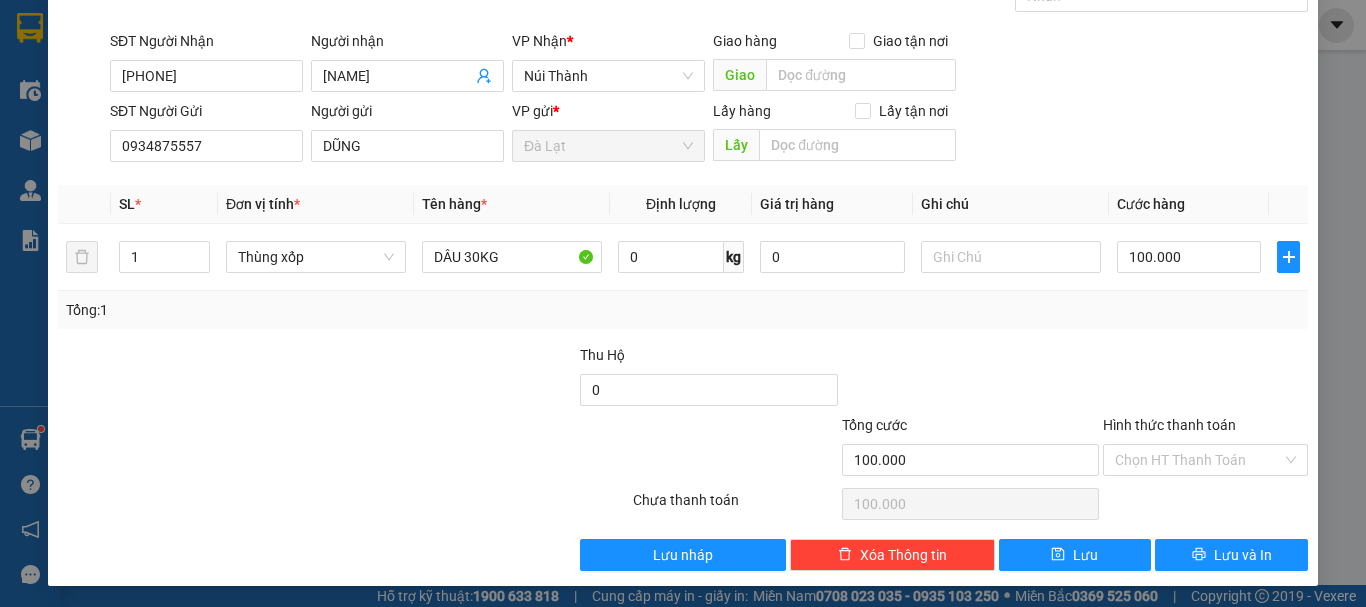 scroll, scrollTop: 125, scrollLeft: 0, axis: vertical 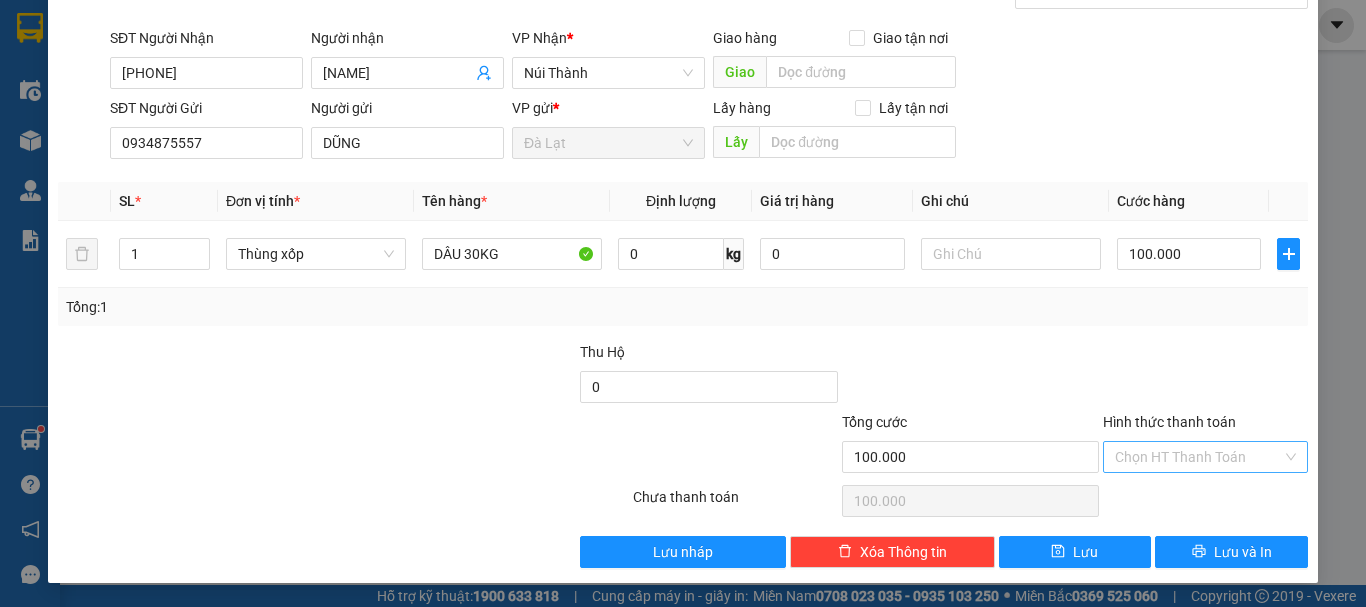click on "Hình thức thanh toán" at bounding box center (1198, 457) 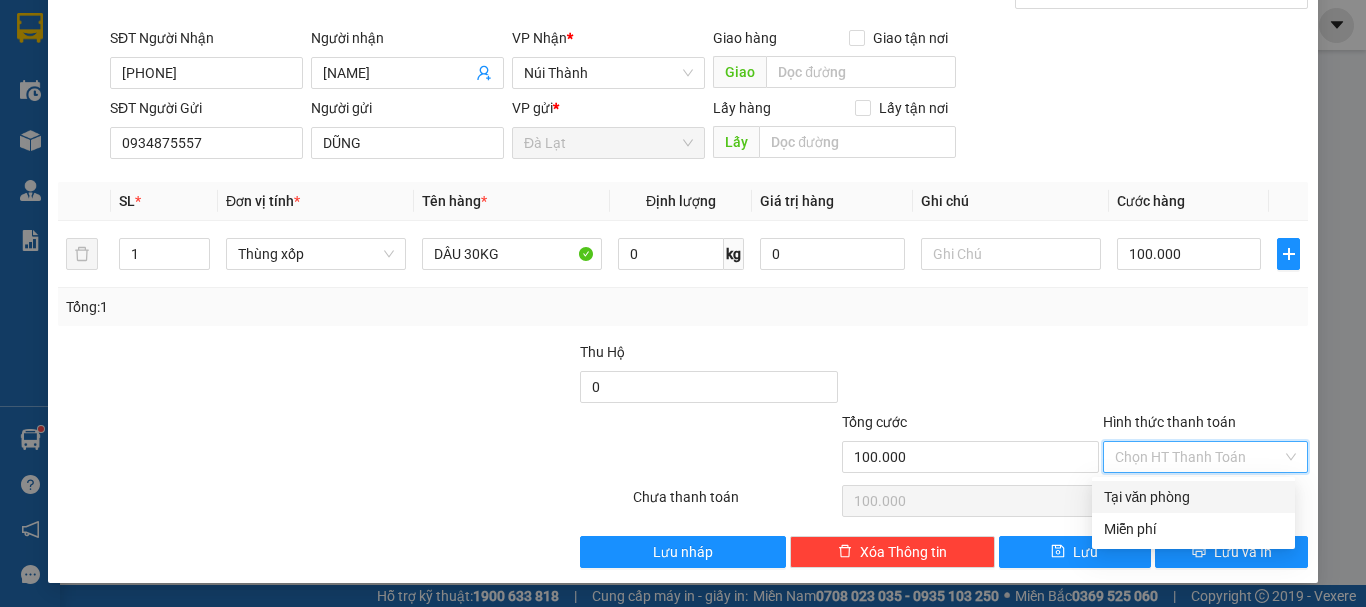 click on "Tại văn phòng" at bounding box center (1193, 497) 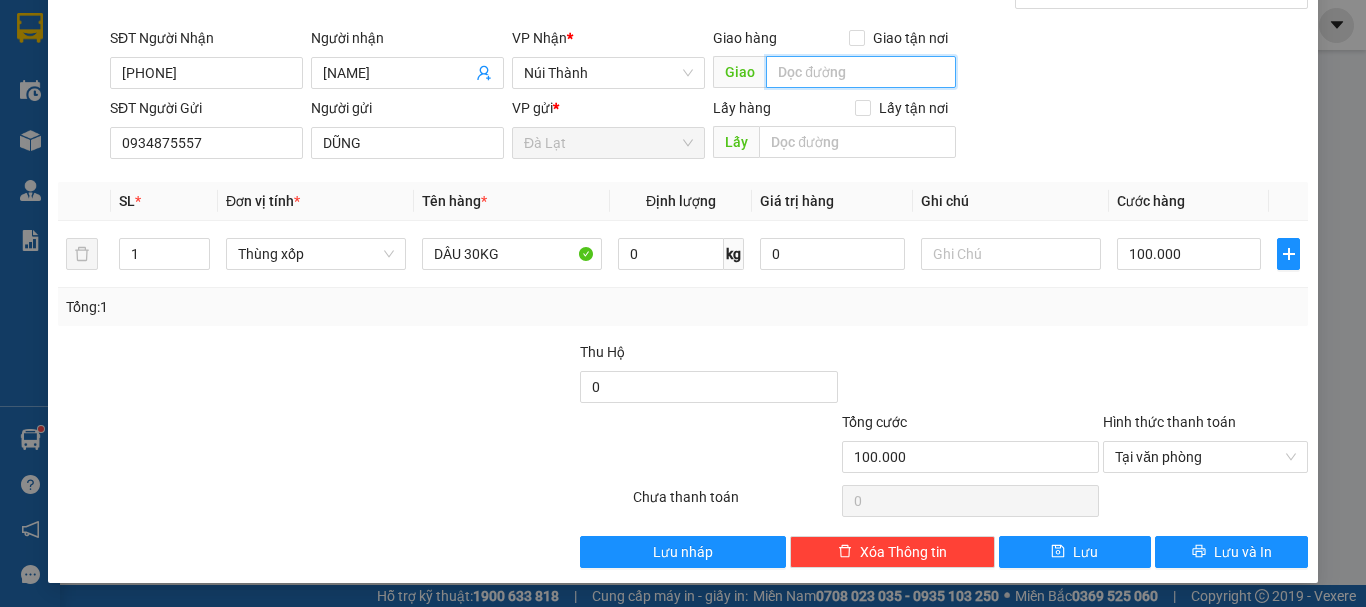 click at bounding box center [861, 72] 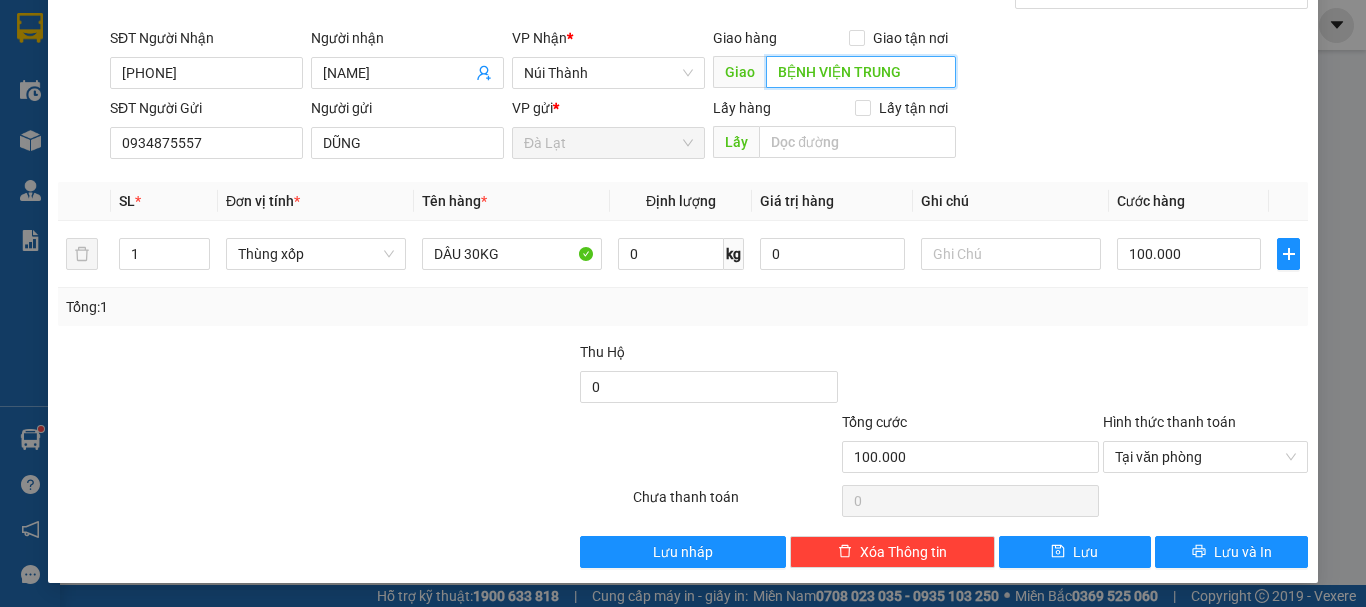 type on "BỆNH VIỆN TRUNG" 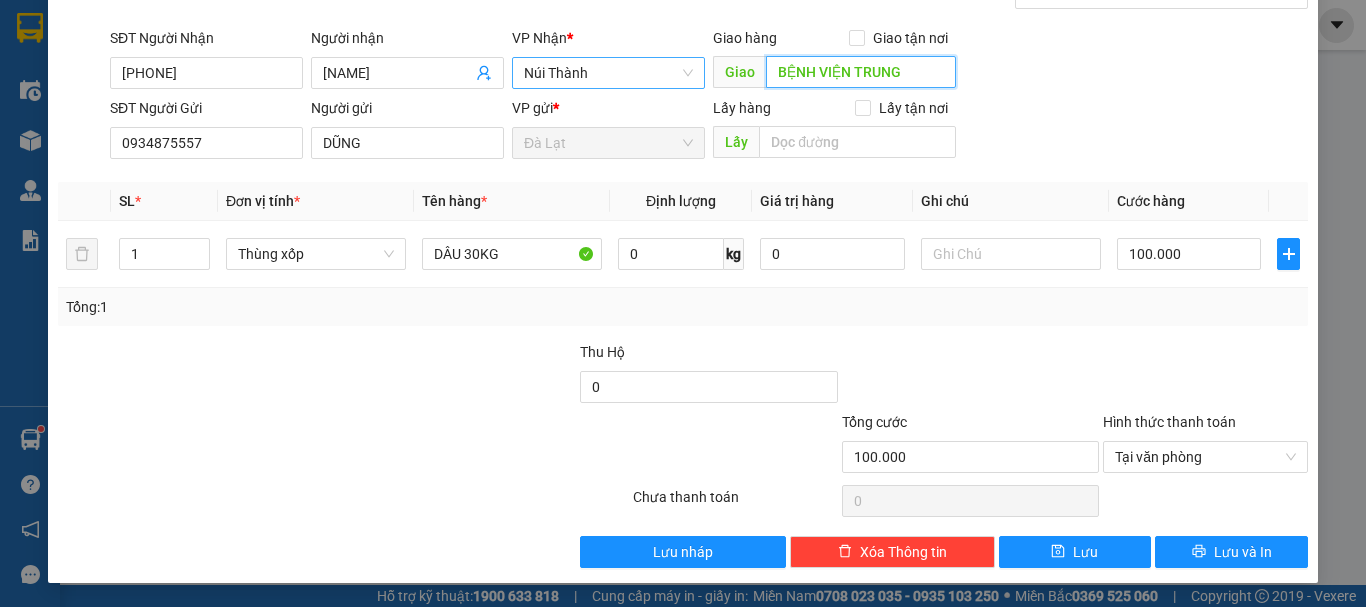 drag, startPoint x: 901, startPoint y: 68, endPoint x: 639, endPoint y: 85, distance: 262.55093 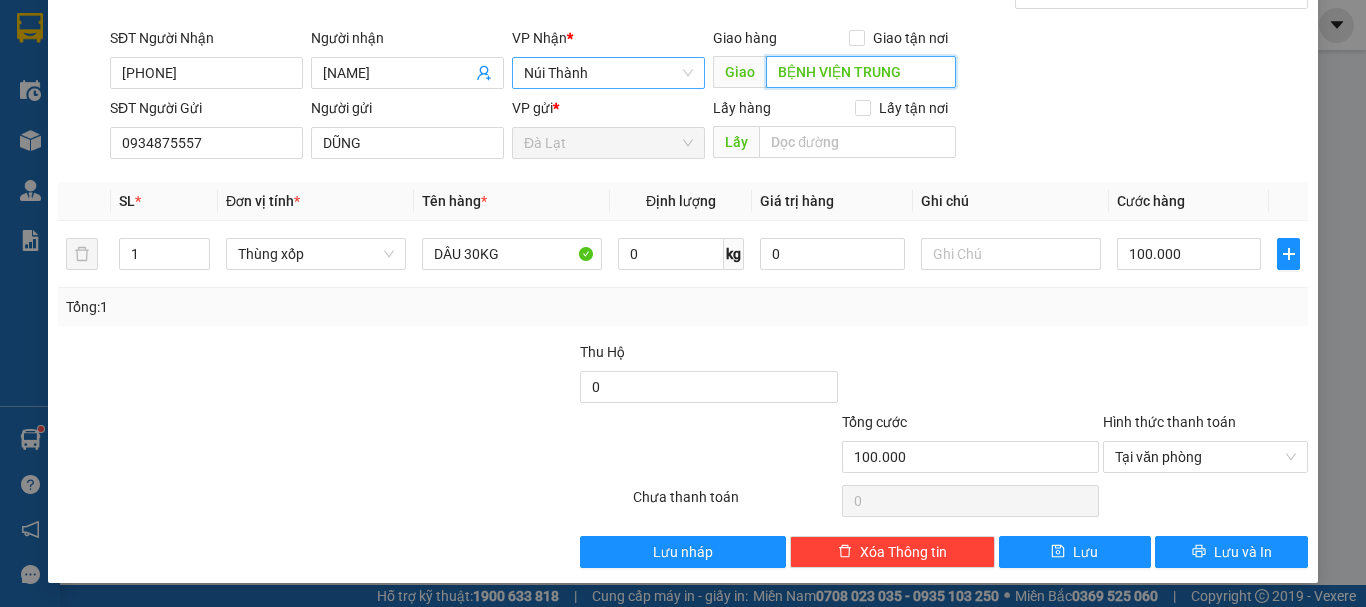 type 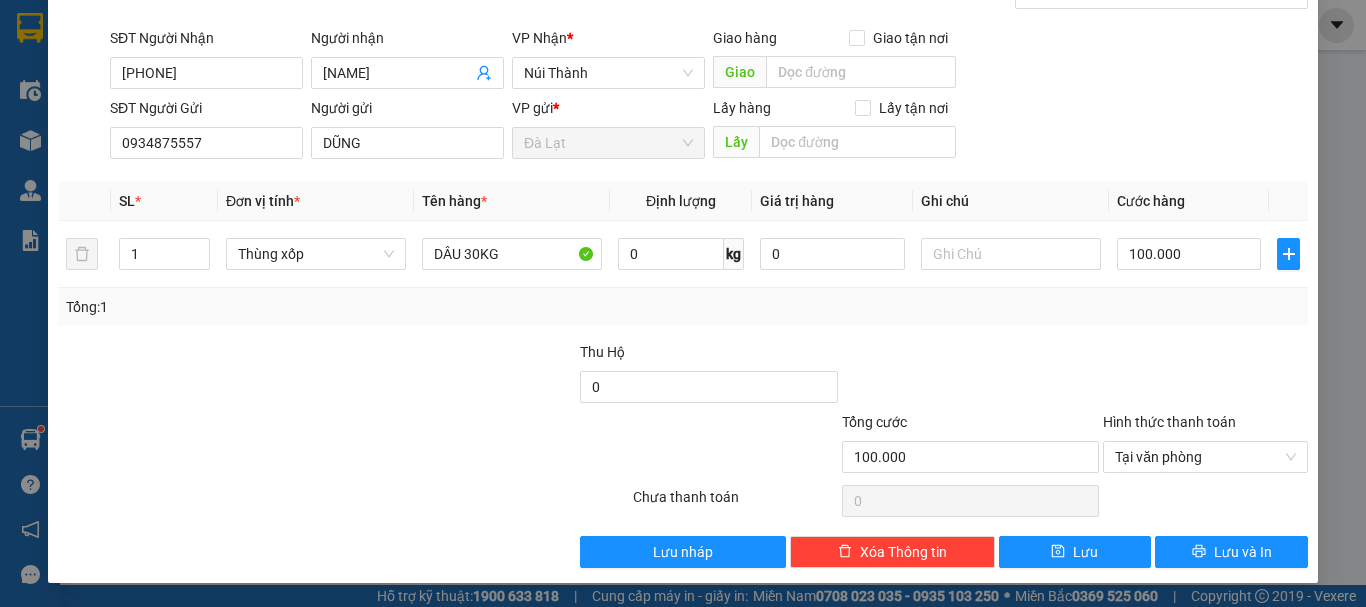 click on "SĐT Người Gửi 0934875557 Người gửi DŨNG VP gửi  * Đà Lạt  Lấy hàng Lấy tận nơi Lấy" at bounding box center (709, 132) 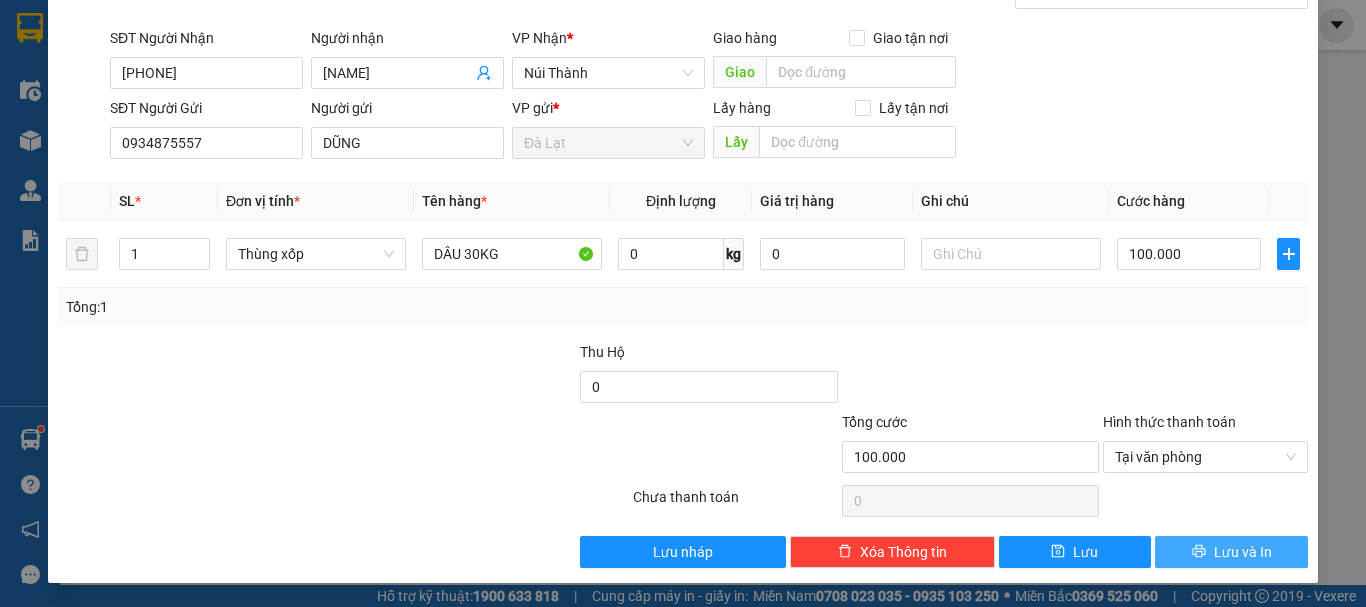 click on "Lưu và In" at bounding box center (1243, 552) 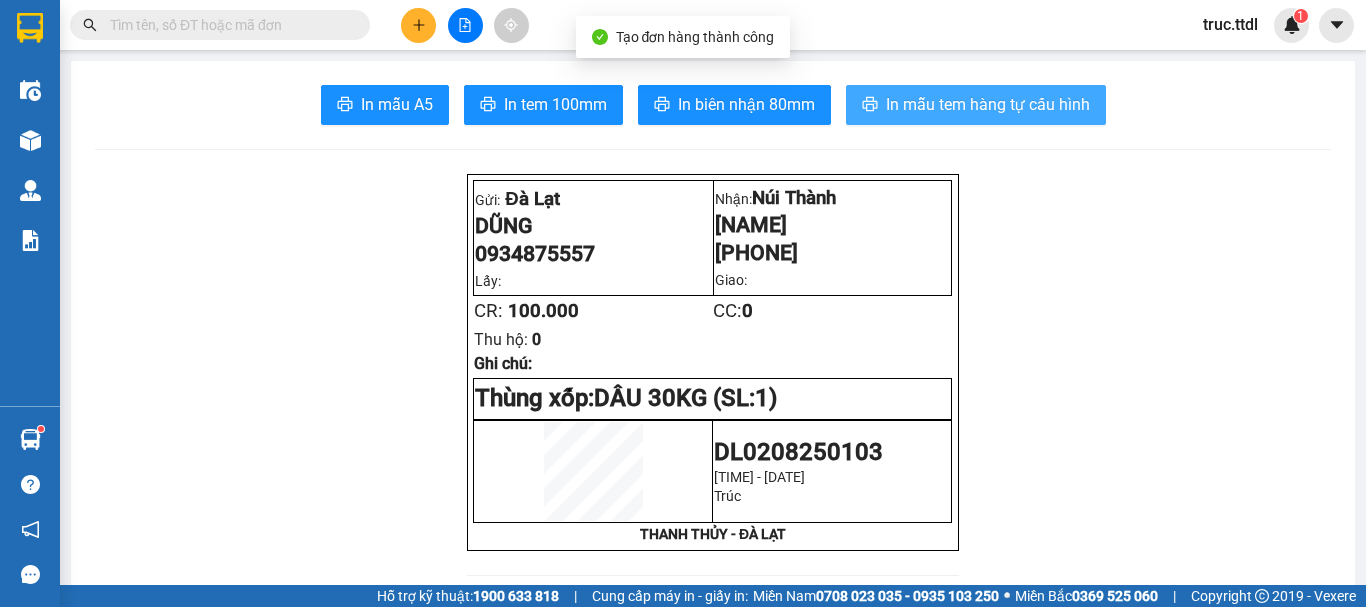 click on "In mẫu tem hàng tự cấu hình" at bounding box center (988, 104) 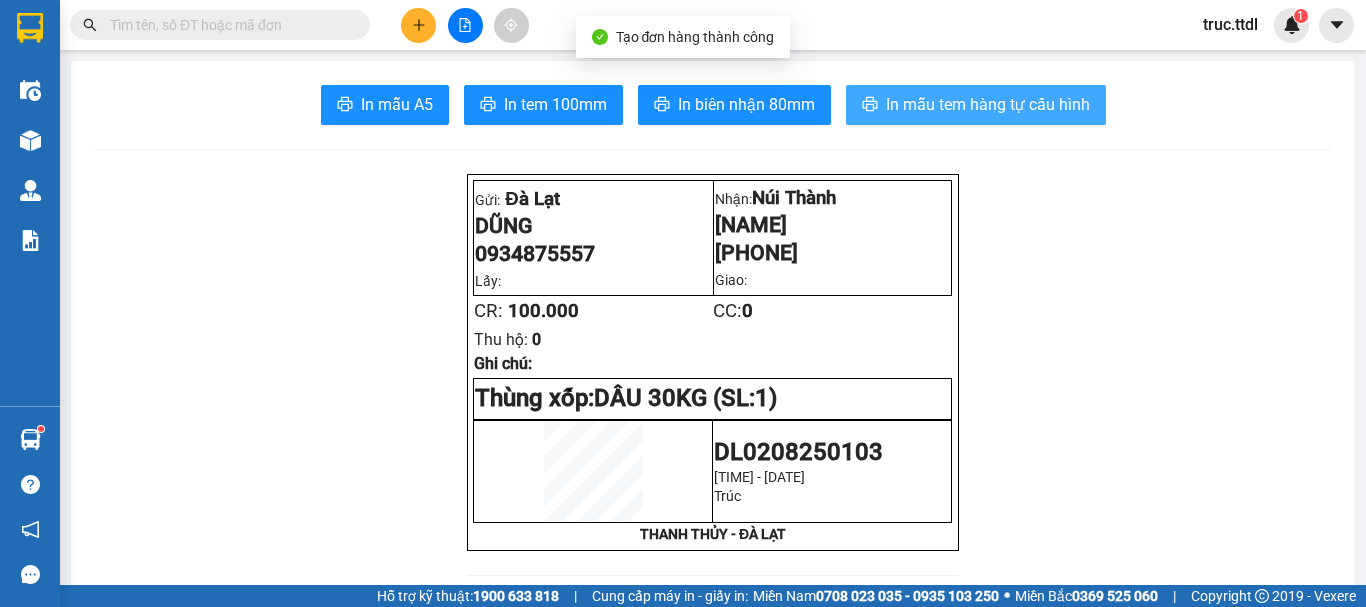 scroll, scrollTop: 0, scrollLeft: 0, axis: both 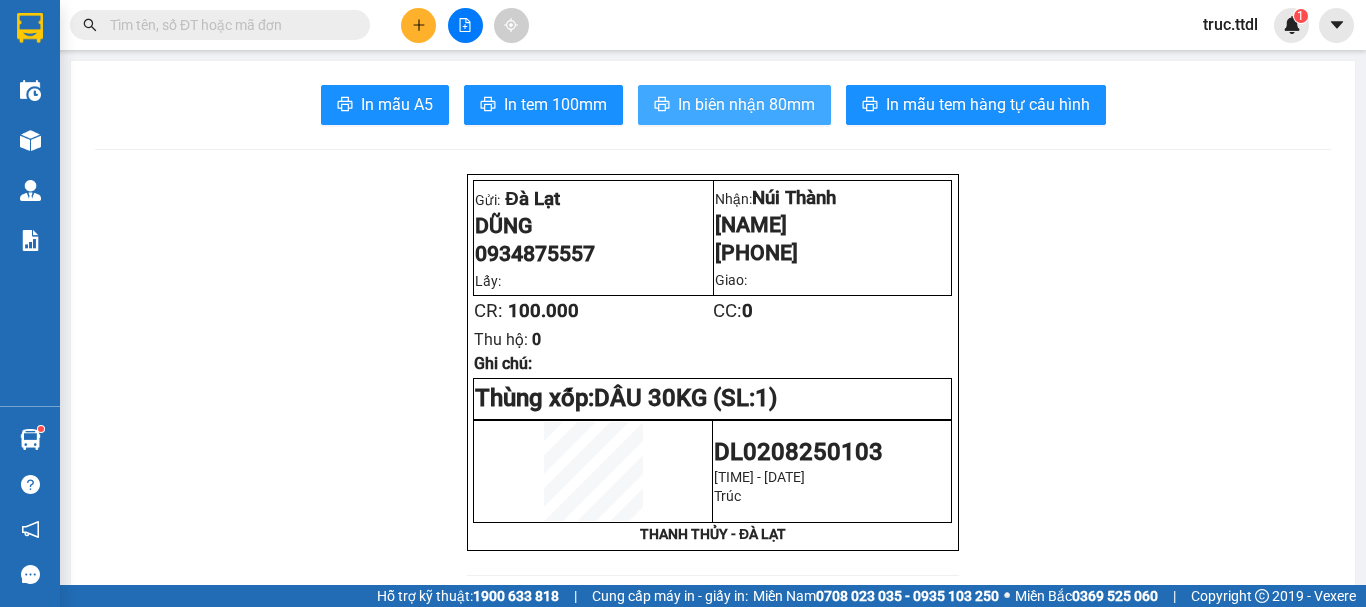 click on "In biên nhận 80mm" at bounding box center [746, 104] 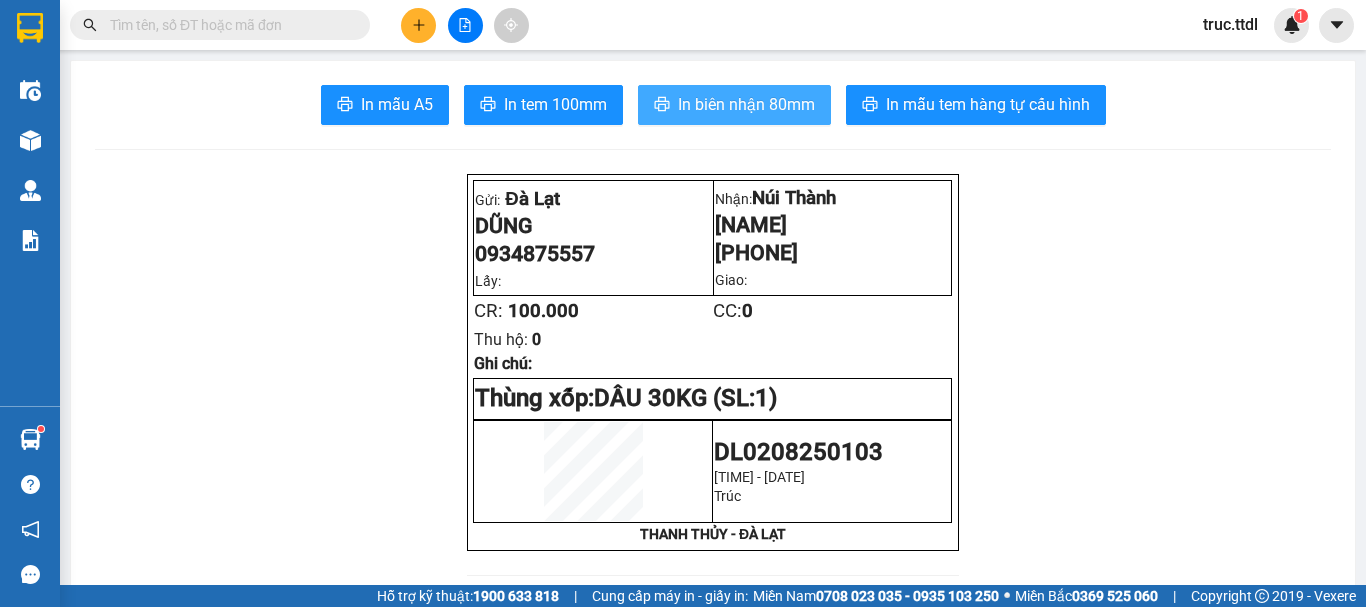 scroll, scrollTop: 0, scrollLeft: 0, axis: both 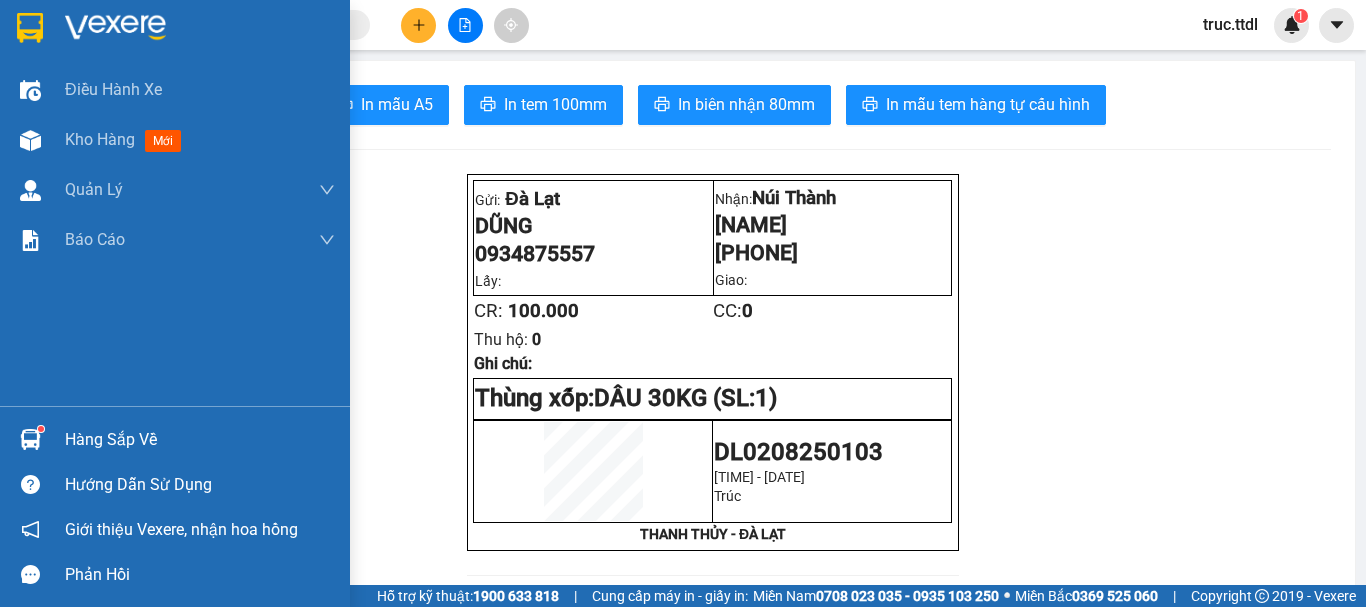 click at bounding box center (30, 28) 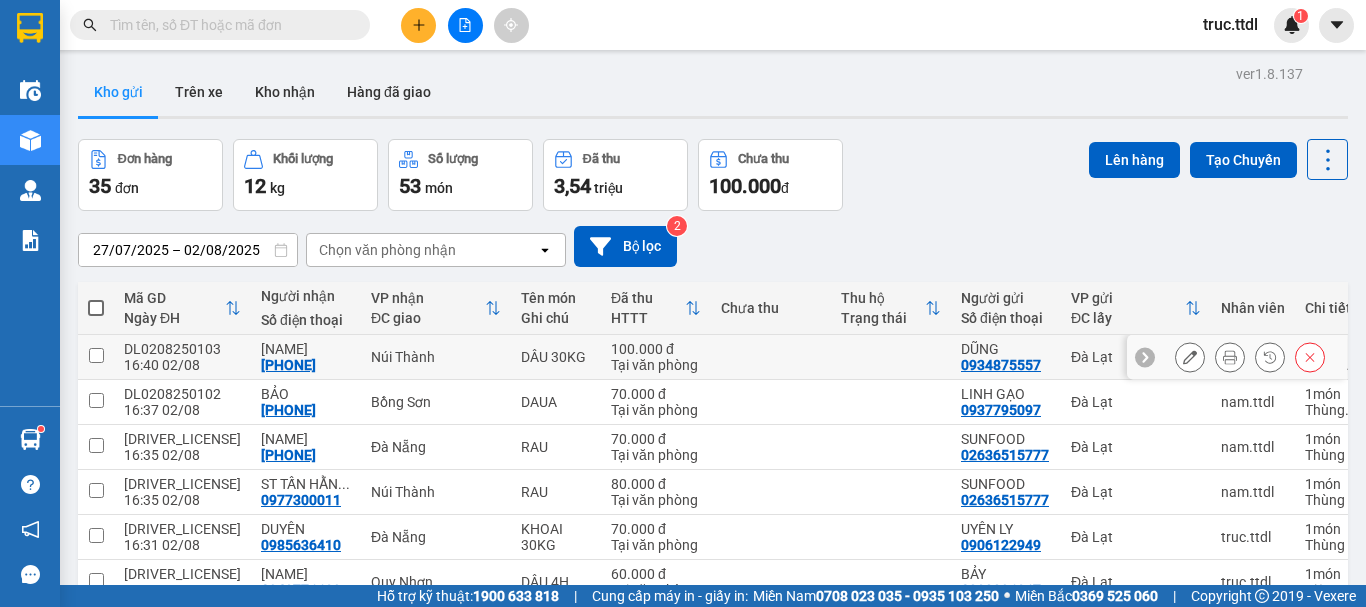 click at bounding box center [771, 357] 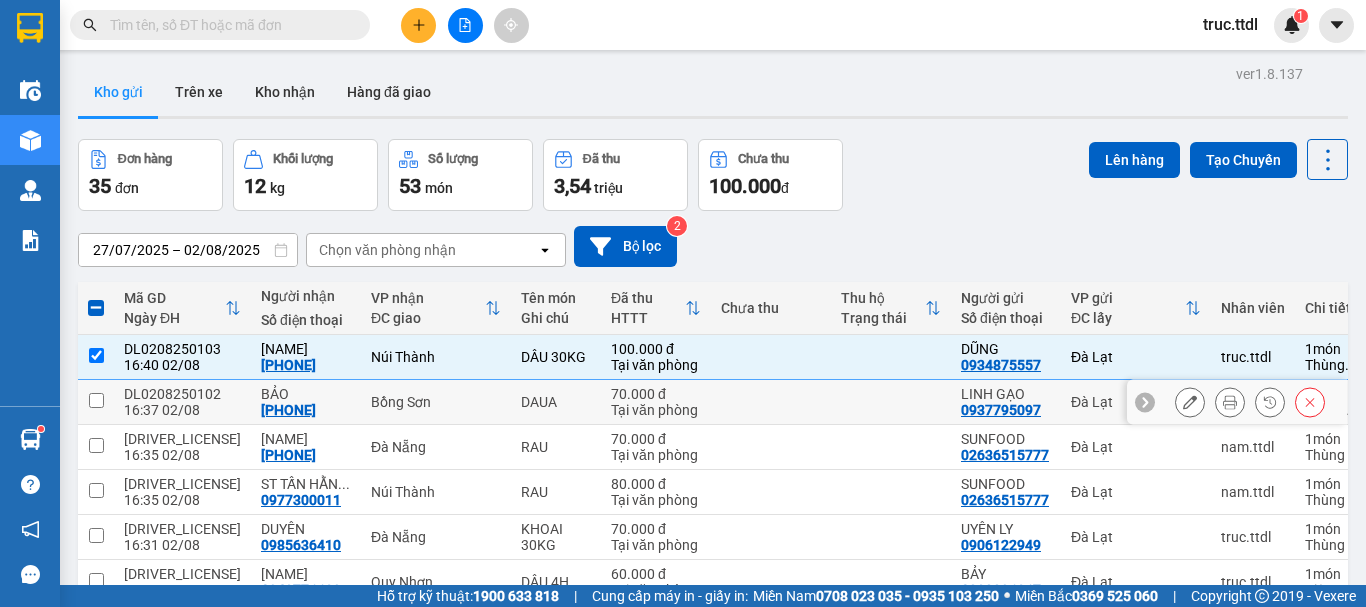 click on "100.000 đ Tại văn phòng" at bounding box center [656, 357] 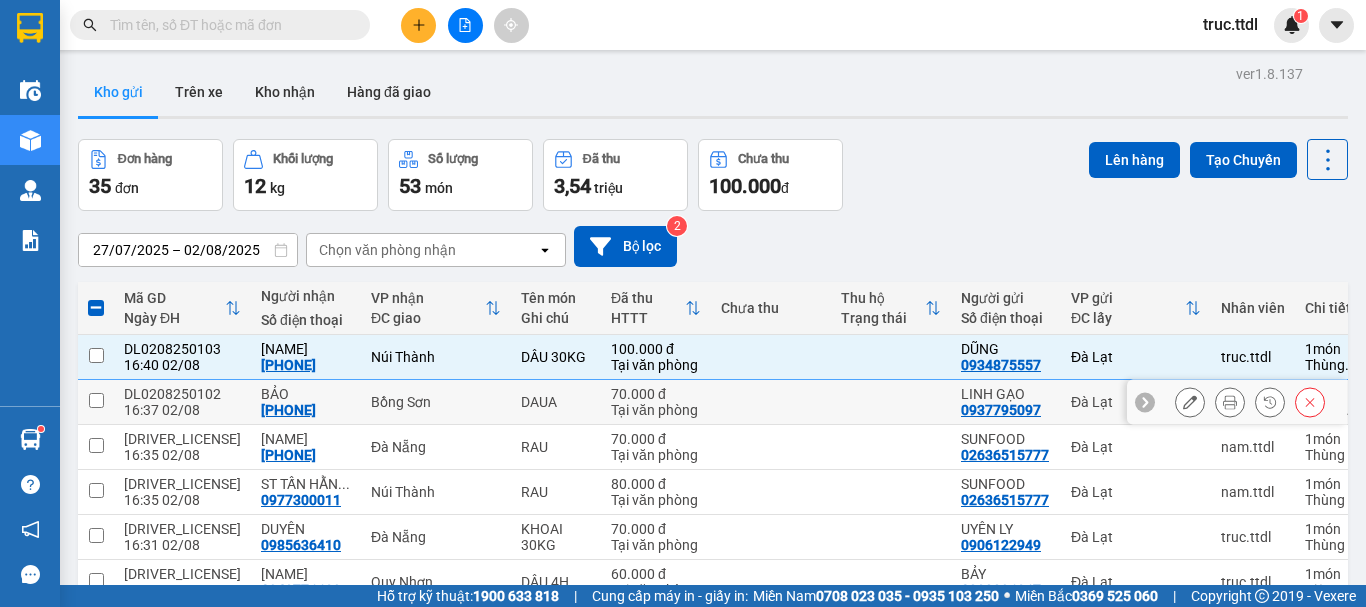 checkbox on "false" 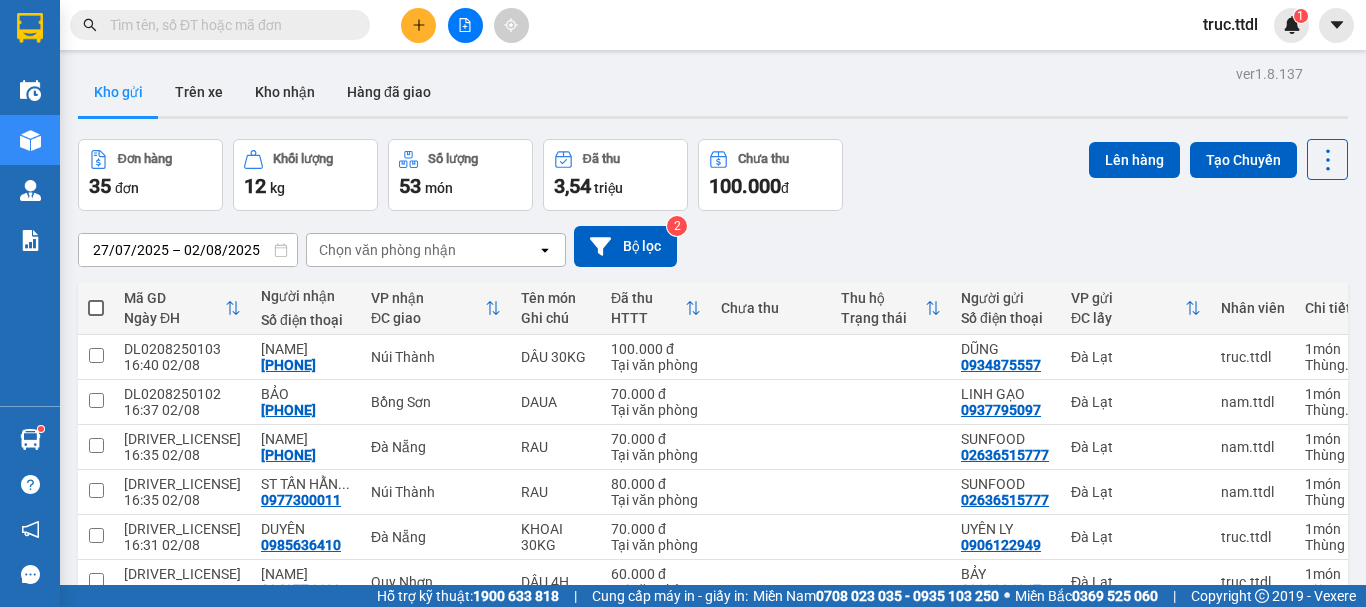 click 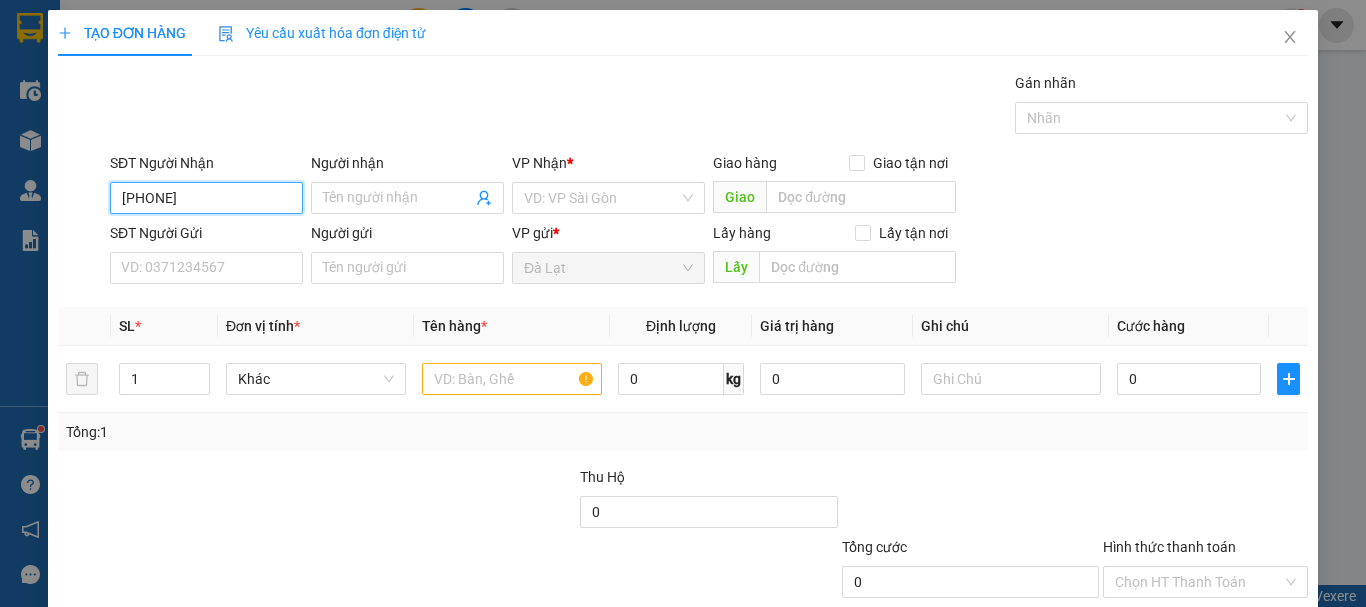 type on "0898194679" 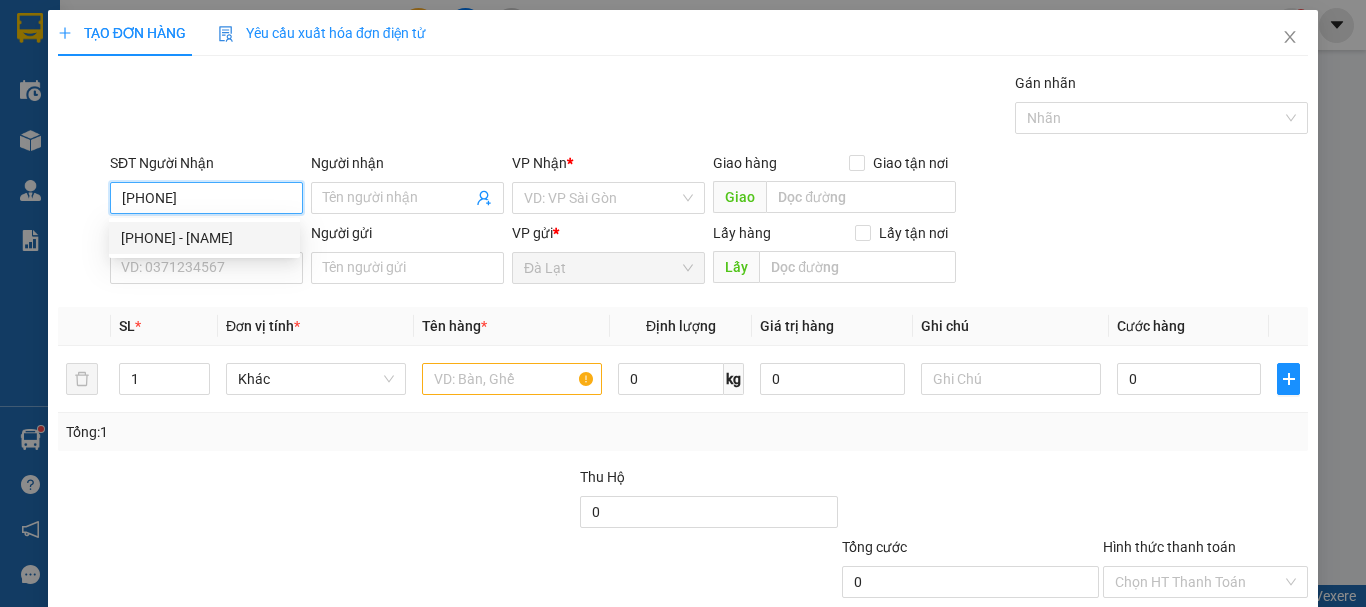 click on "0898194679 - NAM" at bounding box center [204, 238] 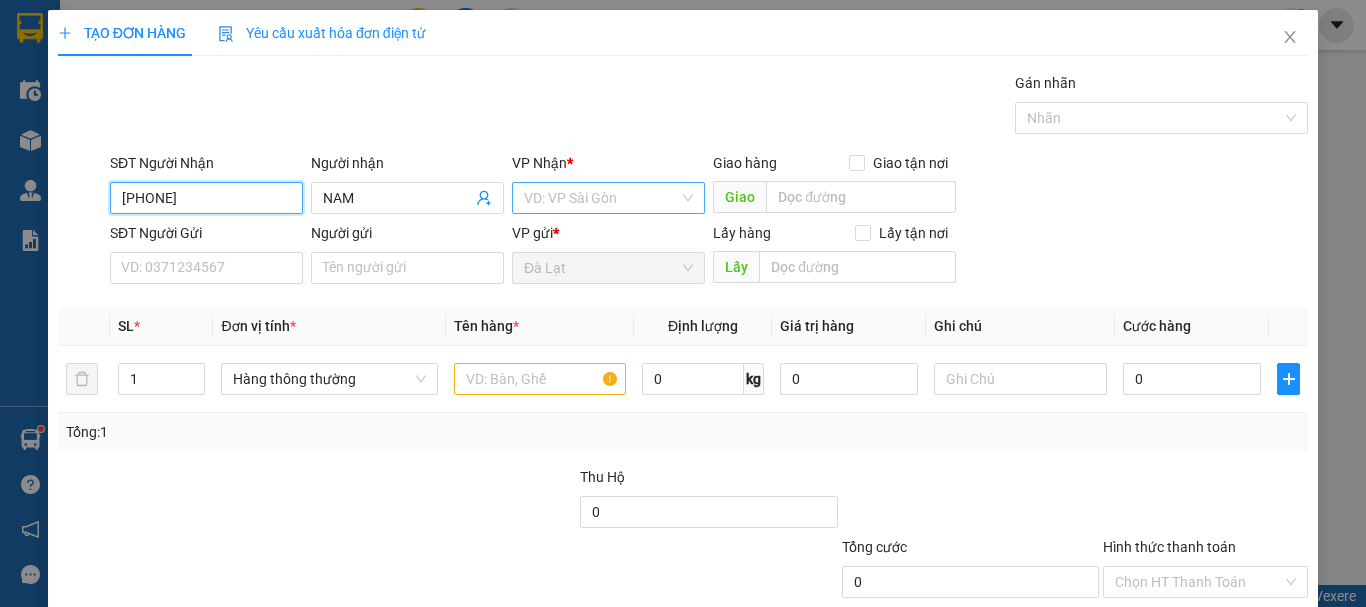type on "0898194679" 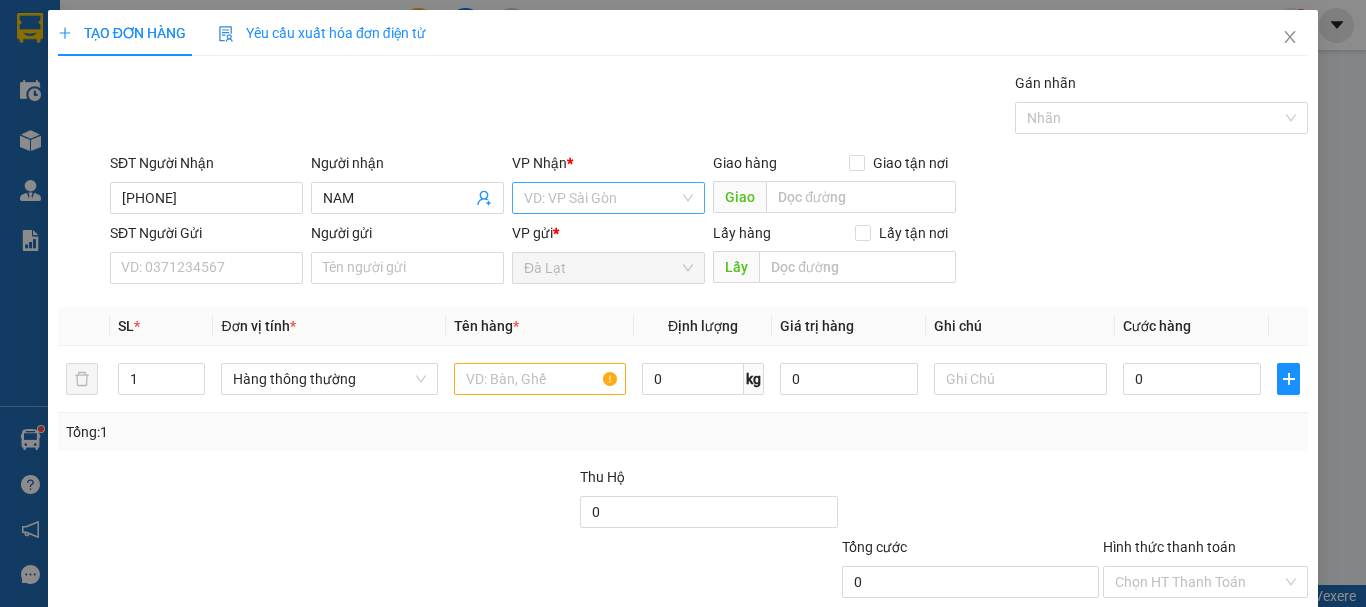click at bounding box center (601, 198) 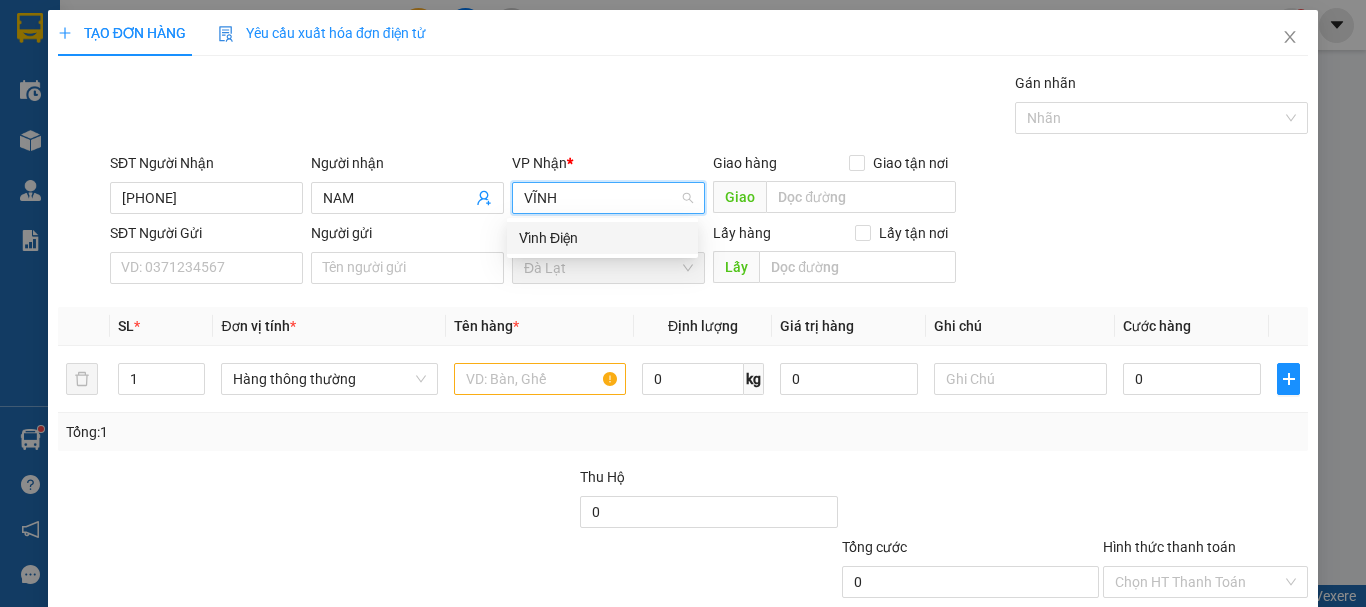 type on "VĨNH" 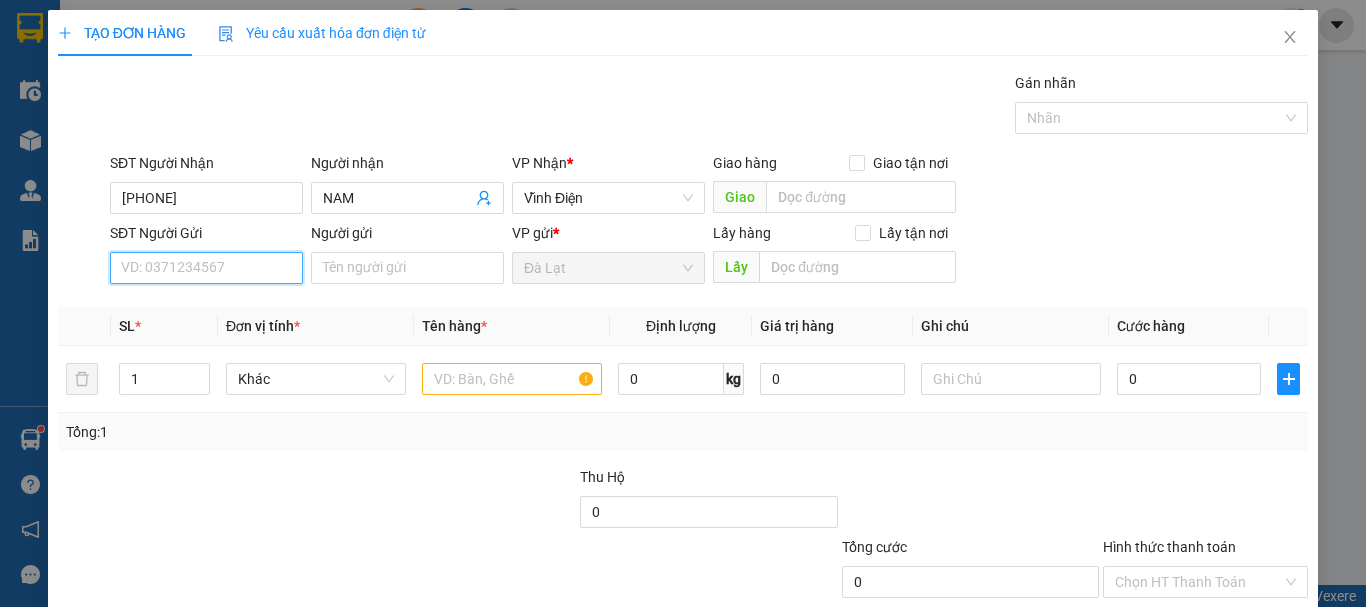 click on "SĐT Người Gửi" at bounding box center [206, 268] 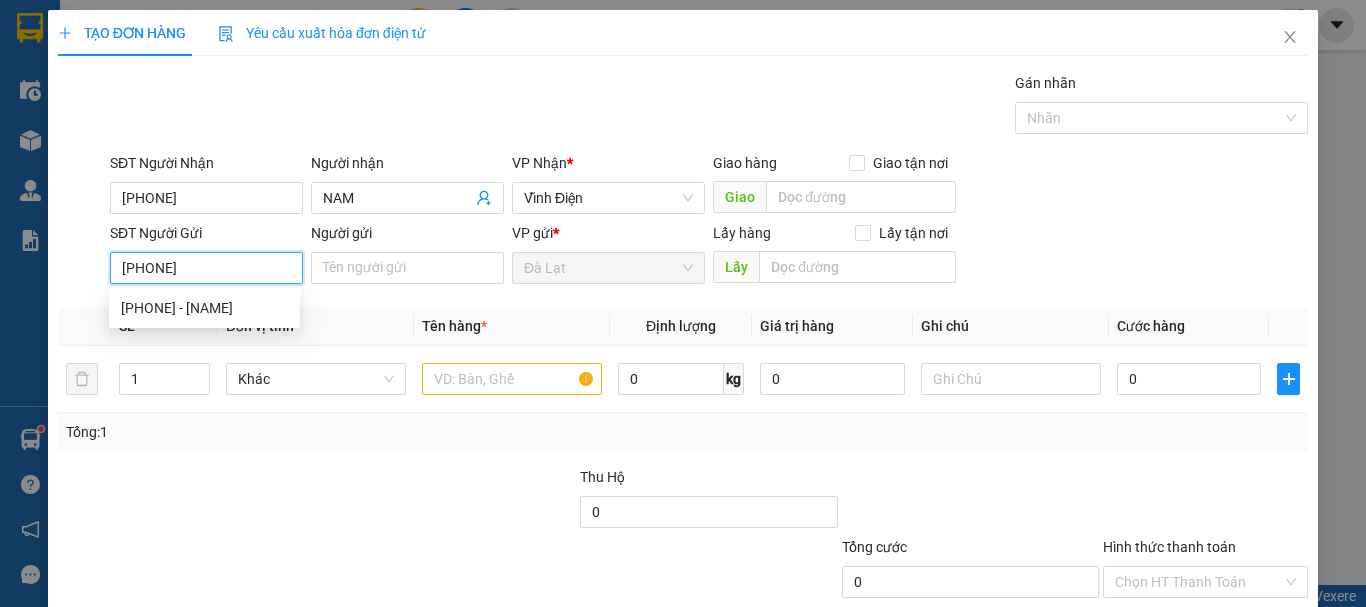 type on "0982038614" 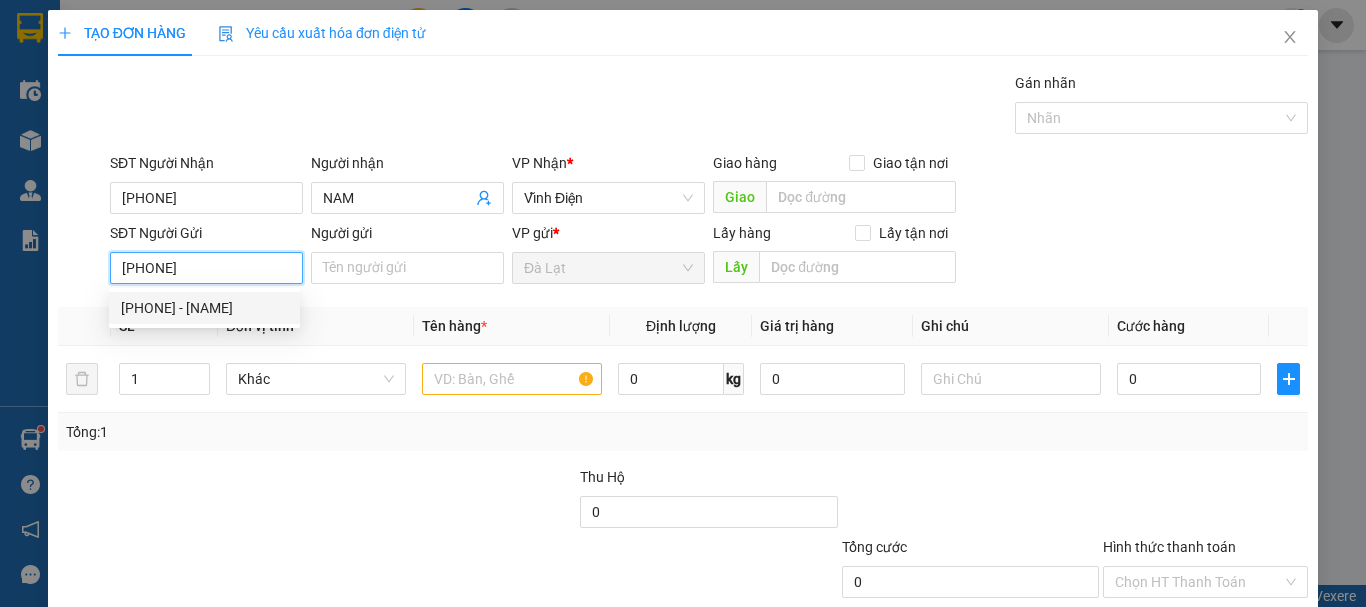 click on "0982038614 - HẠNH" at bounding box center [204, 308] 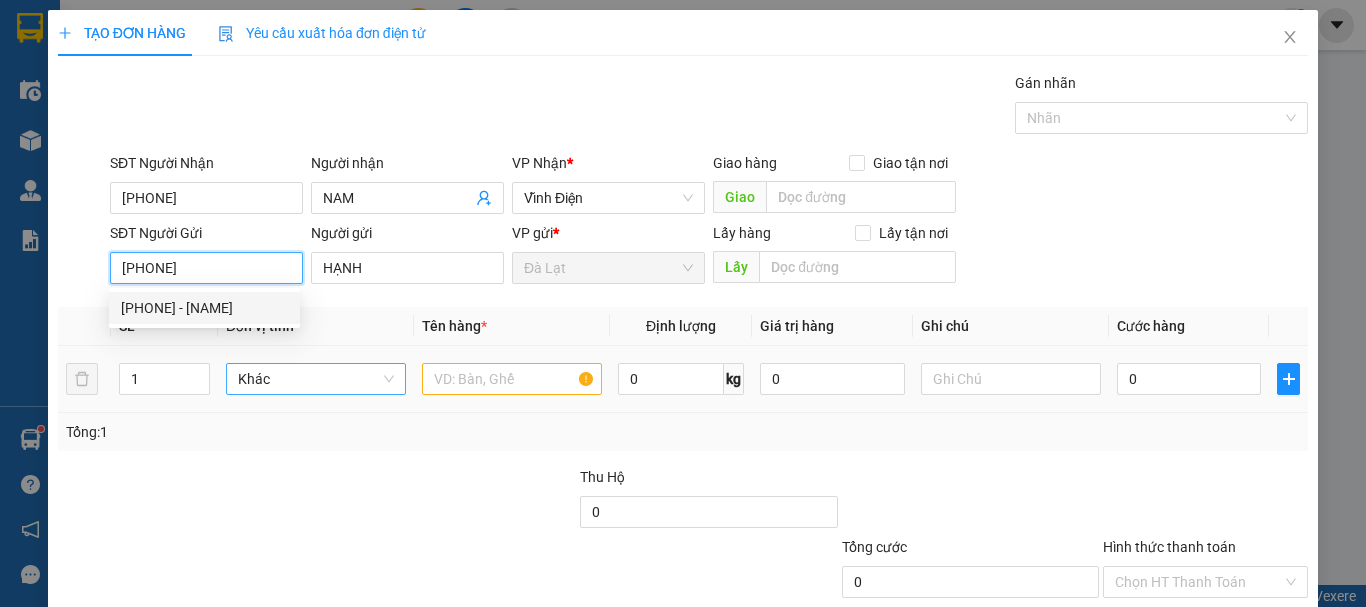 click on "Khác" at bounding box center [316, 379] 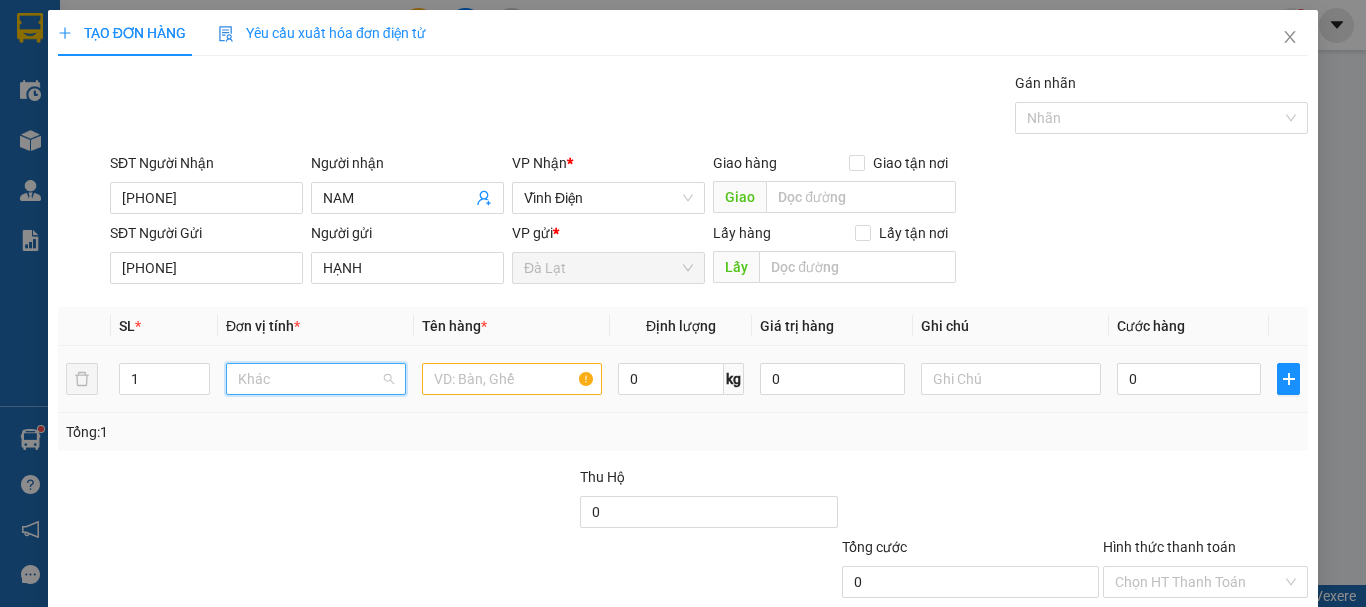 scroll, scrollTop: 192, scrollLeft: 0, axis: vertical 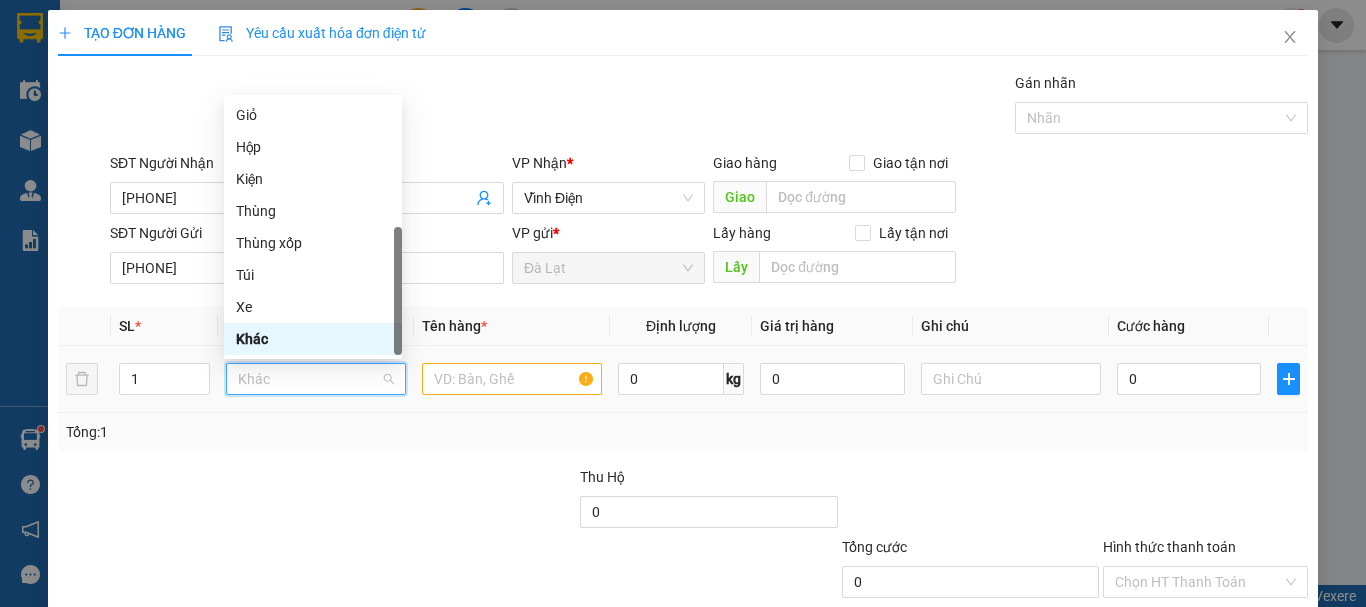 type on "T" 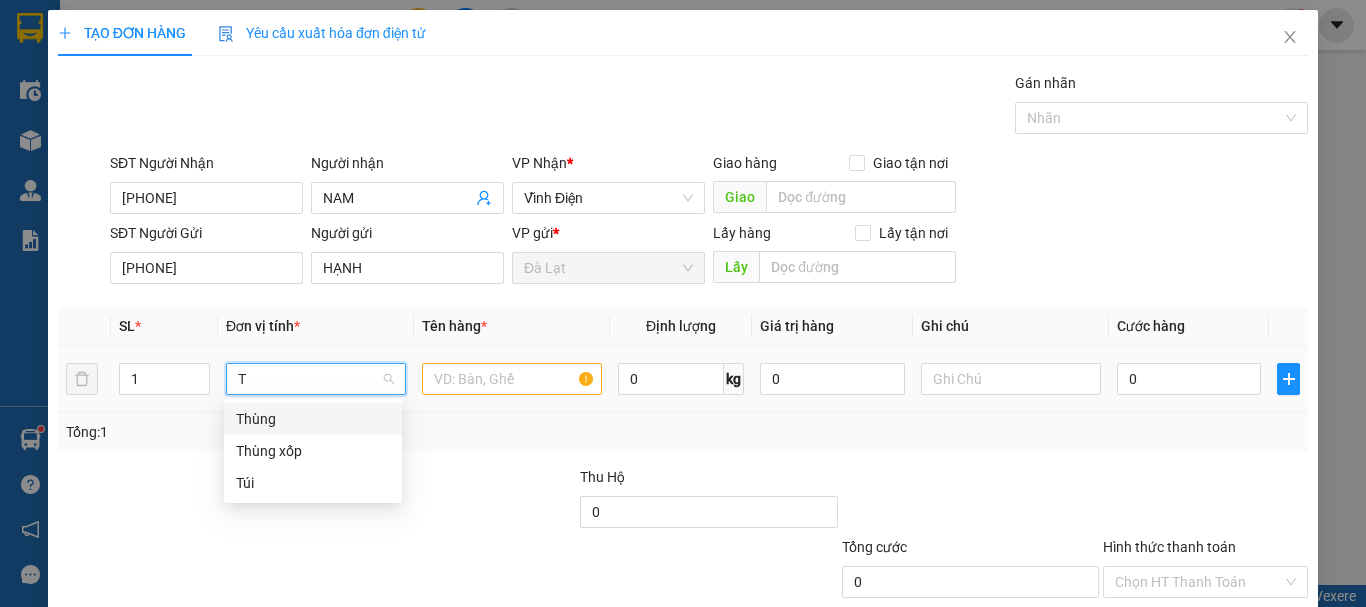 scroll, scrollTop: 0, scrollLeft: 0, axis: both 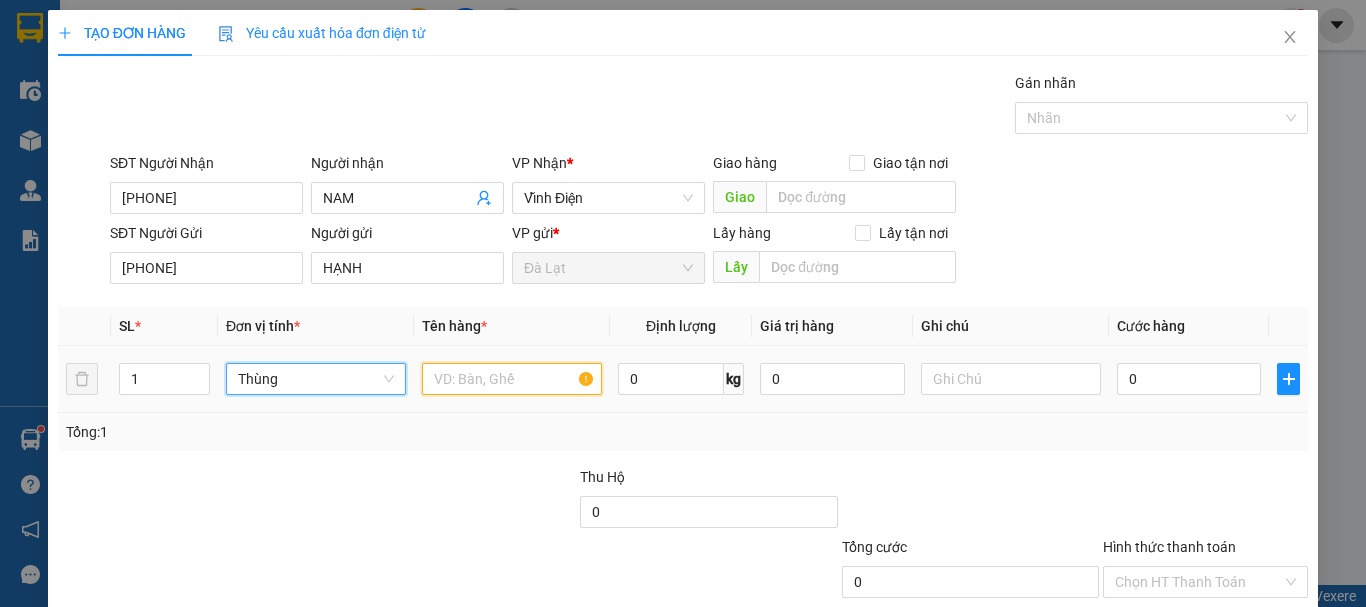 click at bounding box center (512, 379) 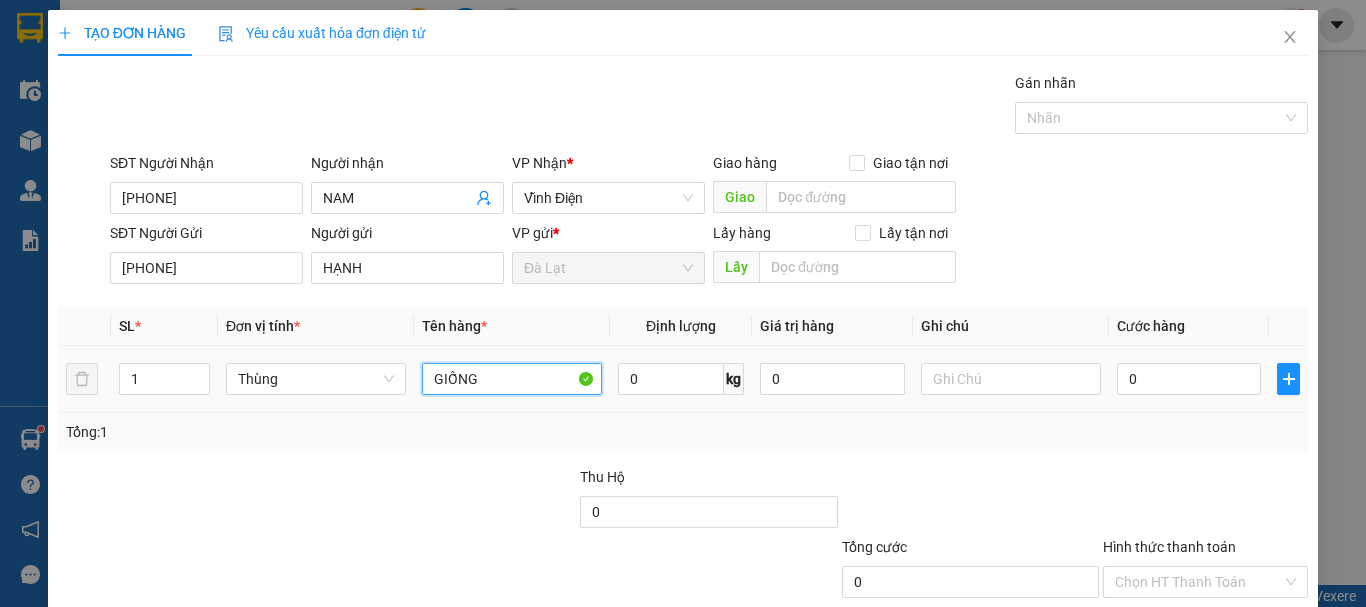 type on "GIỐNG" 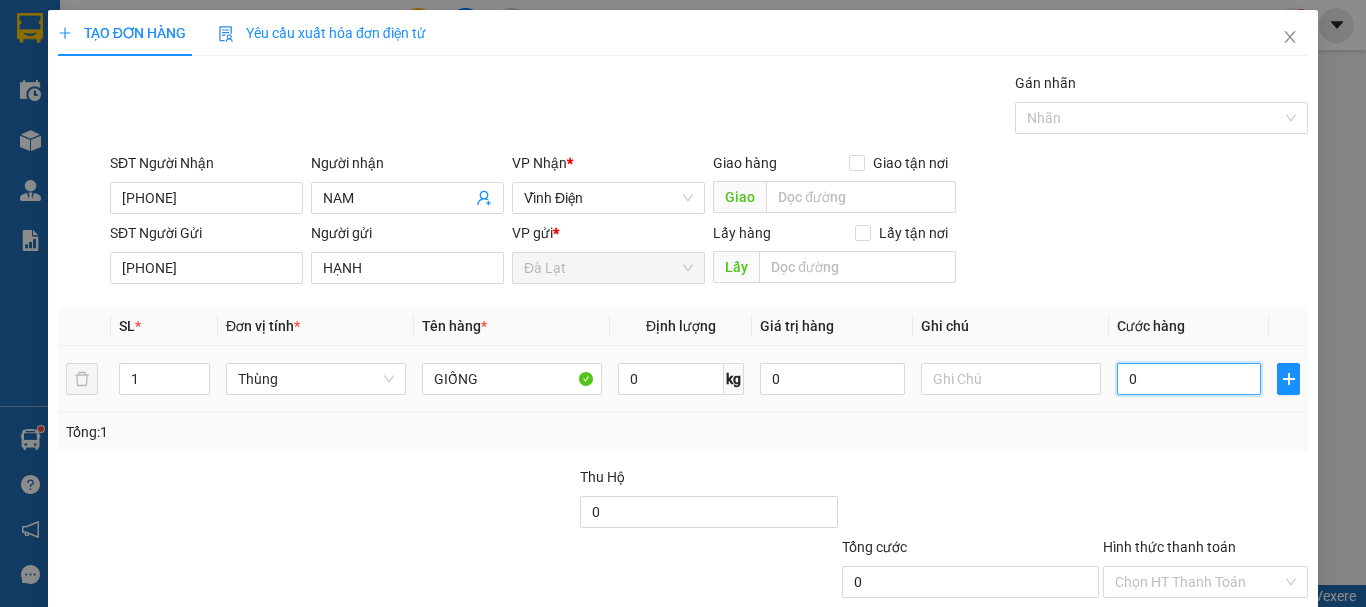 click on "0" at bounding box center [1189, 379] 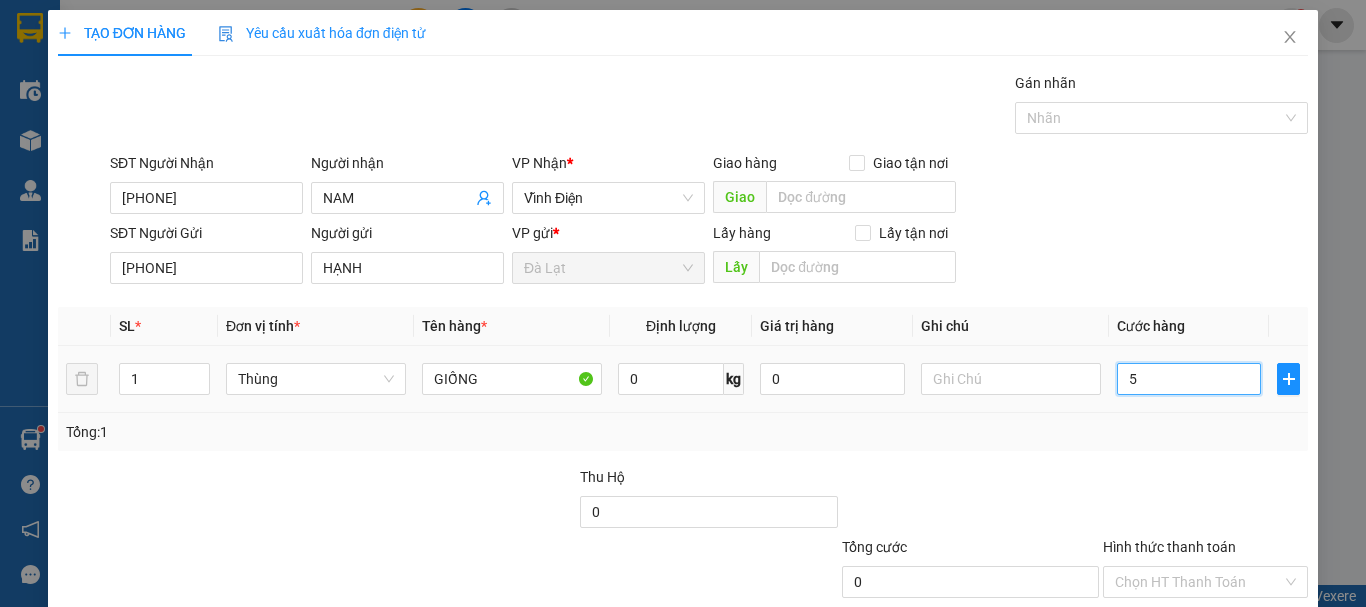 type on "5" 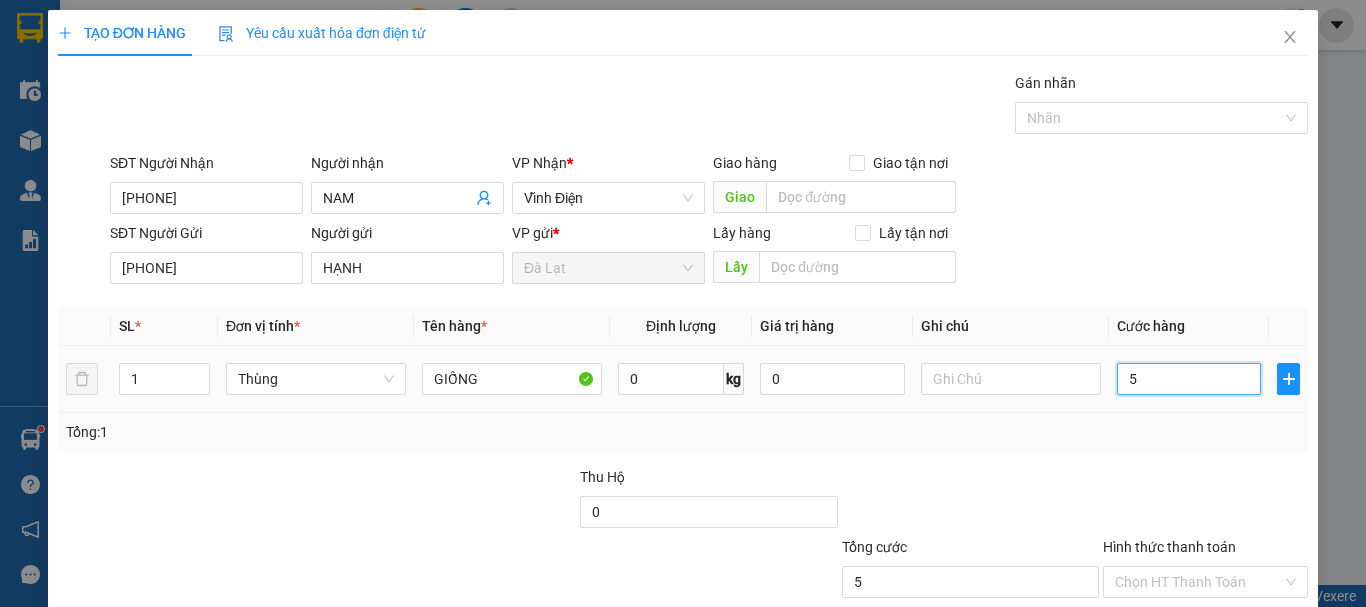 type on "50" 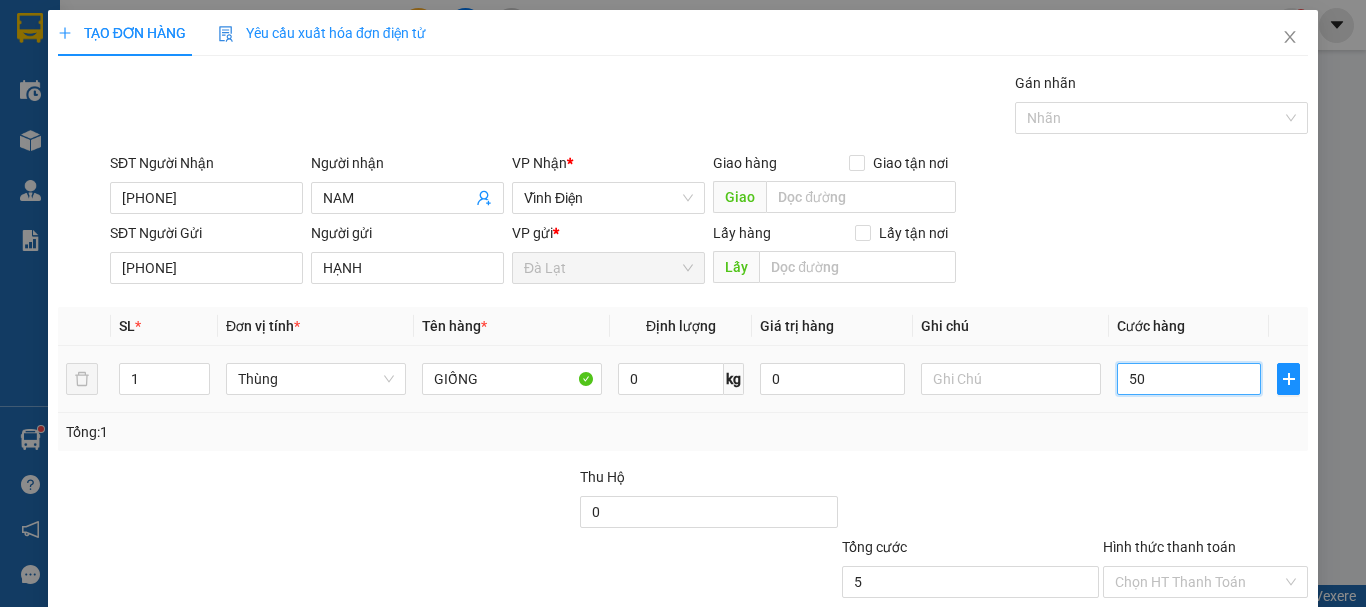 type on "50" 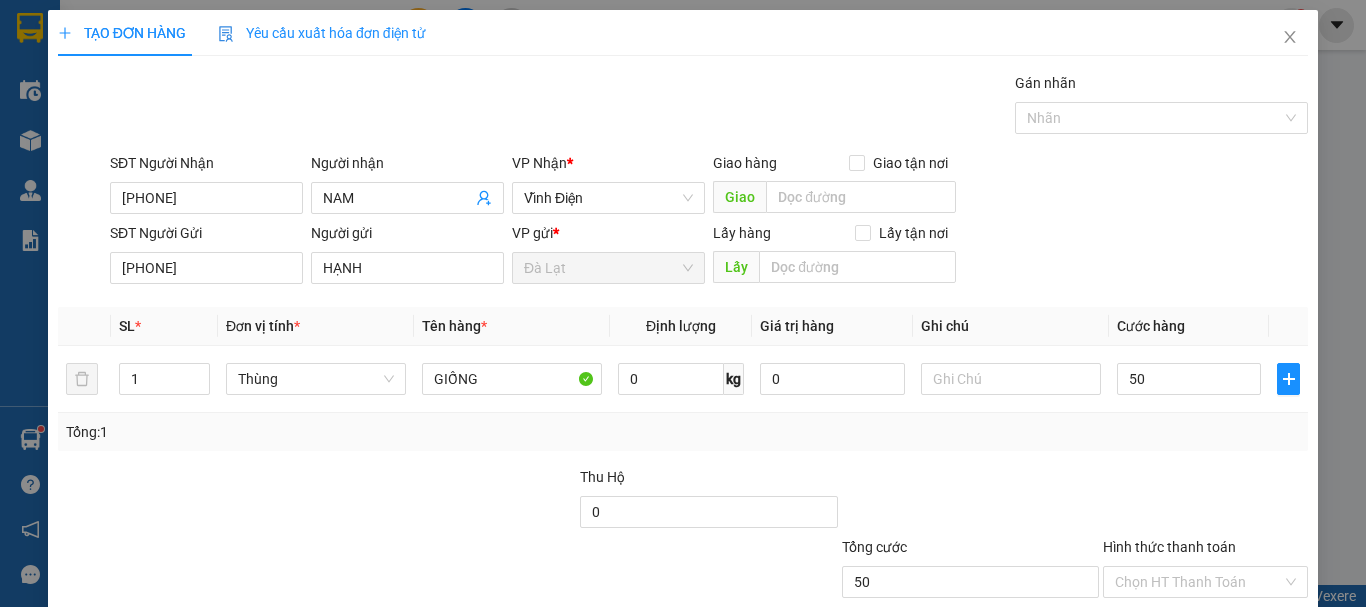 type on "50.000" 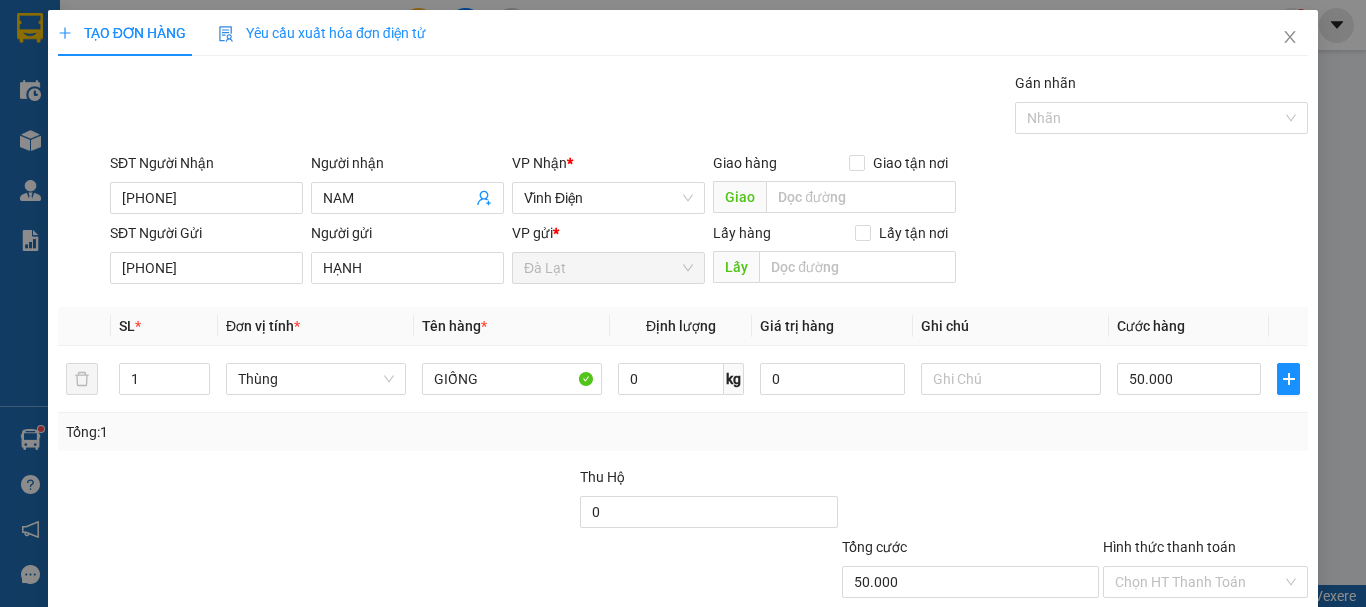 click on "Tổng:  1" at bounding box center [683, 432] 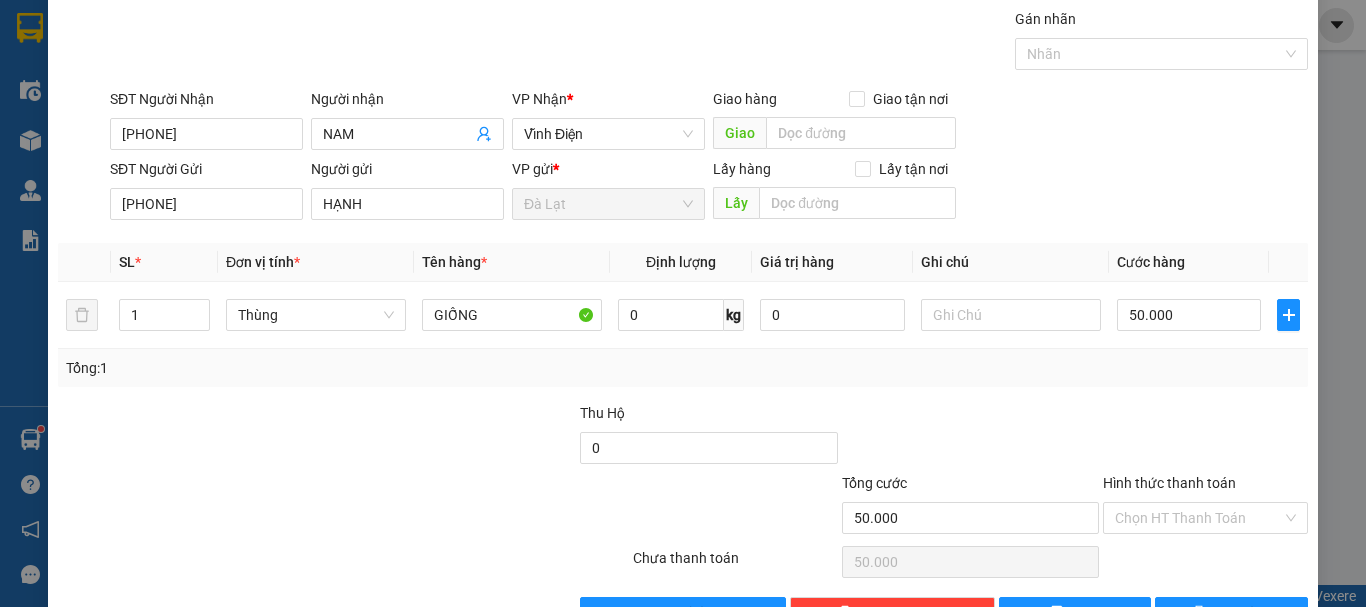scroll, scrollTop: 125, scrollLeft: 0, axis: vertical 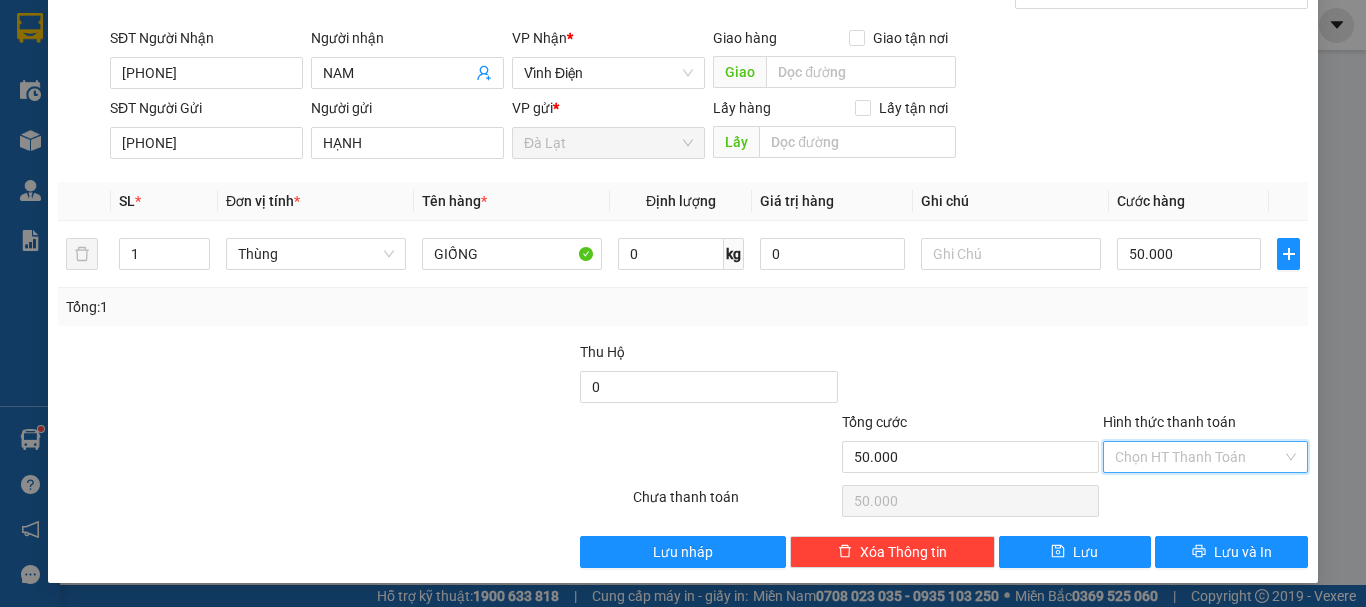 drag, startPoint x: 1181, startPoint y: 447, endPoint x: 1186, endPoint y: 497, distance: 50.24938 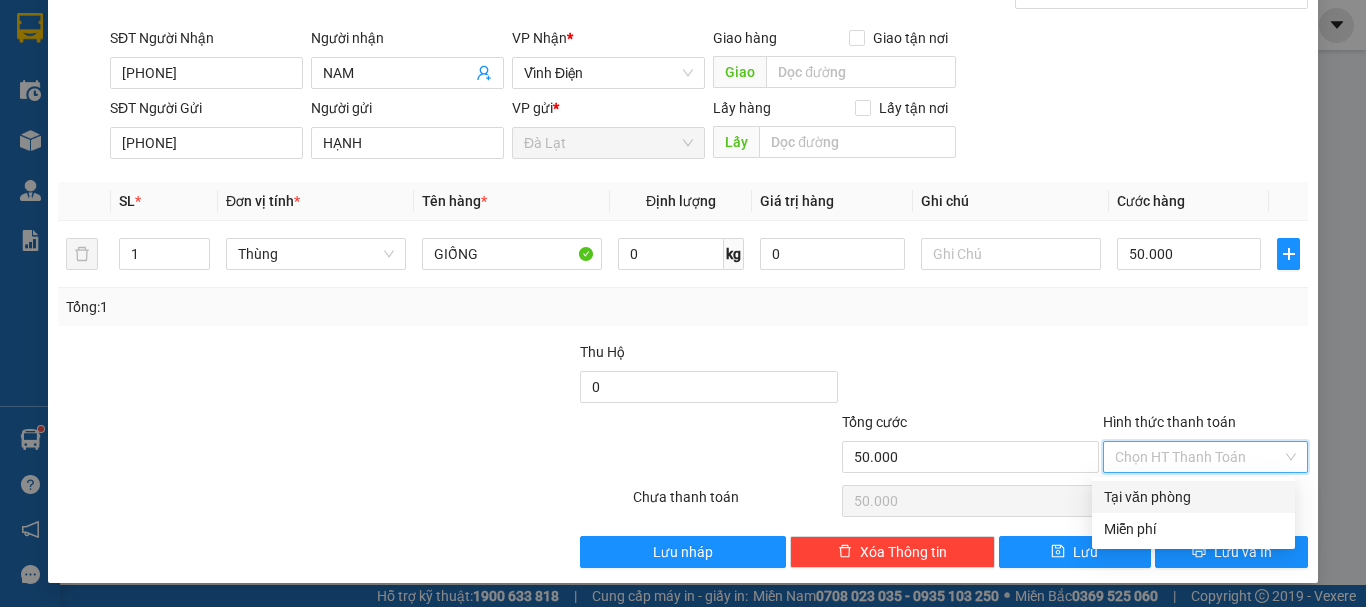 click on "Tại văn phòng" at bounding box center [1193, 497] 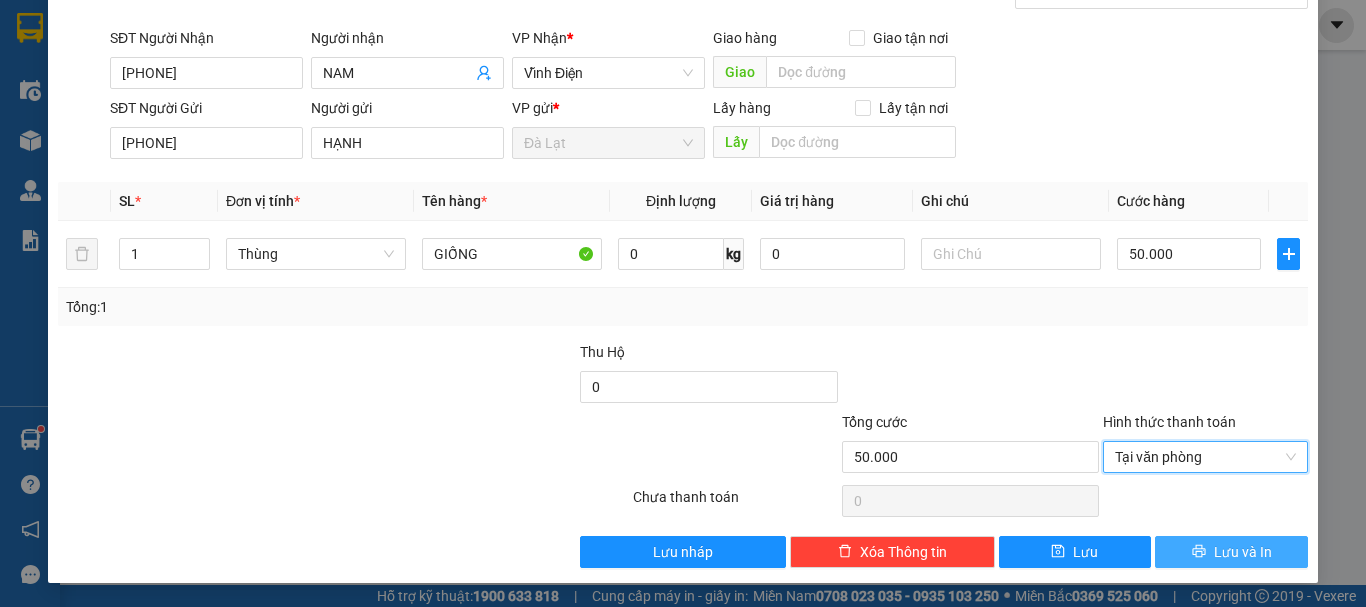 click on "Lưu và In" at bounding box center (1243, 552) 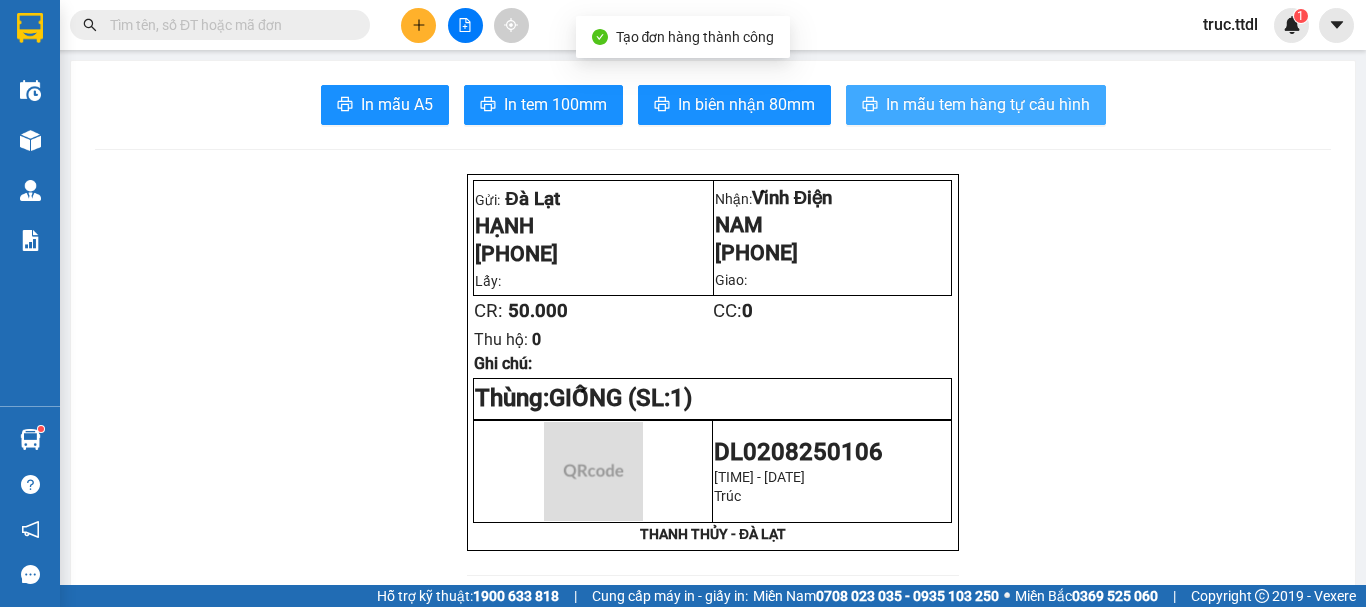 click on "In mẫu tem hàng tự cấu hình" at bounding box center (988, 104) 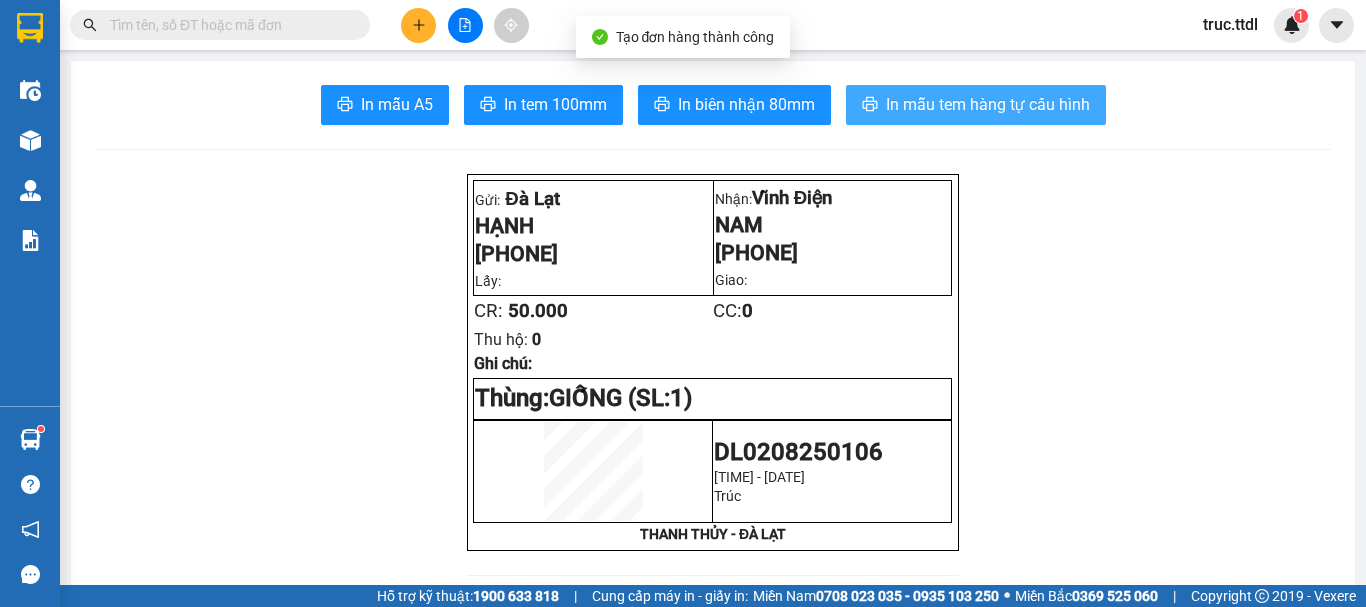 scroll, scrollTop: 0, scrollLeft: 0, axis: both 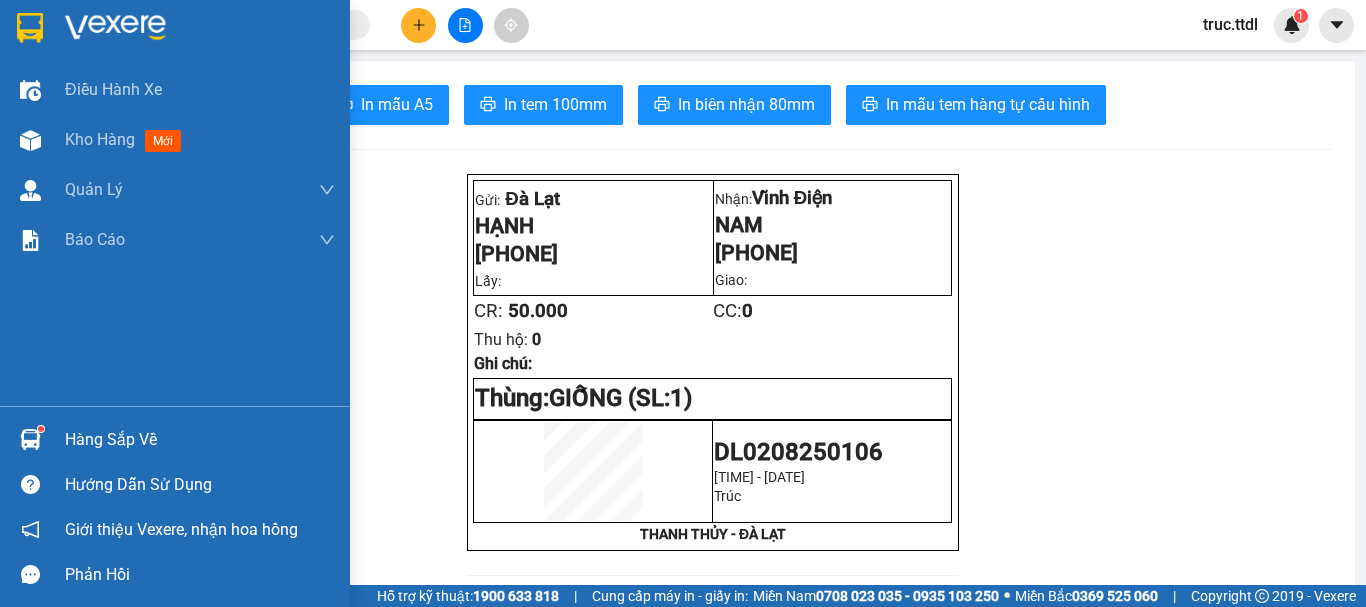 click at bounding box center [30, 28] 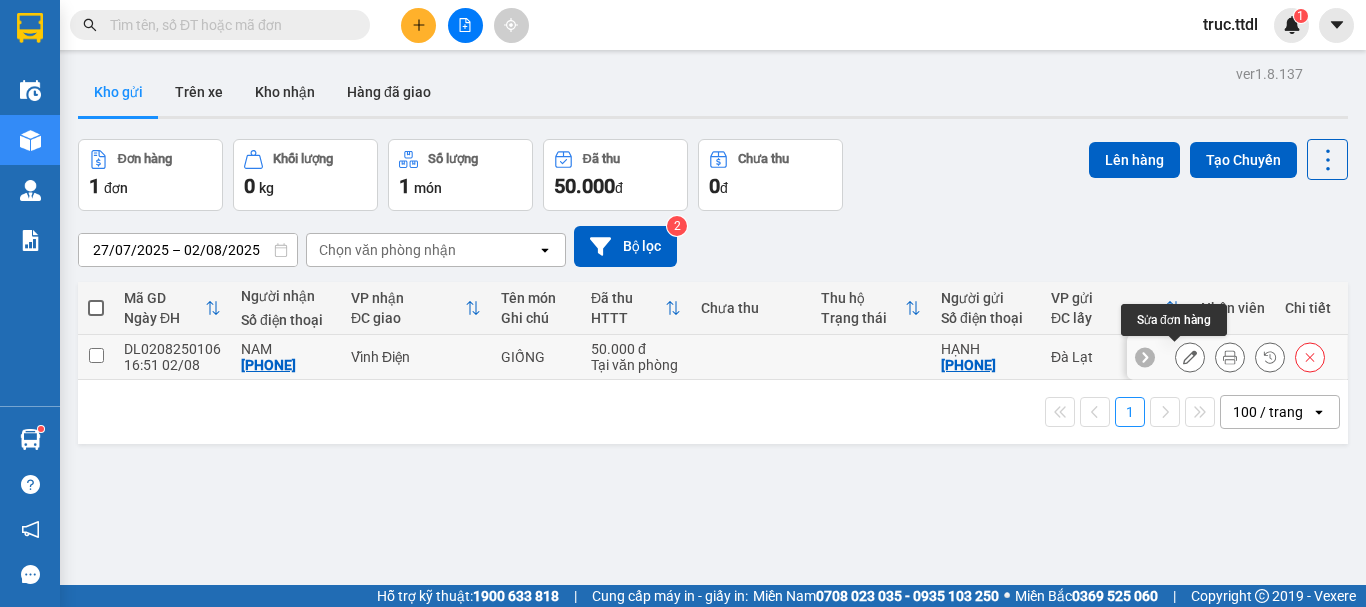 click 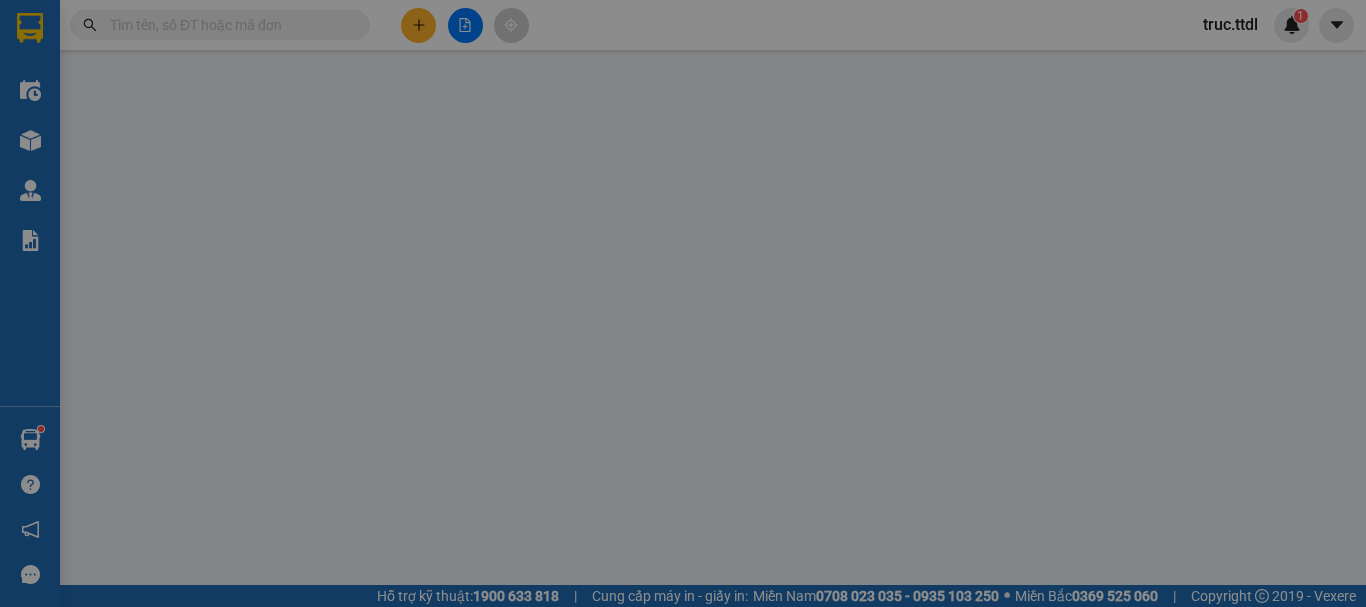 type on "0898194679" 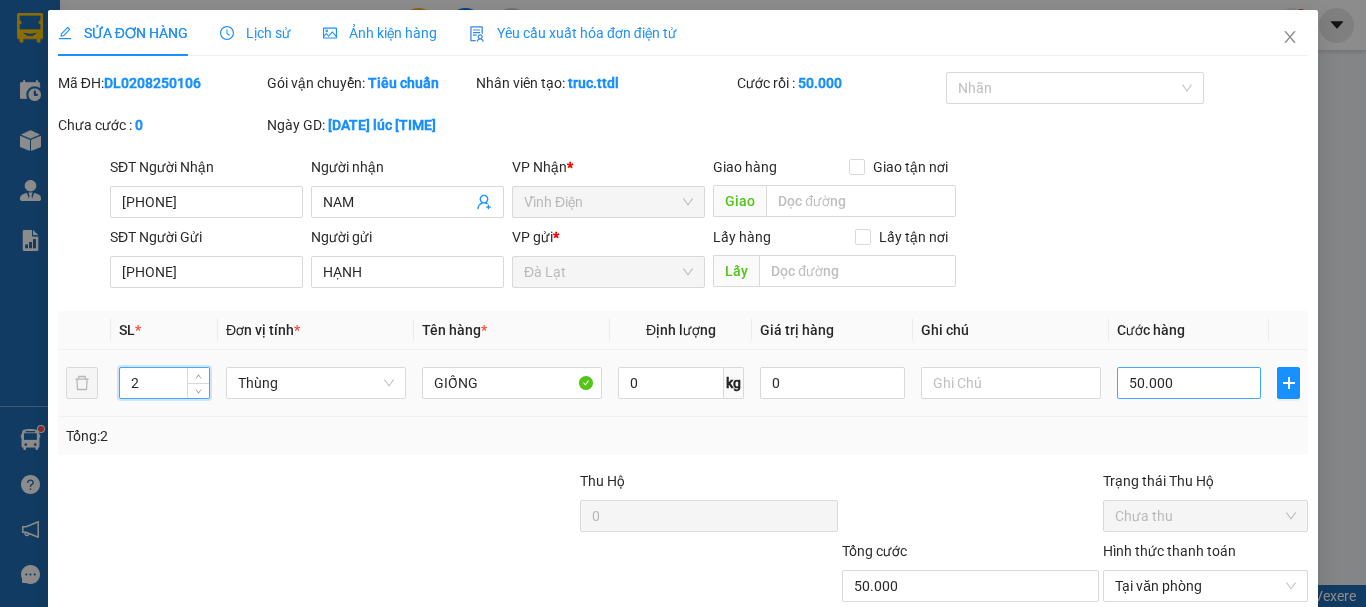 type on "2" 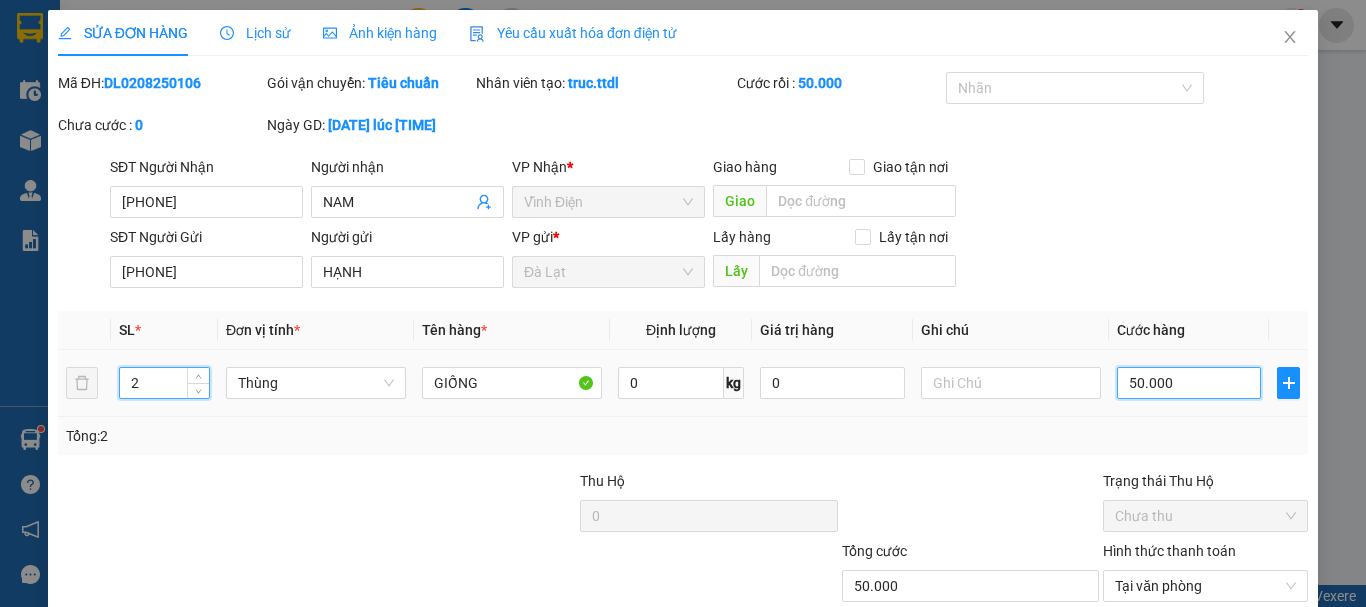 click on "50.000" at bounding box center (1189, 383) 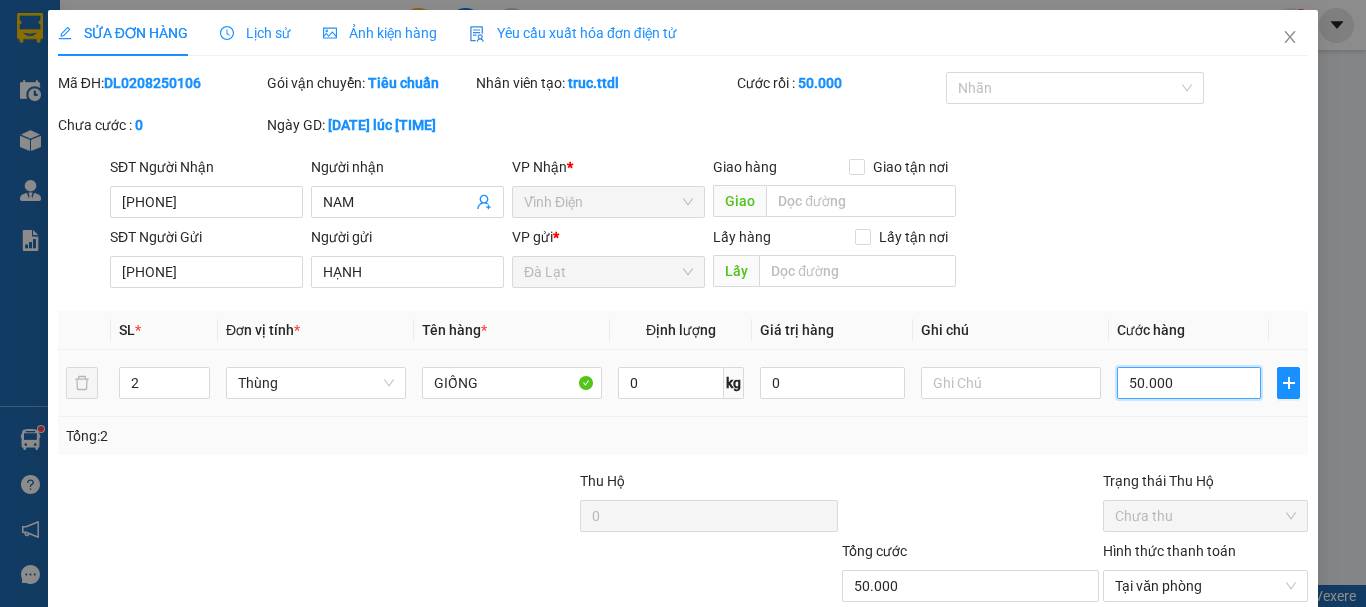 type on "1" 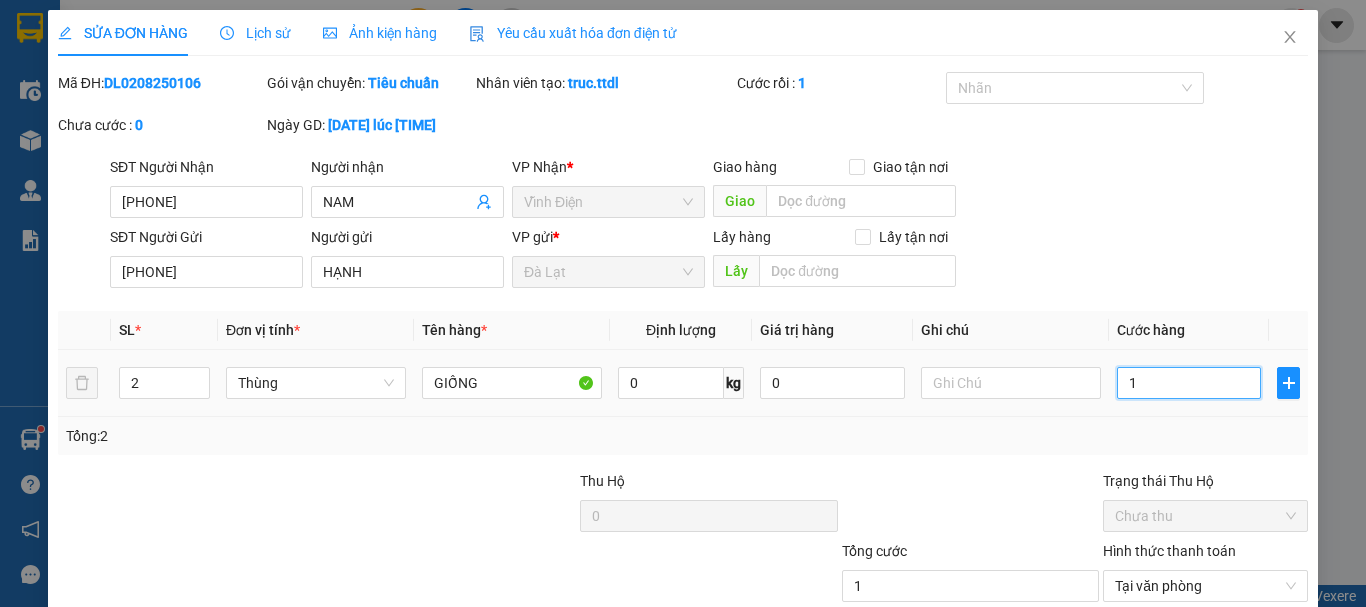 type on "10" 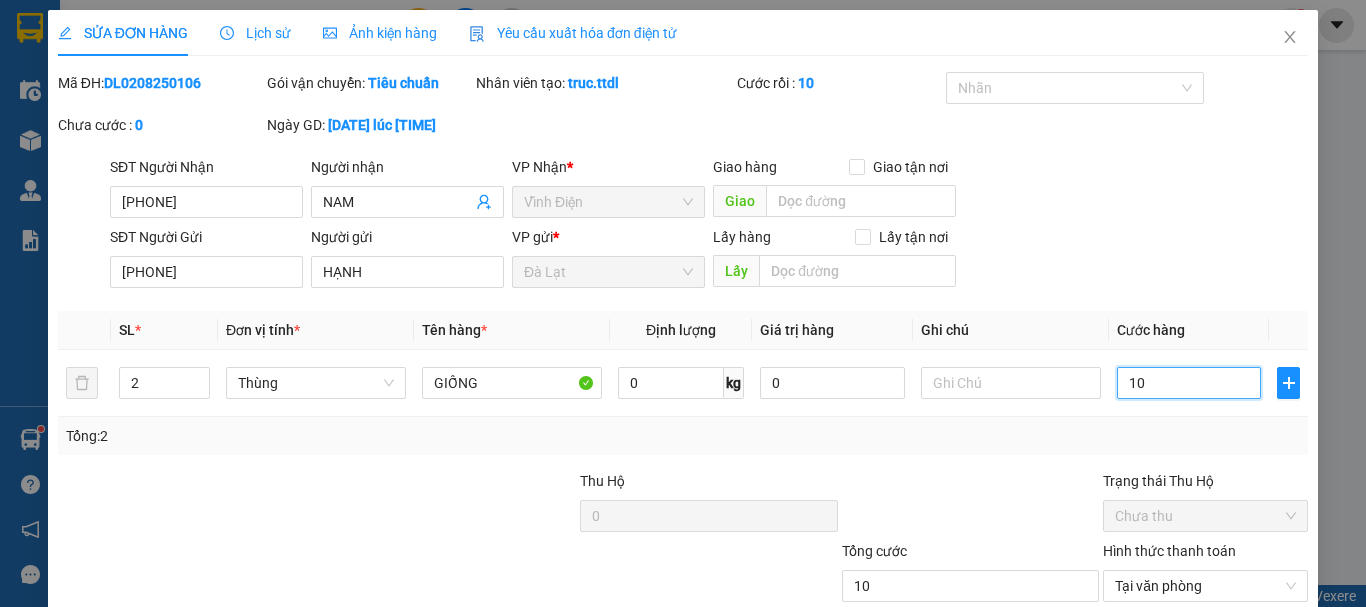 type on "100" 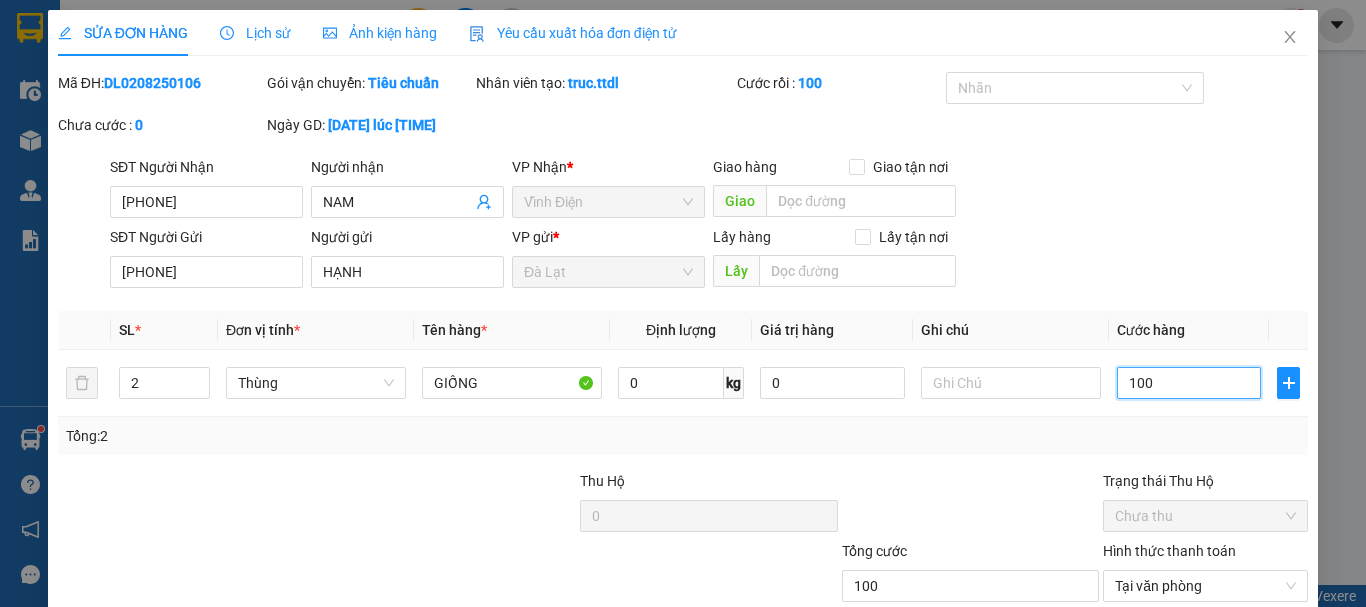 type on "100" 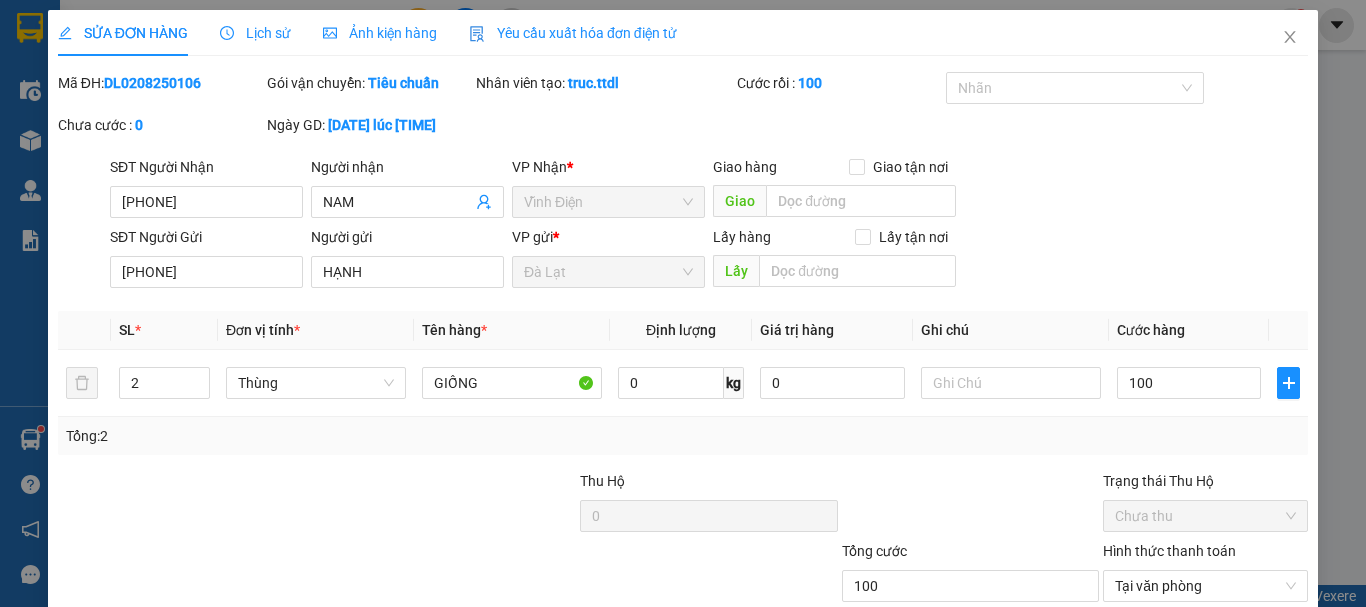 type on "100.000" 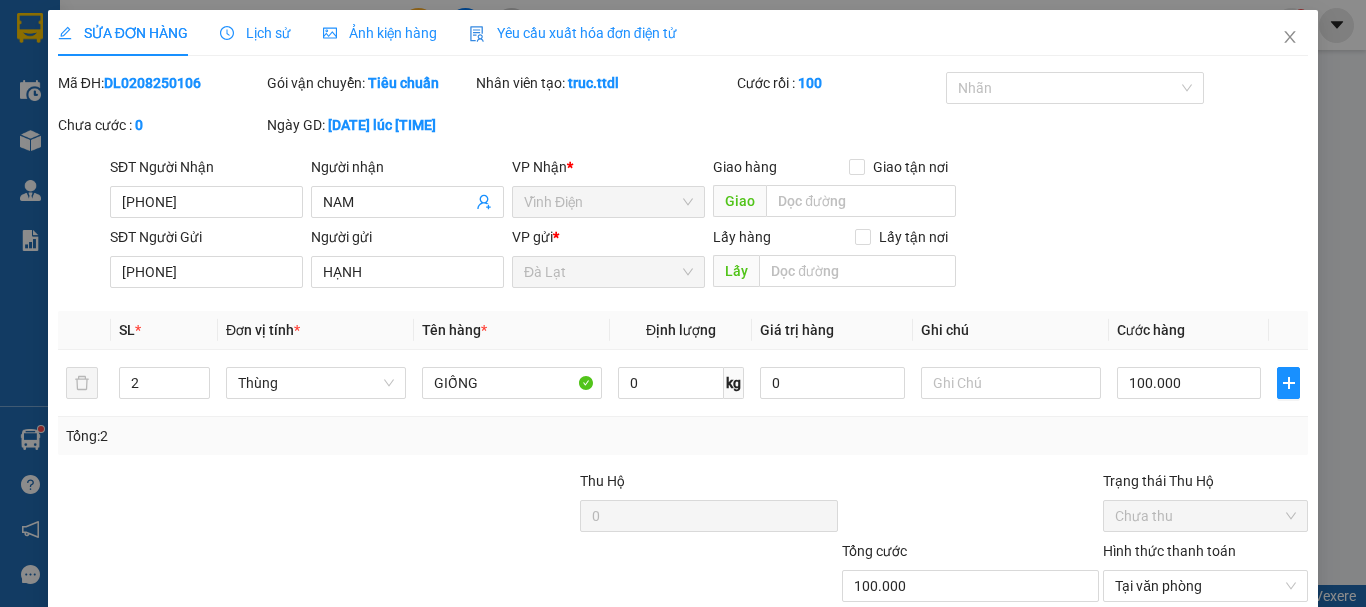 click on "Tổng:  2" at bounding box center [683, 436] 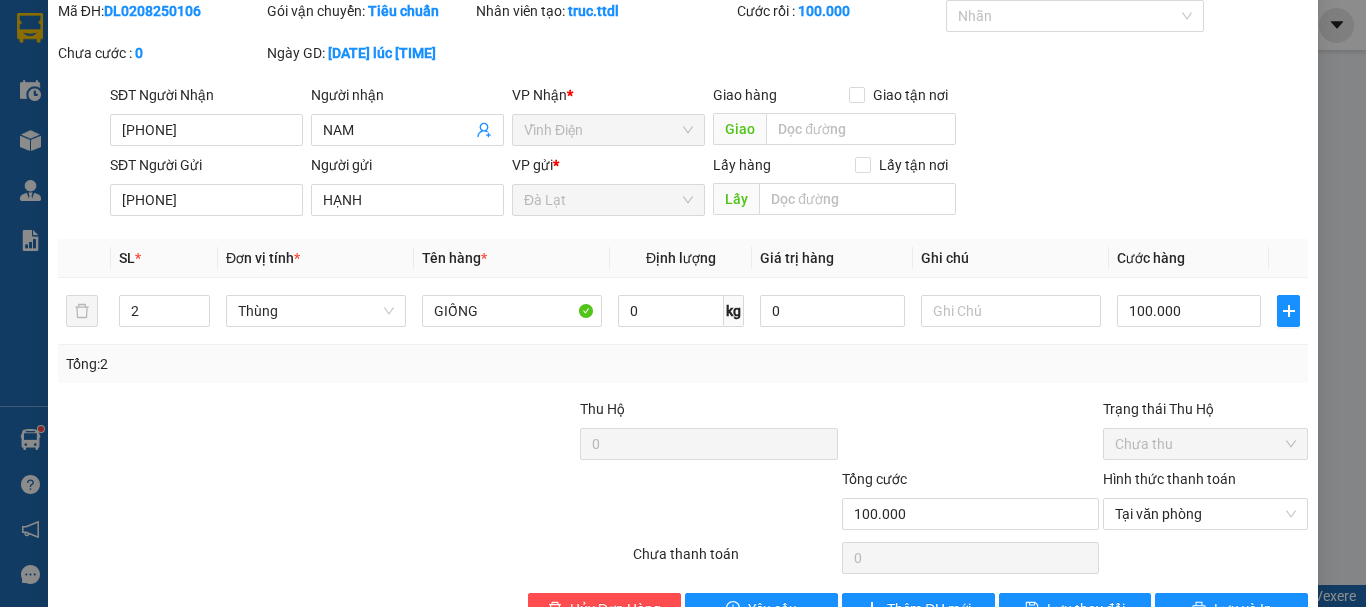 scroll, scrollTop: 129, scrollLeft: 0, axis: vertical 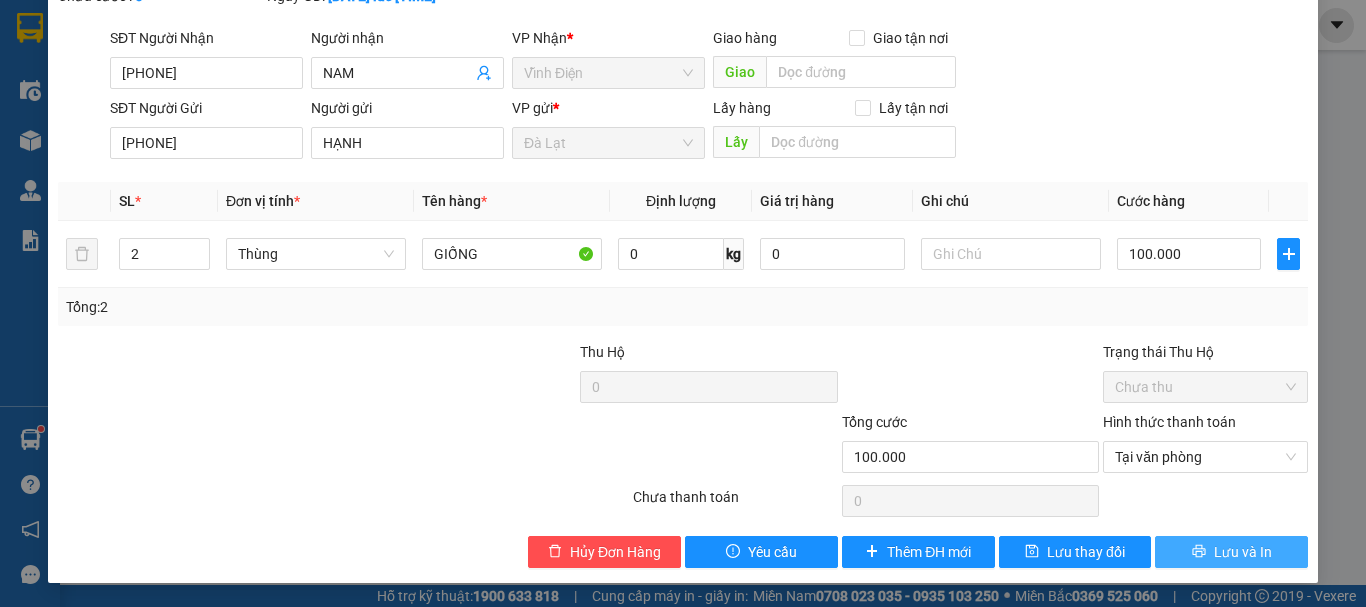 click 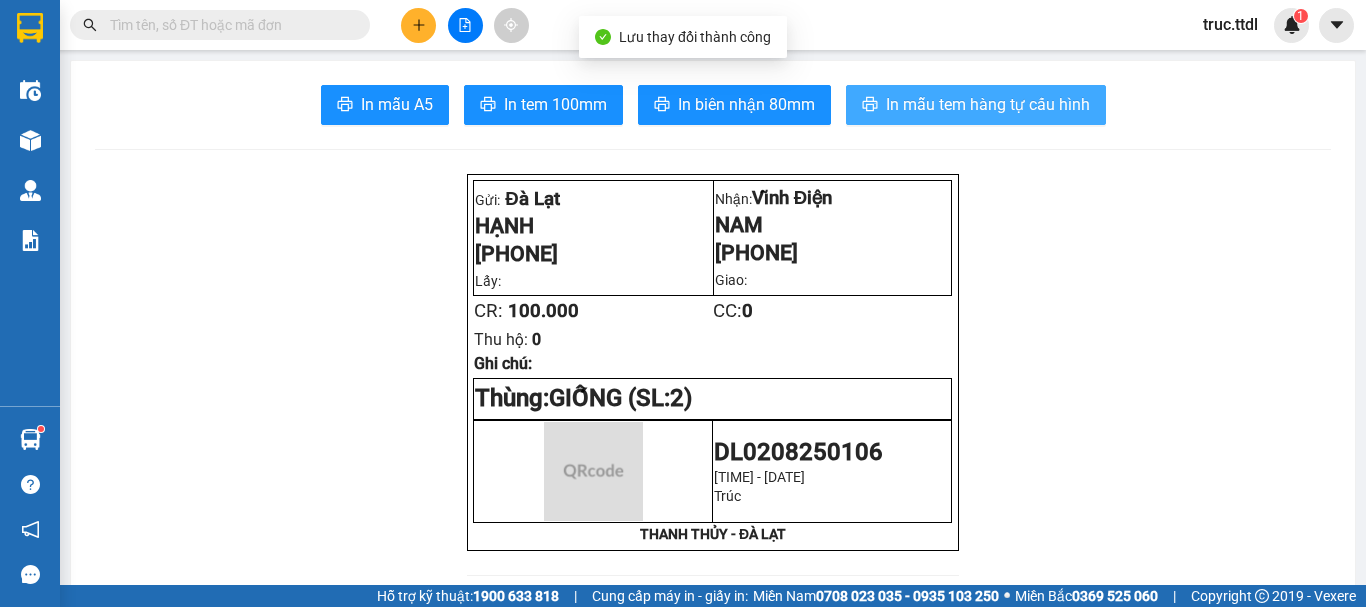 click on "In mẫu tem hàng tự cấu hình" at bounding box center (988, 104) 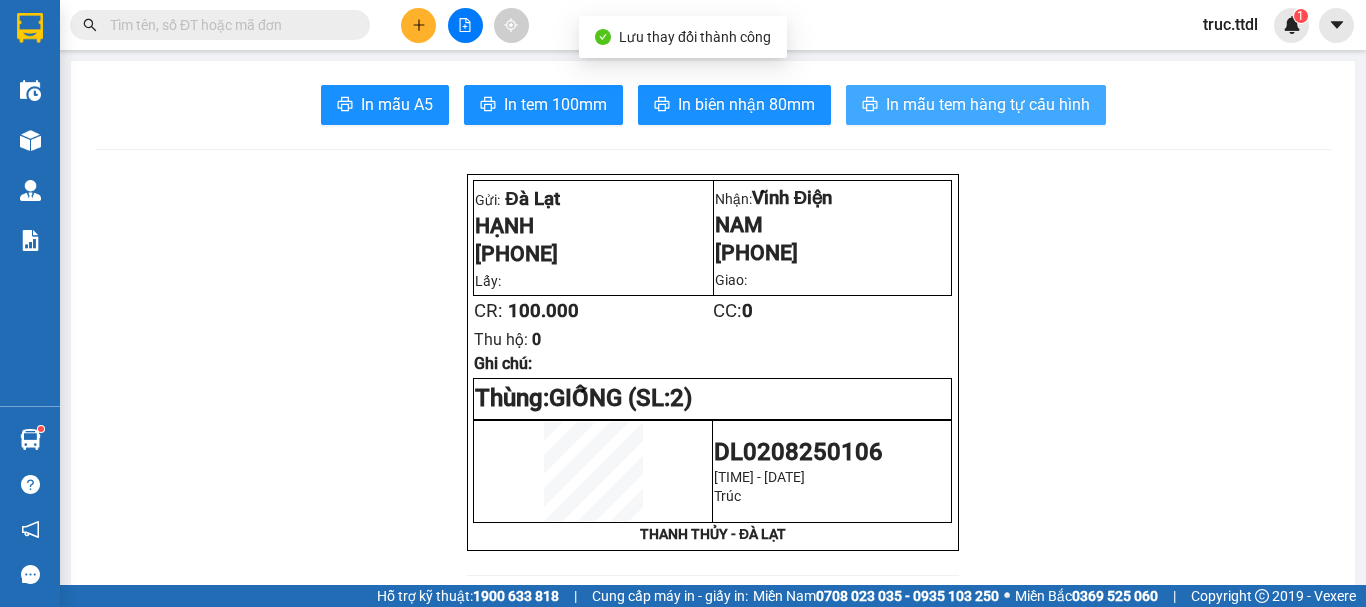 scroll, scrollTop: 0, scrollLeft: 0, axis: both 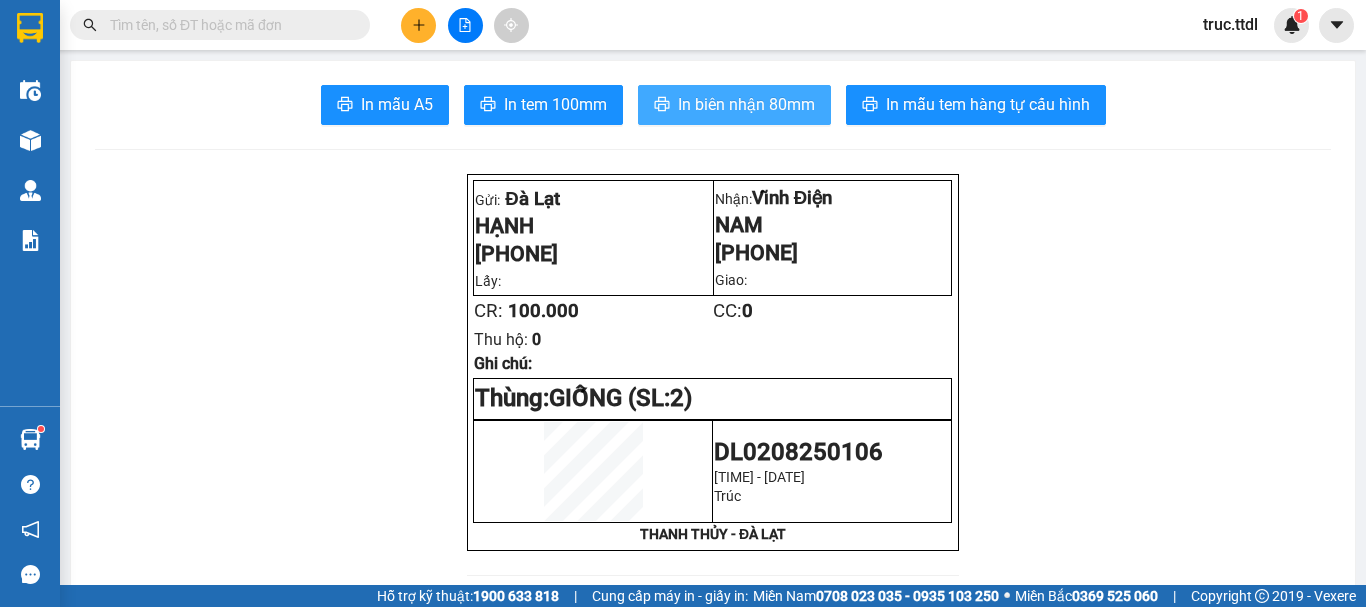 click on "In biên nhận 80mm" at bounding box center [746, 104] 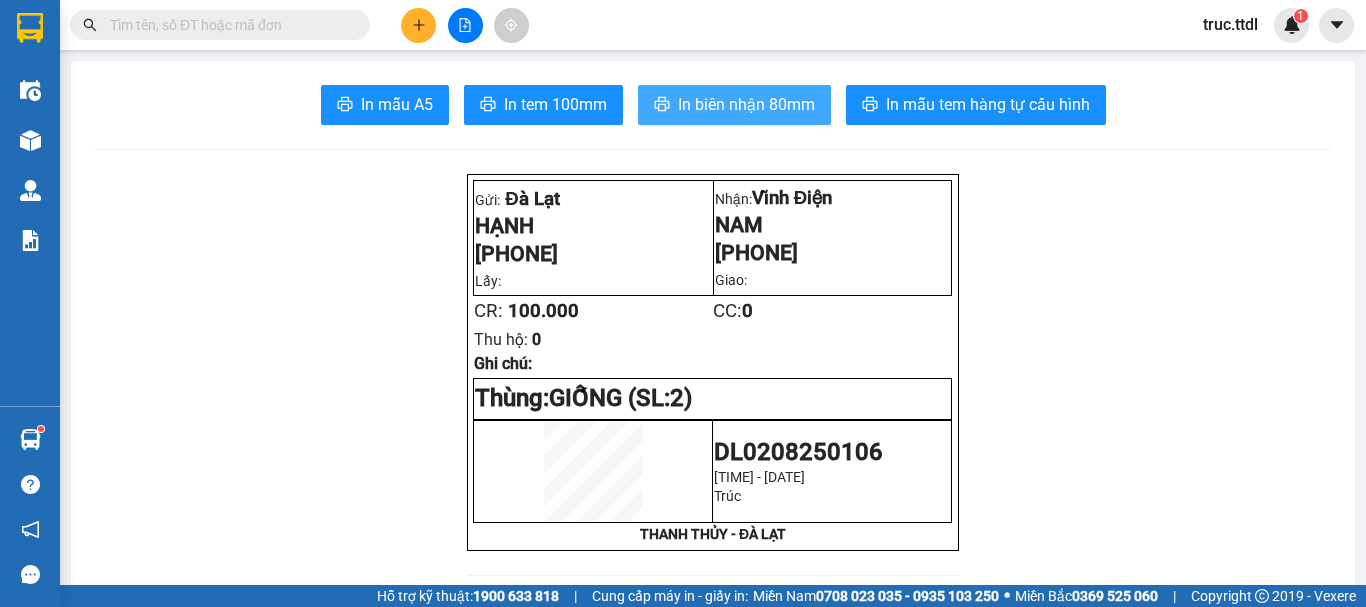 scroll, scrollTop: 0, scrollLeft: 0, axis: both 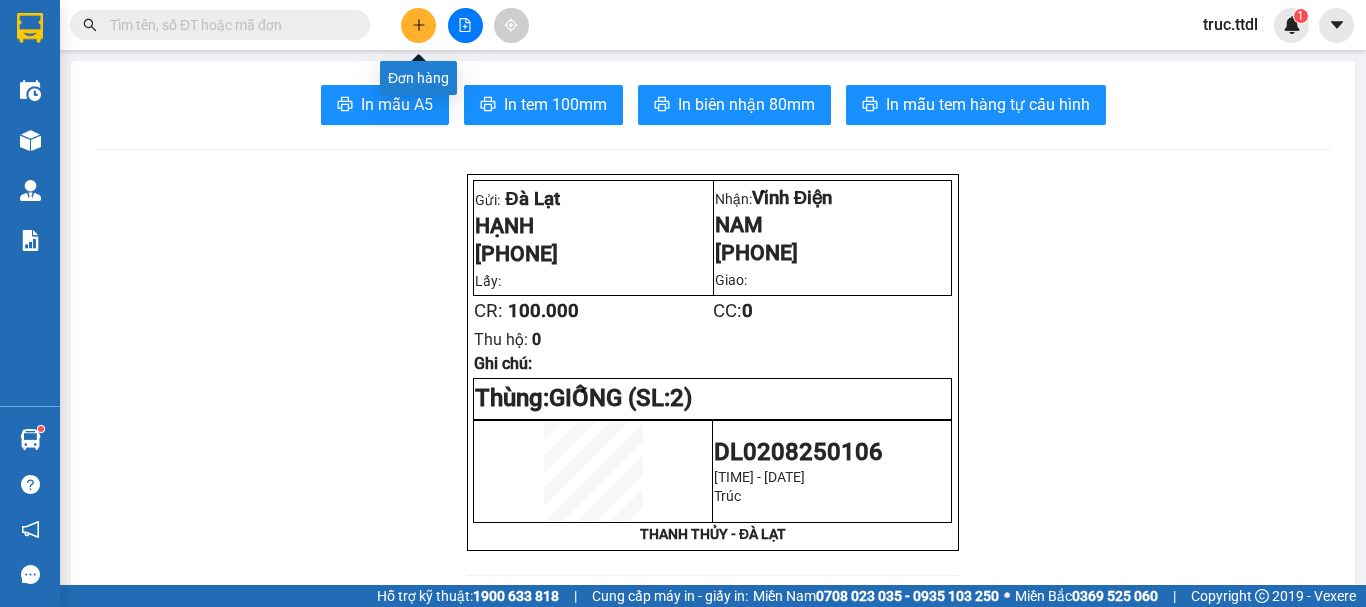 click at bounding box center (418, 25) 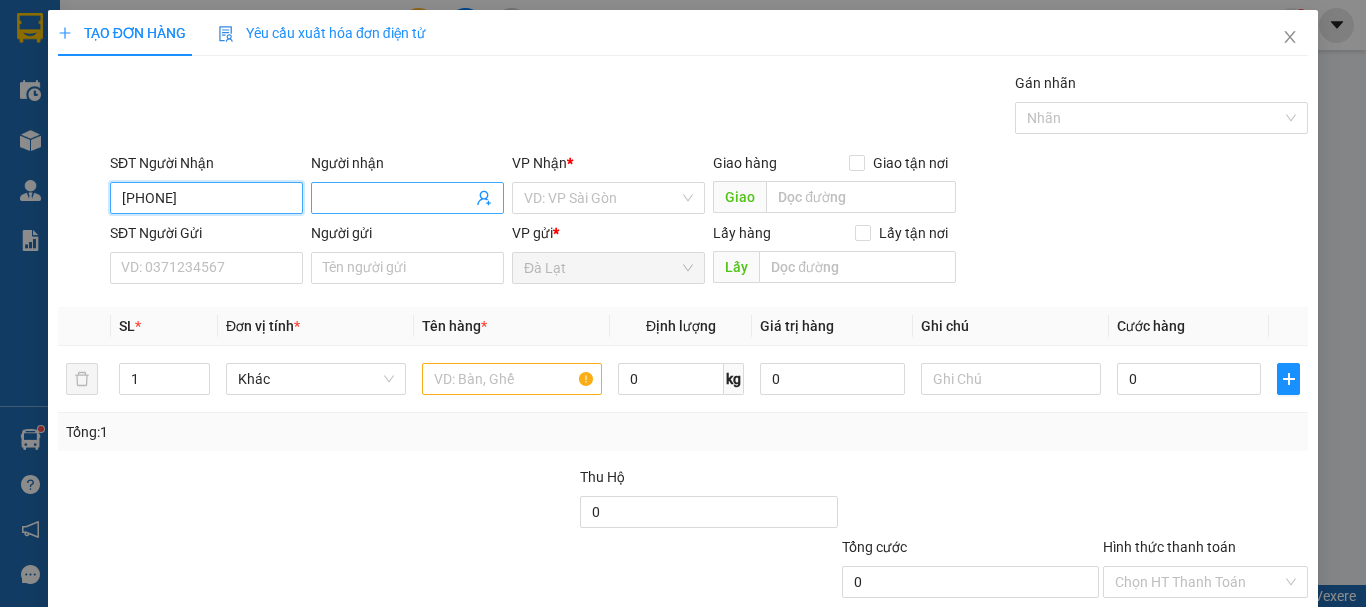 type on "0934943962" 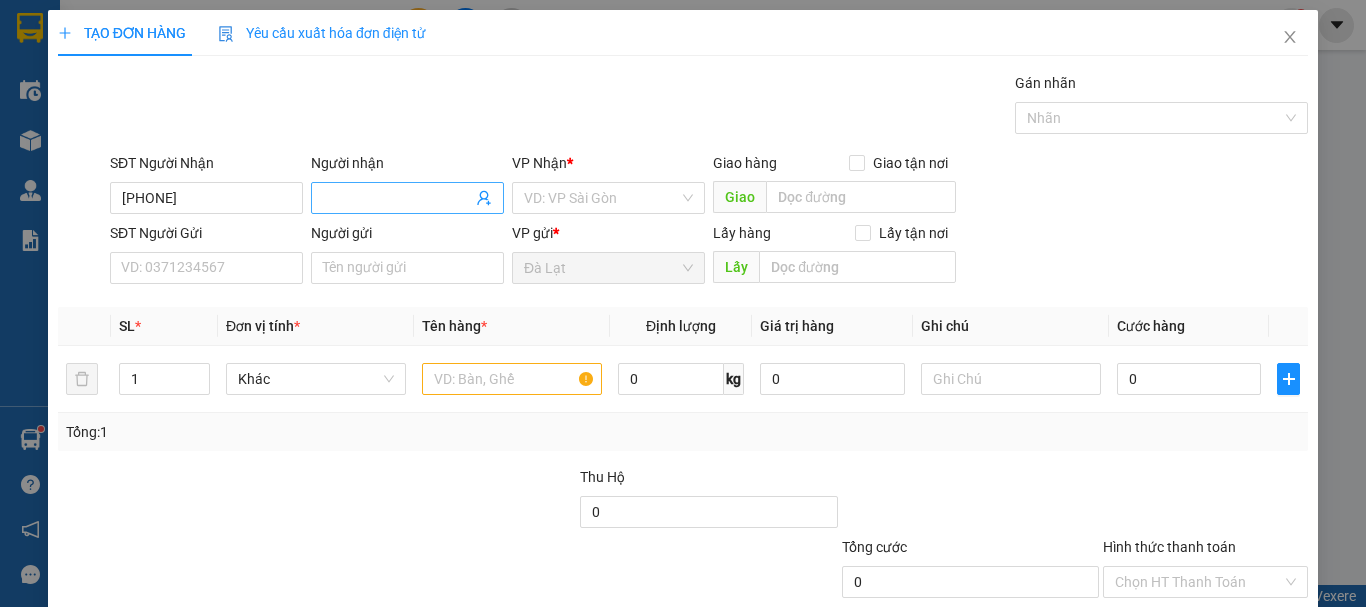 click on "Người nhận" at bounding box center (397, 198) 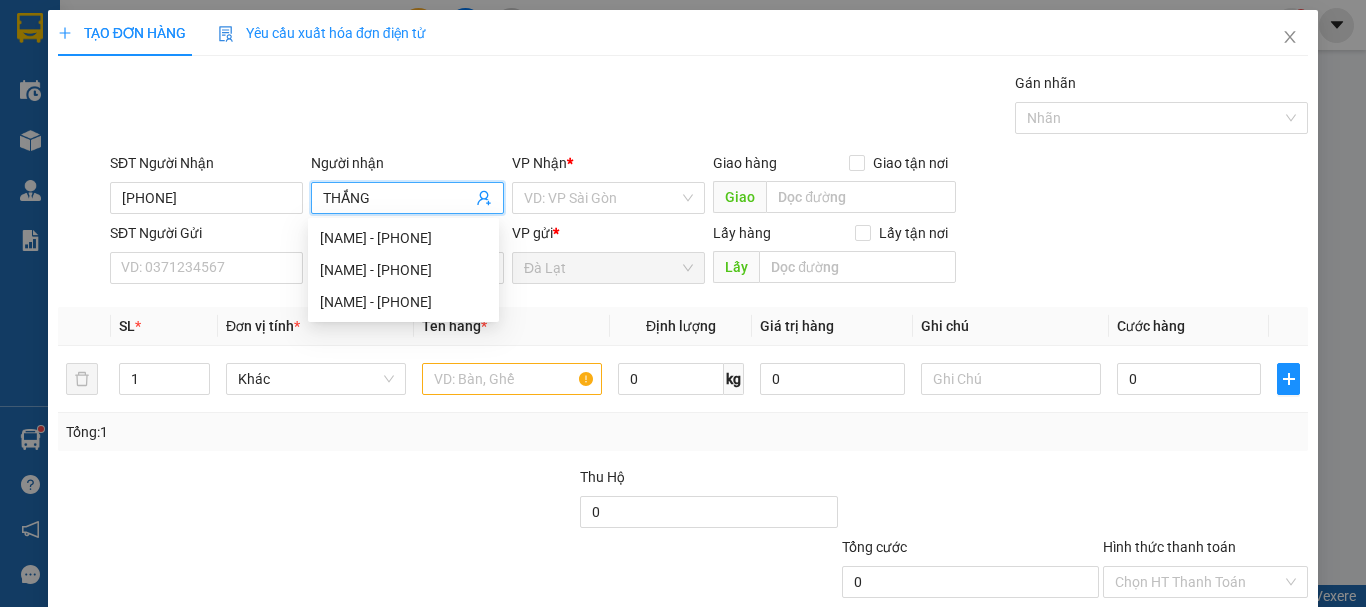 type on "THẮNG" 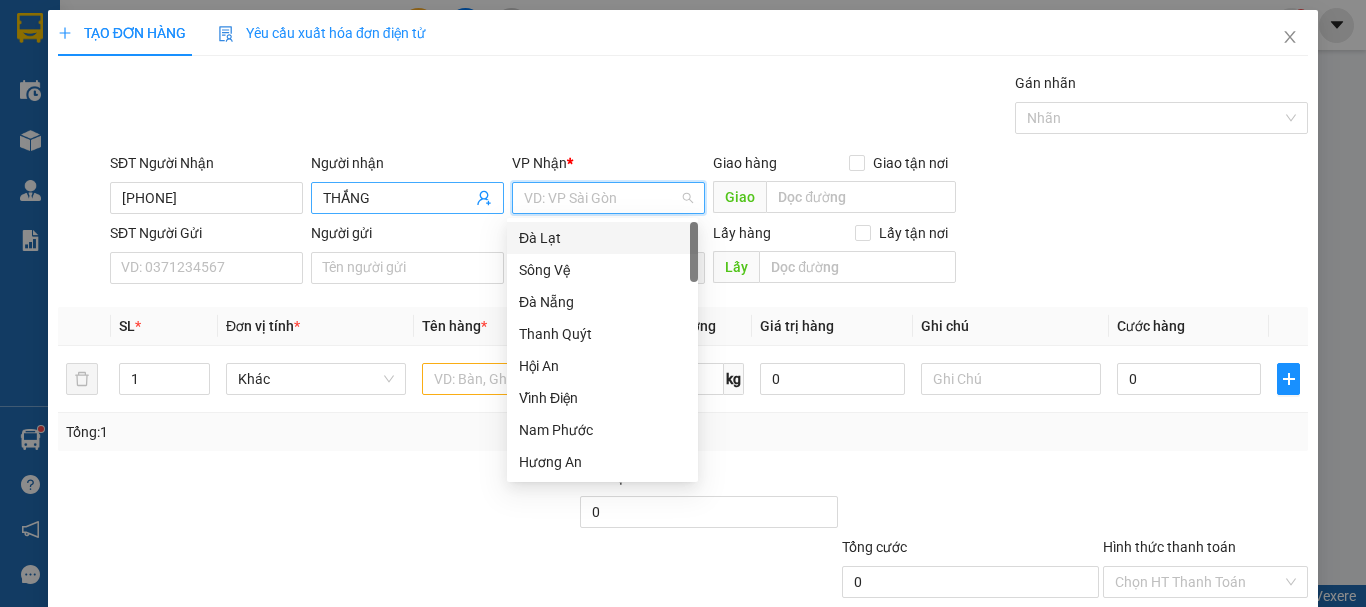 type on "V" 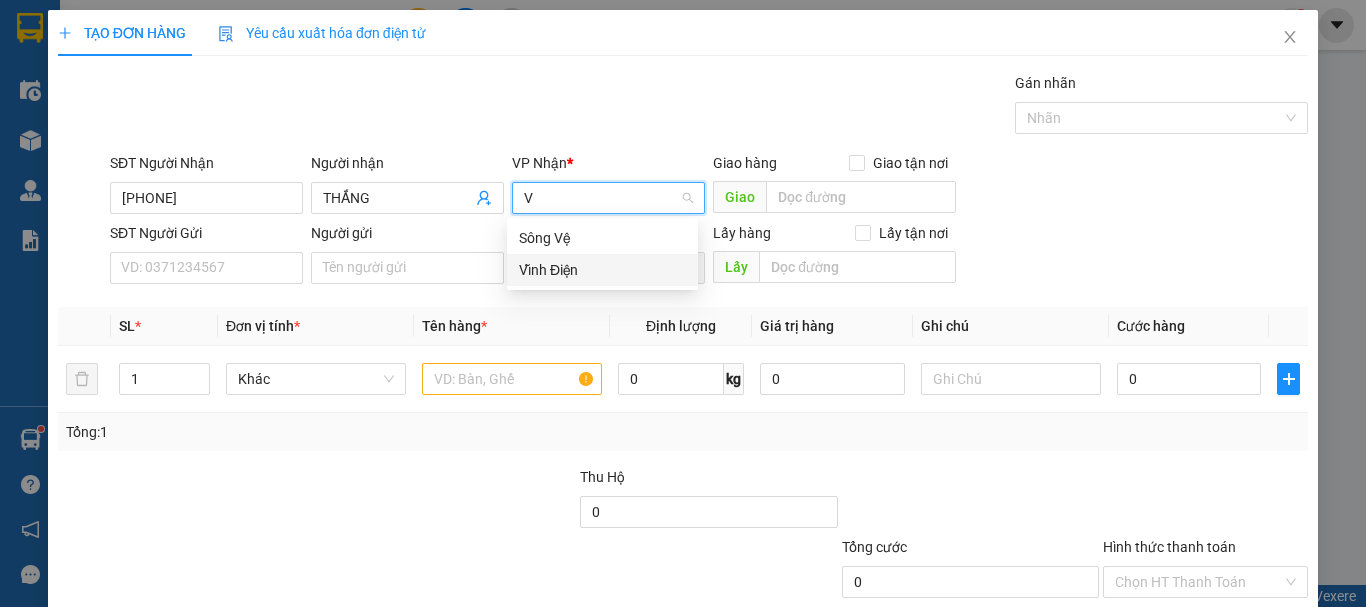 drag, startPoint x: 611, startPoint y: 270, endPoint x: 564, endPoint y: 265, distance: 47.26521 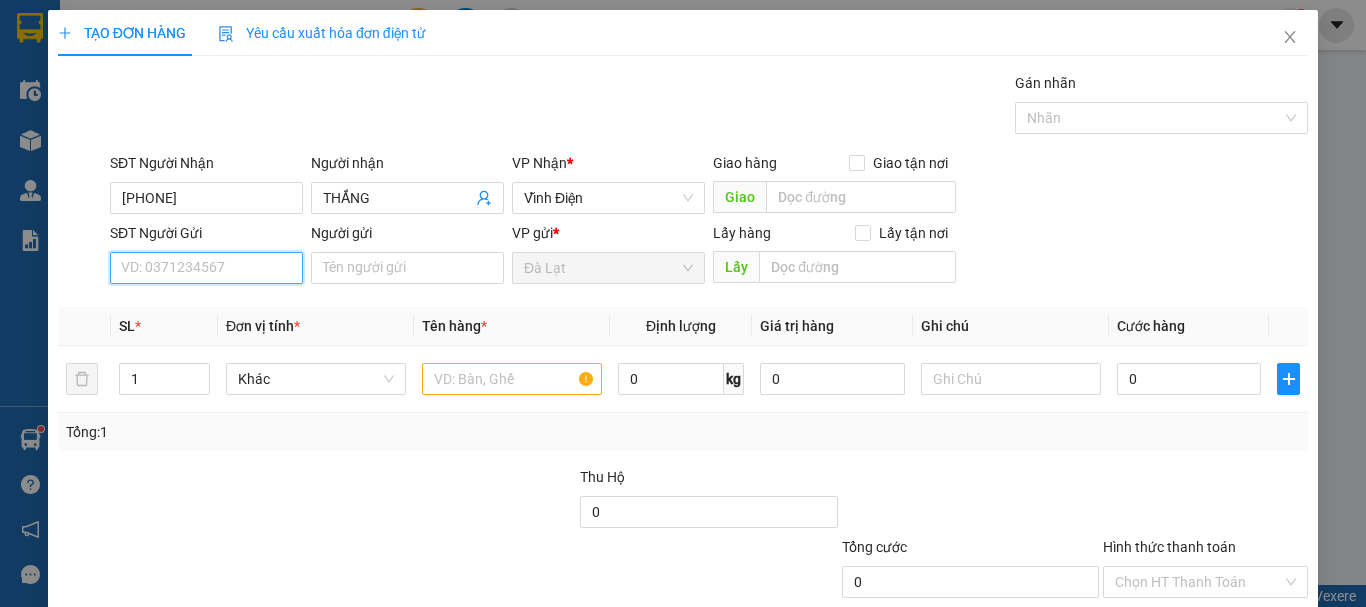 click on "SĐT Người Gửi" at bounding box center [206, 268] 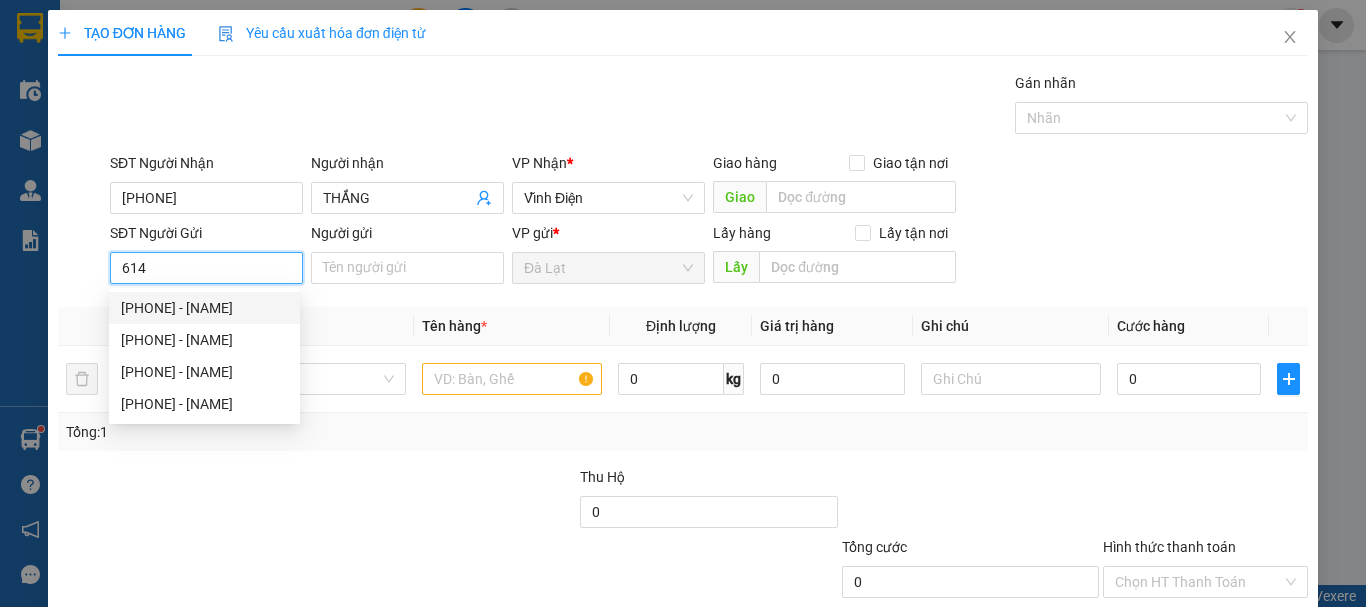 click on "0982038614 - HẠNH" at bounding box center [204, 308] 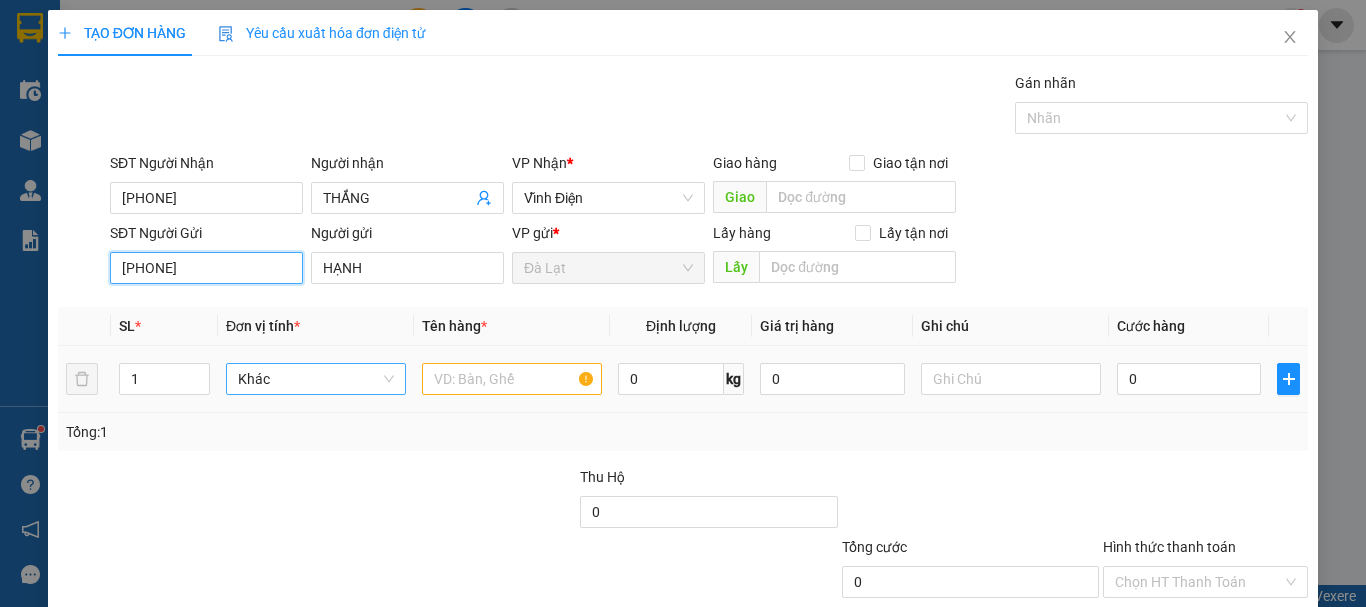 click on "Khác" at bounding box center (316, 379) 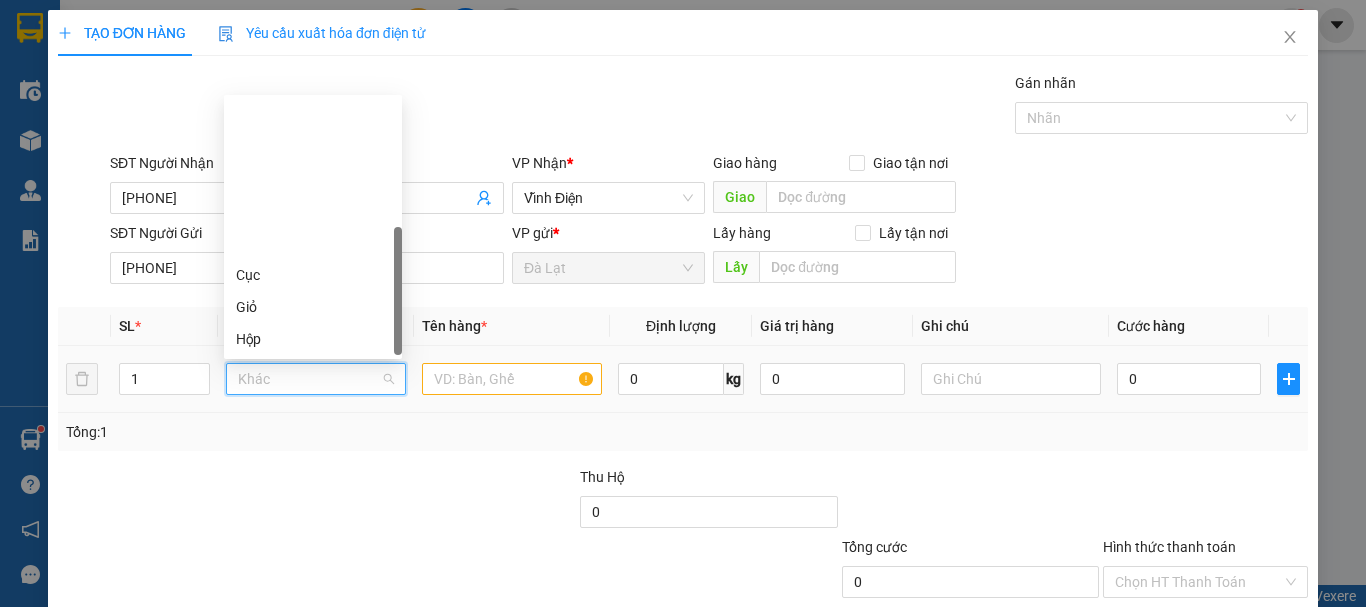 scroll, scrollTop: 192, scrollLeft: 0, axis: vertical 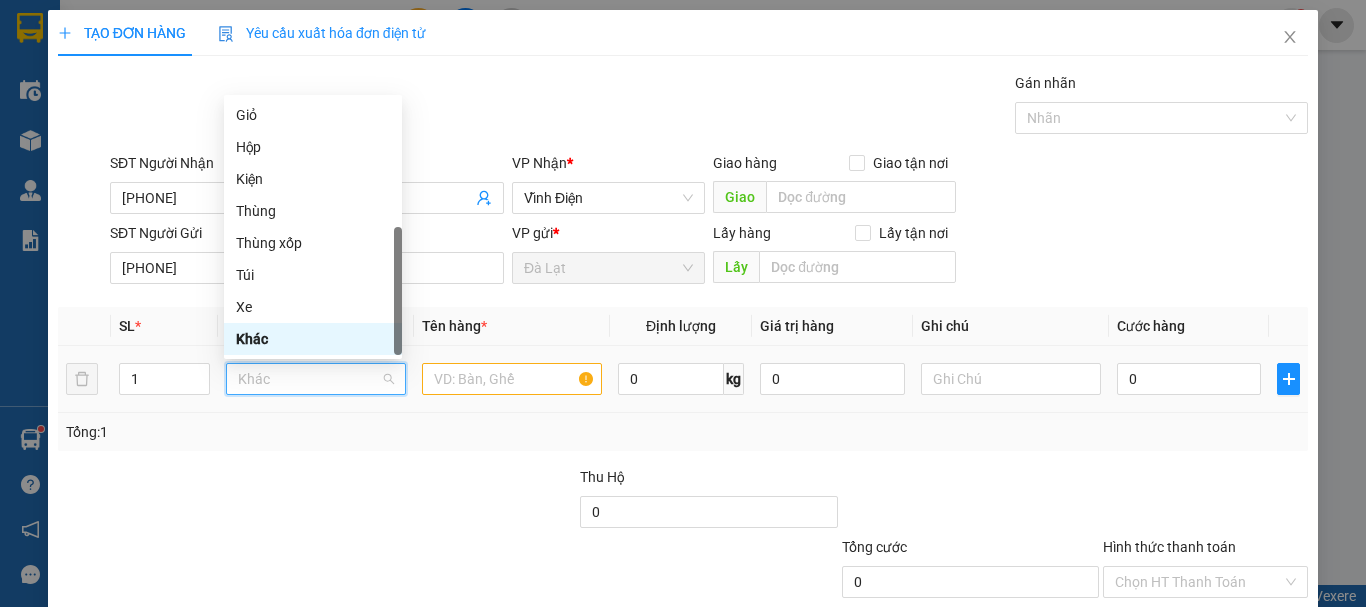 type on "T" 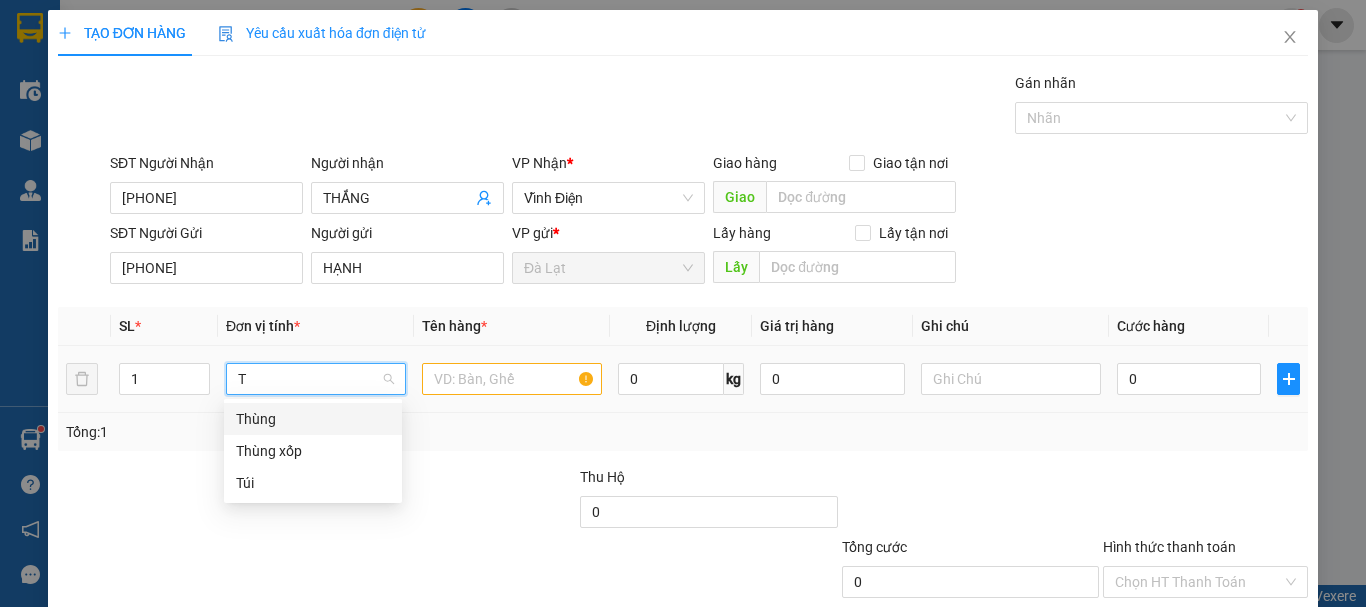 scroll, scrollTop: 0, scrollLeft: 0, axis: both 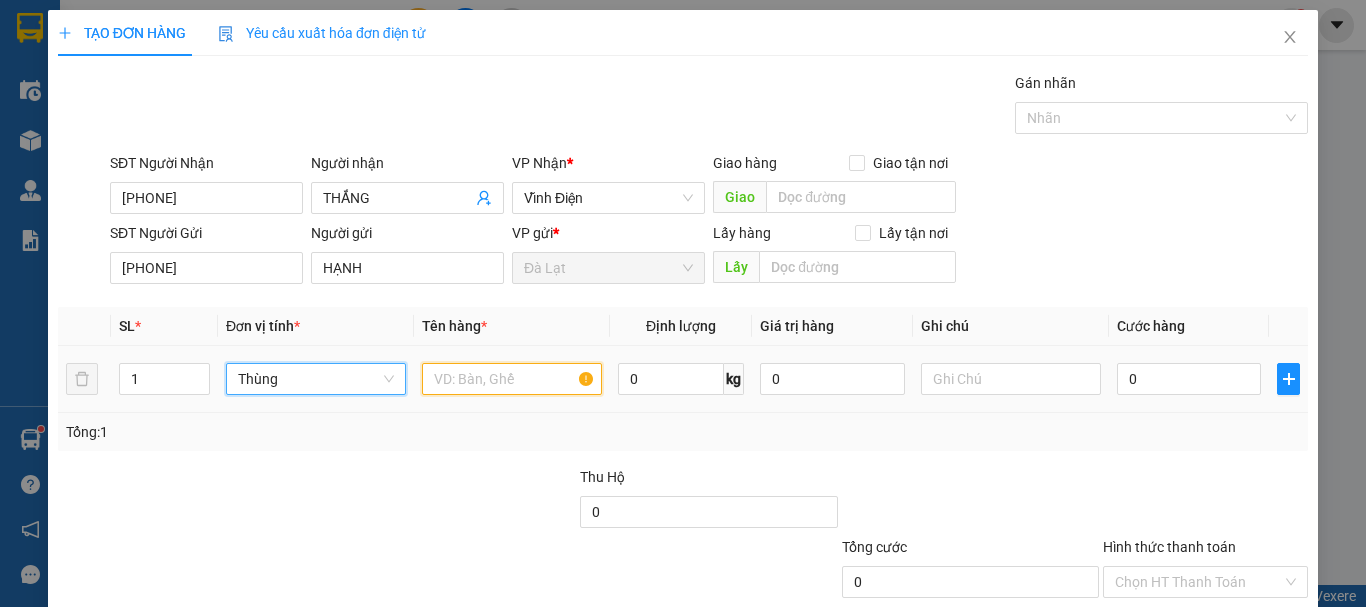 click at bounding box center (512, 379) 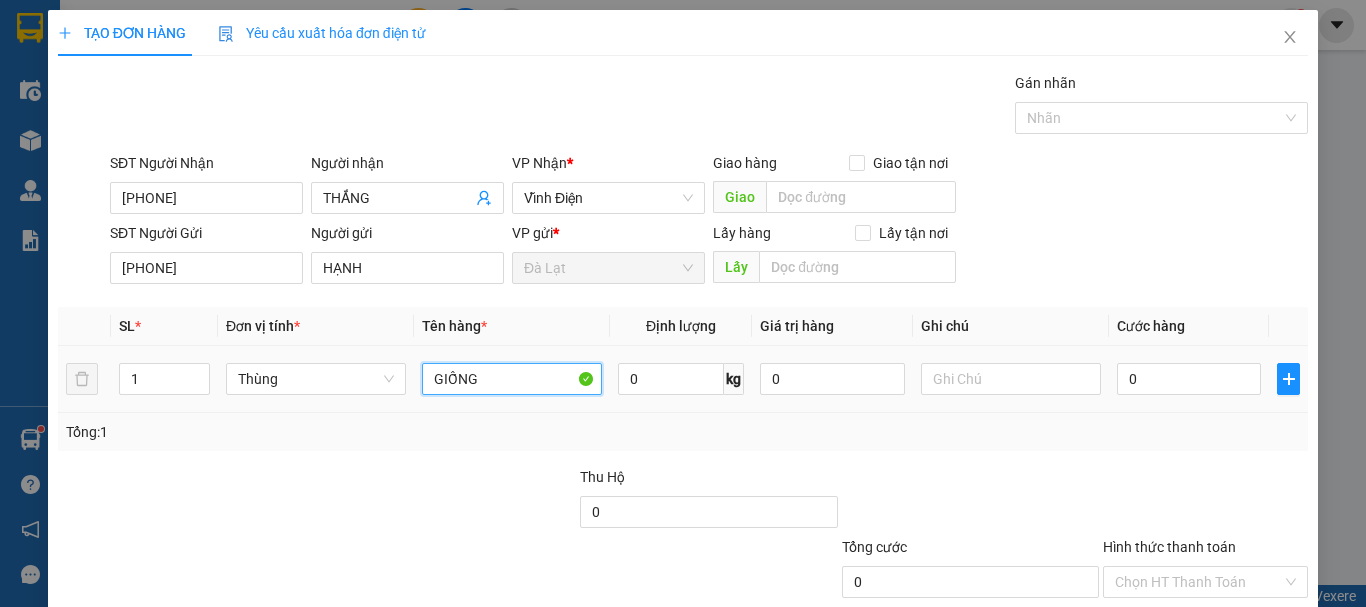 type on "GIỐNG" 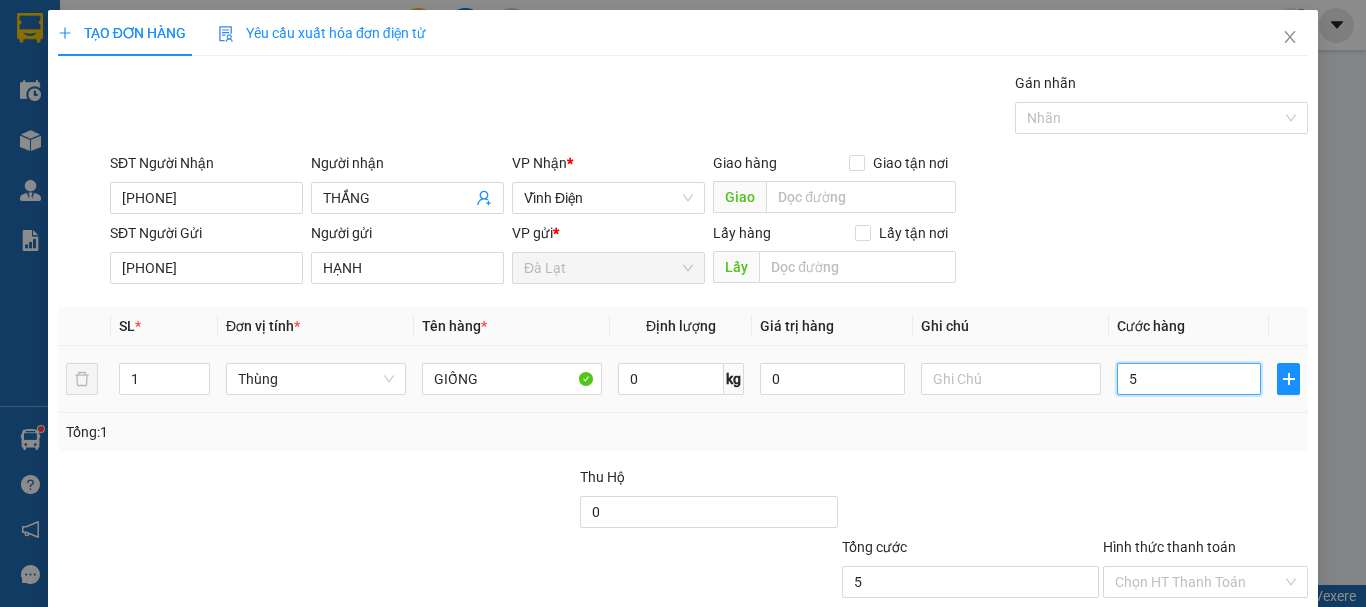 type on "5" 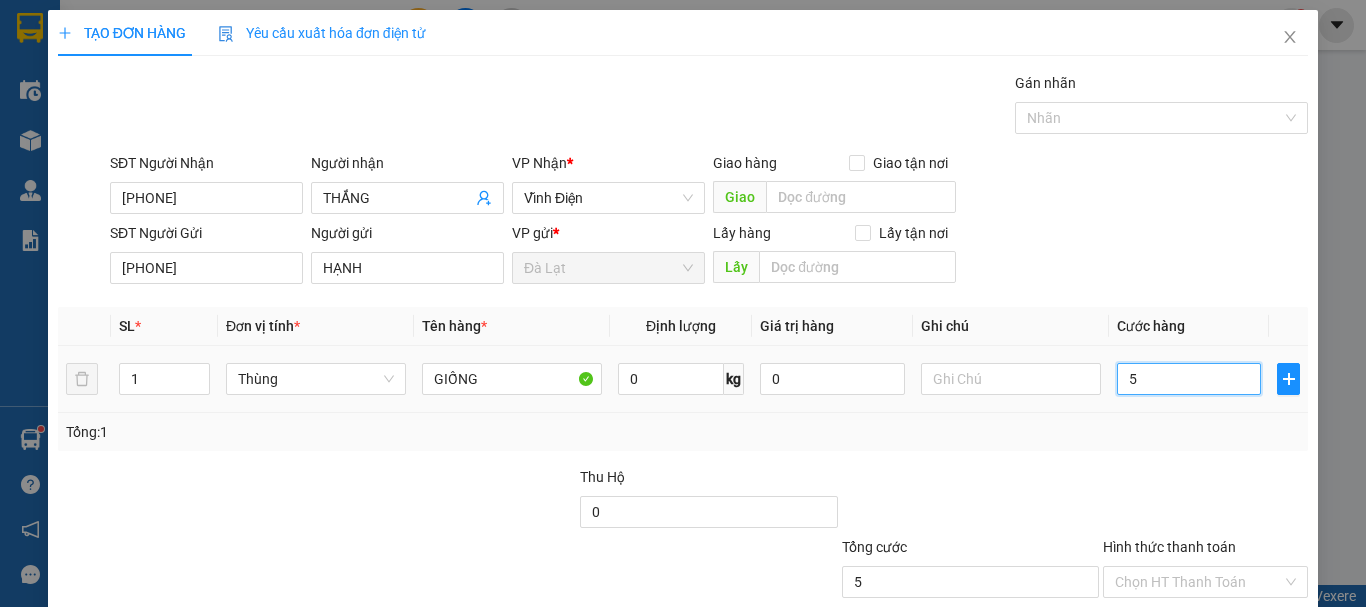 type on "5" 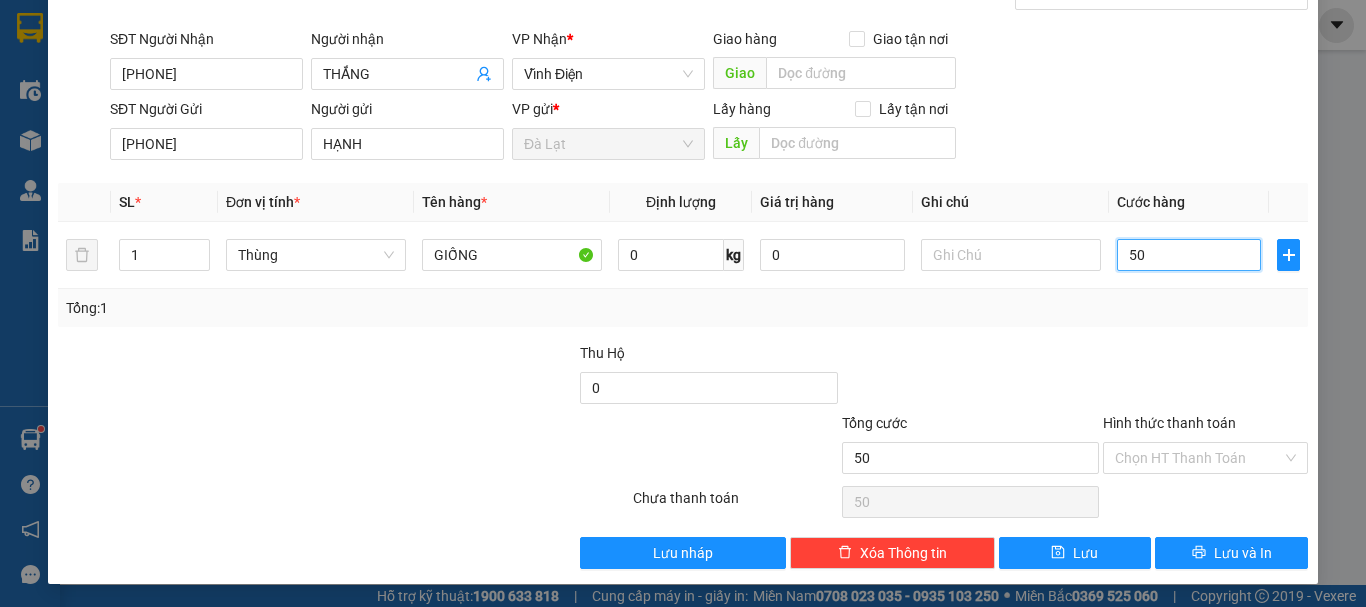 scroll, scrollTop: 125, scrollLeft: 0, axis: vertical 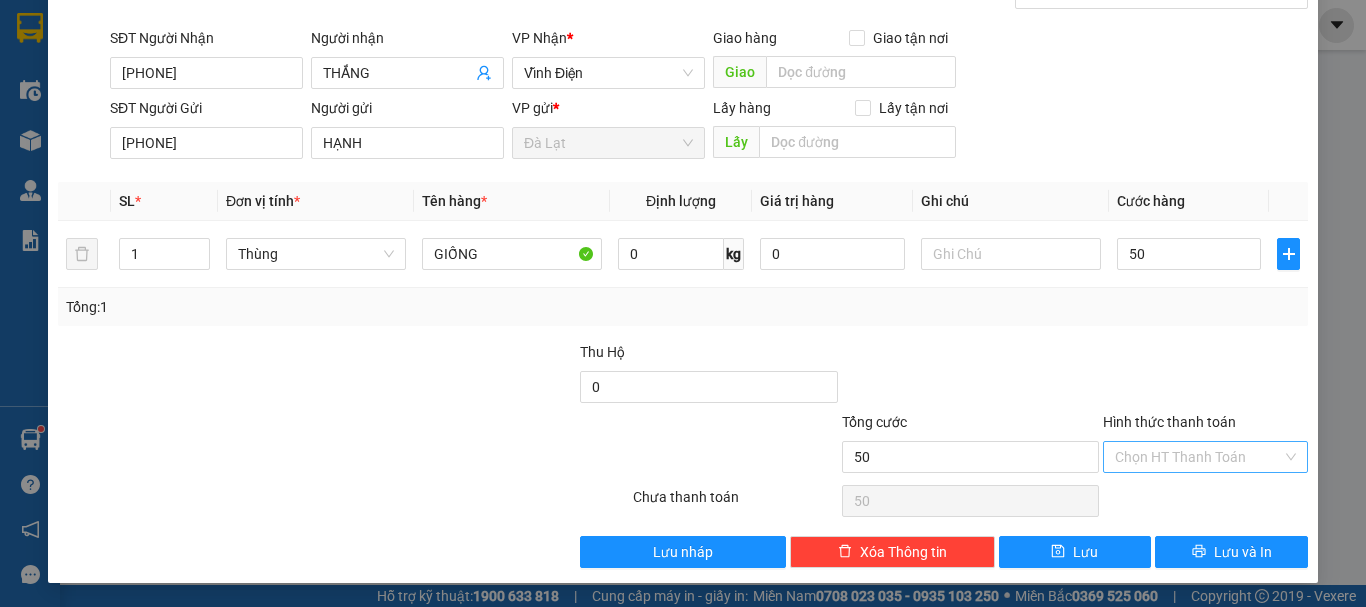 type on "50.000" 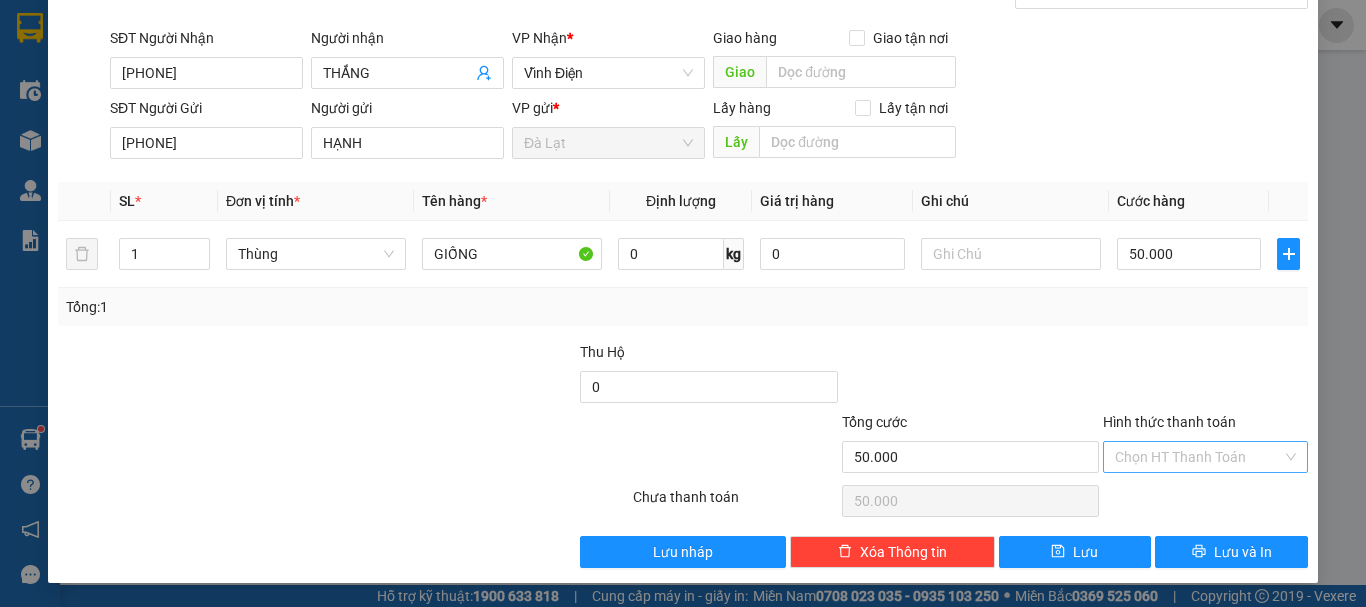 click on "Hình thức thanh toán" at bounding box center [1198, 457] 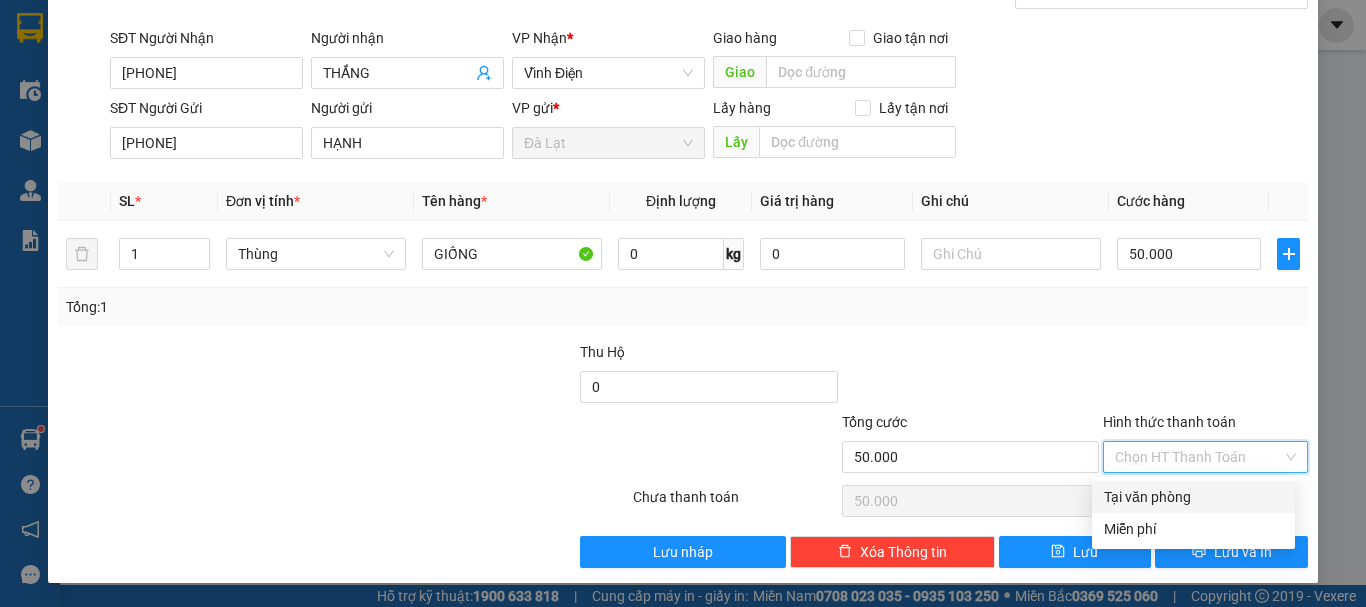 click on "Tại văn phòng" at bounding box center (1193, 497) 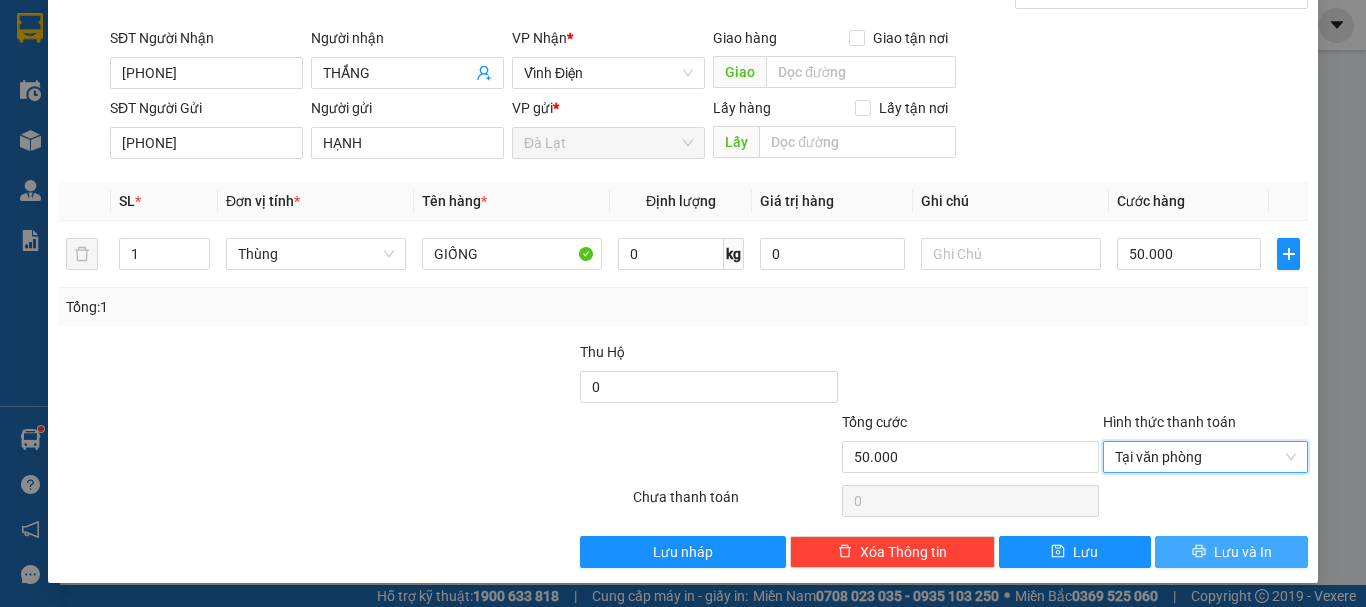 drag, startPoint x: 1214, startPoint y: 547, endPoint x: 1171, endPoint y: 414, distance: 139.7784 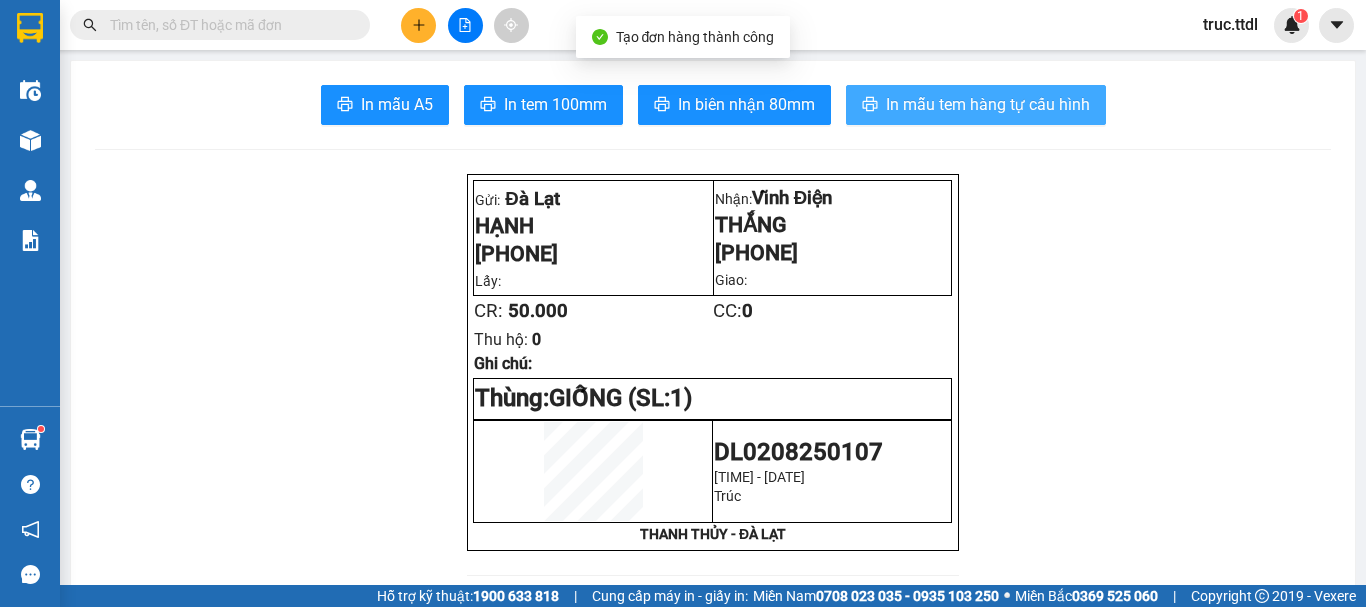 click on "In mẫu tem hàng tự cấu hình" at bounding box center (976, 105) 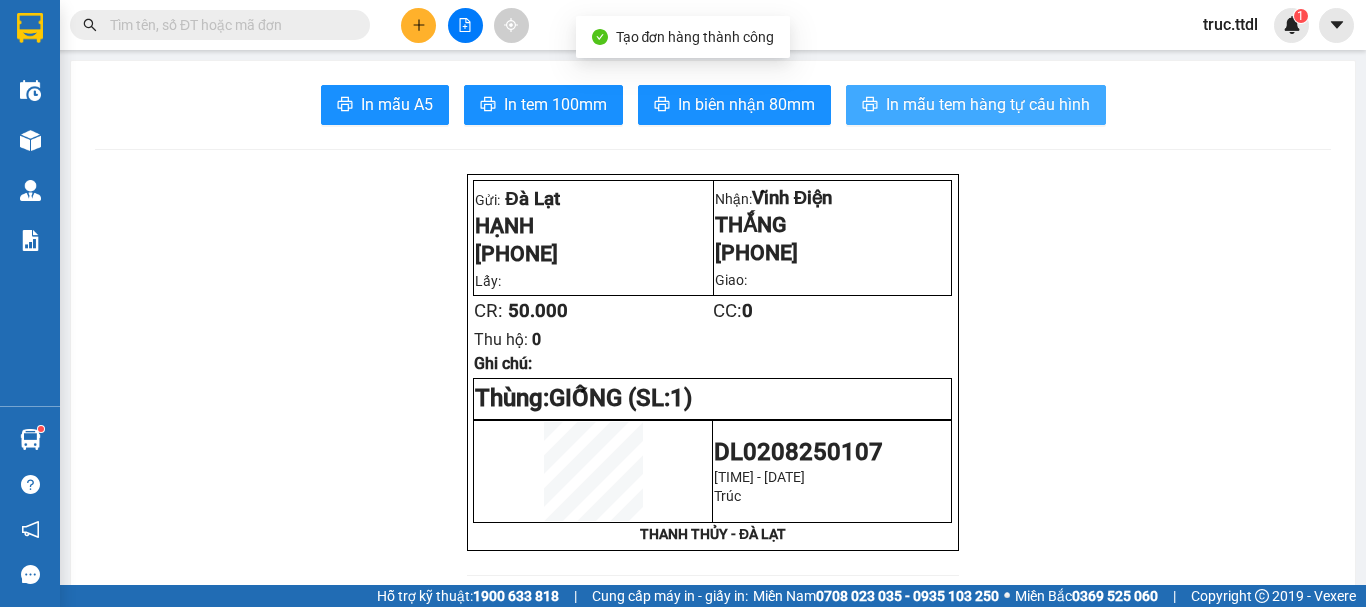scroll, scrollTop: 0, scrollLeft: 0, axis: both 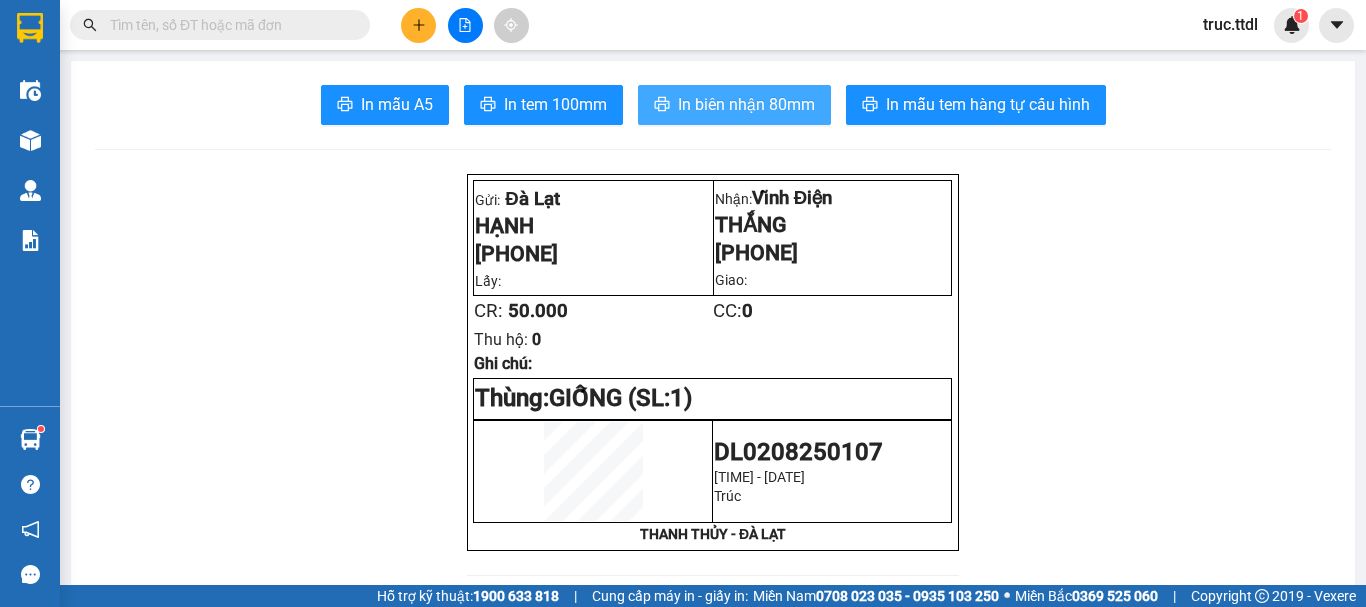 click on "In biên nhận 80mm" at bounding box center (746, 104) 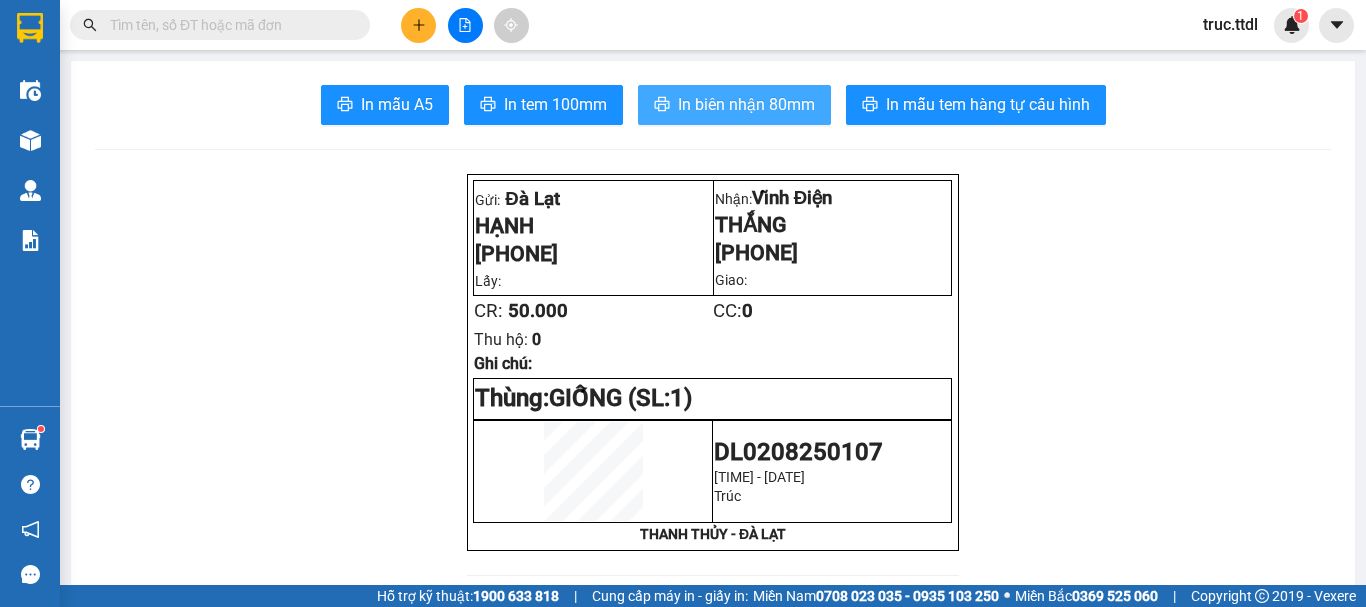 scroll, scrollTop: 0, scrollLeft: 0, axis: both 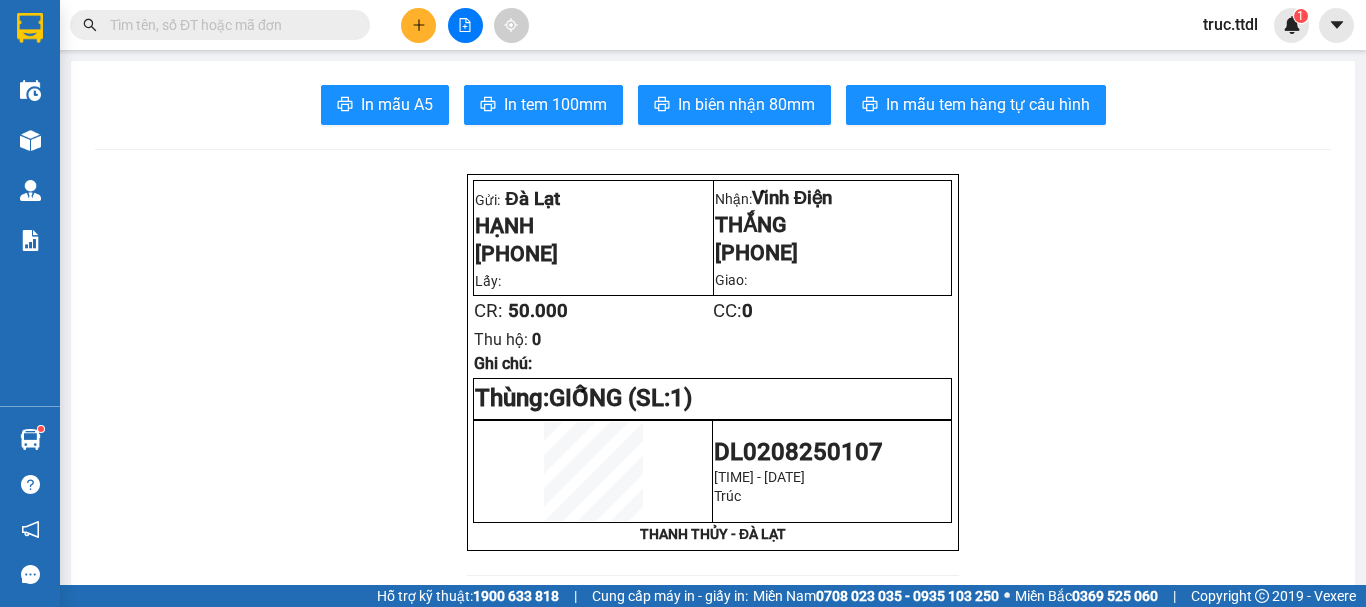 click at bounding box center [30, 32] 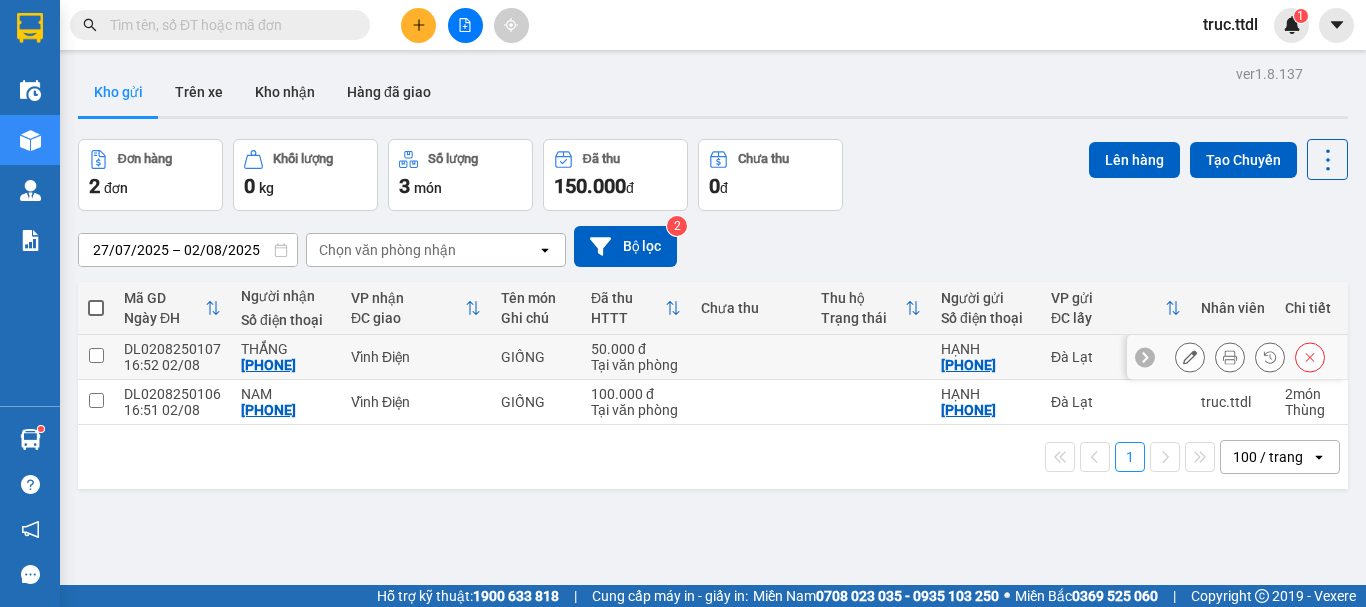click at bounding box center [1190, 357] 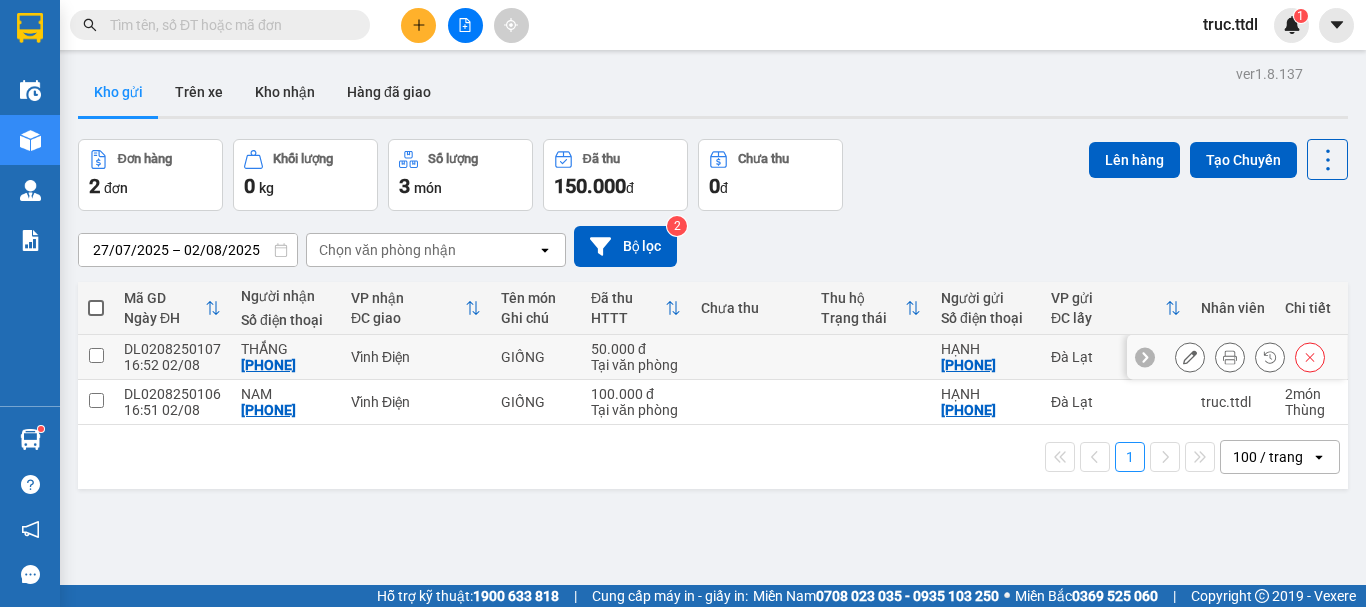 click at bounding box center [1190, 357] 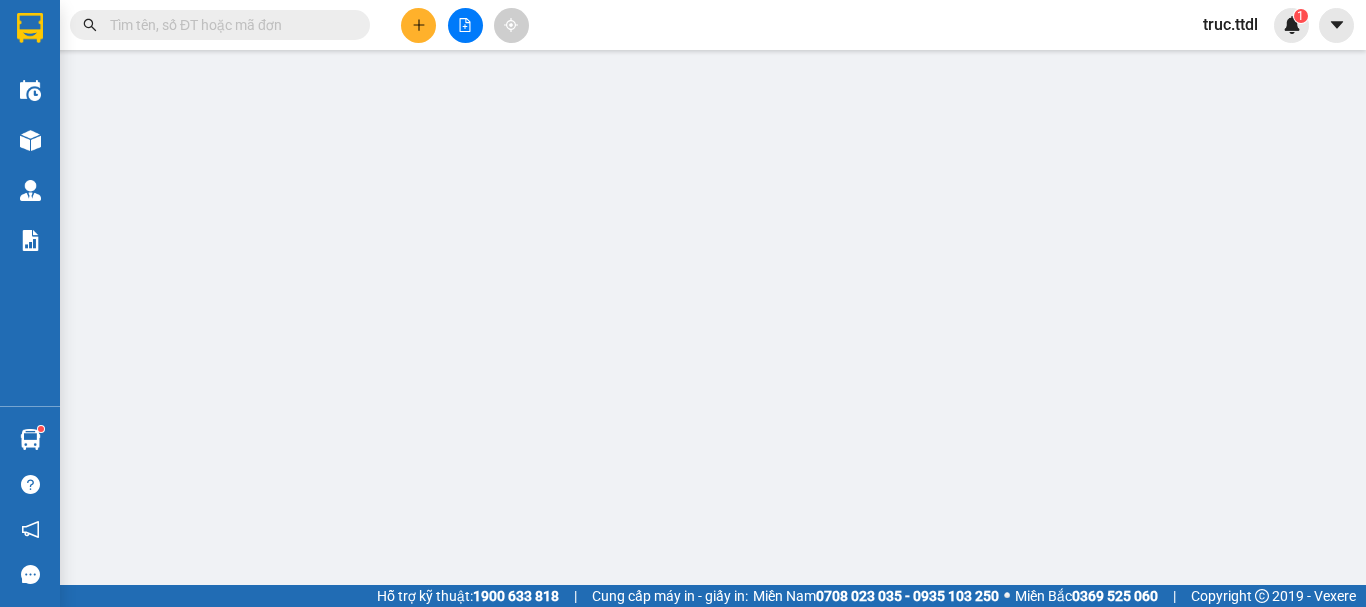 type on "0934943962" 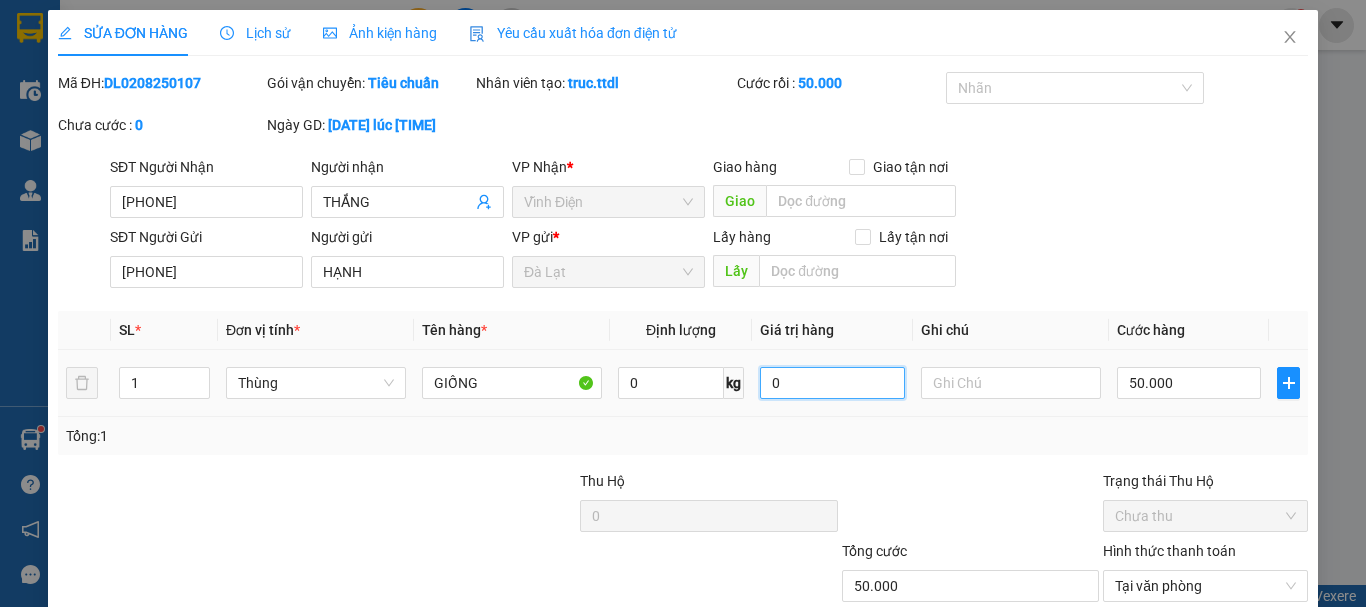 drag, startPoint x: 795, startPoint y: 383, endPoint x: 812, endPoint y: 383, distance: 17 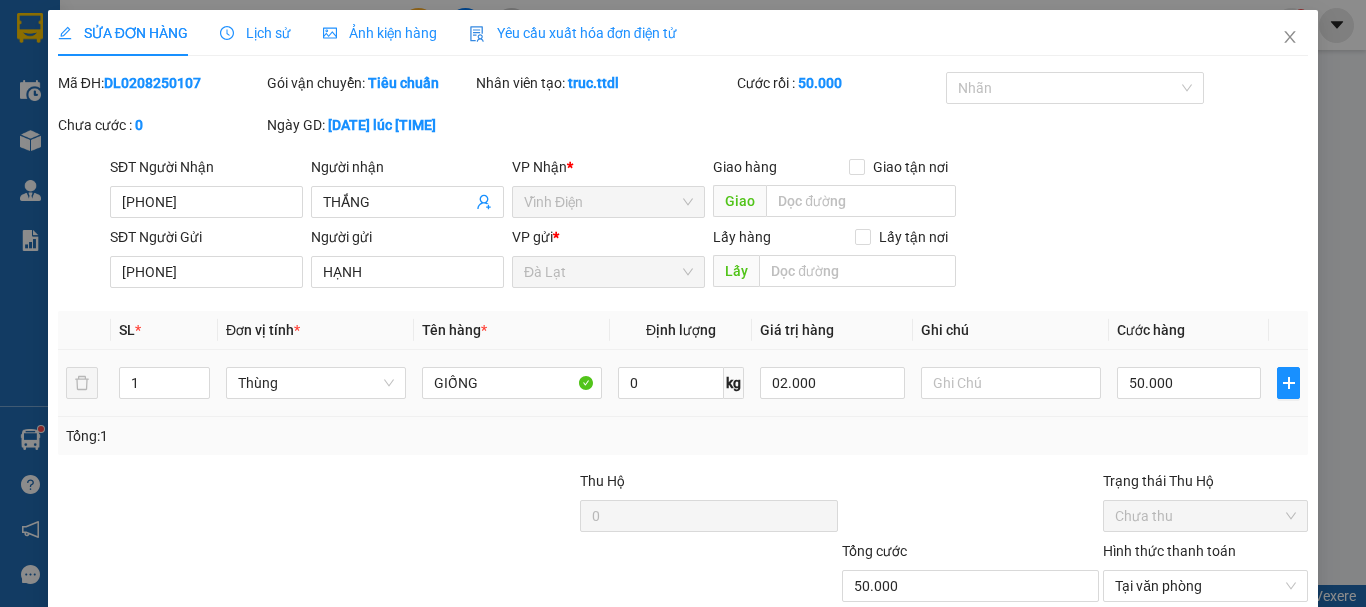 type on "2.000.000" 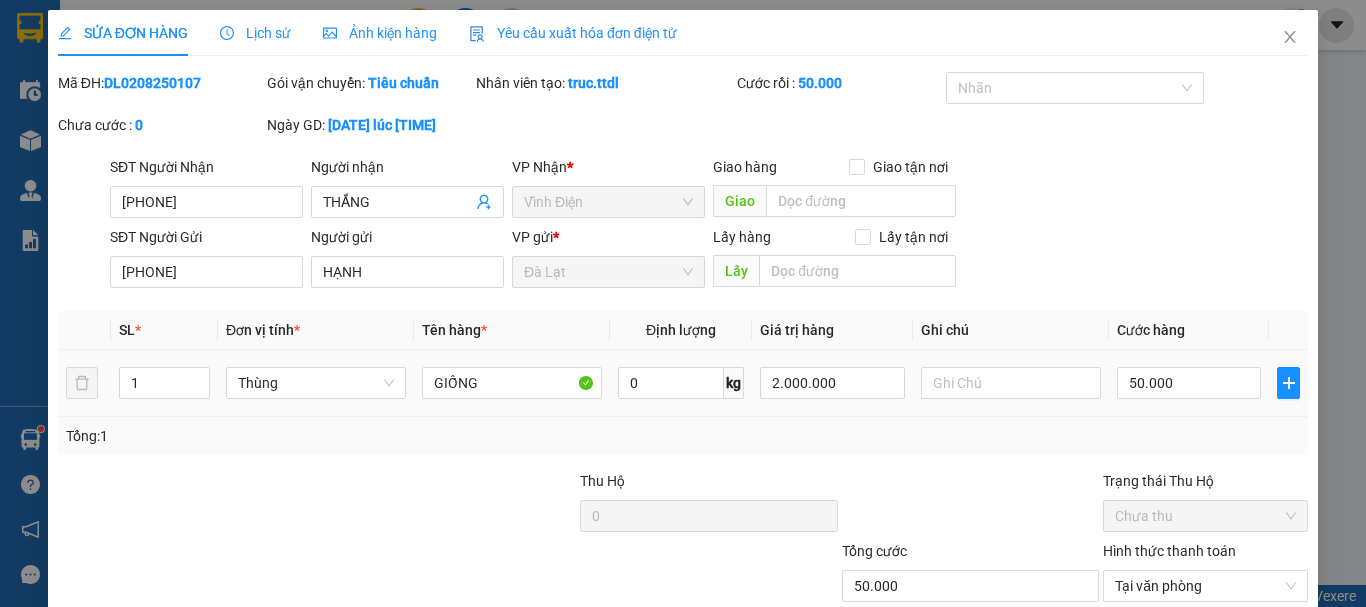 click on "Tổng:  1" at bounding box center (683, 436) 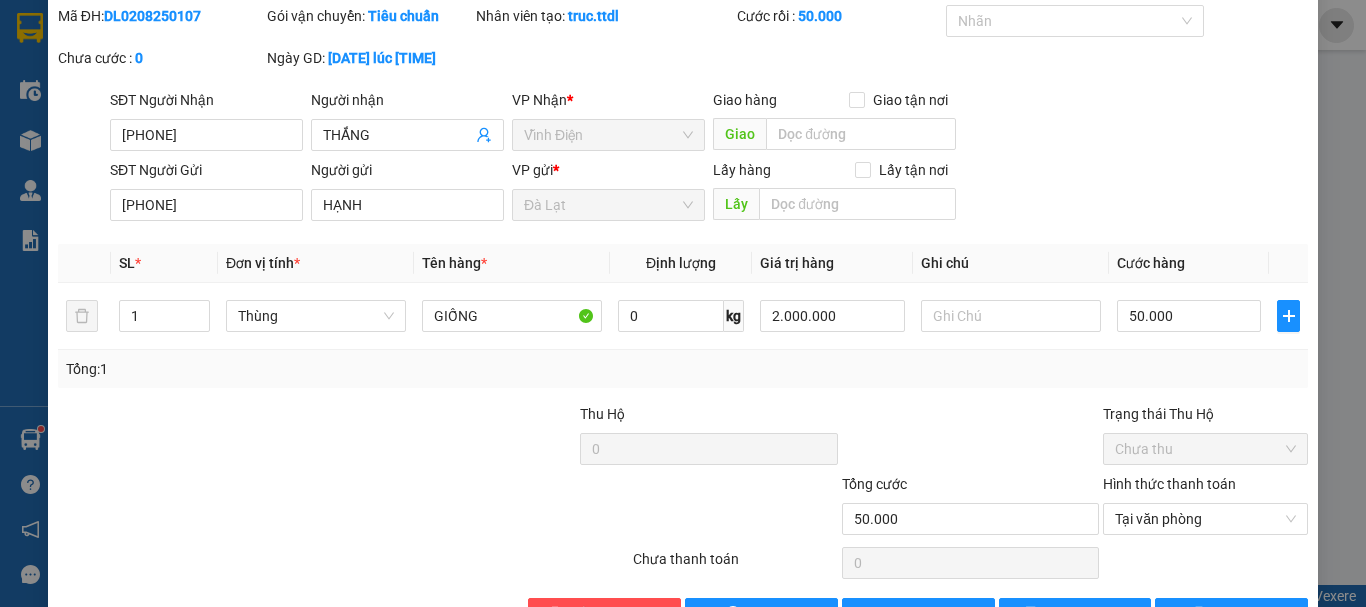 scroll, scrollTop: 129, scrollLeft: 0, axis: vertical 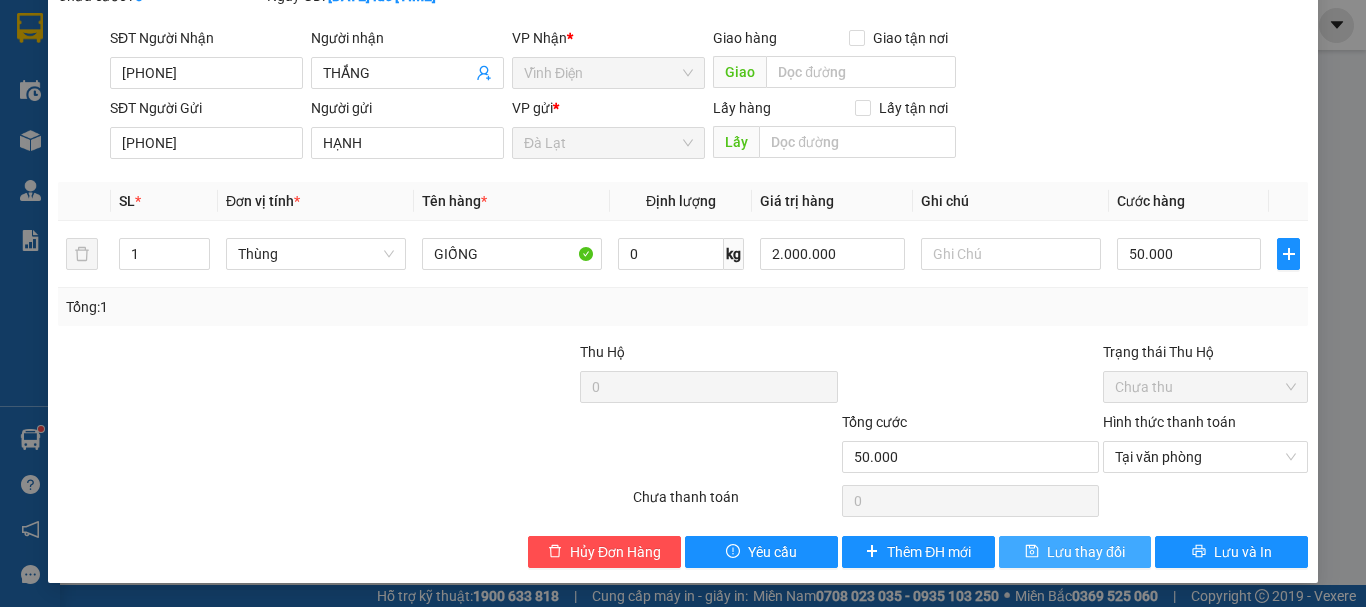 click on "Lưu thay đổi" at bounding box center (1086, 552) 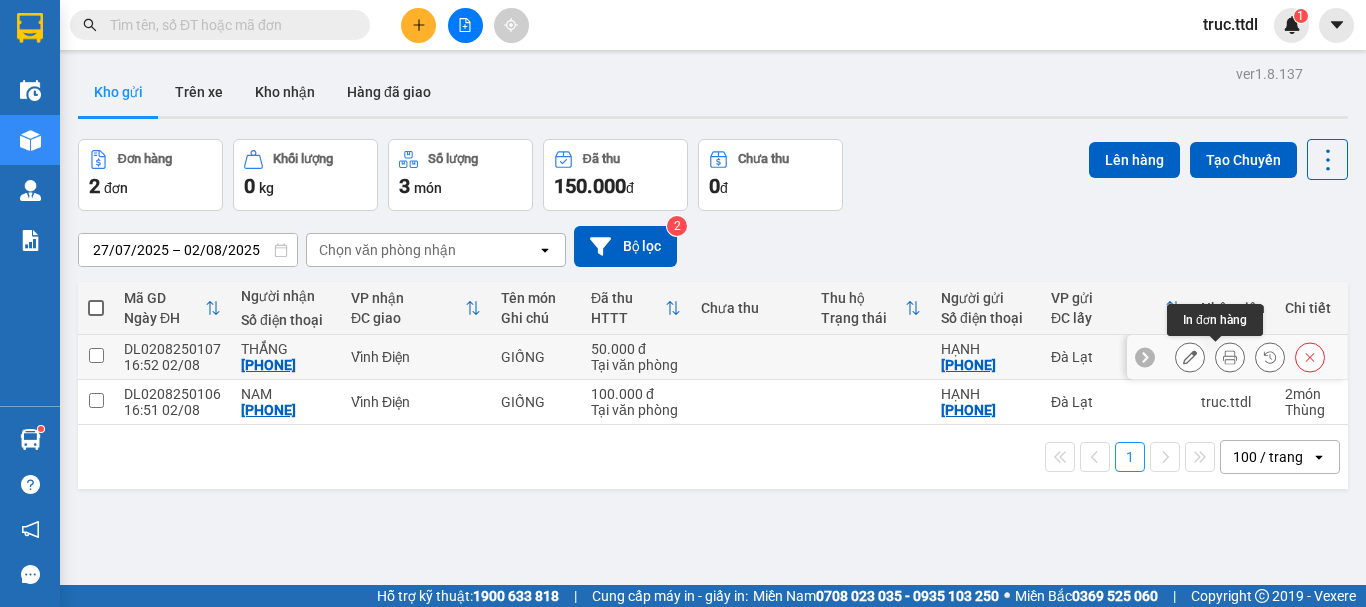 click 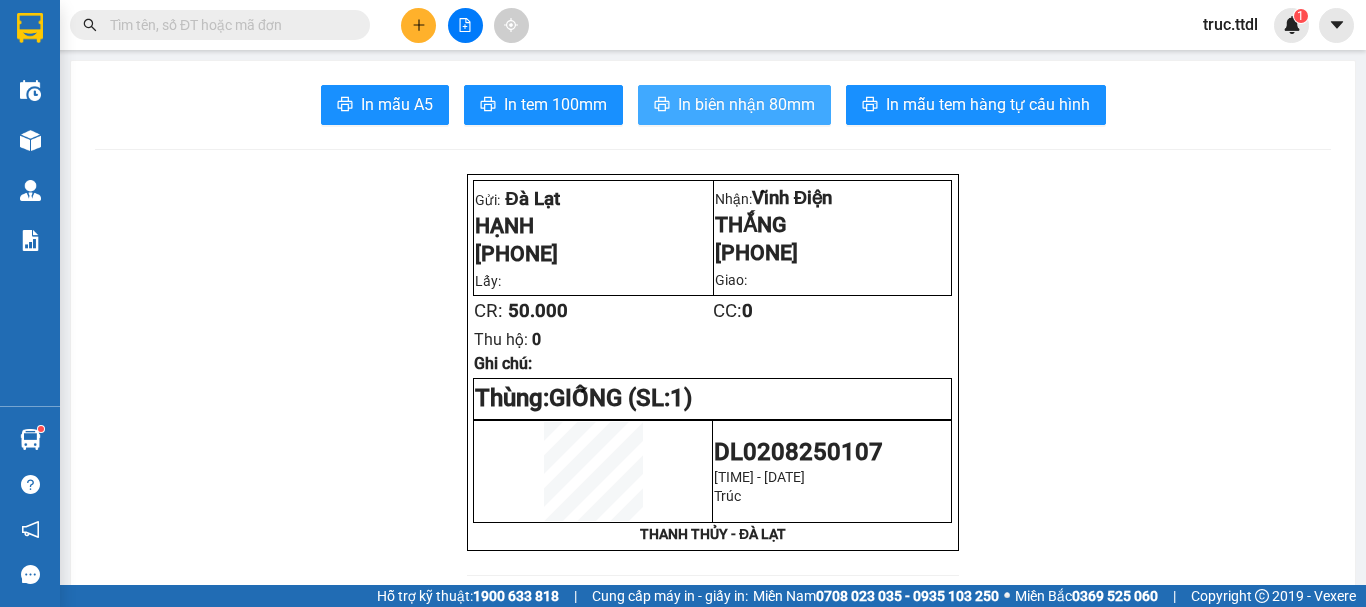 click on "In biên nhận 80mm" at bounding box center (746, 104) 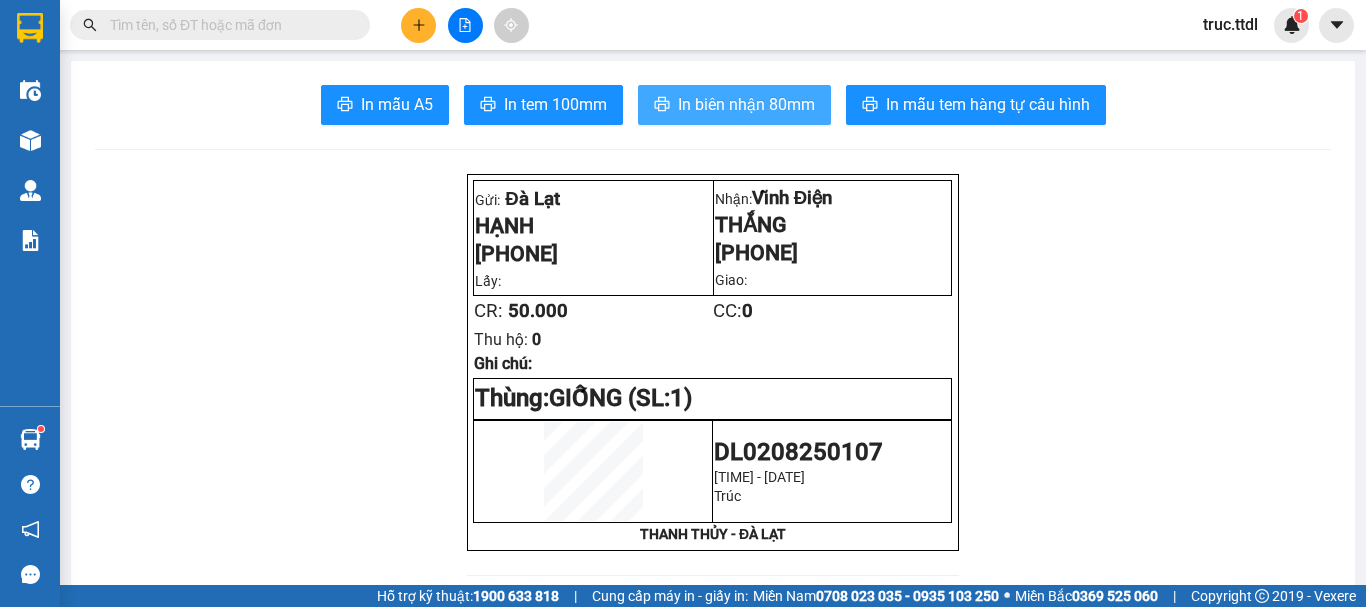scroll, scrollTop: 0, scrollLeft: 0, axis: both 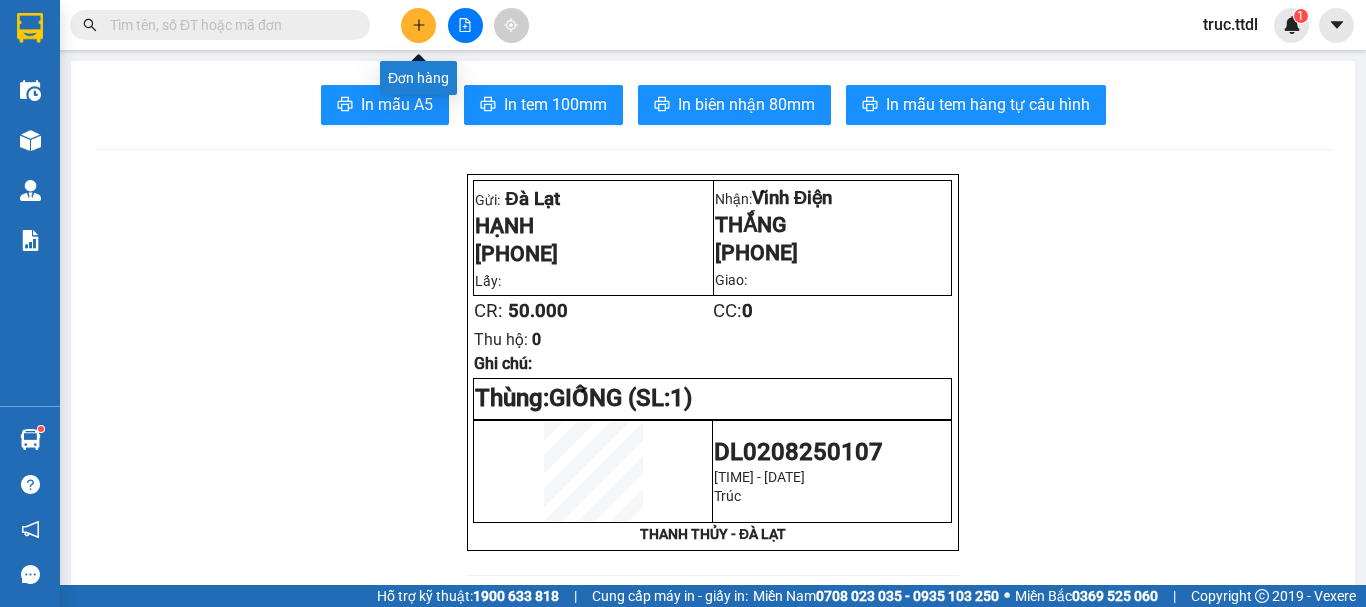 click at bounding box center [418, 25] 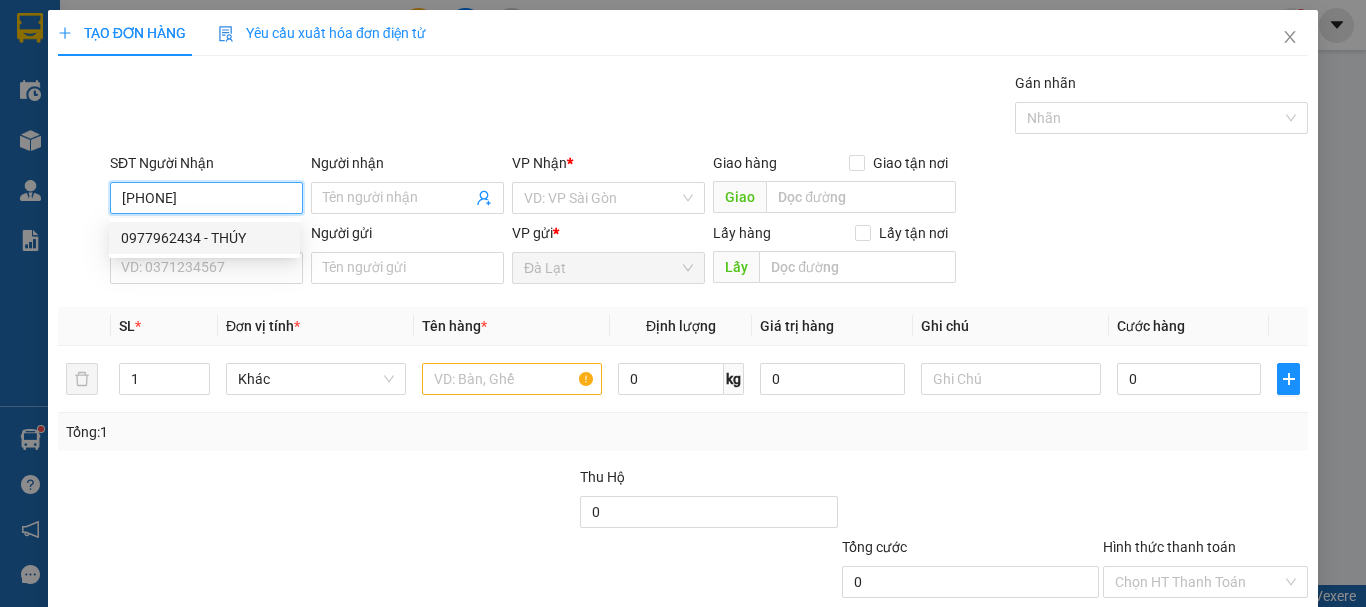 click on "0977962434 - THÚY" at bounding box center [204, 238] 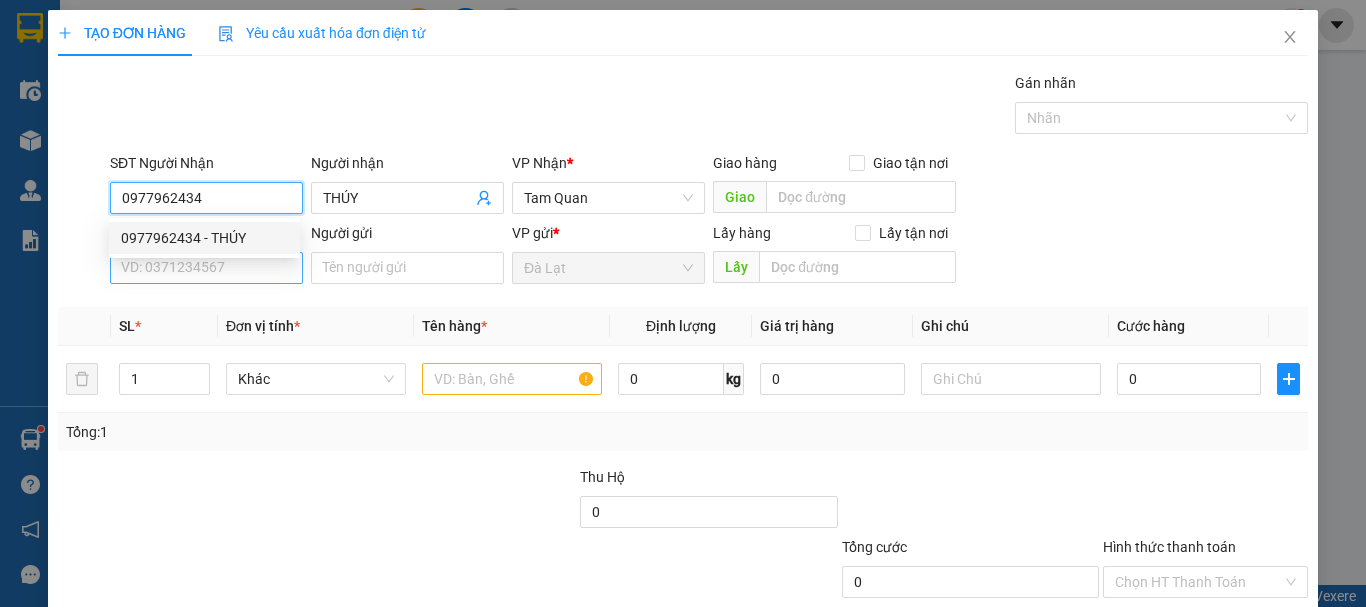 type on "0977962434" 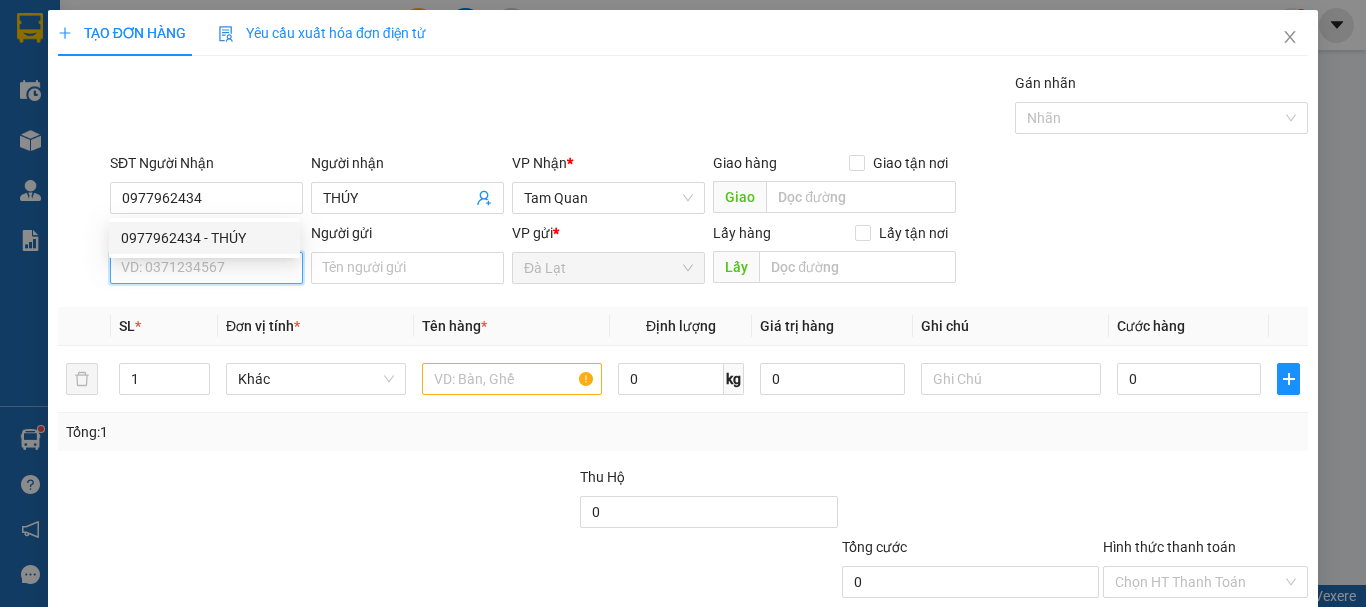 click on "SĐT Người Gửi" at bounding box center (206, 268) 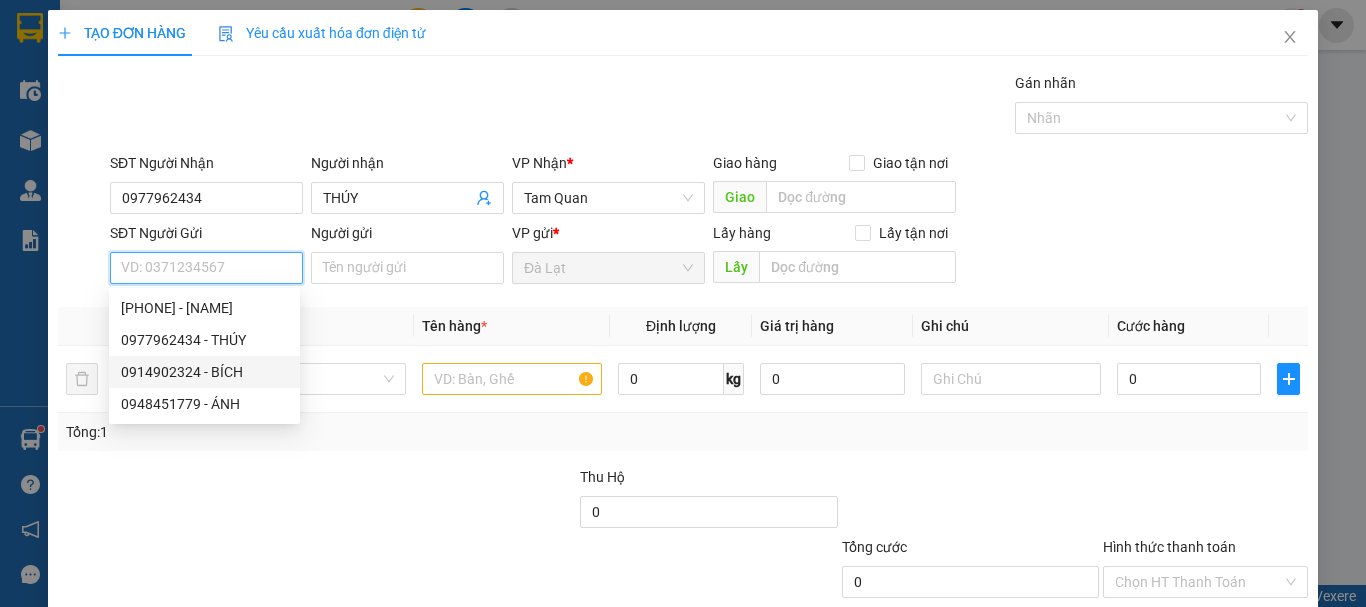 drag, startPoint x: 260, startPoint y: 373, endPoint x: 302, endPoint y: 370, distance: 42.107006 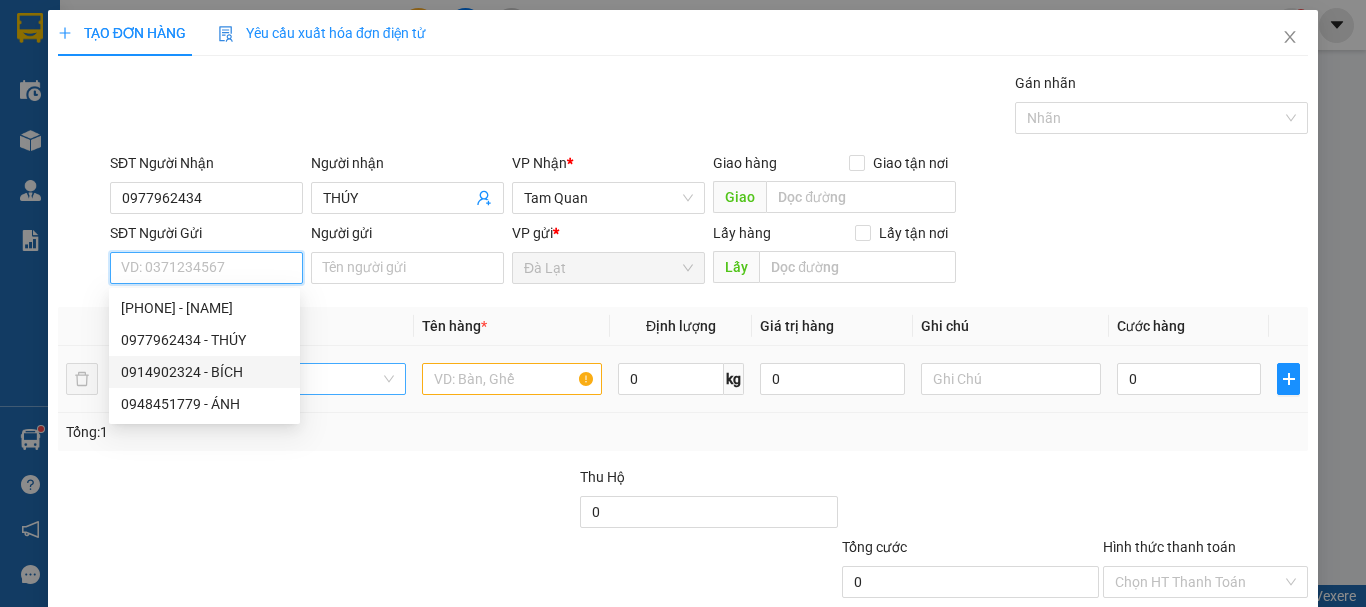 click on "0914902324 - BÍCH" at bounding box center (204, 372) 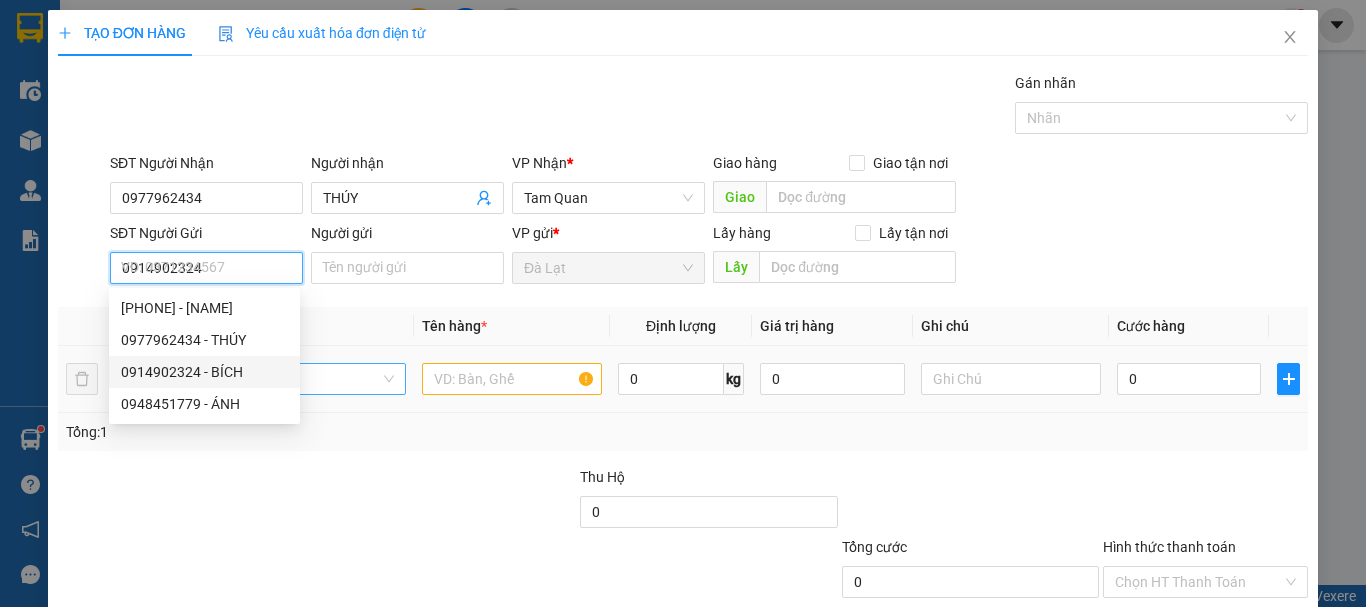 type on "BÍCH" 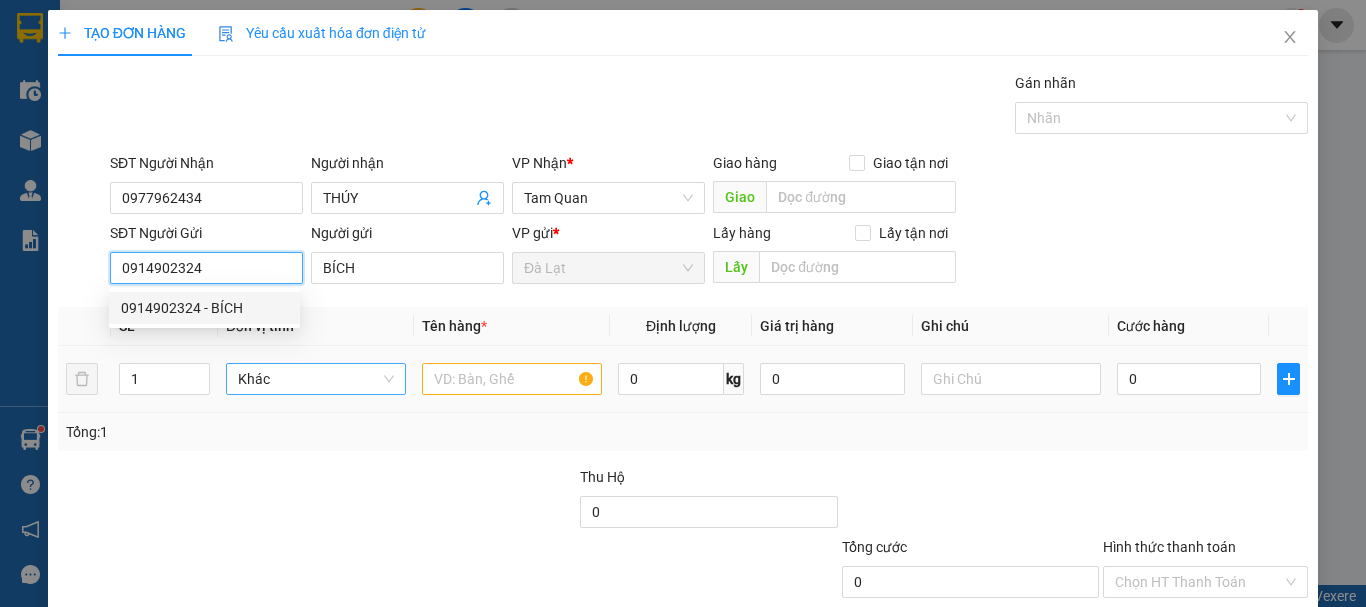 click on "Khác" at bounding box center [316, 379] 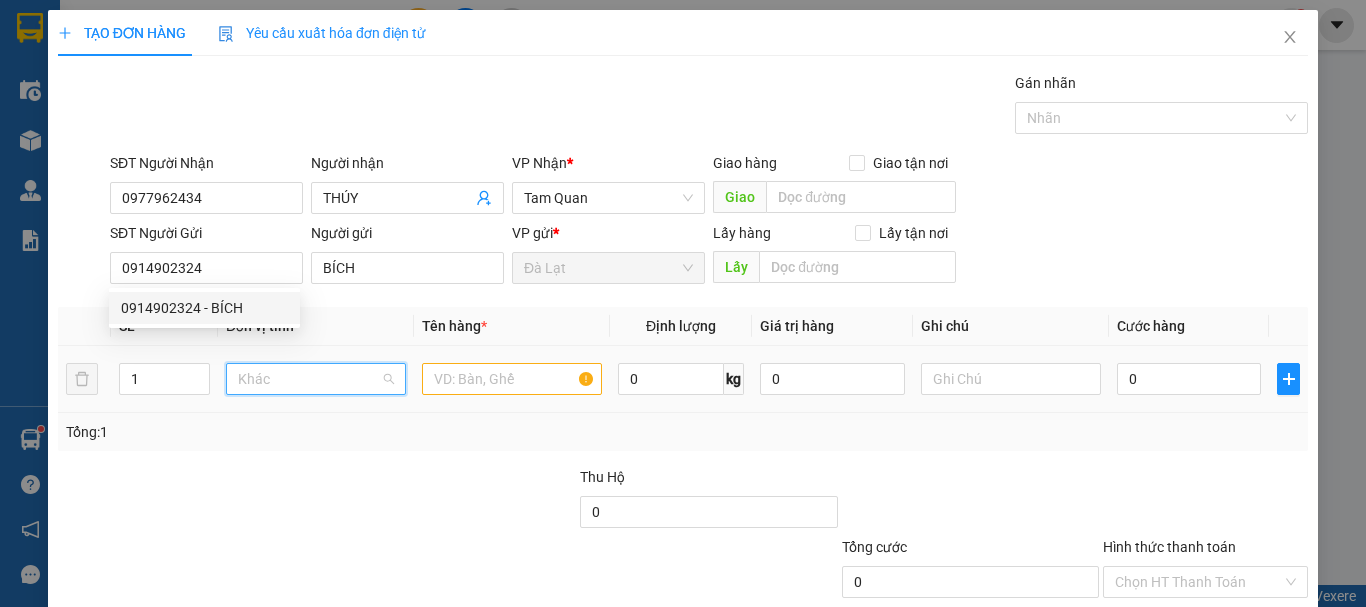 scroll, scrollTop: 192, scrollLeft: 0, axis: vertical 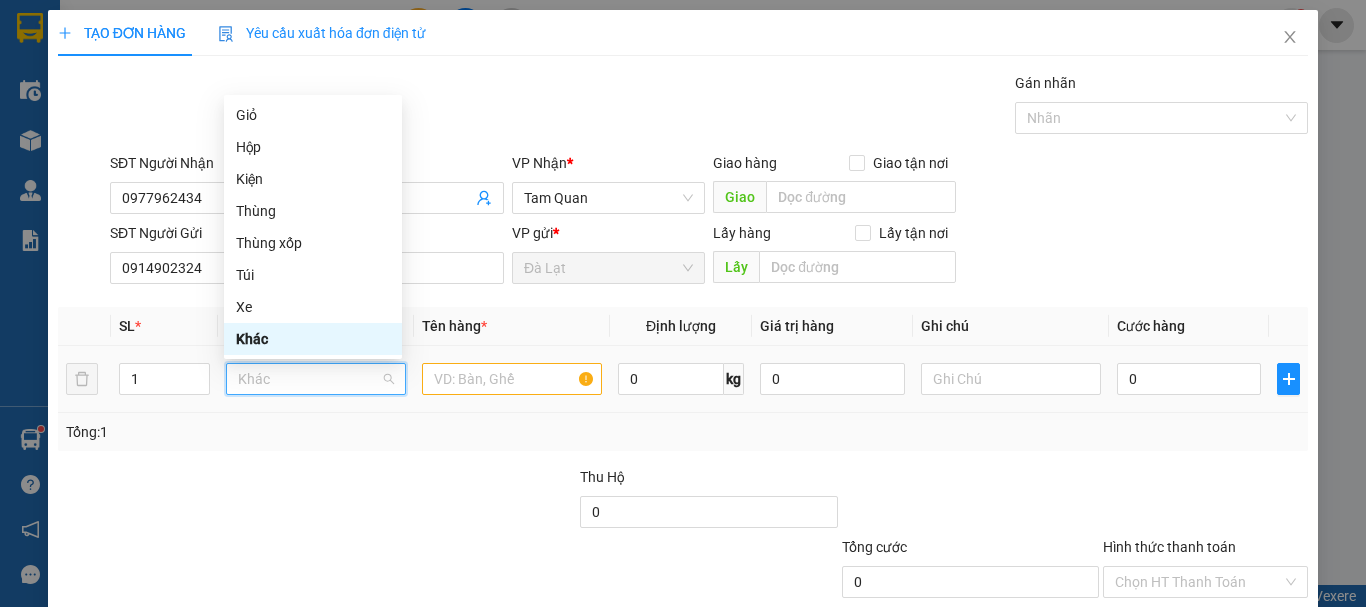 type on "X" 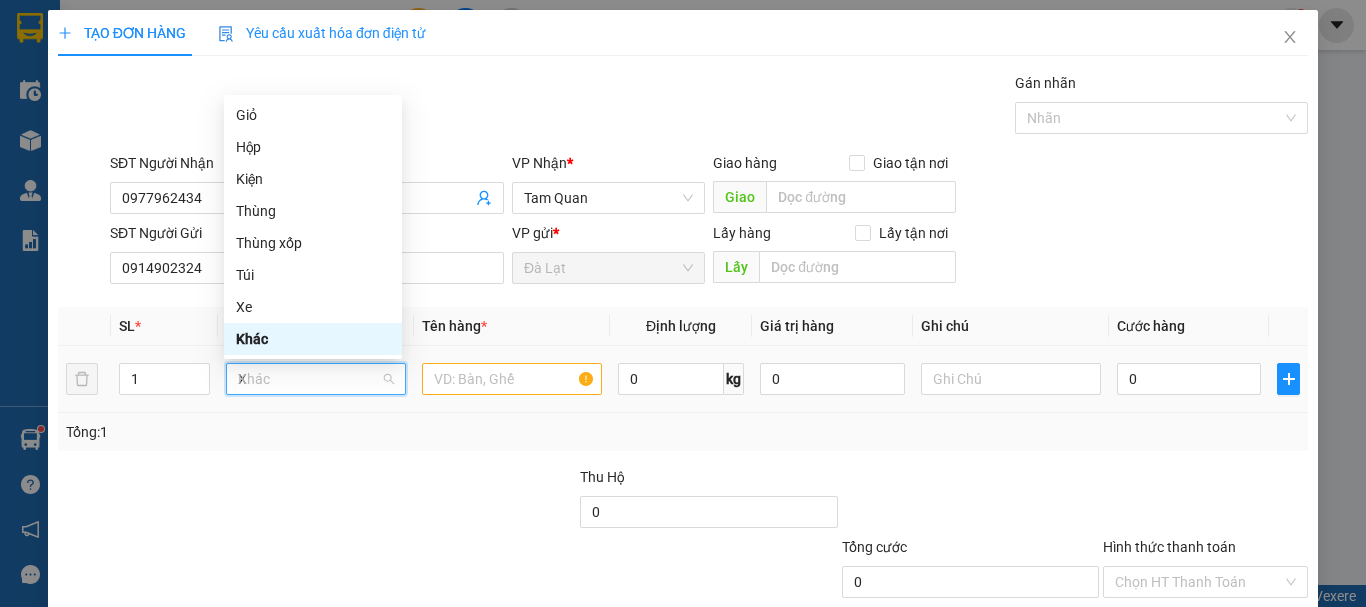 scroll, scrollTop: 0, scrollLeft: 0, axis: both 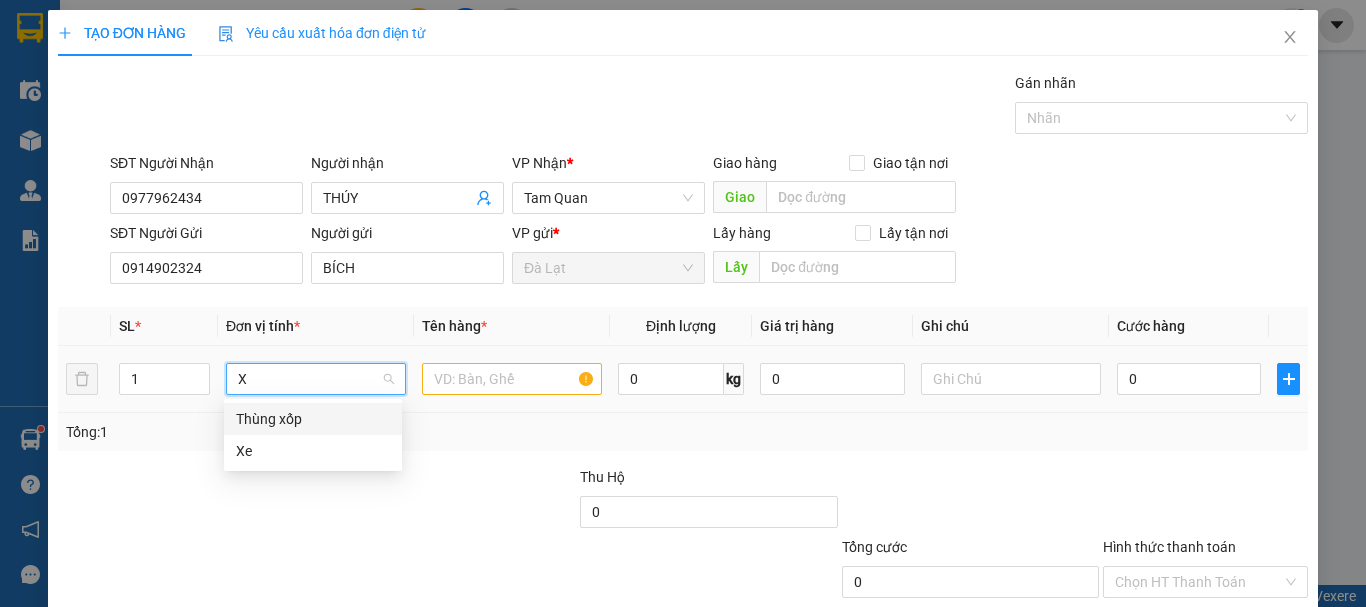 click on "Thùng xốp" at bounding box center (313, 419) 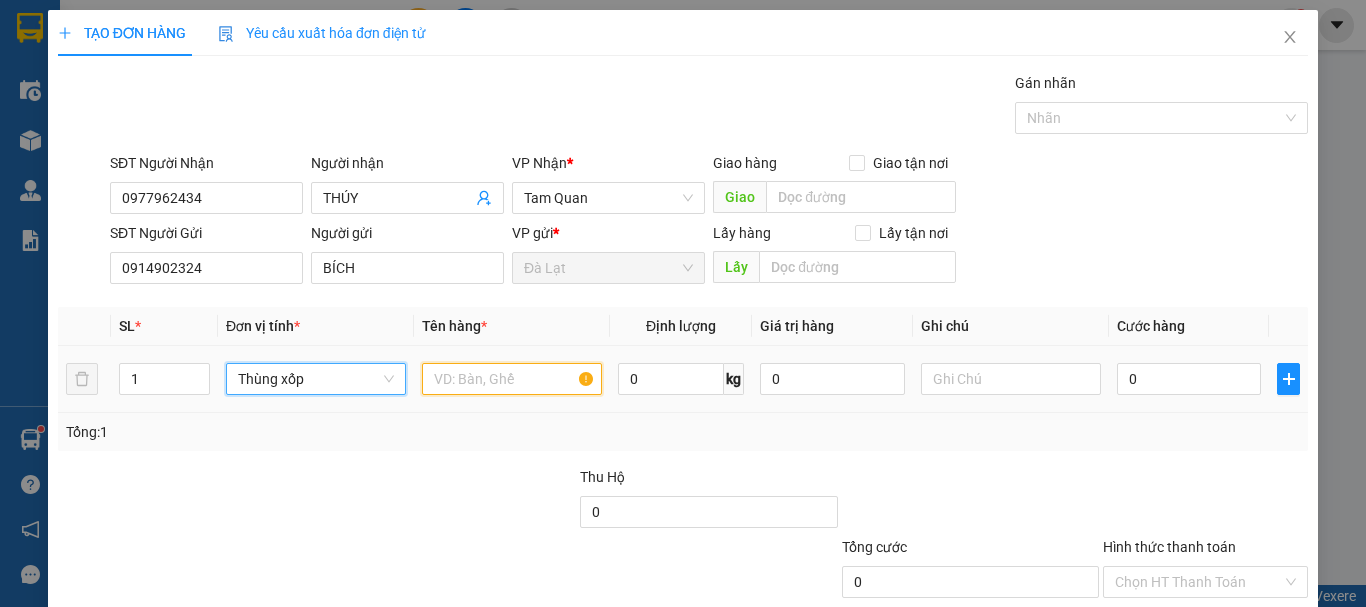 click at bounding box center (512, 379) 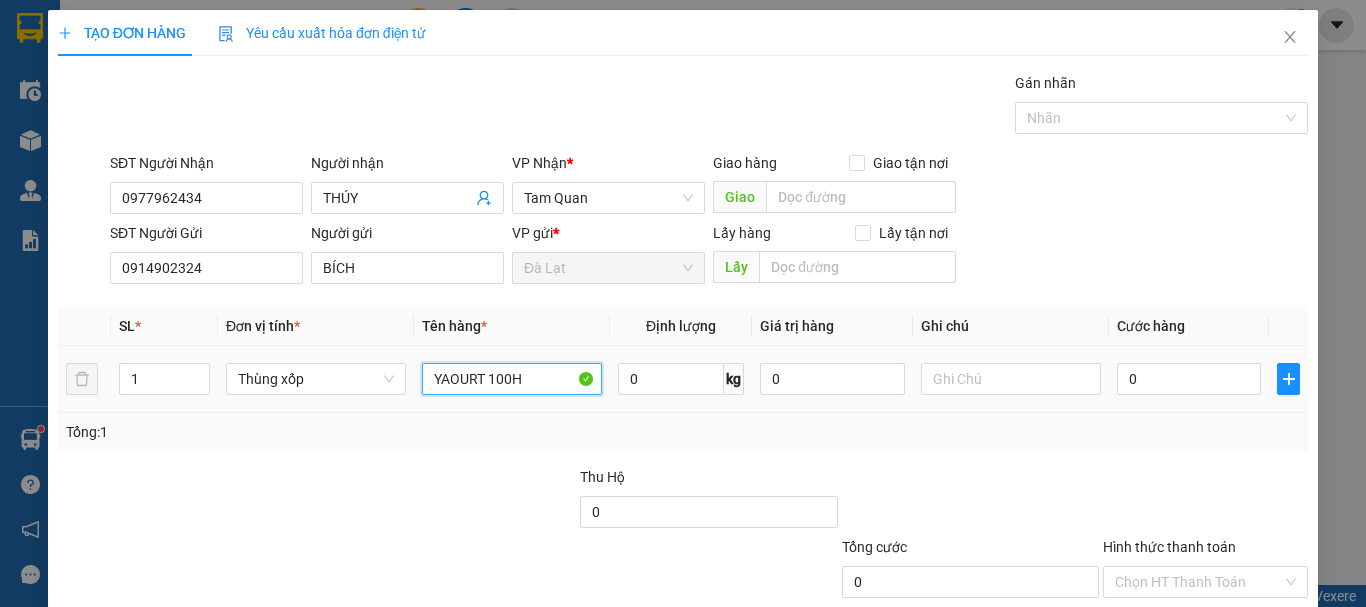 type on "YAOURT 100H" 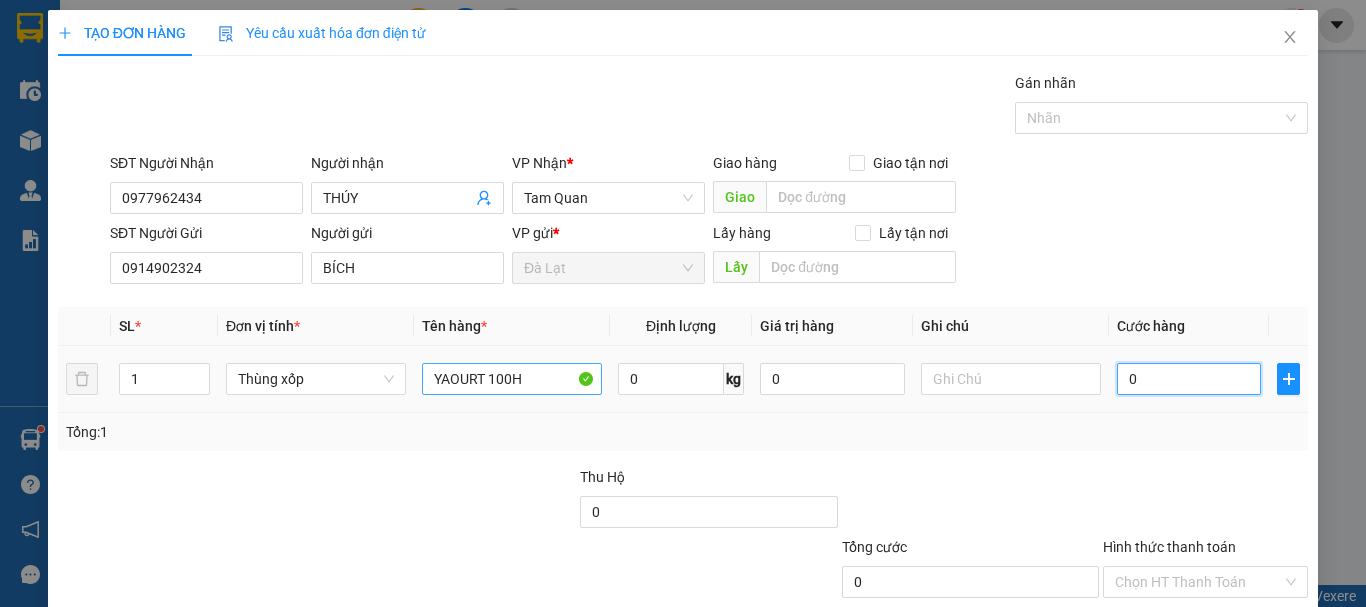 type on "8" 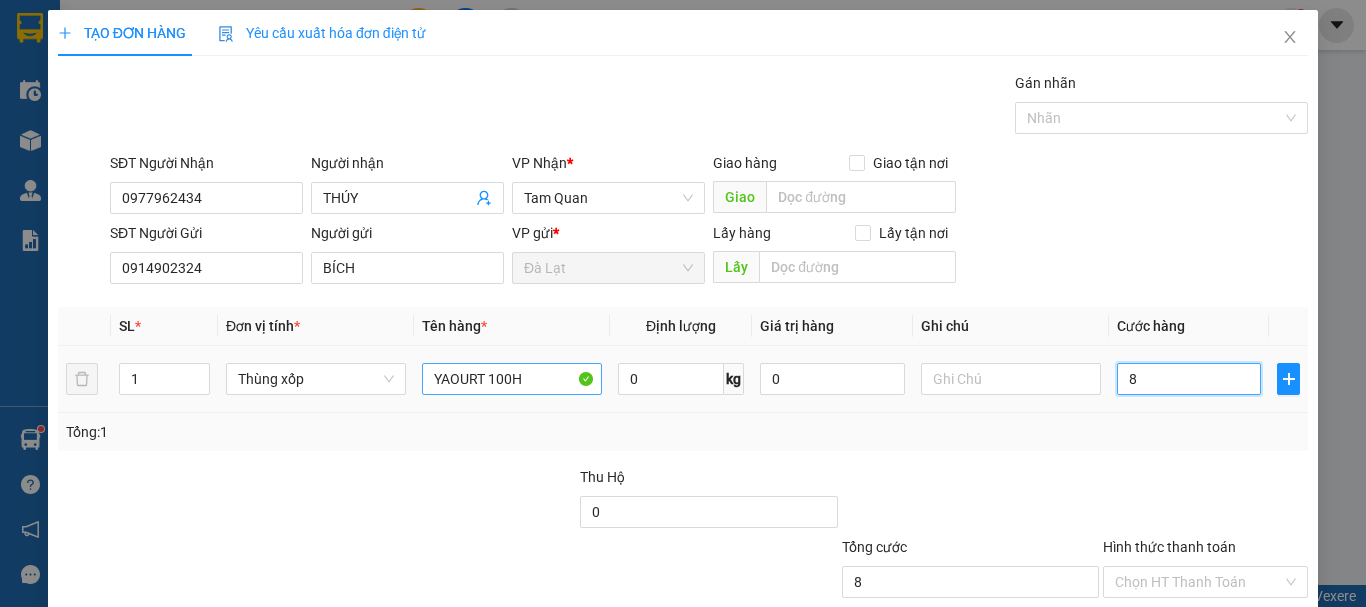 type on "8" 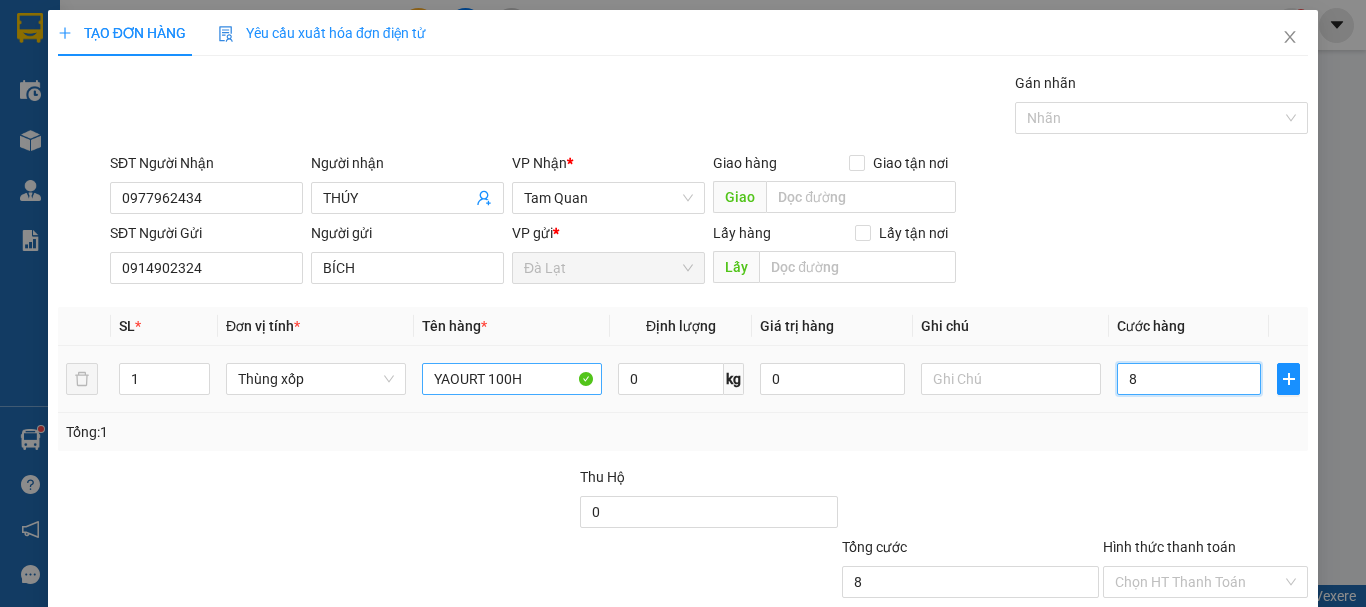 type on "0" 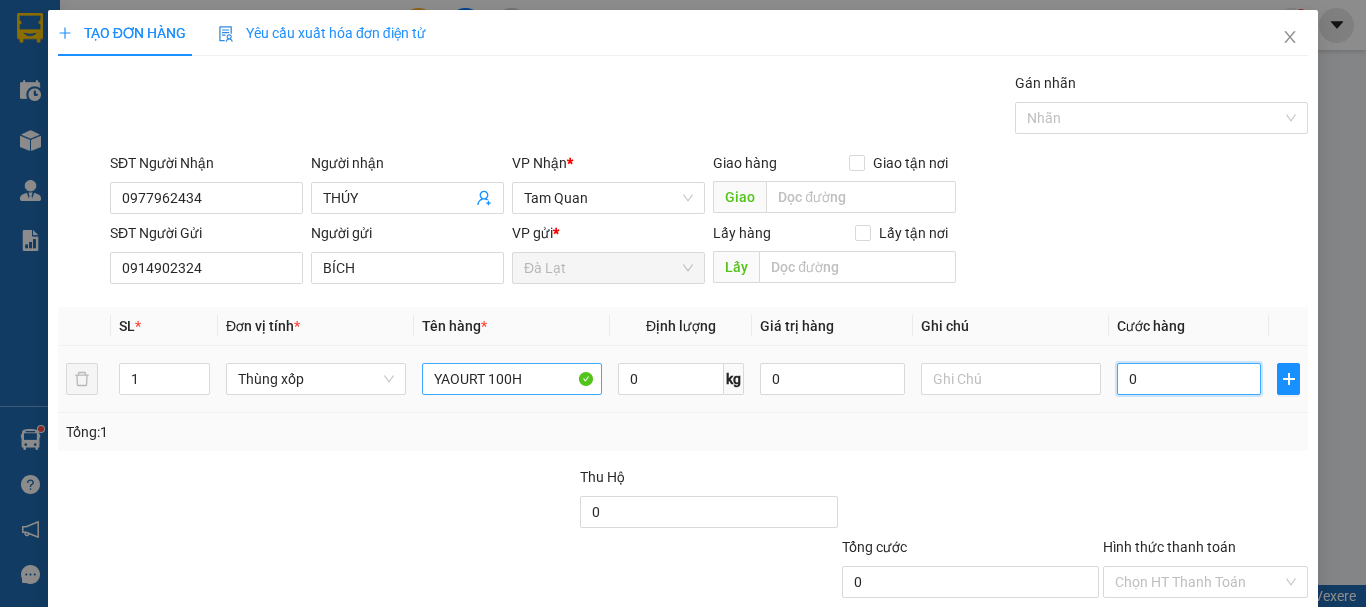 type on "07" 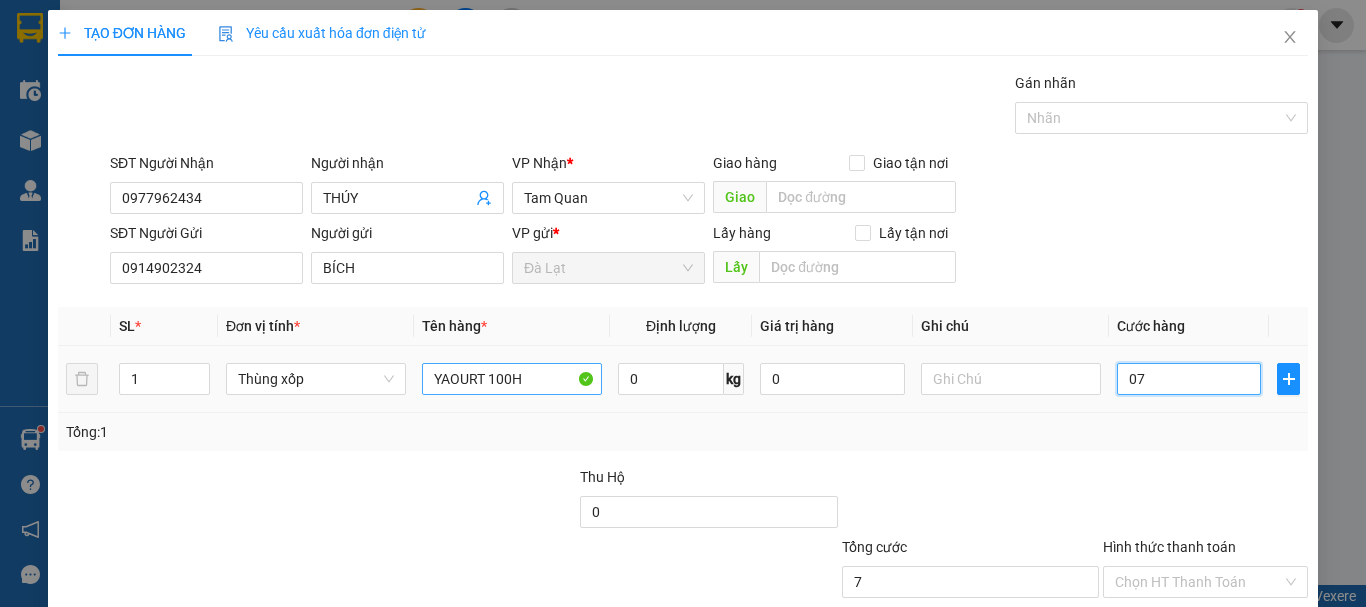 type on "070" 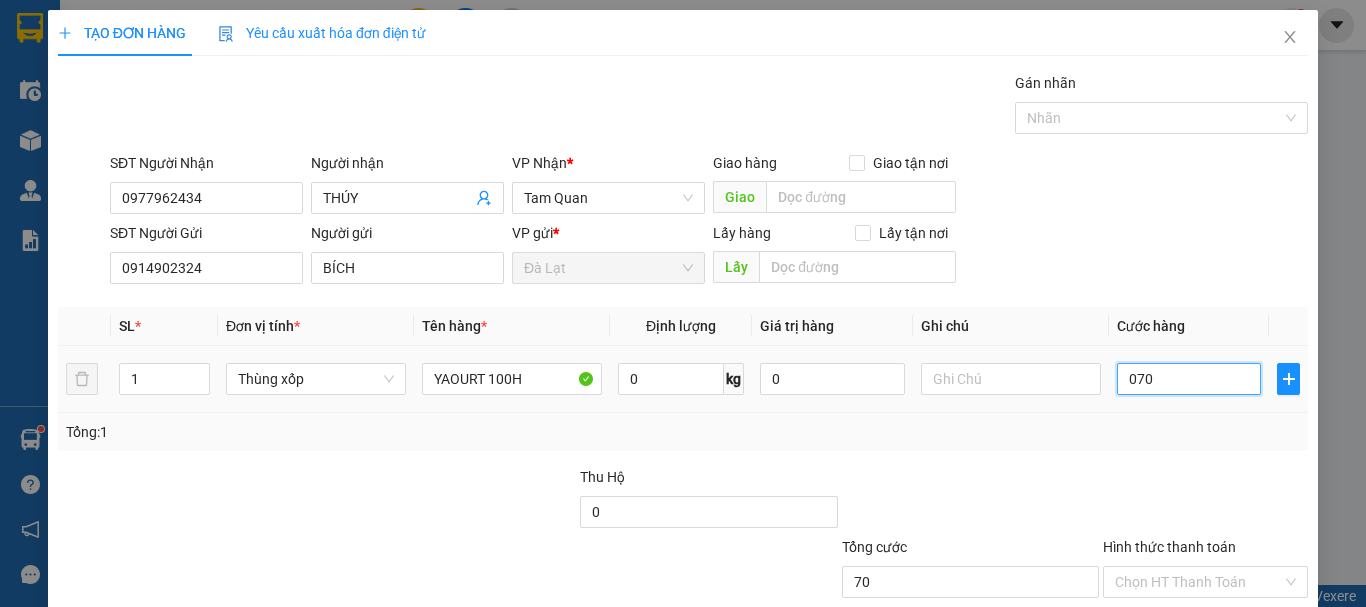 scroll, scrollTop: 125, scrollLeft: 0, axis: vertical 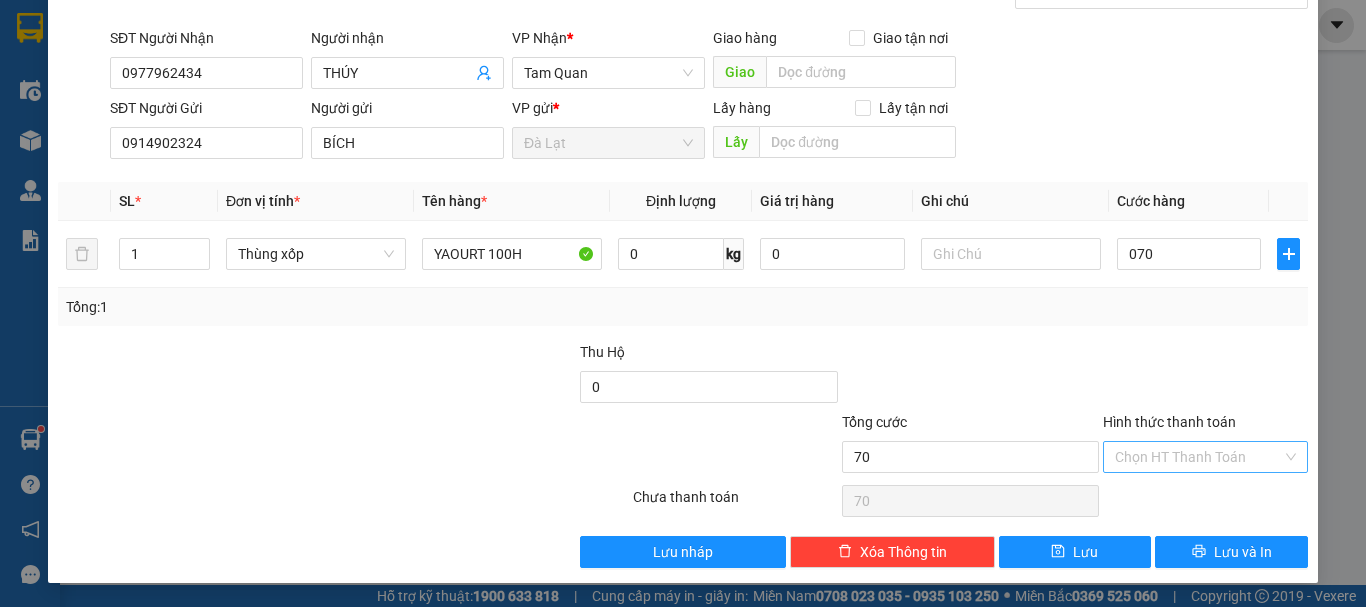 type on "70.000" 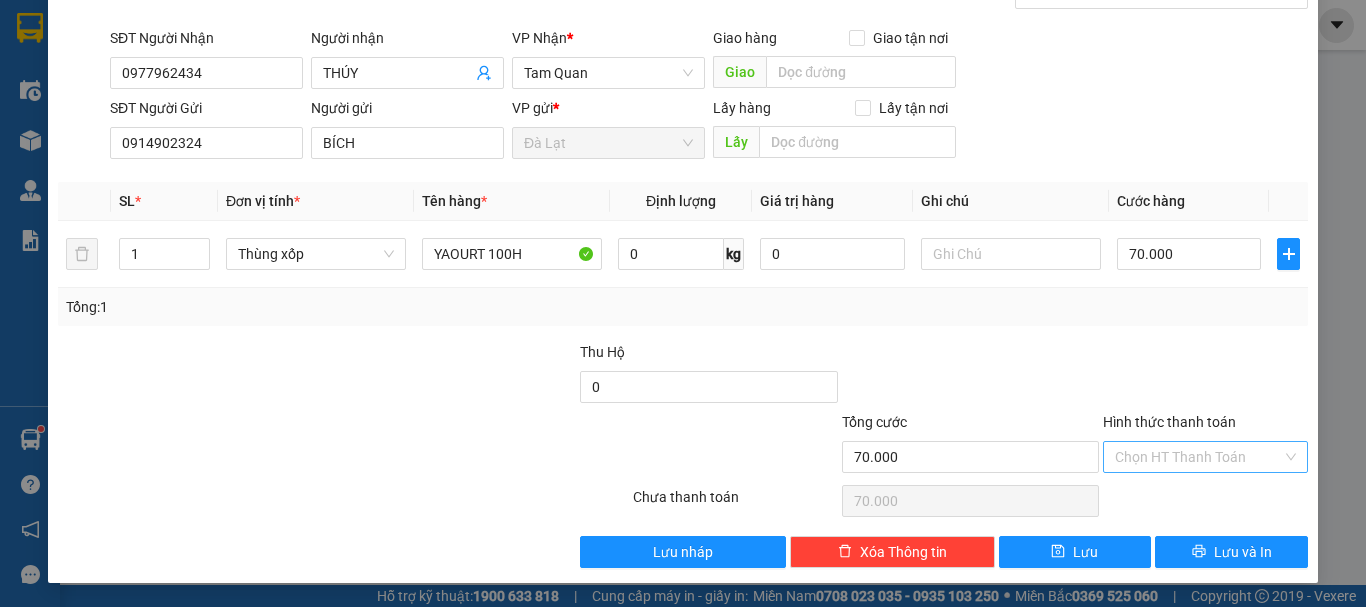 click on "Hình thức thanh toán" at bounding box center (1198, 457) 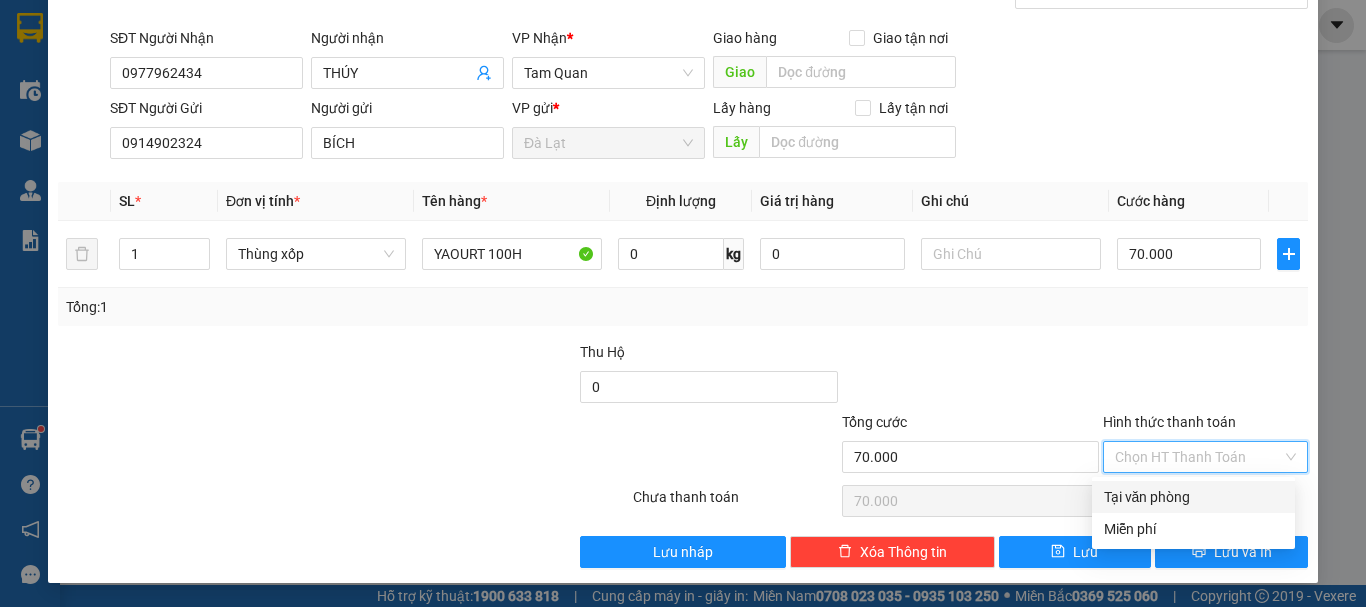 click on "Tại văn phòng" at bounding box center [1193, 497] 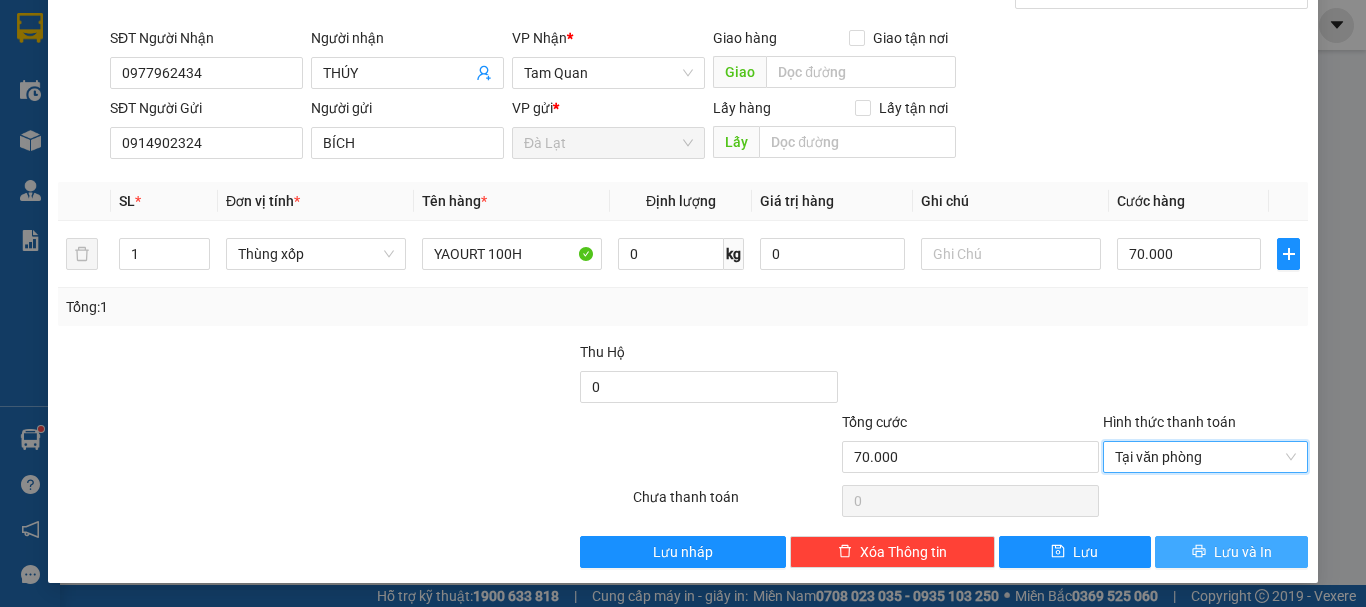 click on "Lưu và In" at bounding box center (1243, 552) 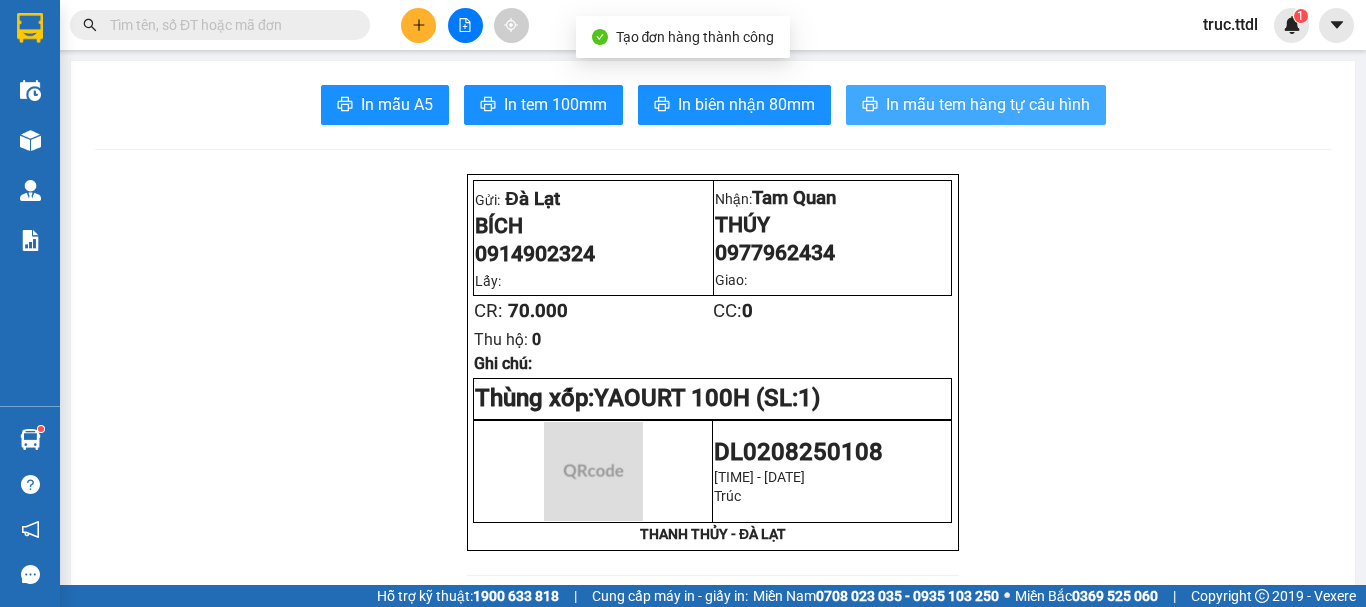 click on "In mẫu tem hàng tự cấu hình" at bounding box center [988, 104] 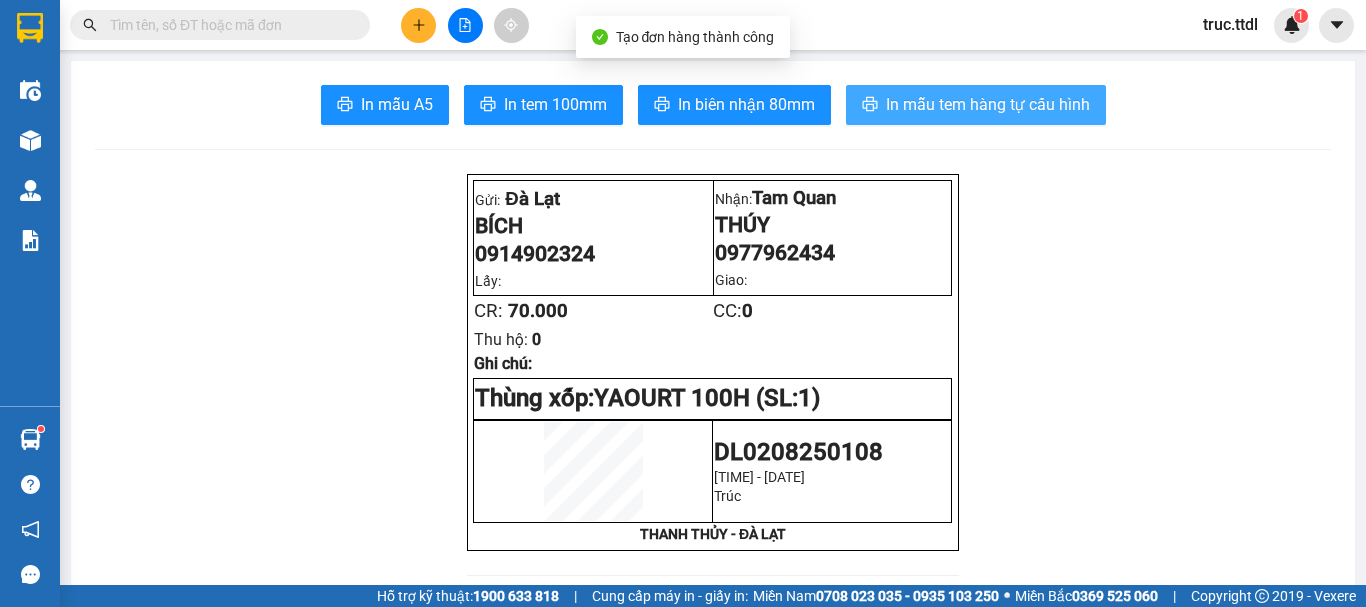scroll, scrollTop: 0, scrollLeft: 0, axis: both 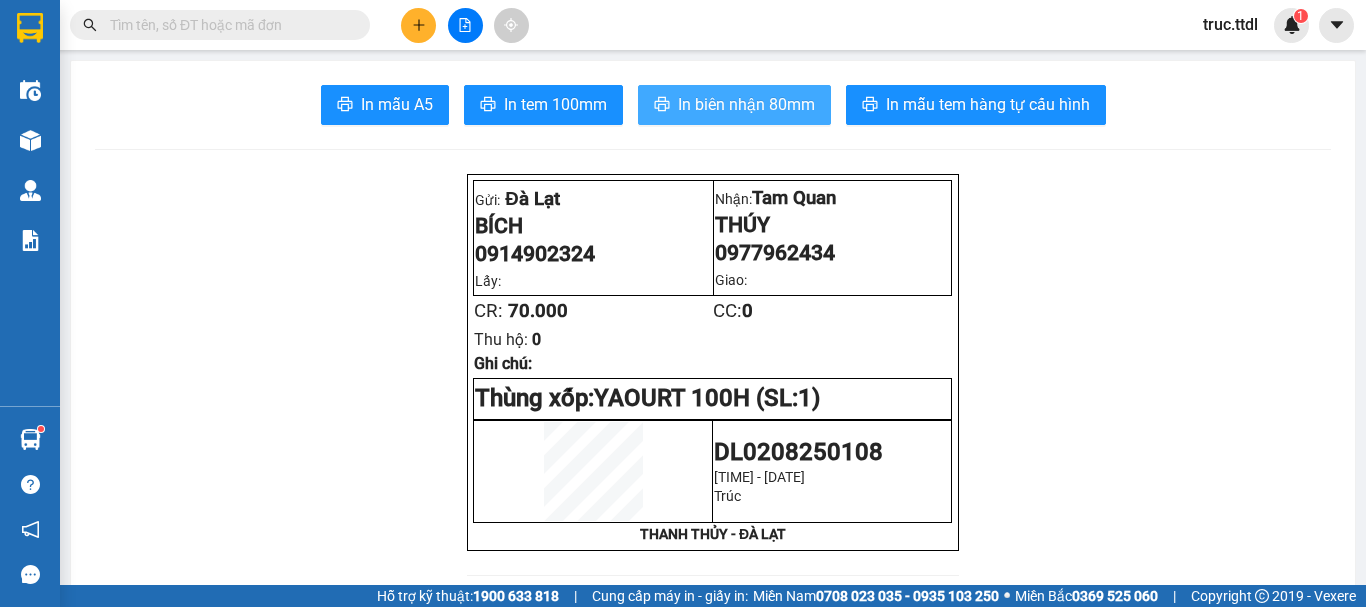 click on "In biên nhận 80mm" at bounding box center [746, 104] 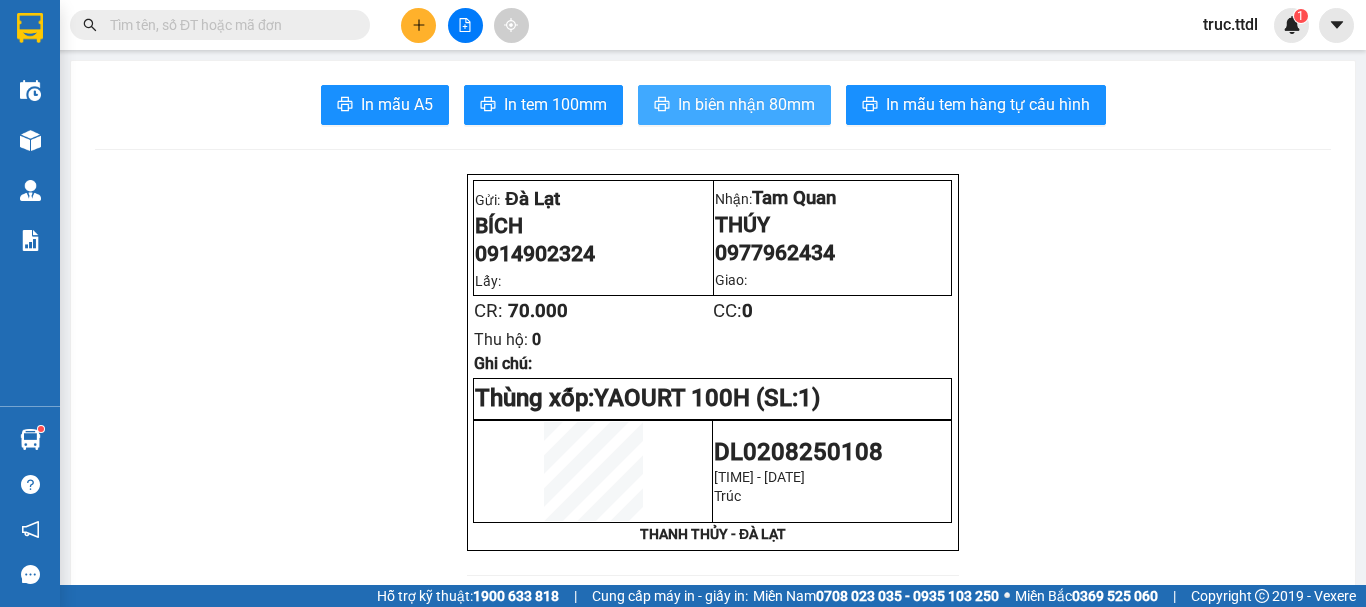 scroll, scrollTop: 0, scrollLeft: 0, axis: both 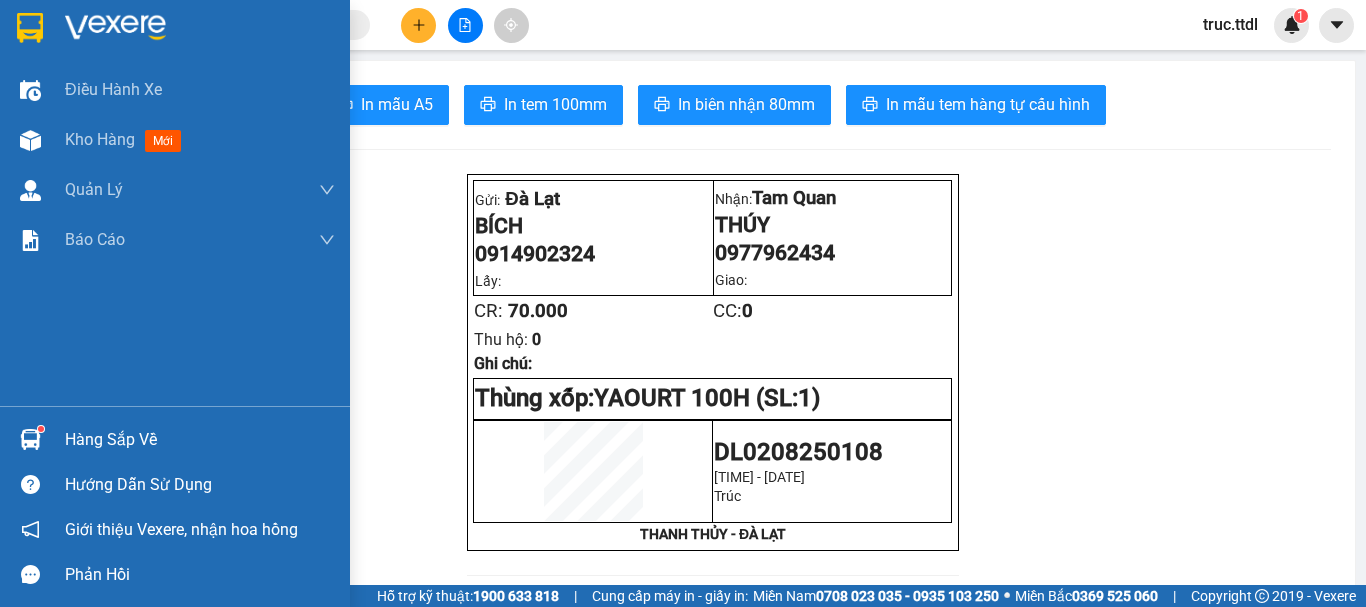 click at bounding box center [30, 28] 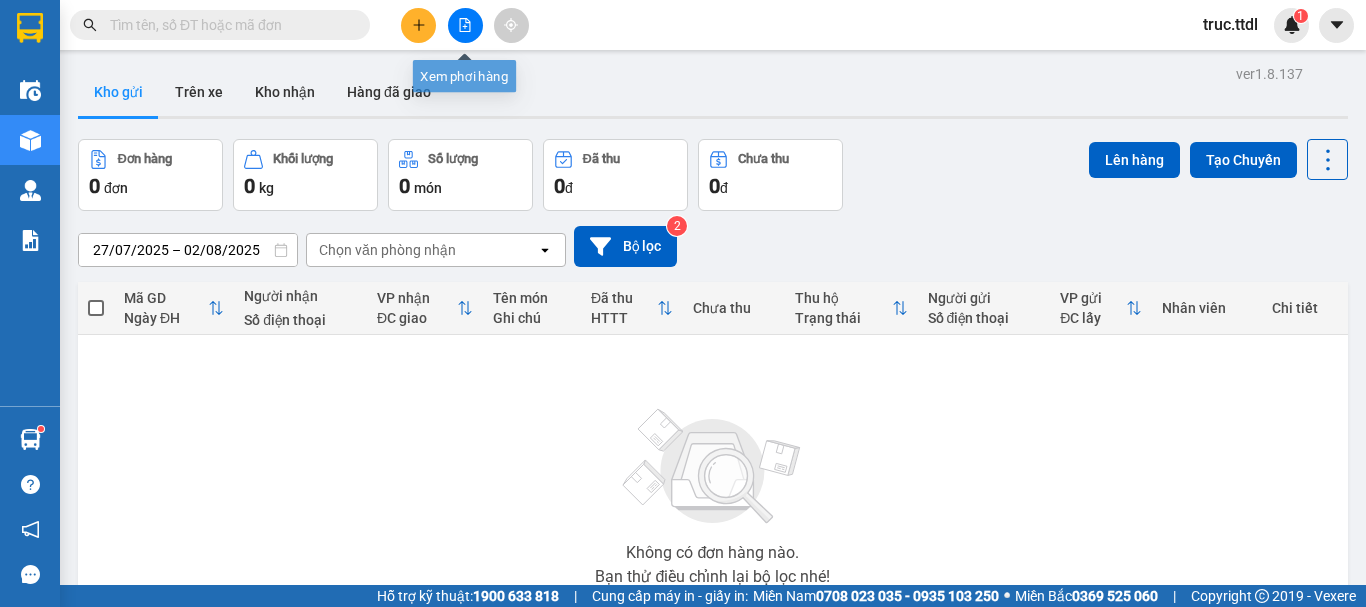 click at bounding box center [465, 25] 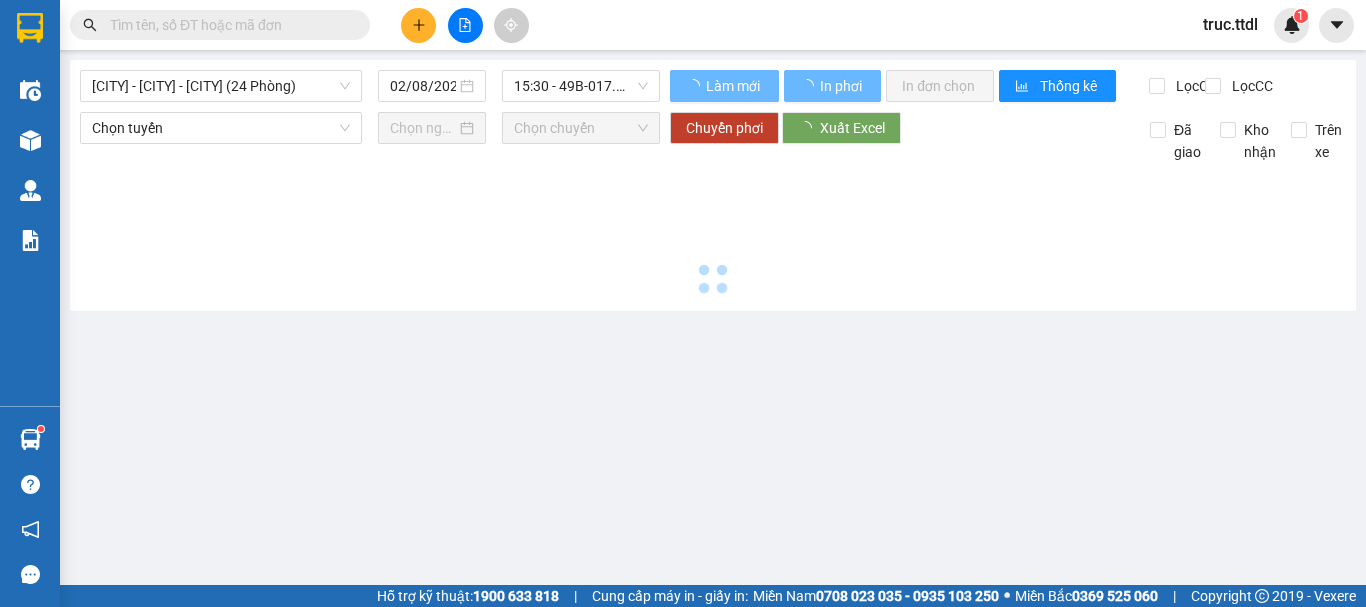 click on "15:30     - 49B-017.21" at bounding box center [581, 86] 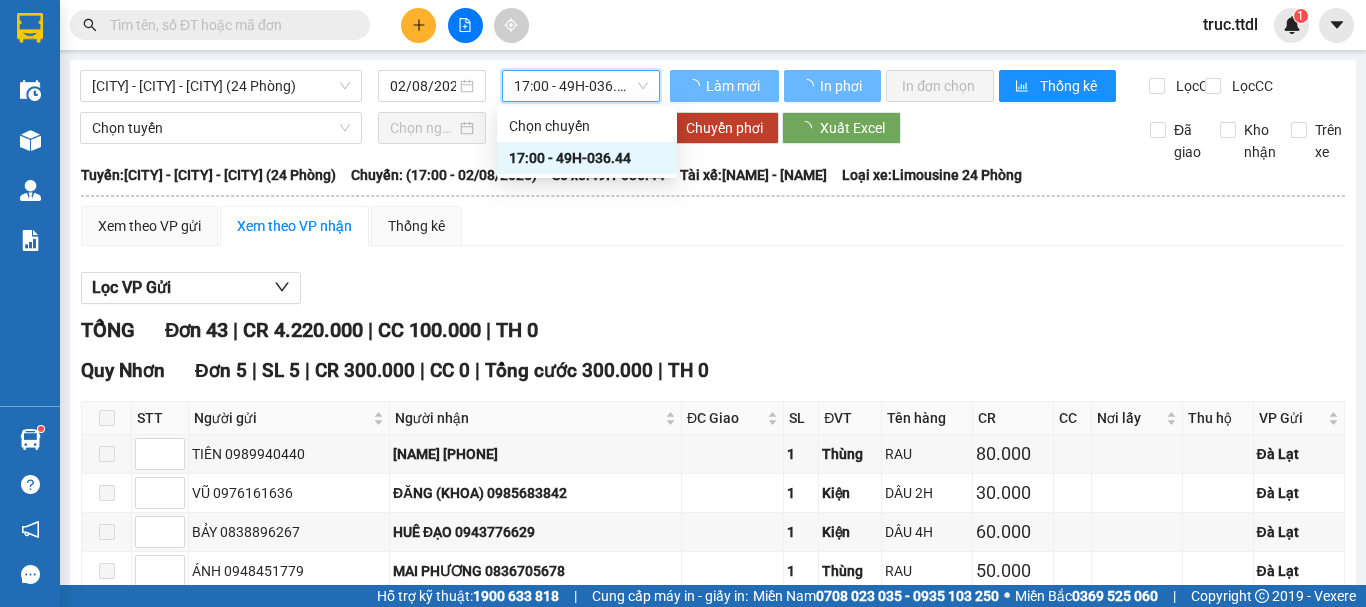 click on "17:00     - 49H-036.44" at bounding box center (581, 86) 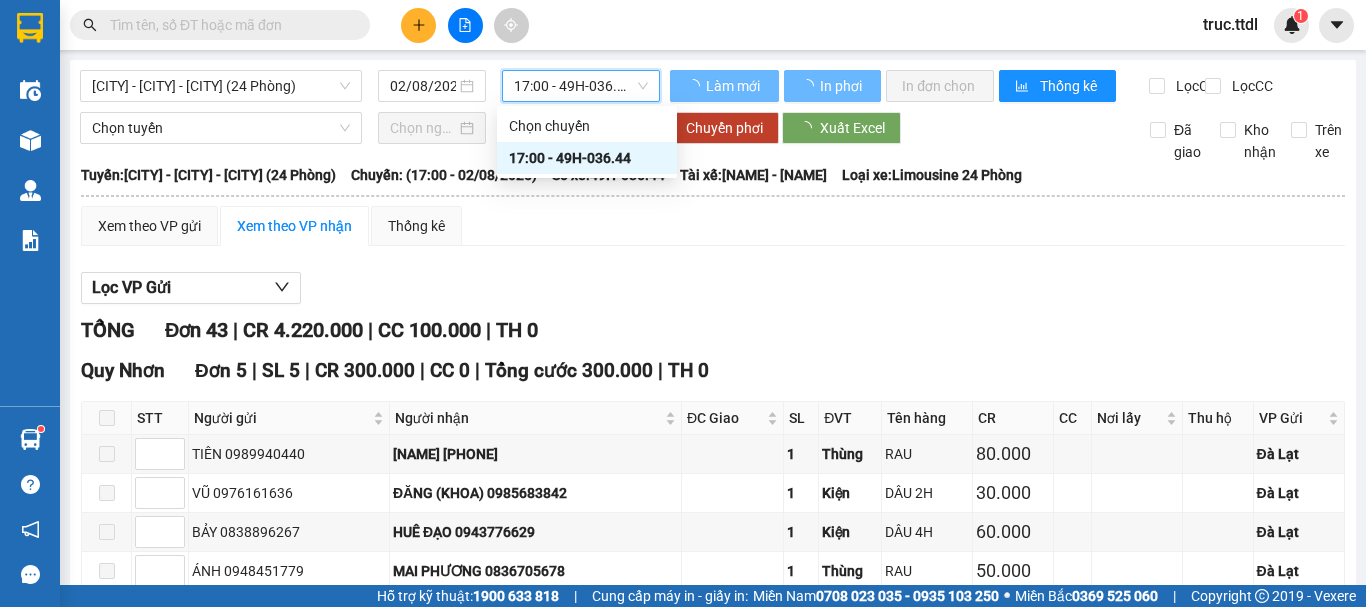 click on "Lọc VP Gửi TỔNG Đơn   43 | CR   4.220.000 | CC   100.000 | TH   0 Quy Nhơn Đơn   5 | SL   5 | CR   300.000 | CC   0 | Tổng cước   300.000 | TH   0 STT Người gửi Người nhận ĐC Giao SL ĐVT Tên hàng CR CC Nơi lấy Thu hộ VP Gửi Ký nhận                             TIÊN 0989940440 DIỆU HIỀN 0935028088 1 Thùng RAU 80.000 Đà Lạt  VŨ 0976161636 ĐĂNG (KHOA) 0985683842 1 Kiện DÂU 2H  30.000 Đà Lạt  BẢY 0838896267 HUÊ ĐẠO 0943776629 1 Kiện DÂU 4H 60.000 Đà Lạt  ÁNH 0948451779 MAI PHƯƠNG 0836705678 1 Thùng RAU  50.000 Đà Lạt  LINH GẠO 0937795097 THẢO (Family Fruits) 0356669829 1 Thùng RAU  80.000 Đà Lạt  Lưu sắp xếp Nhập kho nhận In DS In biên lai Thanh Thuỷ   063 3823 151   296 Nguyên Tử Lực Đà Lạt   -  17:07 - 02/08/2025 Tuyến:  Đà Lạt - Hội An - Đà Nẵng (24 Phòng) Chuyến:   (17:00 - 02/08/2025) Tài xế:  Hạ Hoài Thương - Lương Ngọc Cảnh   Phụ xe:  Số xe:    STT SL" at bounding box center [713, 2166] 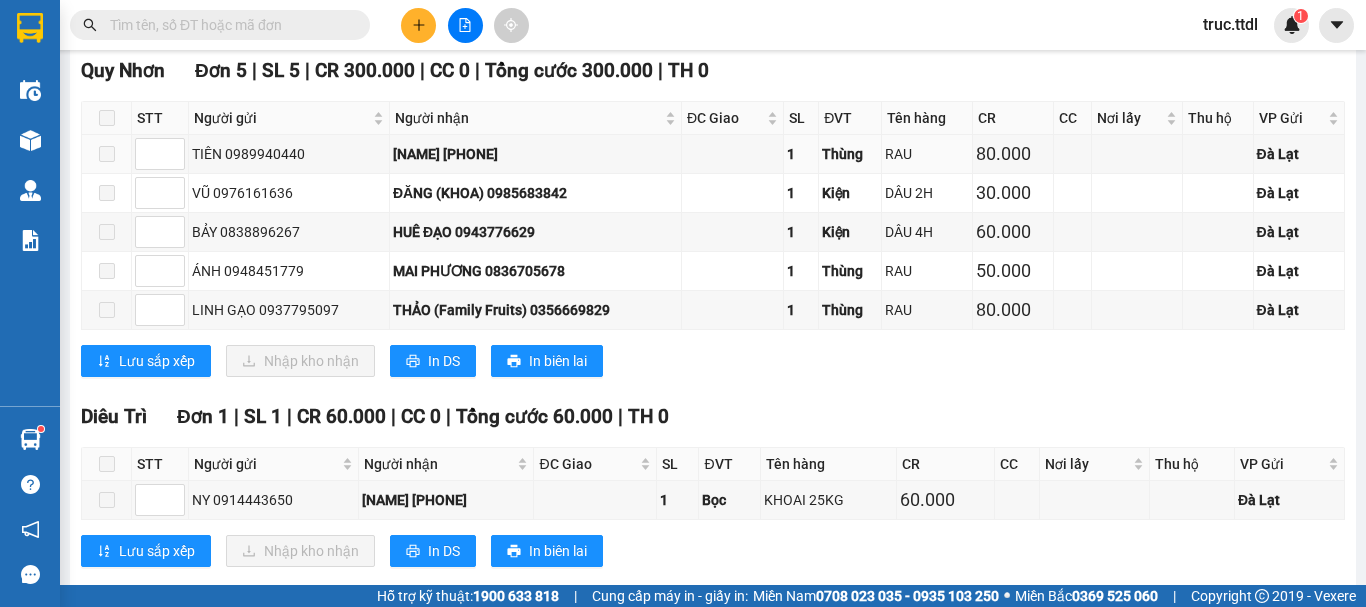 scroll, scrollTop: 0, scrollLeft: 0, axis: both 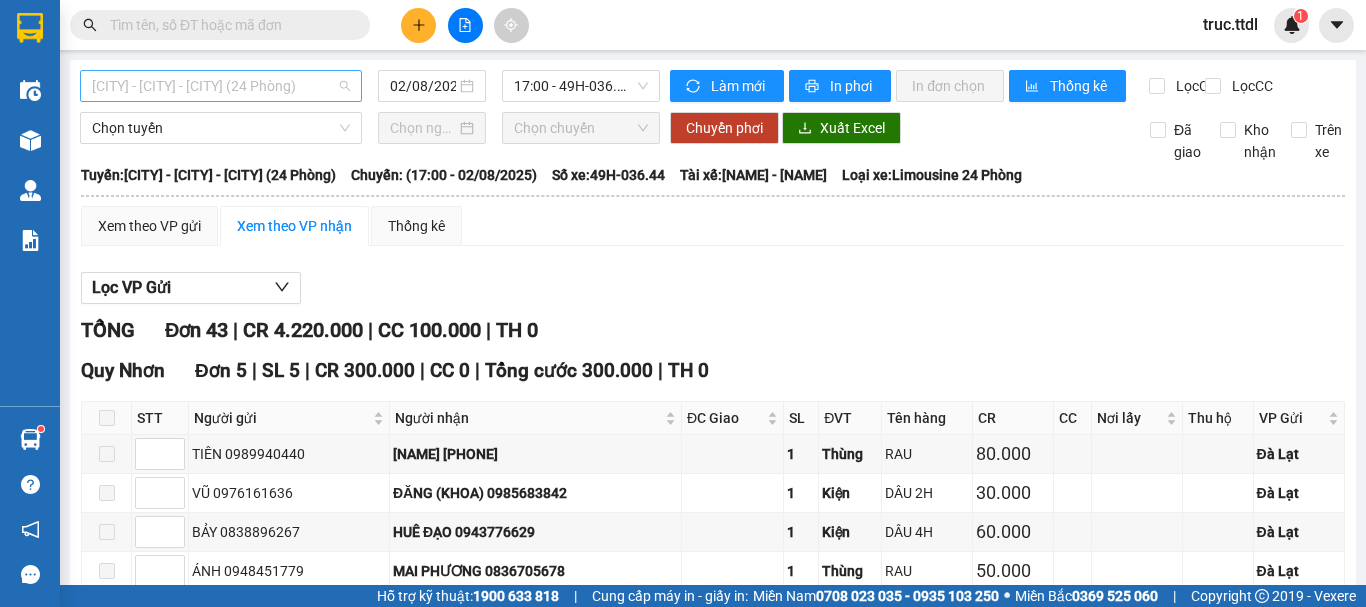 click on "Đà Lạt - Hội An - Đà Nẵng (24 Phòng)" at bounding box center [221, 86] 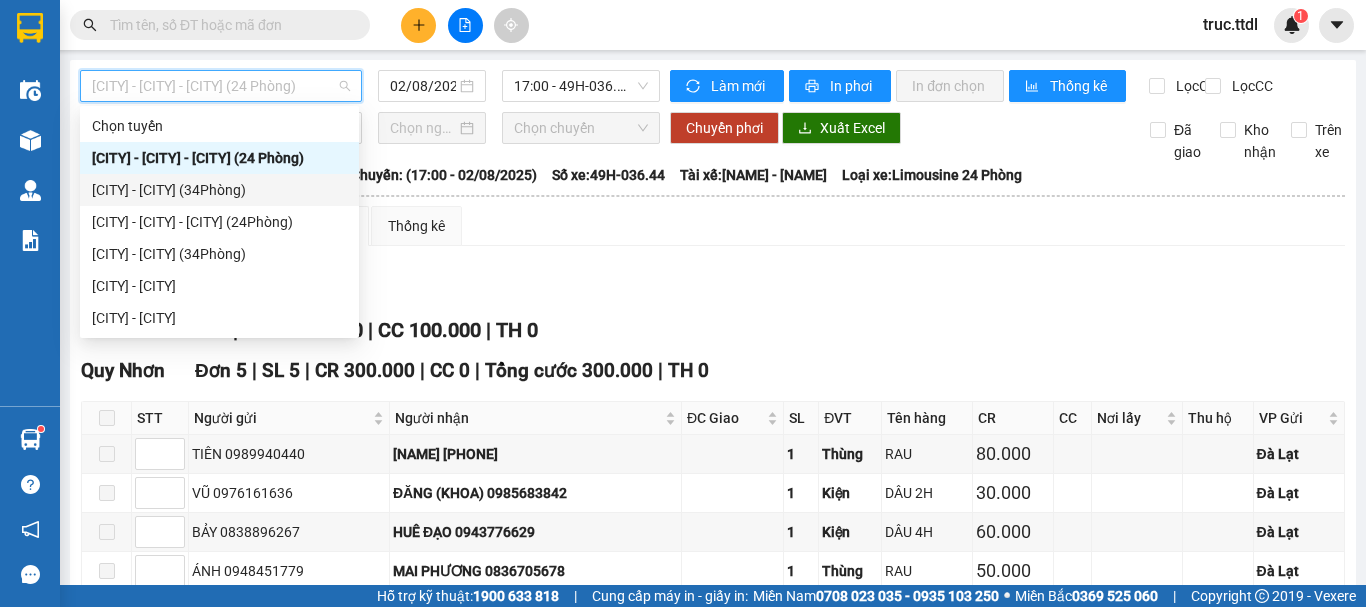 click on "[CITY] - [CITY] ([NUMBER] Phòng)" at bounding box center (219, 190) 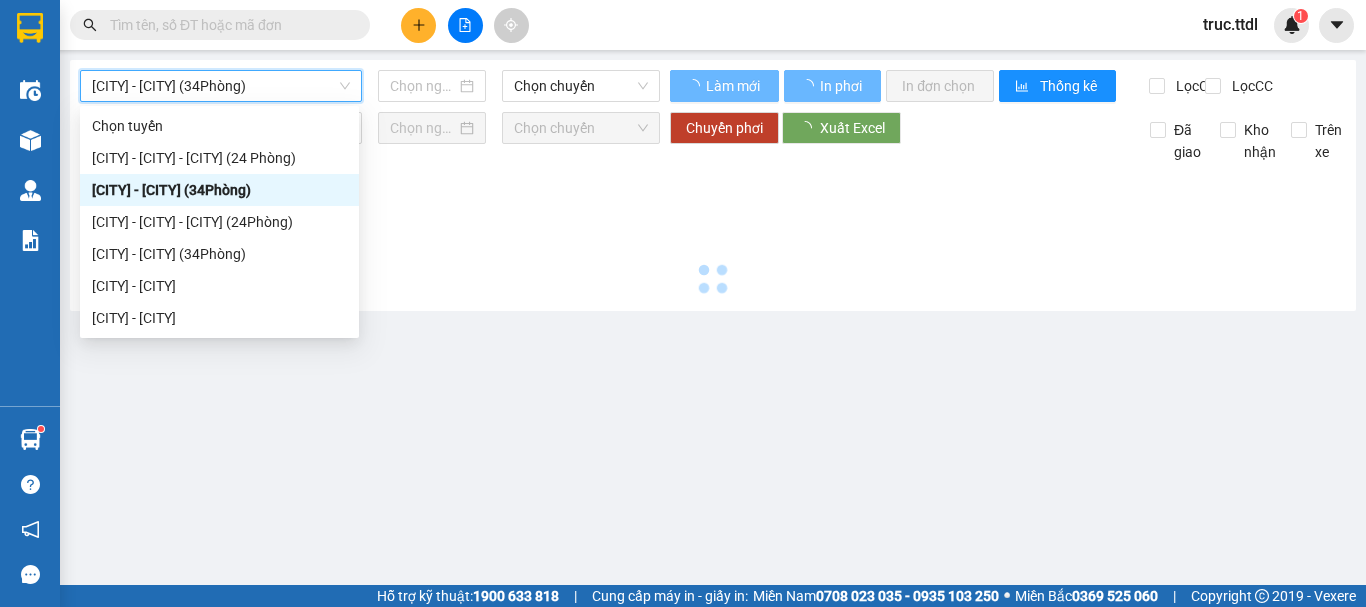 type on "02/08/2025" 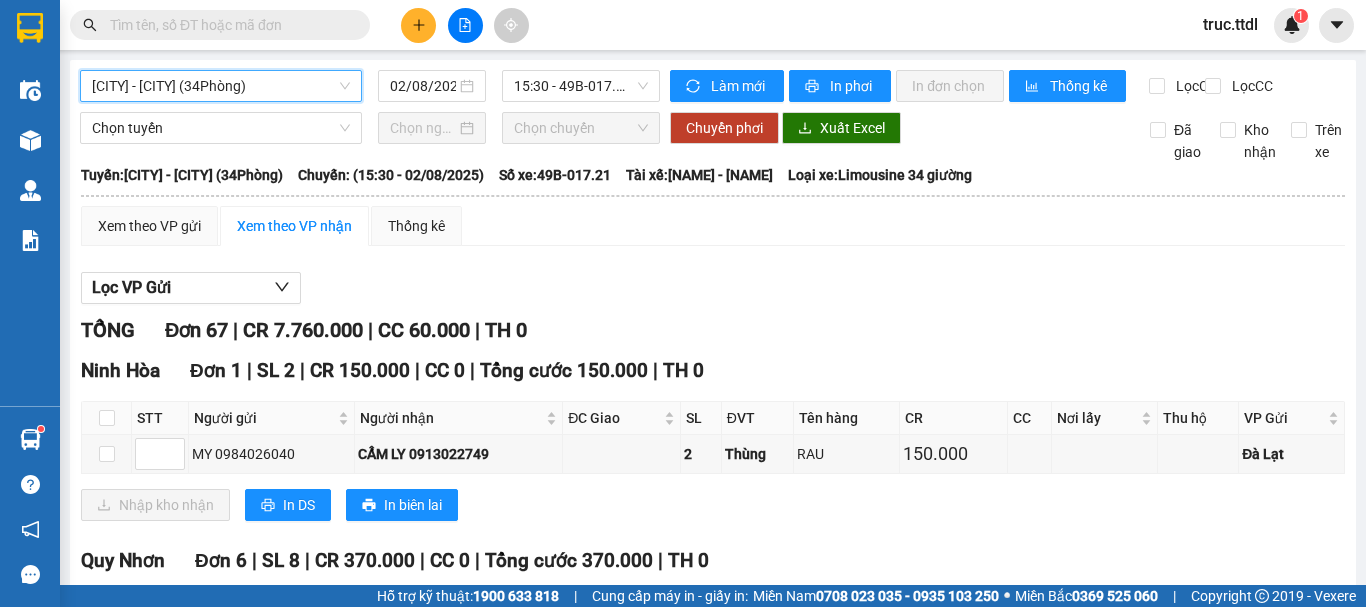 click on "truc.ttdl" at bounding box center (1230, 24) 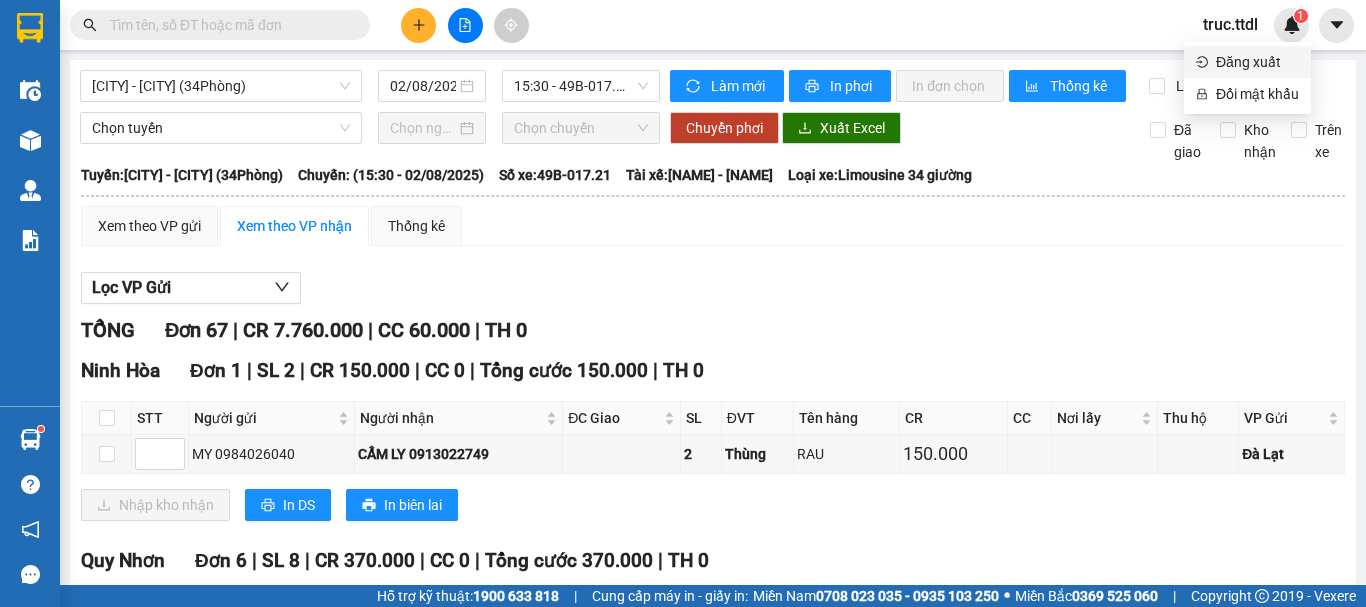 click on "Đăng xuất" at bounding box center (1257, 62) 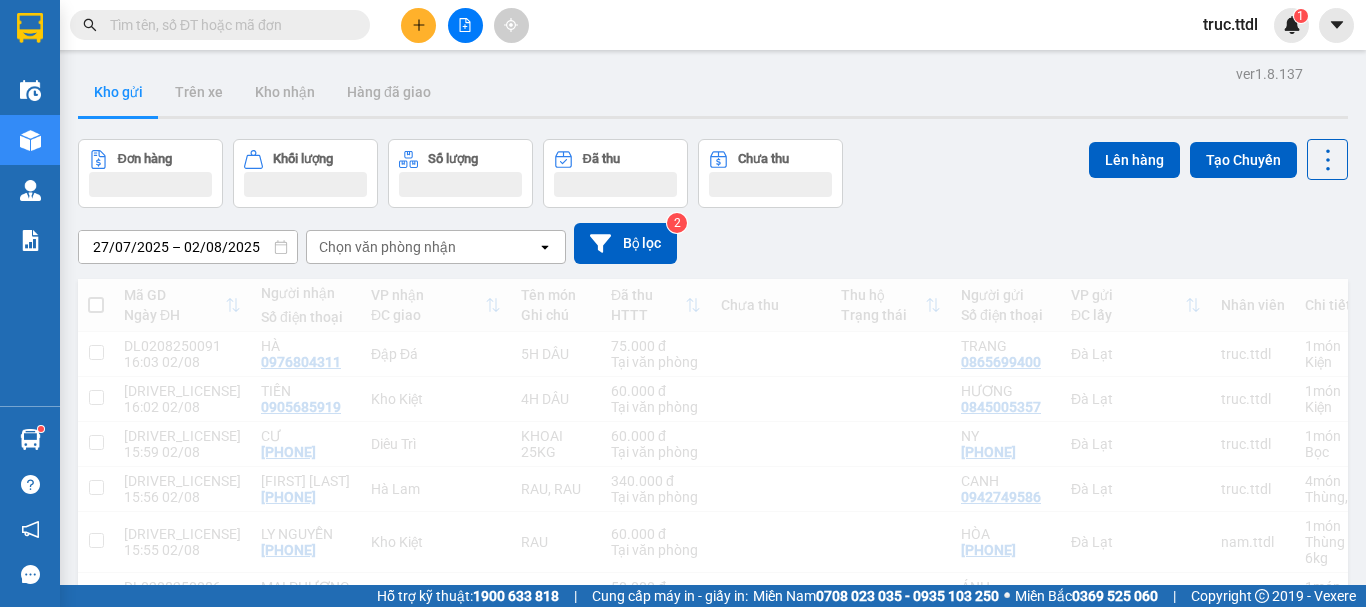 scroll, scrollTop: 0, scrollLeft: 0, axis: both 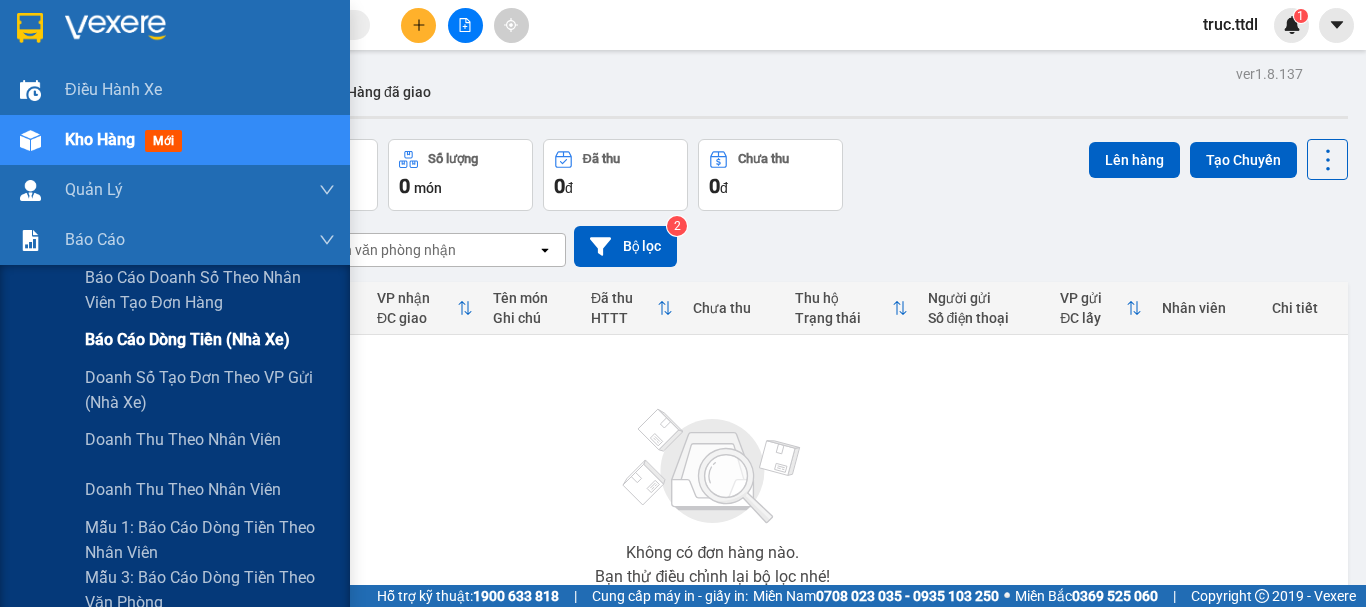 click on "Báo cáo dòng tiền (nhà xe)" at bounding box center (187, 339) 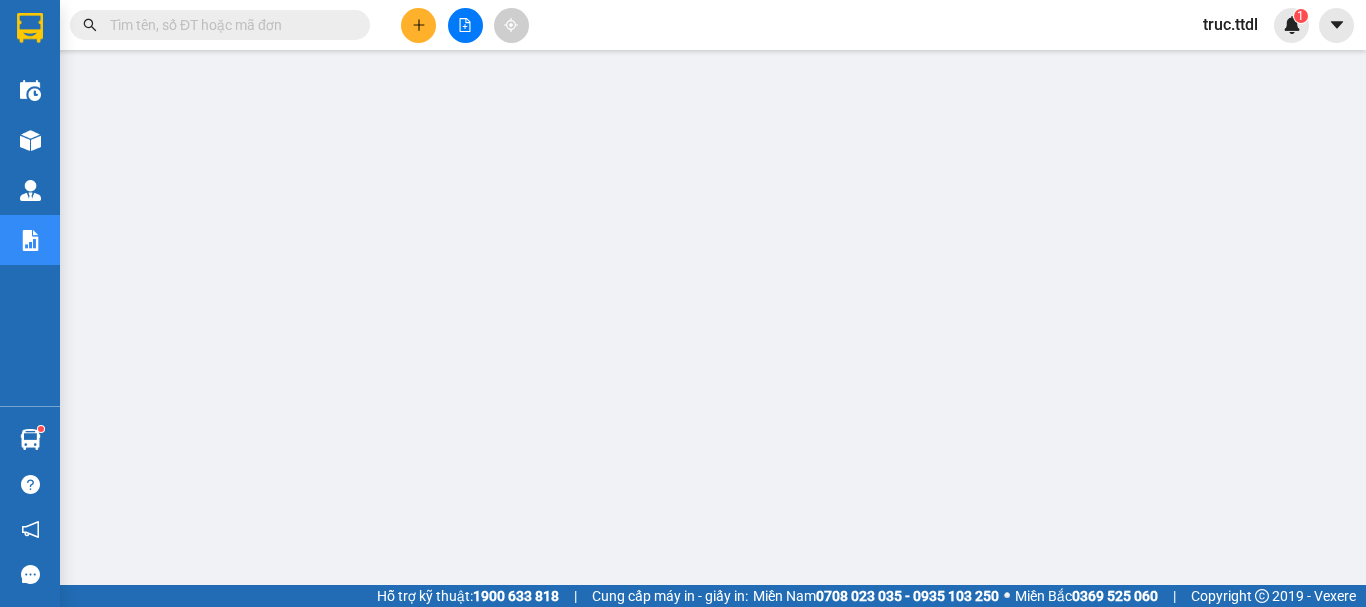 click on "truc.ttdl" at bounding box center (1230, 24) 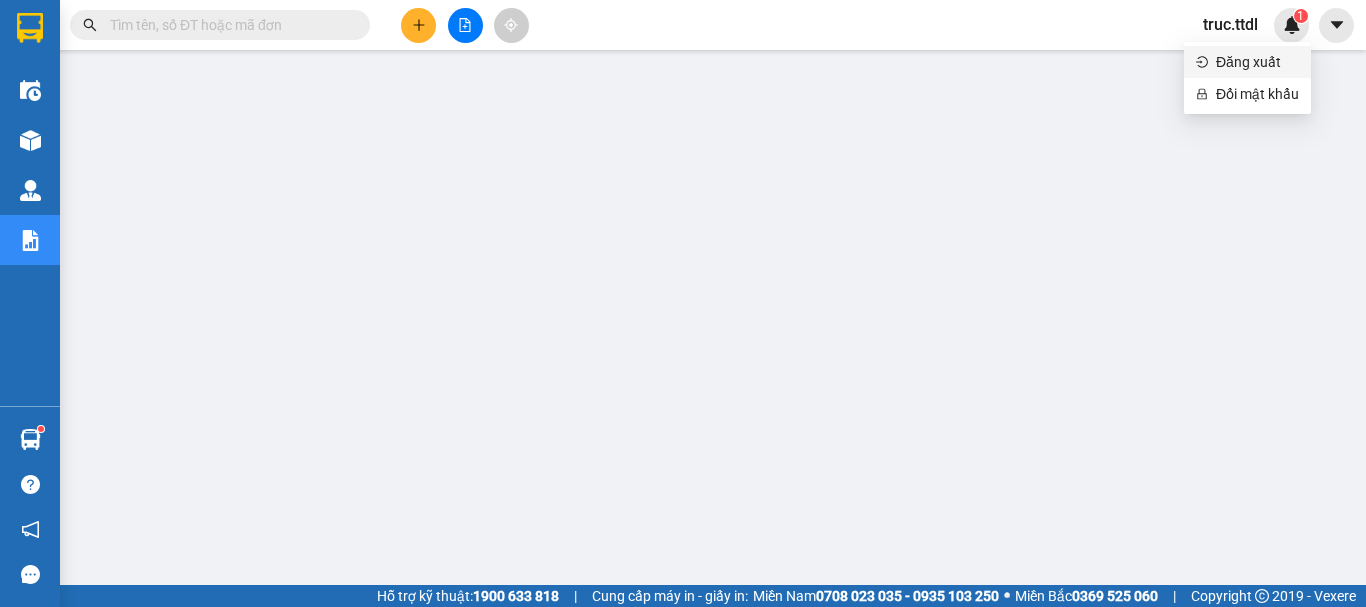 click on "Đăng xuất" at bounding box center (1257, 62) 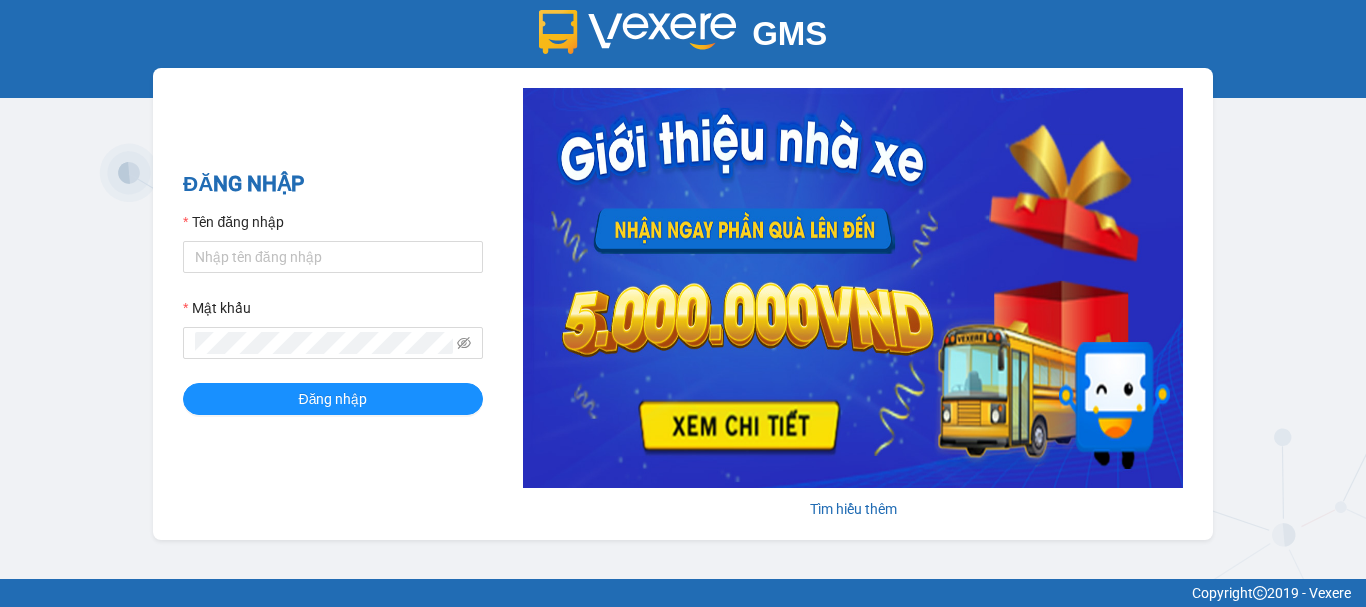 scroll, scrollTop: 0, scrollLeft: 0, axis: both 